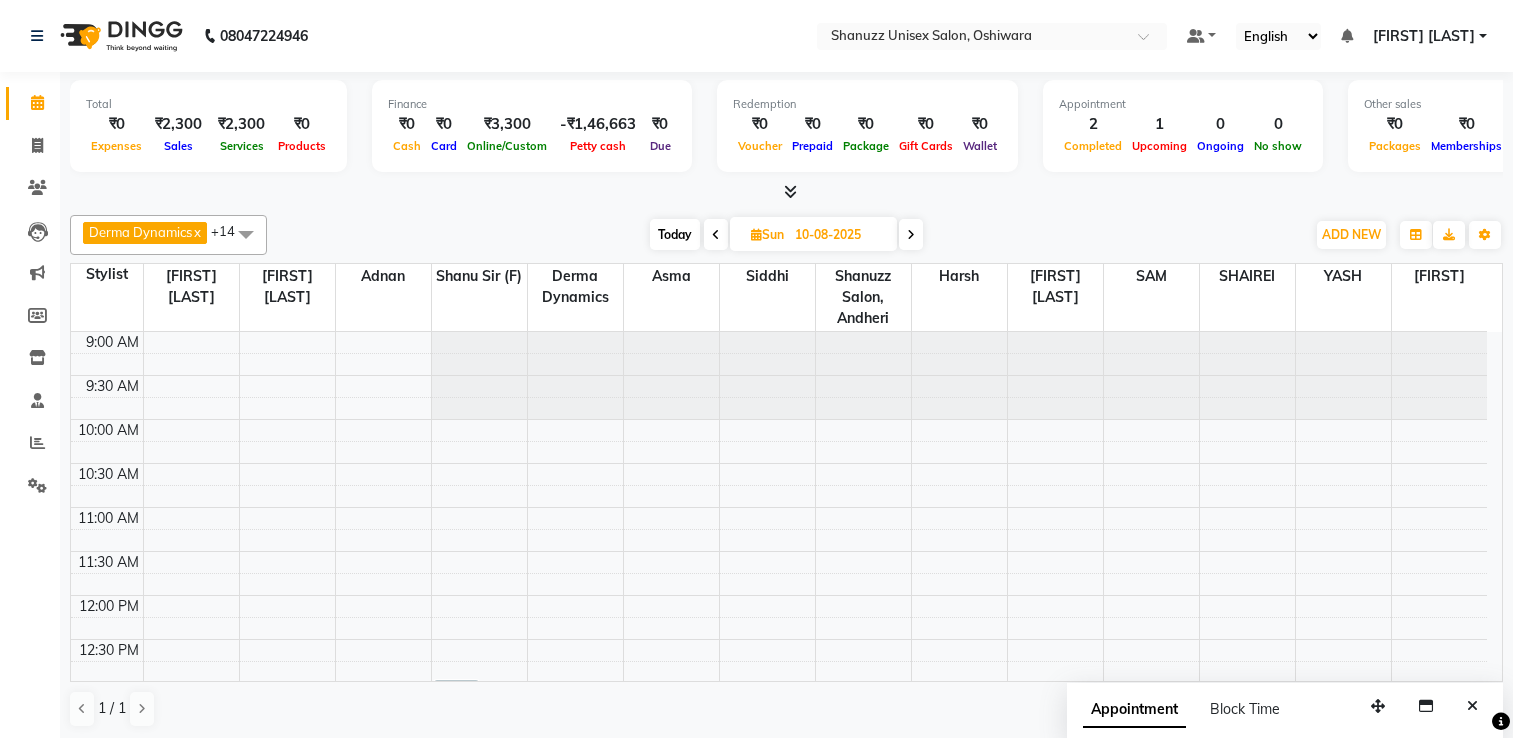 scroll, scrollTop: 0, scrollLeft: 0, axis: both 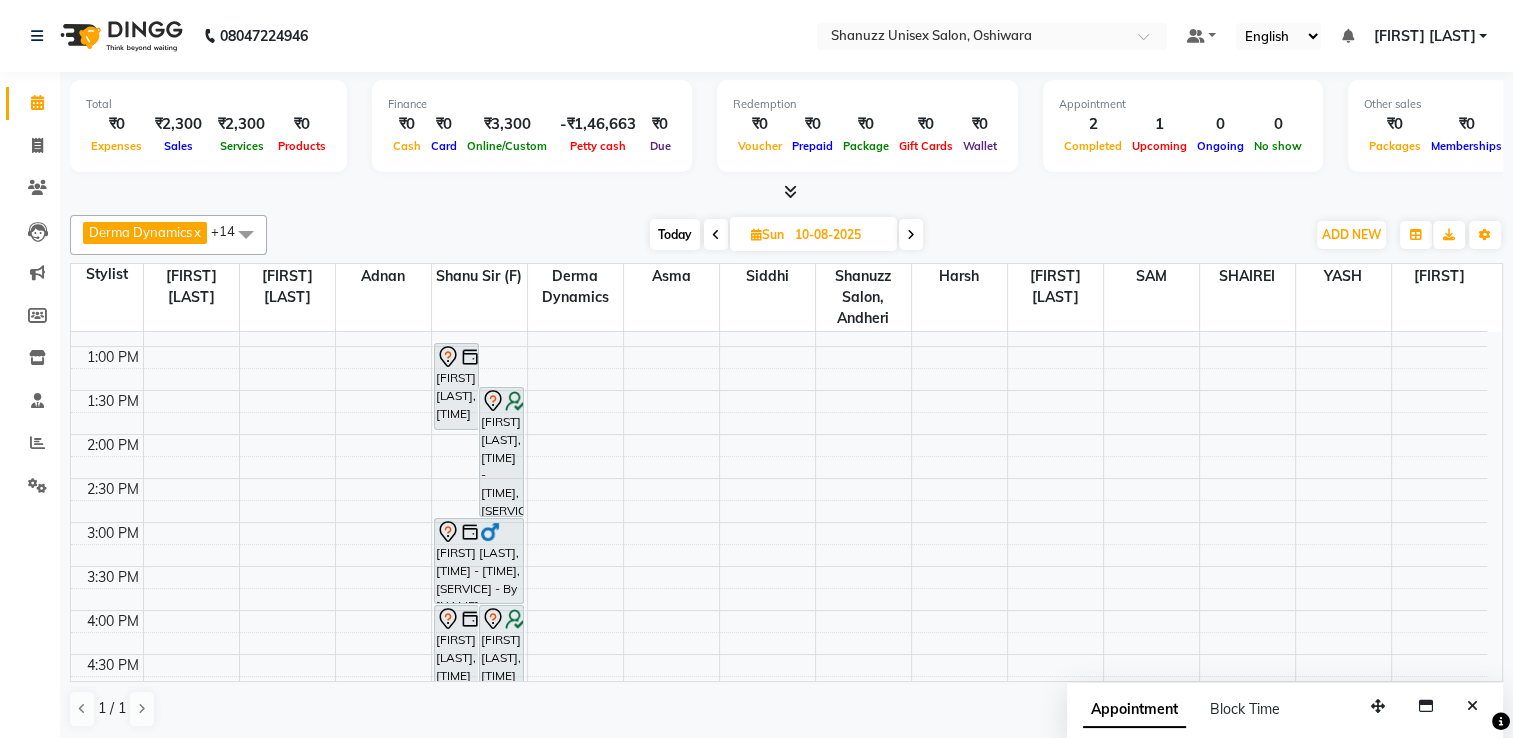click on "Today" at bounding box center (675, 234) 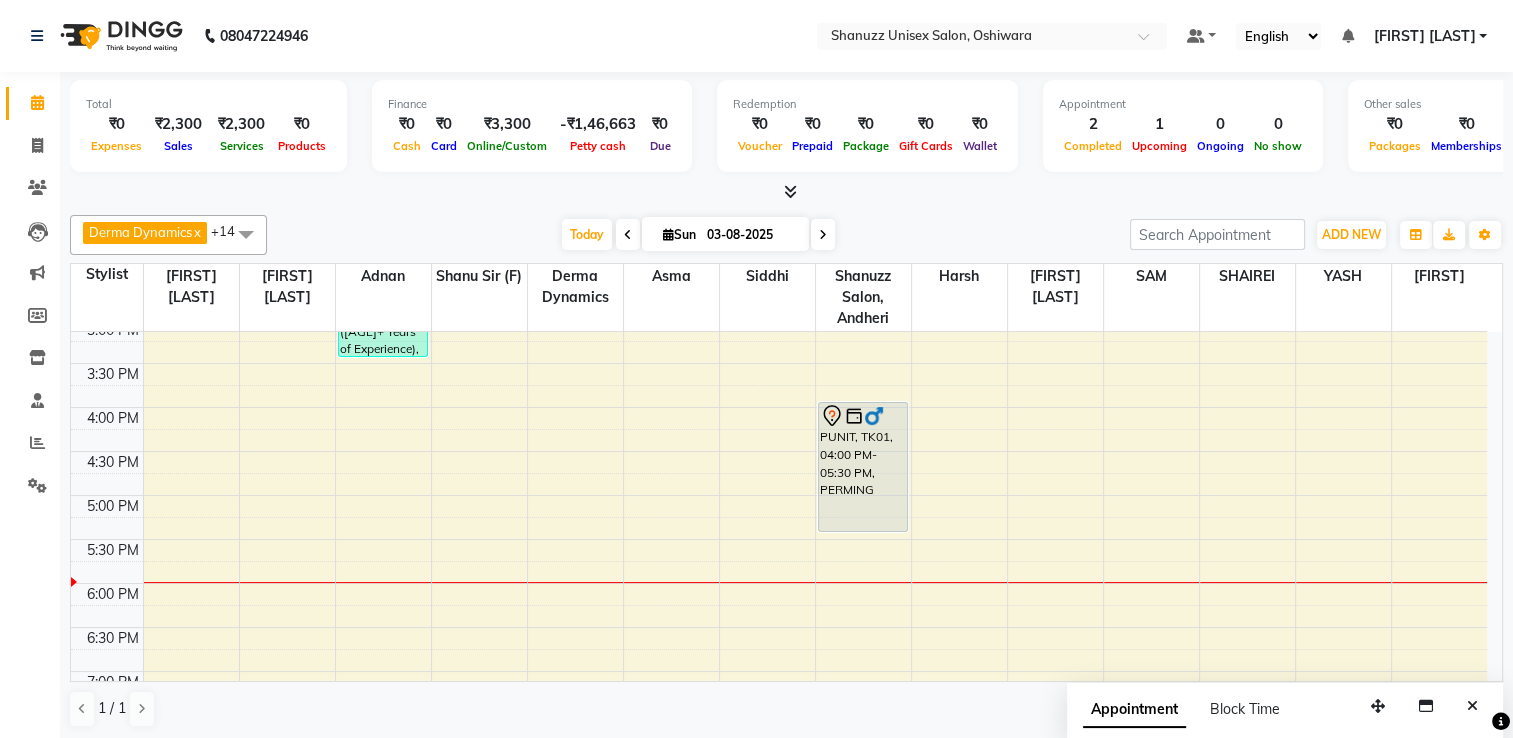 scroll, scrollTop: 542, scrollLeft: 0, axis: vertical 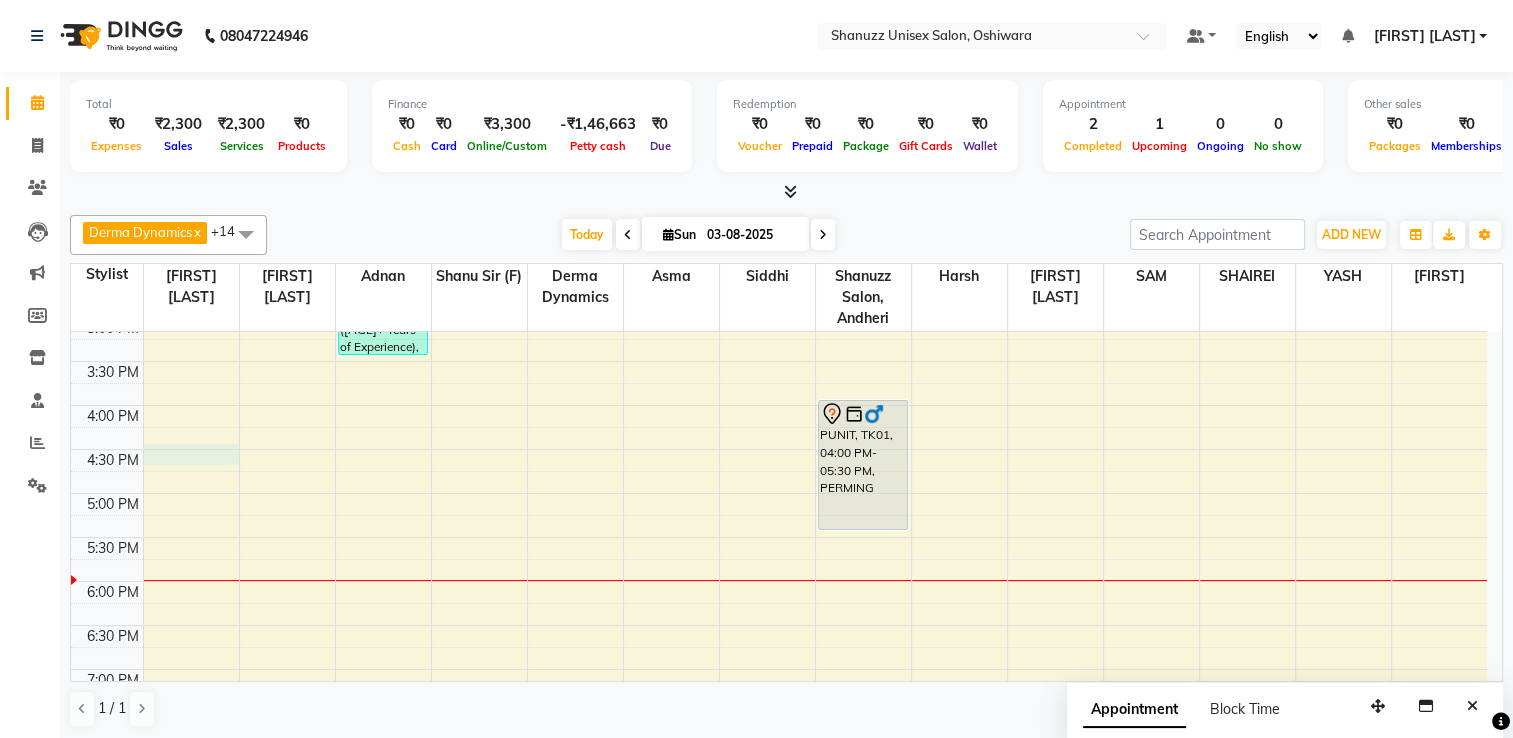 click on "[TIME] [TIME] [TIME] [TIME] [TIME] [TIME] [TIME] [TIME] [TIME] [TIME] [TIME] [TIME] [TIME] [TIME] [TIME] [TIME] [TIME] [TIME] [TIME] [TIME] [TIME] [TIME] [TIME] [TIME]     [FIRST] [LAST], TK03, [TIME] - [TIME], [SERVICE] - Crown,Basique [GENDER] Haircut - By Experienced Hairdresser ([AGE]+ Years of Experience),[SERVICE] - By Experienced Hairdresser ([AGE]+ Years of Experience)     [FIRST] [LAST], TK02, [TIME] - [TIME], [SERVICE] - TRIM Add On             [FIRST], TK01, [TIME] - [TIME], [SERVICE]" at bounding box center (779, 317) 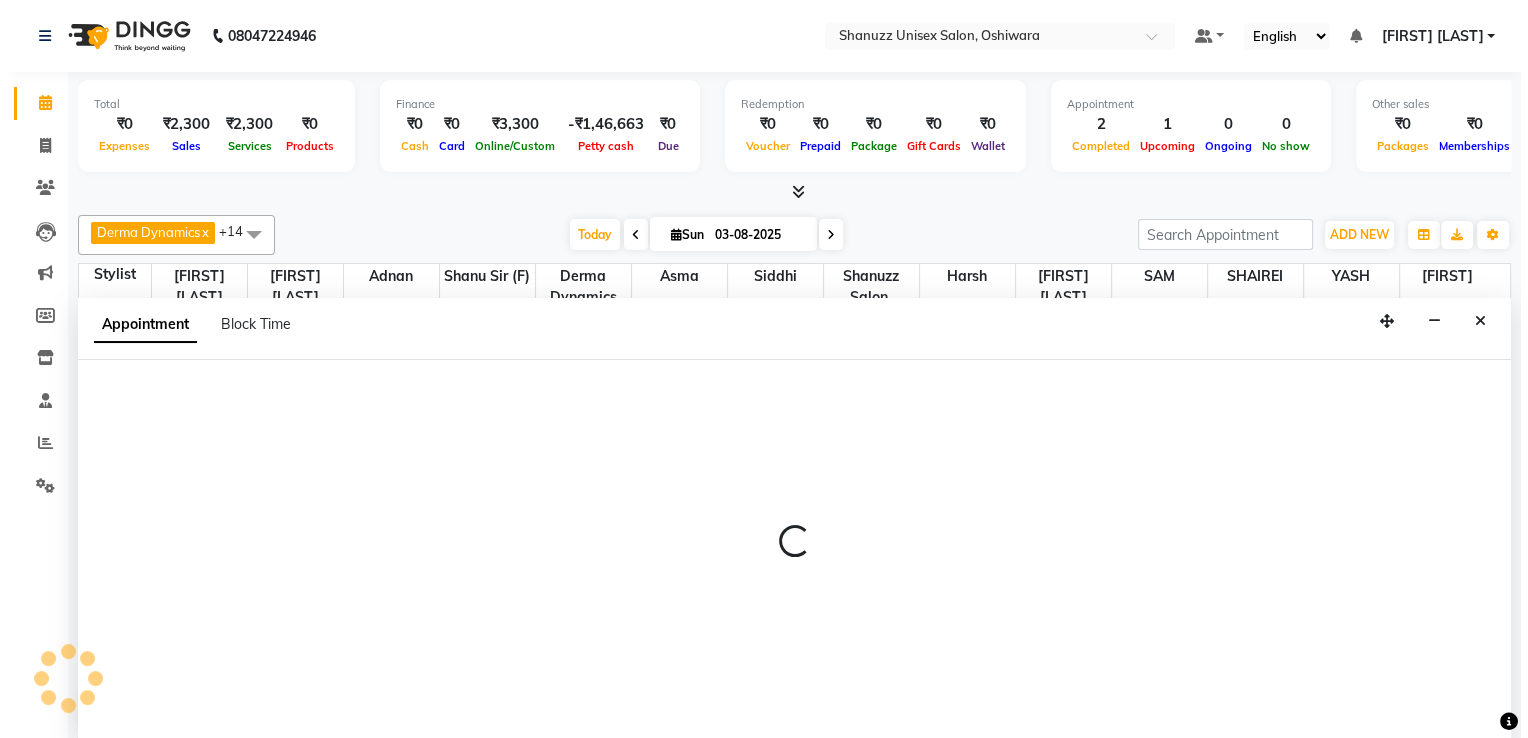 scroll, scrollTop: 0, scrollLeft: 0, axis: both 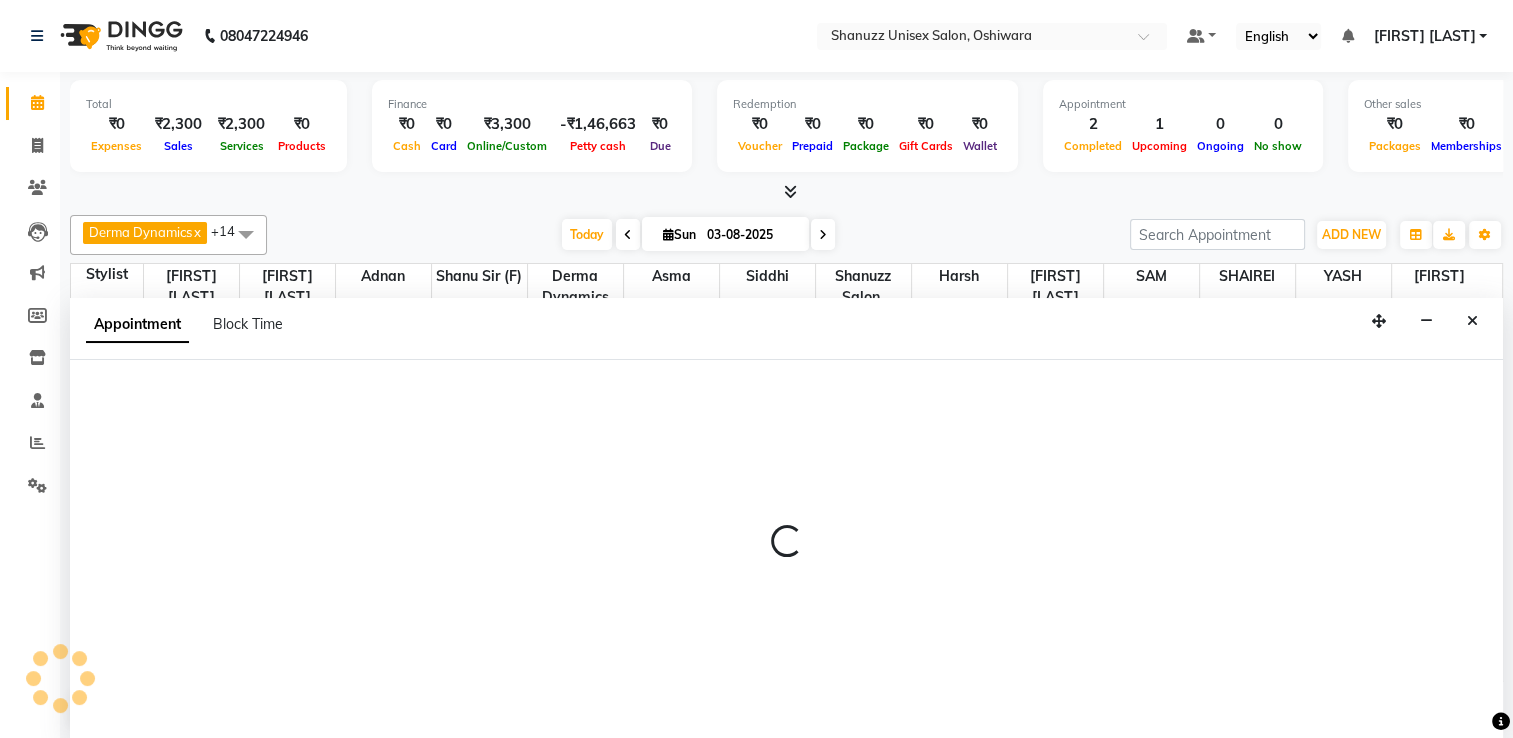 select on "59231" 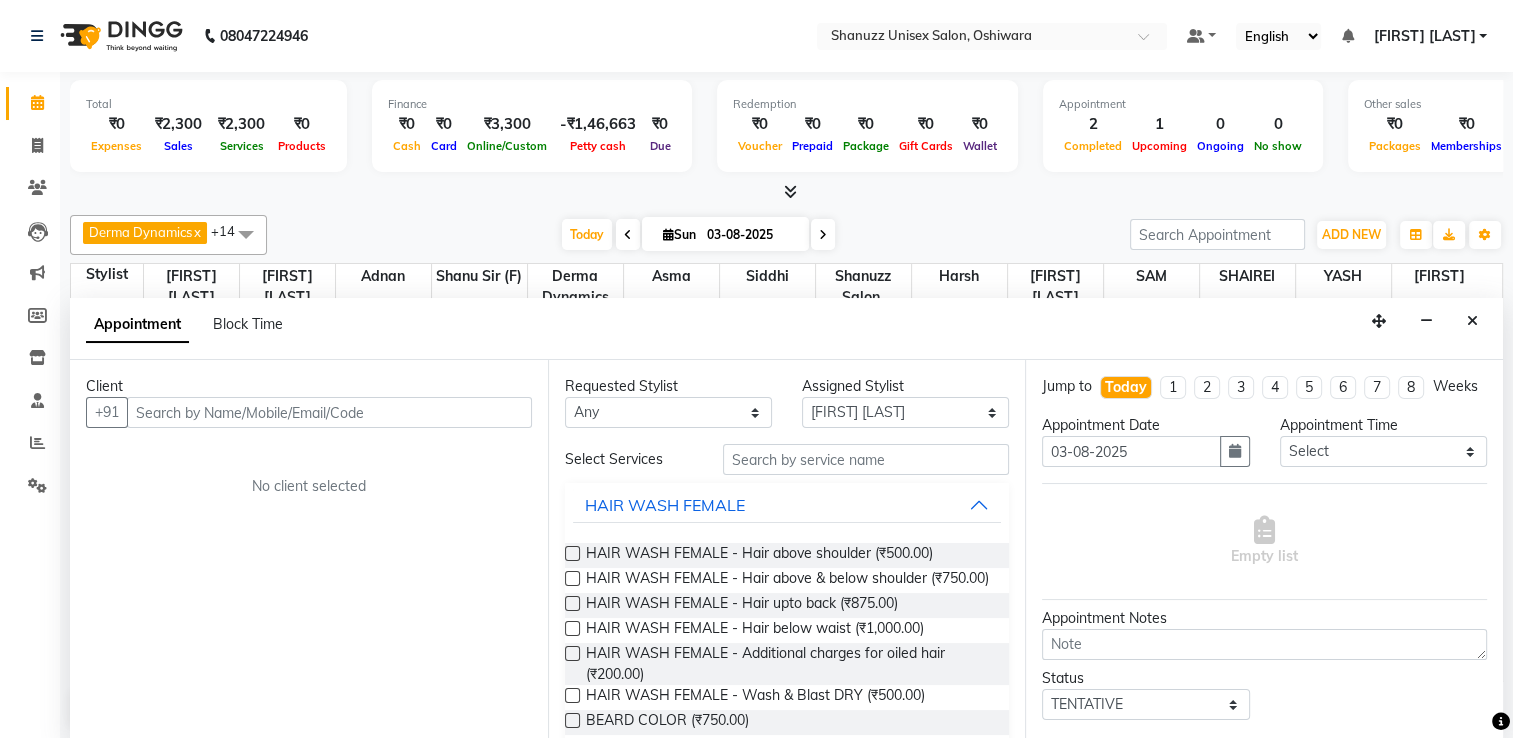 click at bounding box center [329, 412] 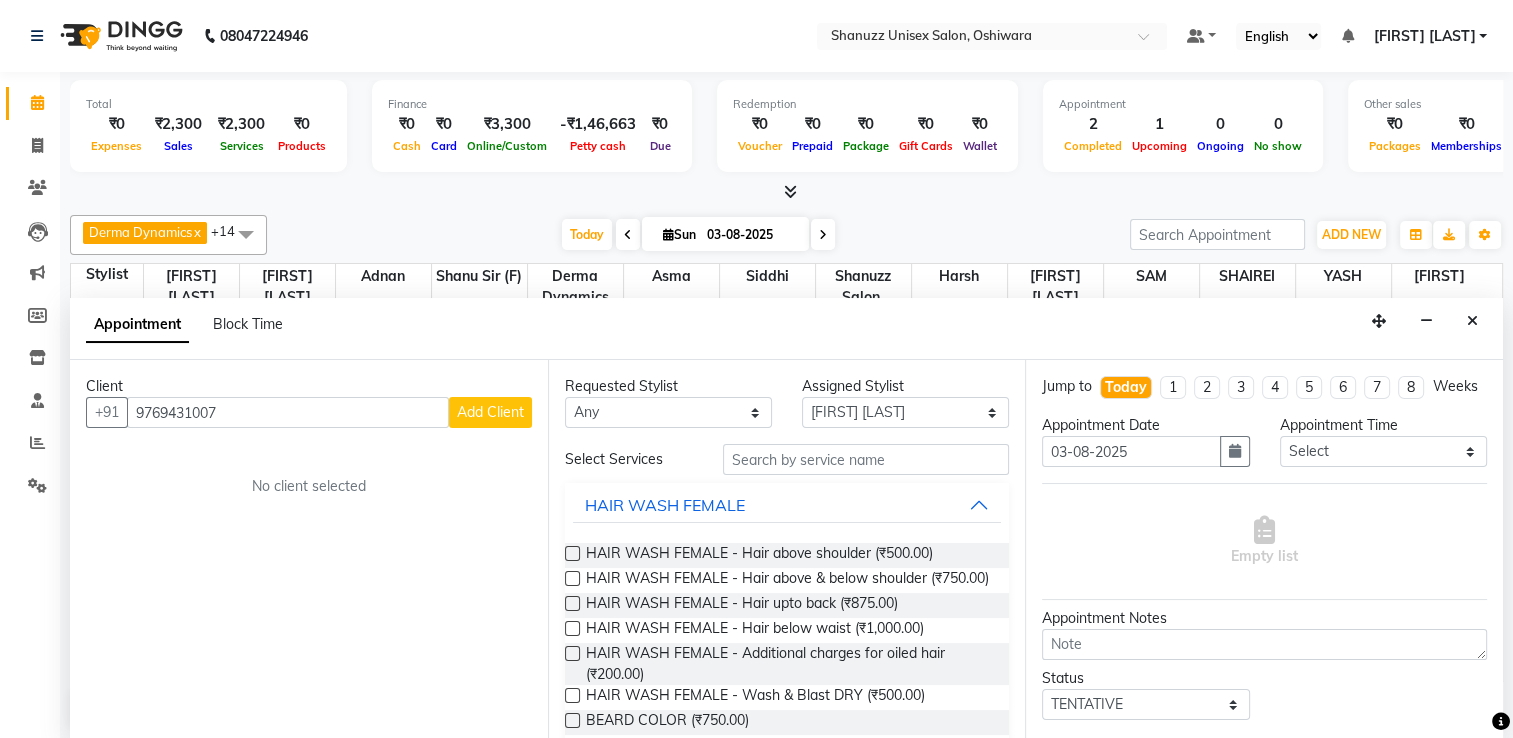 type on "9769431007" 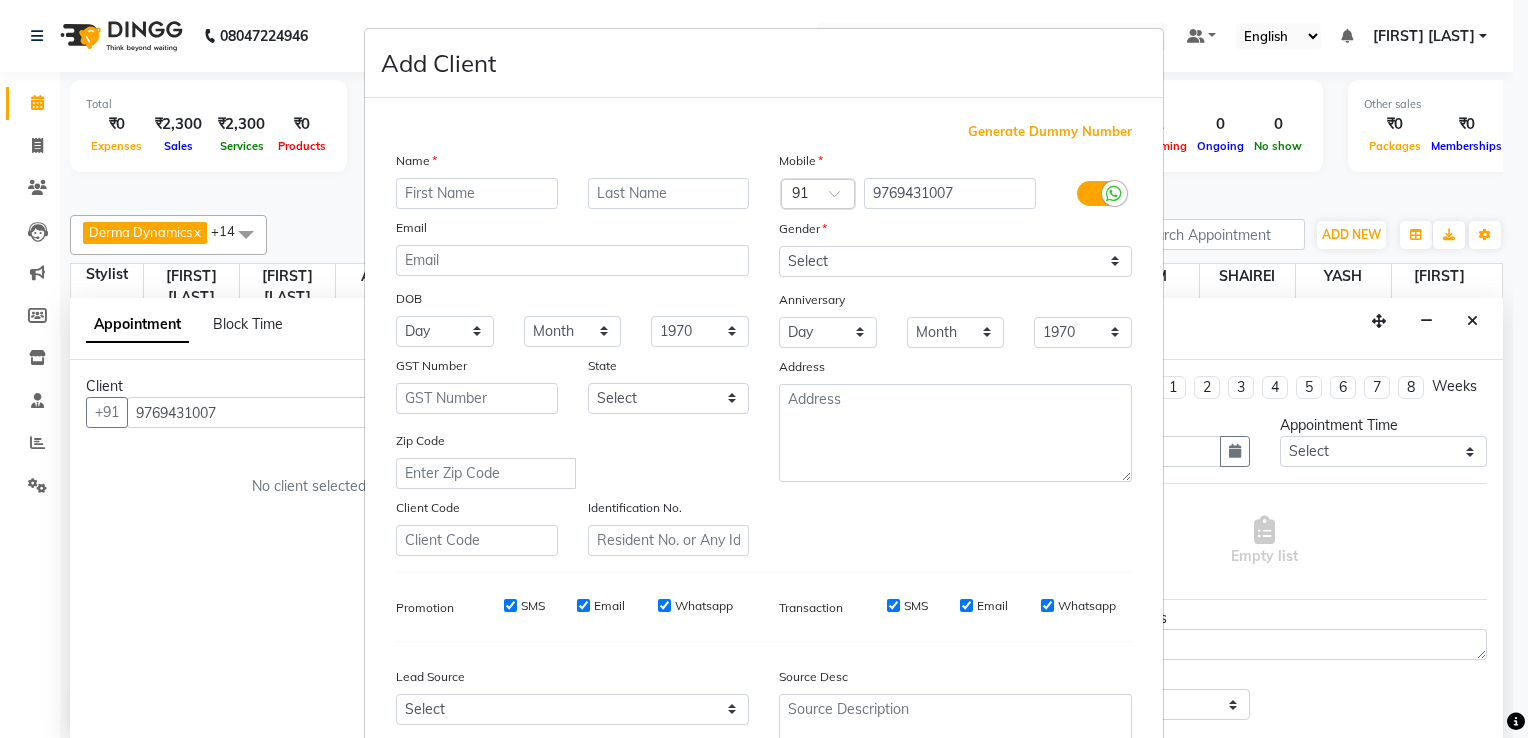 click at bounding box center [477, 193] 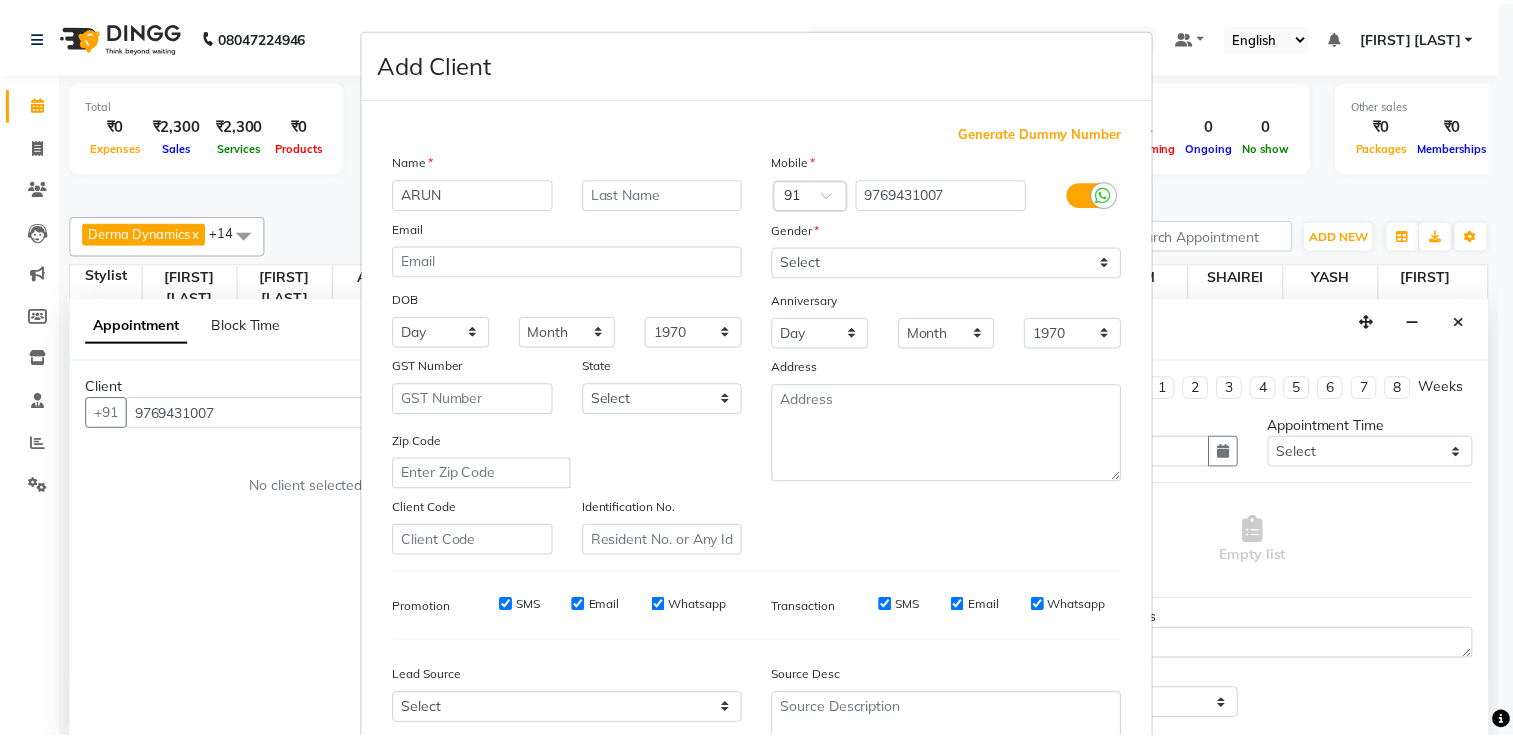 scroll, scrollTop: 194, scrollLeft: 0, axis: vertical 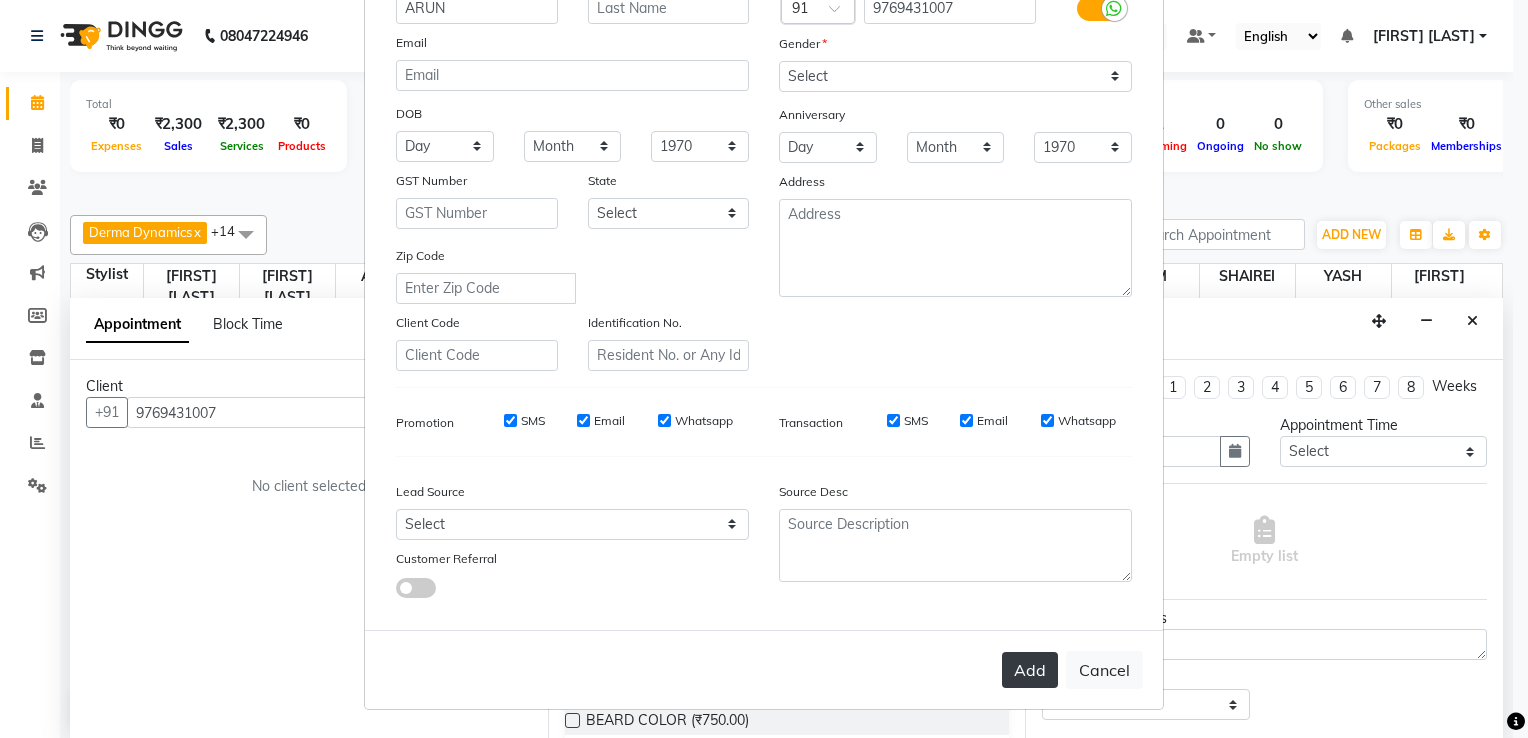 type on "ARUN" 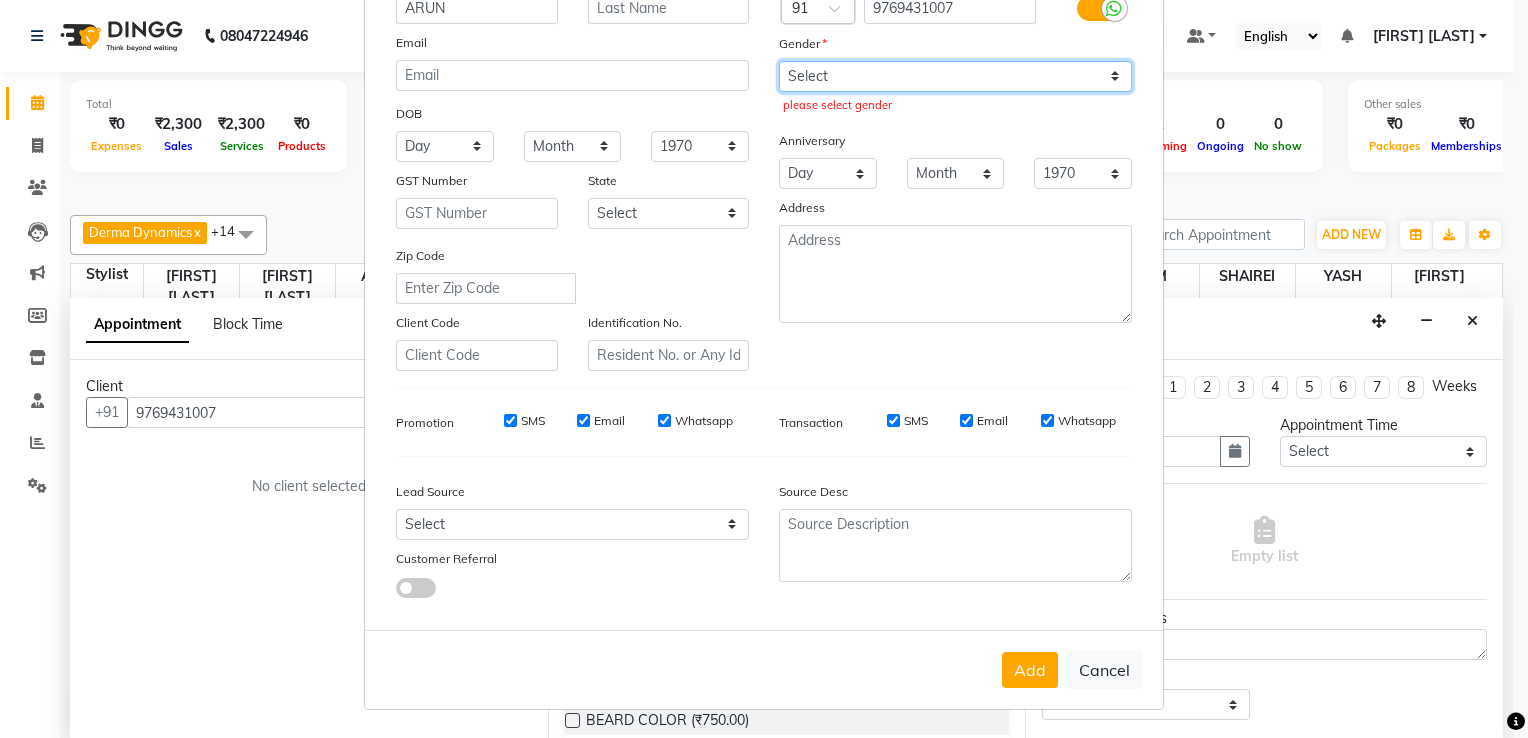 click on "Select Male Female Other Prefer Not To Say" at bounding box center (955, 76) 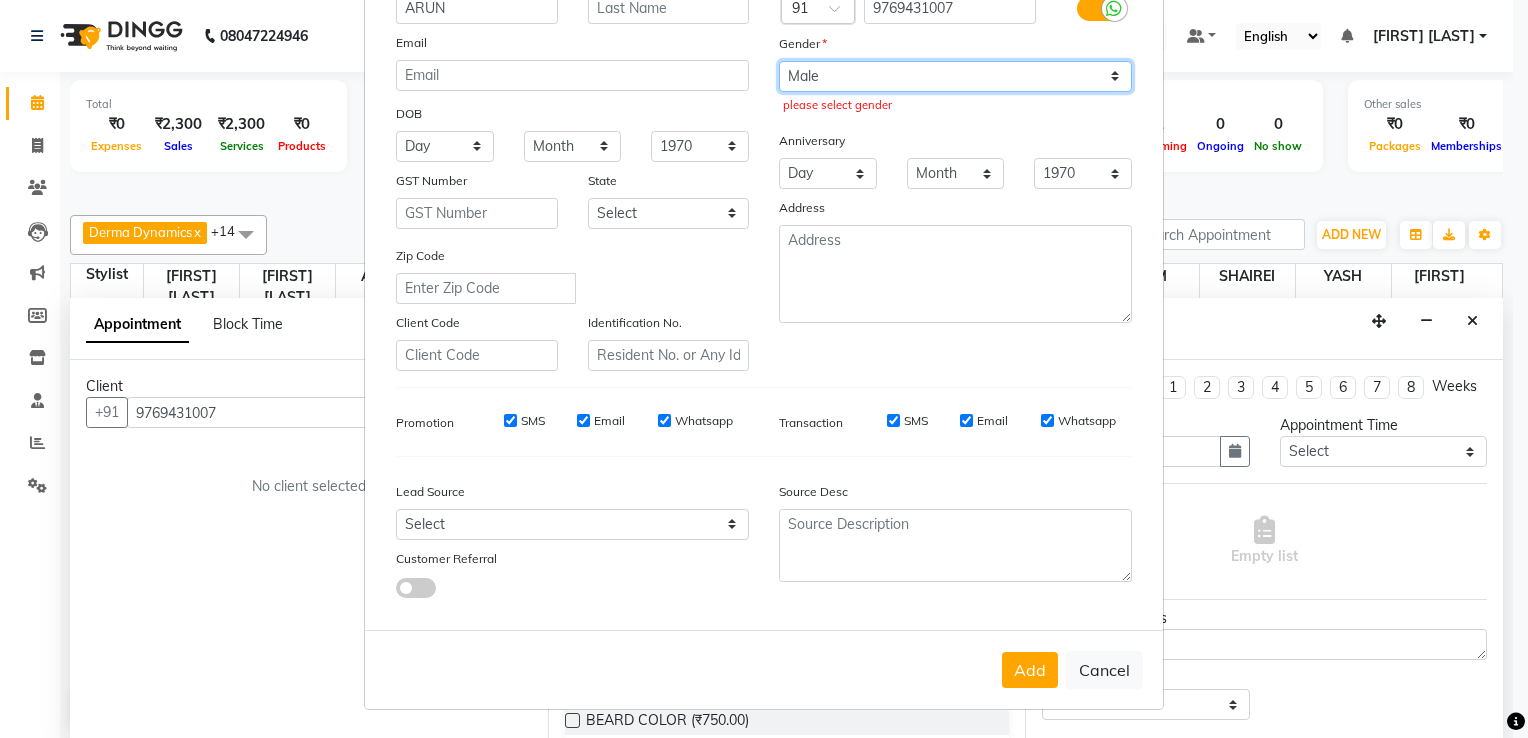 click on "Select Male Female Other Prefer Not To Say" at bounding box center [955, 76] 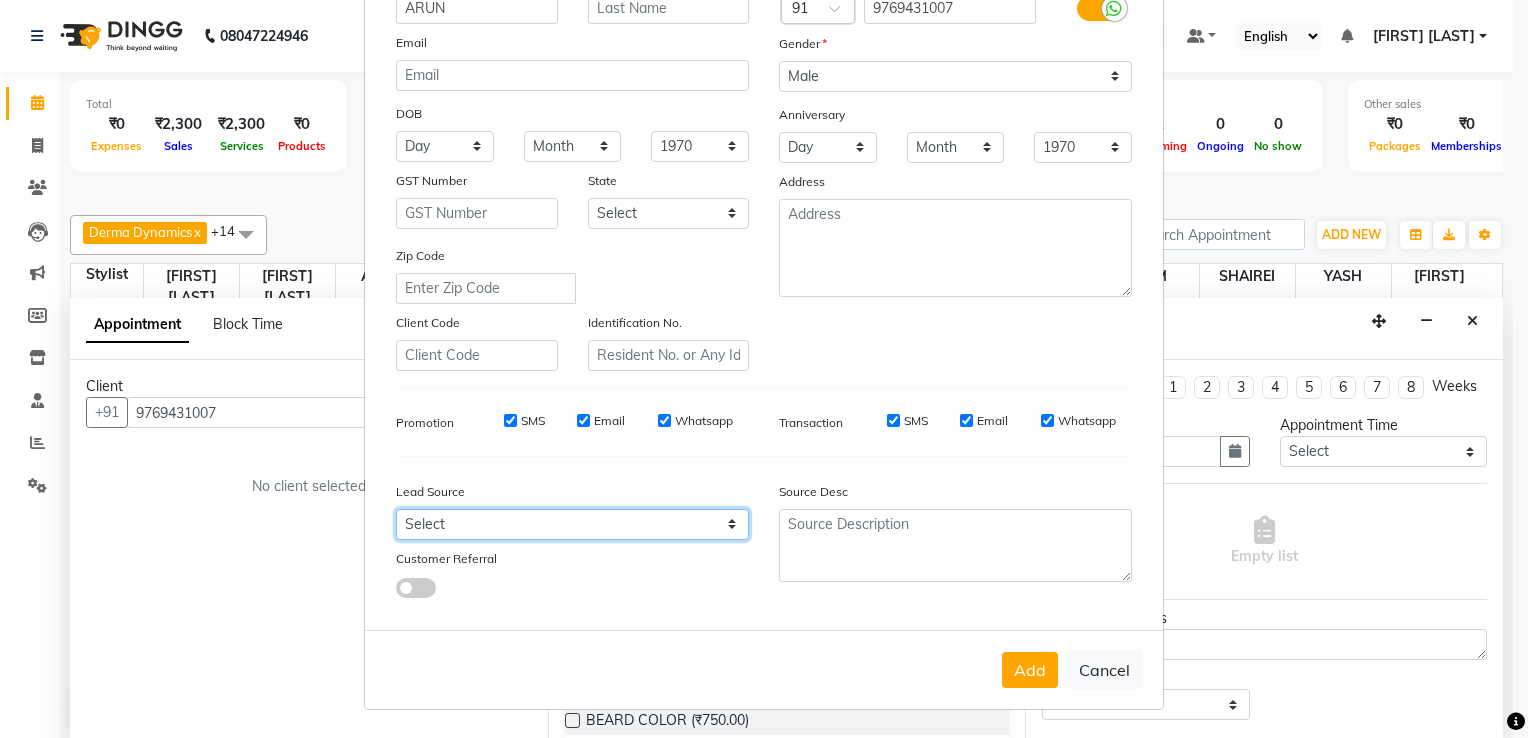 click on "Select Walk-in Referral Internet Friend Word of Mouth Advertisement Facebook JustDial Google Other" at bounding box center [572, 524] 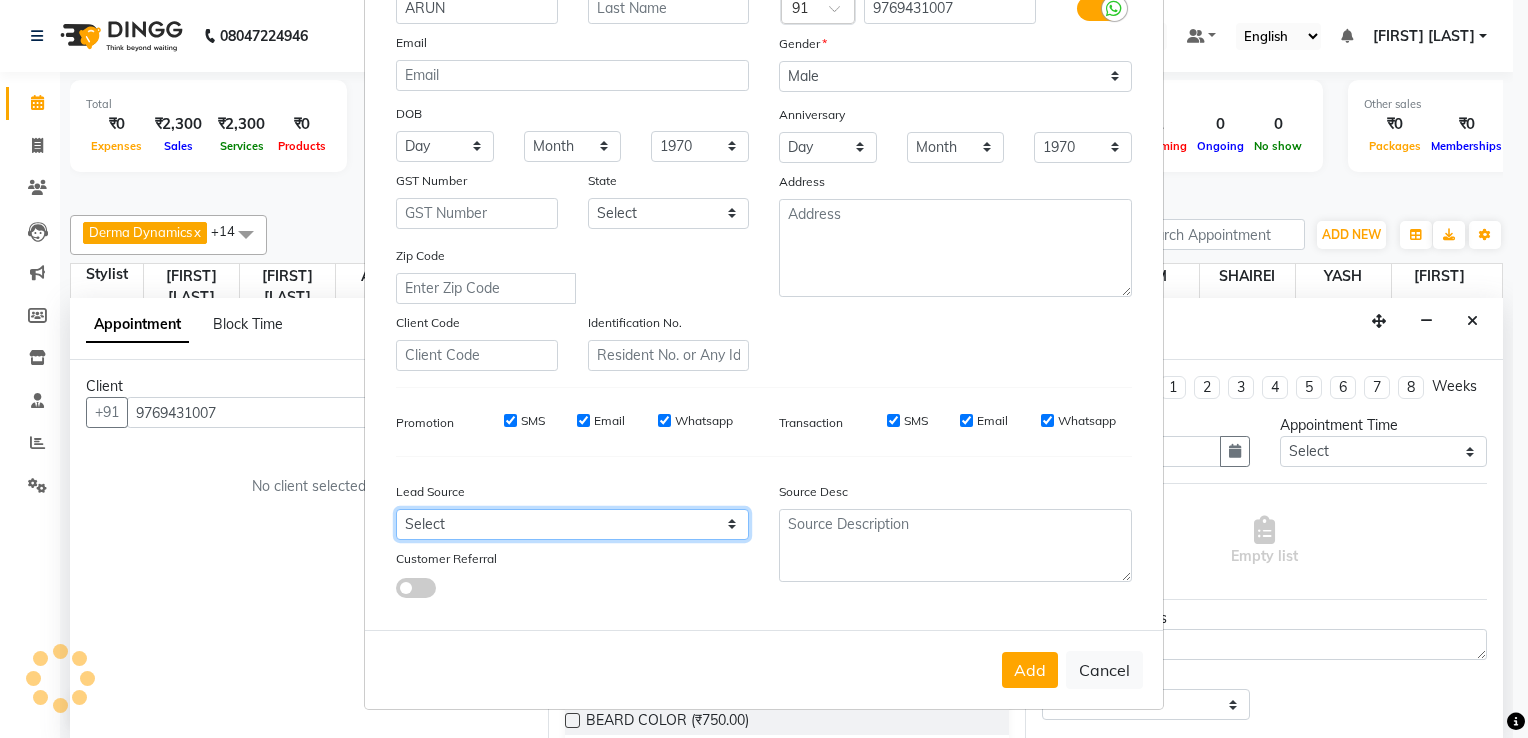 select on "49172" 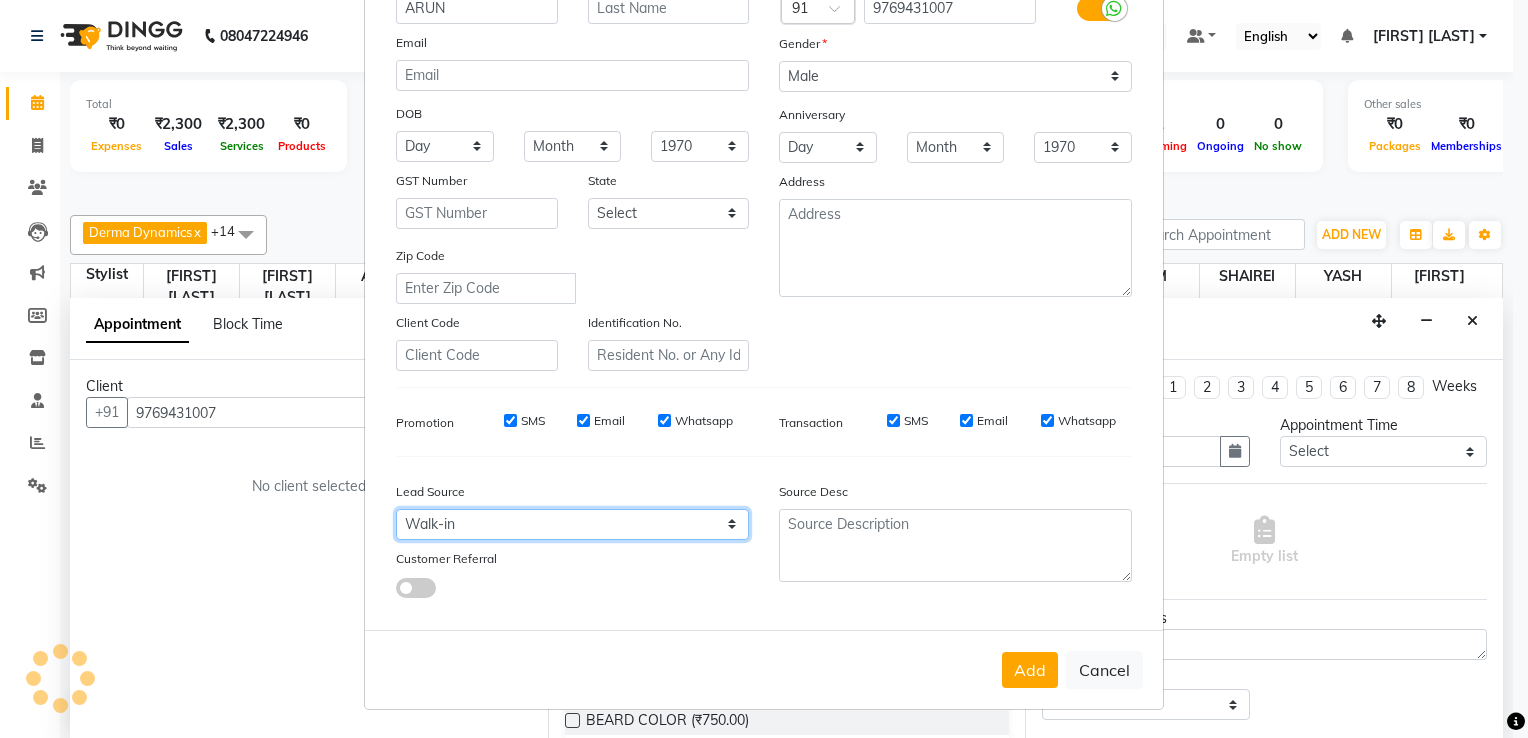 click on "Select Walk-in Referral Internet Friend Word of Mouth Advertisement Facebook JustDial Google Other" at bounding box center (572, 524) 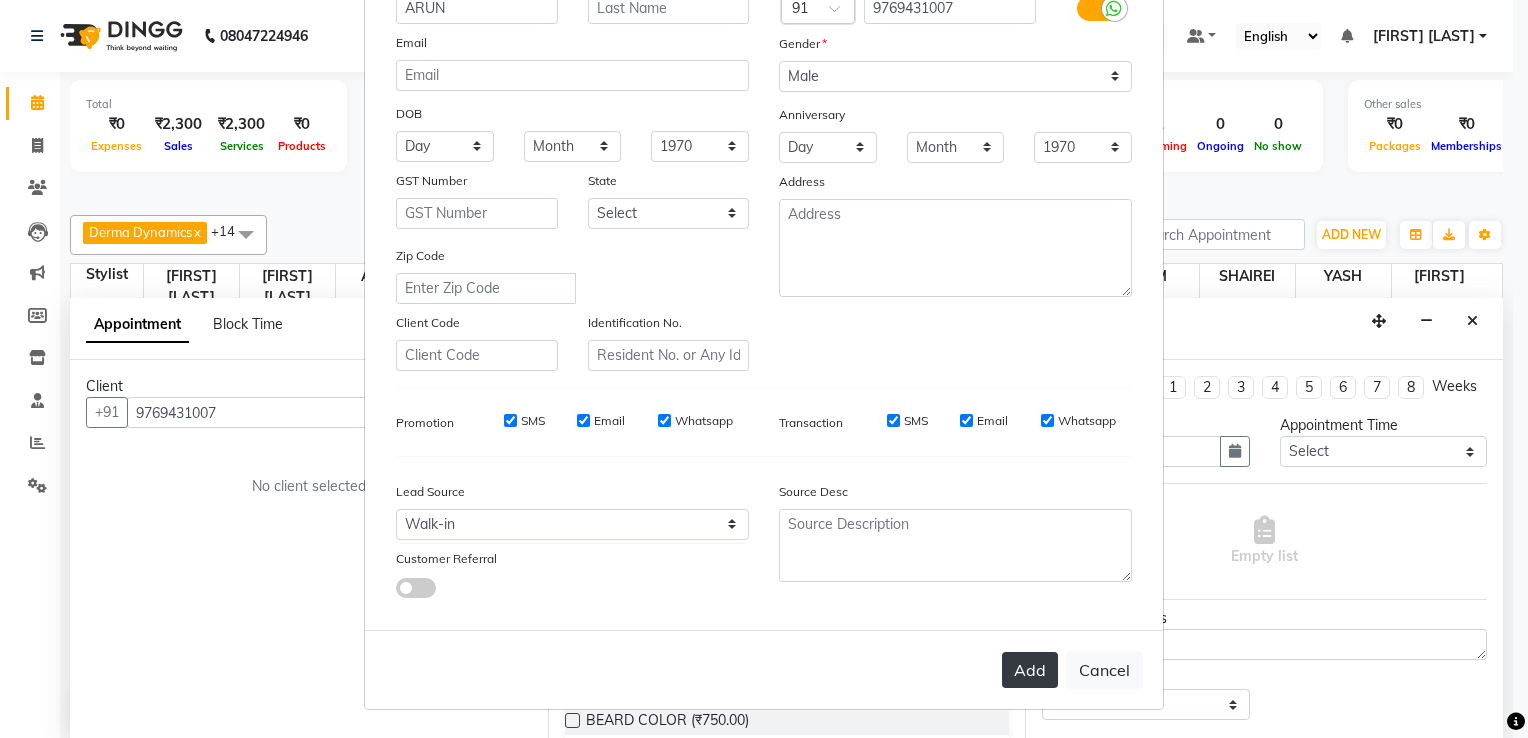 click on "Add" at bounding box center [1030, 670] 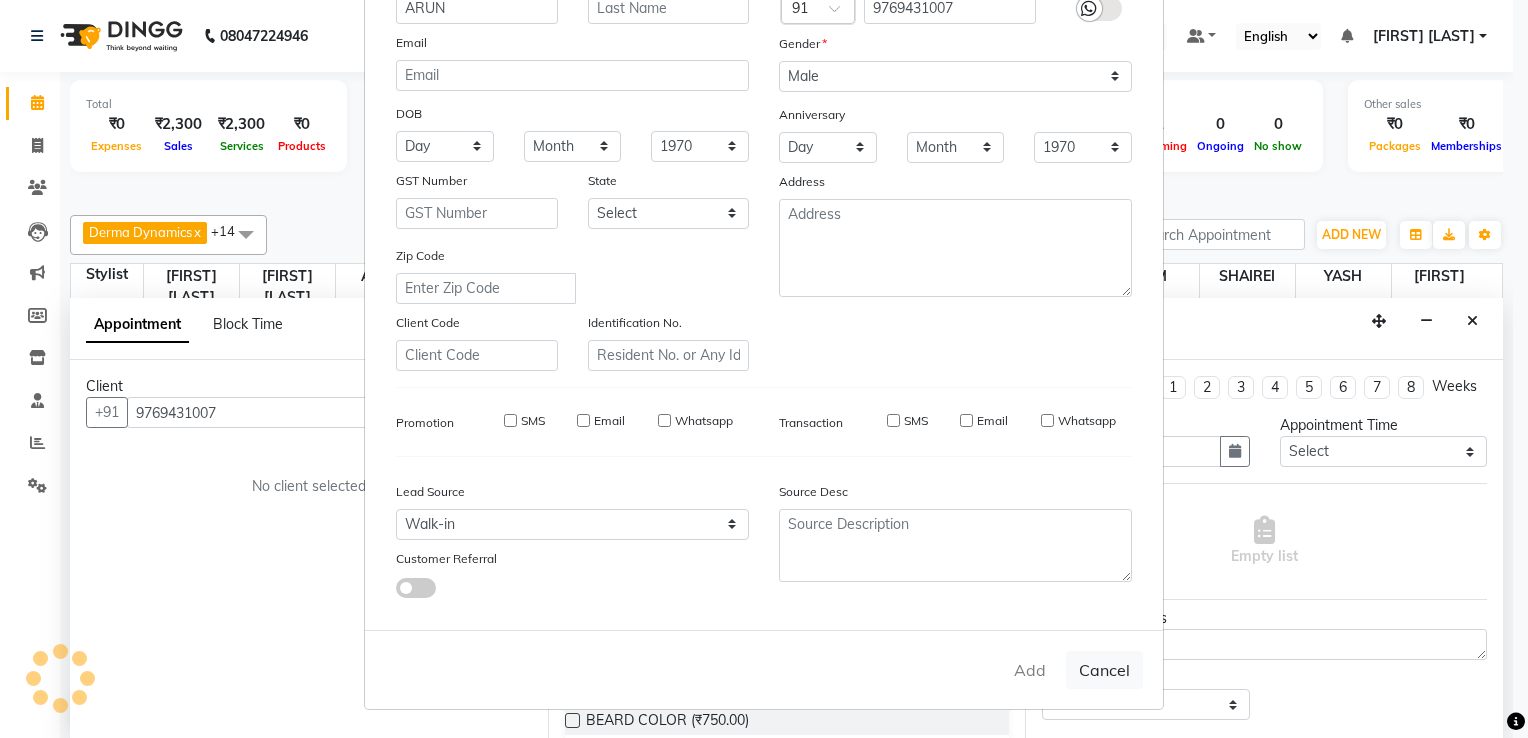 type 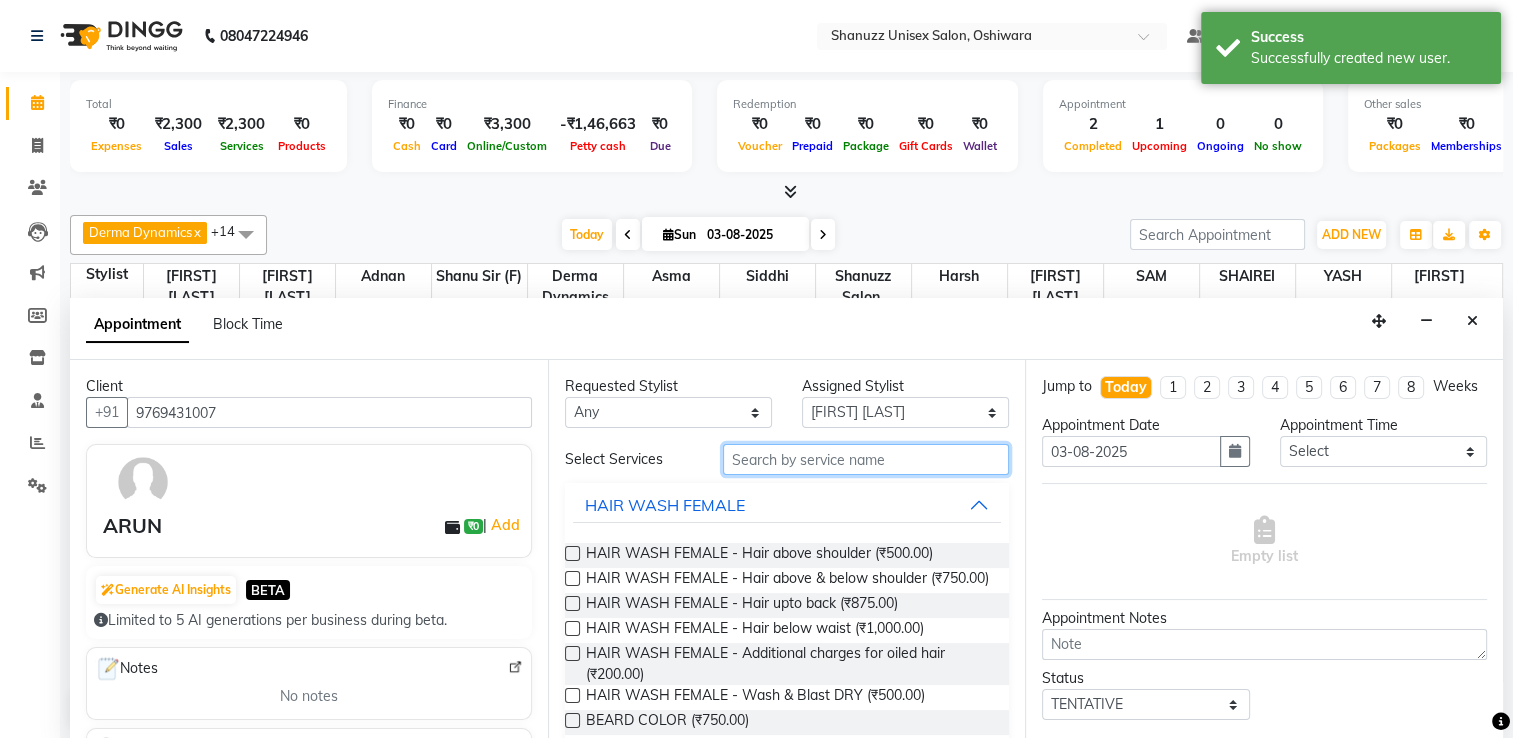click at bounding box center (866, 459) 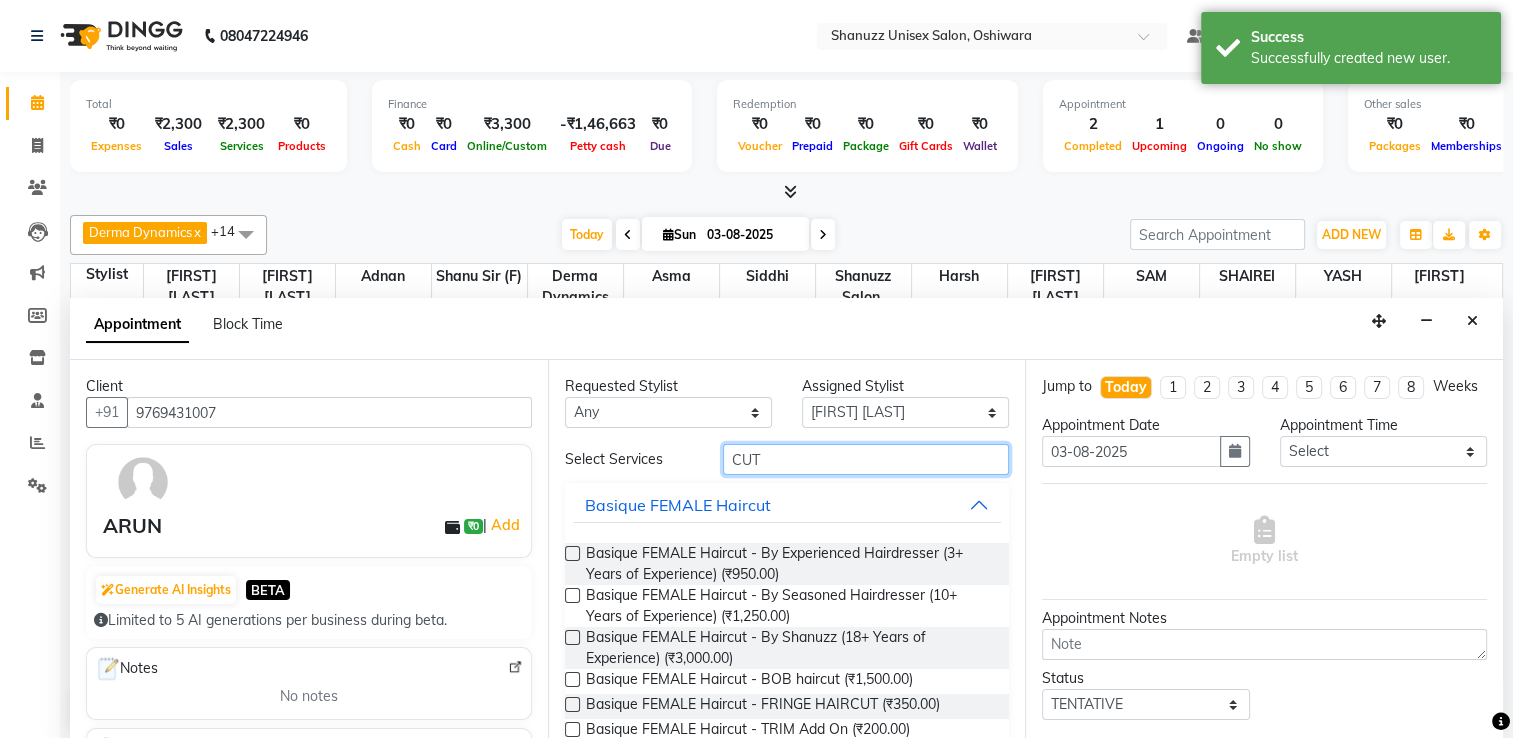 scroll, scrollTop: 122, scrollLeft: 0, axis: vertical 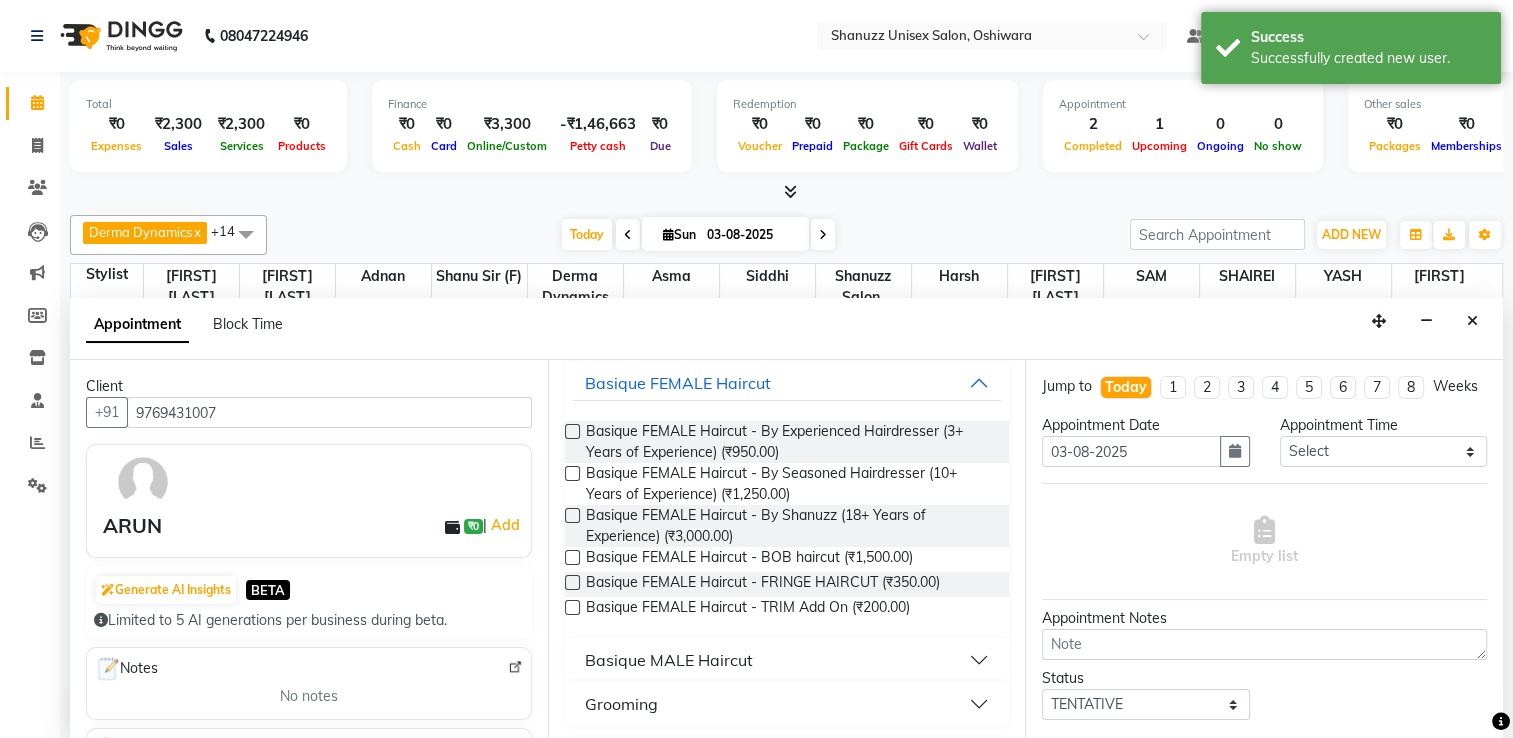 type on "CUT" 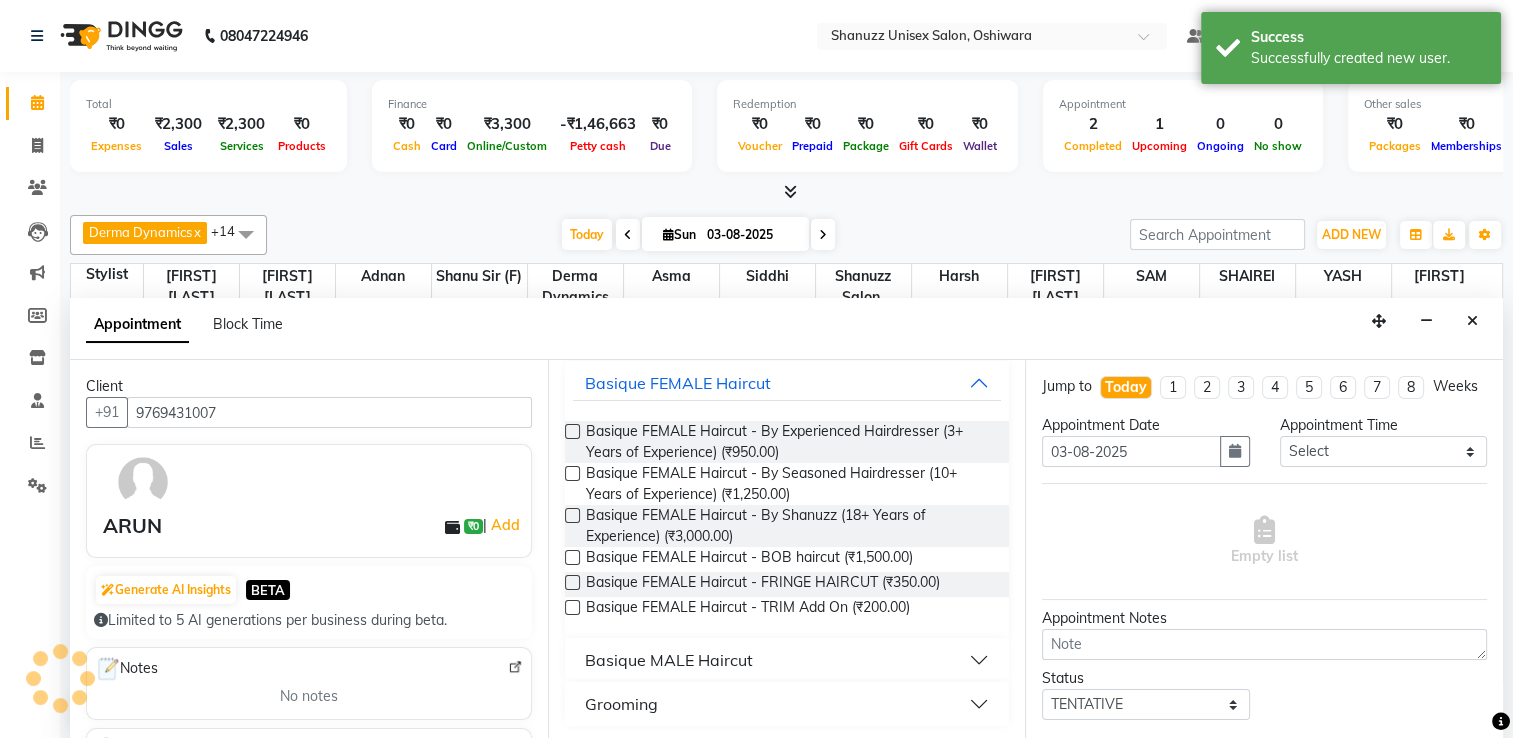 click on "Basique MALE Haircut" at bounding box center [669, 660] 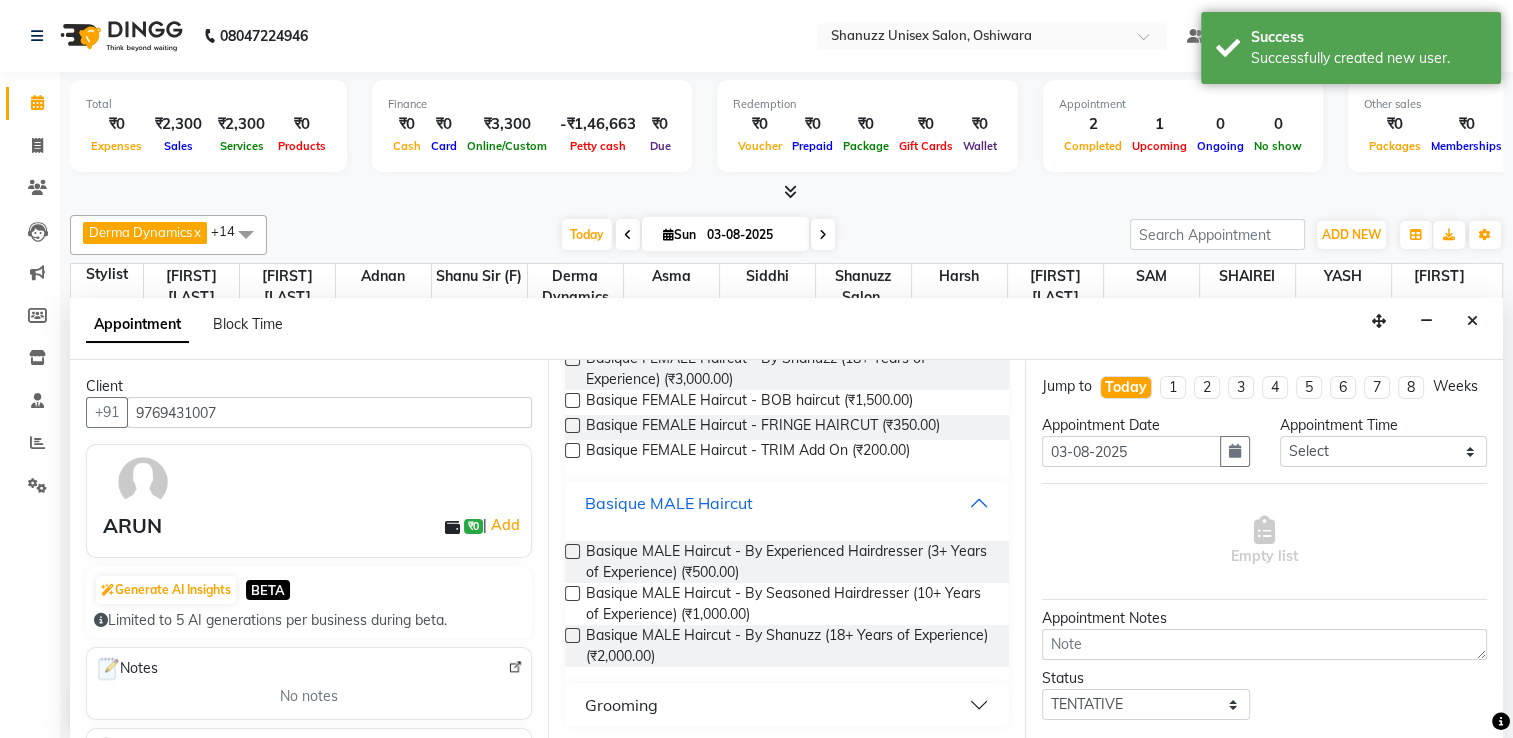 scroll, scrollTop: 280, scrollLeft: 0, axis: vertical 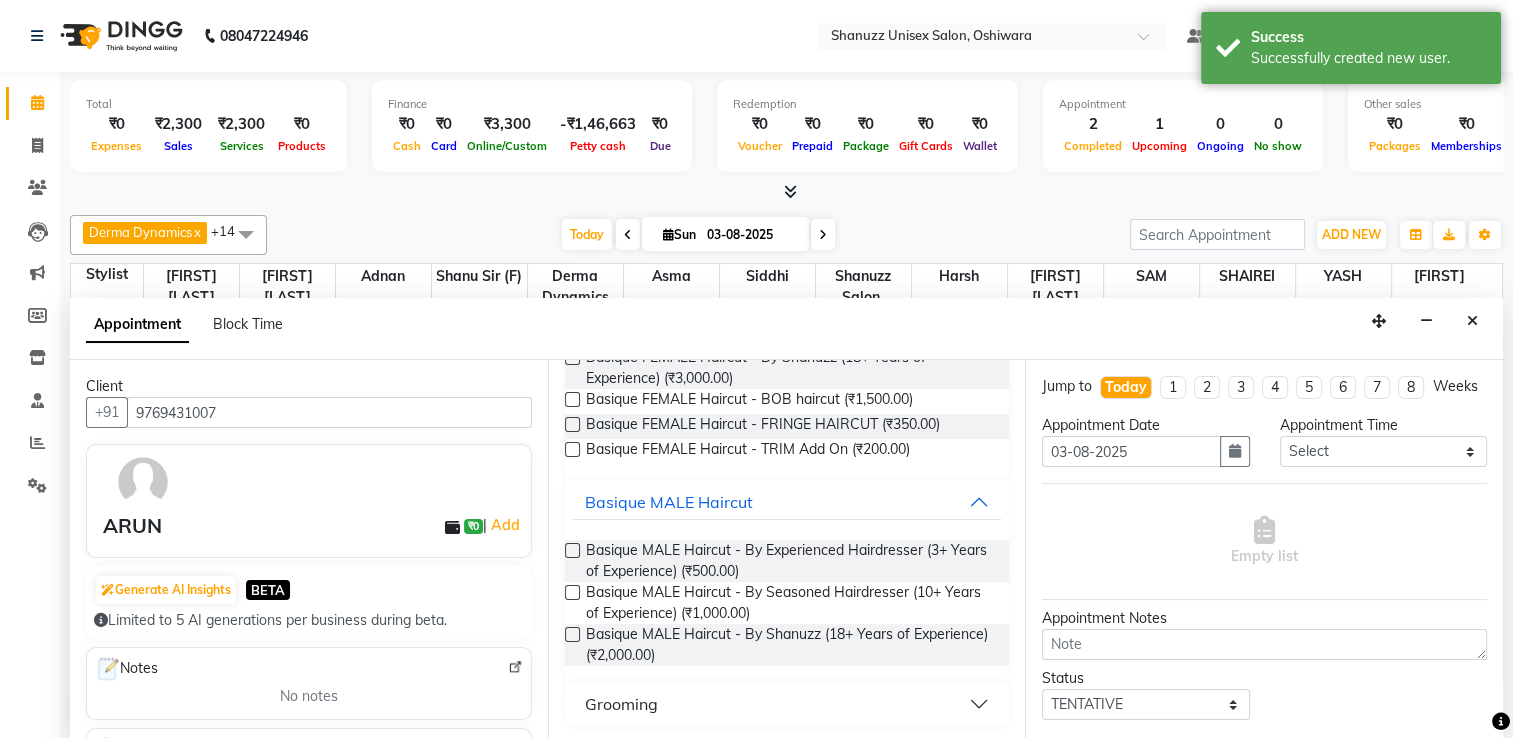 click at bounding box center [572, 550] 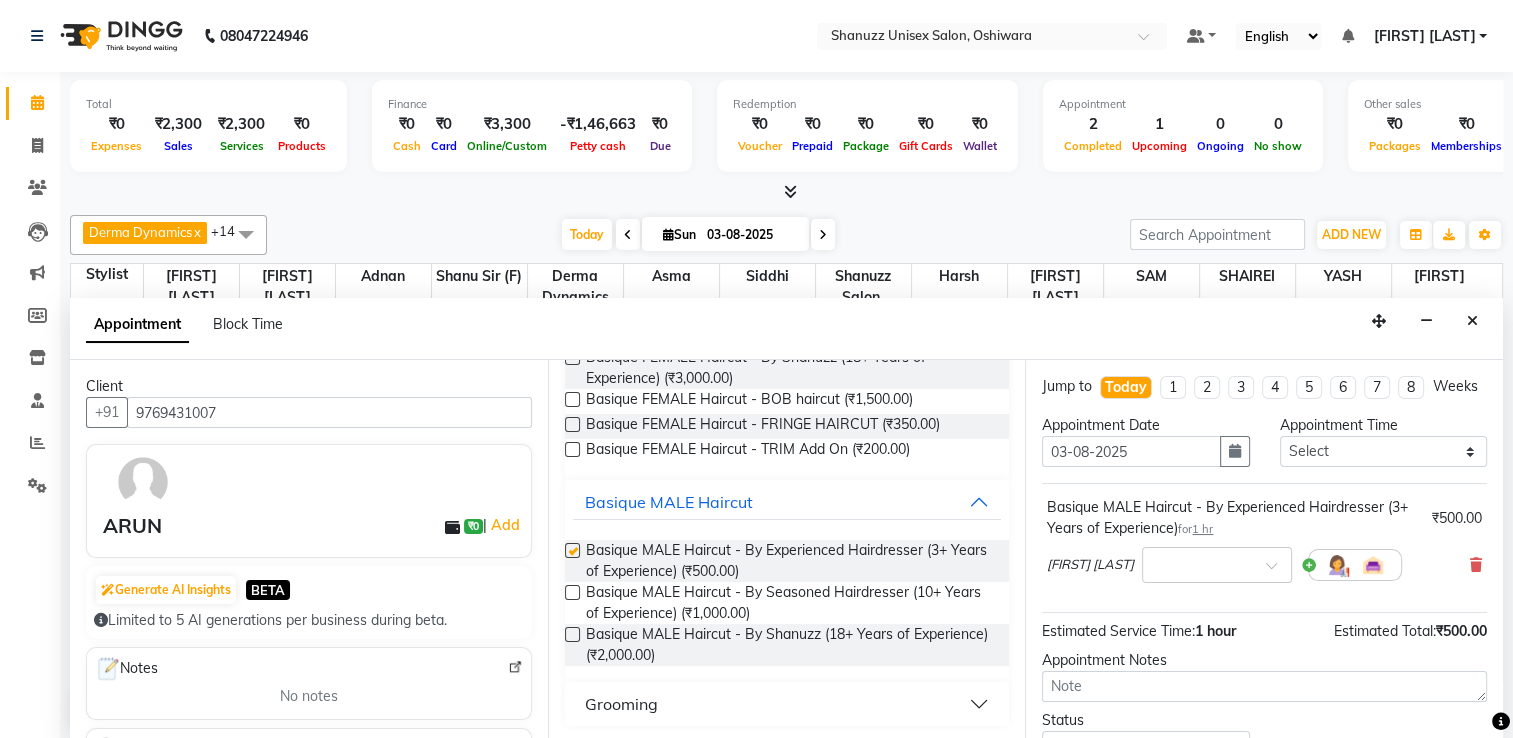 checkbox on "false" 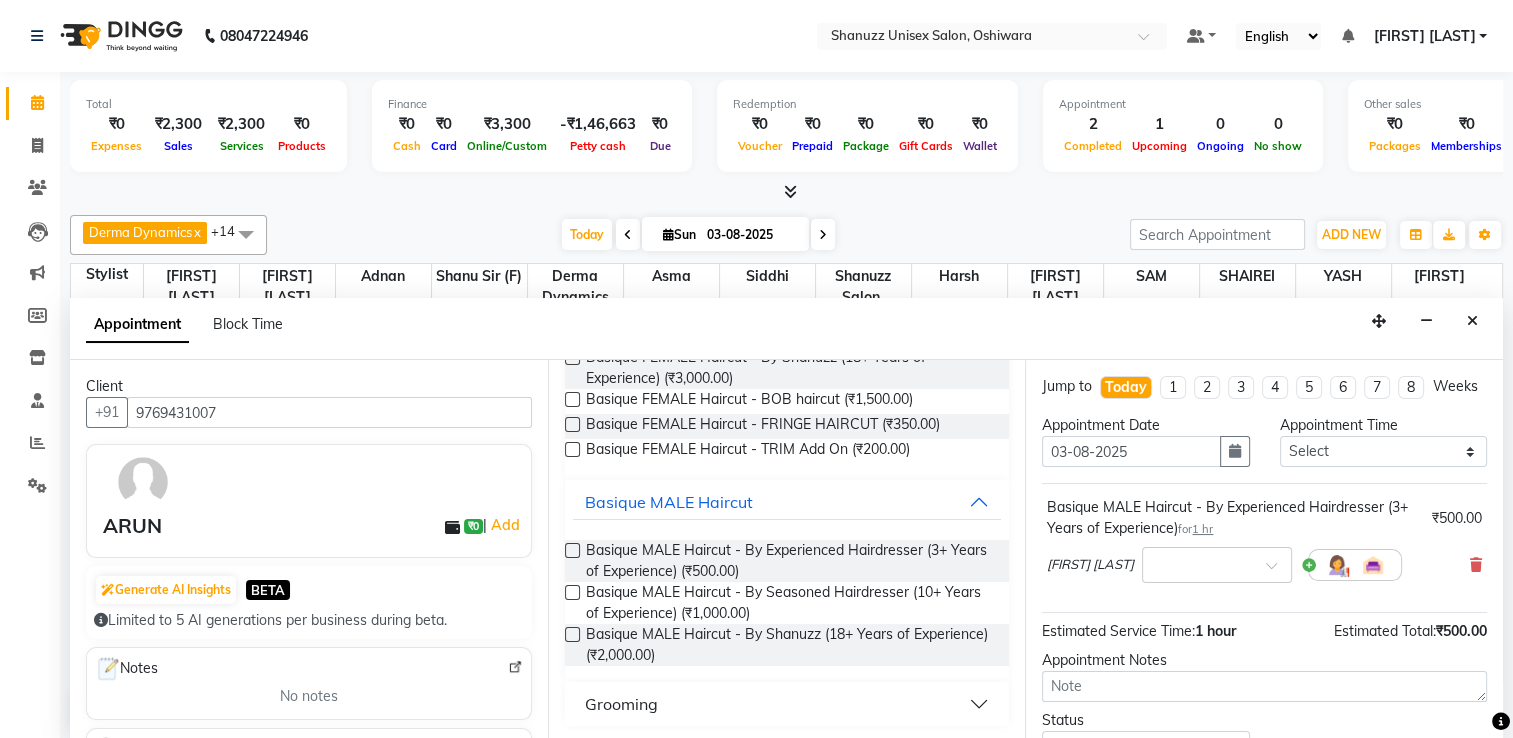 scroll, scrollTop: 164, scrollLeft: 0, axis: vertical 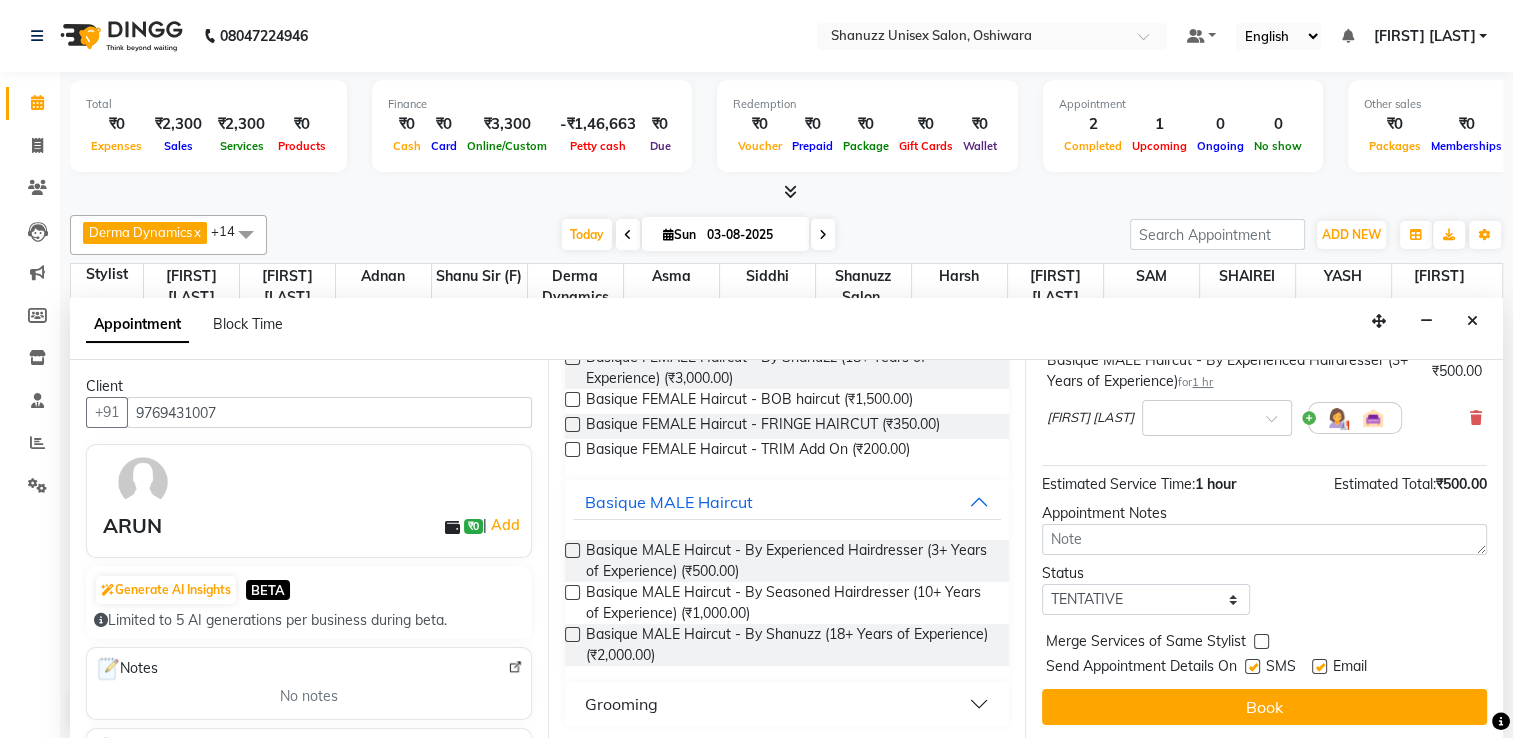 click on "SMS" at bounding box center [1278, 668] 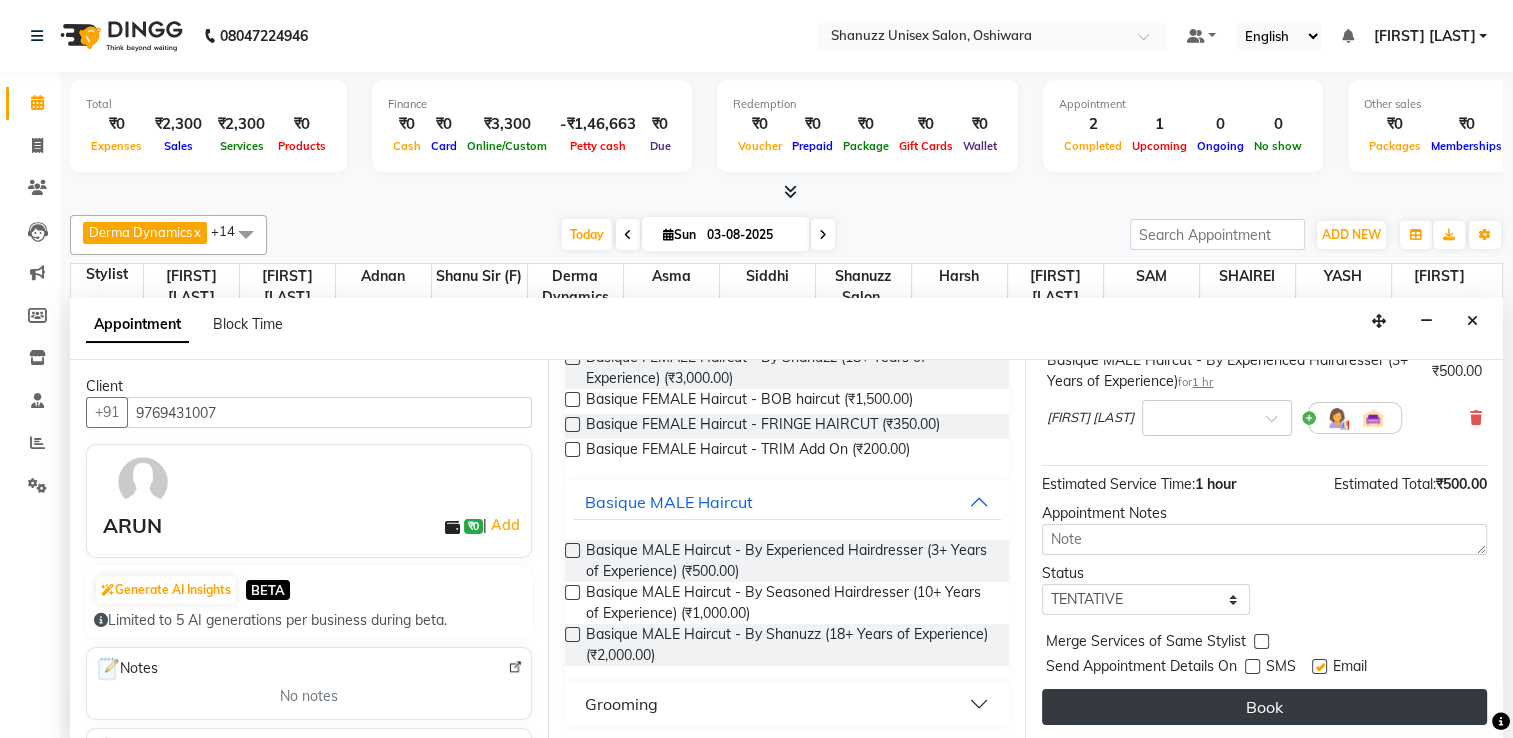 click on "Book" at bounding box center (1264, 707) 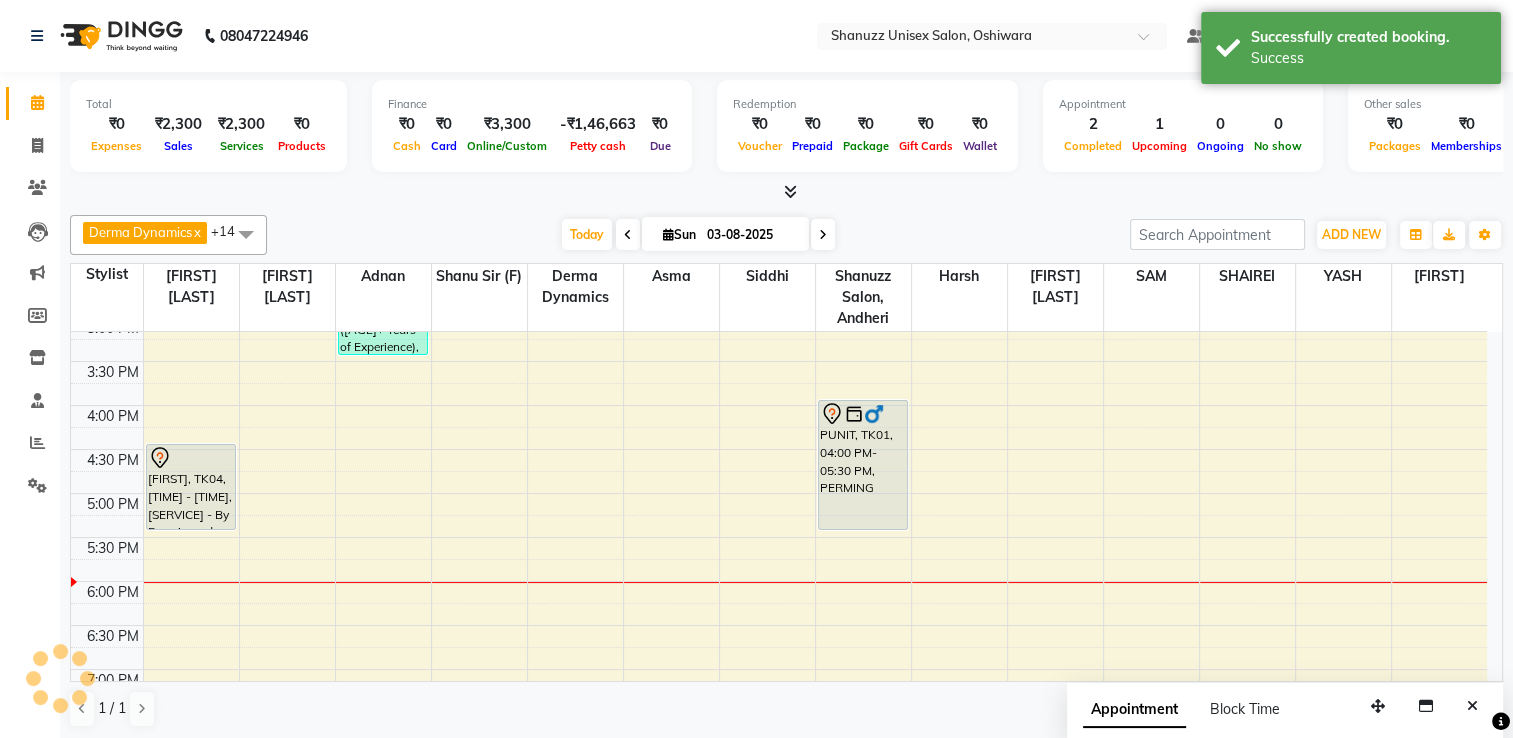 scroll, scrollTop: 0, scrollLeft: 0, axis: both 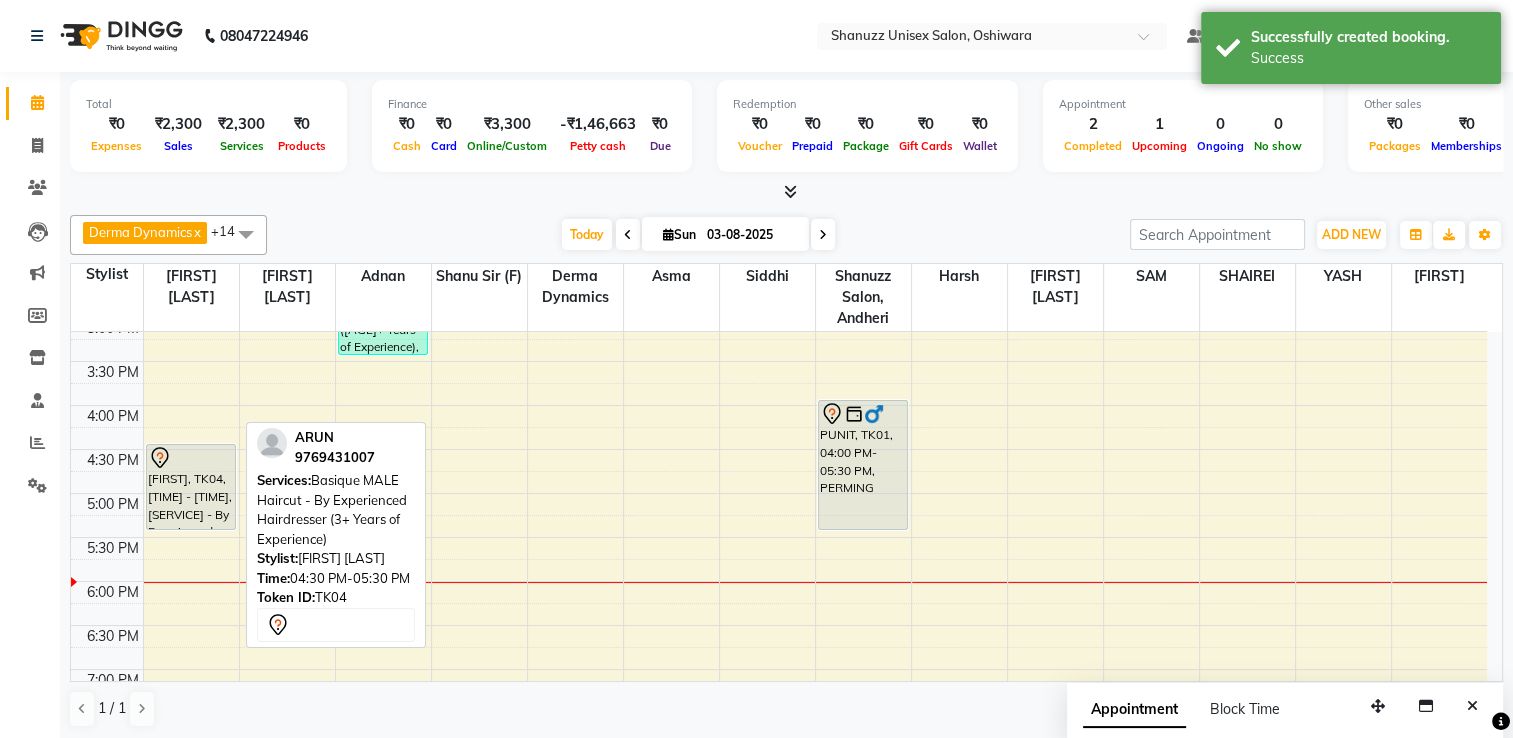 click on "ARUN, TK04, 04:30 PM-05:30 PM, Basique MALE Haircut - By Experienced Hairdresser (3+ Years of Experience)" at bounding box center [191, 487] 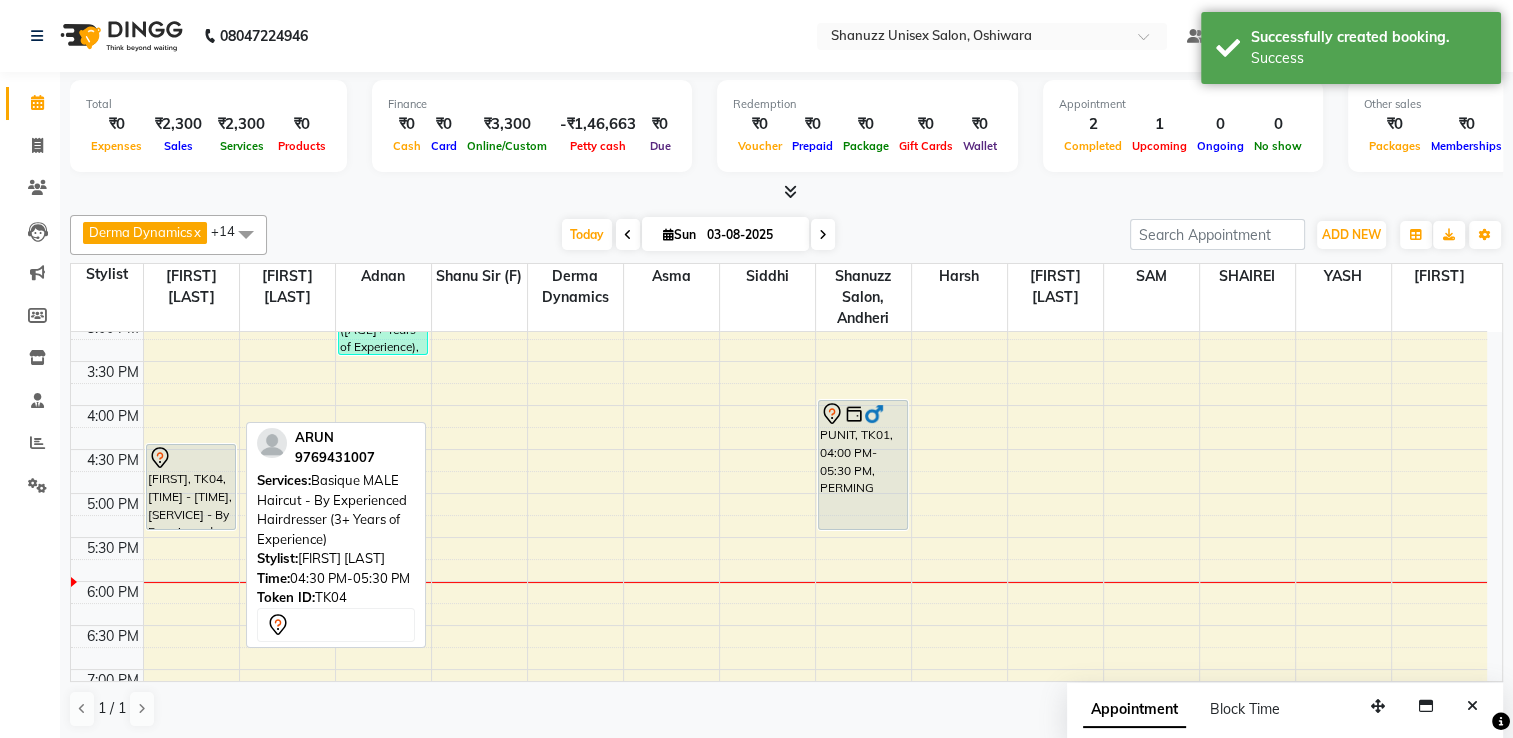 select on "7" 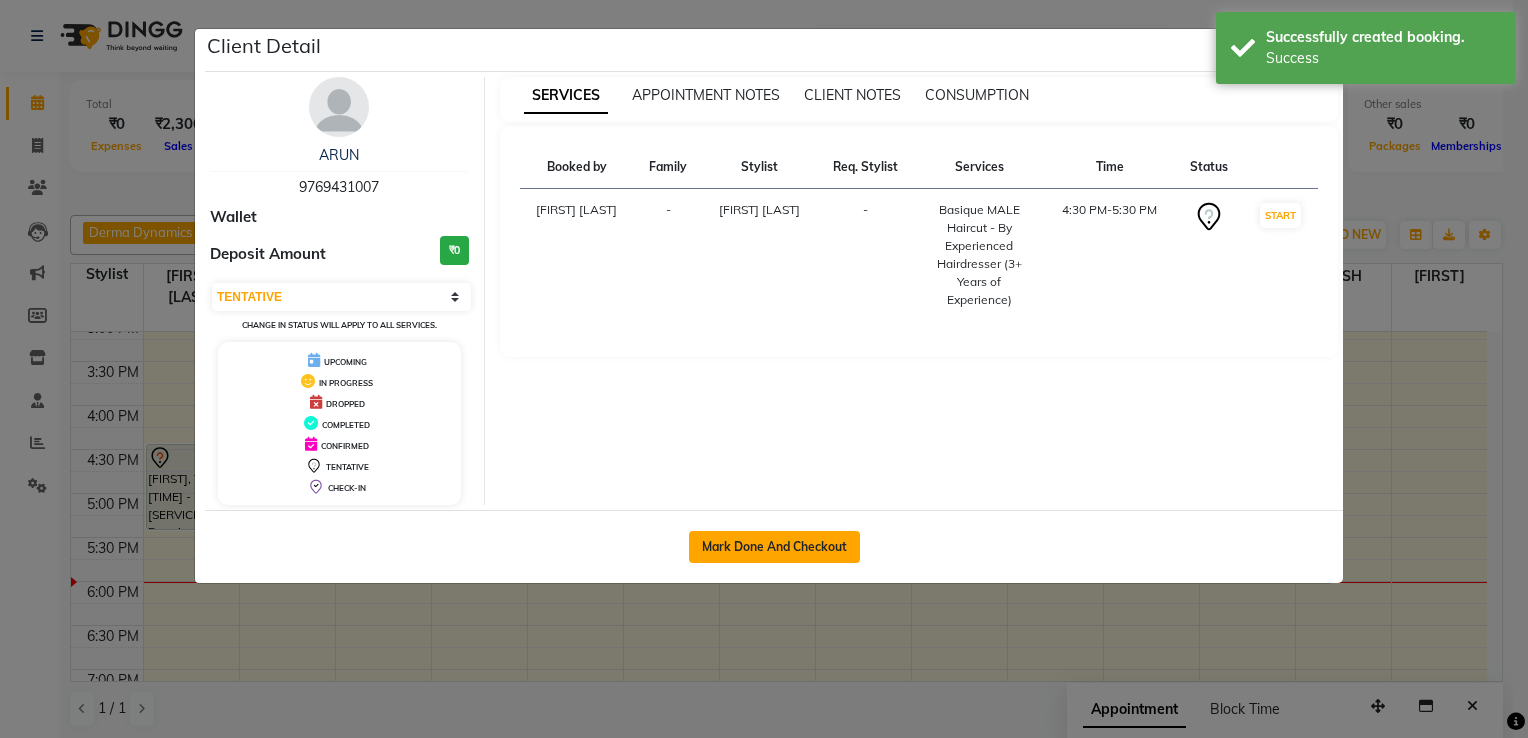 click on "Mark Done And Checkout" 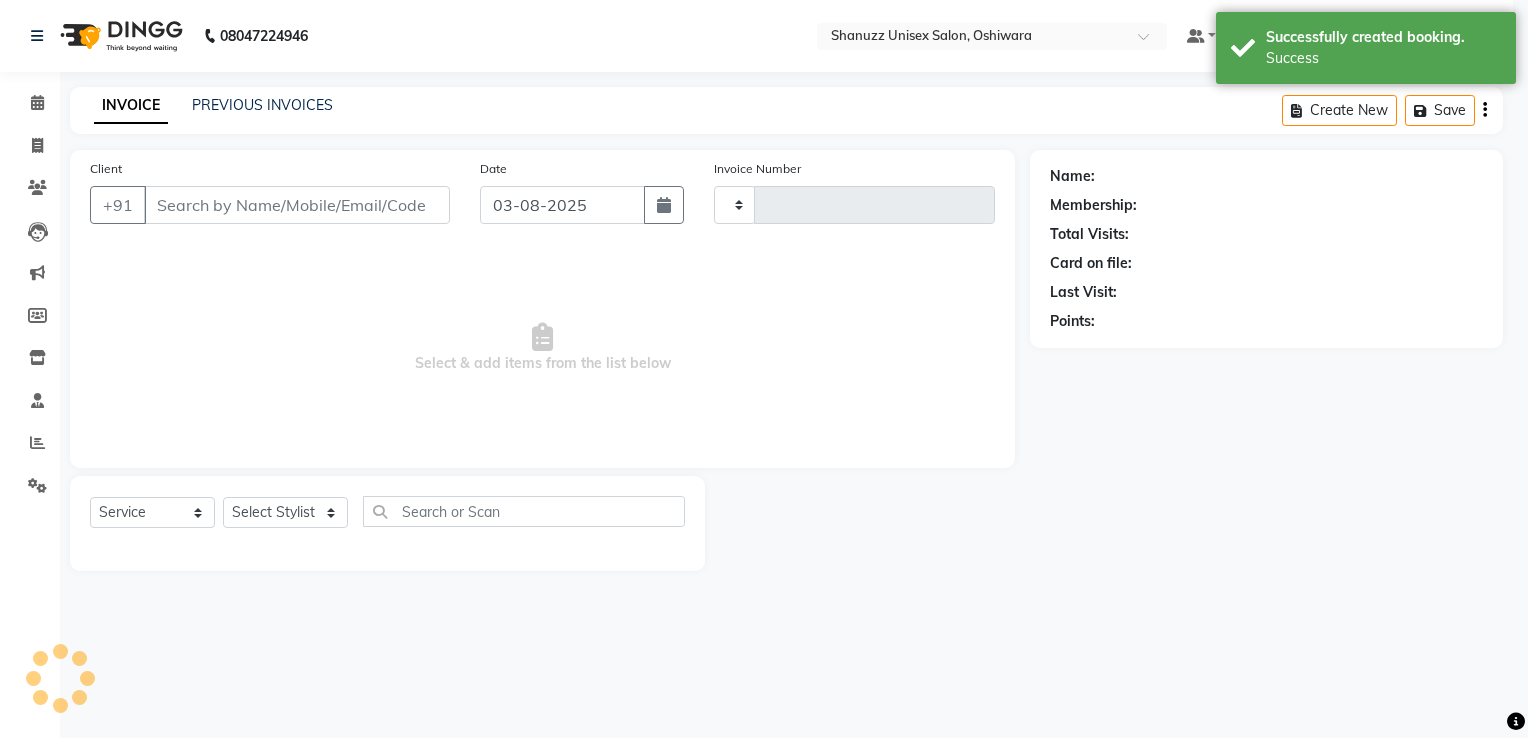 type on "1187" 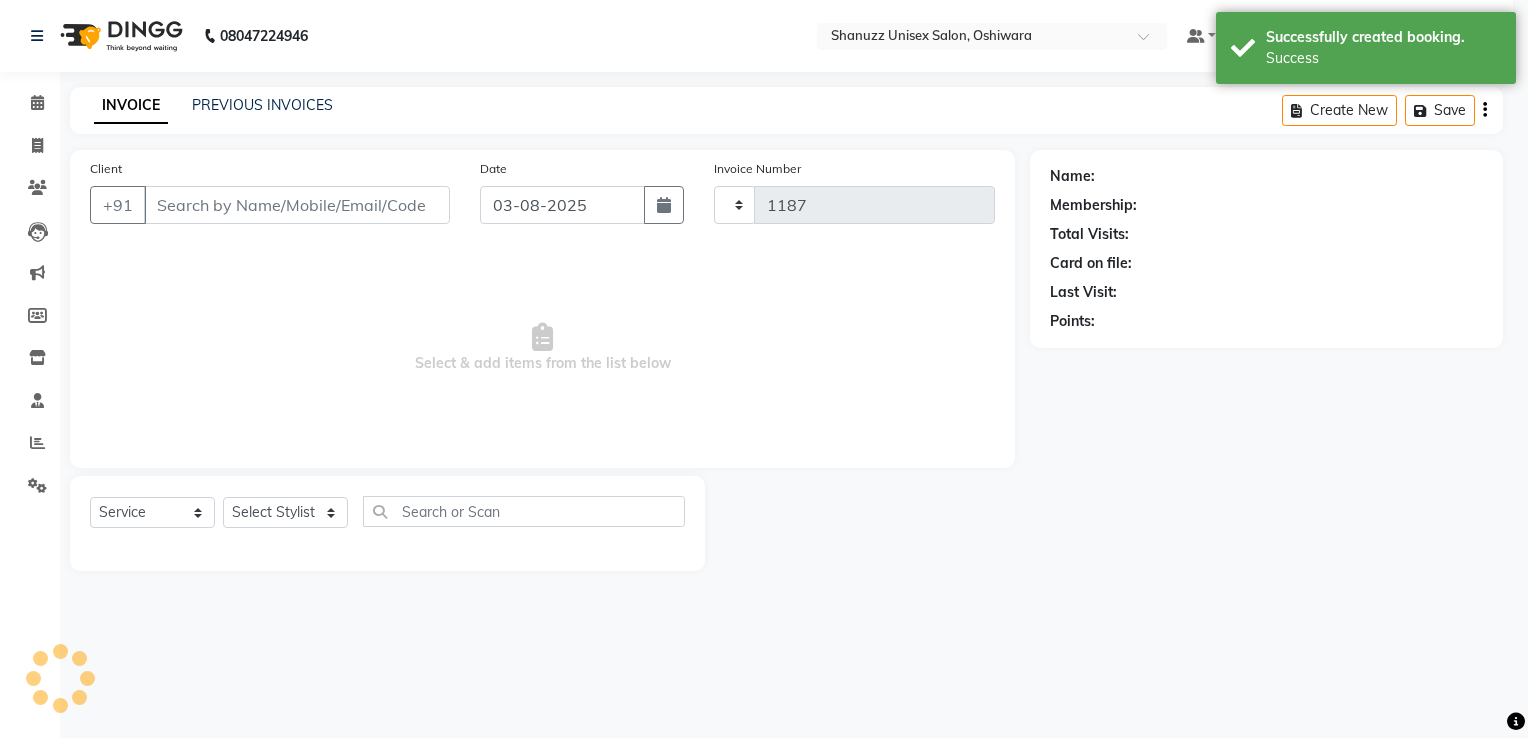 select on "7102" 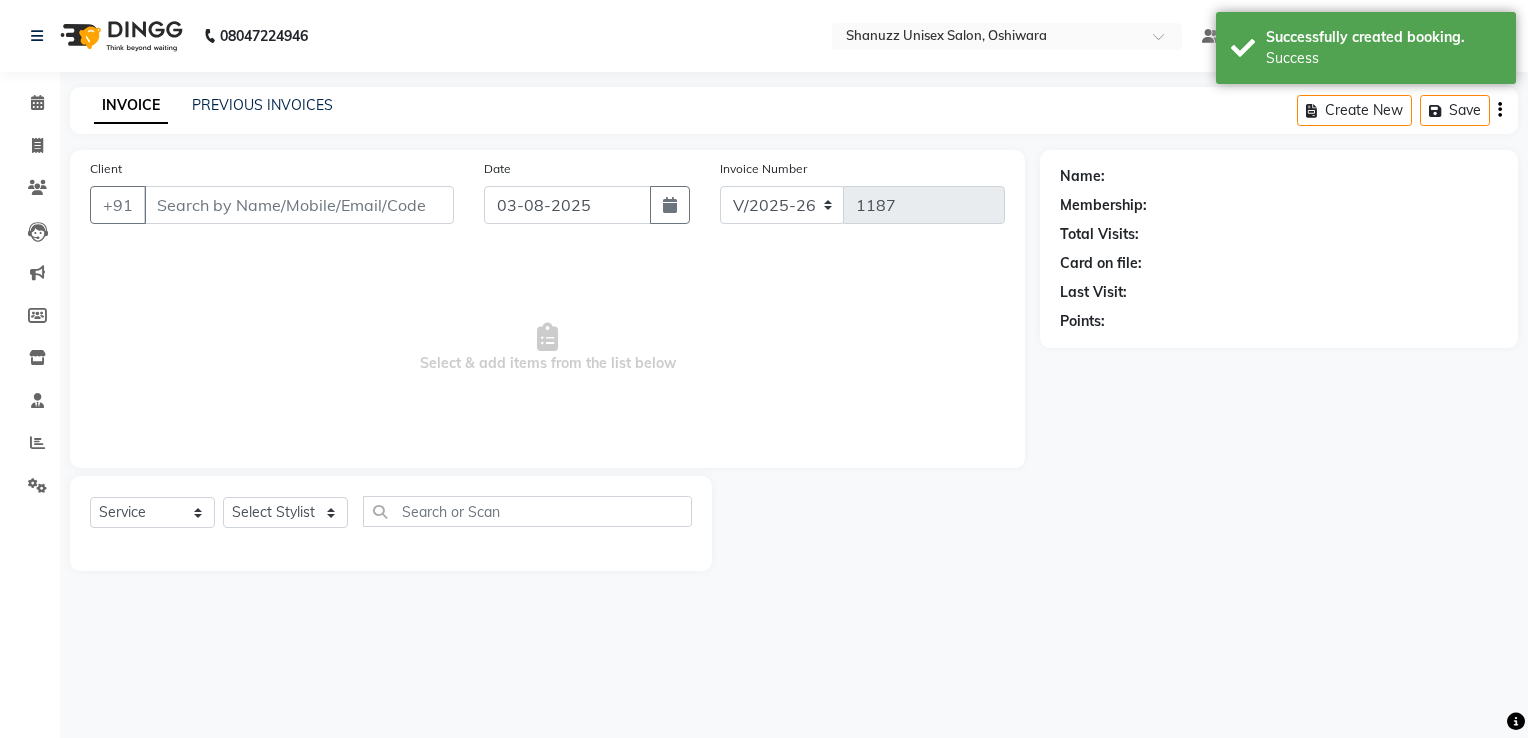 type on "9769431007" 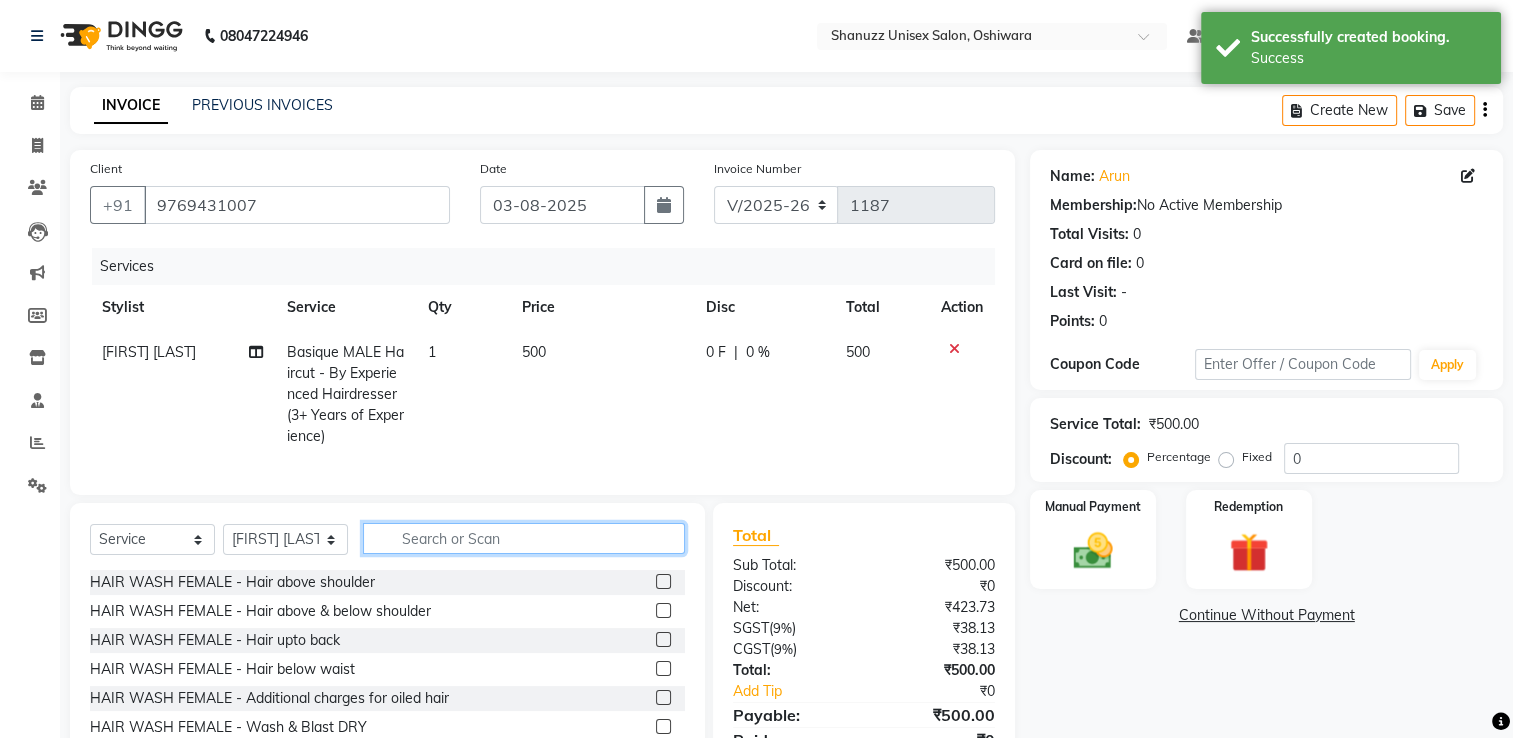 click 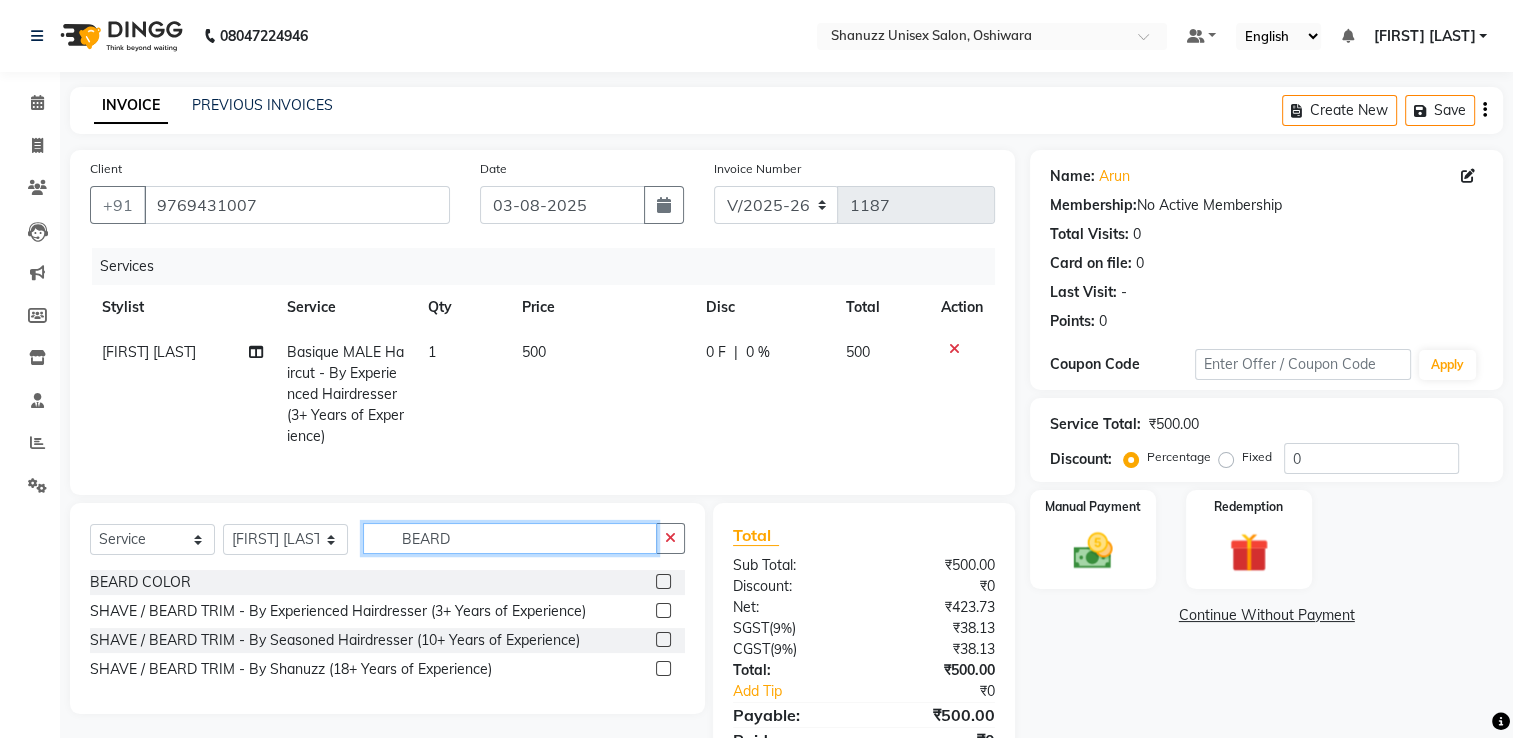 type on "BEARD" 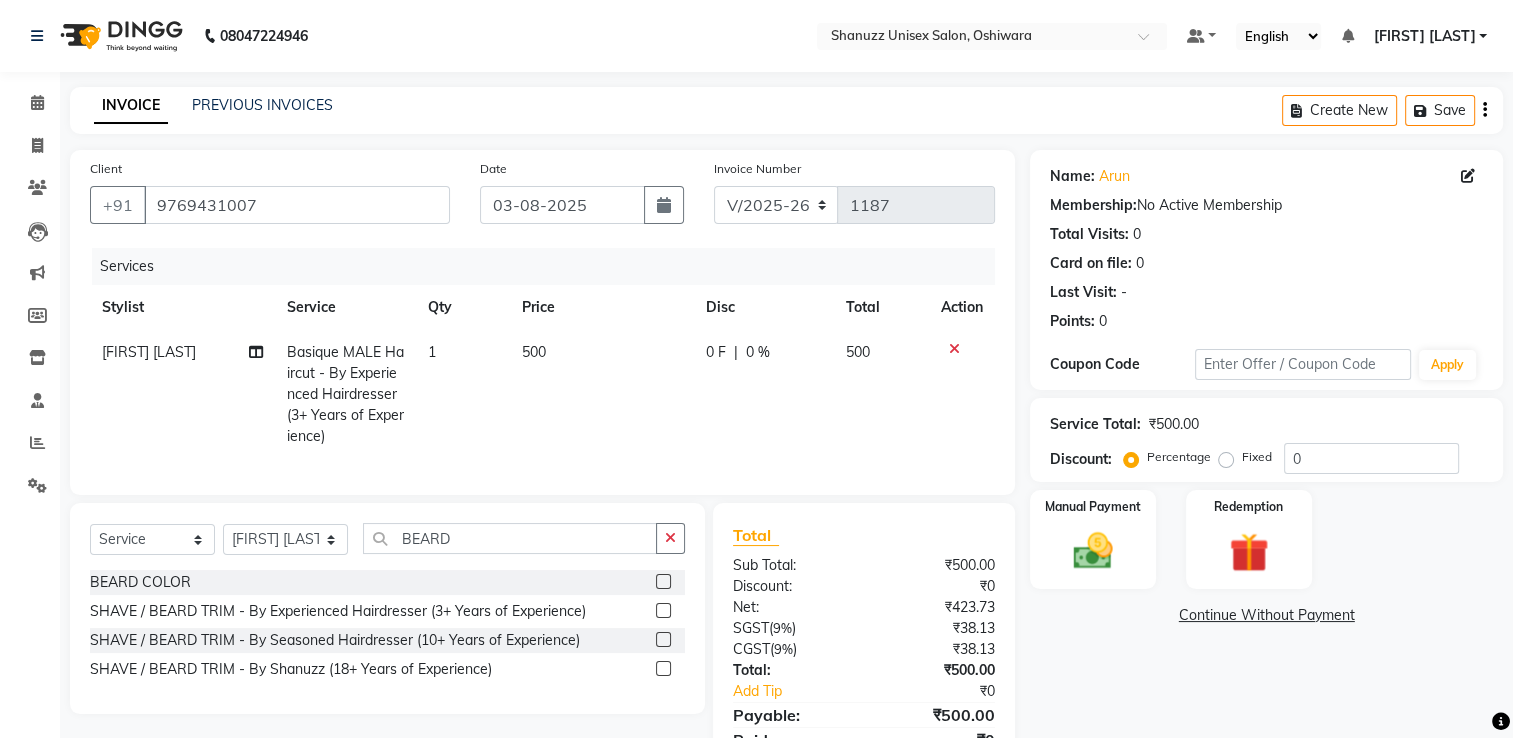 click 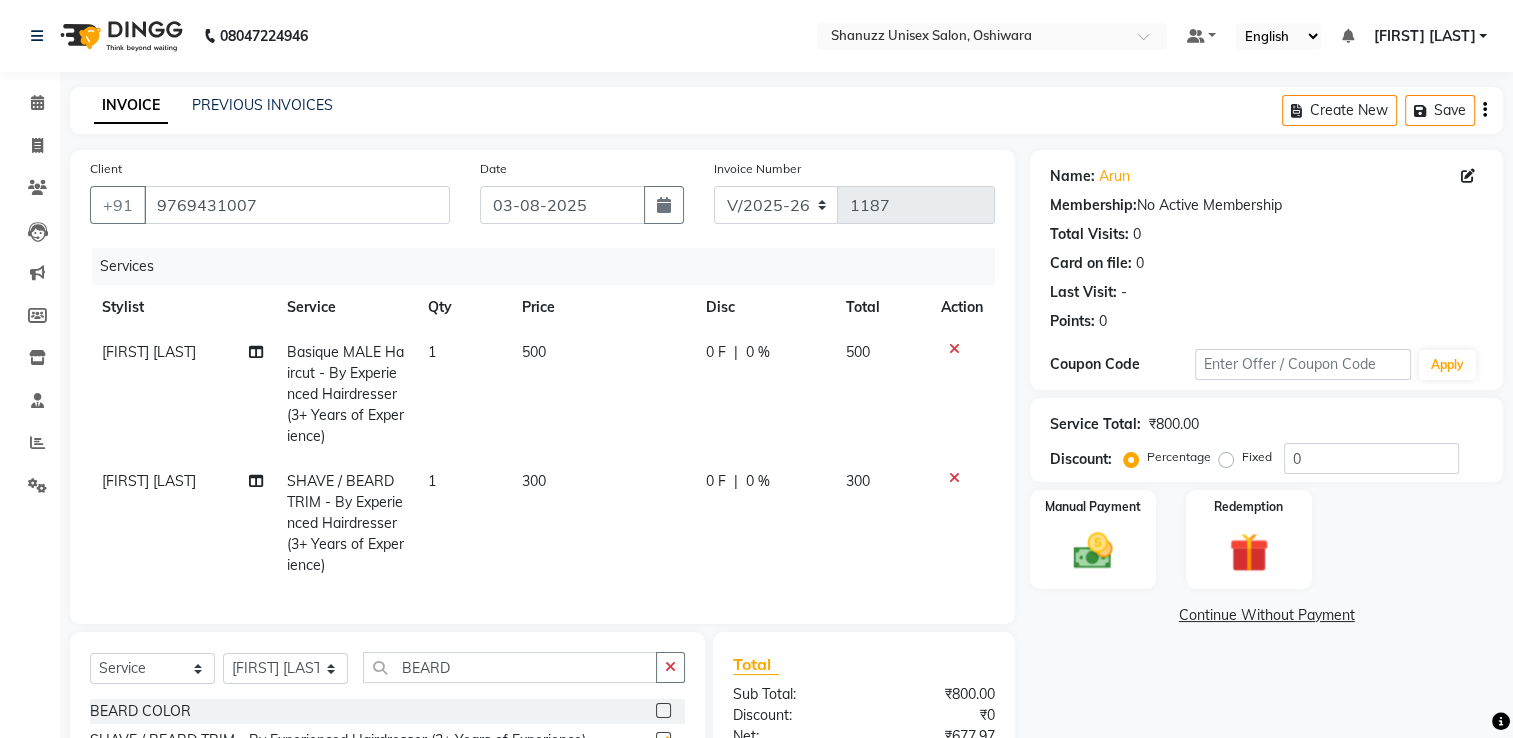 checkbox on "false" 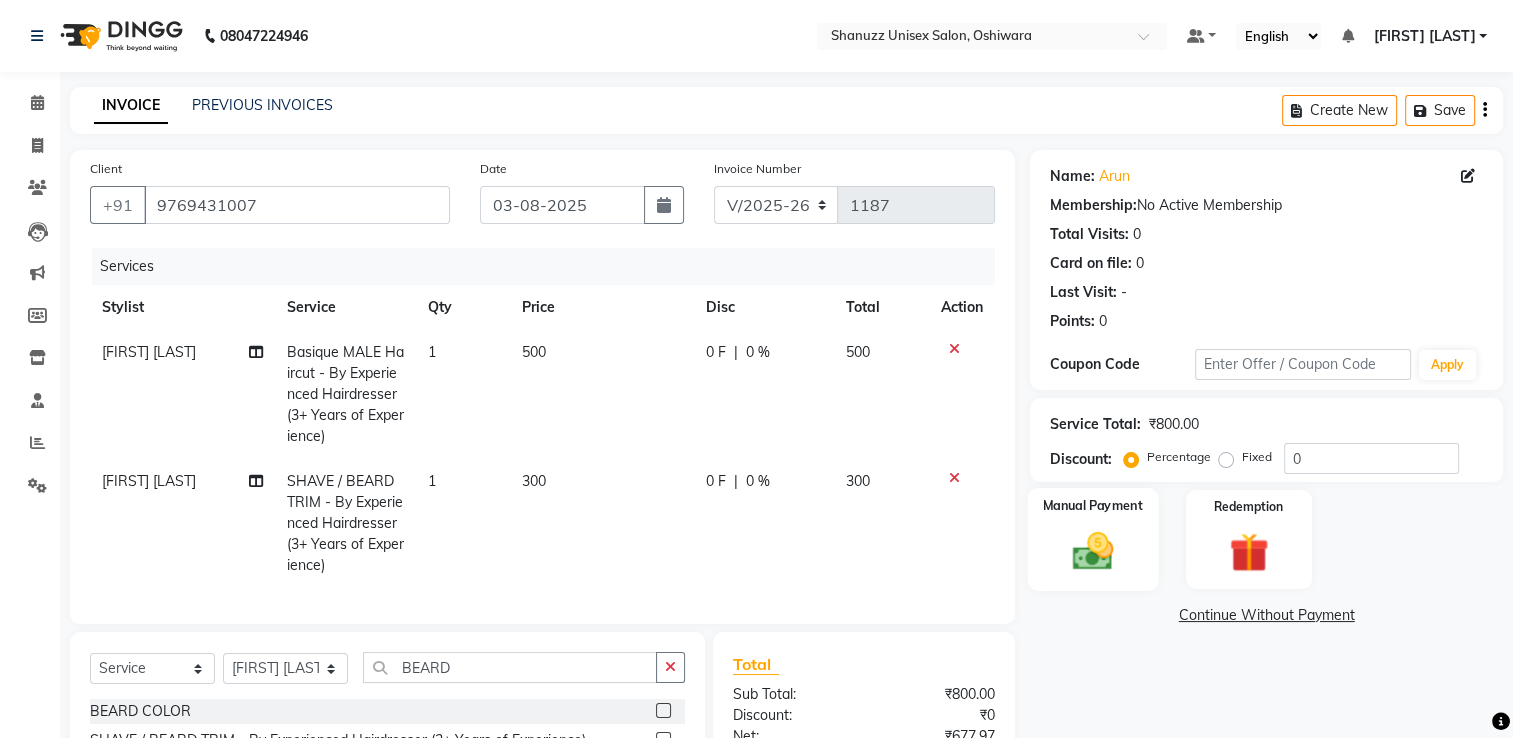 click on "Manual Payment" 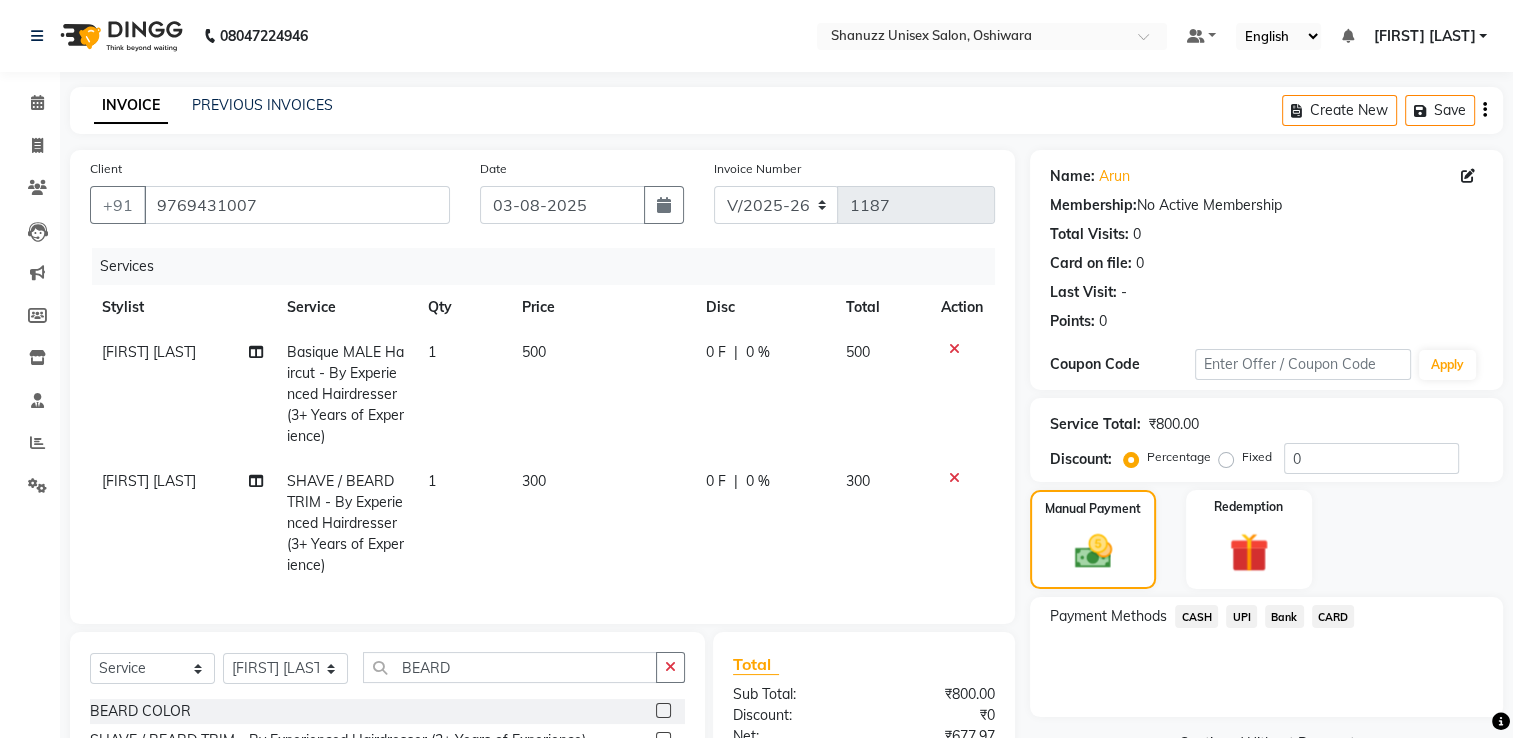scroll, scrollTop: 233, scrollLeft: 0, axis: vertical 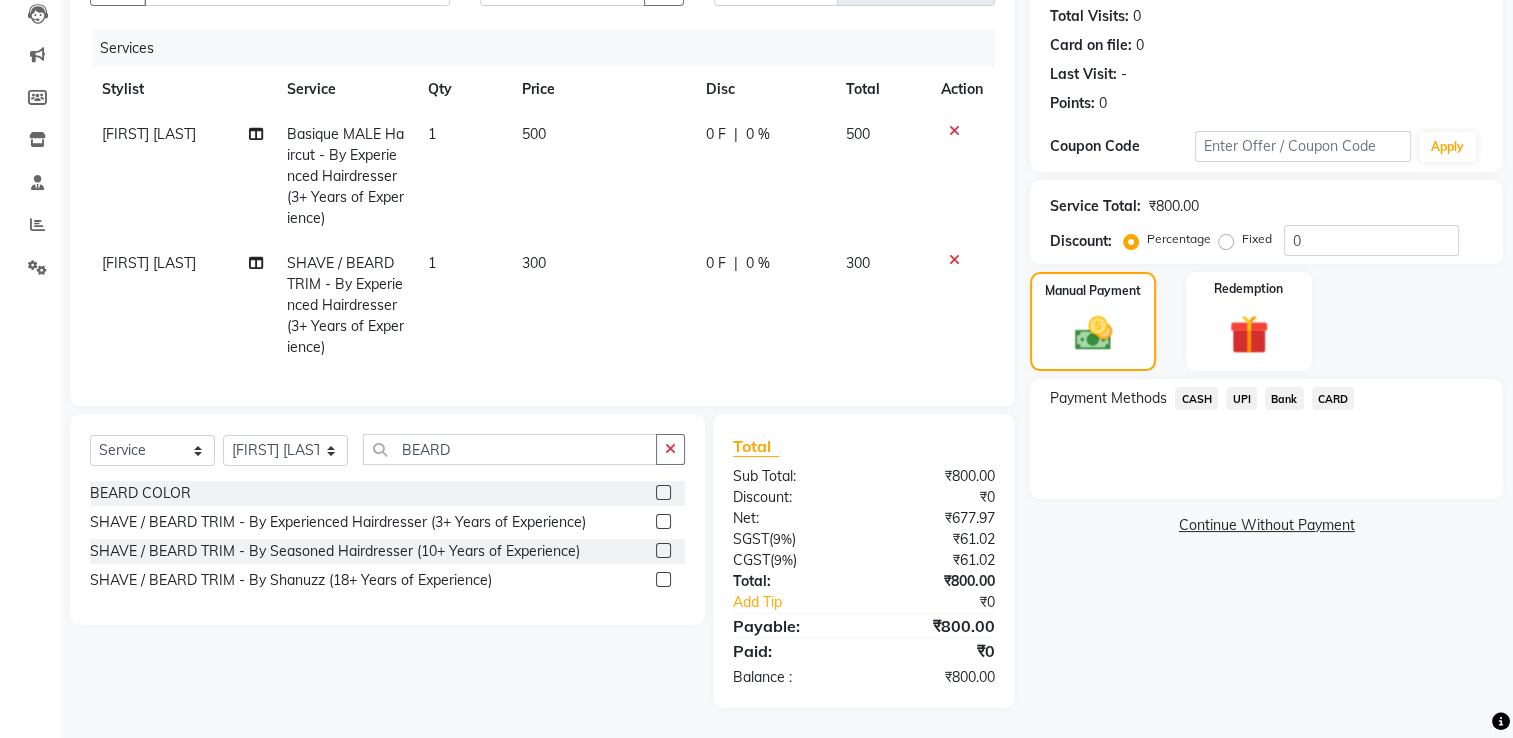 click on "UPI" 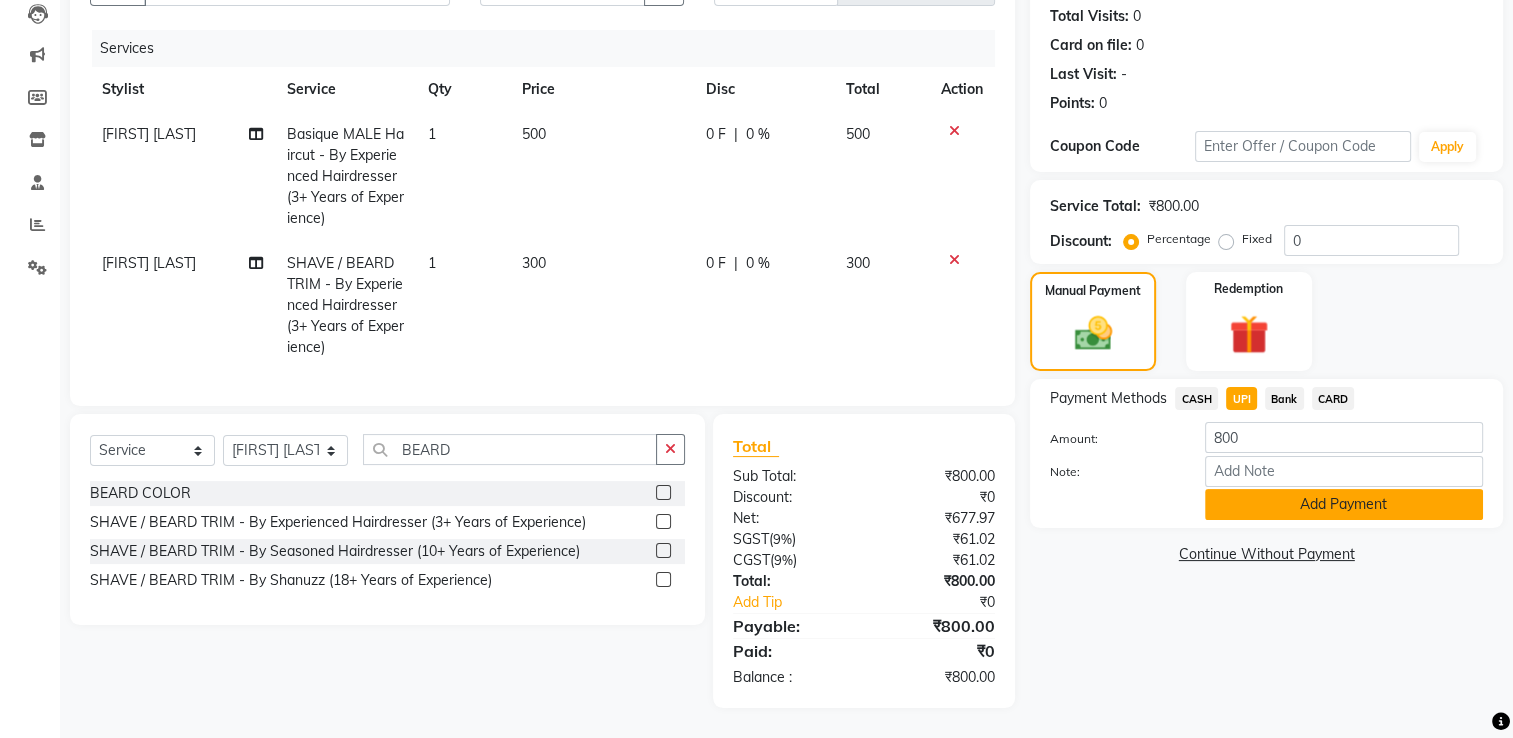 click on "Add Payment" 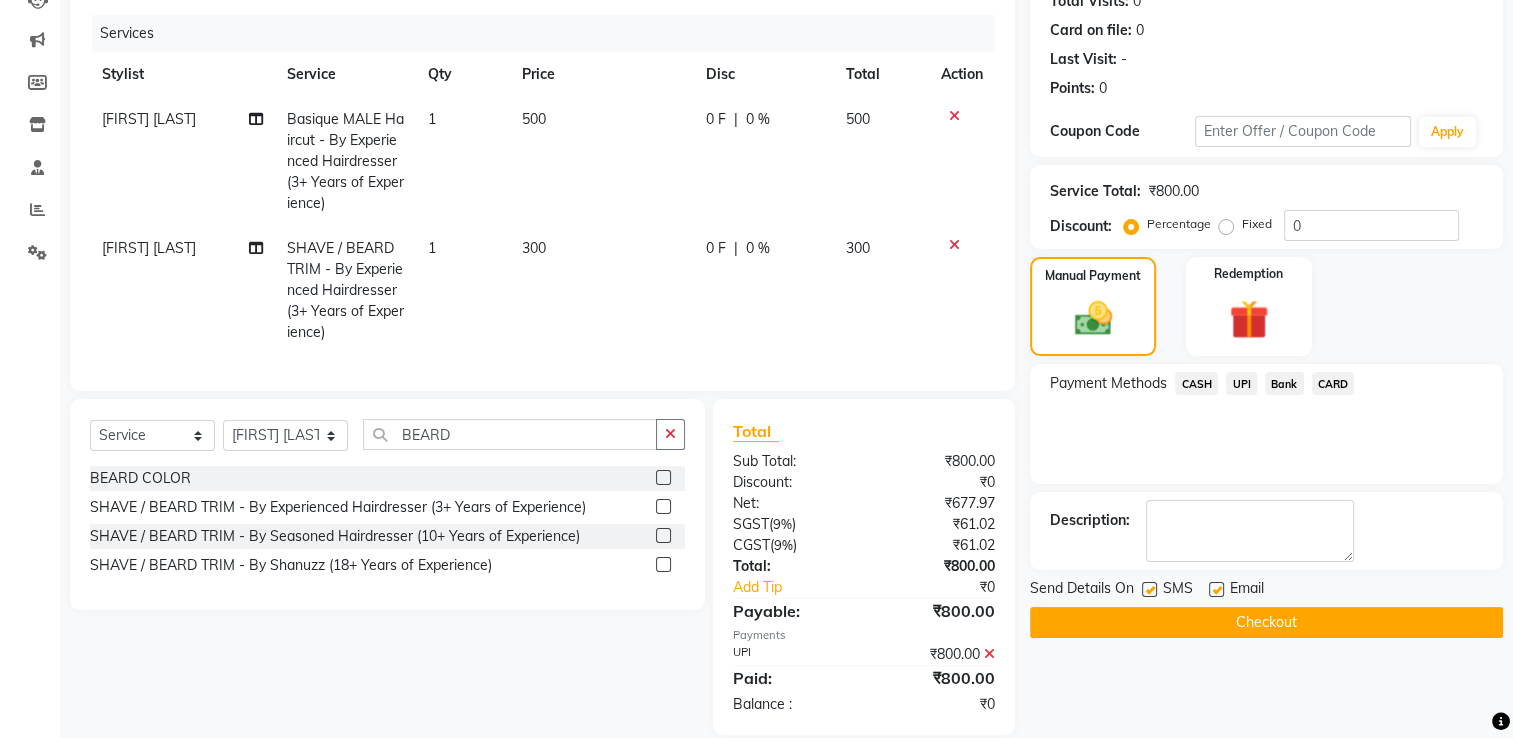 scroll, scrollTop: 275, scrollLeft: 0, axis: vertical 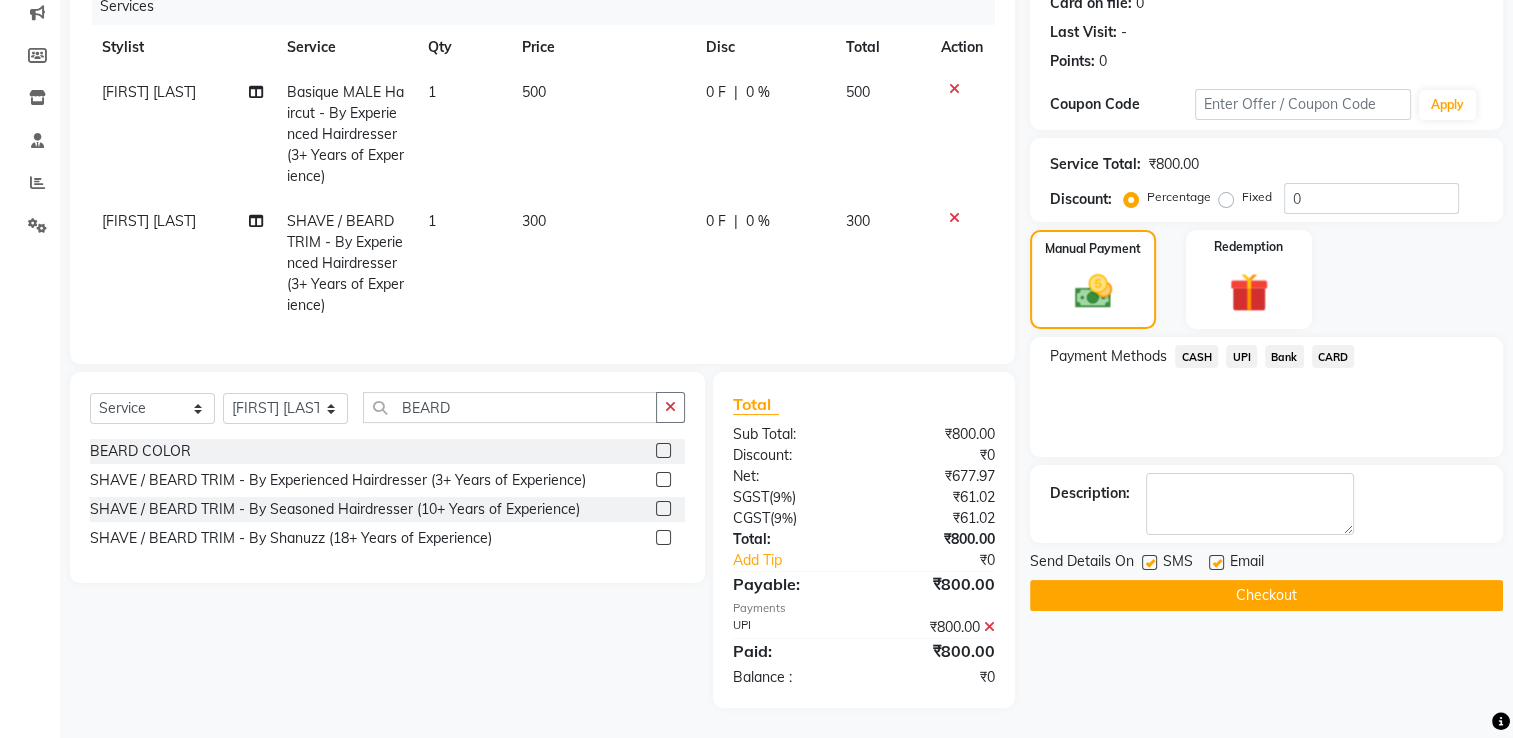 click 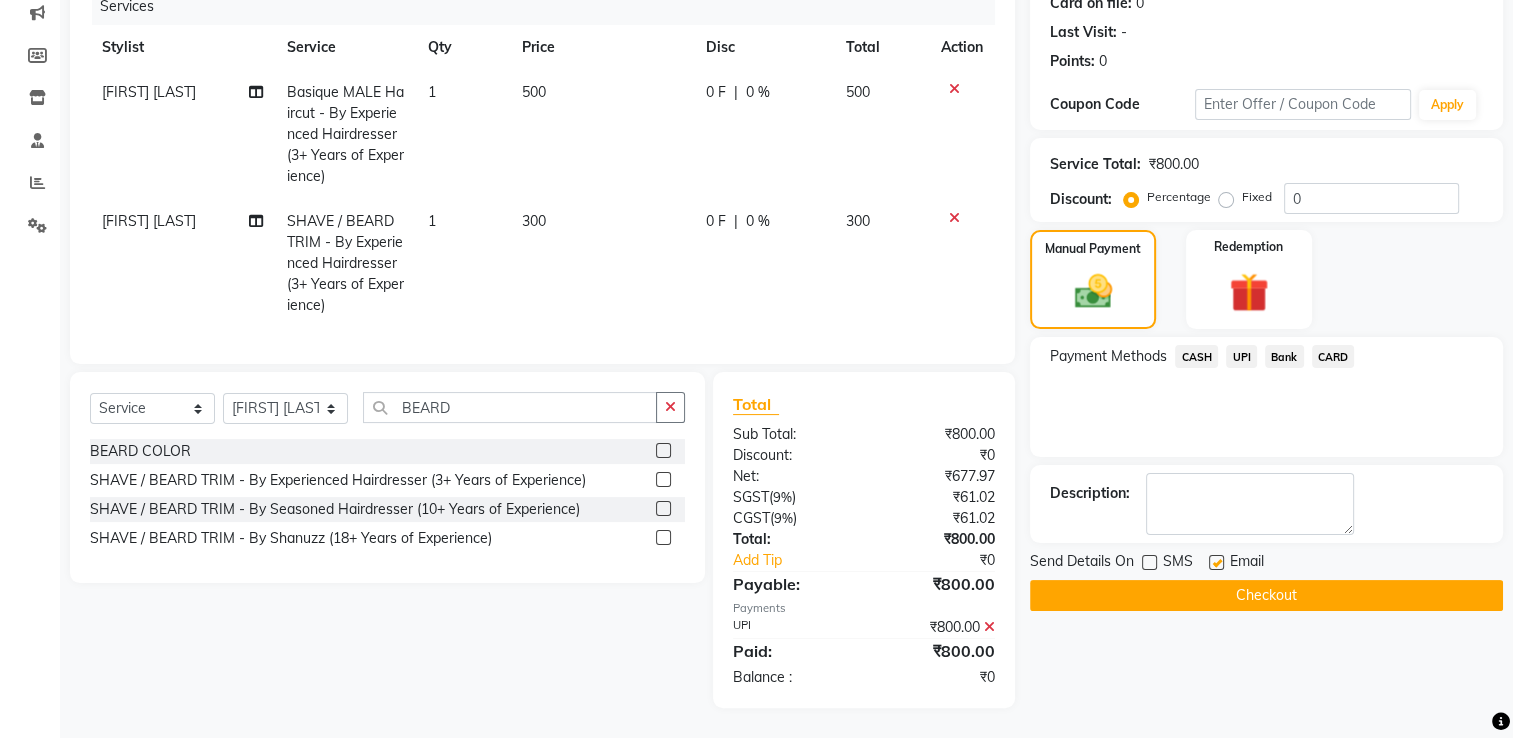 click on "Checkout" 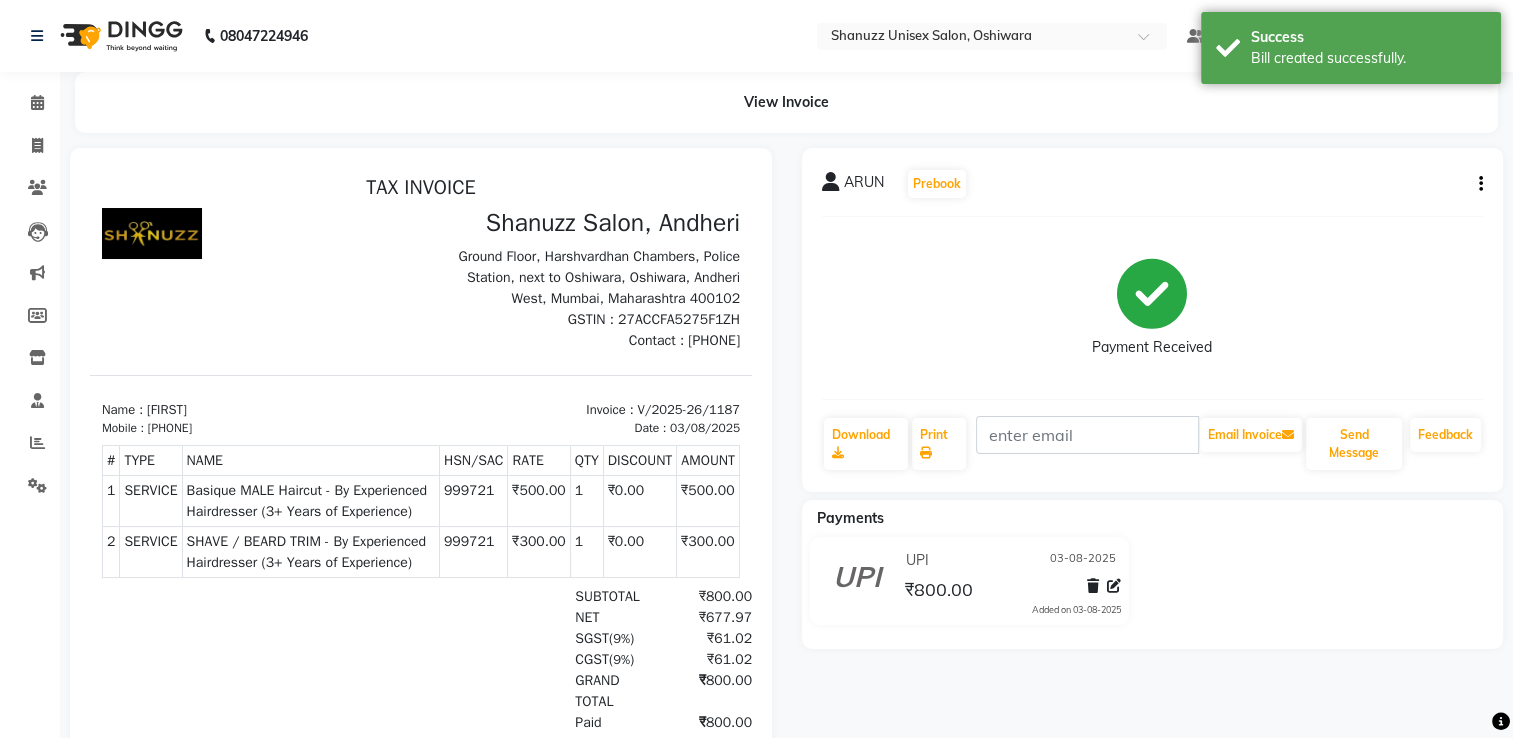scroll, scrollTop: 0, scrollLeft: 0, axis: both 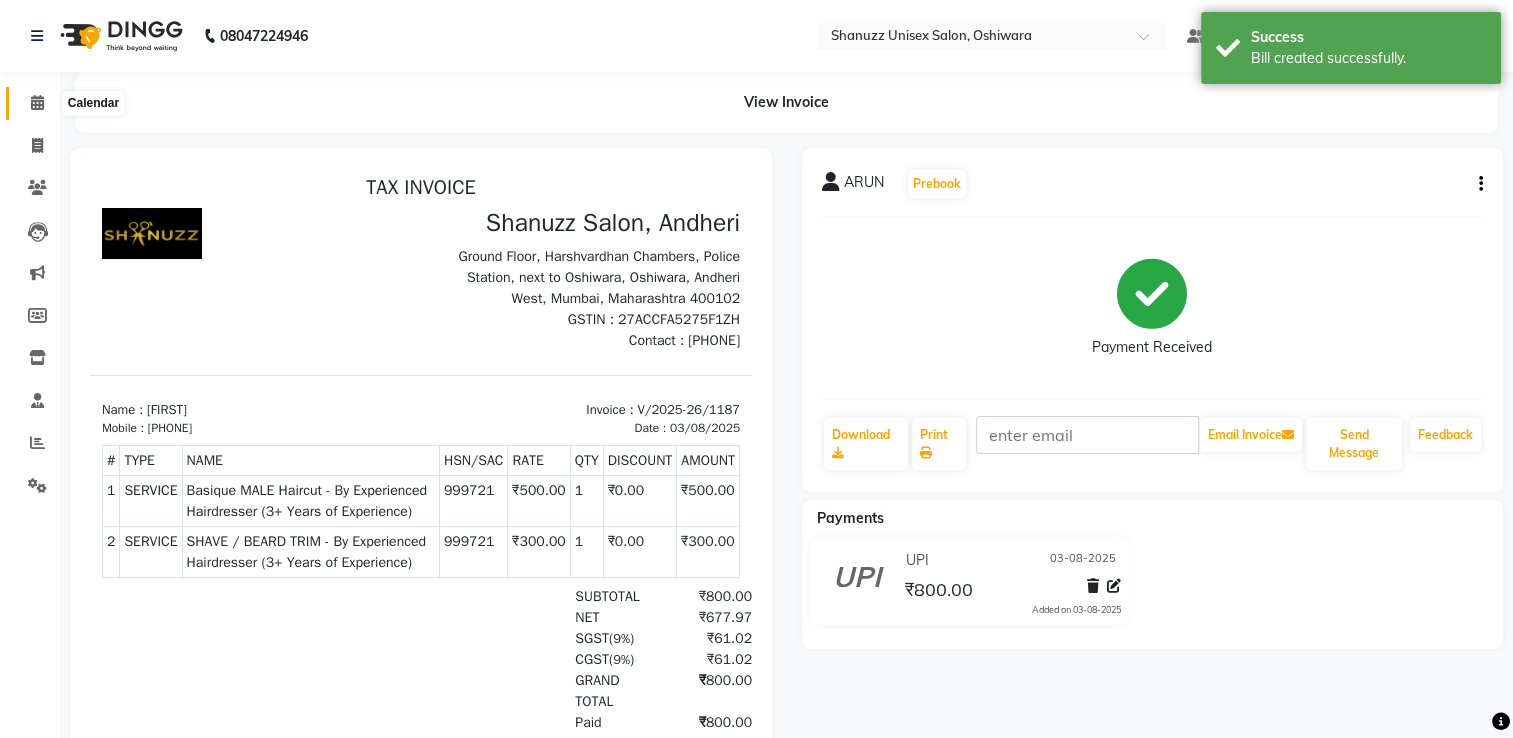 click 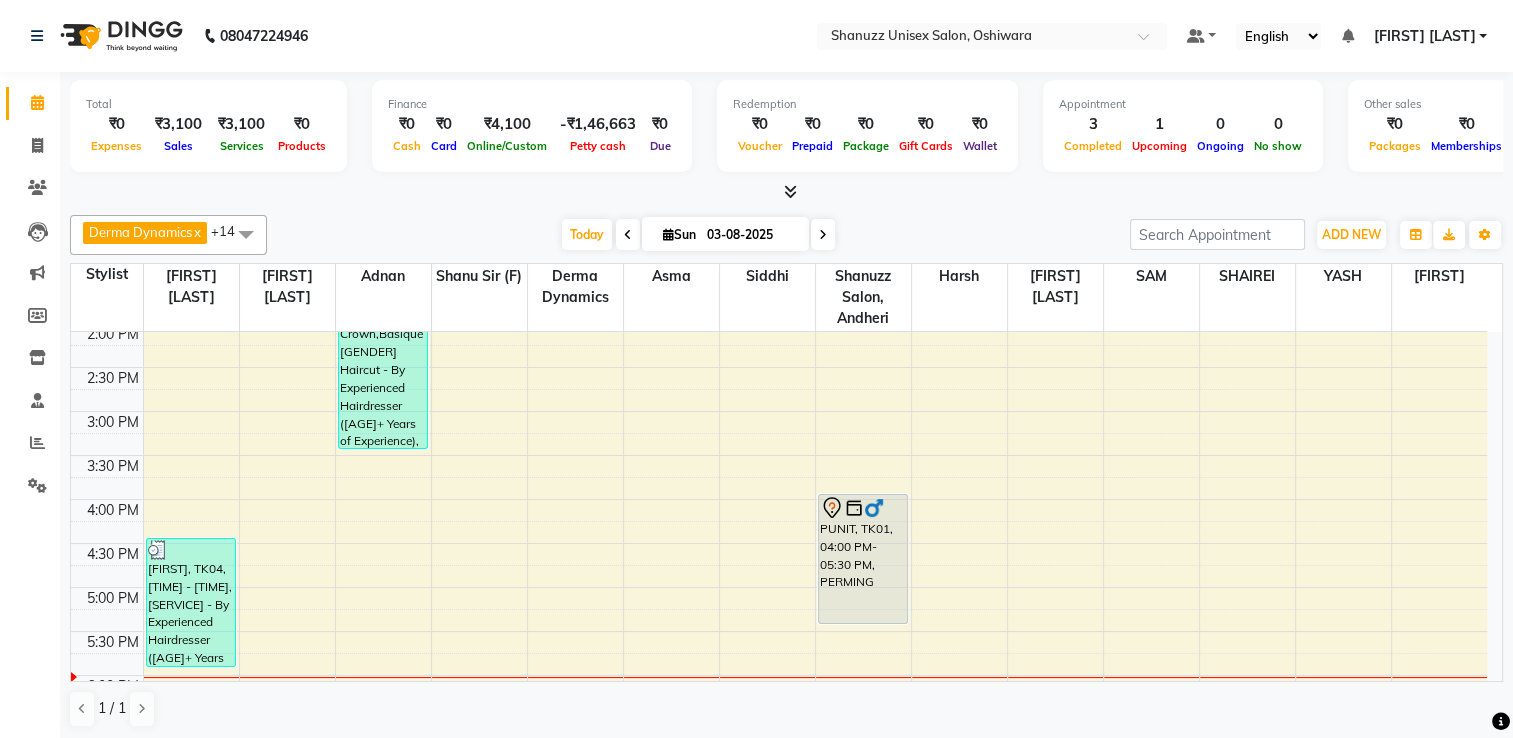 scroll, scrollTop: 444, scrollLeft: 0, axis: vertical 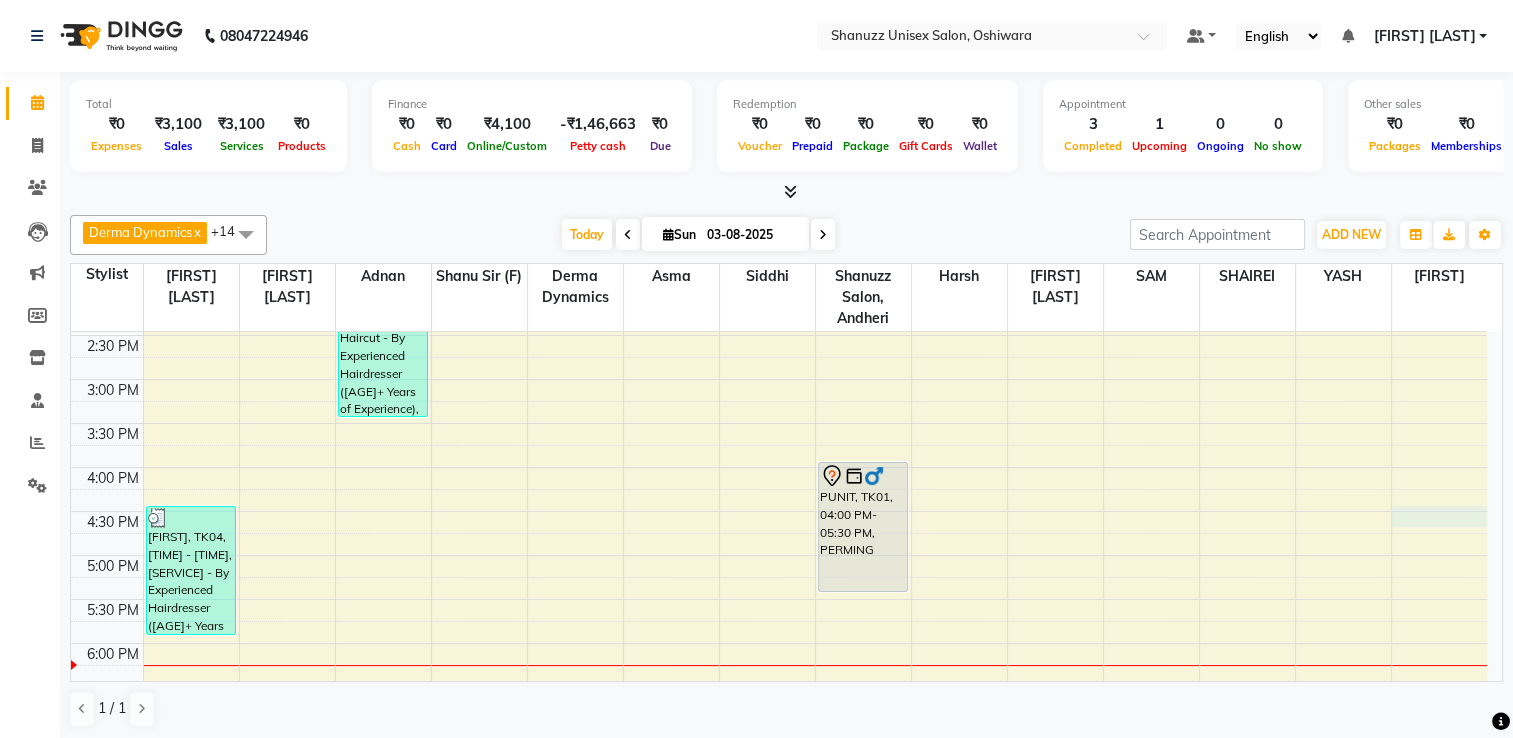 click on "9:00 AM 9:30 AM 10:00 AM 10:30 AM 11:00 AM 11:30 AM 12:00 PM 12:30 PM 1:00 PM 1:30 PM 2:00 PM 2:30 PM 3:00 PM 3:30 PM 4:00 PM 4:30 PM 5:00 PM 5:30 PM 6:00 PM 6:30 PM 7:00 PM 7:30 PM 8:00 PM 8:30 PM     ARUN, TK04, 04:30 PM-06:00 PM, Basique MALE Haircut - By Experienced Hairdresser (3+ Years of Experience),SHAVE / BEARD TRIM - By Experienced Hairdresser (3+ Years of Experience)     UMAIR SHAIKH, TK03, 01:00 PM-03:30 PM, HAIR SPA  - Crown,Basique MALE Haircut - By Experienced Hairdresser (3+ Years of Experience),SHAVE / BEARD TRIM - By Experienced Hairdresser (3+ Years of Experience)     SALVANA MOTHA, TK02, 11:30 AM-12:00 PM, Basique FEMALE Haircut - TRIM Add On             PUNIT, TK01, 04:00 PM-05:30 PM, PERMING" at bounding box center (779, 379) 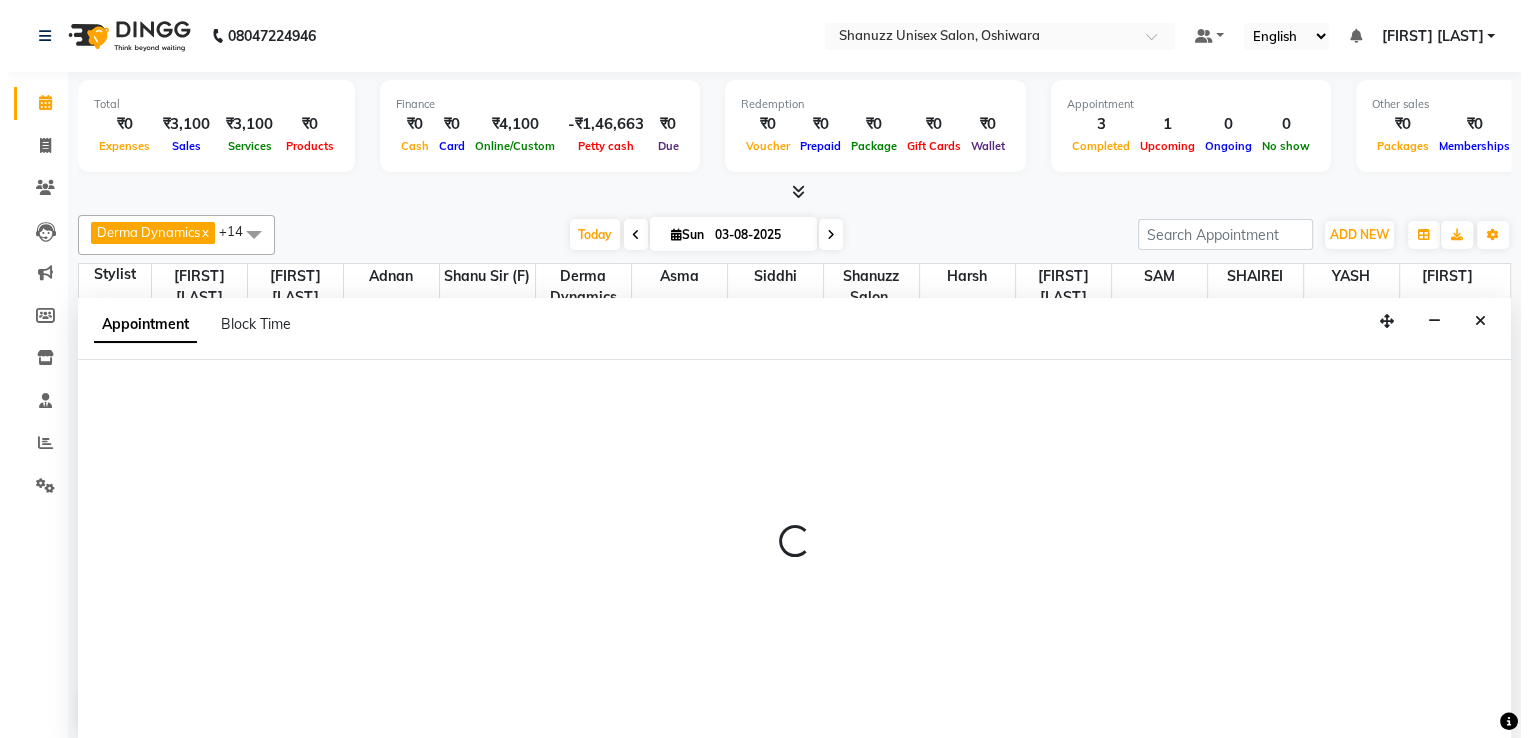 scroll, scrollTop: 0, scrollLeft: 0, axis: both 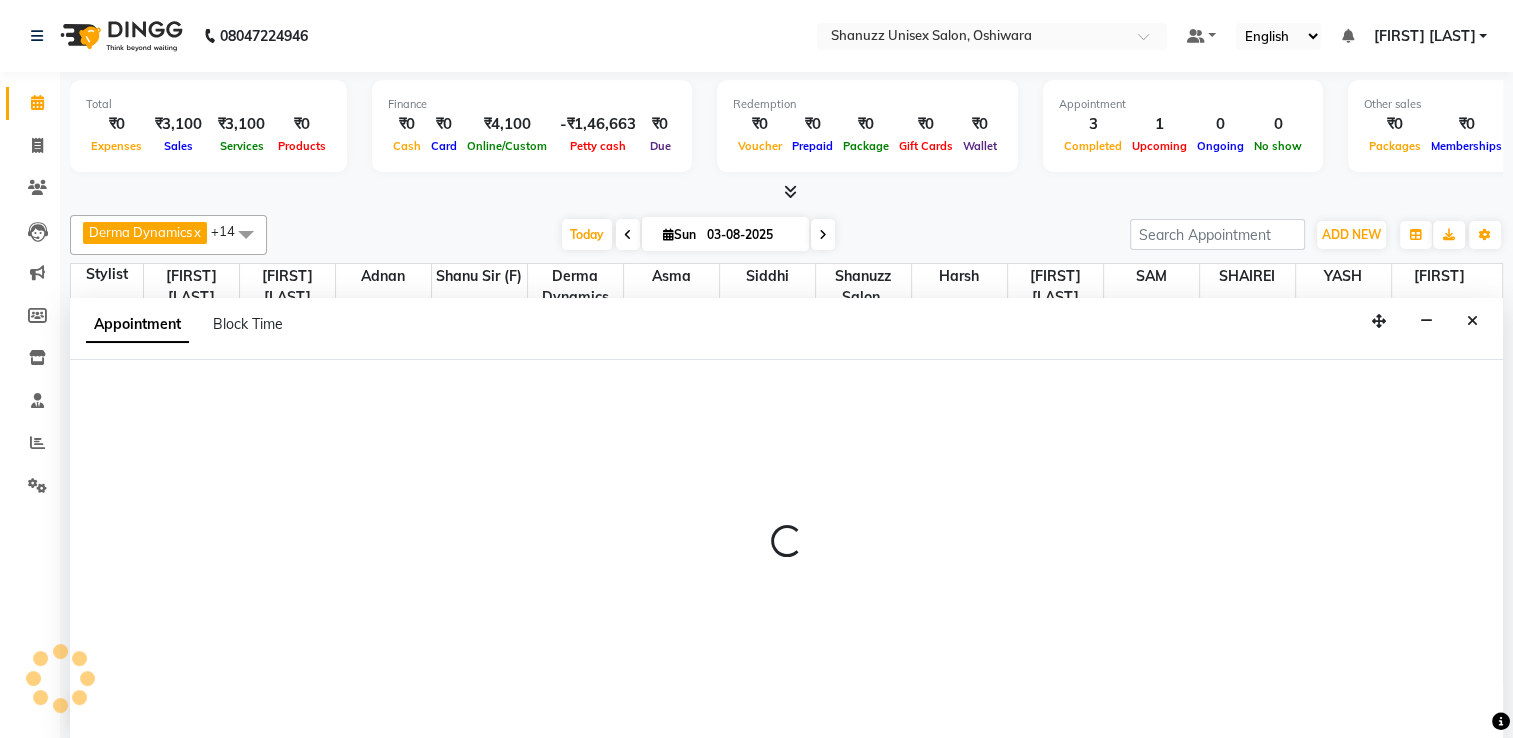 select on "85364" 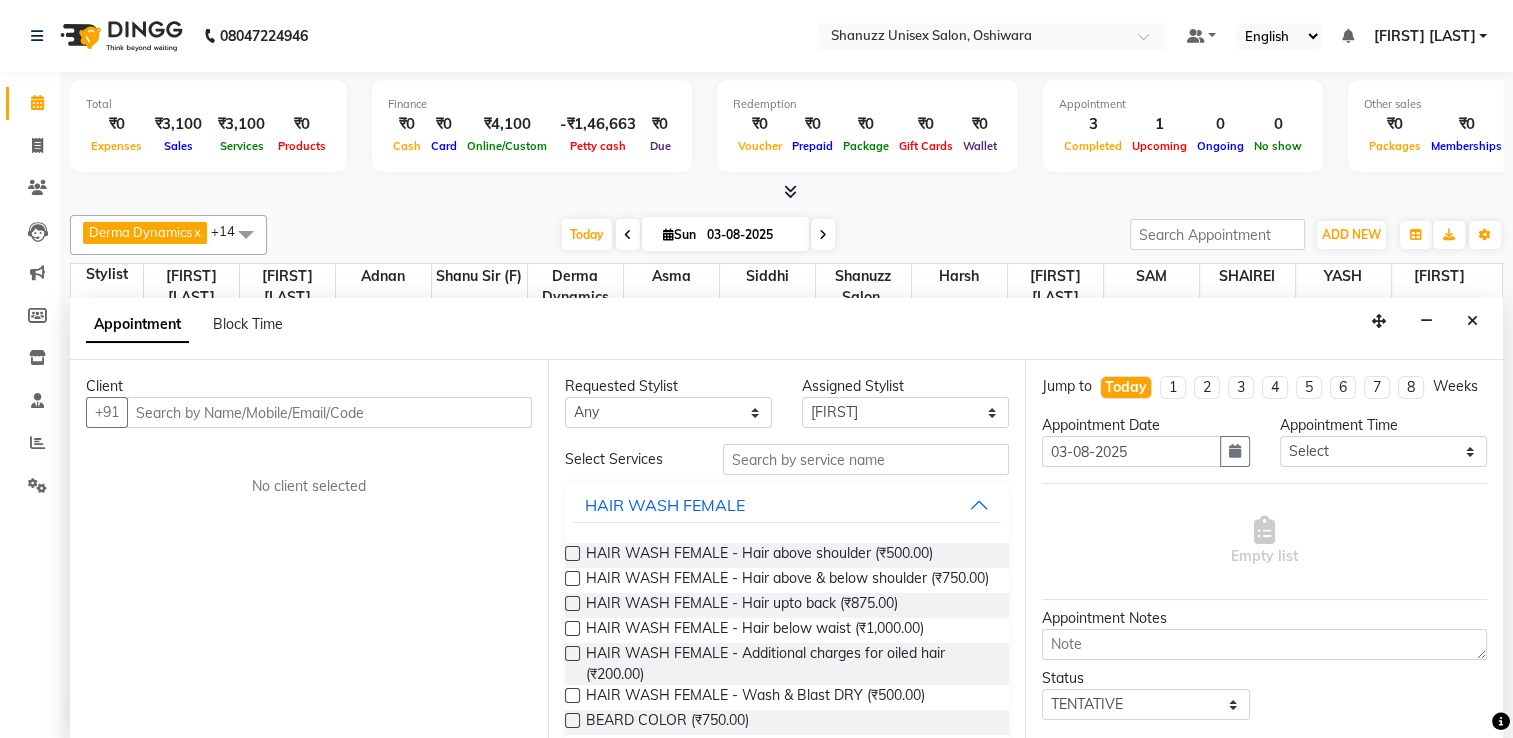click at bounding box center [329, 412] 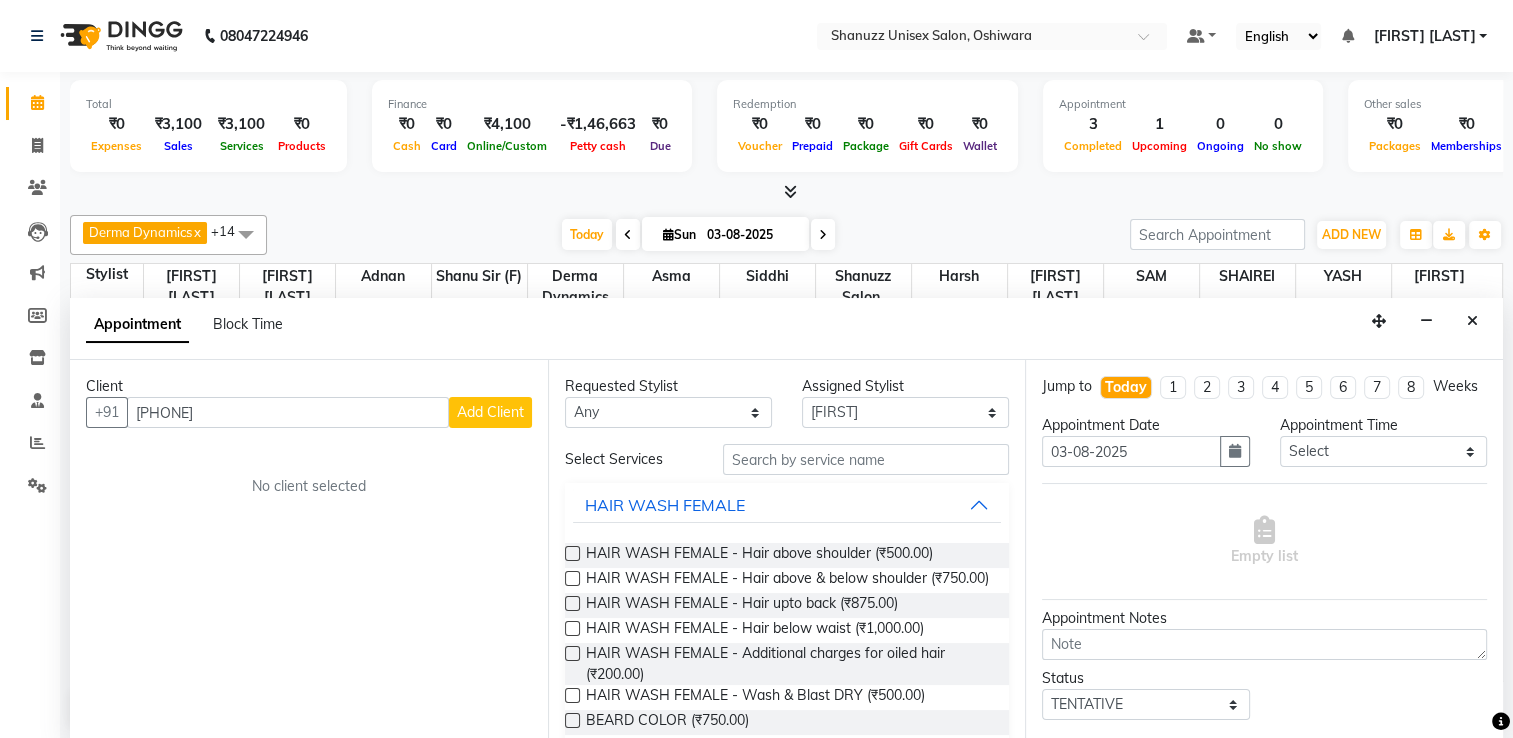 click on "98260260" at bounding box center (288, 412) 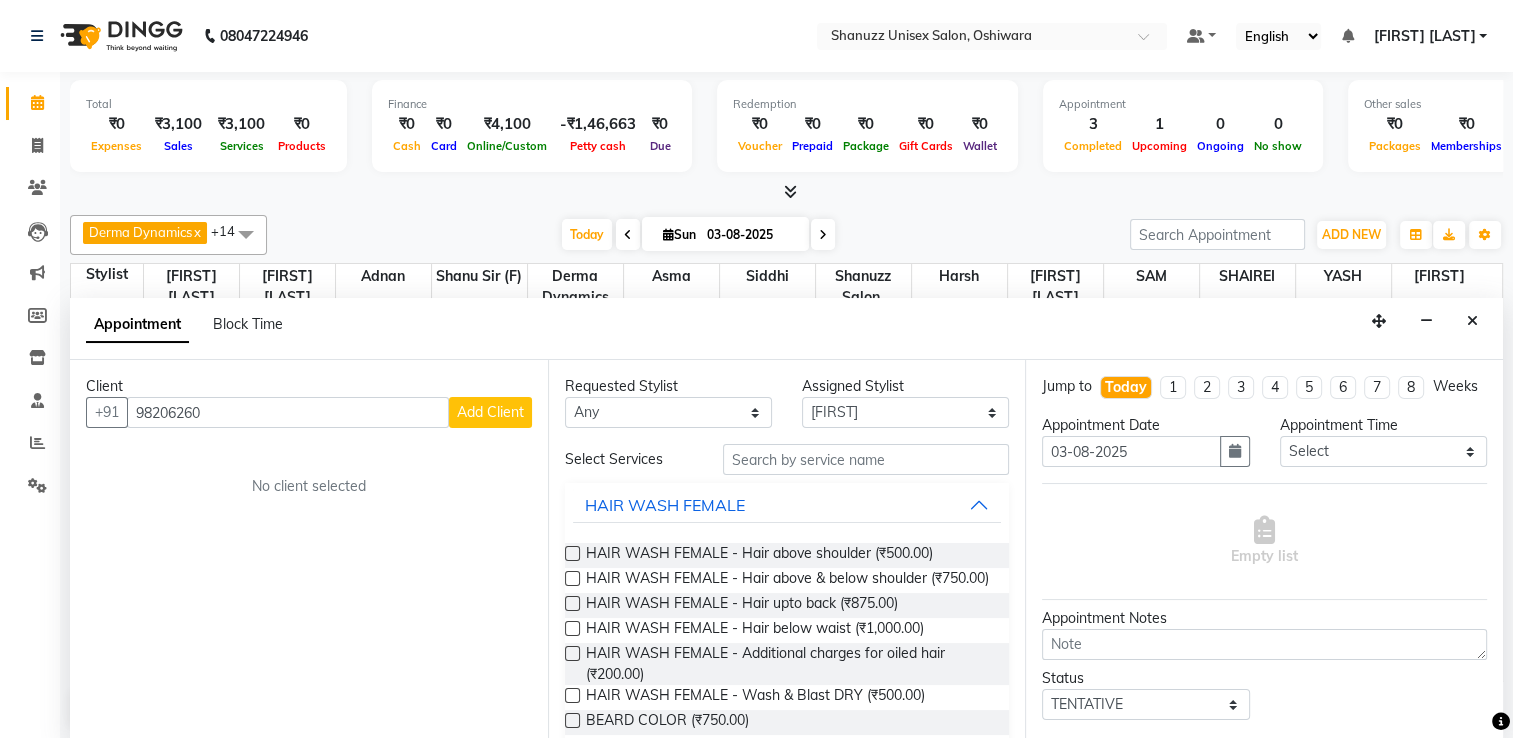 click on "98206260" at bounding box center (288, 412) 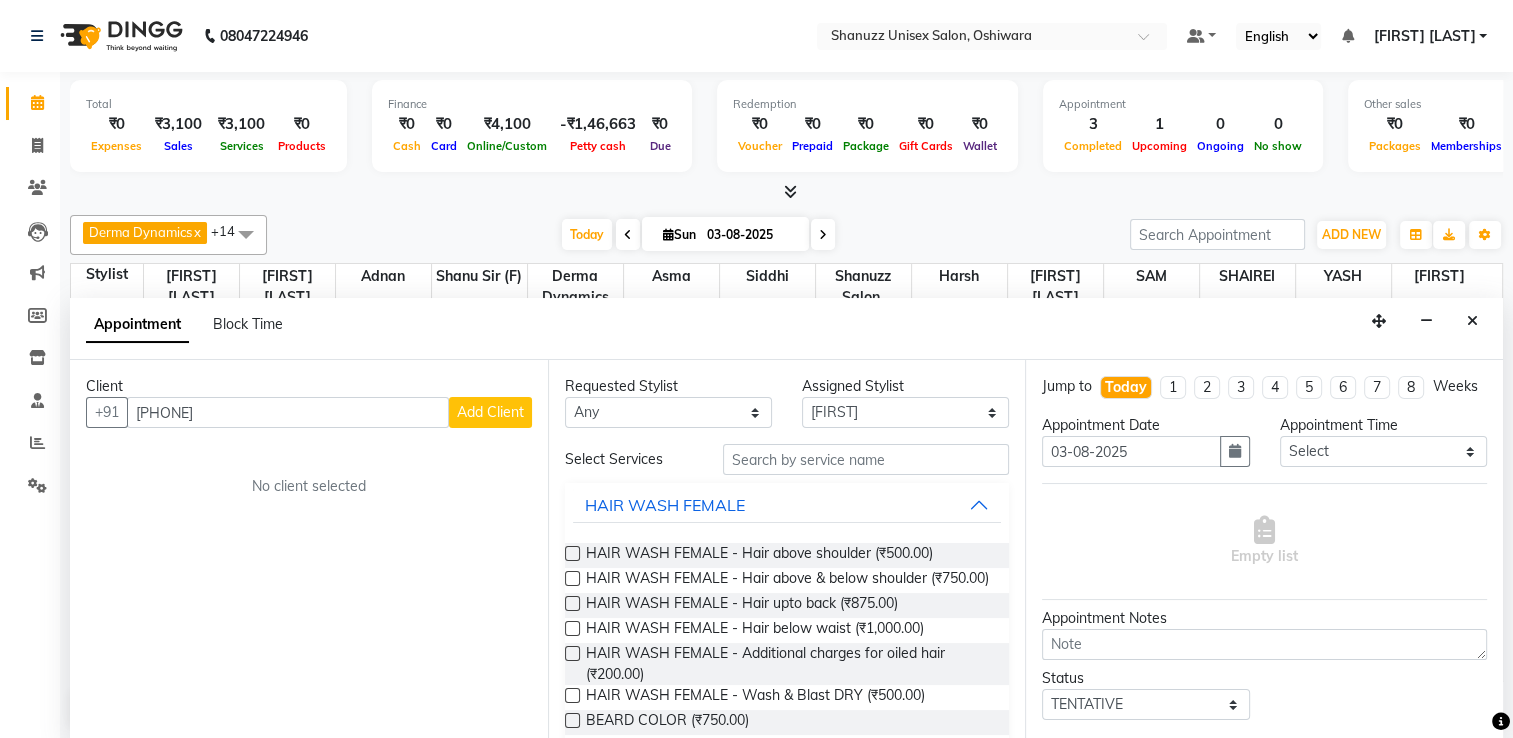 type on "[PHONE]" 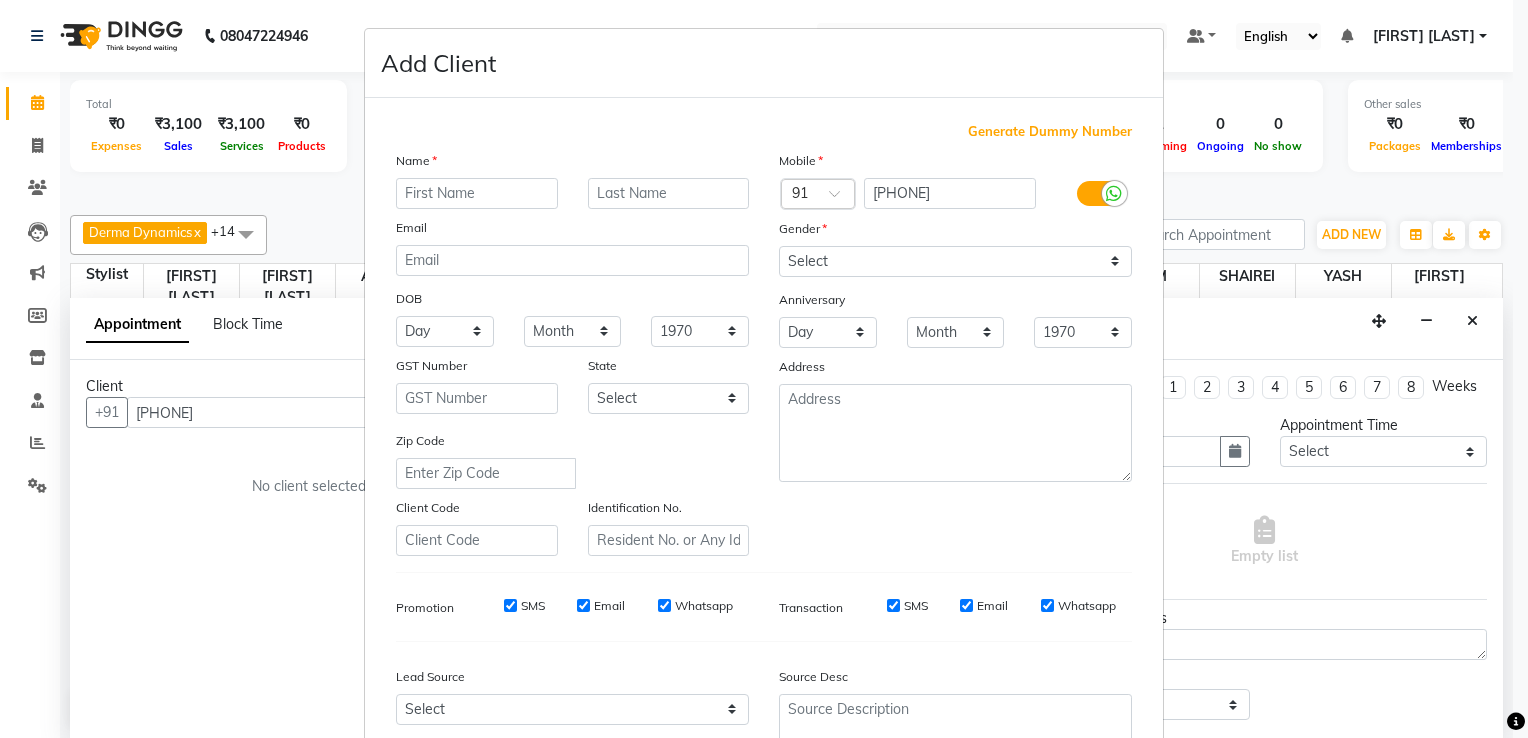 click at bounding box center [477, 193] 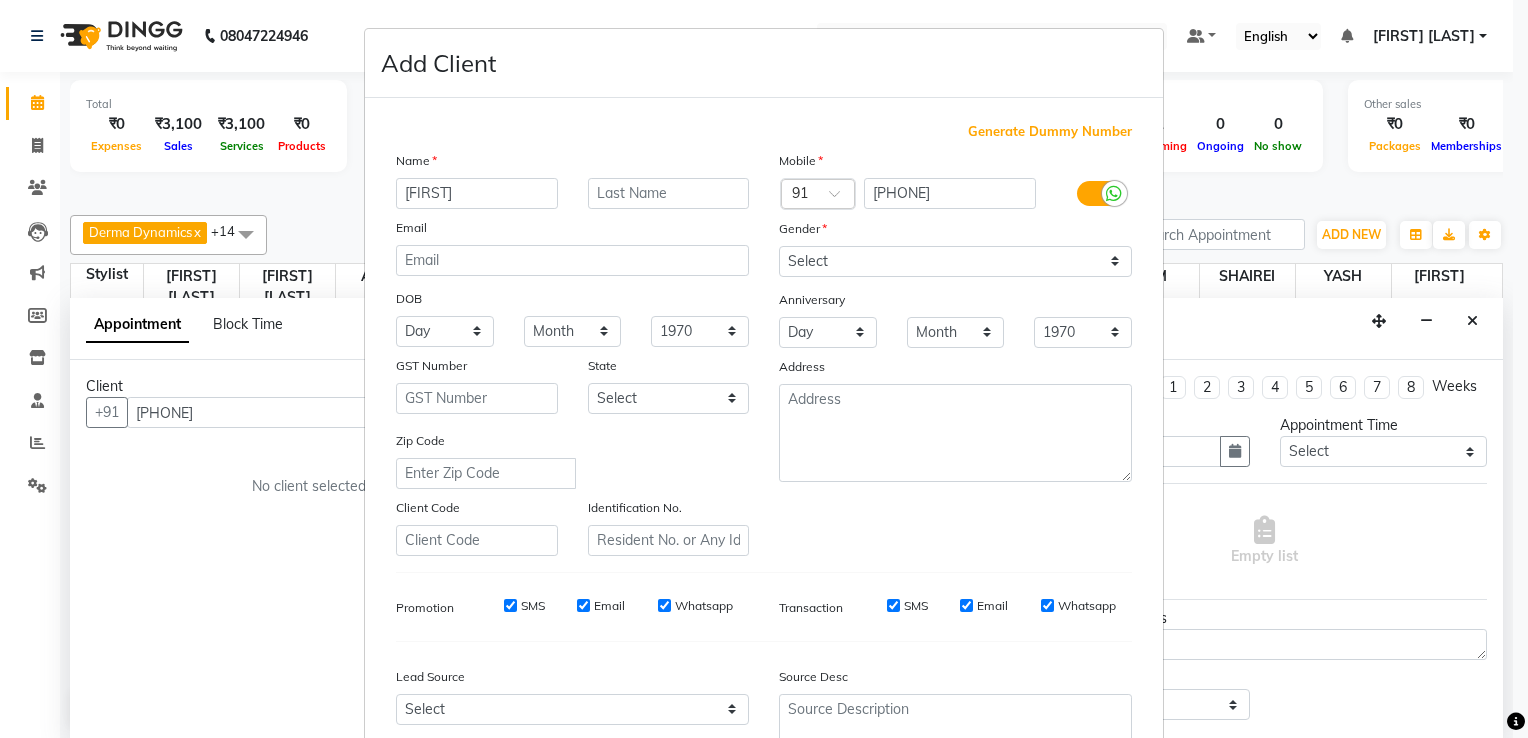 type on "[FIRST]" 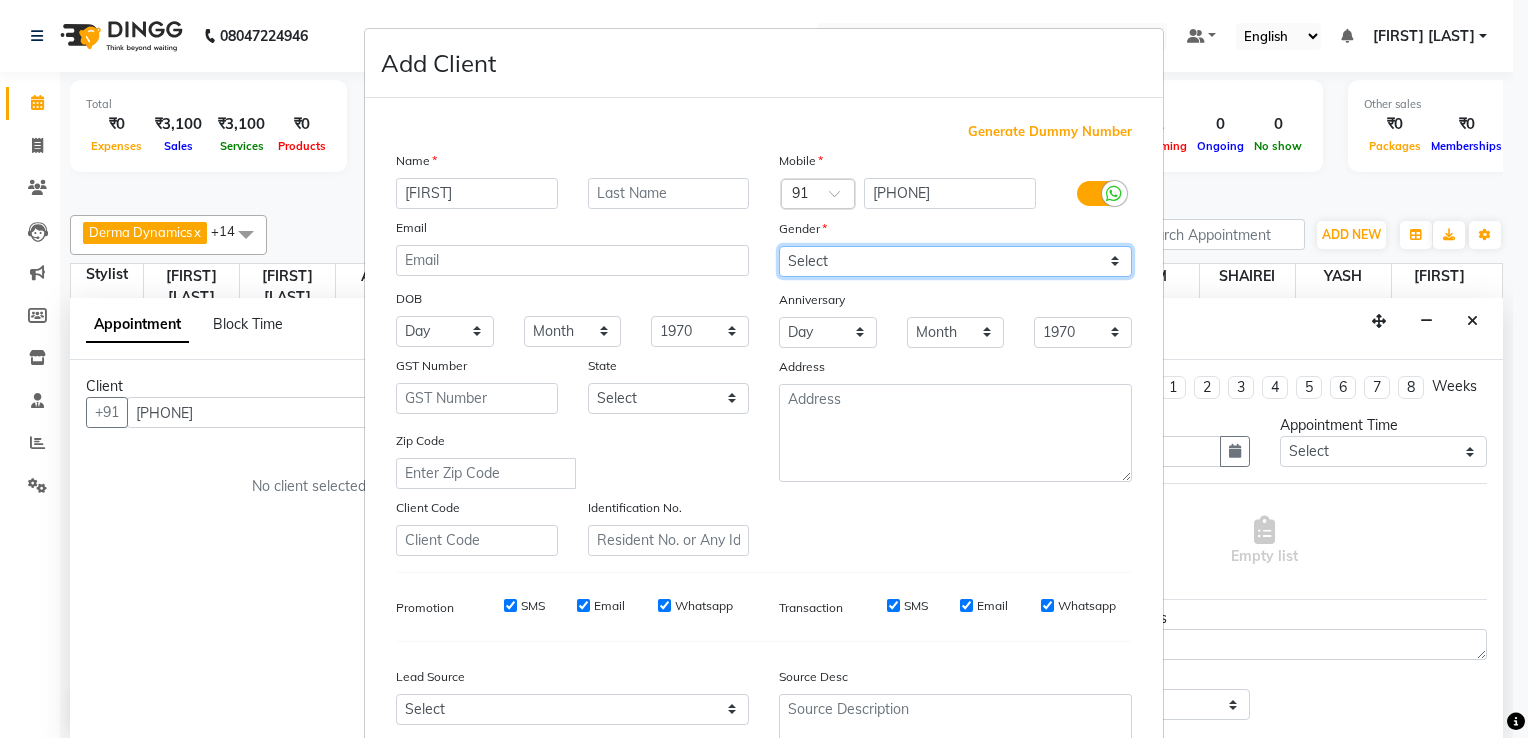 click on "Select Male Female Other Prefer Not To Say" at bounding box center (955, 261) 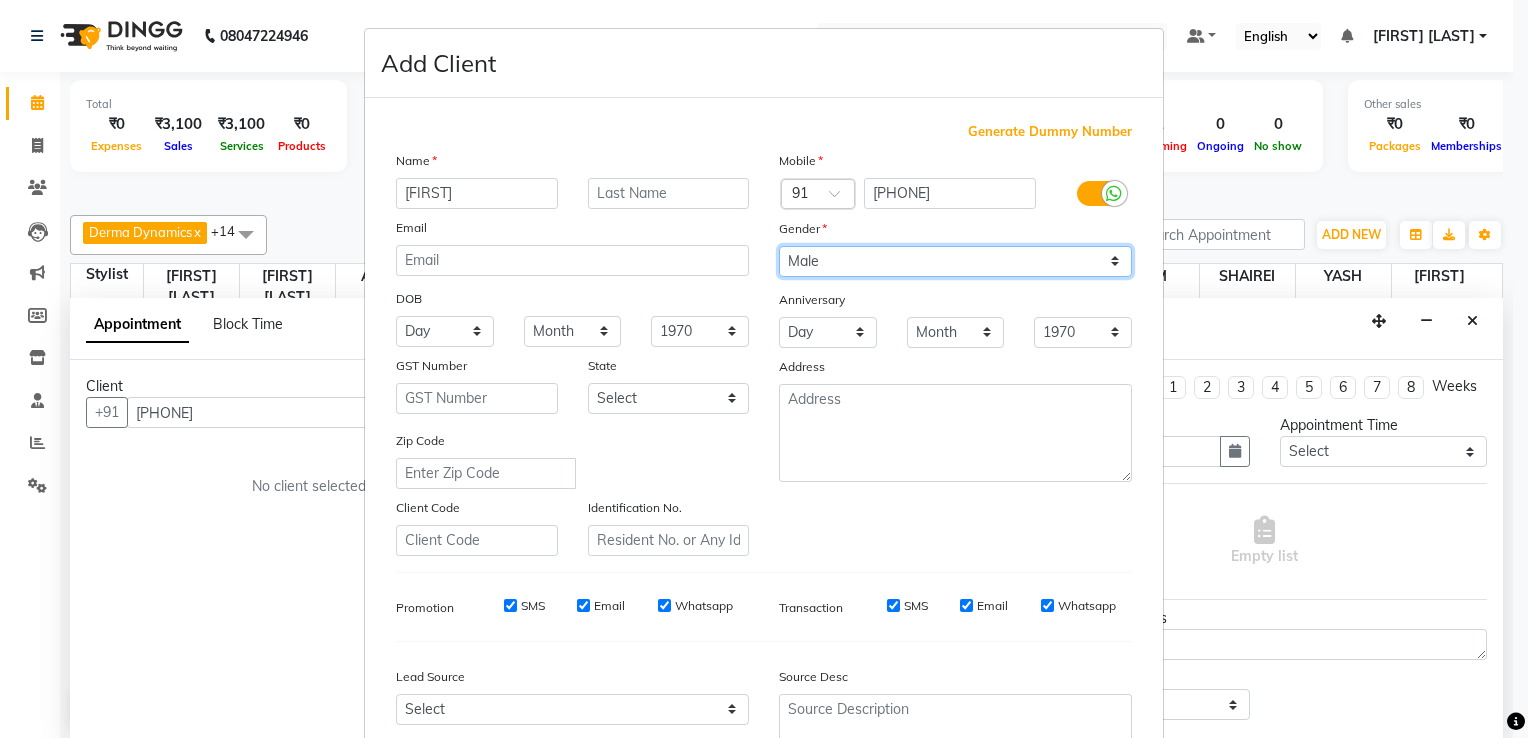 click on "Select Male Female Other Prefer Not To Say" at bounding box center [955, 261] 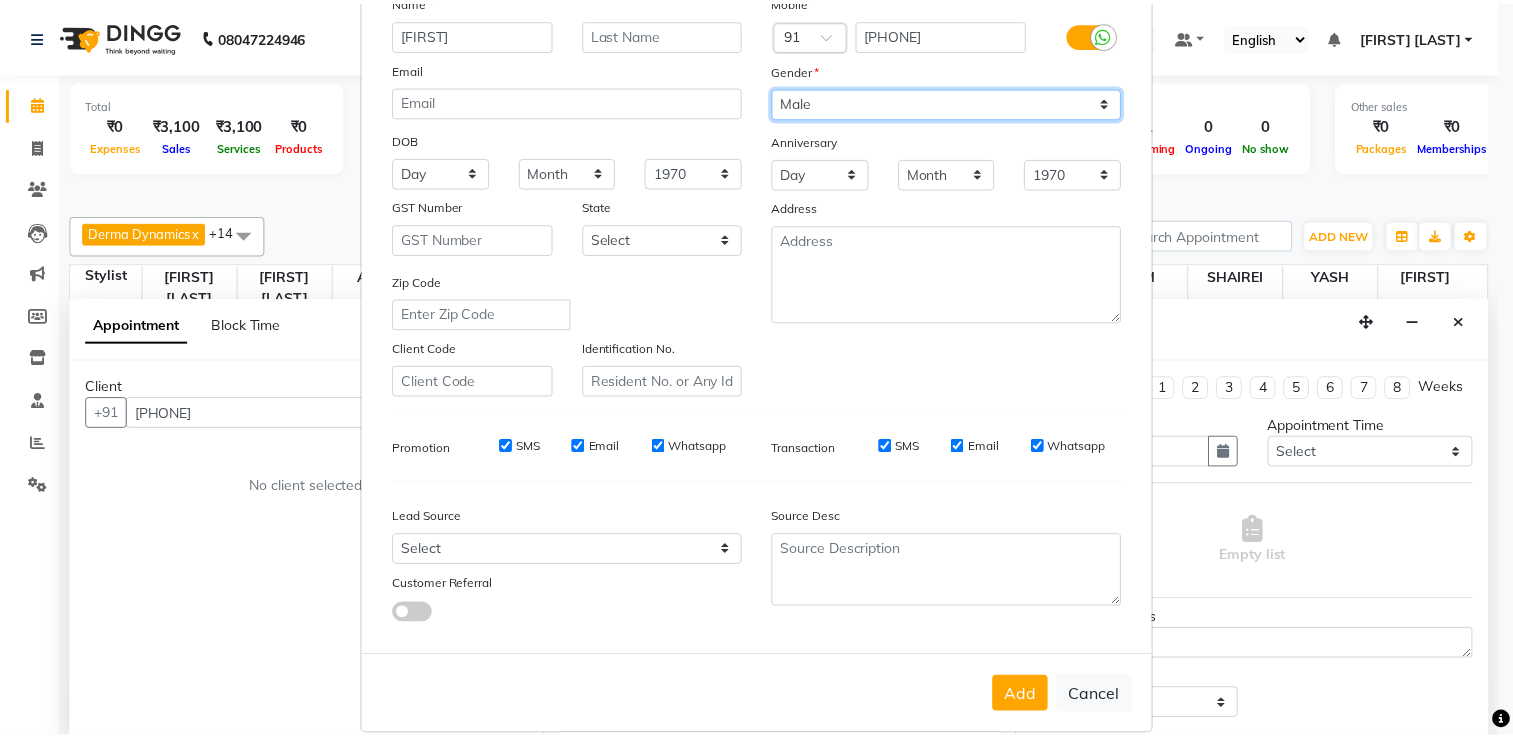scroll, scrollTop: 194, scrollLeft: 0, axis: vertical 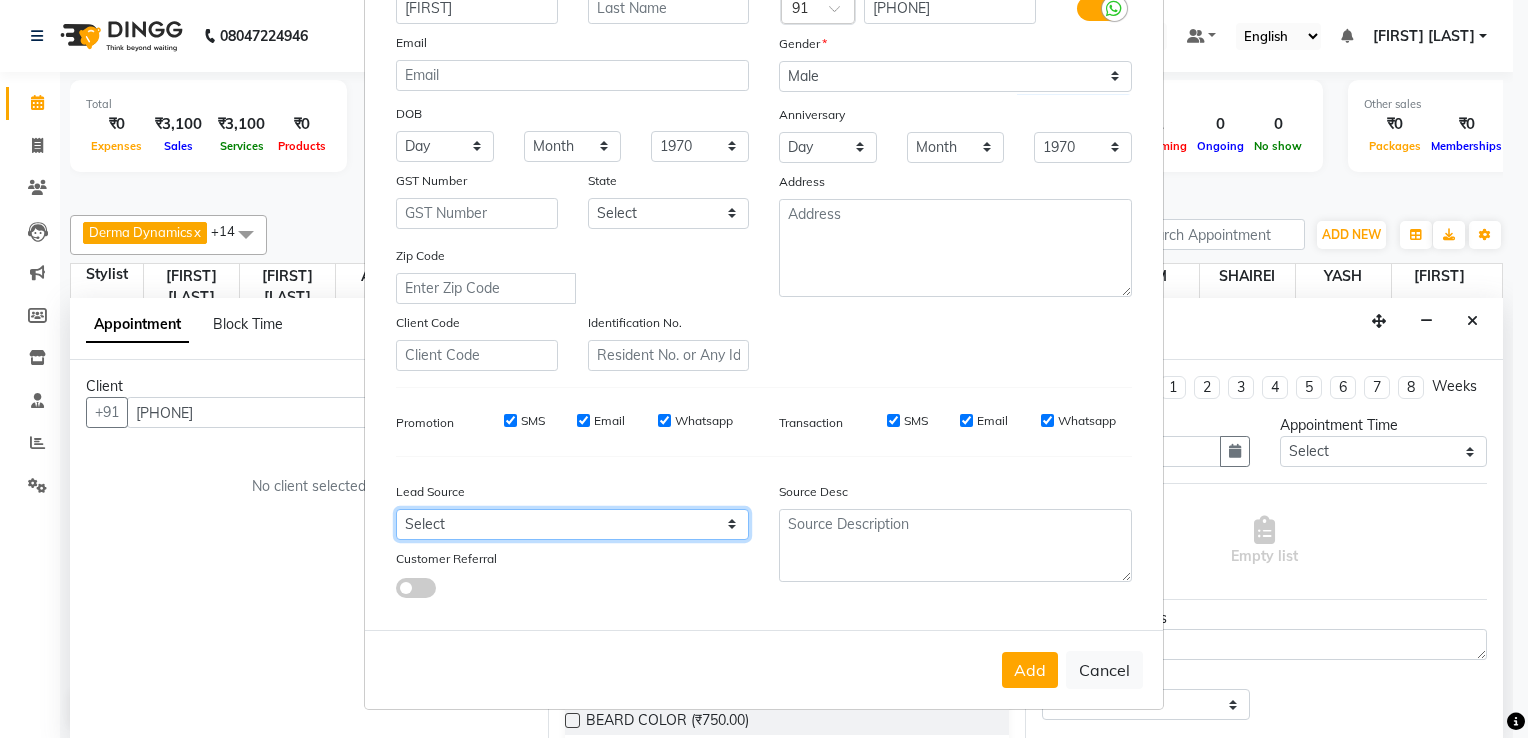 click on "Select Walk-in Referral Internet Friend Word of Mouth Advertisement Facebook JustDial Google Other" at bounding box center (572, 524) 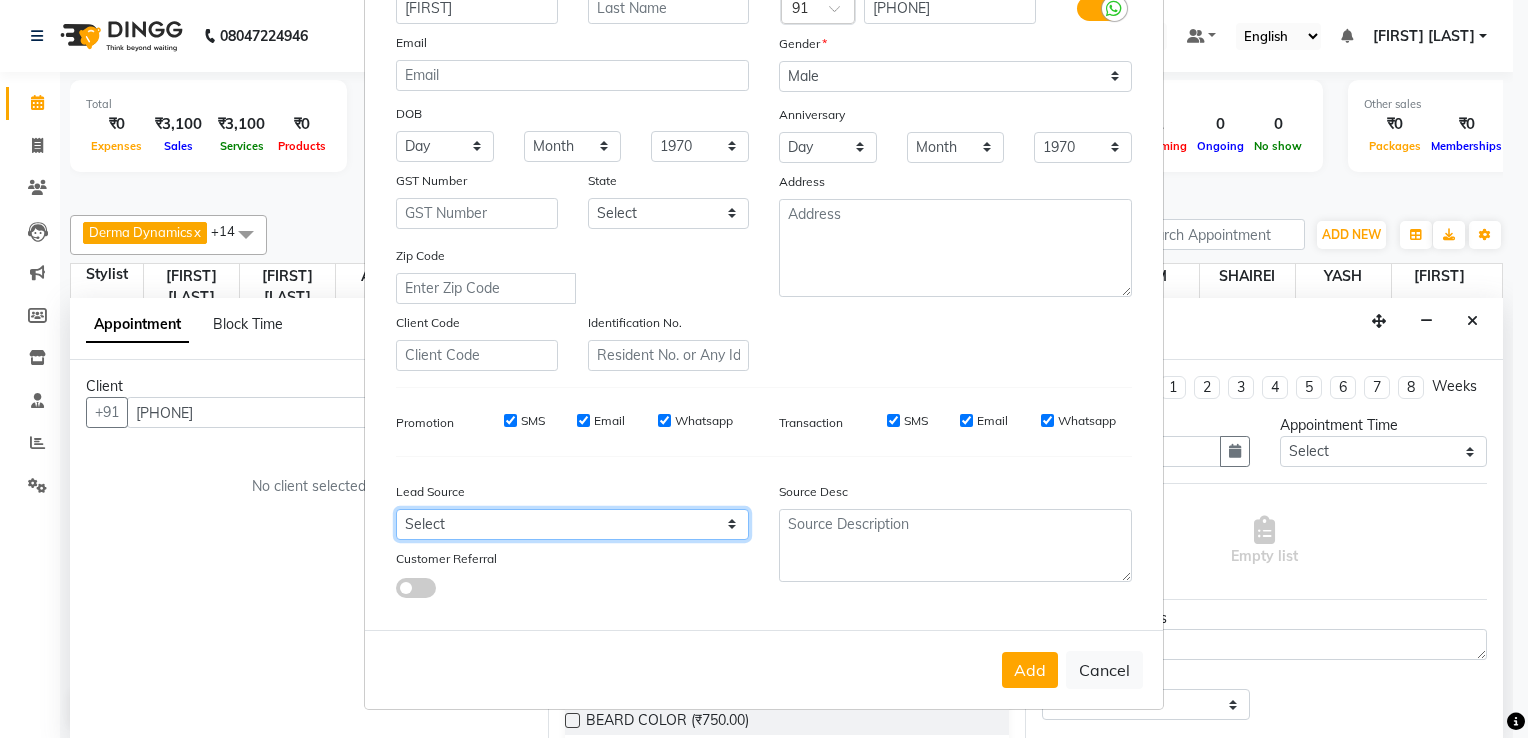 select on "49172" 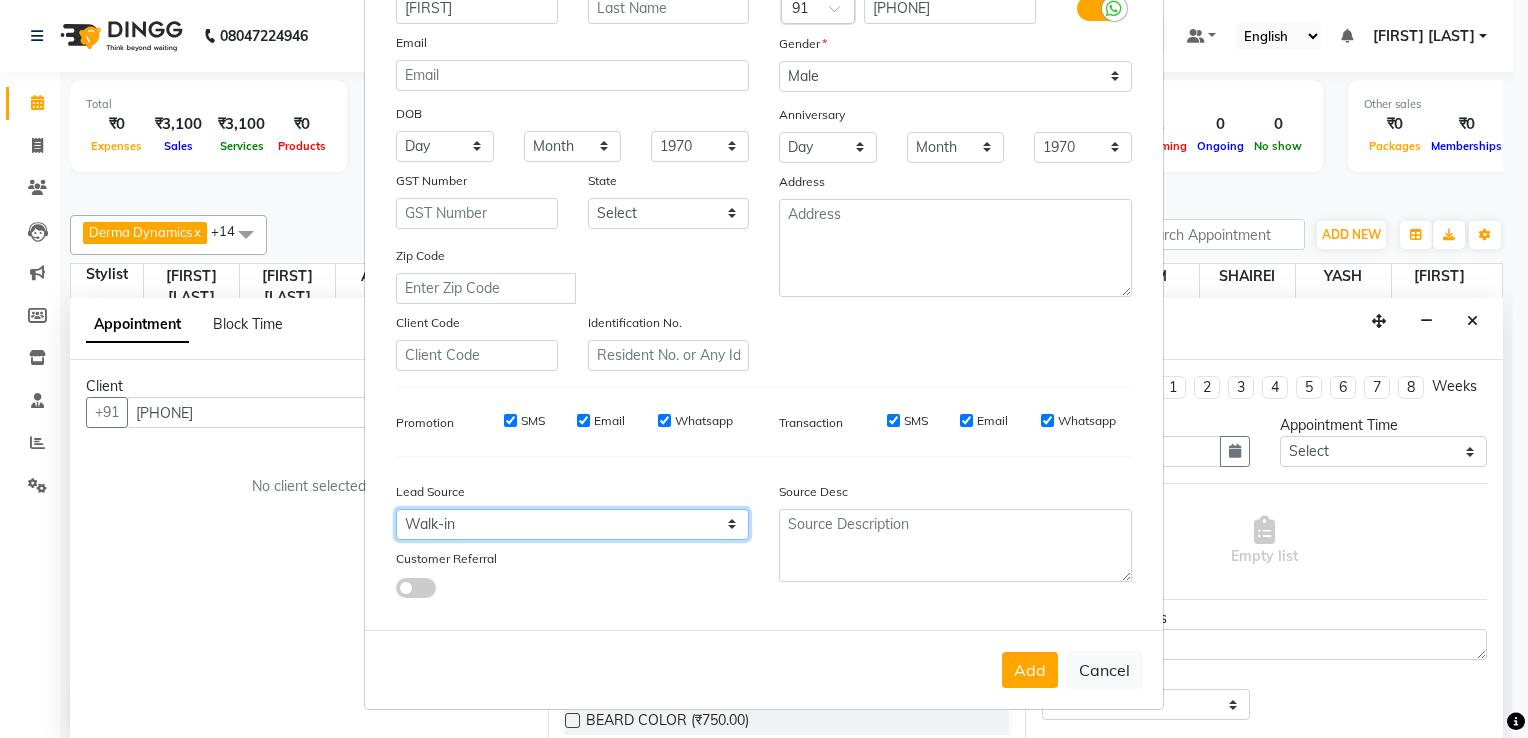 click on "Select Walk-in Referral Internet Friend Word of Mouth Advertisement Facebook JustDial Google Other" at bounding box center (572, 524) 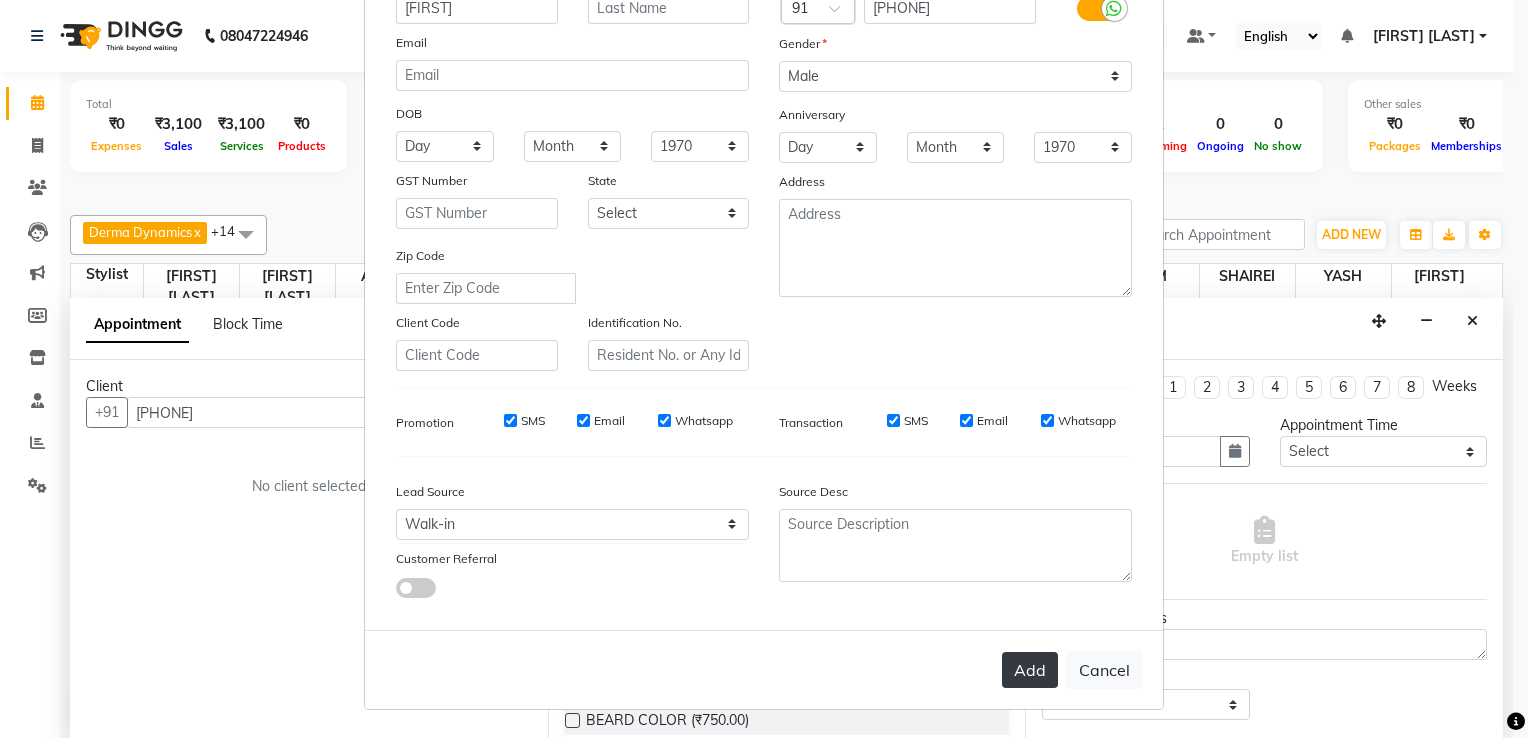 click on "Add" at bounding box center (1030, 670) 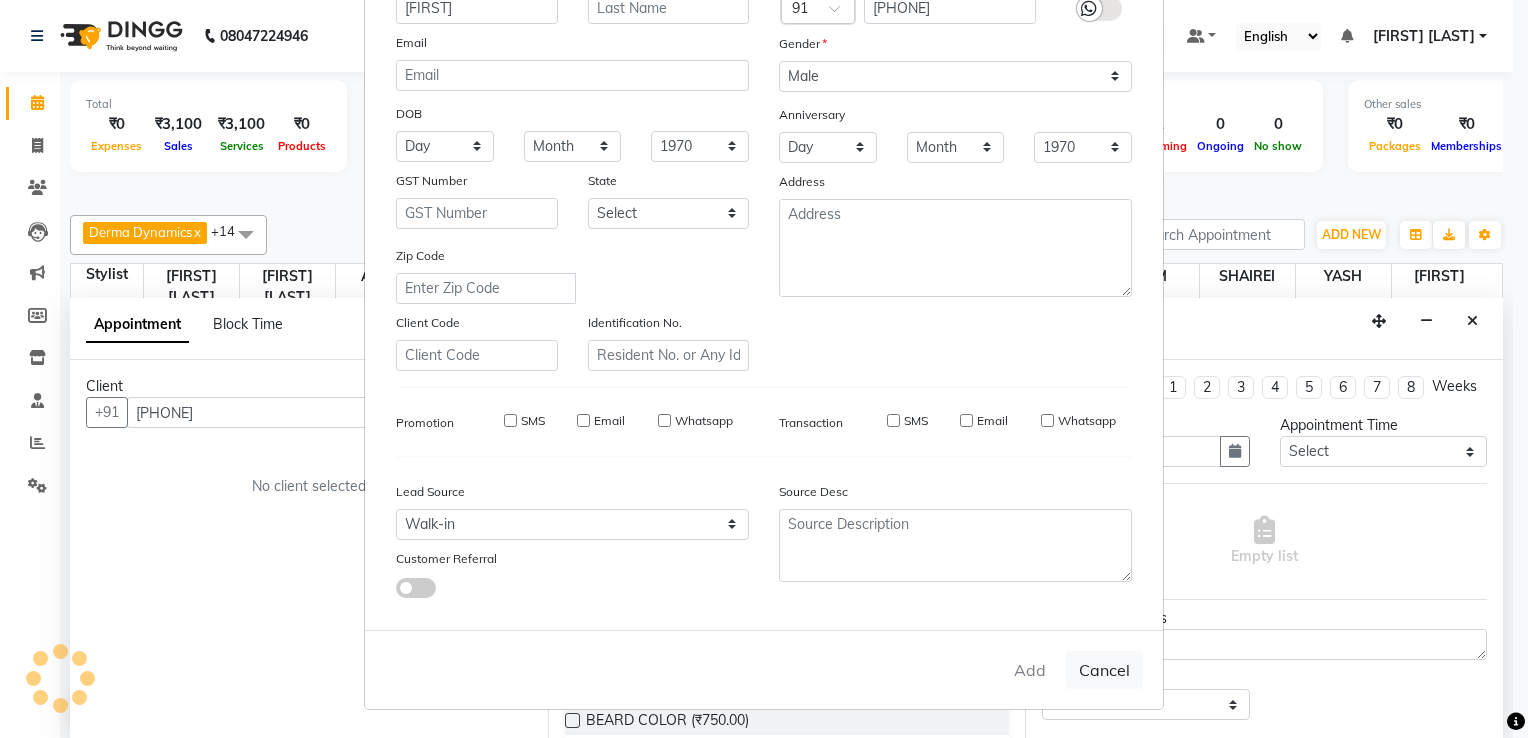 type 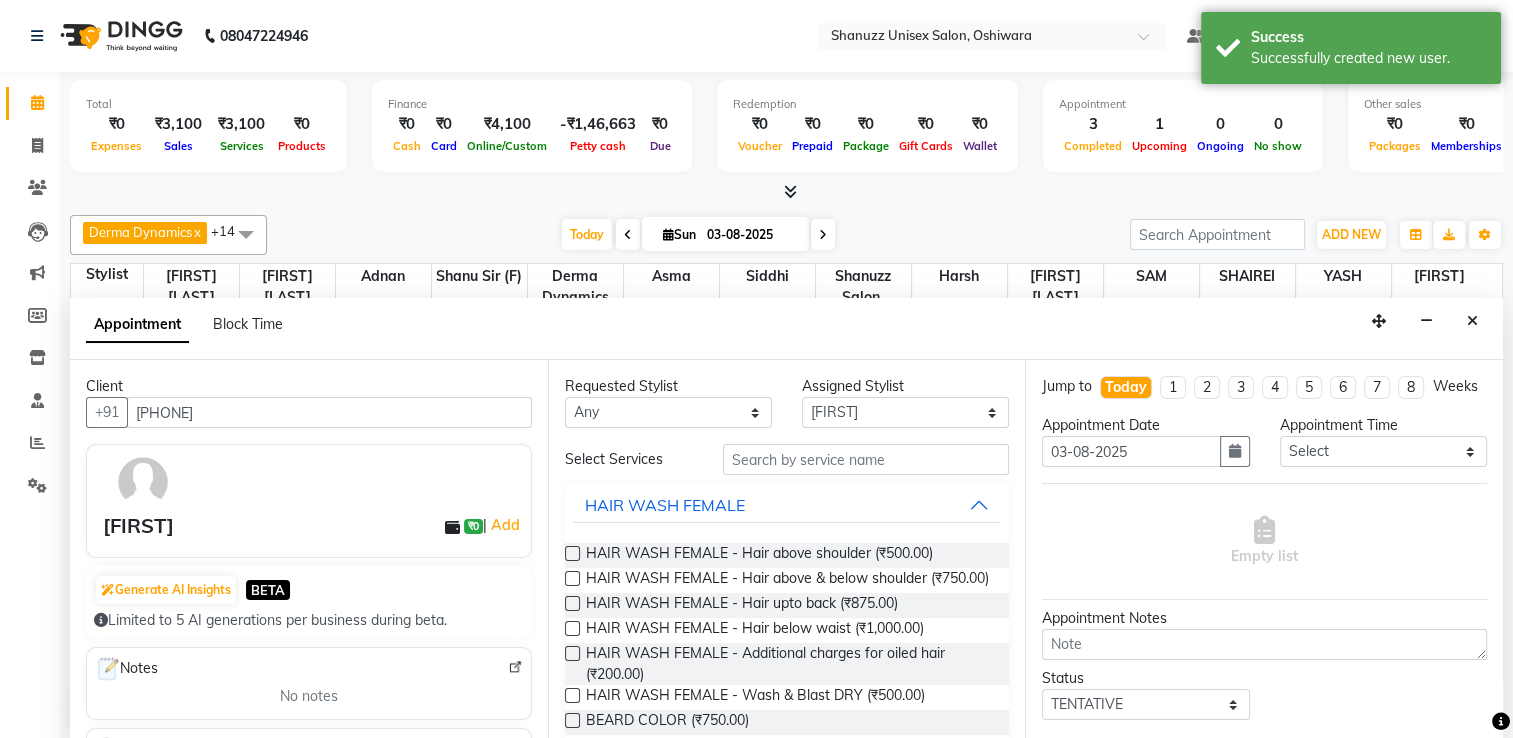 scroll, scrollTop: 124, scrollLeft: 0, axis: vertical 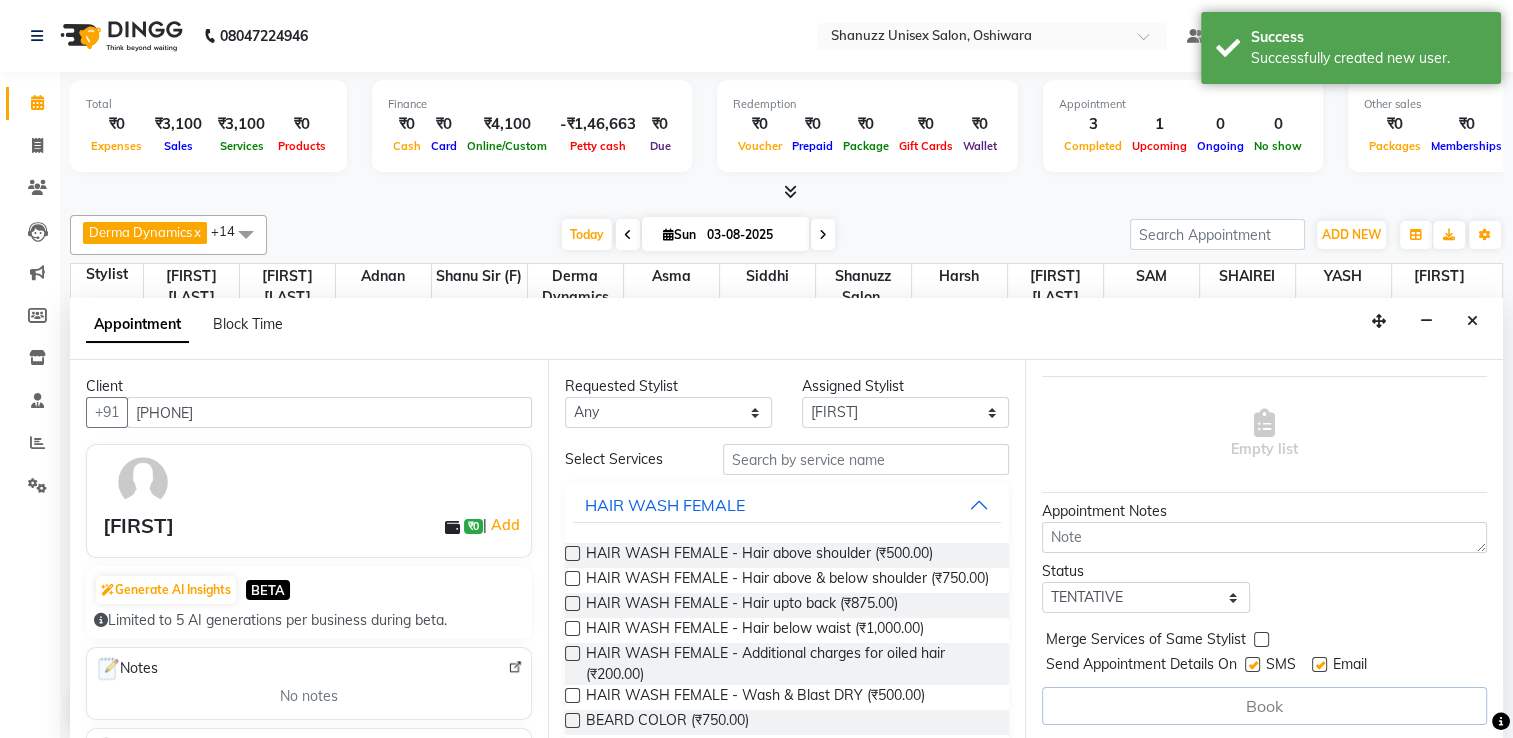 click at bounding box center (1252, 664) 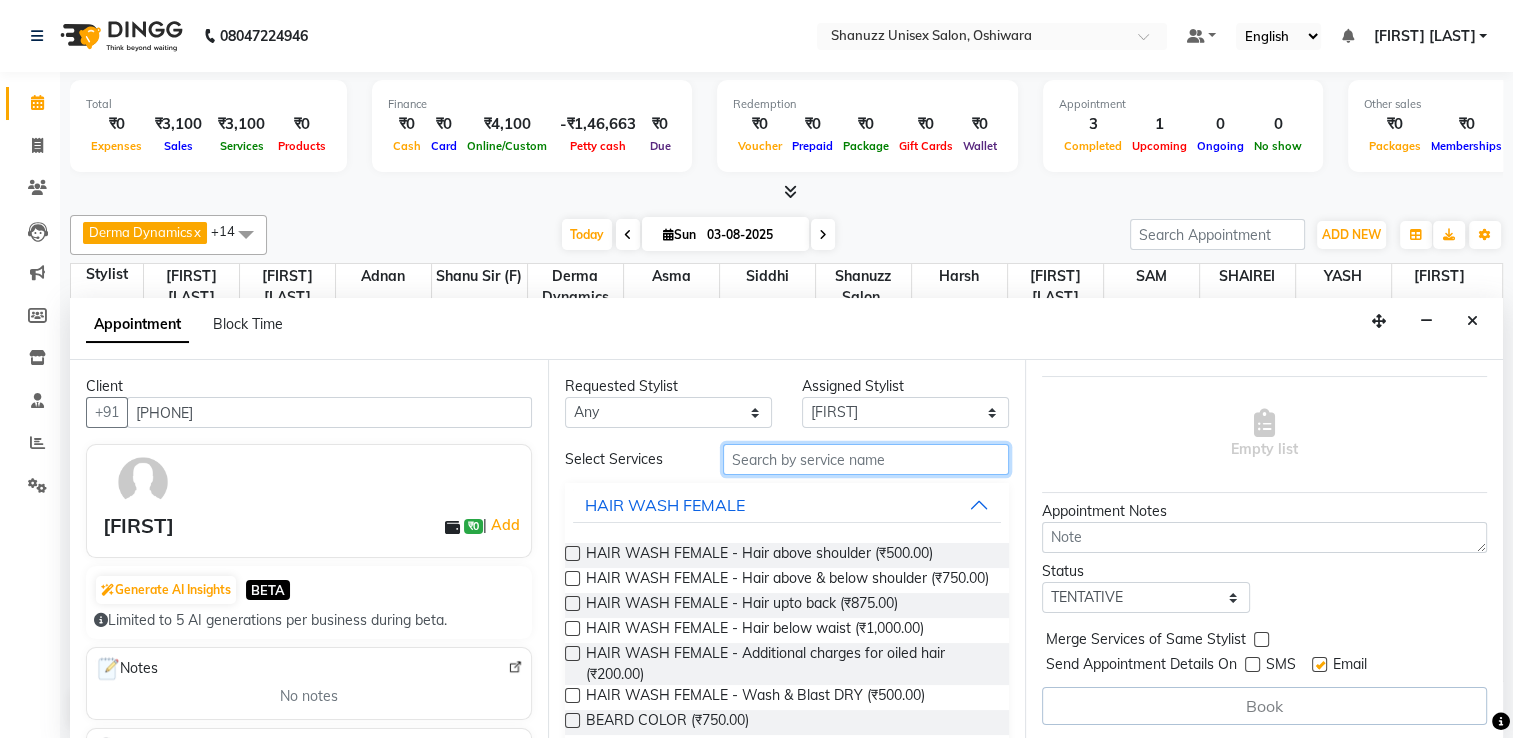 click at bounding box center (866, 459) 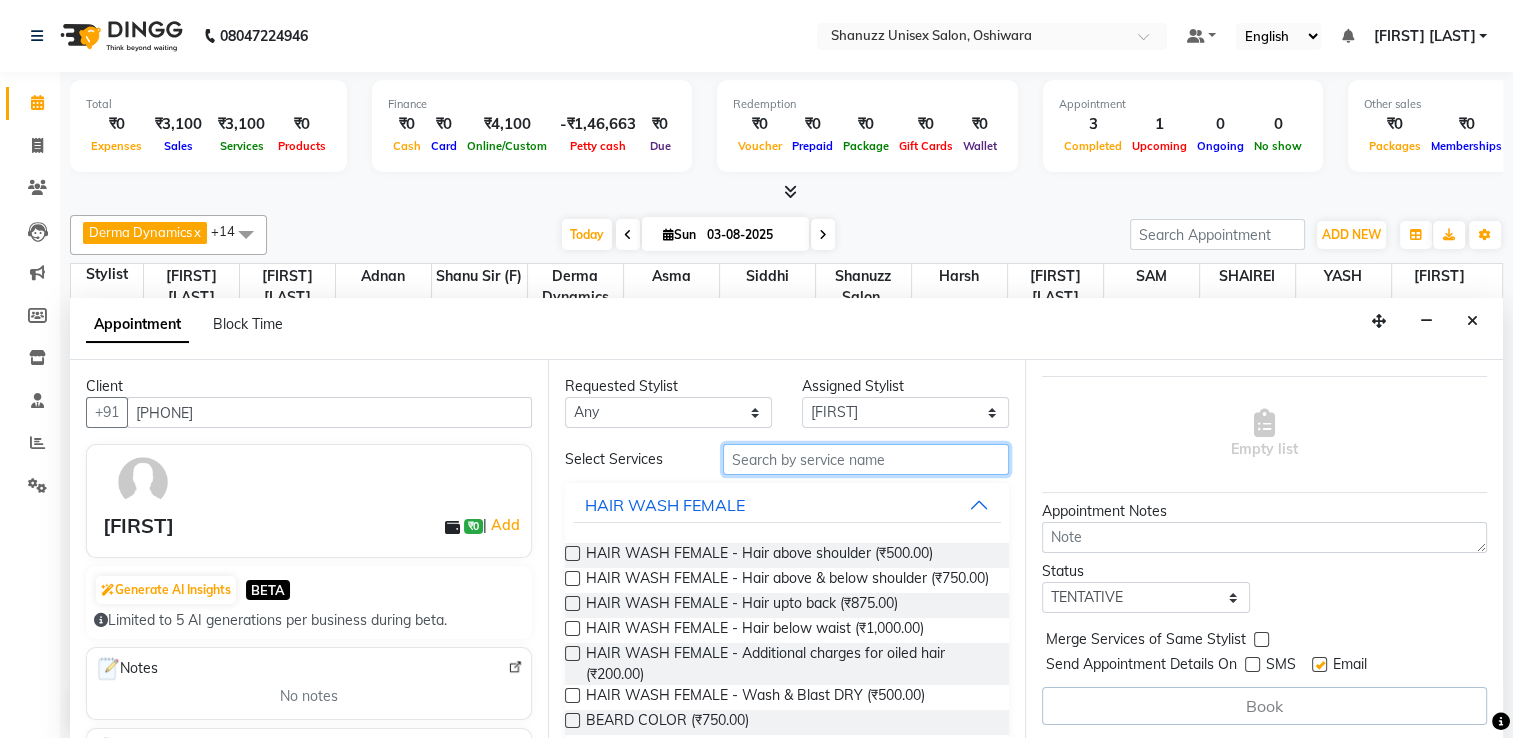 type on "C" 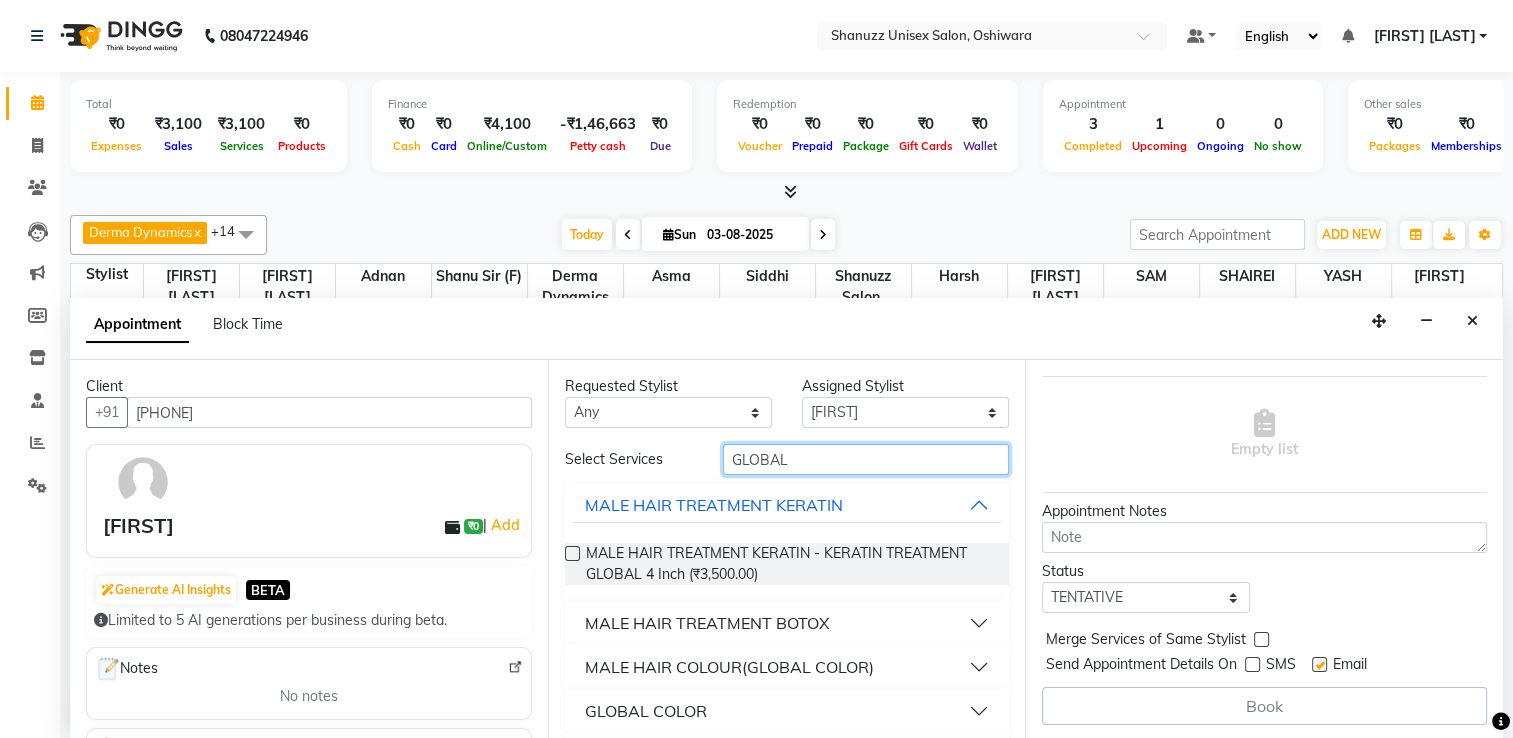 type on "GLOBAL" 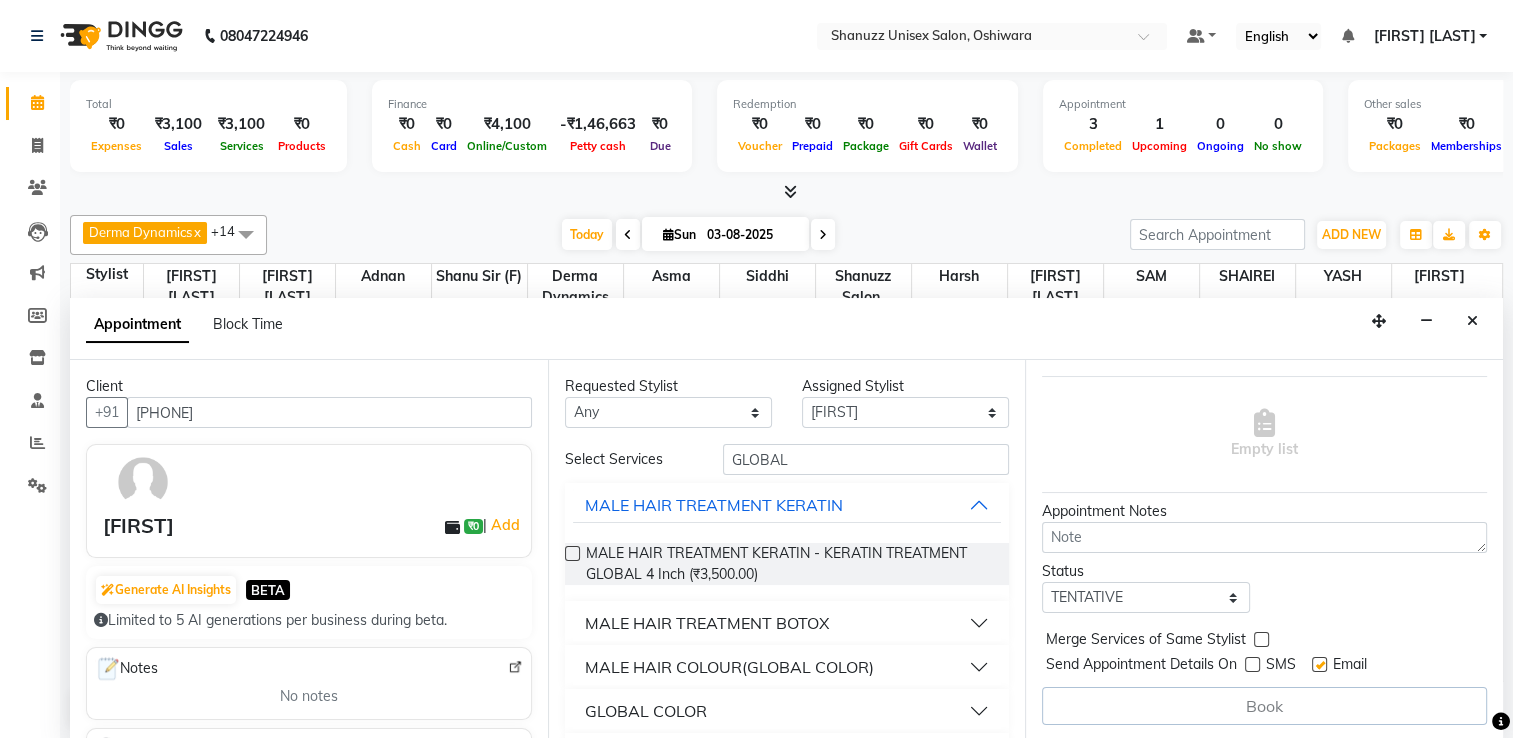 click on "MALE HAIR COLOUR(GLOBAL COLOR)" at bounding box center (729, 667) 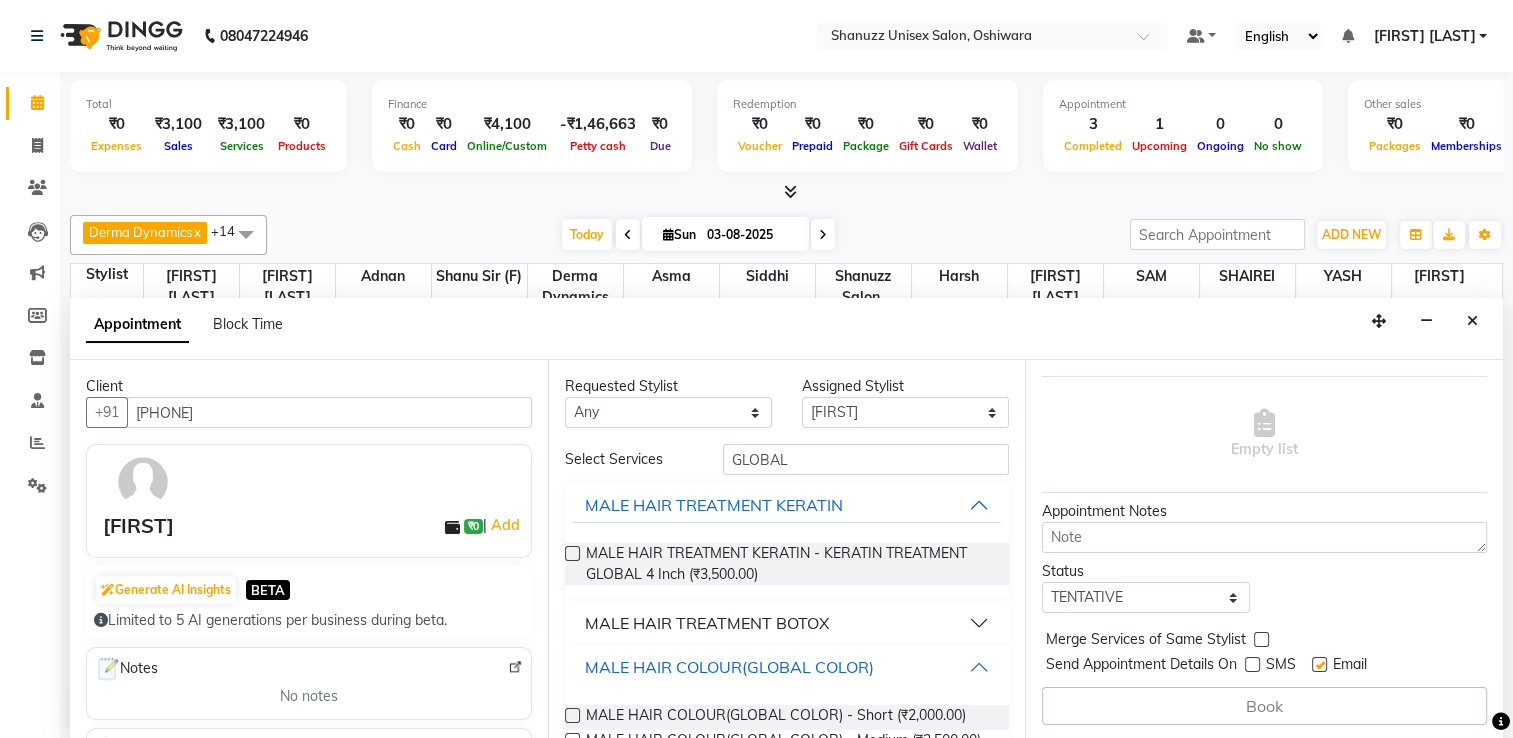 scroll, scrollTop: 175, scrollLeft: 0, axis: vertical 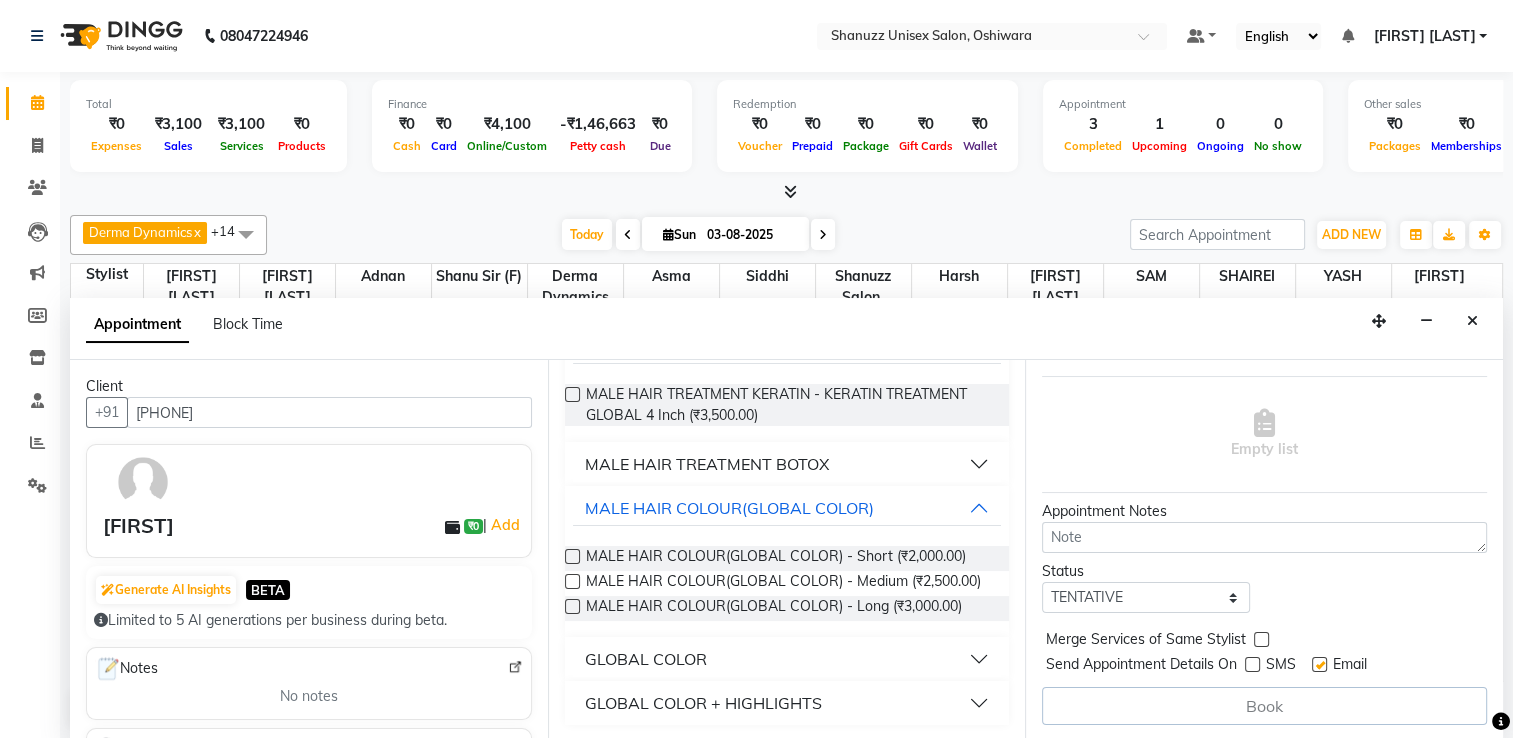 click at bounding box center (572, 606) 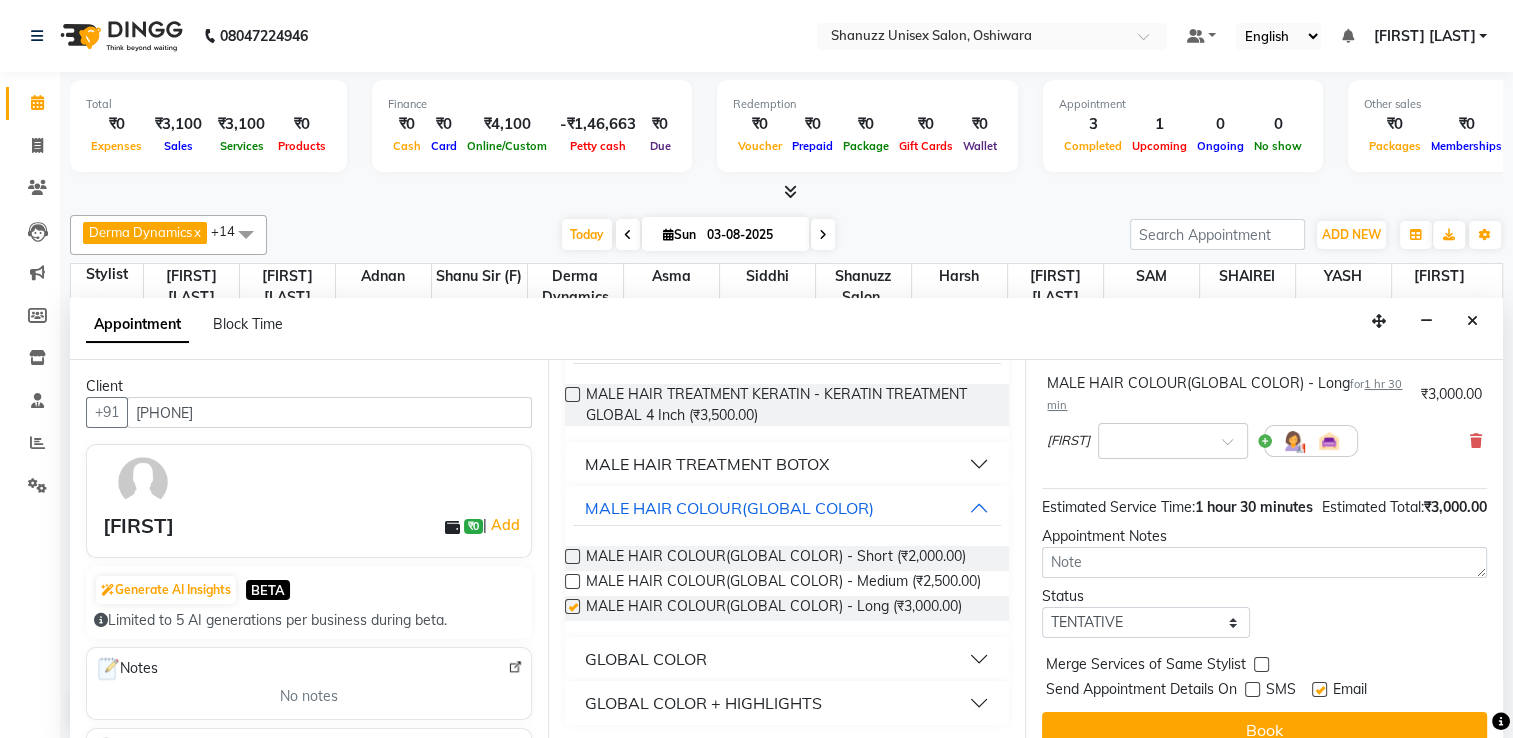 checkbox on "false" 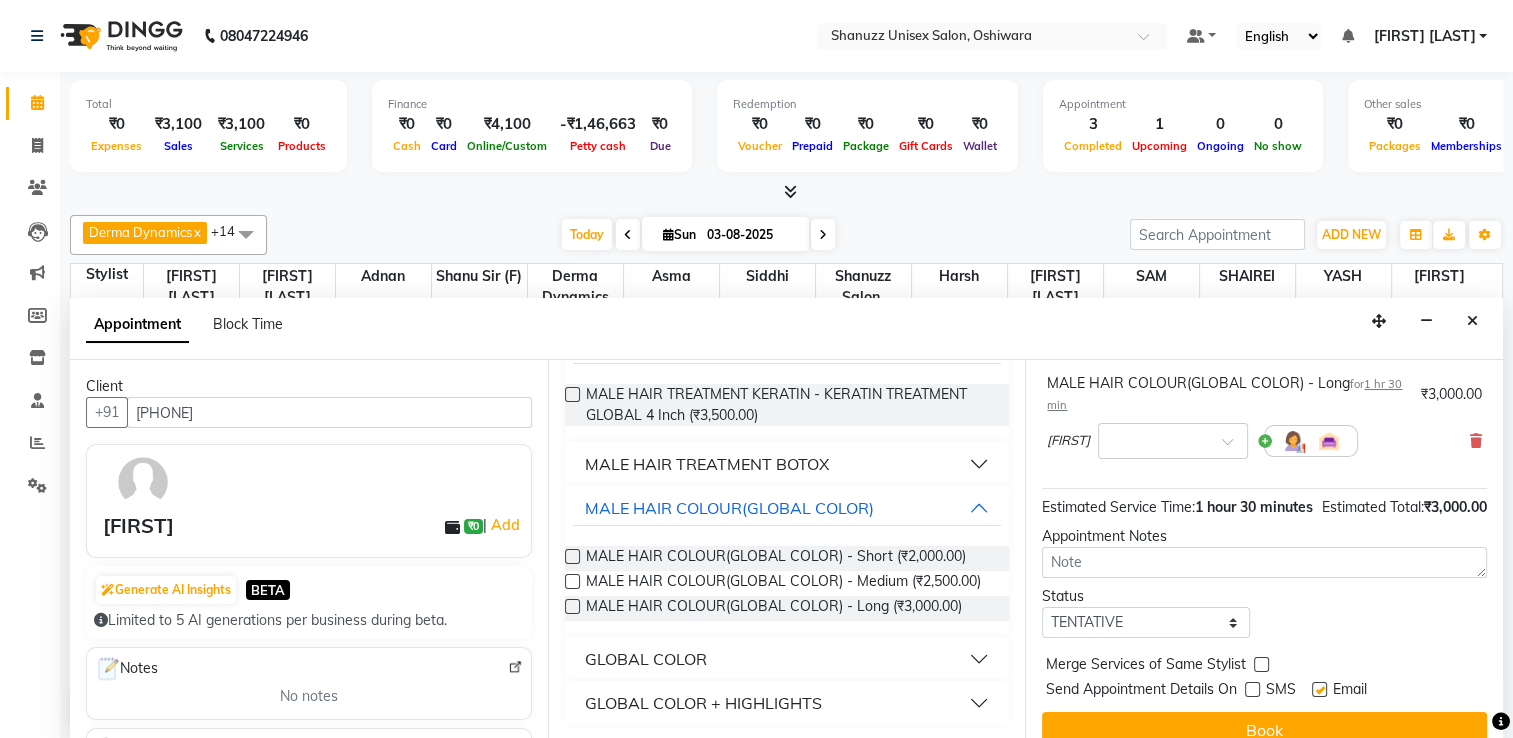 scroll, scrollTop: 186, scrollLeft: 0, axis: vertical 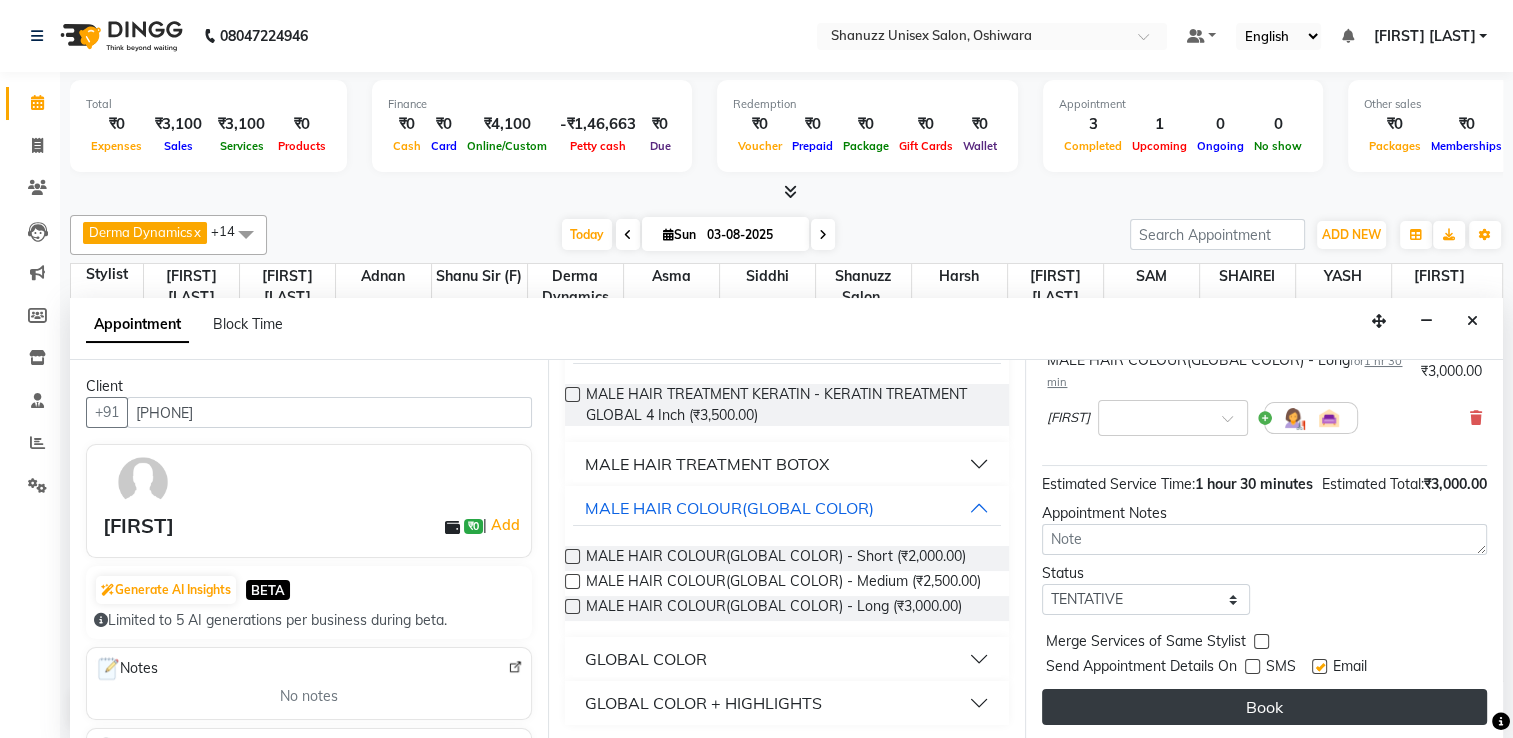 click on "Book" at bounding box center [1264, 707] 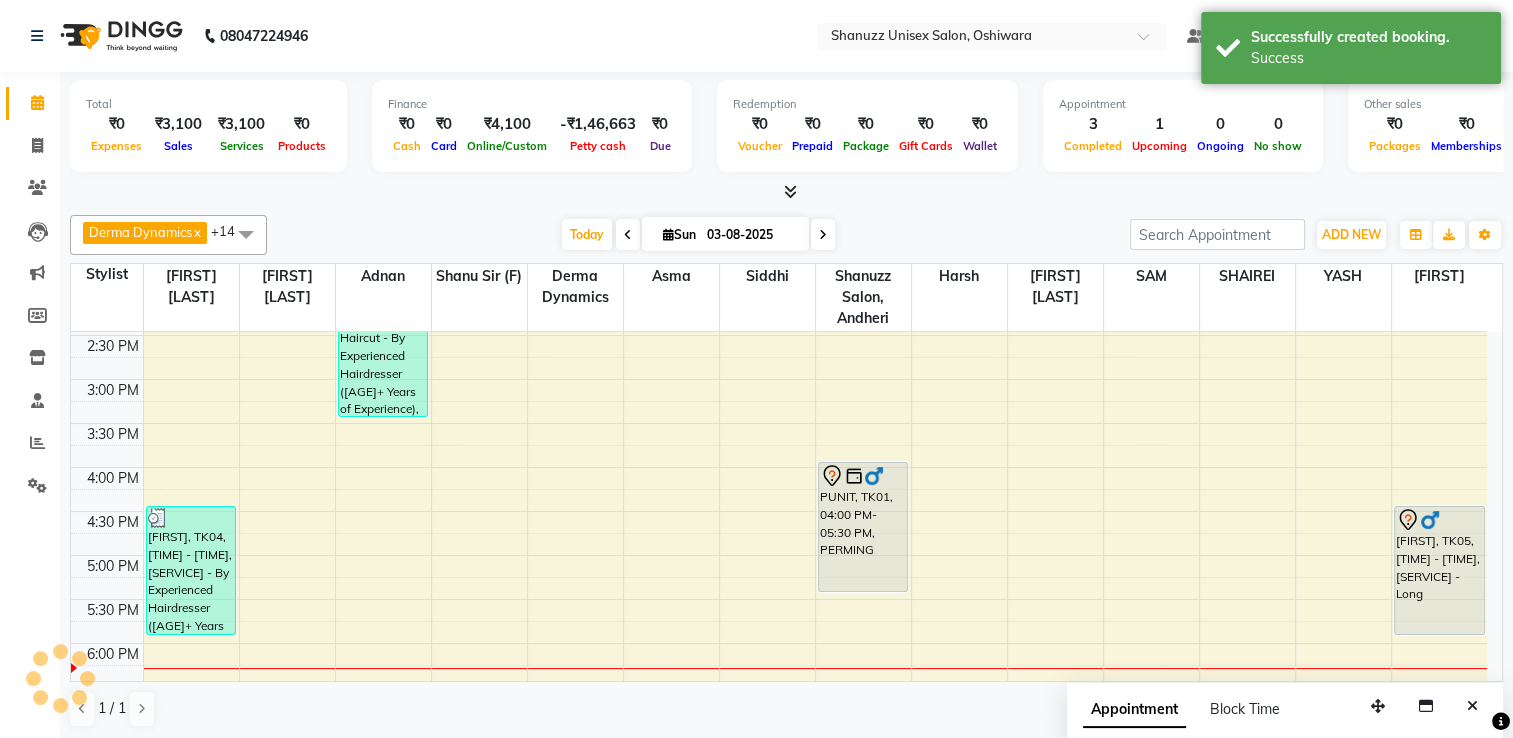 scroll, scrollTop: 0, scrollLeft: 0, axis: both 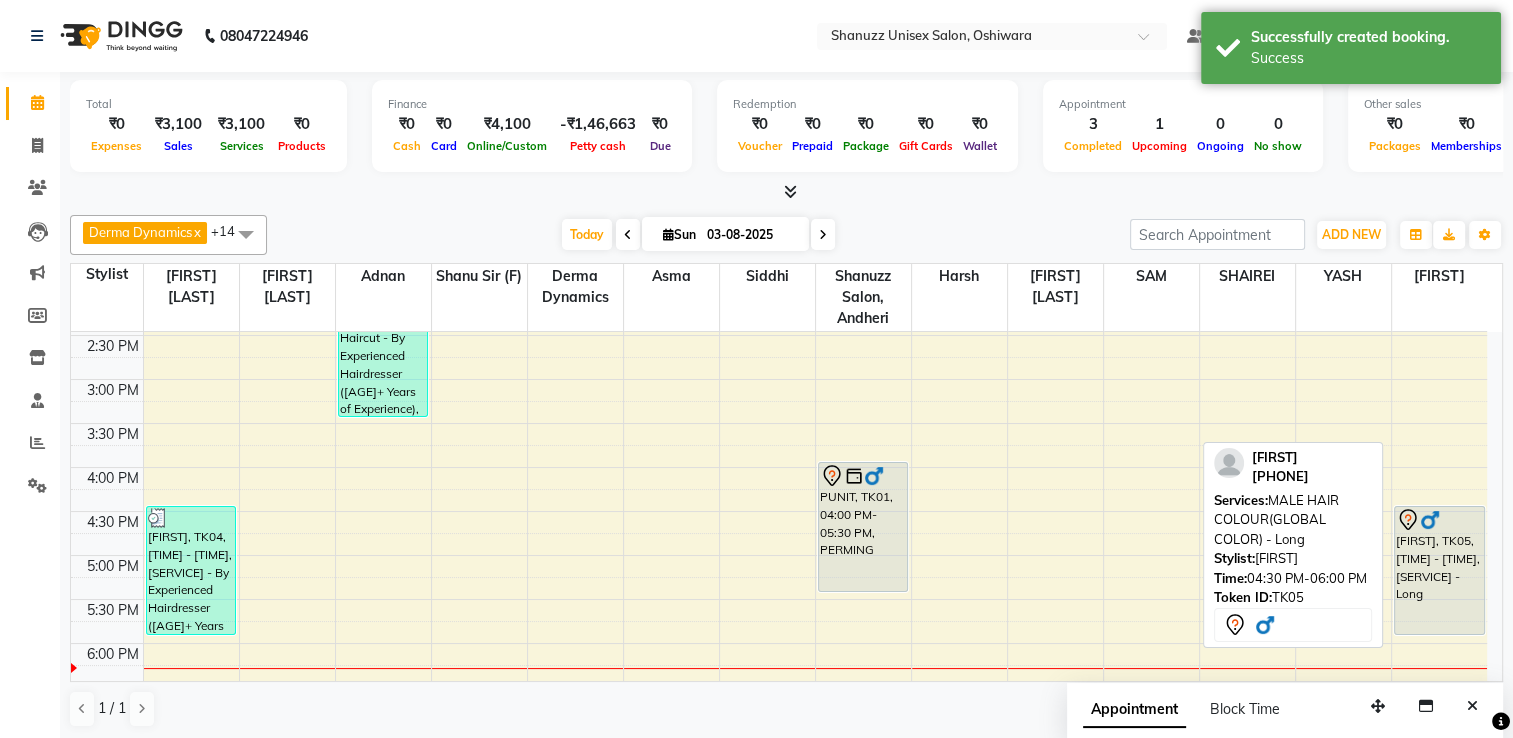 click on "AAQAIB, TK05, 04:30 PM-06:00 PM, MALE HAIR COLOUR(GLOBAL COLOR) - Long" at bounding box center (1439, 570) 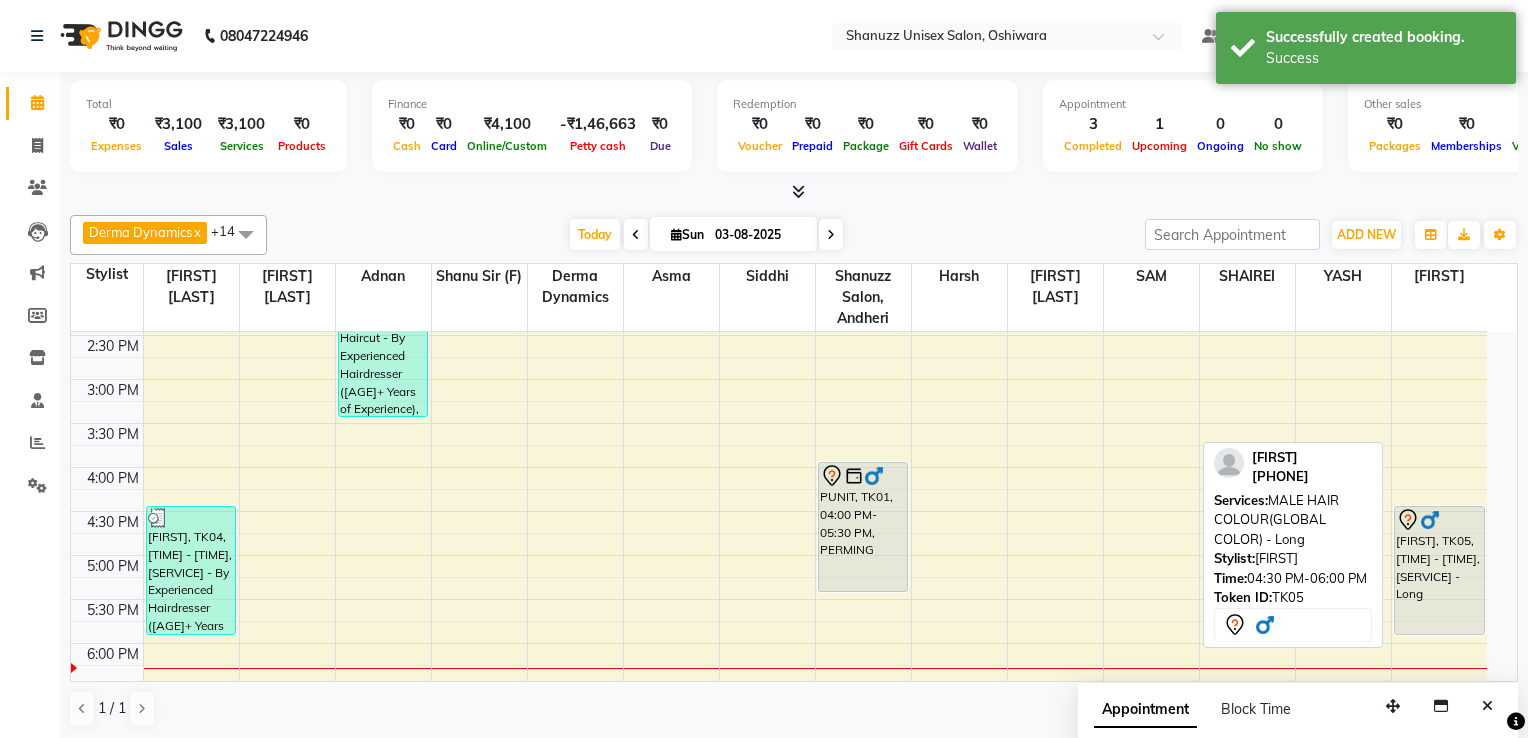 select on "7" 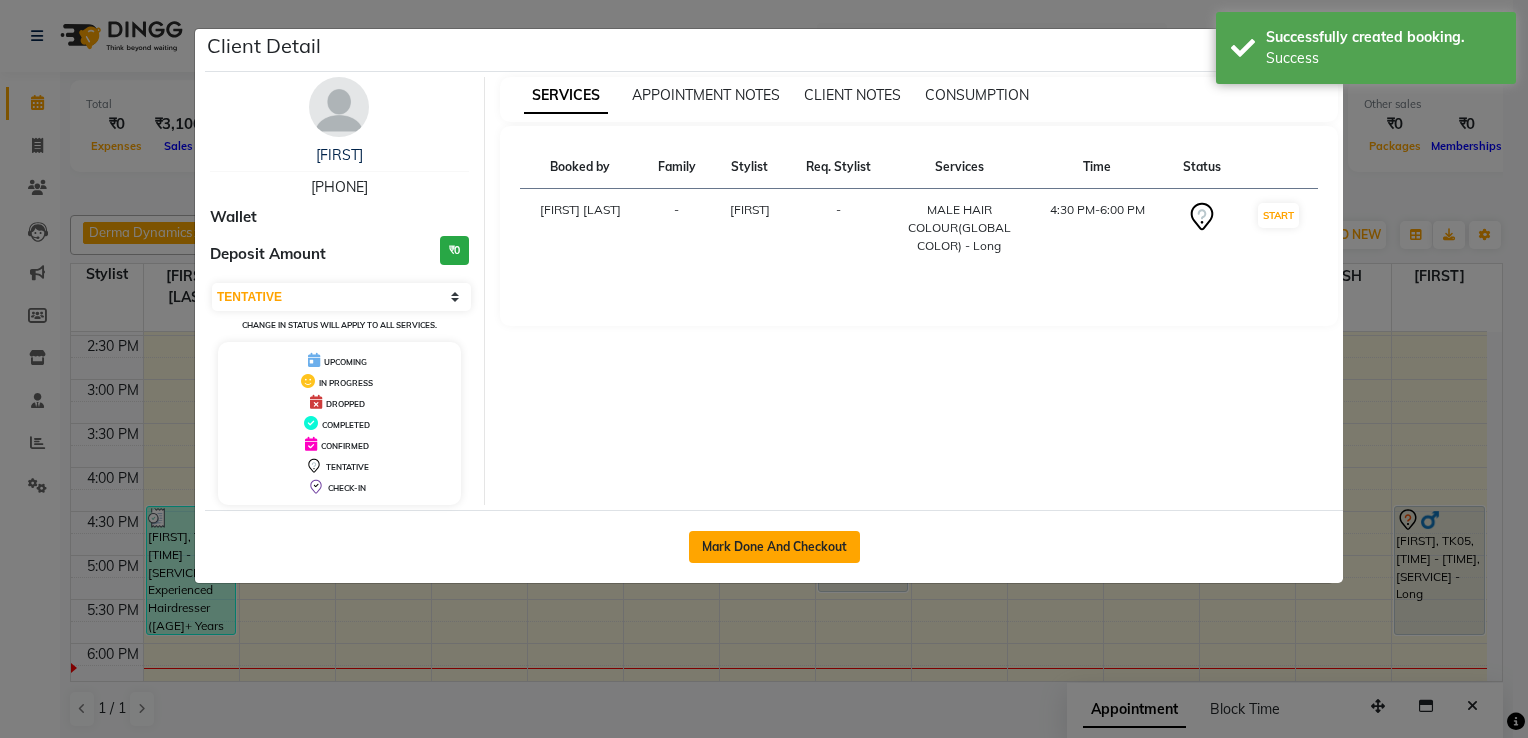 click on "Mark Done And Checkout" 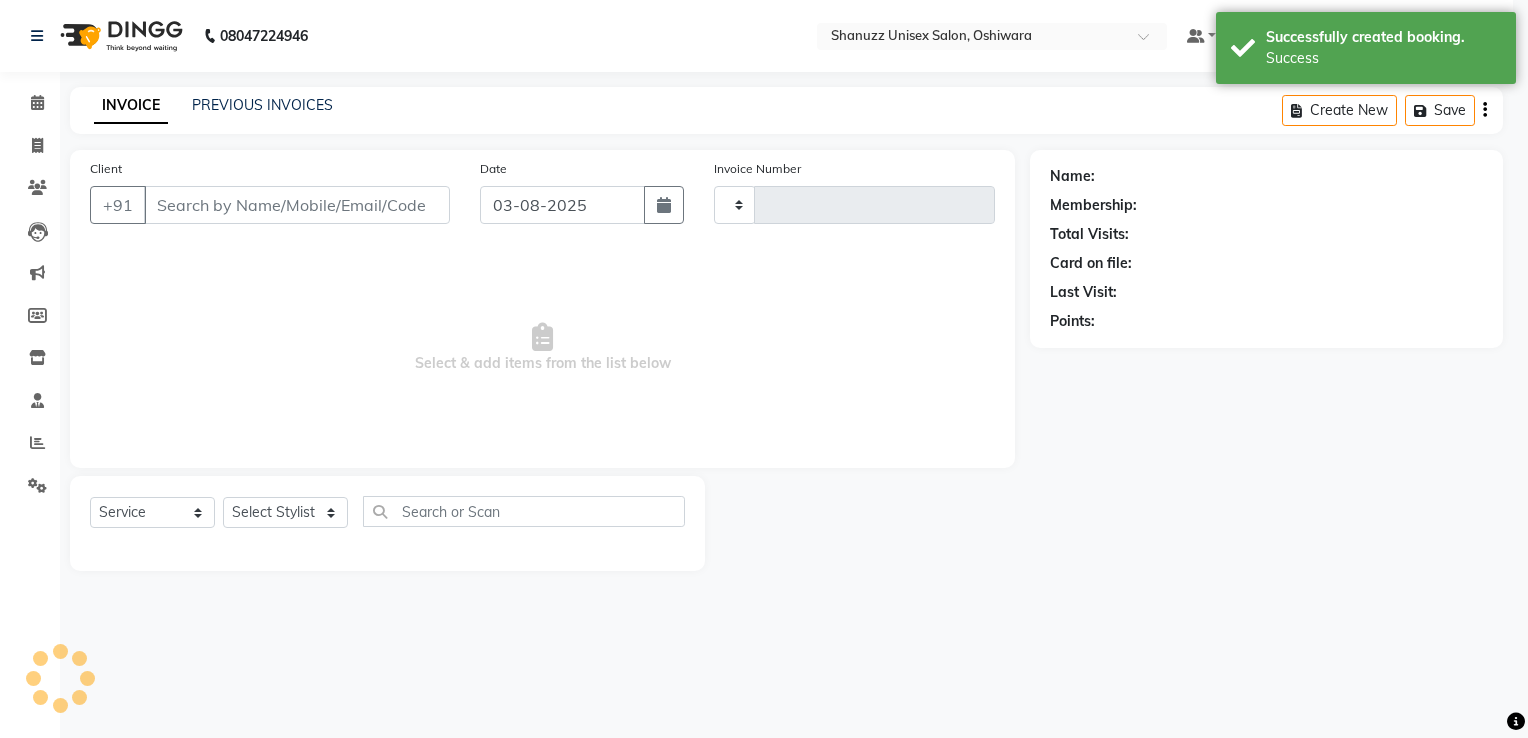 type on "1188" 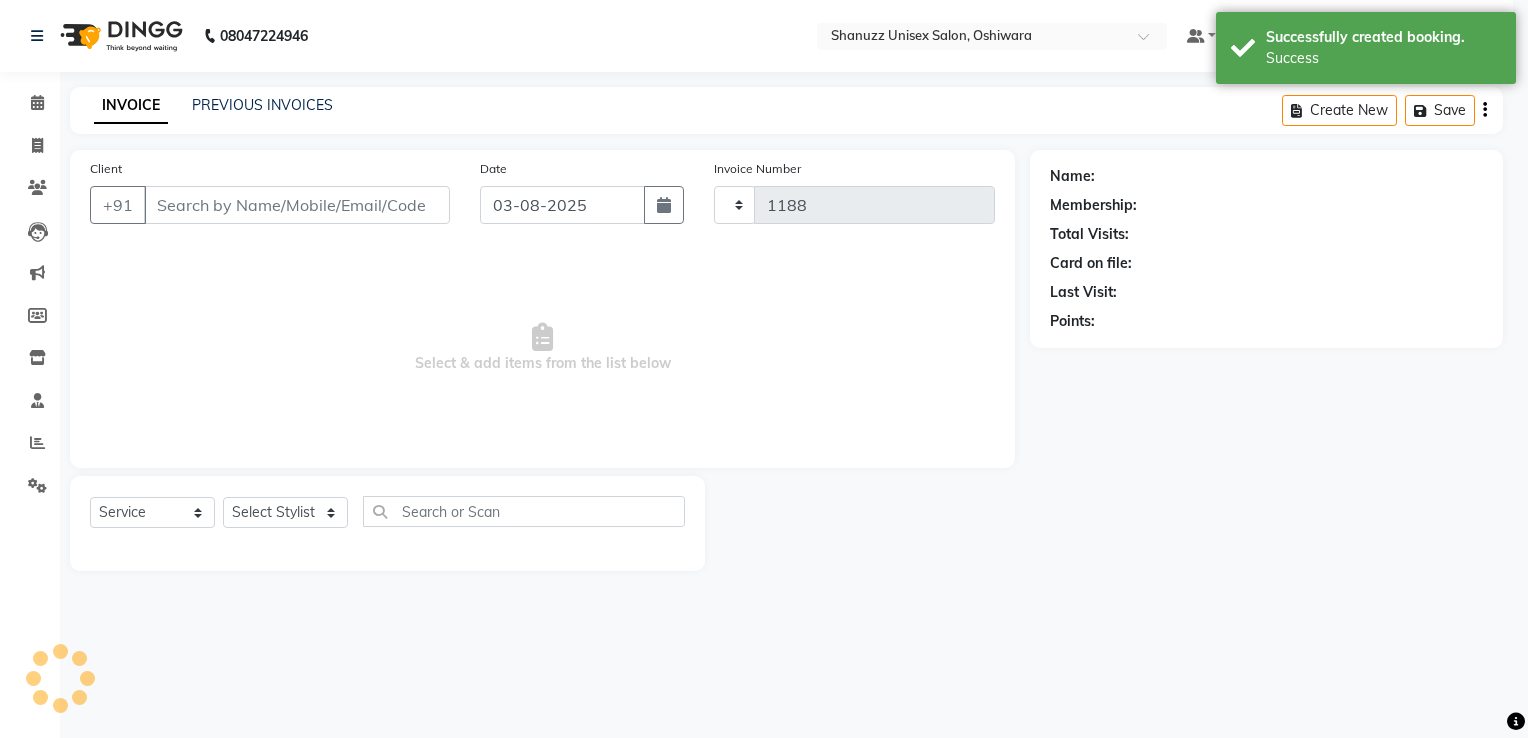 select on "7102" 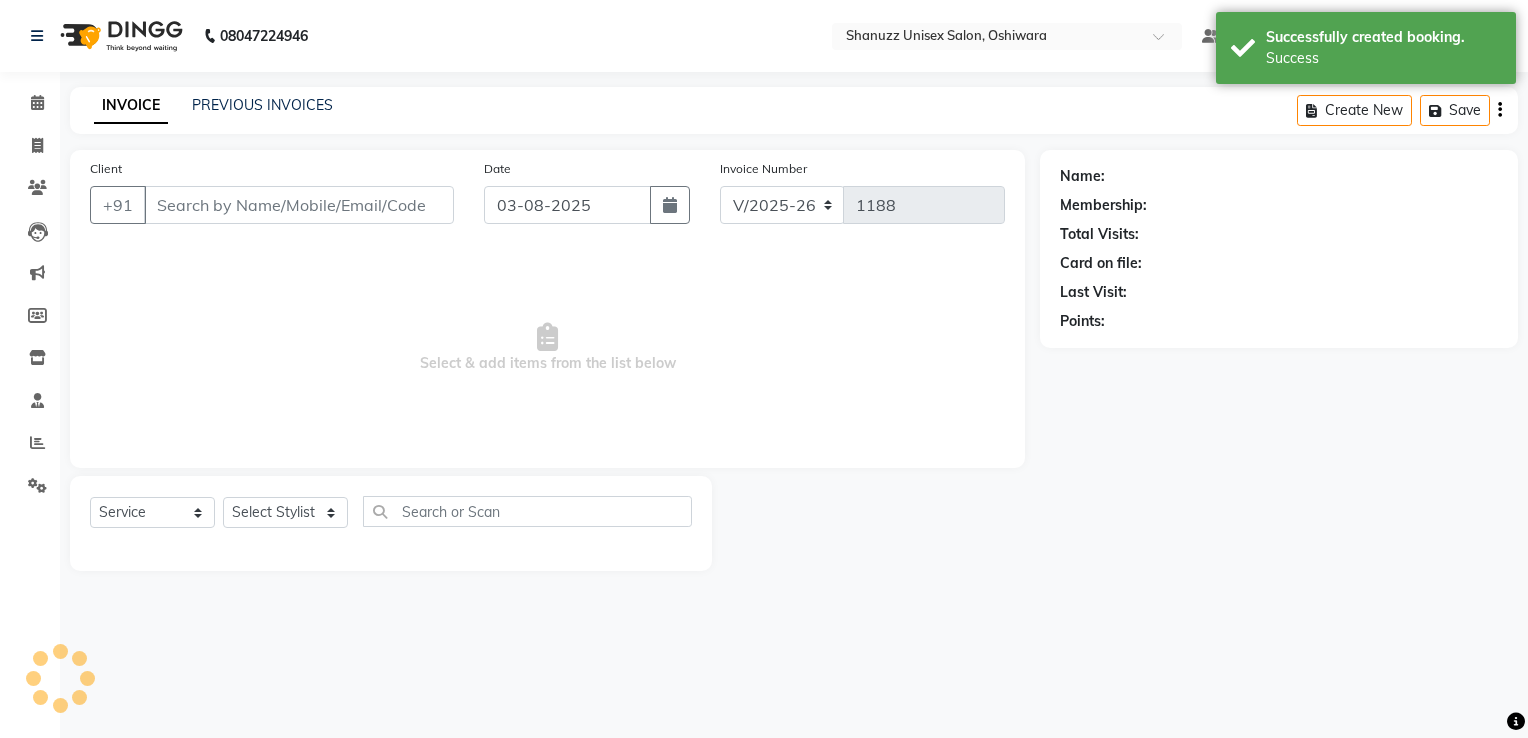 type on "[PHONE]" 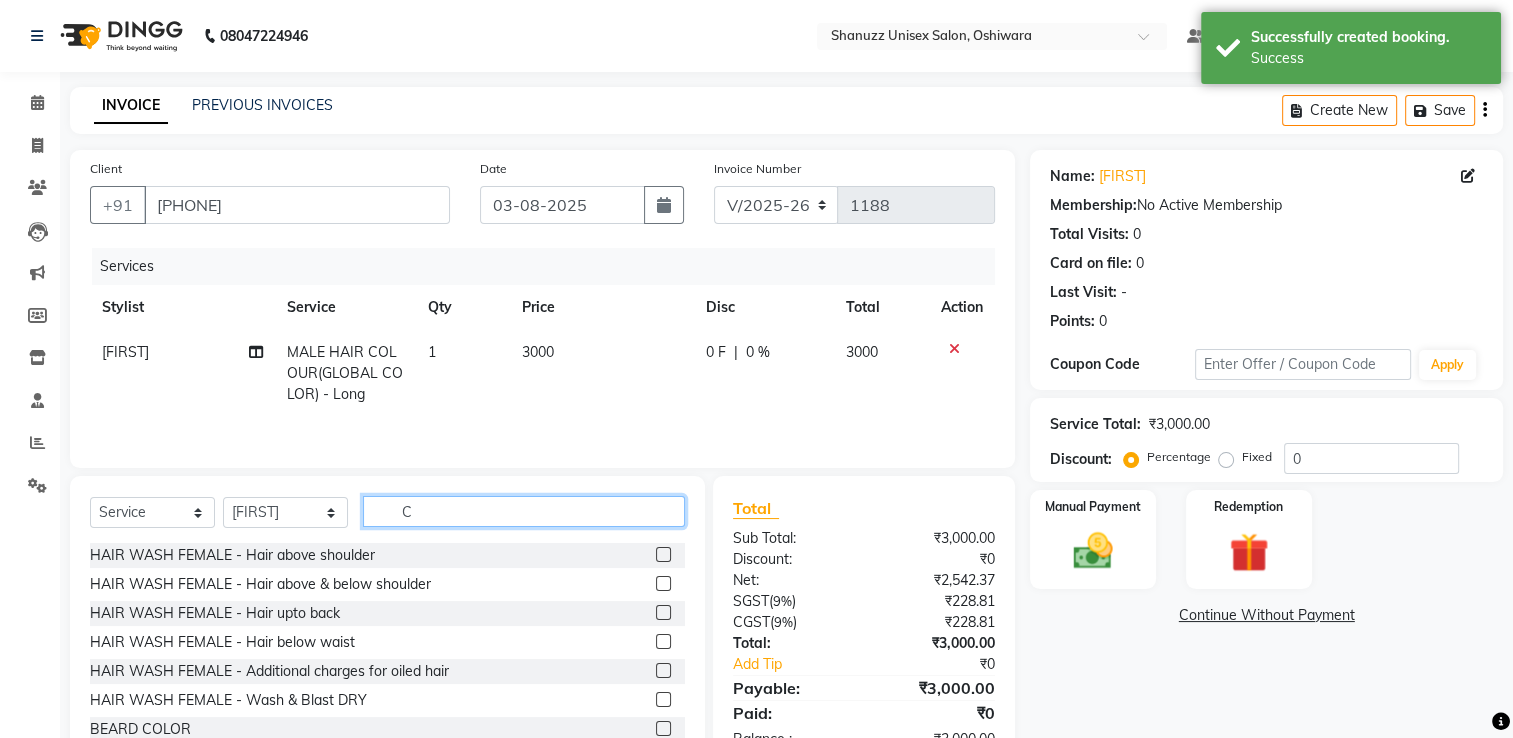 click on "C" 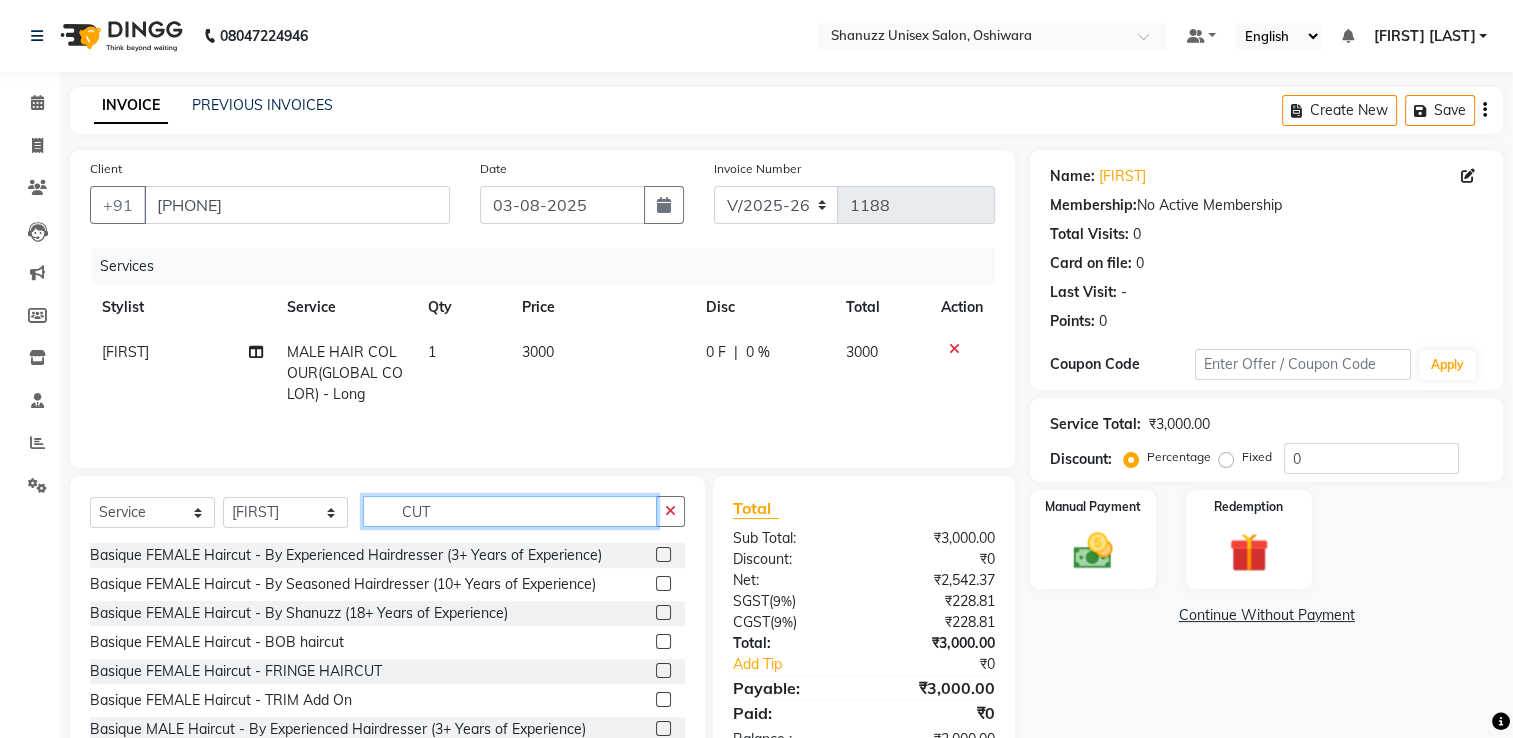 scroll, scrollTop: 119, scrollLeft: 0, axis: vertical 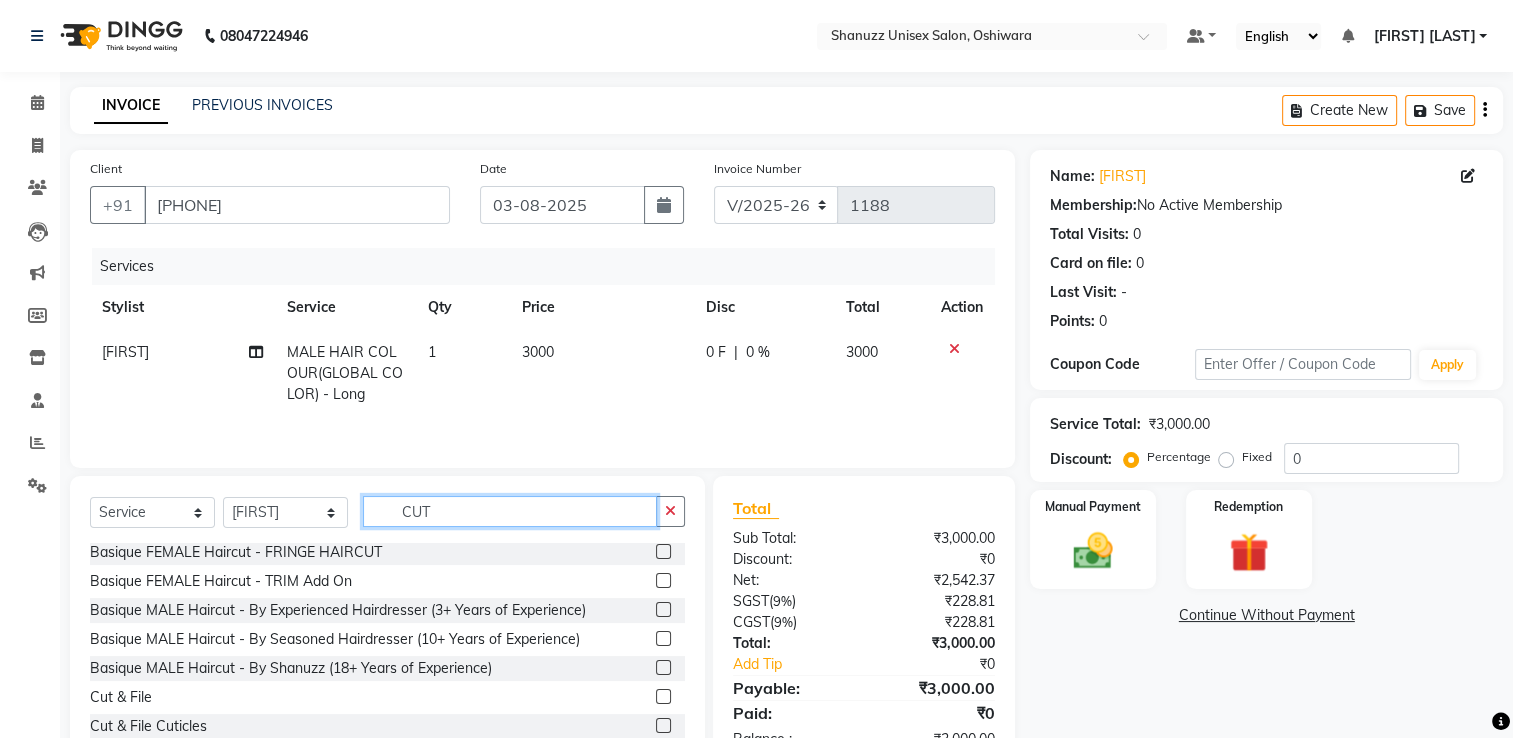 type on "CUT" 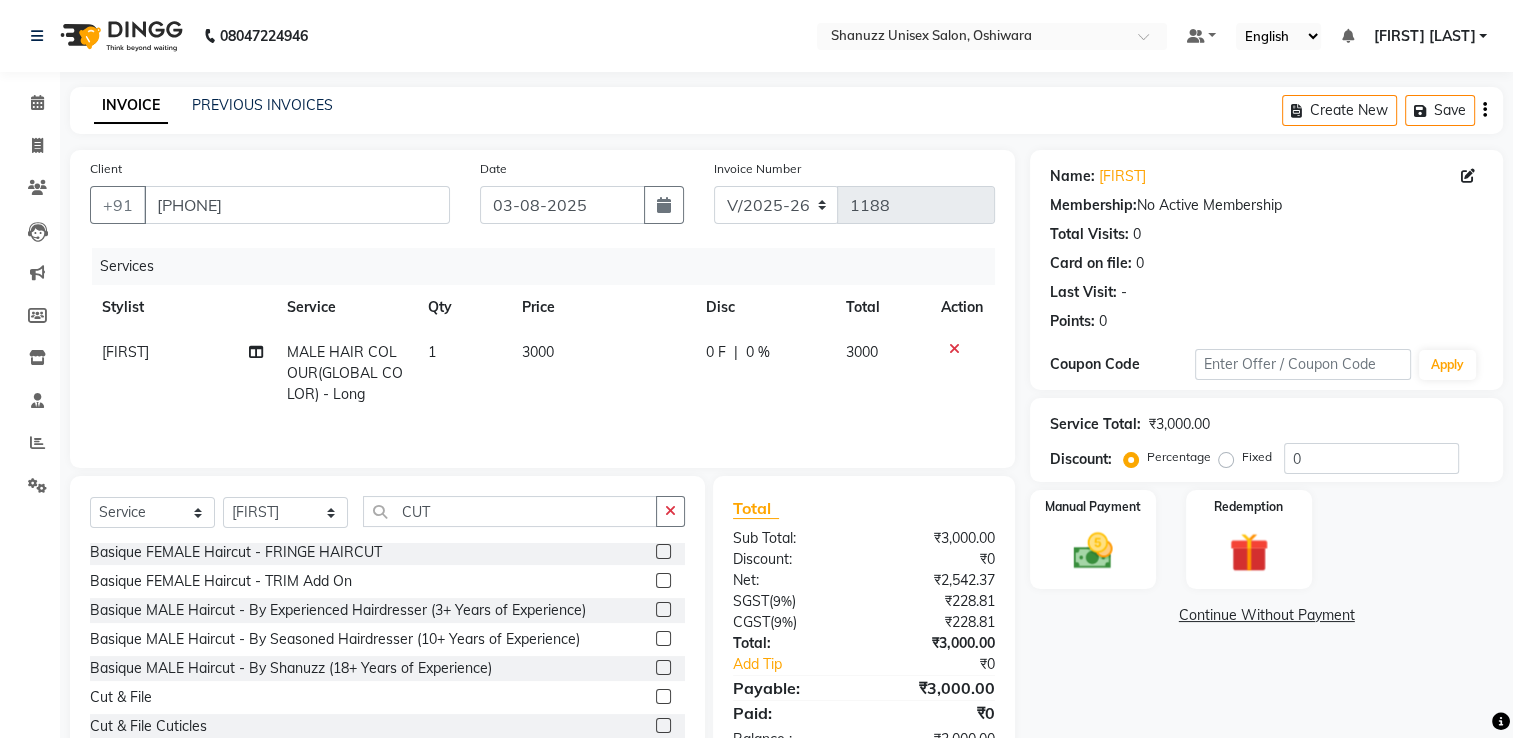 click 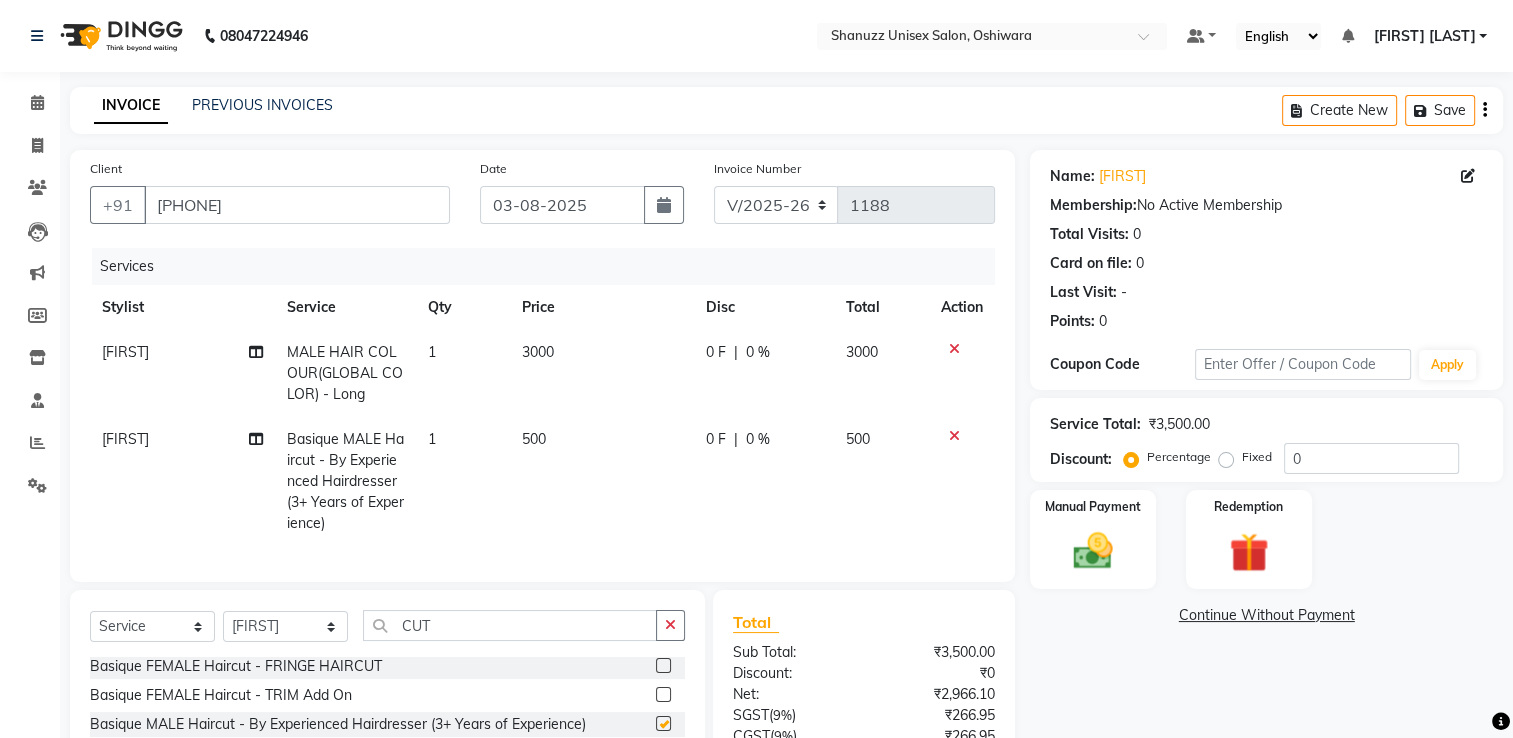 checkbox on "false" 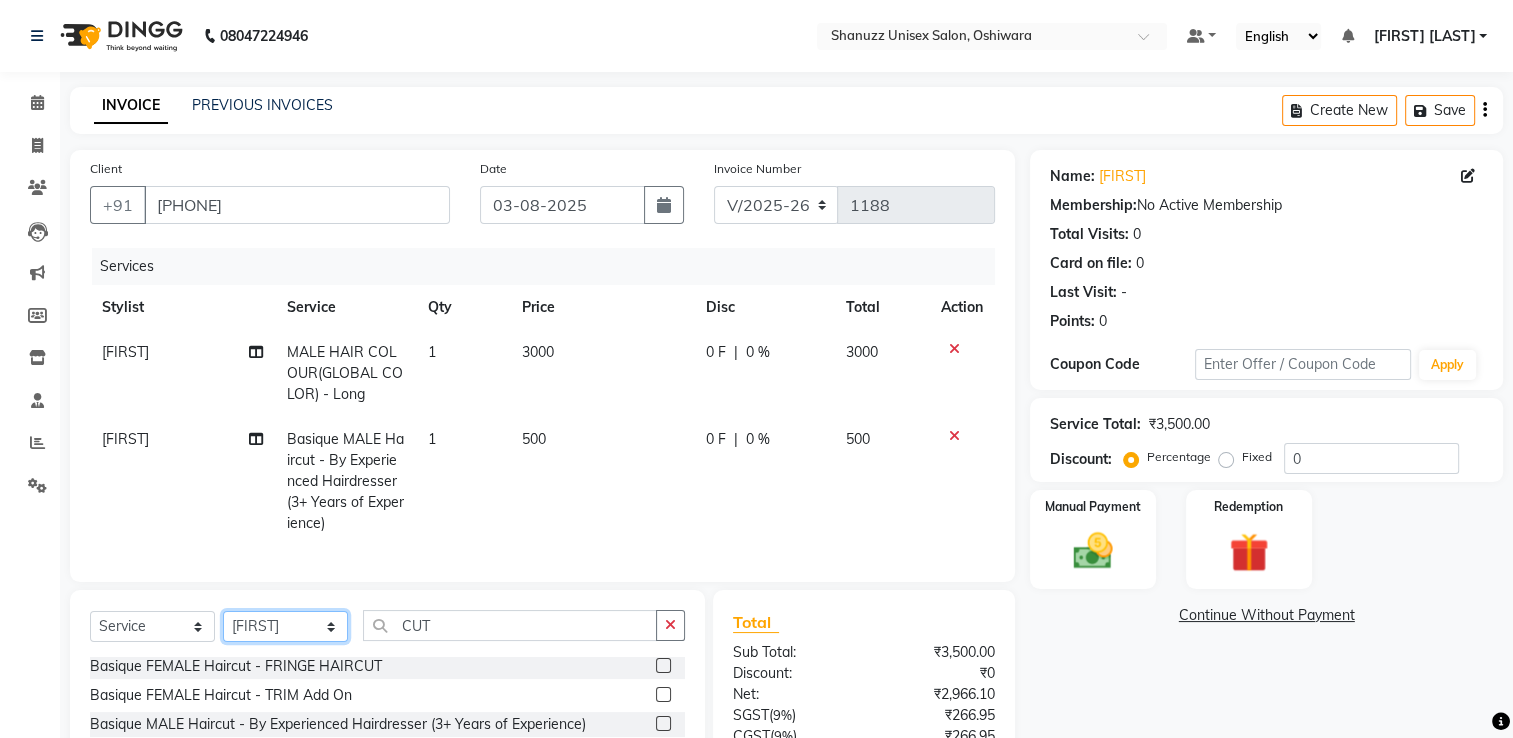 click on "Select Stylist Adnan  Afzan Asma  Derma Dynamics Devesh Francis (MO) Gufran Mansuri Harsh Mohd Faizan Mohd Imran  Omkar Osama Patel Rohan  ROSHAN Salvana Motha SAM Shahbaz (D) Shahne Alam SHAIREI Shanu Sir (F) Shanuzz (Oshiwara) Shanuzz Salon, Andheri Siddhi  SUBHASH  Tanishka Panchal VARSHADA JUVALE YASH" 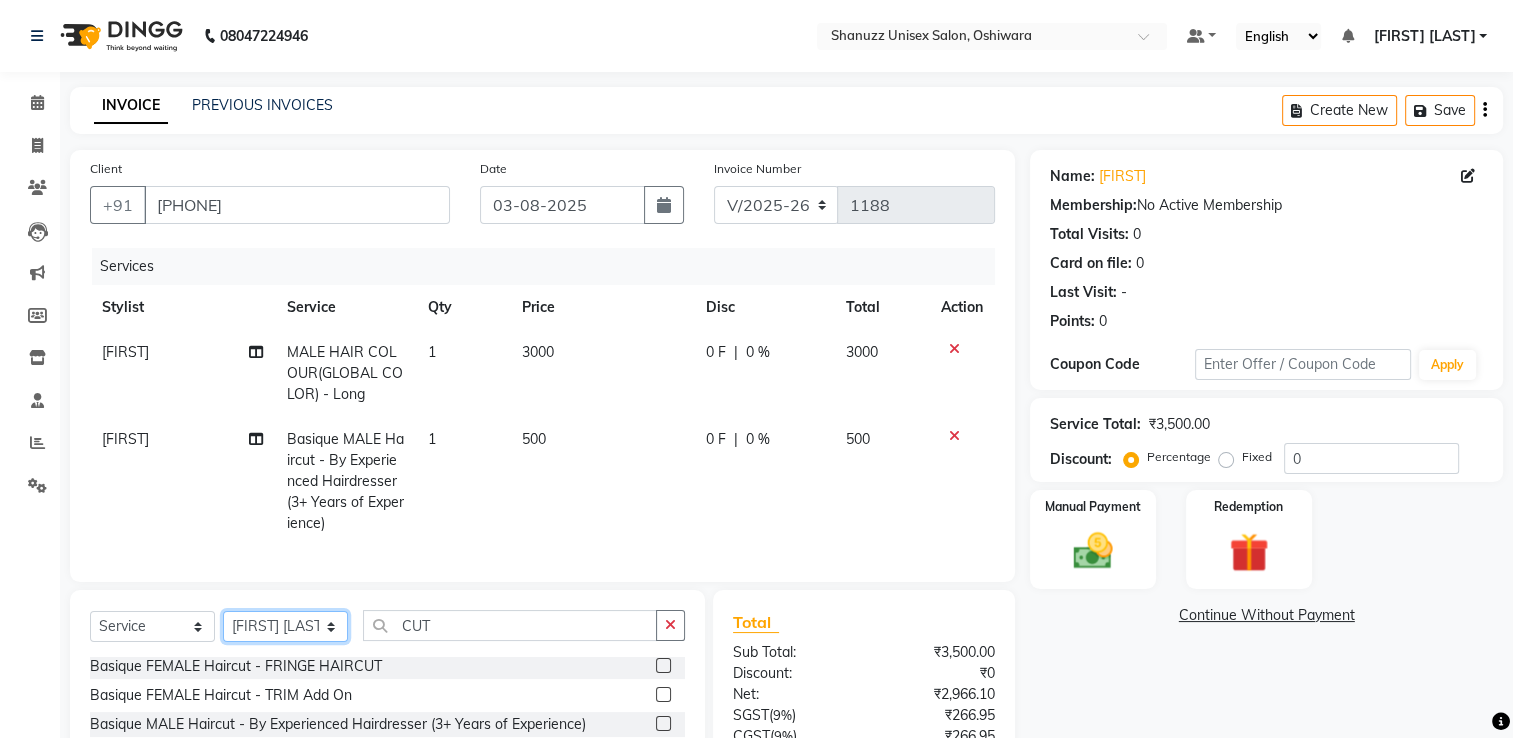click on "Select Stylist Adnan  Afzan Asma  Derma Dynamics Devesh Francis (MO) Gufran Mansuri Harsh Mohd Faizan Mohd Imran  Omkar Osama Patel Rohan  ROSHAN Salvana Motha SAM Shahbaz (D) Shahne Alam SHAIREI Shanu Sir (F) Shanuzz (Oshiwara) Shanuzz Salon, Andheri Siddhi  SUBHASH  Tanishka Panchal VARSHADA JUVALE YASH" 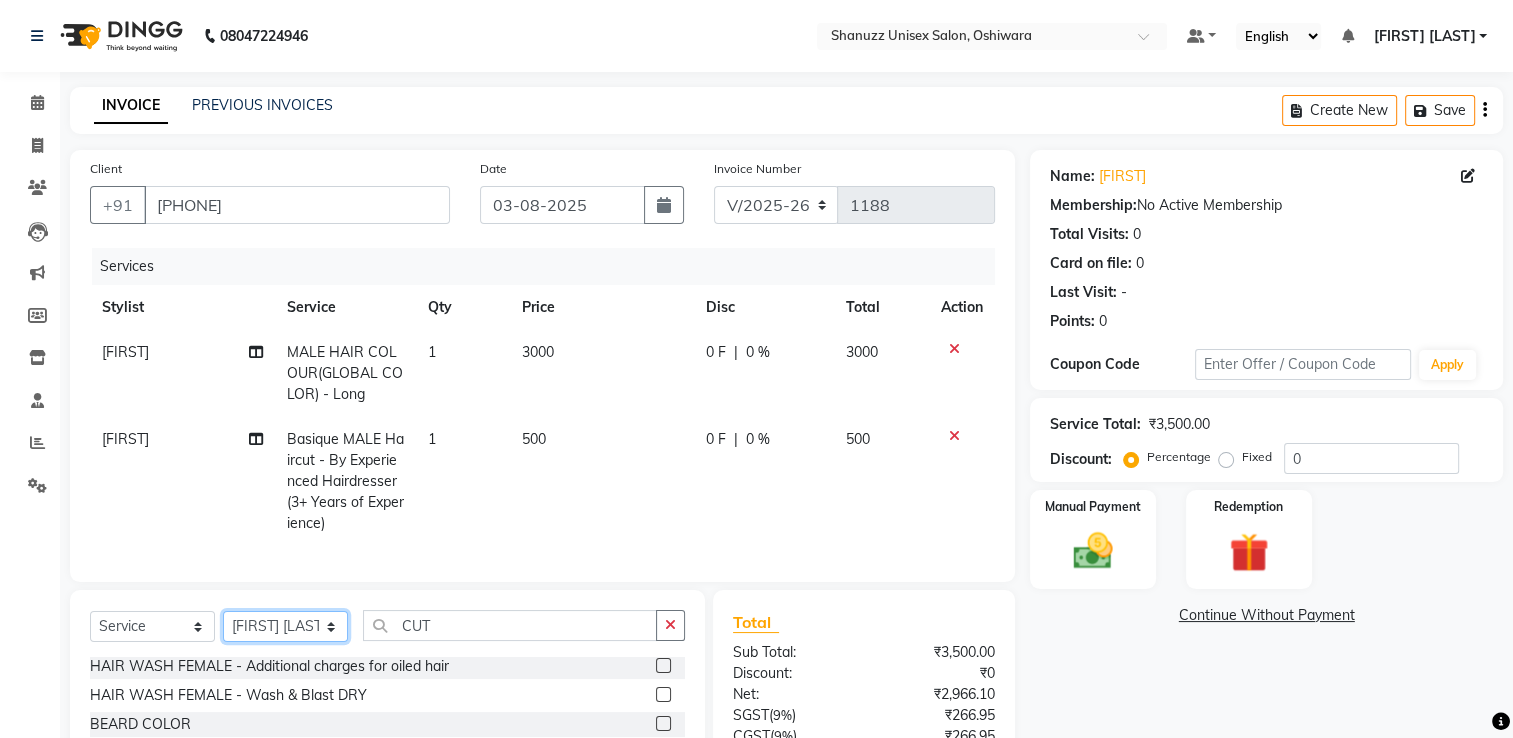 scroll, scrollTop: 192, scrollLeft: 0, axis: vertical 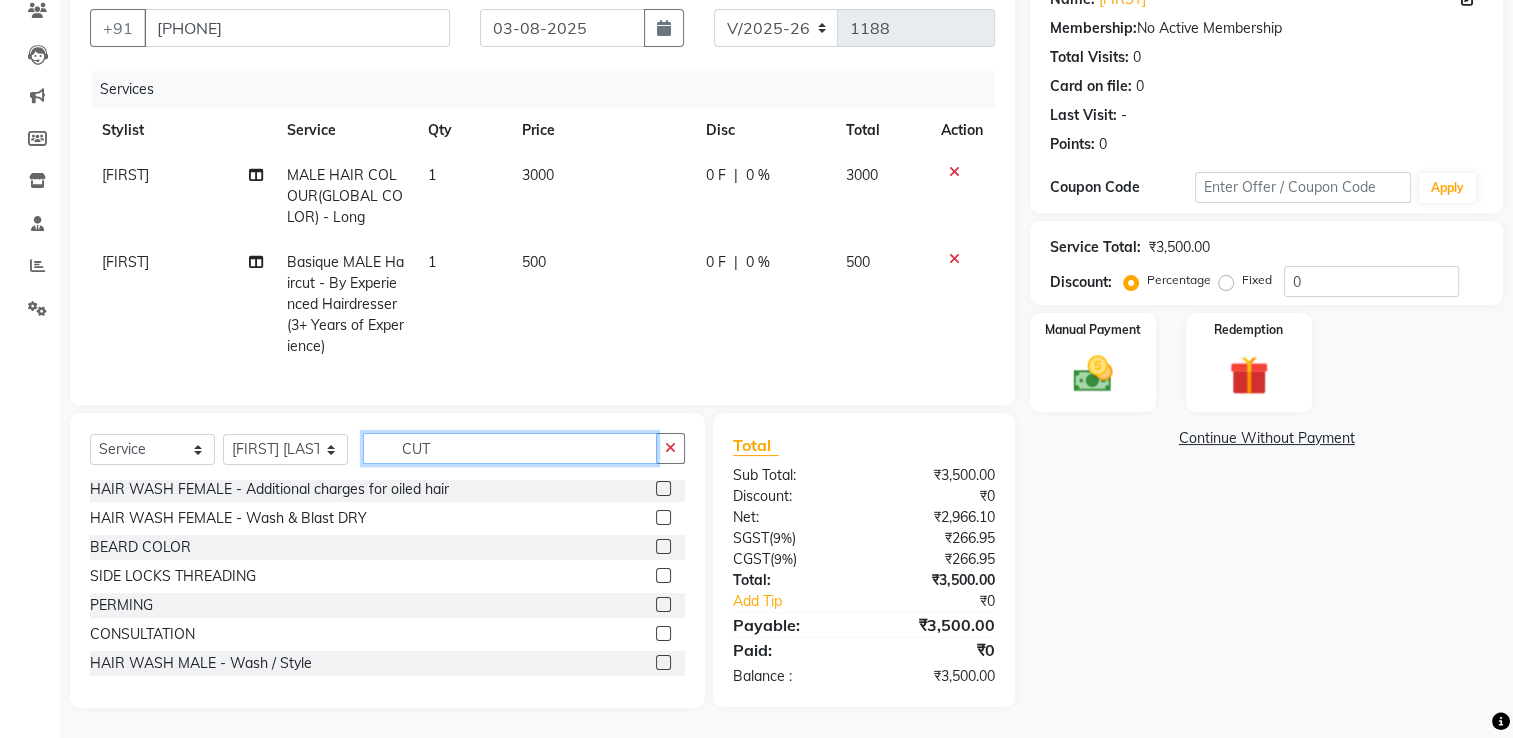 click on "CUT" 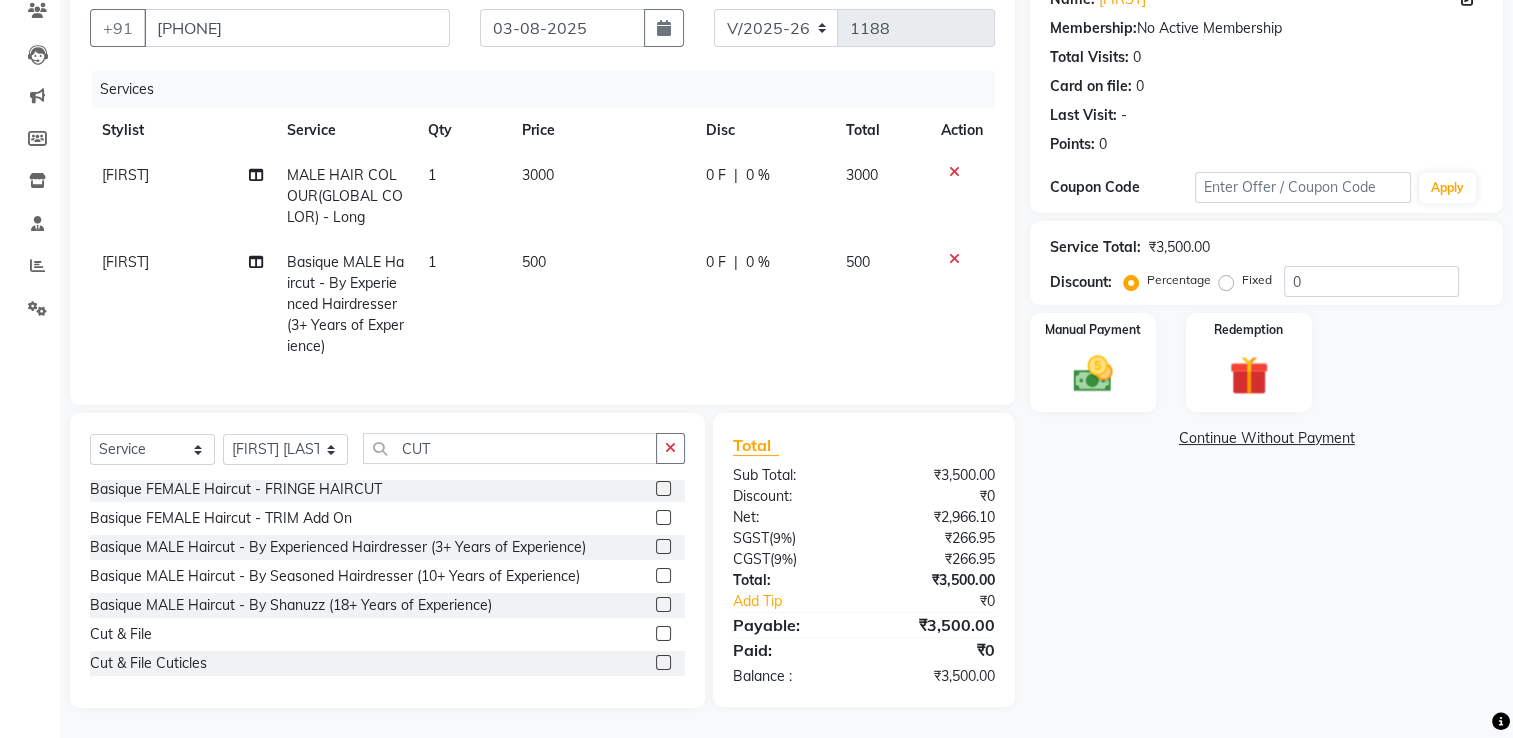 click 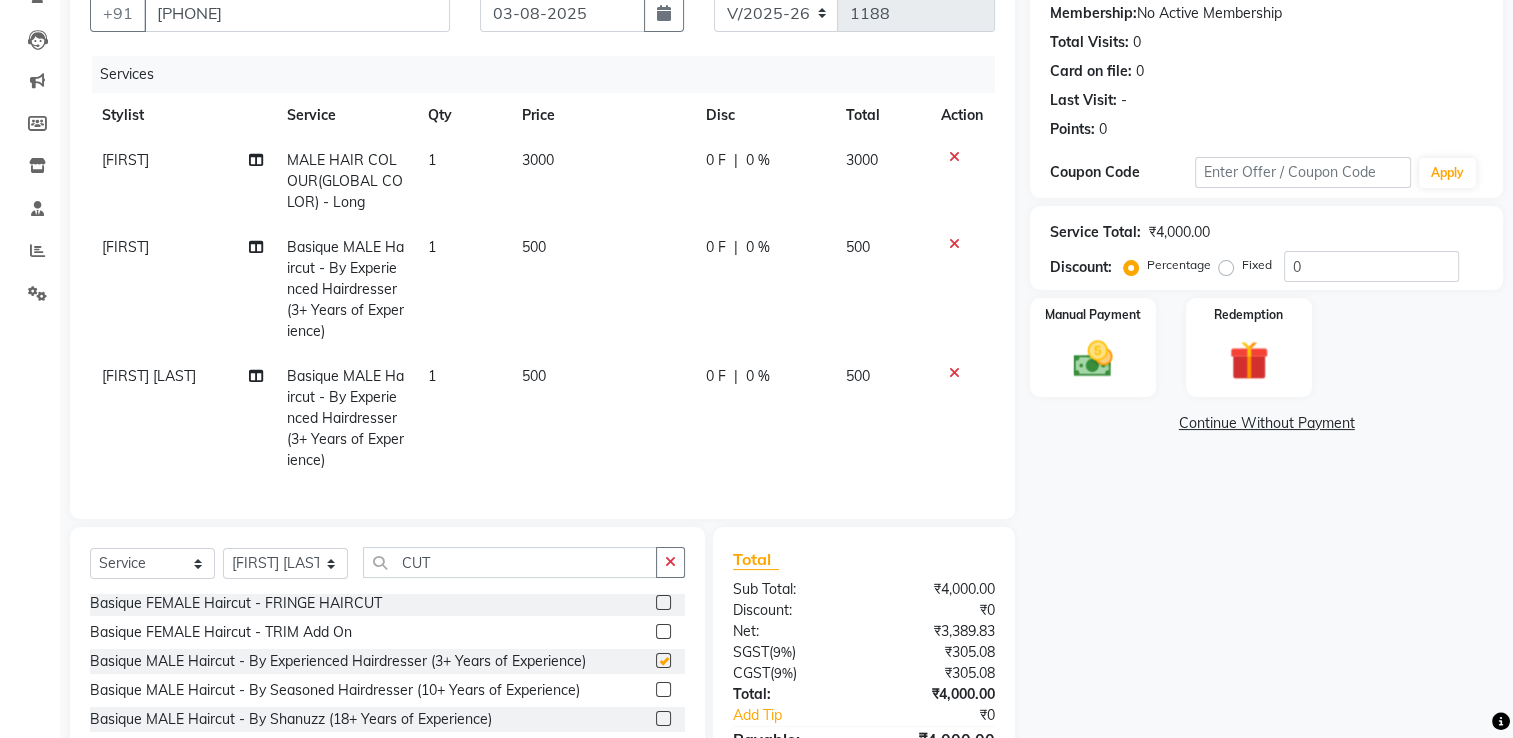 checkbox on "false" 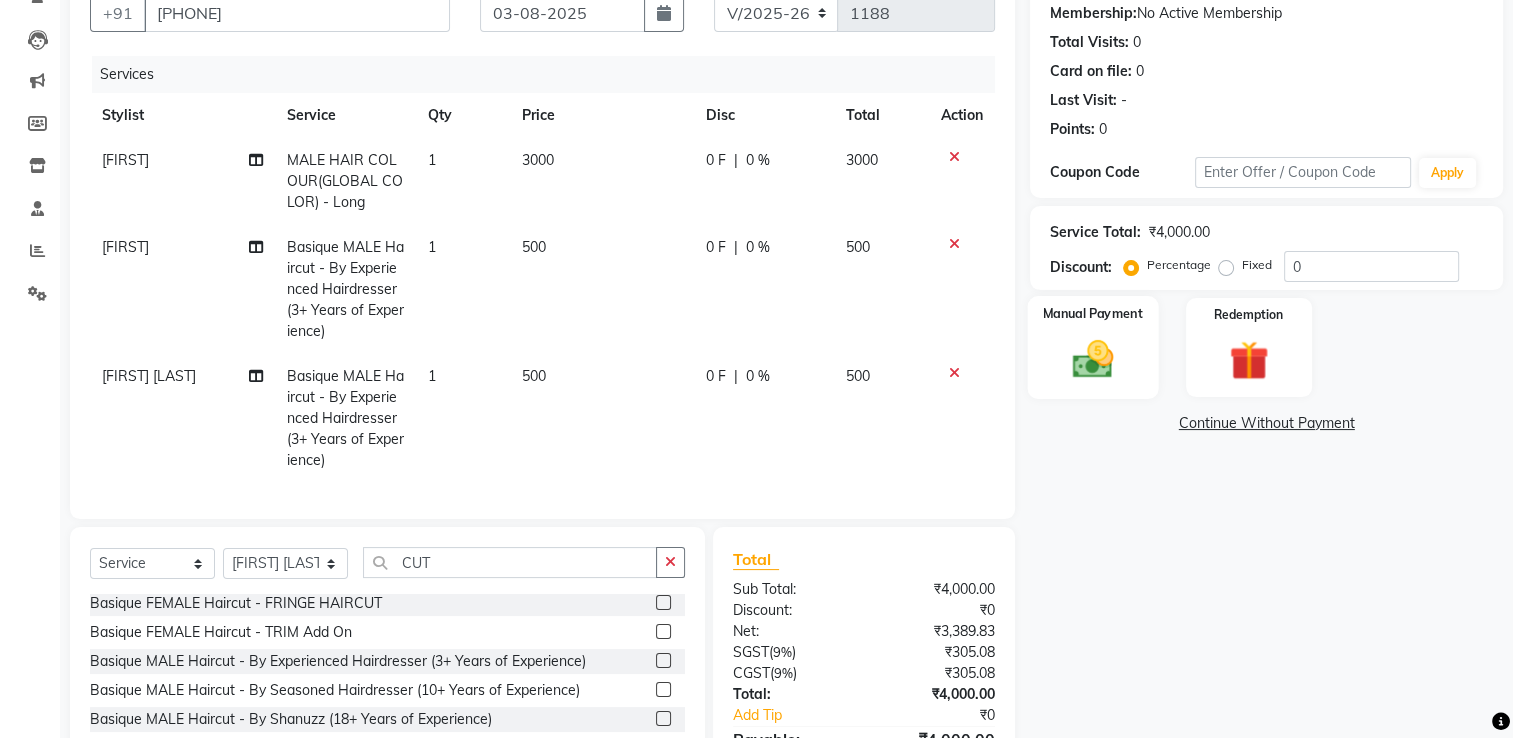 click on "Manual Payment" 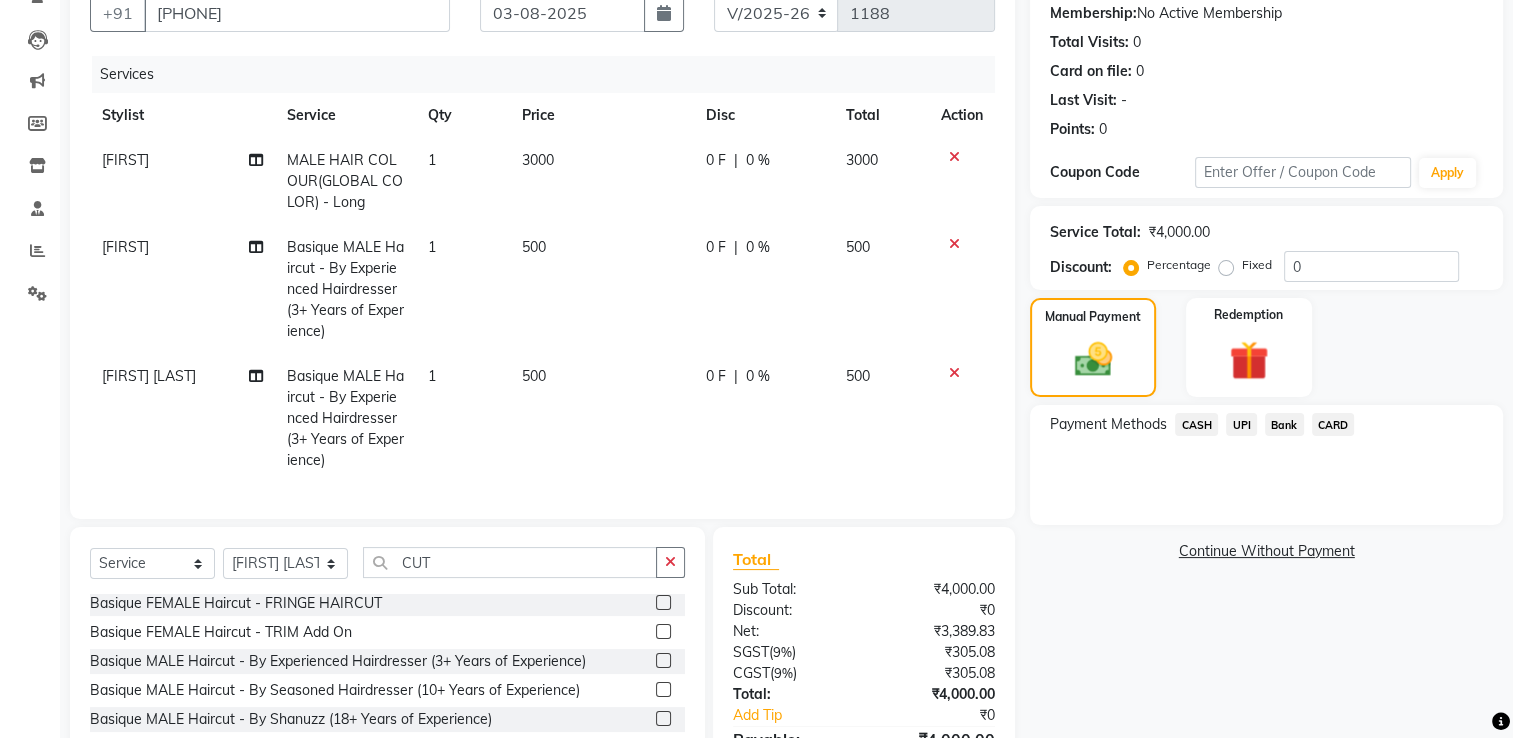 click on "UPI" 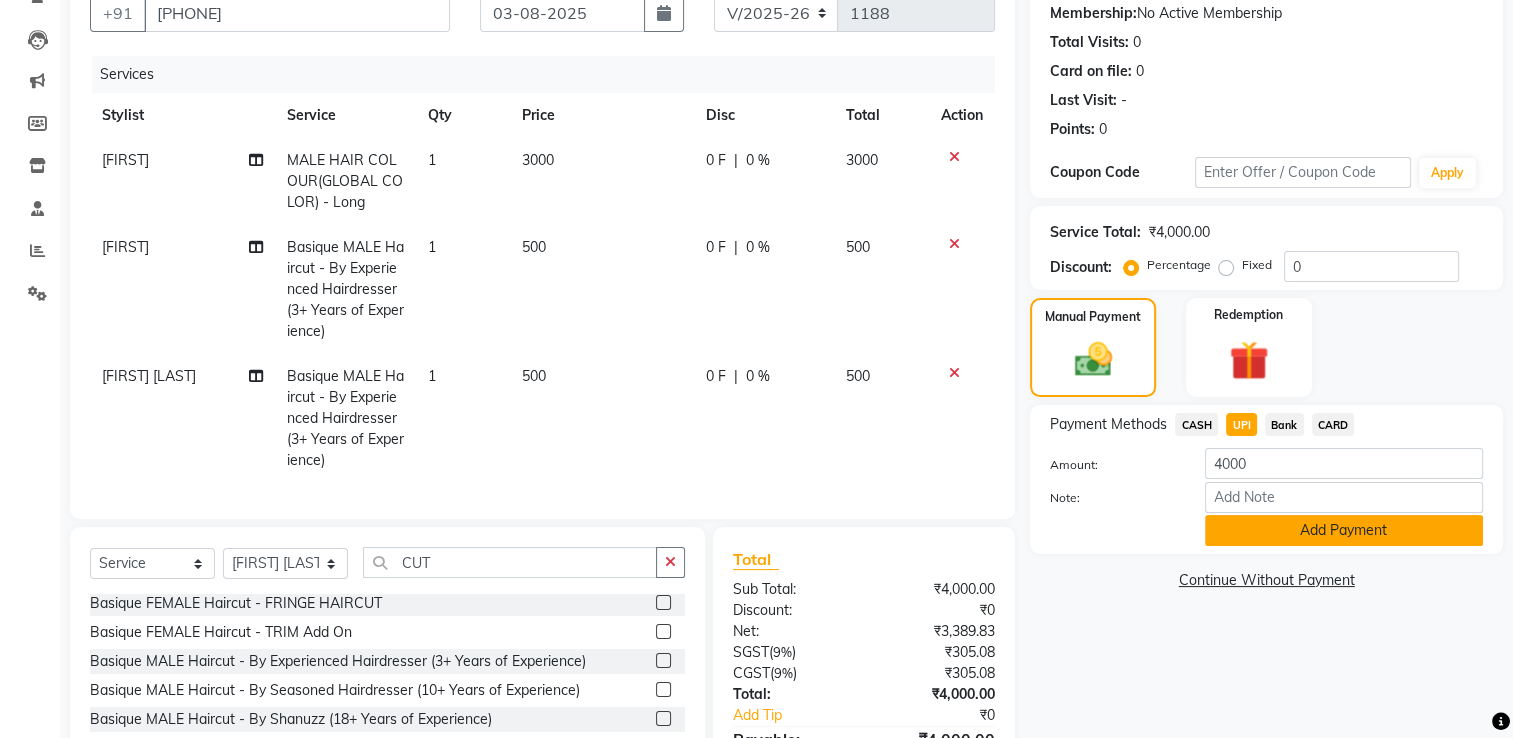 click on "Add Payment" 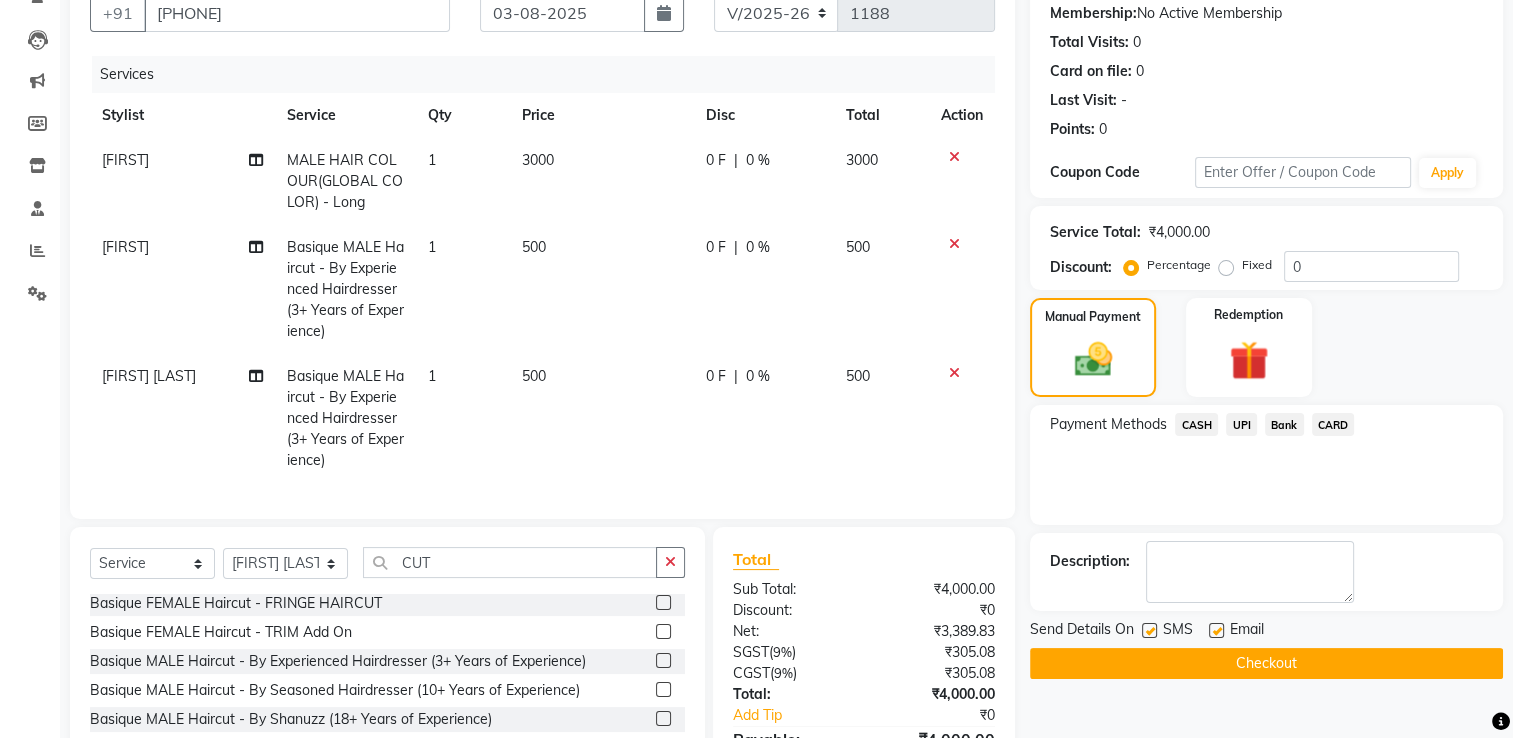 scroll, scrollTop: 362, scrollLeft: 0, axis: vertical 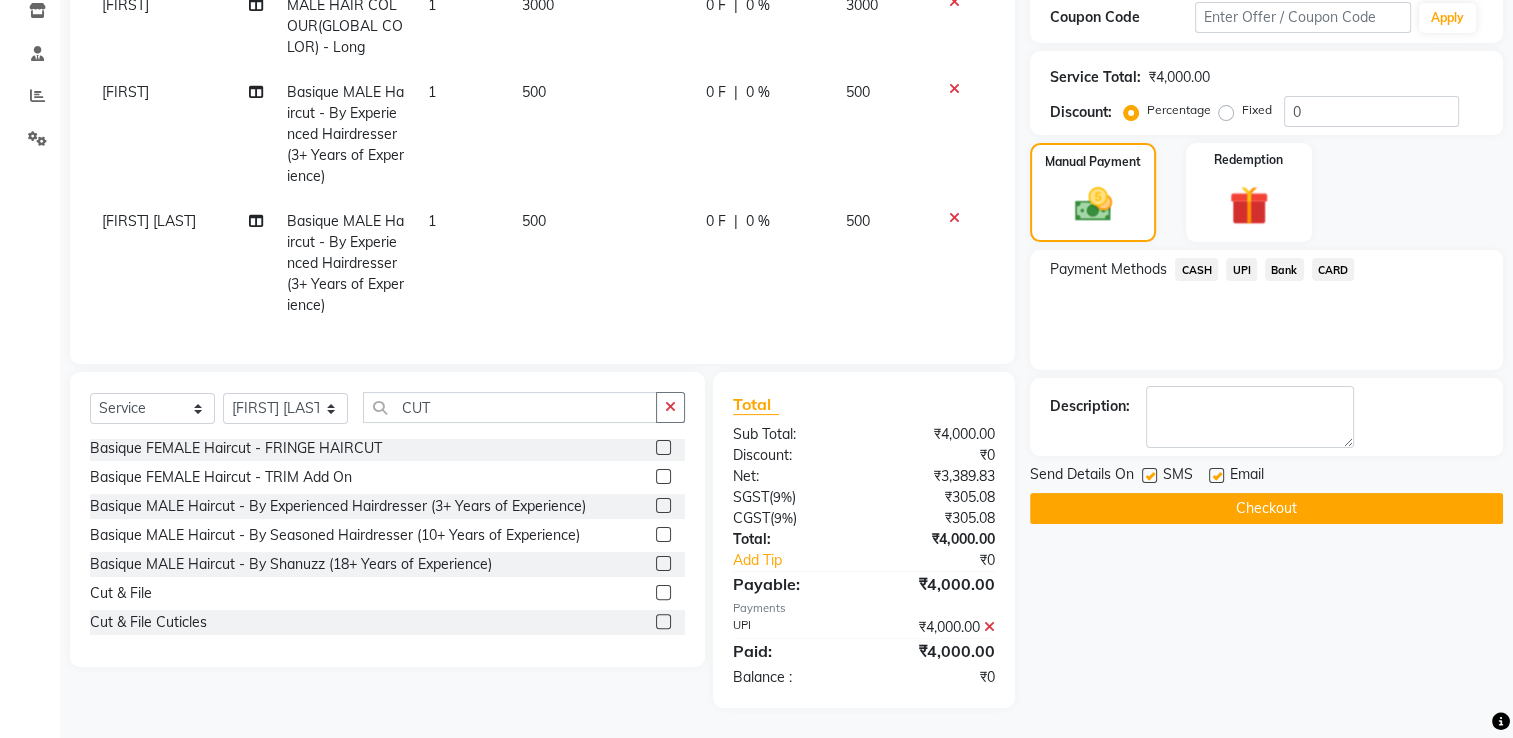 click 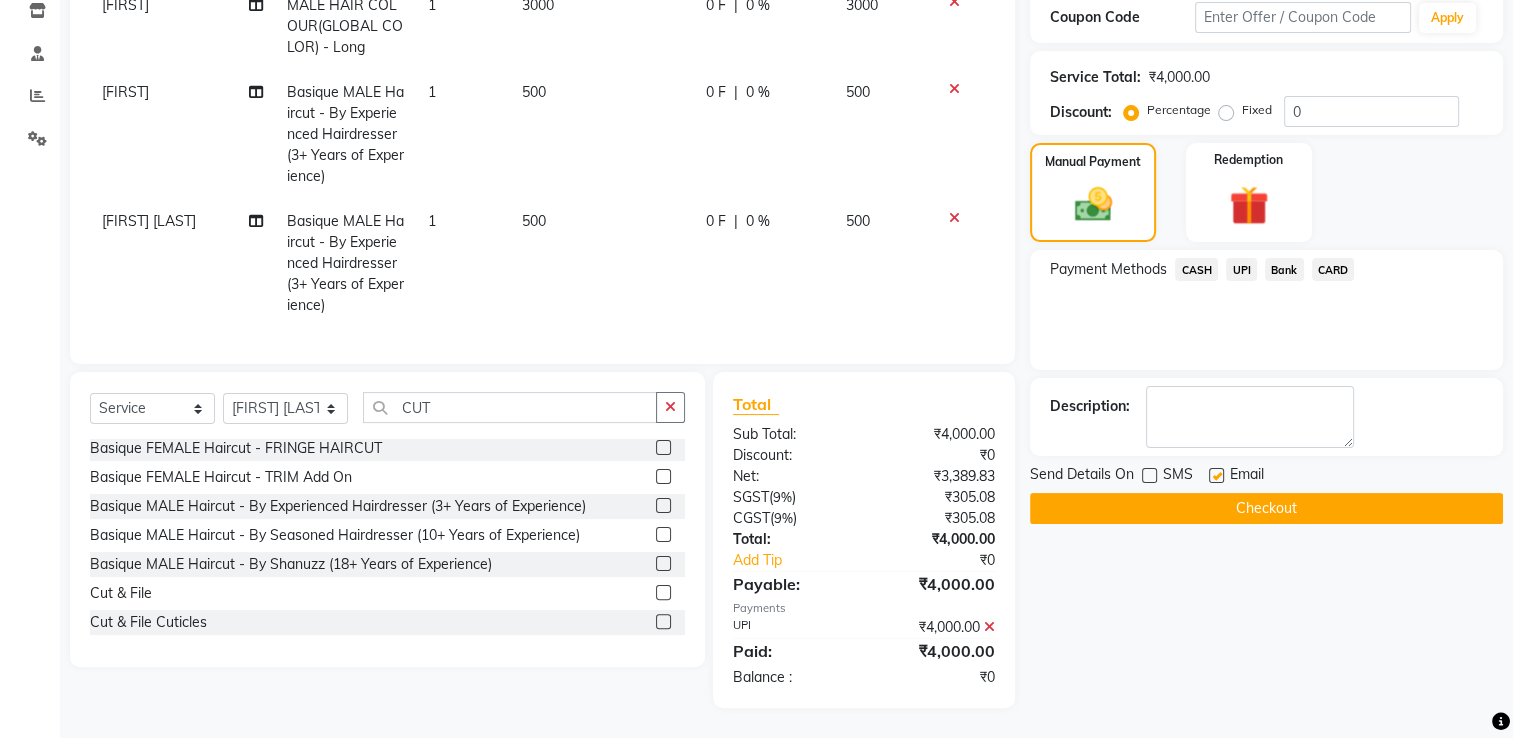 click on "Checkout" 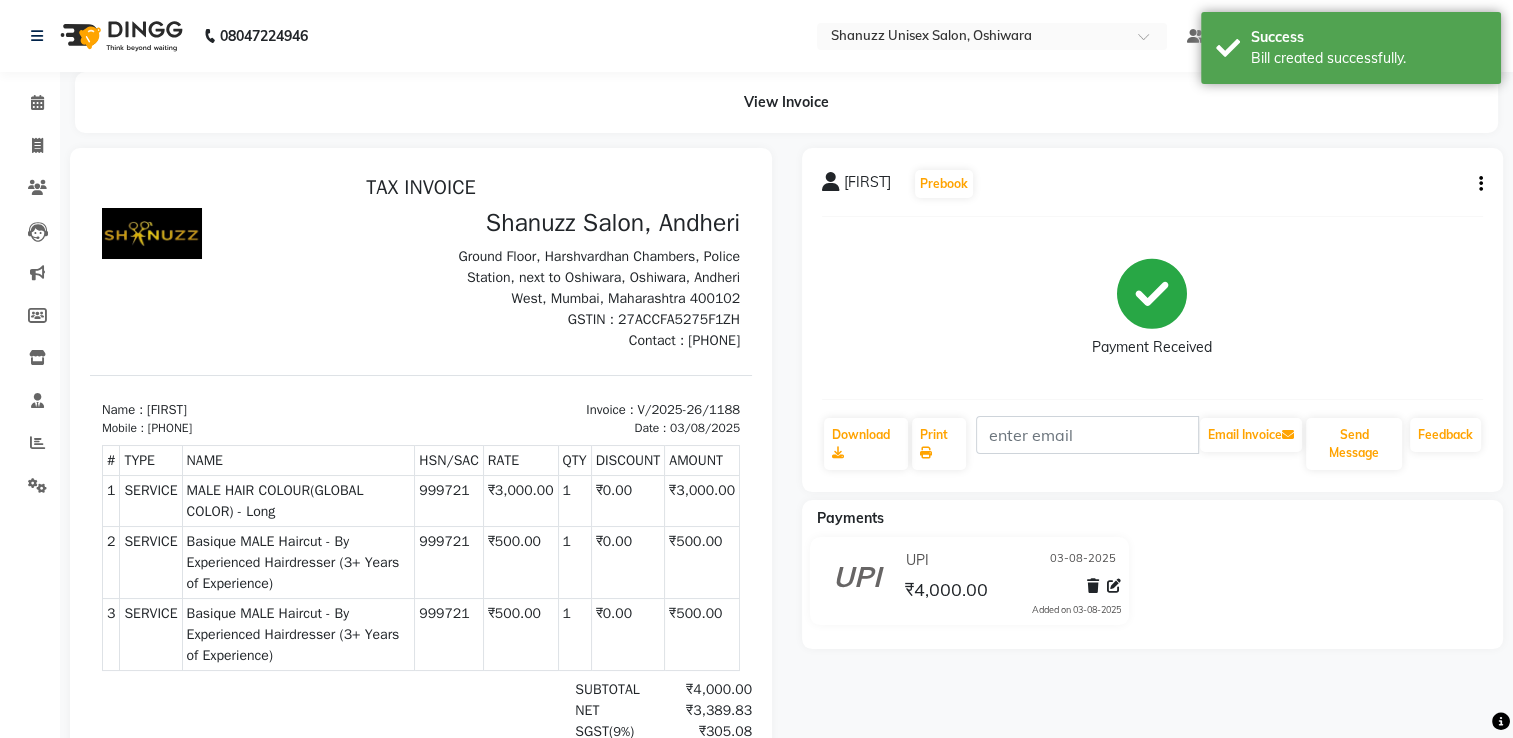scroll, scrollTop: 0, scrollLeft: 0, axis: both 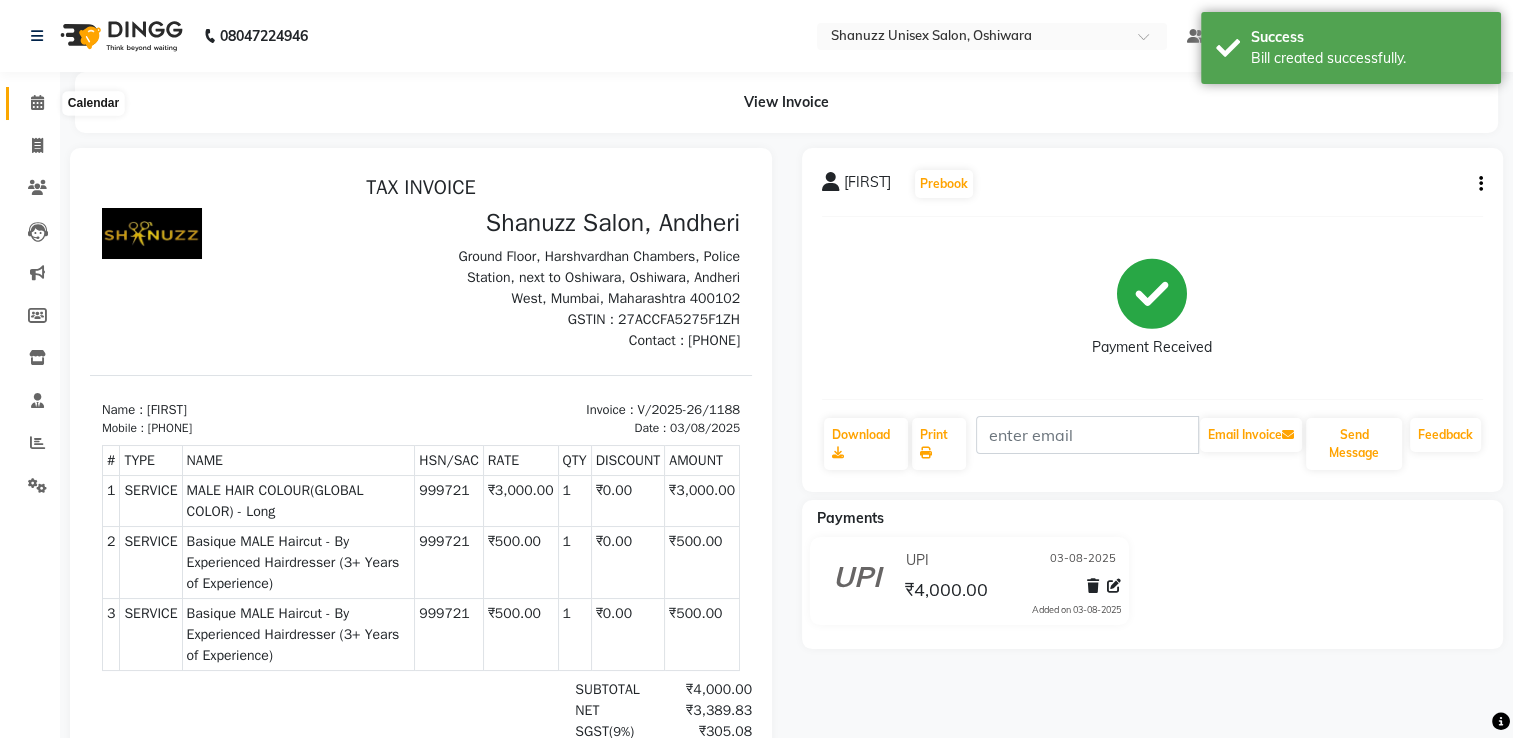 click 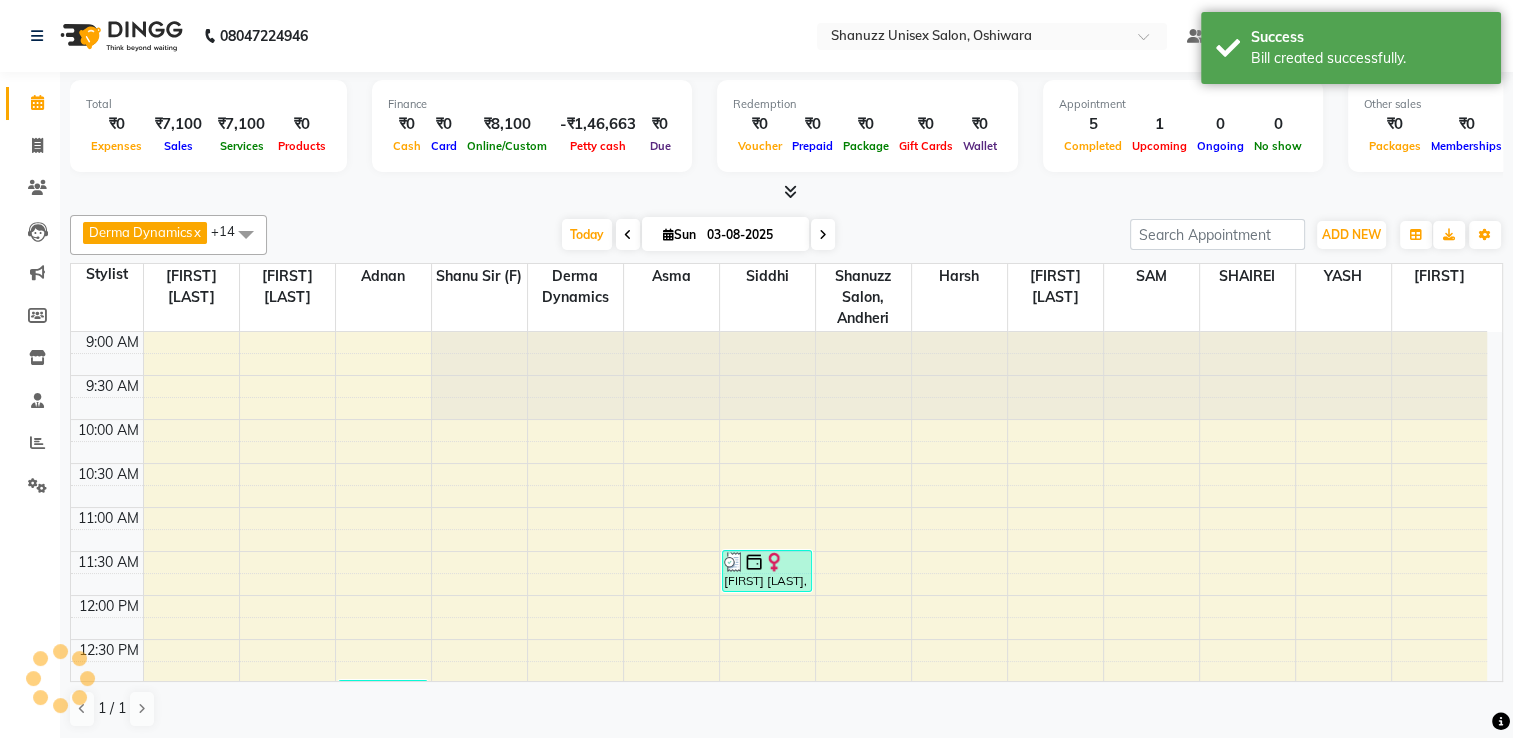scroll, scrollTop: 0, scrollLeft: 0, axis: both 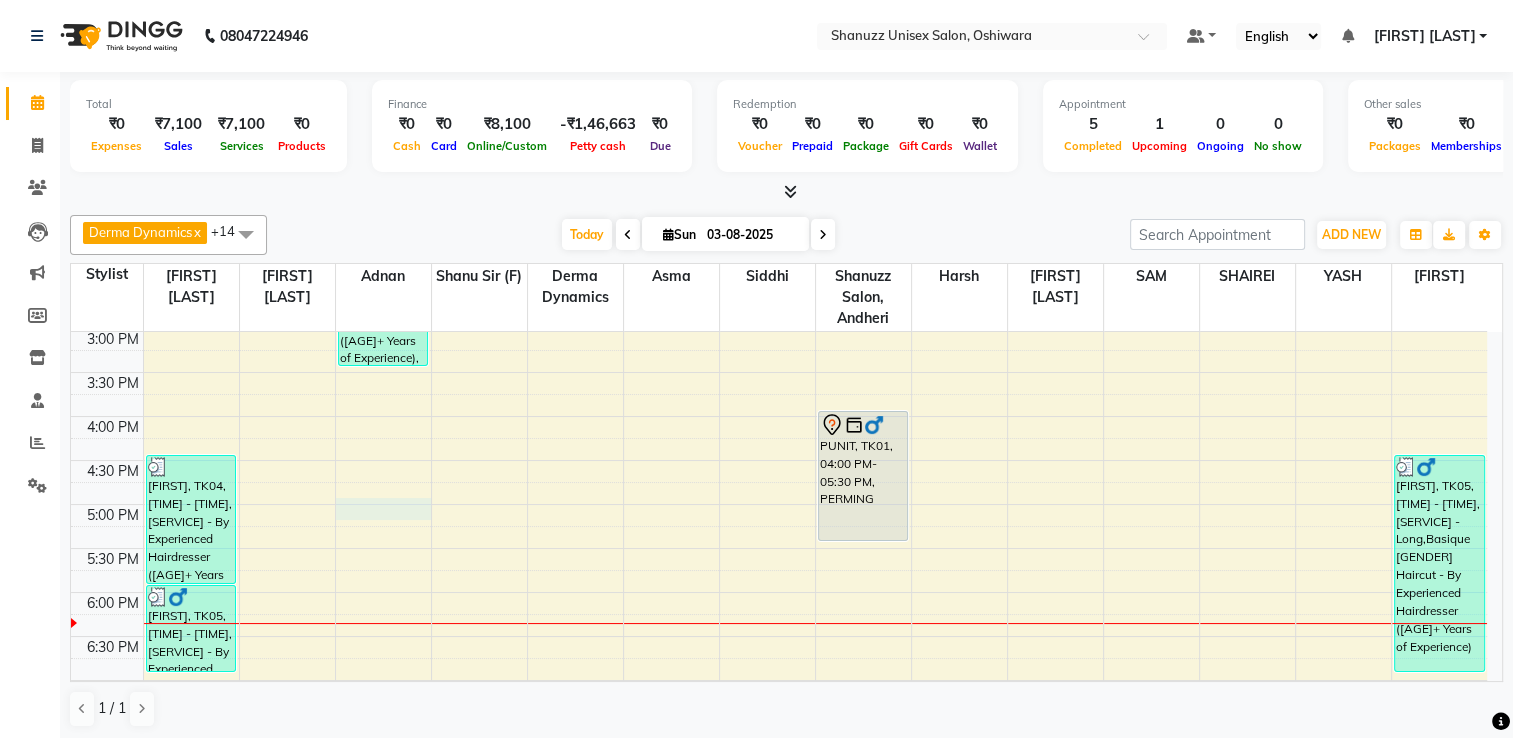 click on "9:00 AM 9:30 AM 10:00 AM 10:30 AM 11:00 AM 11:30 AM 12:00 PM 12:30 PM 1:00 PM 1:30 PM 2:00 PM 2:30 PM 3:00 PM 3:30 PM 4:00 PM 4:30 PM 5:00 PM 5:30 PM 6:00 PM 6:30 PM 7:00 PM 7:30 PM 8:00 PM 8:30 PM     ARUN, TK04, 04:30 PM-06:00 PM, Basique MALE Haircut - By Experienced Hairdresser (3+ Years of Experience),SHAVE / BEARD TRIM - By Experienced Hairdresser (3+ Years of Experience)     AAQAIB, TK05, 06:00 PM-07:00 PM, Basique MALE Haircut - By Experienced Hairdresser (3+ Years of Experience)     UMAIR SHAIKH, TK03, 01:00 PM-03:30 PM, HAIR SPA  - Crown,Basique MALE Haircut - By Experienced Hairdresser (3+ Years of Experience),SHAVE / BEARD TRIM - By Experienced Hairdresser (3+ Years of Experience)     SALVANA MOTHA, TK02, 11:30 AM-12:00 PM, Basique FEMALE Haircut - TRIM Add On             PUNIT, TK01, 04:00 PM-05:30 PM, PERMING      AAQAIB, TK05, 04:30 PM-07:00 PM, MALE HAIR COLOUR(GLOBAL COLOR) - Long,Basique MALE Haircut - By Experienced Hairdresser (3+ Years of Experience)" at bounding box center (779, 328) 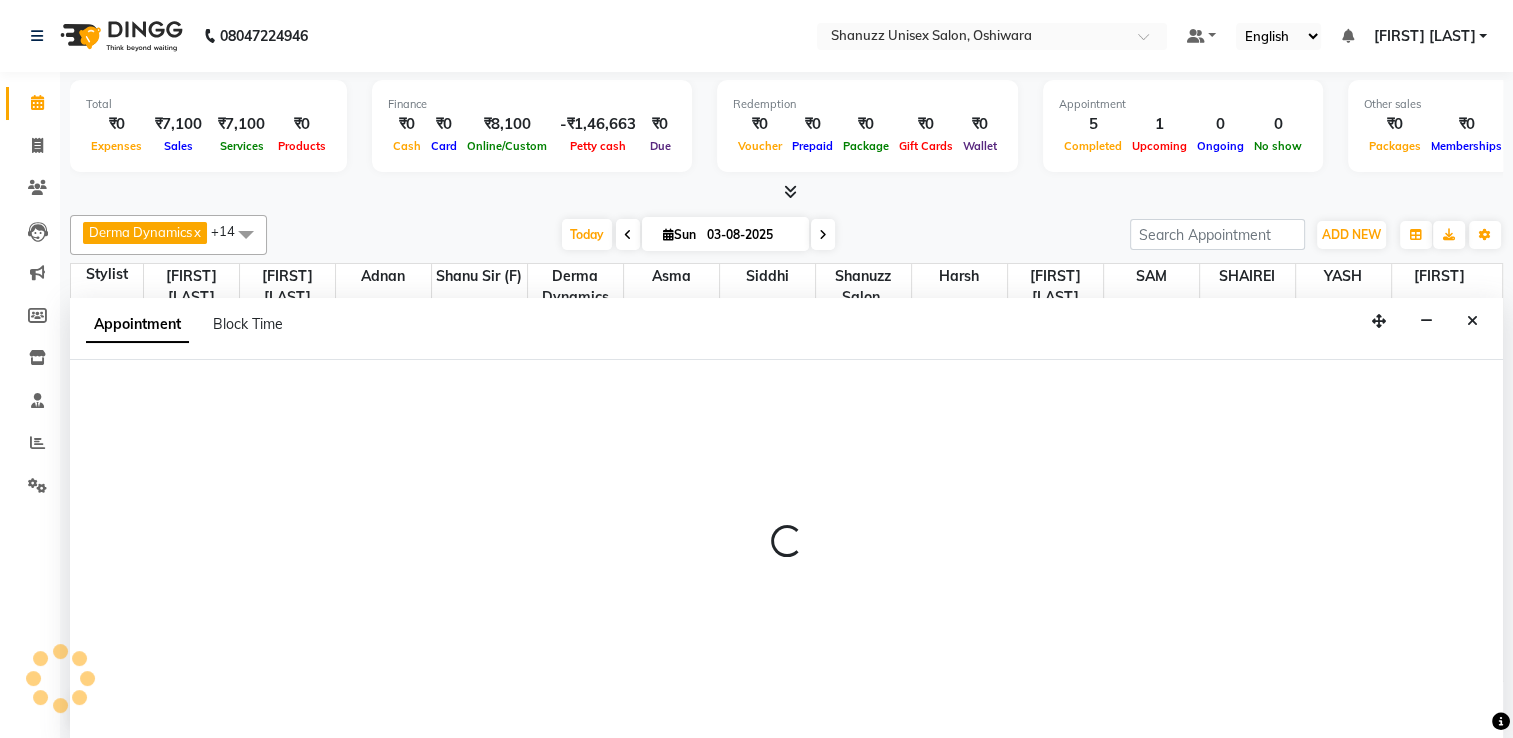 scroll, scrollTop: 0, scrollLeft: 0, axis: both 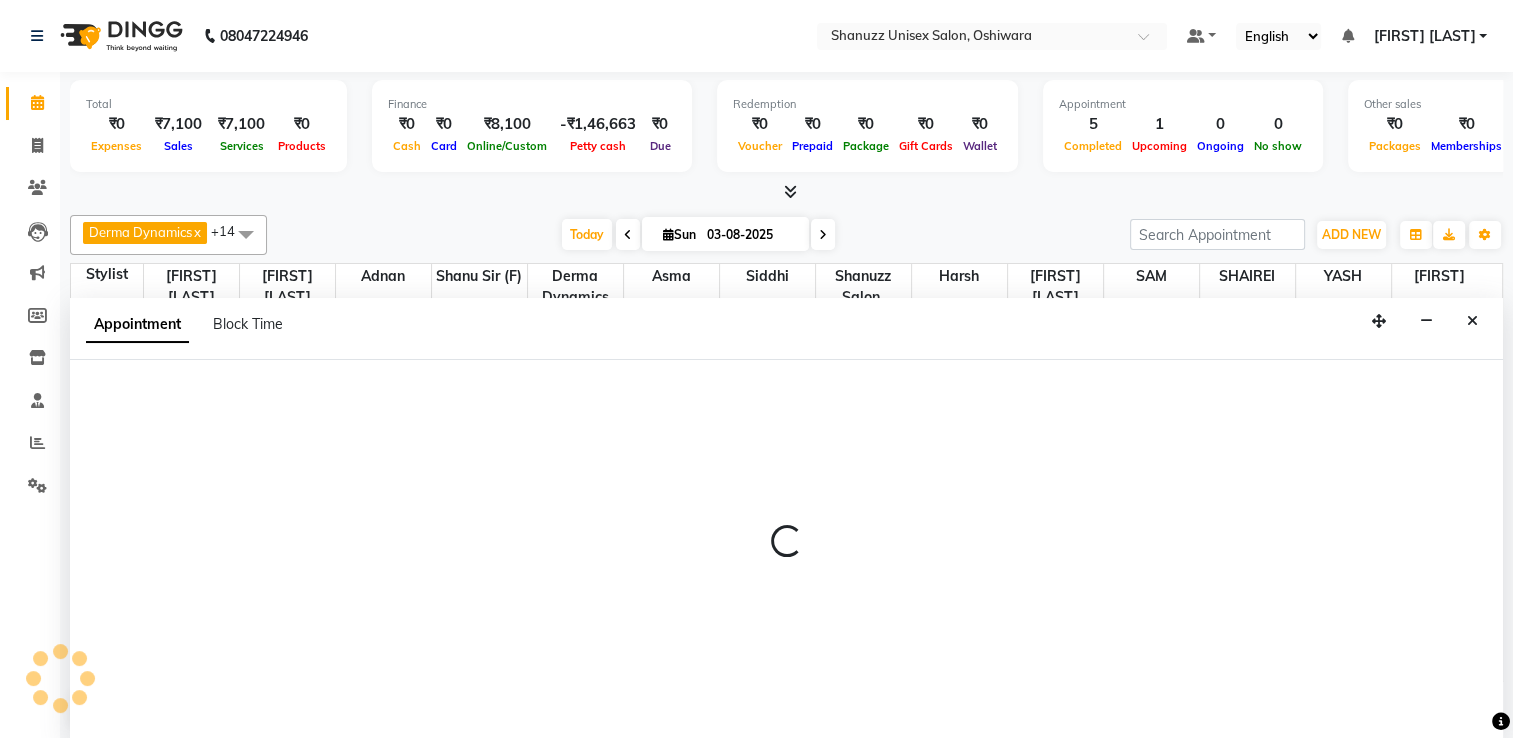 select on "59236" 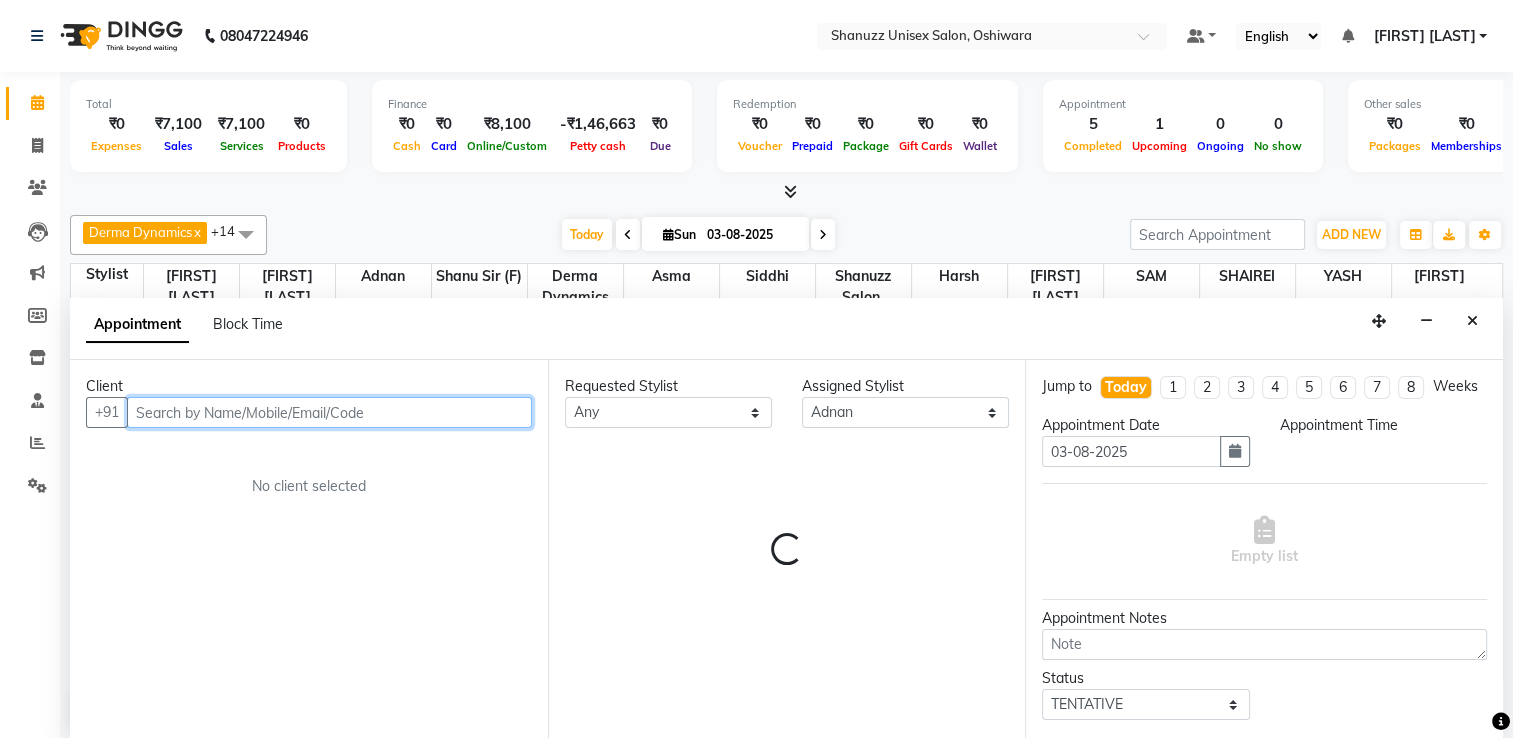 select on "1020" 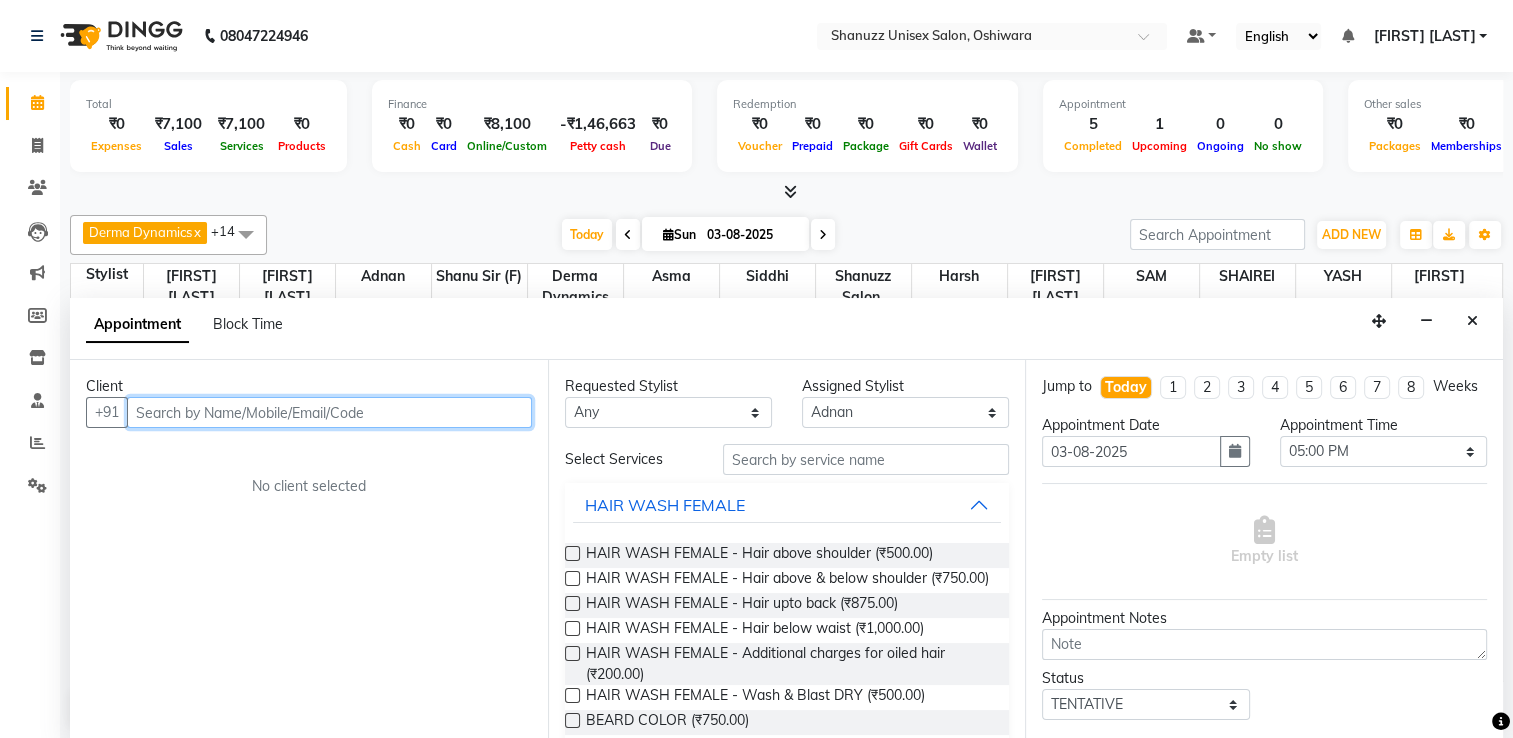 click at bounding box center (329, 412) 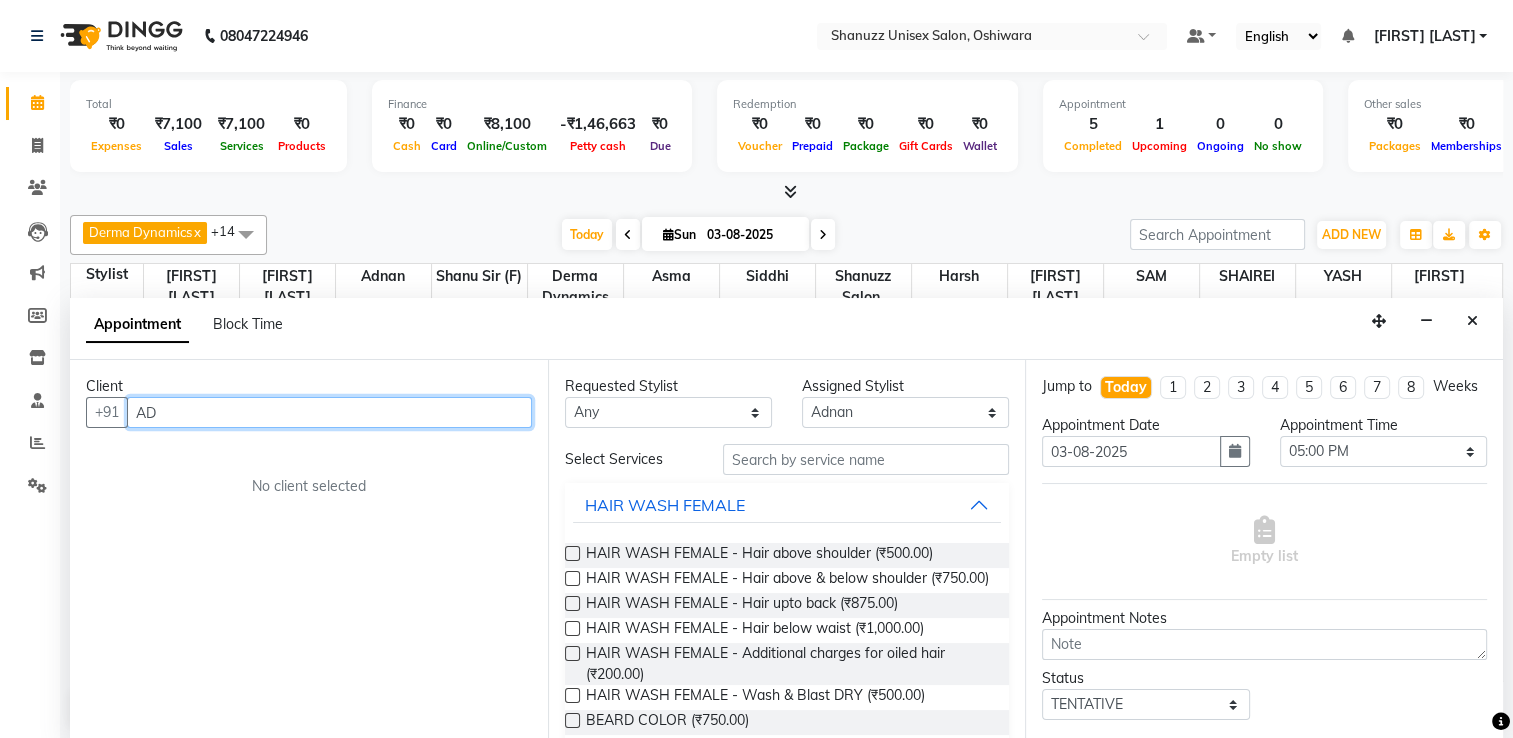 type on "A" 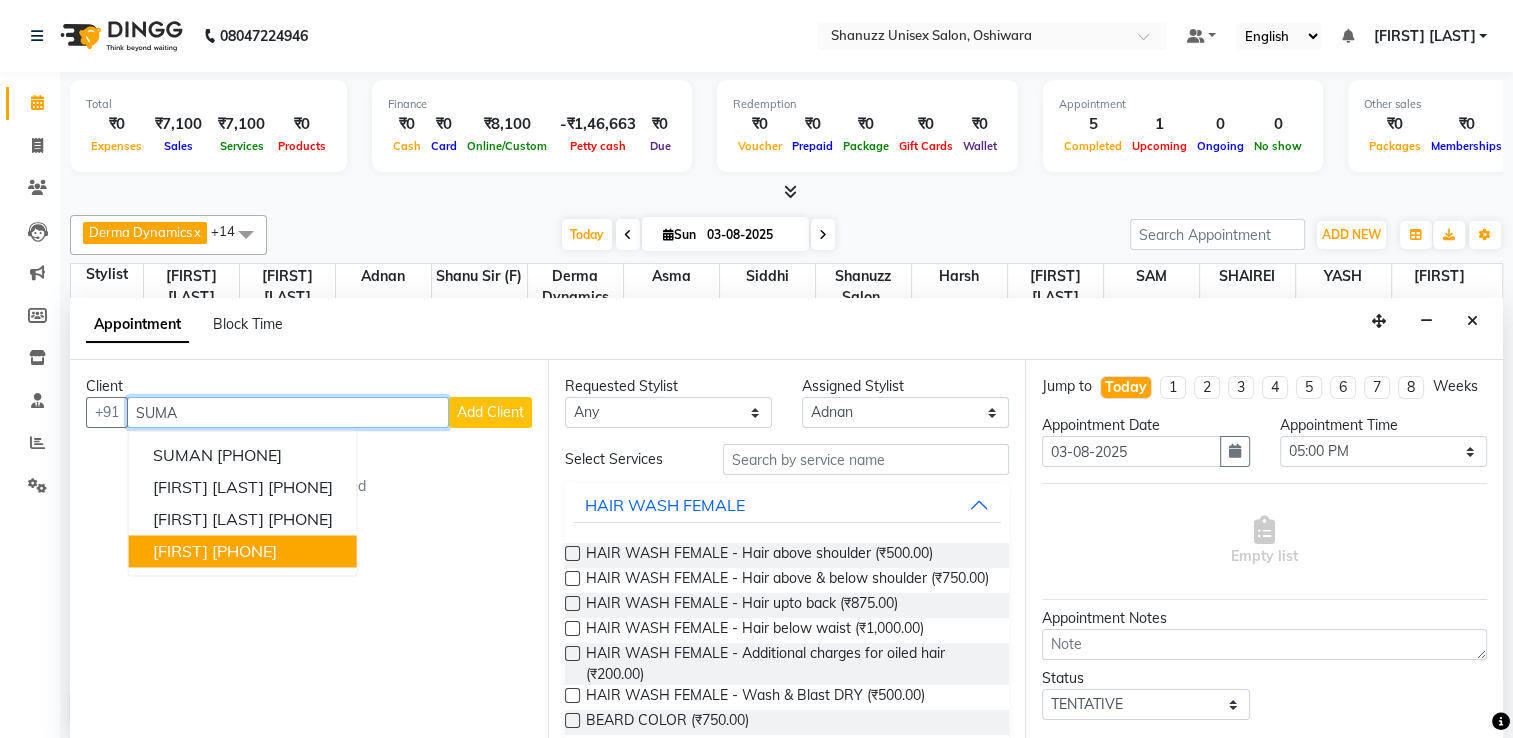 click on "[PHONE]" at bounding box center [244, 551] 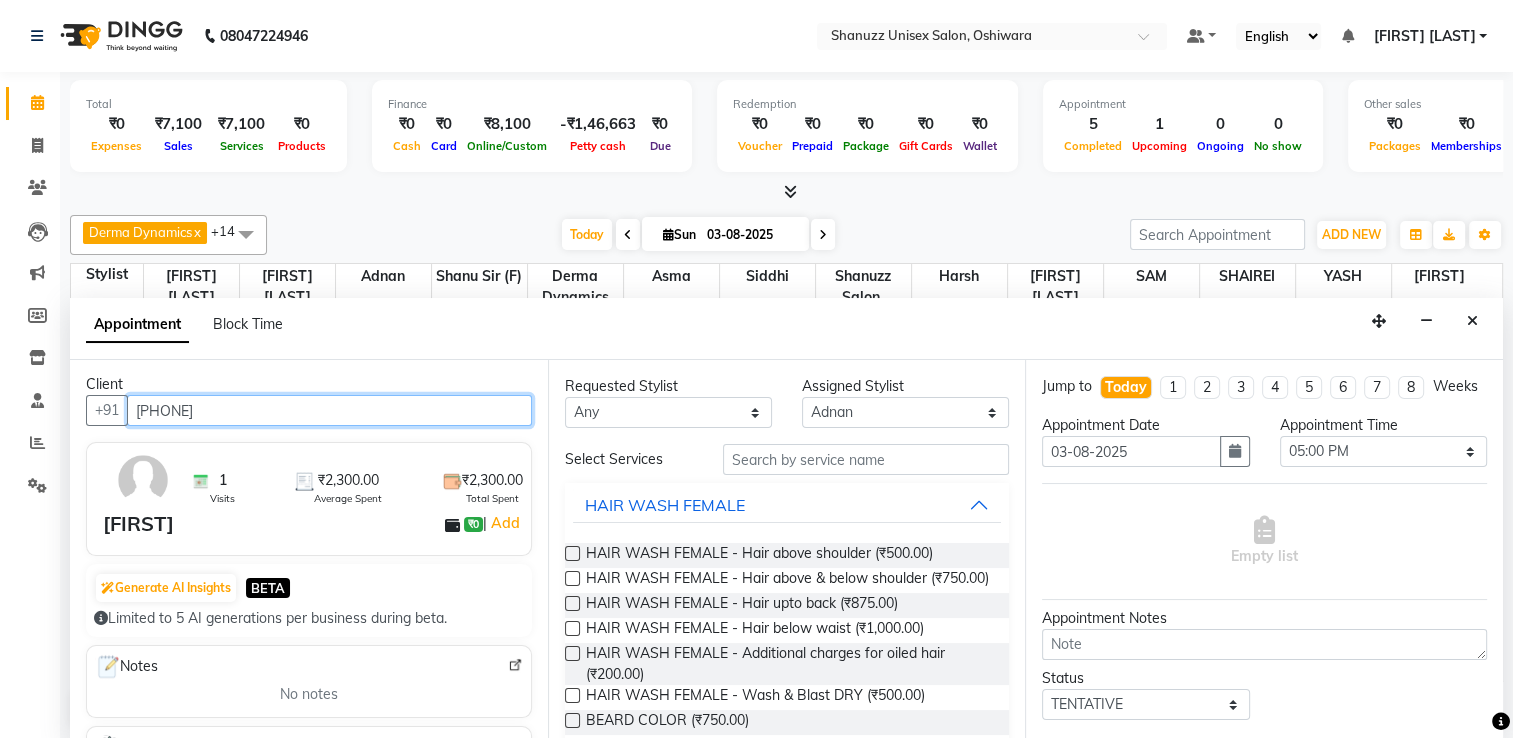 scroll, scrollTop: 0, scrollLeft: 0, axis: both 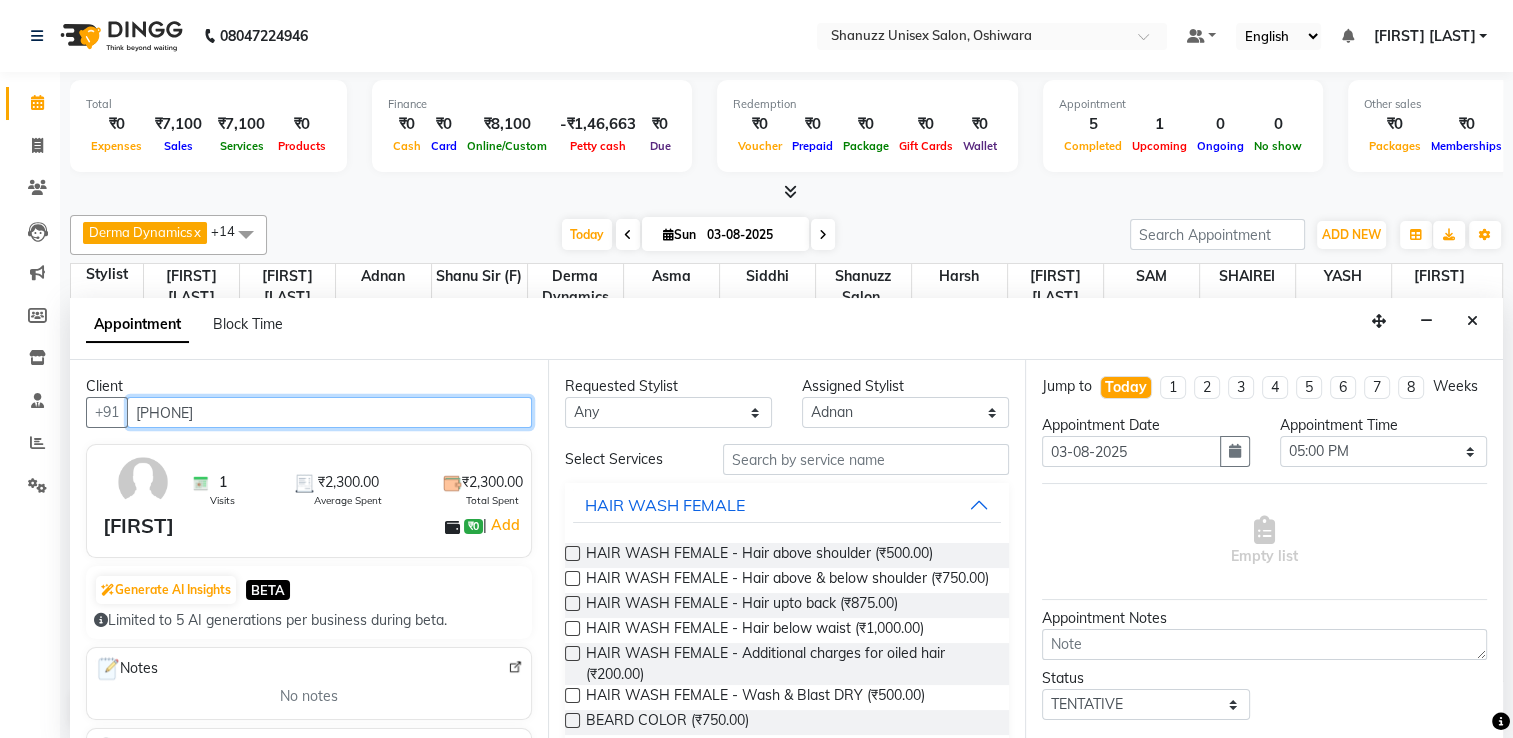 click on "[PHONE]" at bounding box center (329, 412) 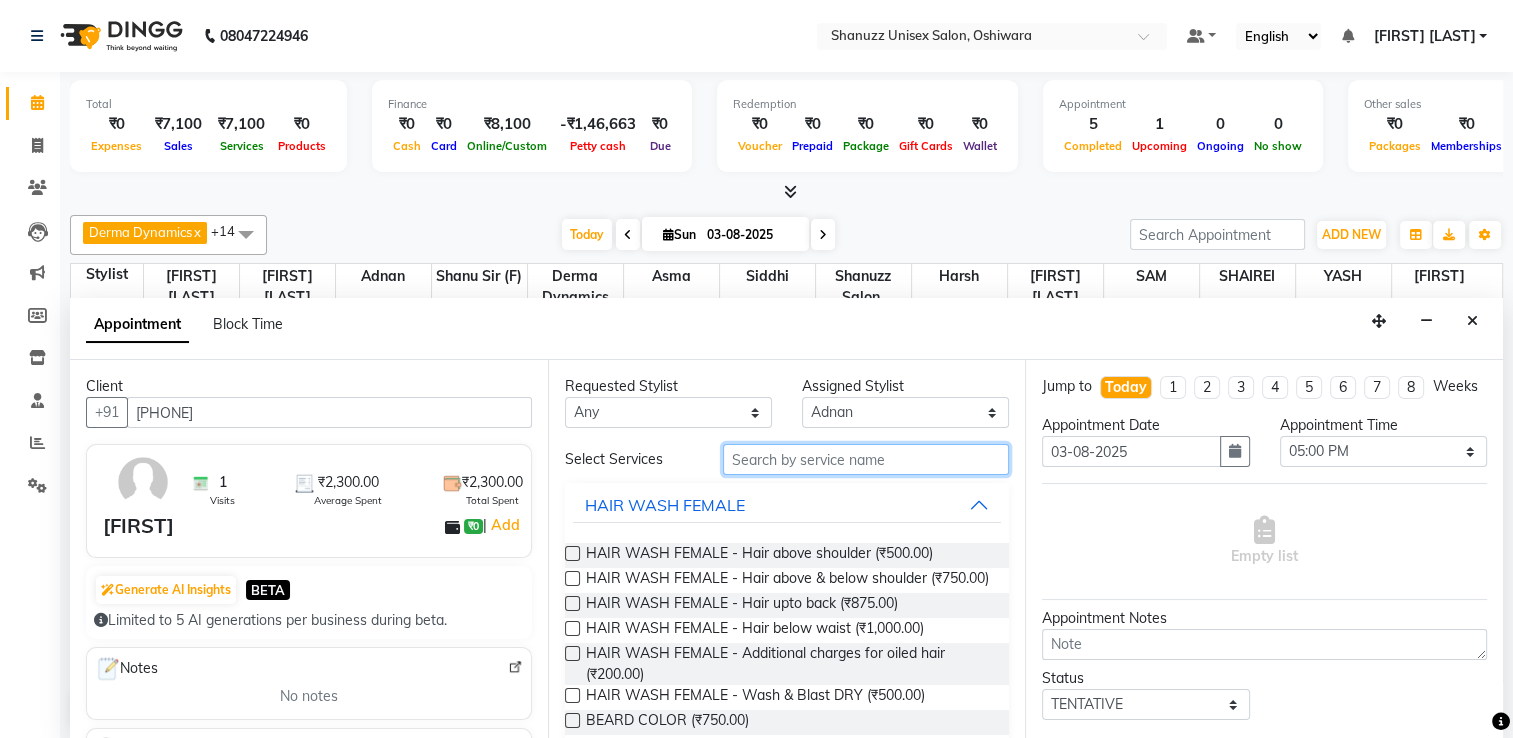 click at bounding box center (866, 459) 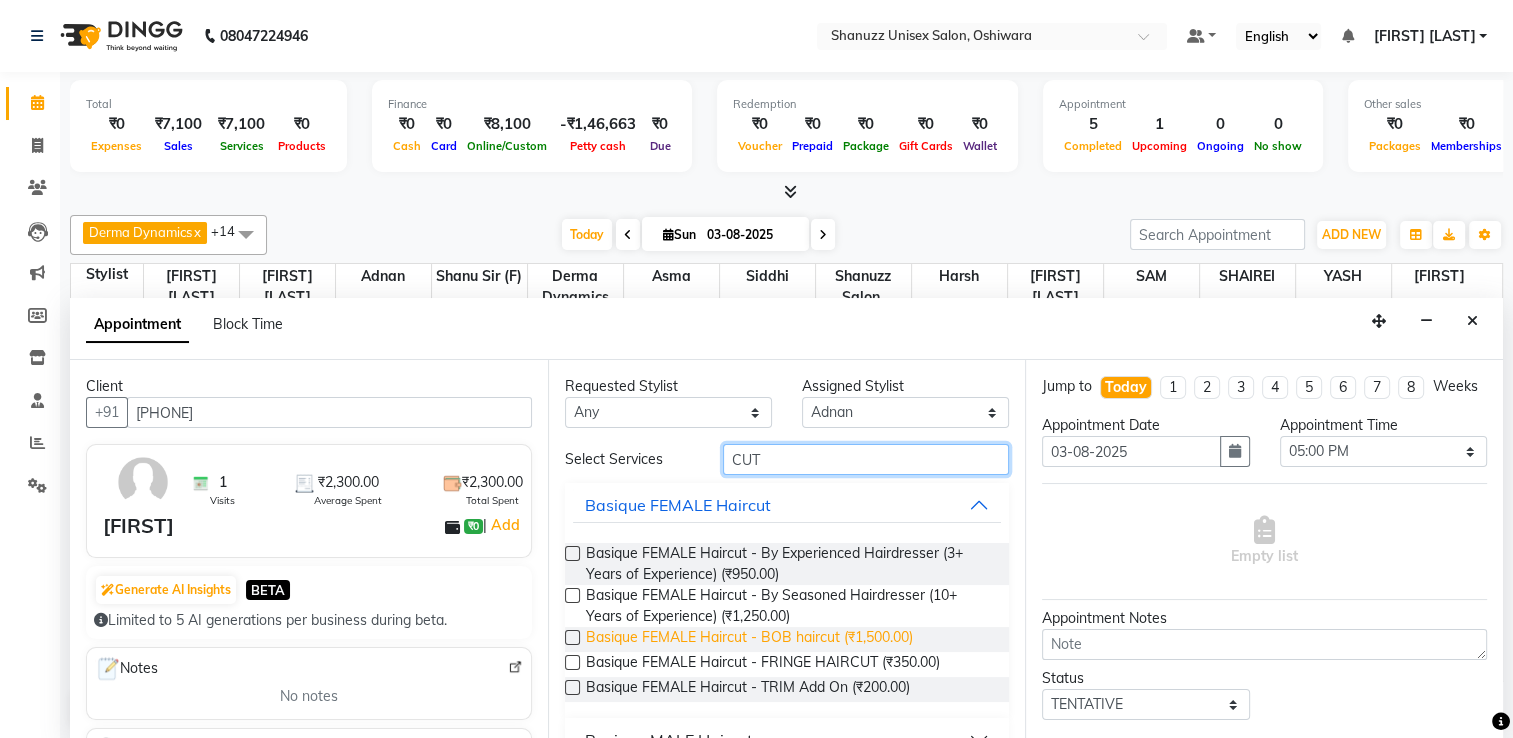 scroll, scrollTop: 80, scrollLeft: 0, axis: vertical 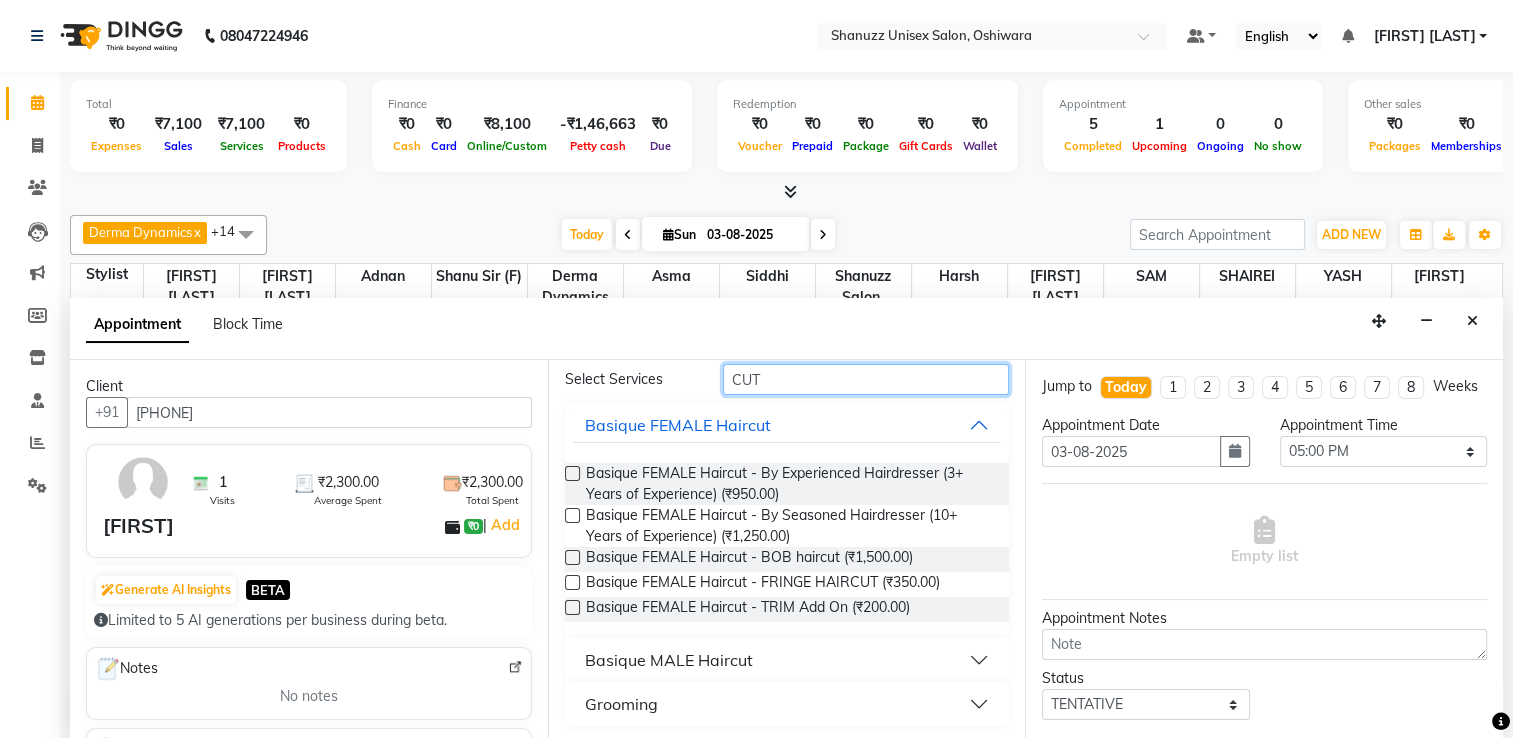 type on "CUT" 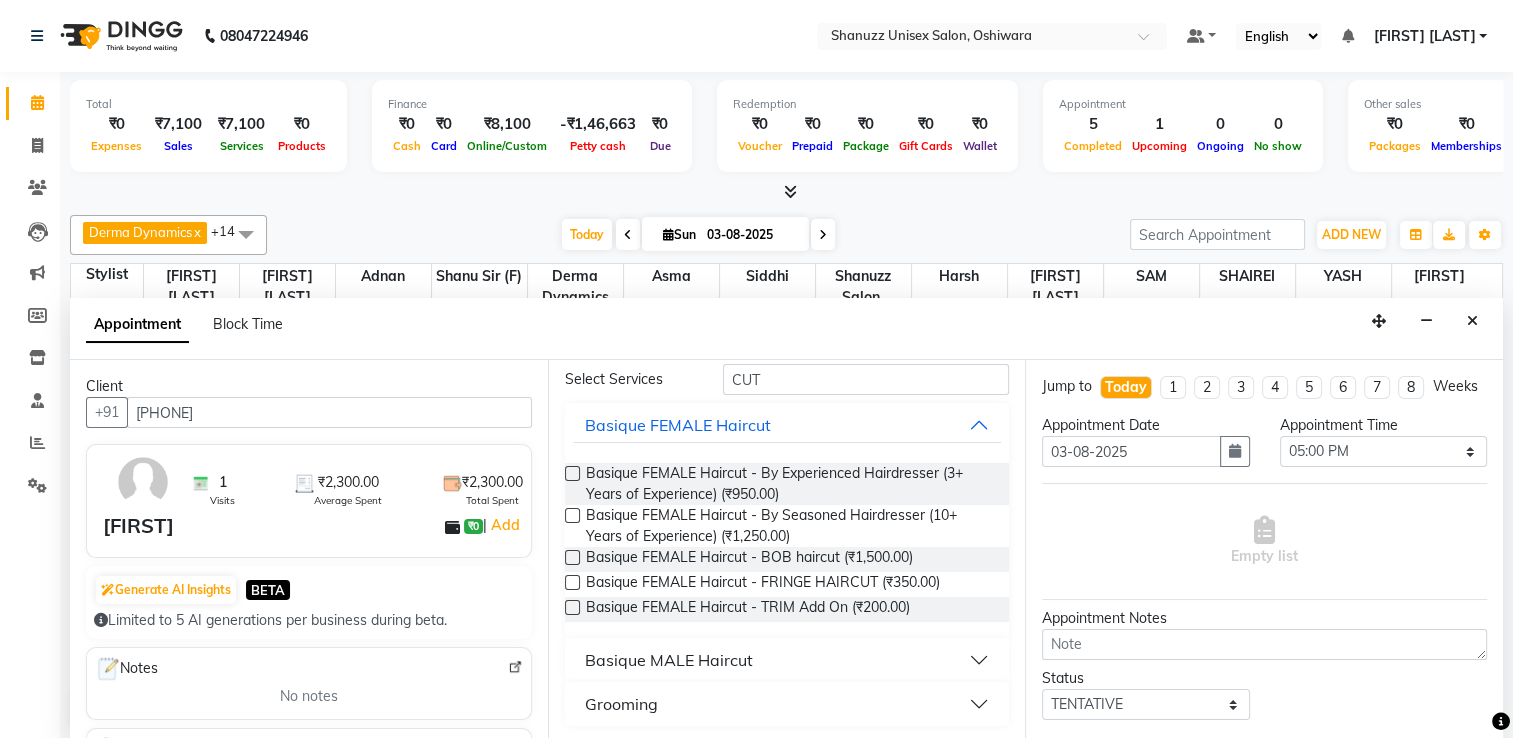 click on "Basique MALE Haircut" at bounding box center (669, 660) 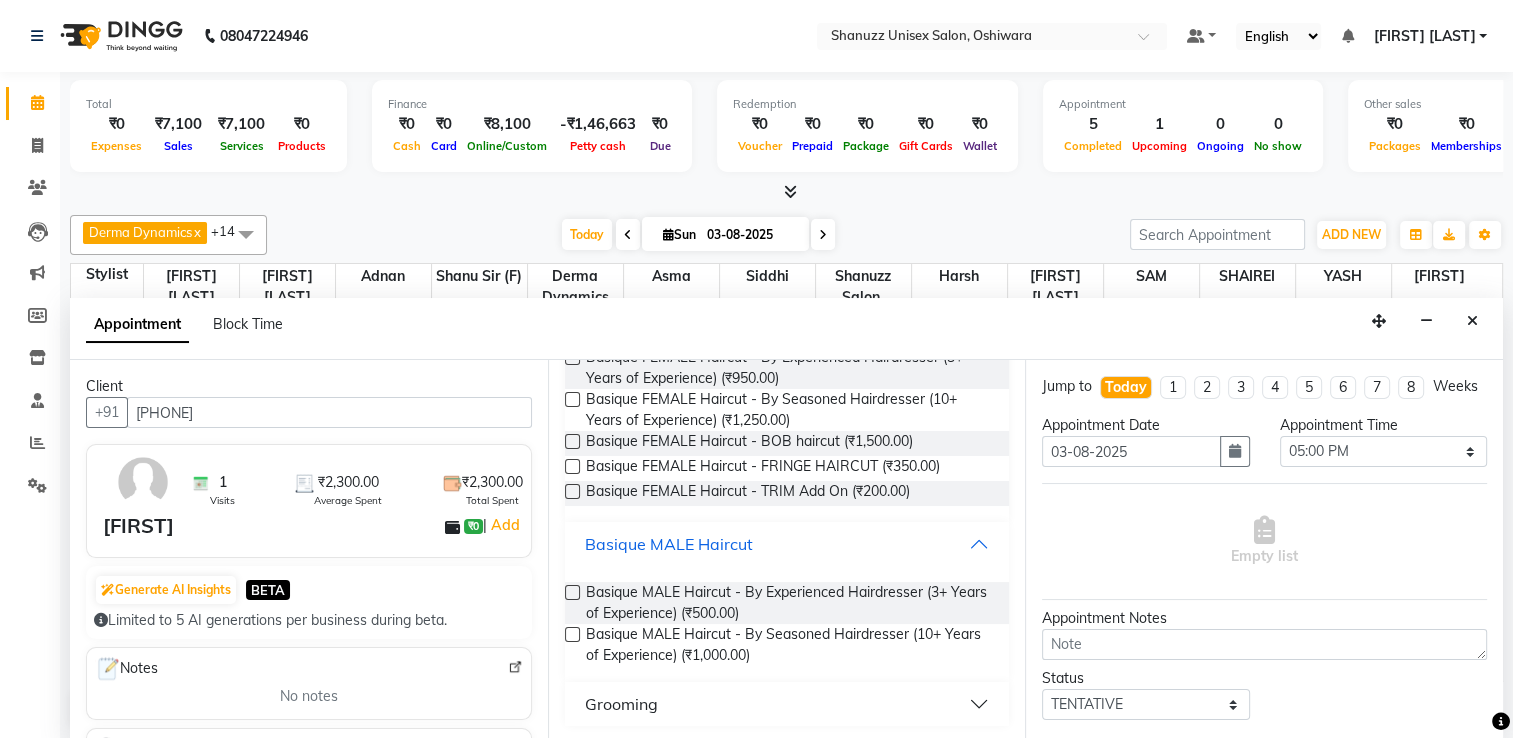 scroll, scrollTop: 196, scrollLeft: 0, axis: vertical 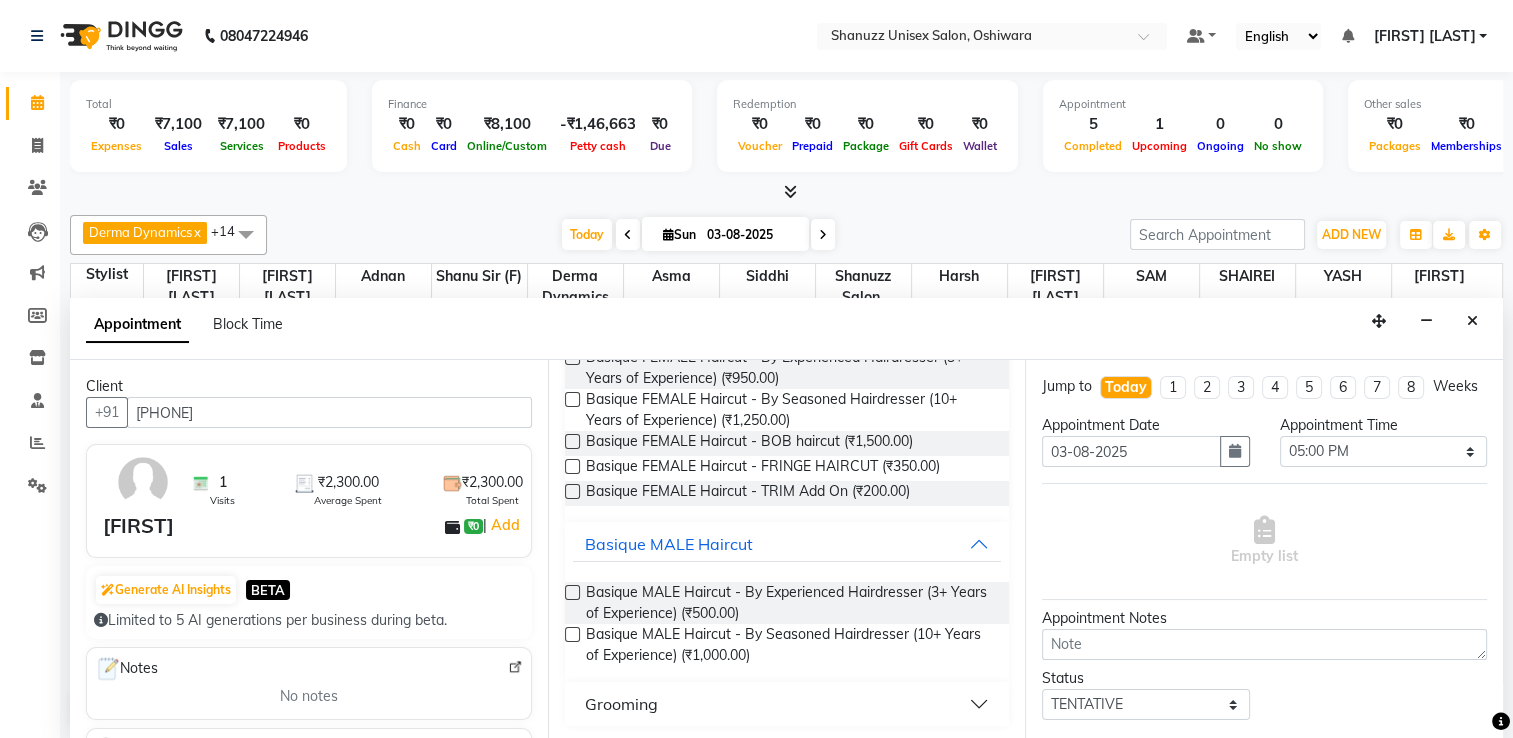 click at bounding box center [572, 592] 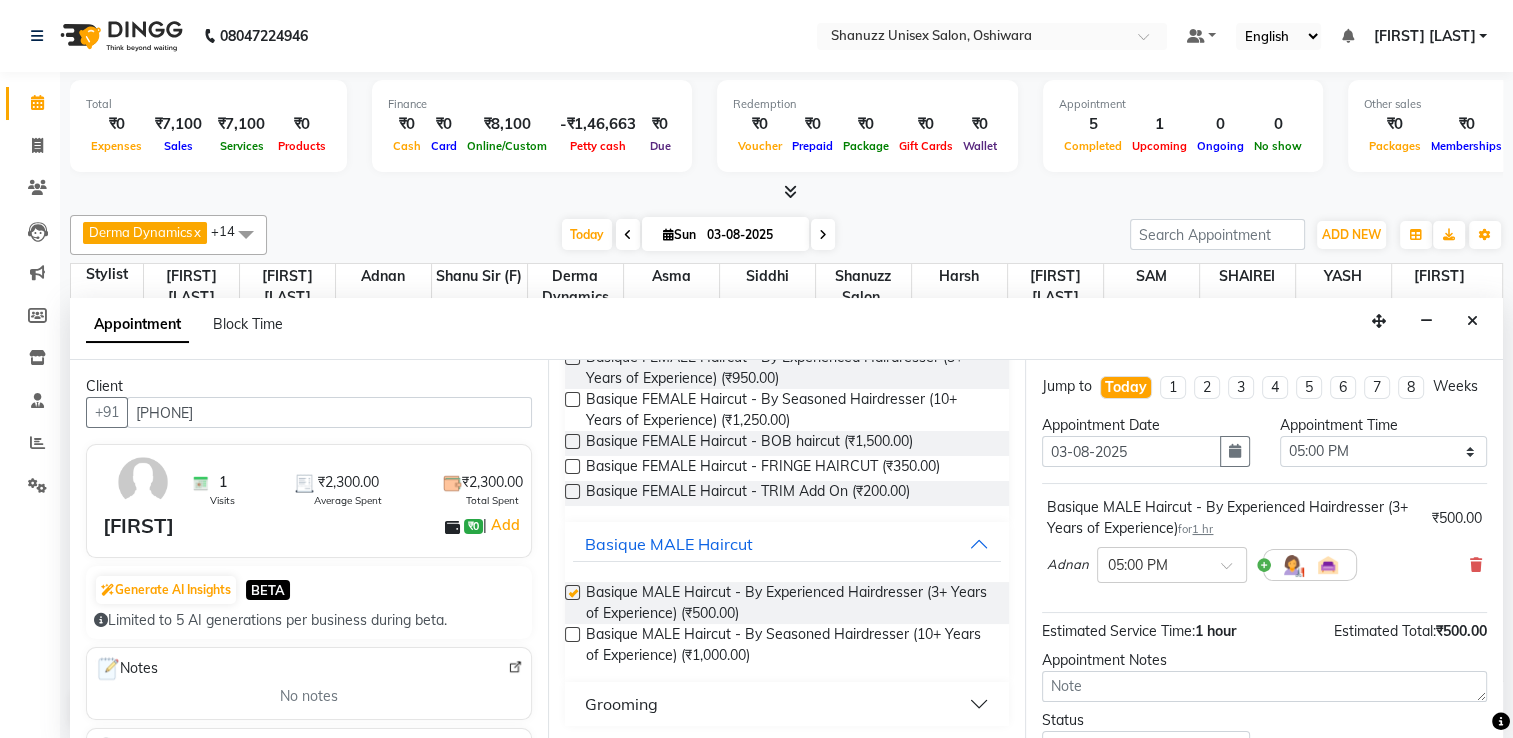 checkbox on "false" 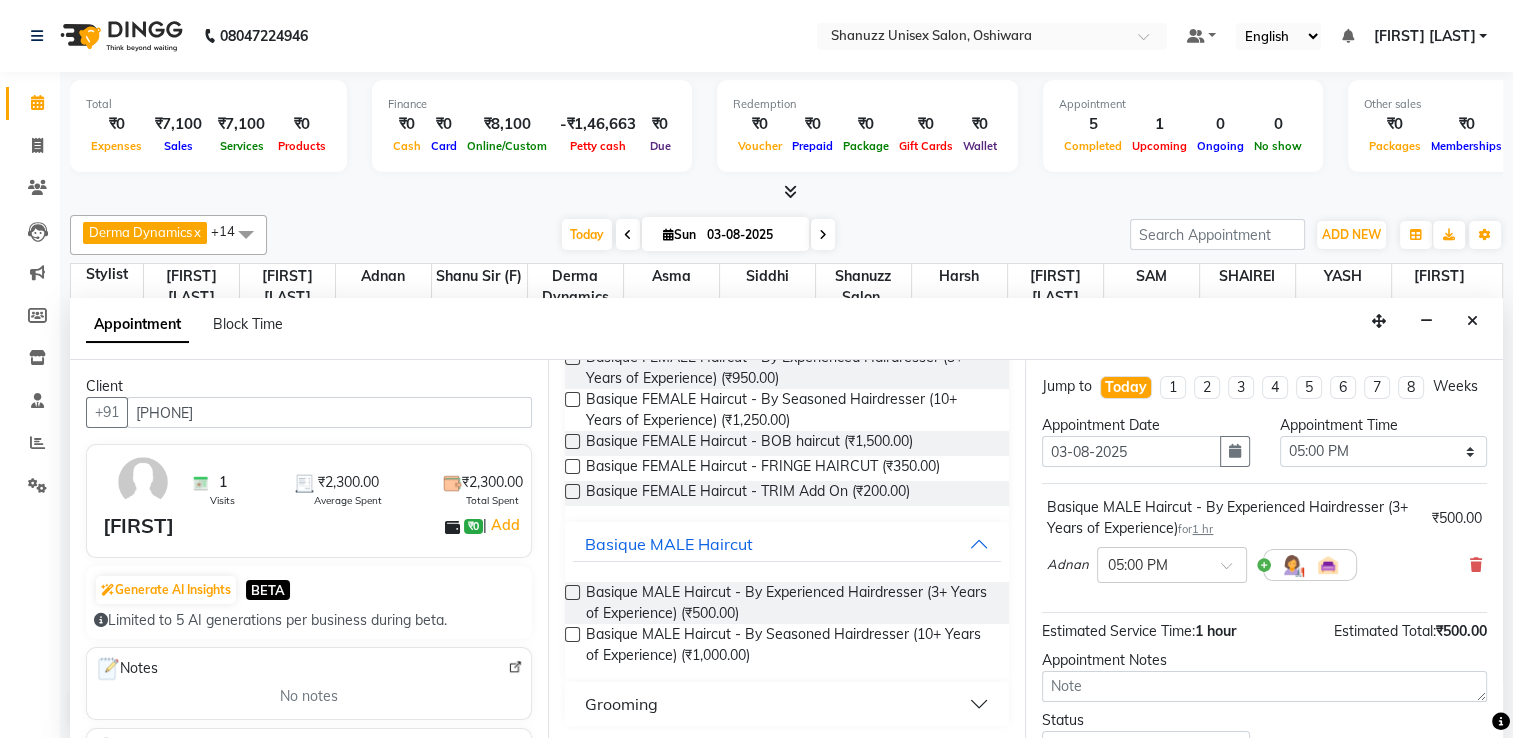 scroll, scrollTop: 0, scrollLeft: 0, axis: both 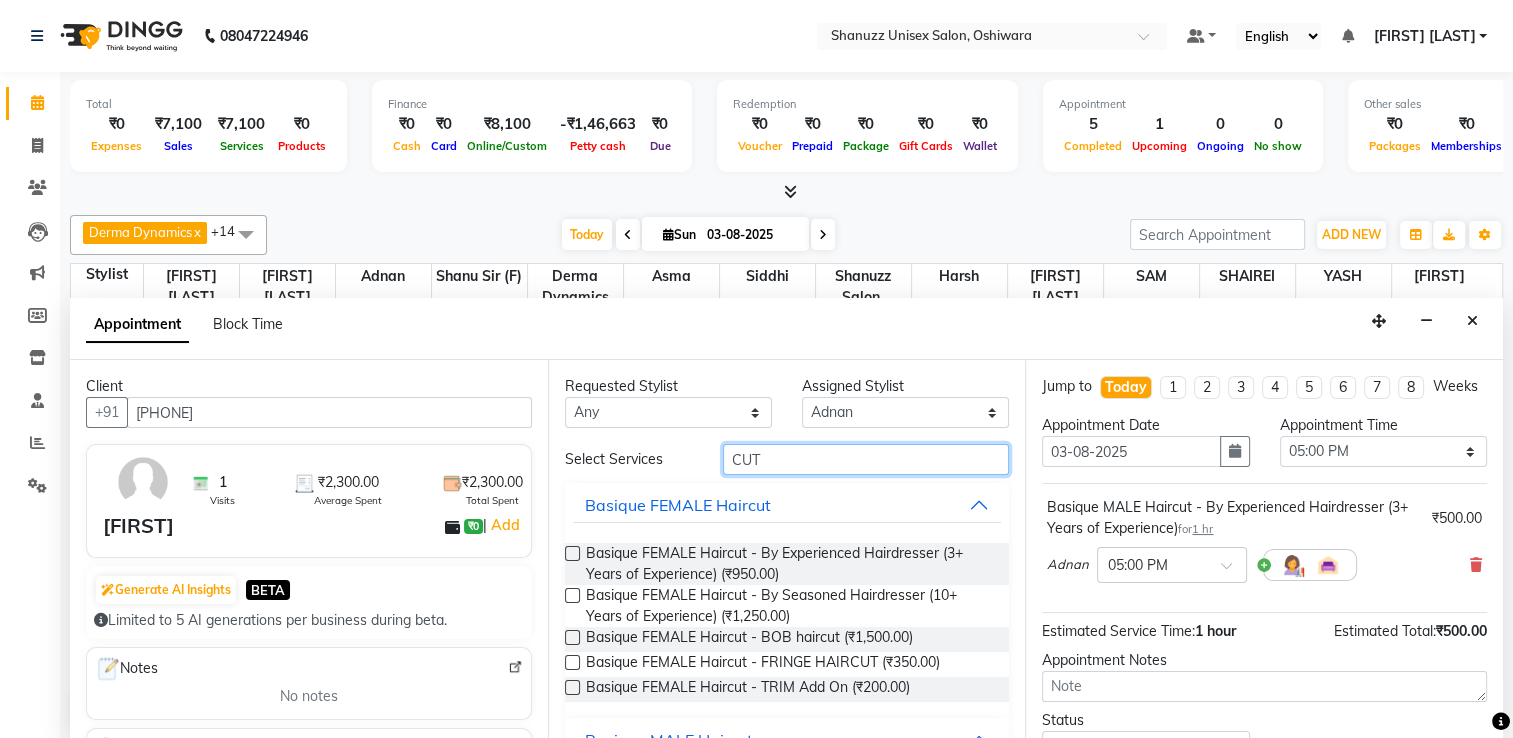click on "CUT" at bounding box center [866, 459] 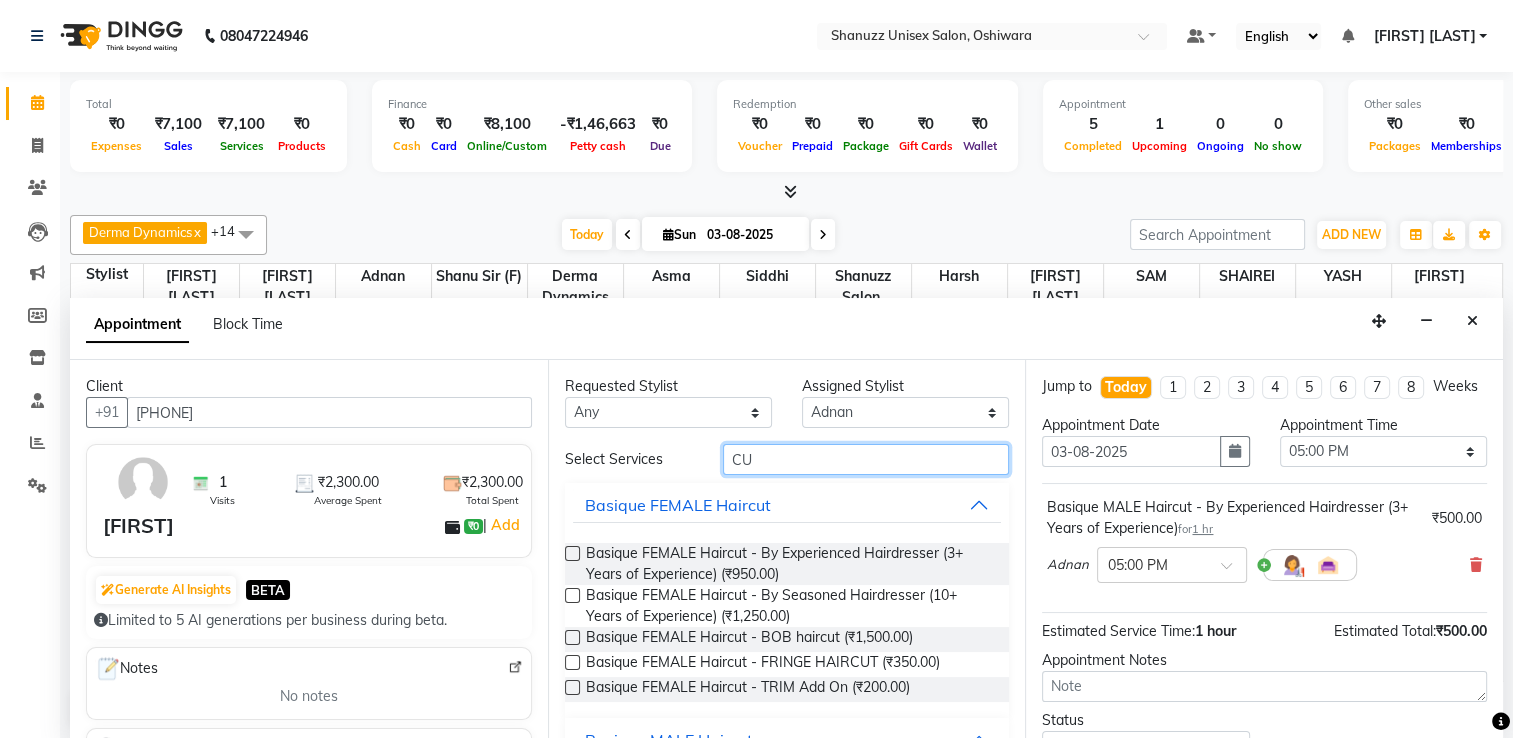 type on "C" 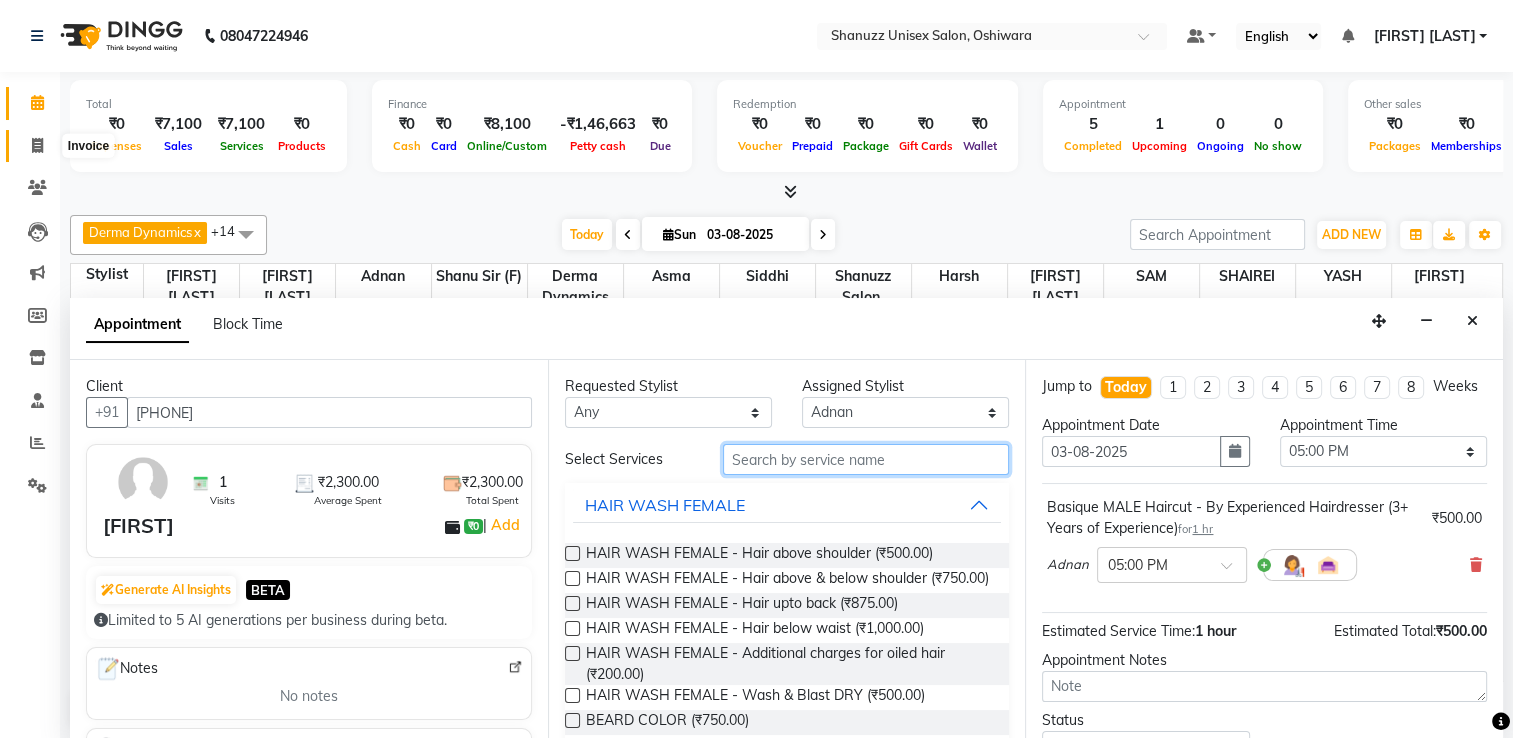 type 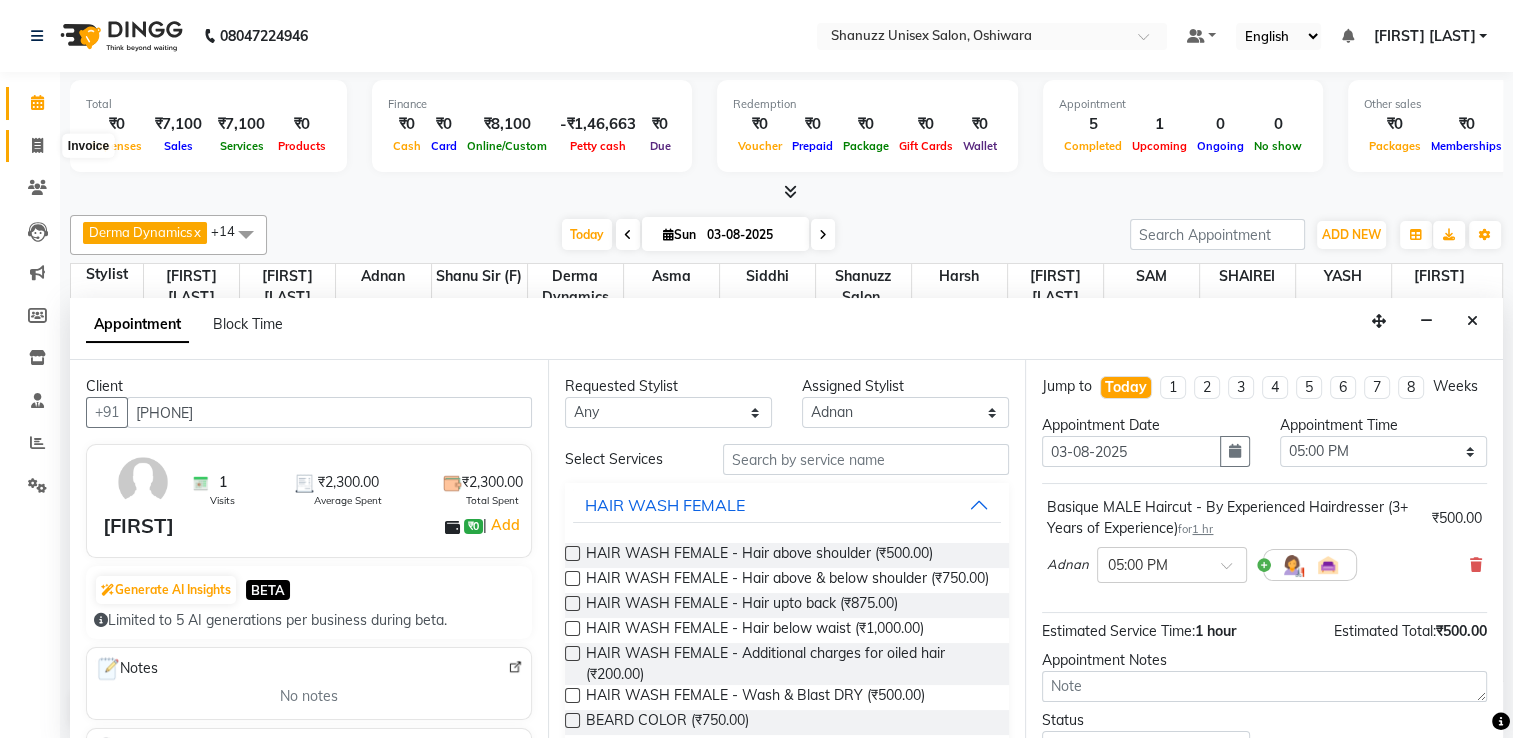 click 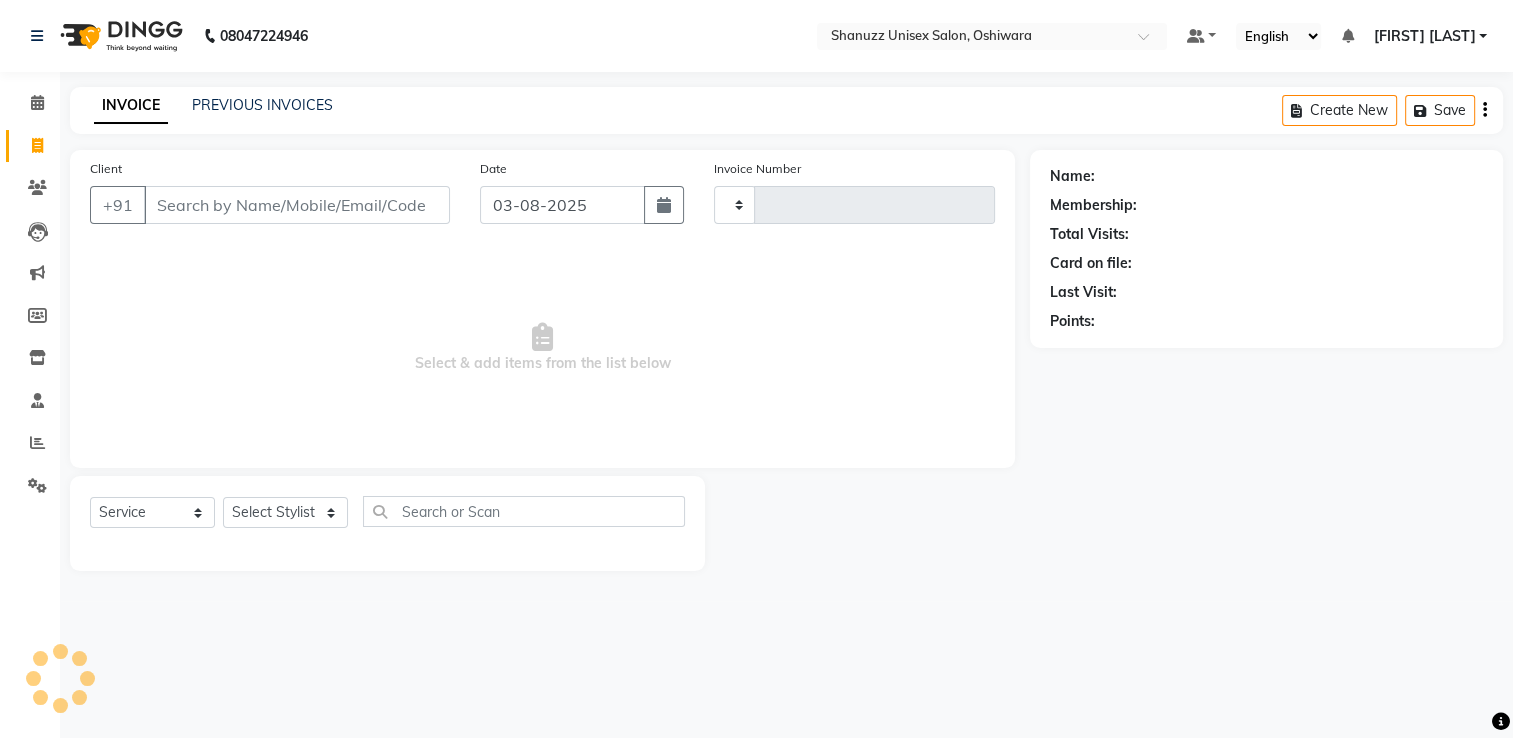 scroll, scrollTop: 0, scrollLeft: 0, axis: both 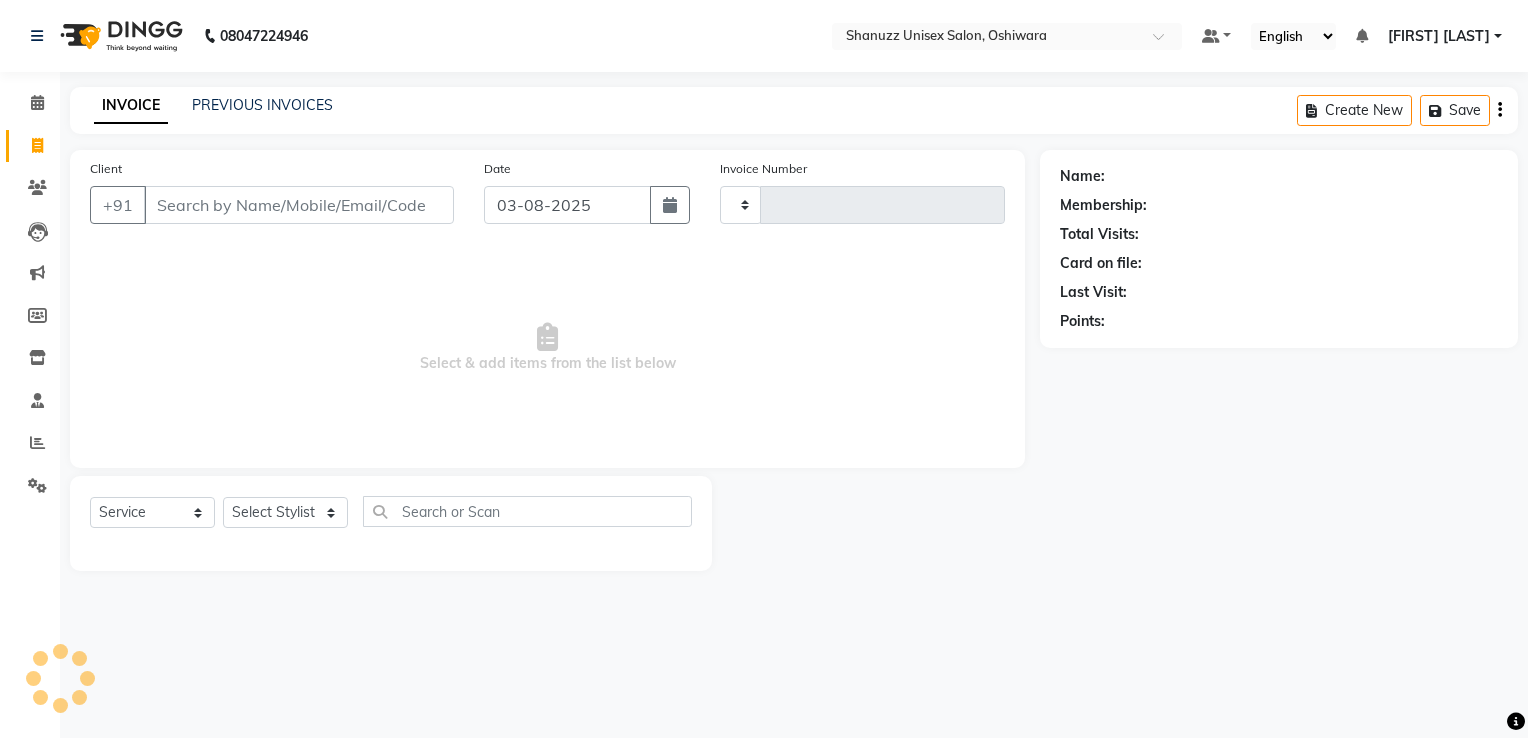 type on "1189" 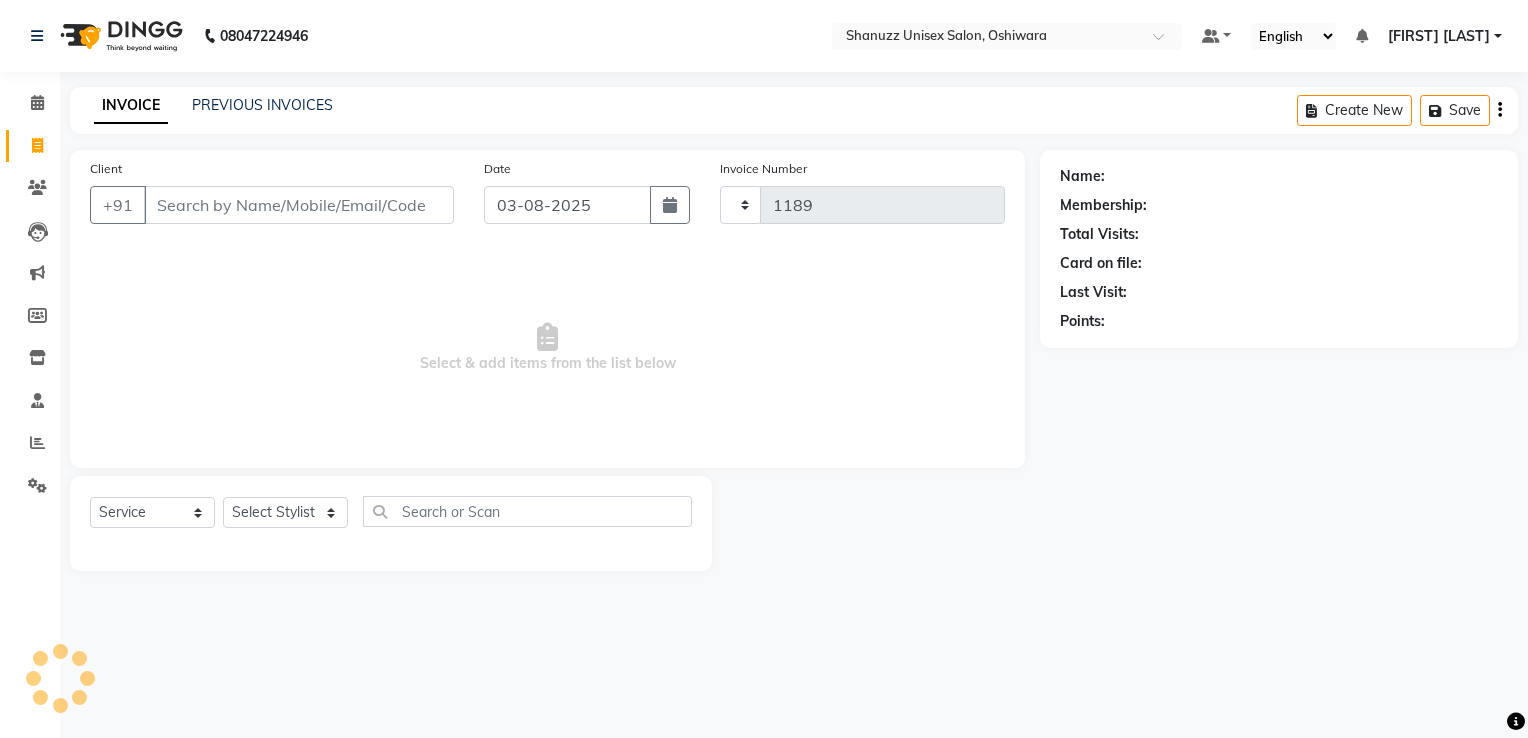 select on "7102" 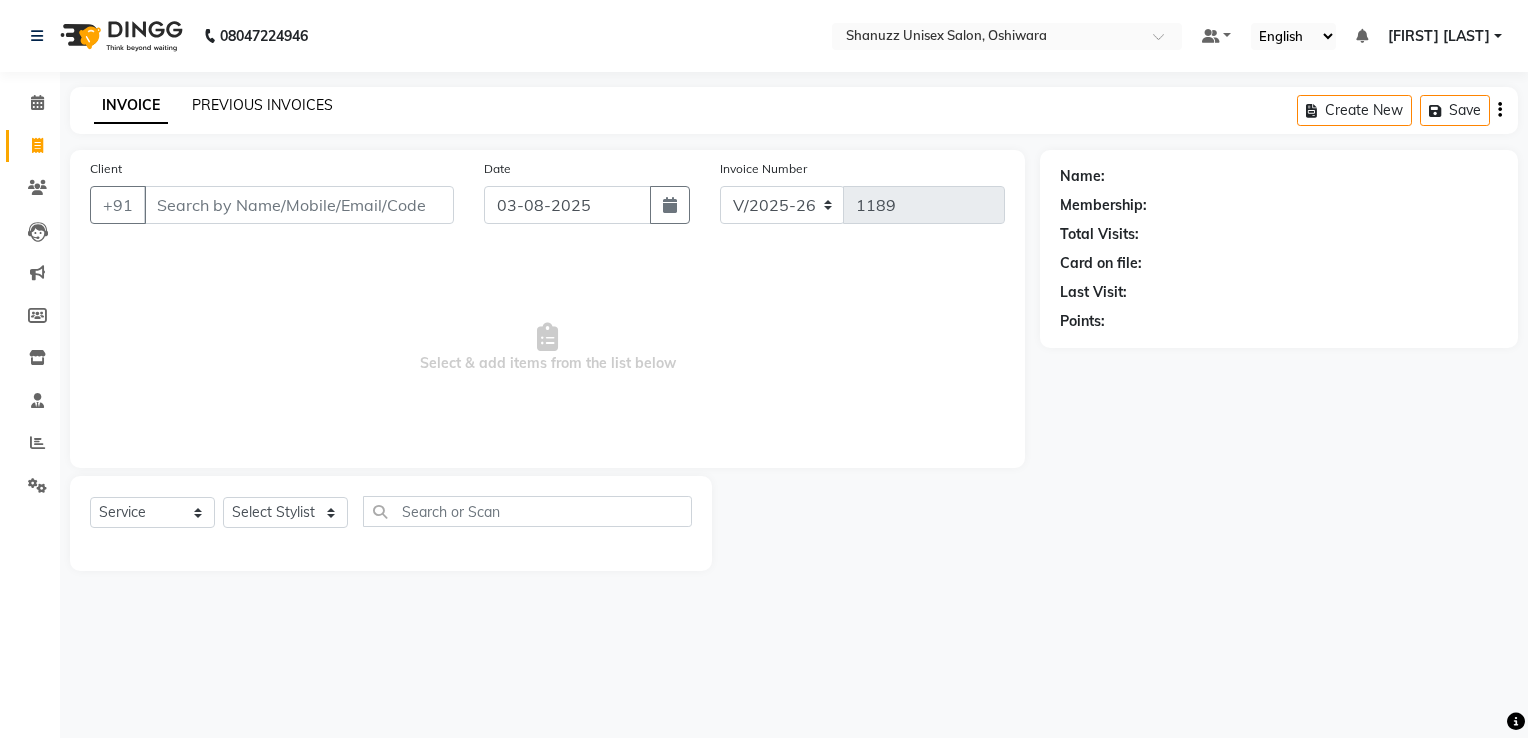 click on "PREVIOUS INVOICES" 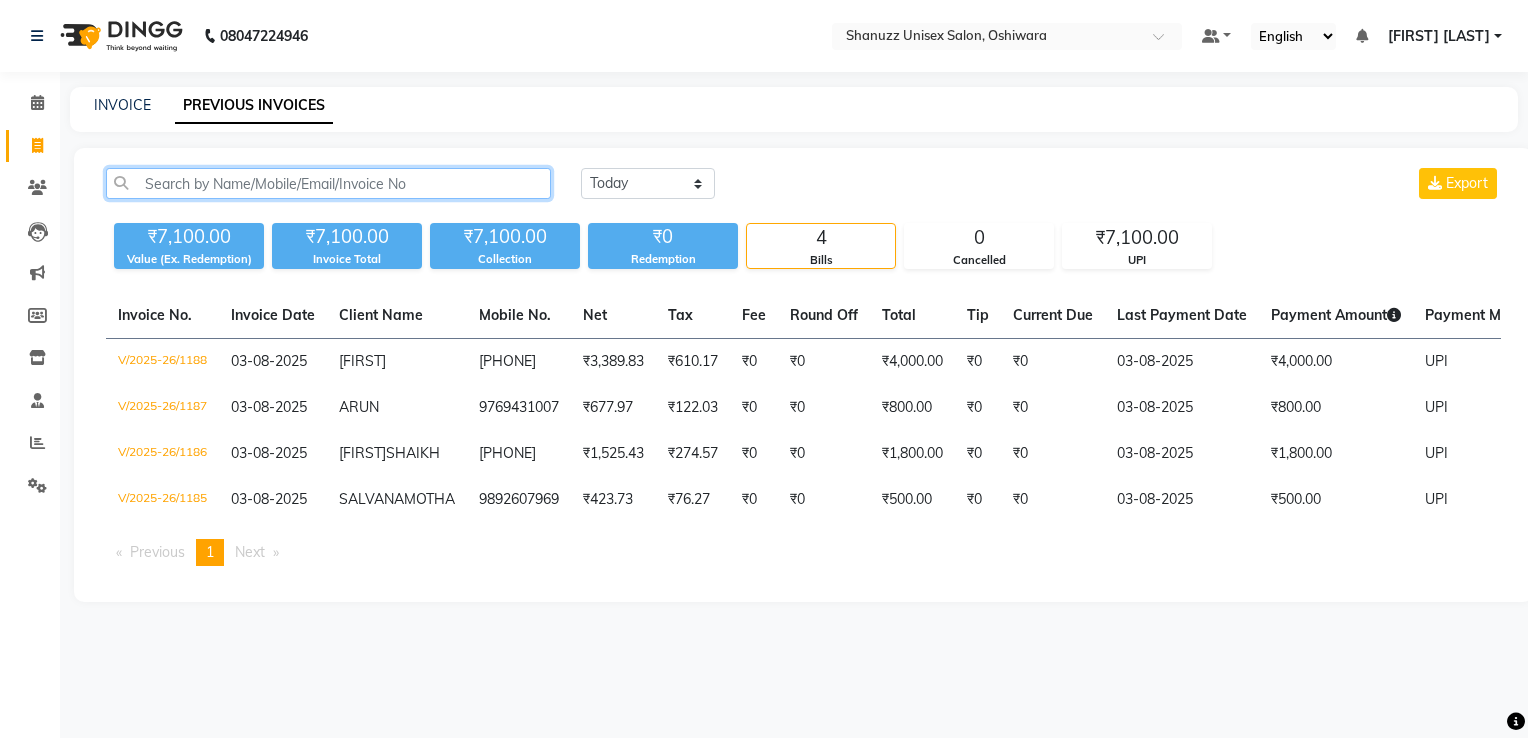 click 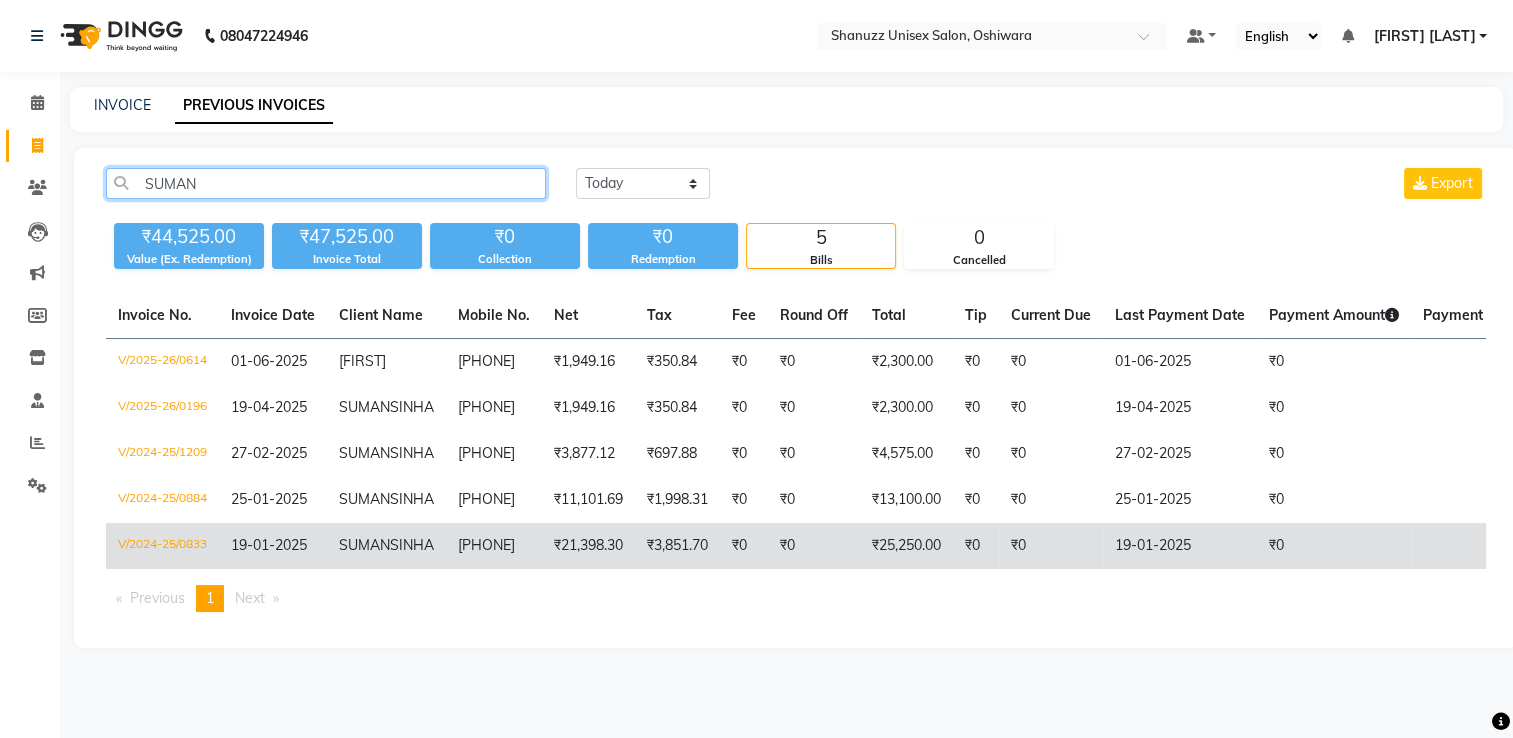 type on "SUMAN" 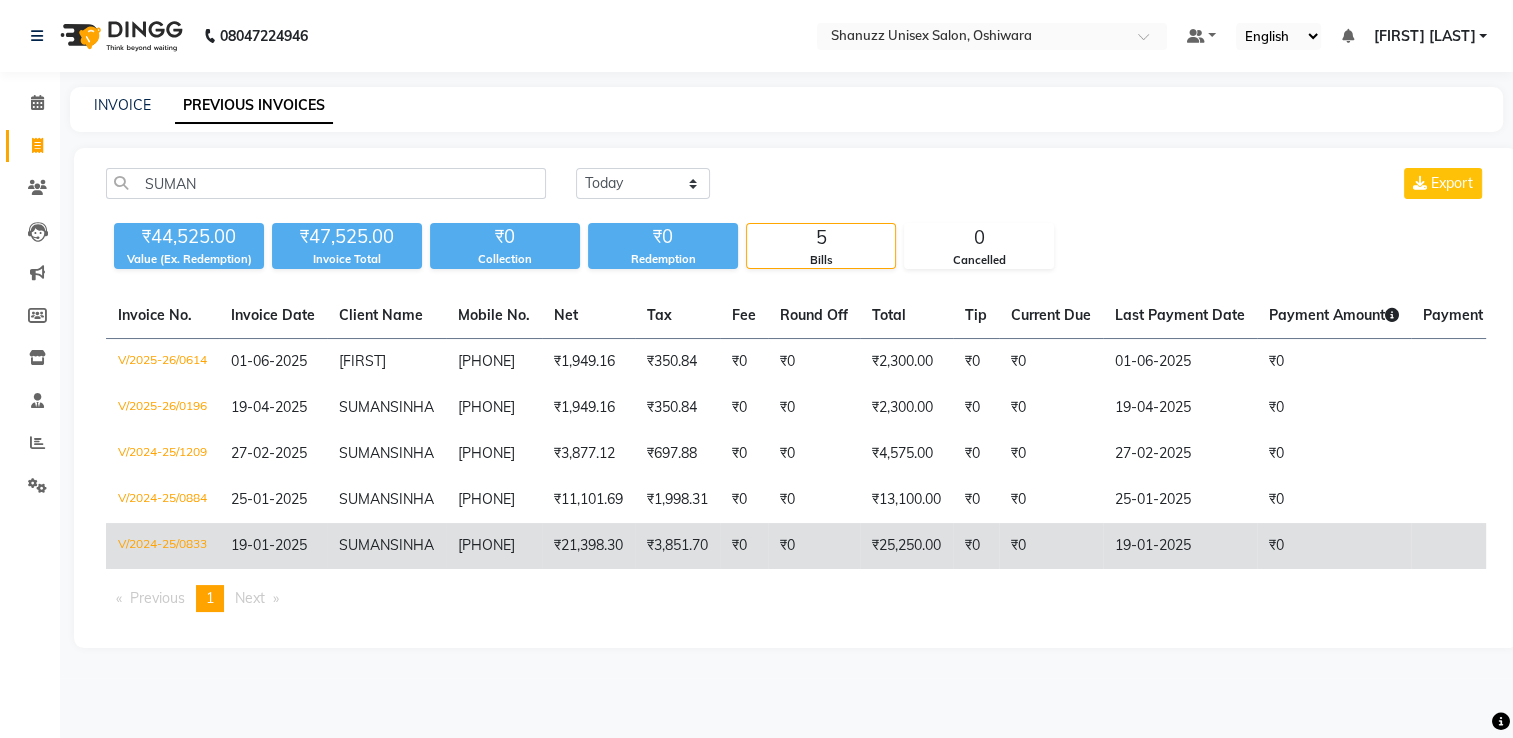 click on "8655851784" 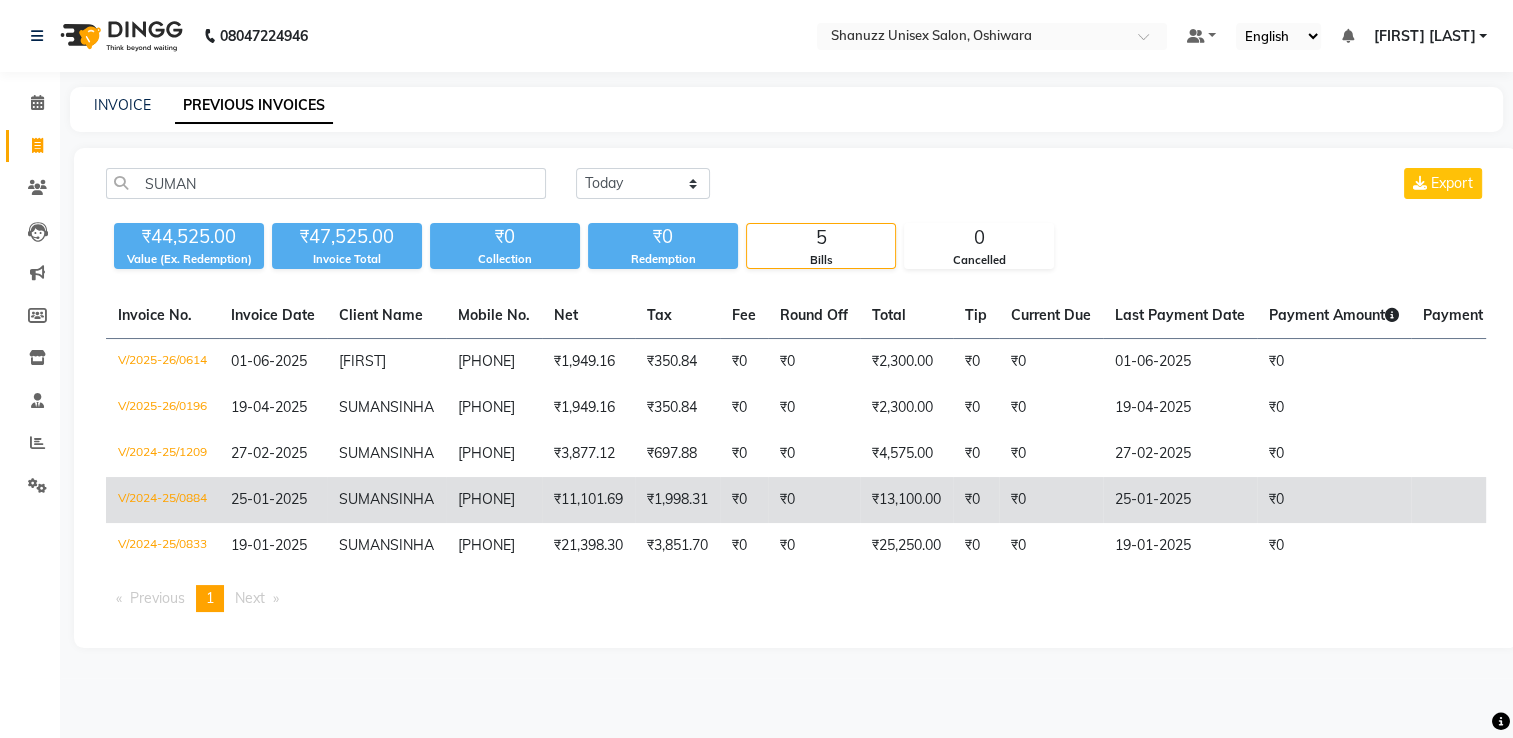 click on "₹11,101.69" 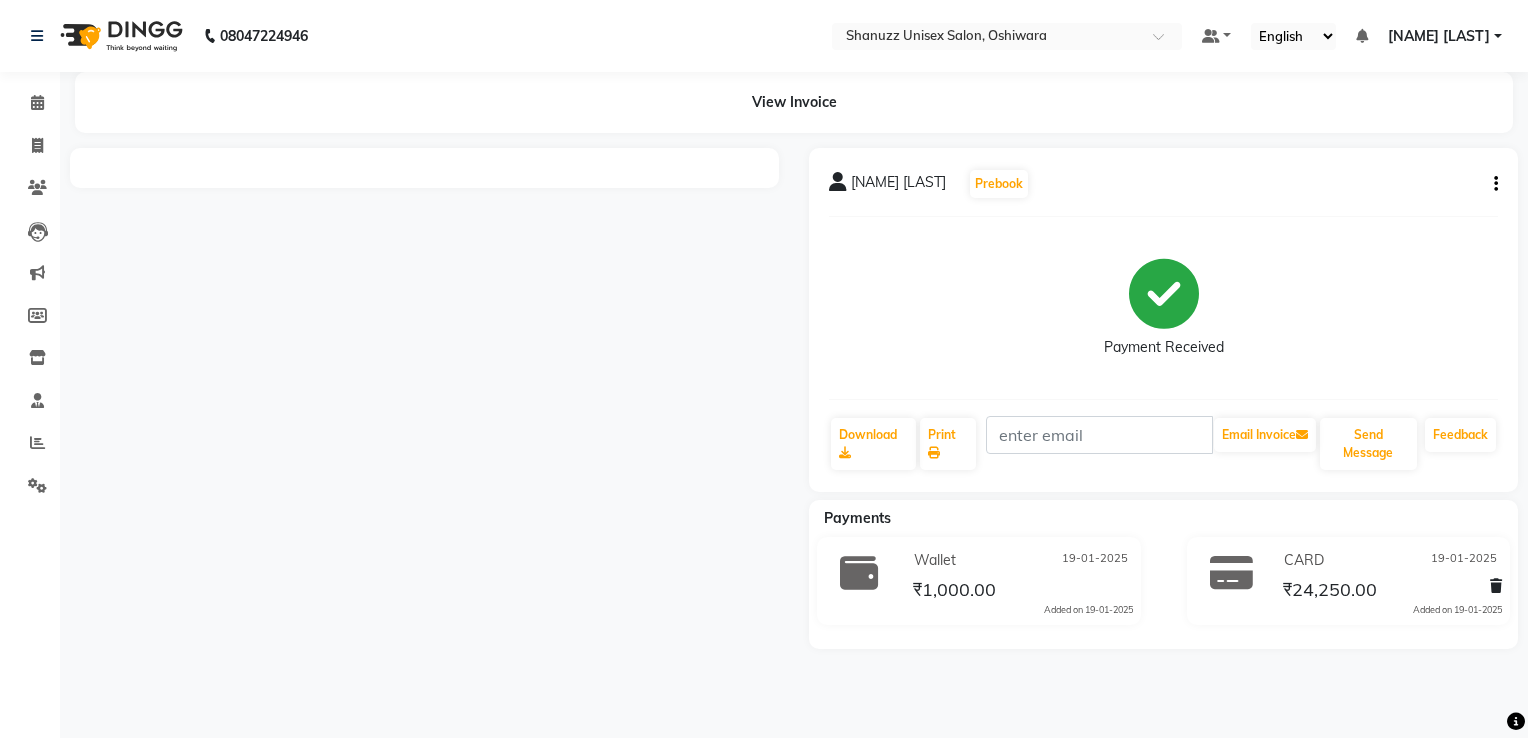 scroll, scrollTop: 0, scrollLeft: 0, axis: both 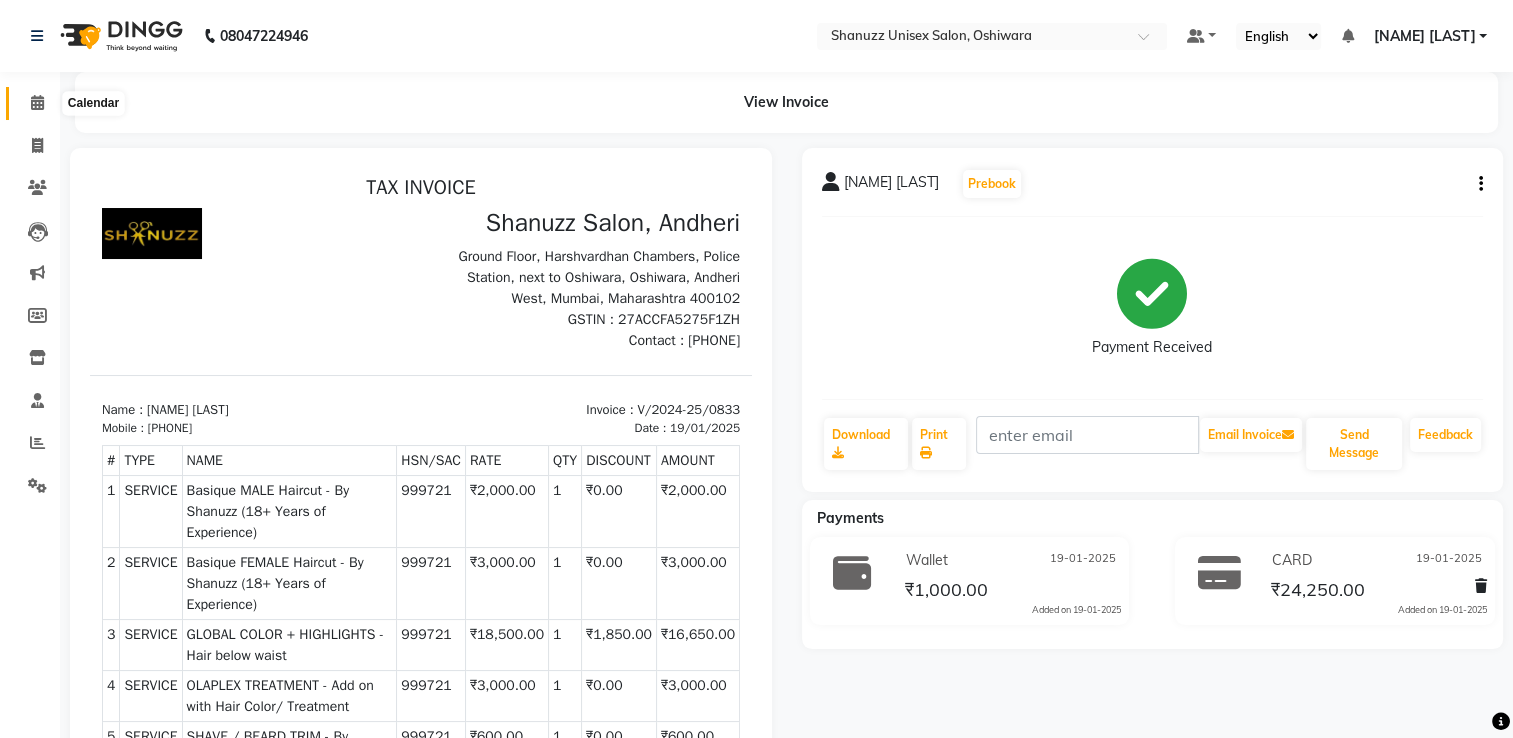 click 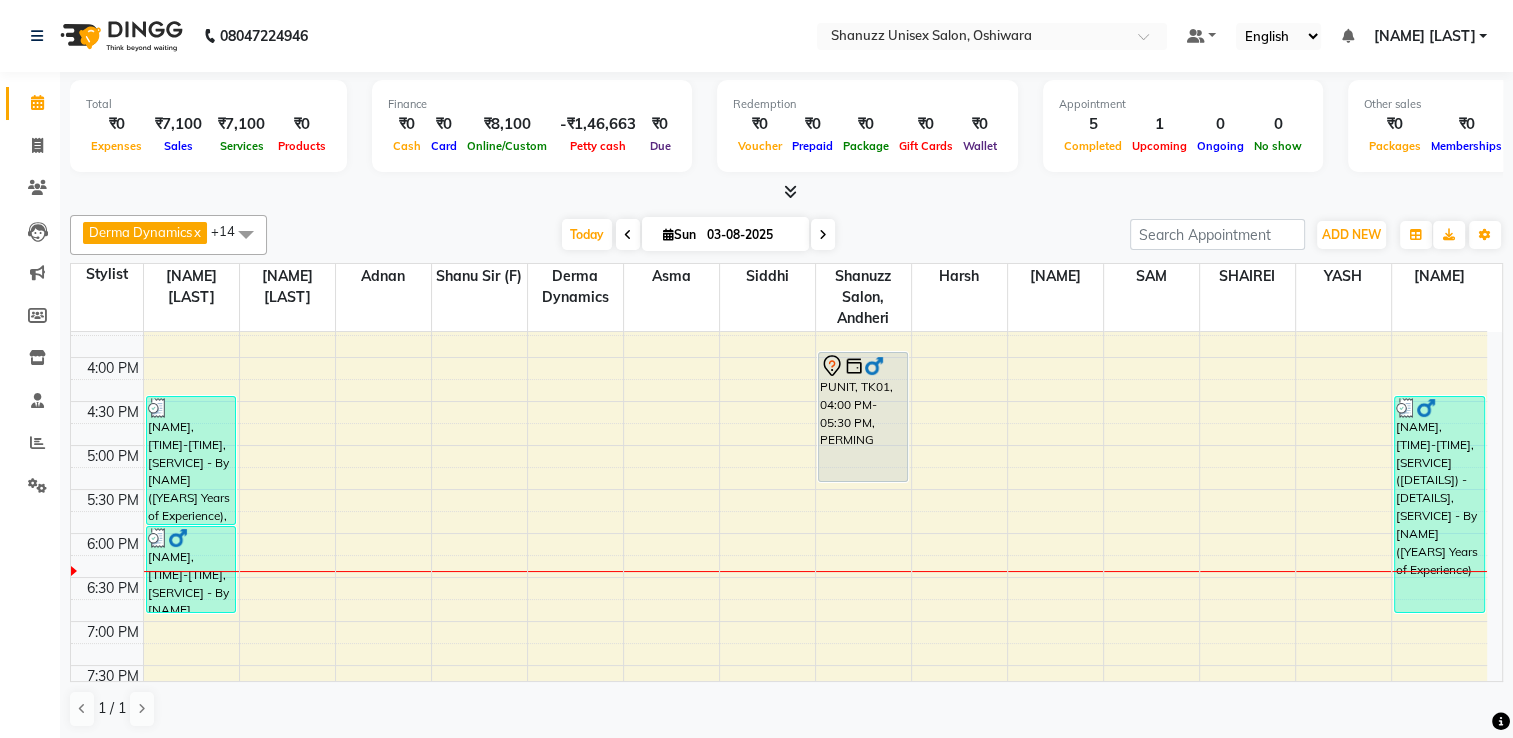 scroll, scrollTop: 588, scrollLeft: 0, axis: vertical 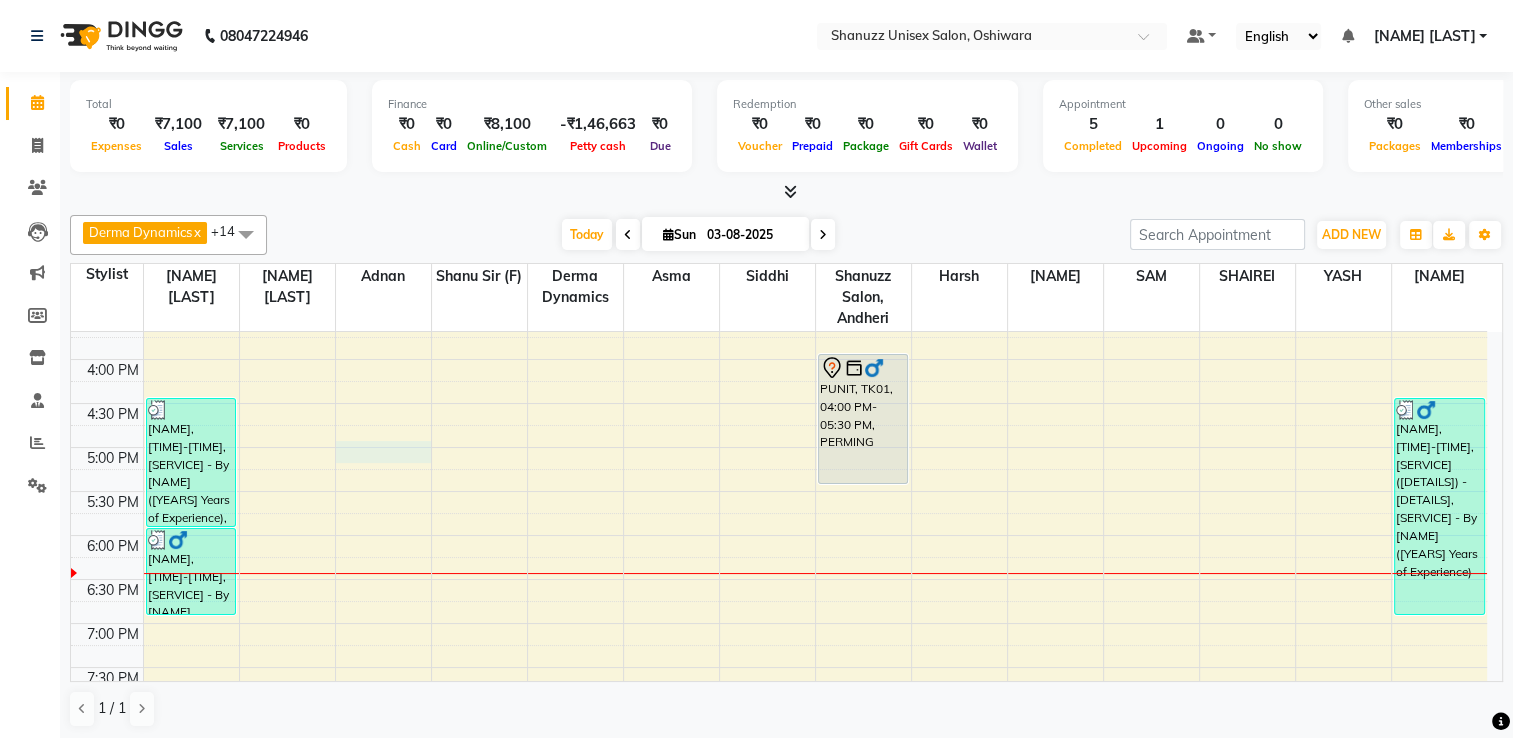 click on "[TIME] [TIME] [TIME] [TIME] [TIME] [TIME] [TIME] [TIME] [TIME] [TIME] [TIME] [TIME] [TIME] [TIME] [TIME] [TIME] [TIME] [TIME] [TIME] [TIME] [TIME] [TIME] [TIME] [TIME]     [FIRST], TK04, [TIME] - [TIME], [SERVICE] - By Experienced Hairdresser ([AGE]+ Years of Experience),[SERVICE] - By Experienced Hairdresser ([AGE]+ Years of Experience)     [FIRST], TK05, [TIME] - [TIME], [SERVICE] - By Experienced Hairdresser ([AGE]+ Years of Experience)     [FIRST] [LAST], TK03, [TIME] - [TIME], [SERVICE] - Crown,Basique [GENDER] Haircut - By Experienced Hairdresser ([AGE]+ Years of Experience),[SERVICE] - By Experienced Hairdresser ([AGE]+ Years of Experience)     [FIRST] [LAST], TK02, [TIME] - [TIME], [SERVICE] - TRIM Add On             [FIRST], TK01, [TIME] - [TIME], [SERVICE]      [FIRST], TK05, [TIME] - [TIME], [SERVICE] - Long,Basique [GENDER] Haircut - By Experienced Hairdresser ([AGE]+ Years of Experience)" at bounding box center [779, 271] 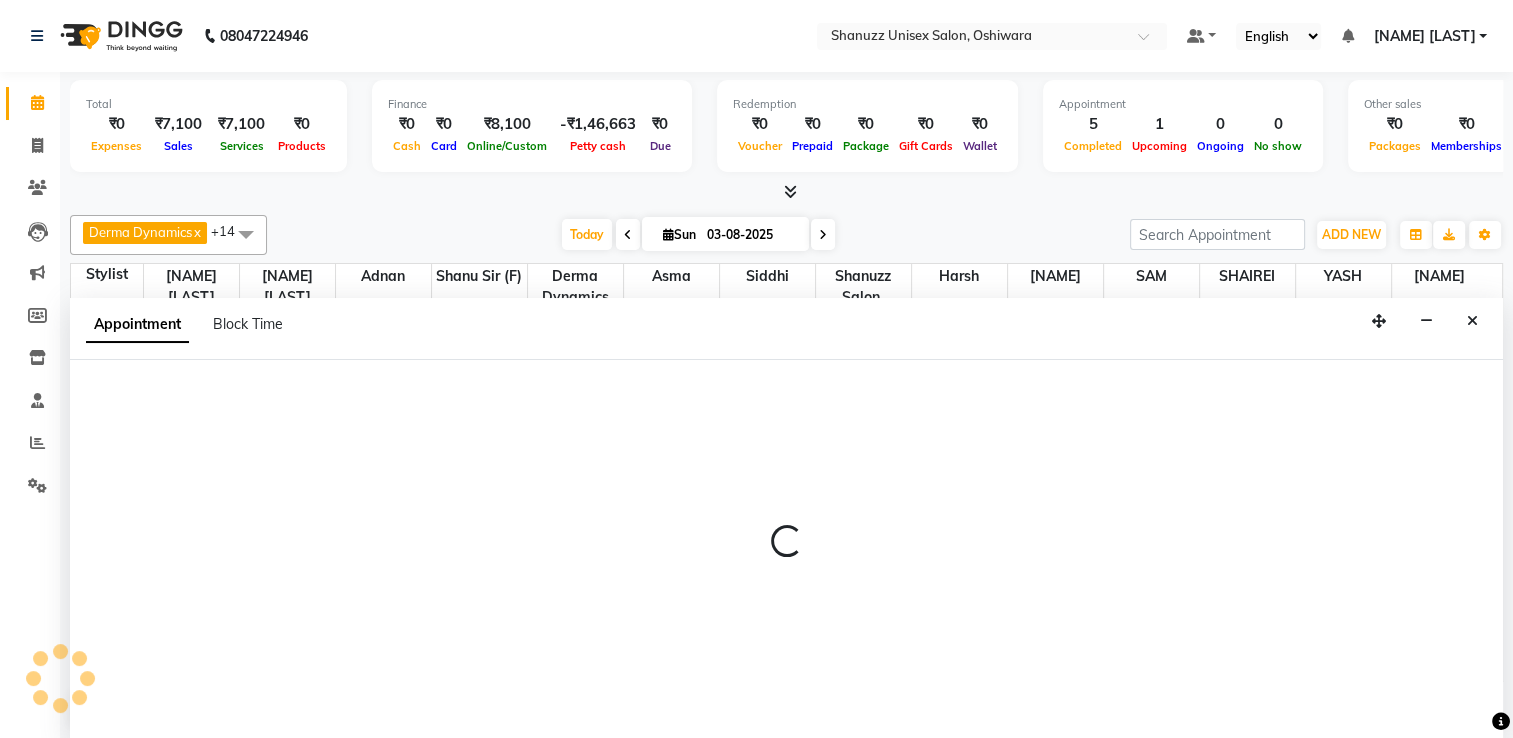 scroll, scrollTop: 0, scrollLeft: 0, axis: both 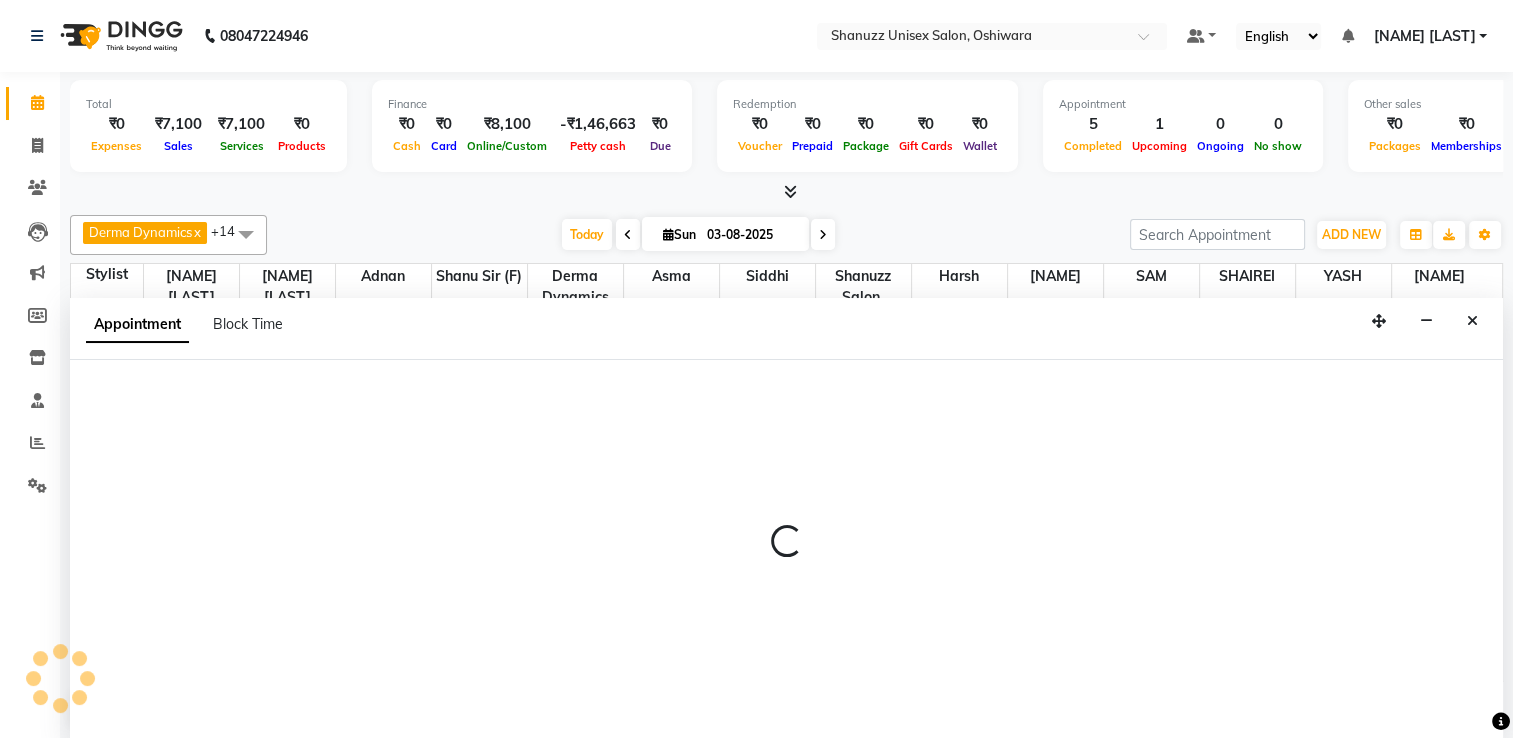 select on "59236" 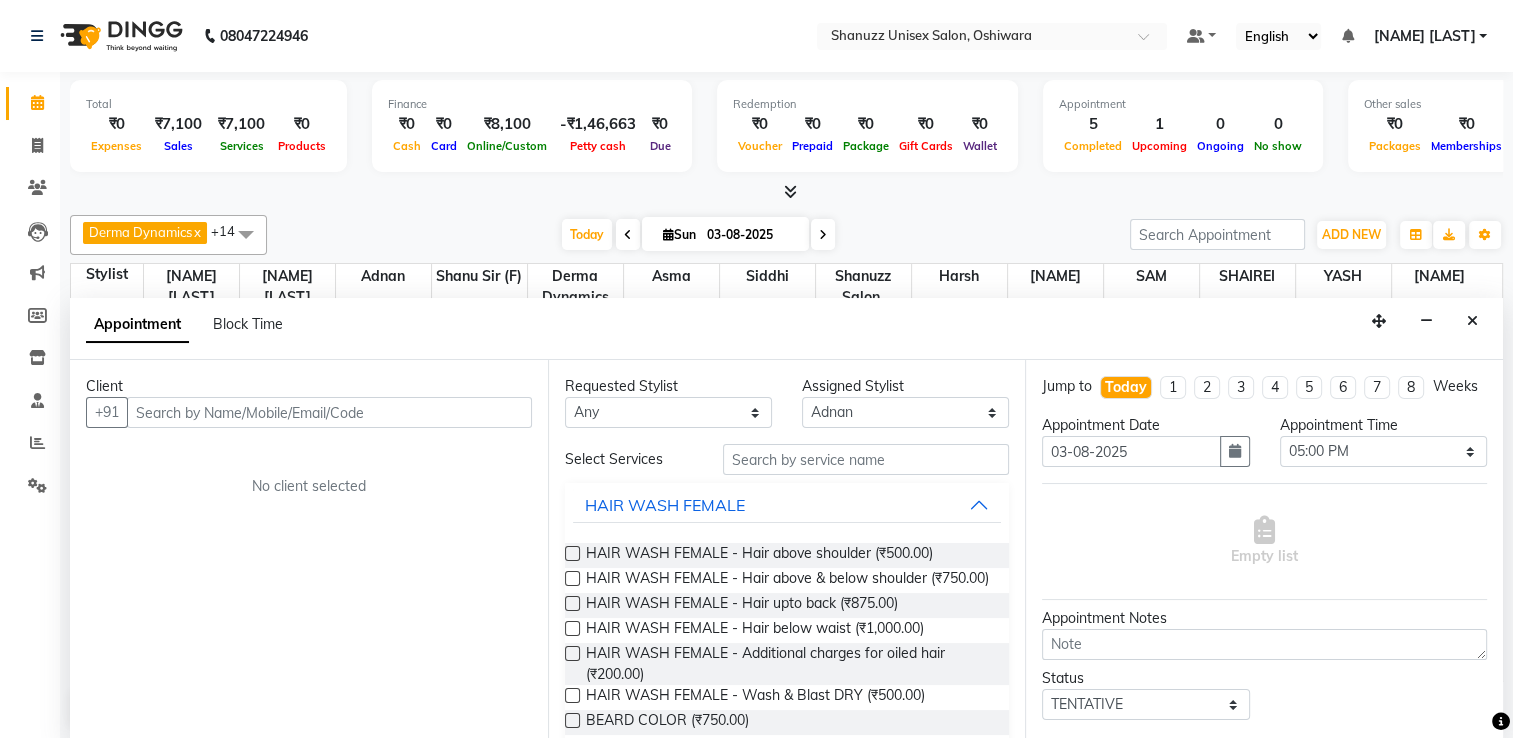 click at bounding box center (329, 412) 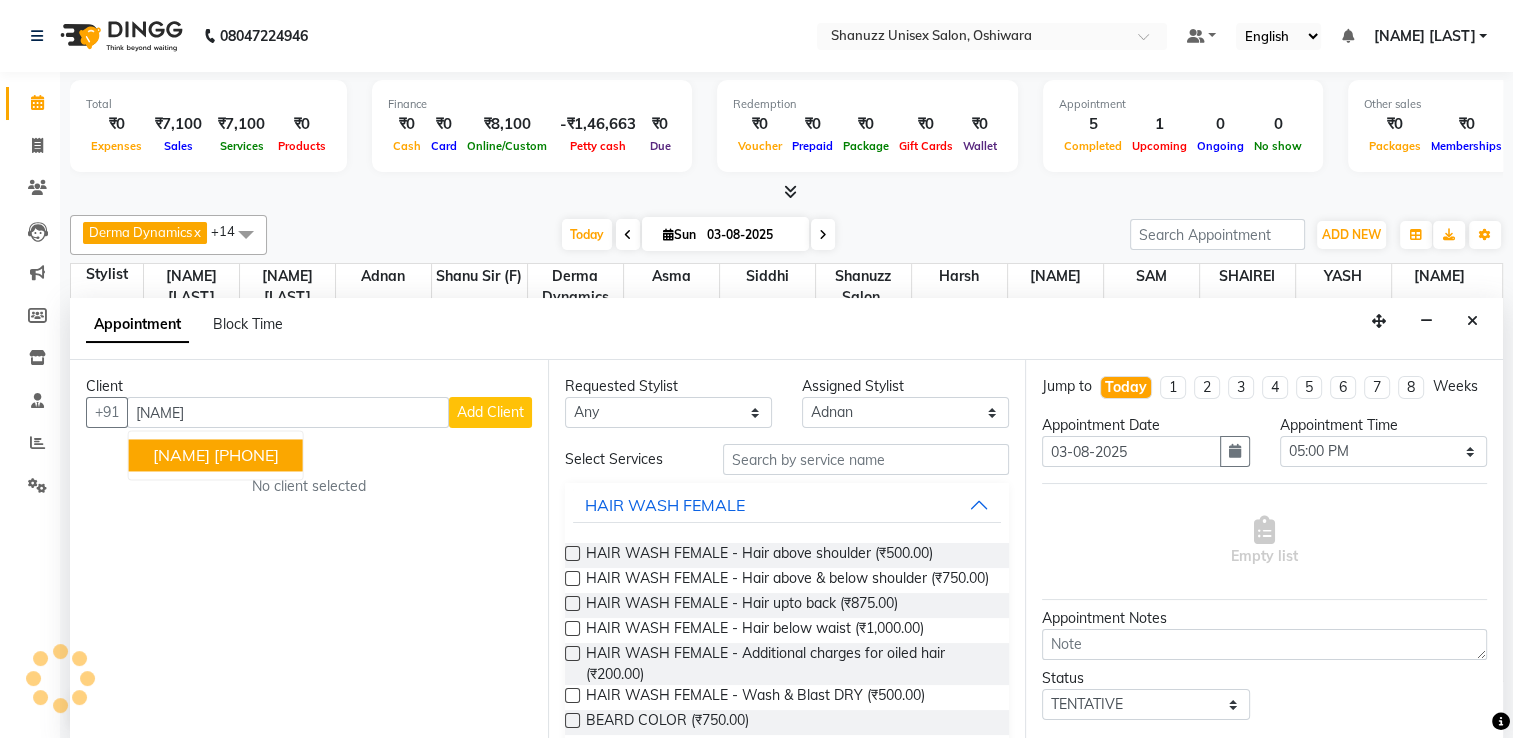 click on "[PHONE]" at bounding box center (246, 455) 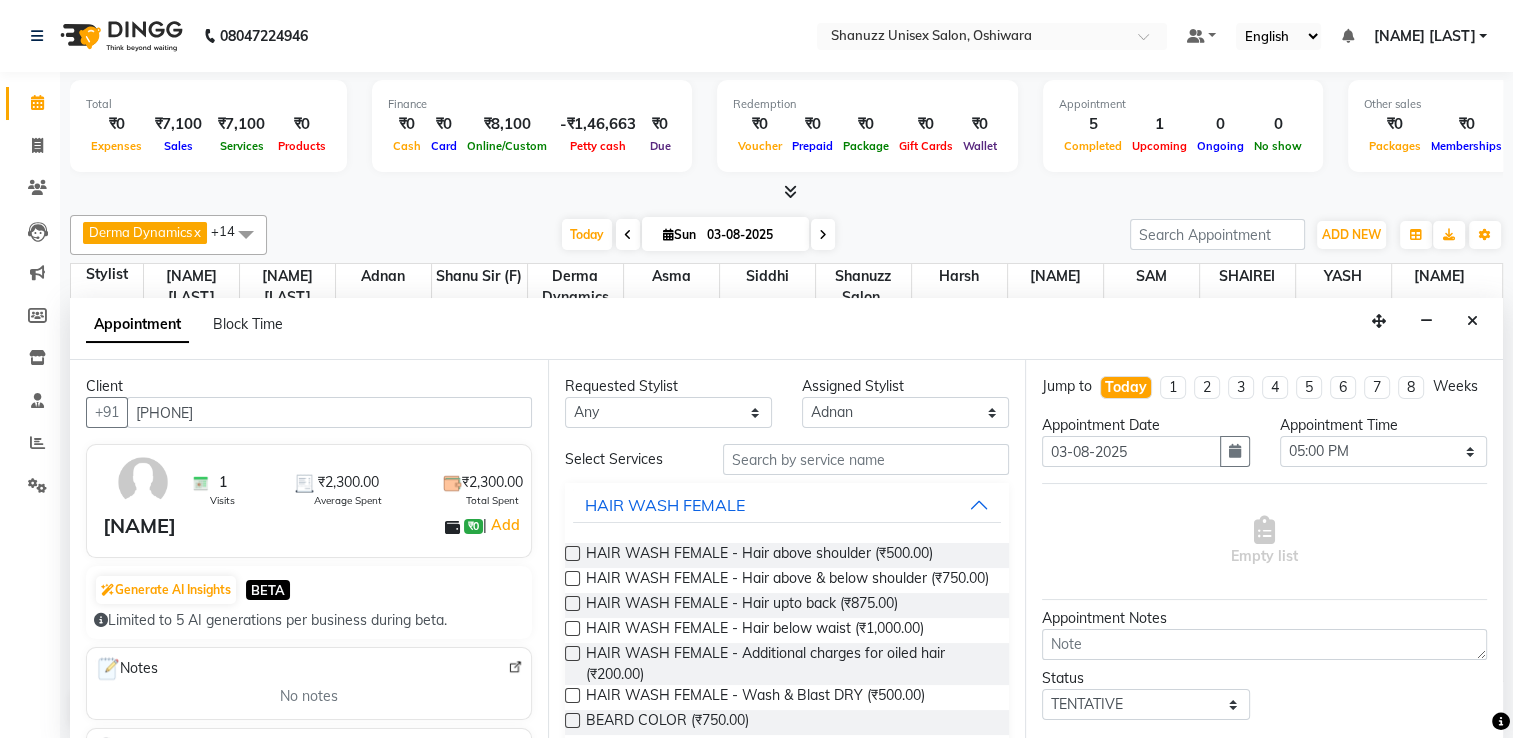 type on "7002567942" 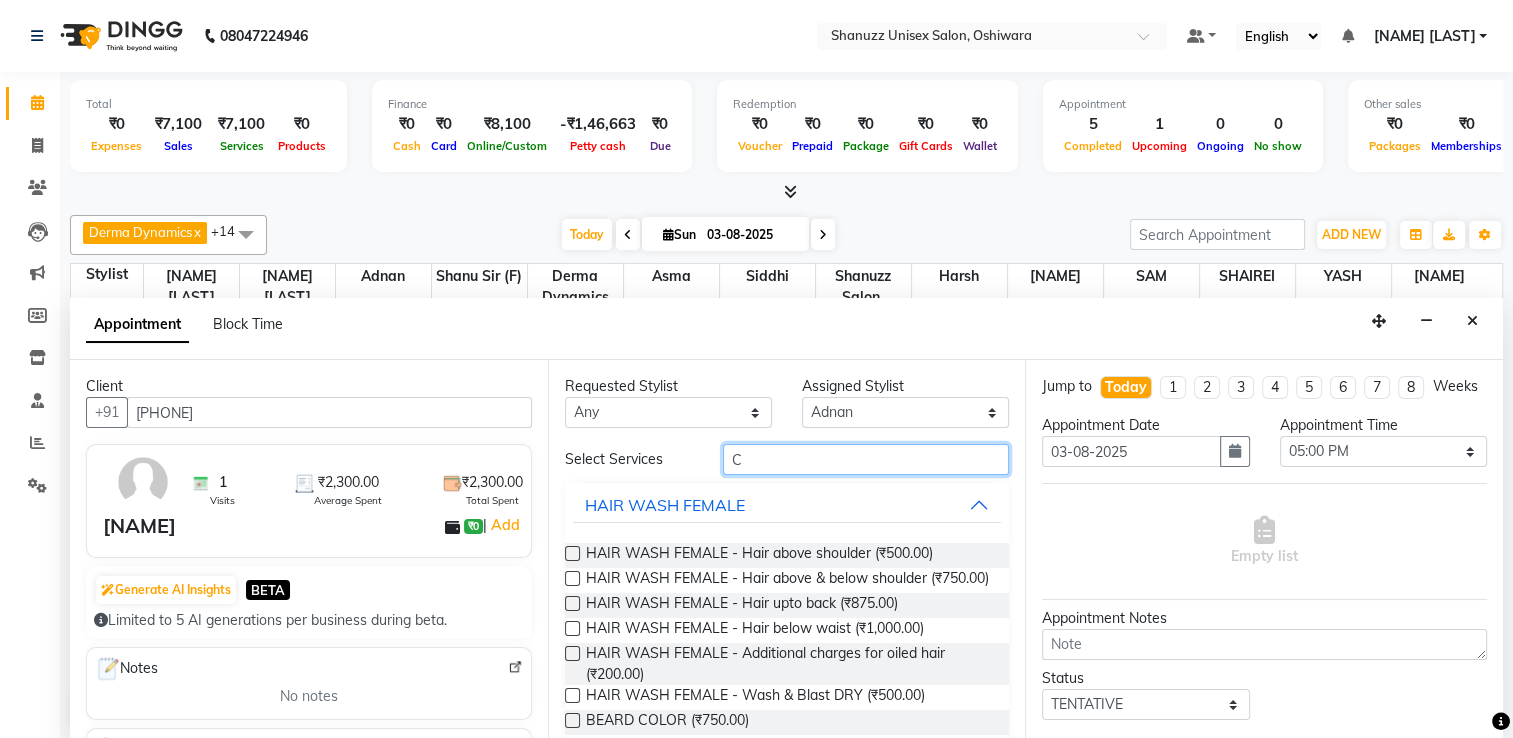 click on "C" at bounding box center (866, 459) 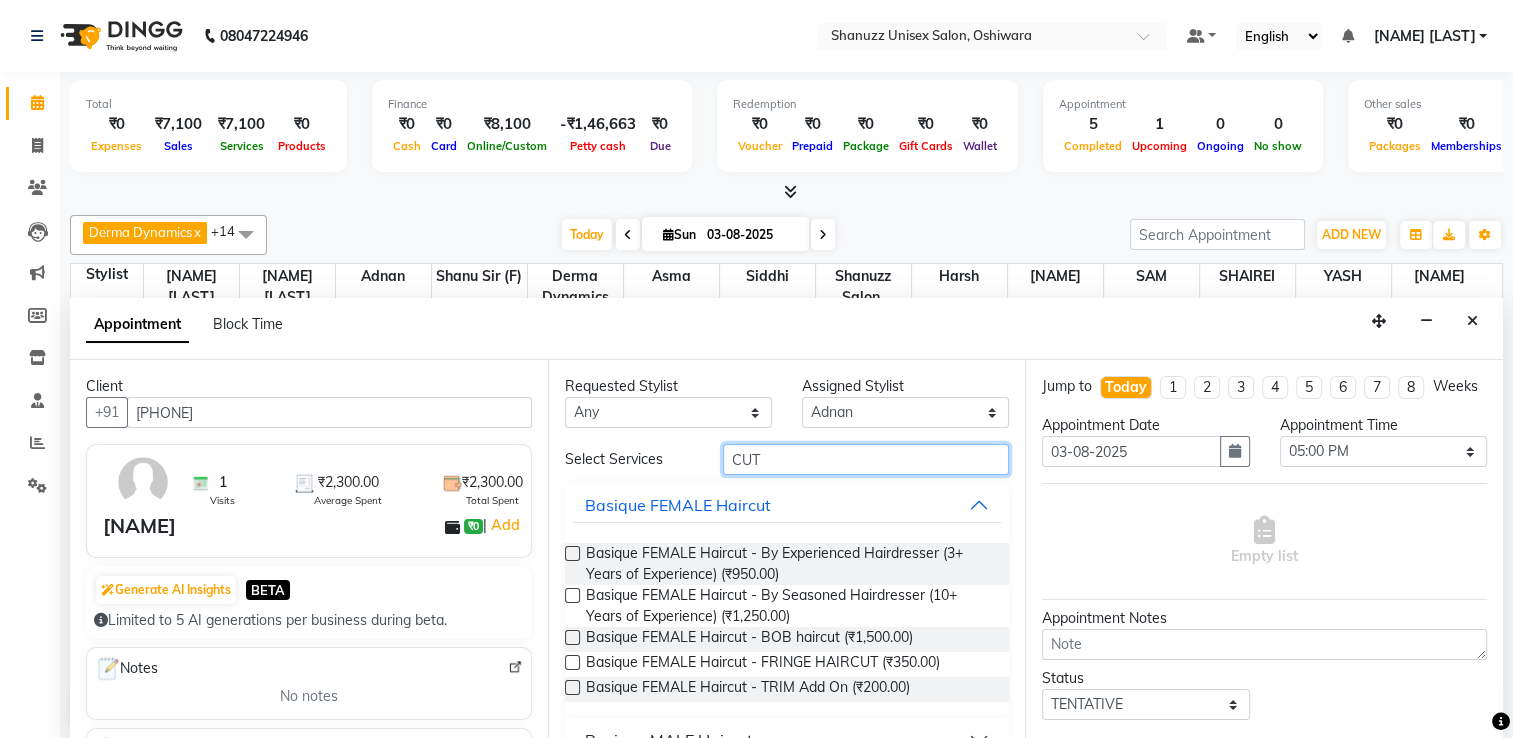scroll, scrollTop: 80, scrollLeft: 0, axis: vertical 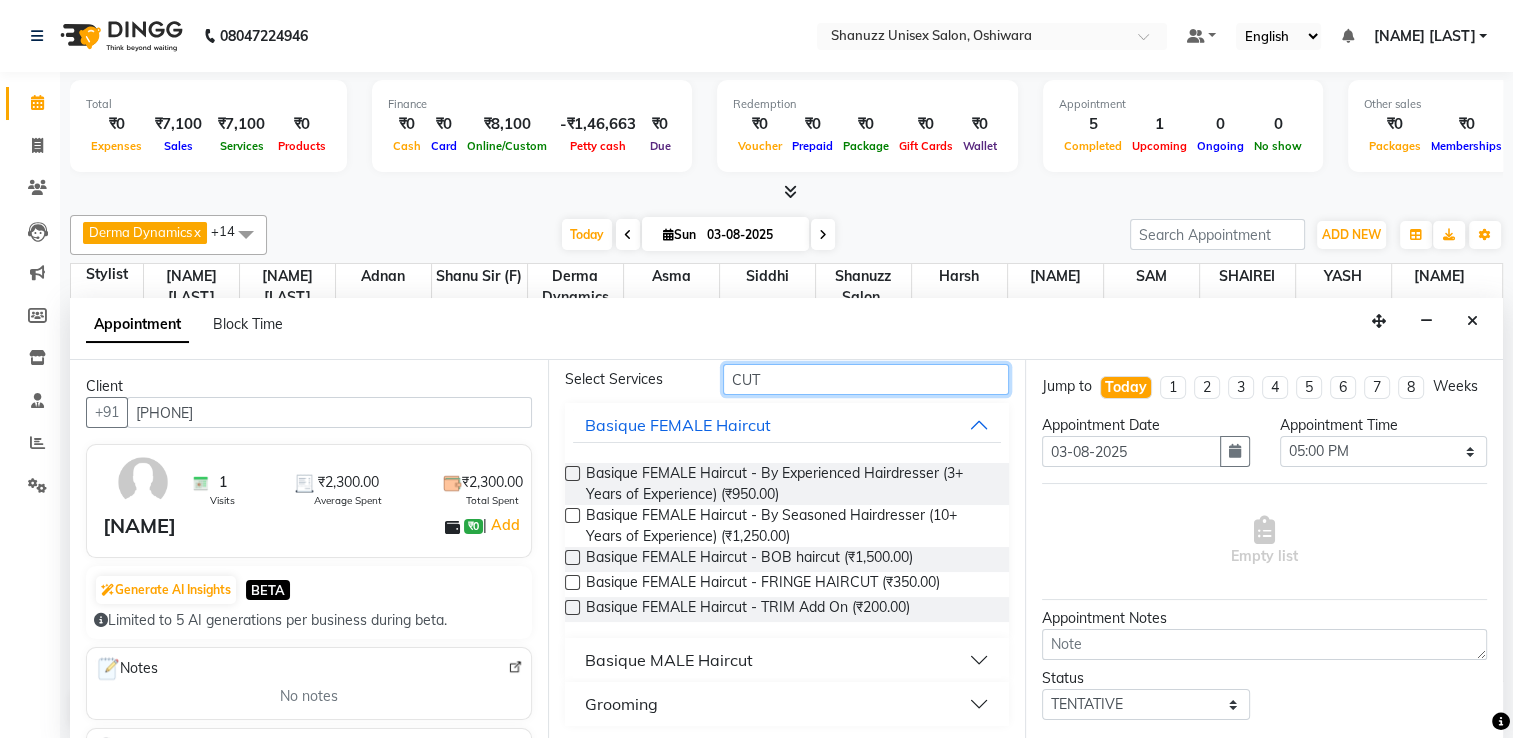 type on "CUT" 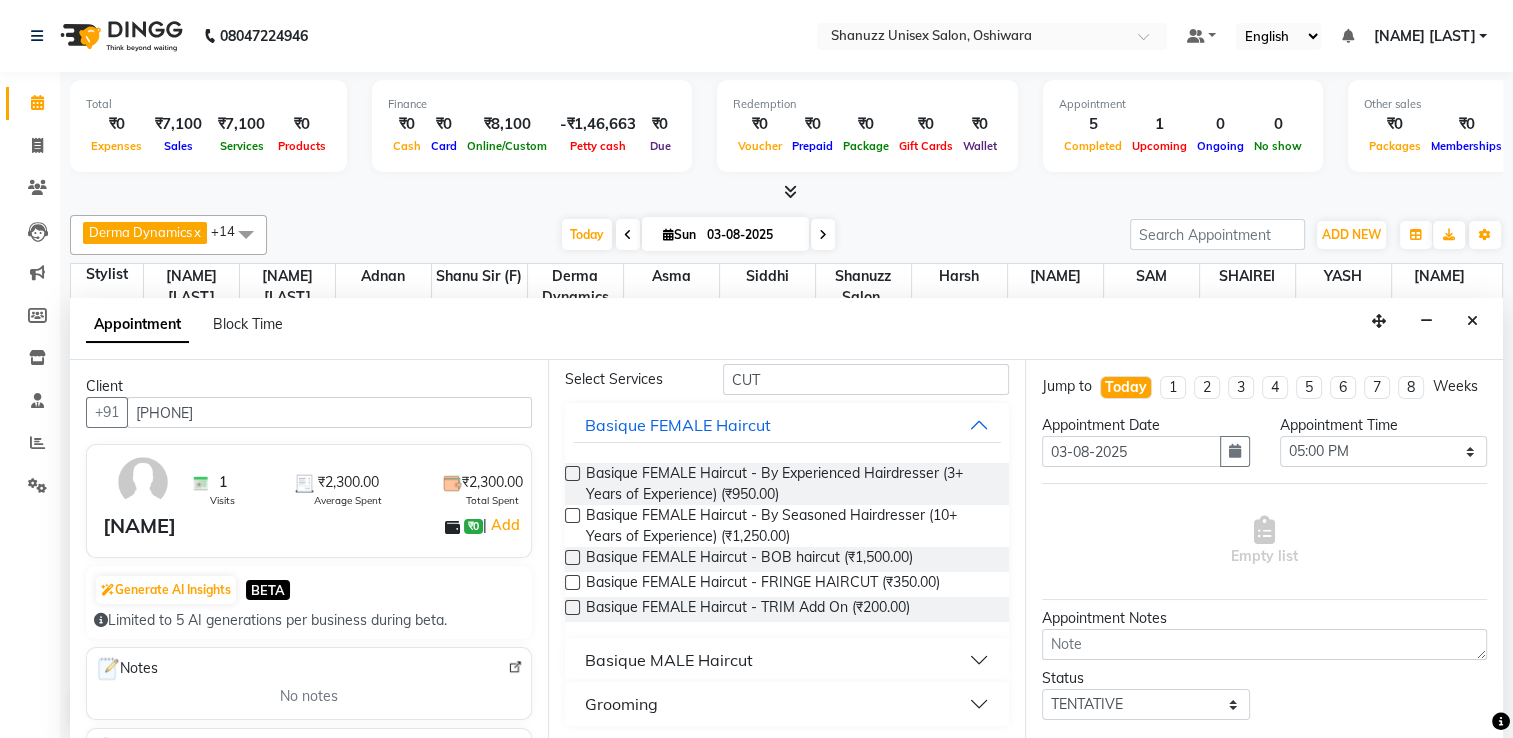 click on "Basique MALE Haircut" at bounding box center (669, 660) 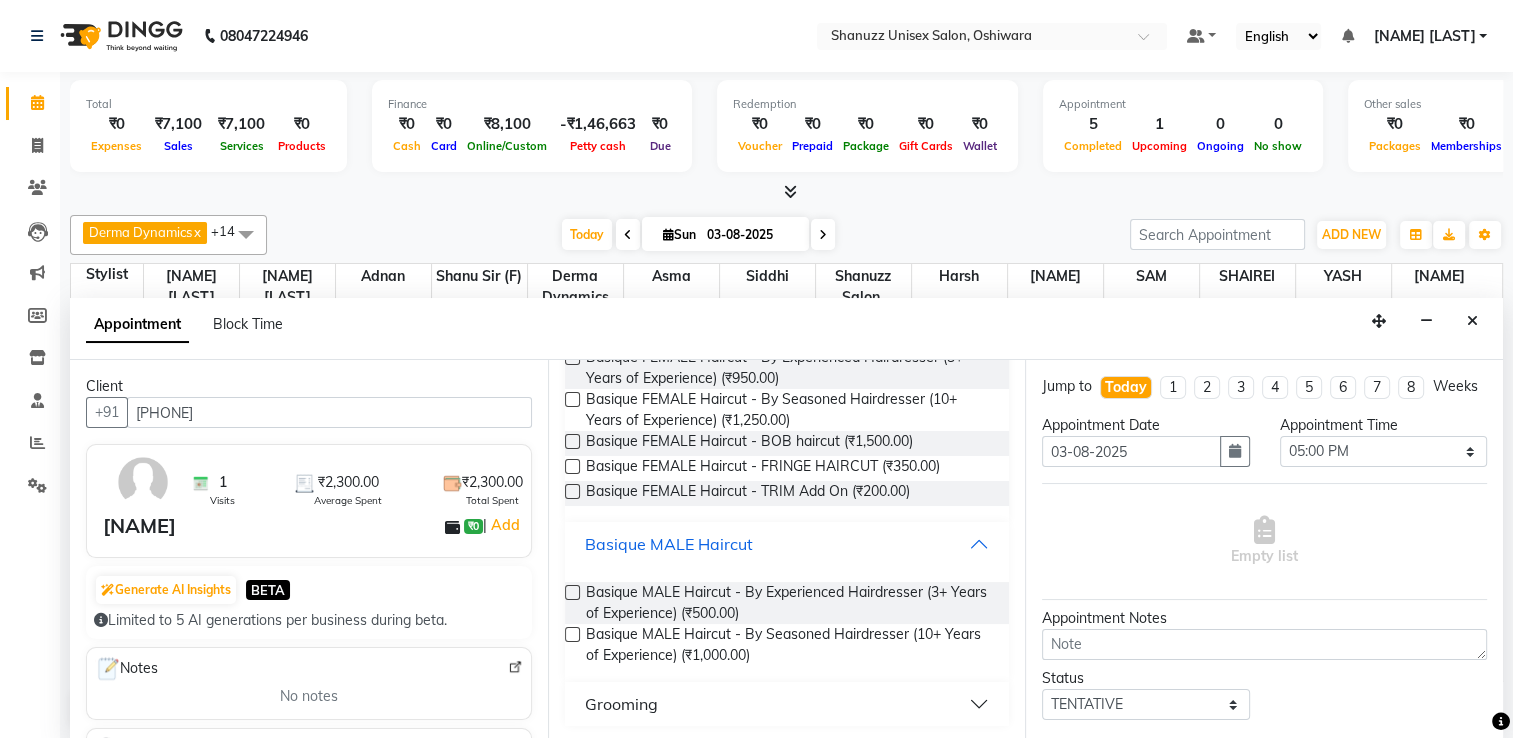 scroll, scrollTop: 196, scrollLeft: 0, axis: vertical 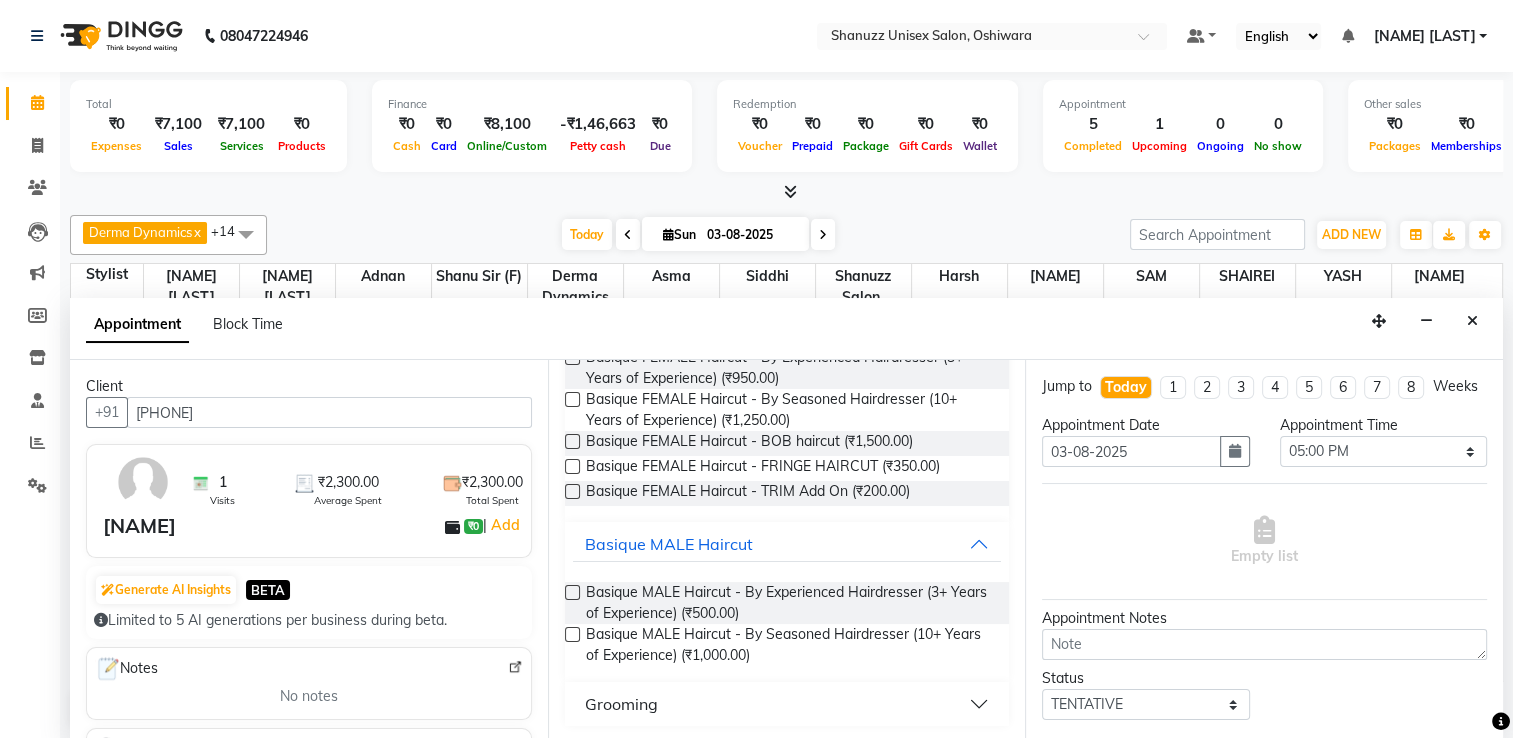 click at bounding box center [572, 592] 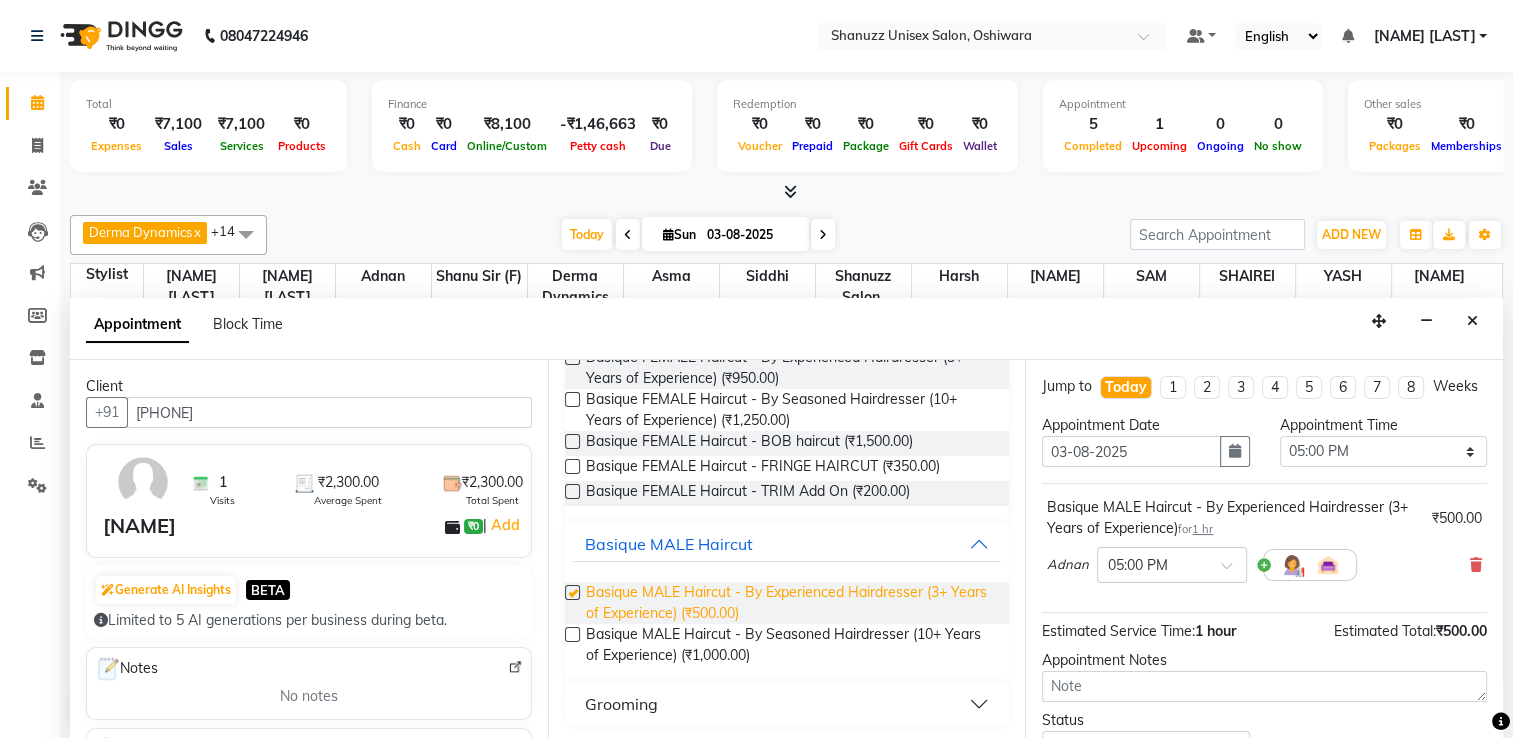 checkbox on "false" 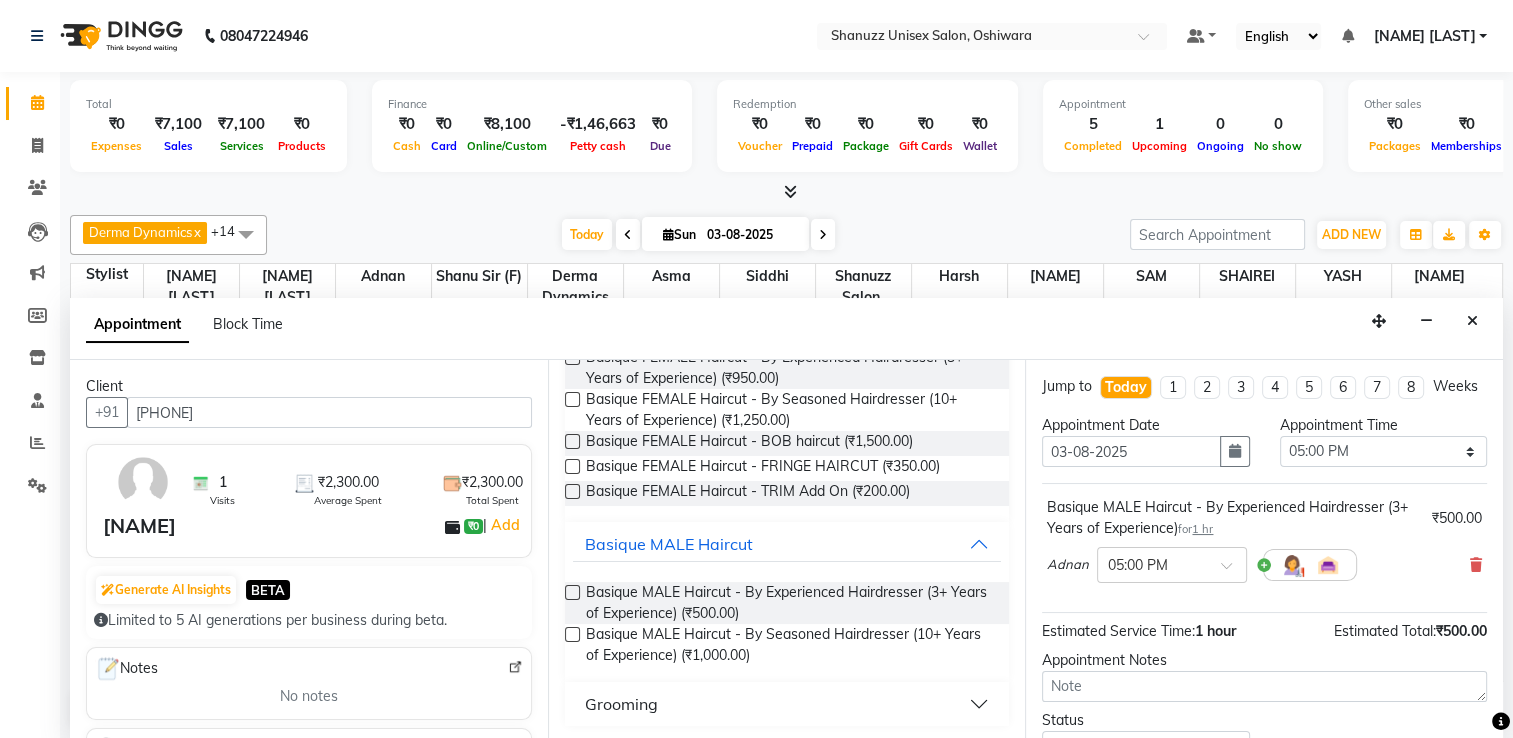 scroll, scrollTop: 164, scrollLeft: 0, axis: vertical 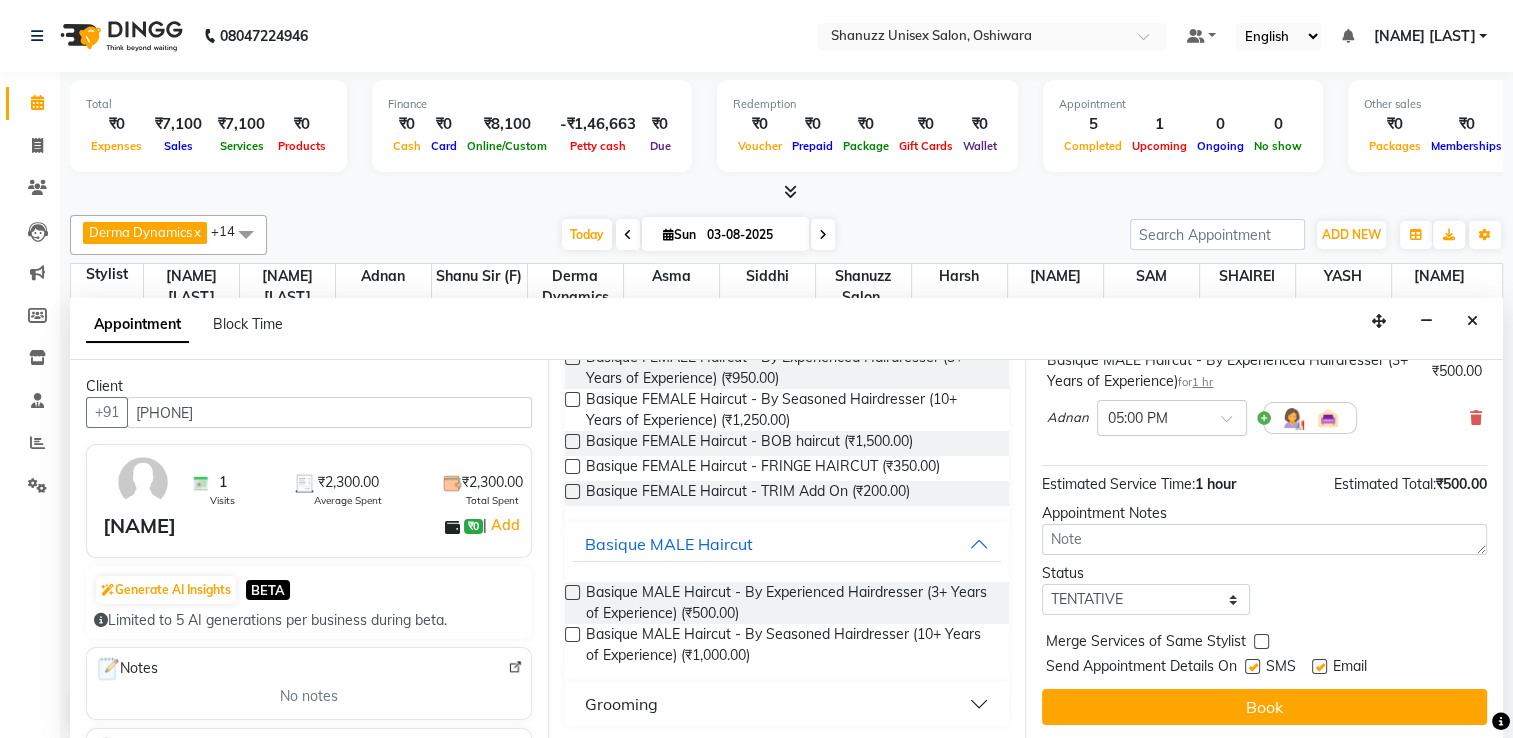 click on "SMS" at bounding box center [1278, 668] 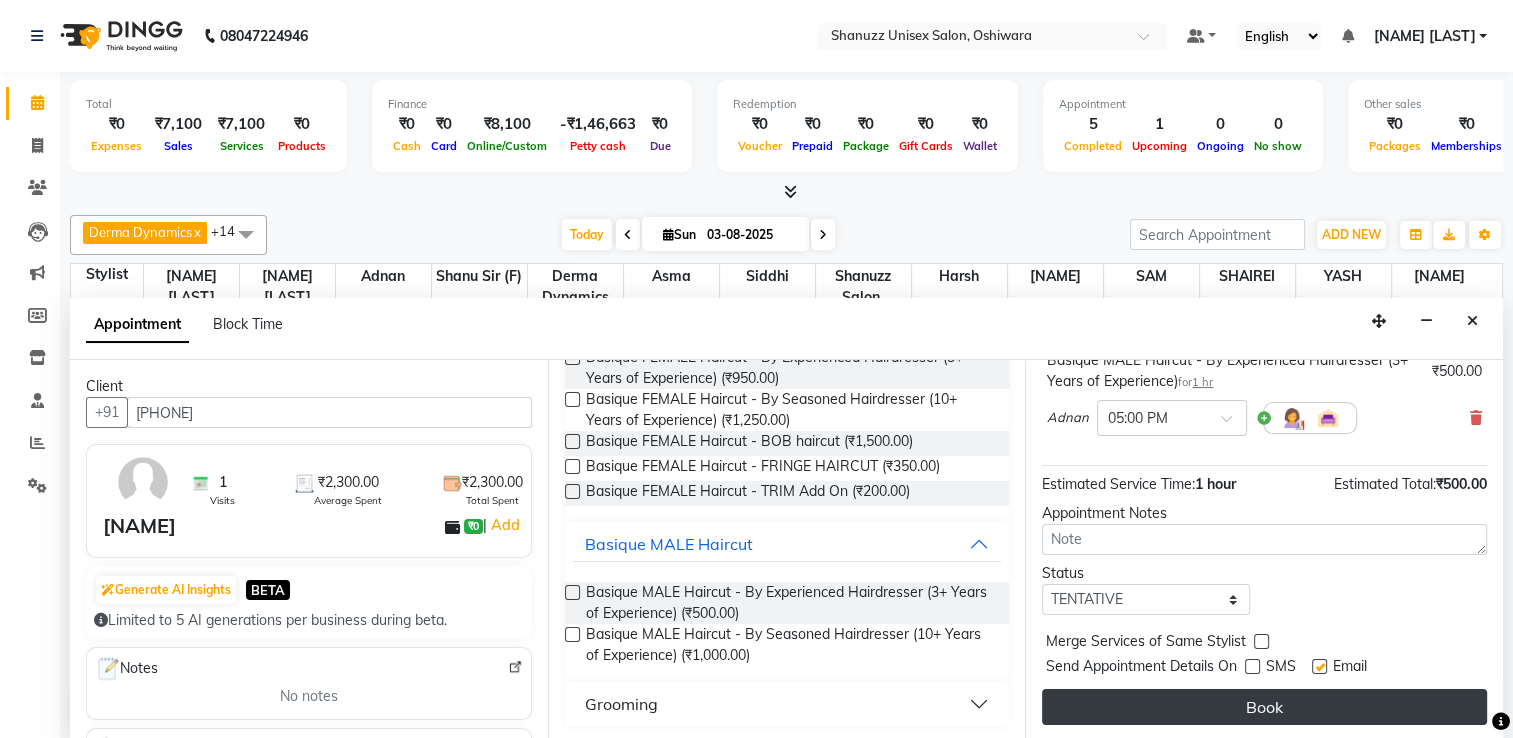 click on "Book" at bounding box center [1264, 707] 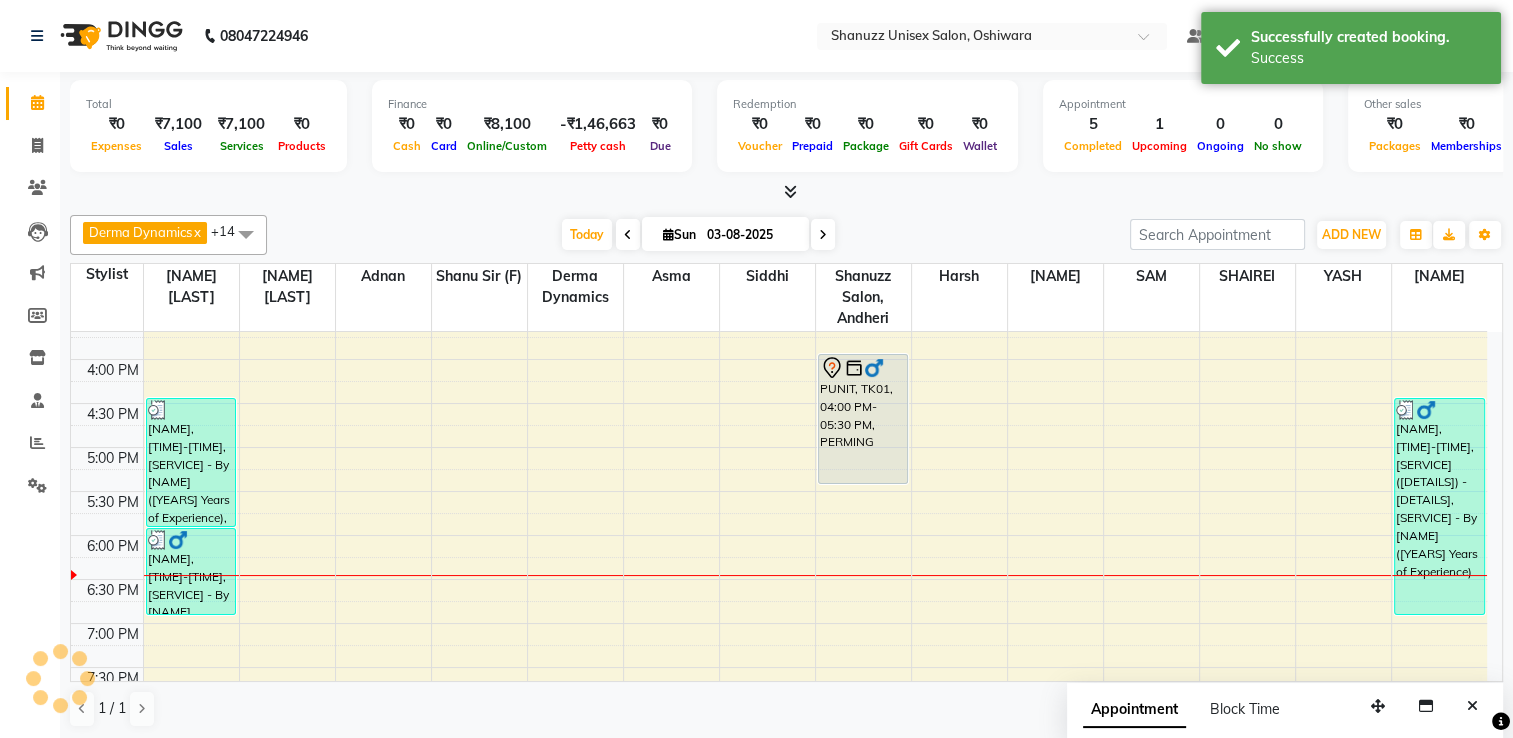 scroll, scrollTop: 0, scrollLeft: 0, axis: both 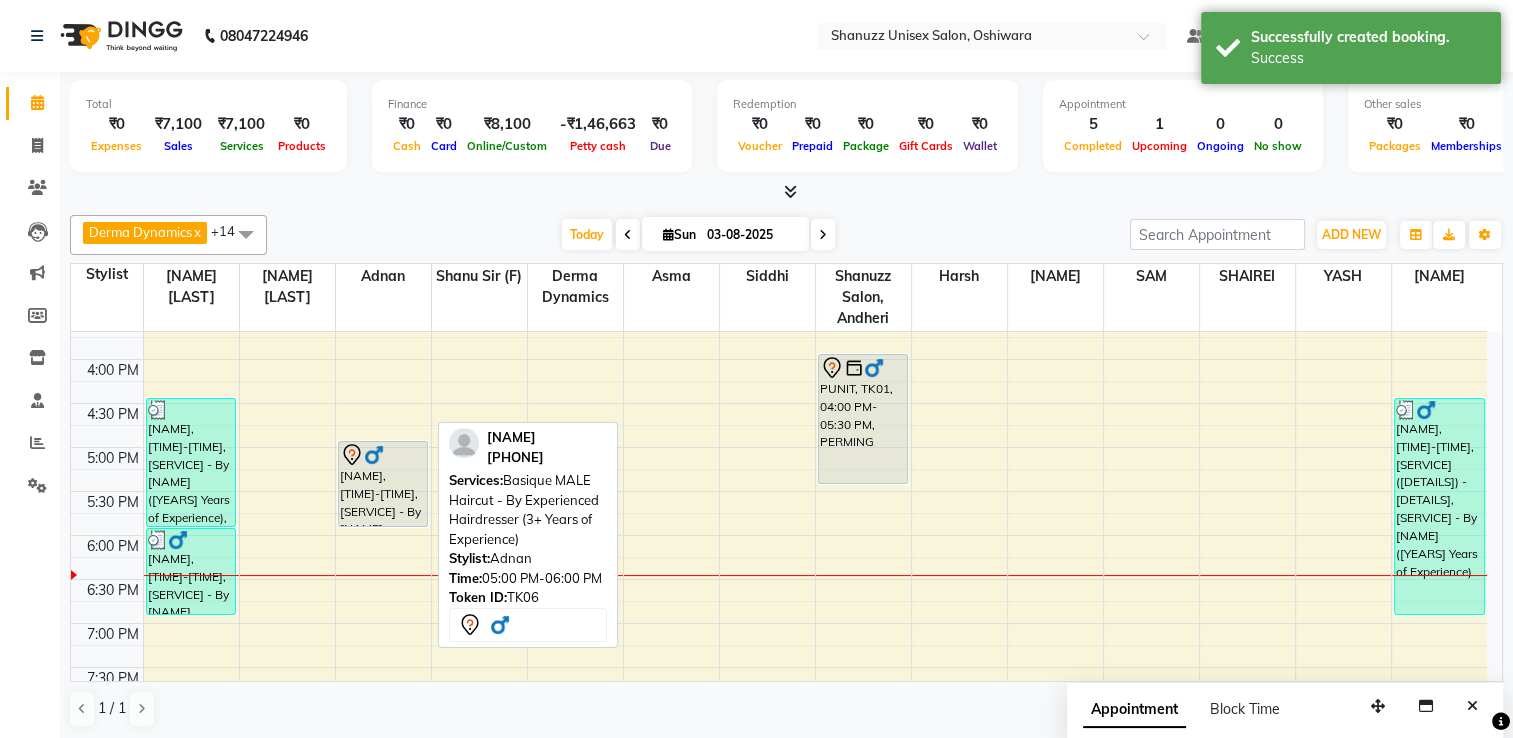 click on "SUMANT, TK06, 05:00 PM-06:00 PM, Basique MALE Haircut - By Experienced Hairdresser (3+ Years of Experience)" at bounding box center (383, 484) 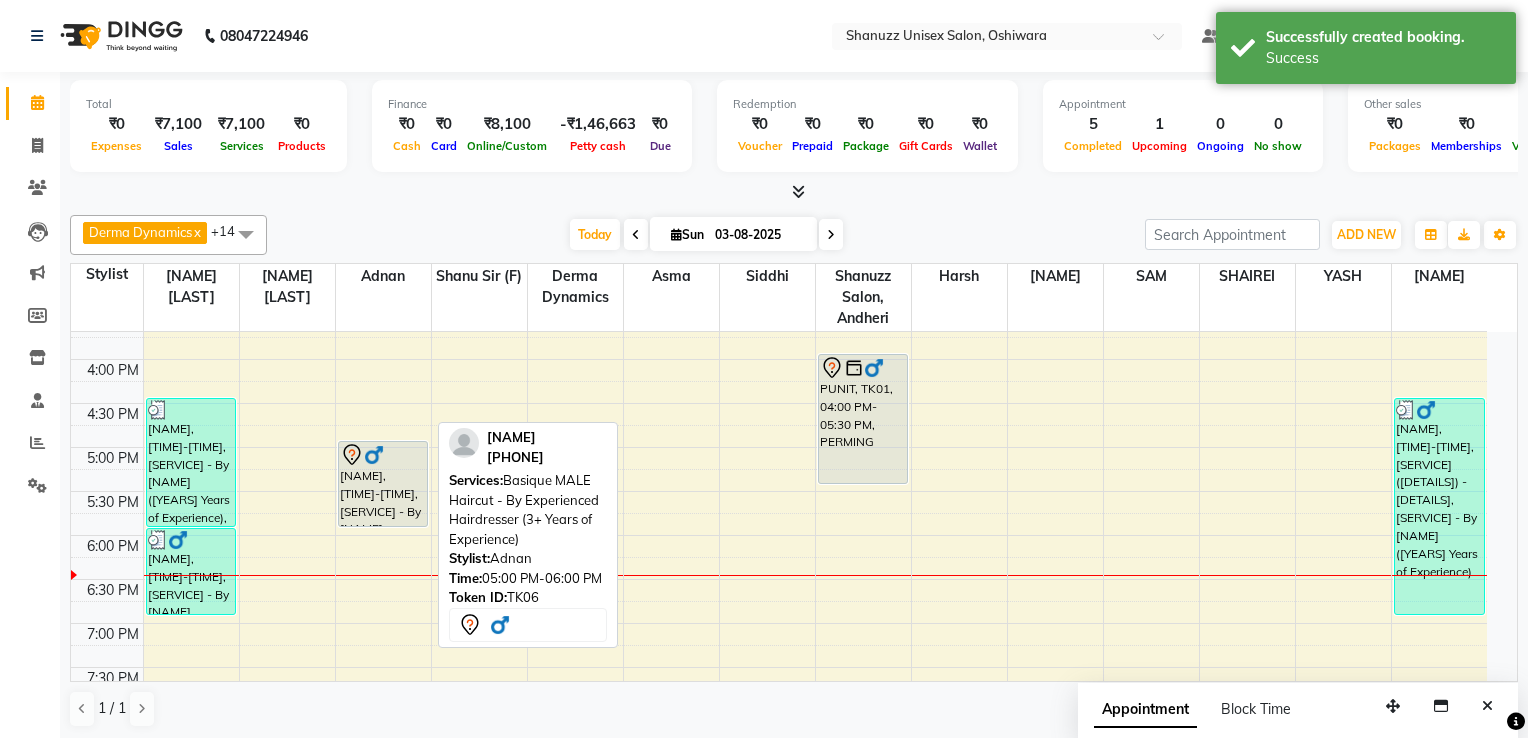 select on "7" 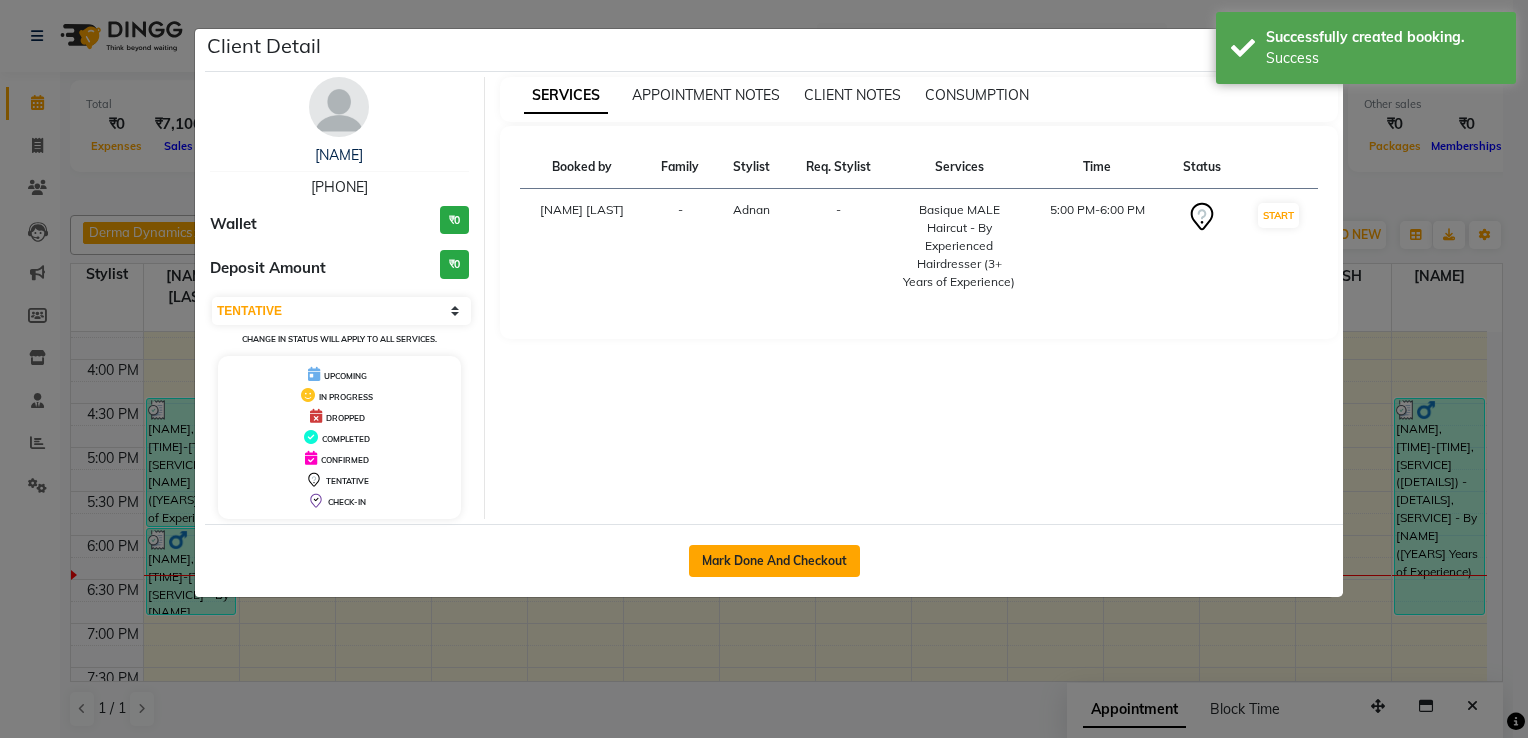 click on "Mark Done And Checkout" 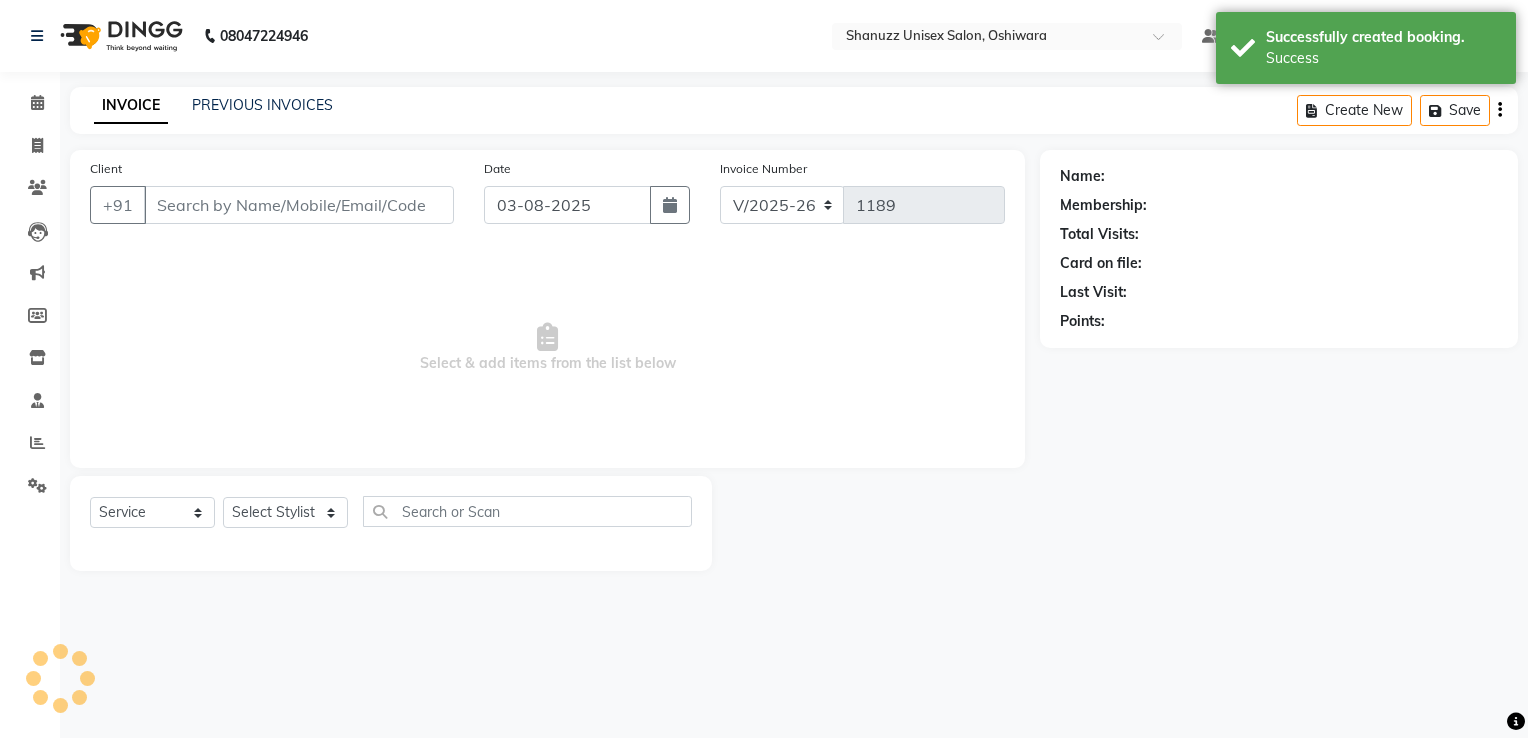 type on "[PHONE]" 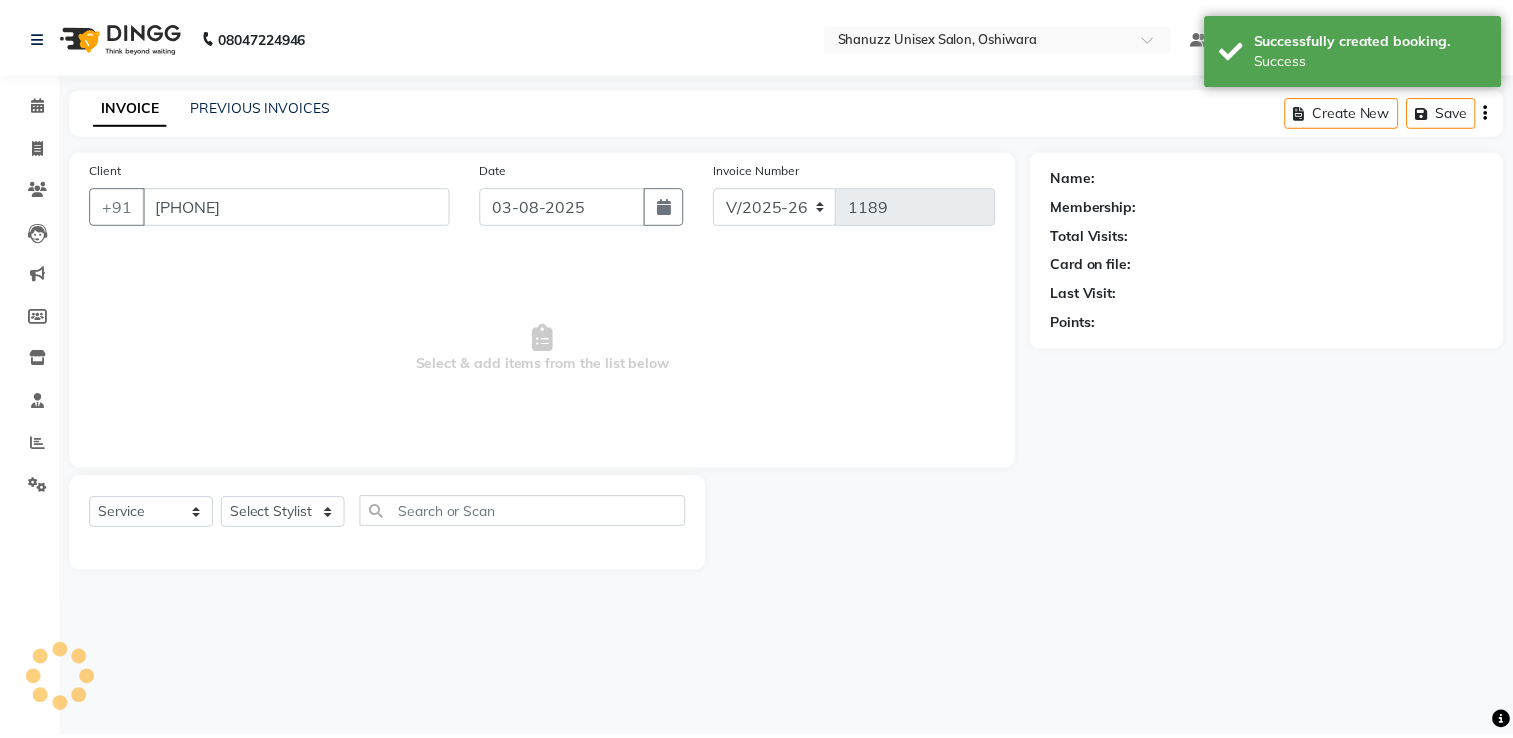 select on "59236" 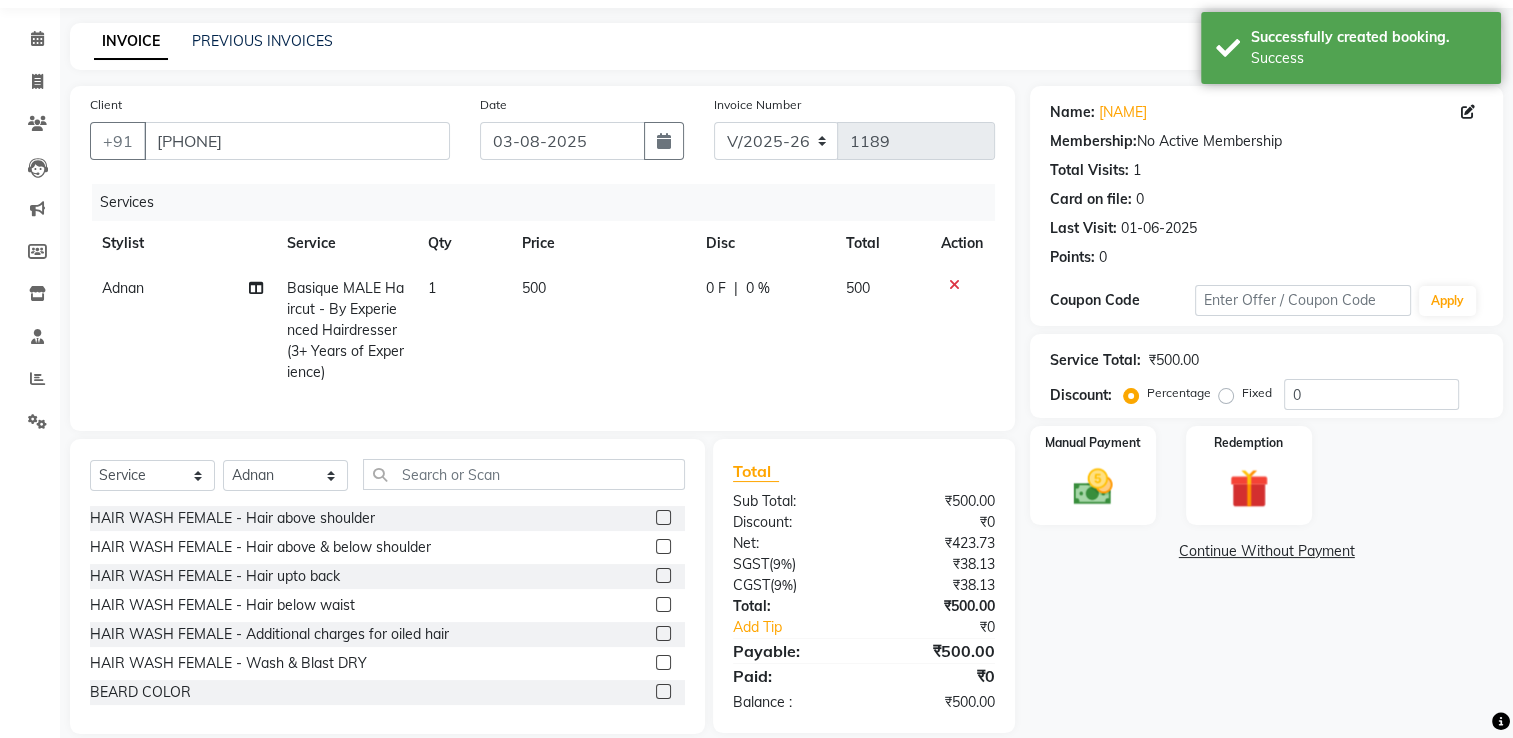 scroll, scrollTop: 74, scrollLeft: 0, axis: vertical 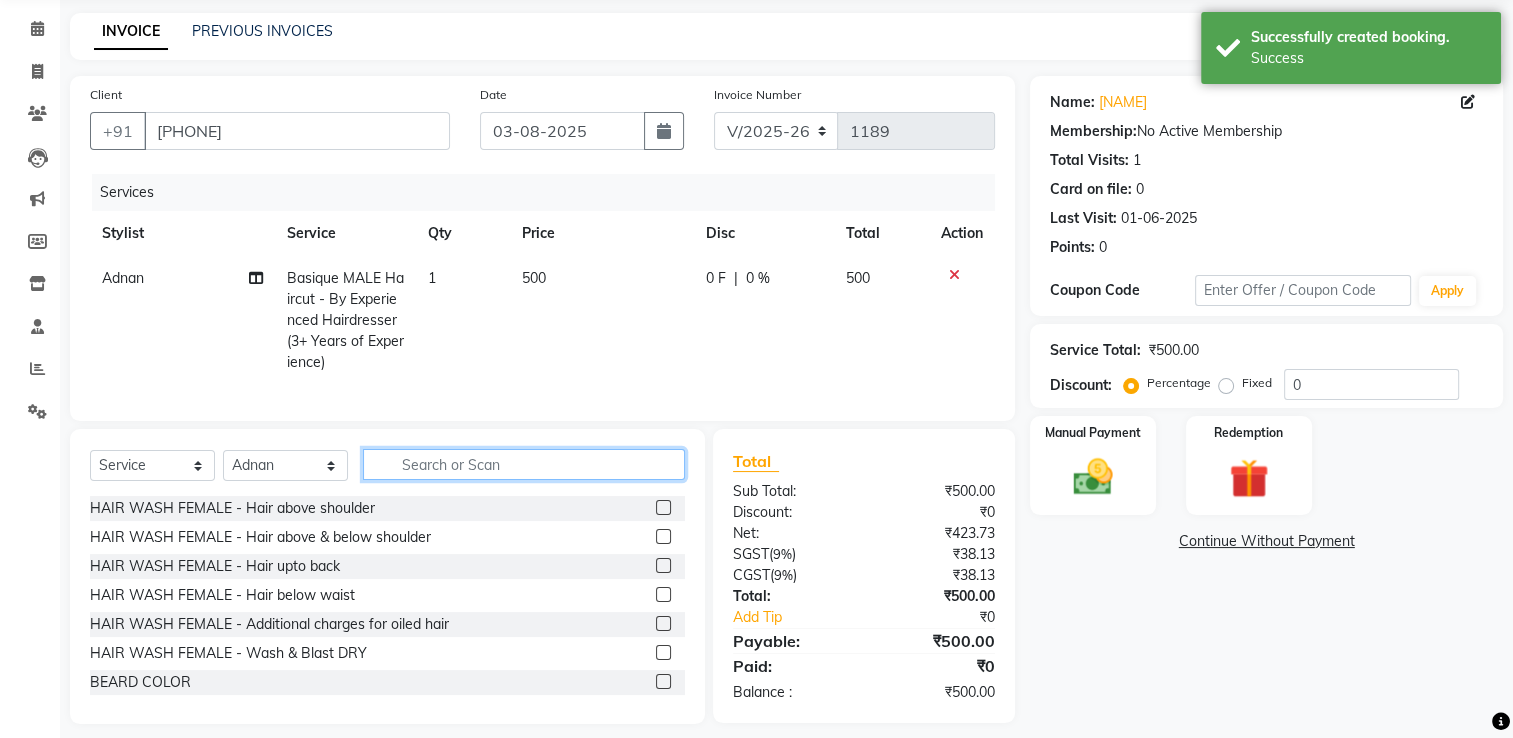click 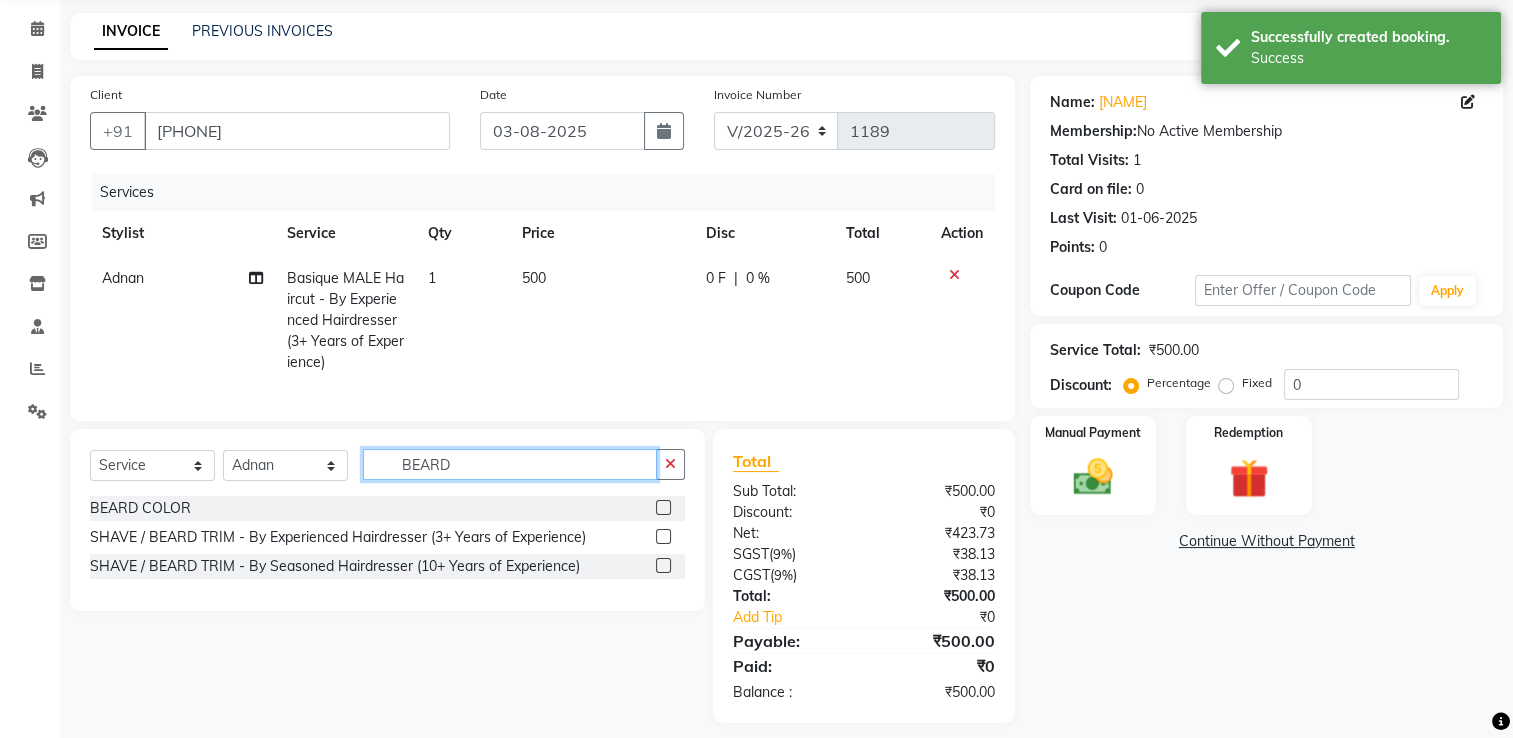 type on "BEARD" 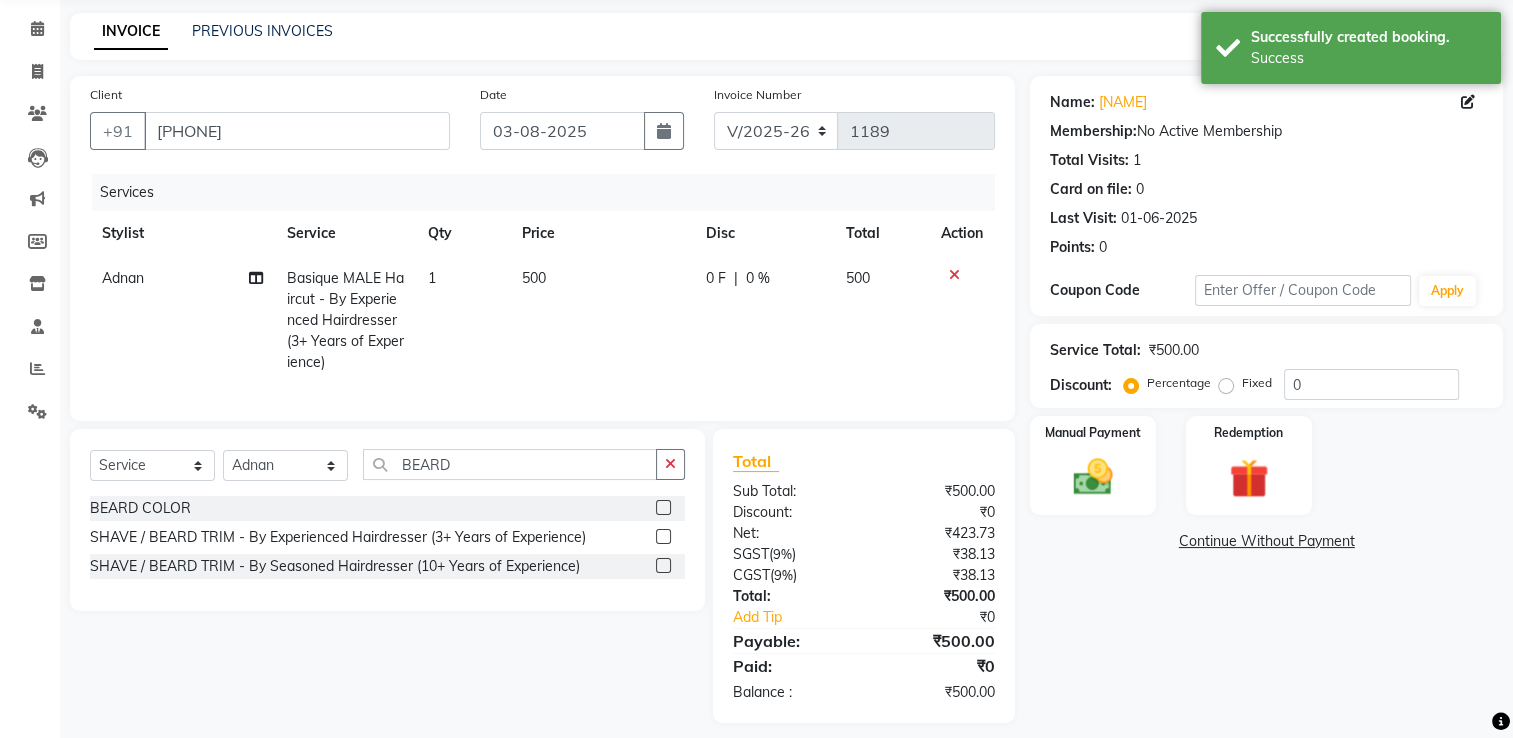 click on "SHAVE / BEARD TRIM - By Experienced Hairdresser (3+ Years of Experience)" 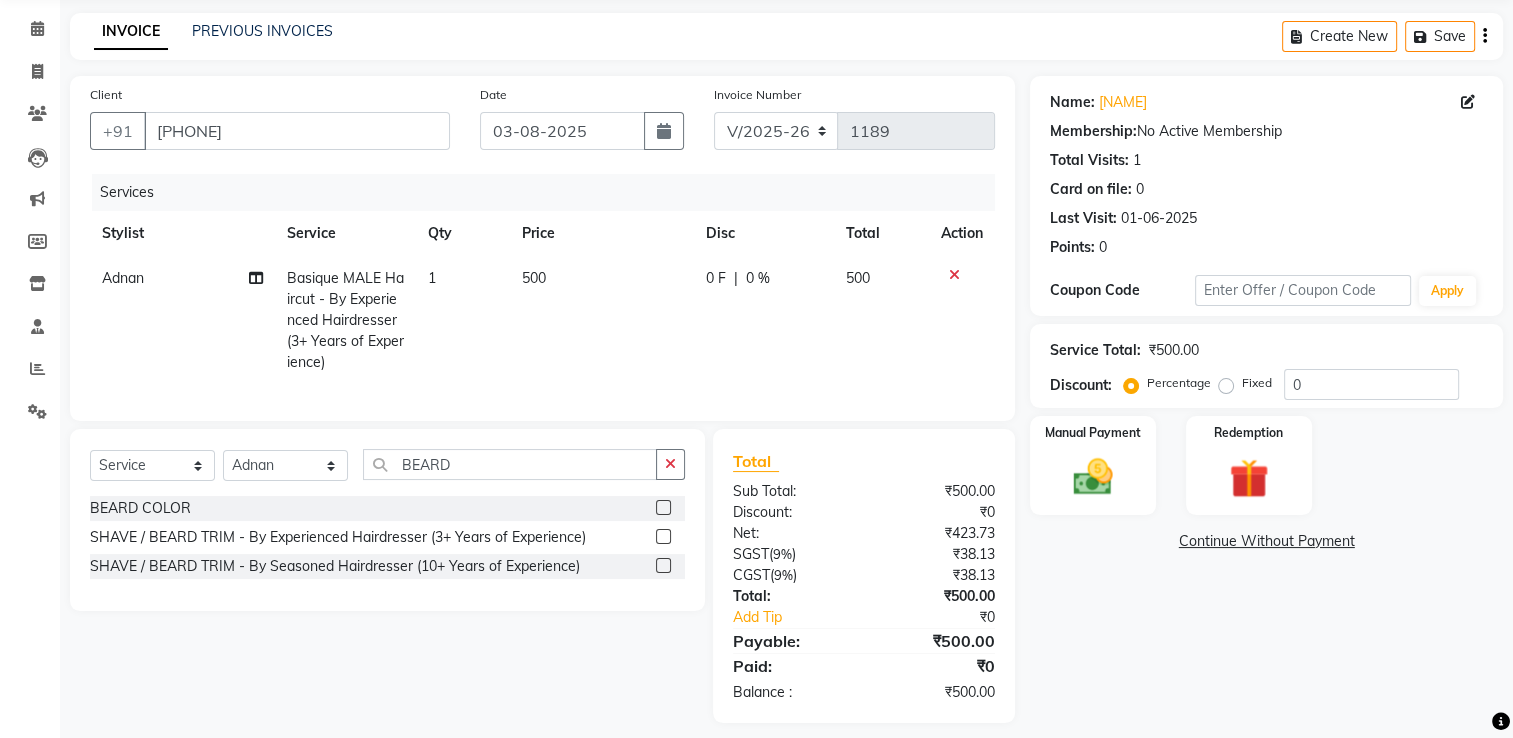 click 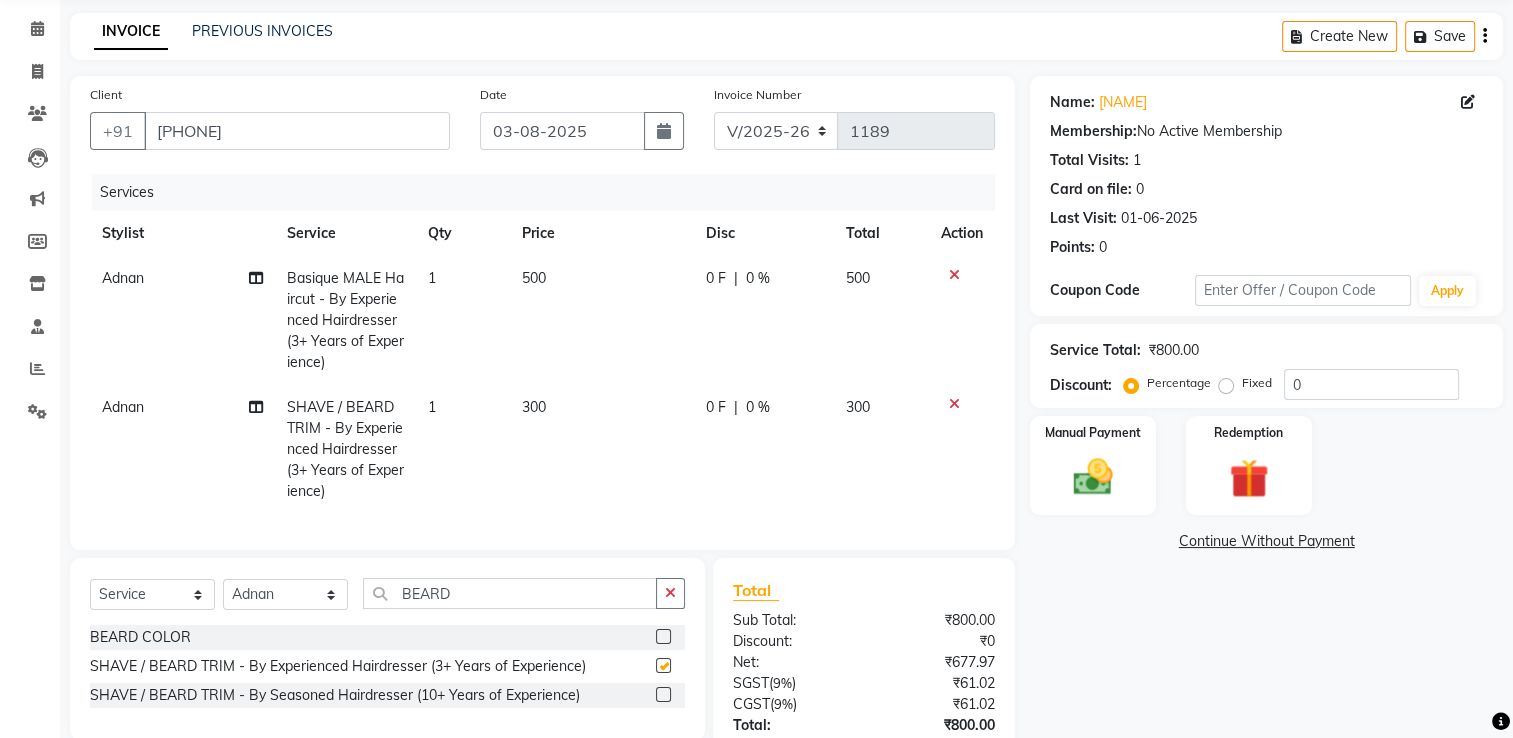 checkbox on "false" 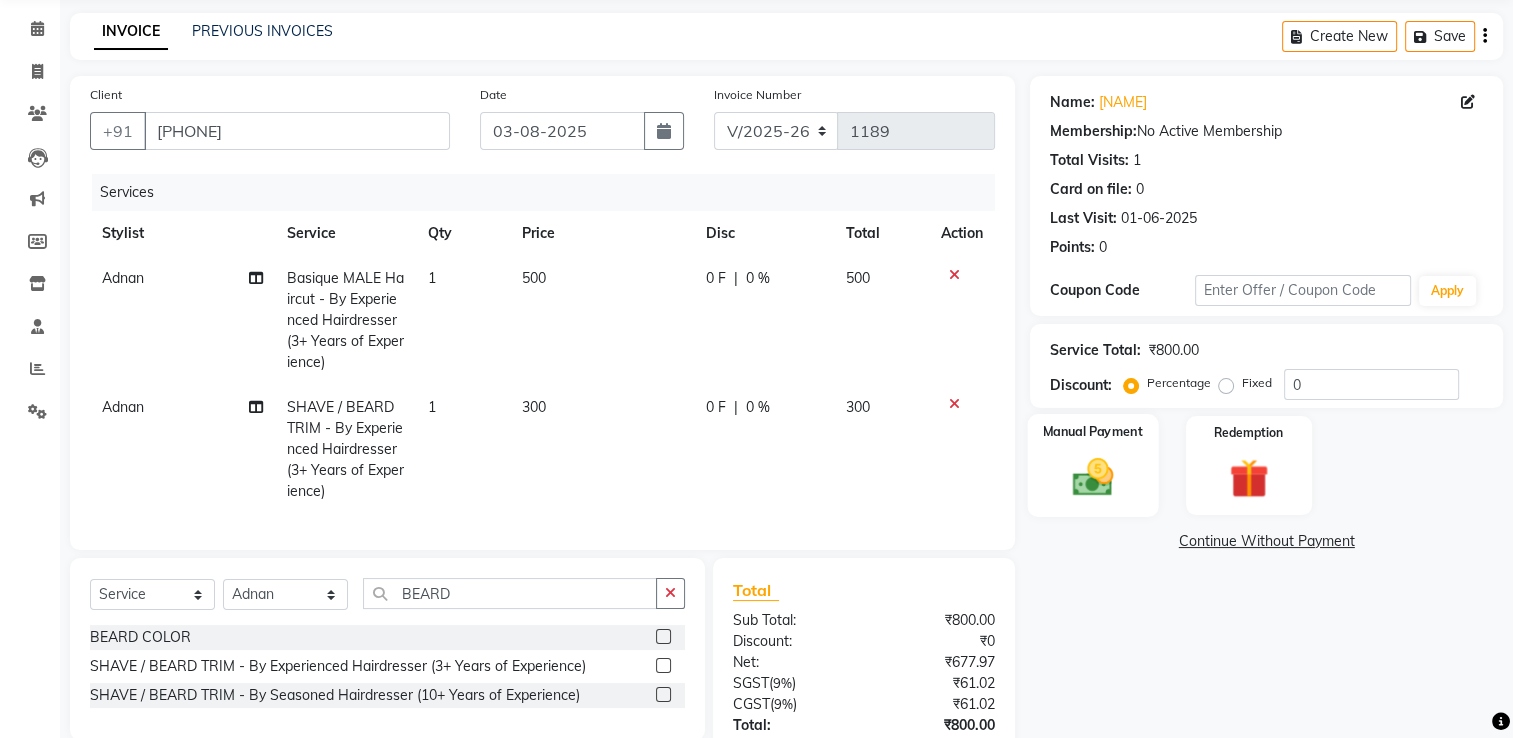 click 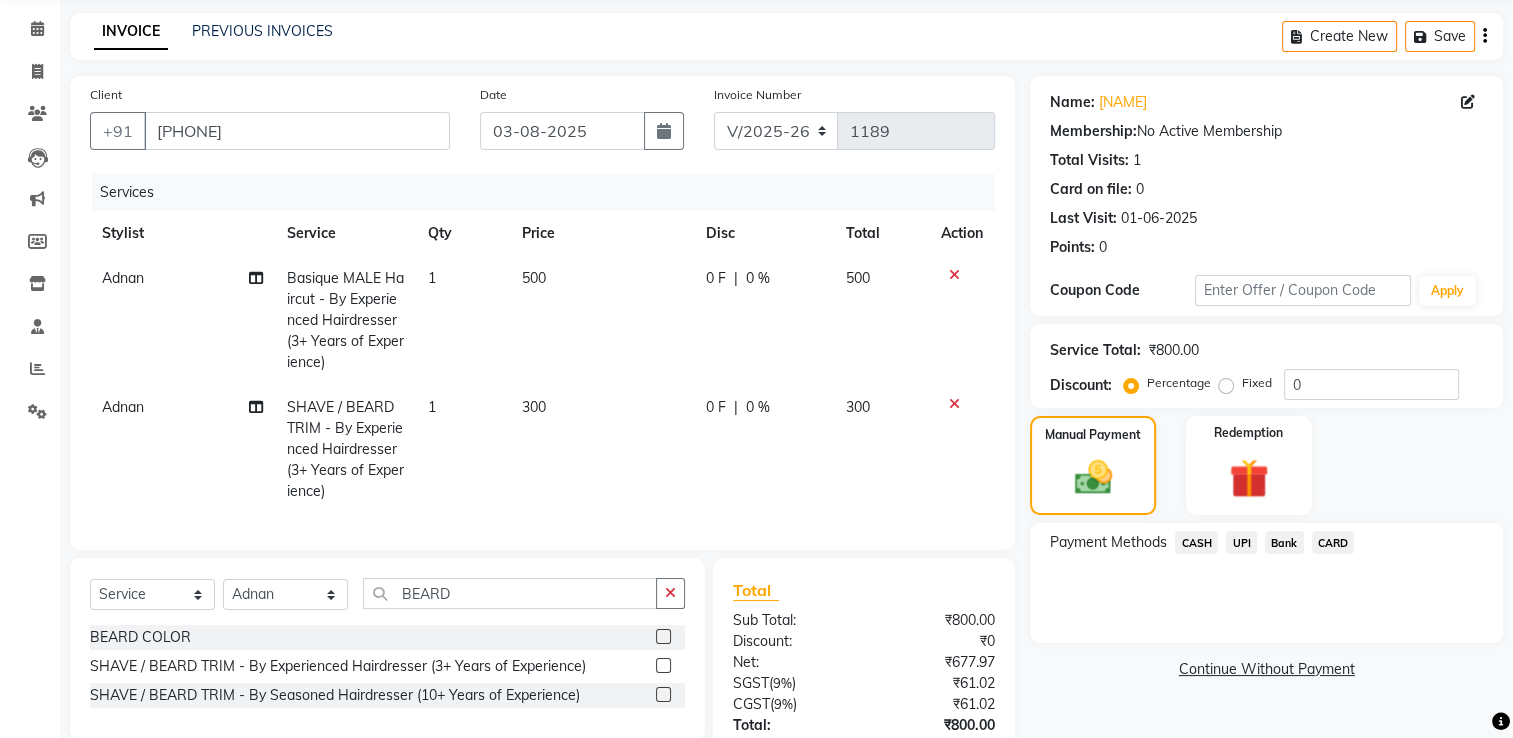 click on "UPI" 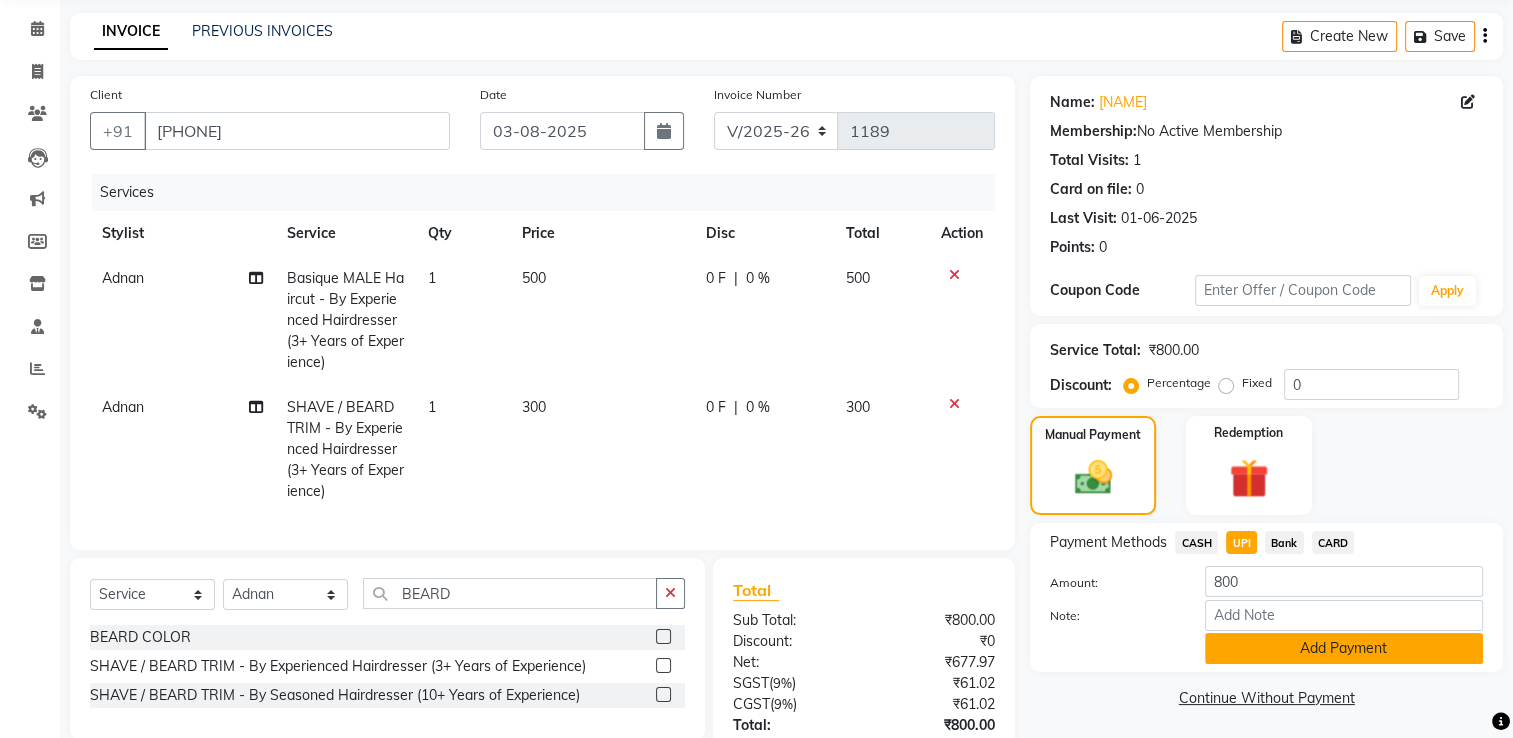 click on "Add Payment" 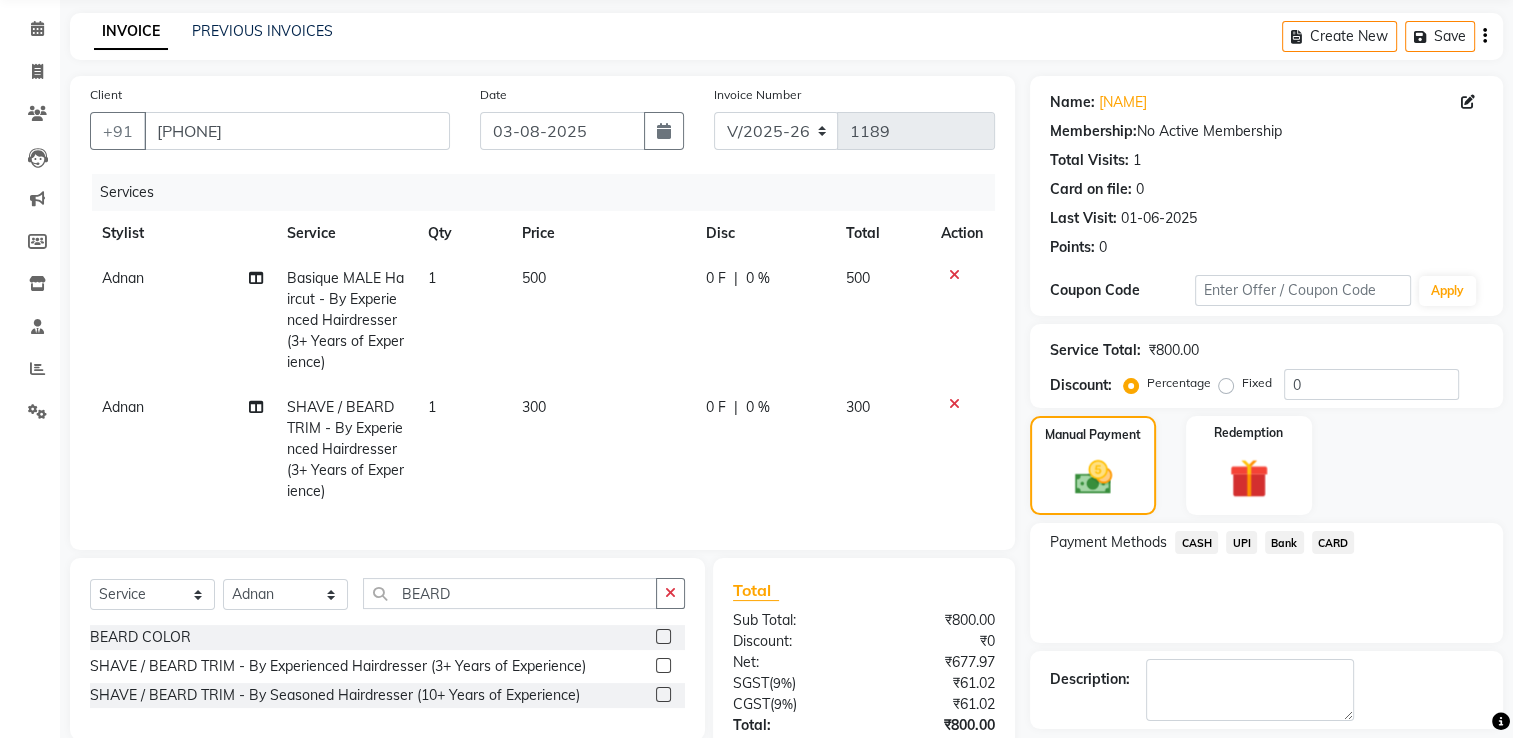 scroll, scrollTop: 275, scrollLeft: 0, axis: vertical 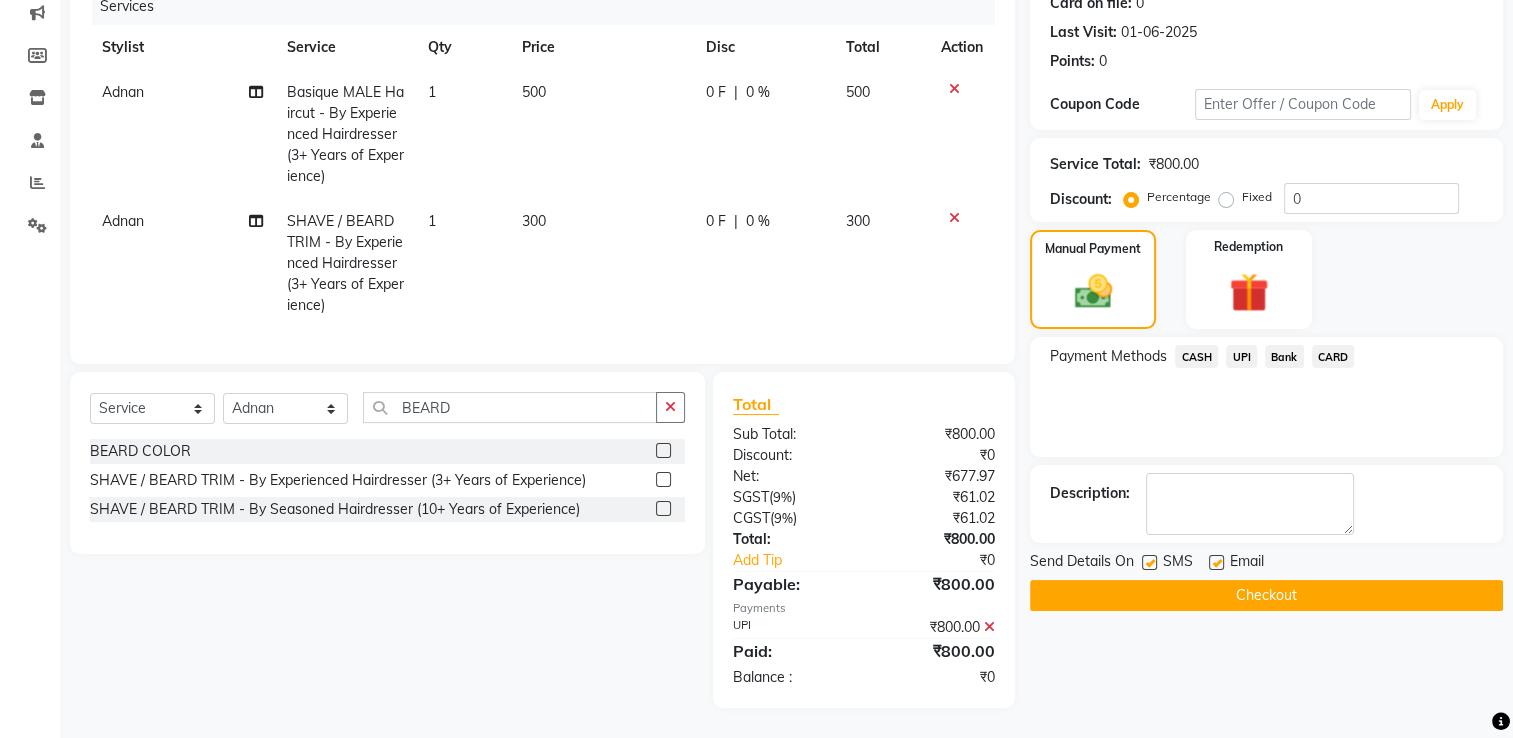 click 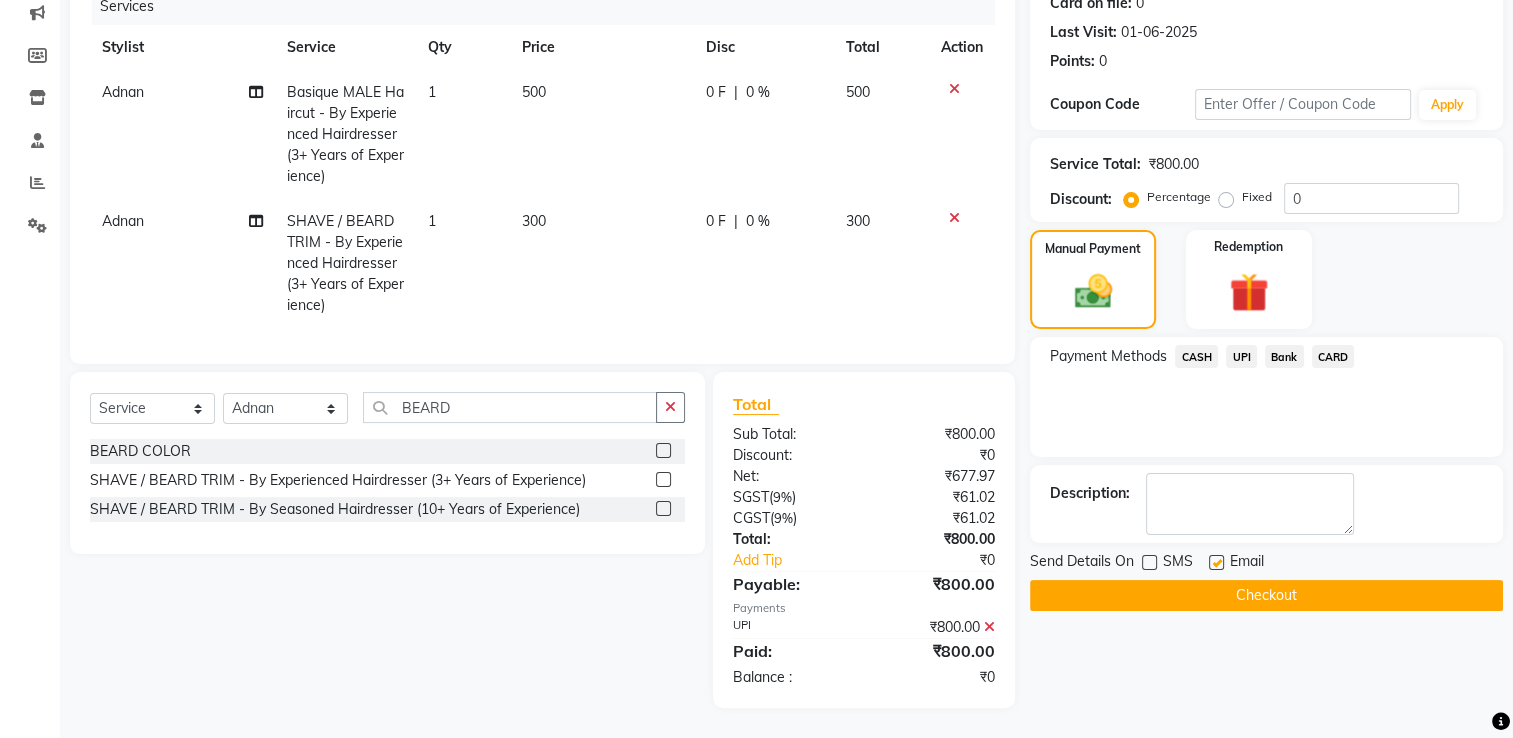 click on "Checkout" 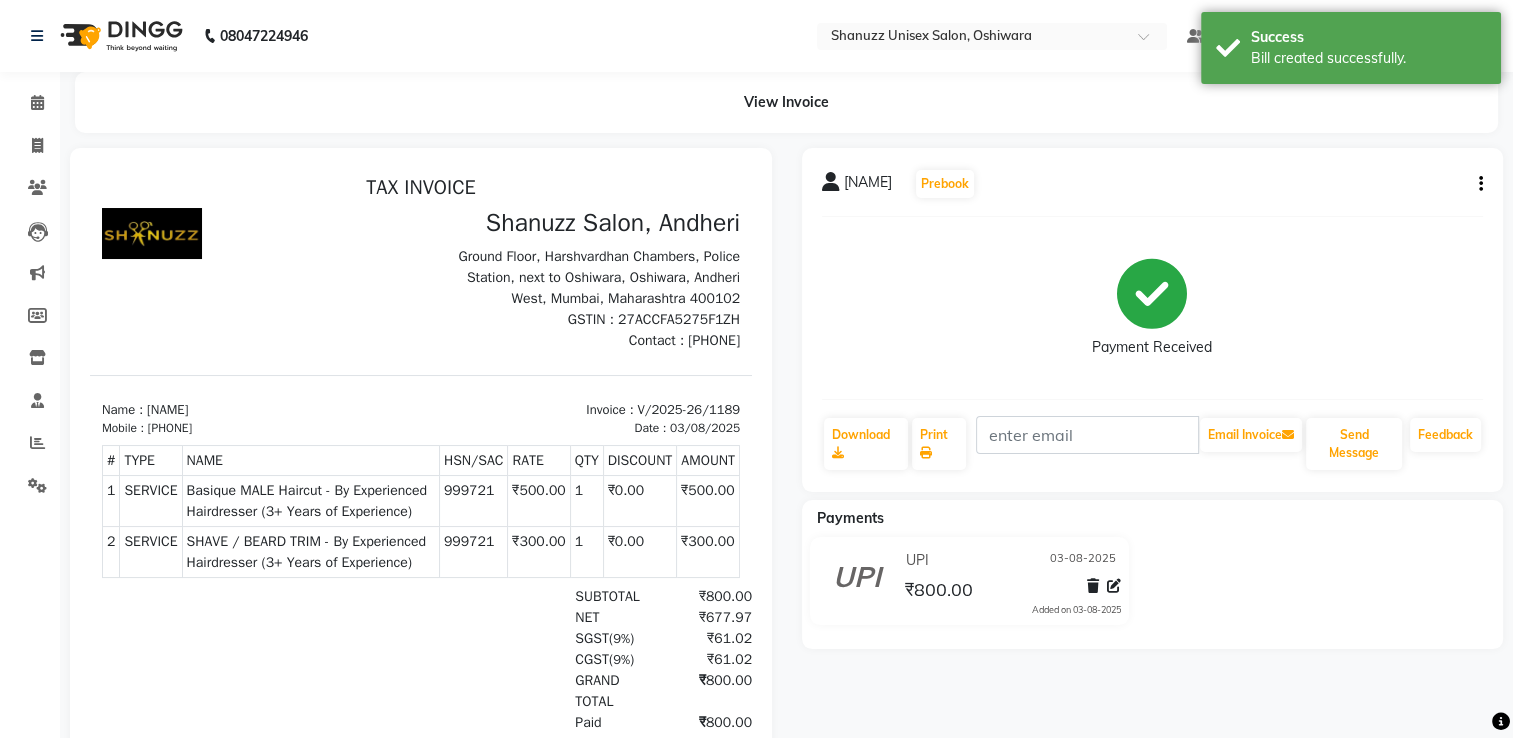 scroll, scrollTop: 0, scrollLeft: 0, axis: both 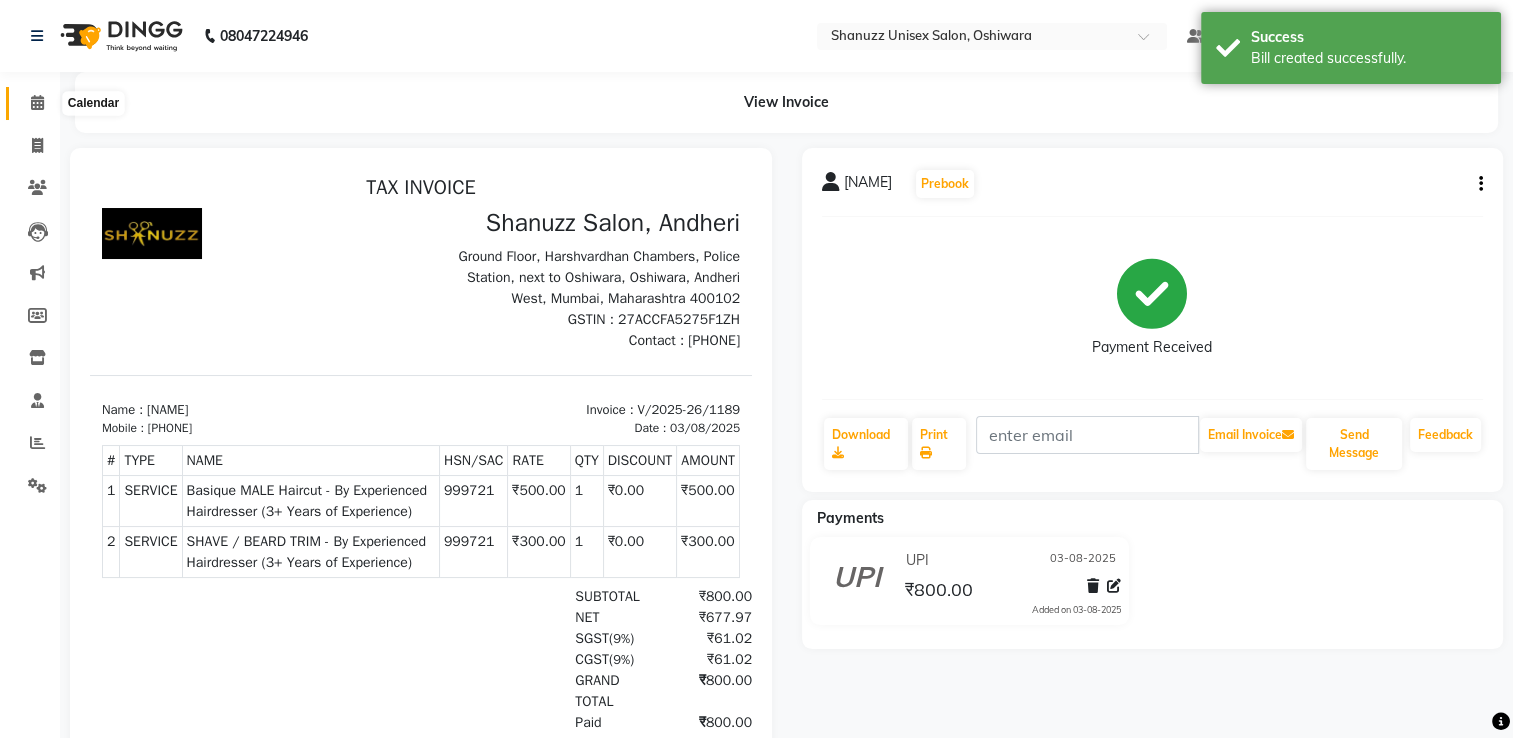 click 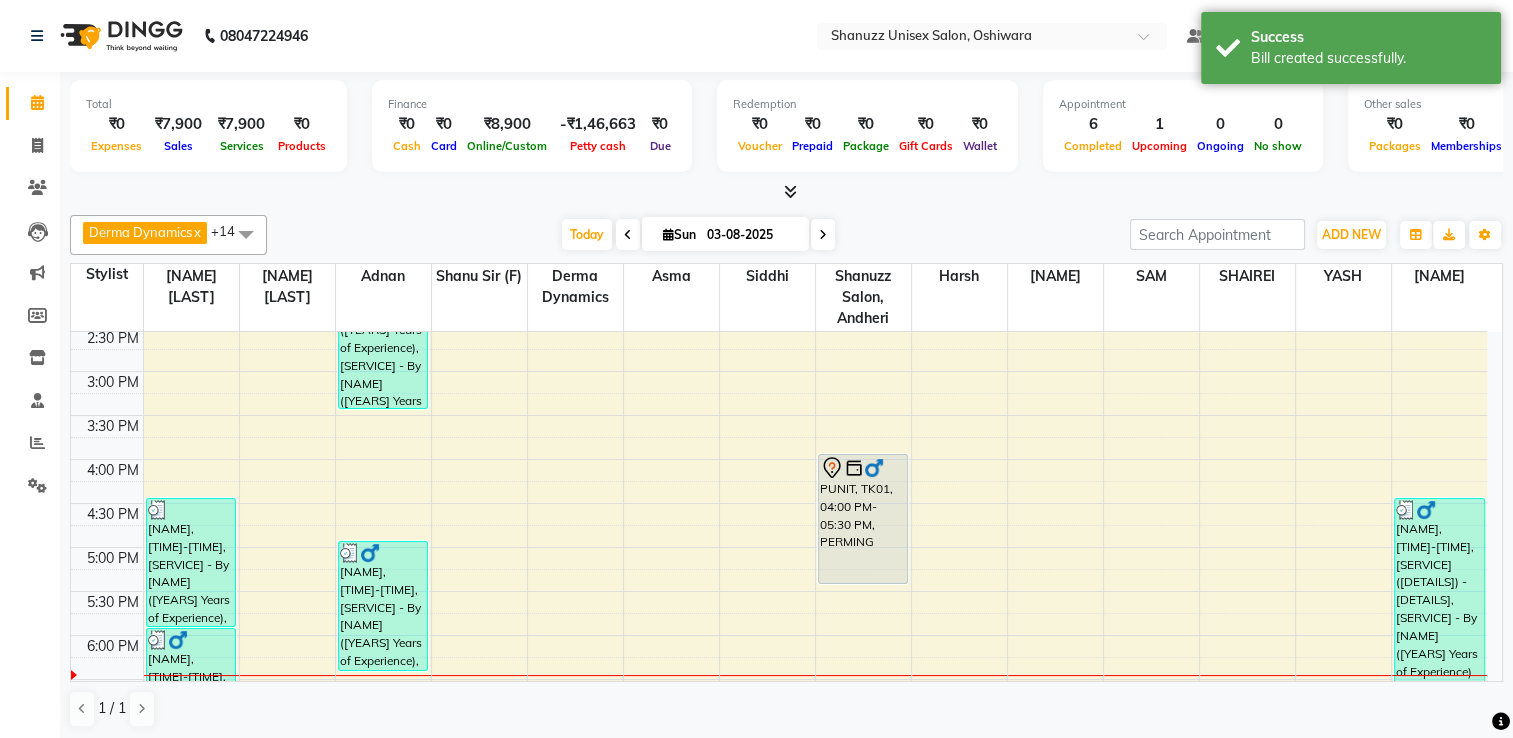 scroll, scrollTop: 485, scrollLeft: 0, axis: vertical 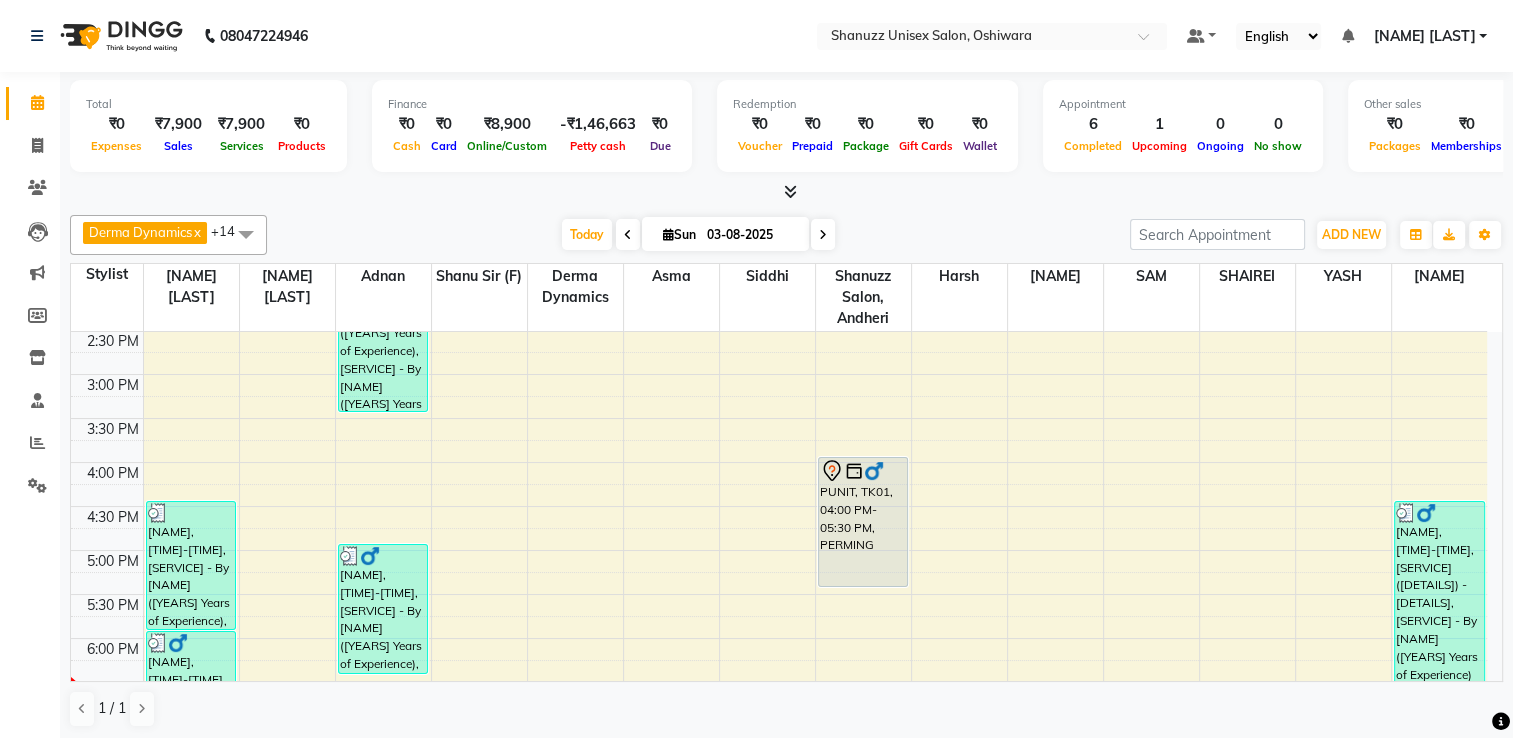 click on "03-08-2025" at bounding box center [751, 235] 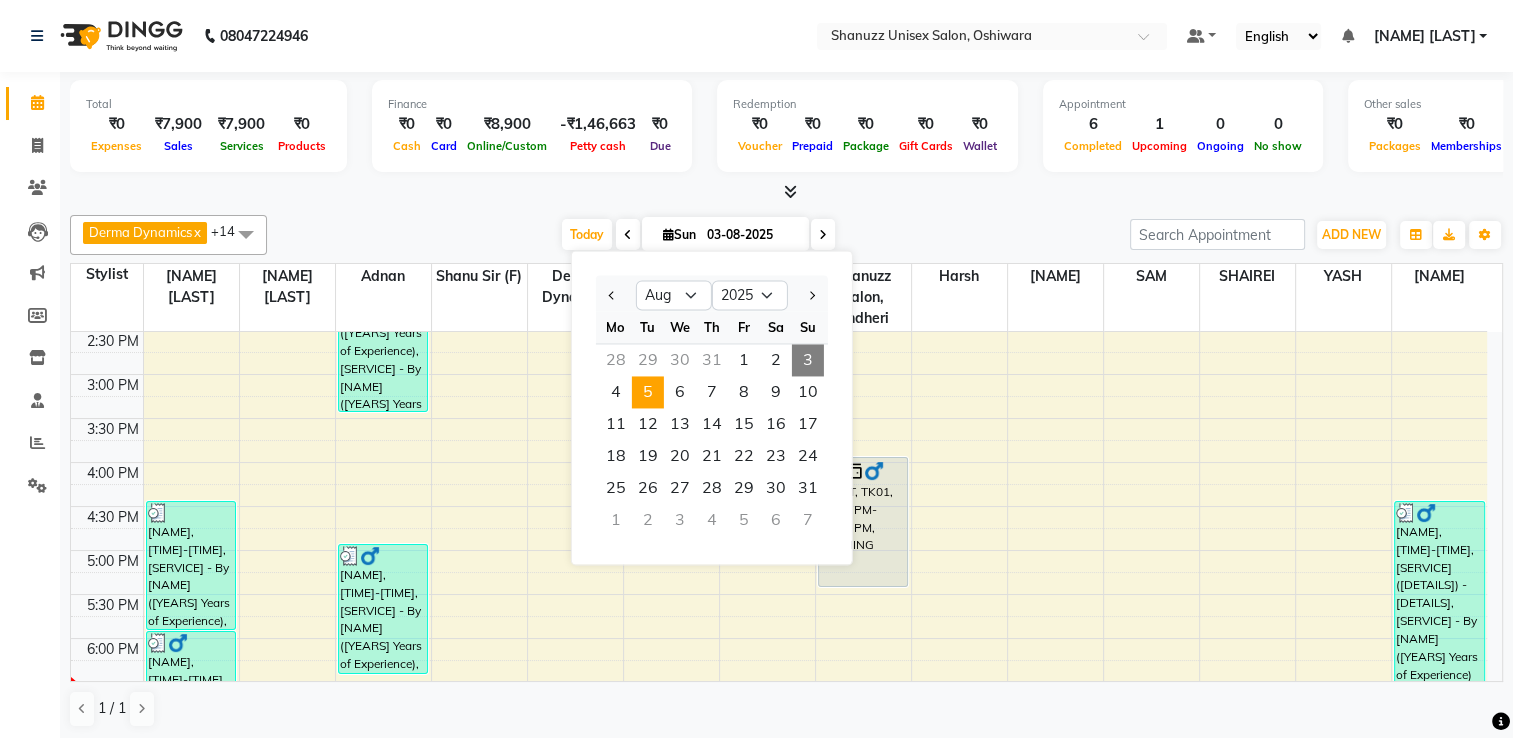 click on "5" at bounding box center [648, 392] 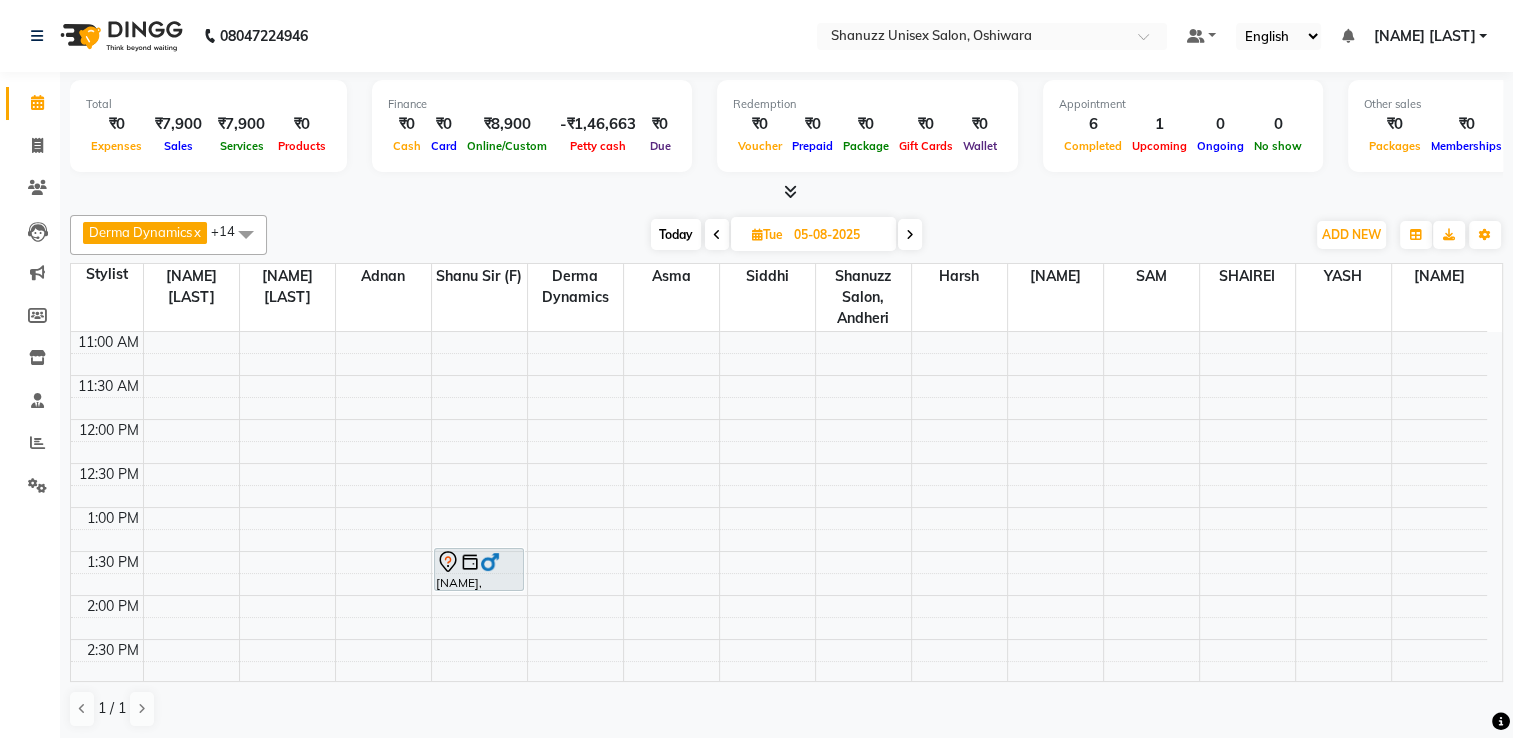 scroll, scrollTop: 112, scrollLeft: 0, axis: vertical 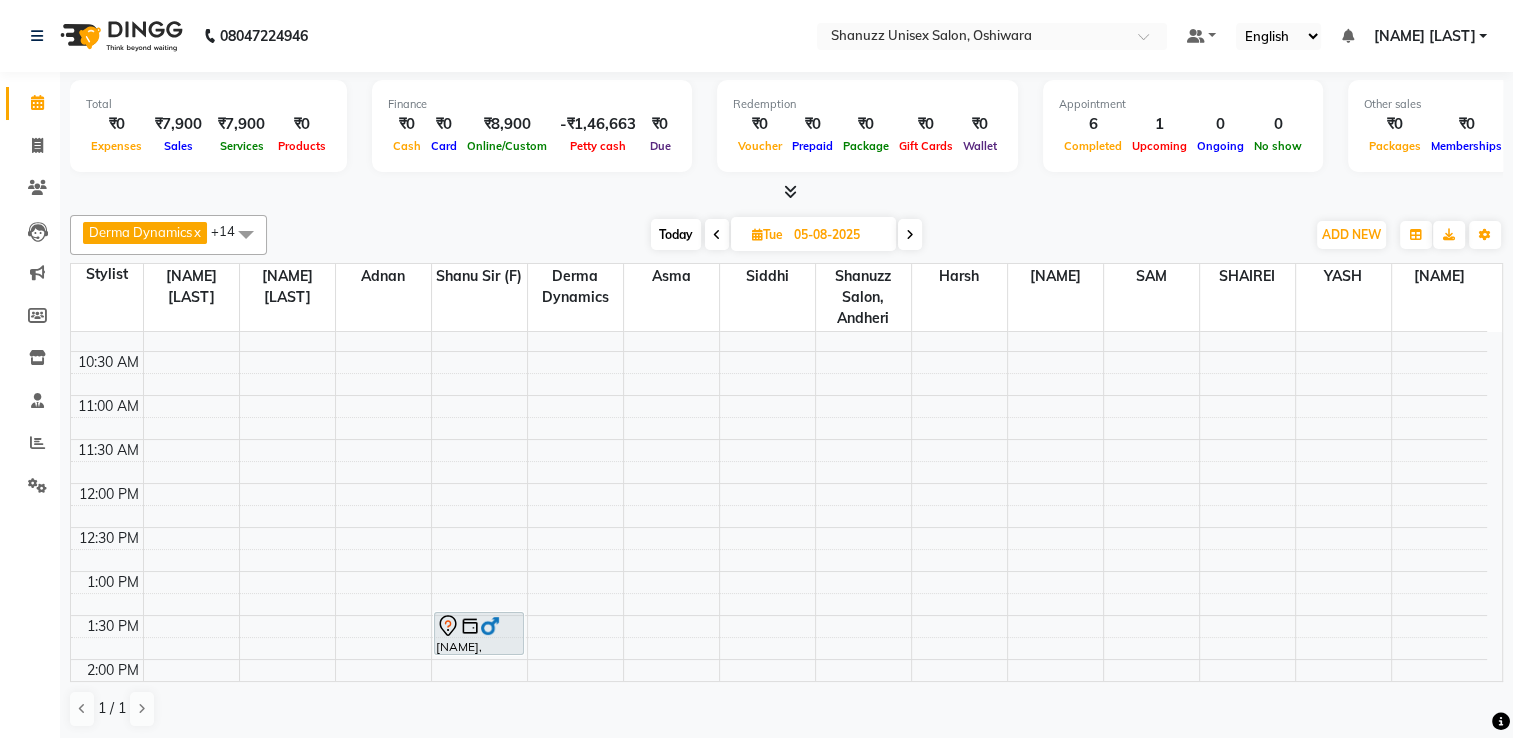 click at bounding box center (910, 234) 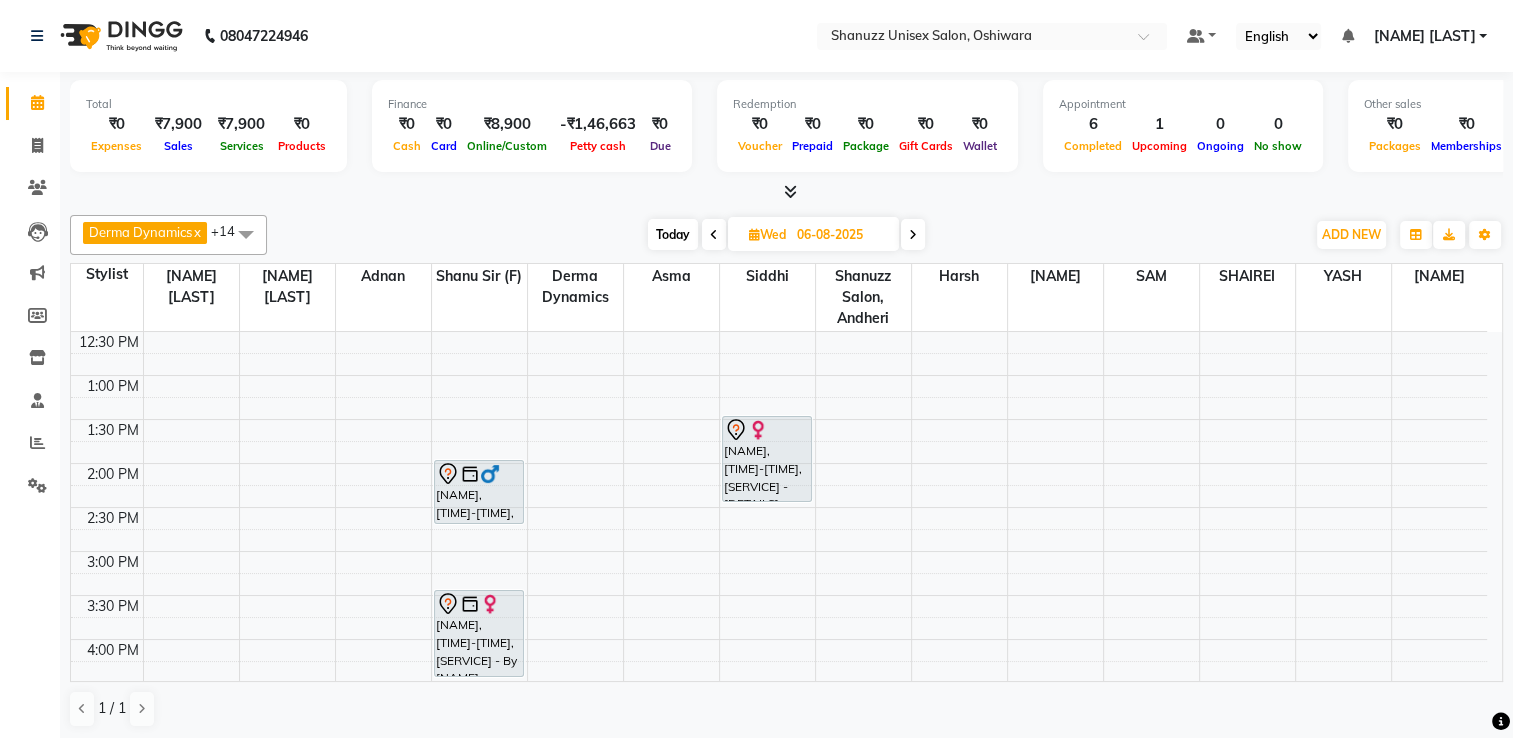 scroll, scrollTop: 306, scrollLeft: 0, axis: vertical 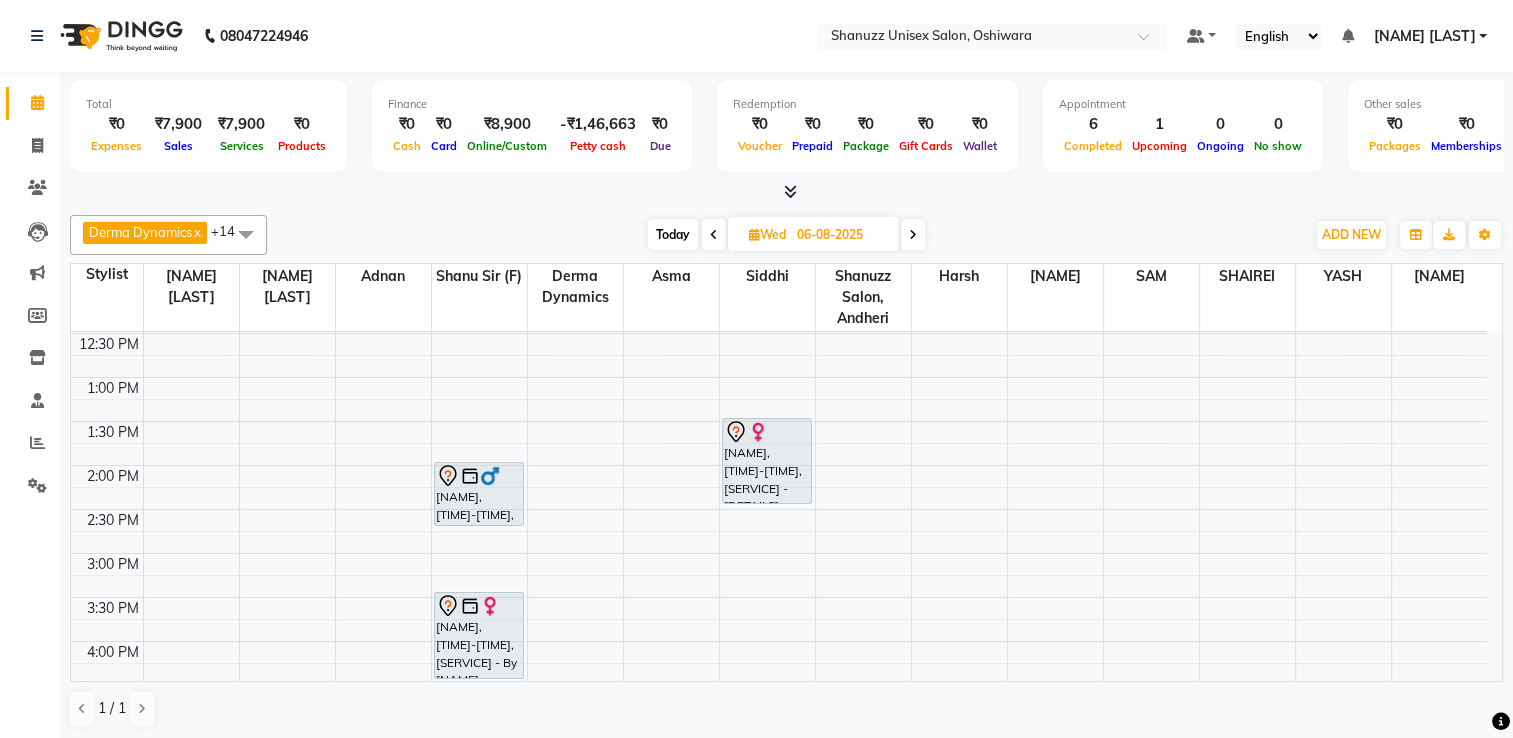 click on "Wed" at bounding box center [767, 234] 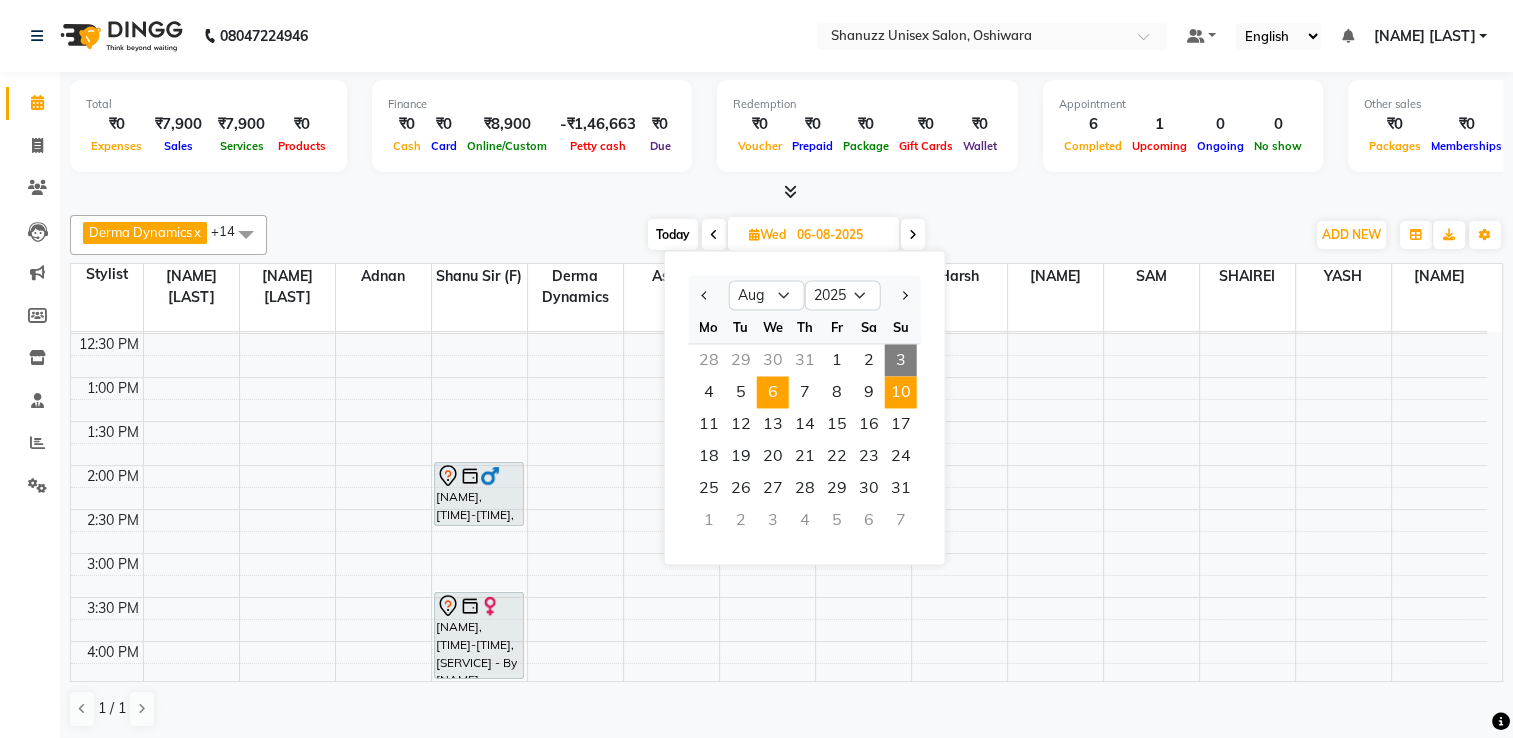 click on "10" at bounding box center (901, 392) 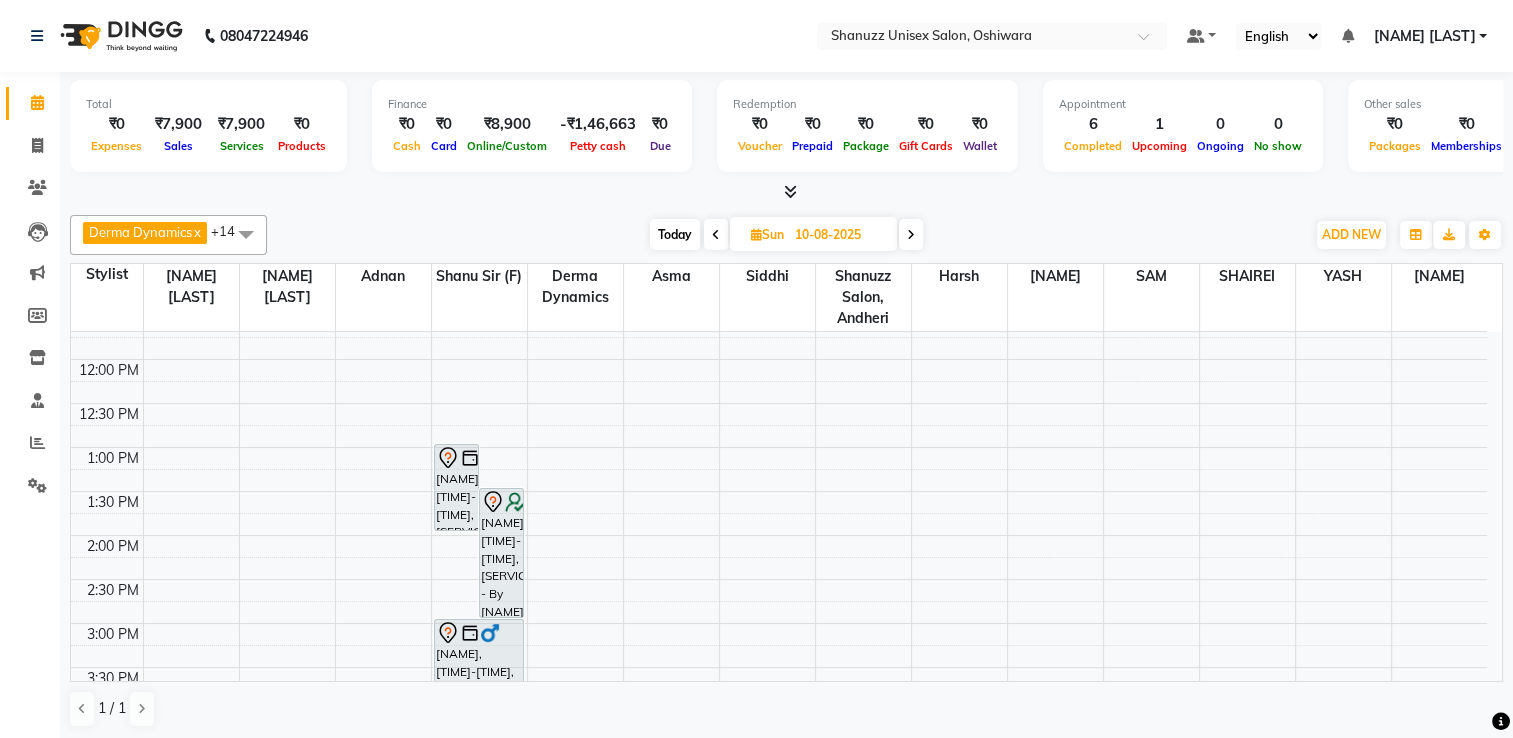 scroll, scrollTop: 231, scrollLeft: 0, axis: vertical 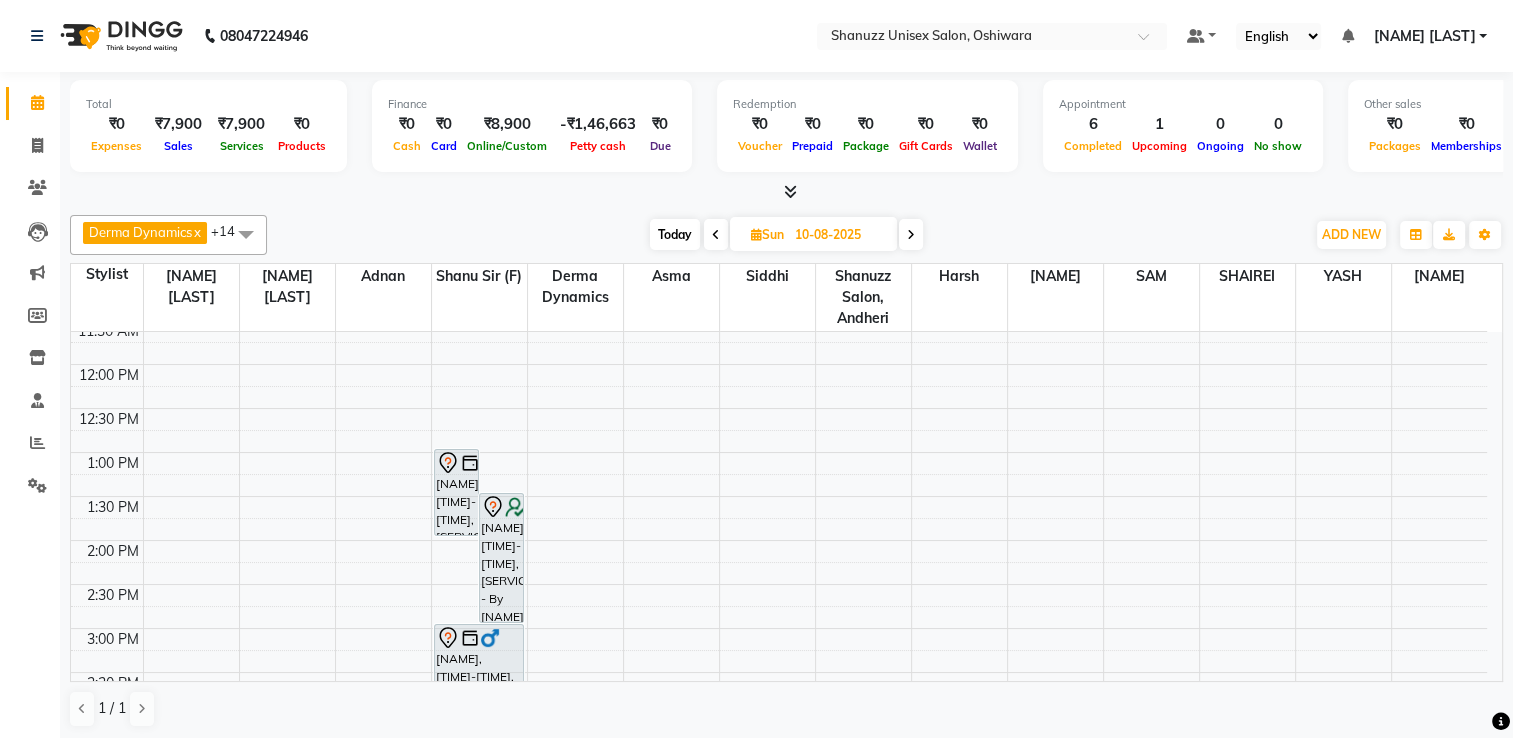 click on "Today" at bounding box center (675, 234) 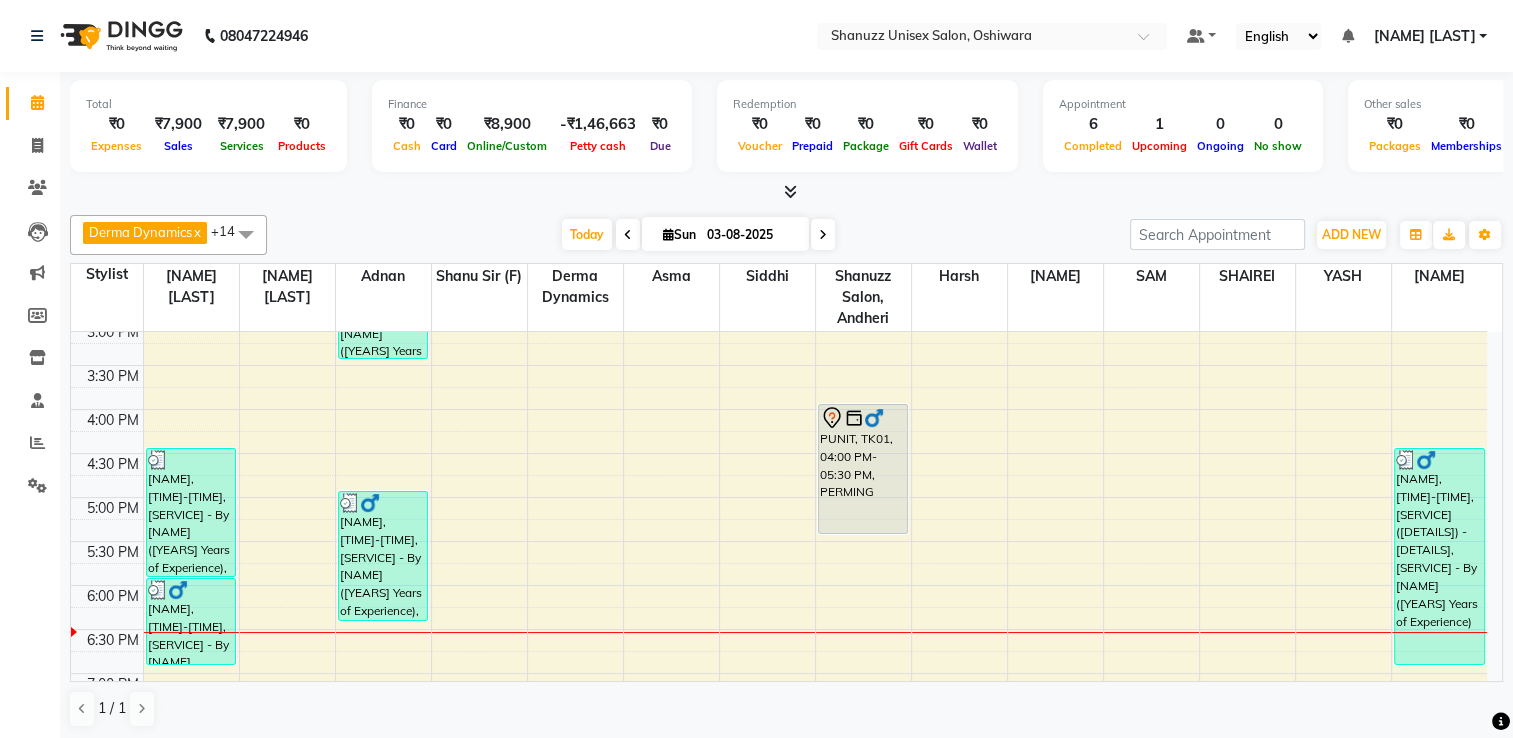 scroll, scrollTop: 540, scrollLeft: 0, axis: vertical 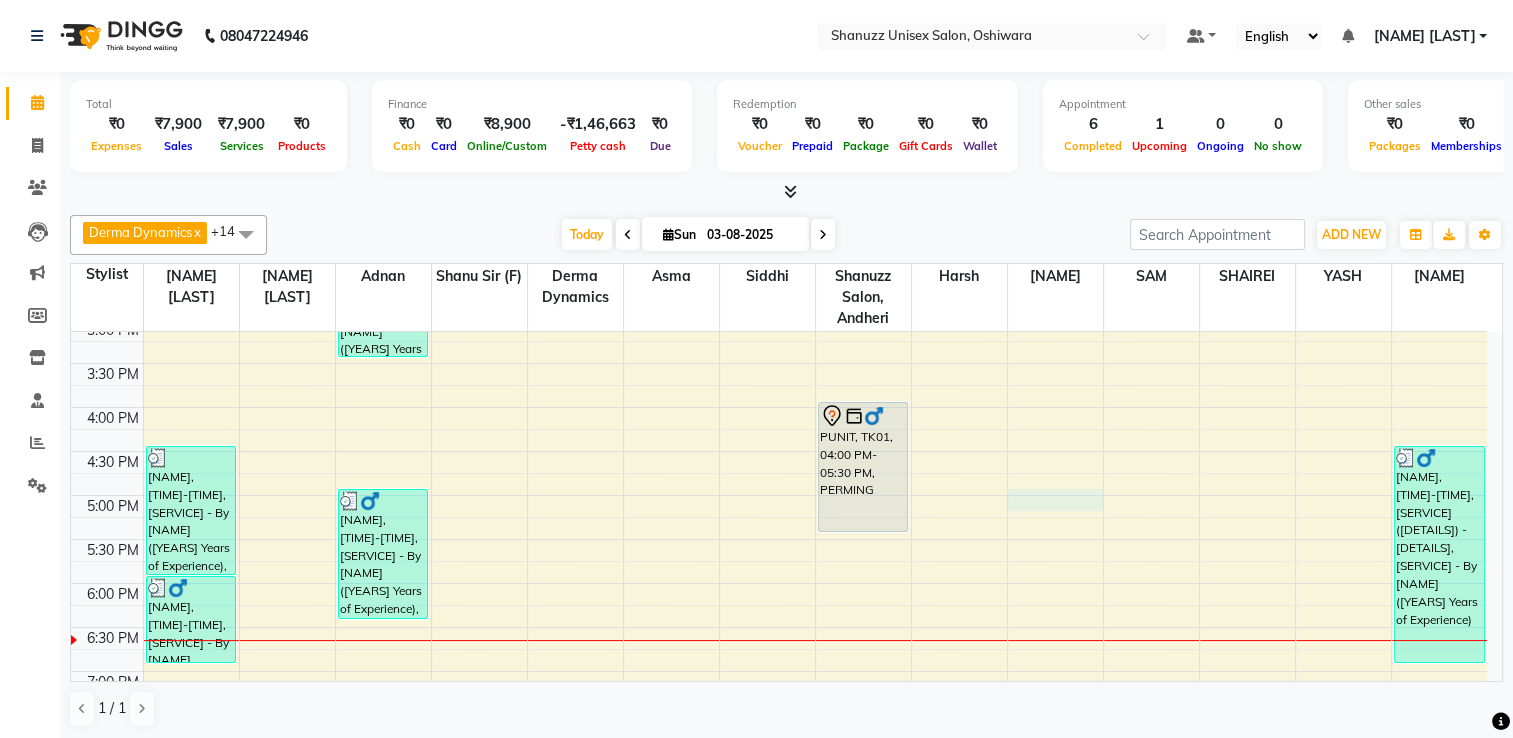 click on "9:00 AM 9:30 AM 10:00 AM 10:30 AM 11:00 AM 11:30 AM 12:00 PM 12:30 PM 1:00 PM 1:30 PM 2:00 PM 2:30 PM 3:00 PM 3:30 PM 4:00 PM 4:30 PM 5:00 PM 5:30 PM 6:00 PM 6:30 PM 7:00 PM 7:30 PM 8:00 PM 8:30 PM     ARUN, TK04, 04:30 PM-06:00 PM, Basique MALE Haircut - By Experienced Hairdresser (3+ Years of Experience),SHAVE / BEARD TRIM - By Experienced Hairdresser (3+ Years of Experience)     AAQAIB, TK05, 06:00 PM-07:00 PM, Basique MALE Haircut - By Experienced Hairdresser (3+ Years of Experience)     UMAIR SHAIKH, TK03, 01:00 PM-03:30 PM, HAIR SPA  - Crown,Basique MALE Haircut - By Experienced Hairdresser (3+ Years of Experience),SHAVE / BEARD TRIM - By Experienced Hairdresser (3+ Years of Experience)     SUMANT, TK06, 05:00 PM-06:30 PM, Basique MALE Haircut - By Experienced Hairdresser (3+ Years of Experience),SHAVE / BEARD TRIM - By Experienced Hairdresser (3+ Years of Experience)     SALVANA MOTHA, TK02, 11:30 AM-12:00 PM, Basique FEMALE Haircut - TRIM Add On             PUNIT, TK01, 04:00 PM-05:30 PM, PERMING" at bounding box center (779, 319) 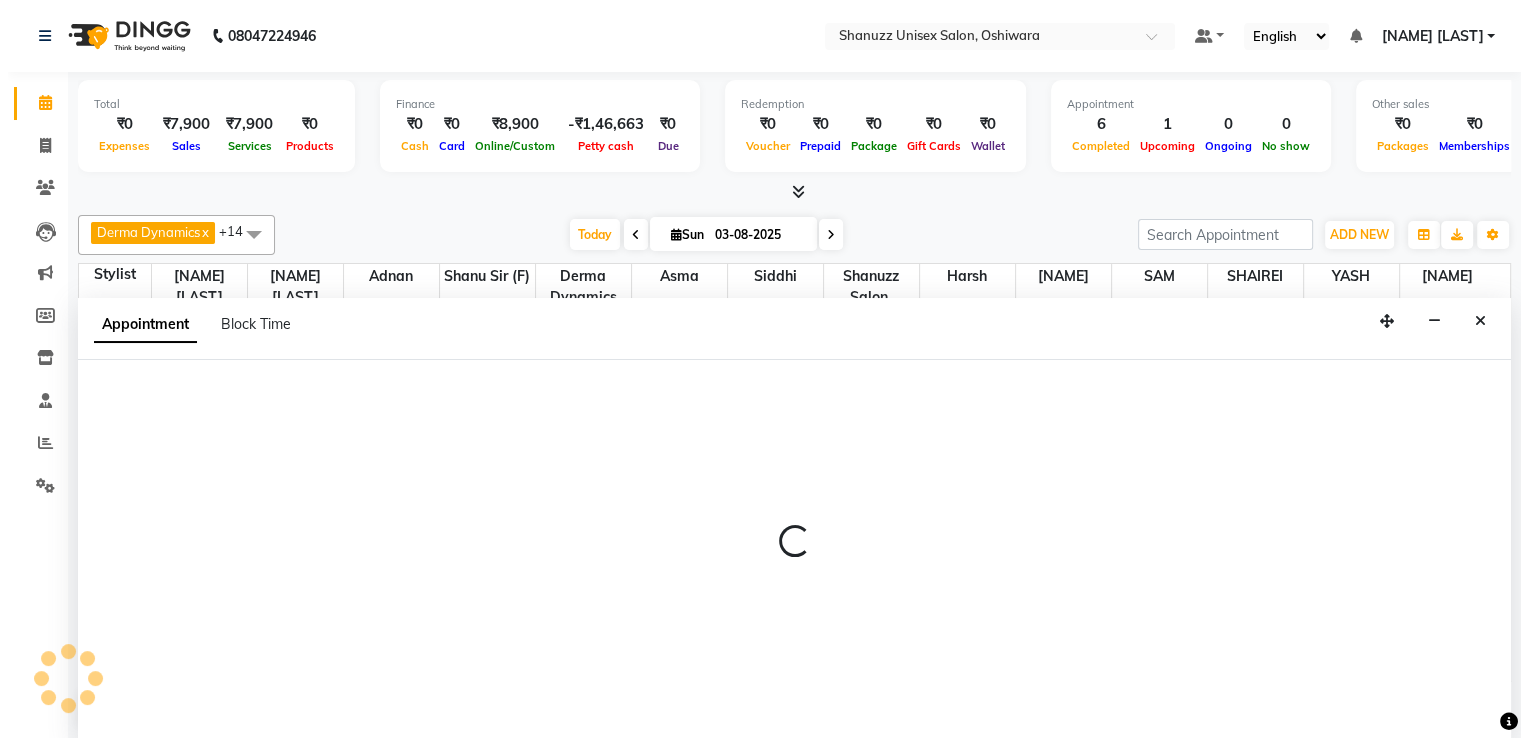 scroll, scrollTop: 0, scrollLeft: 0, axis: both 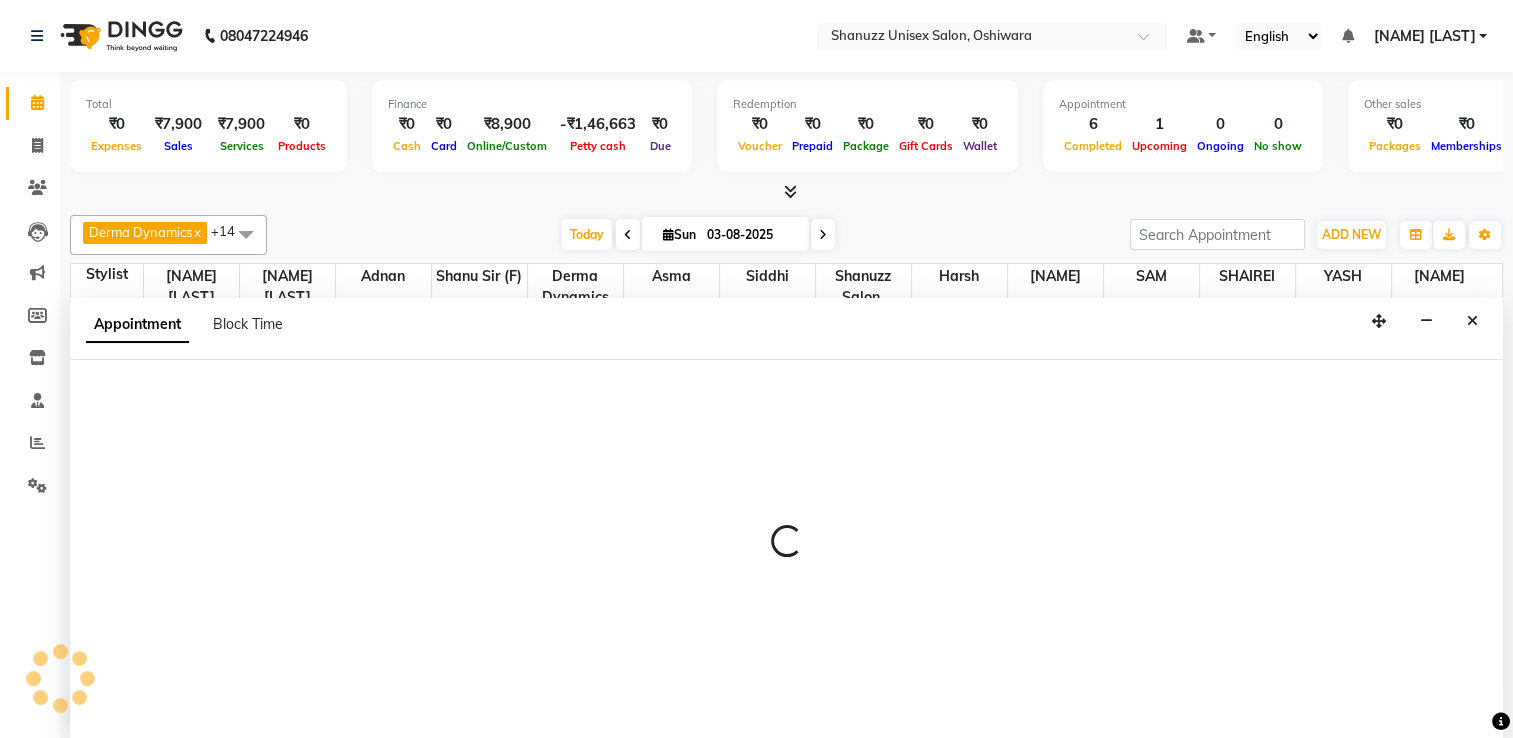 select on "77536" 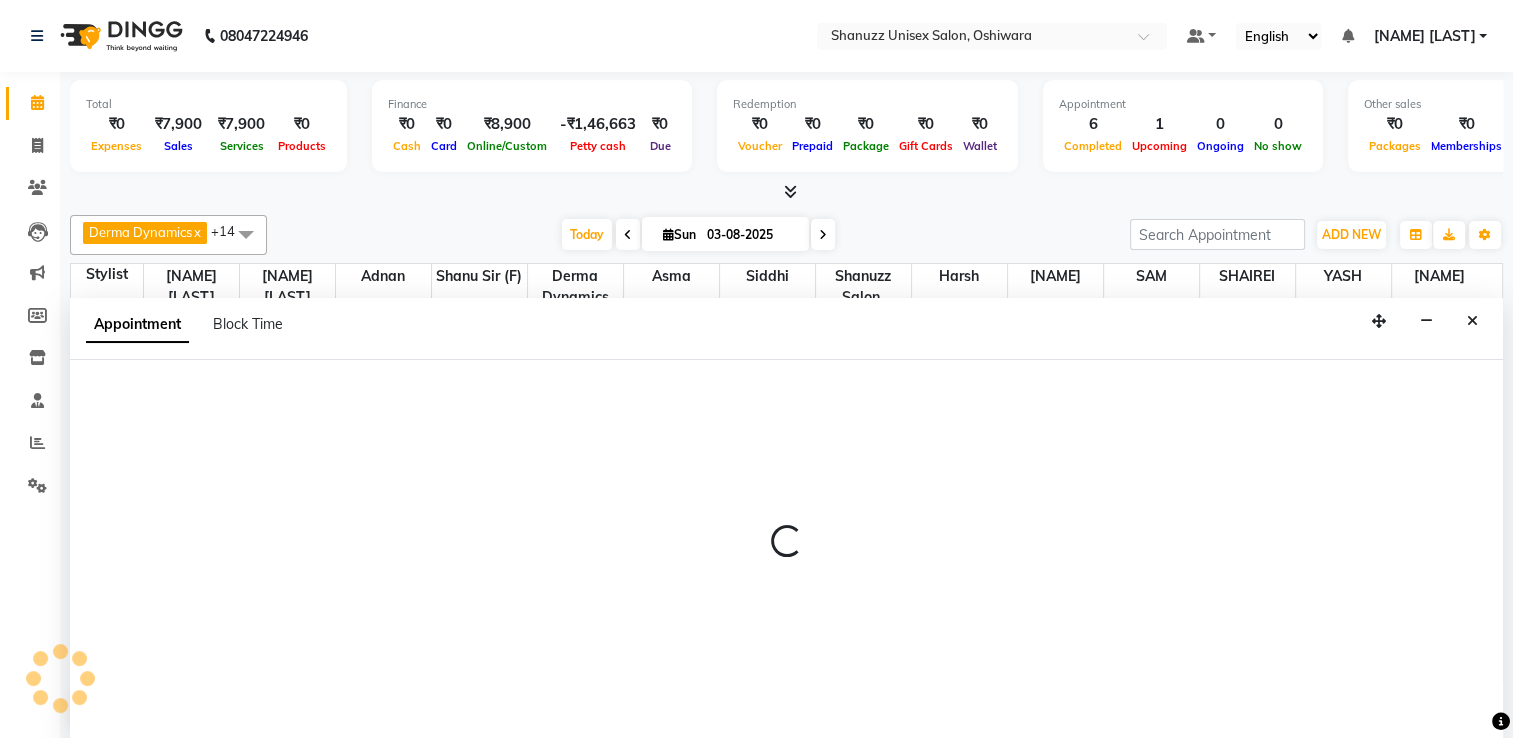 select on "1020" 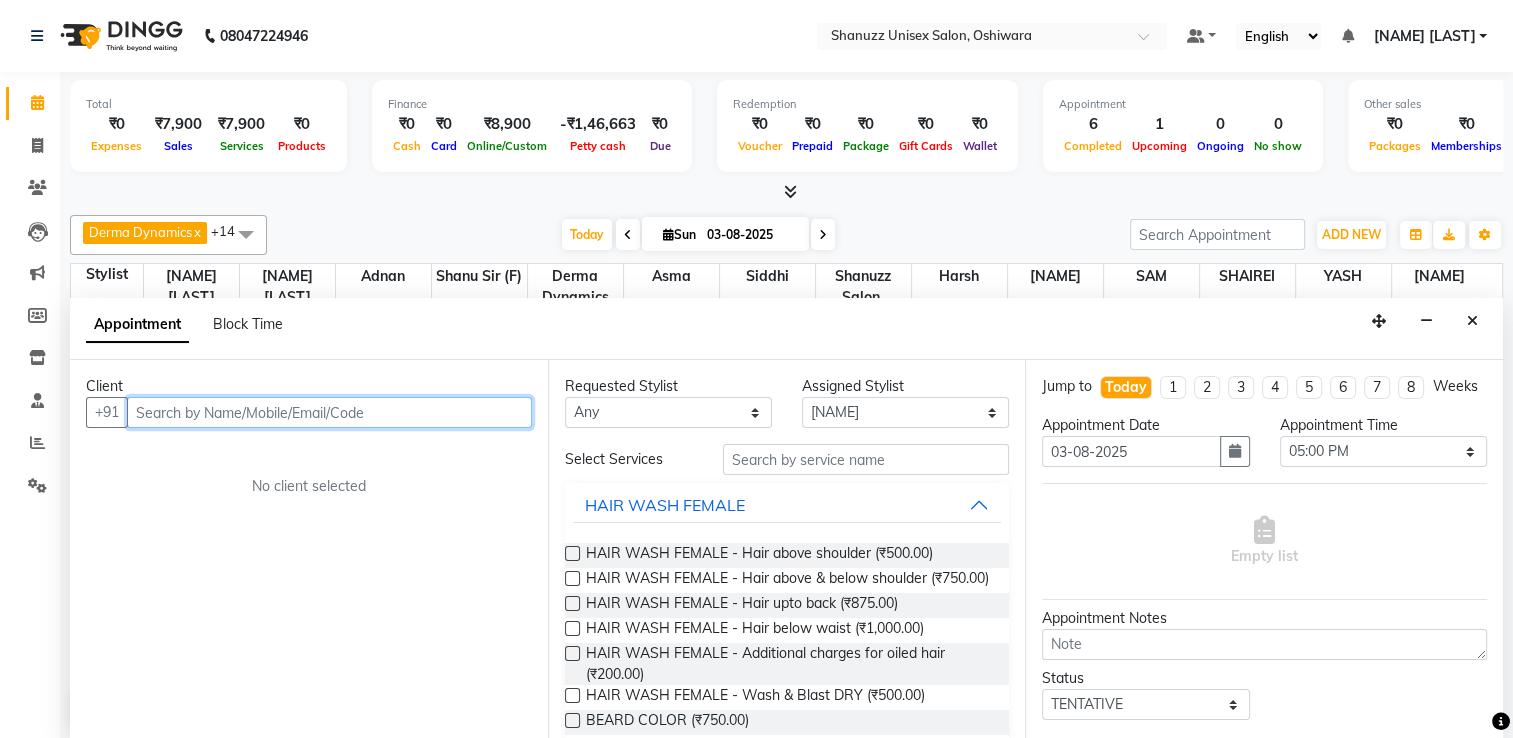 click at bounding box center [329, 412] 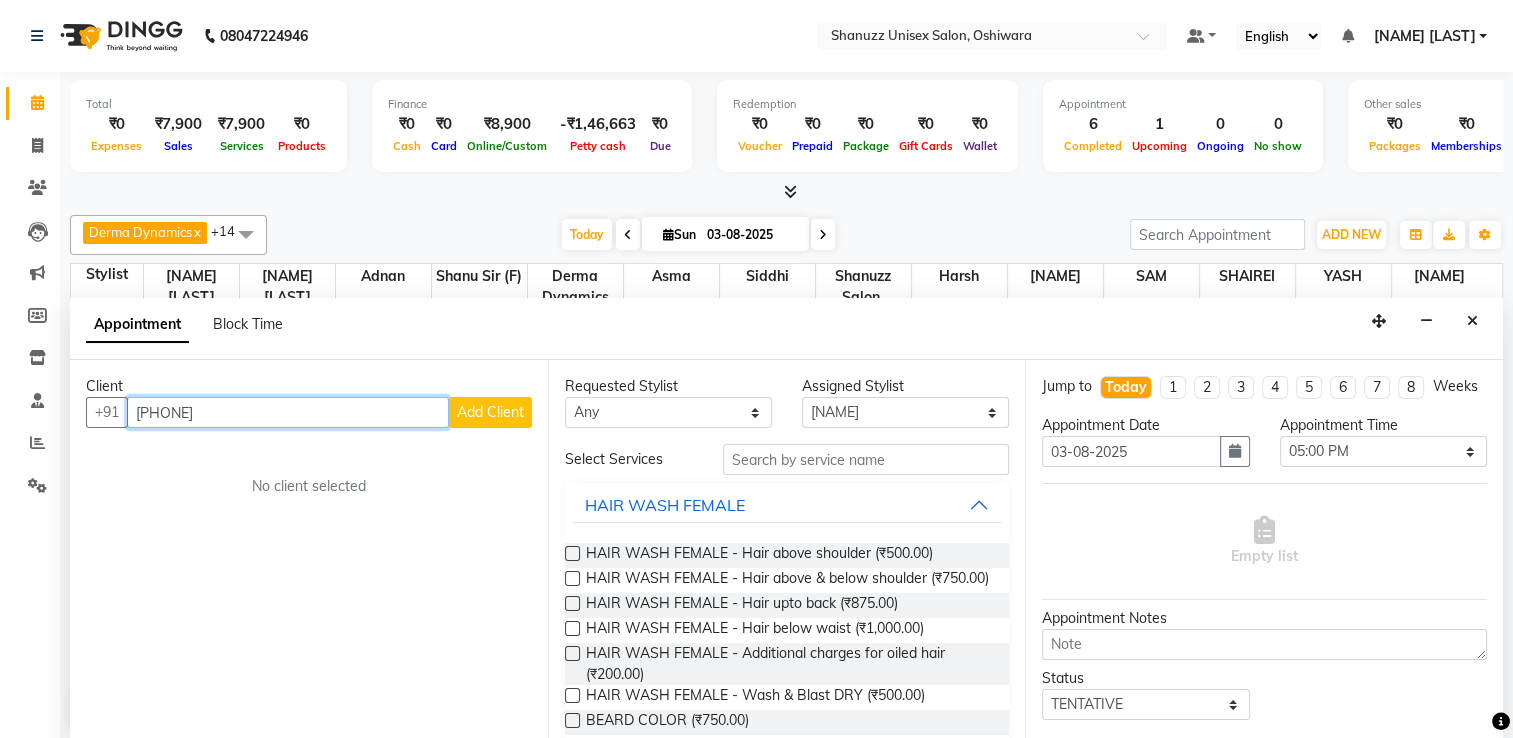 type on "[PHONE]" 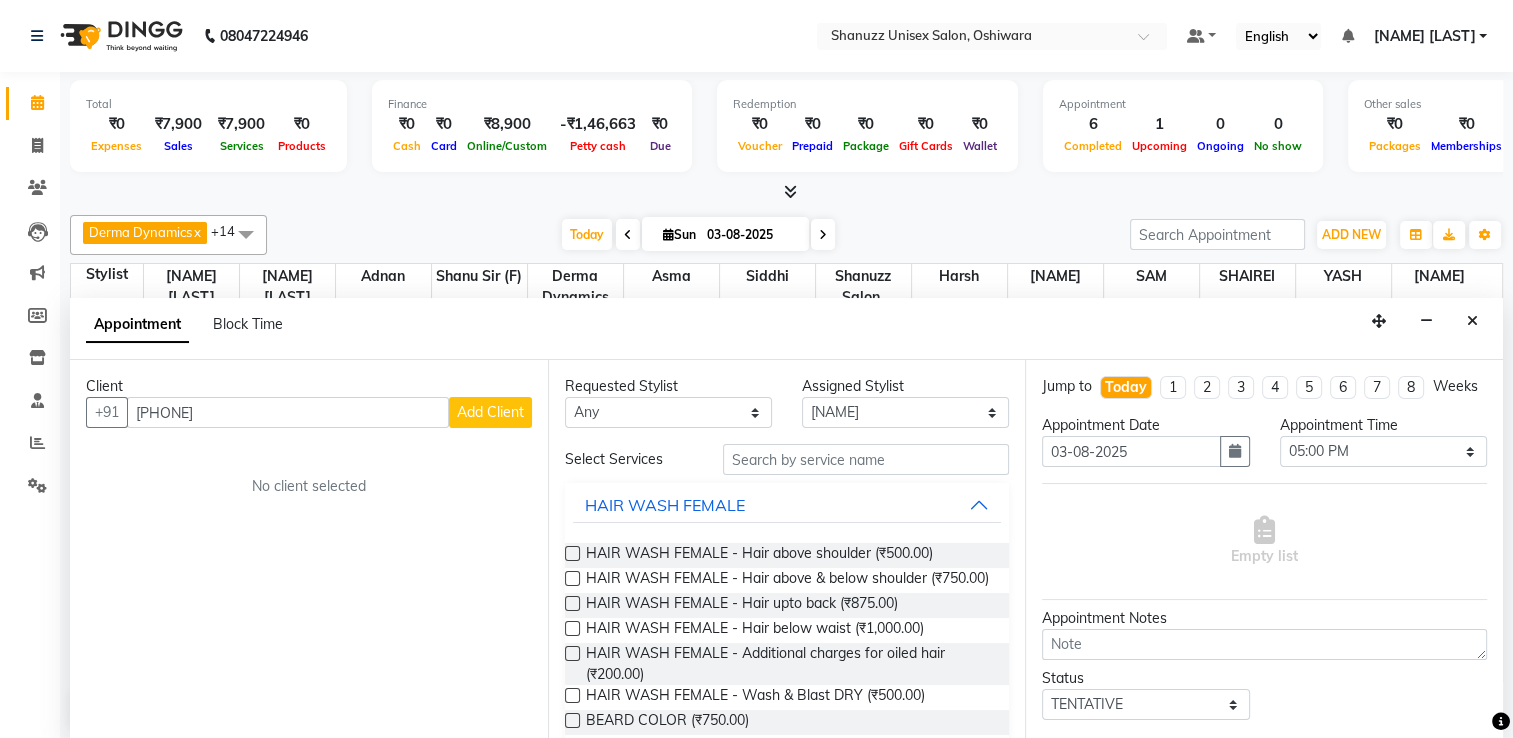 click on "Add Client" at bounding box center (490, 412) 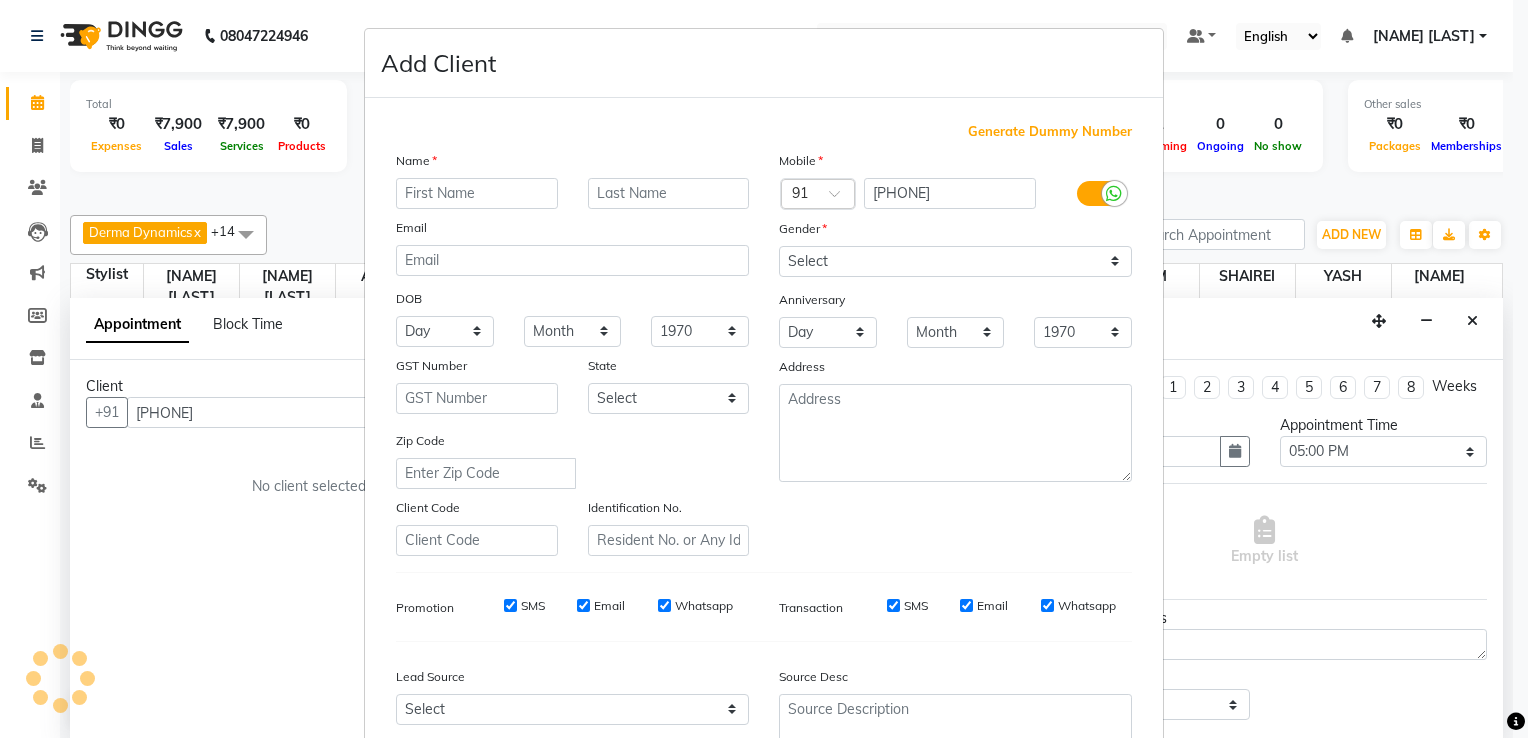 click at bounding box center [477, 193] 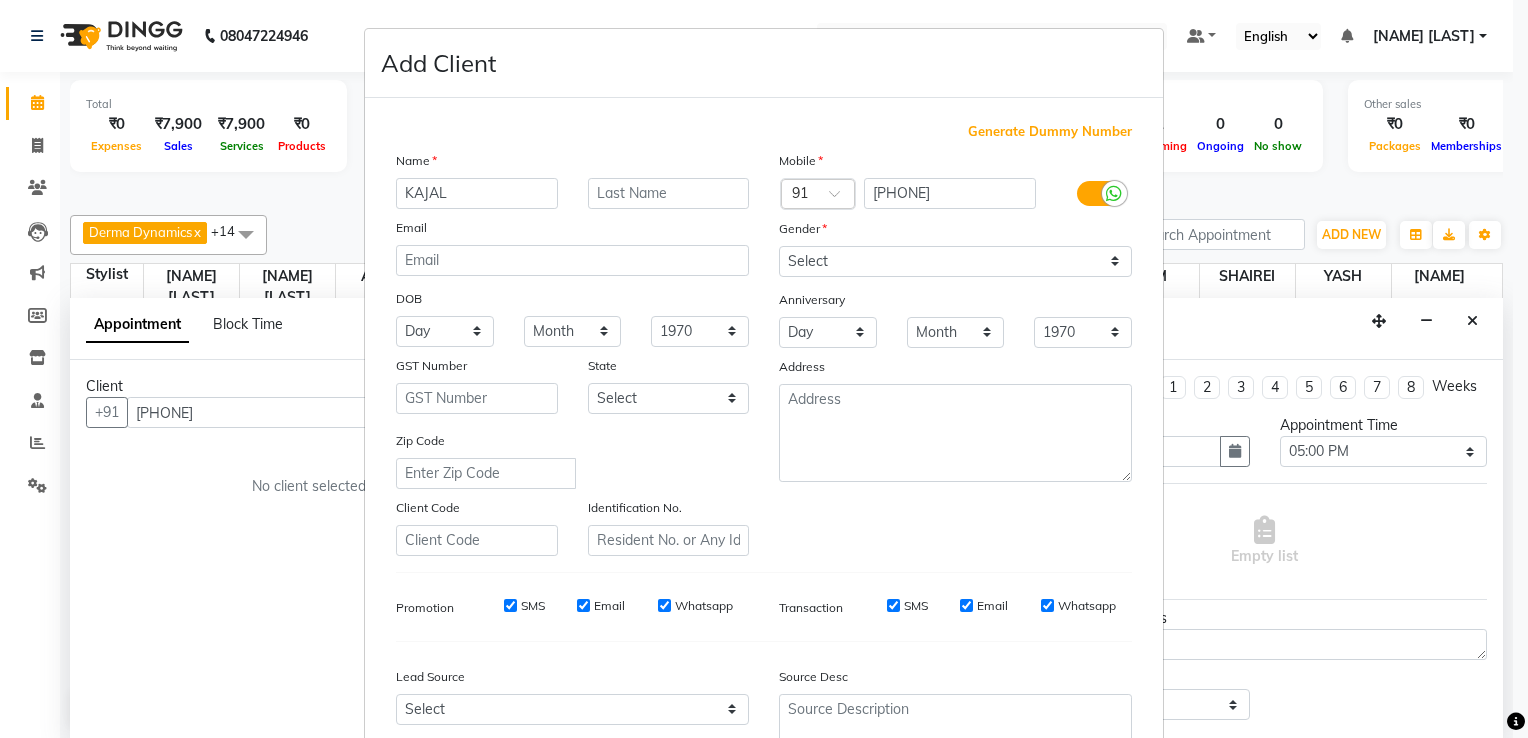 type on "KAJAL" 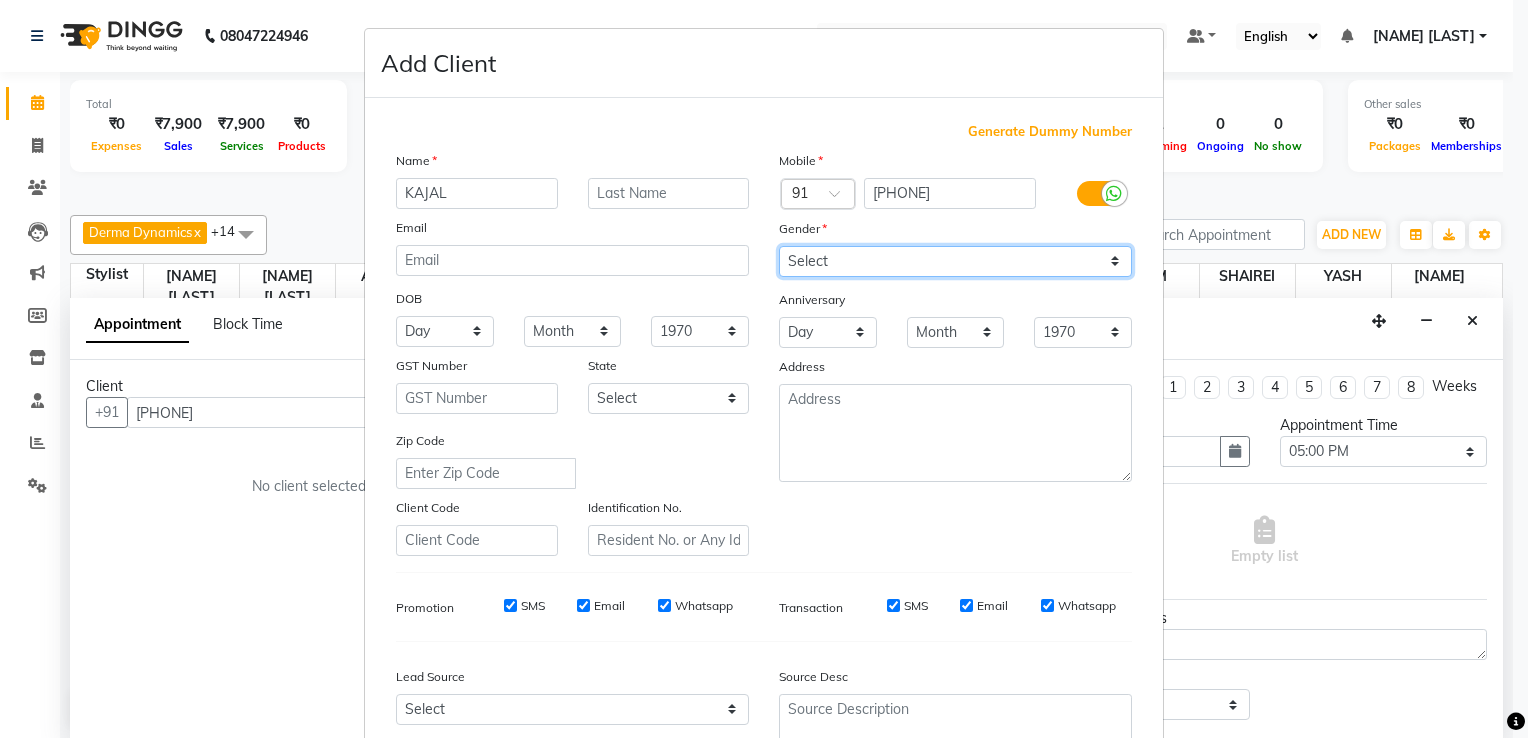 click on "Select Male Female Other Prefer Not To Say" at bounding box center (955, 261) 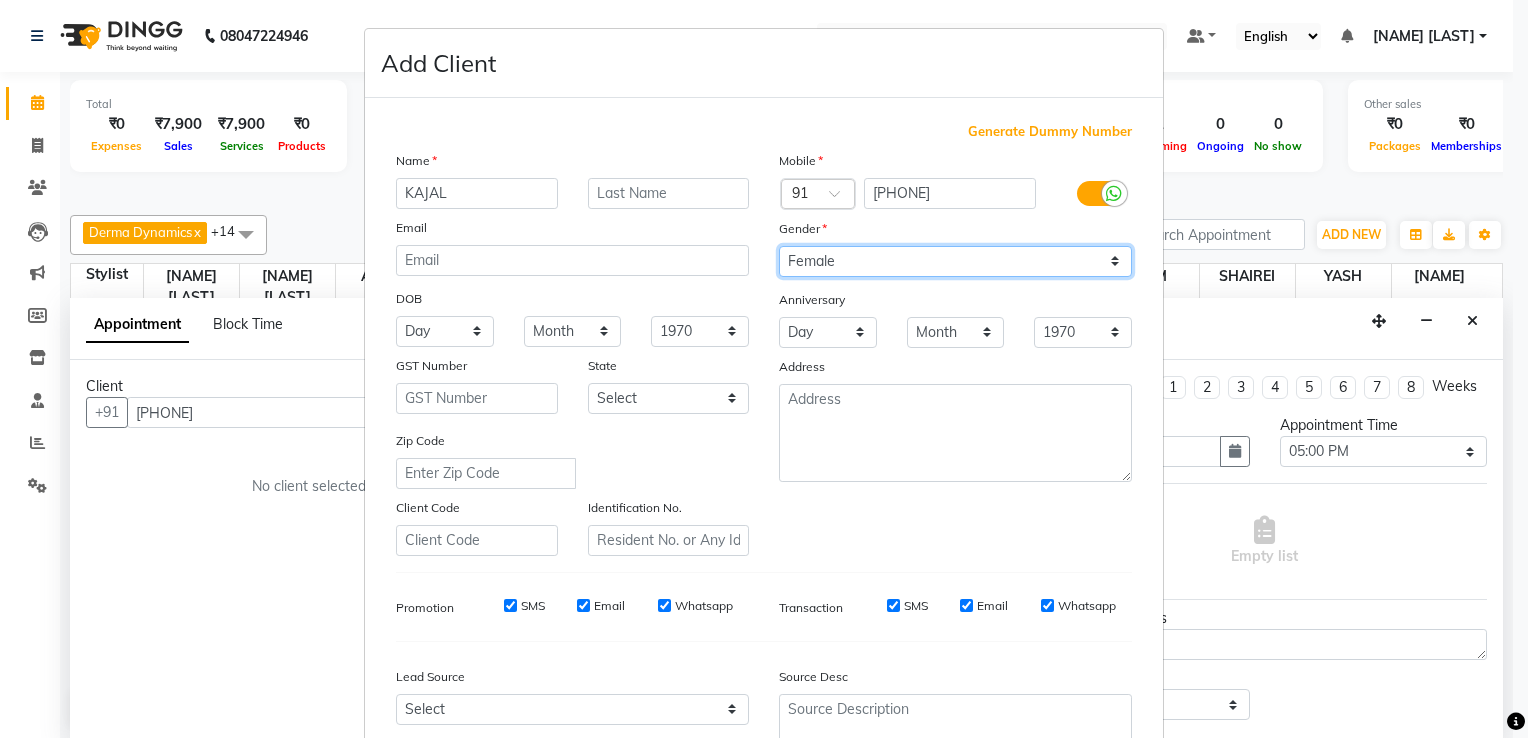 click on "Select Male Female Other Prefer Not To Say" at bounding box center [955, 261] 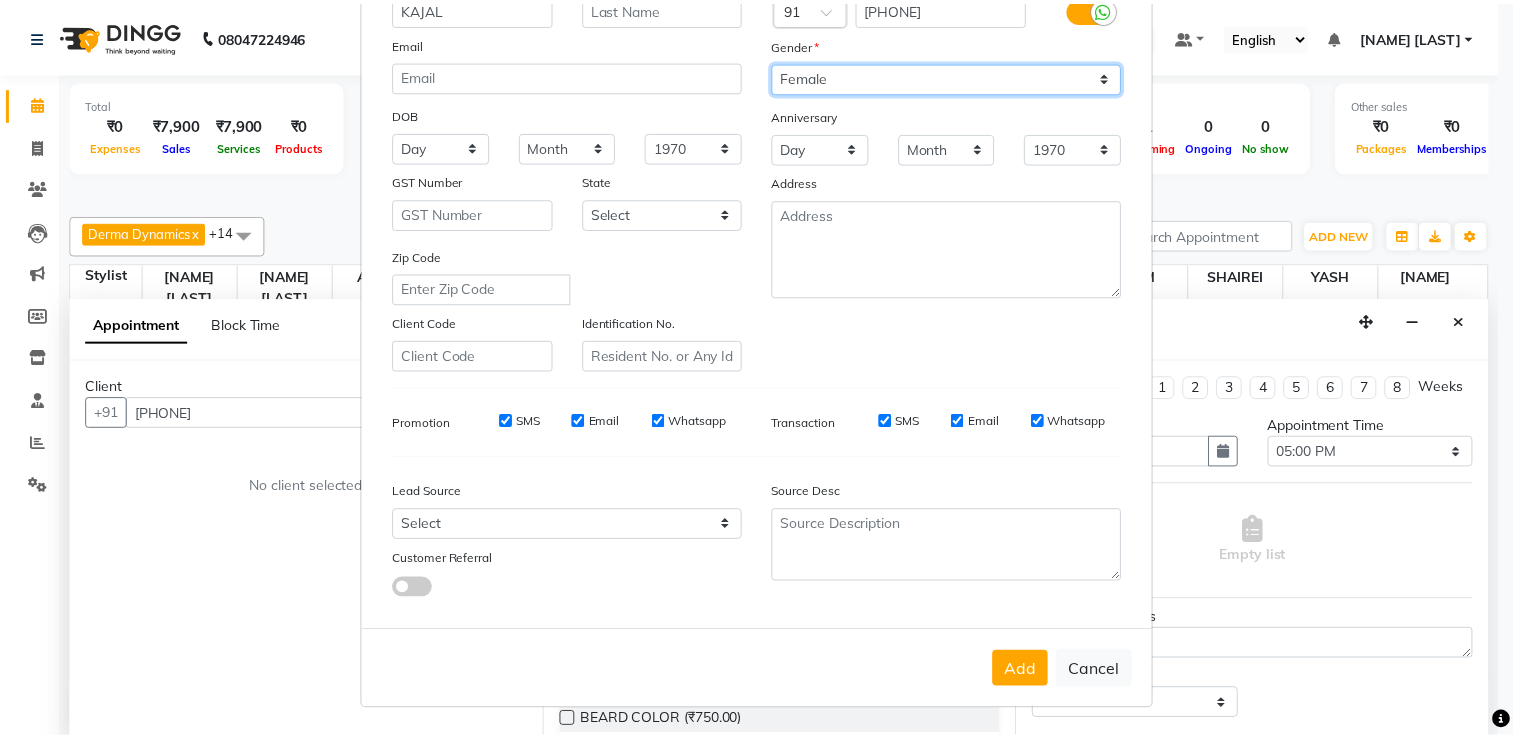 scroll, scrollTop: 194, scrollLeft: 0, axis: vertical 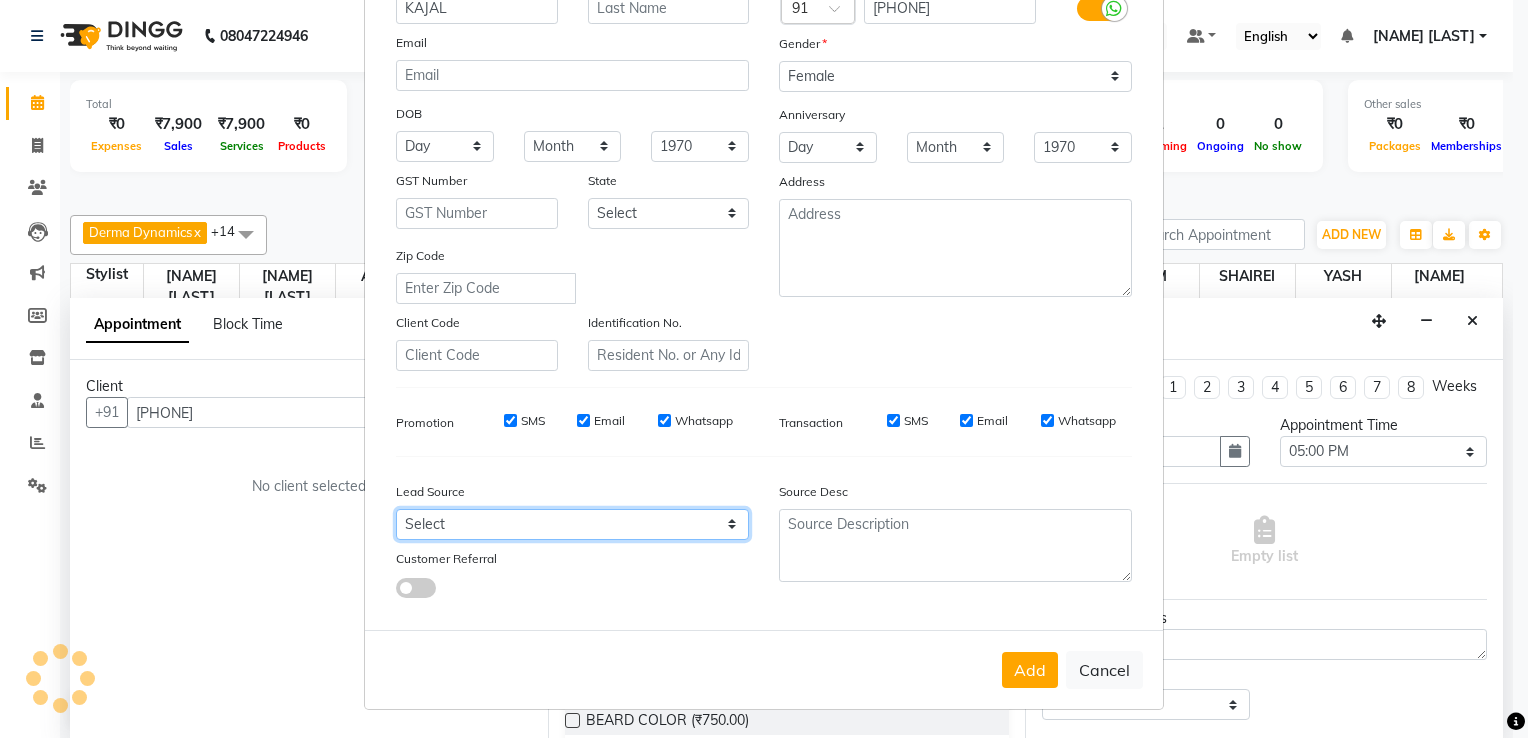 click on "Select Walk-in Referral Internet Friend Word of Mouth Advertisement Facebook JustDial Google Other" at bounding box center (572, 524) 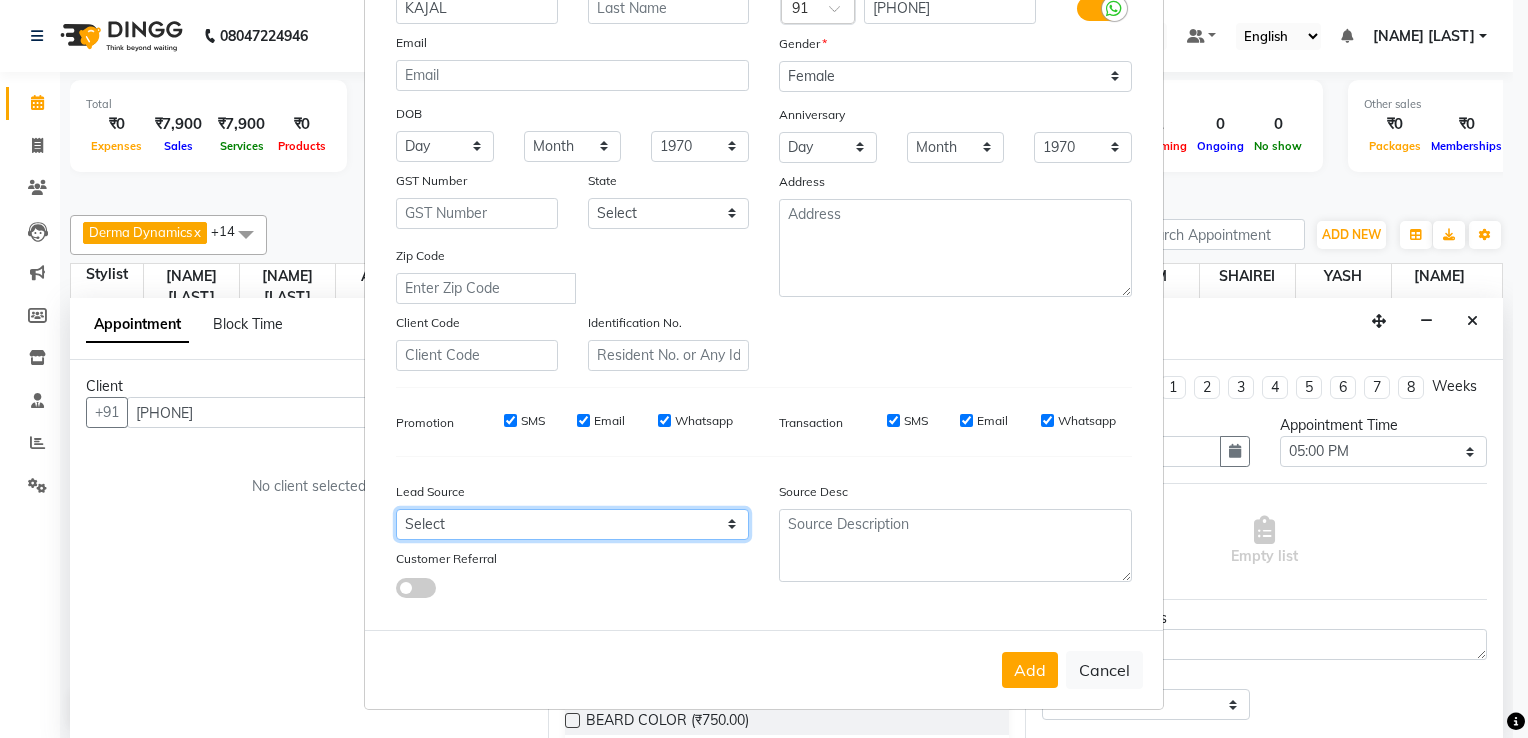 select on "49172" 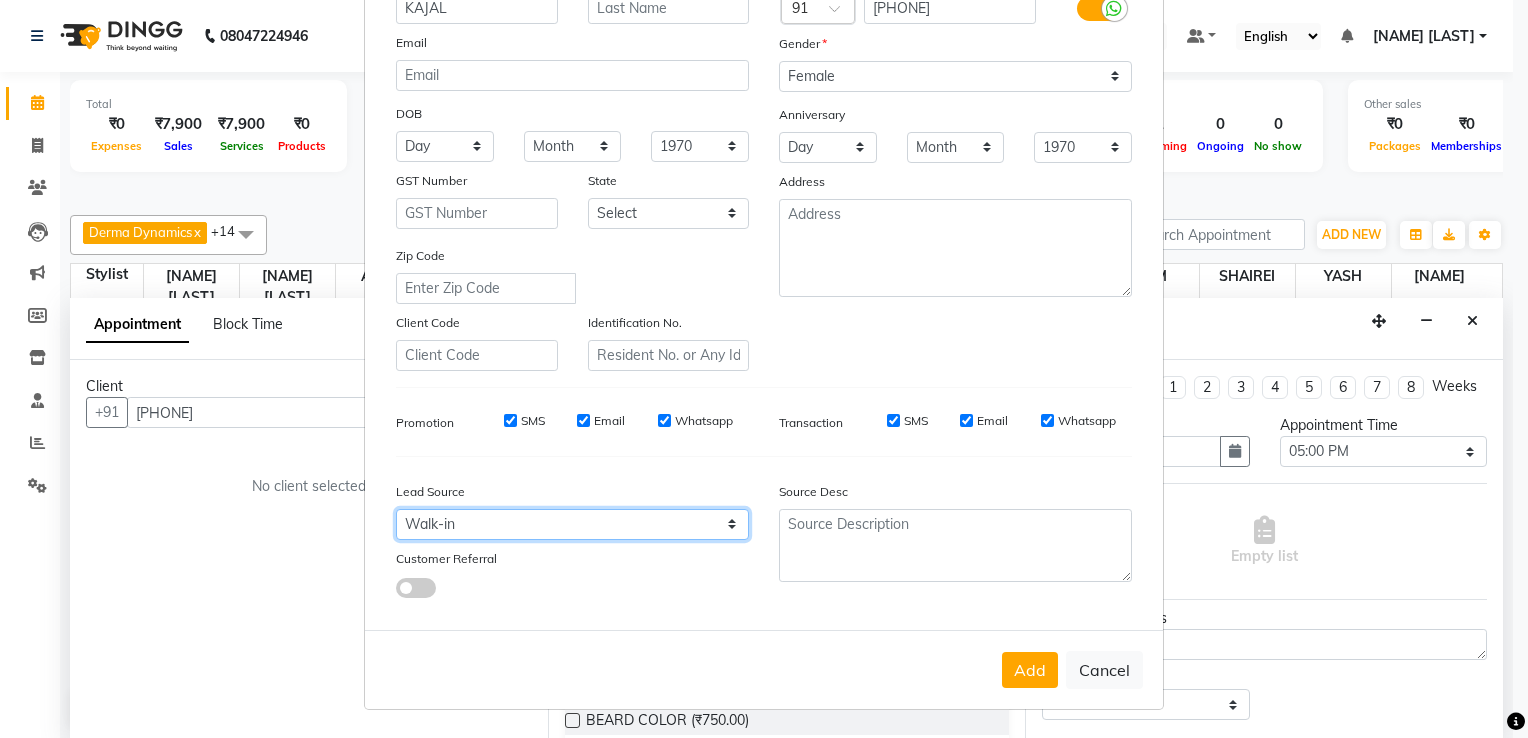 click on "Select Walk-in Referral Internet Friend Word of Mouth Advertisement Facebook JustDial Google Other" at bounding box center [572, 524] 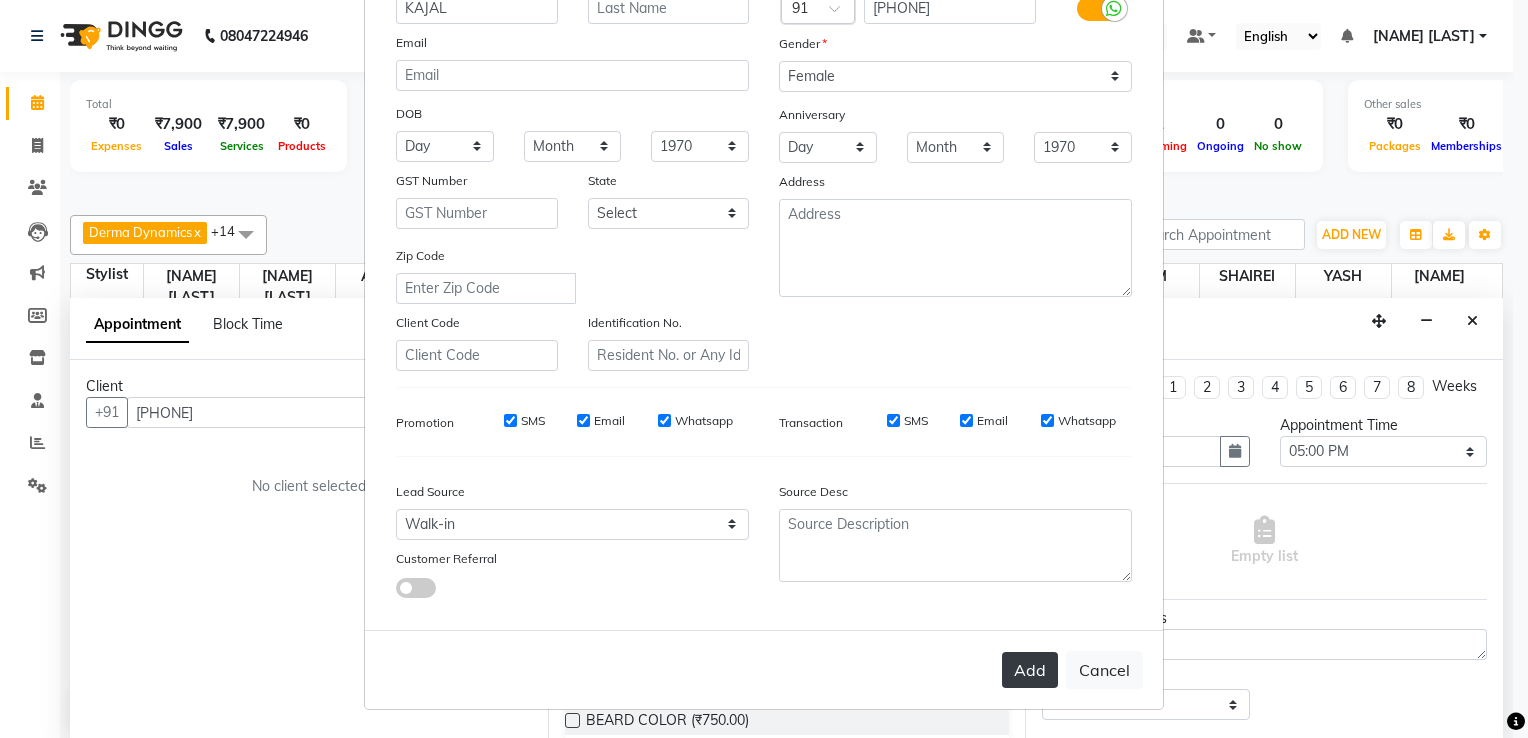 click on "Add" at bounding box center (1030, 670) 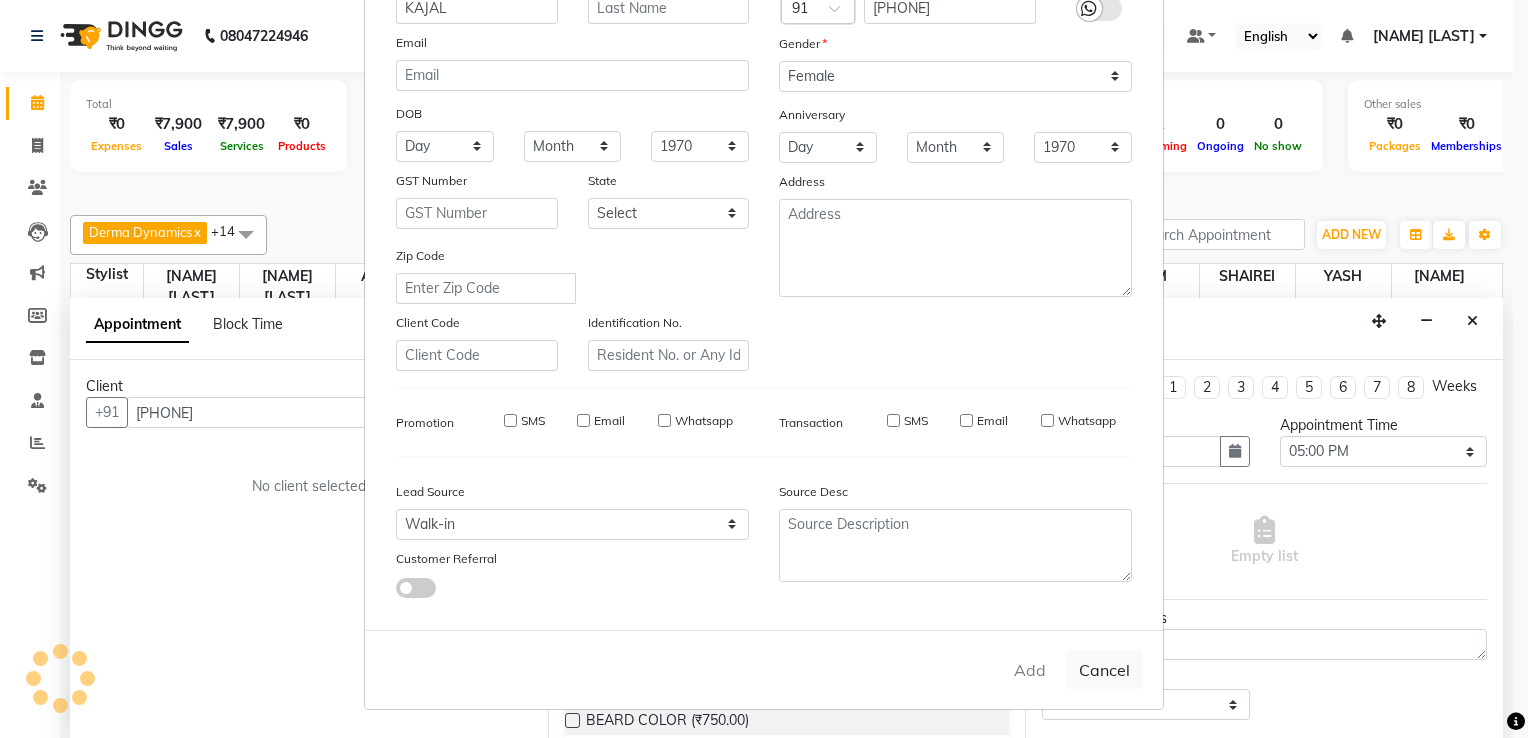 type 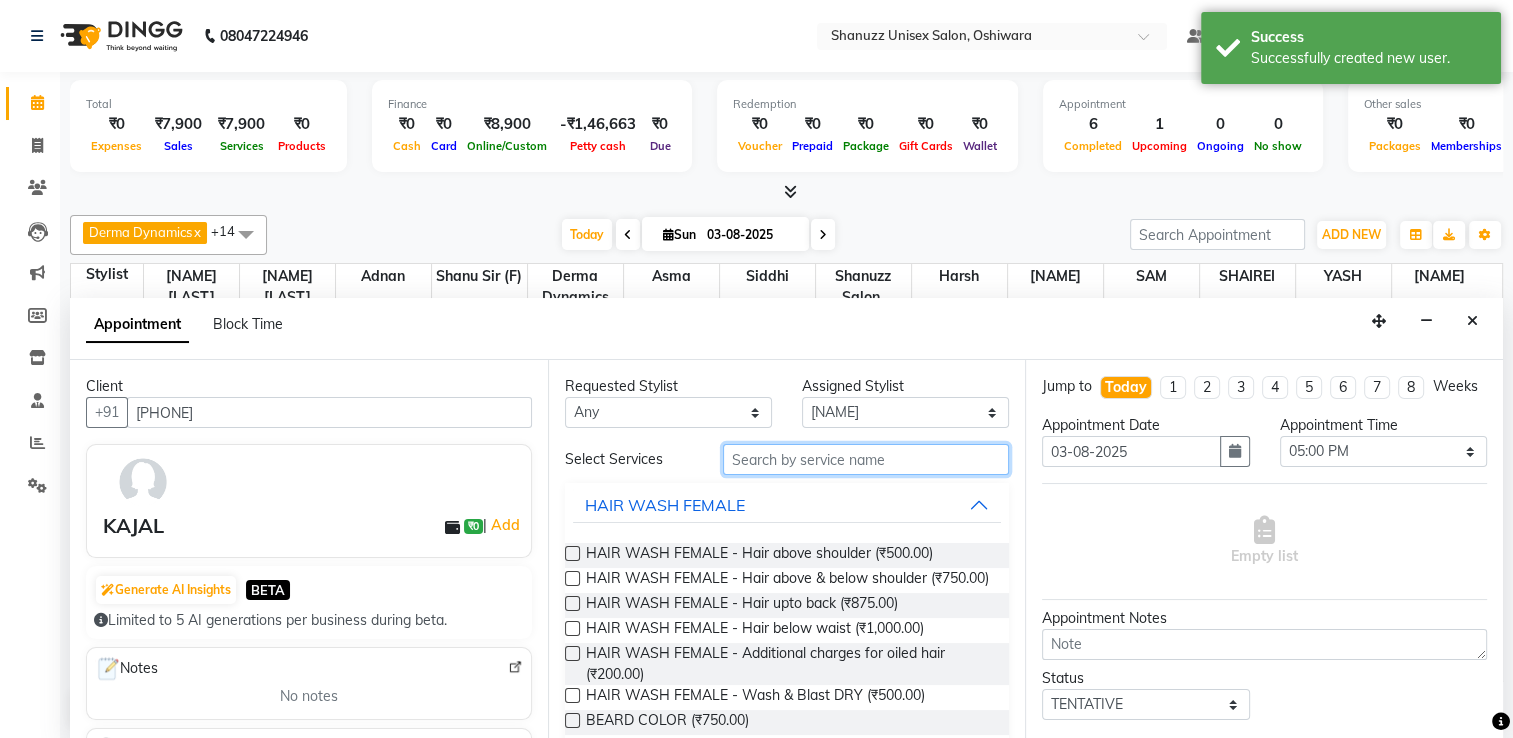 click at bounding box center [866, 459] 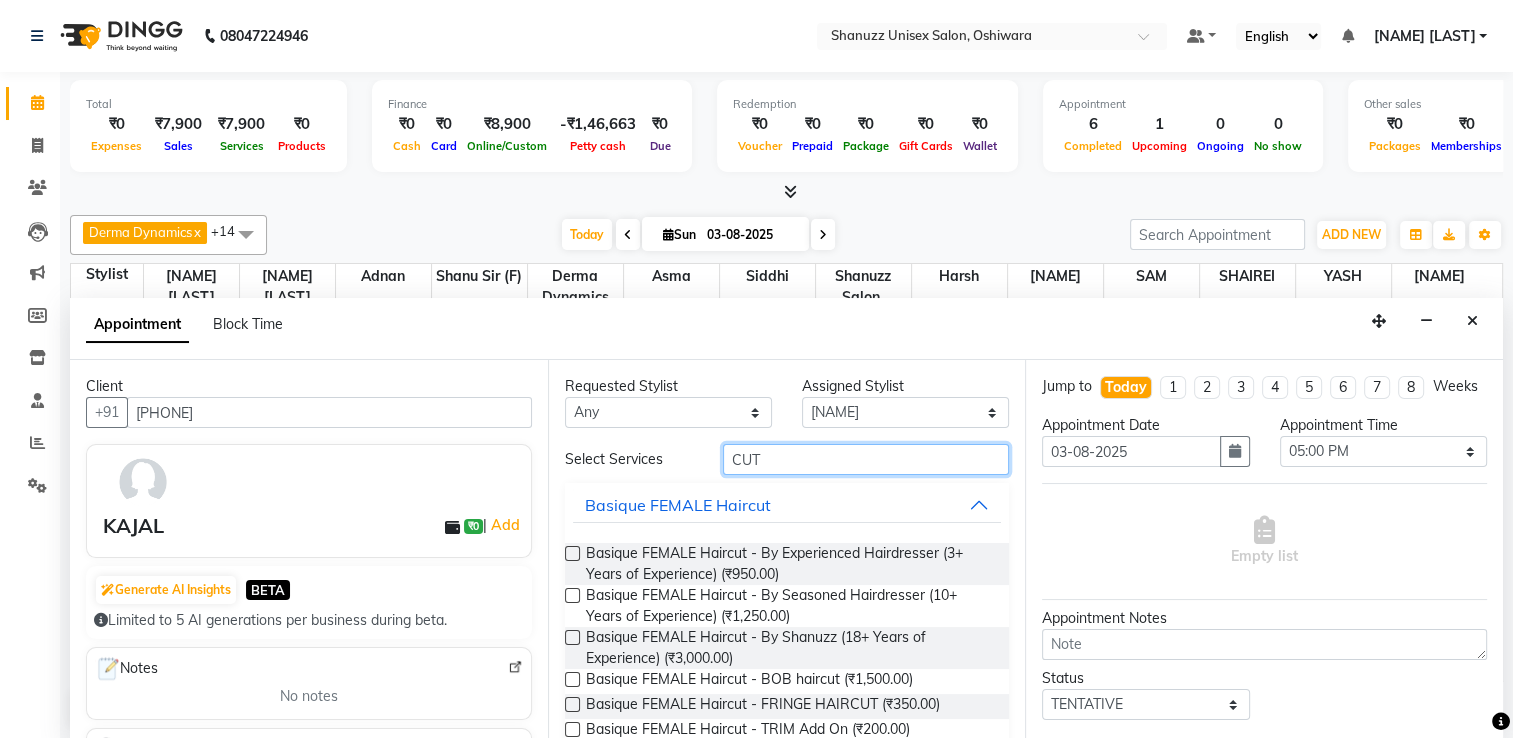 type on "CUT" 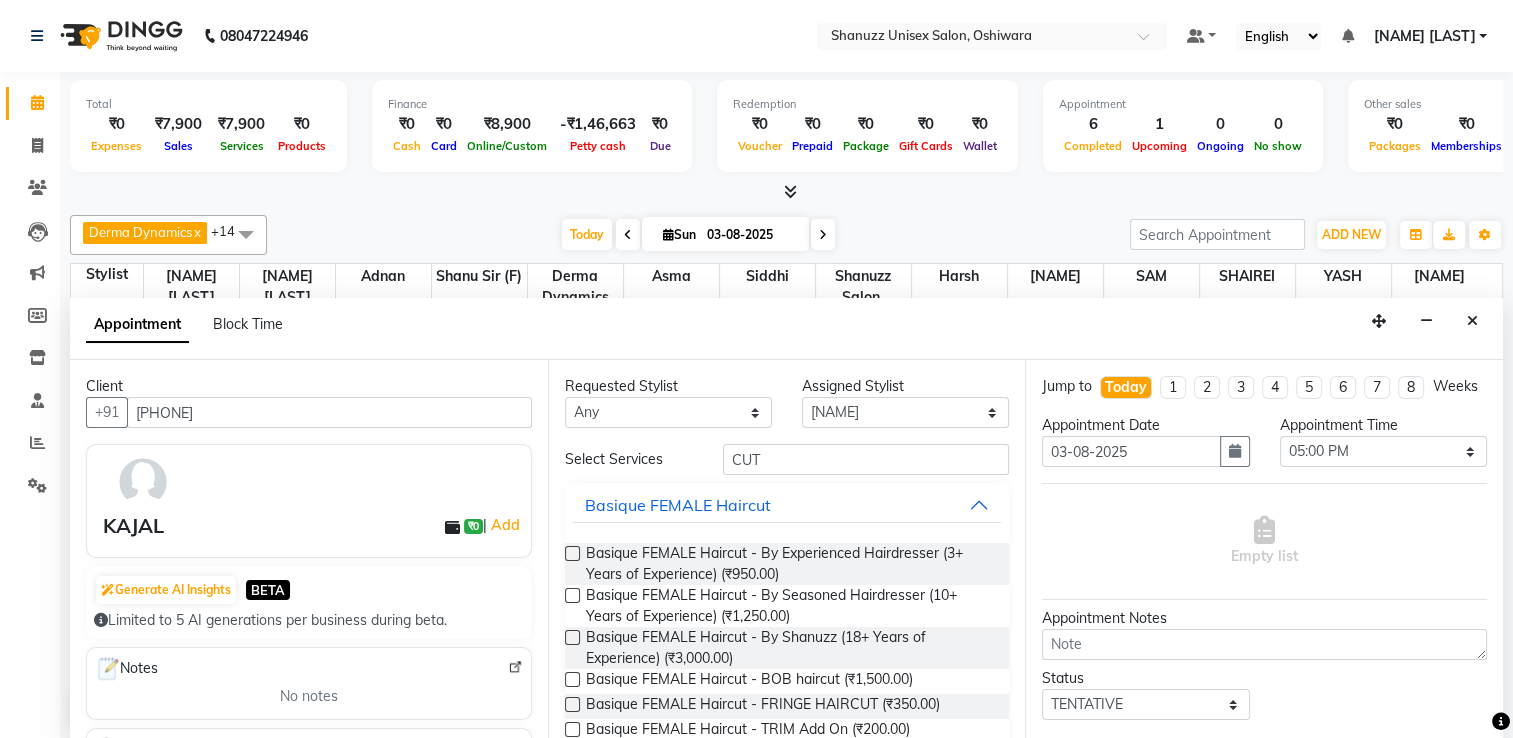 click at bounding box center (572, 595) 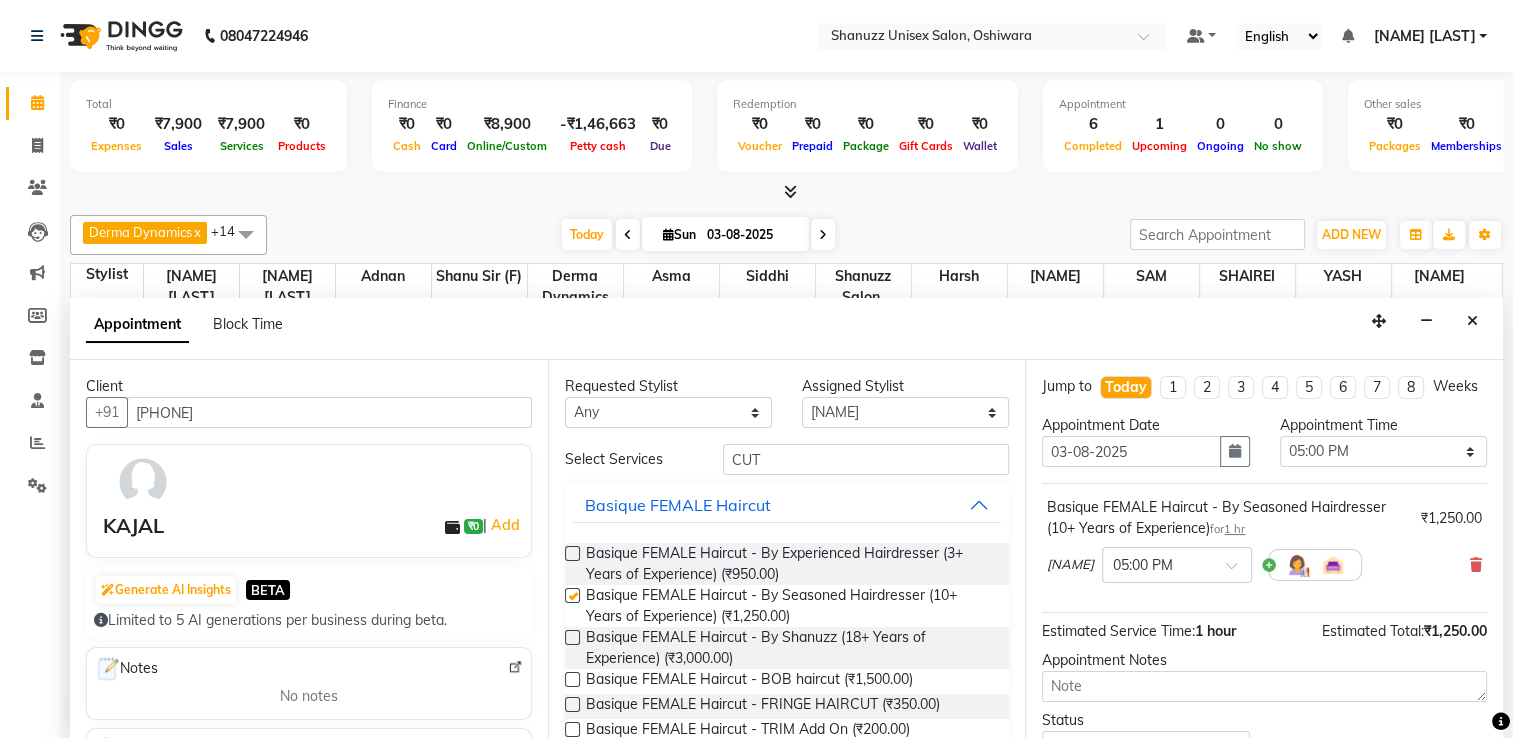 checkbox on "false" 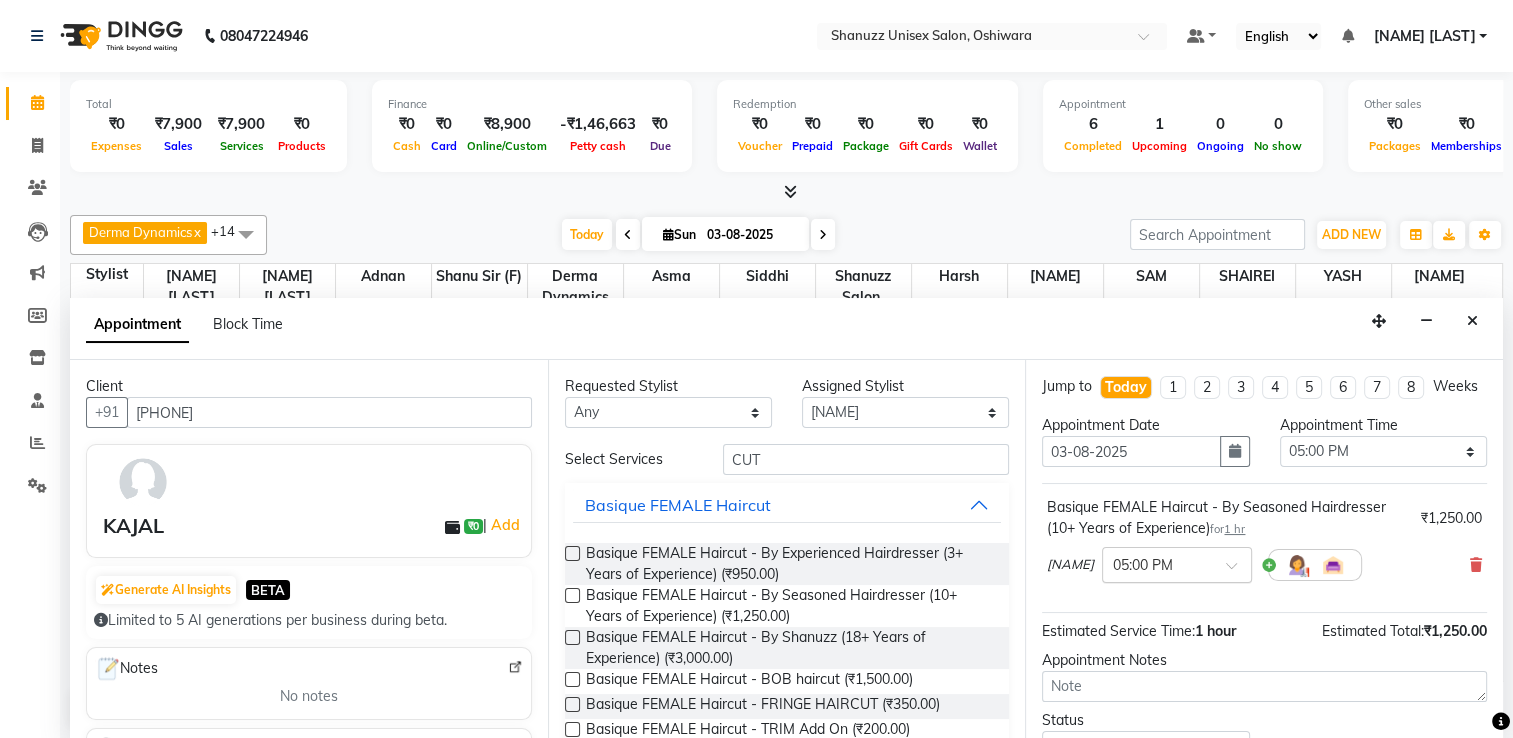 scroll, scrollTop: 164, scrollLeft: 0, axis: vertical 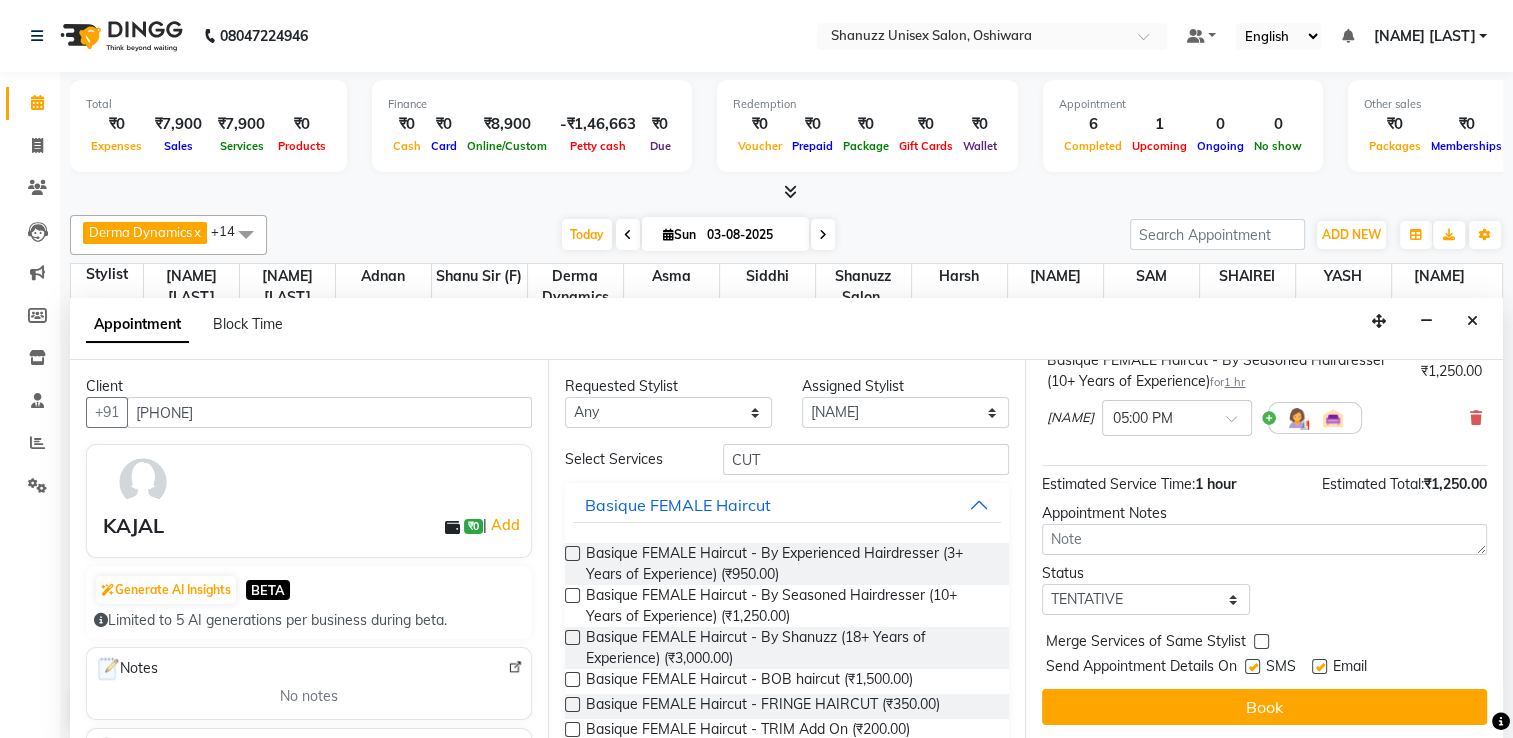 click at bounding box center (1252, 666) 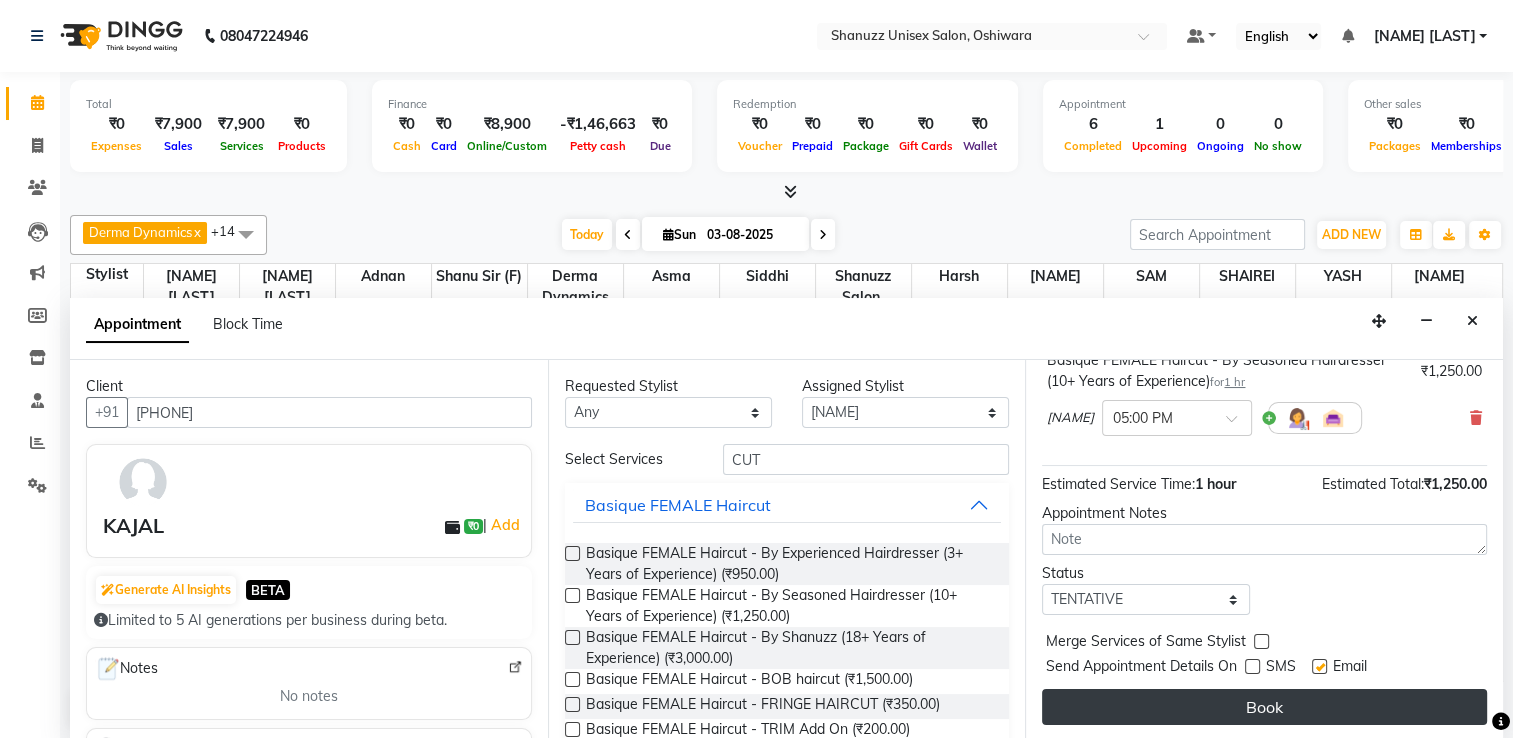 click on "Book" at bounding box center [1264, 707] 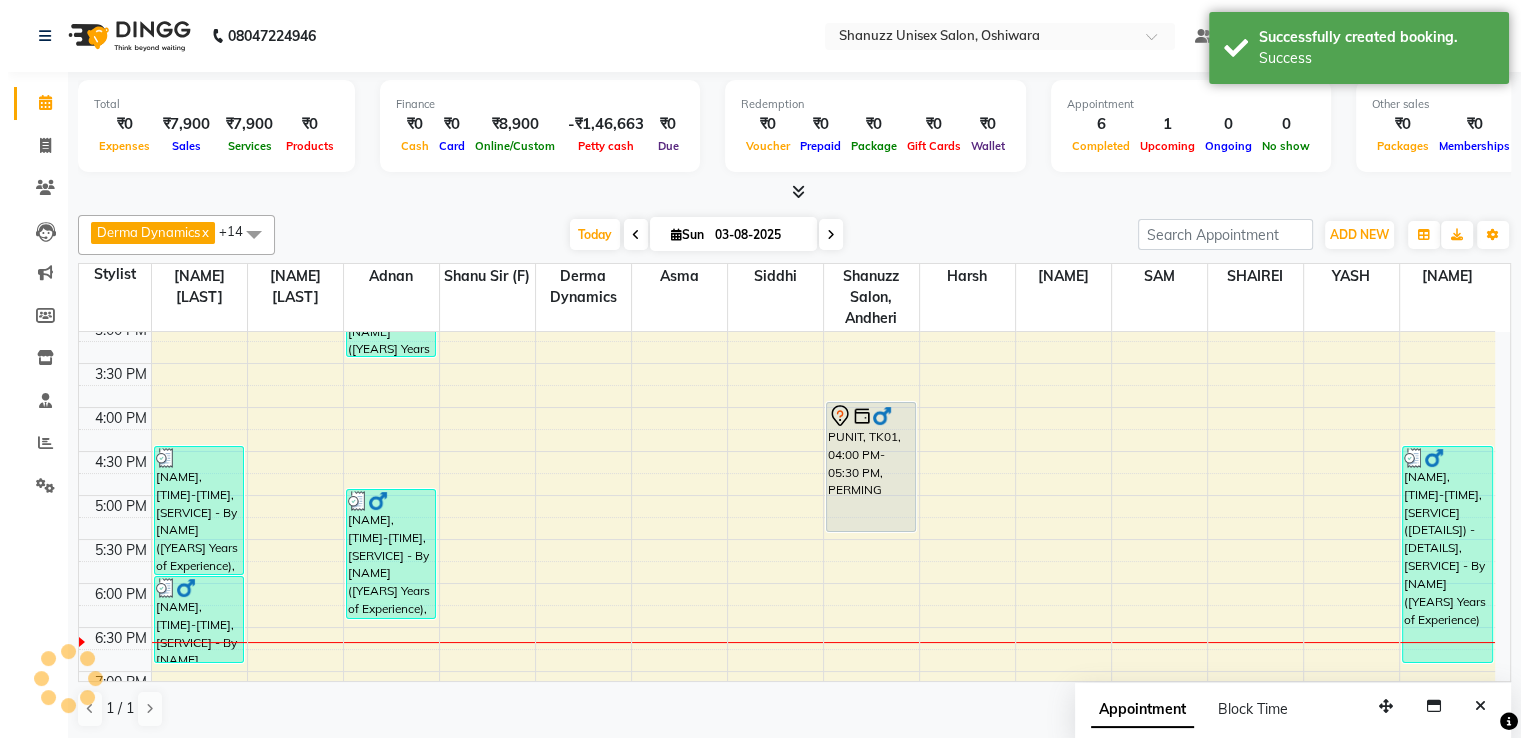 scroll, scrollTop: 0, scrollLeft: 0, axis: both 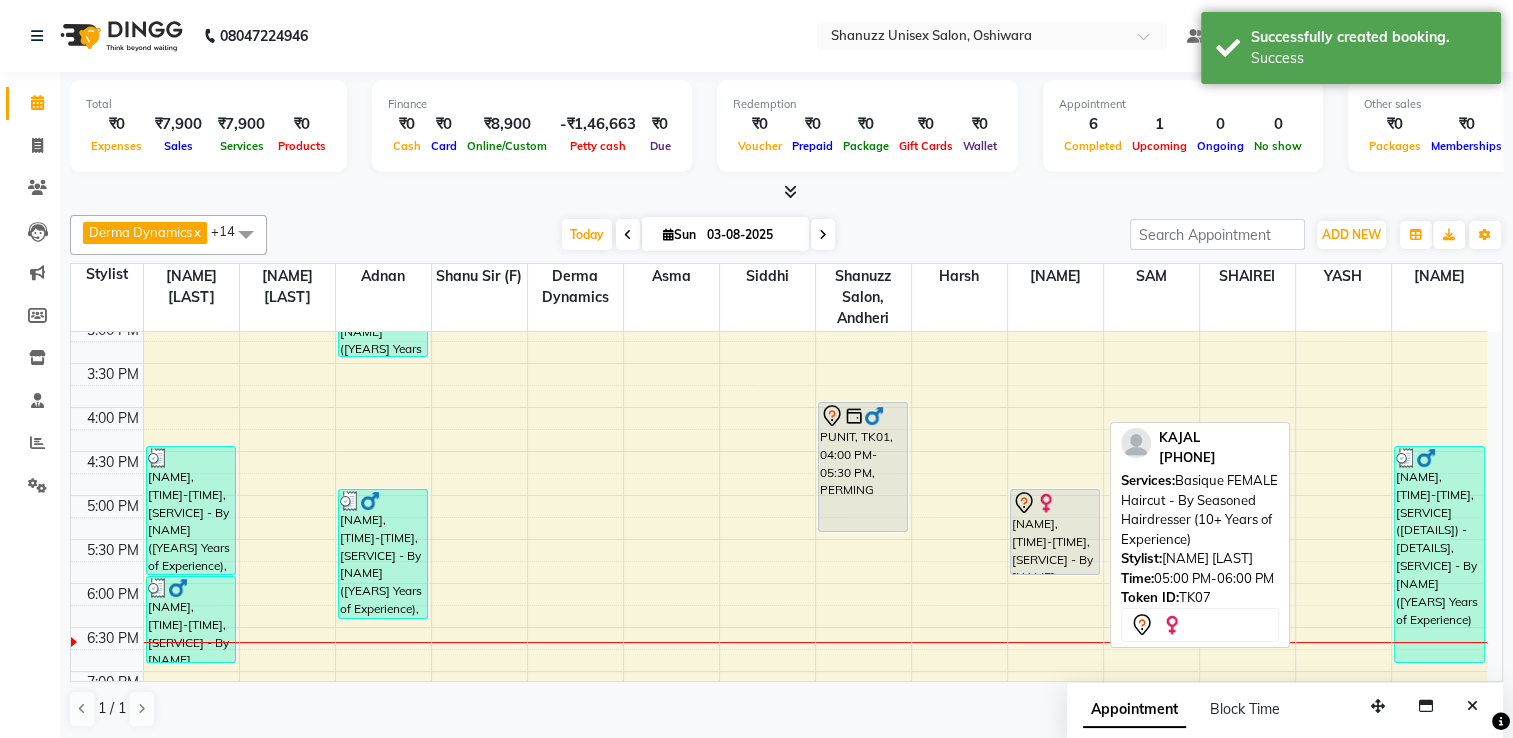 click at bounding box center [1046, 503] 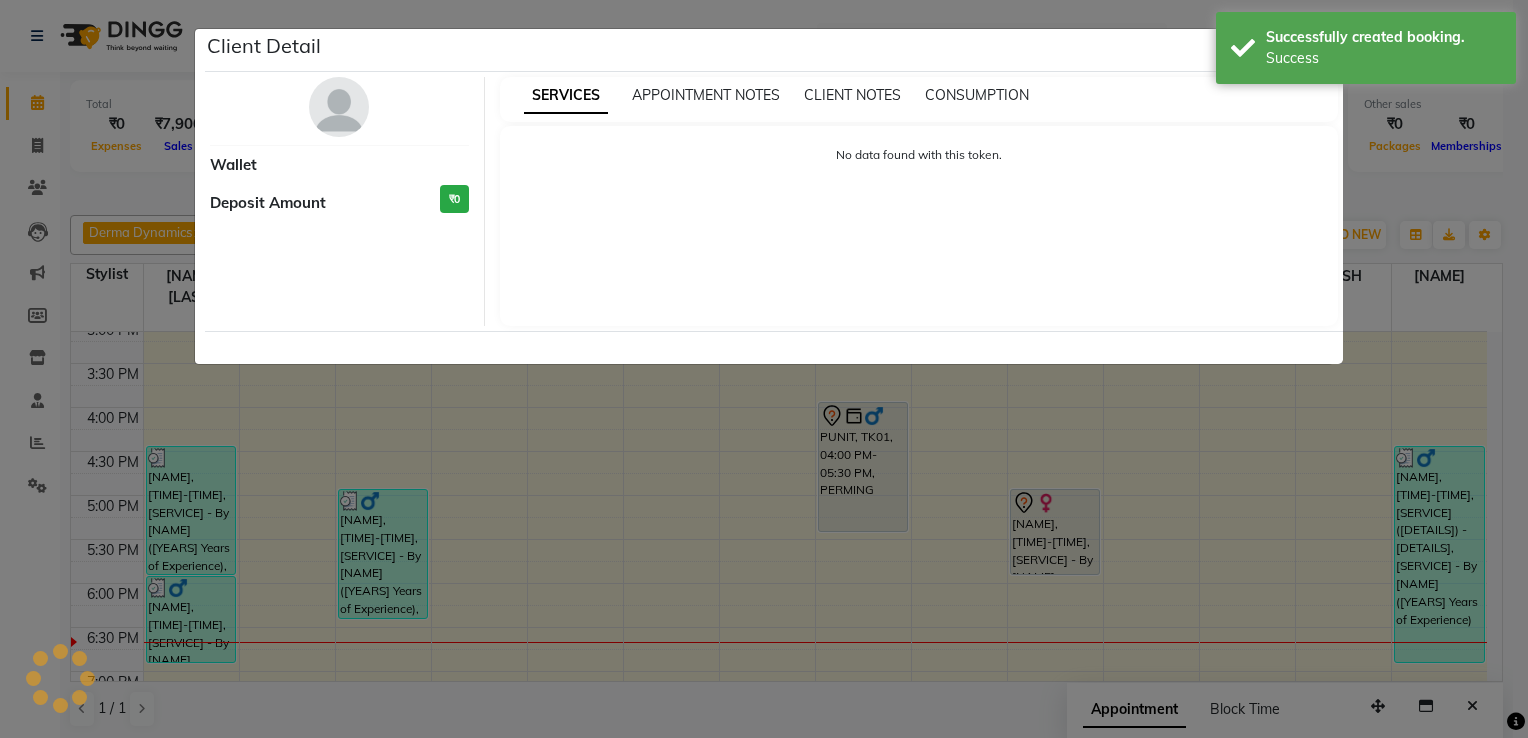 select on "7" 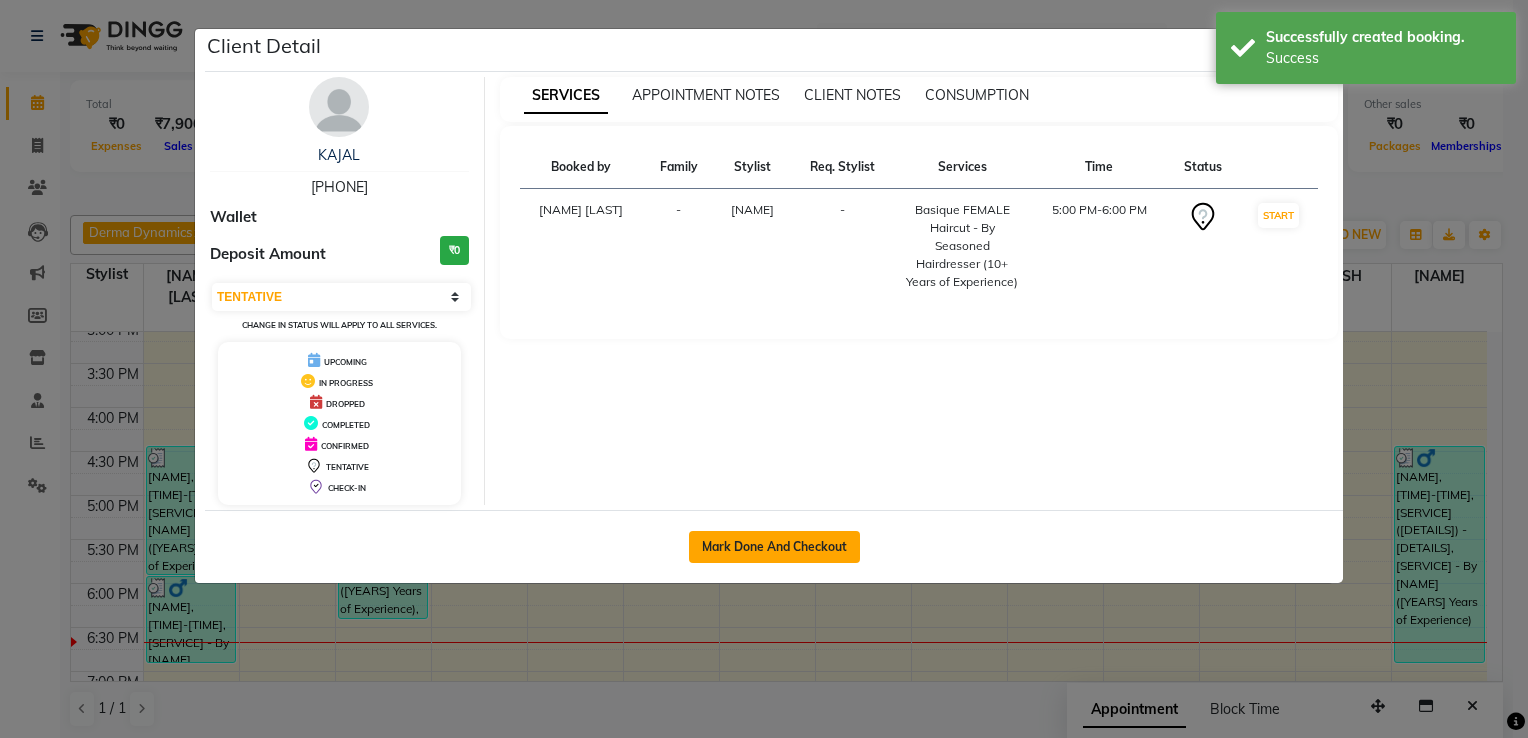 click on "Mark Done And Checkout" 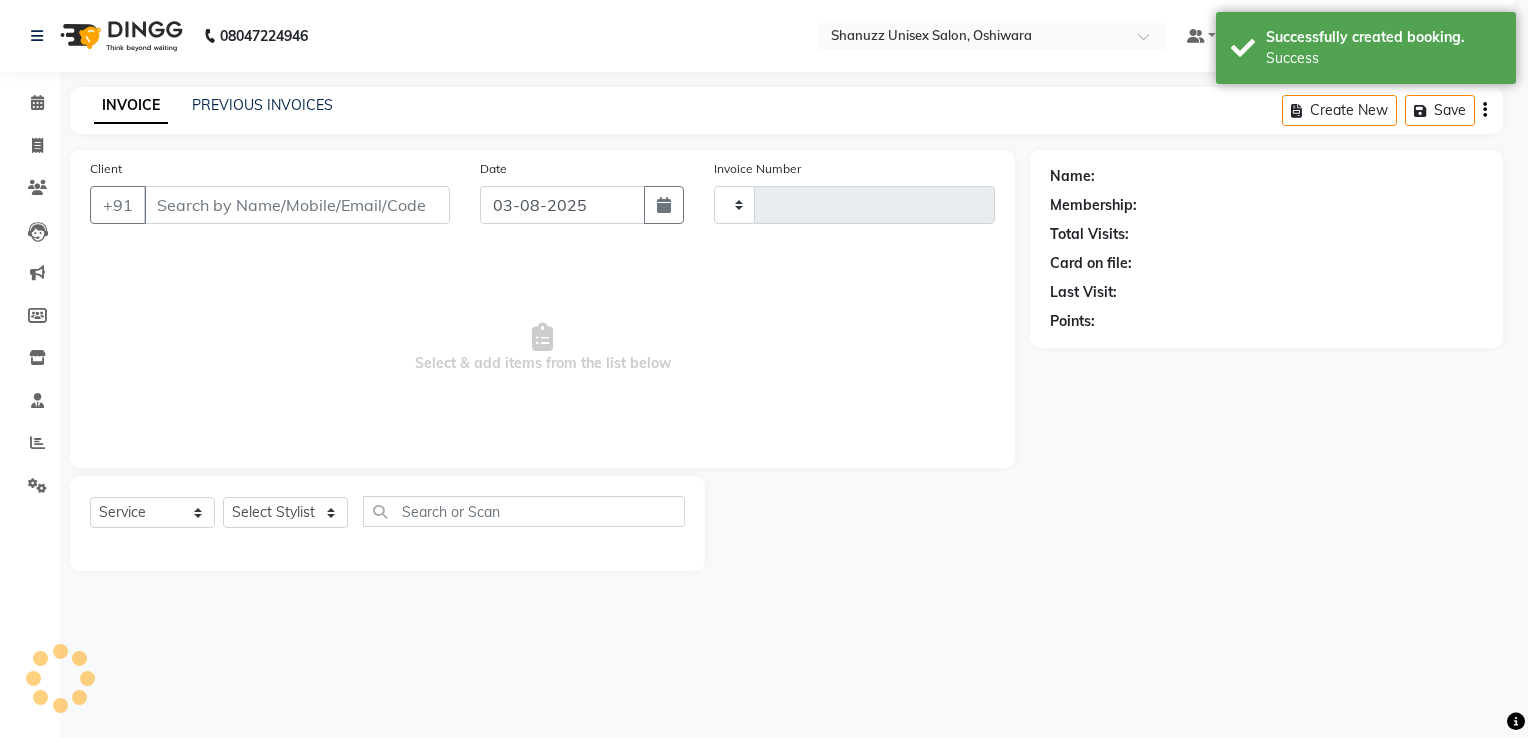 type on "1190" 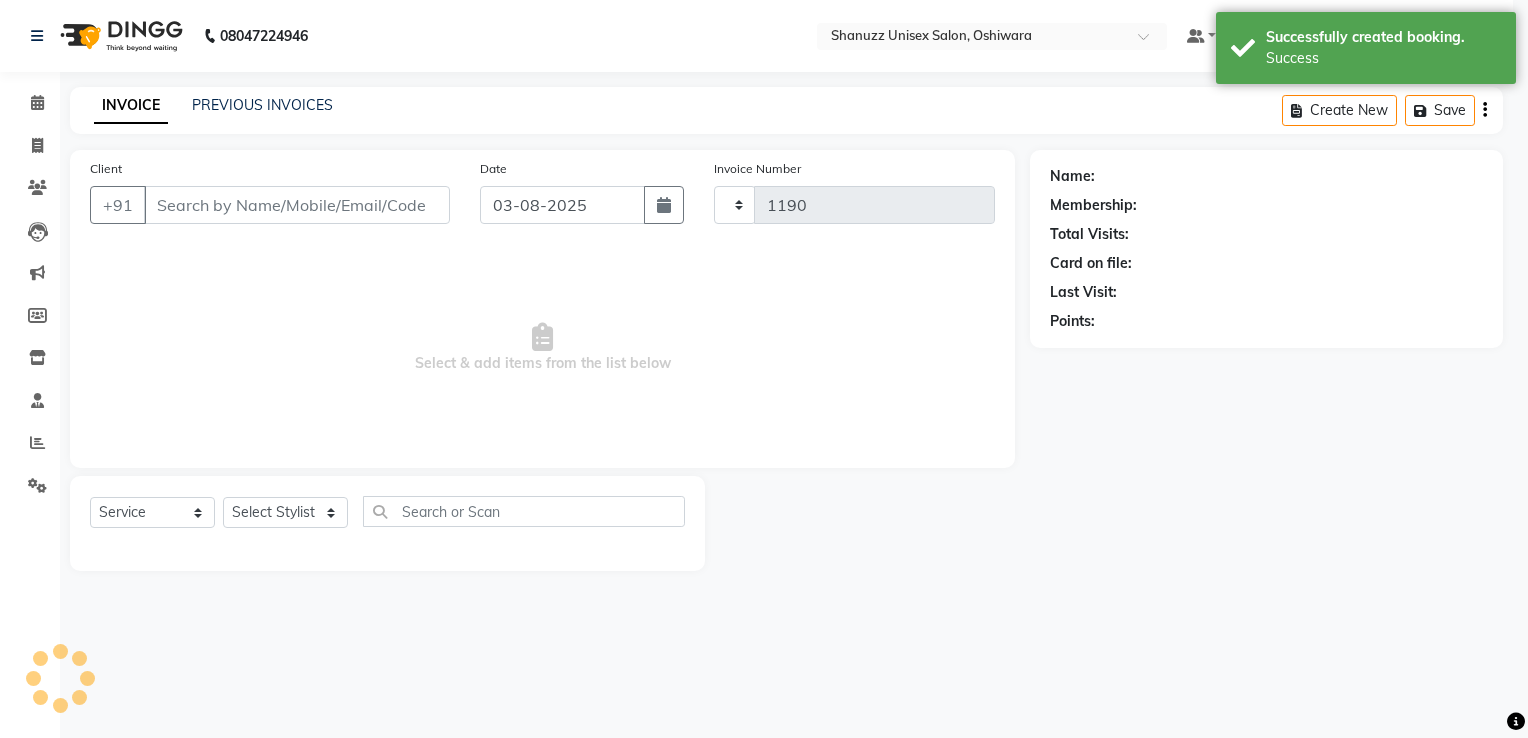 select on "7102" 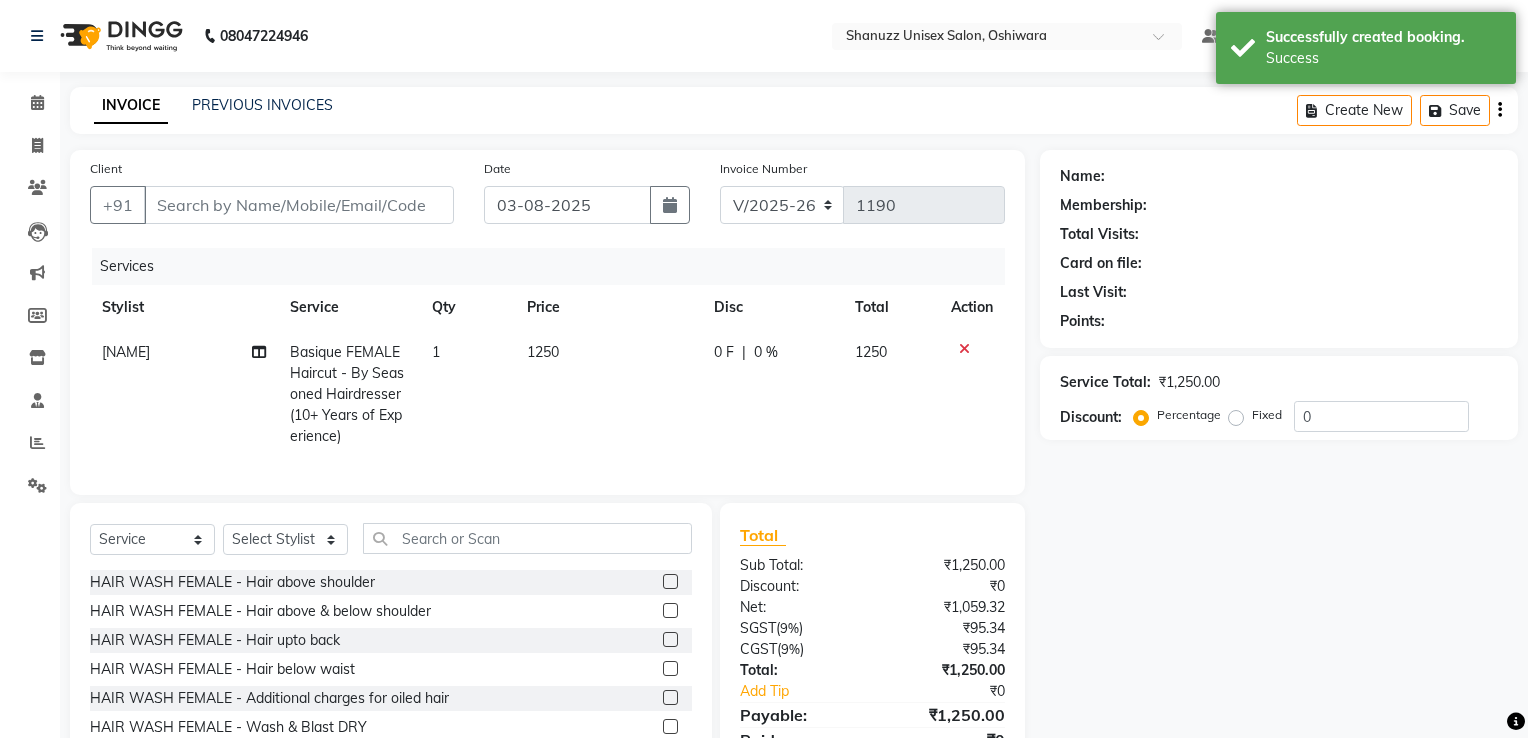 type on "[PHONE]" 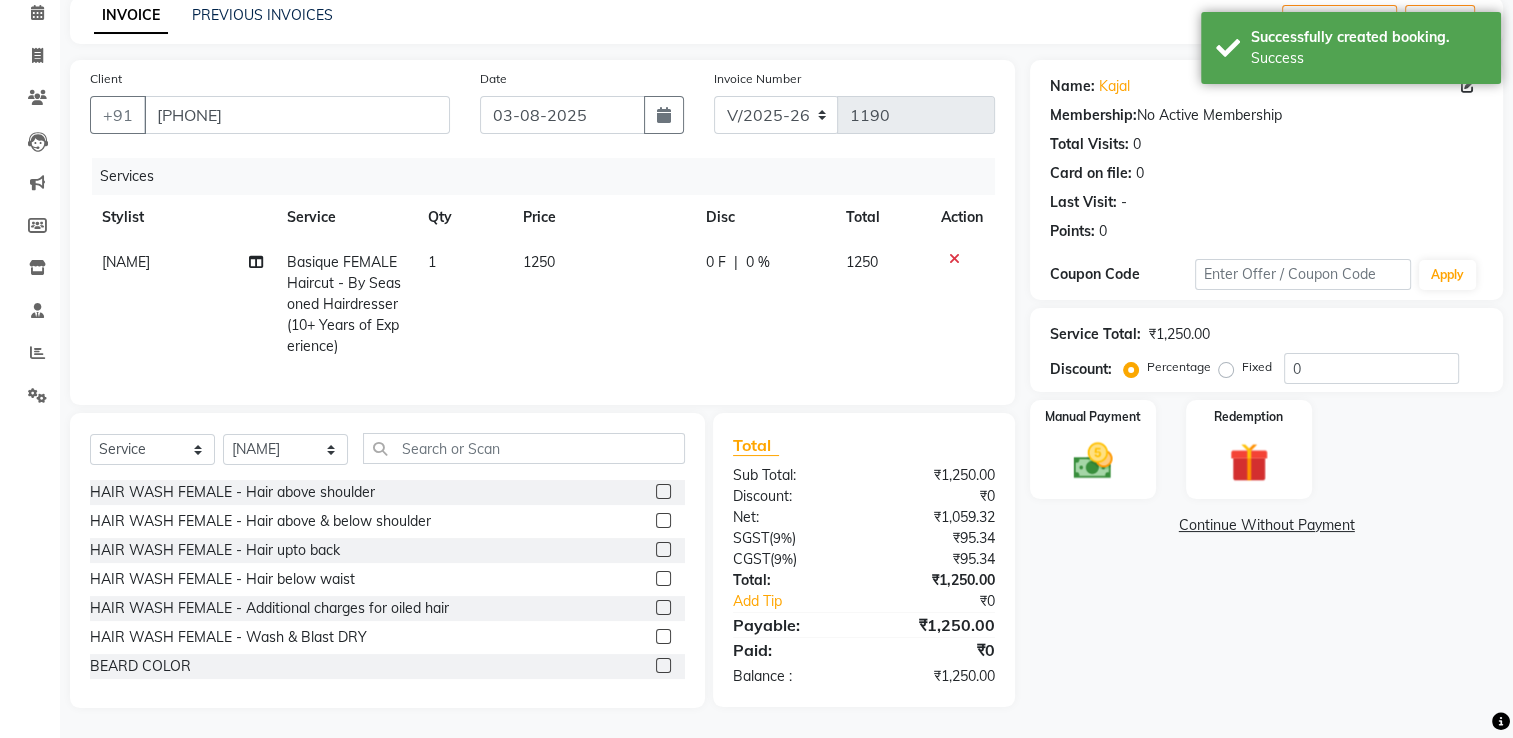 scroll, scrollTop: 105, scrollLeft: 0, axis: vertical 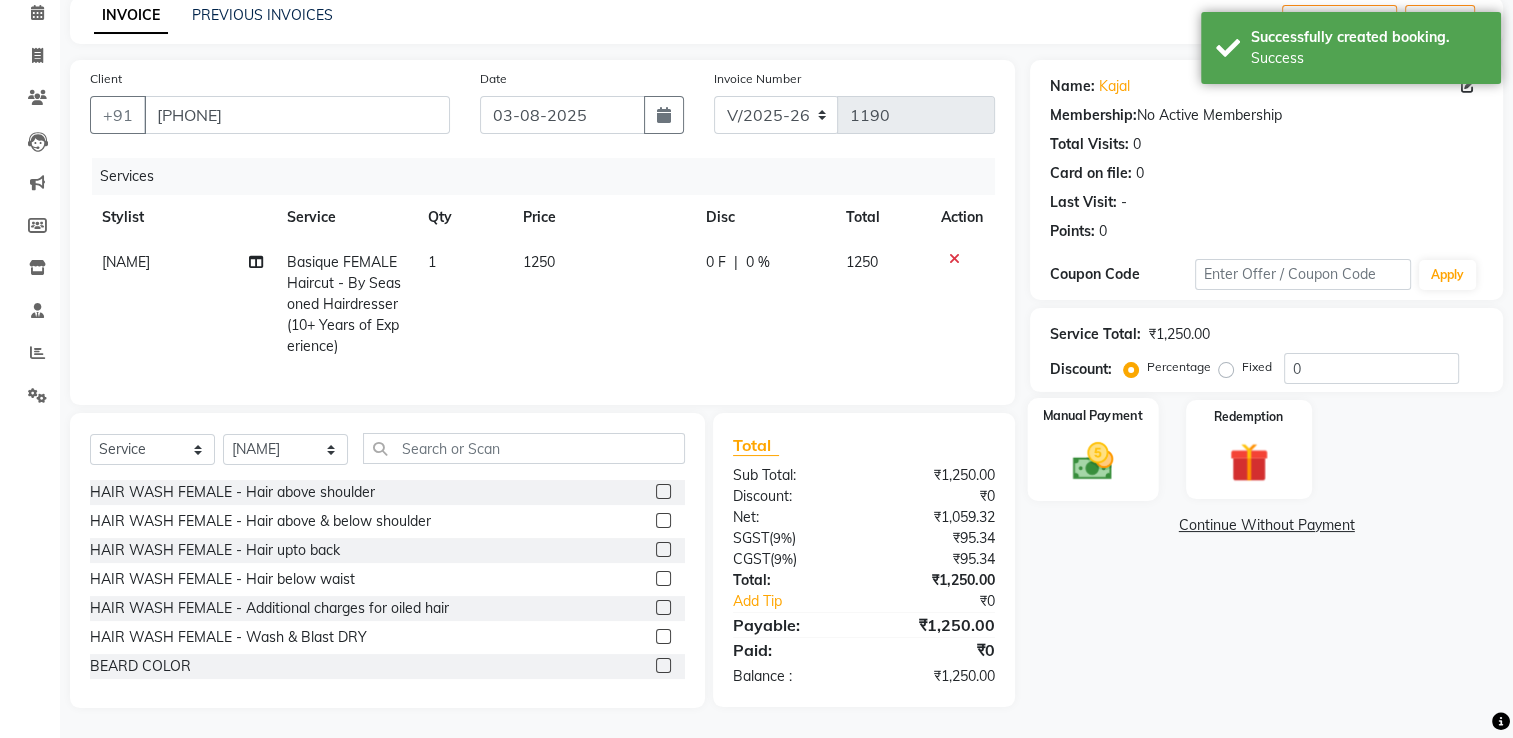 click 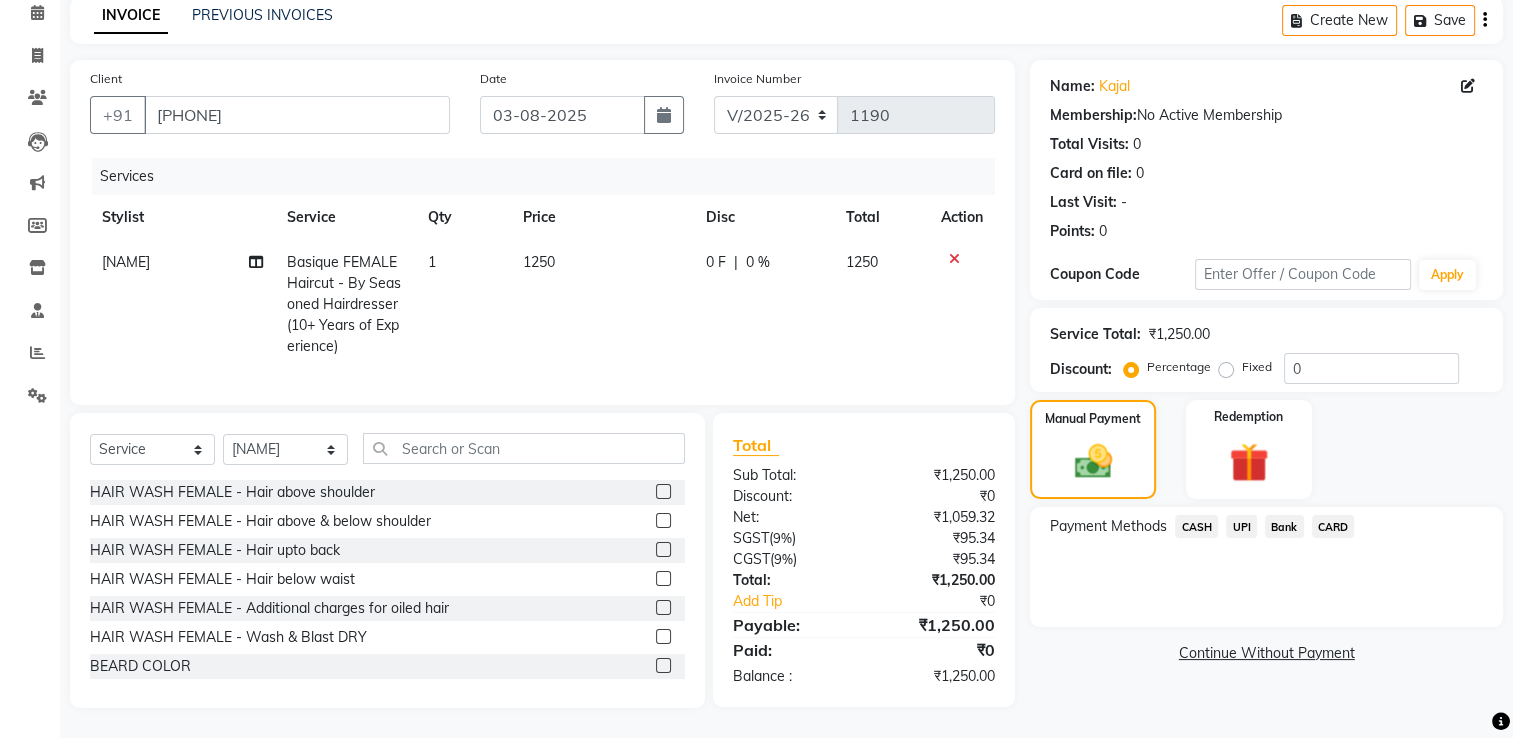 click on "UPI" 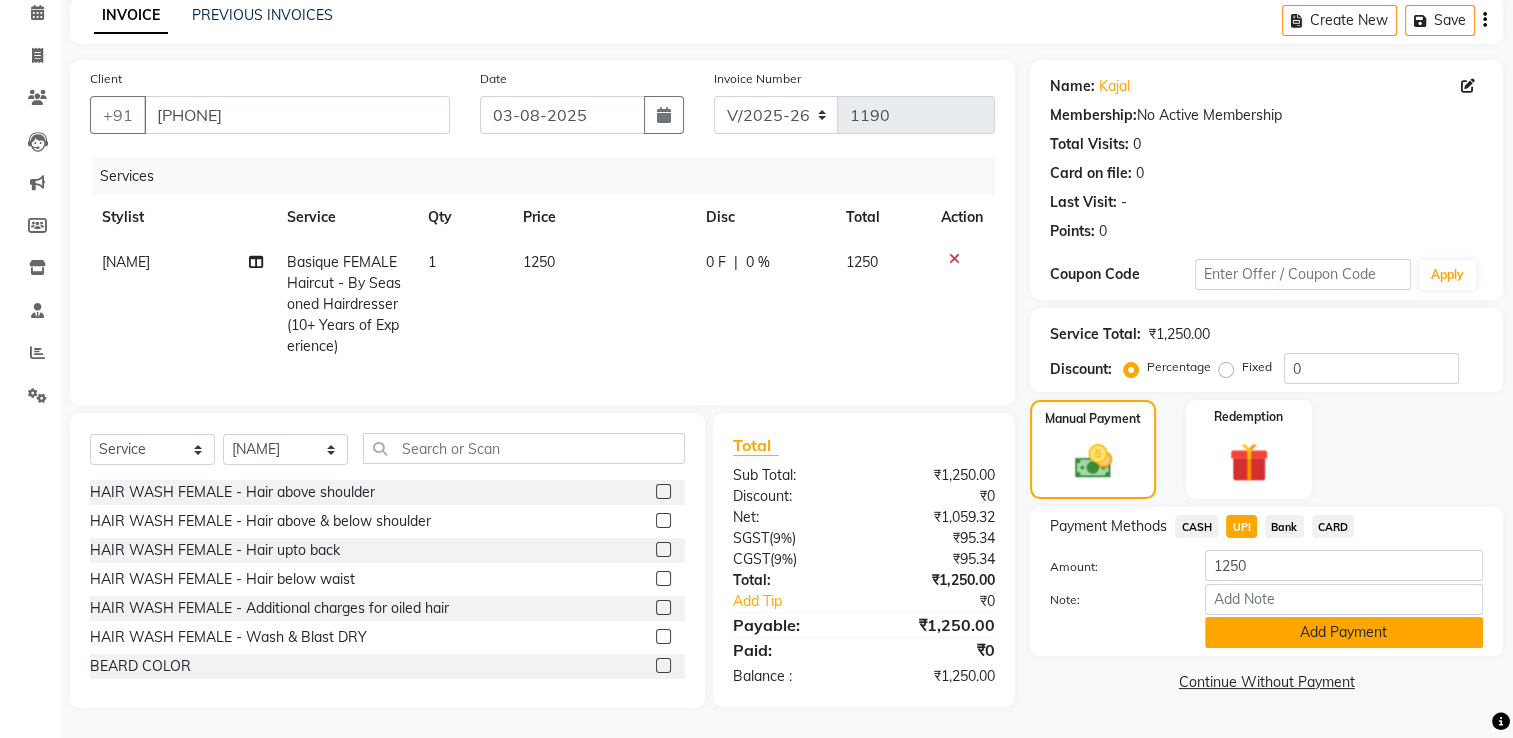 click on "Add Payment" 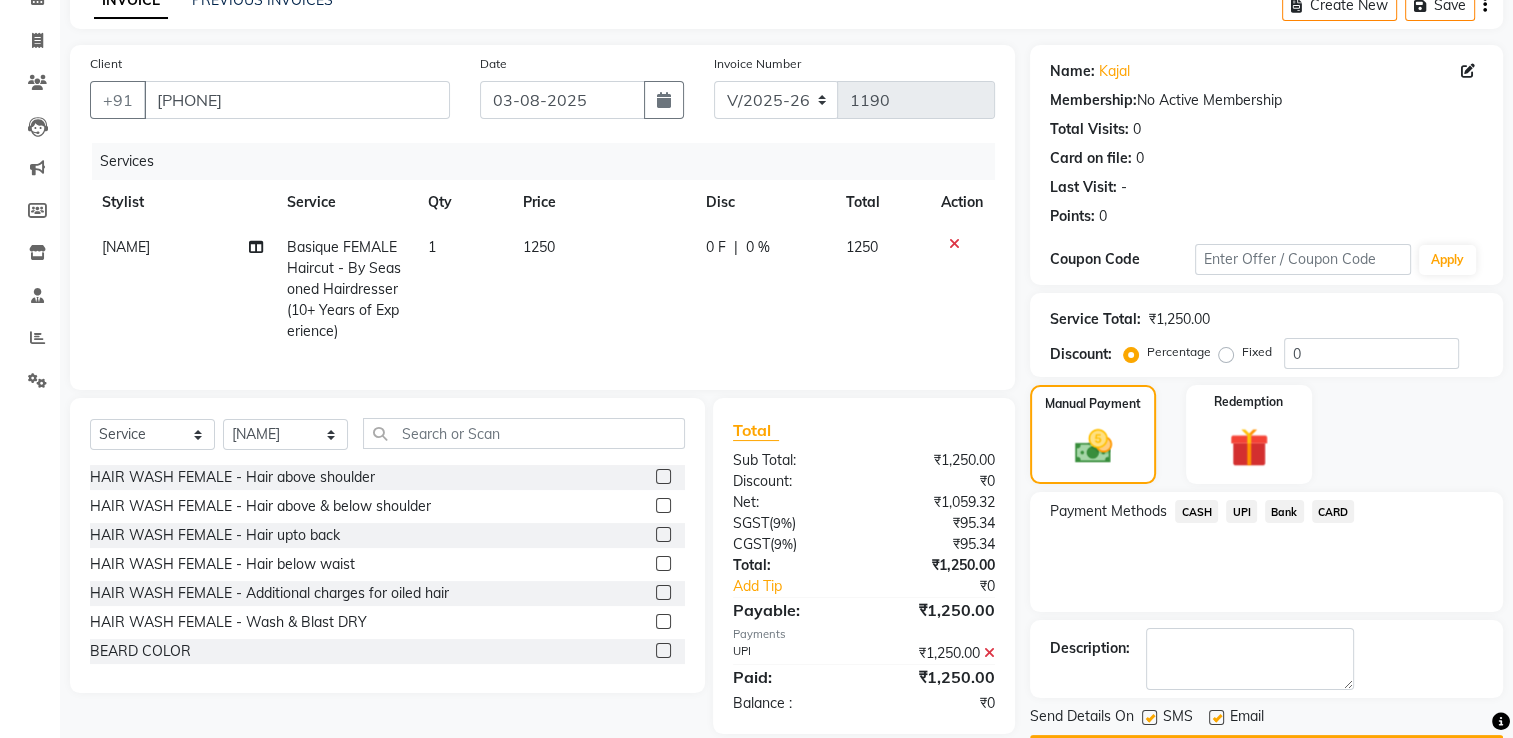 scroll, scrollTop: 161, scrollLeft: 0, axis: vertical 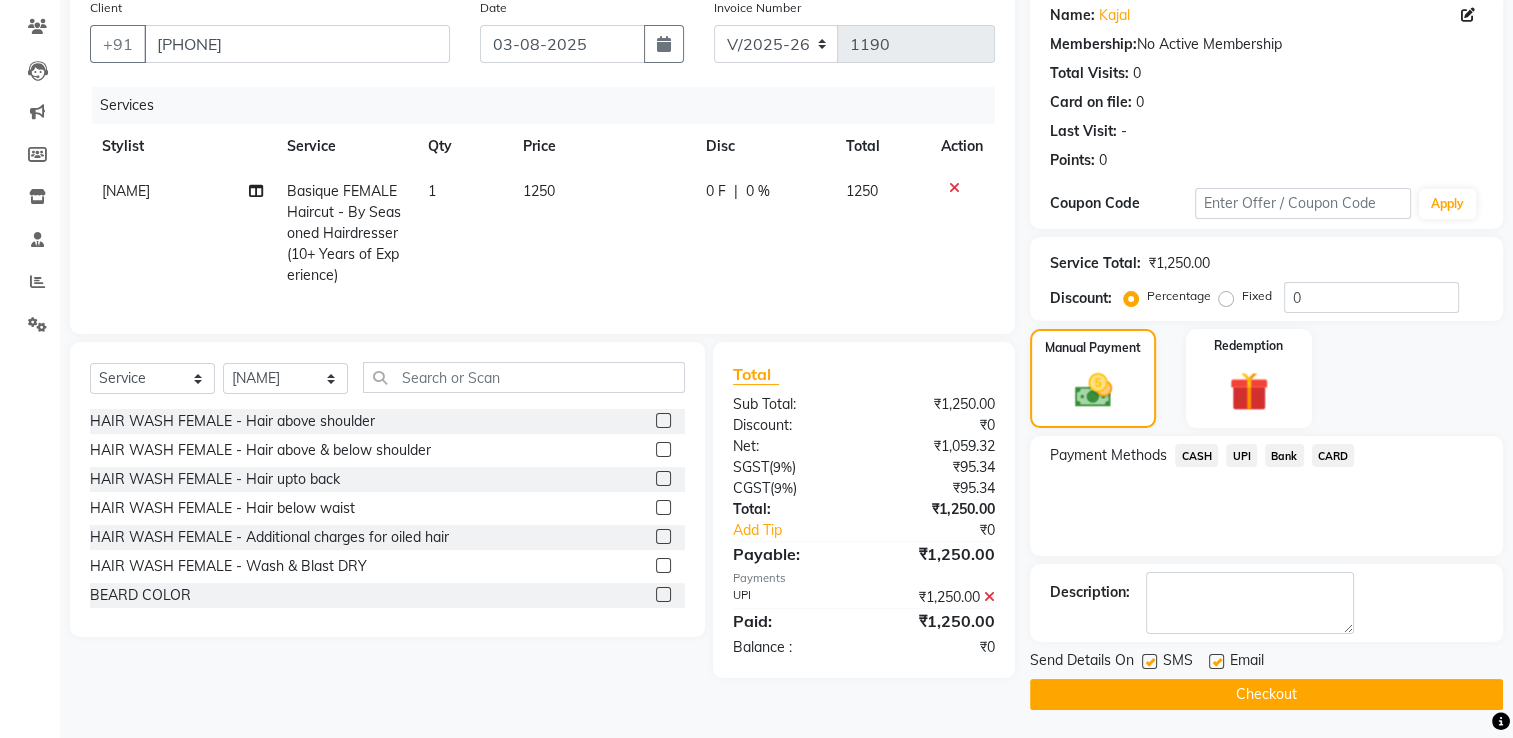 click 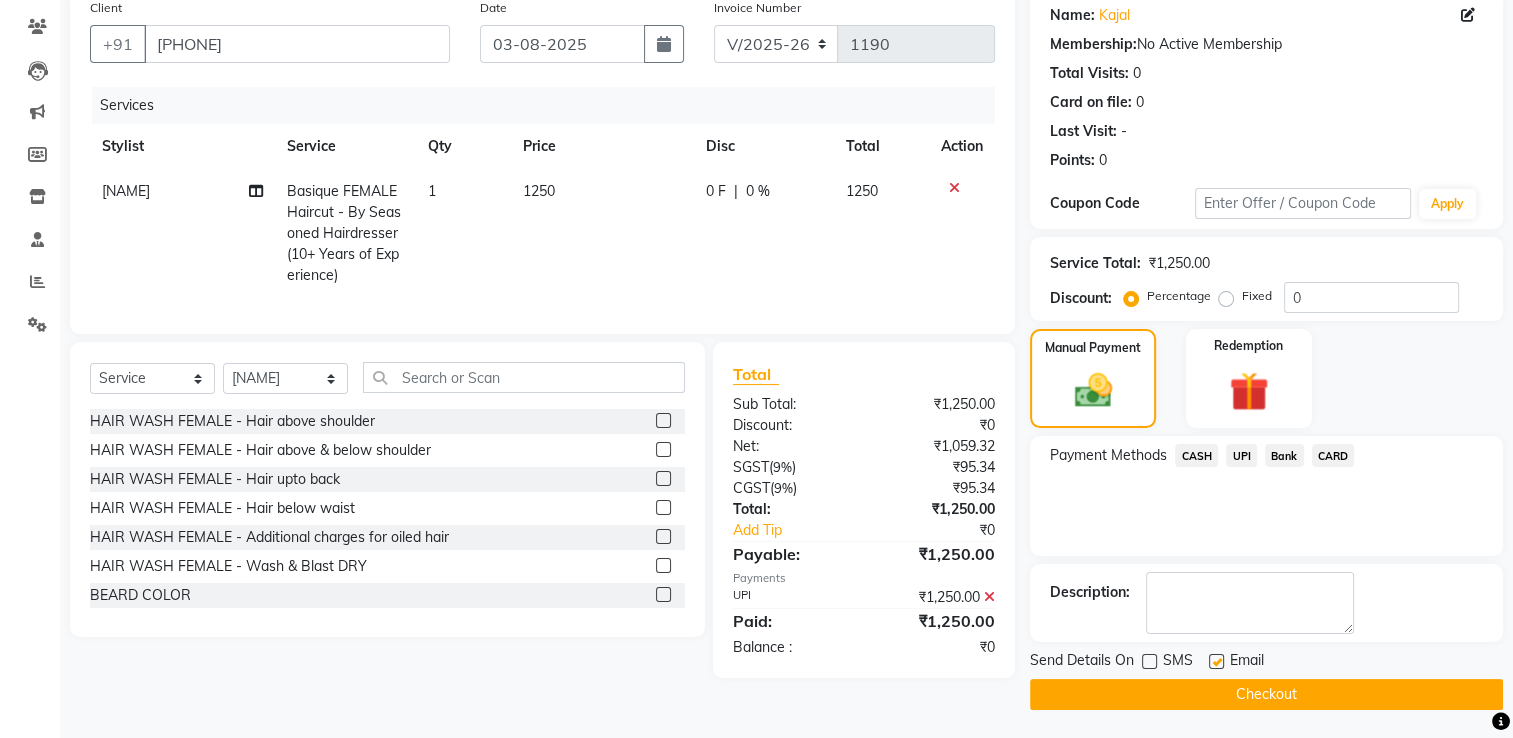 click on "Checkout" 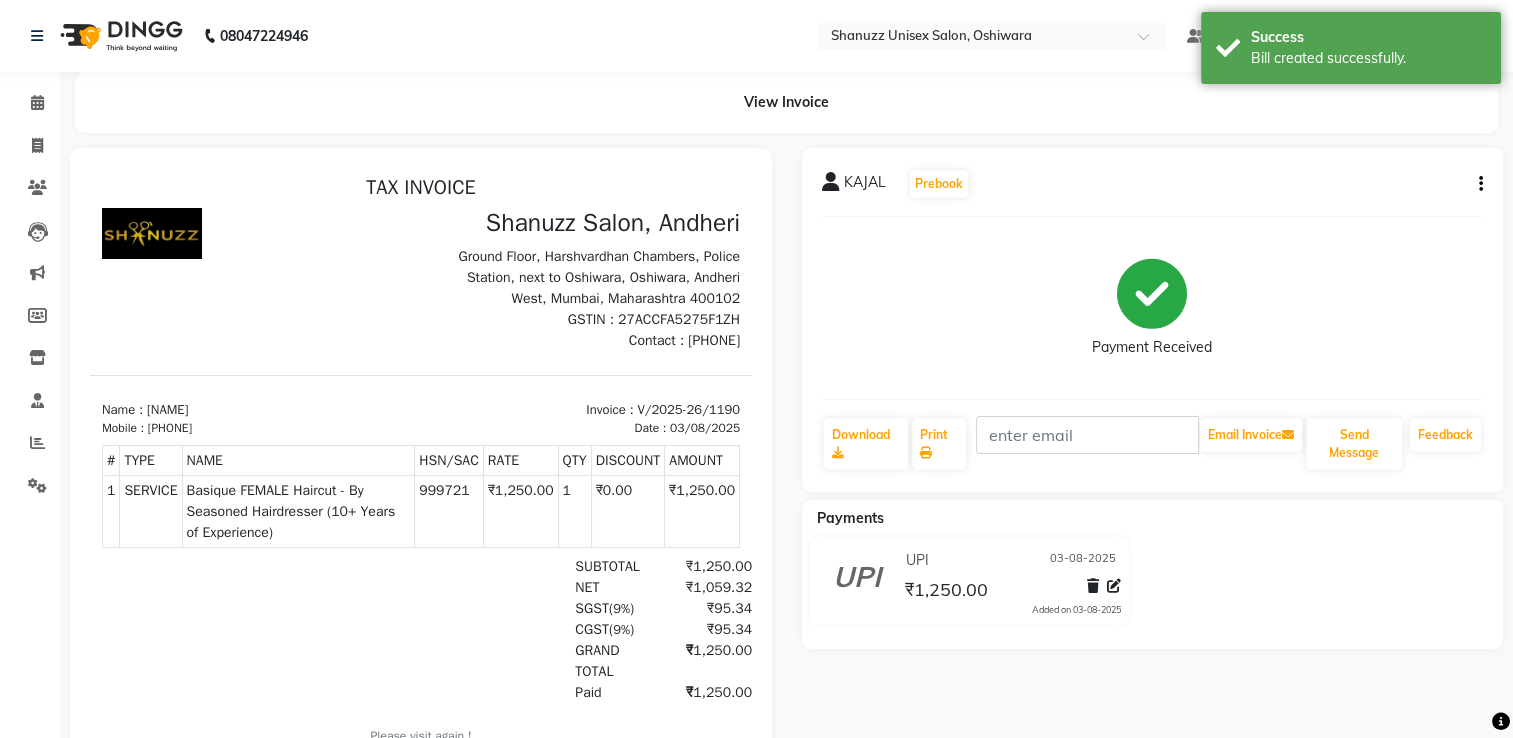 scroll, scrollTop: 0, scrollLeft: 0, axis: both 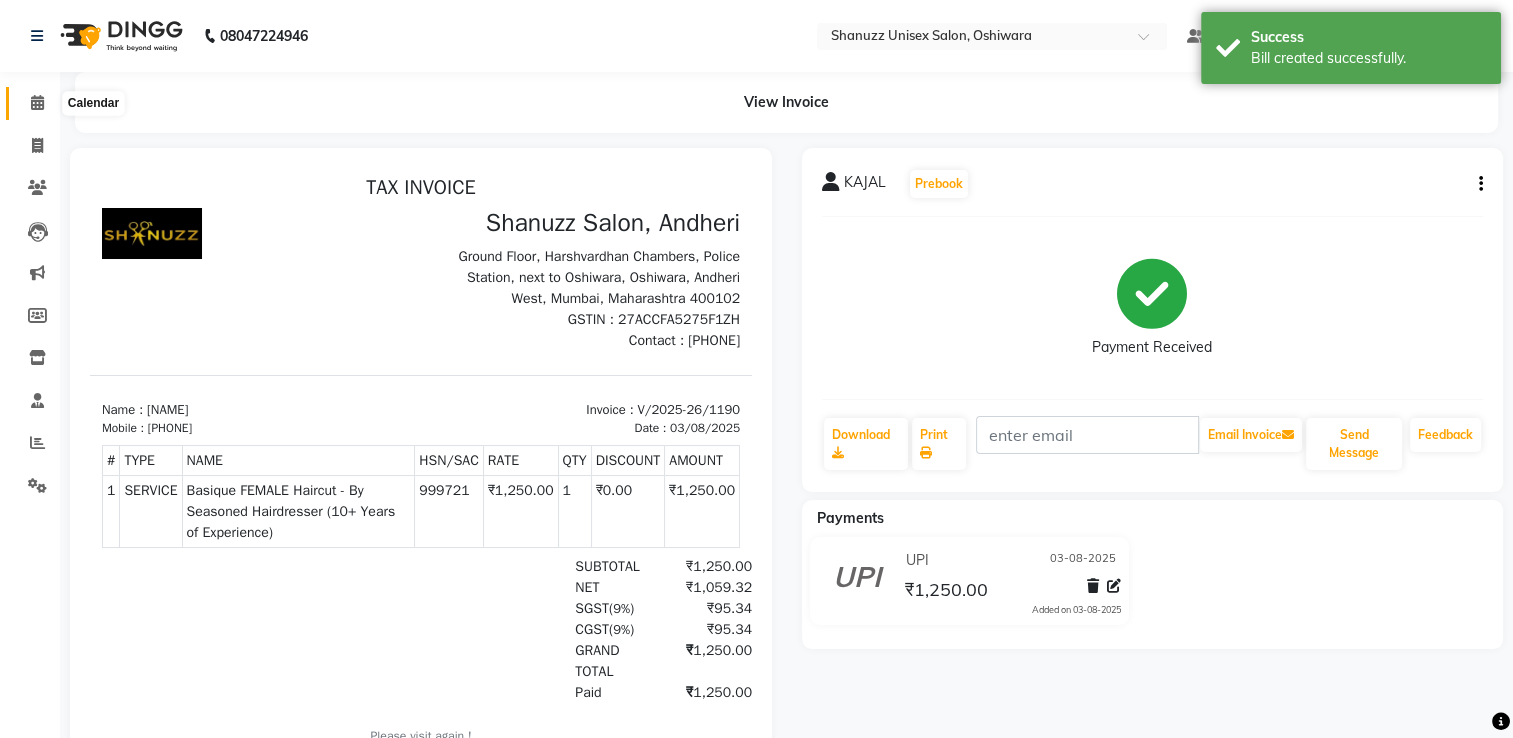 click 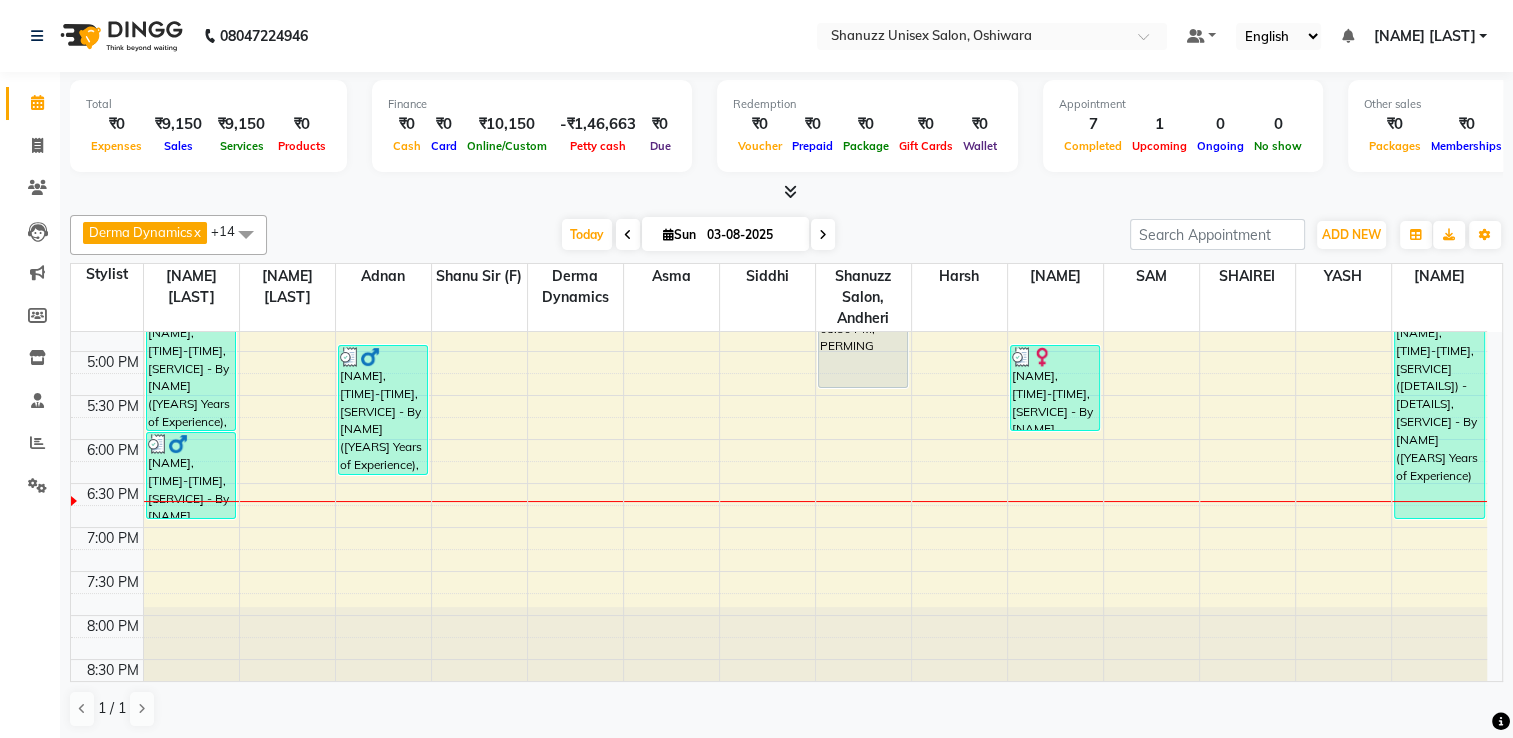 scroll, scrollTop: 684, scrollLeft: 0, axis: vertical 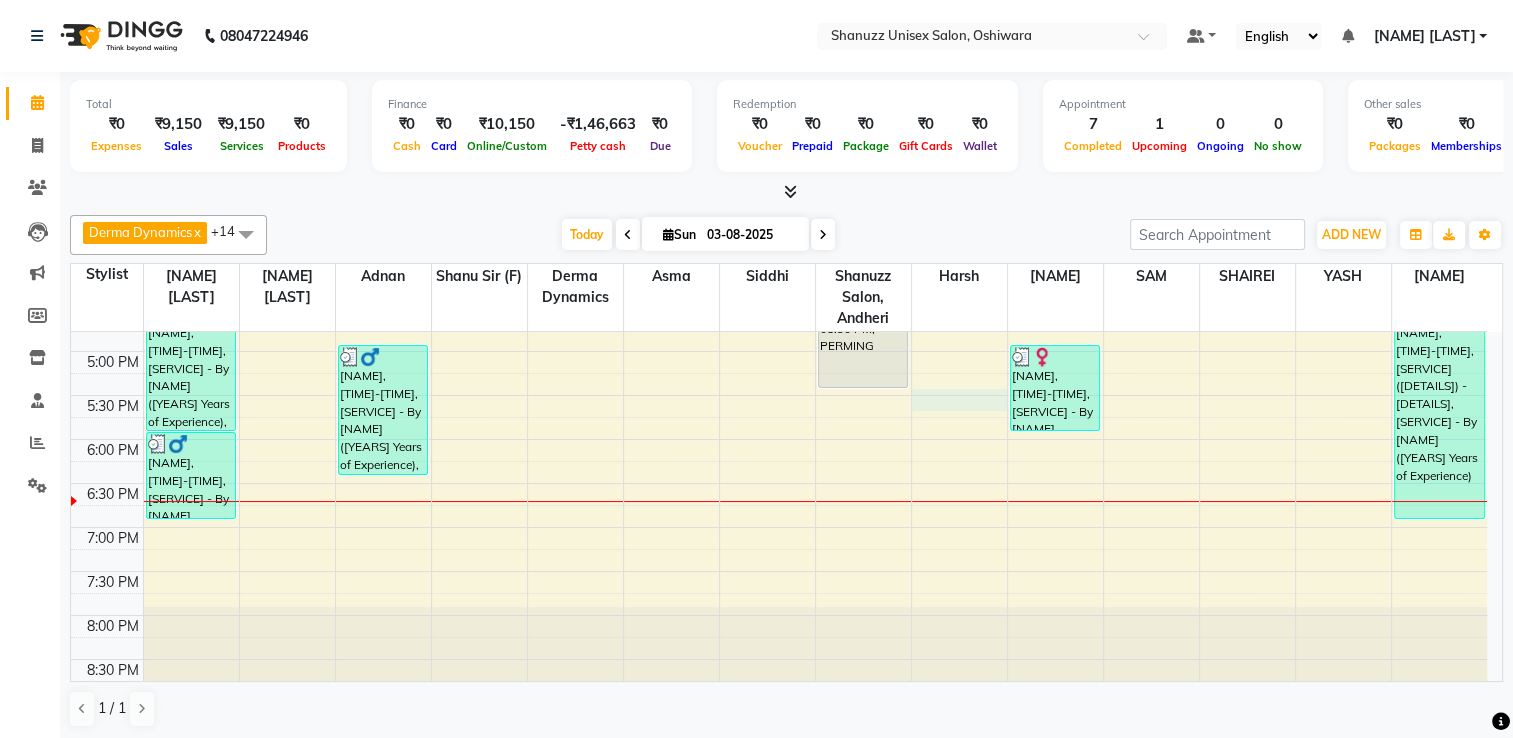 click on "9:00 AM 9:30 AM 10:00 AM 10:30 AM 11:00 AM 11:30 AM 12:00 PM 12:30 PM 1:00 PM 1:30 PM 2:00 PM 2:30 PM 3:00 PM 3:30 PM 4:00 PM 4:30 PM 5:00 PM 5:30 PM 6:00 PM 6:30 PM 7:00 PM 7:30 PM 8:00 PM 8:30 PM     ARUN, TK04, 04:30 PM-06:00 PM, Basique MALE Haircut - By Experienced Hairdresser (3+ Years of Experience),SHAVE / BEARD TRIM - By Experienced Hairdresser (3+ Years of Experience)     AAQAIB, TK05, 06:00 PM-07:00 PM, Basique MALE Haircut - By Experienced Hairdresser (3+ Years of Experience)     UMAIR SHAIKH, TK03, 01:00 PM-03:30 PM, HAIR SPA  - Crown,Basique MALE Haircut - By Experienced Hairdresser (3+ Years of Experience),SHAVE / BEARD TRIM - By Experienced Hairdresser (3+ Years of Experience)     SUMANT, TK06, 05:00 PM-06:30 PM, Basique MALE Haircut - By Experienced Hairdresser (3+ Years of Experience),SHAVE / BEARD TRIM - By Experienced Hairdresser (3+ Years of Experience)     SALVANA MOTHA, TK02, 11:30 AM-12:00 PM, Basique FEMALE Haircut - TRIM Add On             PUNIT, TK01, 04:00 PM-05:30 PM, PERMING" at bounding box center (779, 175) 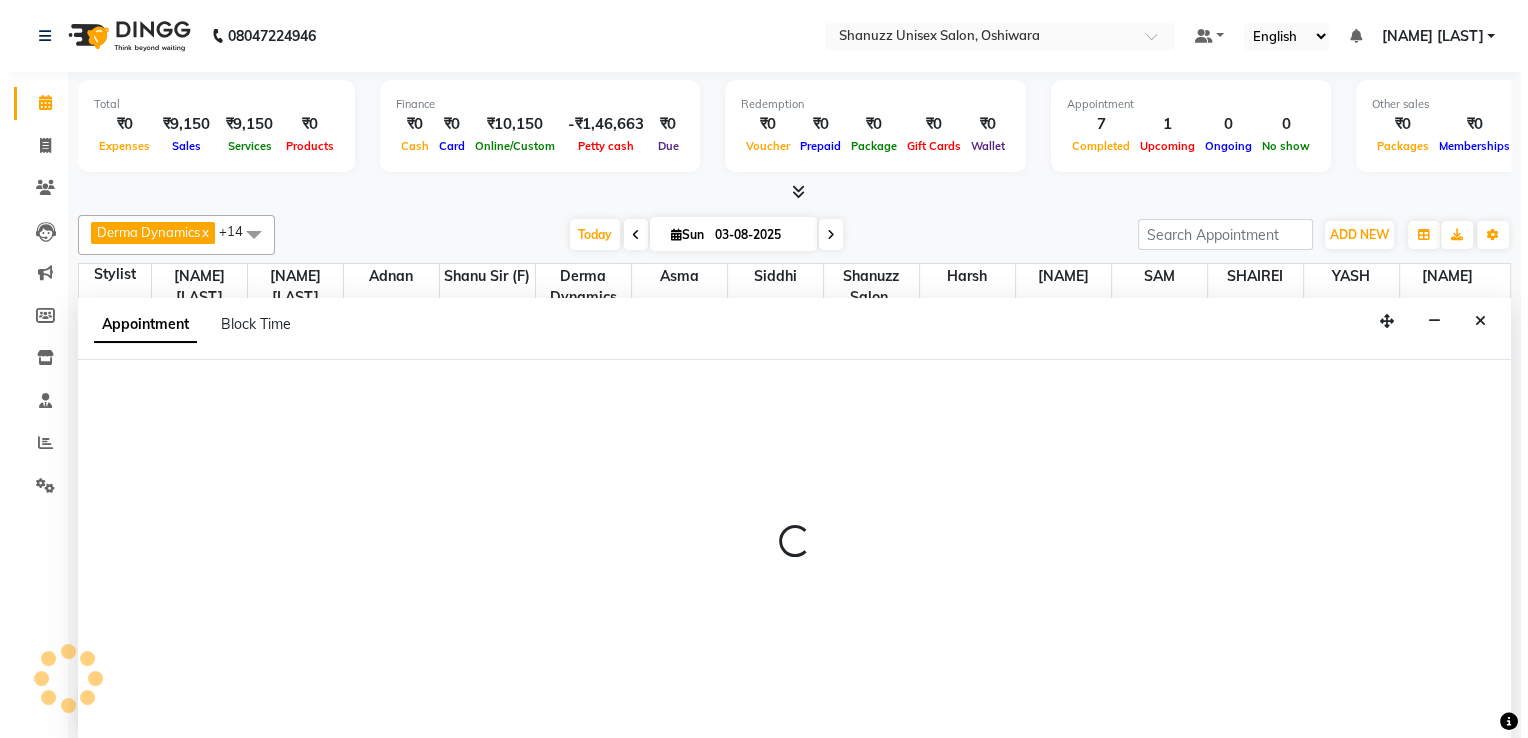 scroll, scrollTop: 0, scrollLeft: 0, axis: both 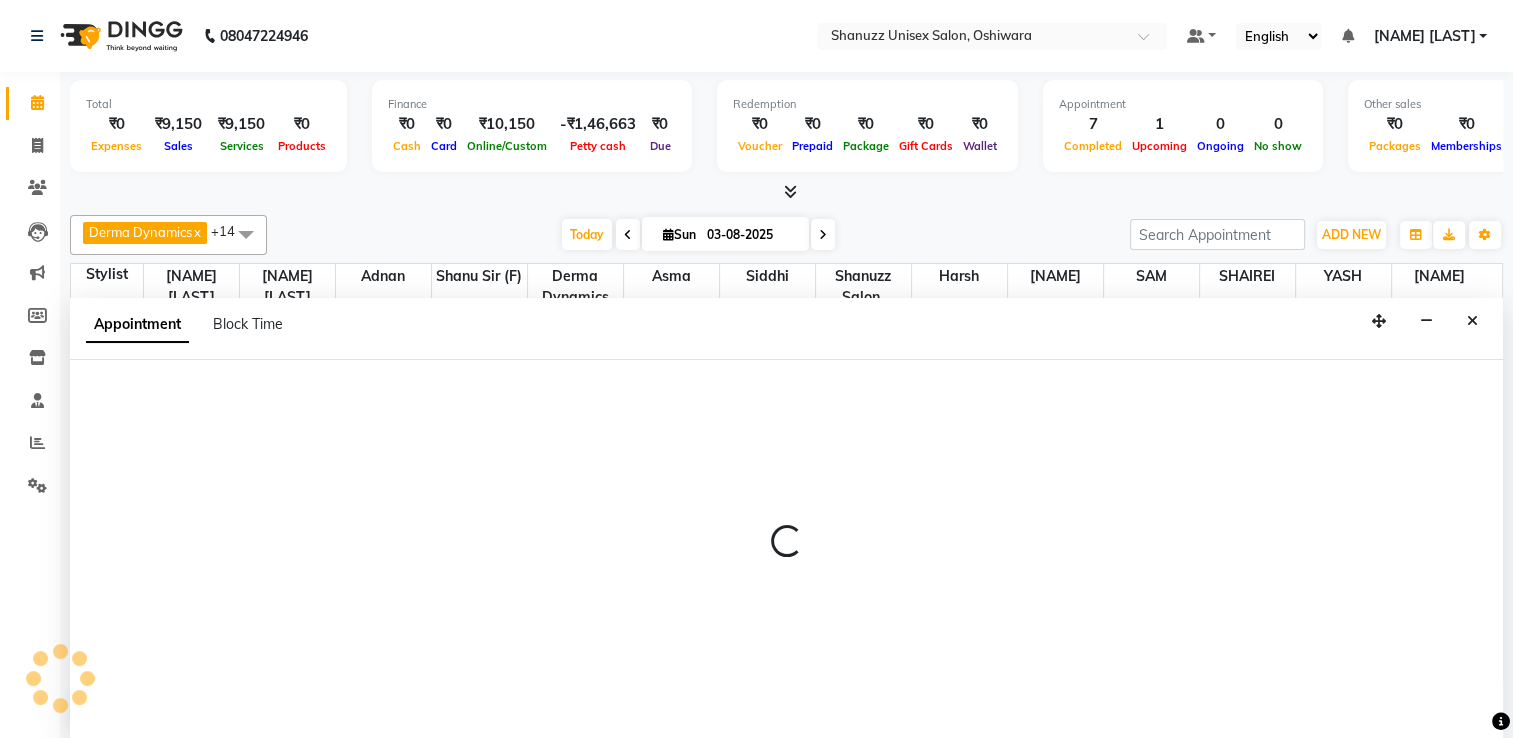select on "71126" 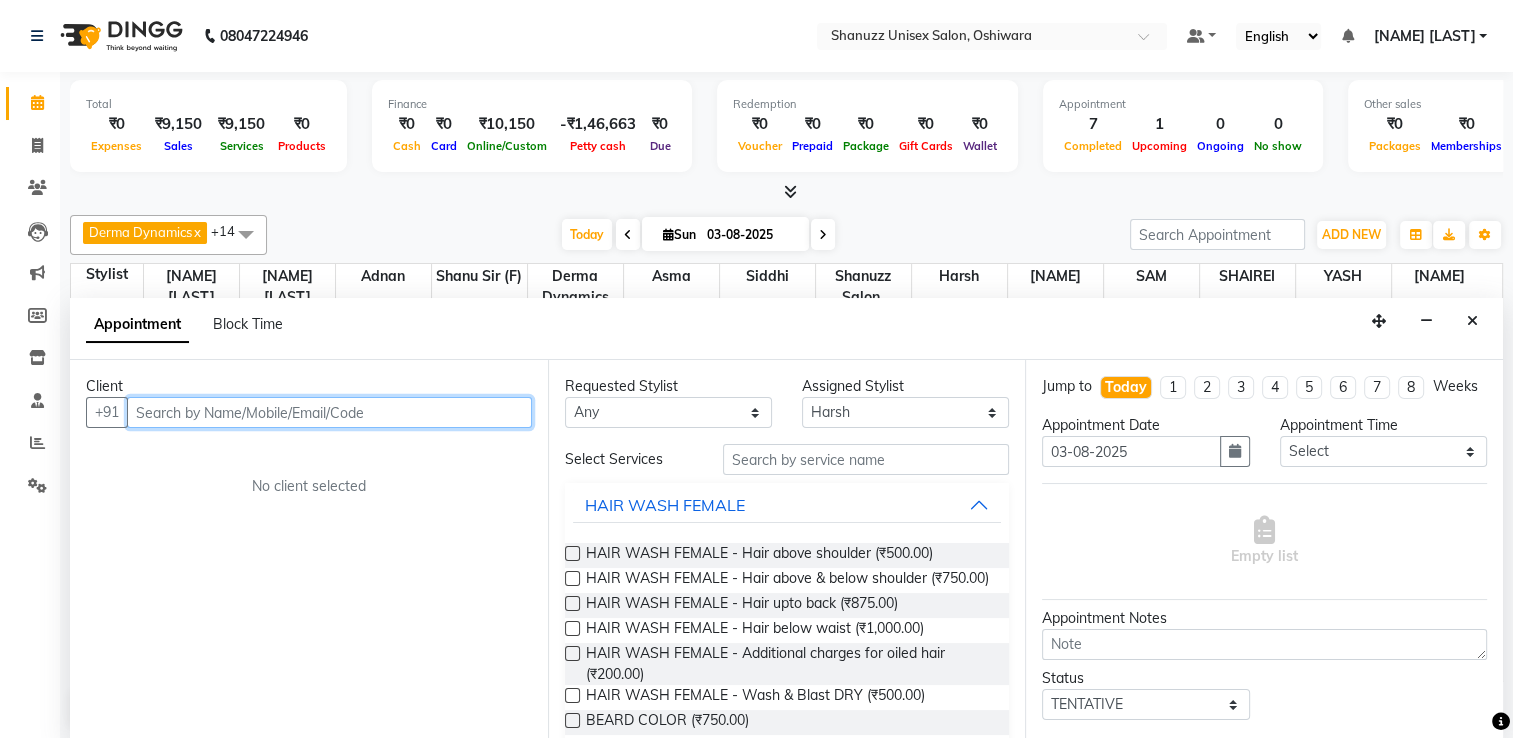 click at bounding box center [329, 412] 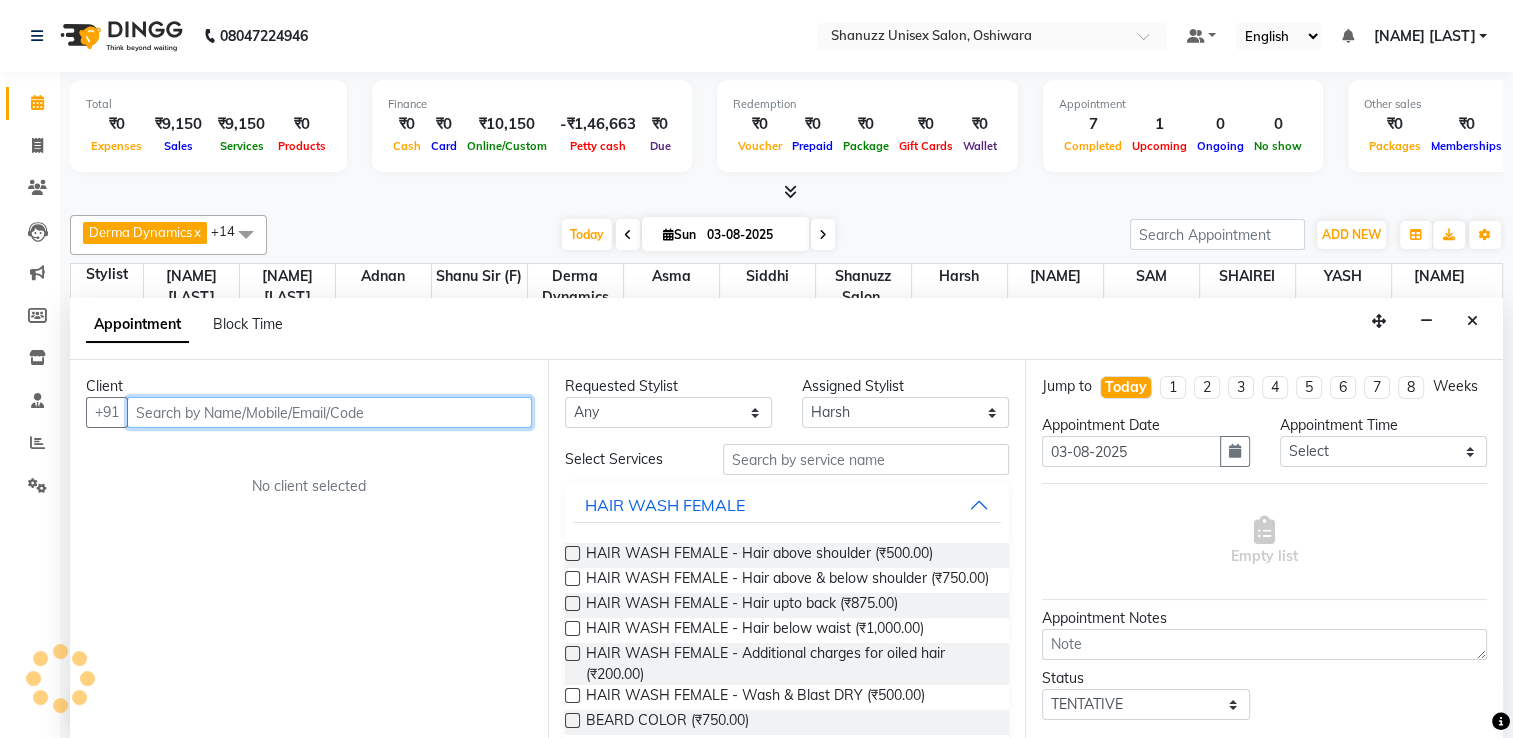 click at bounding box center [329, 412] 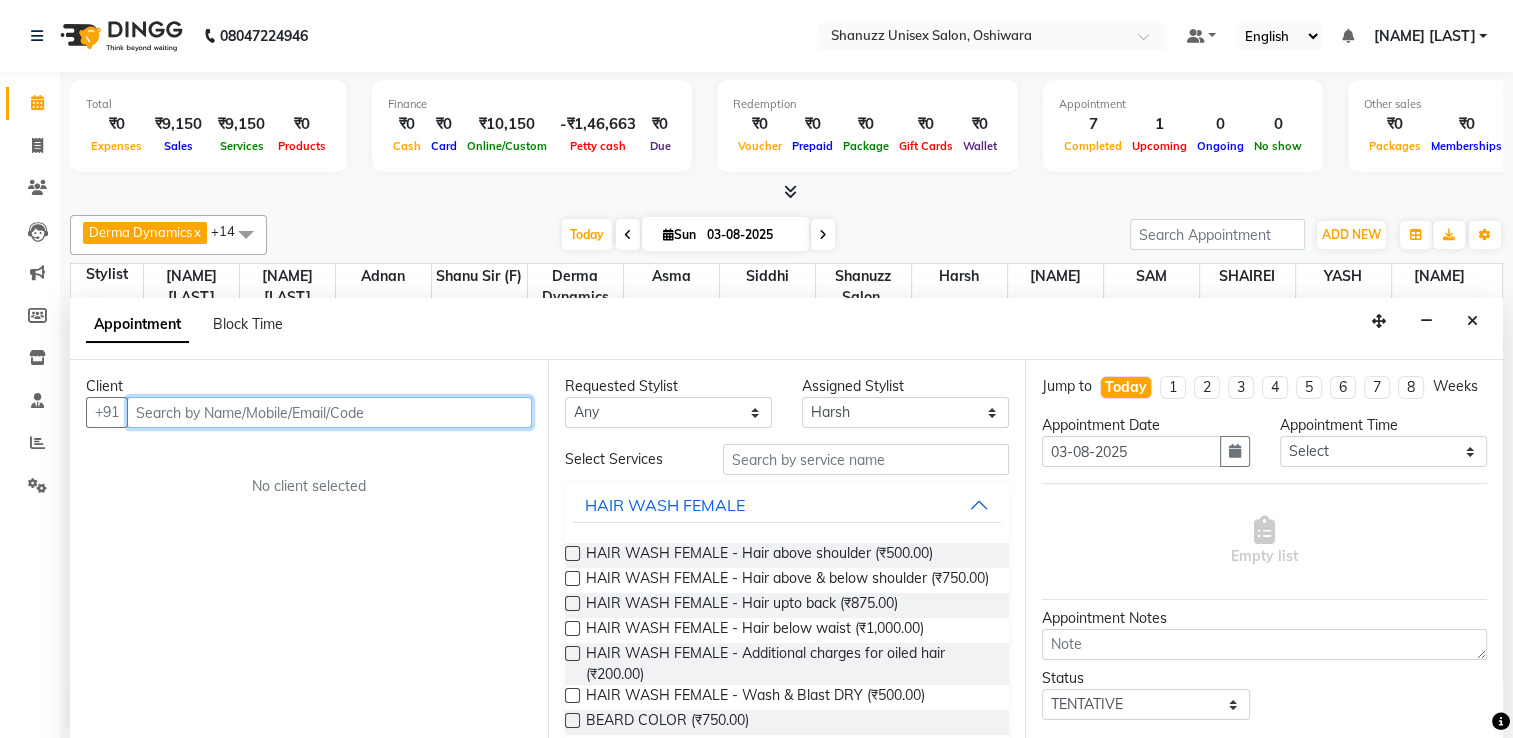click at bounding box center (329, 412) 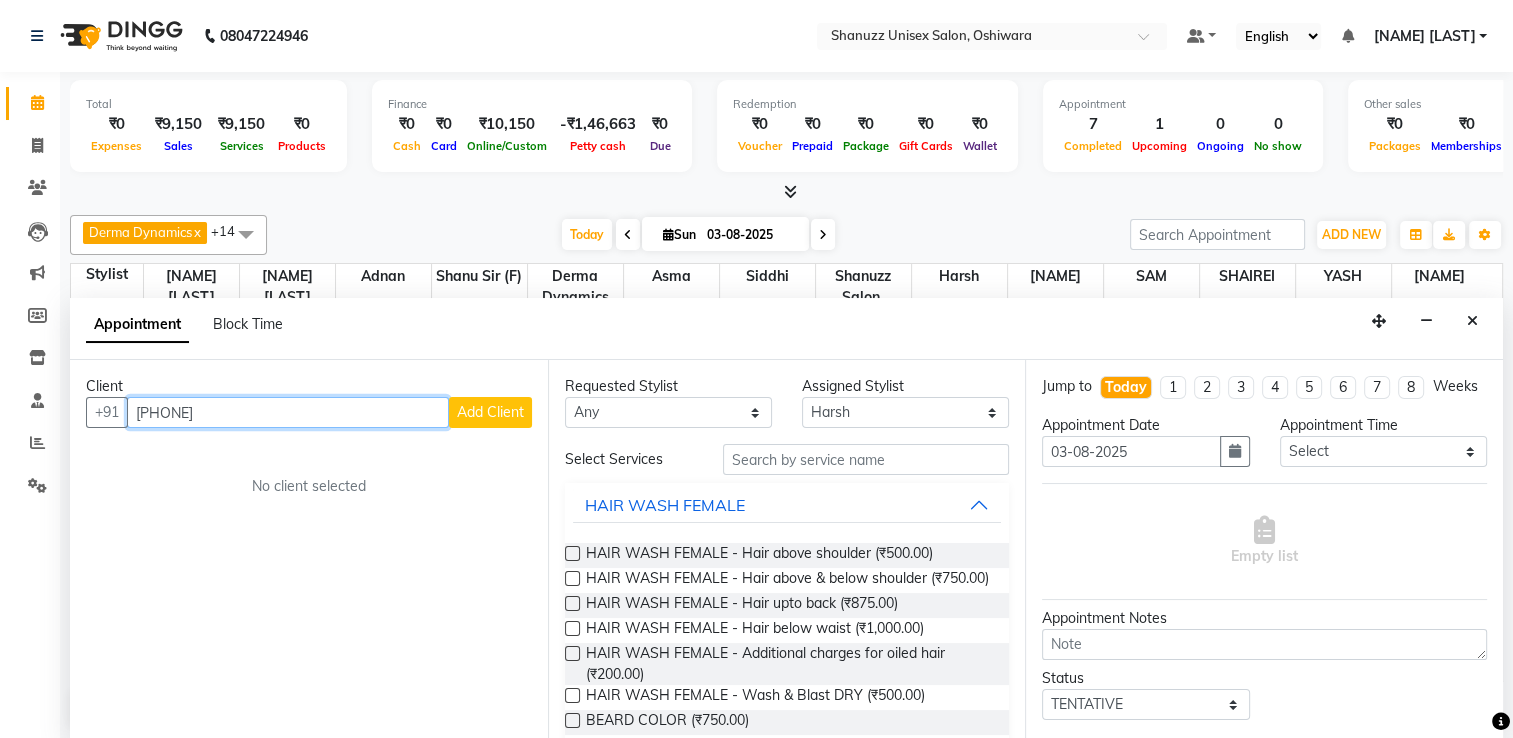 type on "[PHONE]" 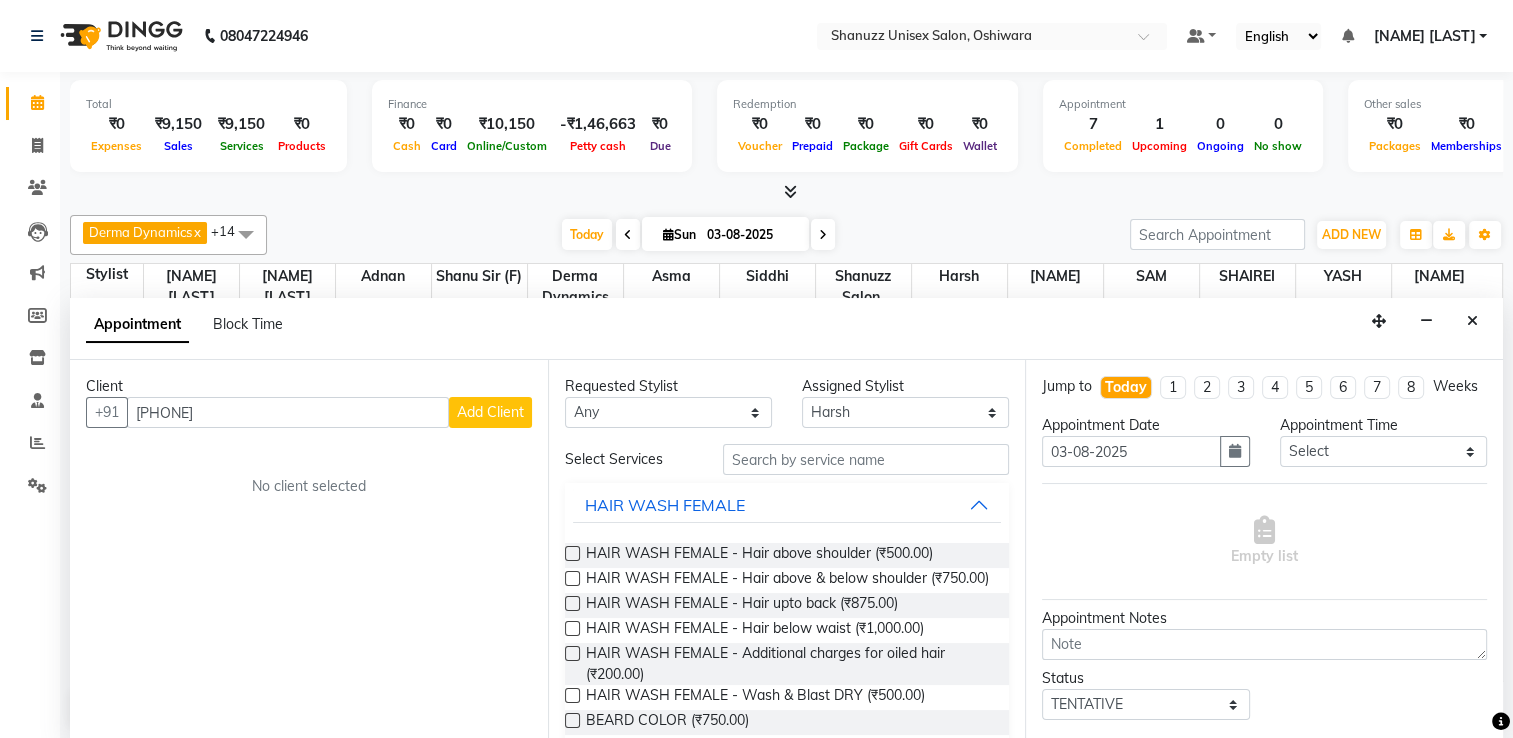 click on "Add Client" at bounding box center (490, 412) 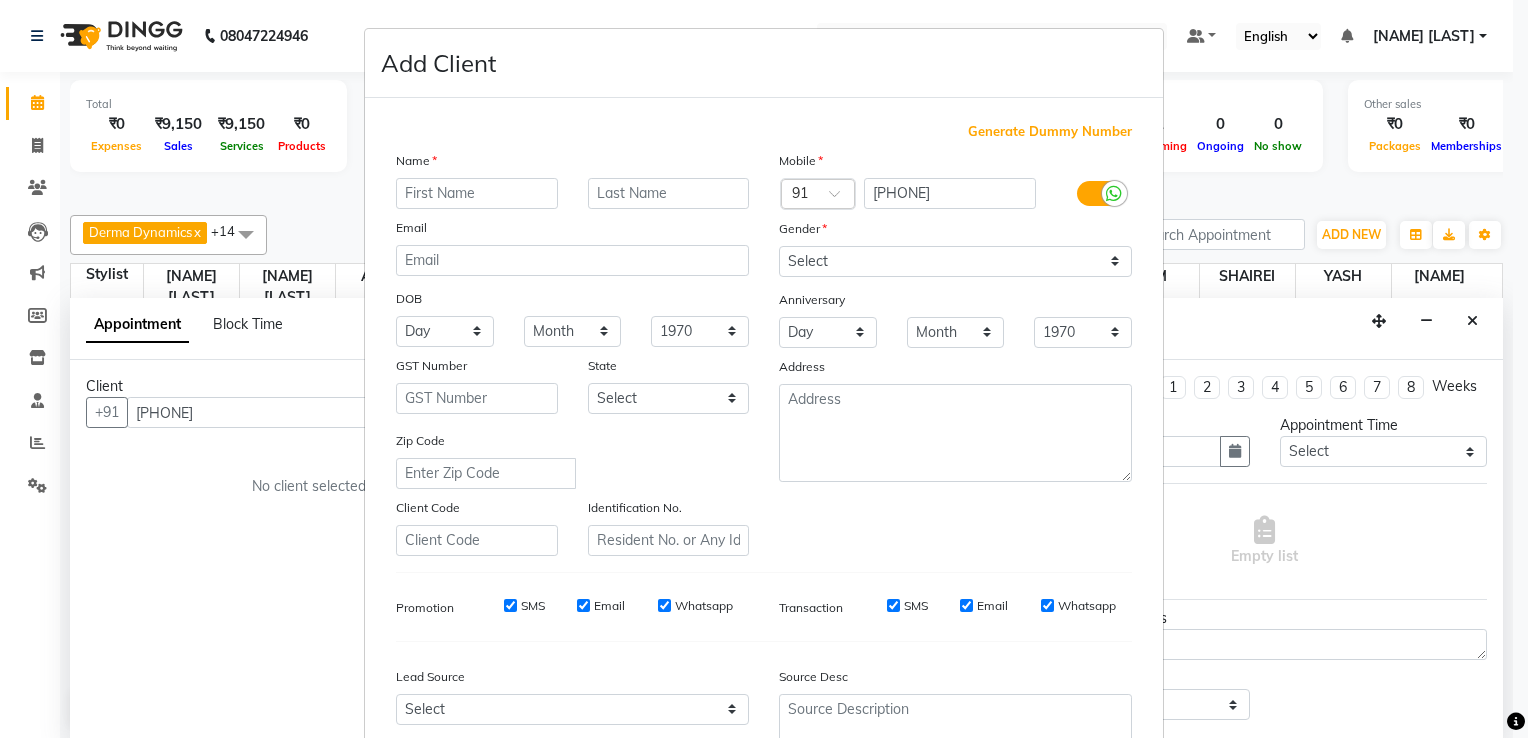 click at bounding box center (477, 193) 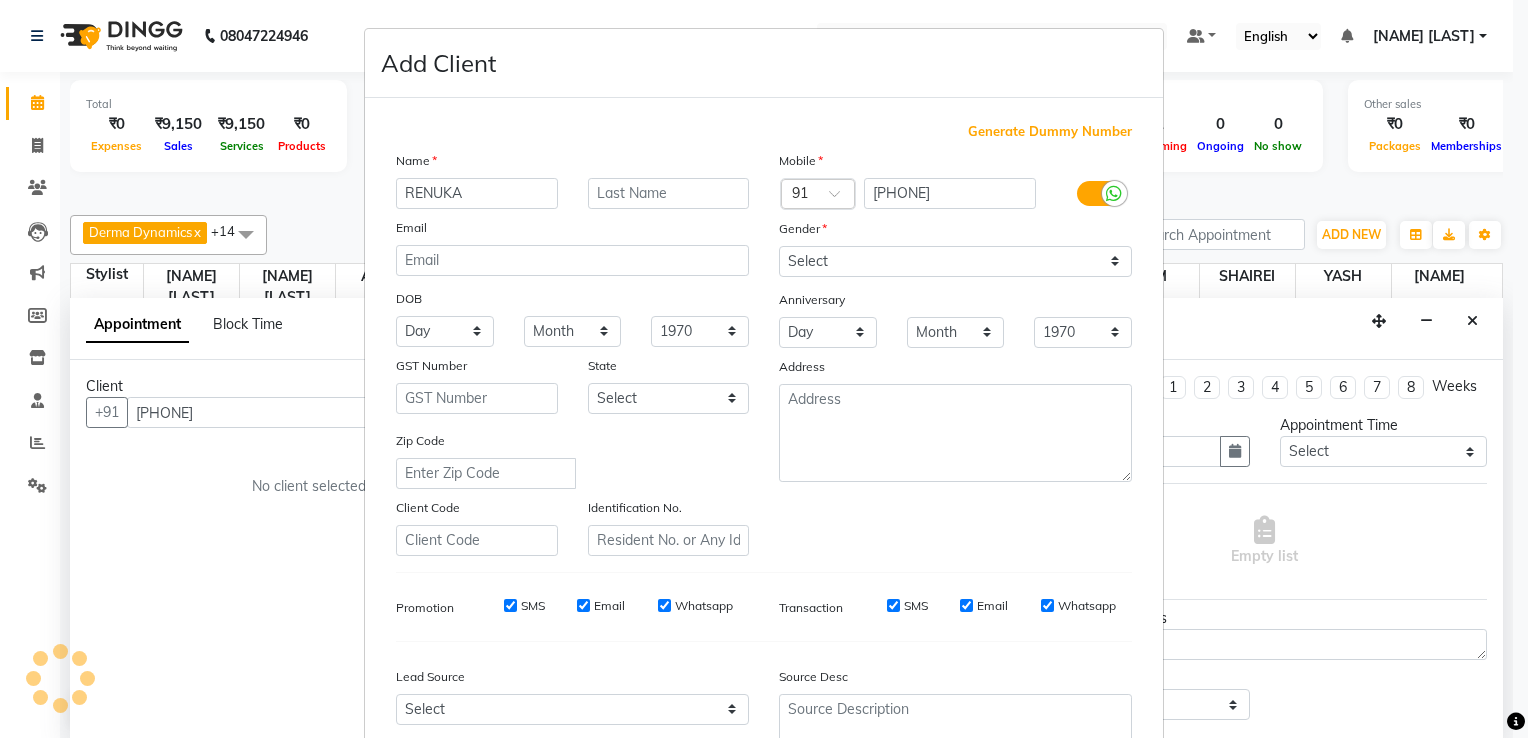 type on "RENUKA" 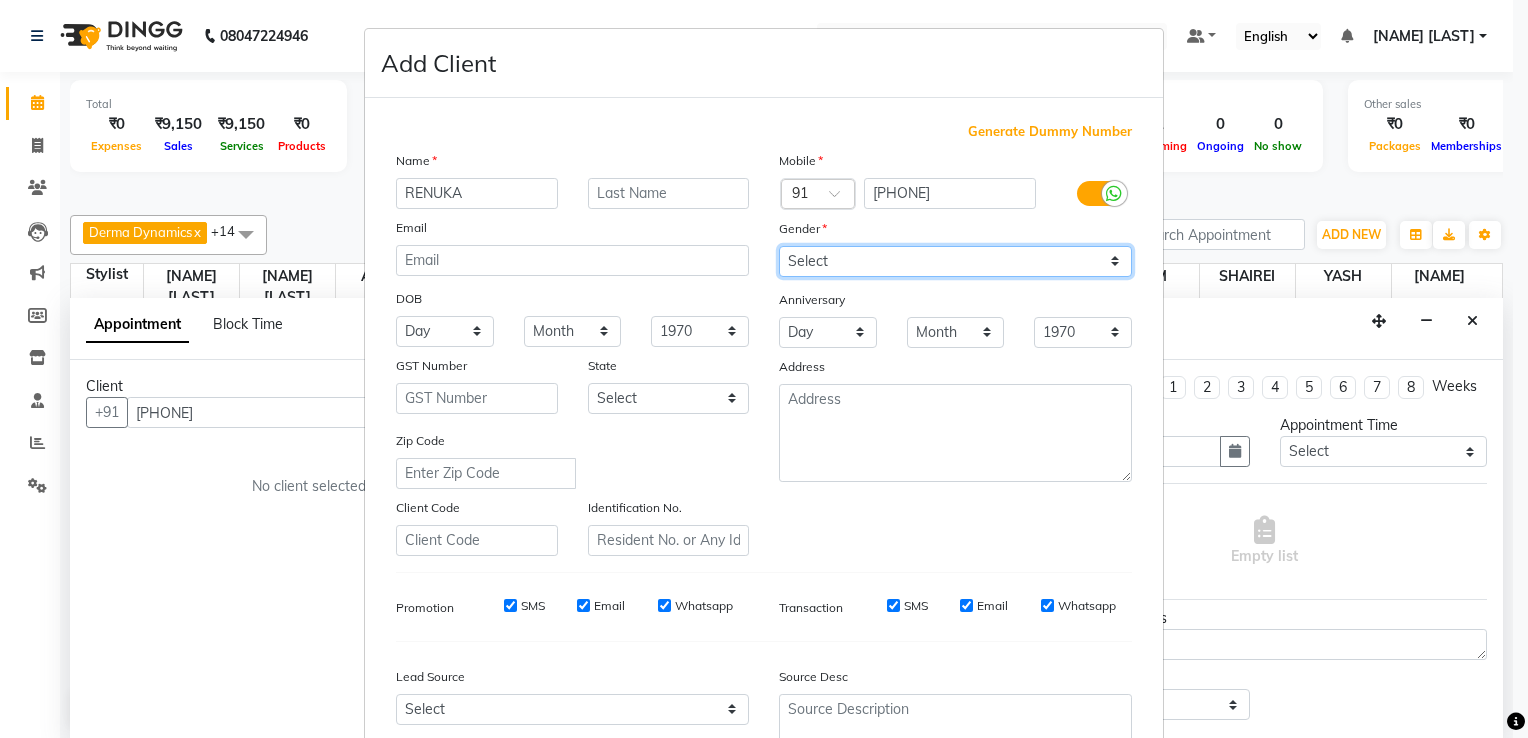 click on "Select Male Female Other Prefer Not To Say" at bounding box center [955, 261] 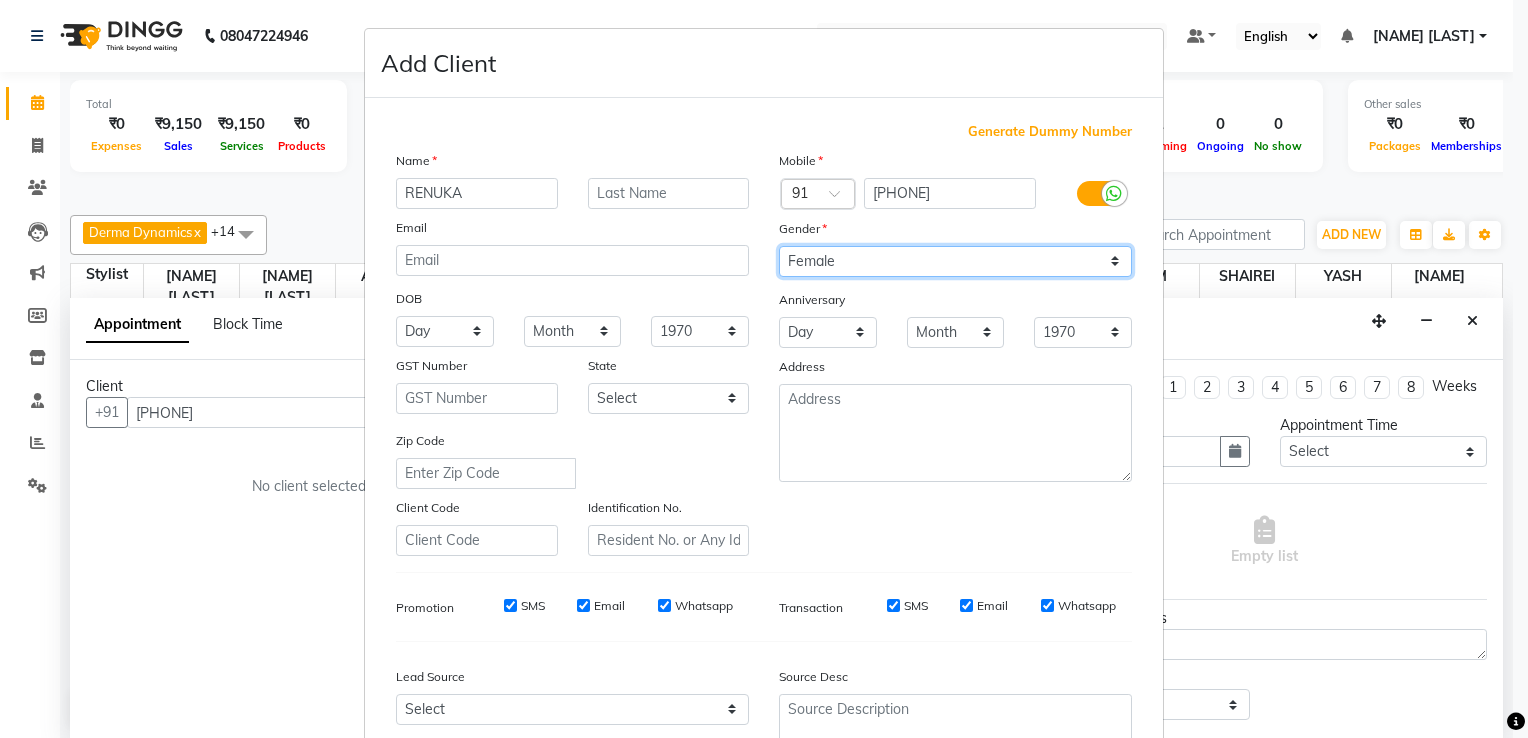 click on "Select Male Female Other Prefer Not To Say" at bounding box center [955, 261] 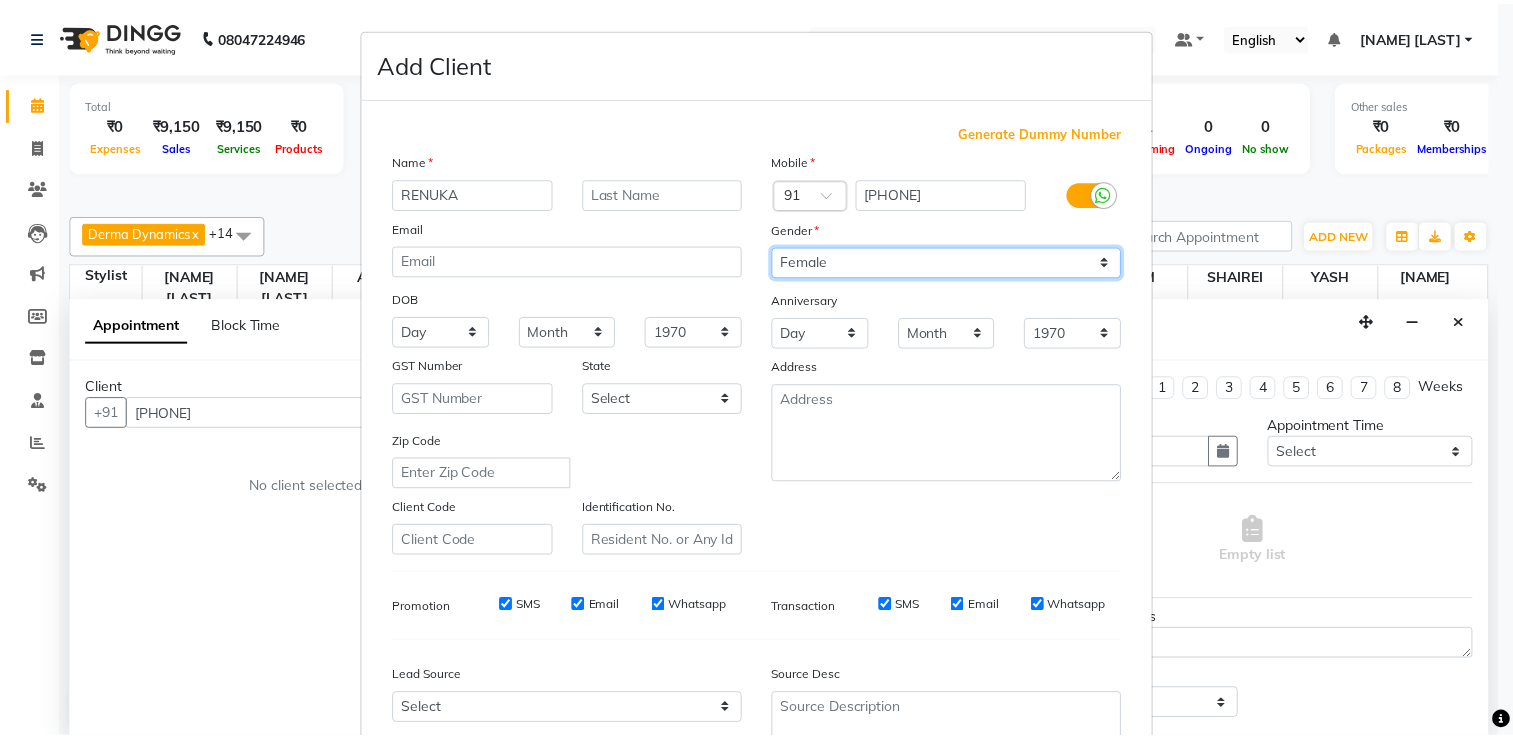 scroll, scrollTop: 194, scrollLeft: 0, axis: vertical 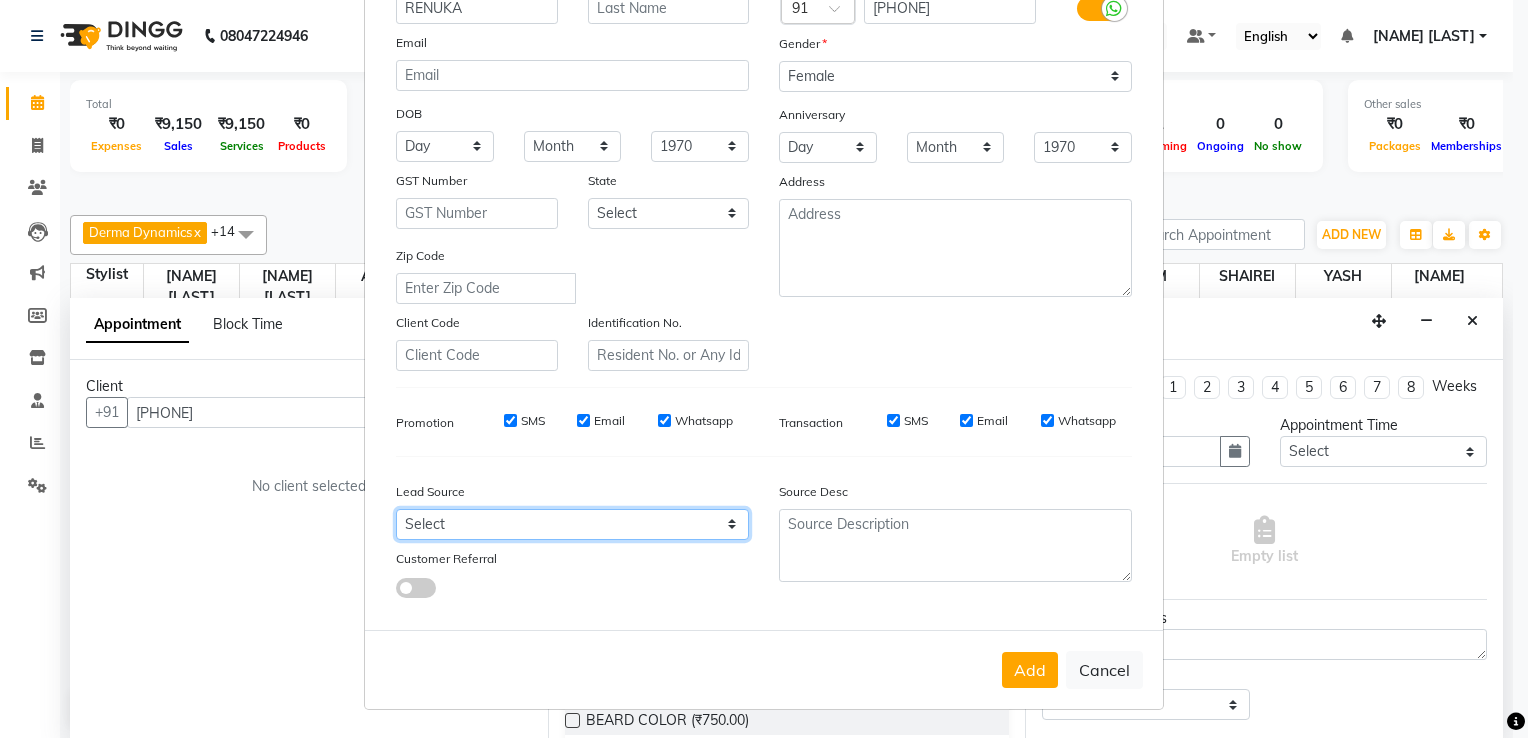click on "Select Walk-in Referral Internet Friend Word of Mouth Advertisement Facebook JustDial Google Other" at bounding box center [572, 524] 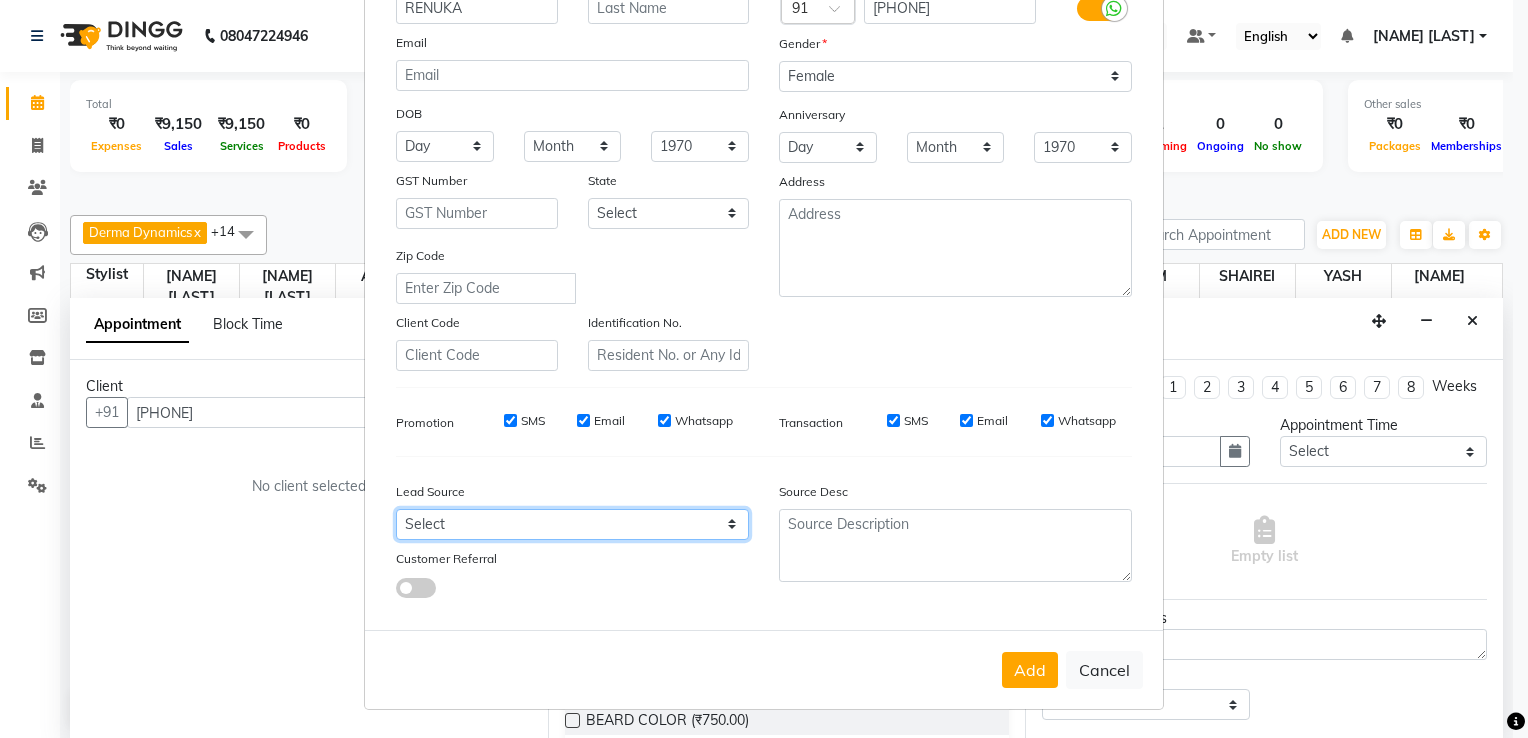 select on "49172" 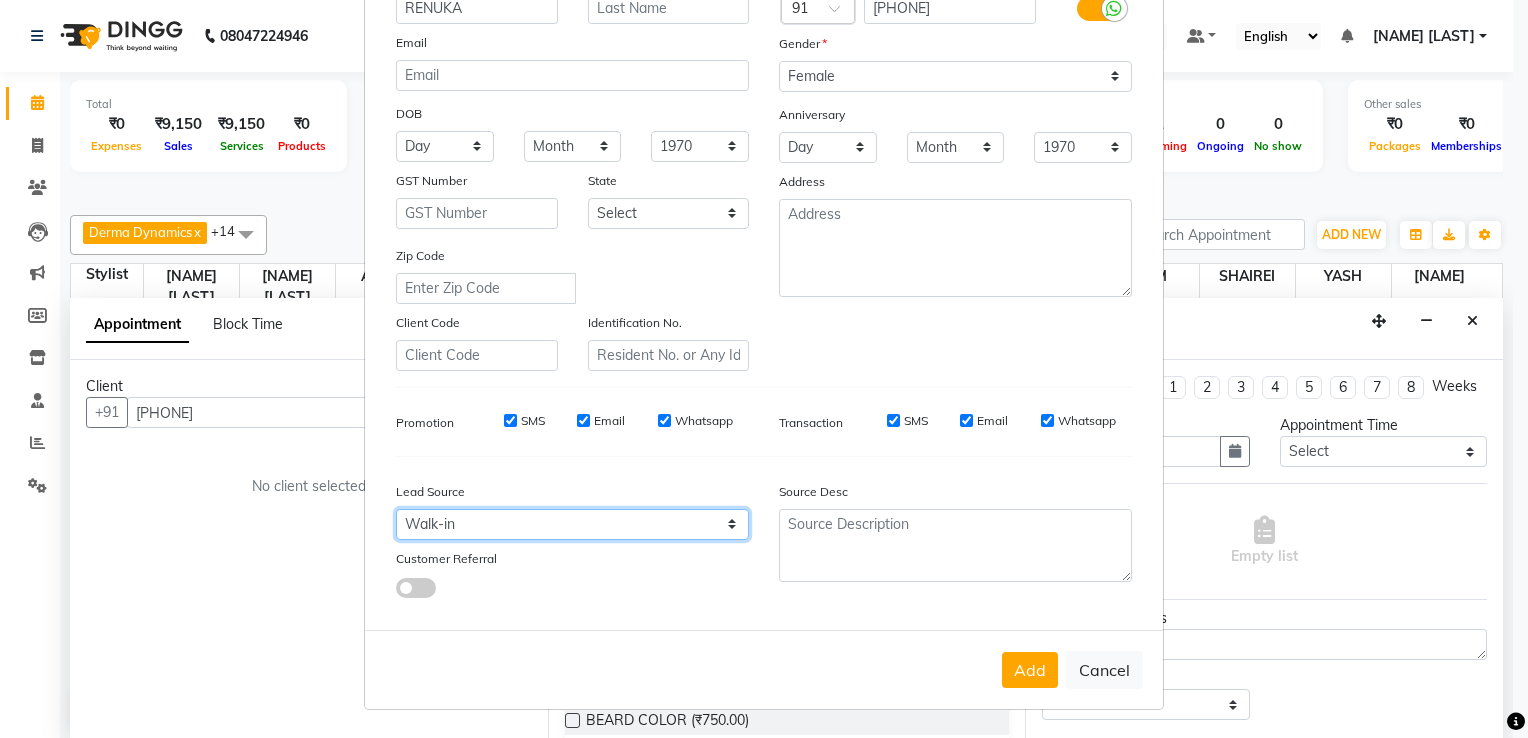 click on "Select Walk-in Referral Internet Friend Word of Mouth Advertisement Facebook JustDial Google Other" at bounding box center (572, 524) 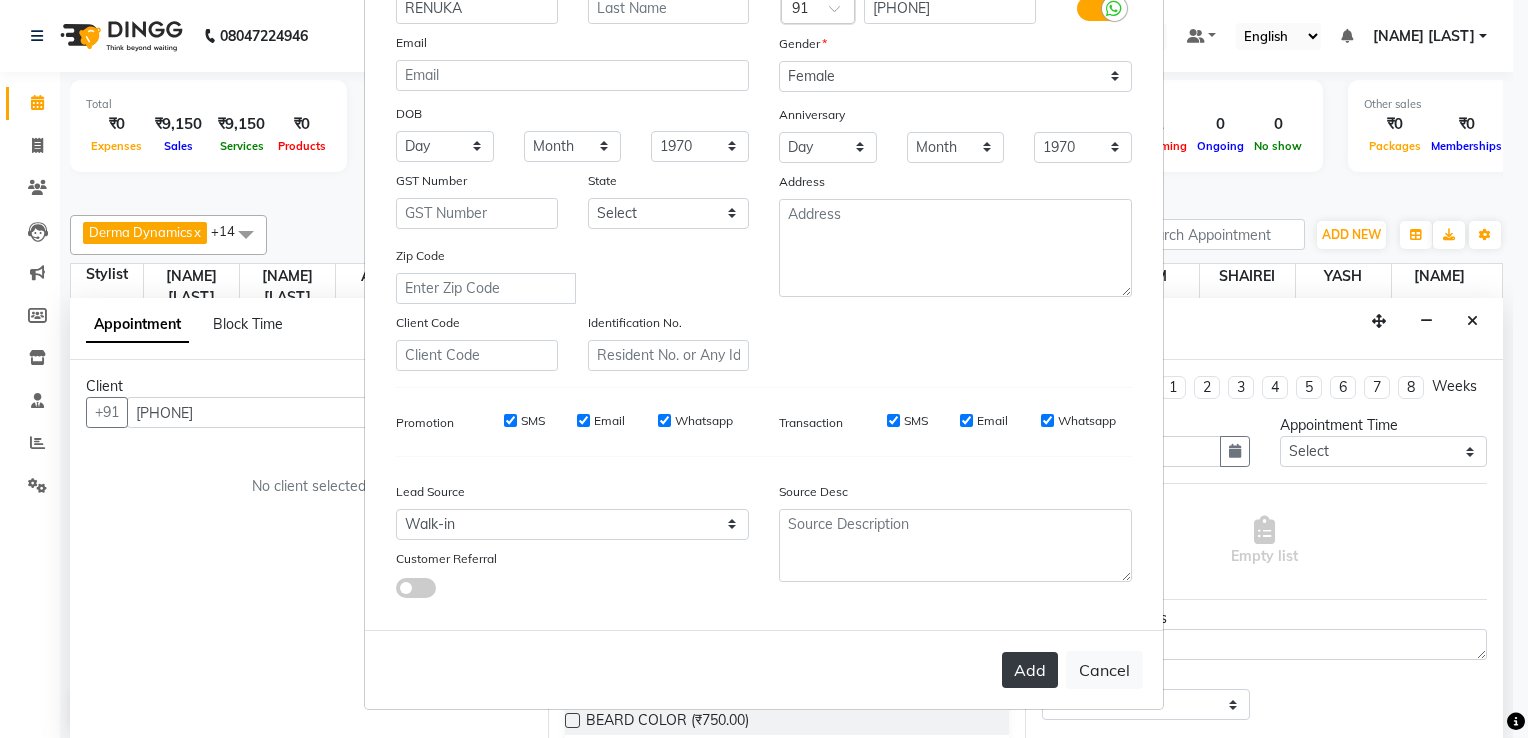 click on "Add" at bounding box center [1030, 670] 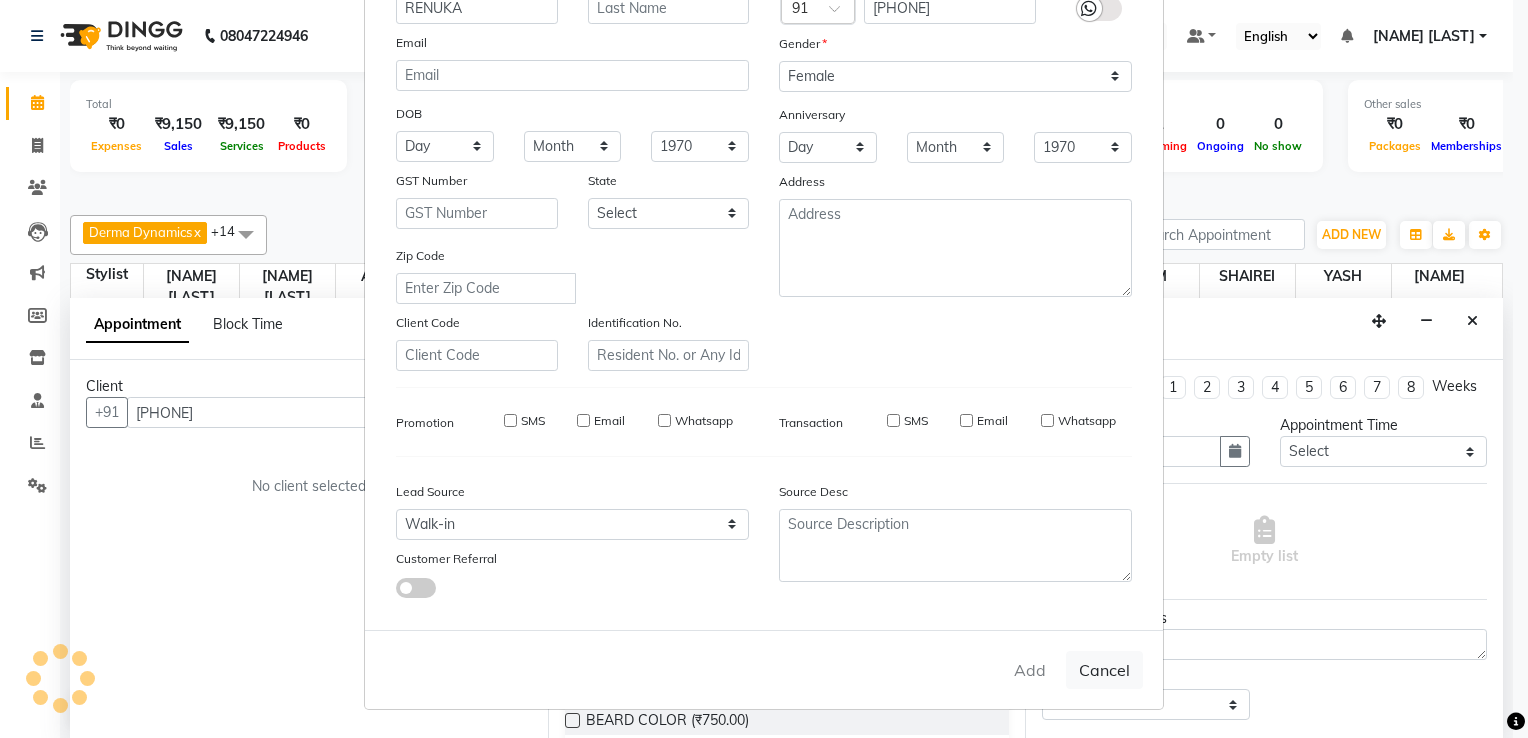 type 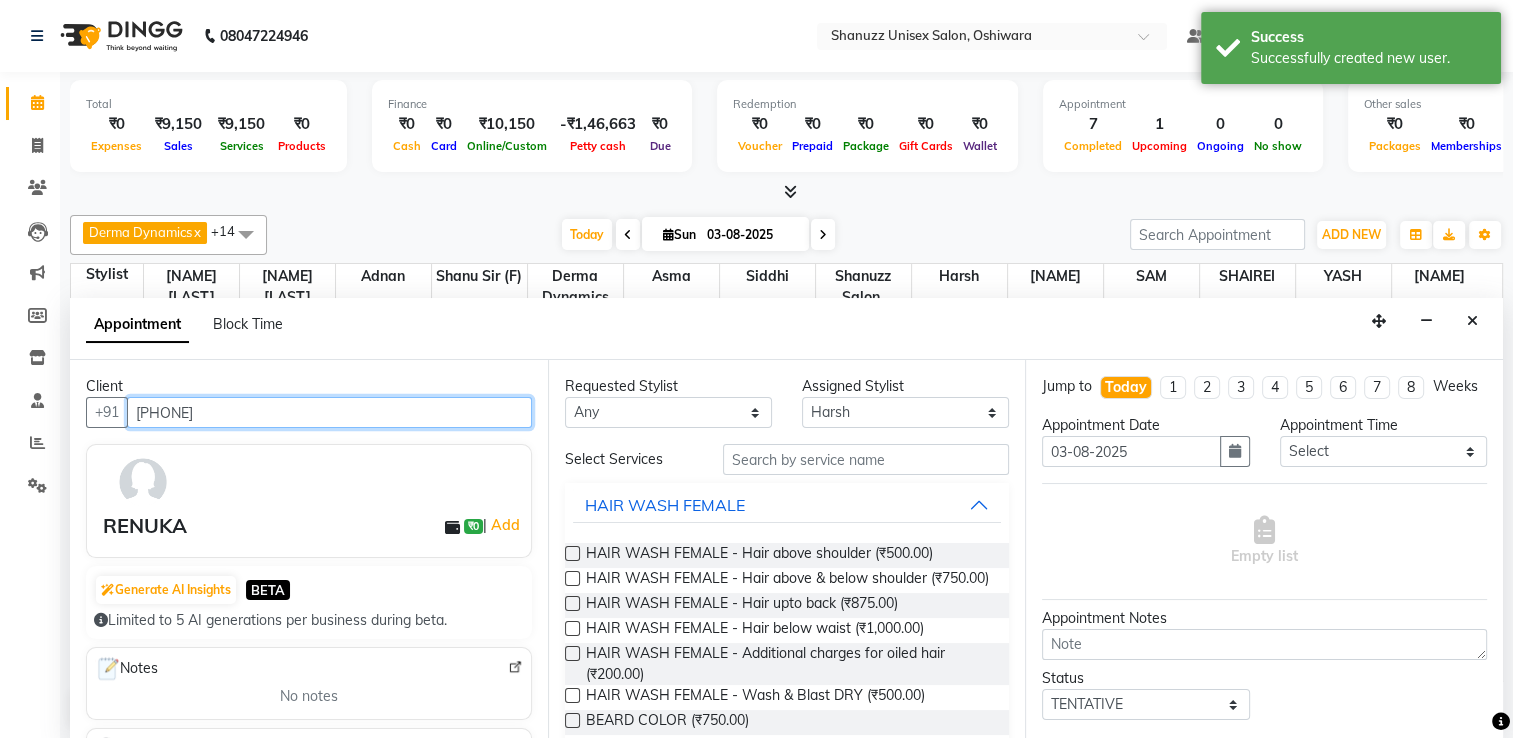 click on "9987235106" at bounding box center [329, 412] 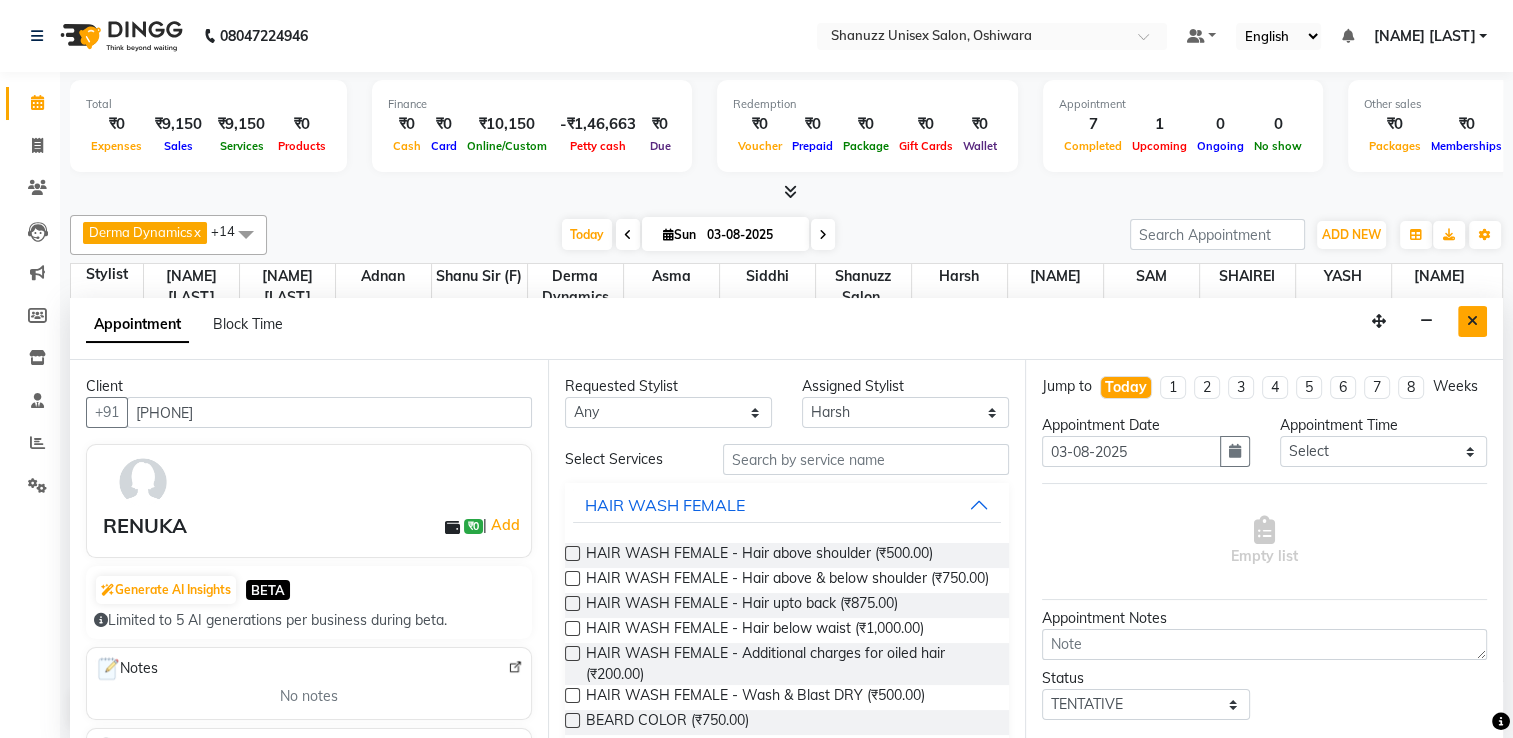 click at bounding box center (1472, 321) 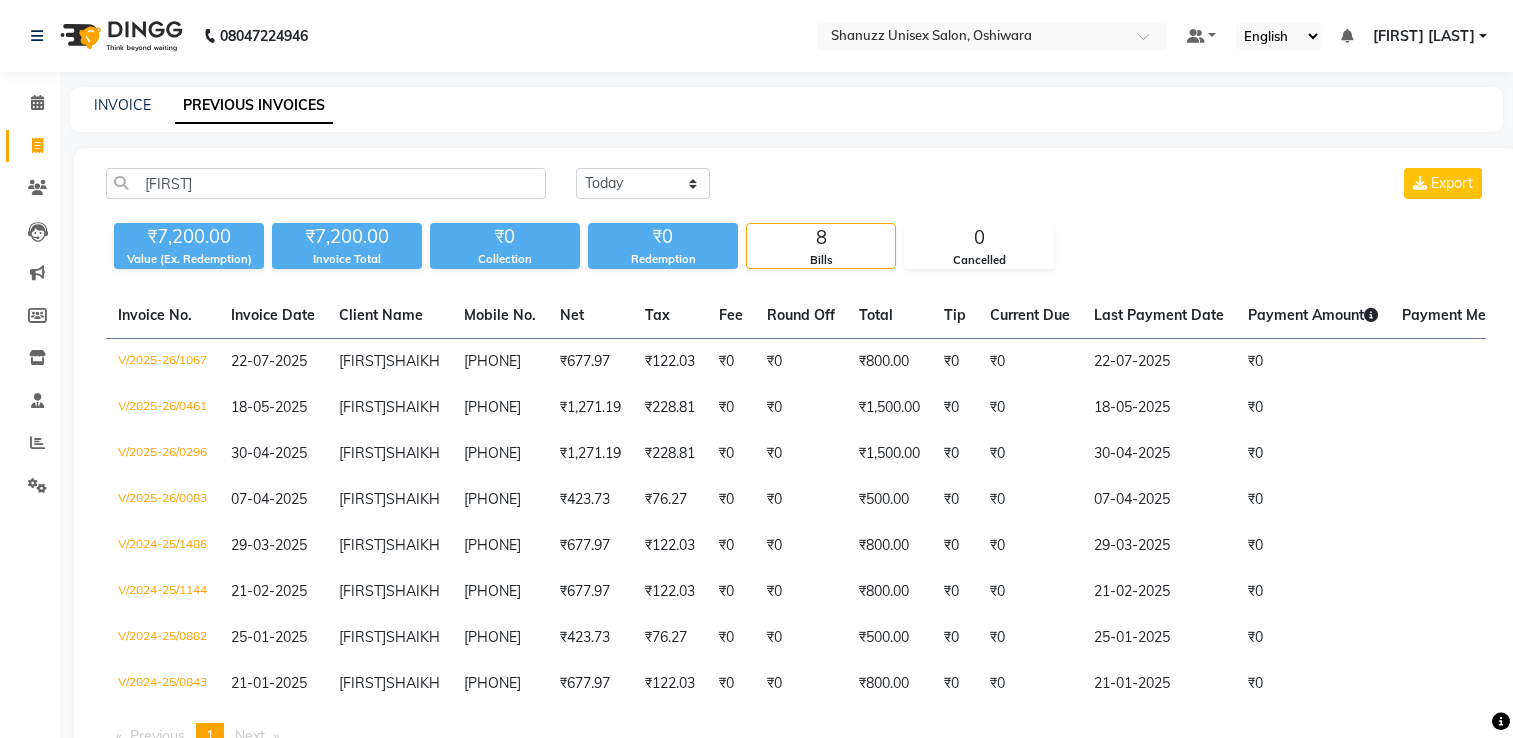 scroll, scrollTop: 0, scrollLeft: 0, axis: both 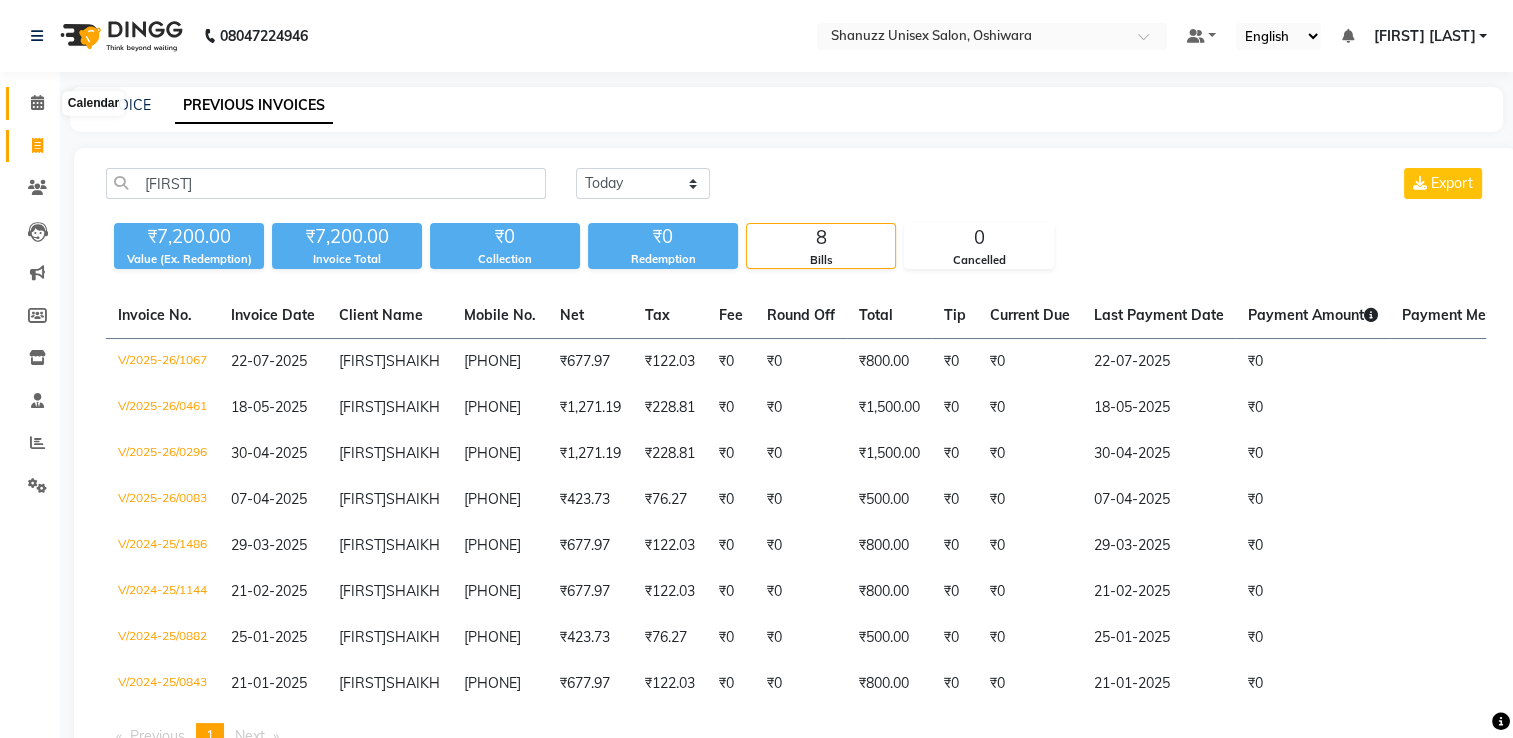 click 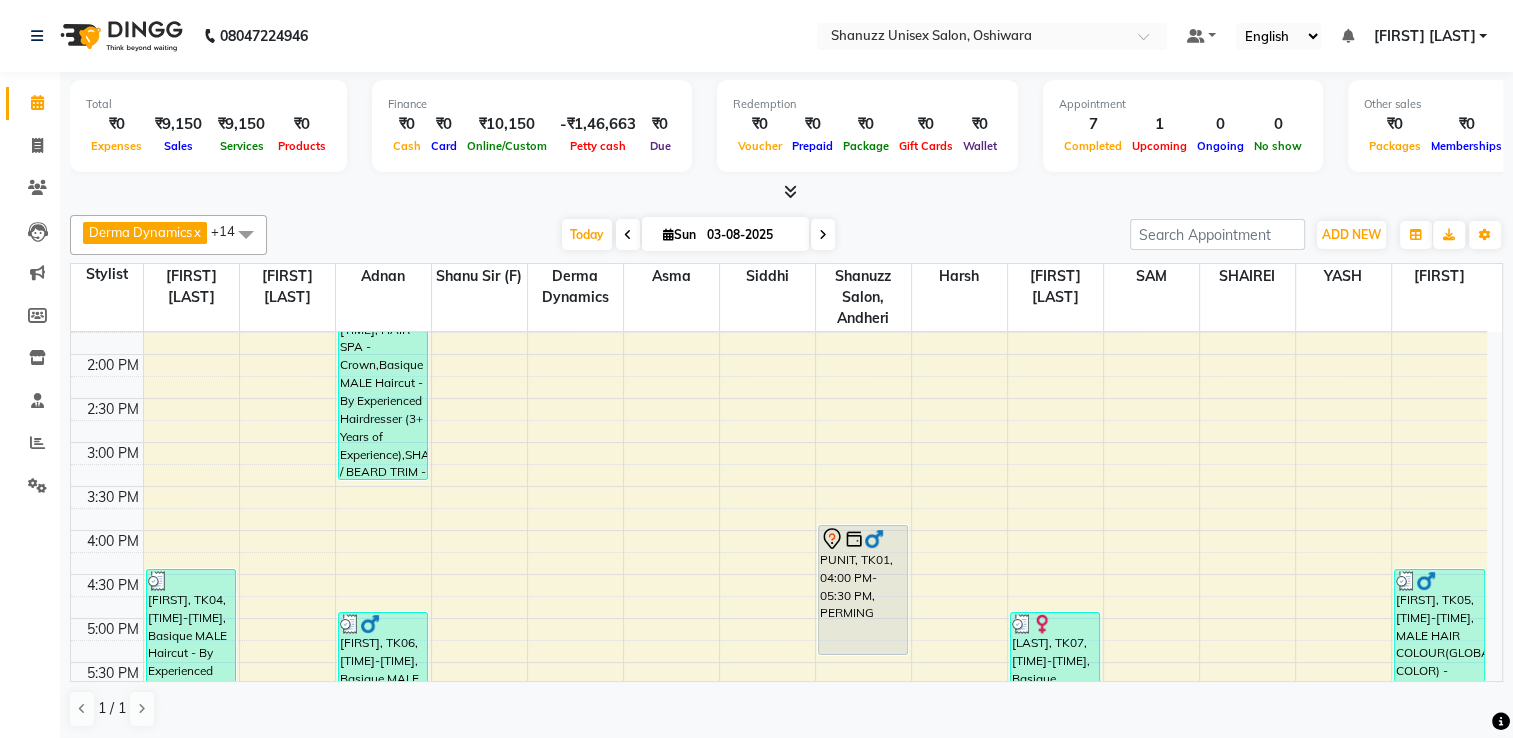 scroll, scrollTop: 696, scrollLeft: 0, axis: vertical 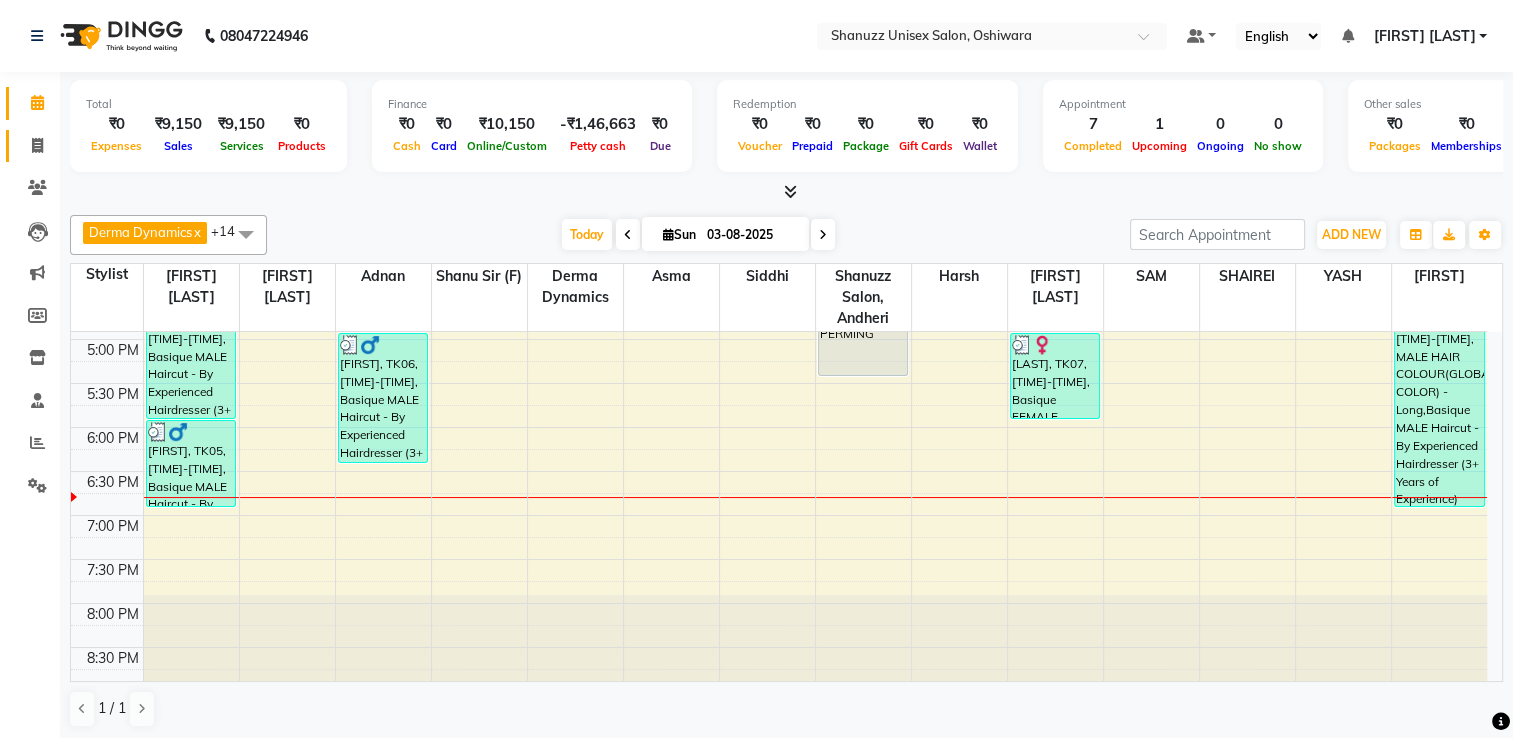 click on "Invoice" 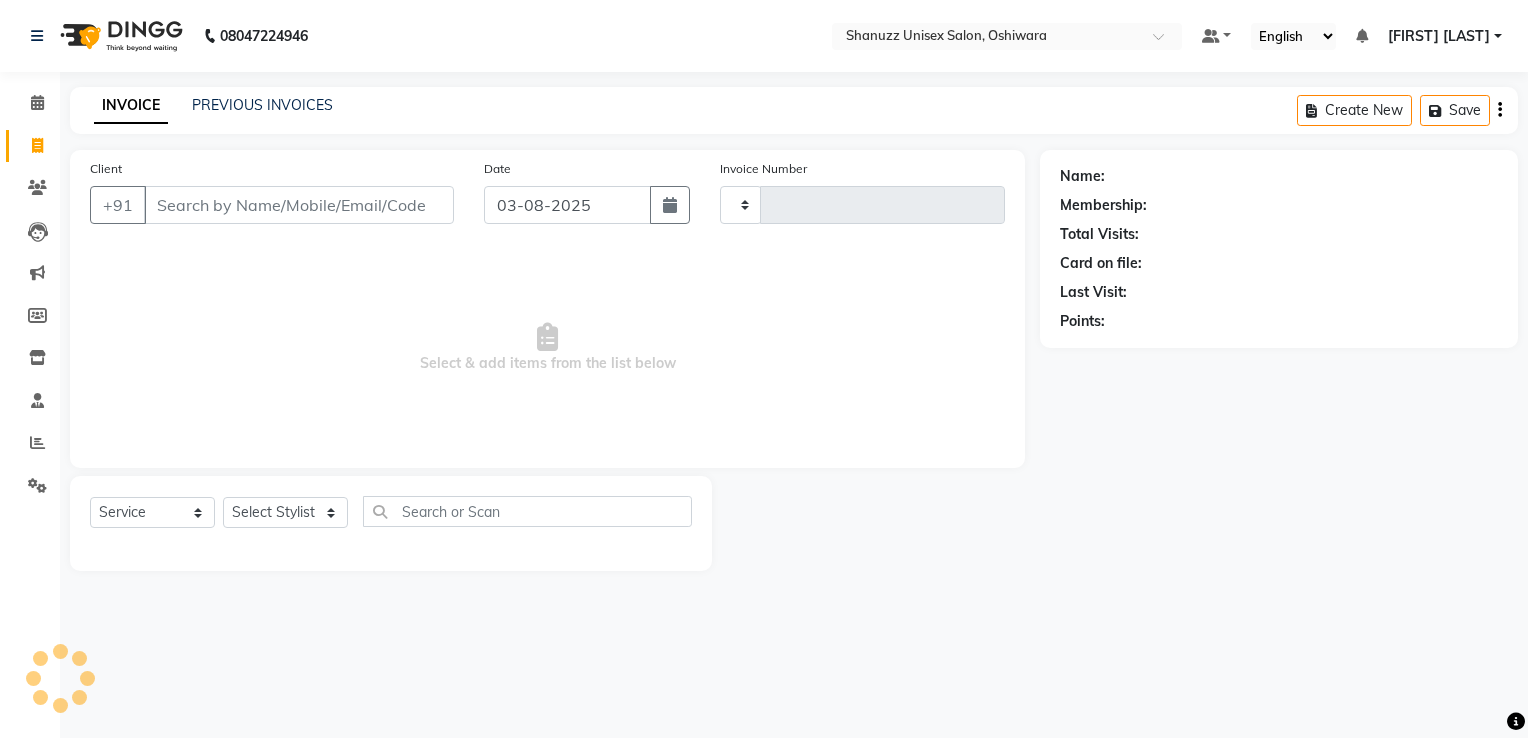 type on "1191" 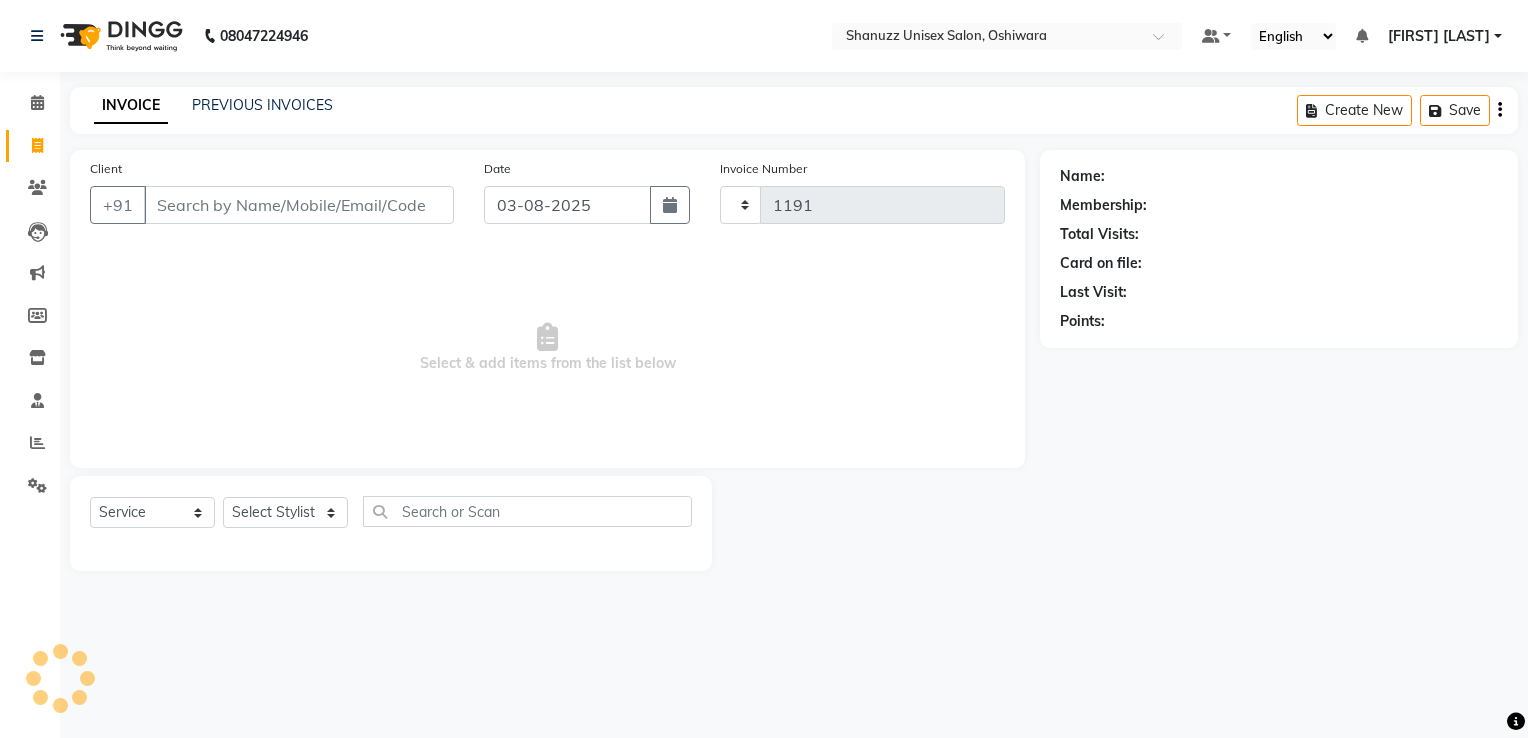 select on "7102" 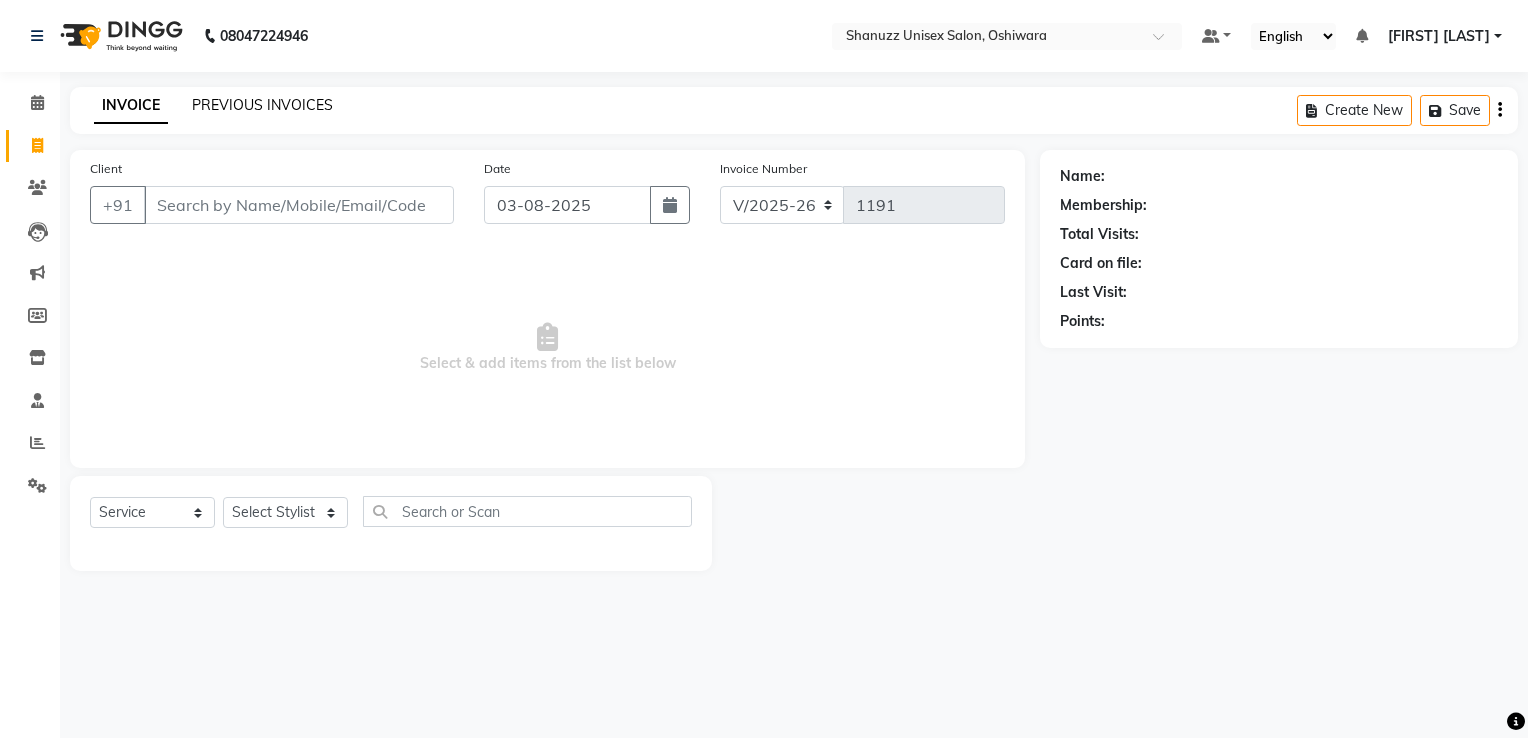 click on "PREVIOUS INVOICES" 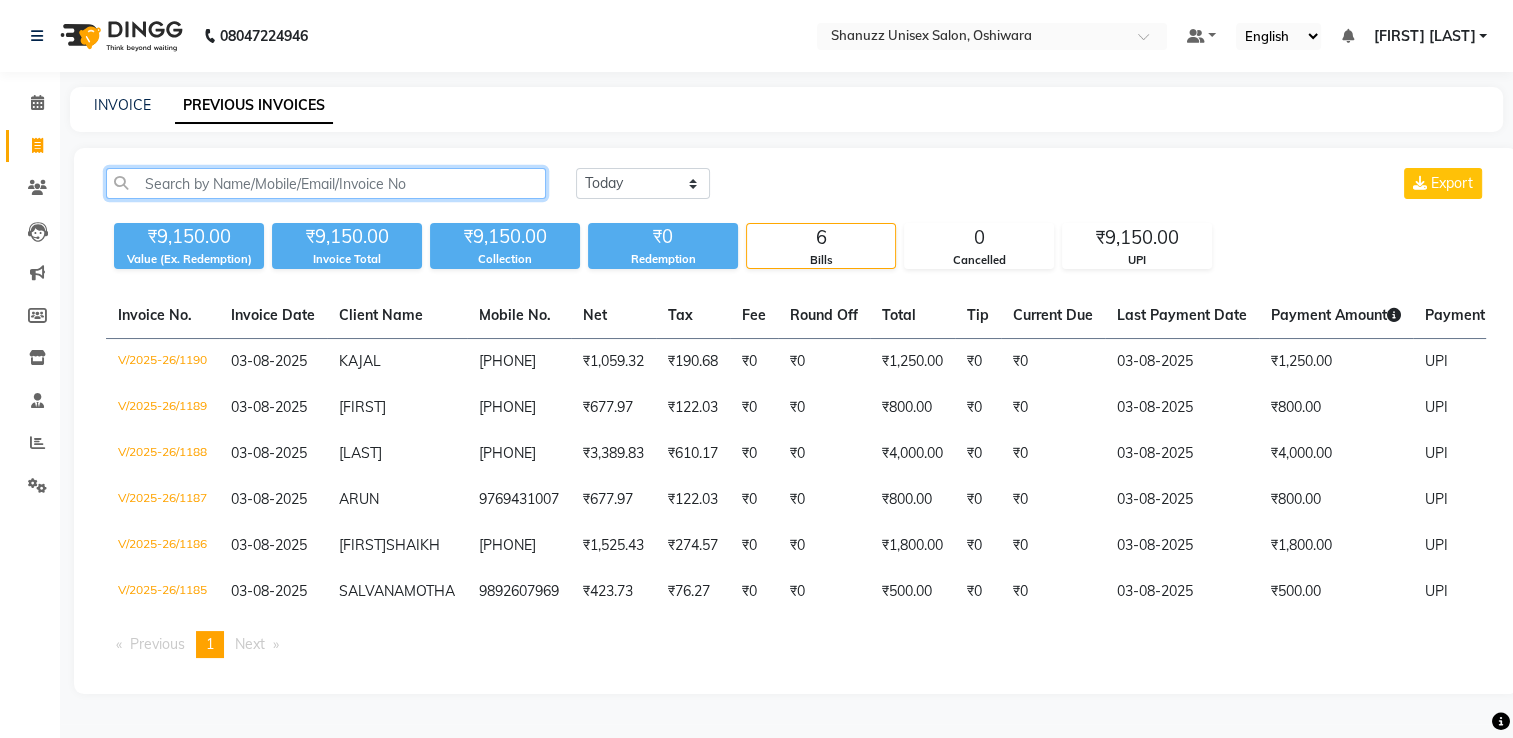 click 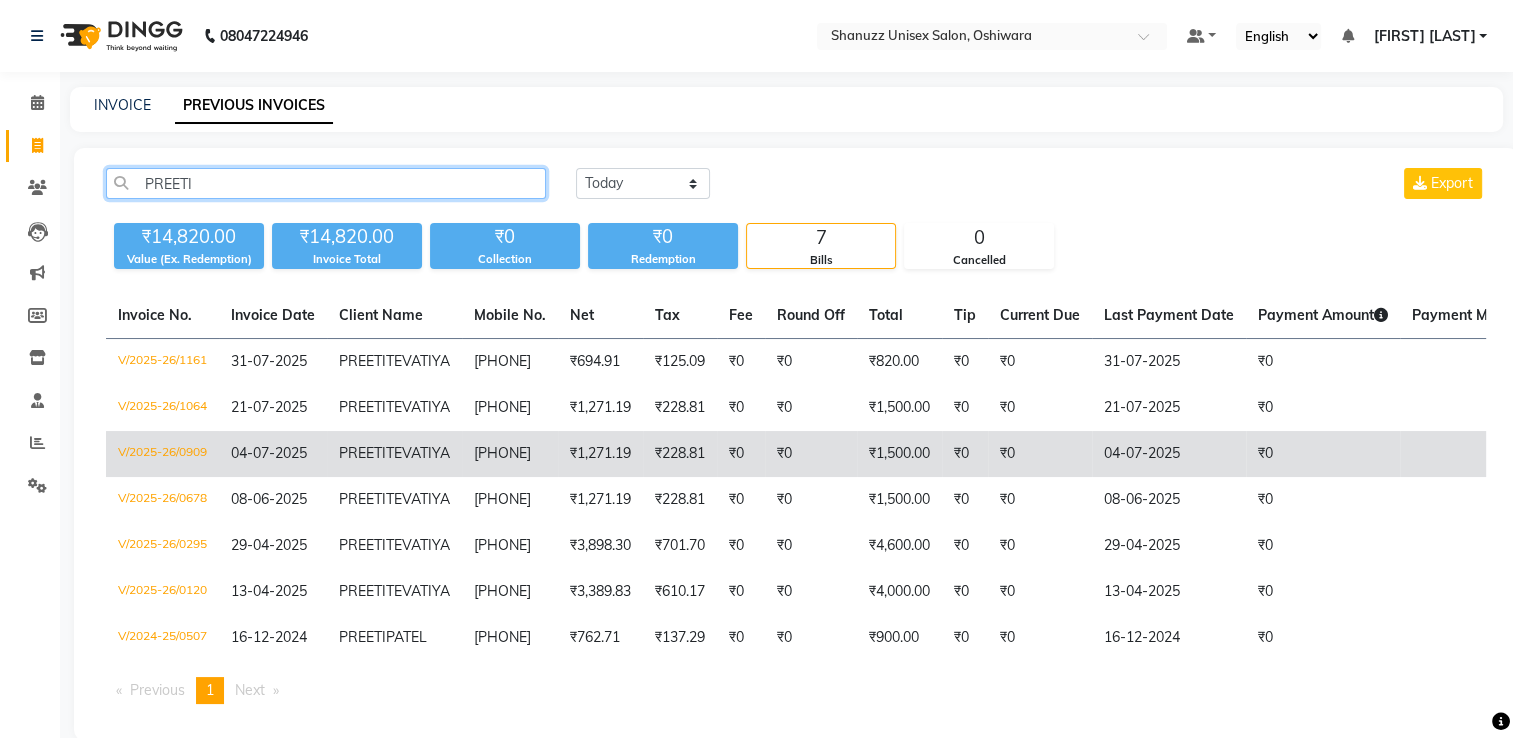 type on "PREETI" 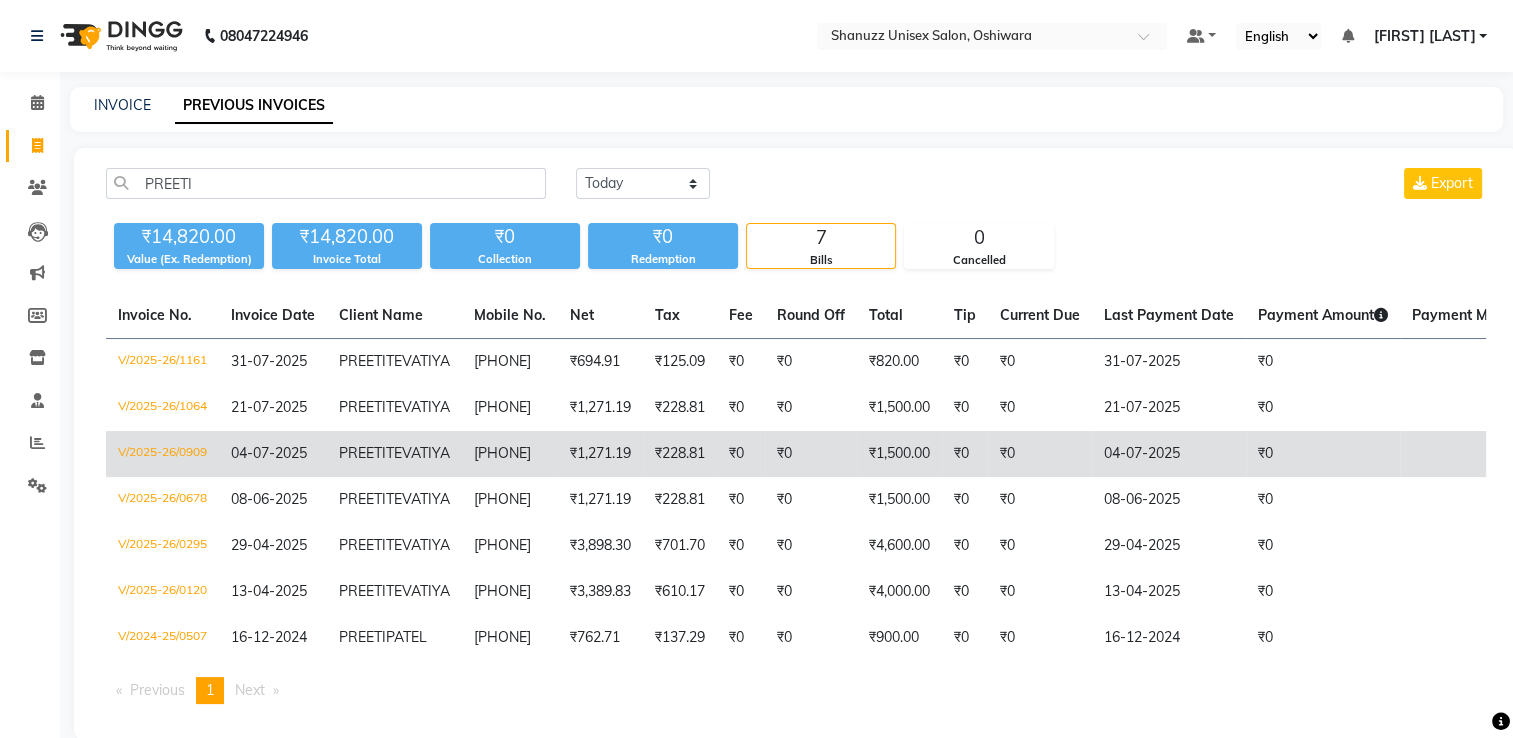 click on "8979291002" 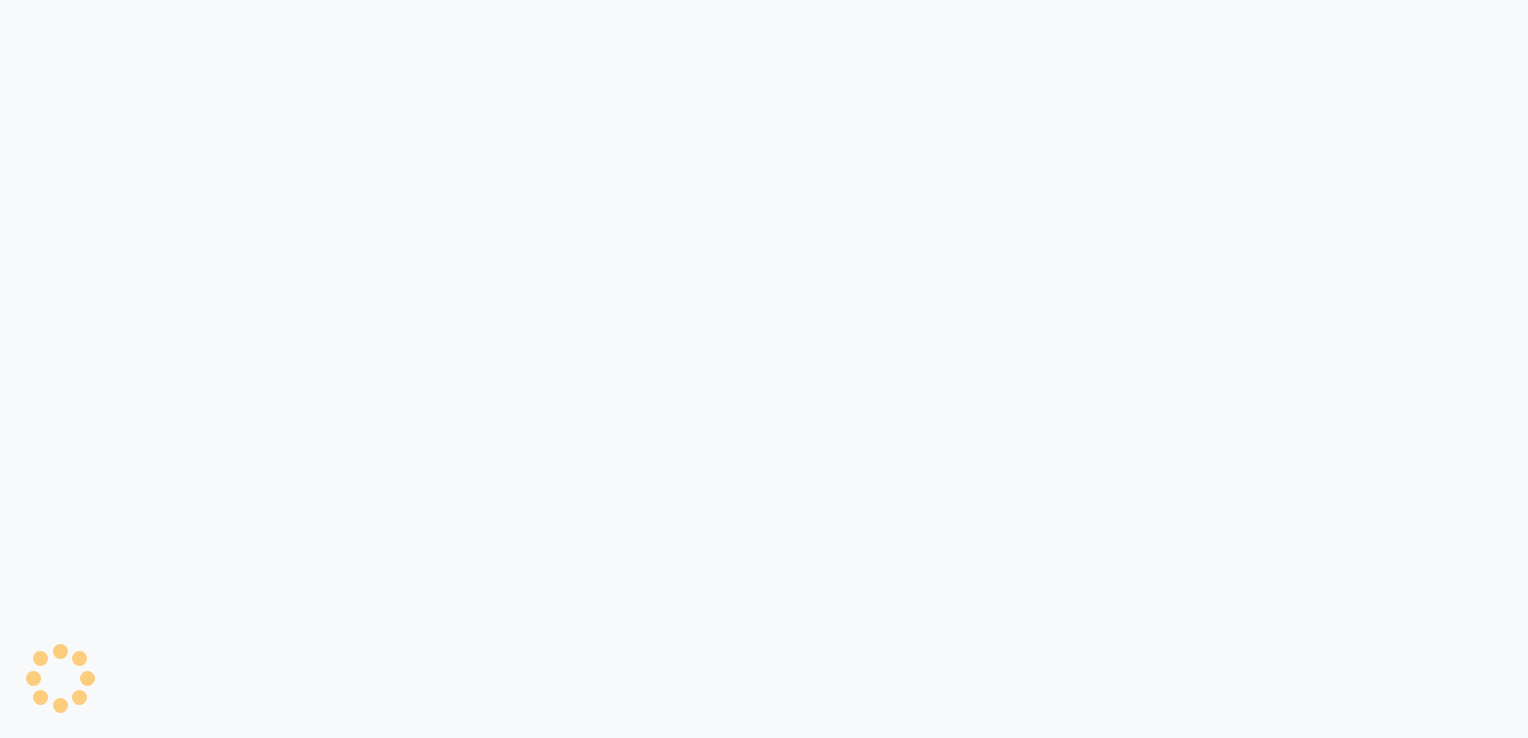 scroll, scrollTop: 0, scrollLeft: 0, axis: both 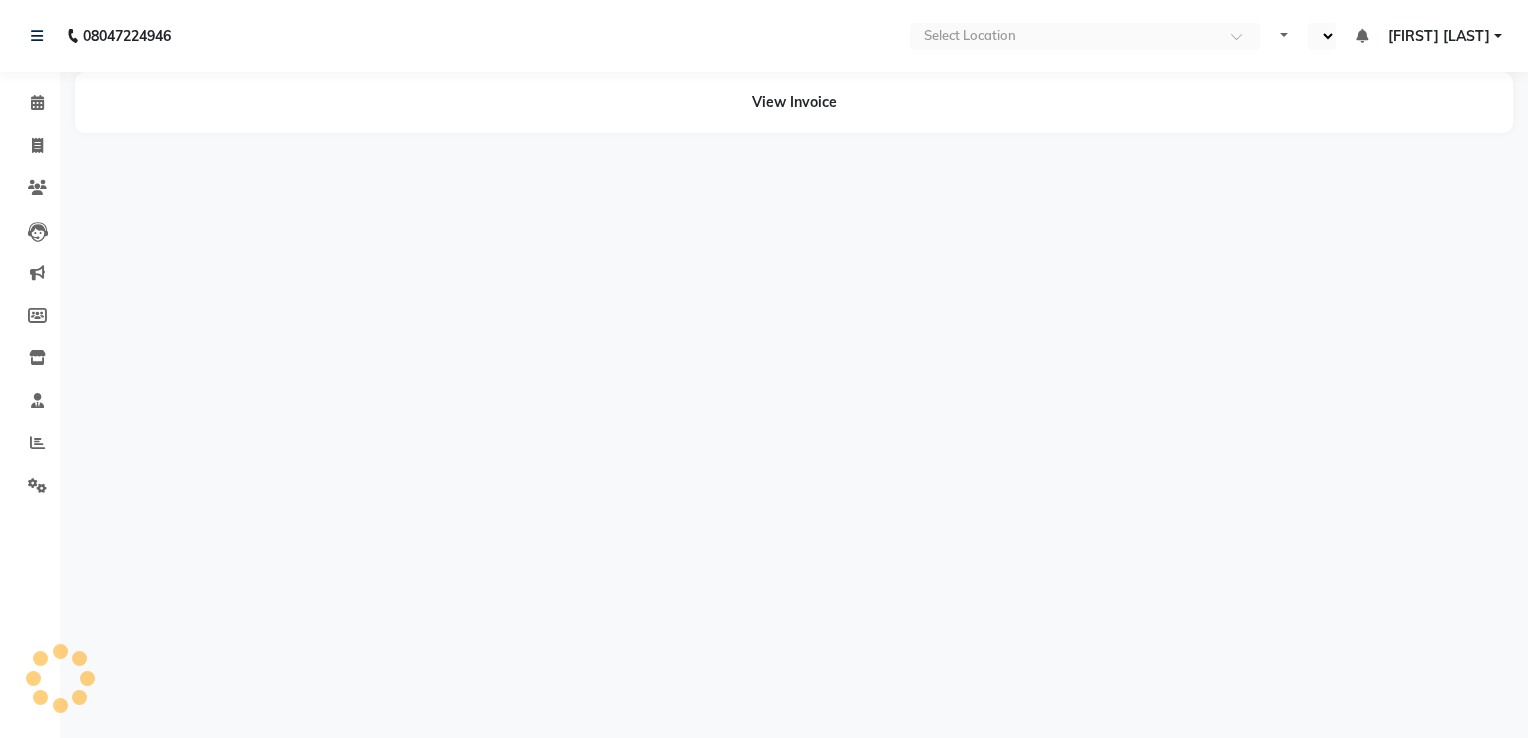 select on "en" 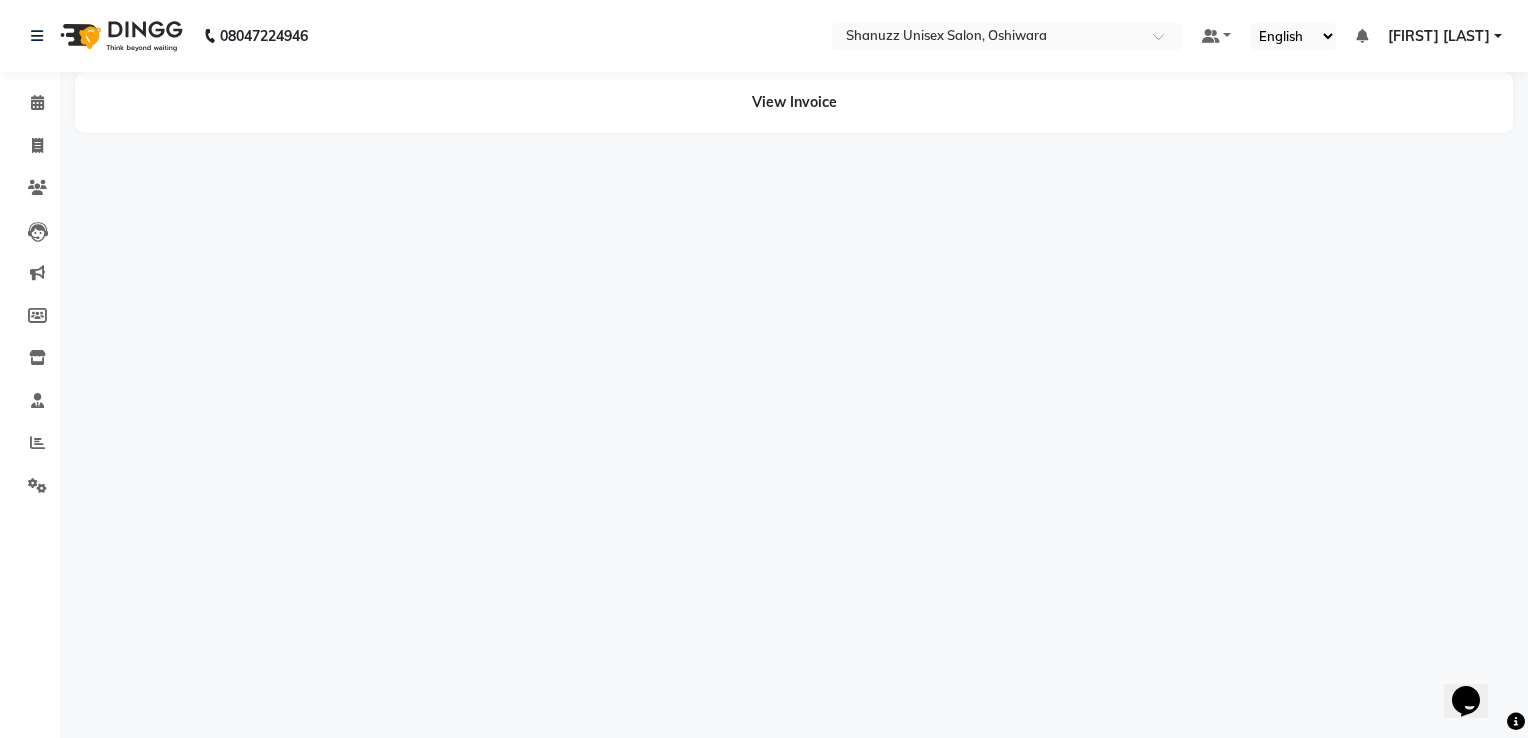 scroll, scrollTop: 0, scrollLeft: 0, axis: both 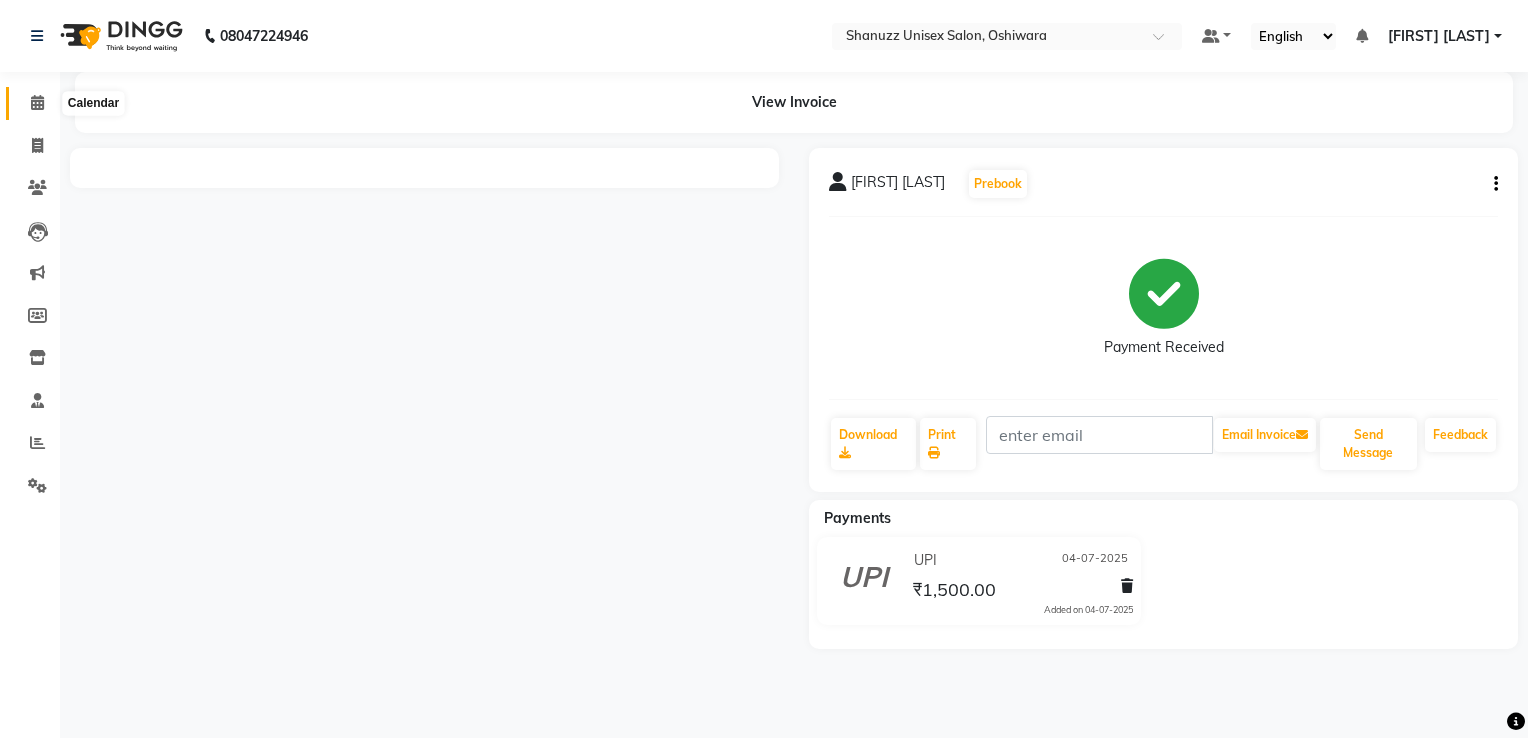 click 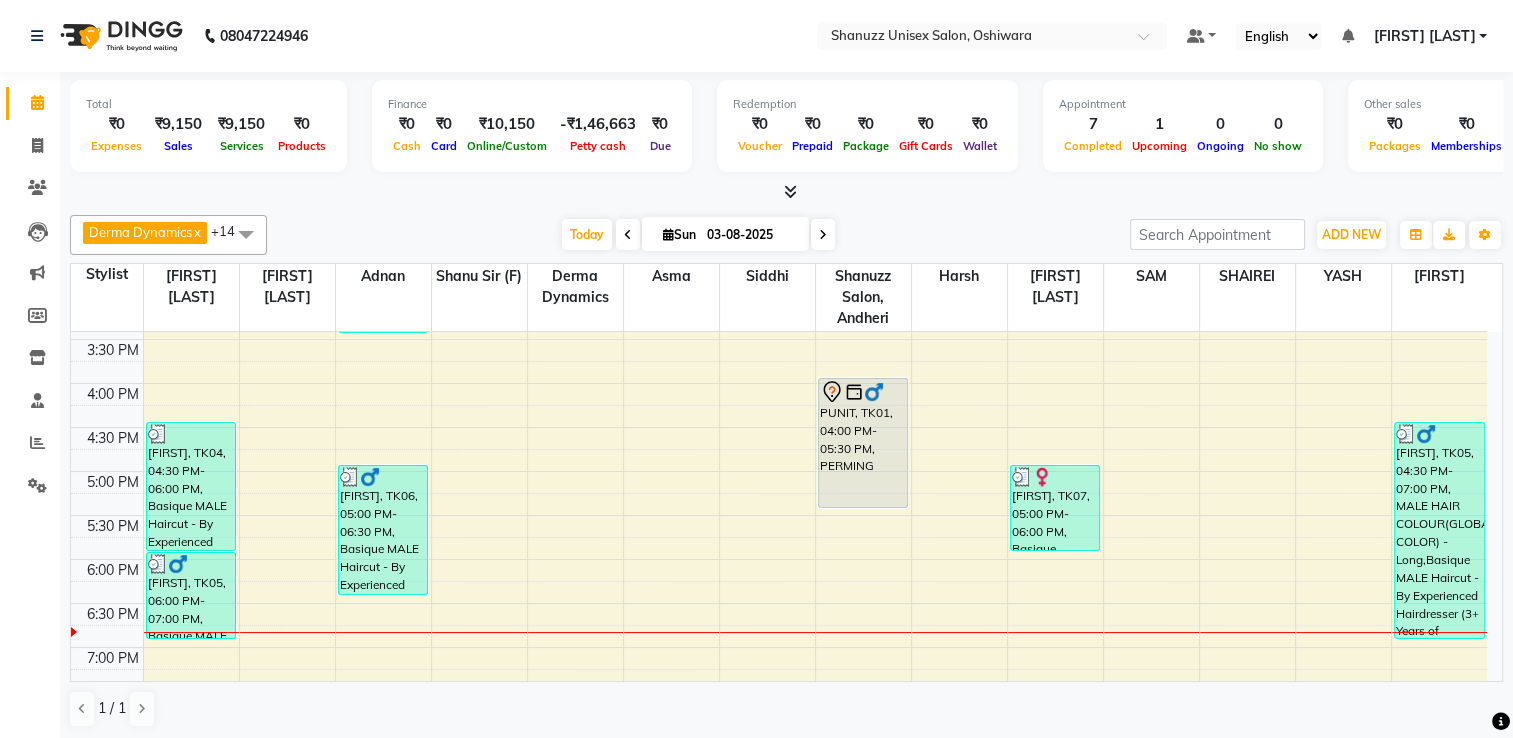 scroll, scrollTop: 559, scrollLeft: 0, axis: vertical 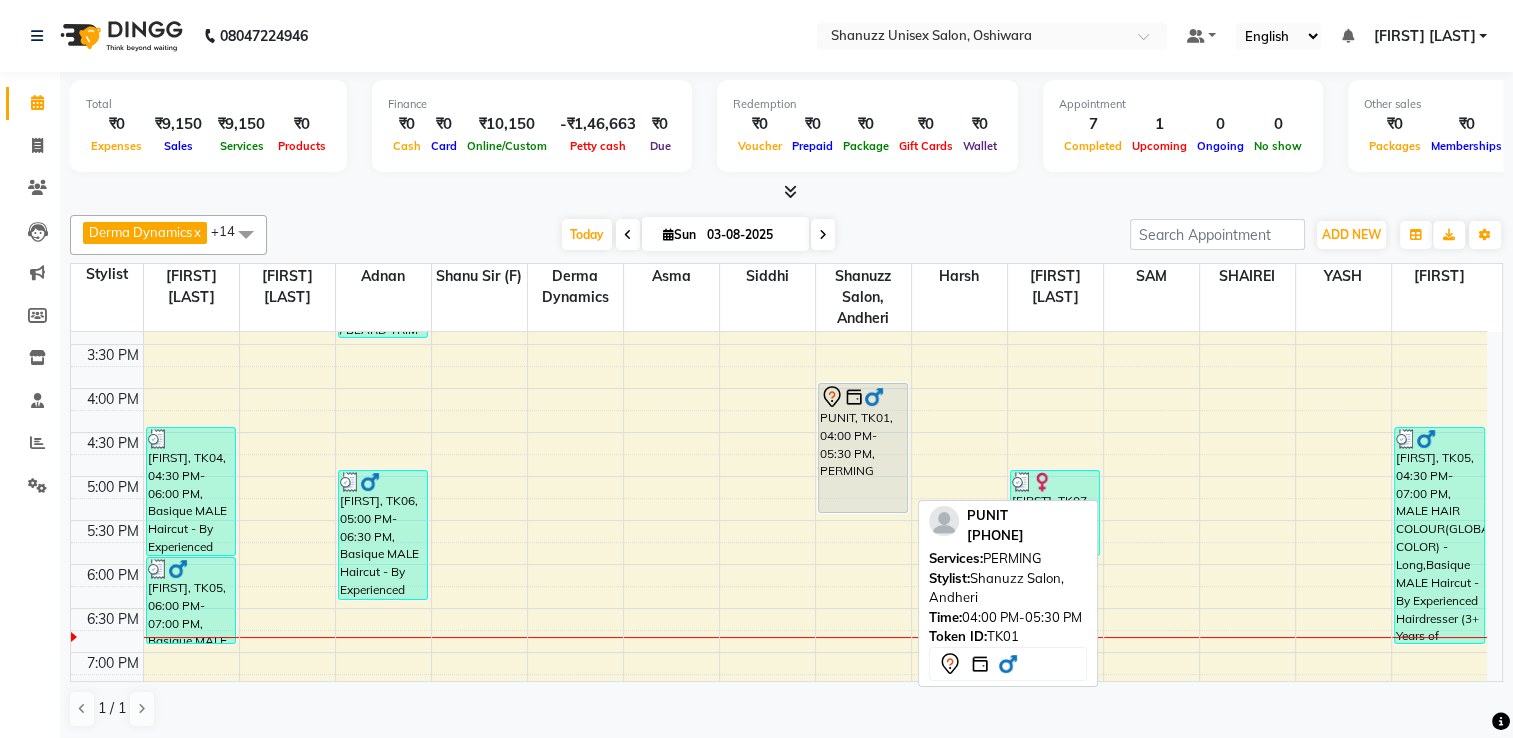 click on "PUNIT, TK01, 04:00 PM-05:30 PM, PERMING" at bounding box center [863, 448] 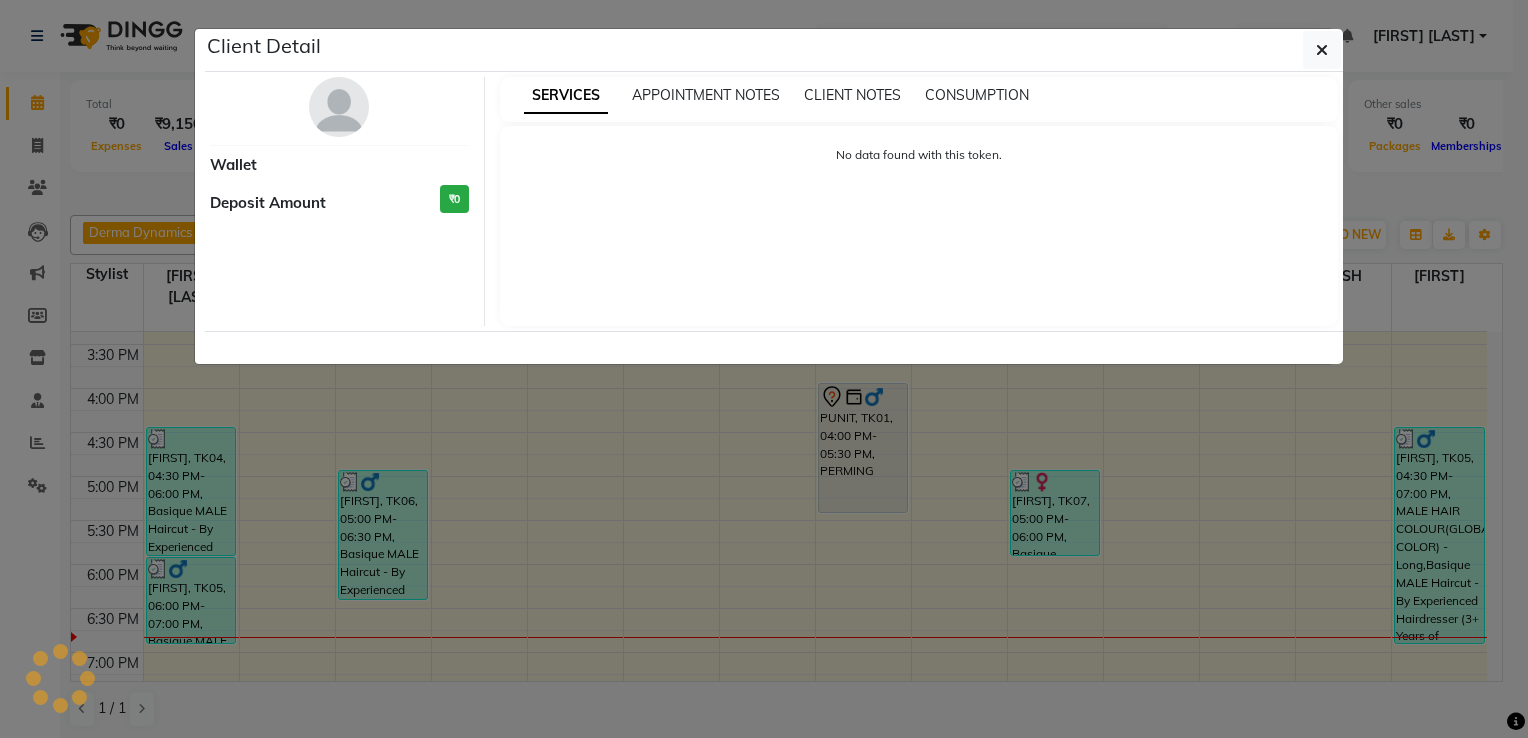 select on "7" 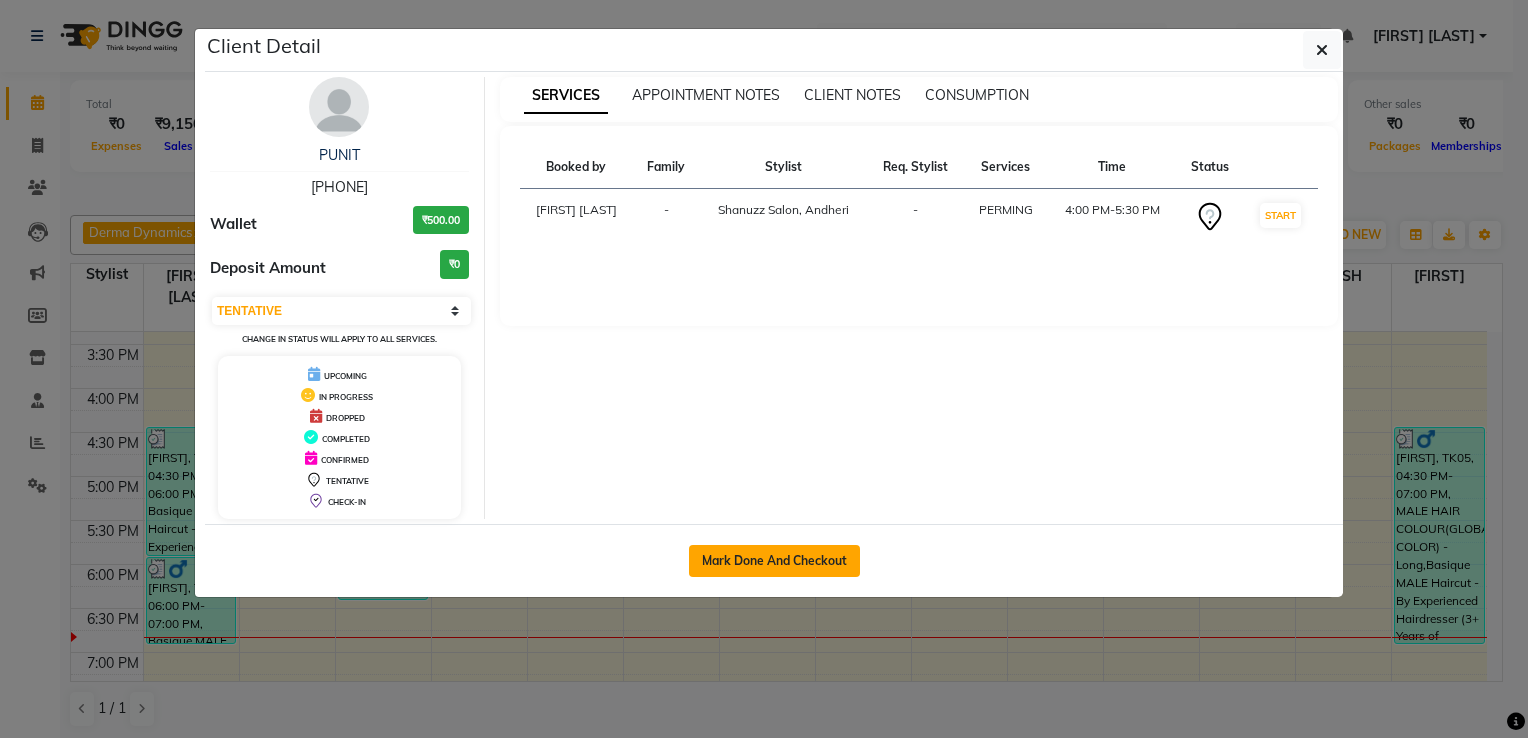 click on "Mark Done And Checkout" 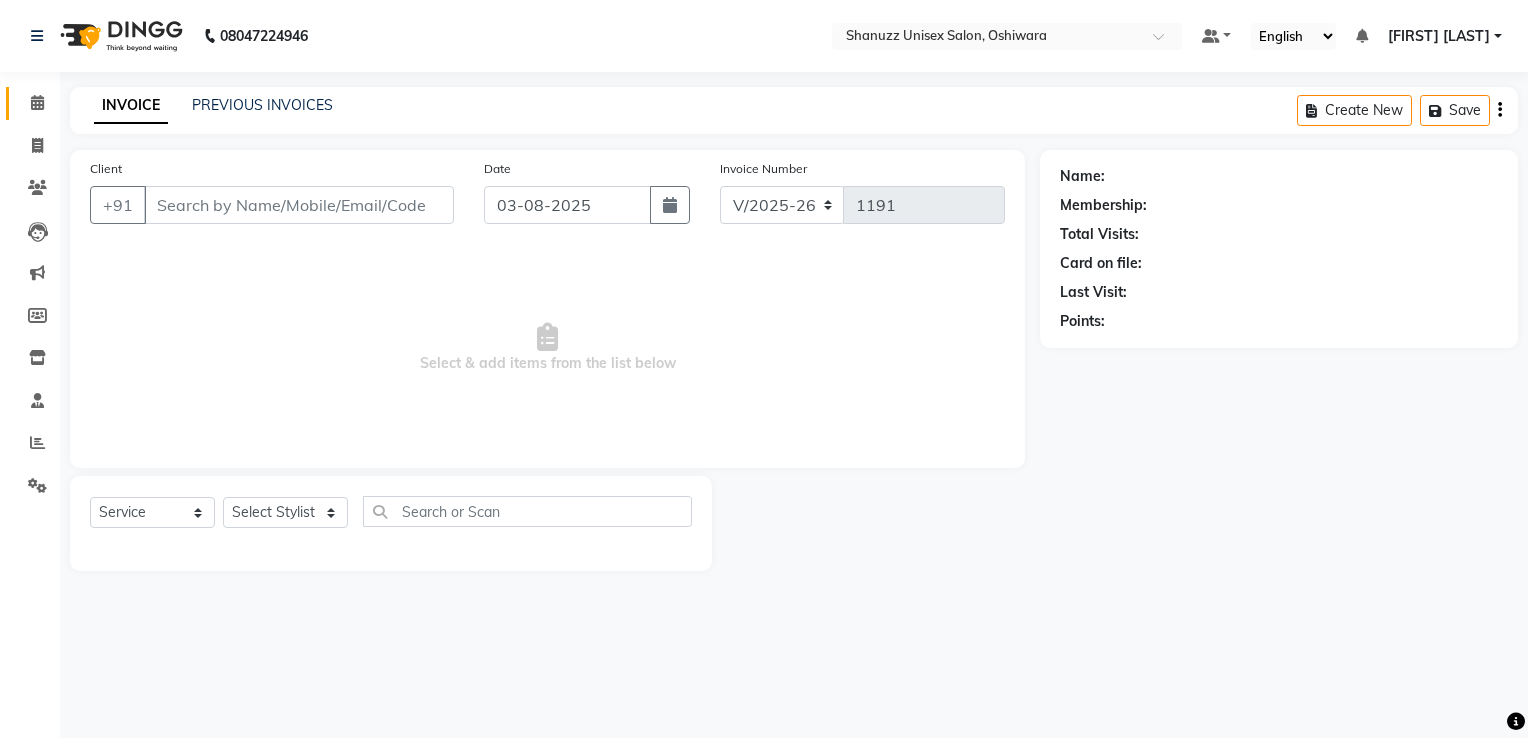 type on "[PHONE]" 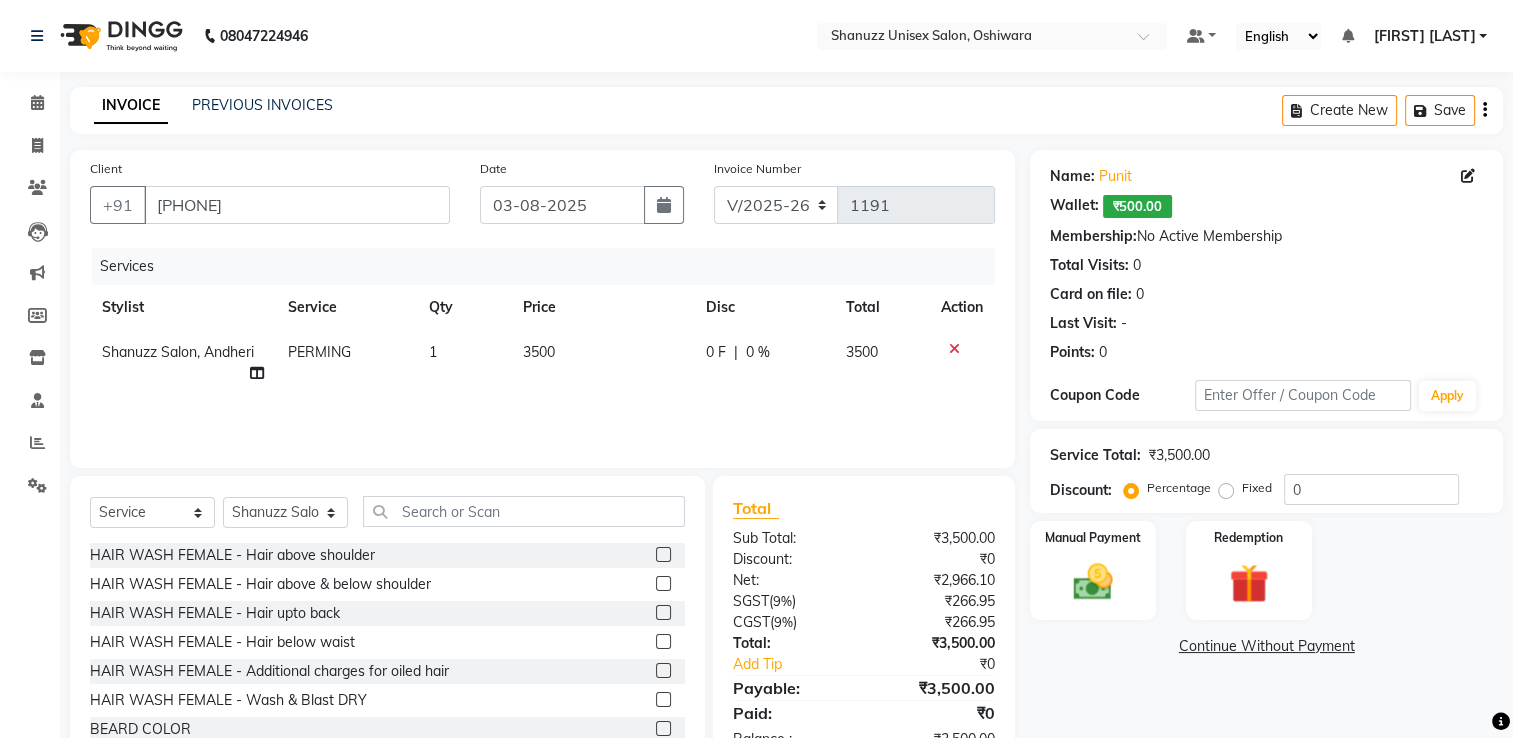 click on "Shanuzz Salon, Andheri" 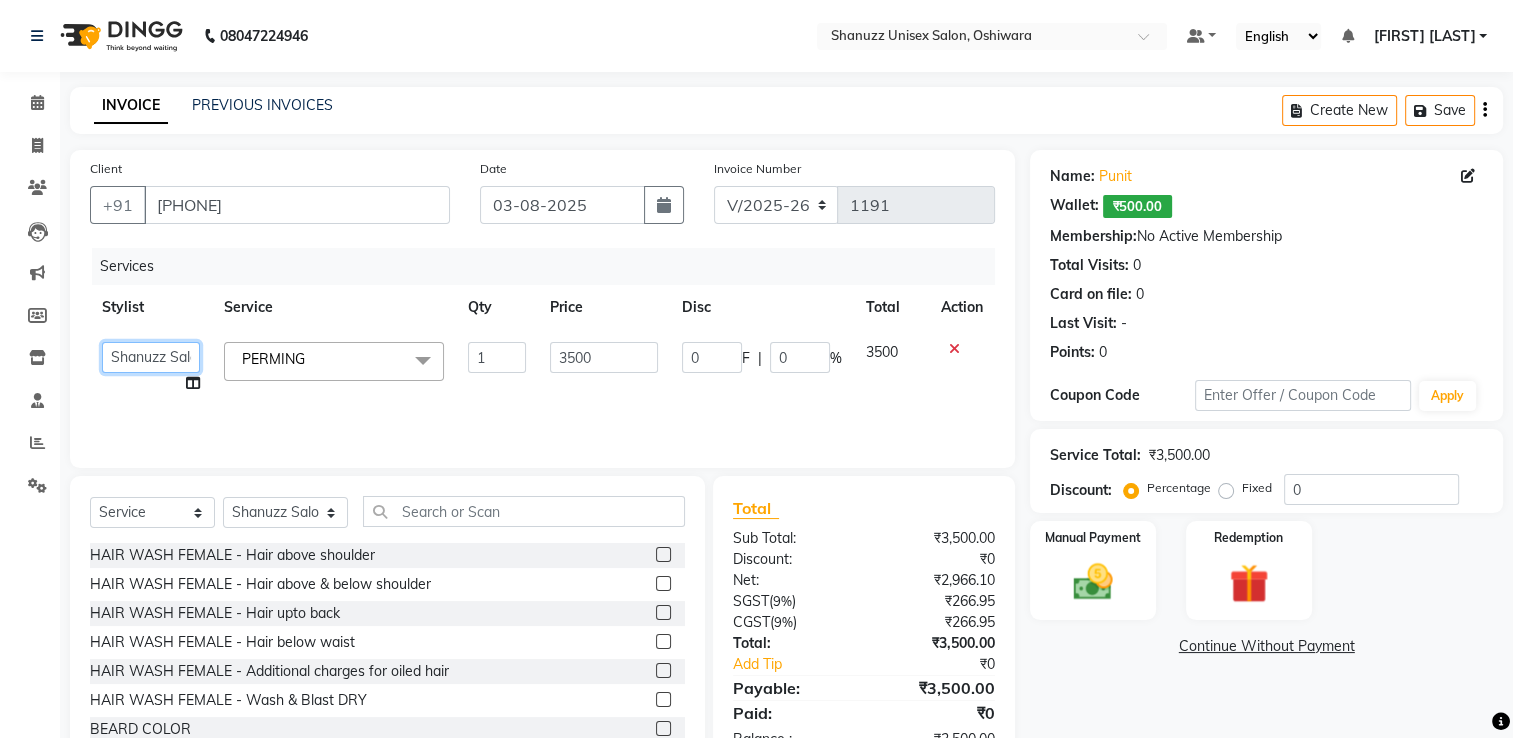 click on "[FIRST]    [FIRST]    [FIRST]    Derma Dynamics   [FIRST]   [FIRST] (MO)   [FIRST] [LAST]   [FIRST]   [FIRST] [FIRST]   [FIRST] [FIRST]    [FIRST]   [FIRST] [LAST]   [FIRST]    [FIRST]   [FIRST] [LAST]   [FIRST]   [FIRST] (D)   [FIRST] [LAST]   [FIRST]   [FIRST] Sir (F)   [FIRST] (Oshiwara)   [FIRST] Salon, Andheri   [FIRST]    [FIRST]    [FIRST] [LAST]   [FIRST] [LAST]   [FIRST]" 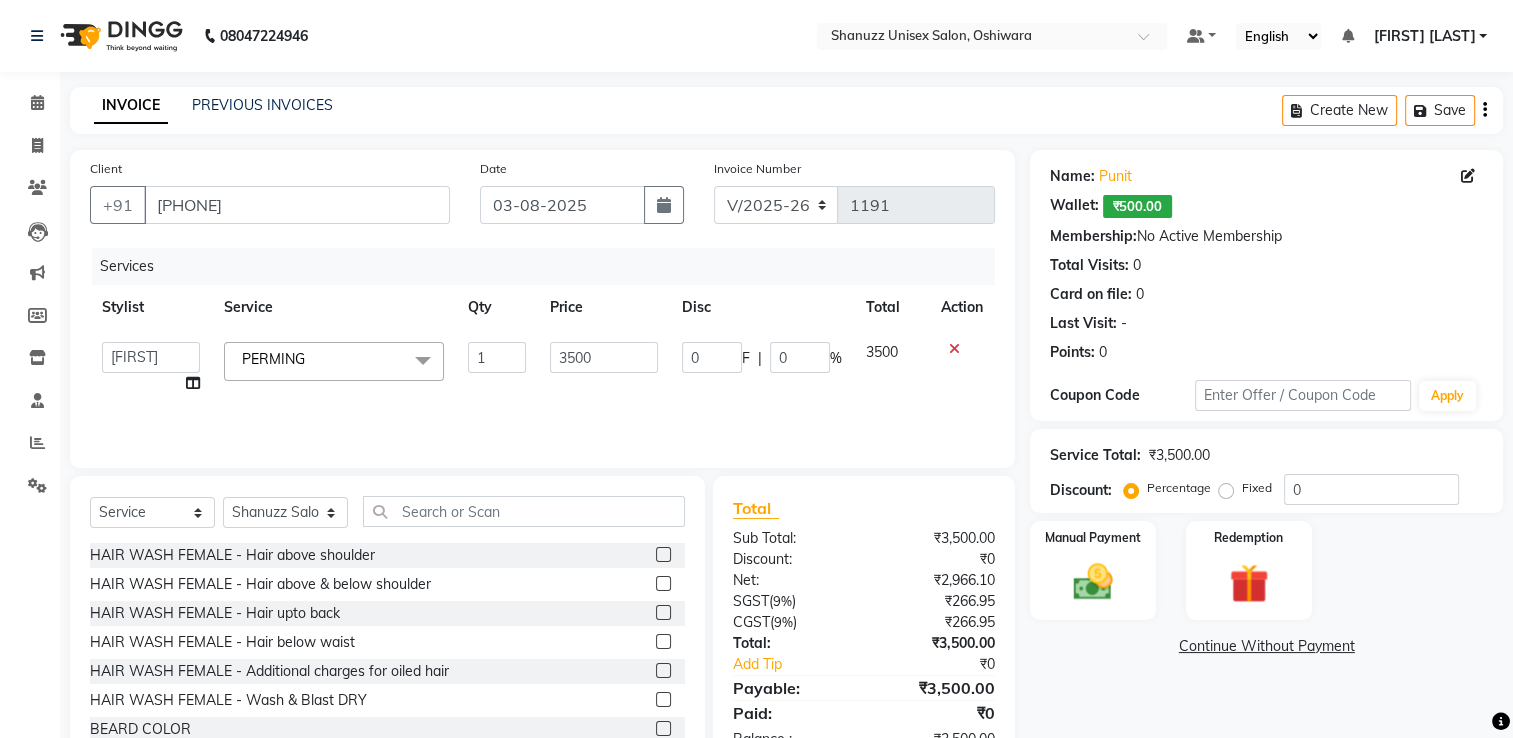 select on "85364" 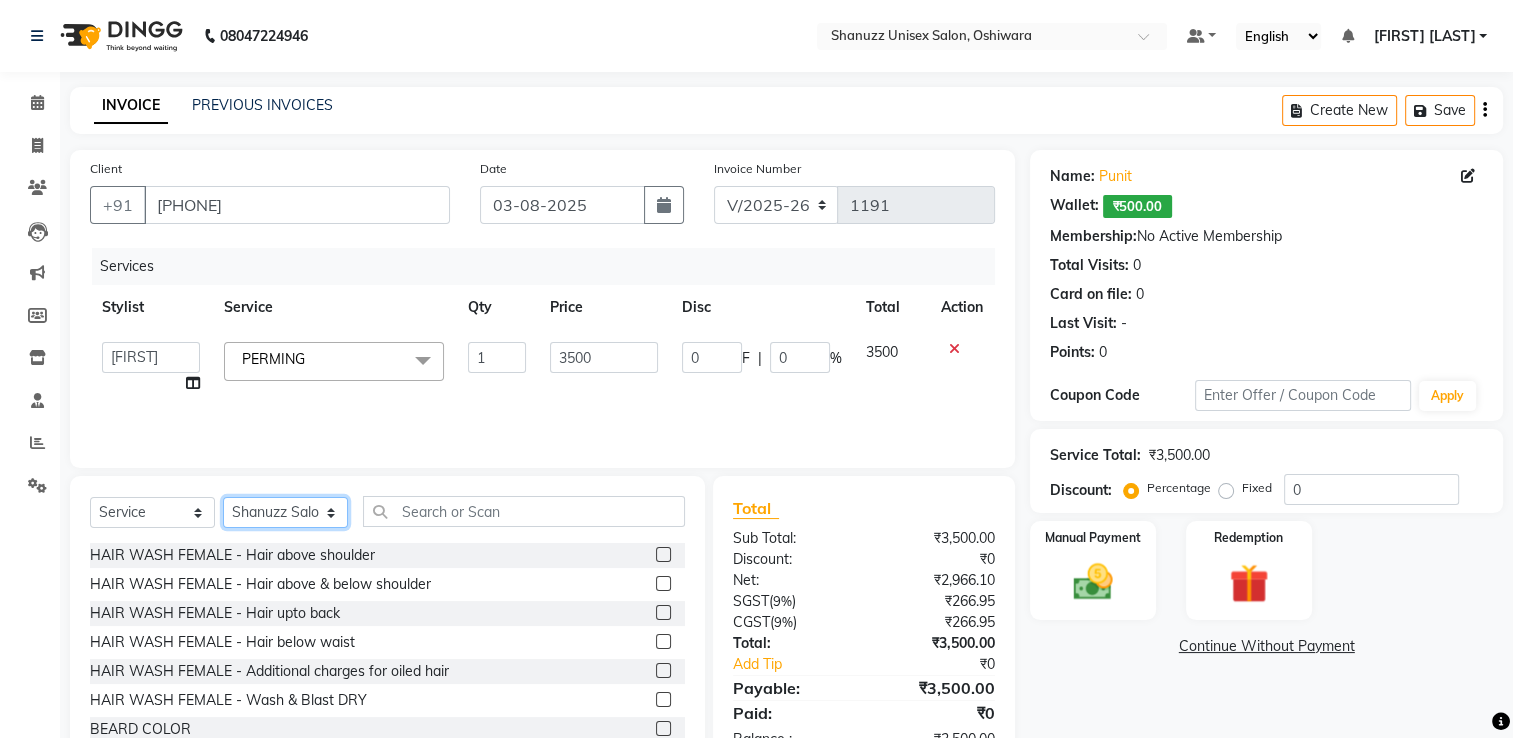 click on "Select Stylist Adnan  Afzan Asma  Derma Dynamics Devesh Francis (MO) Gufran Mansuri Harsh Mohd Faizan Mohd Imran  Omkar Osama Patel Rohan  ROSHAN Salvana Motha SAM Shahbaz (D) Shahne Alam SHAIREI Shanu Sir (F) Shanuzz (Oshiwara) Shanuzz Salon, Andheri Siddhi  SUBHASH  Tanishka Panchal VARSHADA JUVALE YASH" 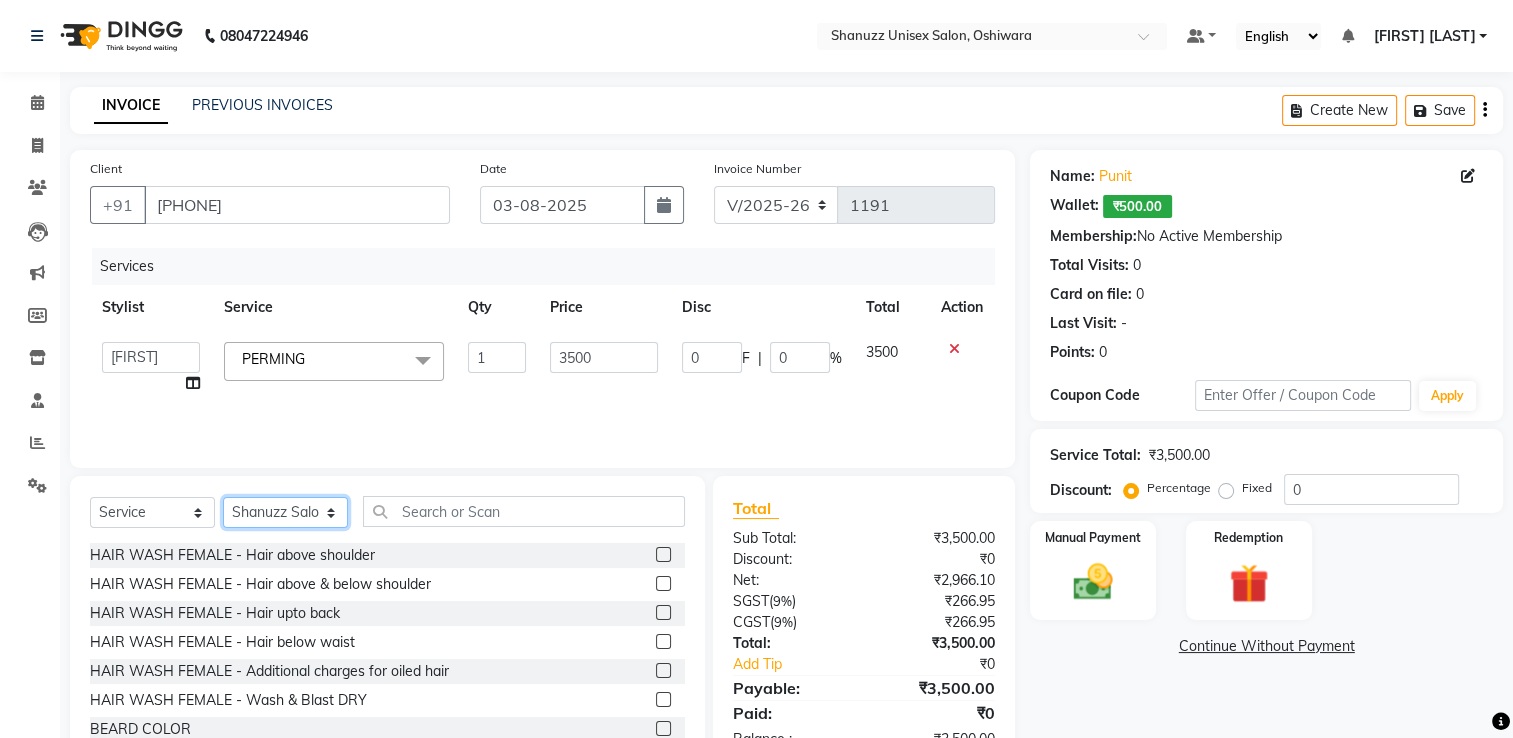 select on "59236" 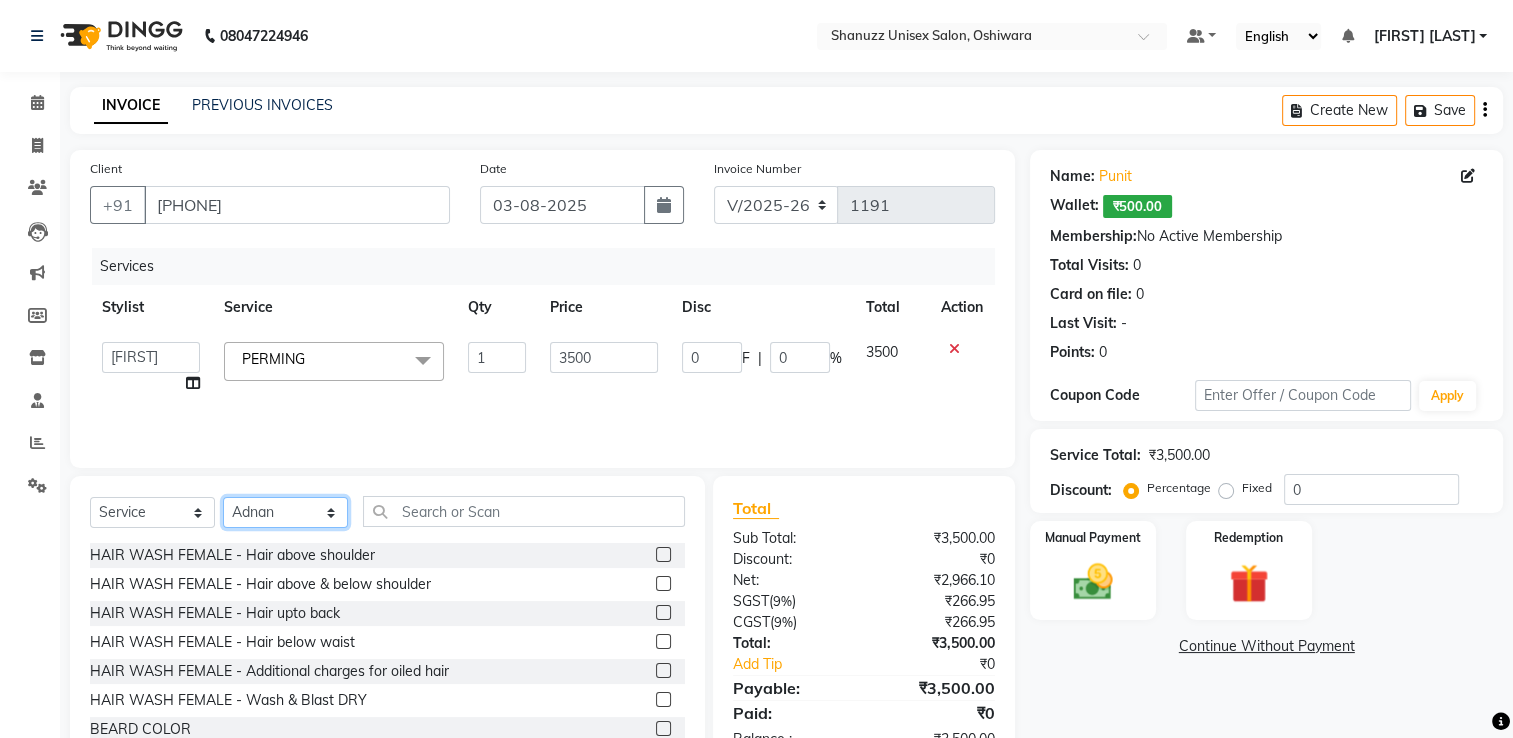 click on "Select Stylist Adnan  Afzan Asma  Derma Dynamics Devesh Francis (MO) Gufran Mansuri Harsh Mohd Faizan Mohd Imran  Omkar Osama Patel Rohan  ROSHAN Salvana Motha SAM Shahbaz (D) Shahne Alam SHAIREI Shanu Sir (F) Shanuzz (Oshiwara) Shanuzz Salon, Andheri Siddhi  SUBHASH  Tanishka Panchal VARSHADA JUVALE YASH" 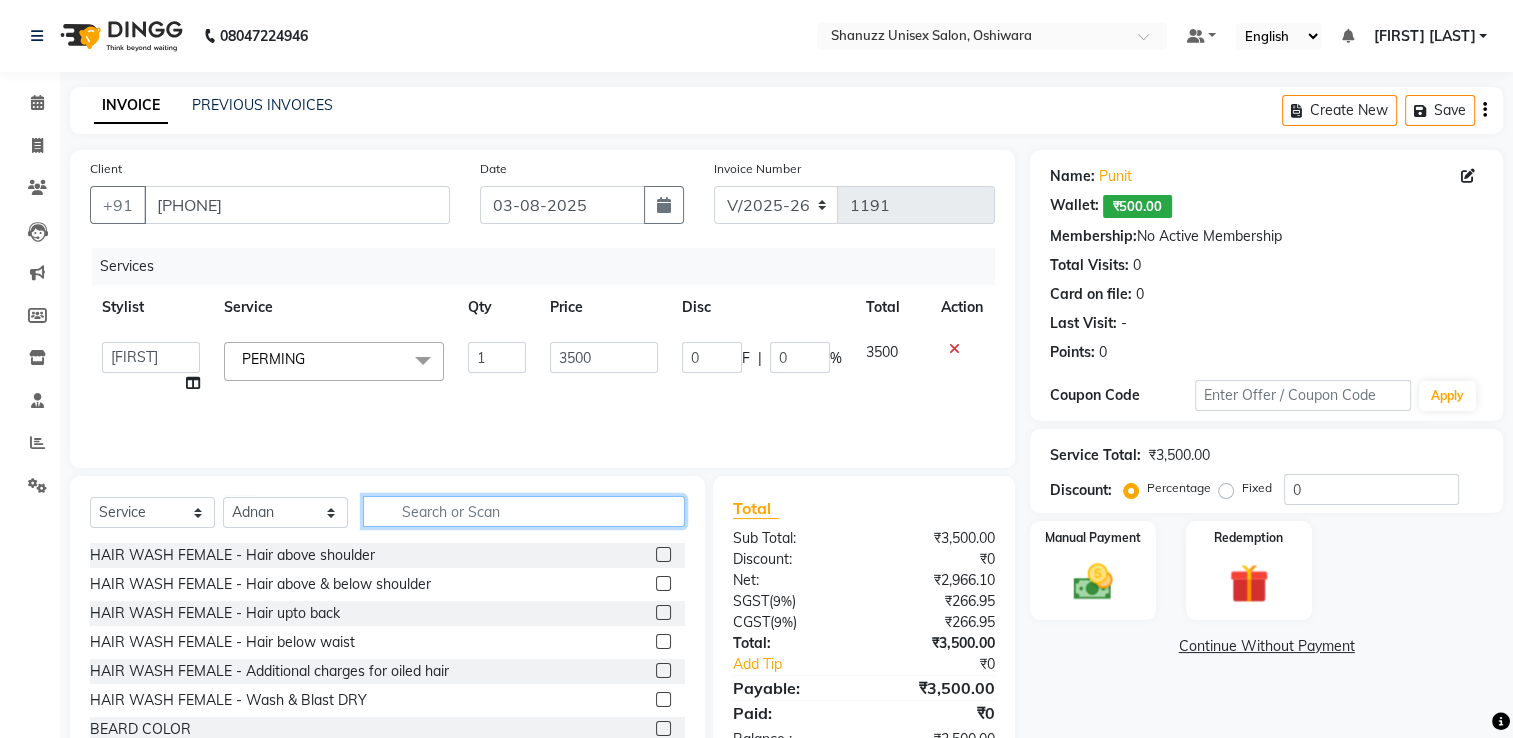 click 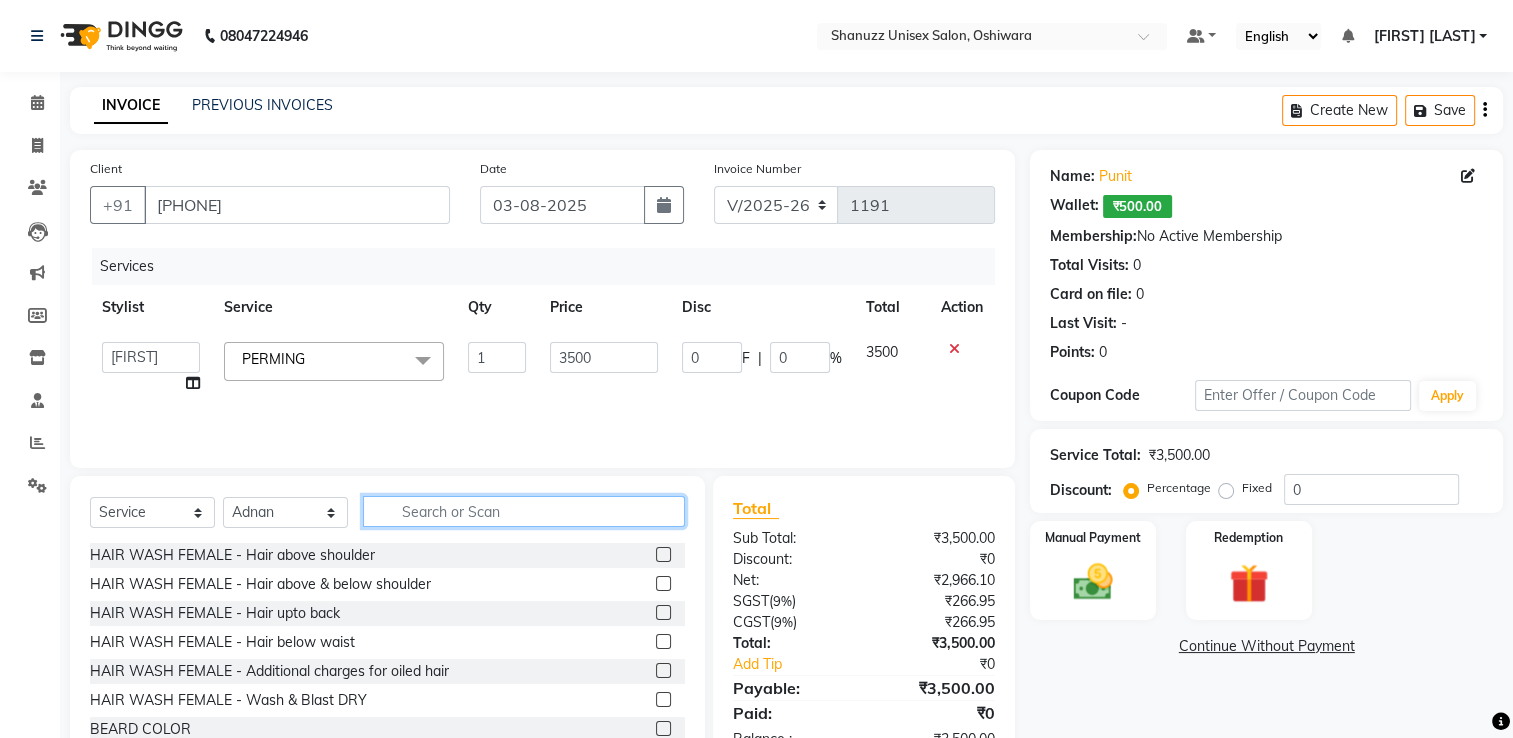 click 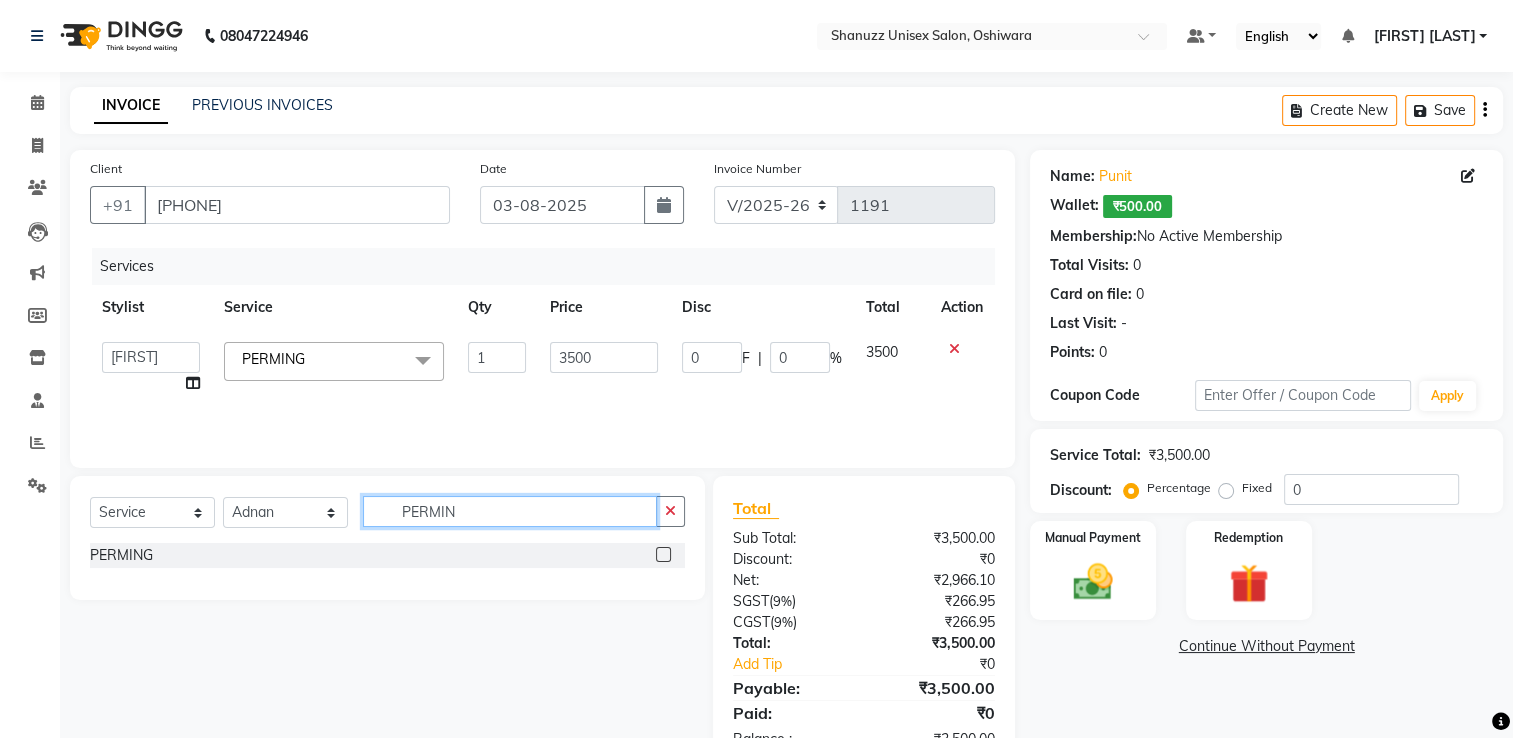 type on "PERMIN" 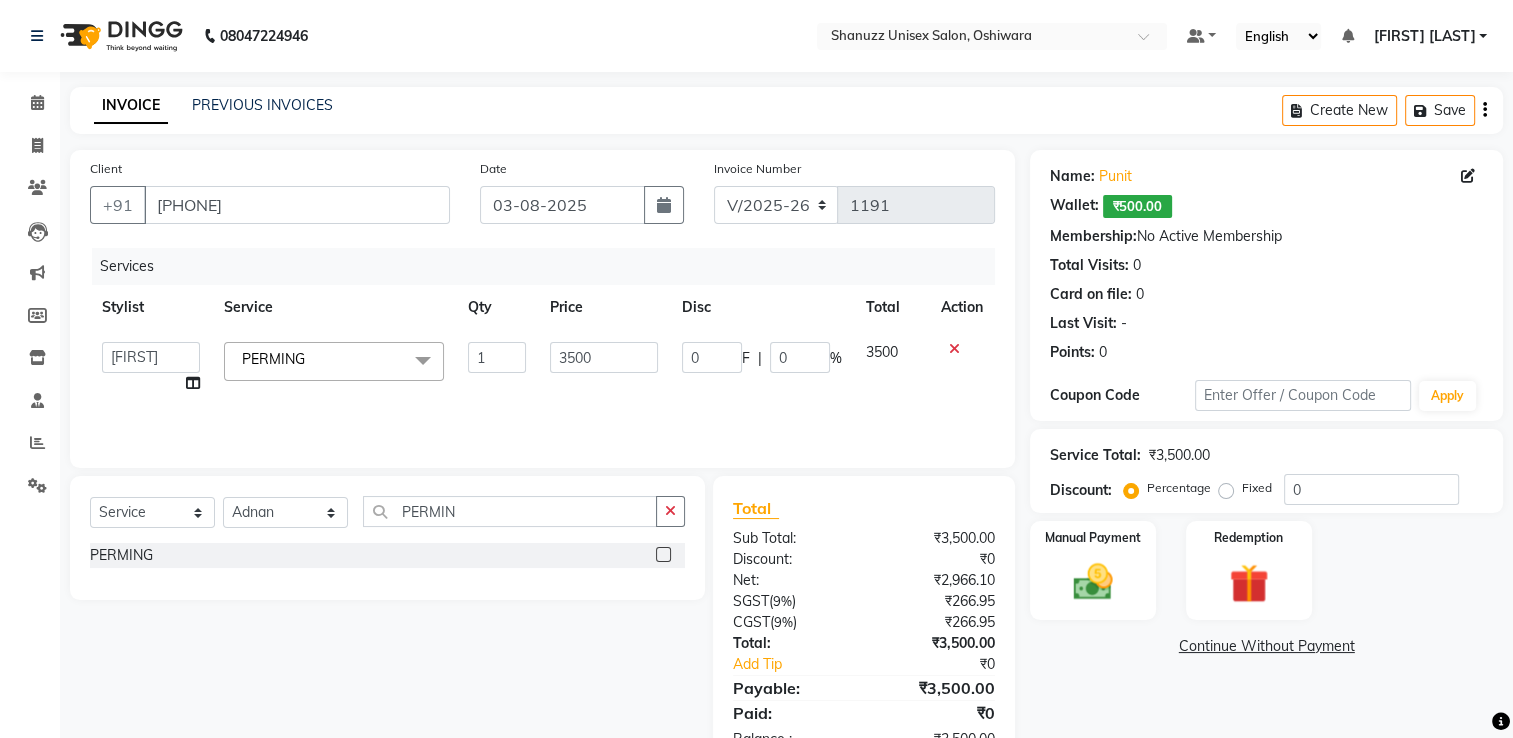 click 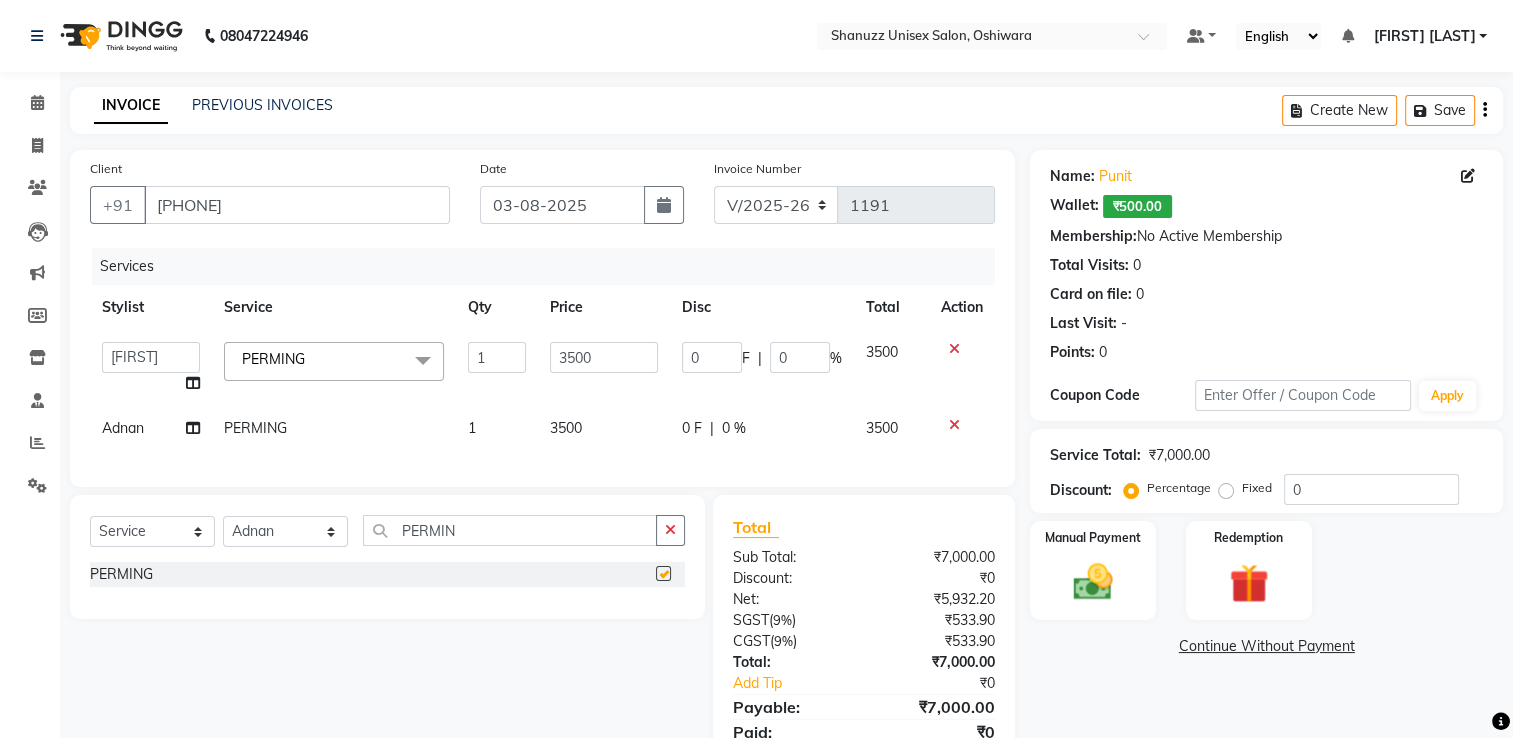 checkbox on "false" 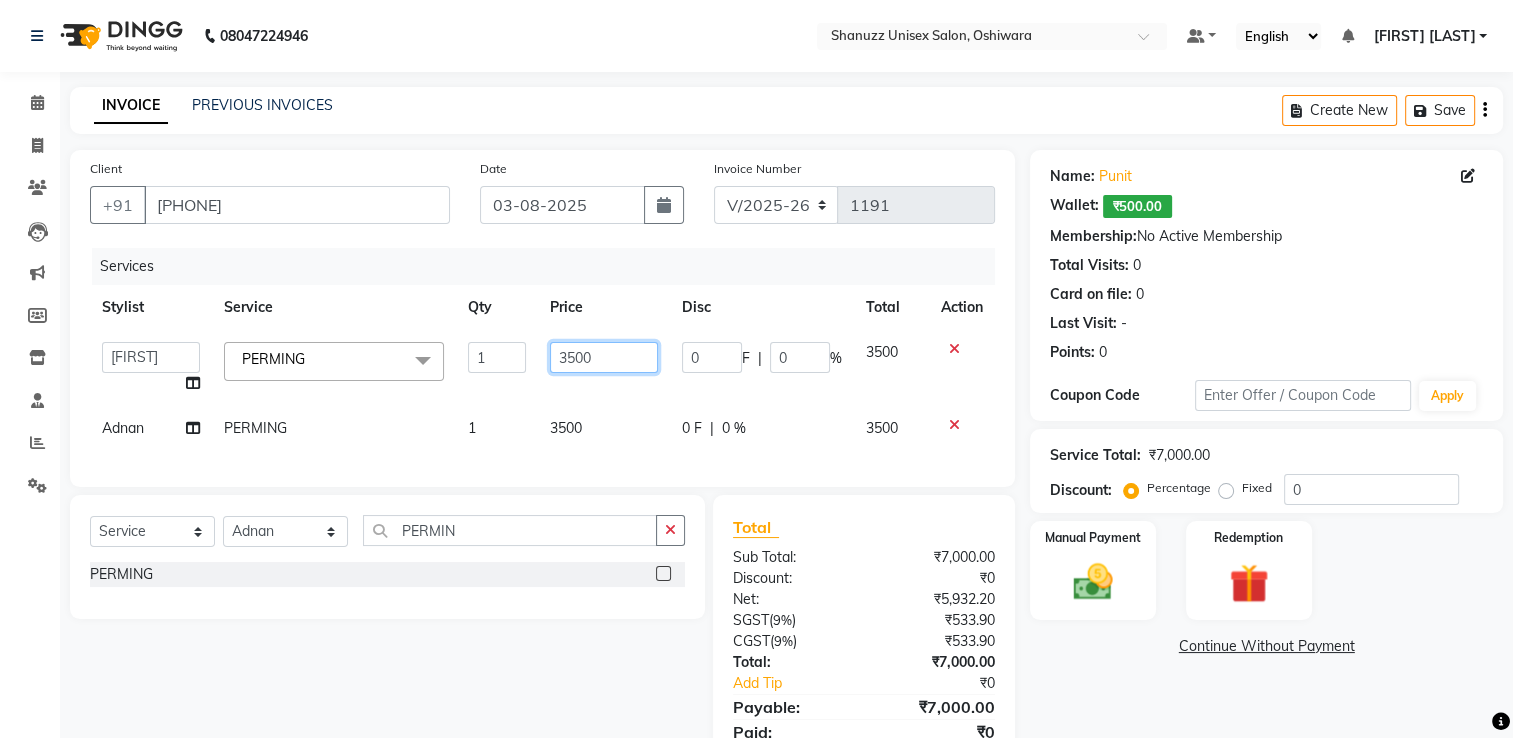 click on "3500" 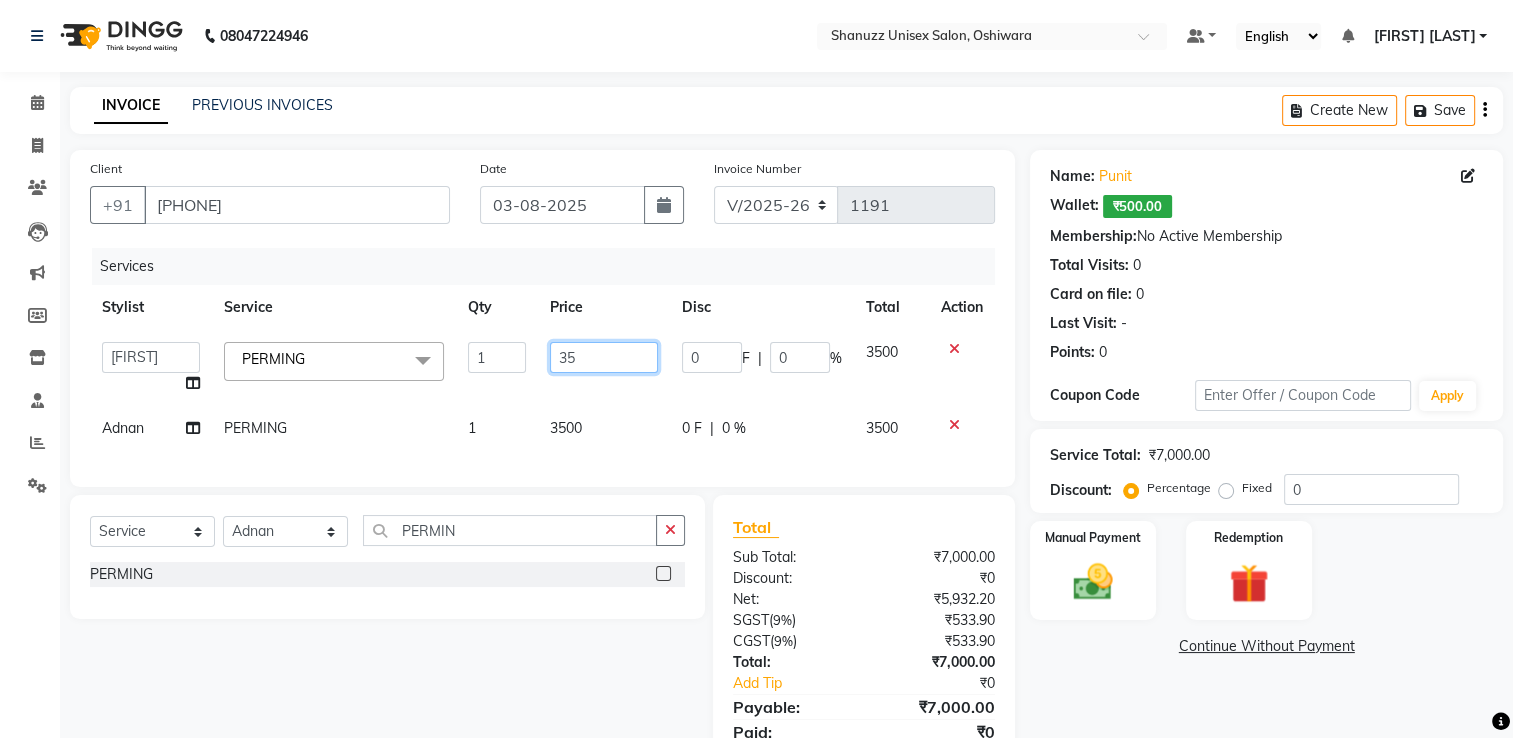 type on "3" 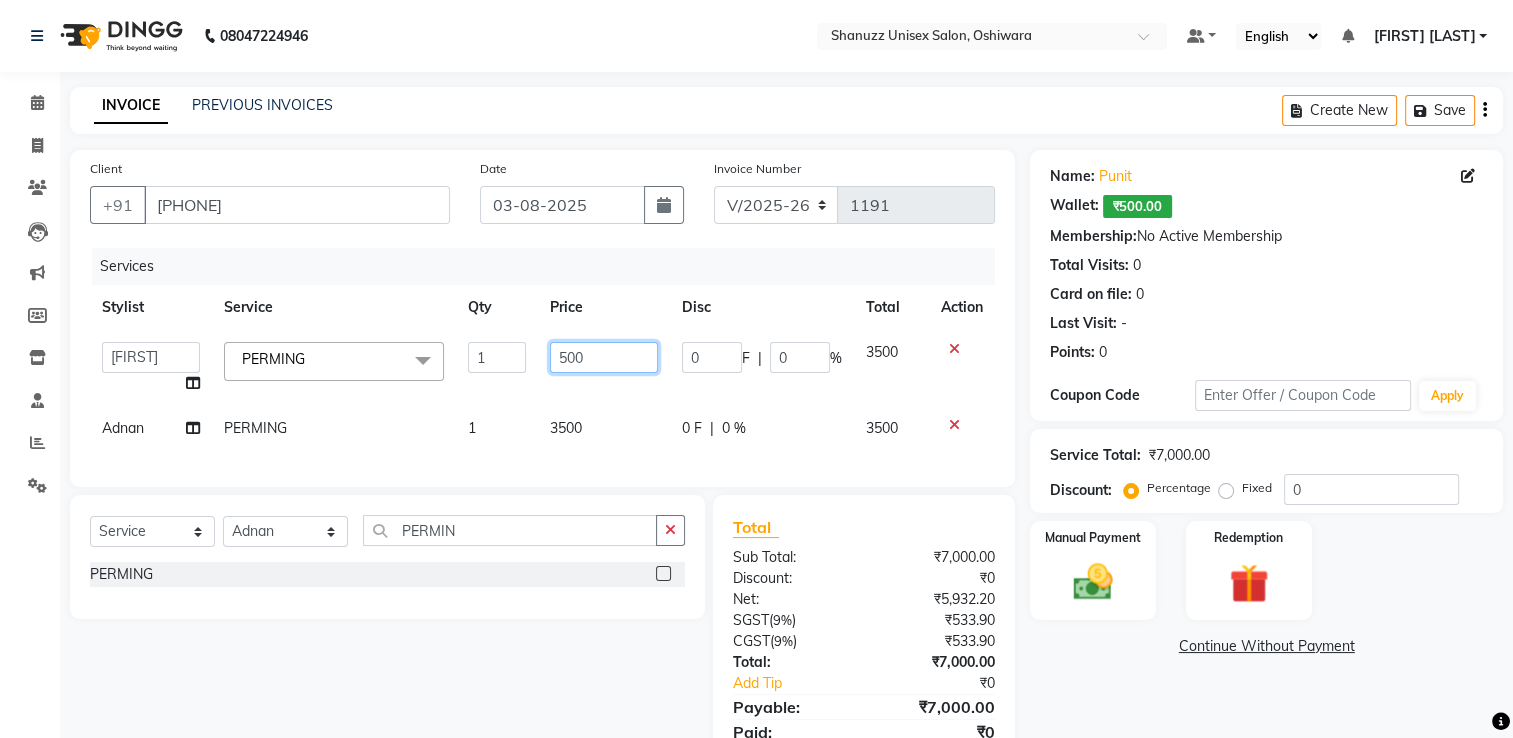 type on "5000" 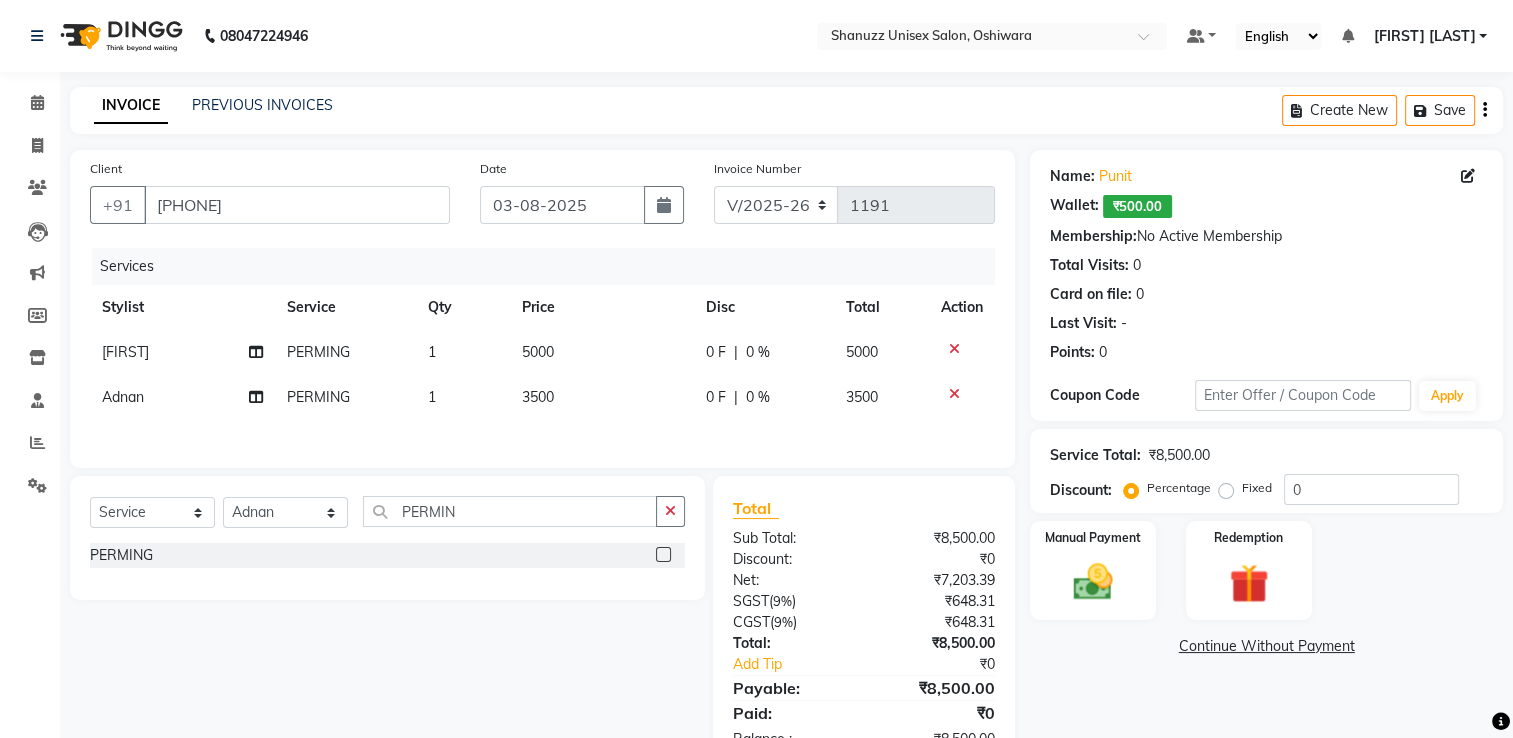 click on "Services Stylist Service Qty Price Disc Total Action Afzan PERMING  1 5000 0 F | 0 % 5000 Adnan  PERMING  1 3500 0 F | 0 % 3500" 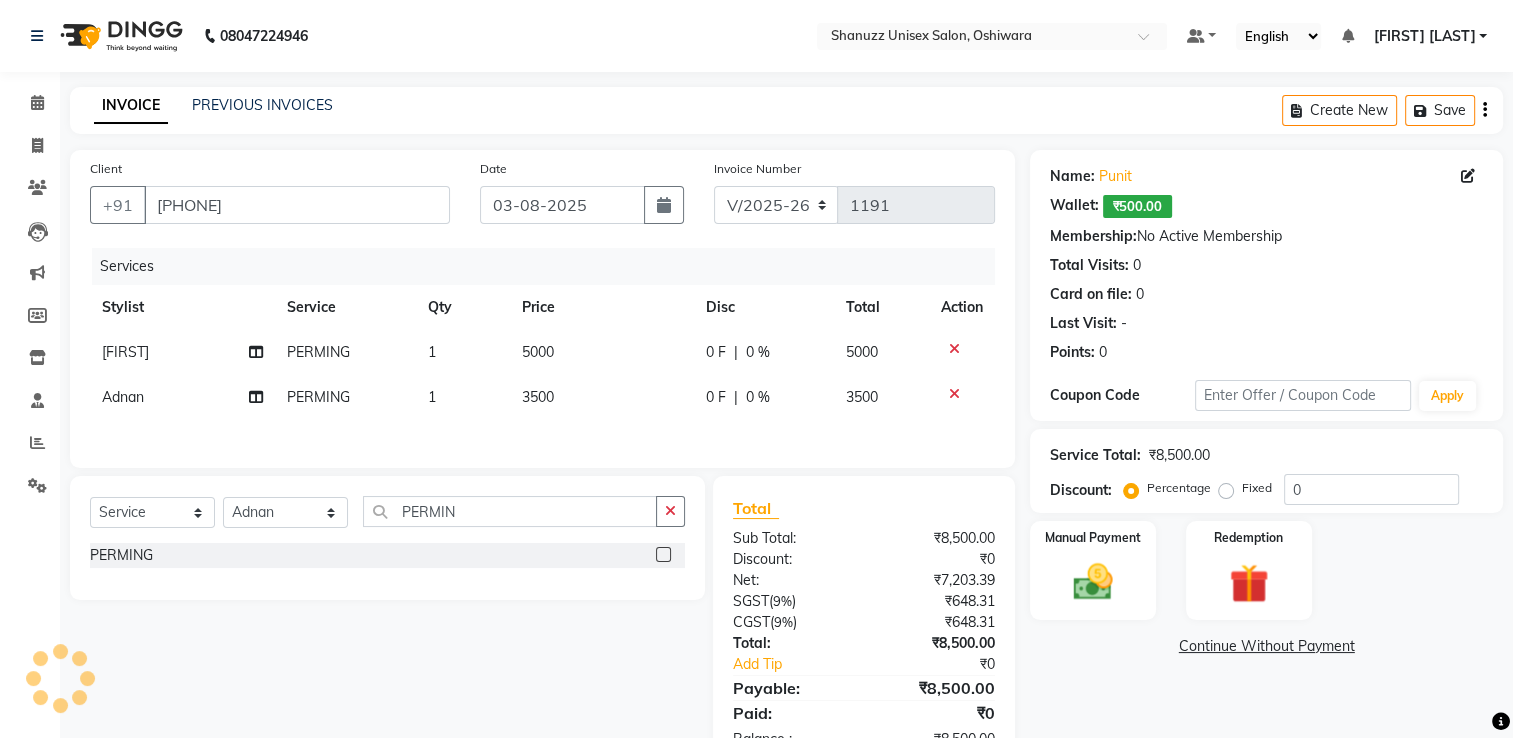 click on "3500" 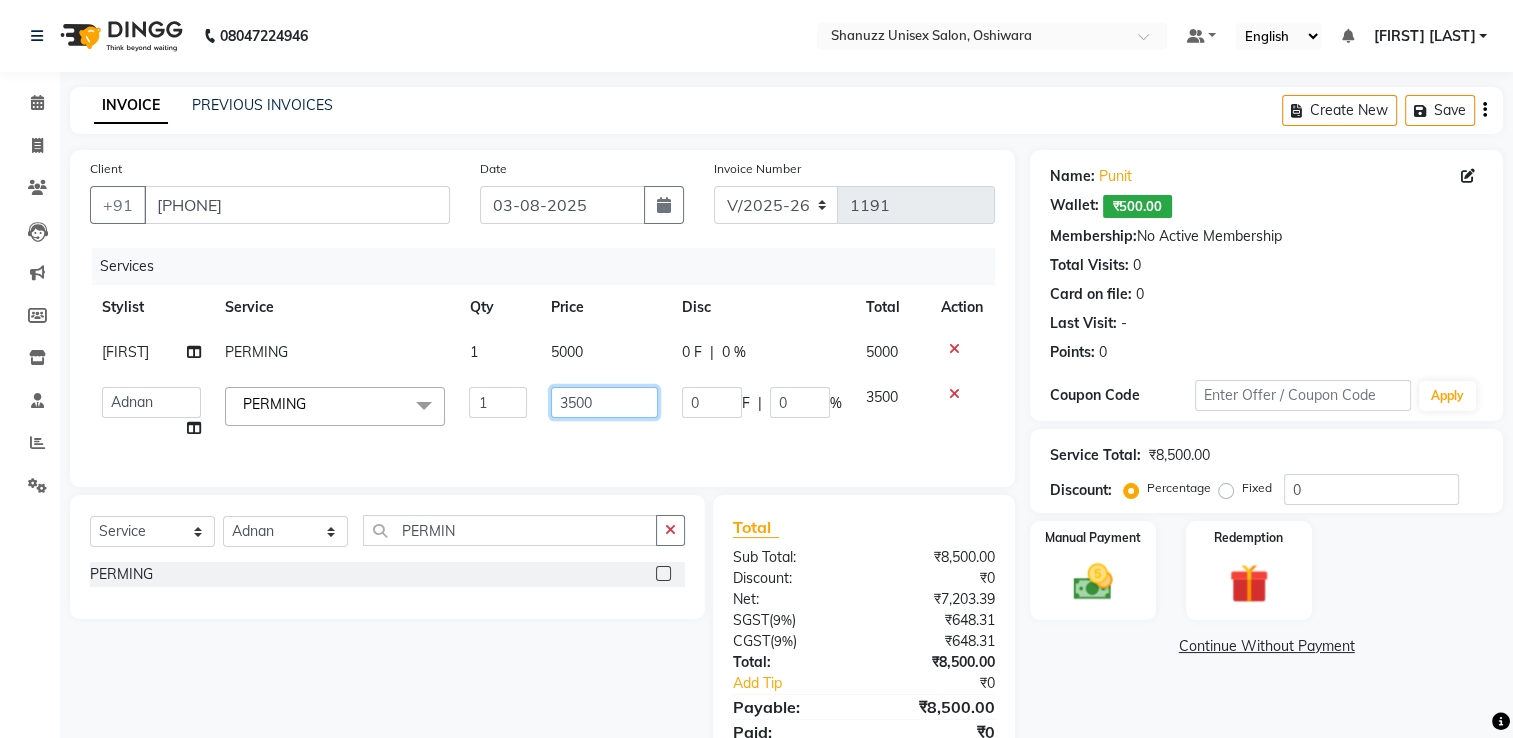 click on "3500" 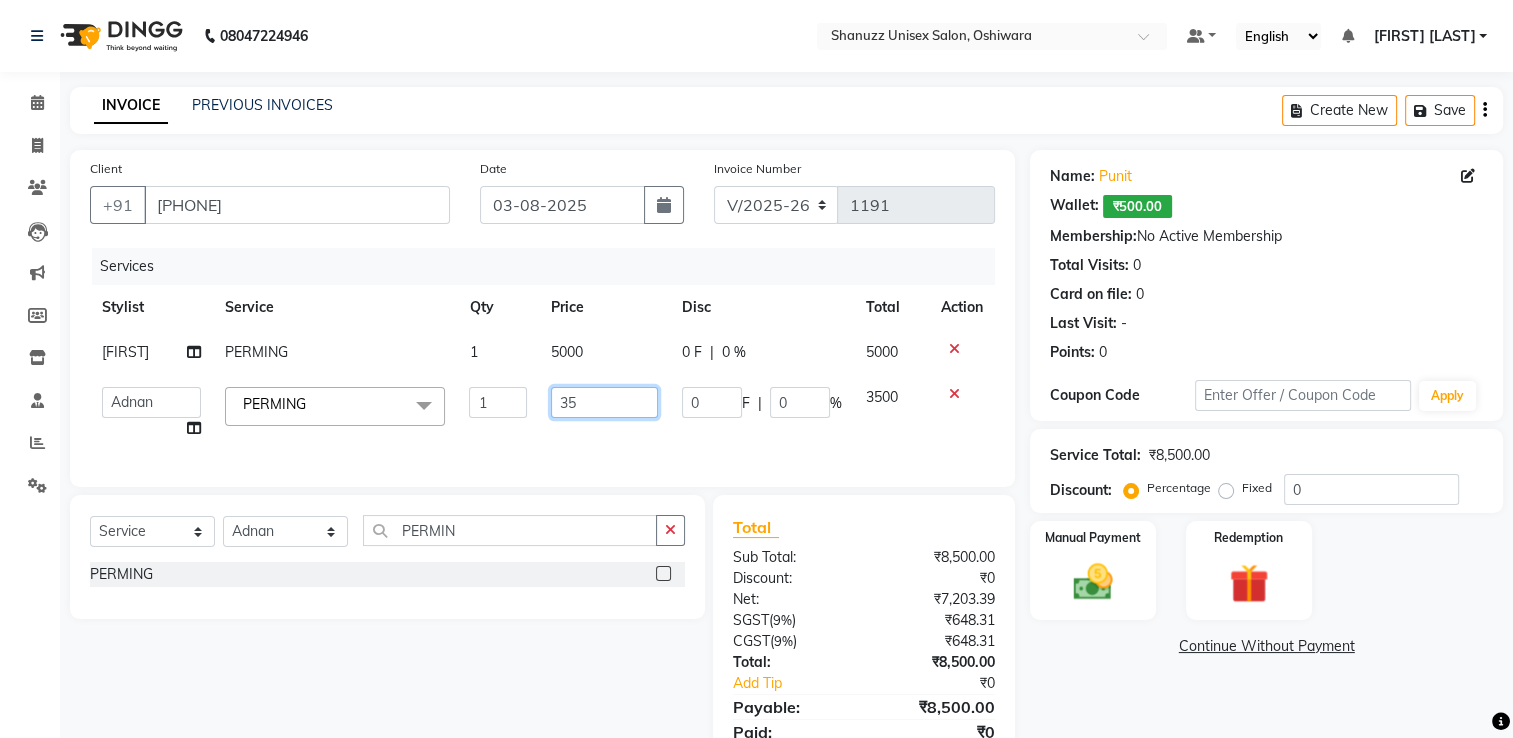 type on "3" 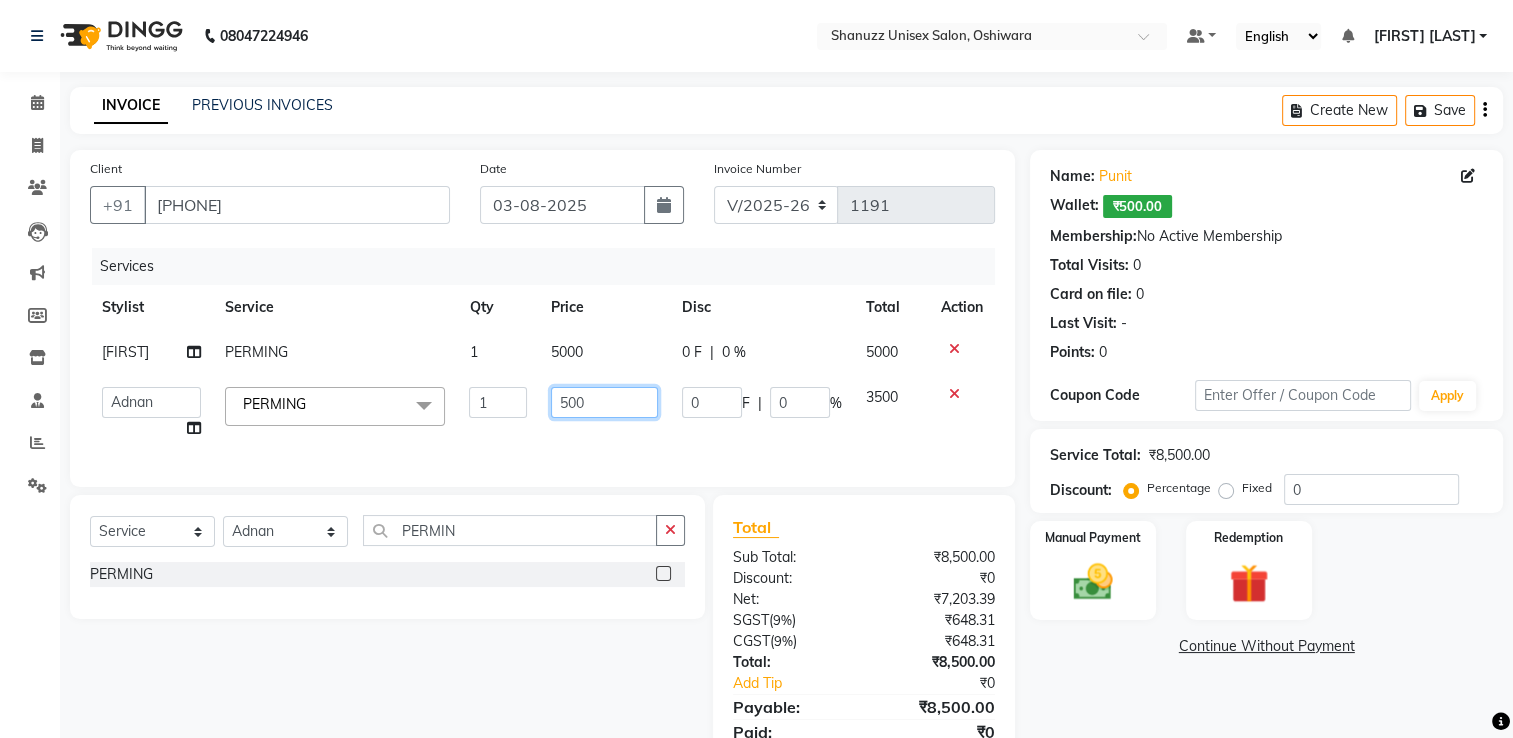 type on "5000" 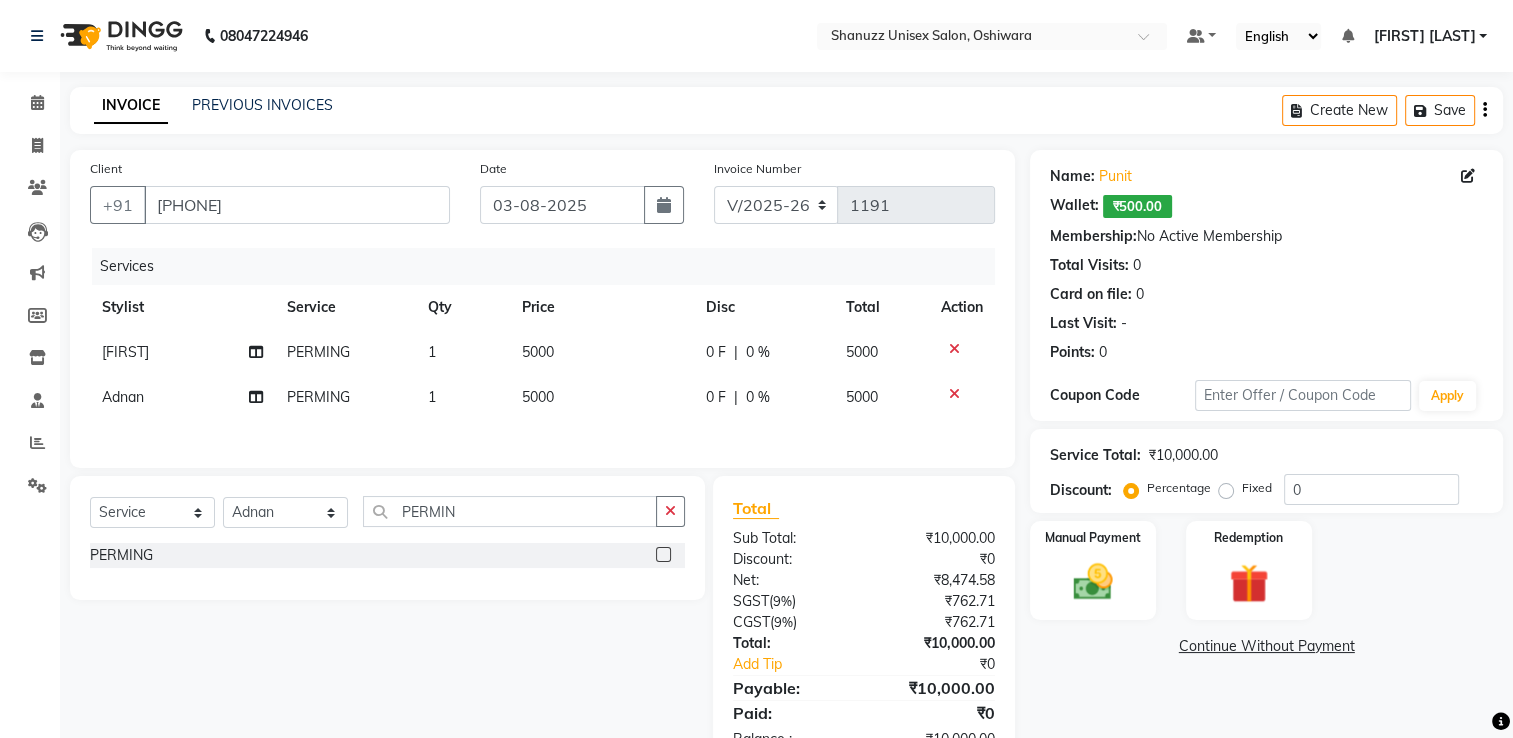 click on "Client +91 [PHONE] Date 03-08-2025 Invoice Number V/2025 V/2025-26 1191 Services Stylist Service Qty Price Disc Total Action [FIRST] PERMING  1 5000 0 F | 0 % 5000 [FIRST]  PERMING  1 5000 0 F | 0 % 5000 Select  Service  Product  Membership  Package Voucher Prepaid Gift Card  Select Stylist [FIRST]  [FIRST] [FIRST]  Derma Dynamics [FIRST] [FIRST] [FIRST] [FIRST] [FIRST] [FIRST] [FIRST] [FIRST] [FIRST] [FIRST] [FIRST] [FIRST] [FIRST] [FIRST] [FIRST] [FIRST] [FIRST] [FIRST] [FIRST] [FIRST] [FIRST] [FIRST] [FIRST] [FIRST] [FIRST] [FIRST] [FIRST] [FIRST] [FIRST]  PERMIN PERMING   Total Sub Total: ₹10,000.00 Discount: ₹0 Net: ₹8,474.58 SGST  ( 9% ) ₹762.71 CGST  ( 9% ) ₹762.71 Total: ₹10,000.00 Add Tip ₹0 Payable: ₹10,000.00 Paid: ₹0 Balance   : ₹10,000.00" 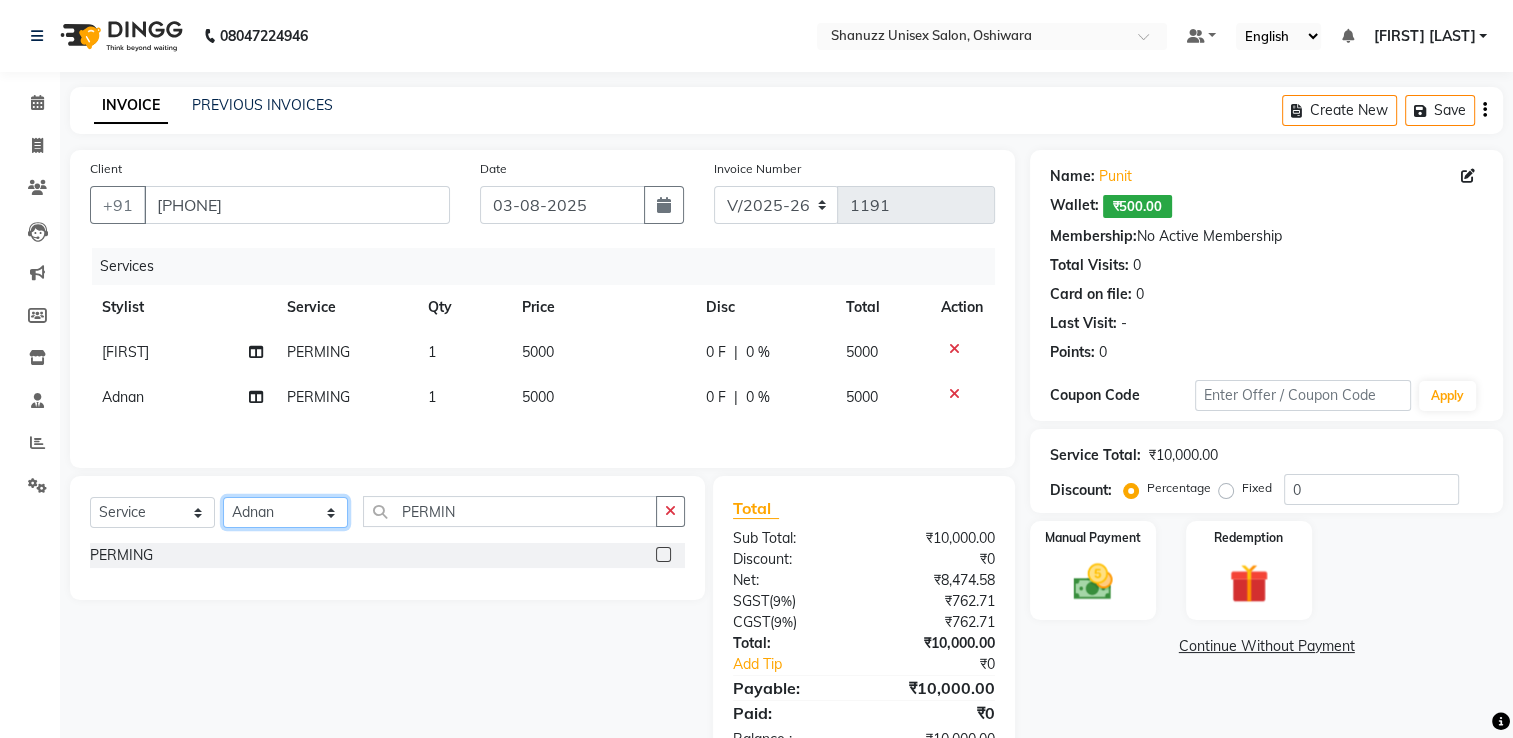 click on "Select Stylist Adnan  Afzan Asma  Derma Dynamics Devesh Francis (MO) Gufran Mansuri Harsh Mohd Faizan Mohd Imran  Omkar Osama Patel Rohan  ROSHAN Salvana Motha SAM Shahbaz (D) Shahne Alam SHAIREI Shanu Sir (F) Shanuzz (Oshiwara) Shanuzz Salon, Andheri Siddhi  SUBHASH  Tanishka Panchal VARSHADA JUVALE YASH" 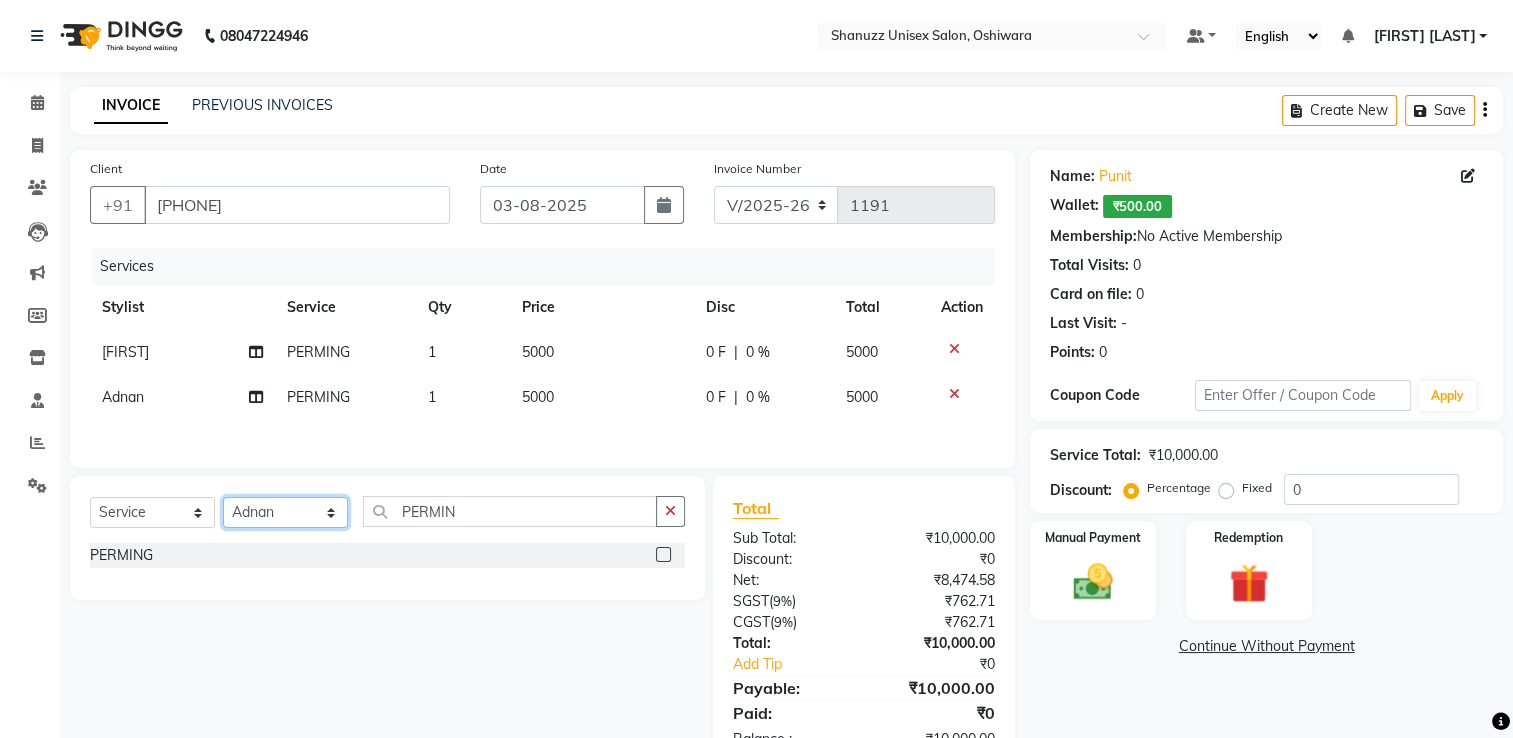 click on "Select Stylist Adnan  Afzan Asma  Derma Dynamics Devesh Francis (MO) Gufran Mansuri Harsh Mohd Faizan Mohd Imran  Omkar Osama Patel Rohan  ROSHAN Salvana Motha SAM Shahbaz (D) Shahne Alam SHAIREI Shanu Sir (F) Shanuzz (Oshiwara) Shanuzz Salon, Andheri Siddhi  SUBHASH  Tanishka Panchal VARSHADA JUVALE YASH" 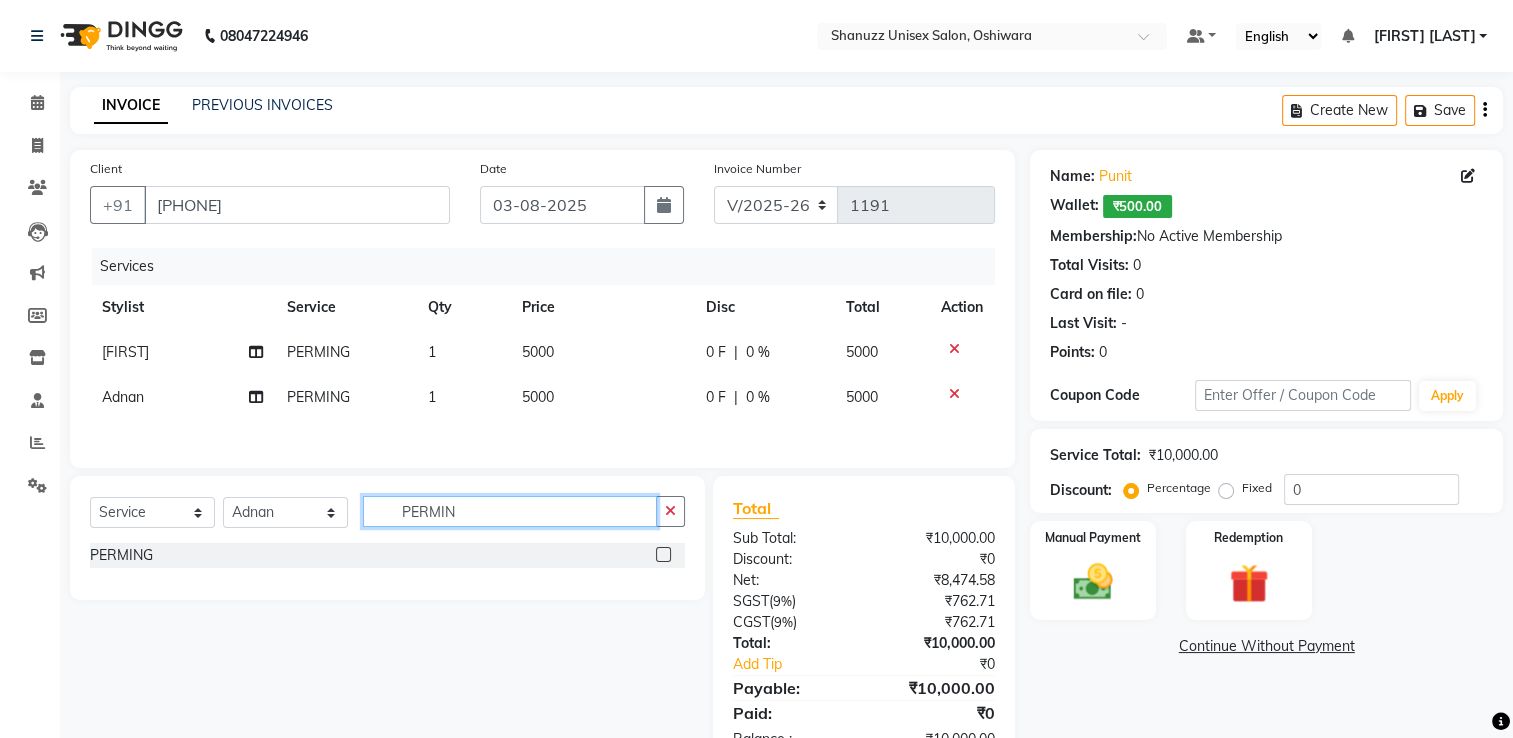 click on "PERMIN" 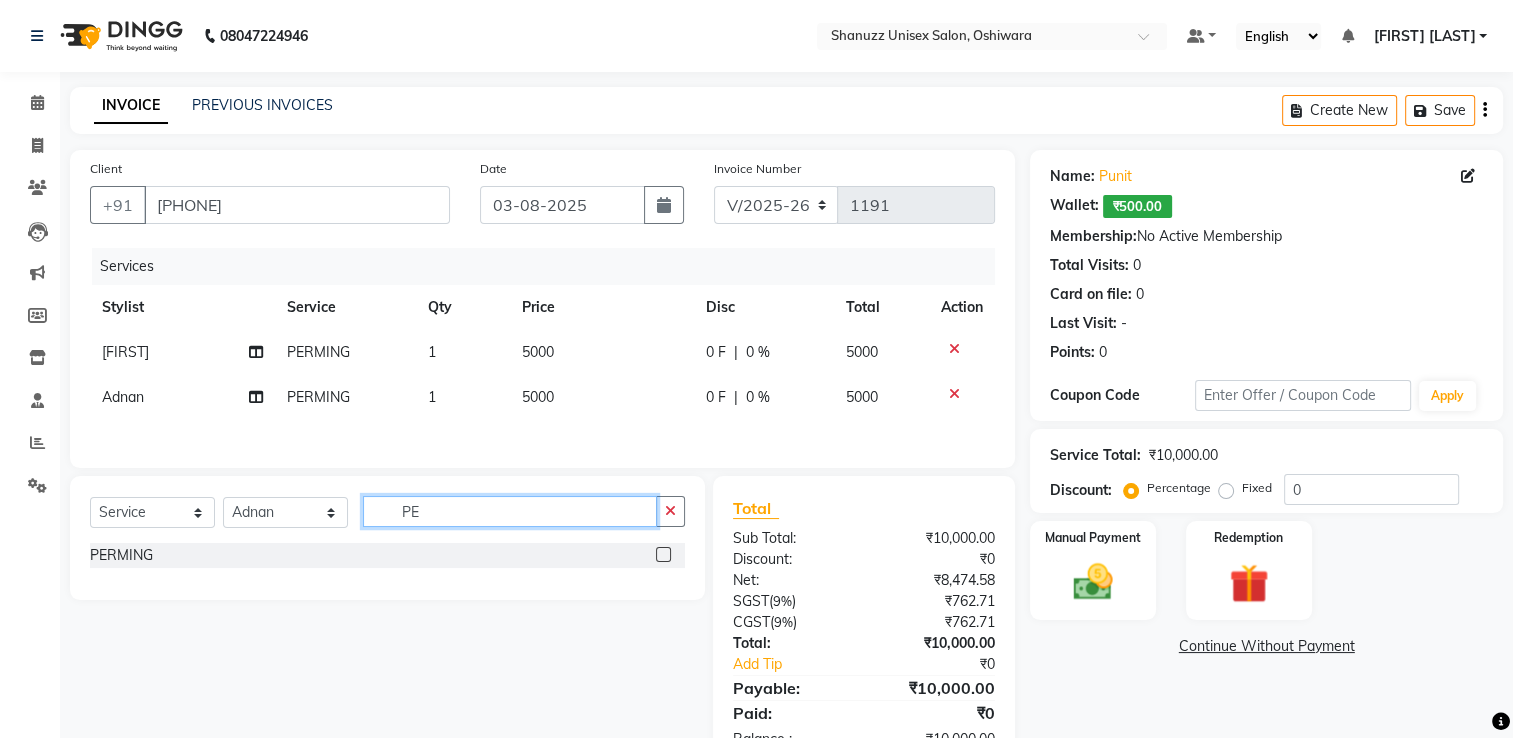 type on "P" 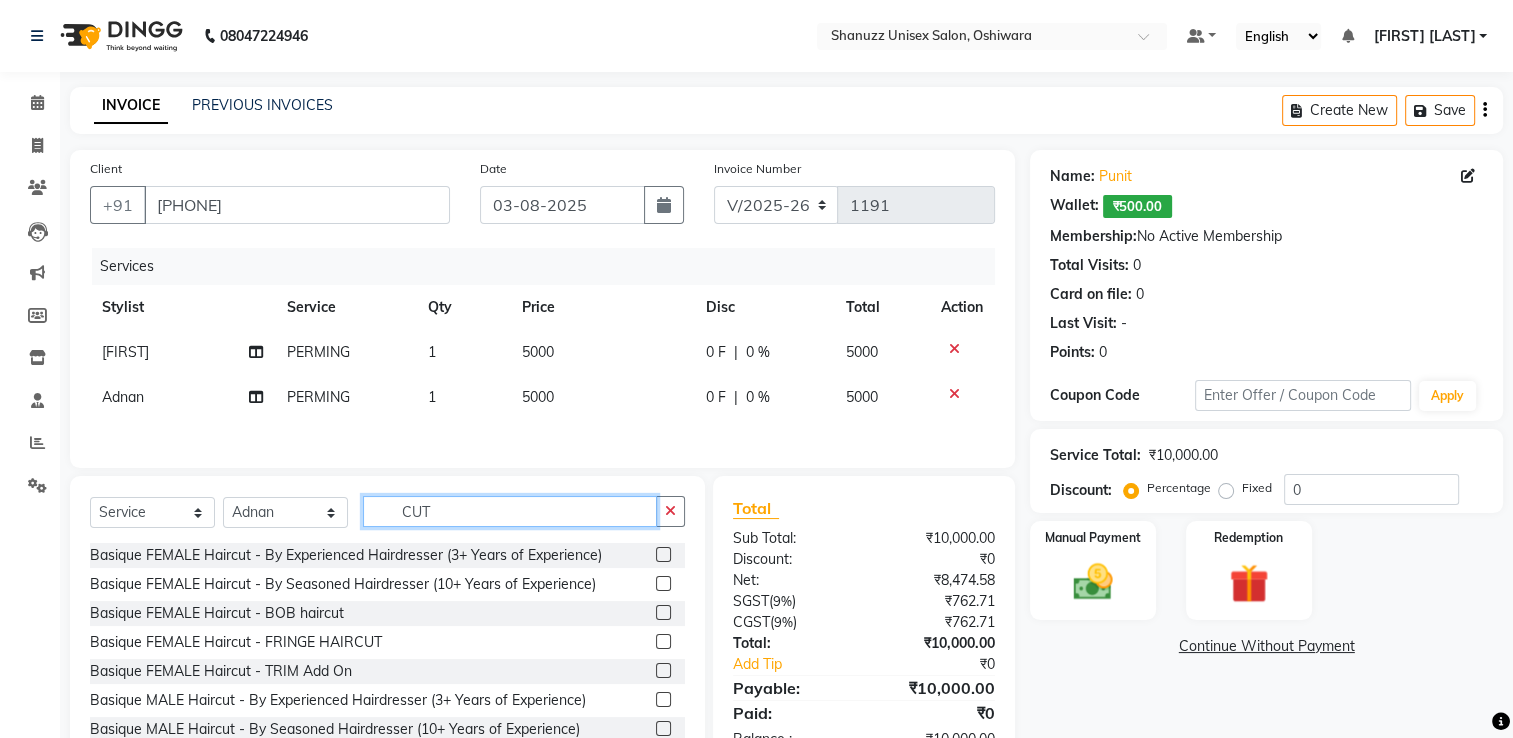 scroll, scrollTop: 60, scrollLeft: 0, axis: vertical 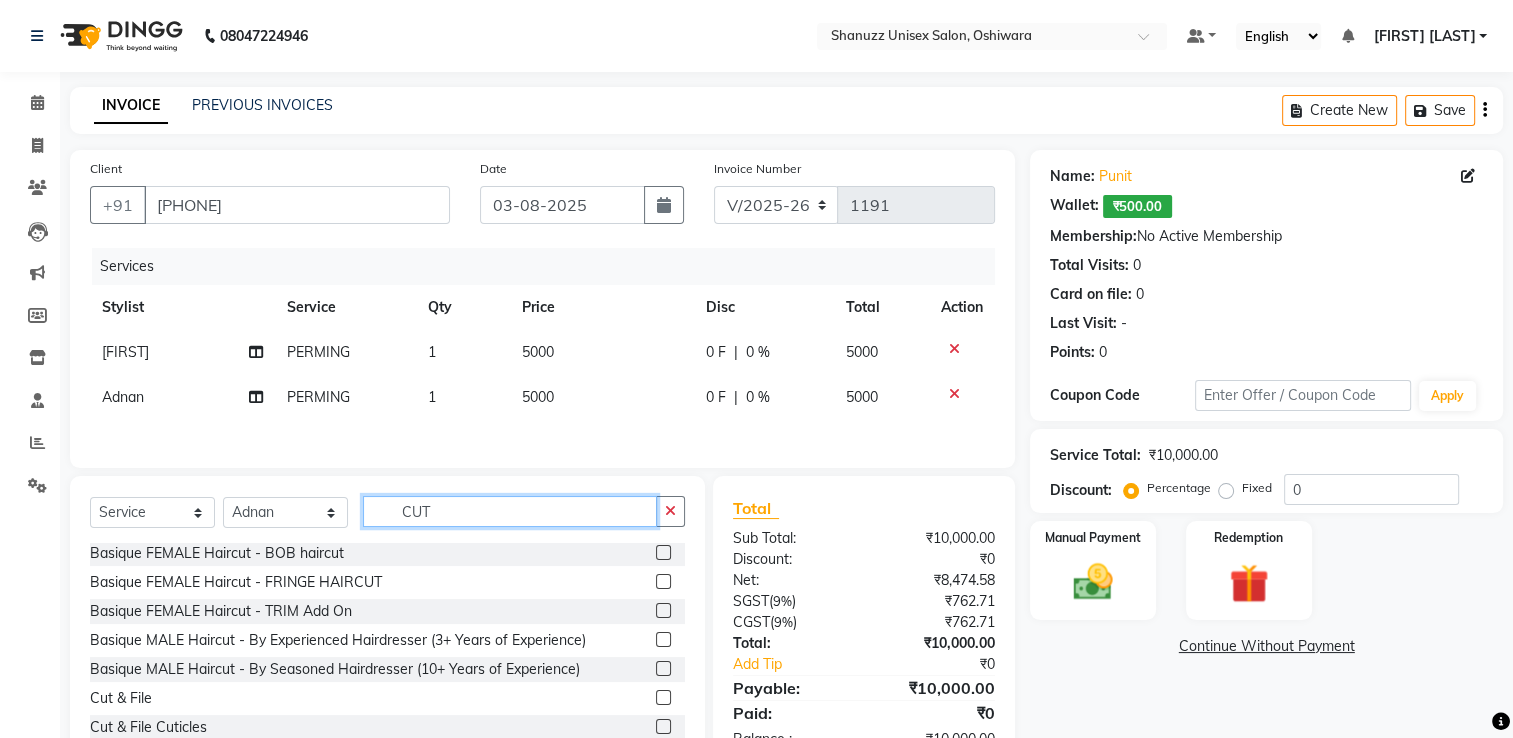 type on "CUT" 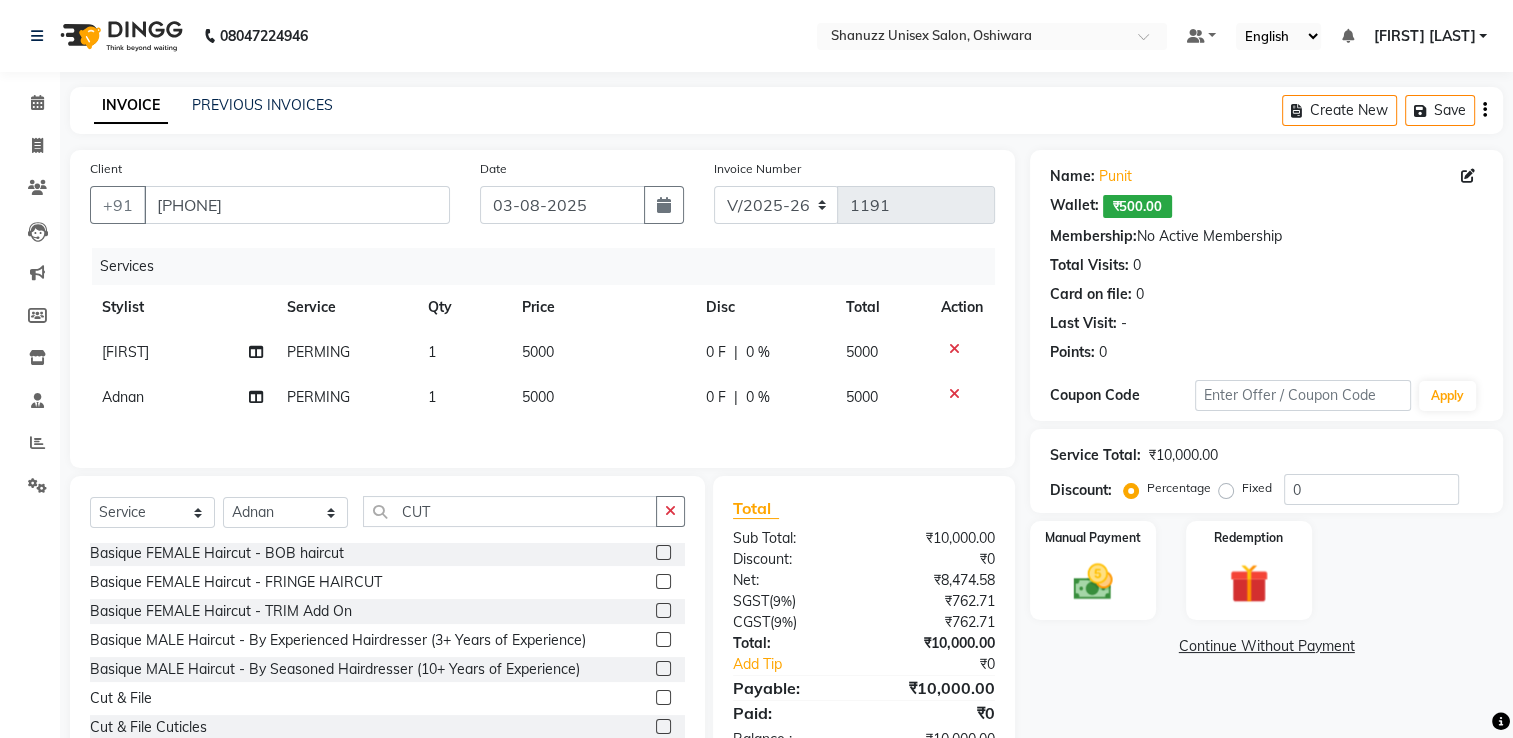 click 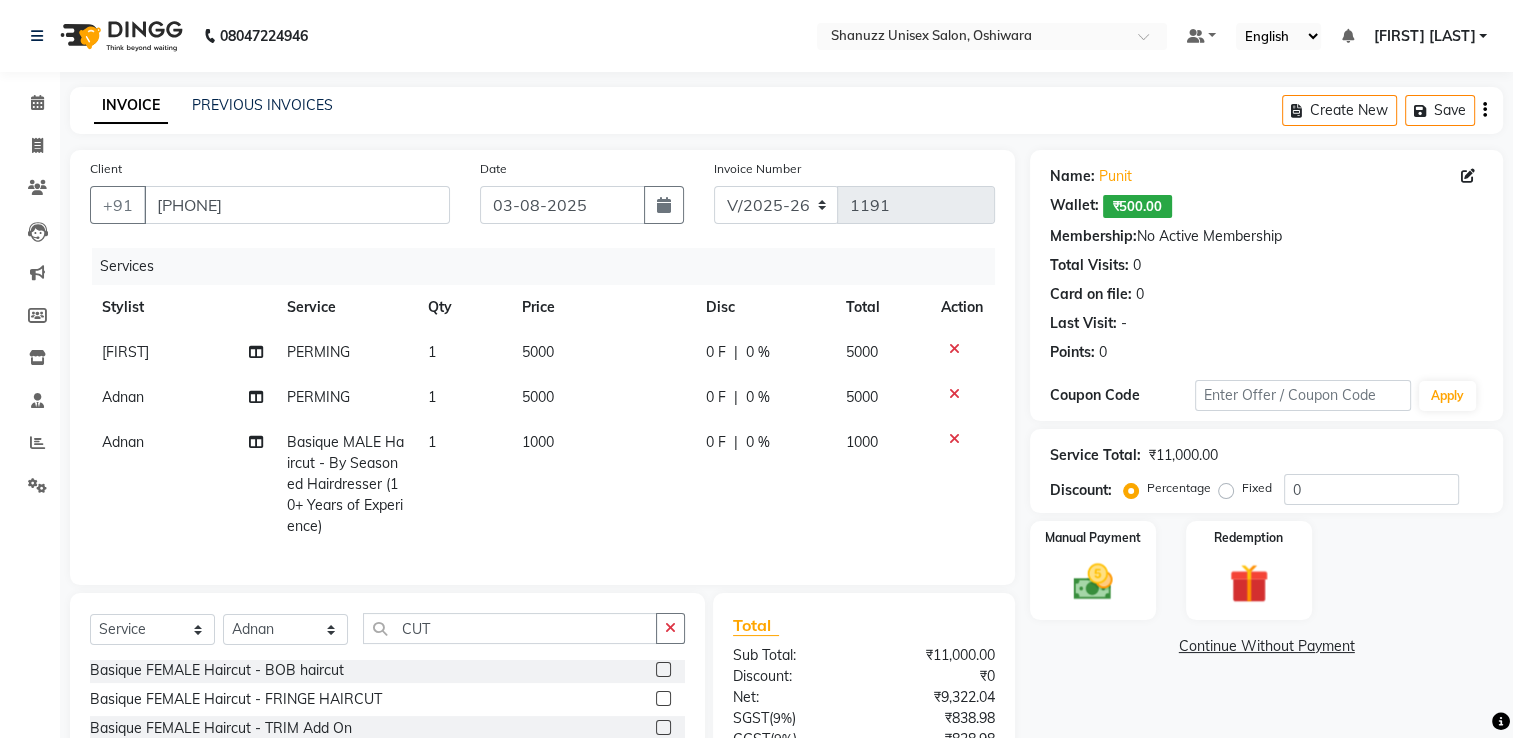 checkbox on "false" 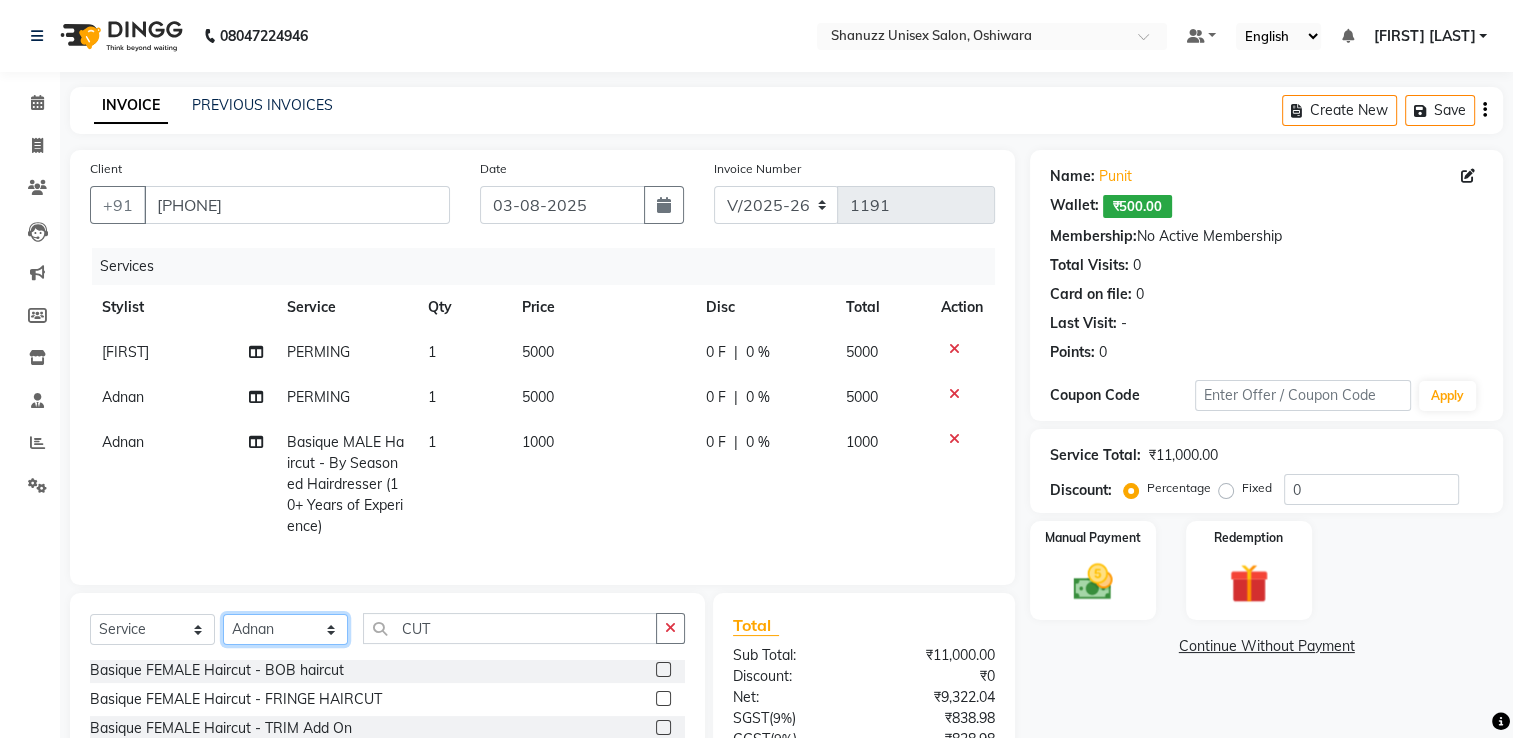 click on "Select Stylist Adnan  Afzan Asma  Derma Dynamics Devesh Francis (MO) Gufran Mansuri Harsh Mohd Faizan Mohd Imran  Omkar Osama Patel Rohan  ROSHAN Salvana Motha SAM Shahbaz (D) Shahne Alam SHAIREI Shanu Sir (F) Shanuzz (Oshiwara) Shanuzz Salon, Andheri Siddhi  SUBHASH  Tanishka Panchal VARSHADA JUVALE YASH" 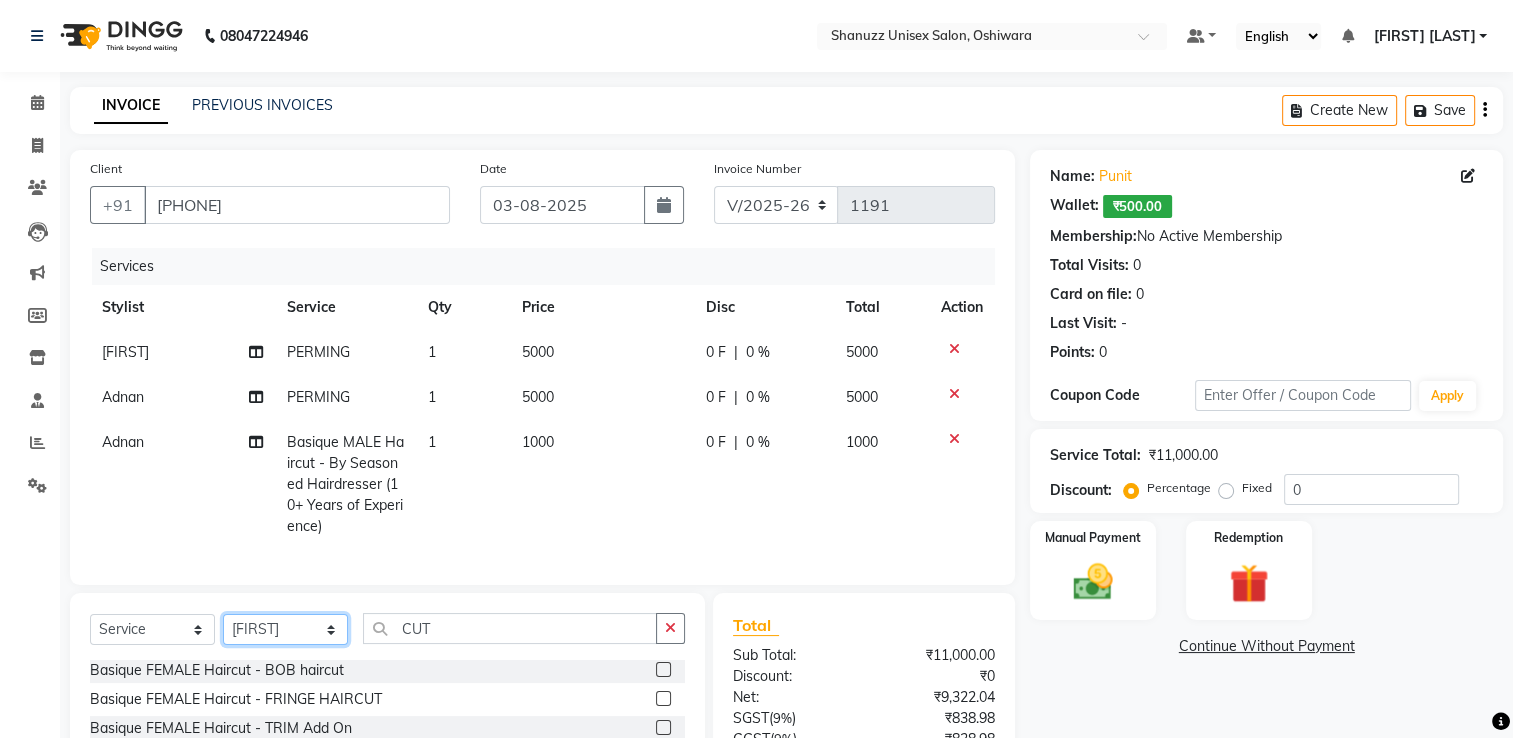 click on "Select Stylist Adnan  Afzan Asma  Derma Dynamics Devesh Francis (MO) Gufran Mansuri Harsh Mohd Faizan Mohd Imran  Omkar Osama Patel Rohan  ROSHAN Salvana Motha SAM Shahbaz (D) Shahne Alam SHAIREI Shanu Sir (F) Shanuzz (Oshiwara) Shanuzz Salon, Andheri Siddhi  SUBHASH  Tanishka Panchal VARSHADA JUVALE YASH" 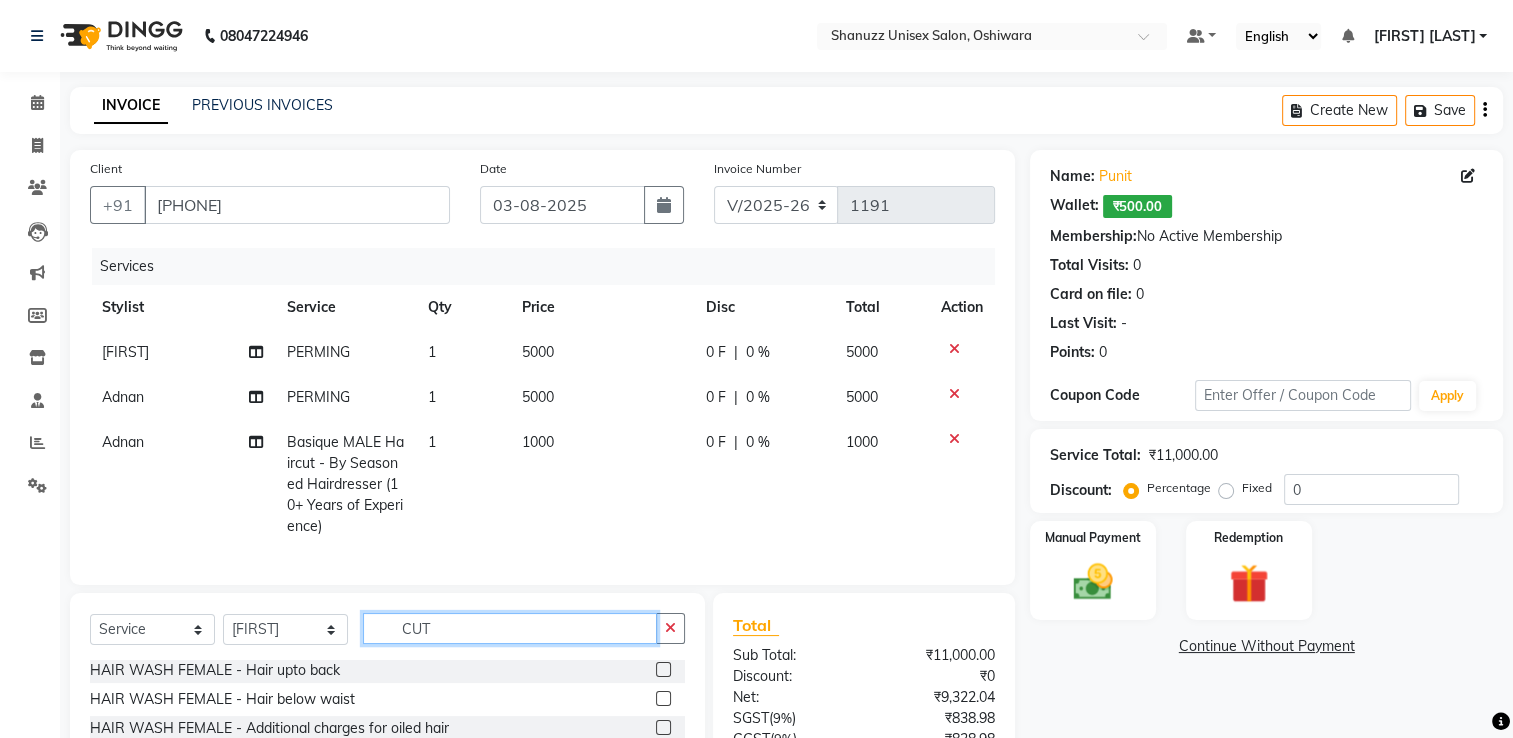 click on "CUT" 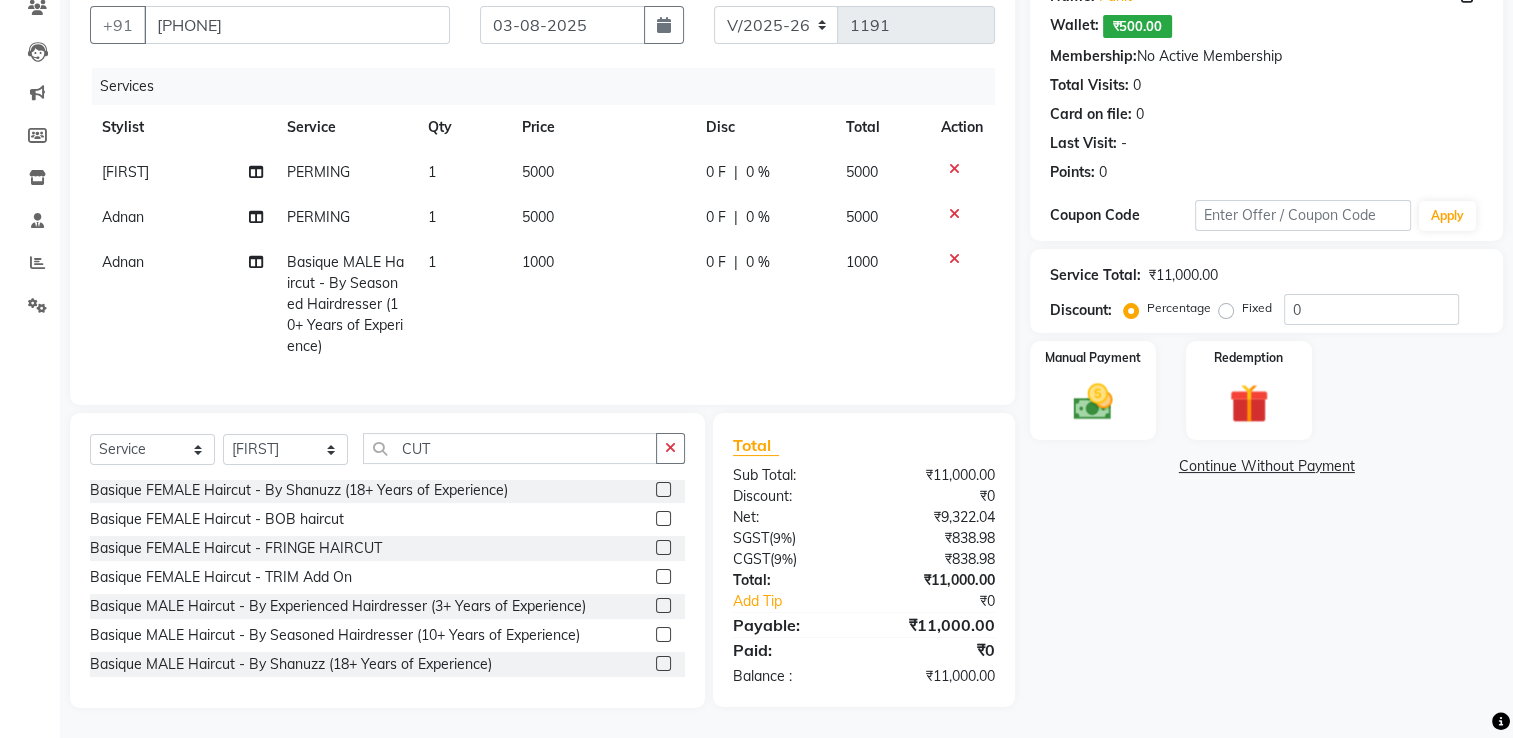 click 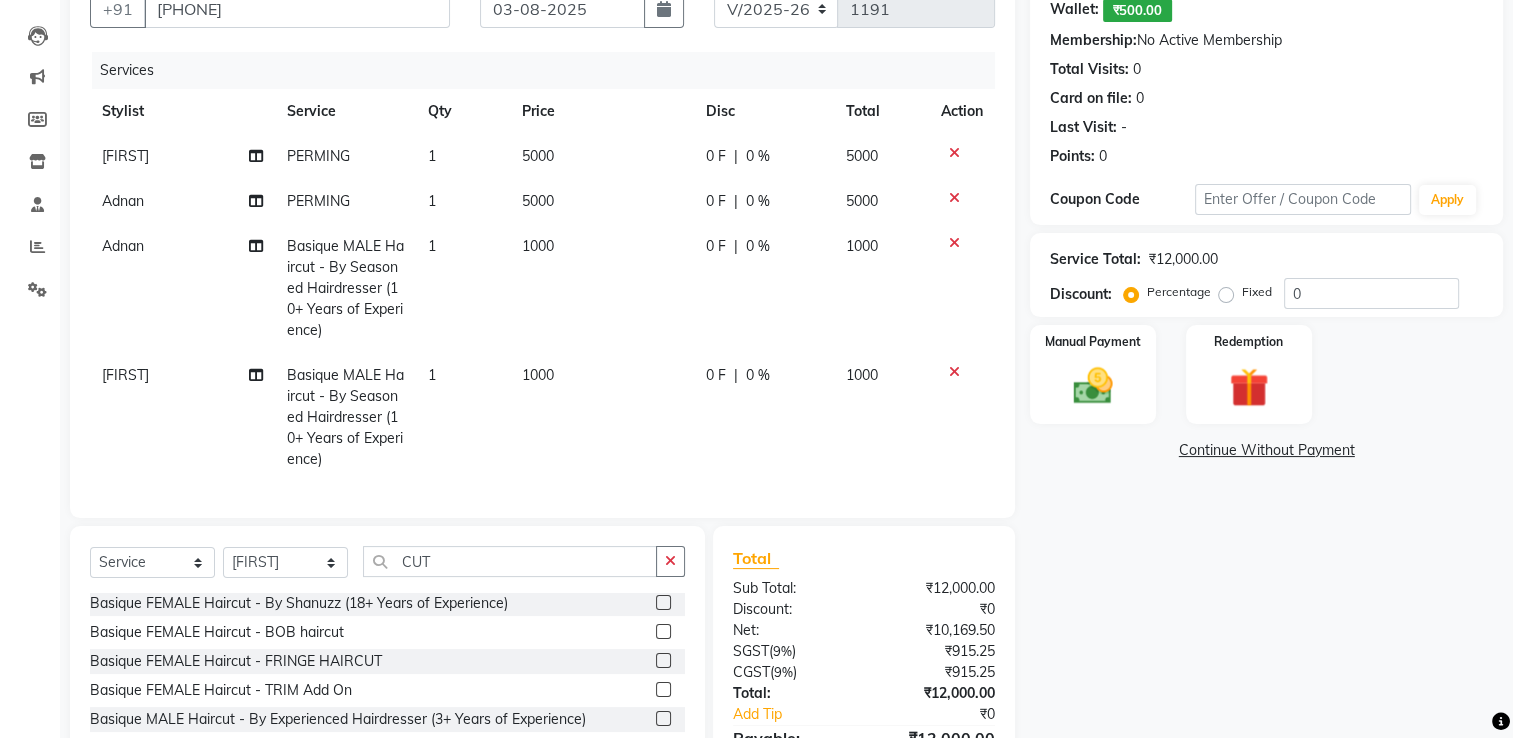 checkbox on "false" 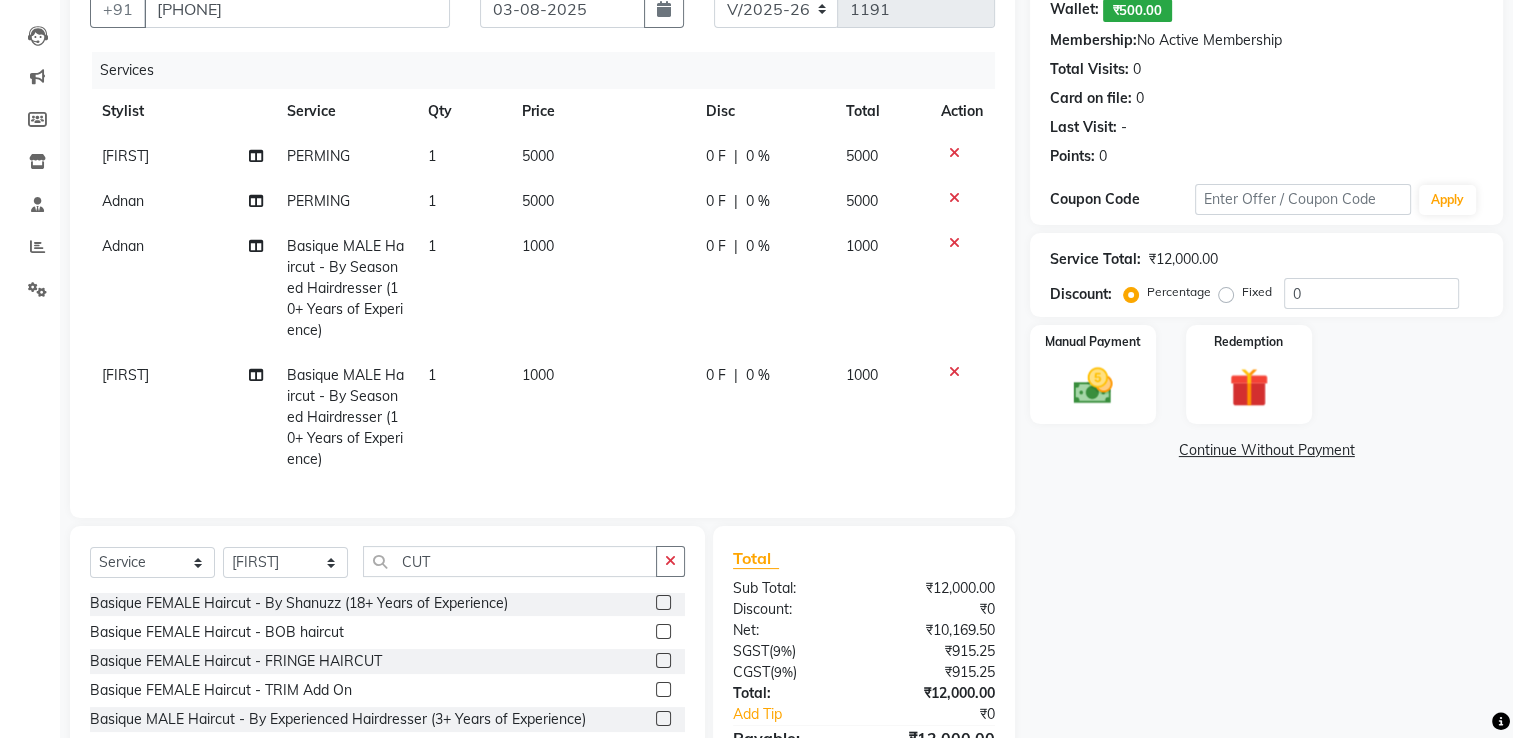 scroll, scrollTop: 324, scrollLeft: 0, axis: vertical 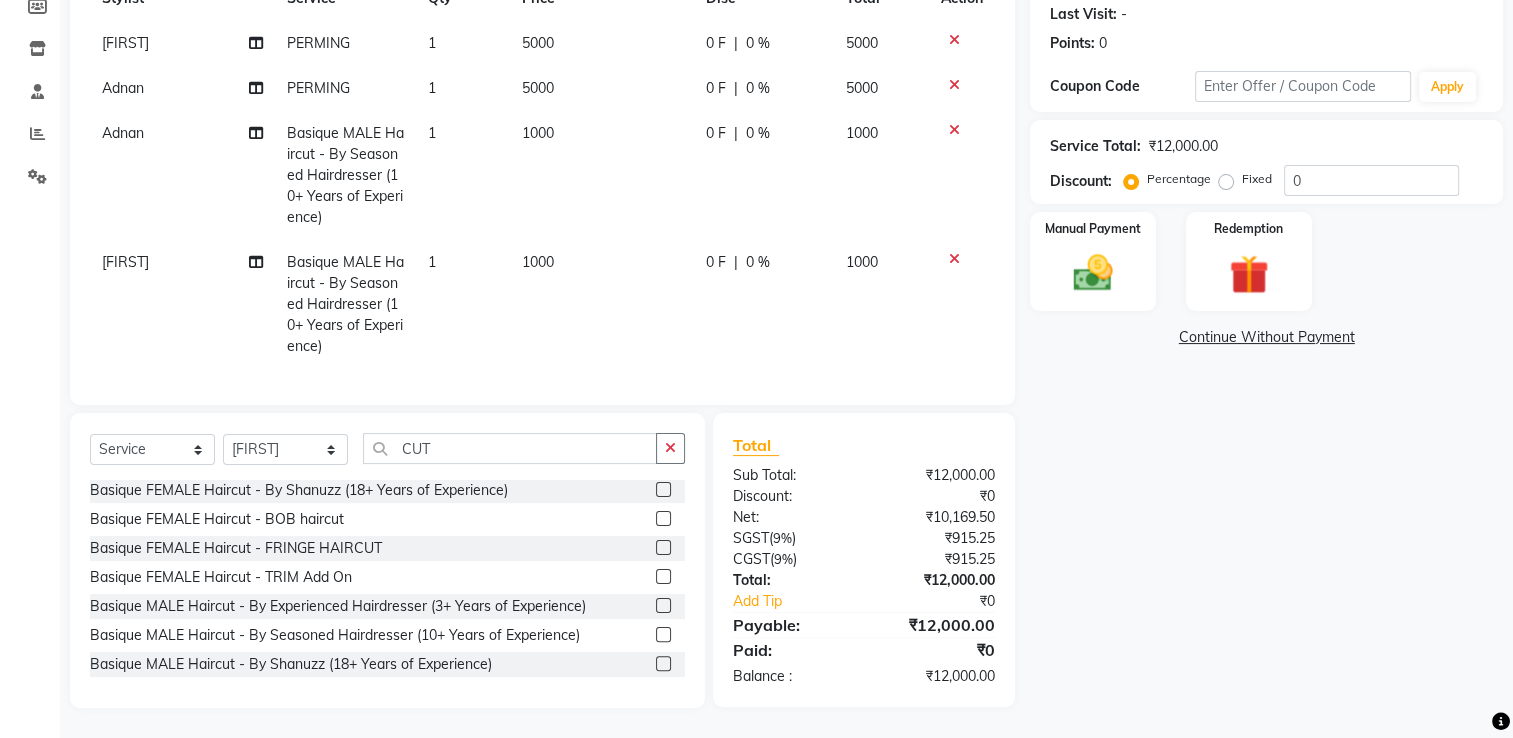 click on "5000" 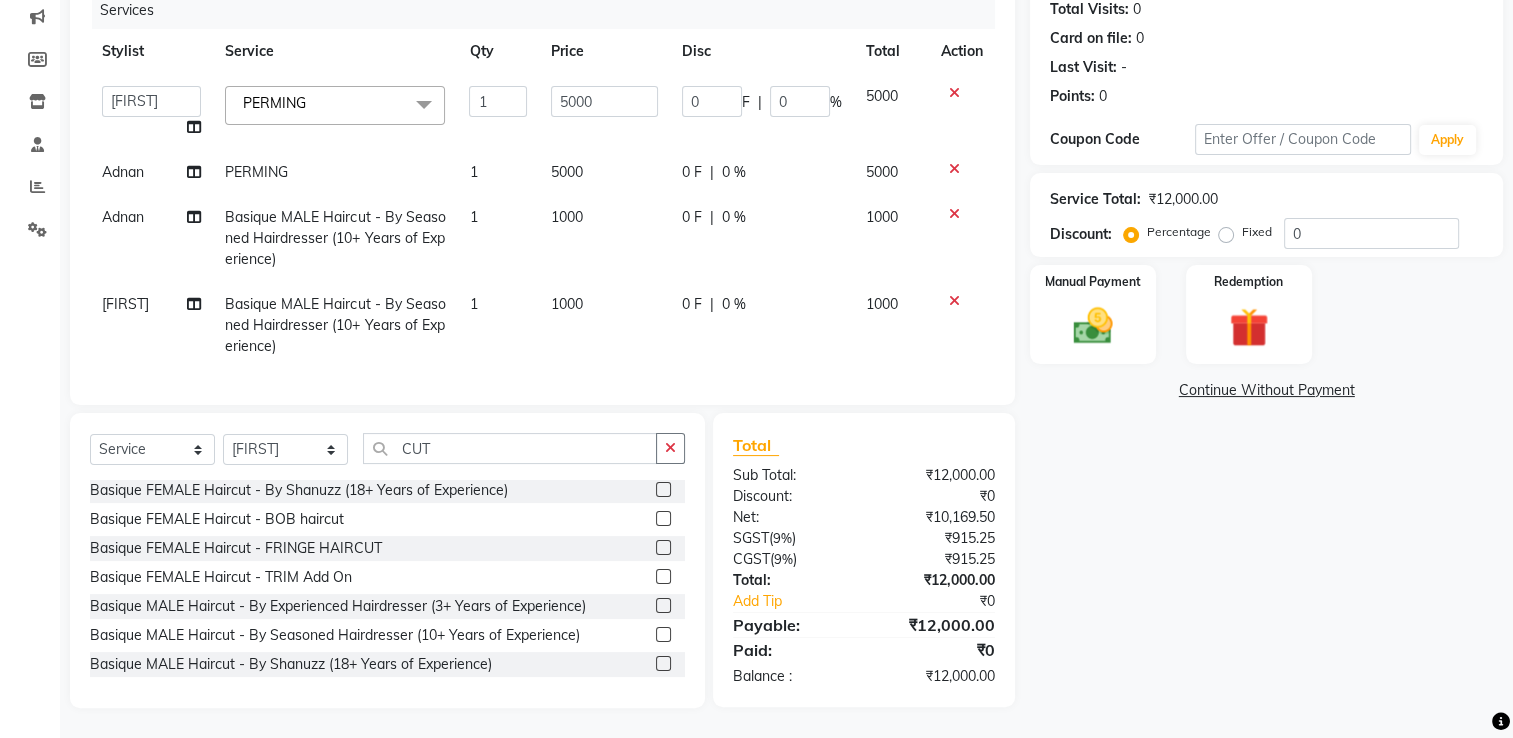 scroll, scrollTop: 272, scrollLeft: 0, axis: vertical 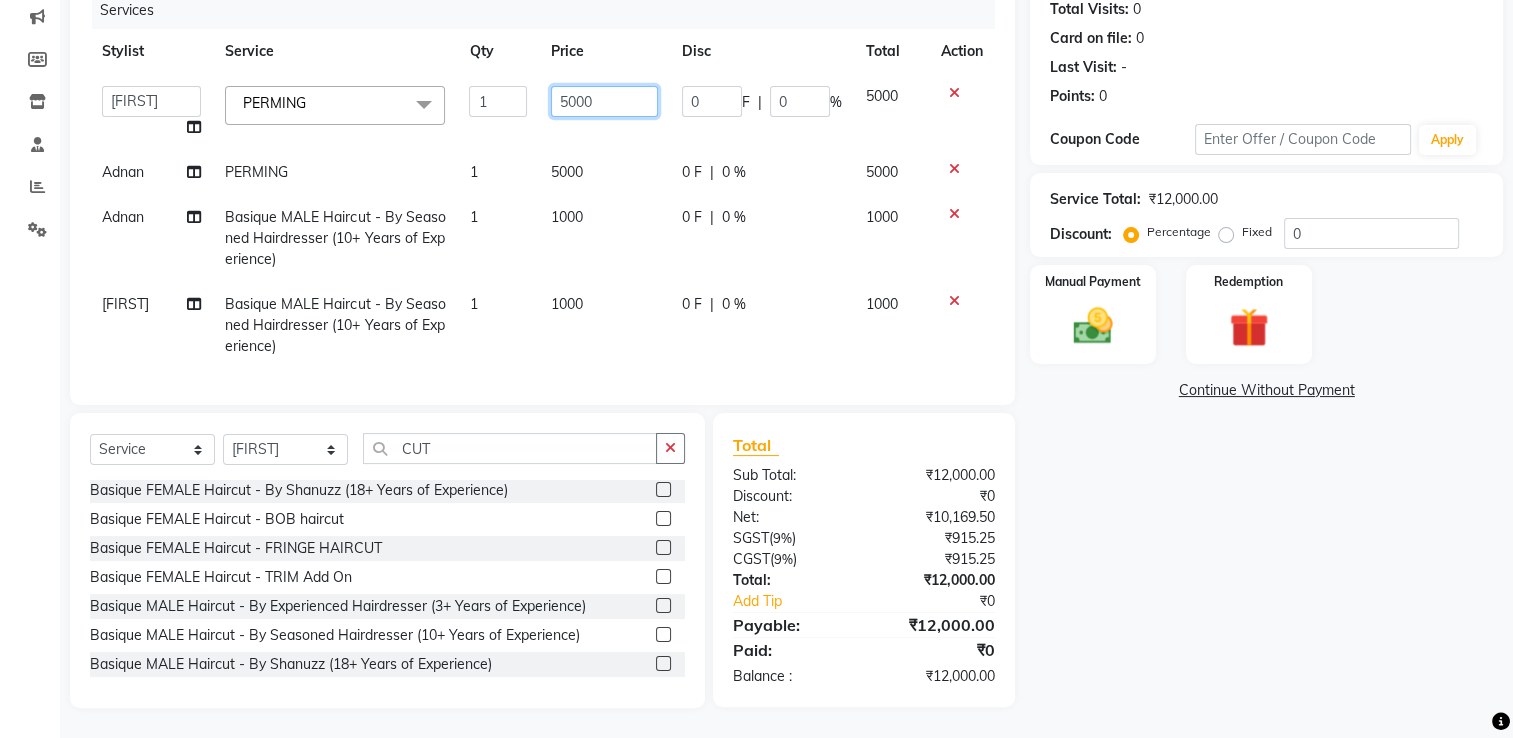 click on "5000" 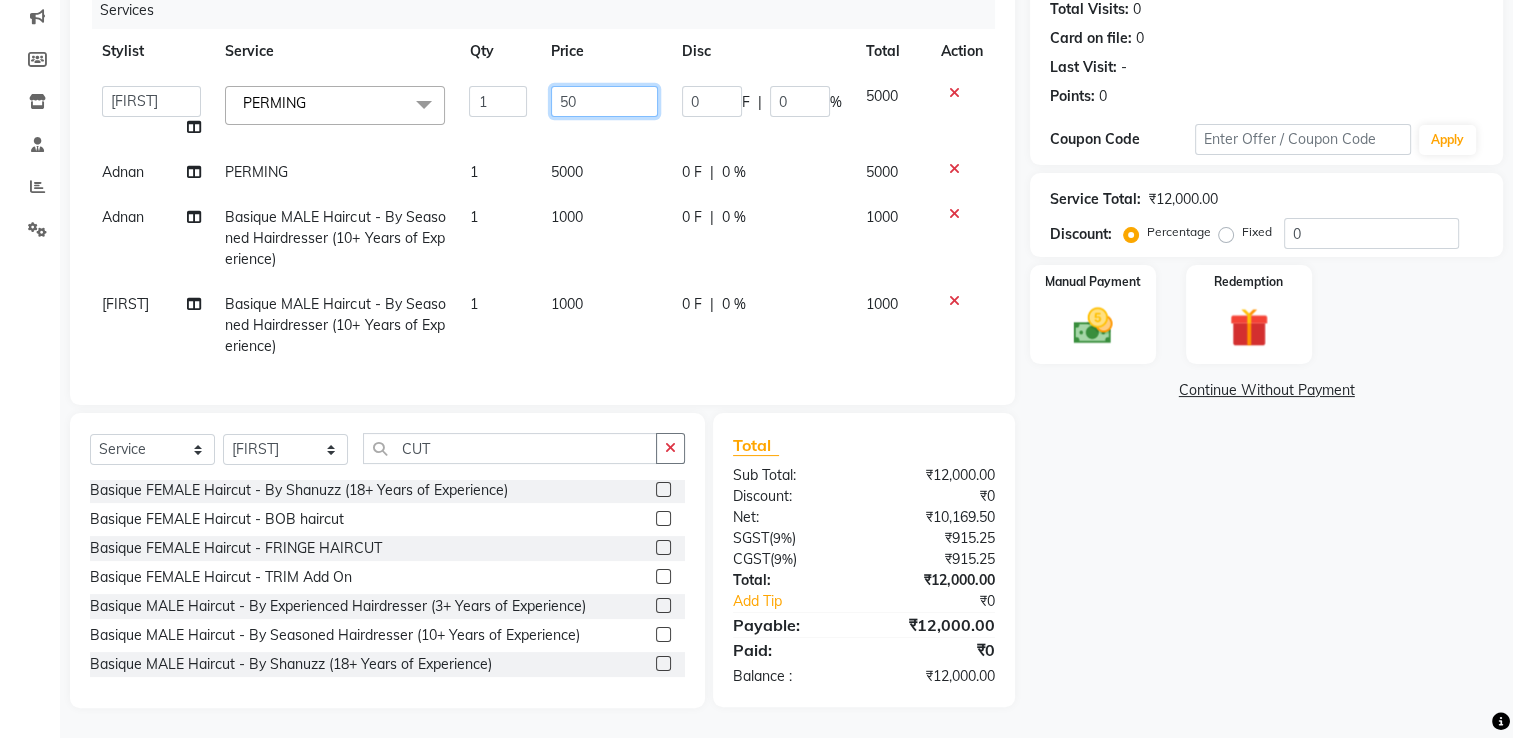 type on "5" 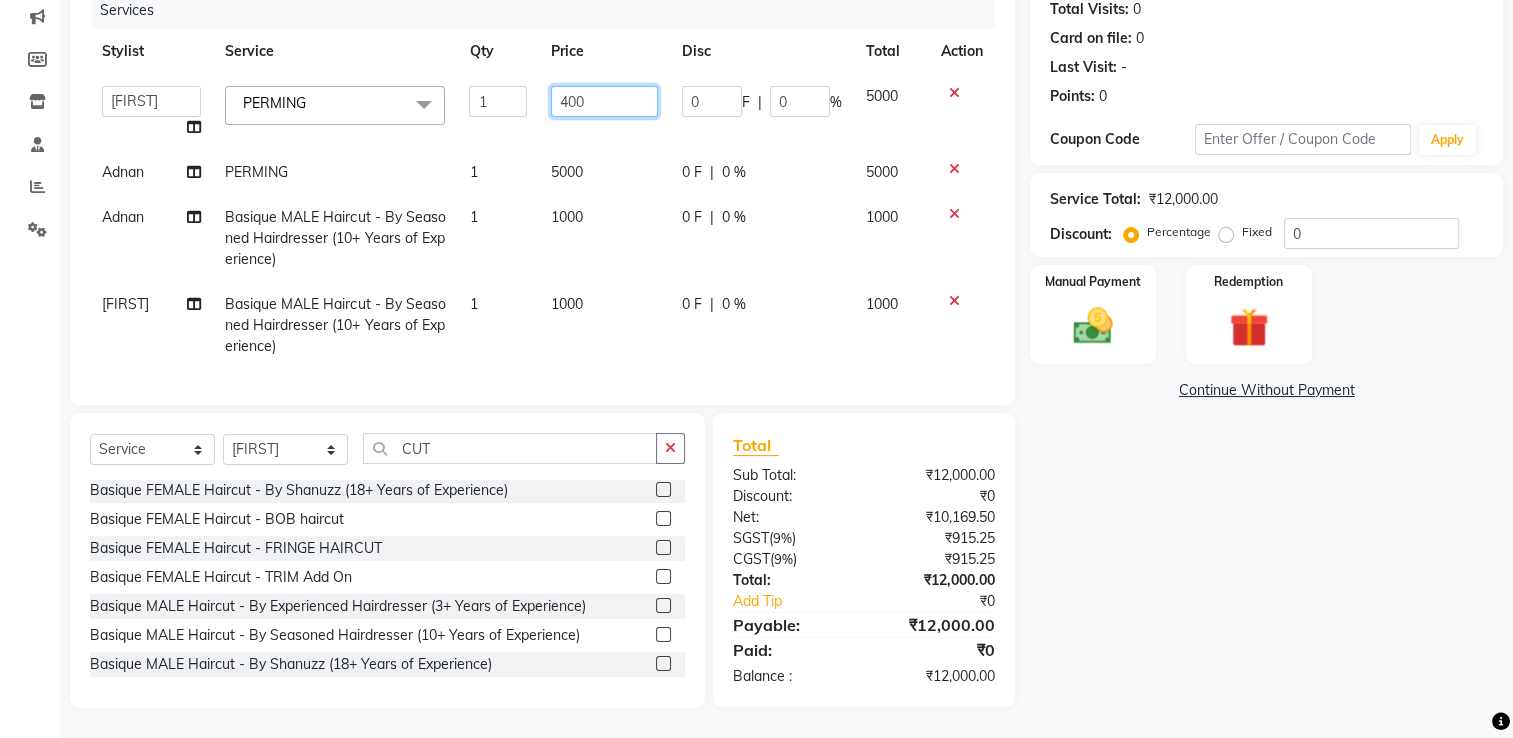 type on "4000" 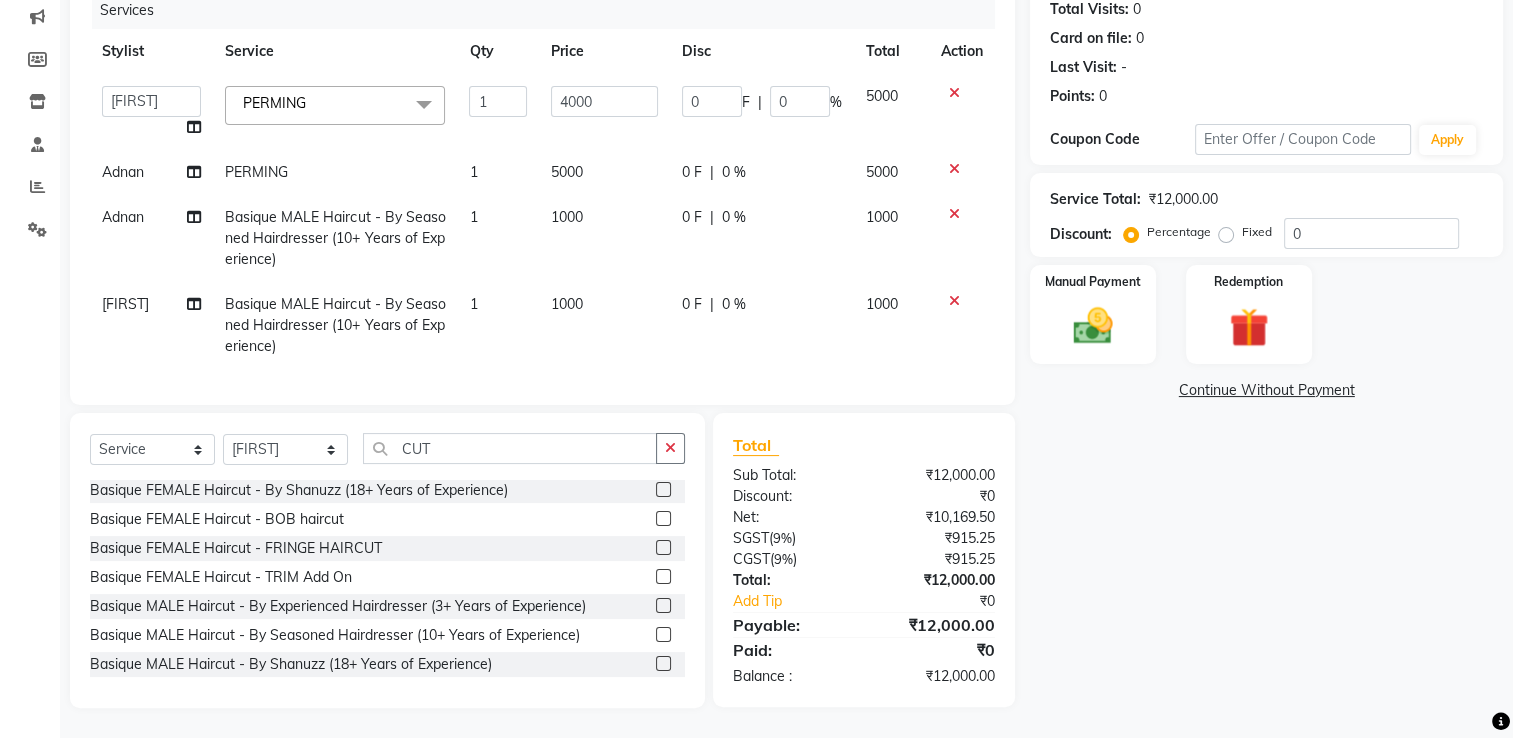 click on "1000" 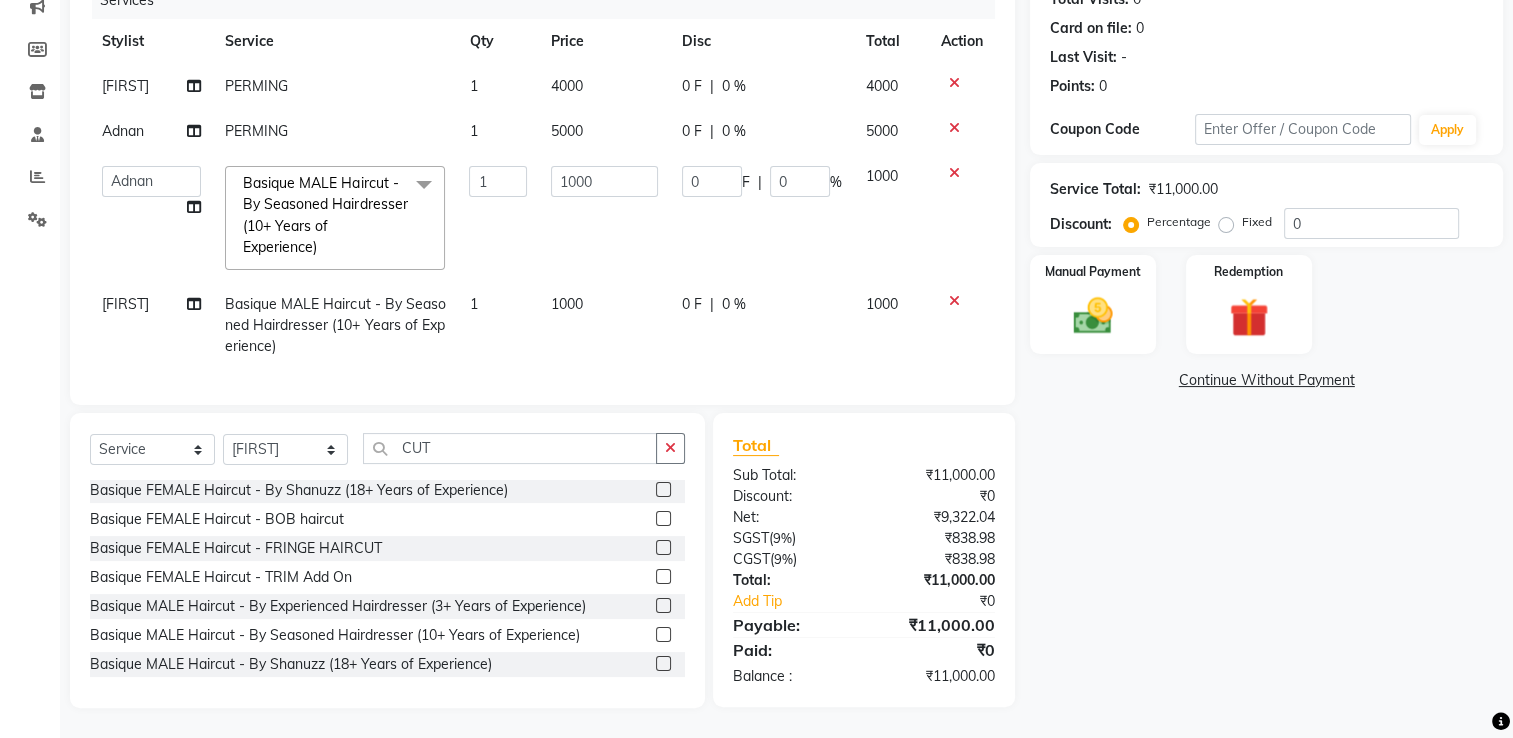 click on "5000" 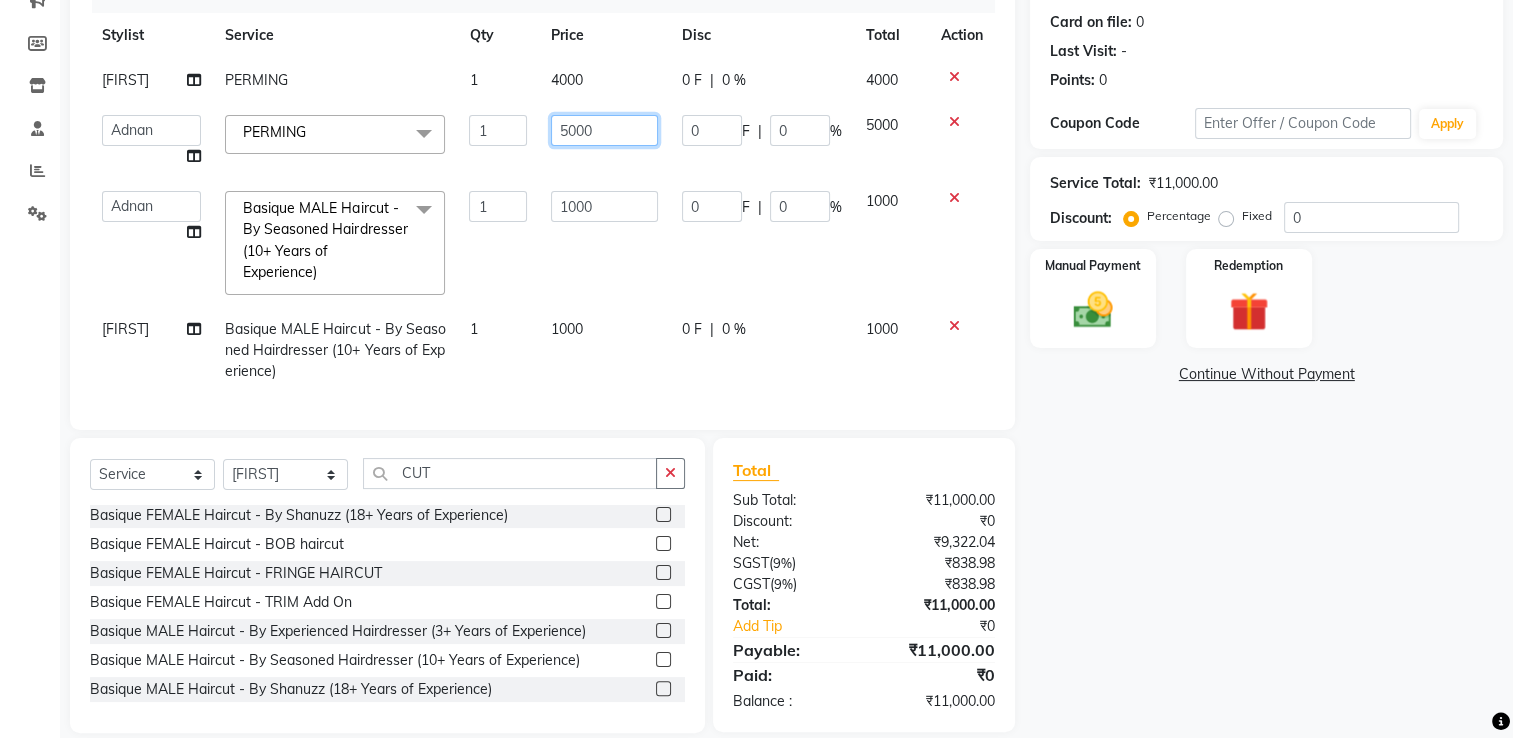 click on "5000" 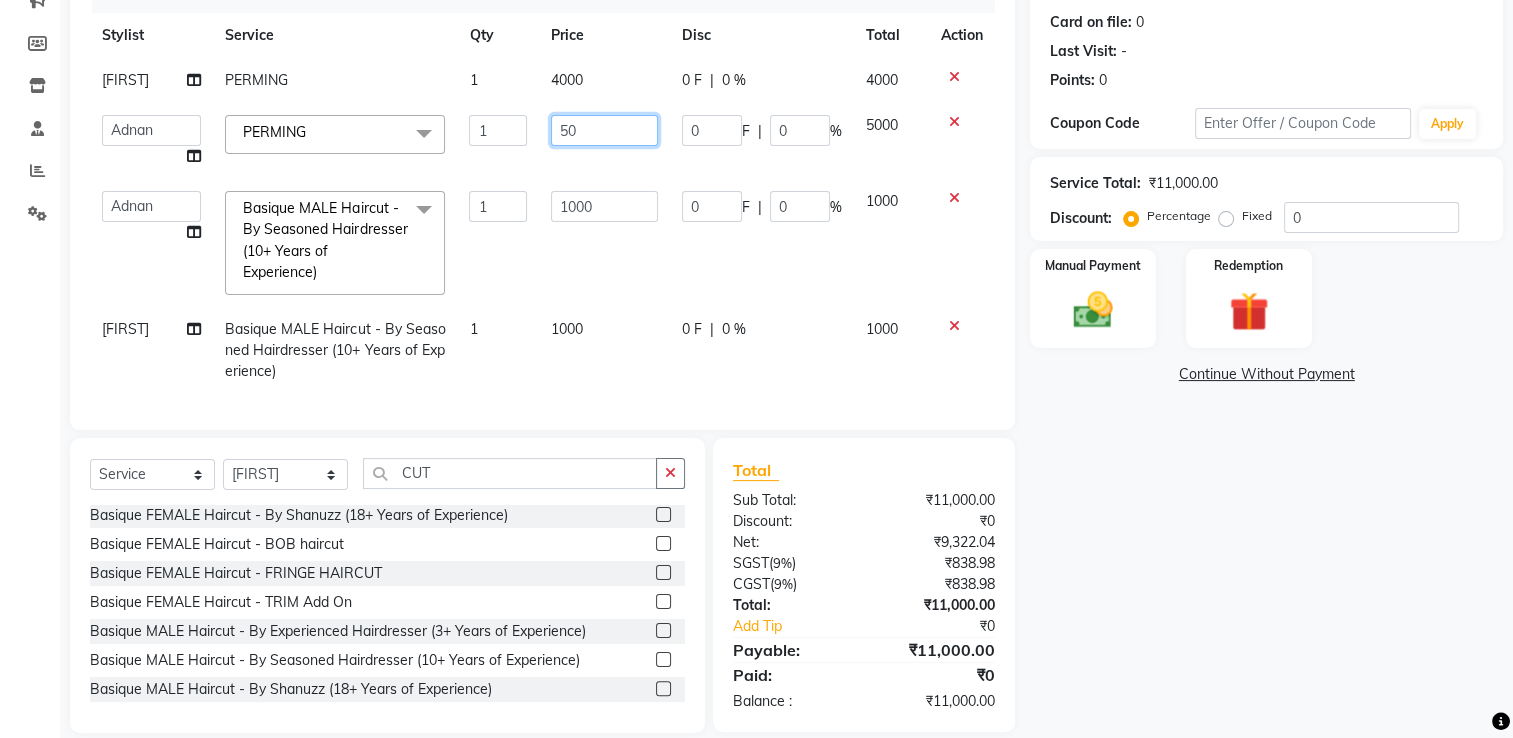 type on "5" 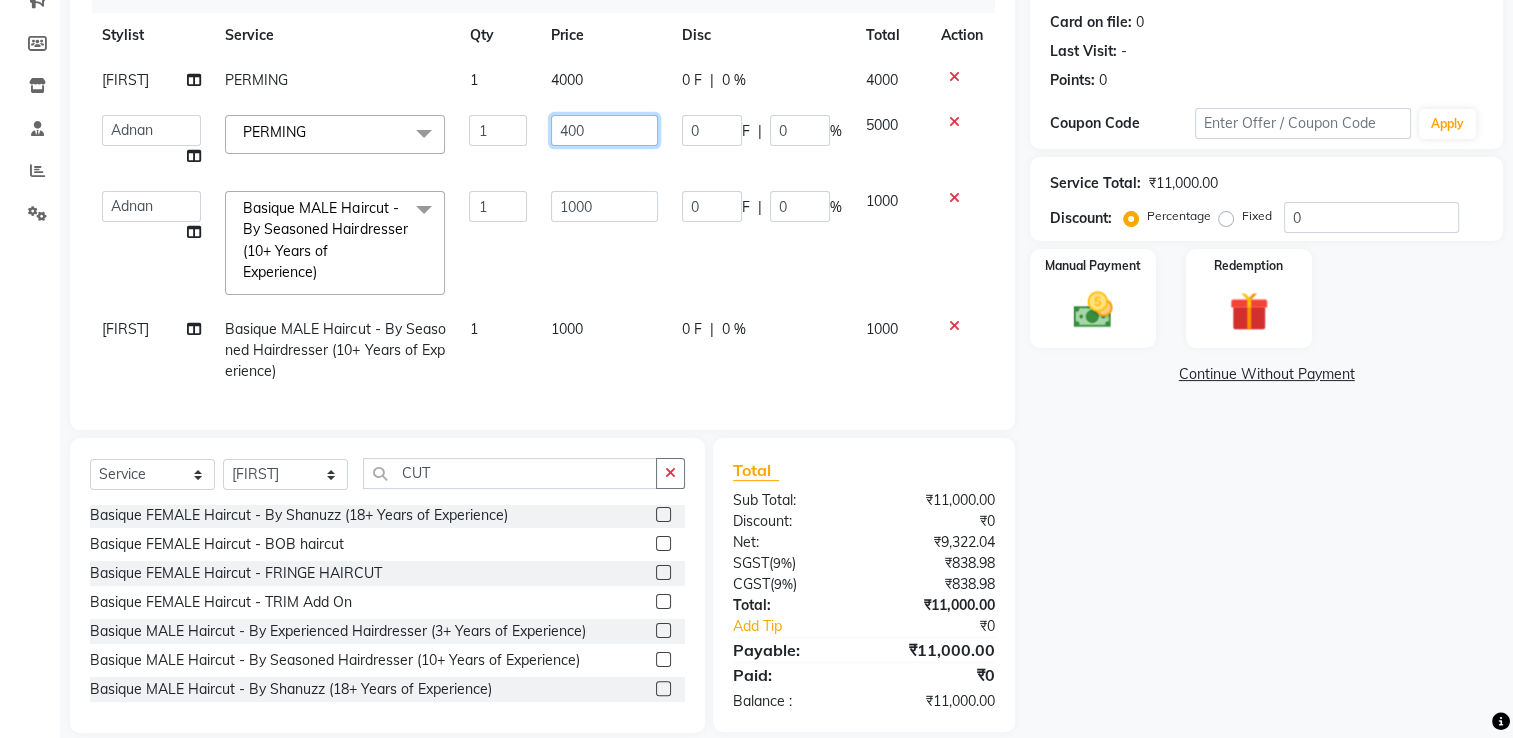 type on "4000" 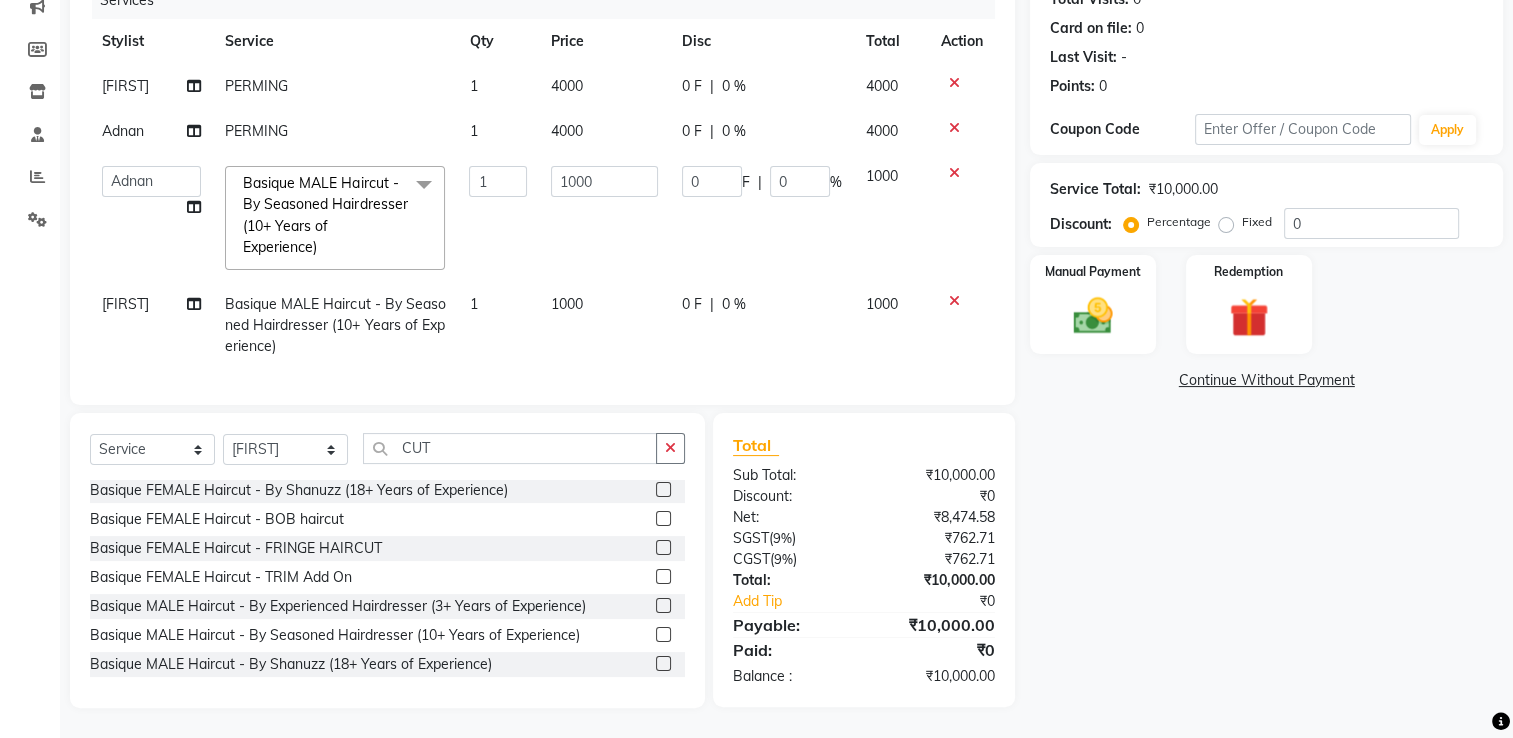 click on "Name: [FIRST]   Wallet:   ₹500.00  Membership:  No Active Membership  Total Visits:  0 Card on file:  0 Last Visit:   - Points:   0  Coupon Code Apply Service Total:  ₹10,000.00  Discount:  Percentage   Fixed  0 Manual Payment Redemption  Continue Without Payment" 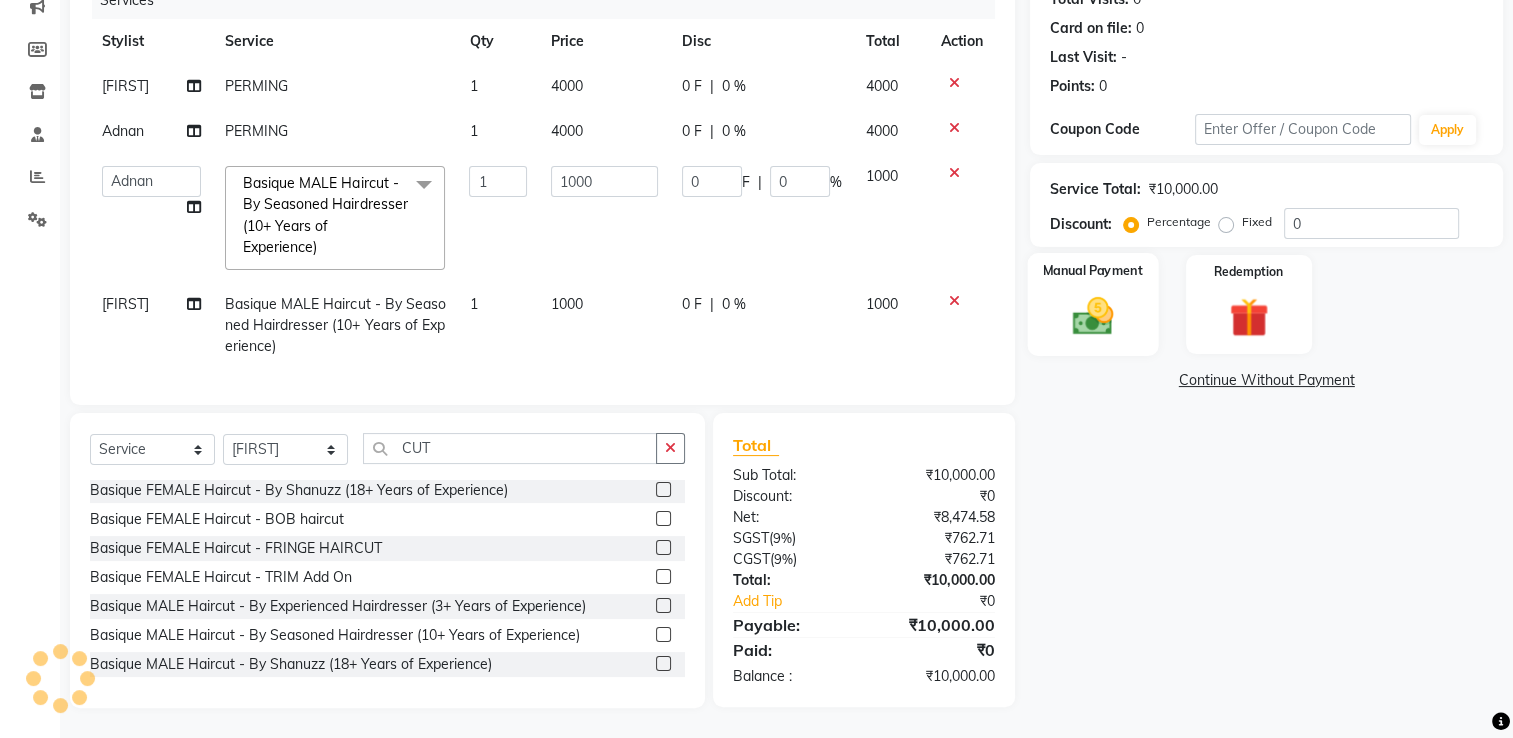 click on "Manual Payment" 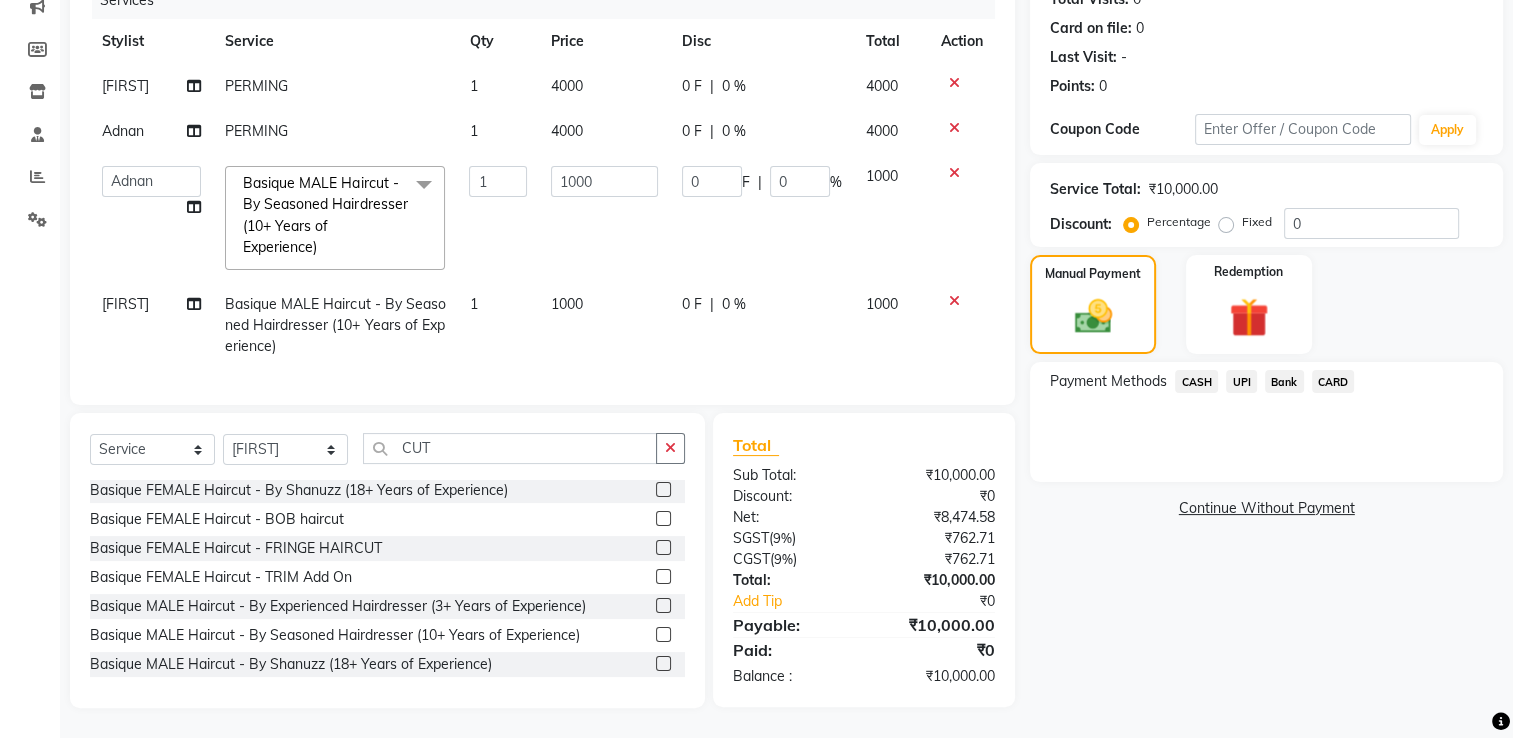 click on "CARD" 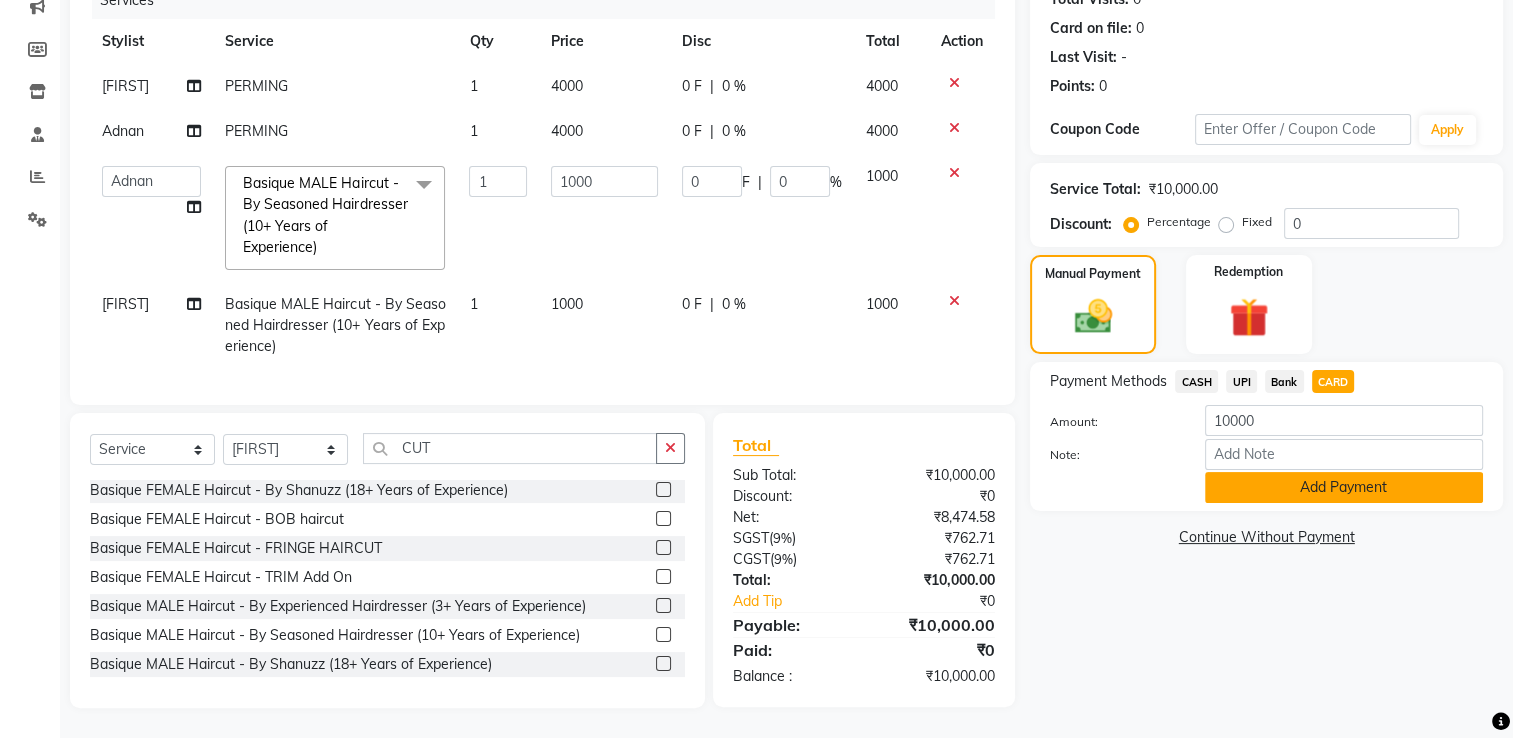 click on "Add Payment" 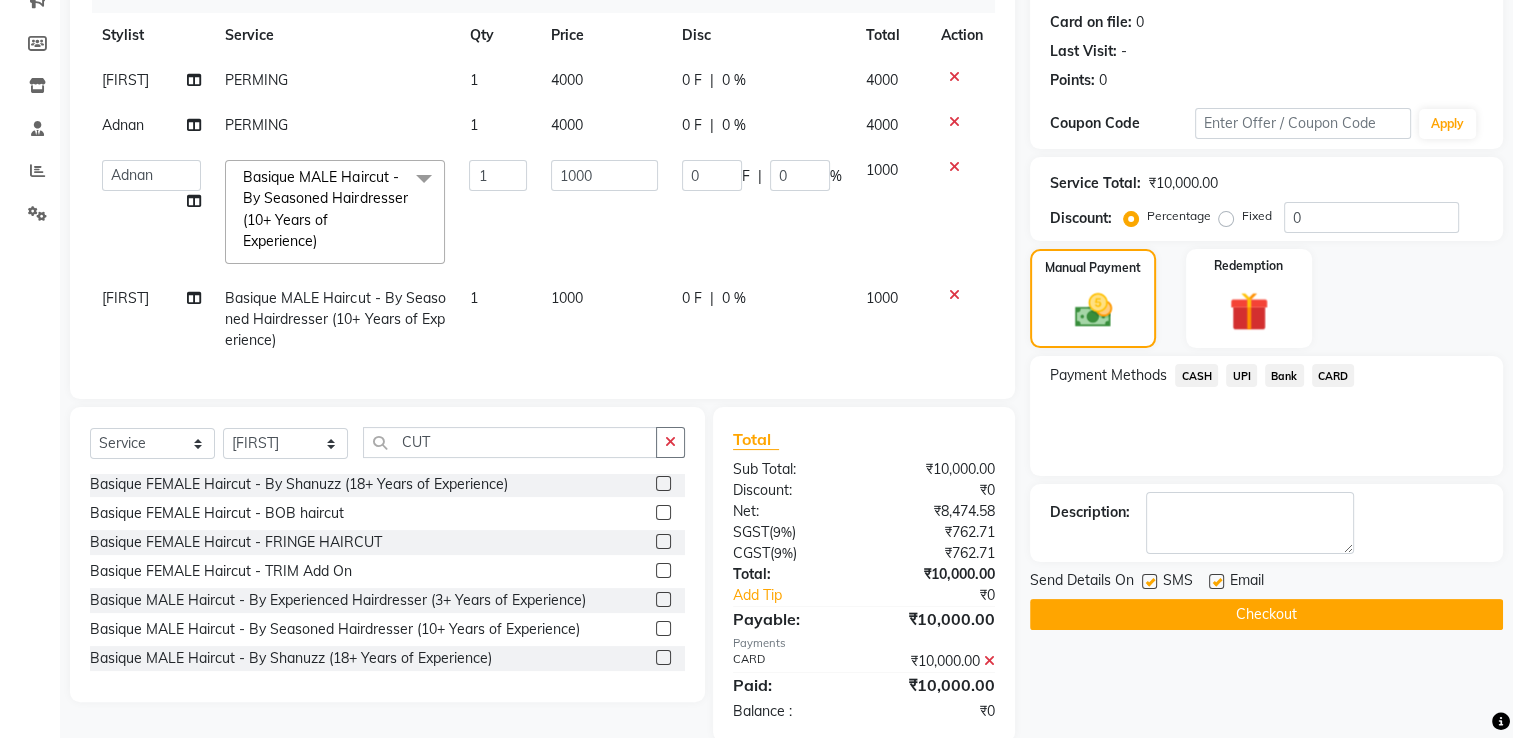 click 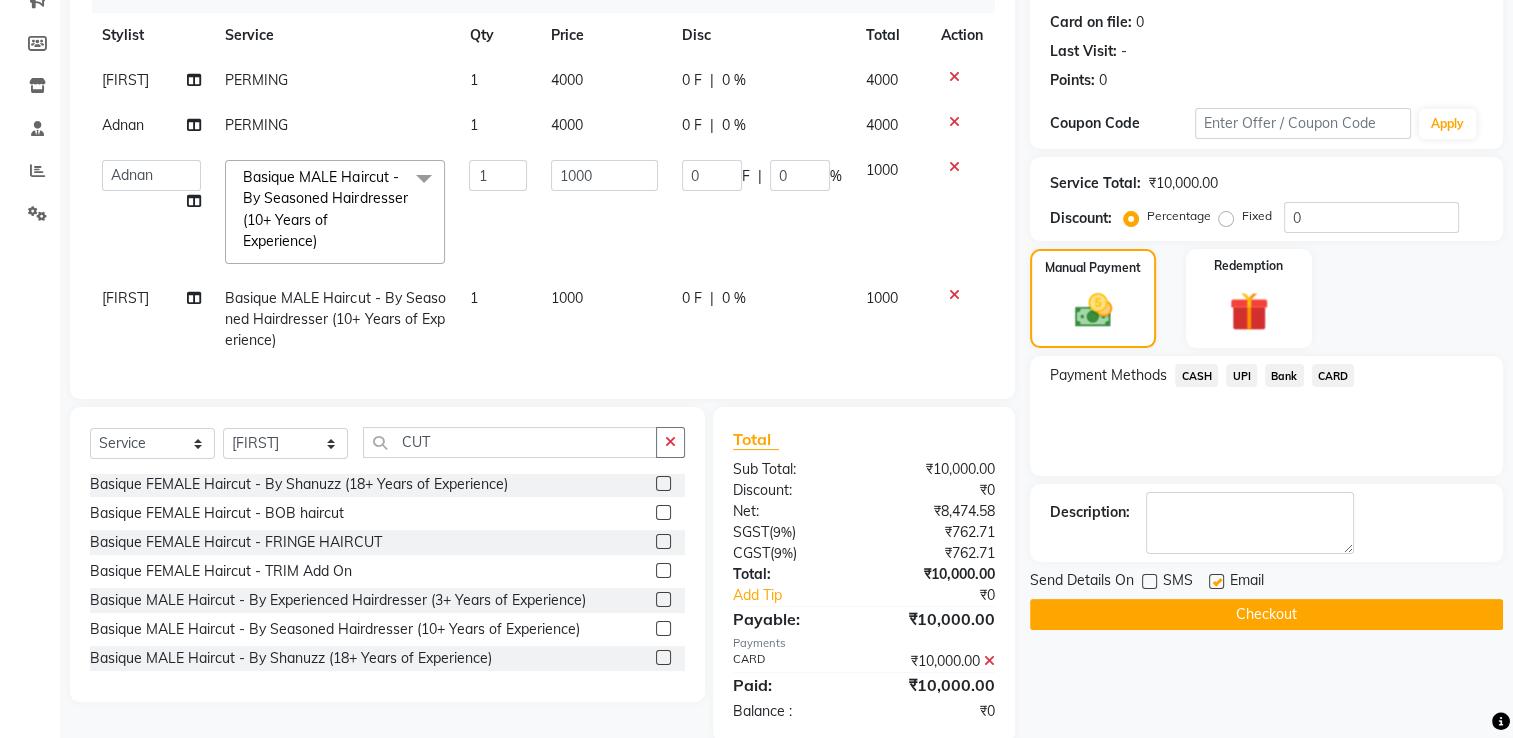 click on "Checkout" 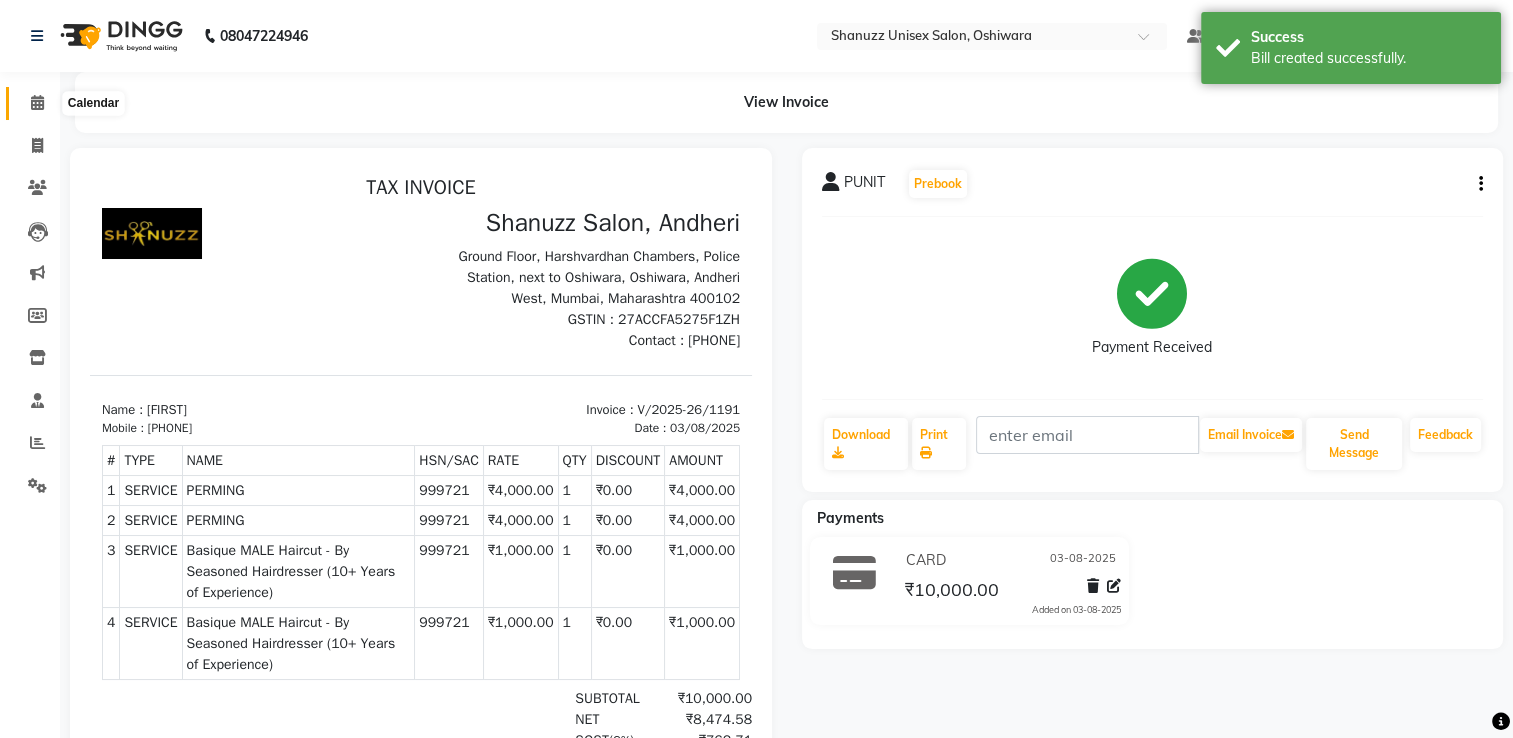 scroll, scrollTop: 0, scrollLeft: 0, axis: both 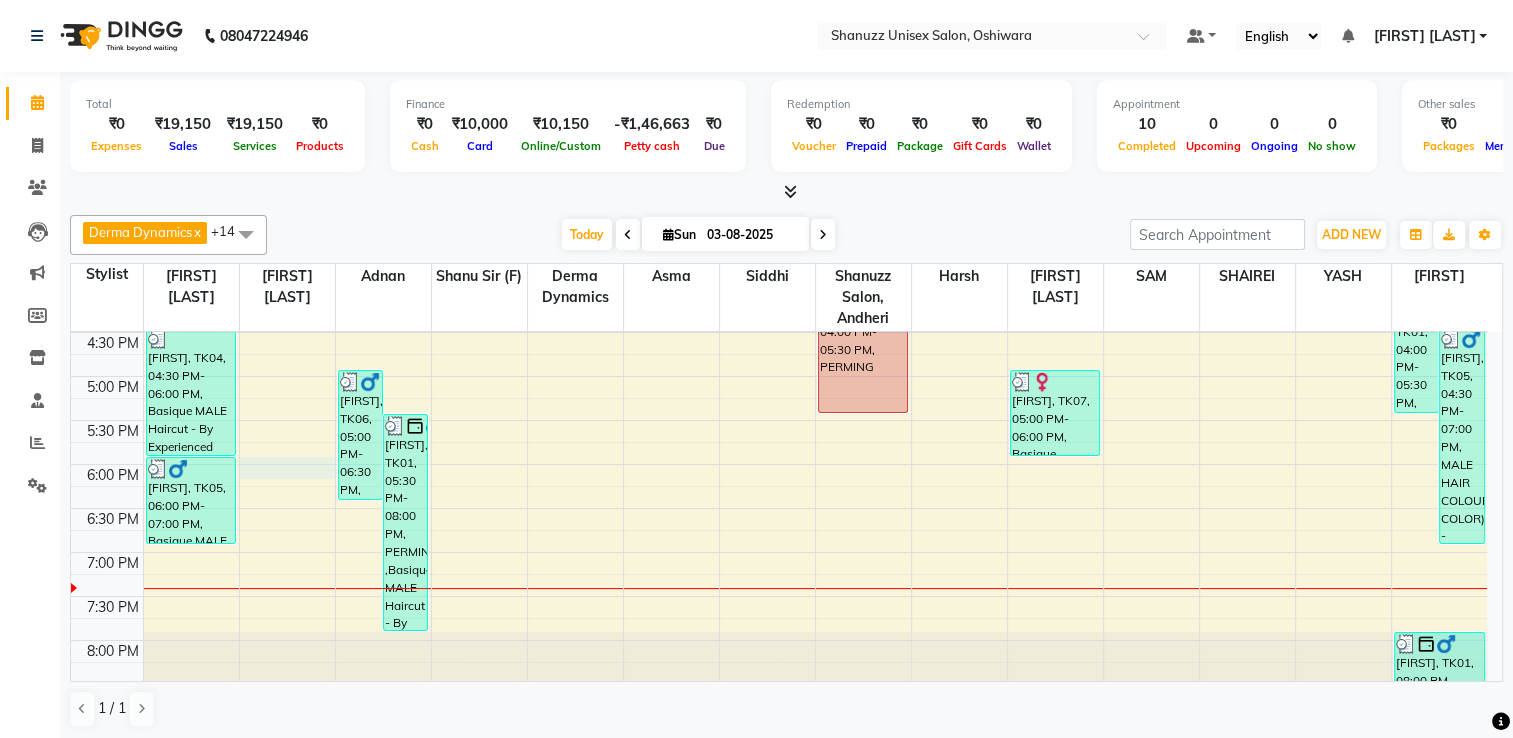 click on "9:00 AM 9:30 AM 10:00 AM 10:30 AM 11:00 AM 11:30 AM 12:00 PM 12:30 PM 1:00 PM 1:30 PM 2:00 PM 2:30 PM 3:00 PM 3:30 PM 4:00 PM 4:30 PM 5:00 PM 5:30 PM 6:00 PM 6:30 PM 7:00 PM 7:30 PM 8:00 PM 8:30 PM     ARUN, TK04, 04:30 PM-06:00 PM, Basique MALE Haircut - By Experienced Hairdresser (3+ Years of Experience),SHAVE / BEARD TRIM - By Experienced Hairdresser (3+ Years of Experience)     AAQAIB, TK05, 06:00 PM-07:00 PM, Basique MALE Haircut - By Experienced Hairdresser (3+ Years of Experience)     SUMANT, TK06, 05:00 PM-06:30 PM, Basique MALE Haircut - By Experienced Hairdresser (3+ Years of Experience),SHAVE / BEARD TRIM - By Experienced Hairdresser (3+ Years of Experience)     PUNIT, TK01, 05:30 PM-08:00 PM, PERMING ,Basique MALE Haircut - By Seasoned Hairdresser (10+ Years of Experience)     UMAIR SHAIKH, TK03, 01:00 PM-03:30 PM, HAIR SPA  - Crown,Basique MALE Haircut - By Experienced Hairdresser (3+ Years of Experience),SHAVE / BEARD TRIM - By Experienced Hairdresser (3+ Years of Experience)" at bounding box center [779, 200] 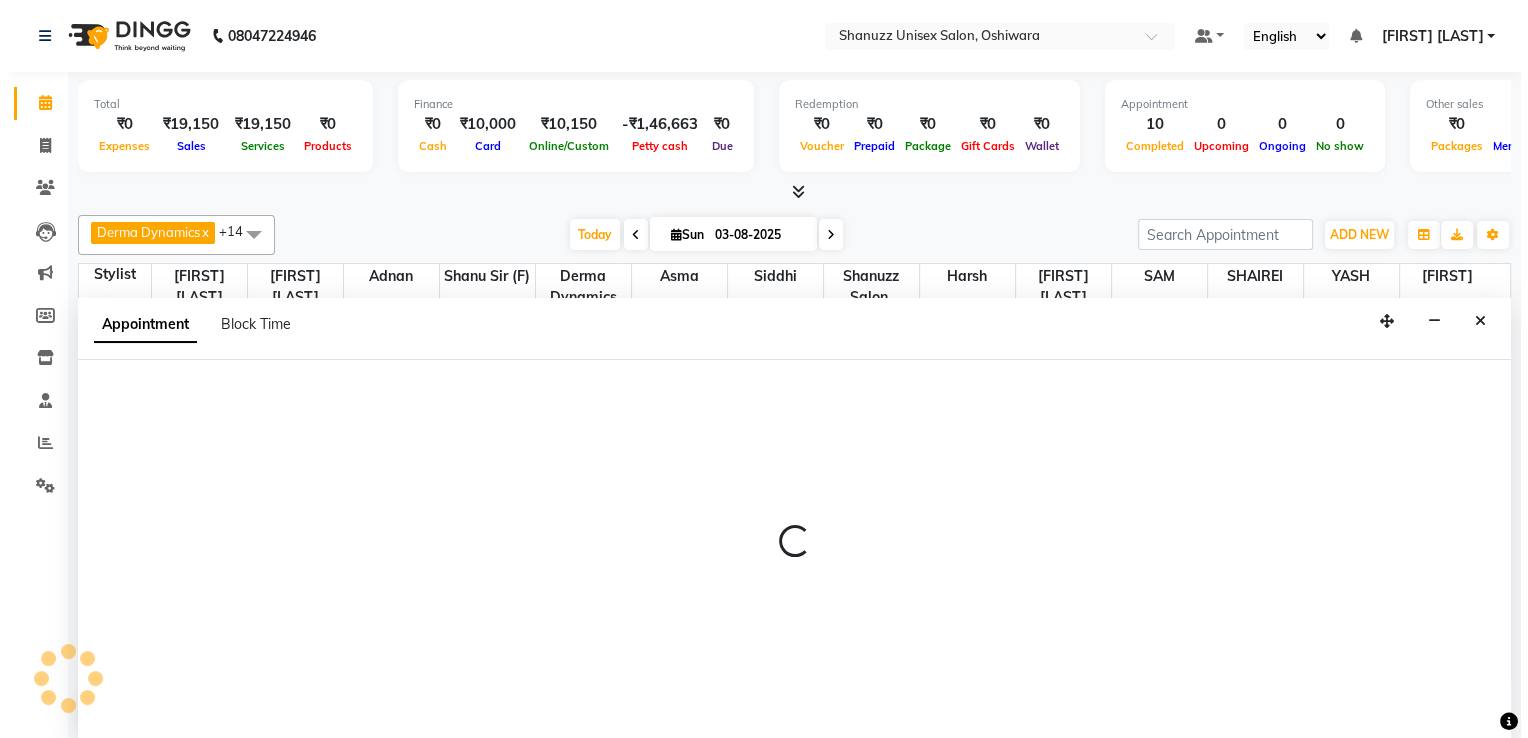scroll, scrollTop: 0, scrollLeft: 0, axis: both 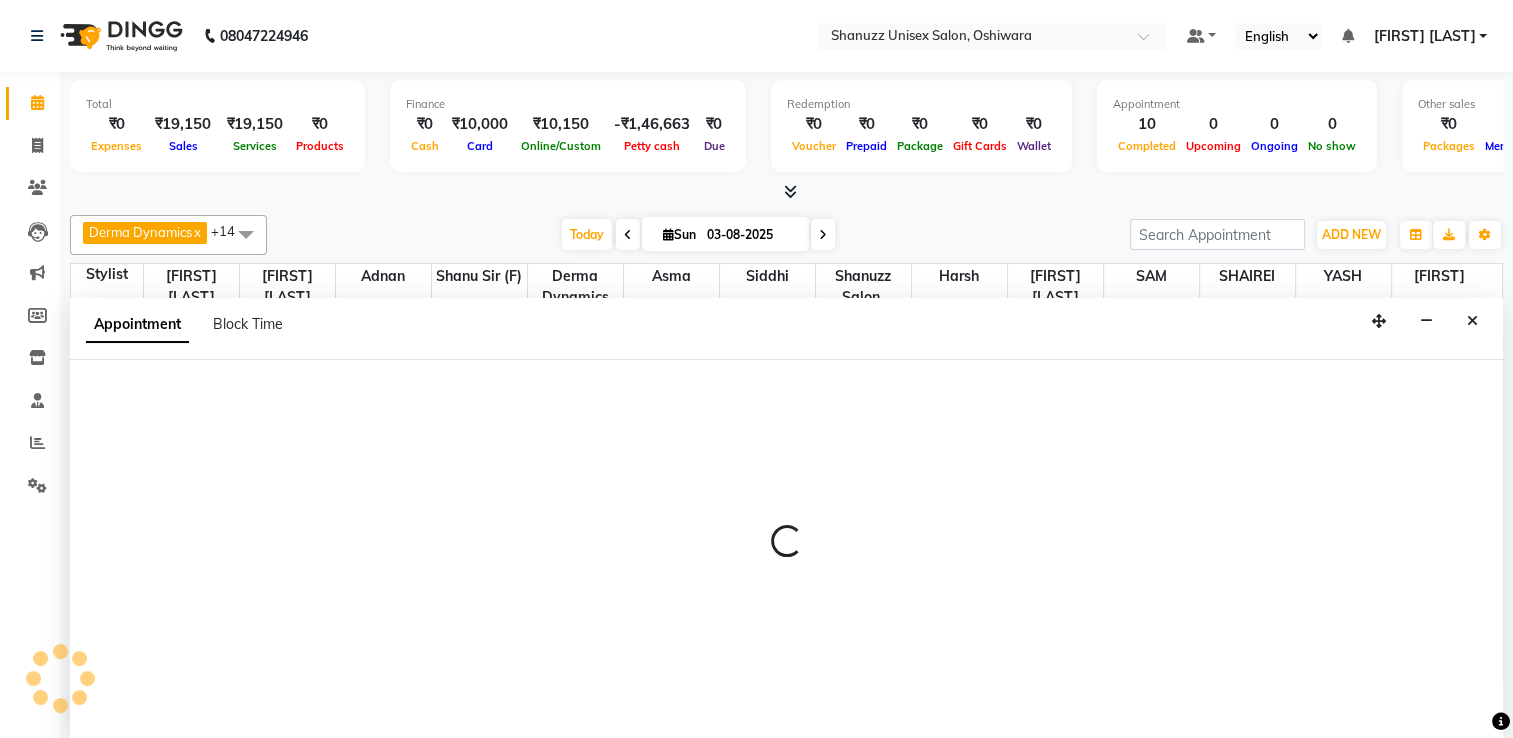 select on "59235" 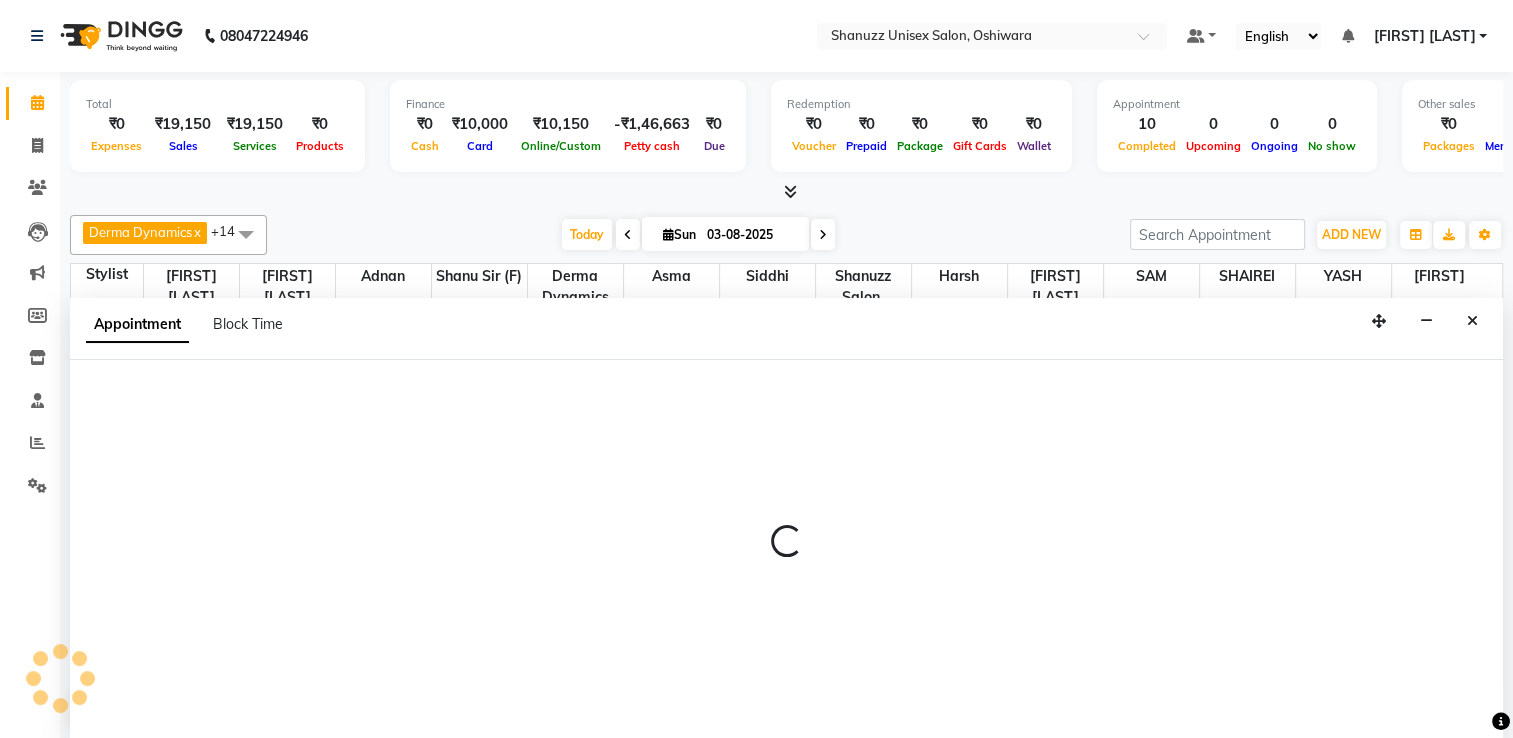 select on "1080" 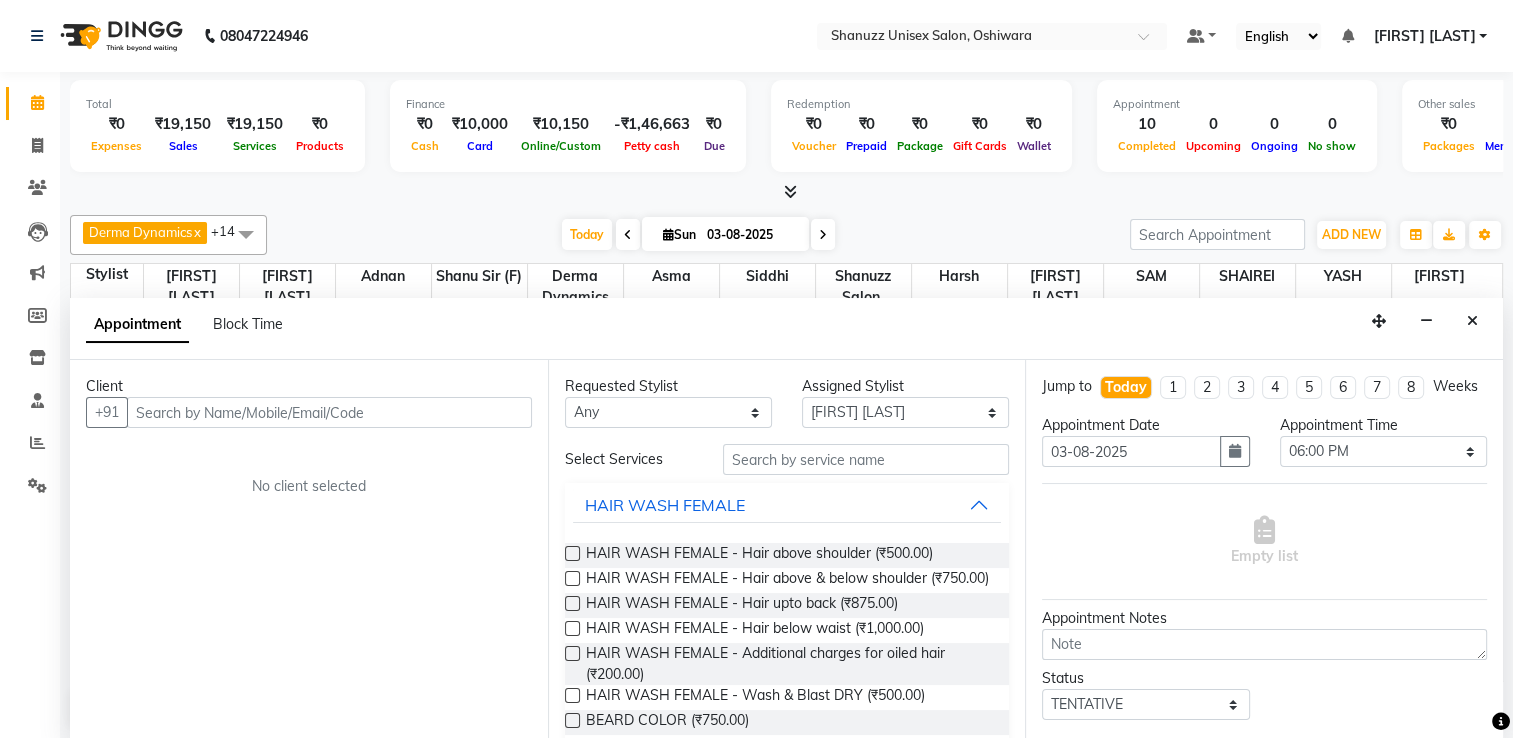 click at bounding box center (329, 412) 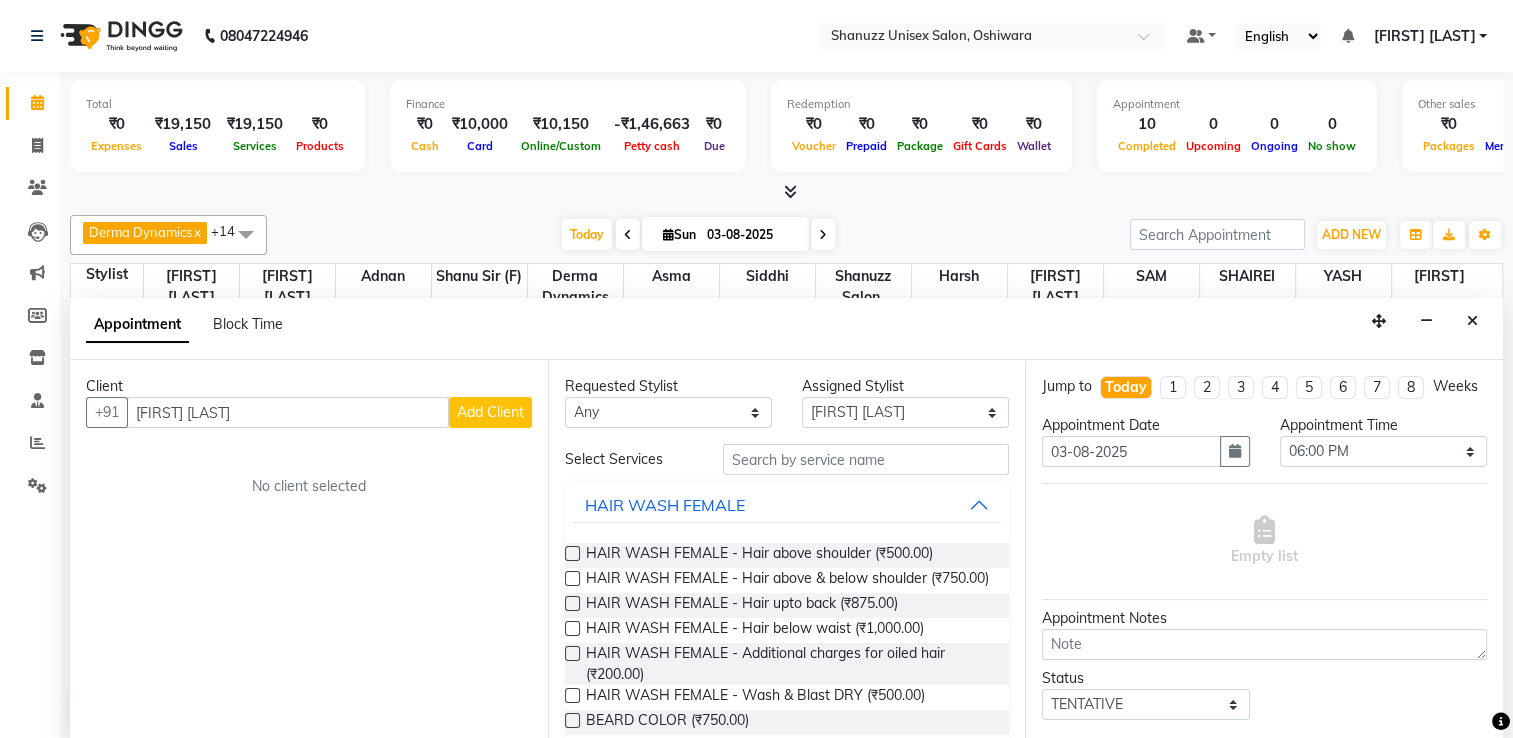 type on "[FIRST] [LAST]" 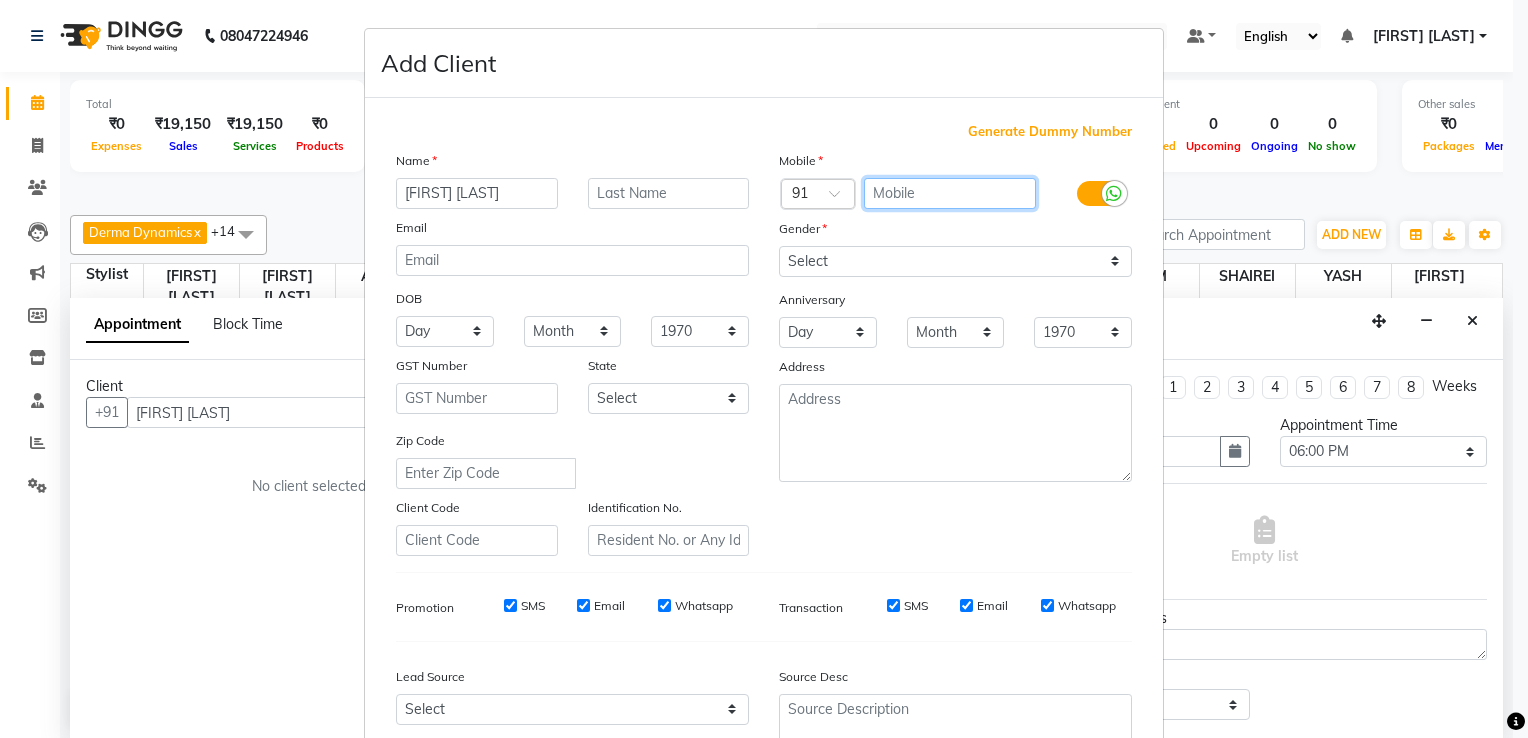 click at bounding box center [950, 193] 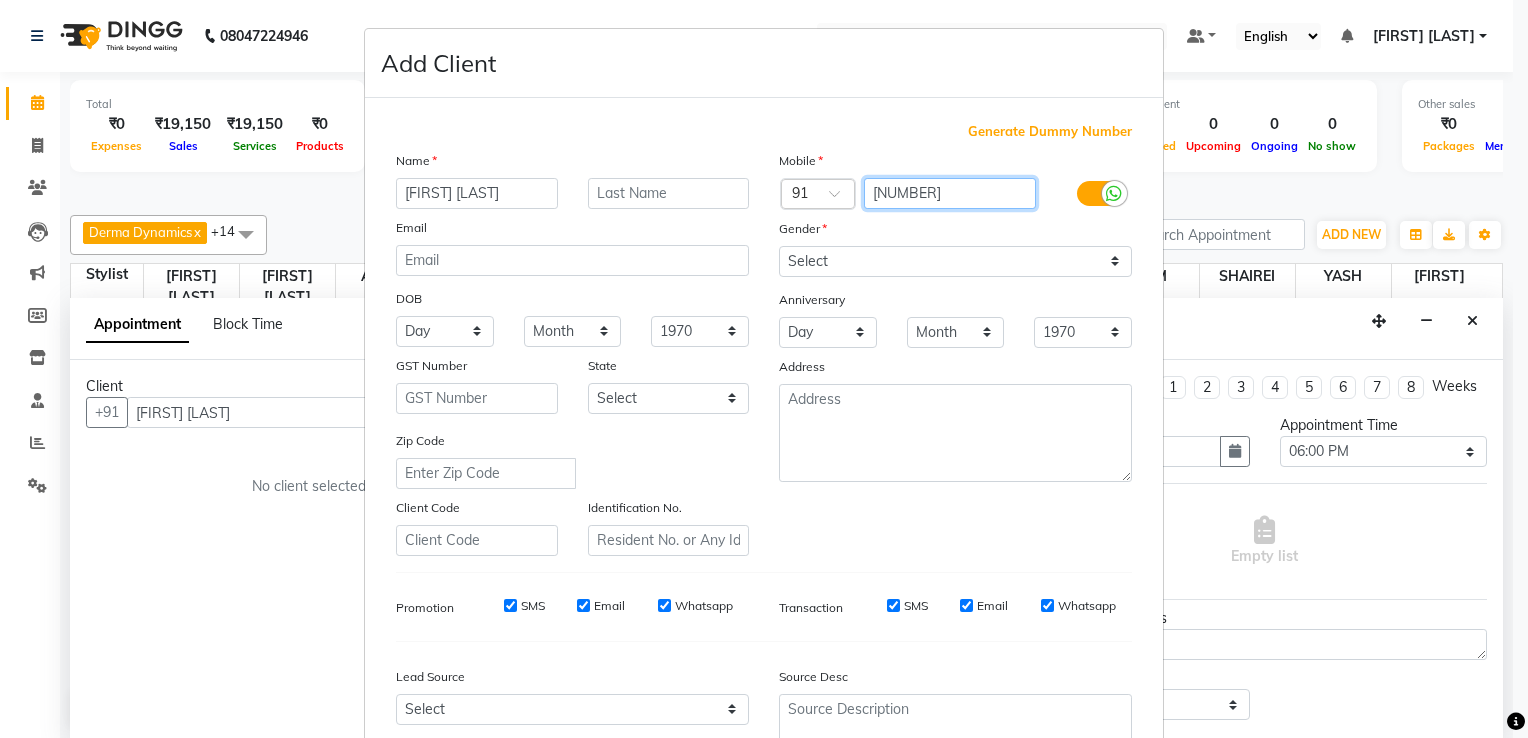 type on "[PHONE]" 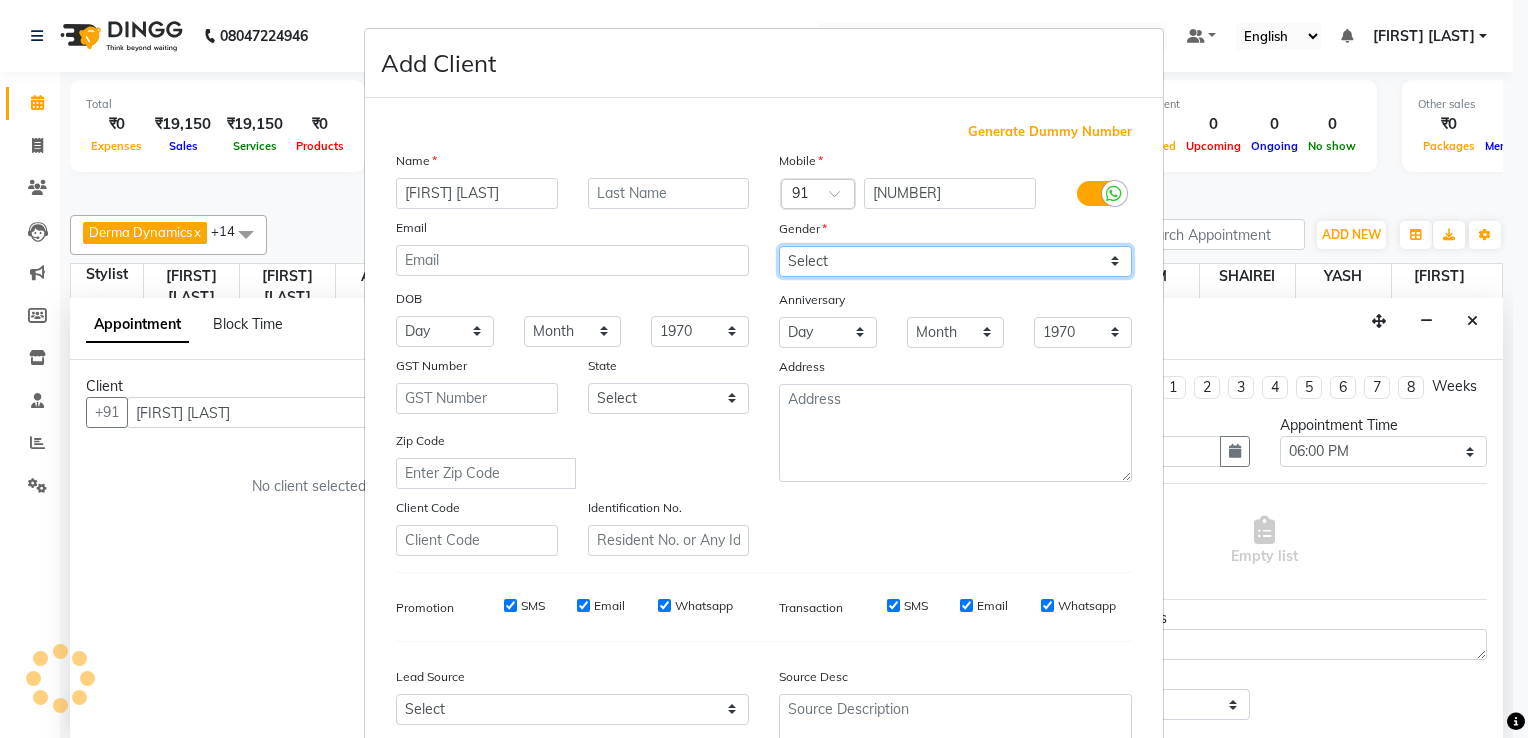 click on "Select Male Female Other Prefer Not To Say" at bounding box center [955, 261] 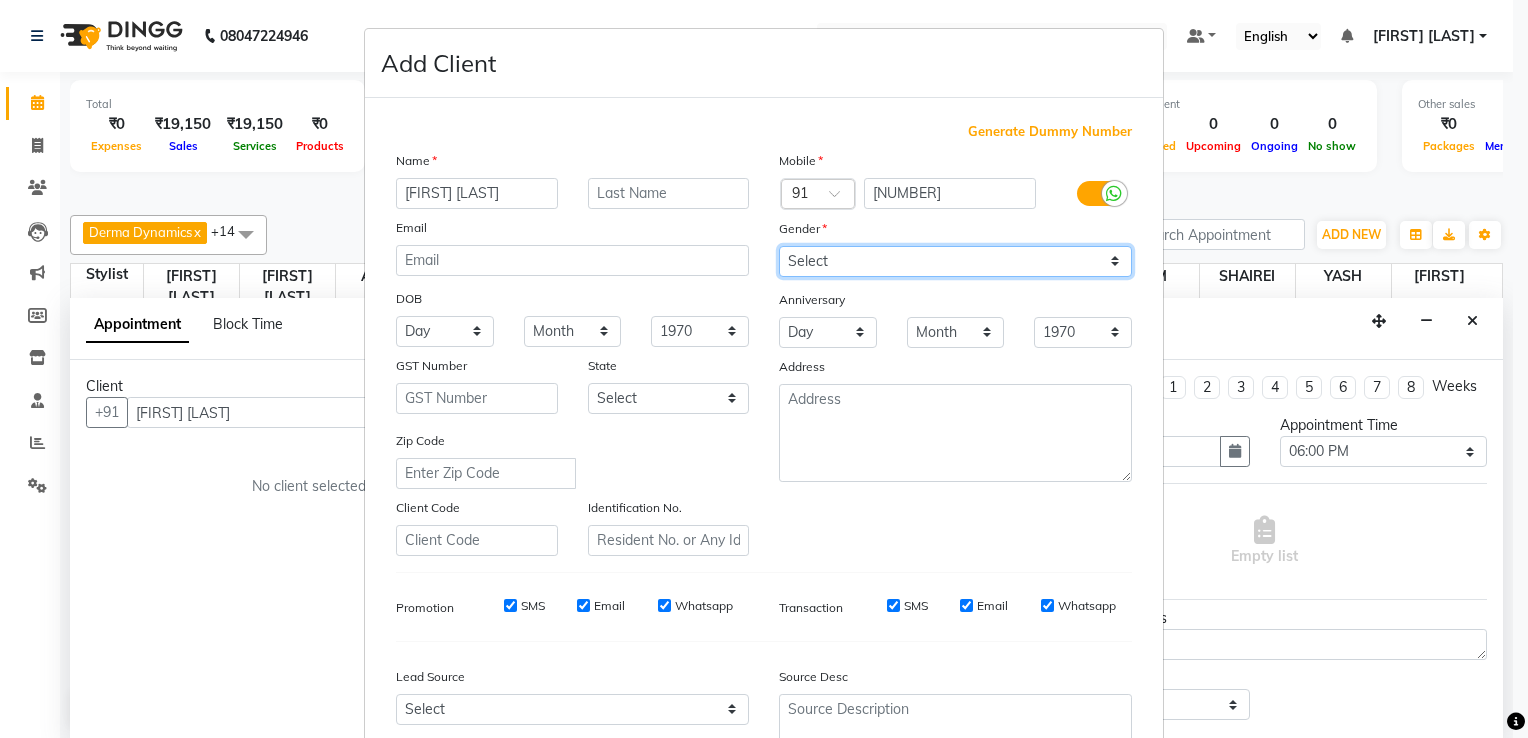 select on "female" 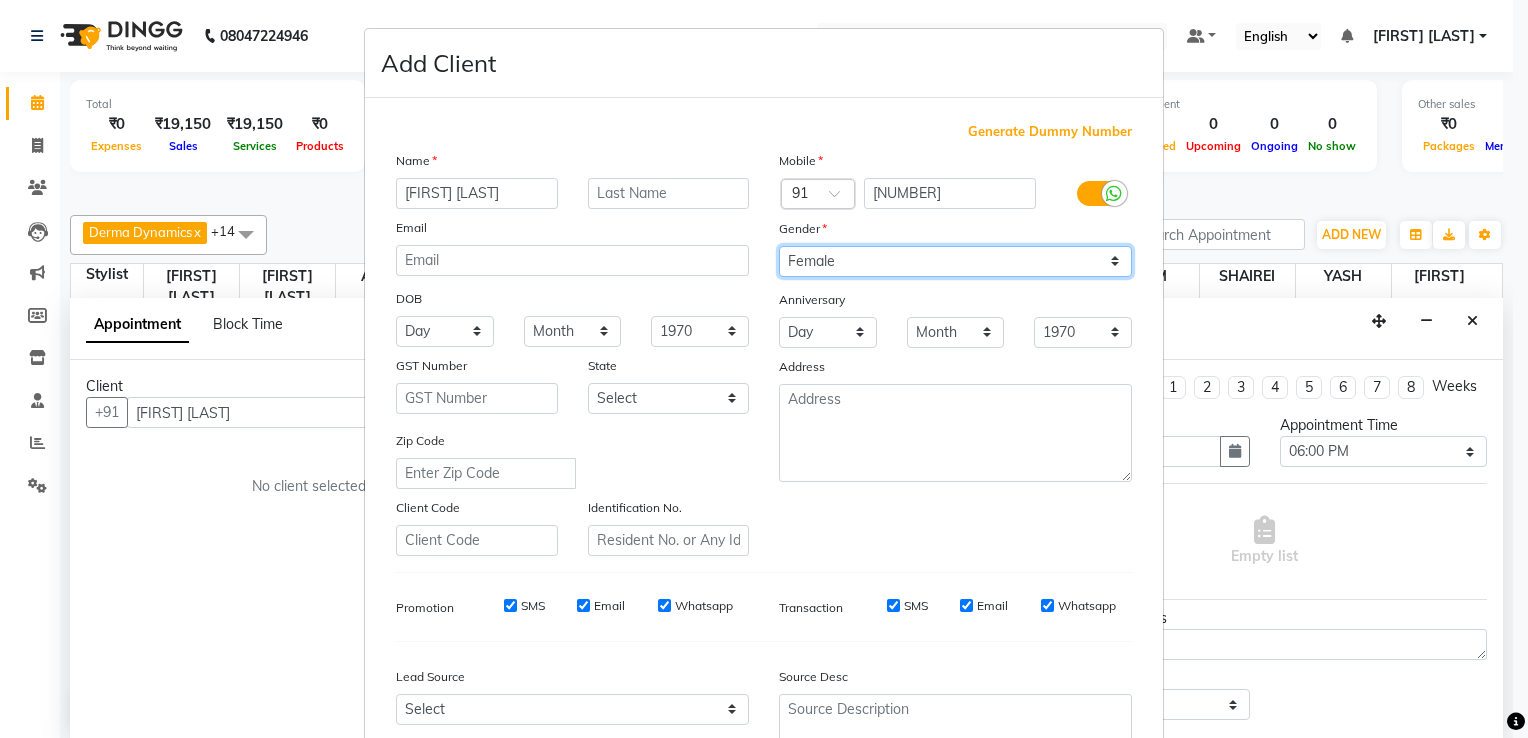 click on "Select Male Female Other Prefer Not To Say" at bounding box center (955, 261) 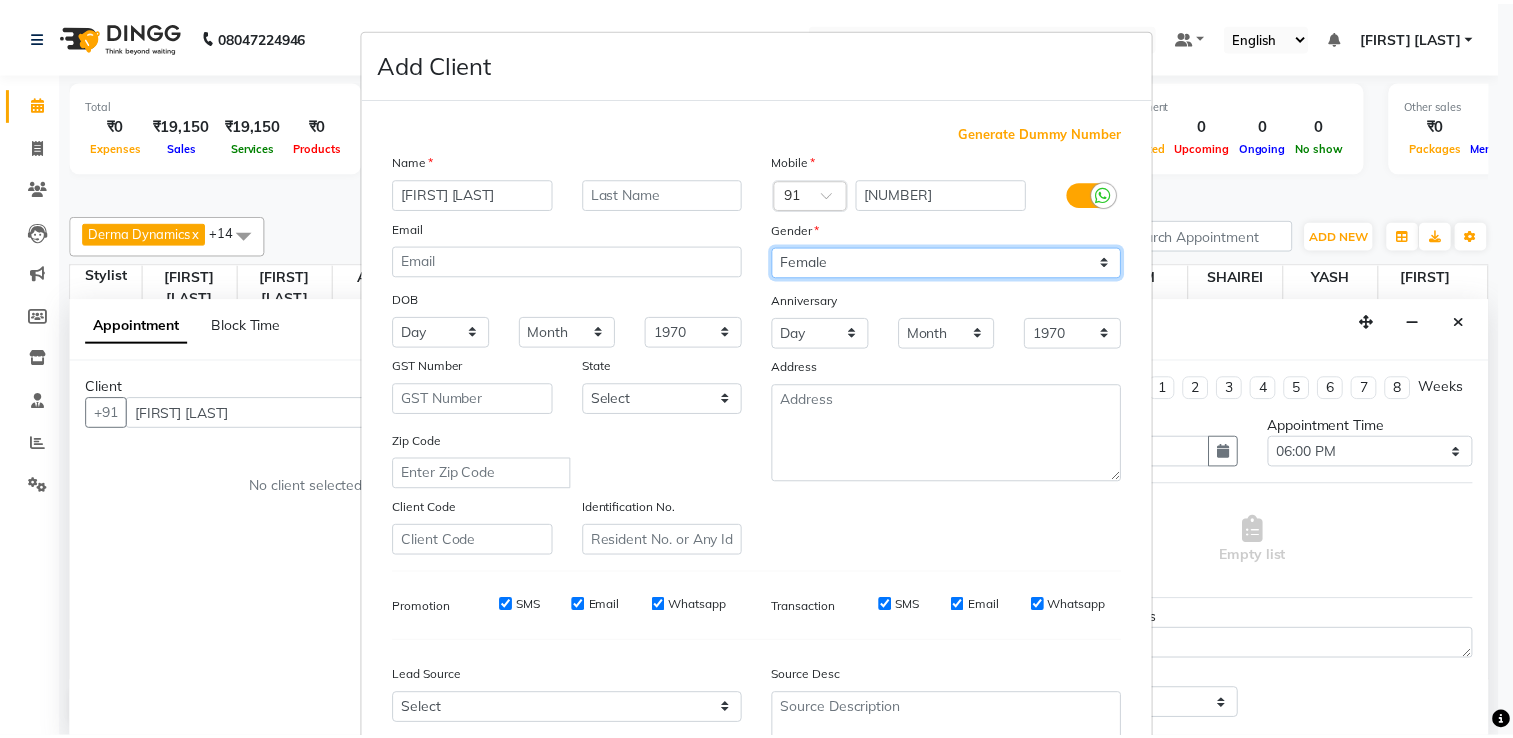 scroll, scrollTop: 194, scrollLeft: 0, axis: vertical 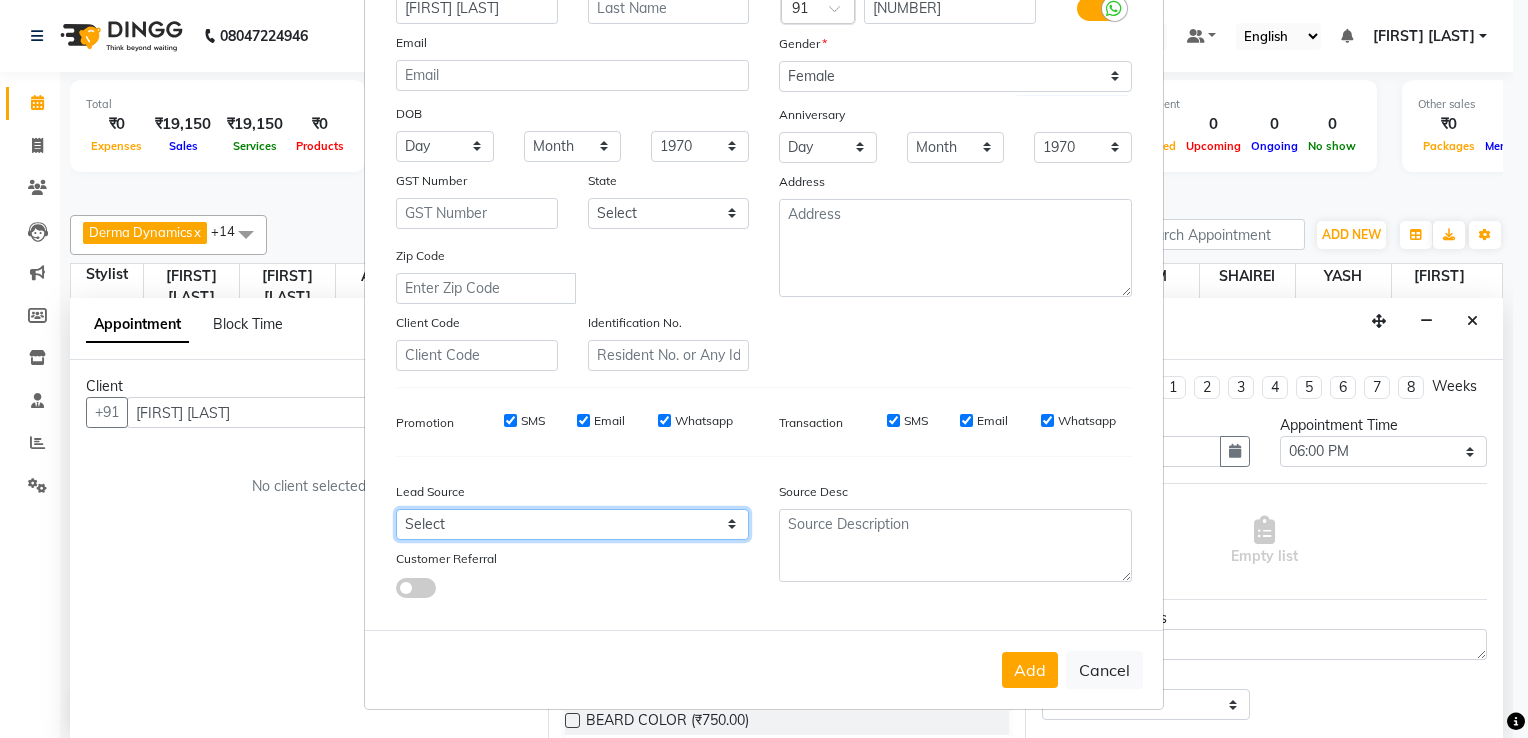 click on "Select Walk-in Referral Internet Friend Word of Mouth Advertisement Facebook JustDial Google Other" at bounding box center [572, 524] 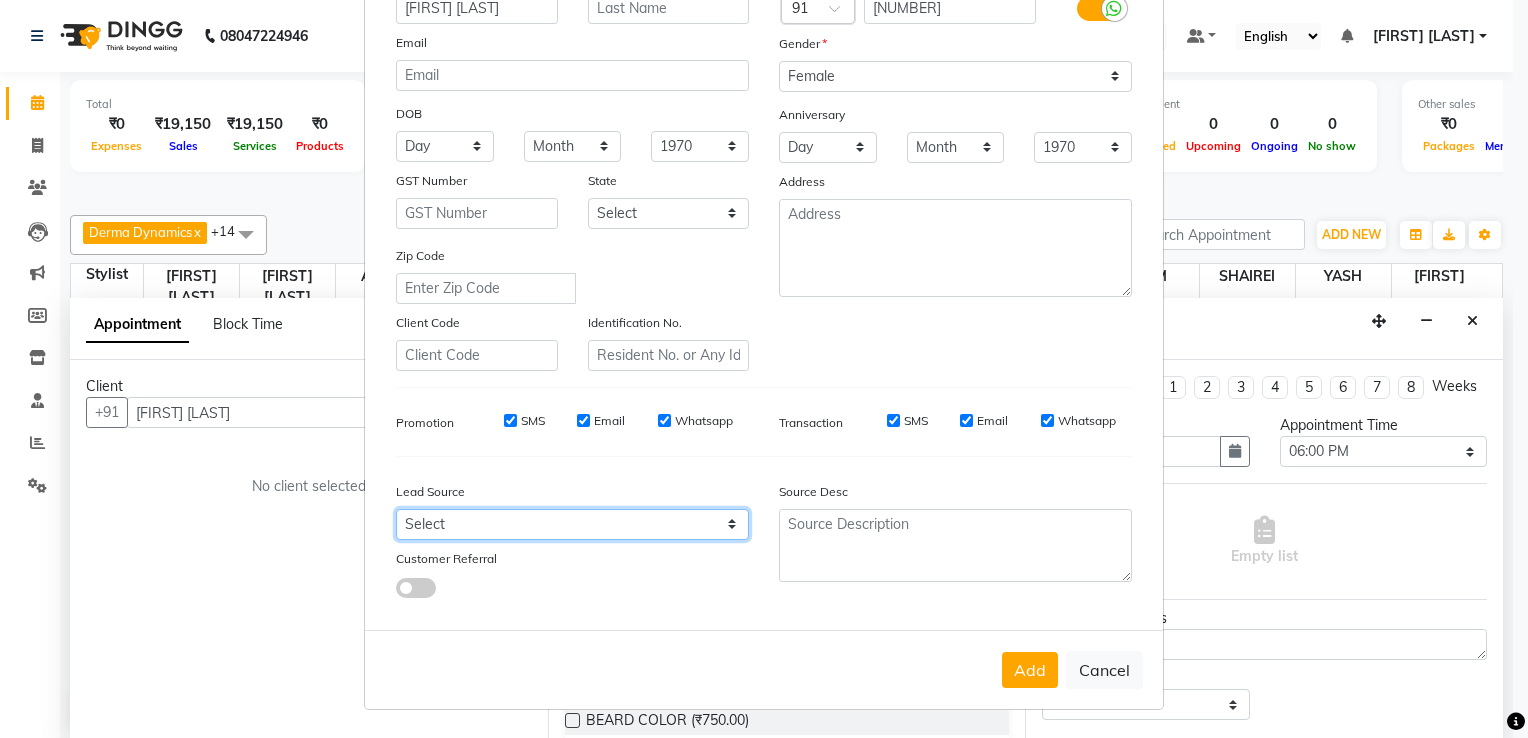 select on "49172" 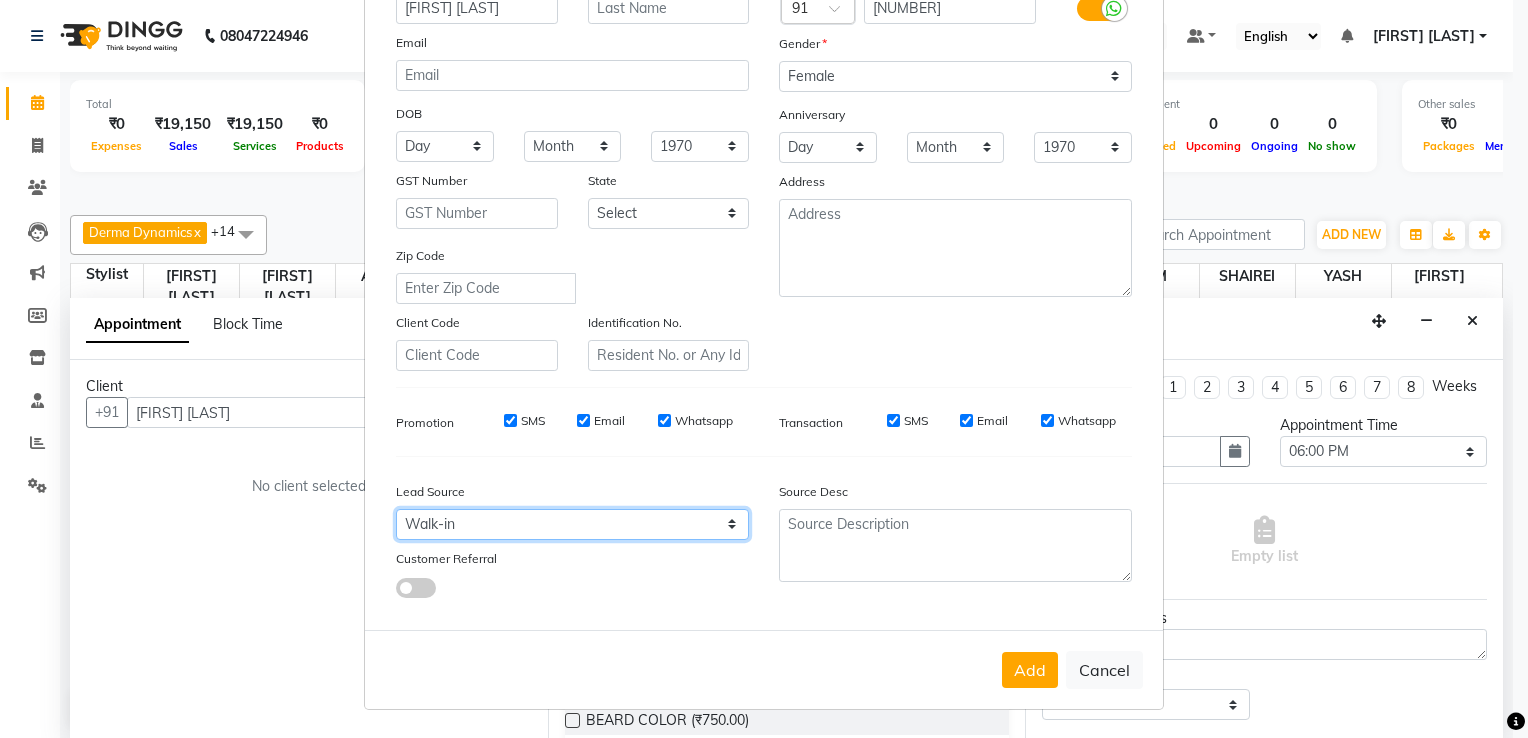 click on "Select Walk-in Referral Internet Friend Word of Mouth Advertisement Facebook JustDial Google Other" at bounding box center [572, 524] 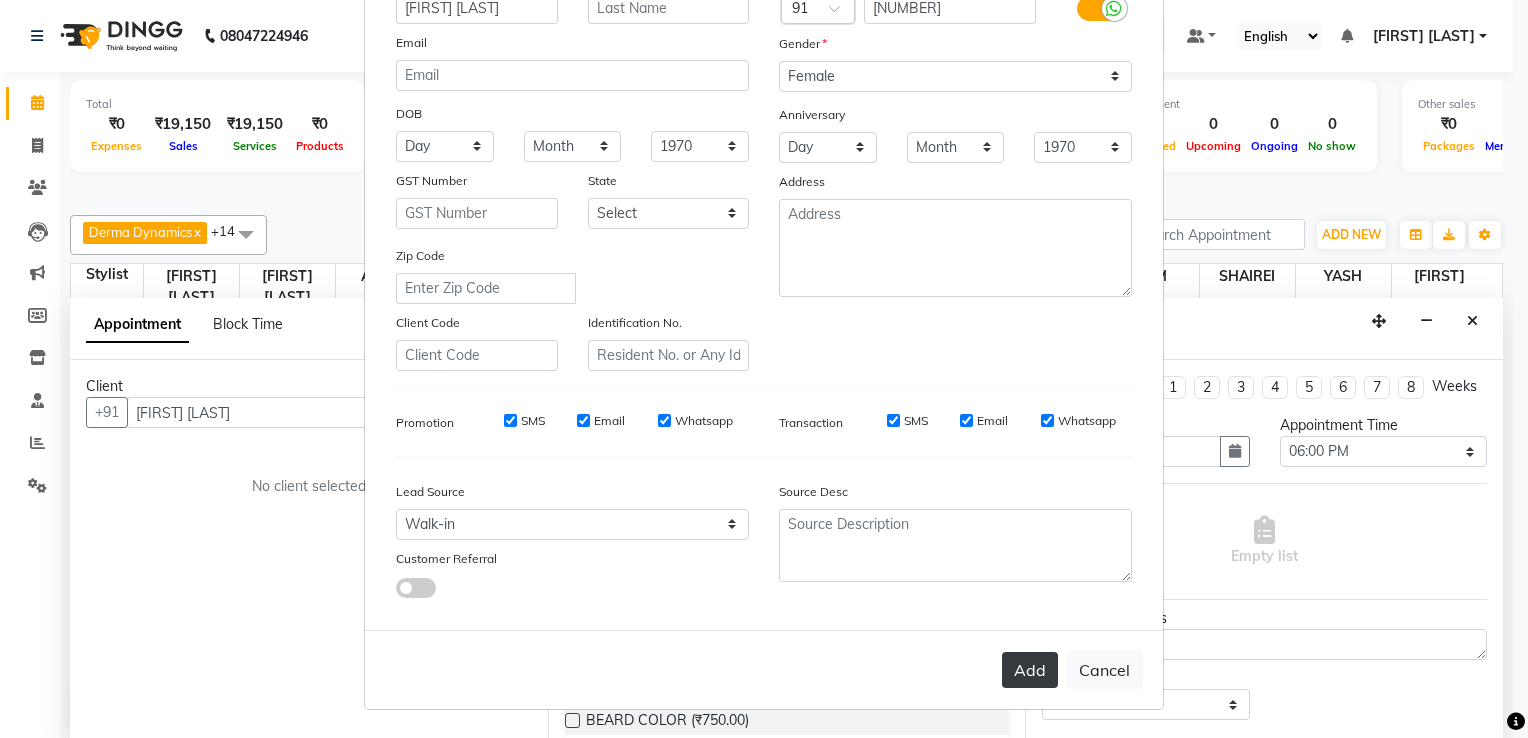 click on "Add" at bounding box center [1030, 670] 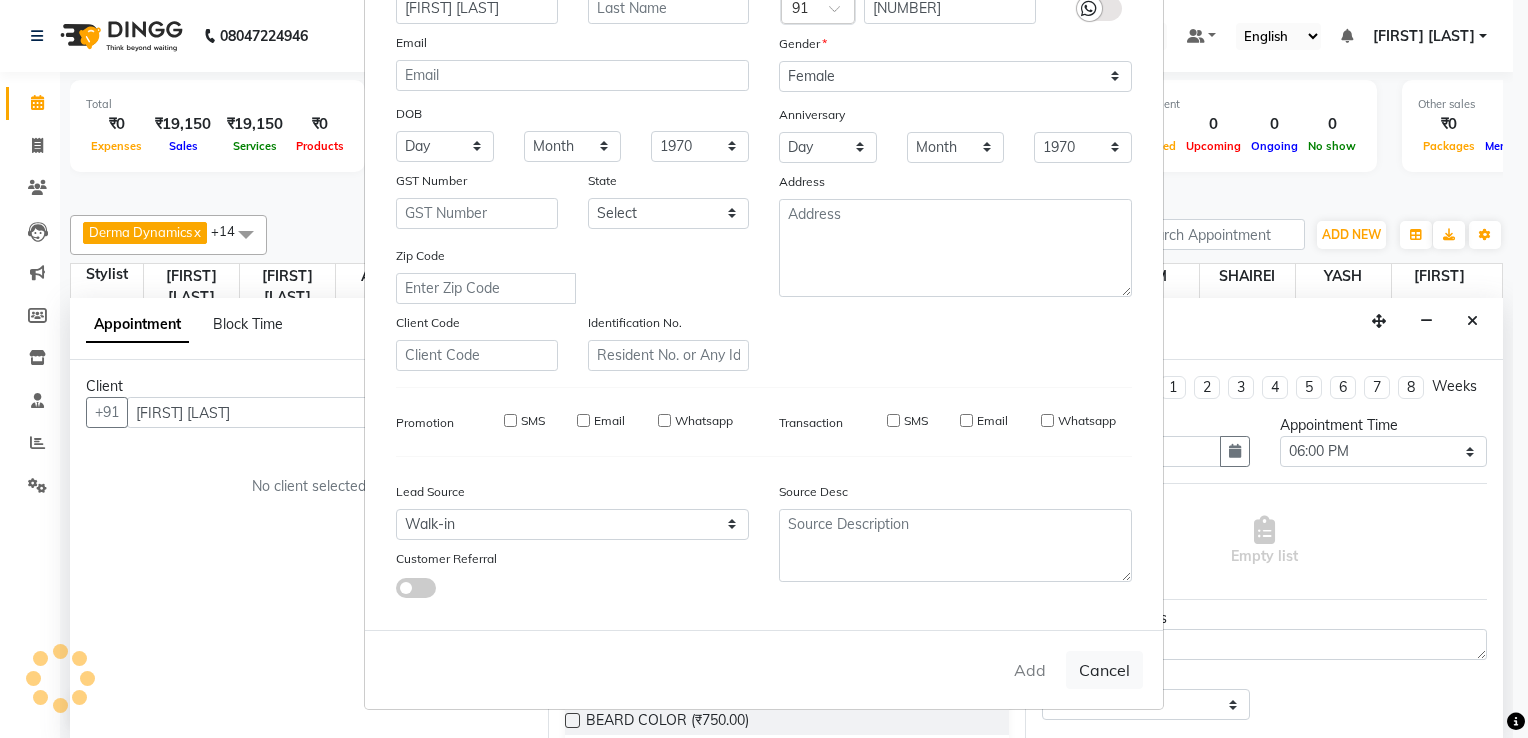 type on "7600362664" 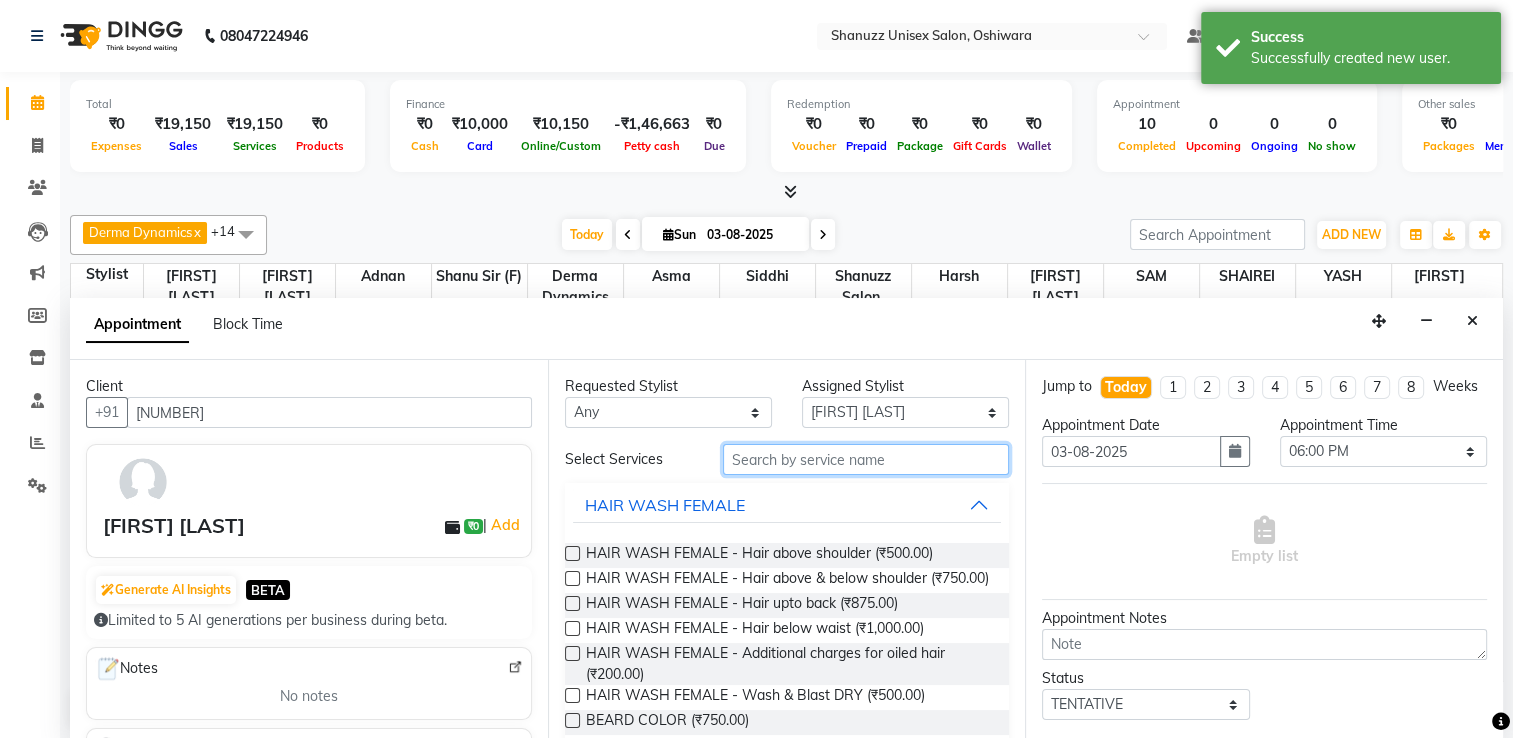 click at bounding box center (866, 459) 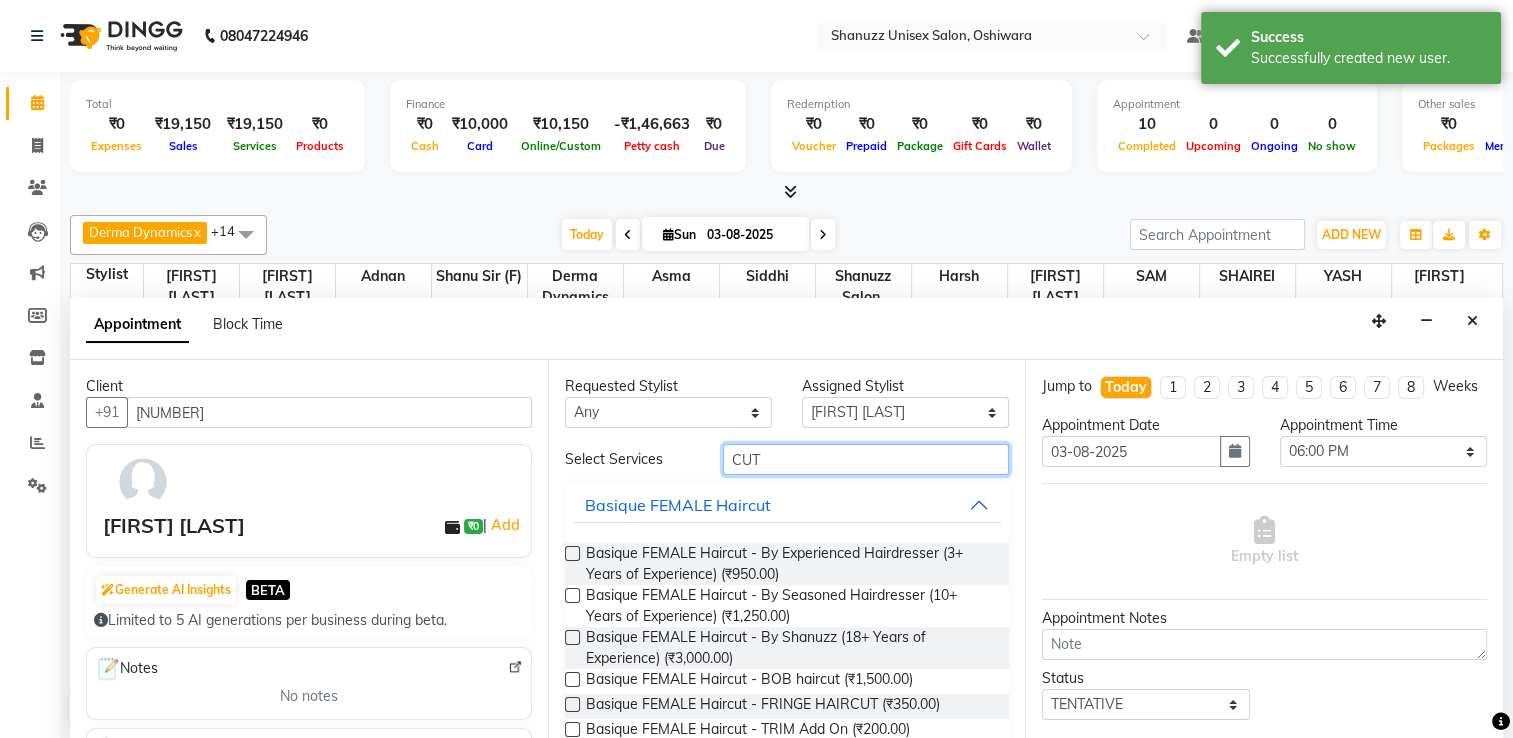 type on "CUT" 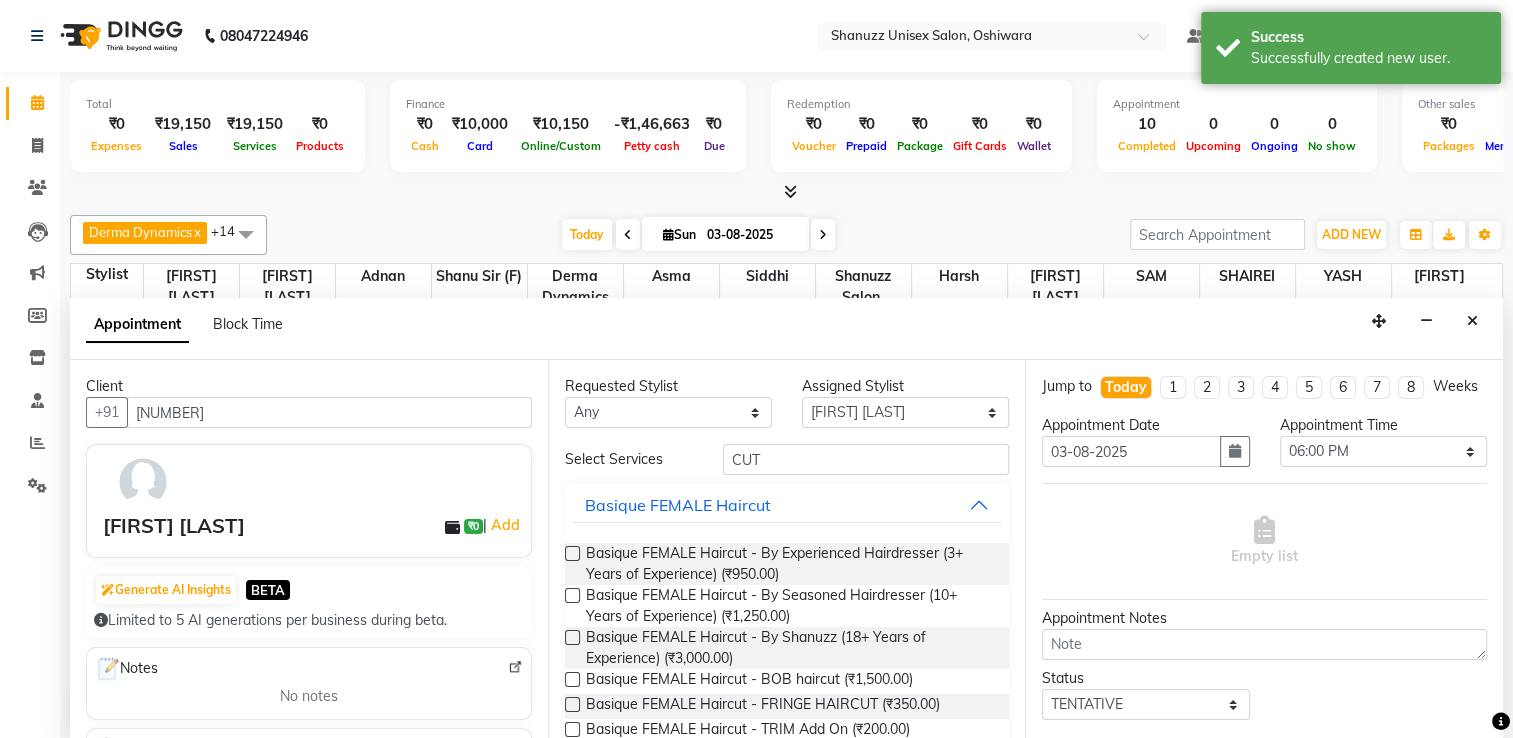 click at bounding box center [572, 595] 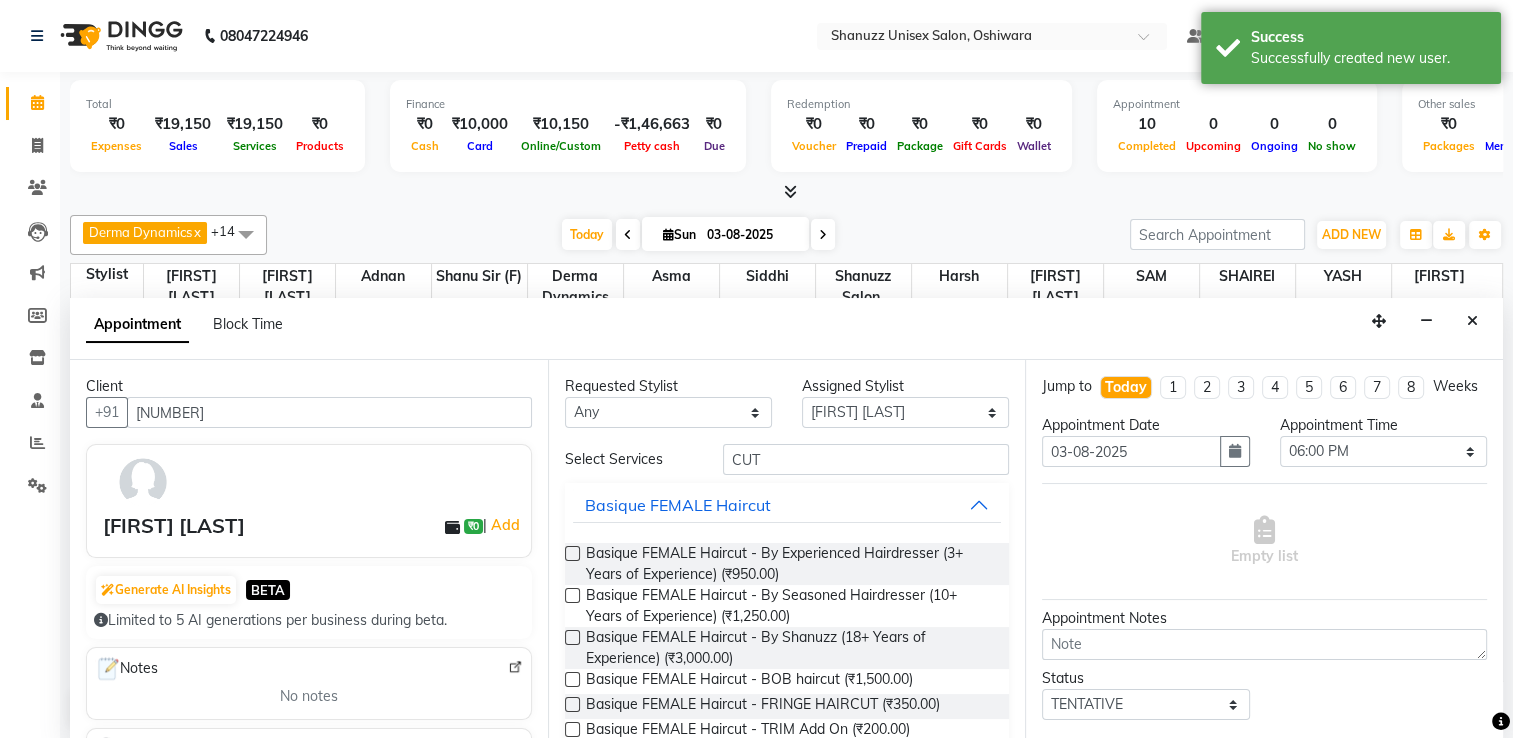 click at bounding box center [571, 597] 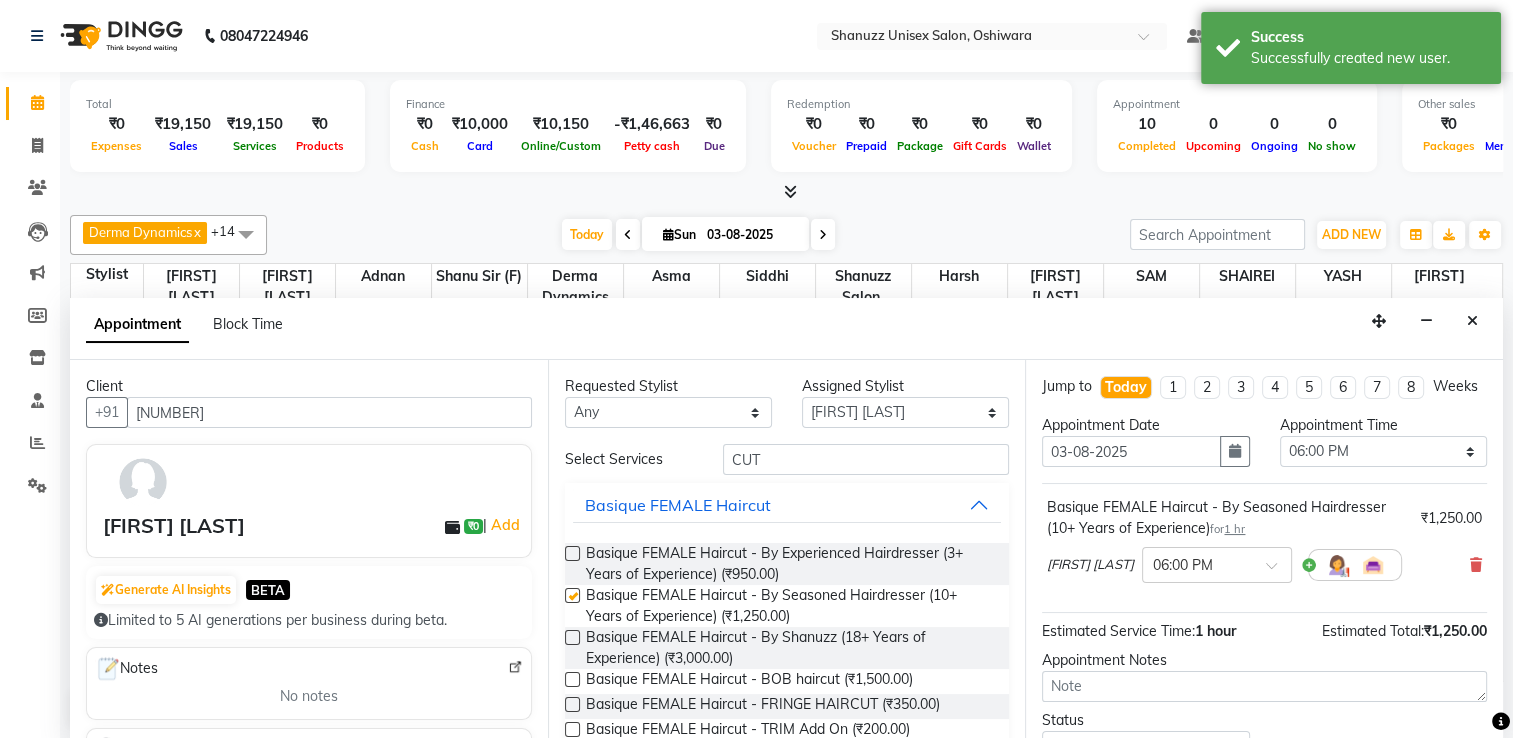 checkbox on "false" 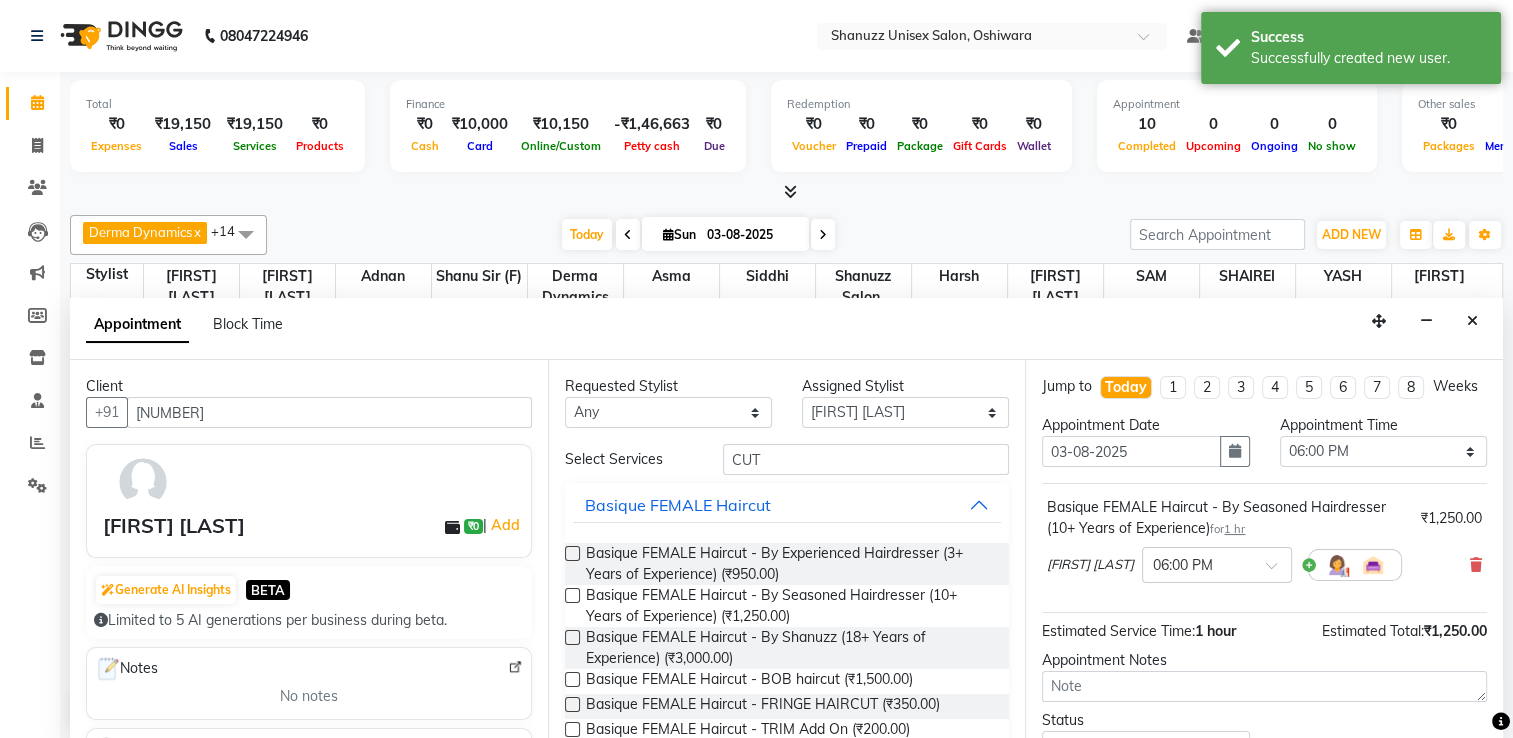 scroll, scrollTop: 164, scrollLeft: 0, axis: vertical 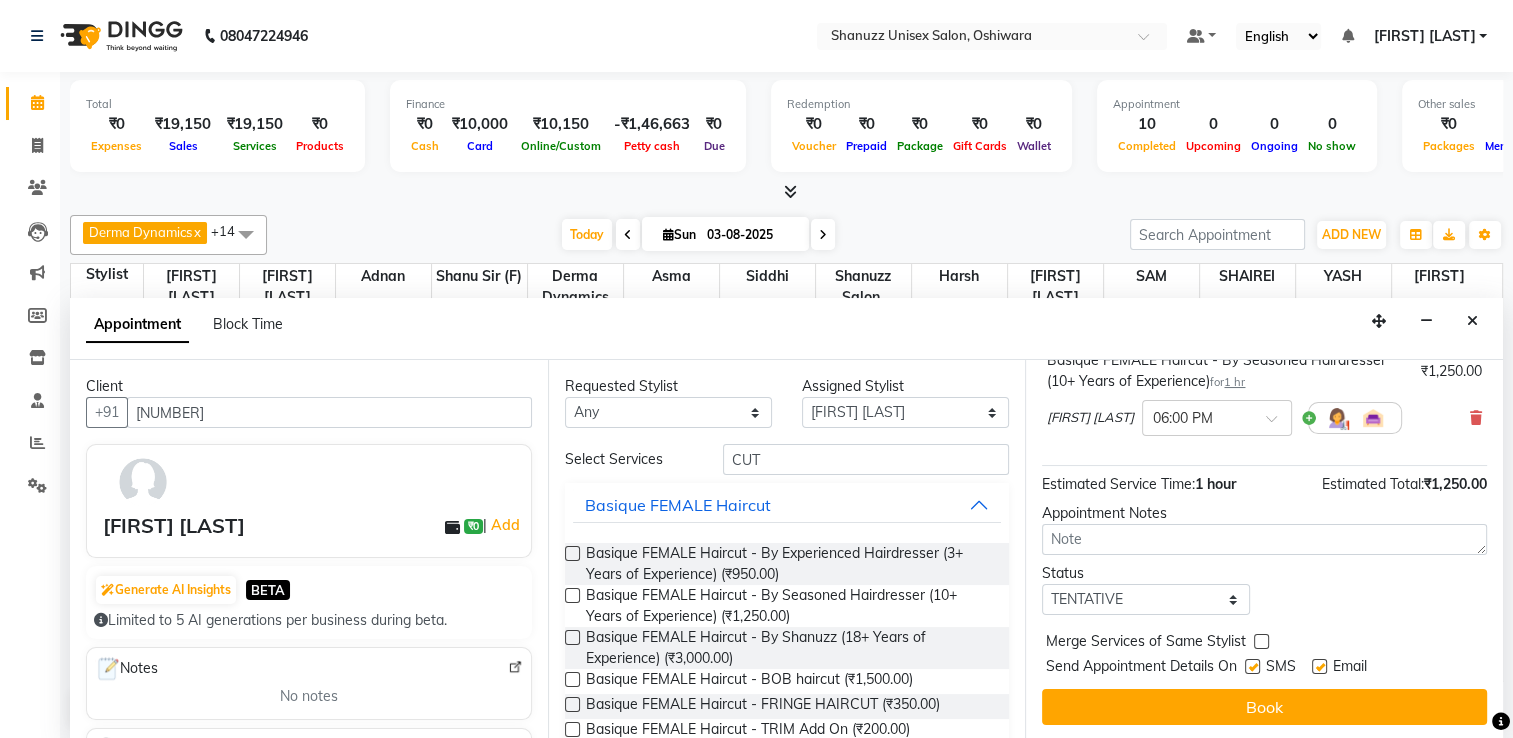 click at bounding box center [1252, 666] 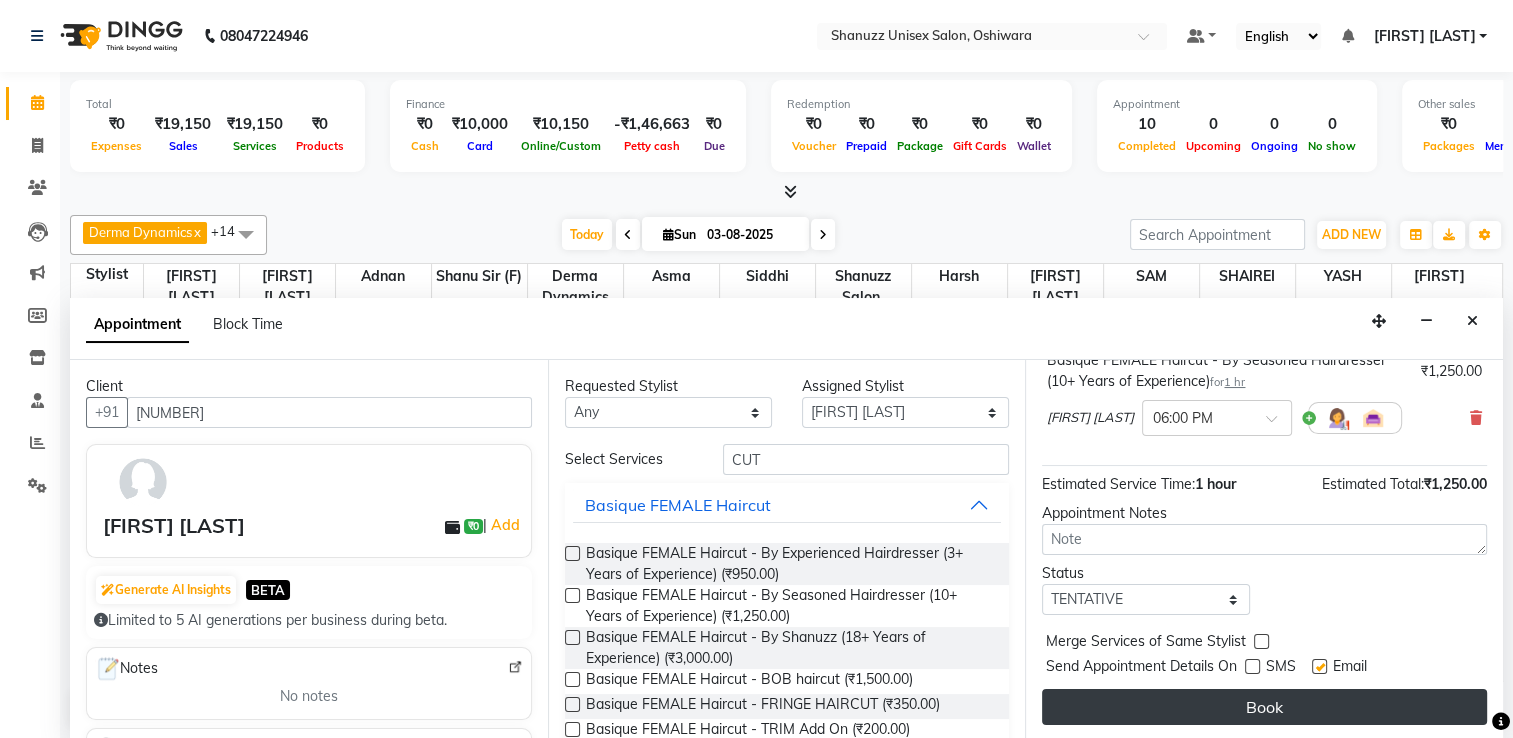 click on "Book" at bounding box center [1264, 707] 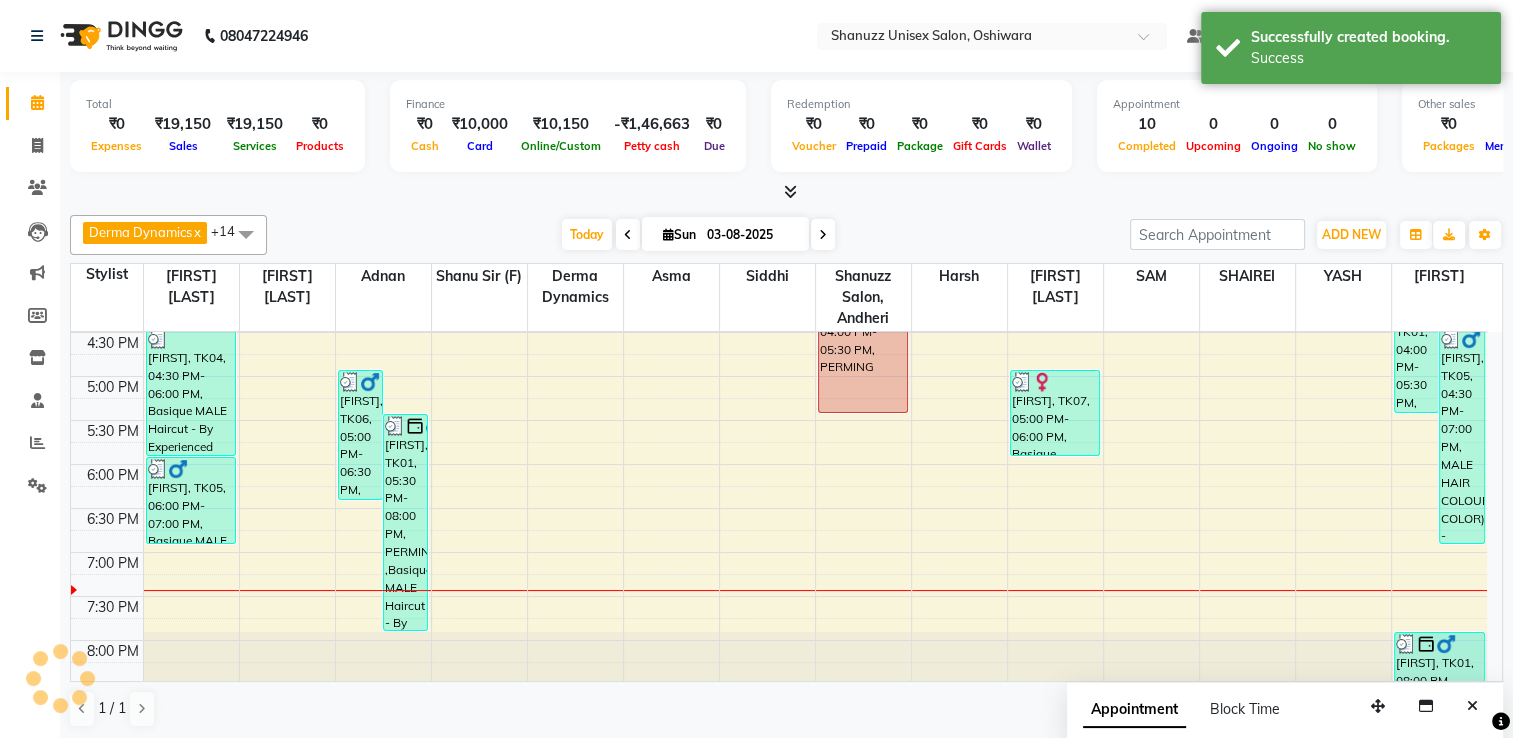 scroll, scrollTop: 0, scrollLeft: 0, axis: both 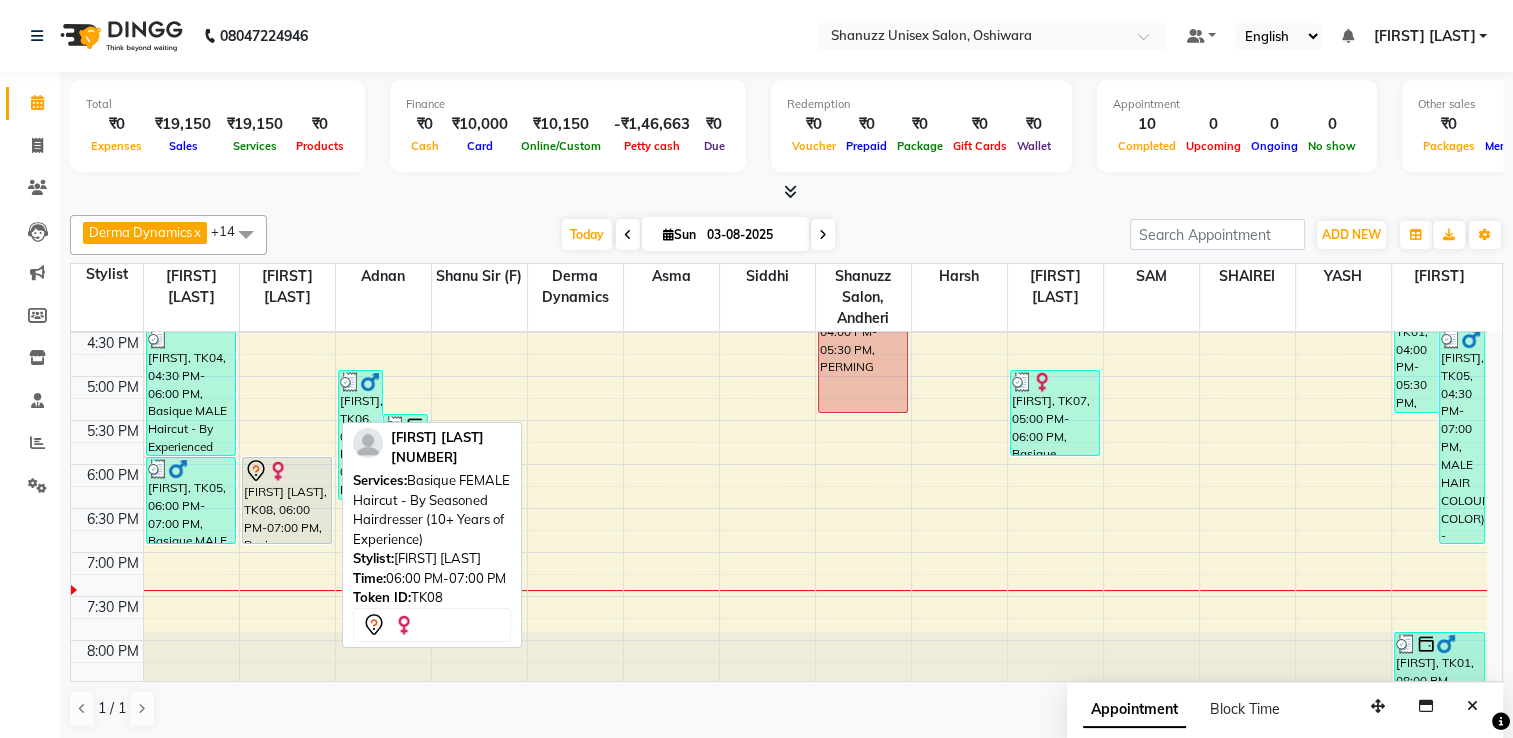 click on "RUTU PATEL, TK08, 06:00 PM-07:00 PM, Basique FEMALE Haircut - By Seasoned Hairdresser (10+ Years of Experience)" at bounding box center (287, 500) 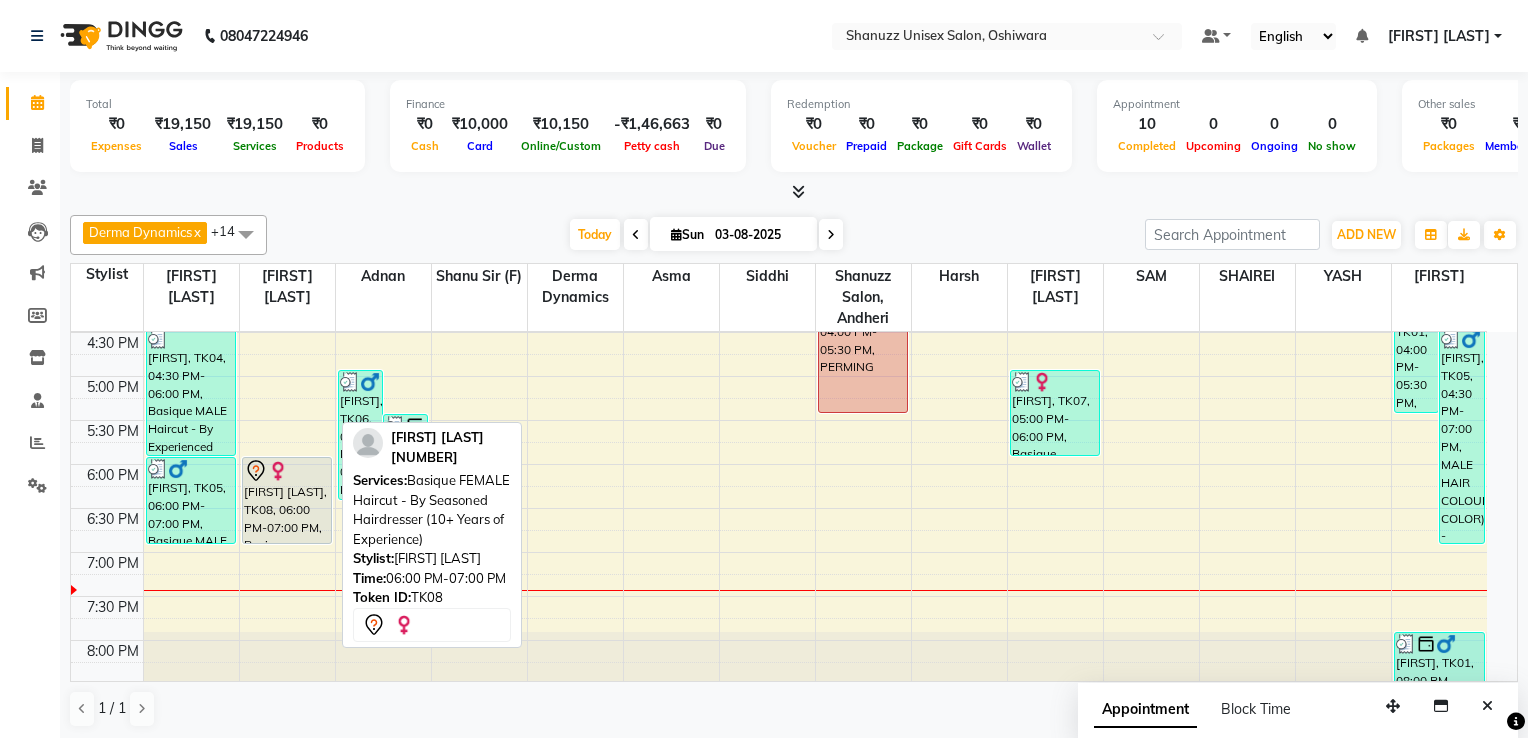 select on "7" 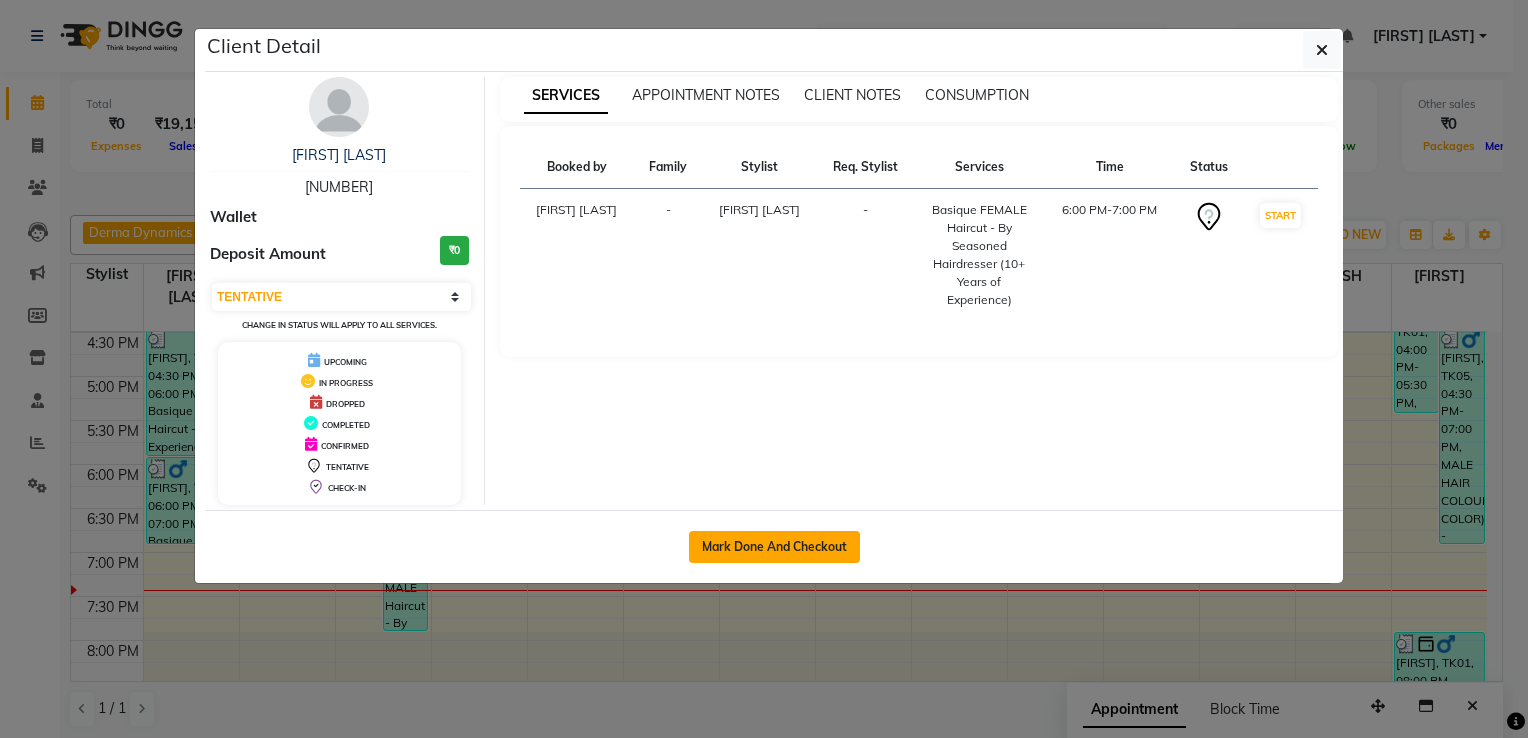 click on "Mark Done And Checkout" 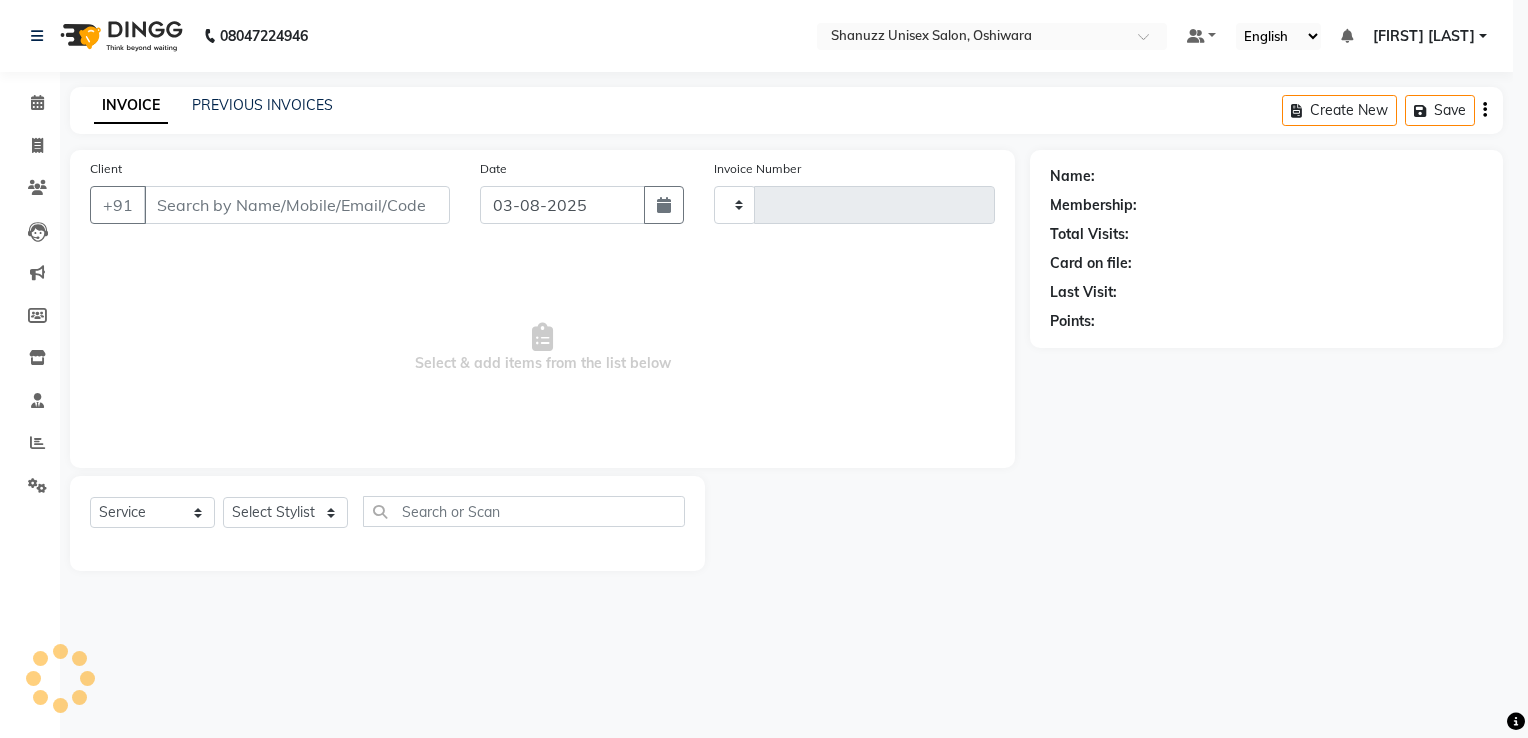 type on "1192" 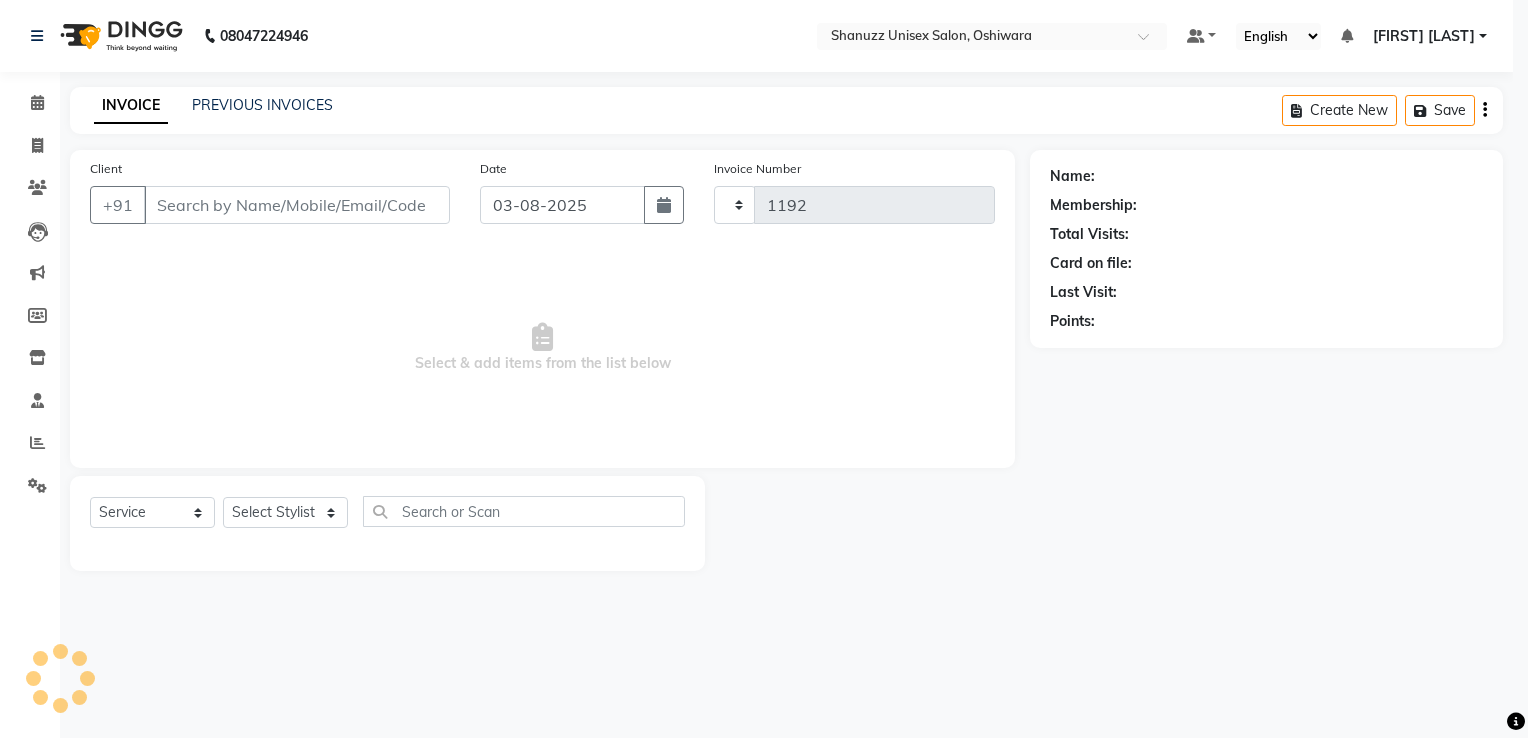 select on "7102" 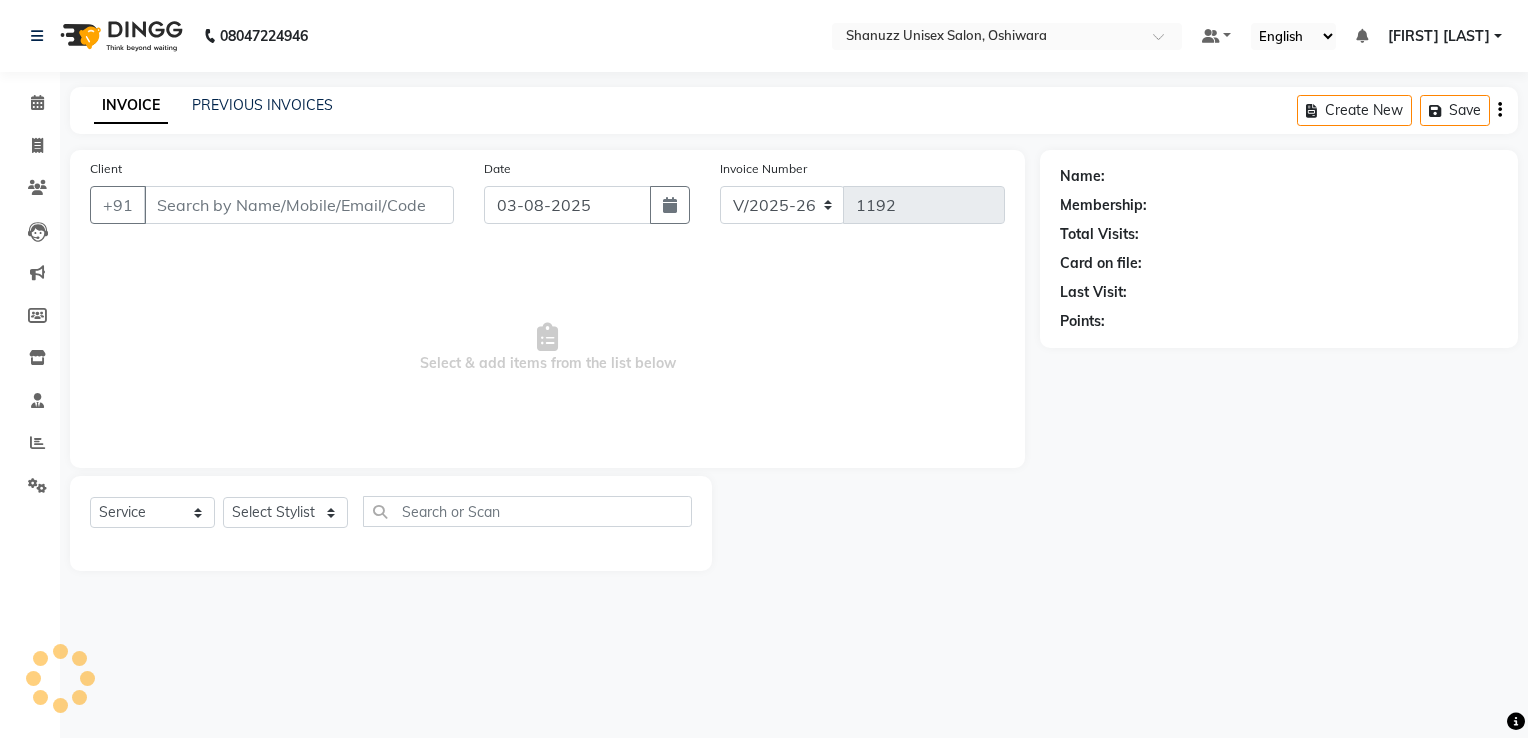 type on "7600362664" 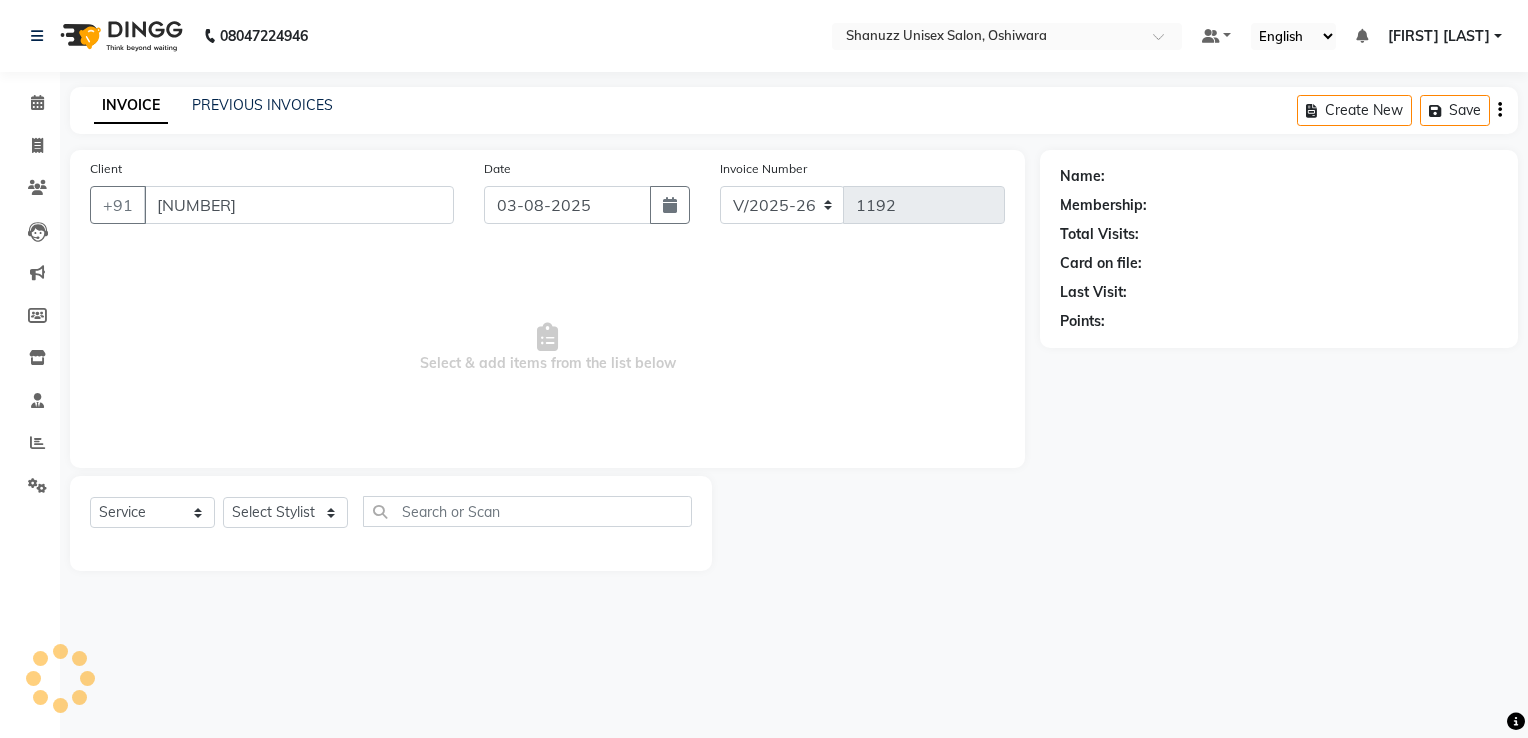 select on "59235" 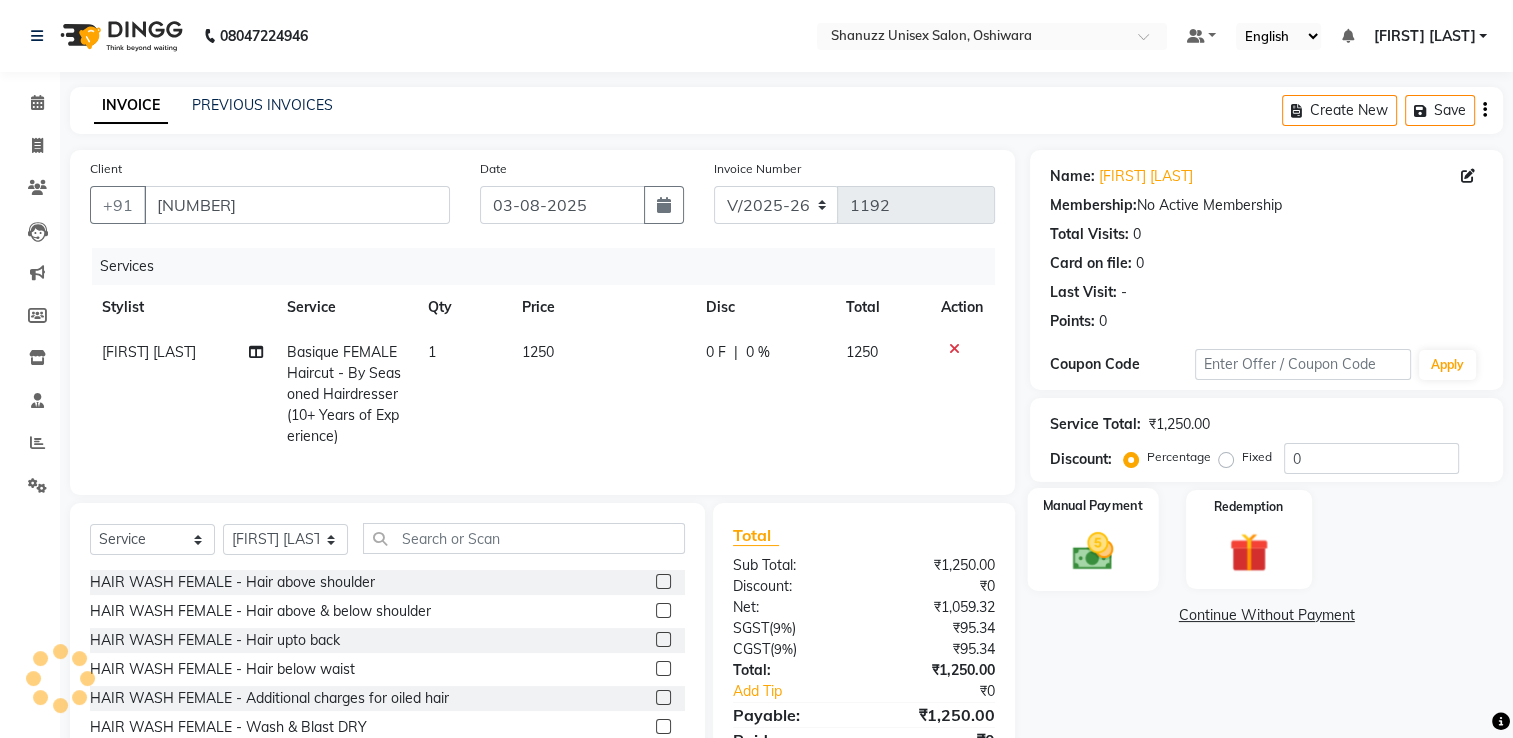 click 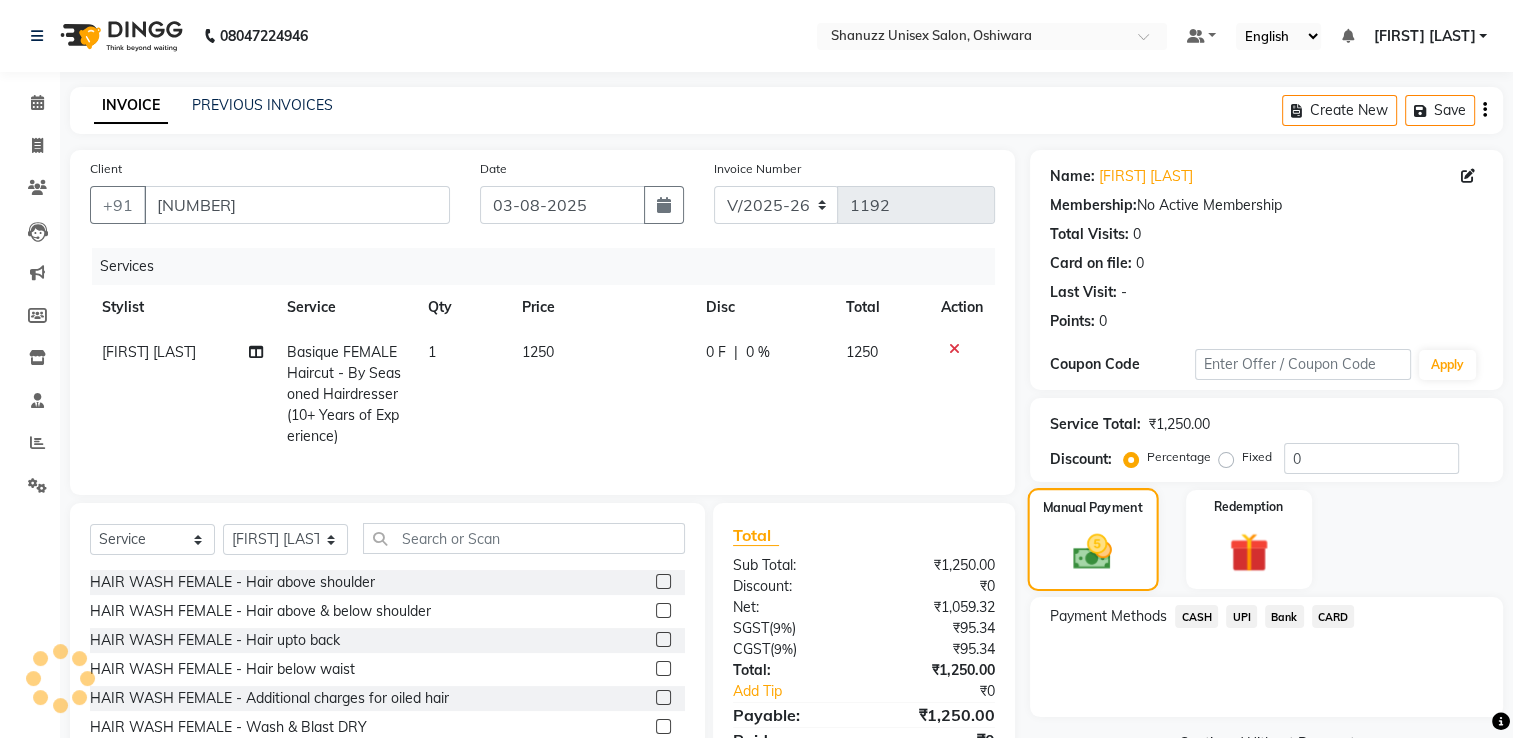 scroll, scrollTop: 105, scrollLeft: 0, axis: vertical 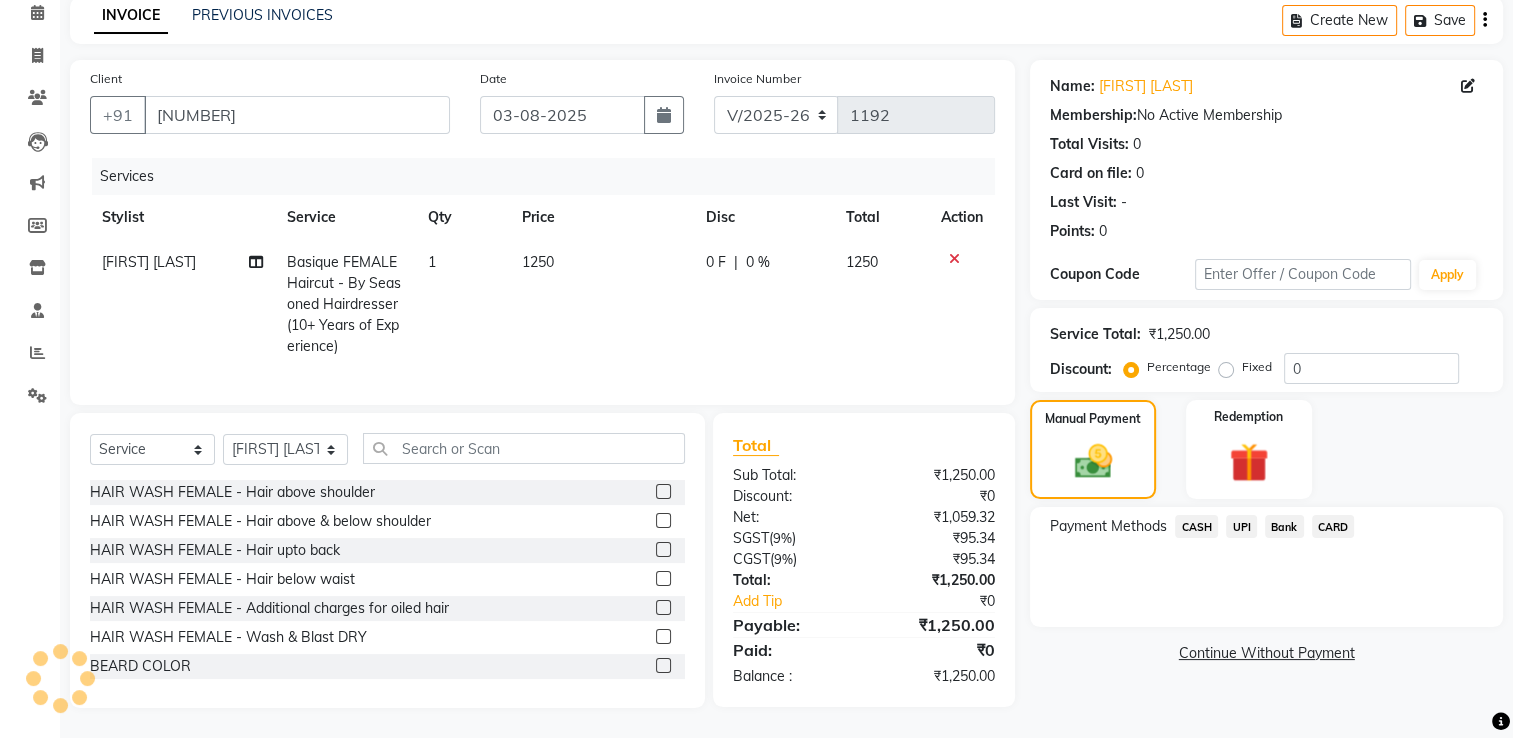 click on "UPI" 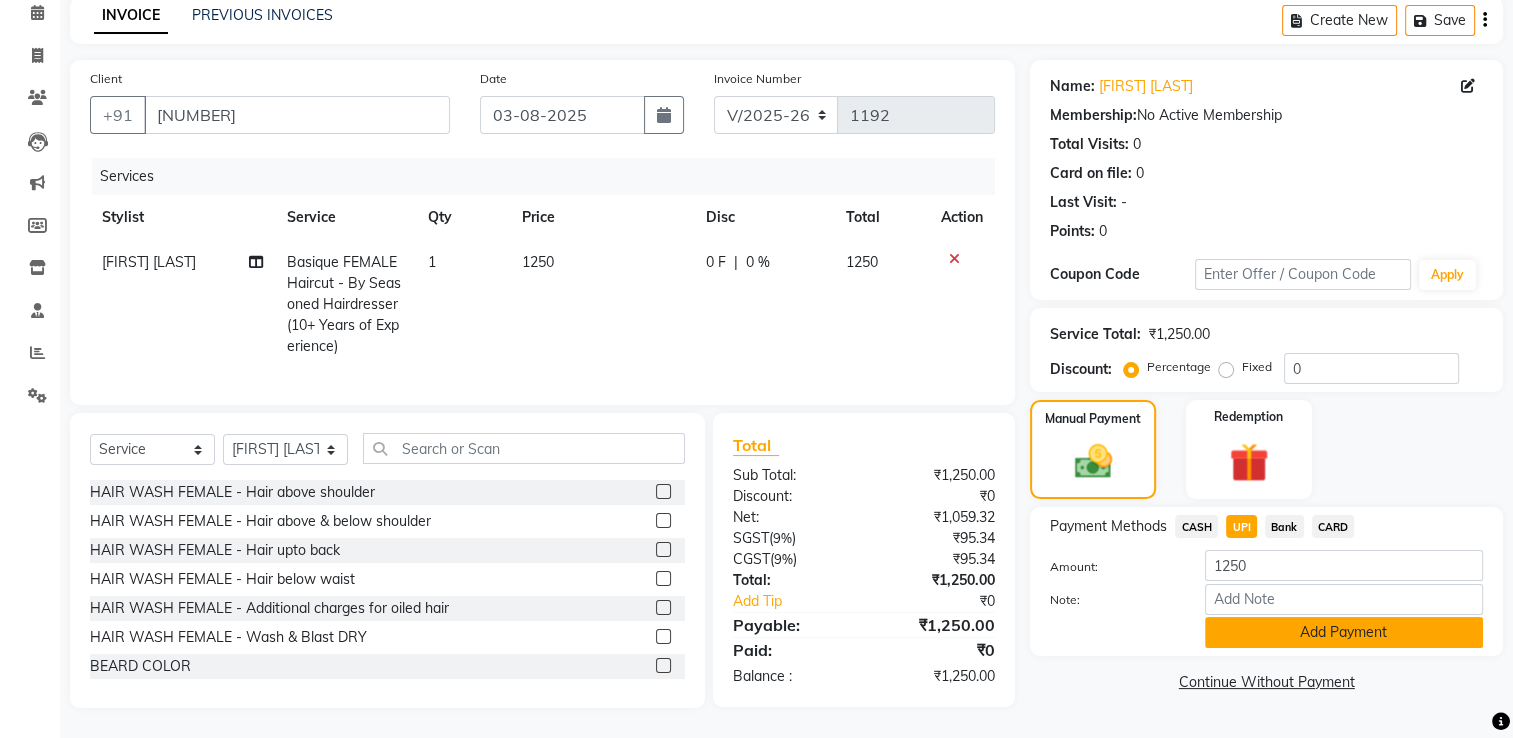 click on "Add Payment" 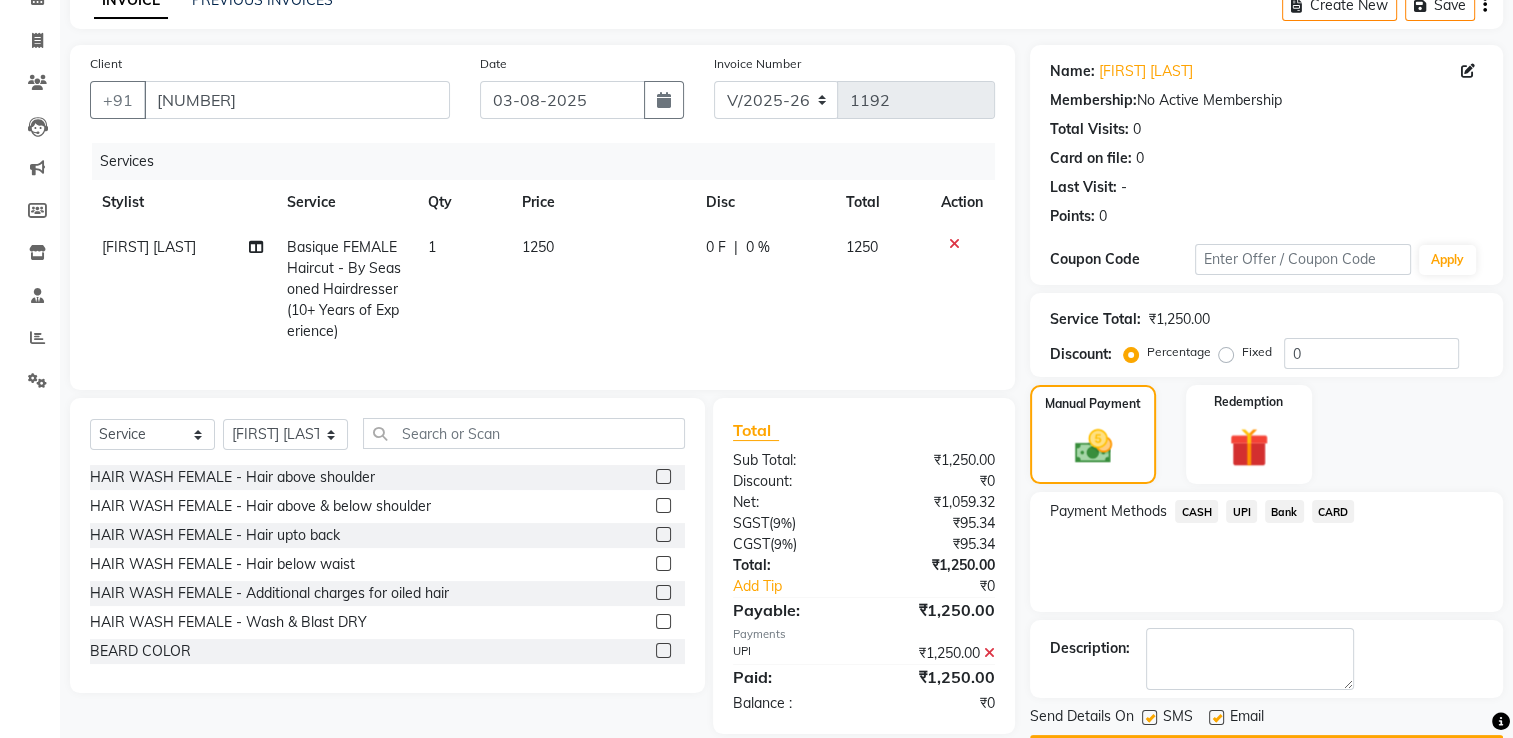 scroll, scrollTop: 161, scrollLeft: 0, axis: vertical 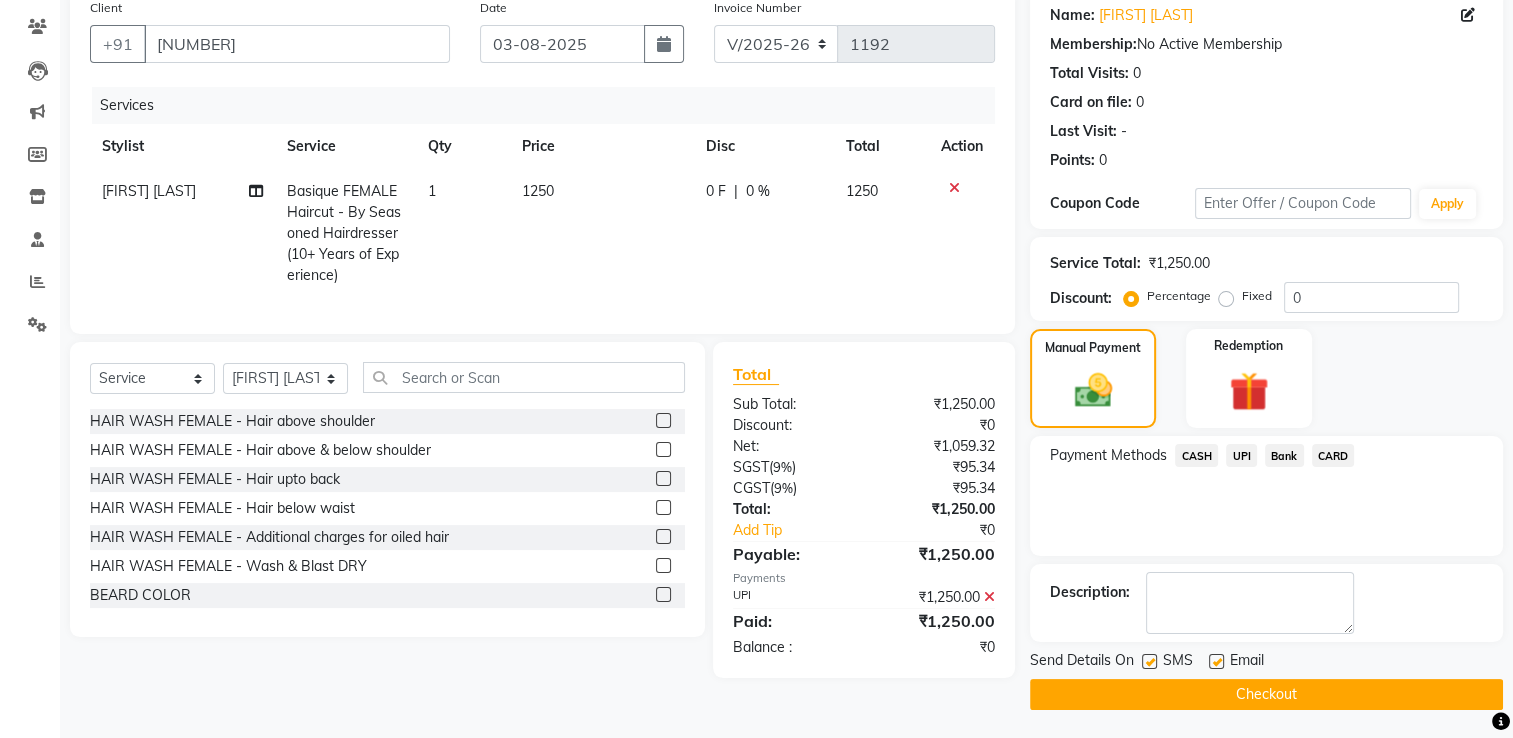 click 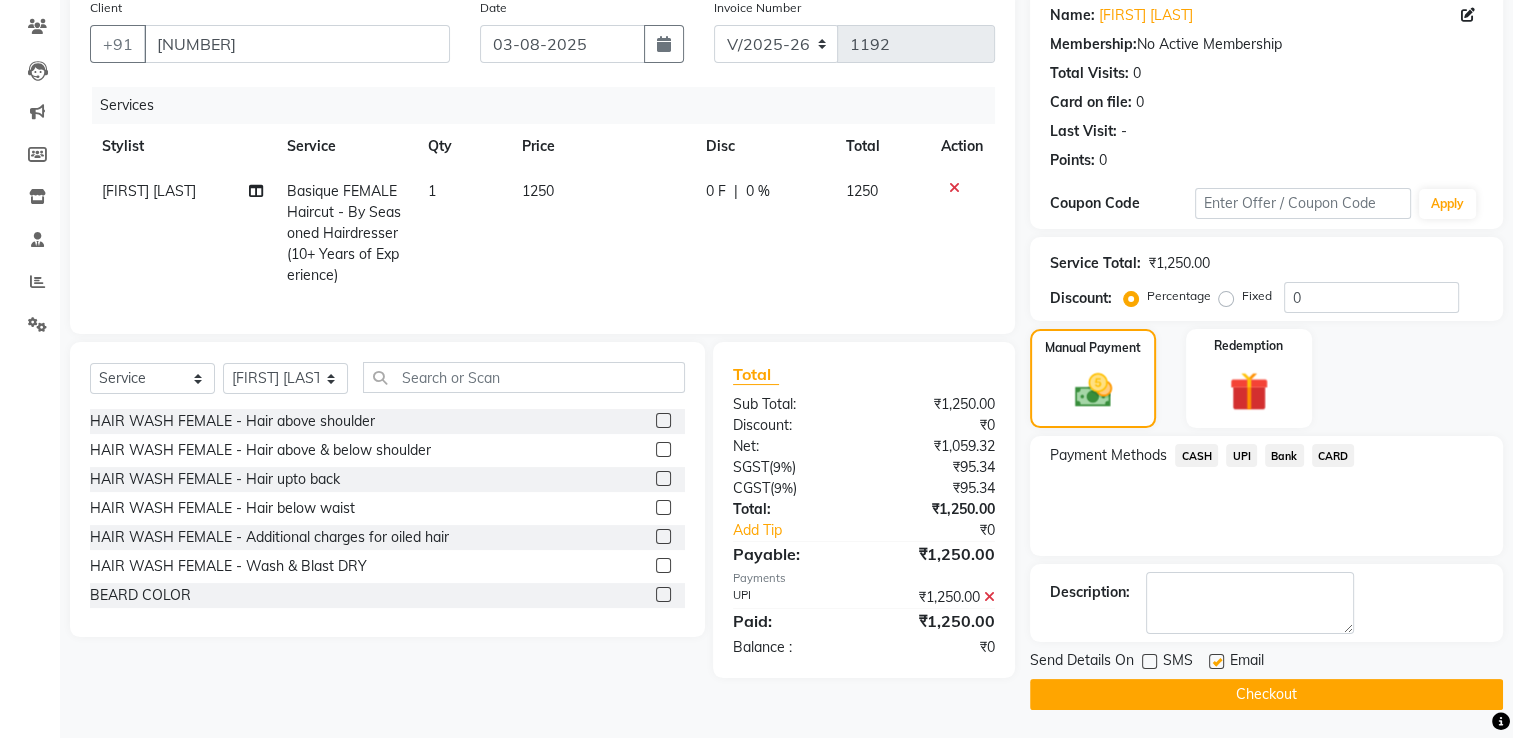 click on "Checkout" 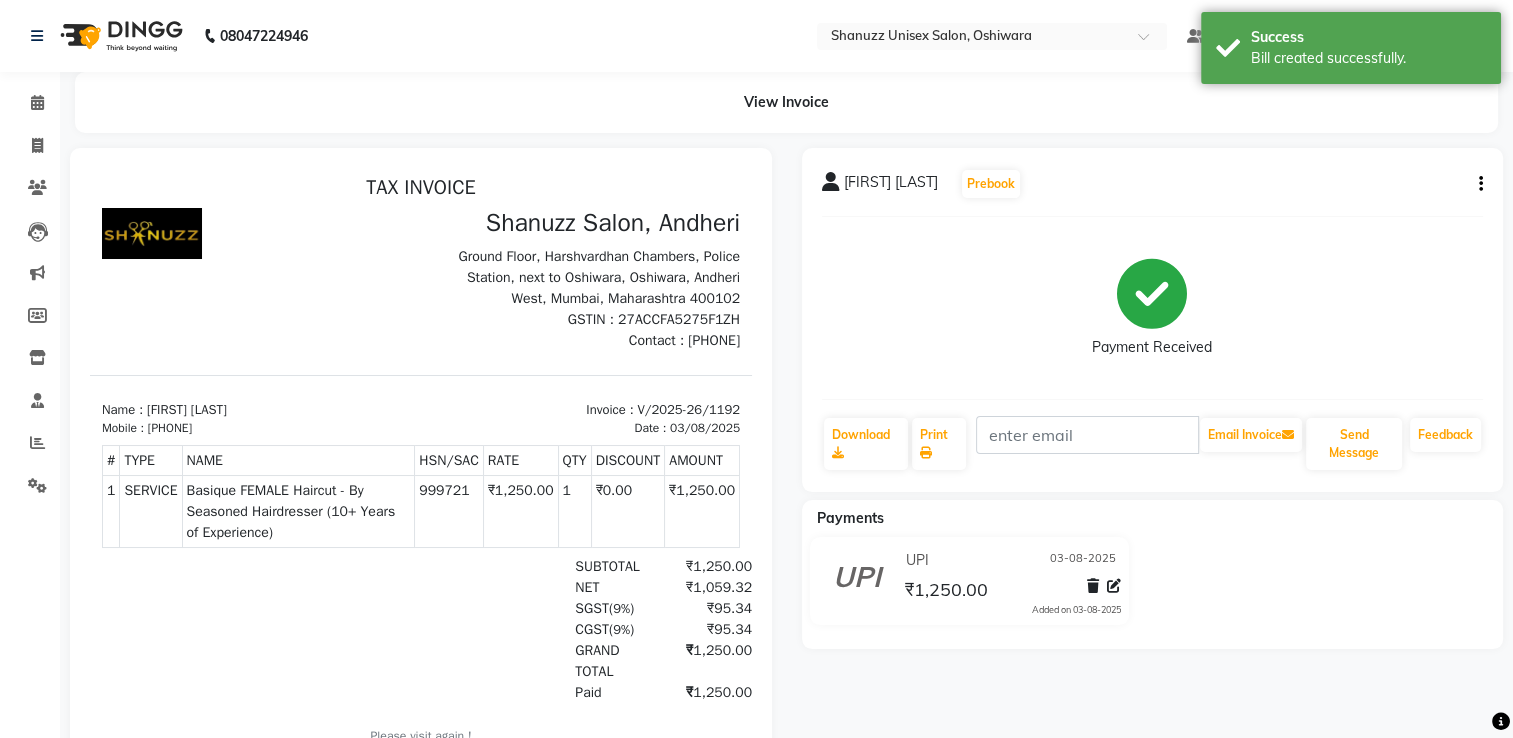 scroll, scrollTop: 0, scrollLeft: 0, axis: both 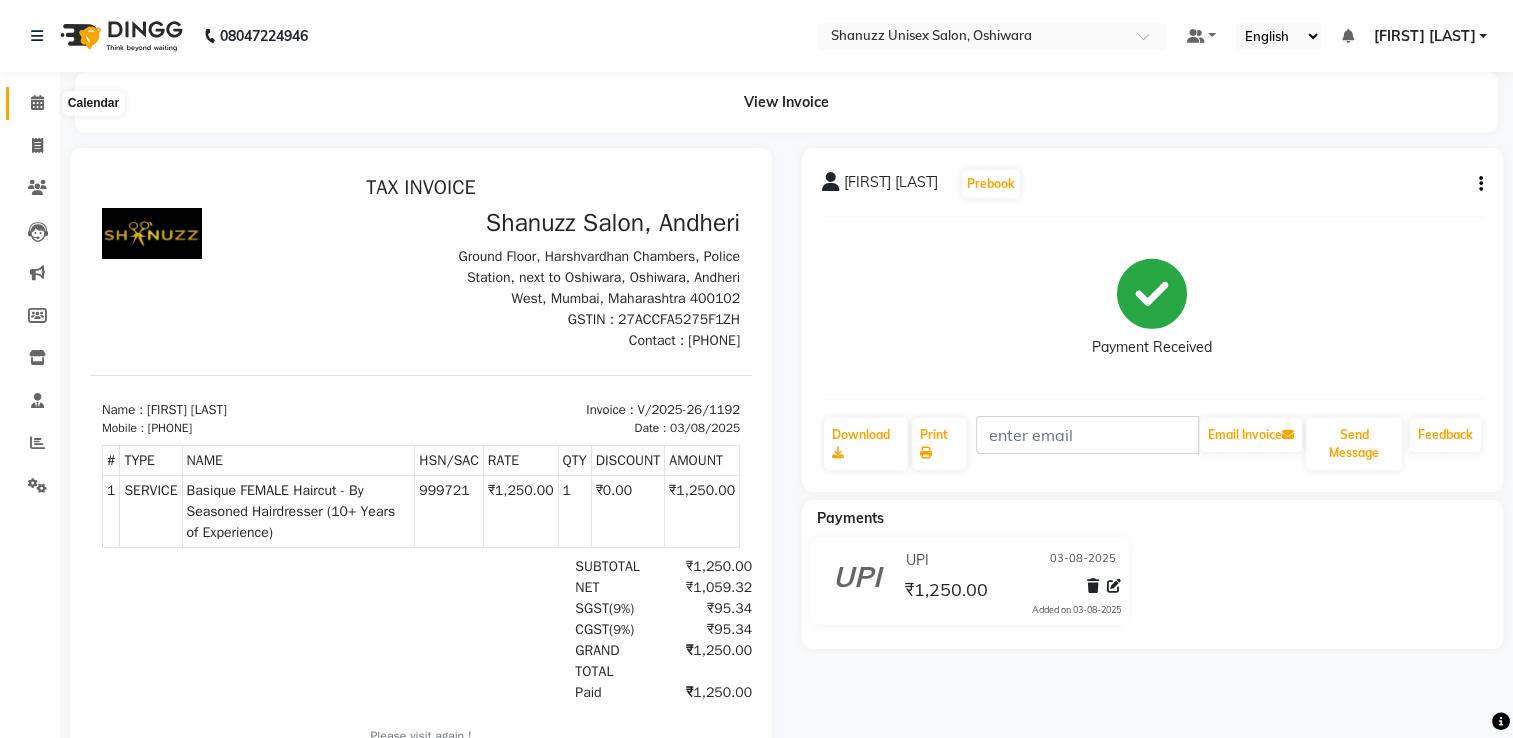click 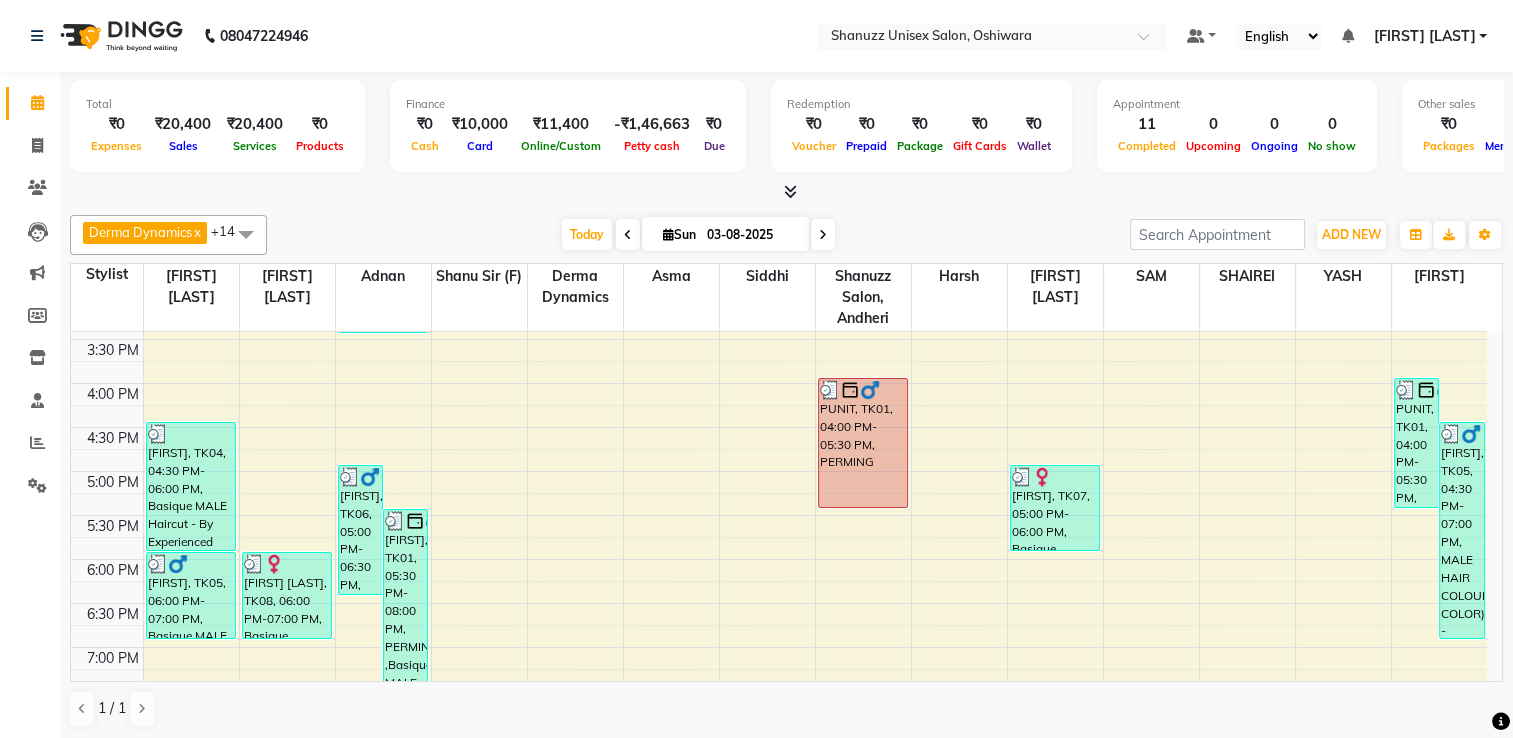 scroll, scrollTop: 696, scrollLeft: 0, axis: vertical 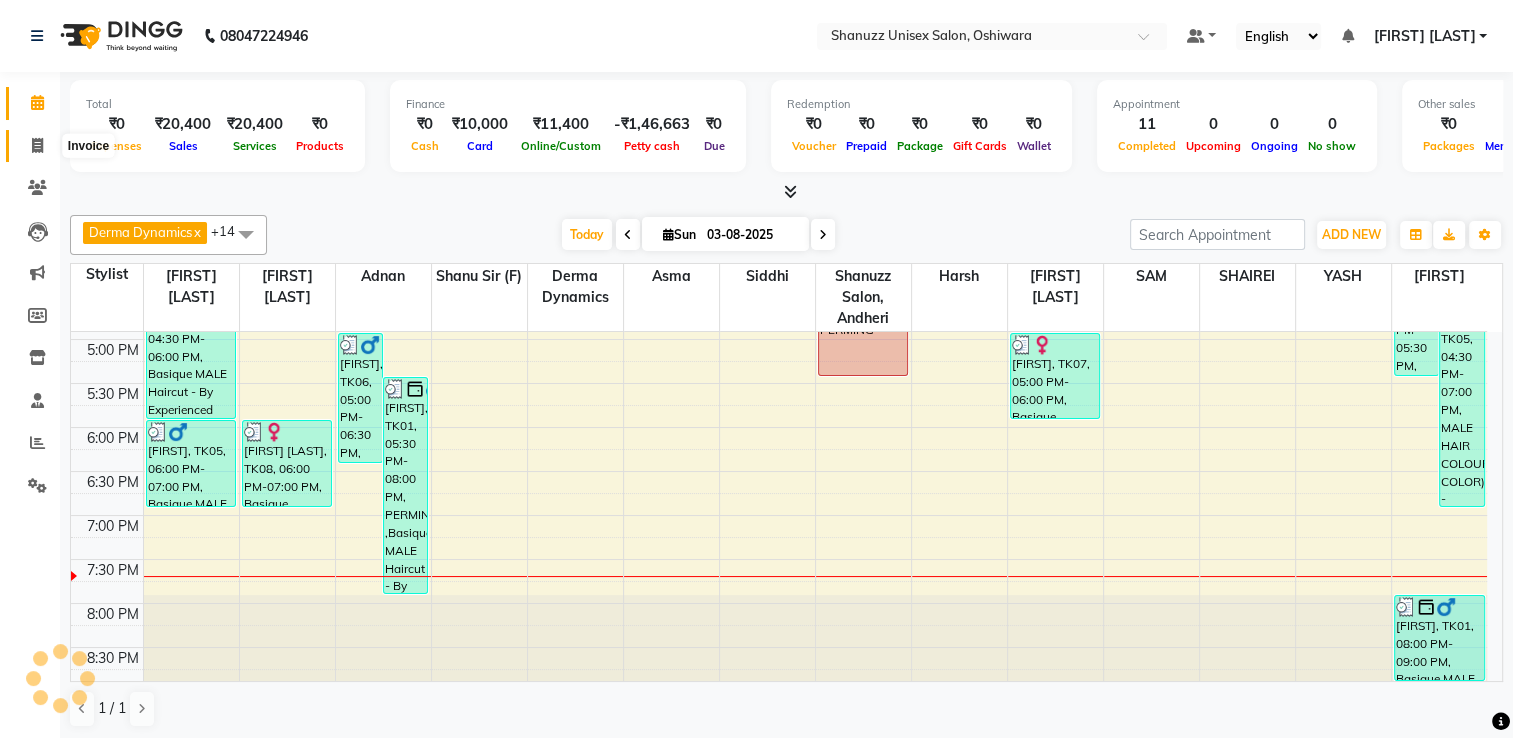 click 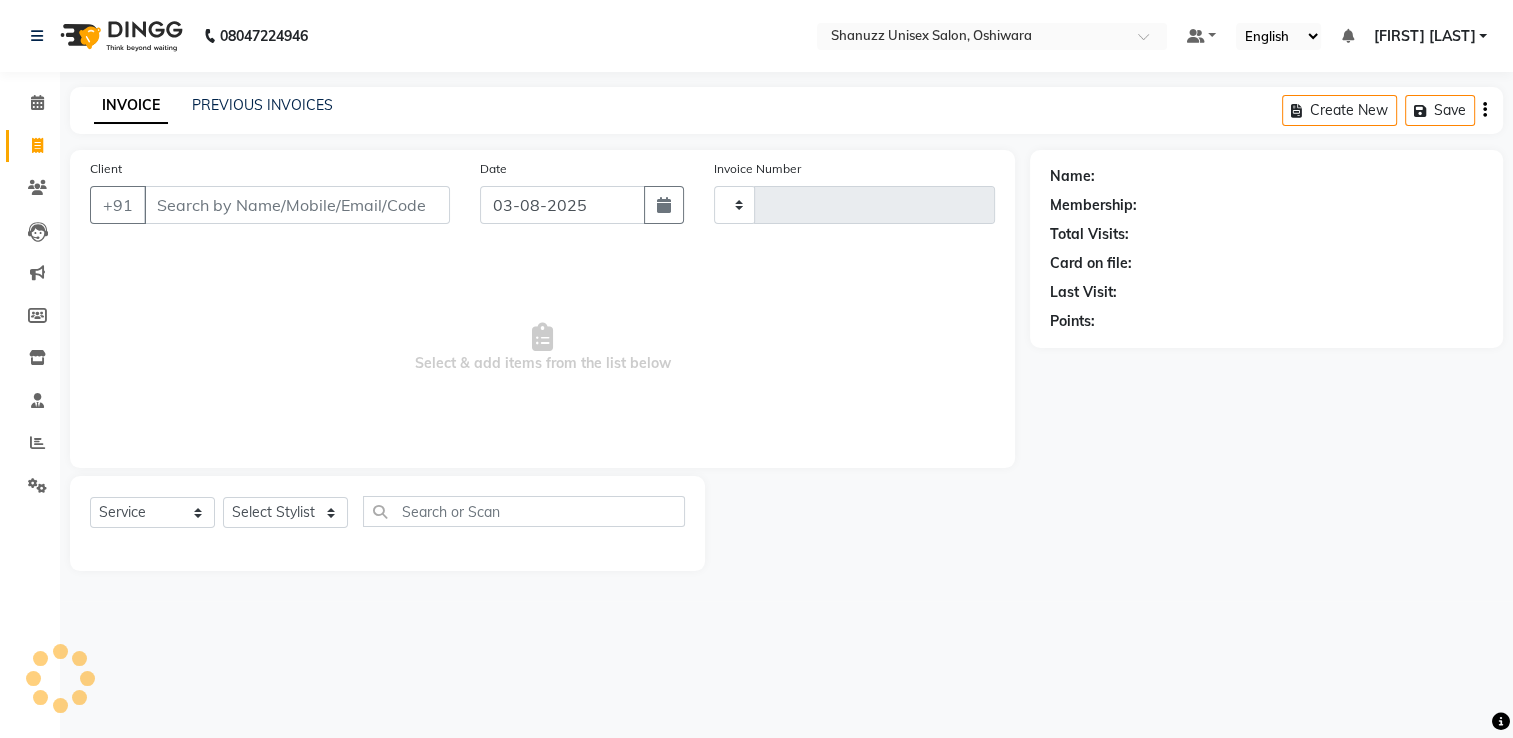 scroll, scrollTop: 0, scrollLeft: 0, axis: both 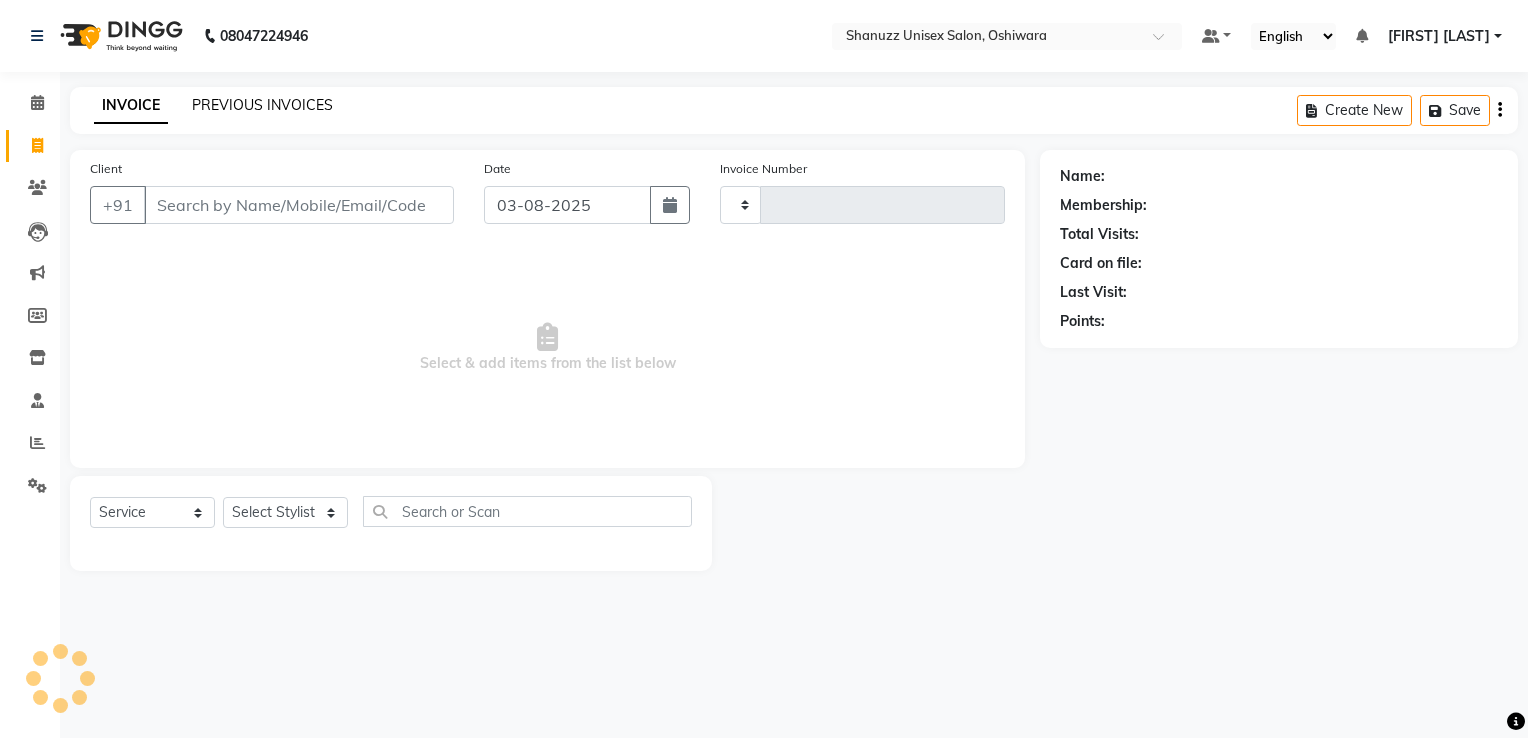 click on "PREVIOUS INVOICES" 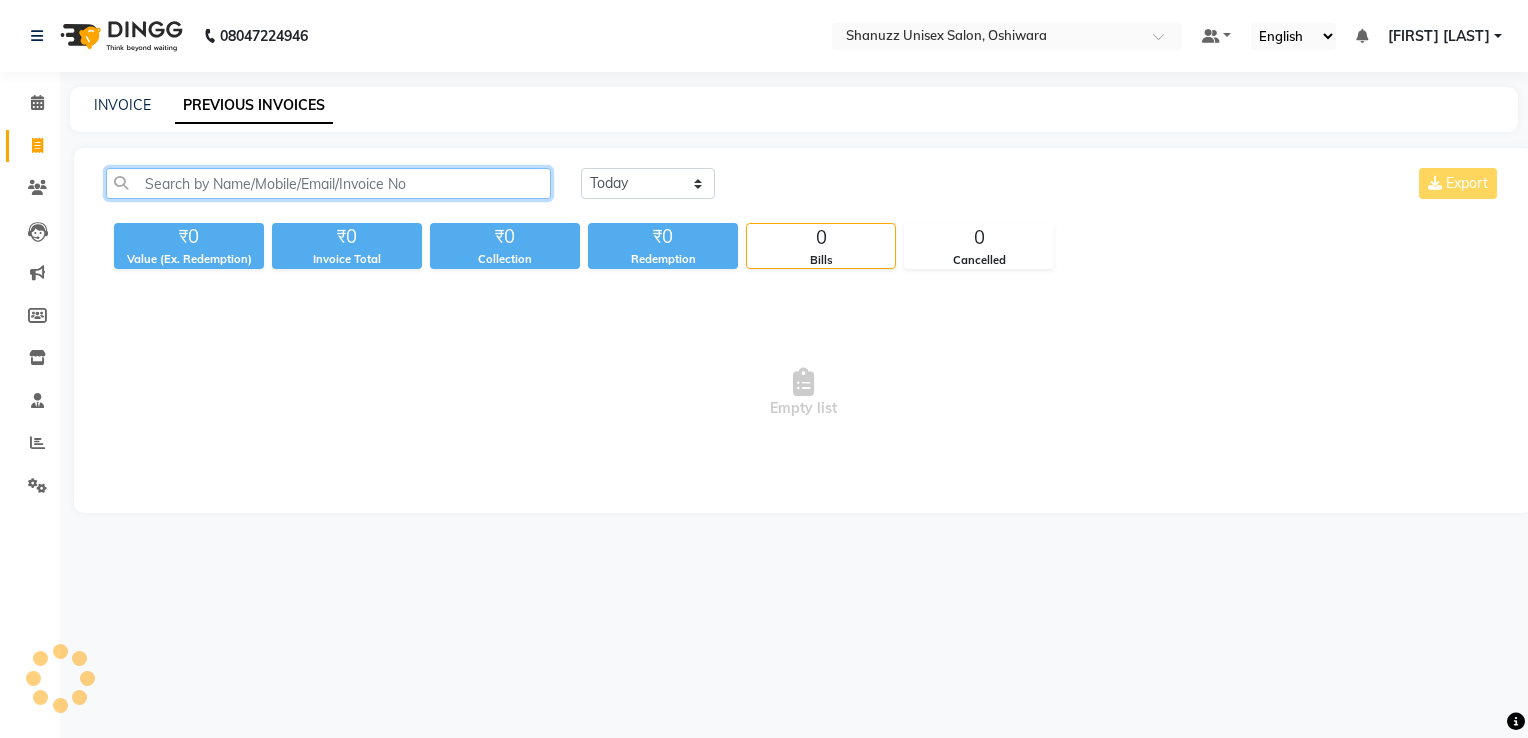 click 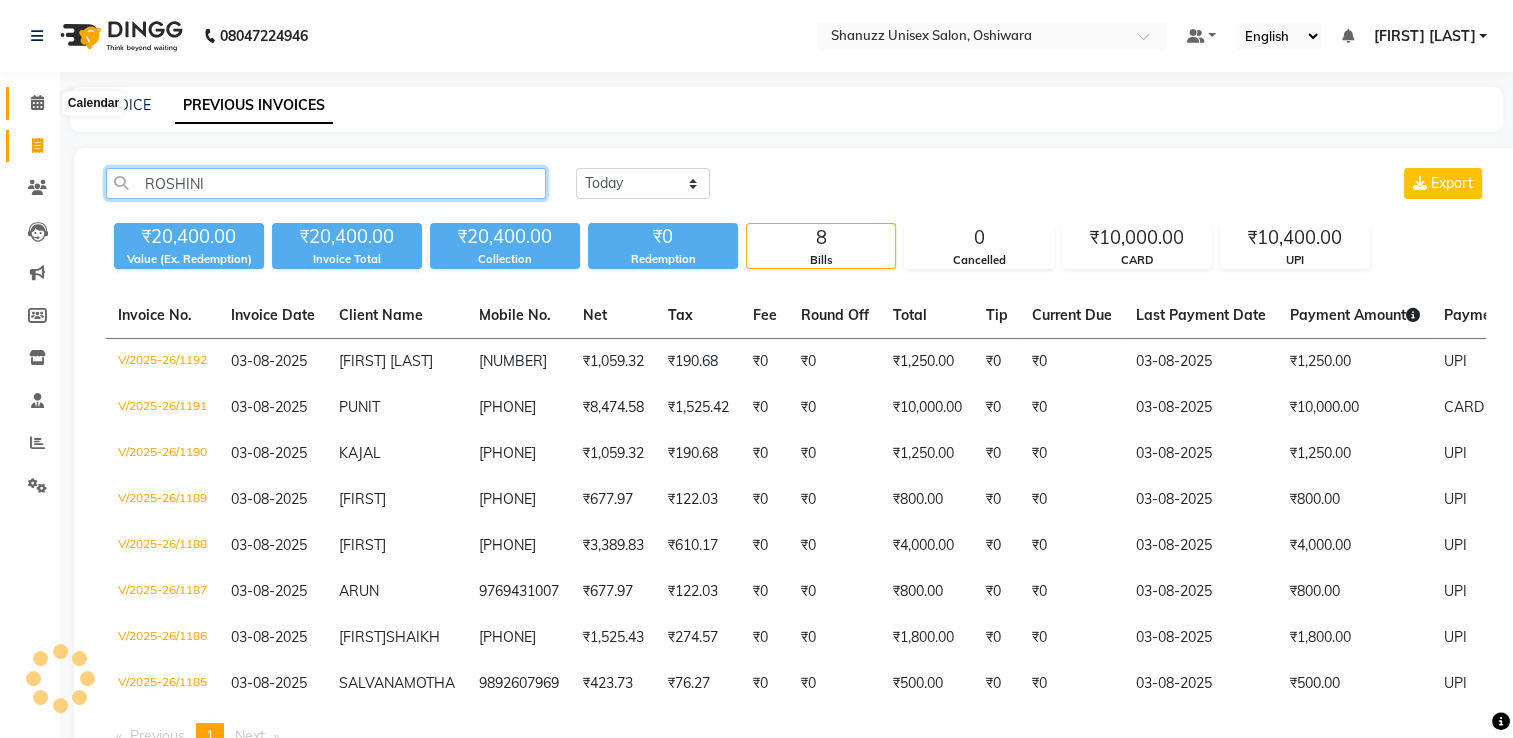 type on "ROSHINI" 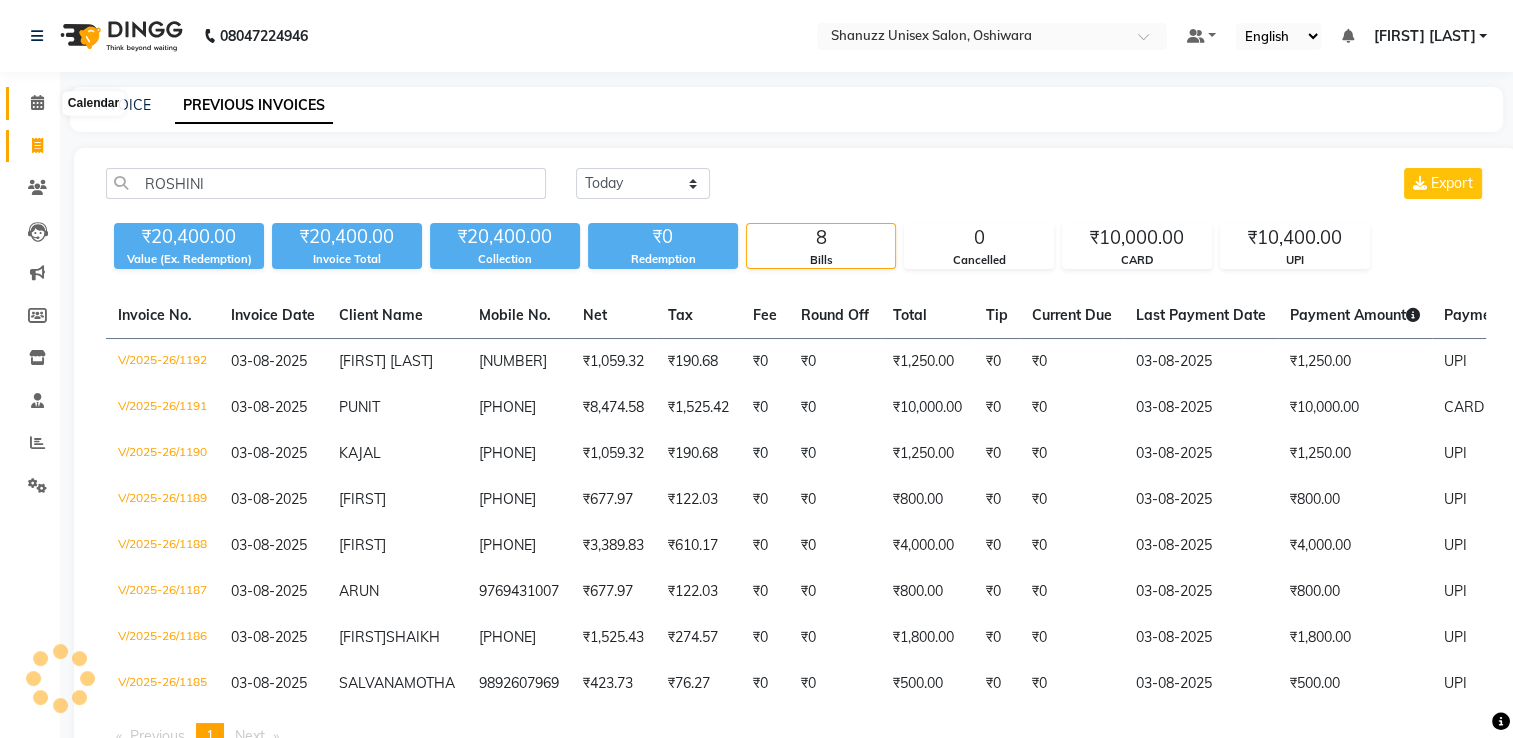 click 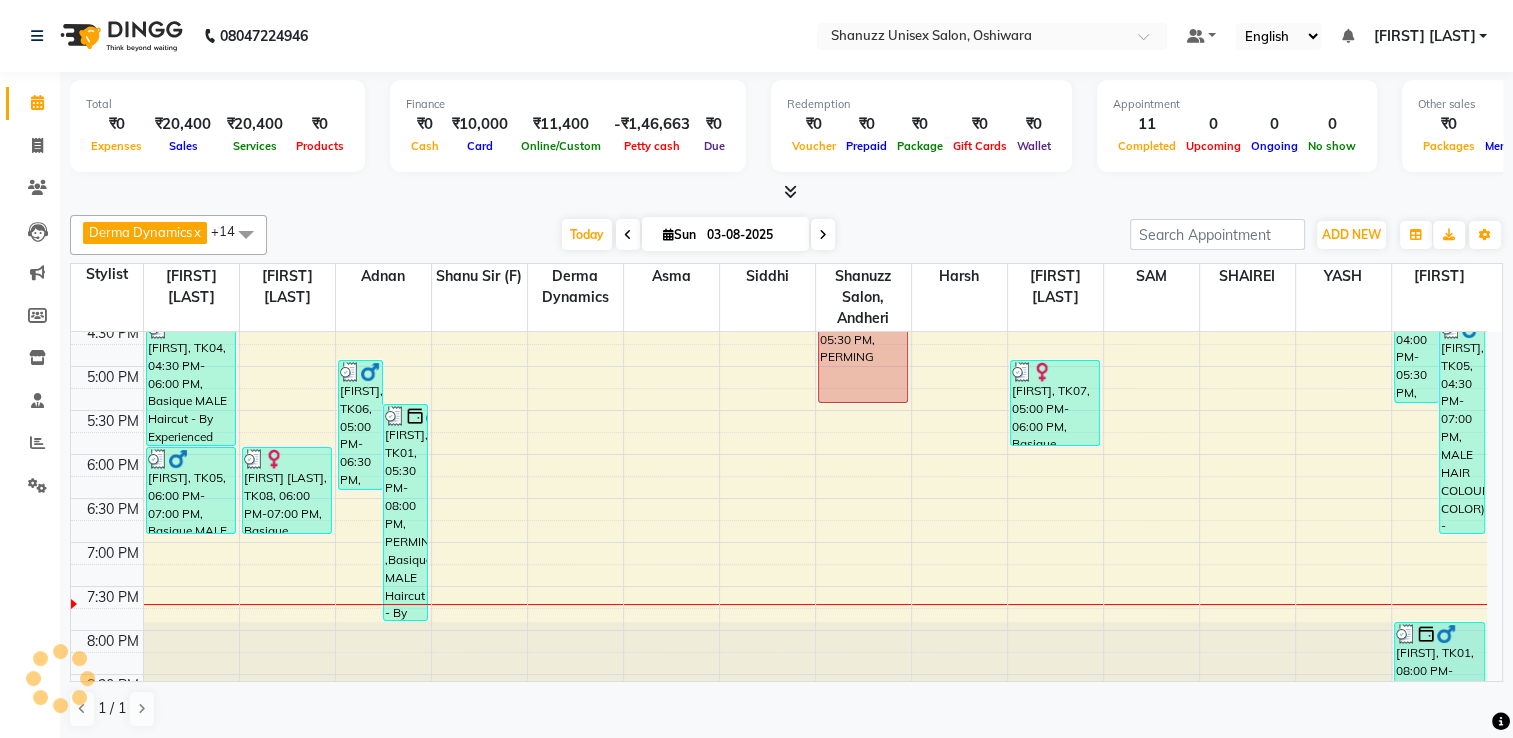 scroll, scrollTop: 678, scrollLeft: 0, axis: vertical 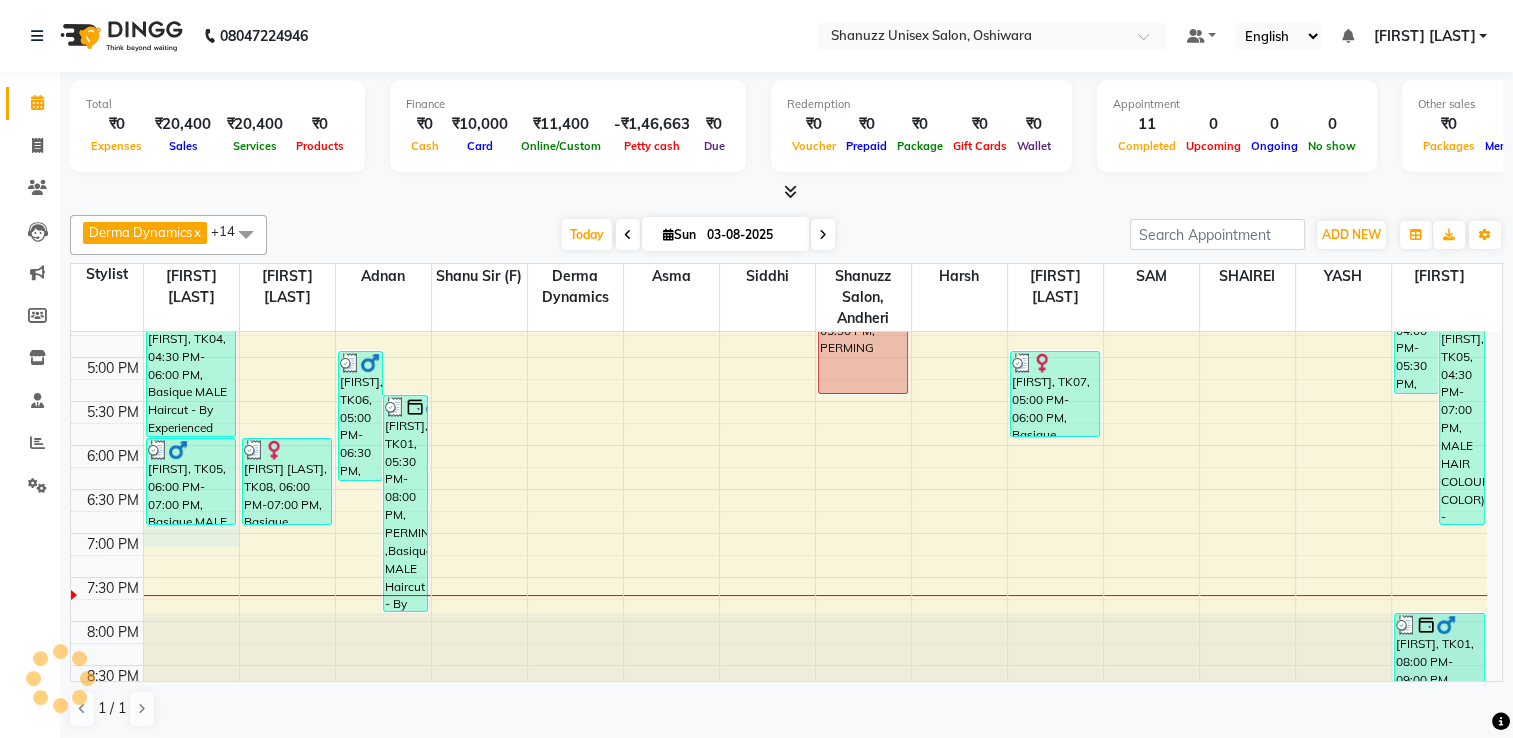 click on "9:00 AM 9:30 AM 10:00 AM 10:30 AM 11:00 AM 11:30 AM 12:00 PM 12:30 PM 1:00 PM 1:30 PM 2:00 PM 2:30 PM 3:00 PM 3:30 PM 4:00 PM 4:30 PM 5:00 PM 5:30 PM 6:00 PM 6:30 PM 7:00 PM 7:30 PM 8:00 PM 8:30 PM     ARUN, TK04, 04:30 PM-06:00 PM, Basique MALE Haircut - By Experienced Hairdresser (3+ Years of Experience),SHAVE / BEARD TRIM - By Experienced Hairdresser (3+ Years of Experience)     AAQAIB, TK05, 06:00 PM-07:00 PM, Basique MALE Haircut - By Experienced Hairdresser (3+ Years of Experience)     RUTU PATEL, TK08, 06:00 PM-07:00 PM, Basique FEMALE Haircut - By Seasoned Hairdresser (10+ Years of Experience)     SUMANT, TK06, 05:00 PM-06:30 PM, Basique MALE Haircut - By Experienced Hairdresser (3+ Years of Experience),SHAVE / BEARD TRIM - By Experienced Hairdresser (3+ Years of Experience)     PUNIT, TK01, 05:30 PM-08:00 PM, PERMING ,Basique MALE Haircut - By Seasoned Hairdresser (10+ Years of Experience)         SALVANA MOTHA, TK02, 11:30 AM-12:00 PM, Basique FEMALE Haircut - TRIM Add On" at bounding box center [779, 181] 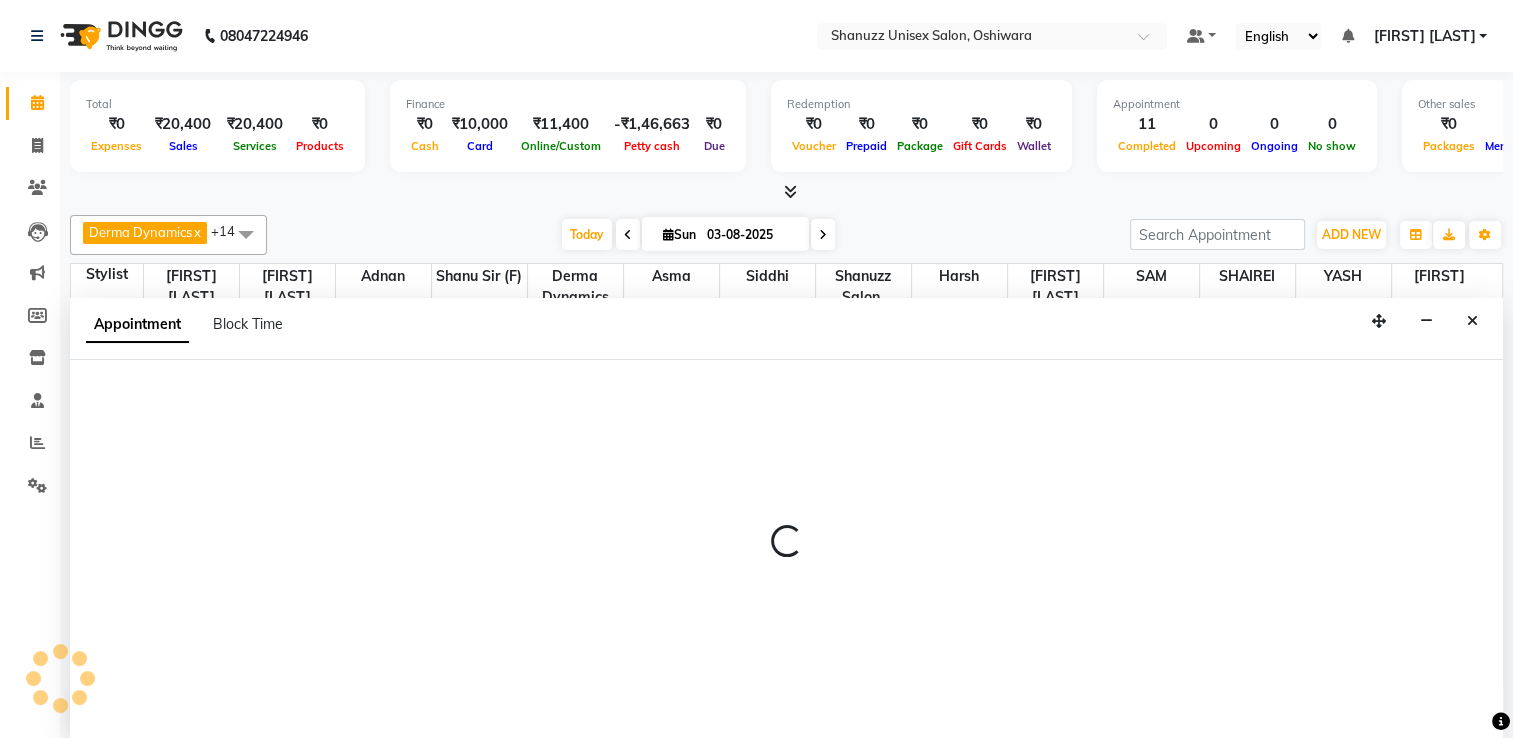 scroll, scrollTop: 0, scrollLeft: 0, axis: both 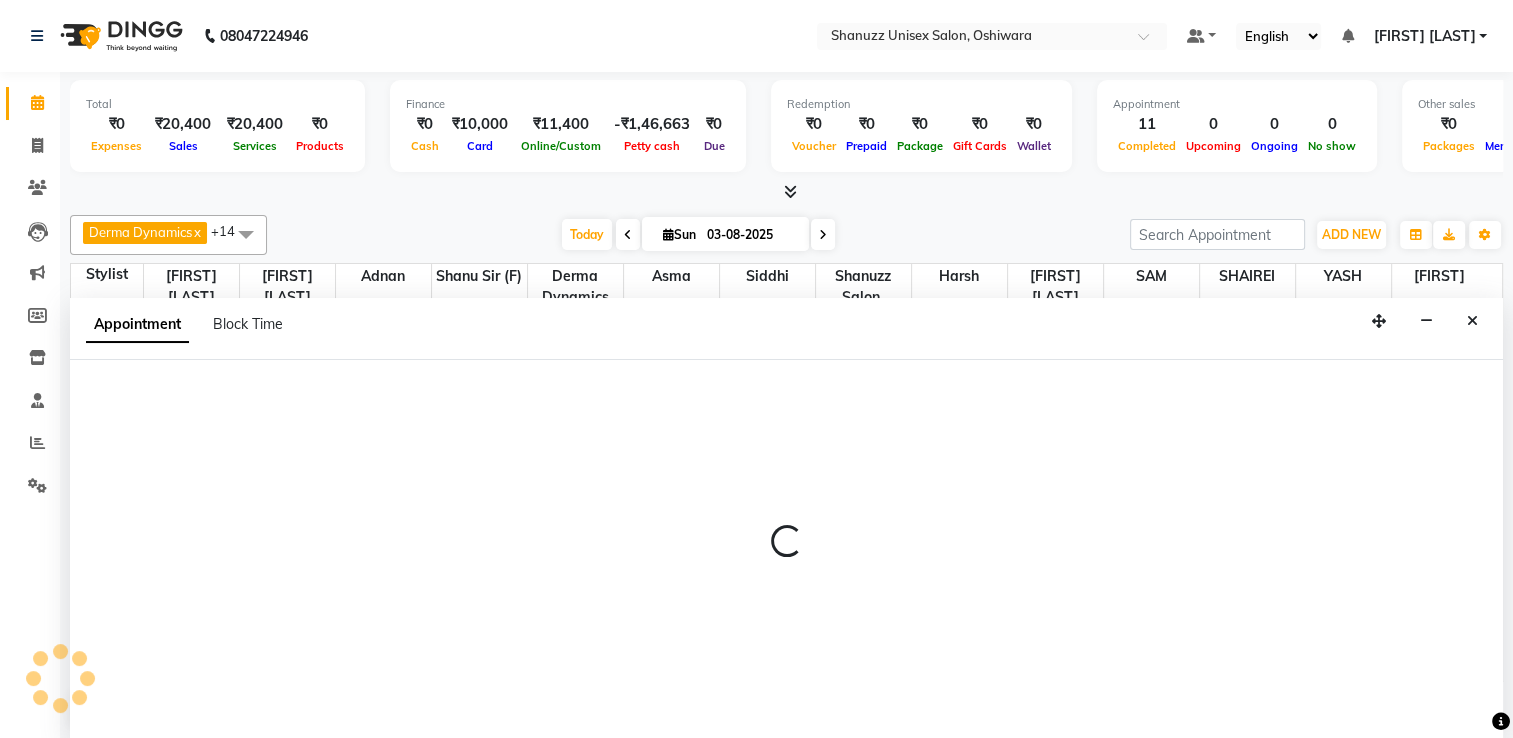 select on "1140" 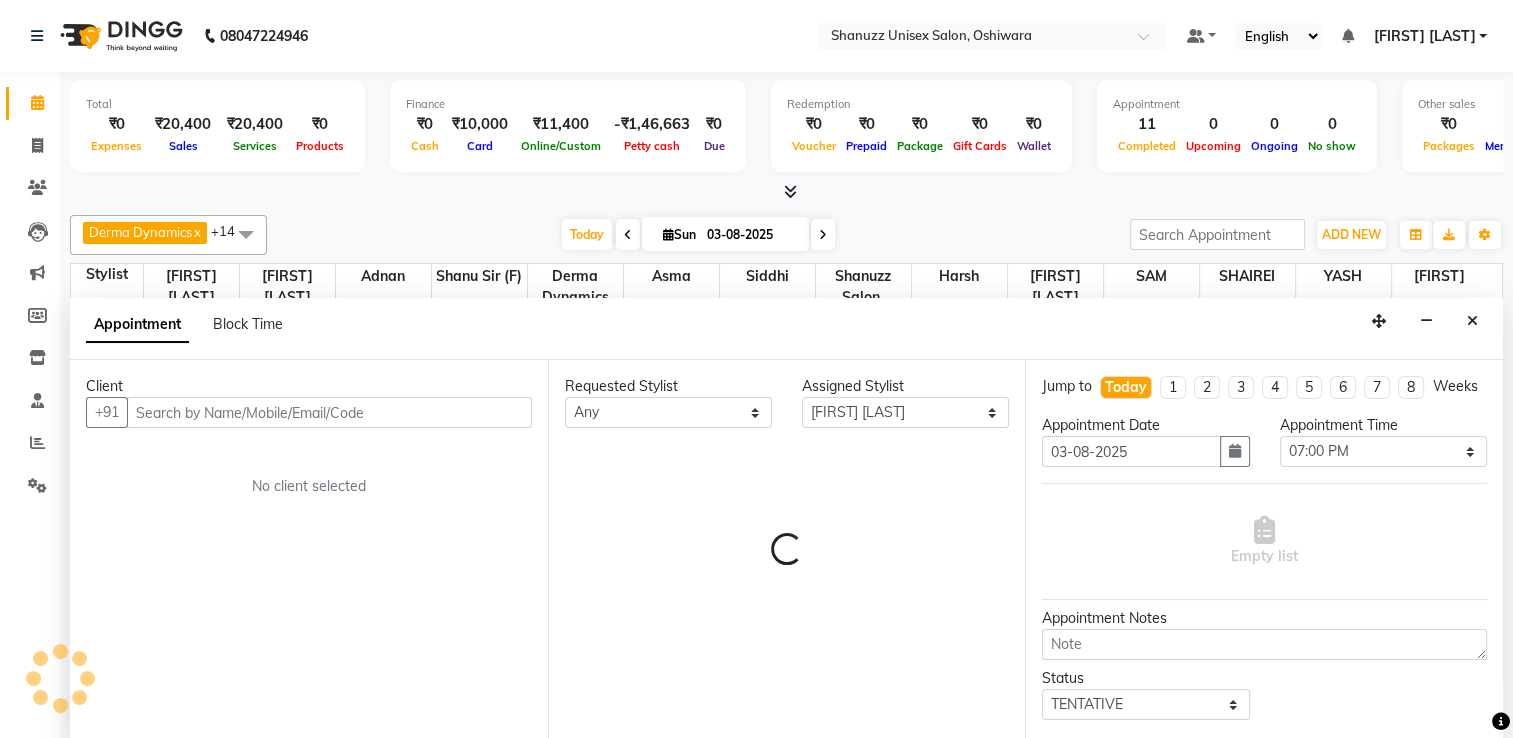 click at bounding box center [329, 412] 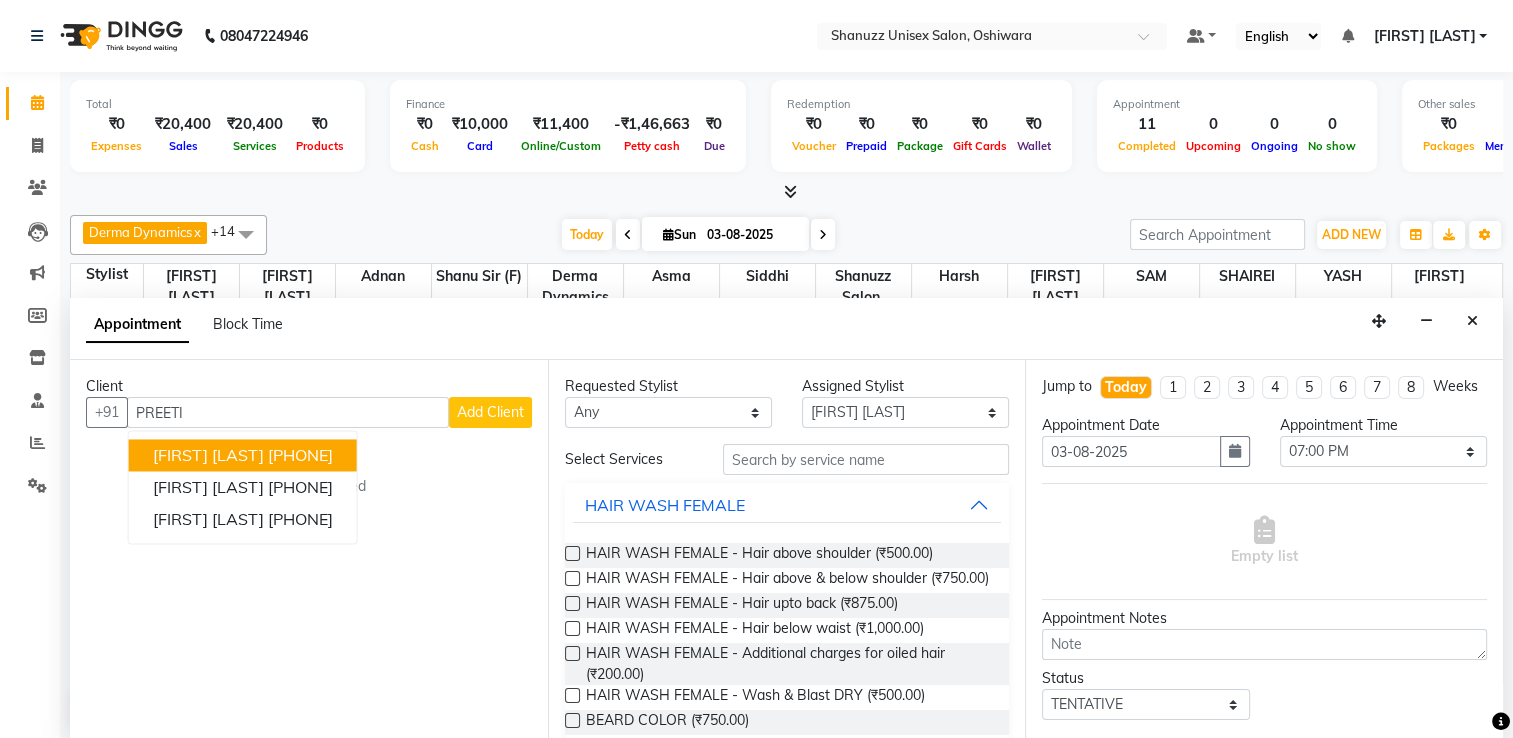 click on "PREETI TEVATIYA" at bounding box center [208, 455] 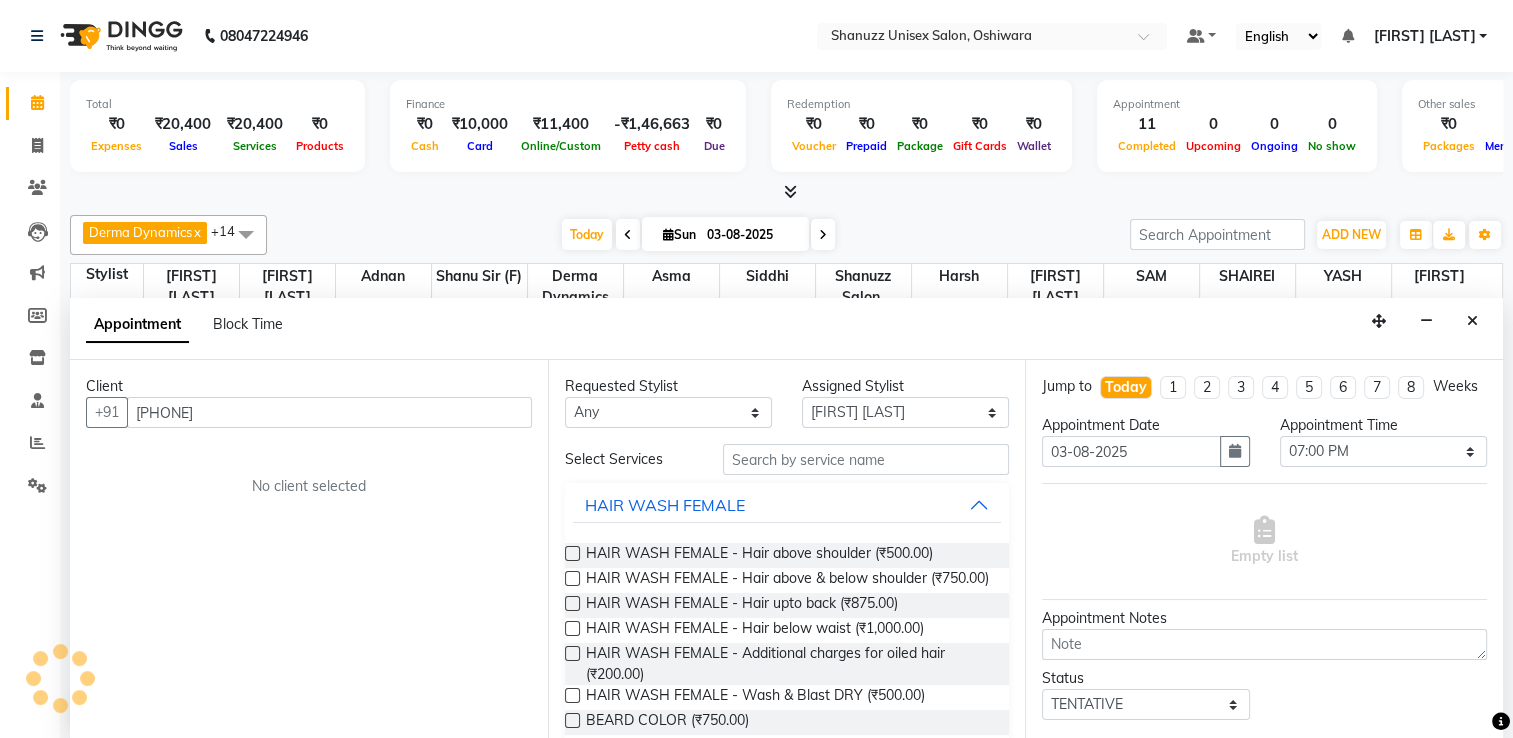 type on "8979291002" 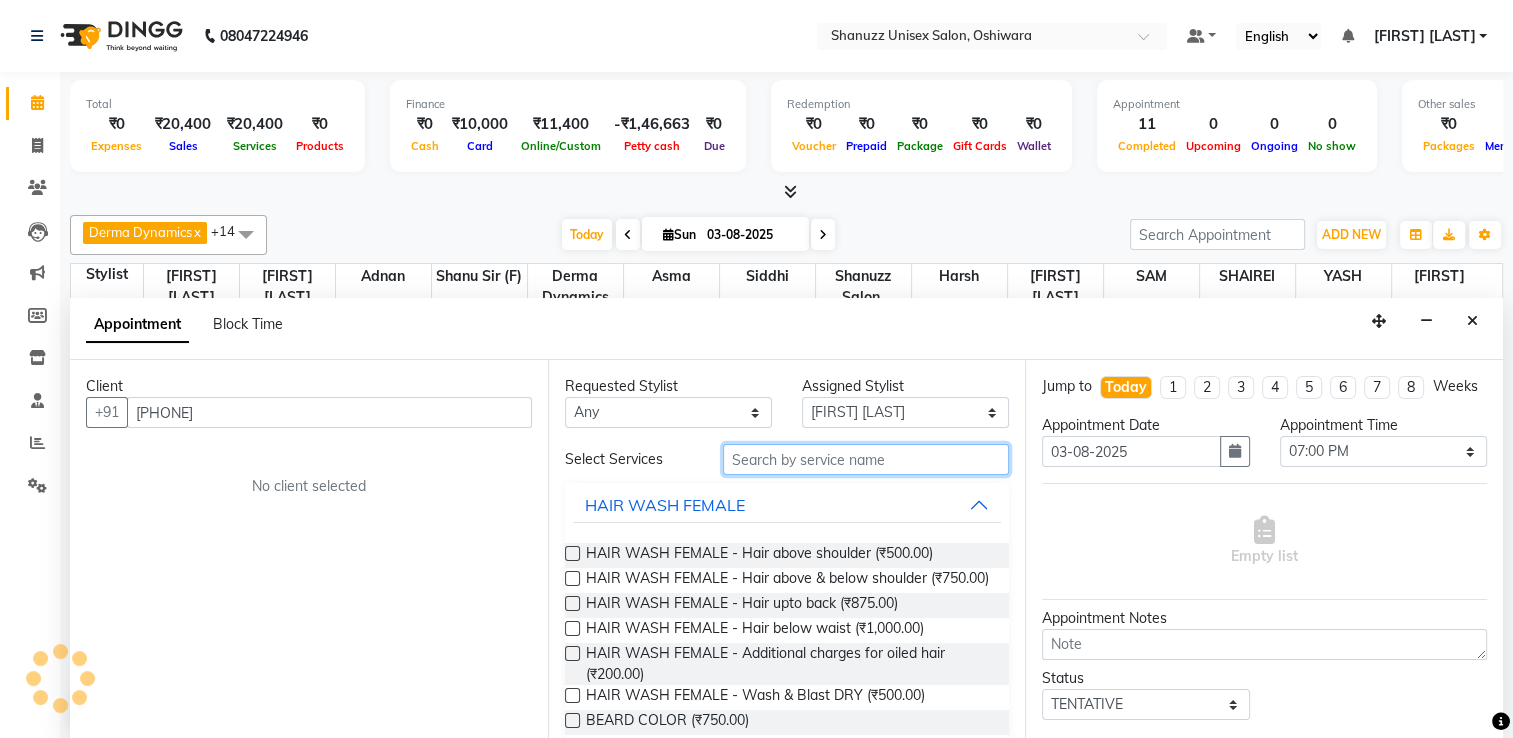 click at bounding box center [866, 459] 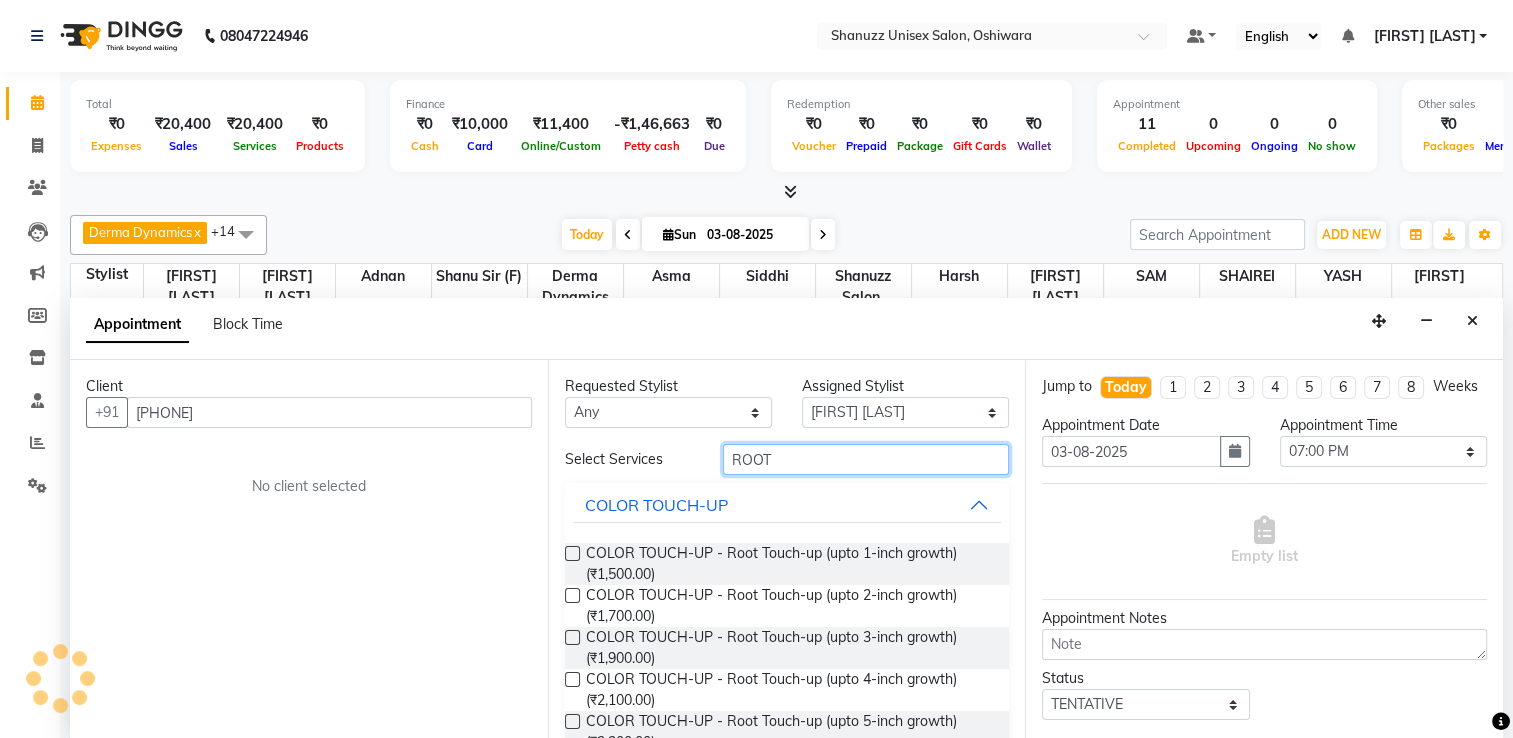 type on "ROOT" 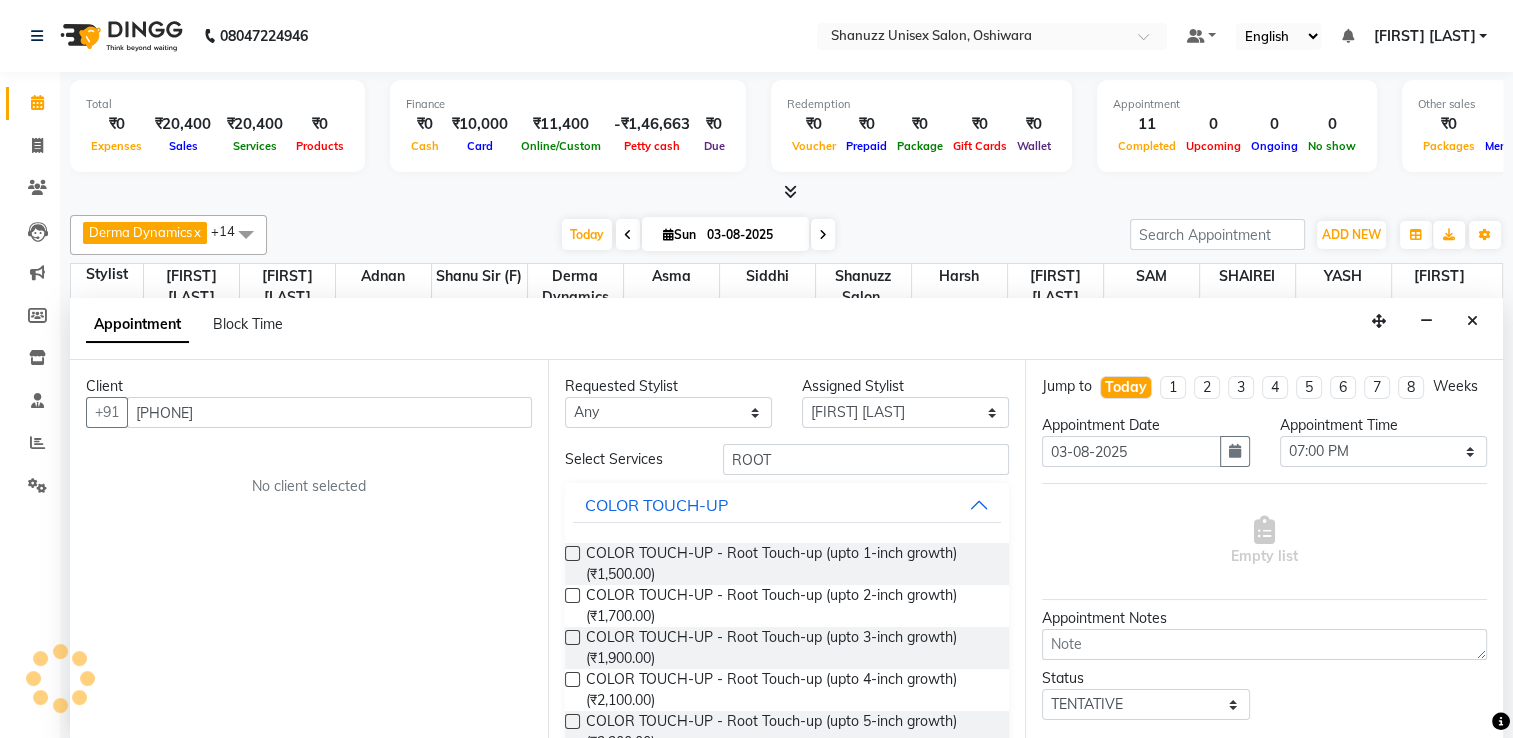 click at bounding box center (572, 553) 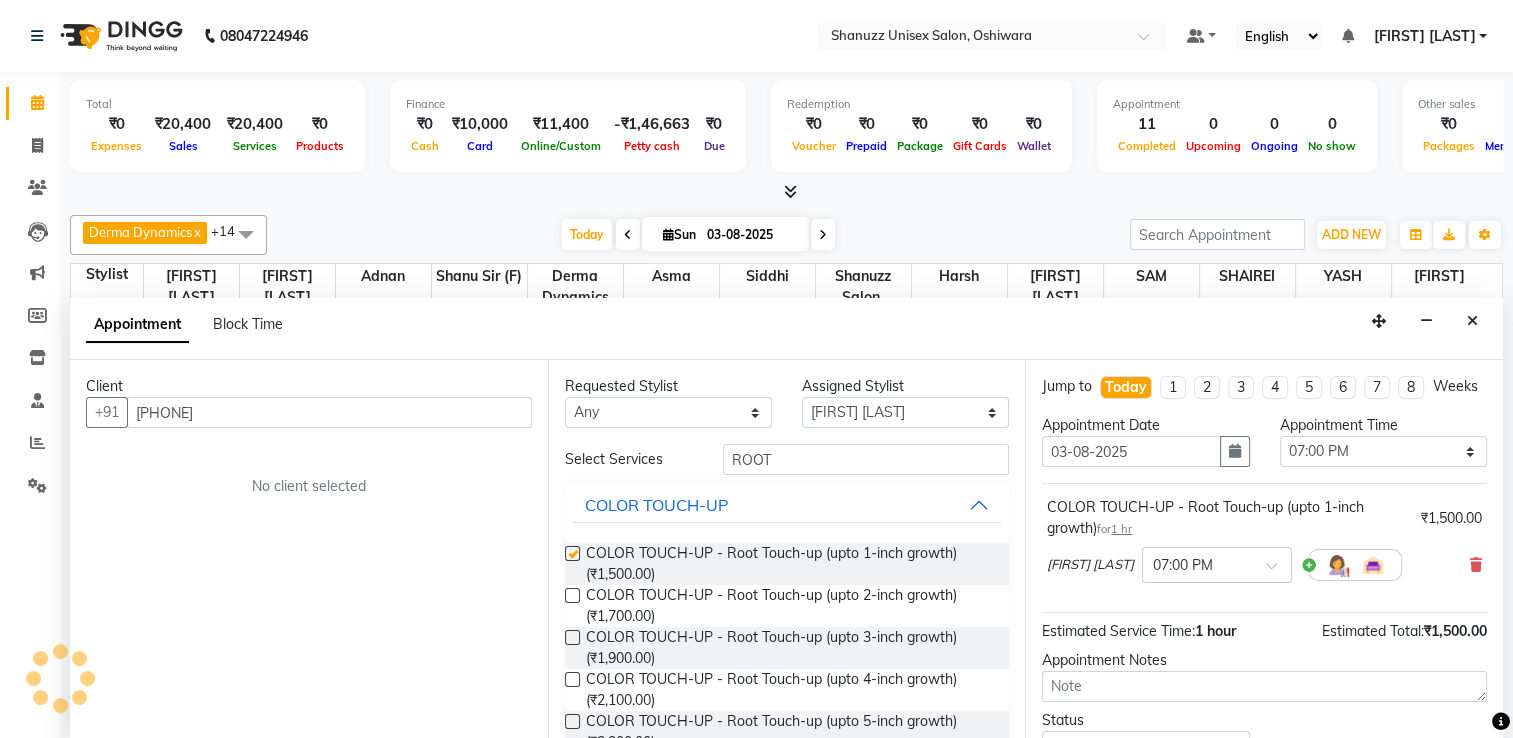 checkbox on "false" 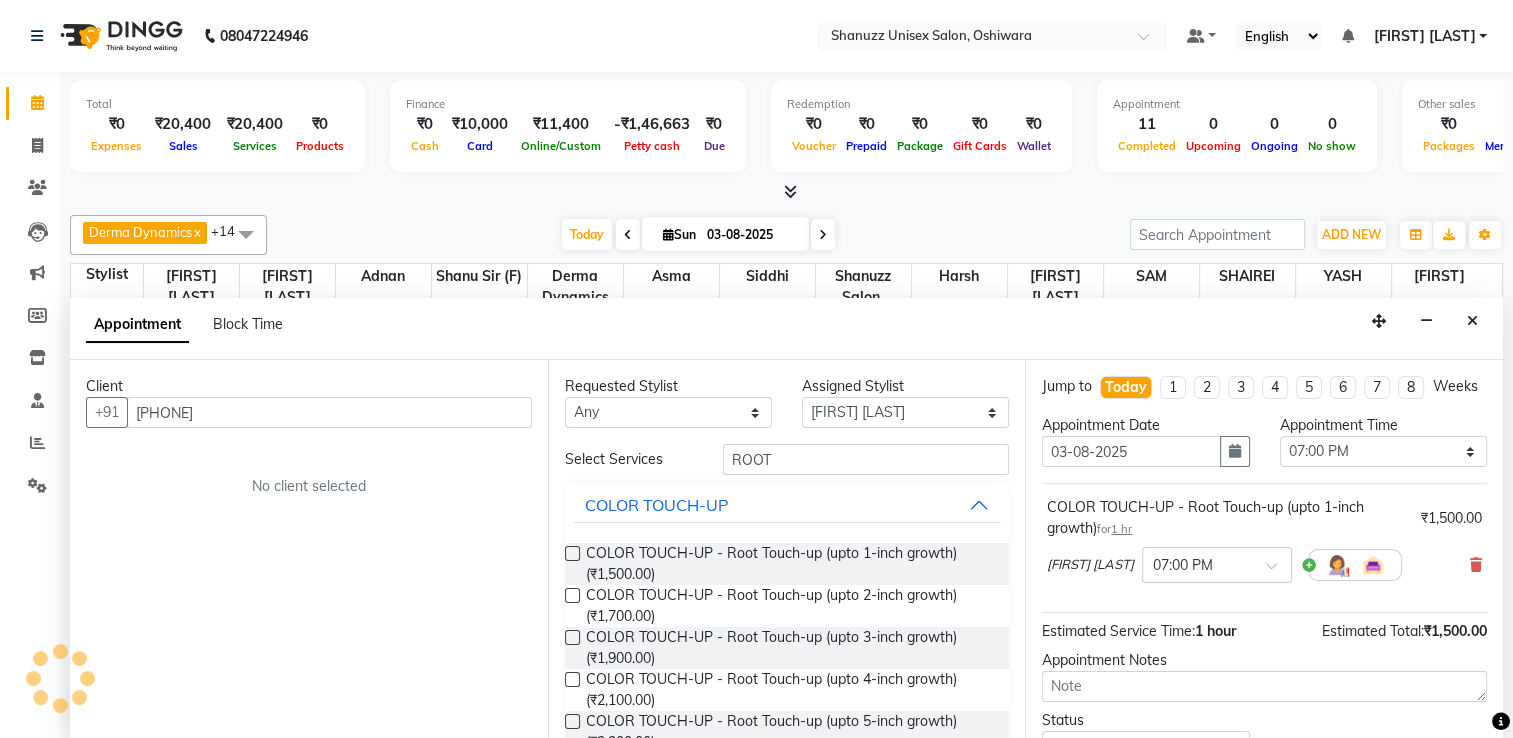 scroll, scrollTop: 166, scrollLeft: 0, axis: vertical 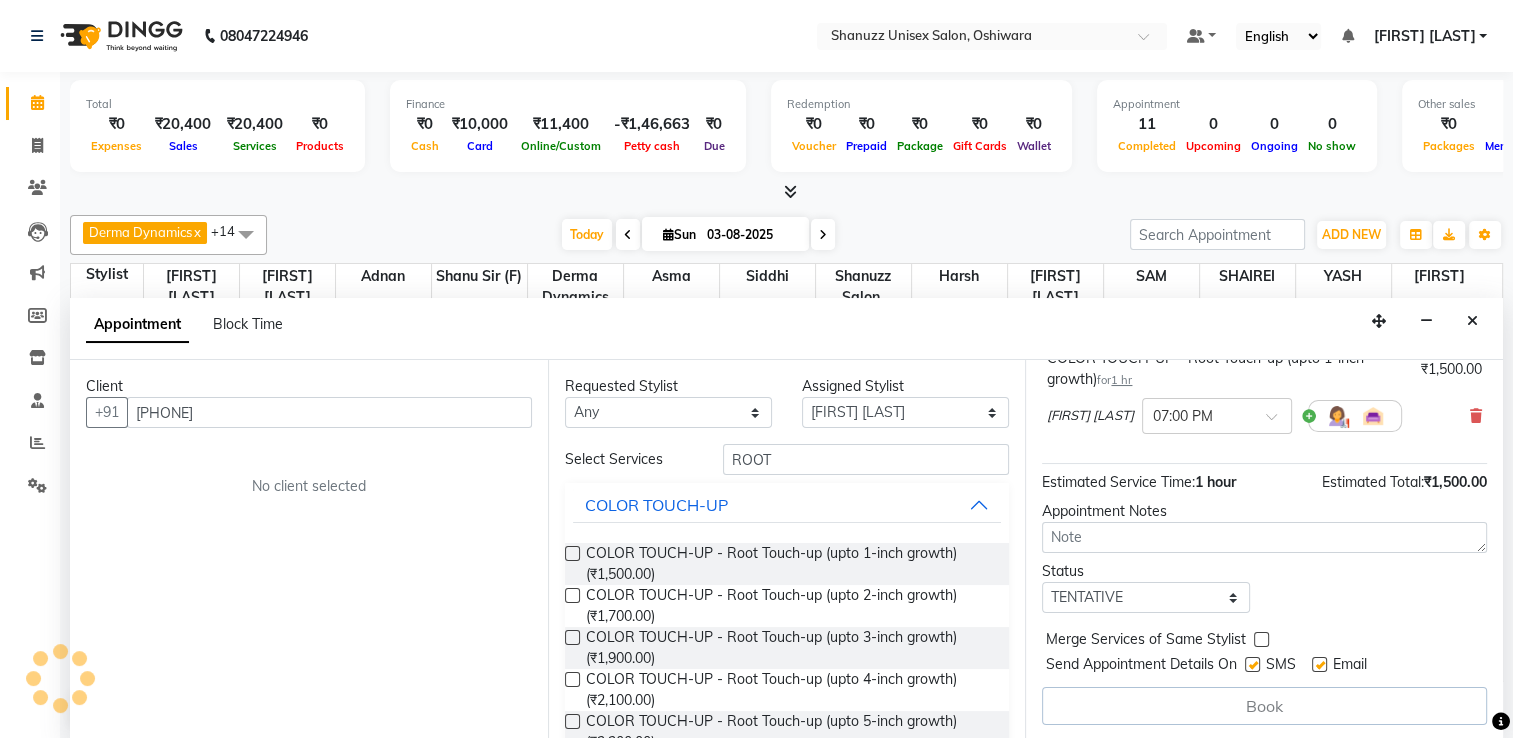 click at bounding box center [1252, 664] 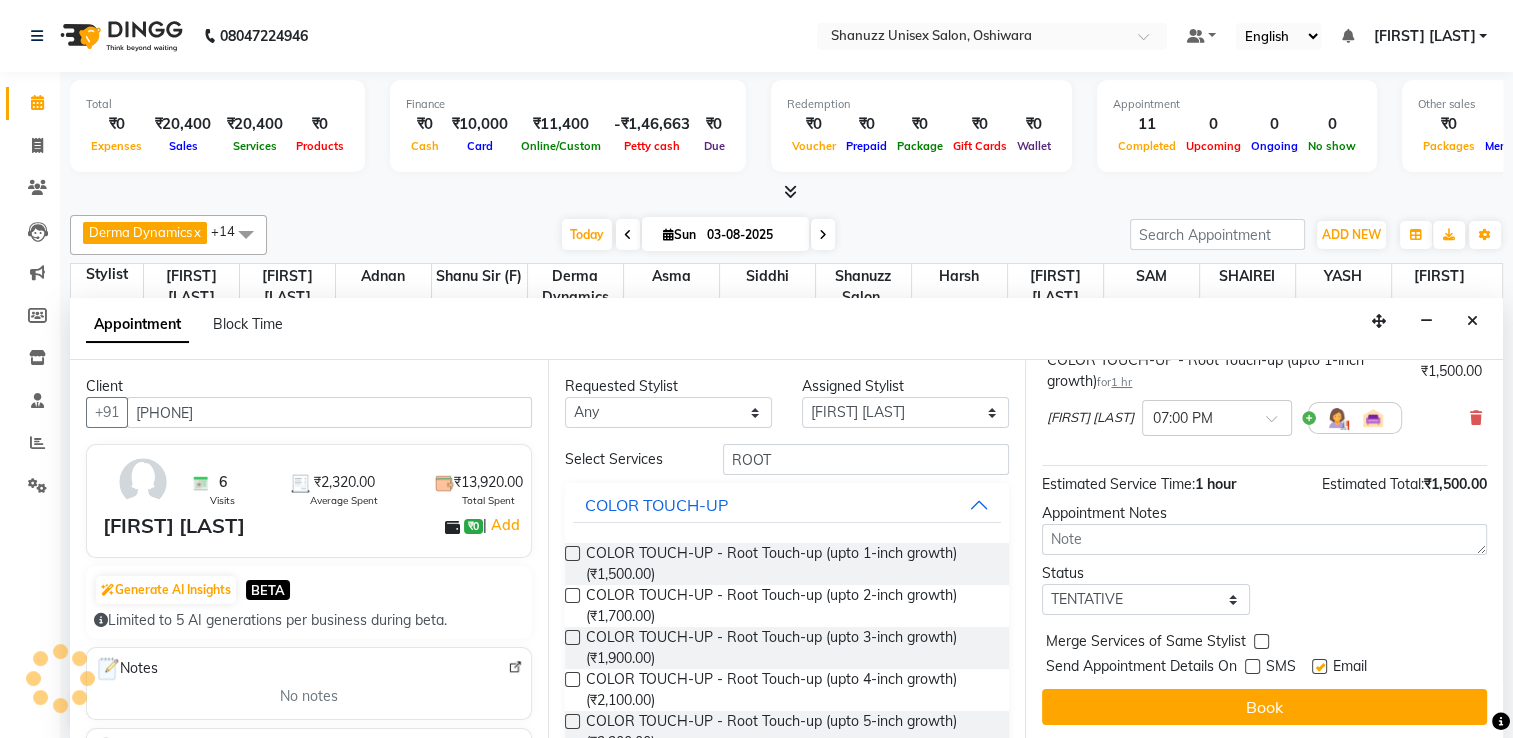scroll, scrollTop: 164, scrollLeft: 0, axis: vertical 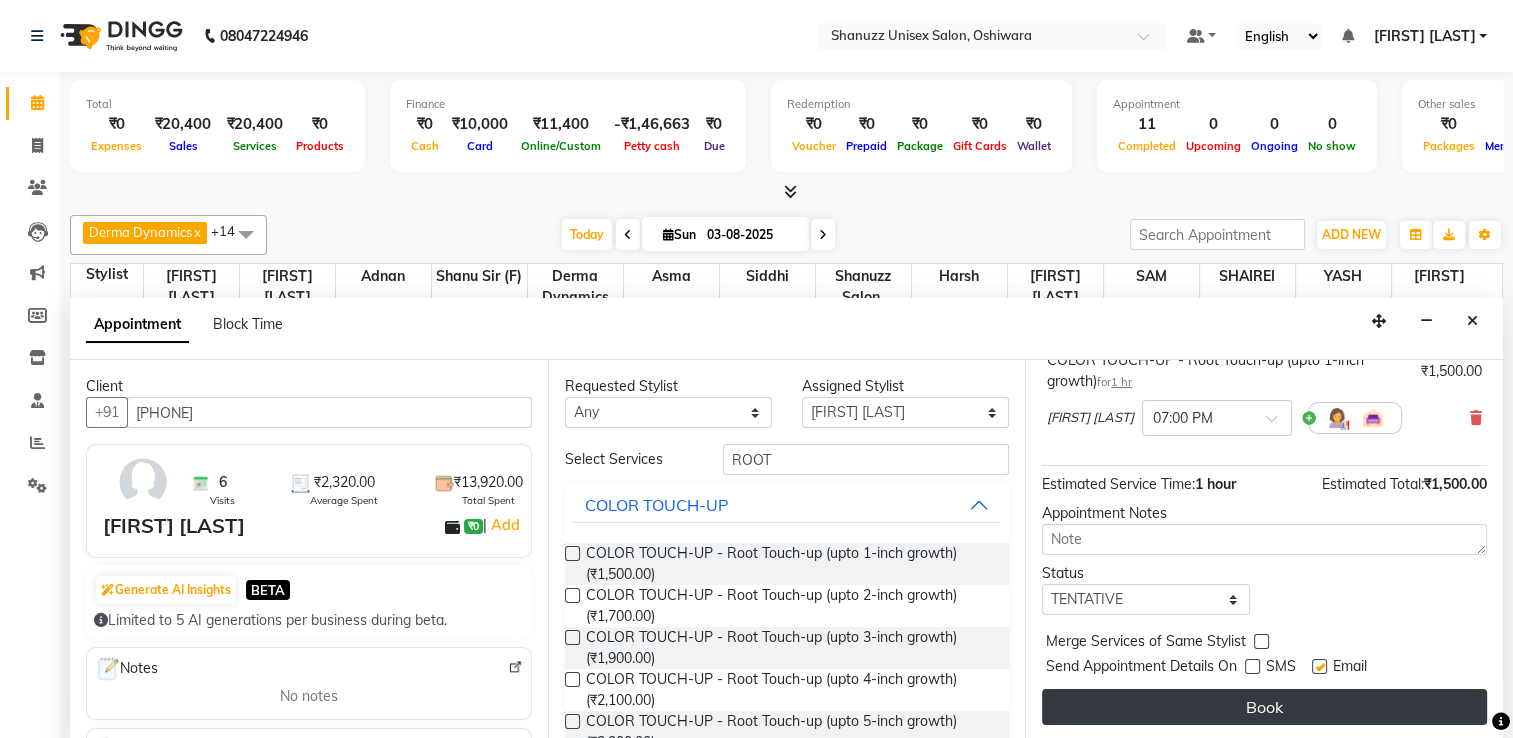 click on "Book" at bounding box center [1264, 707] 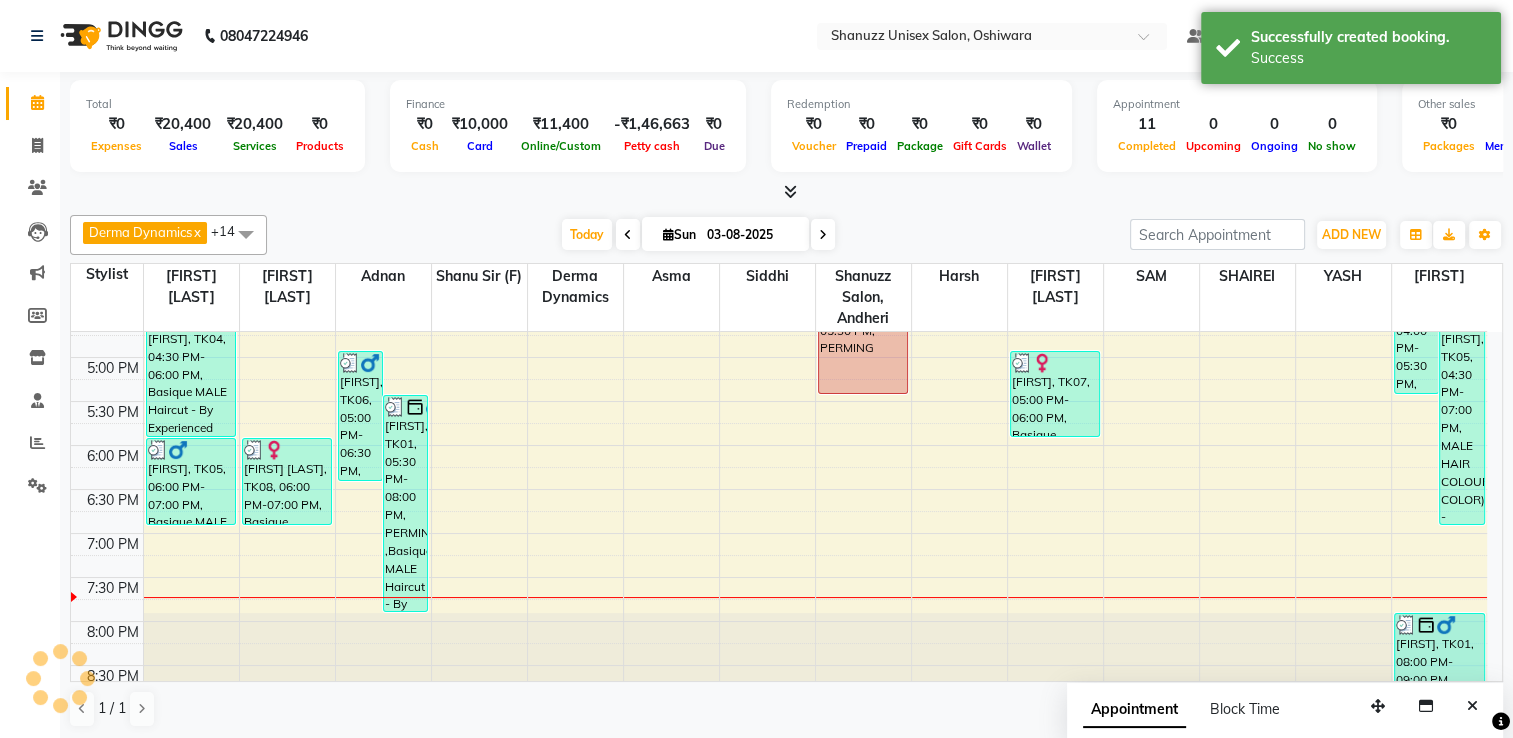 scroll, scrollTop: 0, scrollLeft: 0, axis: both 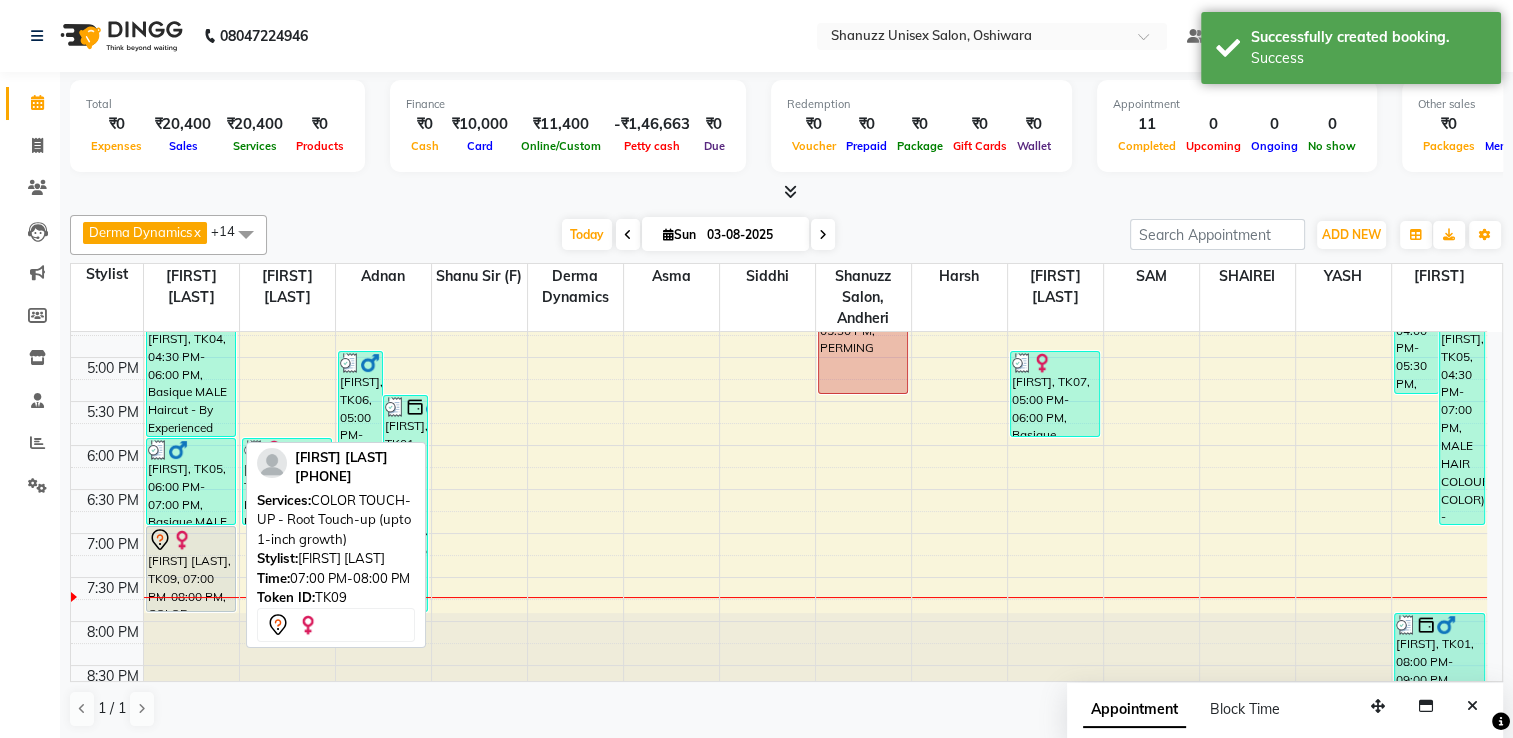 click on "PREETI TEVATIYA, TK09, 07:00 PM-08:00 PM, COLOR TOUCH-UP - Root Touch-up (upto 1-inch growth)" at bounding box center [191, 569] 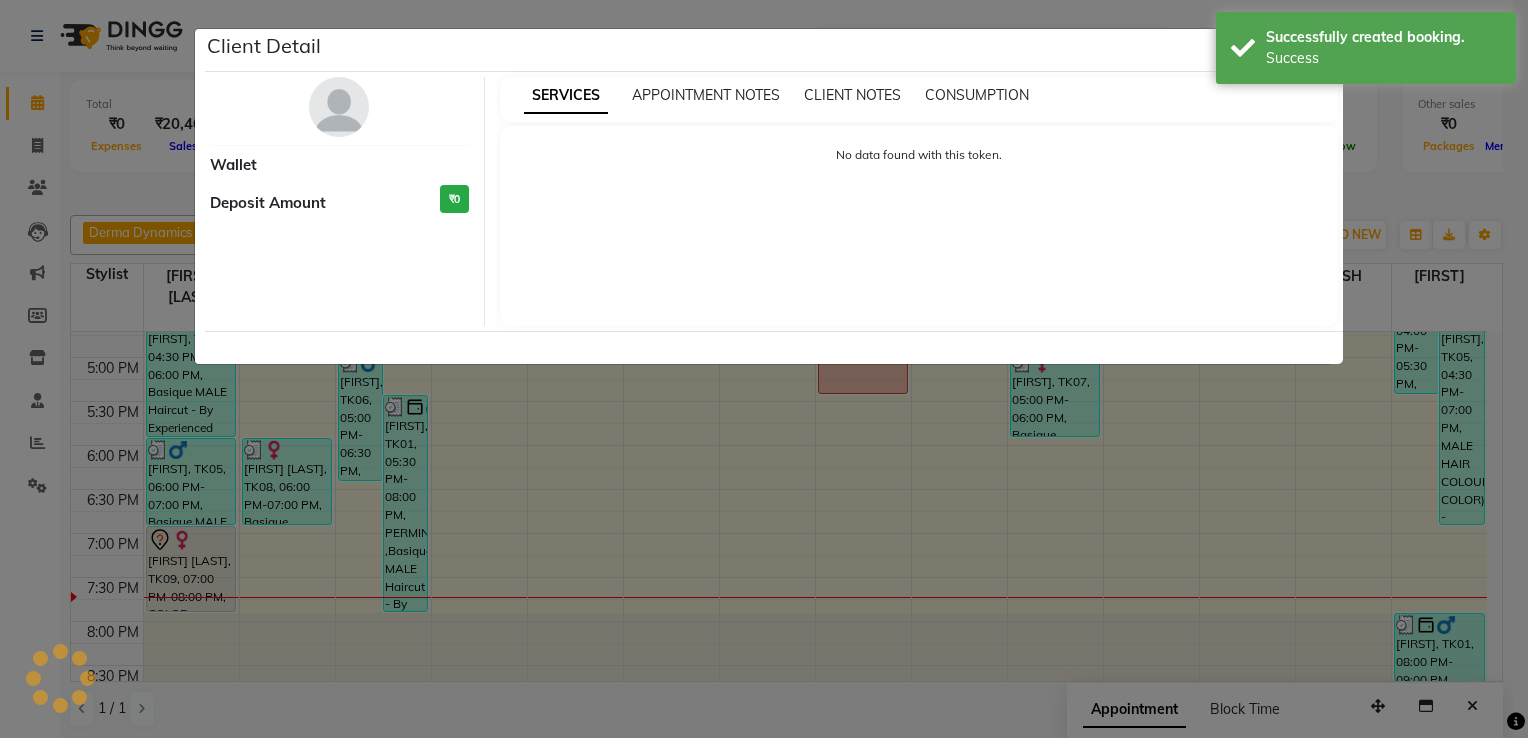 select on "7" 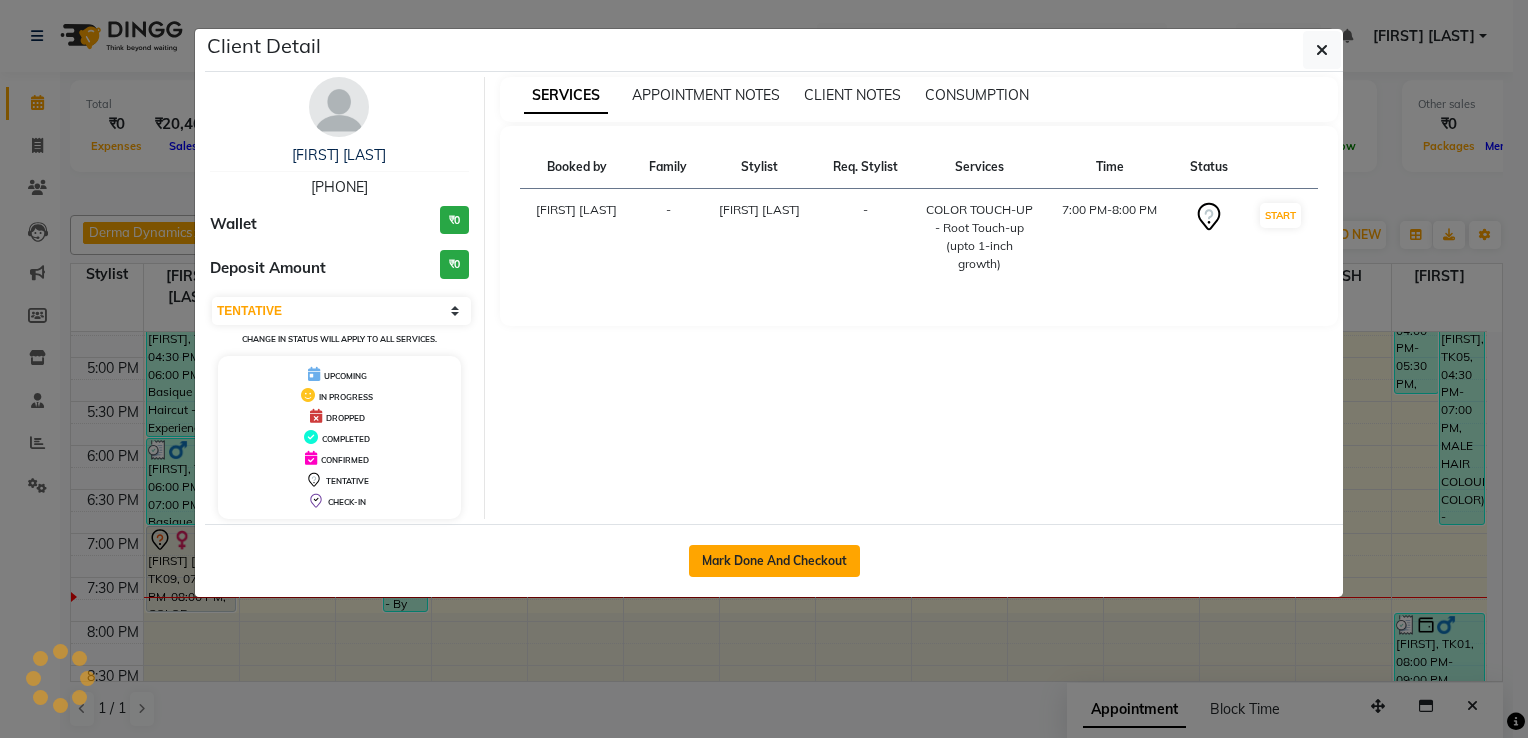 click on "Mark Done And Checkout" 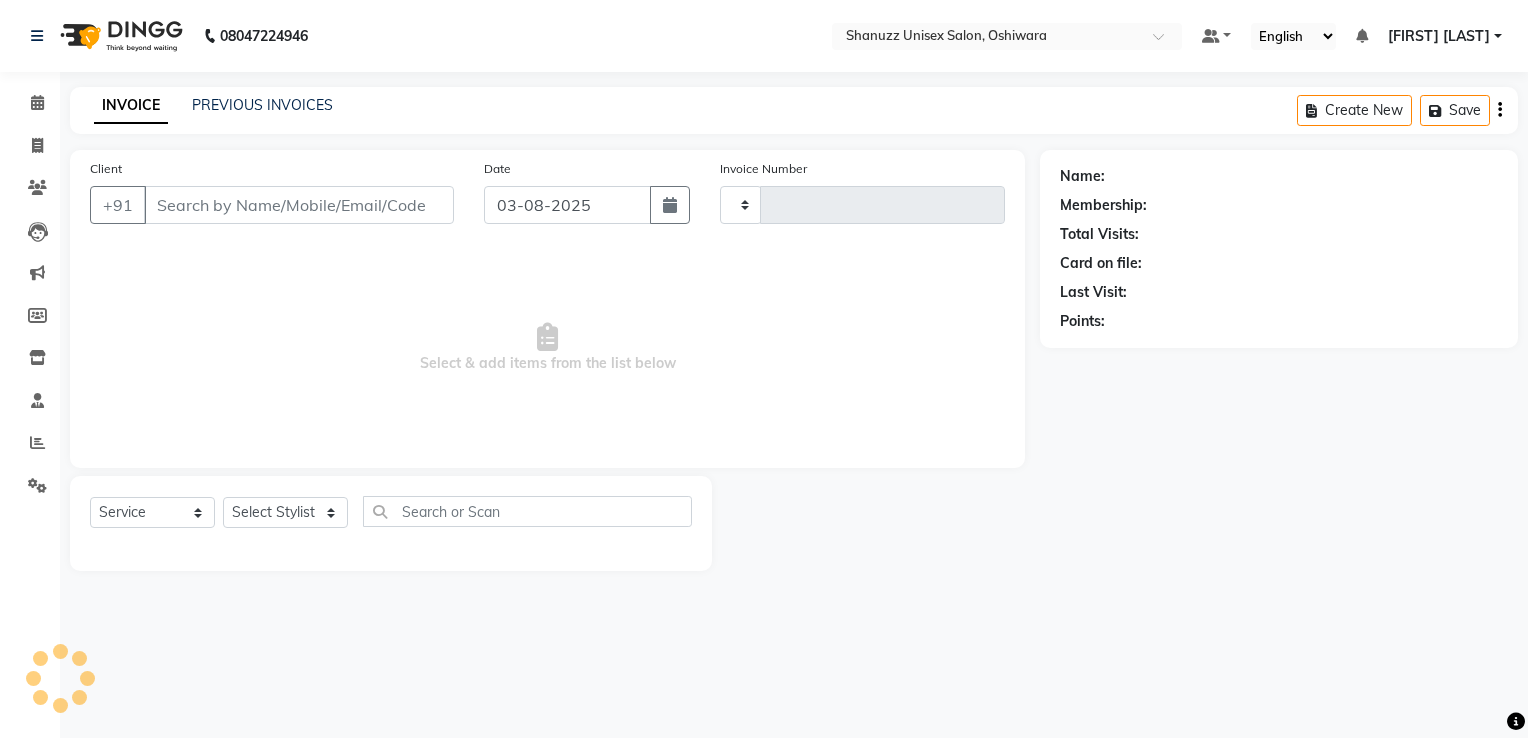 type on "1193" 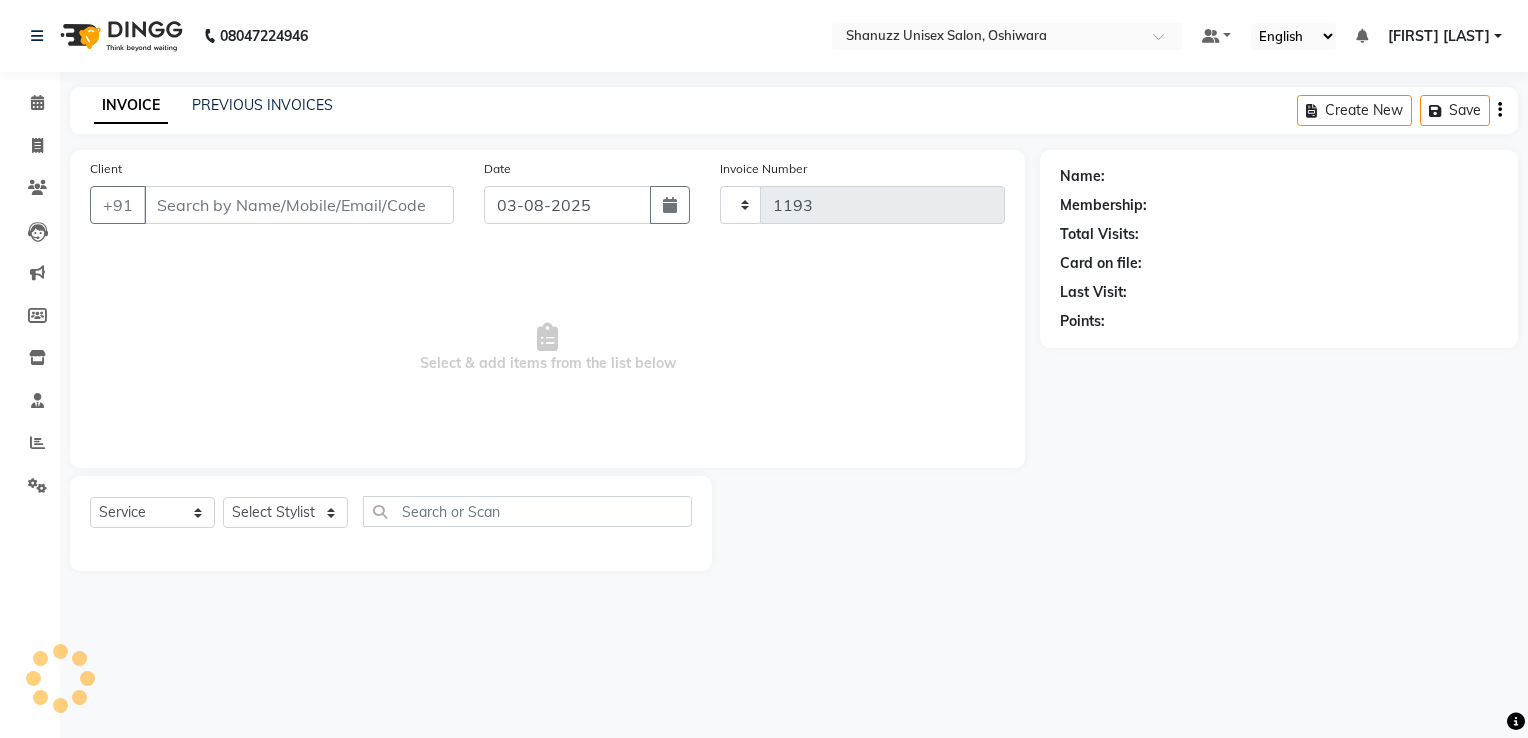 select on "7102" 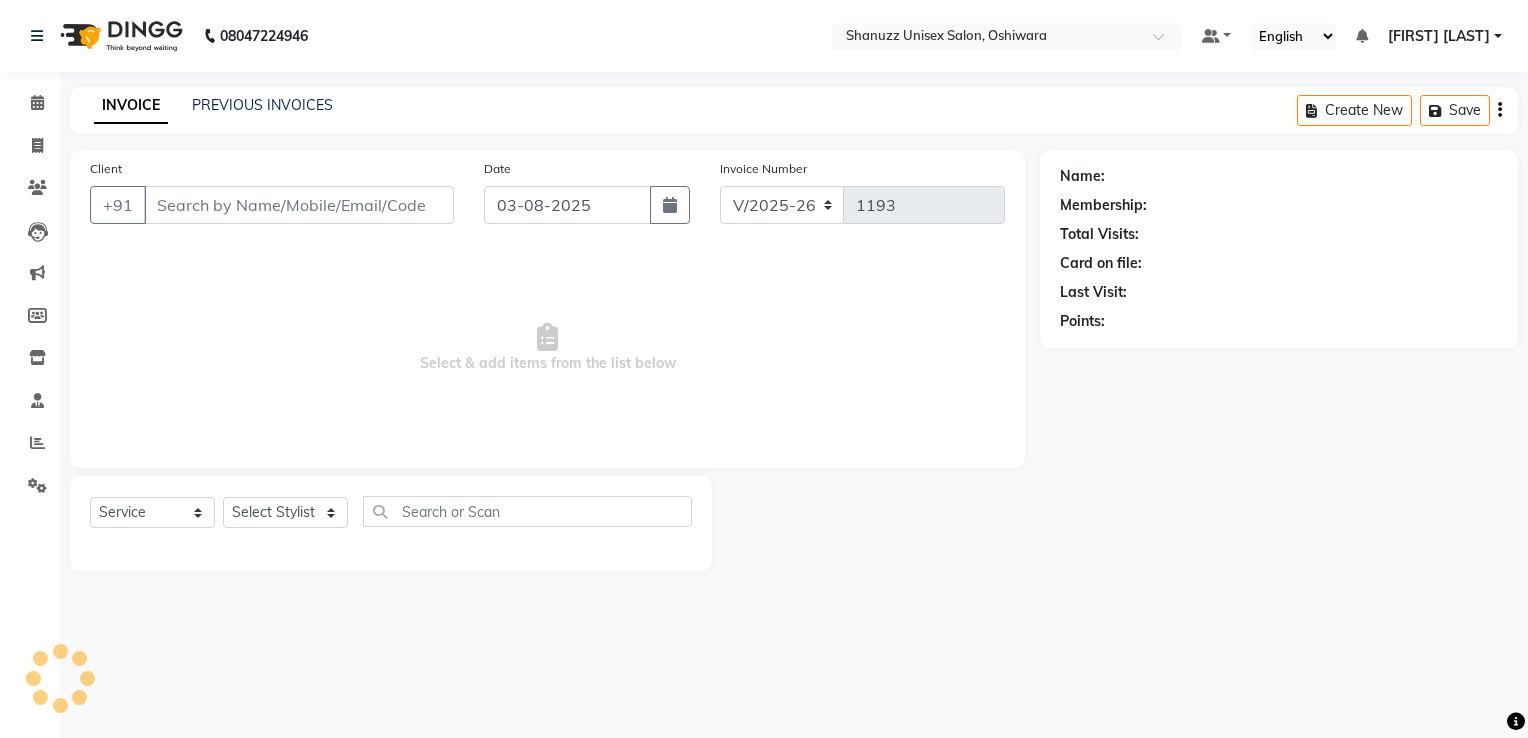 type on "8979291002" 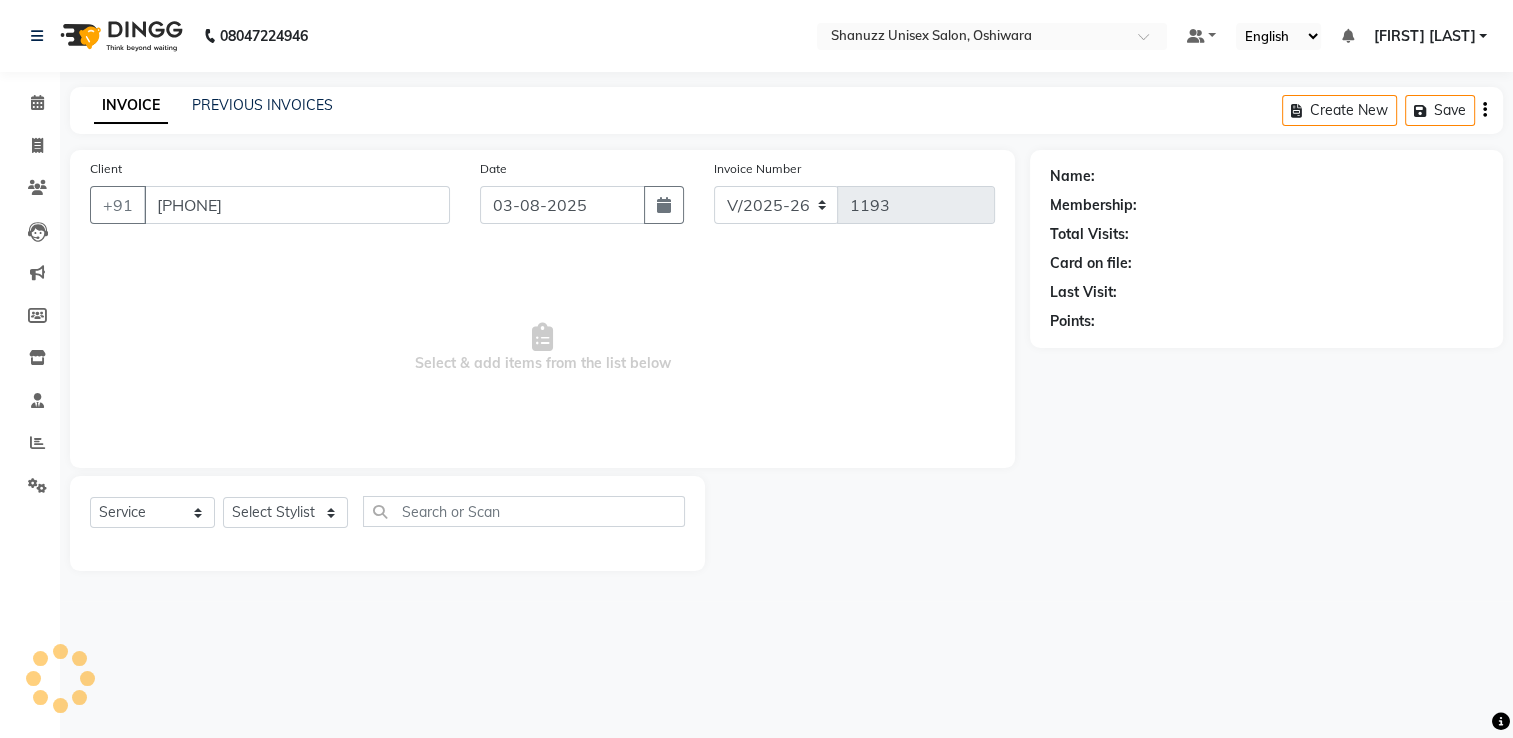select on "59231" 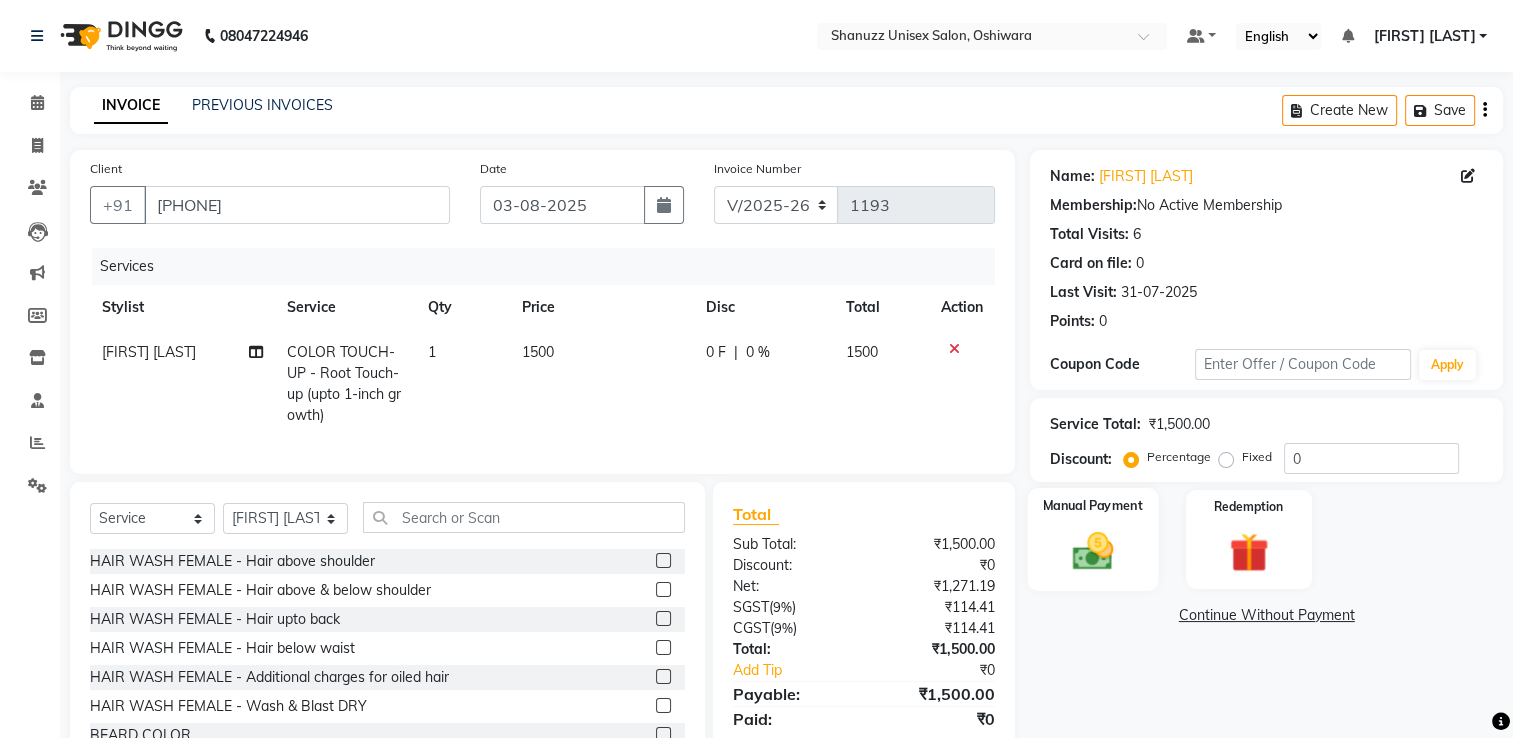 click on "Manual Payment" 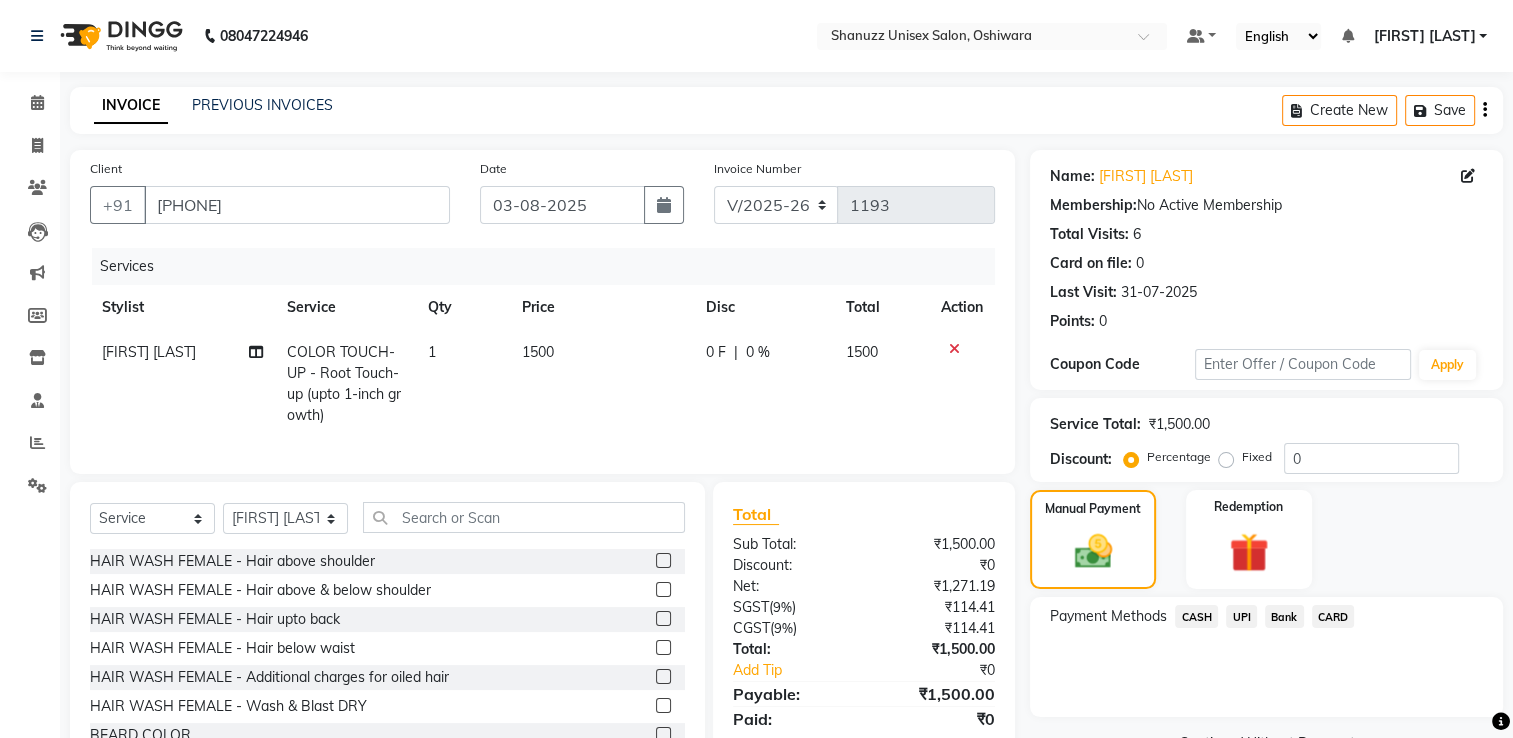 click on "UPI" 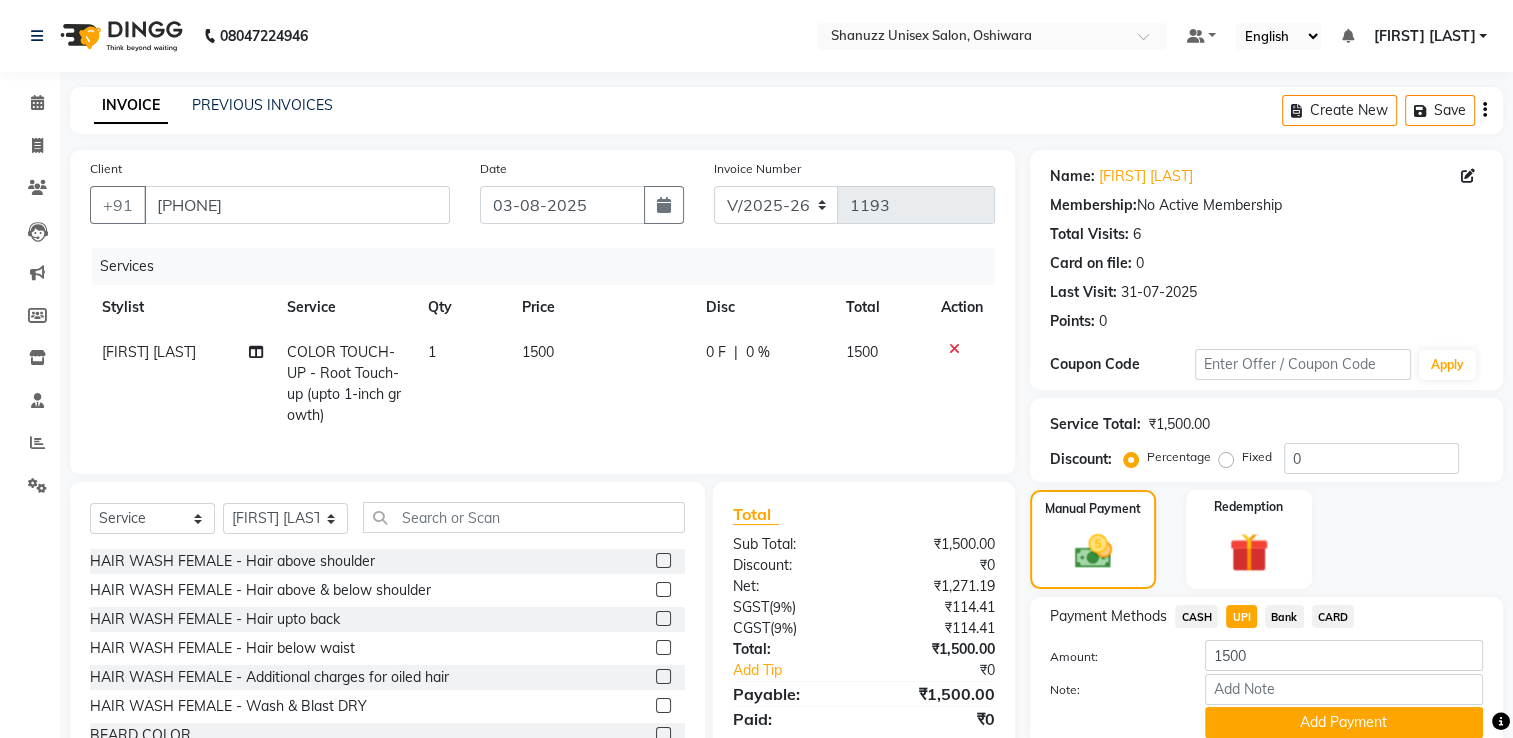 scroll, scrollTop: 84, scrollLeft: 0, axis: vertical 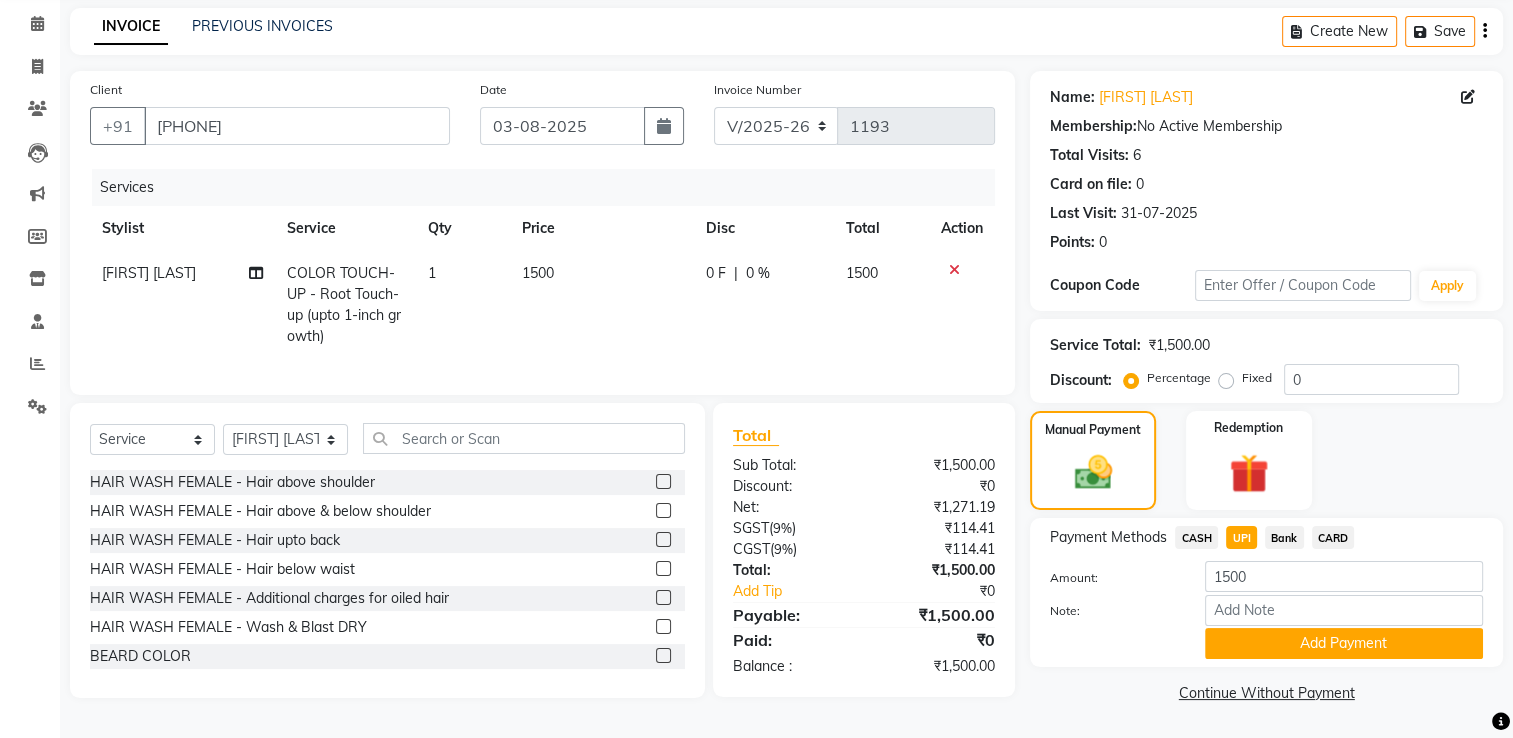click on "Payment Methods  CASH   UPI   Bank   CARD  Amount: 1500 Note: Add Payment" 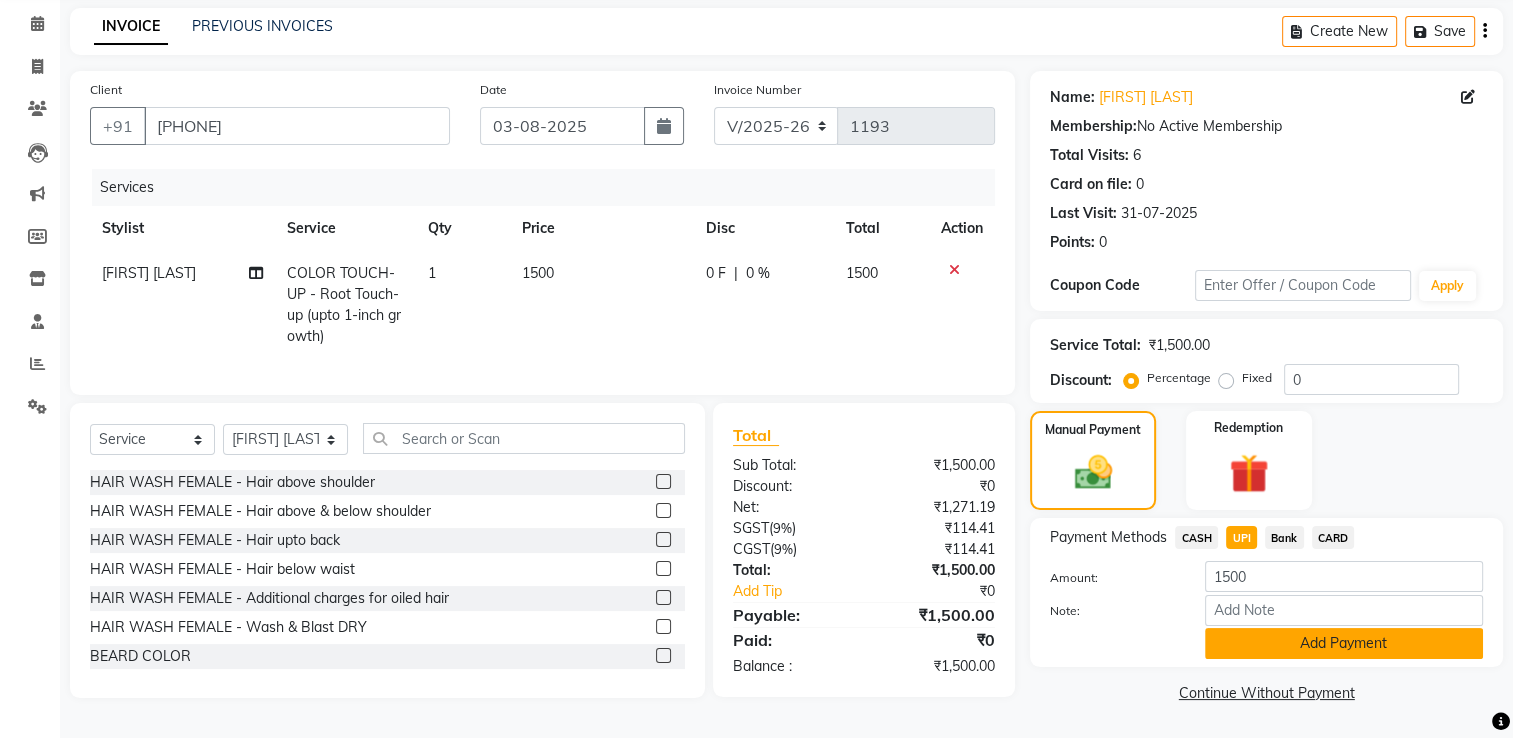 click on "Add Payment" 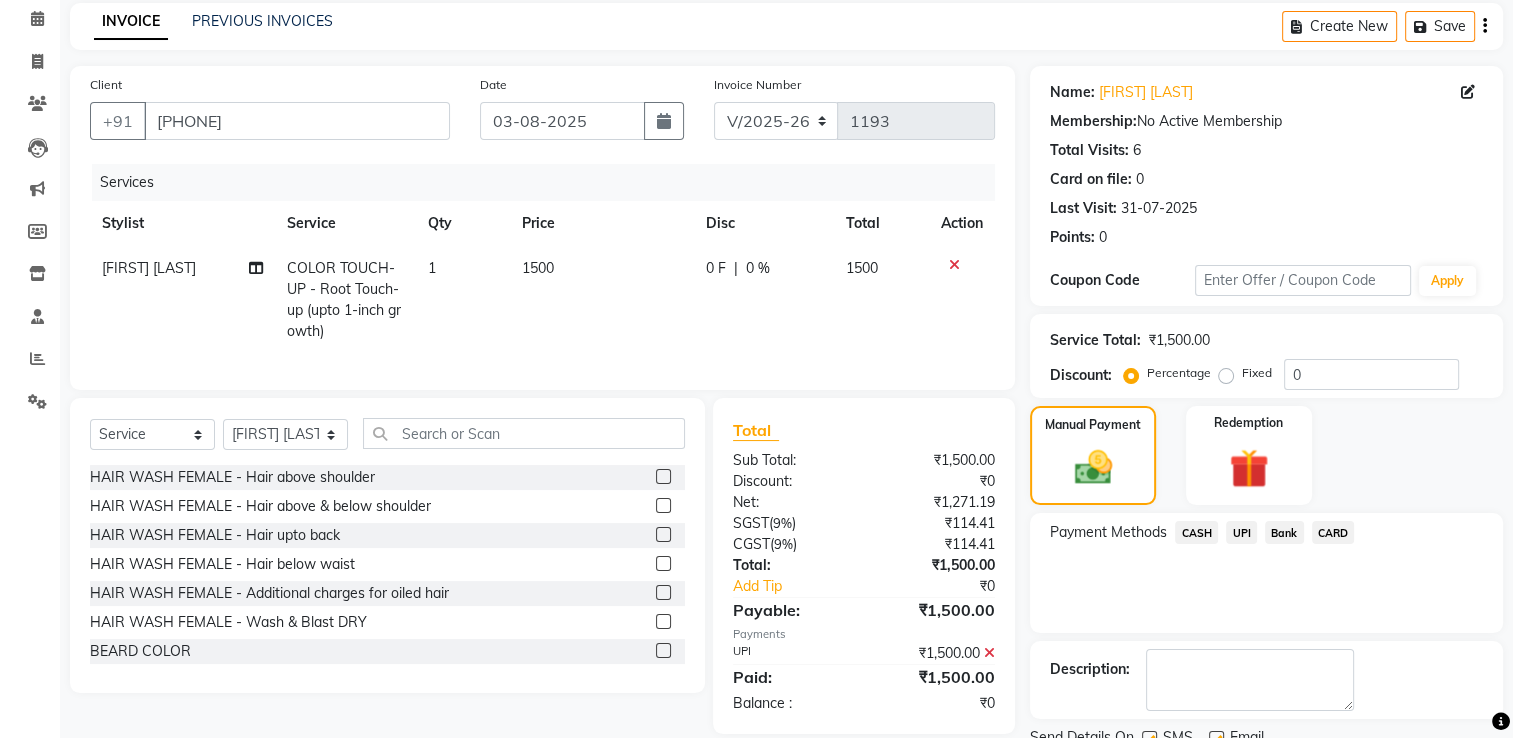 scroll, scrollTop: 161, scrollLeft: 0, axis: vertical 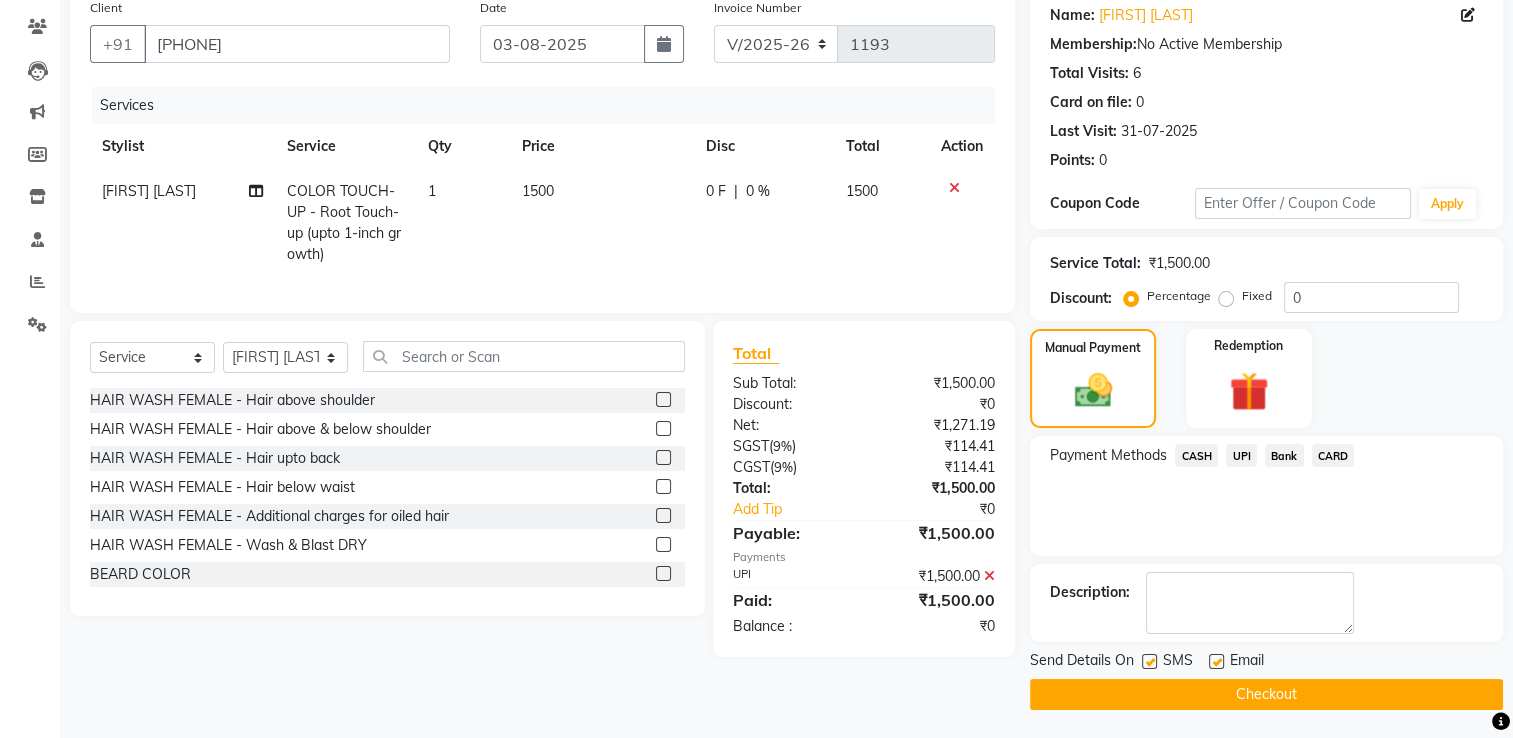 click 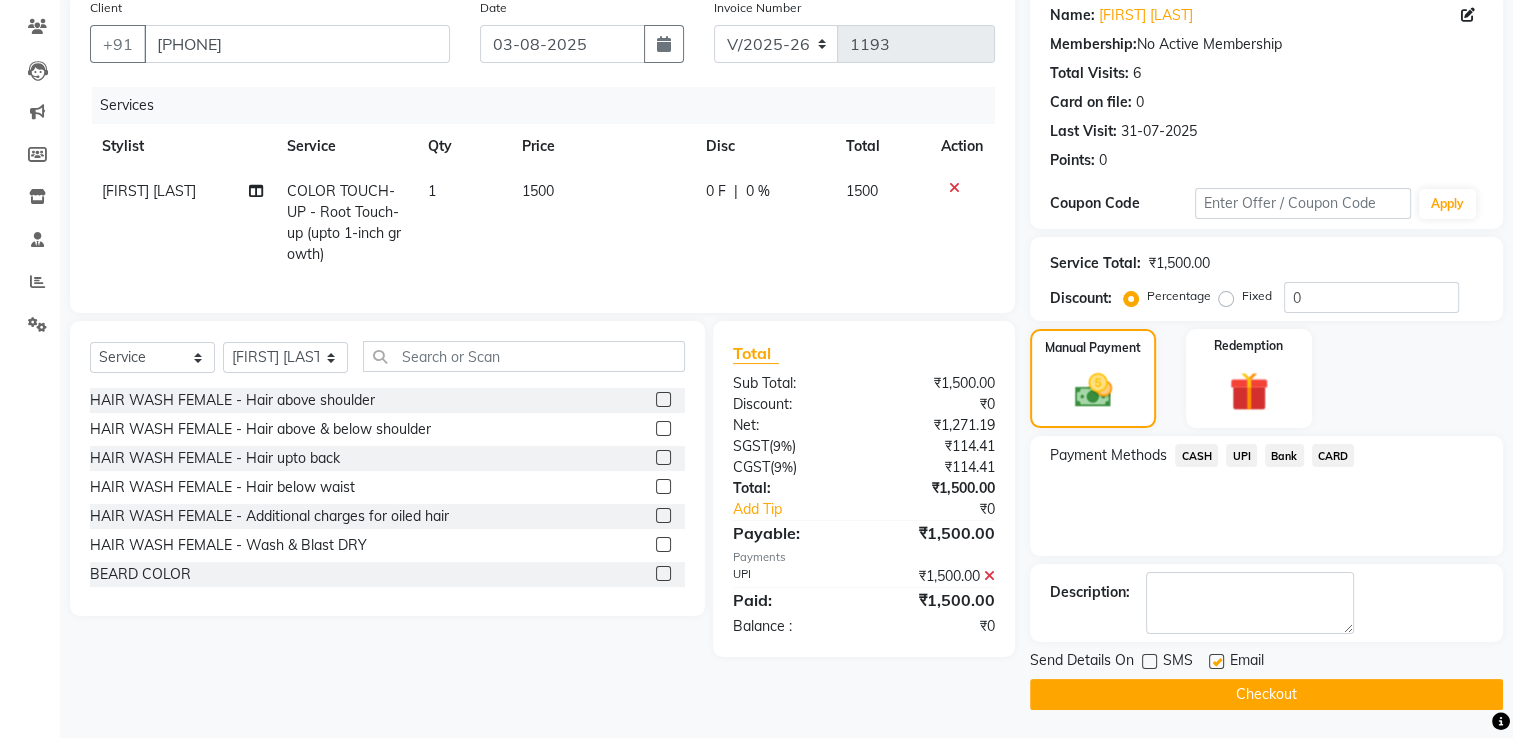 click on "Checkout" 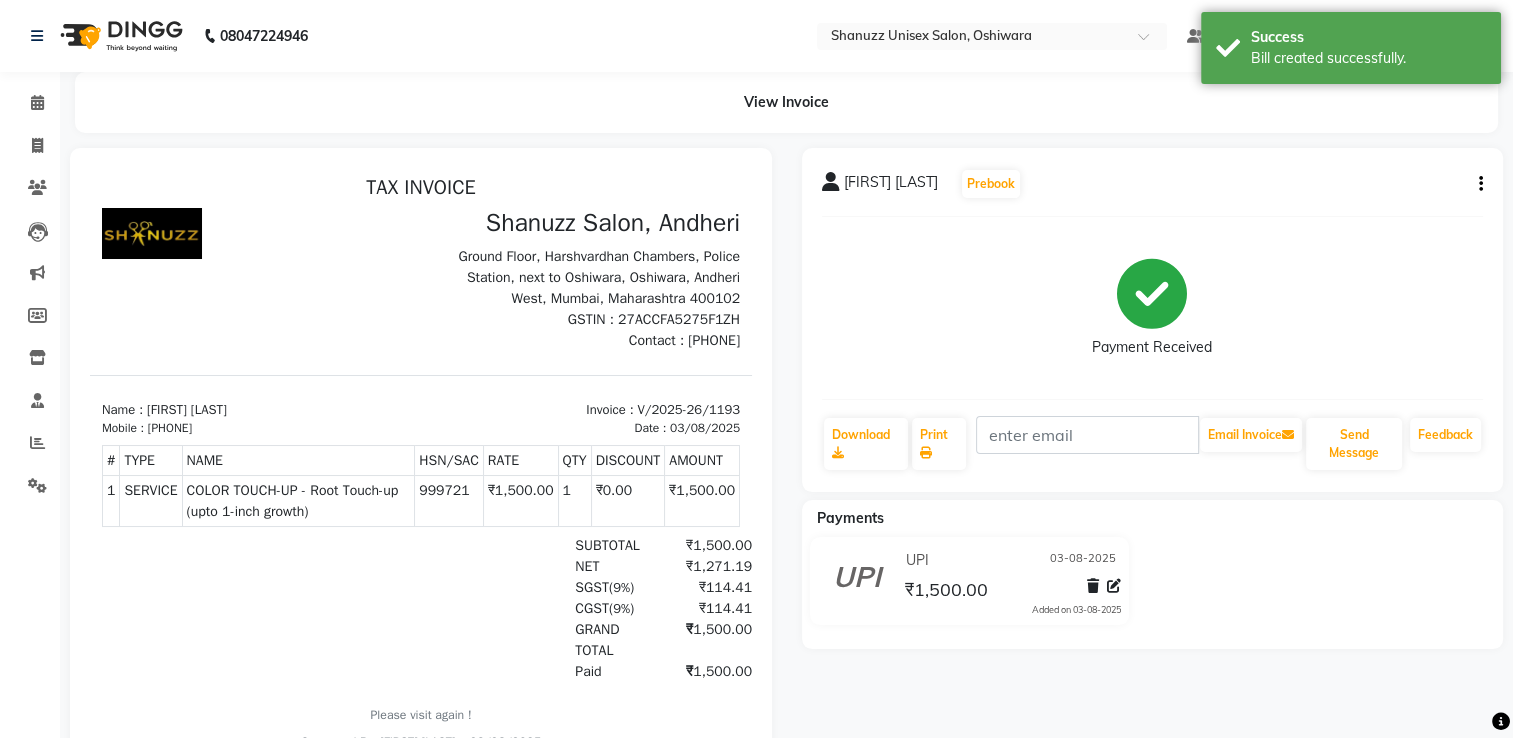 scroll, scrollTop: 0, scrollLeft: 0, axis: both 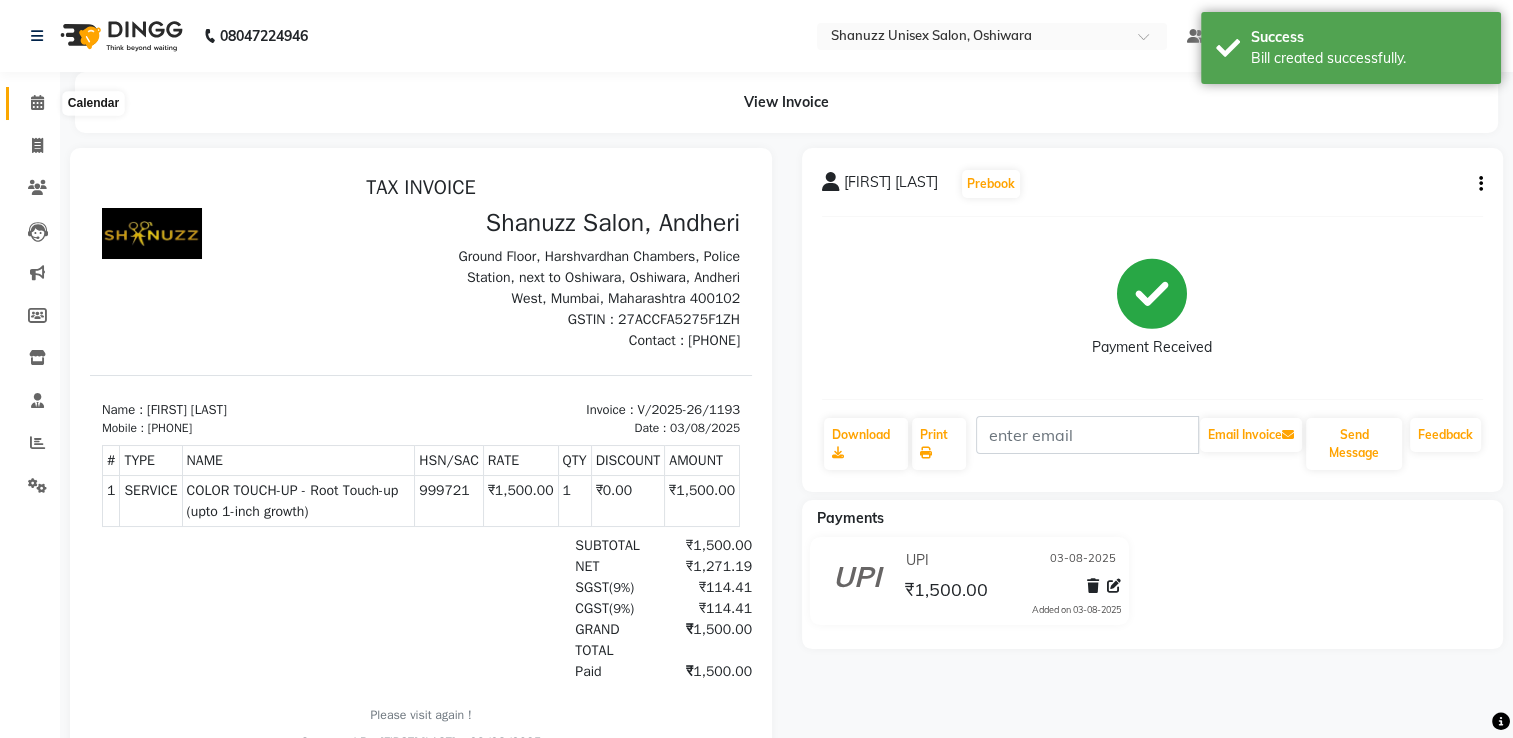 click 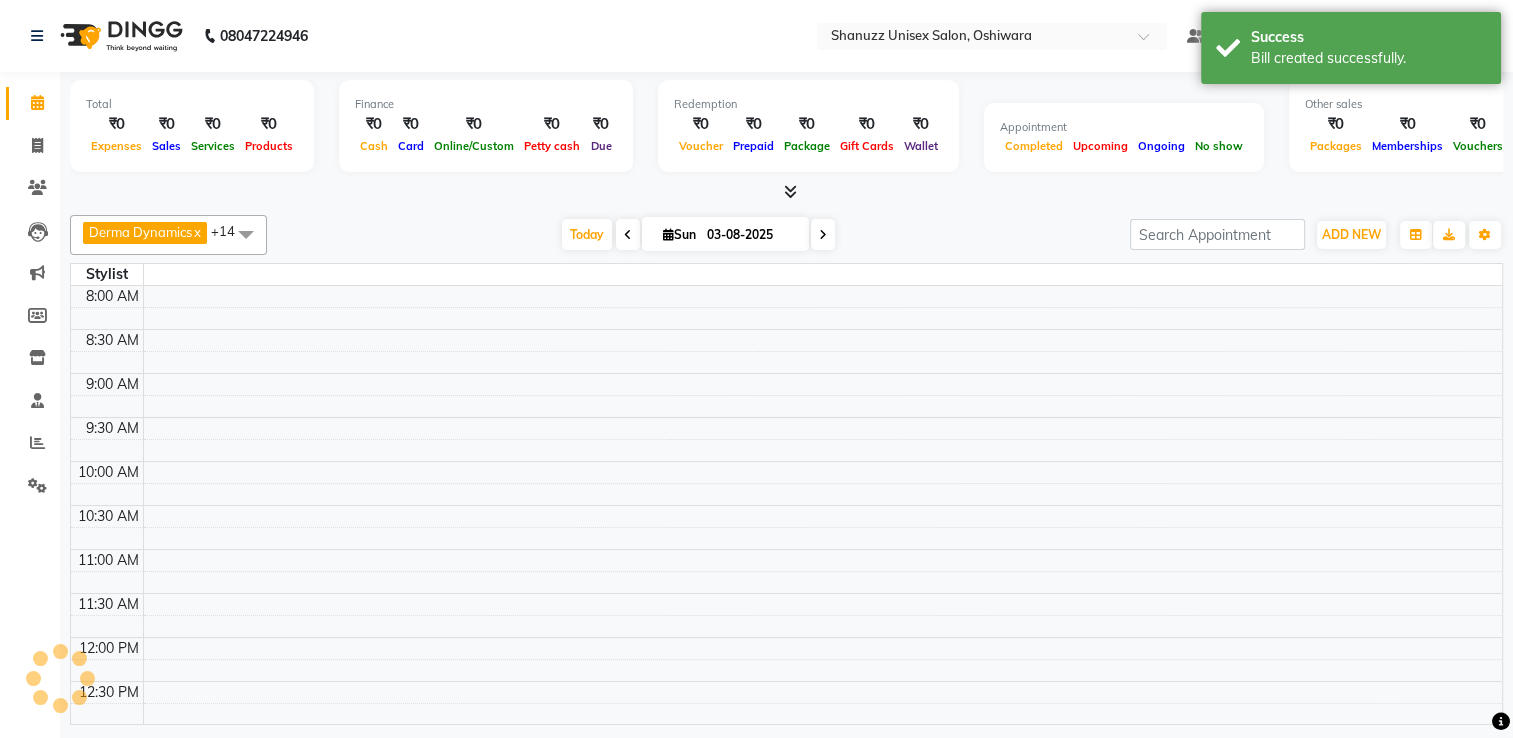 scroll, scrollTop: 0, scrollLeft: 0, axis: both 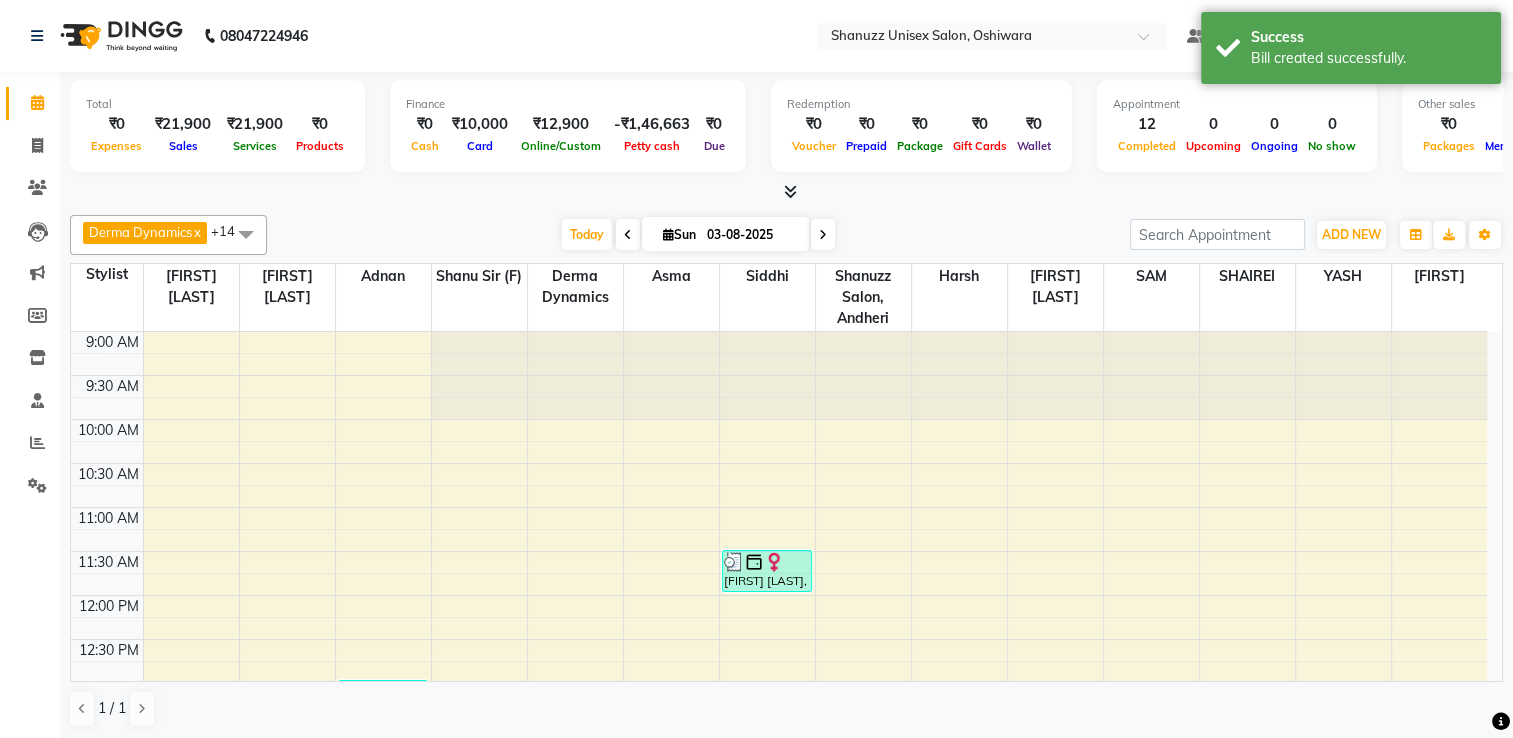 click at bounding box center (668, 234) 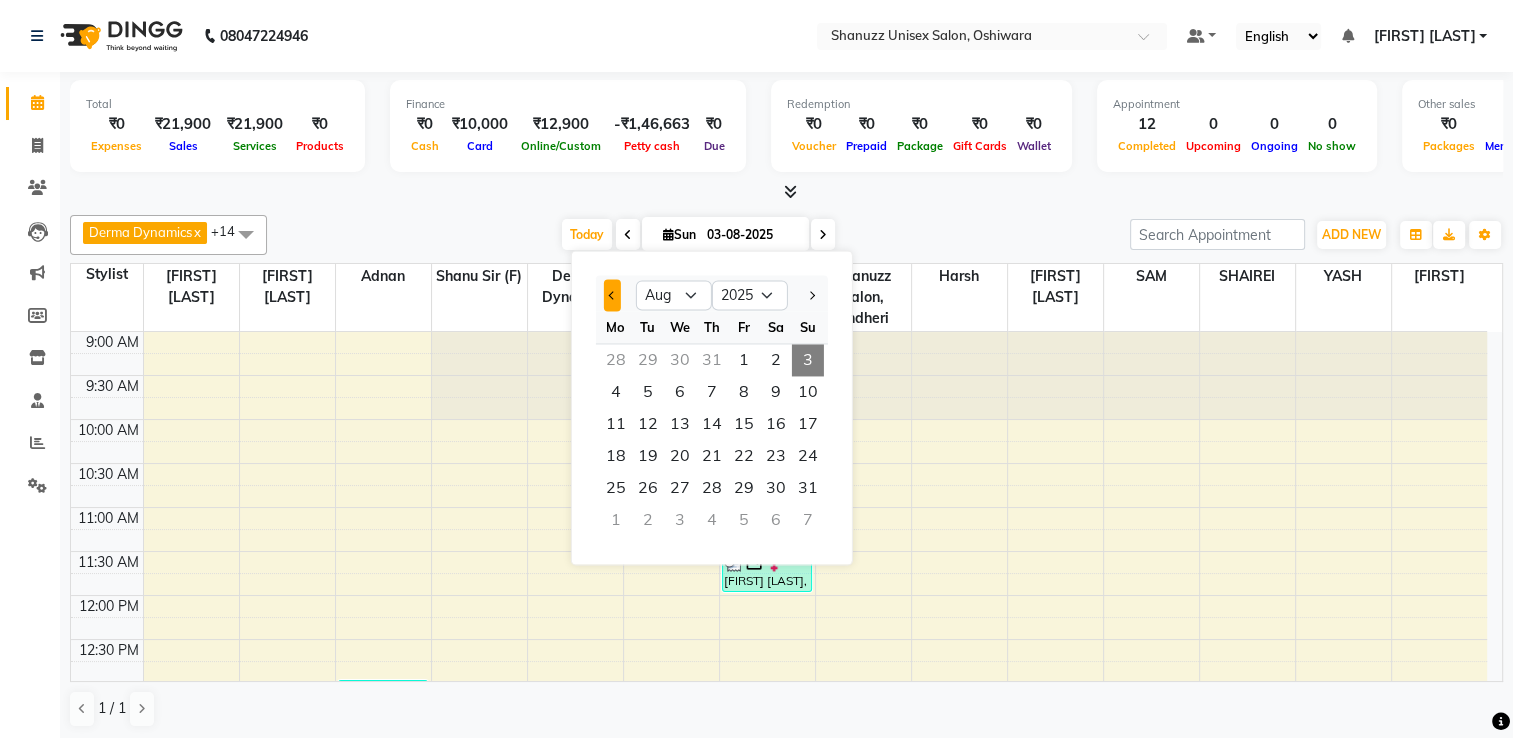 click at bounding box center (612, 295) 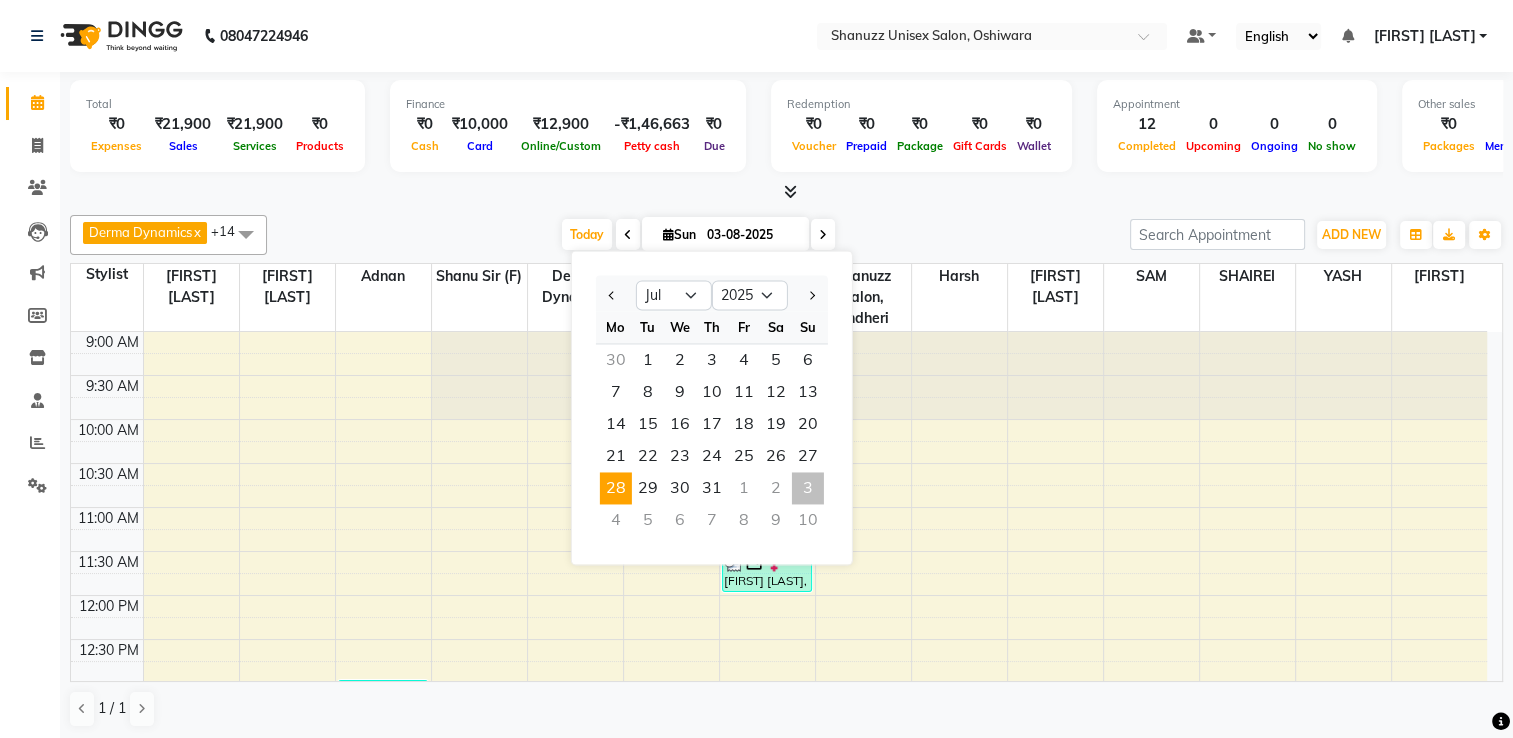 click on "28" at bounding box center (616, 488) 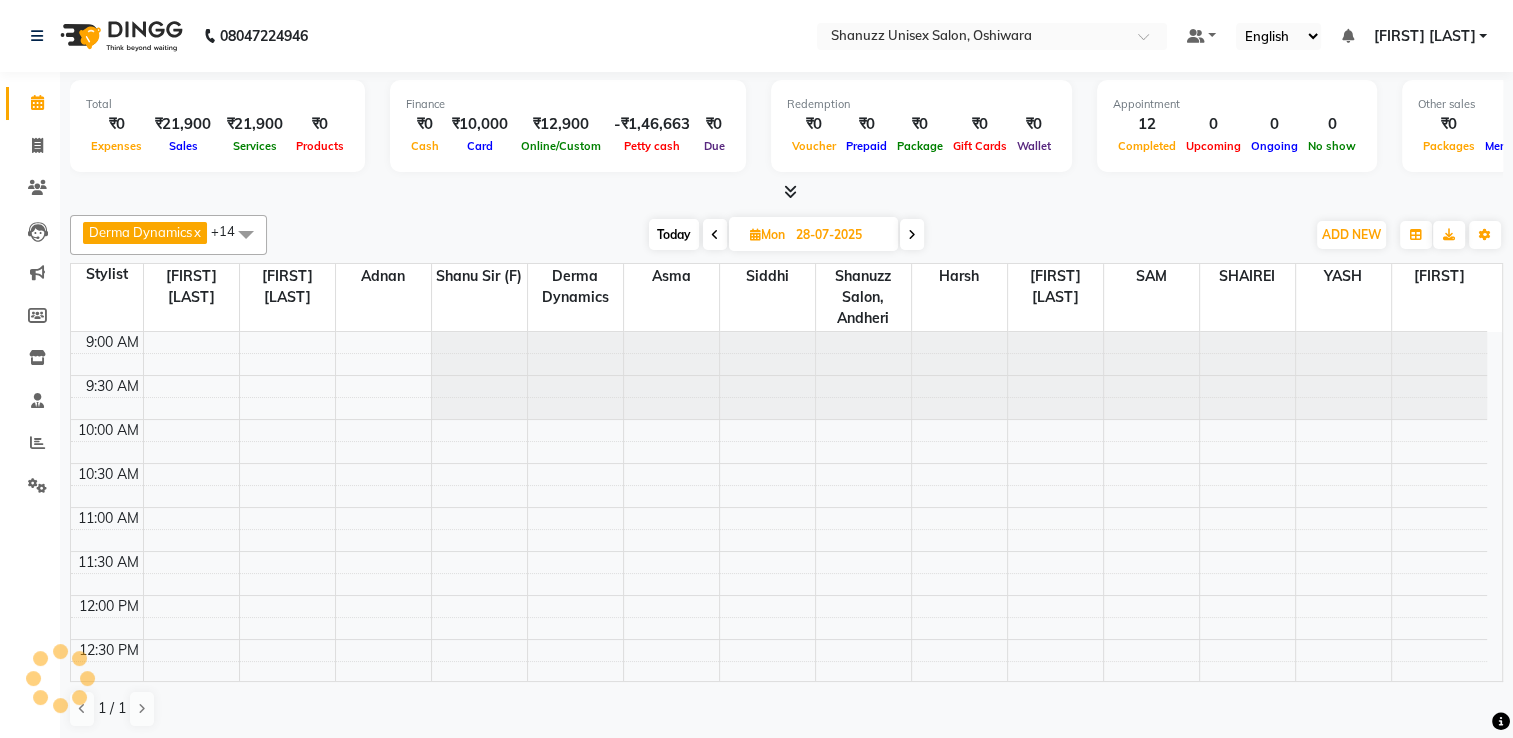 scroll, scrollTop: 696, scrollLeft: 0, axis: vertical 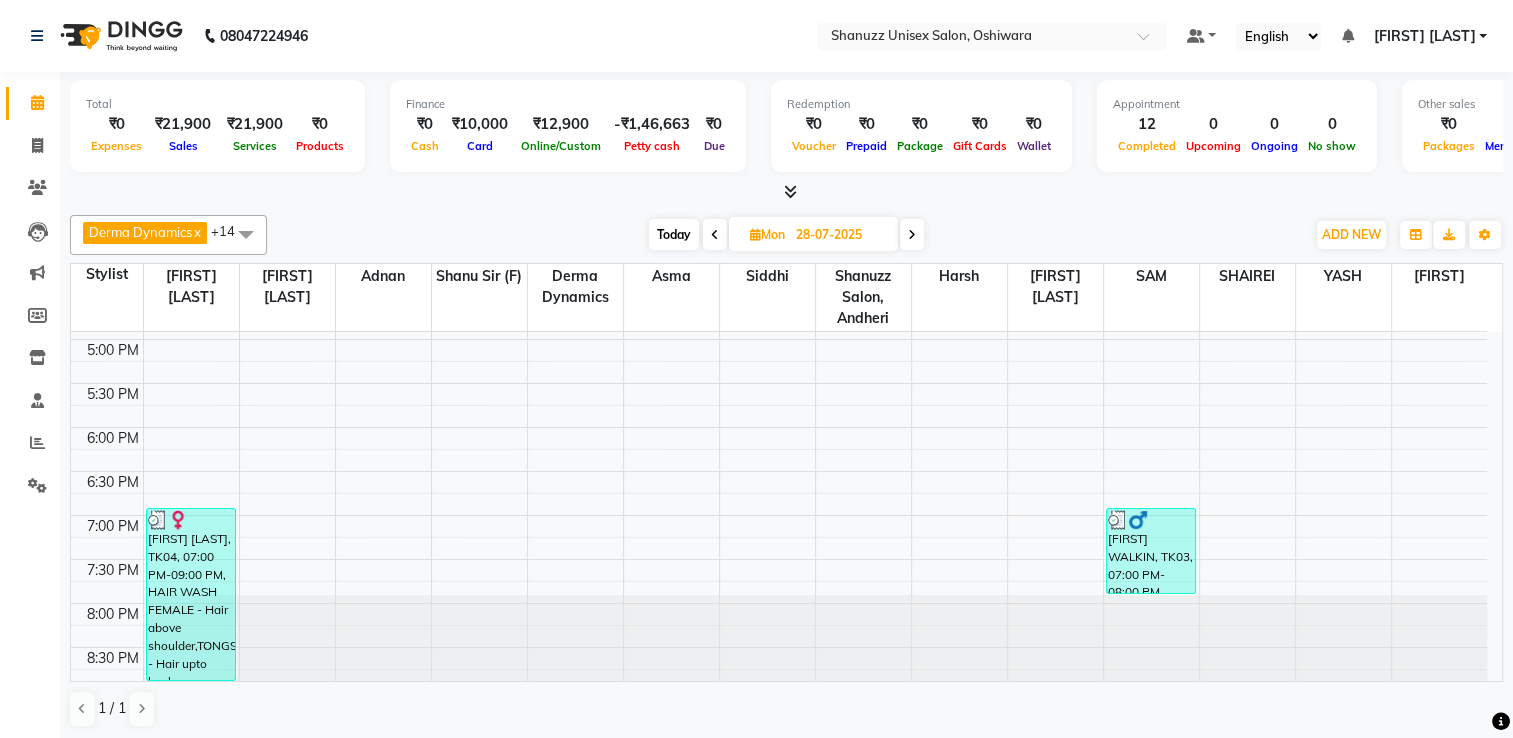 click at bounding box center (912, 234) 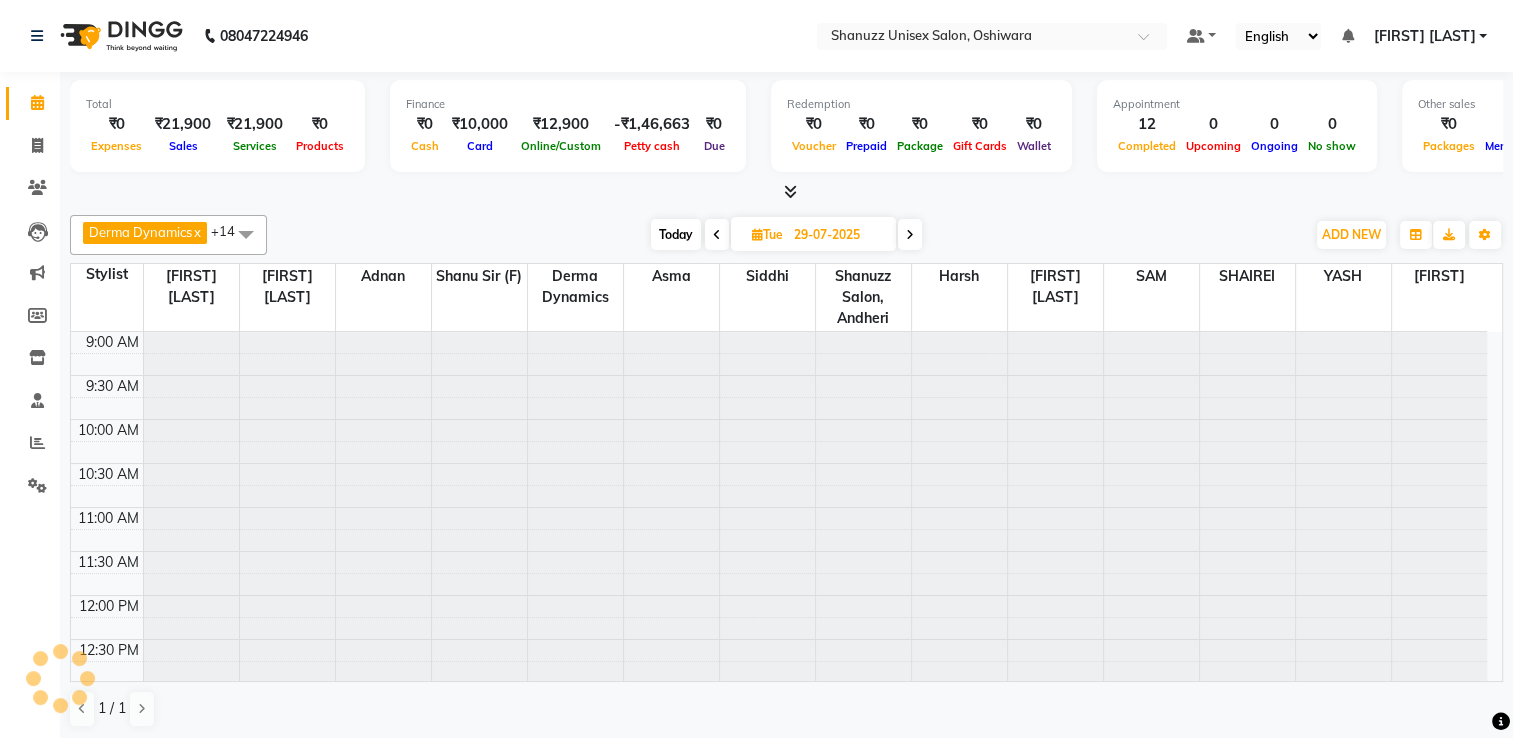 scroll, scrollTop: 696, scrollLeft: 0, axis: vertical 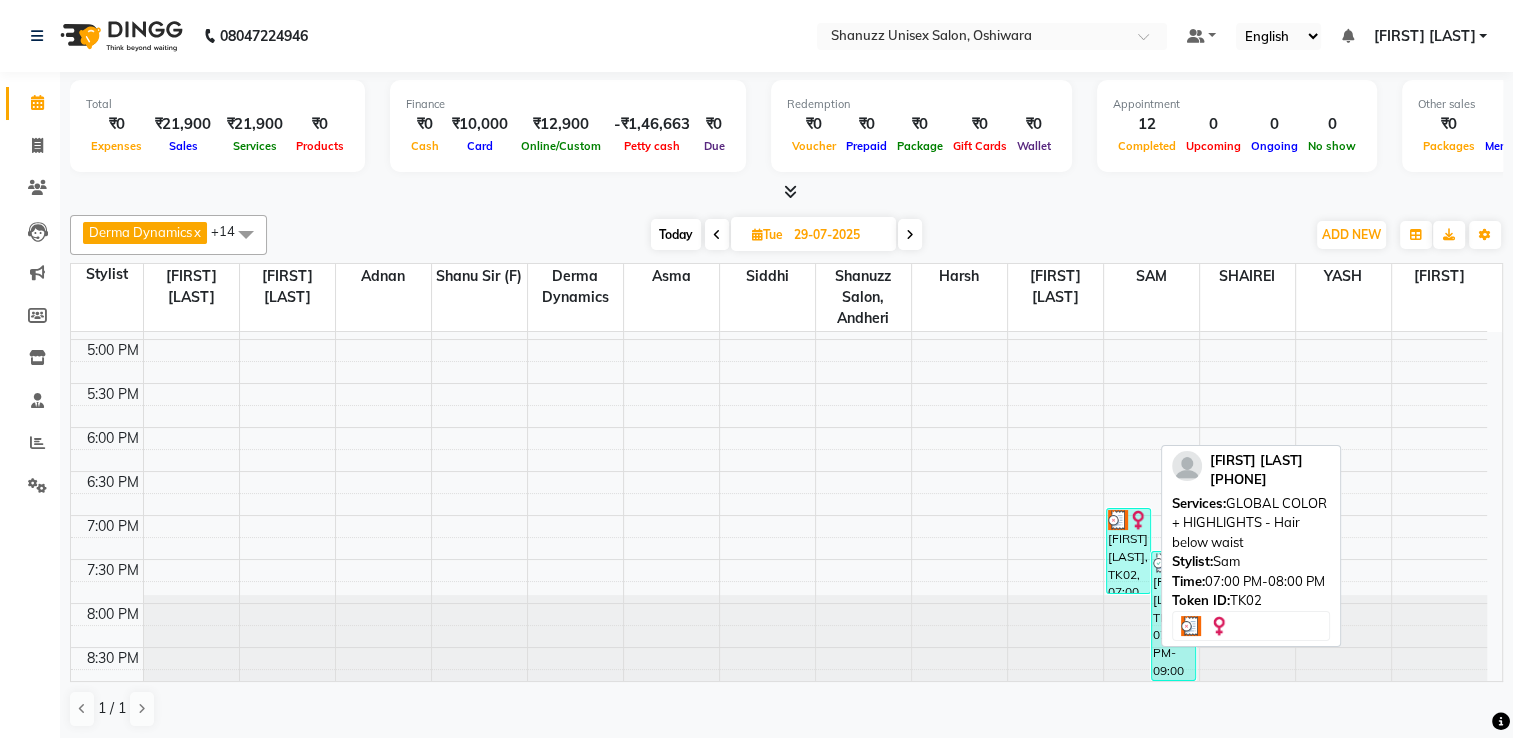 click on "roshni singh, TK02, 07:00 PM-08:00 PM, GLOBAL COLOR + HIGHLIGHTS  - Hair below waist" at bounding box center [1128, 551] 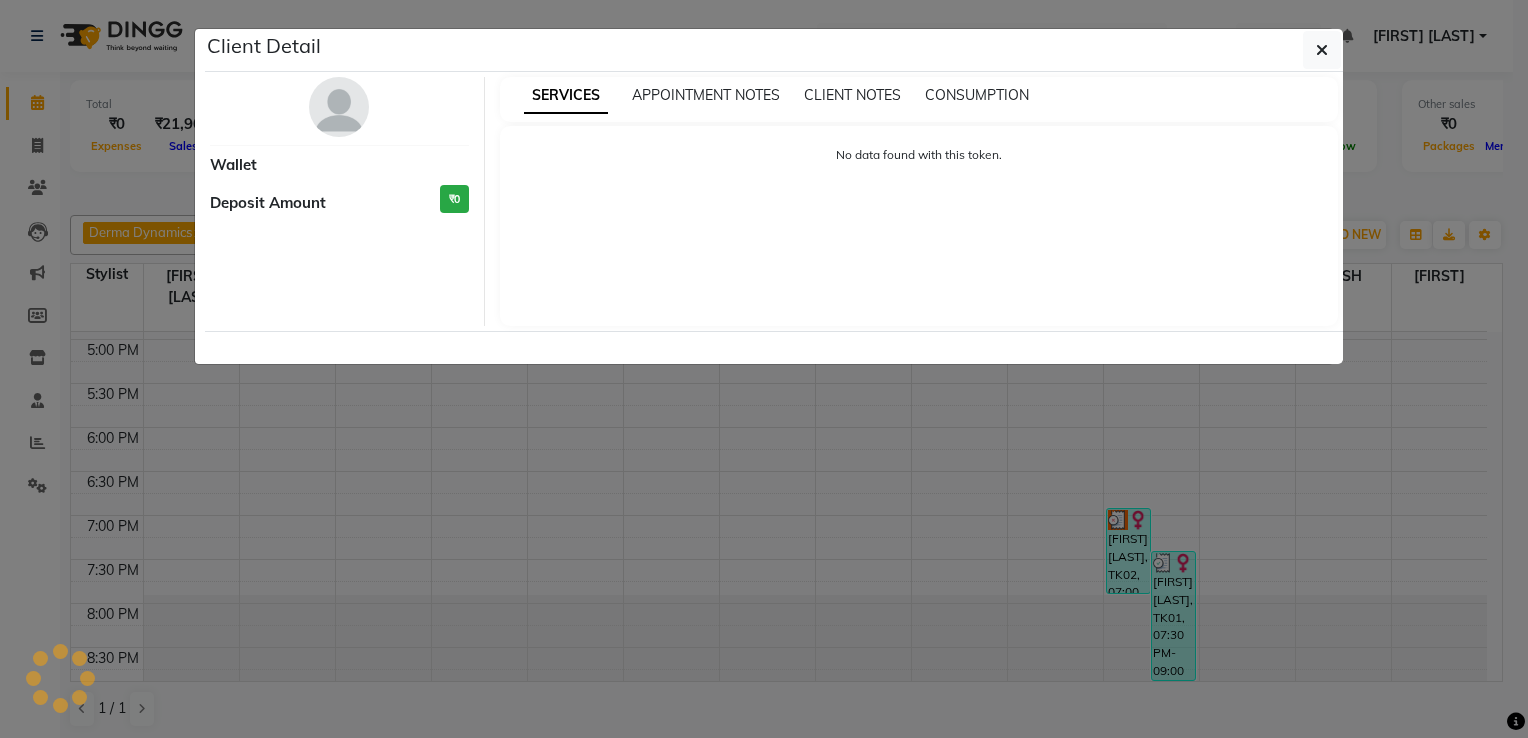 select on "3" 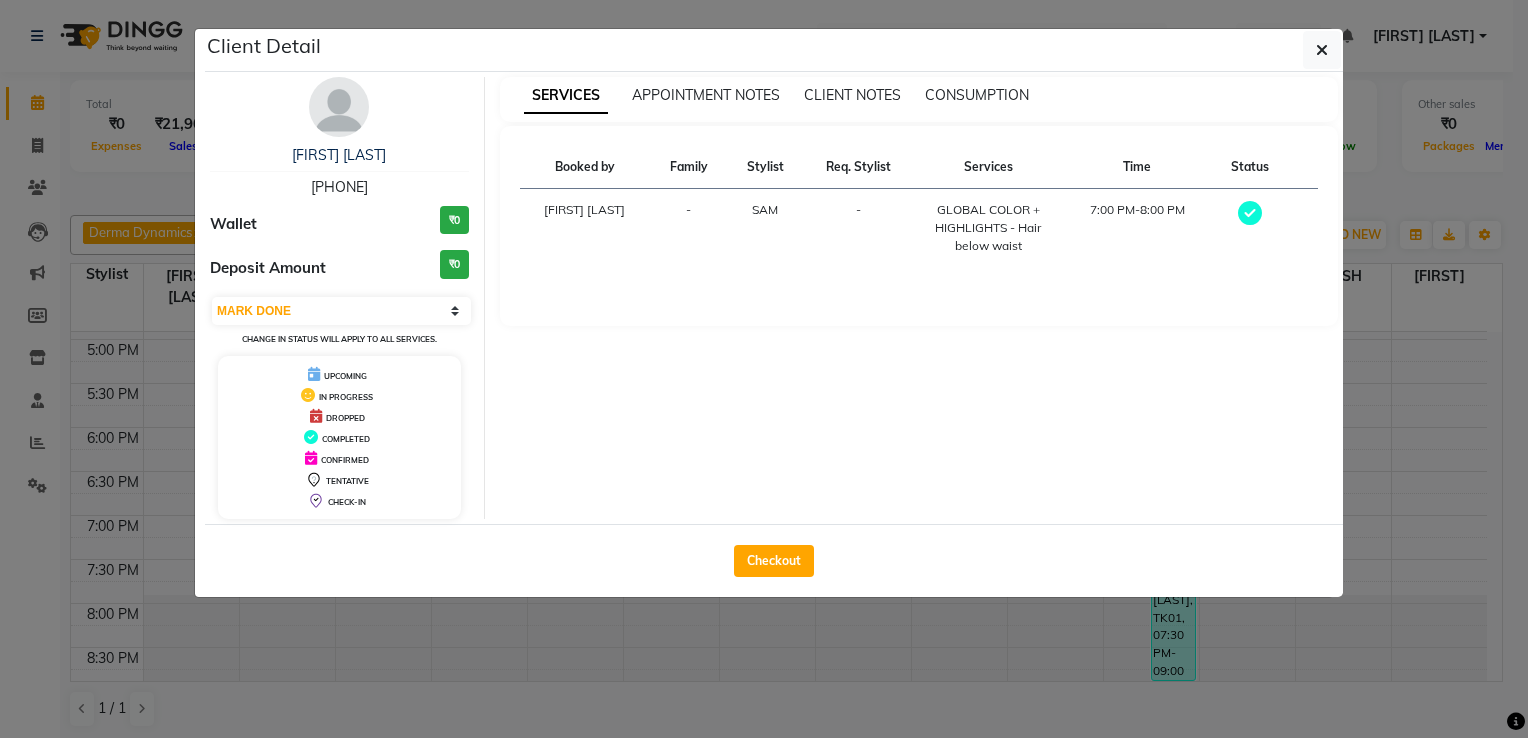 click on "Client Detail  roshni singh   9833440017 Wallet ₹0 Deposit Amount  ₹0  Select MARK DONE UPCOMING Change in status will apply to all services. UPCOMING IN PROGRESS DROPPED COMPLETED CONFIRMED TENTATIVE CHECK-IN SERVICES APPOINTMENT NOTES CLIENT NOTES CONSUMPTION Booked by Family Stylist Req. Stylist Services Time Status  Tanishka Panchal  - SAM -  GLOBAL COLOR + HIGHLIGHTS  - Hair below waist   7:00 PM-8:00 PM   Checkout" 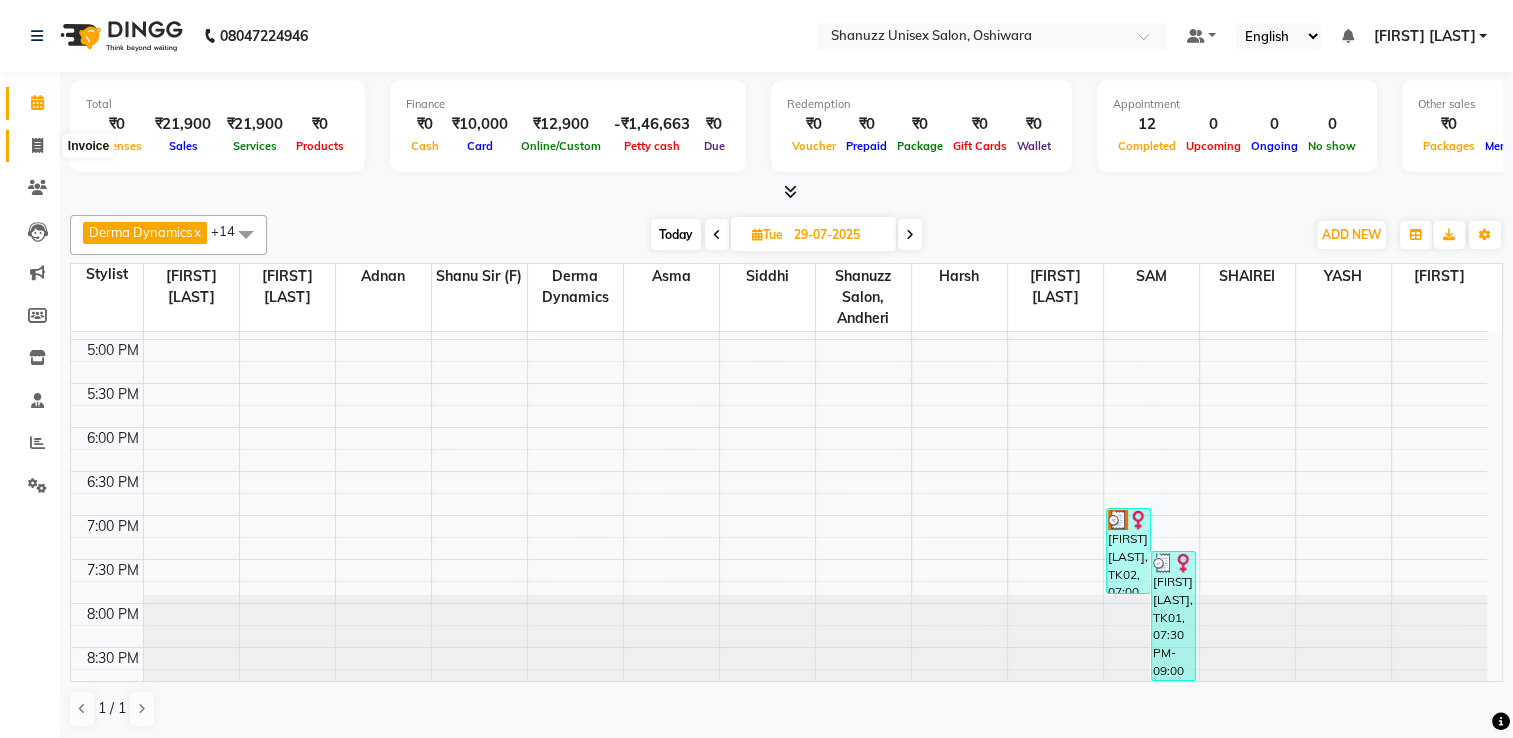 click 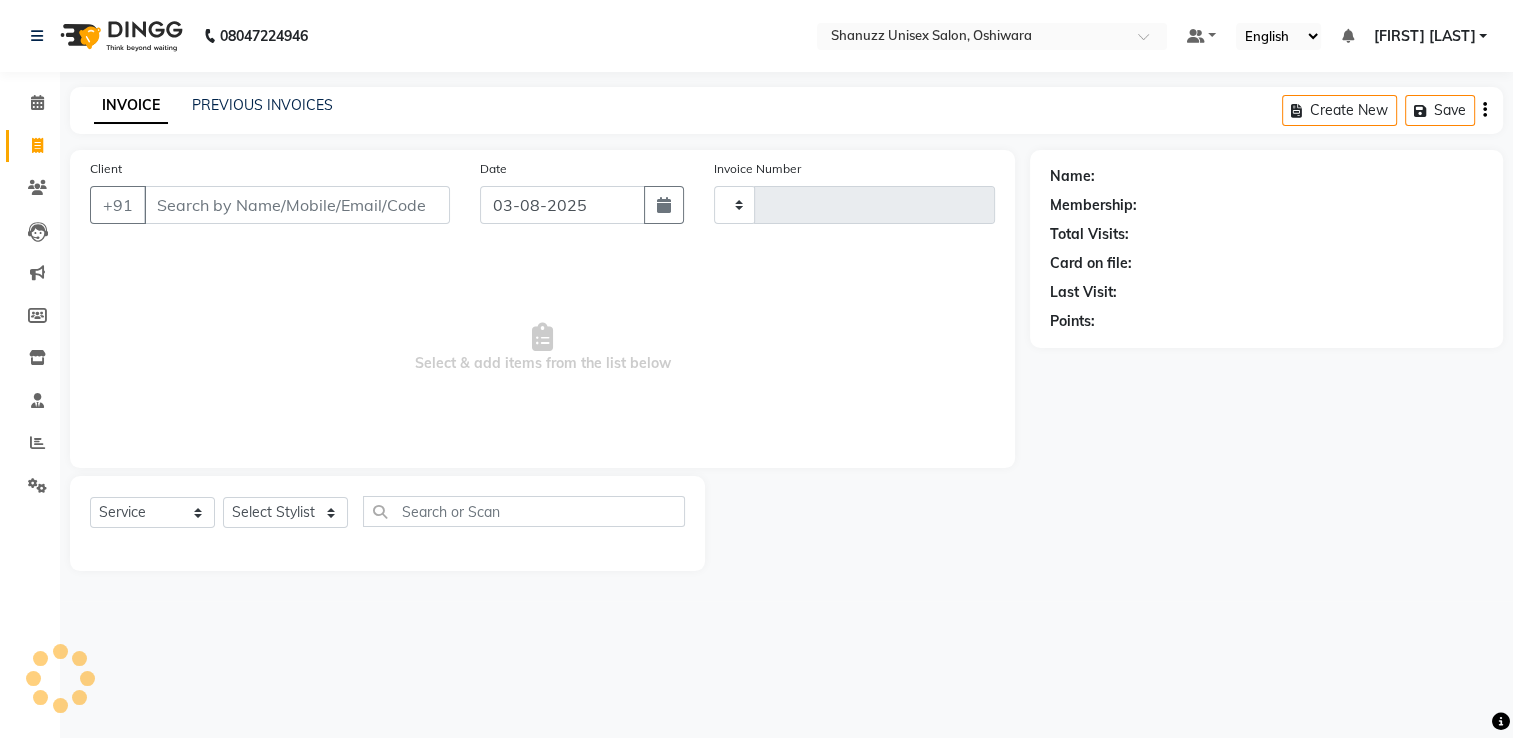 scroll, scrollTop: 0, scrollLeft: 0, axis: both 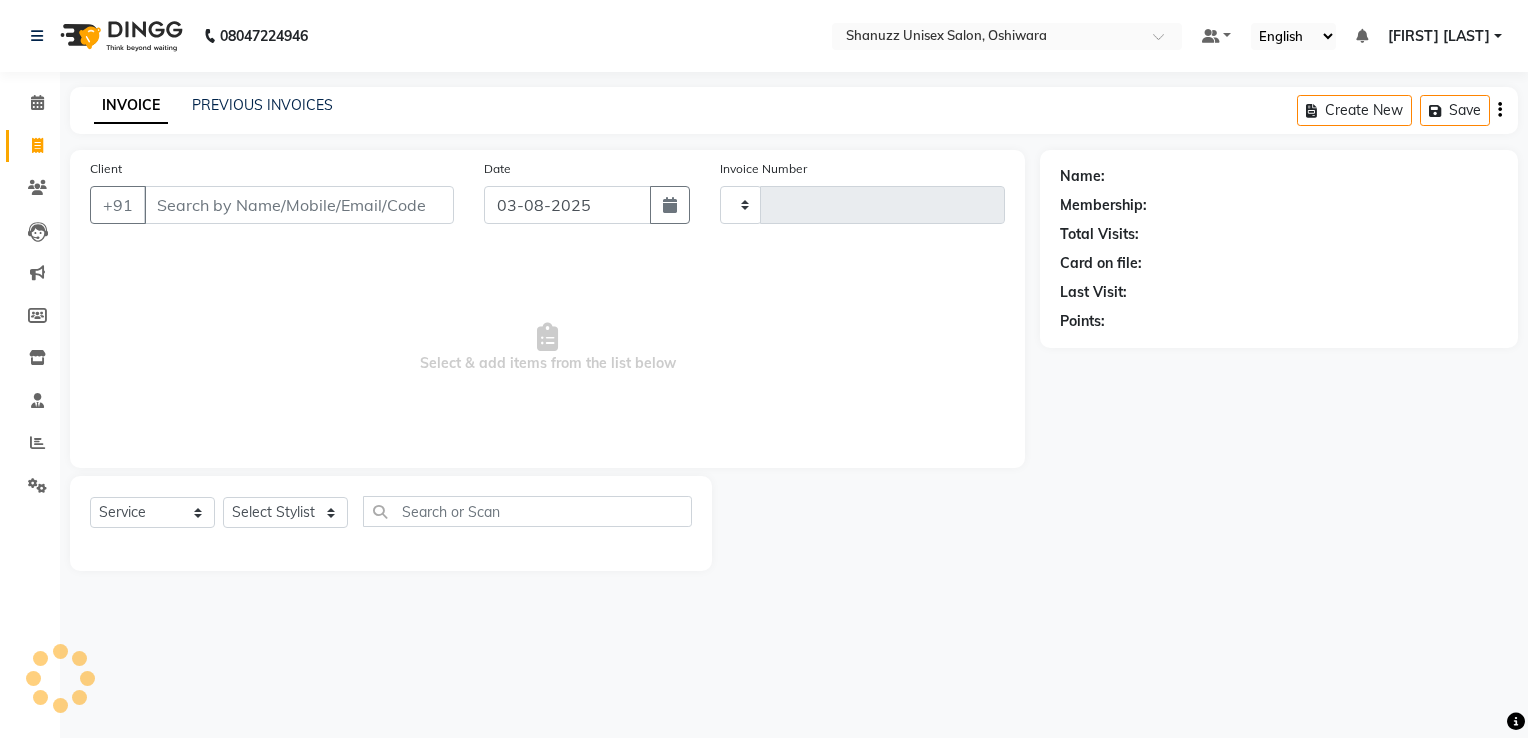 type on "1194" 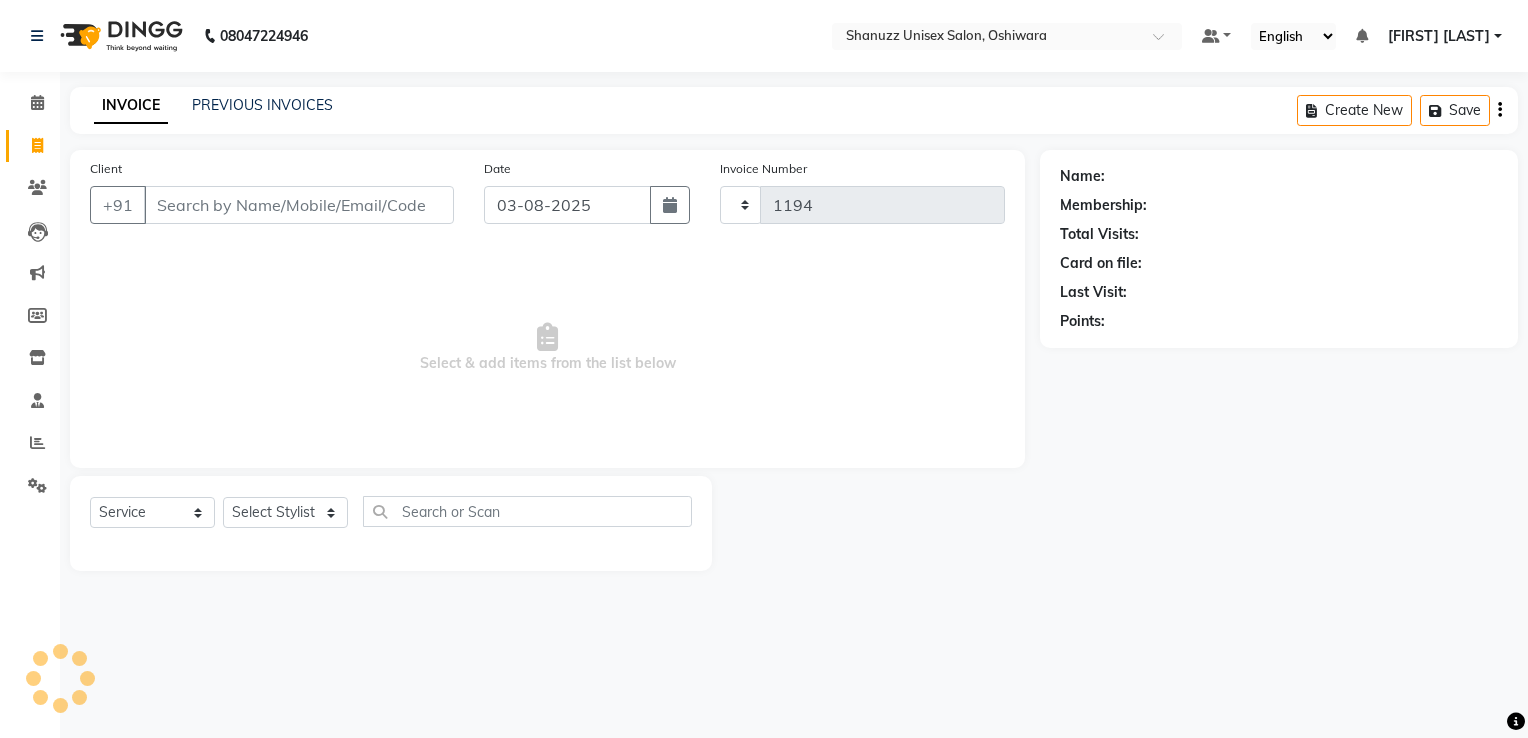 select on "7102" 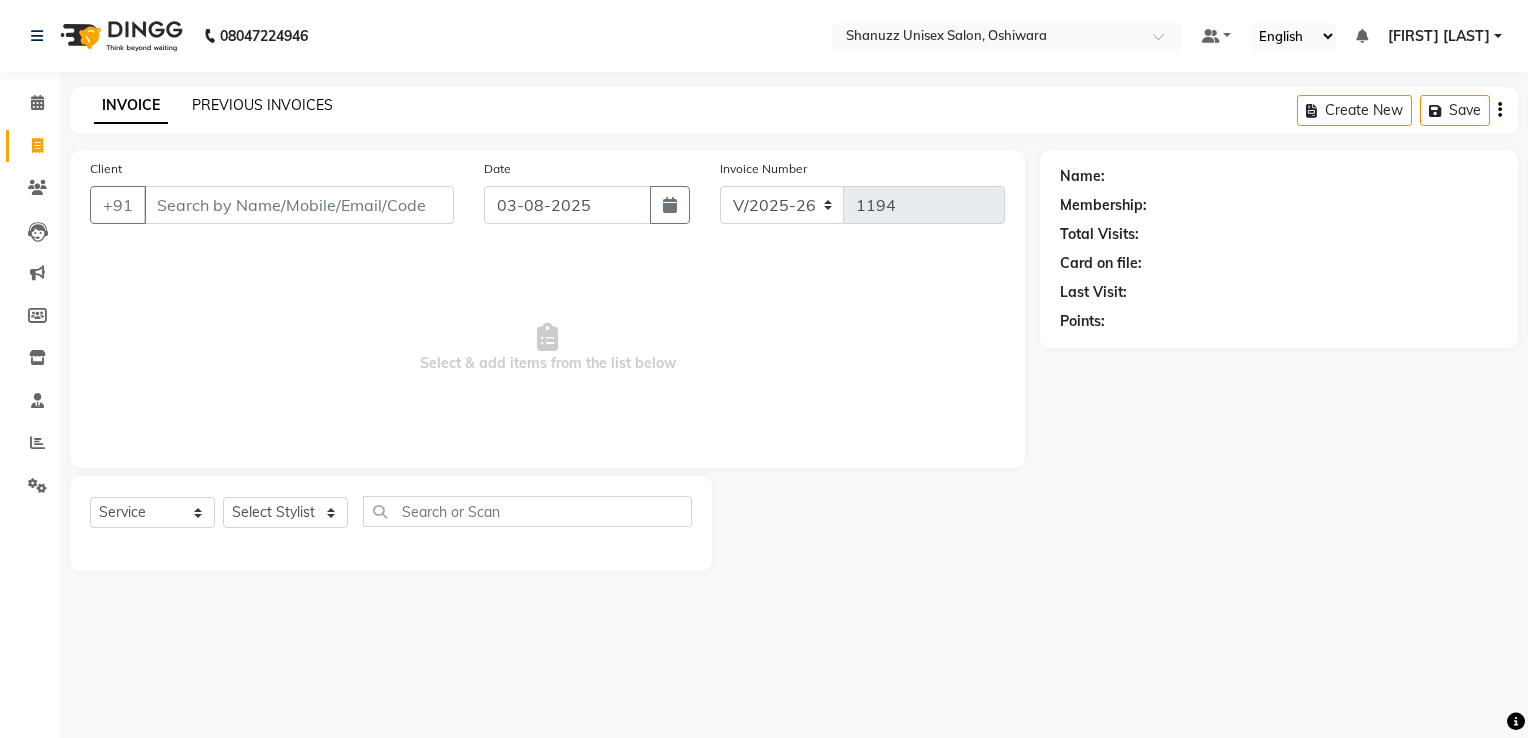 click on "PREVIOUS INVOICES" 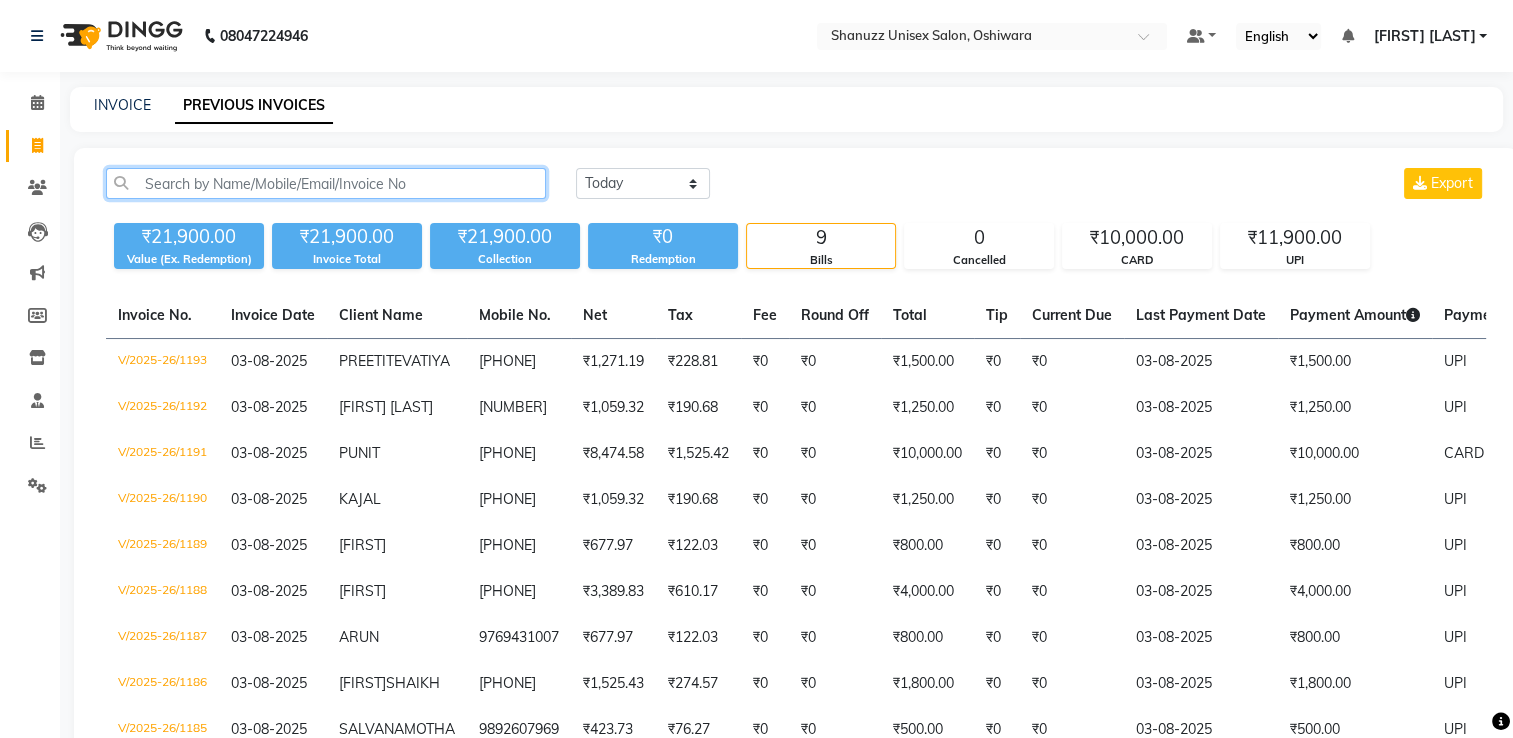 click 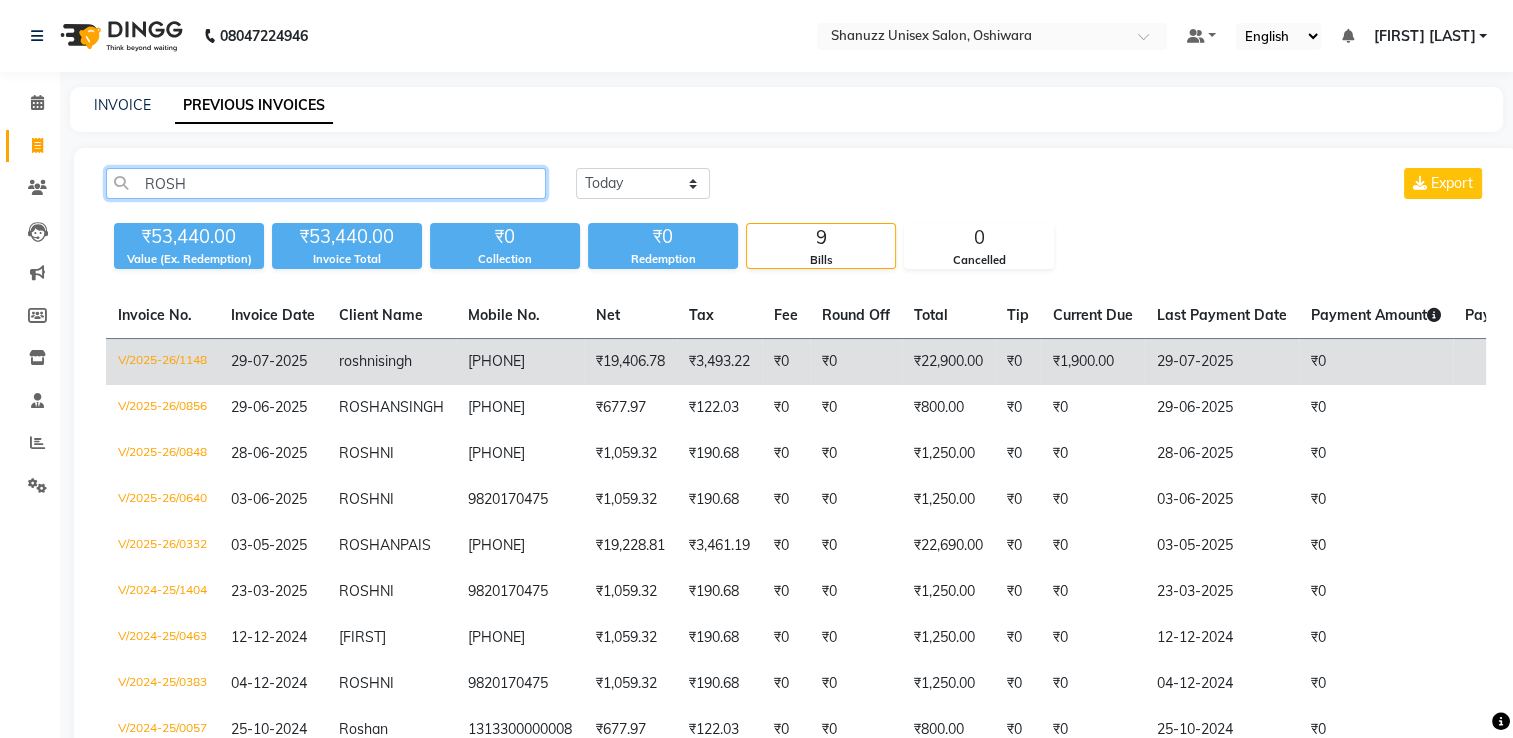 type on "ROSH" 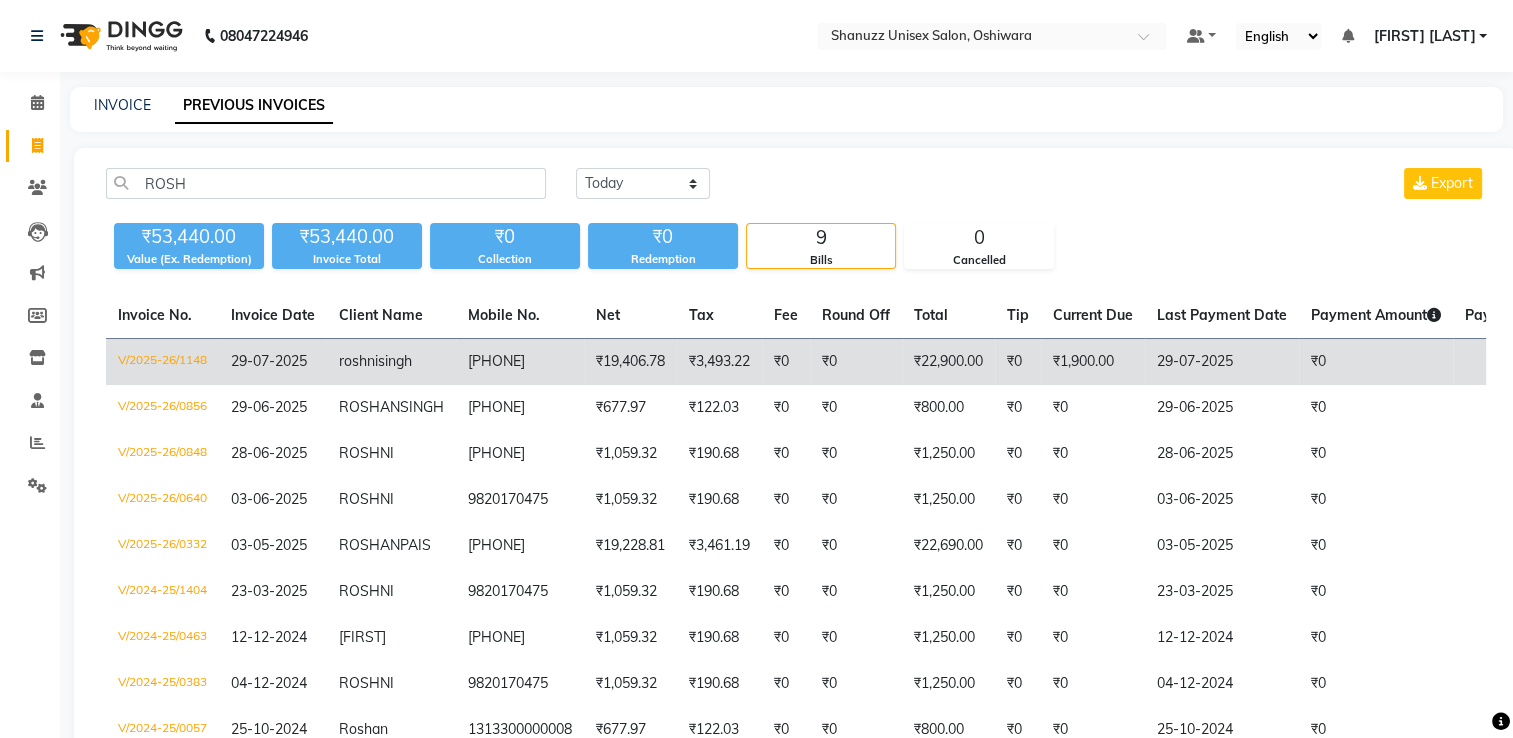 click on "₹19,406.78" 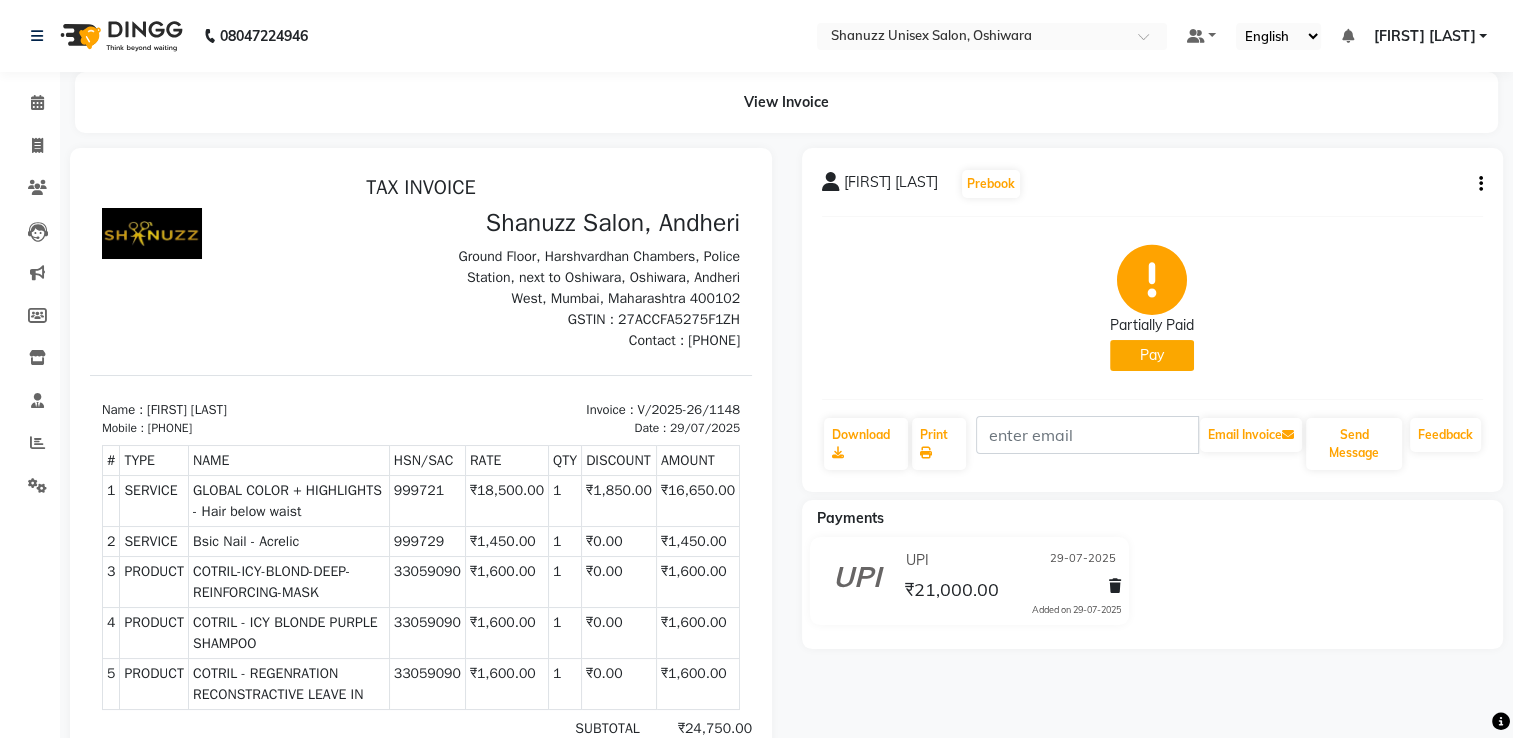 scroll, scrollTop: 0, scrollLeft: 0, axis: both 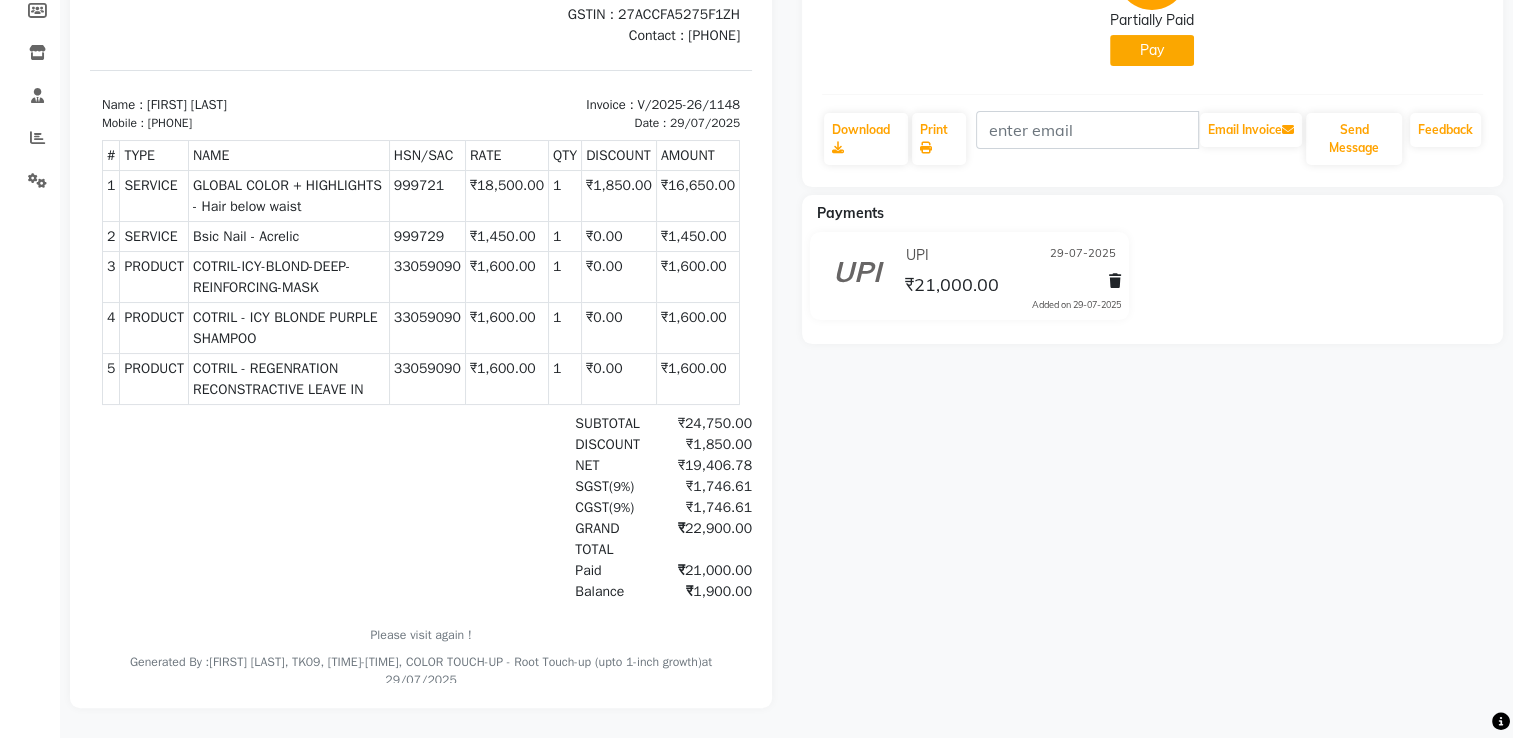 click on "919833440017" at bounding box center [170, 123] 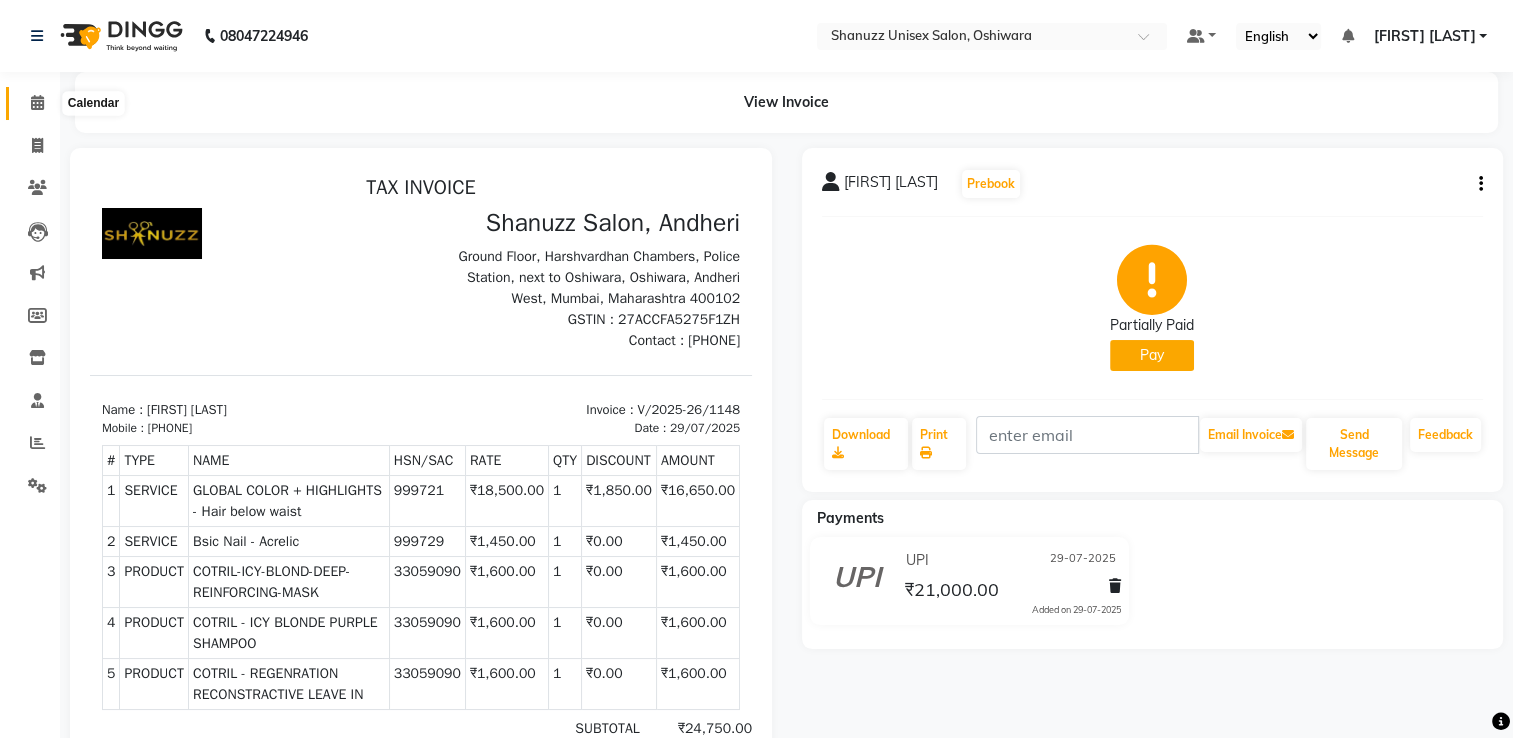 click 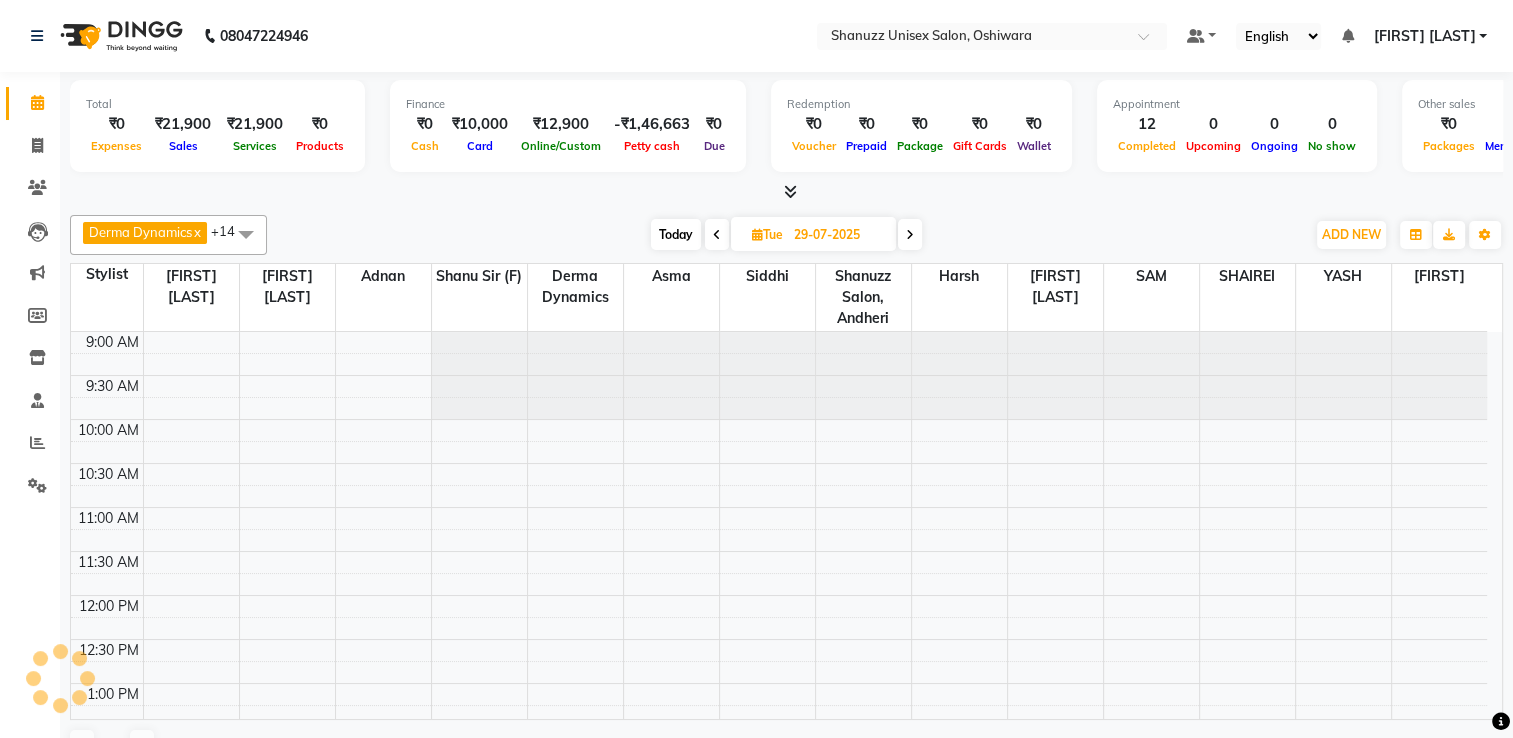 scroll, scrollTop: 659, scrollLeft: 0, axis: vertical 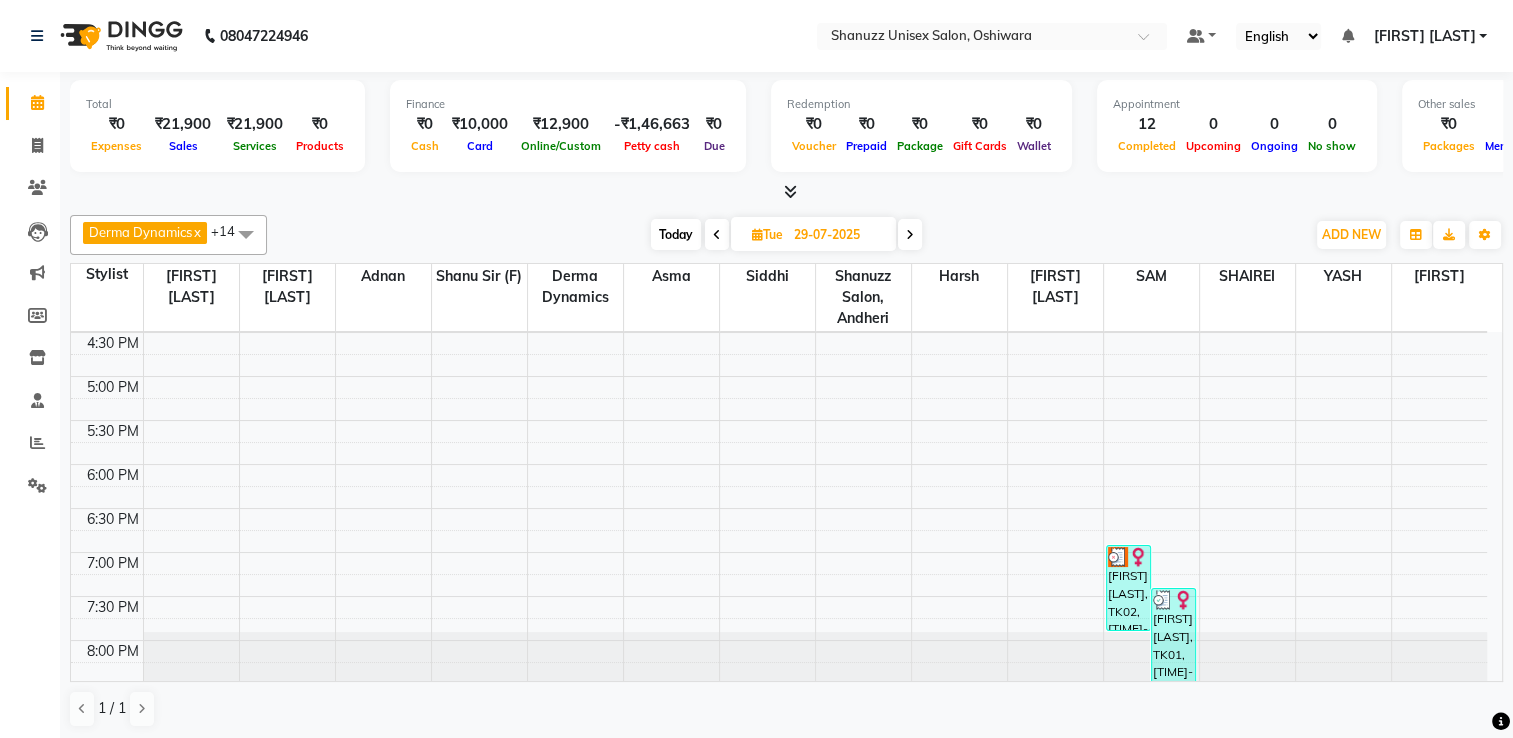 click on "Today" at bounding box center (676, 234) 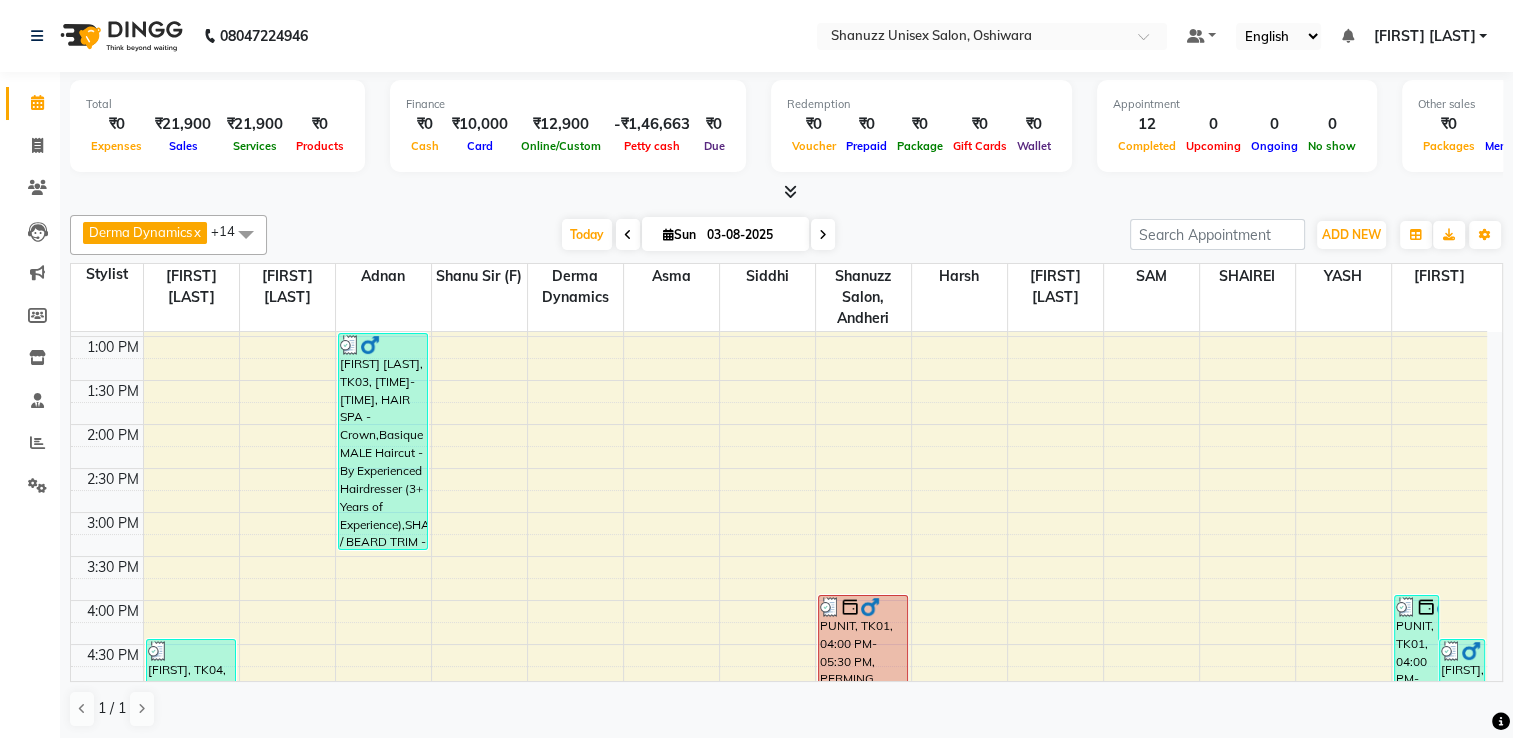 scroll, scrollTop: 343, scrollLeft: 0, axis: vertical 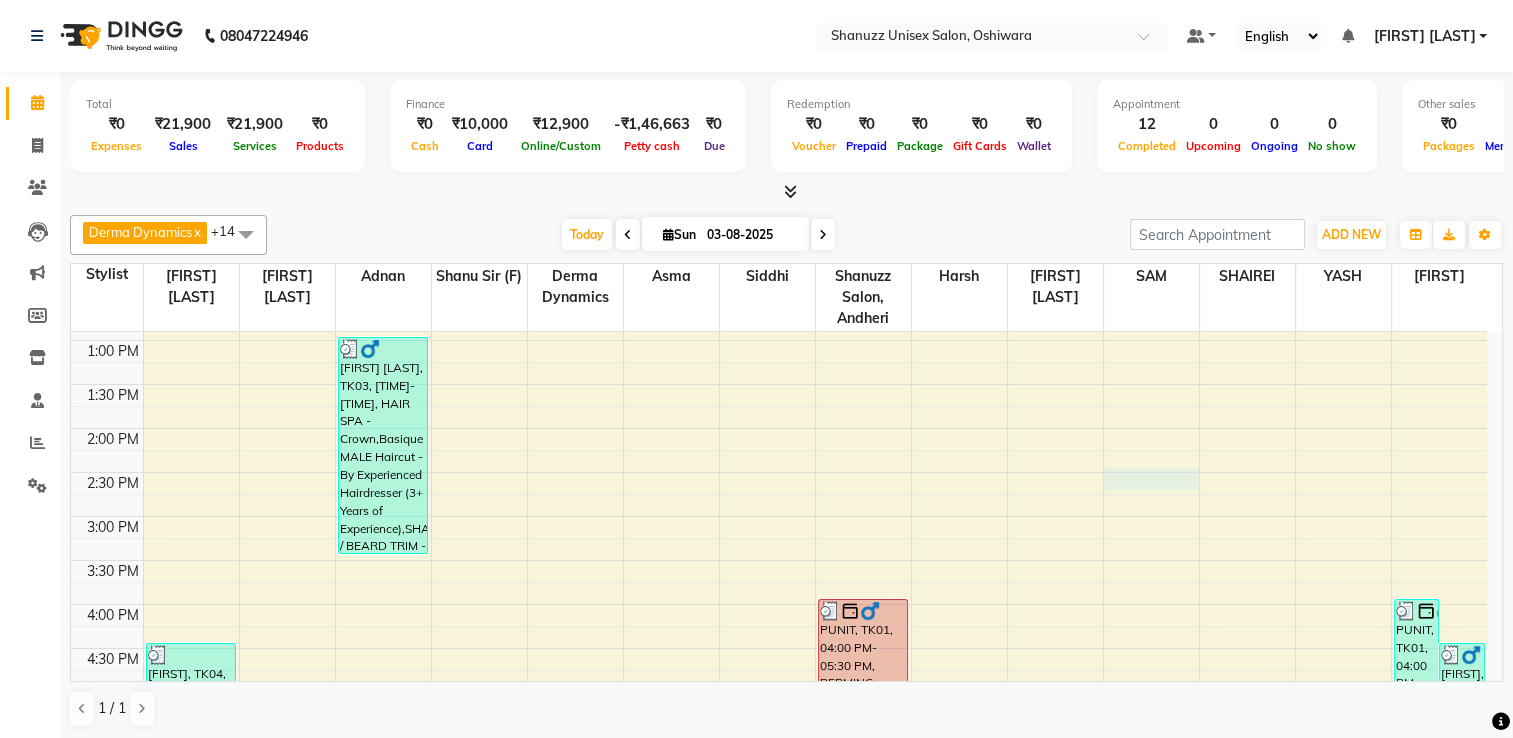 click on "9:00 AM 9:30 AM 10:00 AM 10:30 AM 11:00 AM 11:30 AM 12:00 PM 12:30 PM 1:00 PM 1:30 PM 2:00 PM 2:30 PM 3:00 PM 3:30 PM 4:00 PM 4:30 PM 5:00 PM 5:30 PM 6:00 PM 6:30 PM 7:00 PM 7:30 PM 8:00 PM 8:30 PM     ARUN, TK04, 04:30 PM-06:00 PM, Basique MALE Haircut - By Experienced Hairdresser (3+ Years of Experience),SHAVE / BEARD TRIM - By Experienced Hairdresser (3+ Years of Experience)     AAQAIB, TK05, 06:00 PM-07:00 PM, Basique MALE Haircut - By Experienced Hairdresser (3+ Years of Experience)     PREETI TEVATIYA, TK09, 07:00 PM-08:00 PM, COLOR TOUCH-UP - Root Touch-up (upto 1-inch growth)     RUTU PATEL, TK08, 06:00 PM-07:00 PM, Basique FEMALE Haircut - By Seasoned Hairdresser (10+ Years of Experience)     SUMANT, TK06, 05:00 PM-06:30 PM, Basique MALE Haircut - By Experienced Hairdresser (3+ Years of Experience),SHAVE / BEARD TRIM - By Experienced Hairdresser (3+ Years of Experience)     PUNIT, TK01, 05:30 PM-08:00 PM, PERMING ,Basique MALE Haircut - By Seasoned Hairdresser (10+ Years of Experience)" at bounding box center (779, 516) 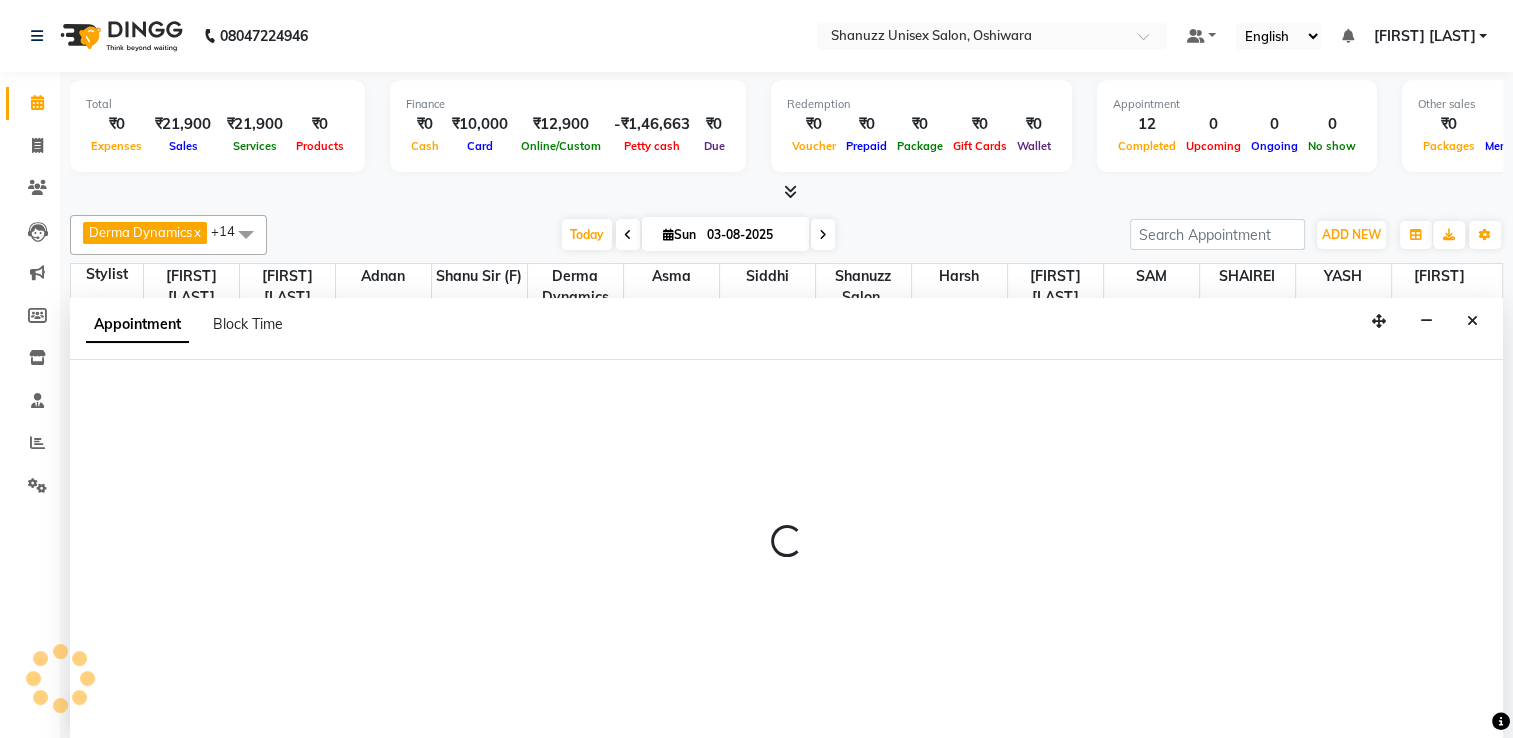 scroll, scrollTop: 0, scrollLeft: 0, axis: both 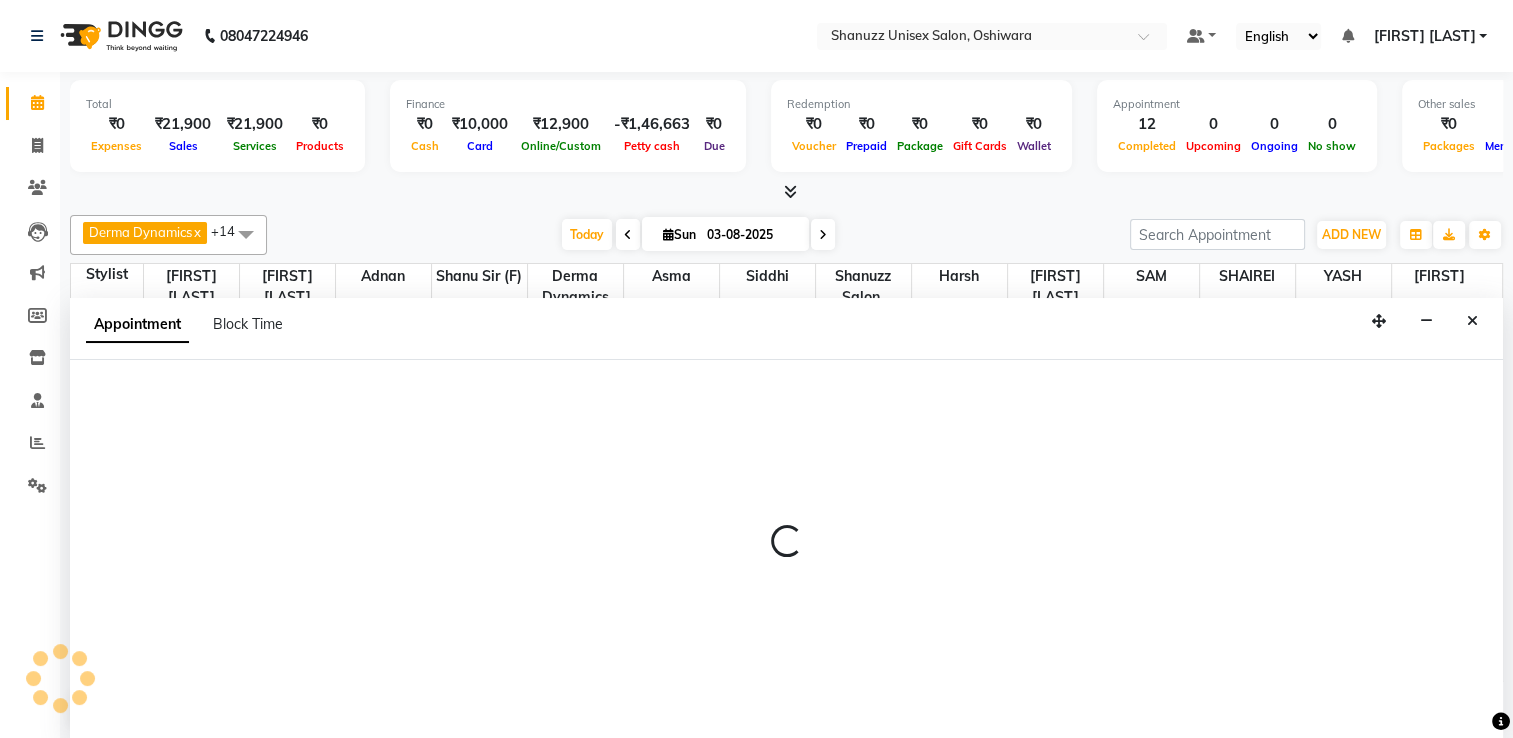 select on "78152" 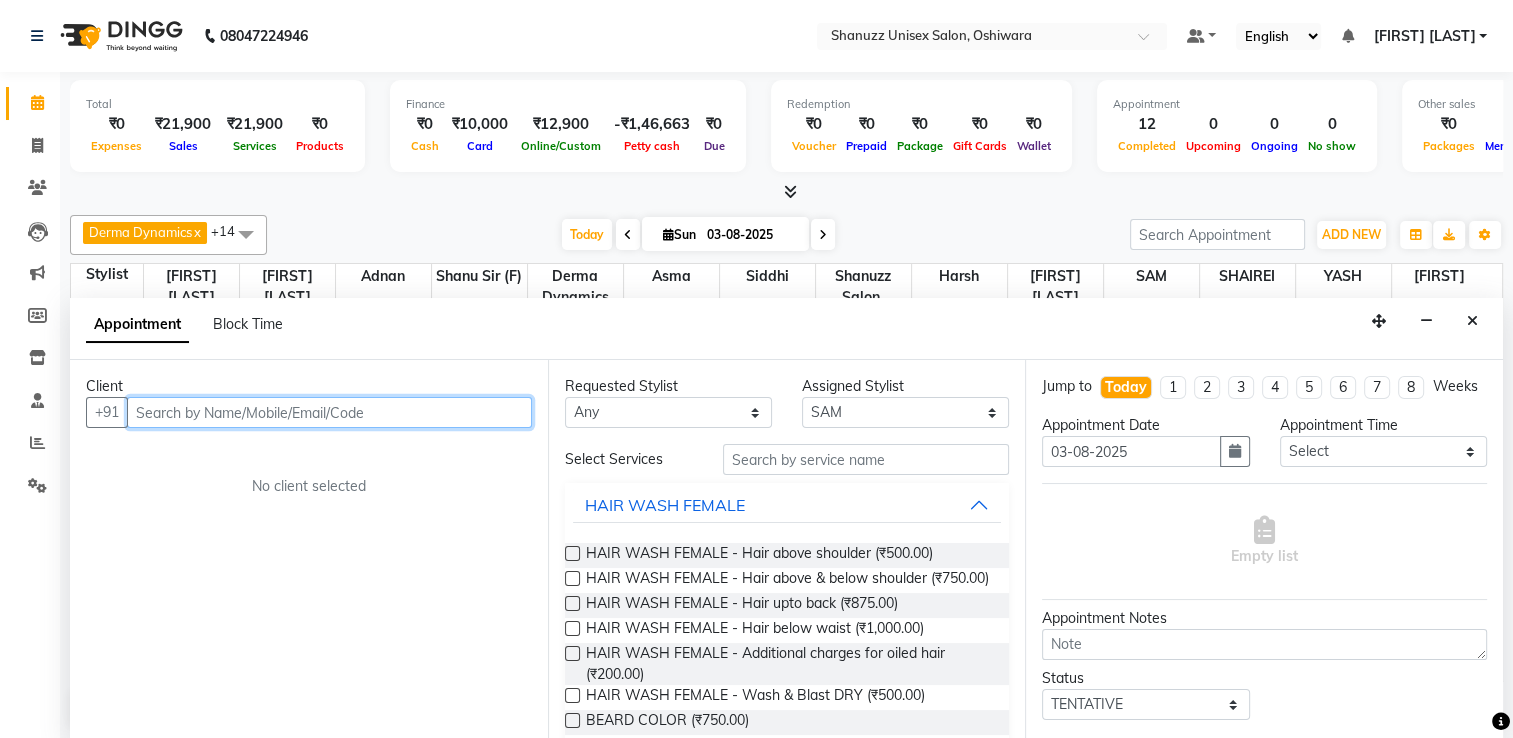 click at bounding box center [329, 412] 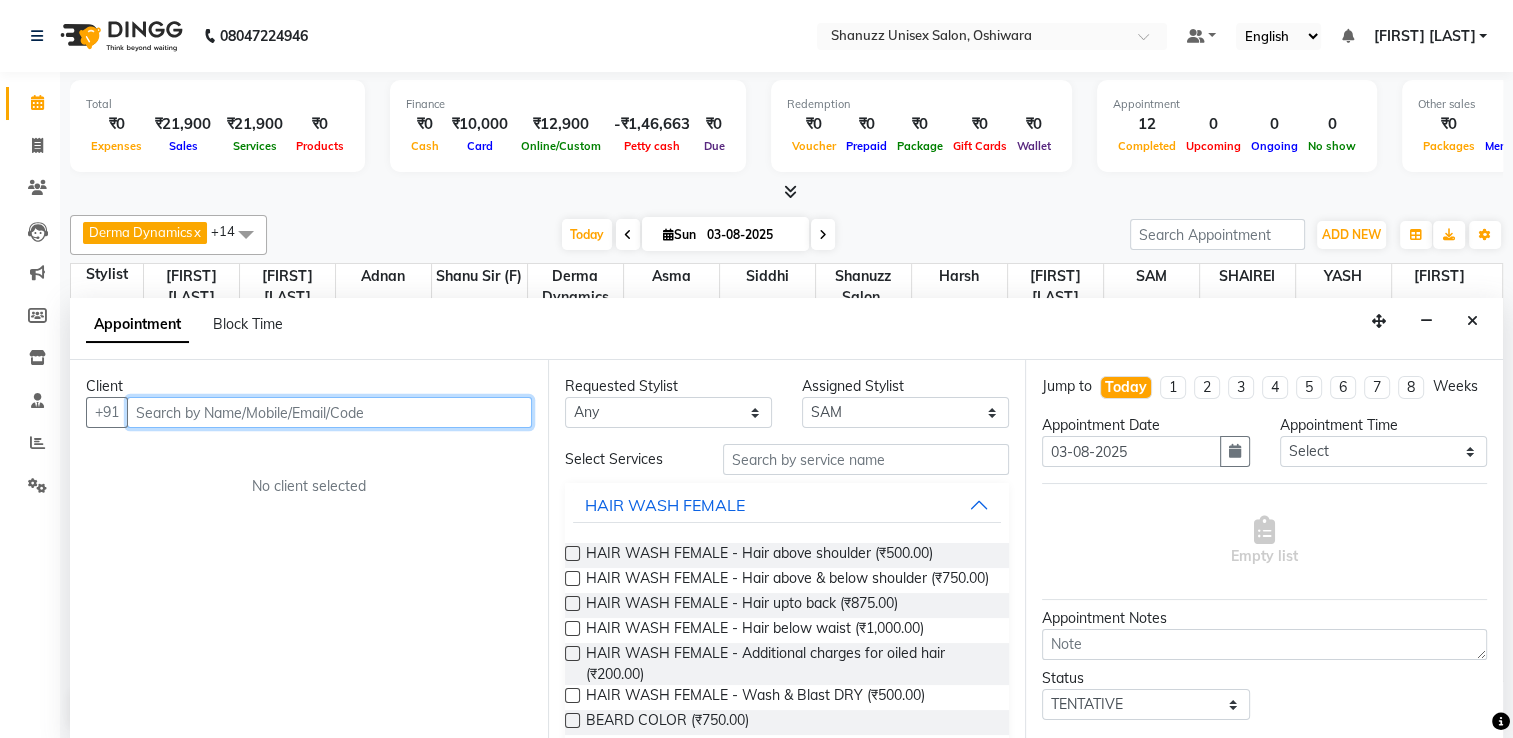 paste on "919833440017" 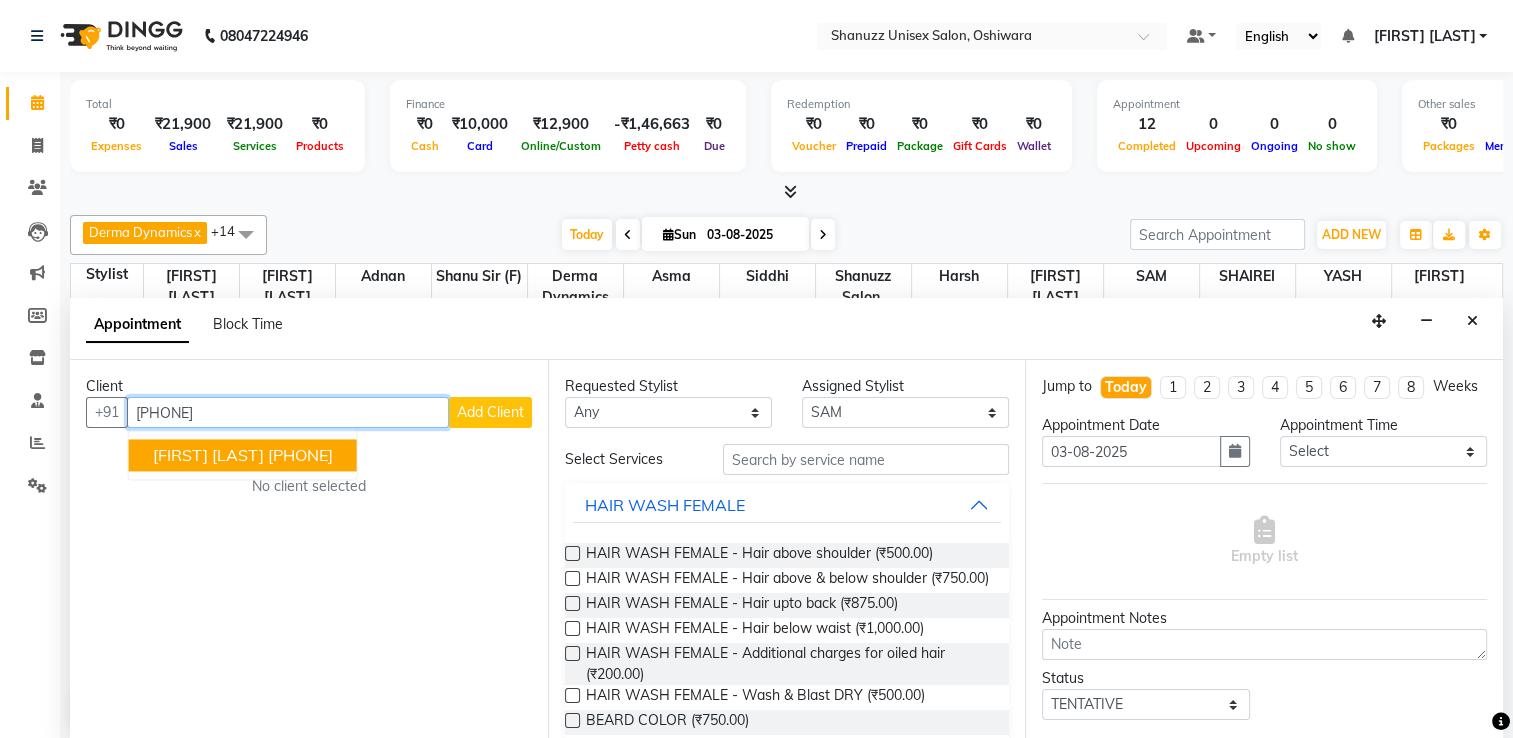 click on "919833440017" at bounding box center (288, 412) 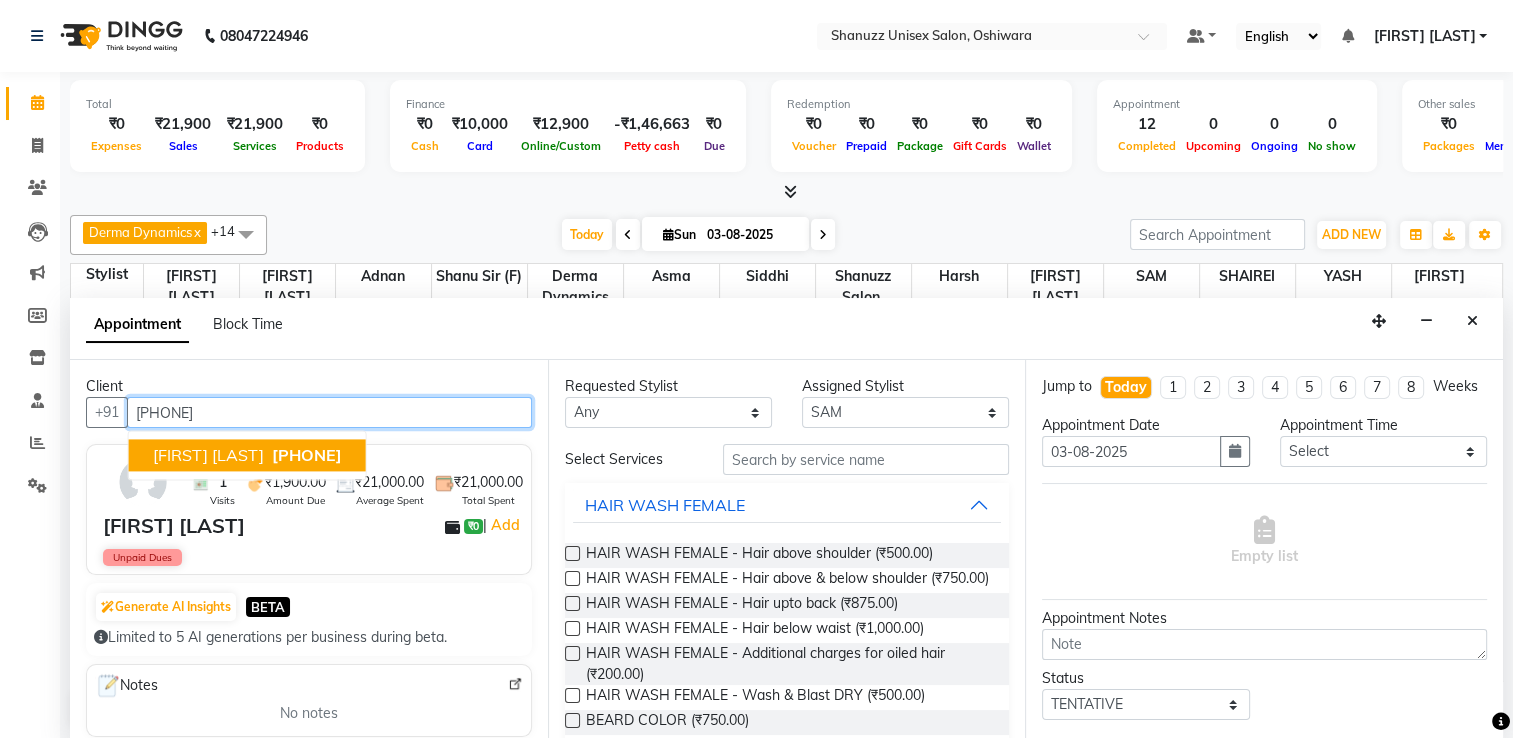 click on "roshni singh   9833440017" at bounding box center [247, 455] 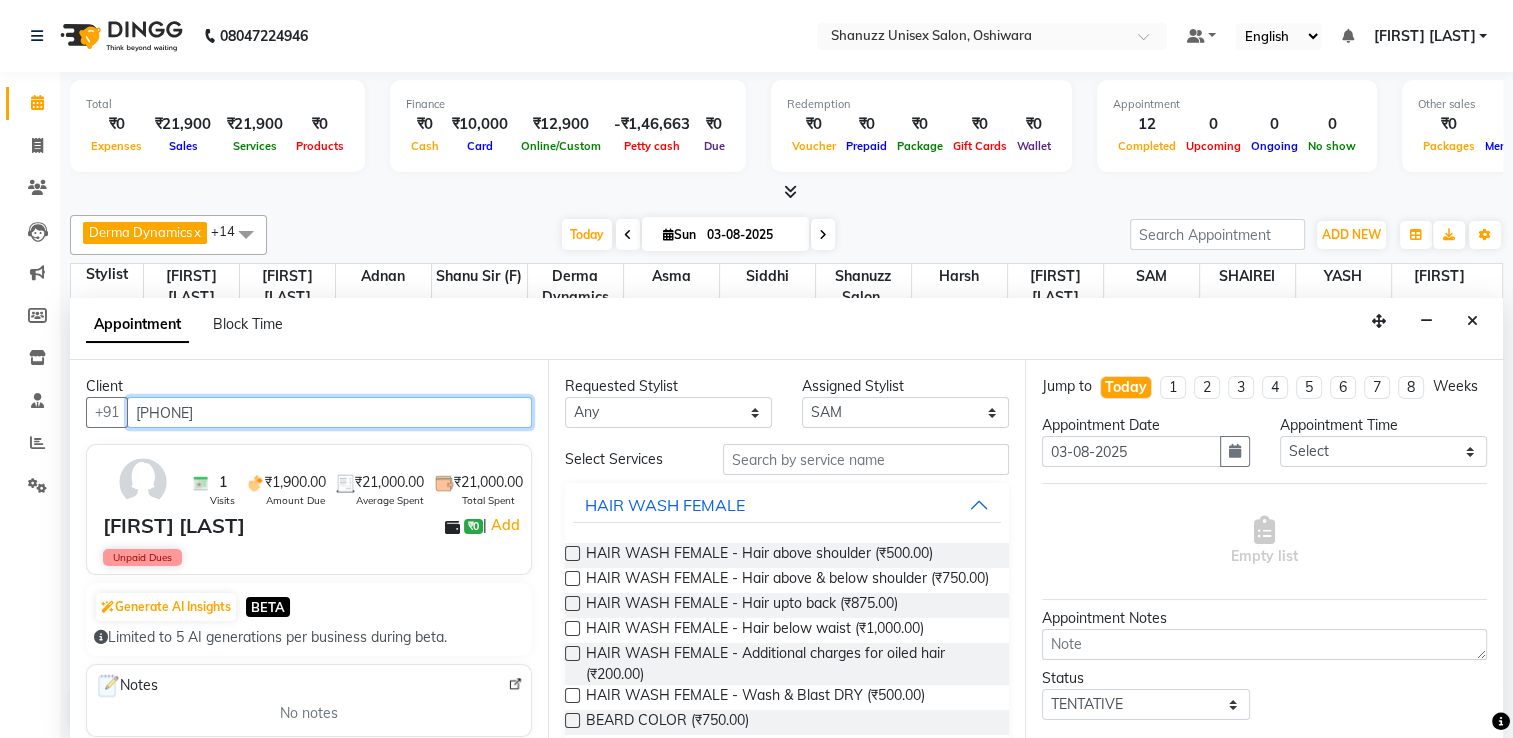 type on "[PHONE]" 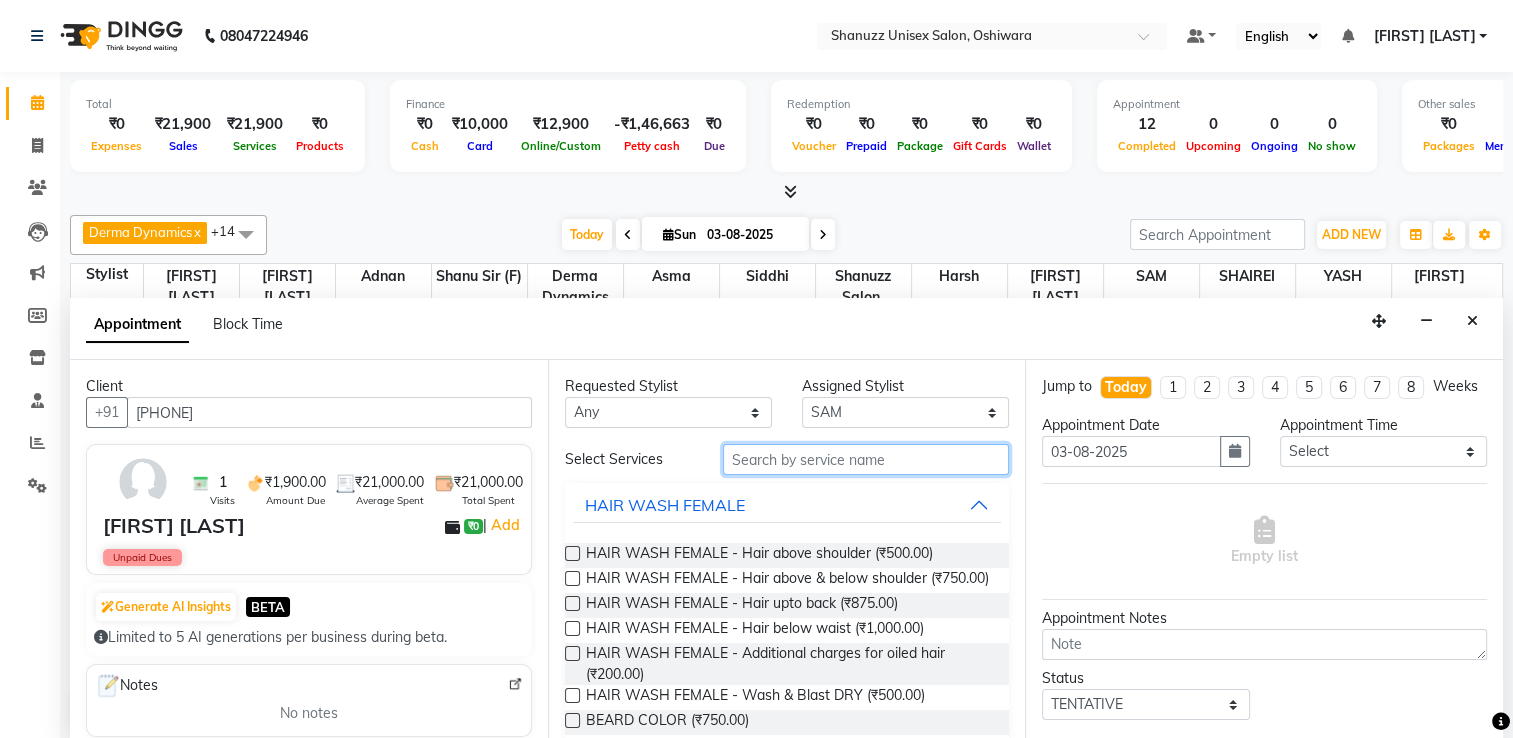 click at bounding box center (866, 459) 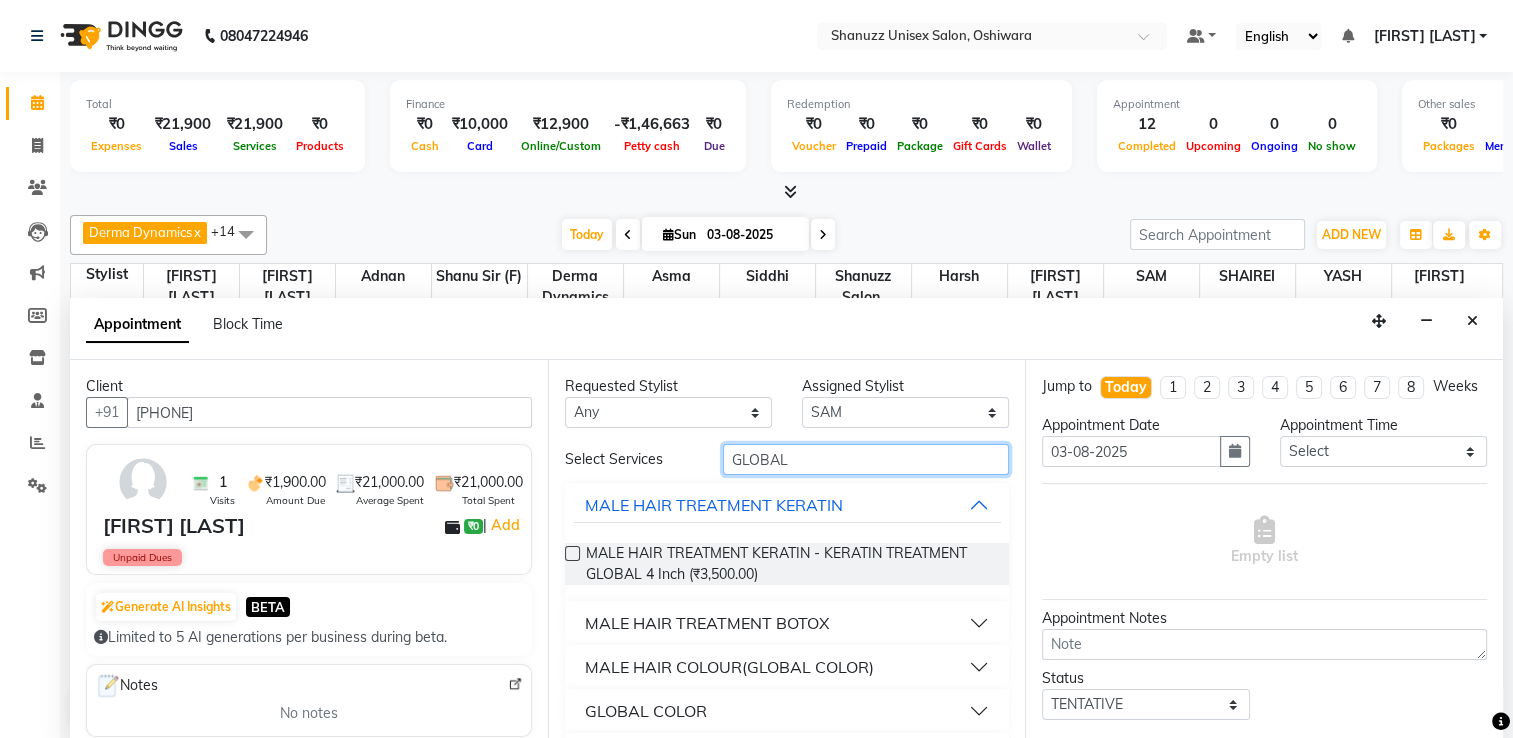 scroll, scrollTop: 51, scrollLeft: 0, axis: vertical 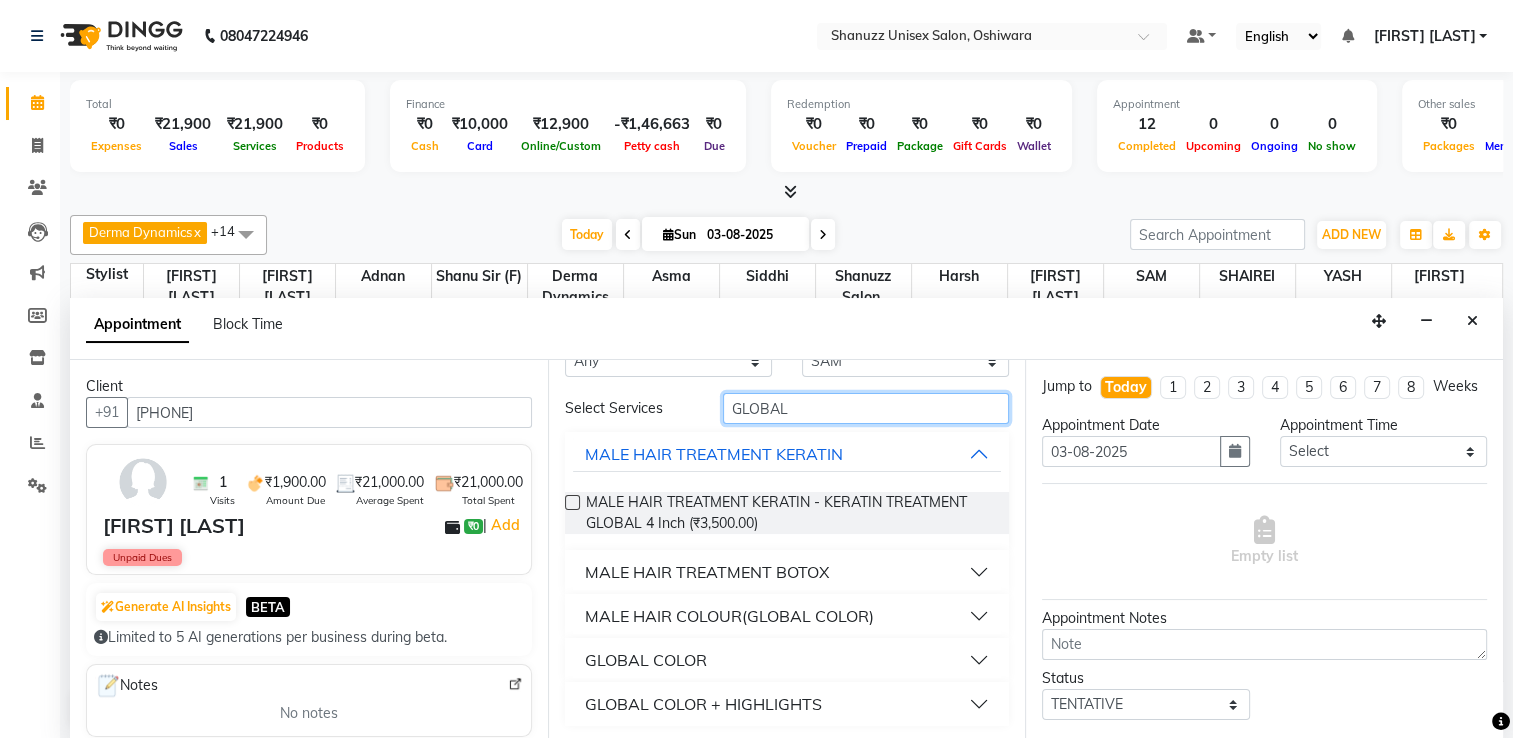 type on "GLOBAL" 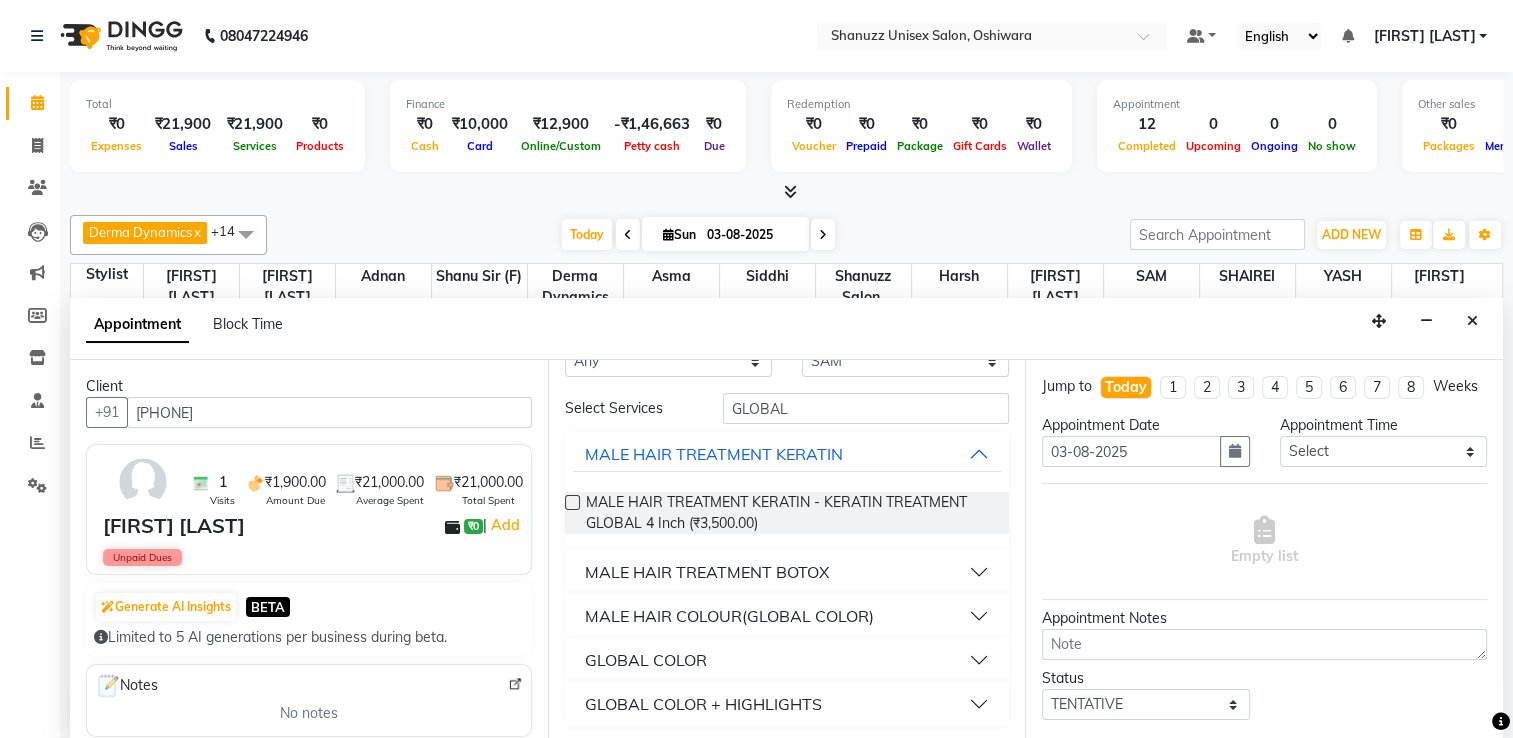click on "GLOBAL COLOR + HIGHLIGHTS" at bounding box center (703, 704) 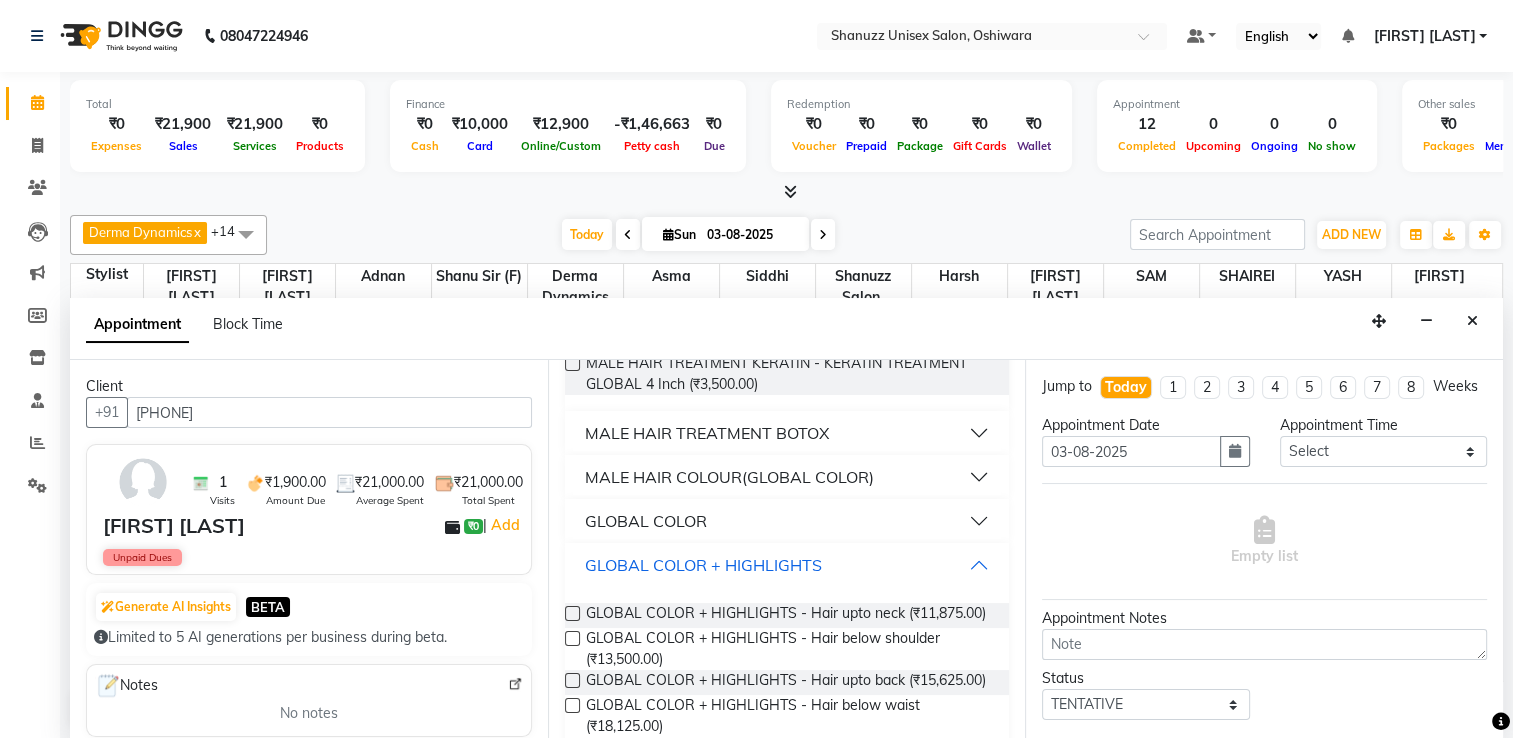 scroll, scrollTop: 251, scrollLeft: 0, axis: vertical 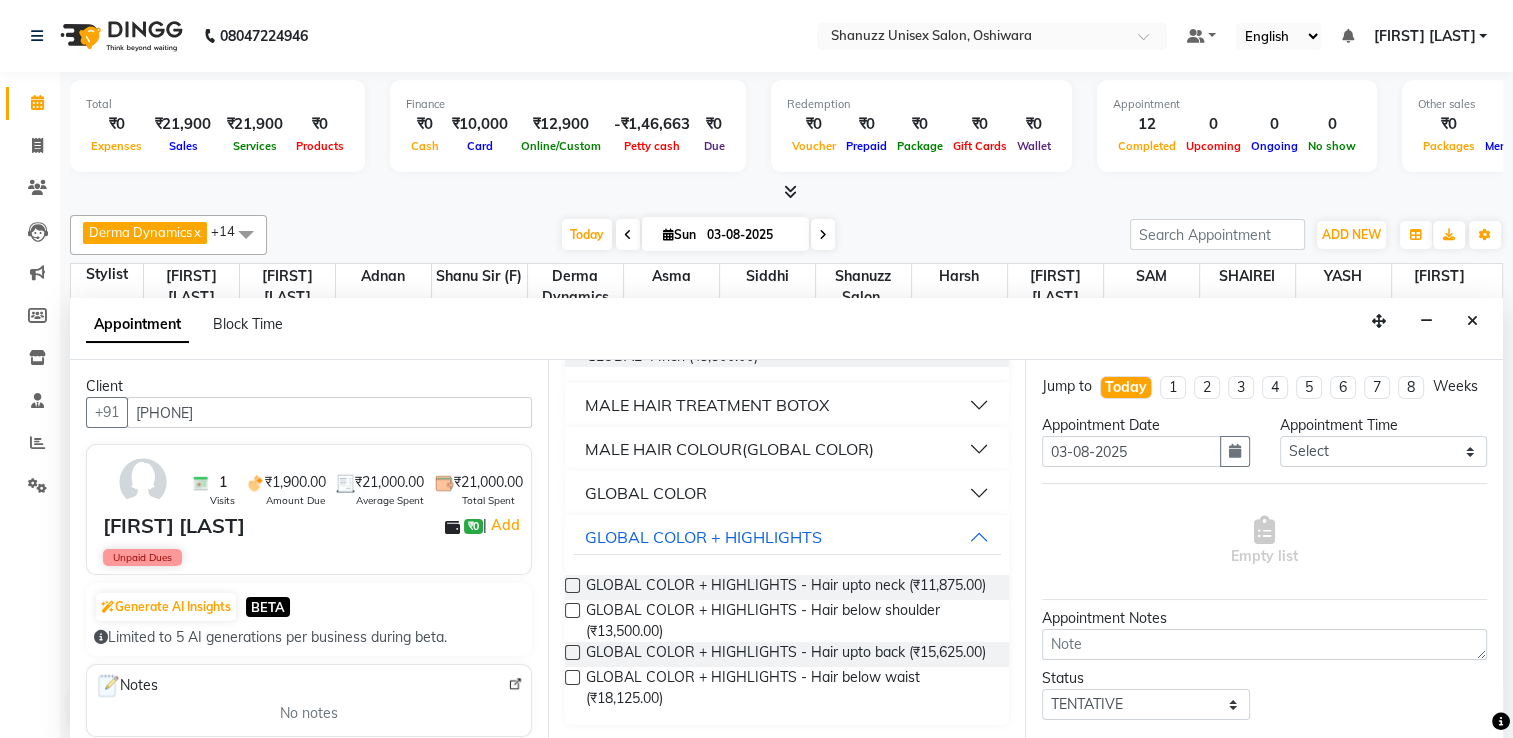 click at bounding box center [572, 677] 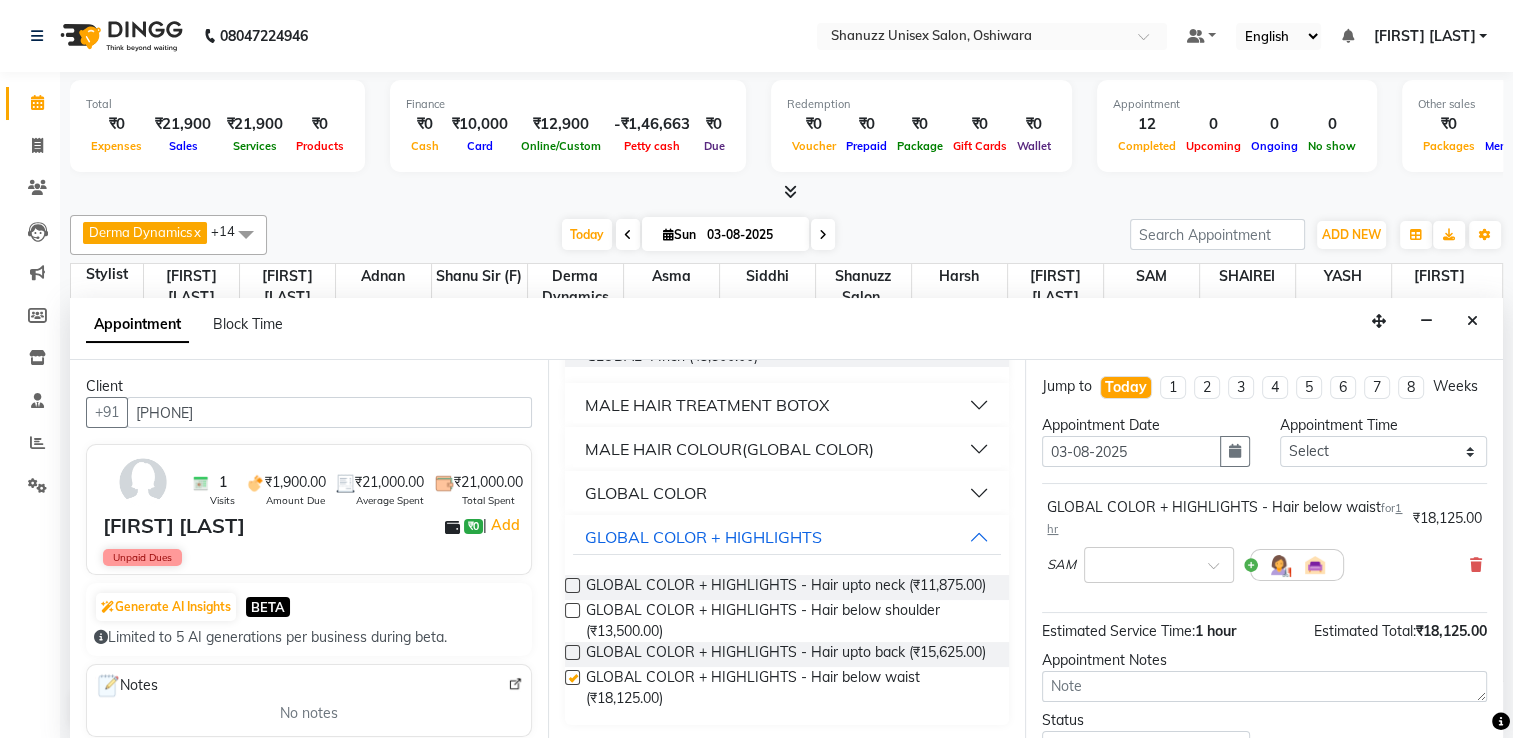 checkbox on "false" 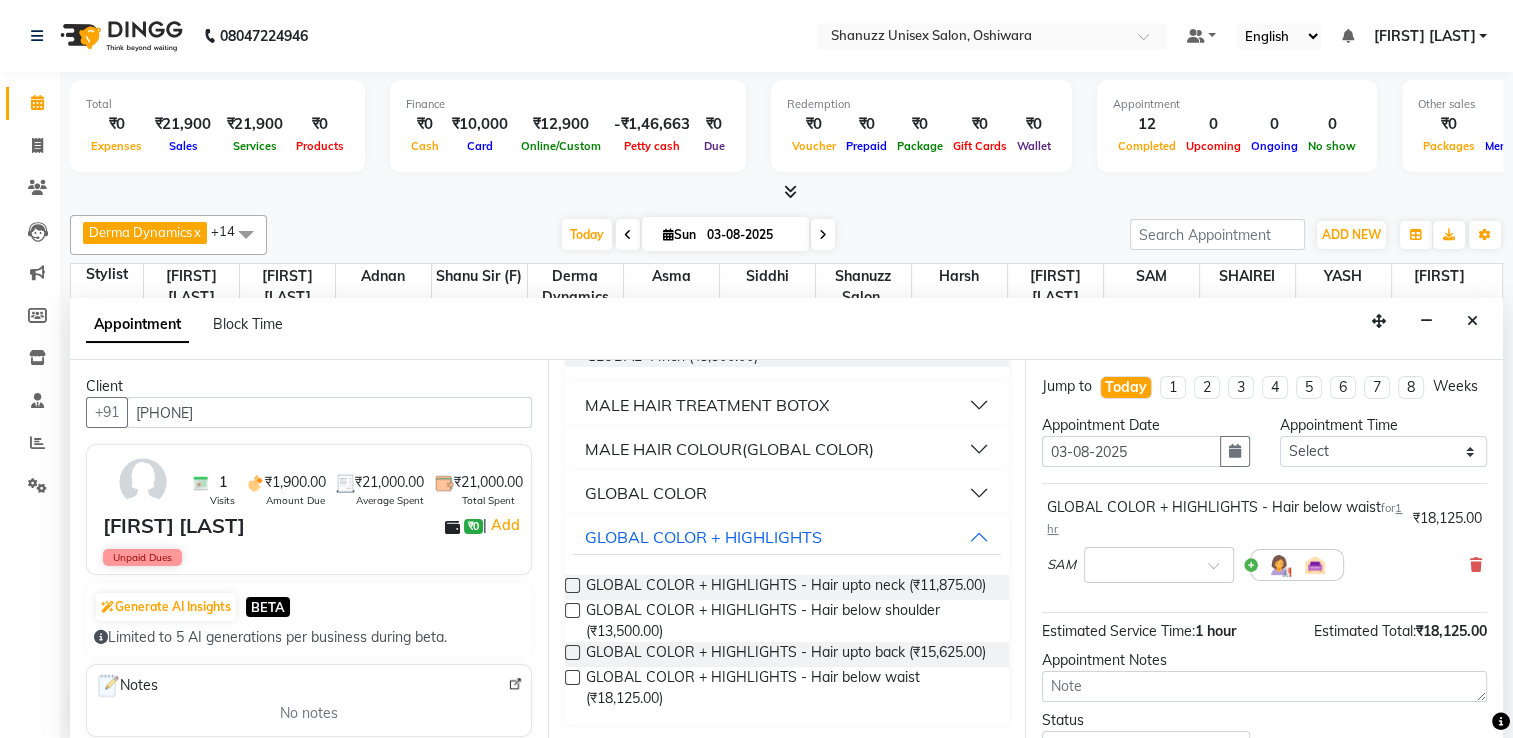 scroll, scrollTop: 164, scrollLeft: 0, axis: vertical 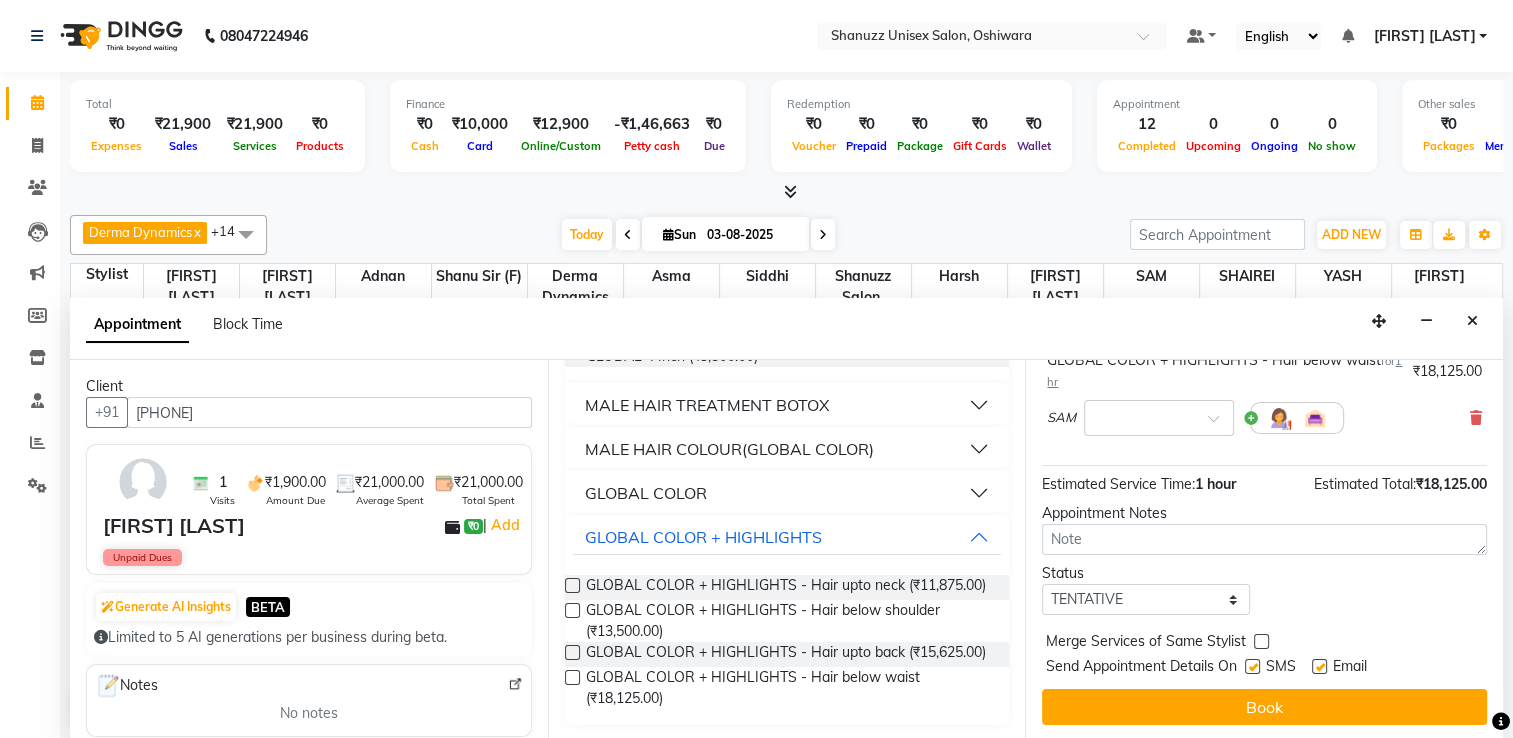click at bounding box center (1252, 666) 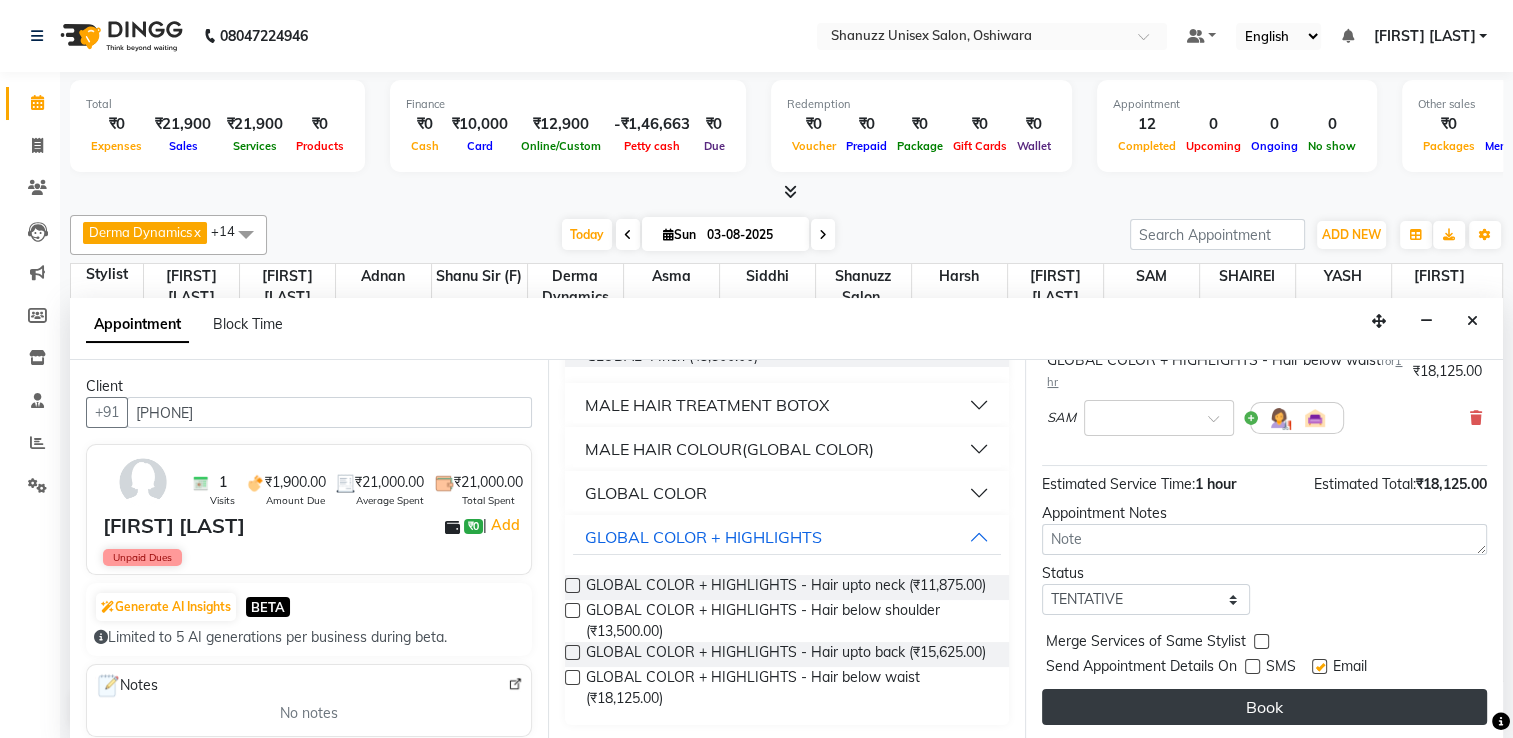 click on "Book" at bounding box center (1264, 707) 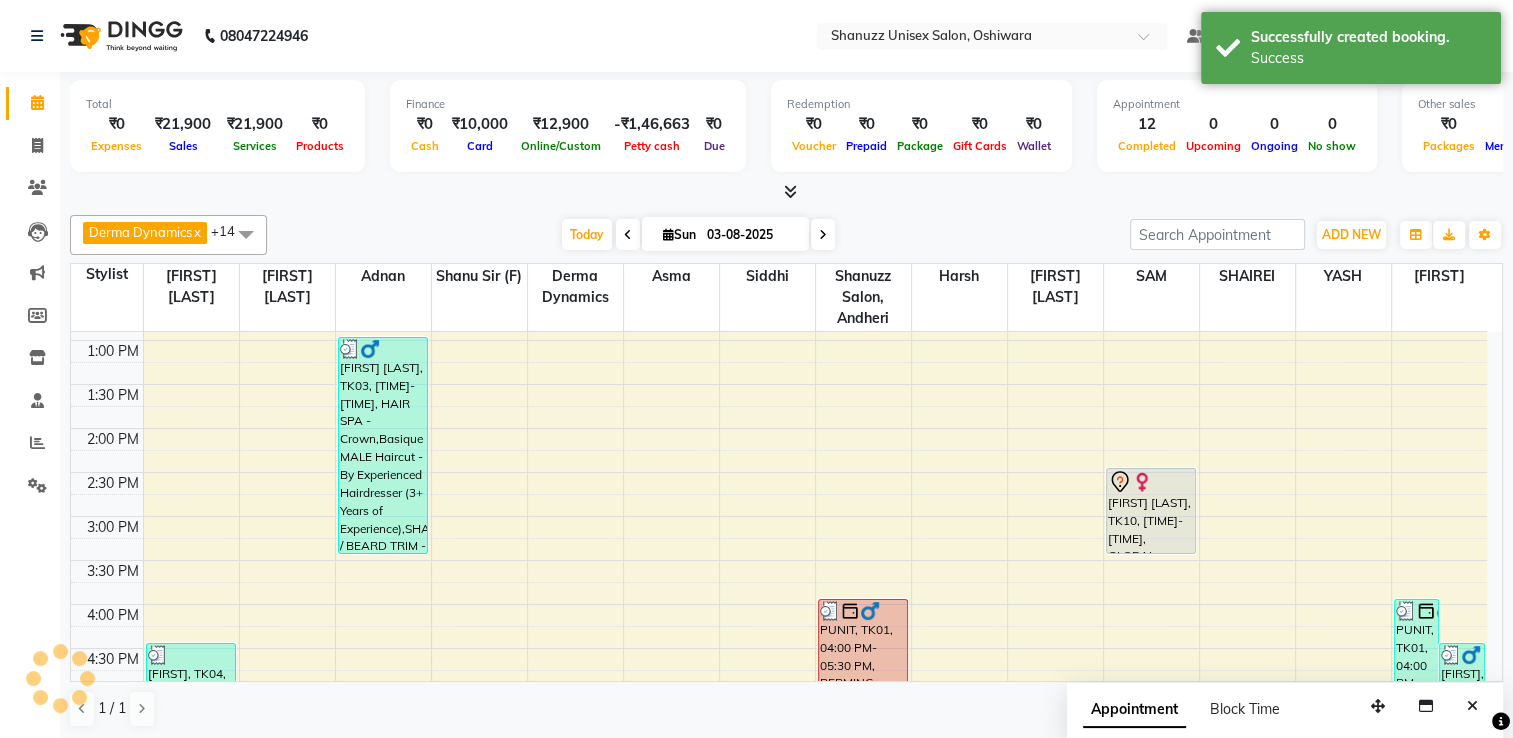 scroll, scrollTop: 0, scrollLeft: 0, axis: both 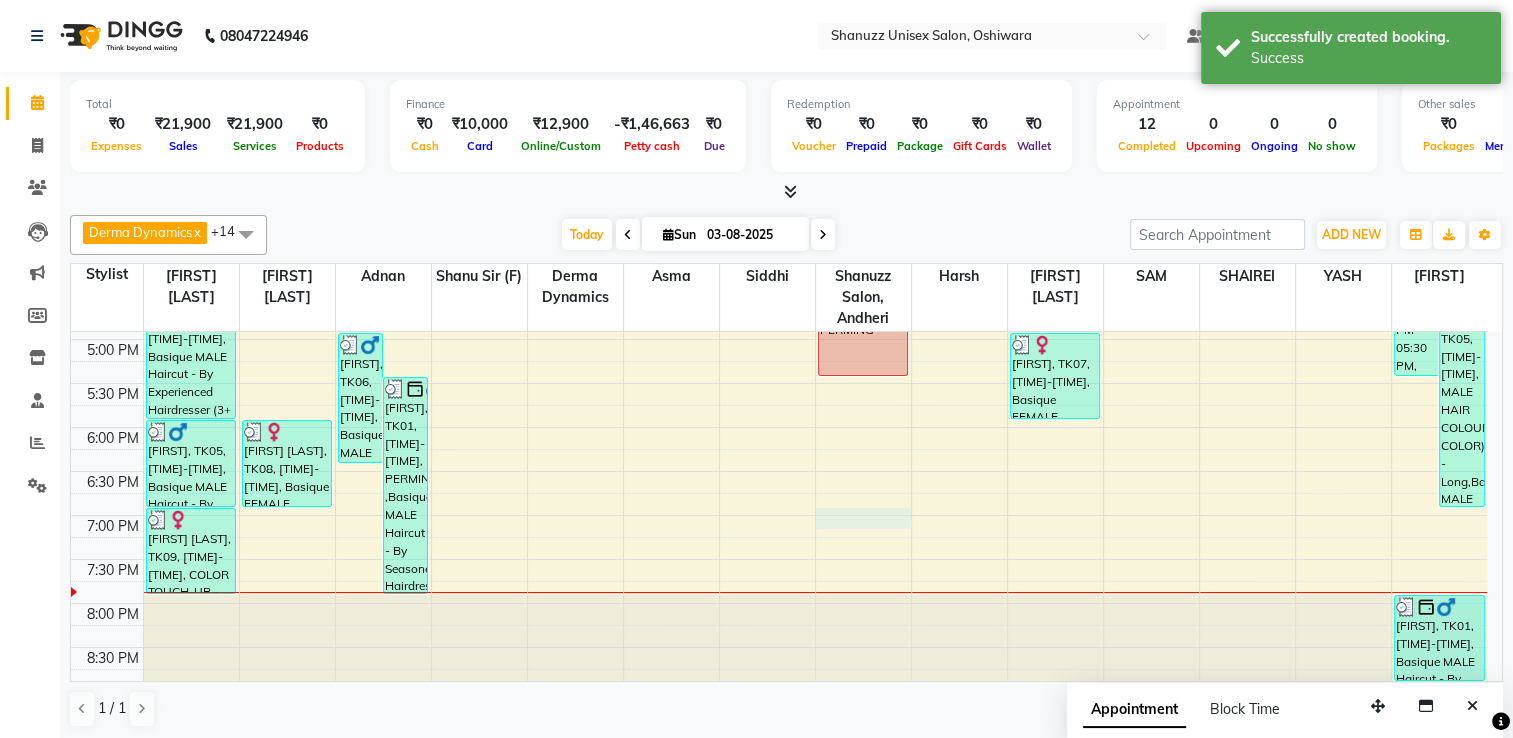 click on "9:00 AM 9:30 AM 10:00 AM 10:30 AM 11:00 AM 11:30 AM 12:00 PM 12:30 PM 1:00 PM 1:30 PM 2:00 PM 2:30 PM 3:00 PM 3:30 PM 4:00 PM 4:30 PM 5:00 PM 5:30 PM 6:00 PM 6:30 PM 7:00 PM 7:30 PM 8:00 PM 8:30 PM     ARUN, TK04, 04:30 PM-06:00 PM, Basique MALE Haircut - By Experienced Hairdresser (3+ Years of Experience),SHAVE / BEARD TRIM - By Experienced Hairdresser (3+ Years of Experience)     AAQAIB, TK05, 06:00 PM-07:00 PM, Basique MALE Haircut - By Experienced Hairdresser (3+ Years of Experience)     PREETI TEVATIYA, TK09, 07:00 PM-08:00 PM, COLOR TOUCH-UP - Root Touch-up (upto 1-inch growth)     RUTU PATEL, TK08, 06:00 PM-07:00 PM, Basique FEMALE Haircut - By Seasoned Hairdresser (10+ Years of Experience)     SUMANT, TK06, 05:00 PM-06:30 PM, Basique MALE Haircut - By Experienced Hairdresser (3+ Years of Experience),SHAVE / BEARD TRIM - By Experienced Hairdresser (3+ Years of Experience)     PUNIT, TK01, 05:30 PM-08:00 PM, PERMING ,Basique MALE Haircut - By Seasoned Hairdresser (10+ Years of Experience)" at bounding box center (779, 163) 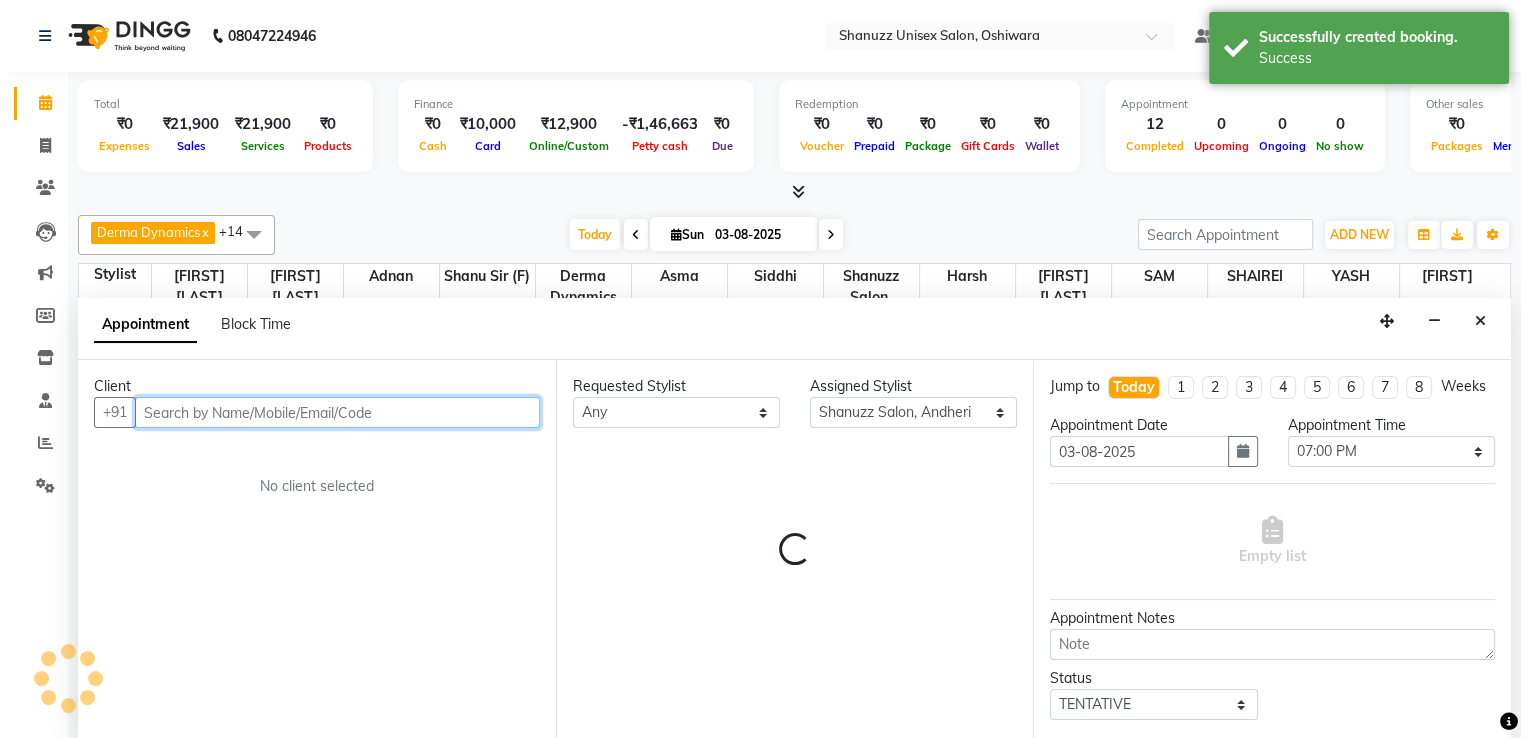 scroll, scrollTop: 0, scrollLeft: 0, axis: both 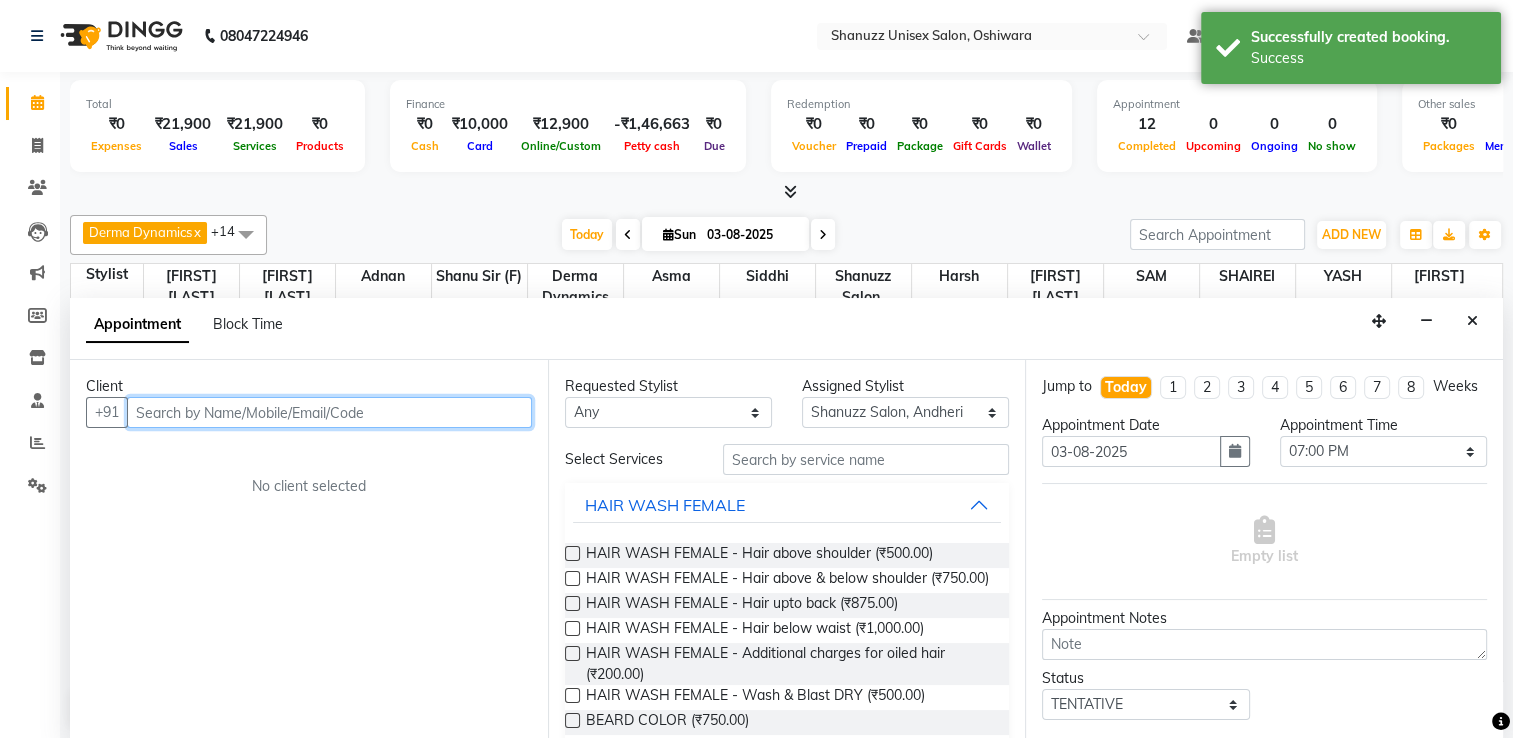 click at bounding box center [329, 412] 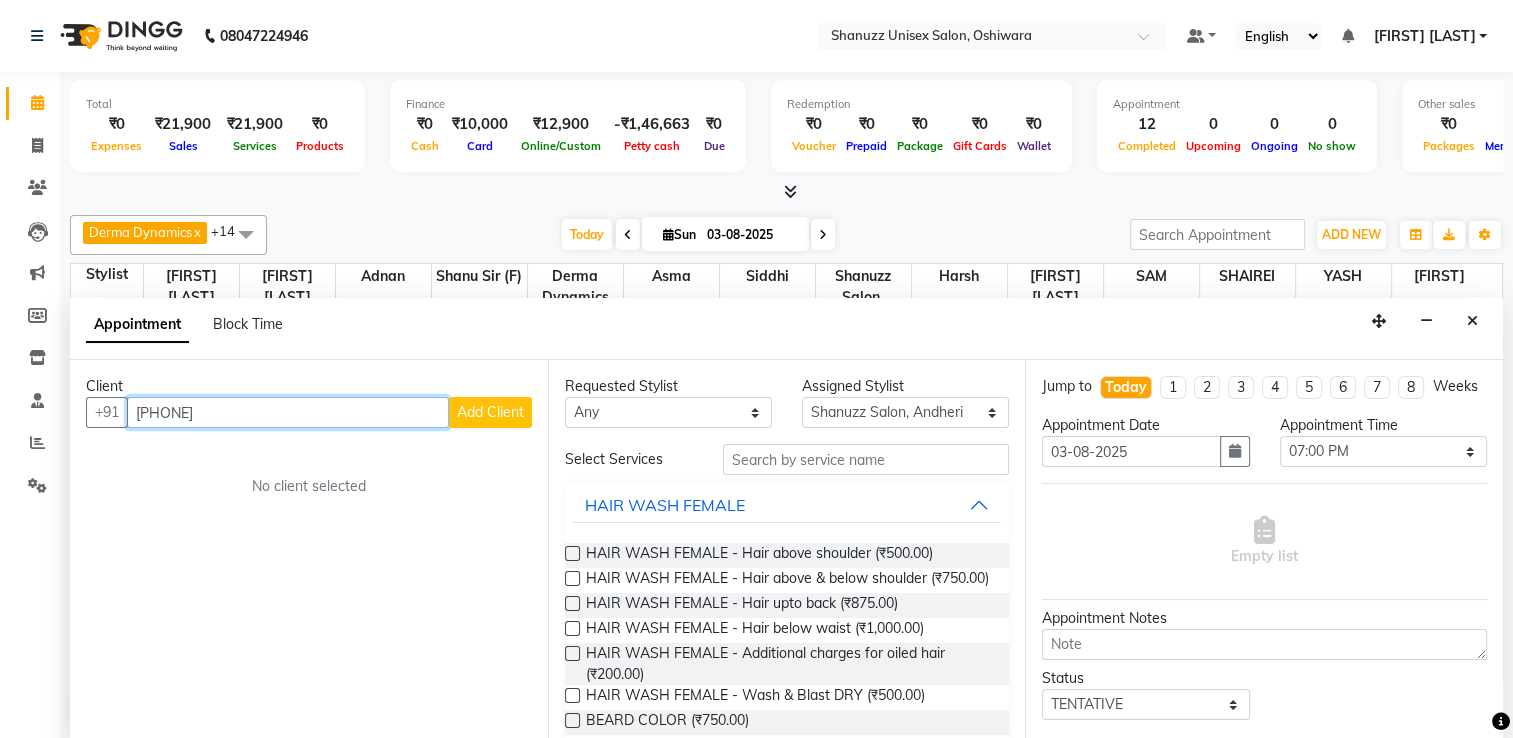 type on "8850688953" 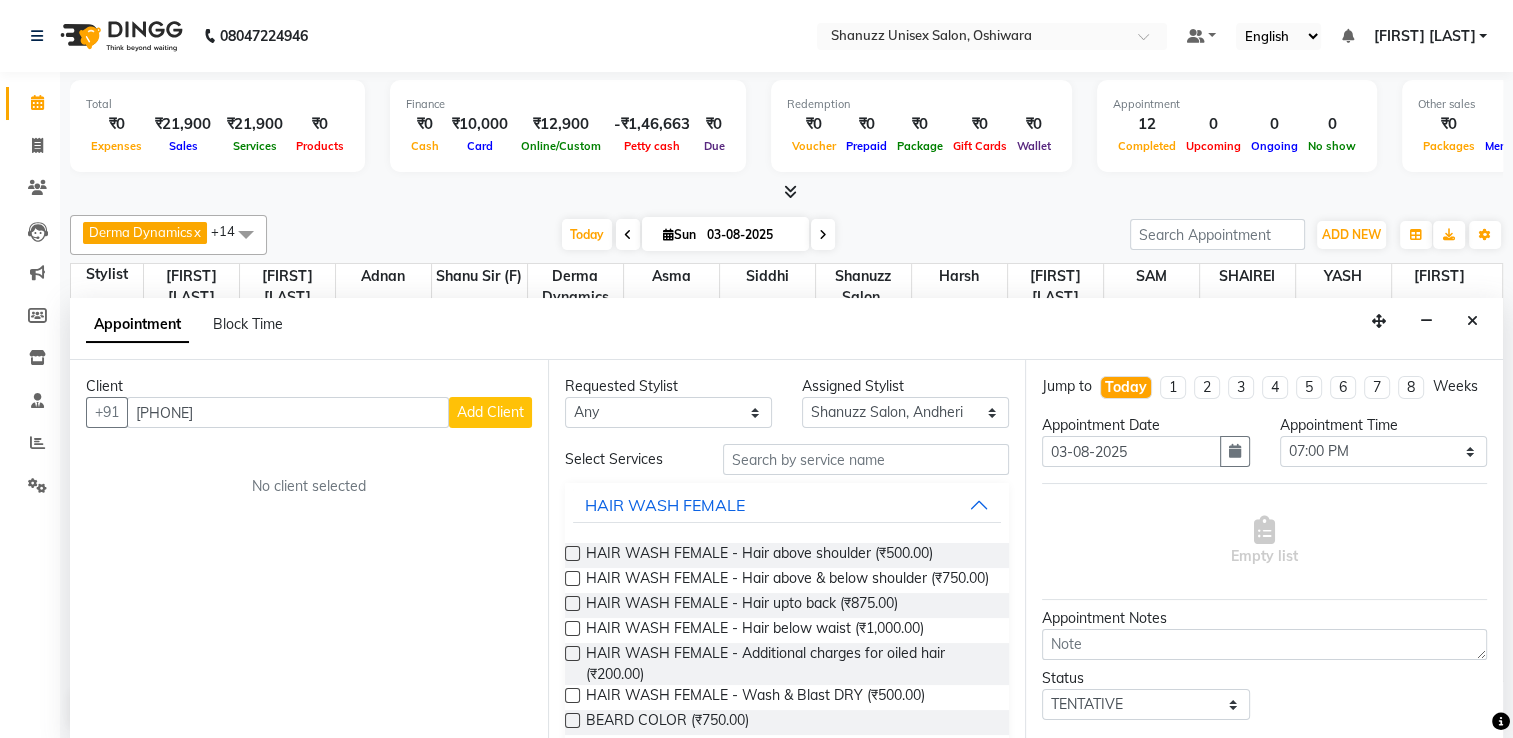 click on "Add Client" at bounding box center [490, 412] 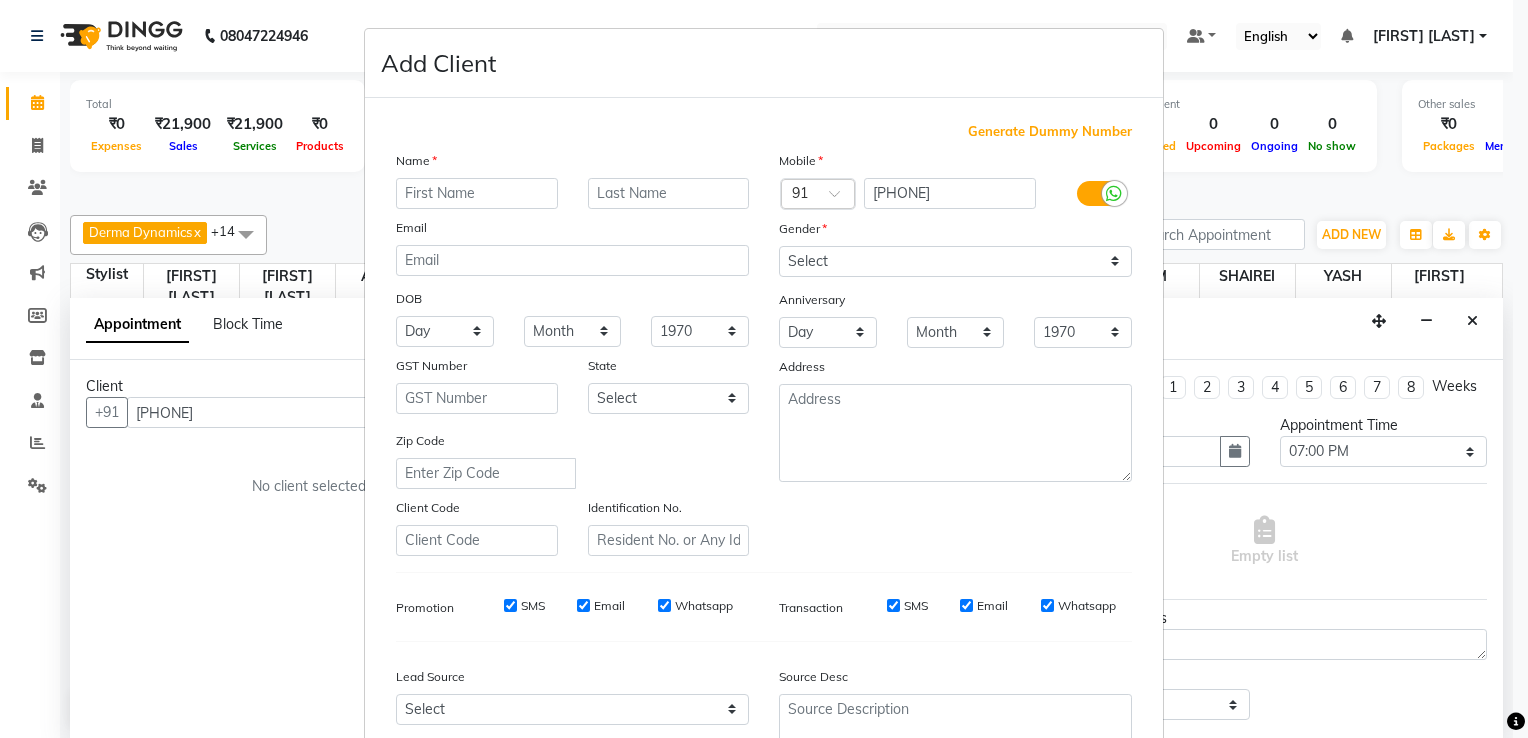 click at bounding box center [477, 193] 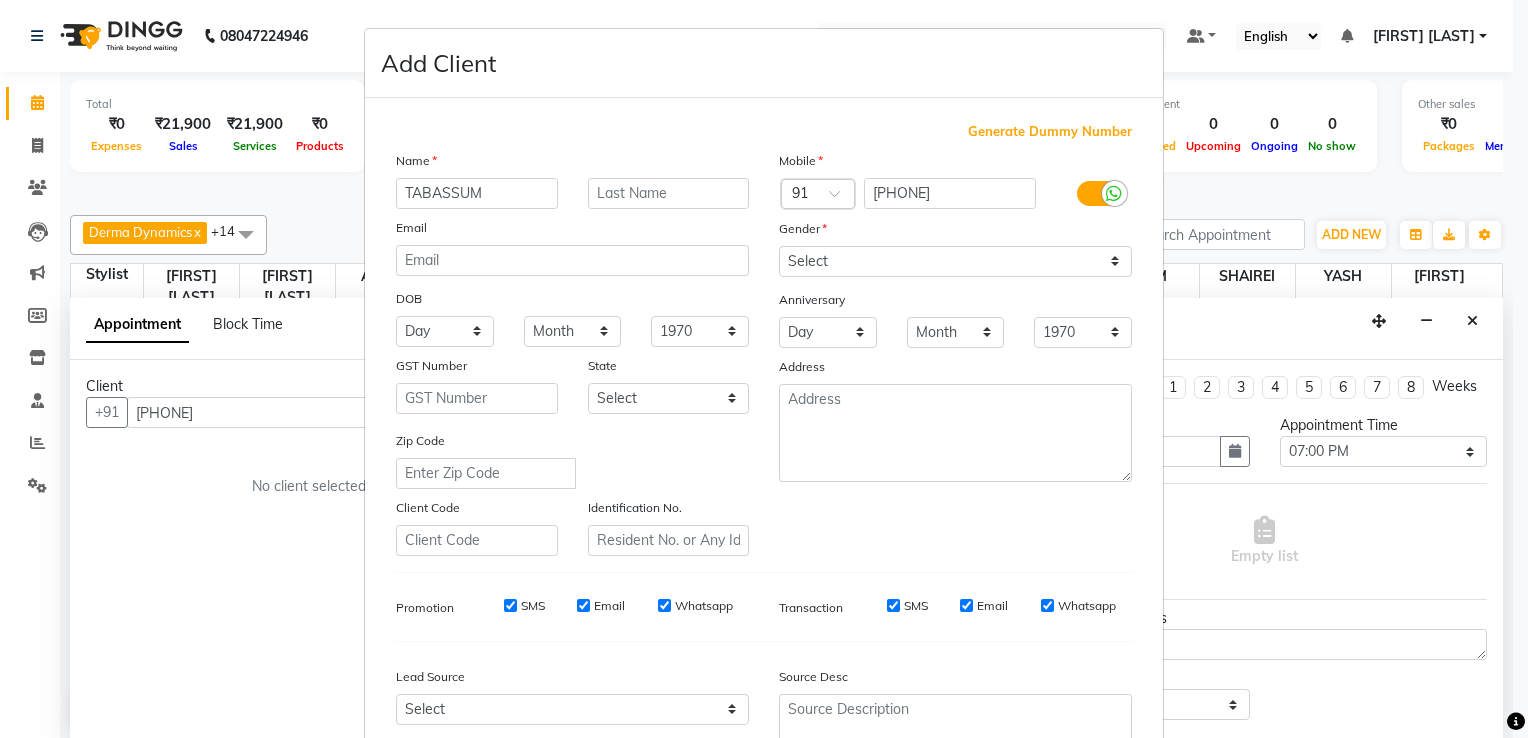 type on "TABASSUM" 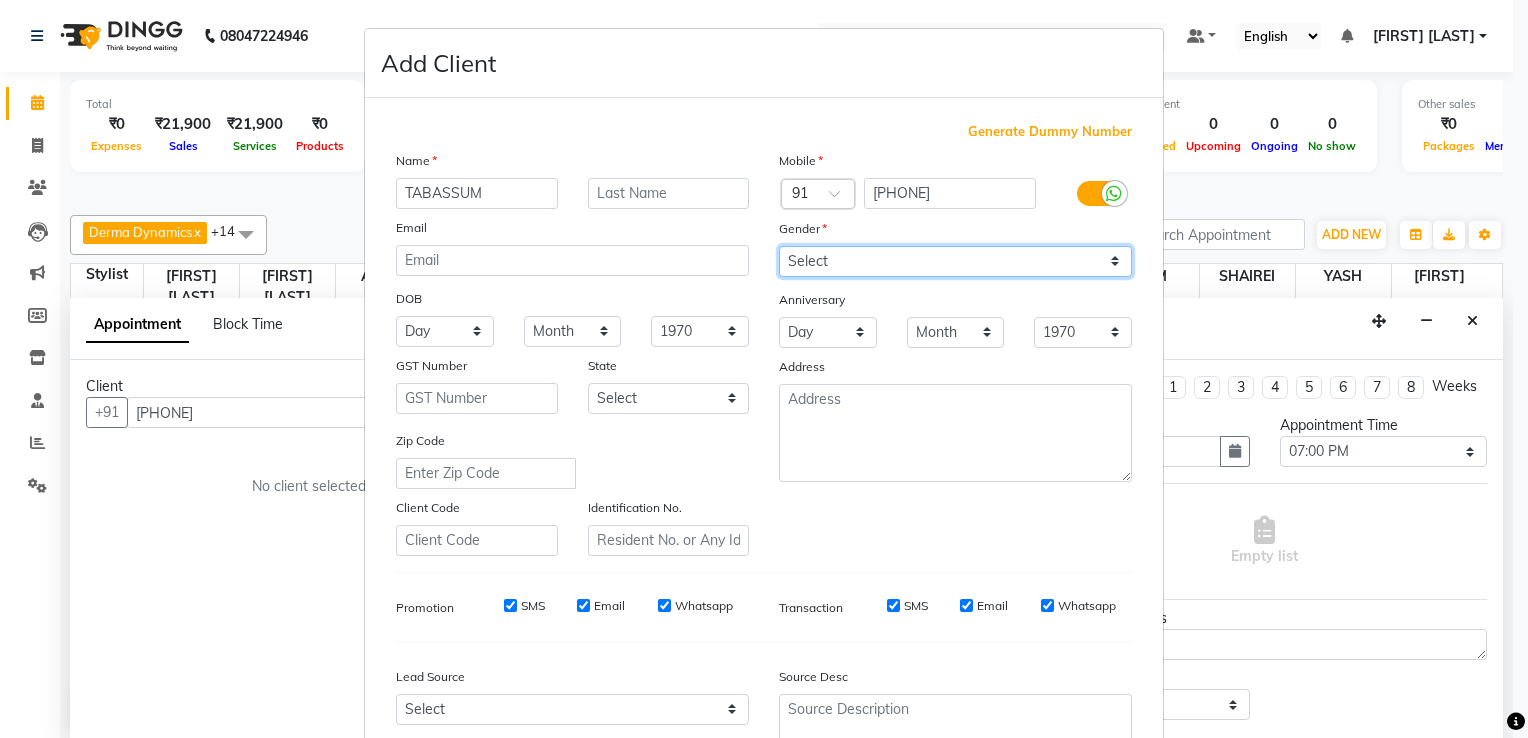 click on "Select Male Female Other Prefer Not To Say" at bounding box center [955, 261] 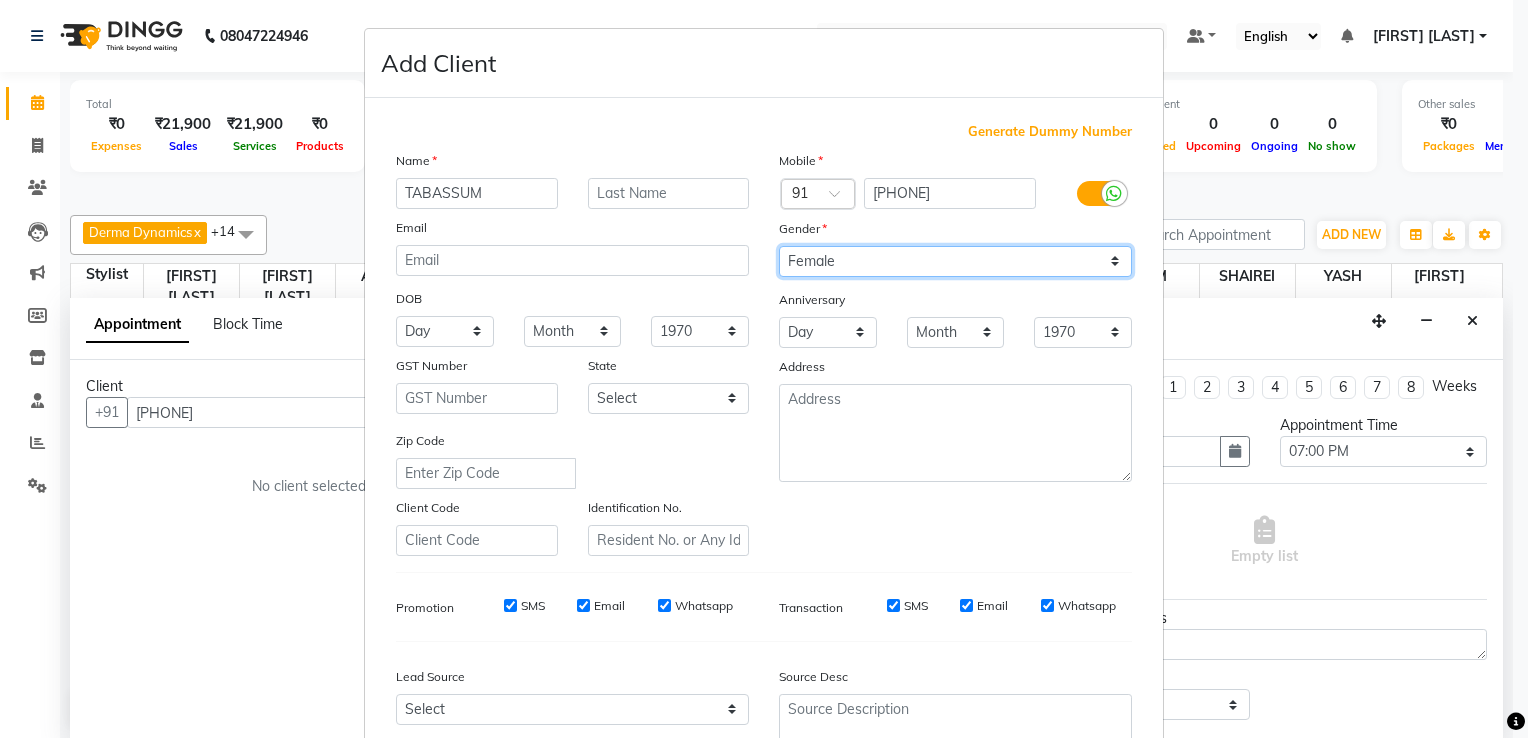 click on "Select Male Female Other Prefer Not To Say" at bounding box center (955, 261) 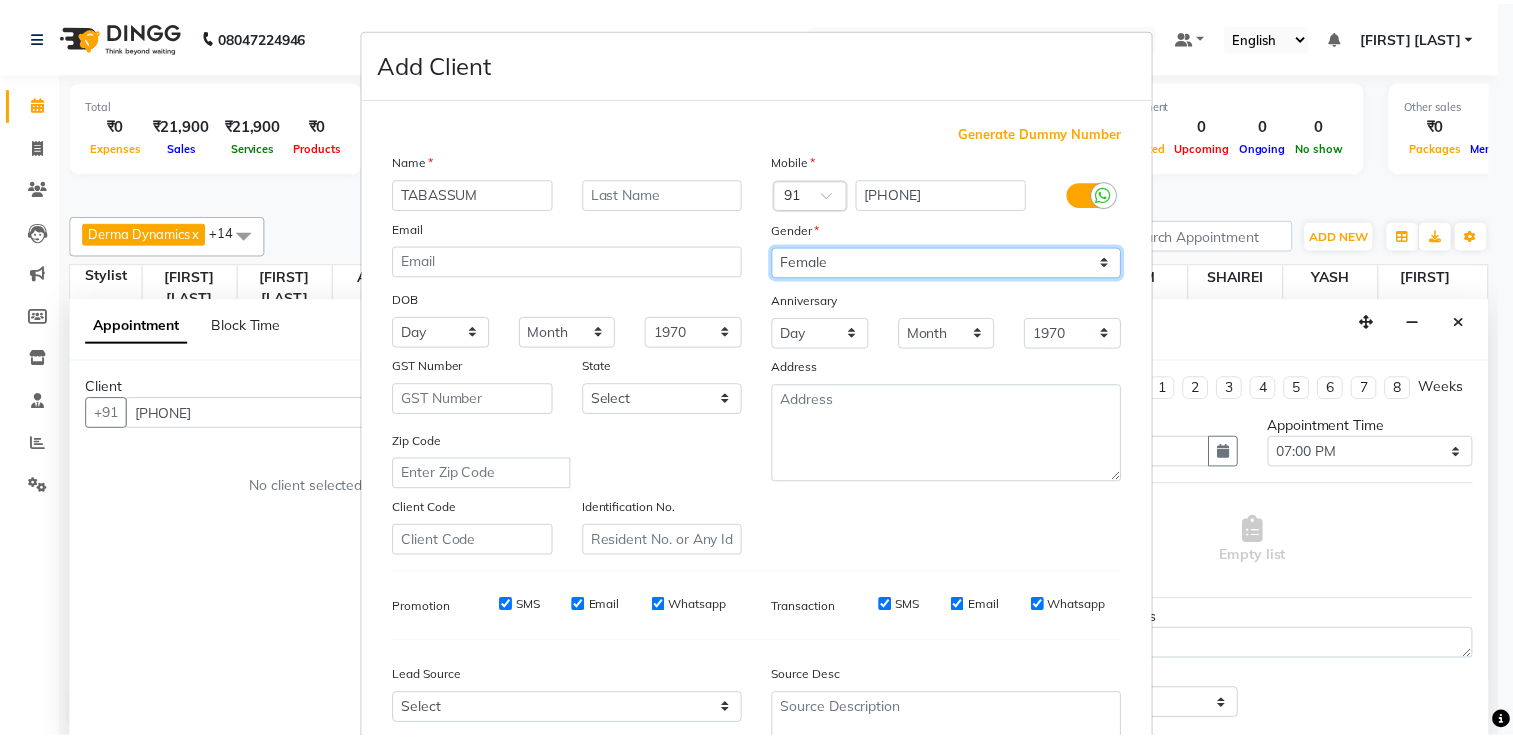 scroll, scrollTop: 194, scrollLeft: 0, axis: vertical 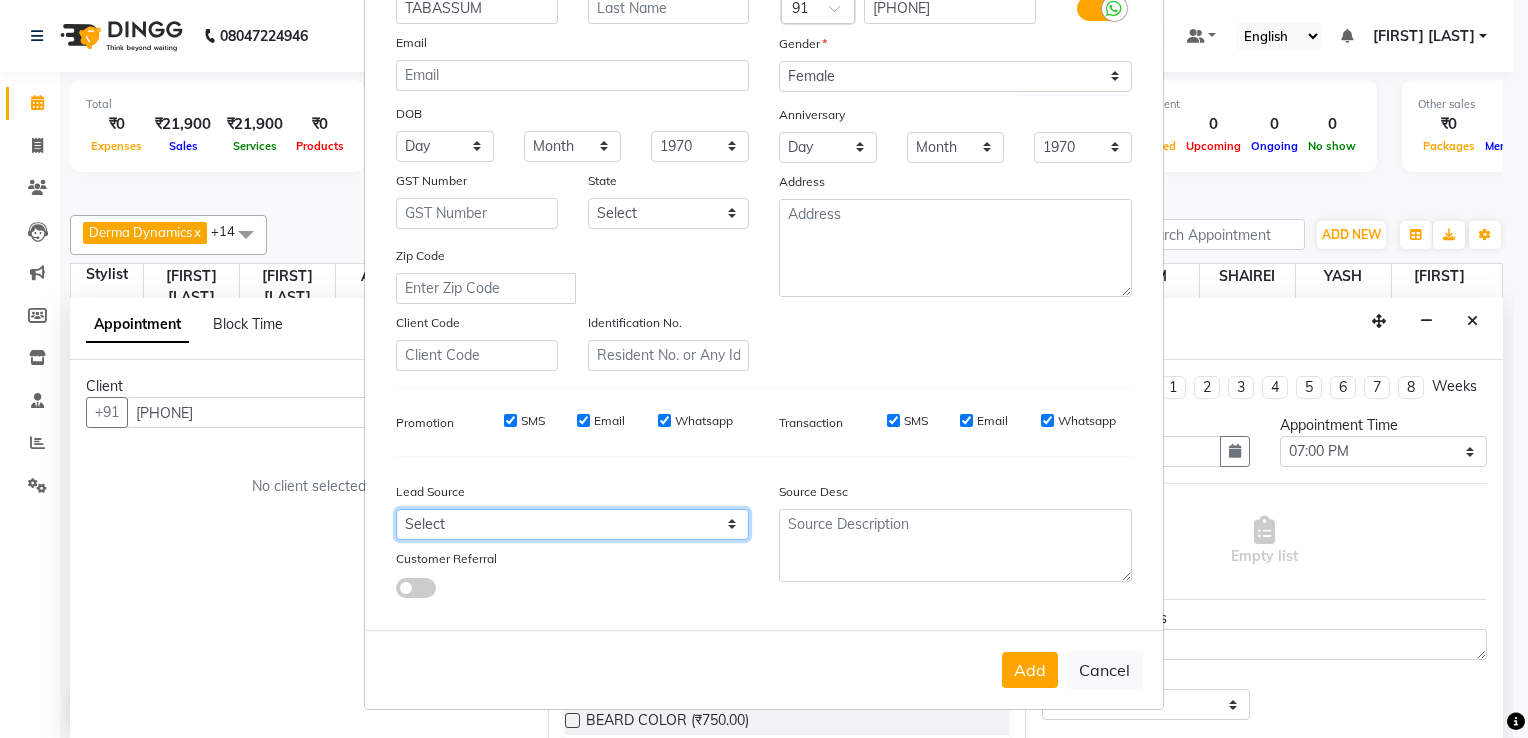 click on "Select Walk-in Referral Internet Friend Word of Mouth Advertisement Facebook JustDial Google Other" at bounding box center (572, 524) 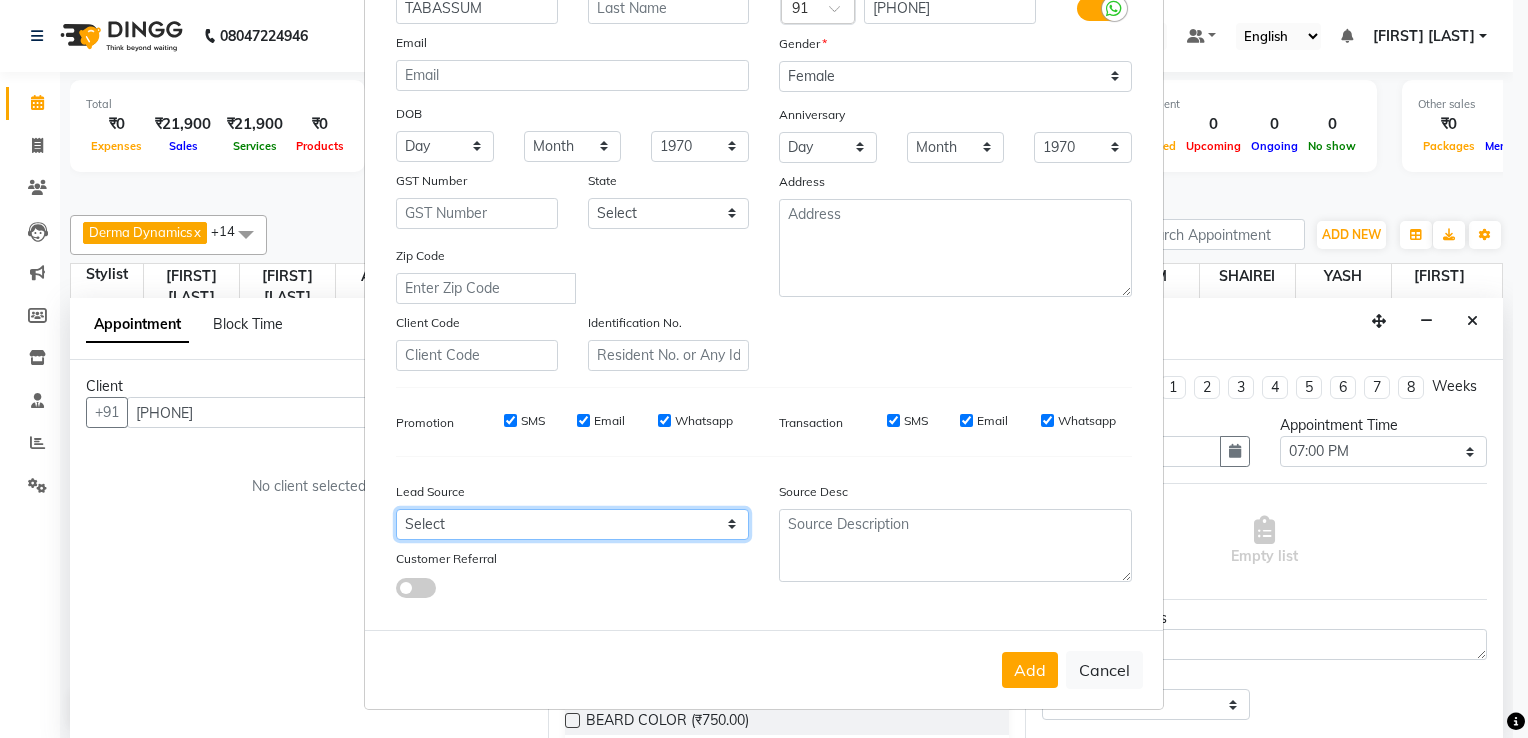 select on "49172" 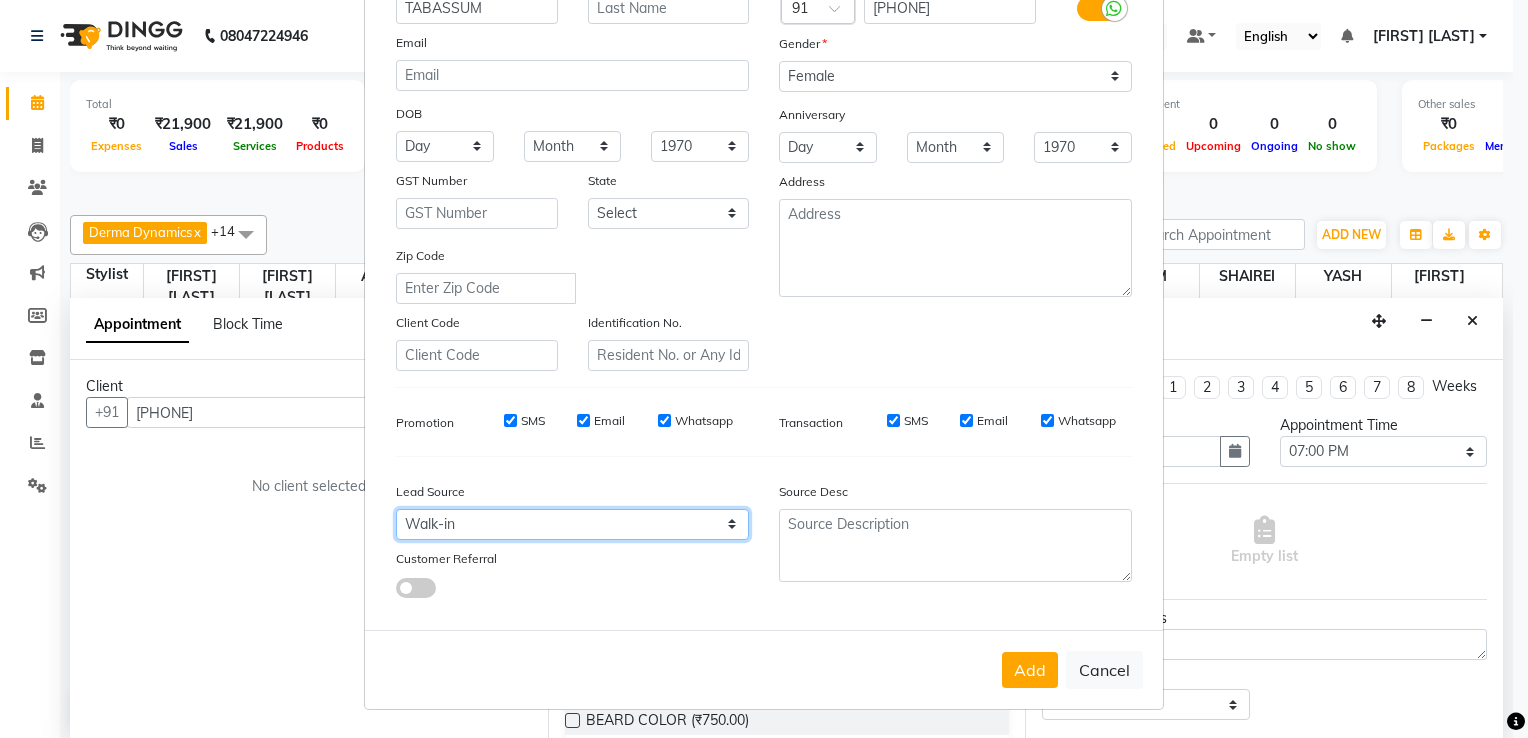 click on "Select Walk-in Referral Internet Friend Word of Mouth Advertisement Facebook JustDial Google Other" at bounding box center (572, 524) 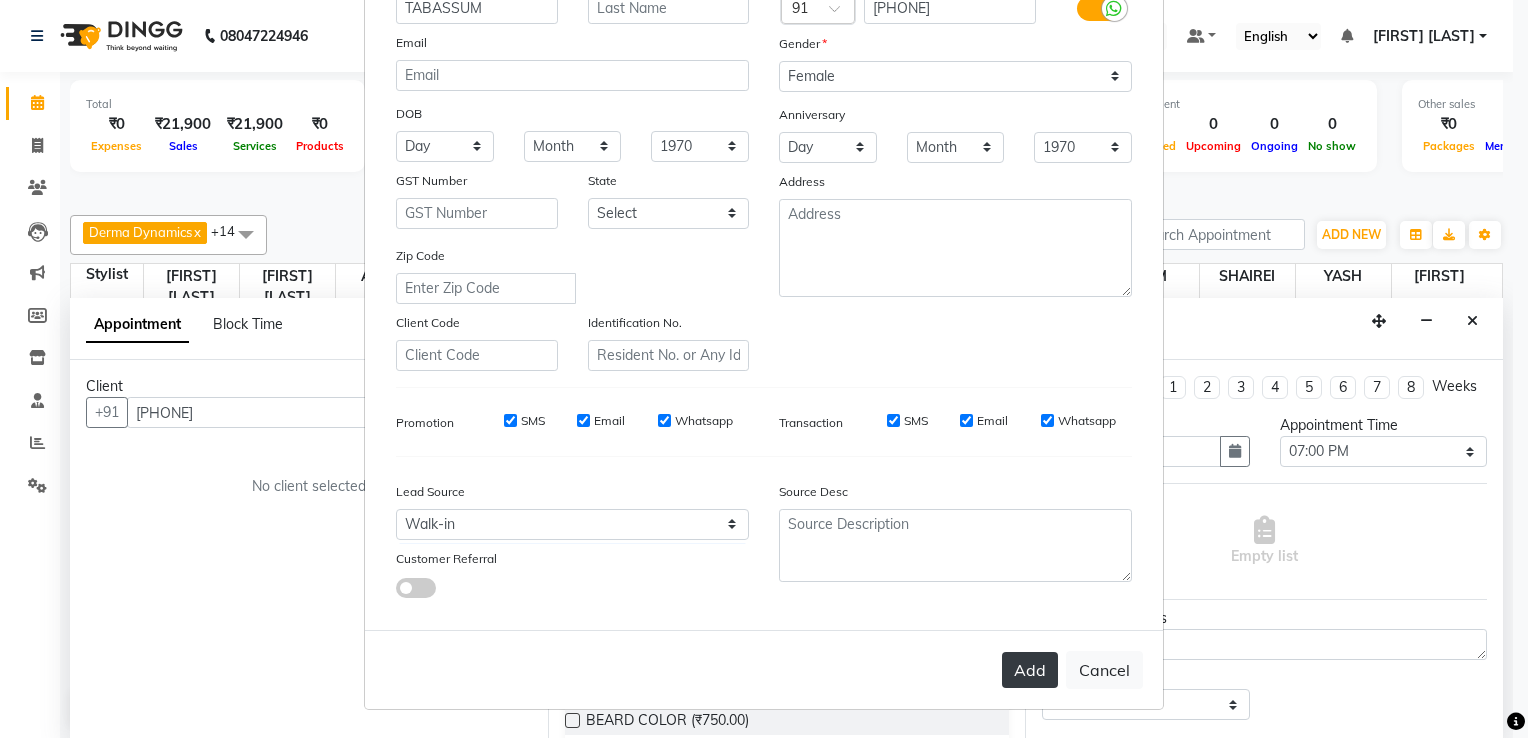 click on "Add" at bounding box center (1030, 670) 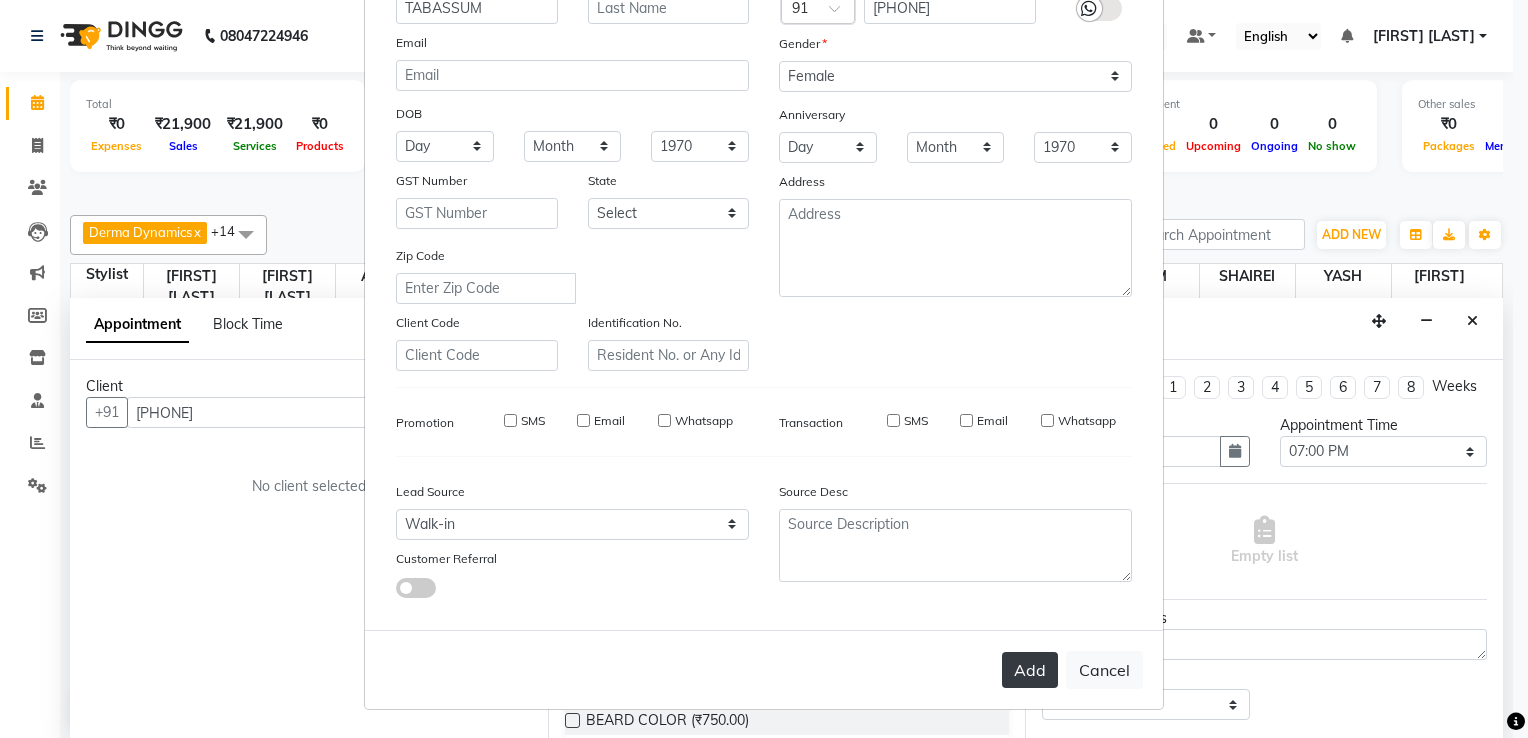 type 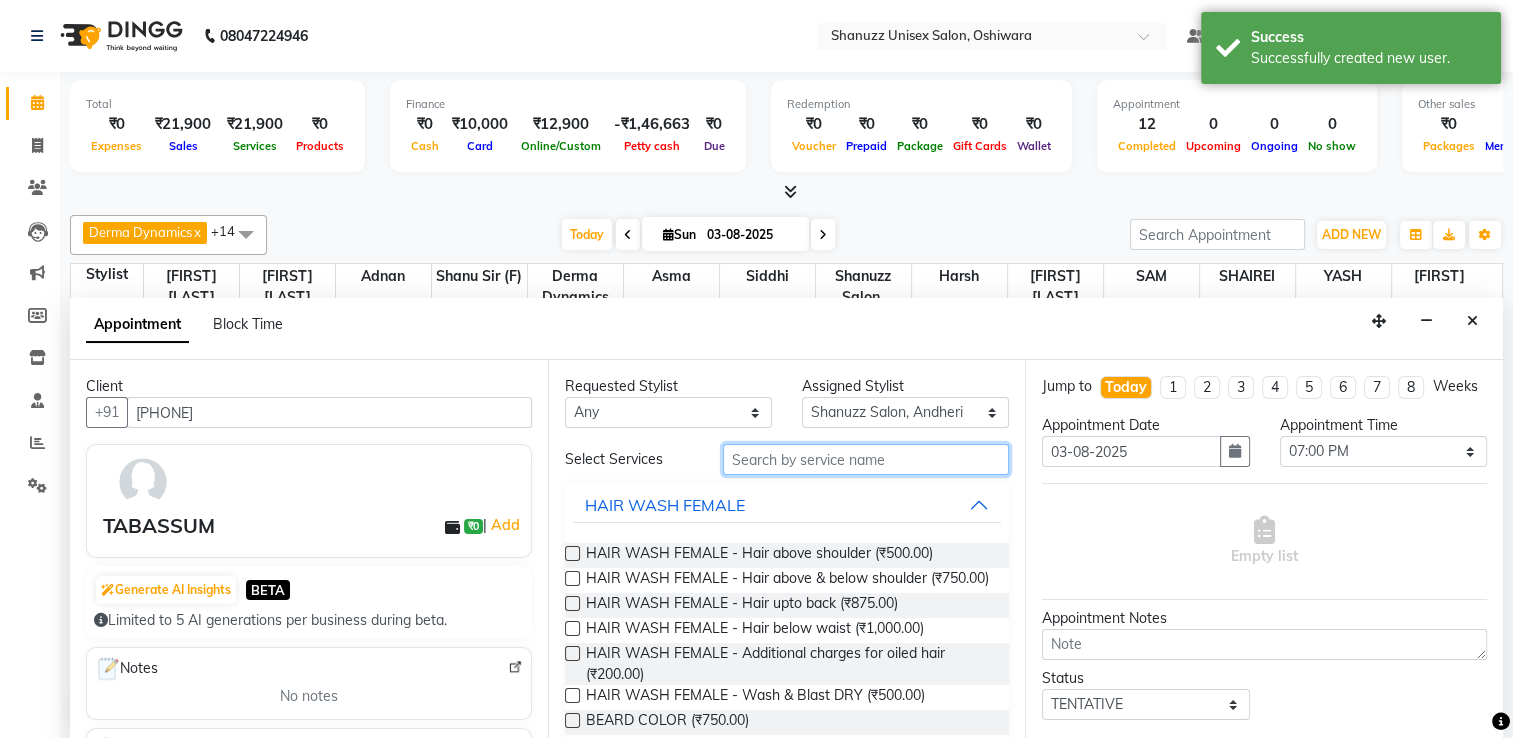 click at bounding box center (866, 459) 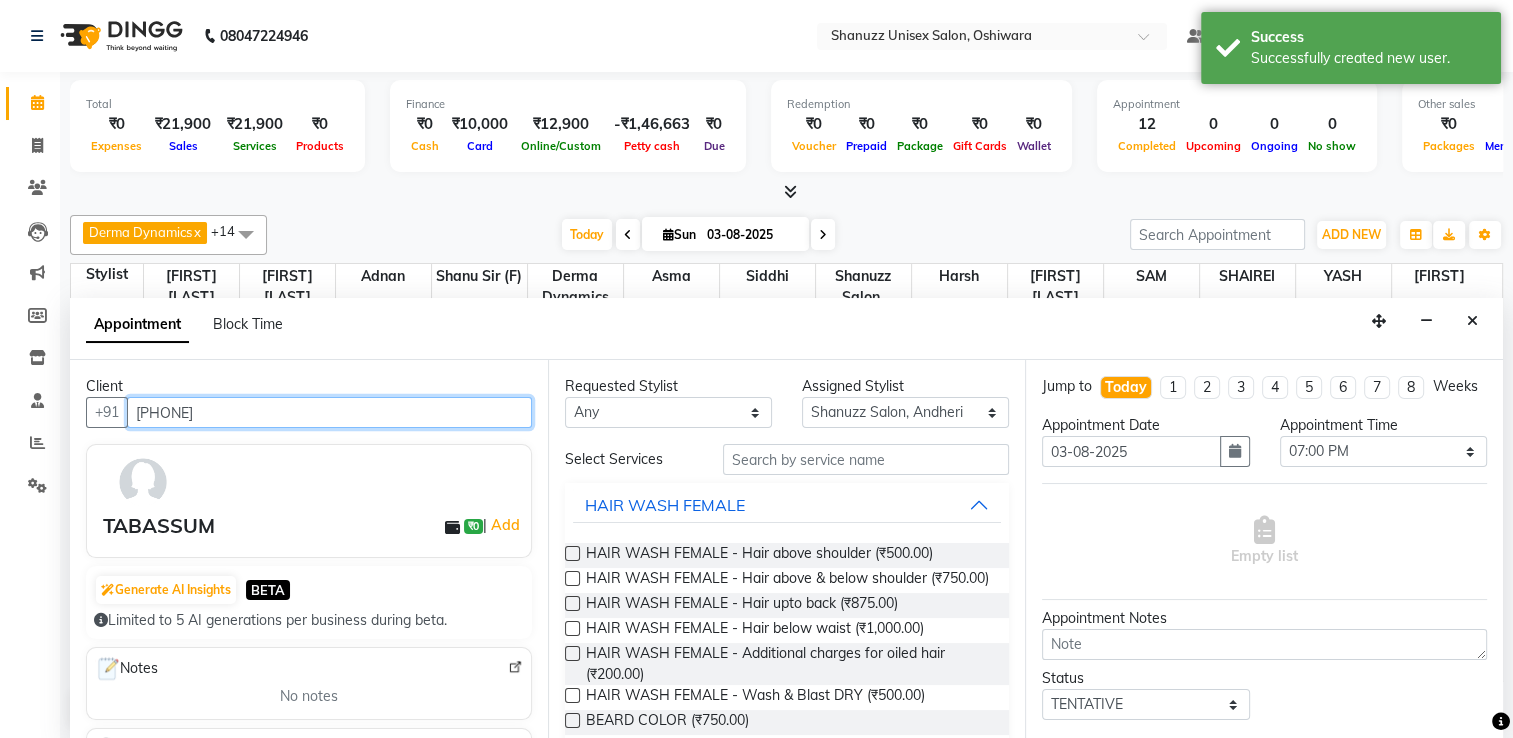 click on "8850688953" at bounding box center (329, 412) 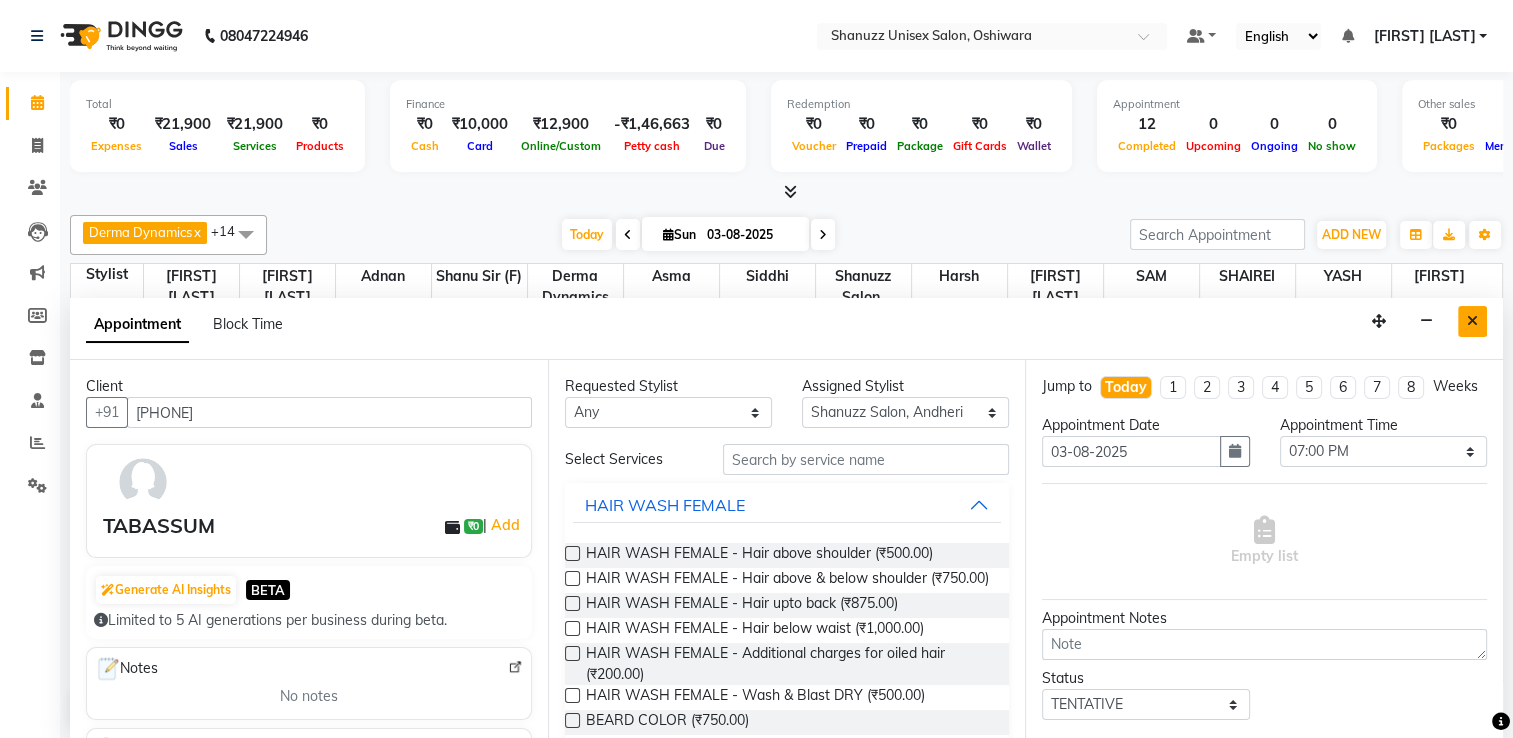 click at bounding box center (1472, 321) 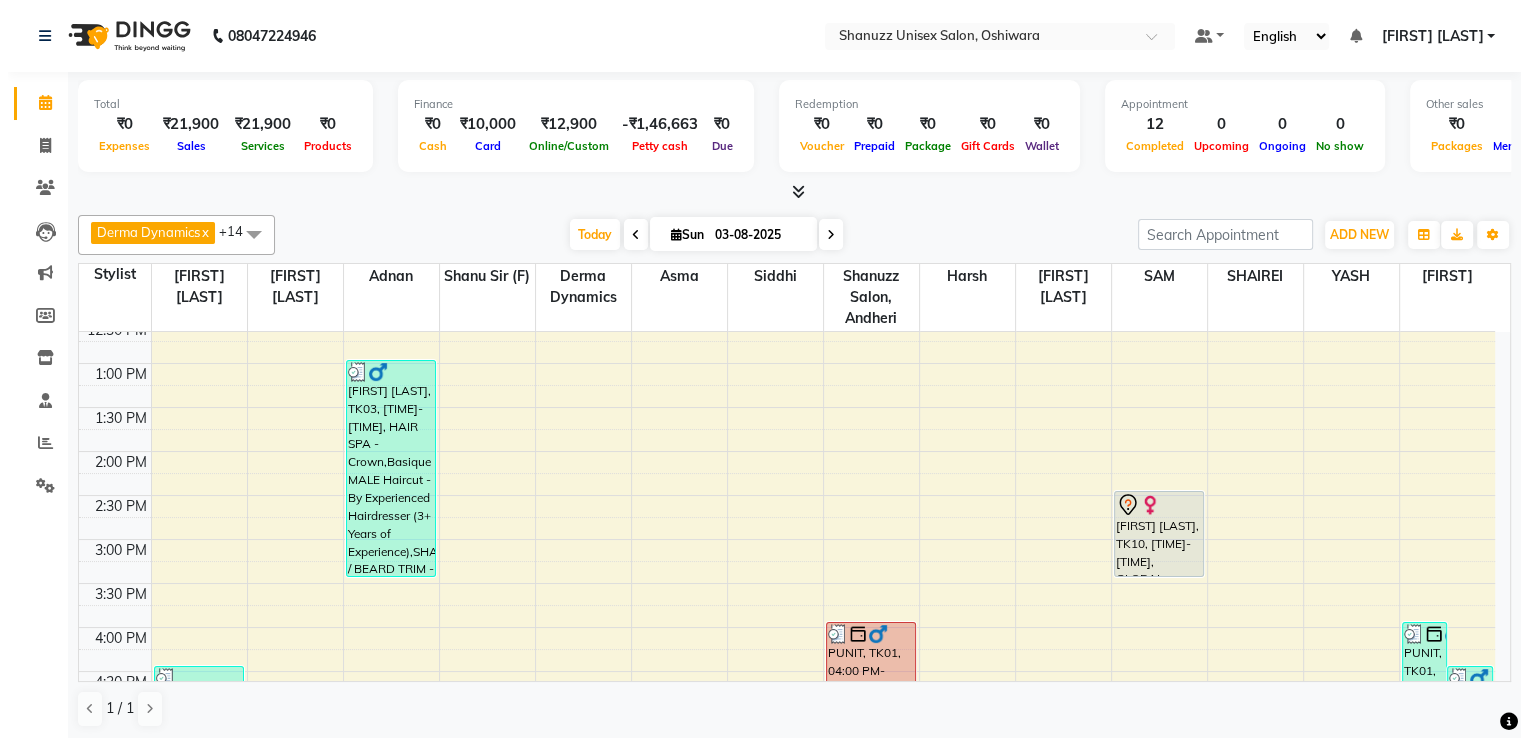 scroll, scrollTop: 317, scrollLeft: 0, axis: vertical 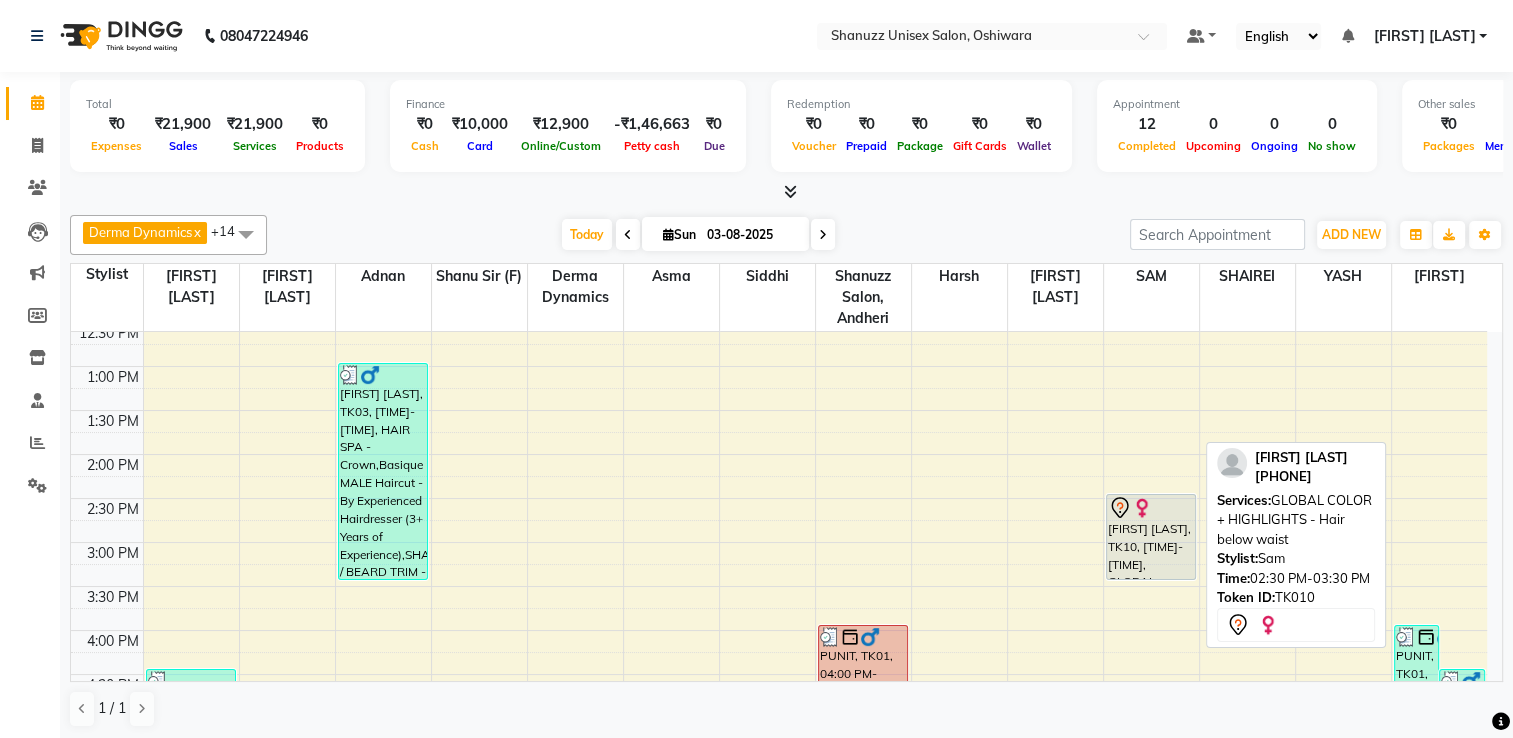 click on "roshni singh, TK10, 02:30 PM-03:30 PM, GLOBAL COLOR + HIGHLIGHTS  - Hair below waist" at bounding box center [1151, 537] 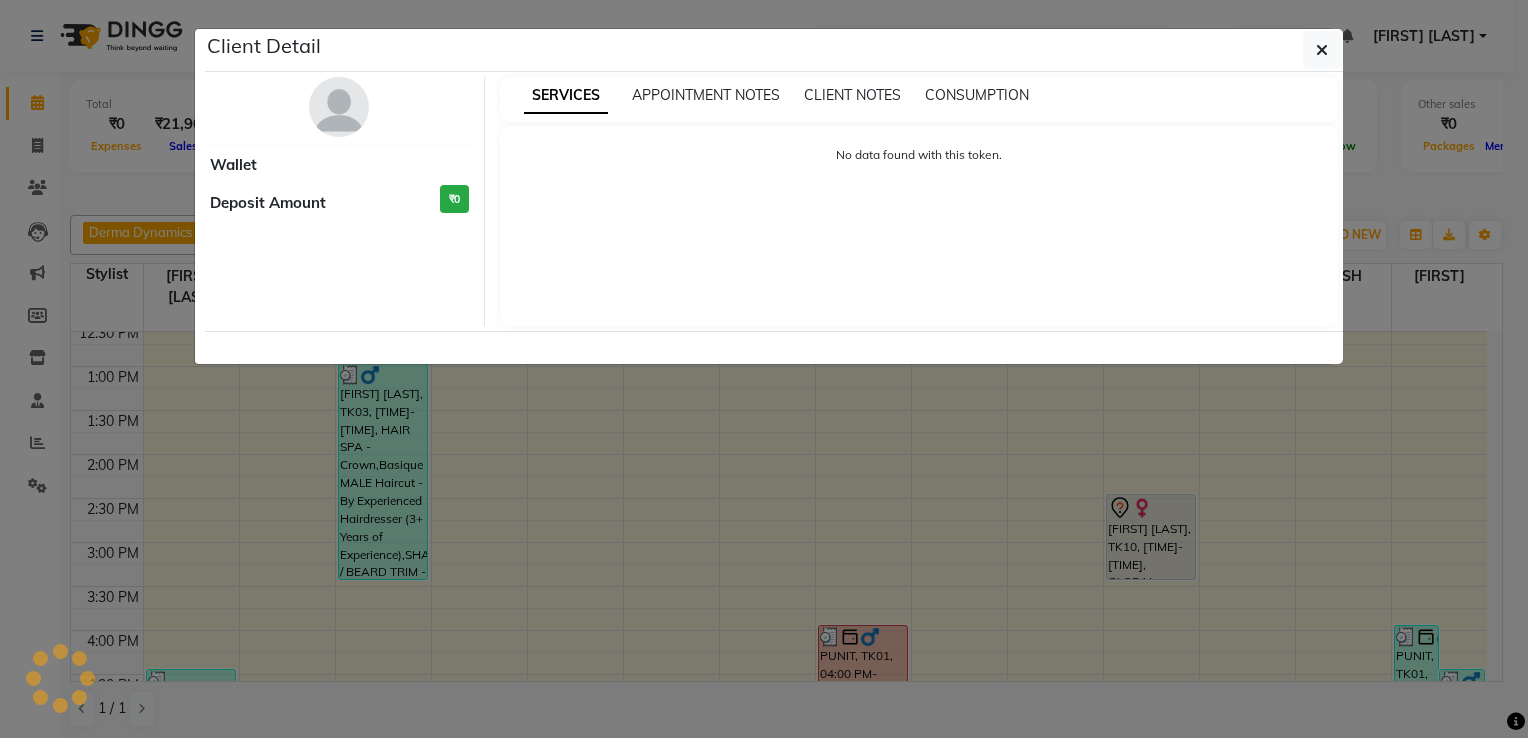 select on "7" 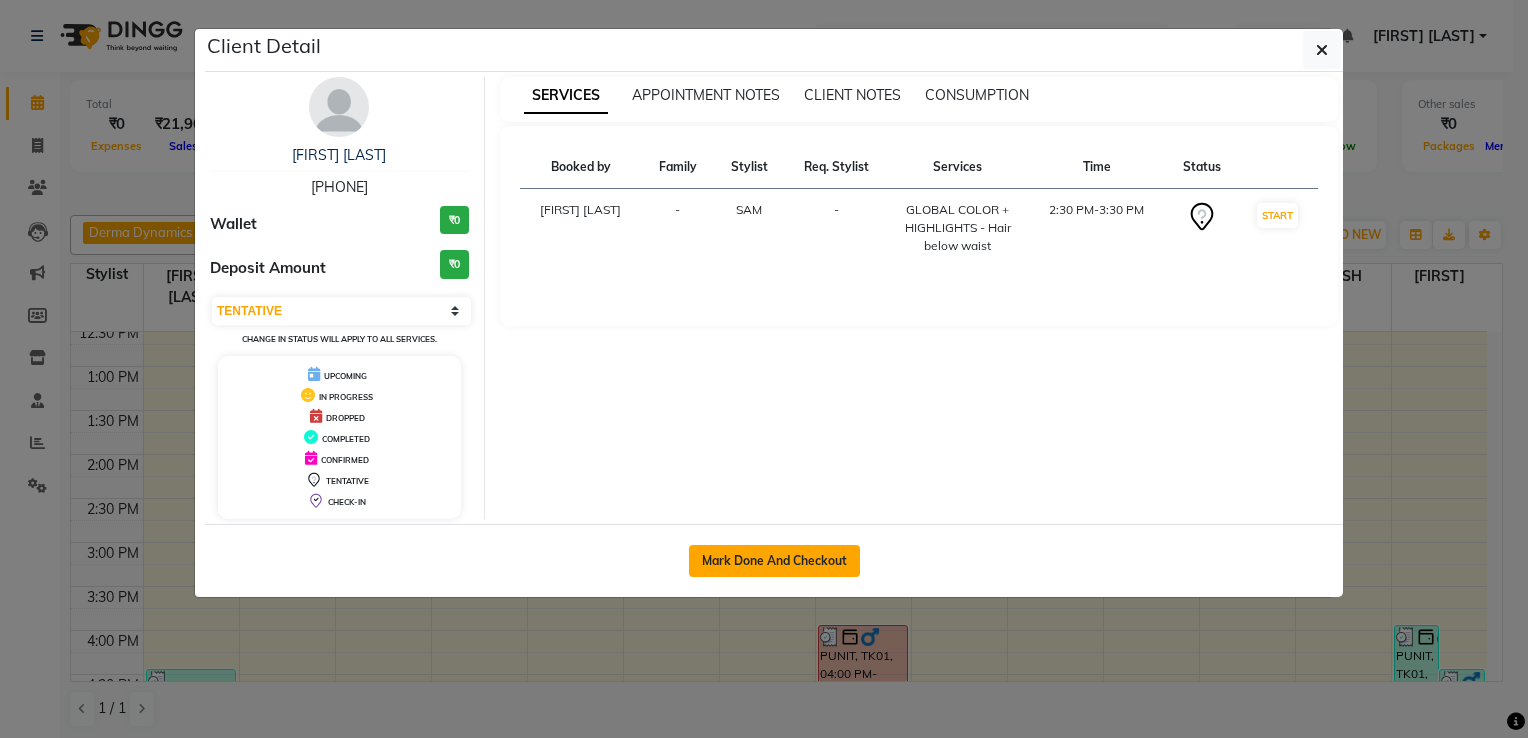 click on "Mark Done And Checkout" 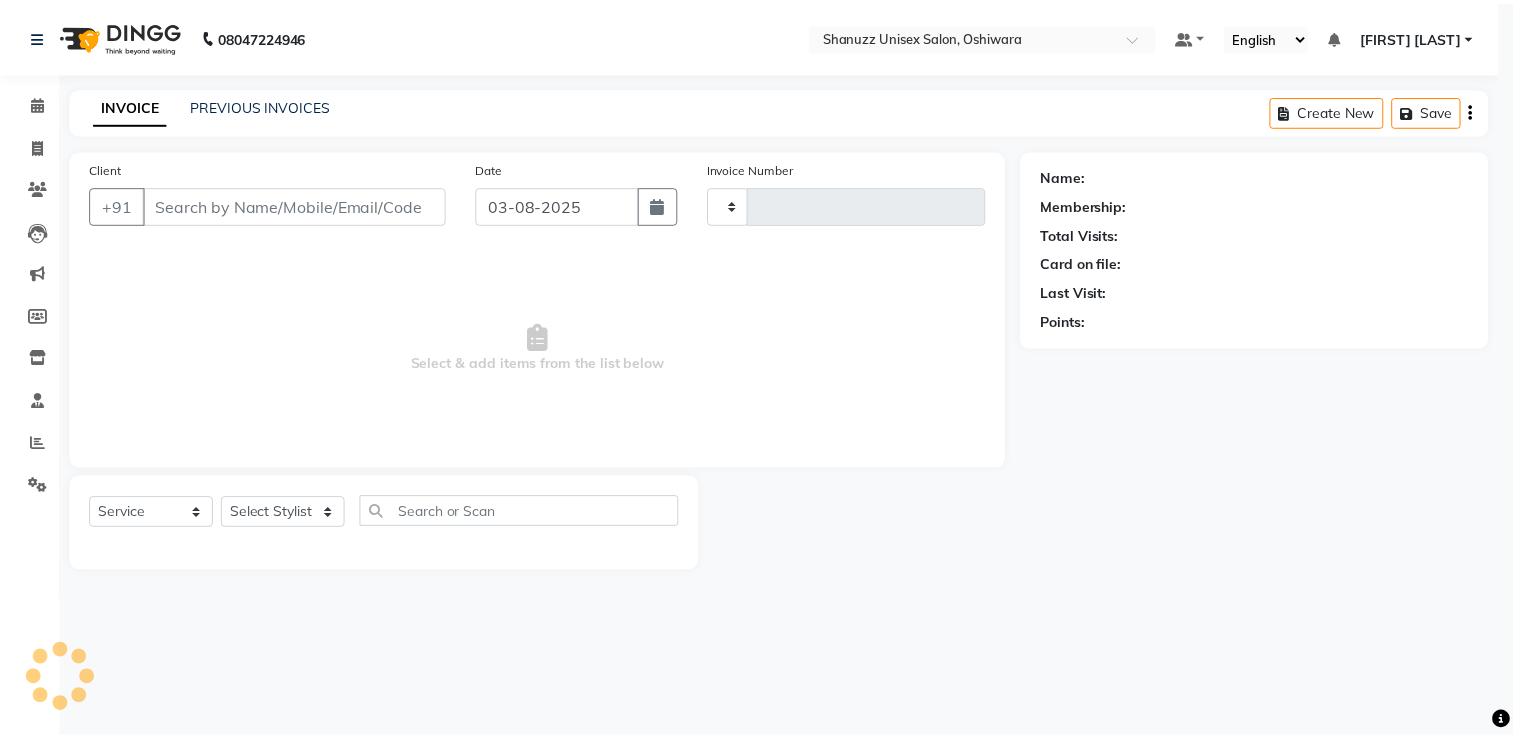 scroll, scrollTop: 0, scrollLeft: 0, axis: both 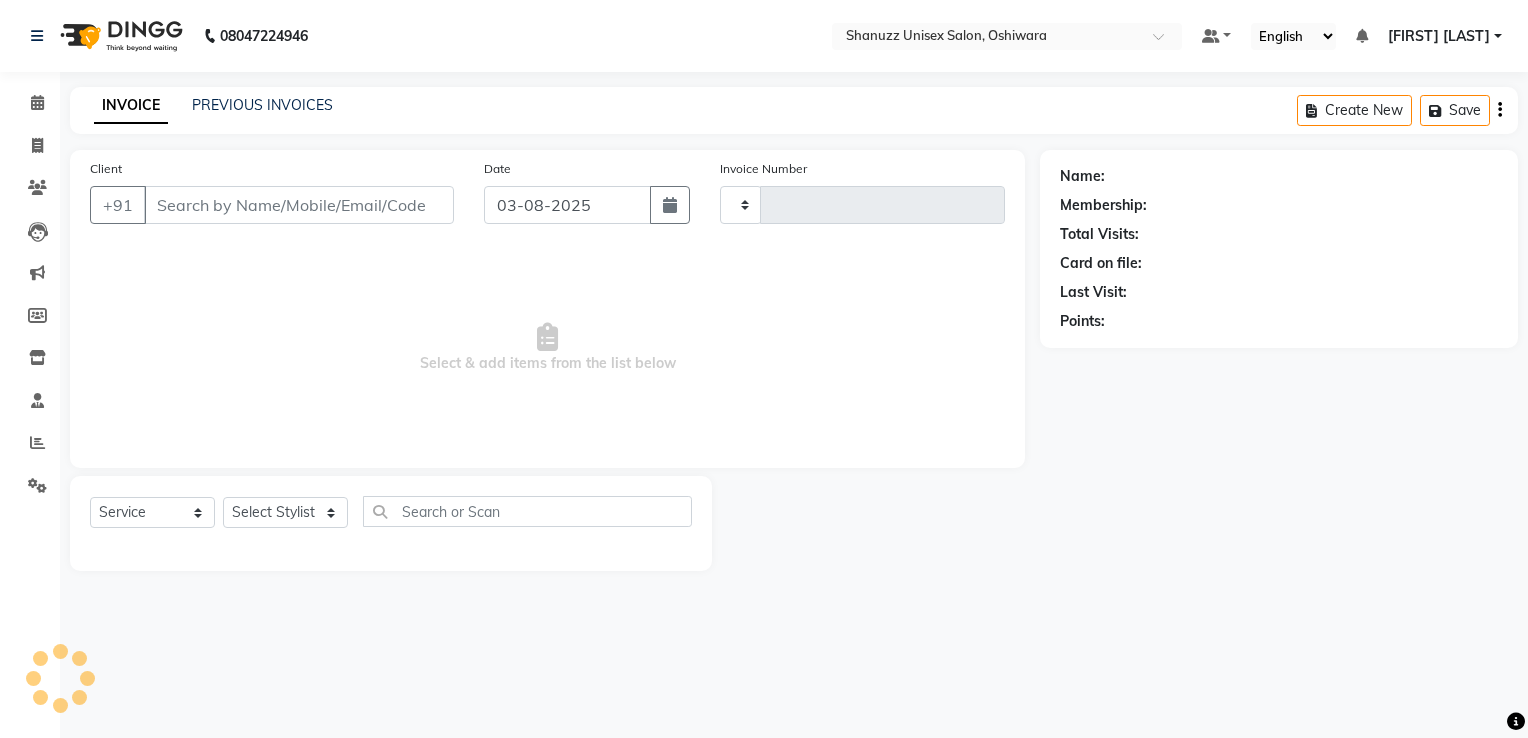type on "1194" 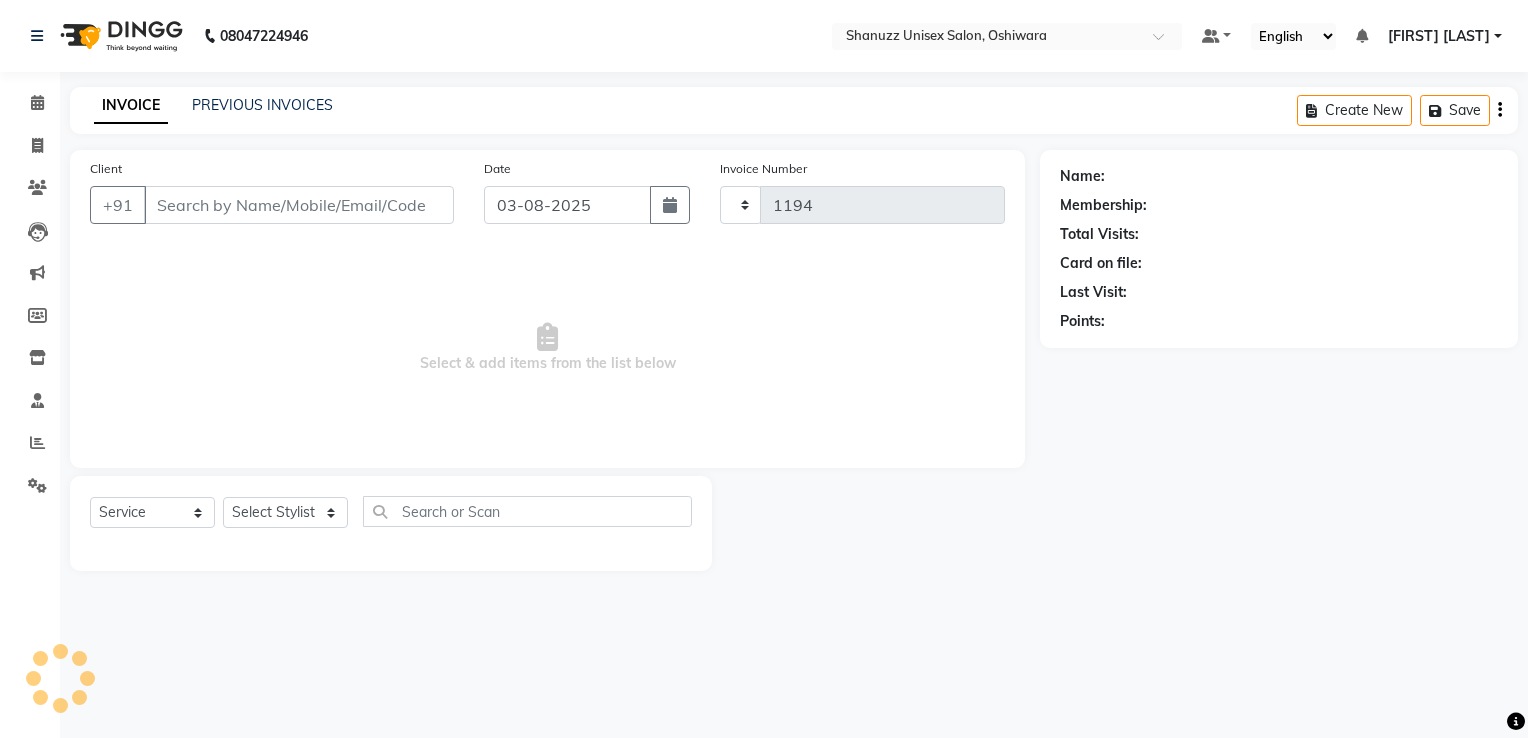 select on "7102" 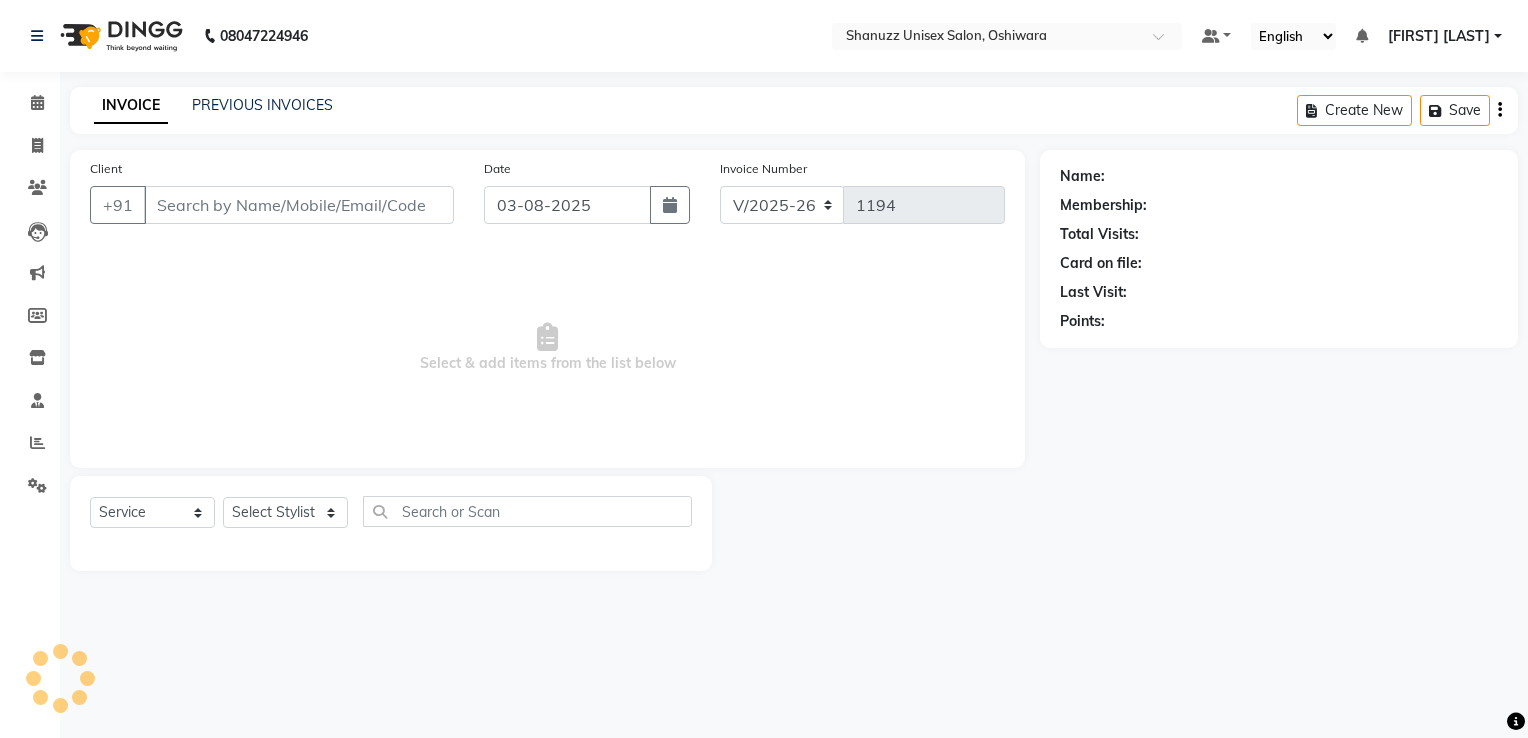 type on "[PHONE]" 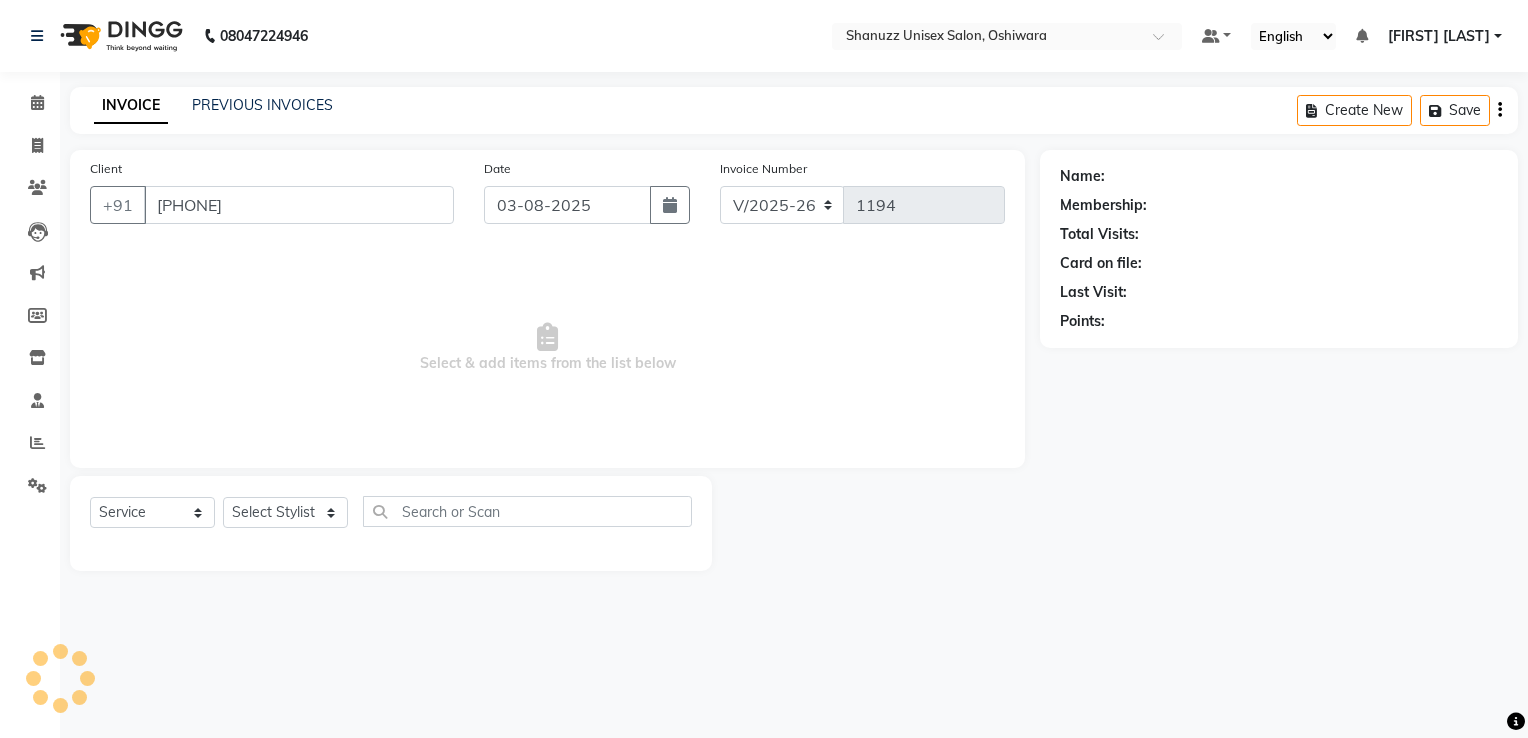select on "78152" 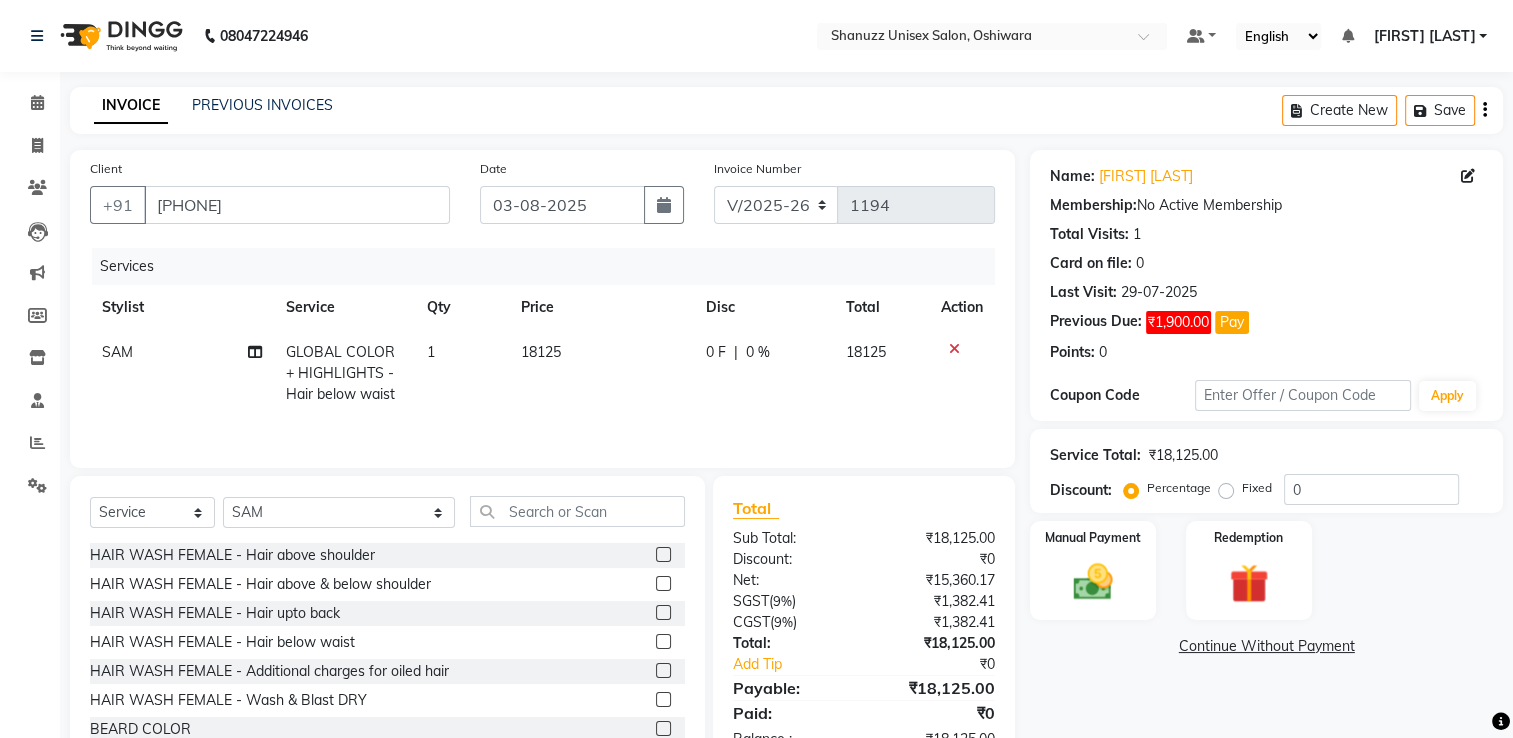 click on "18125" 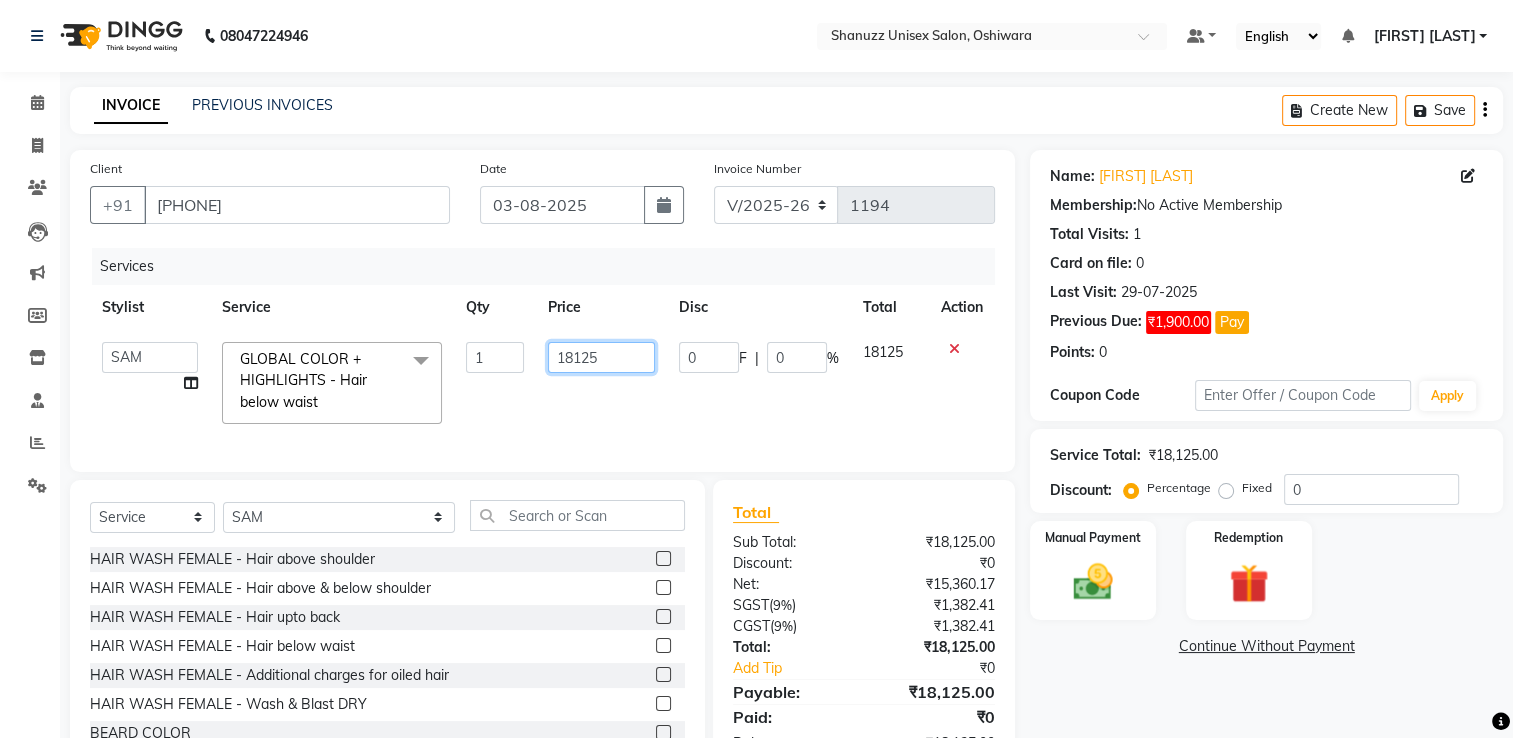 click on "18125" 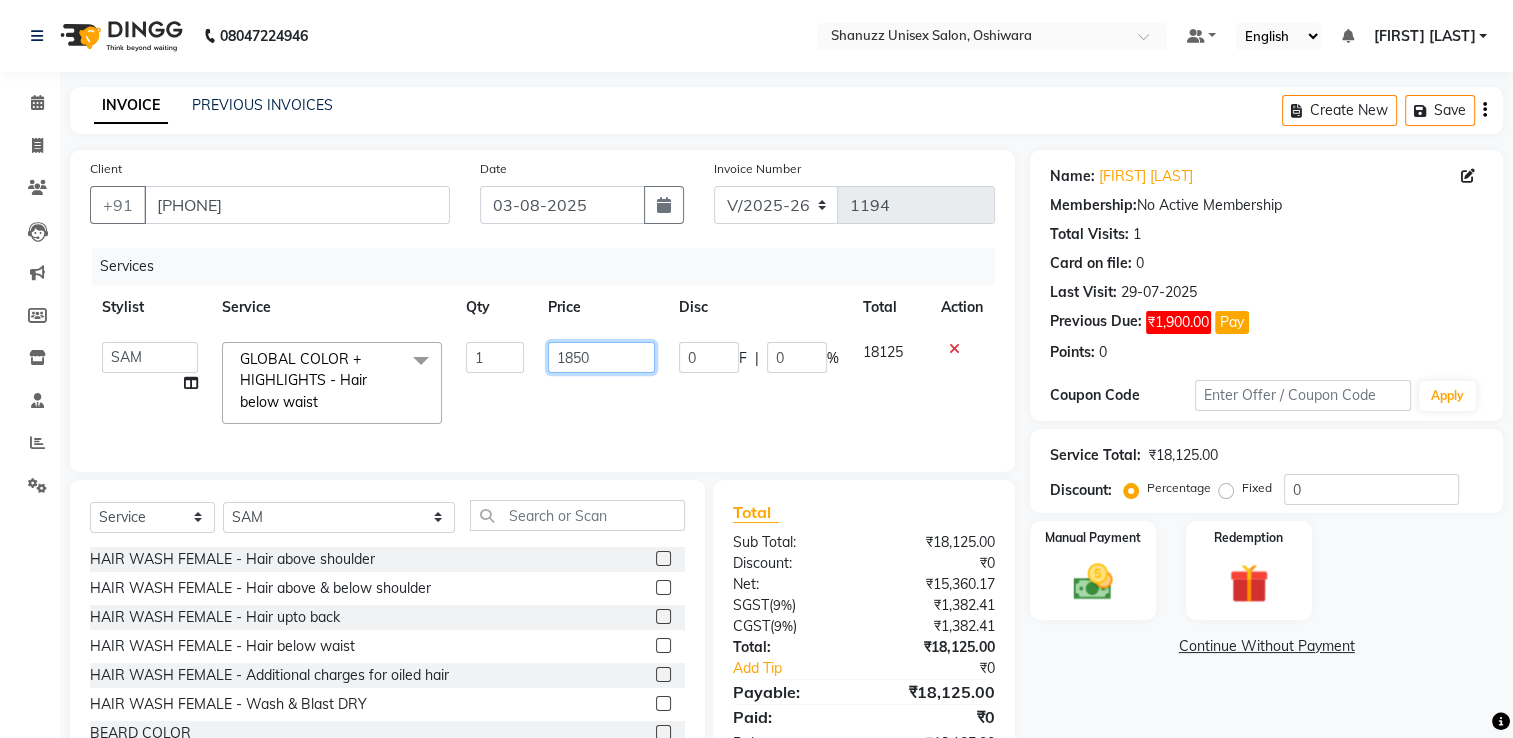 type on "18500" 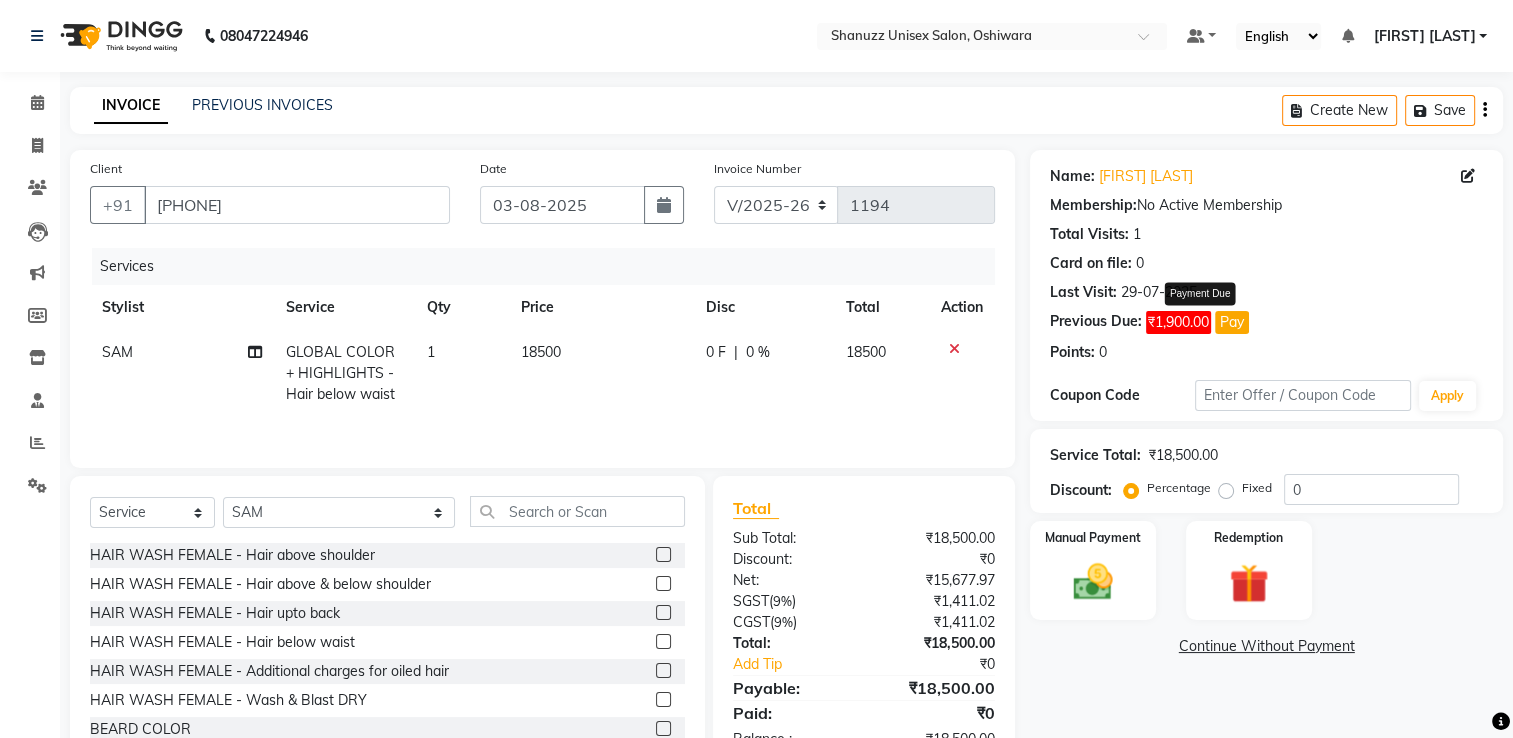 click on "Pay" 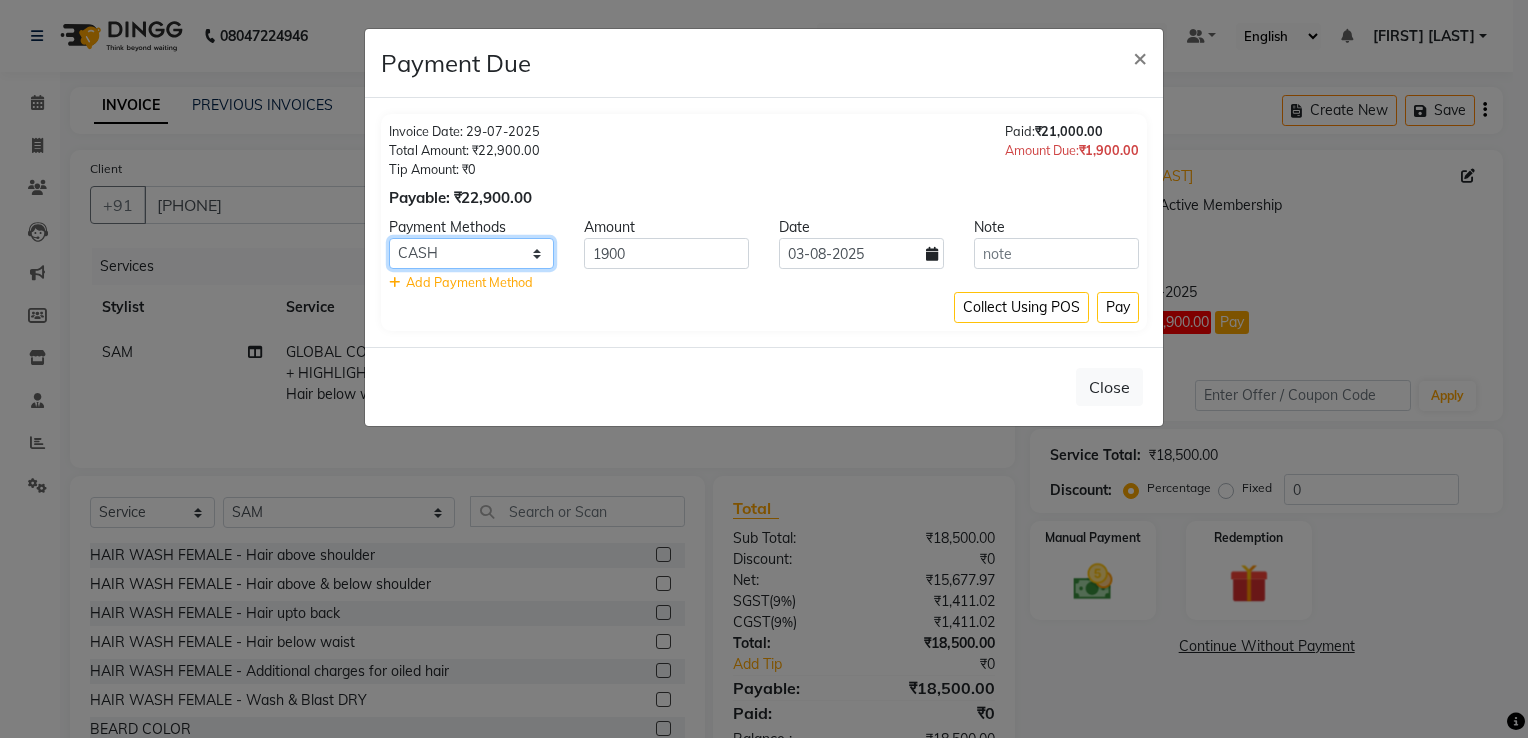 click on "CASH UPI Bank CARD" 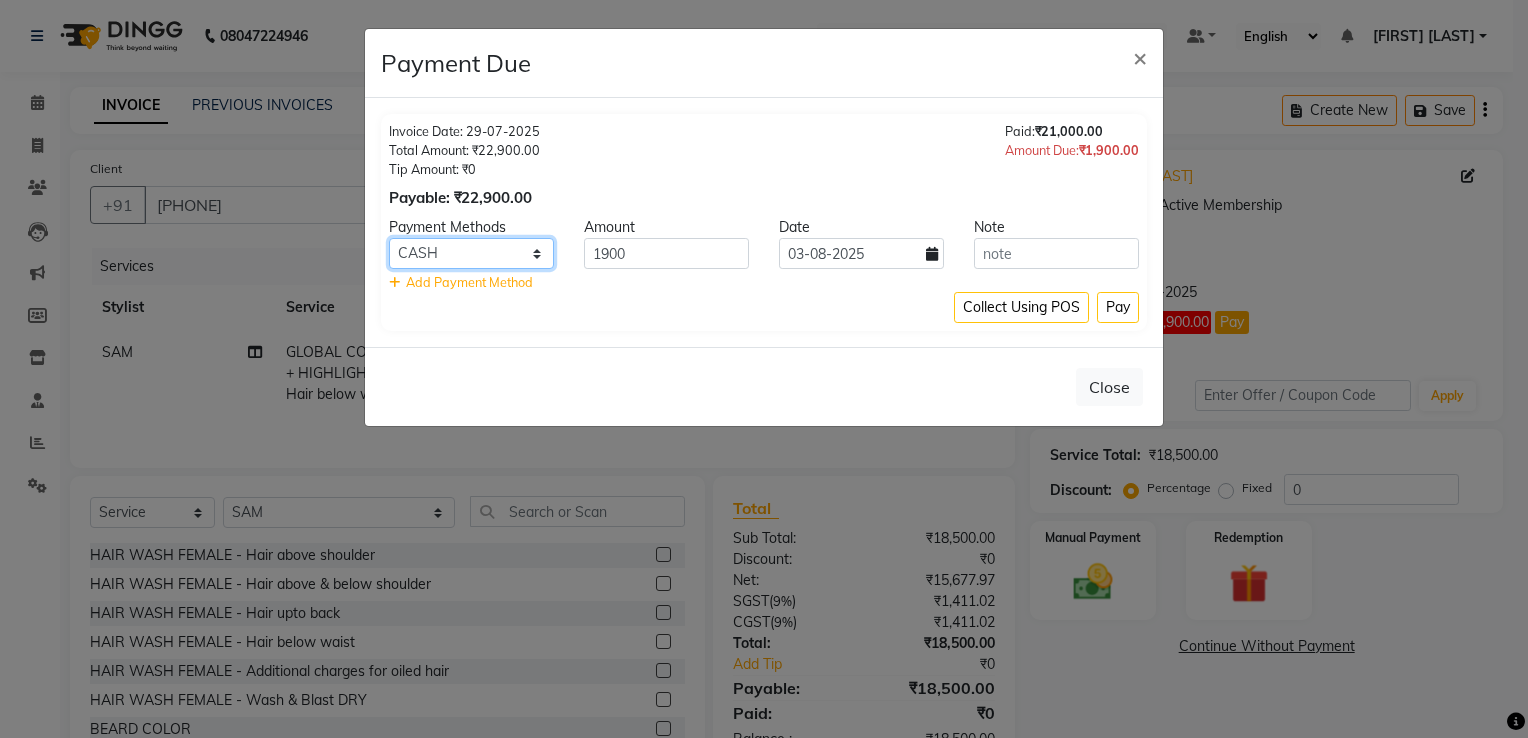select on "8" 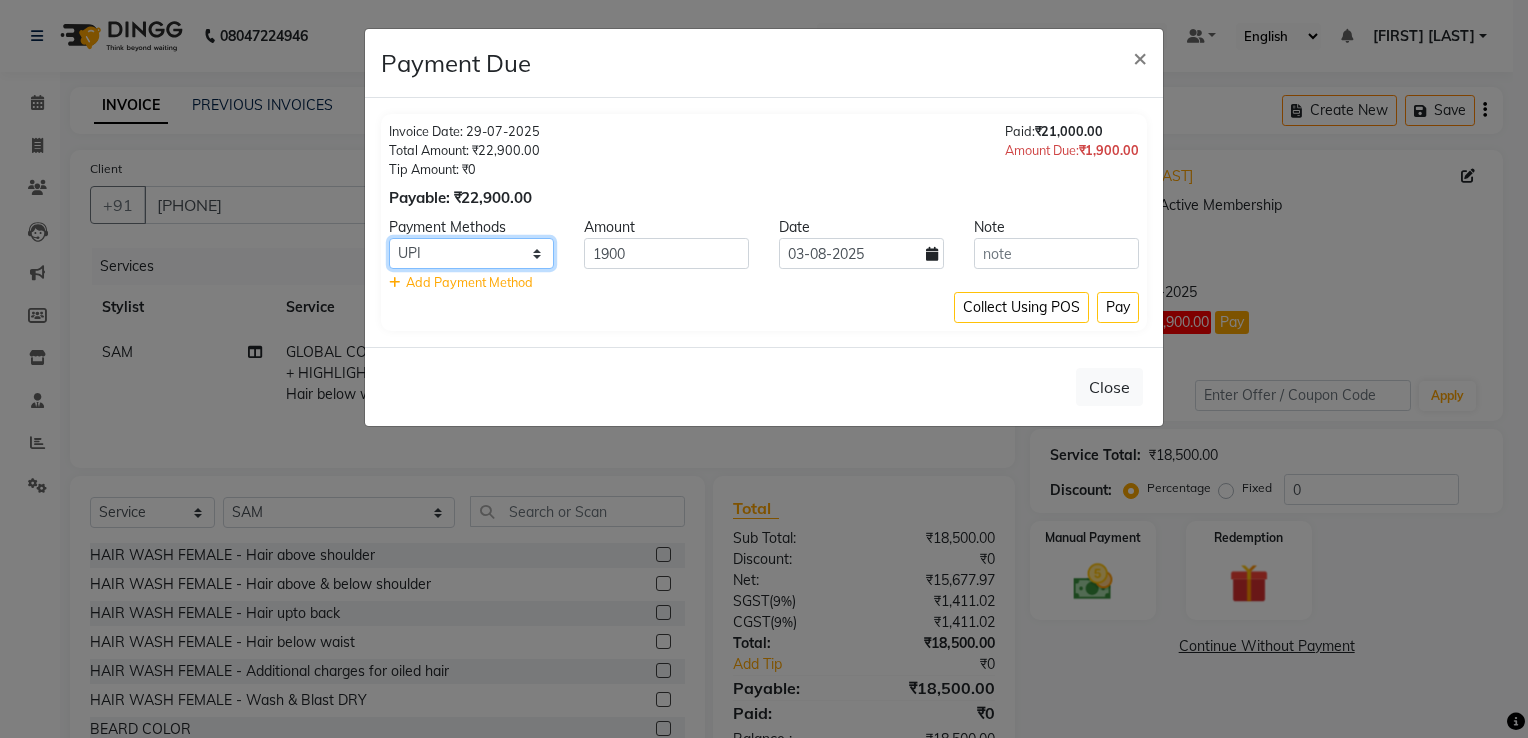 click on "CASH UPI Bank CARD" 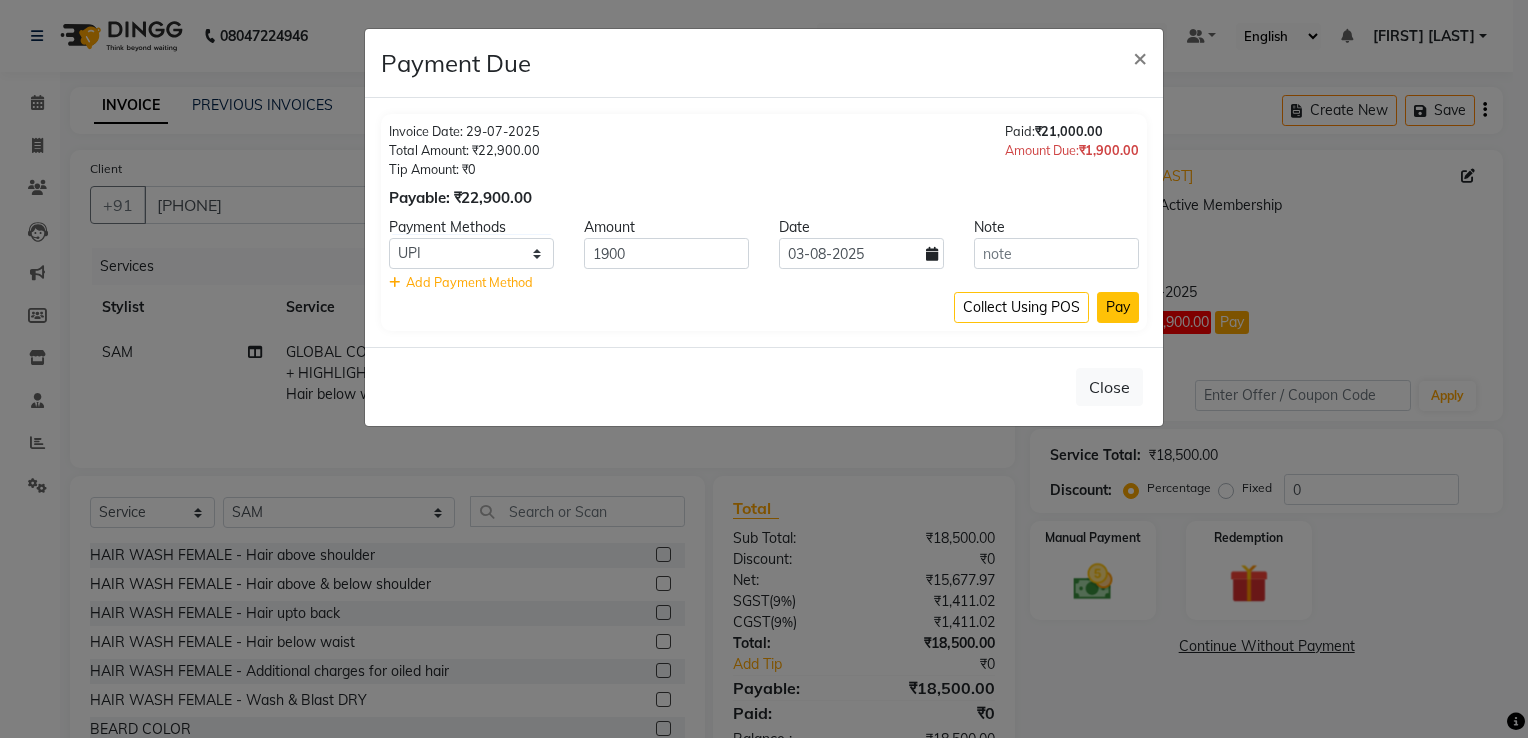 click on "Pay" 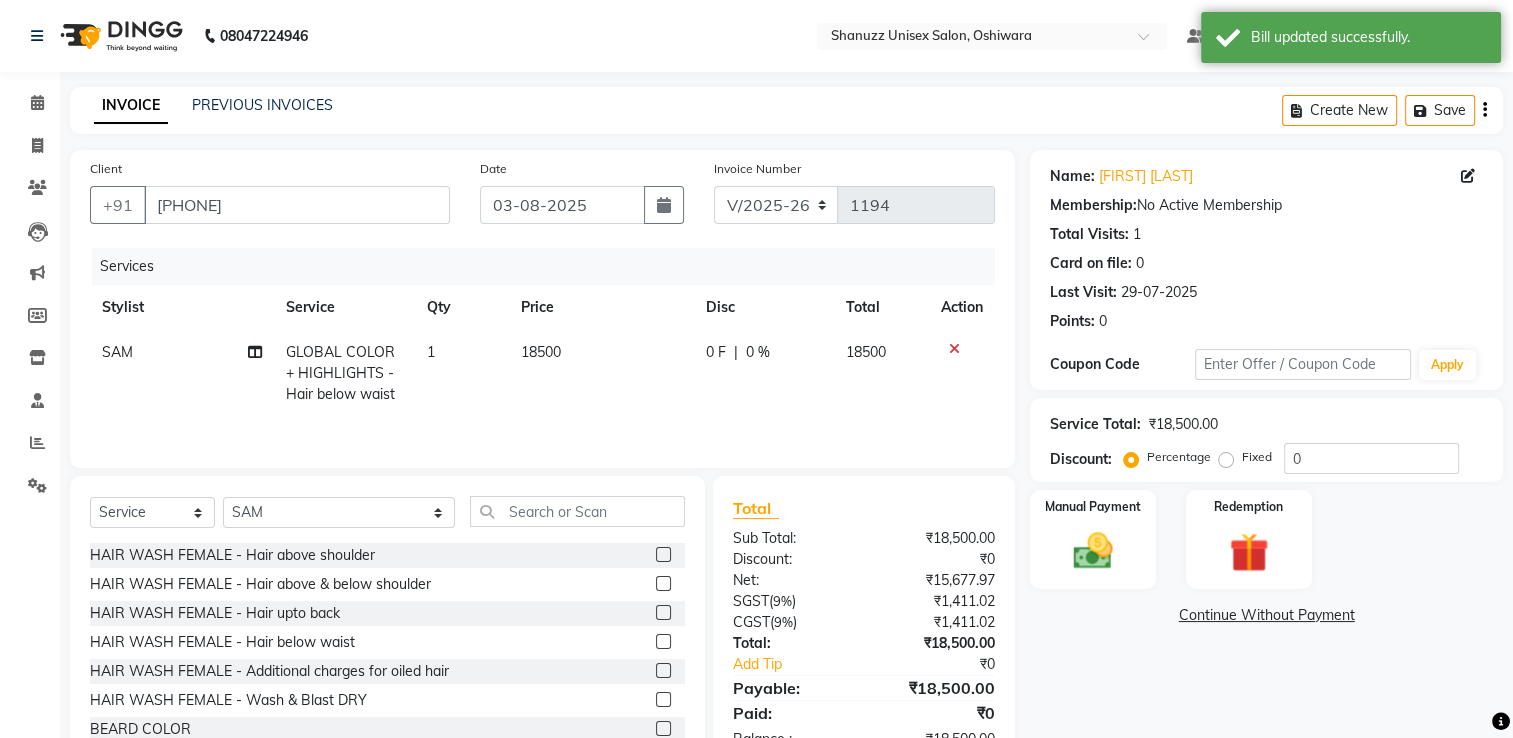 click on "0 %" 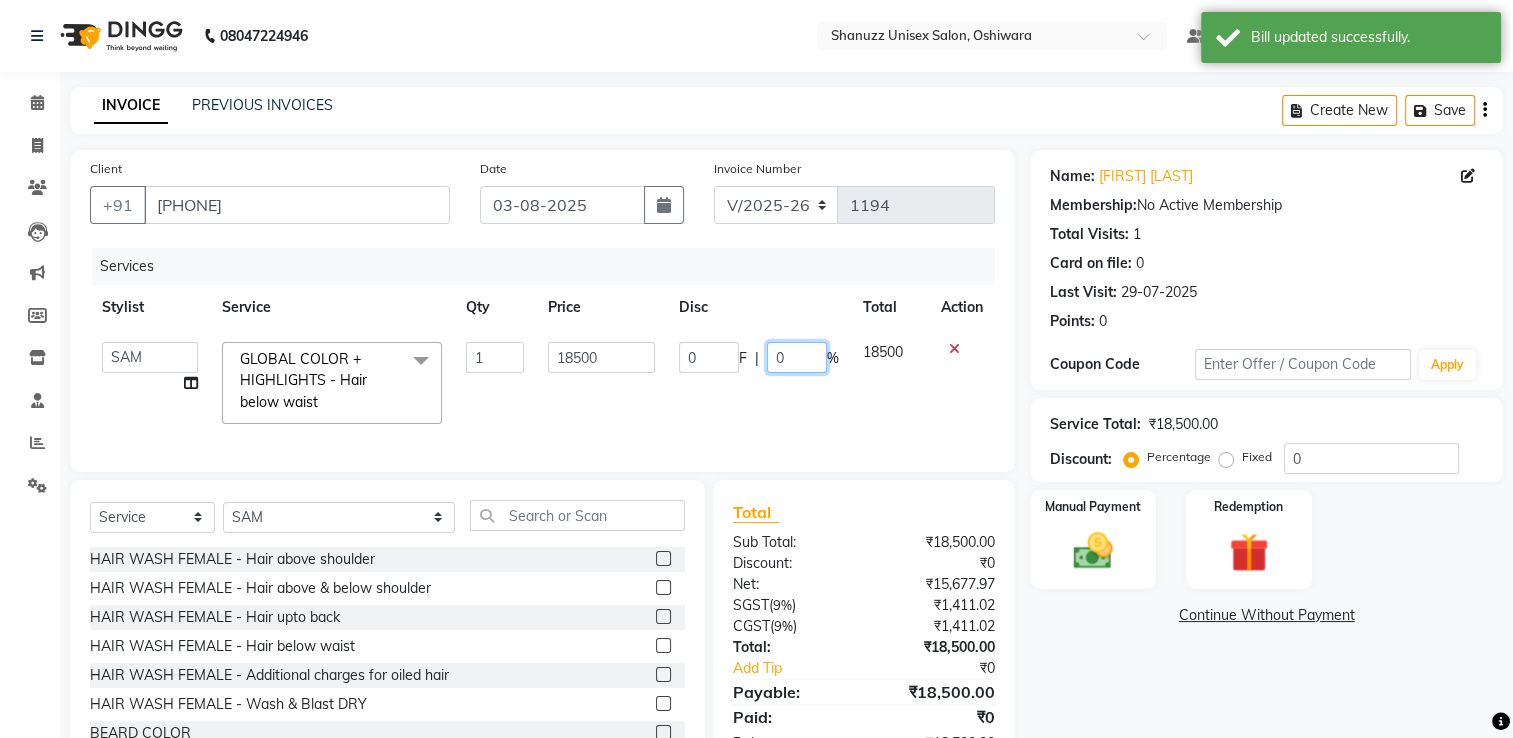 click on "0" 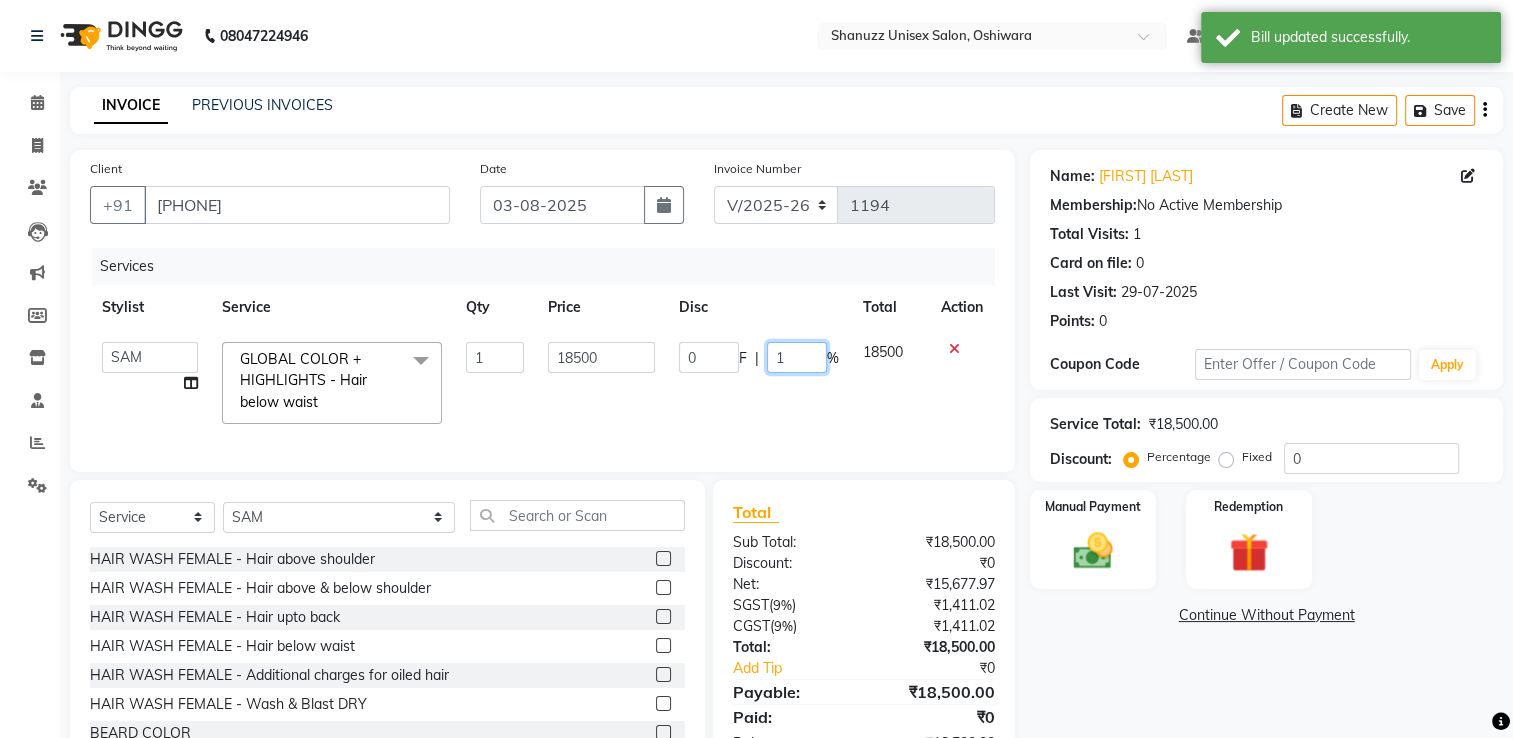 type on "10" 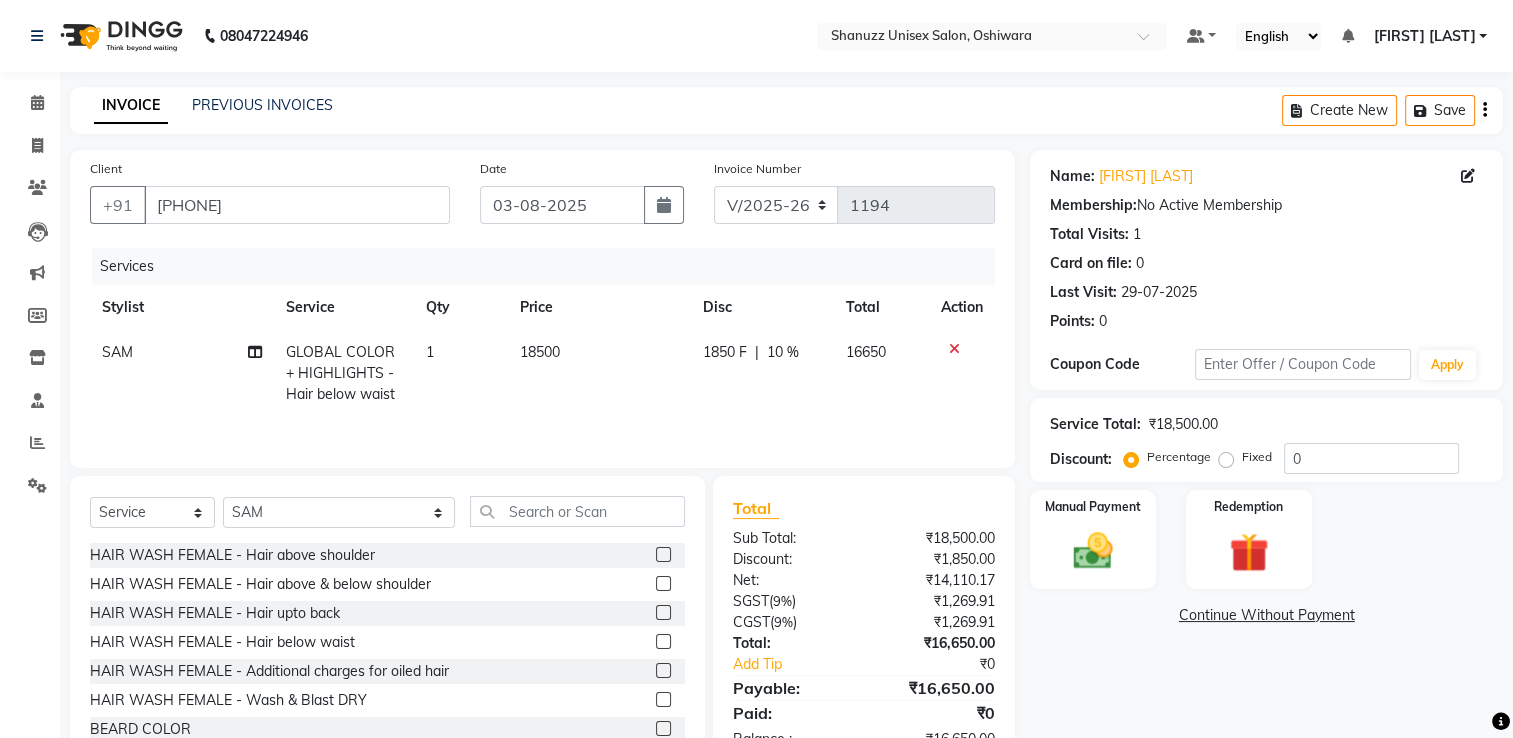 click on "Services Stylist Service Qty Price Disc Total Action SAM GLOBAL COLOR + HIGHLIGHTS  - Hair below waist 1 18500 1850 F | 10 % 16650" 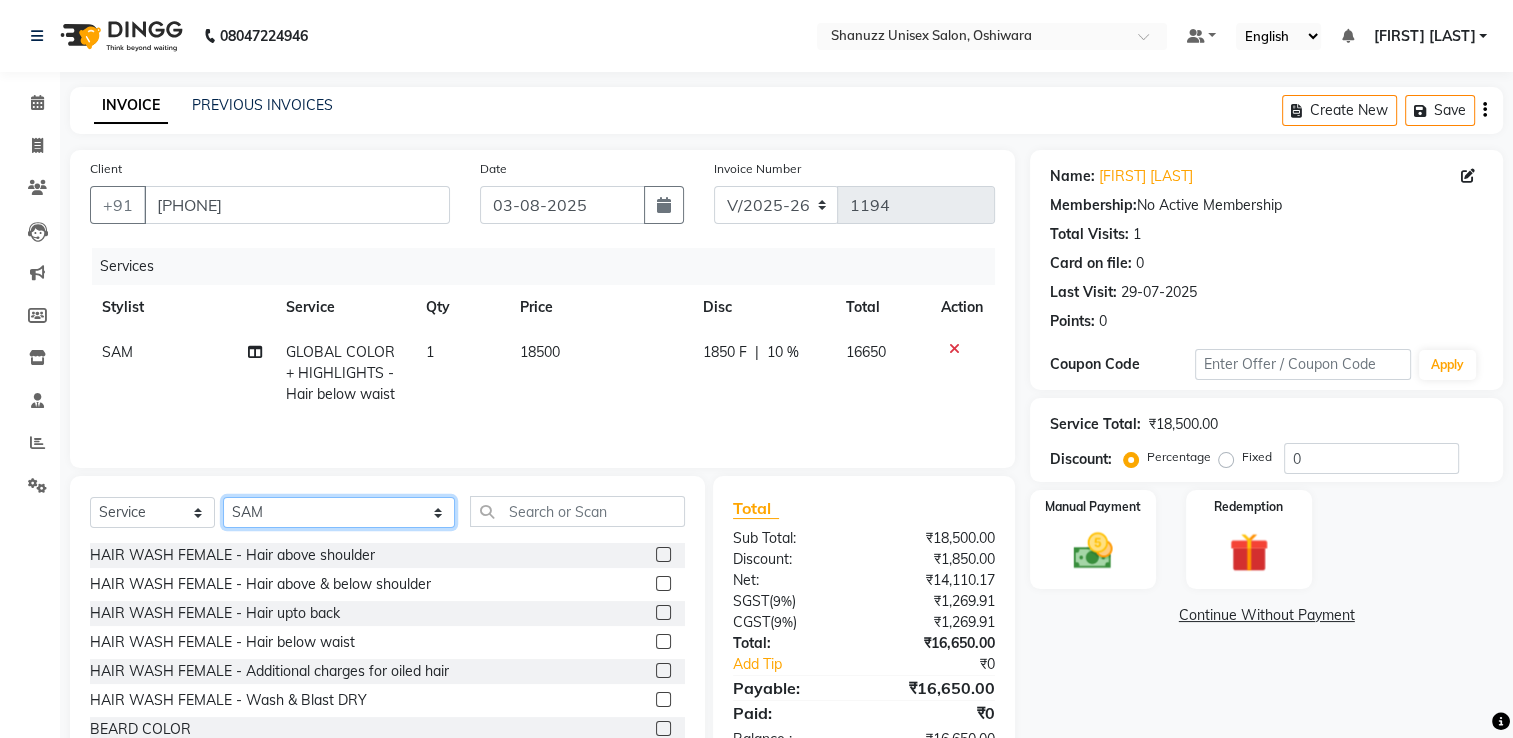 click on "Select Stylist Adnan  Afzan Asma  Derma Dynamics Devesh Francis (MO) Gufran Mansuri Harsh Mohd Faizan Mohd Imran  Omkar Osama Patel Rohan  ROSHAN Salvana Motha SAM Shahbaz (D) Shahne Alam SHAIREI Shanu Sir (F) Shanuzz (Oshiwara) Shanuzz Salon, Andheri Siddhi  SUBHASH  Tanishka Panchal VARSHADA JUVALE YASH" 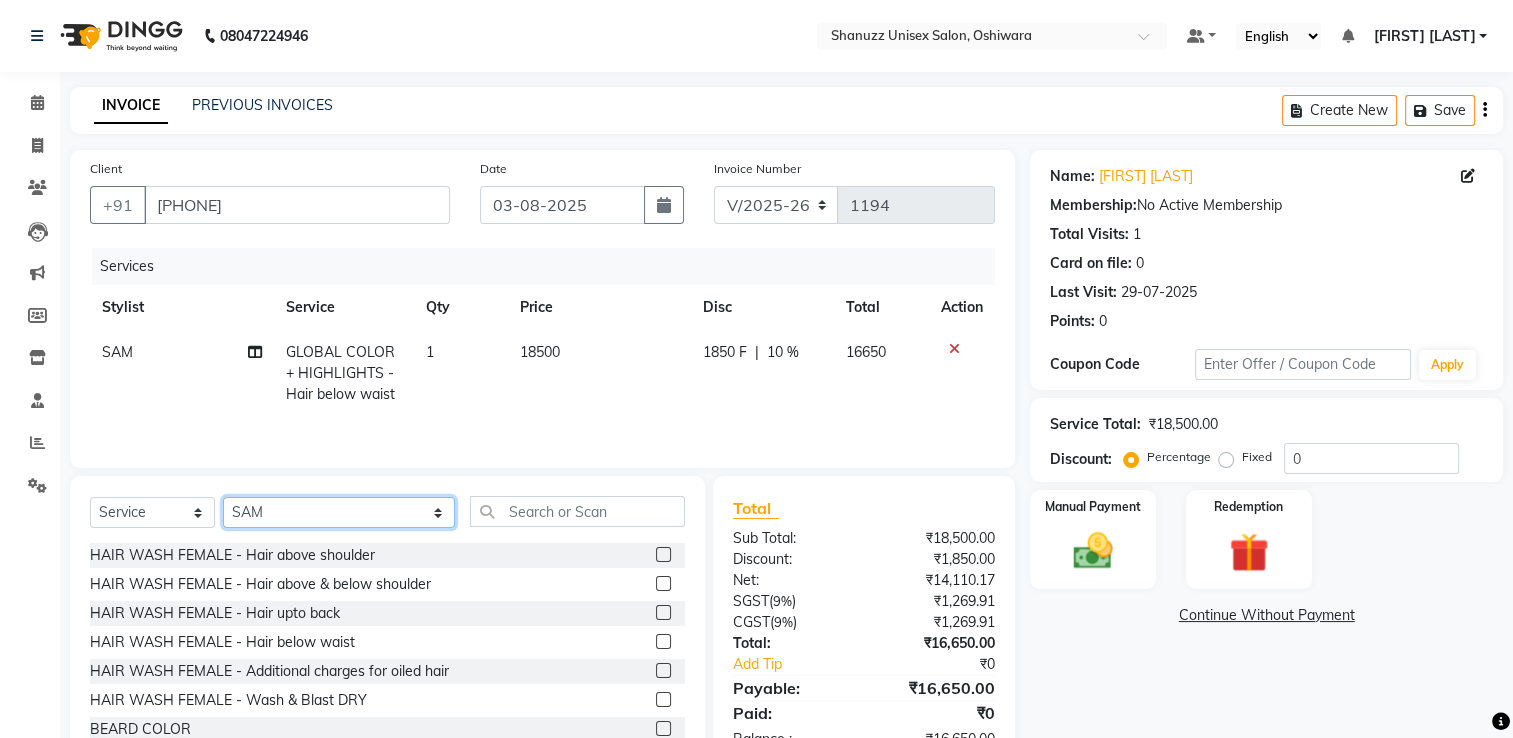 select on "70702" 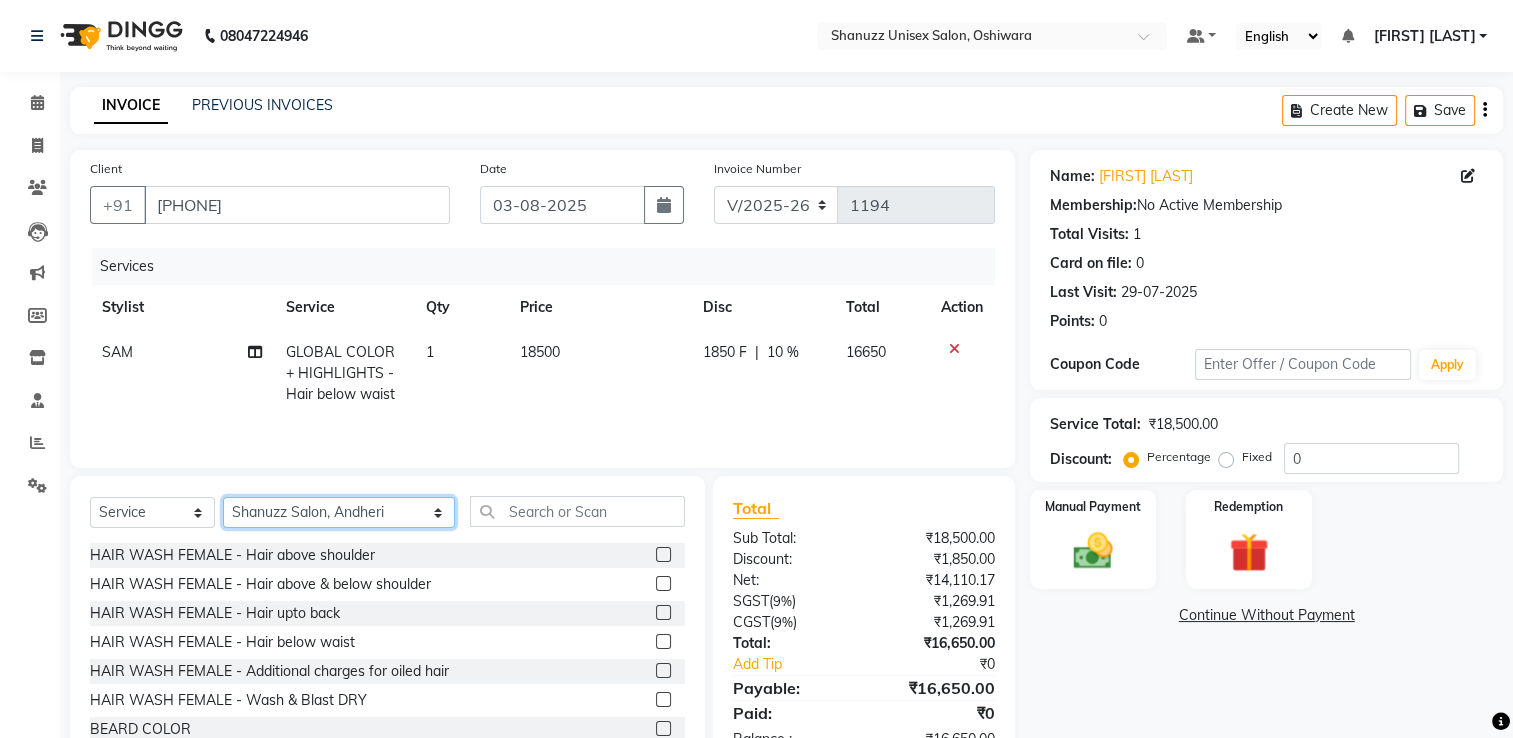 click on "Select Stylist Adnan  Afzan Asma  Derma Dynamics Devesh Francis (MO) Gufran Mansuri Harsh Mohd Faizan Mohd Imran  Omkar Osama Patel Rohan  ROSHAN Salvana Motha SAM Shahbaz (D) Shahne Alam SHAIREI Shanu Sir (F) Shanuzz (Oshiwara) Shanuzz Salon, Andheri Siddhi  SUBHASH  Tanishka Panchal VARSHADA JUVALE YASH" 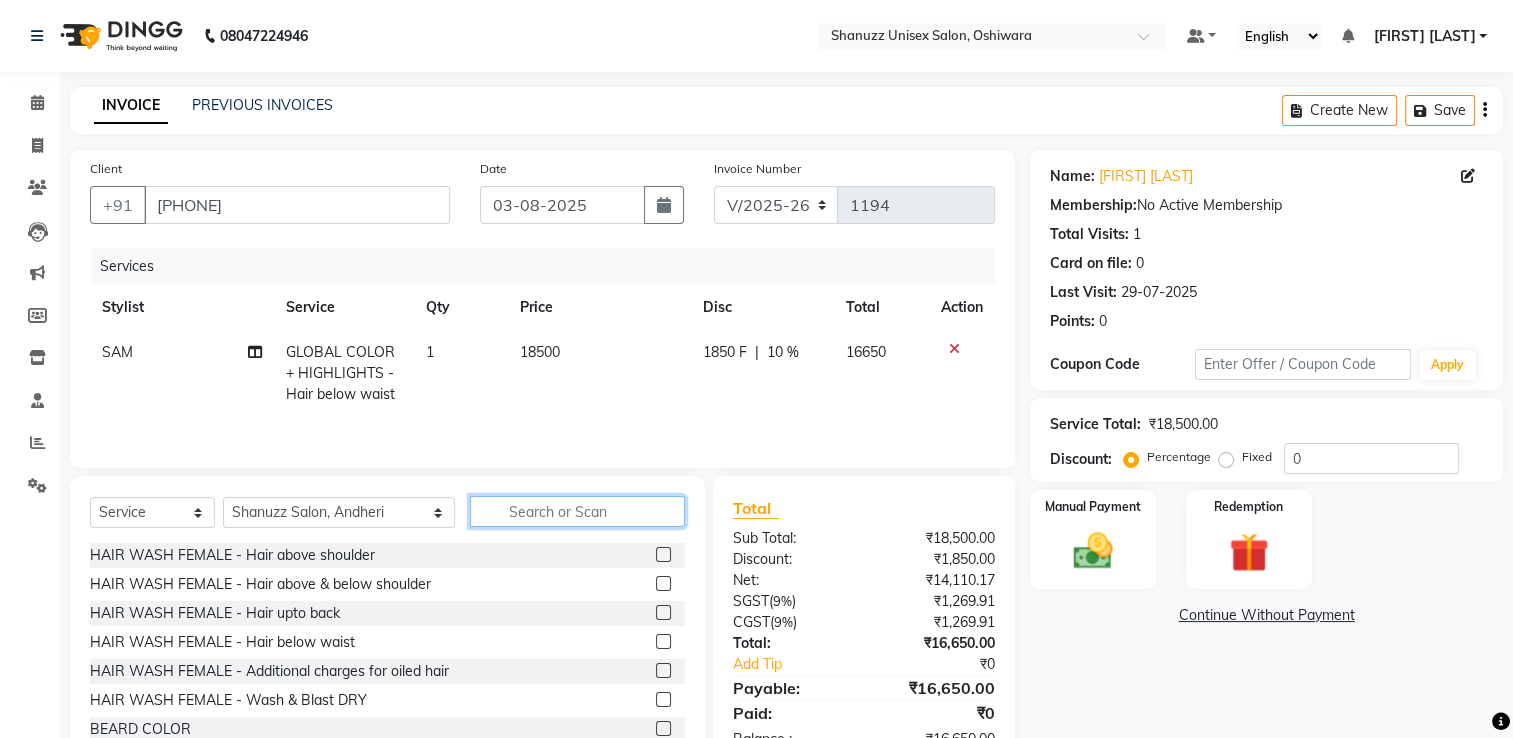 click 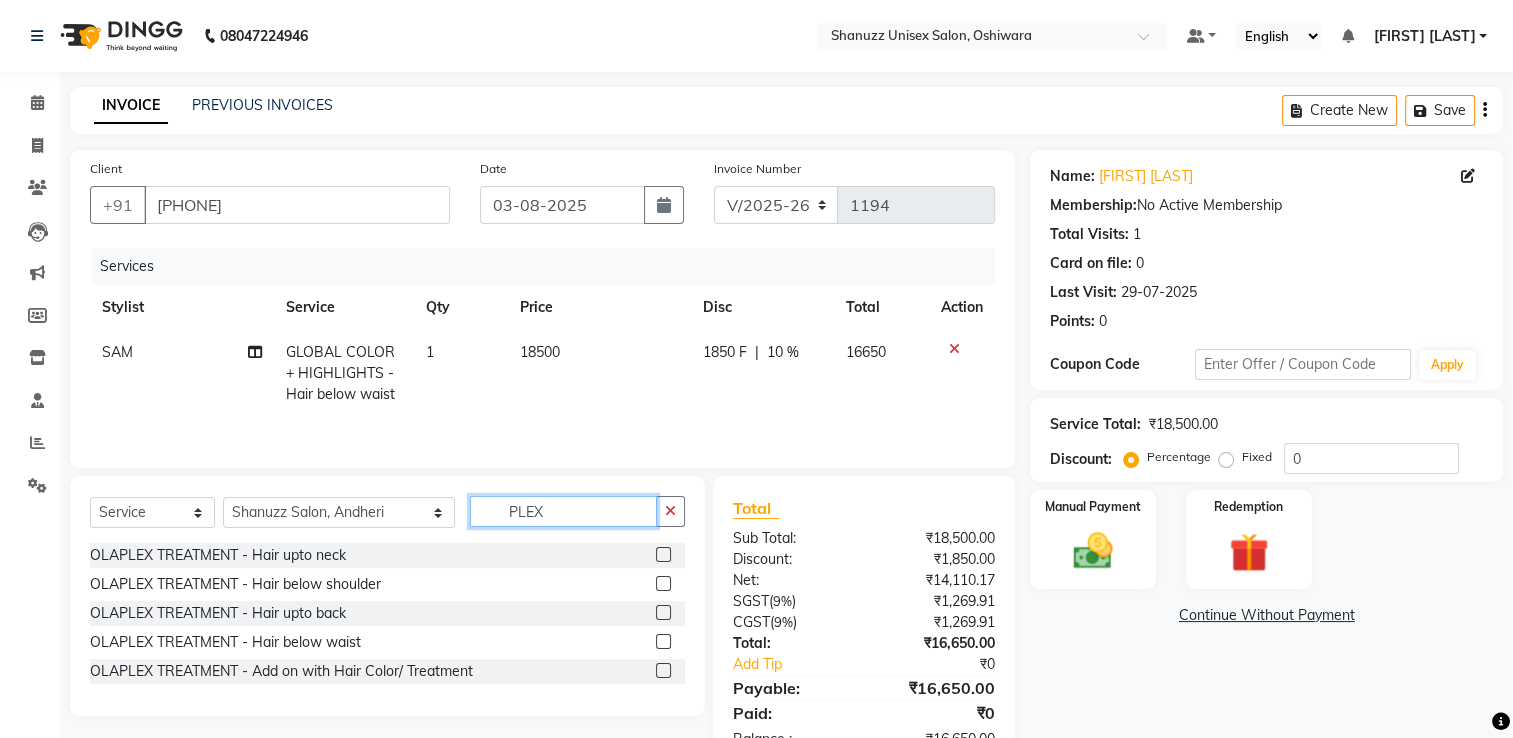 type on "PLEX" 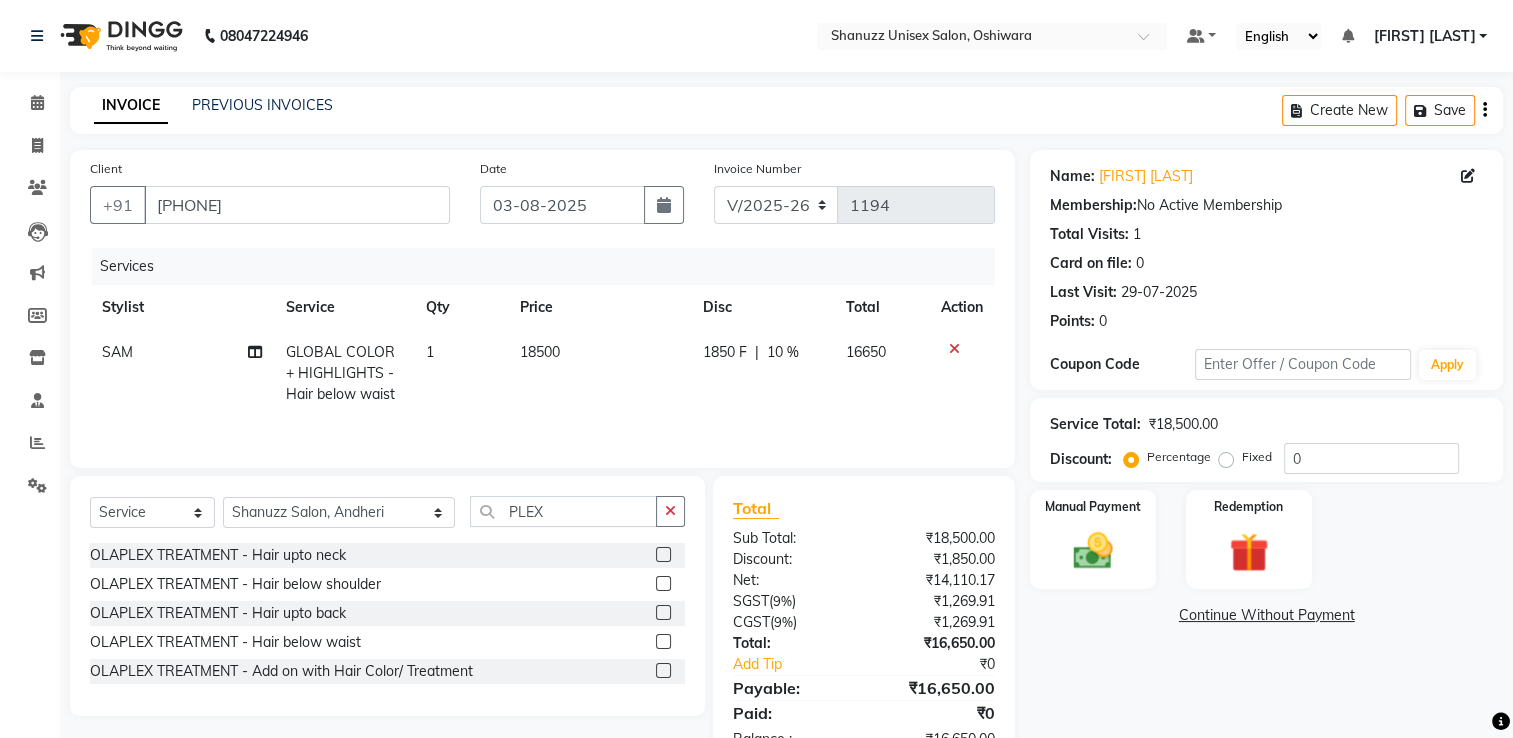 click 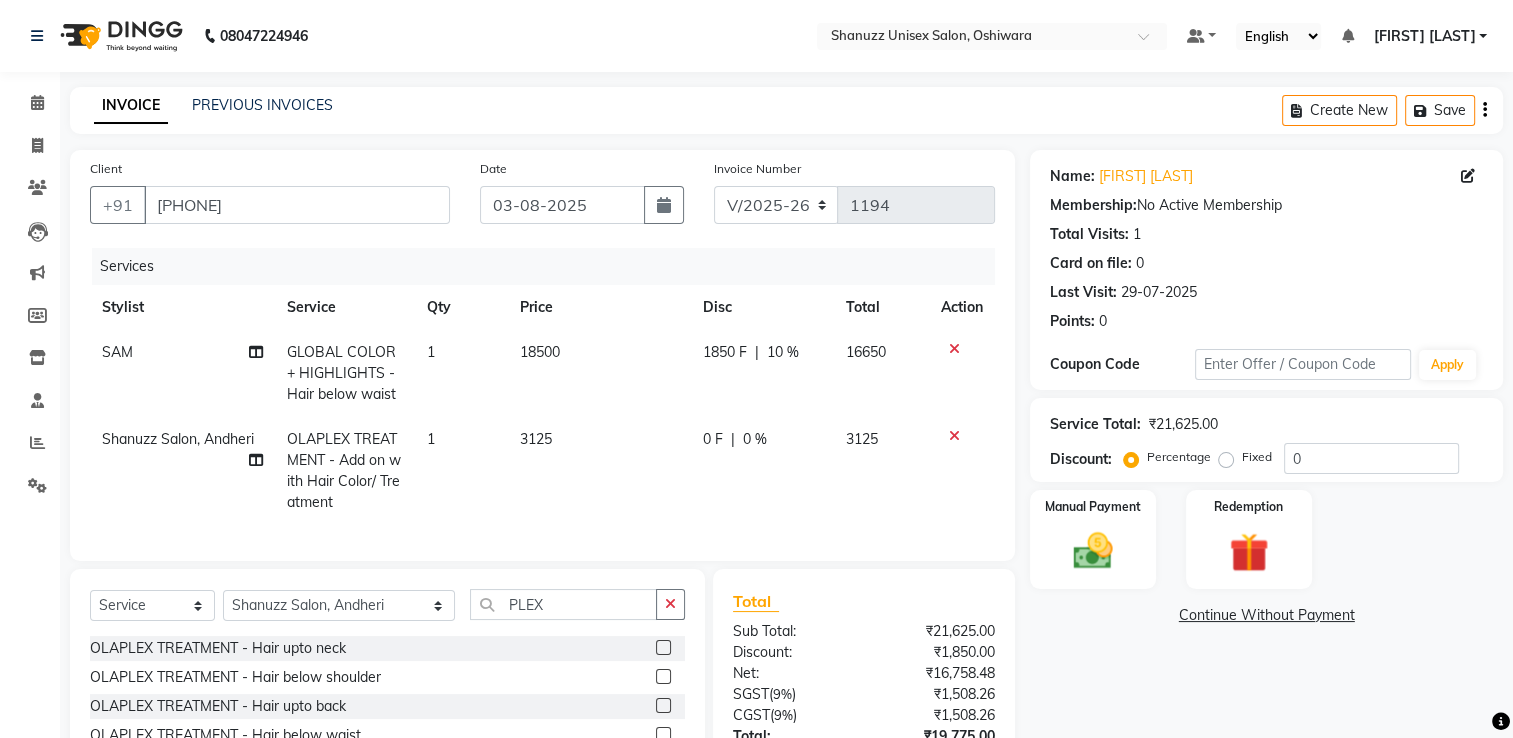 checkbox on "false" 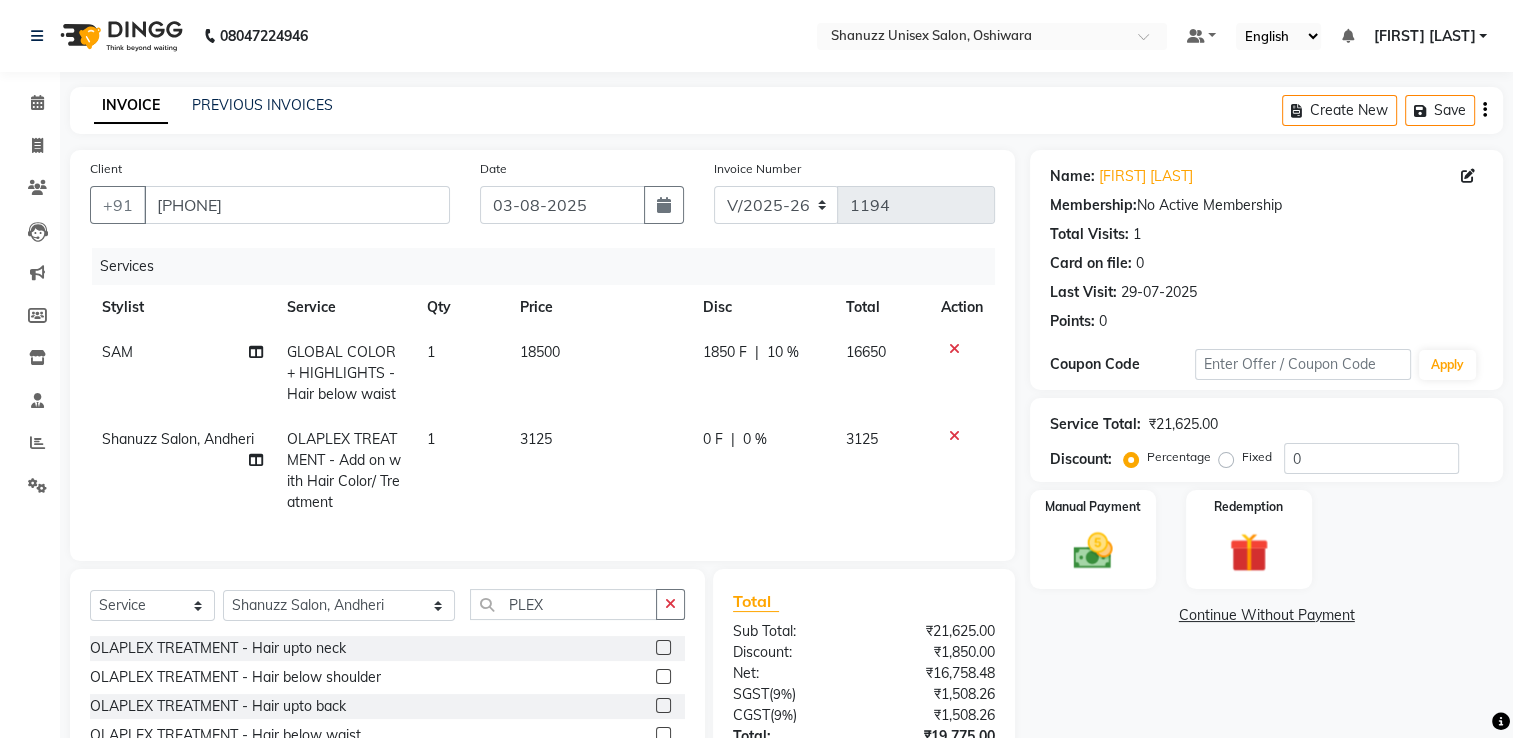 click on "3125" 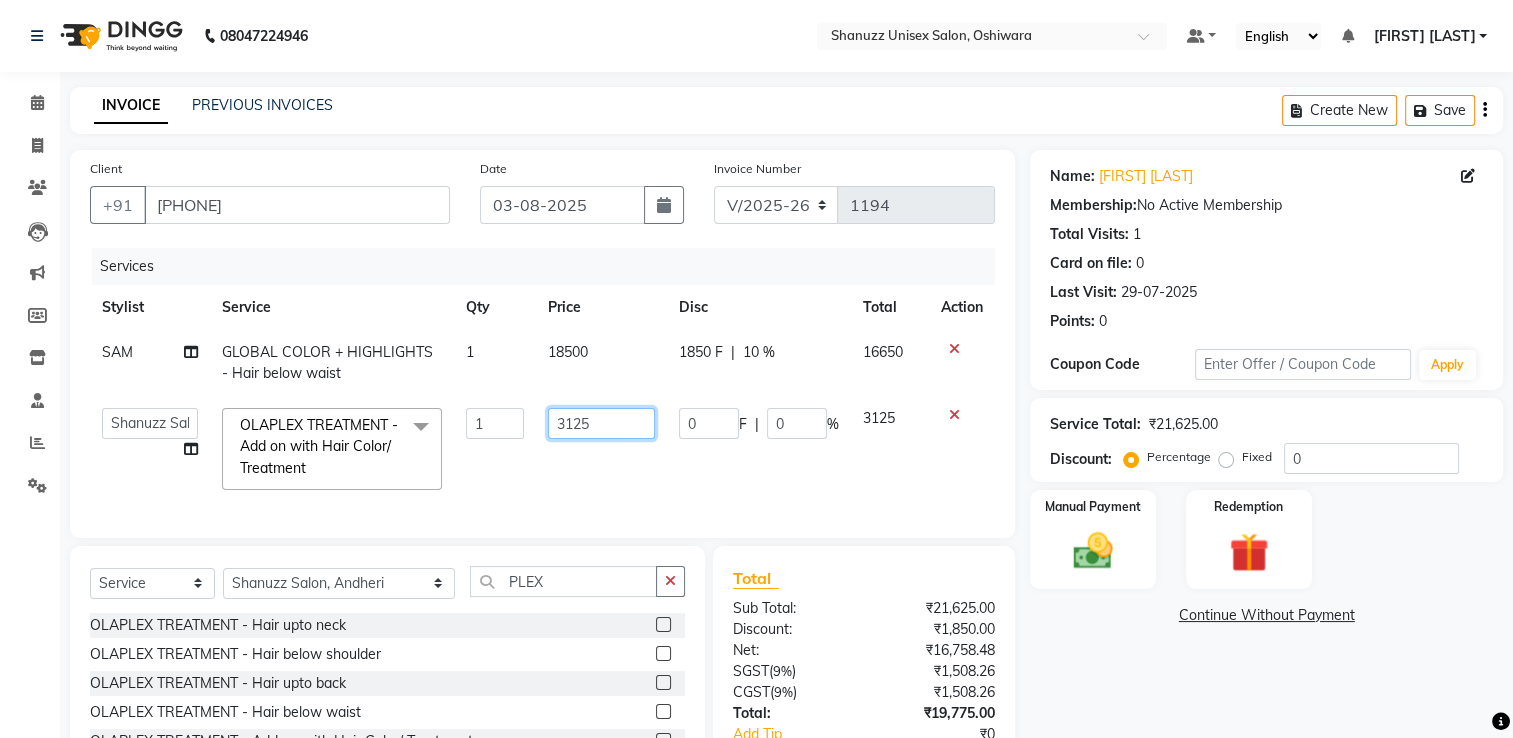 click on "3125" 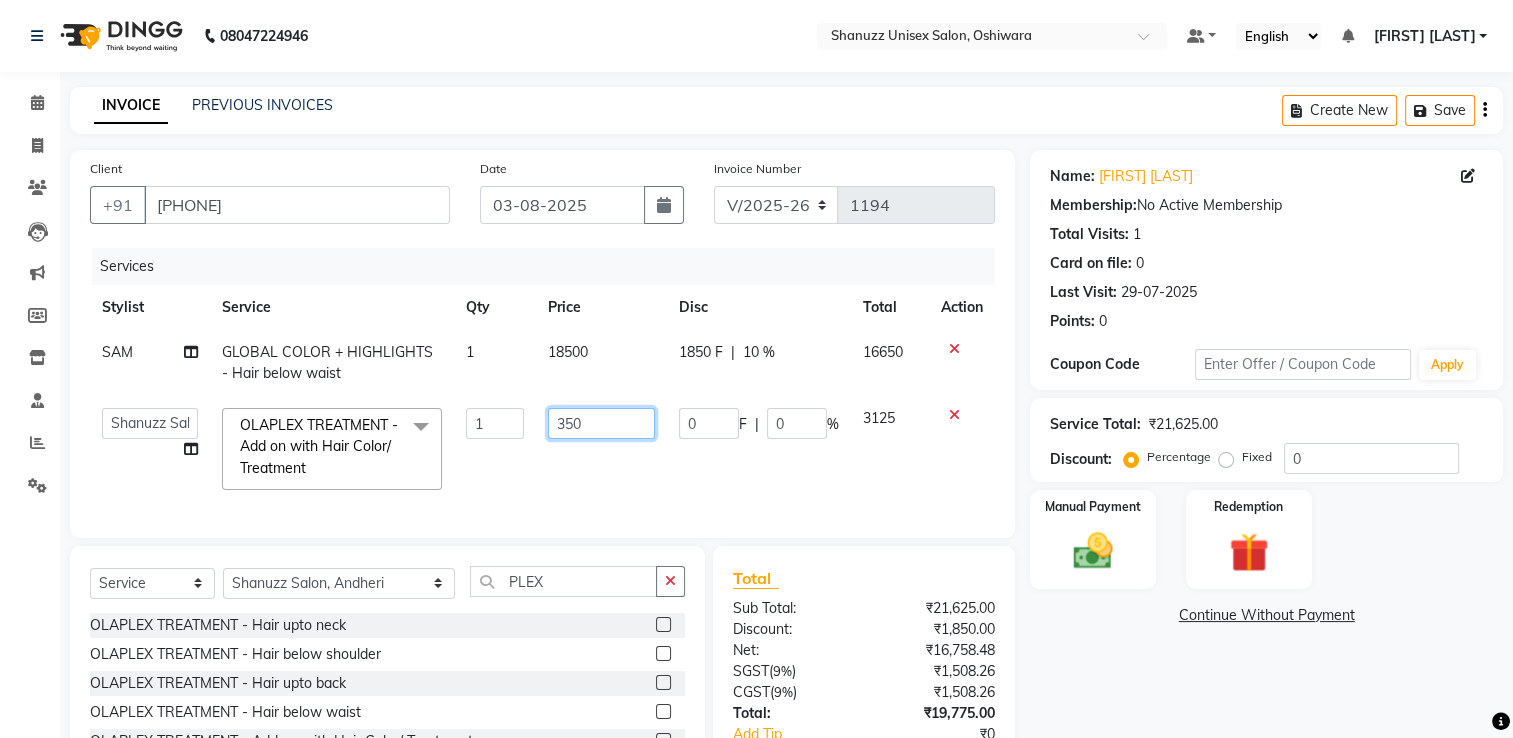 type on "3500" 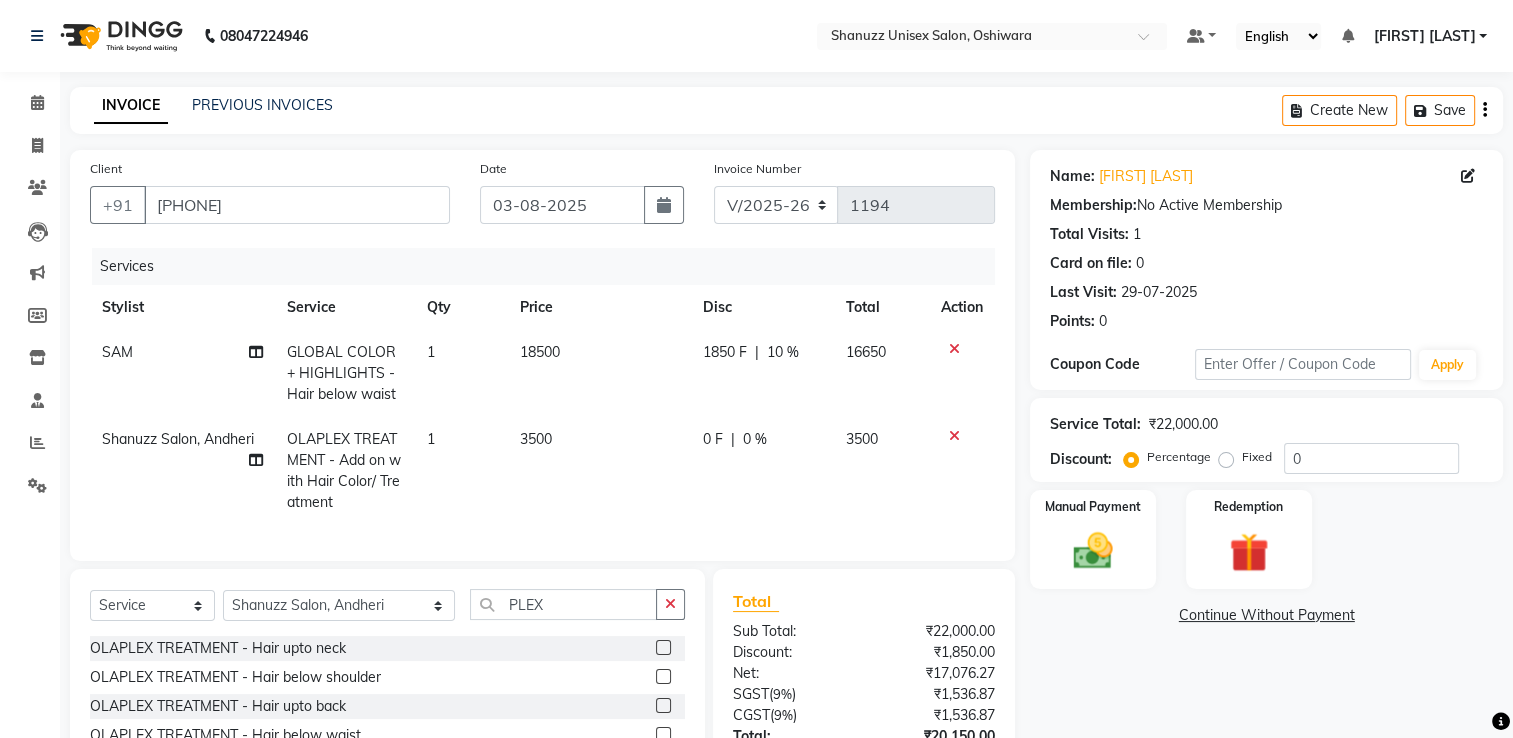 click on "3500" 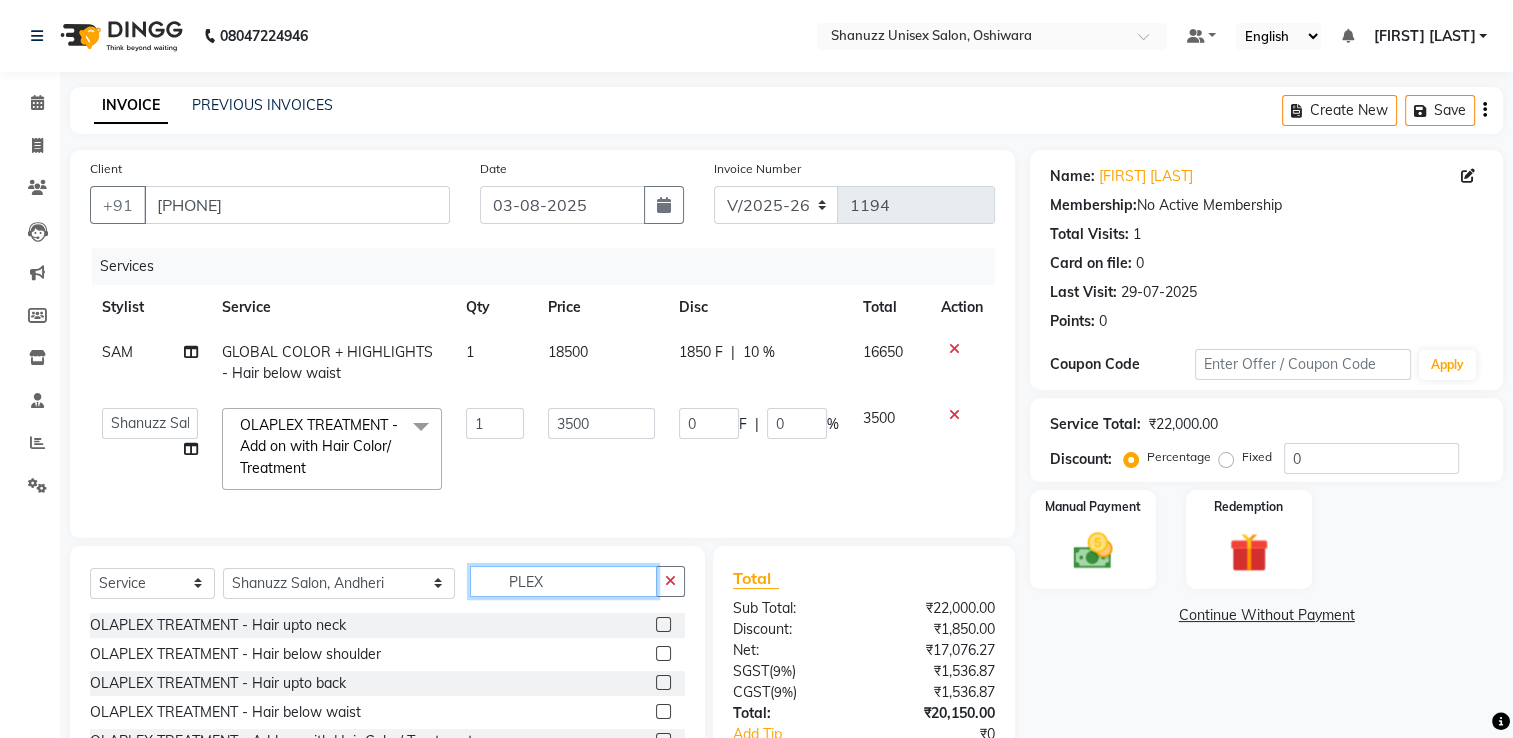 click on "PLEX" 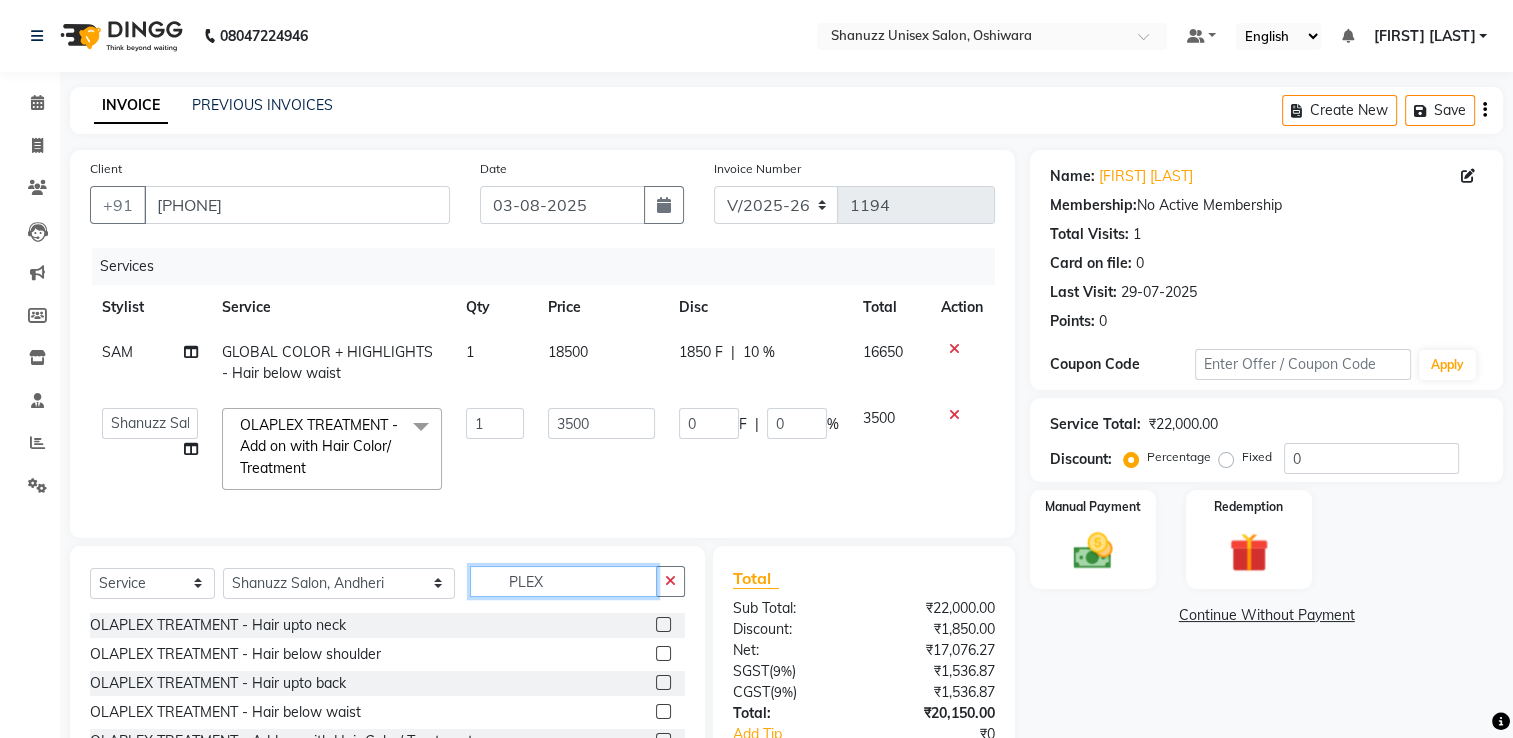 click on "PLEX" 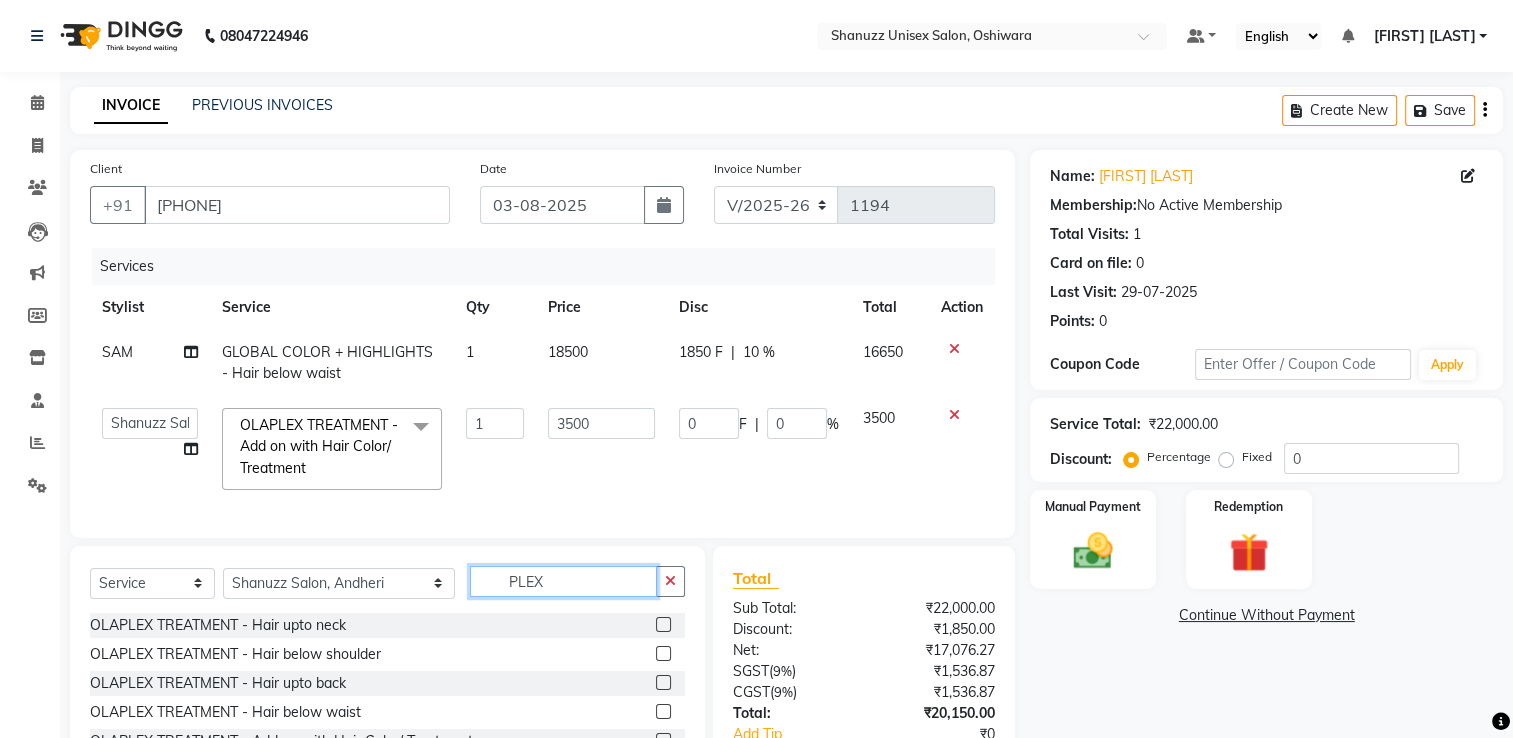 click on "PLEX" 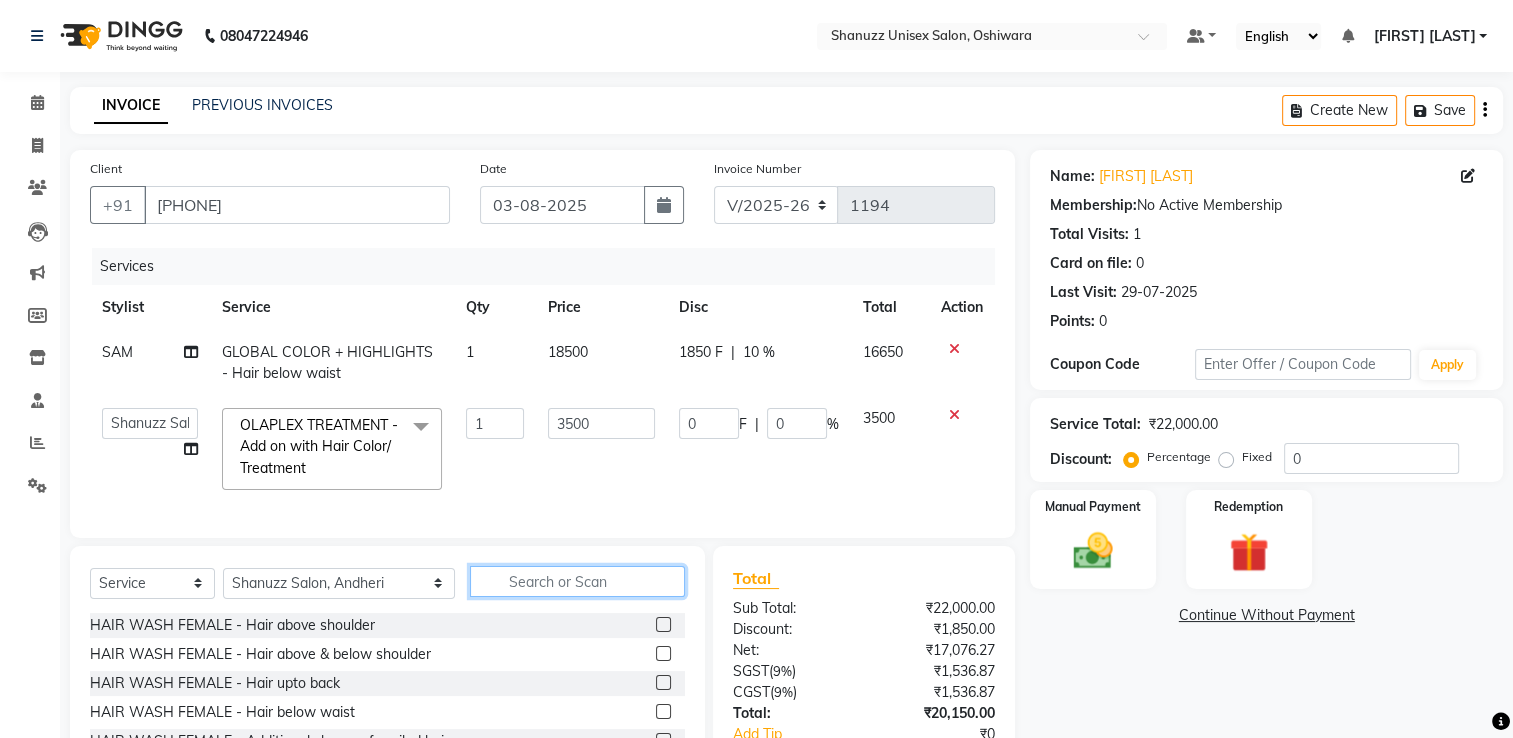 type 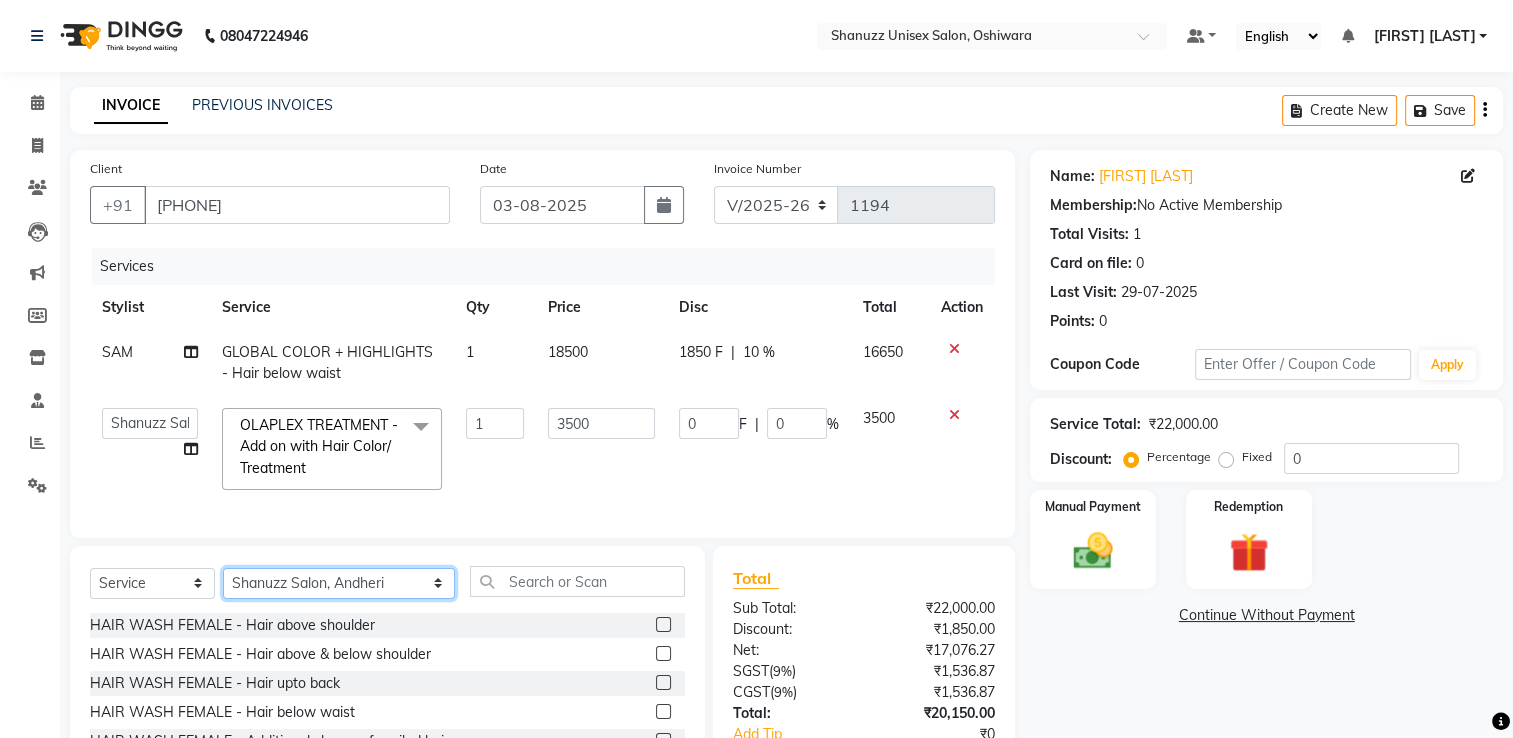 click on "Select Stylist Adnan  Afzan Asma  Derma Dynamics Devesh Francis (MO) Gufran Mansuri Harsh Mohd Faizan Mohd Imran  Omkar Osama Patel Rohan  ROSHAN Salvana Motha SAM Shahbaz (D) Shahne Alam SHAIREI Shanu Sir (F) Shanuzz (Oshiwara) Shanuzz Salon, Andheri Siddhi  SUBHASH  Tanishka Panchal VARSHADA JUVALE YASH" 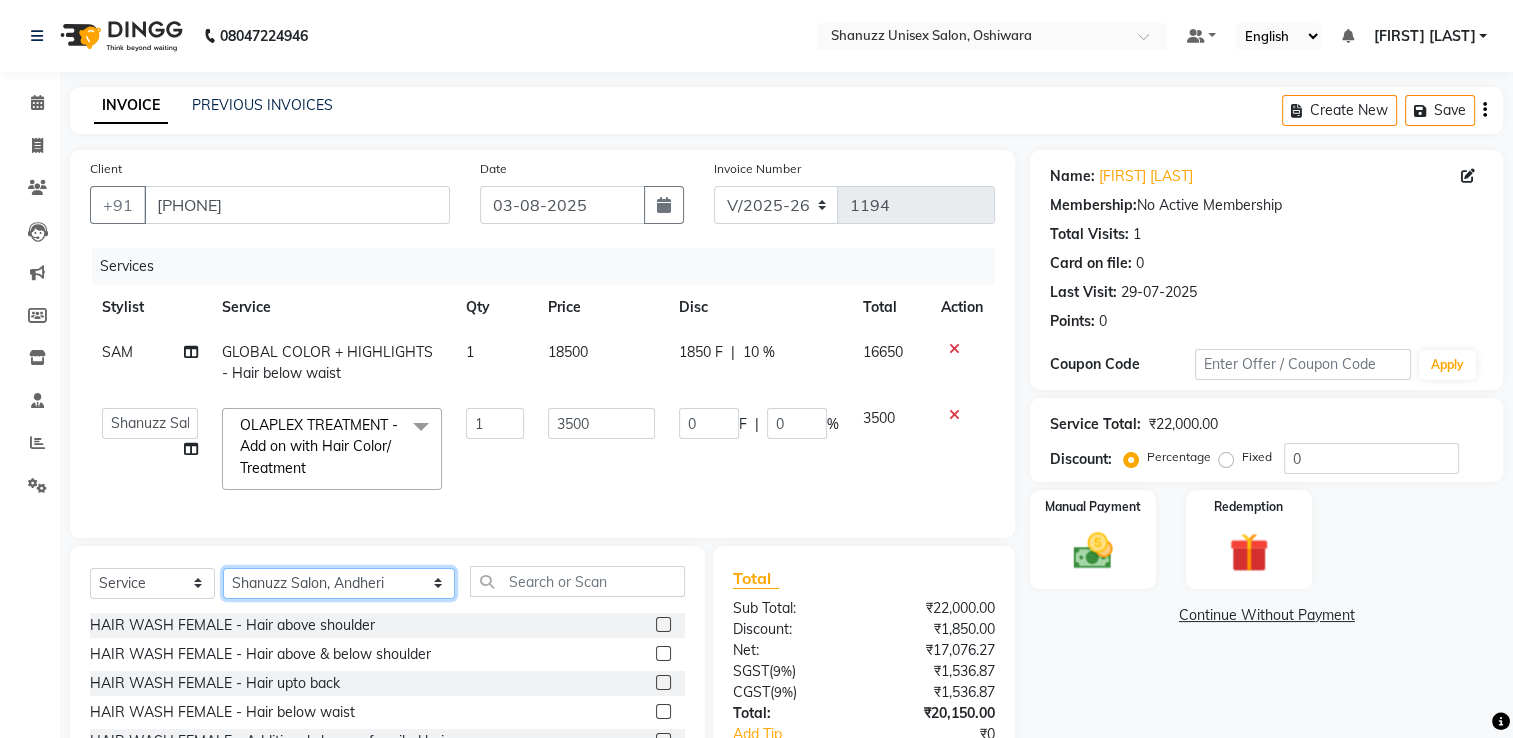 select on "78152" 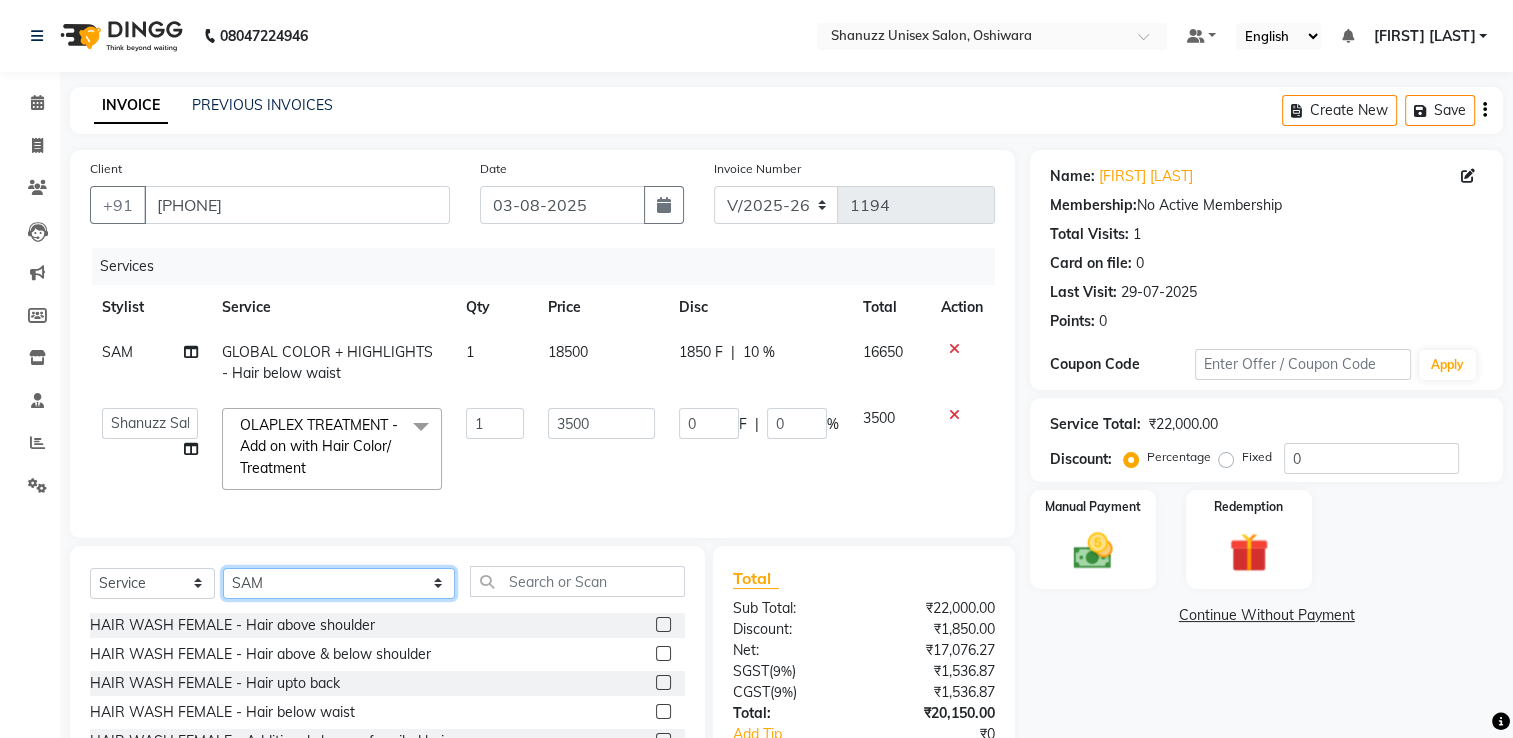 click on "Select Stylist Adnan  Afzan Asma  Derma Dynamics Devesh Francis (MO) Gufran Mansuri Harsh Mohd Faizan Mohd Imran  Omkar Osama Patel Rohan  ROSHAN Salvana Motha SAM Shahbaz (D) Shahne Alam SHAIREI Shanu Sir (F) Shanuzz (Oshiwara) Shanuzz Salon, Andheri Siddhi  SUBHASH  Tanishka Panchal VARSHADA JUVALE YASH" 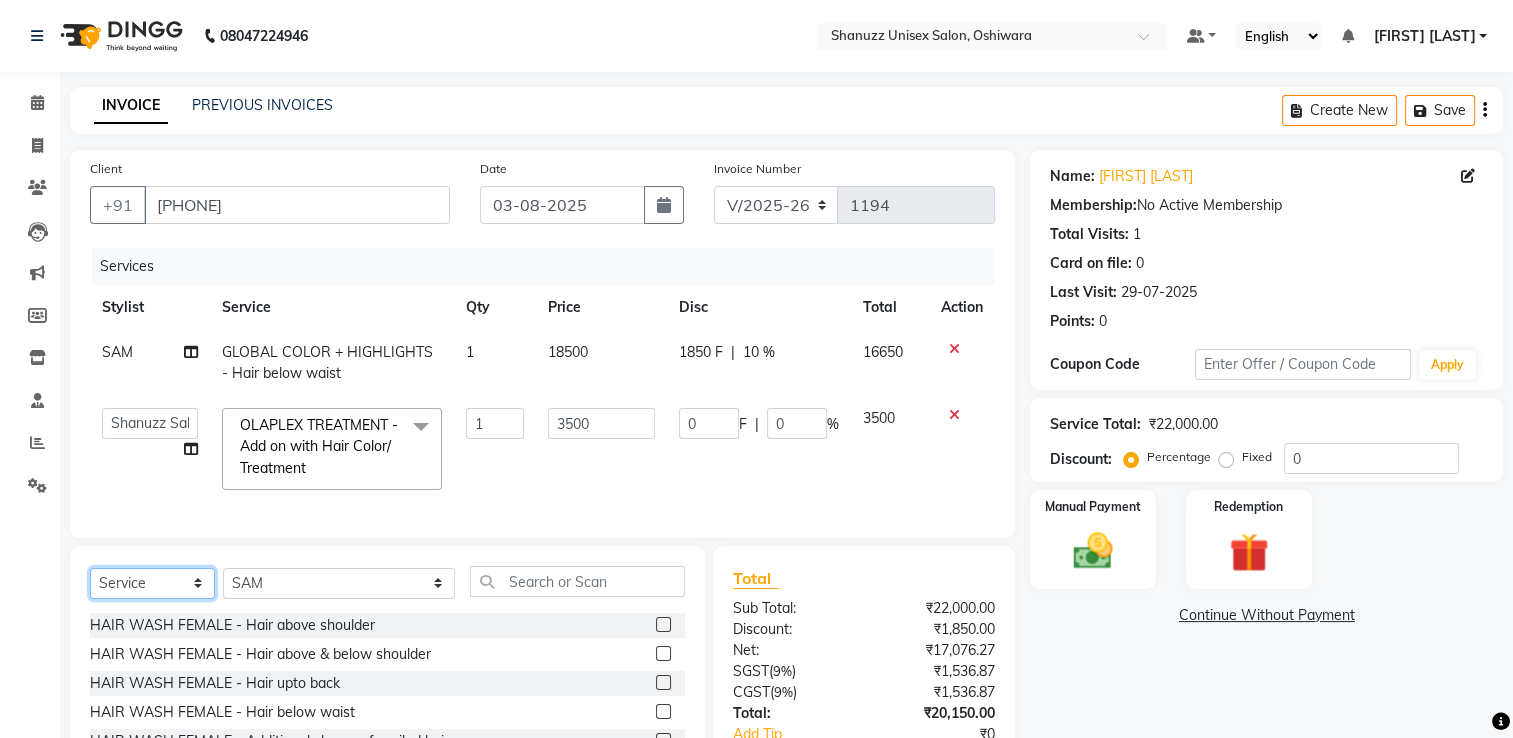 click on "Select  Service  Product  Membership  Package Voucher Prepaid Gift Card" 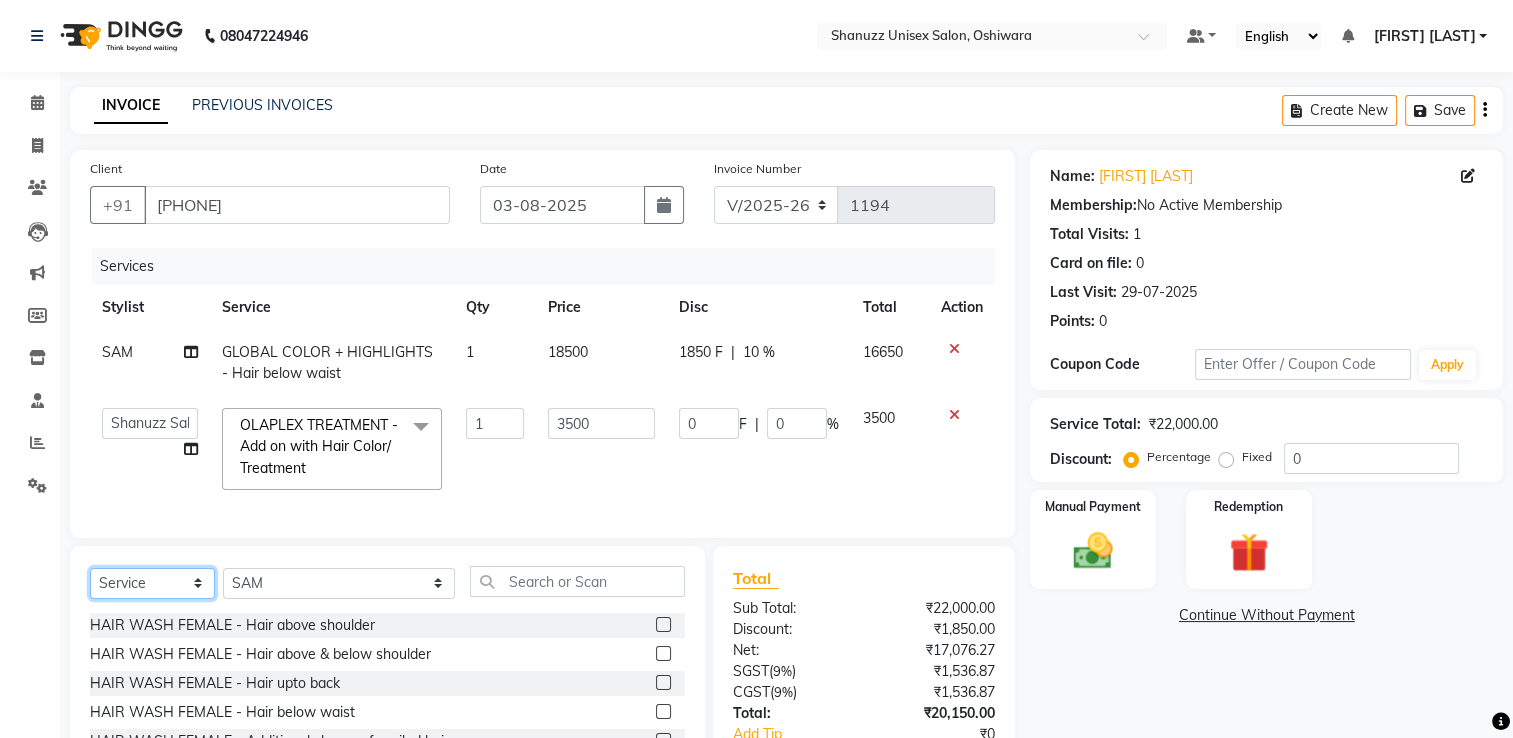 select on "product" 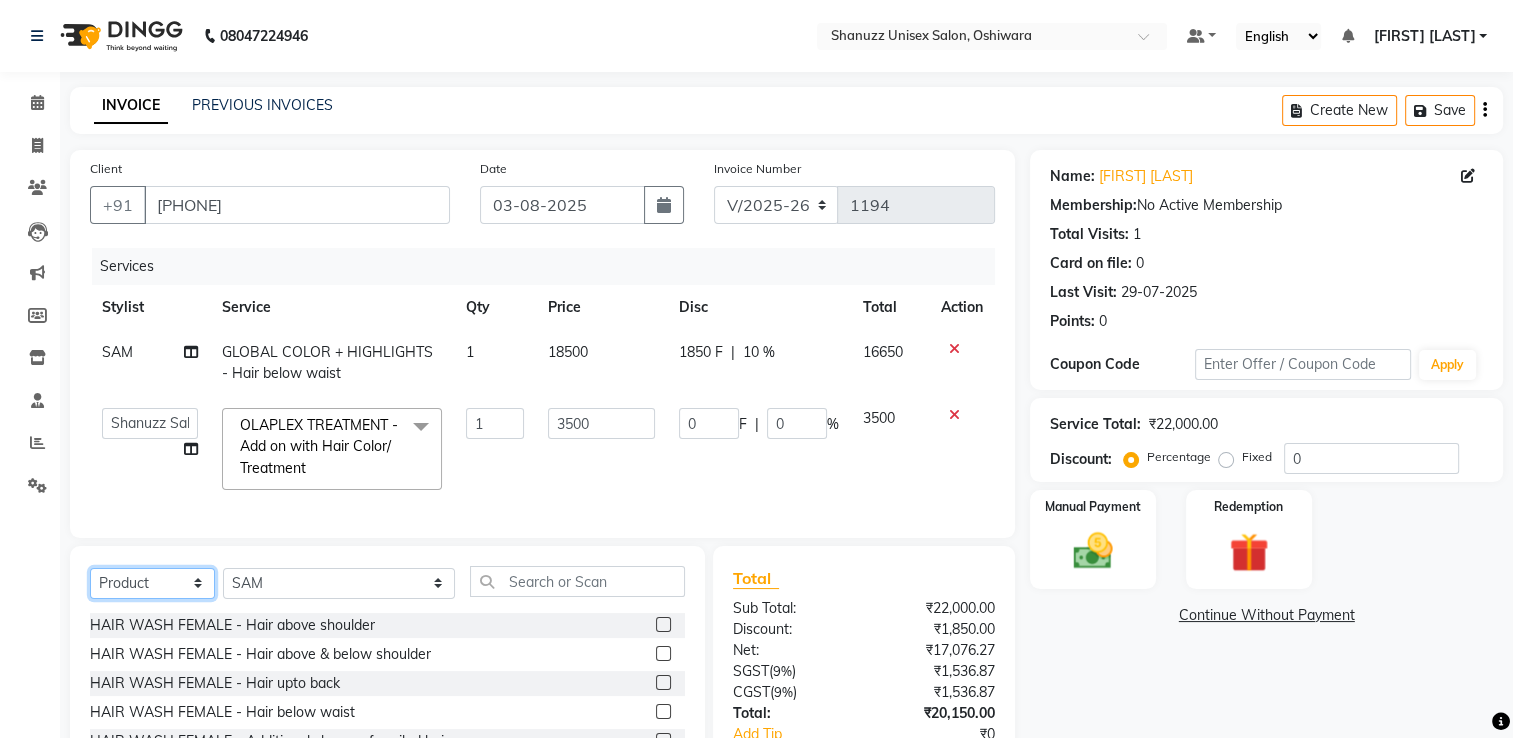 click on "Select  Service  Product  Membership  Package Voucher Prepaid Gift Card" 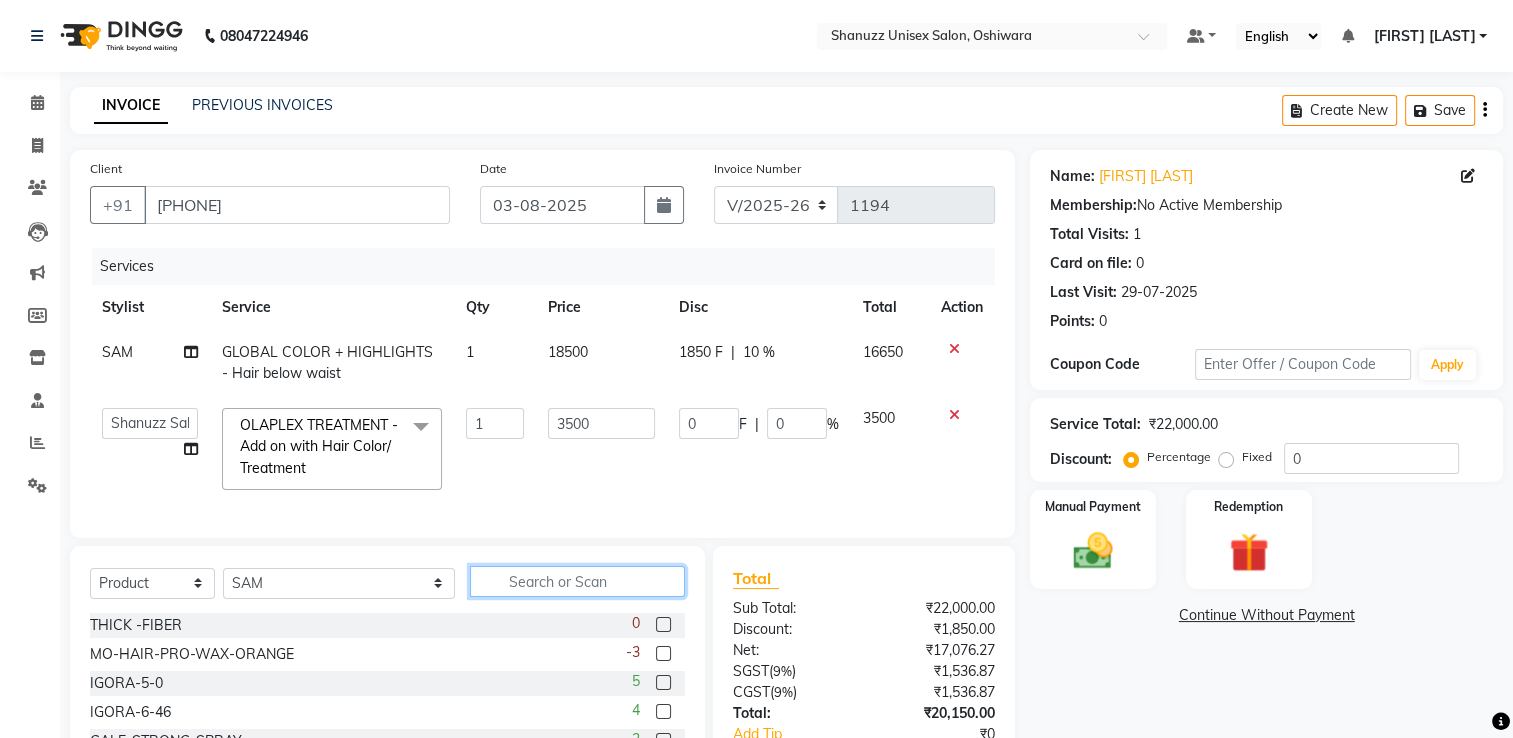 click 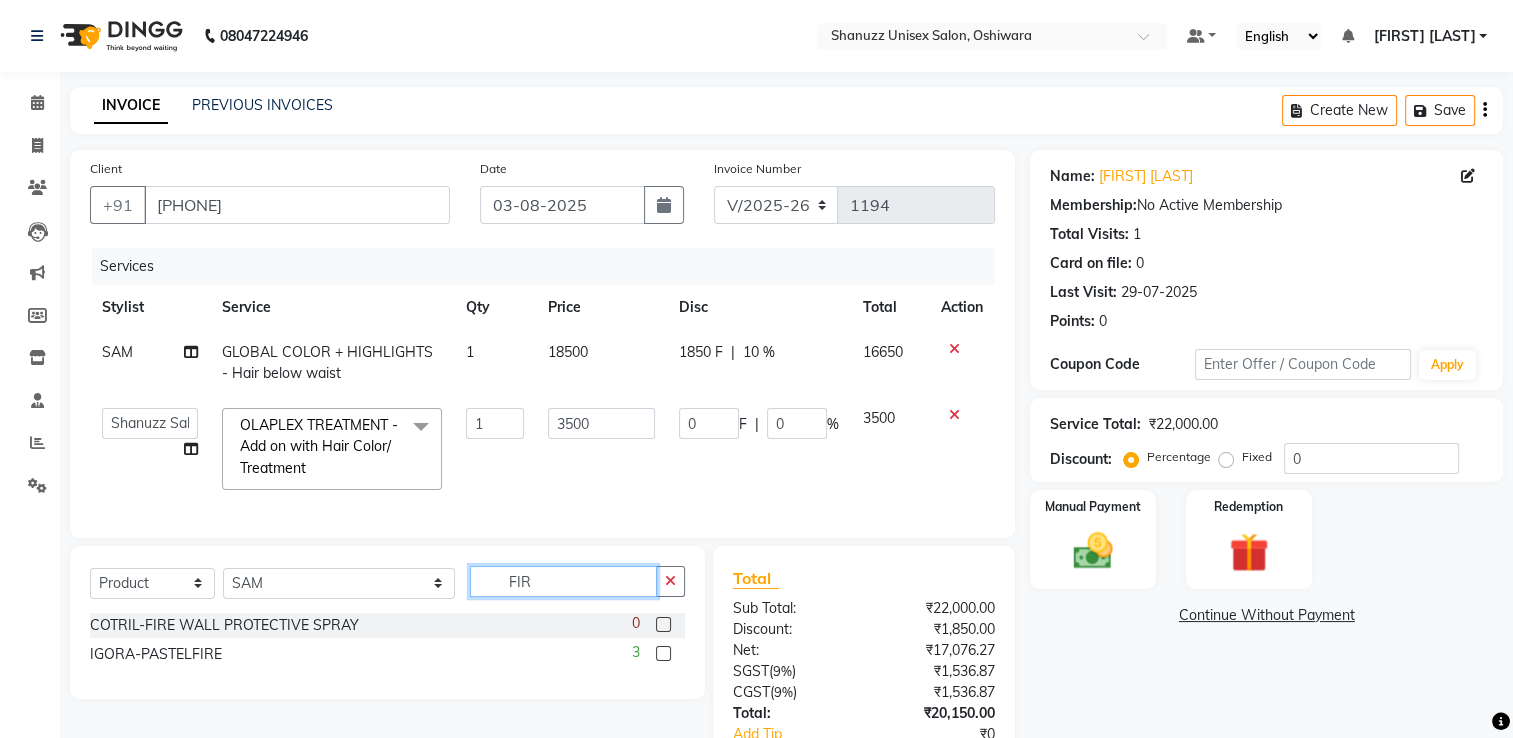 type on "FIR" 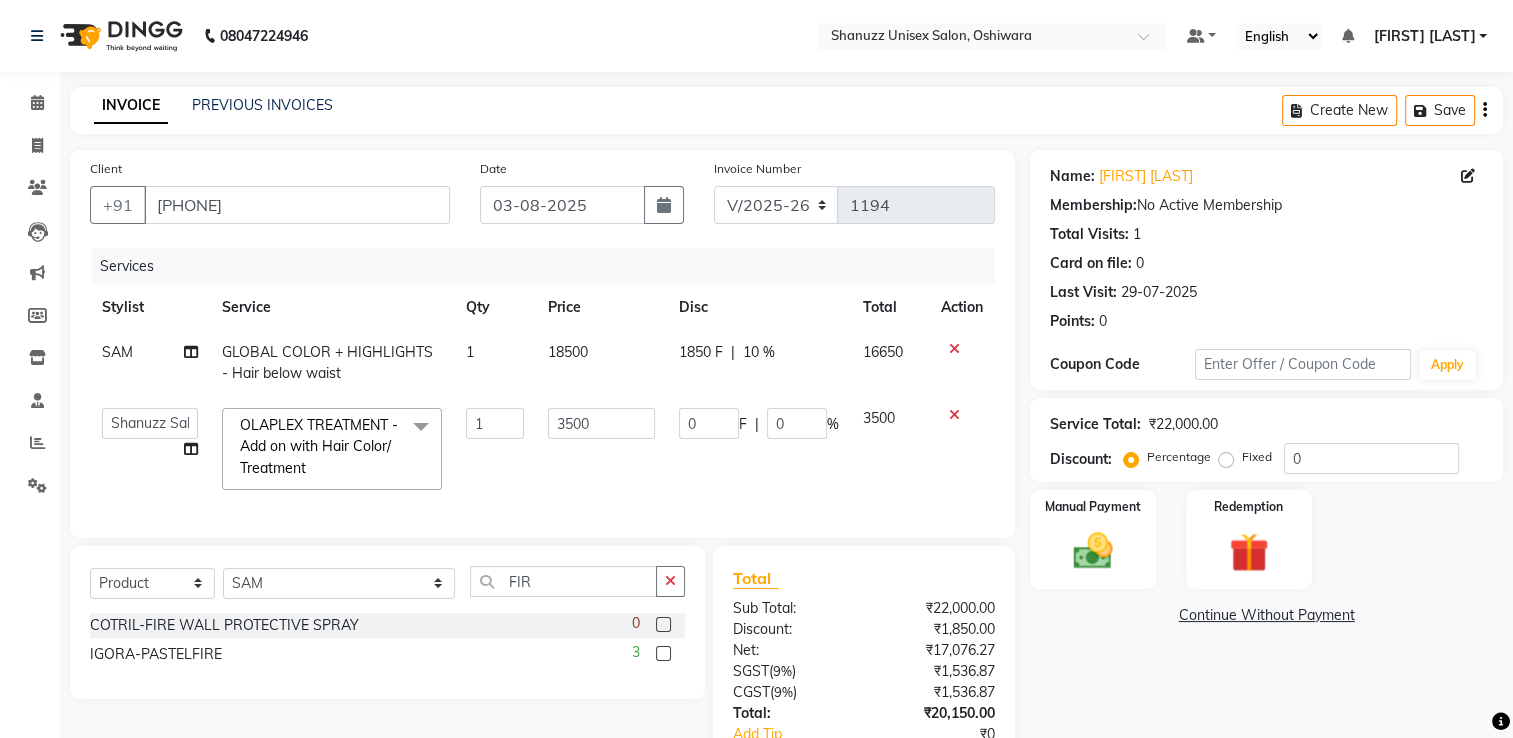 click 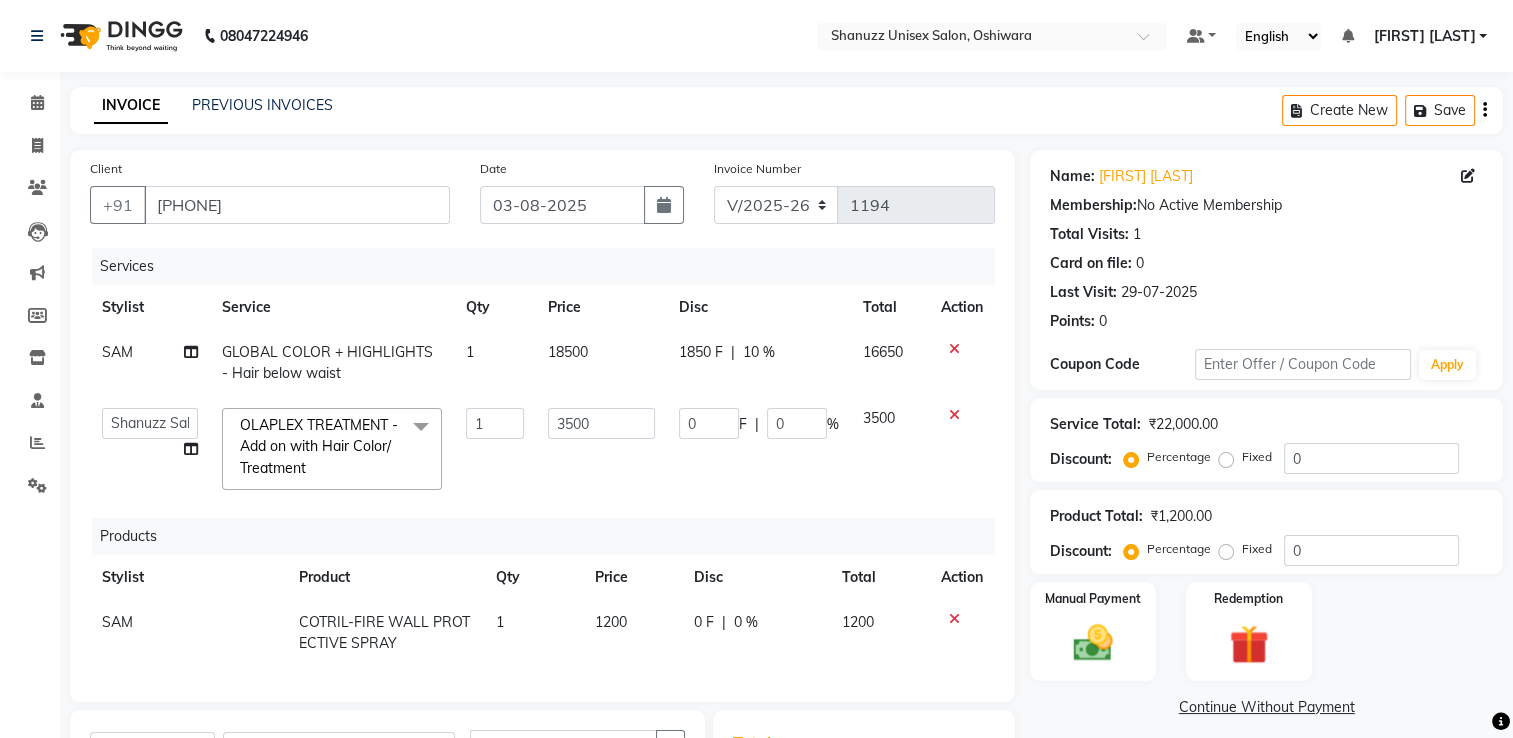 checkbox on "false" 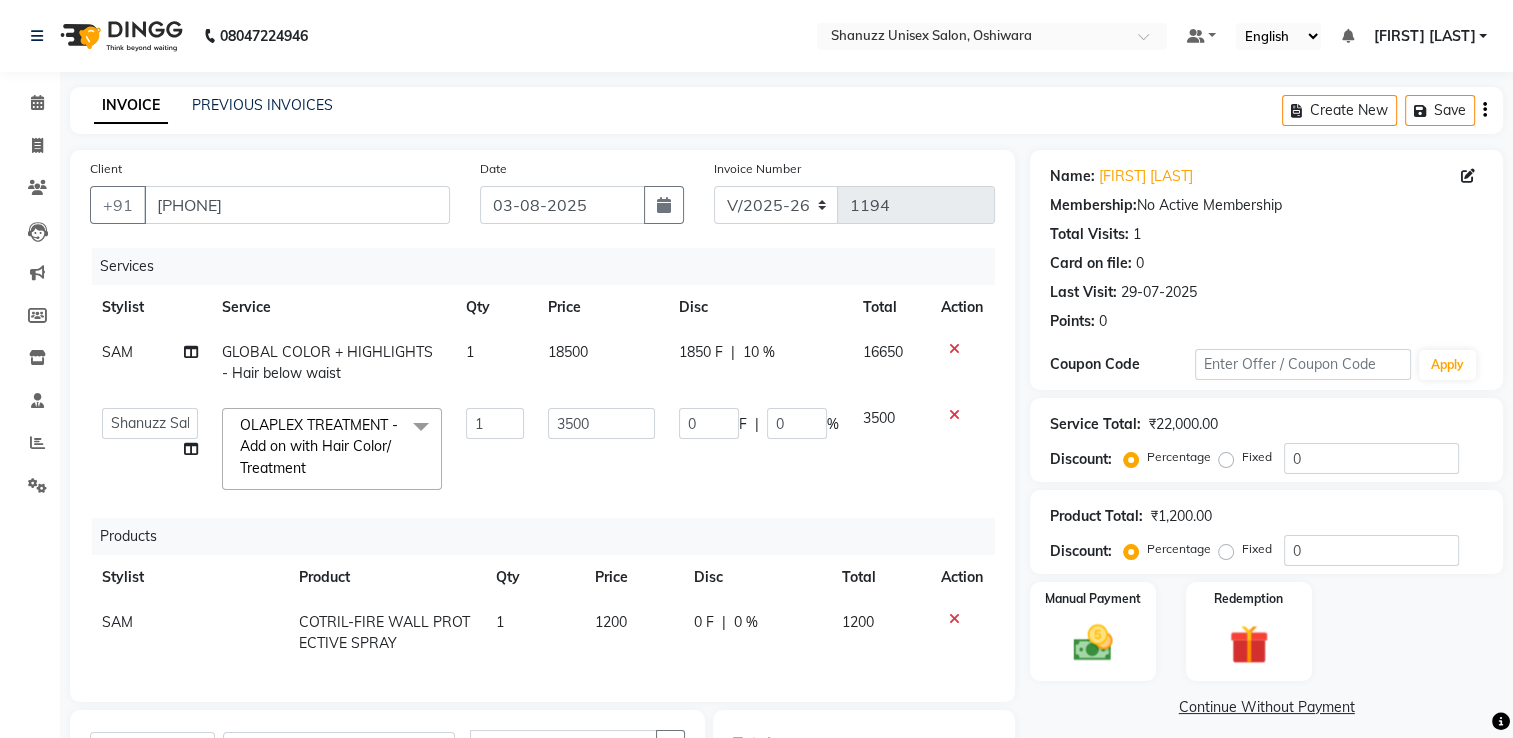 click on "1200" 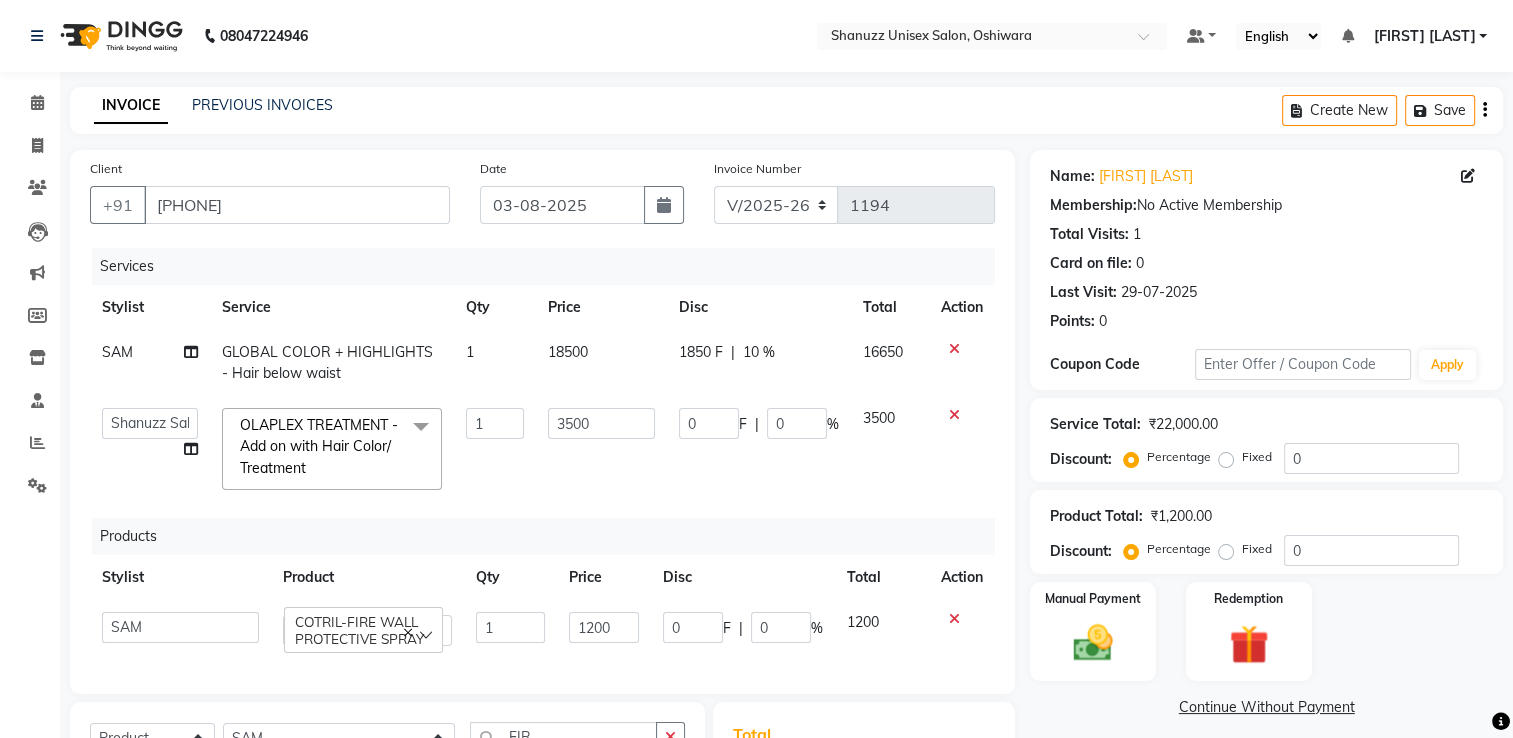 click on "Products" 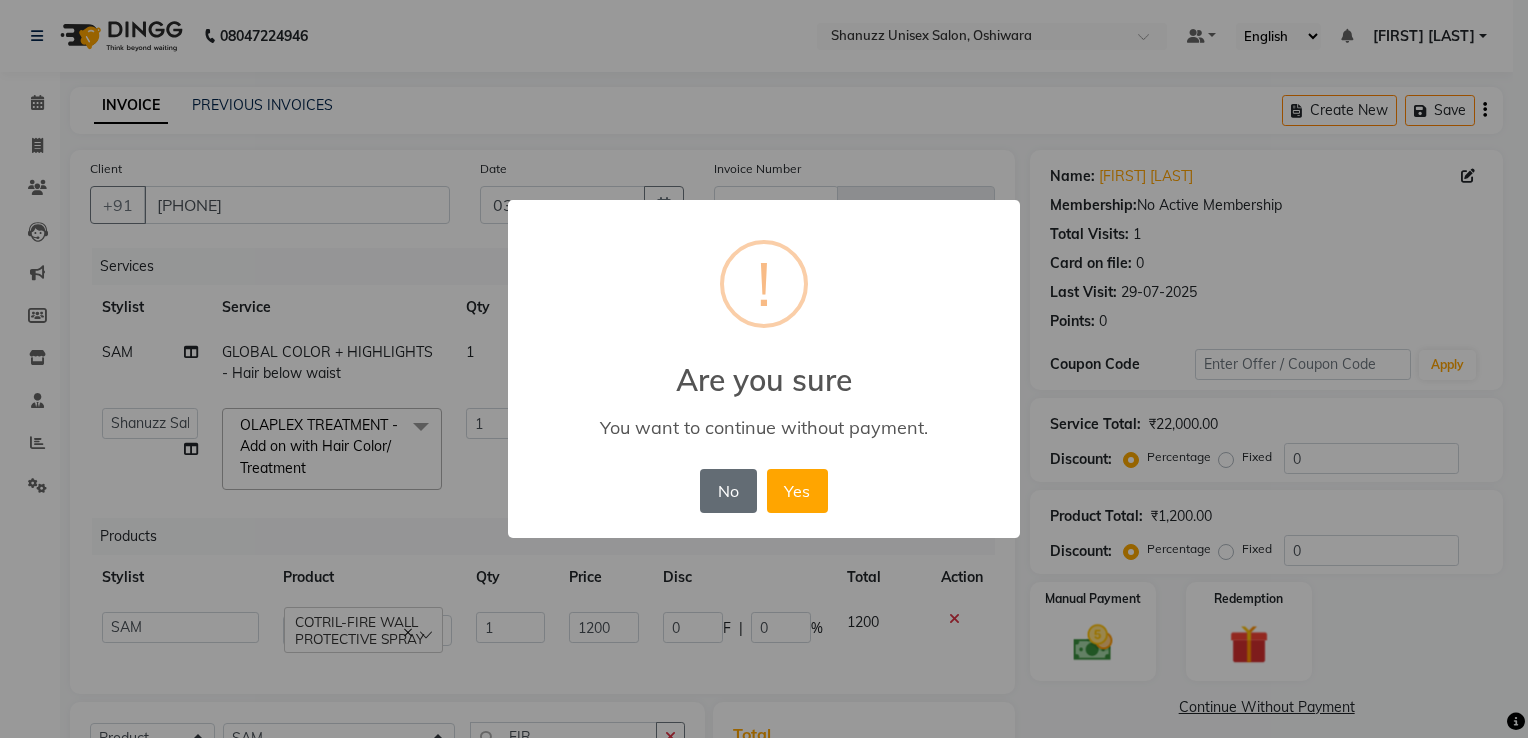 click on "No" at bounding box center (728, 491) 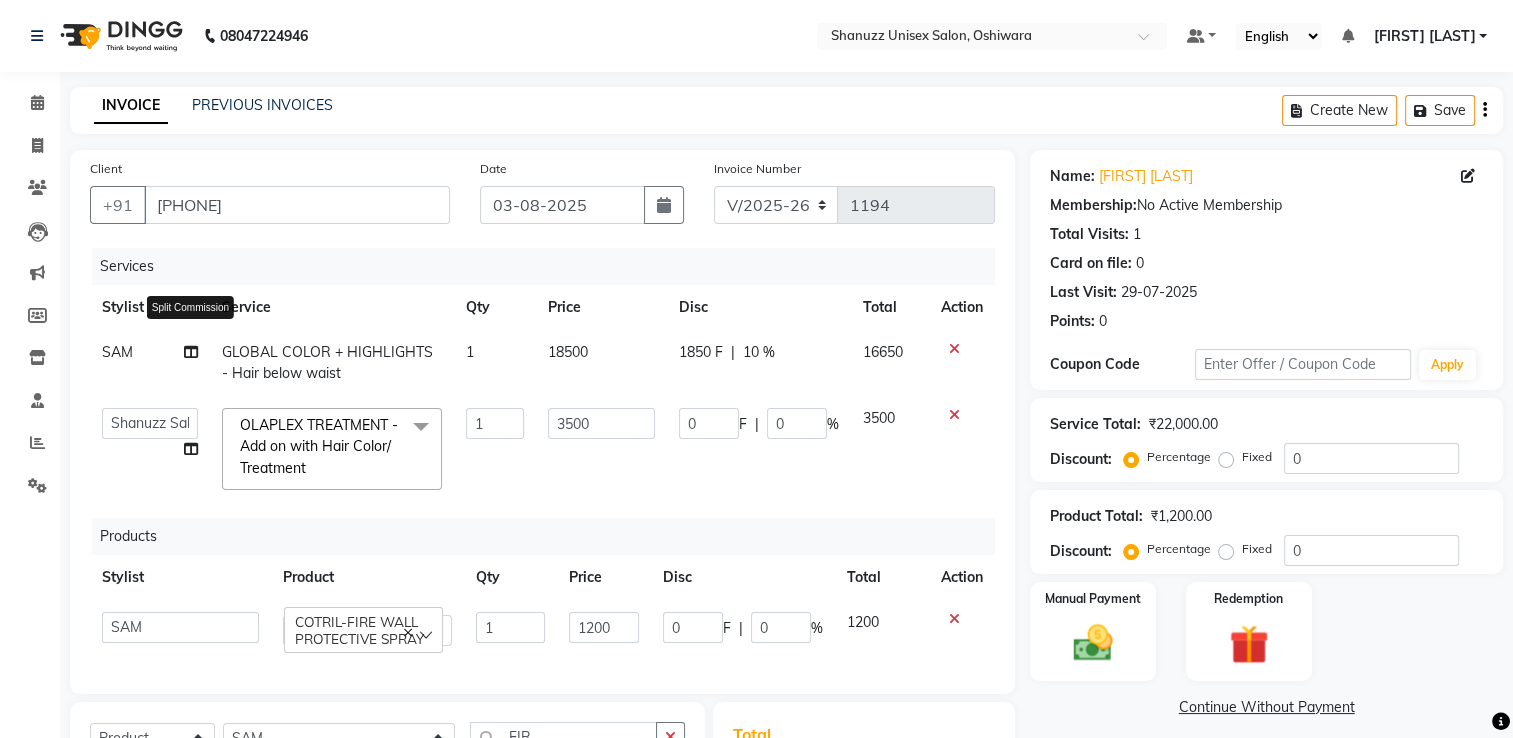 click 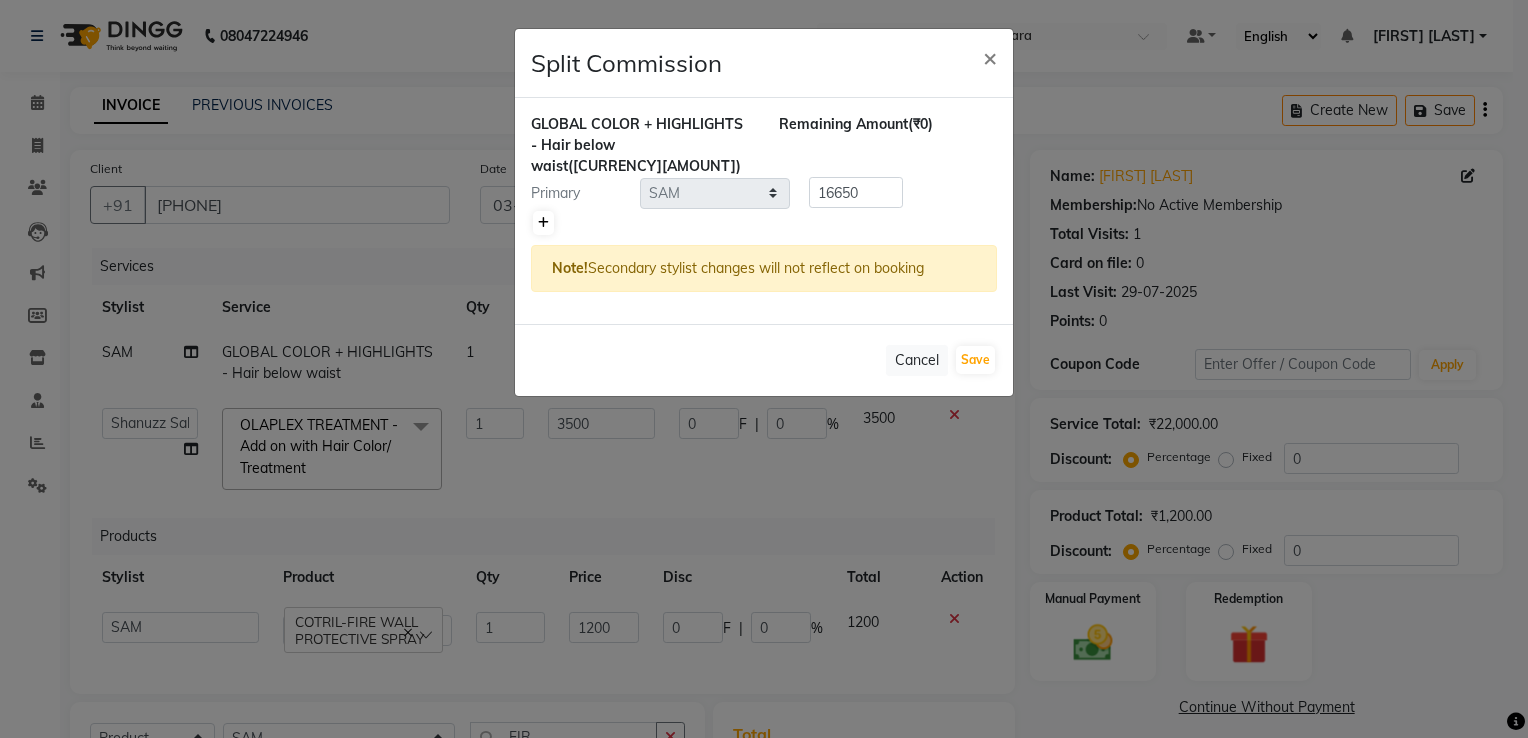 click 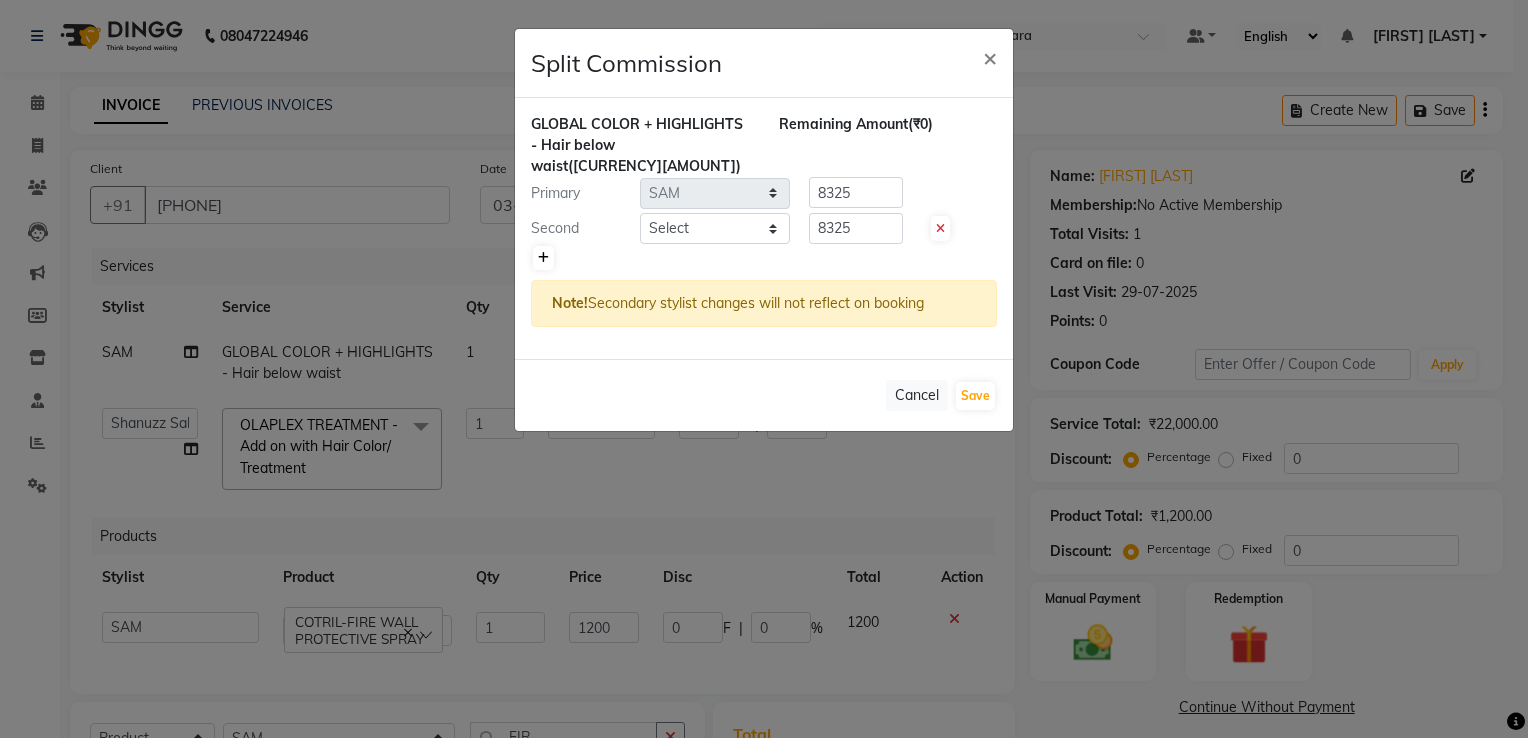 click 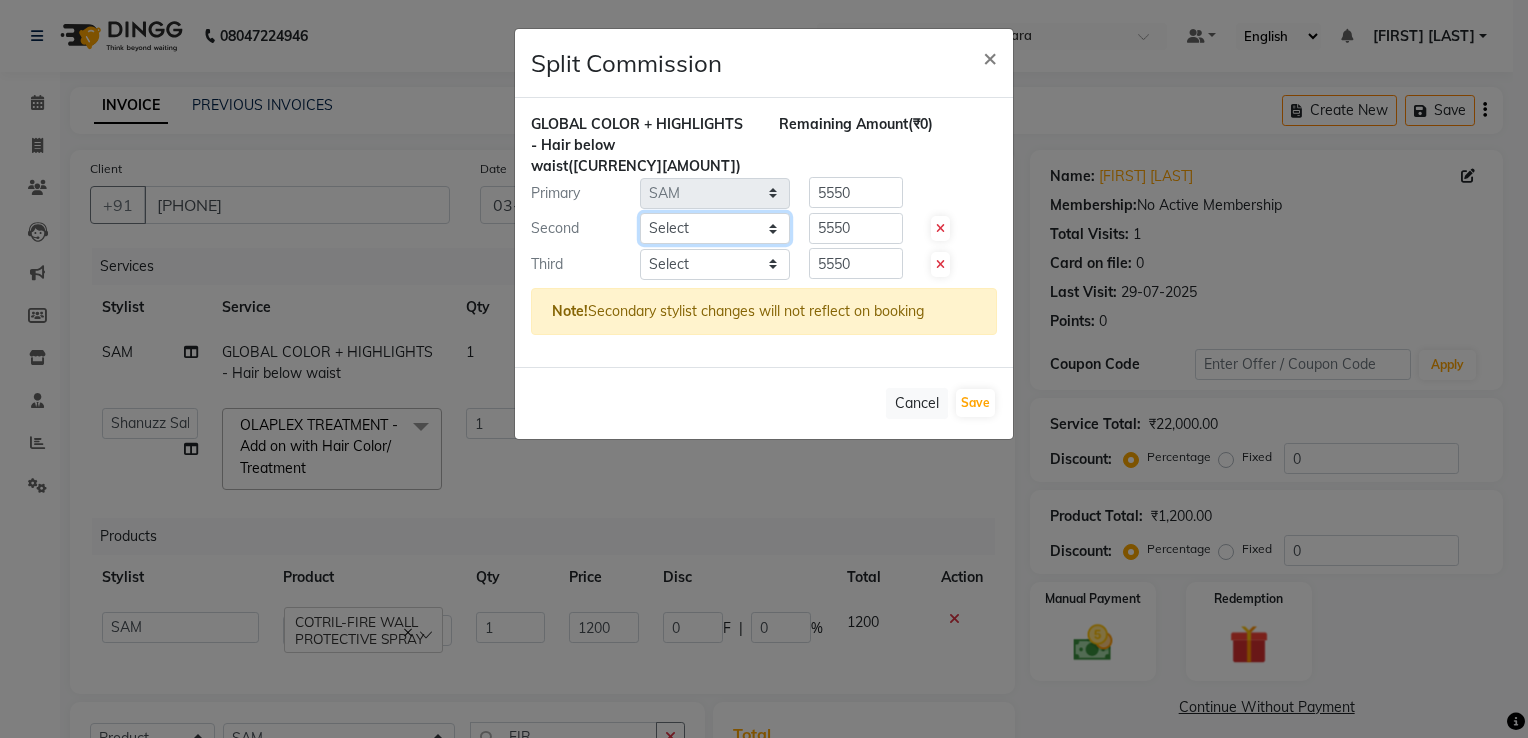 click on "Select  Adnan    Afzan   Asma    Derma Dynamics   Devesh   Francis (MO)   Gufran Mansuri   Harsh   Mohd Faizan   Mohd Imran    Omkar   Osama Patel   Rohan    ROSHAN   Salvana Motha   SAM   Shahbaz (D)   Shahne Alam   SHAIREI   Shanu Sir (F)   Shanuzz (Oshiwara)   Shanuzz Salon, Andheri   Siddhi    SUBHASH    Tanishka Panchal   VARSHADA JUVALE   YASH" 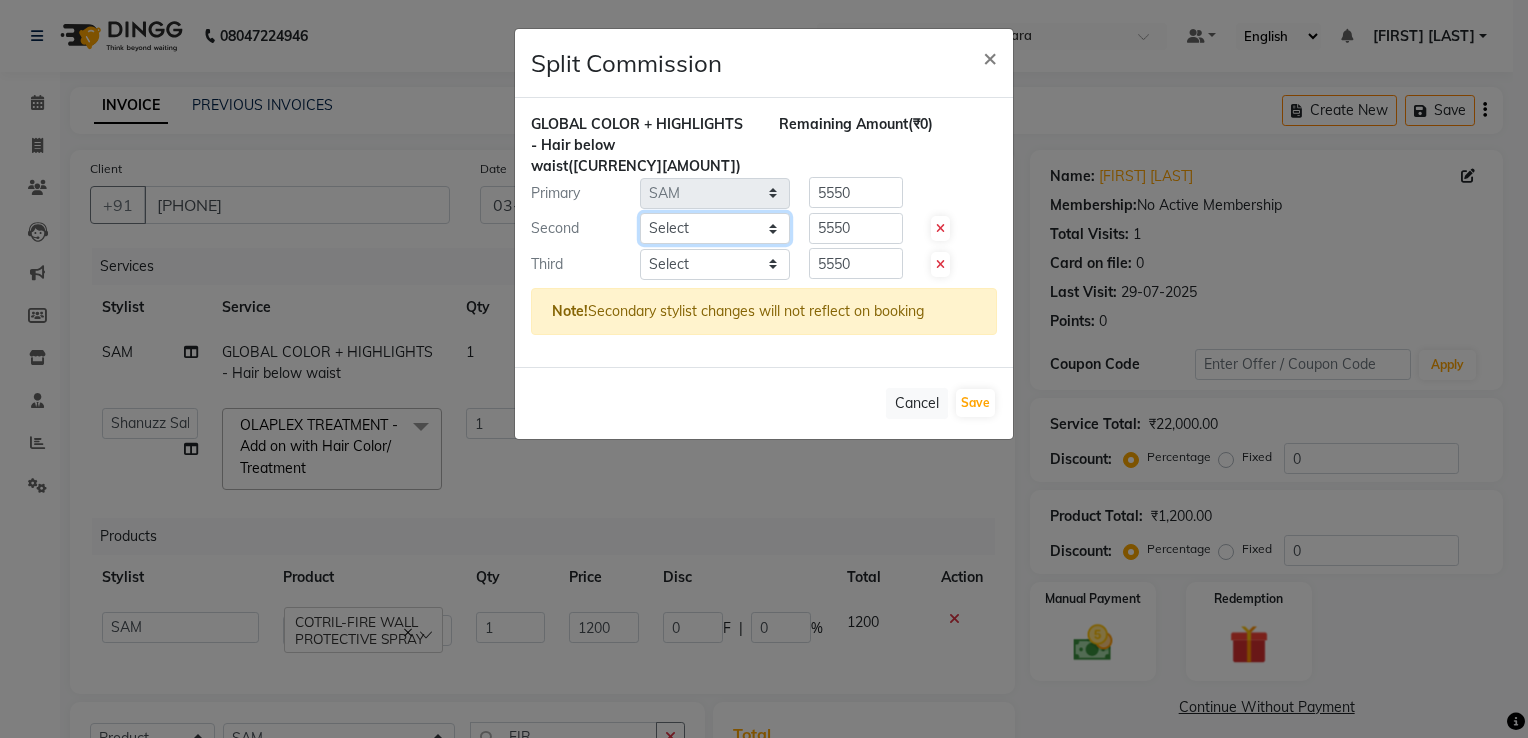 select on "61243" 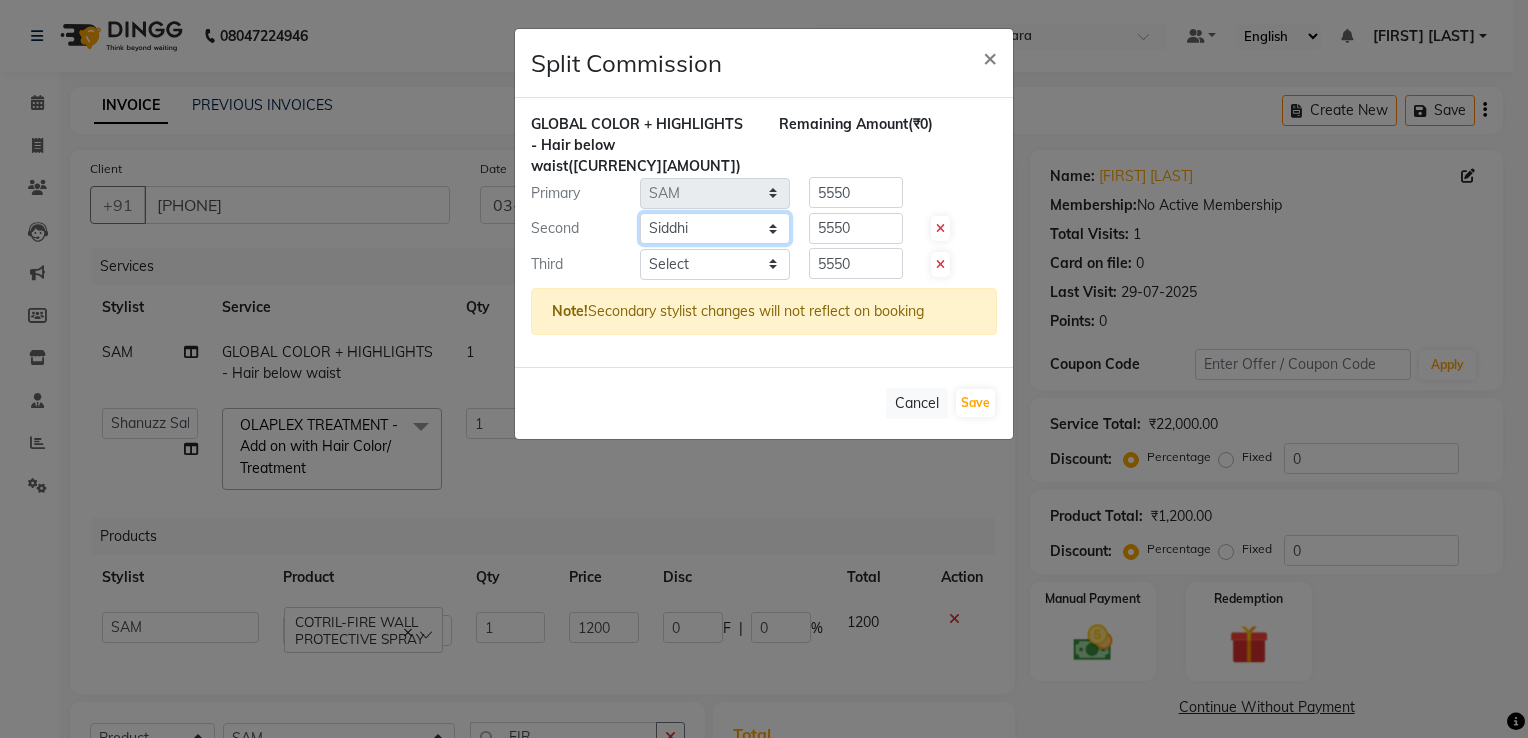 click on "Select  Adnan    Afzan   Asma    Derma Dynamics   Devesh   Francis (MO)   Gufran Mansuri   Harsh   Mohd Faizan   Mohd Imran    Omkar   Osama Patel   Rohan    ROSHAN   Salvana Motha   SAM   Shahbaz (D)   Shahne Alam   SHAIREI   Shanu Sir (F)   Shanuzz (Oshiwara)   Shanuzz Salon, Andheri   Siddhi    SUBHASH    Tanishka Panchal   VARSHADA JUVALE   YASH" 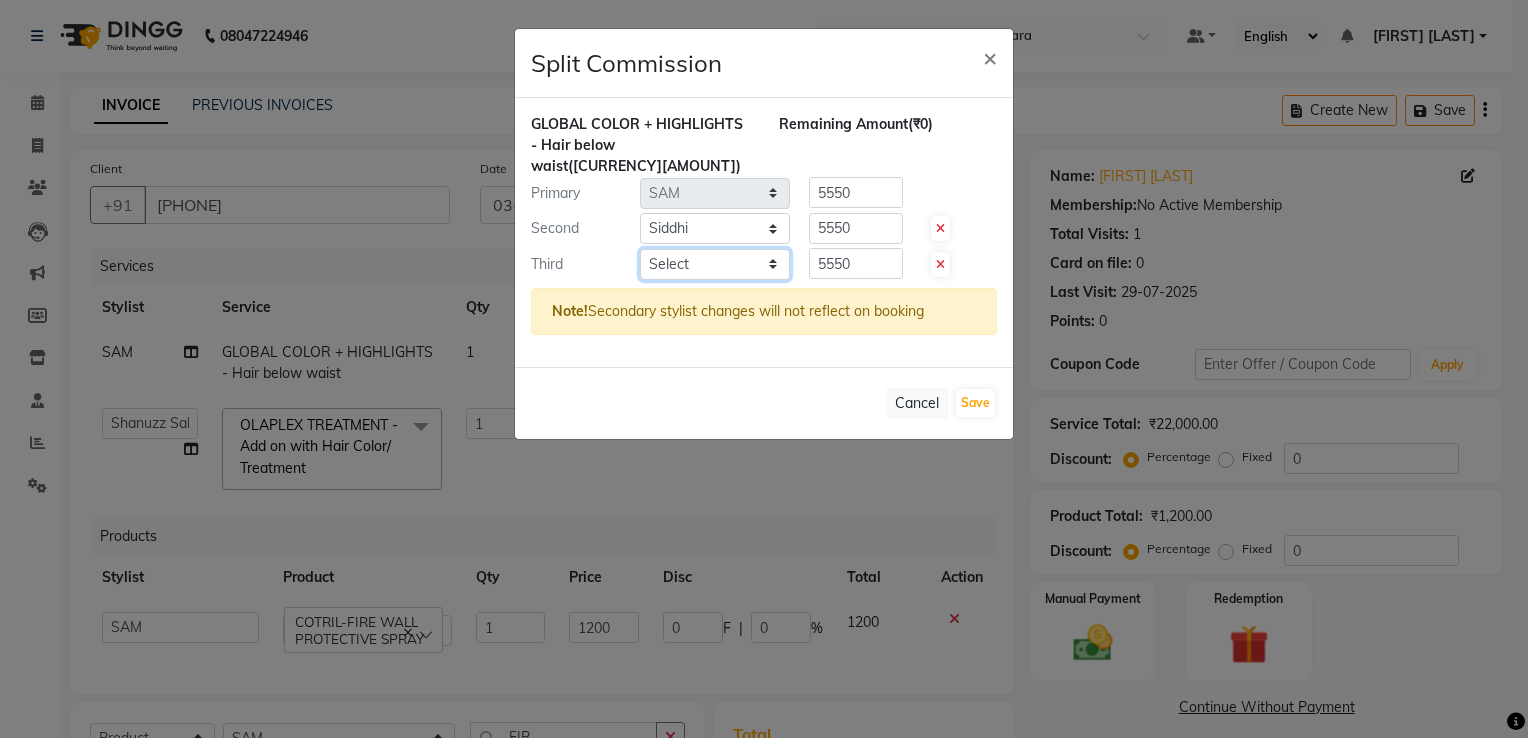 click on "Select  Adnan    Afzan   Asma    Derma Dynamics   Devesh   Francis (MO)   Gufran Mansuri   Harsh   Mohd Faizan   Mohd Imran    Omkar   Osama Patel   Rohan    ROSHAN   Salvana Motha   SAM   Shahbaz (D)   Shahne Alam   SHAIREI   Shanu Sir (F)   Shanuzz (Oshiwara)   Shanuzz Salon, Andheri   Siddhi    SUBHASH    Tanishka Panchal   VARSHADA JUVALE   YASH" 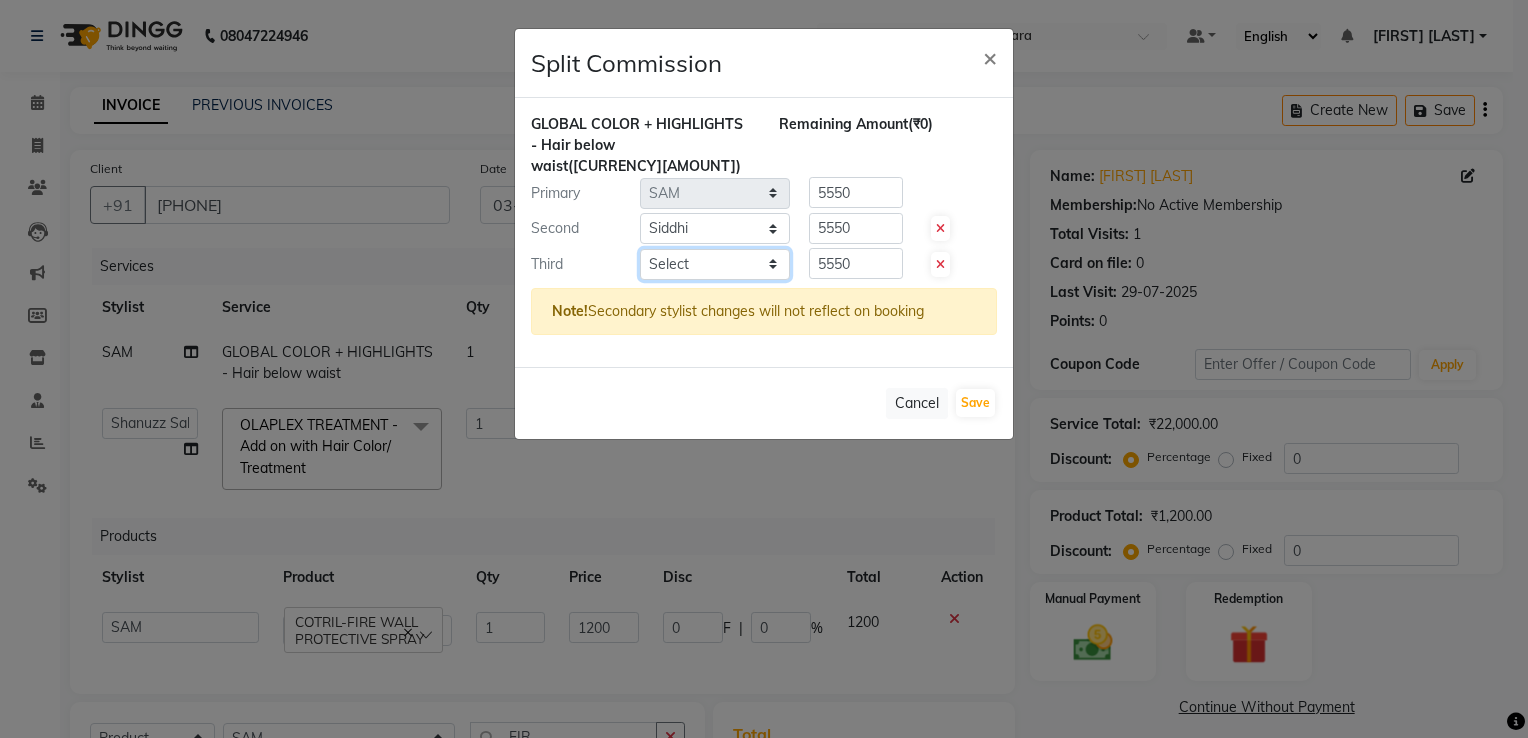 select on "84401" 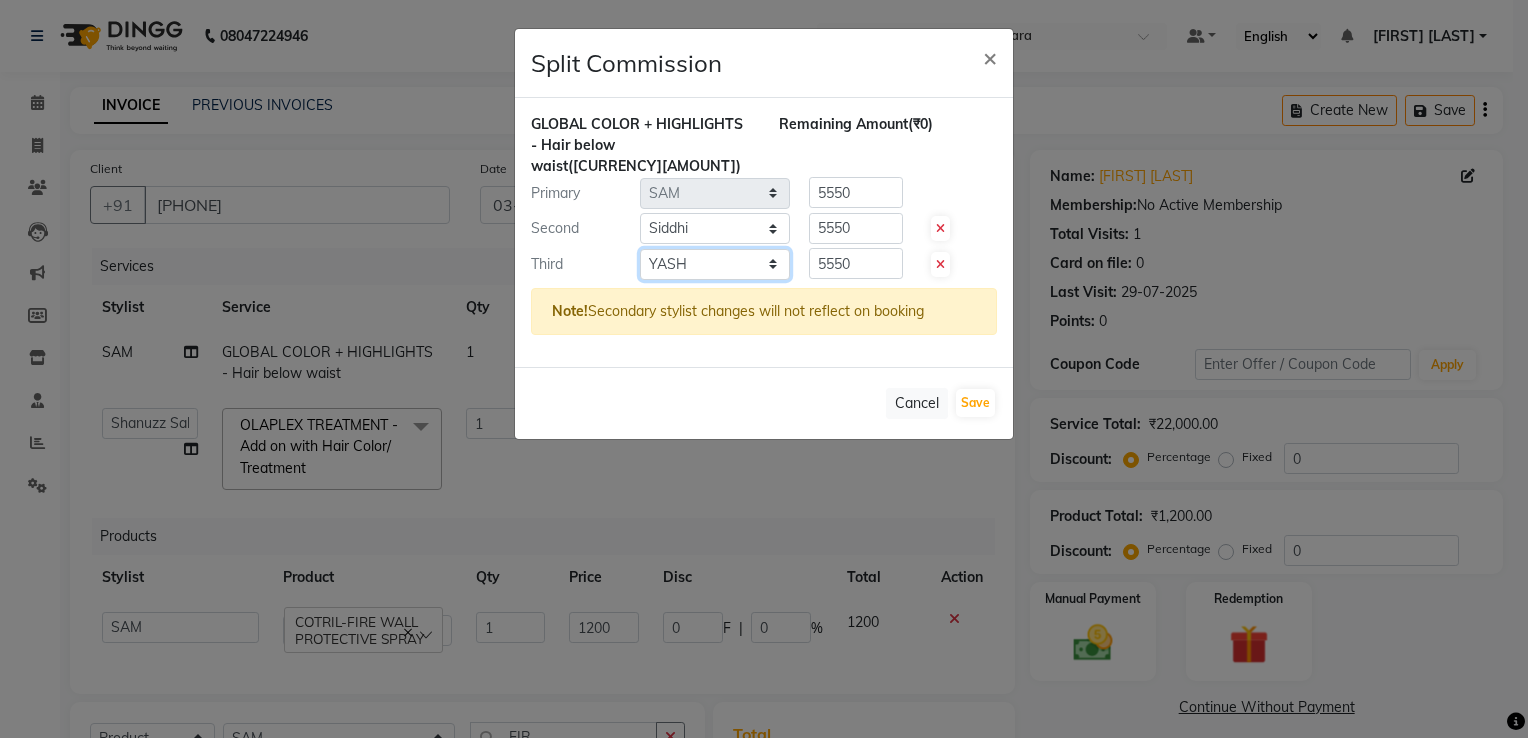 click on "Select  Adnan    Afzan   Asma    Derma Dynamics   Devesh   Francis (MO)   Gufran Mansuri   Harsh   Mohd Faizan   Mohd Imran    Omkar   Osama Patel   Rohan    ROSHAN   Salvana Motha   SAM   Shahbaz (D)   Shahne Alam   SHAIREI   Shanu Sir (F)   Shanuzz (Oshiwara)   Shanuzz Salon, Andheri   Siddhi    SUBHASH    Tanishka Panchal   VARSHADA JUVALE   YASH" 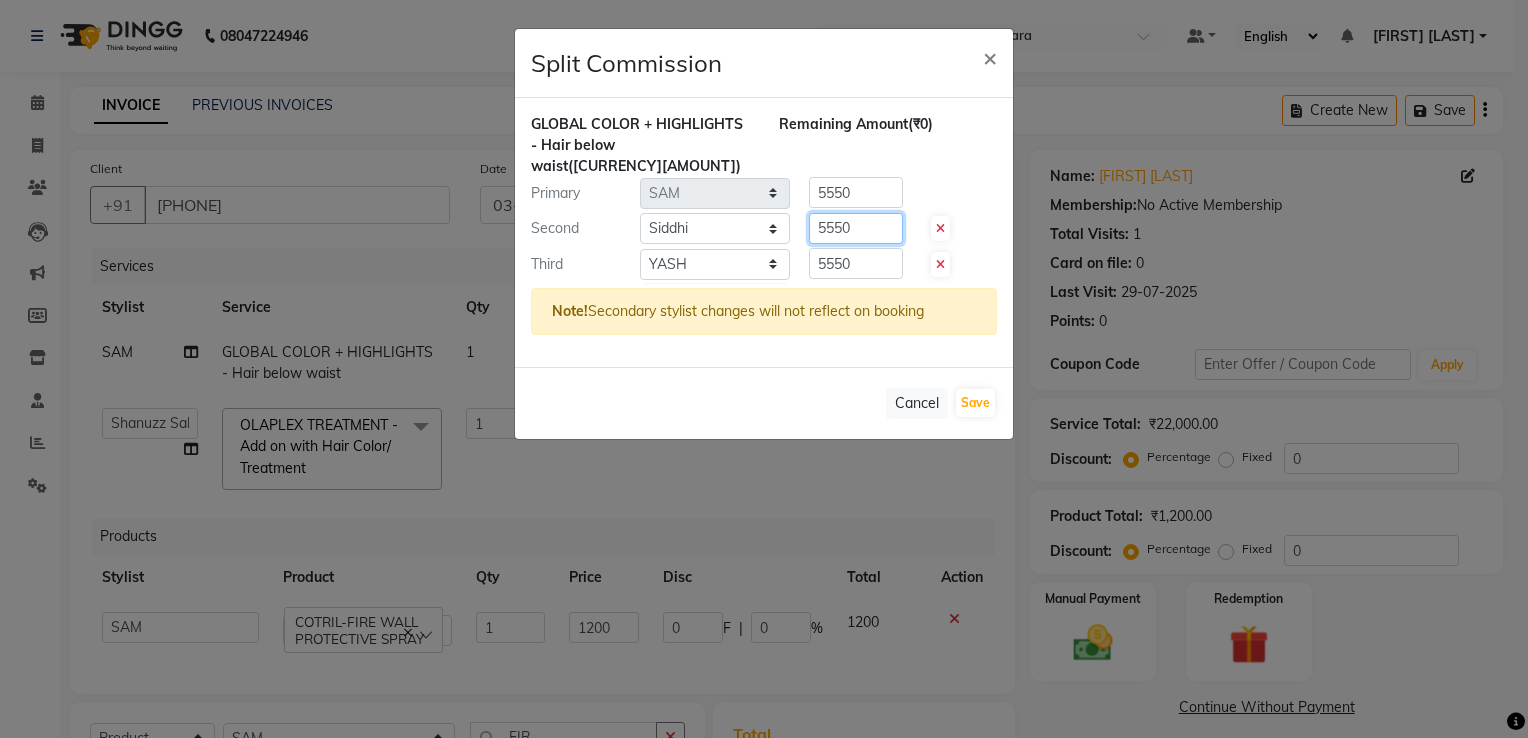 click on "5550" 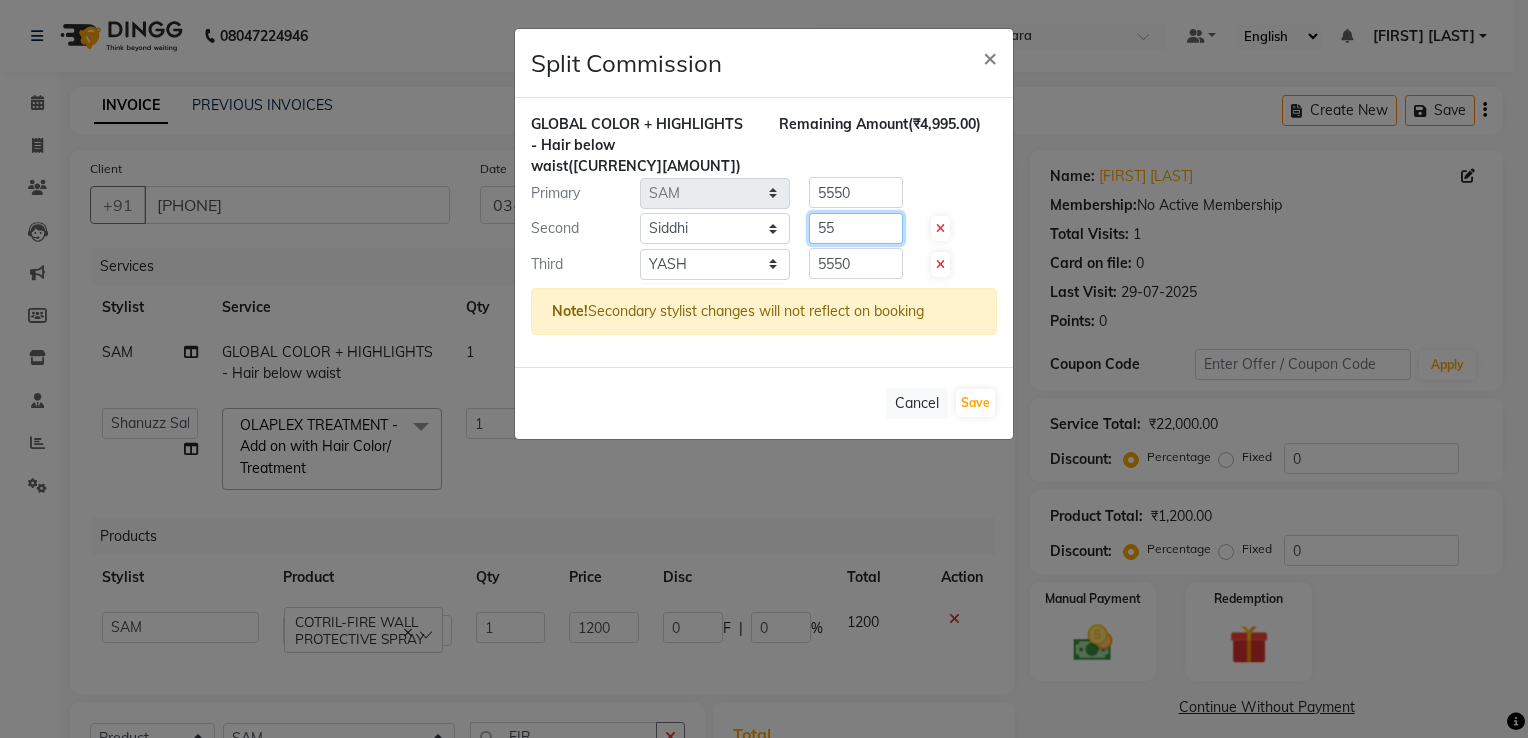 type on "5" 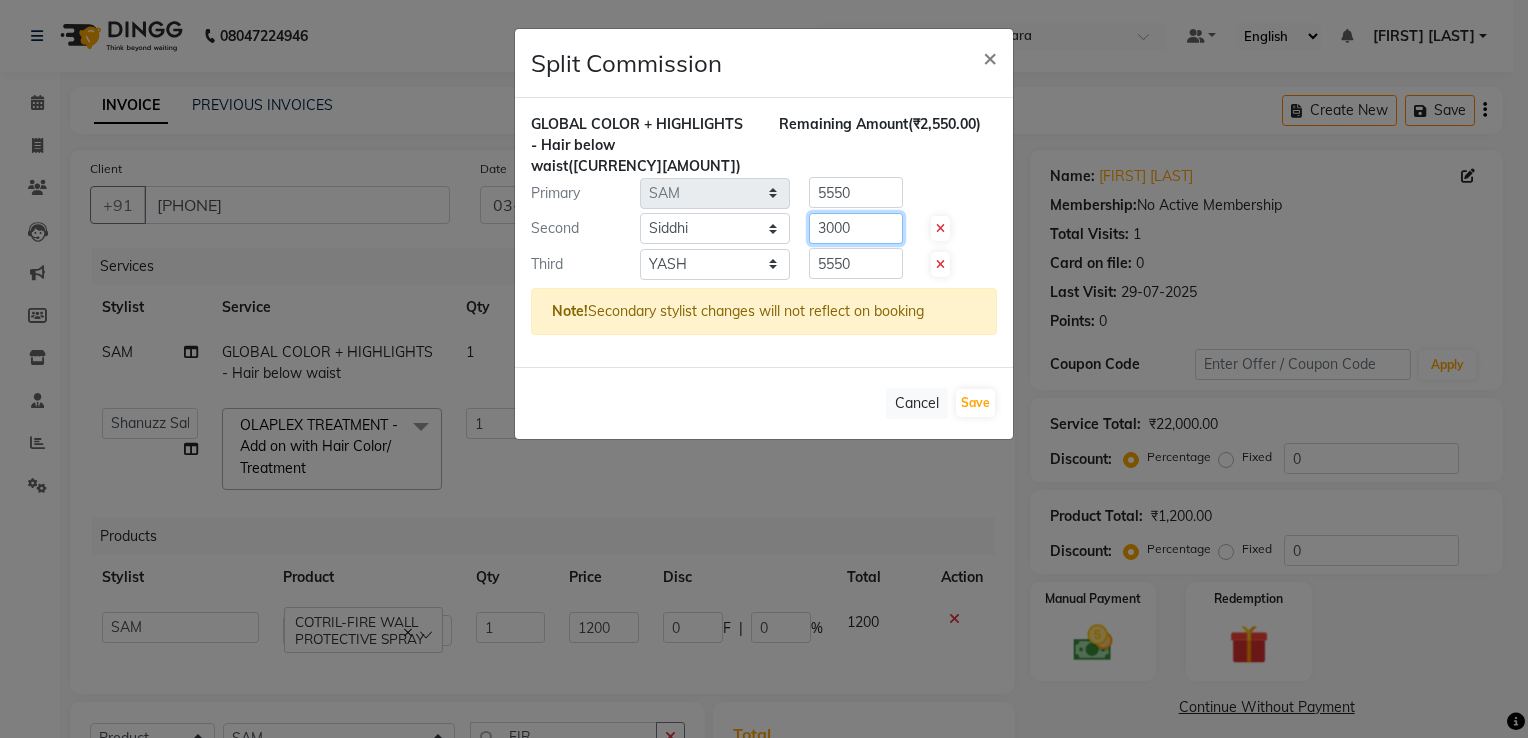 type on "3000" 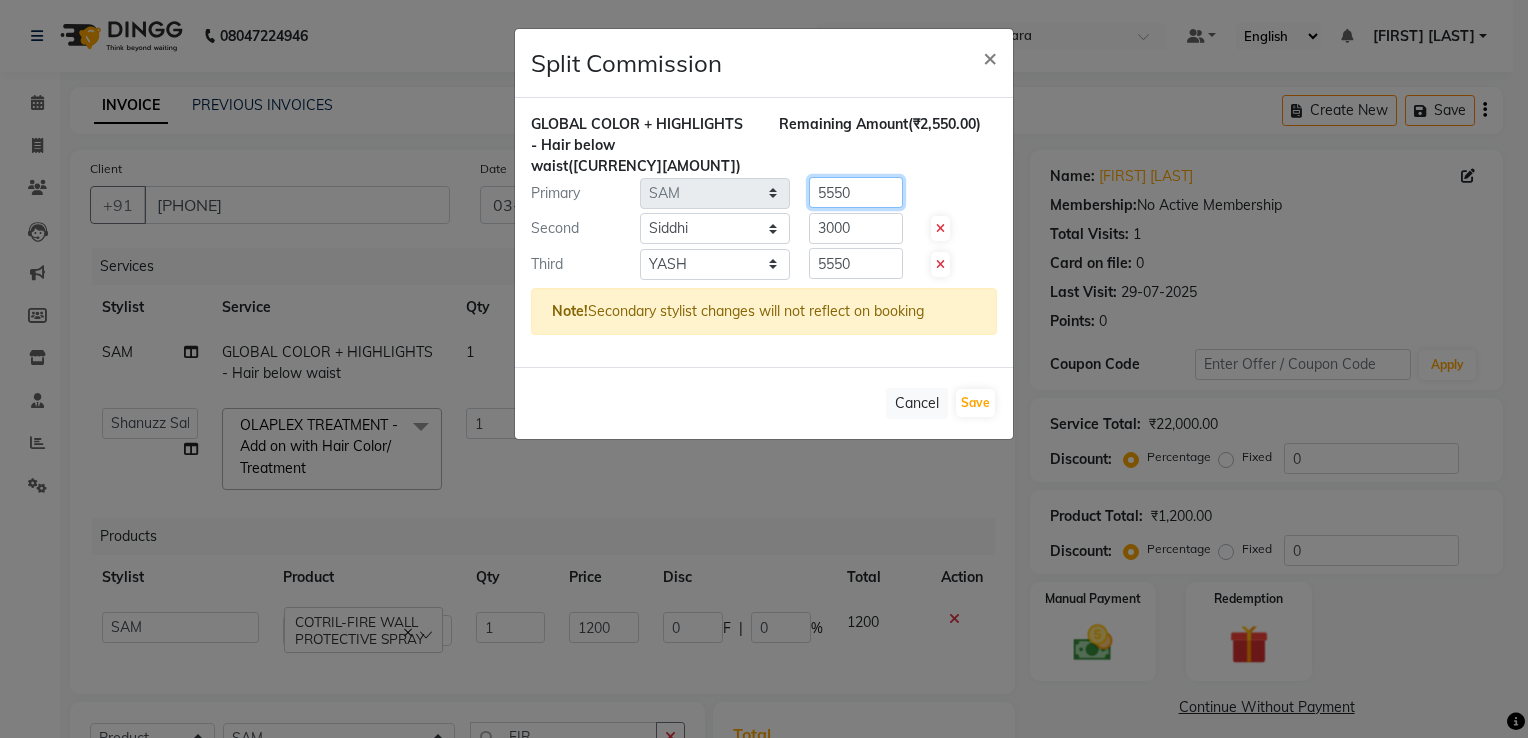 click on "5550" 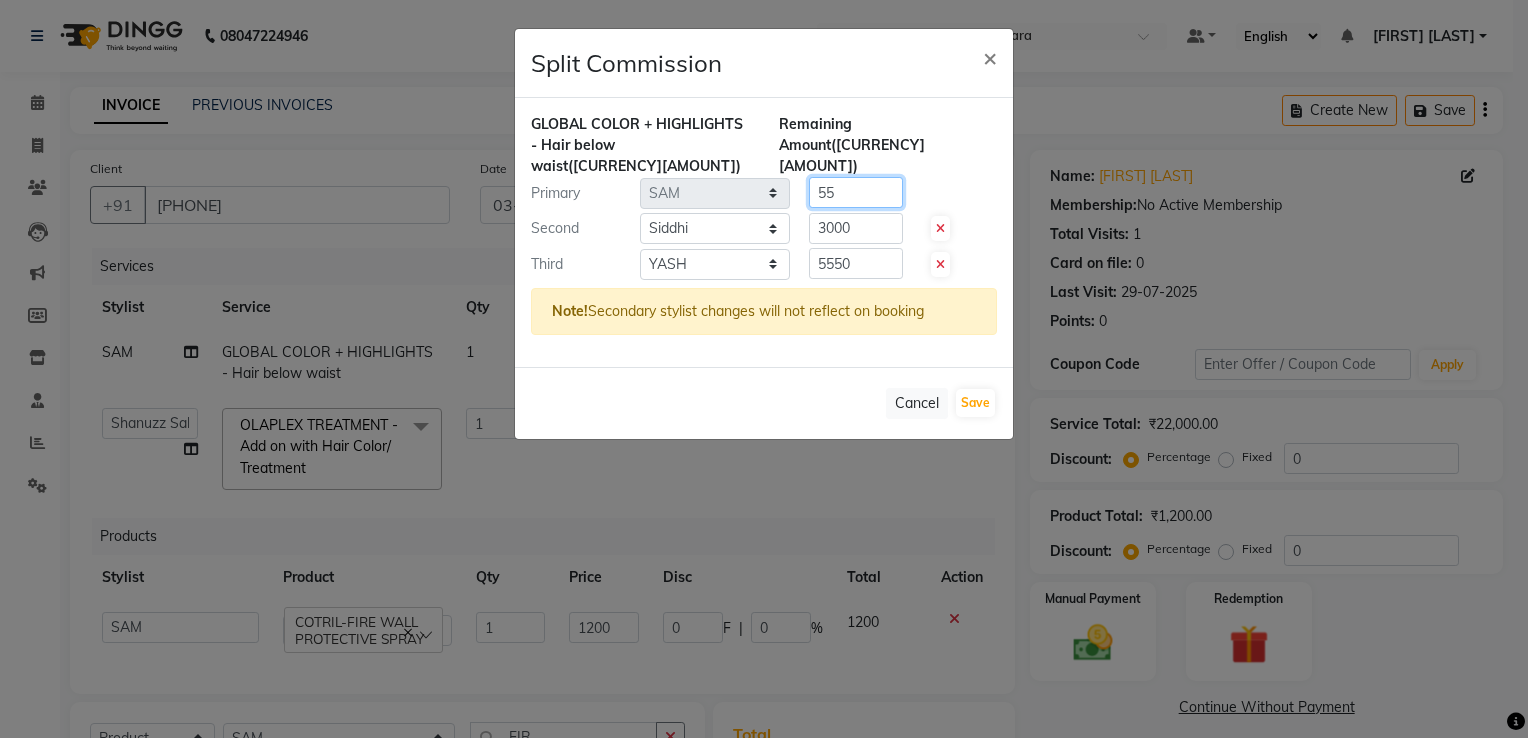 type on "5" 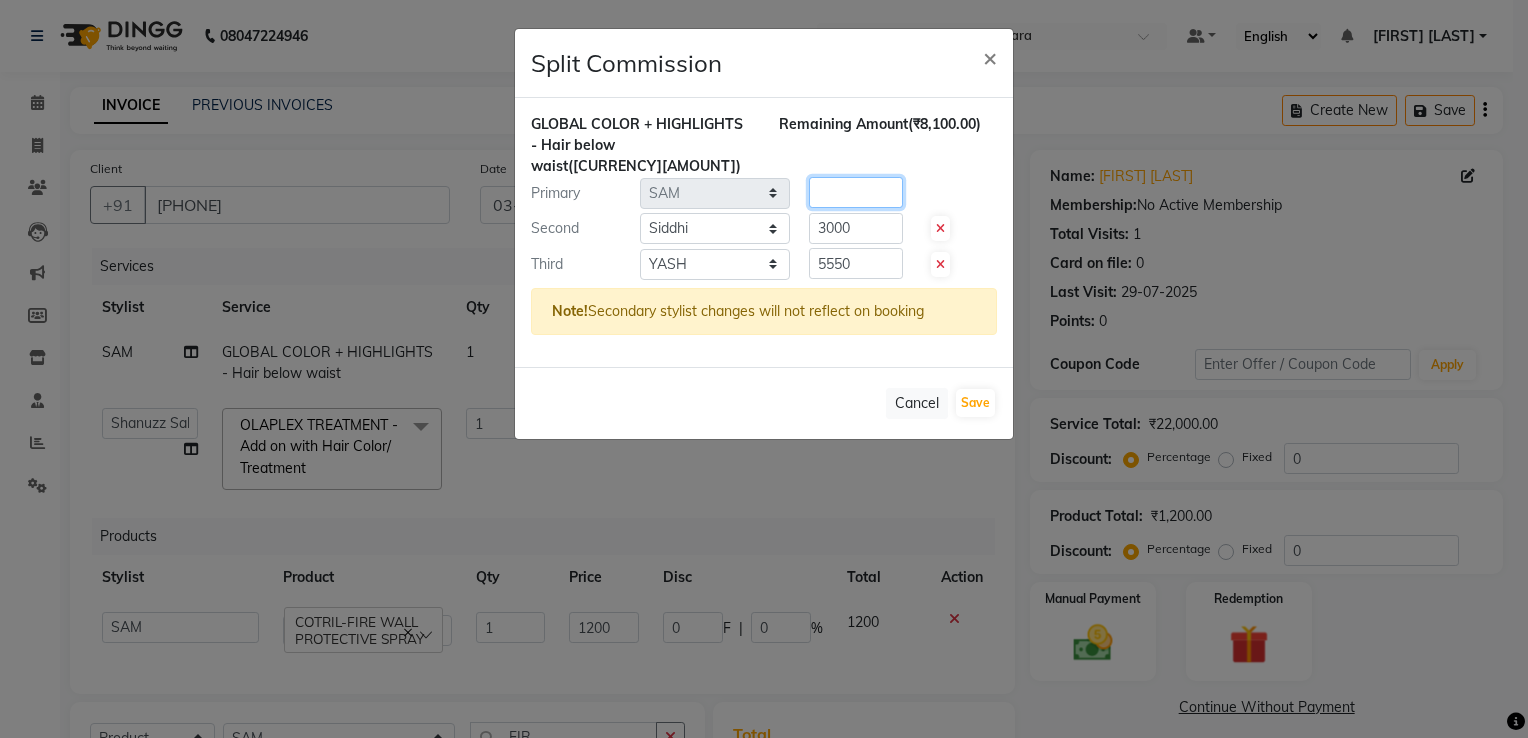 type 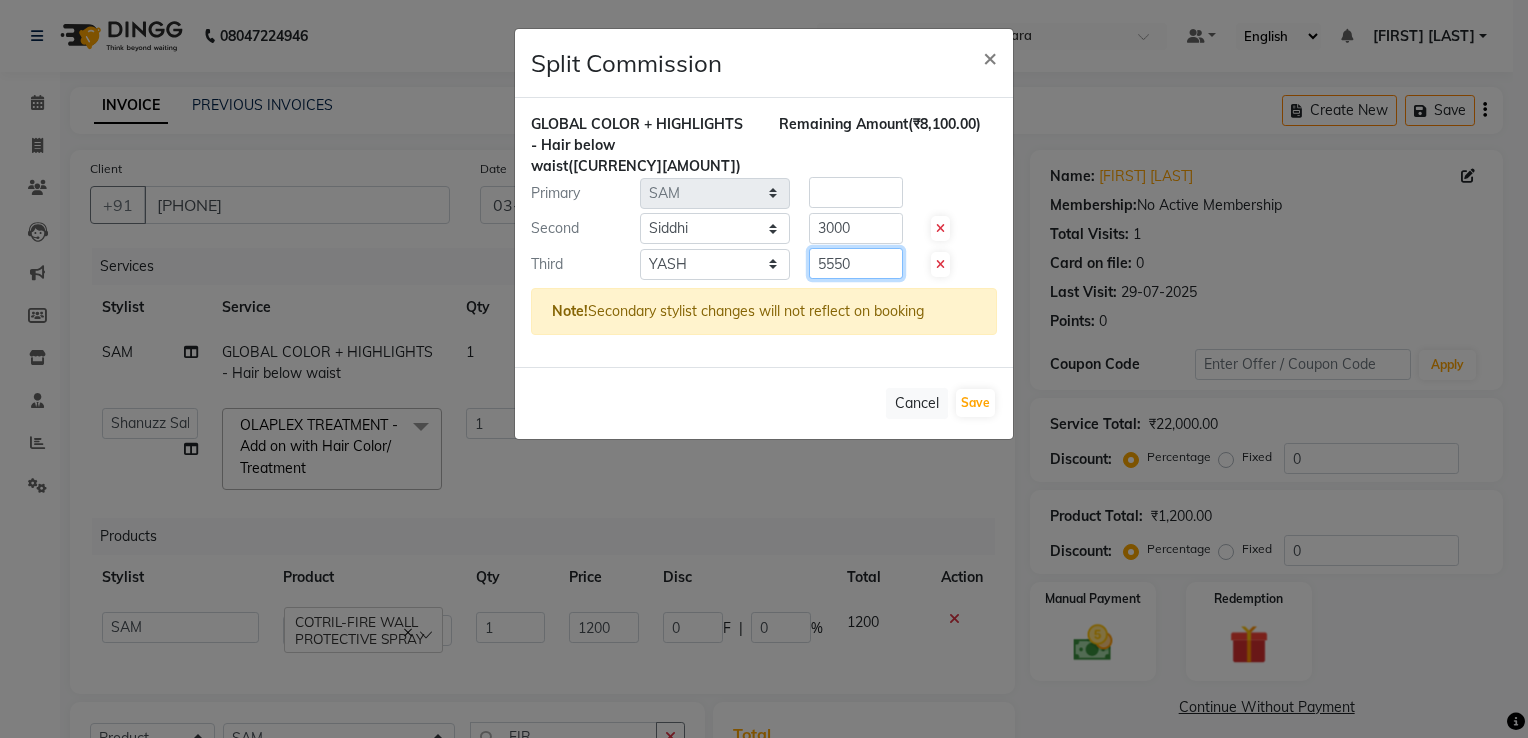 click on "5550" 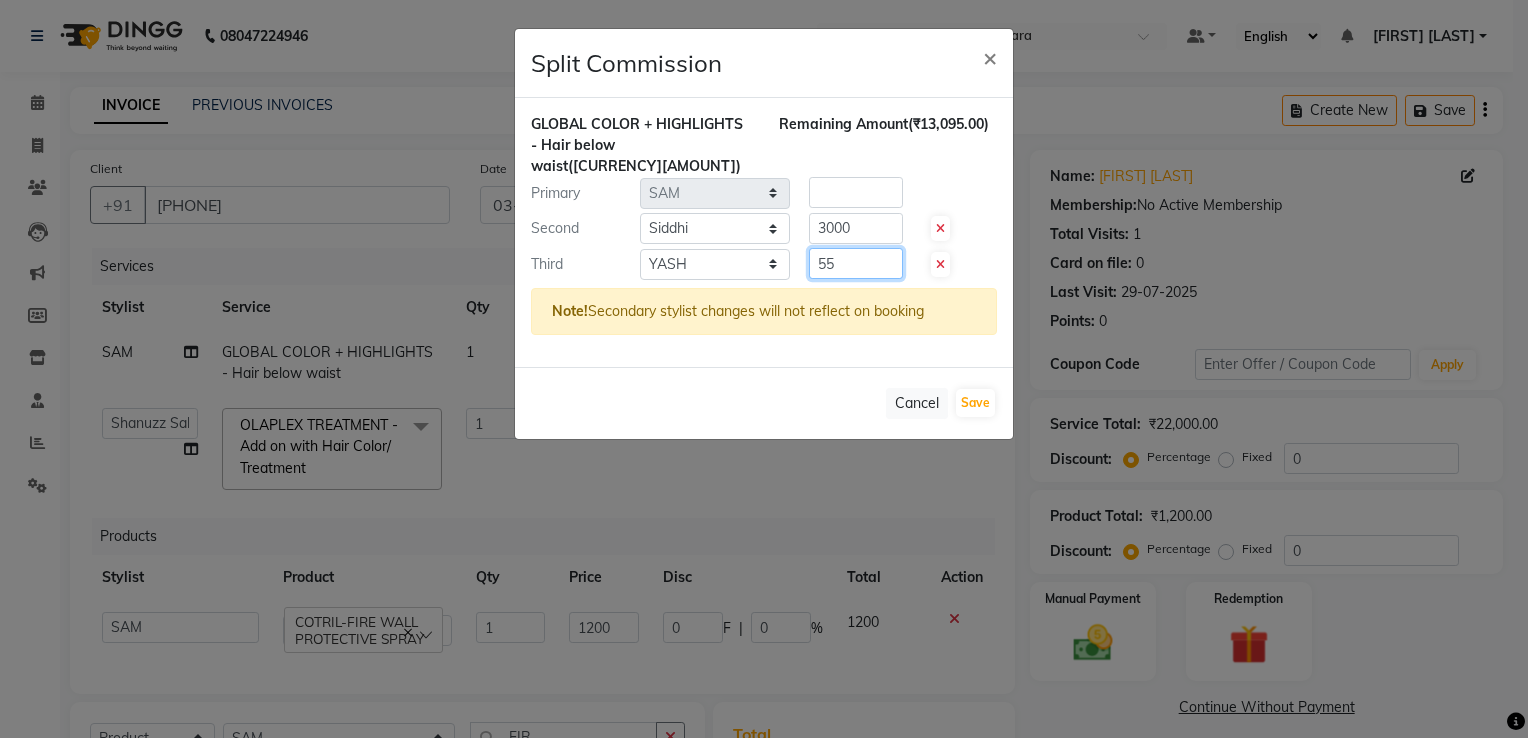 type on "5" 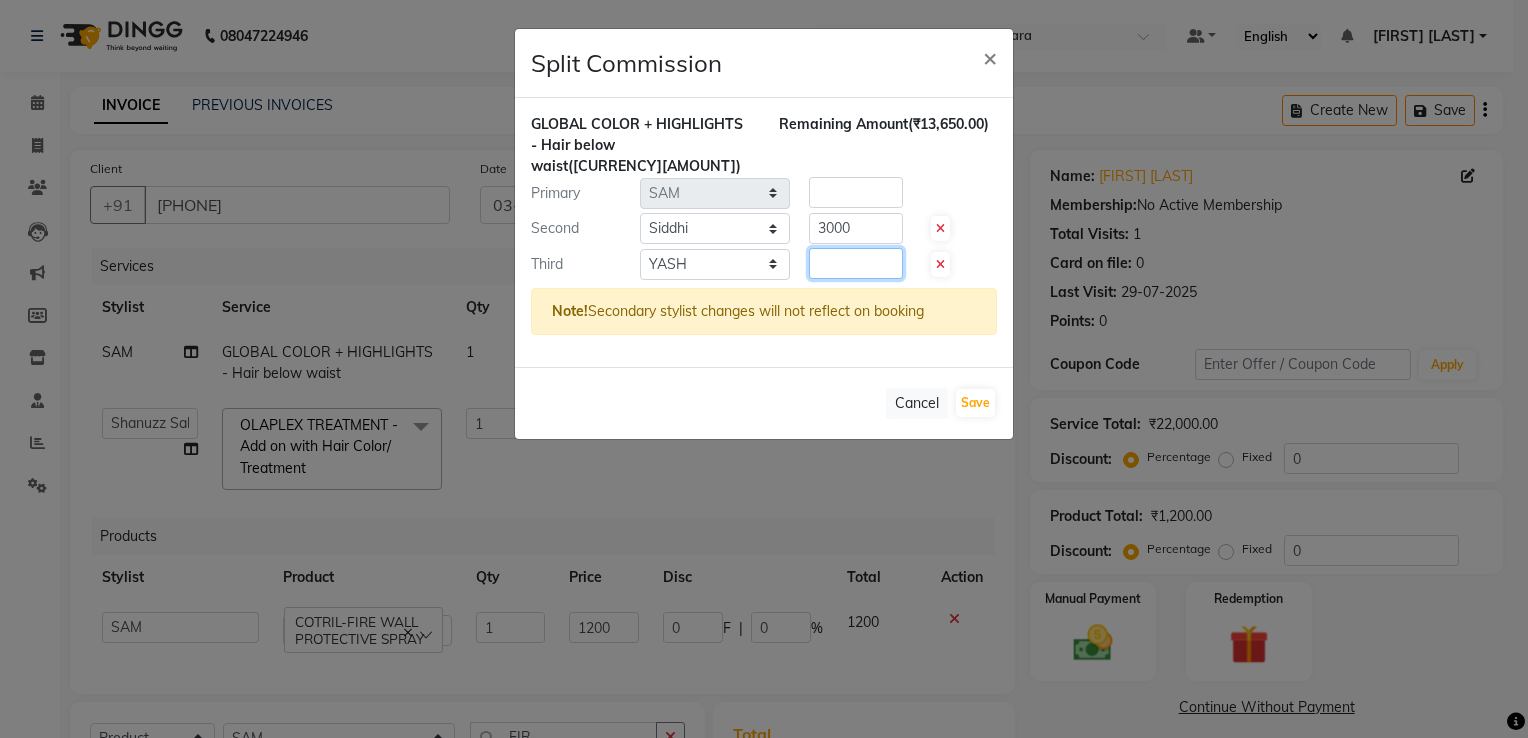 type 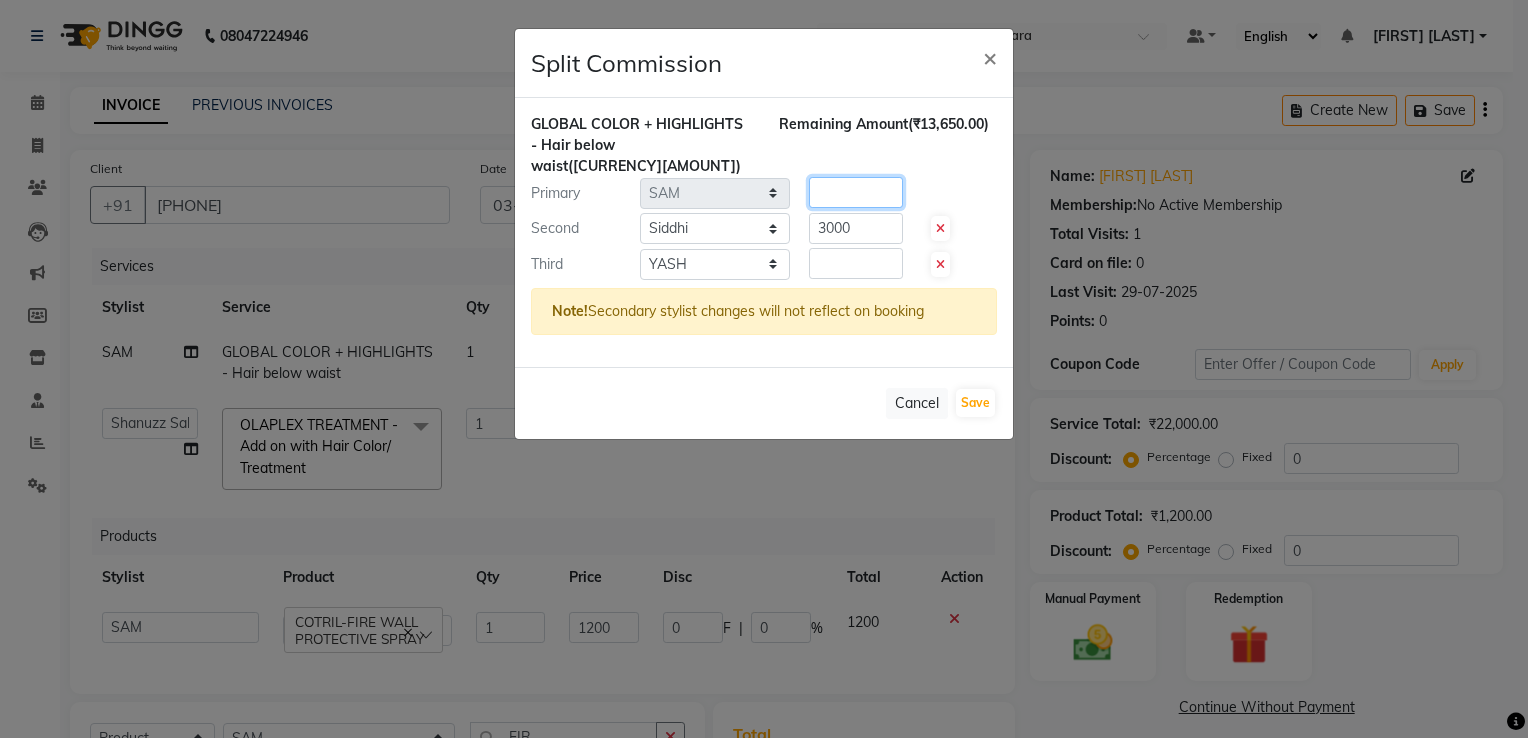 click 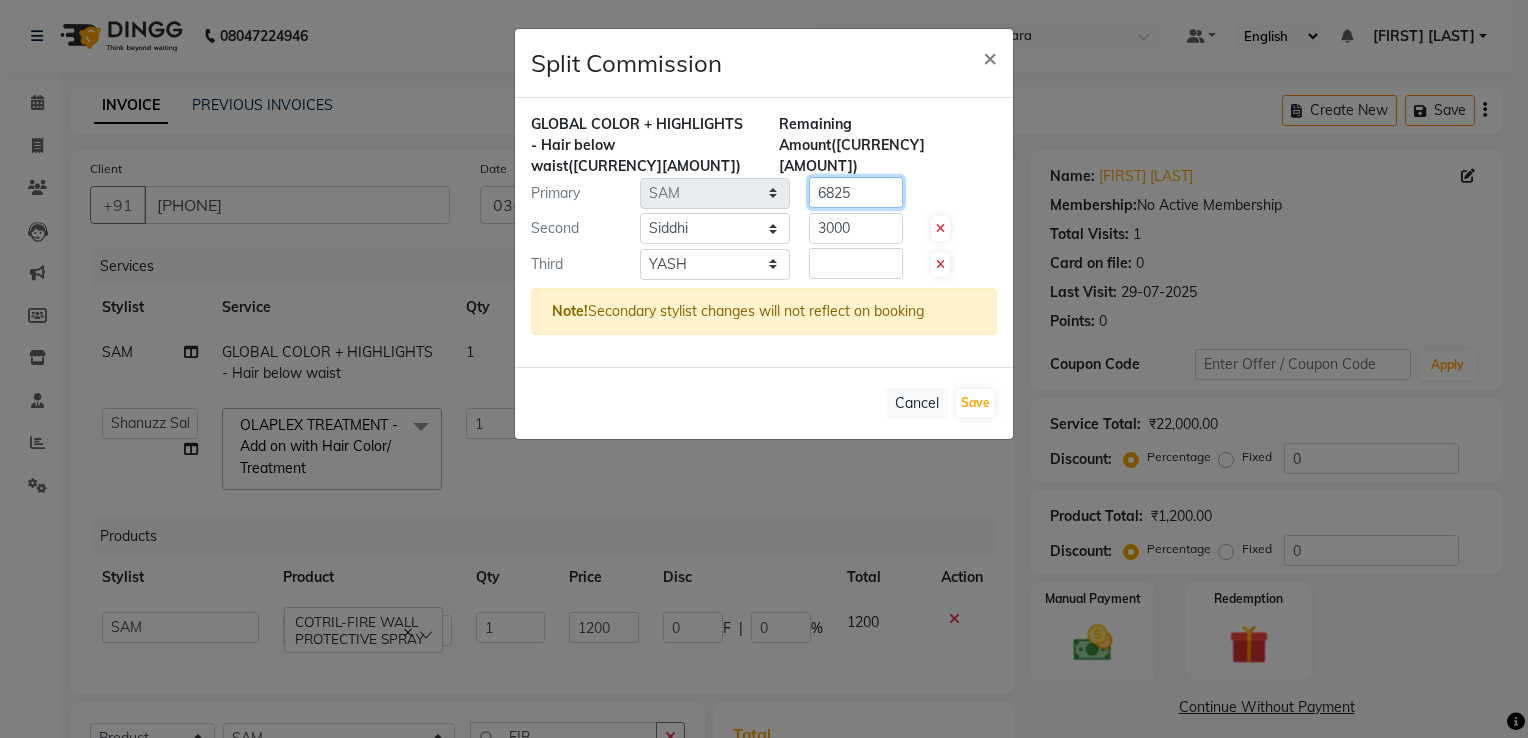 type on "6825" 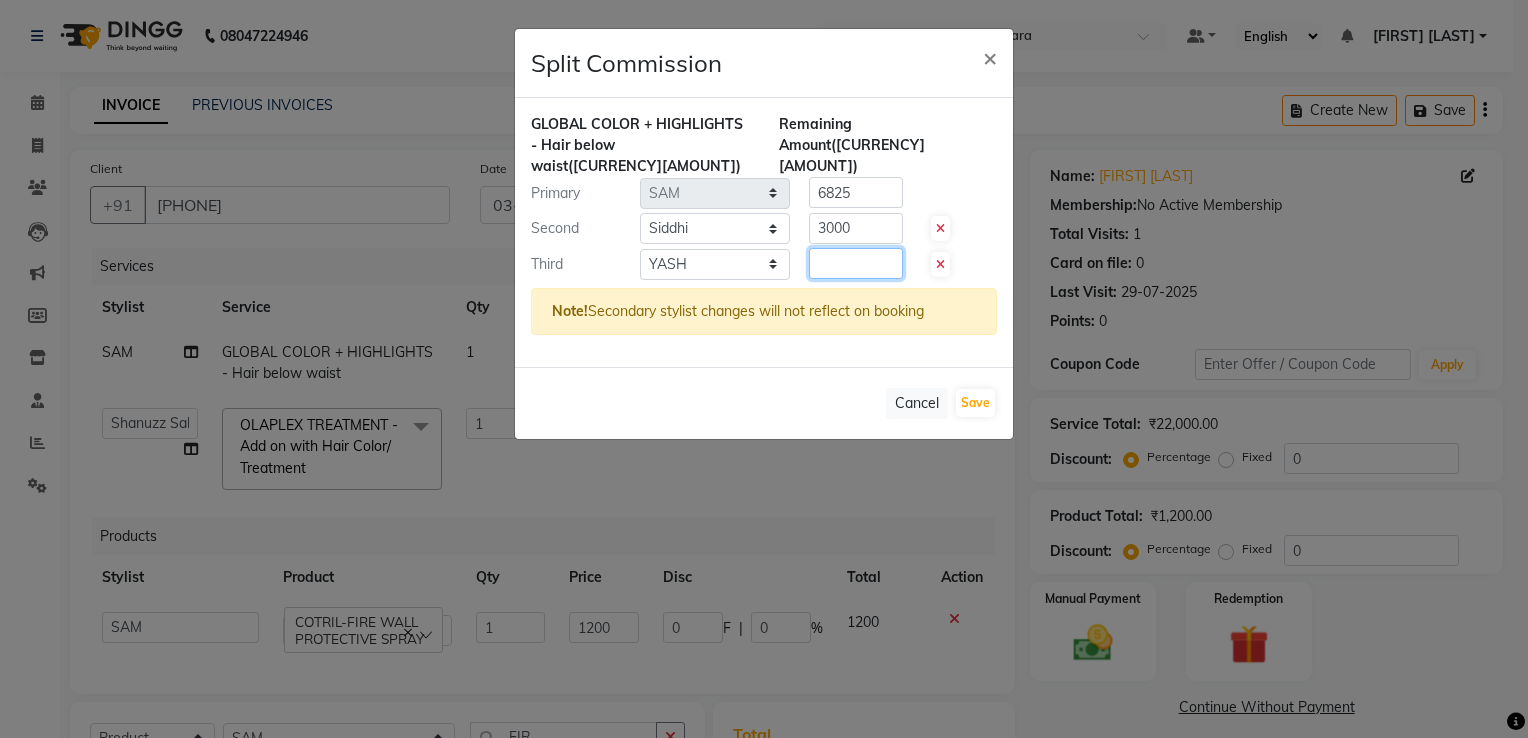 click 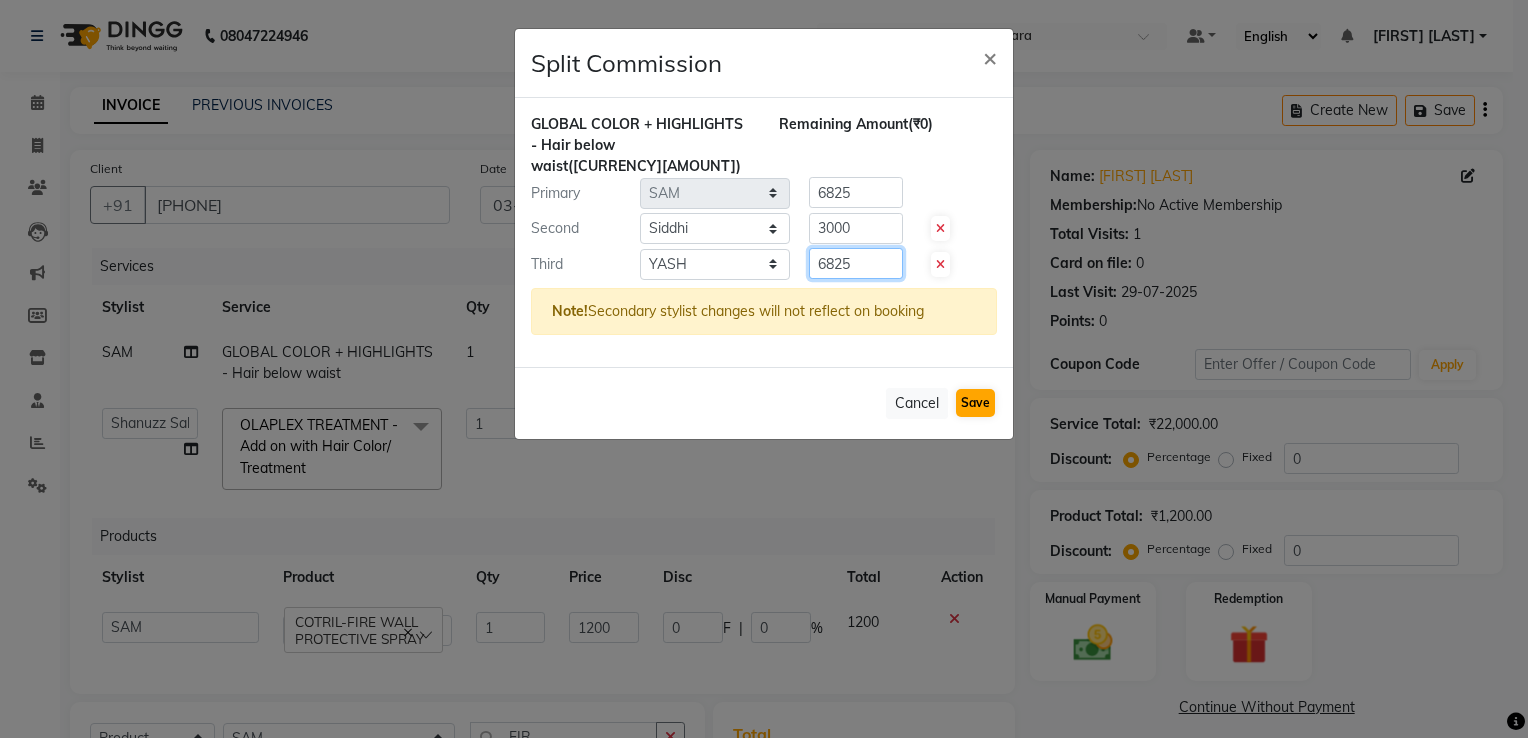 type on "6825" 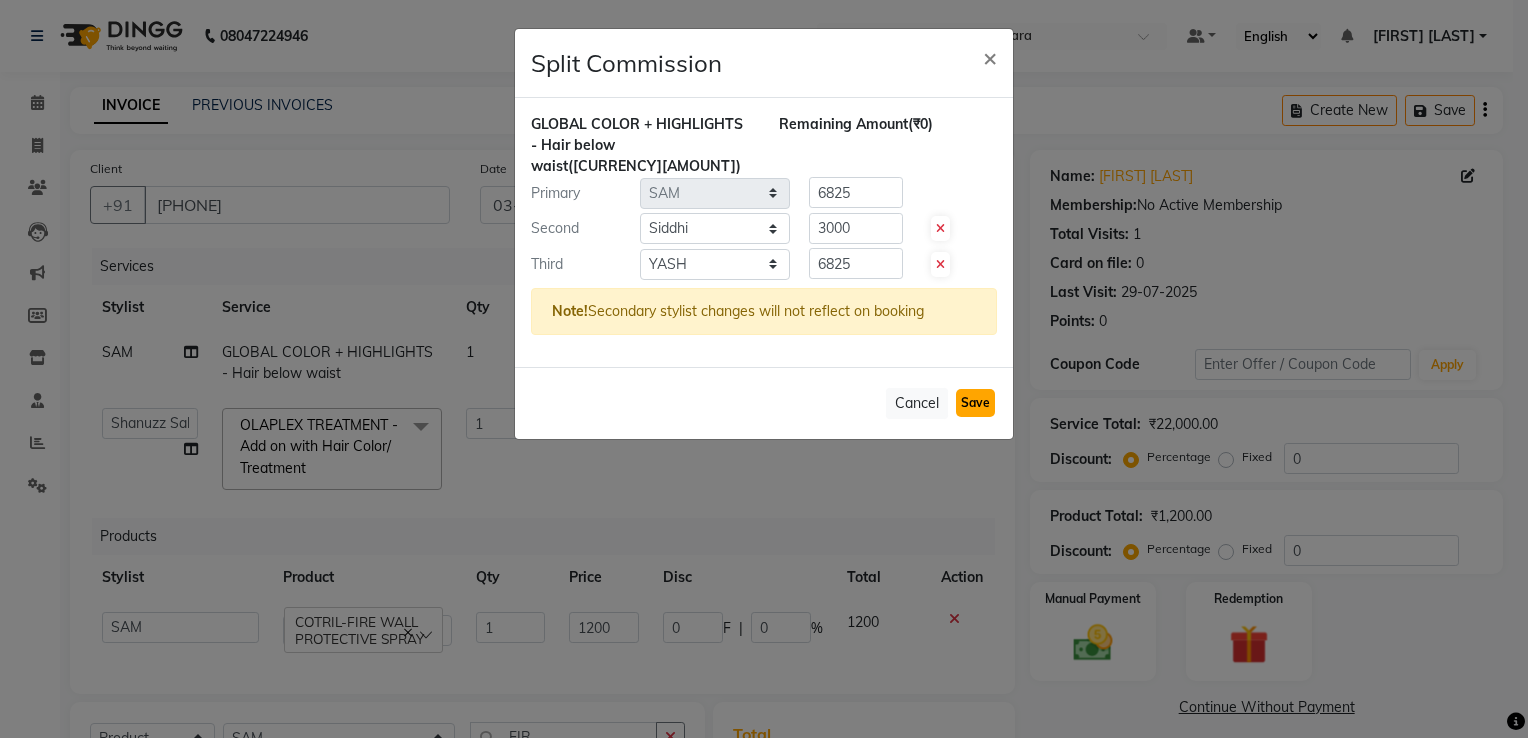 click on "Save" 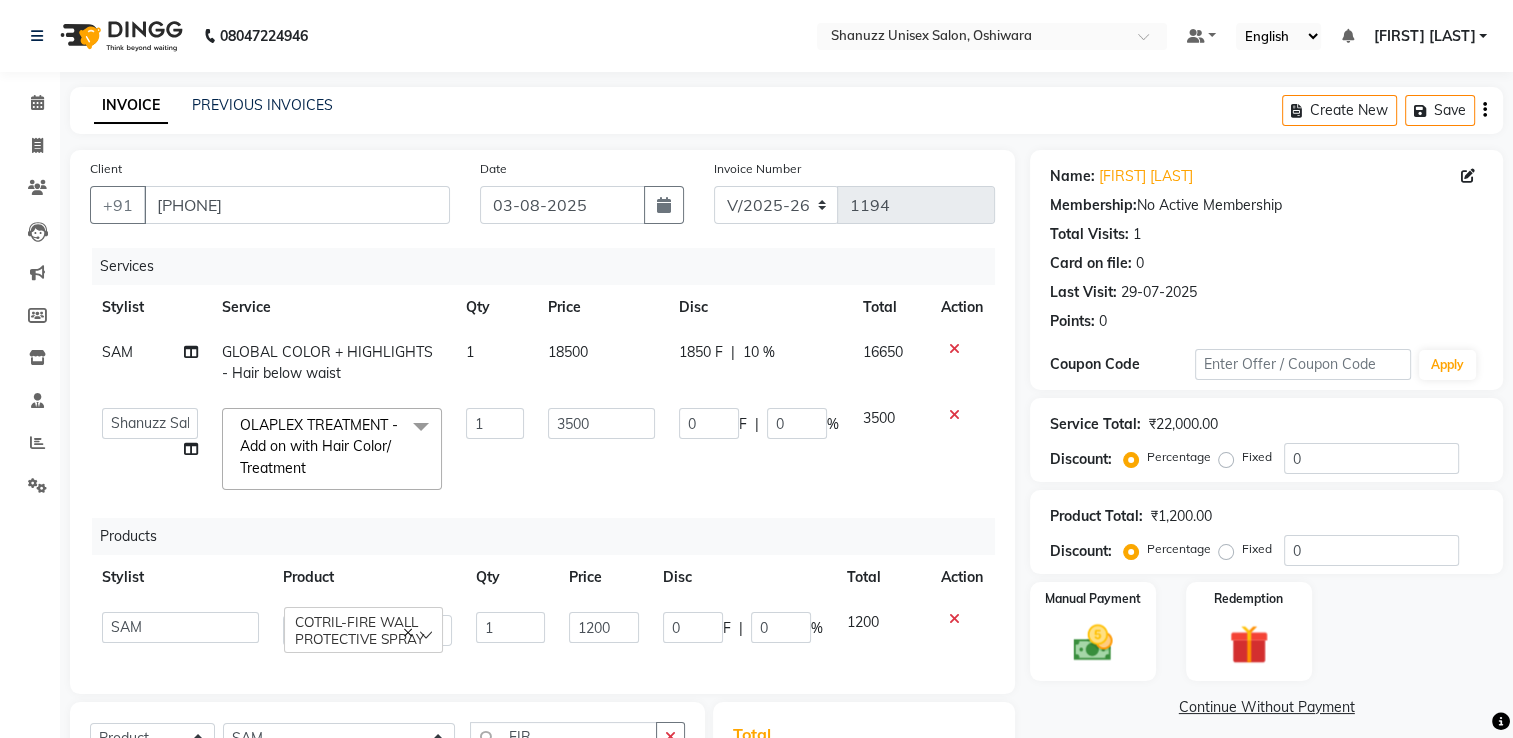 scroll, scrollTop: 304, scrollLeft: 0, axis: vertical 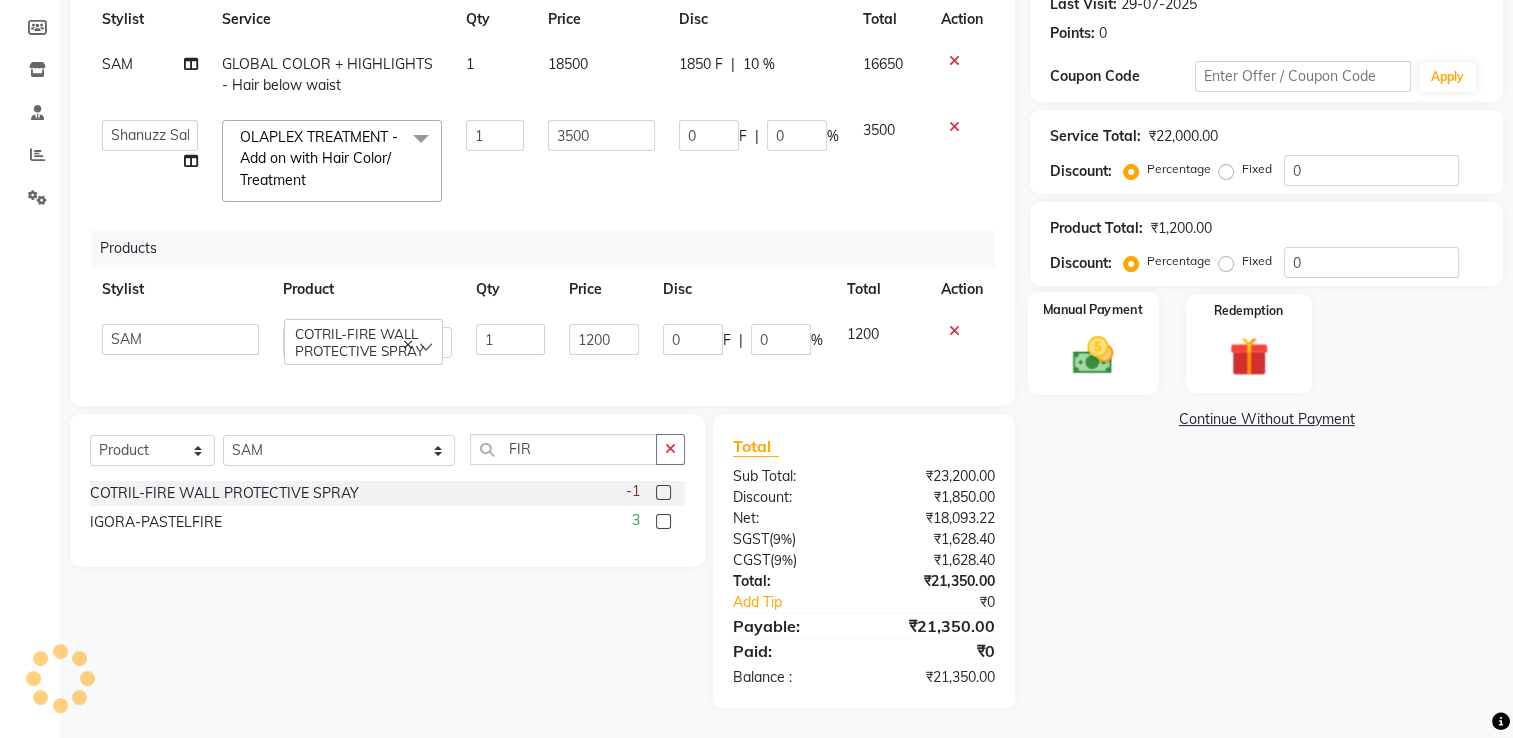 click 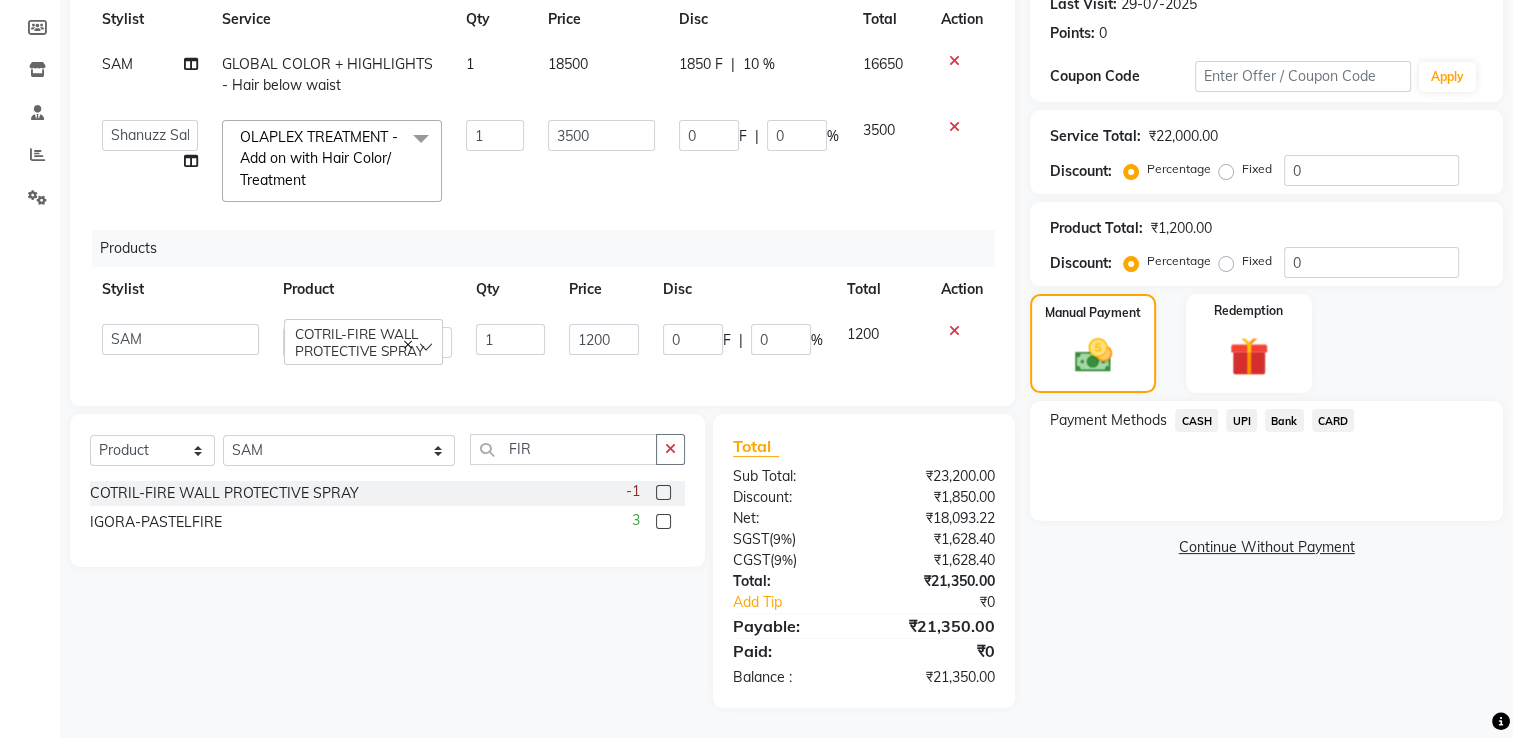 click on "UPI" 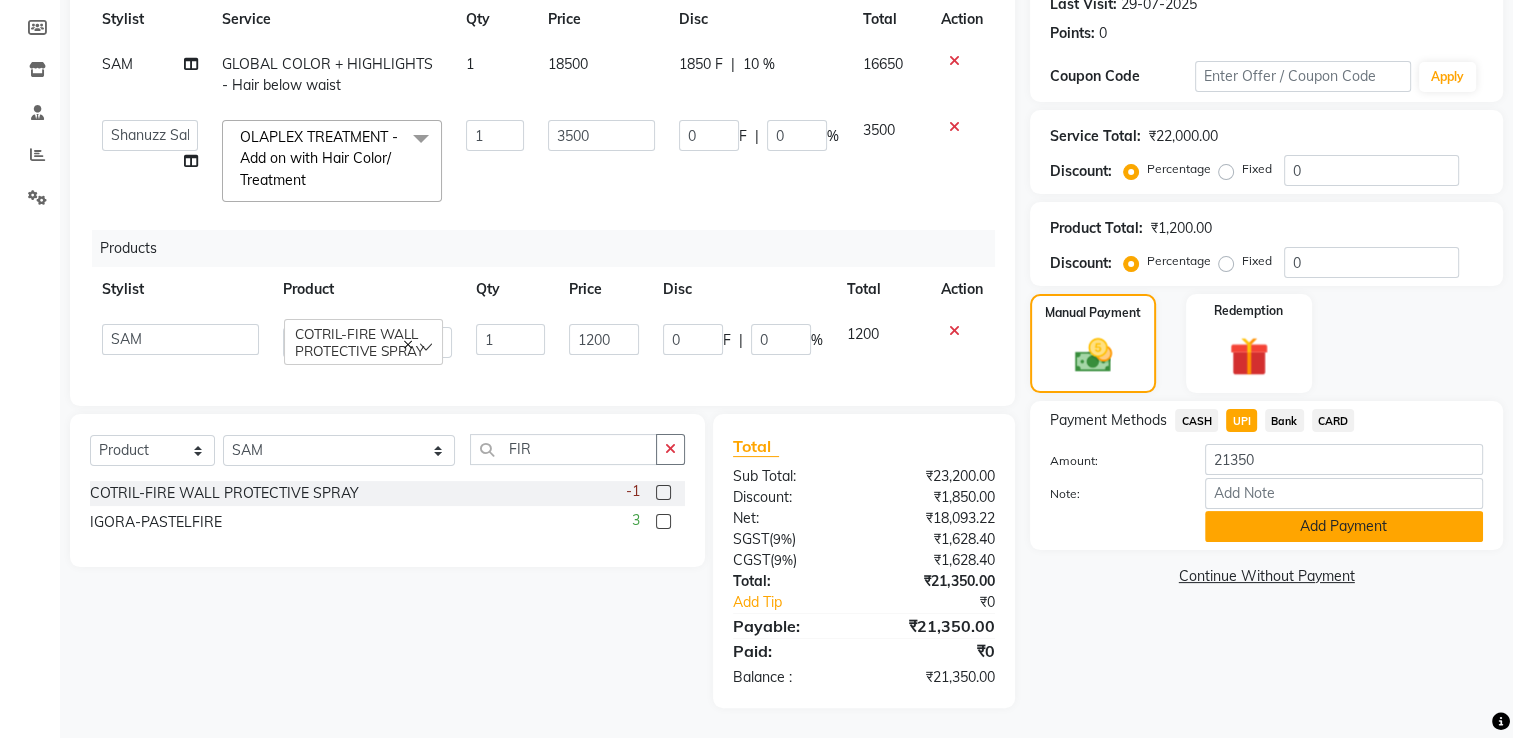 click on "Add Payment" 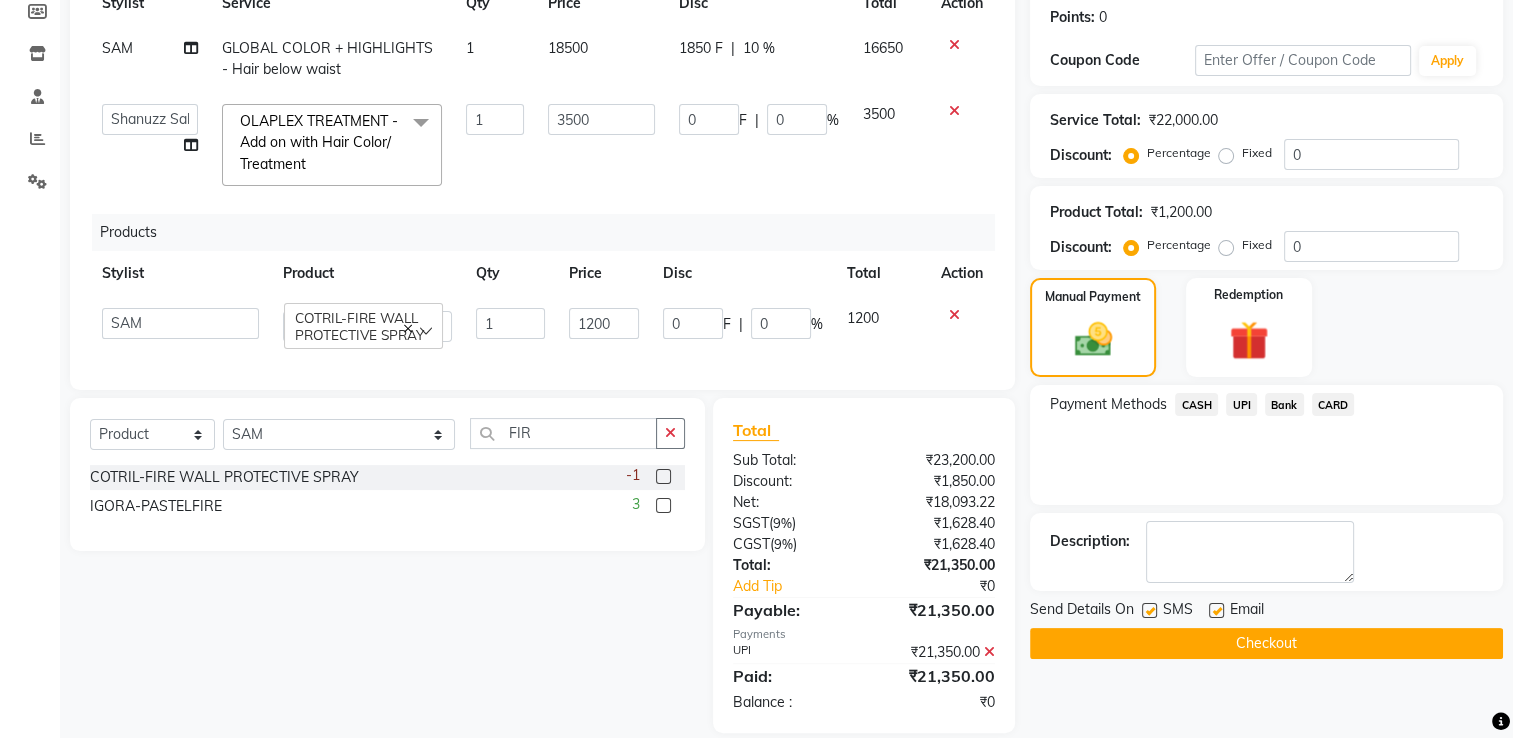 click 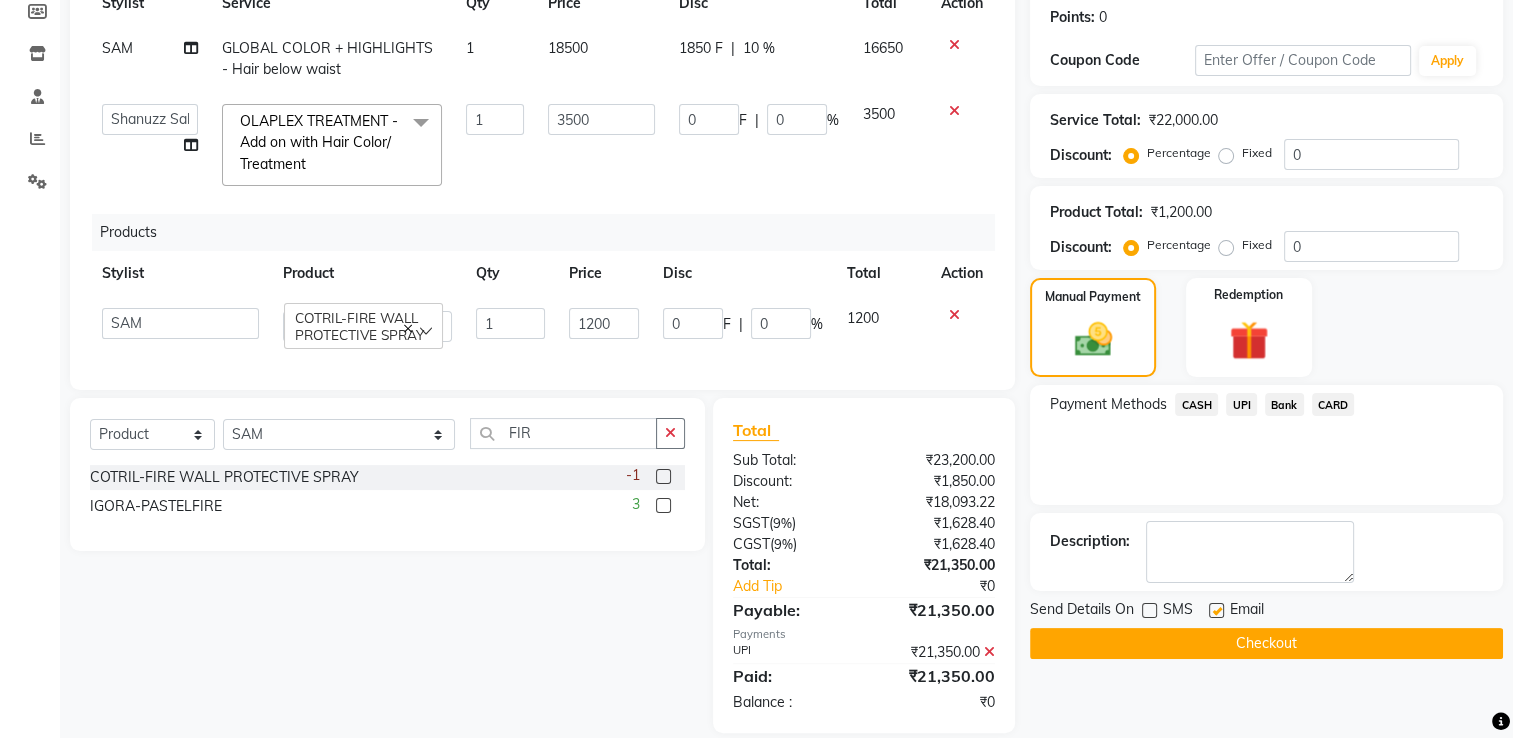 click on "Checkout" 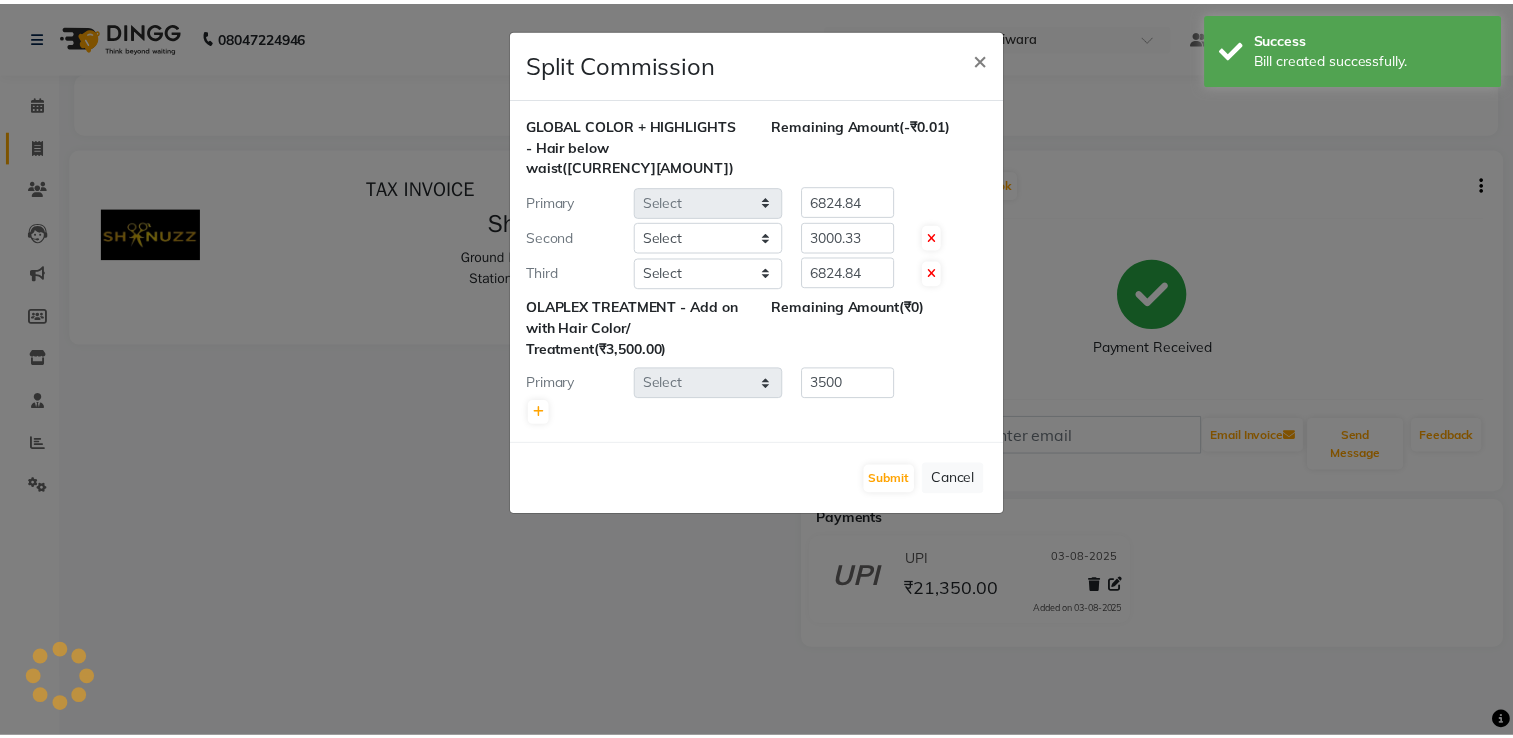 scroll, scrollTop: 0, scrollLeft: 0, axis: both 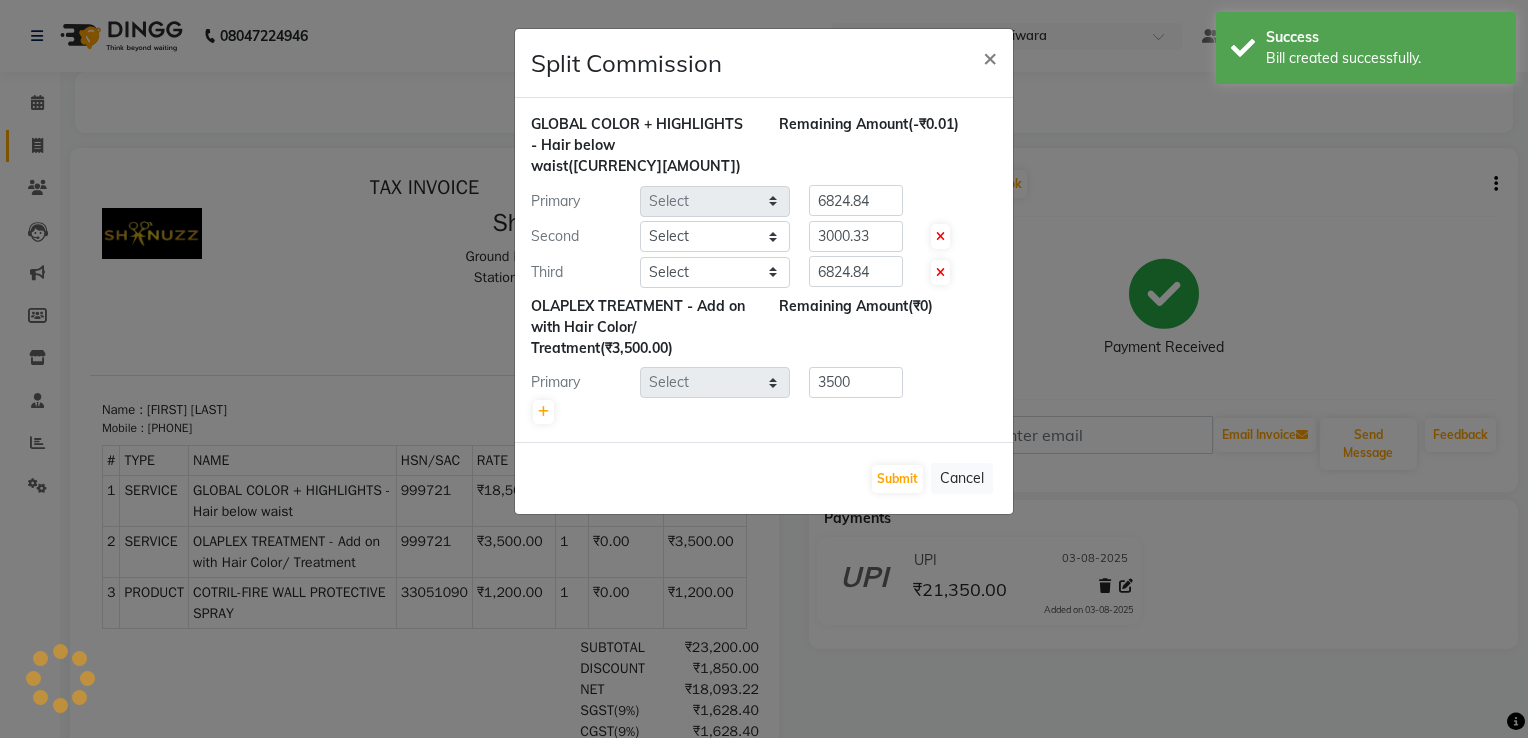 select on "78152" 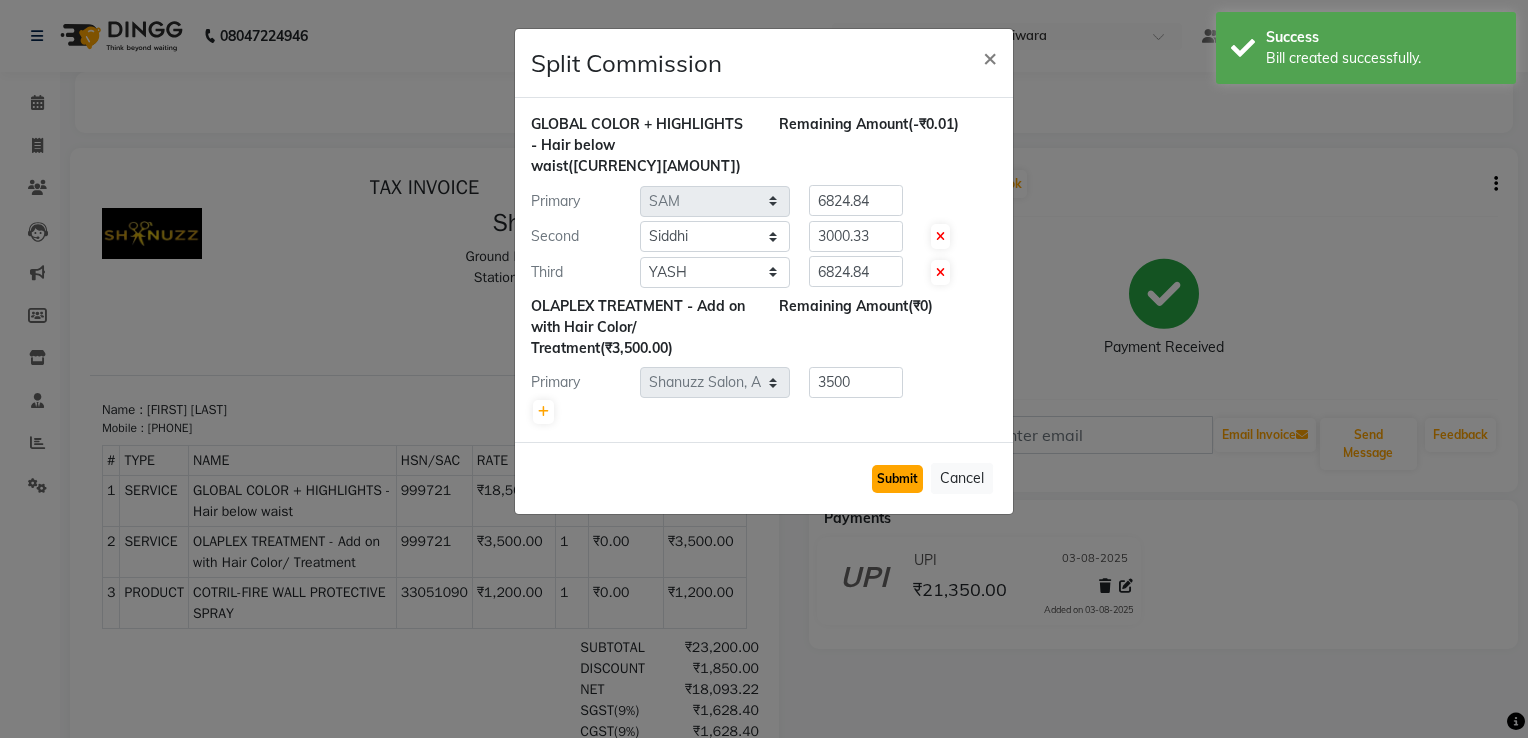 click on "Submit" 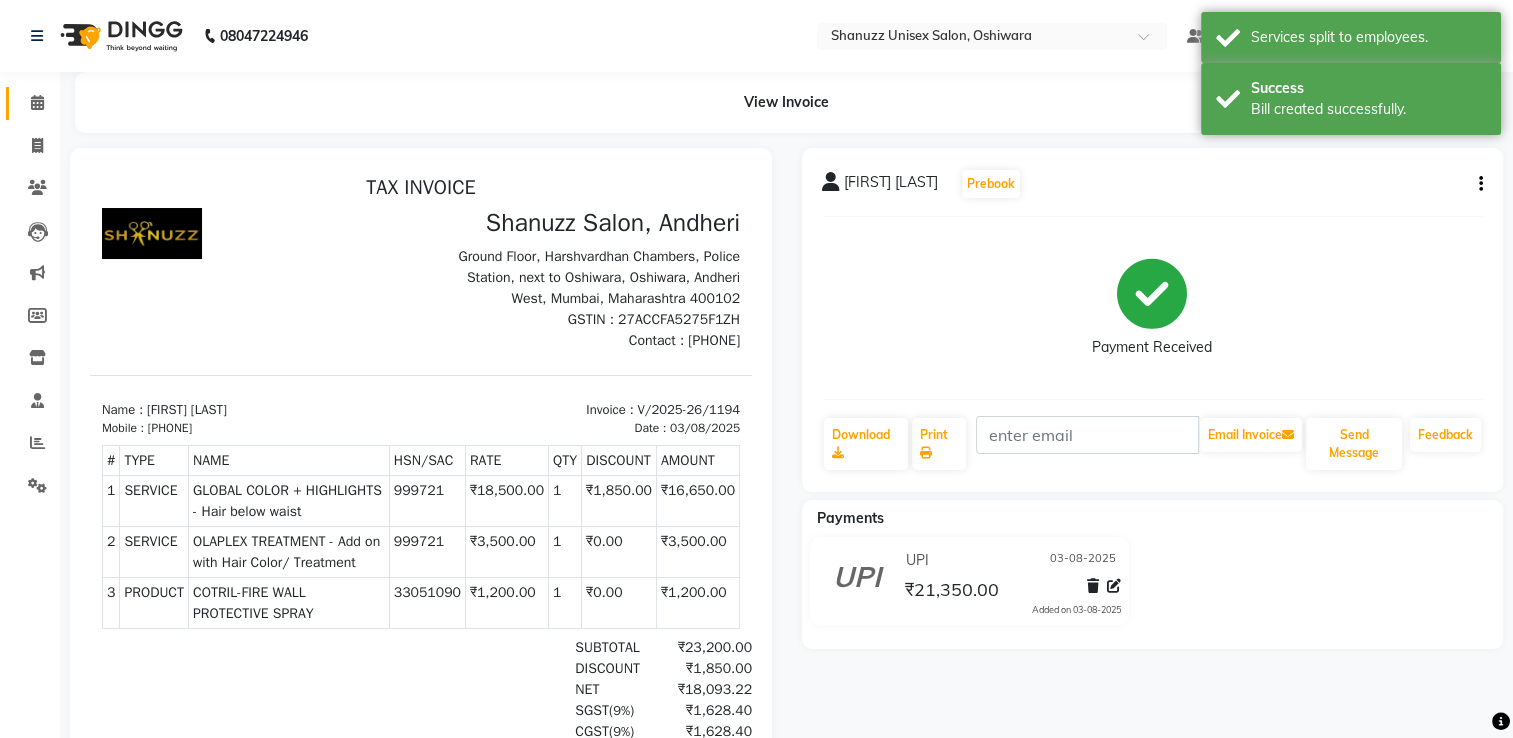 click on "Calendar" 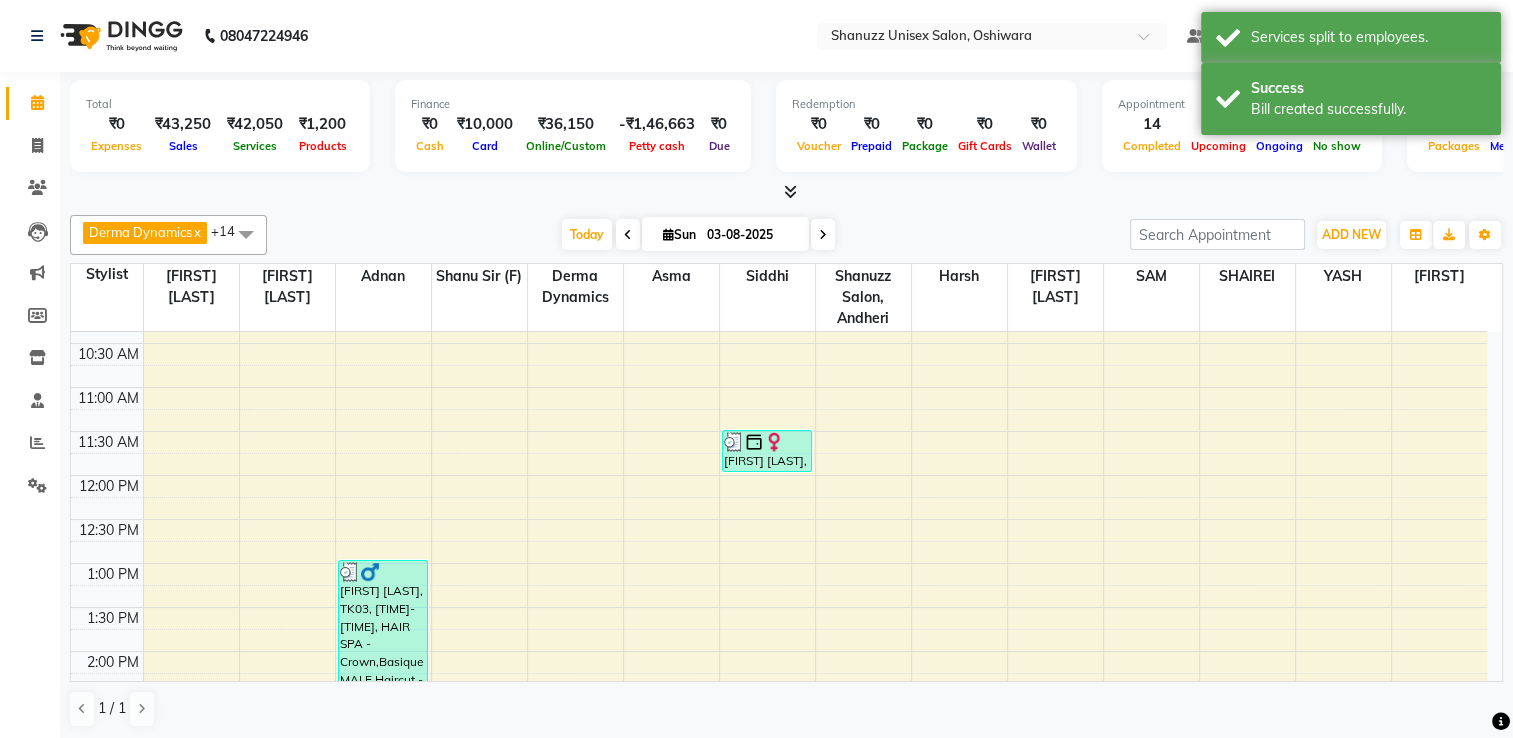 scroll, scrollTop: 696, scrollLeft: 0, axis: vertical 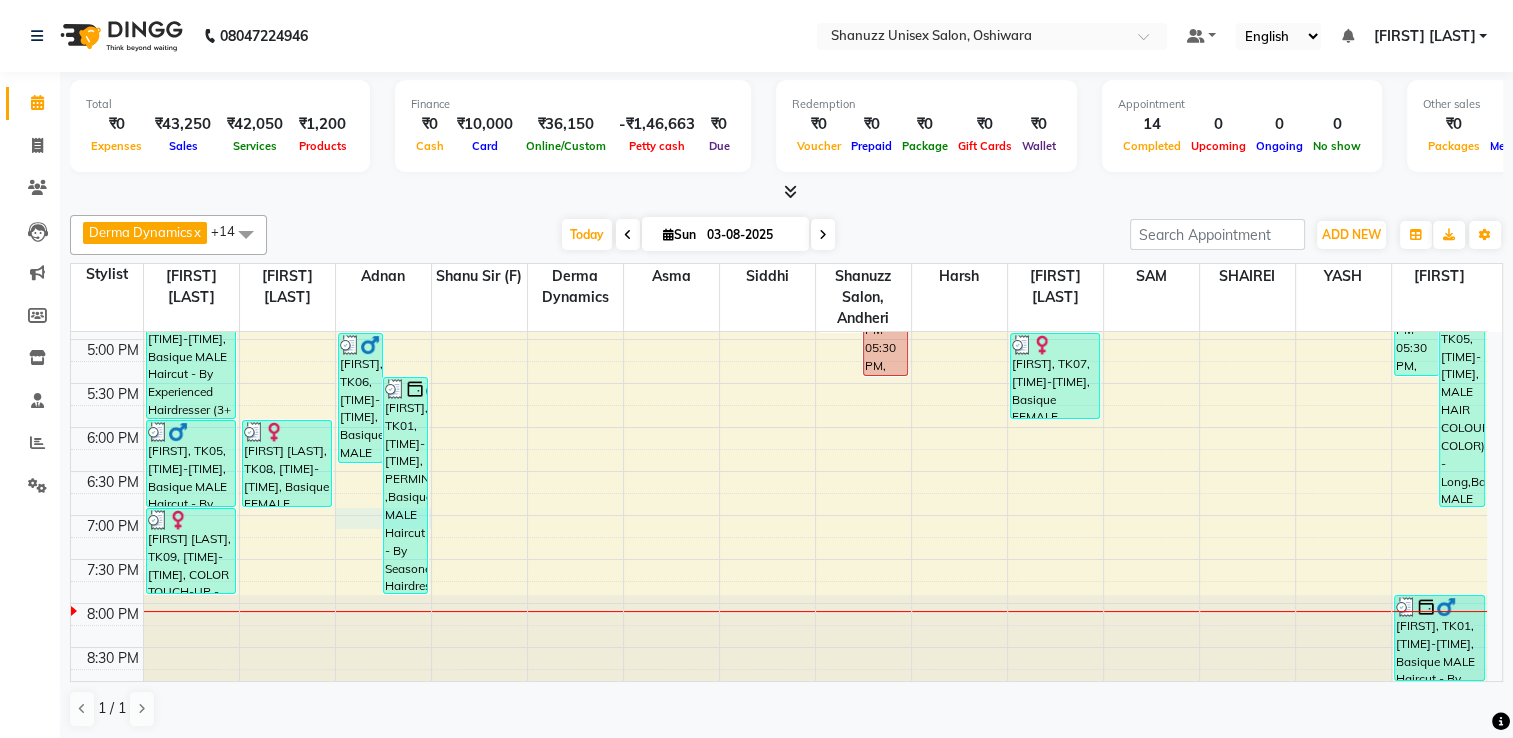 click on "9:00 AM 9:30 AM 10:00 AM 10:30 AM 11:00 AM 11:30 AM 12:00 PM 12:30 PM 1:00 PM 1:30 PM 2:00 PM 2:30 PM 3:00 PM 3:30 PM 4:00 PM 4:30 PM 5:00 PM 5:30 PM 6:00 PM 6:30 PM 7:00 PM 7:30 PM 8:00 PM 8:30 PM     [FIRST], TK04, 04:30 PM-06:00 PM, Basique MALE Haircut - By Experienced Hairdresser (3+ Years of Experience),SHAVE / BEARD TRIM - By Experienced Hairdresser (3+ Years of Experience)     [FIRST], TK05, 06:00 PM-07:00 PM, Basique MALE Haircut - By Experienced Hairdresser (3+ Years of Experience)     [FIRST], TK09, 07:00 PM-08:00 PM, COLOR TOUCH-UP - Root Touch-up (upto 1-inch growth)     [FIRST] [LAST], TK08, 06:00 PM-07:00 PM, Basique FEMALE Haircut - By Seasoned Hairdresser (10+ Years of Experience)     [FIRST], TK06, 05:00 PM-06:30 PM, Basique MALE Haircut - By Experienced Hairdresser (3+ Years of Experience),SHAVE / BEARD TRIM - By Experienced Hairdresser (3+ Years of Experience)     [FIRST], TK01, 05:30 PM-08:00 PM, PERMING ,Basique MALE Haircut - By Seasoned Hairdresser (10+ Years of Experience)" at bounding box center [779, 163] 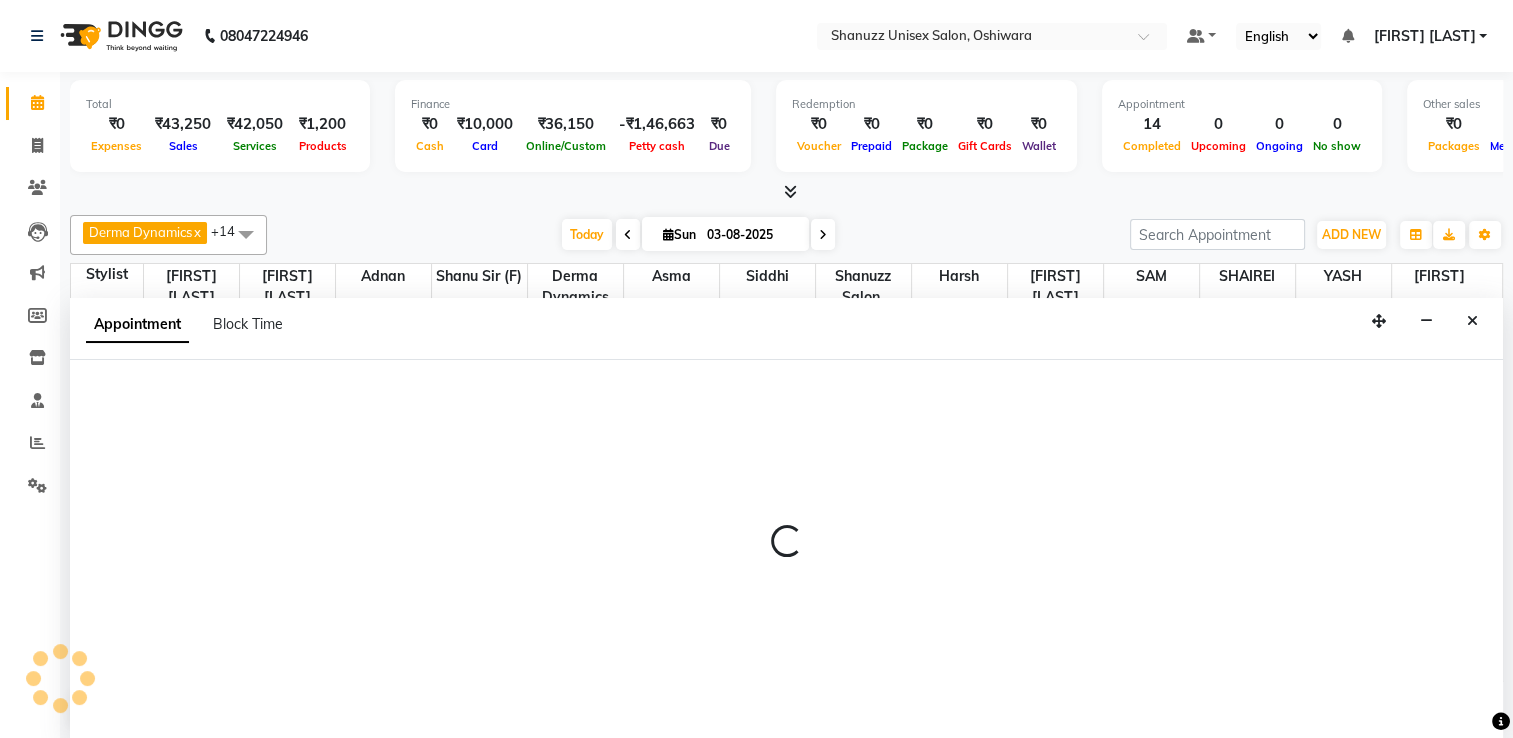 select on "59236" 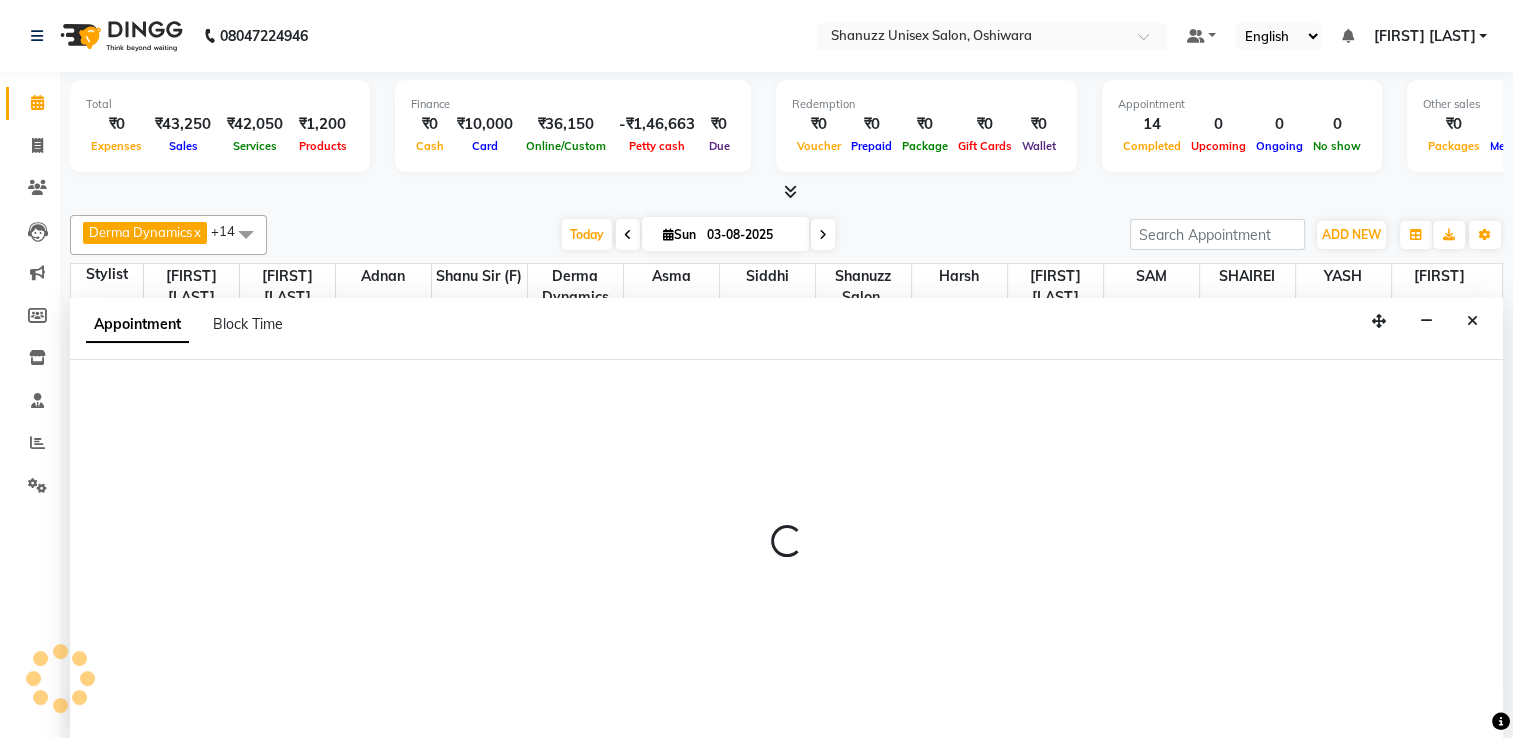 select on "1140" 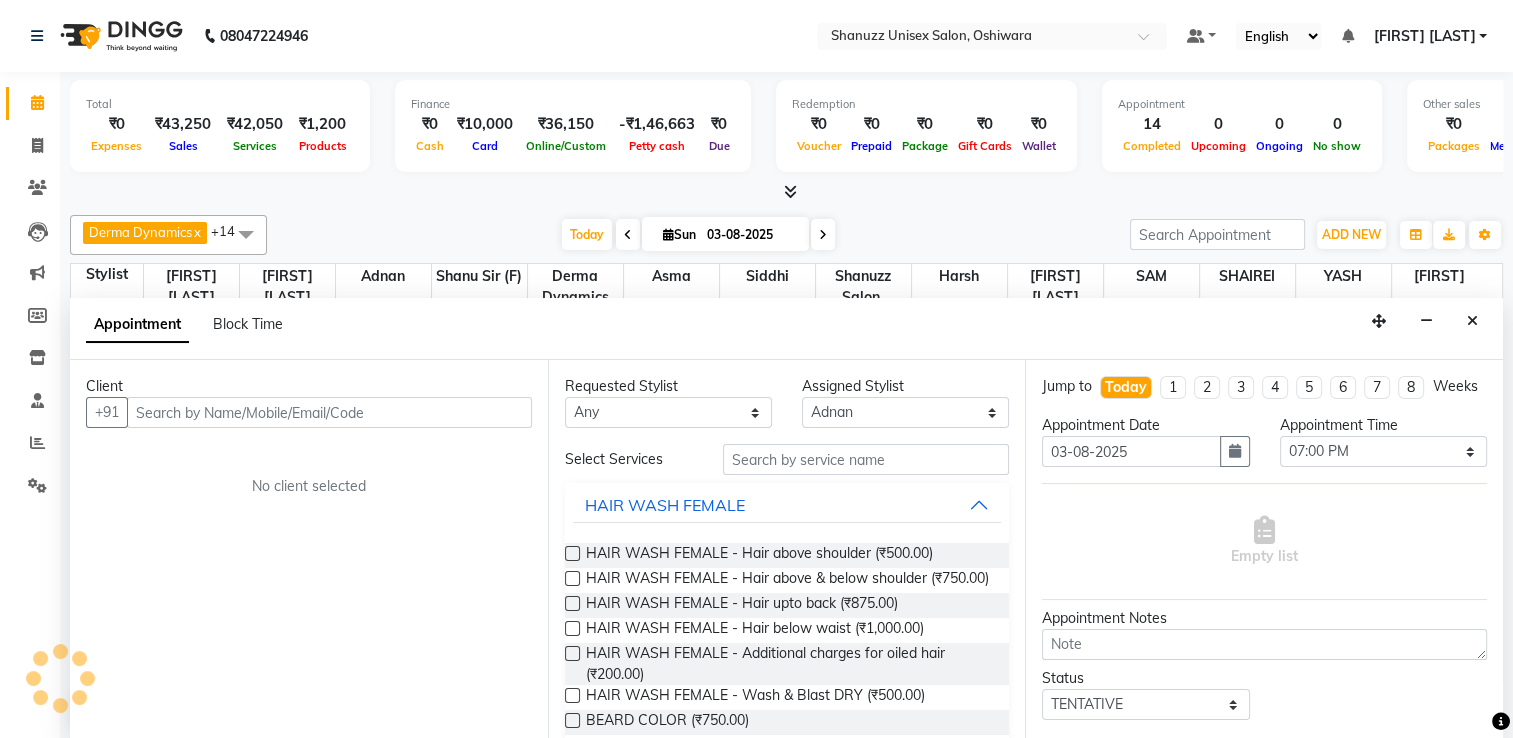 click at bounding box center [329, 412] 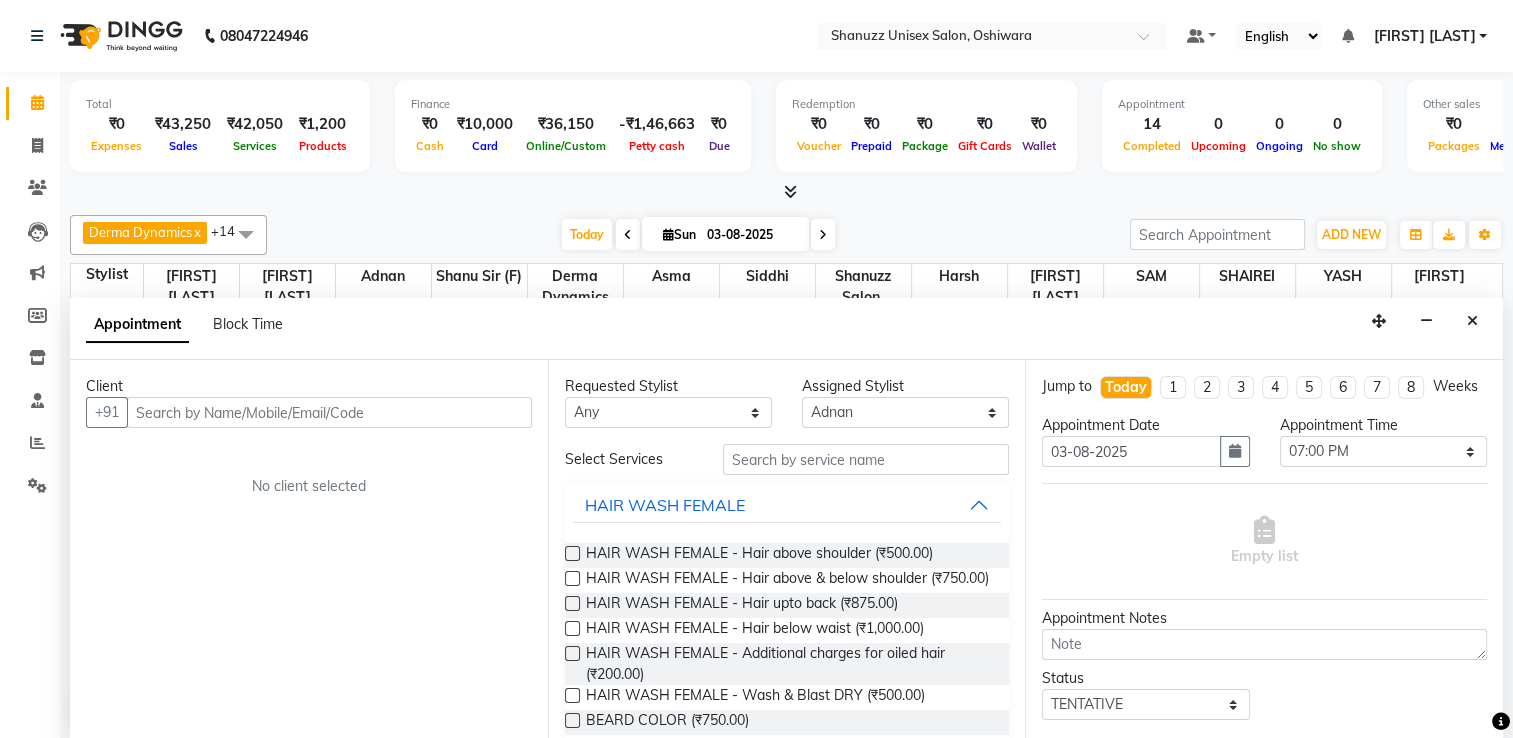 click at bounding box center [329, 412] 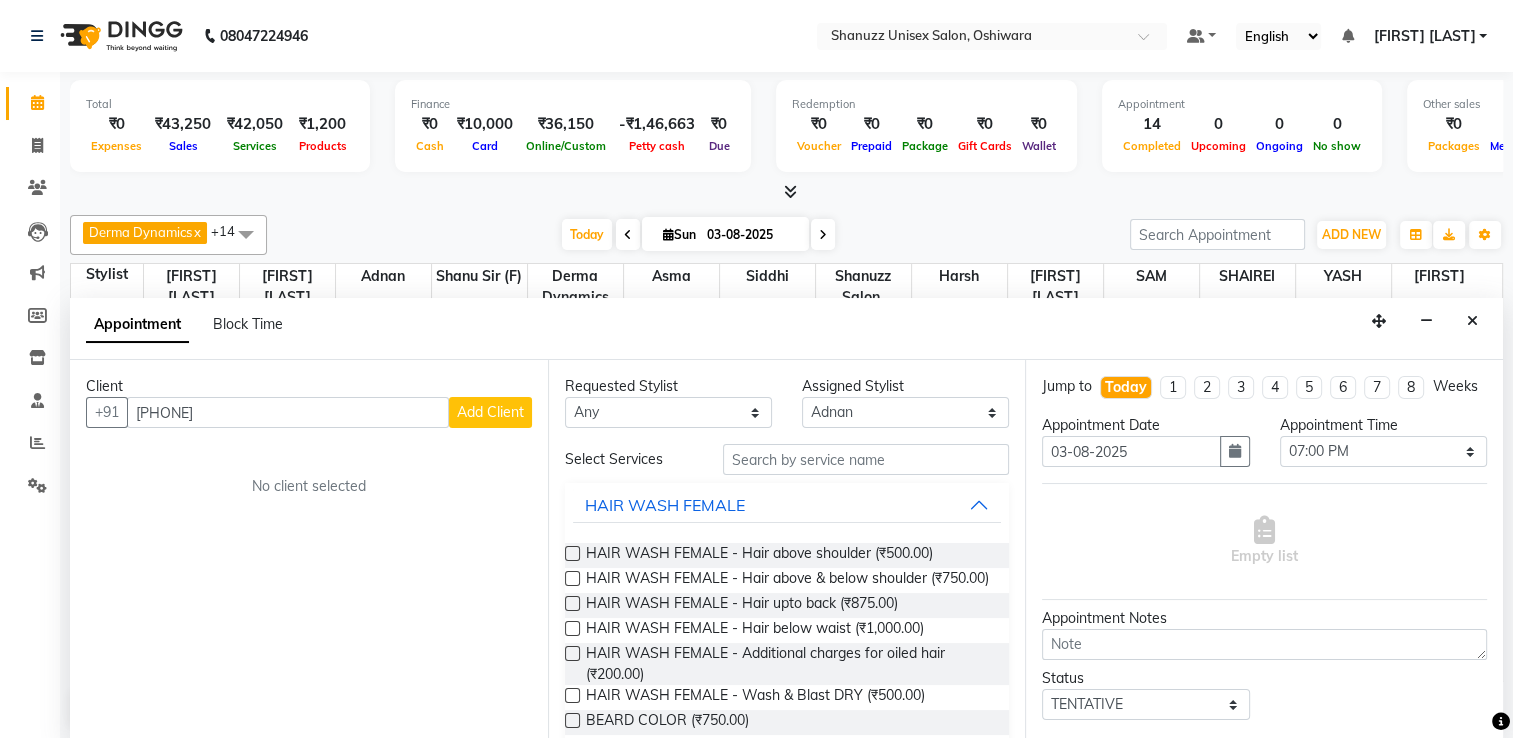 type on "[PHONE]" 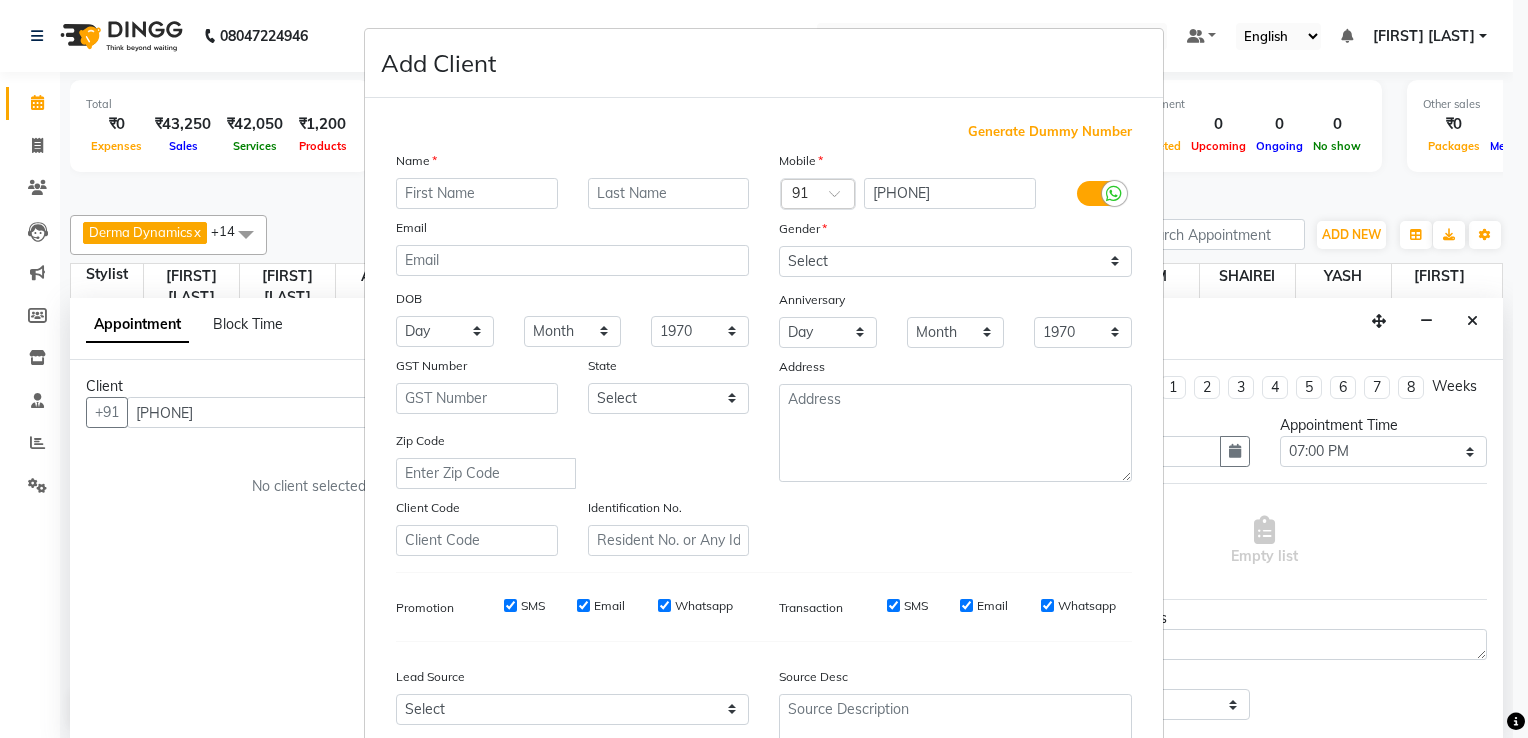 click at bounding box center (477, 193) 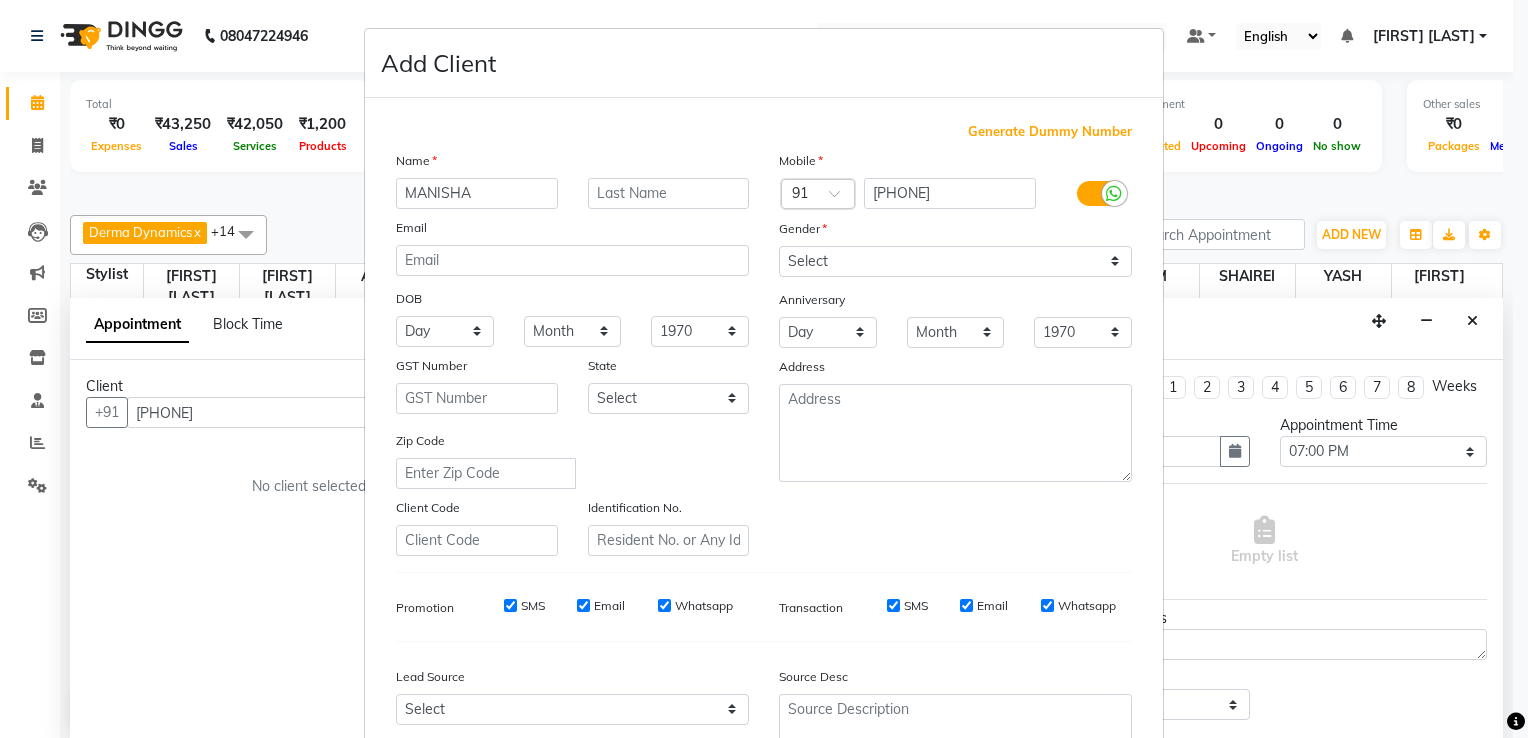 type on "MANISHA" 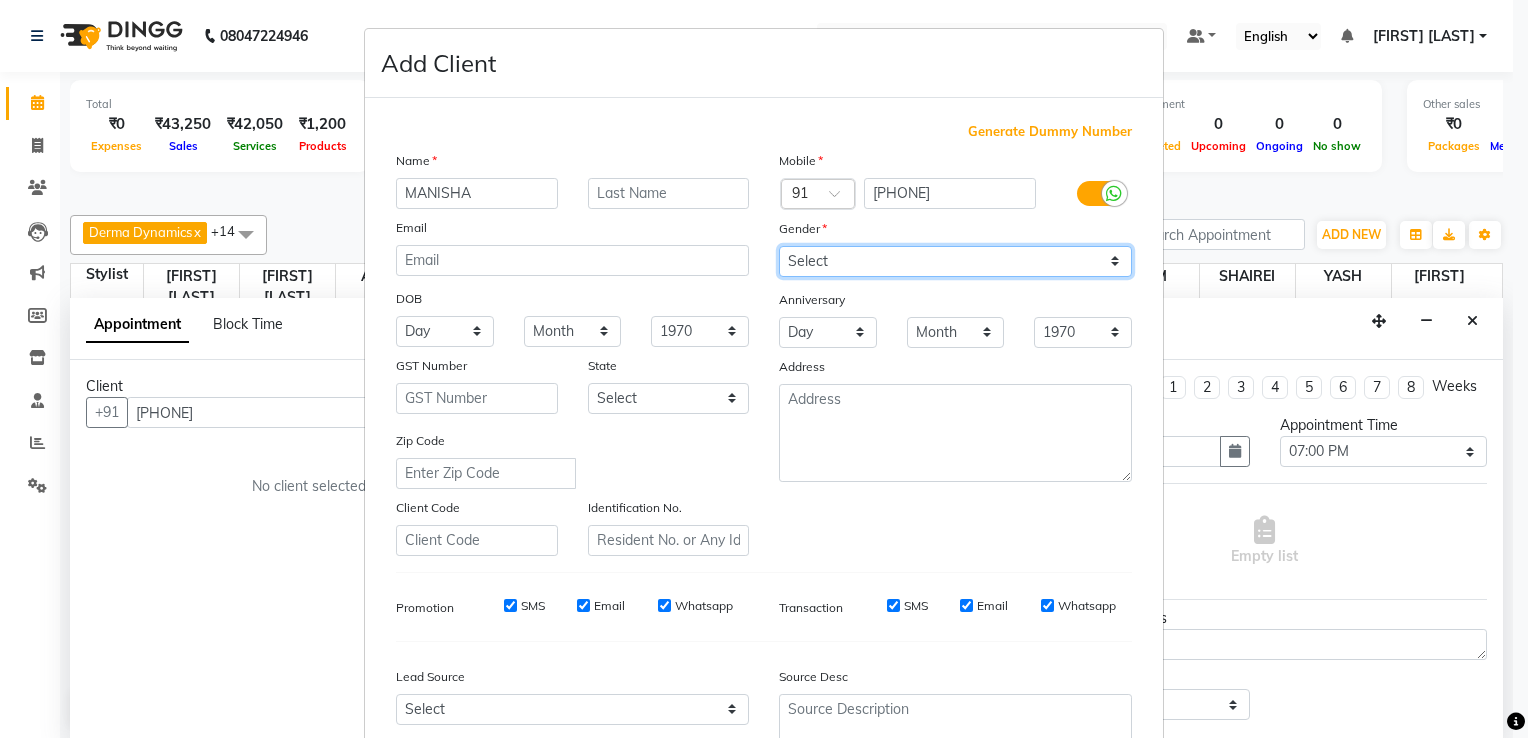 click on "Select Male Female Other Prefer Not To Say" at bounding box center [955, 261] 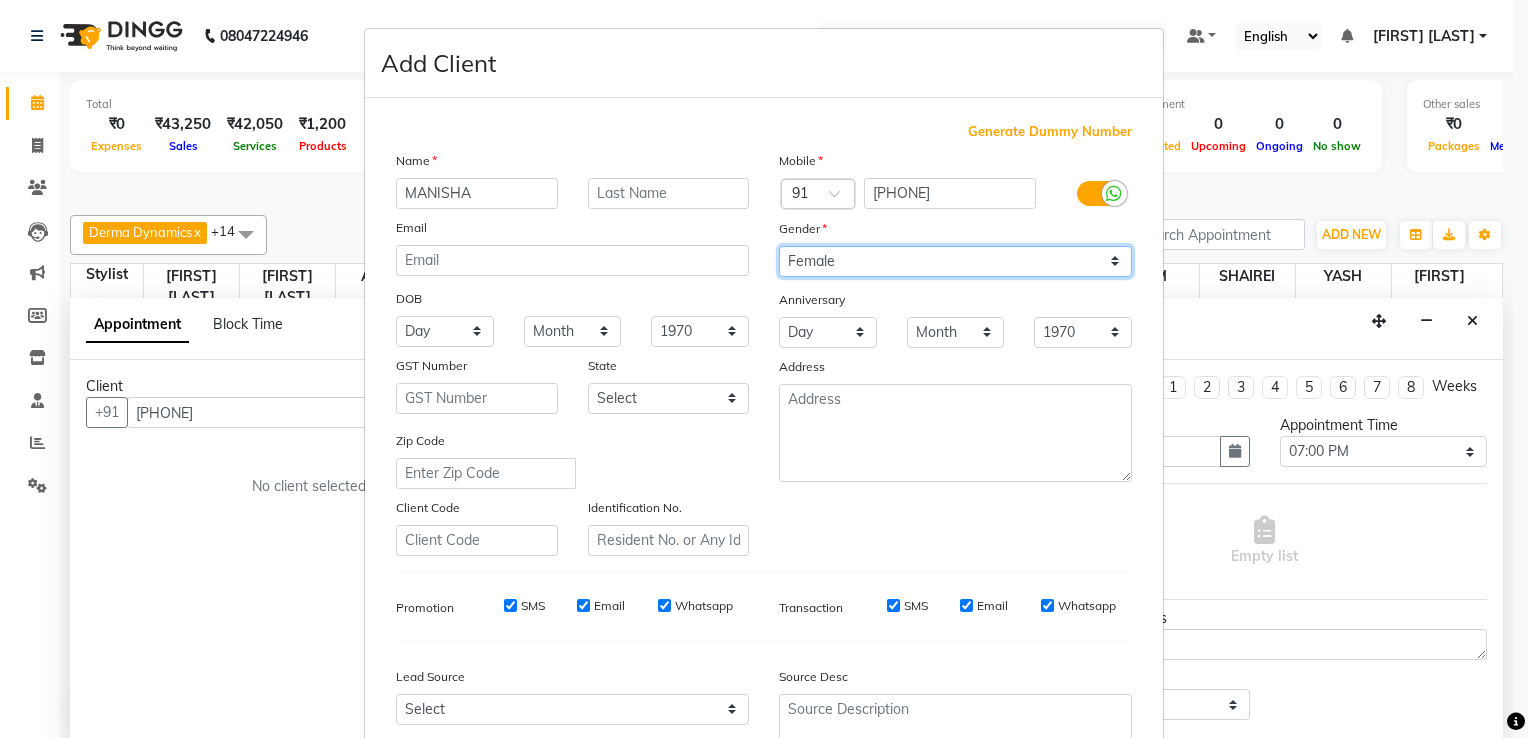 click on "Select Male Female Other Prefer Not To Say" at bounding box center [955, 261] 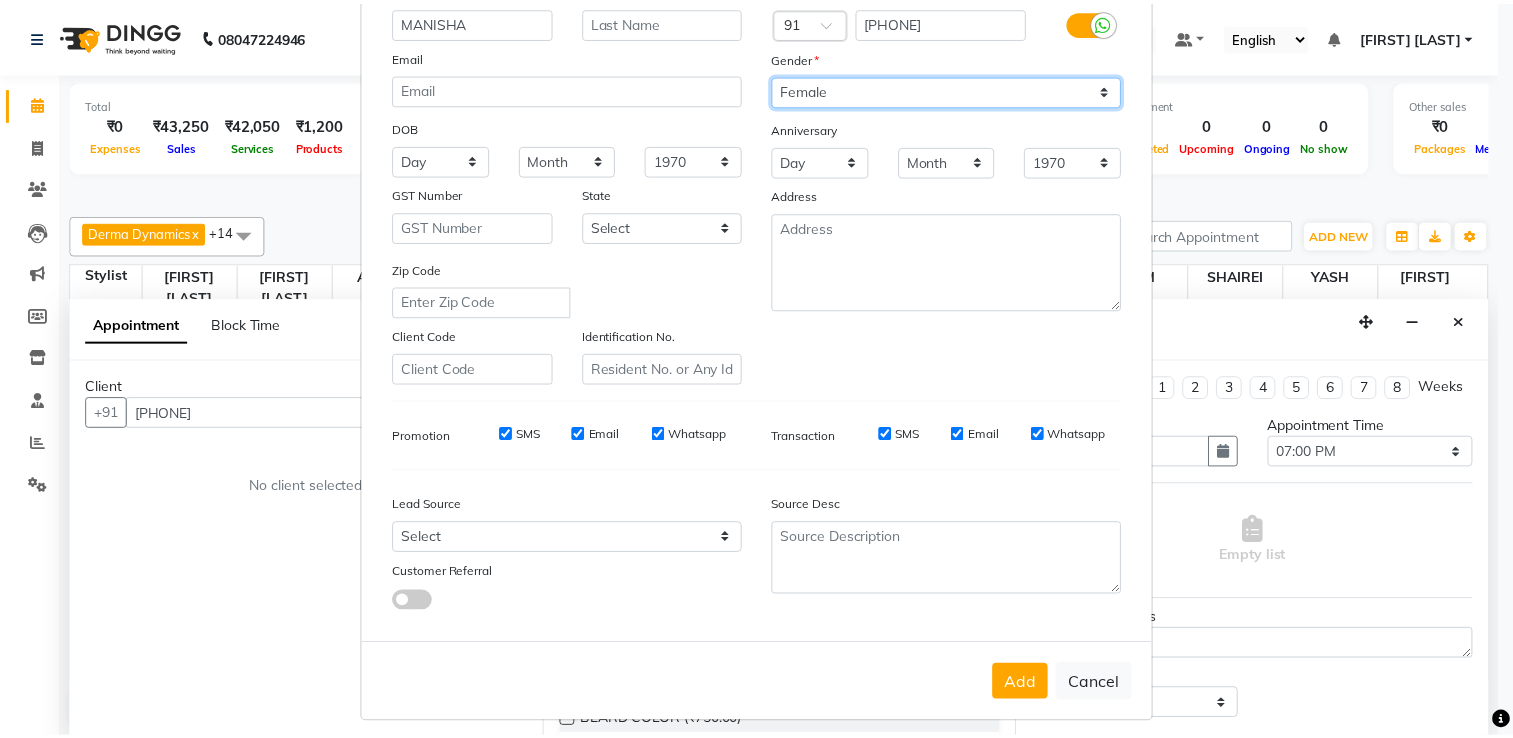 scroll, scrollTop: 194, scrollLeft: 0, axis: vertical 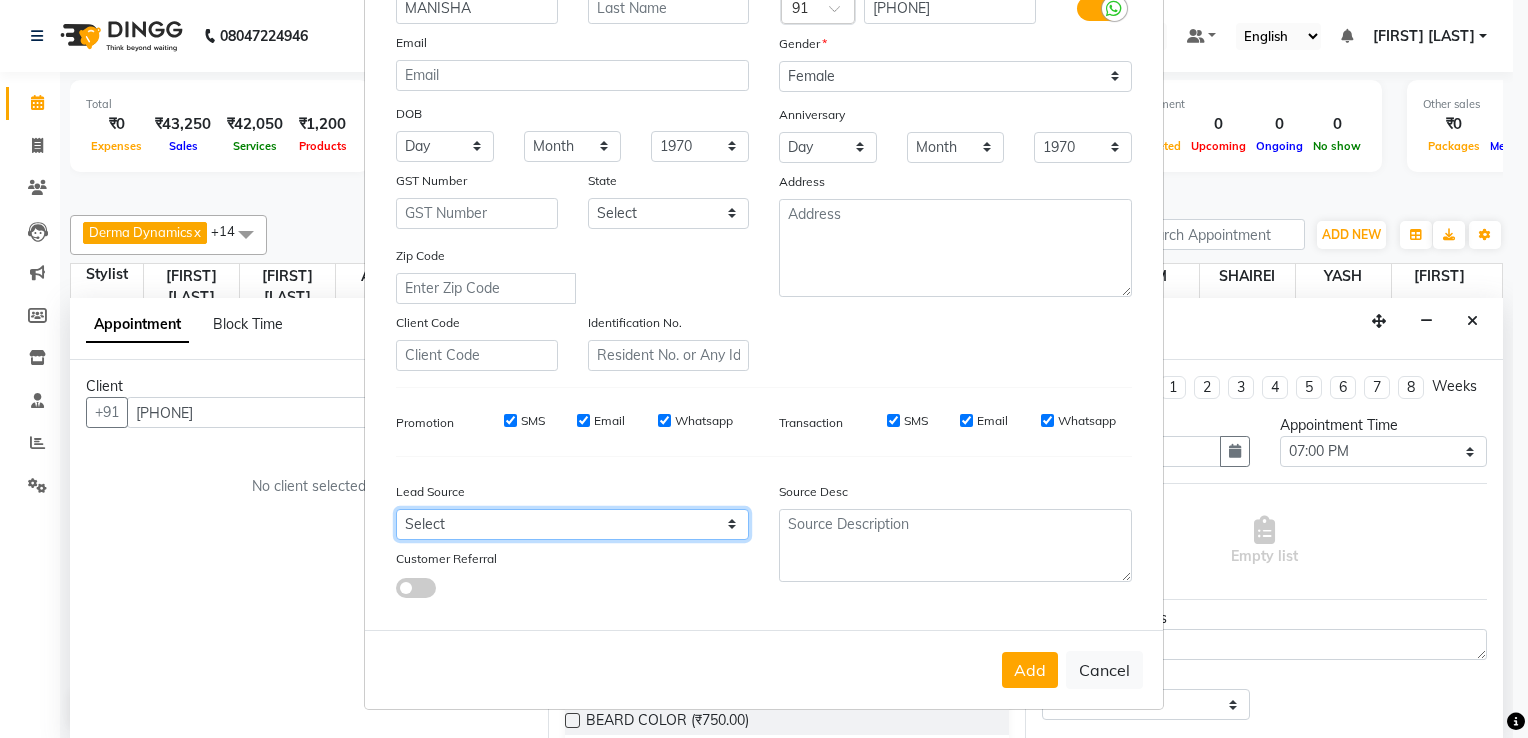 click on "Select Walk-in Referral Internet Friend Word of Mouth Advertisement Facebook JustDial Google Other" at bounding box center [572, 524] 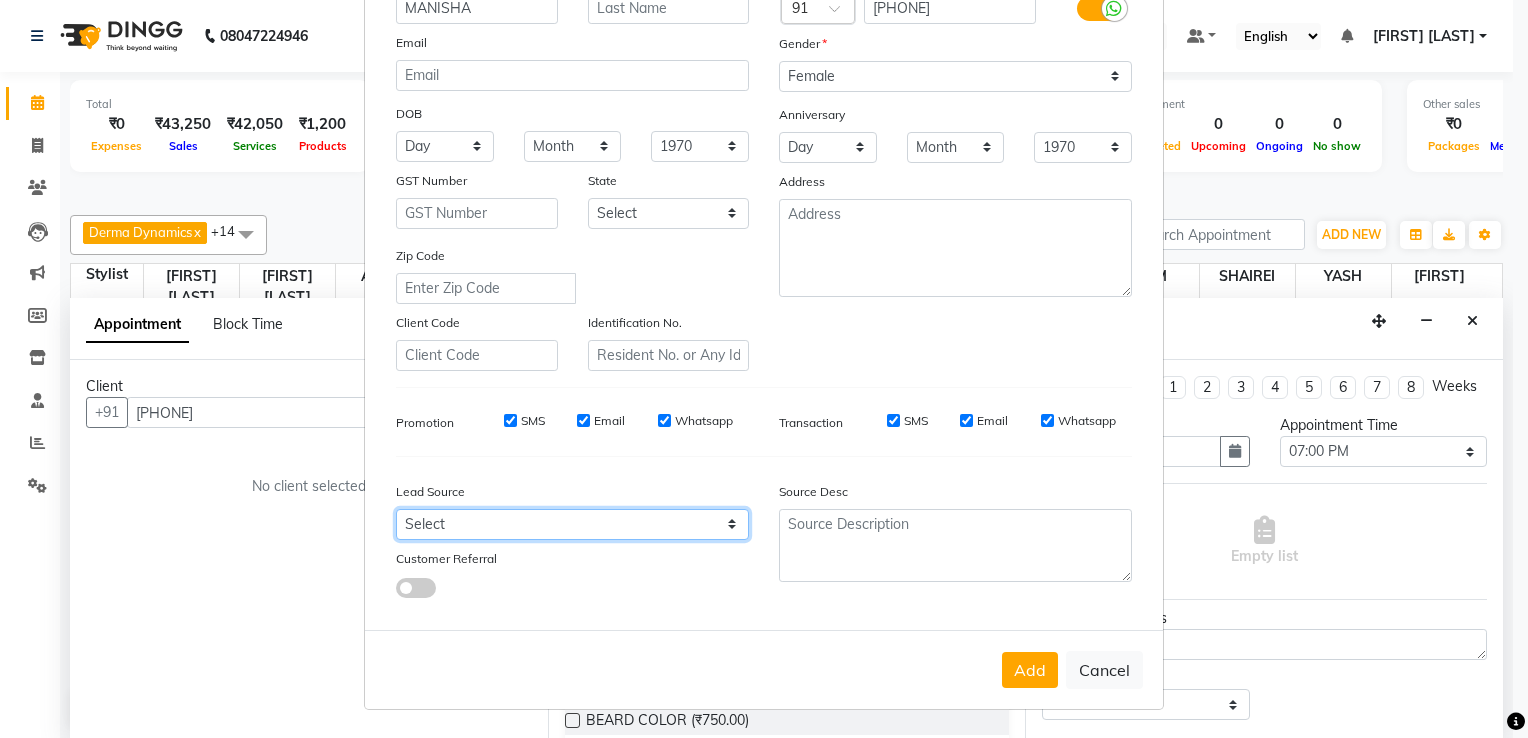 select on "49172" 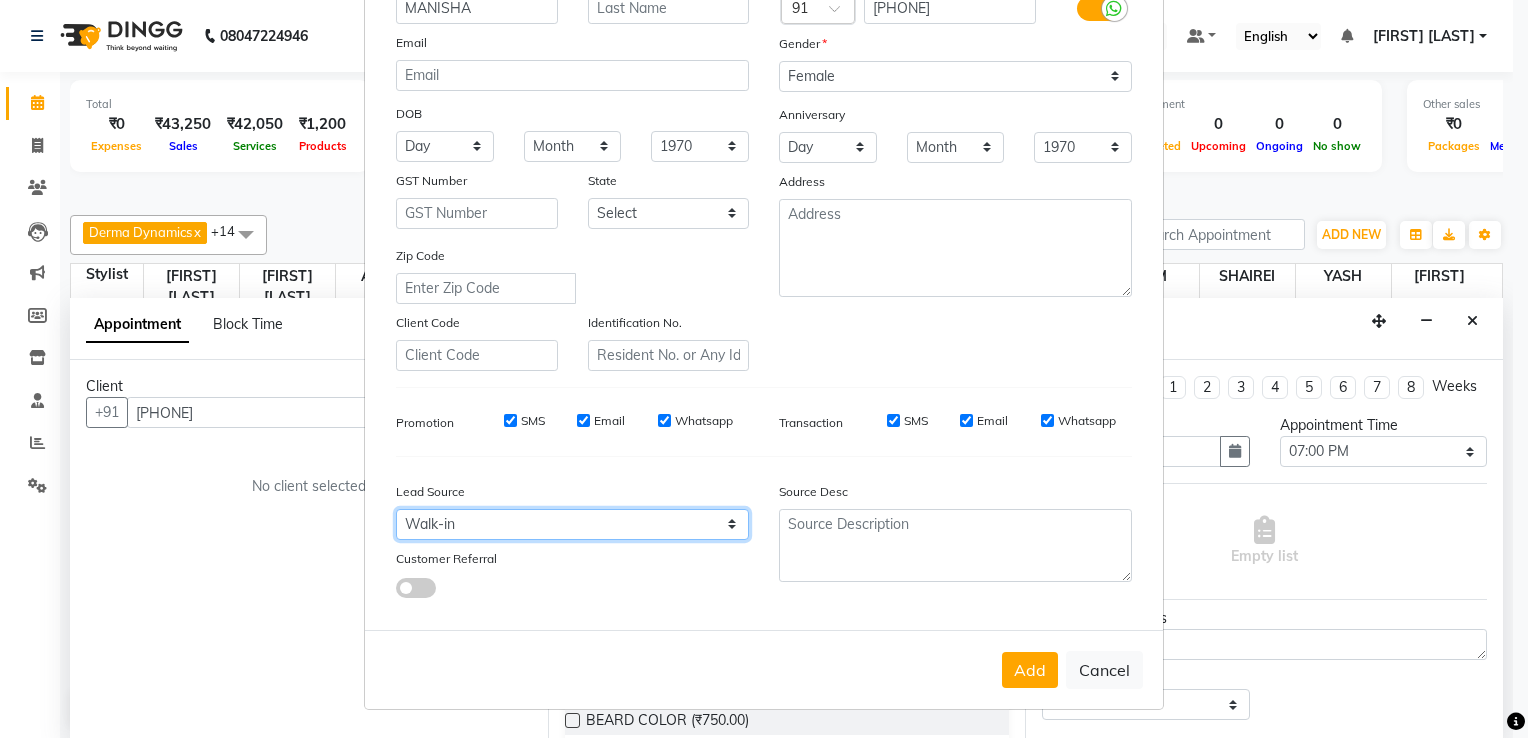 click on "Select Walk-in Referral Internet Friend Word of Mouth Advertisement Facebook JustDial Google Other" at bounding box center [572, 524] 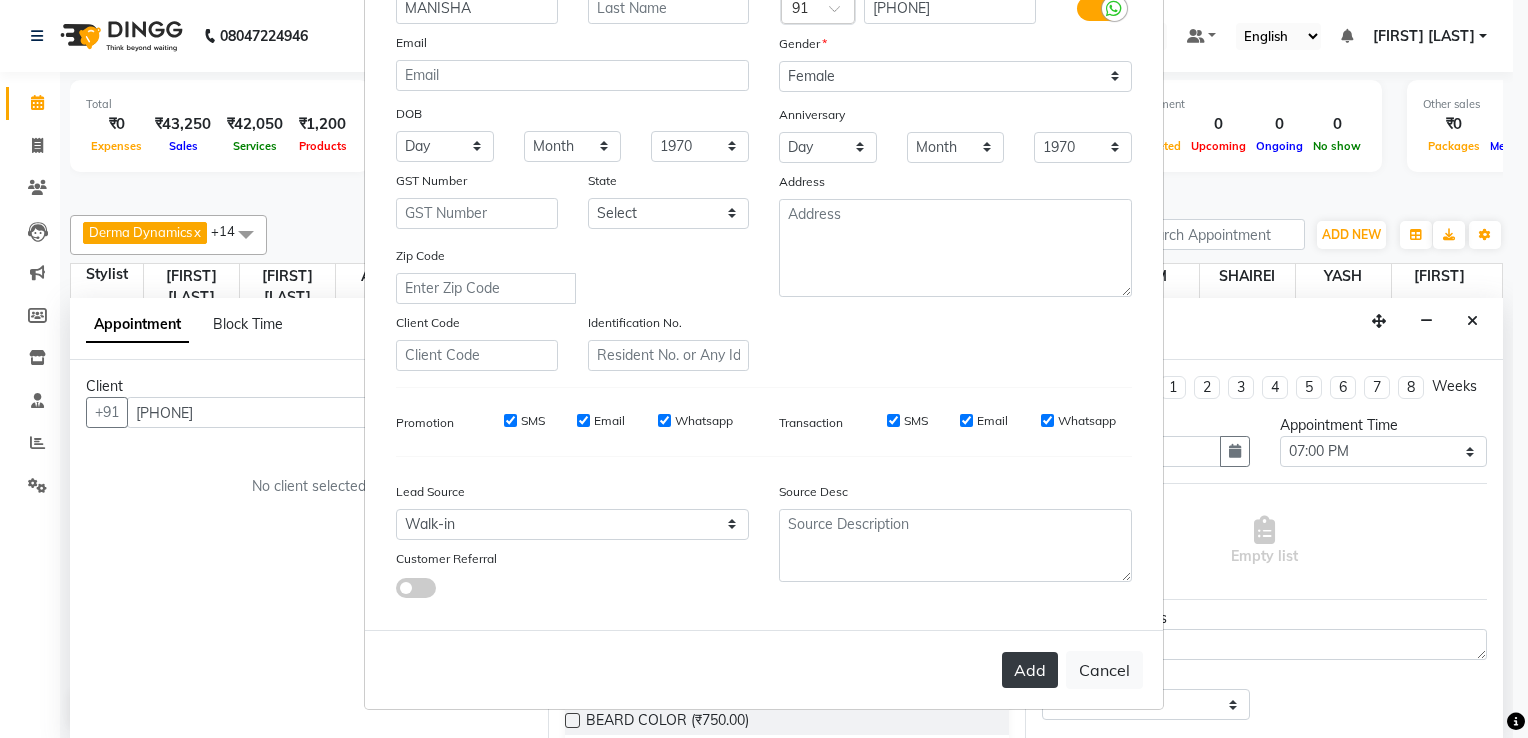 click on "Add" at bounding box center (1030, 670) 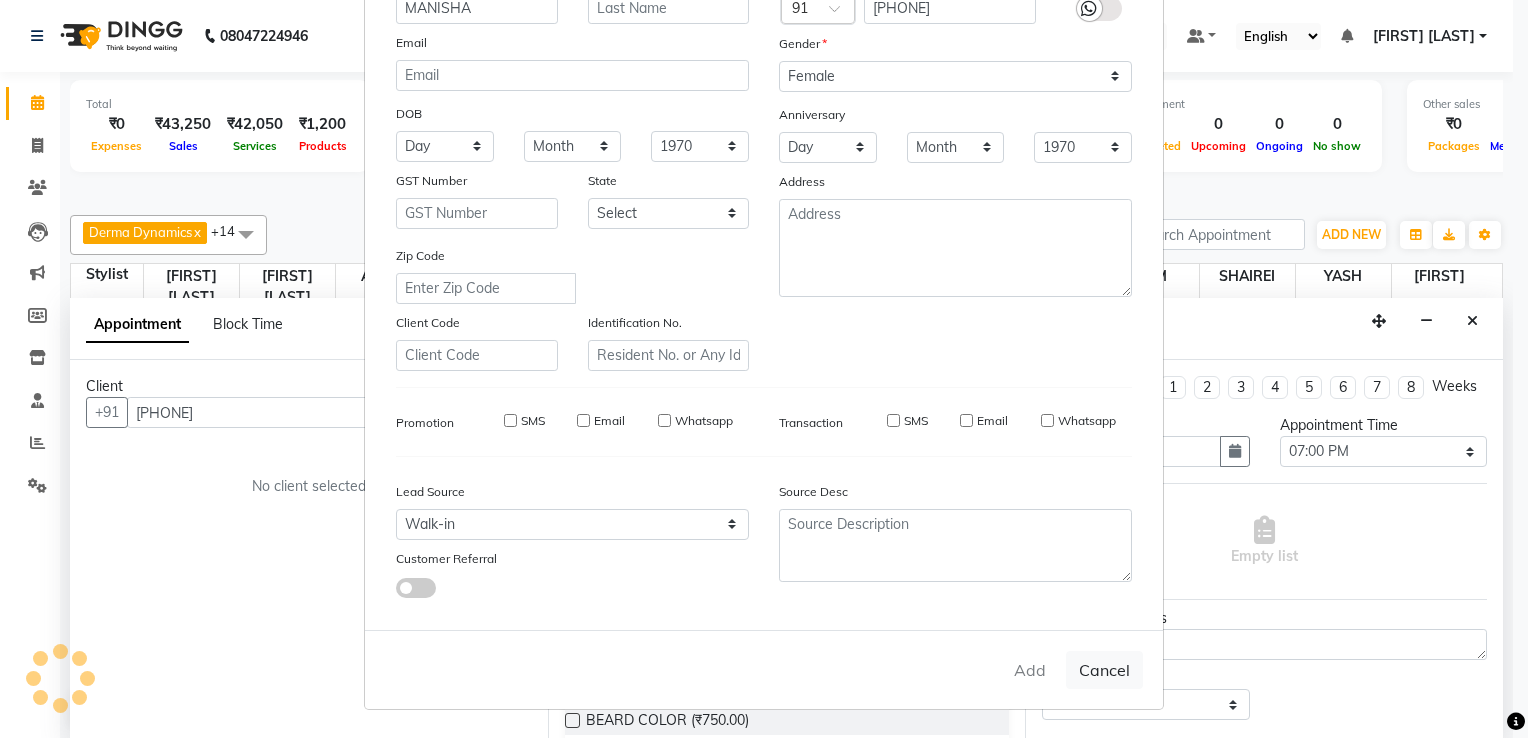 type 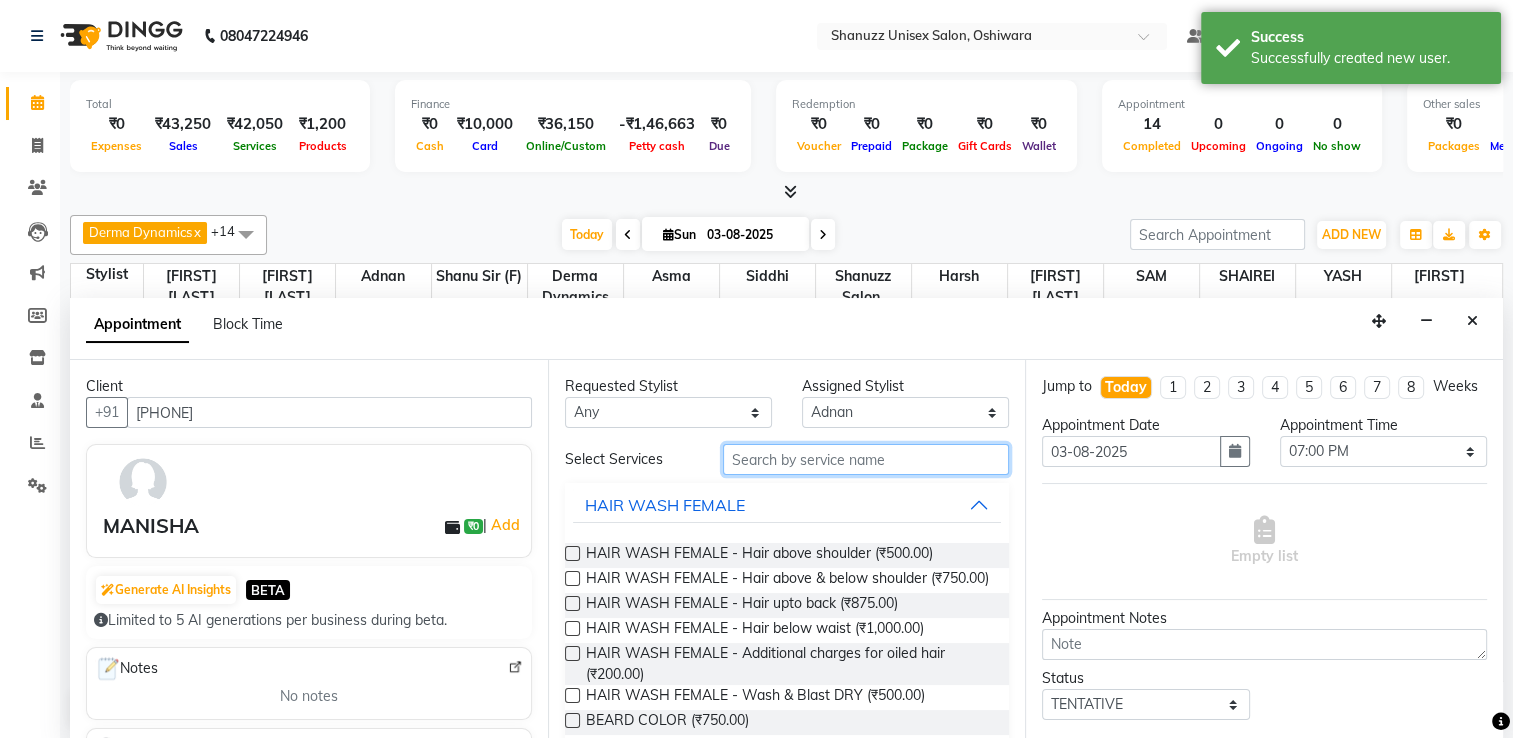 click at bounding box center [866, 459] 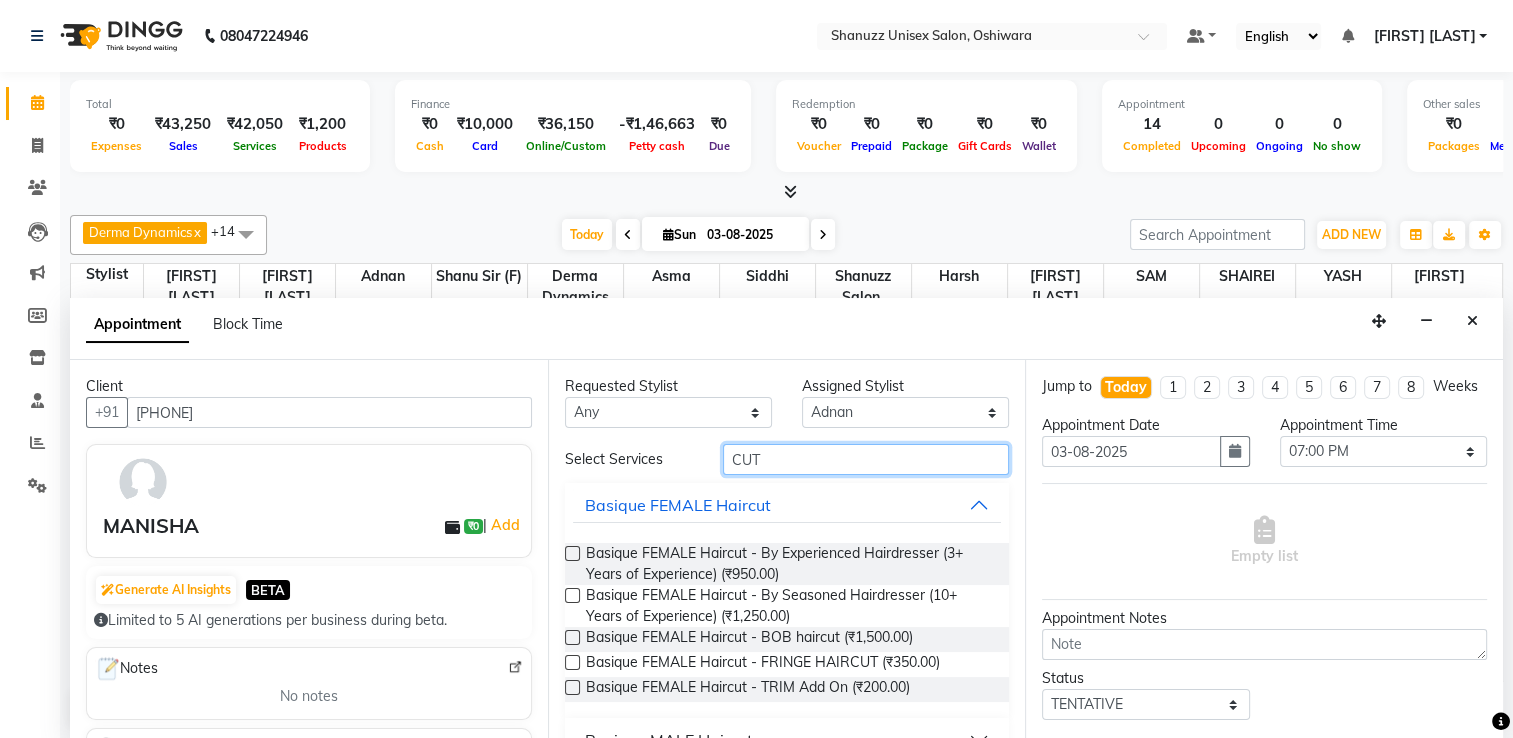 type on "CUT" 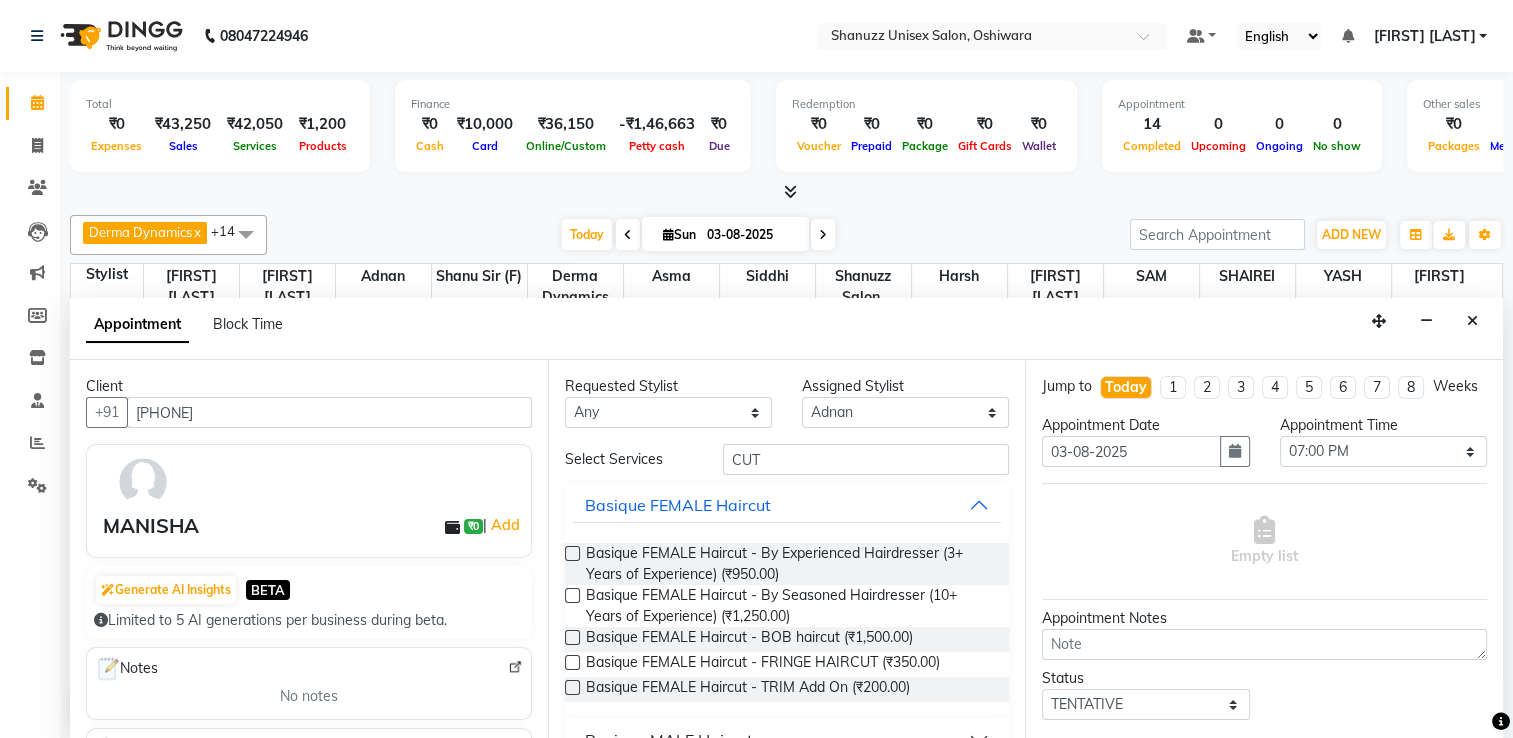 click at bounding box center [572, 595] 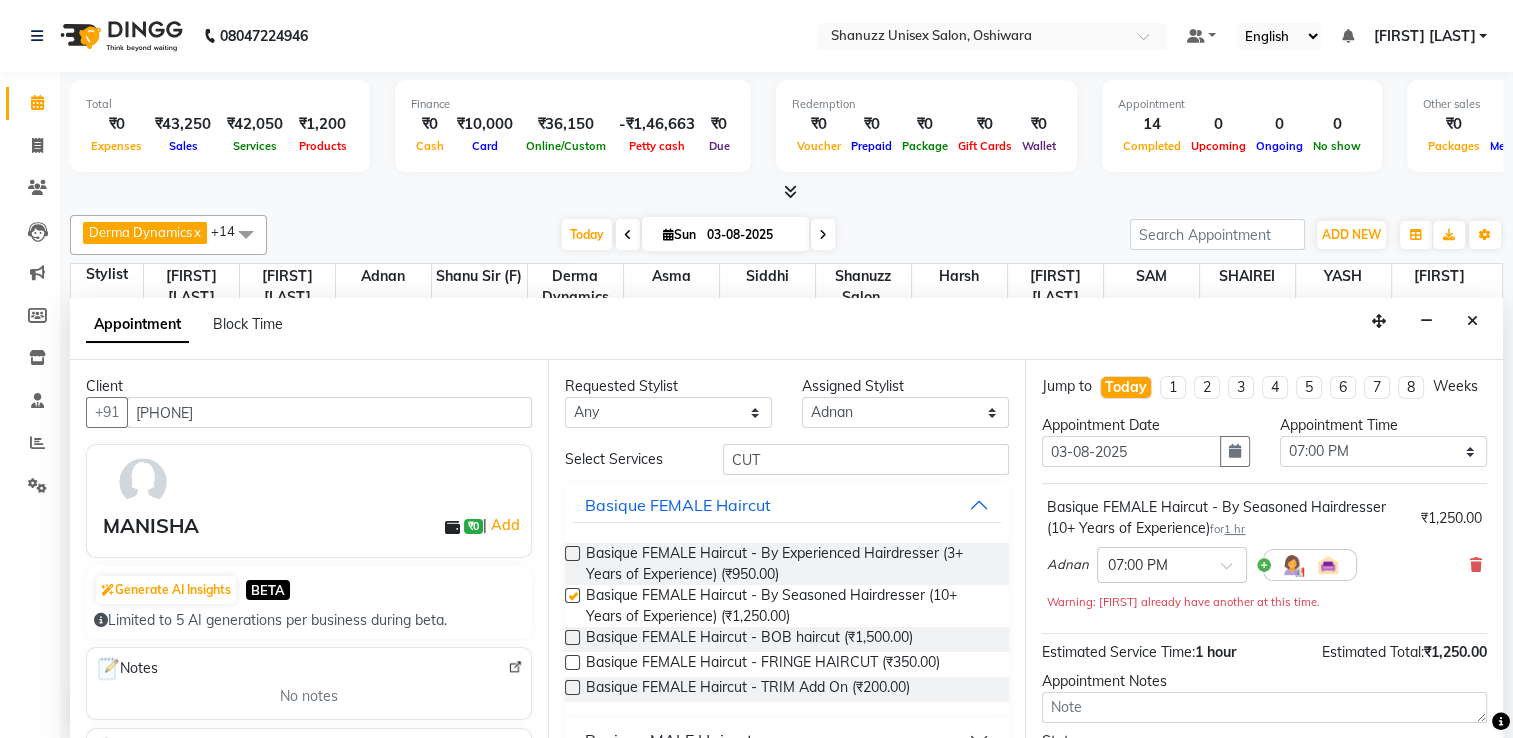 checkbox on "false" 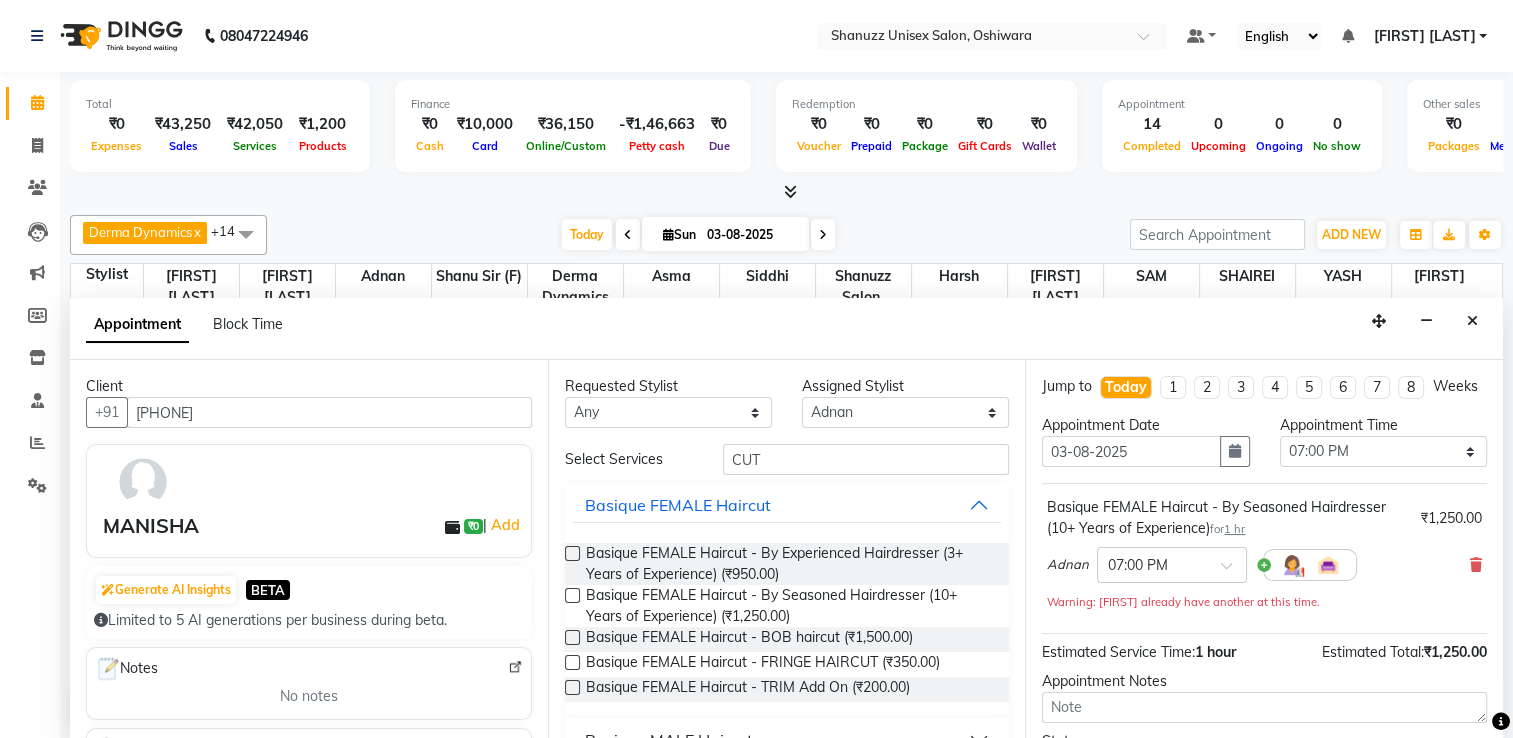 scroll, scrollTop: 186, scrollLeft: 0, axis: vertical 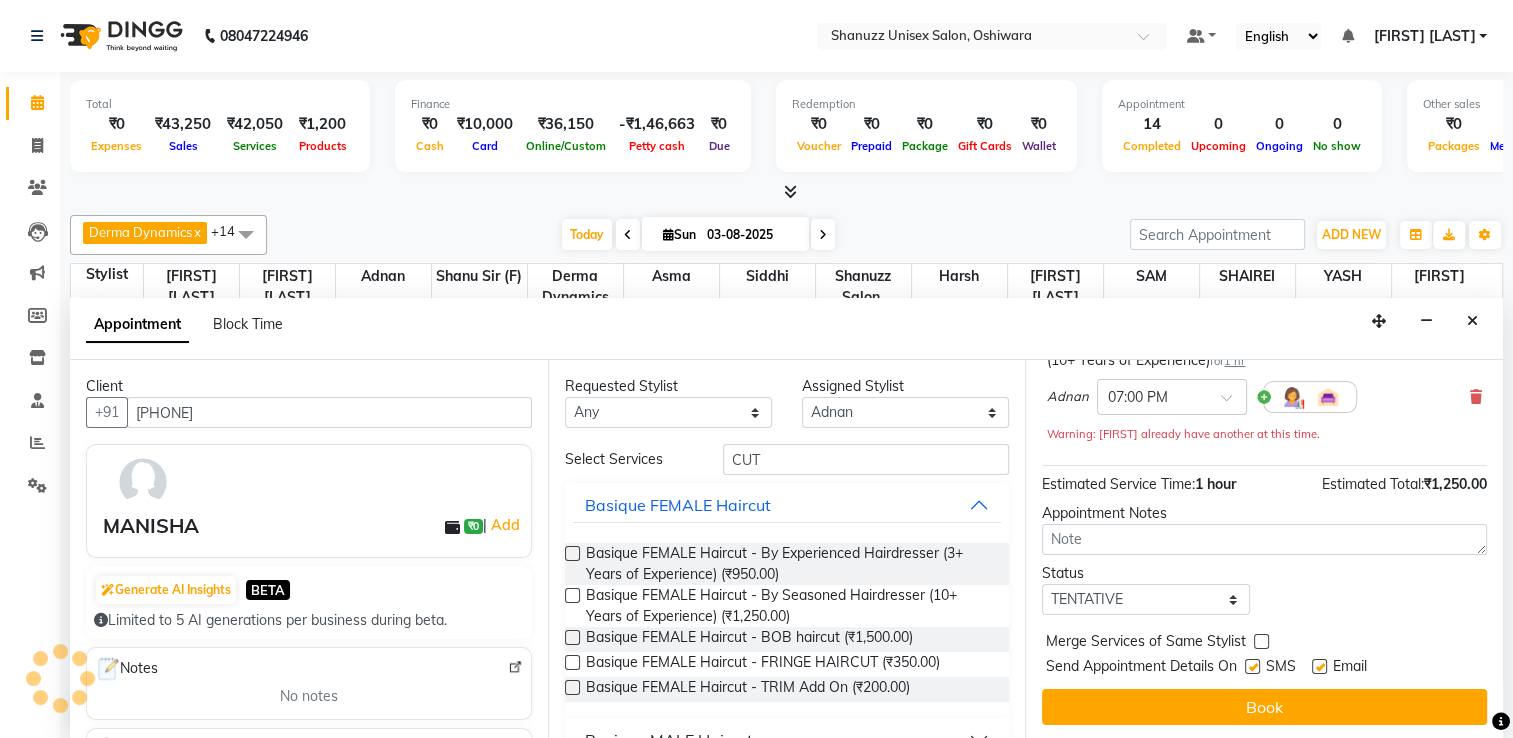 click at bounding box center (1252, 666) 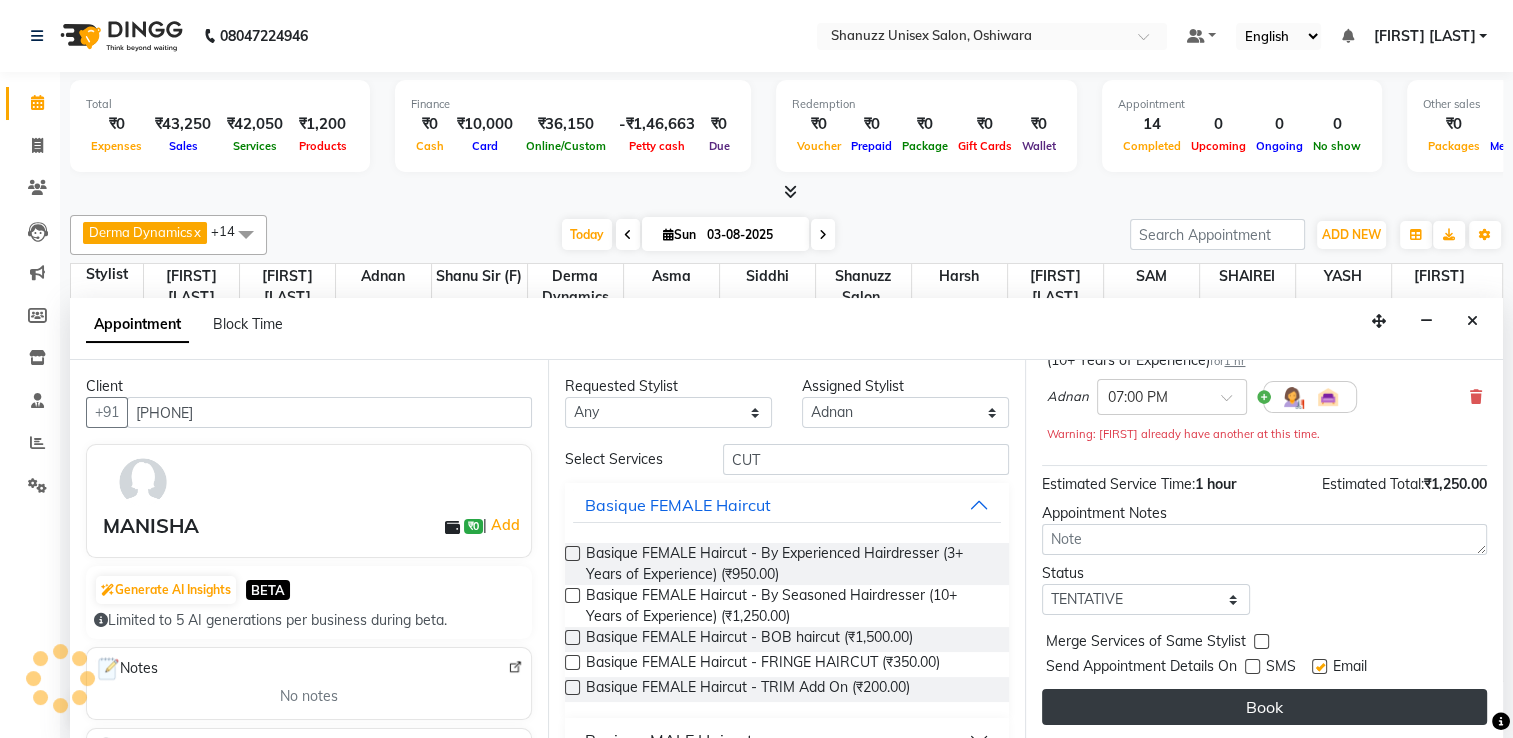 click on "Book" at bounding box center (1264, 707) 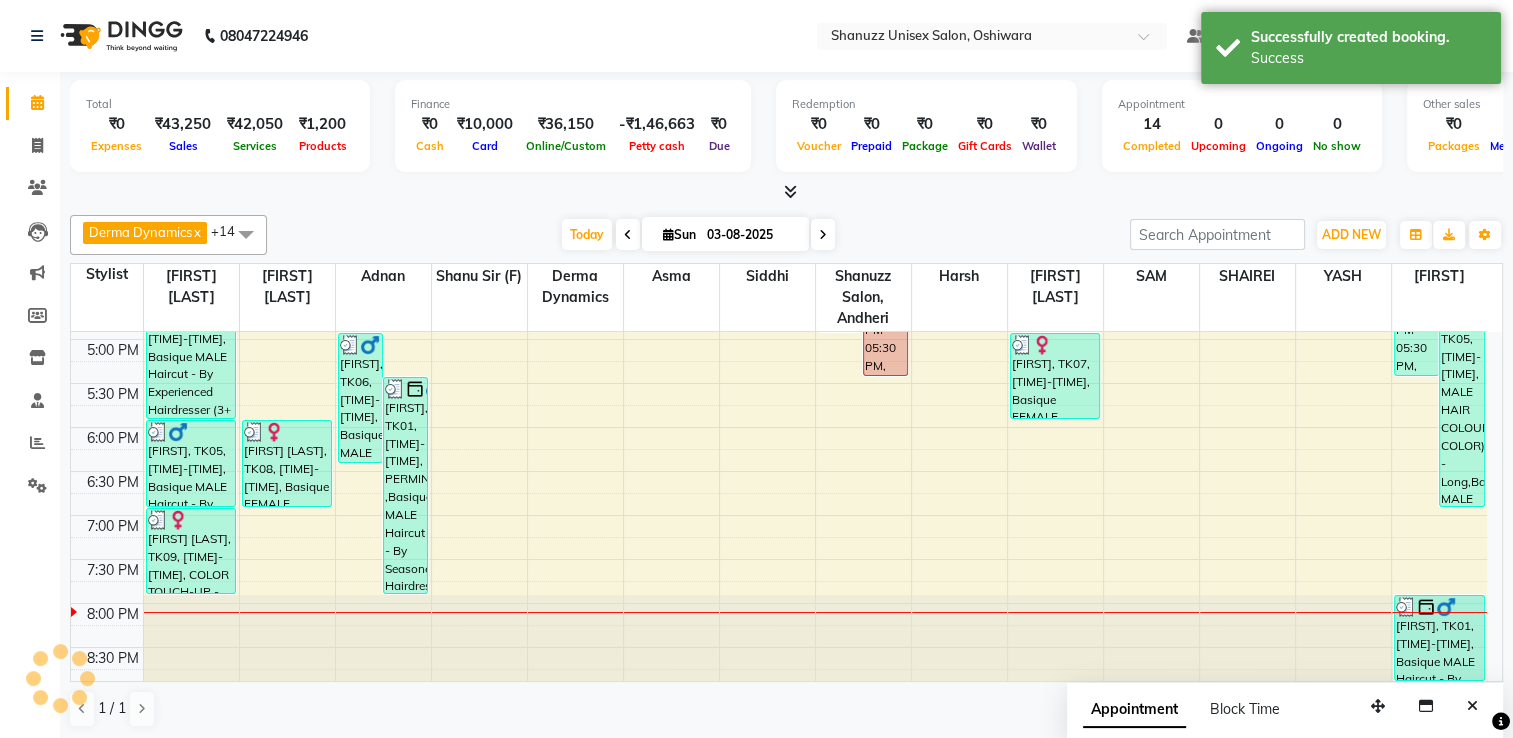 scroll, scrollTop: 0, scrollLeft: 0, axis: both 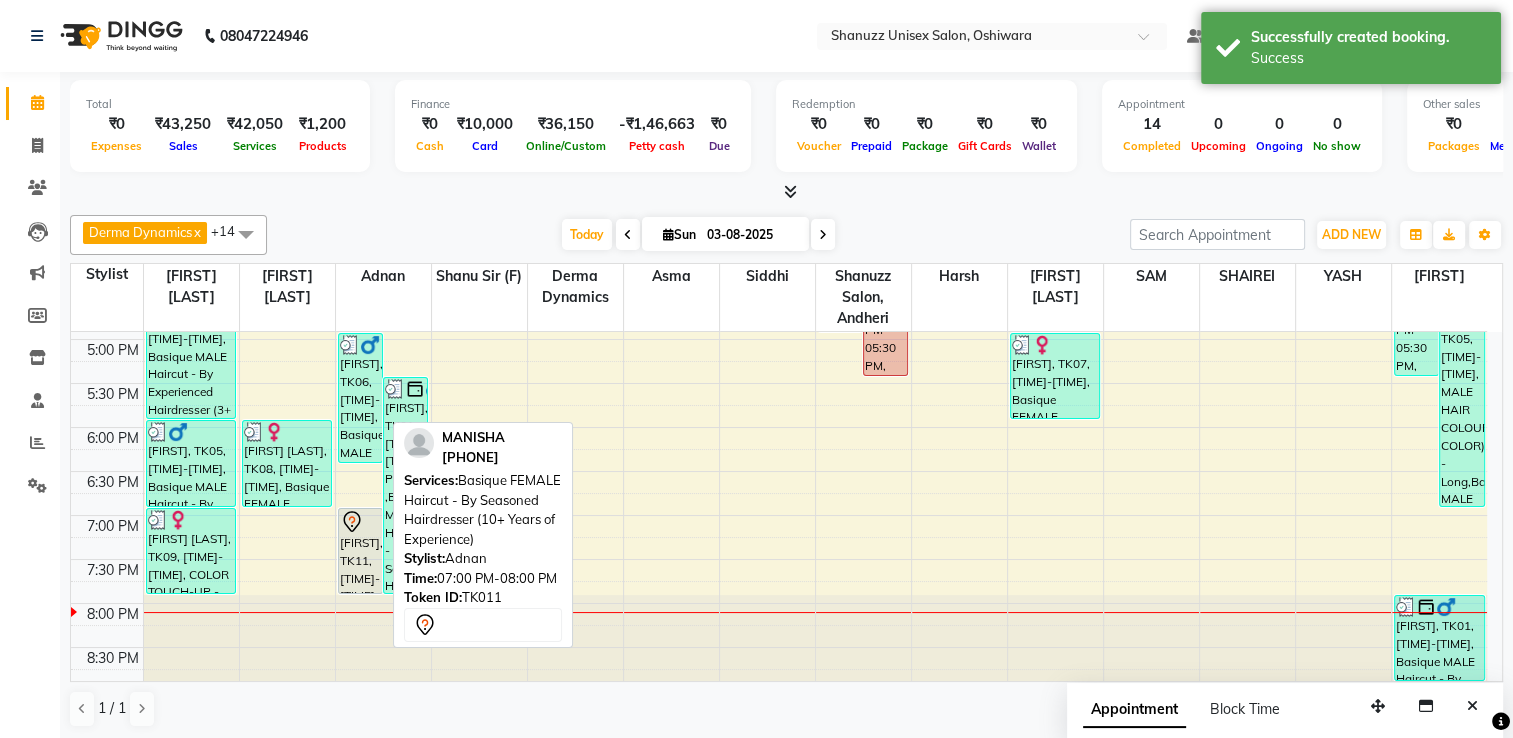 click at bounding box center [360, 522] 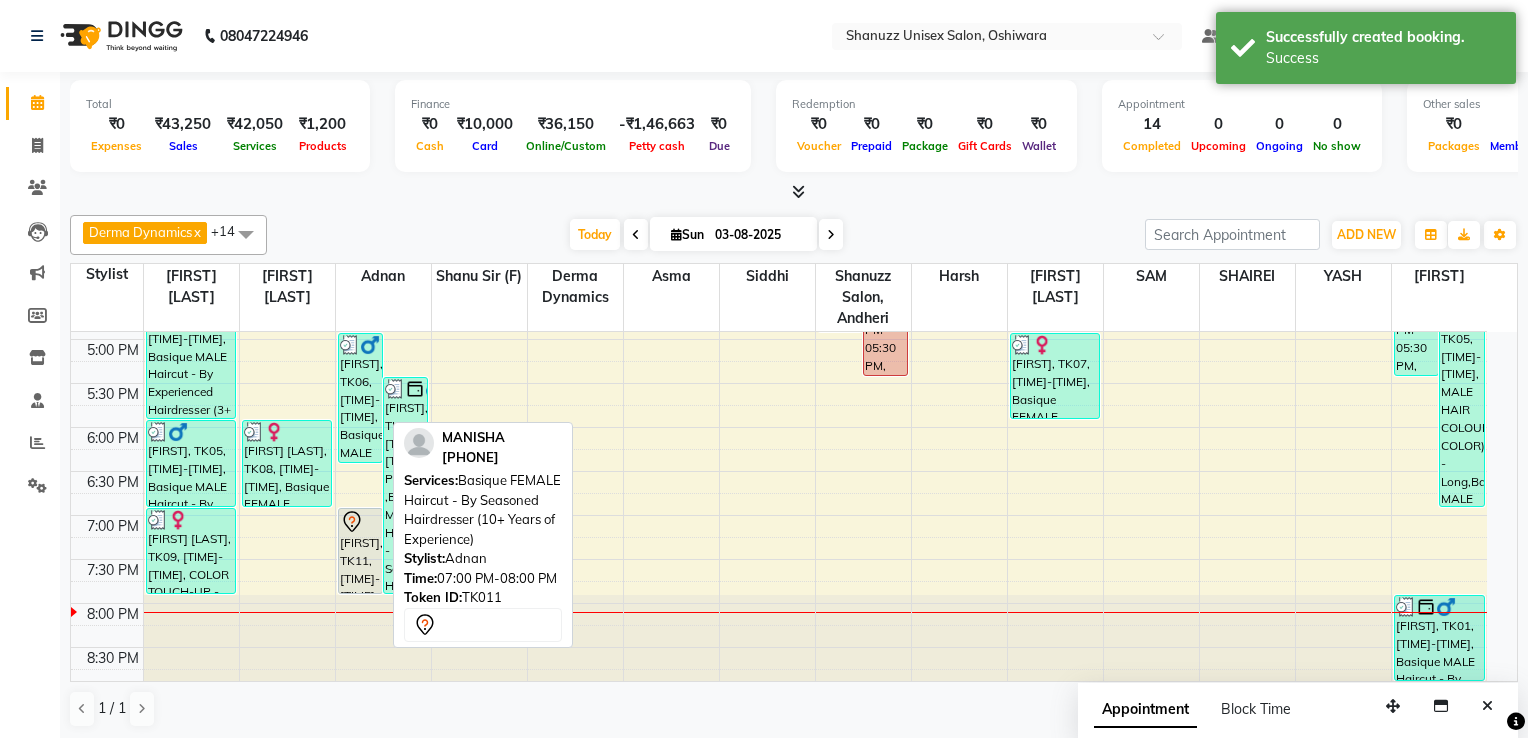 select on "7" 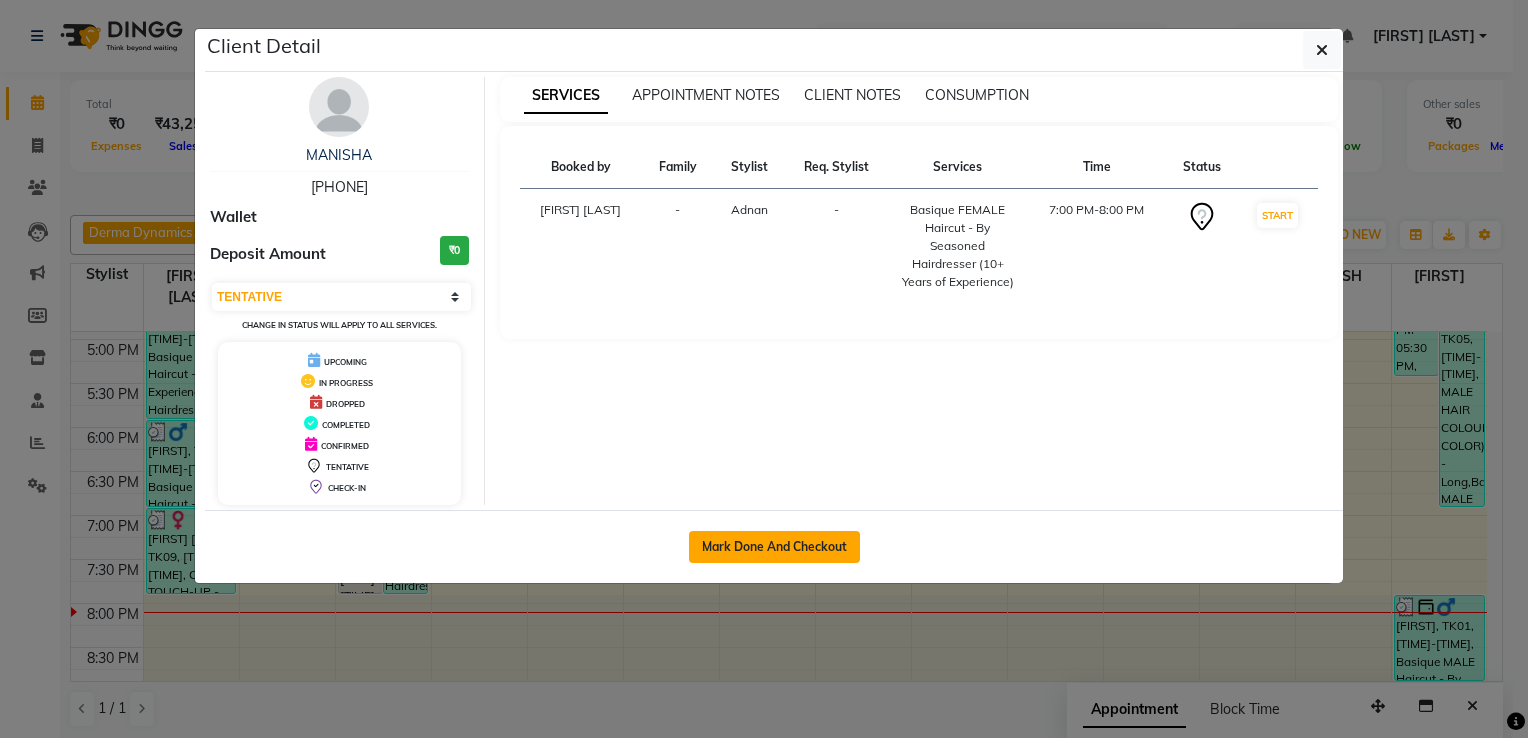 click on "Mark Done And Checkout" 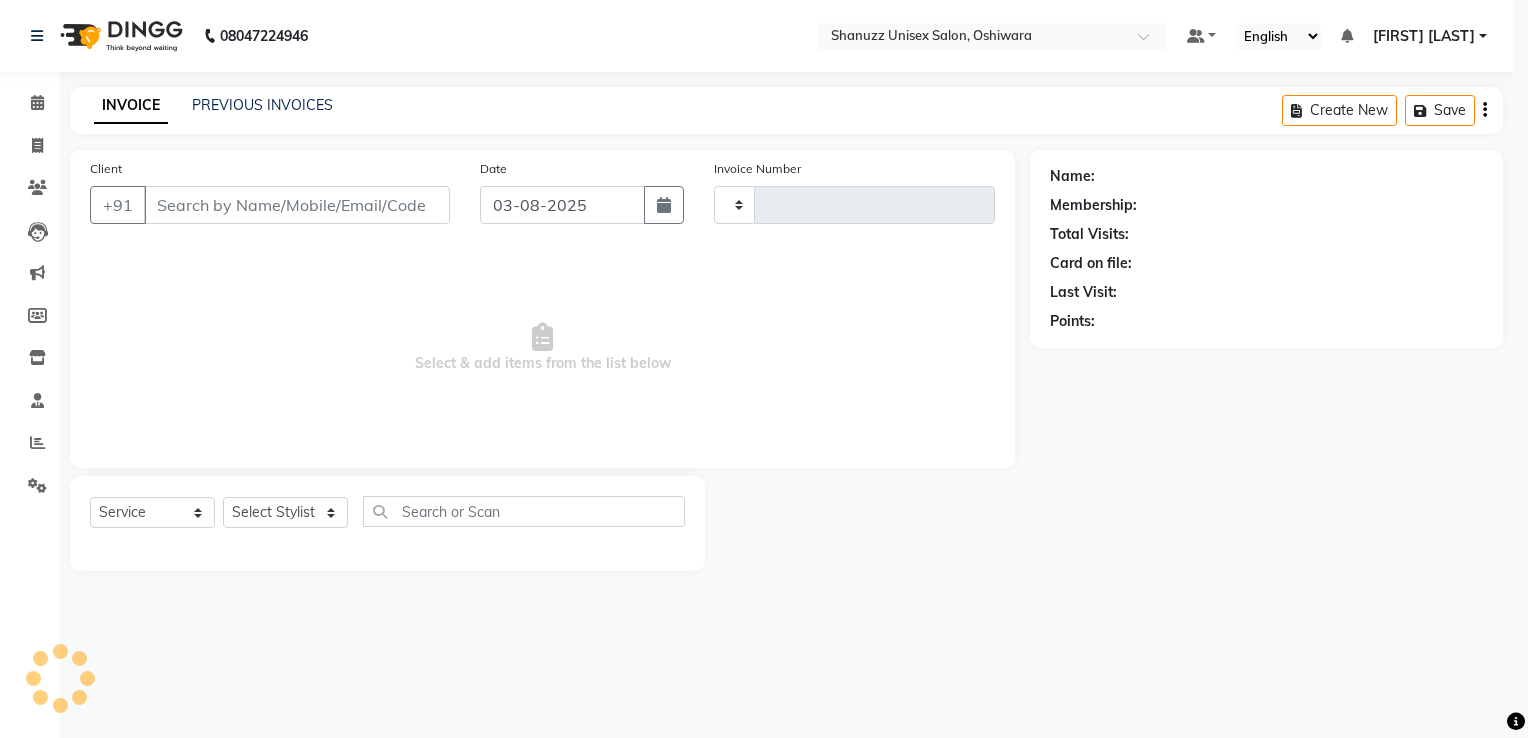 type on "1195" 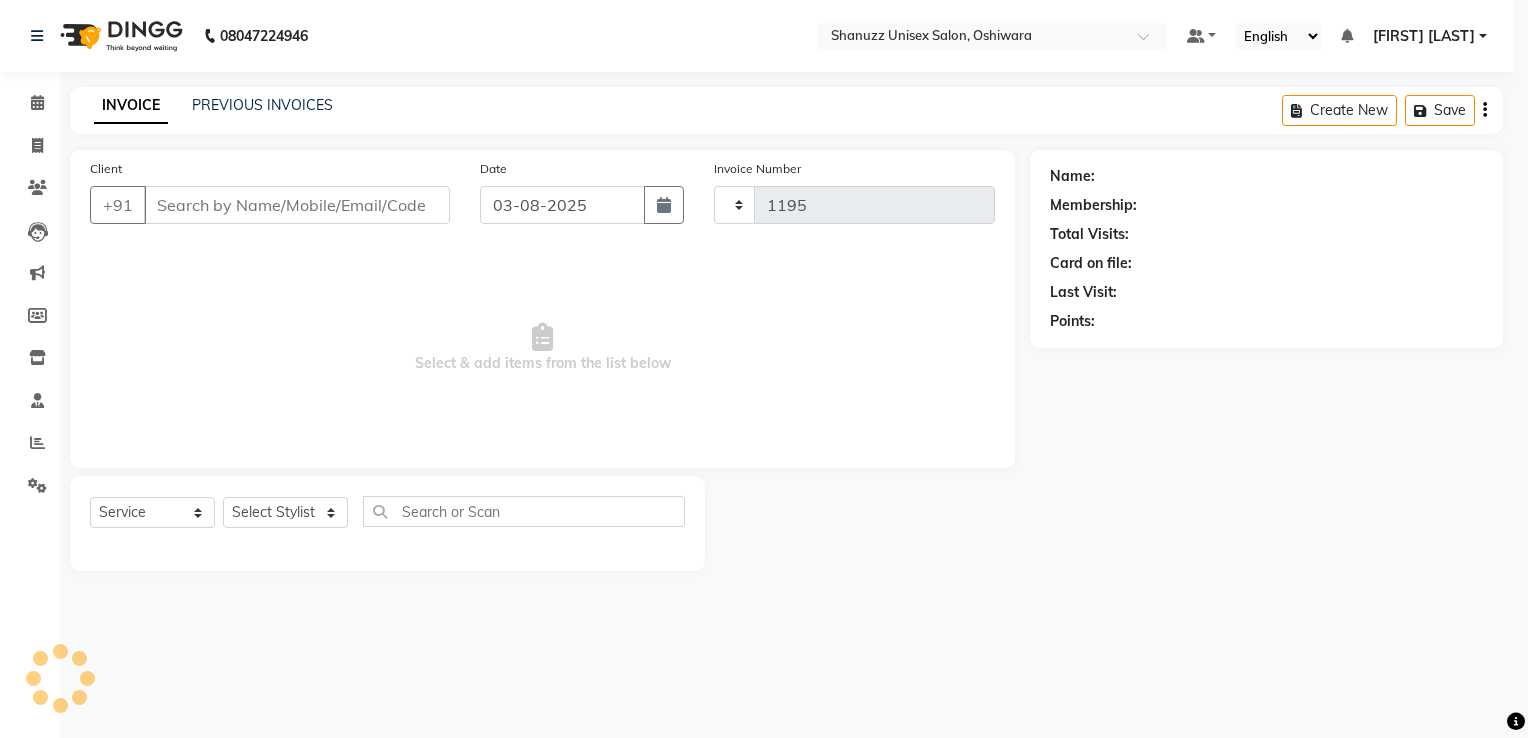 select on "7102" 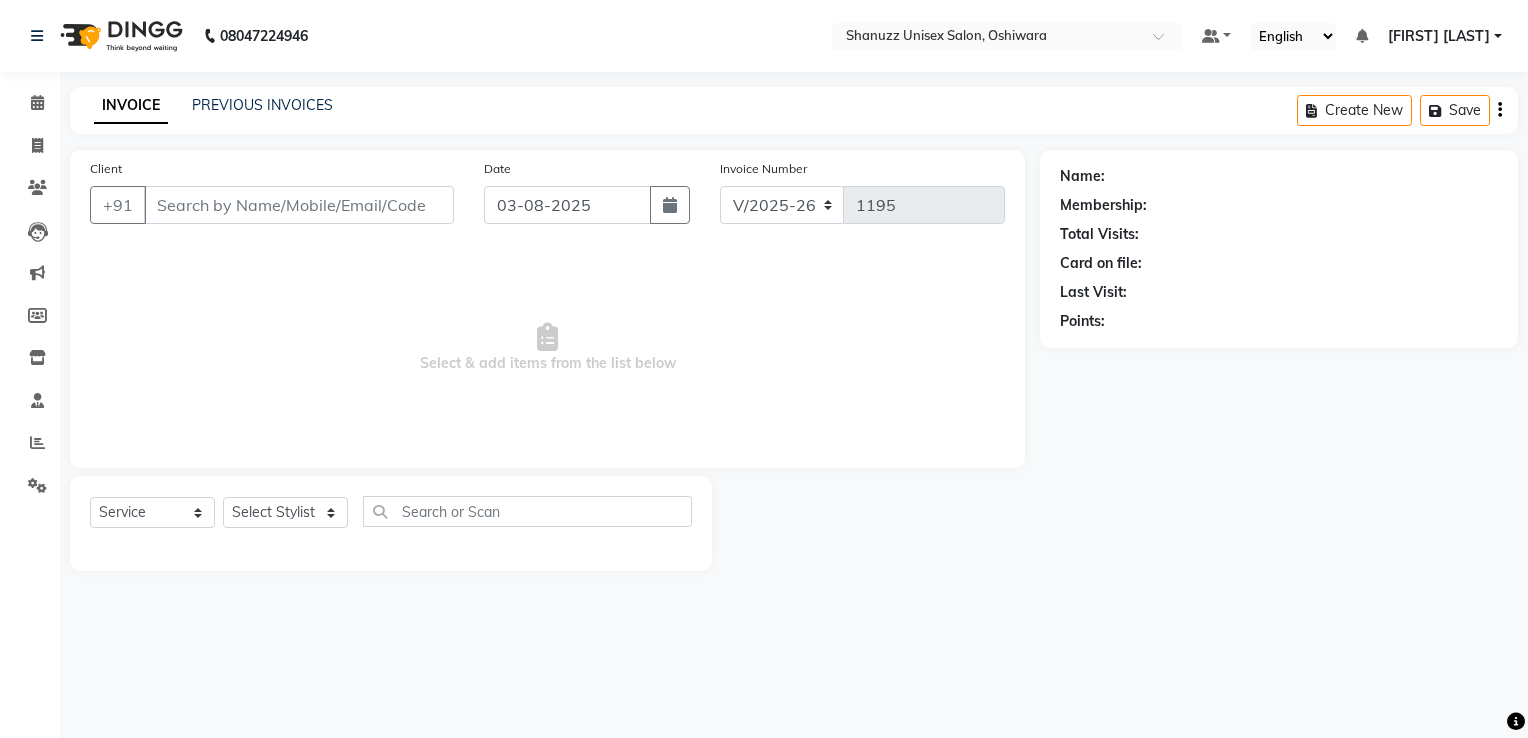 type on "[PHONE]" 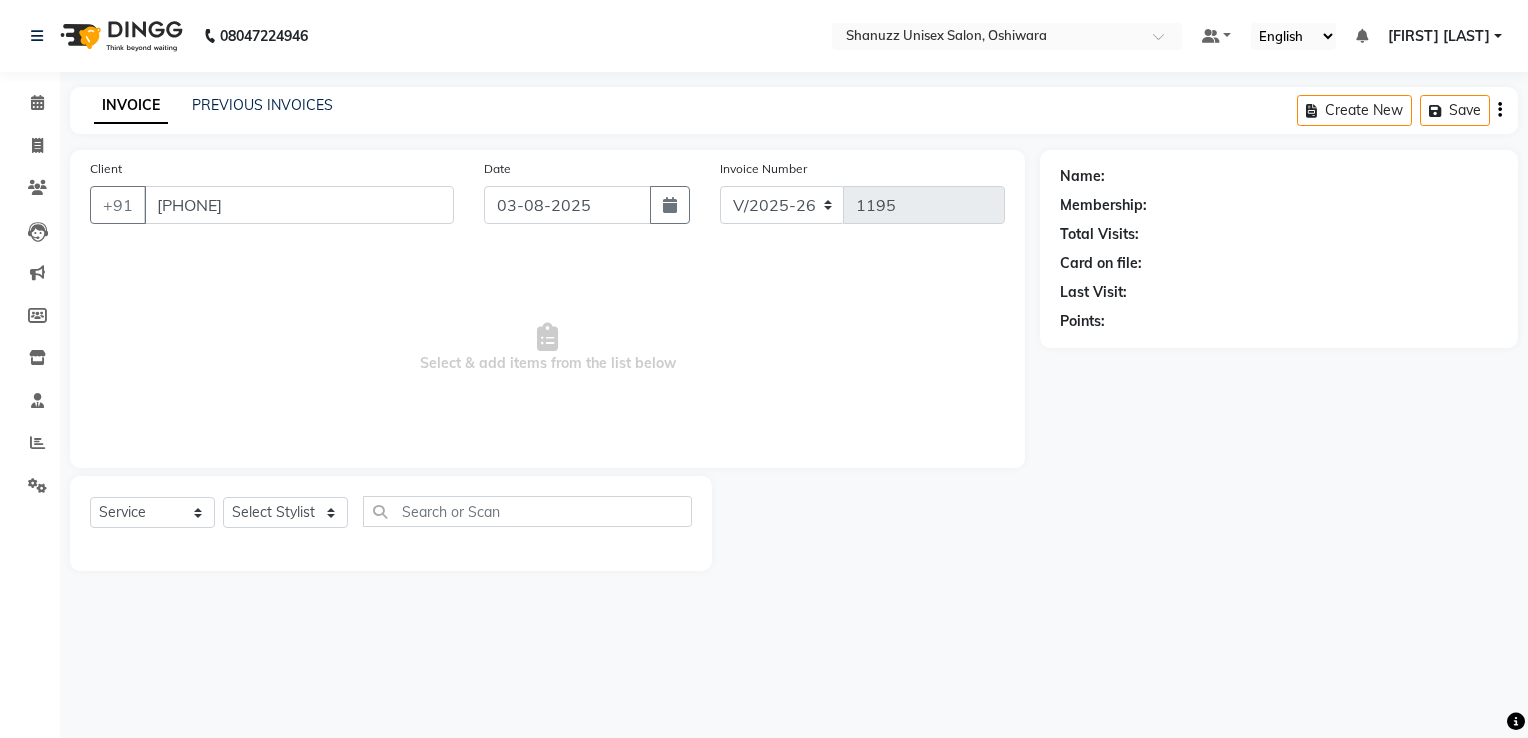 select on "59236" 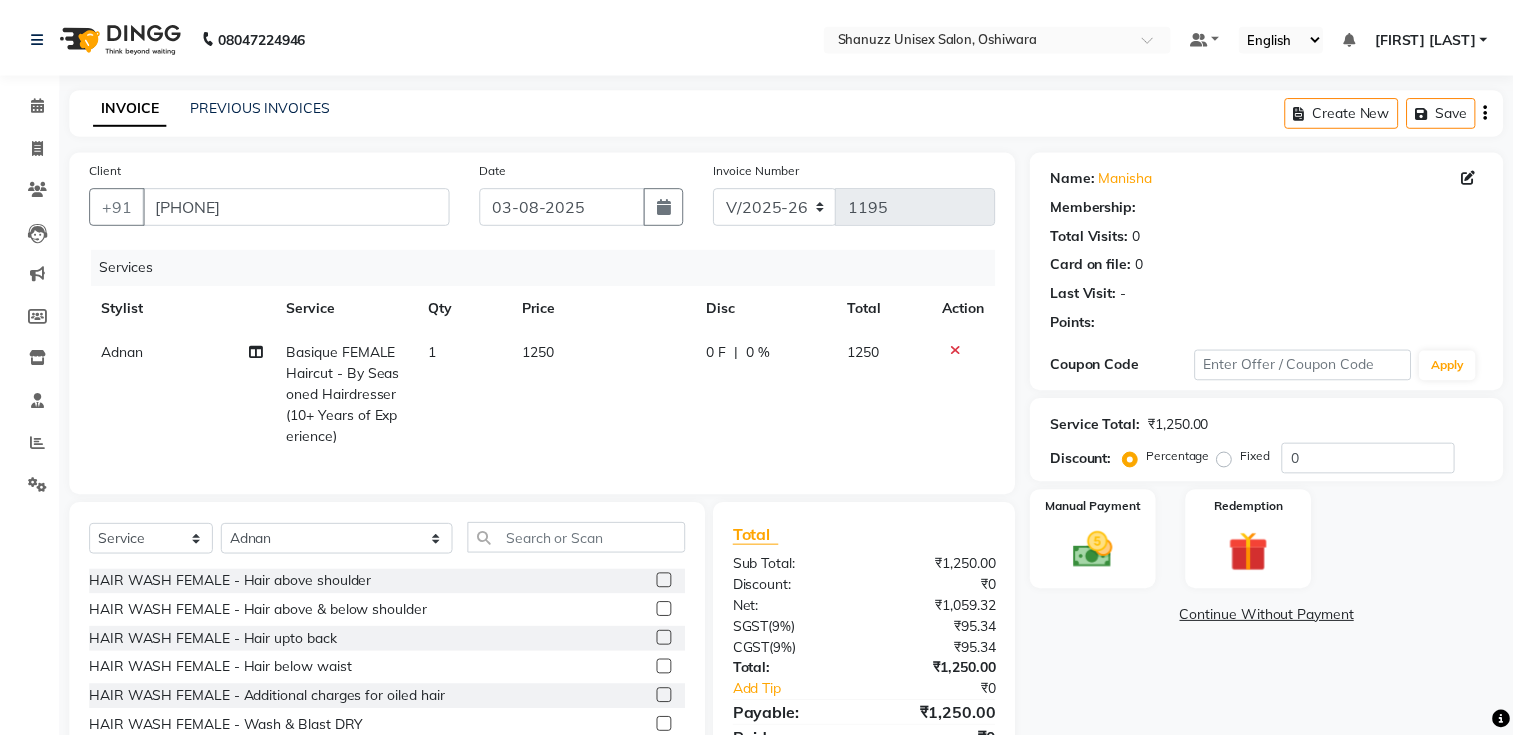 scroll, scrollTop: 105, scrollLeft: 0, axis: vertical 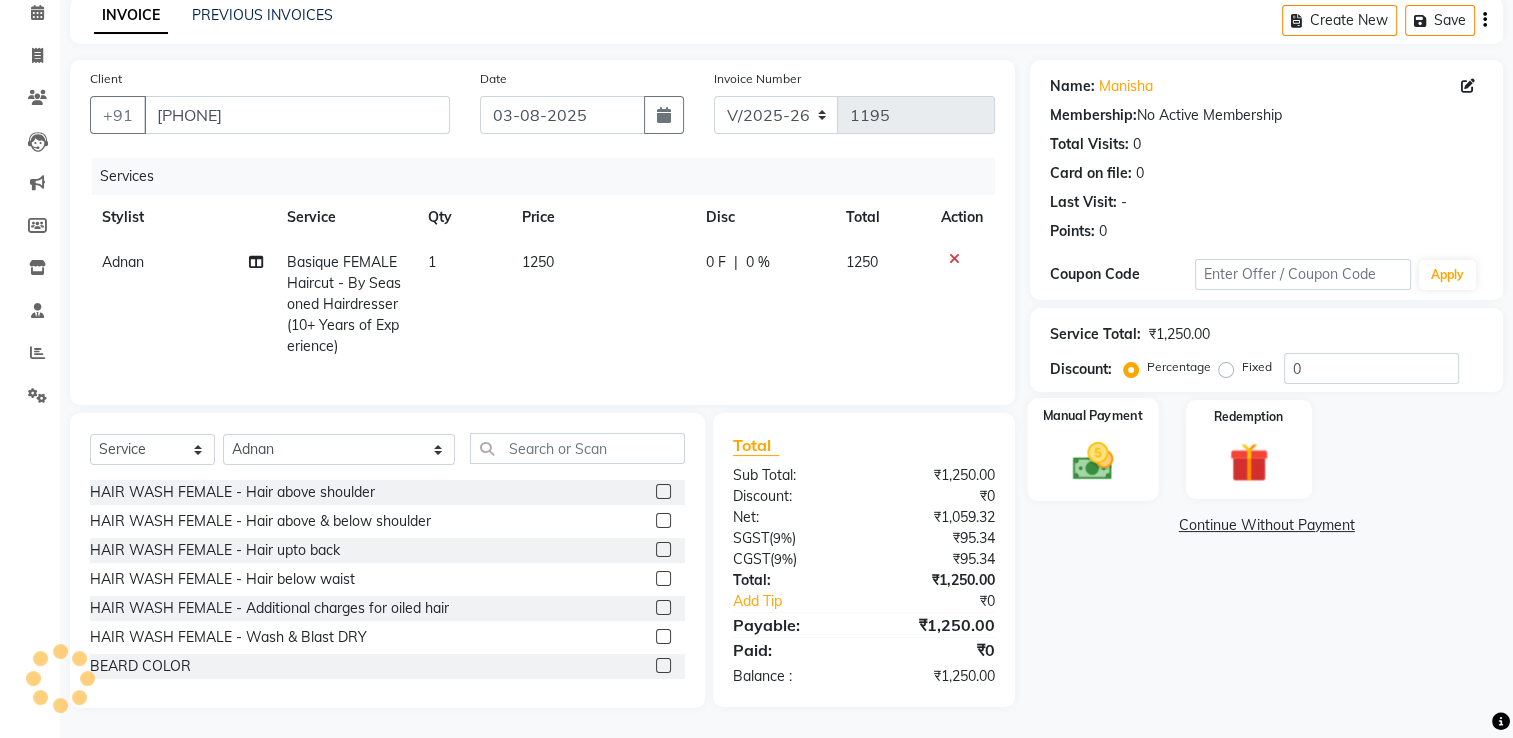 click 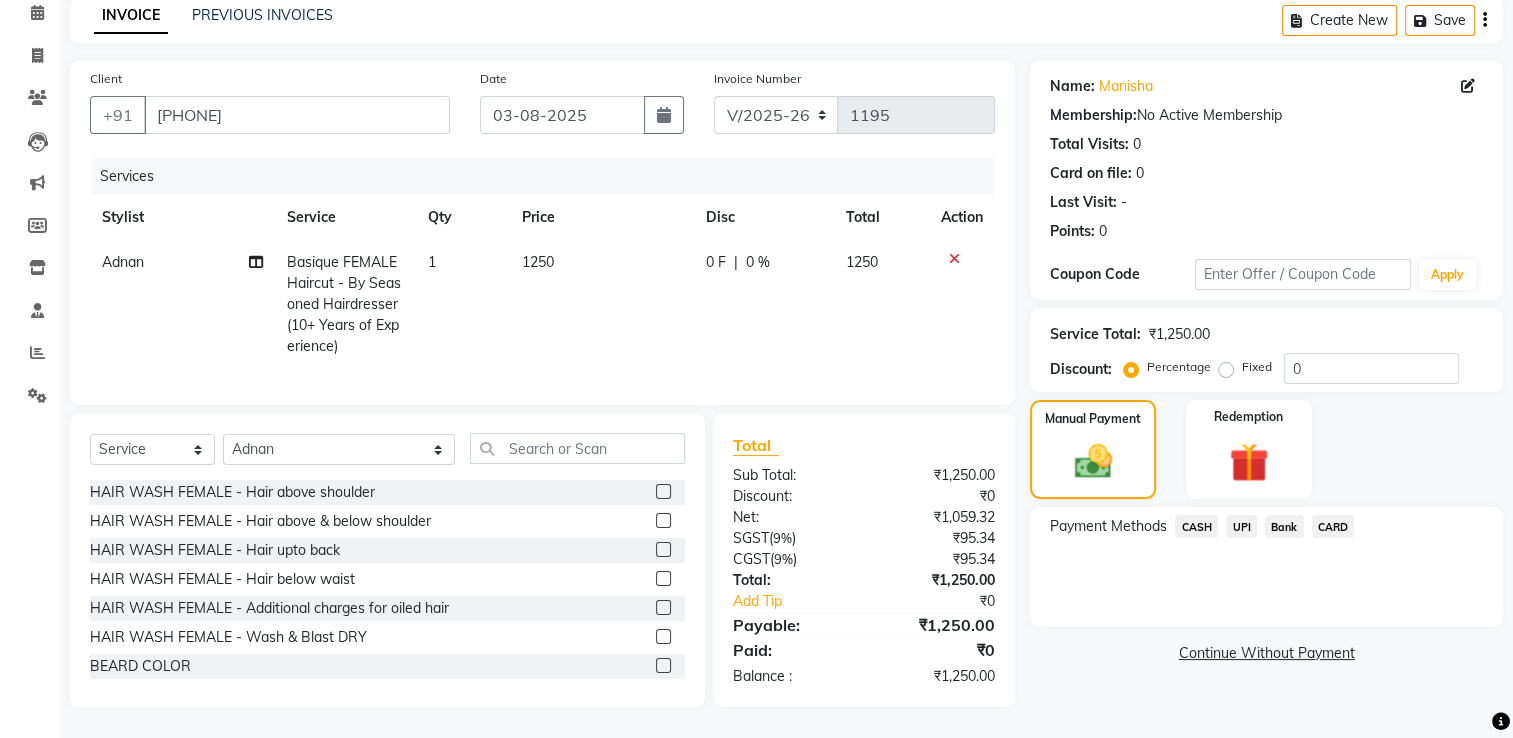 click on "UPI" 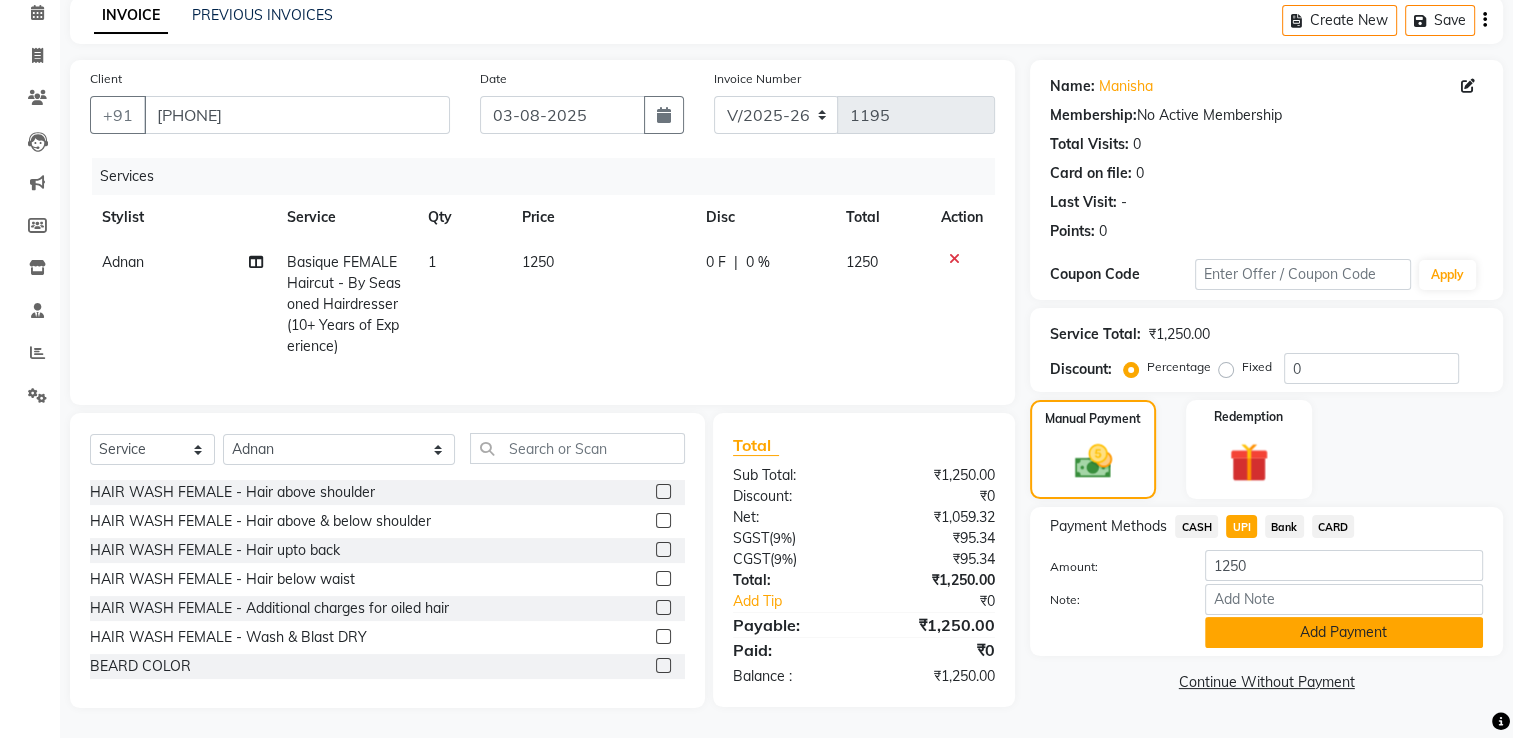 click on "Add Payment" 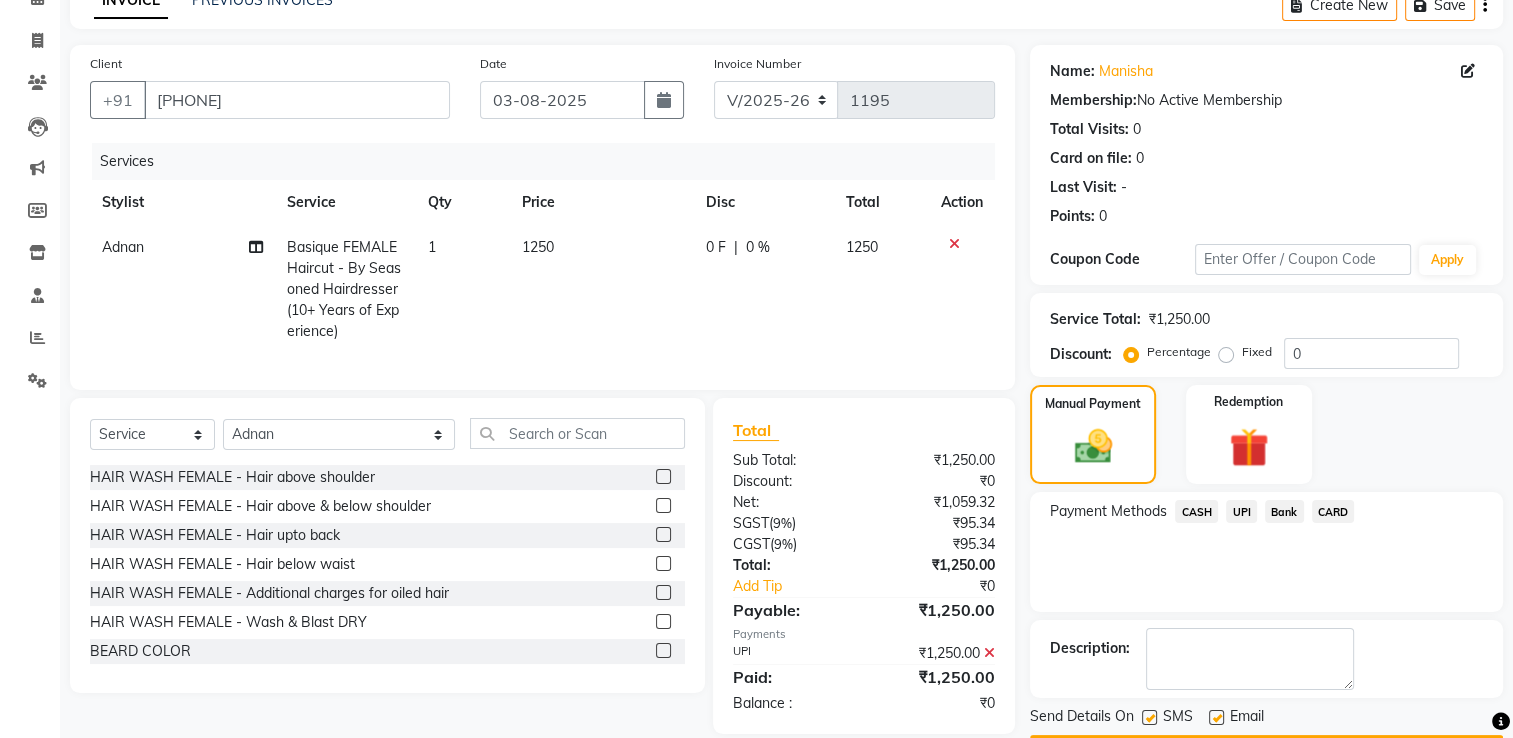 scroll, scrollTop: 161, scrollLeft: 0, axis: vertical 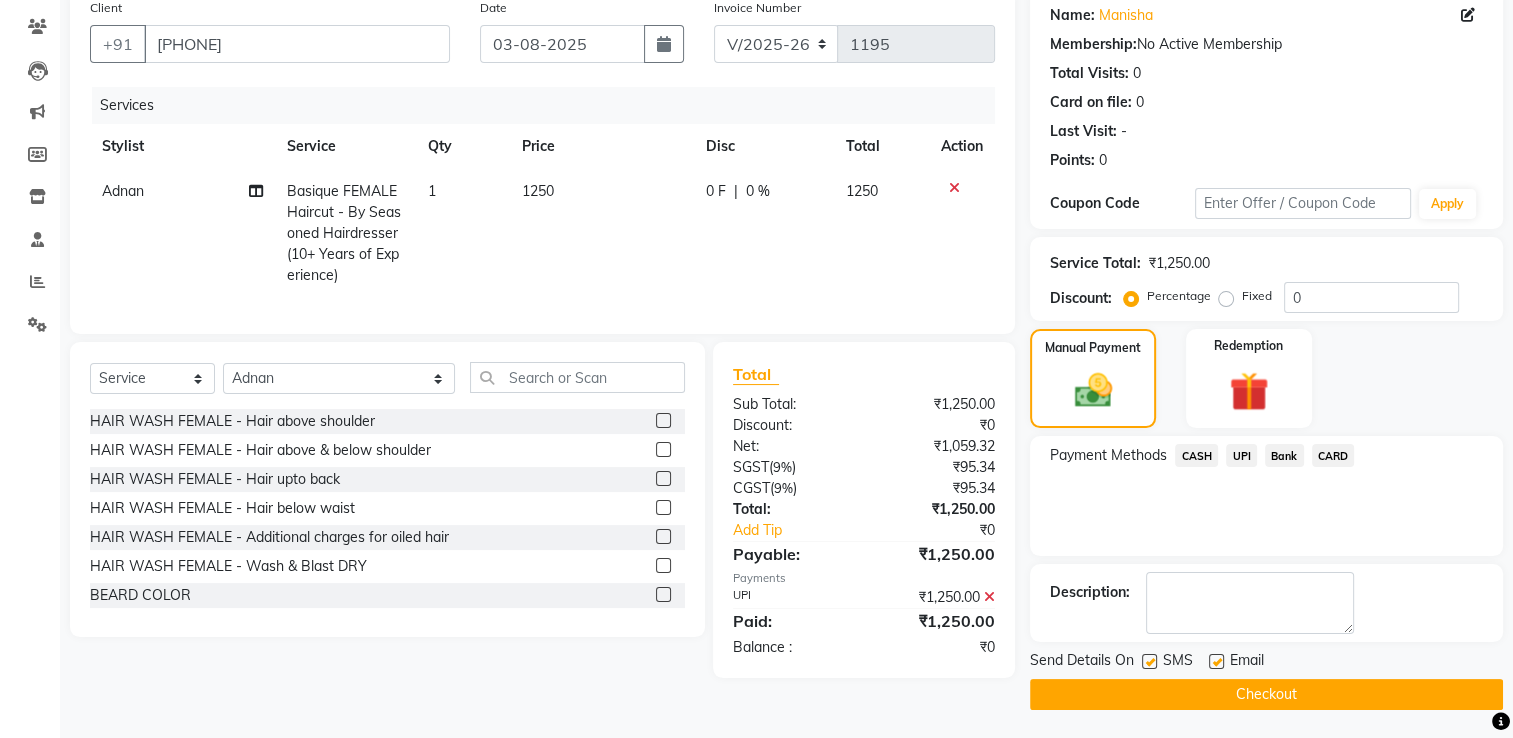 click on "SMS" 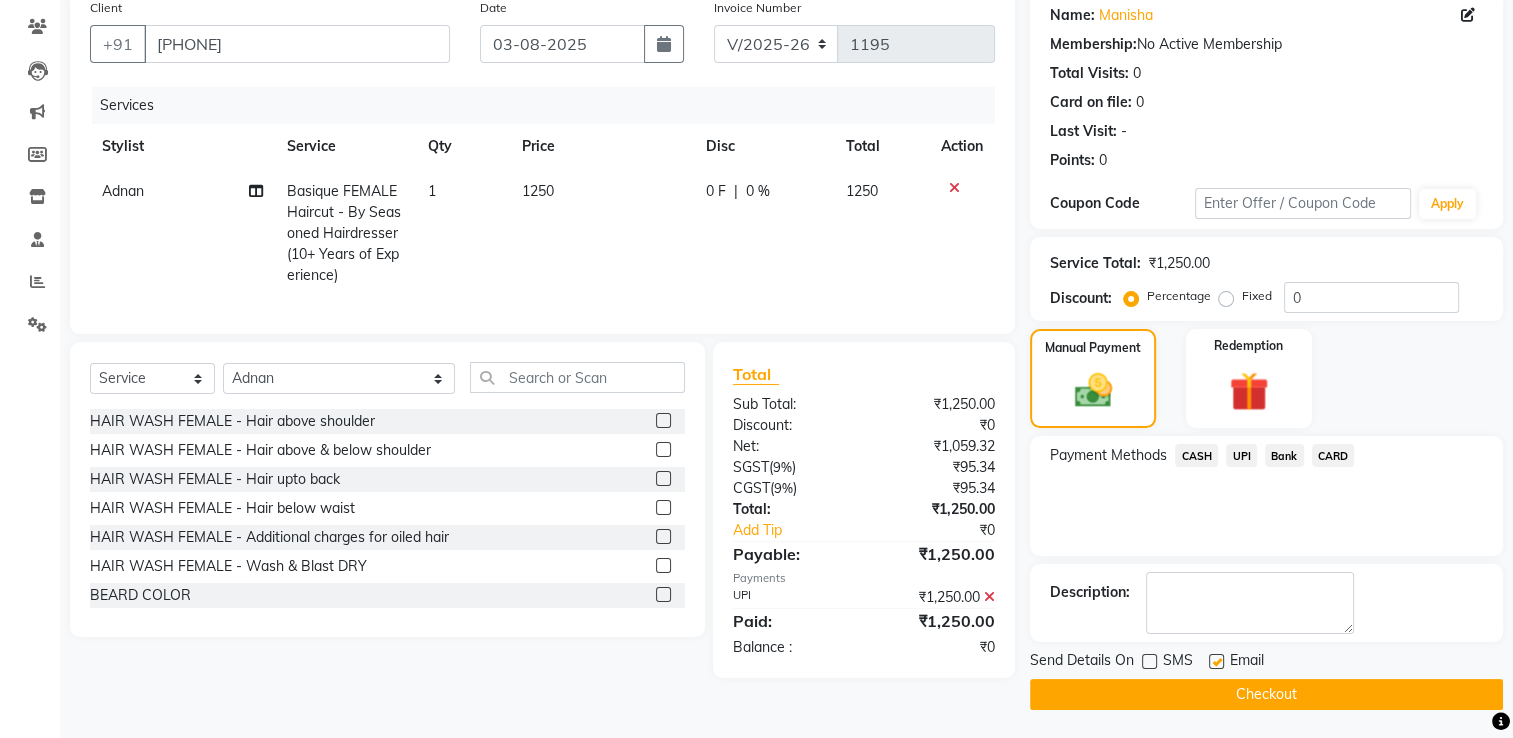 click on "Checkout" 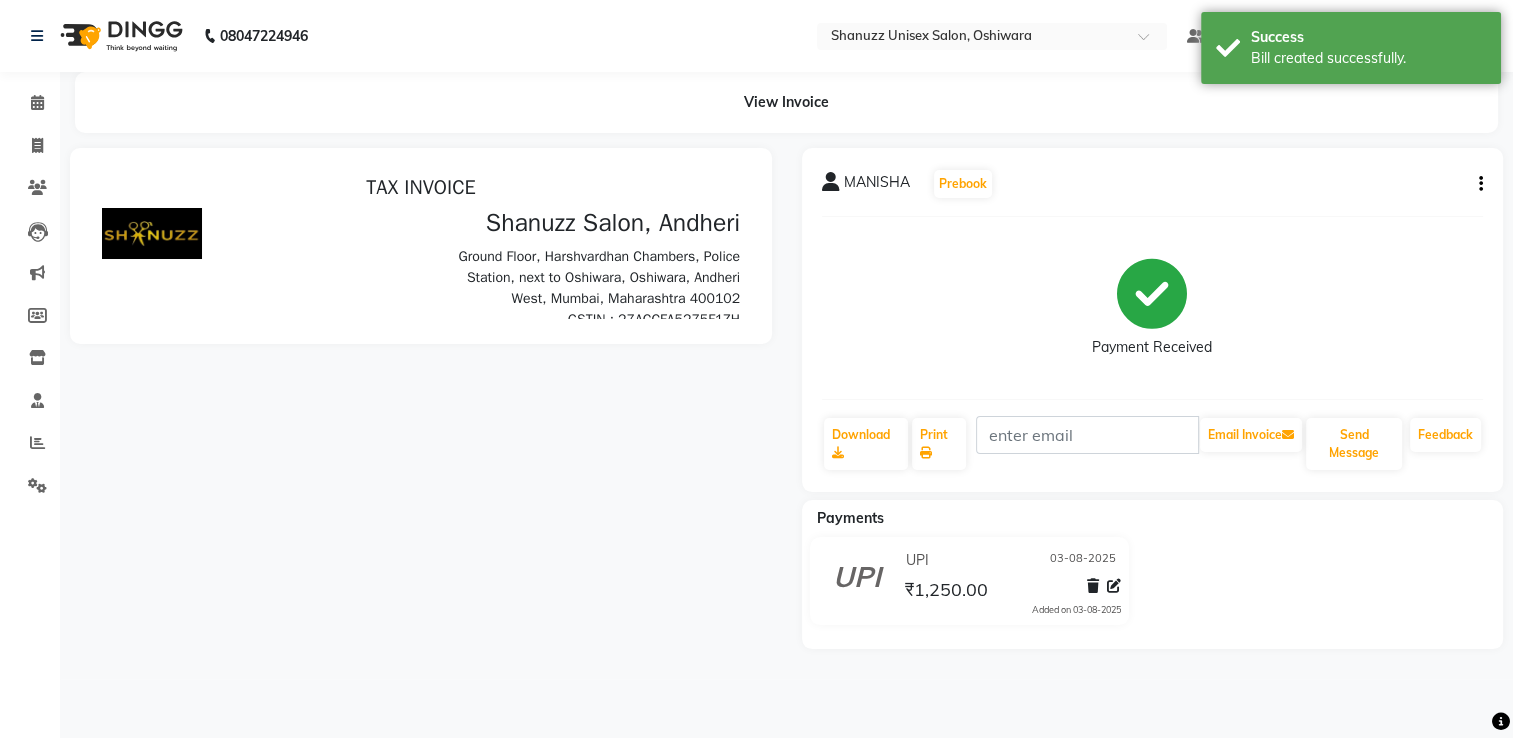 scroll, scrollTop: 0, scrollLeft: 0, axis: both 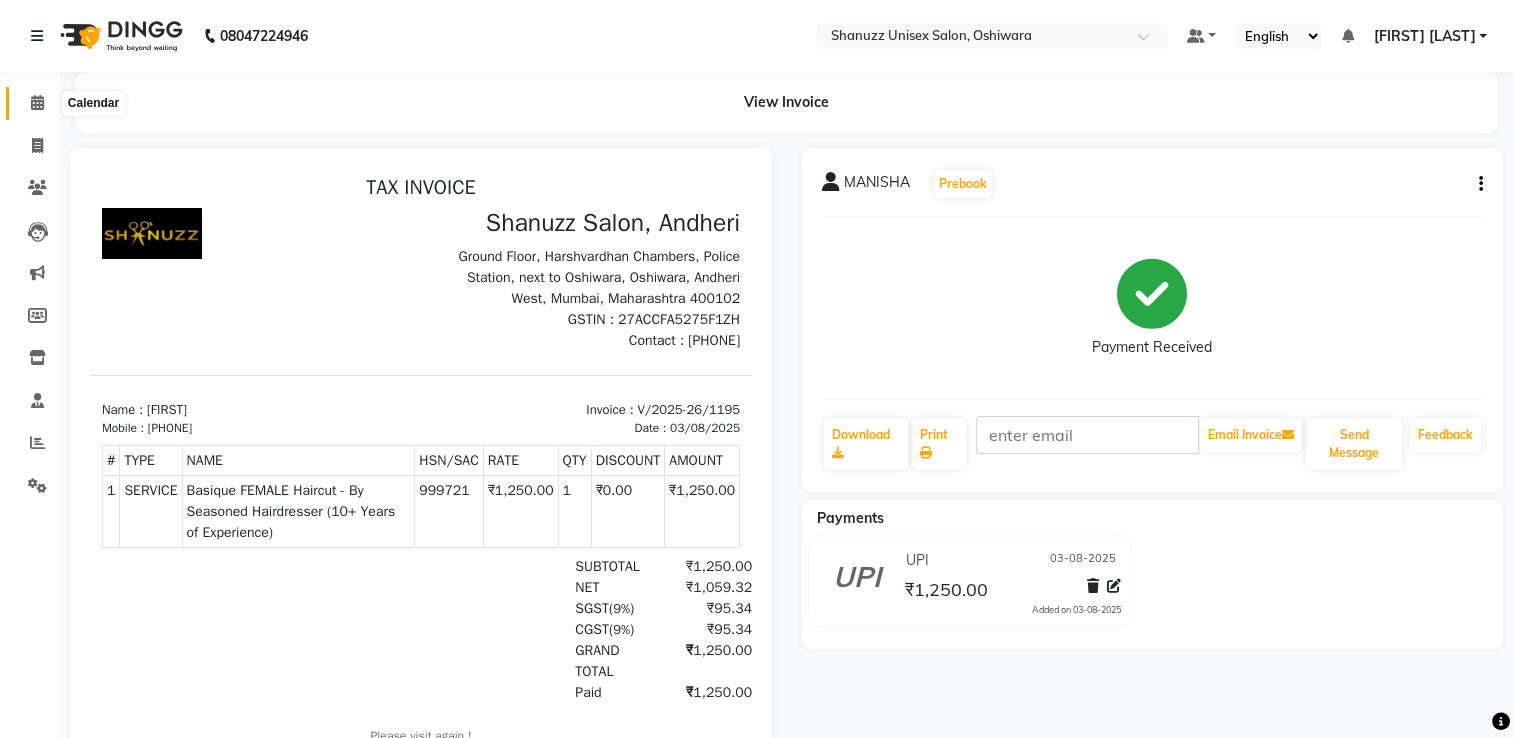 click 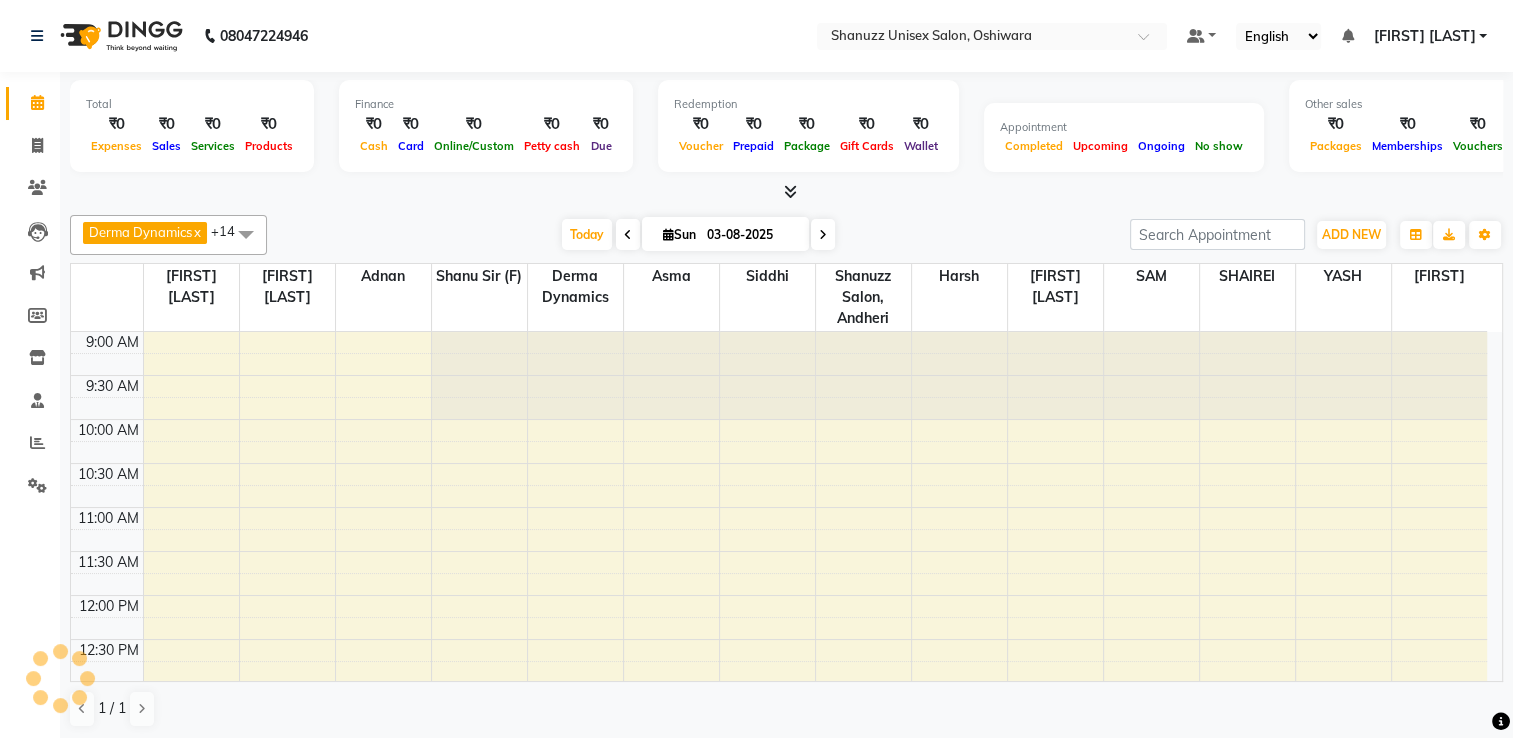 scroll, scrollTop: 0, scrollLeft: 0, axis: both 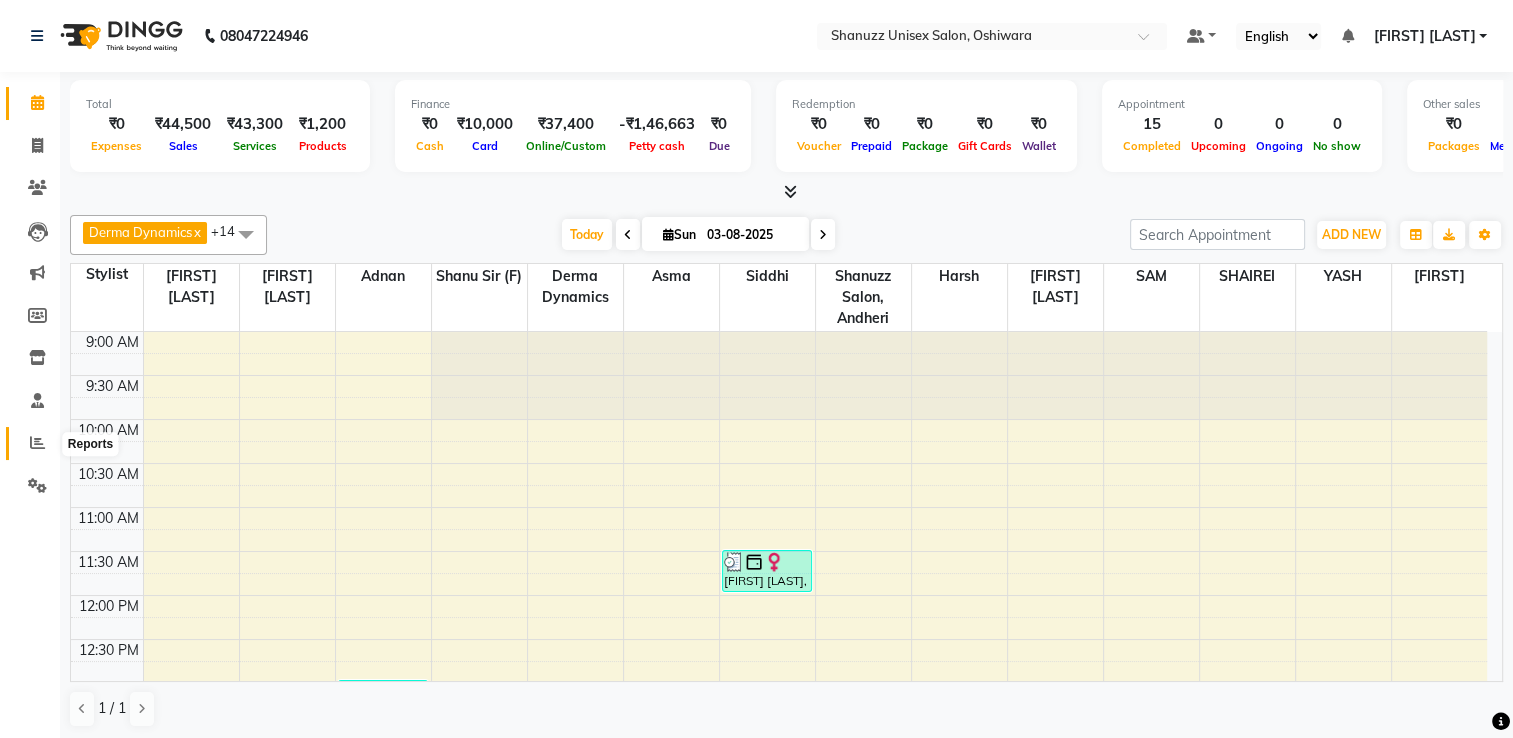 click 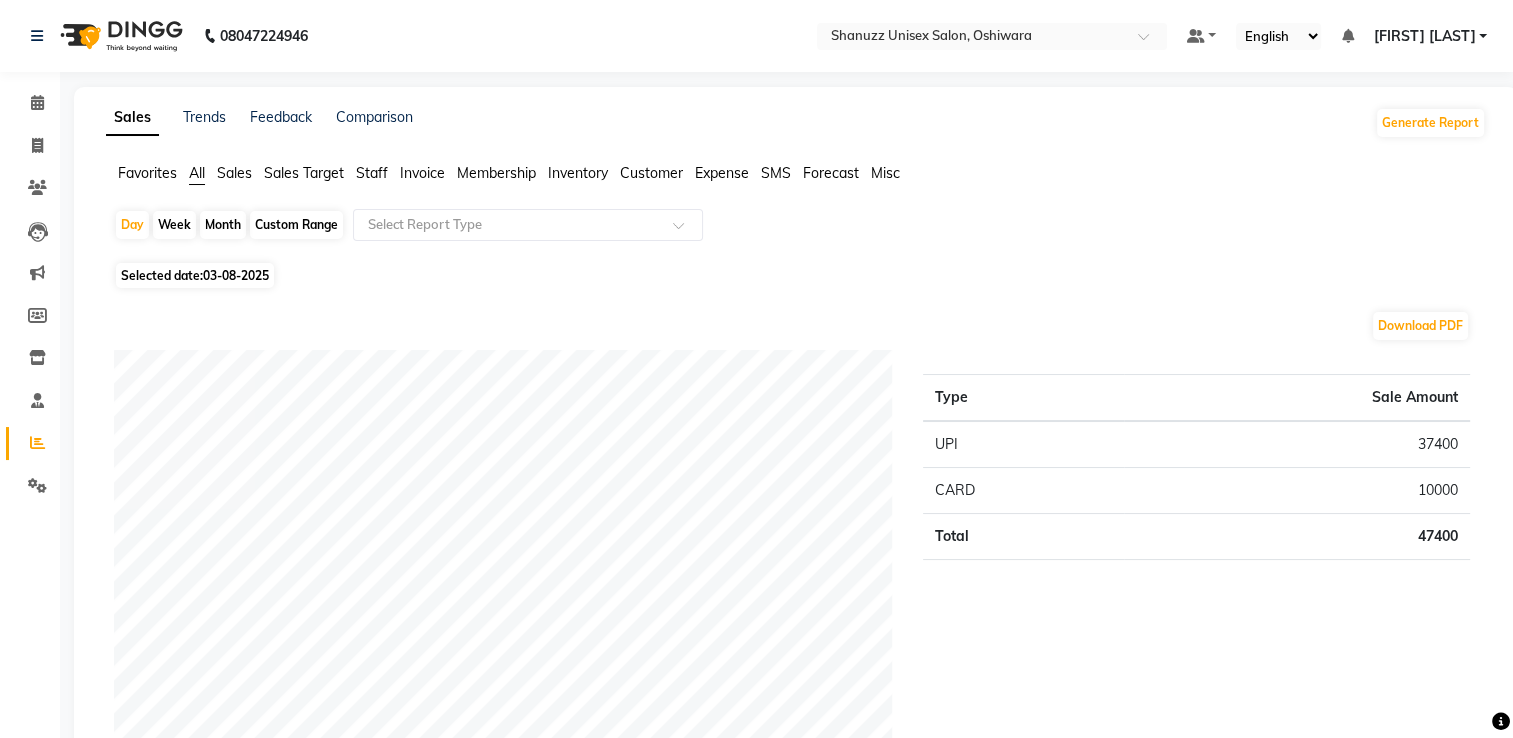 click on "03-08-2025" 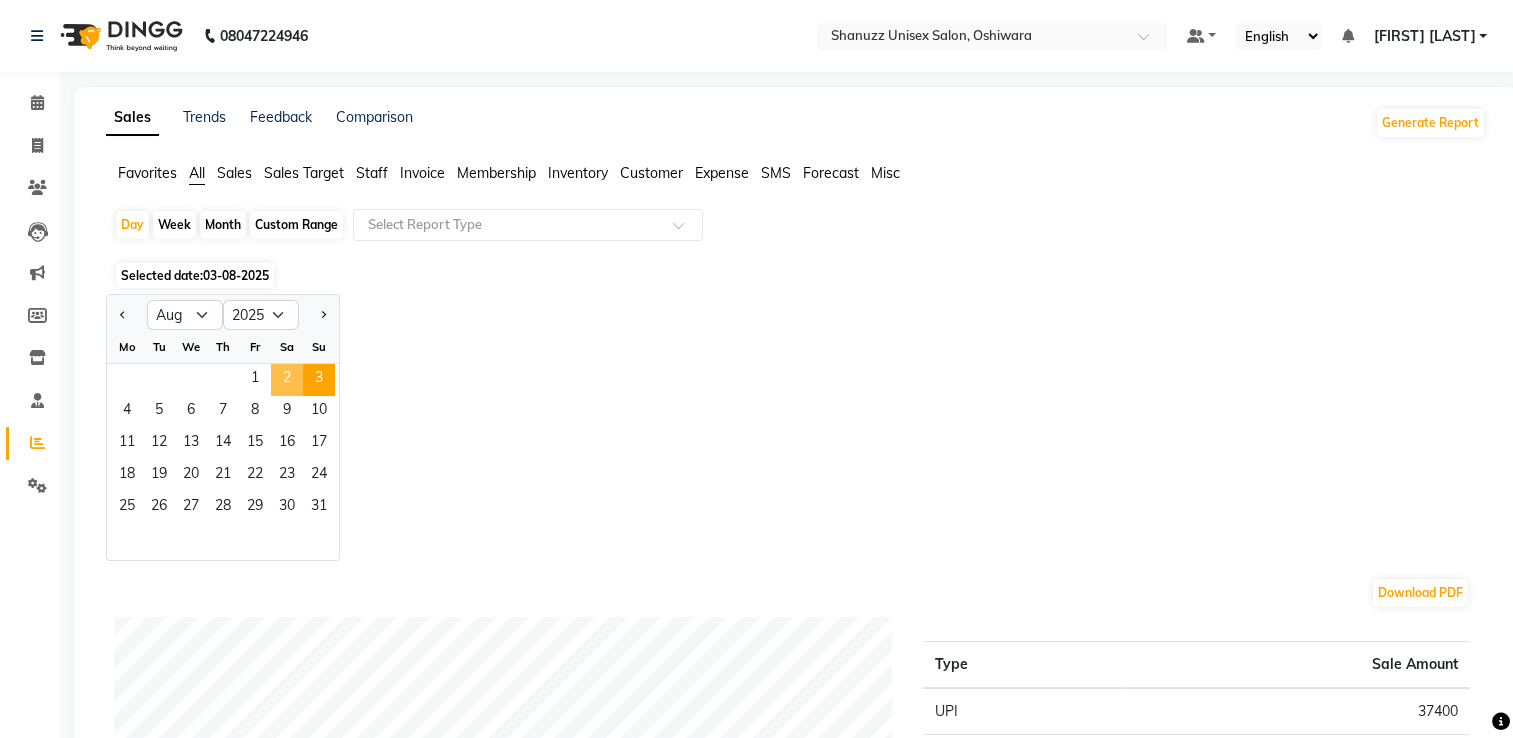 click on "2" 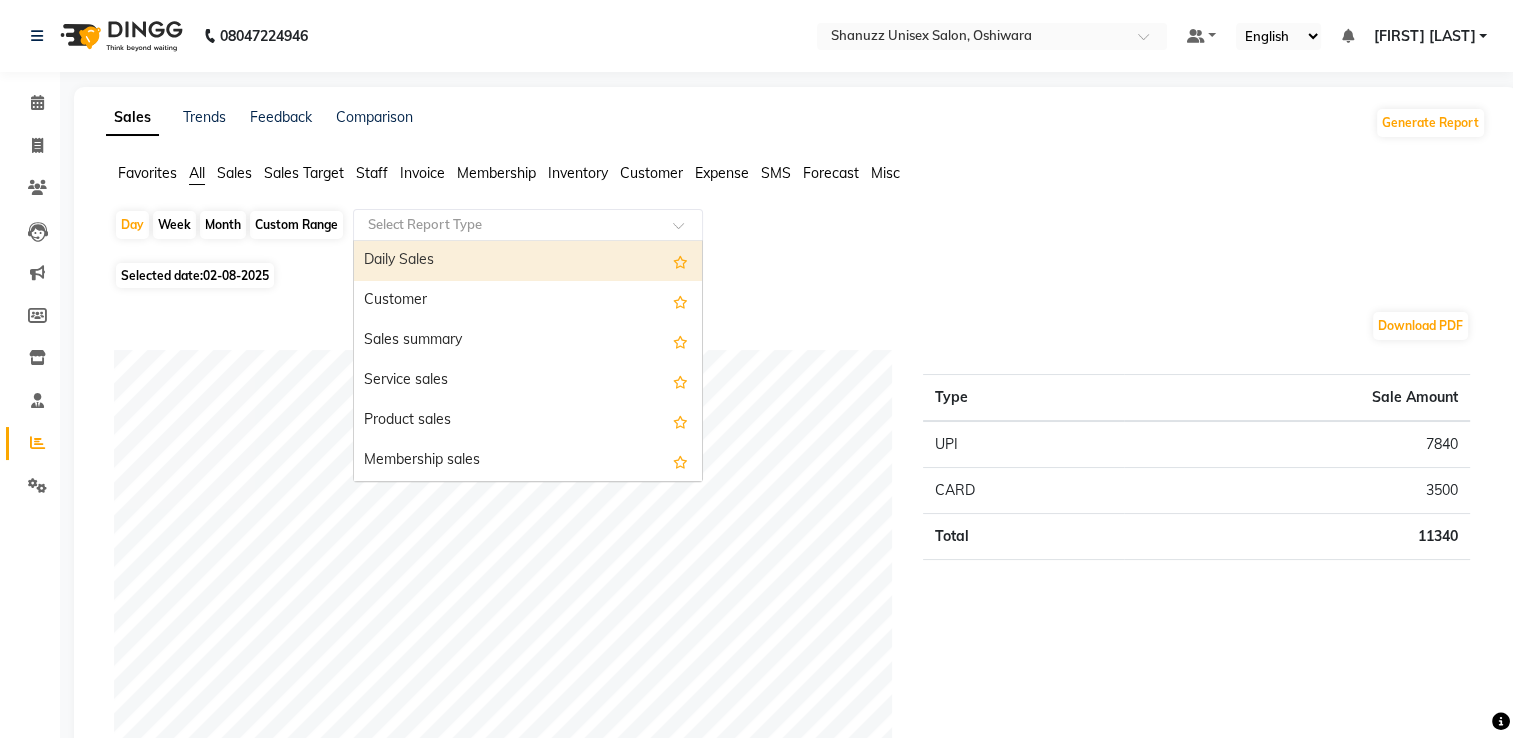 click 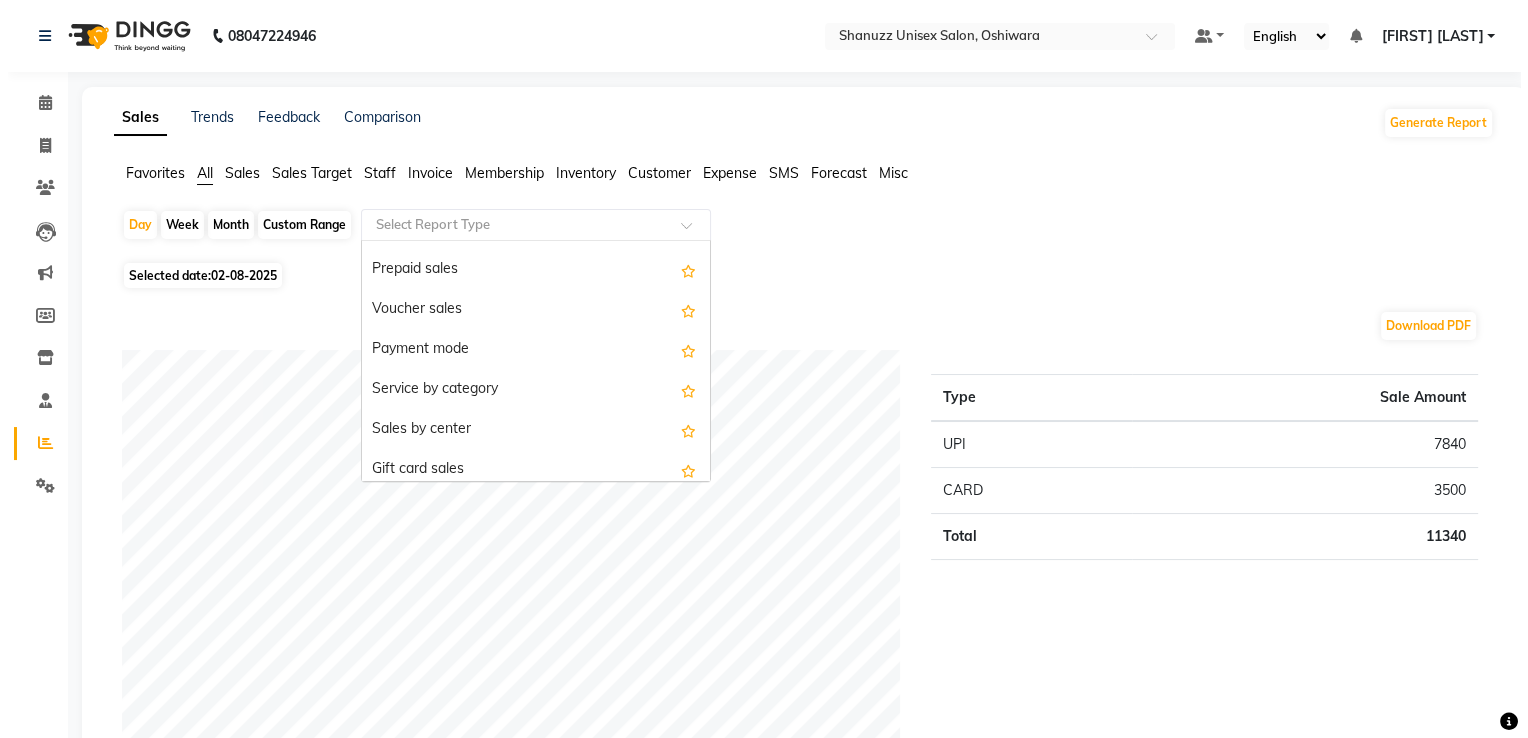 scroll, scrollTop: 274, scrollLeft: 0, axis: vertical 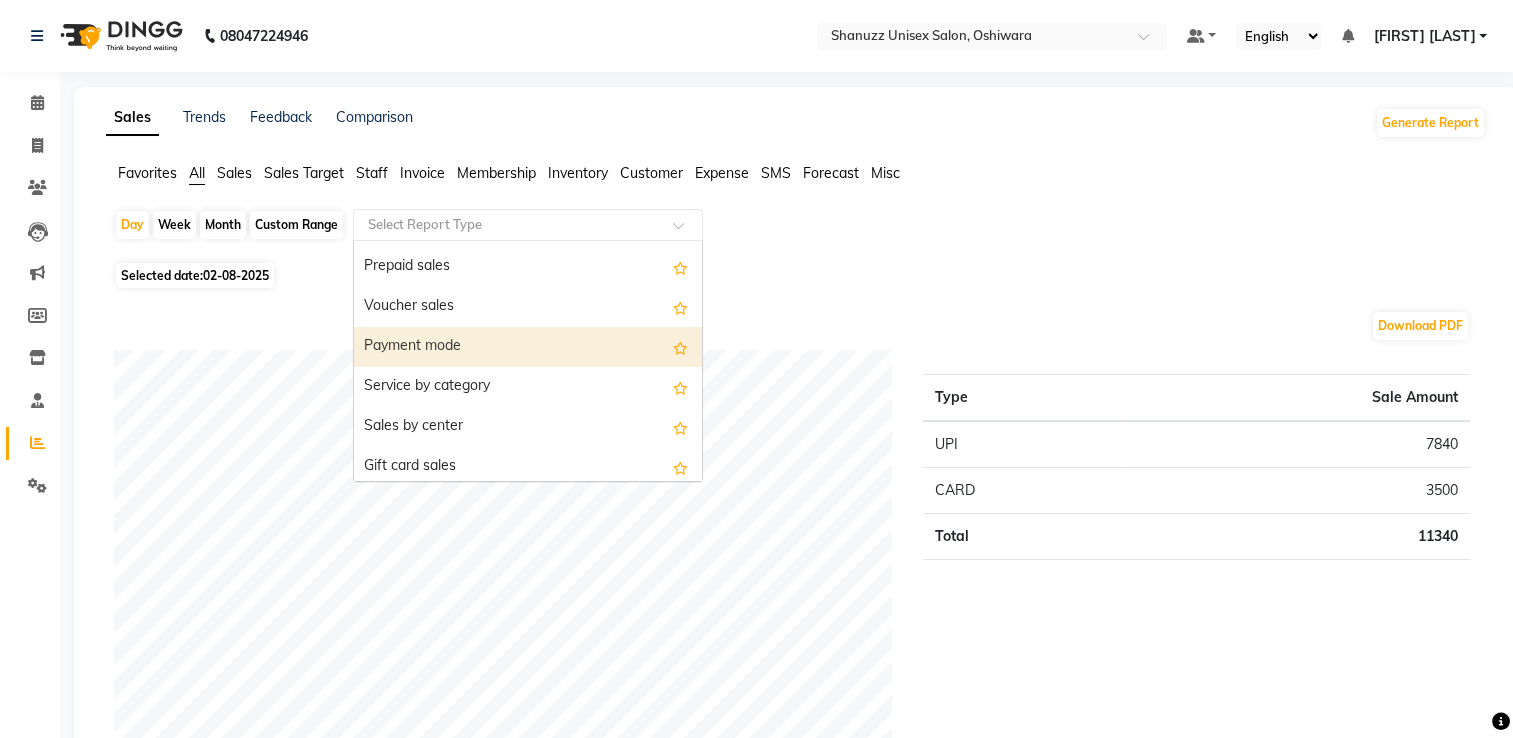click on "Payment mode" at bounding box center (528, 347) 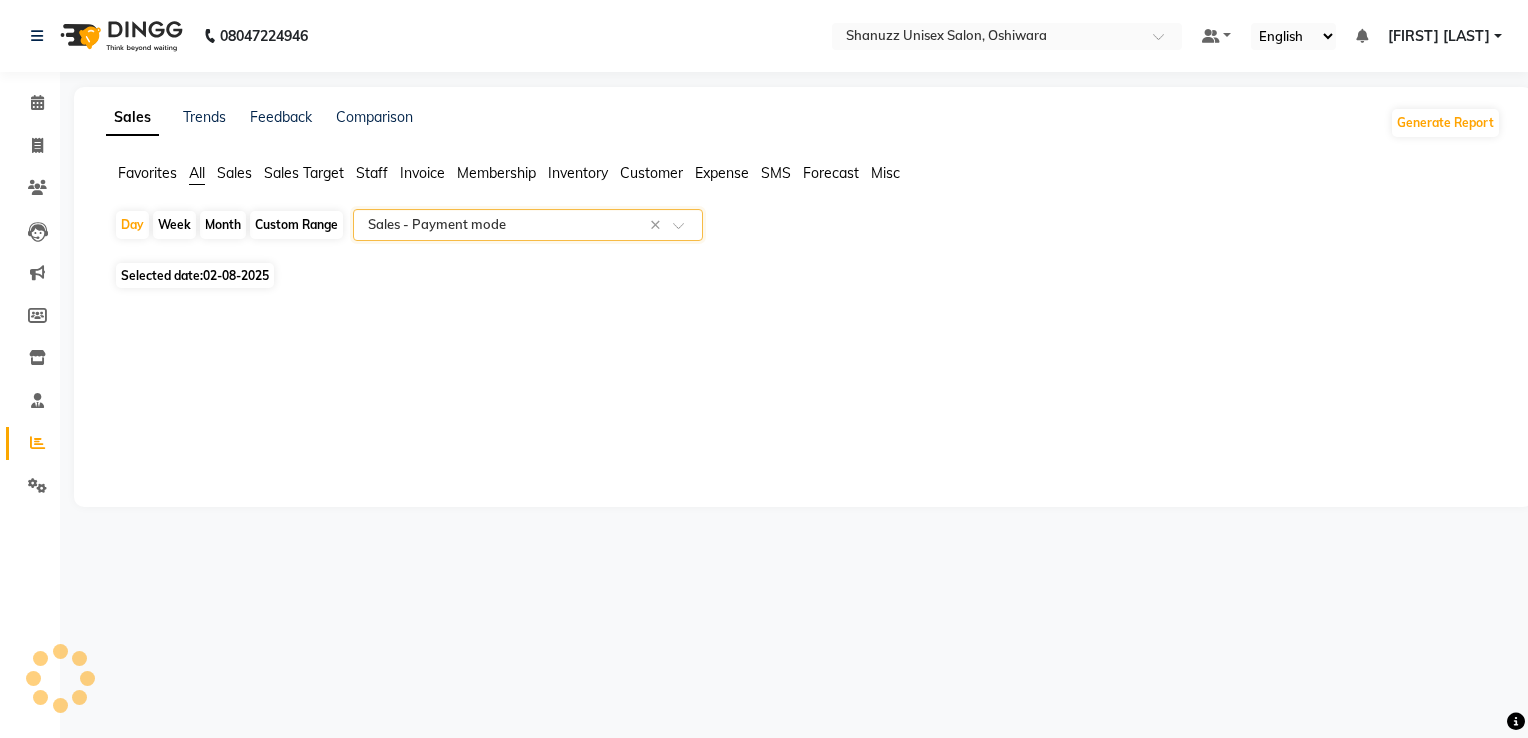 select on "filtered_report" 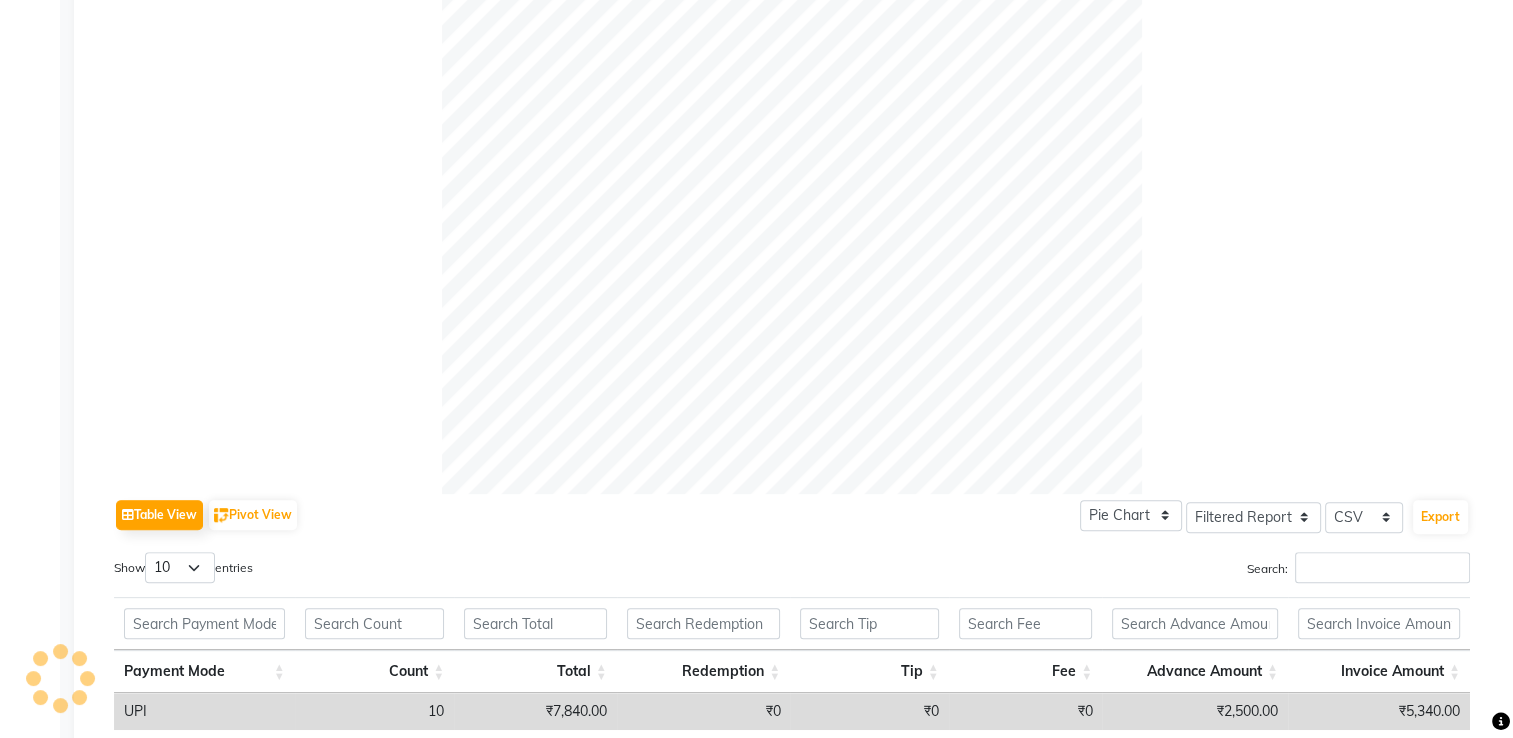 scroll, scrollTop: 0, scrollLeft: 0, axis: both 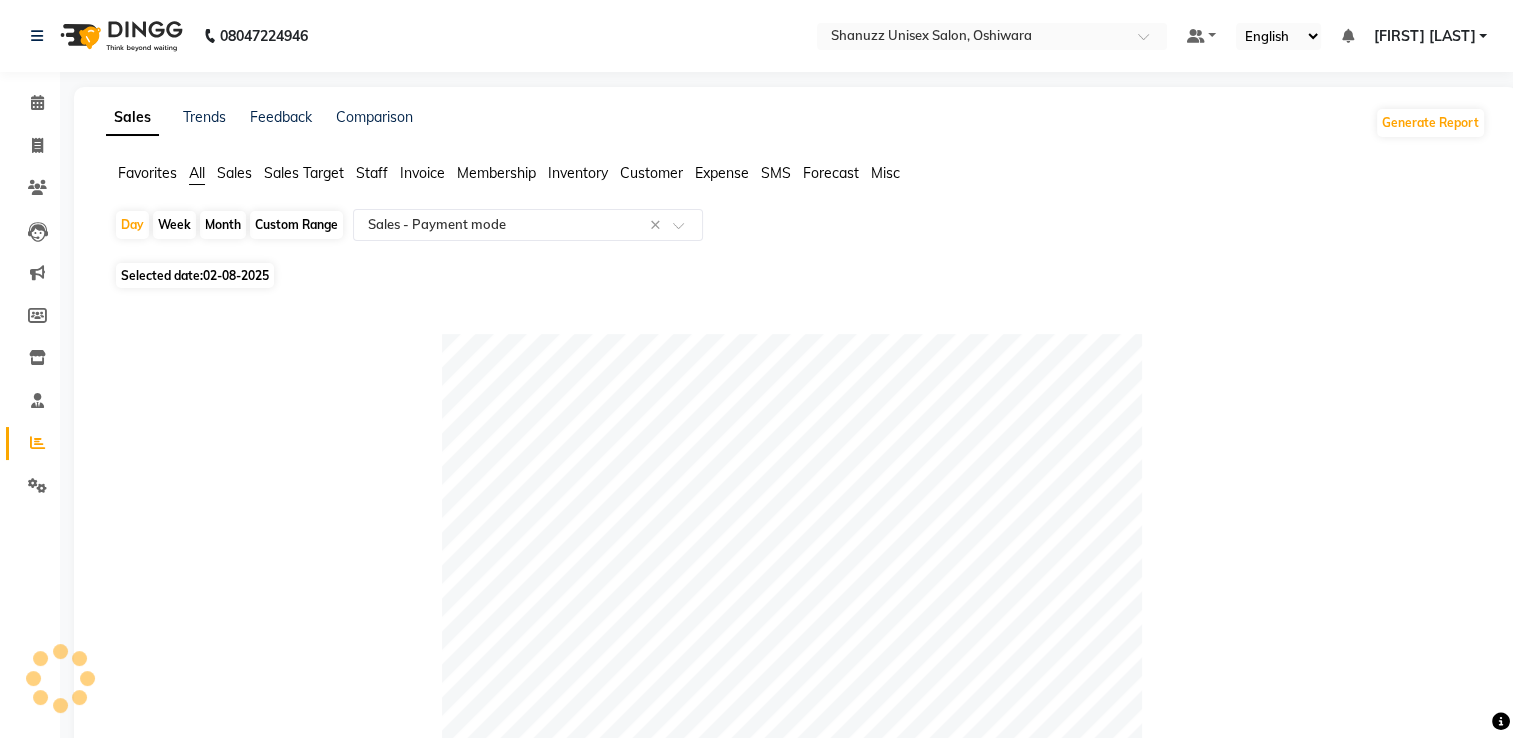 click on "All" 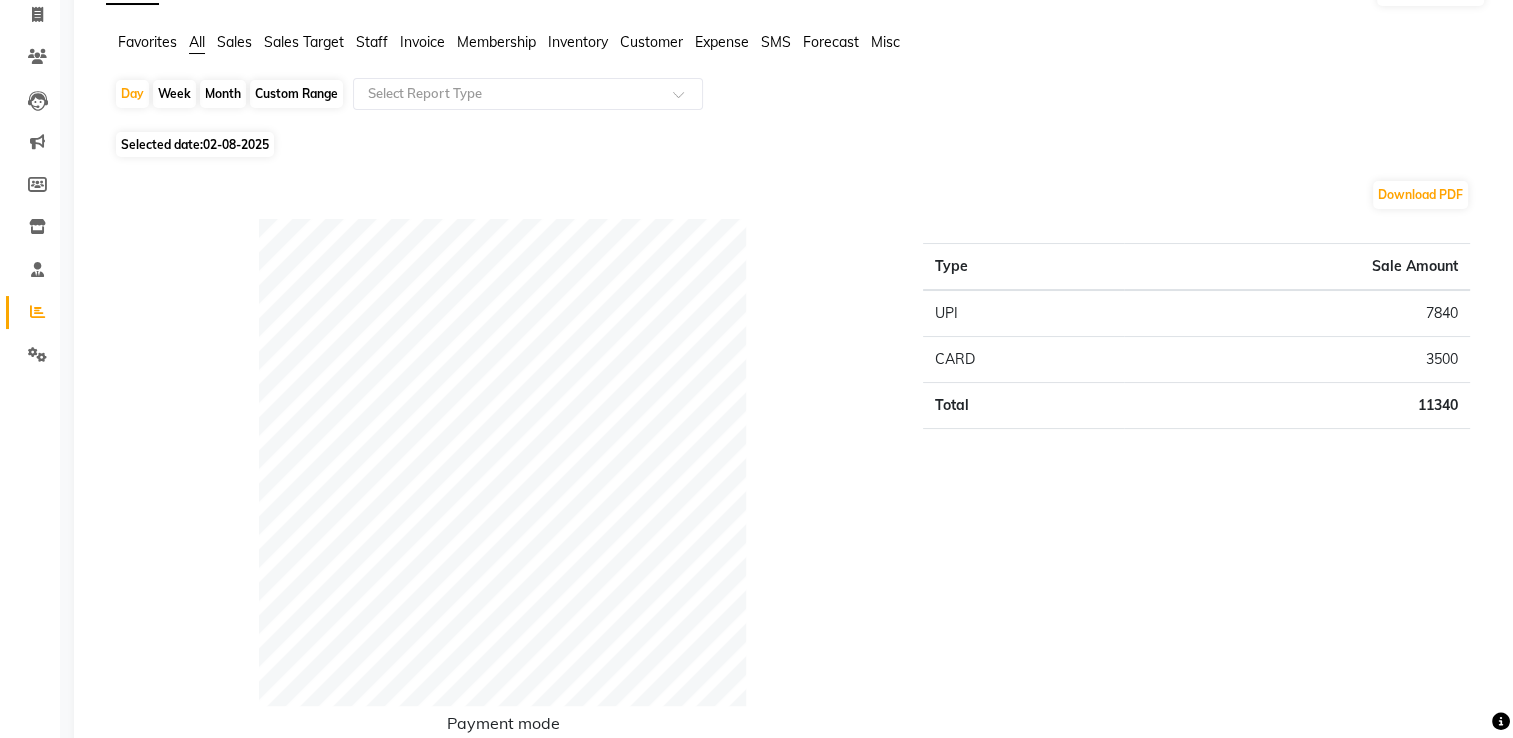 scroll, scrollTop: 0, scrollLeft: 0, axis: both 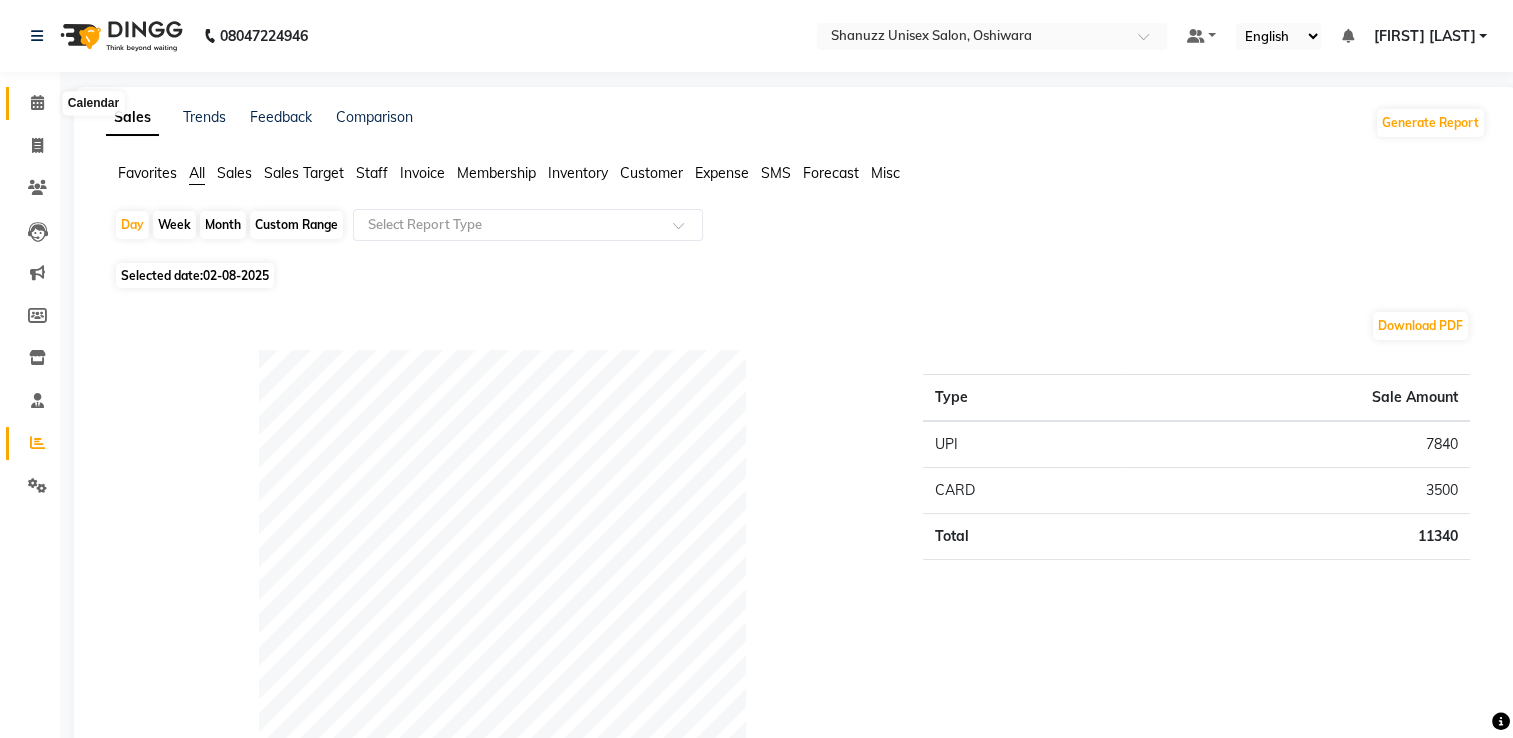 click 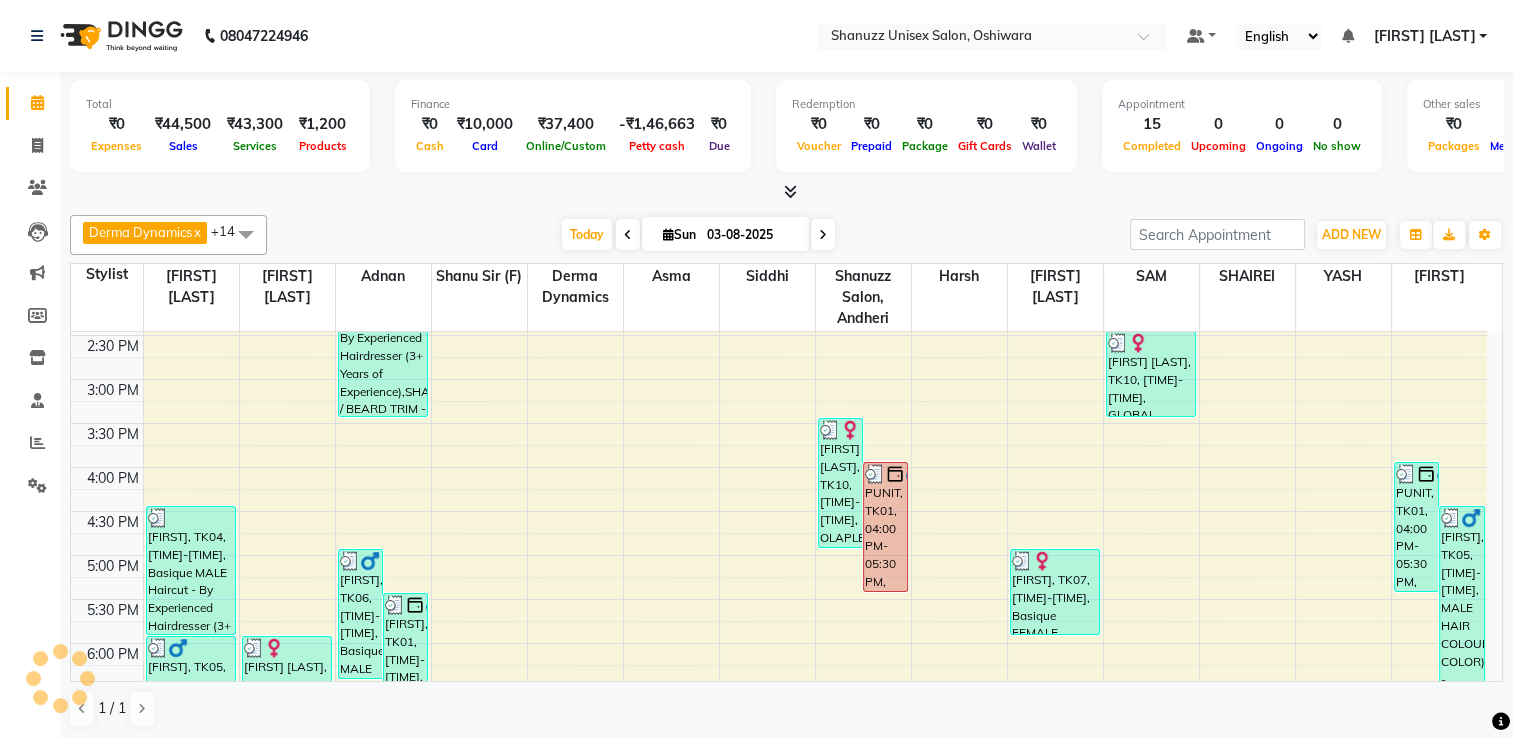 scroll, scrollTop: 696, scrollLeft: 0, axis: vertical 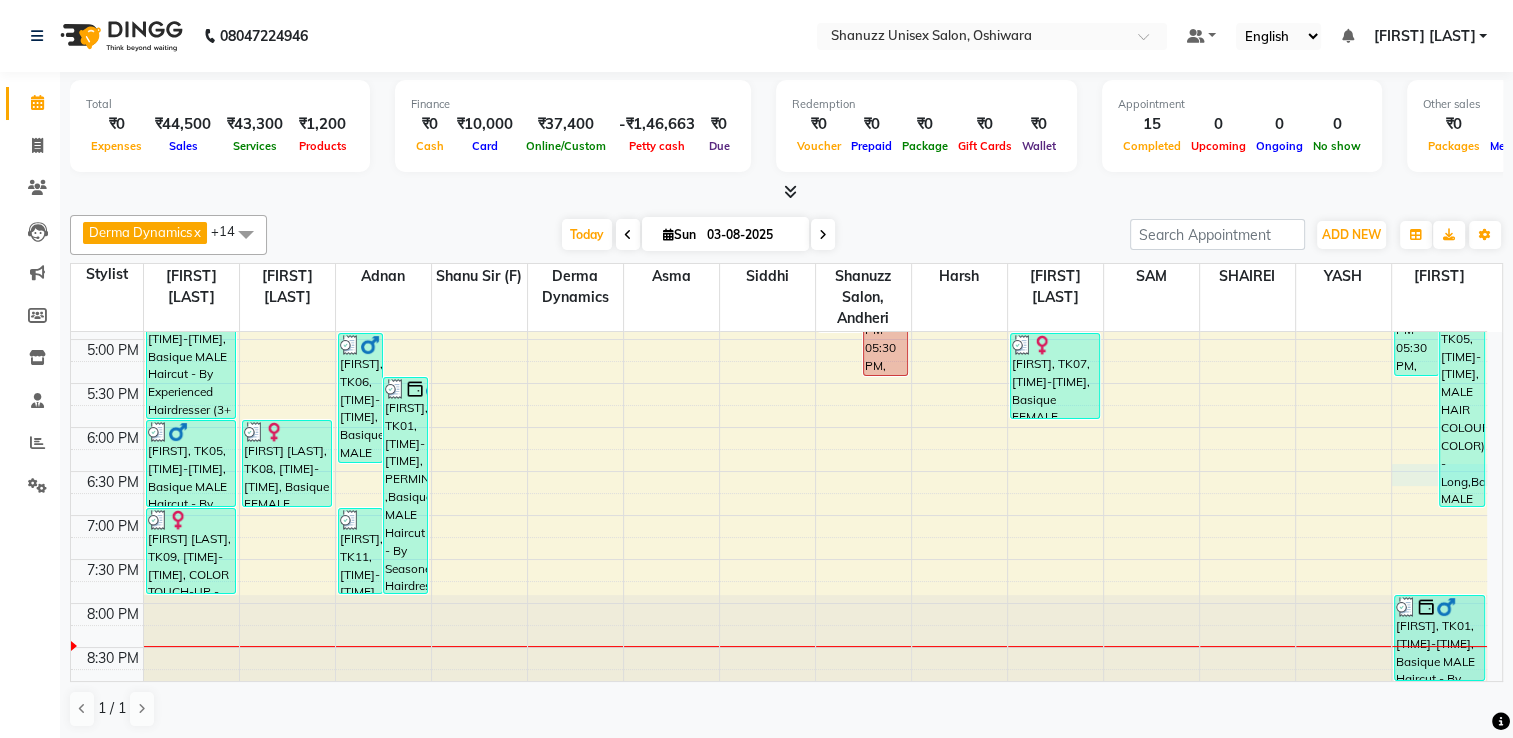 click on "9:00 AM 9:30 AM 10:00 AM 10:30 AM 11:00 AM 11:30 AM 12:00 PM 12:30 PM 1:00 PM 1:30 PM 2:00 PM 2:30 PM 3:00 PM 3:30 PM 4:00 PM 4:30 PM 5:00 PM 5:30 PM 6:00 PM 6:30 PM 7:00 PM 7:30 PM 8:00 PM 8:30 PM     [FIRST], TK04, 04:30 PM-06:00 PM, Basique MALE Haircut - By Experienced Hairdresser (3+ Years of Experience),SHAVE / BEARD TRIM - By Experienced Hairdresser (3+ Years of Experience)     [FIRST], TK05, 06:00 PM-07:00 PM, Basique MALE Haircut - By Experienced Hairdresser (3+ Years of Experience)     [FIRST], TK09, 07:00 PM-08:00 PM, COLOR TOUCH-UP - Root Touch-up (upto 1-inch growth)     [FIRST] [LAST], TK08, 06:00 PM-07:00 PM, Basique FEMALE Haircut - By Seasoned Hairdresser (10+ Years of Experience)     [FIRST], TK06, 05:00 PM-06:30 PM, Basique MALE Haircut - By Experienced Hairdresser (3+ Years of Experience),SHAVE / BEARD TRIM - By Experienced Hairdresser (3+ Years of Experience)     [FIRST], TK01, 05:30 PM-08:00 PM, PERMING ,Basique MALE Haircut - By Seasoned Hairdresser (10+ Years of Experience)" at bounding box center (779, 163) 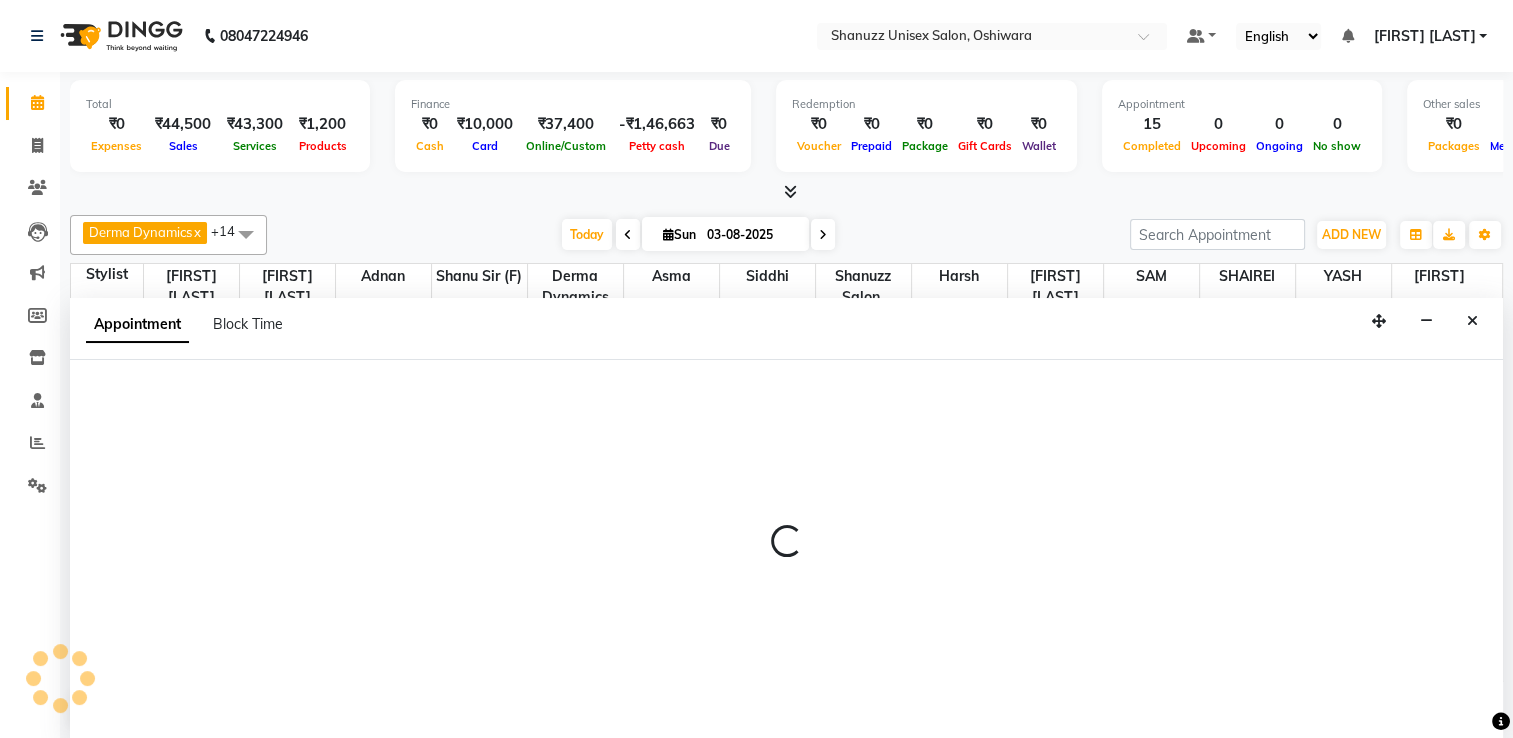 scroll, scrollTop: 0, scrollLeft: 0, axis: both 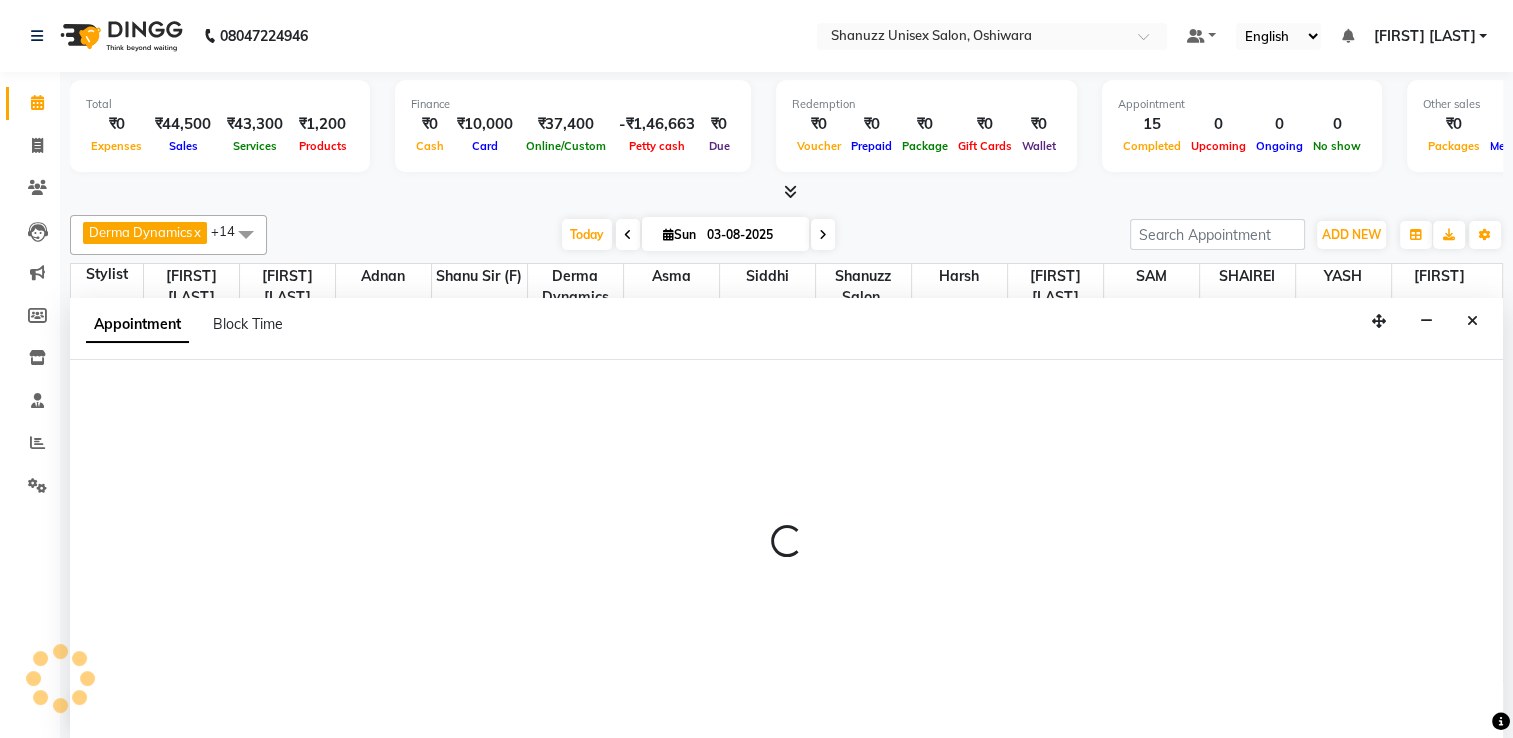 select on "tentative" 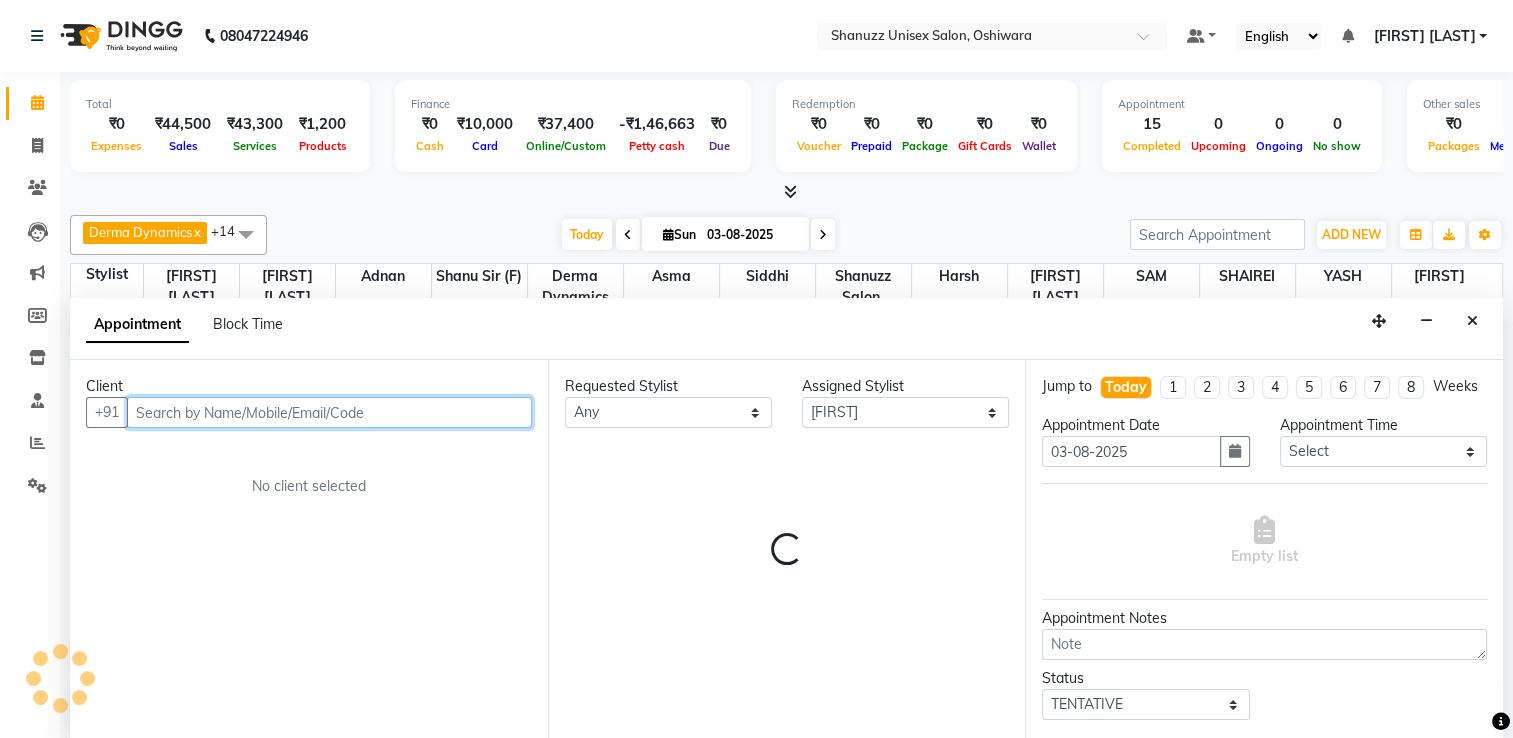 click at bounding box center [329, 412] 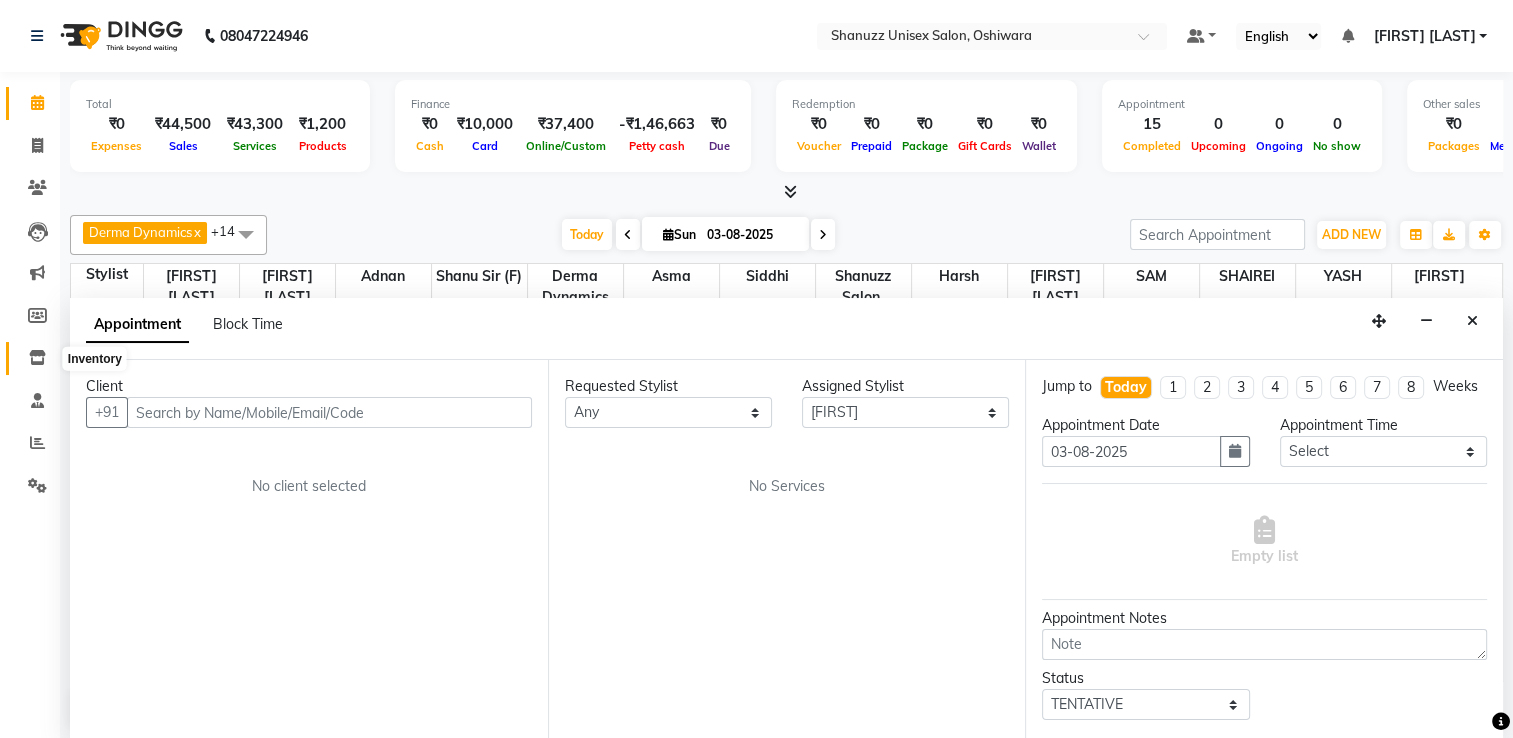 click 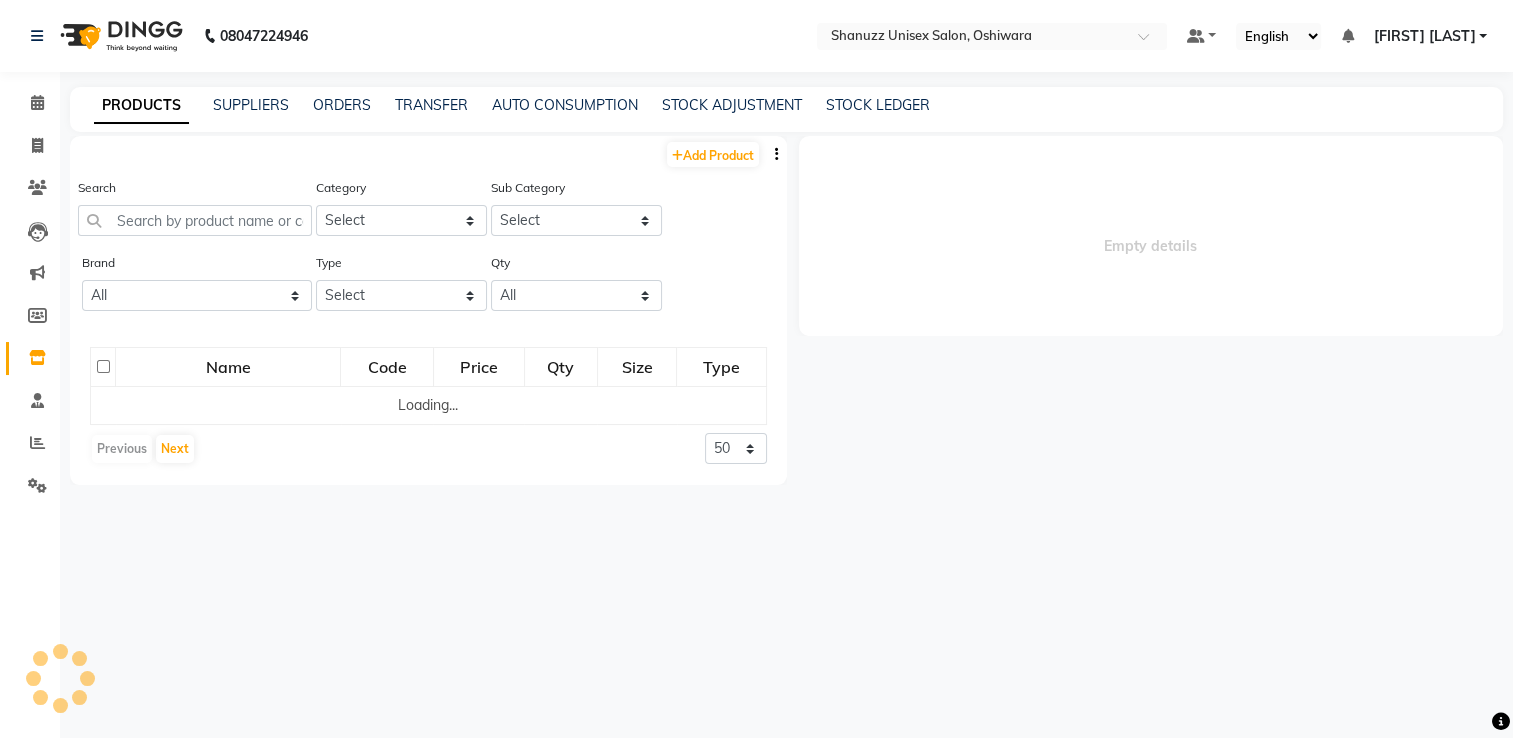 scroll, scrollTop: 0, scrollLeft: 0, axis: both 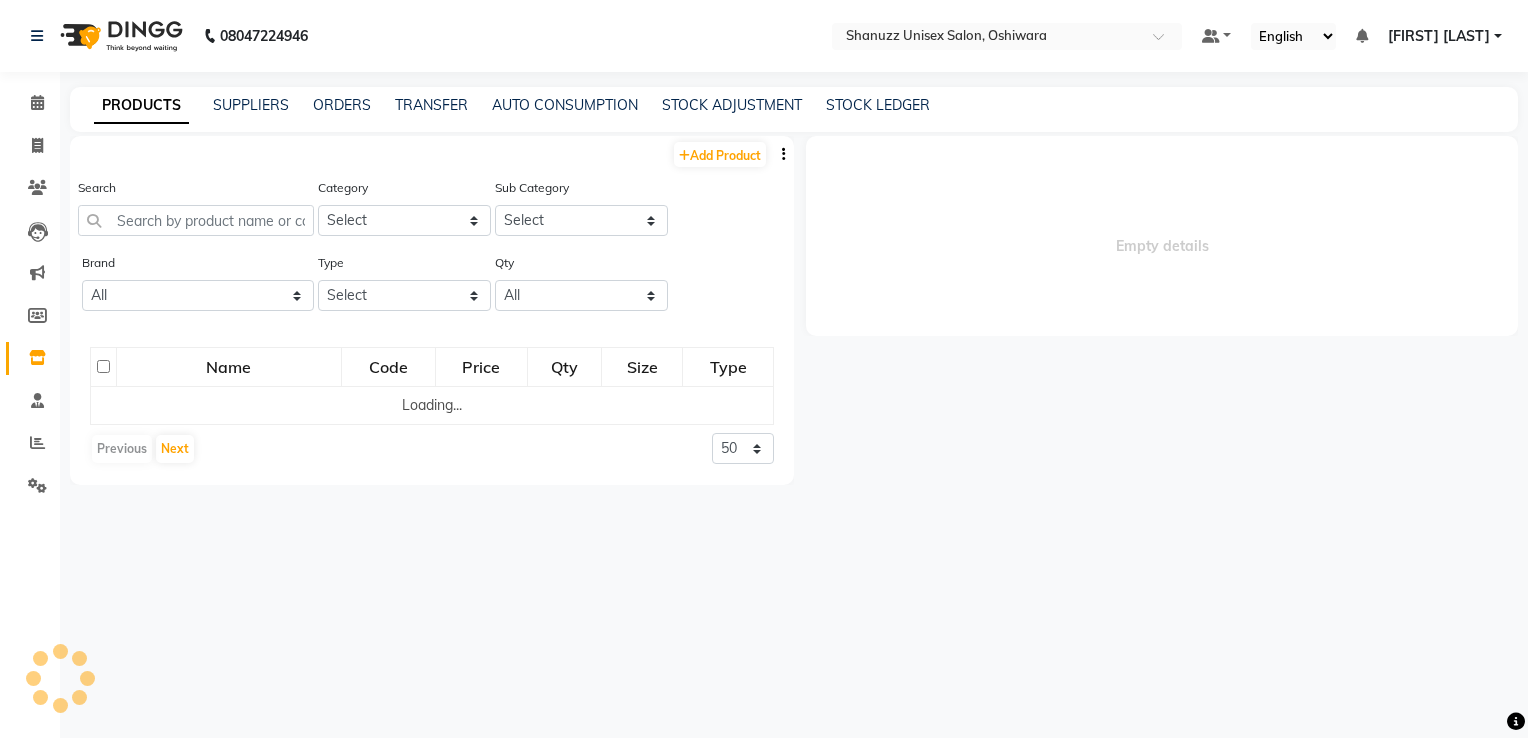 select 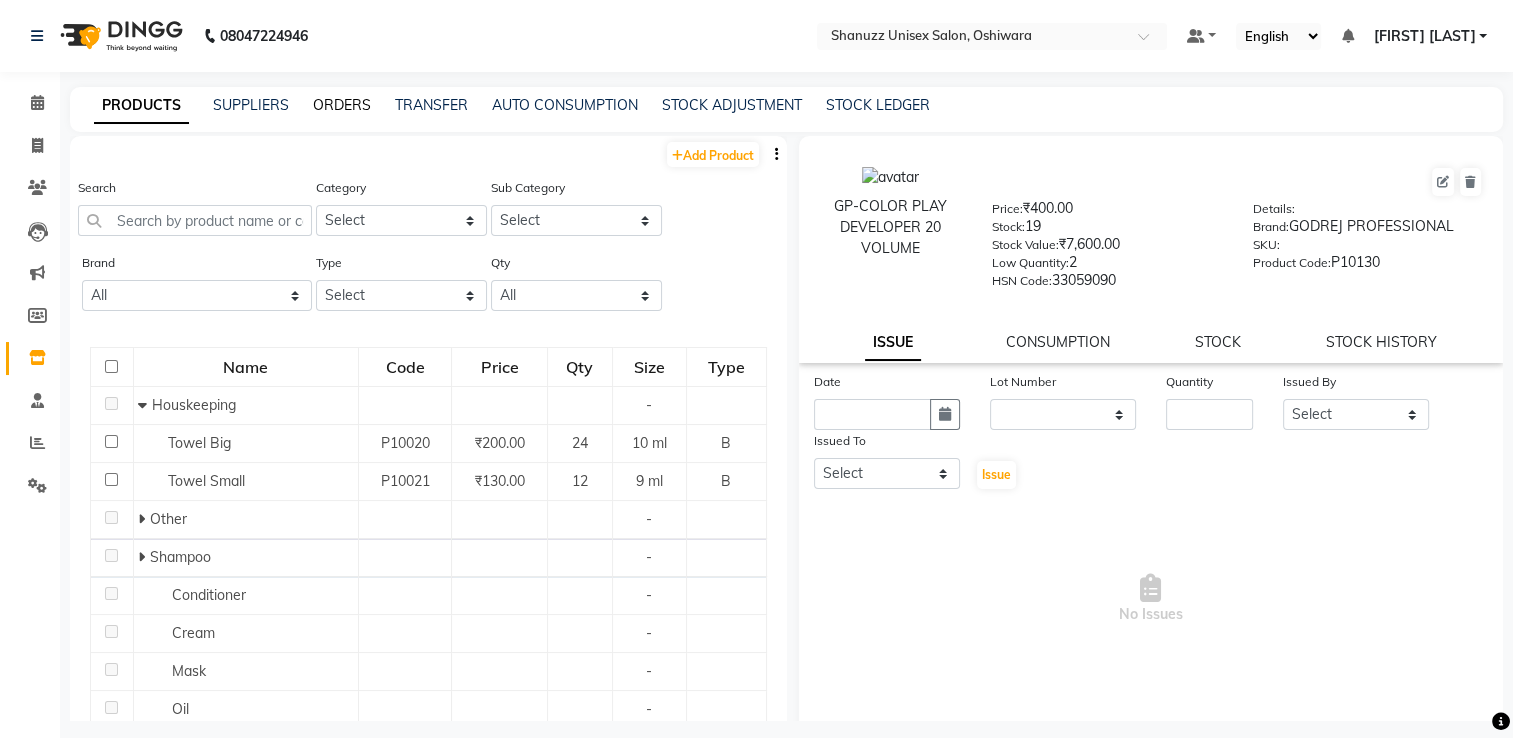 click on "ORDERS" 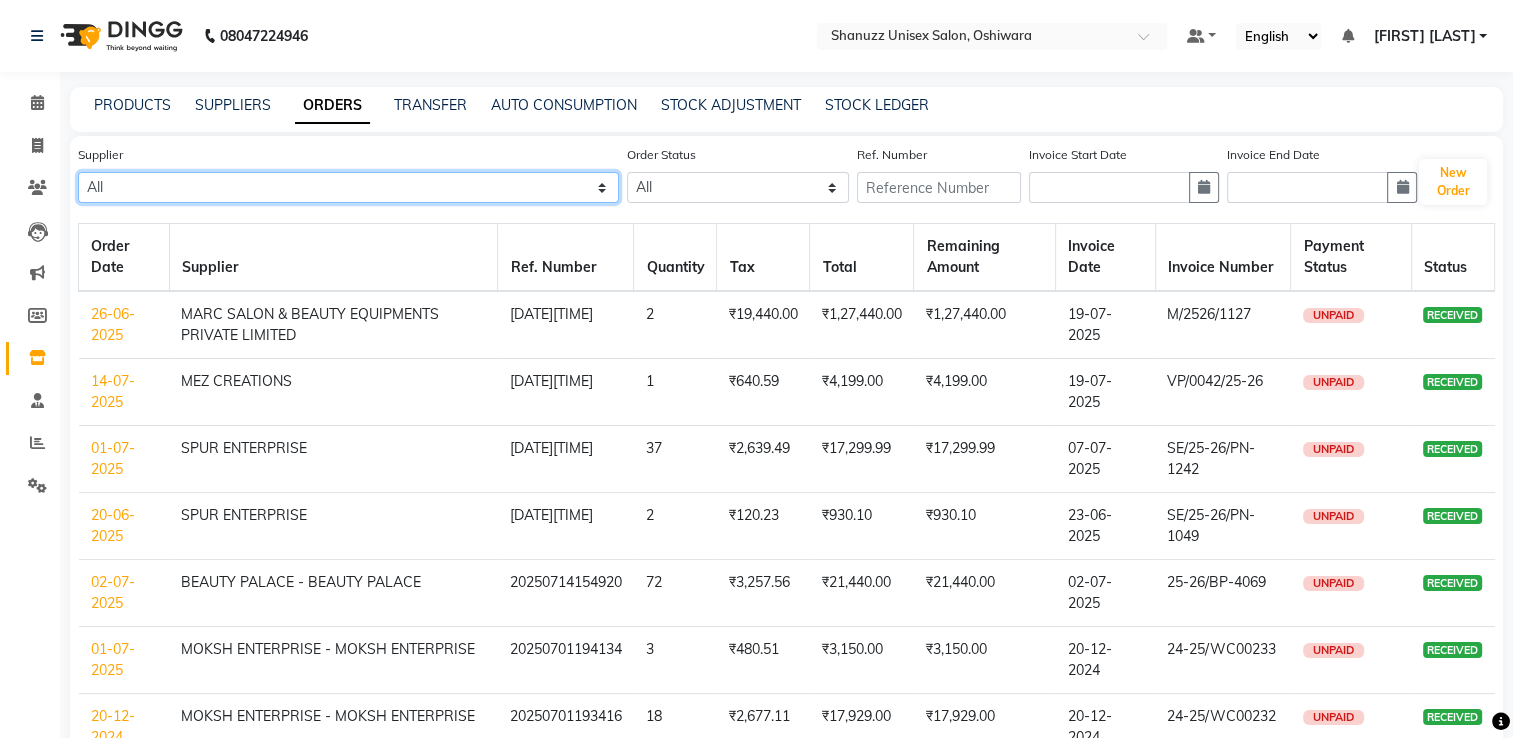click on "All Evibloom Private Limited - EVIBLOOM PRIVATE LIMITED NAKODA TRADEPOINT LLP BEAUTY PALACE - BEAUTY PALACE DHAANVI BEAUTY - DHAANVI BEAUTY  INTOUCH ENTERPRISES - INTOUCH ENTERPRISES MOKSH ENTERPRISE - MOKSH ENTERPRISE NAKODA SALES - NAKODA SALES OSP - OSP HEALTHCARE MUSKAAN MARKETING - MUSKAAN MARKETING EVERGREEN  - EVERGREEN WE THINK COSMETICS LLP - WE THINK COSMETICS LLP B&B ENTERPRISES - B&B ENTERPRISES DAWNTECH ELECTRONICS - DAWNTECH ELECTRONICS PRIVATE LIMITED  SALON CENTER - SALON CENTER NAKODA MARKETING - NAKODA  MARKETING GREY TRENDY PROFESSIONAL  KCS MARKETING SERVICES - KCS MARKETING SERVICES UNIVERSAL MARKETING IMPEX - UNIVERSAL MARKETING IMPEX ZUBIN DISTRIBUTORS - ZUBIN DISTRIBUTORS BEAUTY PLANET TURQUOISE WELLNESS OM SHANTI CORPORATION  - OM SHANTI CORPORATION  FS ENTERPRISES SPUR  ENTERPRISE MEZ CREATIONS MARC SALON & BEAUTY EQUIPMENTS PRIVATE LIMITED" 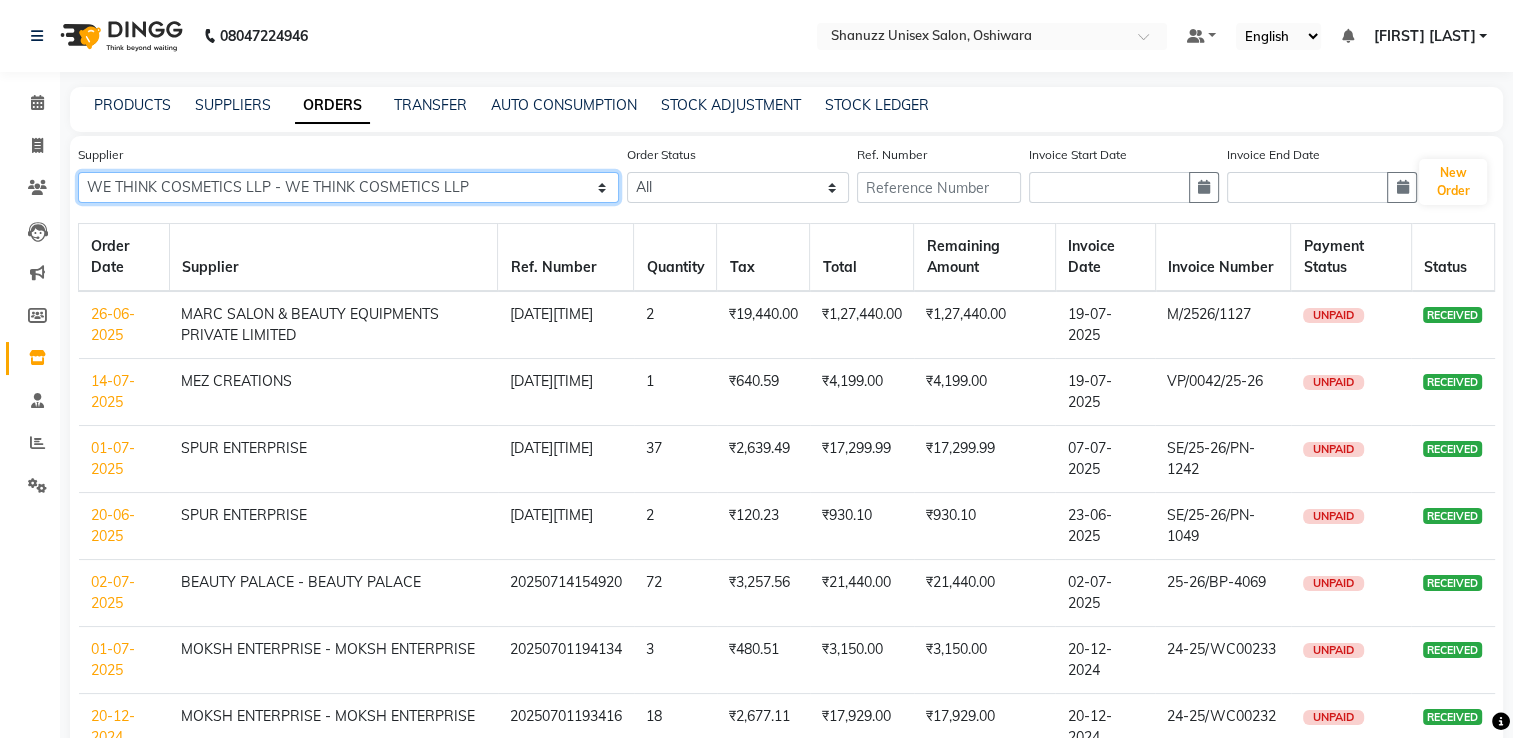click on "All Evibloom Private Limited - EVIBLOOM PRIVATE LIMITED NAKODA TRADEPOINT LLP BEAUTY PALACE - BEAUTY PALACE DHAANVI BEAUTY - DHAANVI BEAUTY  INTOUCH ENTERPRISES - INTOUCH ENTERPRISES MOKSH ENTERPRISE - MOKSH ENTERPRISE NAKODA SALES - NAKODA SALES OSP - OSP HEALTHCARE MUSKAAN MARKETING - MUSKAAN MARKETING EVERGREEN  - EVERGREEN WE THINK COSMETICS LLP - WE THINK COSMETICS LLP B&B ENTERPRISES - B&B ENTERPRISES DAWNTECH ELECTRONICS - DAWNTECH ELECTRONICS PRIVATE LIMITED  SALON CENTER - SALON CENTER NAKODA MARKETING - NAKODA  MARKETING GREY TRENDY PROFESSIONAL  KCS MARKETING SERVICES - KCS MARKETING SERVICES UNIVERSAL MARKETING IMPEX - UNIVERSAL MARKETING IMPEX ZUBIN DISTRIBUTORS - ZUBIN DISTRIBUTORS BEAUTY PLANET TURQUOISE WELLNESS OM SHANTI CORPORATION  - OM SHANTI CORPORATION  FS ENTERPRISES SPUR  ENTERPRISE MEZ CREATIONS MARC SALON & BEAUTY EQUIPMENTS PRIVATE LIMITED" 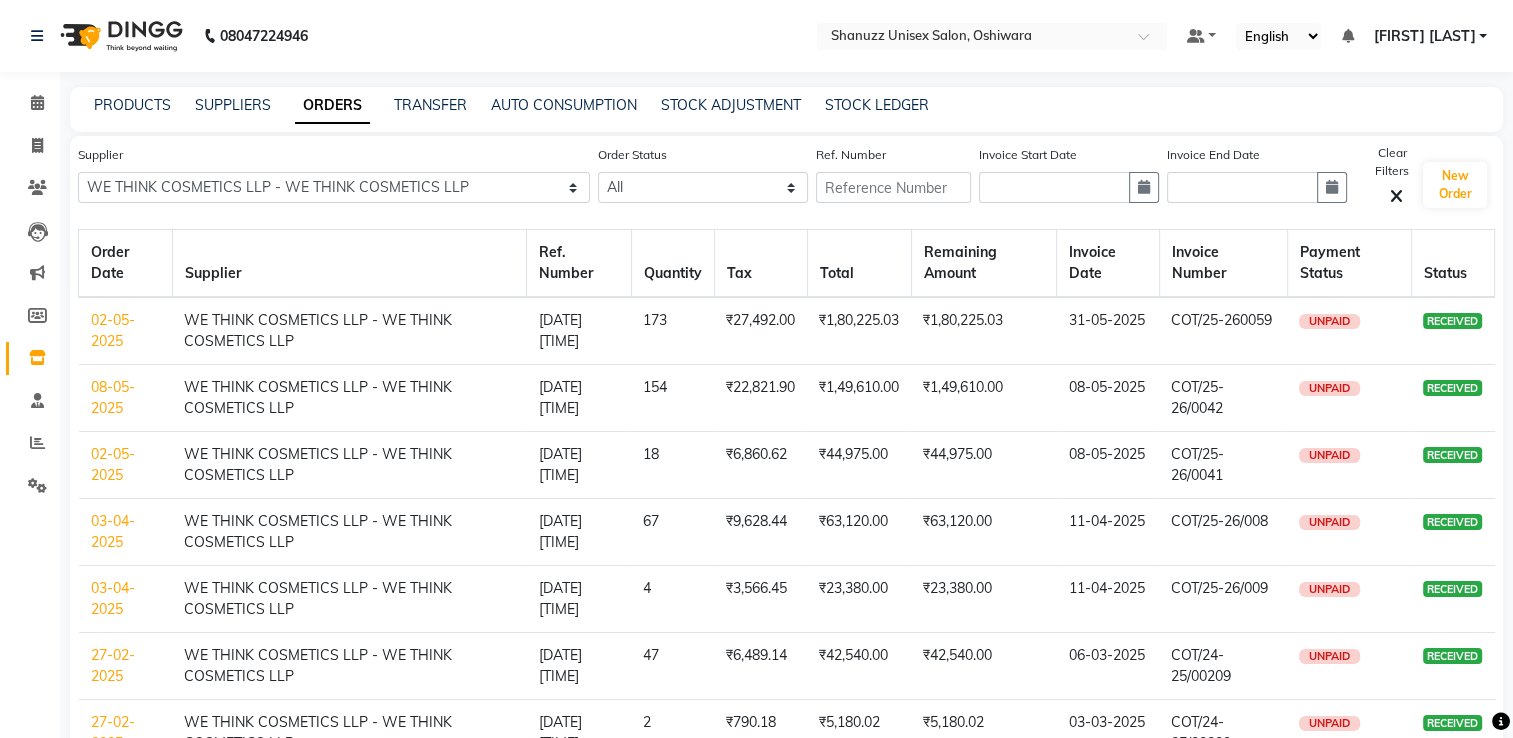click on "20250612153510" 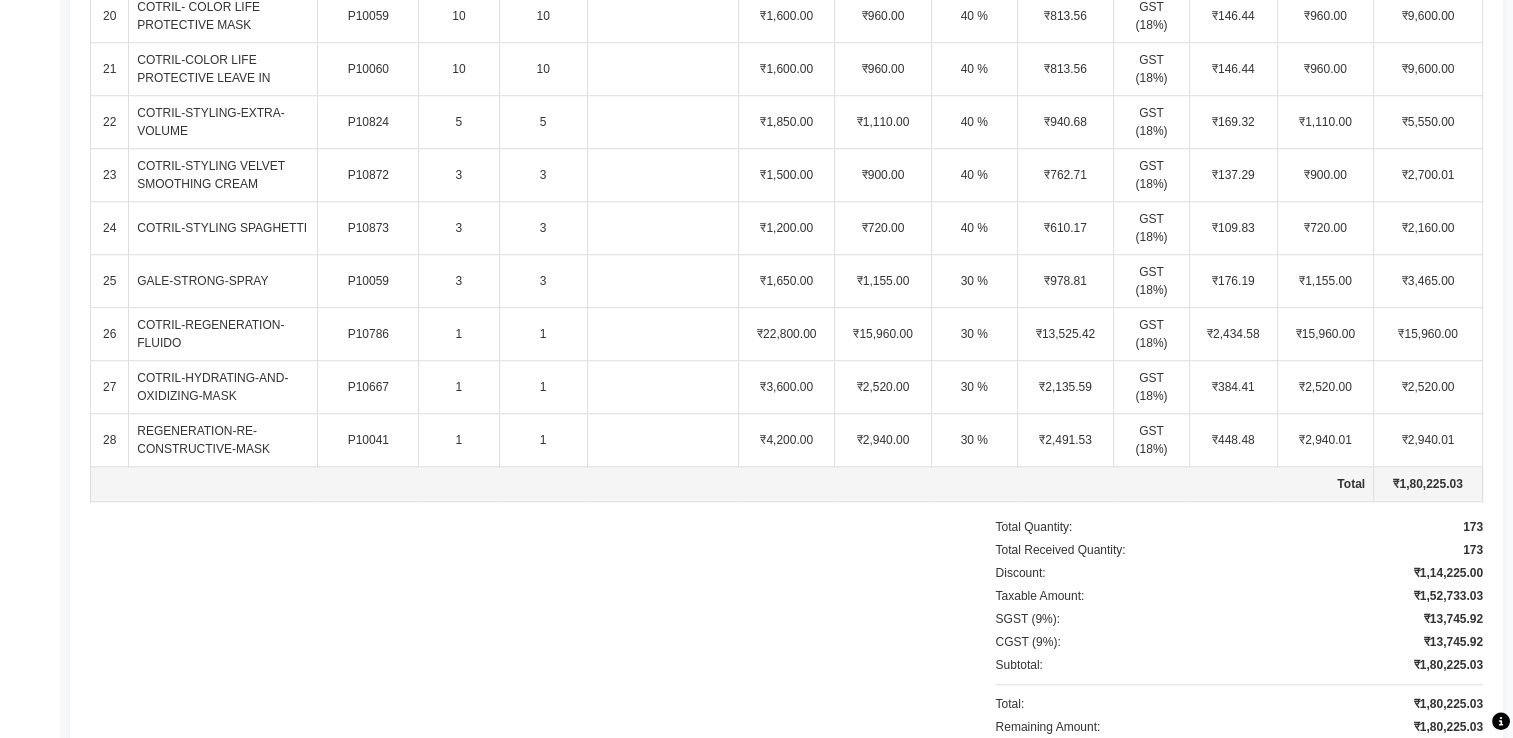 scroll, scrollTop: 1780, scrollLeft: 0, axis: vertical 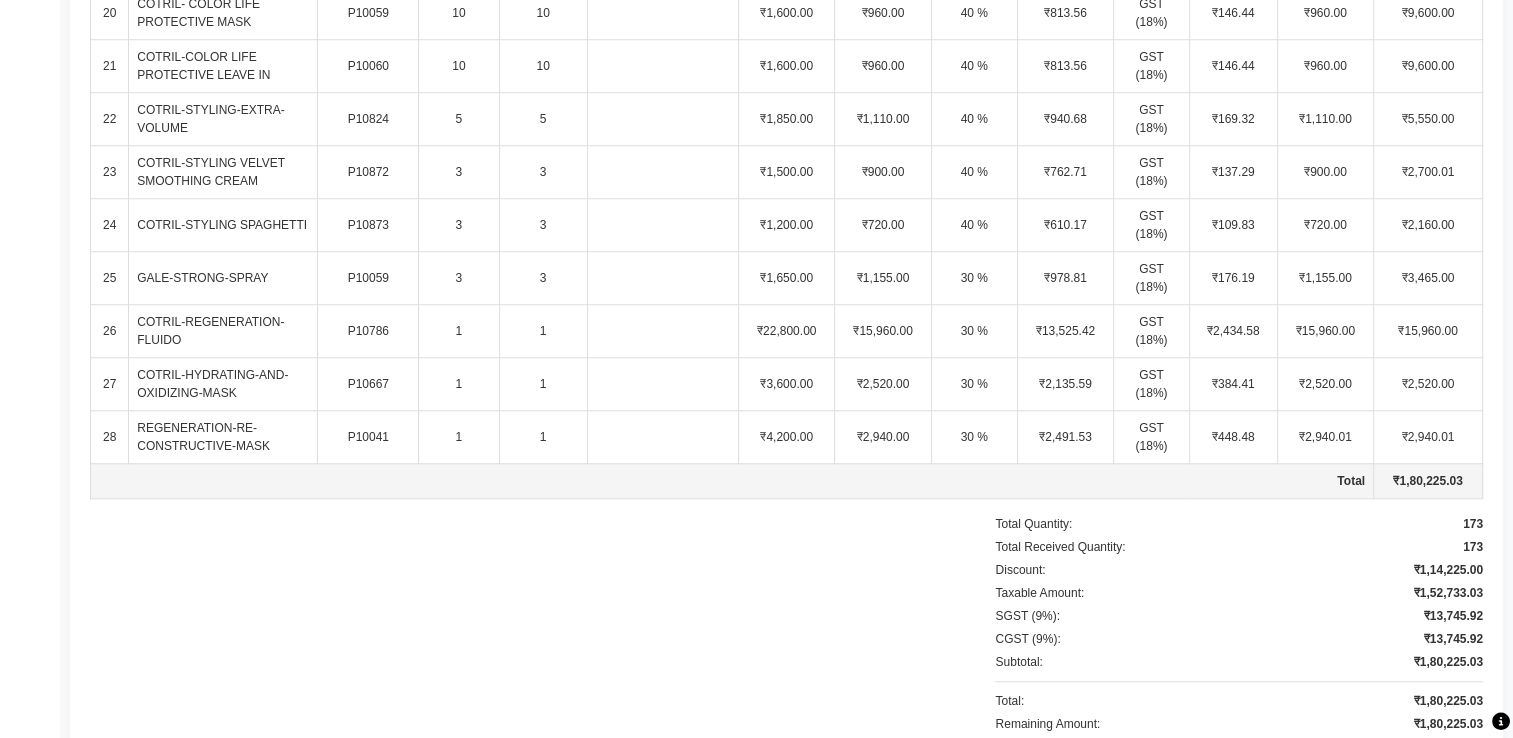 drag, startPoint x: 753, startPoint y: 632, endPoint x: 716, endPoint y: 789, distance: 161.30096 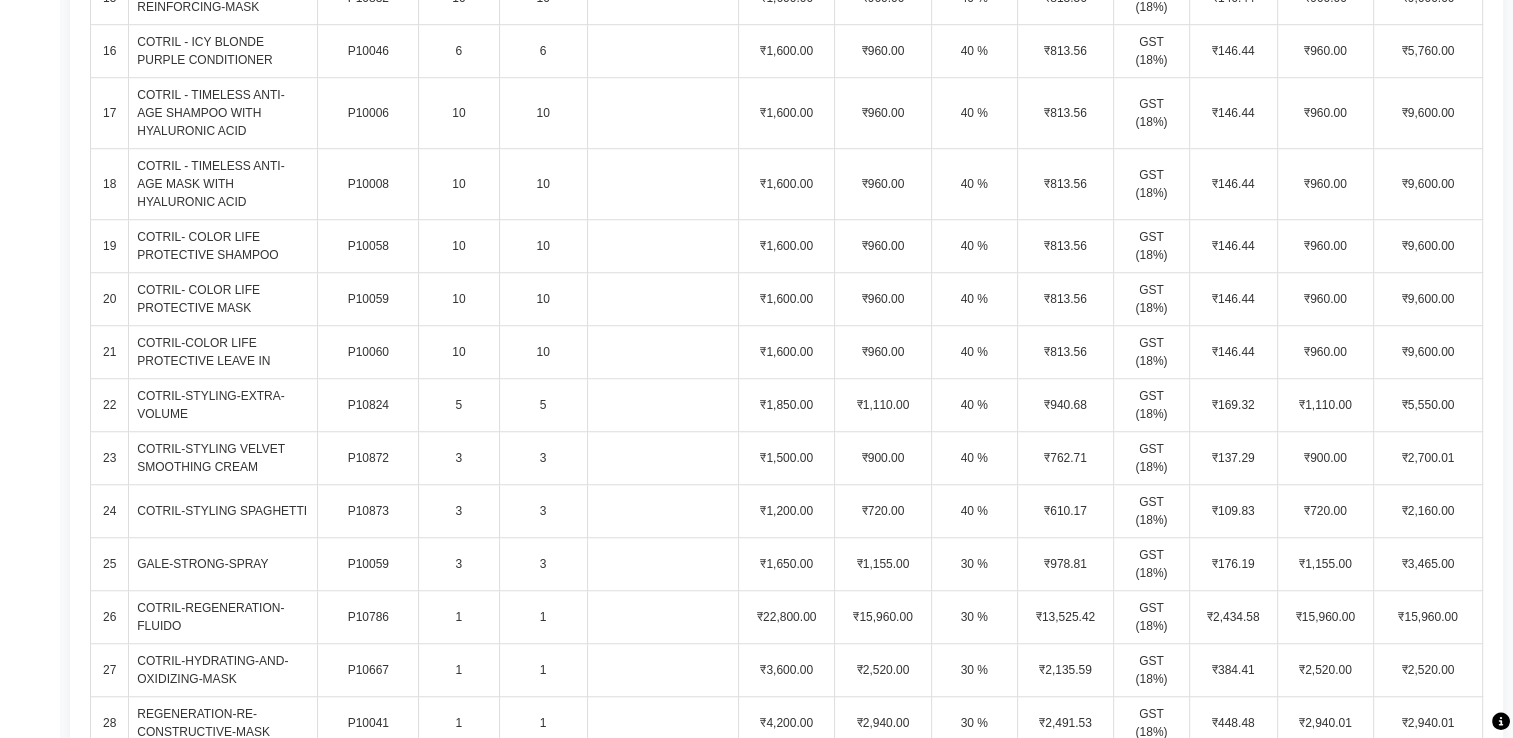scroll, scrollTop: 1845, scrollLeft: 0, axis: vertical 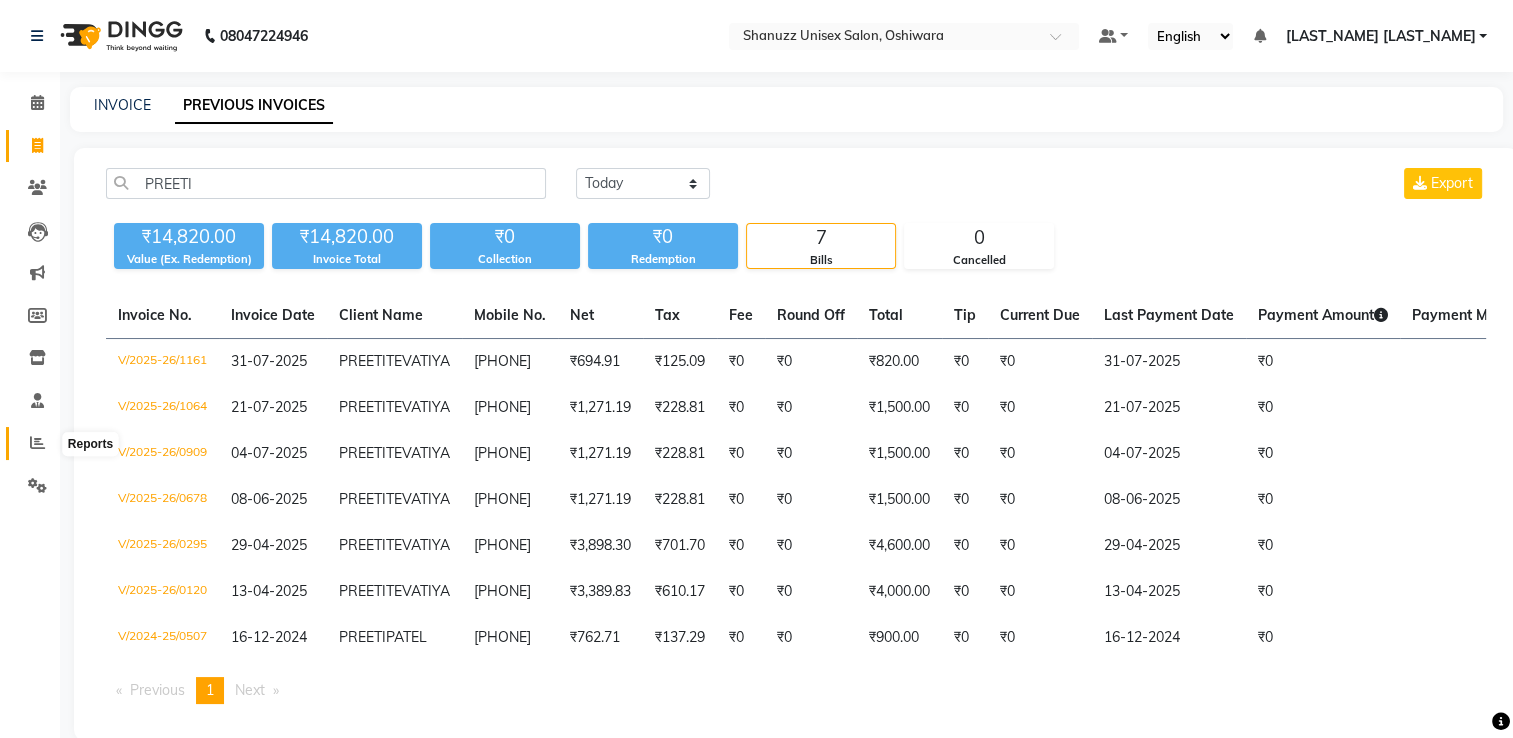 click 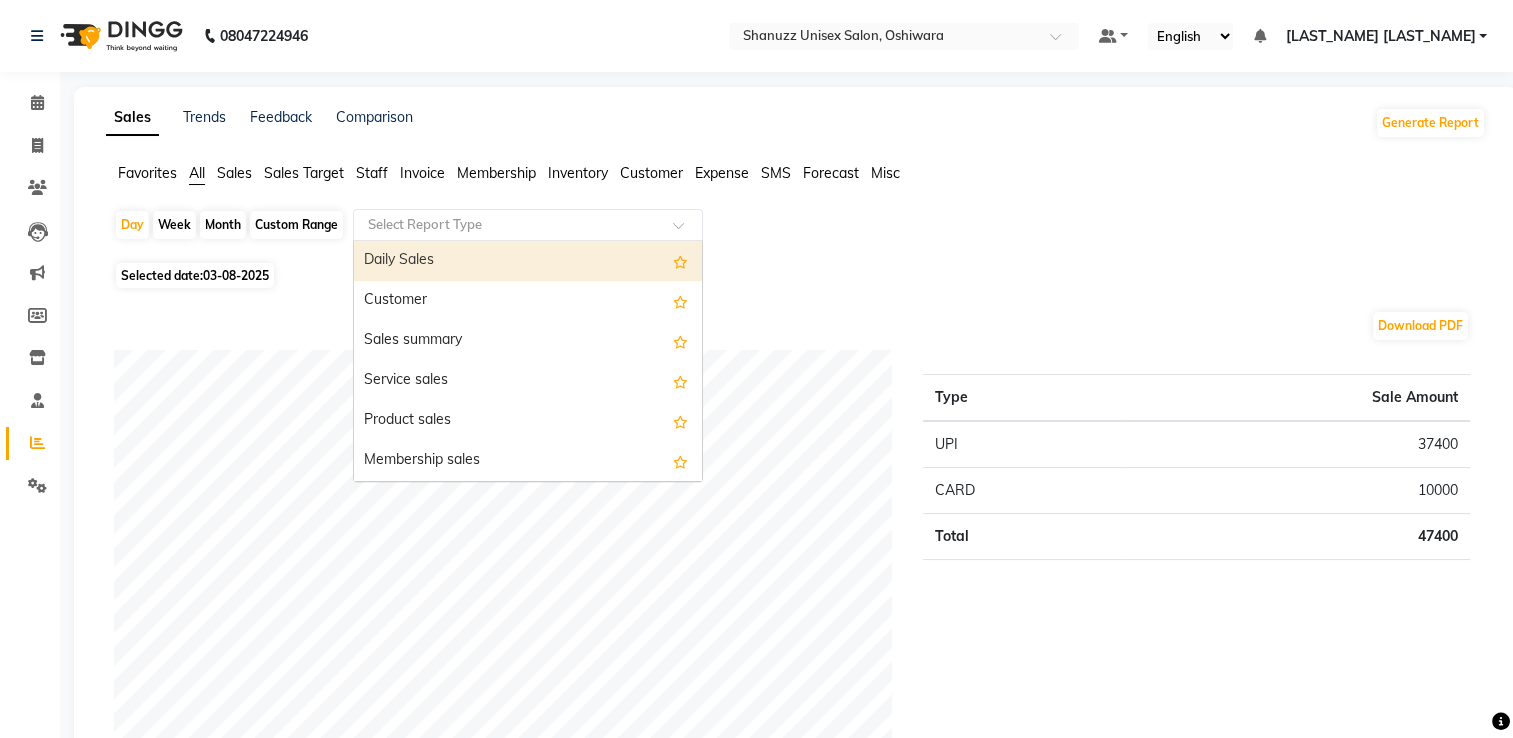 click 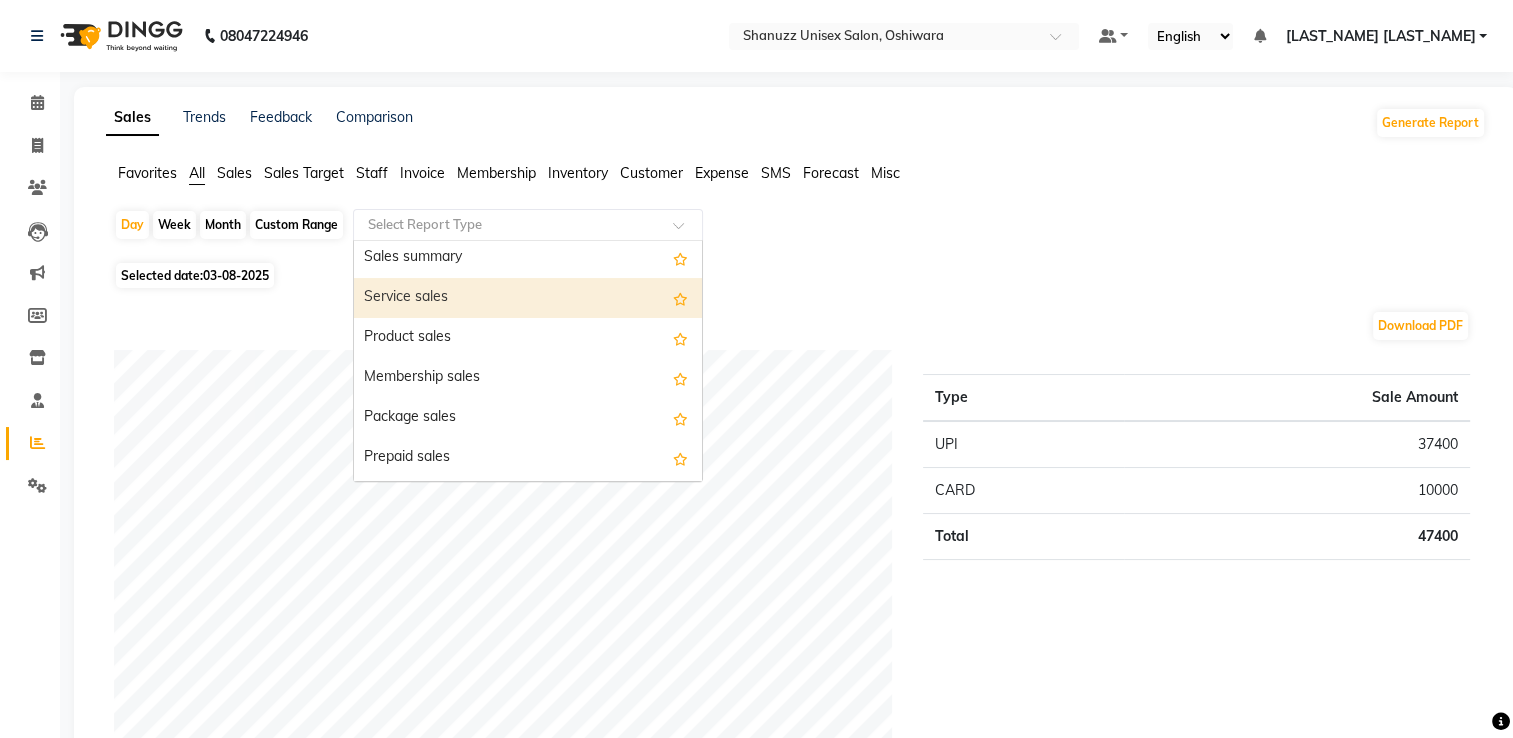 scroll, scrollTop: 88, scrollLeft: 0, axis: vertical 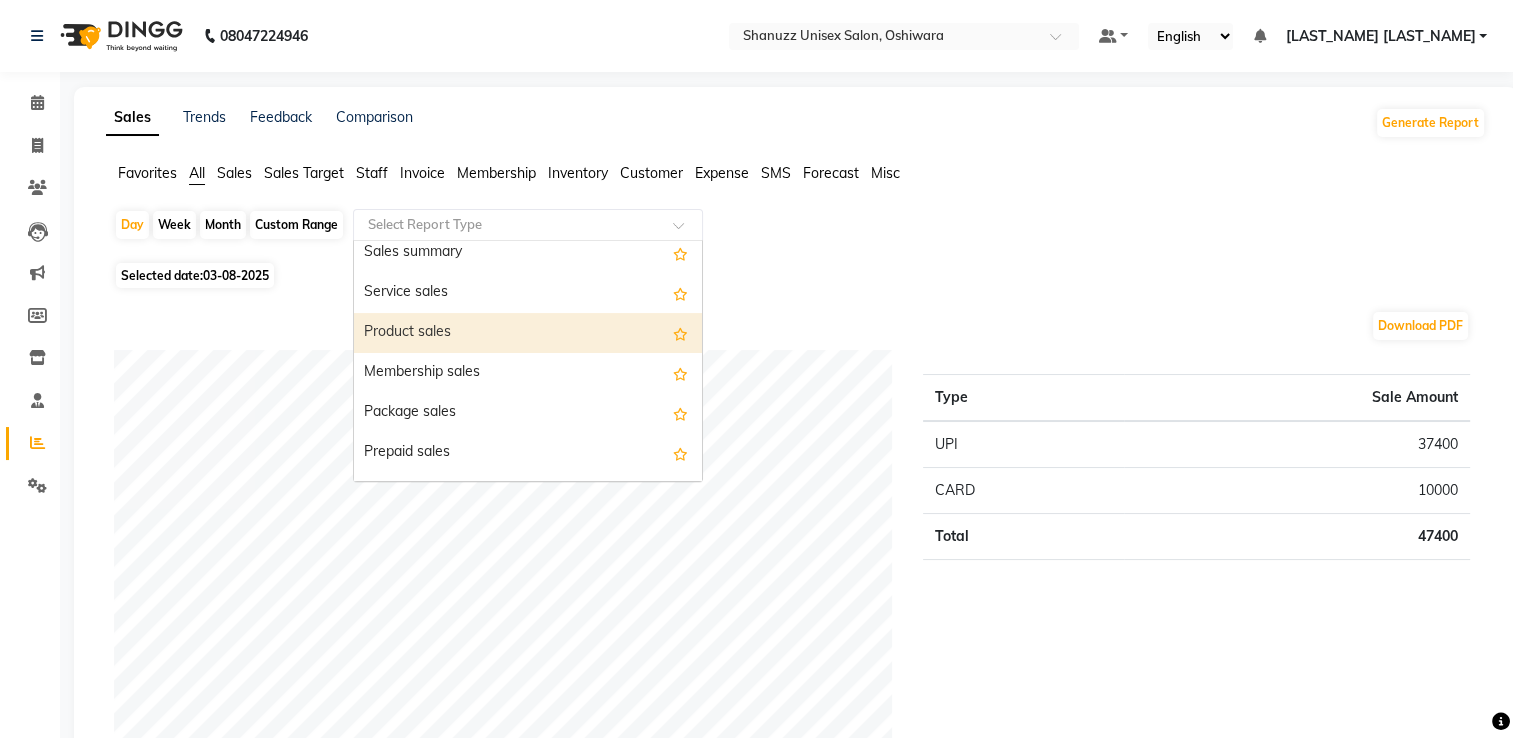 click on "Product sales" at bounding box center [528, 333] 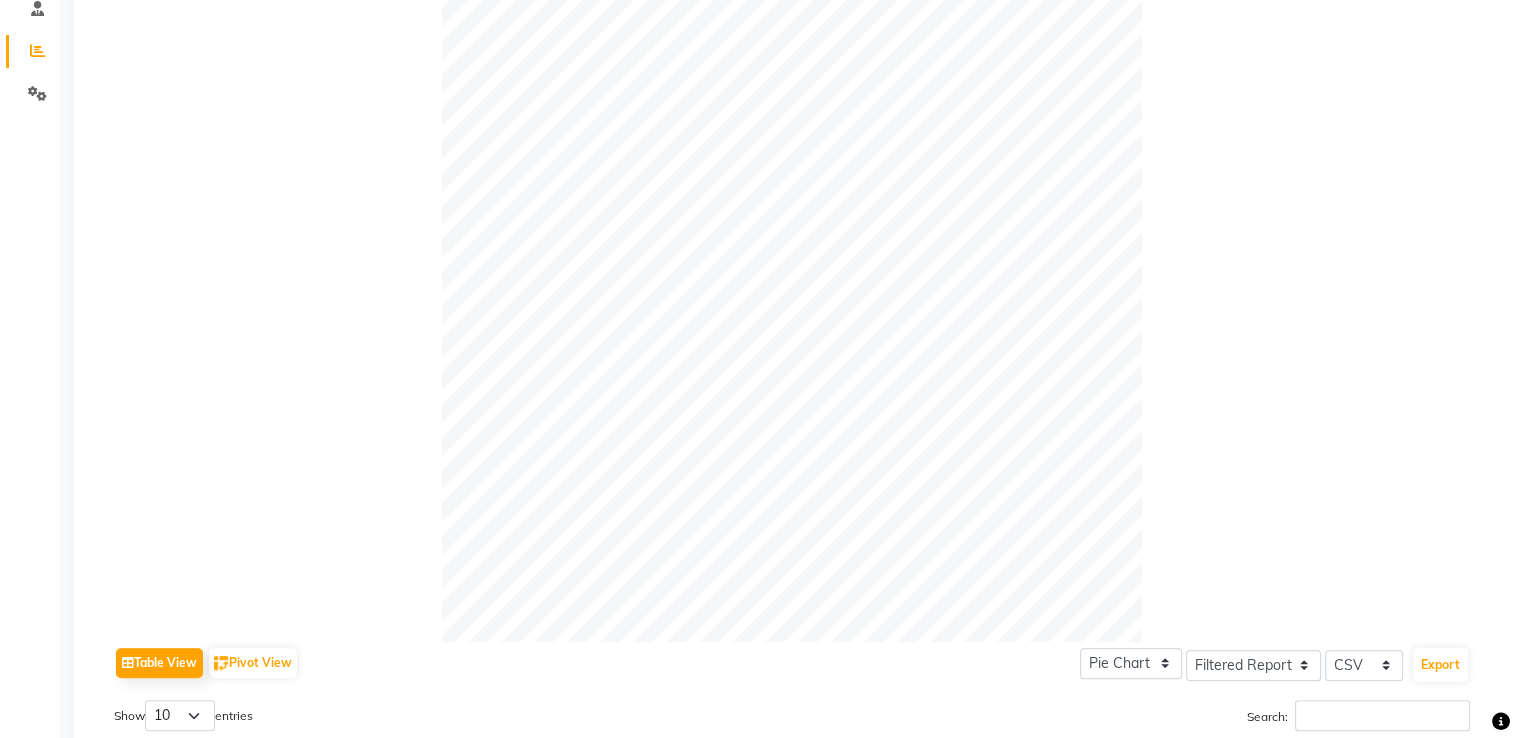 scroll, scrollTop: 0, scrollLeft: 0, axis: both 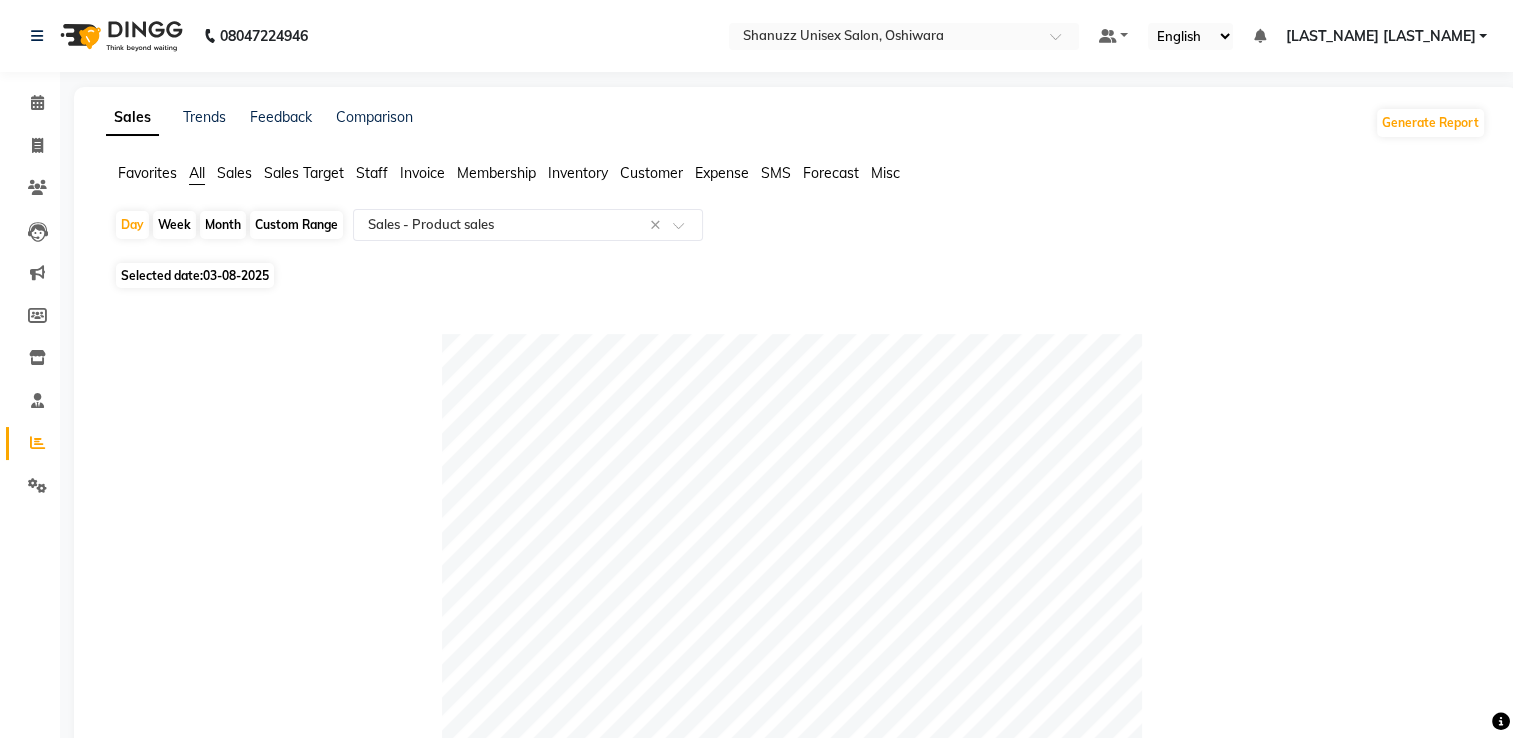 click on "Month" 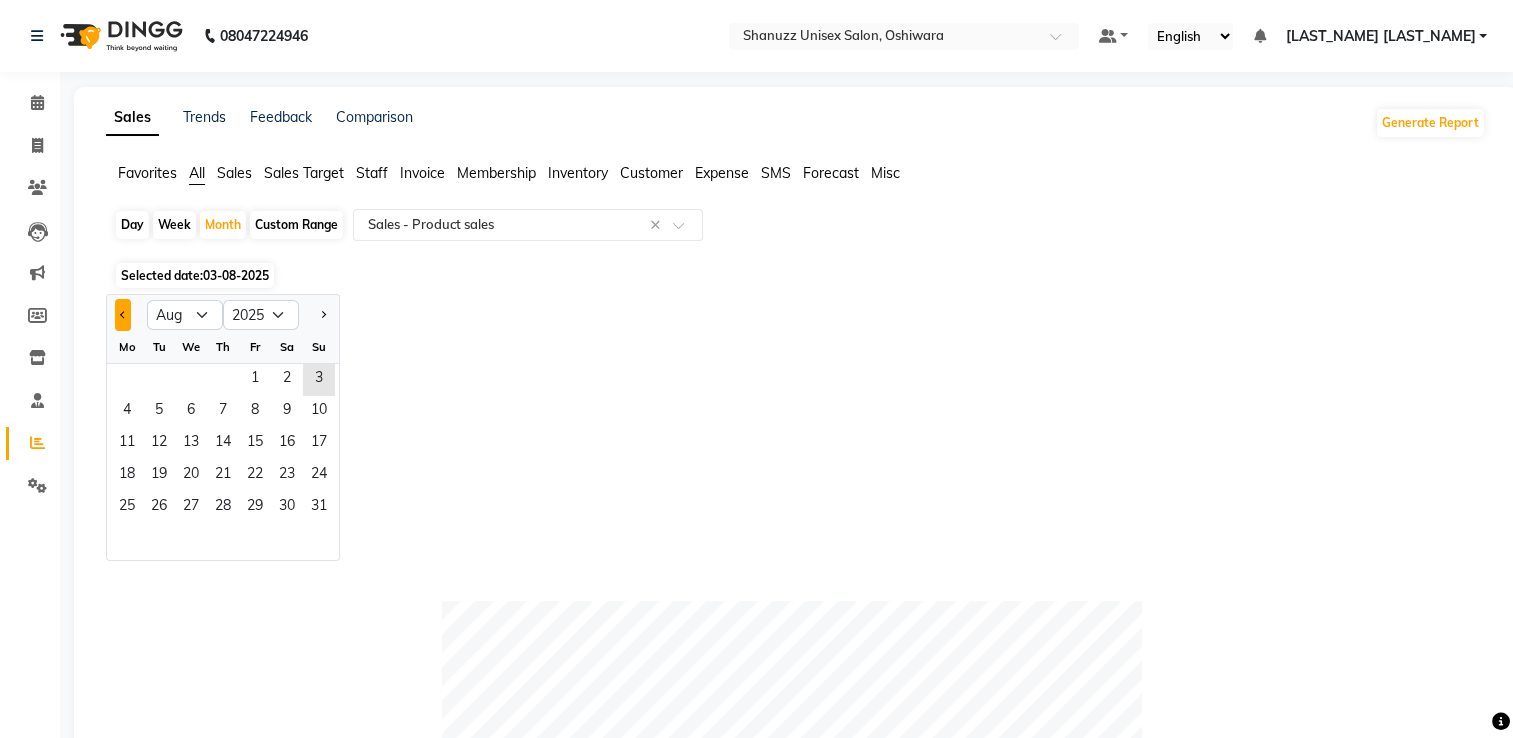 click 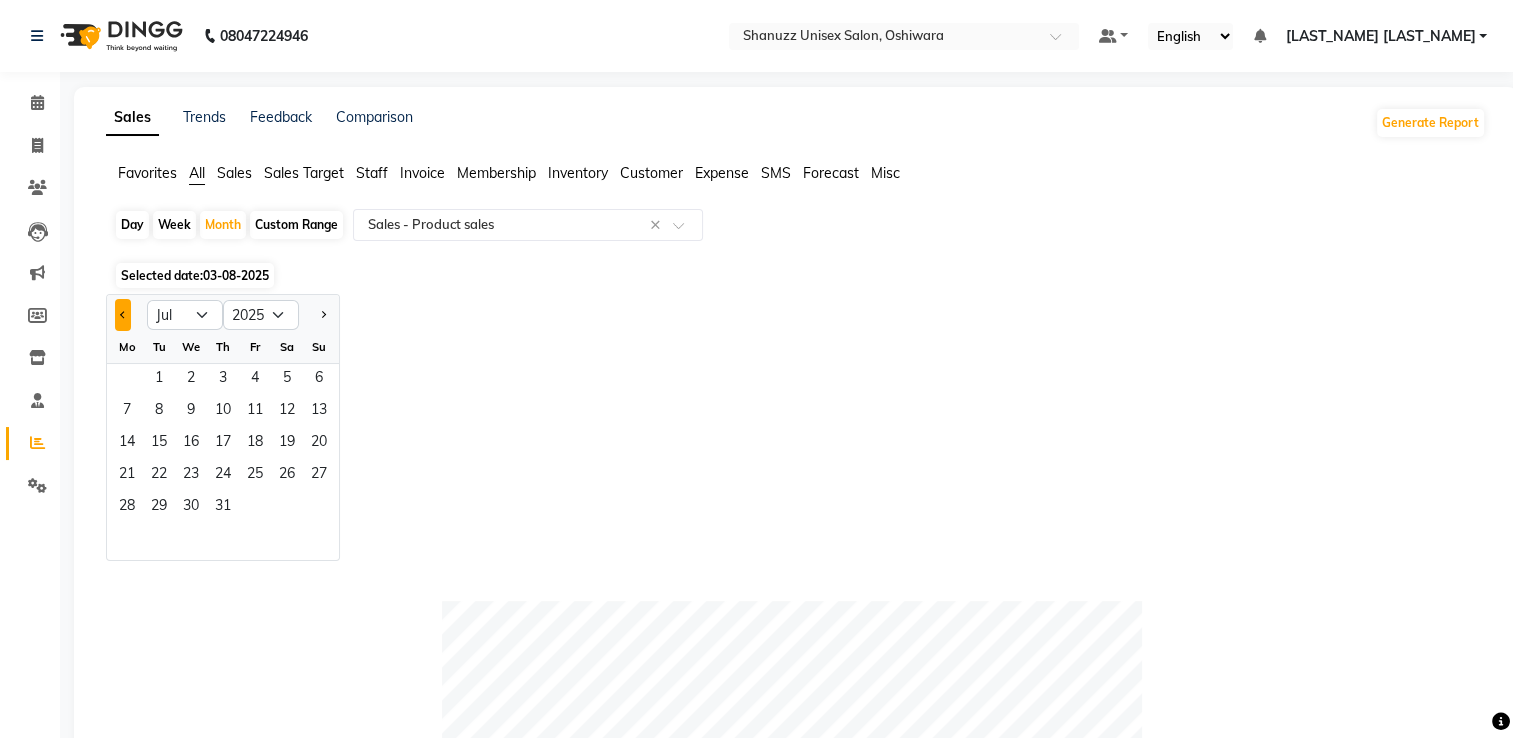 click 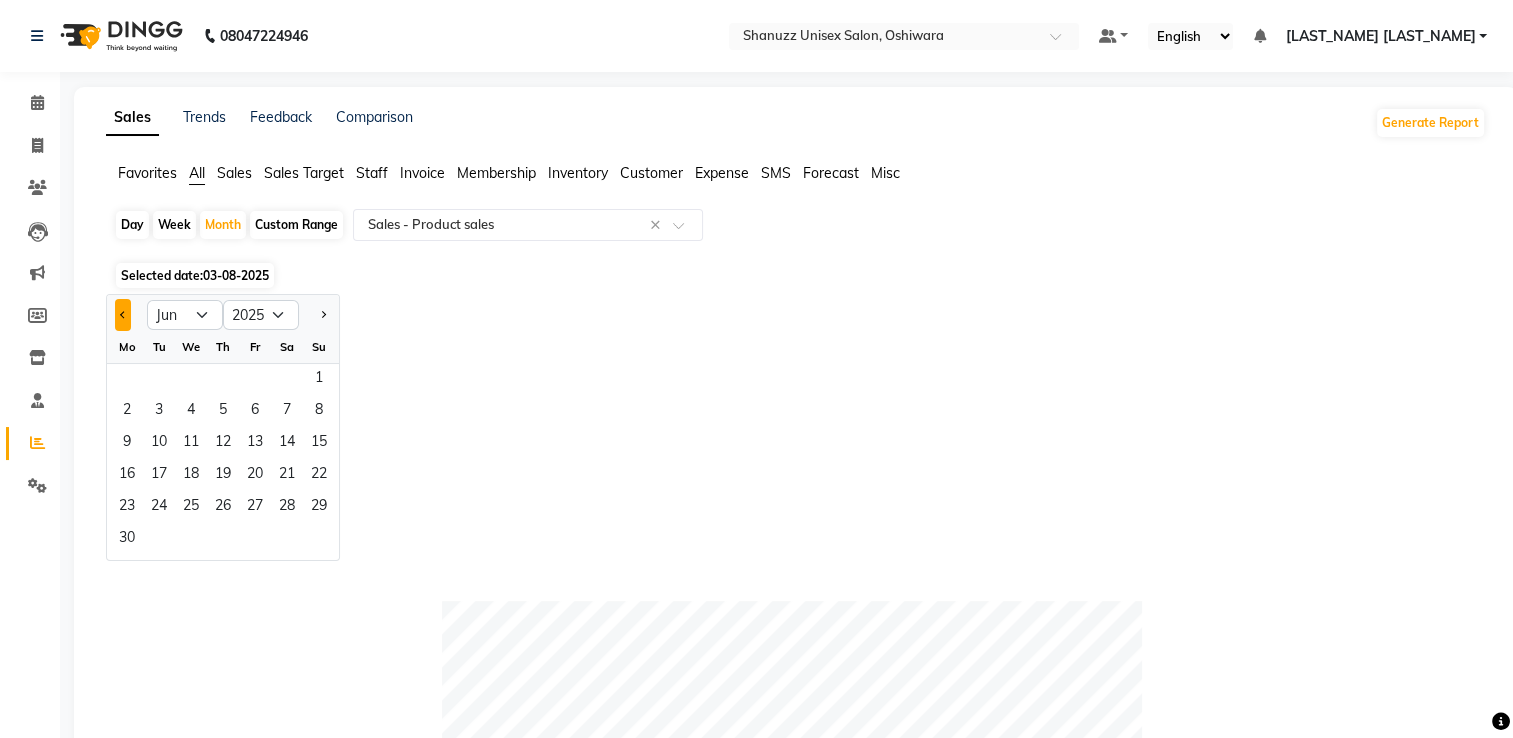 click 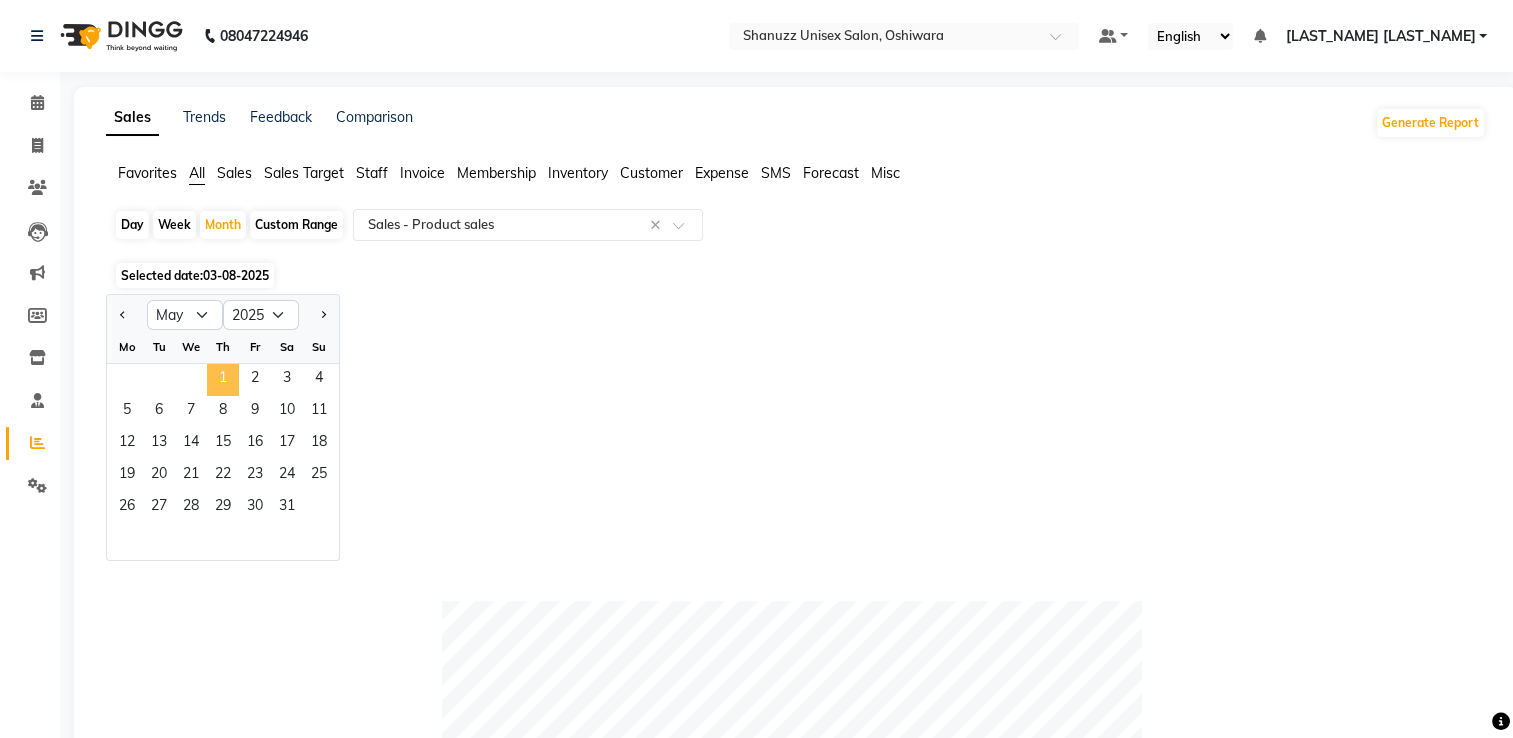click on "1" 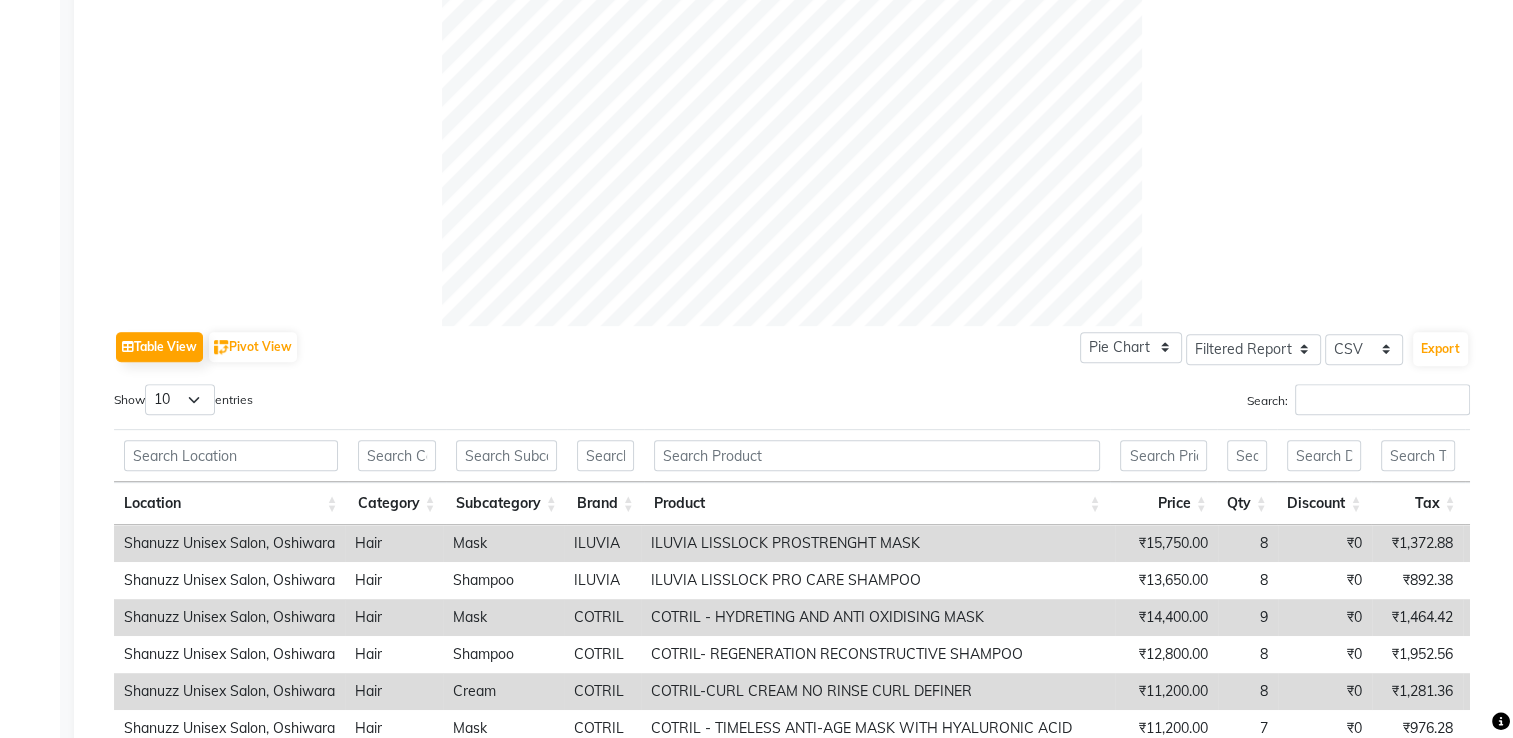 scroll, scrollTop: 1044, scrollLeft: 0, axis: vertical 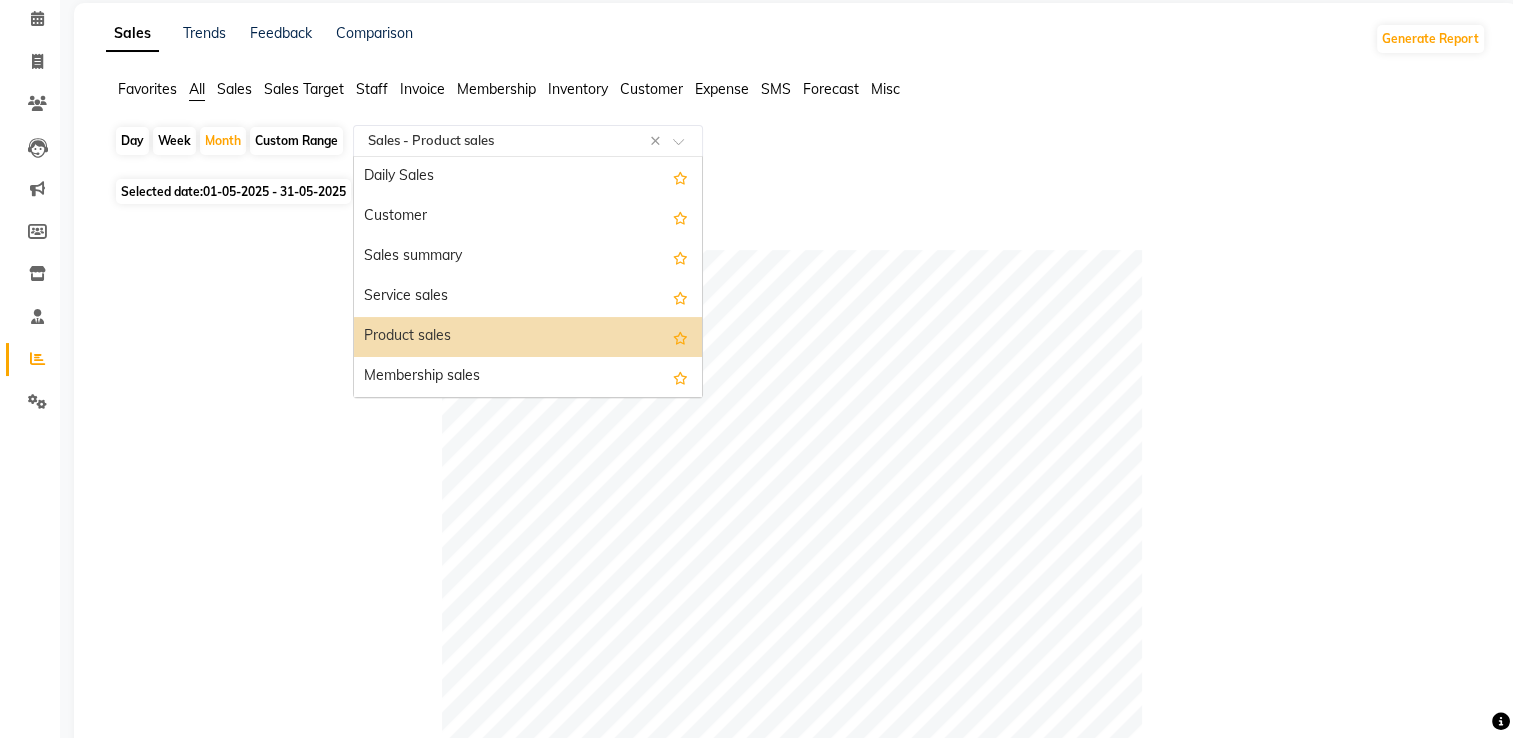 click 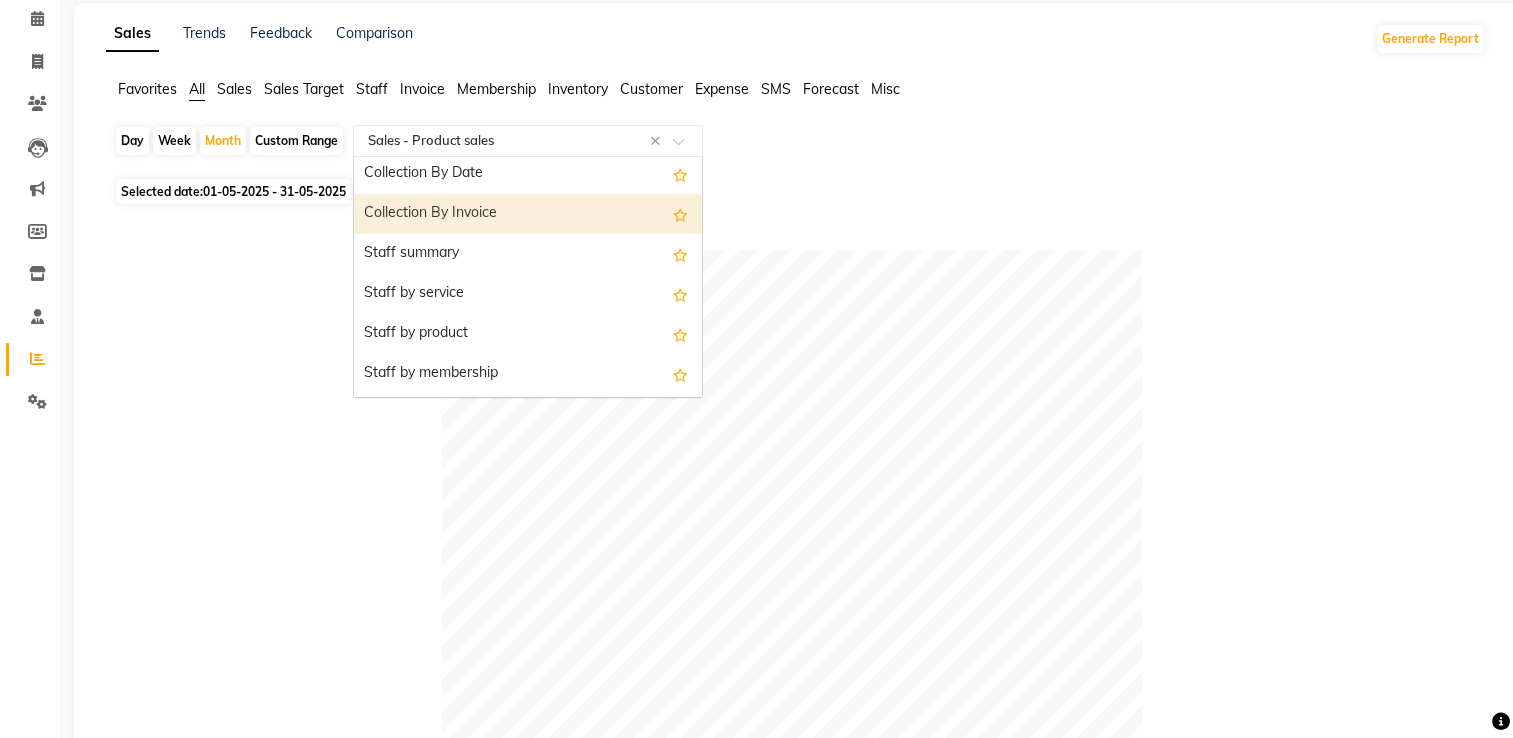 scroll, scrollTop: 644, scrollLeft: 0, axis: vertical 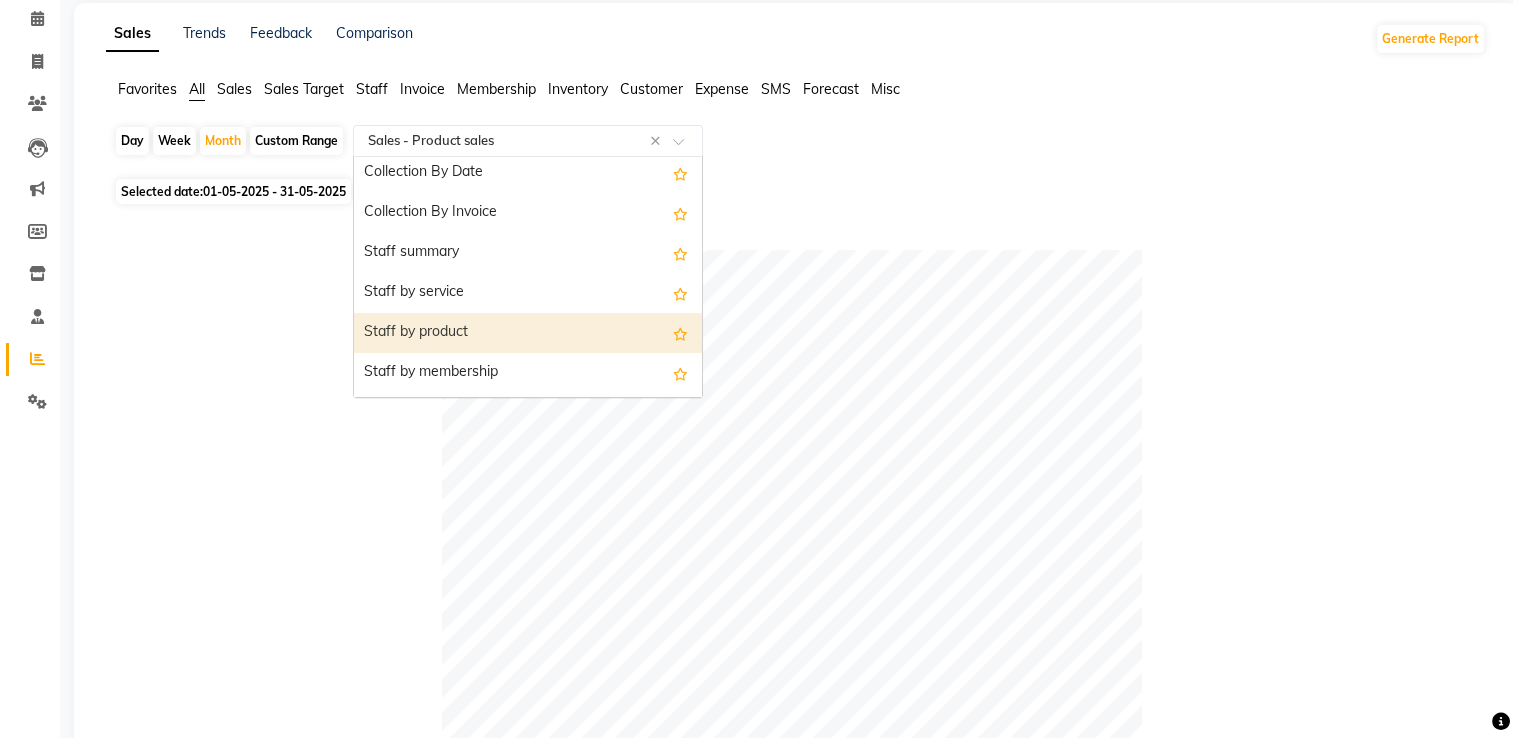 click on "Staff by product" at bounding box center (528, 333) 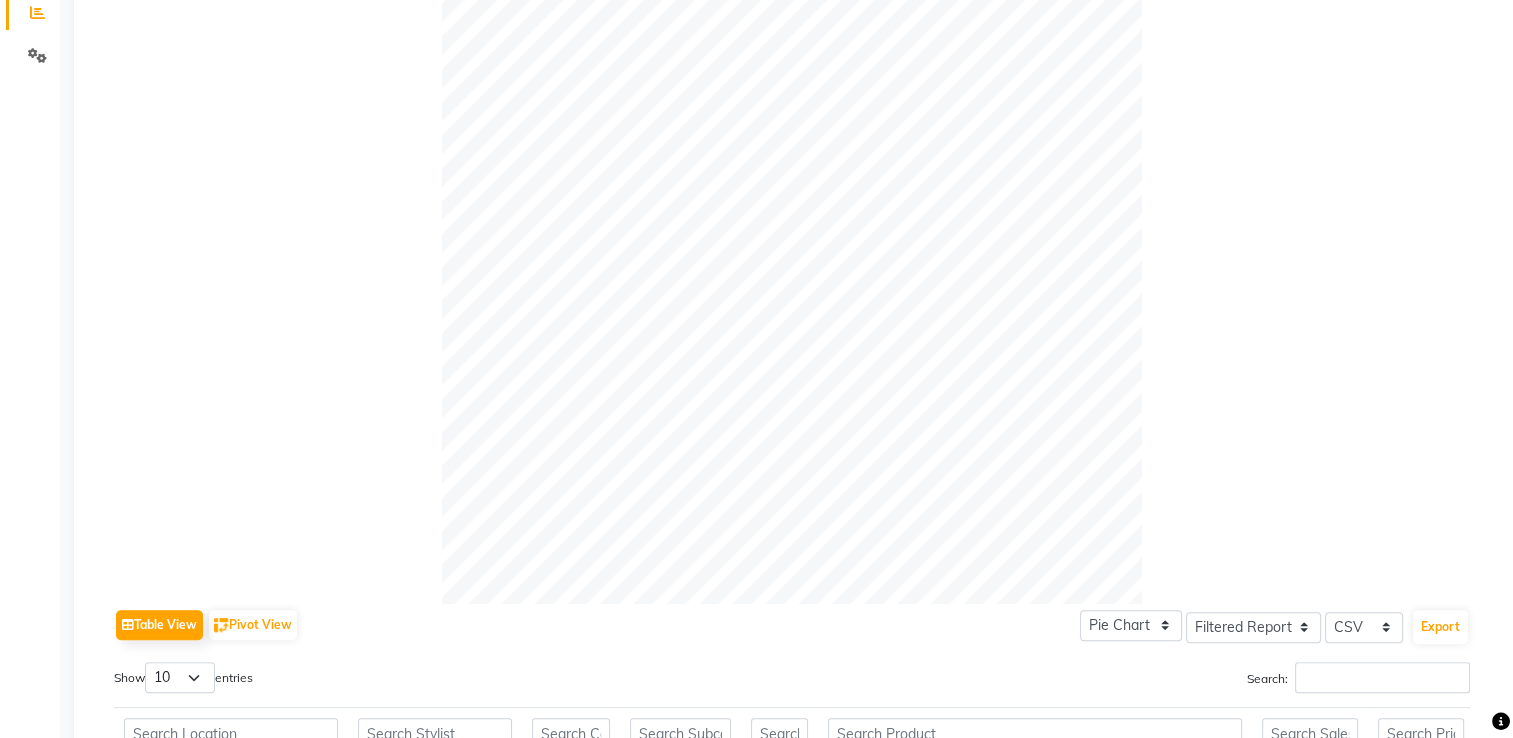 scroll, scrollTop: 0, scrollLeft: 0, axis: both 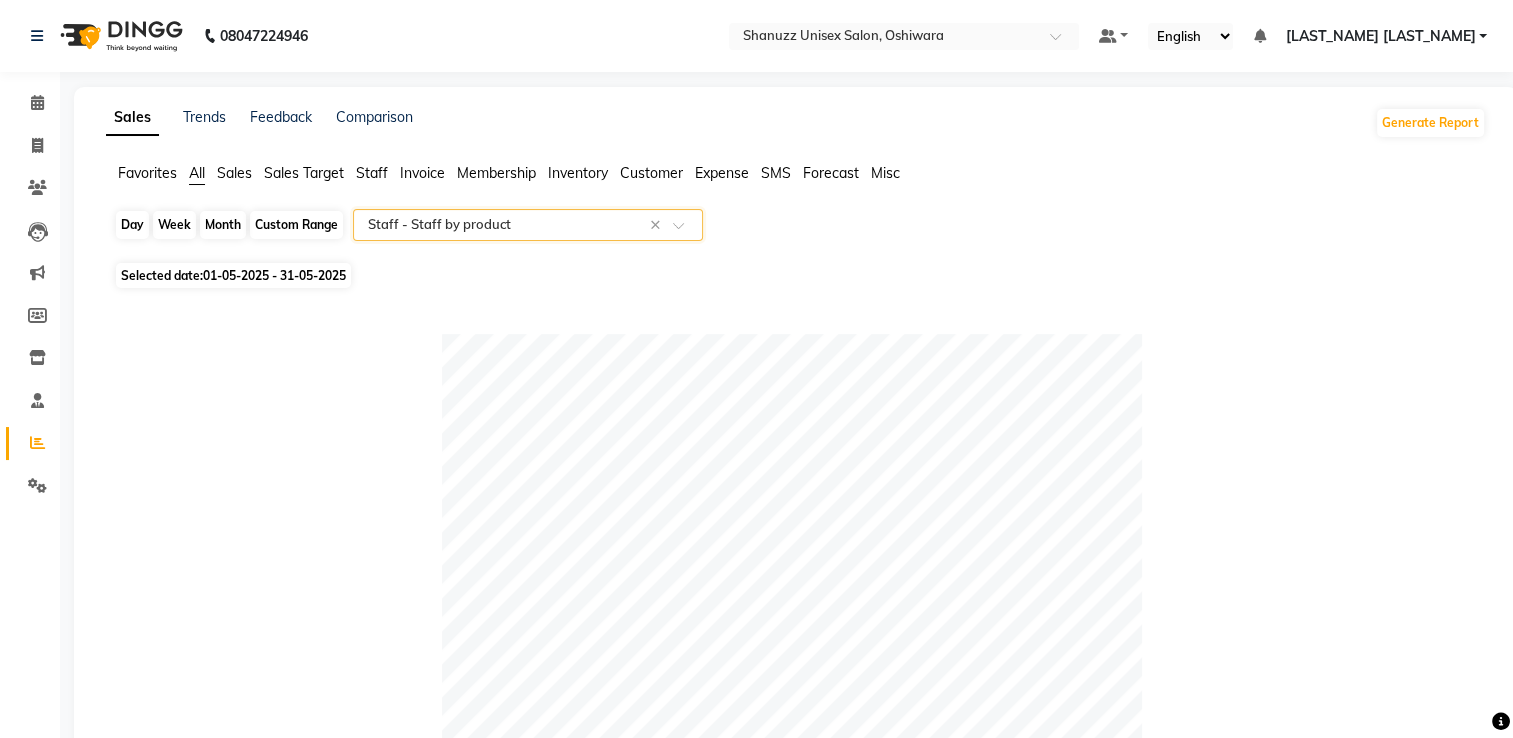 click on "Month" 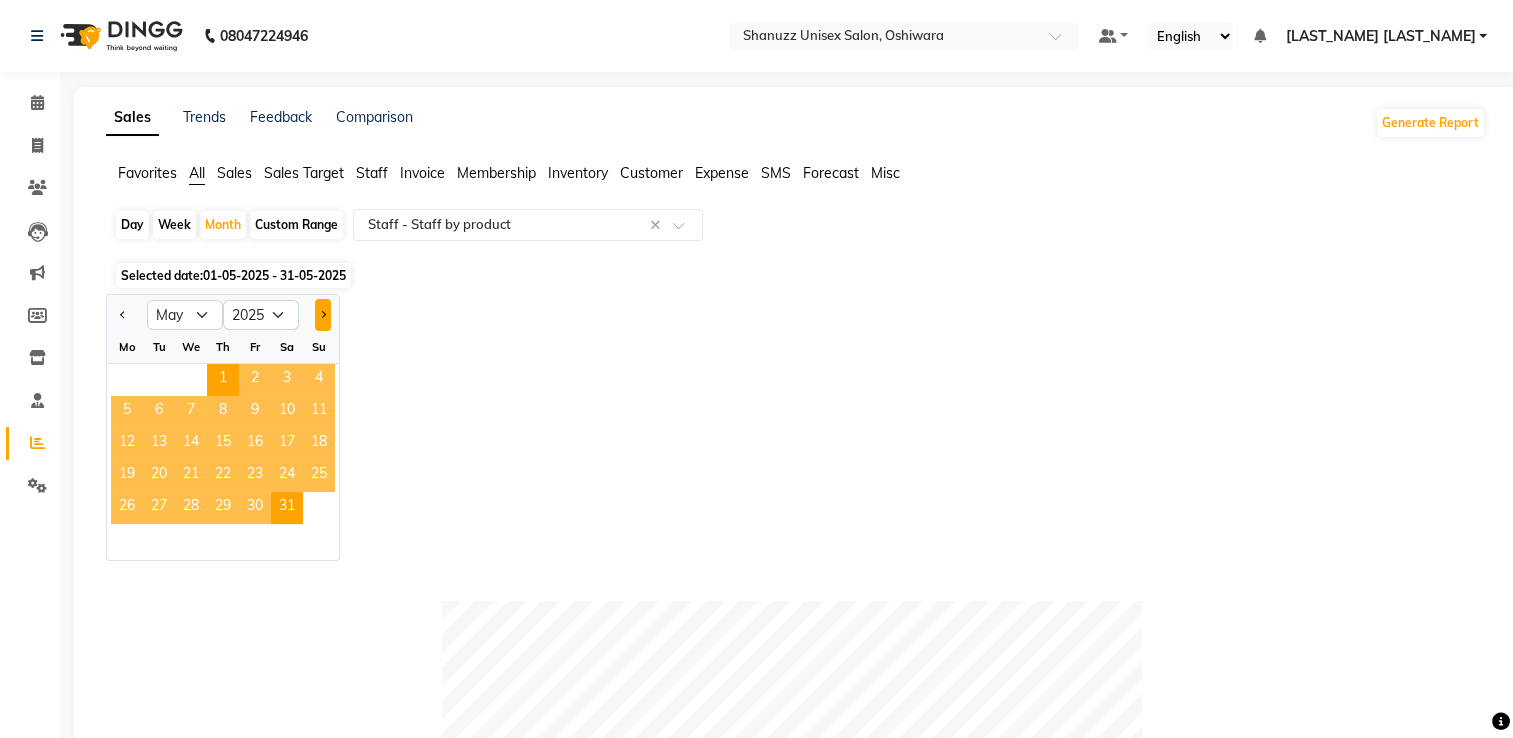 click 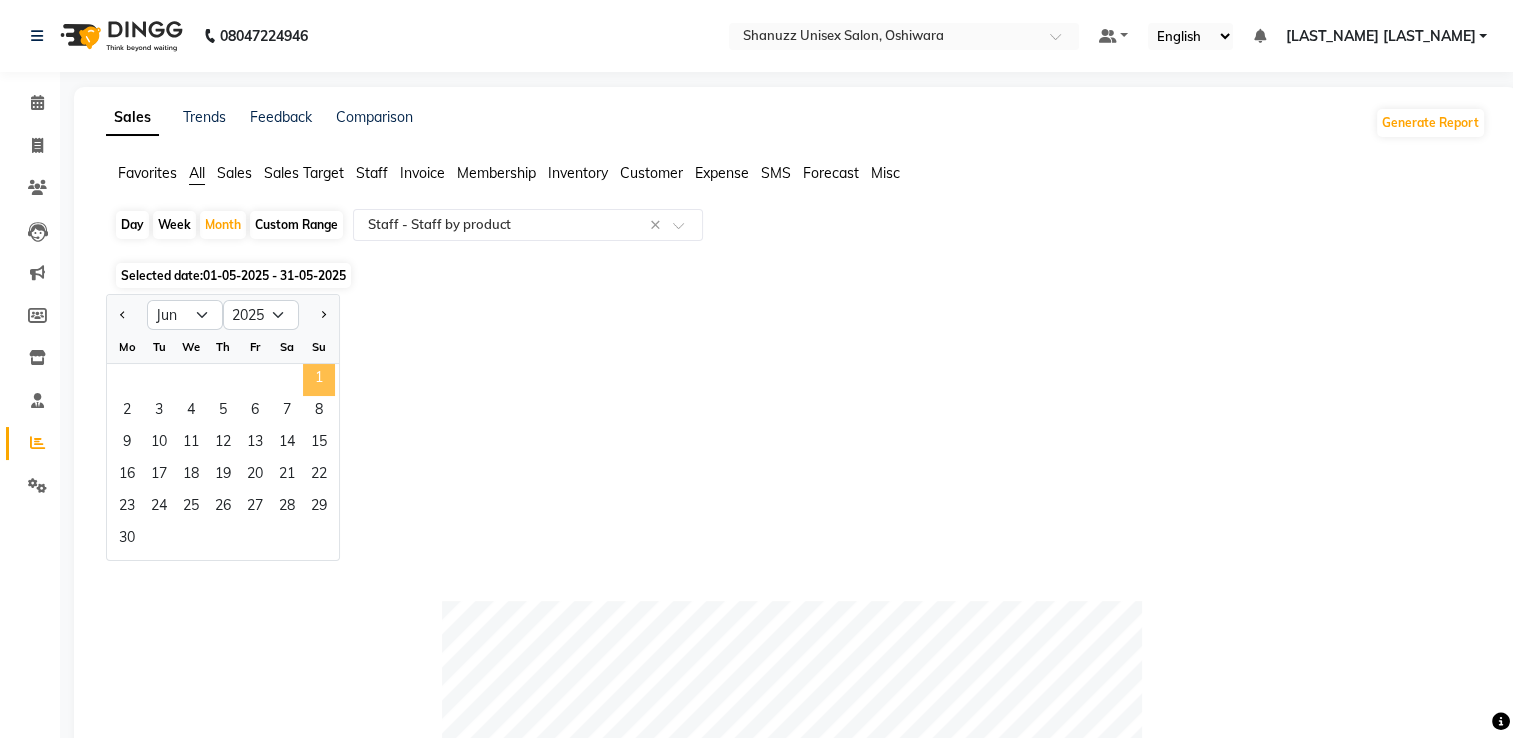 click on "1" 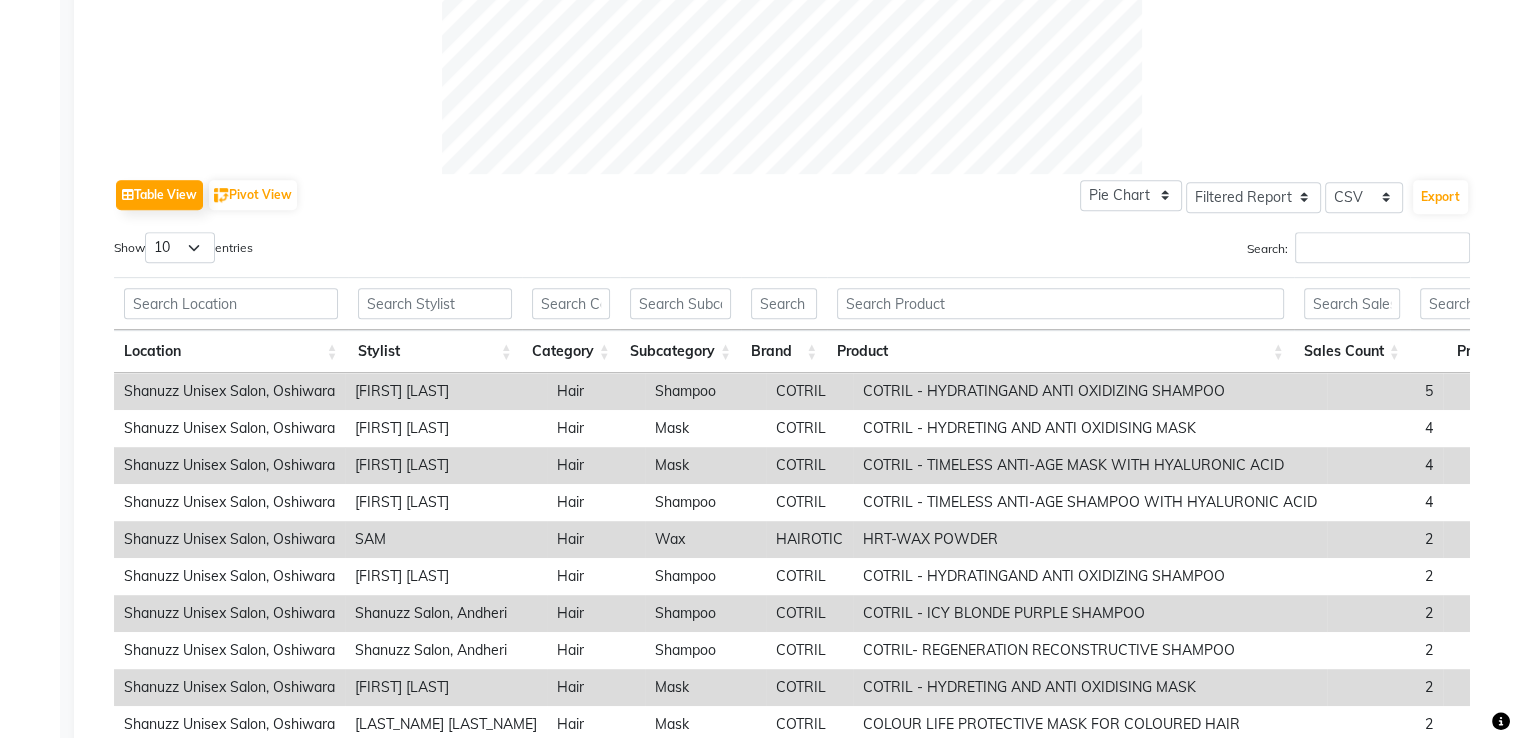 scroll, scrollTop: 1036, scrollLeft: 0, axis: vertical 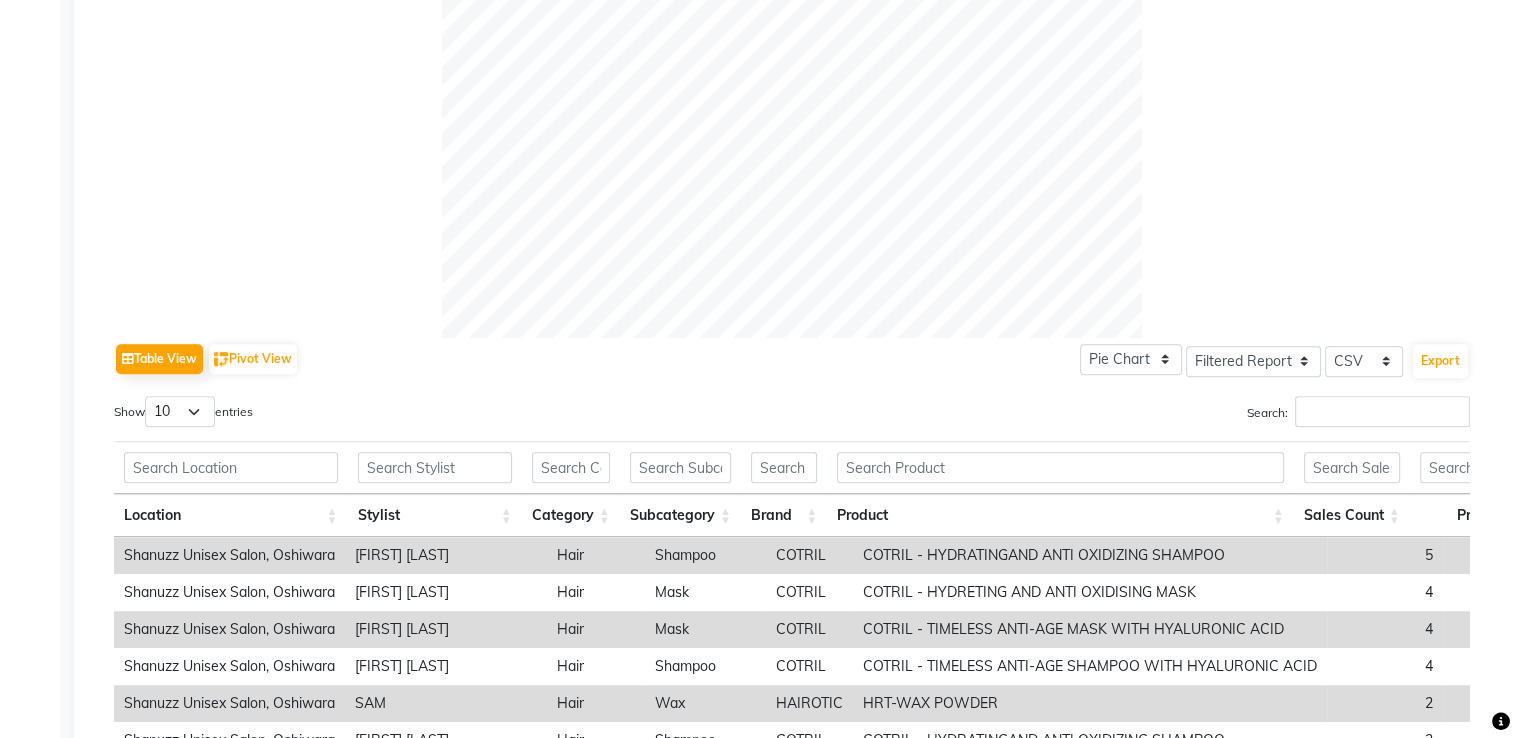 click on "Category" at bounding box center [571, 515] 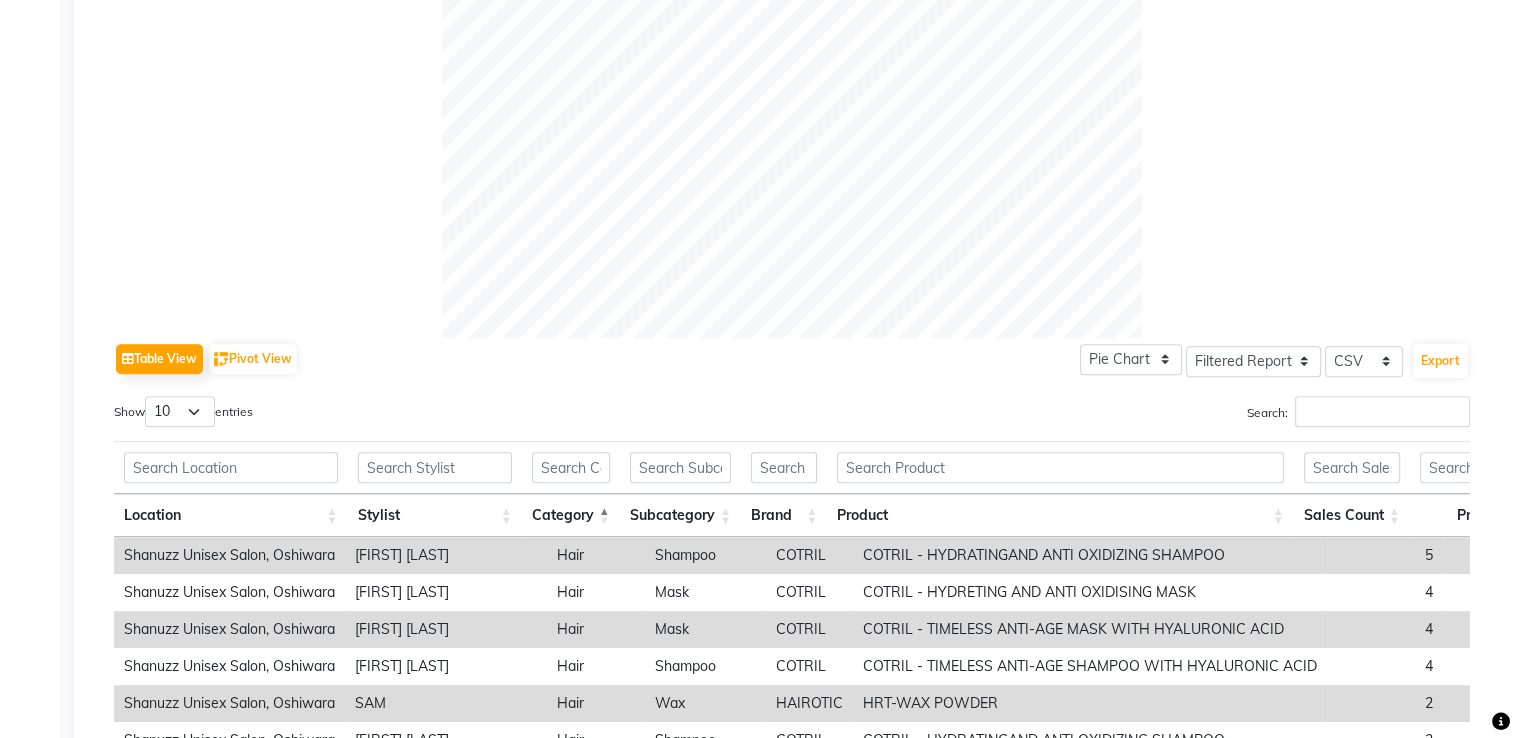 scroll 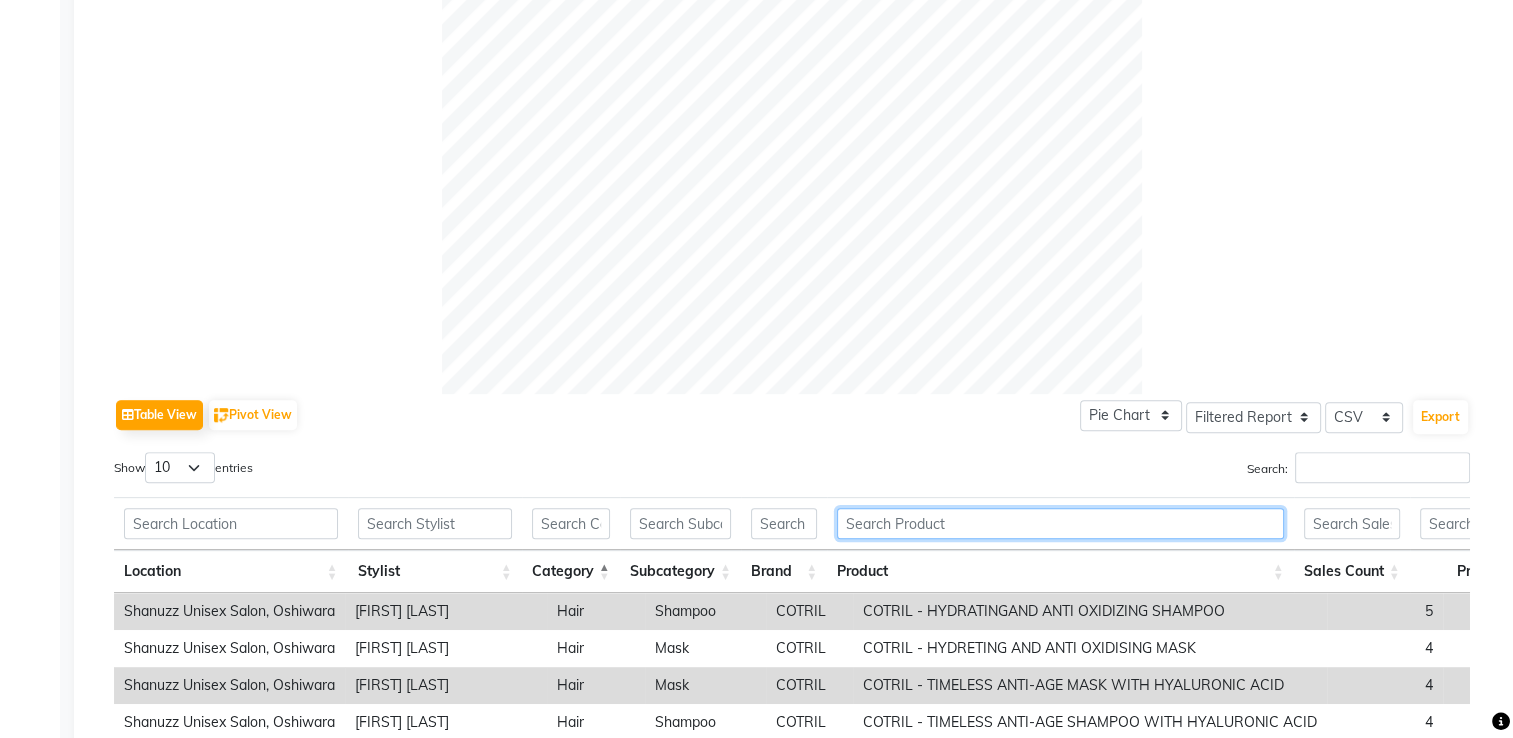 click at bounding box center (1060, 523) 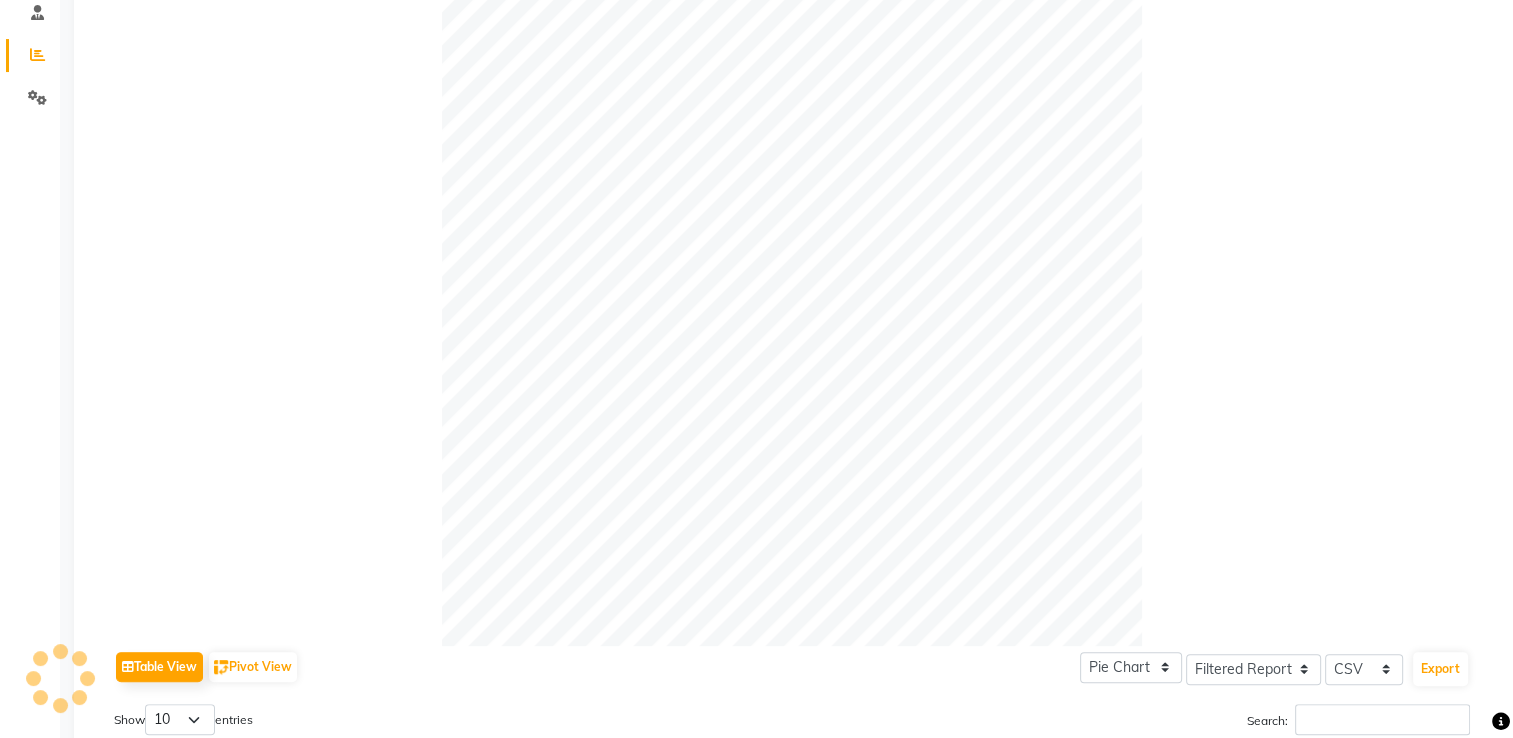 scroll, scrollTop: 0, scrollLeft: 0, axis: both 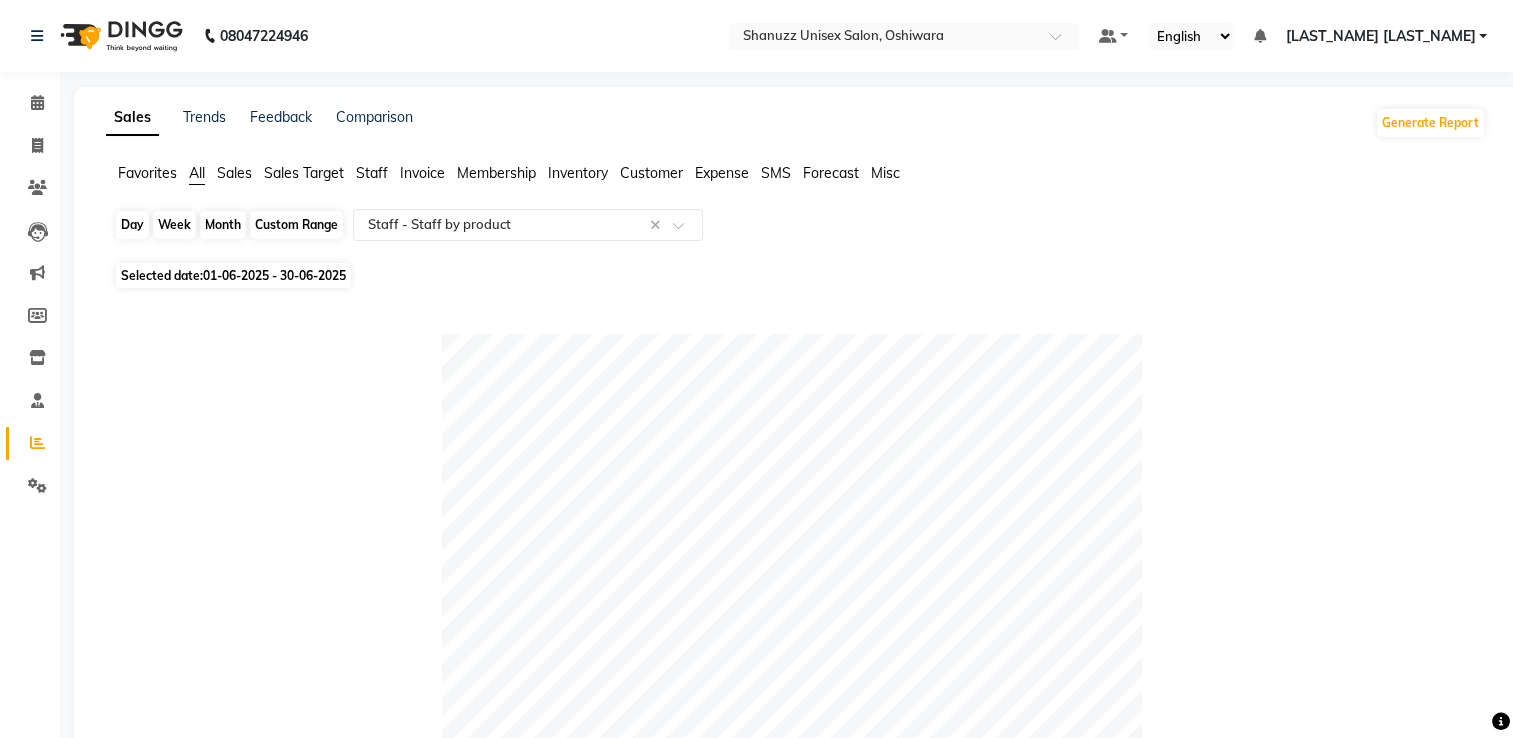 type on "COTRIL" 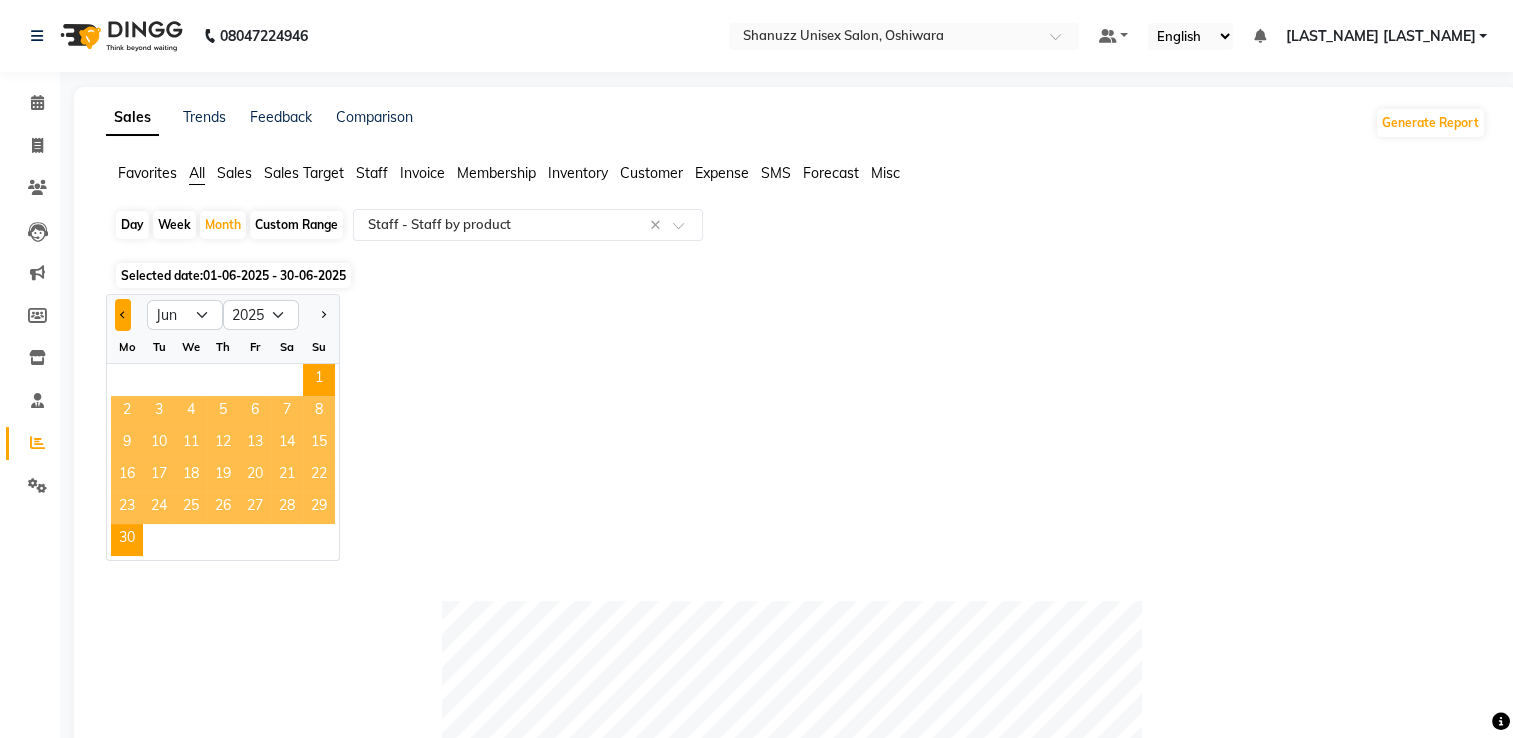 click 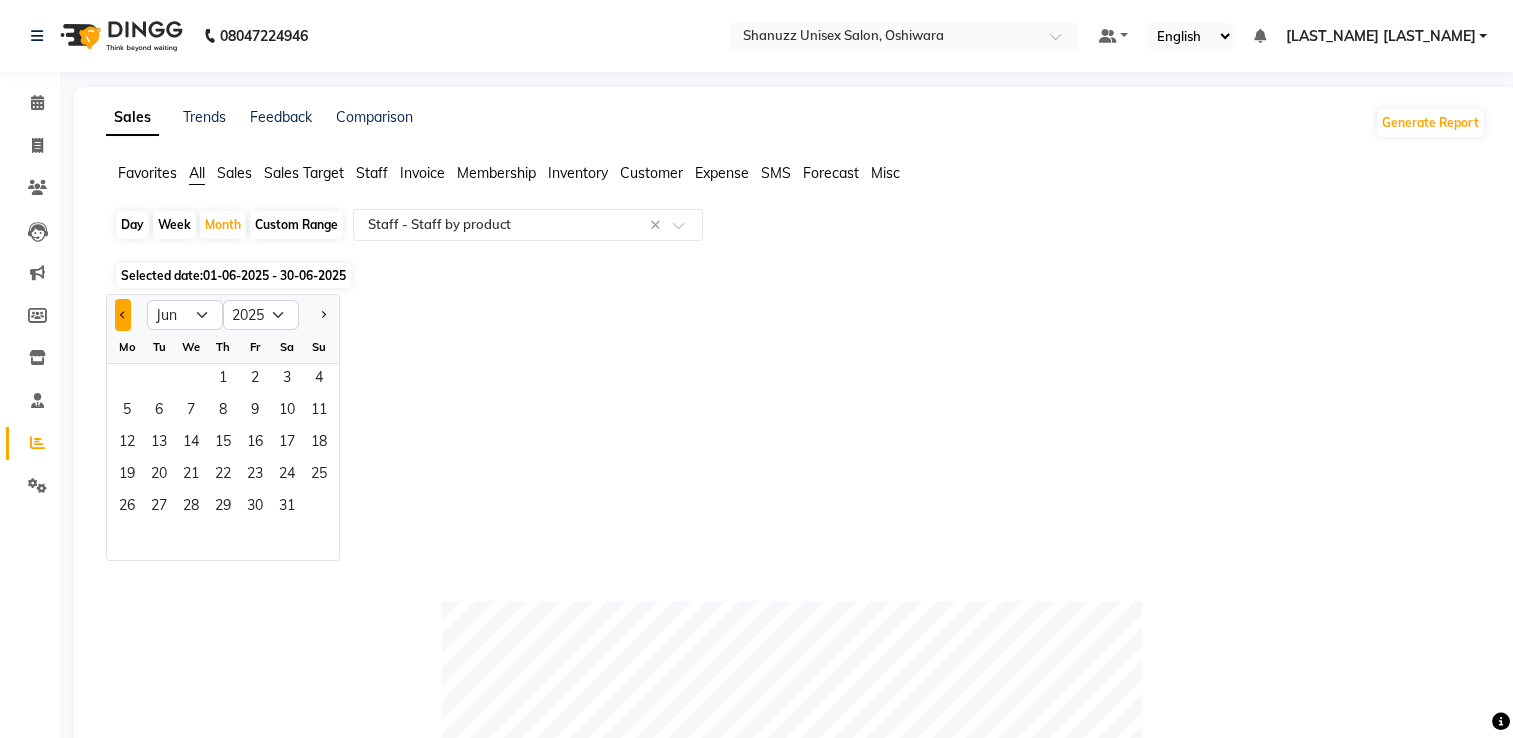 select on "5" 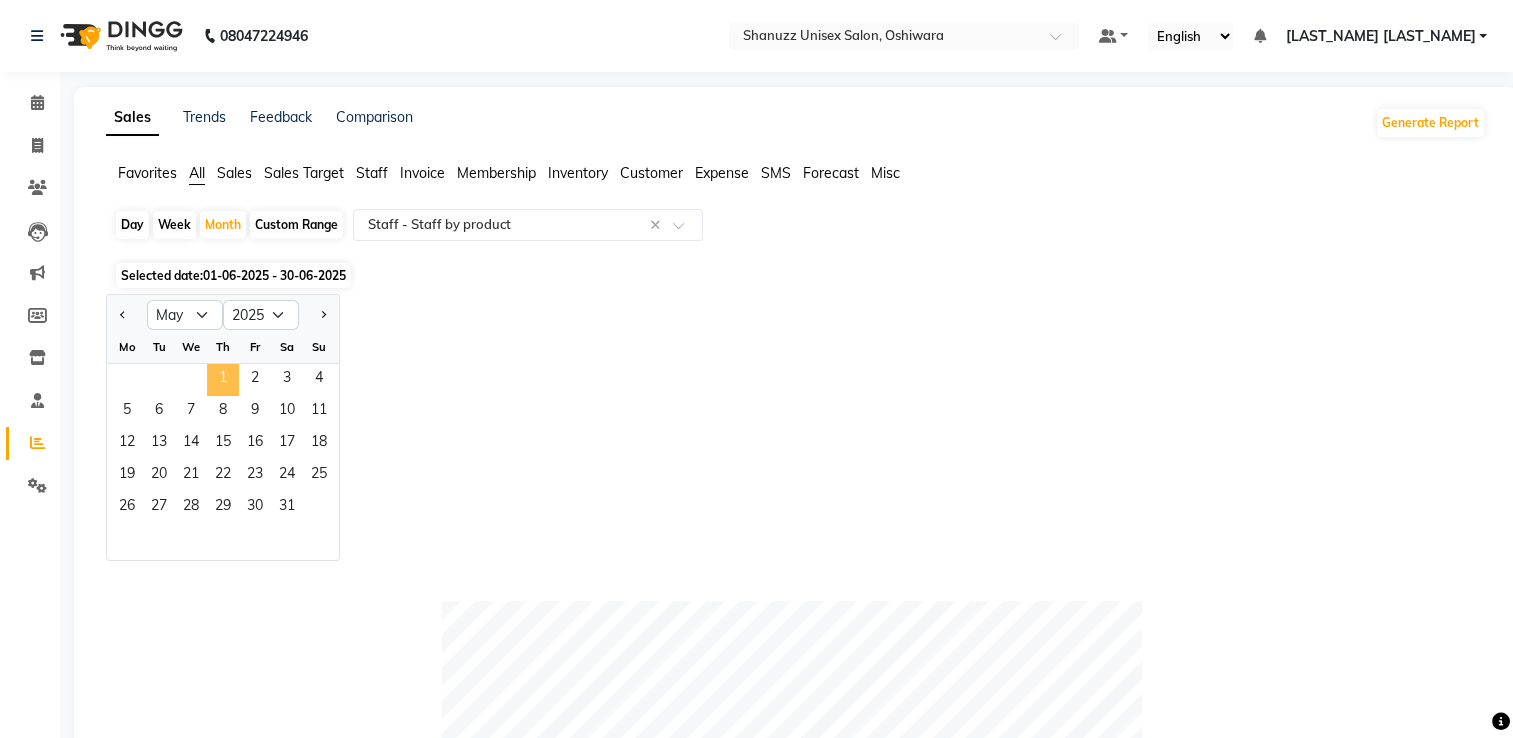 click on "1" 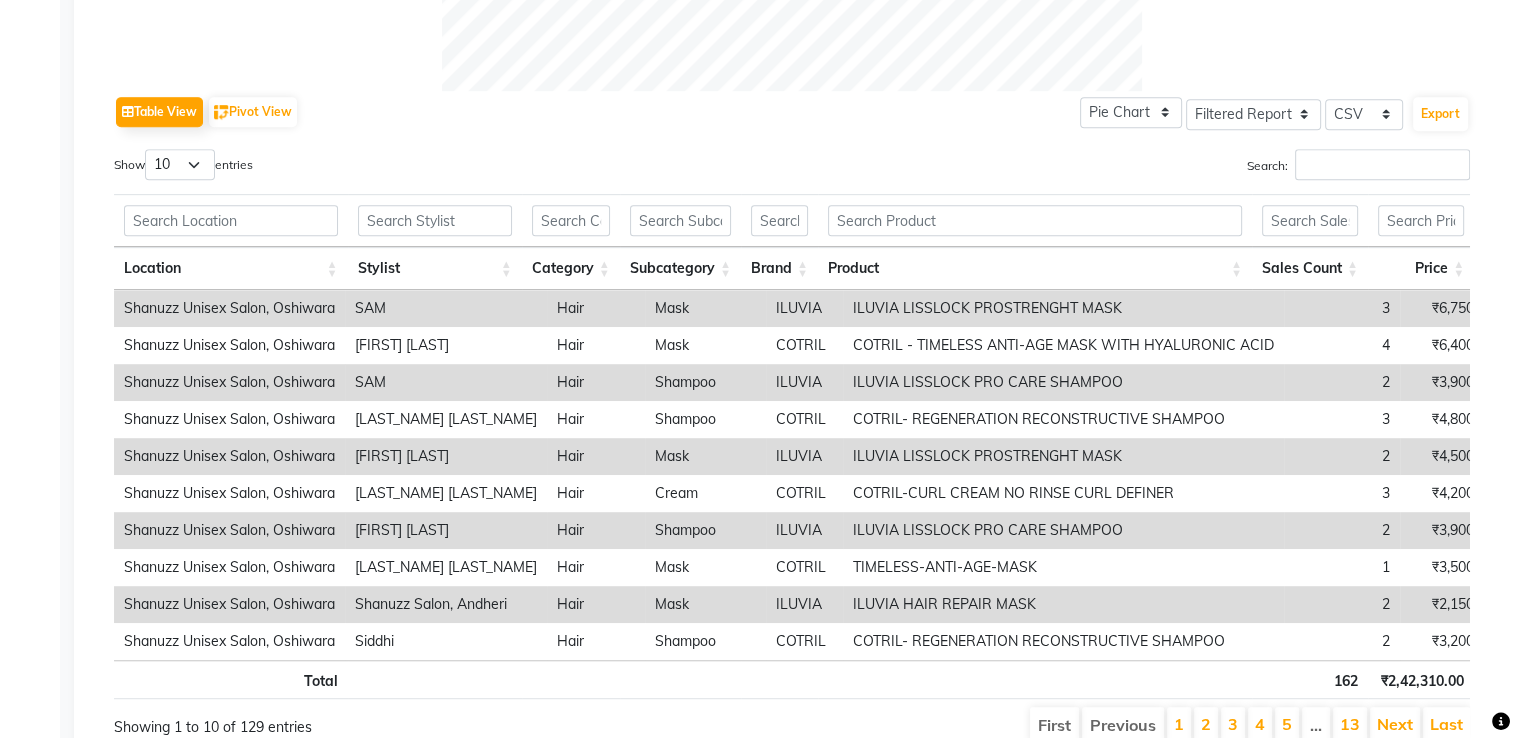 scroll, scrollTop: 1044, scrollLeft: 0, axis: vertical 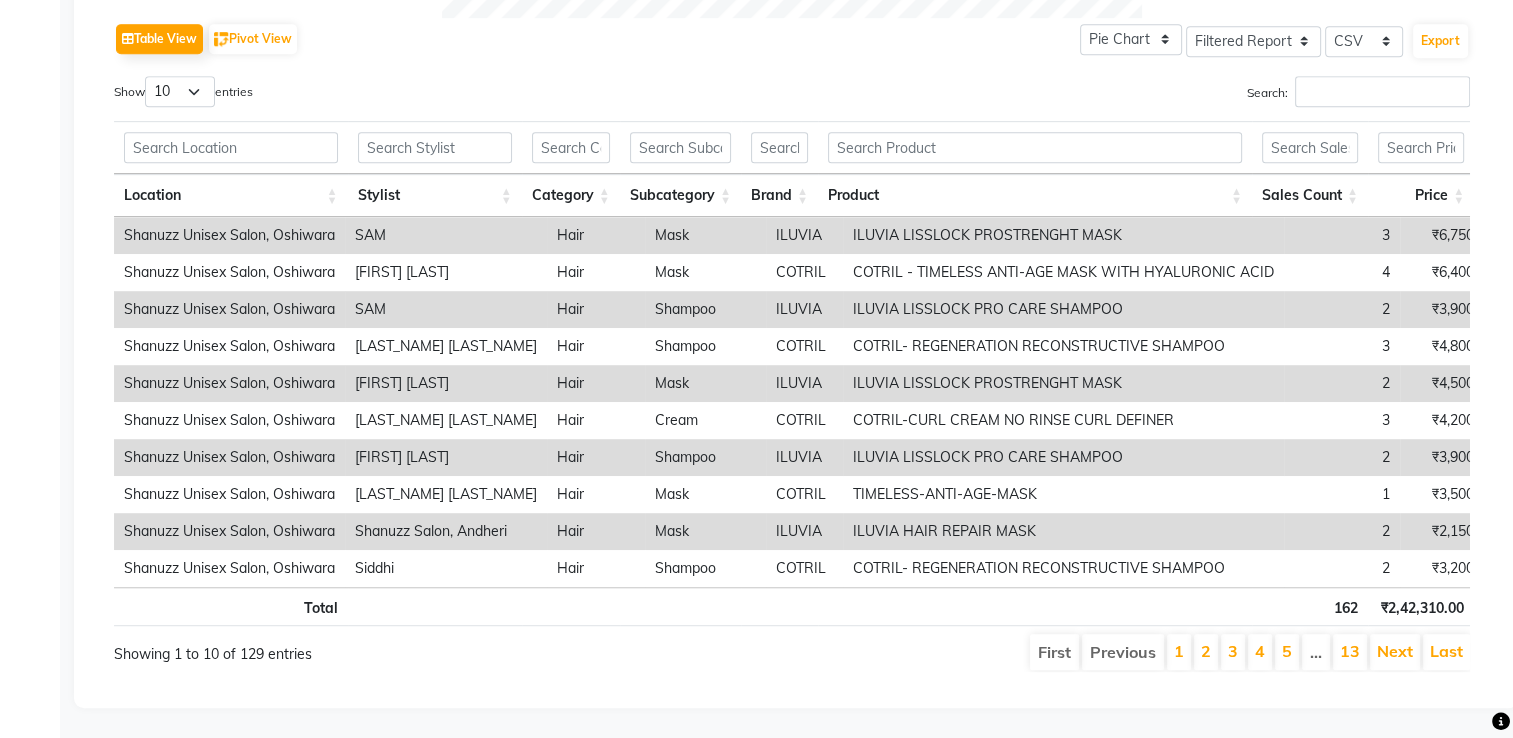 click on "Hair" at bounding box center (596, 568) 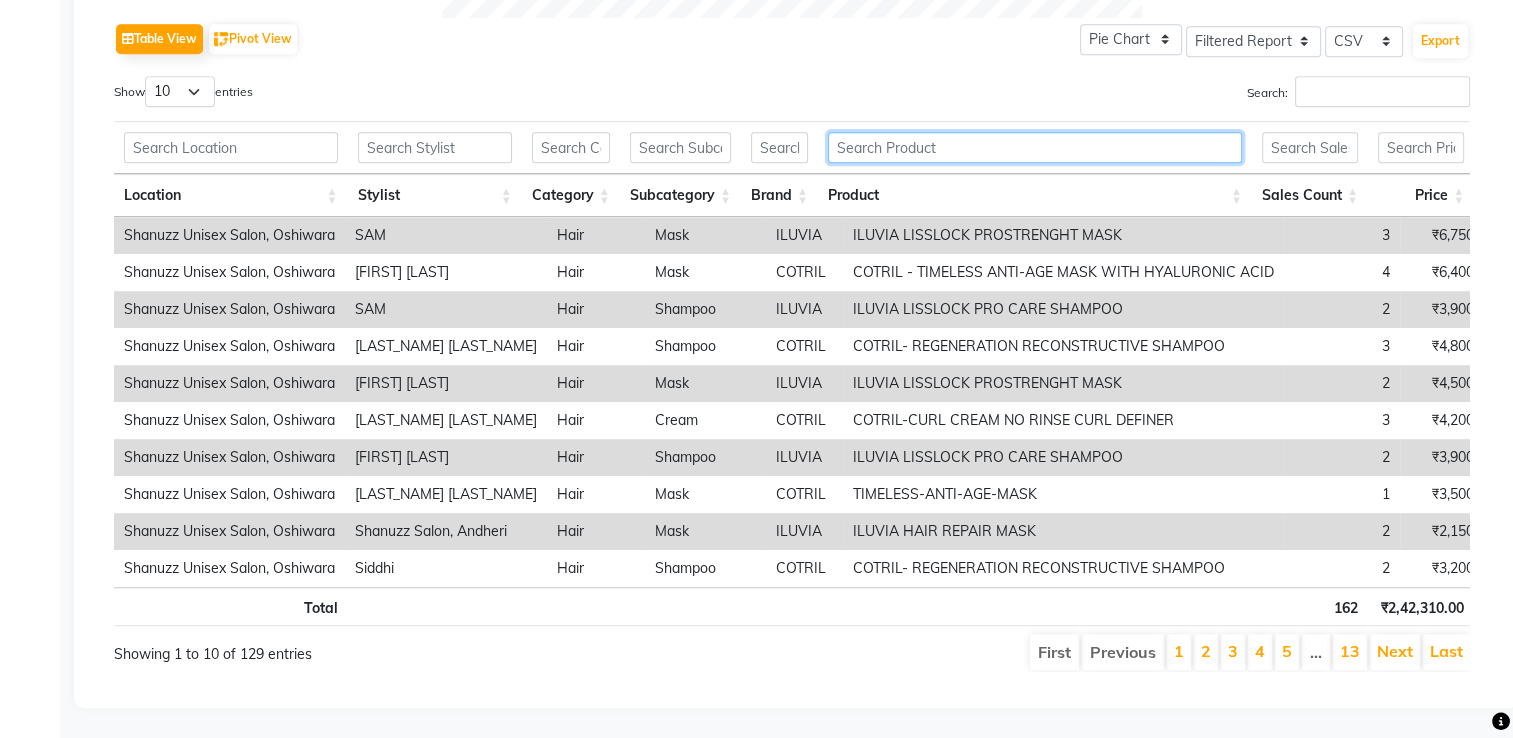click at bounding box center (1035, 147) 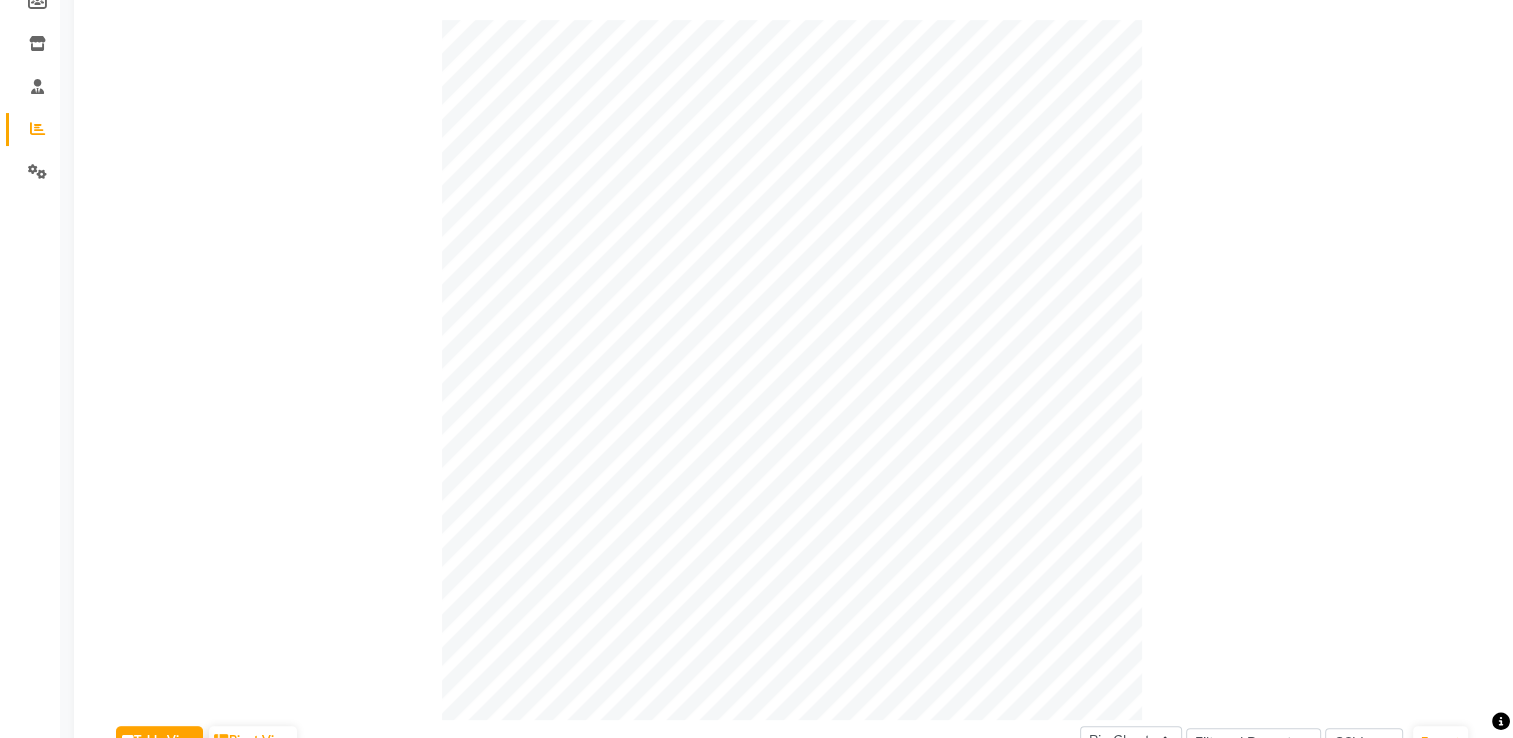 scroll, scrollTop: 0, scrollLeft: 0, axis: both 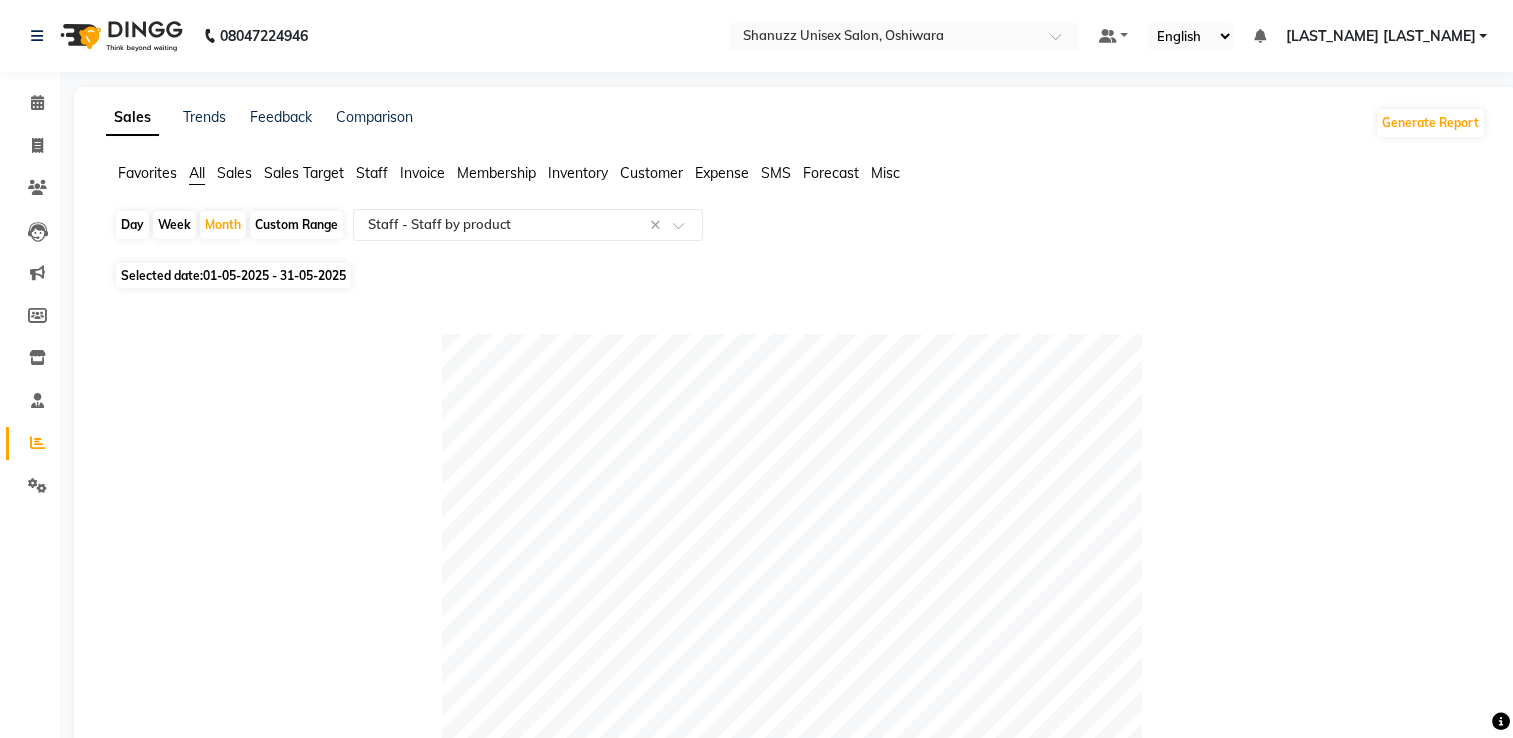 type on "COTRIL" 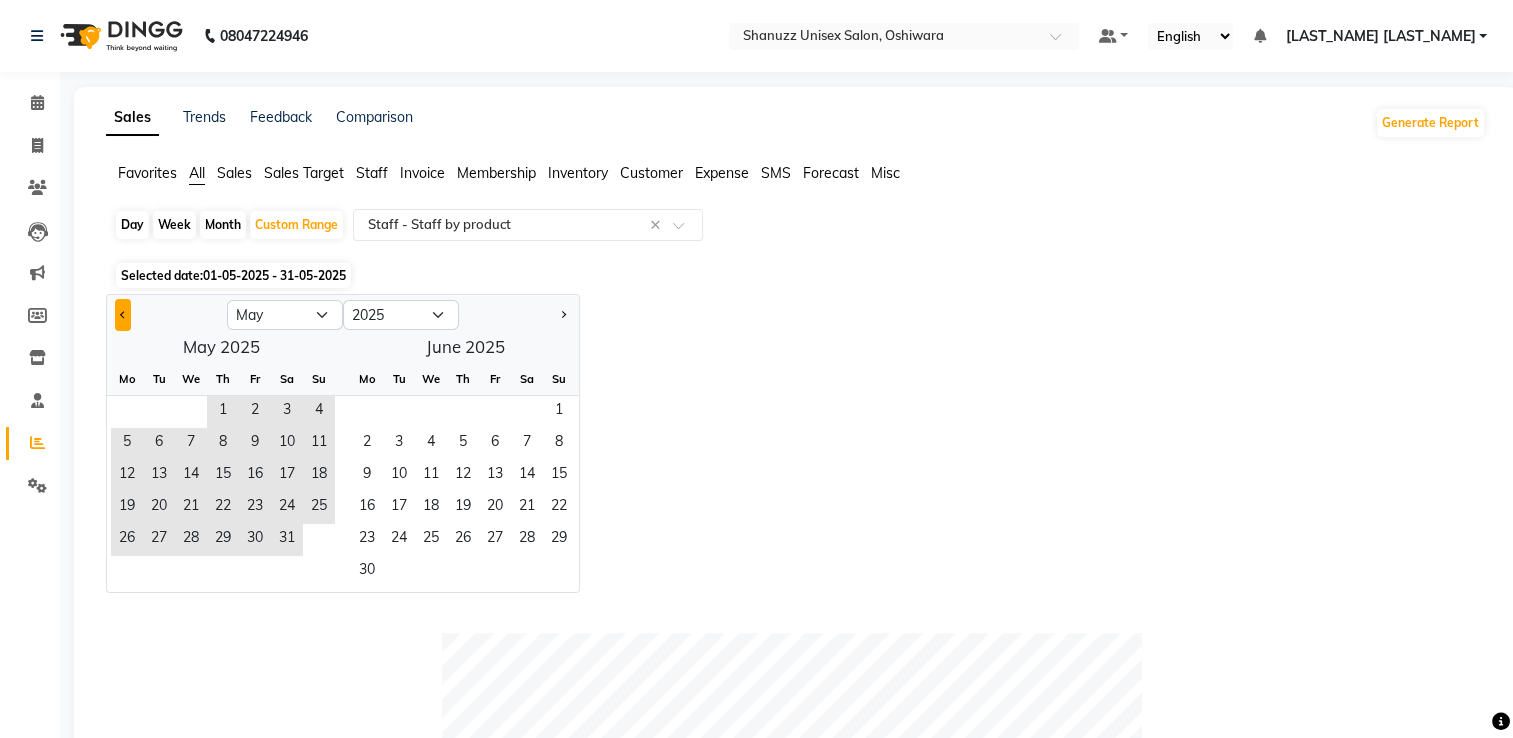 click 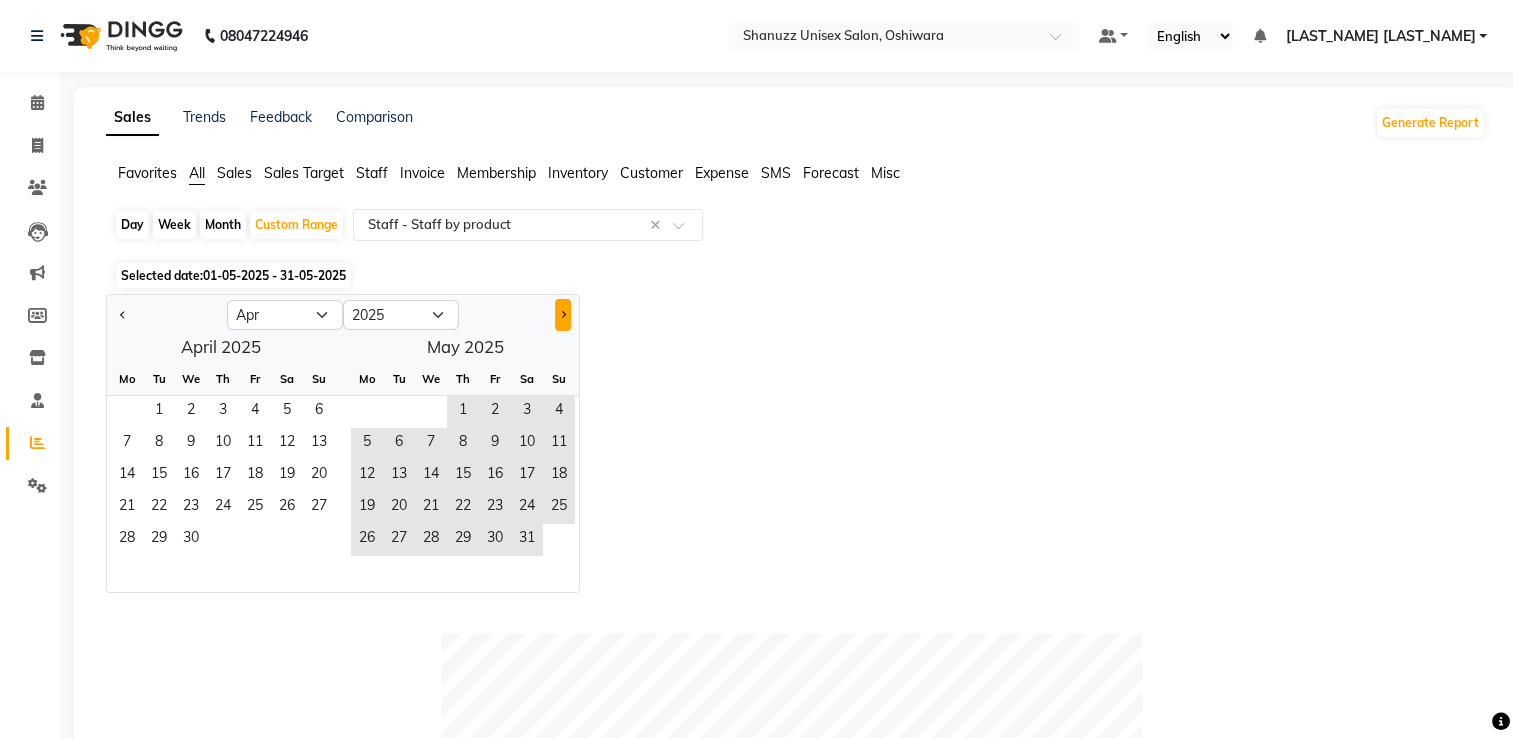 click 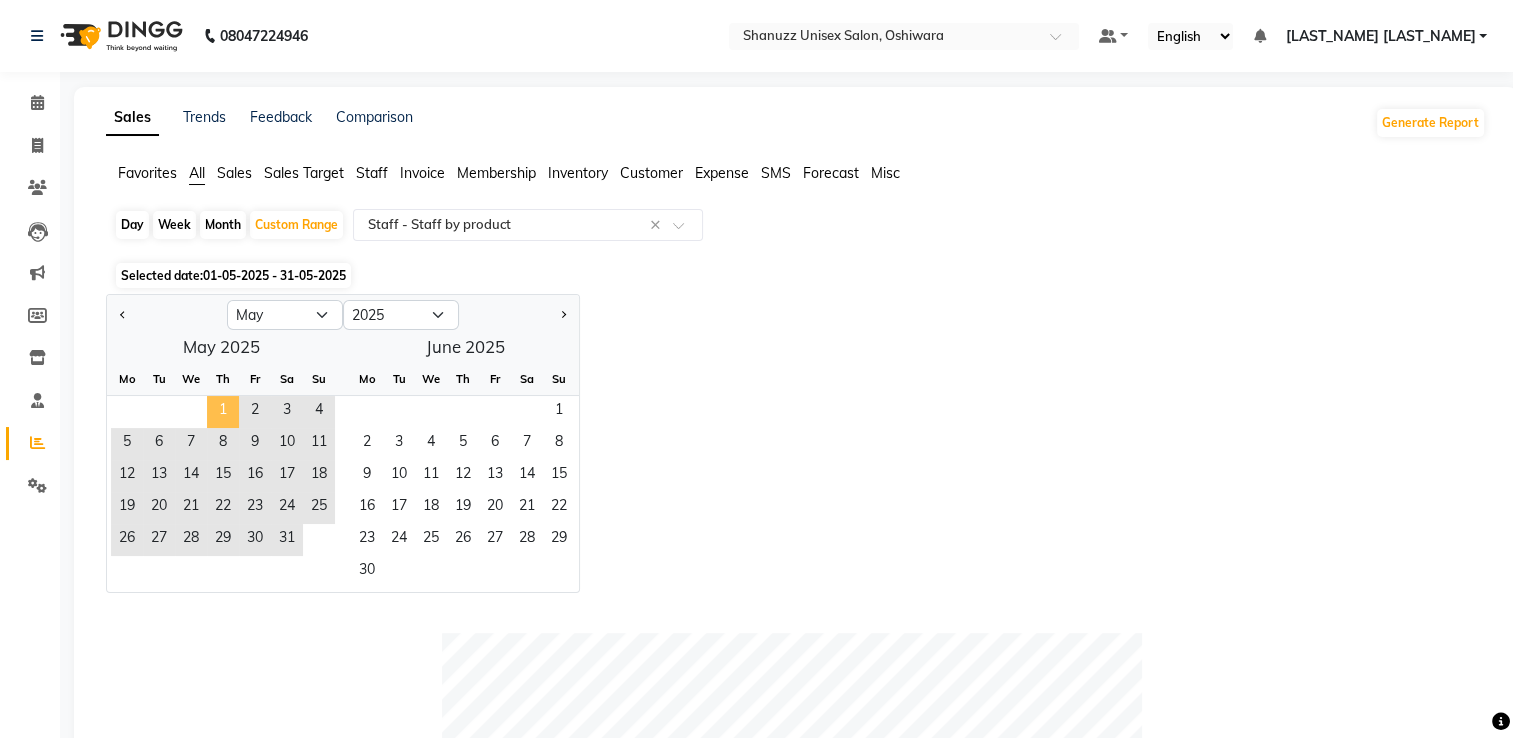 click on "1" 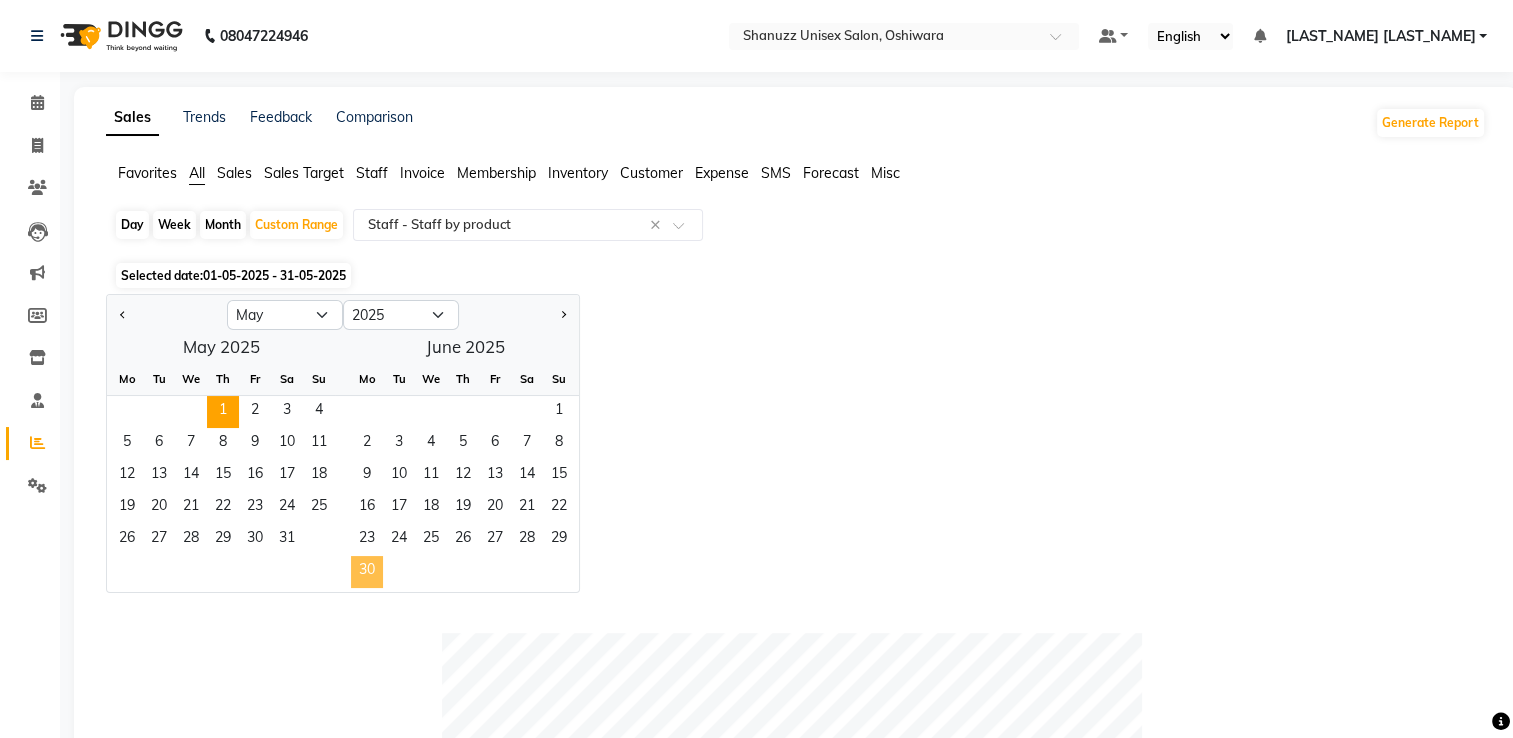 click on "30" 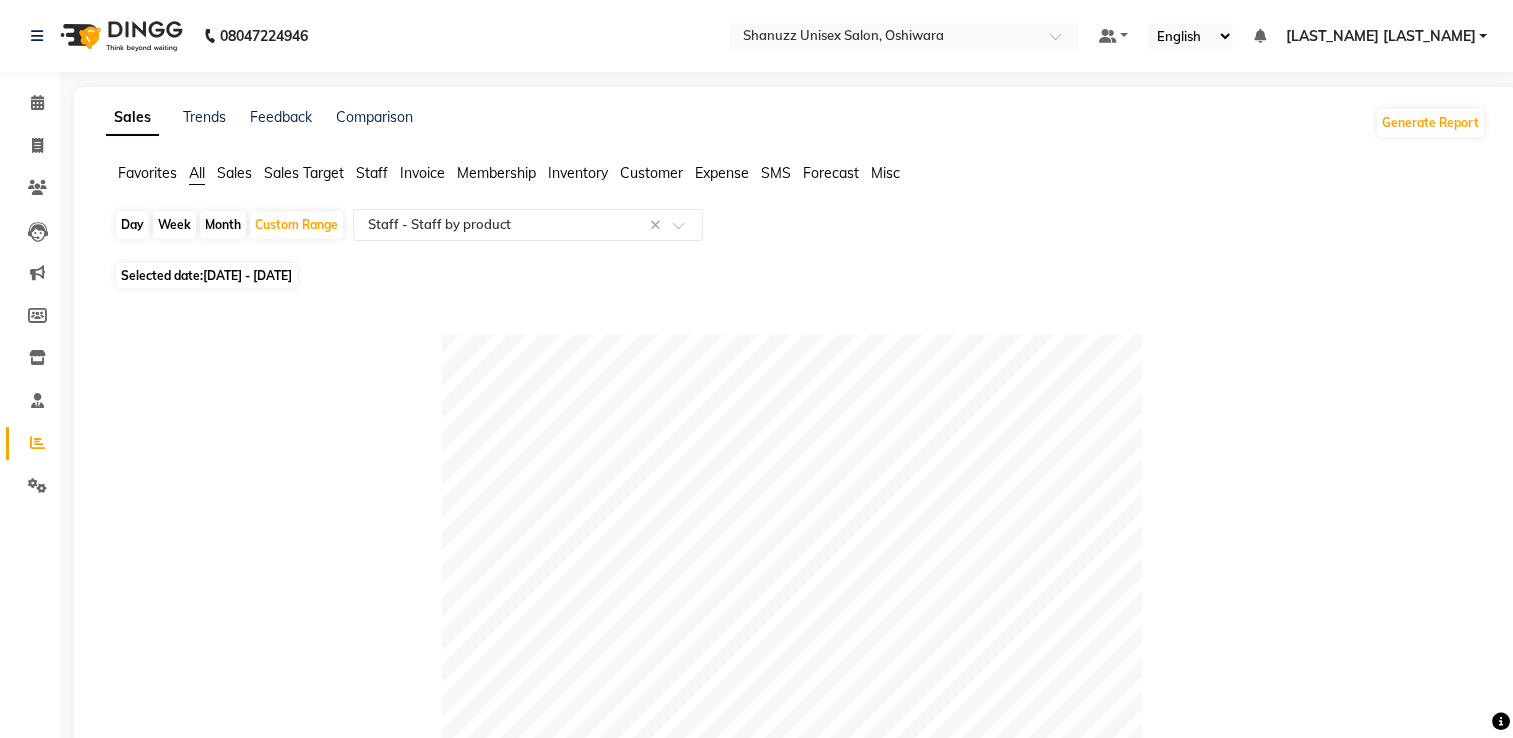 scroll, scrollTop: 944, scrollLeft: 0, axis: vertical 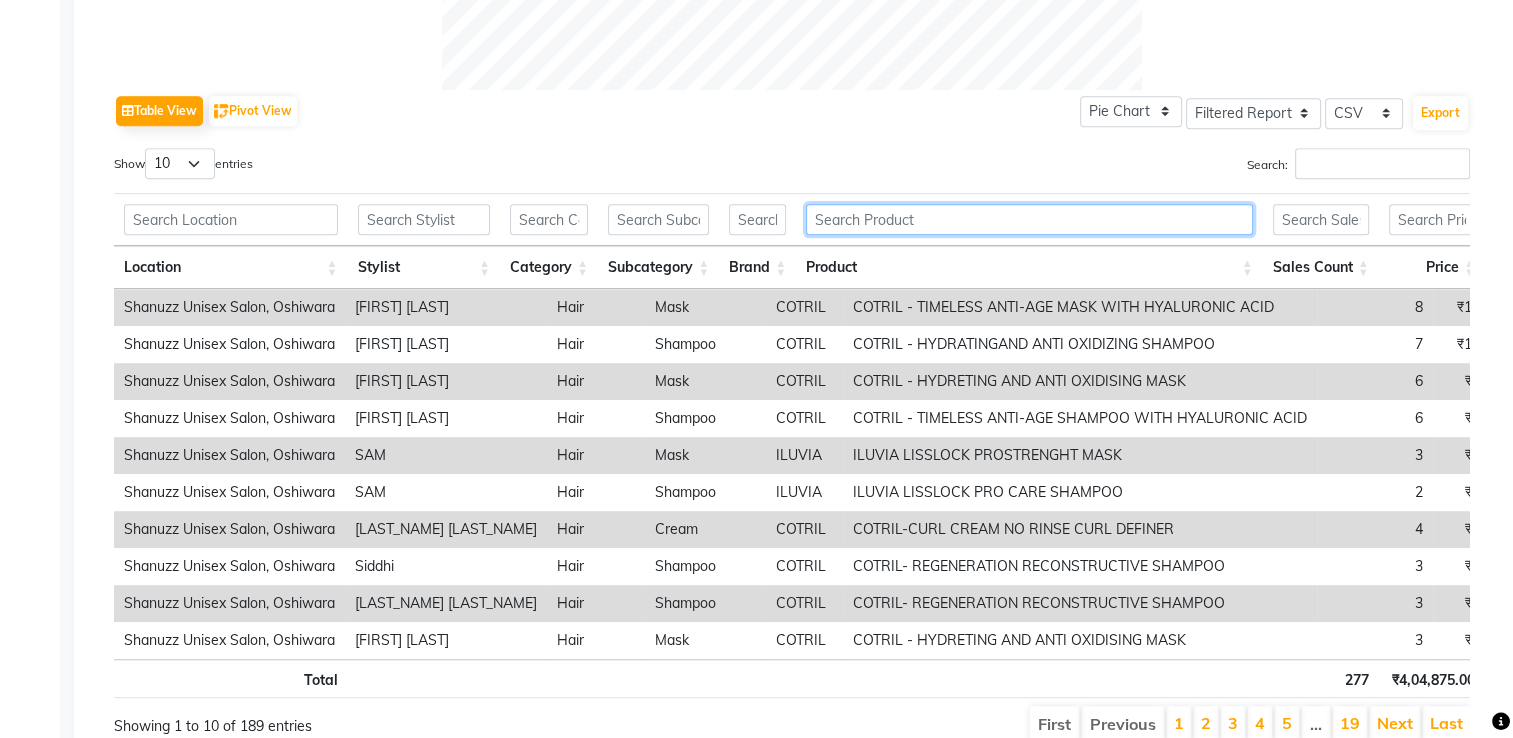 click at bounding box center (1029, 219) 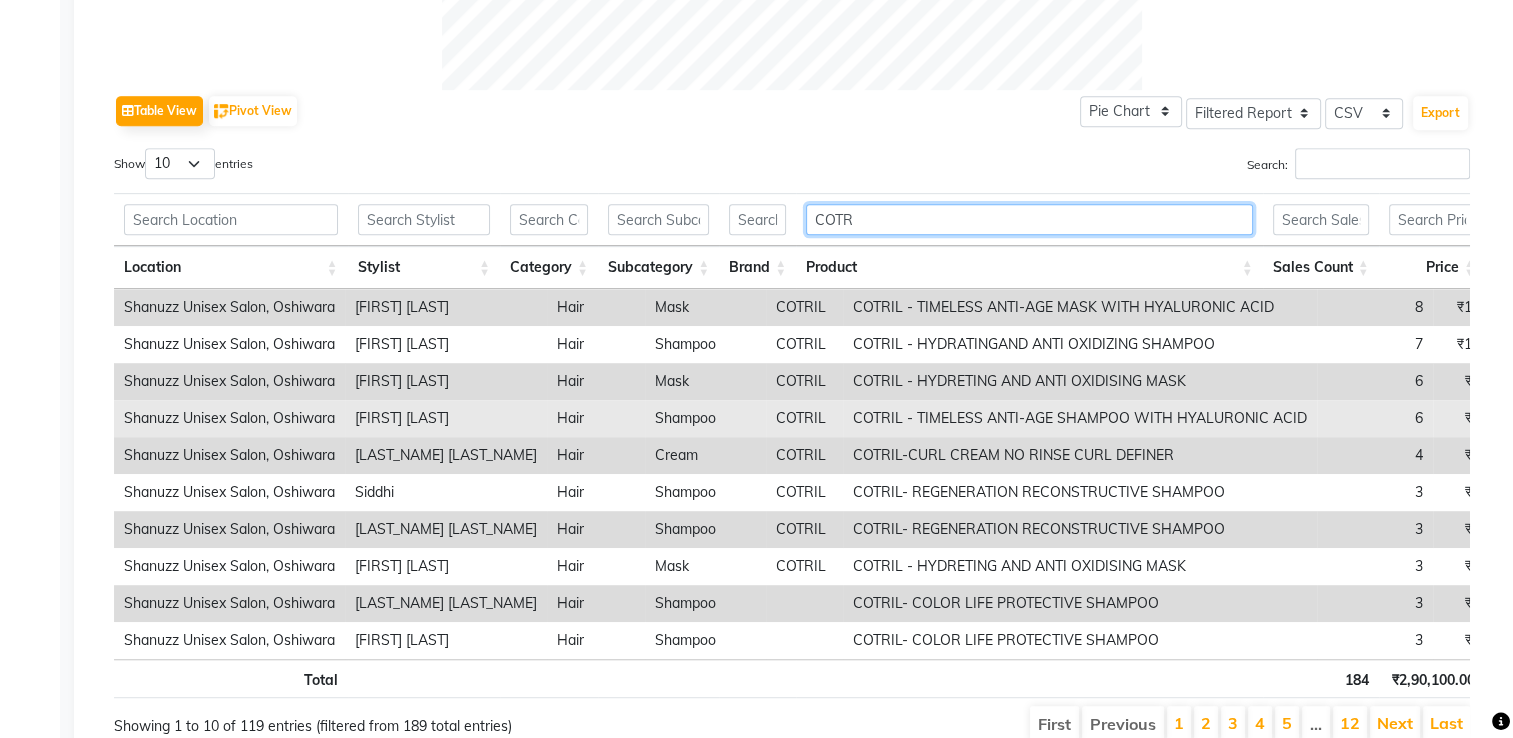 scroll, scrollTop: 0, scrollLeft: 134, axis: horizontal 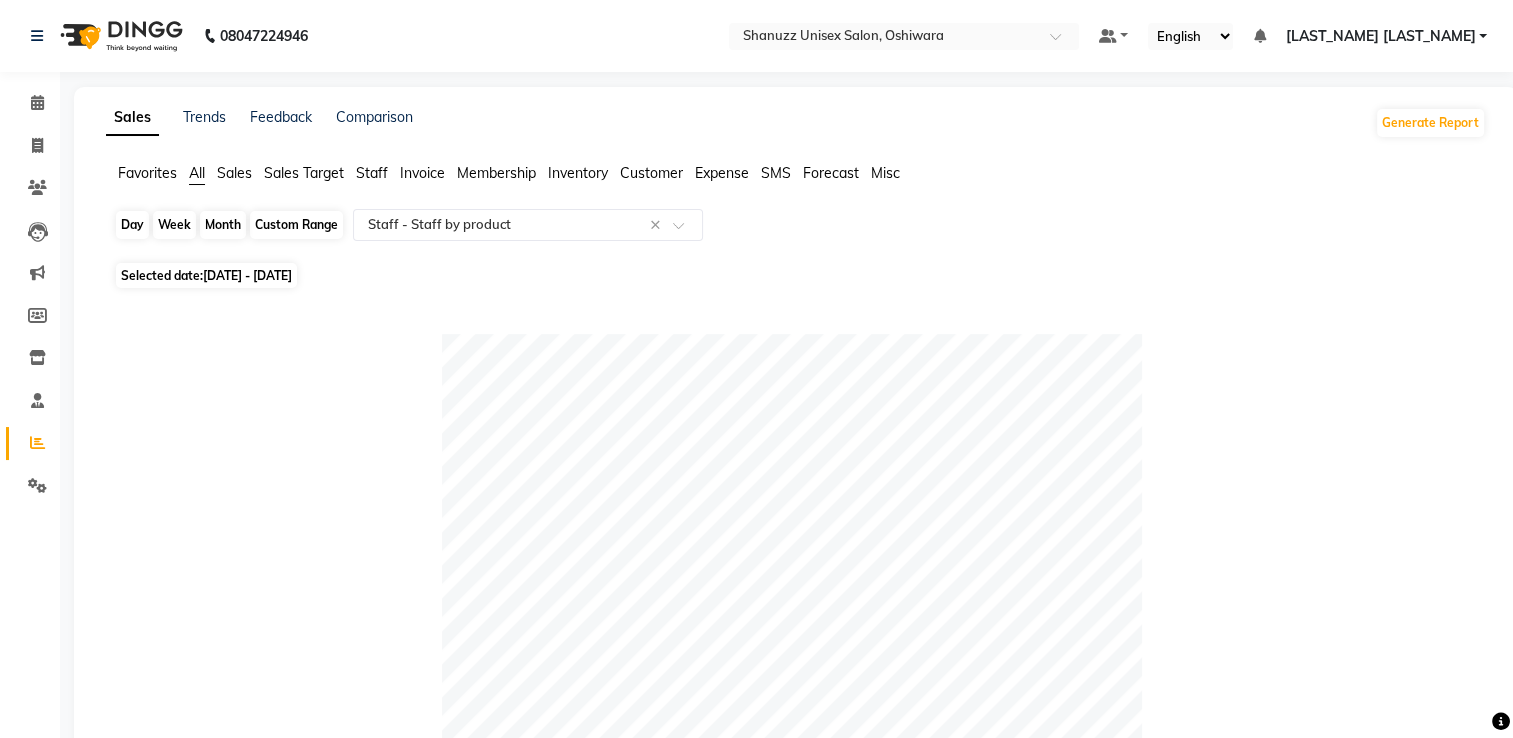type on "COTR" 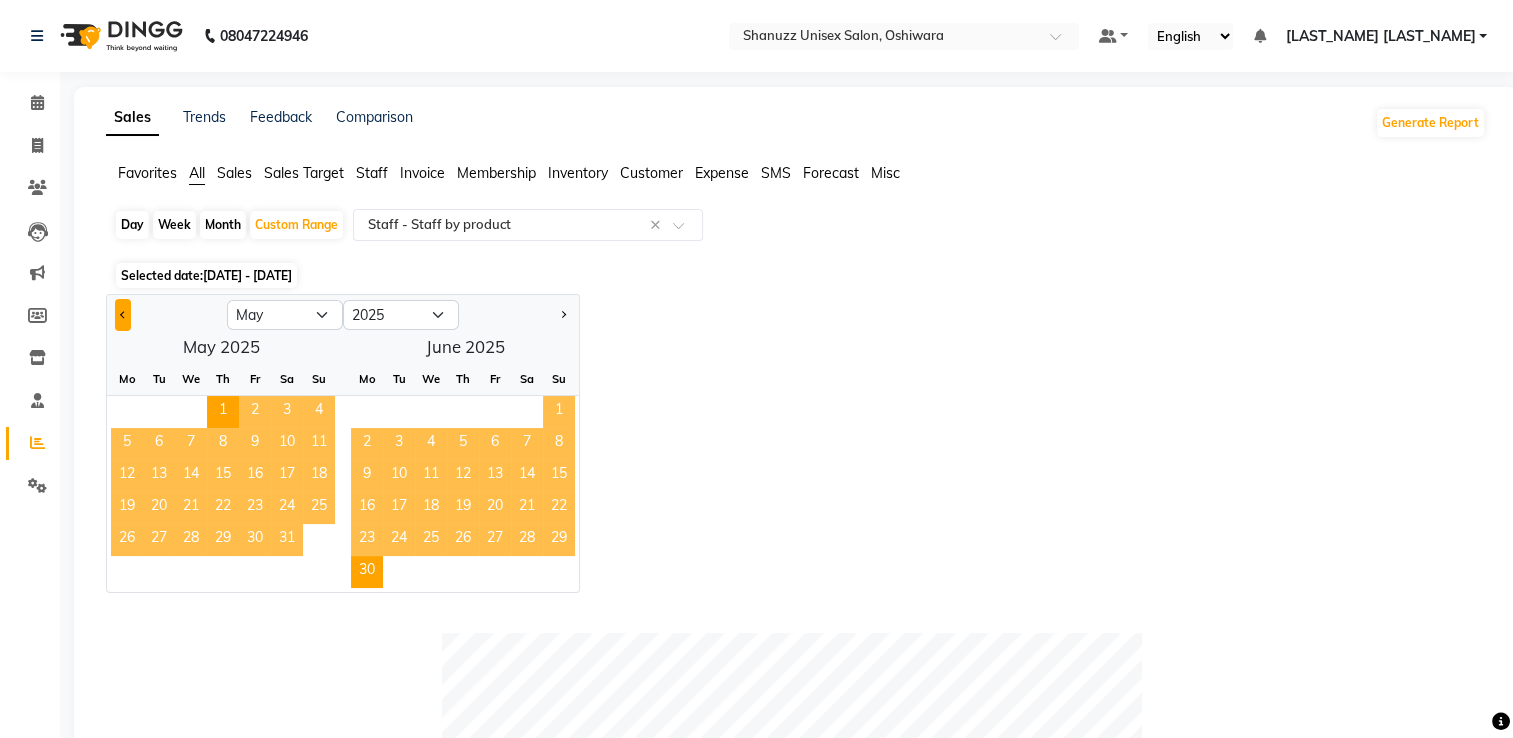 drag, startPoint x: 134, startPoint y: 309, endPoint x: 124, endPoint y: 310, distance: 10.049875 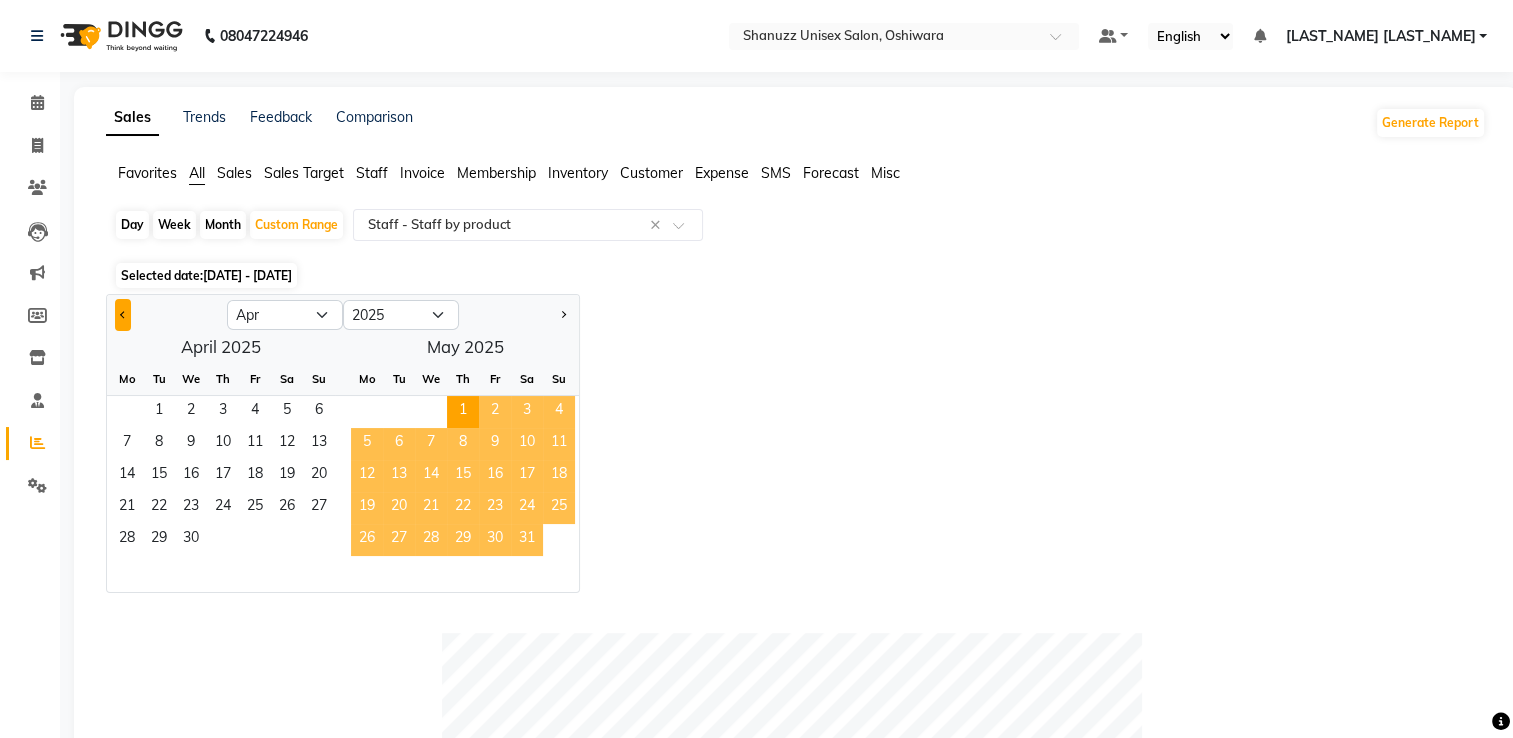click 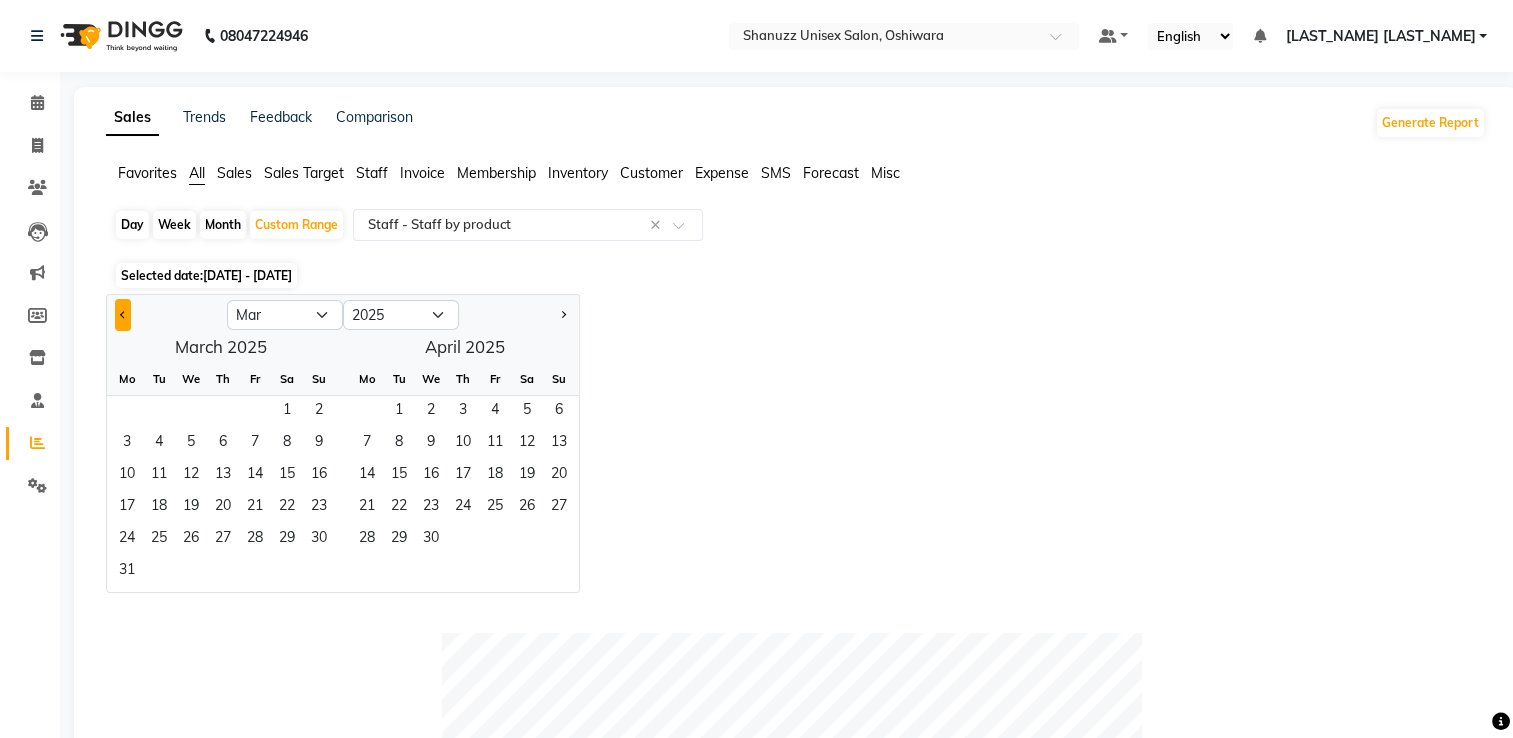 click 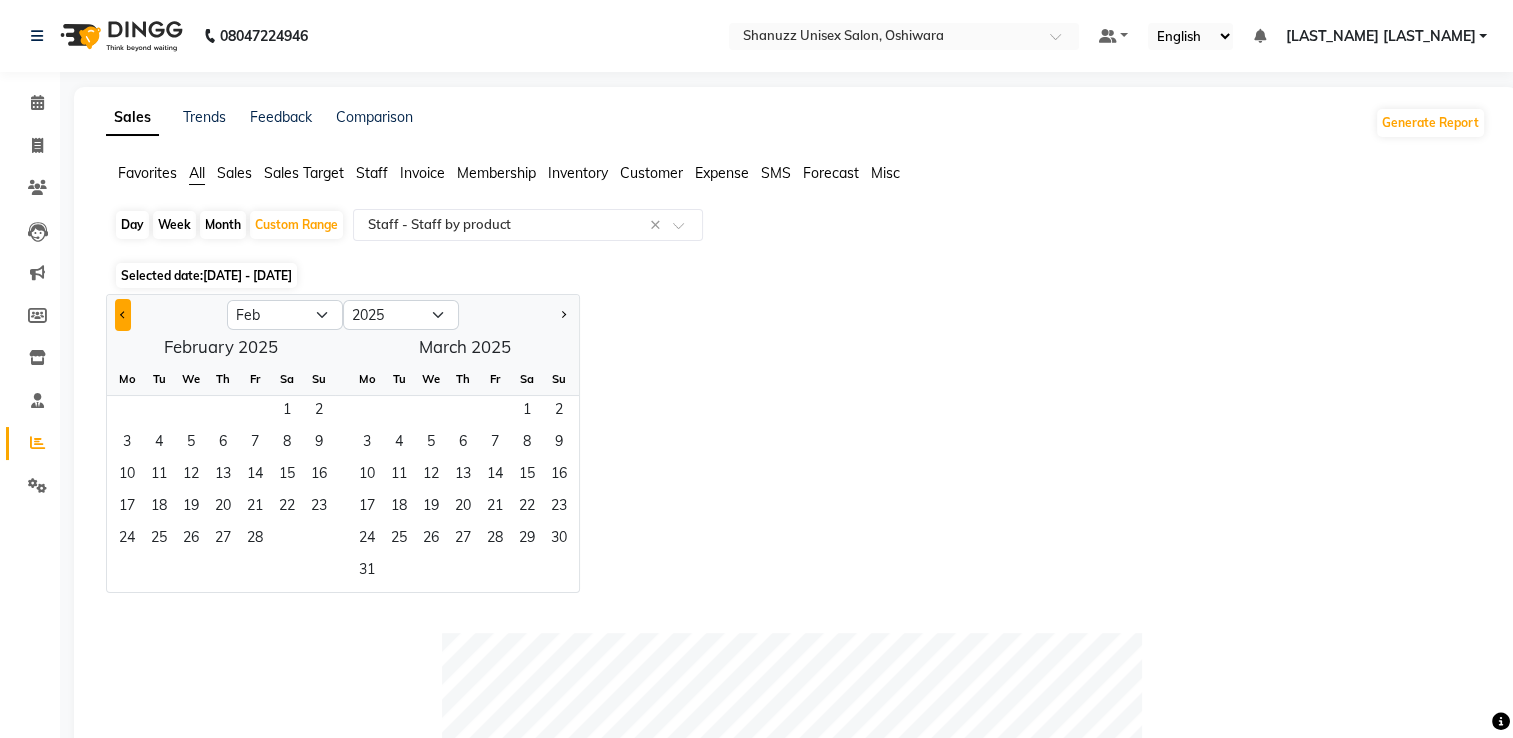click 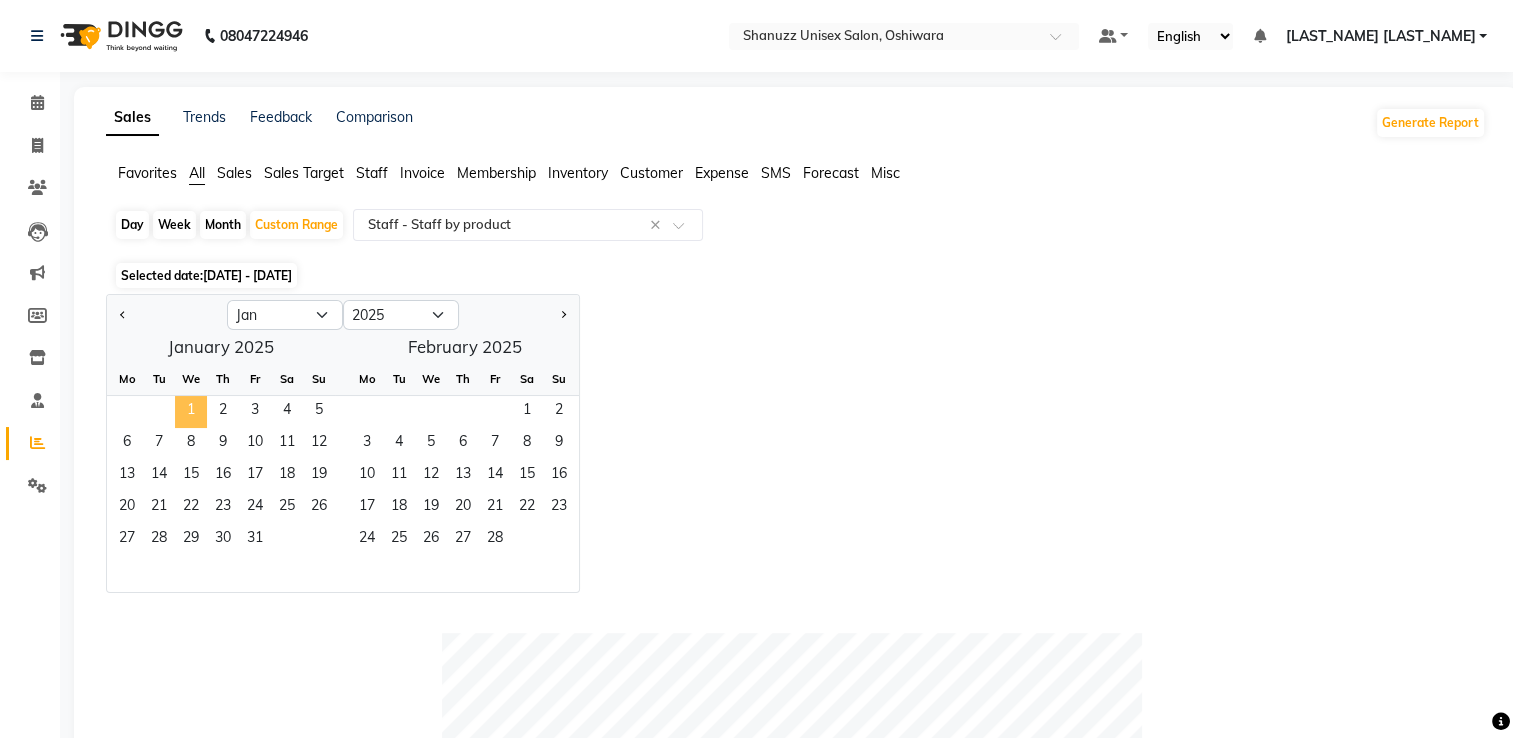 click on "1" 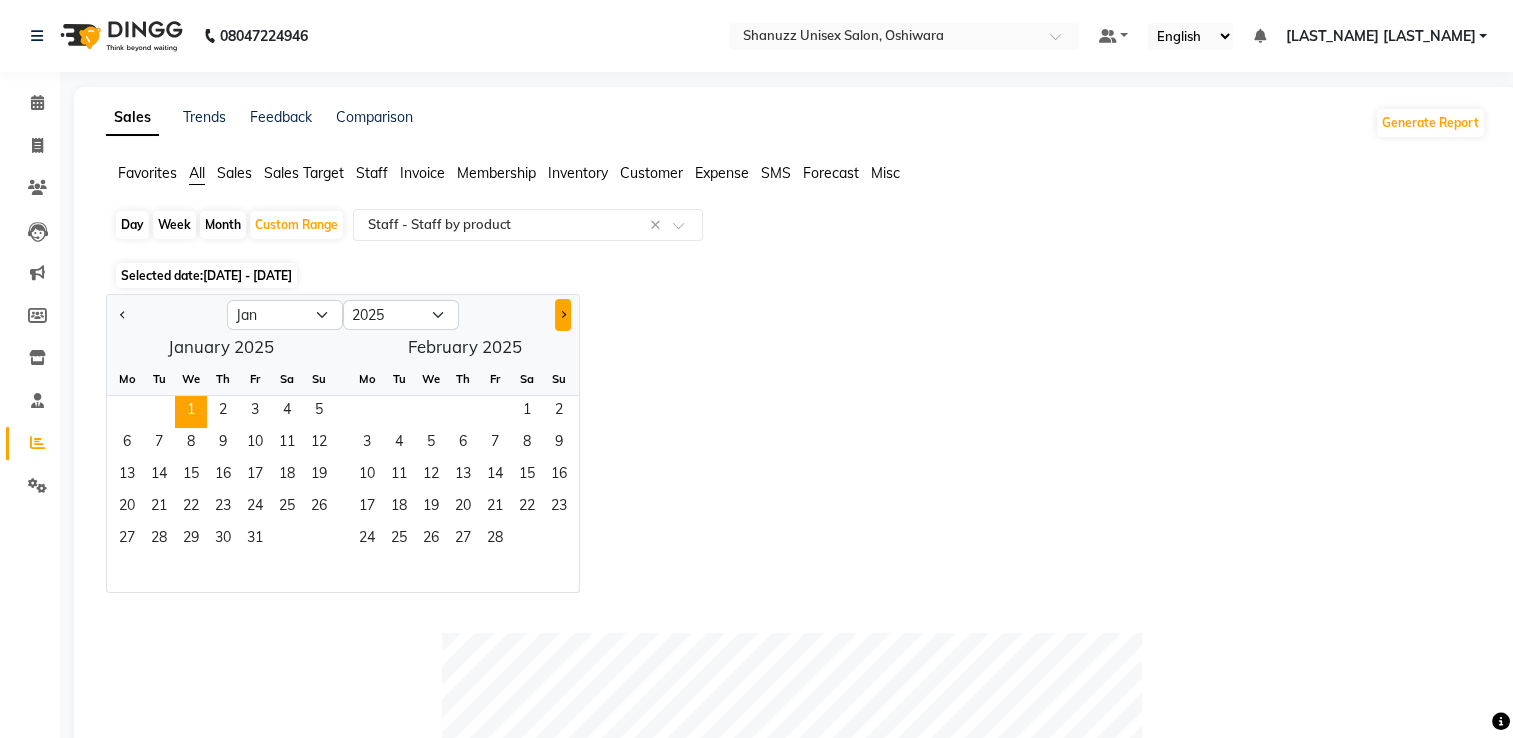 click 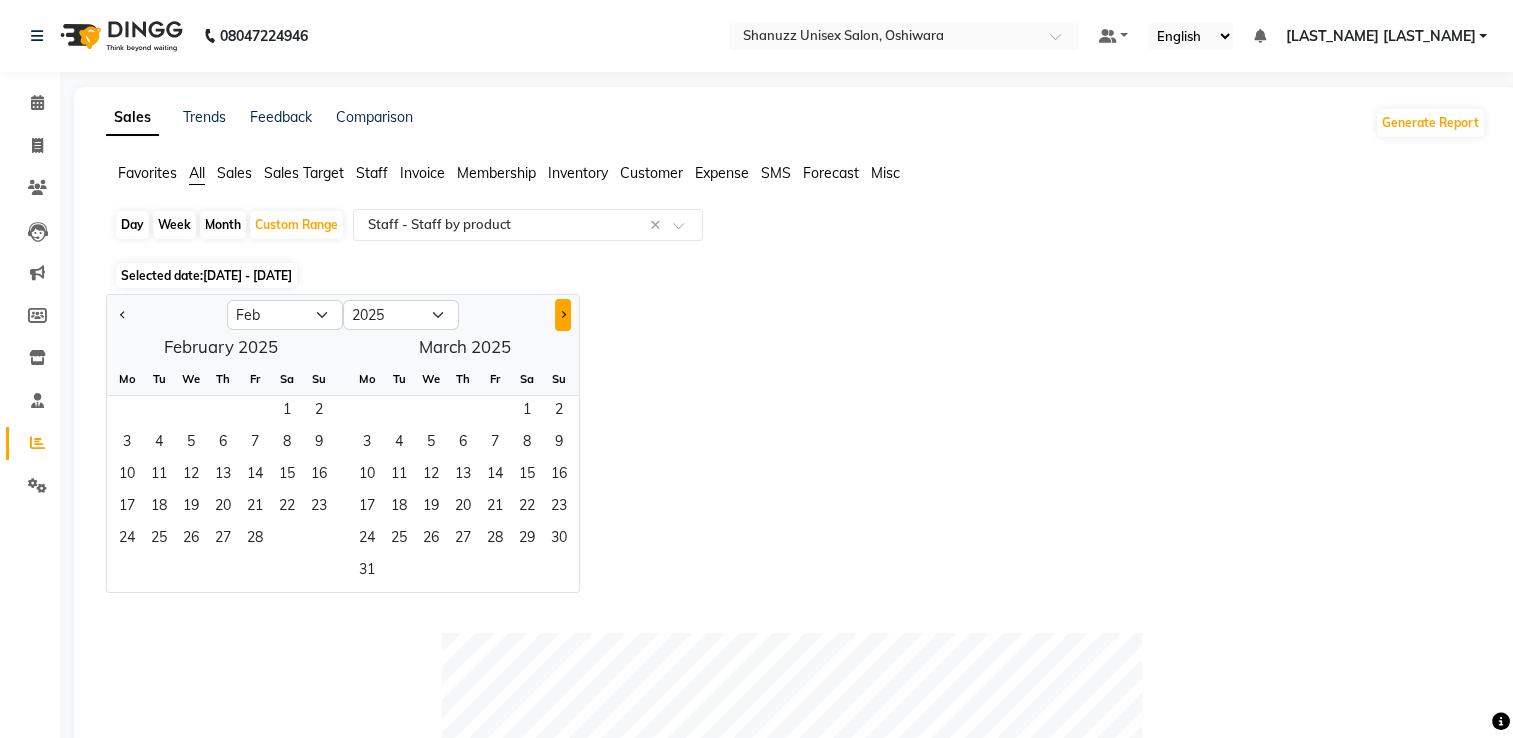 click 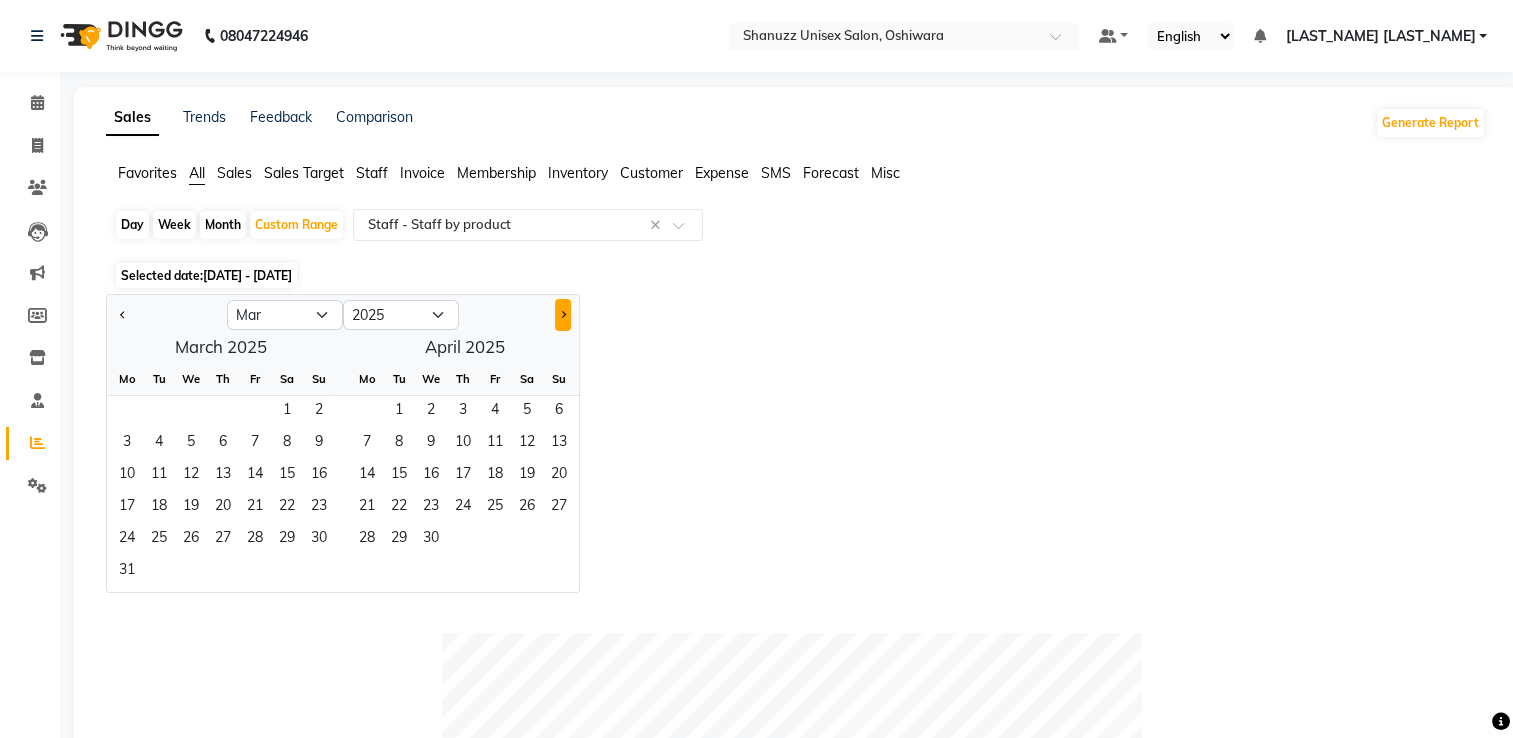 click 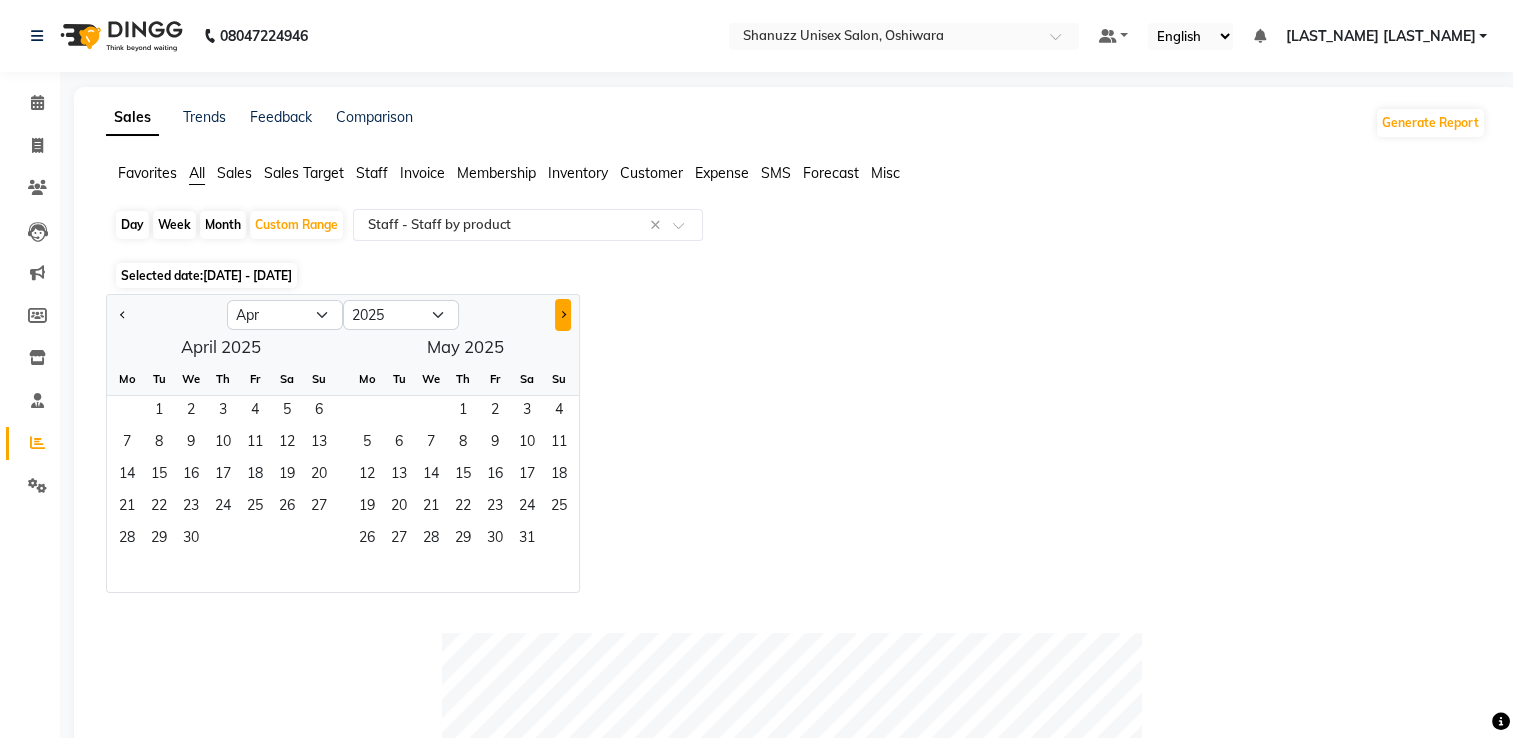 click 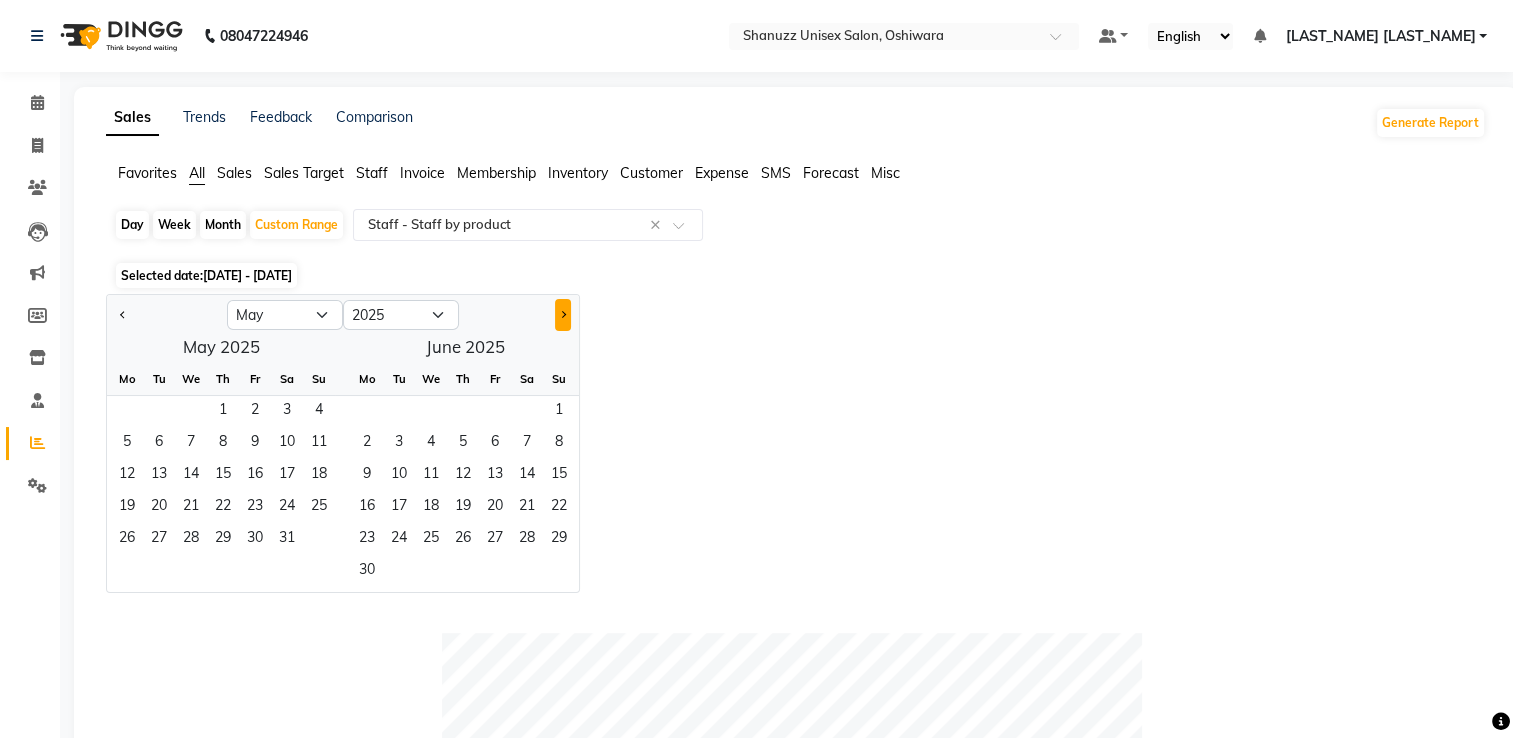 click 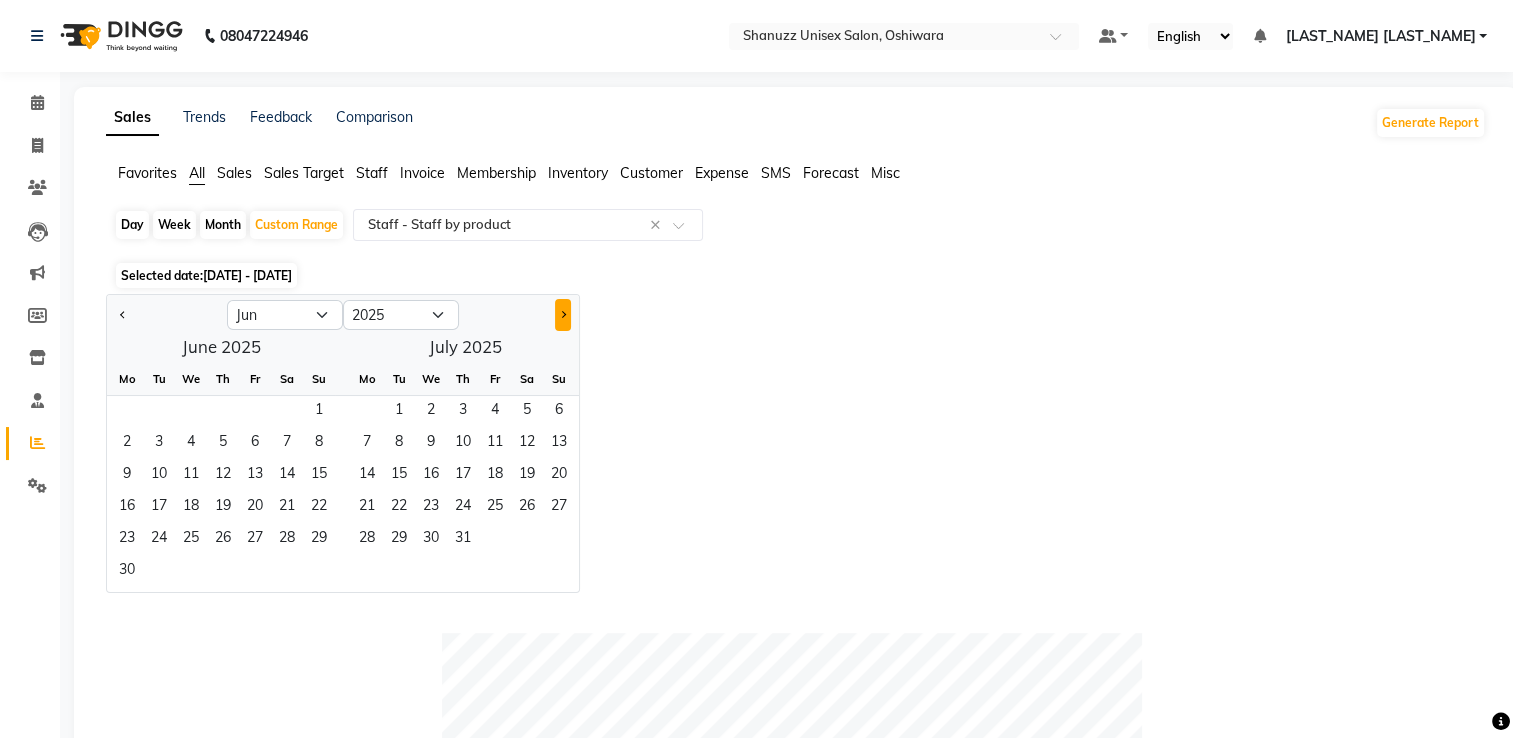 click 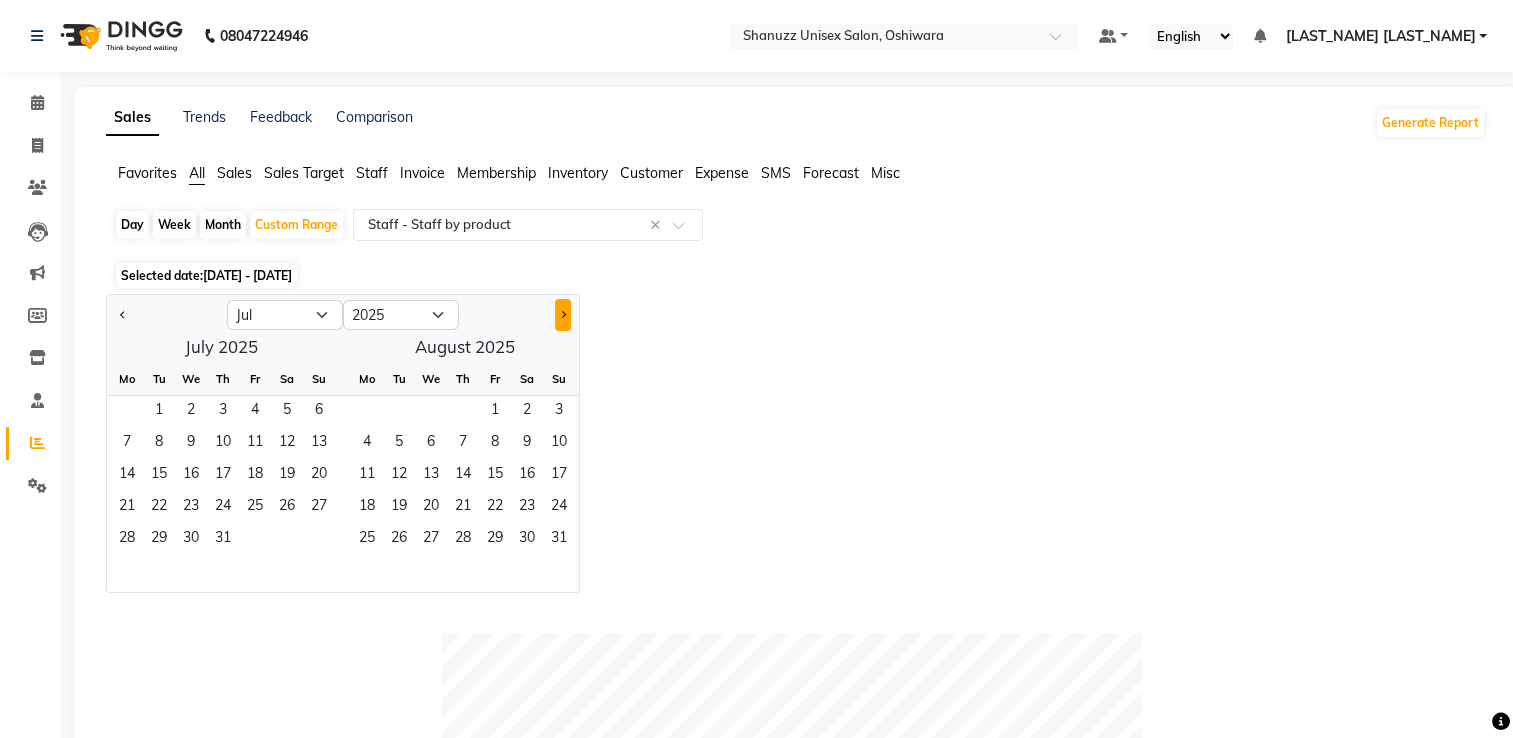 click 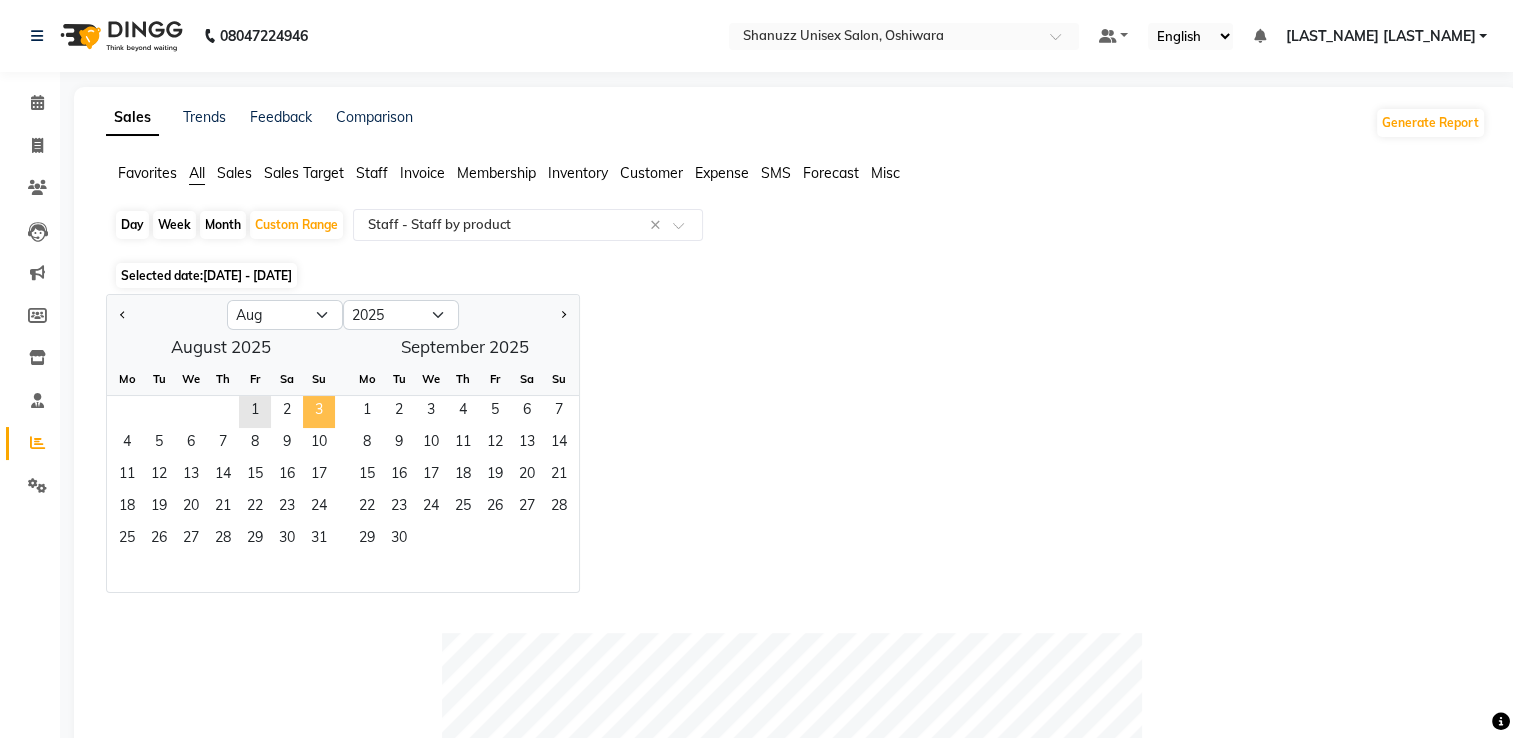 click on "3" 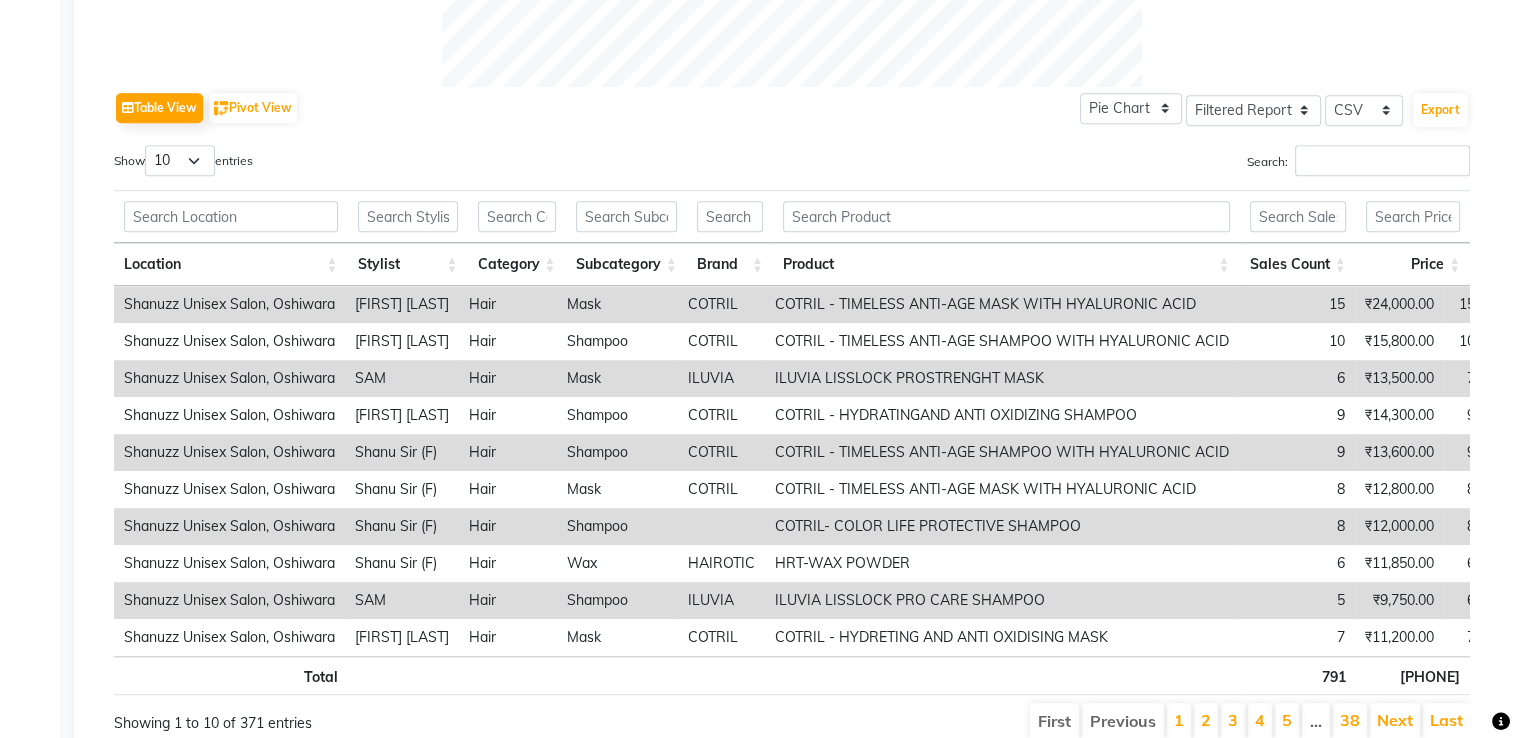 scroll, scrollTop: 1044, scrollLeft: 0, axis: vertical 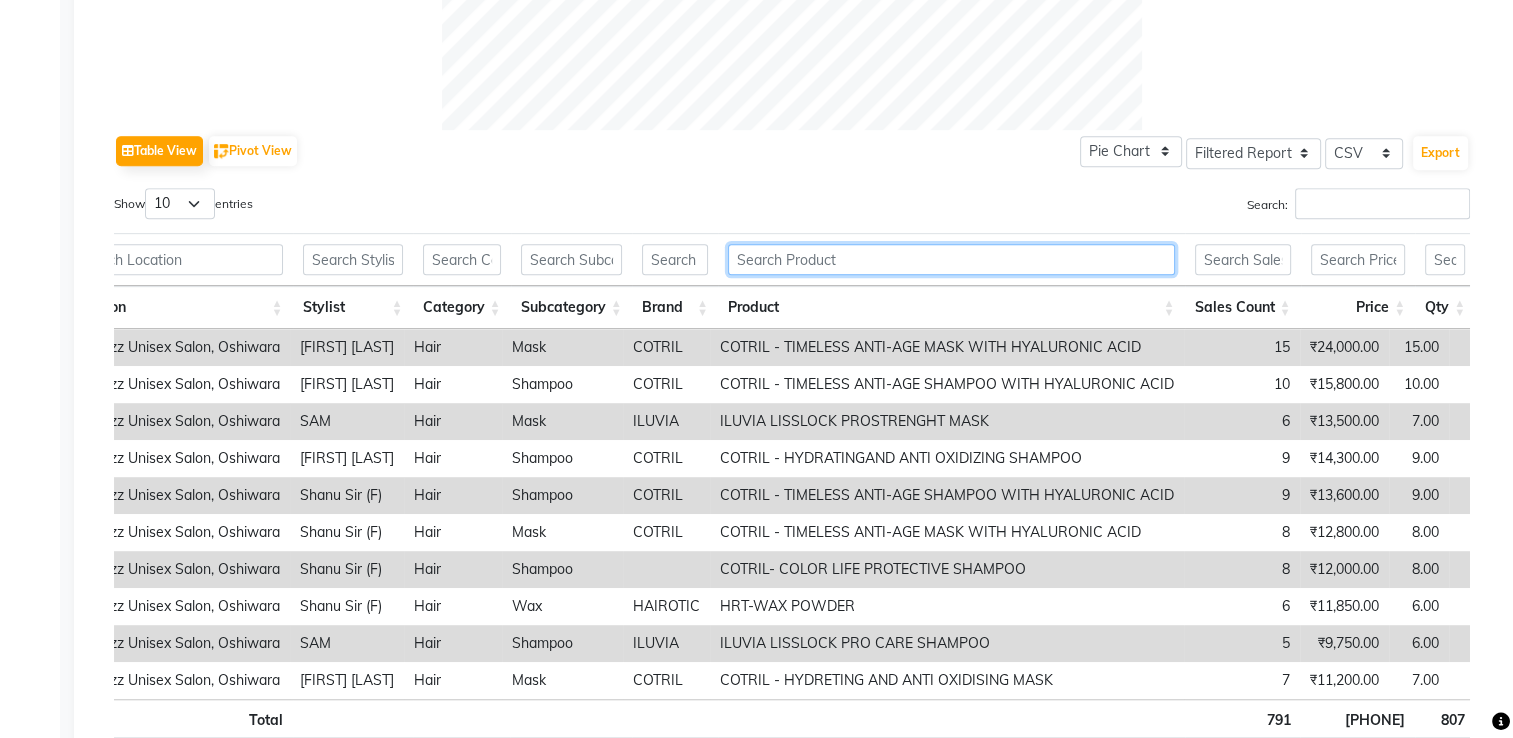 click at bounding box center [951, 259] 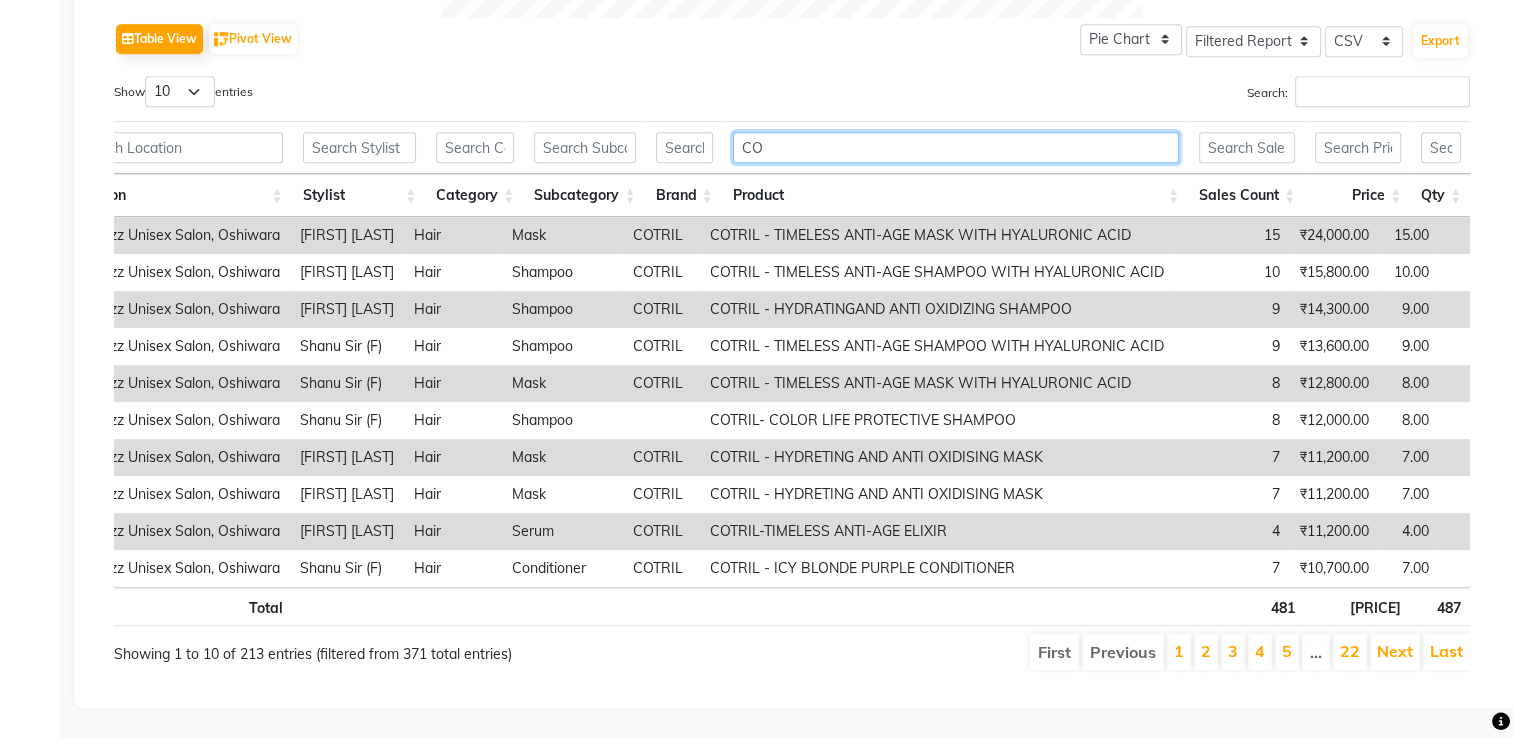 type on "C" 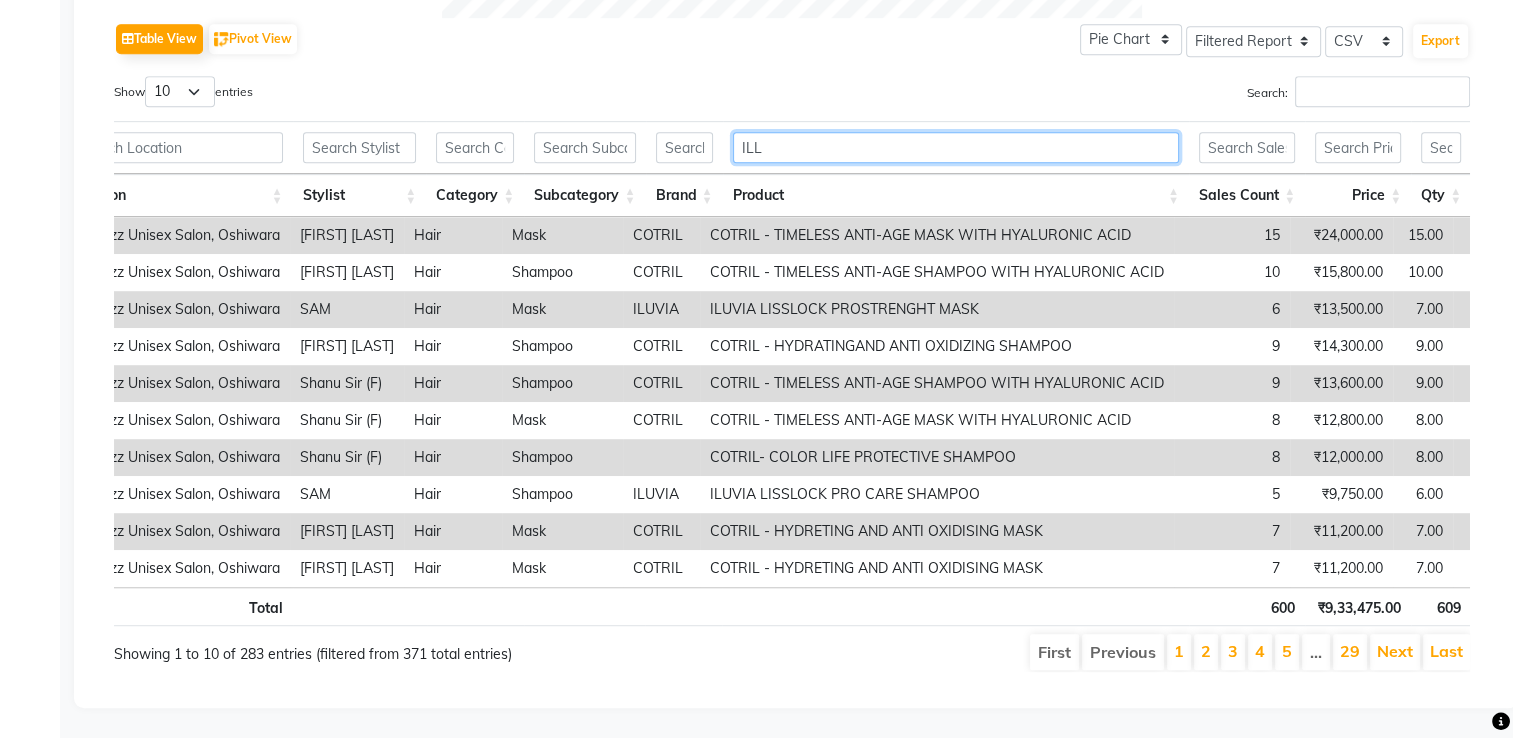 scroll, scrollTop: 0, scrollLeft: 0, axis: both 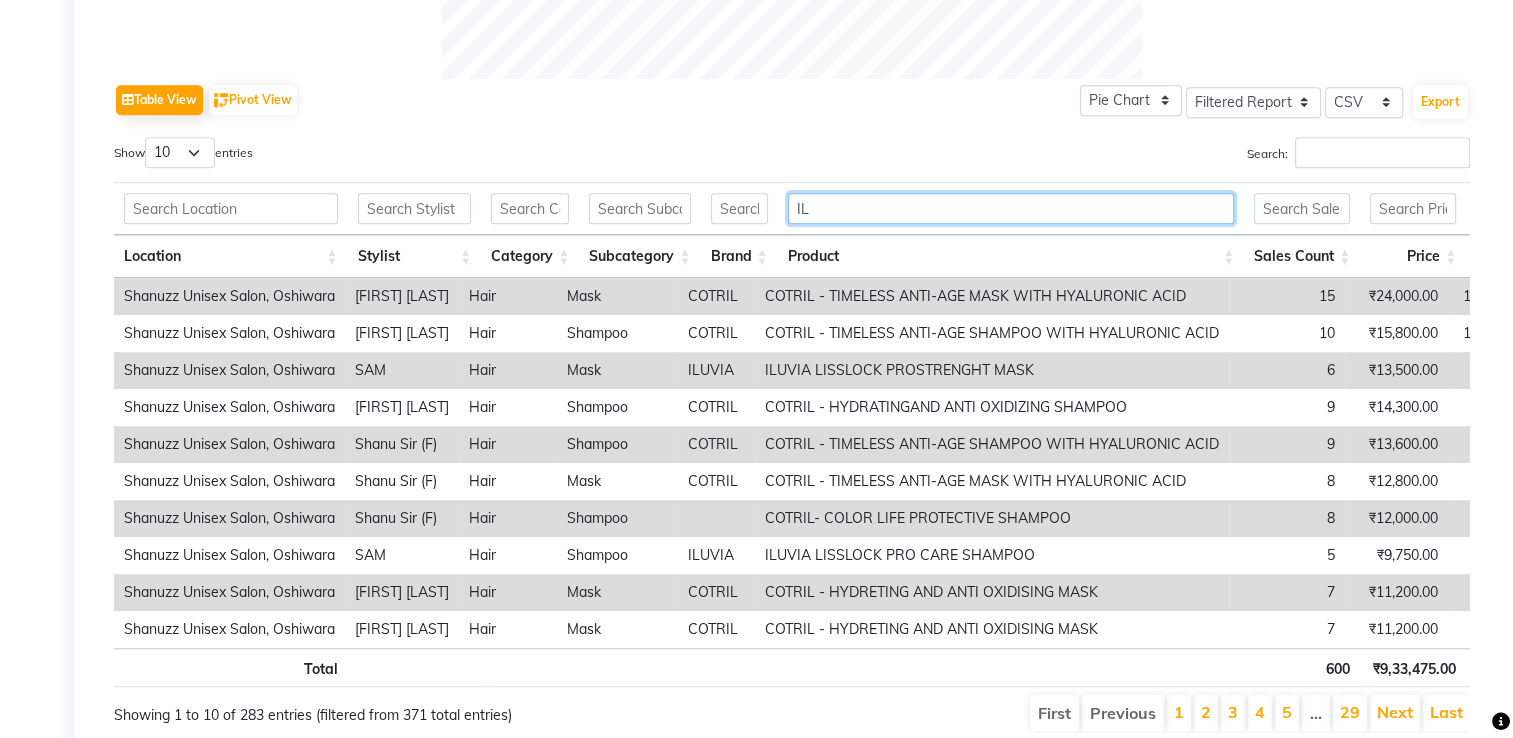 type on "I" 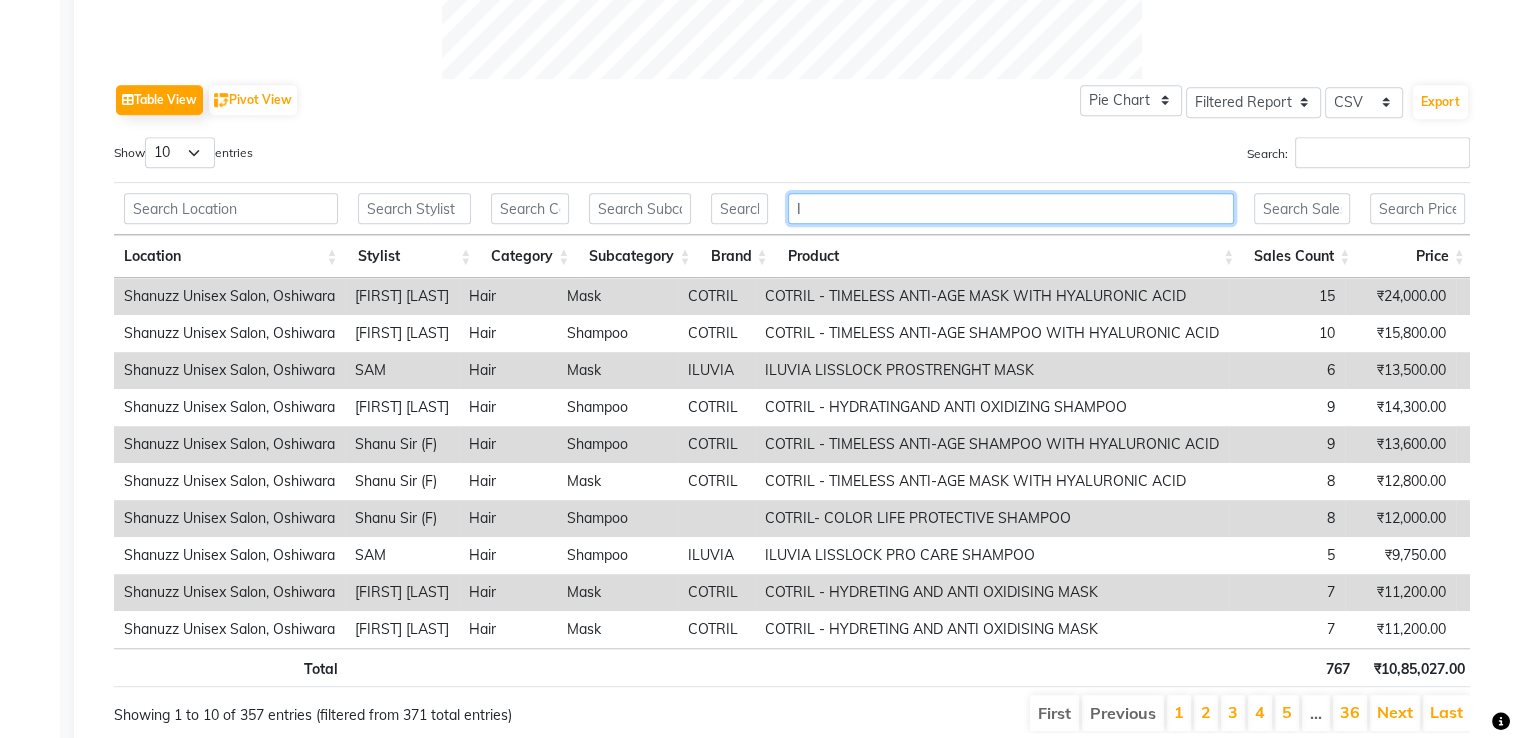 type 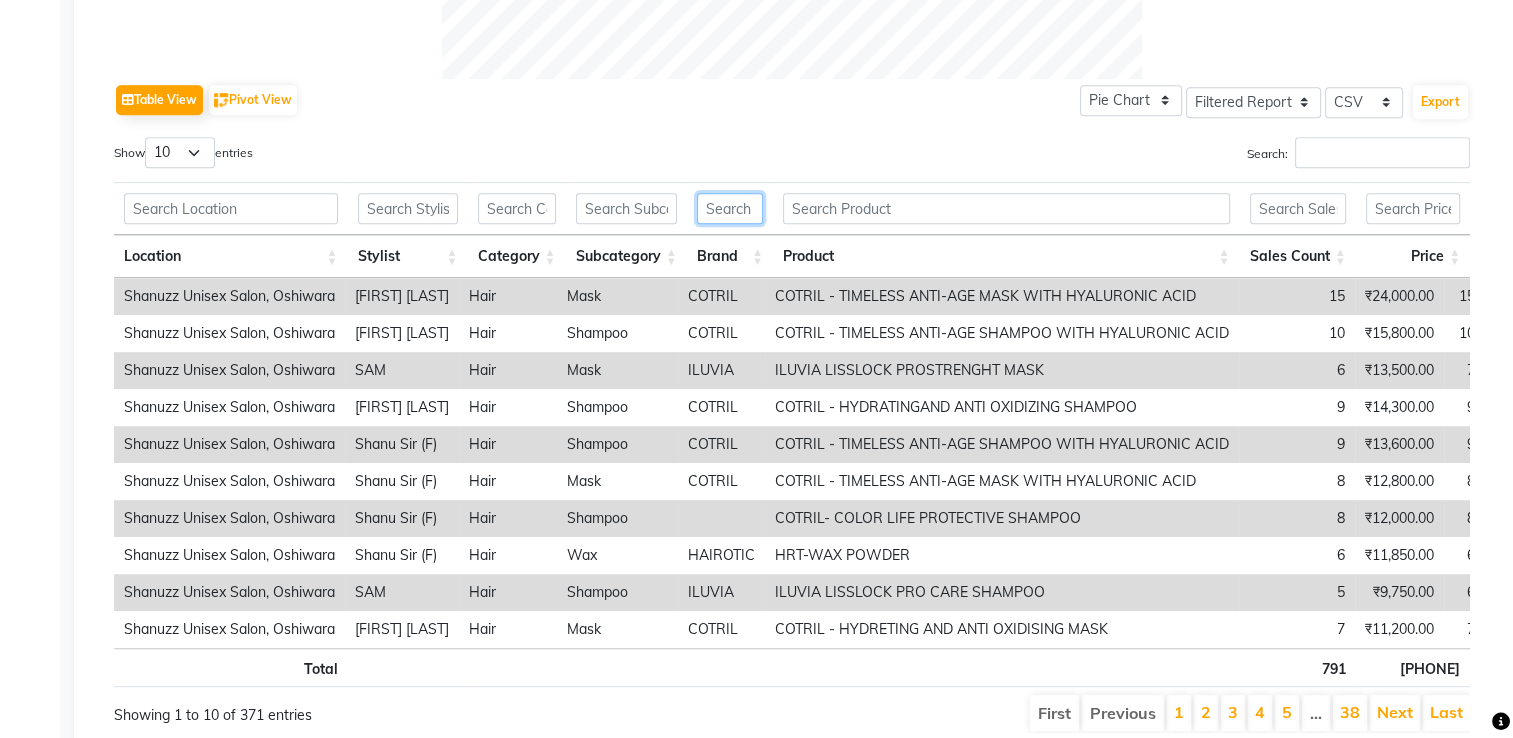 click at bounding box center (730, 208) 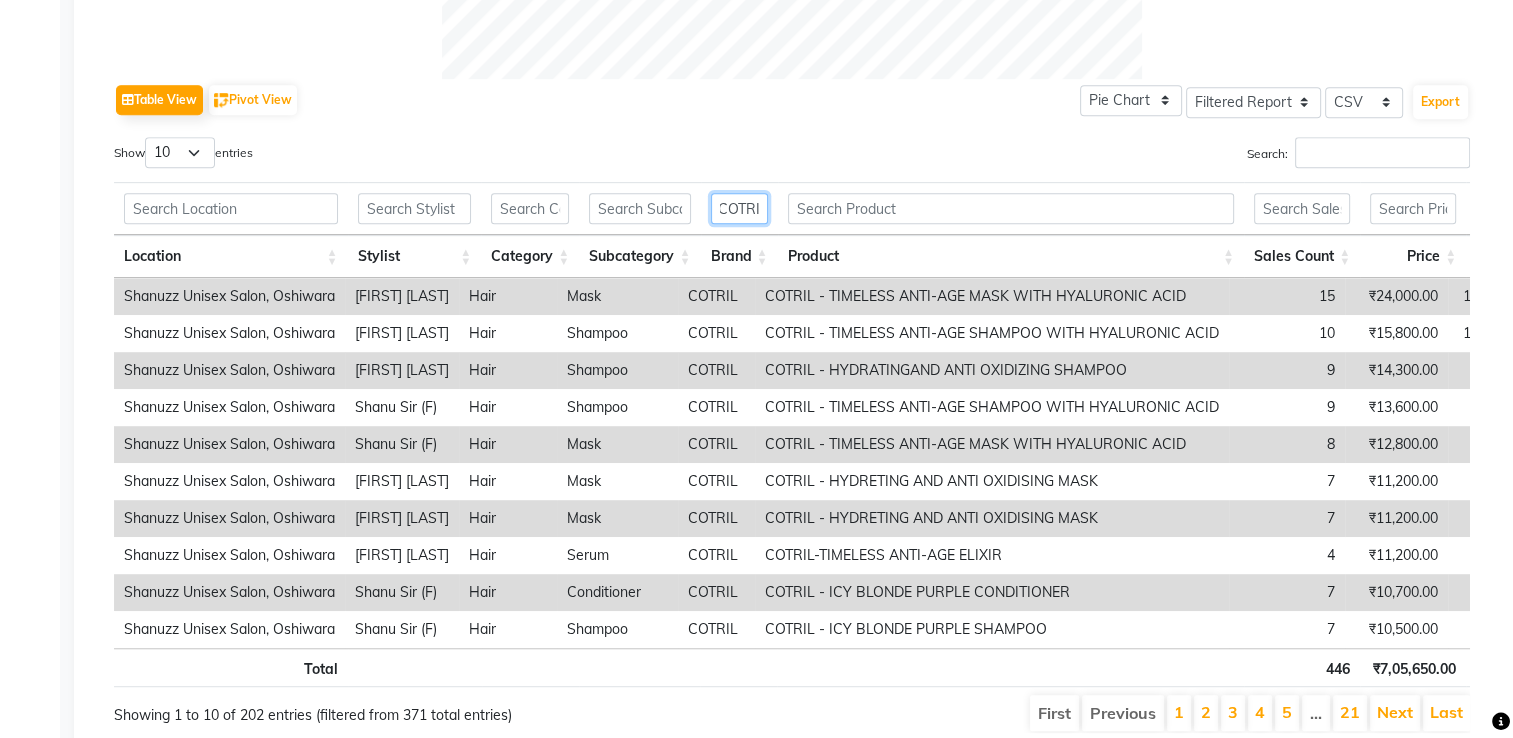 scroll, scrollTop: 0, scrollLeft: 9, axis: horizontal 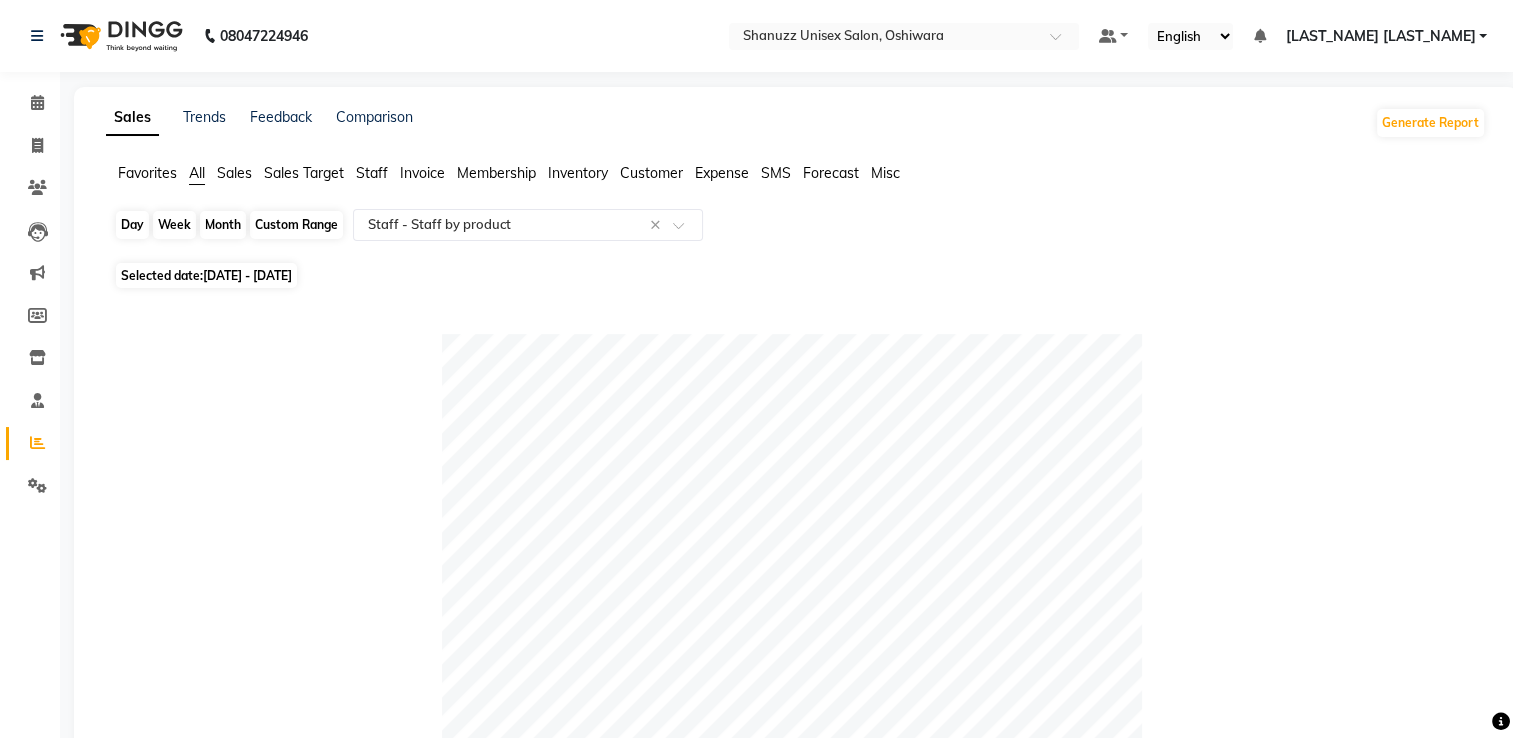type on "COTRIL" 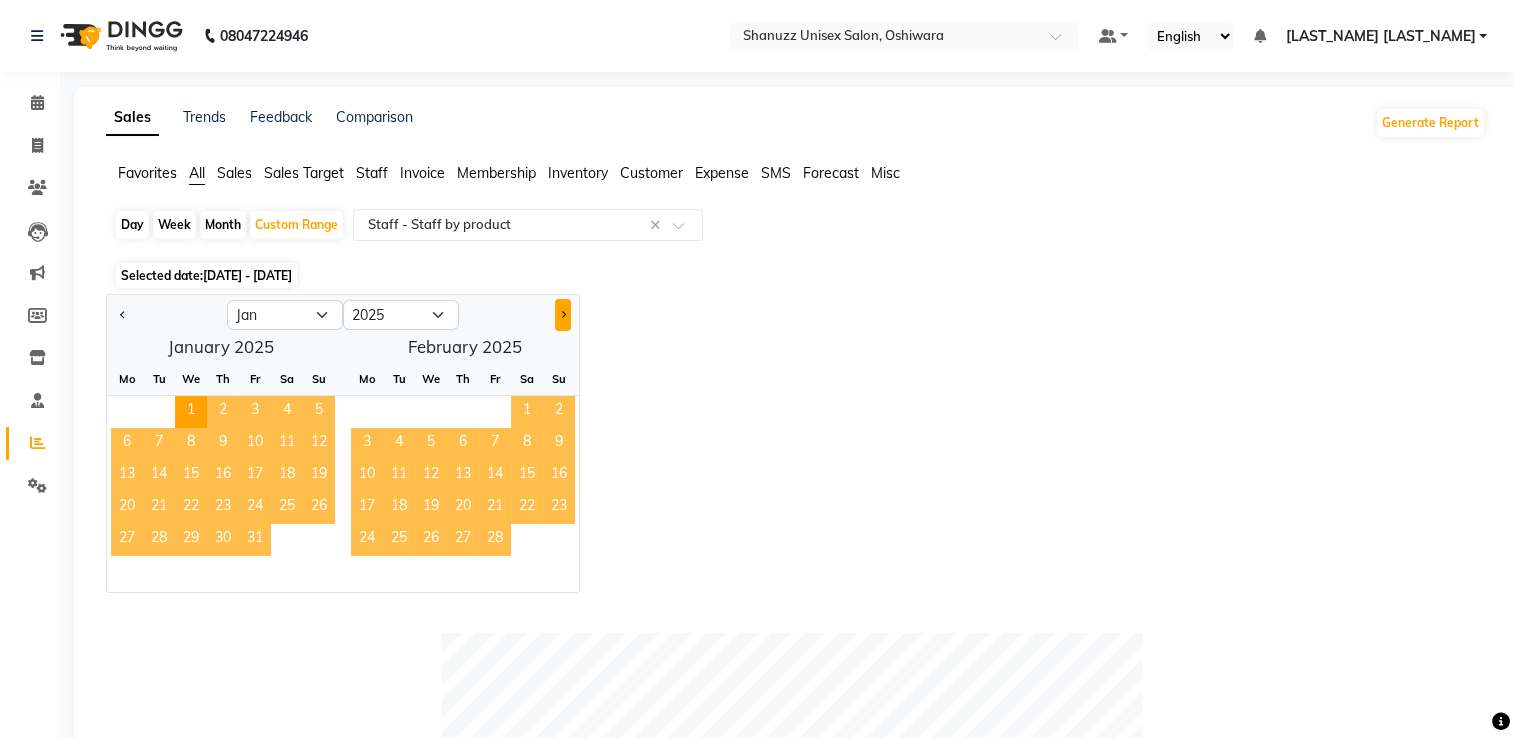 click 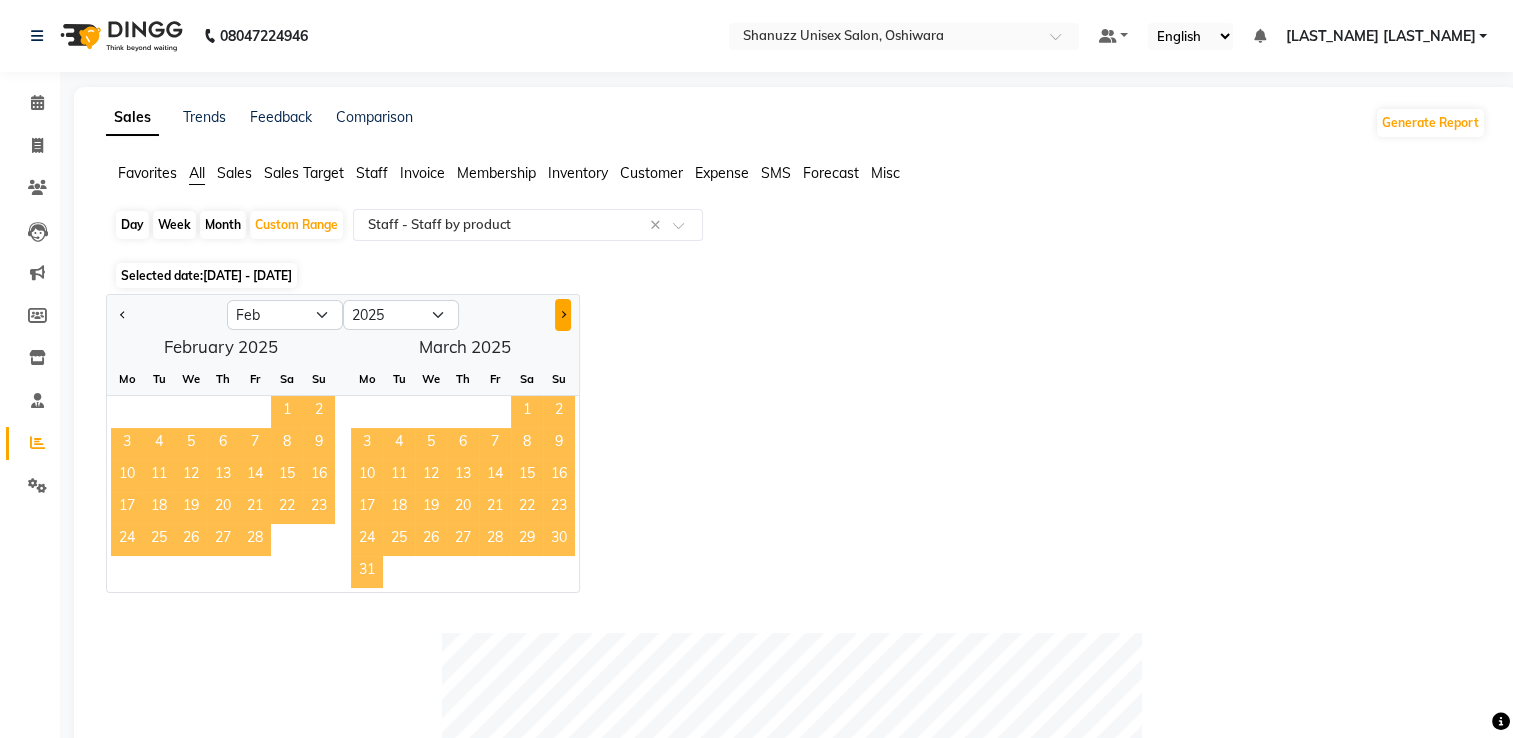 click 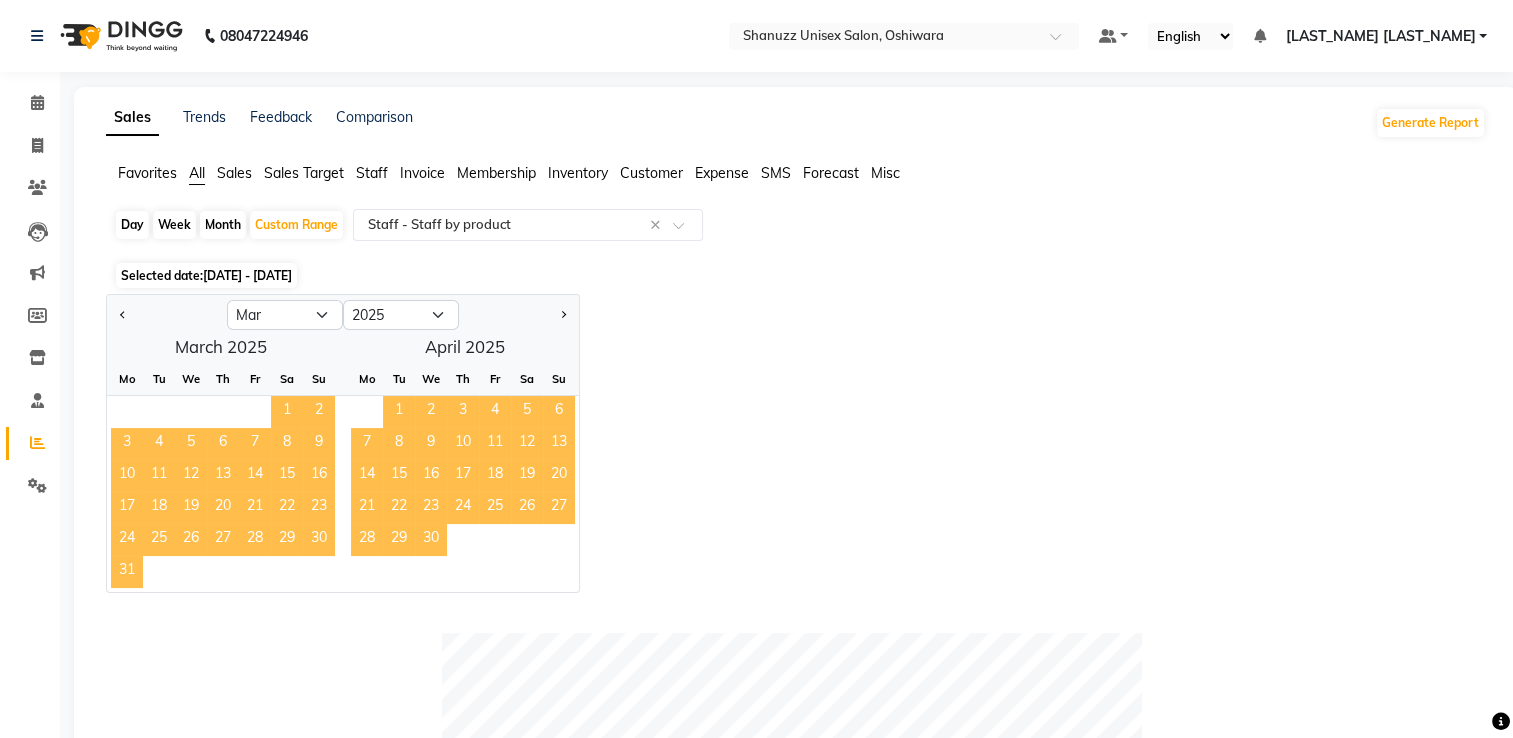click on "1" 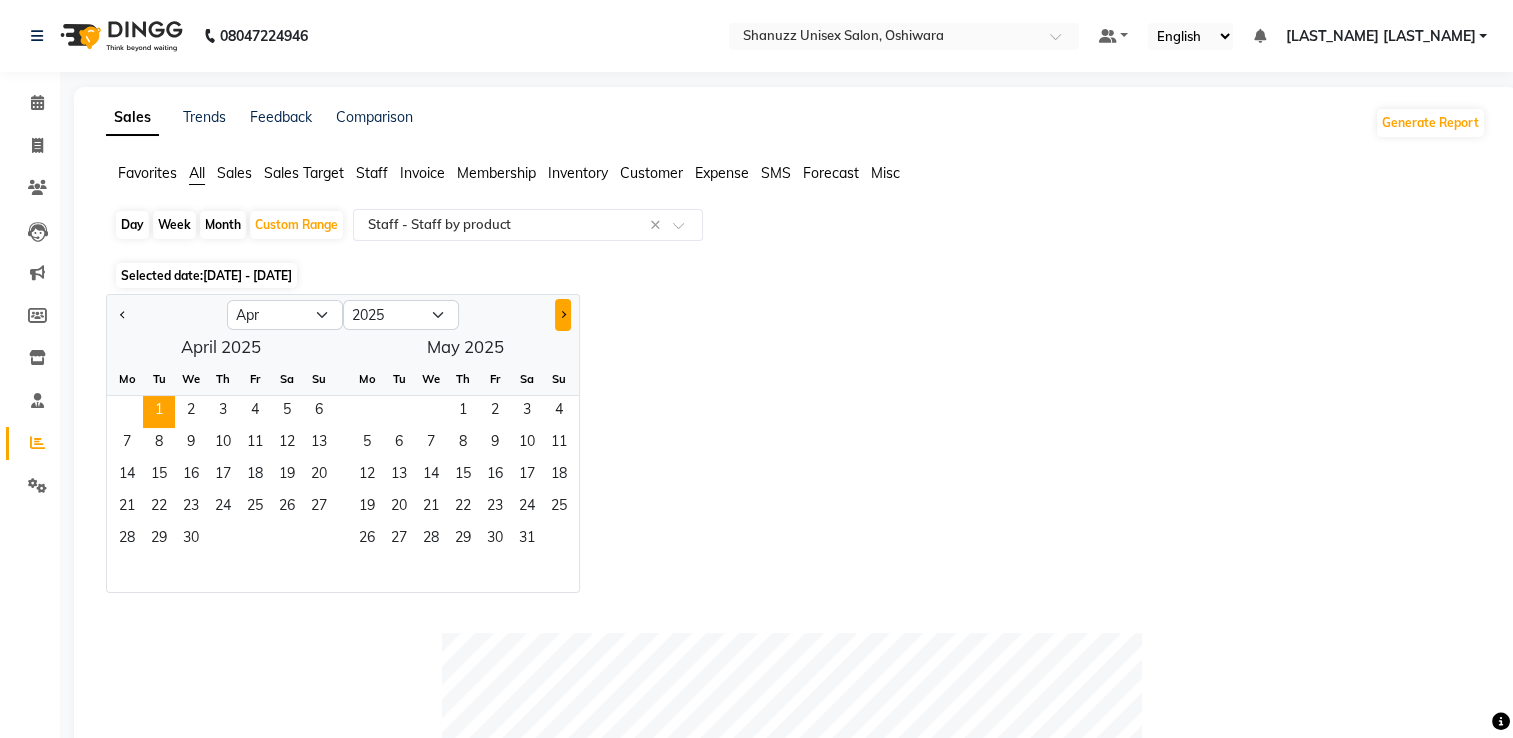 click 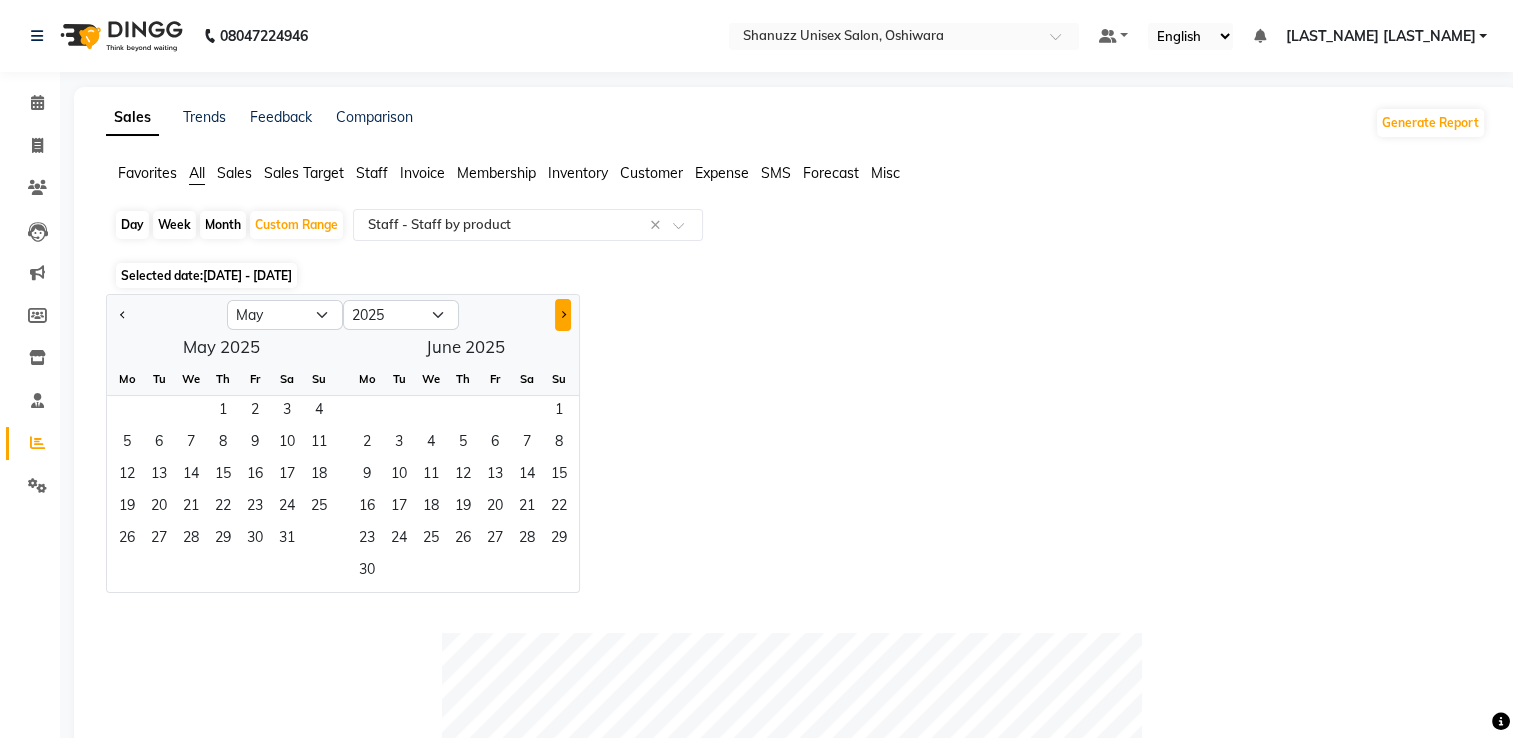 click 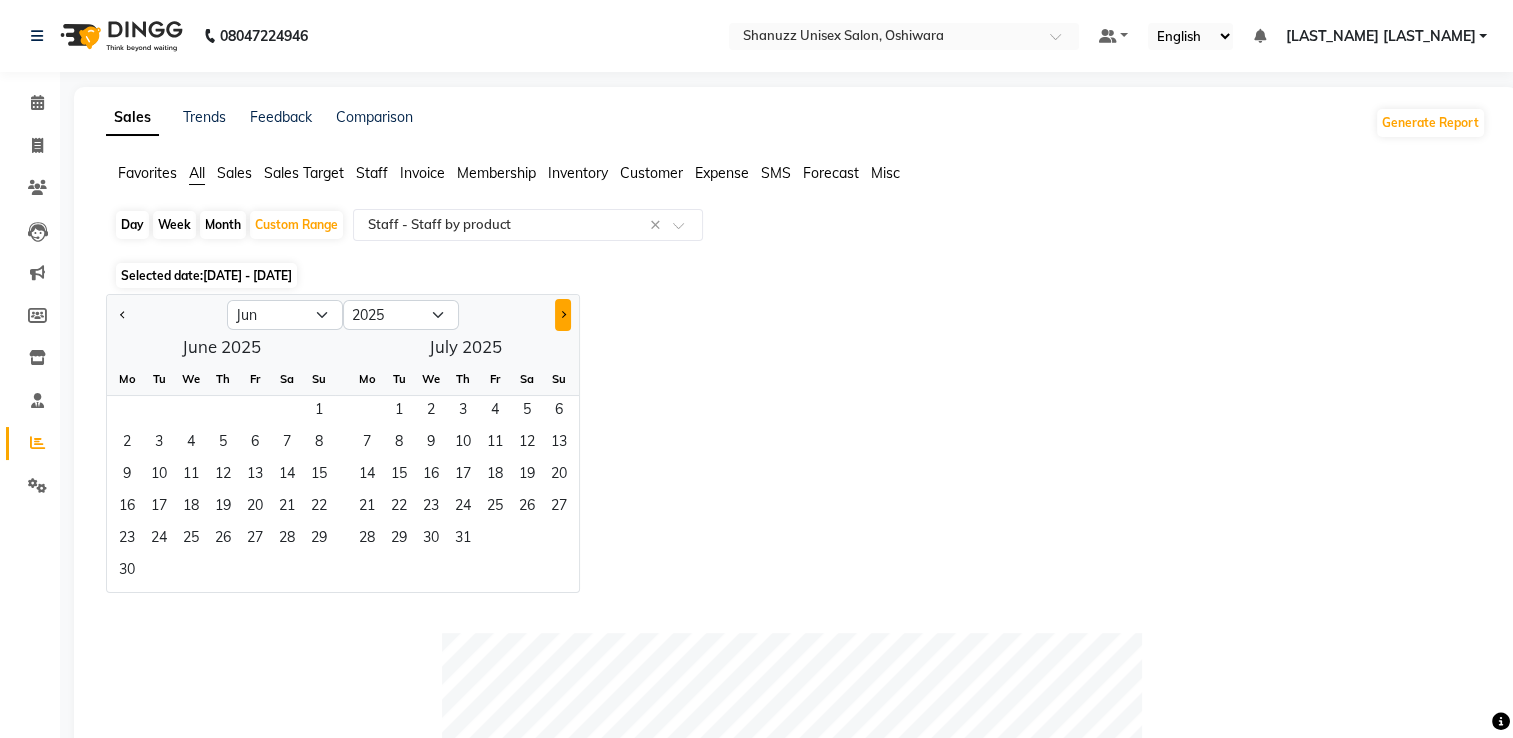 click 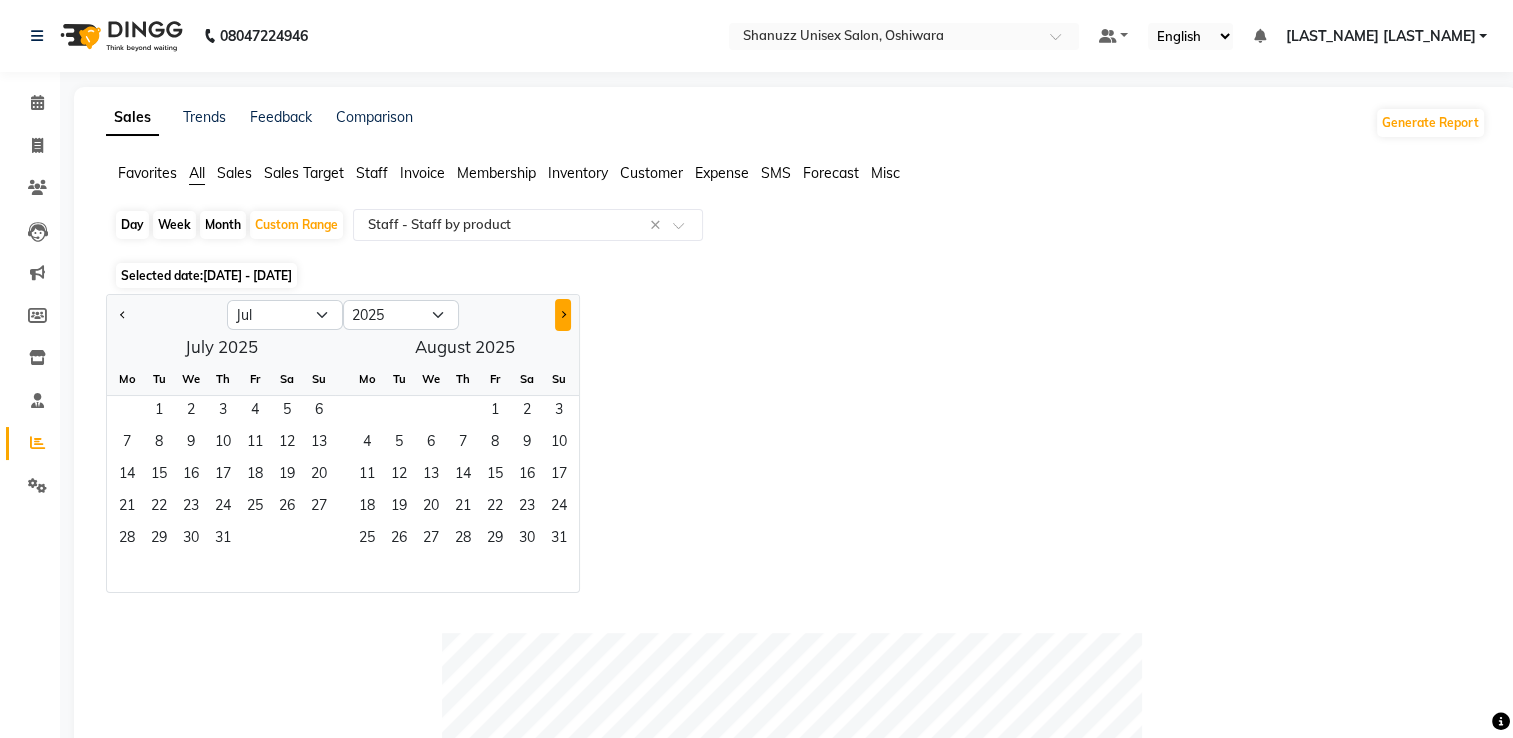 click 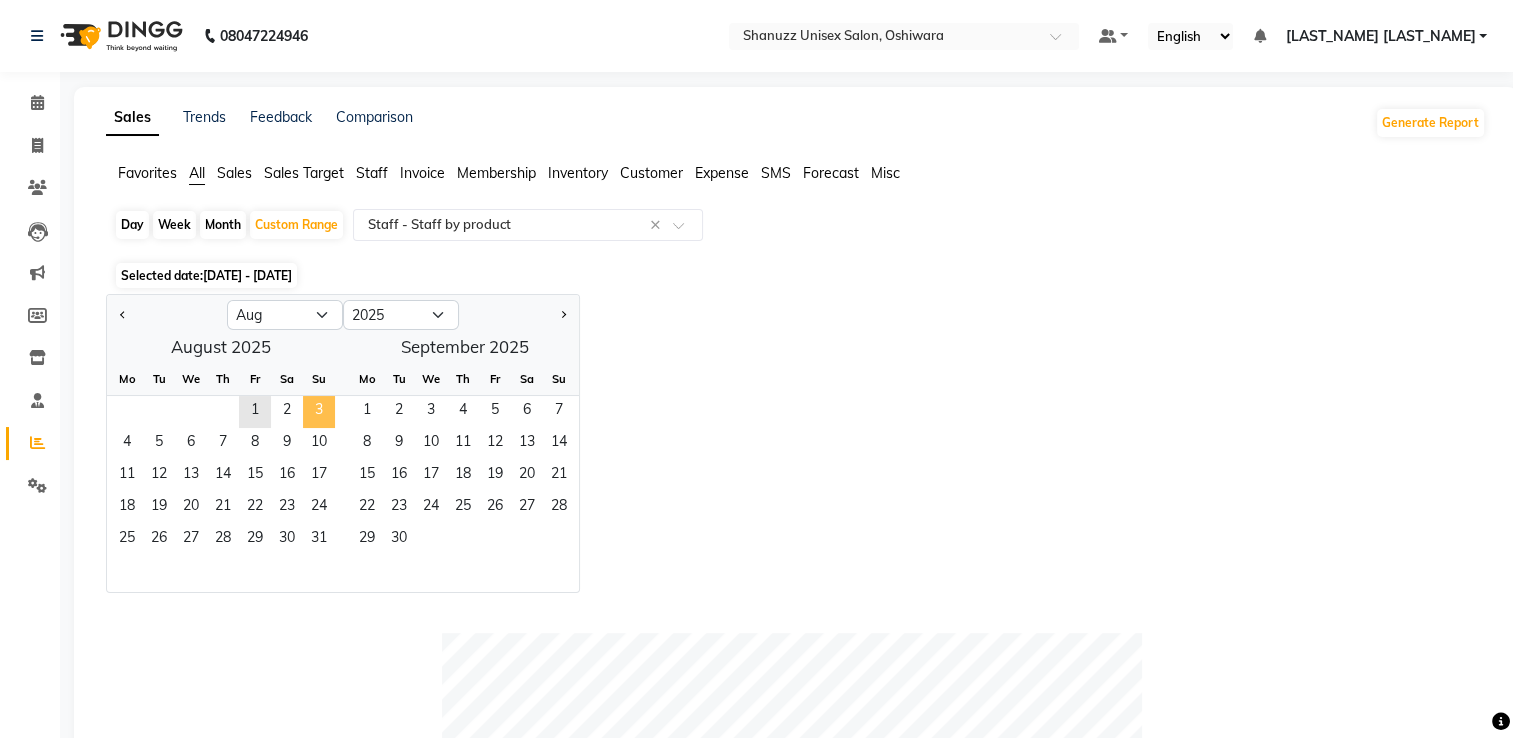 click on "3" 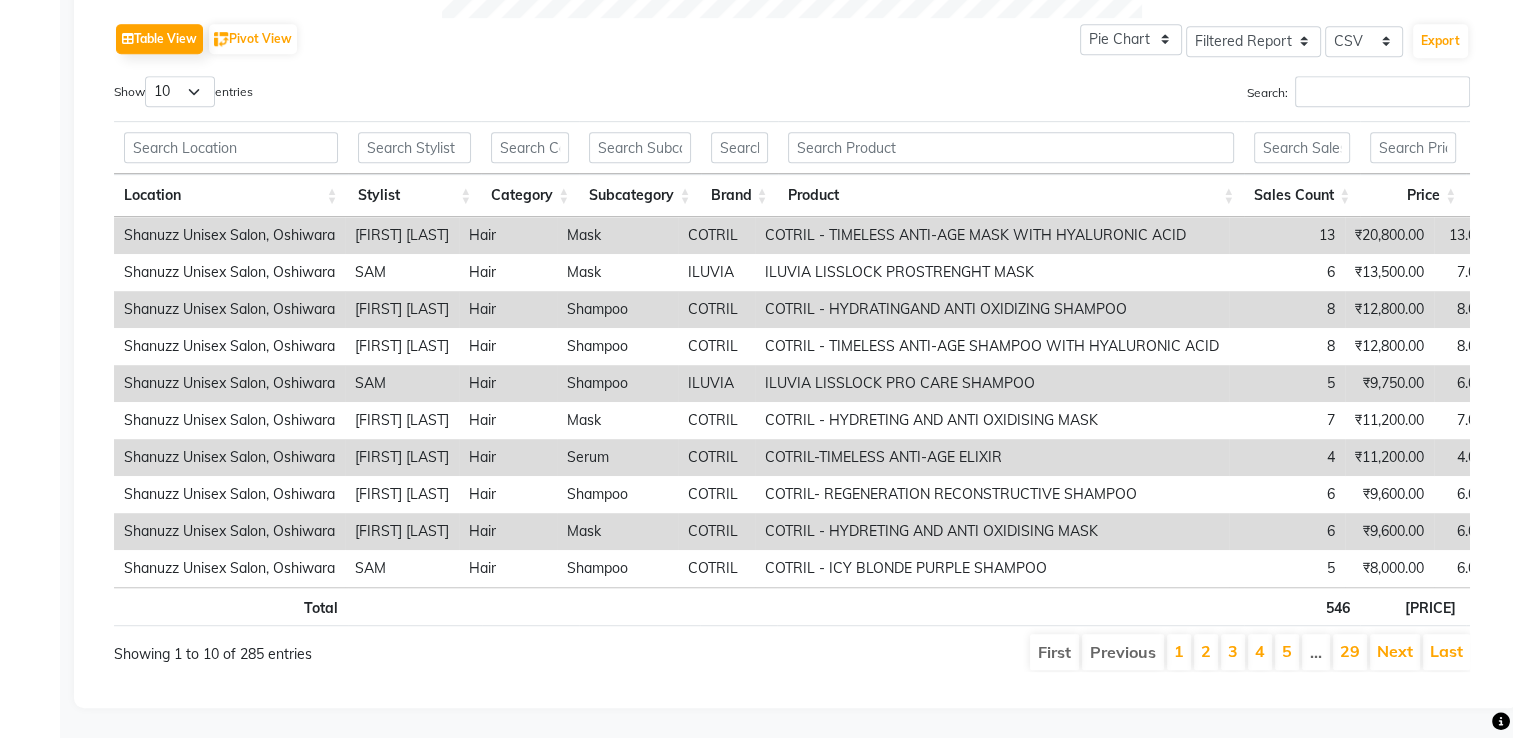 scroll, scrollTop: 971, scrollLeft: 0, axis: vertical 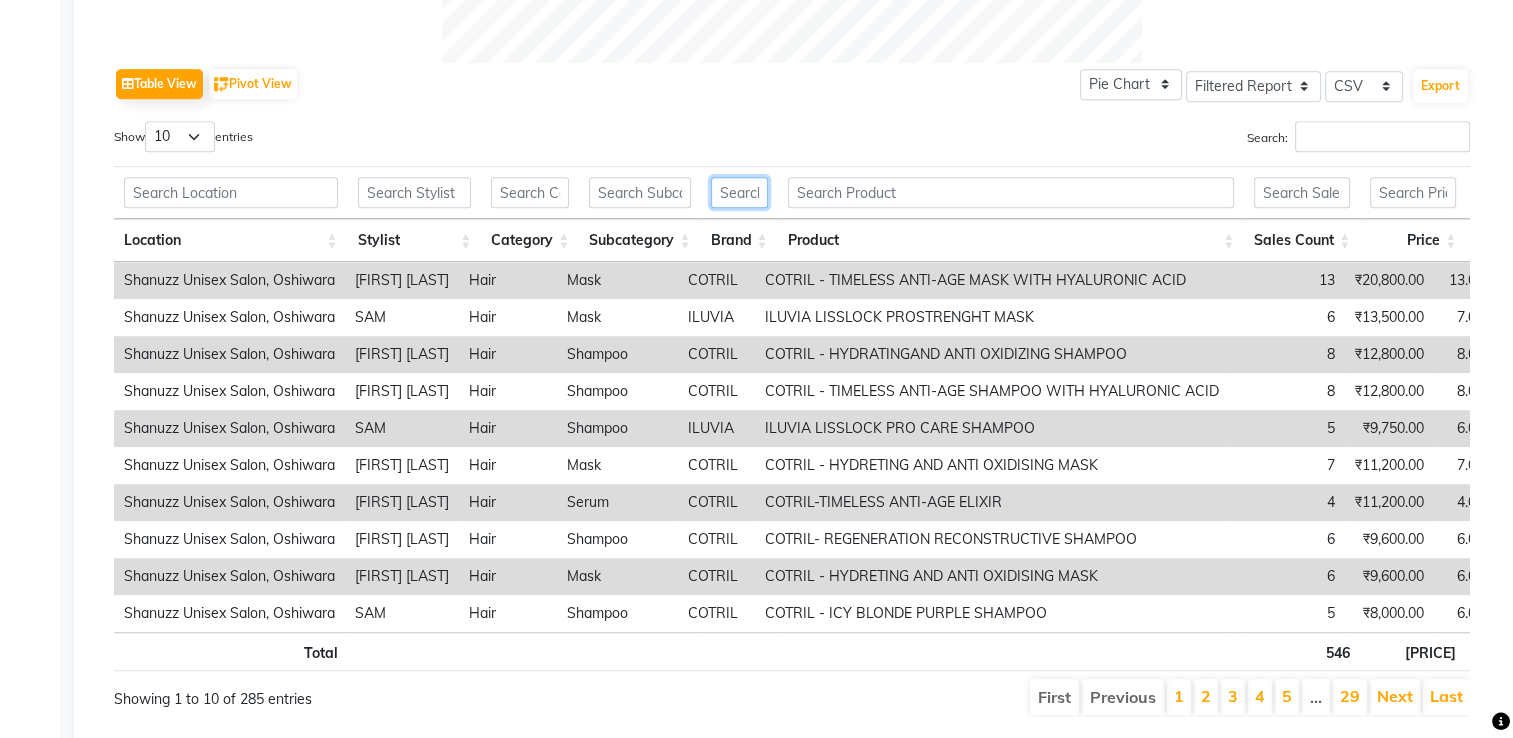 click at bounding box center (739, 192) 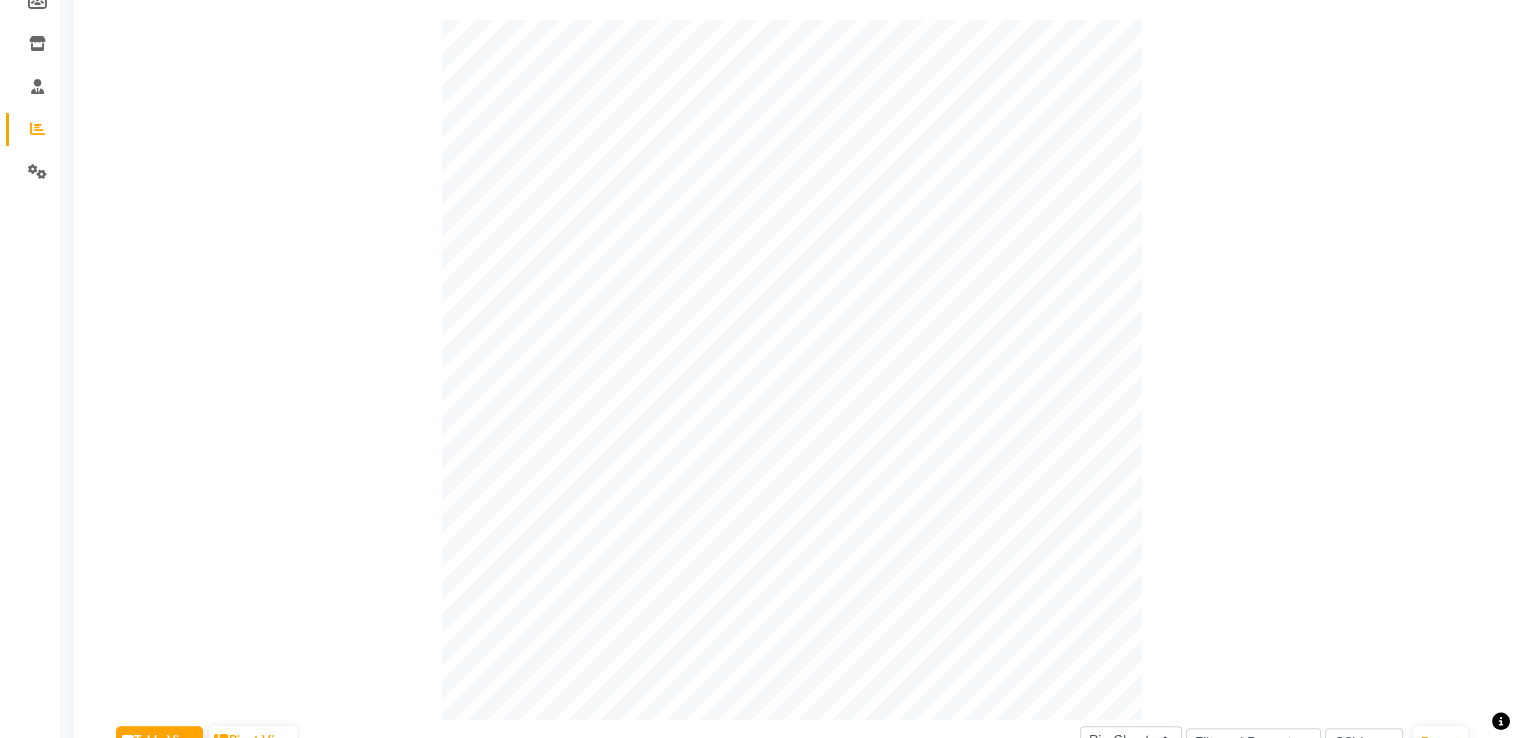 scroll, scrollTop: 975, scrollLeft: 0, axis: vertical 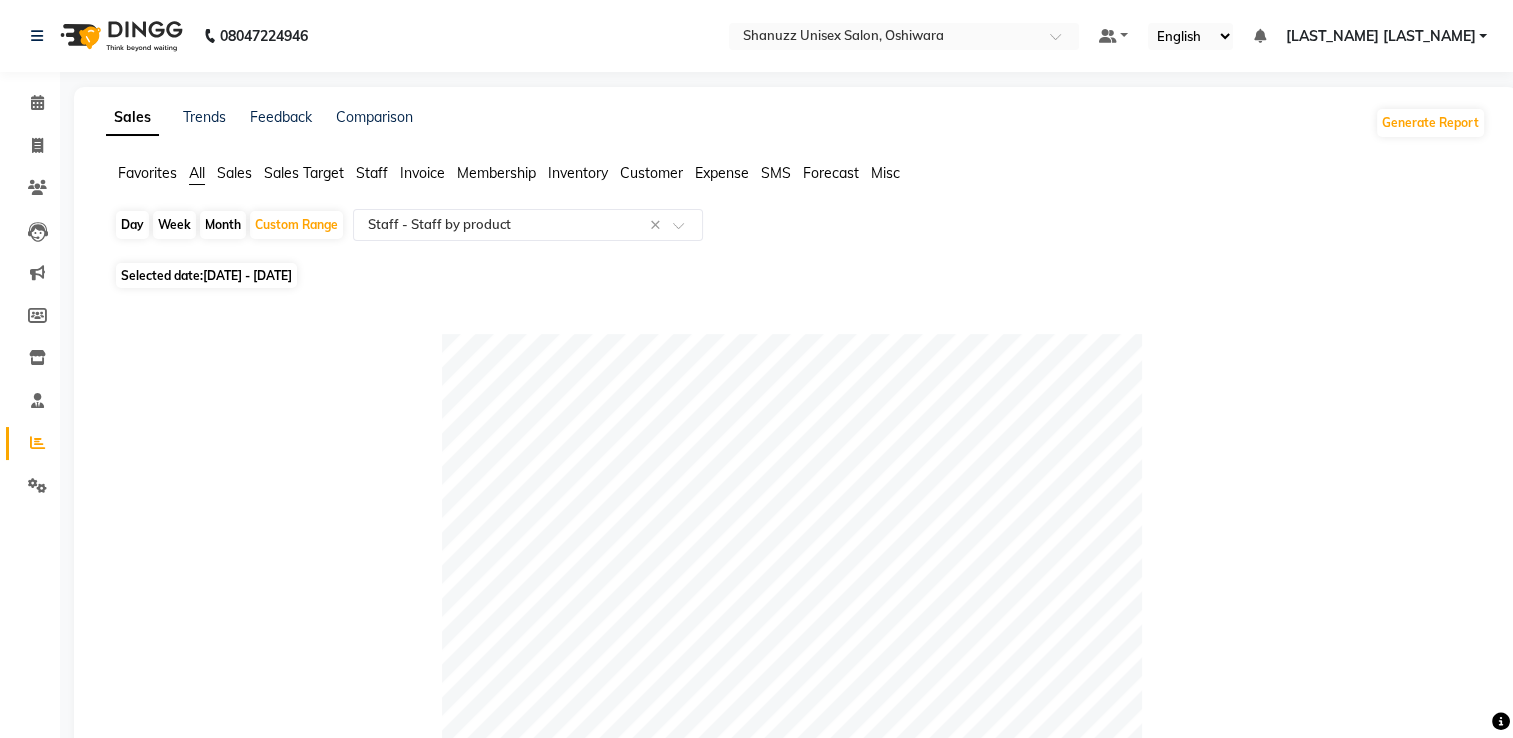 type on "COT" 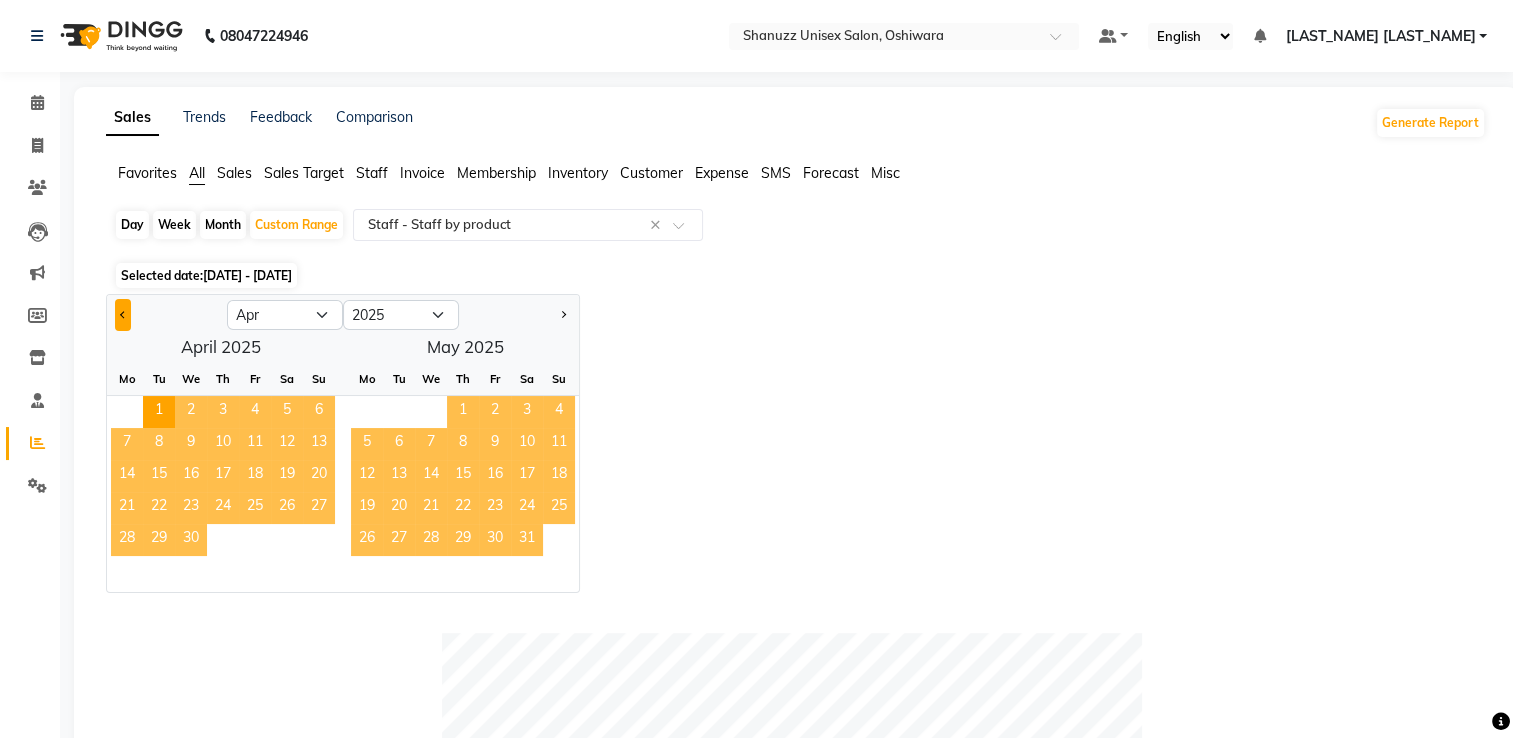click 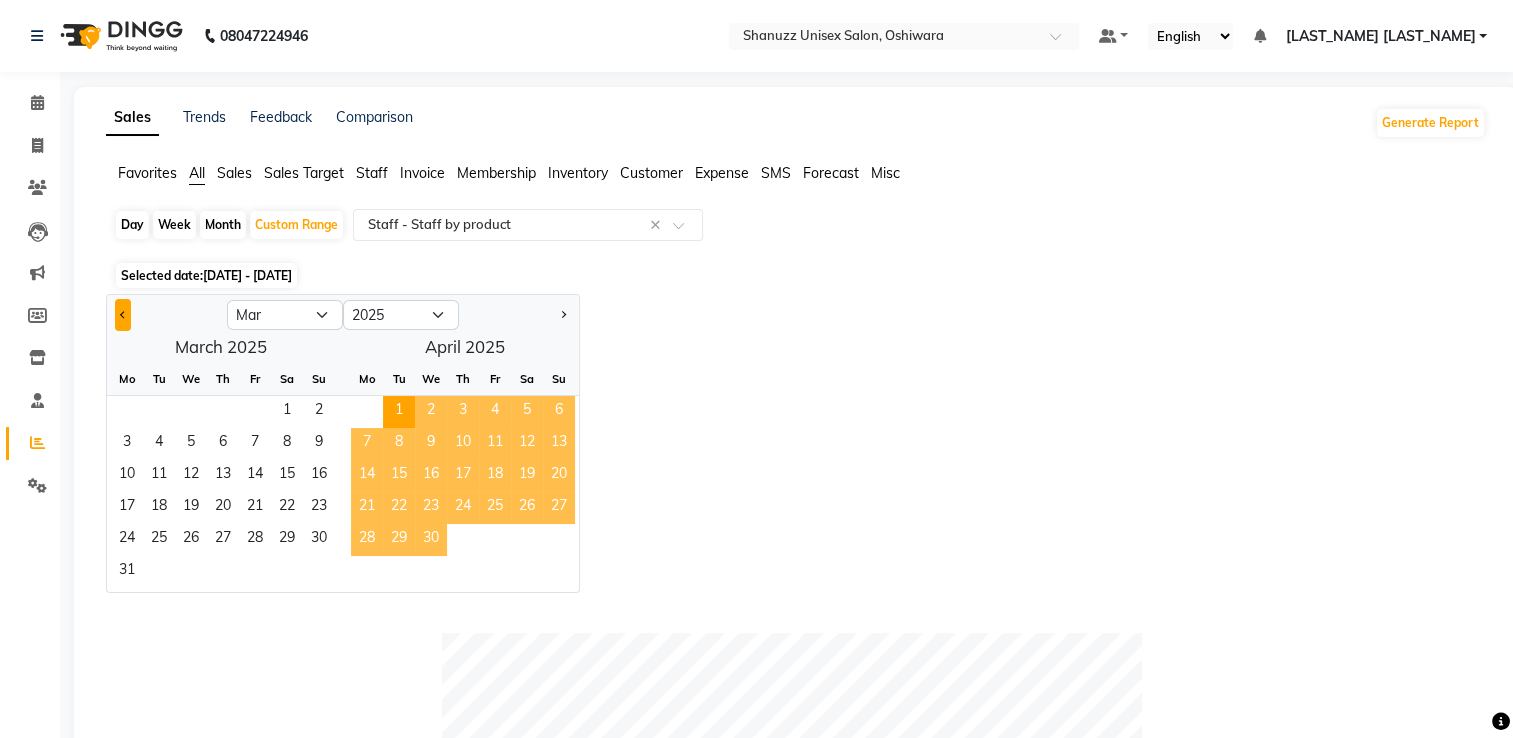 click 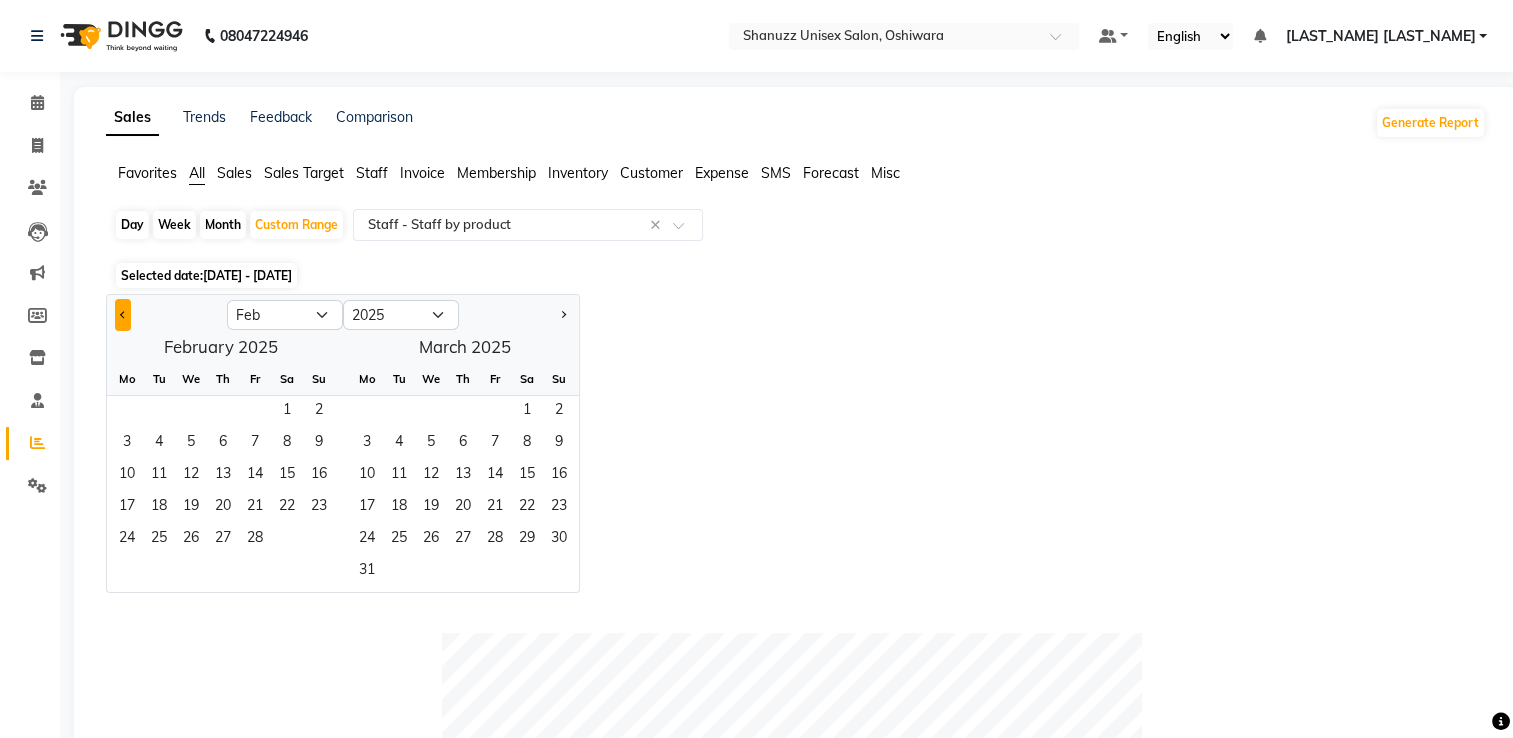 click 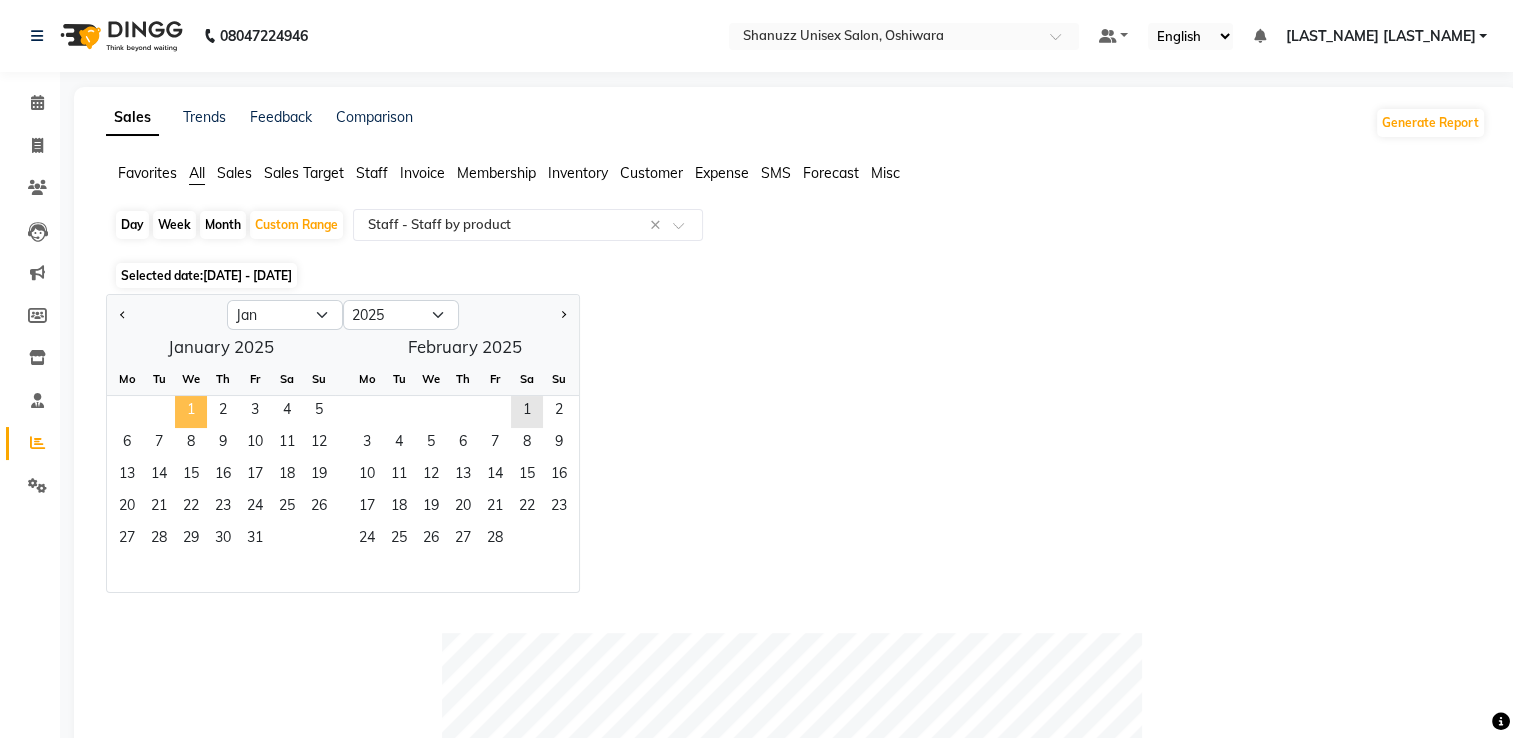 click on "1" 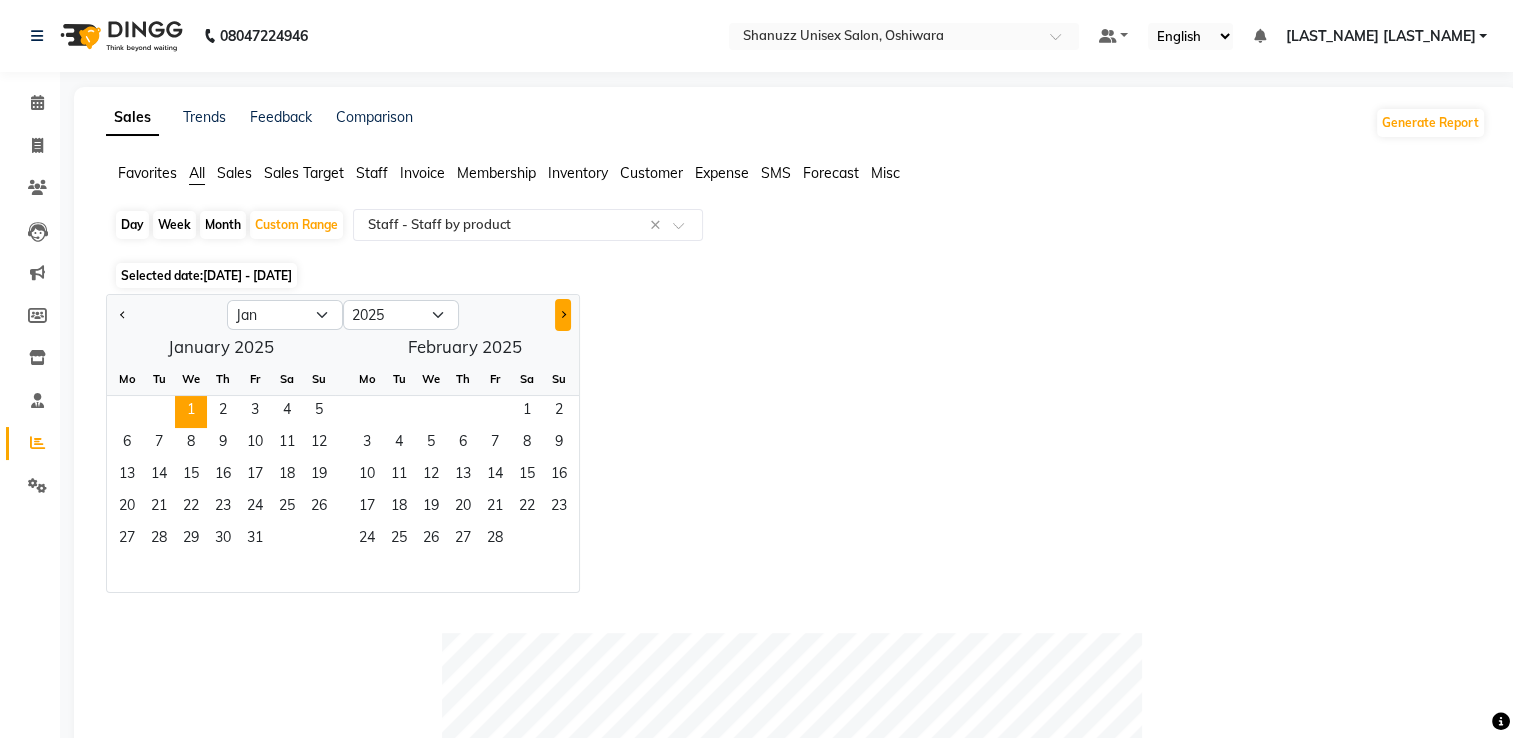 click 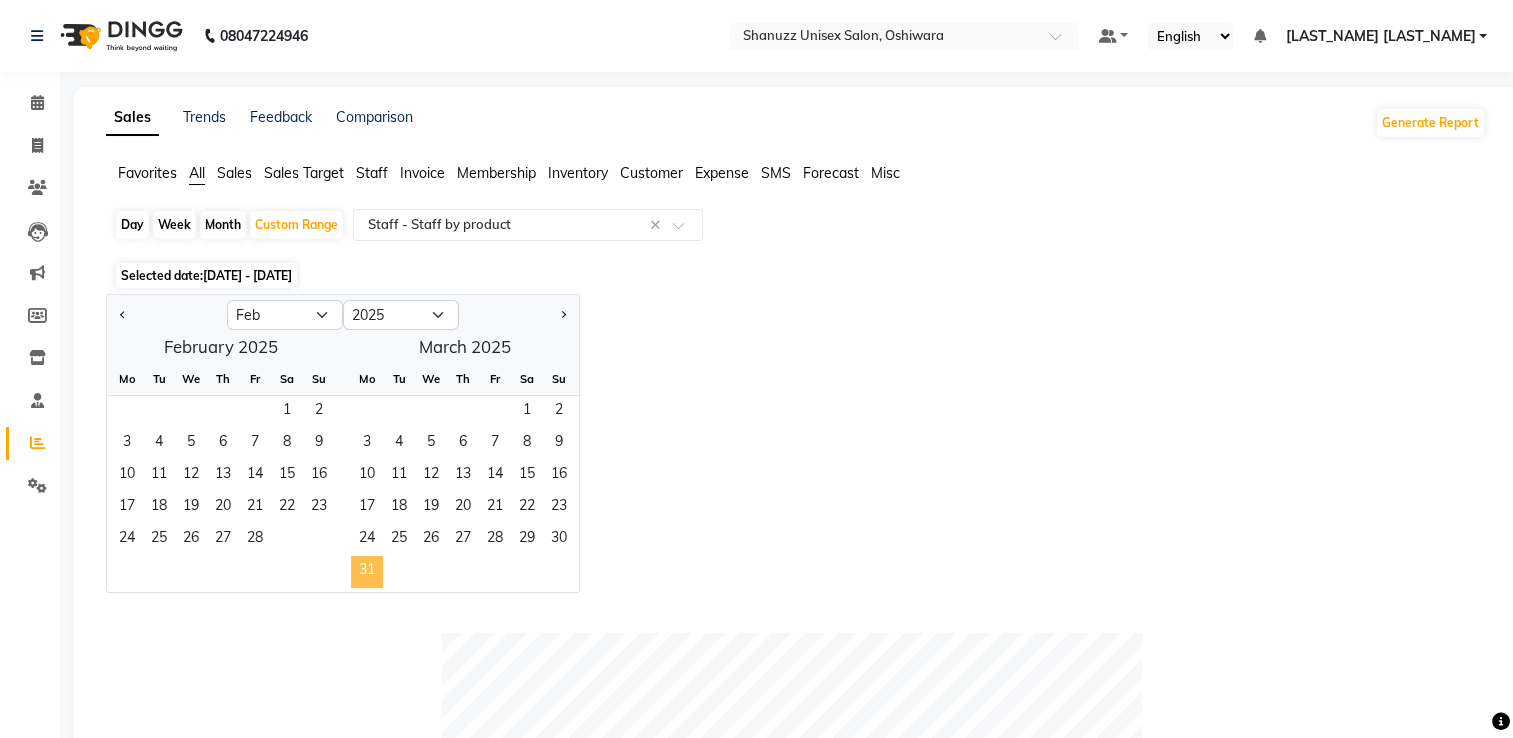 click on "31" 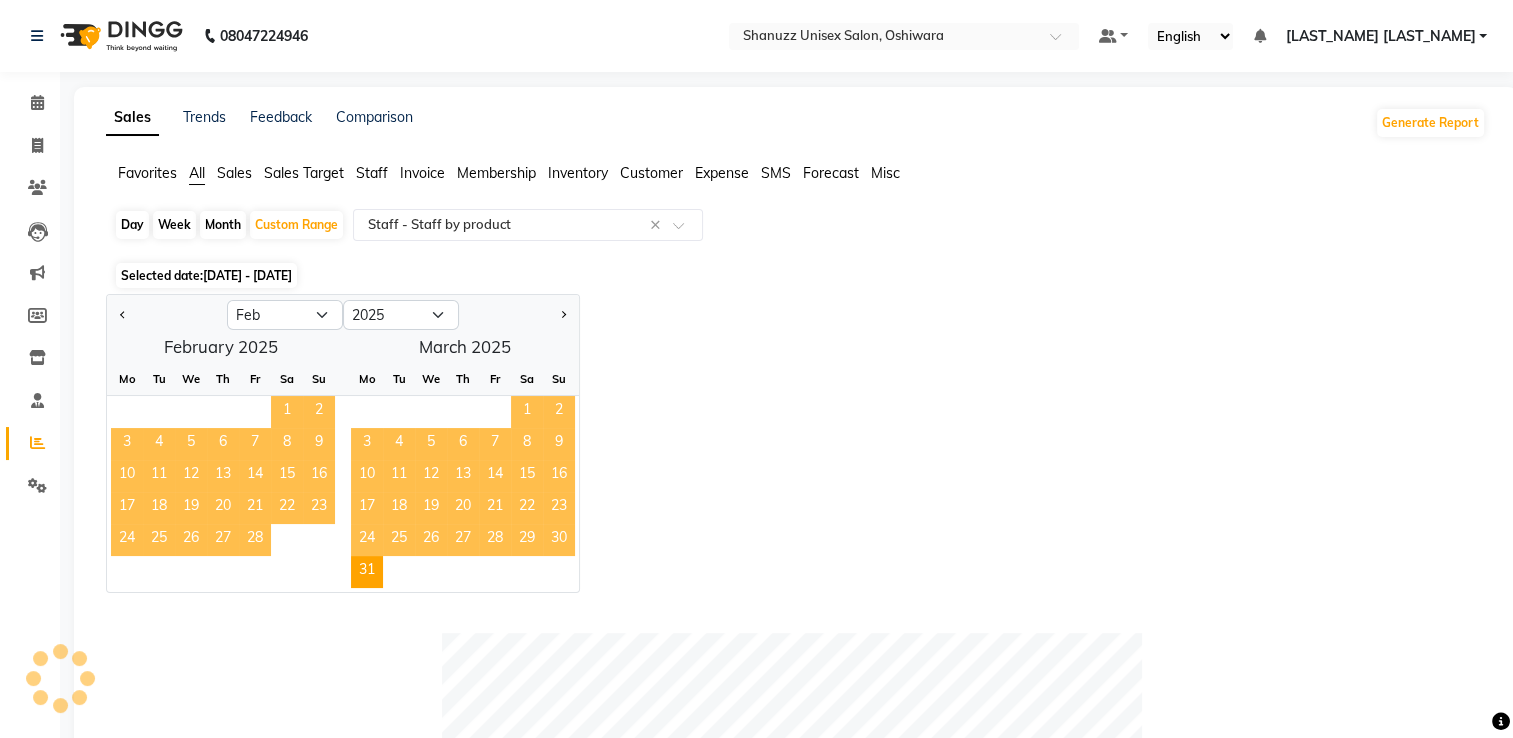 scroll, scrollTop: 1044, scrollLeft: 0, axis: vertical 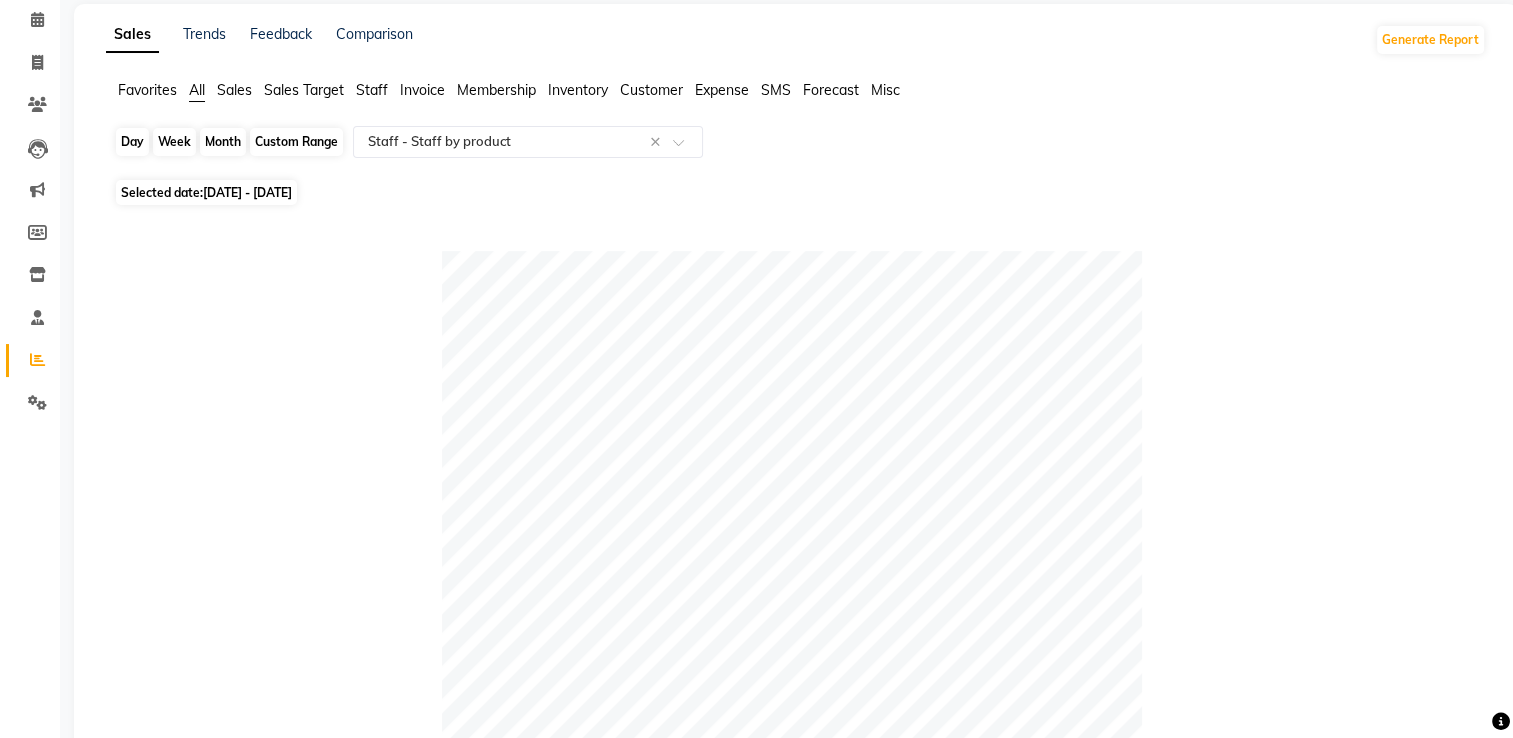 click on "Custom Range" 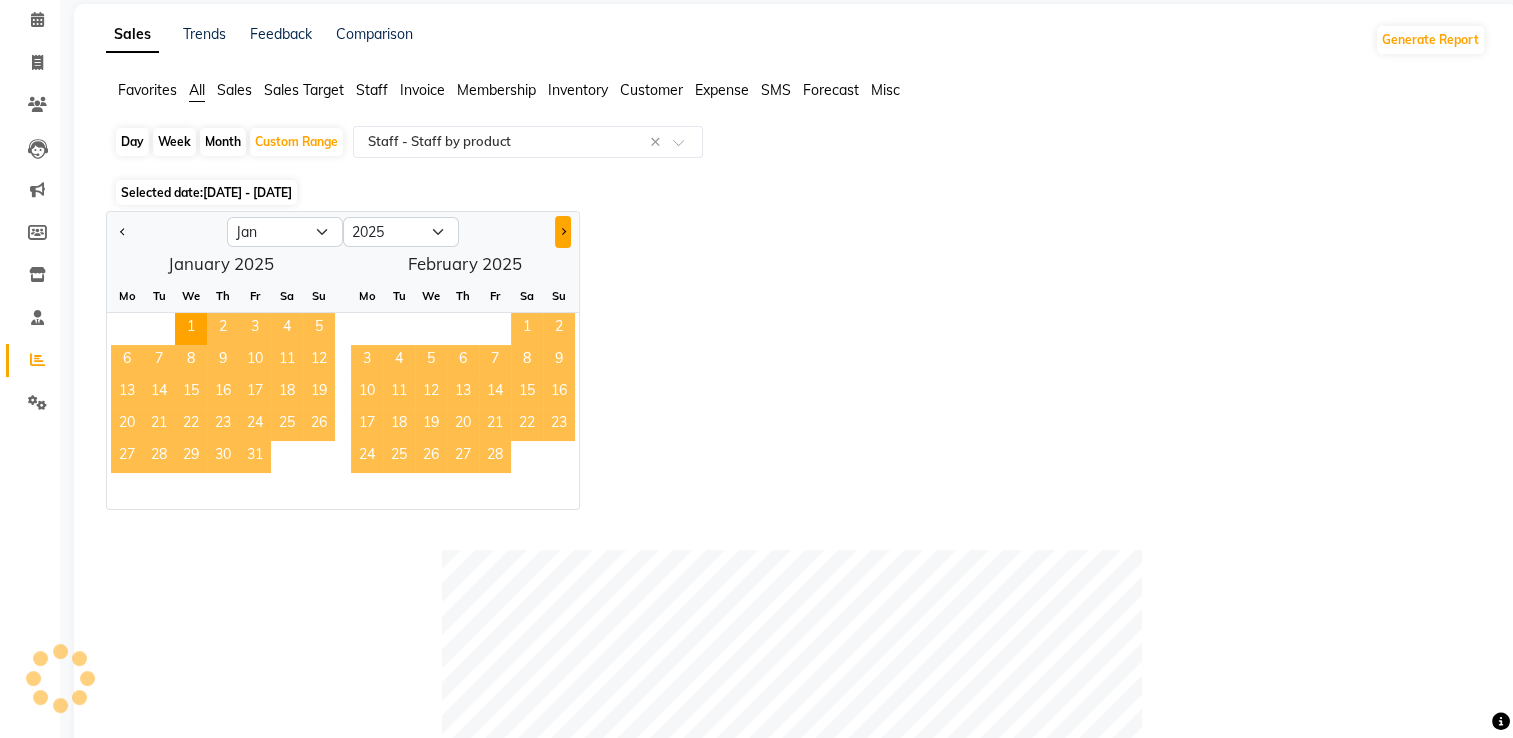 click 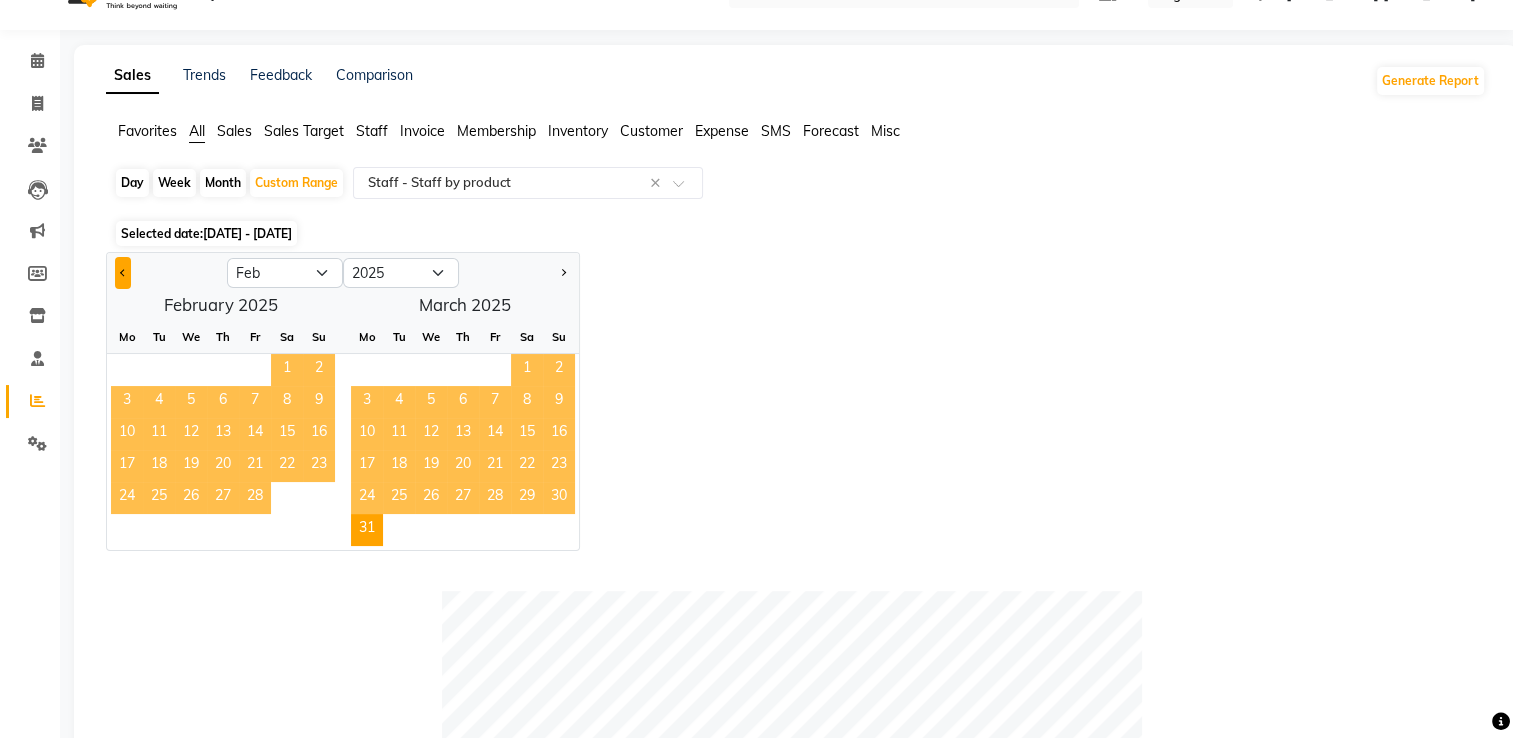 click 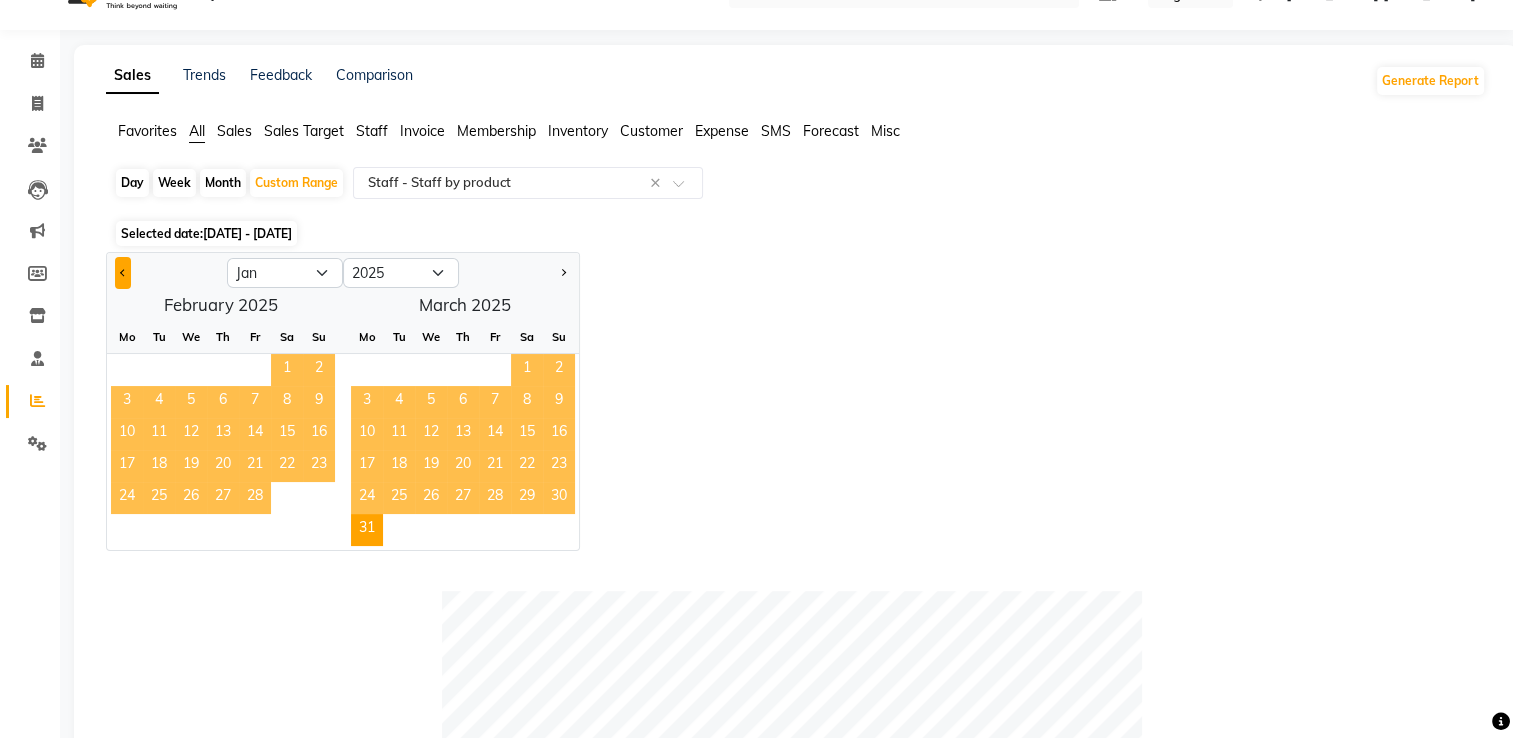 click 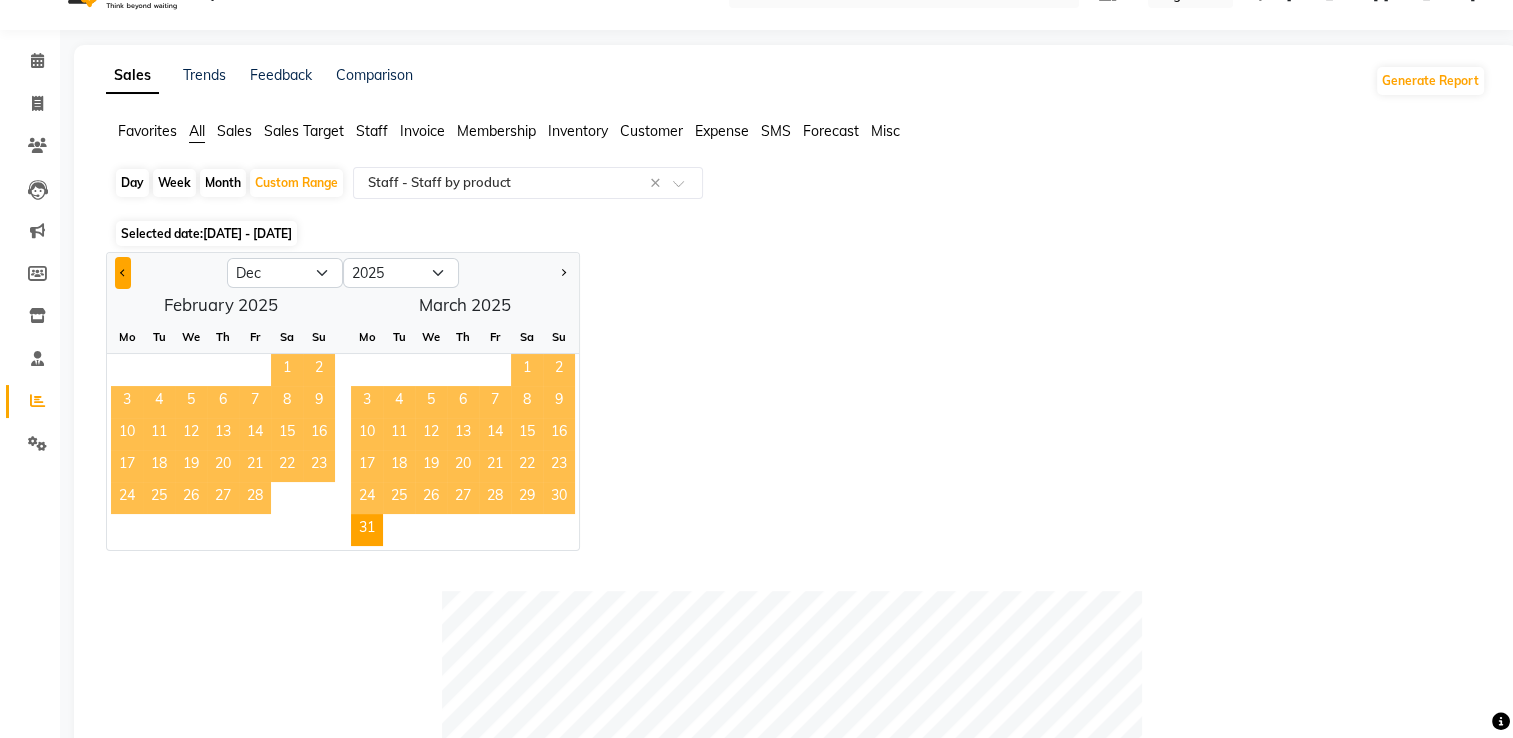 select on "2024" 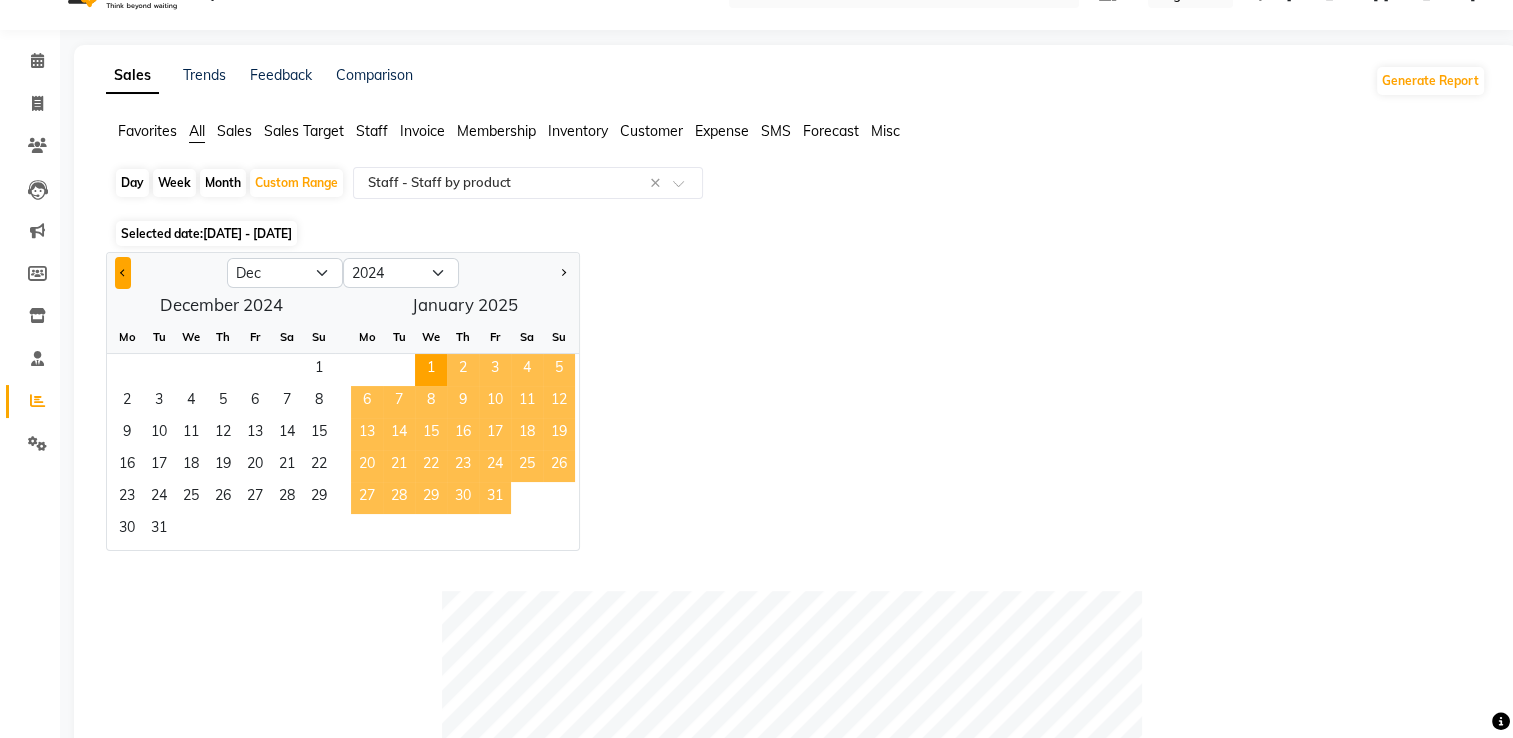 click 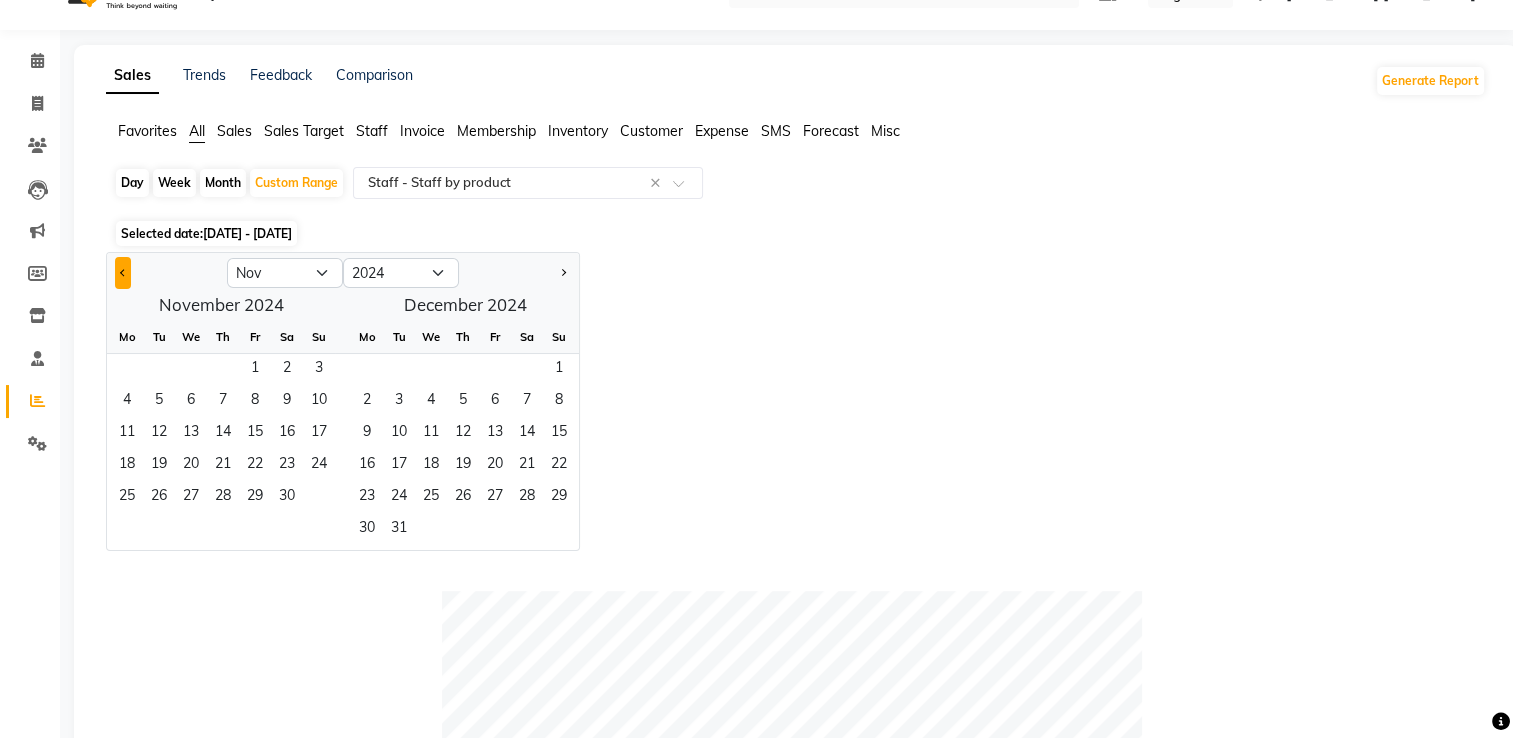 click 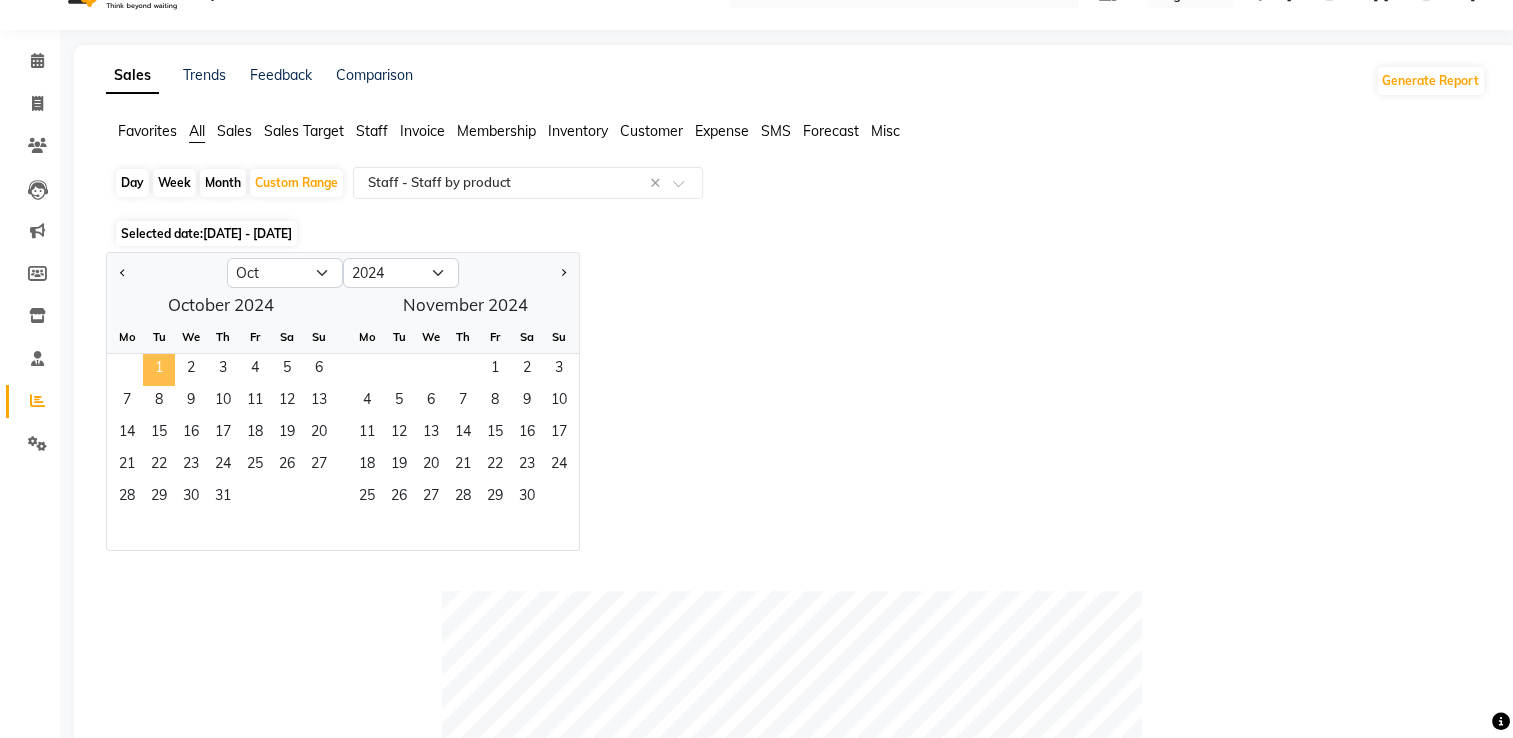 click on "1" 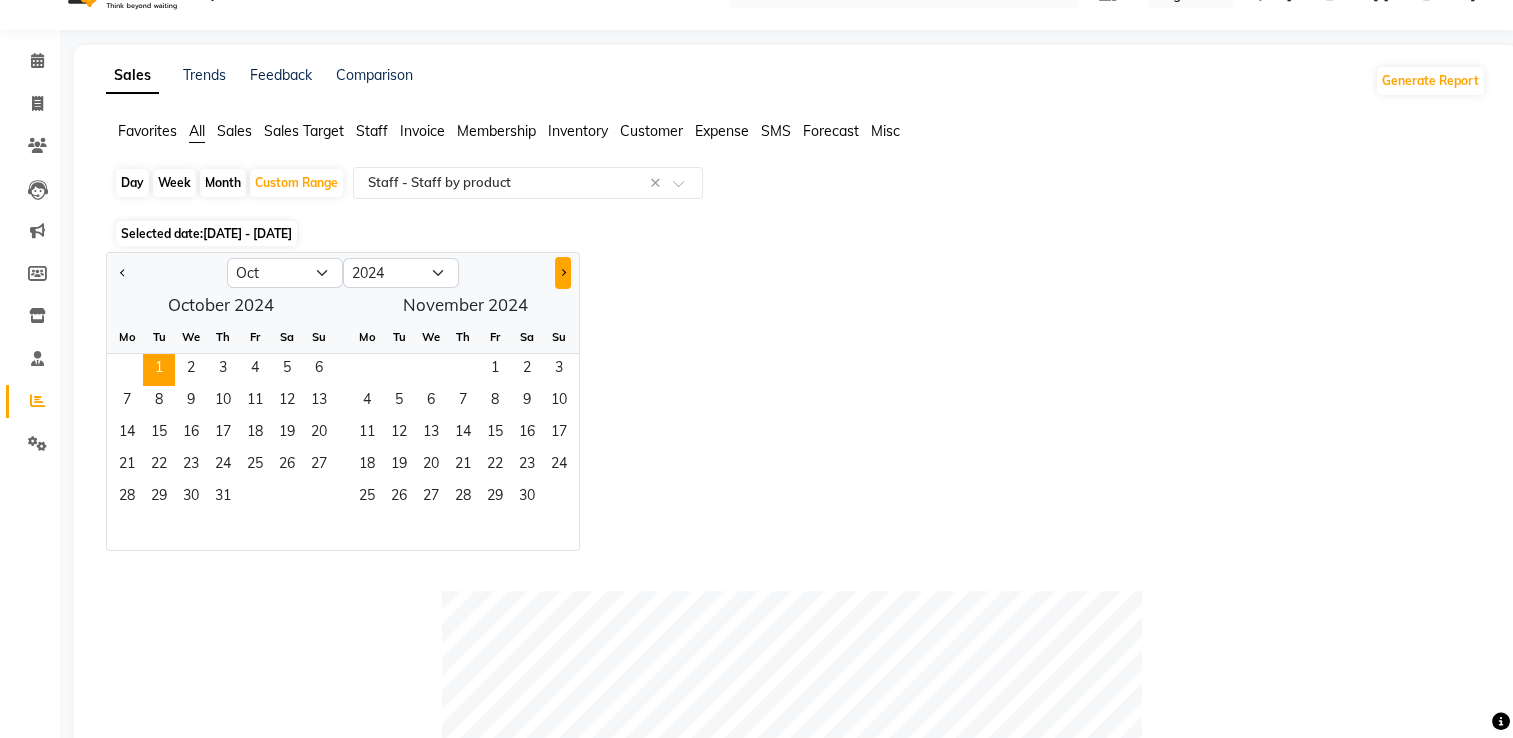 click 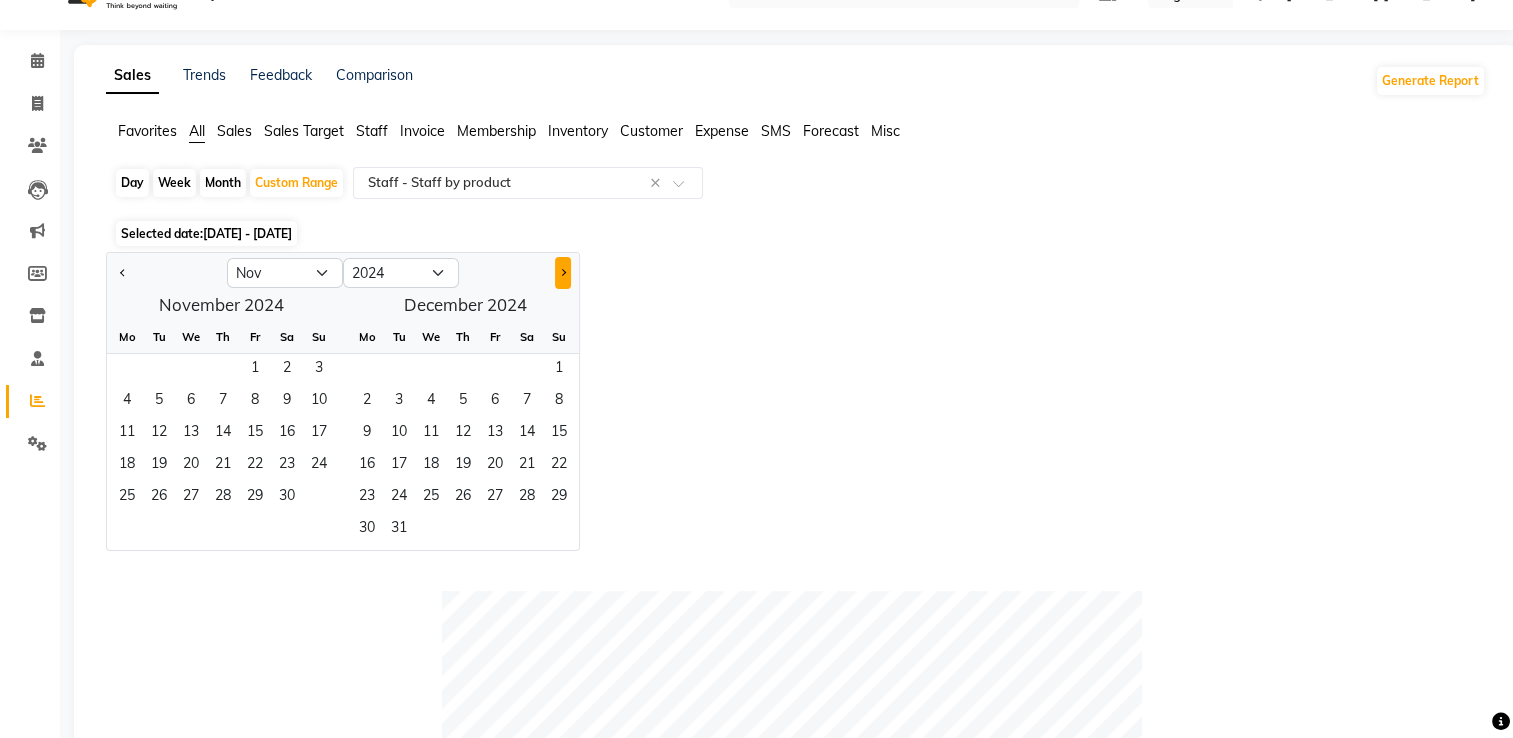 click 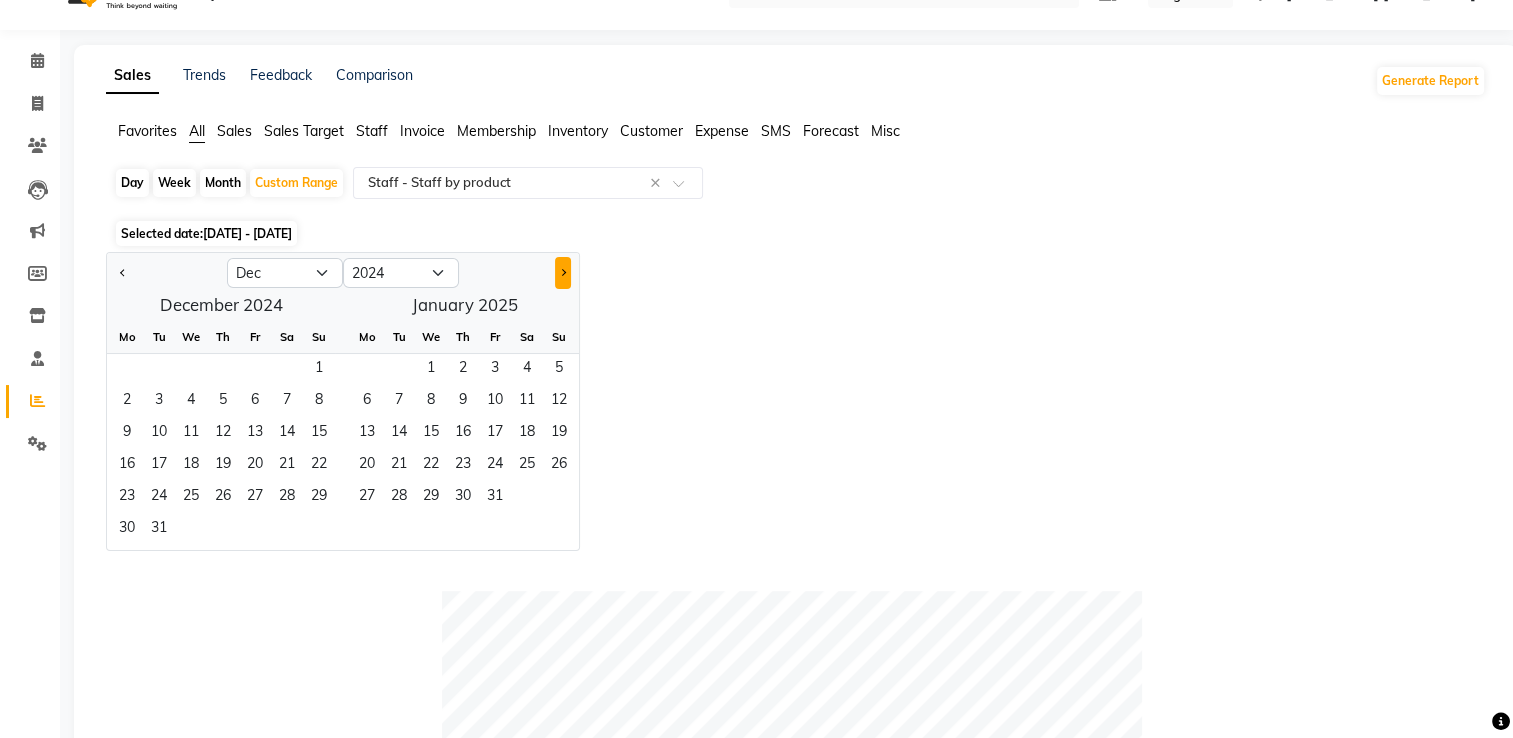 click 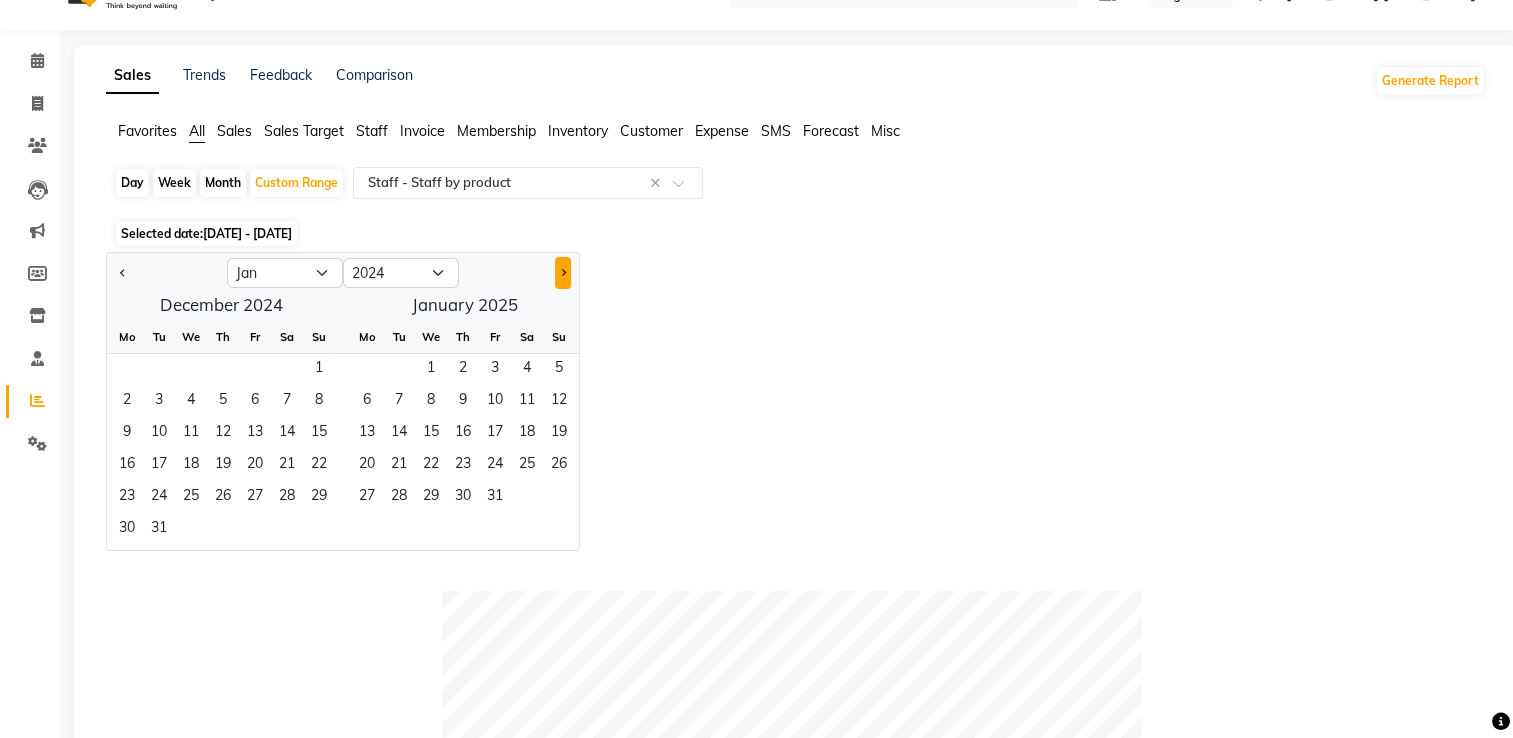 select on "2025" 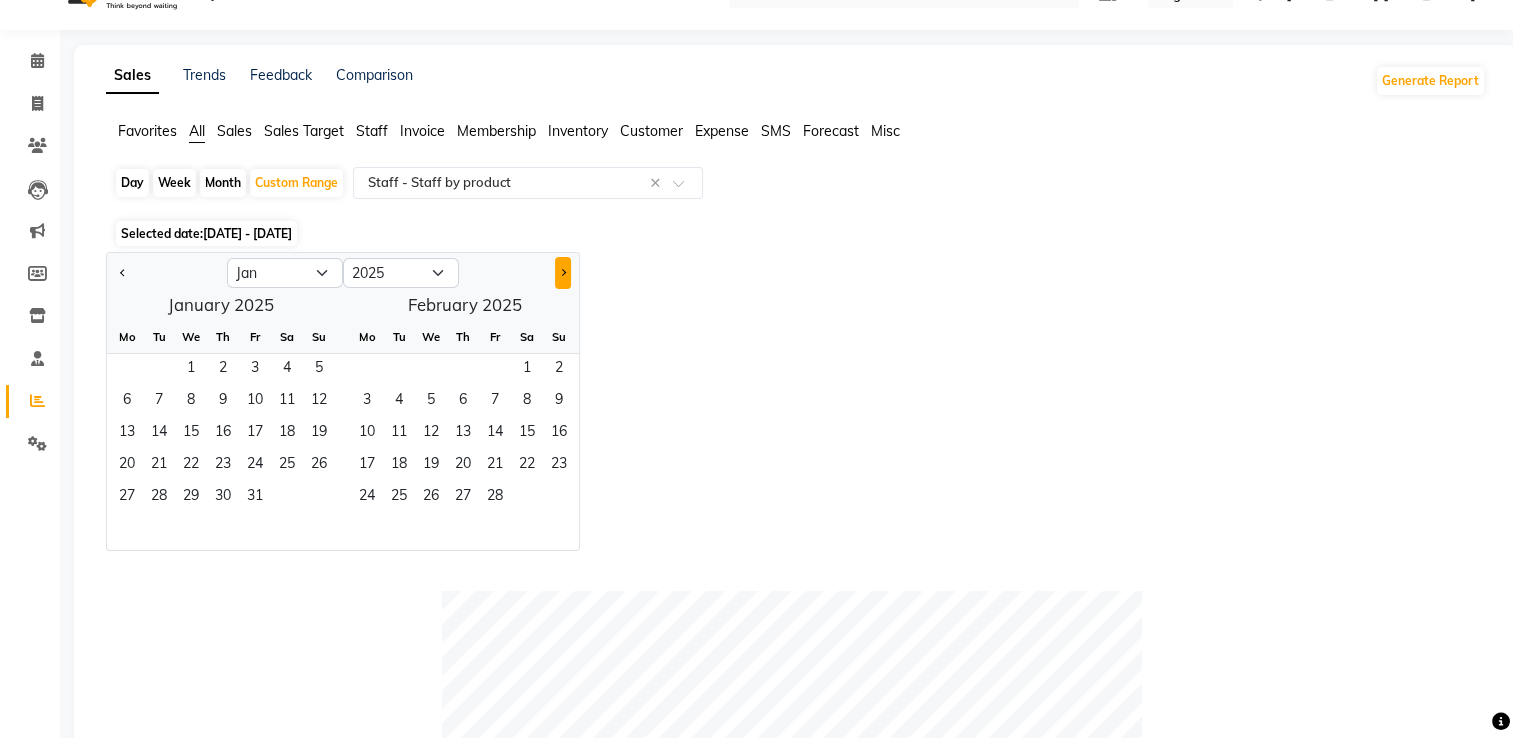 click 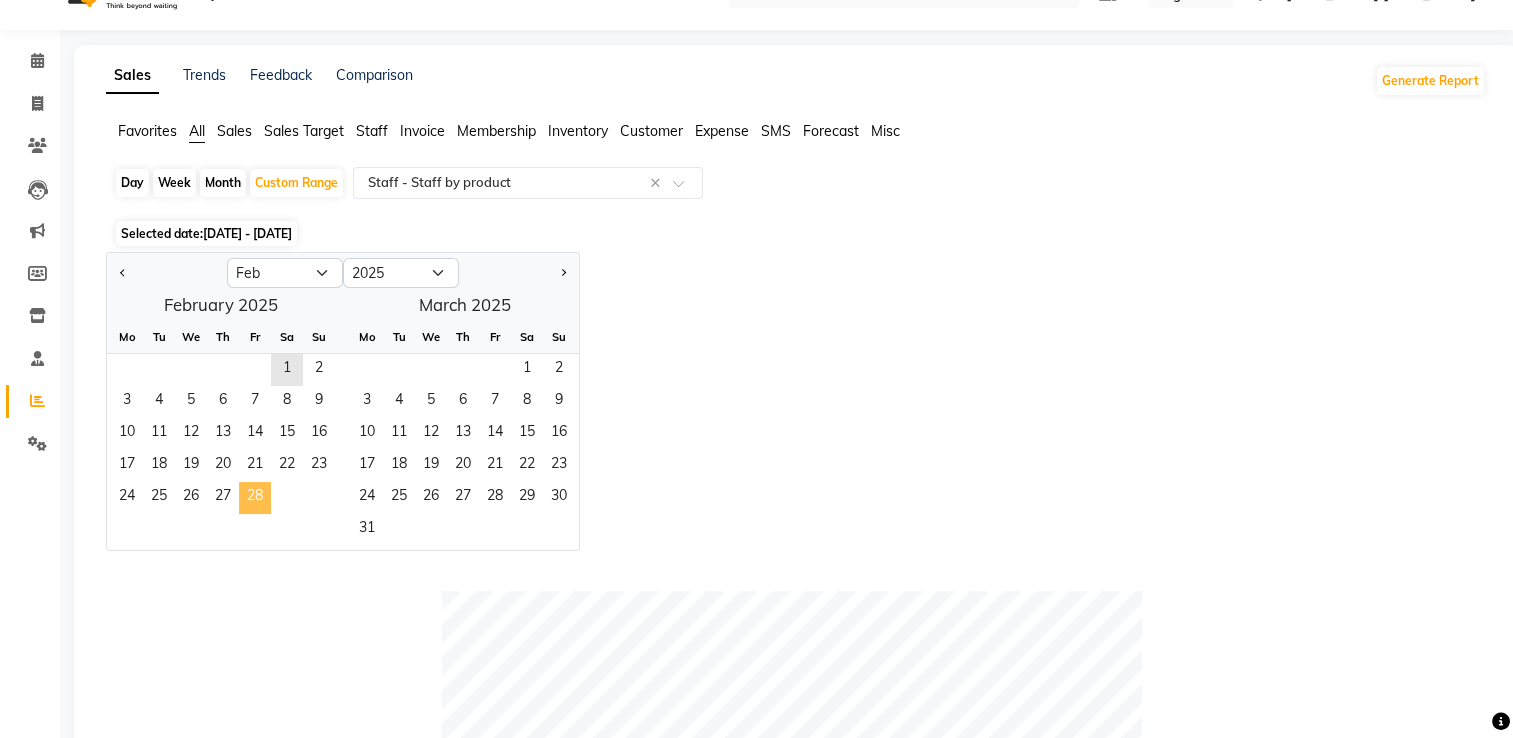 click on "28" 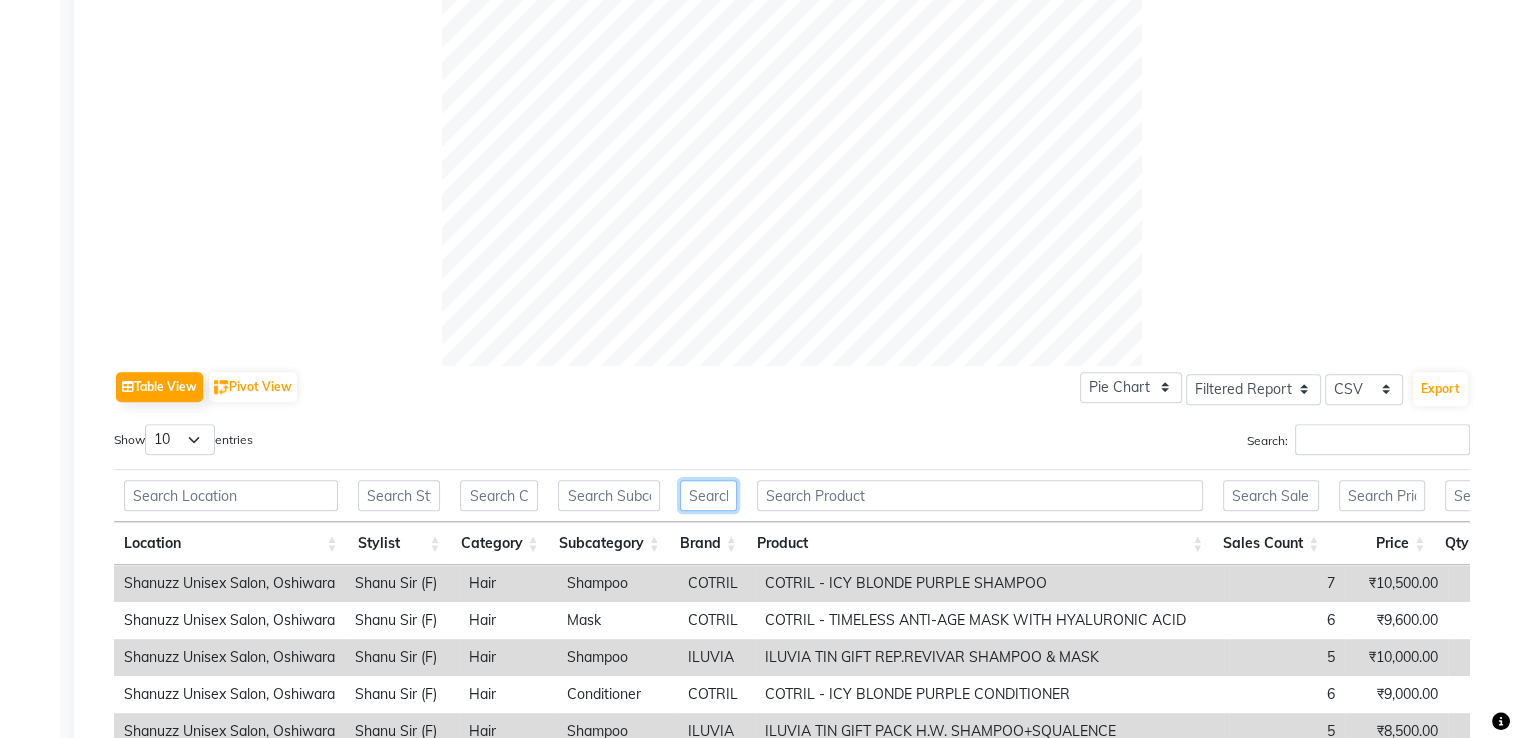 click at bounding box center (708, 495) 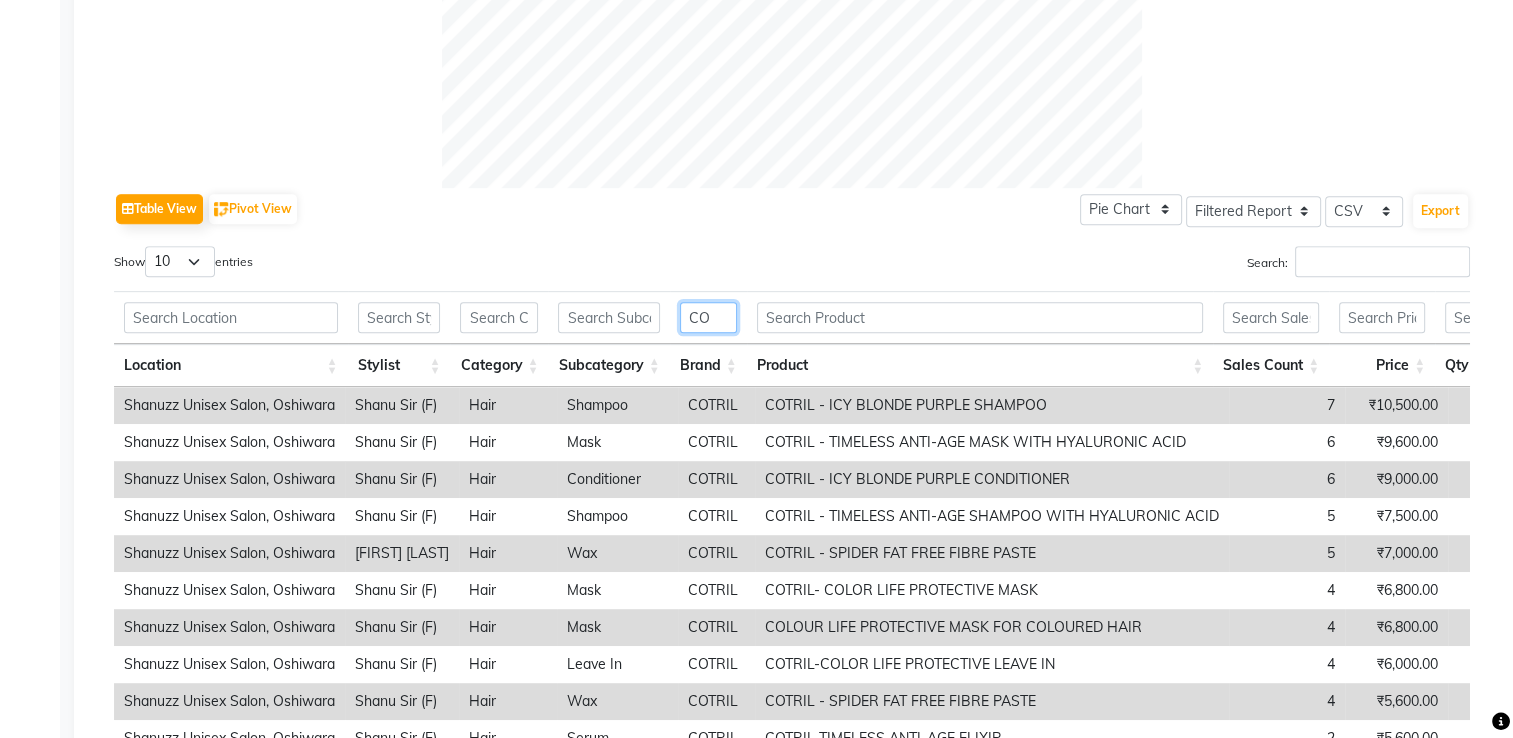 type on "C" 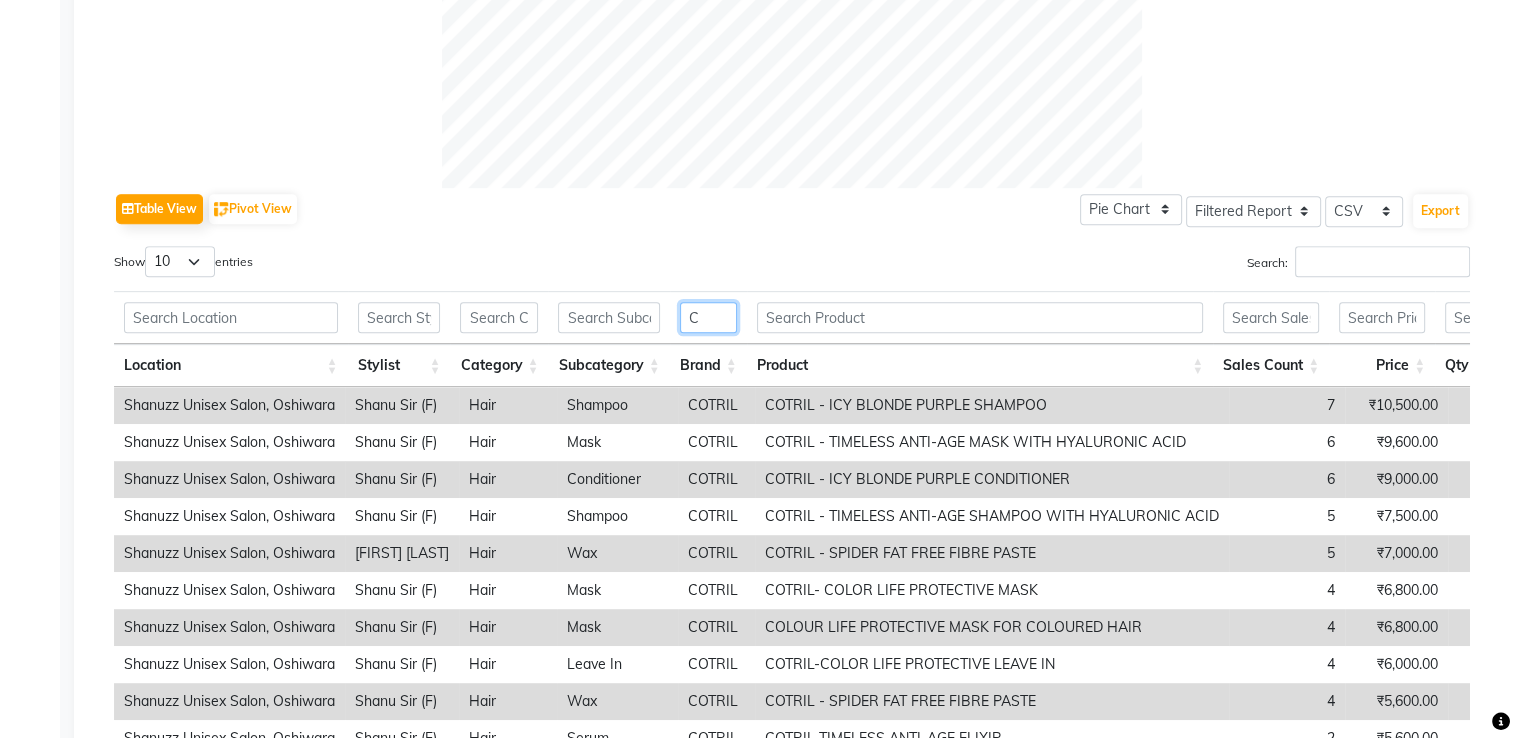 type 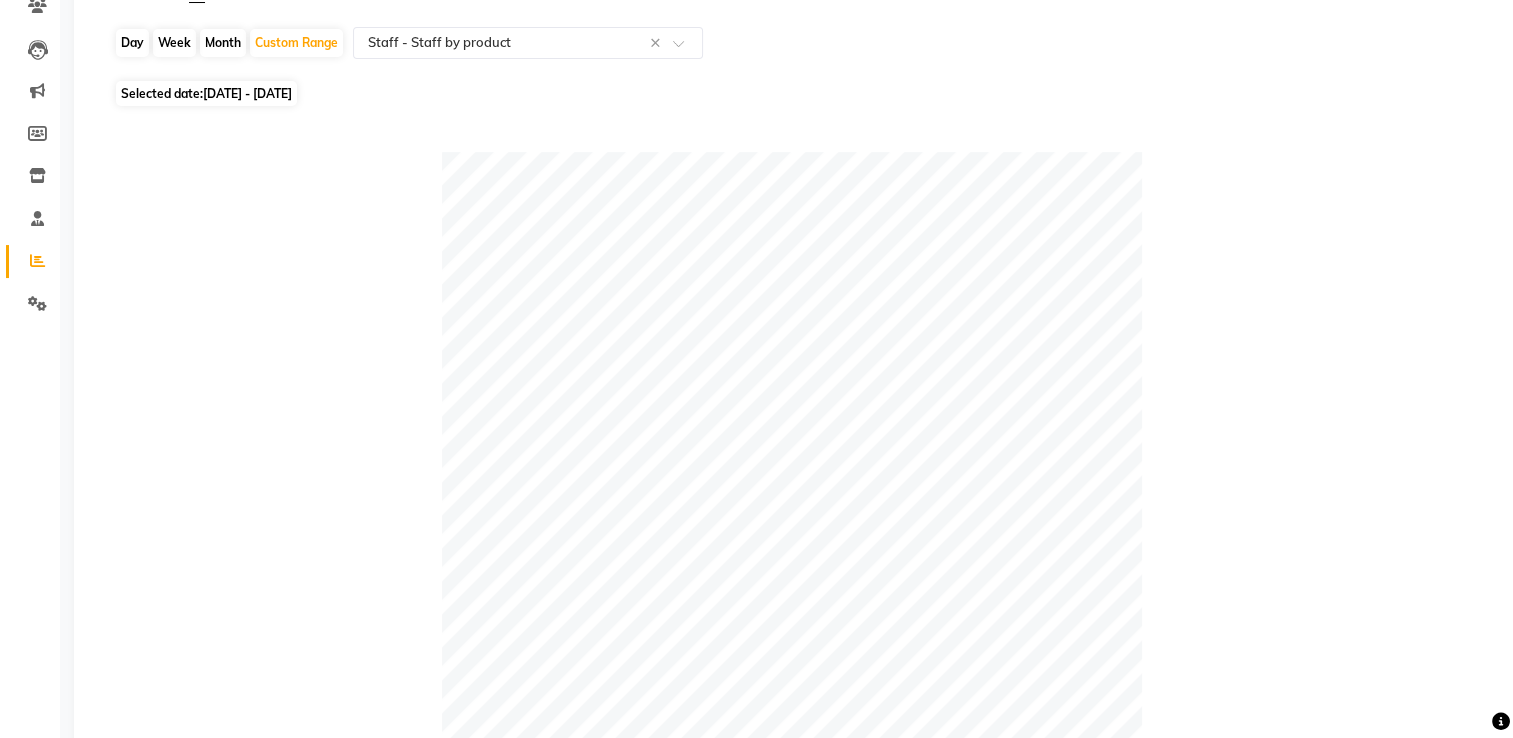 scroll, scrollTop: 0, scrollLeft: 0, axis: both 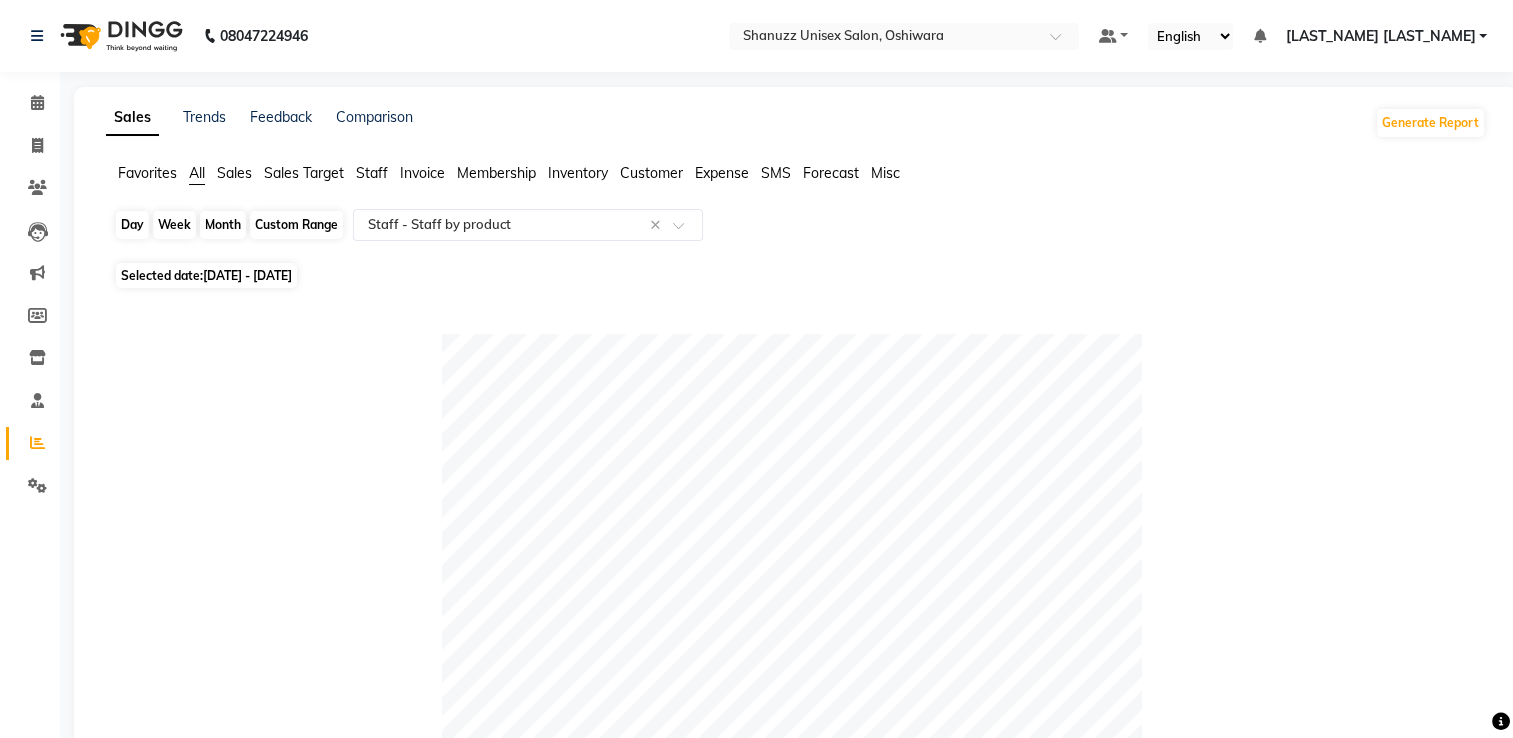 click on "Custom Range" 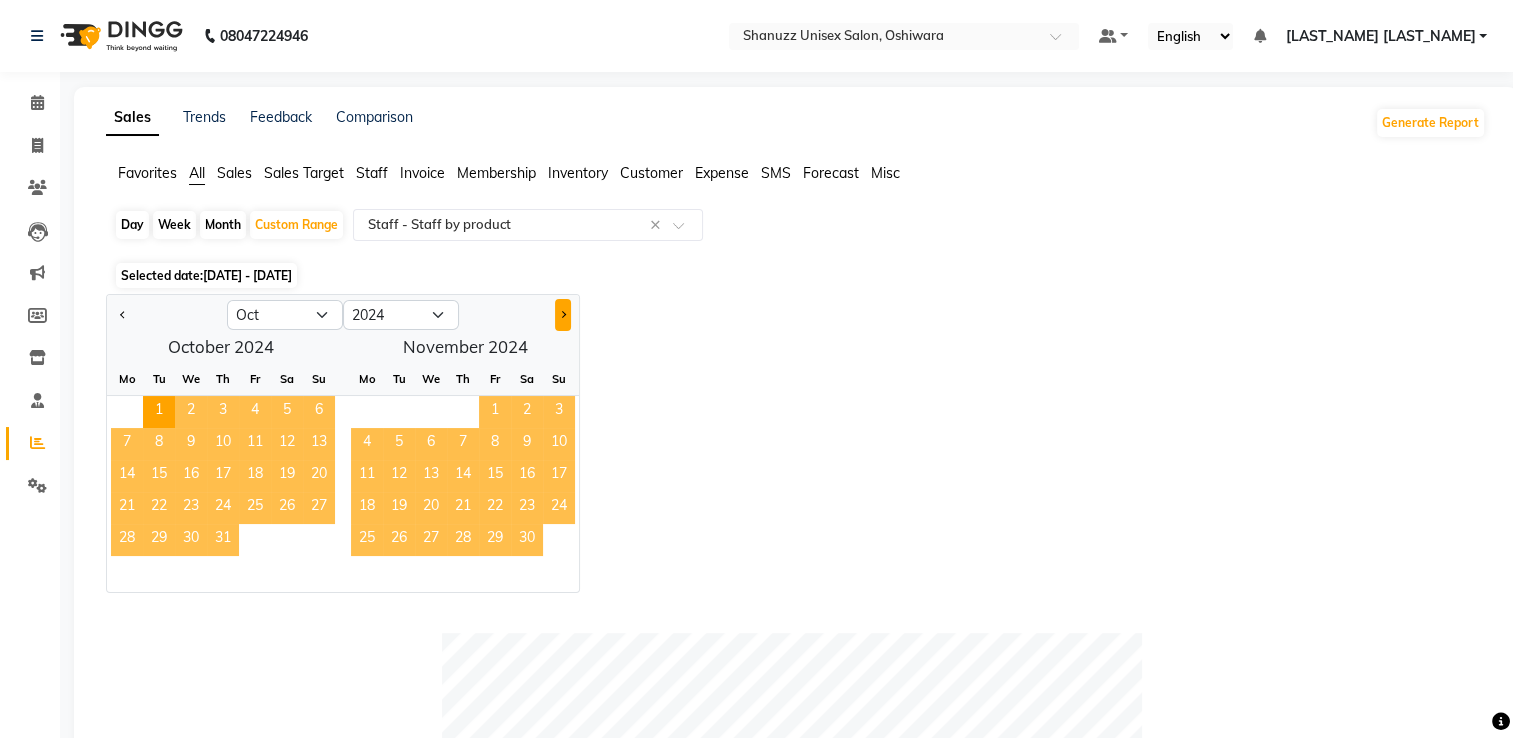 click 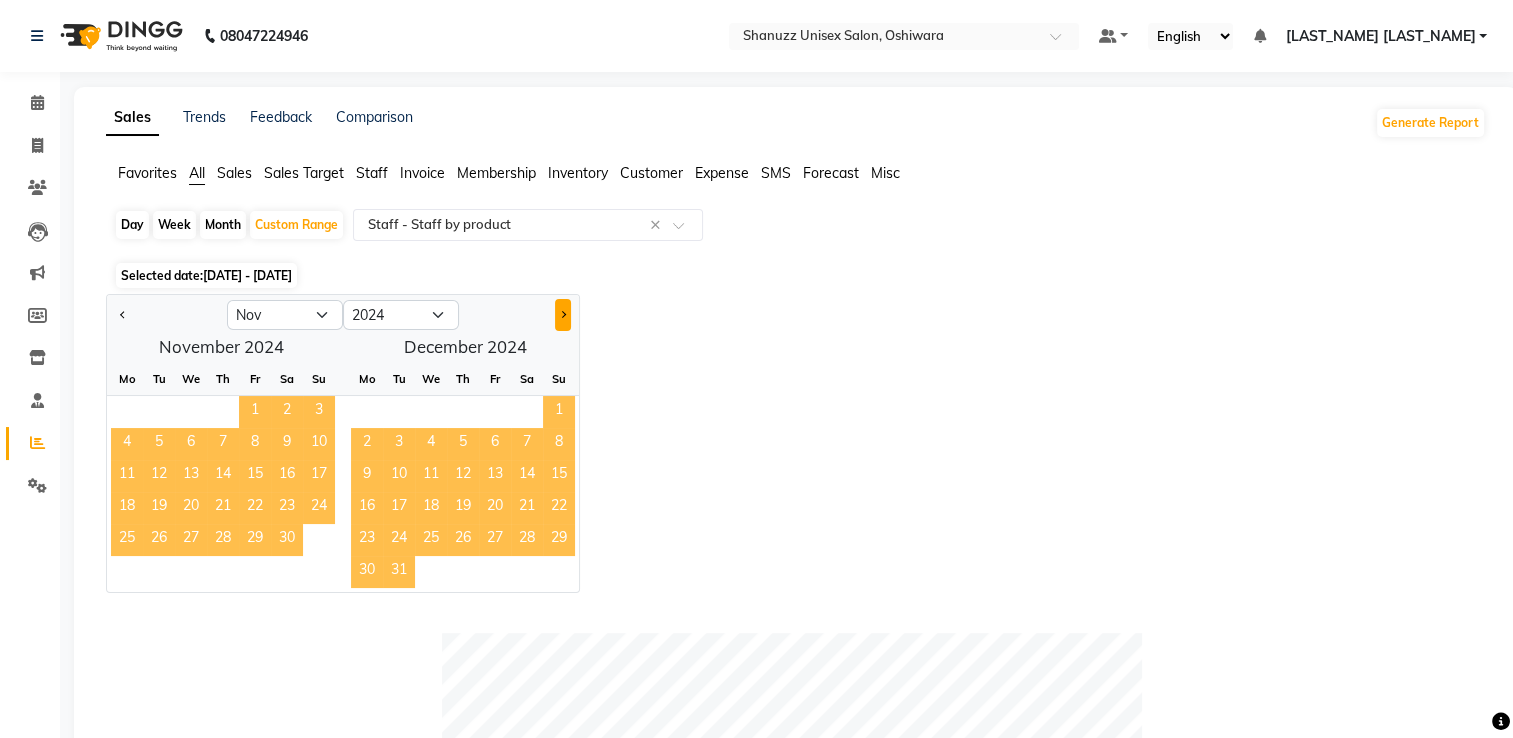 click 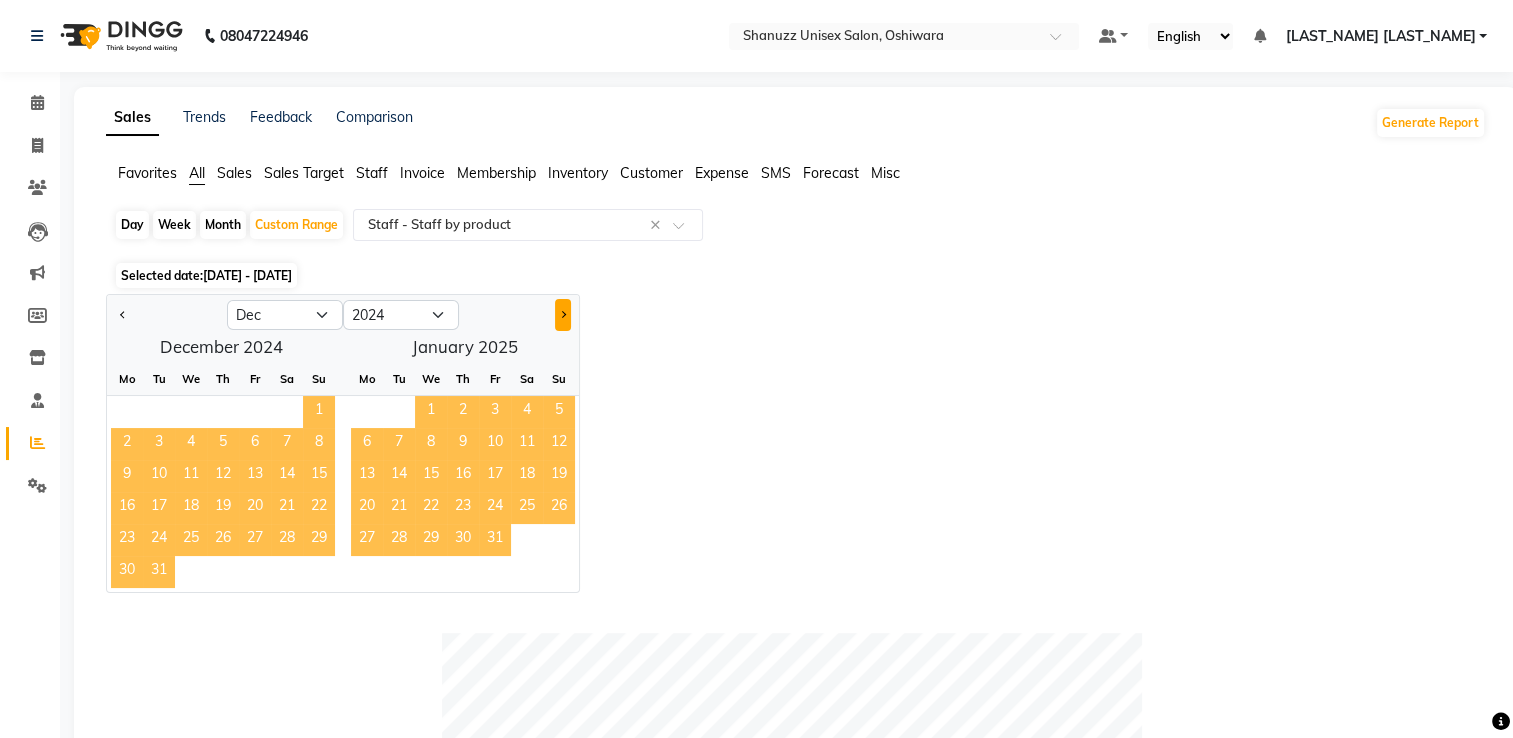 click 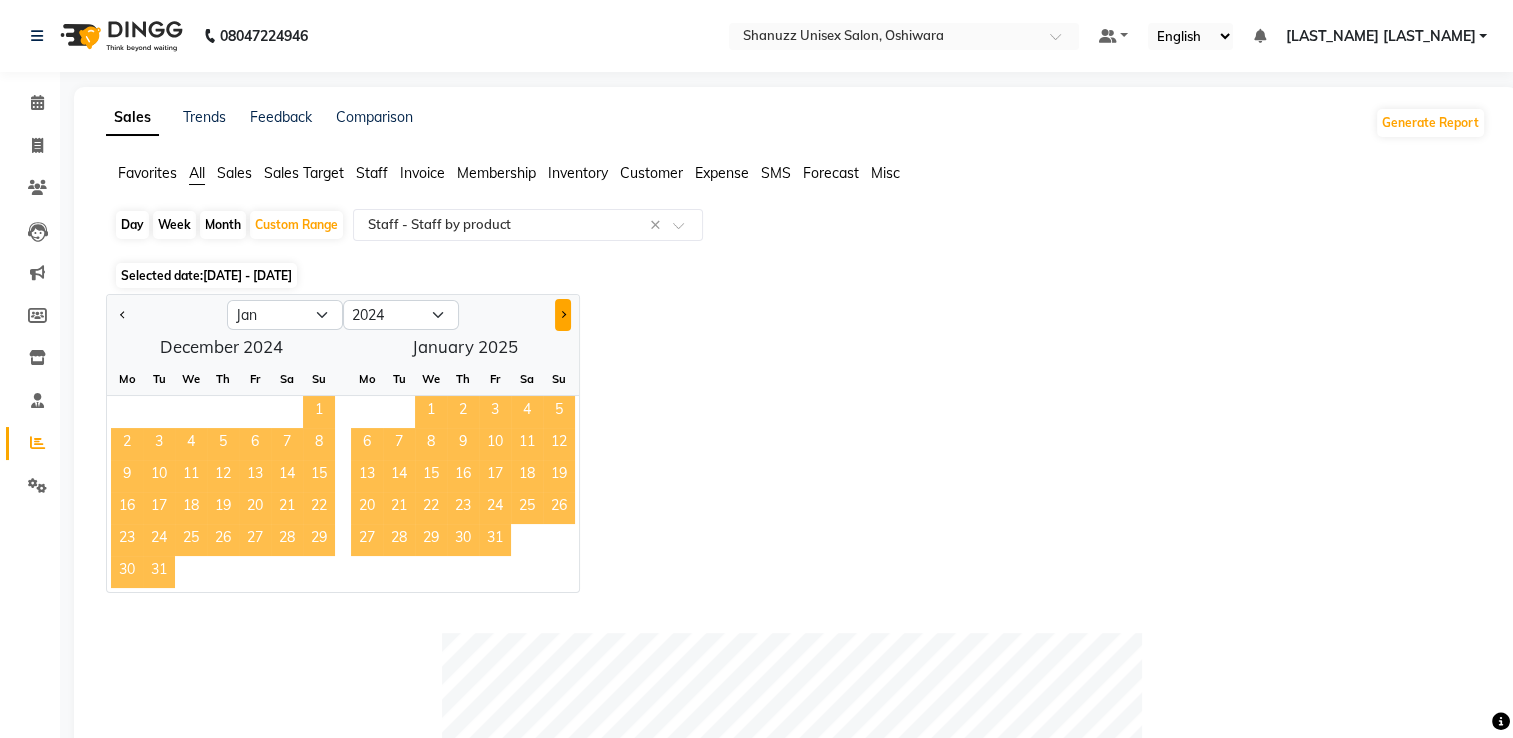 select on "2025" 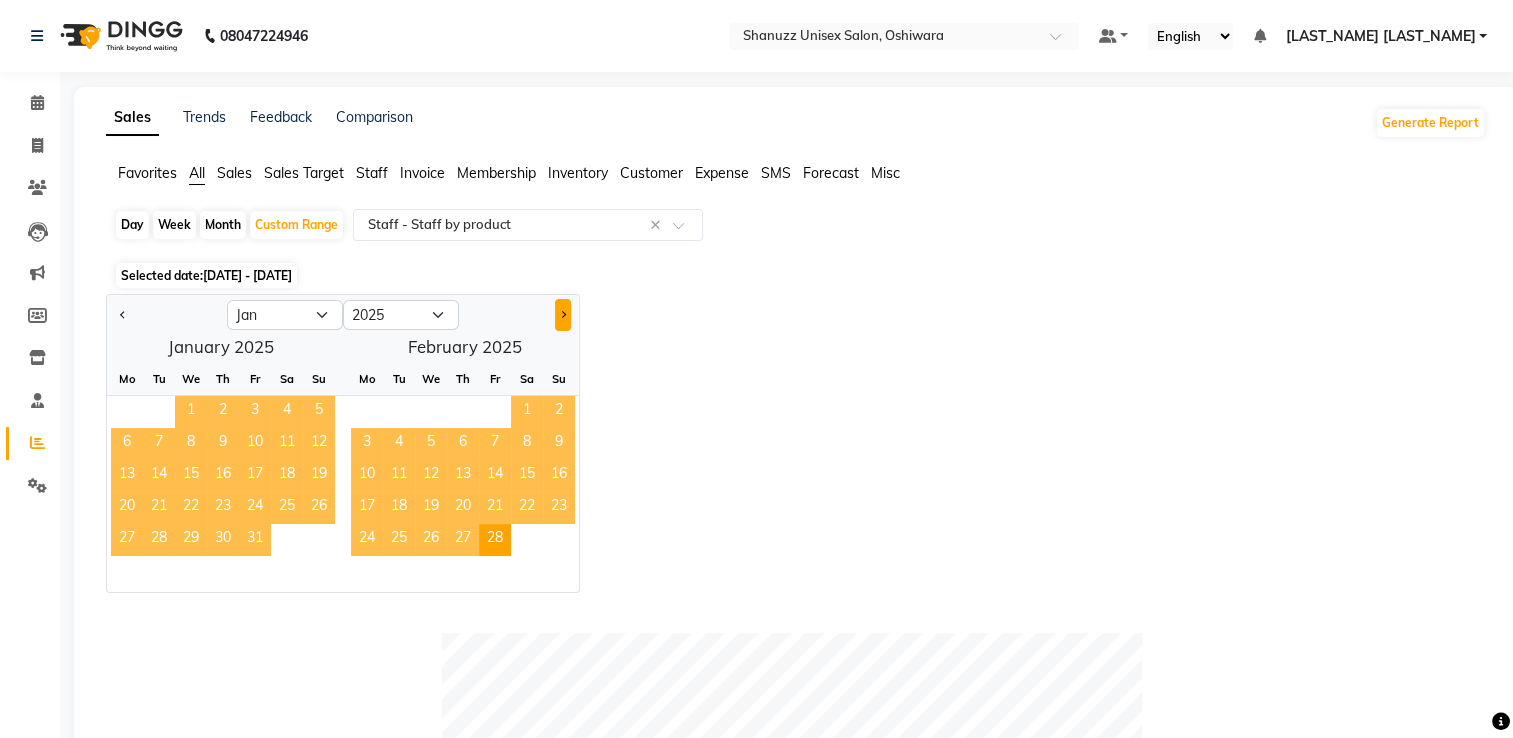 click 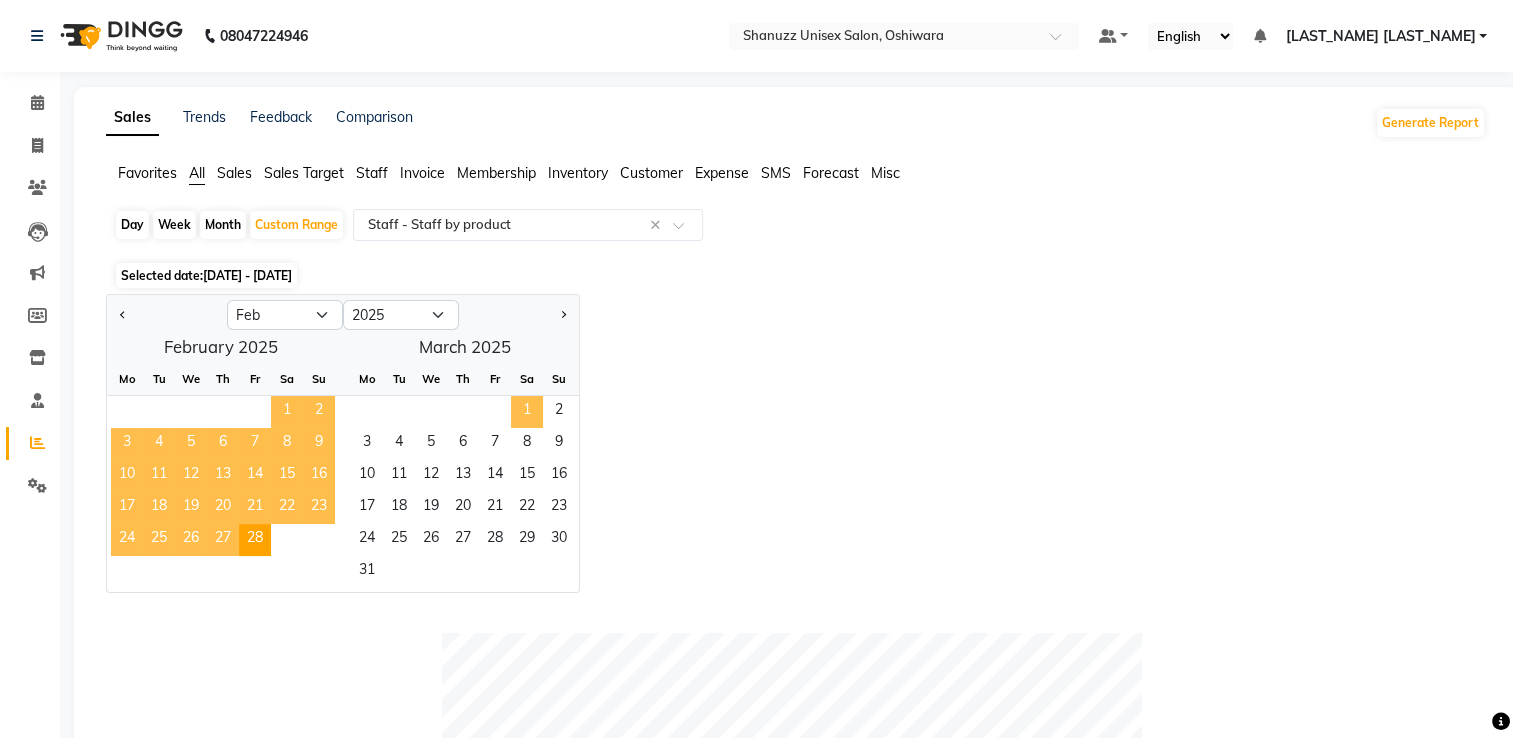 click on "1" 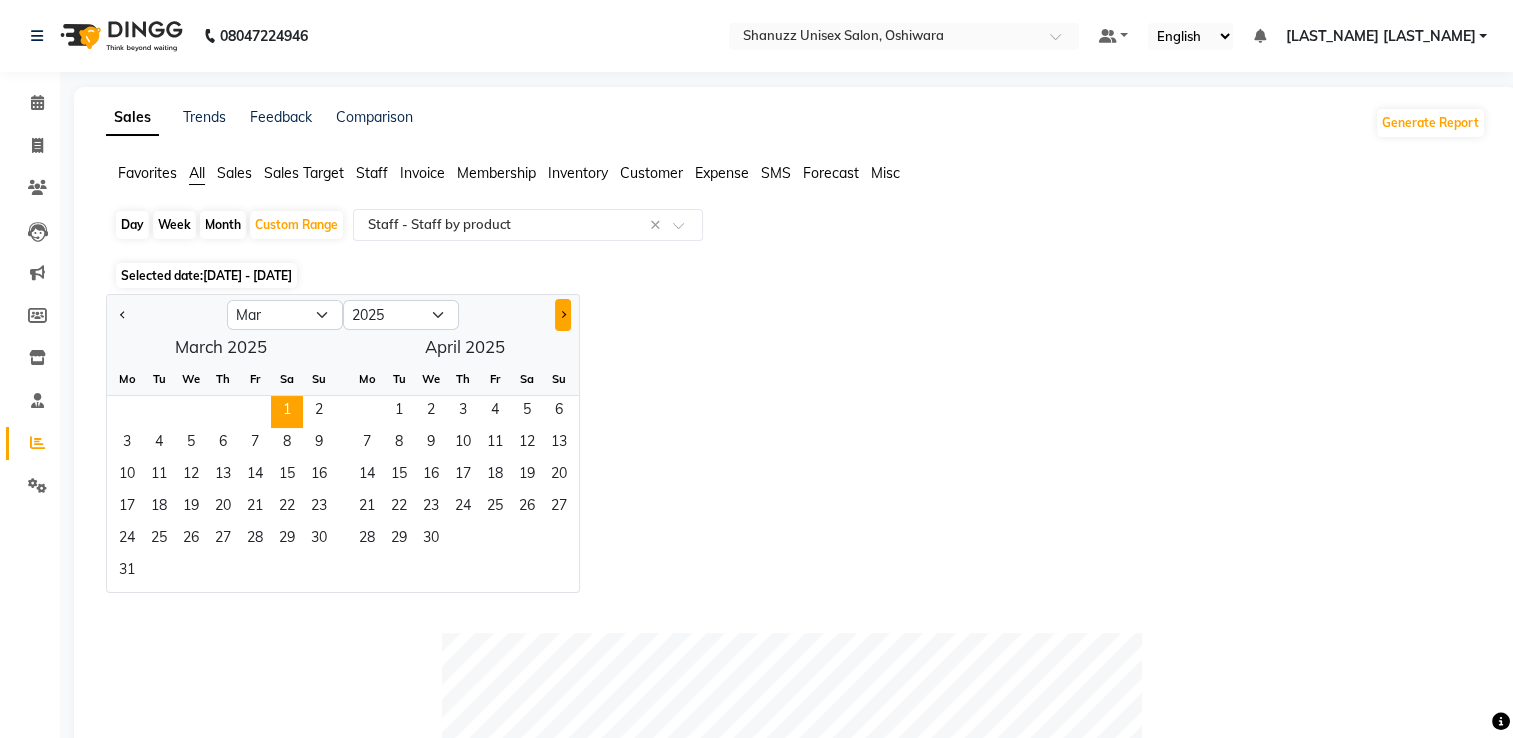 click 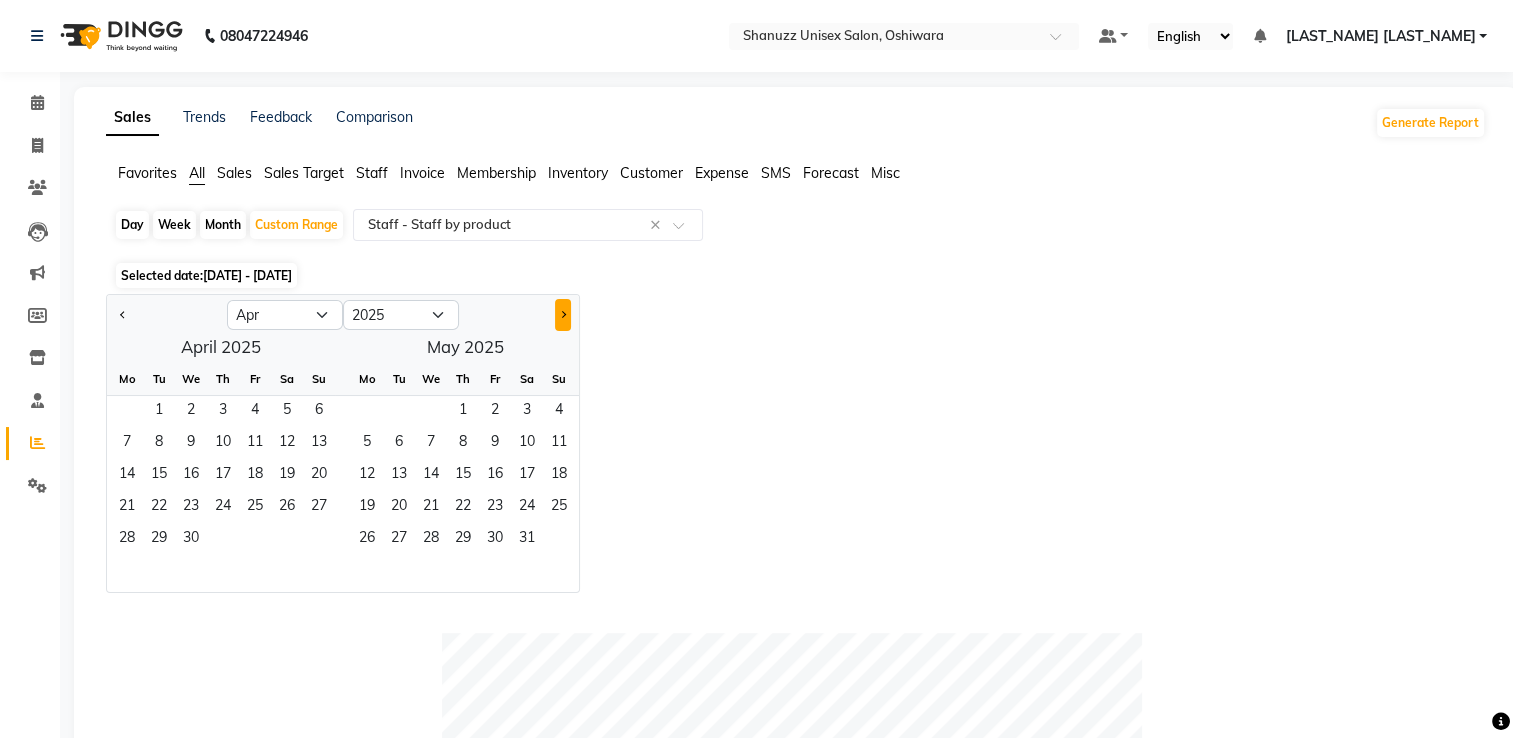 click 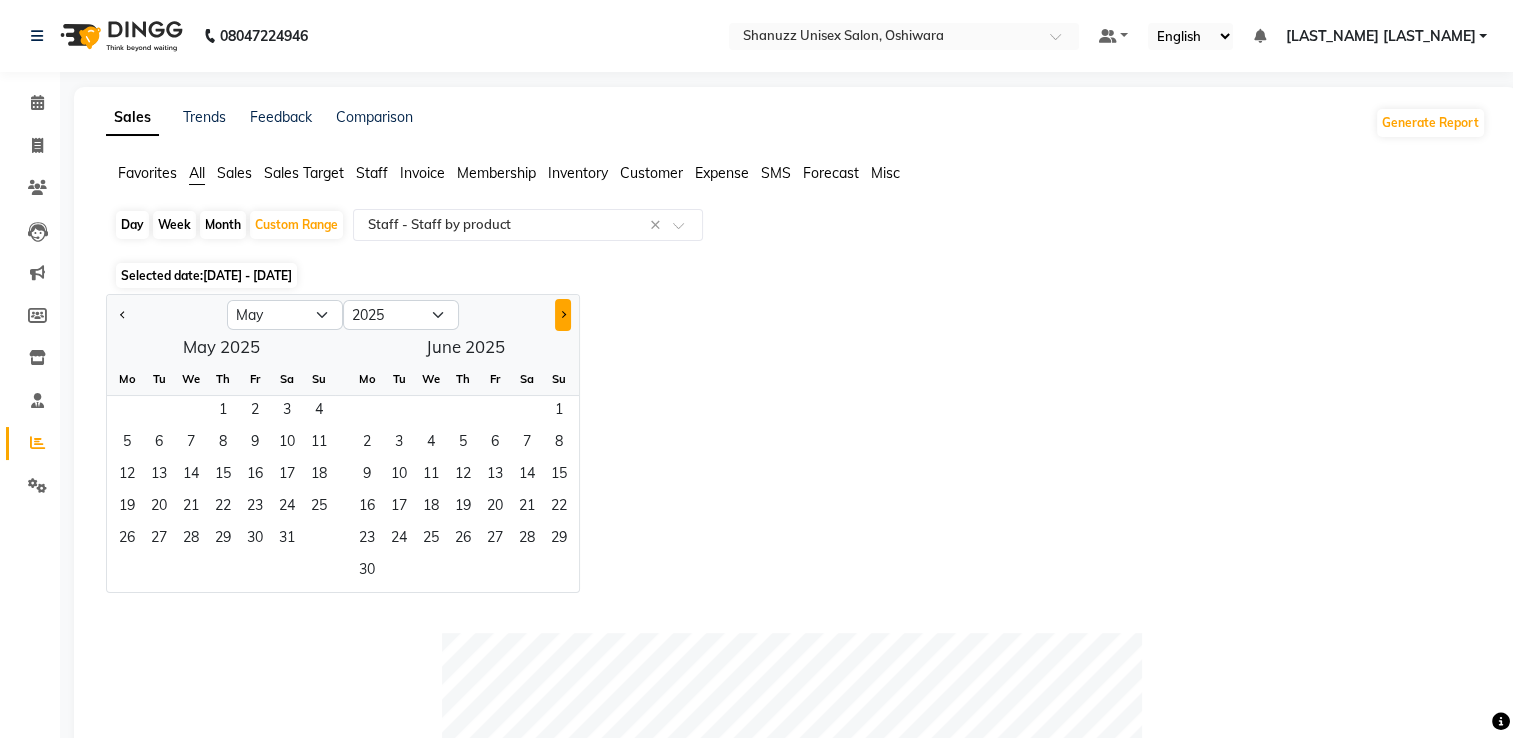 click 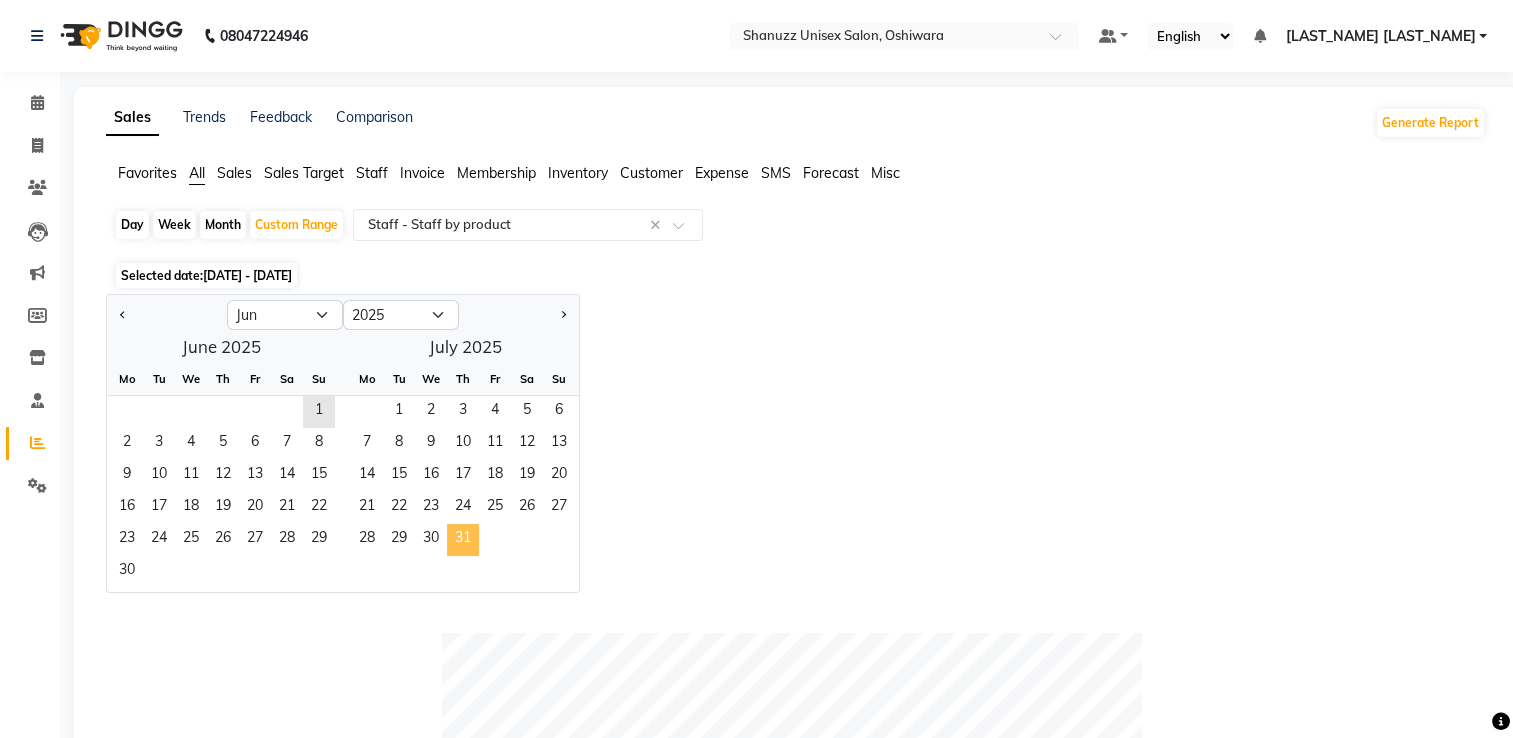 click on "31" 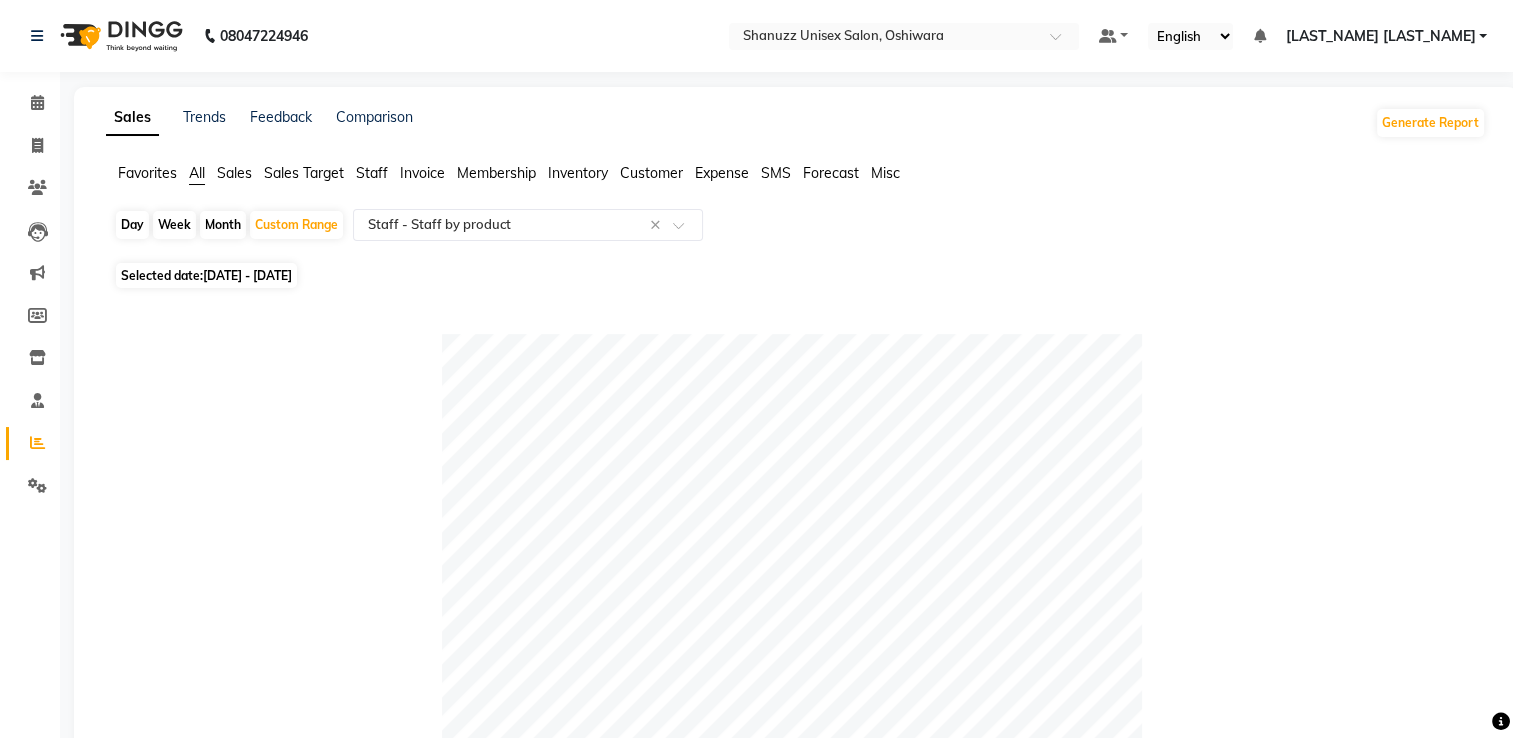 scroll, scrollTop: 1044, scrollLeft: 0, axis: vertical 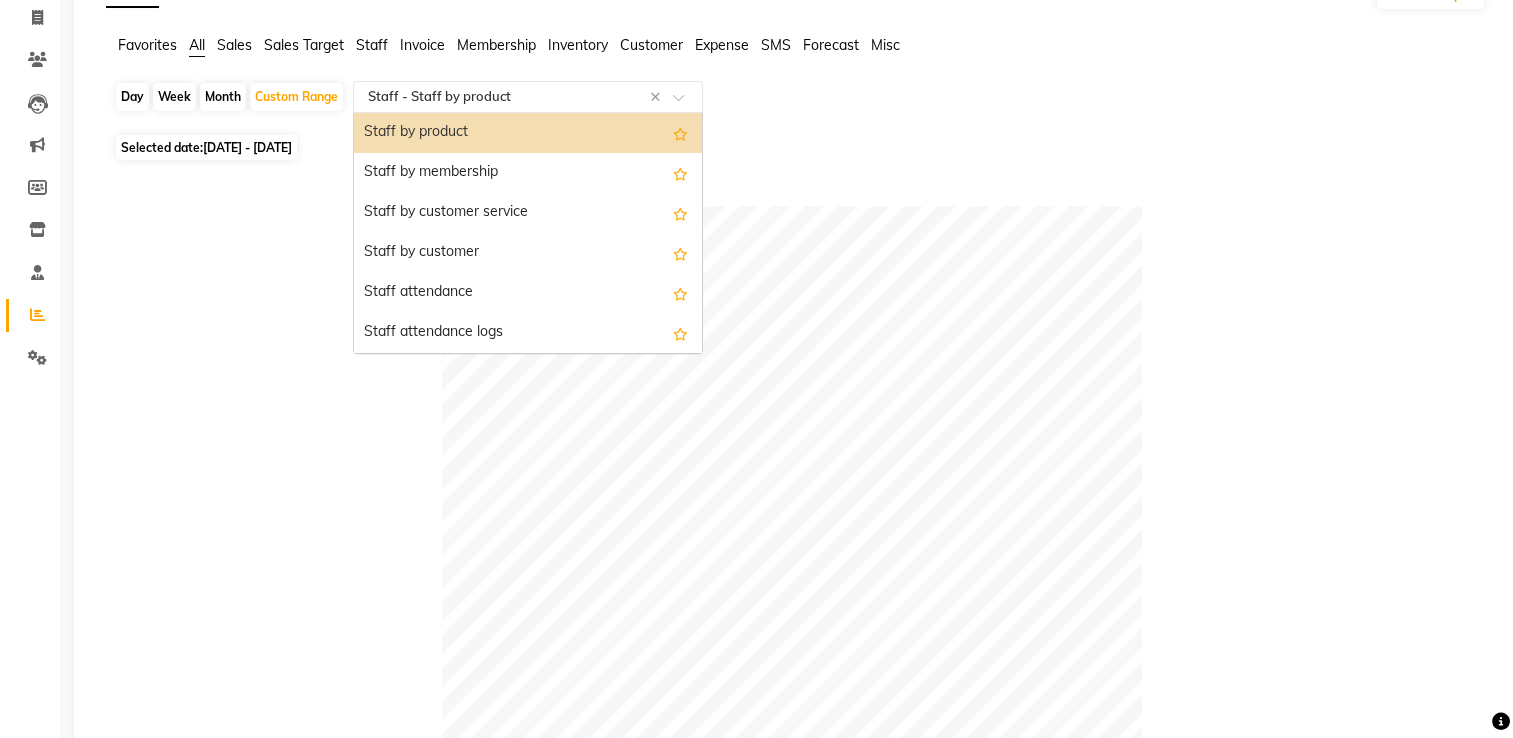 click 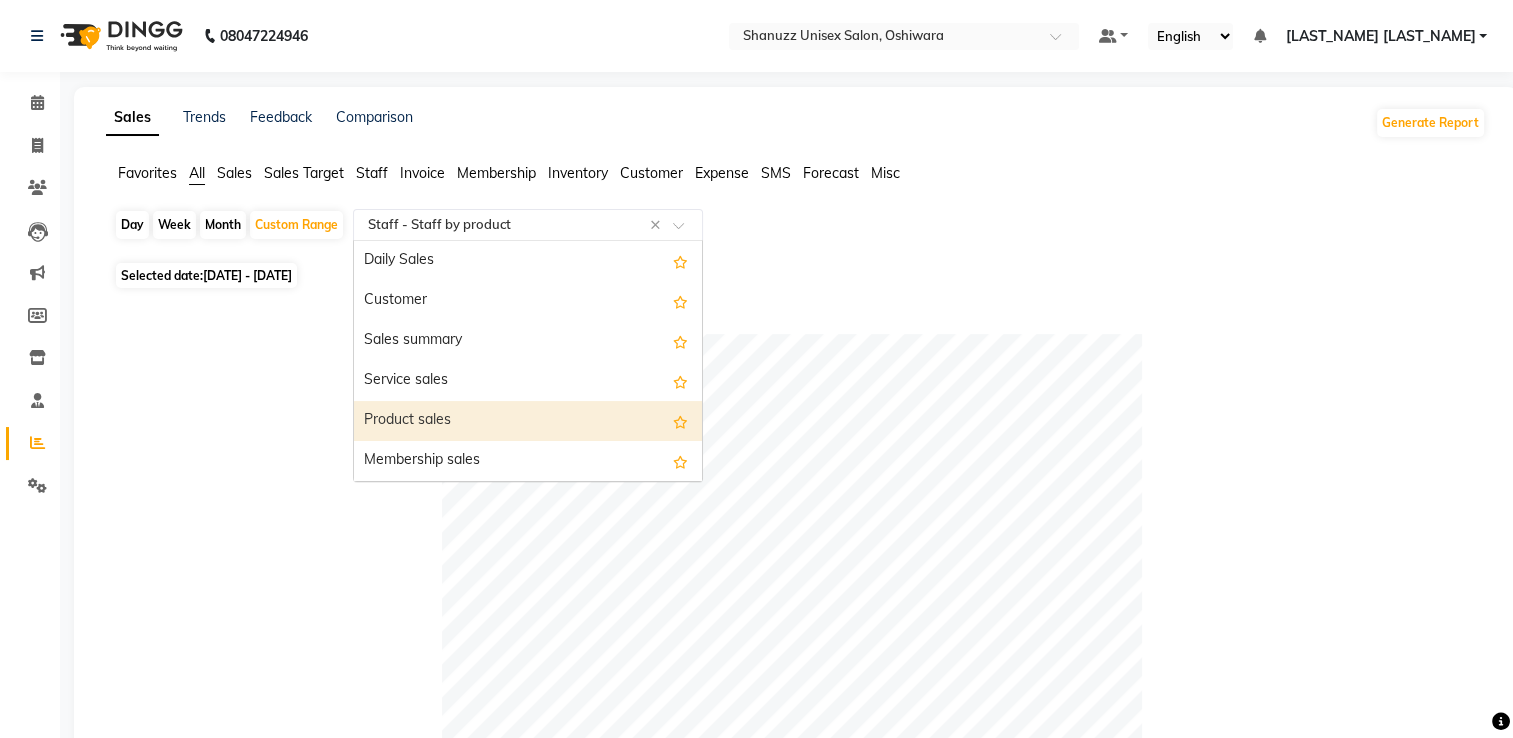 click on "Product sales" at bounding box center [528, 421] 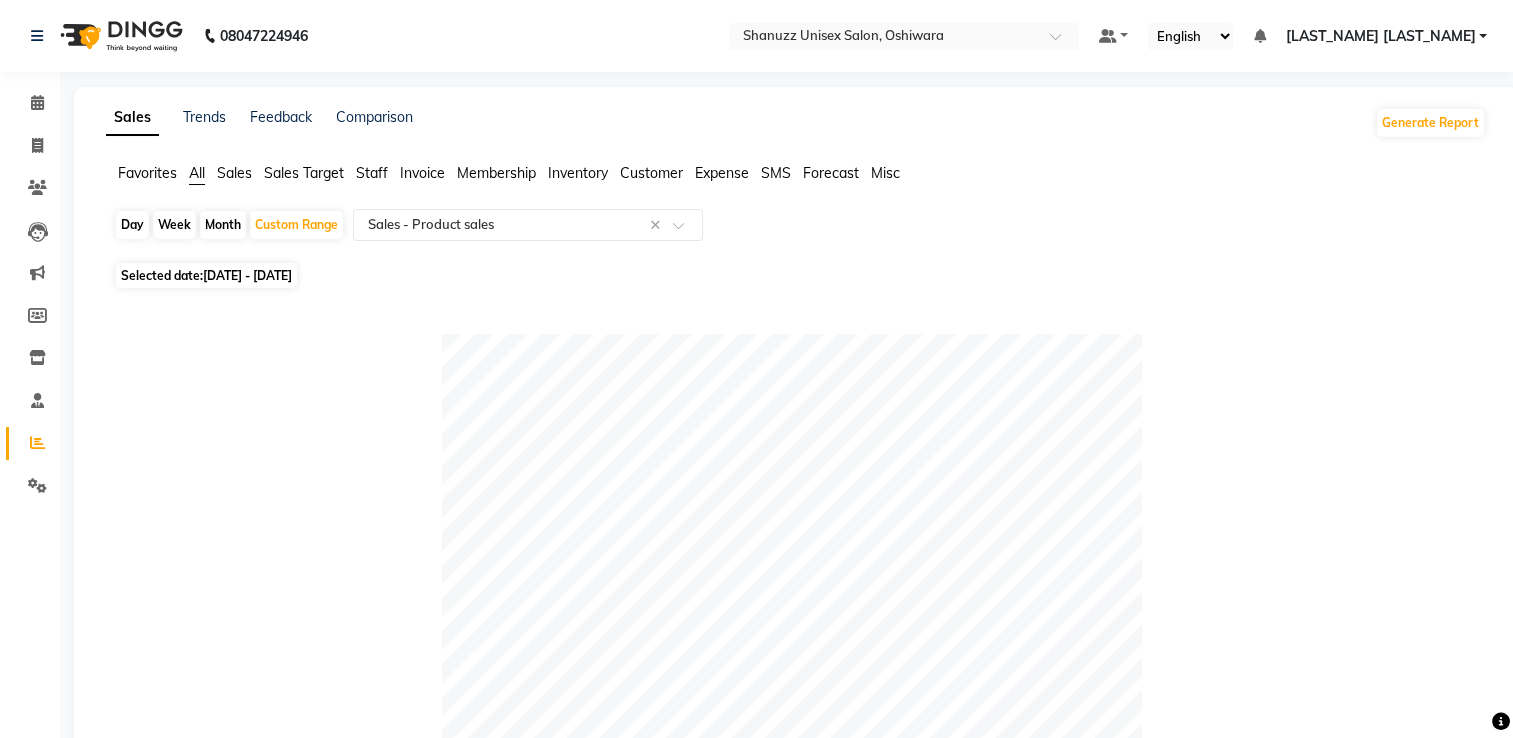 click on "Selected date:  01-03-2025 - 31-07-2025" 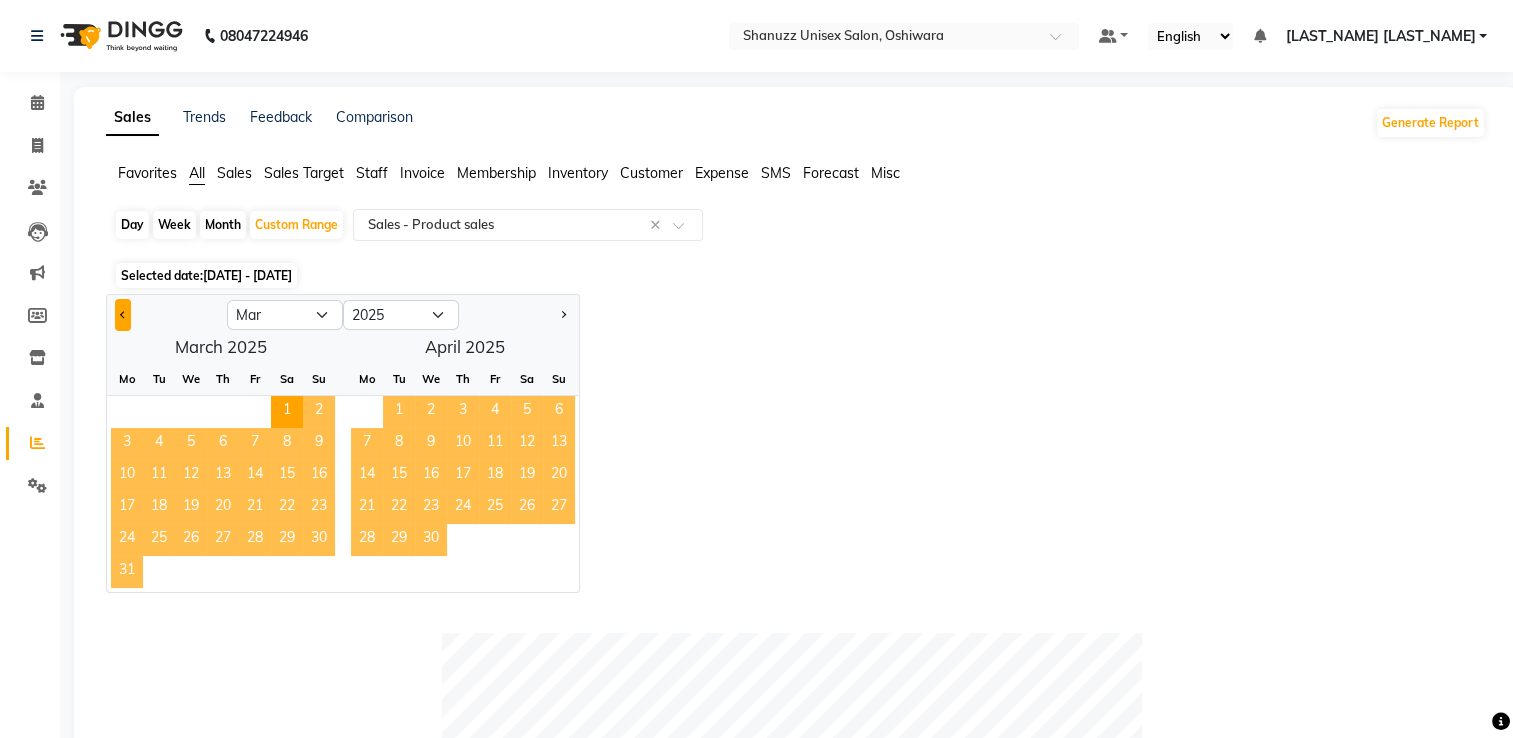 click 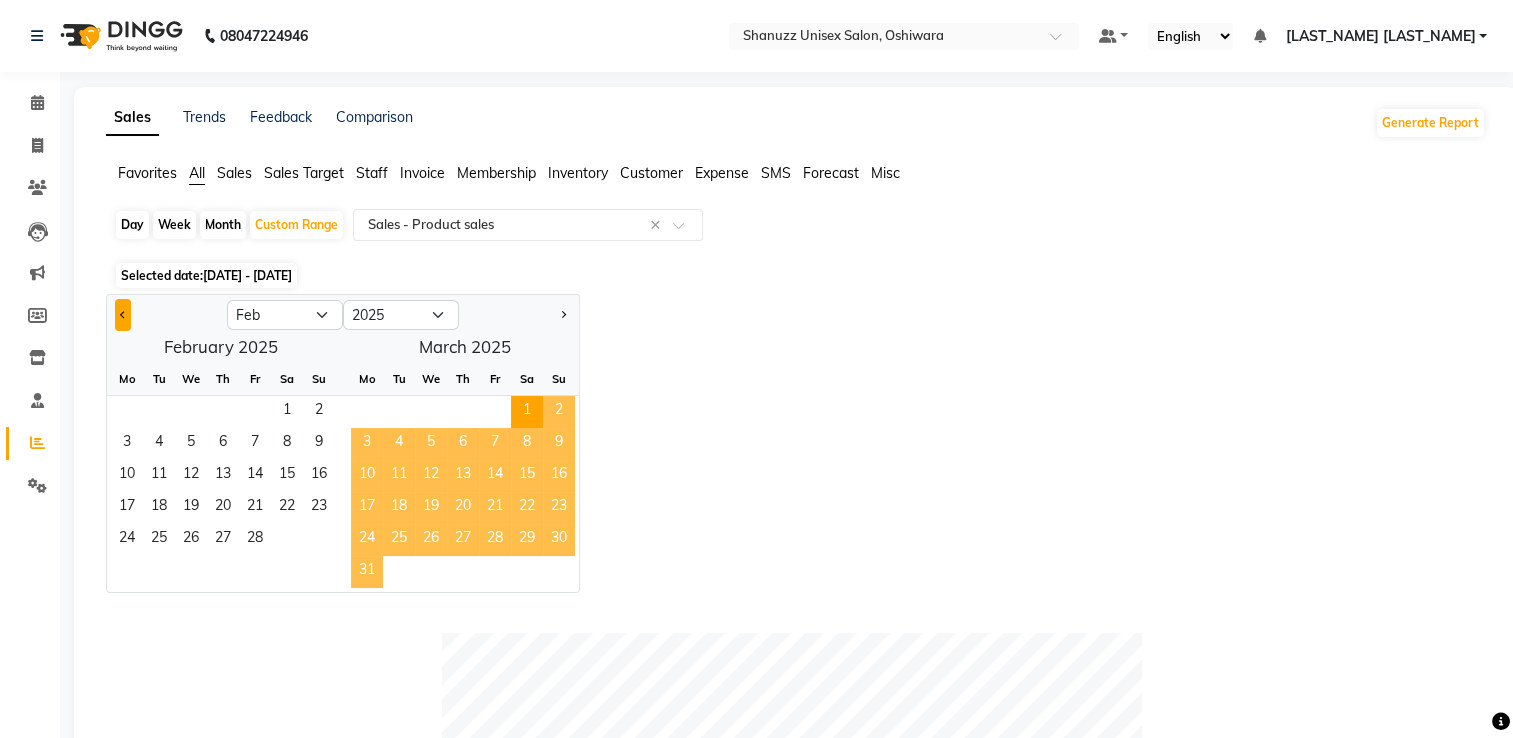 click 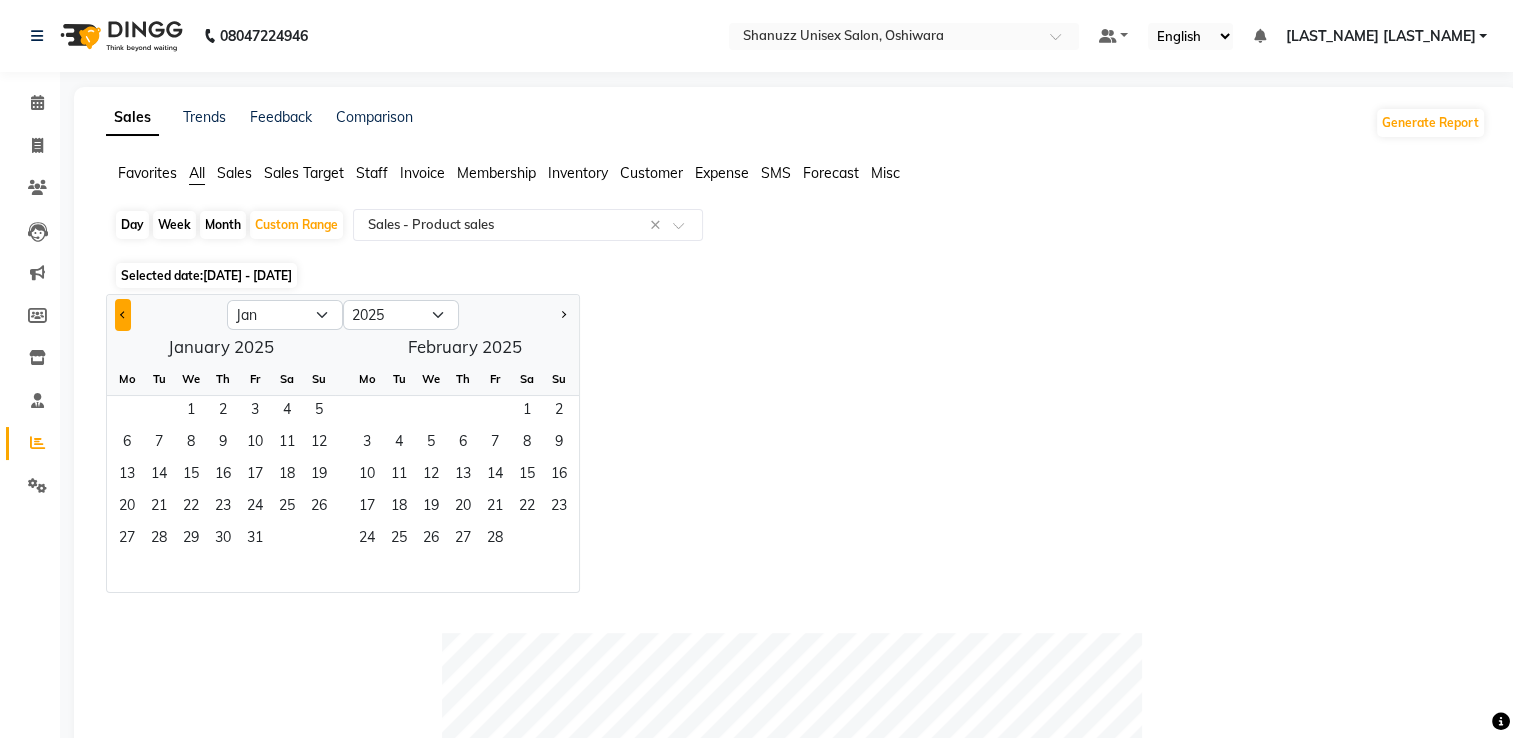 click 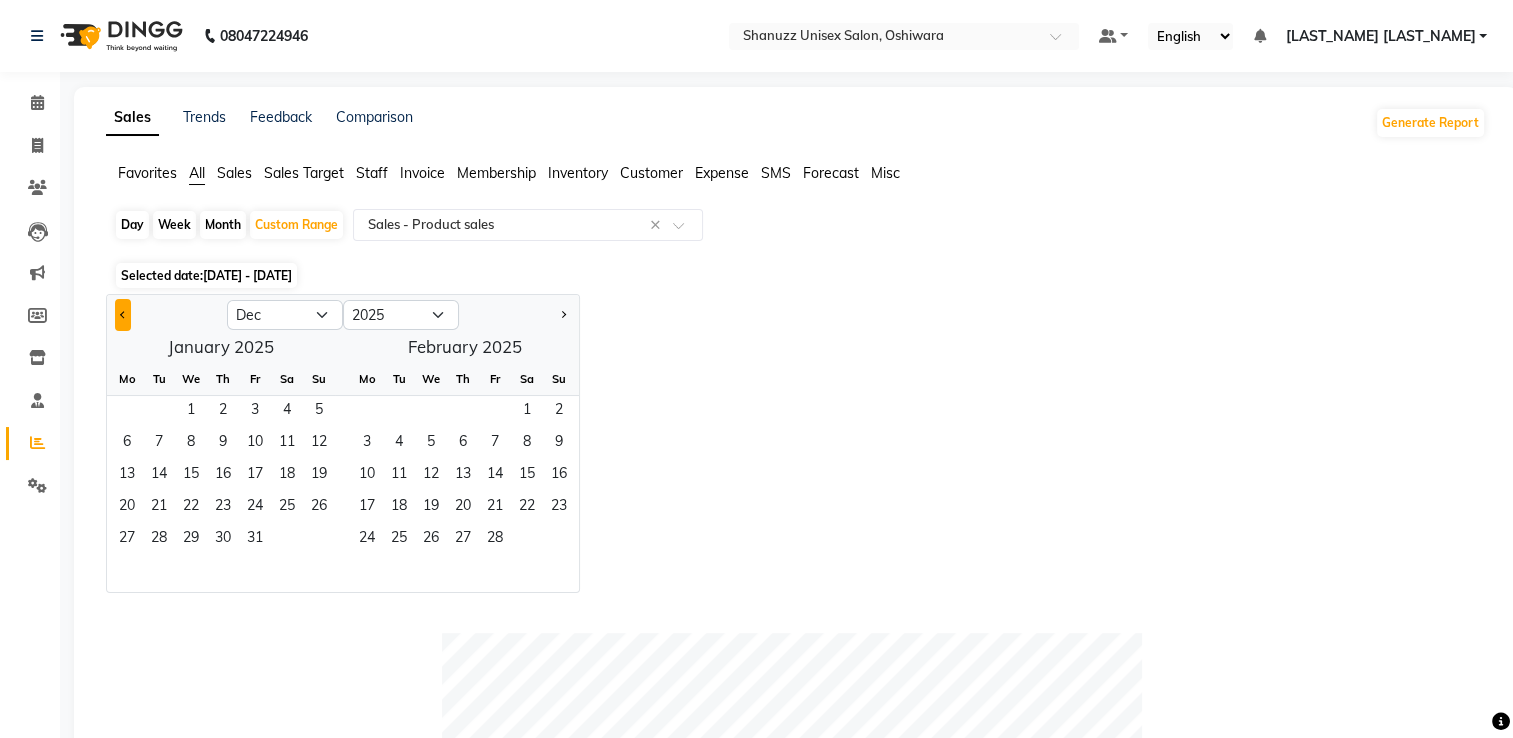 select on "2024" 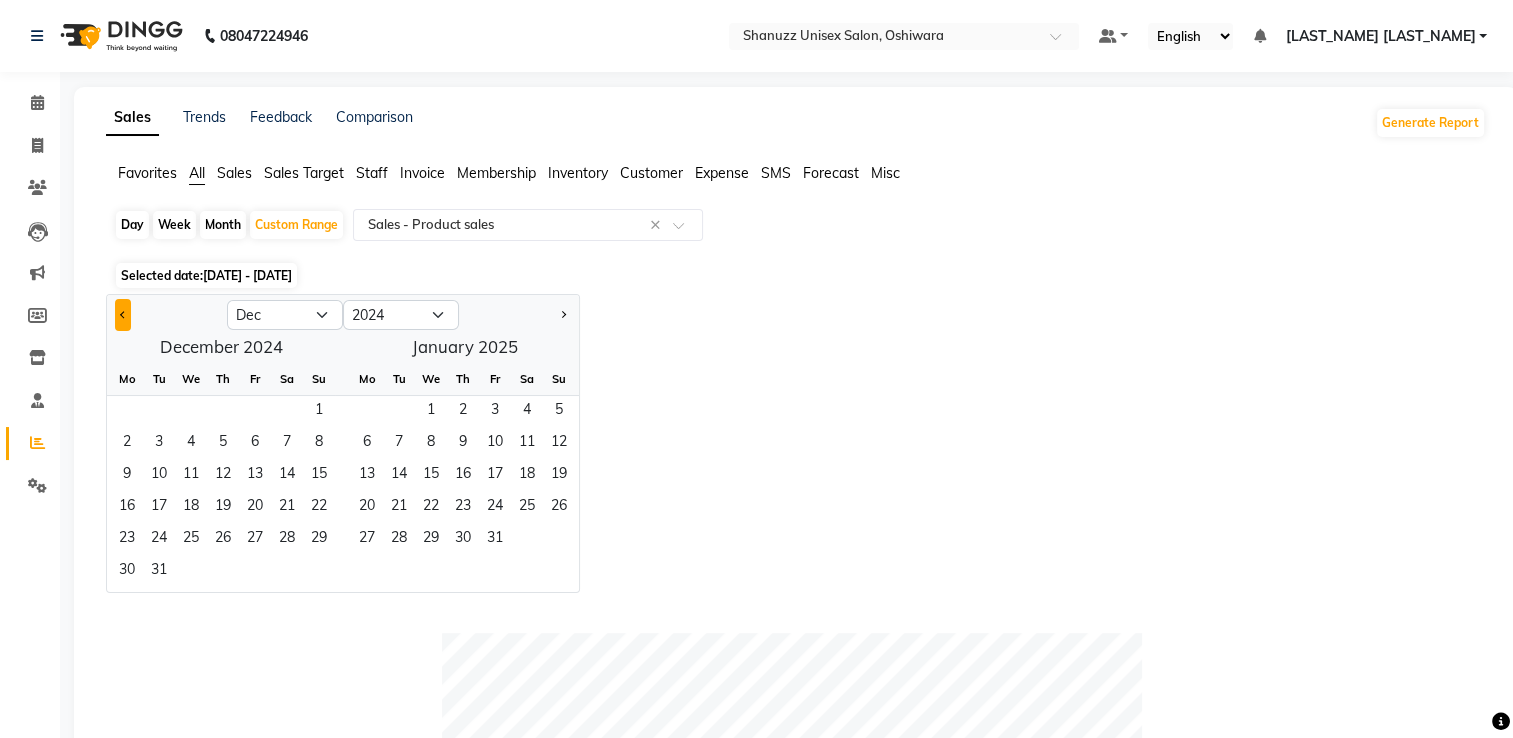 click 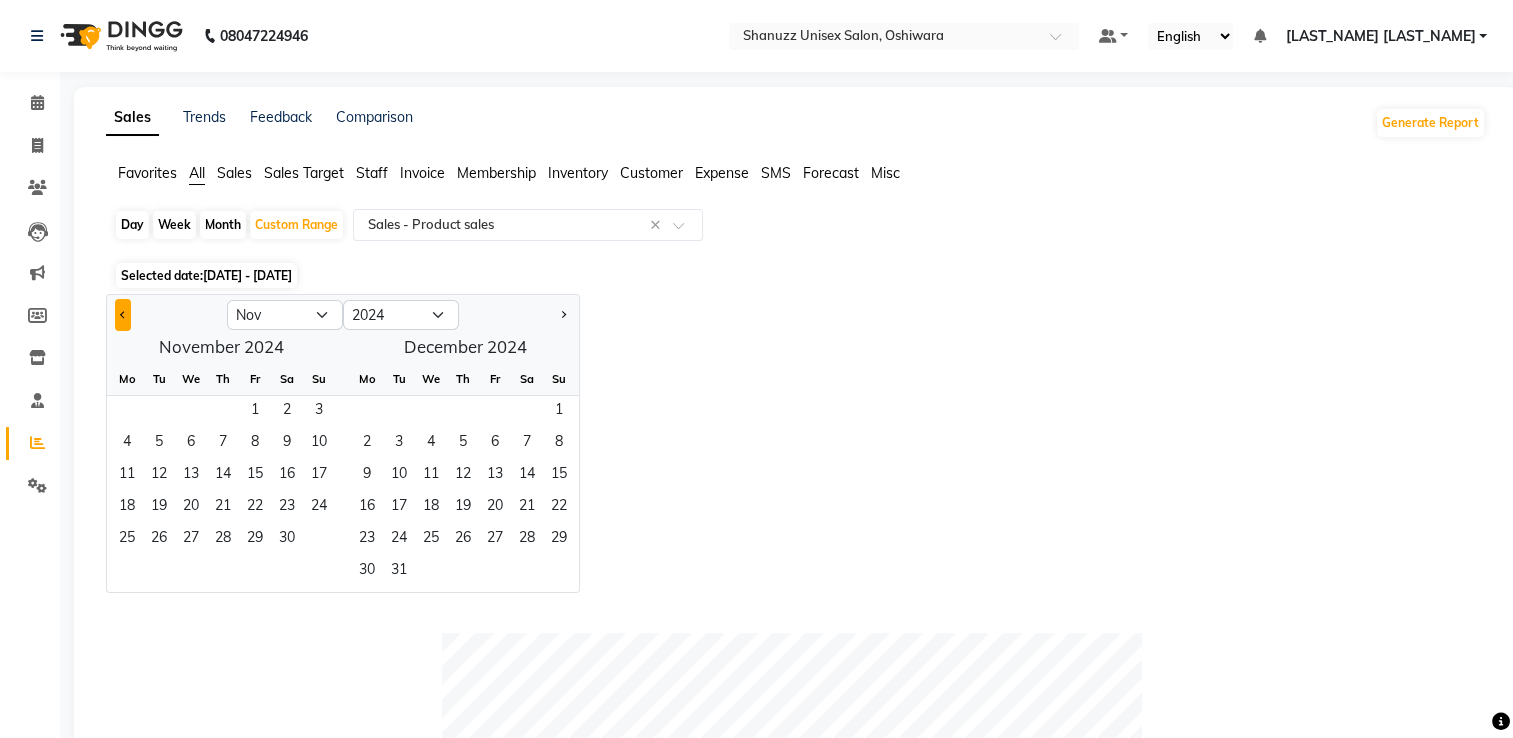 click 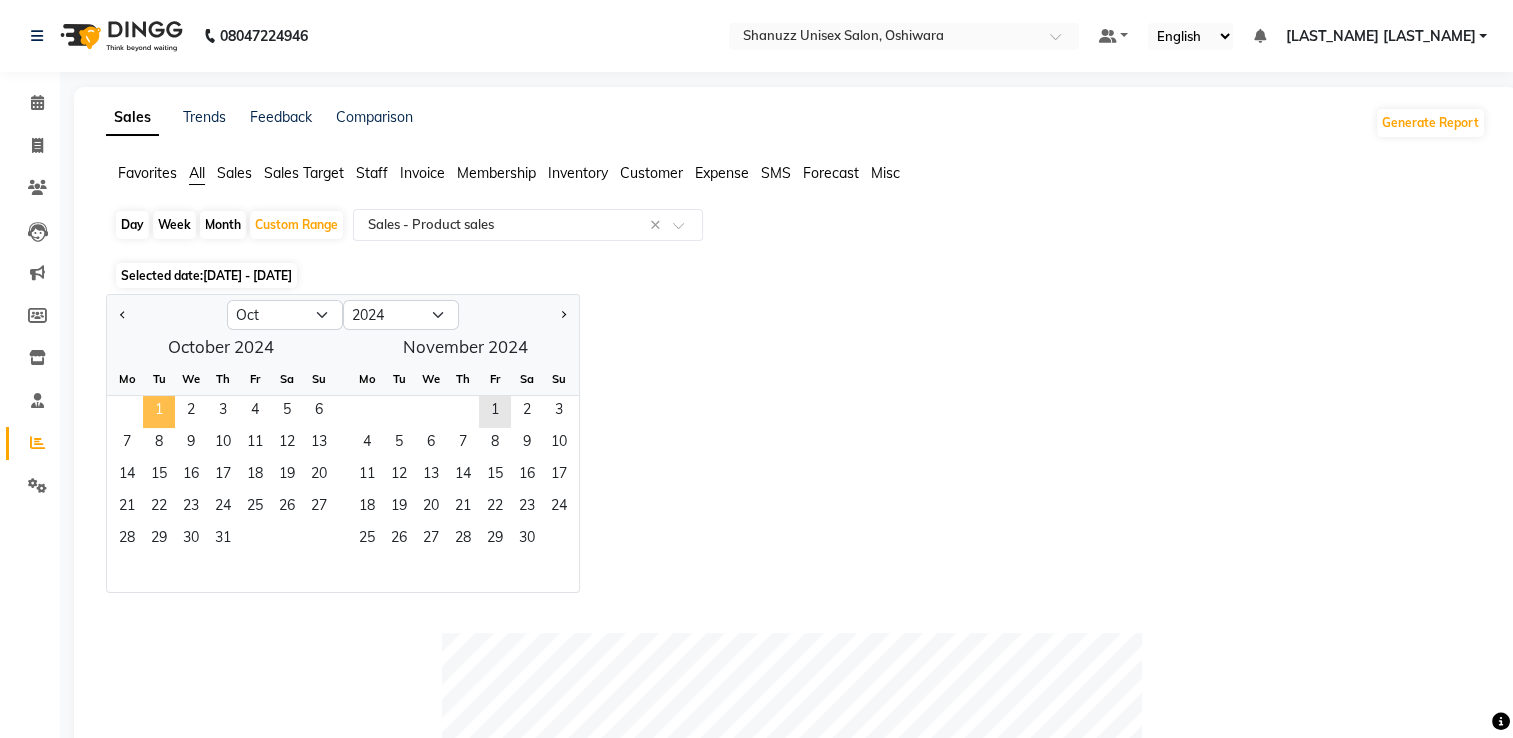 click on "1" 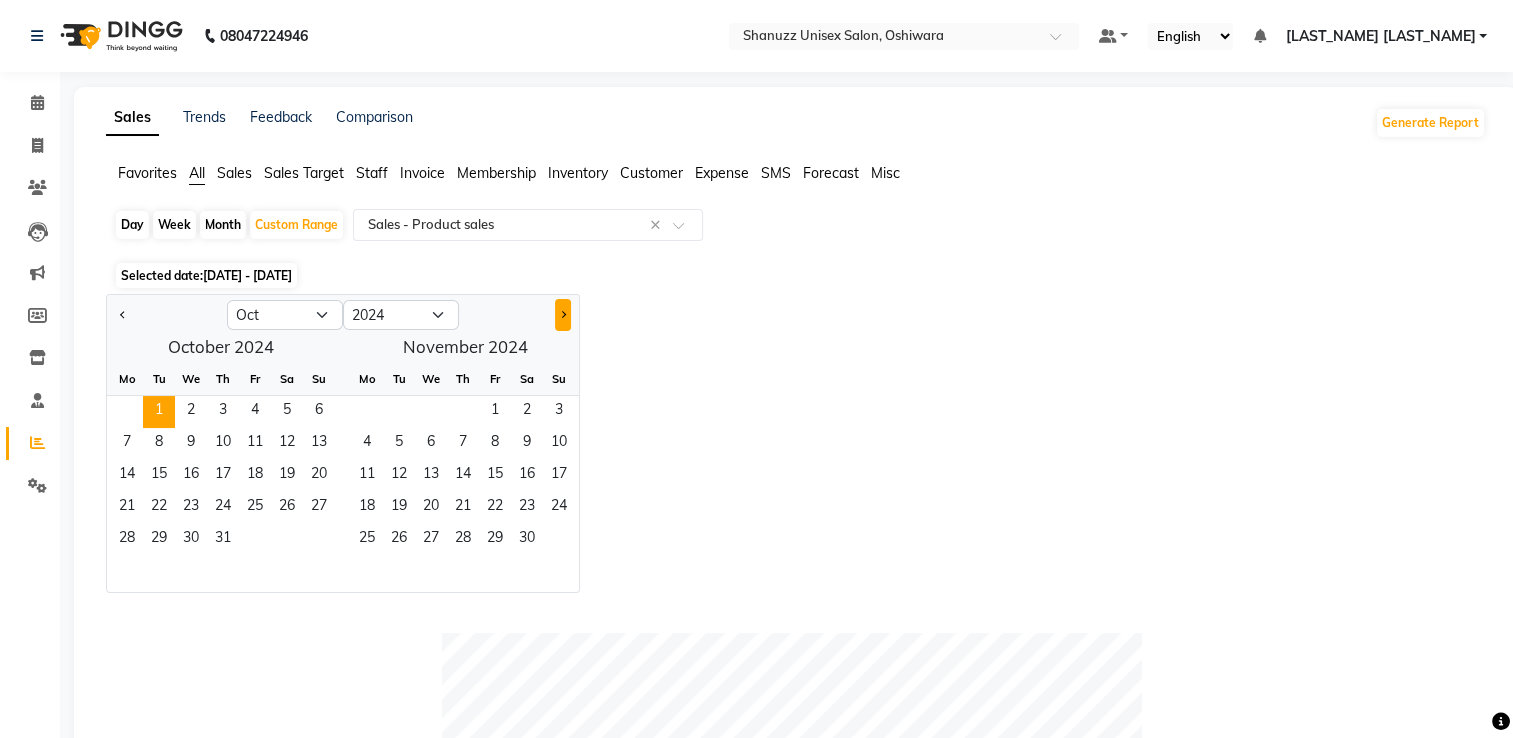 click 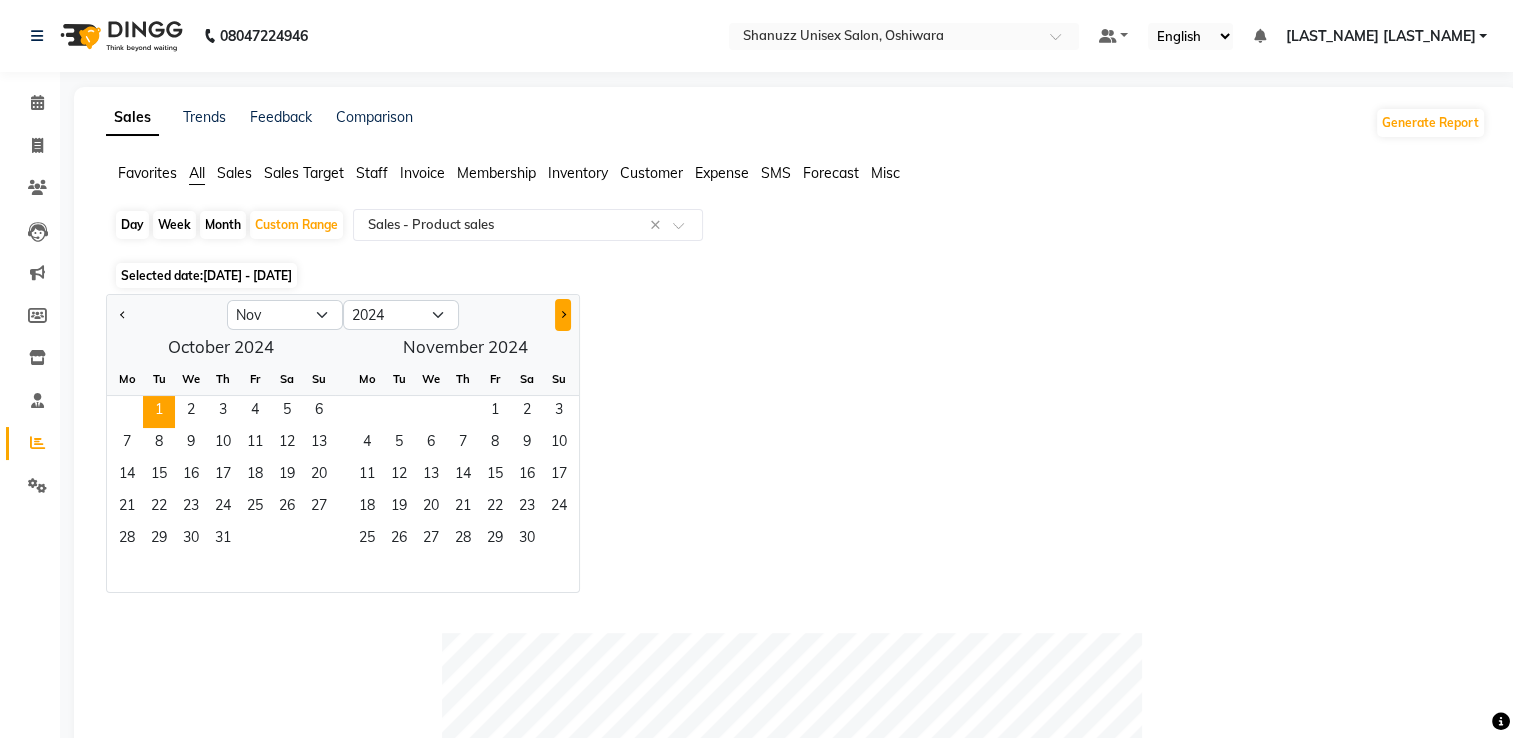 click 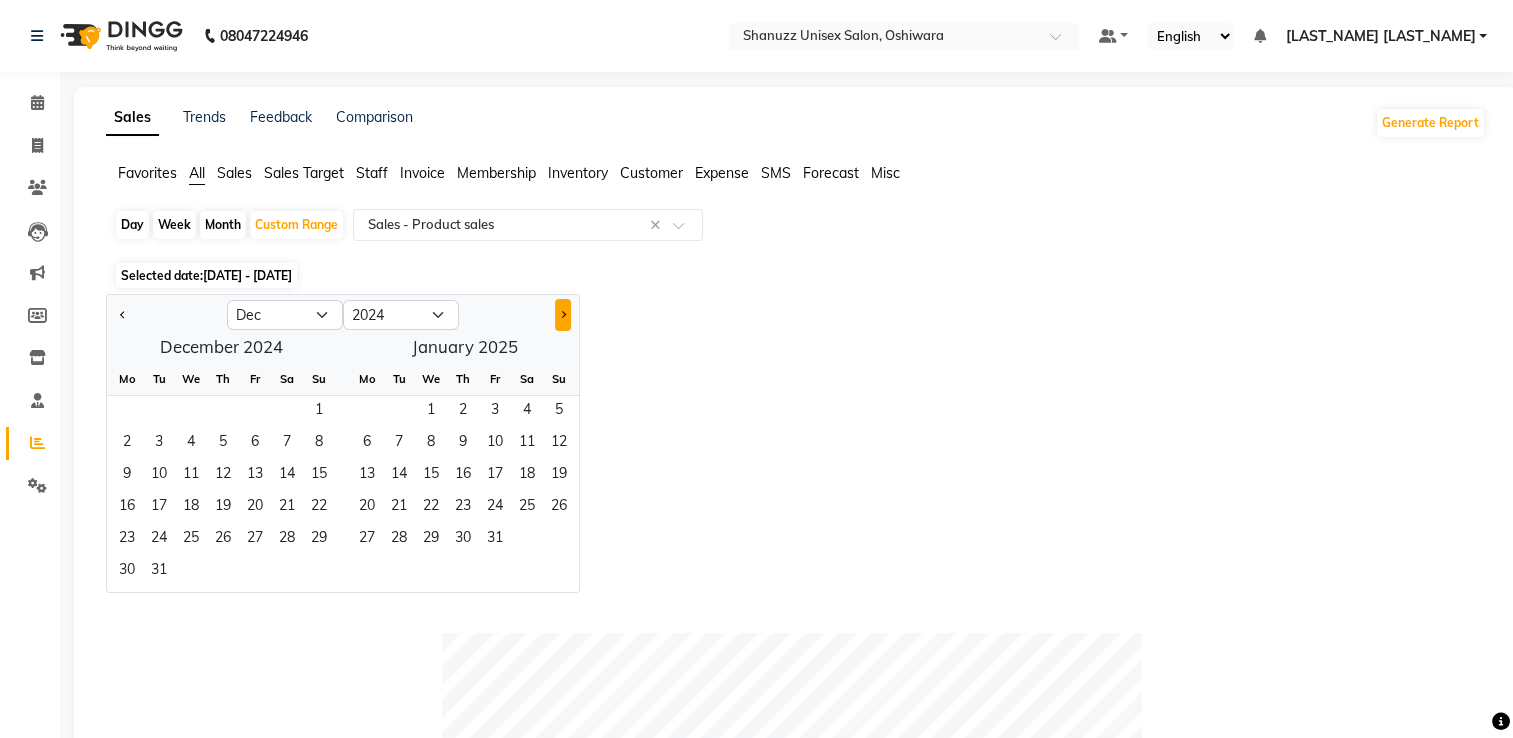 click 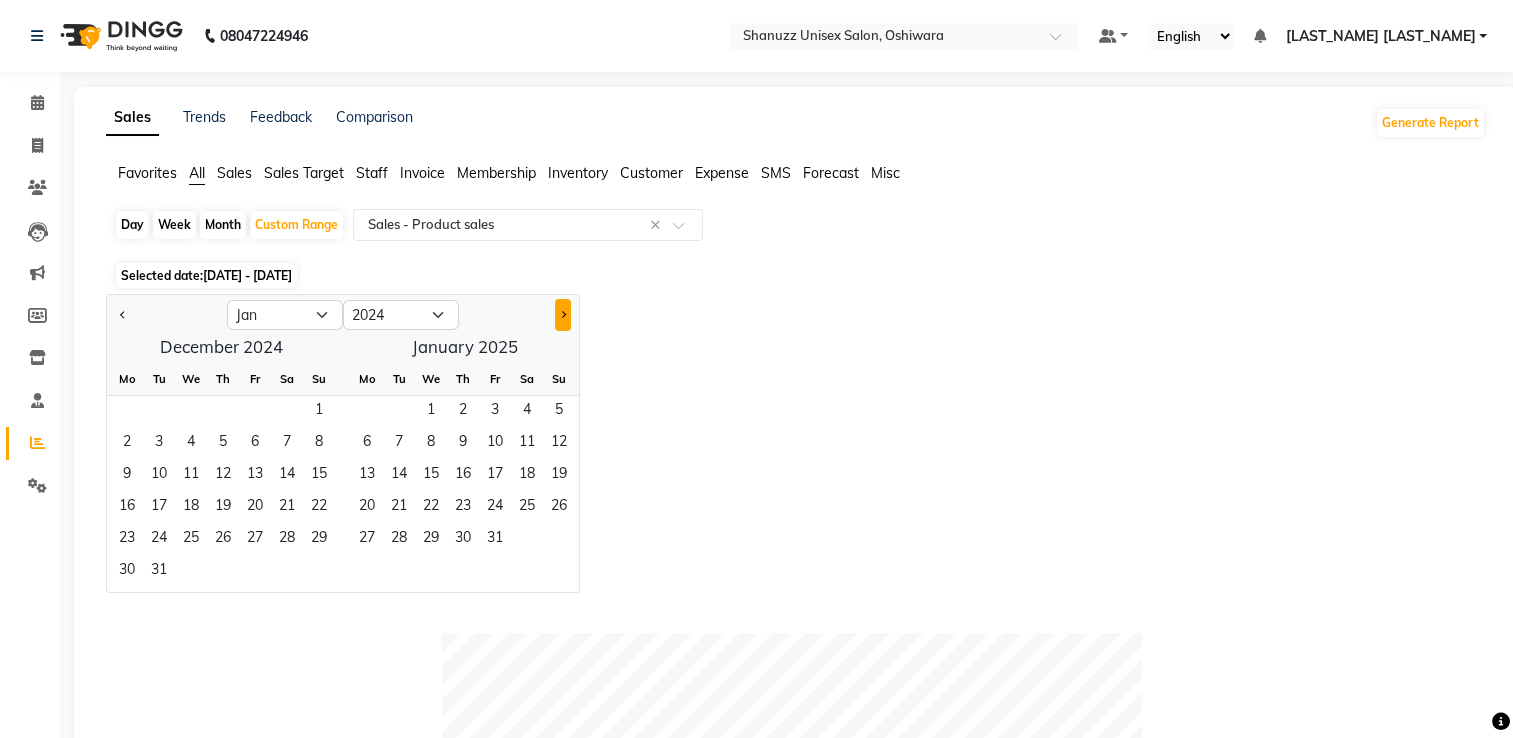 select on "2025" 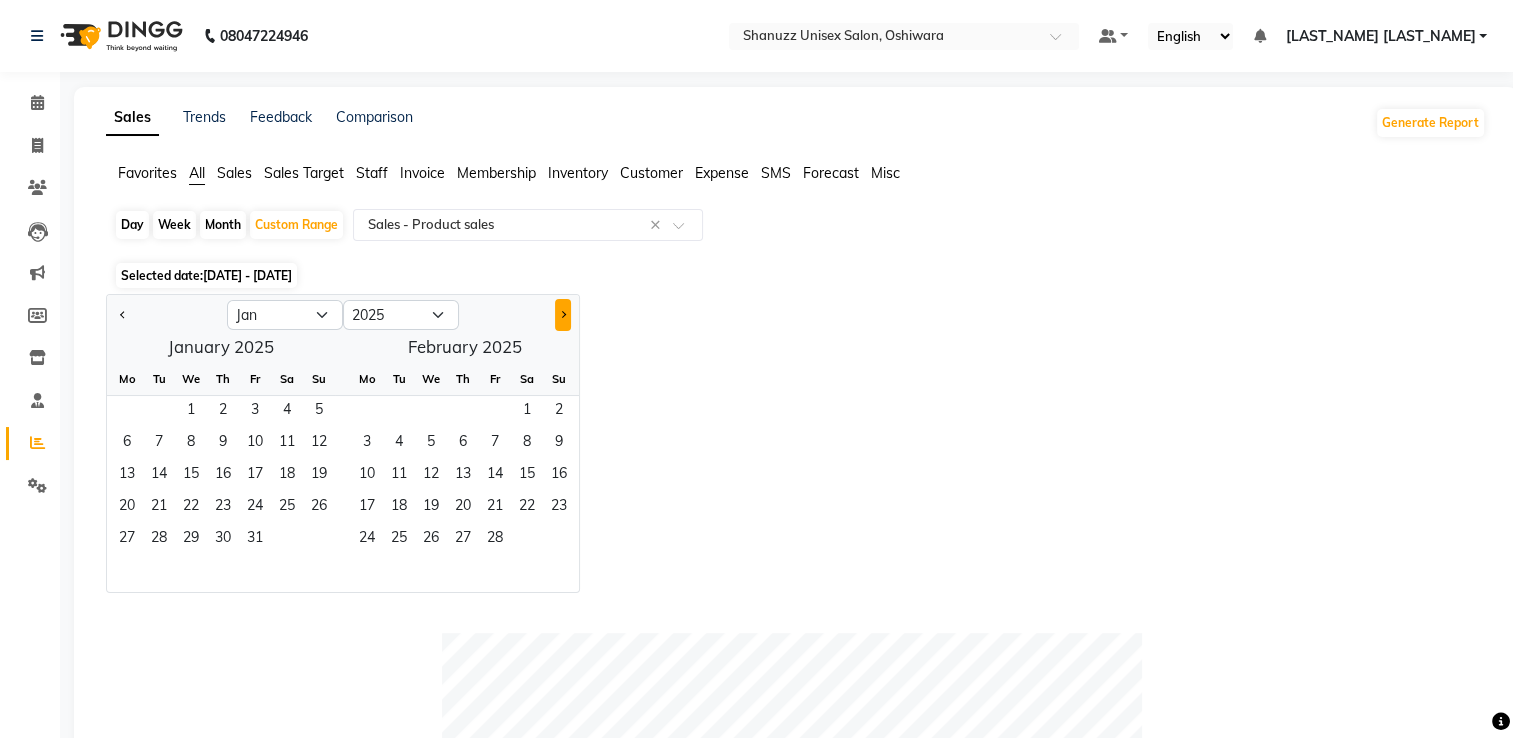 click 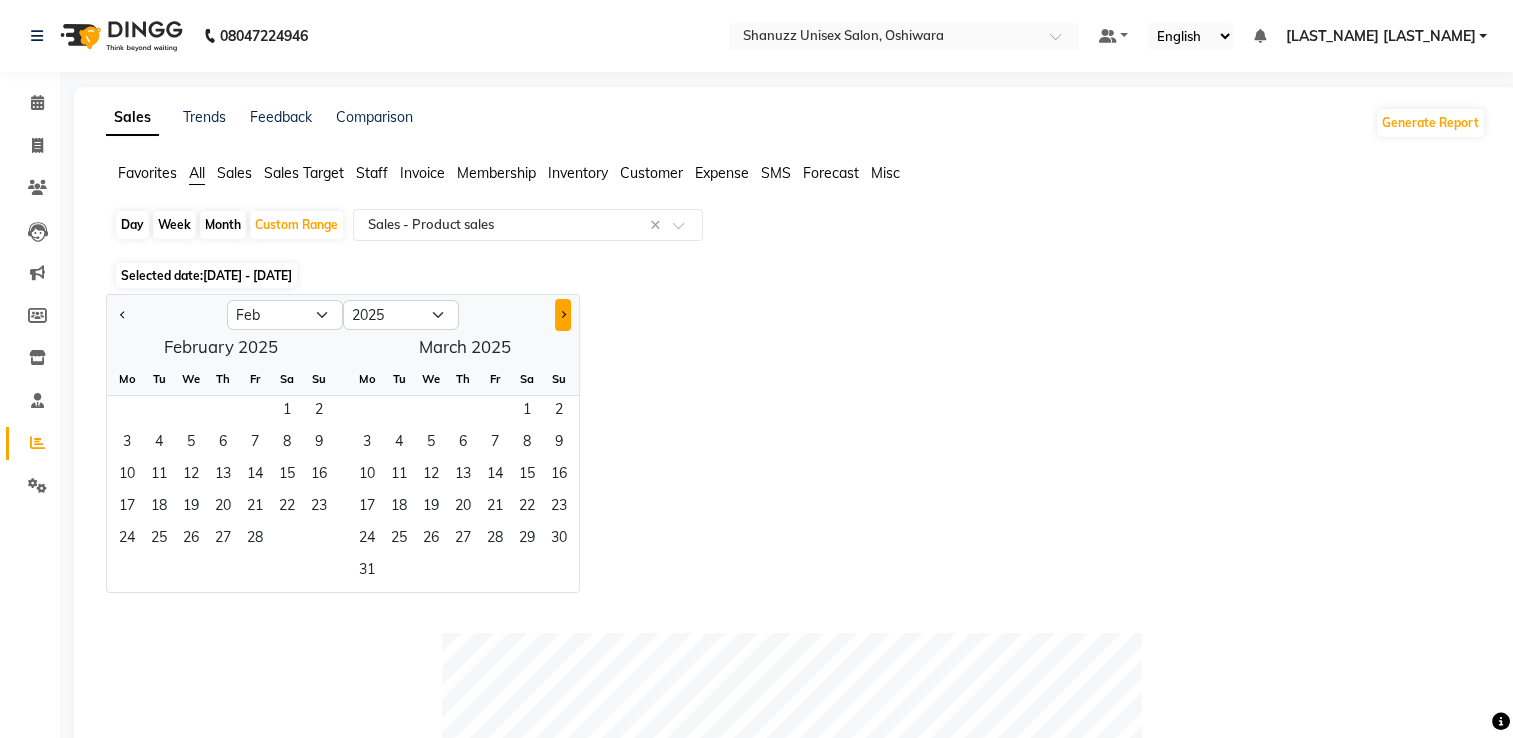 click 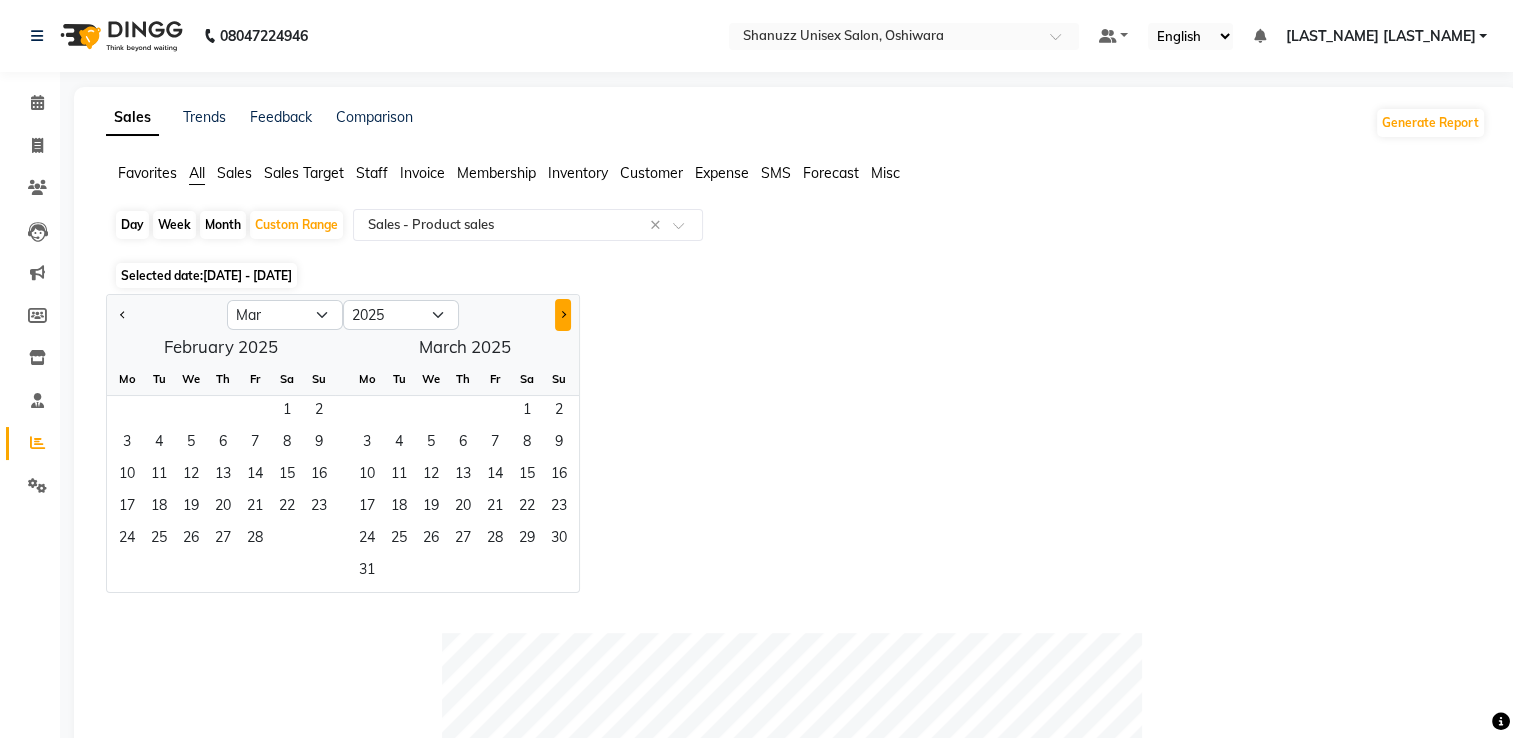 click 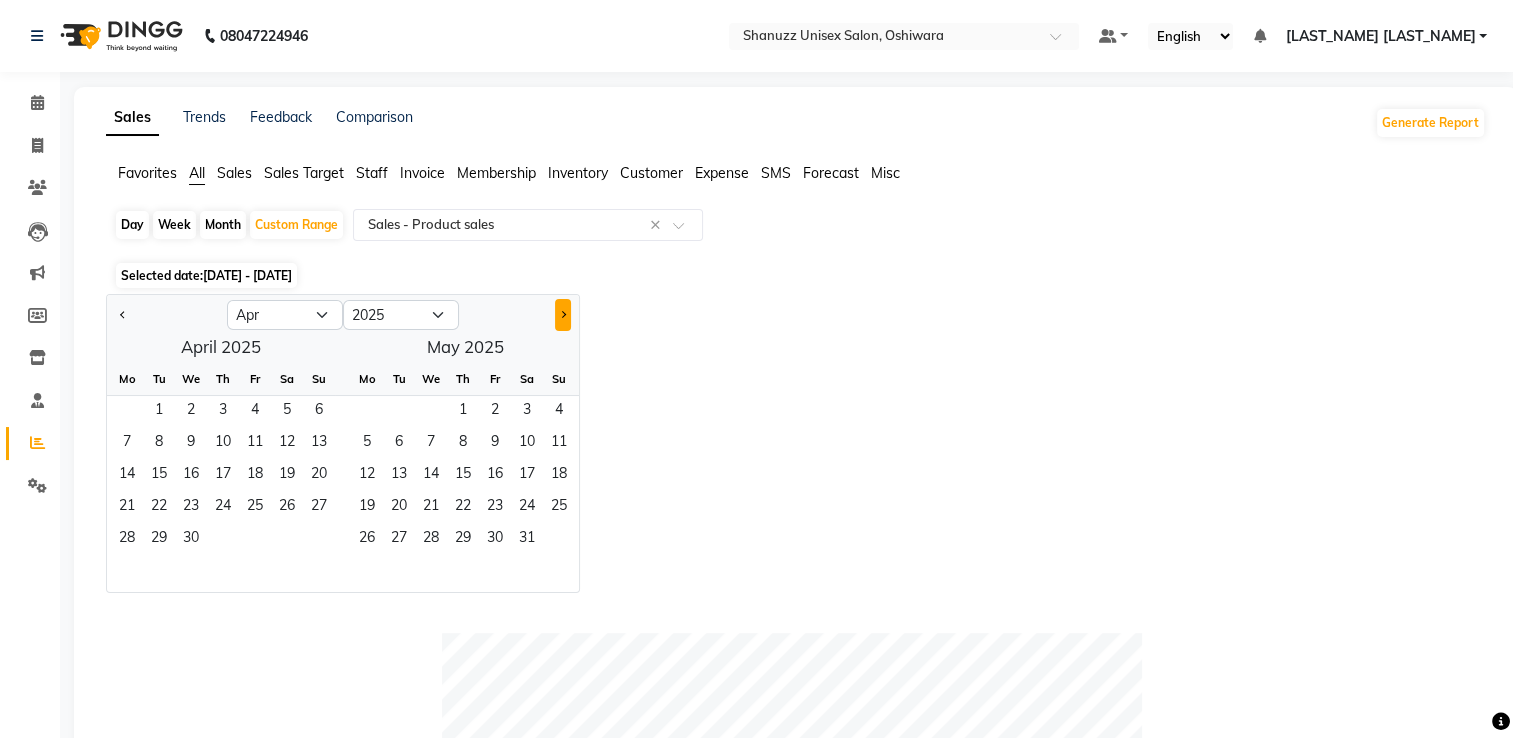 click 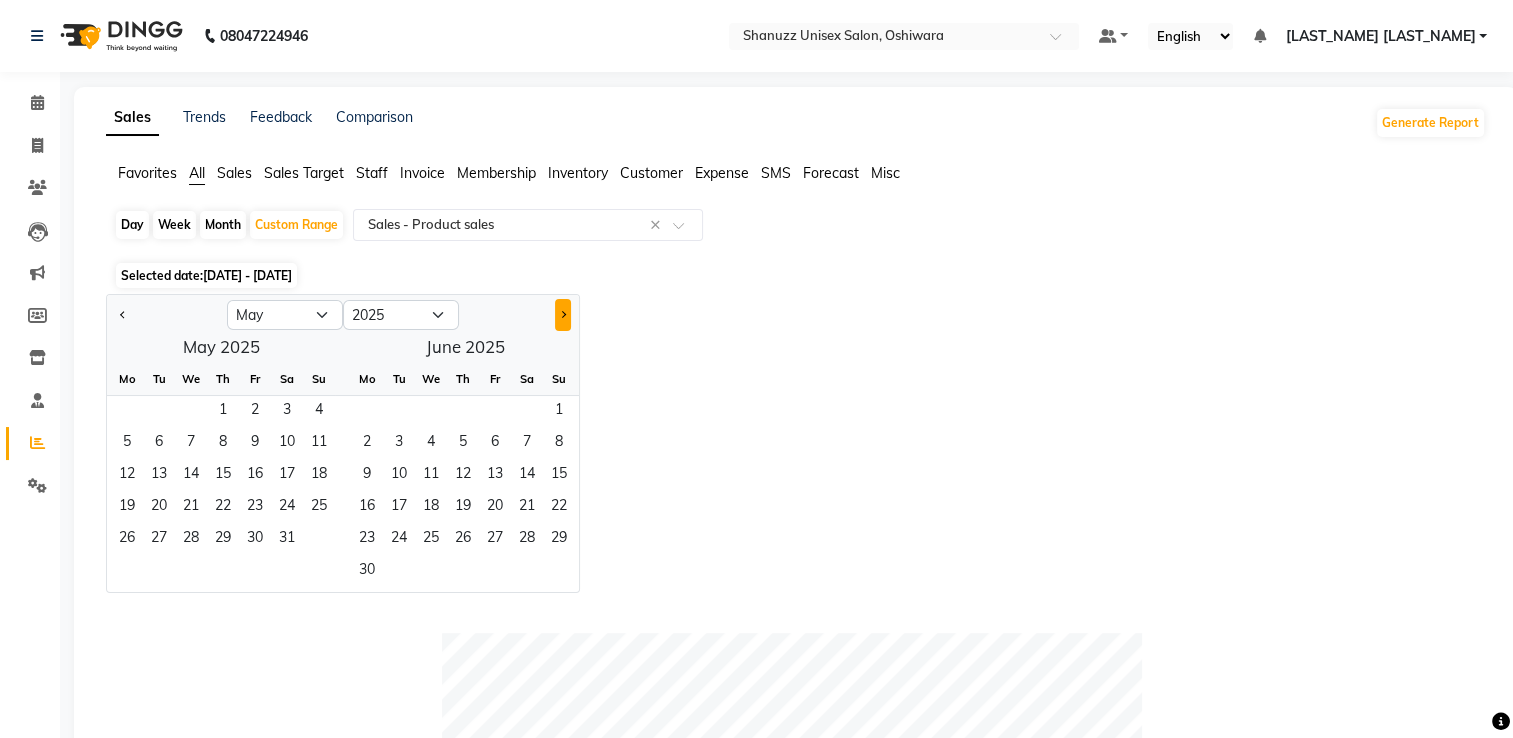 click 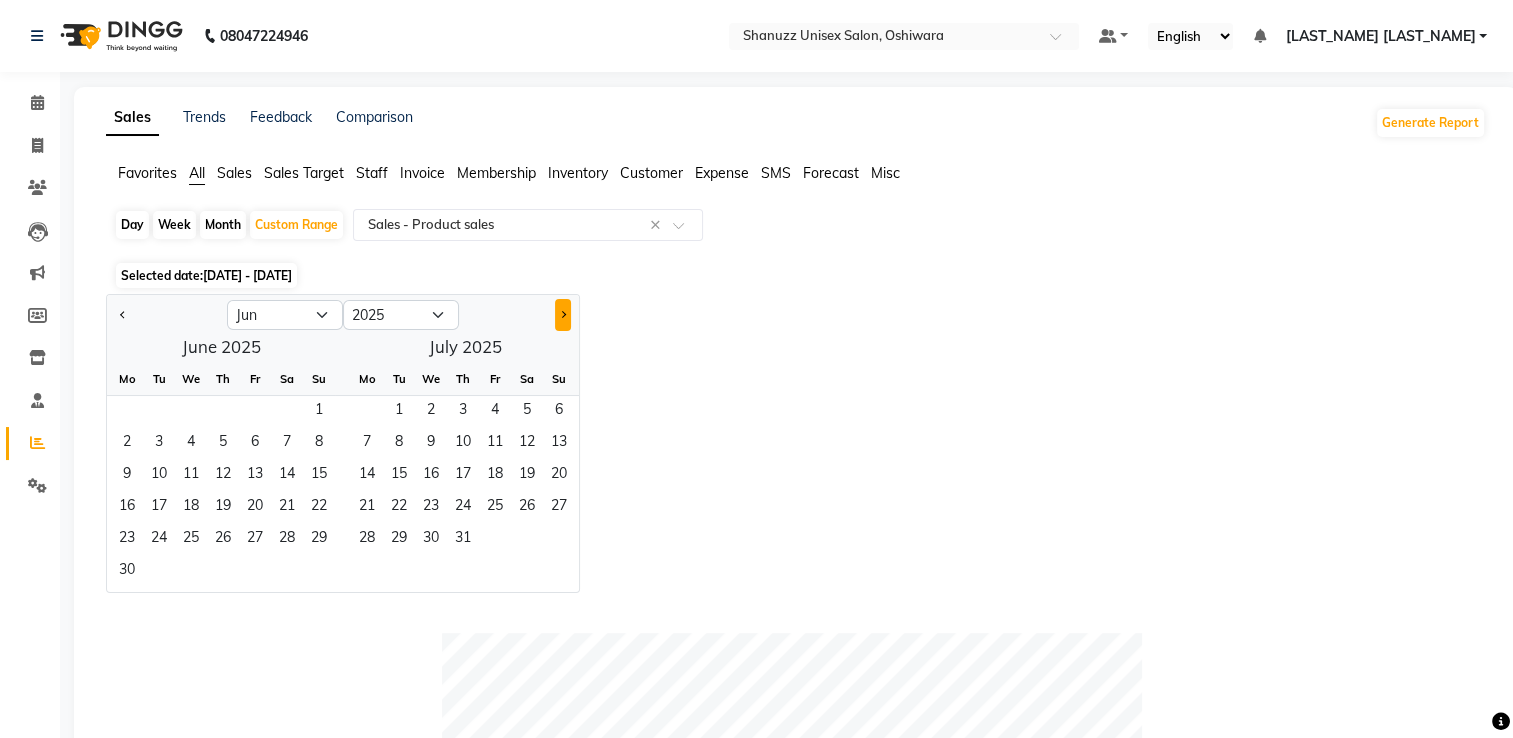 click 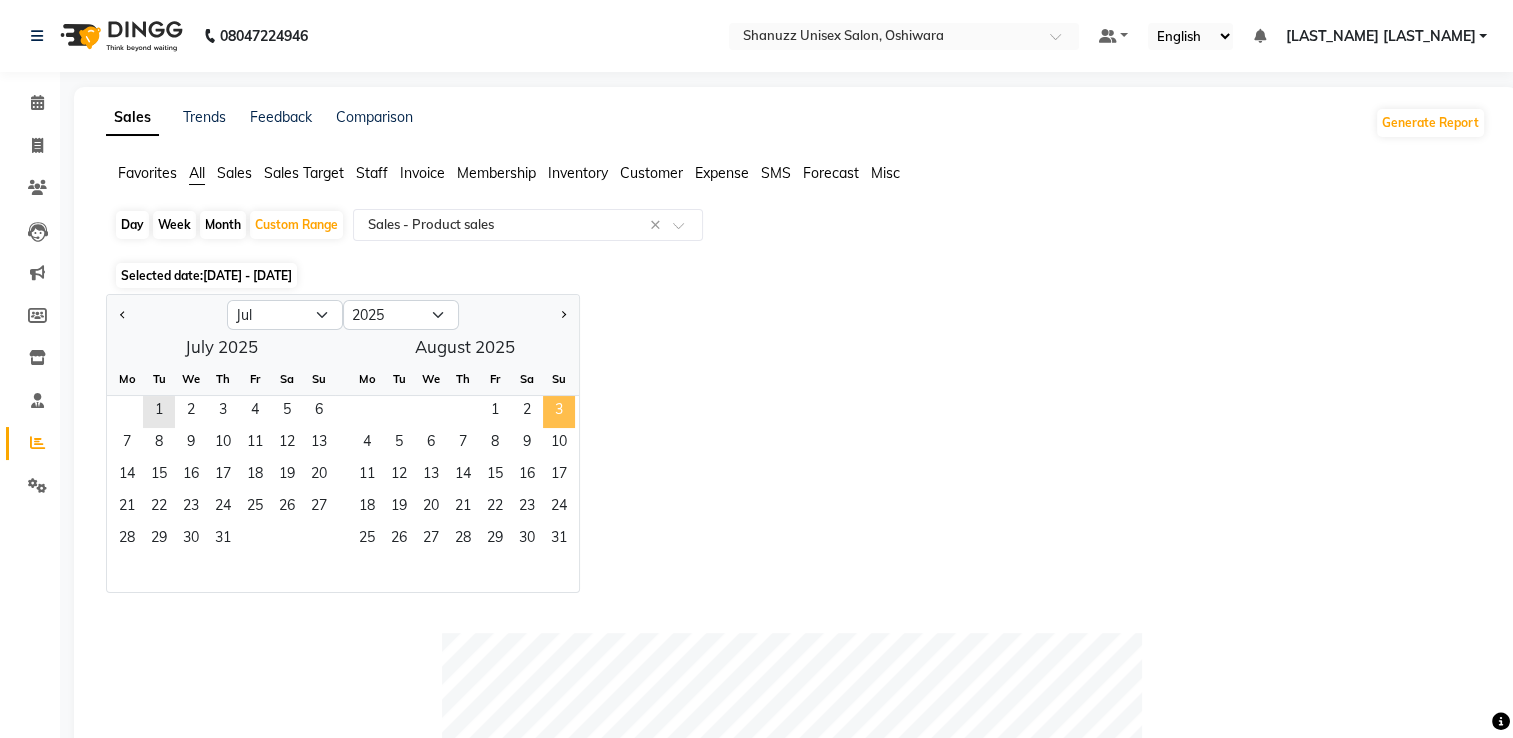 click on "3" 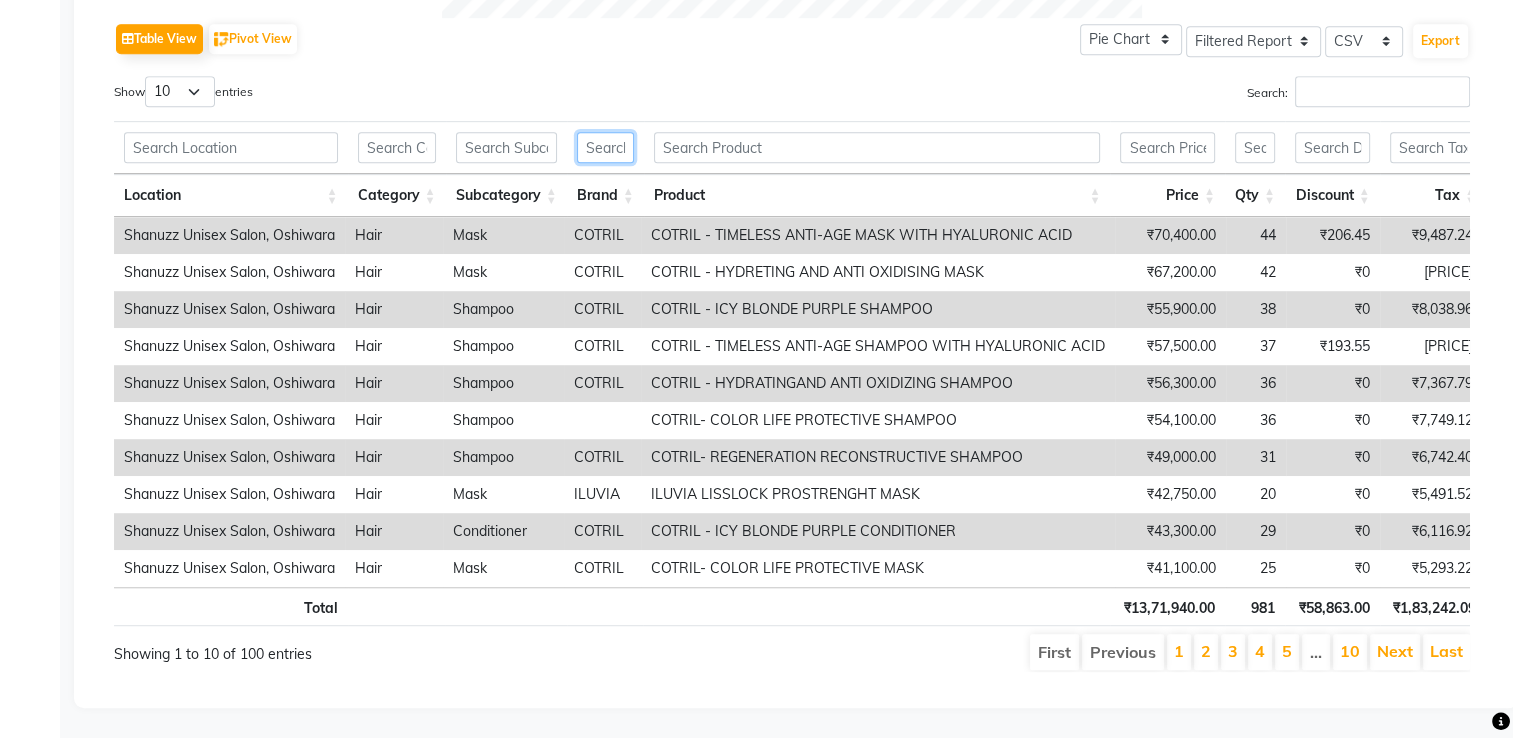 click at bounding box center [605, 147] 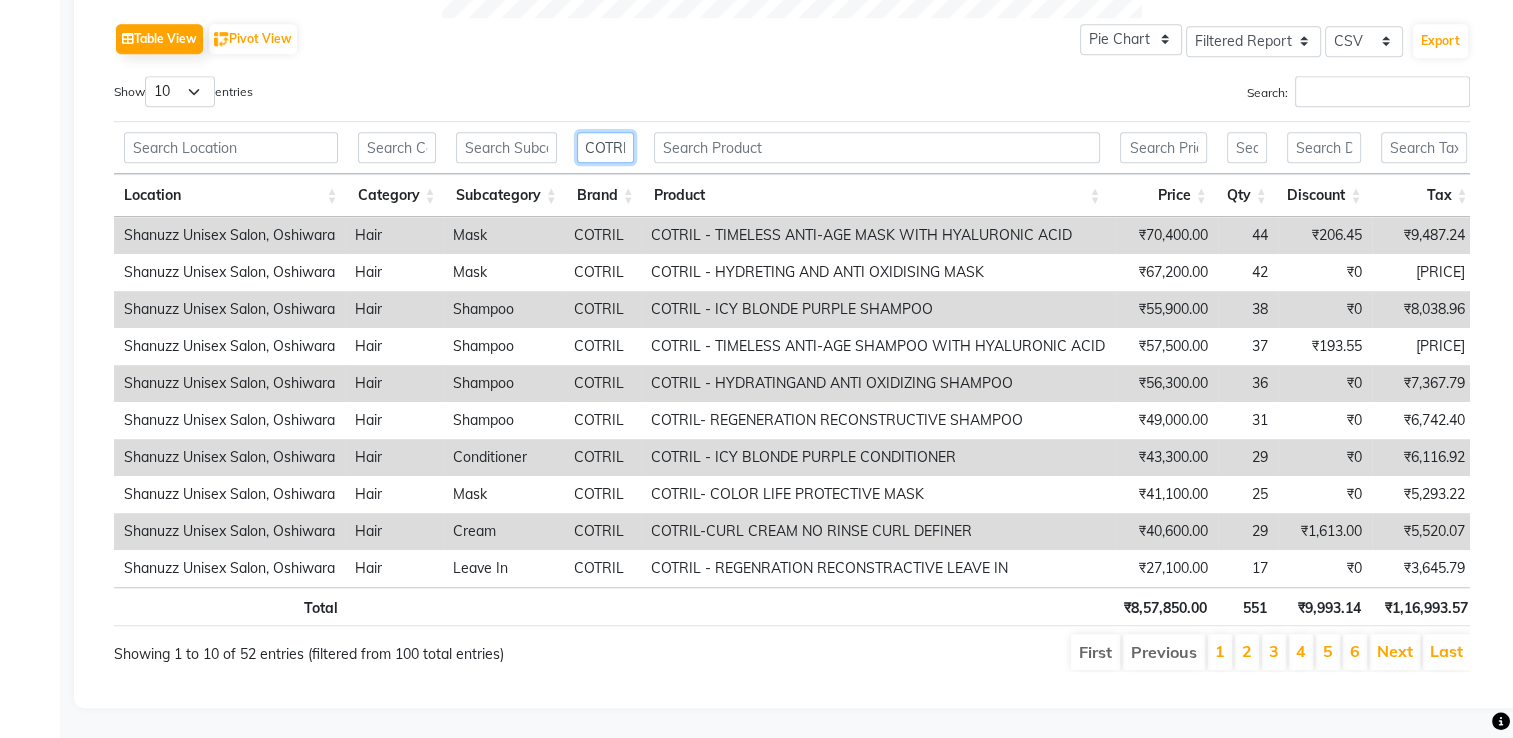scroll, scrollTop: 0, scrollLeft: 8, axis: horizontal 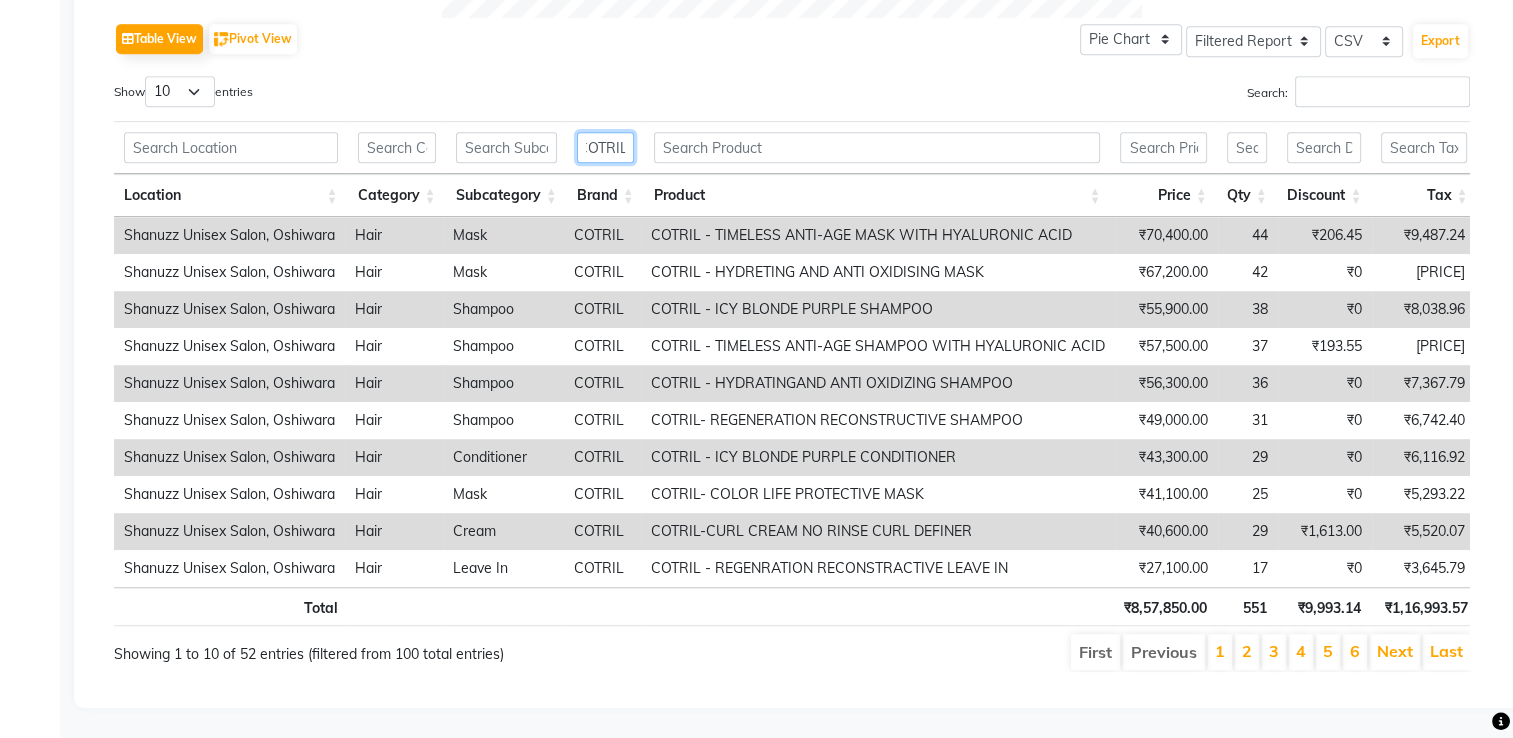 click on "COTRIL" at bounding box center (605, 147) 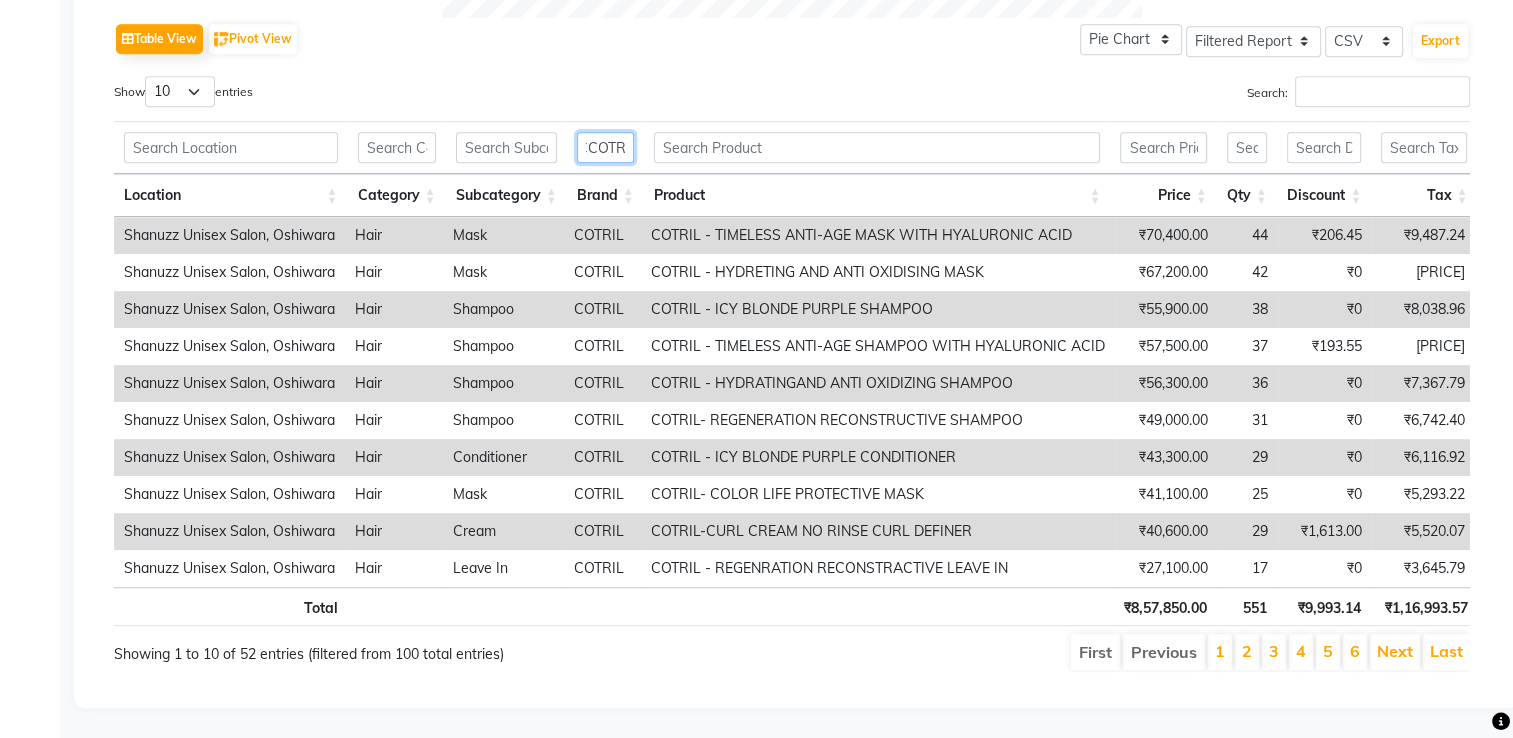 scroll, scrollTop: 696, scrollLeft: 0, axis: vertical 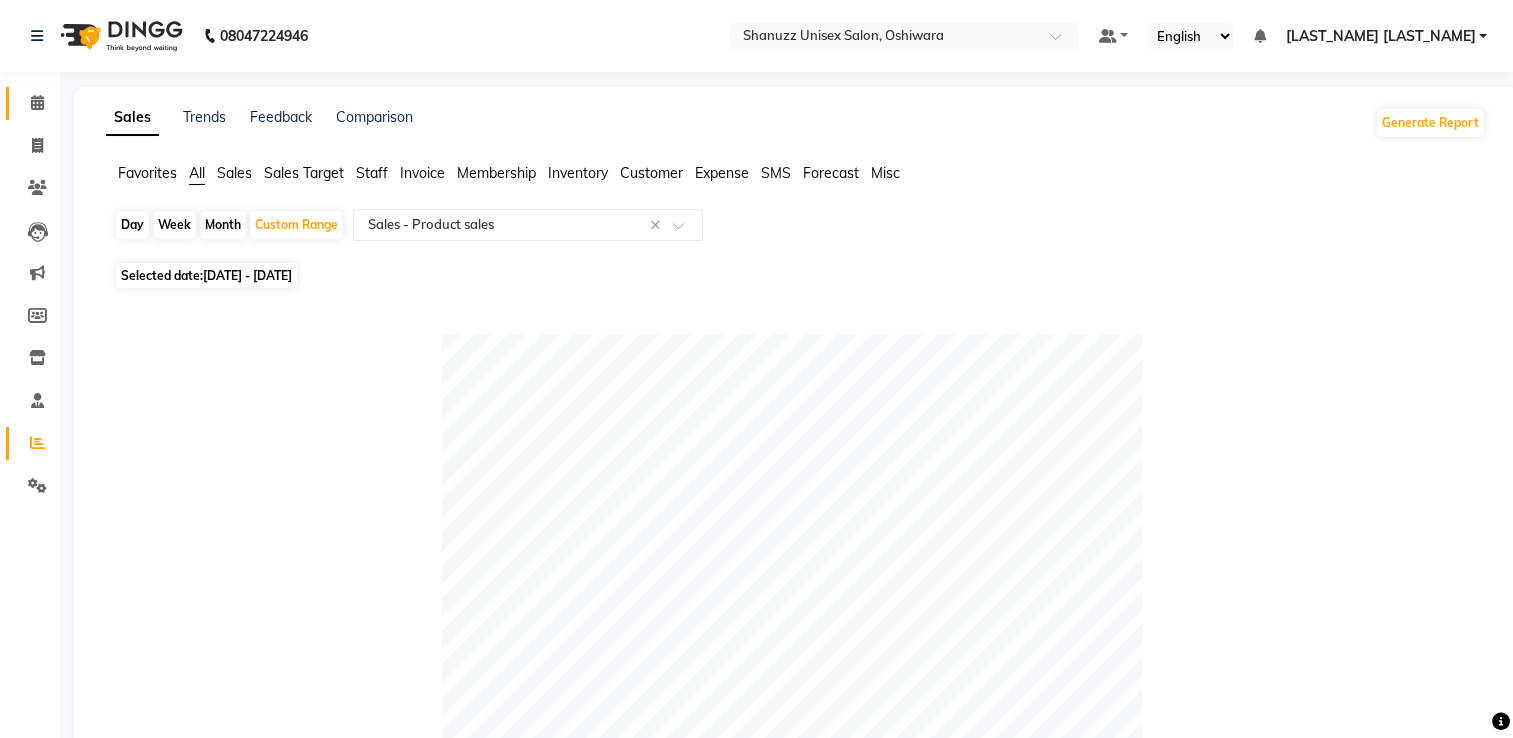 type on "COTRIL" 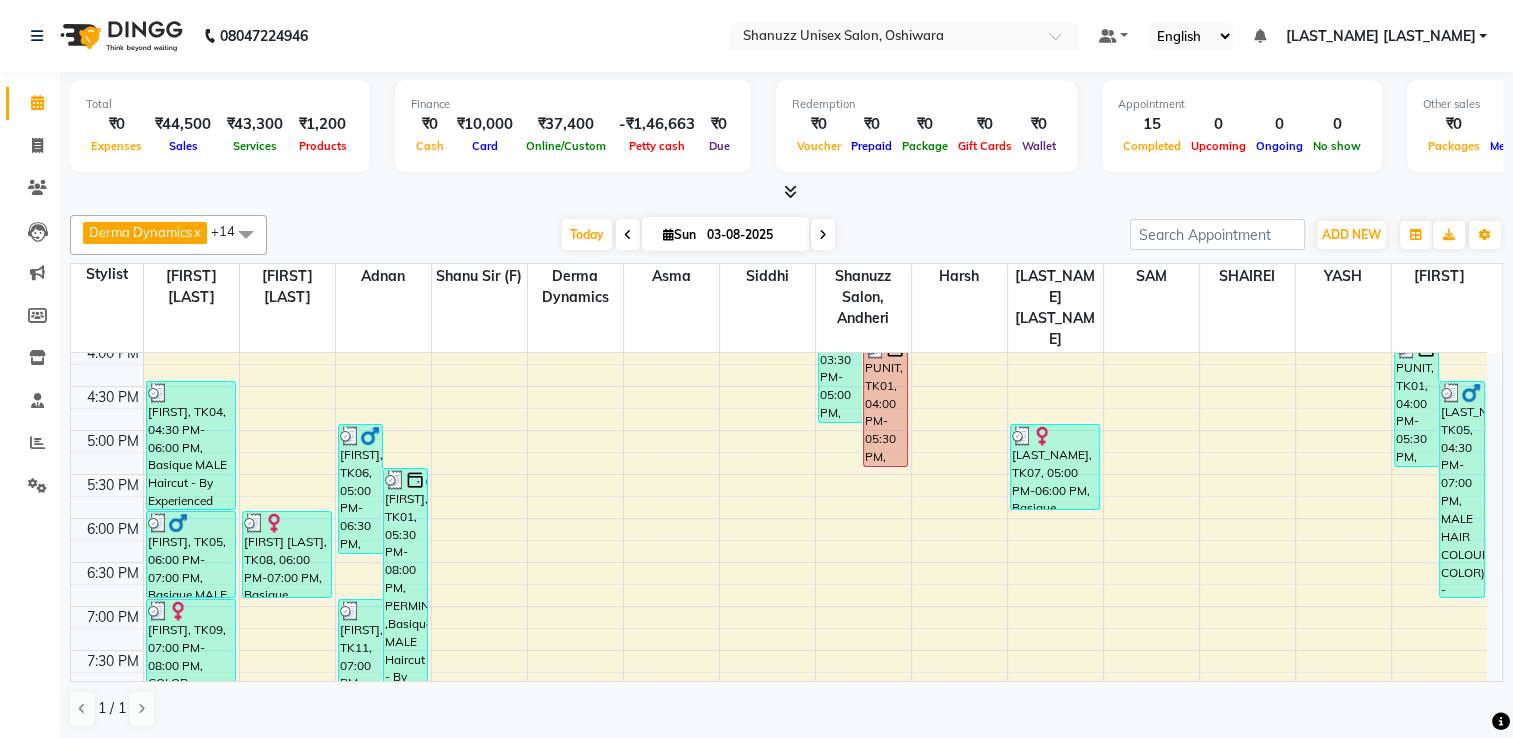 scroll, scrollTop: 696, scrollLeft: 0, axis: vertical 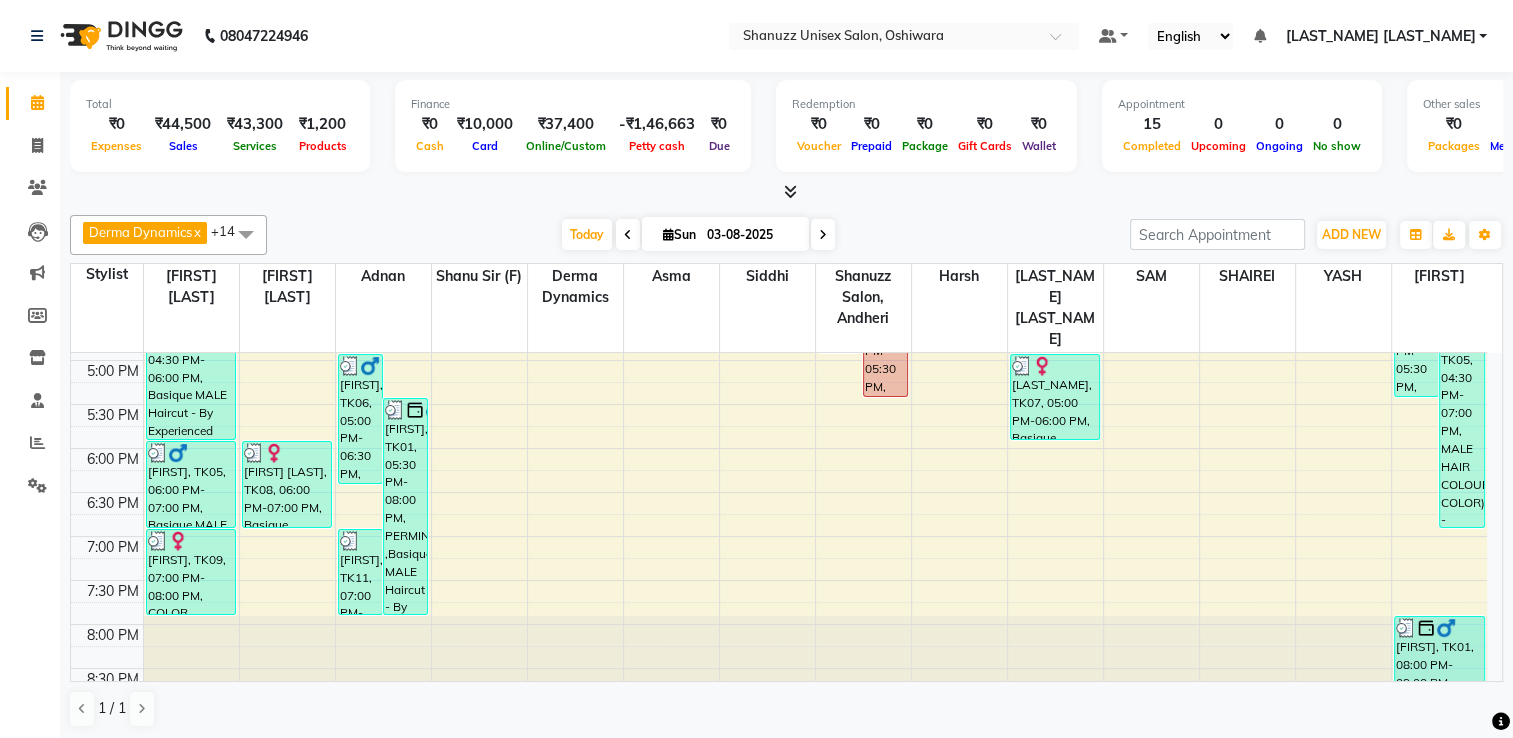 click on "03-08-2025" at bounding box center (751, 235) 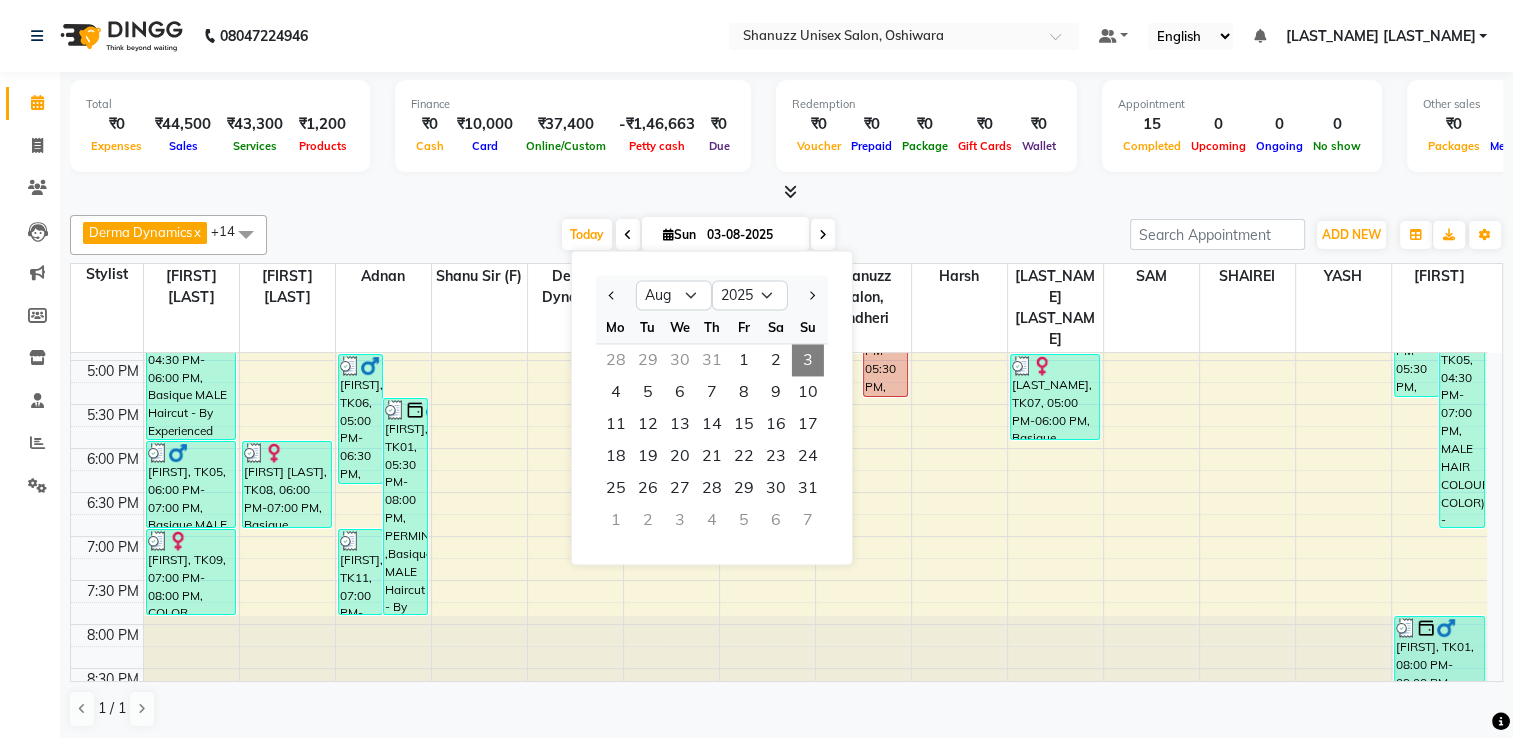 click at bounding box center [786, 192] 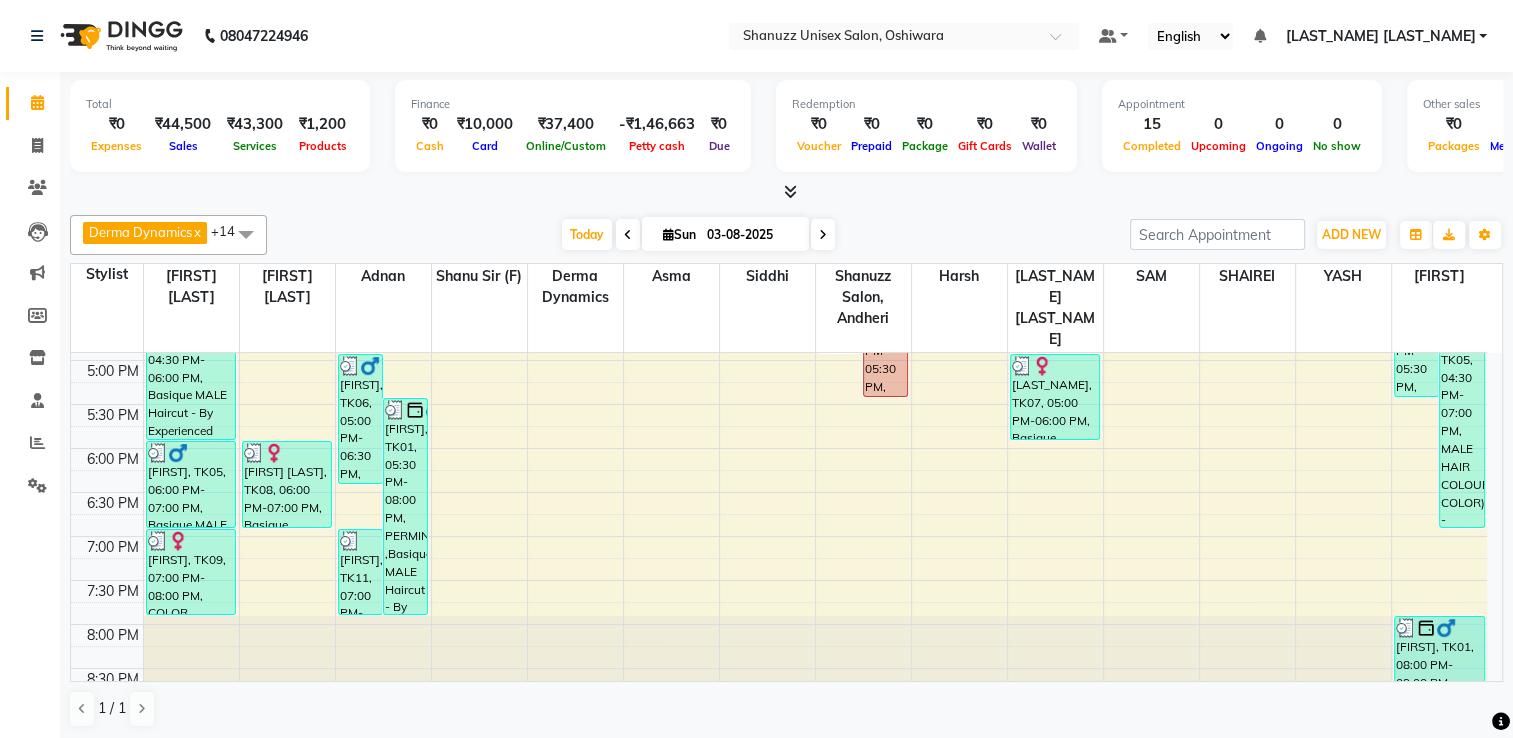 scroll, scrollTop: 0, scrollLeft: 0, axis: both 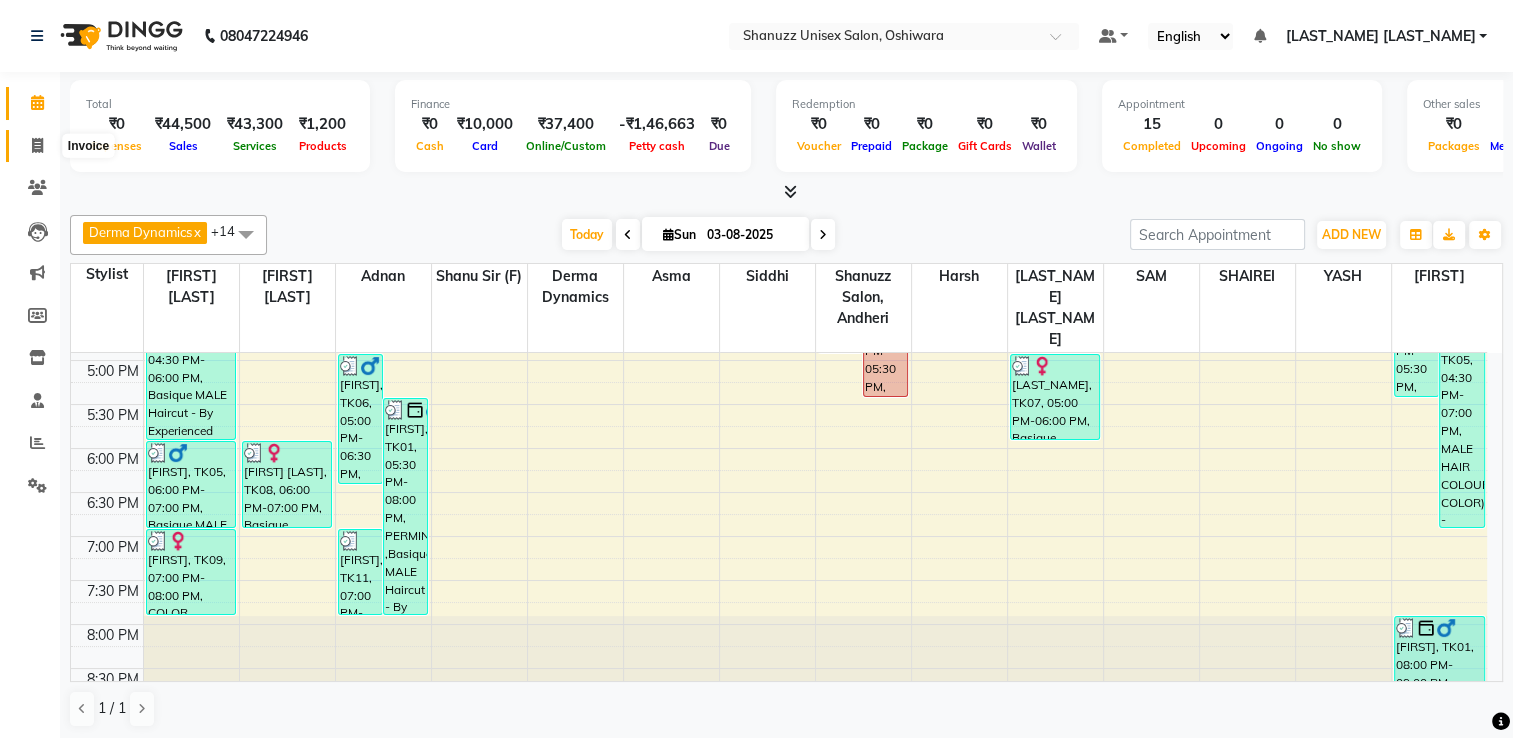 click 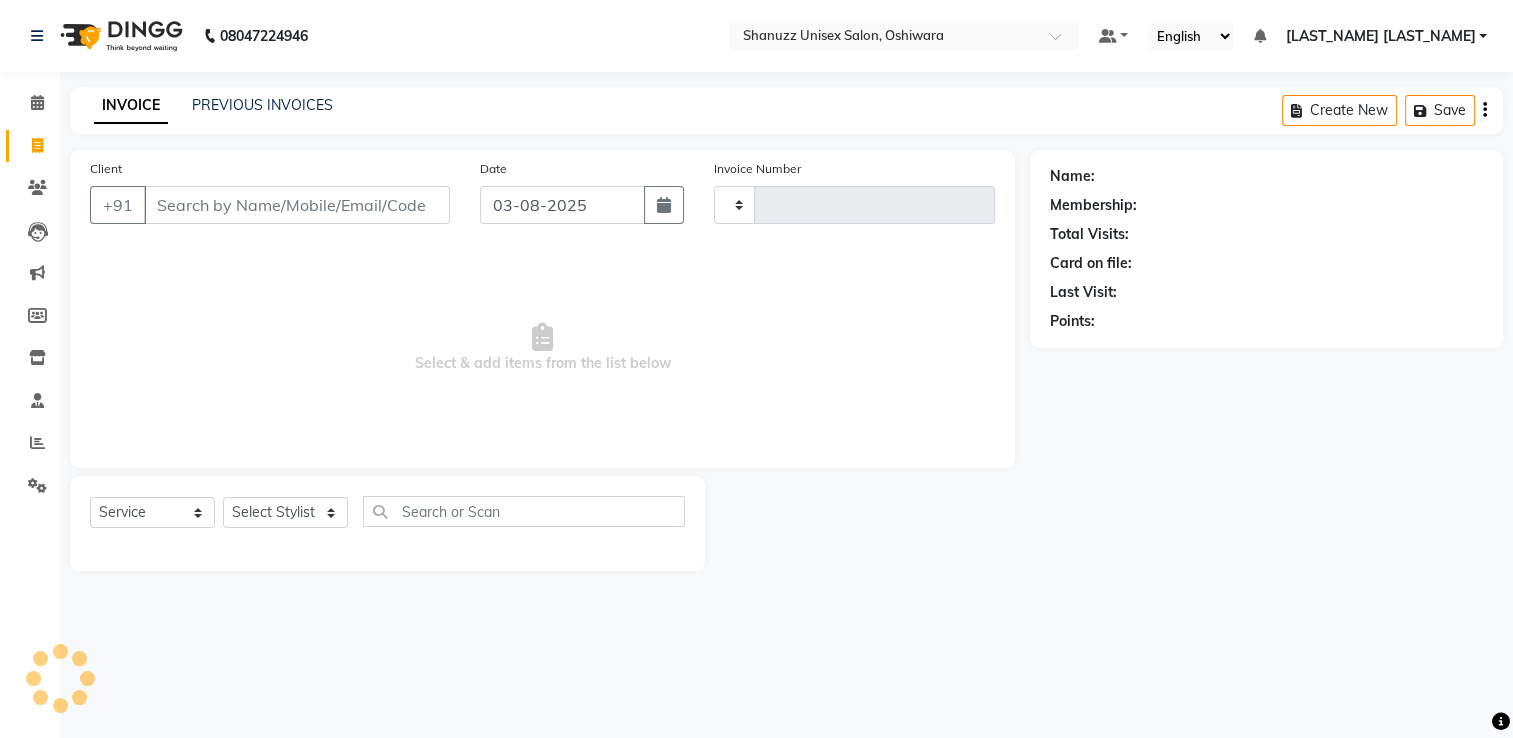 scroll, scrollTop: 0, scrollLeft: 0, axis: both 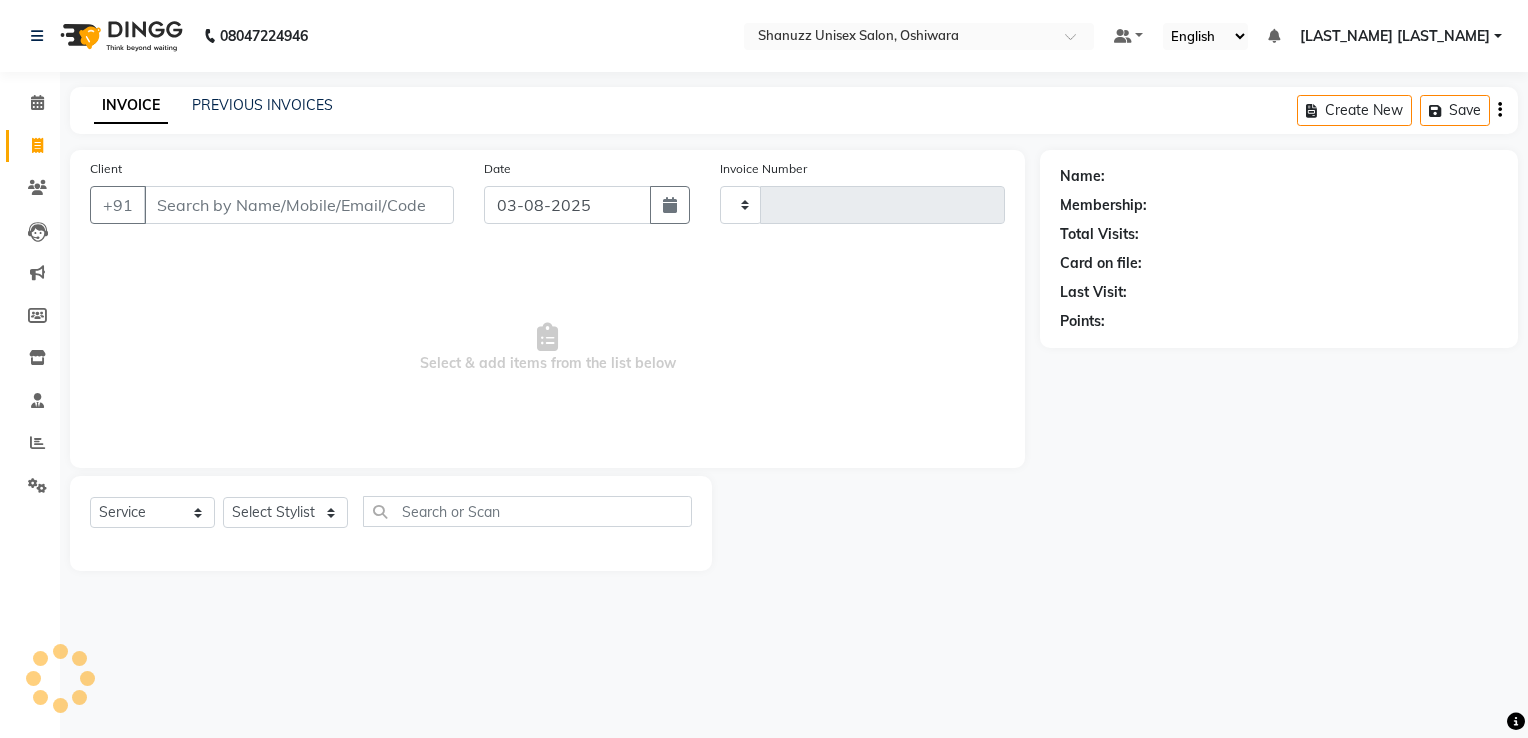 type on "1196" 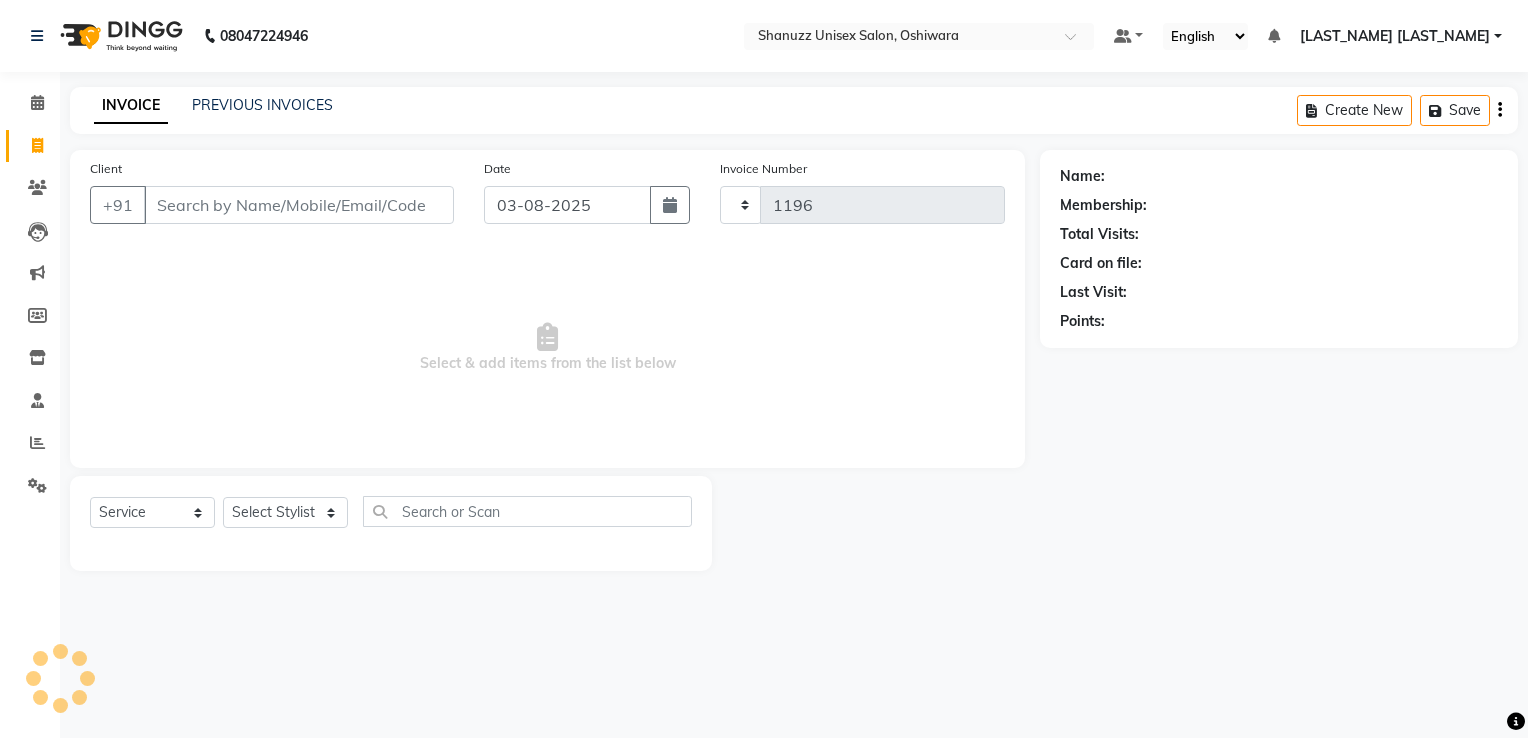 select on "7102" 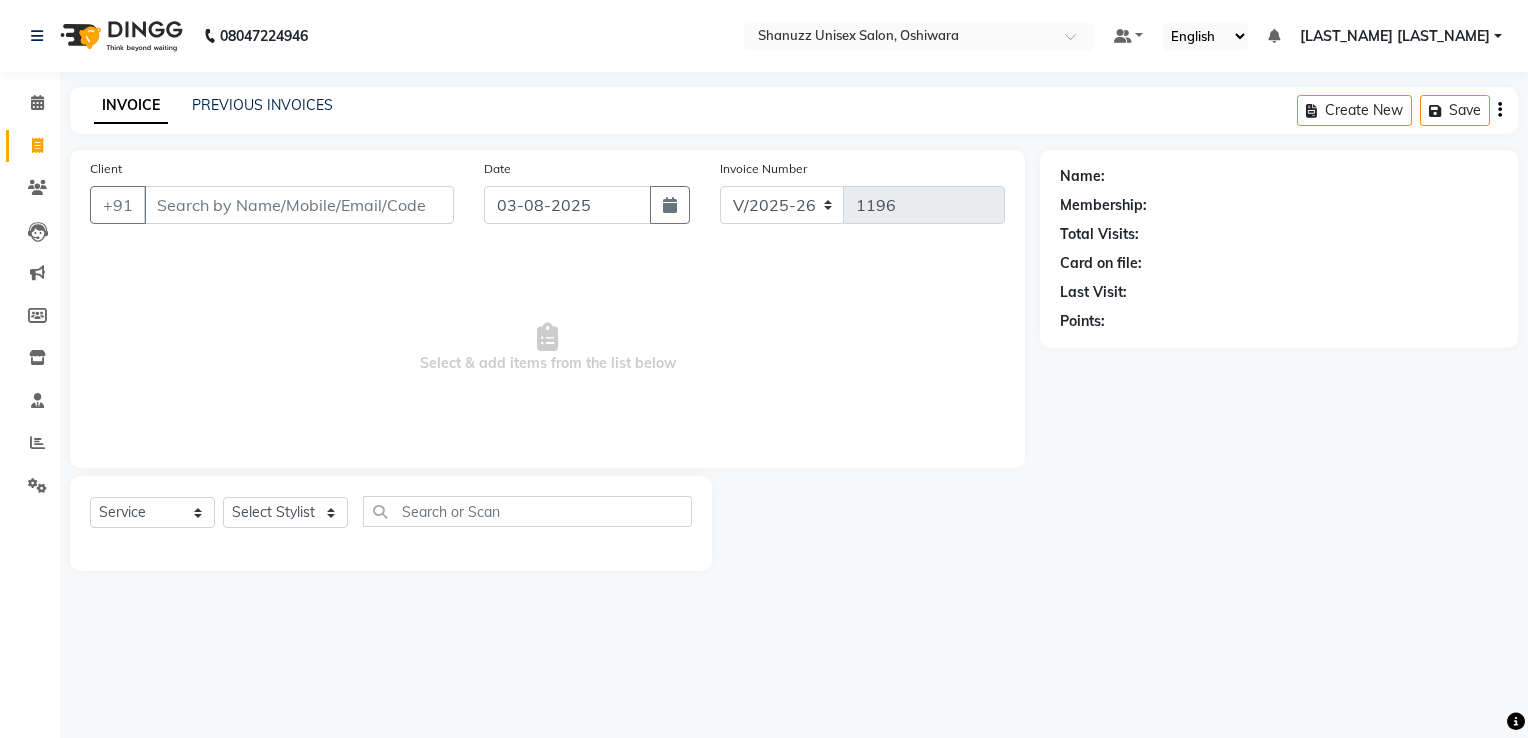 click on "INVOICE PREVIOUS INVOICES" 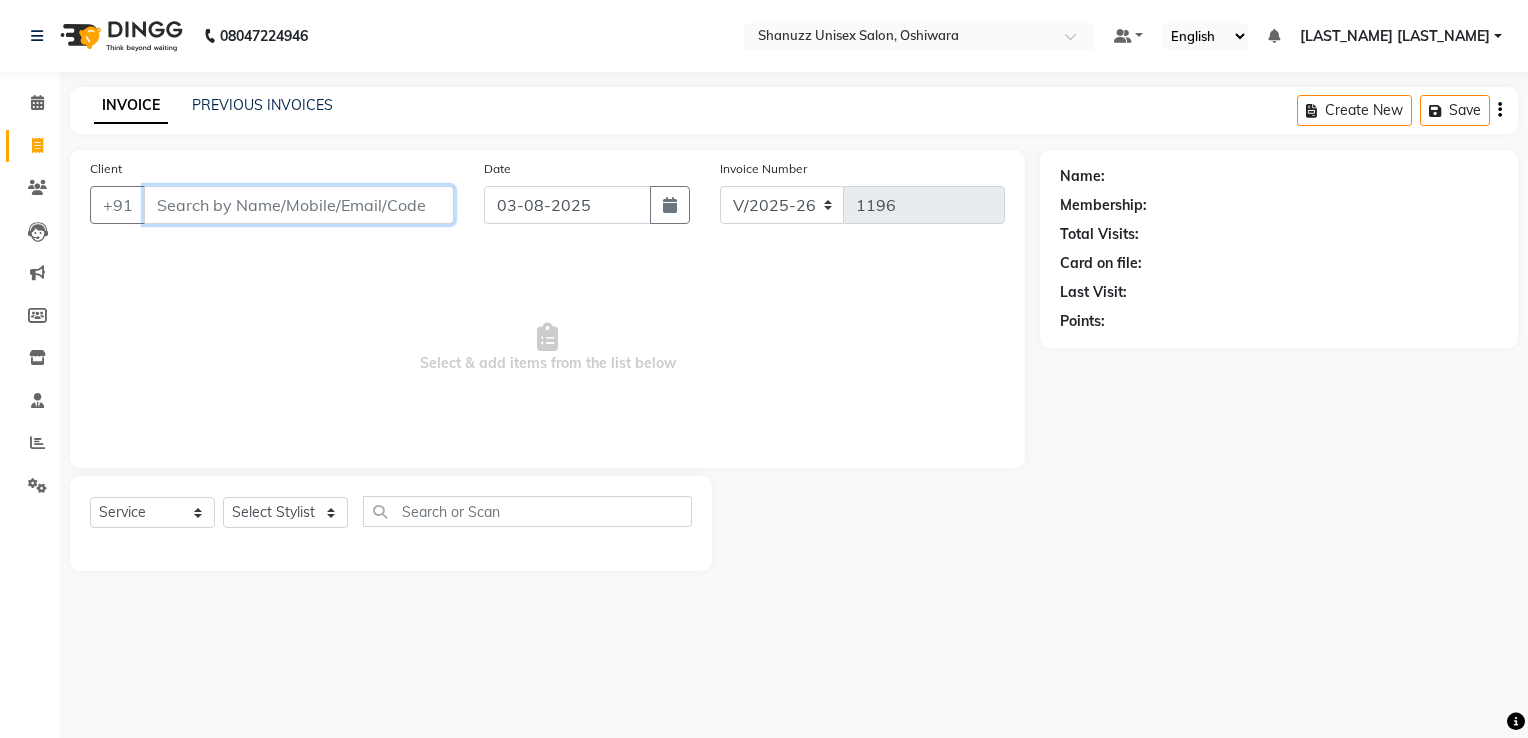 click on "Client" at bounding box center (299, 205) 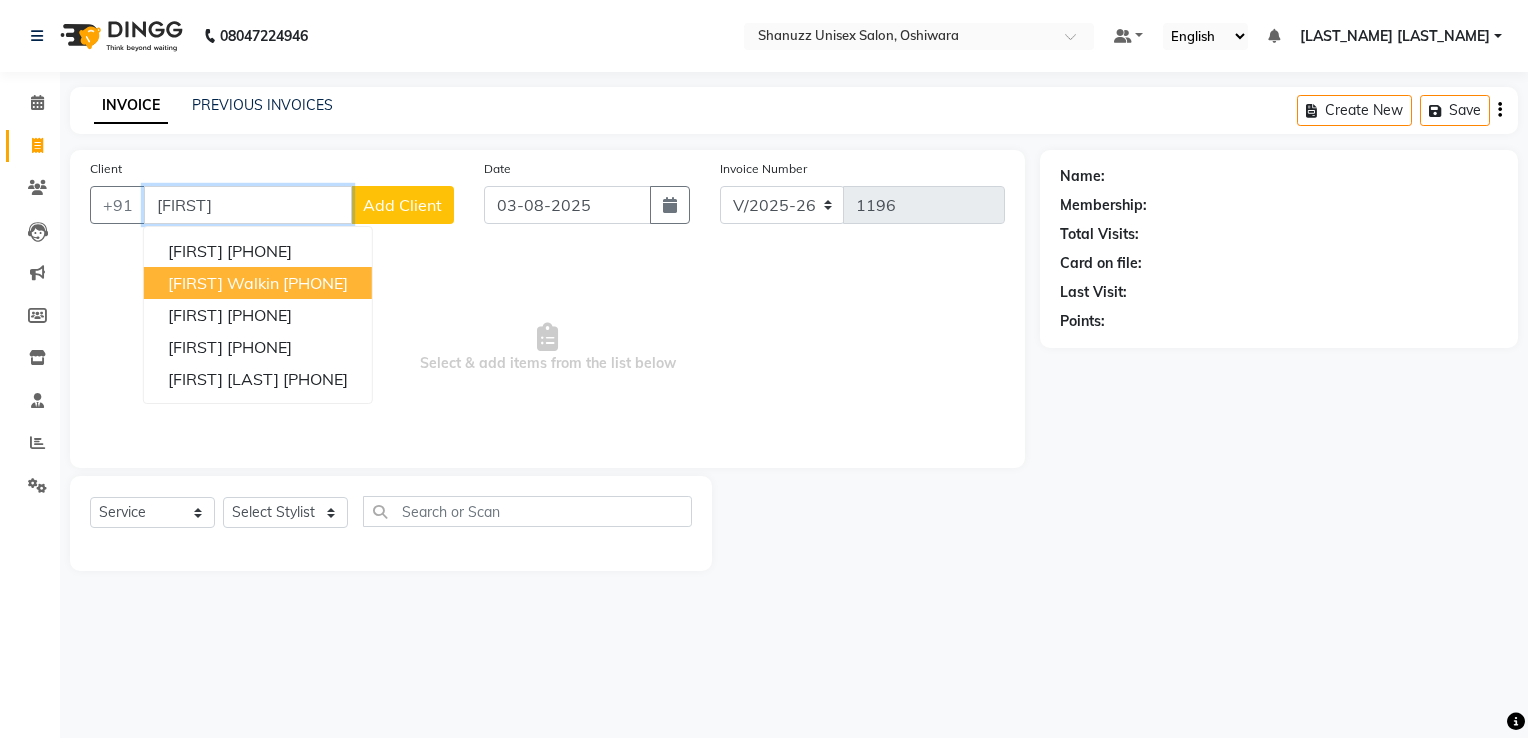 click on "rahim walkin" at bounding box center (223, 283) 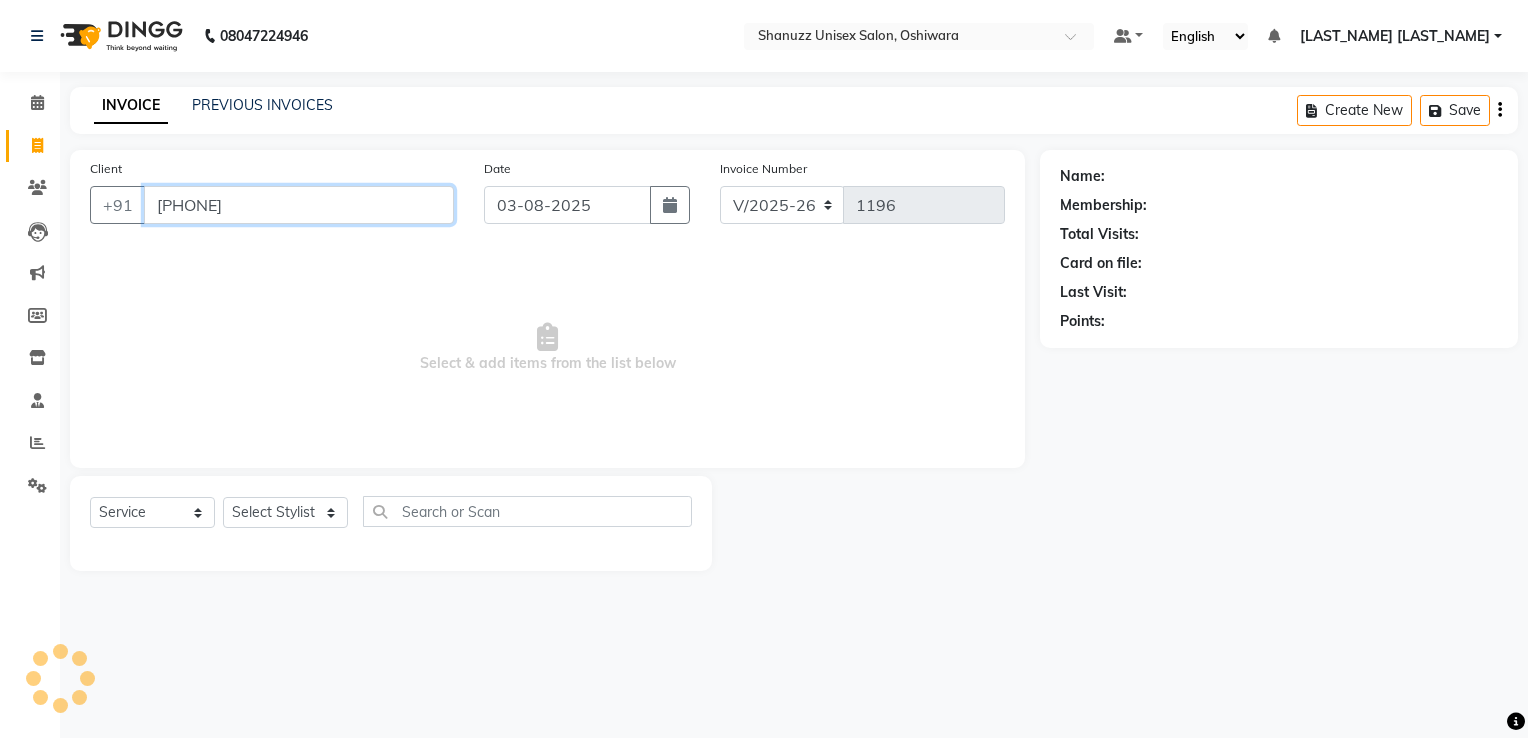 type on "9653150131" 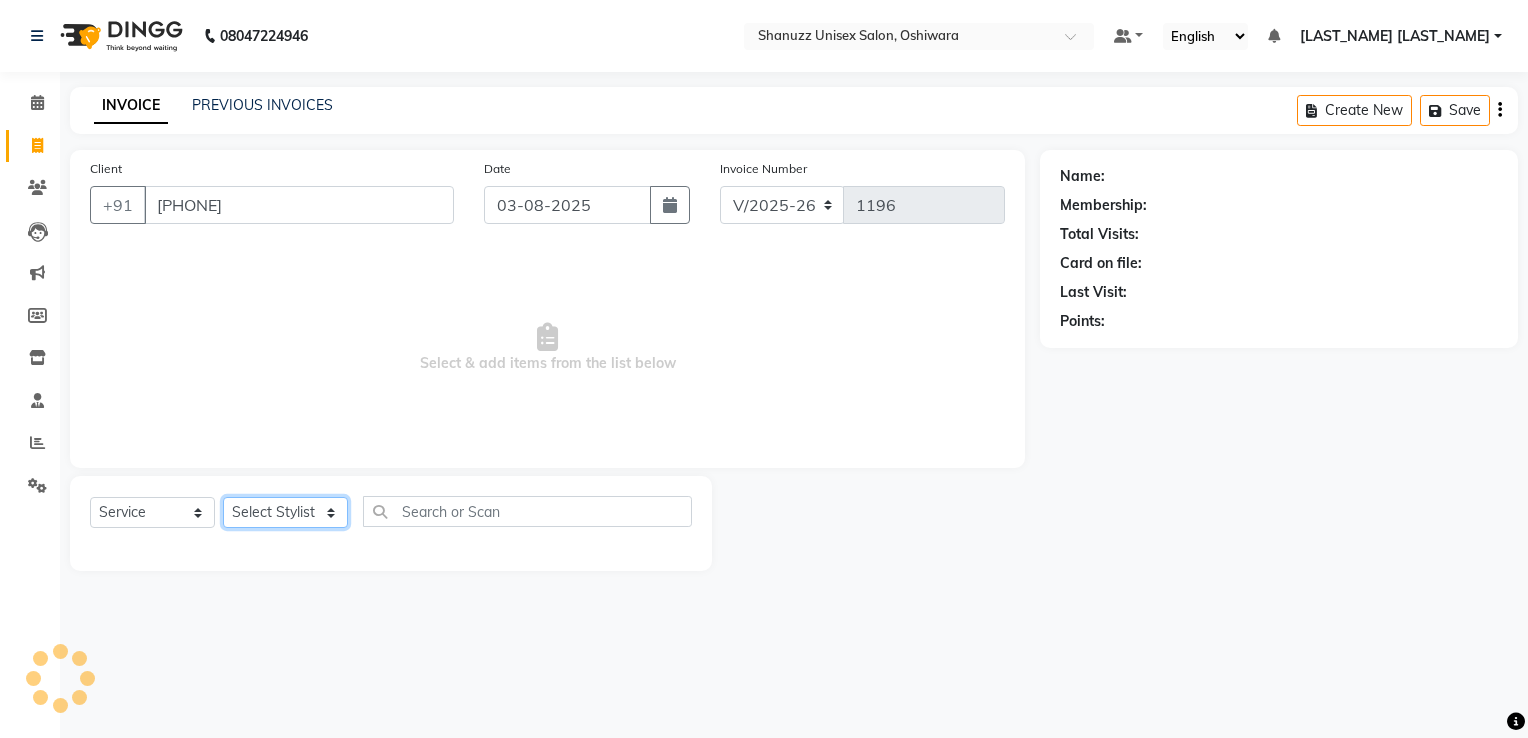 click on "Select Stylist Adnan  Afzan Asma  Derma Dynamics Devesh Francis (MO) Gufran Mansuri Harsh Mohd Faizan Mohd Imran  Omkar Osama Patel Rohan  ROSHAN Salvana Motha SAM Shahbaz (D) Shahne Alam SHAIREI Shanu Sir (F) Shanuzz (Oshiwara) Shanuzz Salon, Andheri Siddhi  SUBHASH  Tanishka Panchal VARSHADA JUVALE YASH" 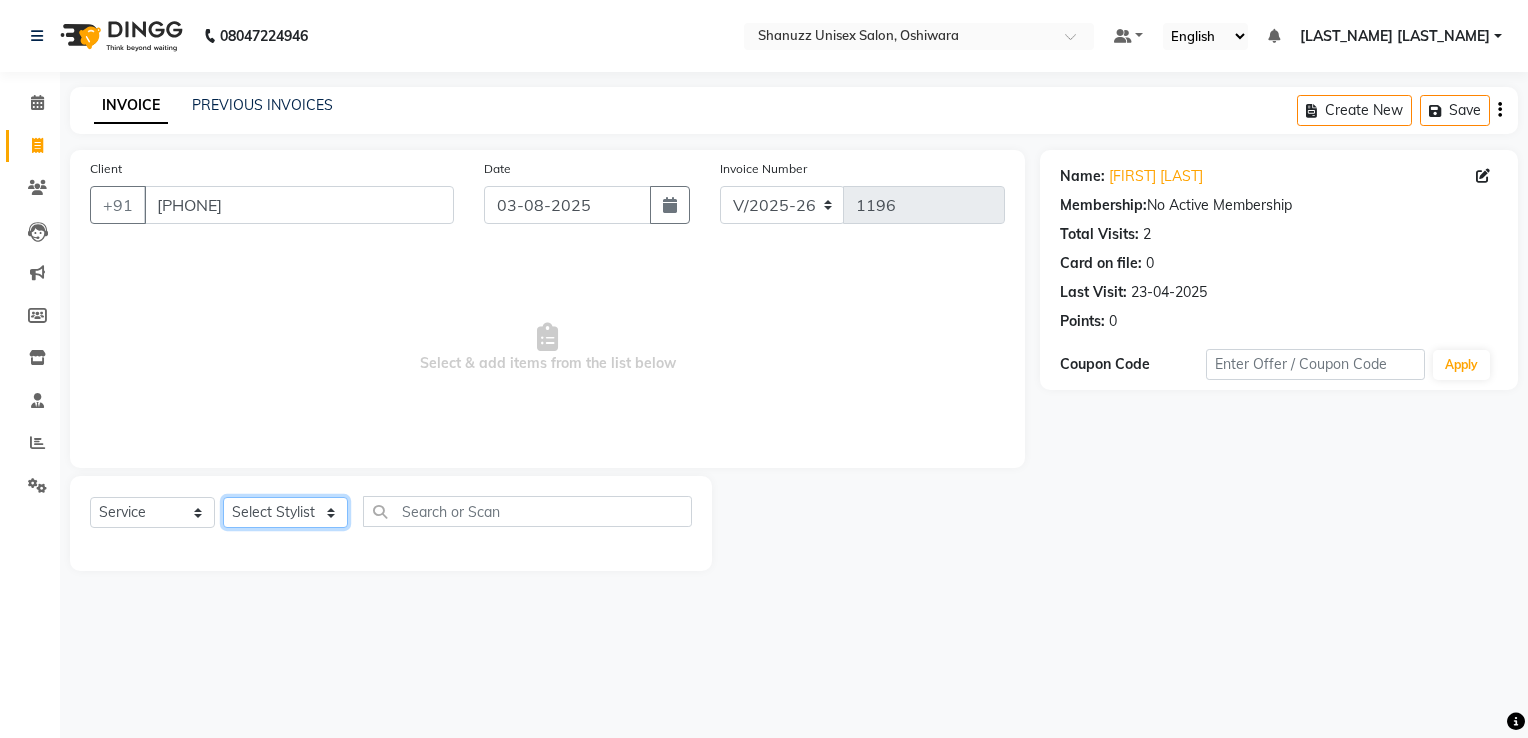 select on "85364" 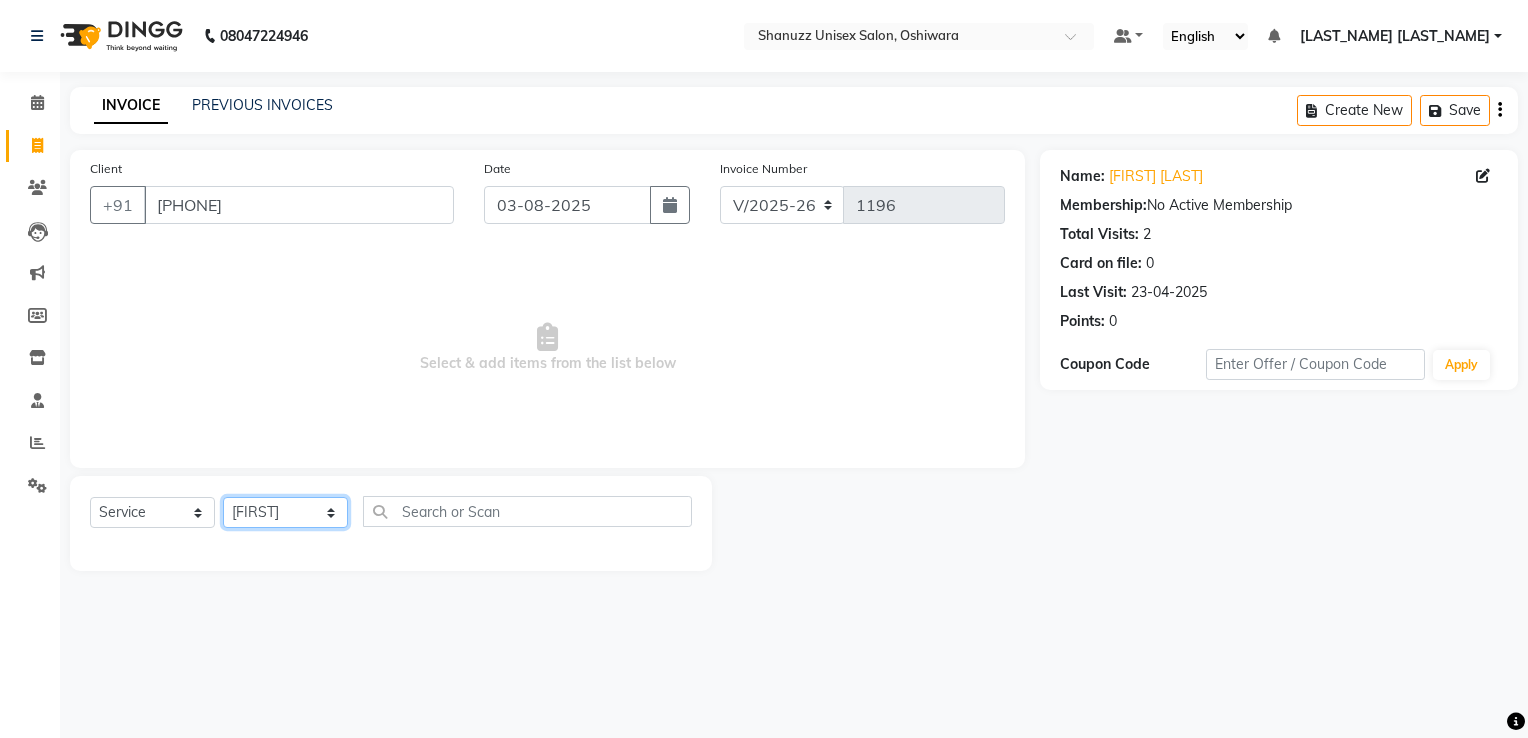 click on "Select Stylist Adnan  Afzan Asma  Derma Dynamics Devesh Francis (MO) Gufran Mansuri Harsh Mohd Faizan Mohd Imran  Omkar Osama Patel Rohan  ROSHAN Salvana Motha SAM Shahbaz (D) Shahne Alam SHAIREI Shanu Sir (F) Shanuzz (Oshiwara) Shanuzz Salon, Andheri Siddhi  SUBHASH  Tanishka Panchal VARSHADA JUVALE YASH" 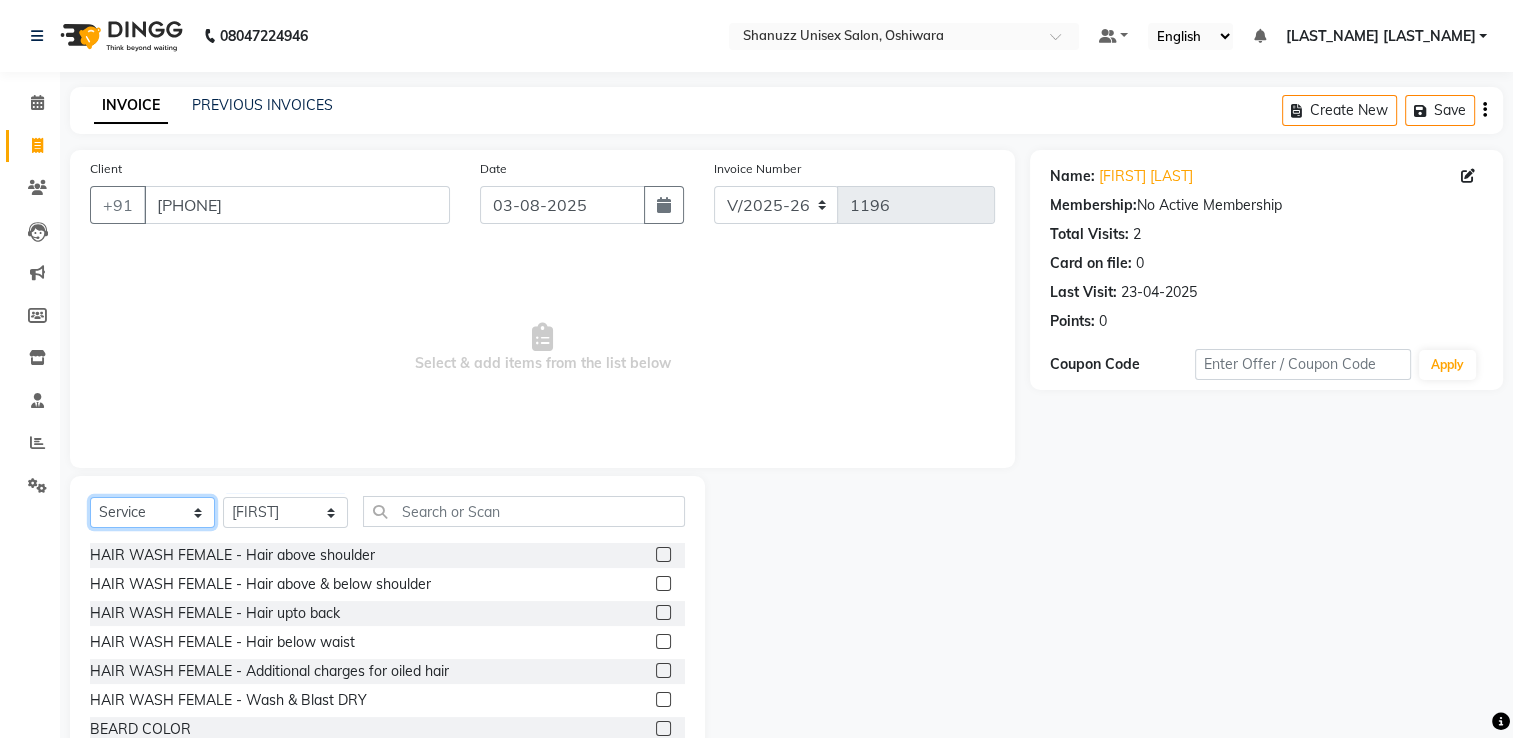 click on "Select  Service  Product  Membership  Package Voucher Prepaid Gift Card" 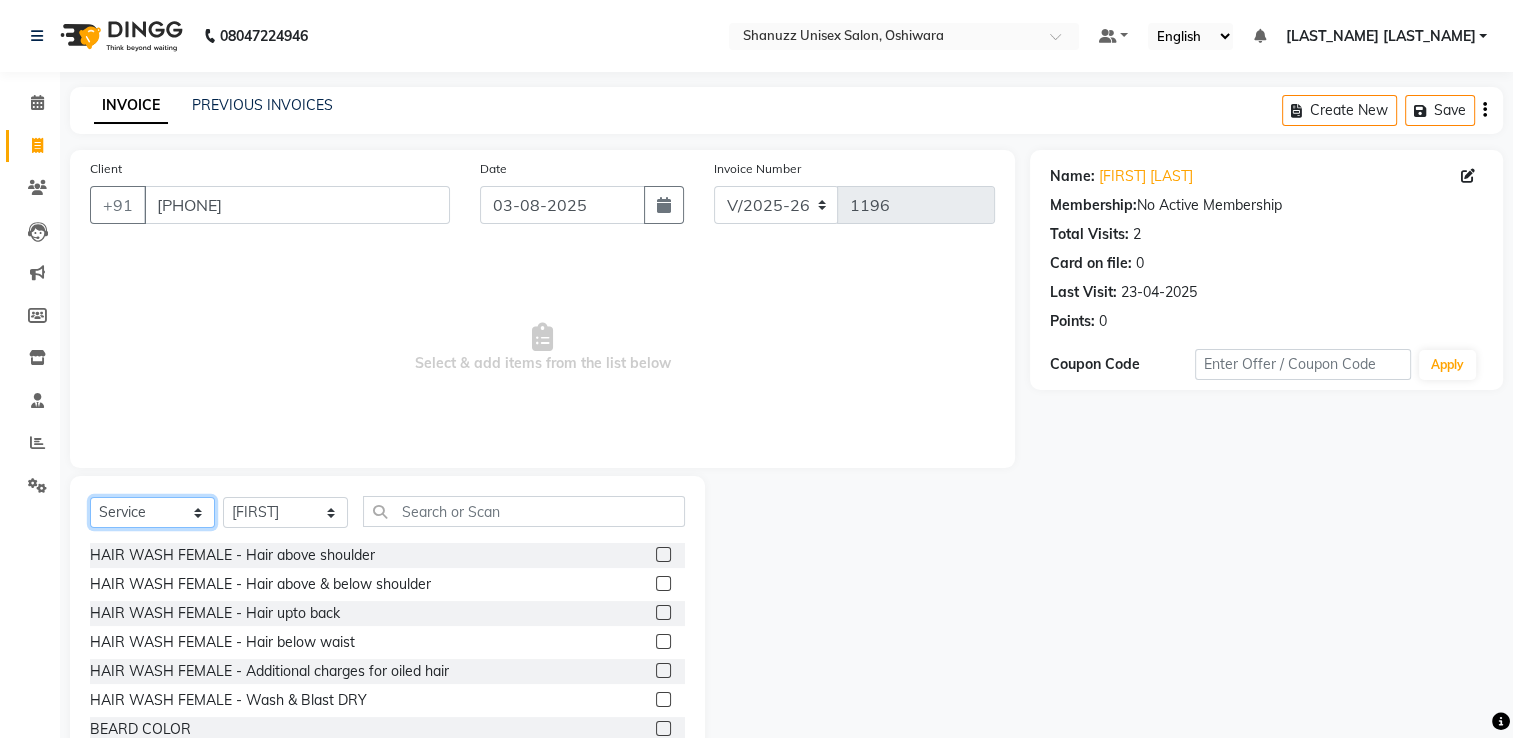 select on "product" 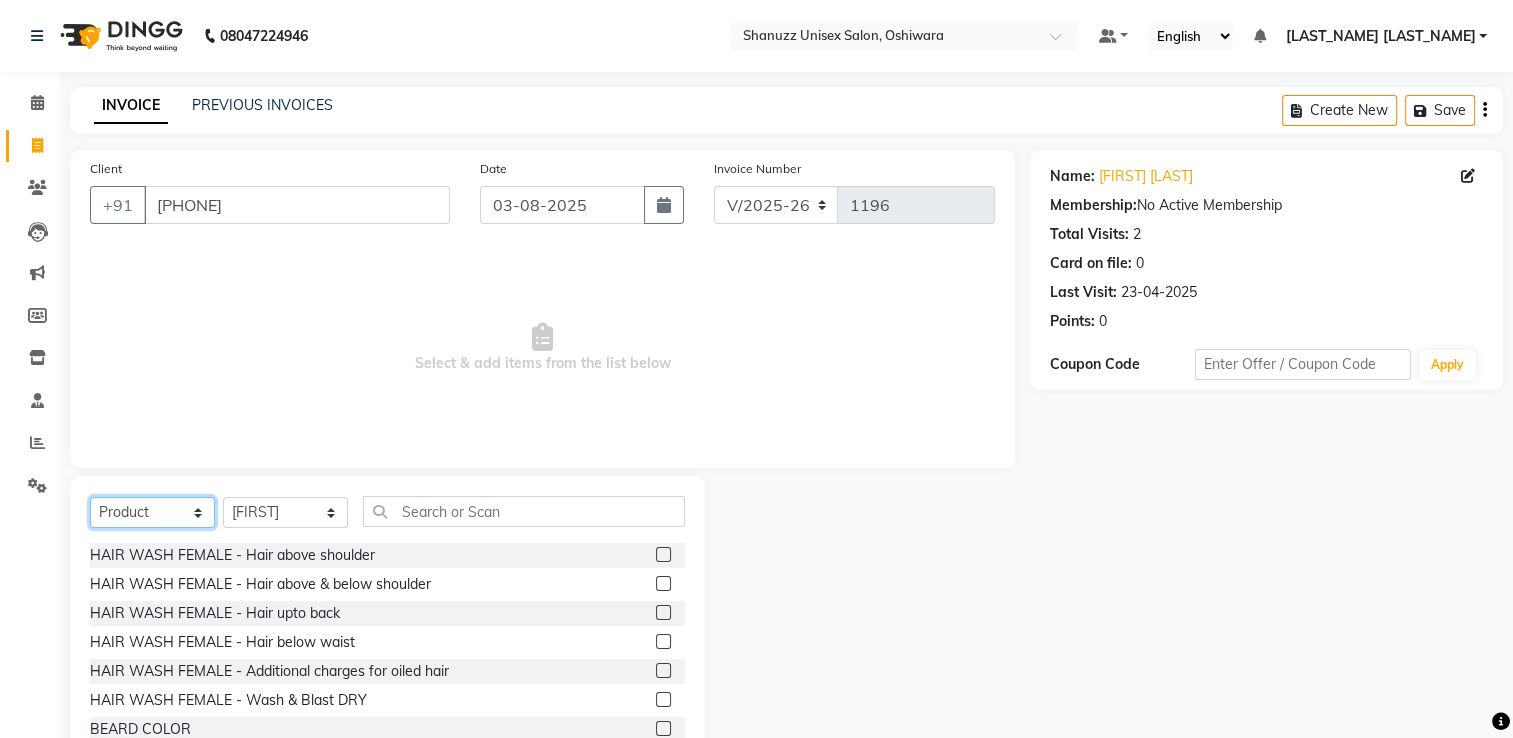 click on "Select  Service  Product  Membership  Package Voucher Prepaid Gift Card" 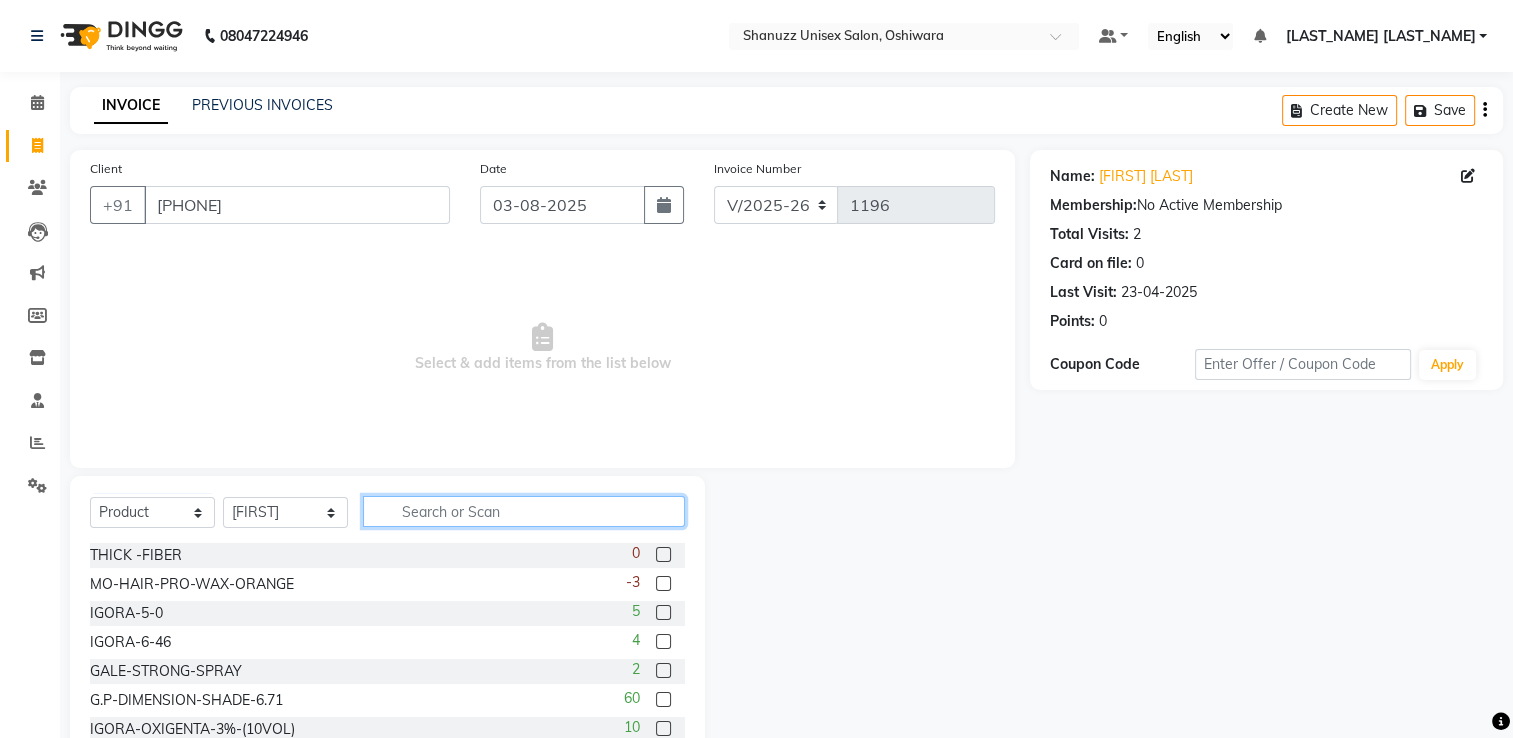 click 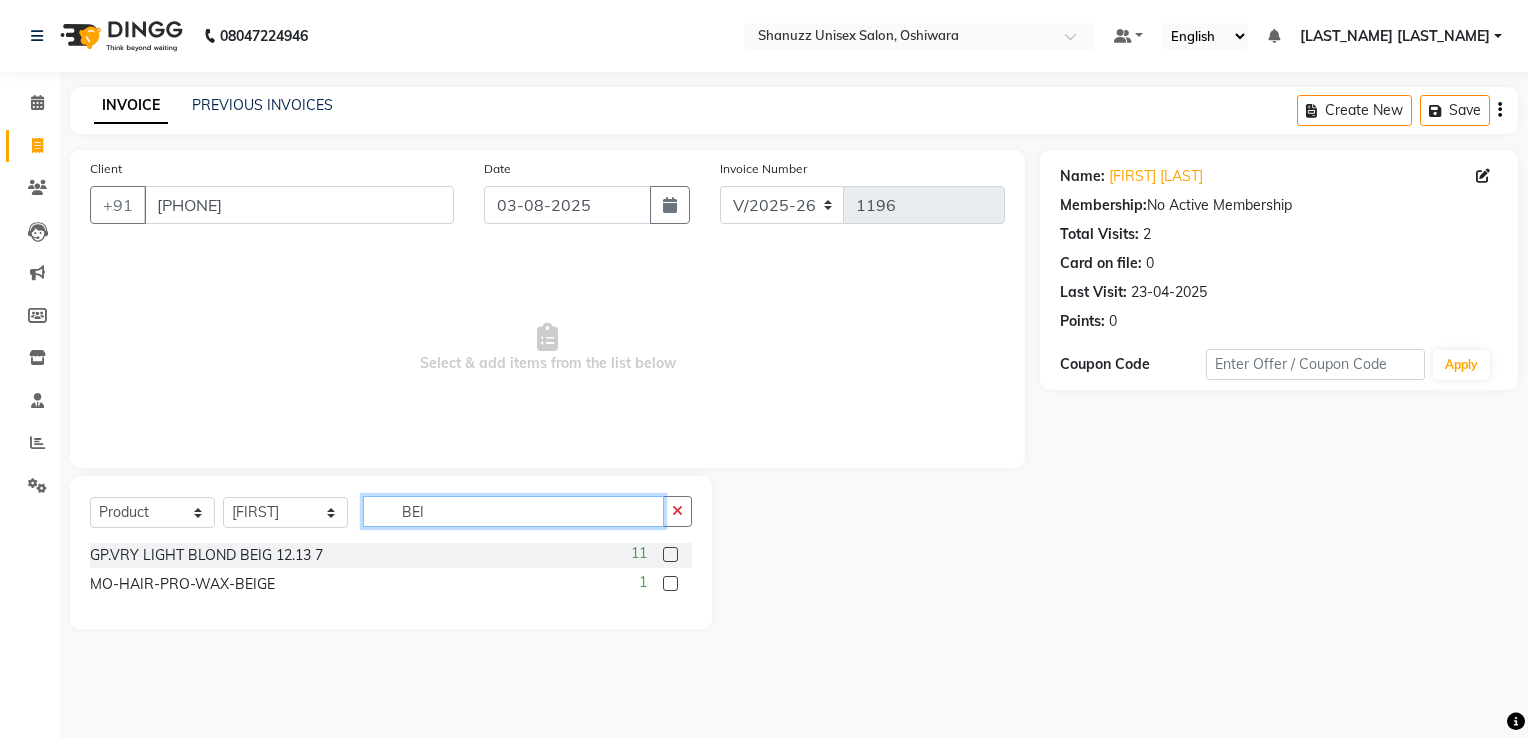 type on "BEI" 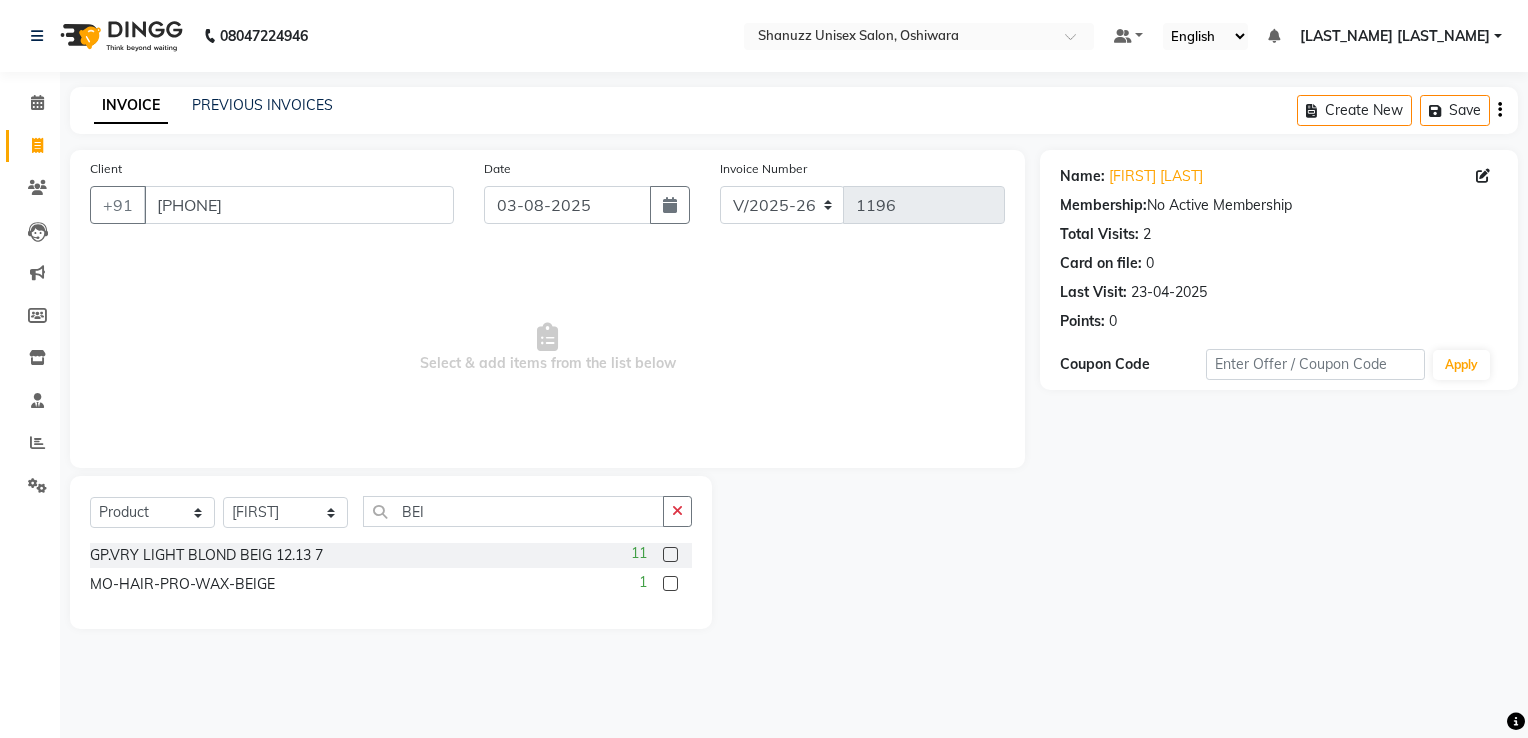 click 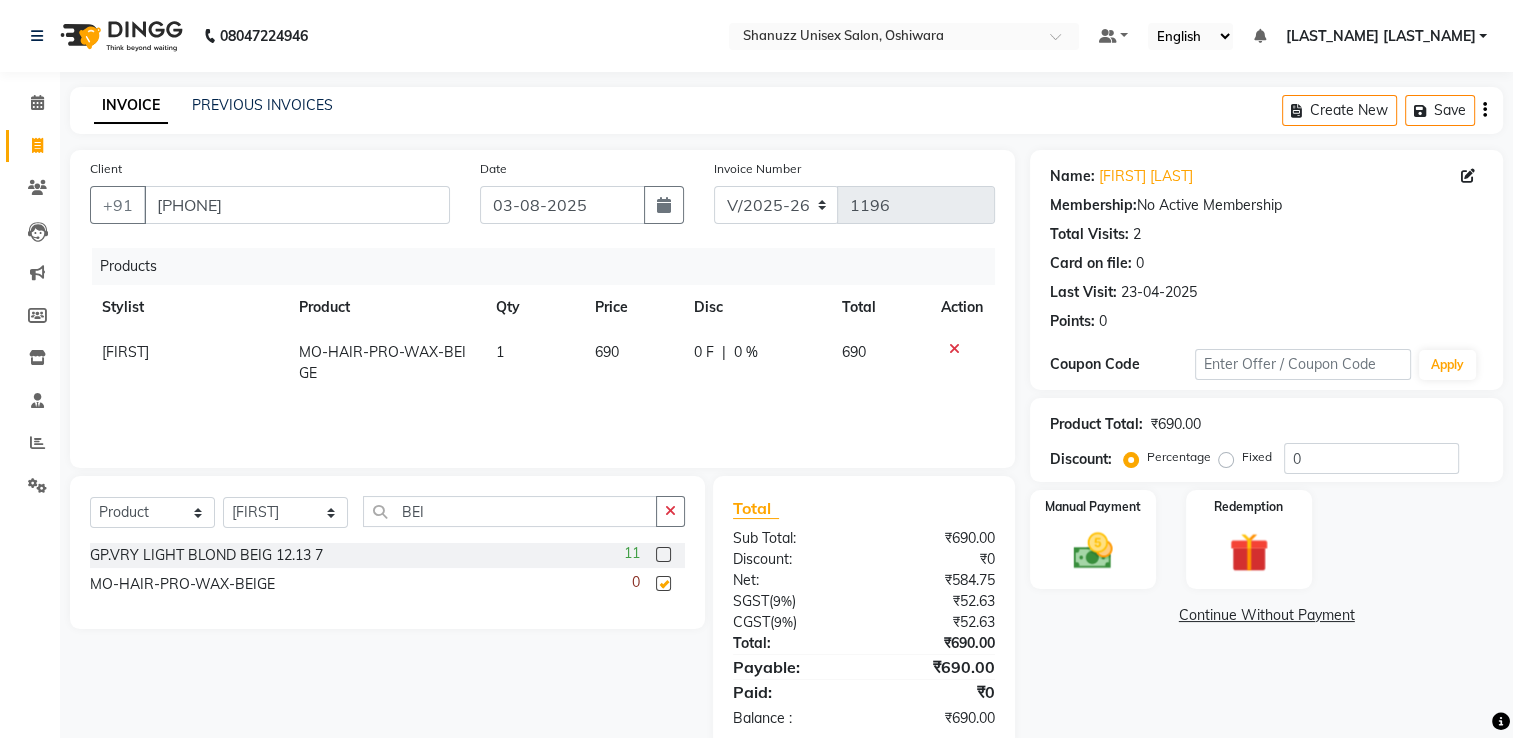 checkbox on "false" 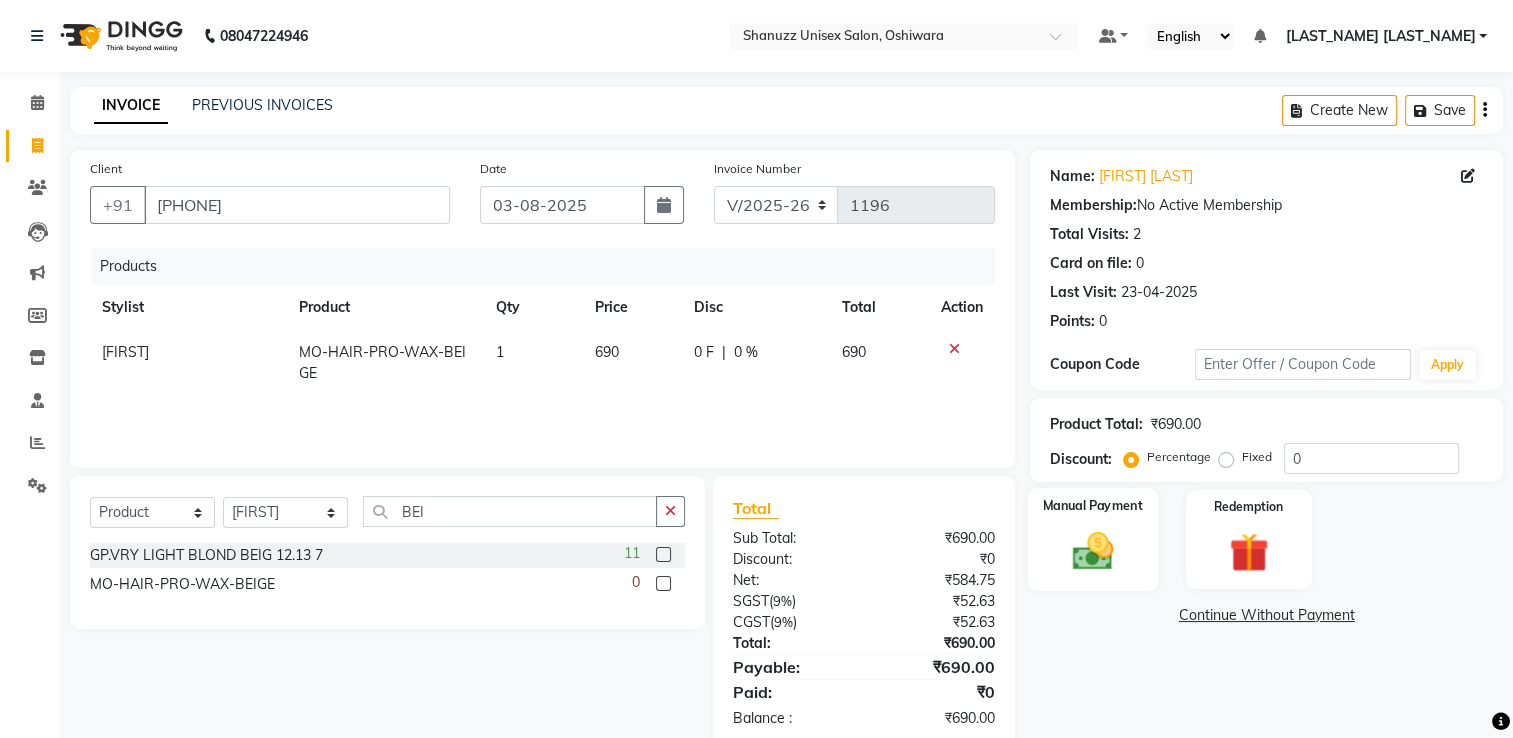 click 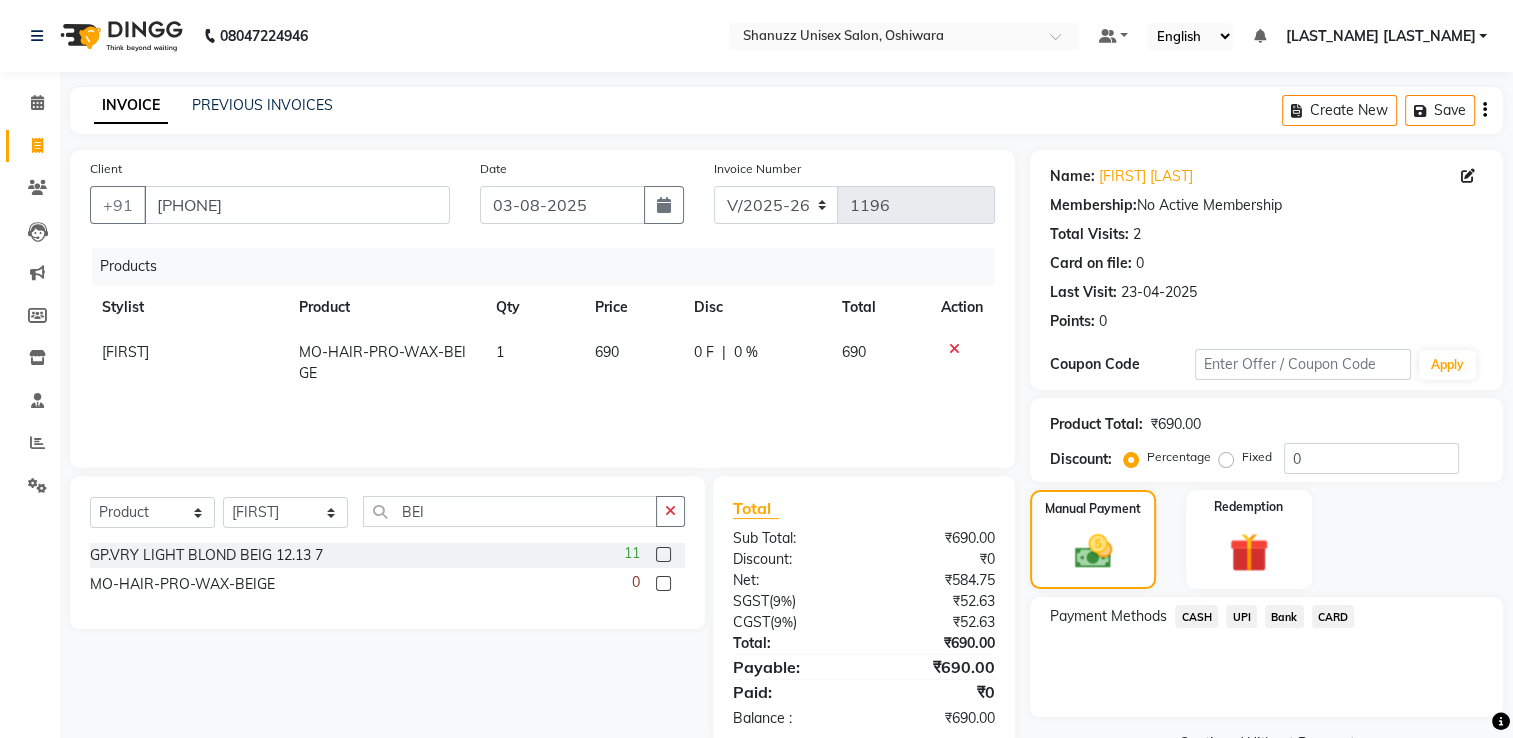 click on "CASH" 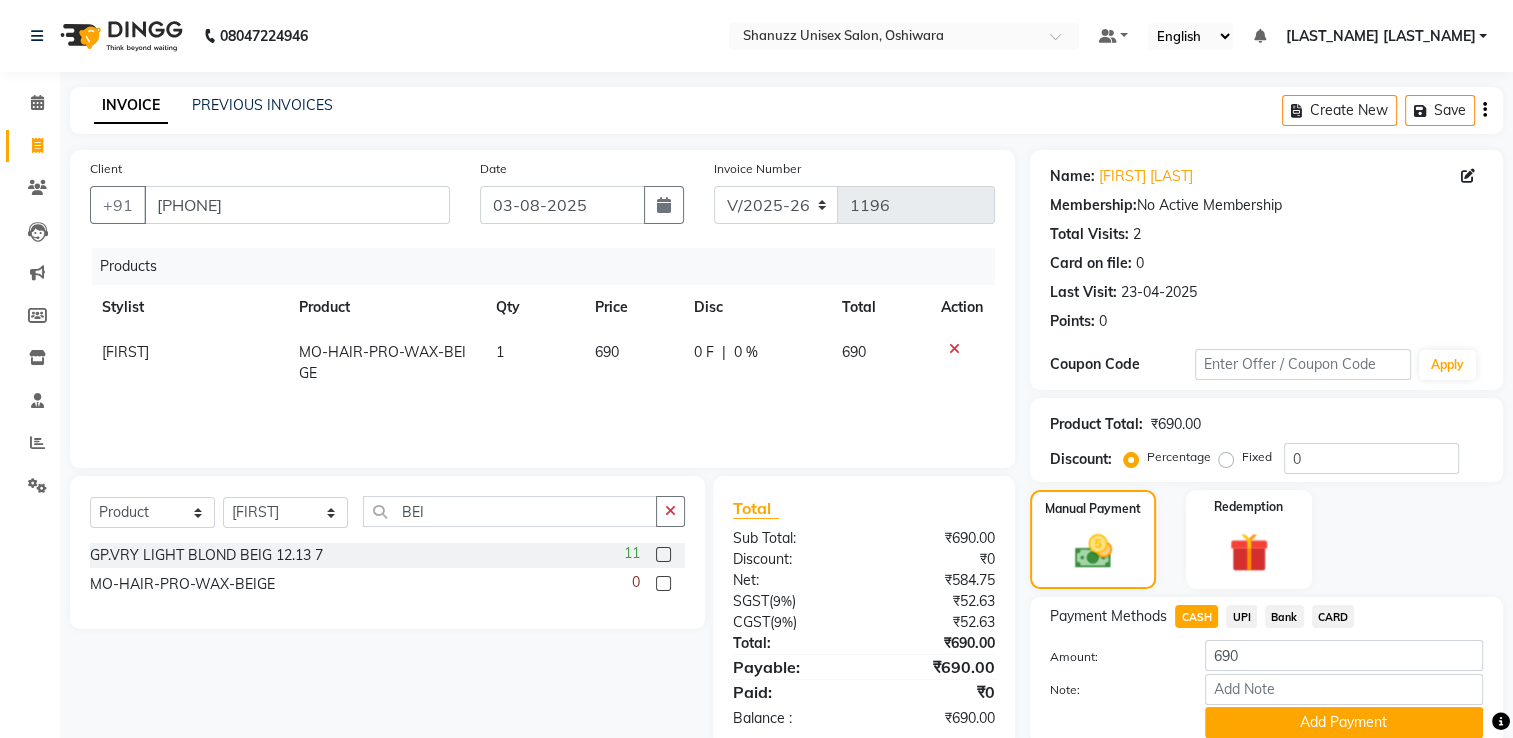 scroll, scrollTop: 80, scrollLeft: 0, axis: vertical 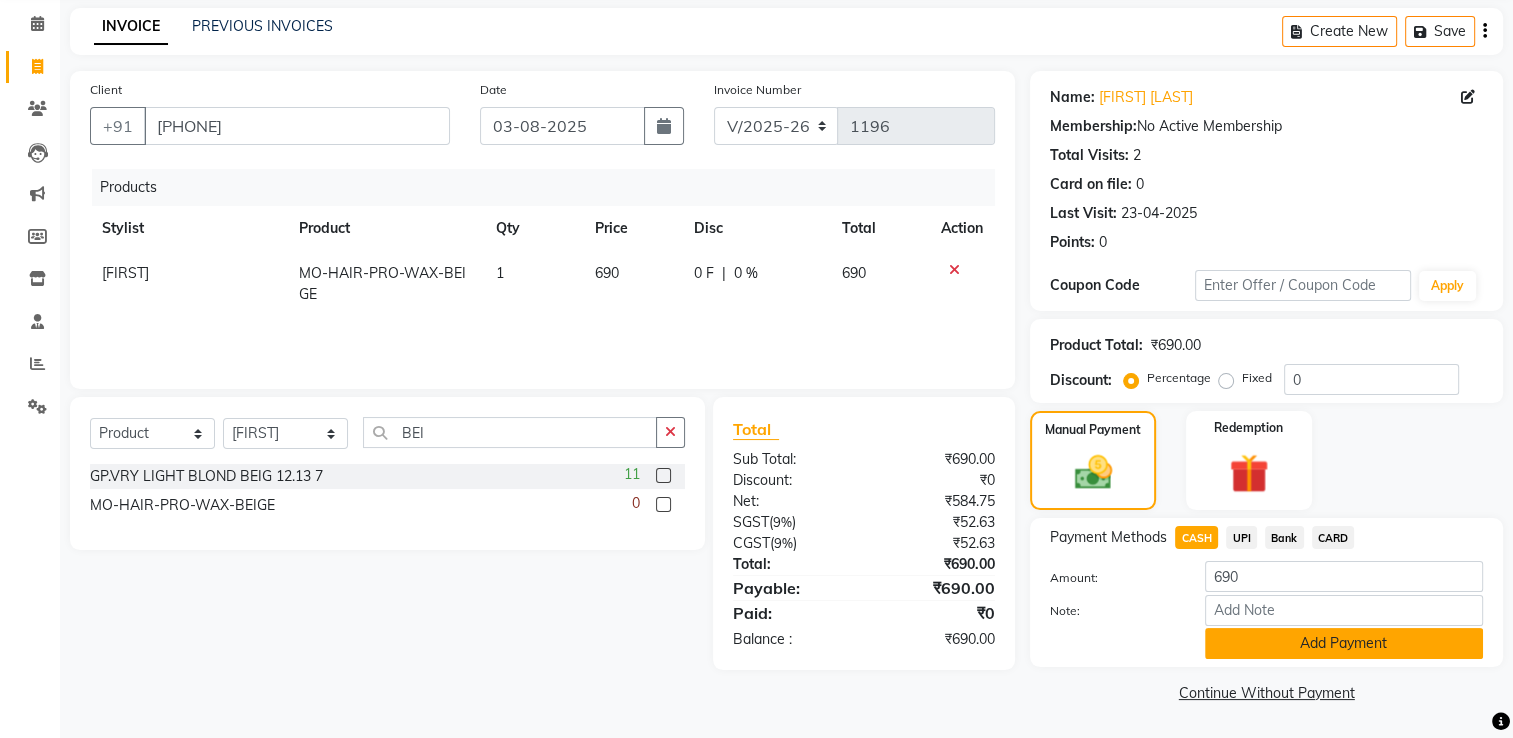 click on "Add Payment" 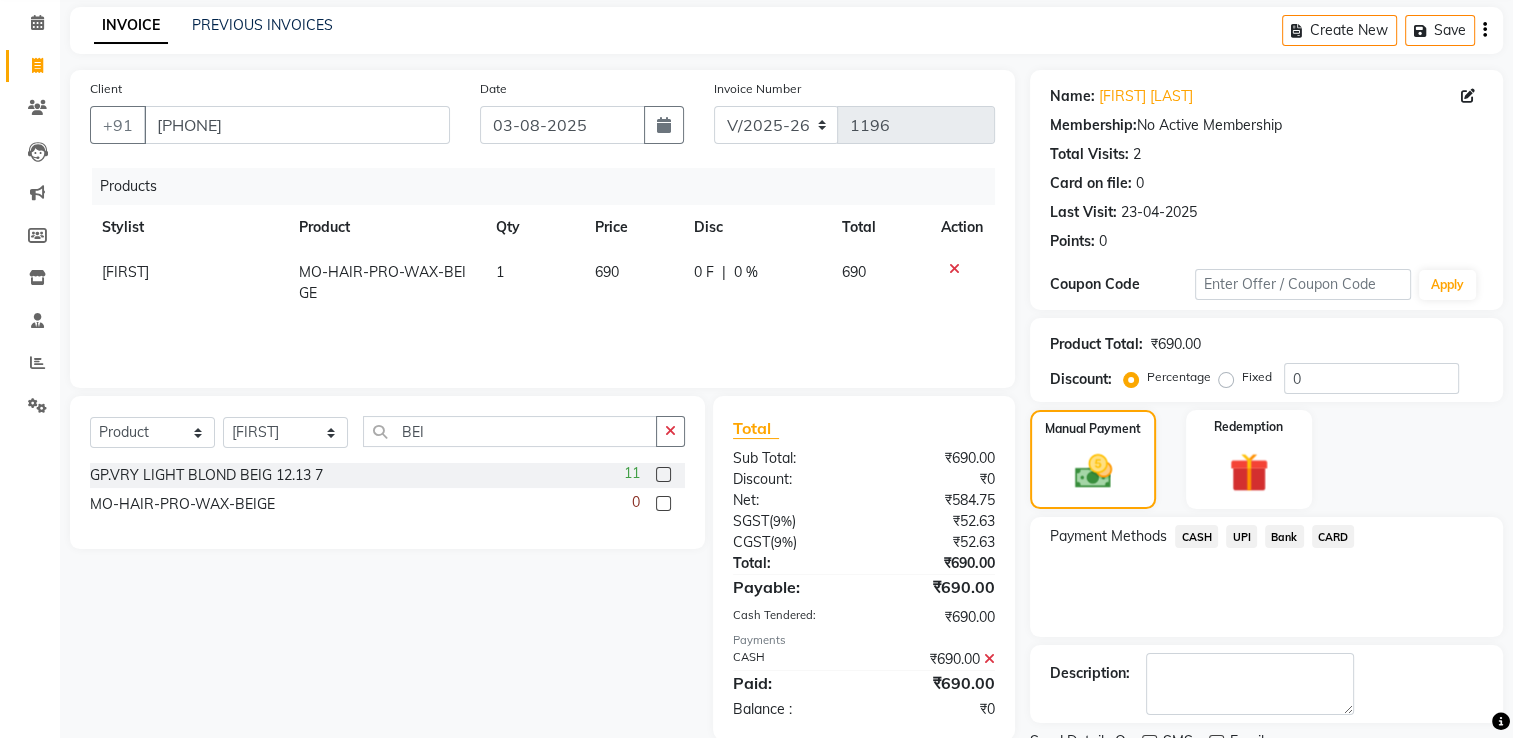 scroll, scrollTop: 161, scrollLeft: 0, axis: vertical 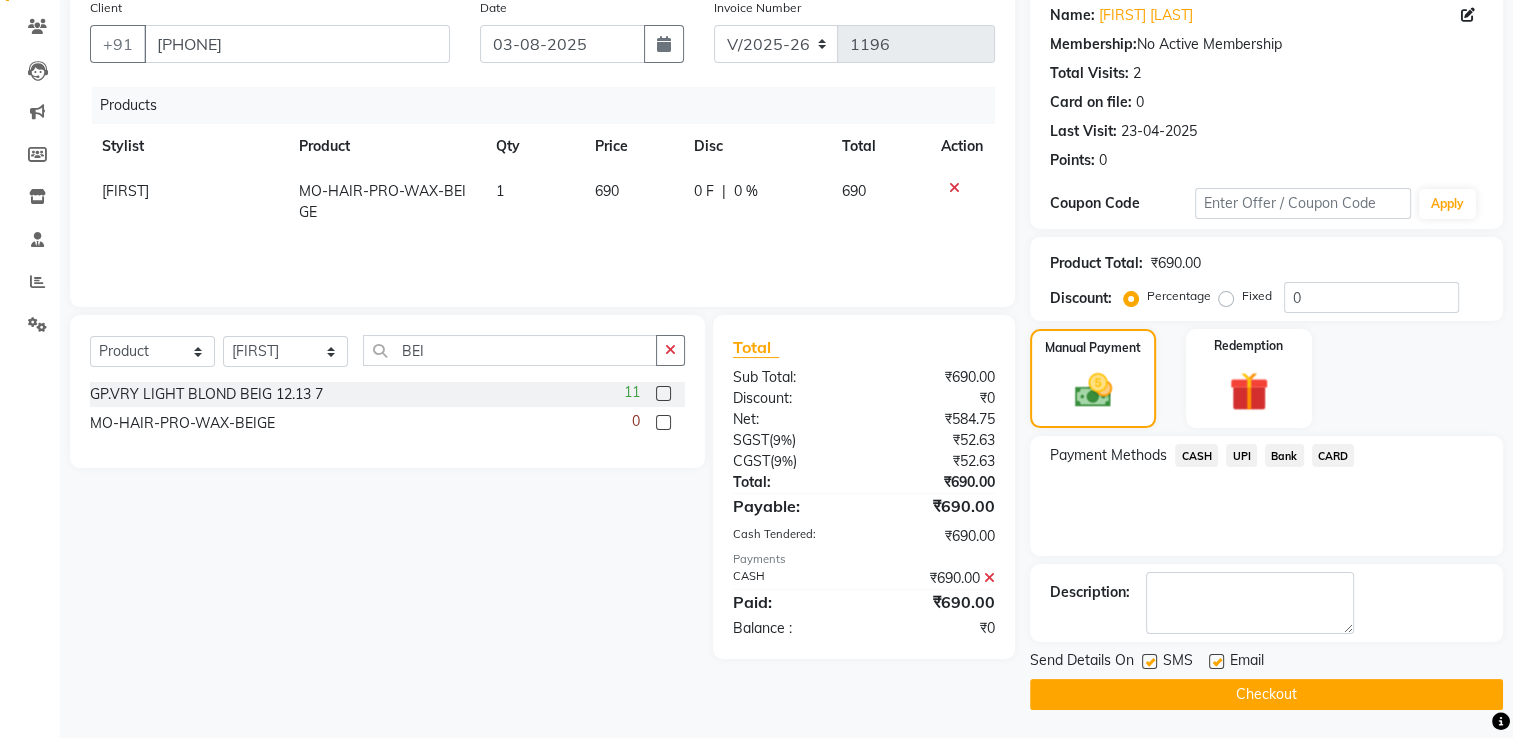 click 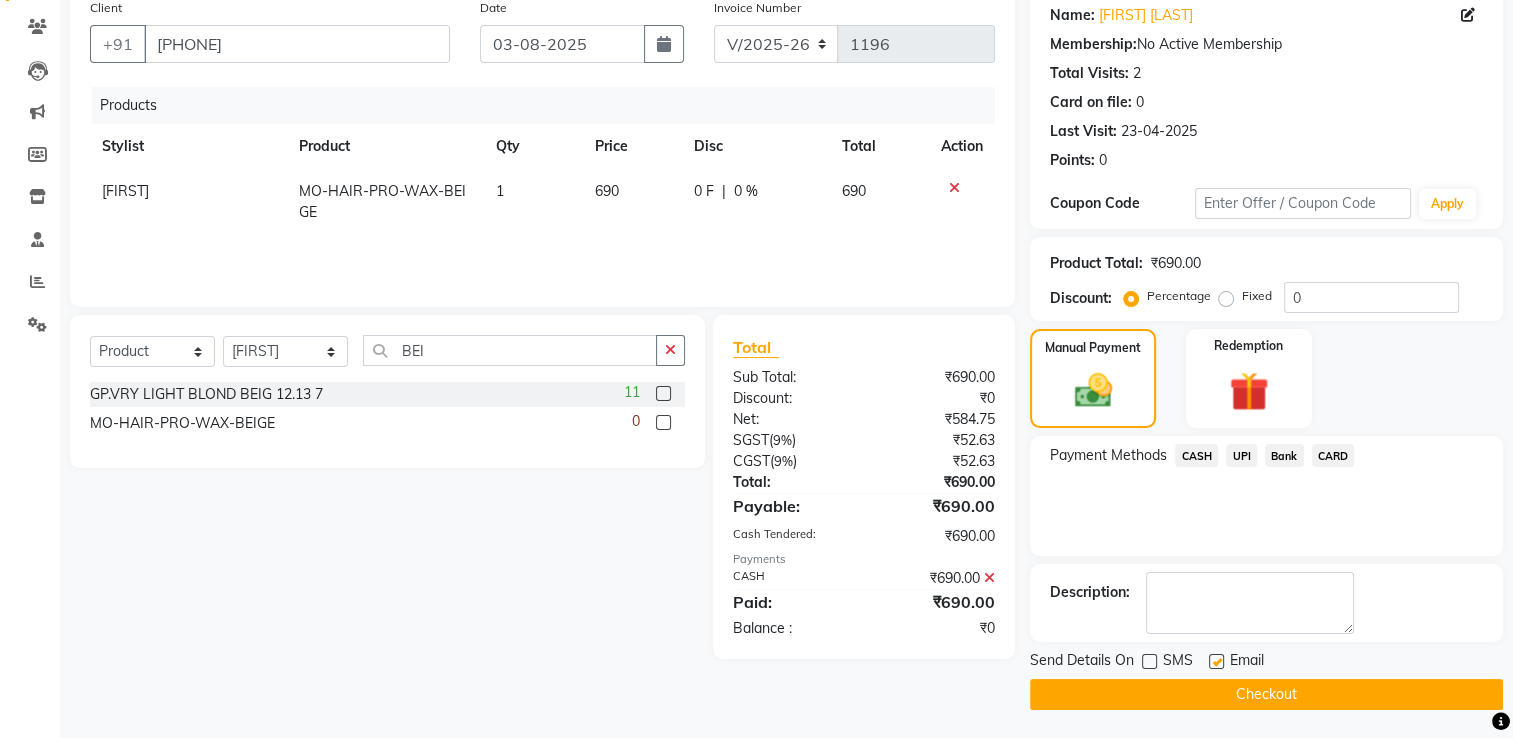 click on "Checkout" 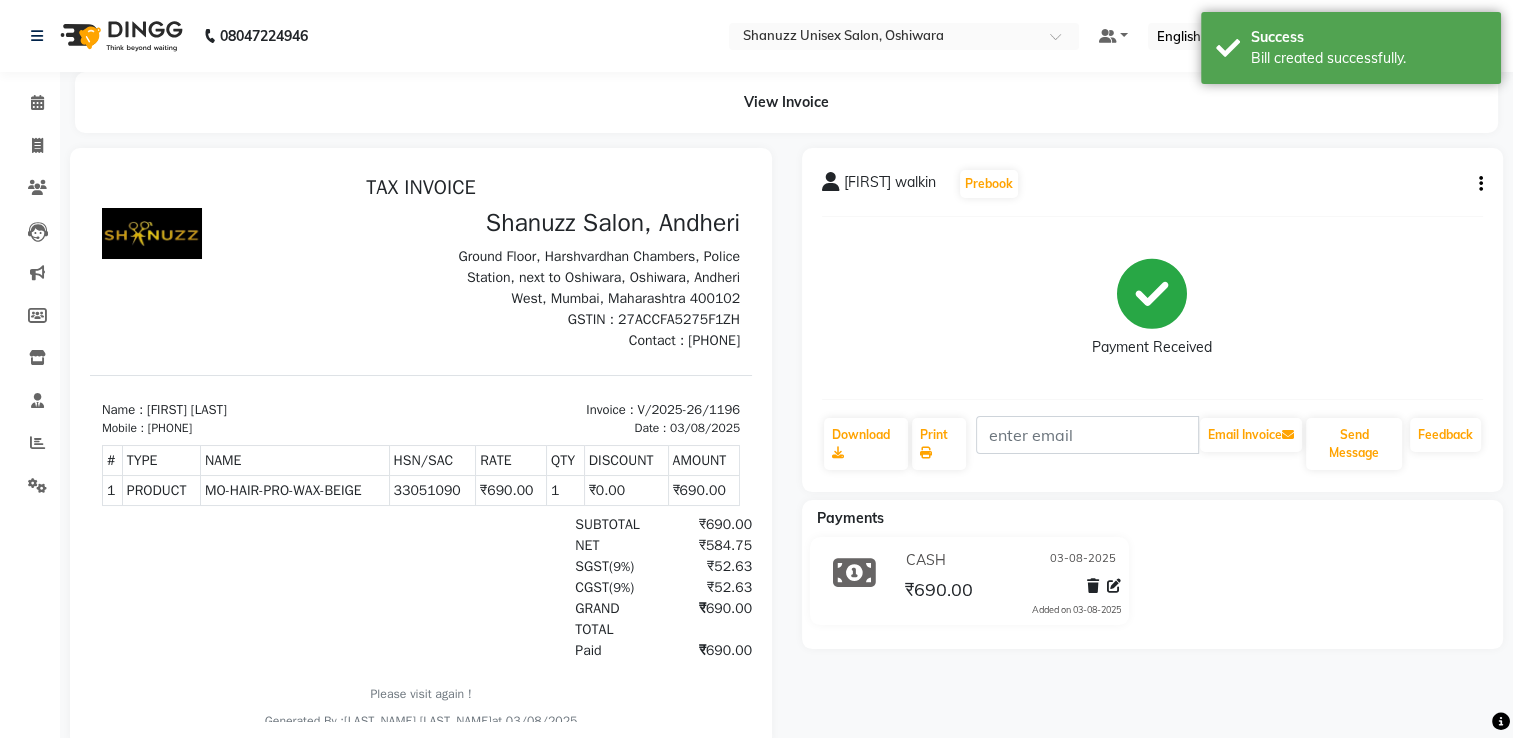scroll, scrollTop: 0, scrollLeft: 0, axis: both 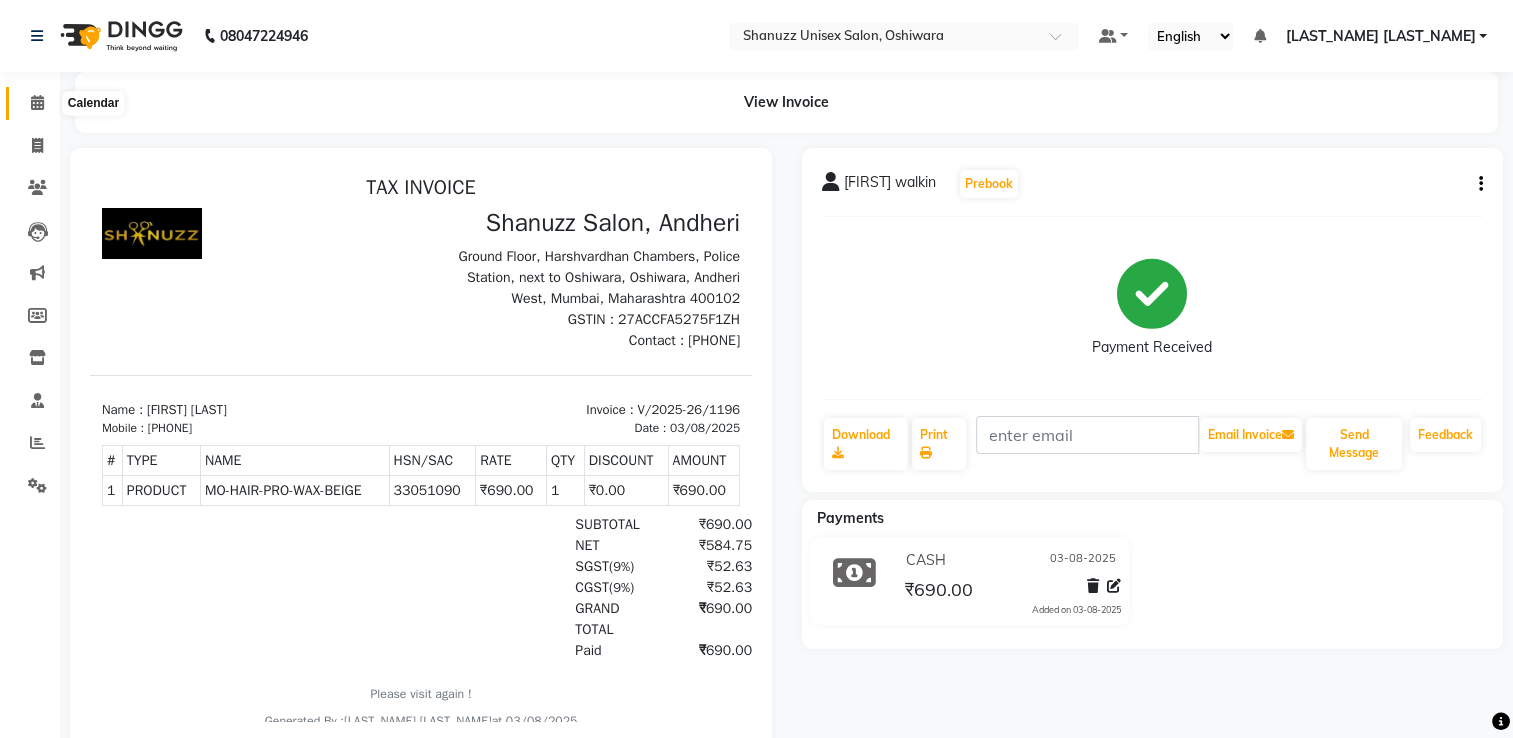 click 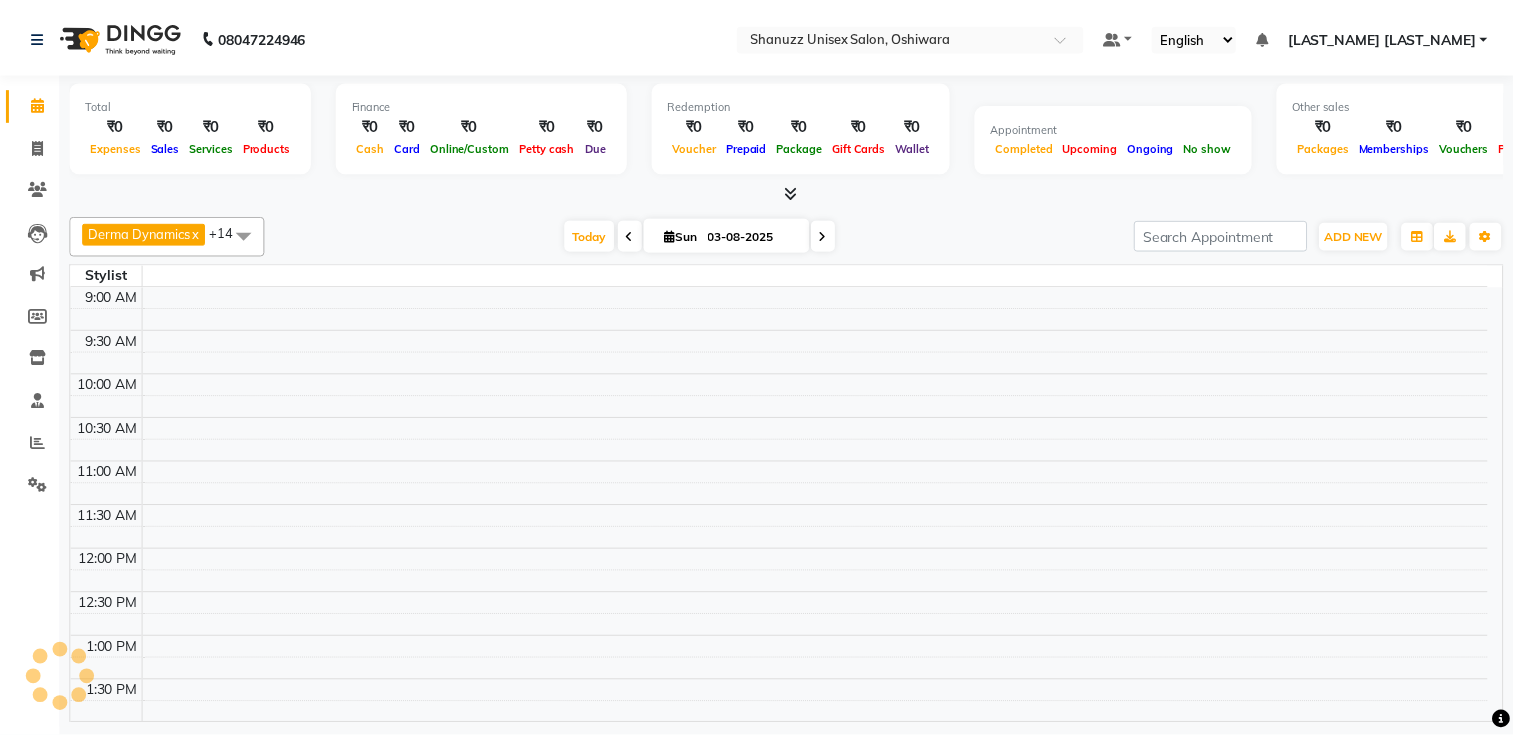 scroll, scrollTop: 0, scrollLeft: 0, axis: both 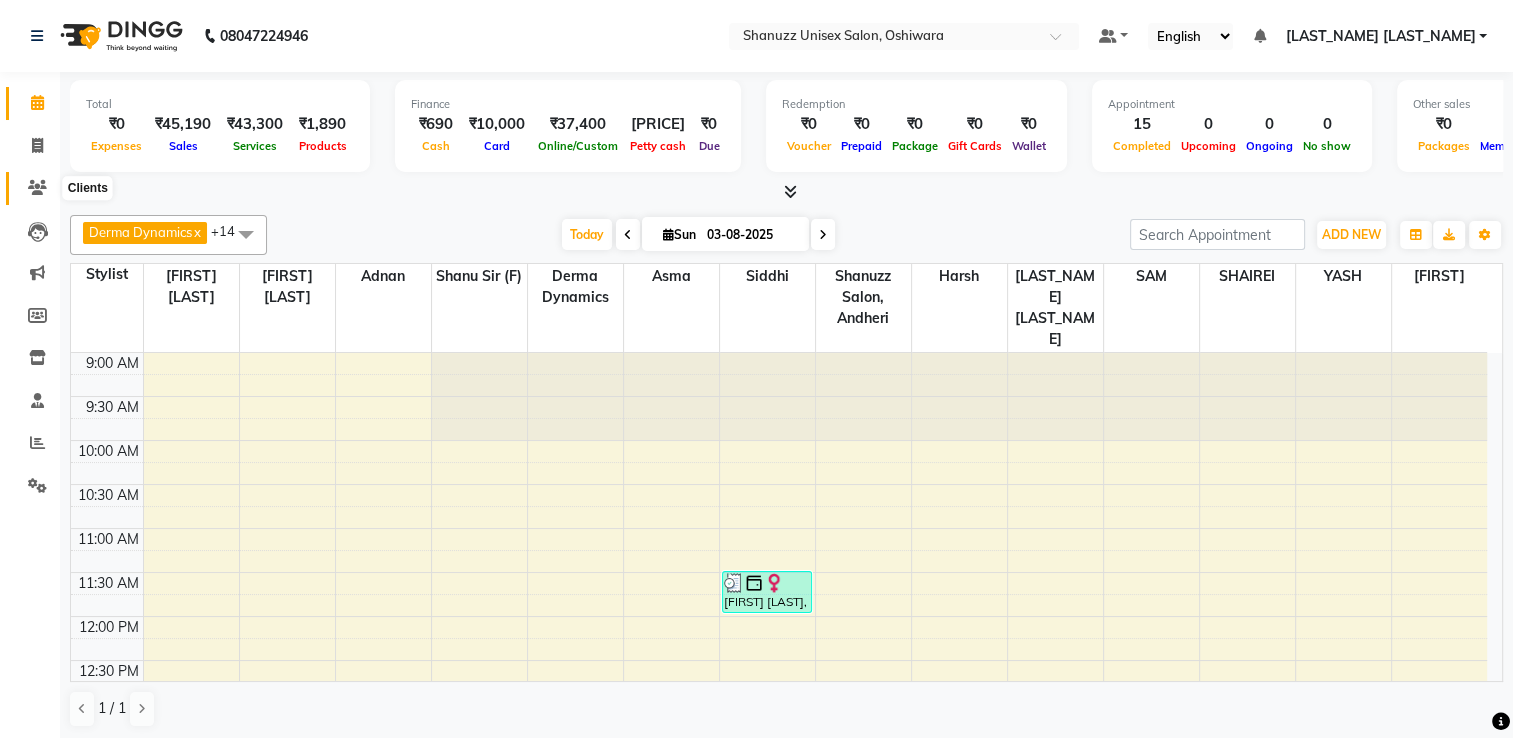 click 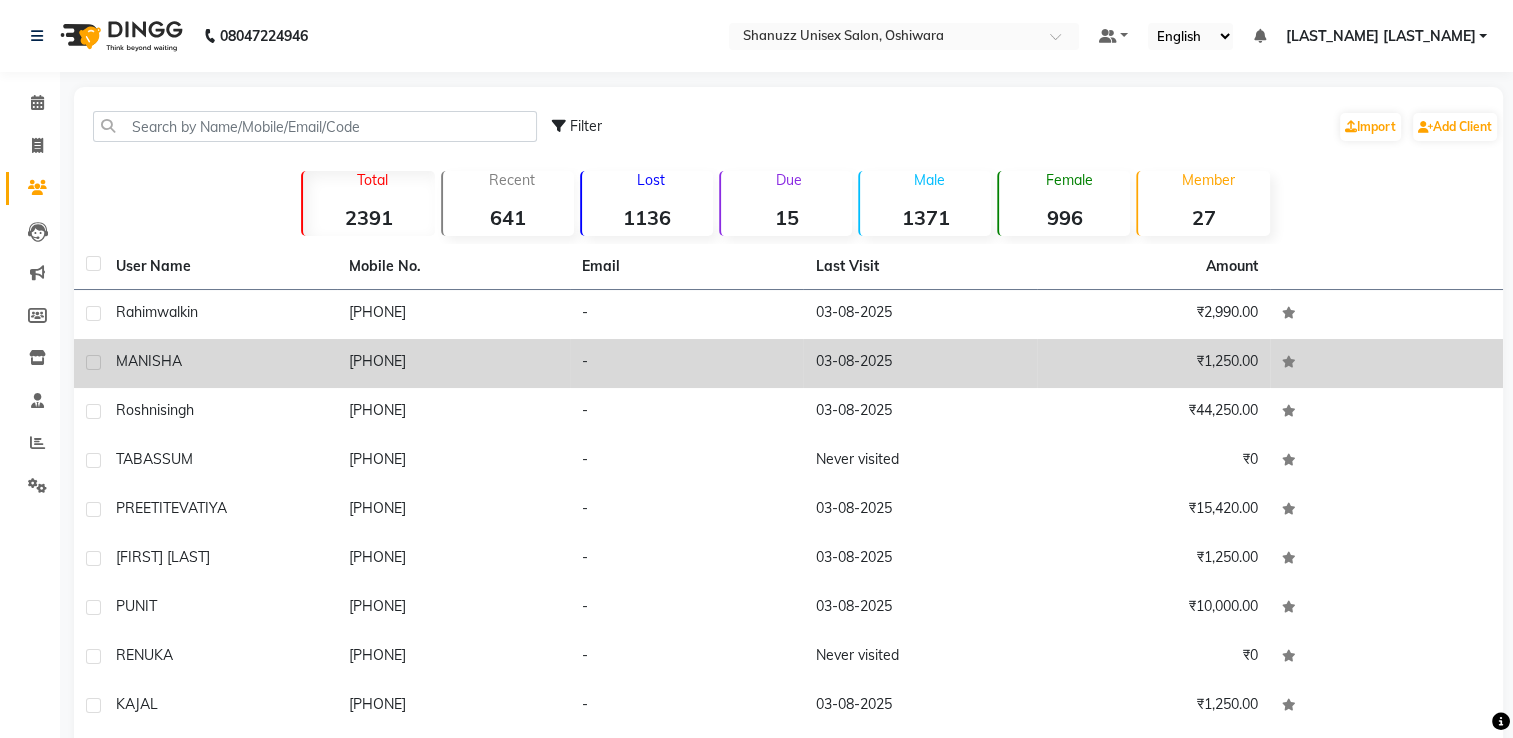 scroll, scrollTop: 127, scrollLeft: 0, axis: vertical 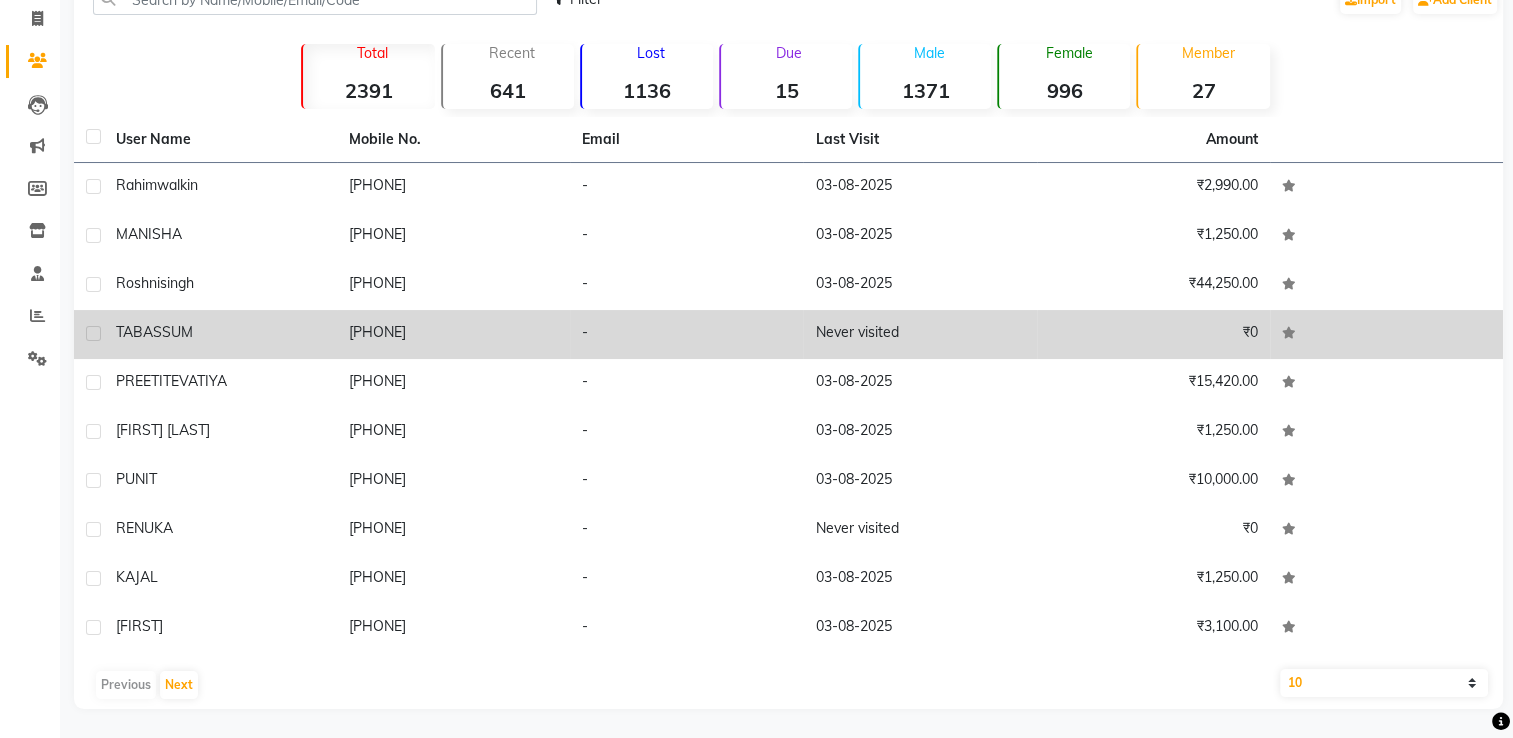 click on "TABASSUM" 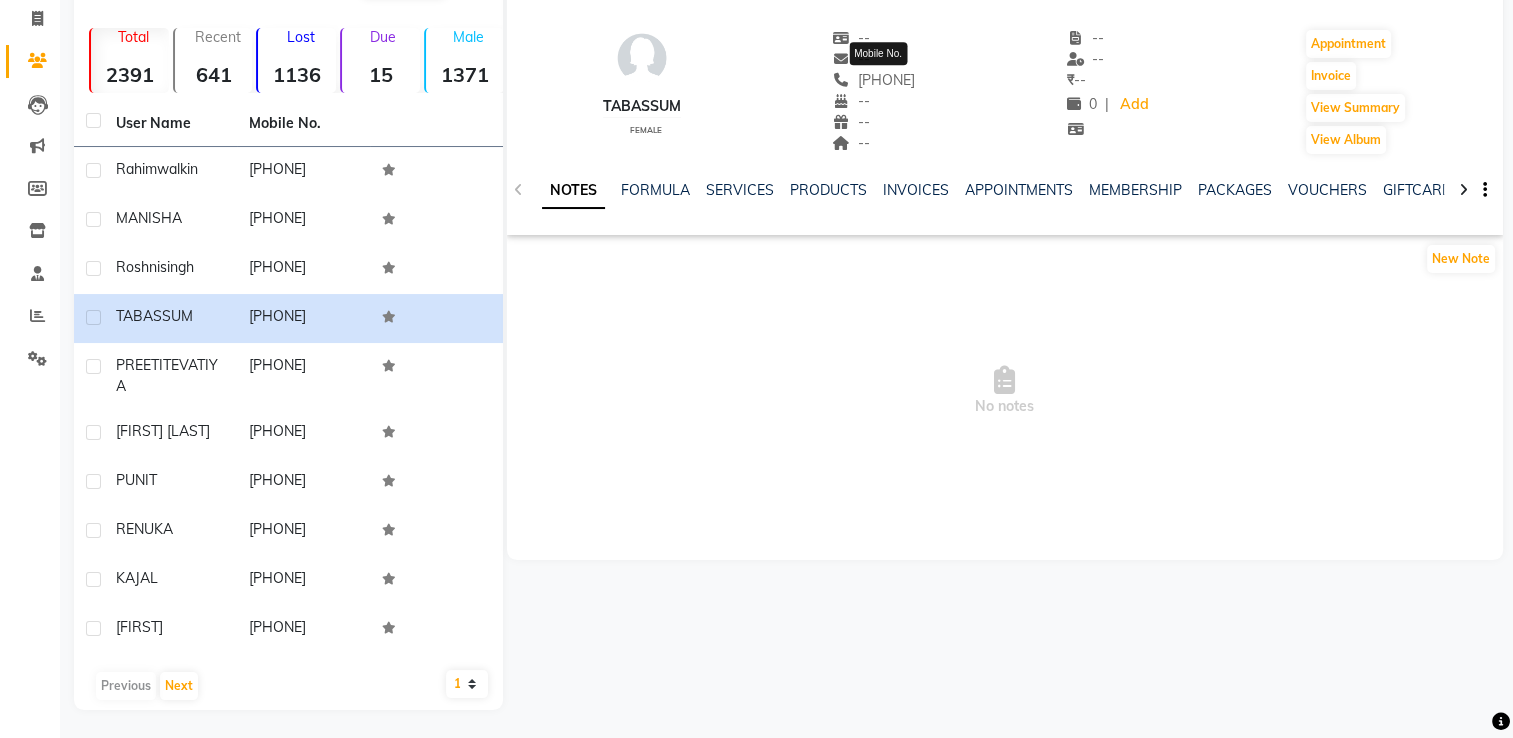 click on "8850688953" 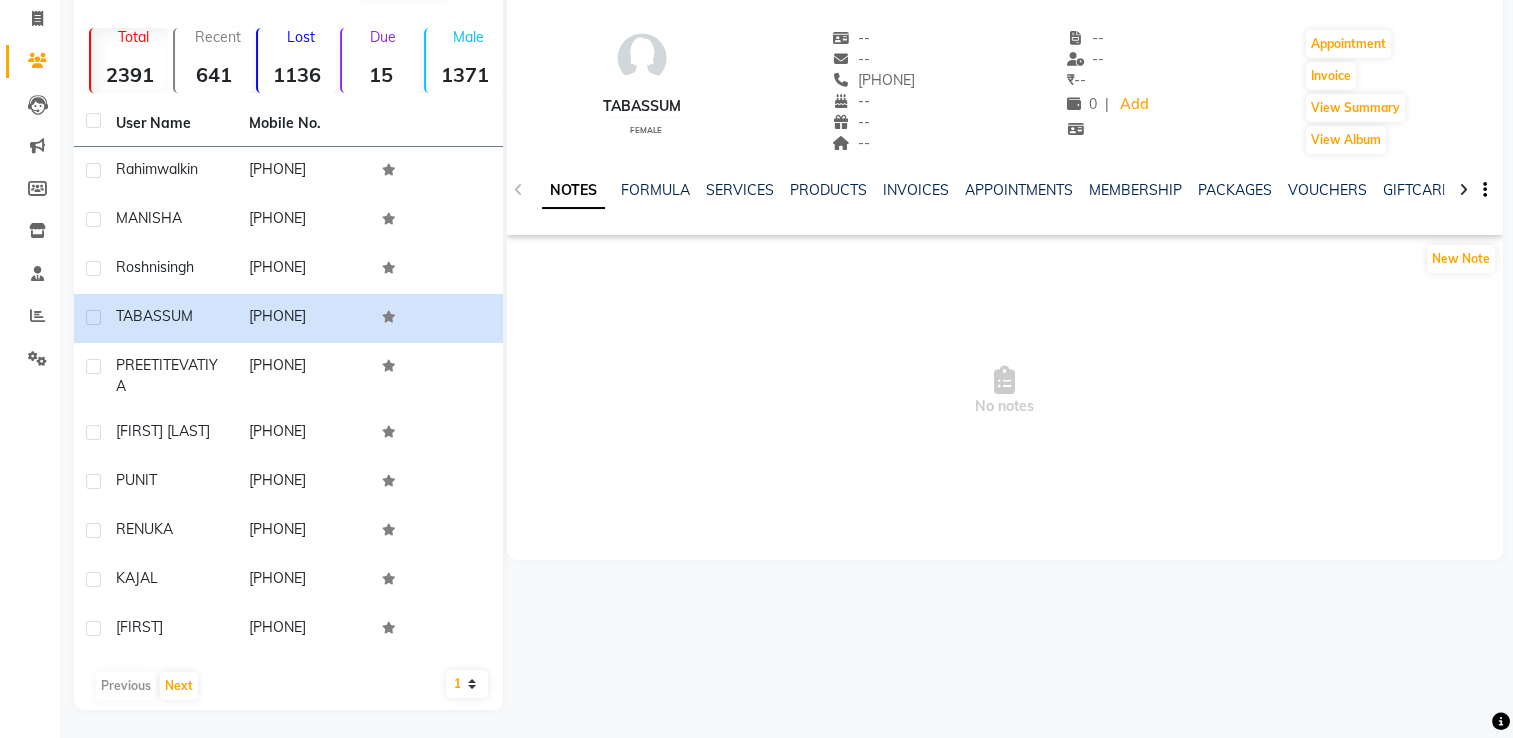 click on "8850688953" 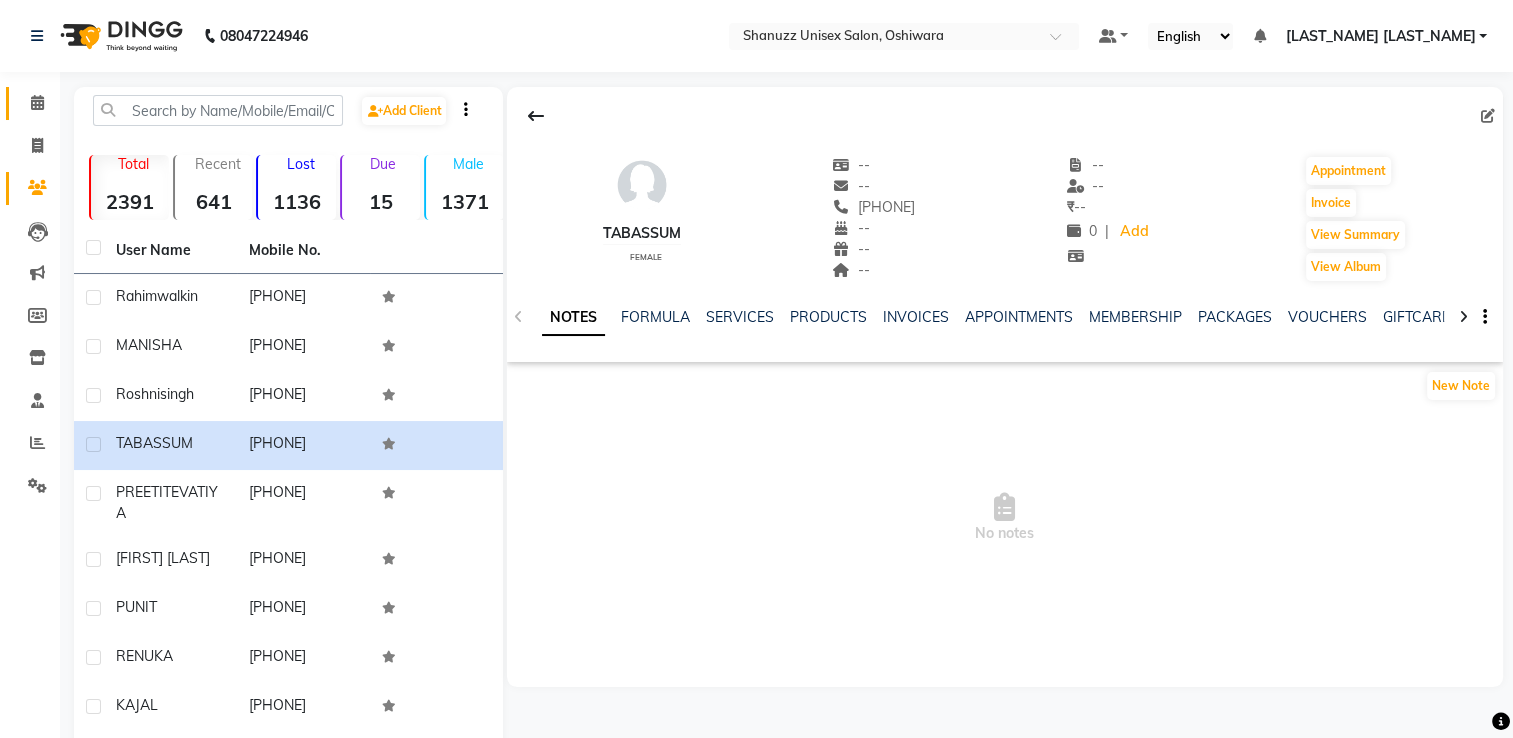 click on "Calendar" 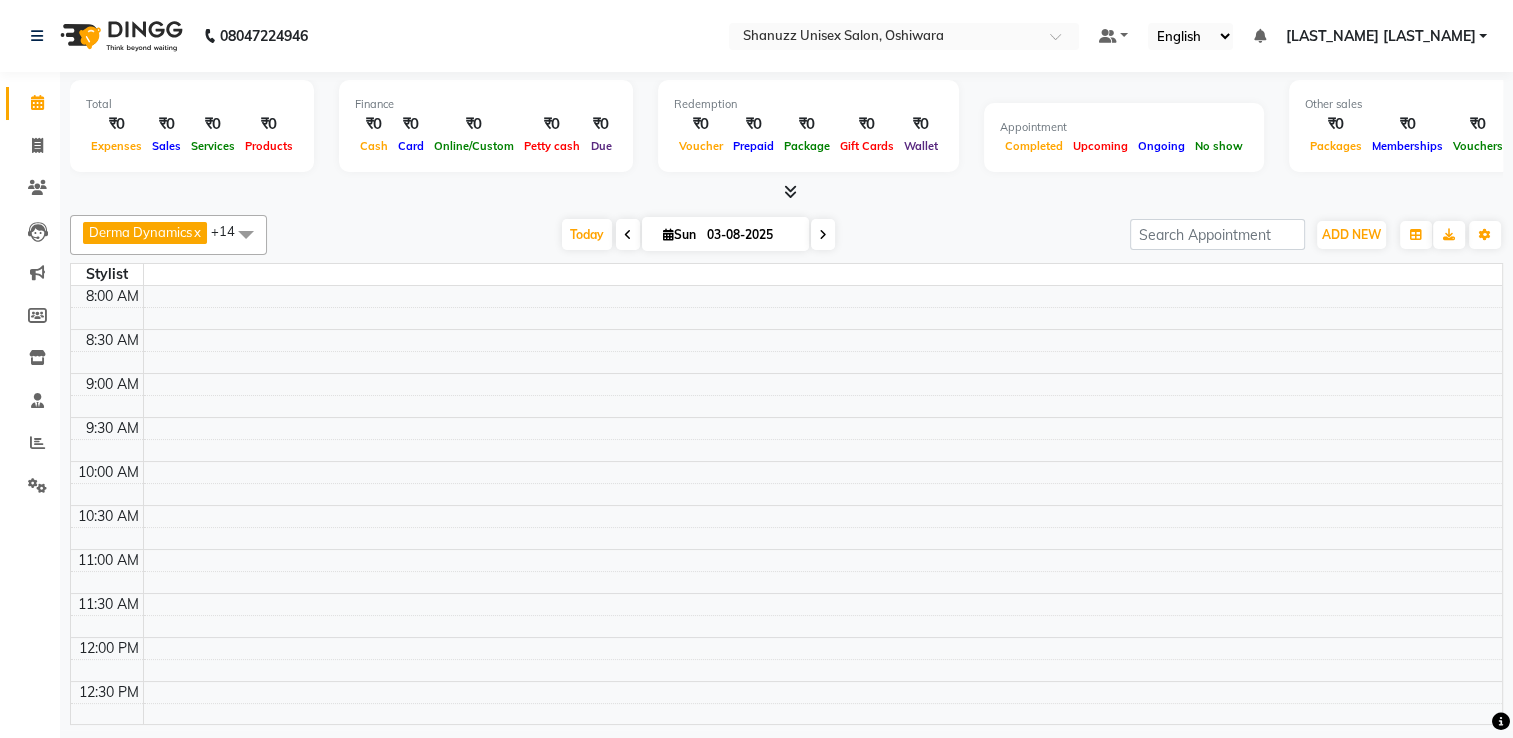 scroll, scrollTop: 659, scrollLeft: 0, axis: vertical 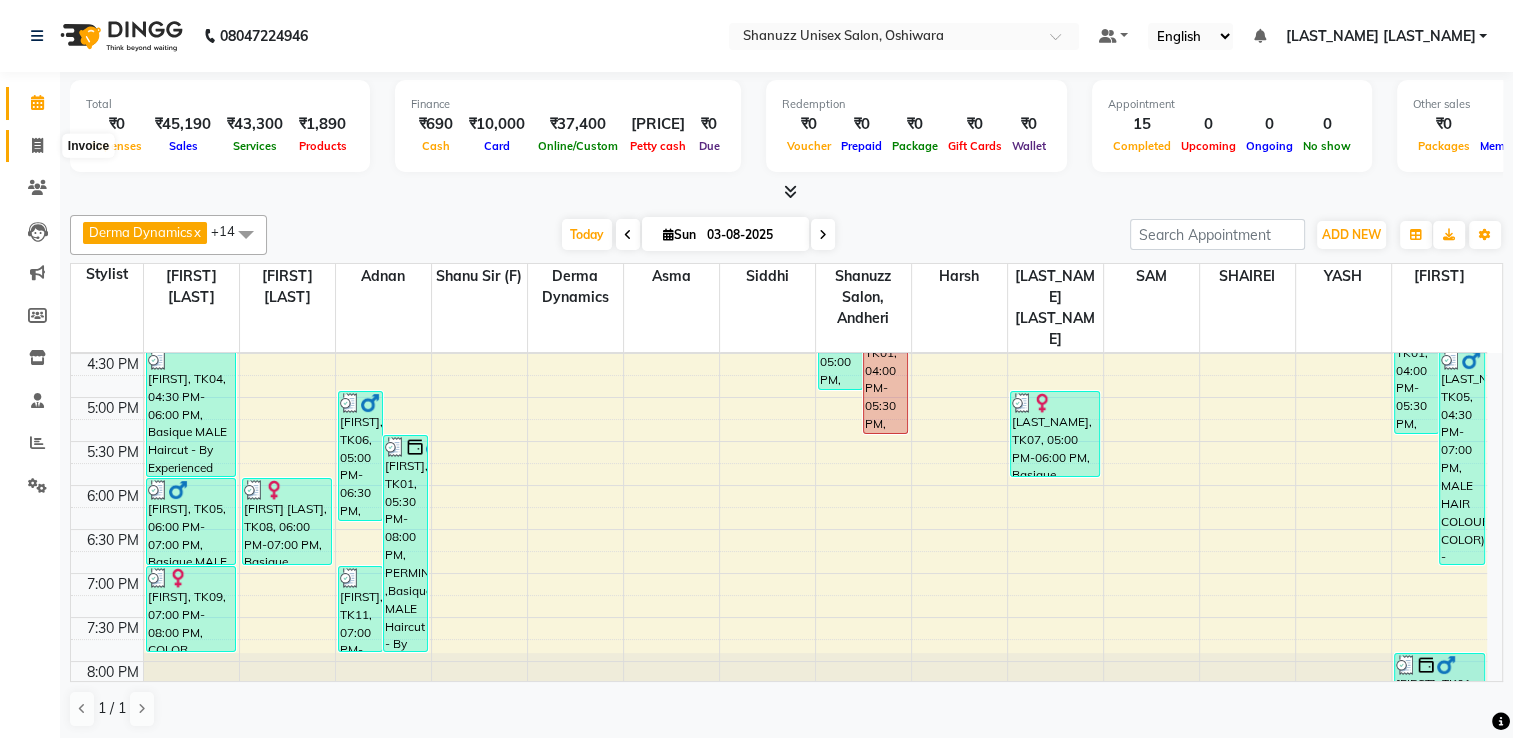 click 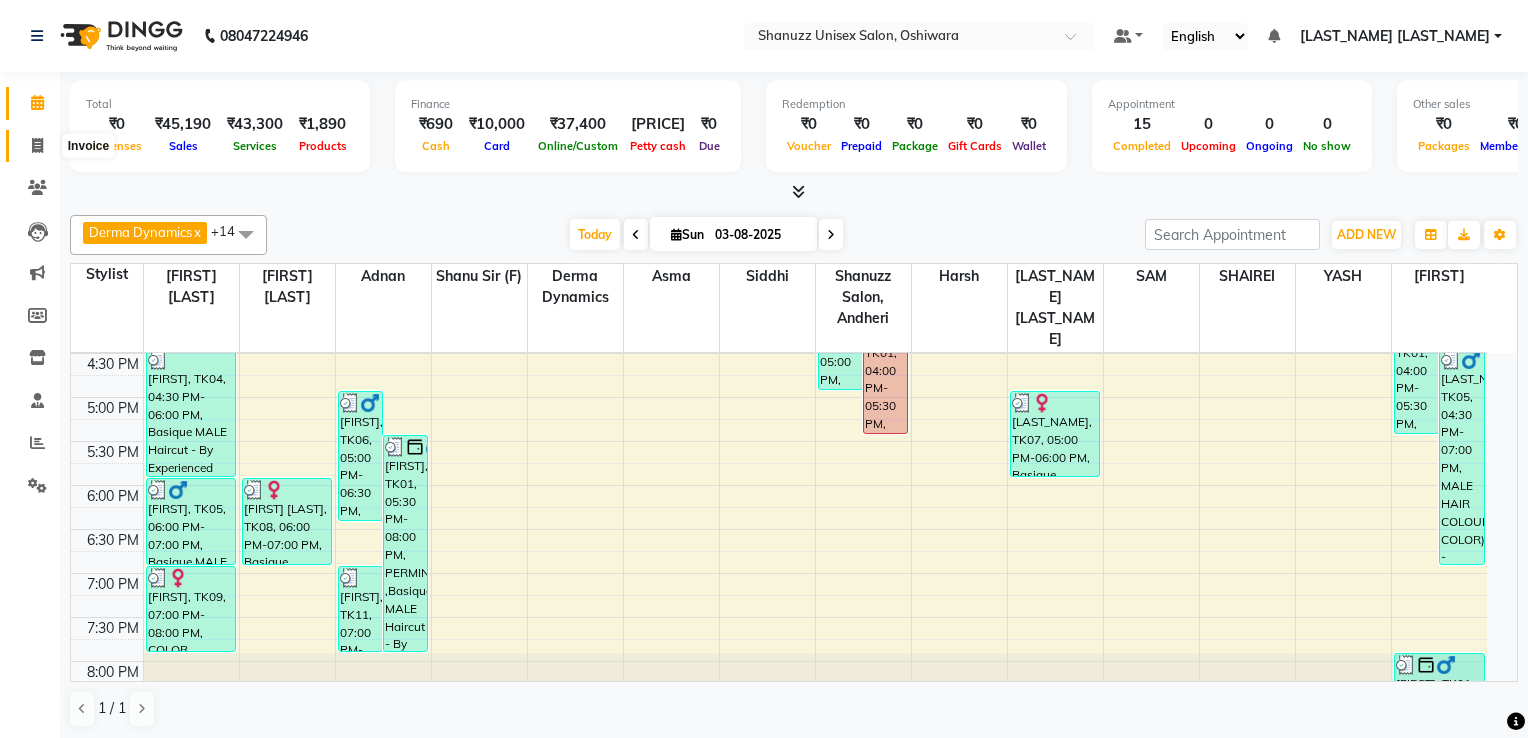 select on "7102" 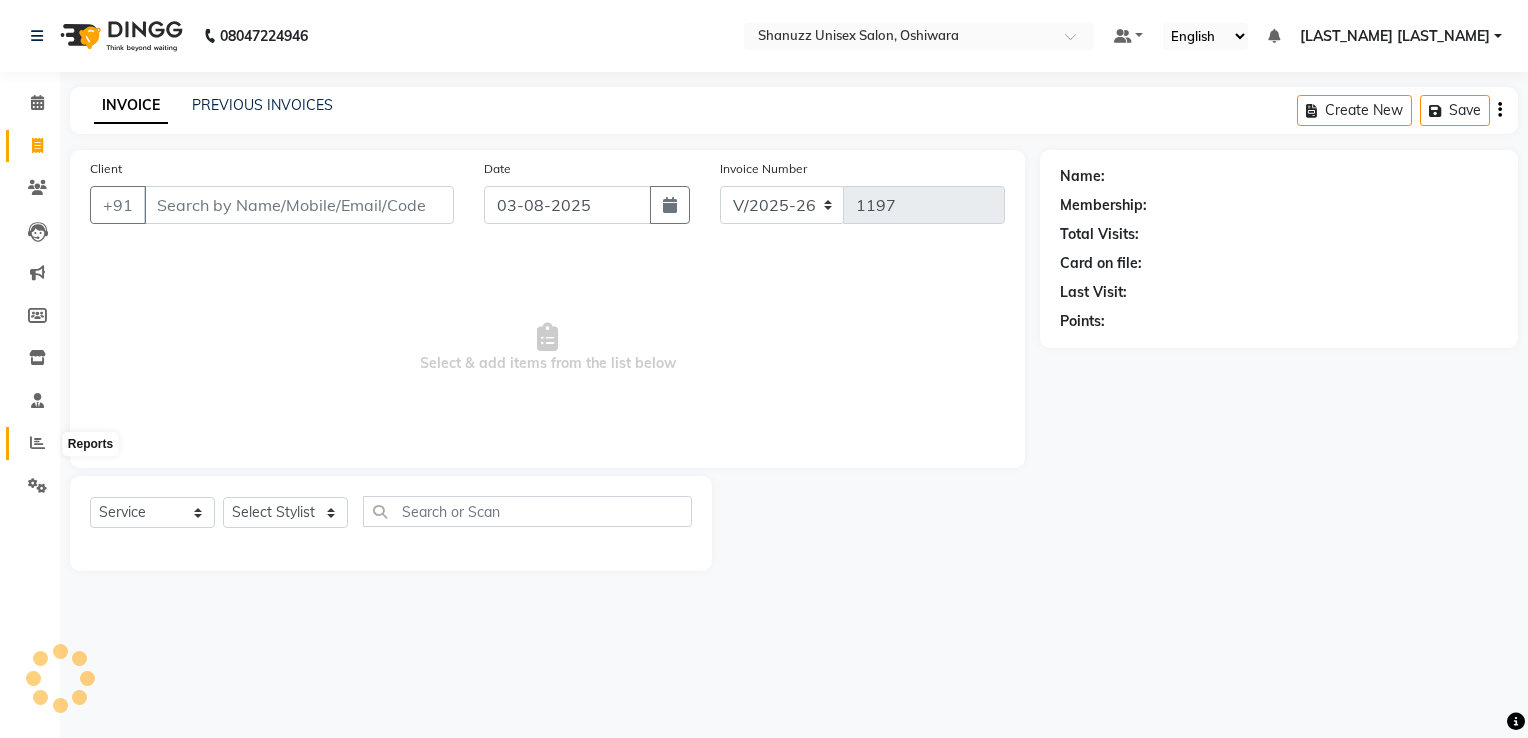 click 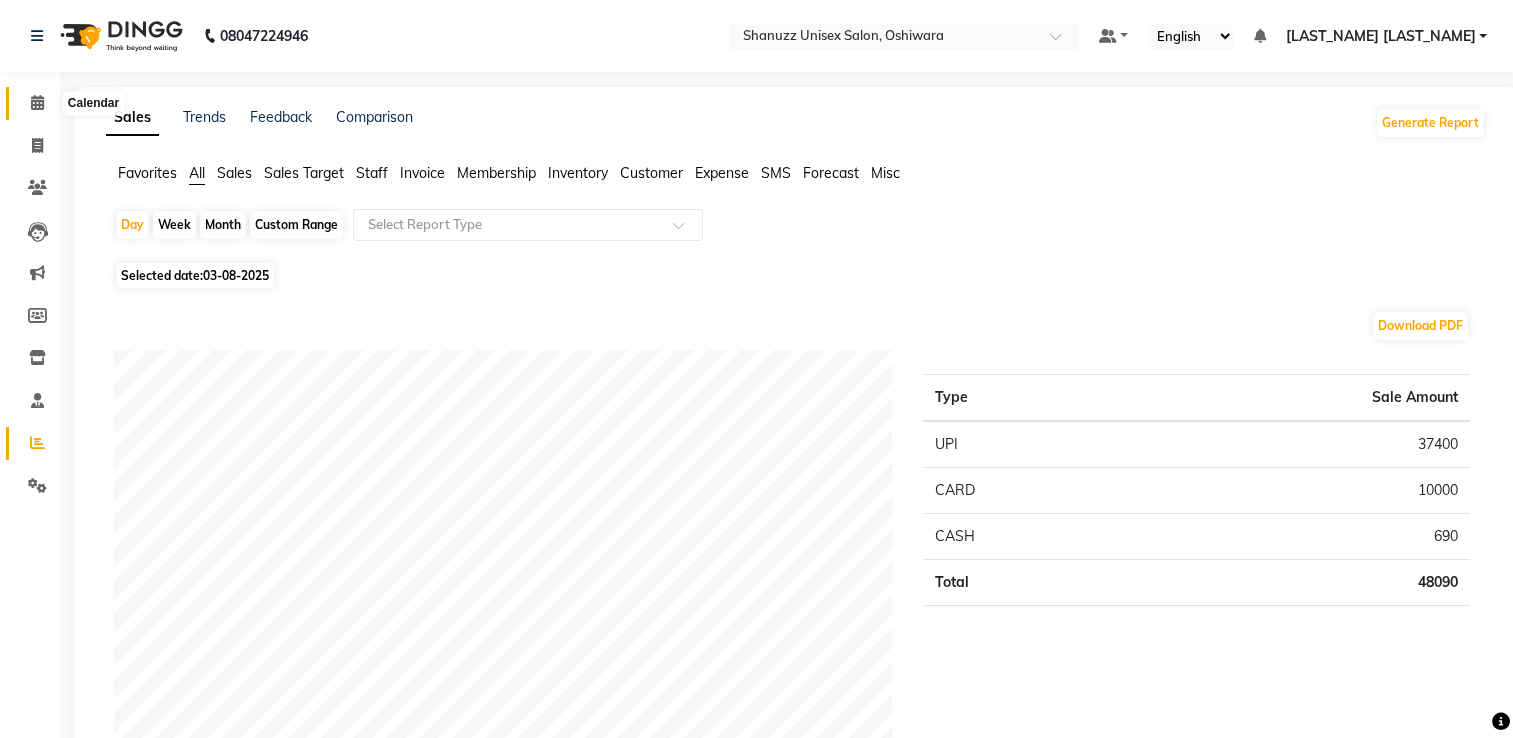 click 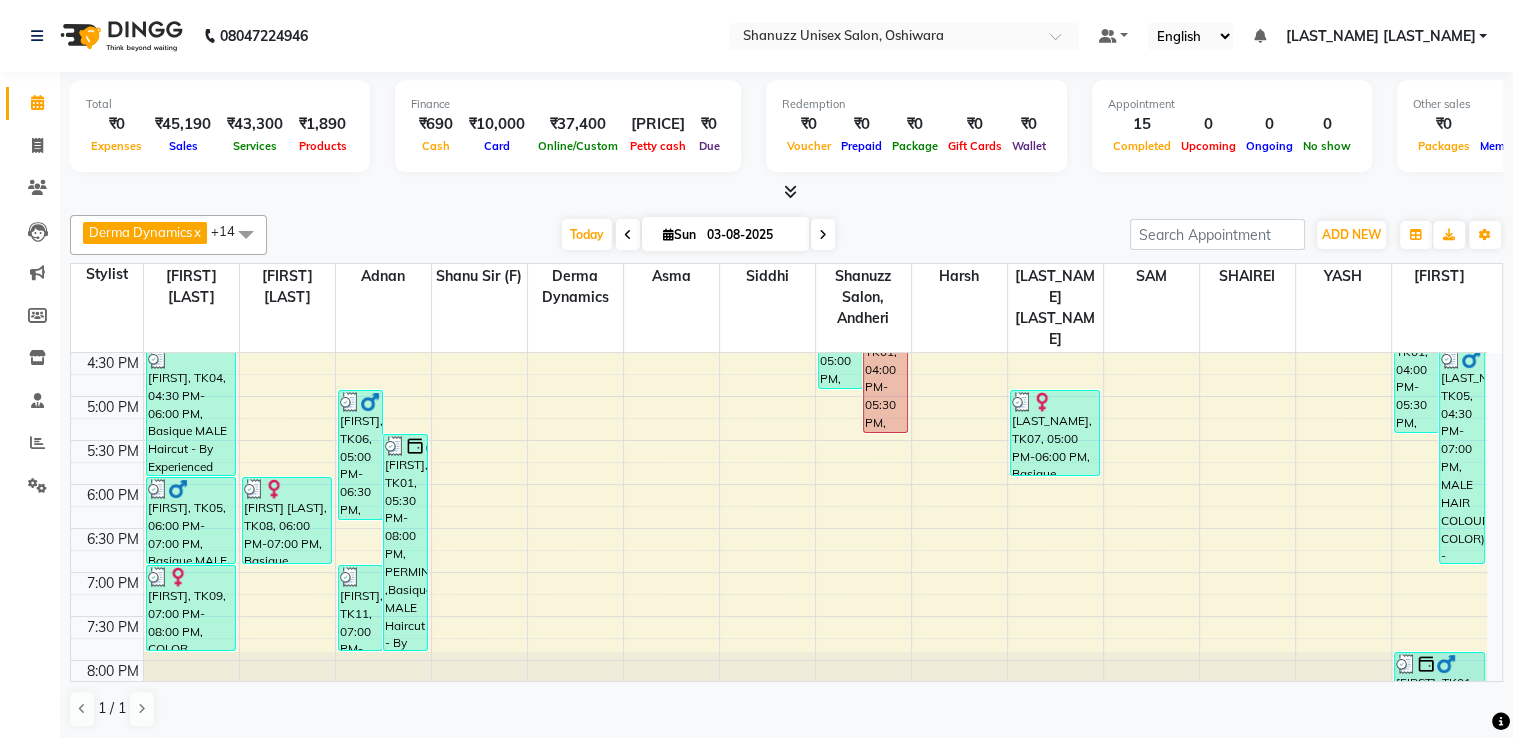 scroll, scrollTop: 696, scrollLeft: 0, axis: vertical 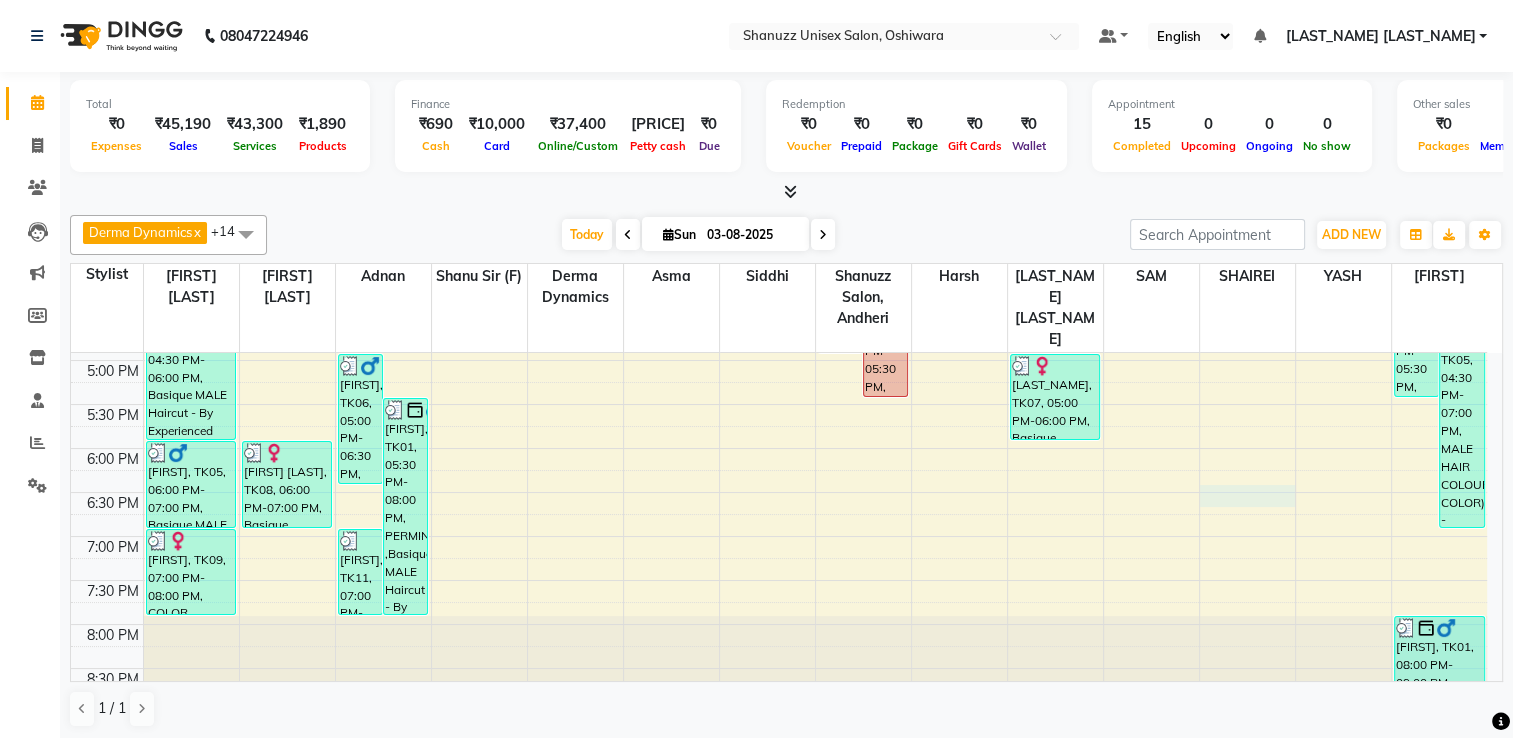 click on "9:00 AM 9:30 AM 10:00 AM 10:30 AM 11:00 AM 11:30 AM 12:00 PM 12:30 PM 1:00 PM 1:30 PM 2:00 PM 2:30 PM 3:00 PM 3:30 PM 4:00 PM 4:30 PM 5:00 PM 5:30 PM 6:00 PM 6:30 PM 7:00 PM 7:30 PM 8:00 PM 8:30 PM     ARUN, TK04, 04:30 PM-06:00 PM, Basique MALE Haircut - By Experienced Hairdresser (3+ Years of Experience),SHAVE / BEARD TRIM - By Experienced Hairdresser (3+ Years of Experience)     AAQAIB, TK05, 06:00 PM-07:00 PM, Basique MALE Haircut - By Experienced Hairdresser (3+ Years of Experience)     PREETI TEVATIYA, TK09, 07:00 PM-08:00 PM, COLOR TOUCH-UP - Root Touch-up (upto 1-inch growth)     RUTU PATEL, TK08, 06:00 PM-07:00 PM, Basique FEMALE Haircut - By Seasoned Hairdresser (10+ Years of Experience)     SUMANT, TK06, 05:00 PM-06:30 PM, Basique MALE Haircut - By Experienced Hairdresser (3+ Years of Experience),SHAVE / BEARD TRIM - By Experienced Hairdresser (3+ Years of Experience)     PUNIT, TK01, 05:30 PM-08:00 PM, PERMING ,Basique MALE Haircut - By Seasoned Hairdresser (10+ Years of Experience)" at bounding box center [779, 184] 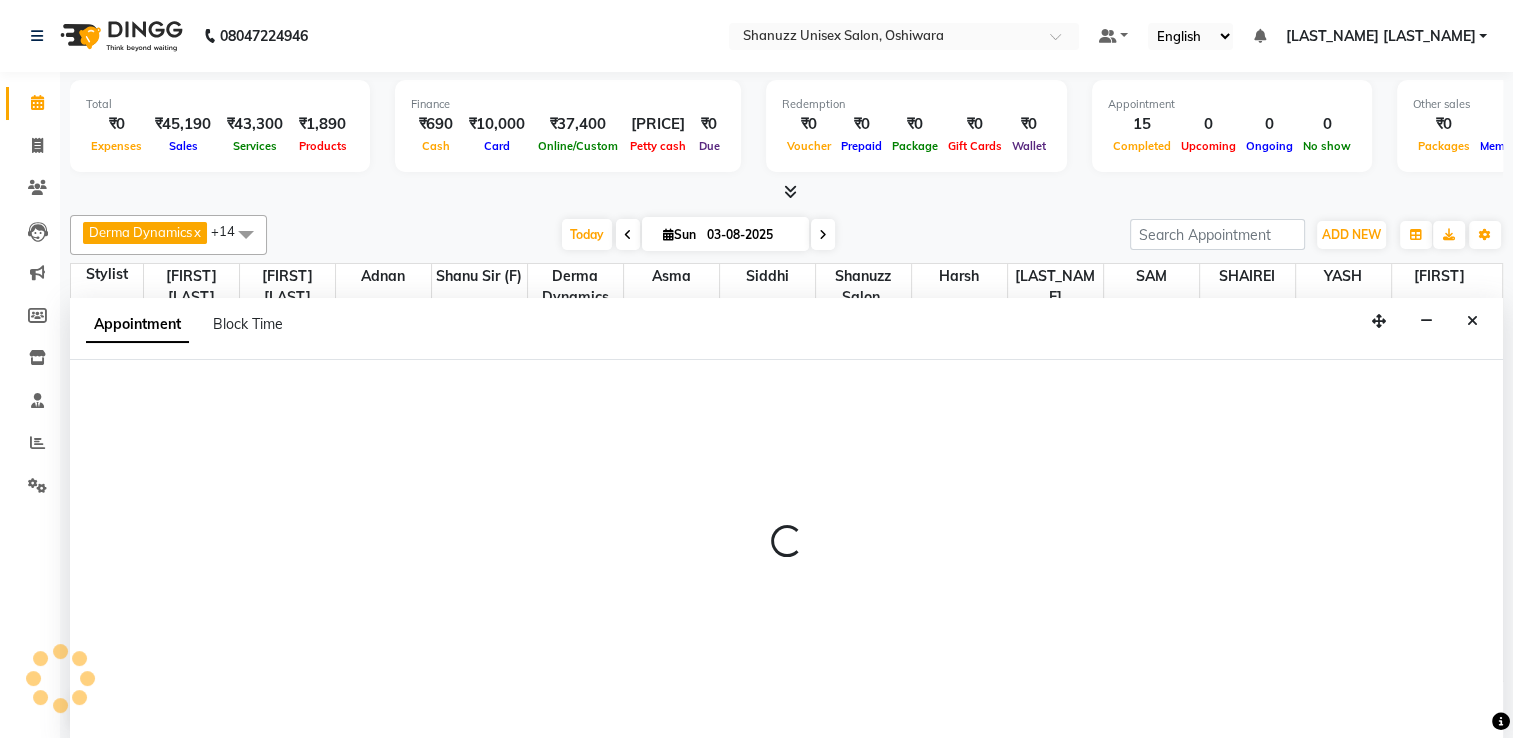 scroll, scrollTop: 0, scrollLeft: 0, axis: both 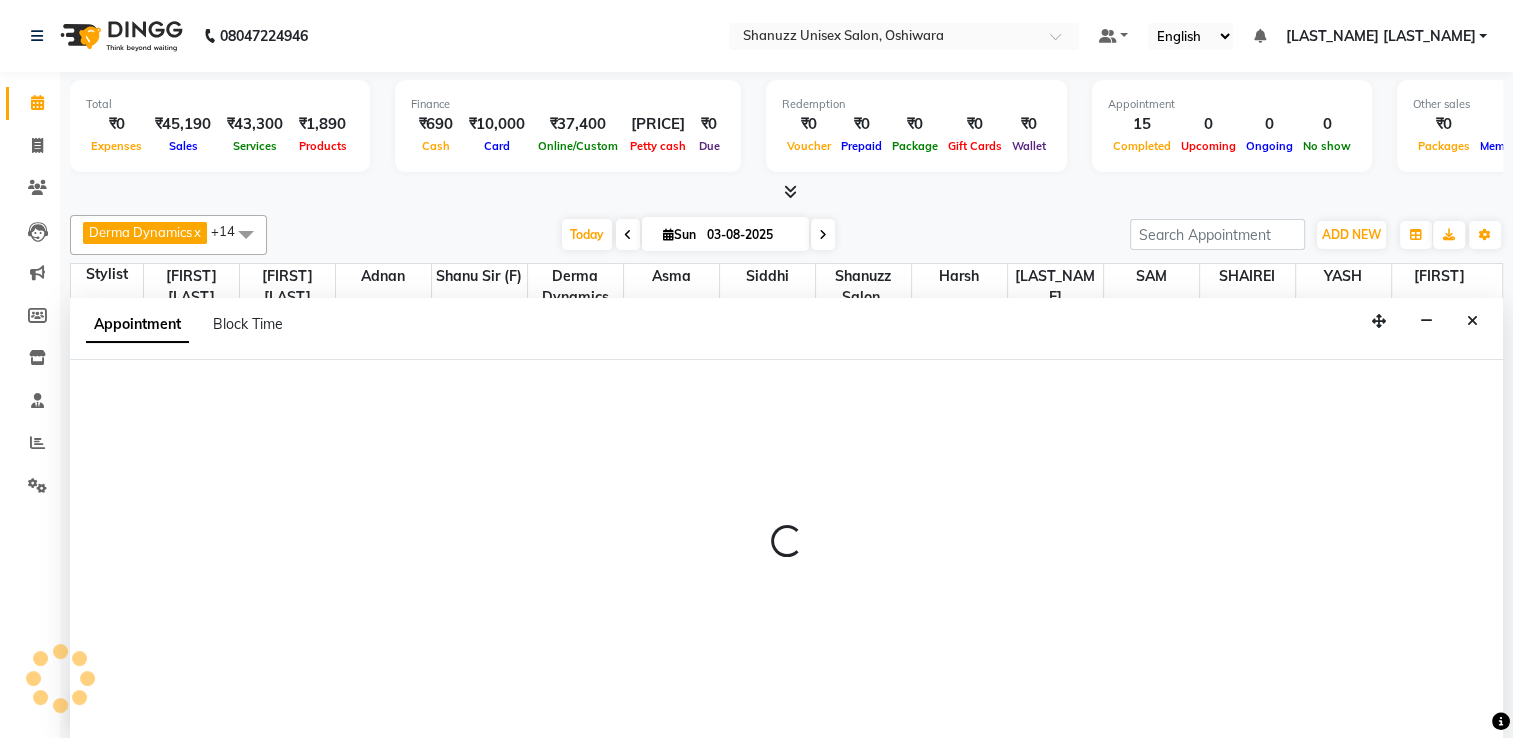 select on "80487" 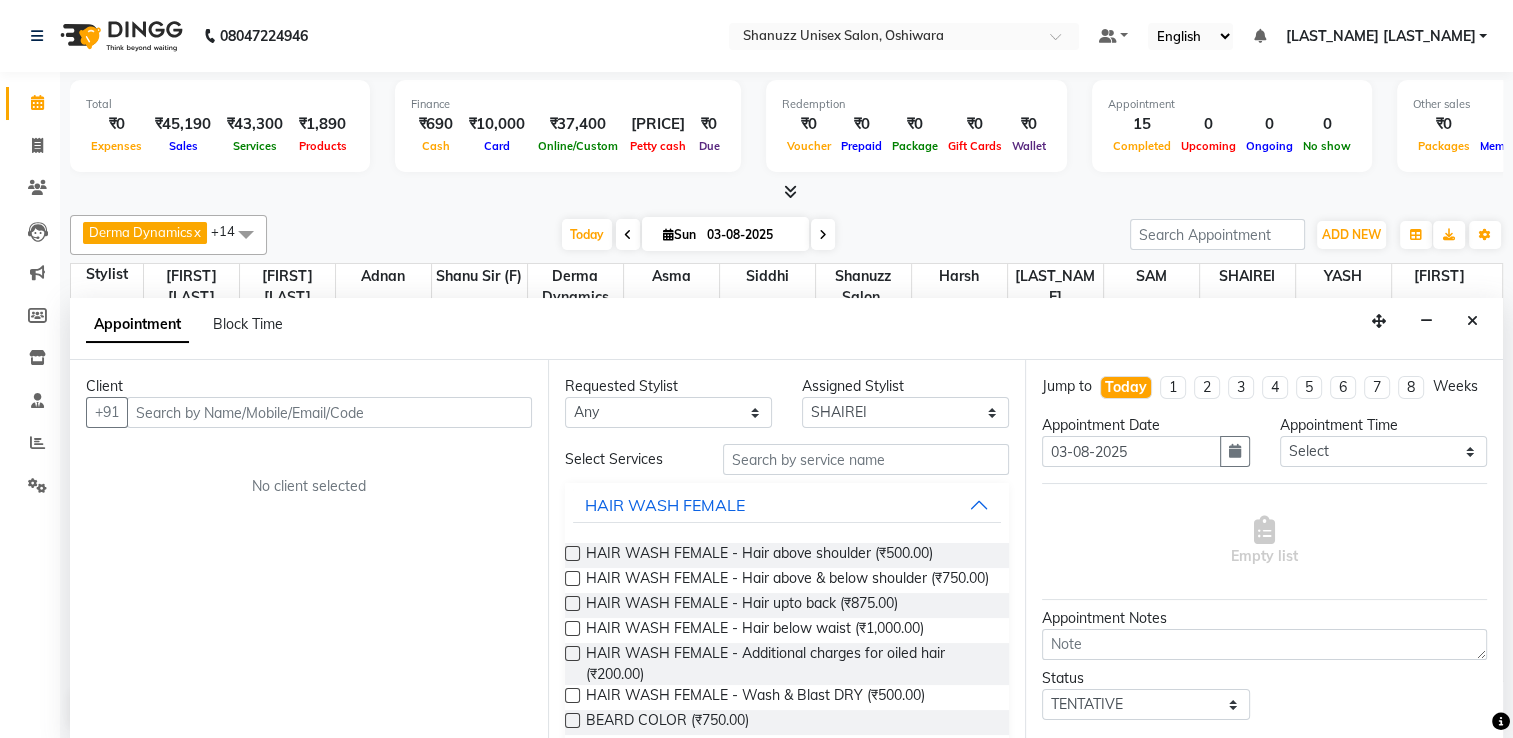 click at bounding box center [329, 412] 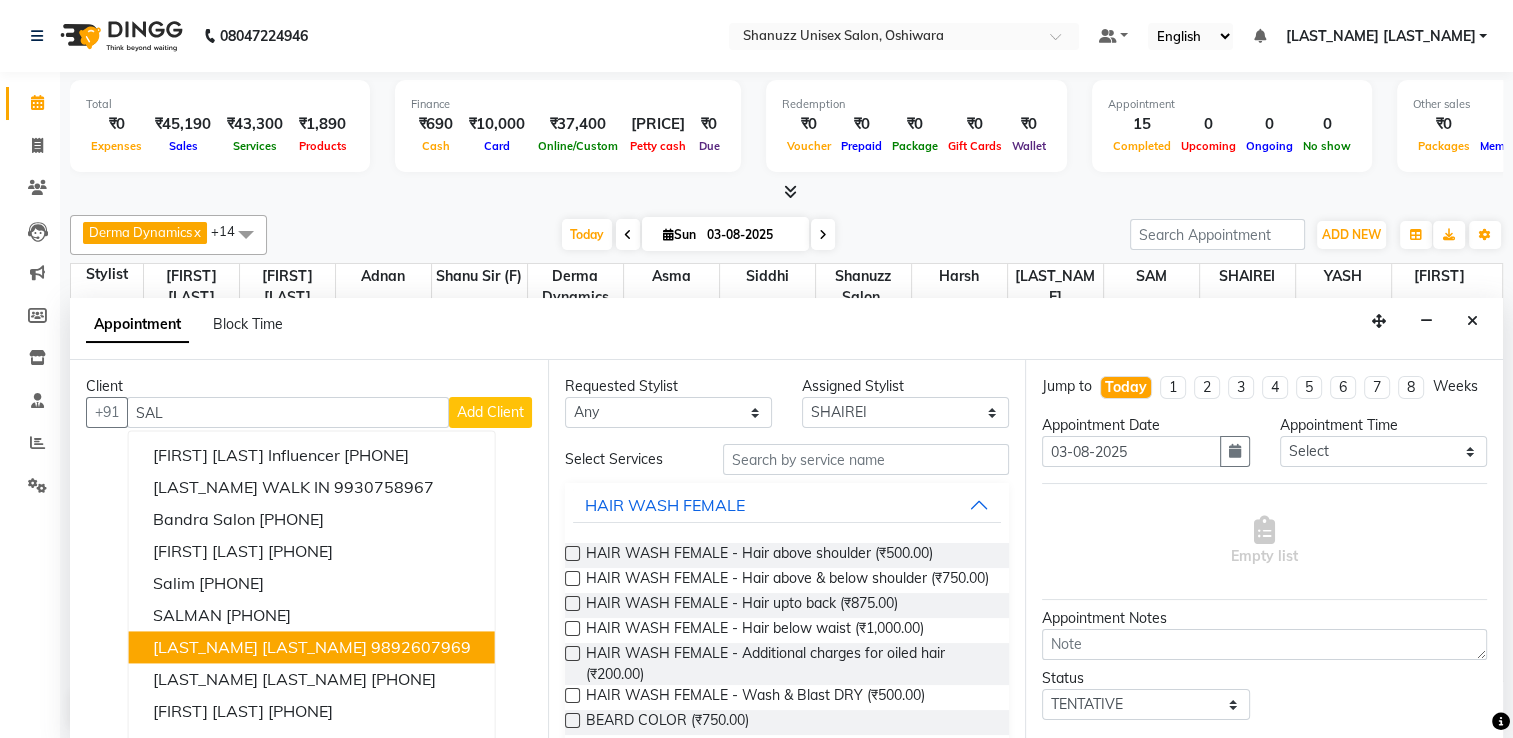 click on "SALVANA MOTHA" at bounding box center (260, 647) 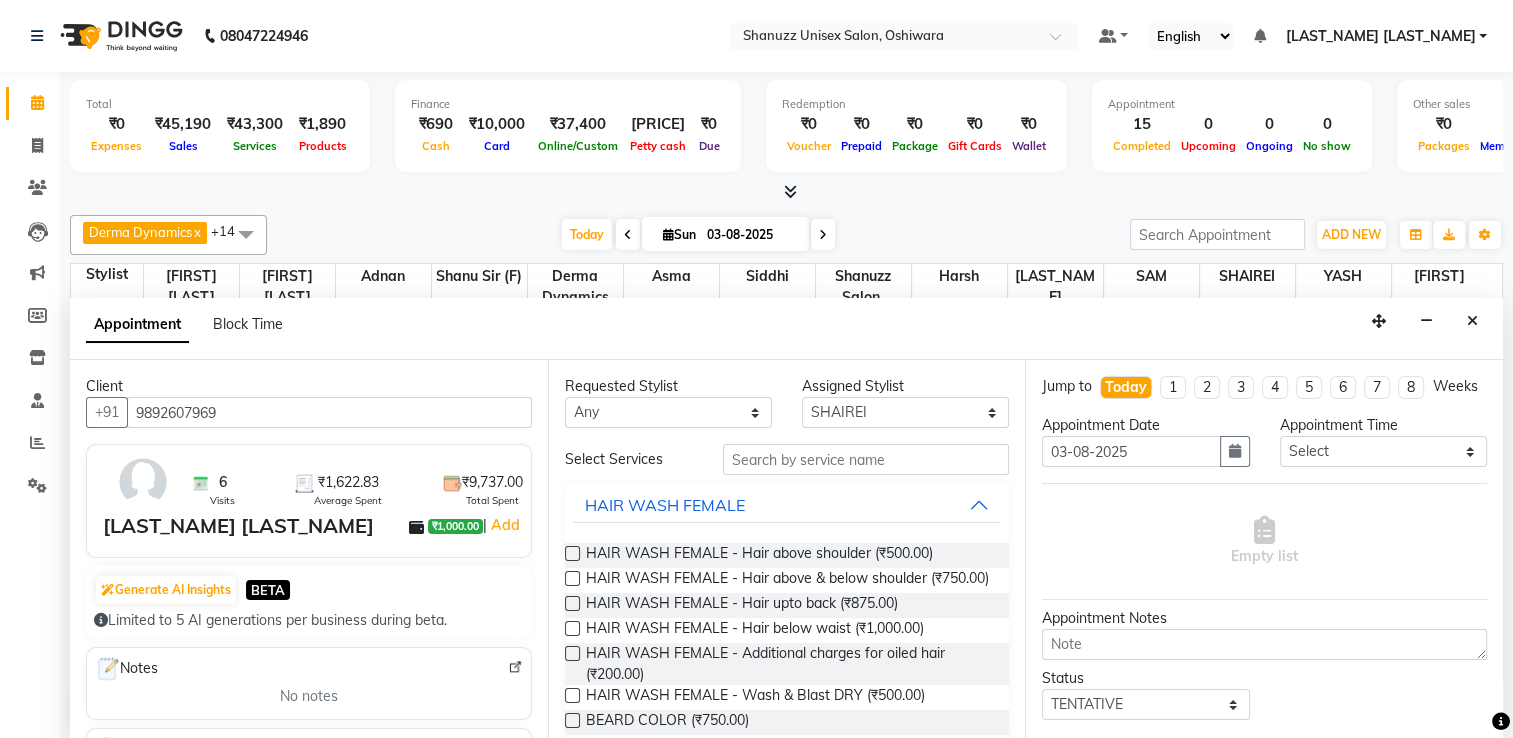 type on "9892607969" 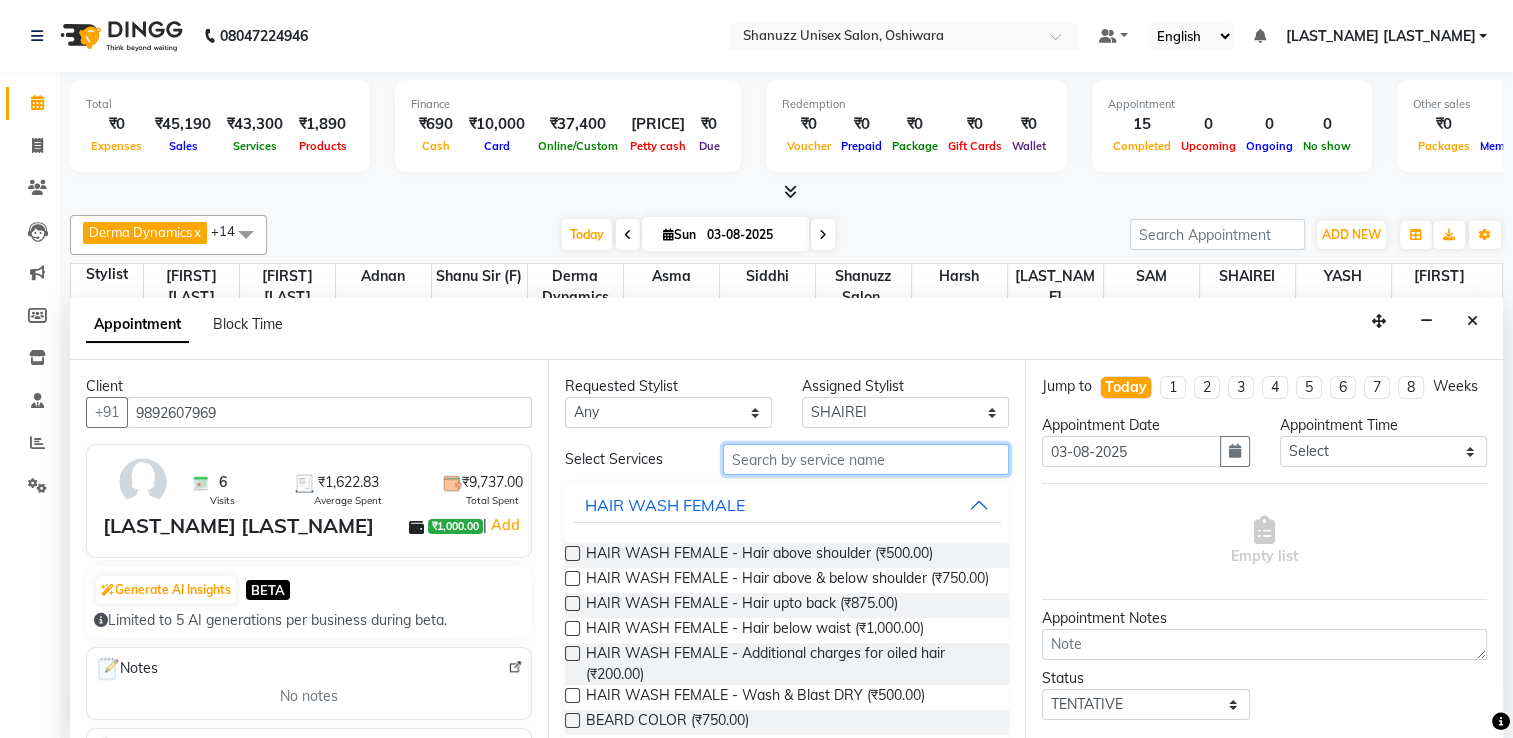click at bounding box center (866, 459) 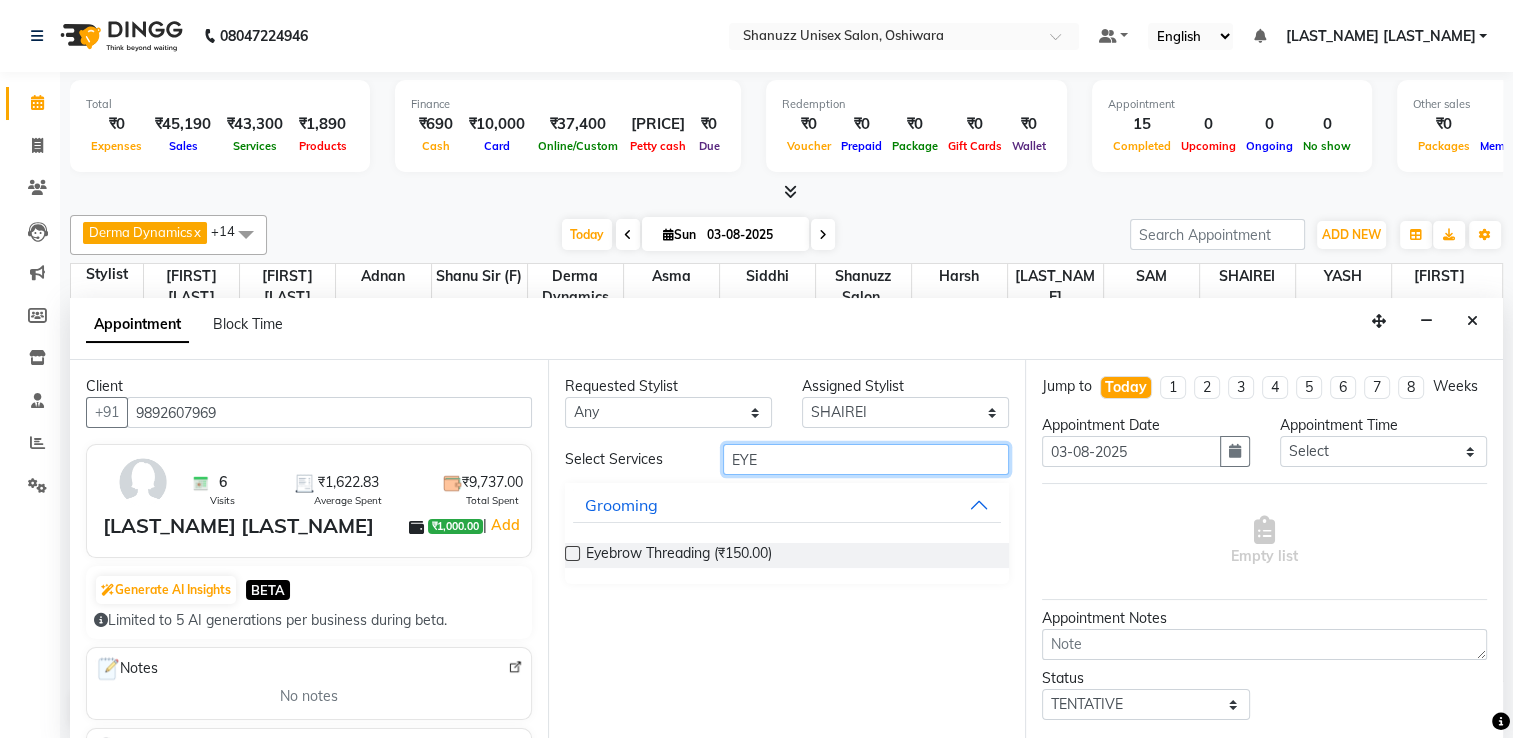 type on "EYE" 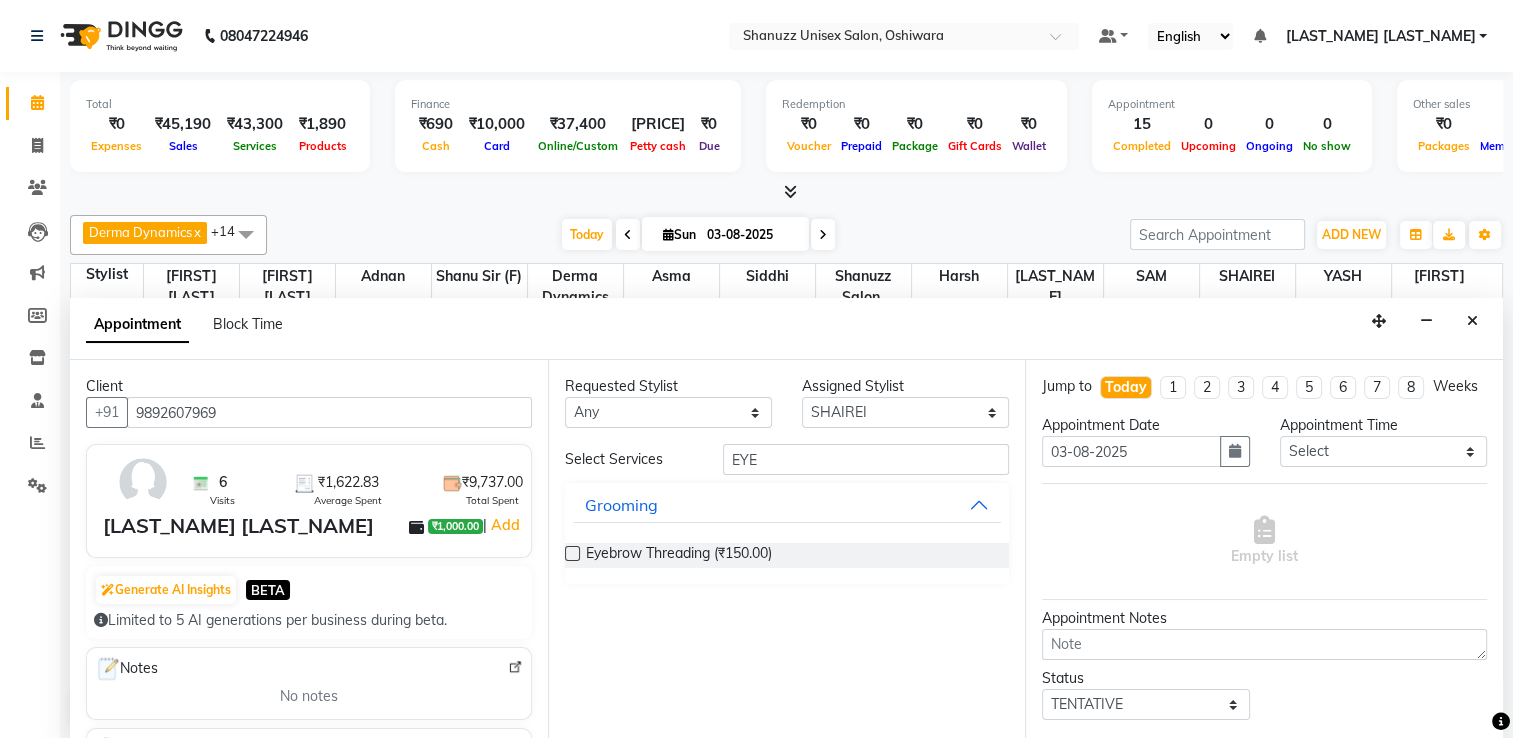 click at bounding box center (572, 553) 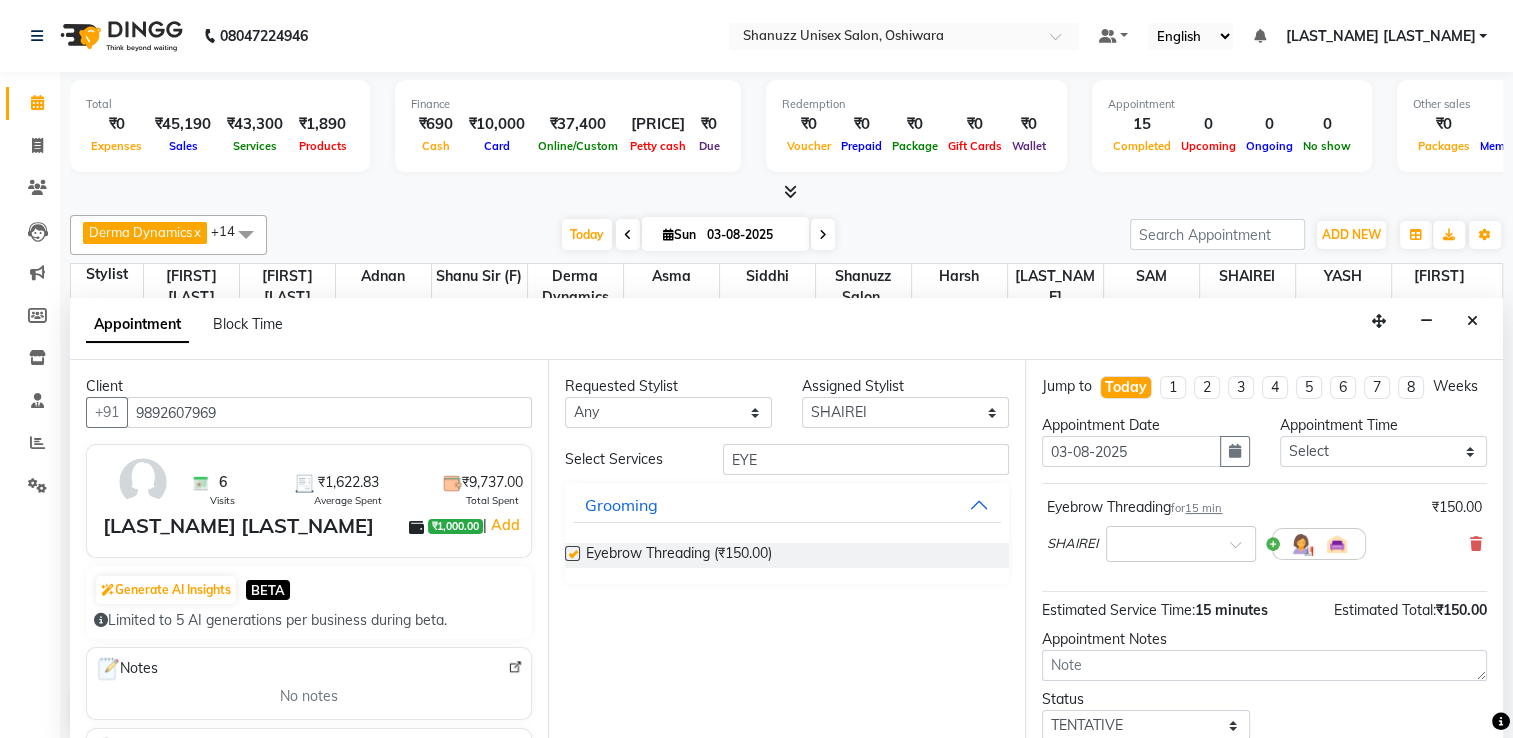 checkbox on "false" 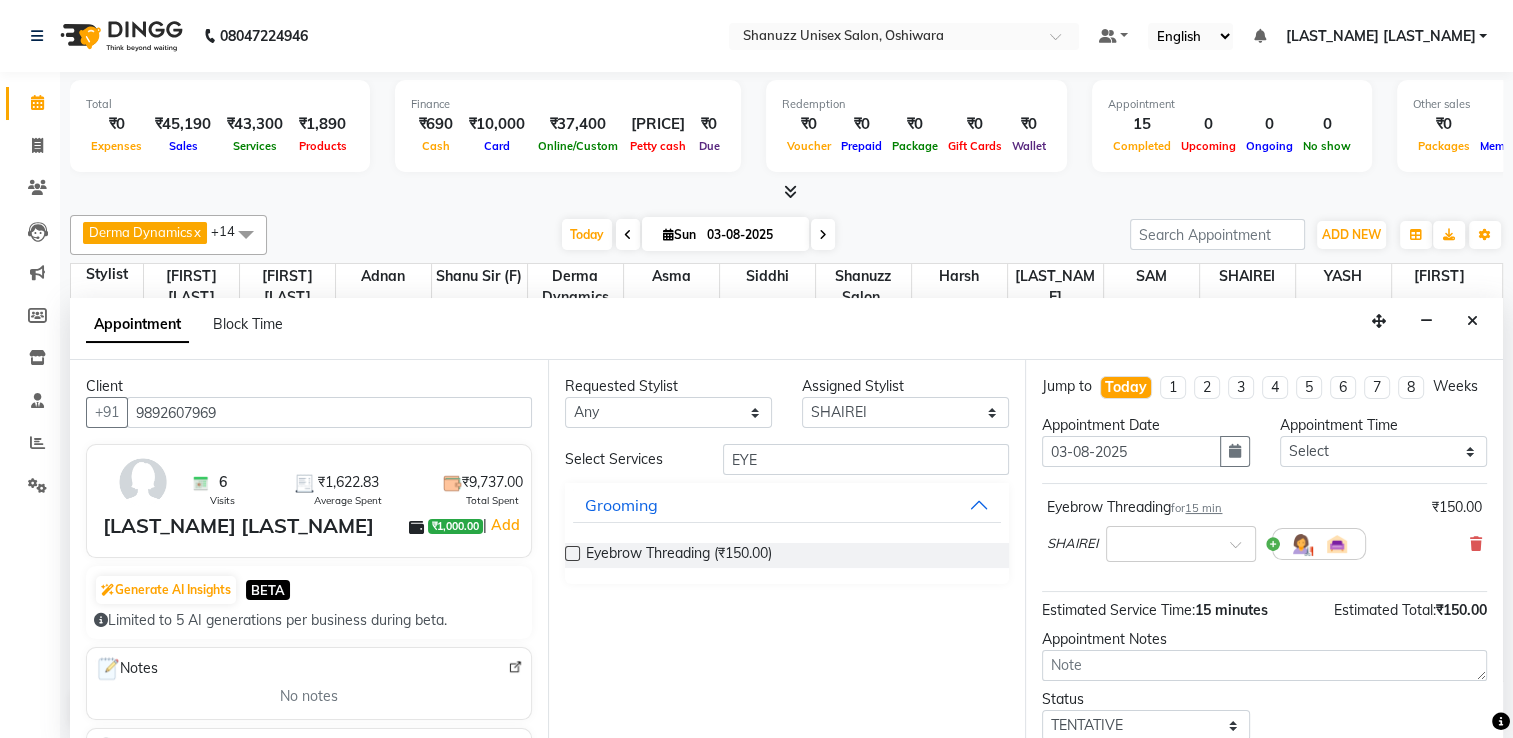 scroll, scrollTop: 144, scrollLeft: 0, axis: vertical 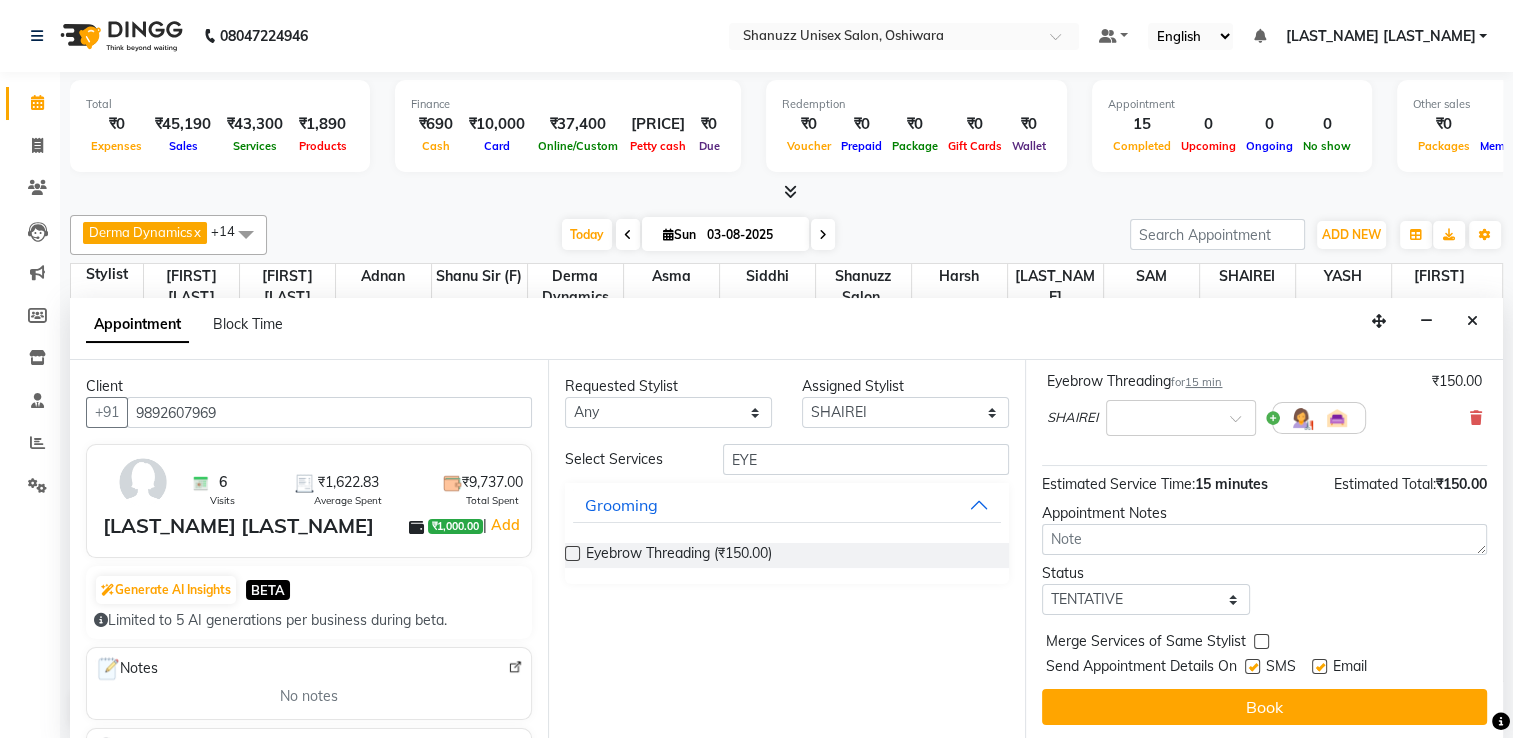 click at bounding box center [1252, 666] 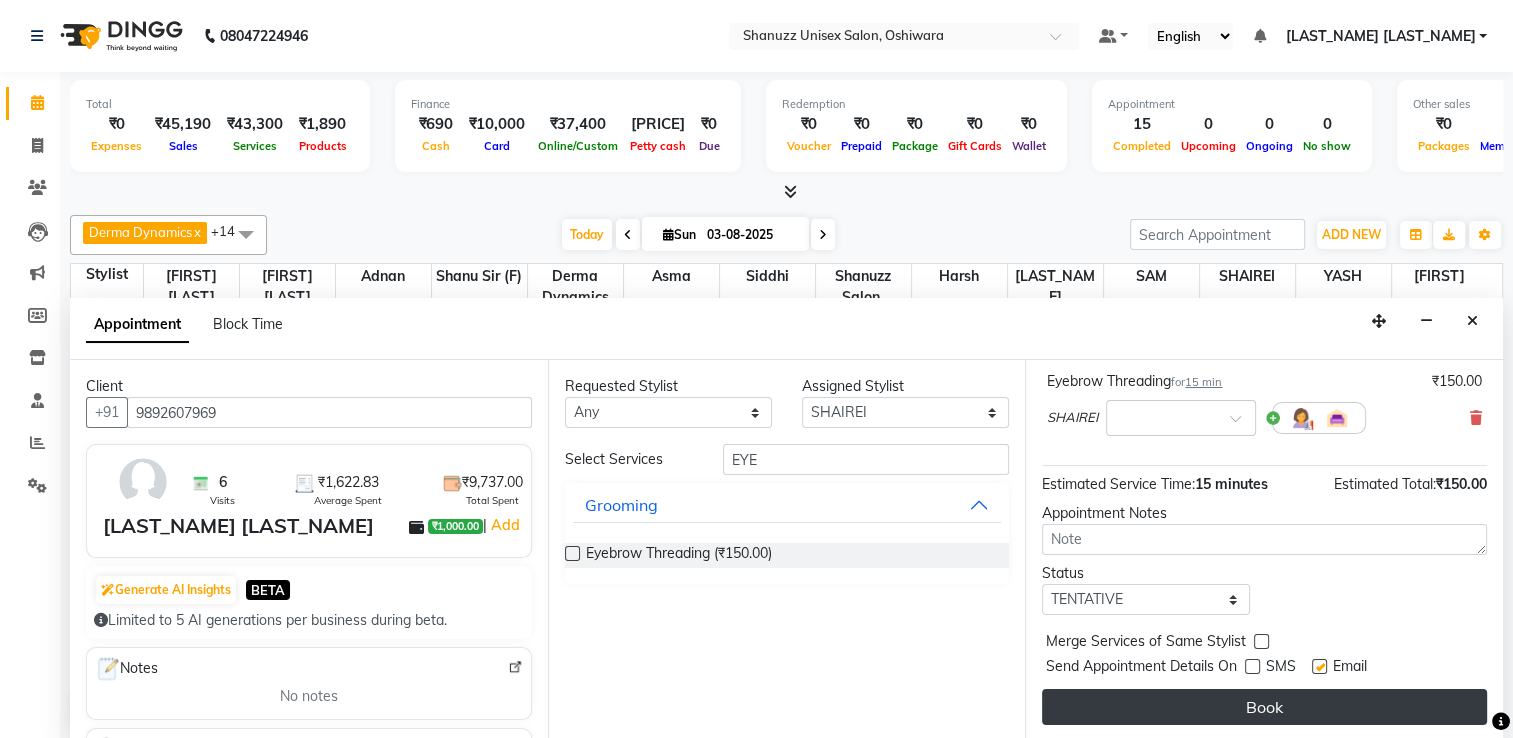 click on "Book" at bounding box center [1264, 707] 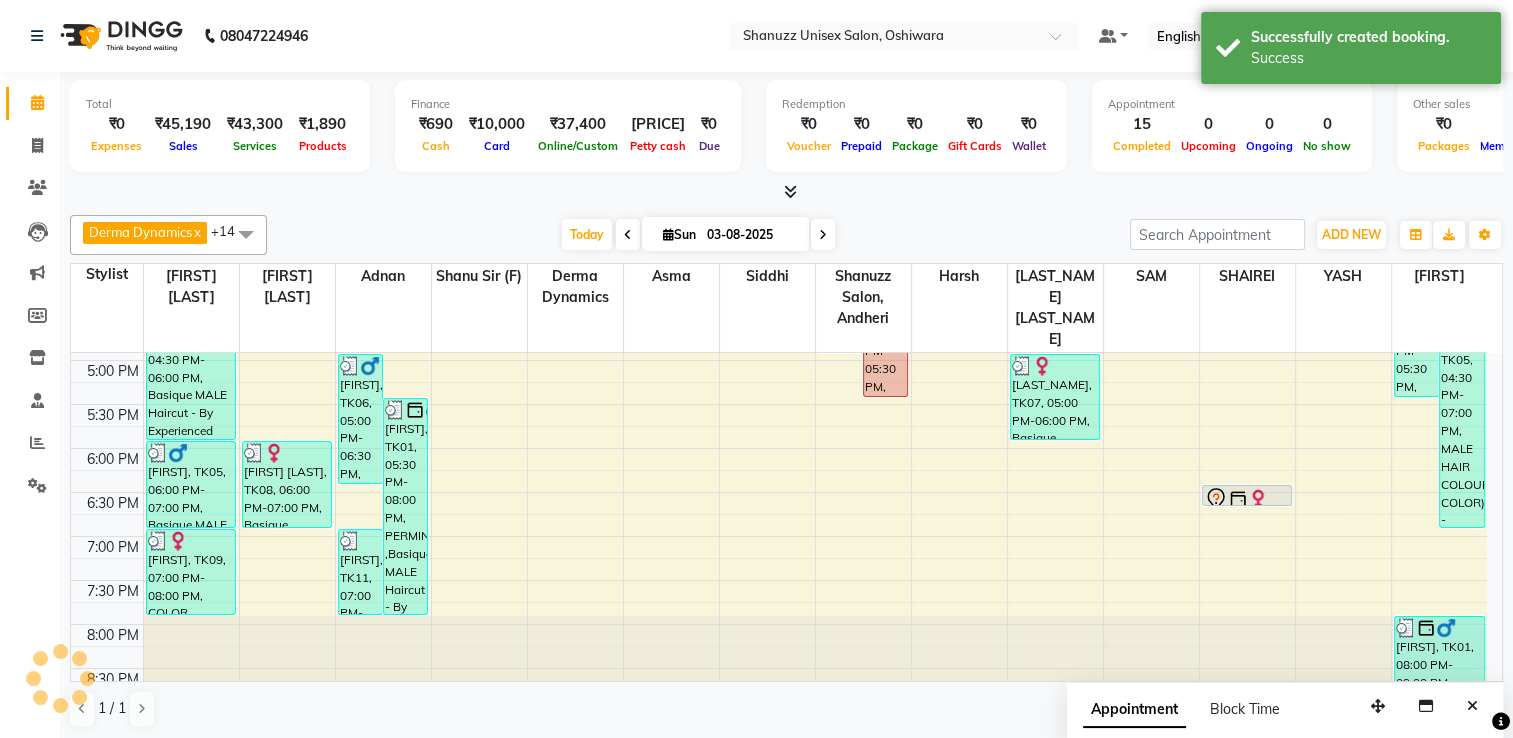 scroll, scrollTop: 0, scrollLeft: 0, axis: both 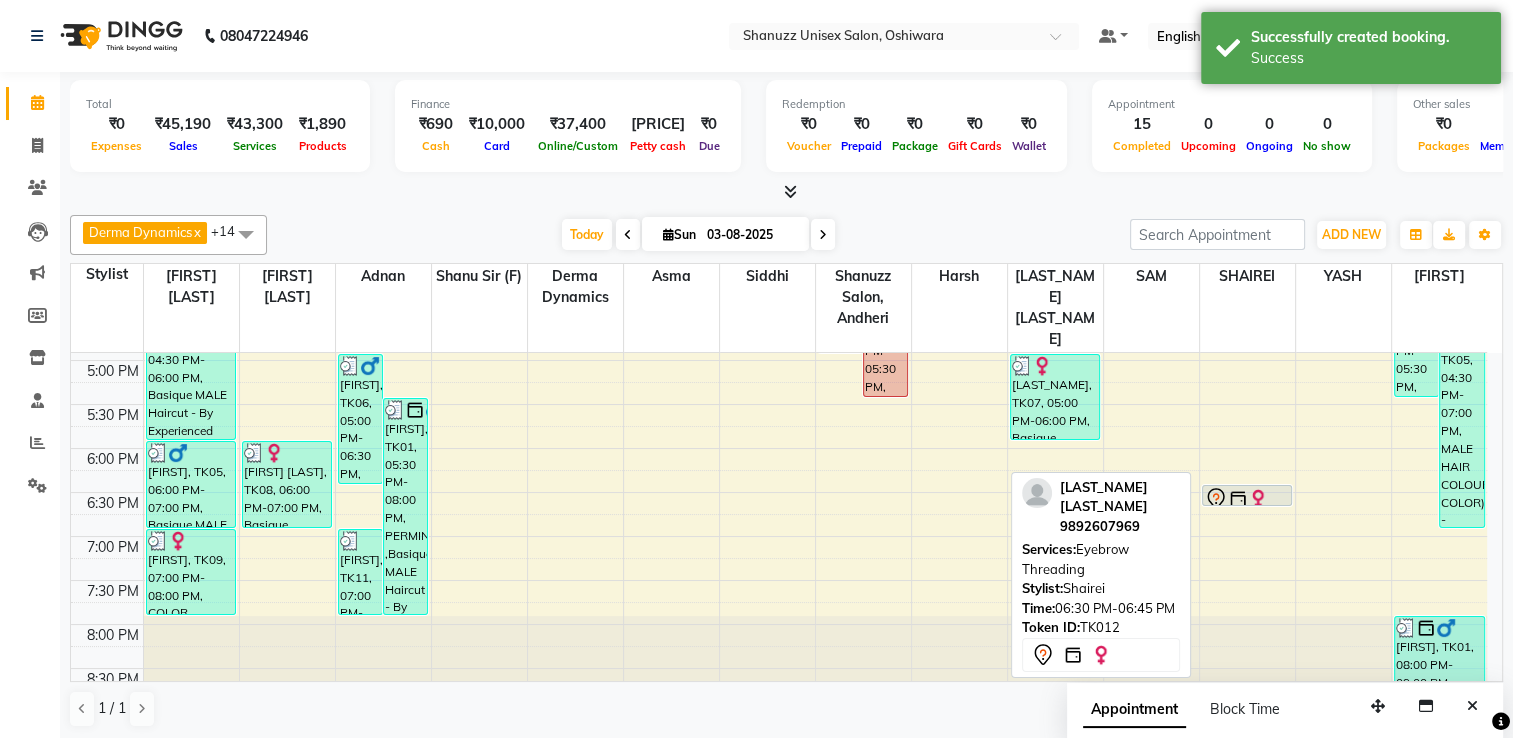 click at bounding box center (1238, 499) 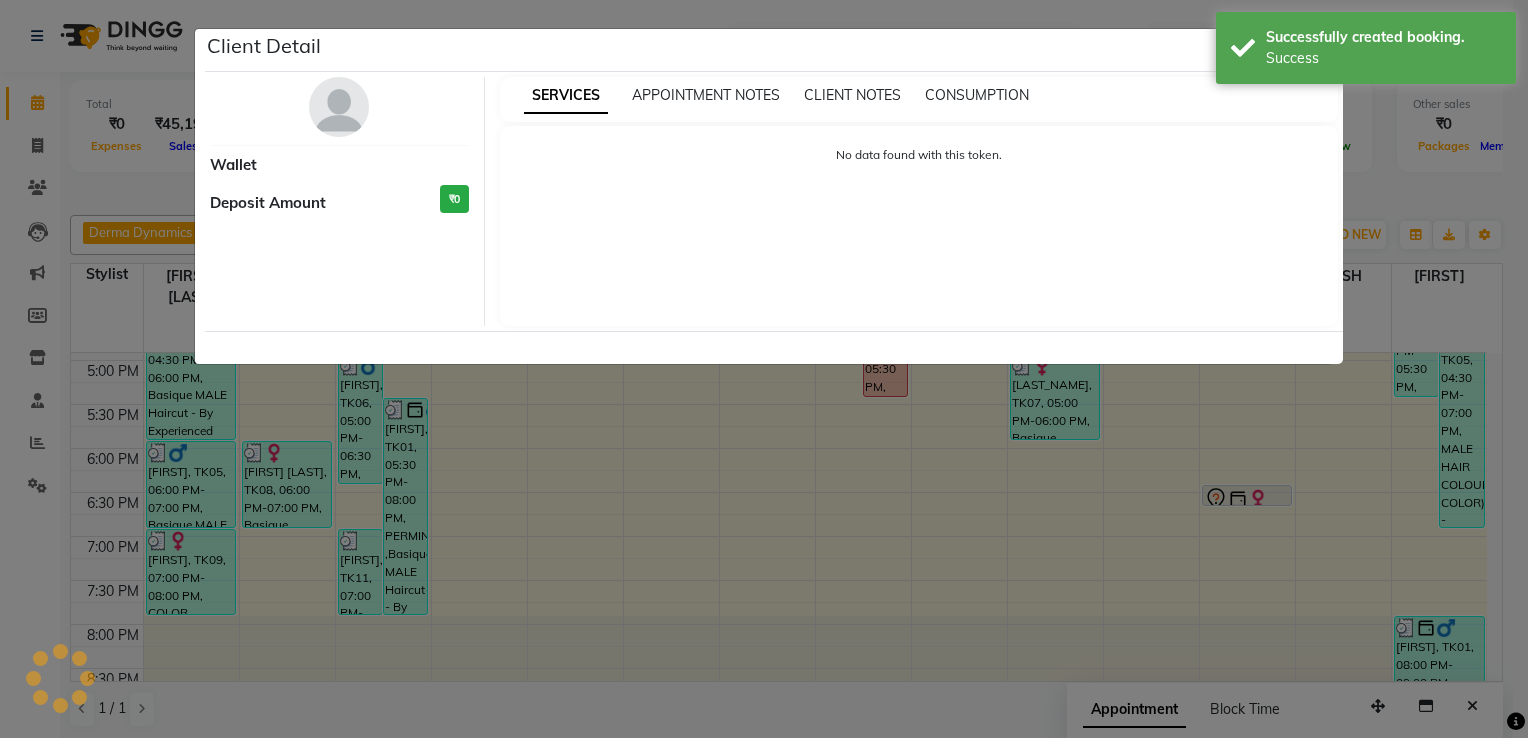 select on "7" 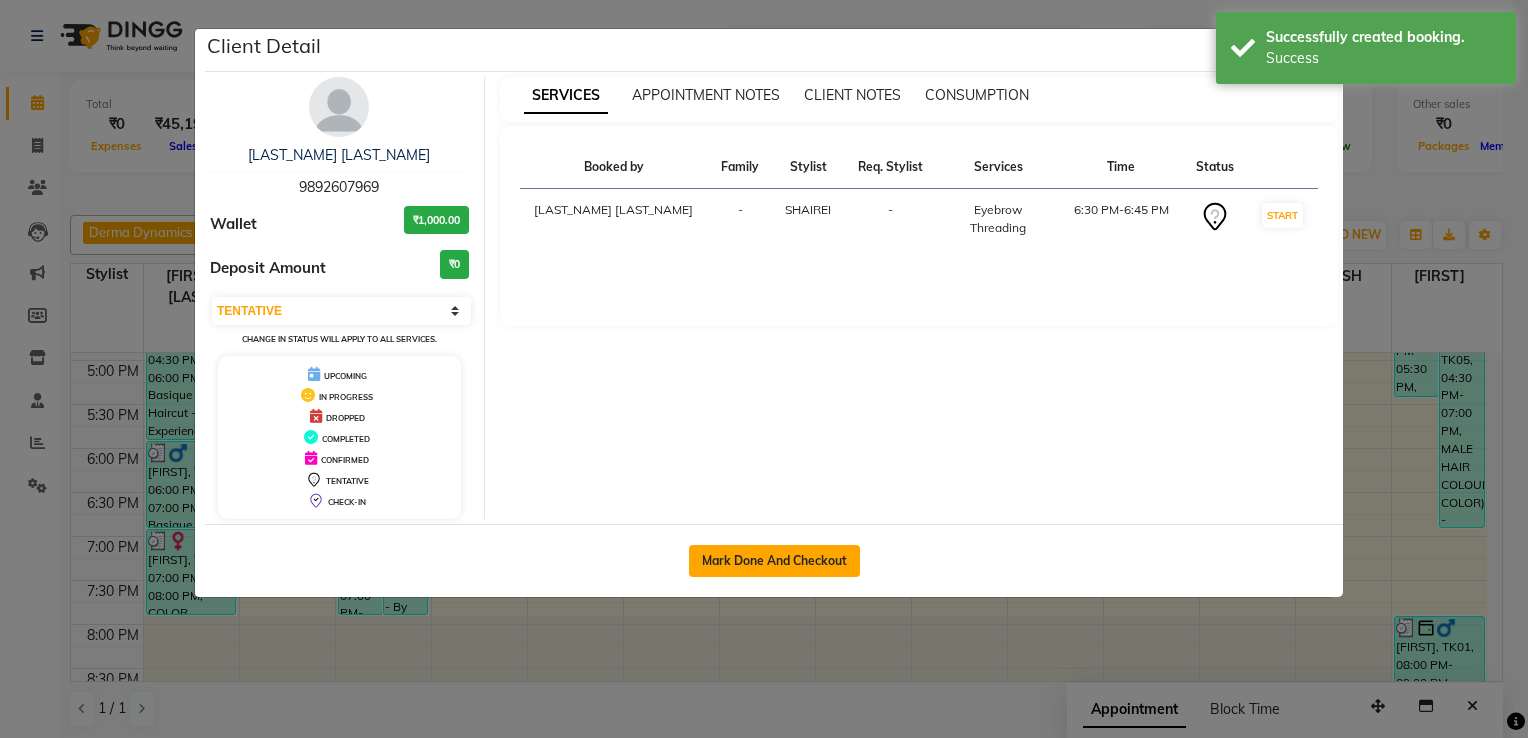 click on "Mark Done And Checkout" 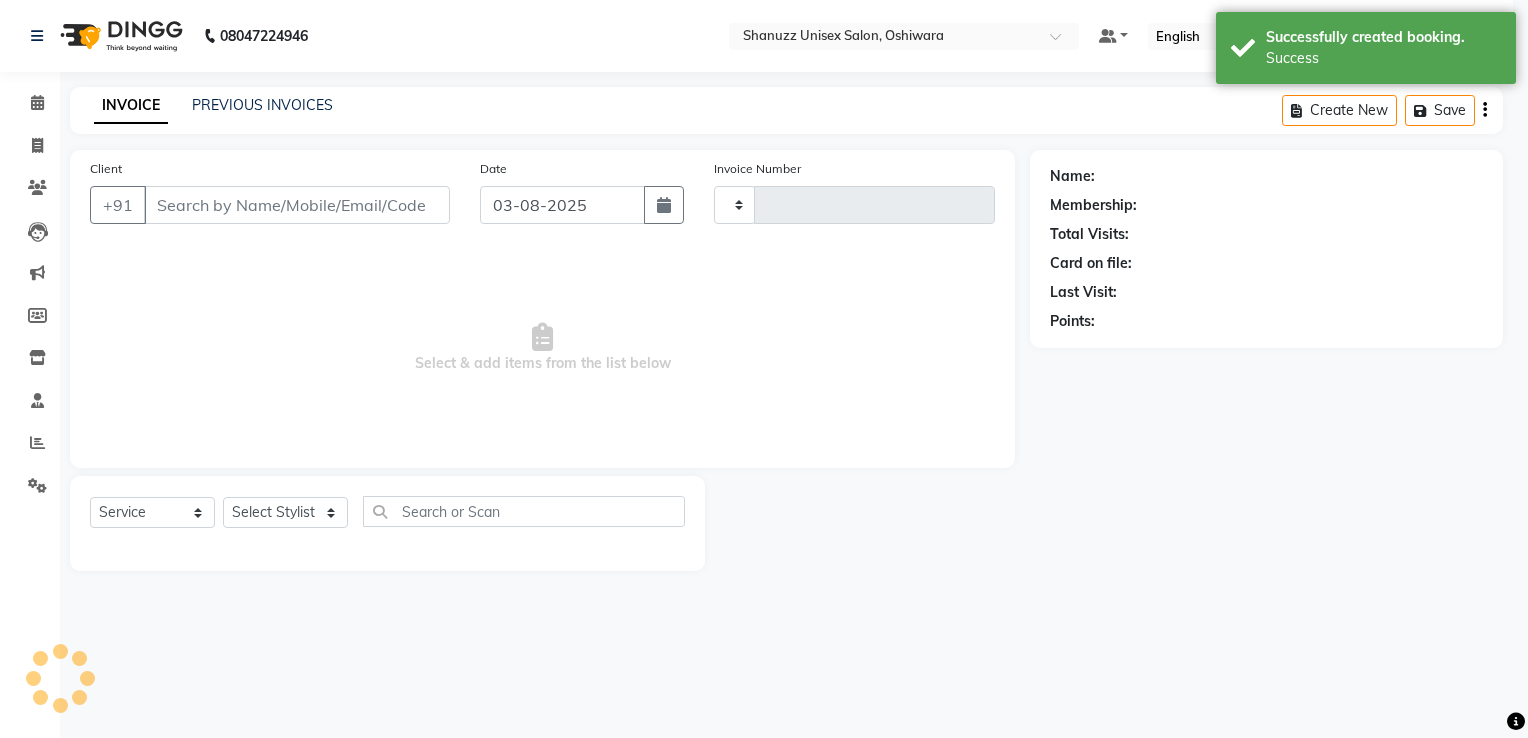select on "3" 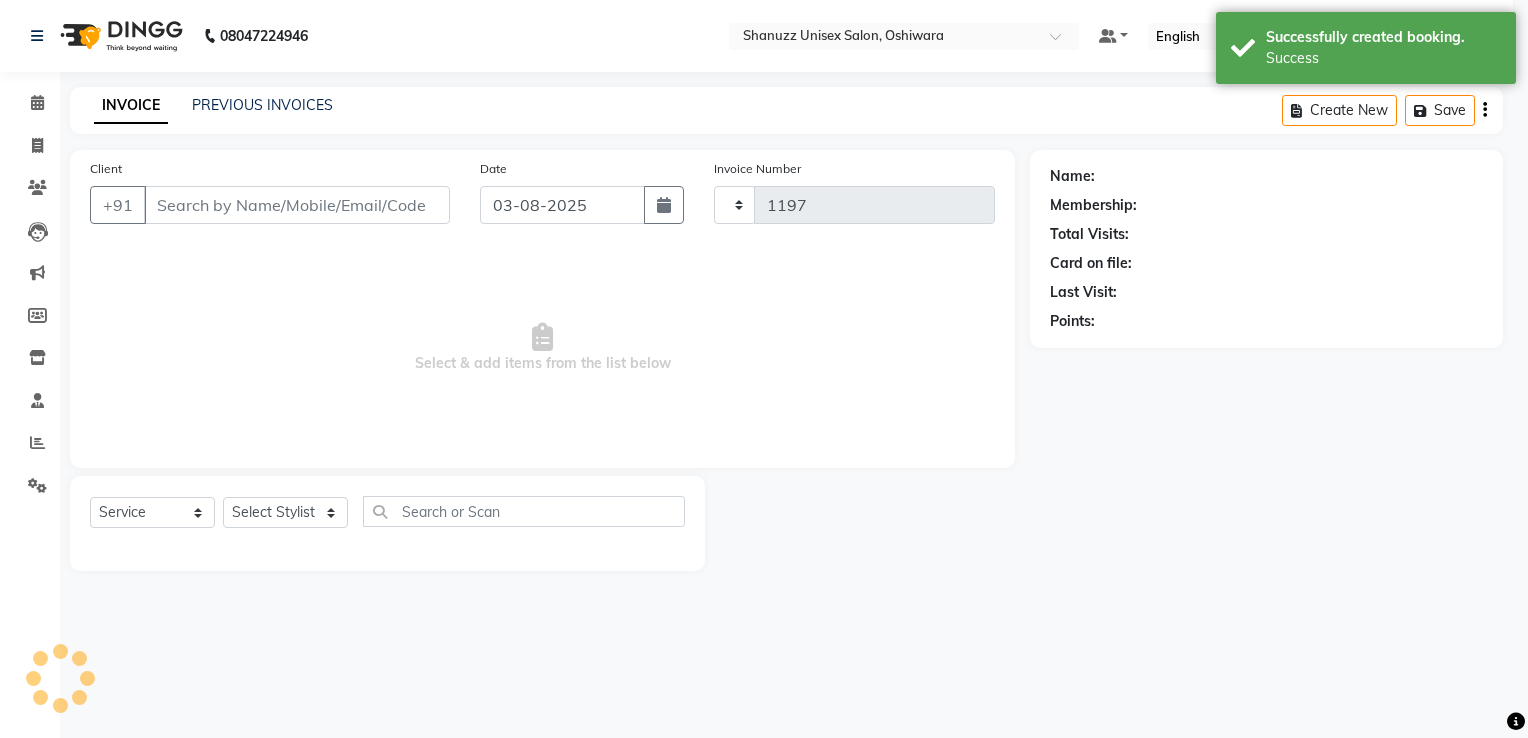 select on "7102" 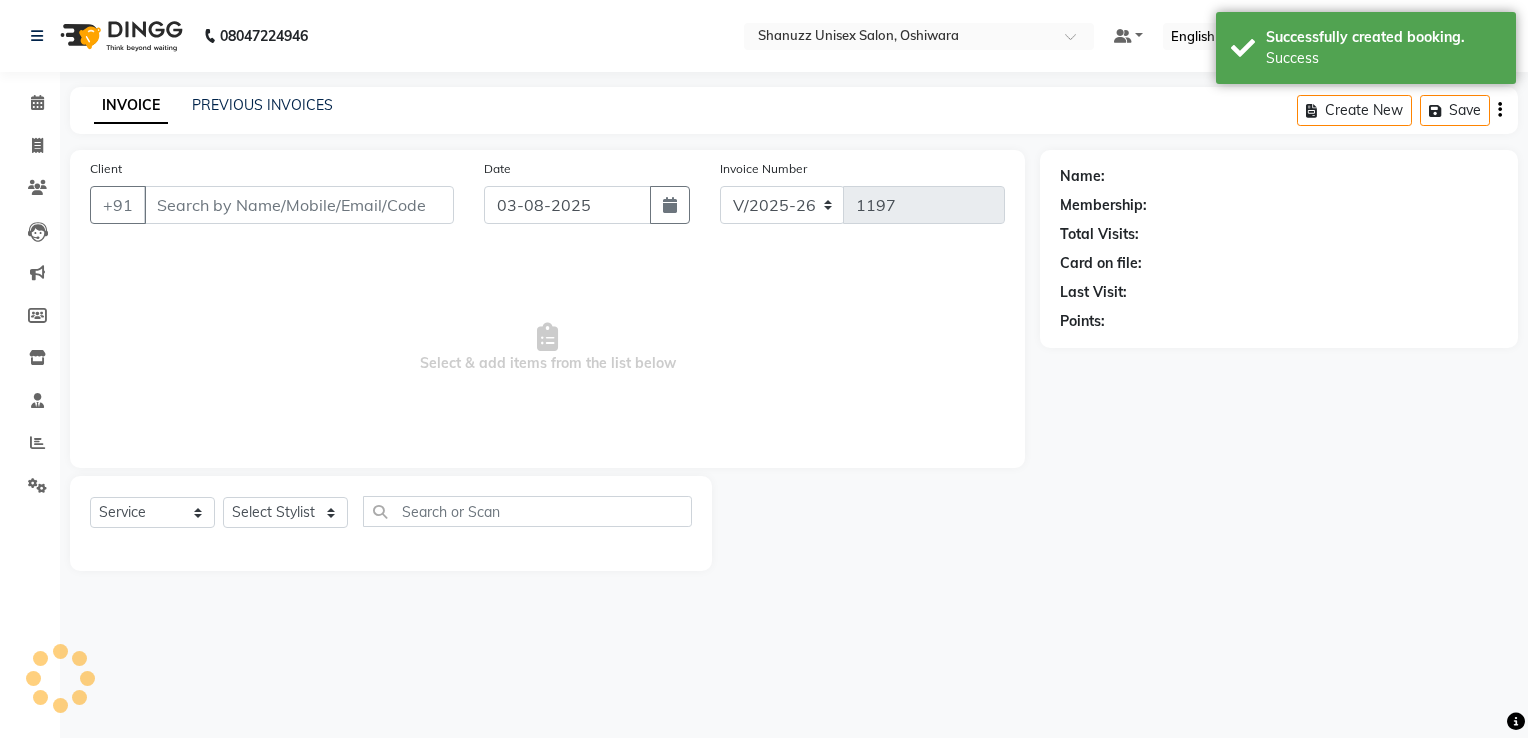 type on "9892607969" 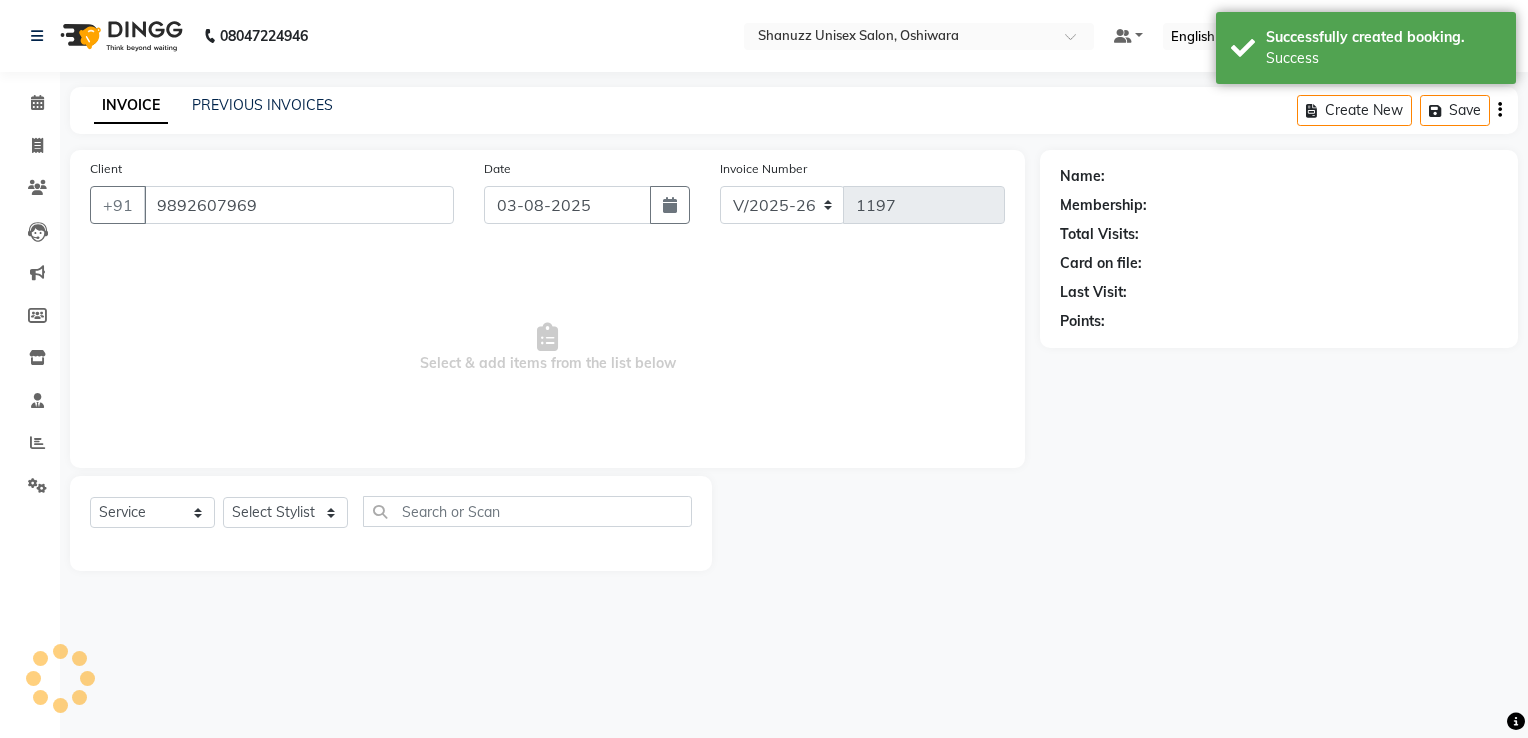 select on "80487" 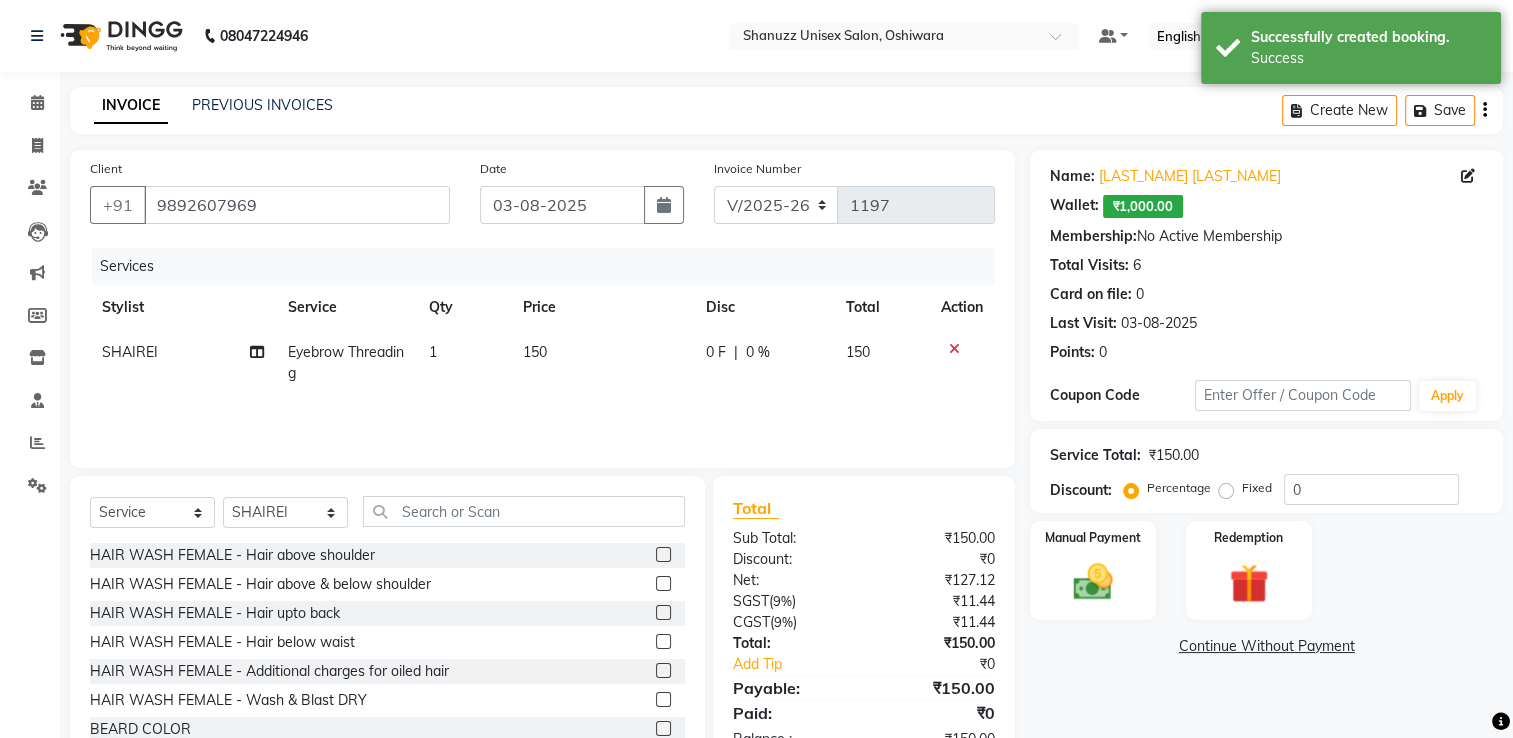 click on "150" 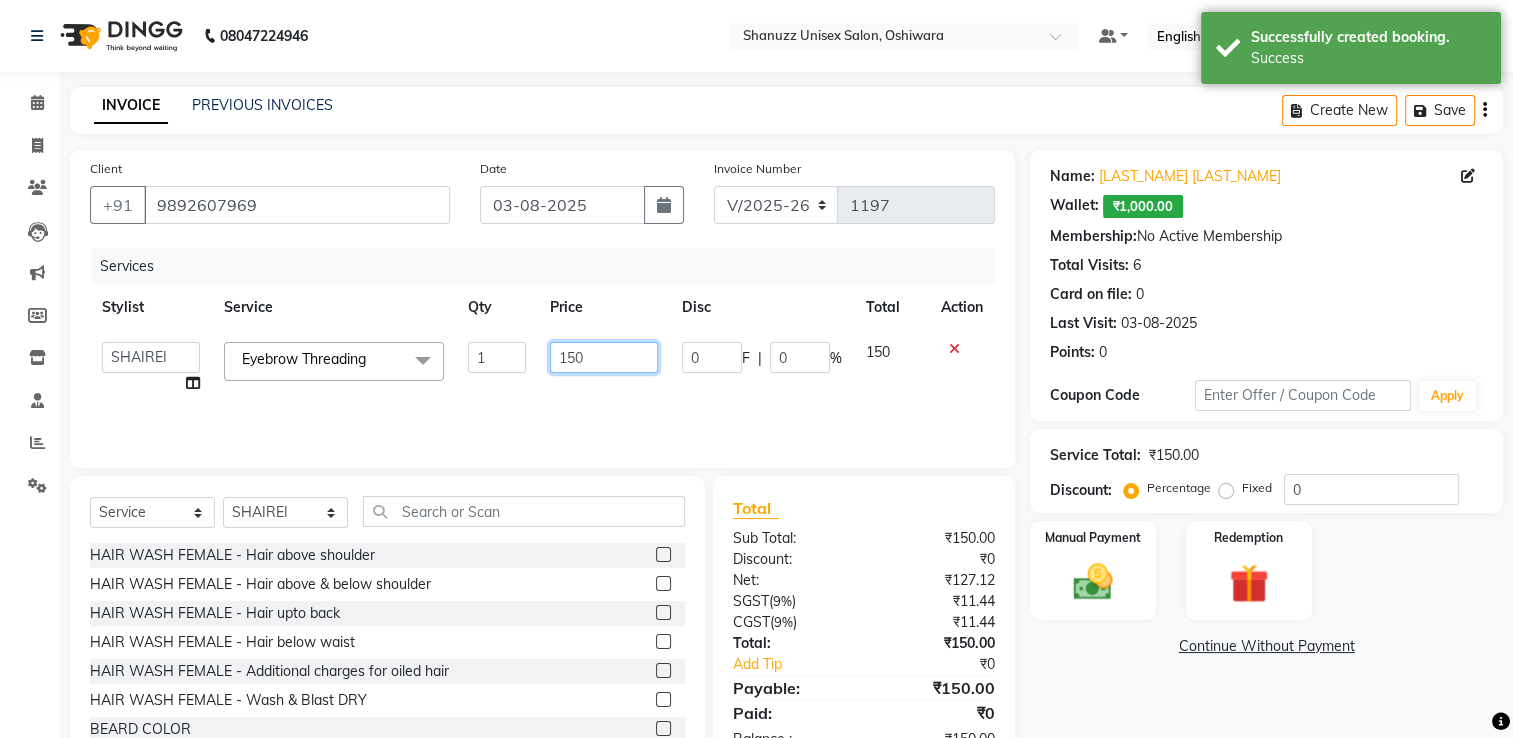 click on "150" 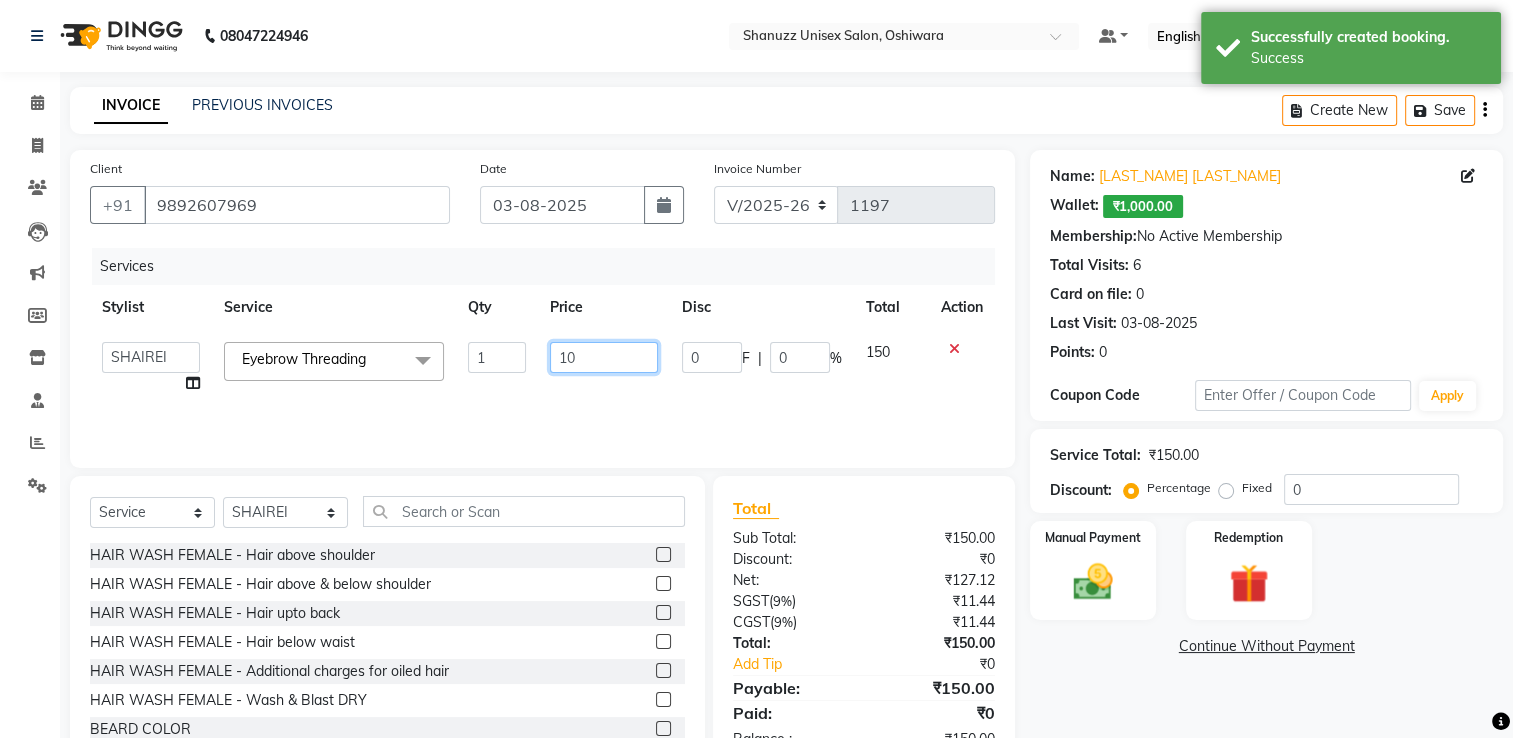 type on "100" 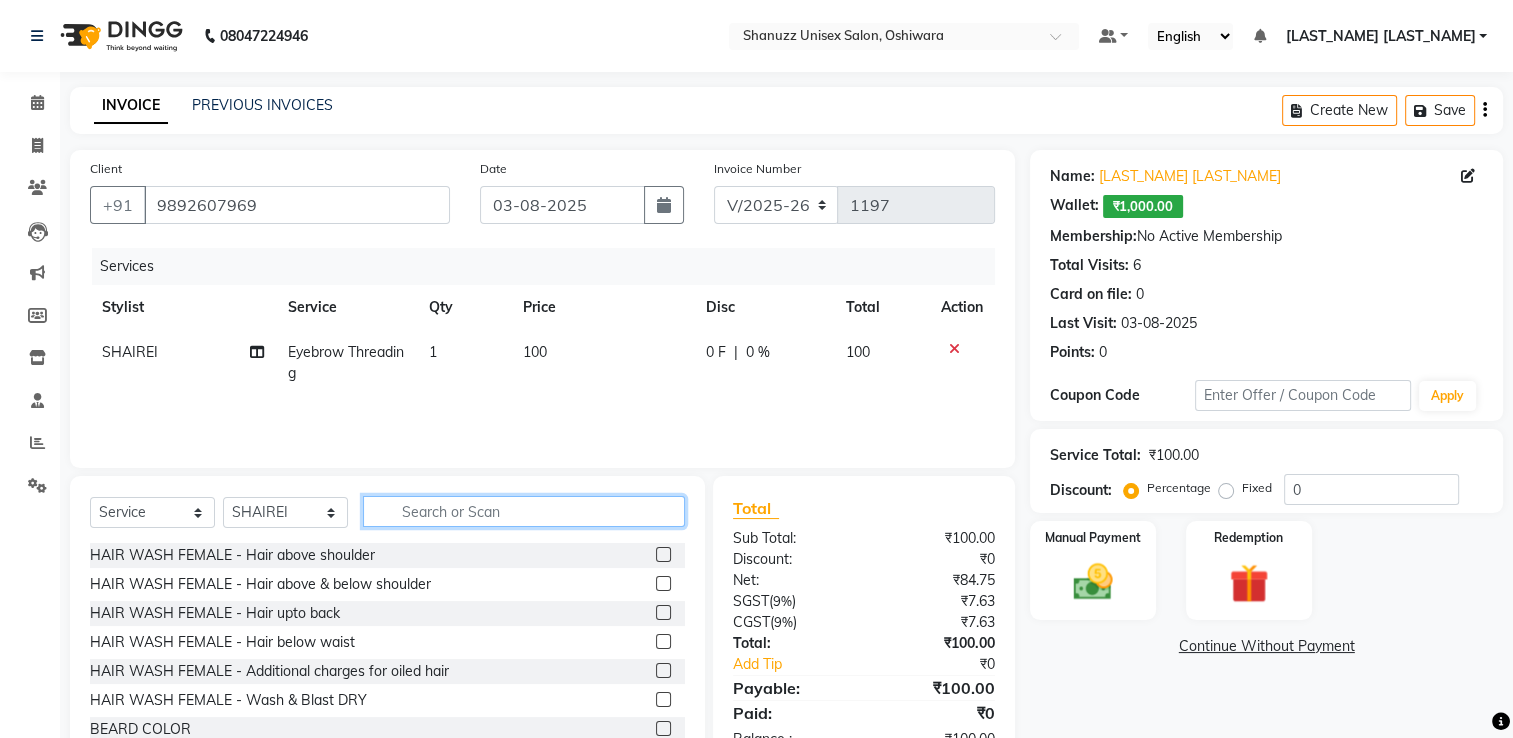 click 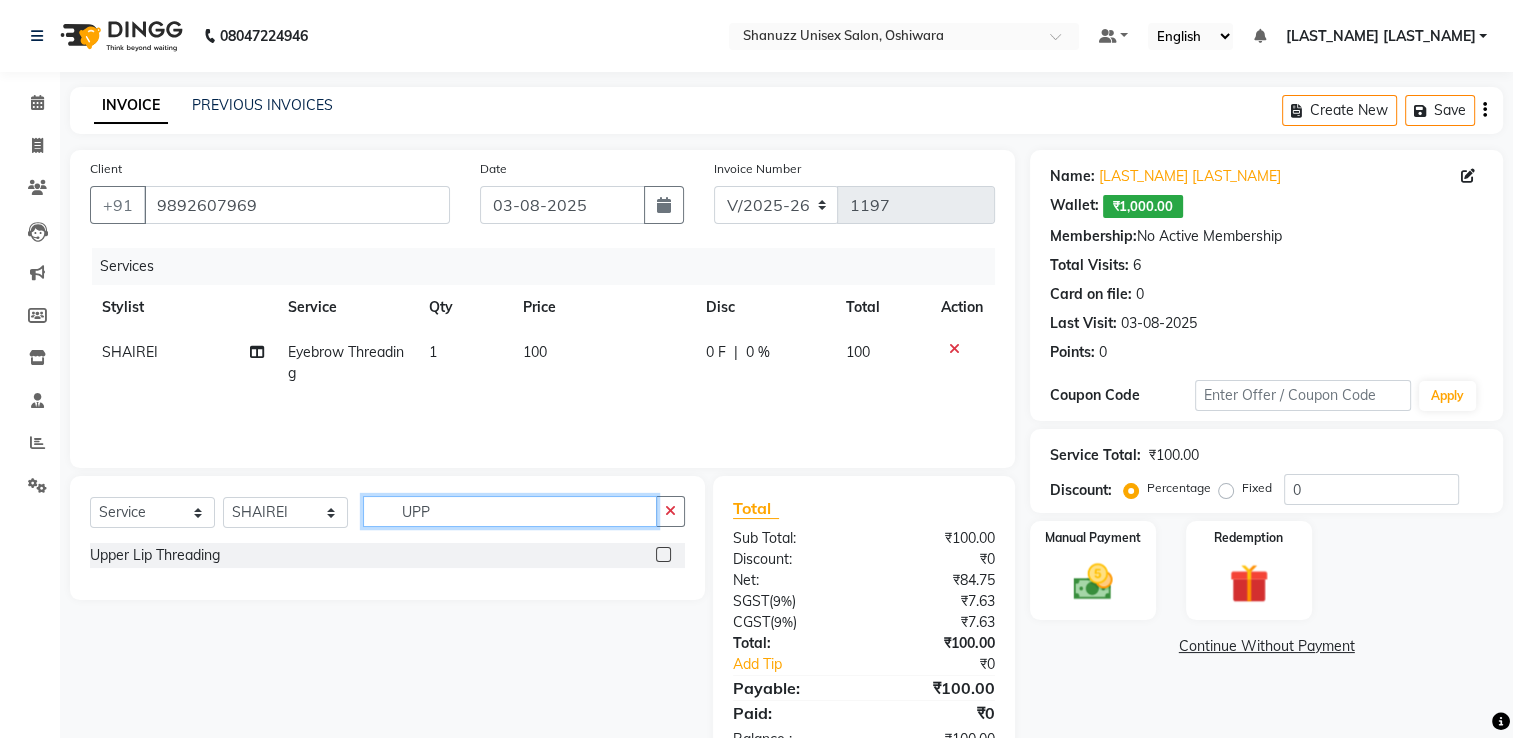 type on "UPP" 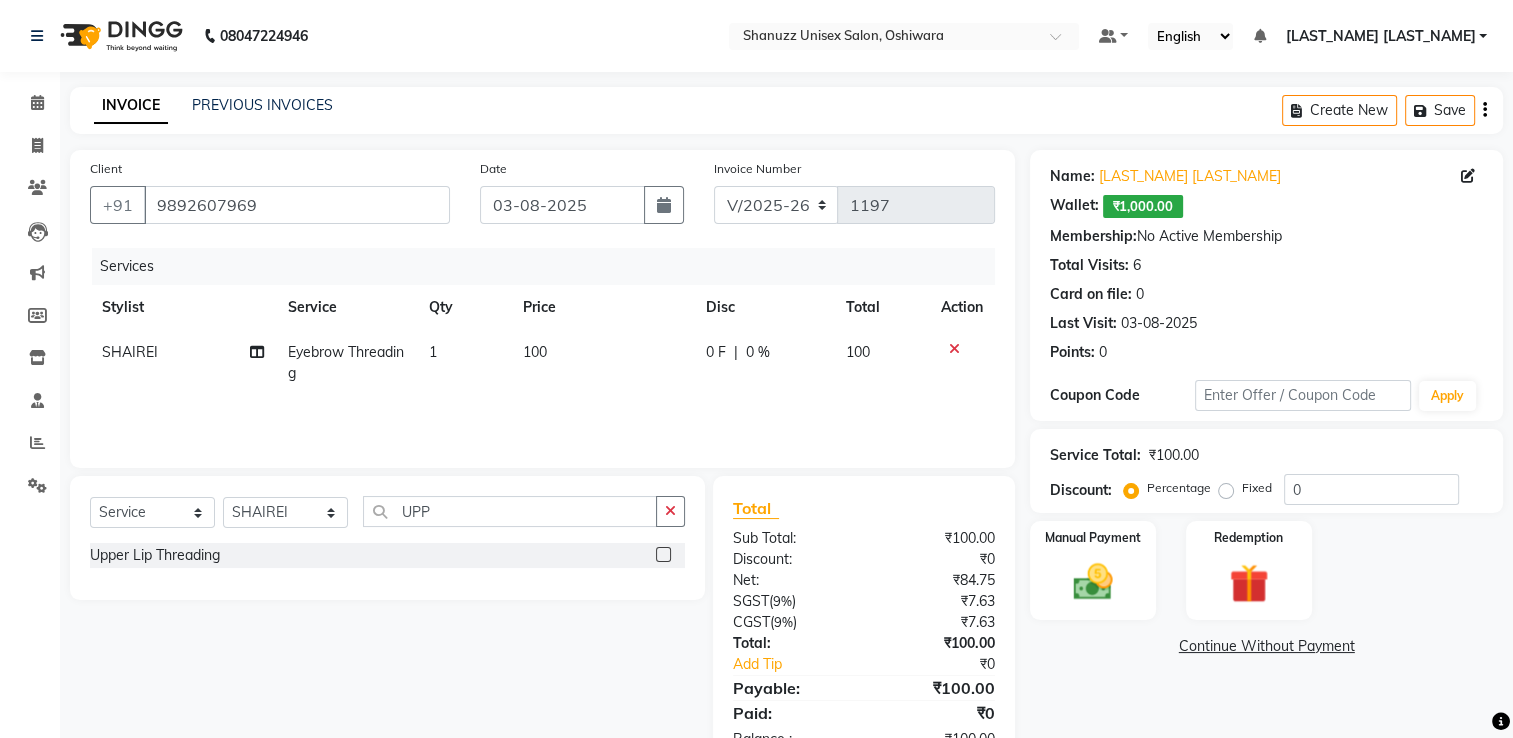 click 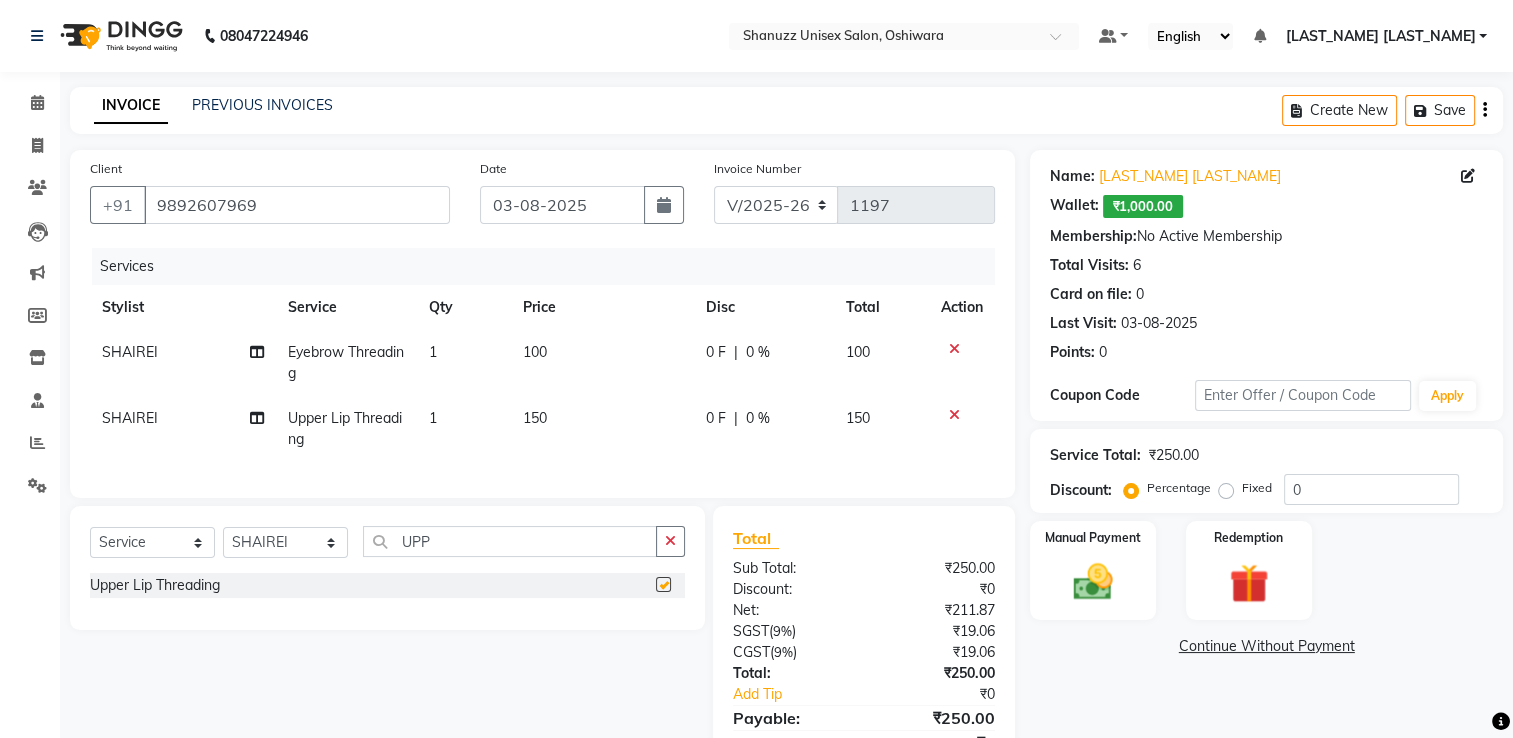 checkbox on "false" 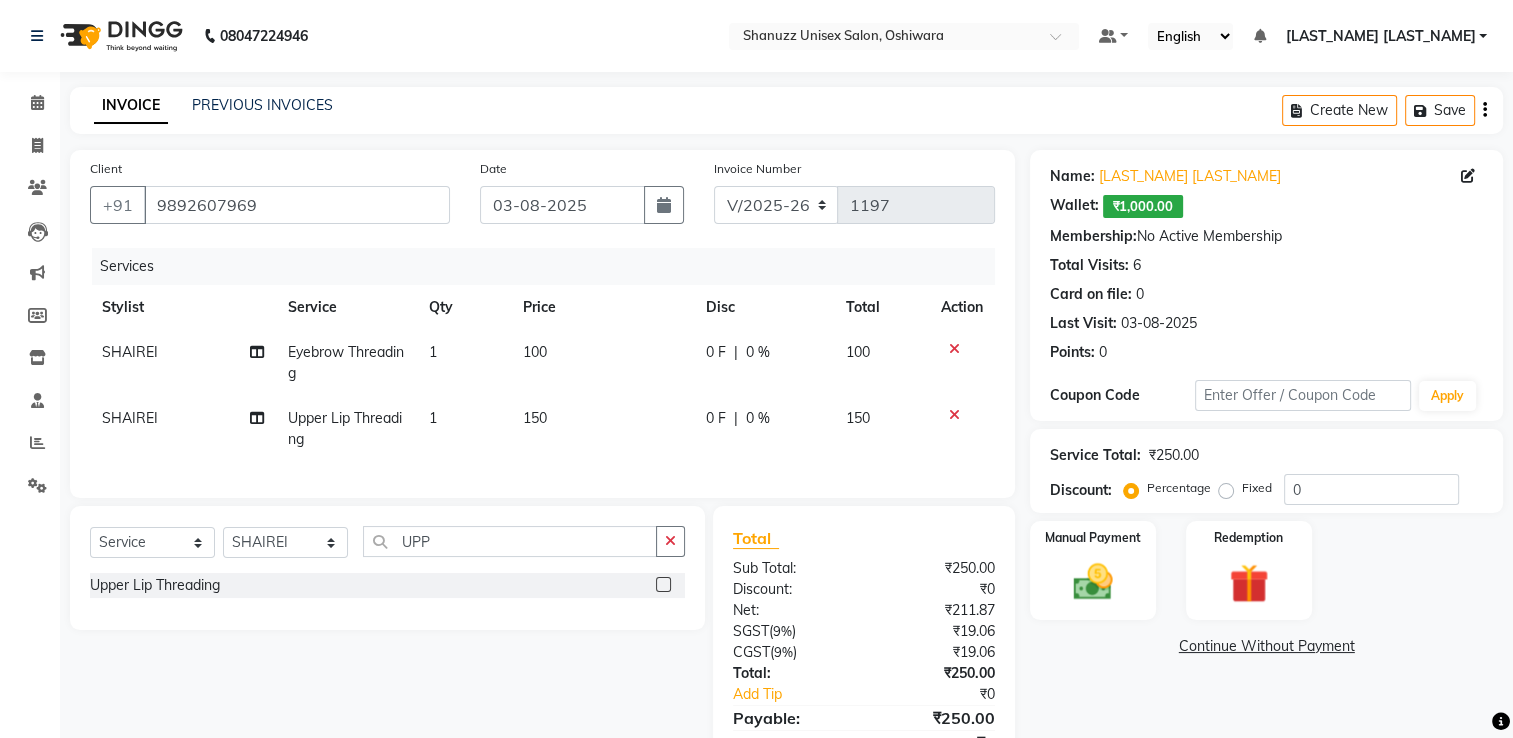 click on "150" 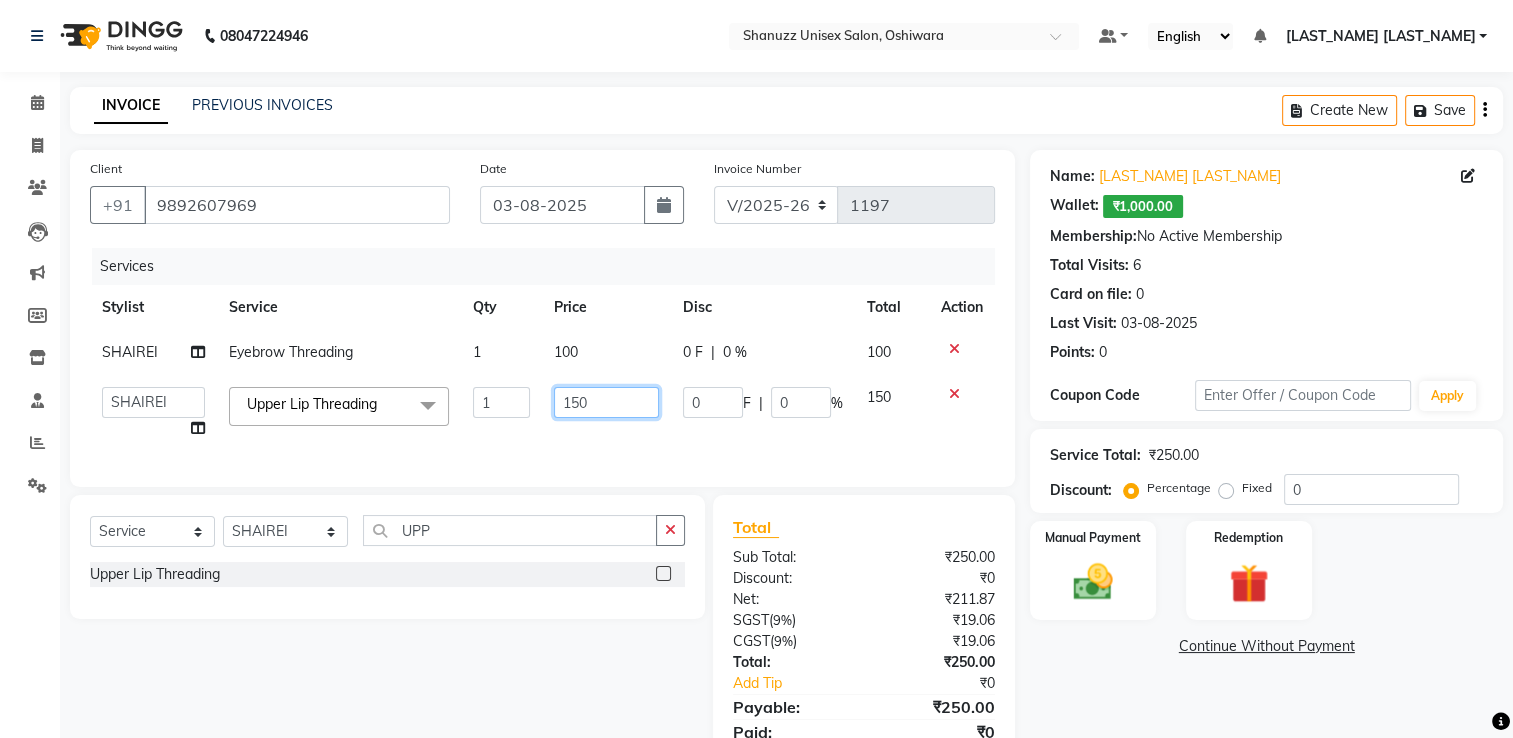 click on "150" 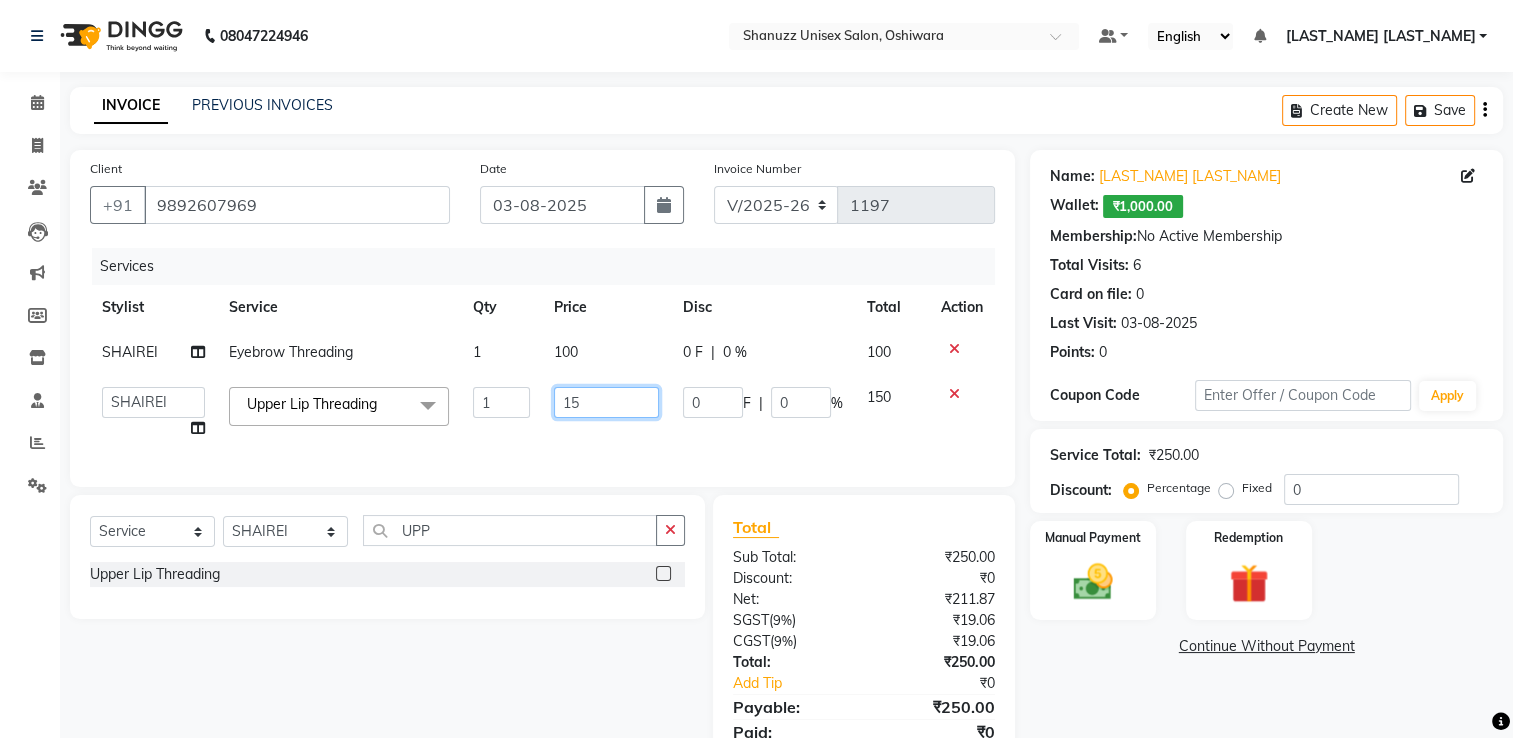 type on "1" 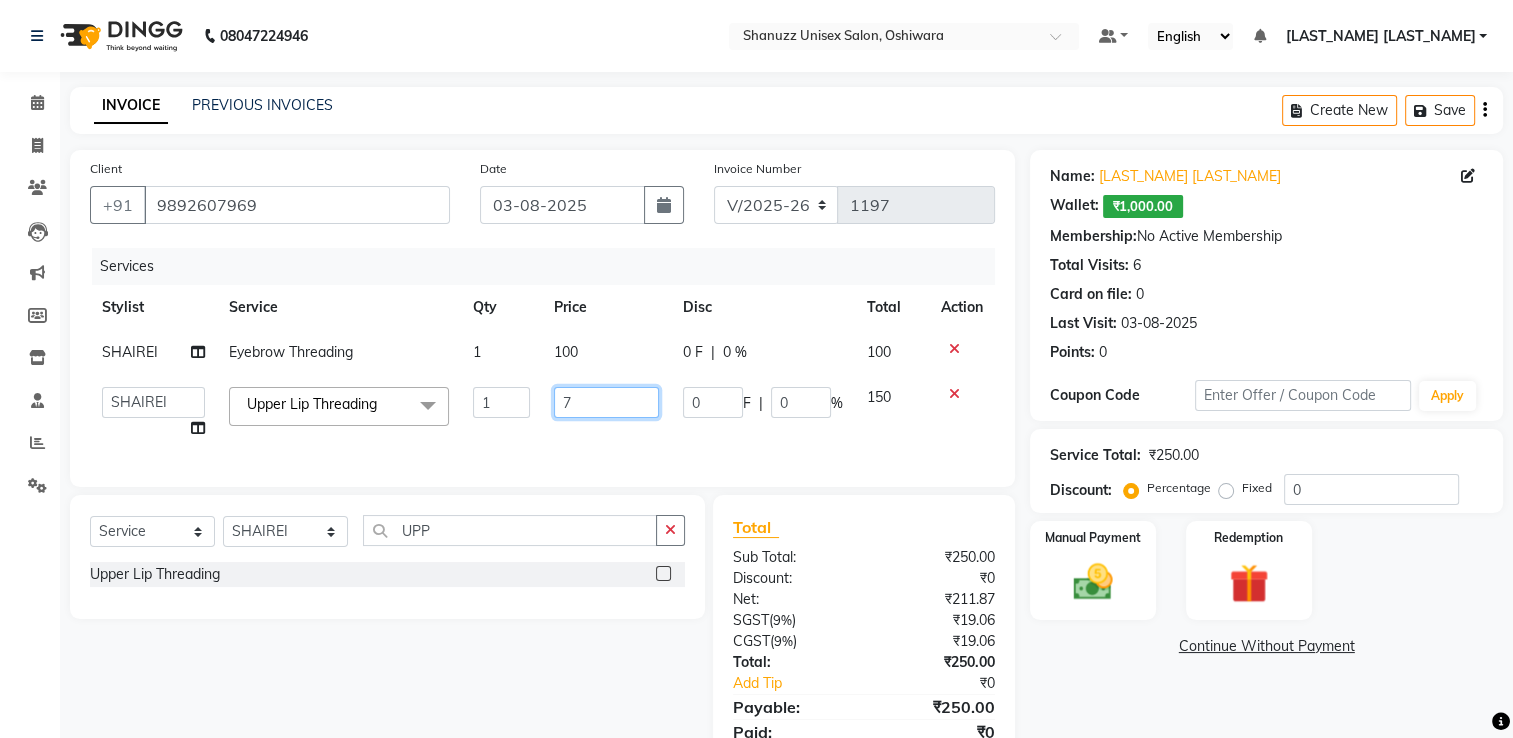 type on "70" 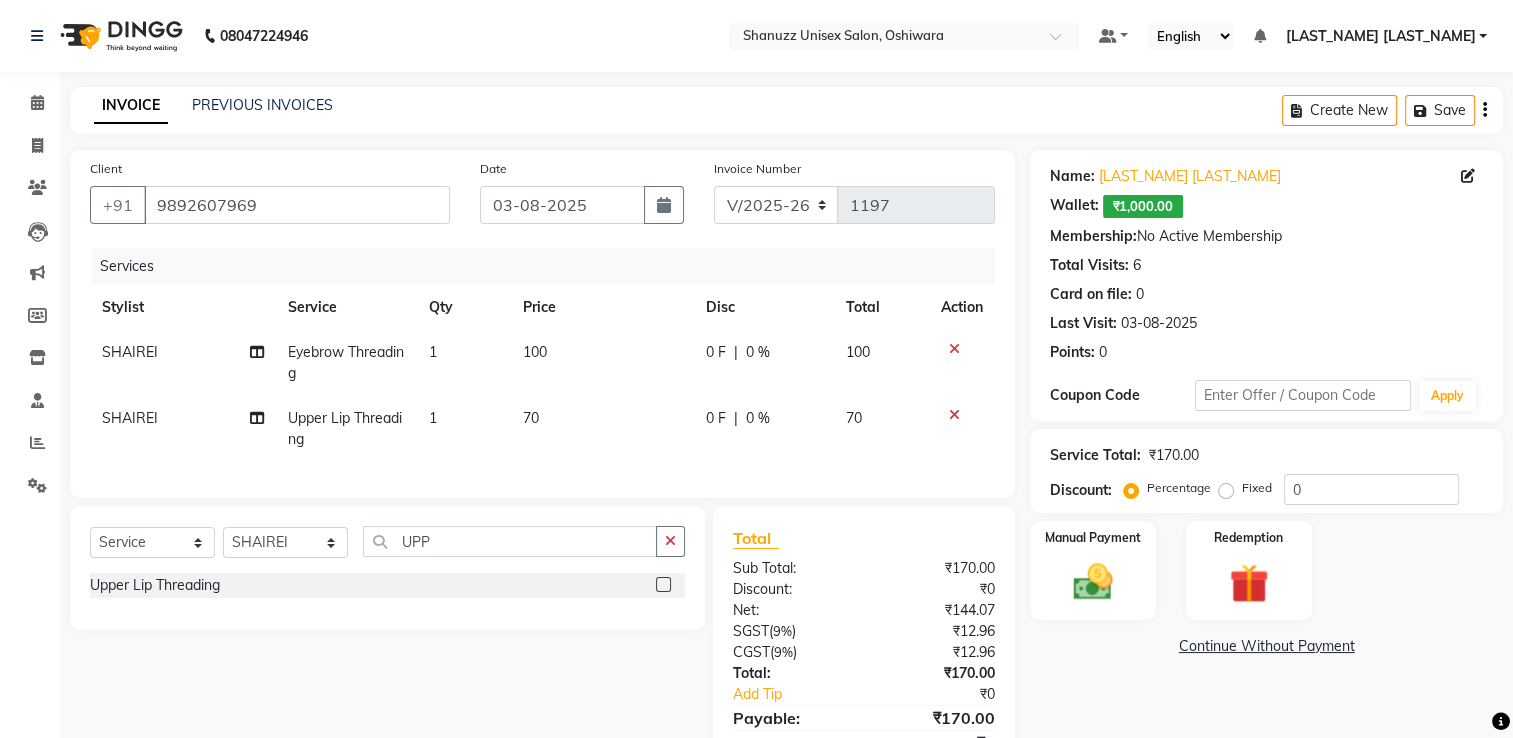click on "Continue Without Payment" 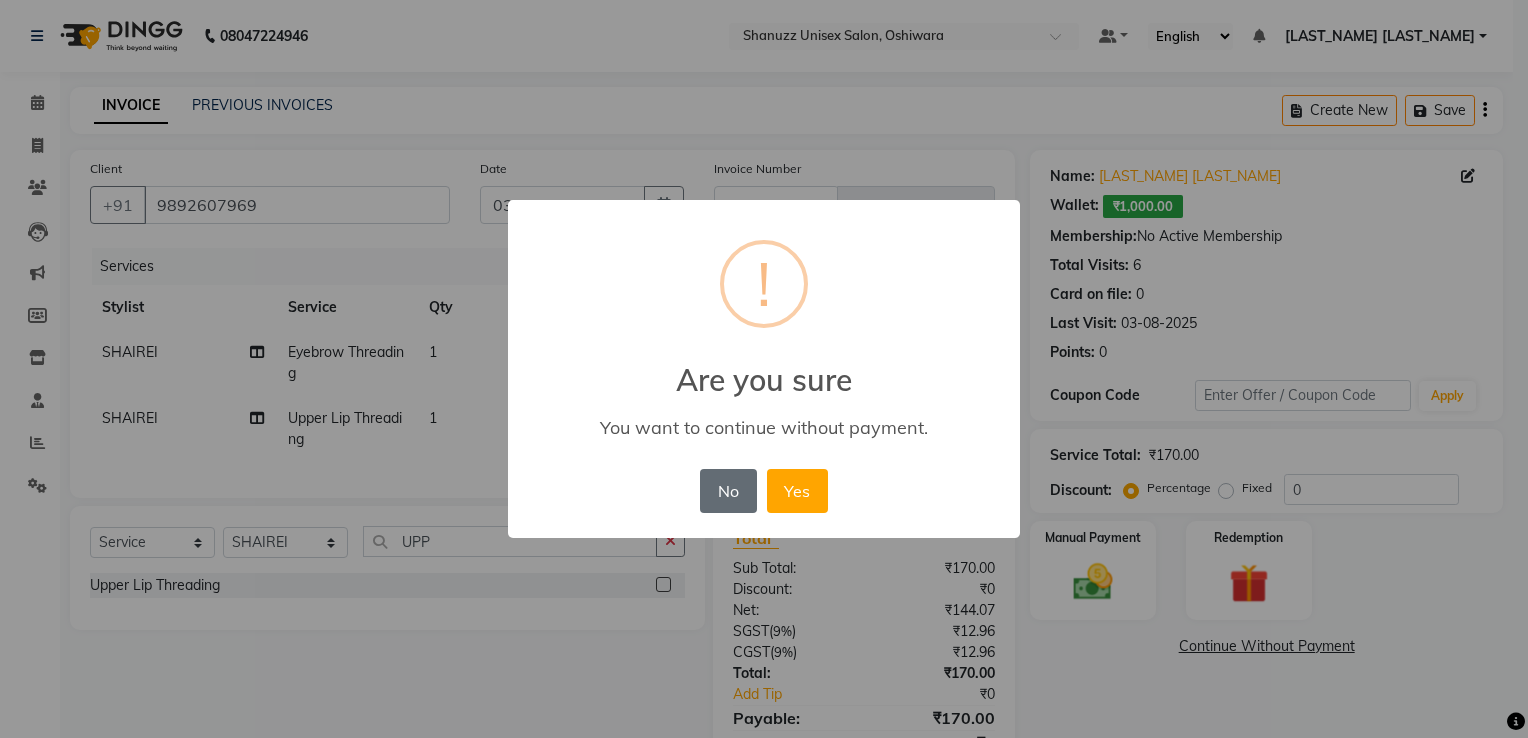 click on "No" at bounding box center (728, 491) 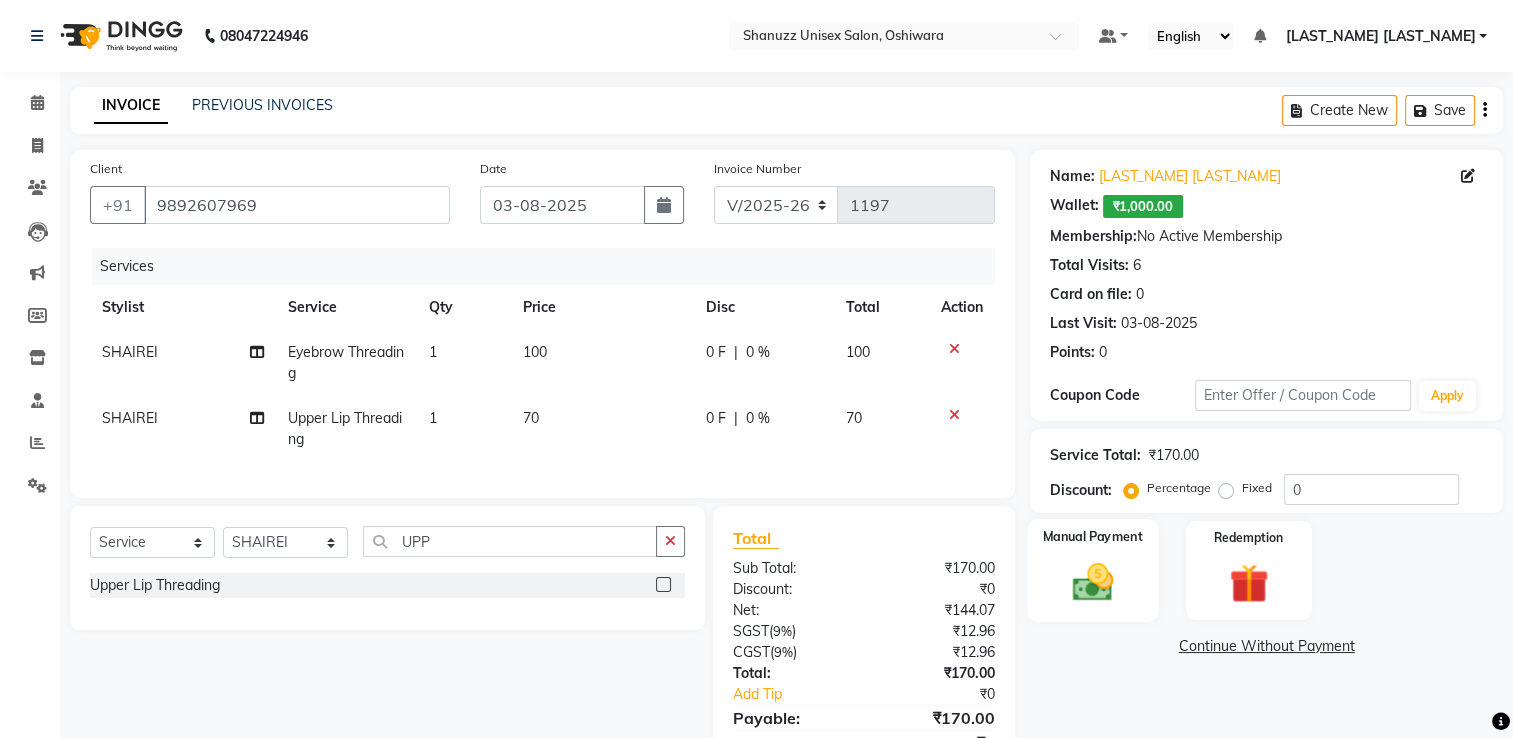 click on "Manual Payment" 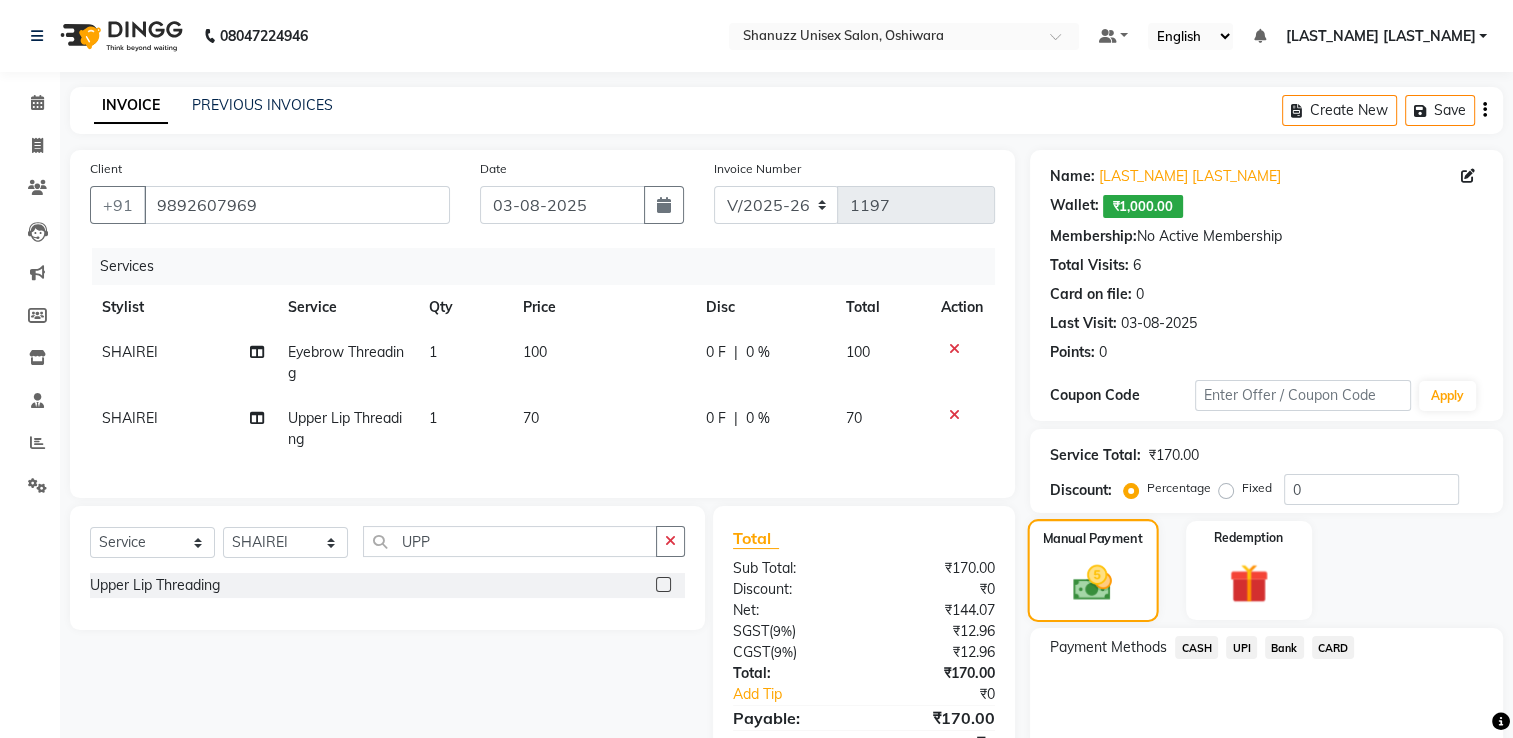 scroll, scrollTop: 107, scrollLeft: 0, axis: vertical 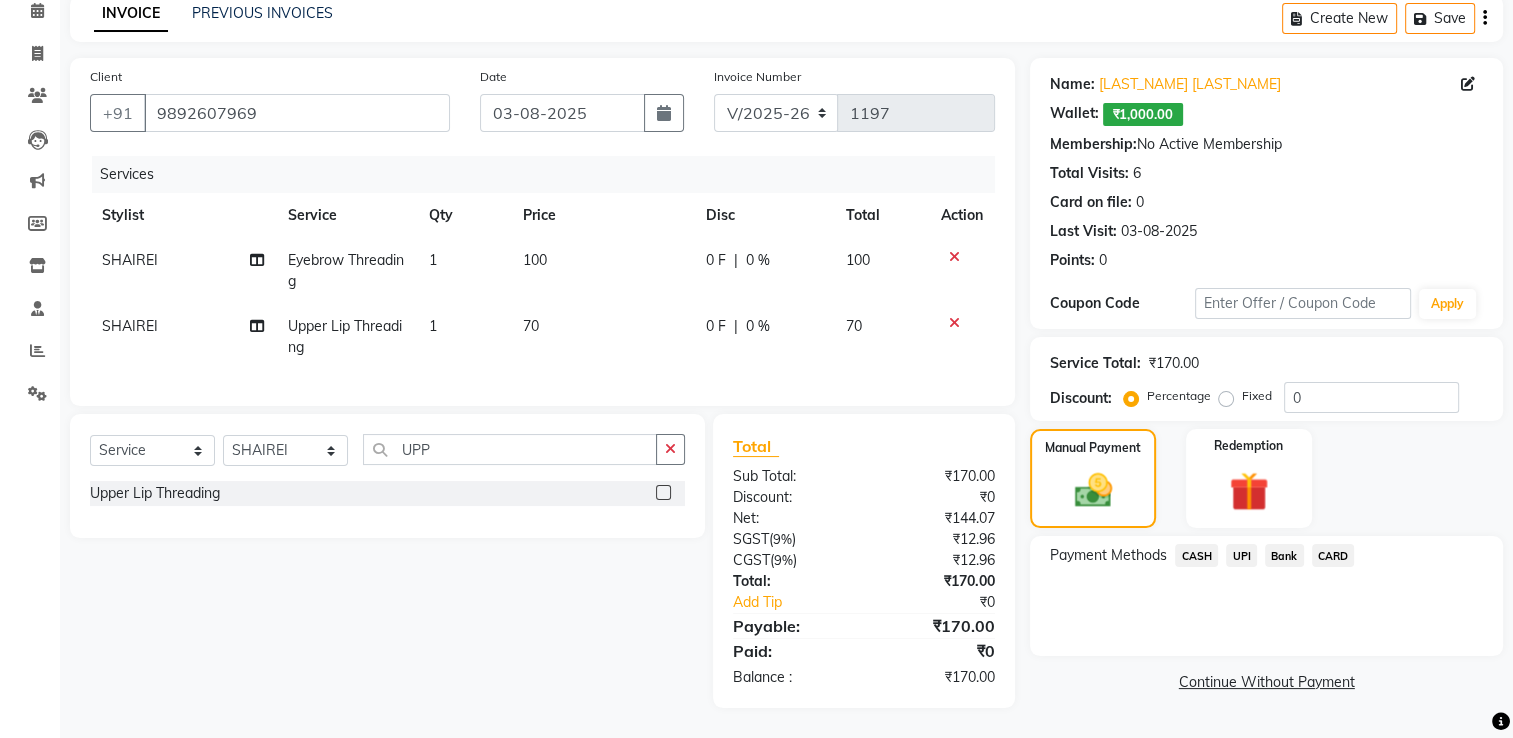click on "UPI" 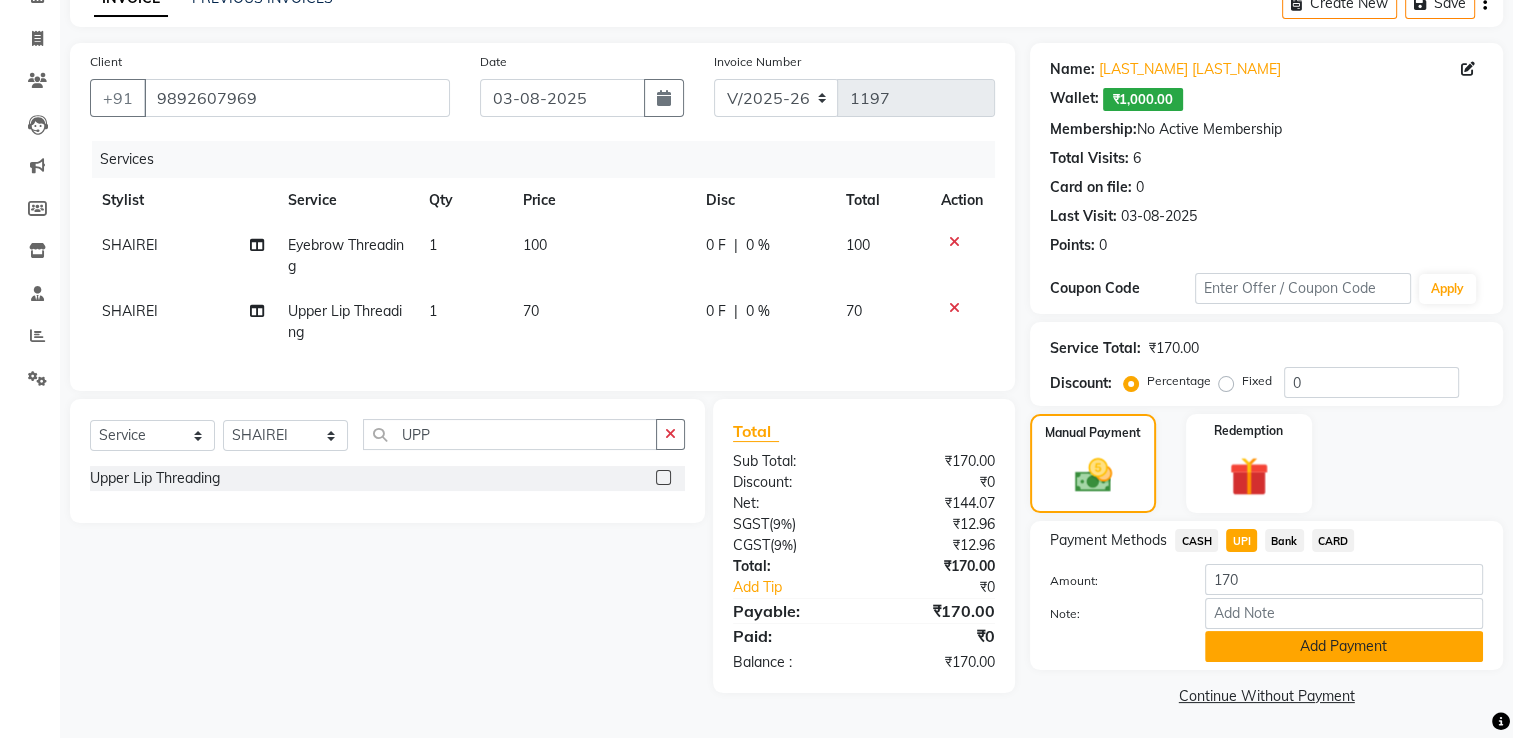 click on "Add Payment" 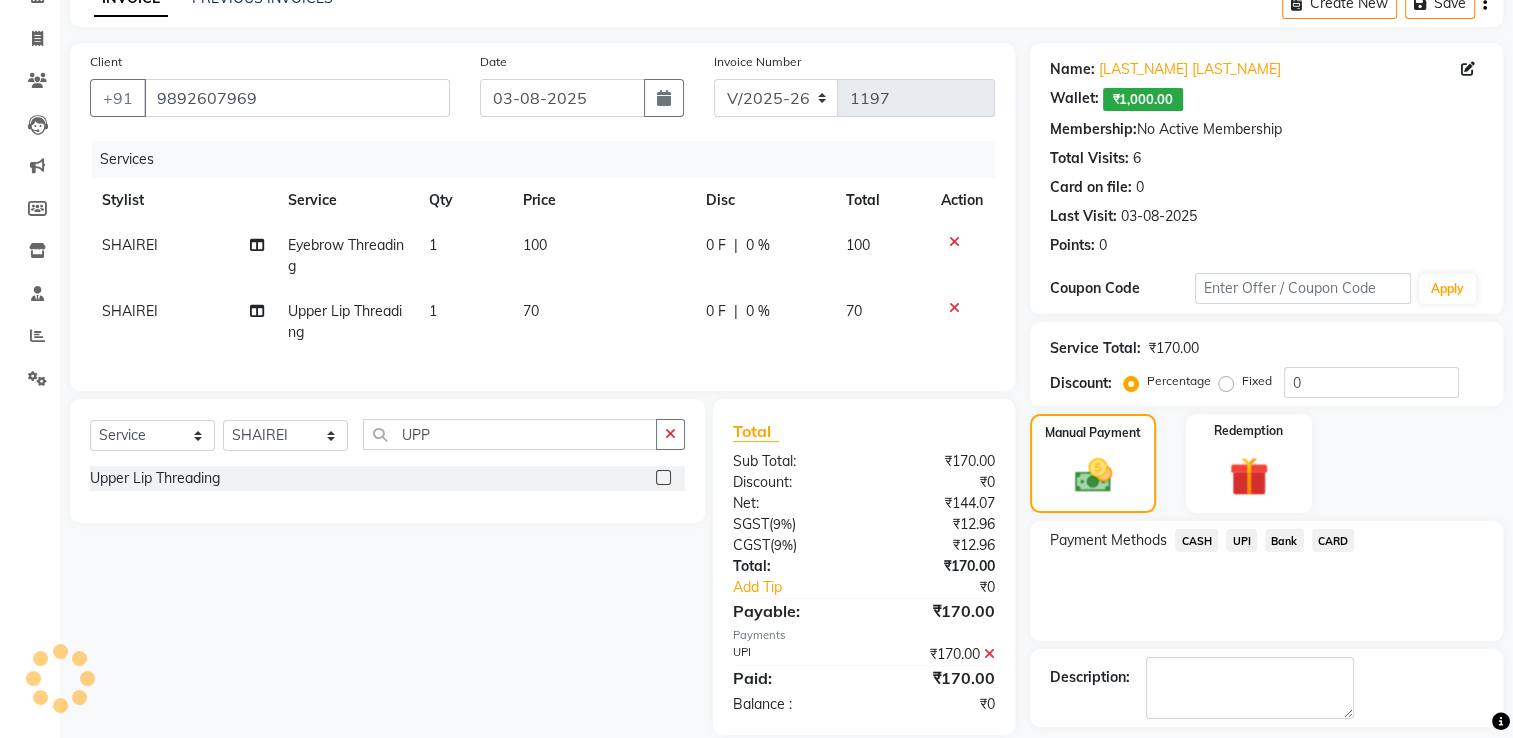 scroll, scrollTop: 192, scrollLeft: 0, axis: vertical 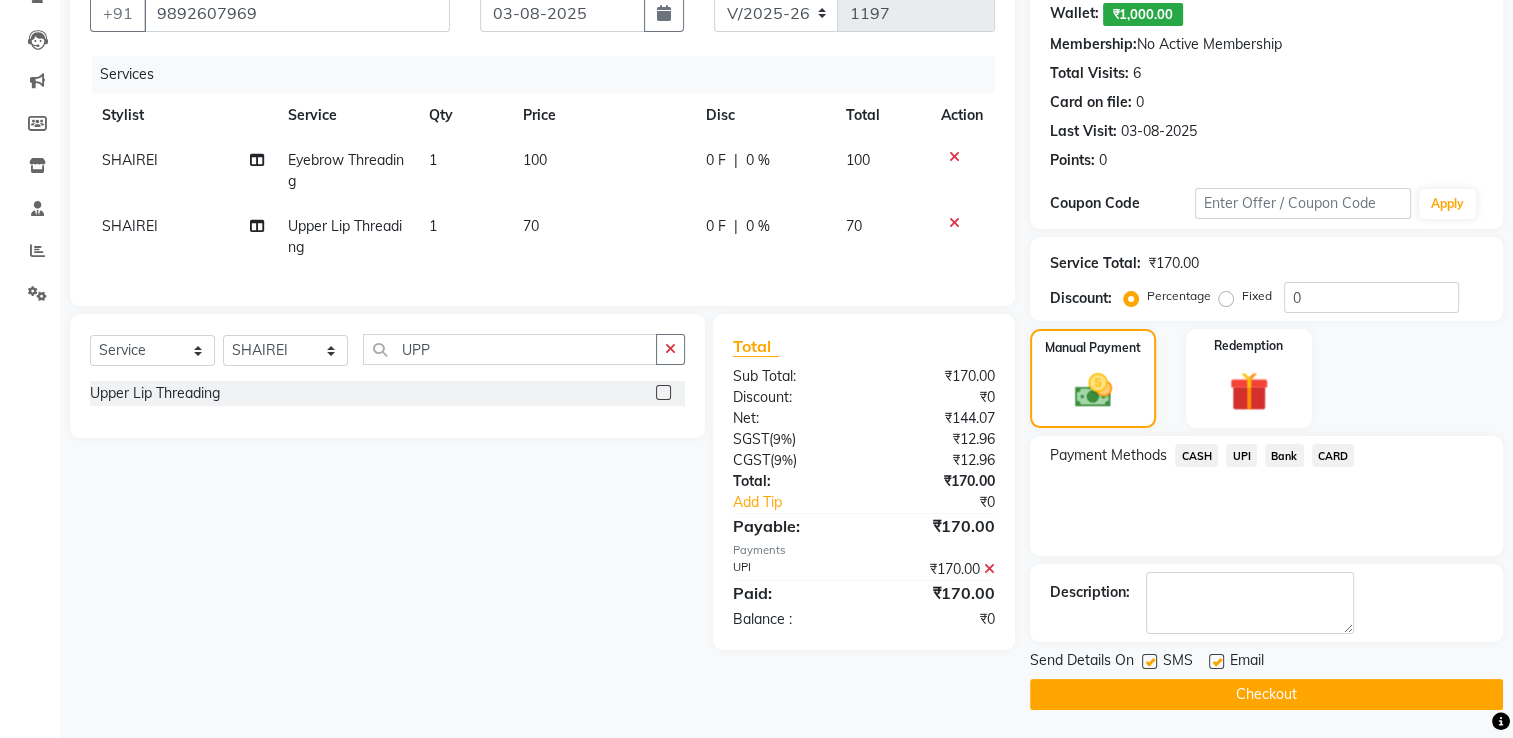 click 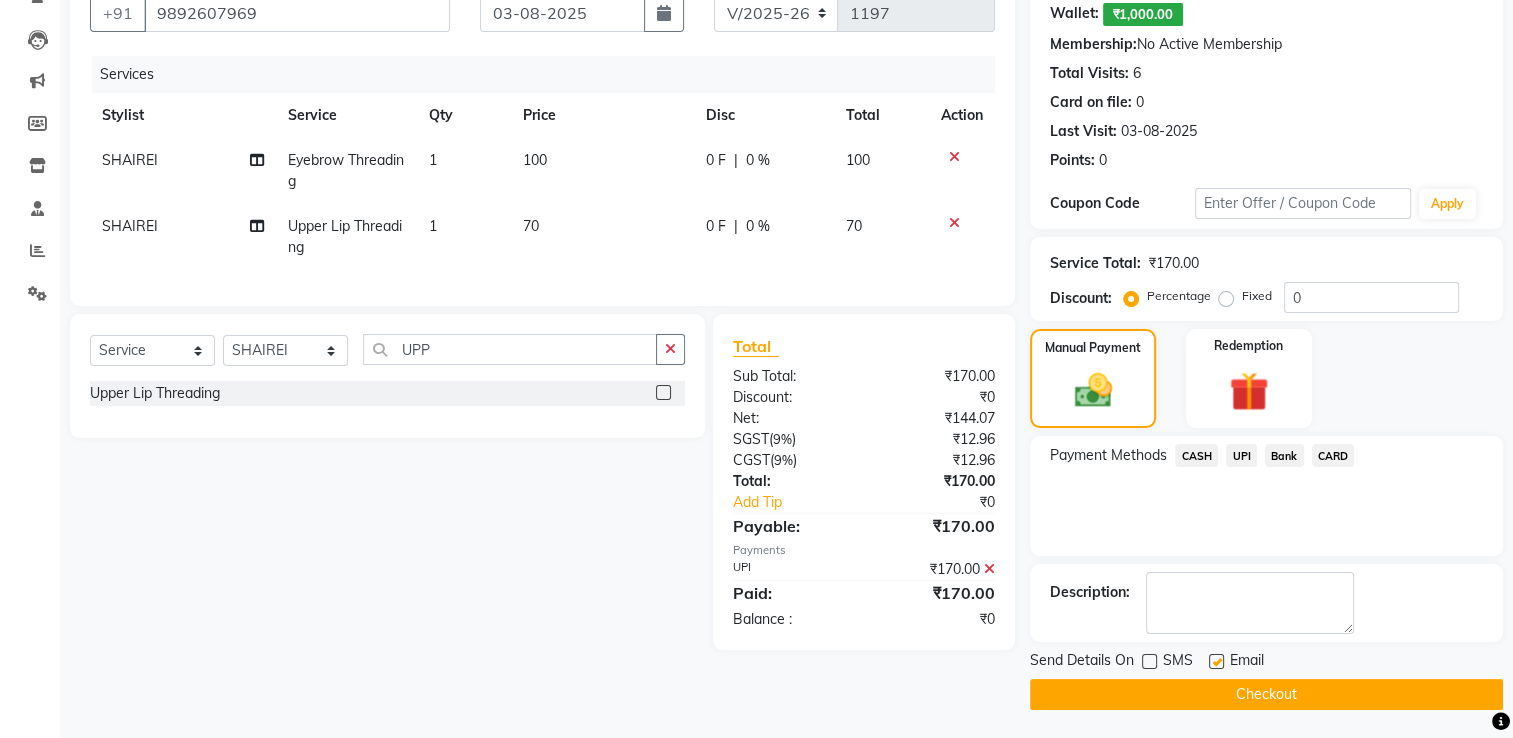 click on "Checkout" 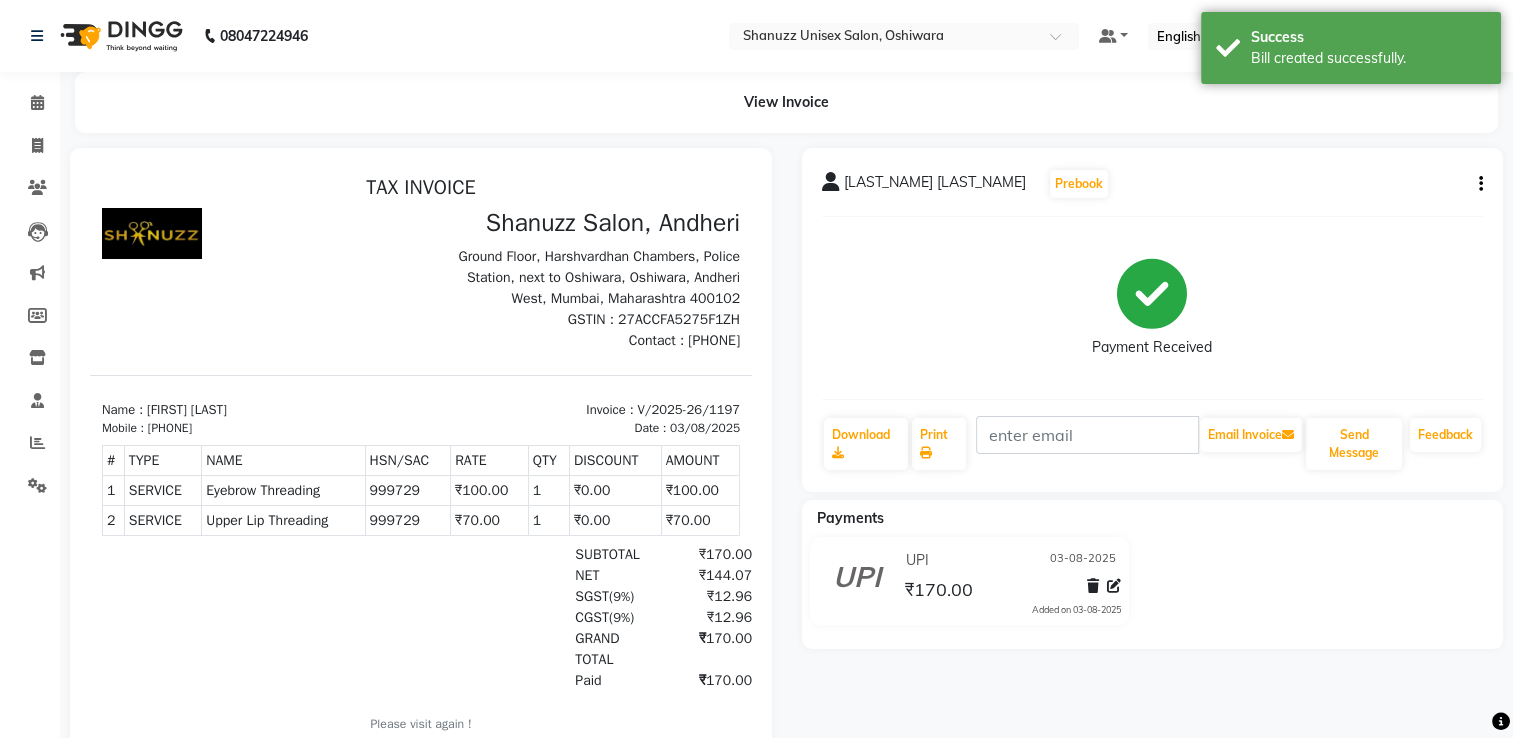 scroll, scrollTop: 0, scrollLeft: 0, axis: both 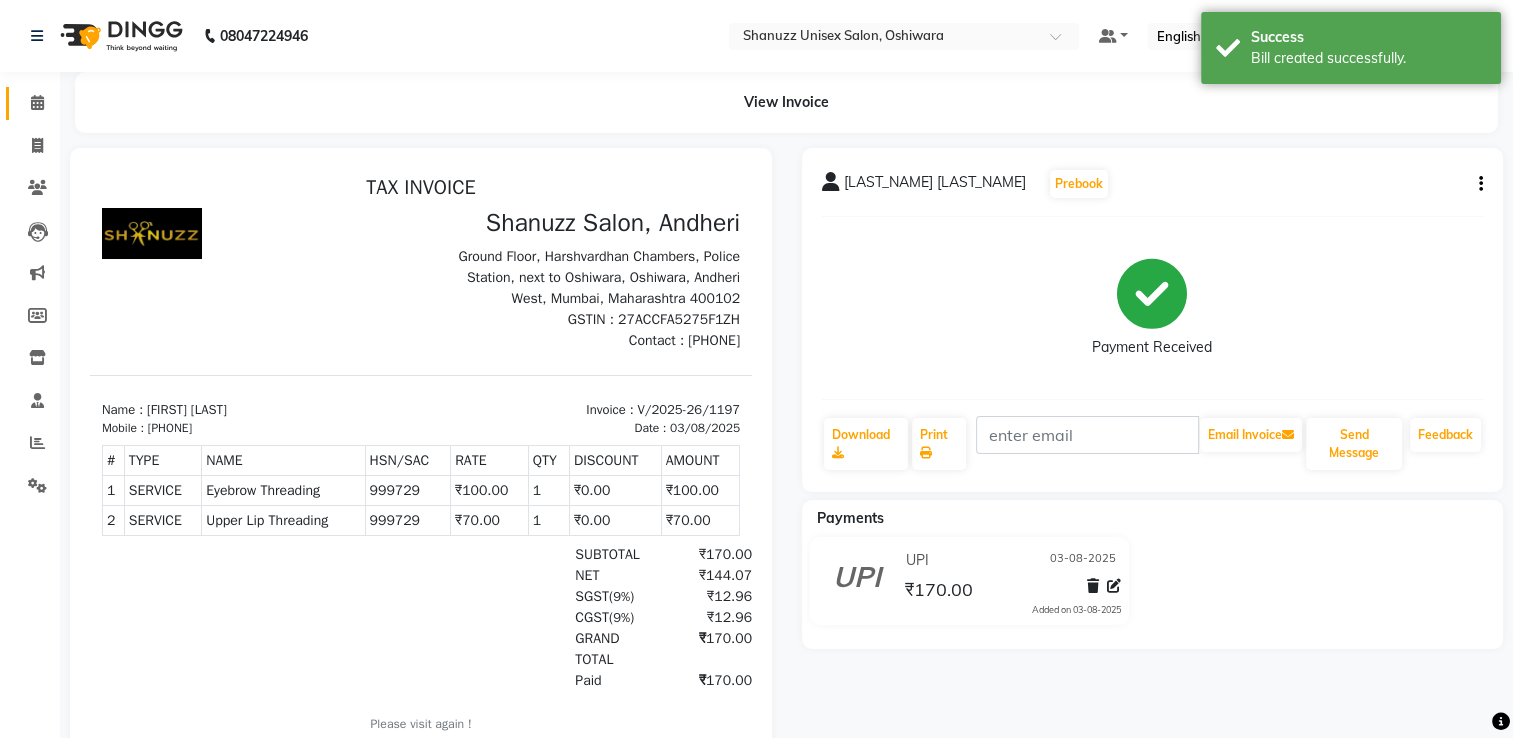 click on "Calendar" 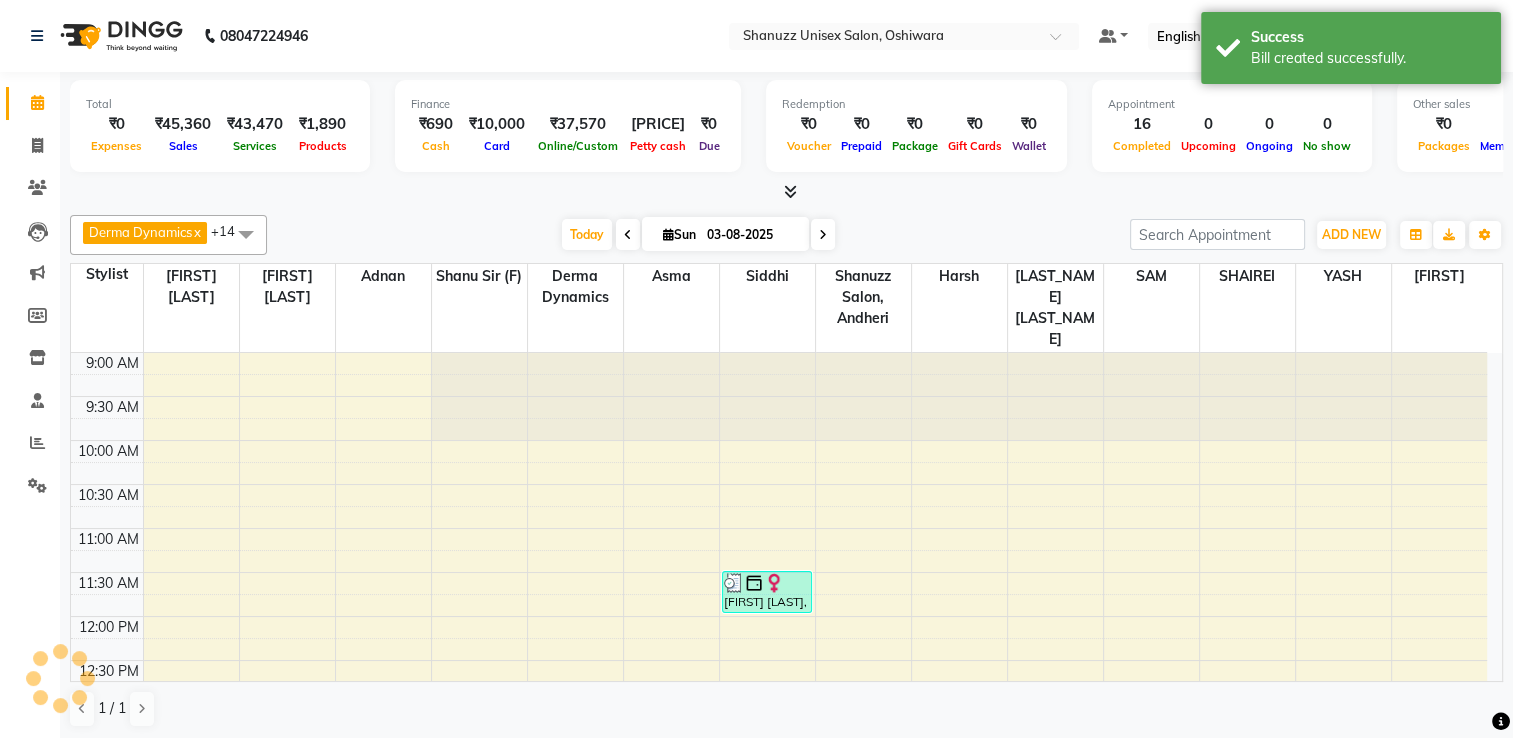 scroll, scrollTop: 0, scrollLeft: 0, axis: both 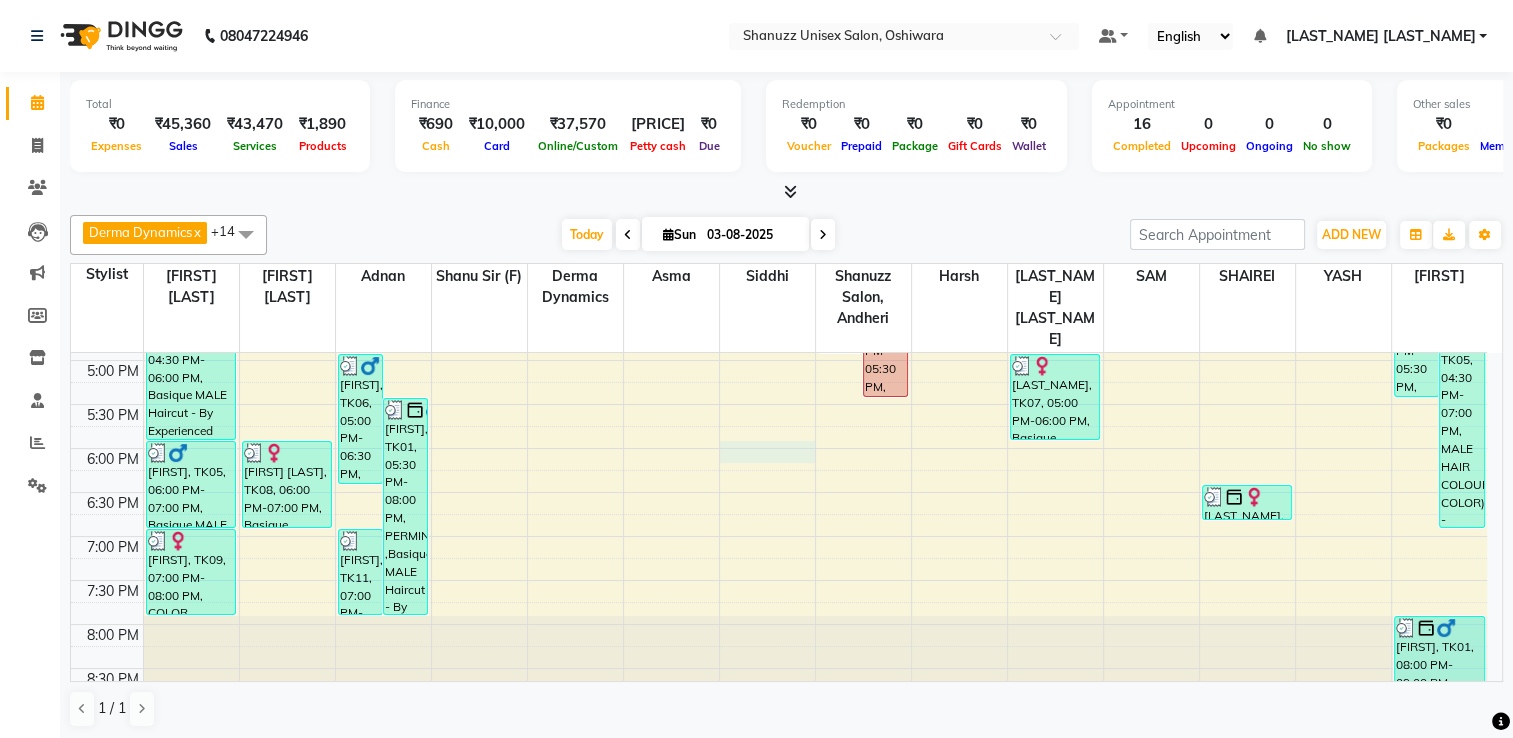 click on "9:00 AM 9:30 AM 10:00 AM 10:30 AM 11:00 AM 11:30 AM 12:00 PM 12:30 PM 1:00 PM 1:30 PM 2:00 PM 2:30 PM 3:00 PM 3:30 PM 4:00 PM 4:30 PM 5:00 PM 5:30 PM 6:00 PM 6:30 PM 7:00 PM 7:30 PM 8:00 PM 8:30 PM     ARUN, TK04, 04:30 PM-06:00 PM, Basique MALE Haircut - By Experienced Hairdresser (3+ Years of Experience),SHAVE / BEARD TRIM - By Experienced Hairdresser (3+ Years of Experience)     AAQAIB, TK05, 06:00 PM-07:00 PM, Basique MALE Haircut - By Experienced Hairdresser (3+ Years of Experience)     PREETI TEVATIYA, TK09, 07:00 PM-08:00 PM, COLOR TOUCH-UP - Root Touch-up (upto 1-inch growth)     RUTU PATEL, TK08, 06:00 PM-07:00 PM, Basique FEMALE Haircut - By Seasoned Hairdresser (10+ Years of Experience)     SUMANT, TK06, 05:00 PM-06:30 PM, Basique MALE Haircut - By Experienced Hairdresser (3+ Years of Experience),SHAVE / BEARD TRIM - By Experienced Hairdresser (3+ Years of Experience)     PUNIT, TK01, 05:30 PM-08:00 PM, PERMING ,Basique MALE Haircut - By Seasoned Hairdresser (10+ Years of Experience)" at bounding box center [779, 184] 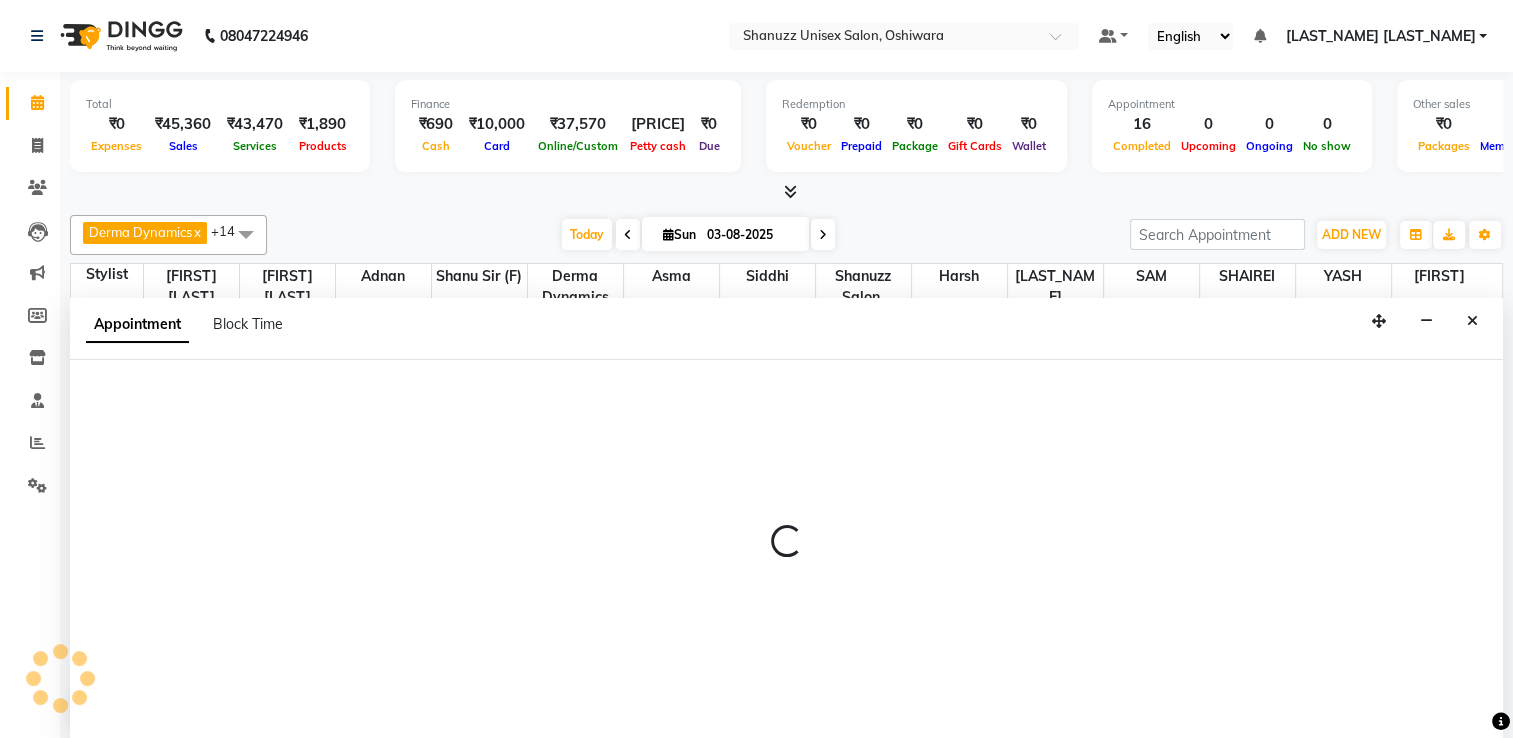 scroll, scrollTop: 0, scrollLeft: 0, axis: both 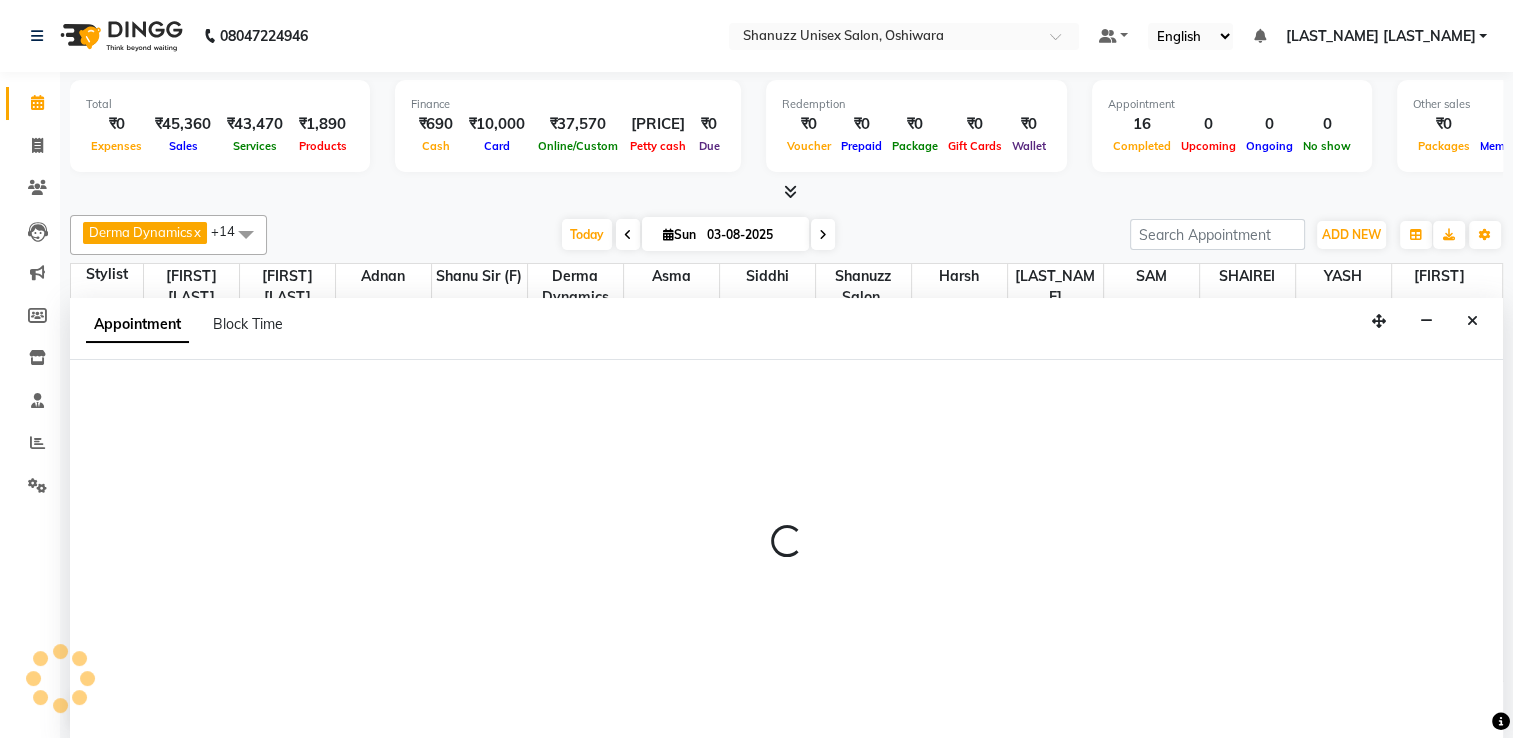 select on "61243" 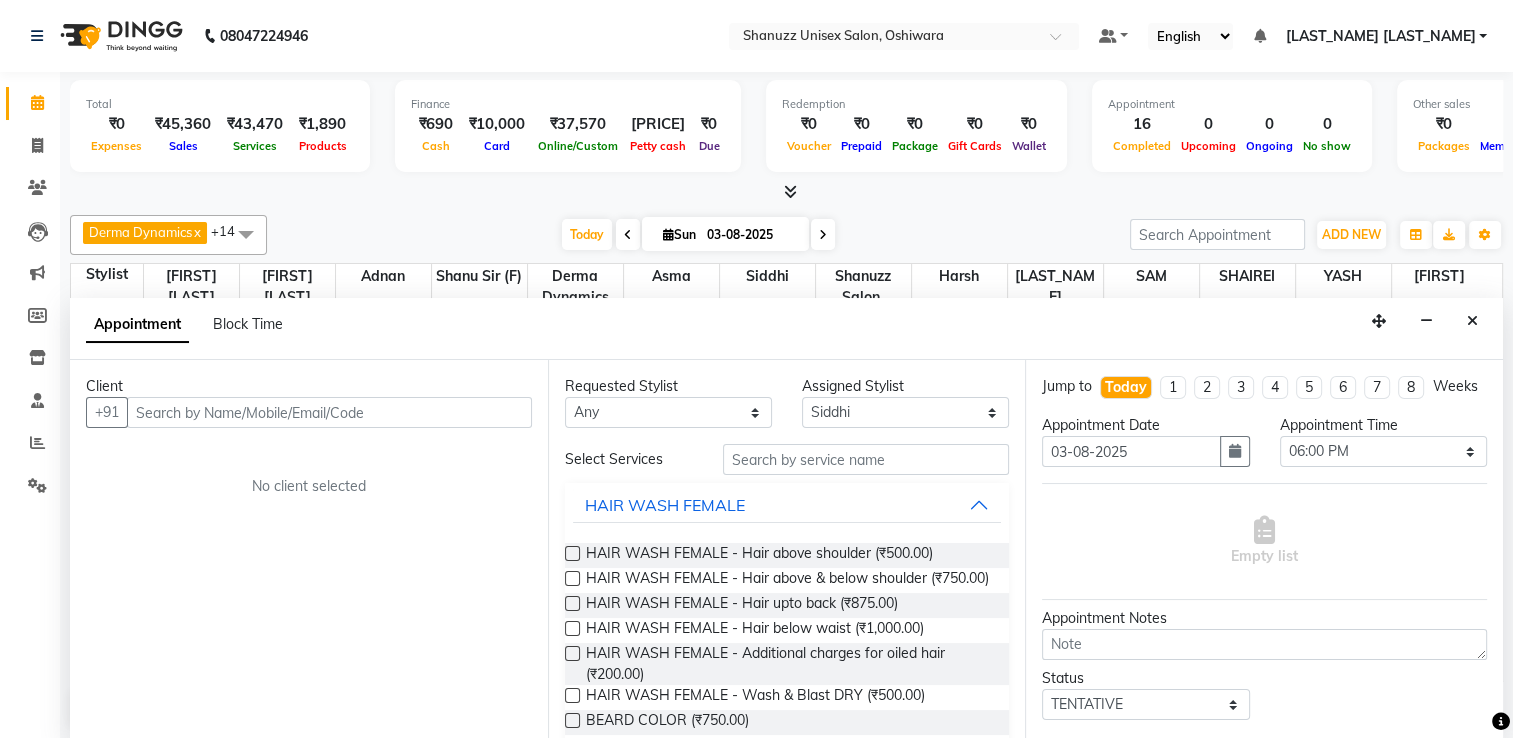 click at bounding box center [329, 412] 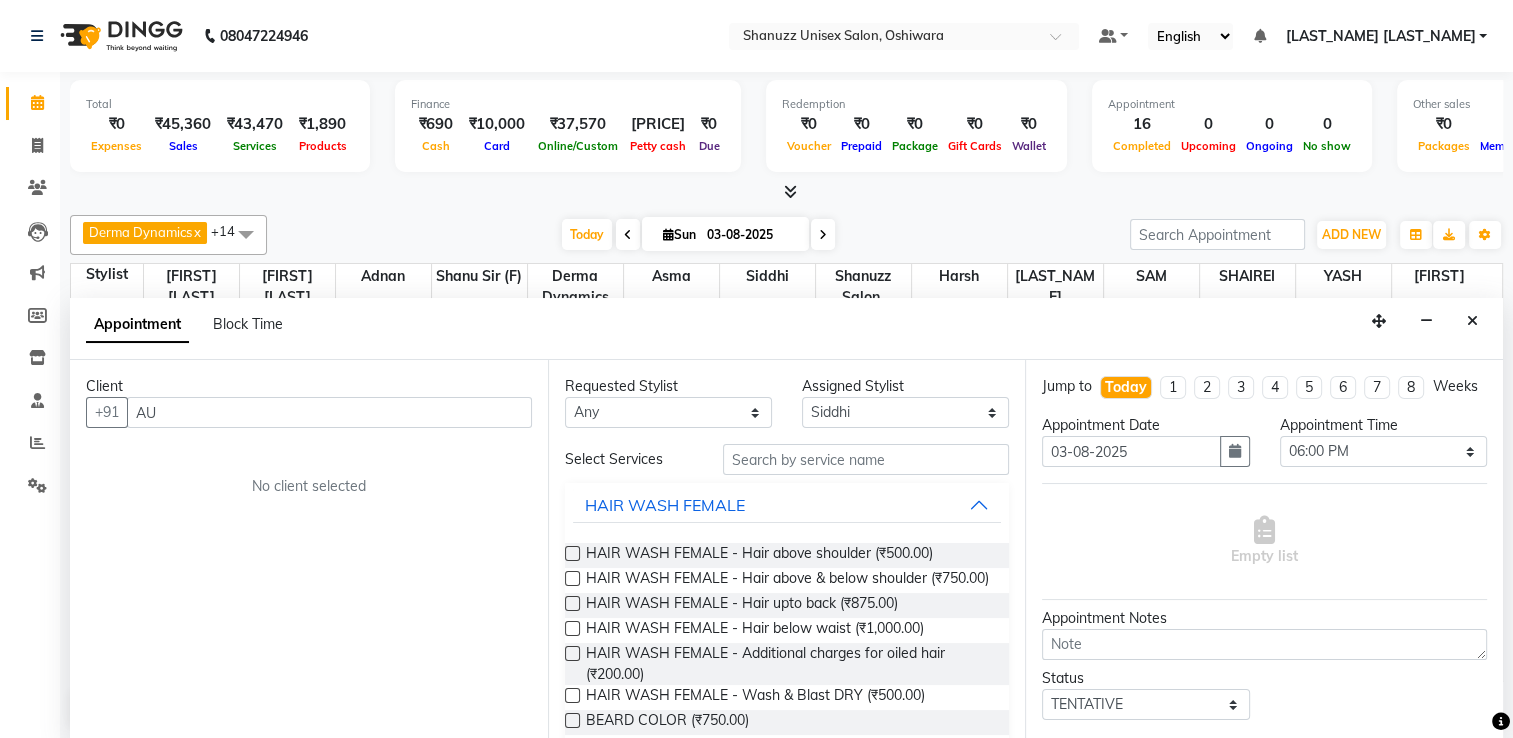 type on "A" 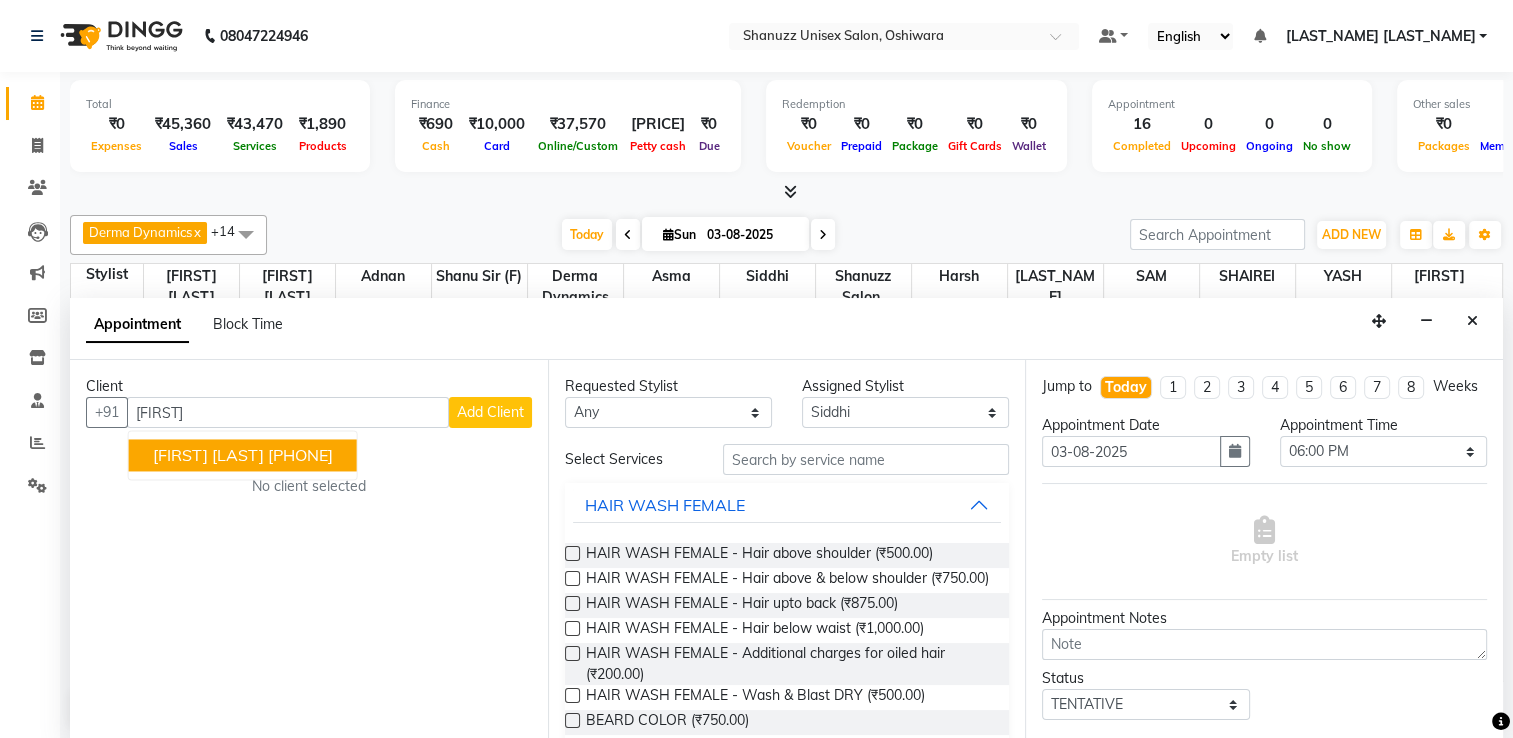 click on "Auranzeb shaikh  9930765822" at bounding box center (243, 455) 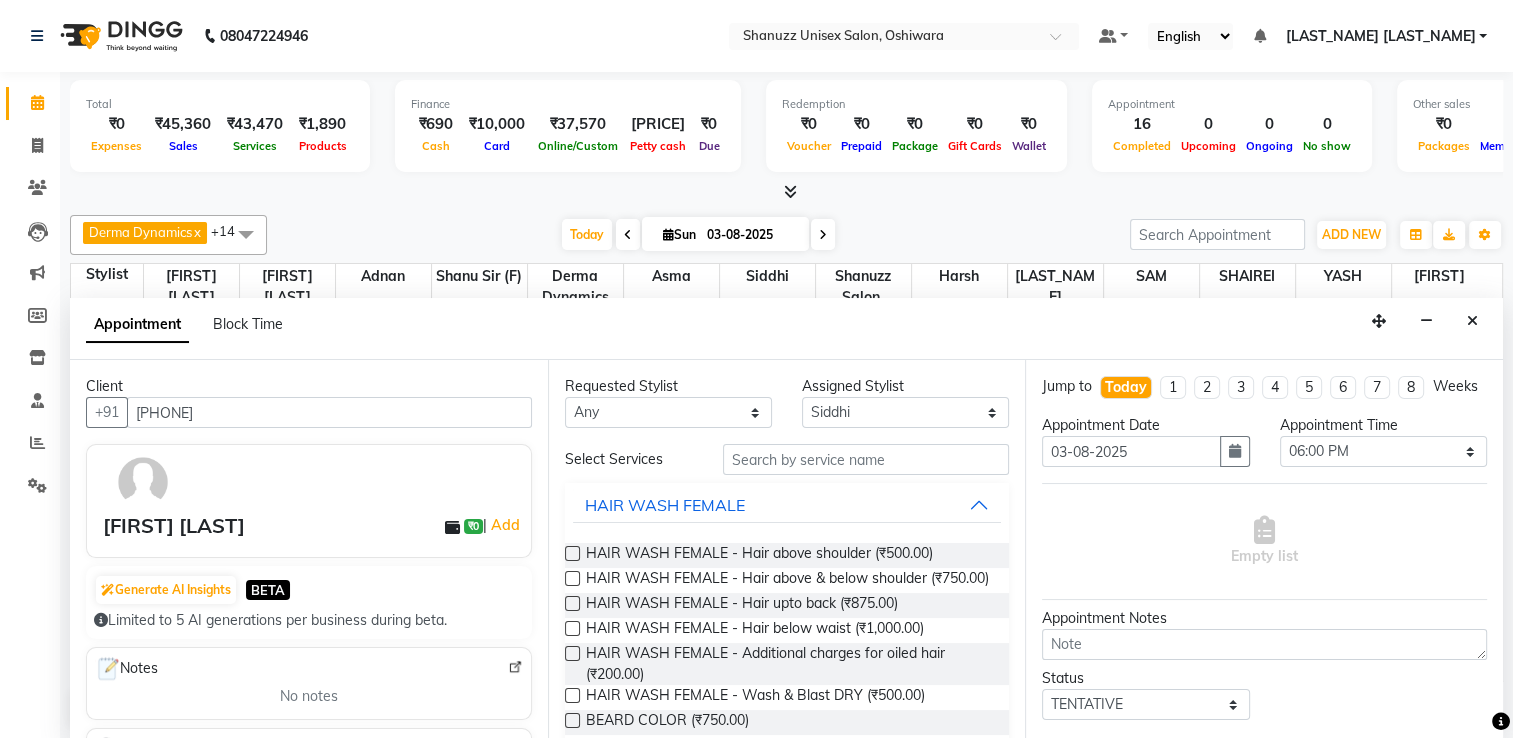 type on "9930765822" 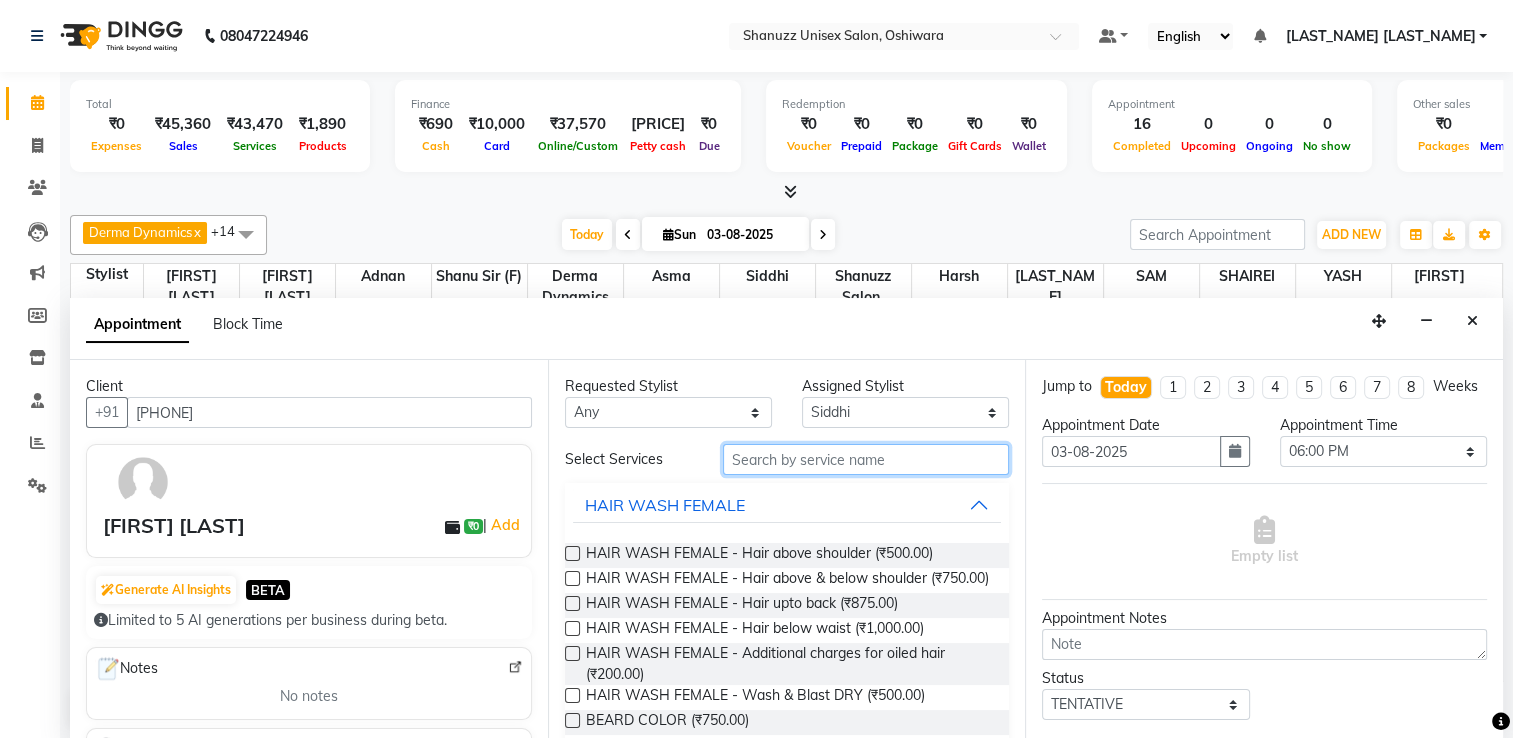 click at bounding box center (866, 459) 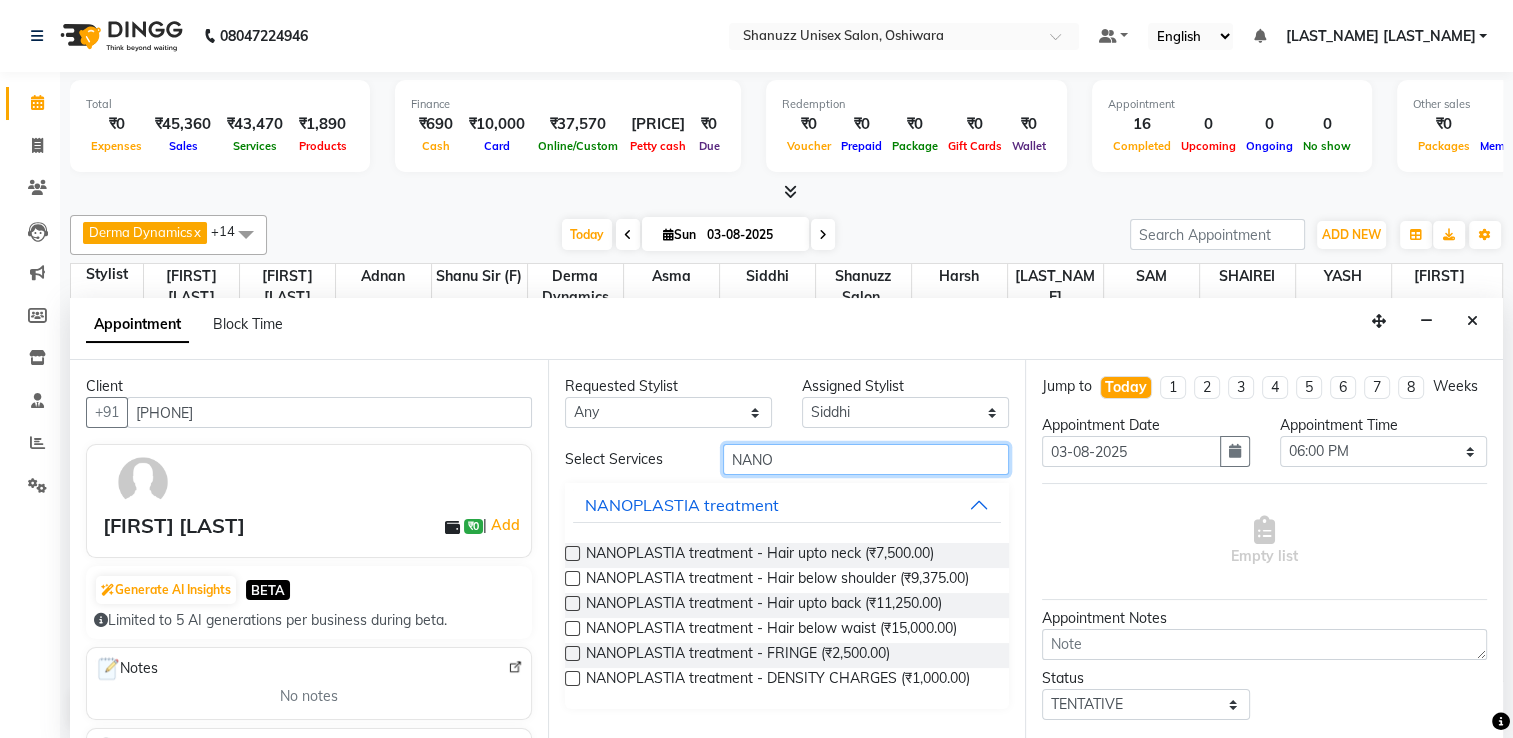 type on "NANO" 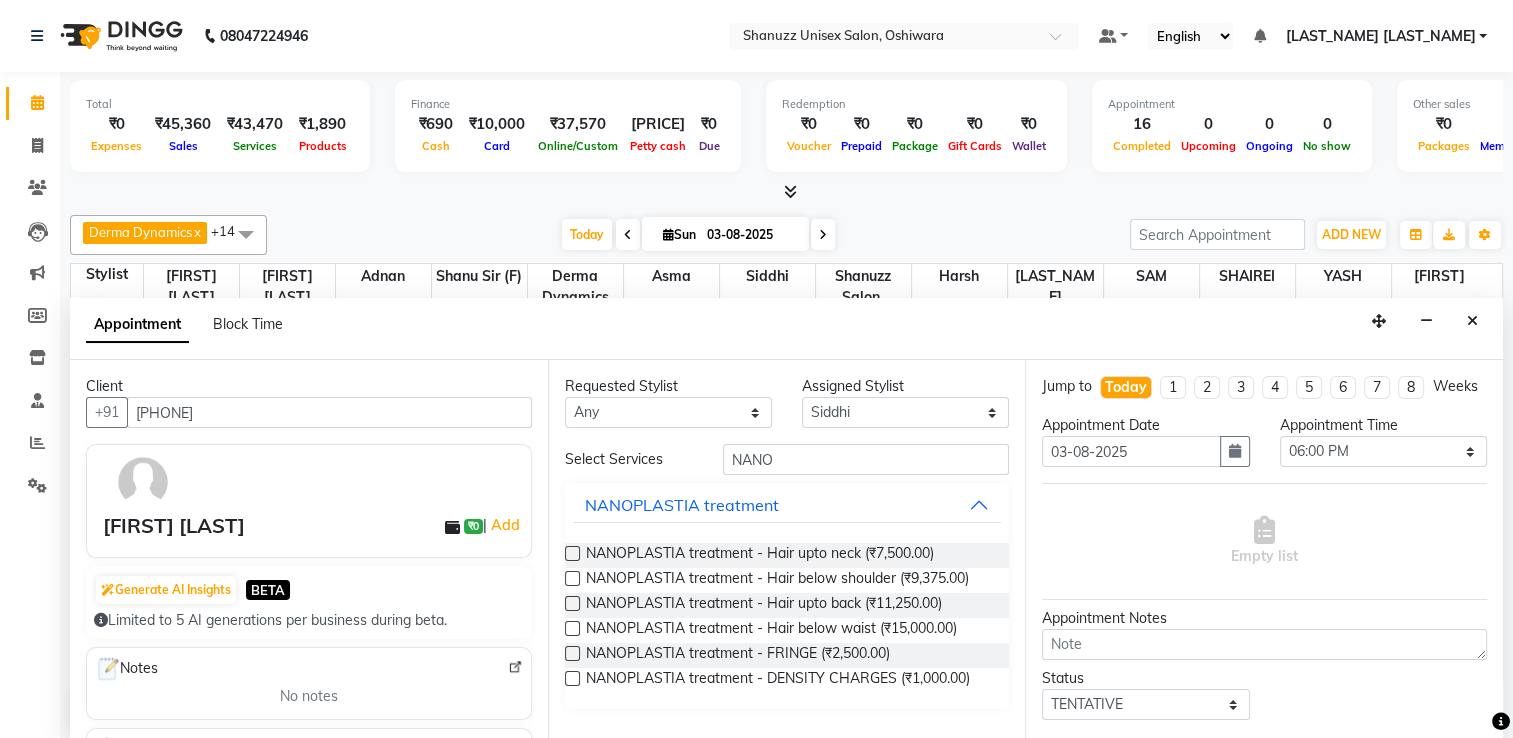 click at bounding box center [572, 553] 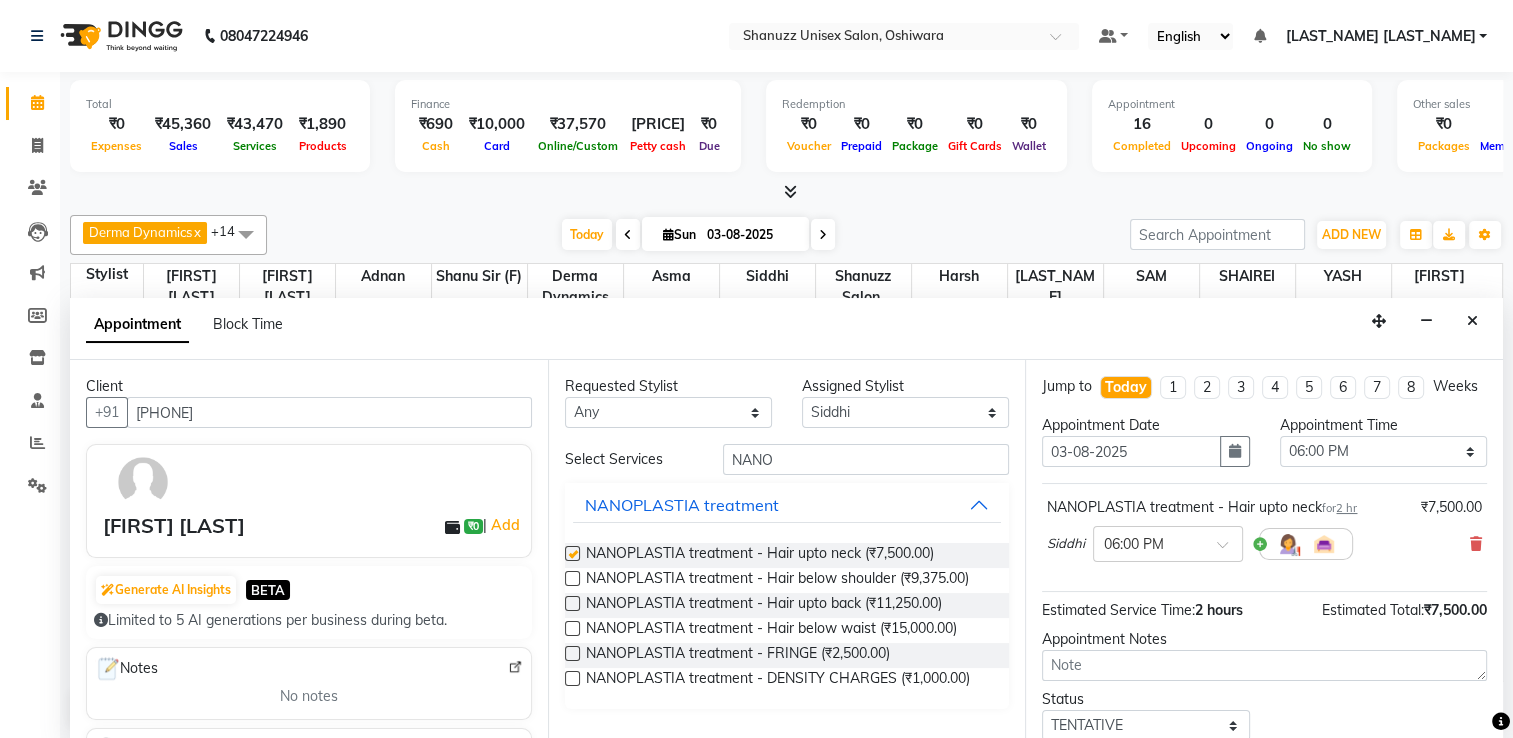checkbox on "false" 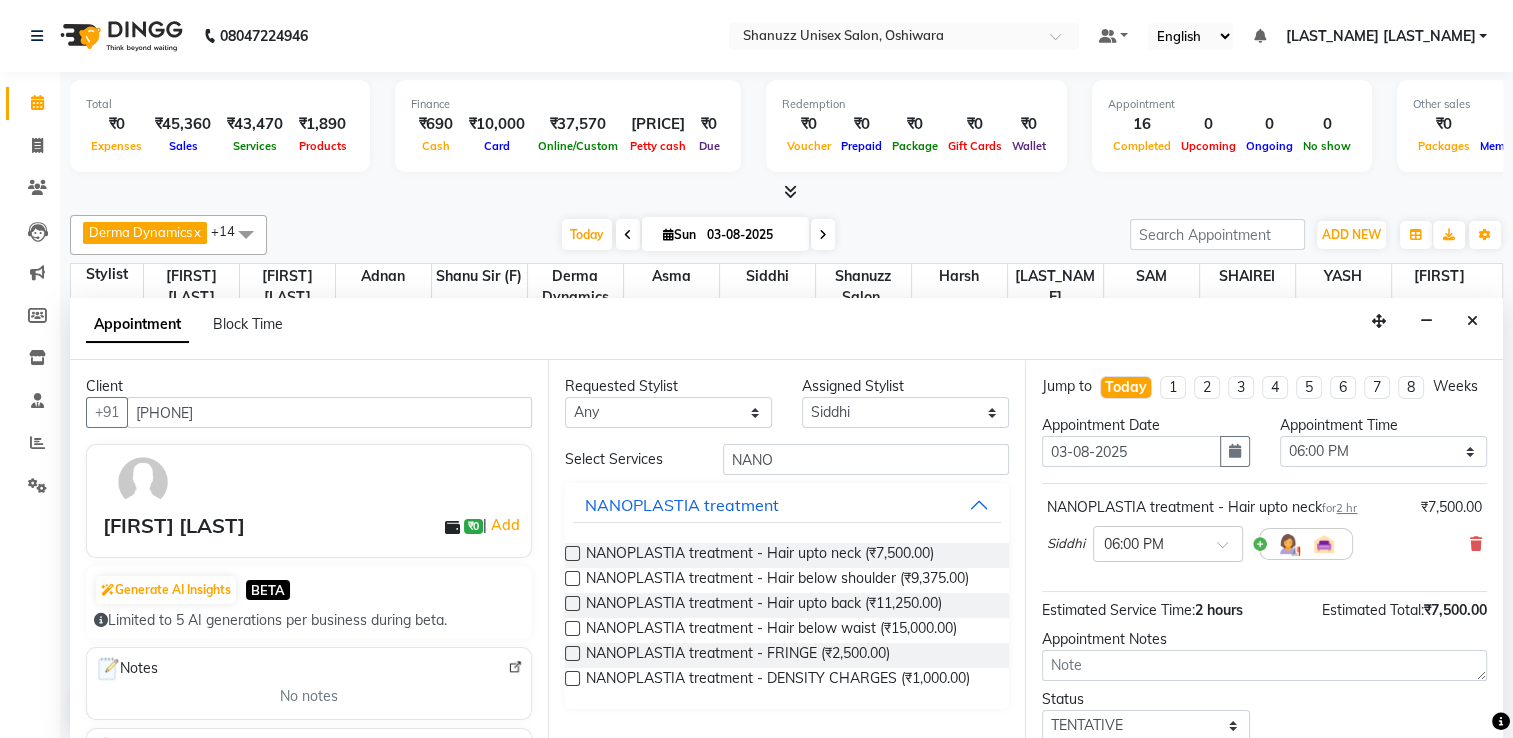 scroll, scrollTop: 144, scrollLeft: 0, axis: vertical 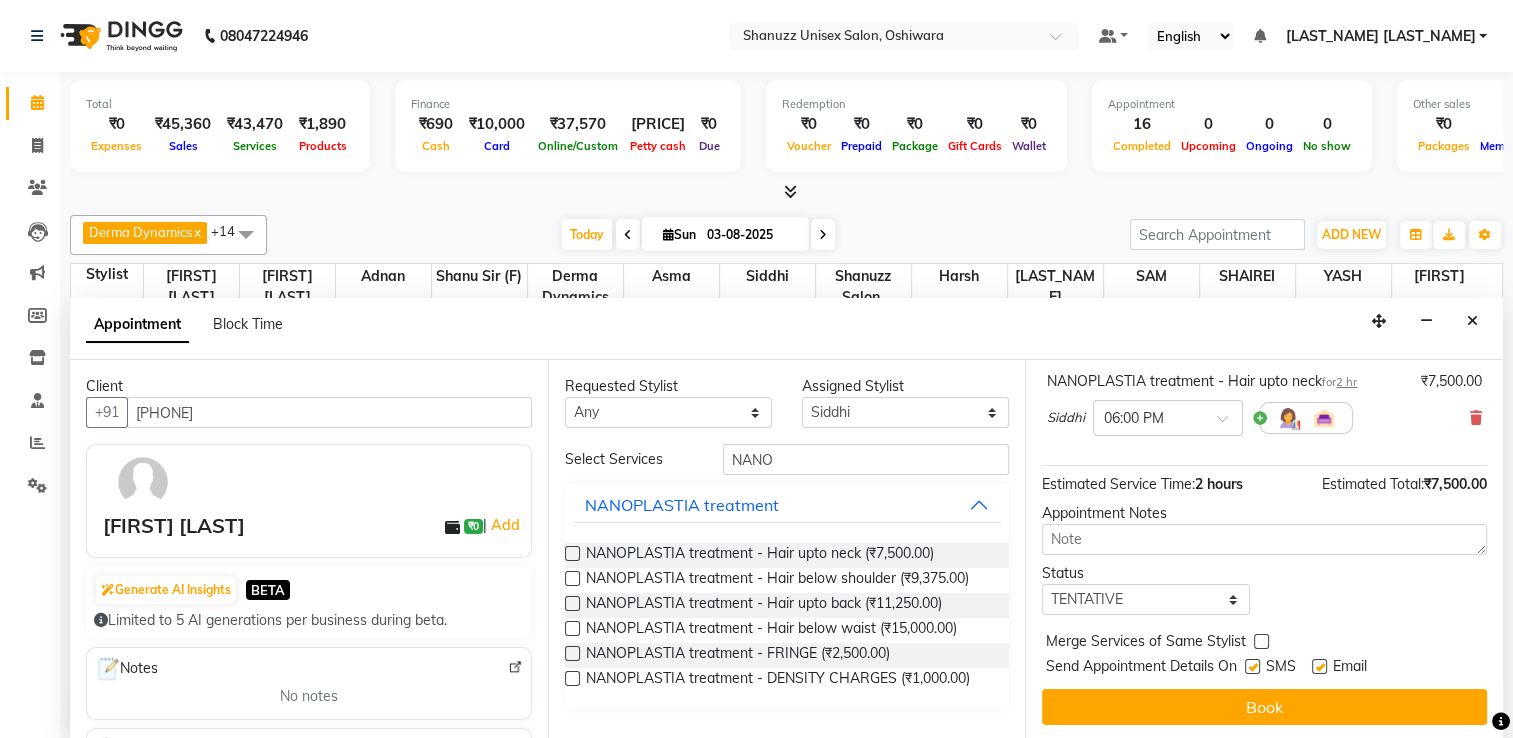click at bounding box center [1252, 666] 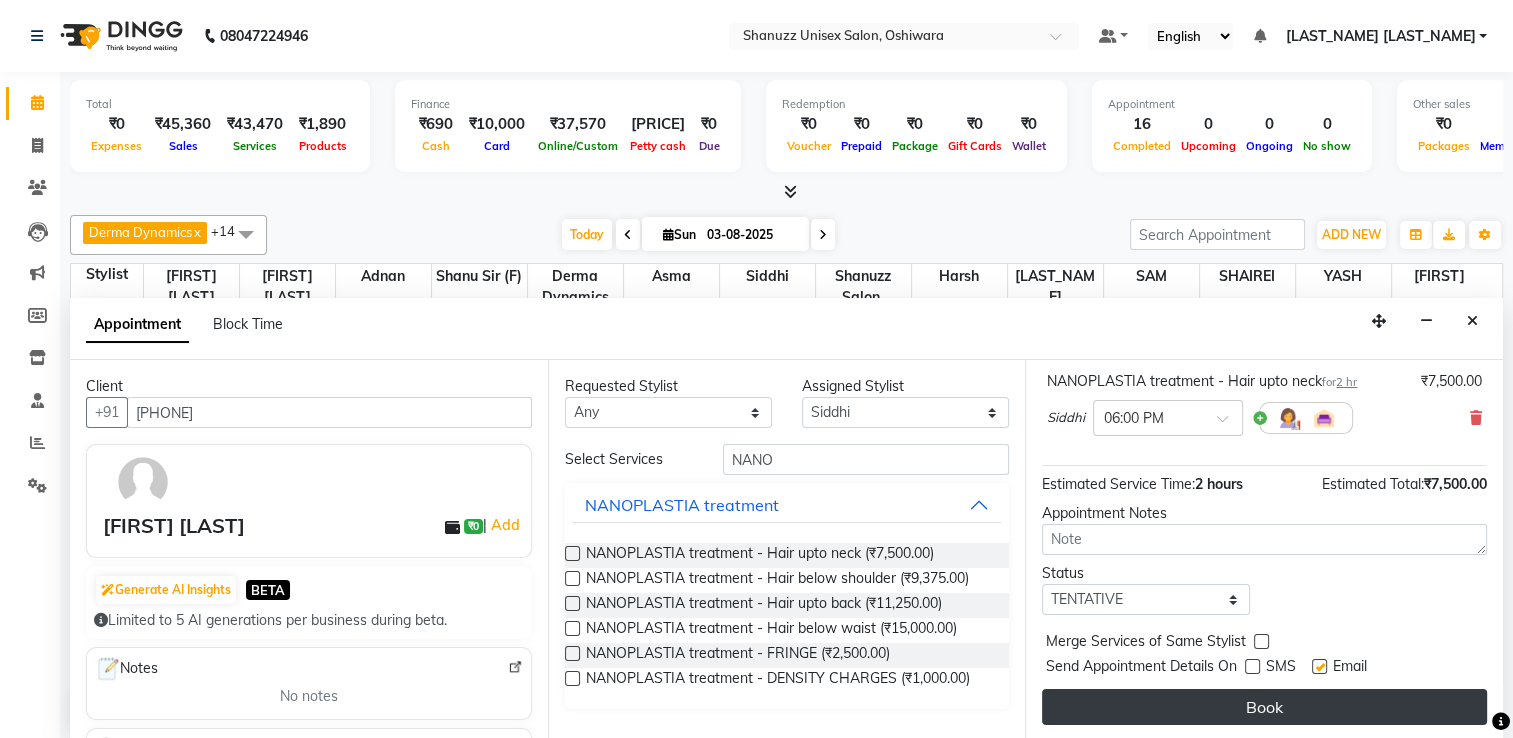click on "Book" at bounding box center (1264, 707) 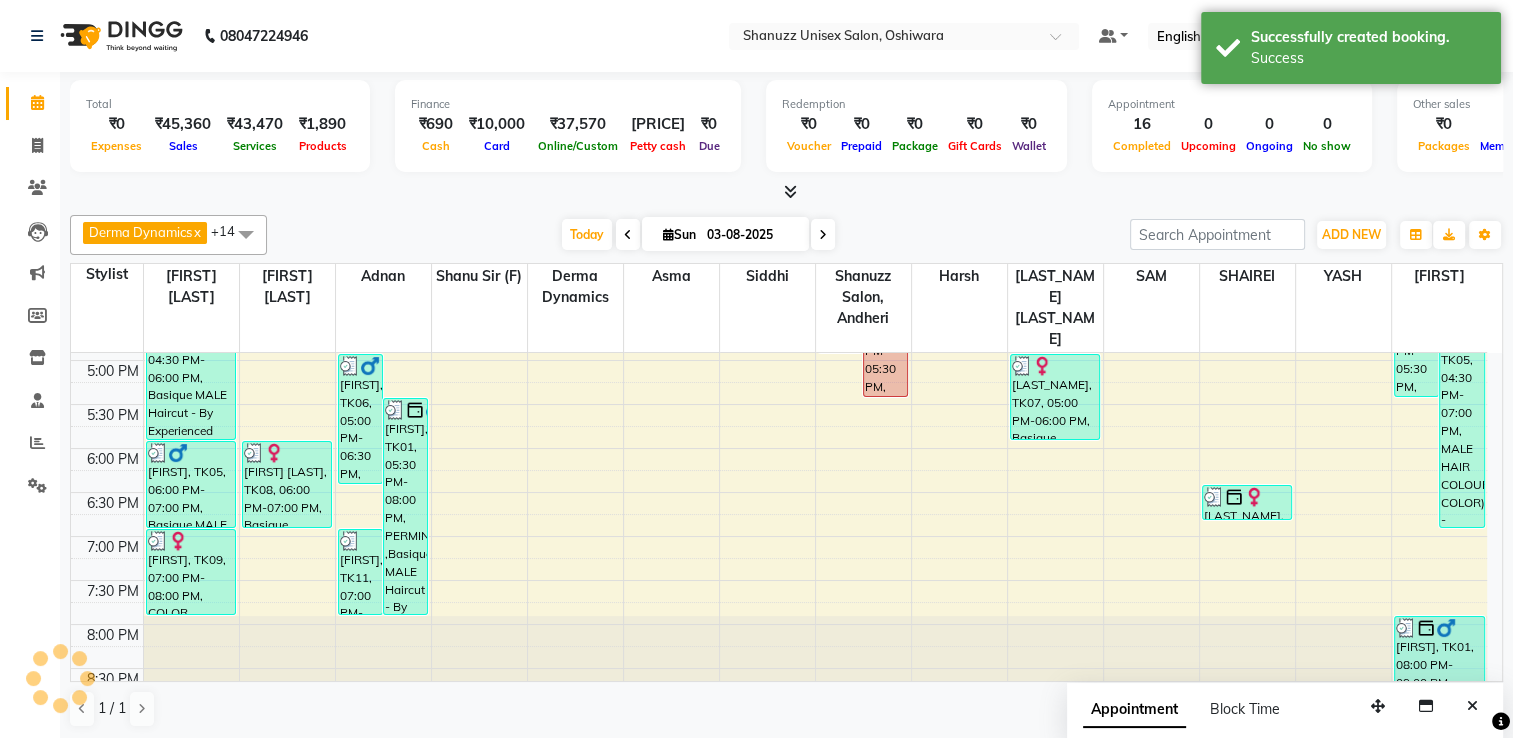 scroll, scrollTop: 0, scrollLeft: 0, axis: both 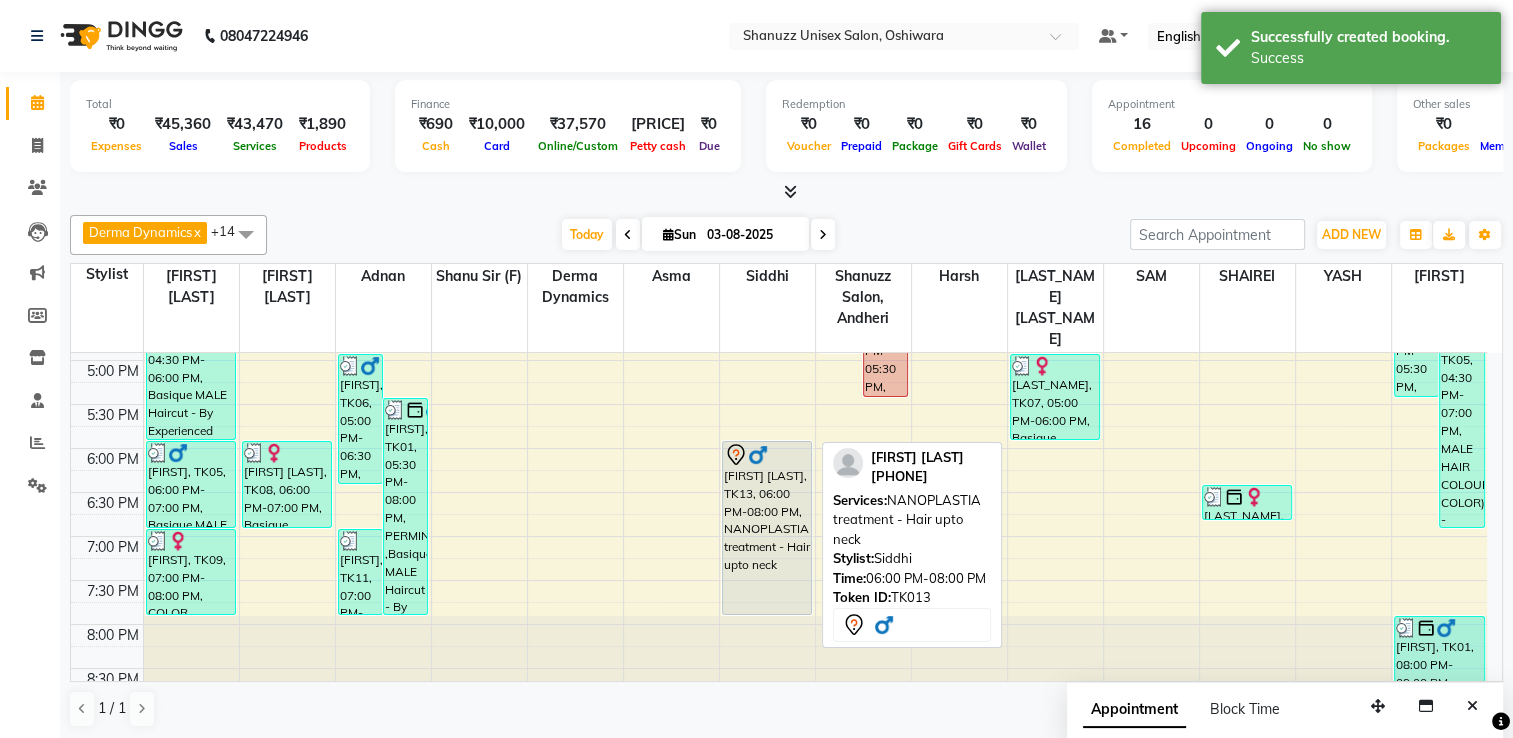 click on "Auranzeb shaikh, TK13, 06:00 PM-08:00 PM, NANOPLASTIA treatment - Hair upto neck" at bounding box center [767, 528] 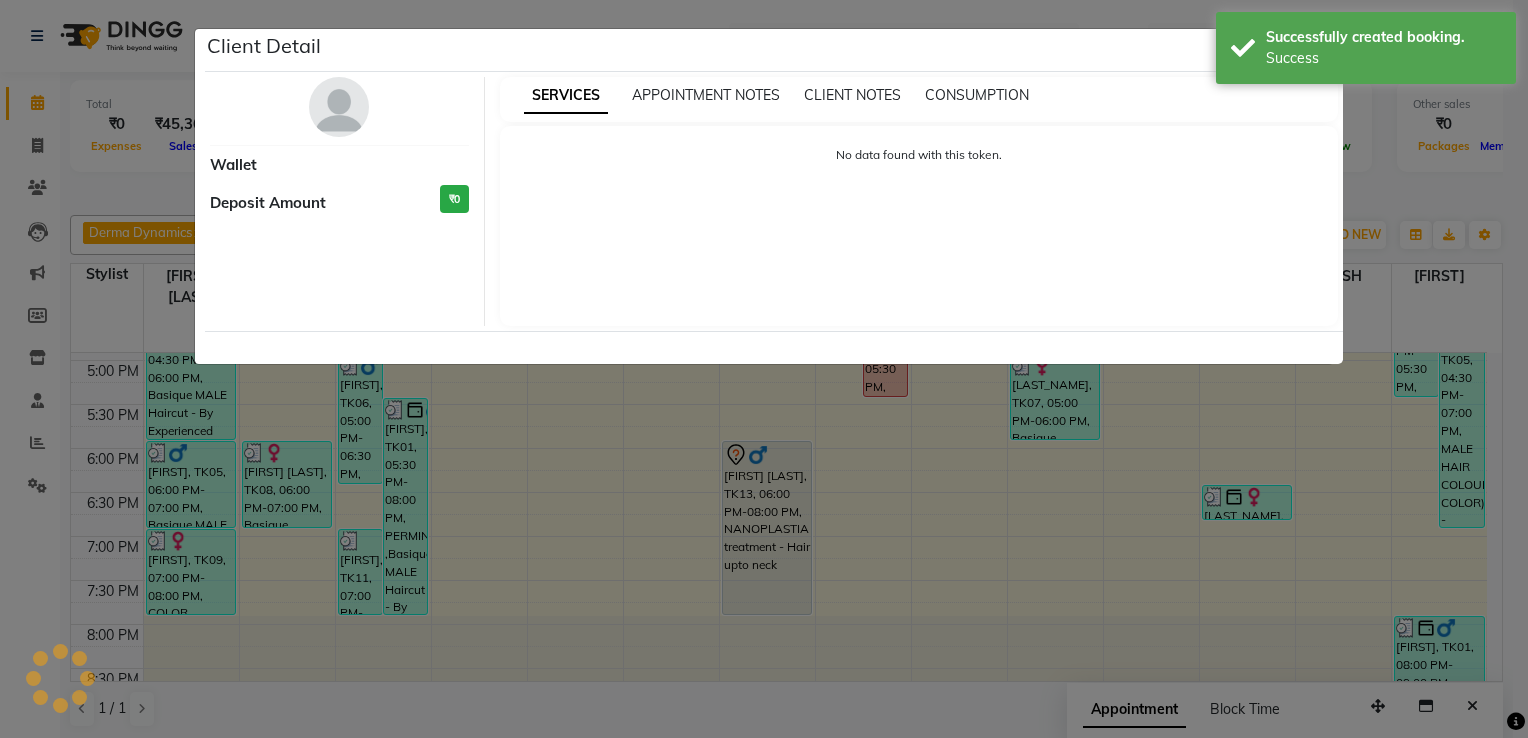 select on "7" 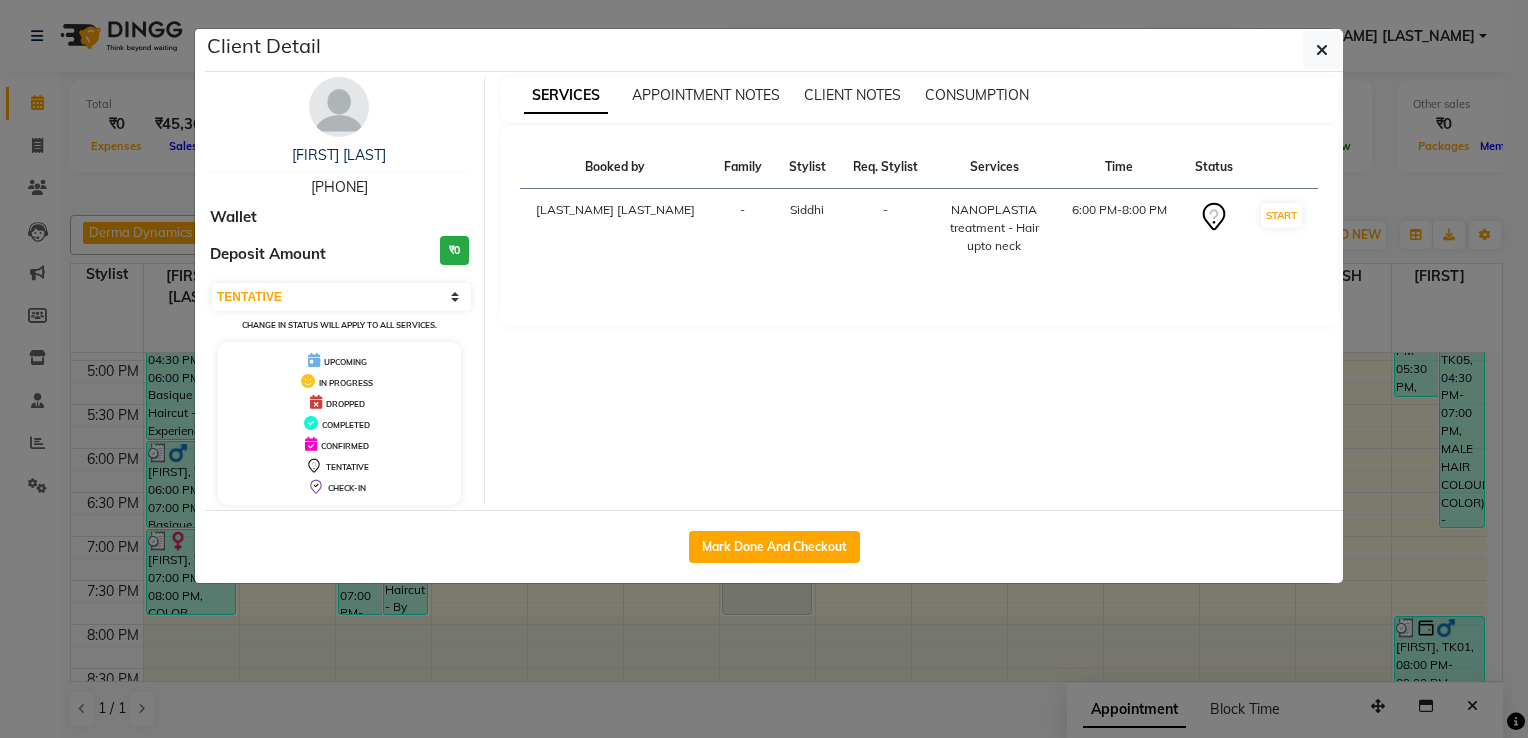 click on "Auranzeb shaikh   9930765822 Wallet Deposit Amount  ₹0  Select IN SERVICE CONFIRMED TENTATIVE CHECK IN MARK DONE DROPPED UPCOMING Change in status will apply to all services. UPCOMING IN PROGRESS DROPPED COMPLETED CONFIRMED TENTATIVE CHECK-IN SERVICES APPOINTMENT NOTES CLIENT NOTES CONSUMPTION Booked by Family Stylist Req. Stylist Services Time Status  Salvana Motha  - Siddhi  -  NANOPLASTIA treatment - Hair upto neck   6:00 PM-8:00 PM   START" at bounding box center [774, 291] 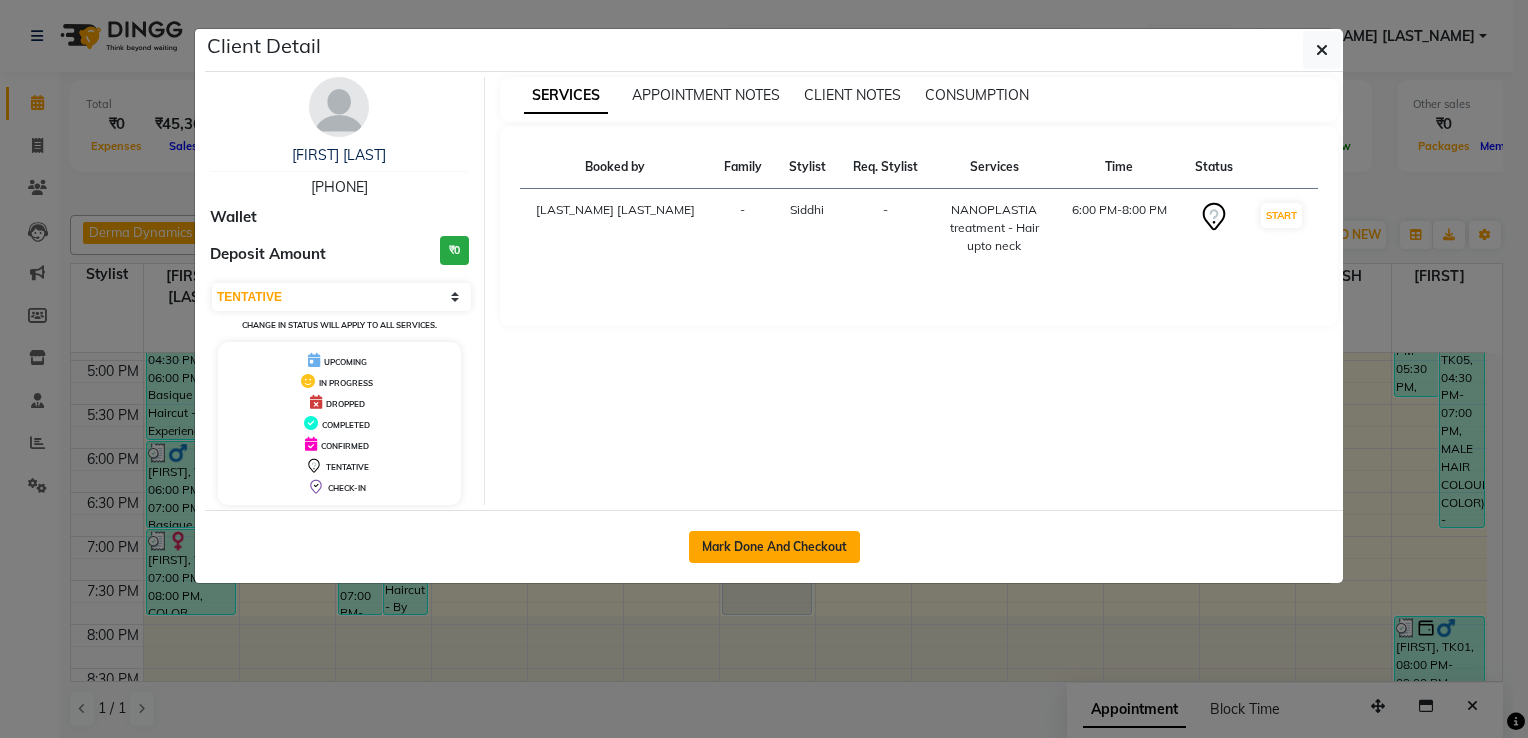 click on "Mark Done And Checkout" 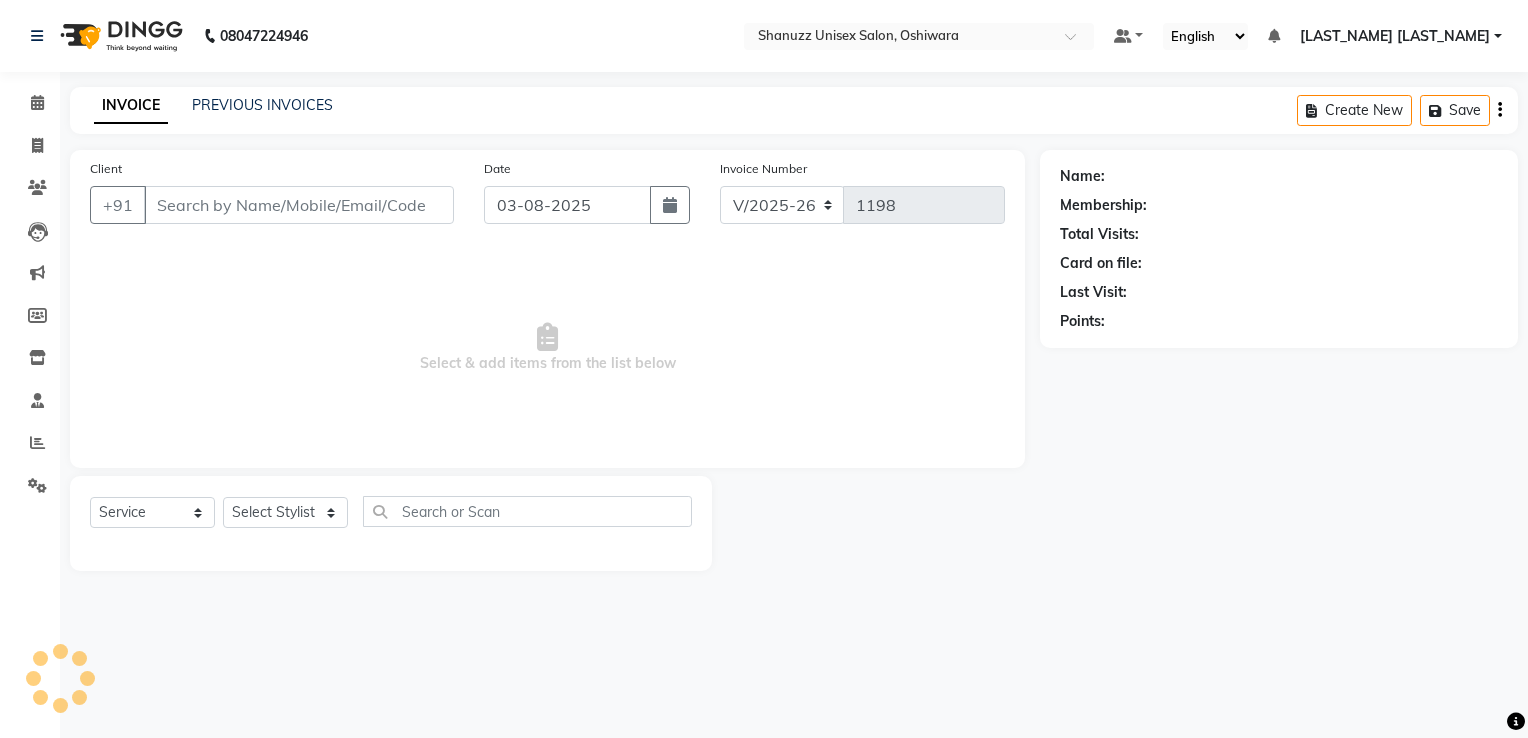type on "9930765822" 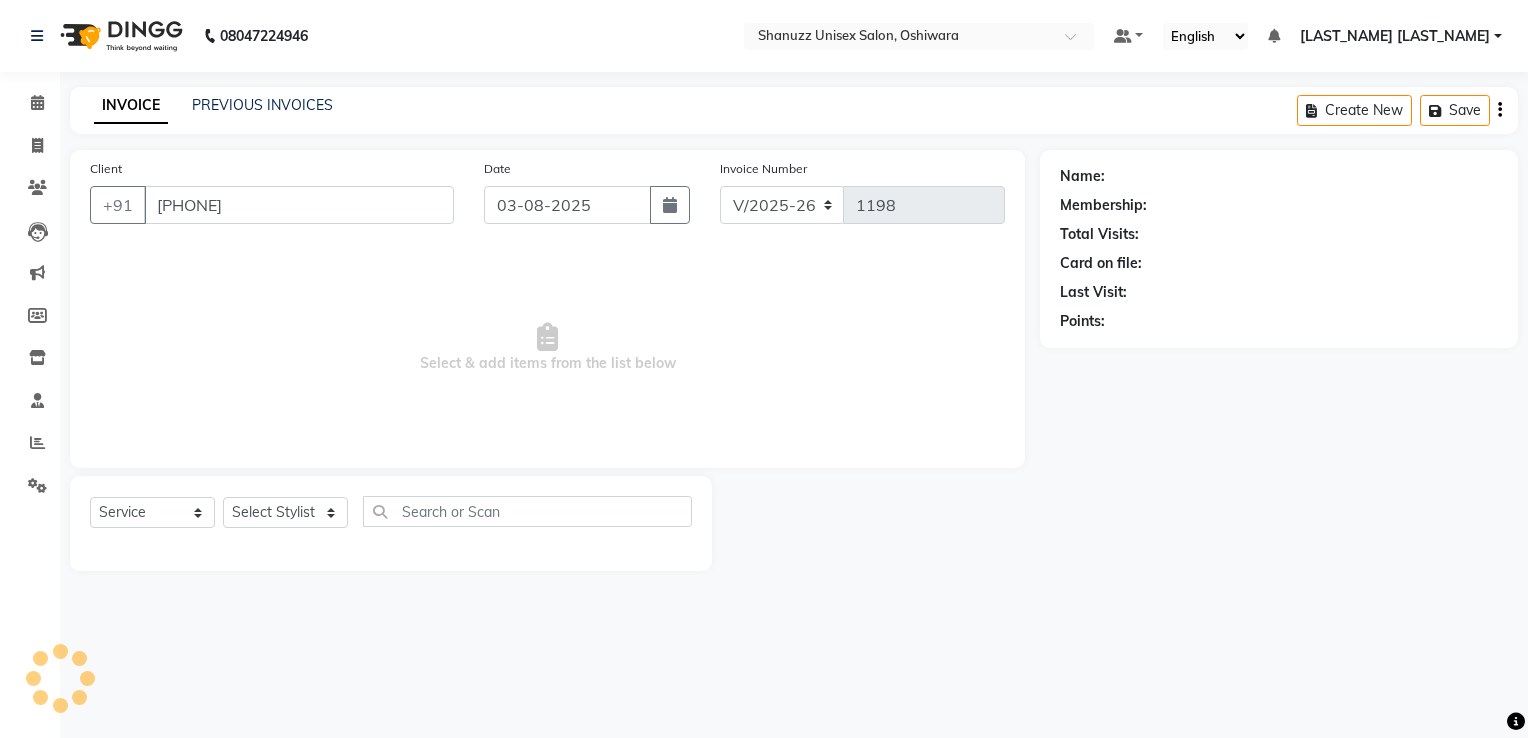 select on "61243" 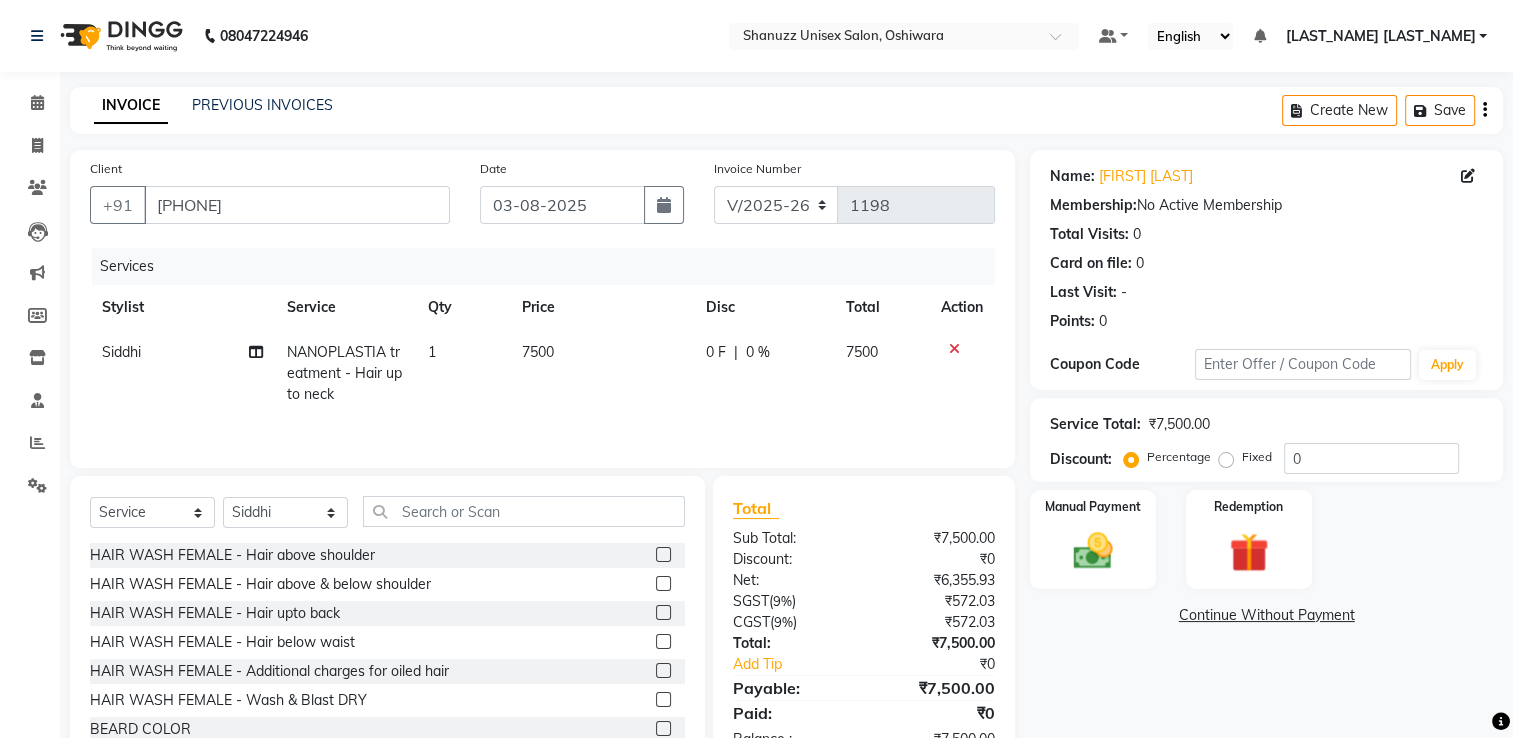 click on "0 %" 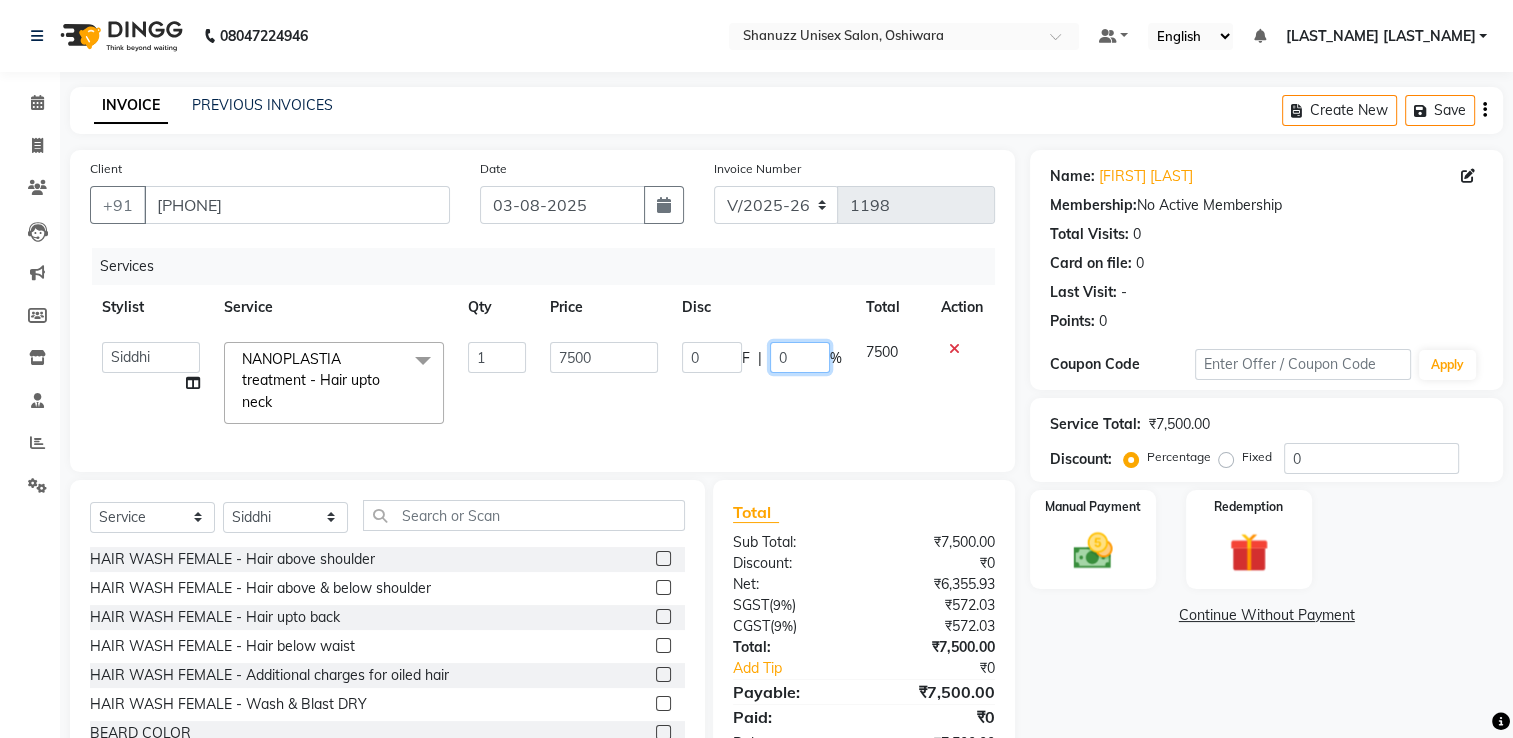 click on "0" 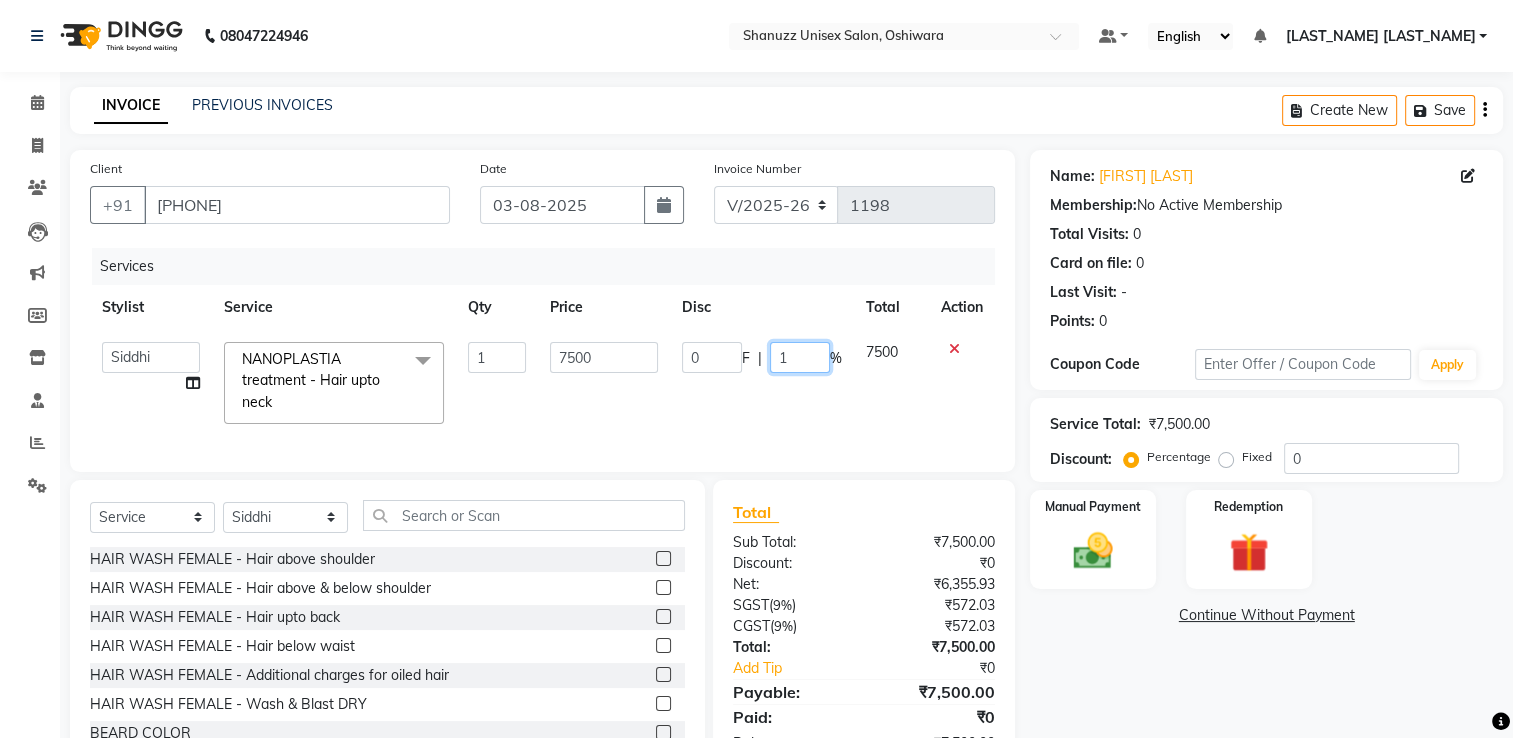 type on "15" 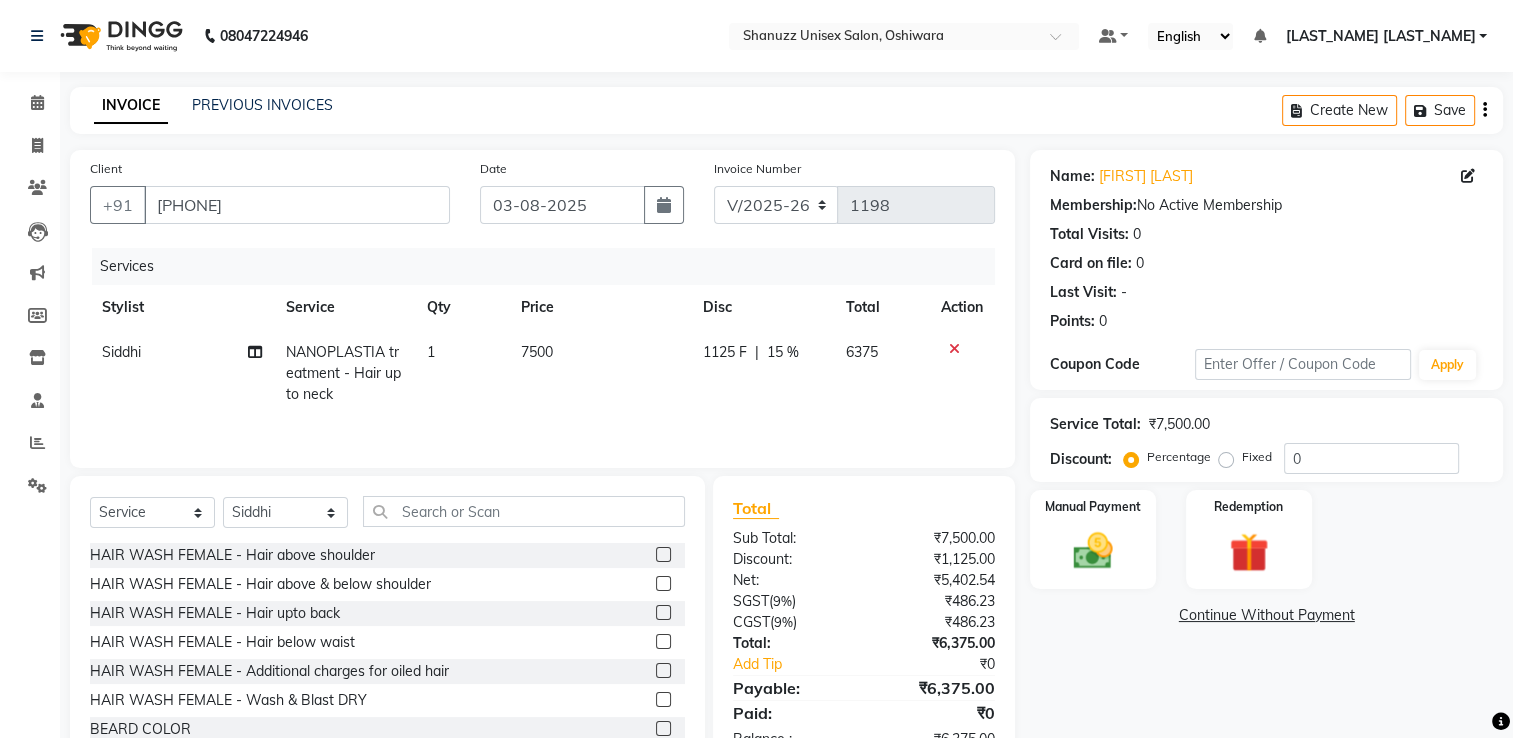 click on "Services Stylist Service Qty Price Disc Total Action Siddhi  NANOPLASTIA treatment - Hair upto neck 1 7500 1125 F | 15 % 6375" 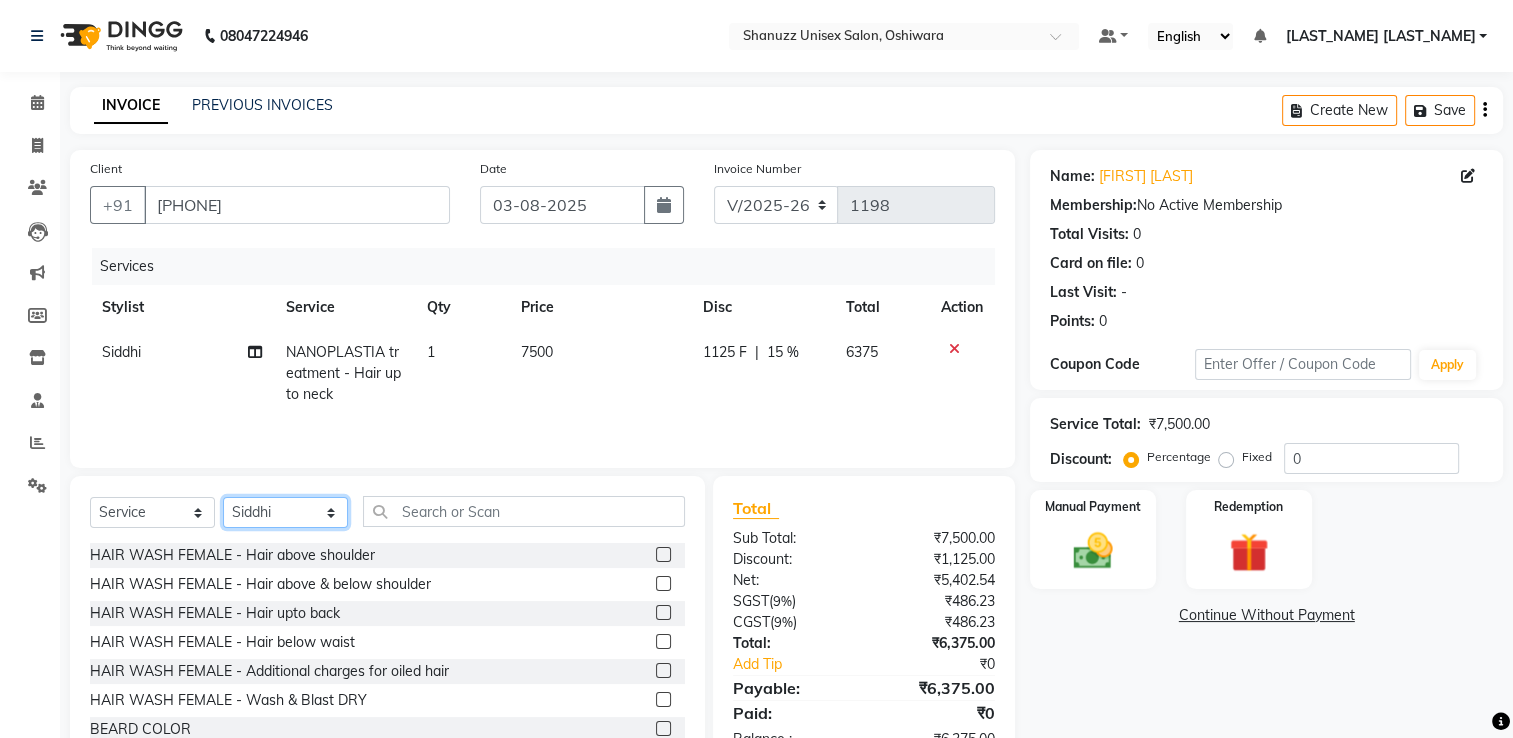click on "Select Stylist Adnan  Afzan Asma  Derma Dynamics Devesh Francis (MO) Gufran Mansuri Harsh Mohd Faizan Mohd Imran  Omkar Osama Patel Rohan  ROSHAN Salvana Motha SAM Shahbaz (D) Shahne Alam SHAIREI Shanu Sir (F) Shanuzz (Oshiwara) Shanuzz Salon, Andheri Siddhi  SUBHASH  Tanishka Panchal VARSHADA JUVALE YASH" 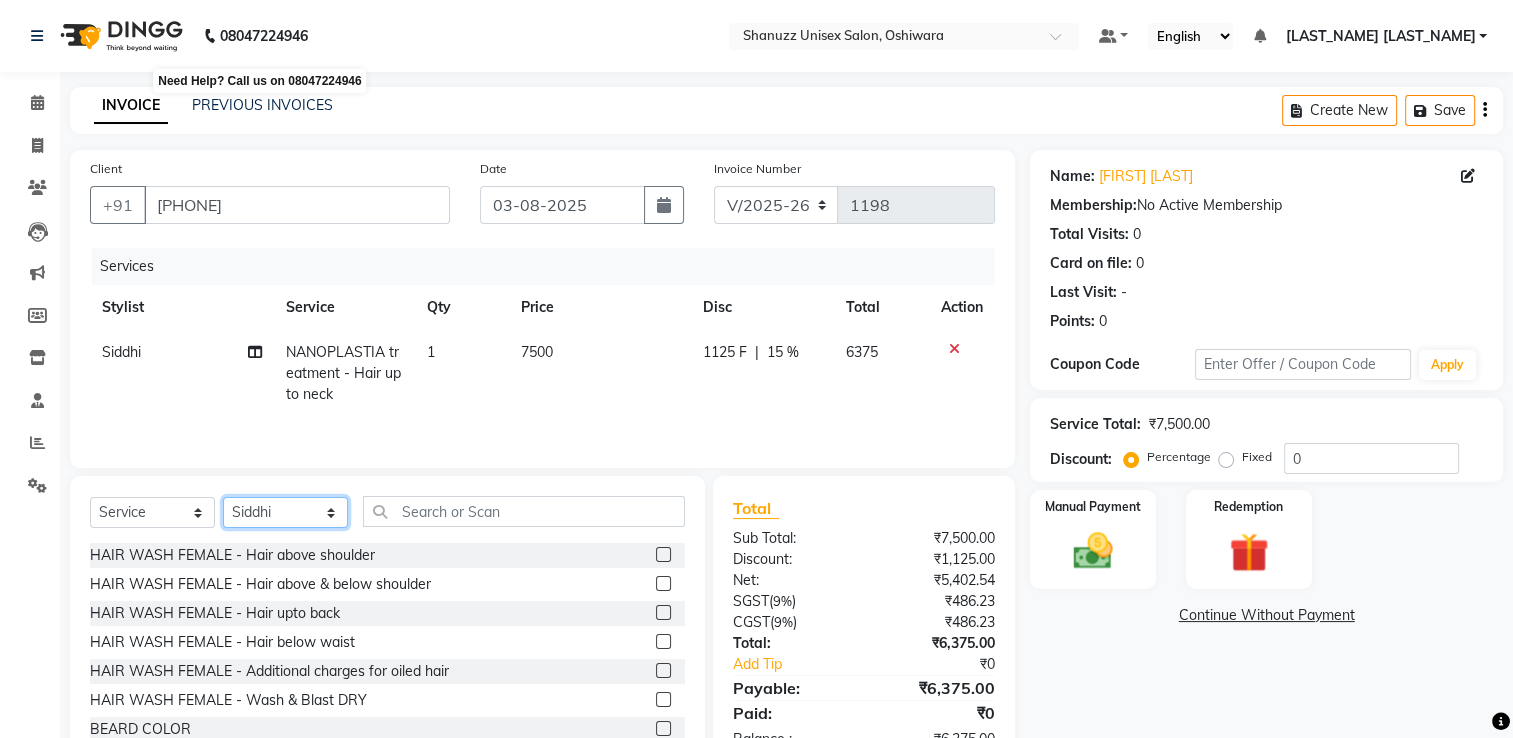 select on "77536" 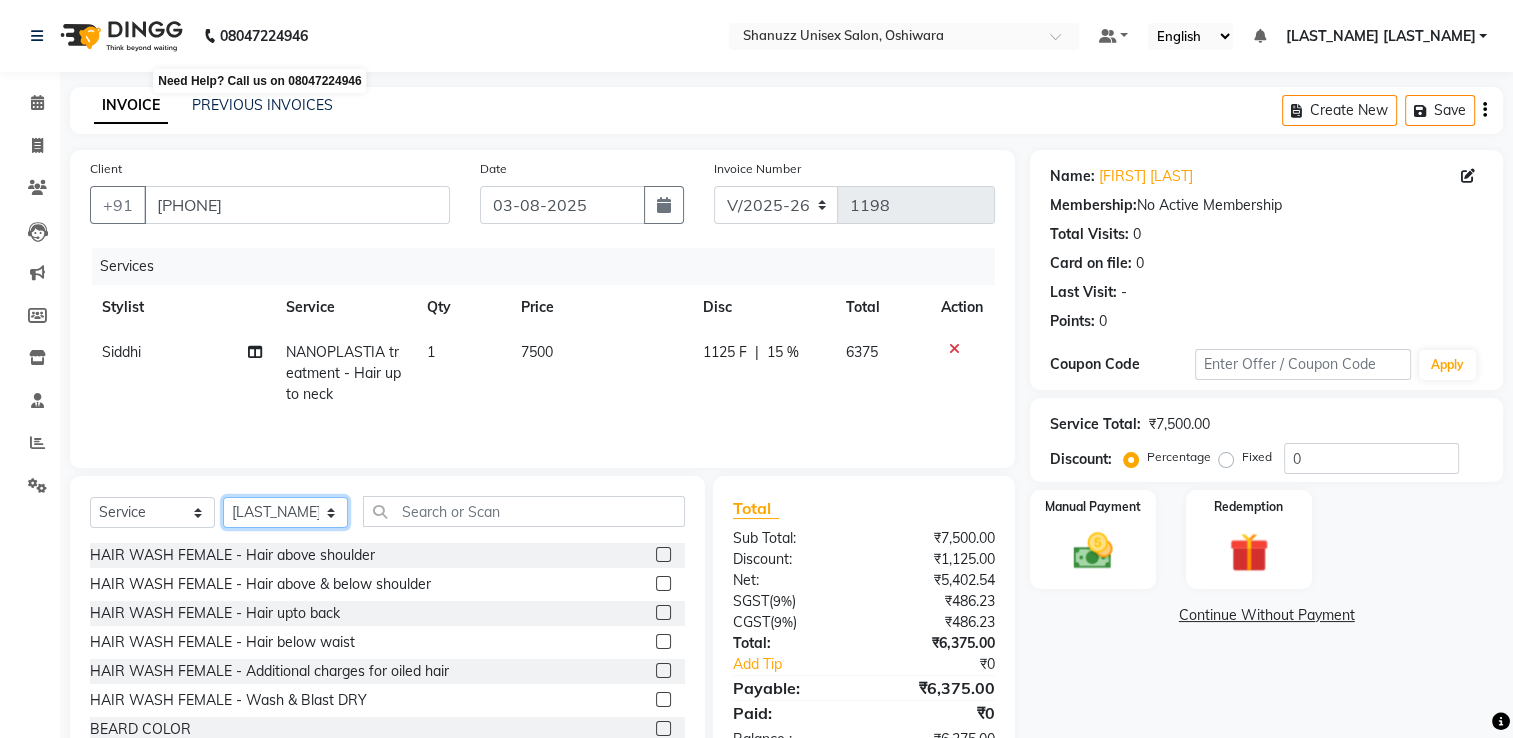 click on "Select Stylist Adnan  Afzan Asma  Derma Dynamics Devesh Francis (MO) Gufran Mansuri Harsh Mohd Faizan Mohd Imran  Omkar Osama Patel Rohan  ROSHAN Salvana Motha SAM Shahbaz (D) Shahne Alam SHAIREI Shanu Sir (F) Shanuzz (Oshiwara) Shanuzz Salon, Andheri Siddhi  SUBHASH  Tanishka Panchal VARSHADA JUVALE YASH" 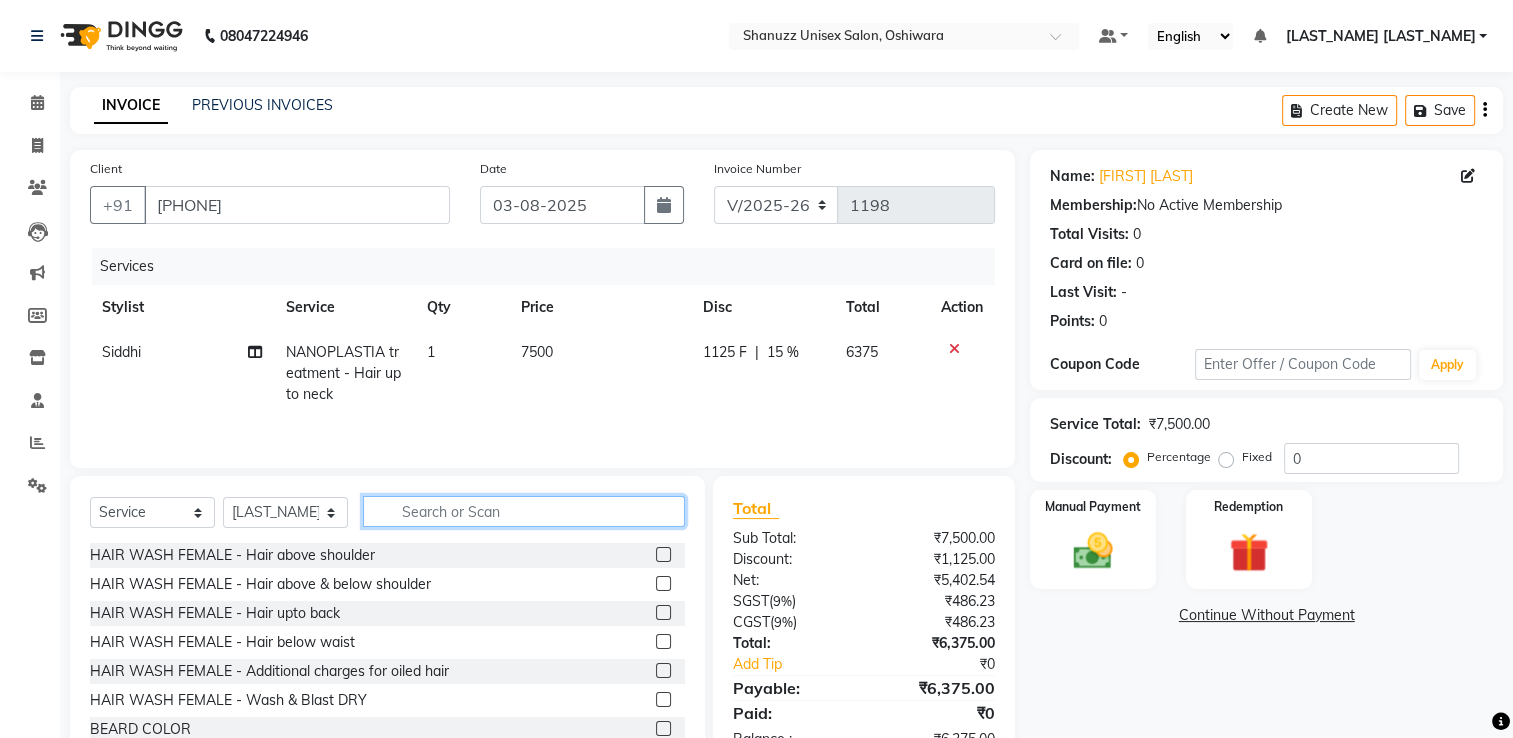 click 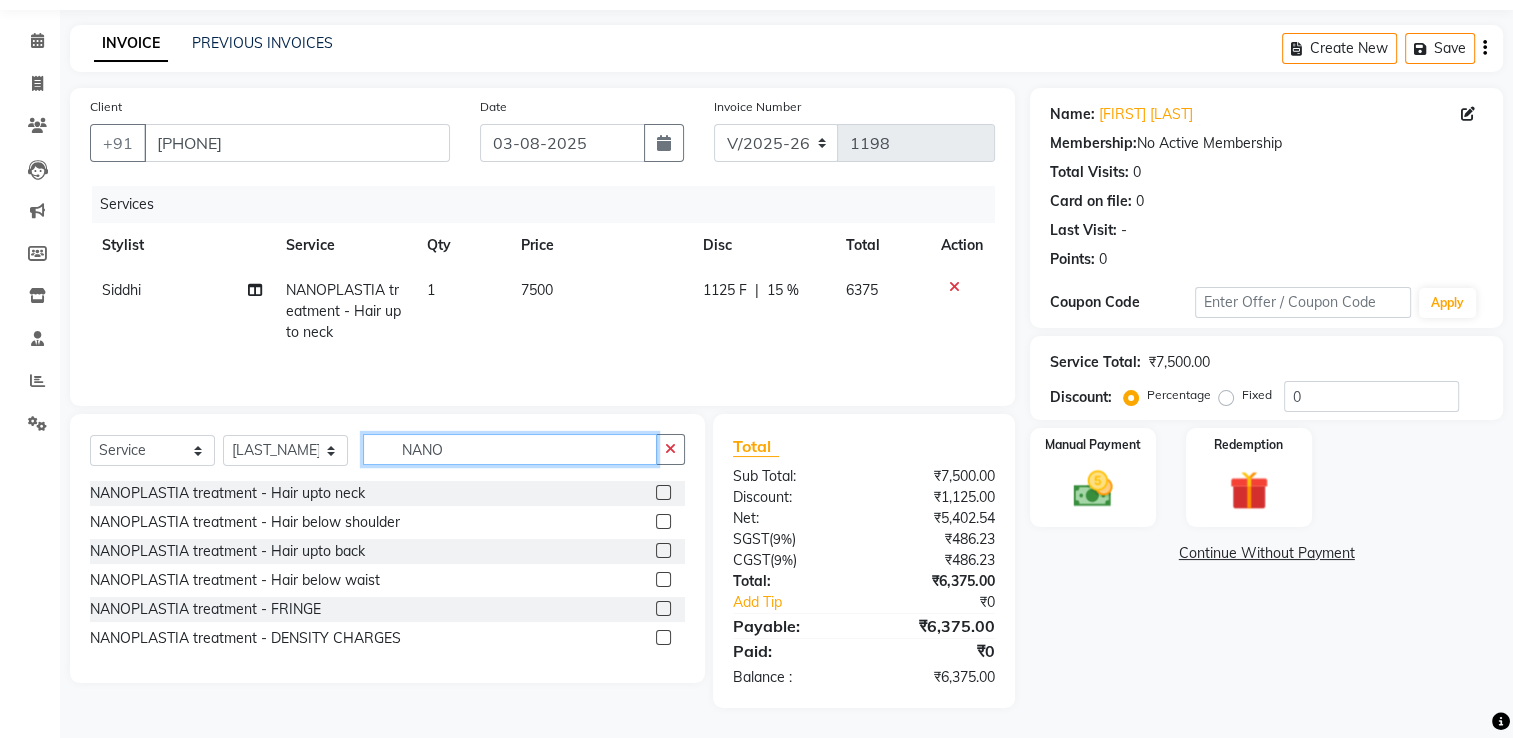 scroll, scrollTop: 0, scrollLeft: 0, axis: both 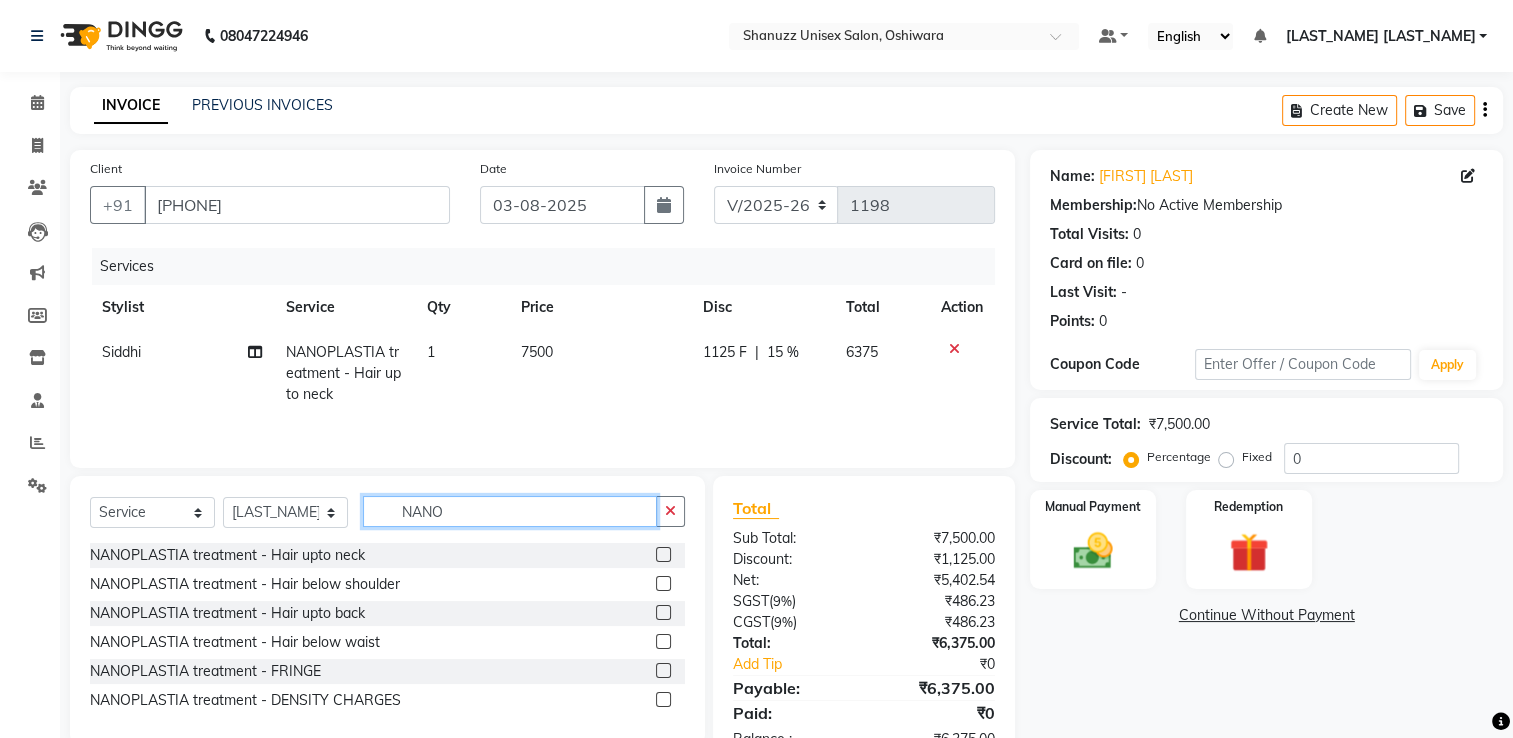 type on "NANO" 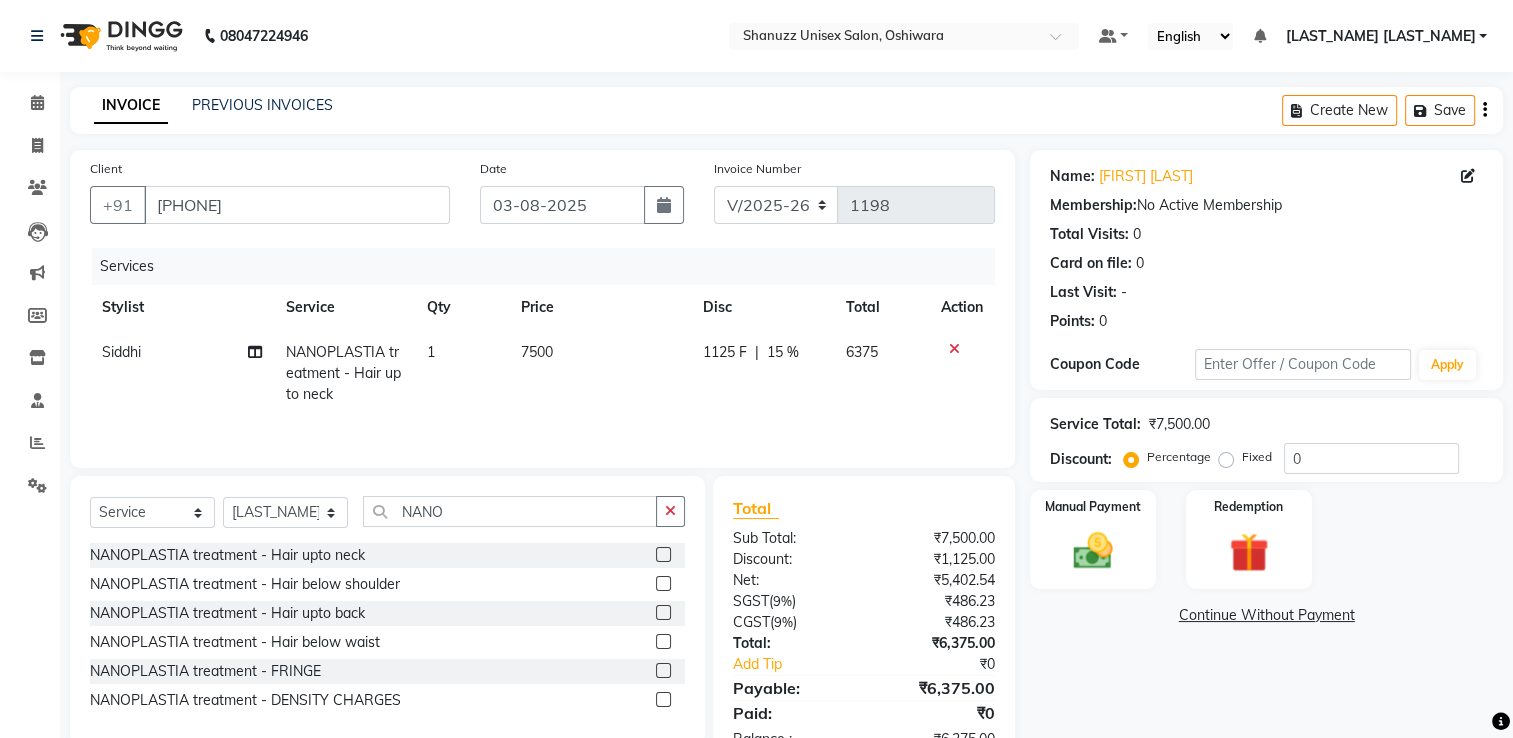 click on "NANOPLASTIA treatment - Hair upto neck" 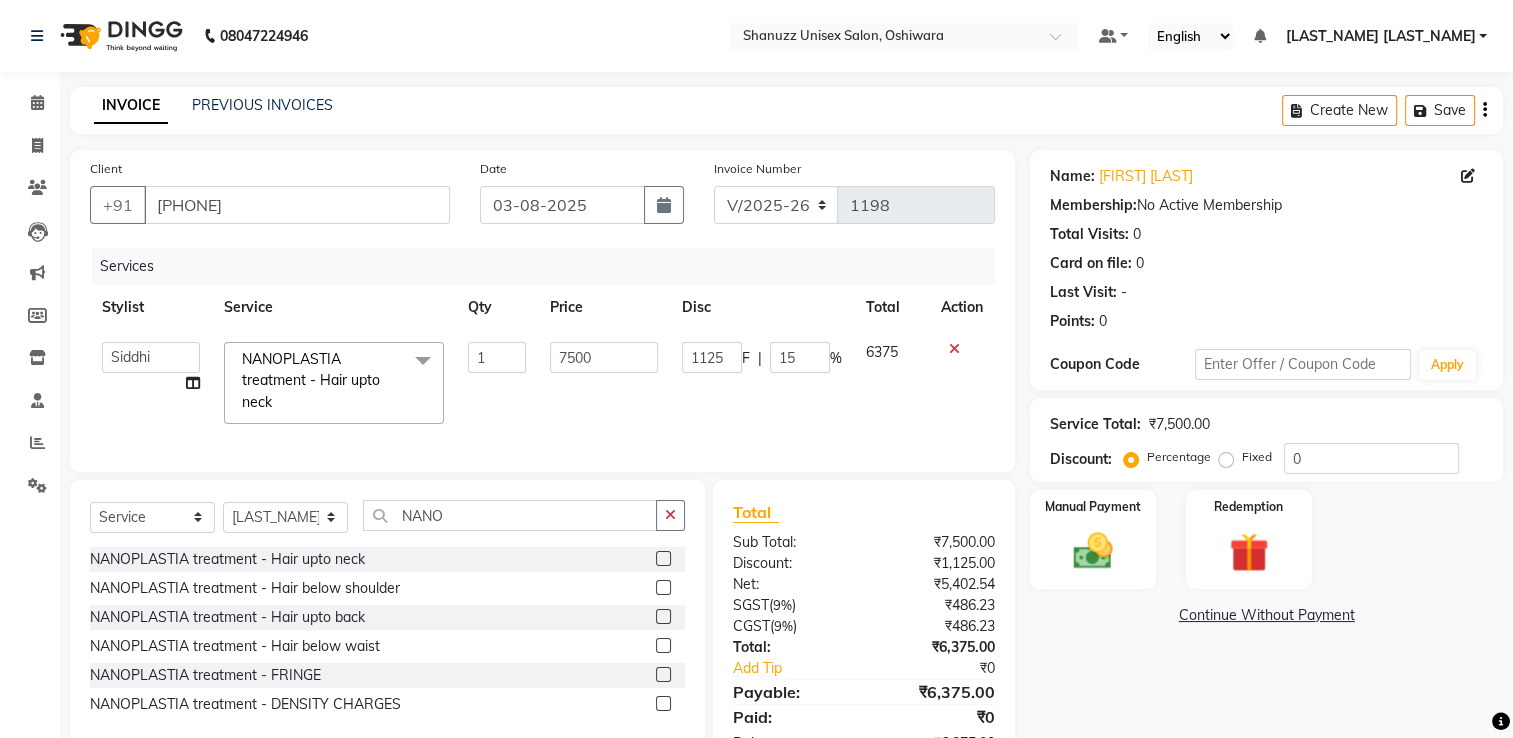 click on "NANOPLASTIA treatment - Hair upto neck" 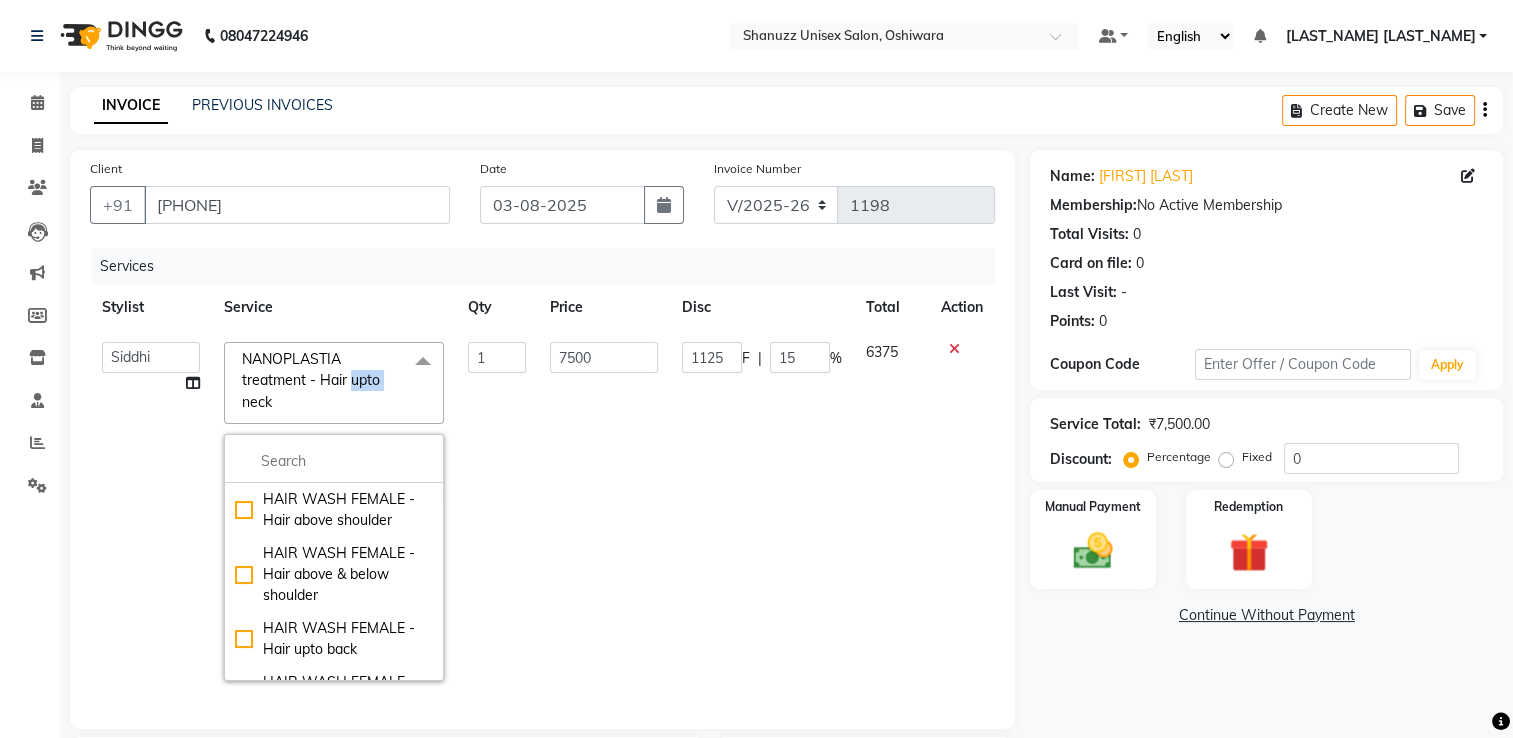 click on "NANOPLASTIA treatment - Hair upto neck" 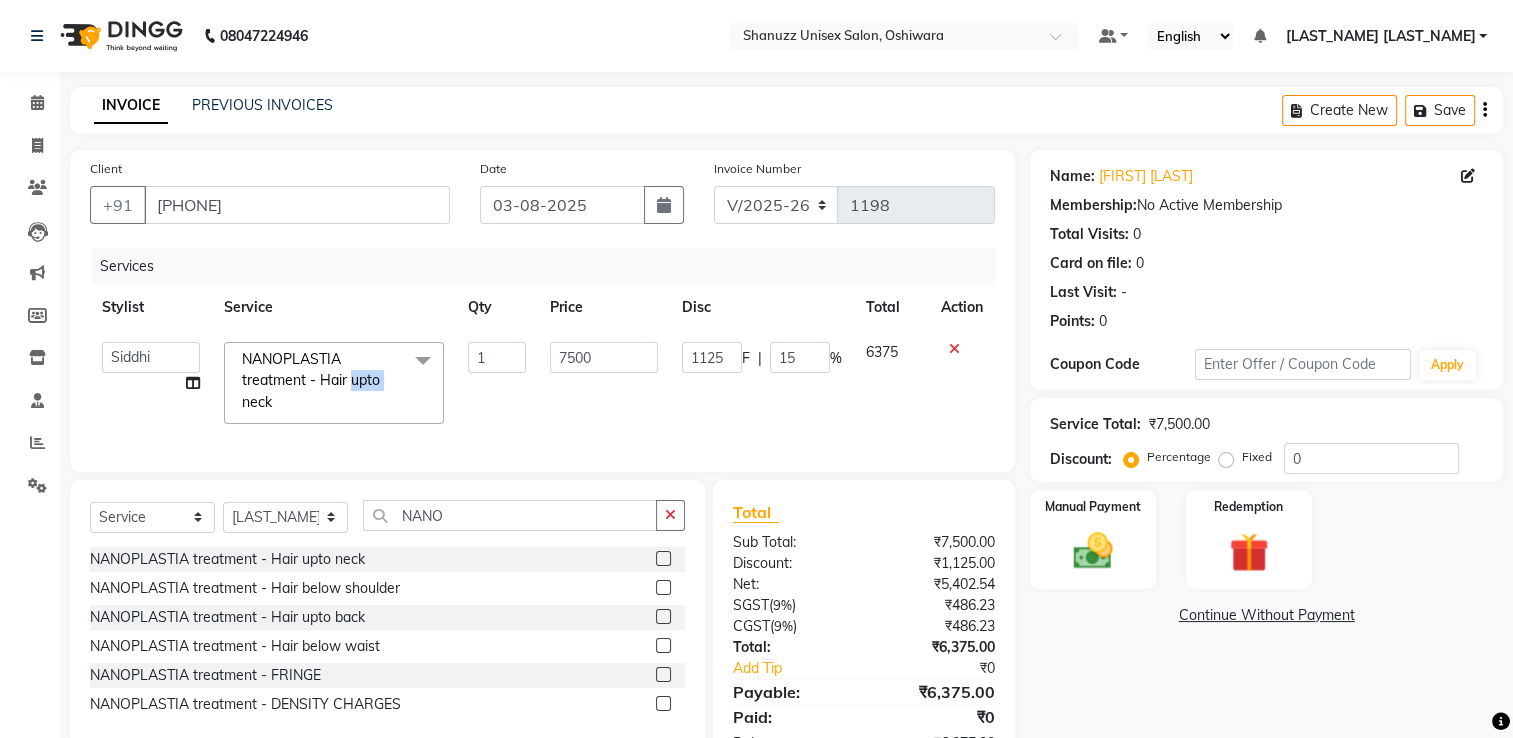 click on "NANOPLASTIA treatment - Hair upto neck" 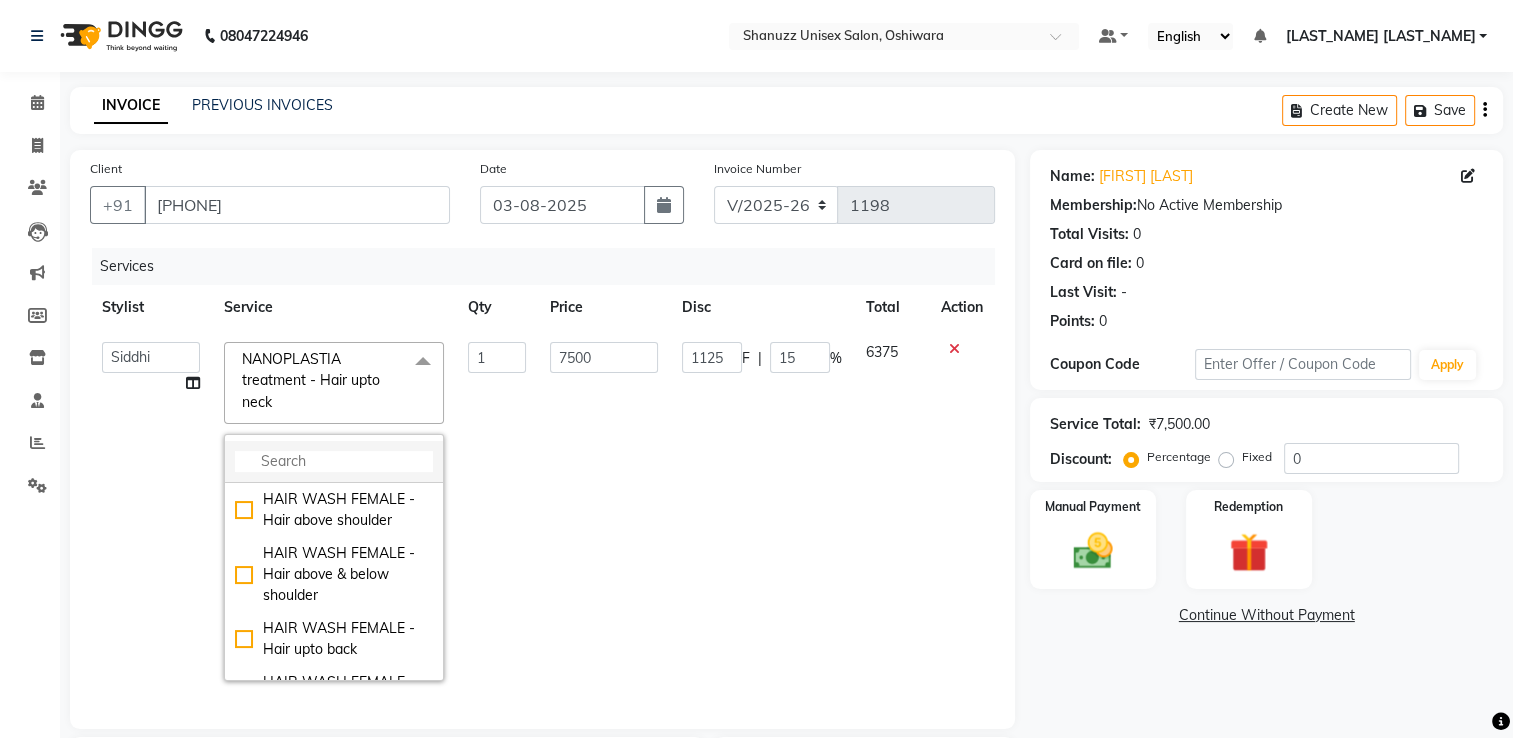 click 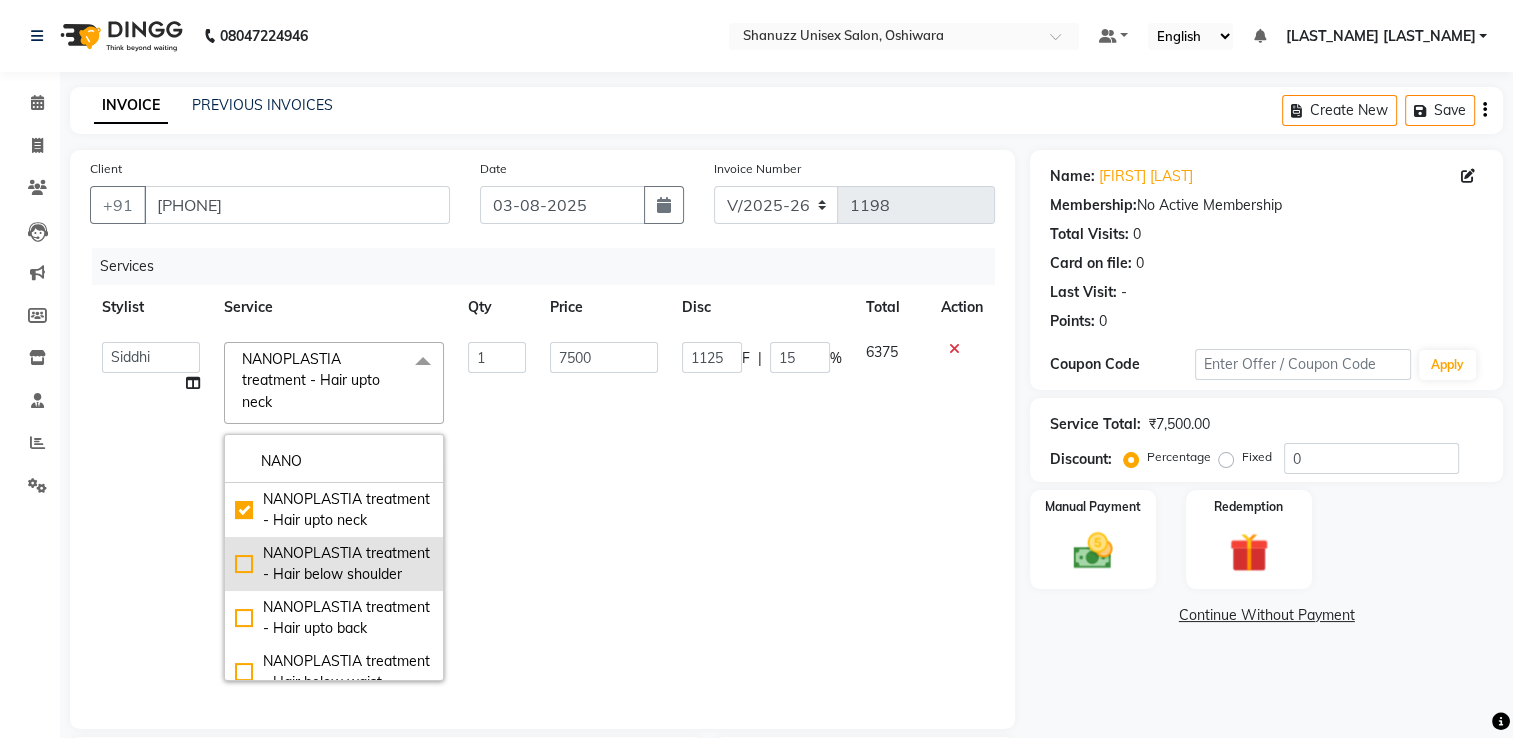 type on "NANO" 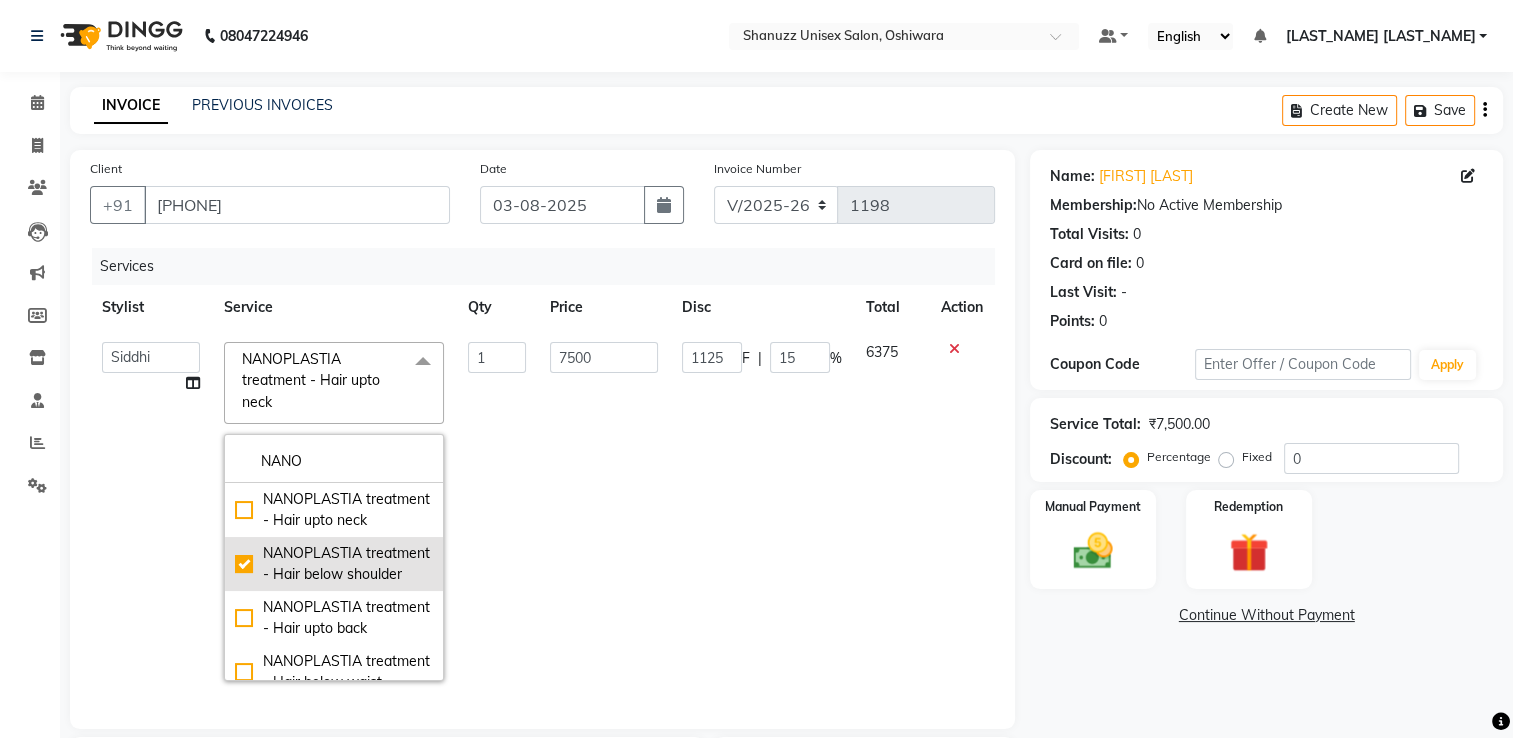 checkbox on "false" 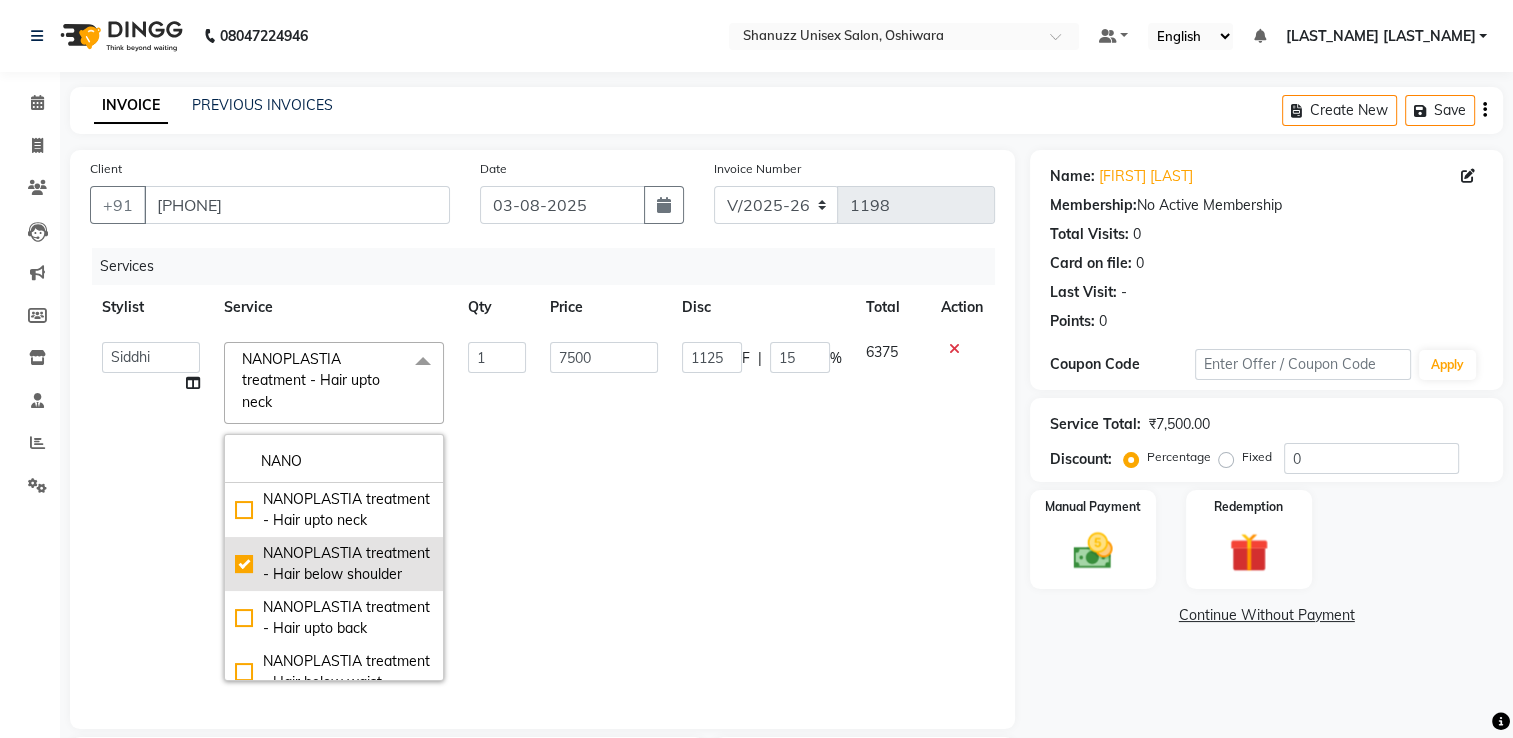 checkbox on "true" 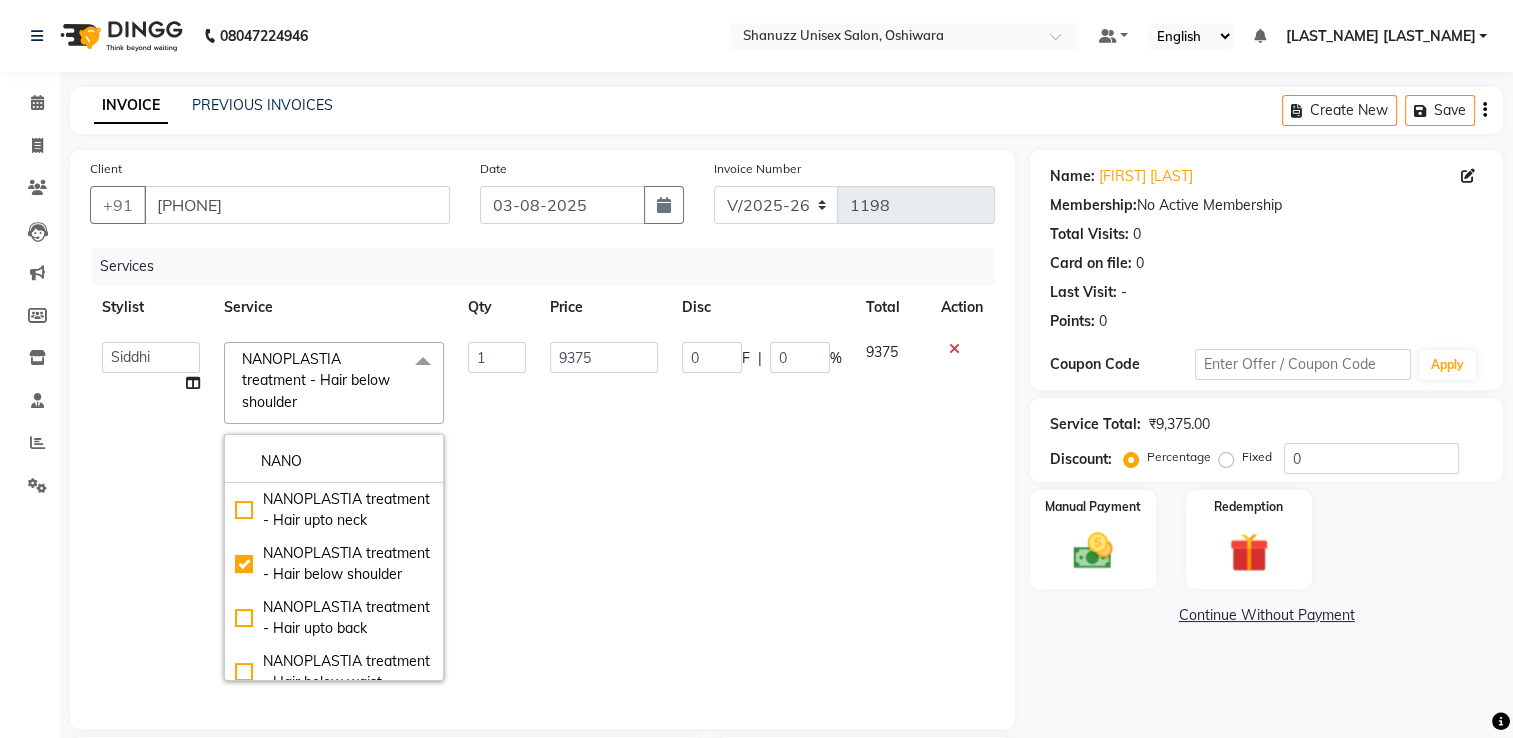 click on "9375" 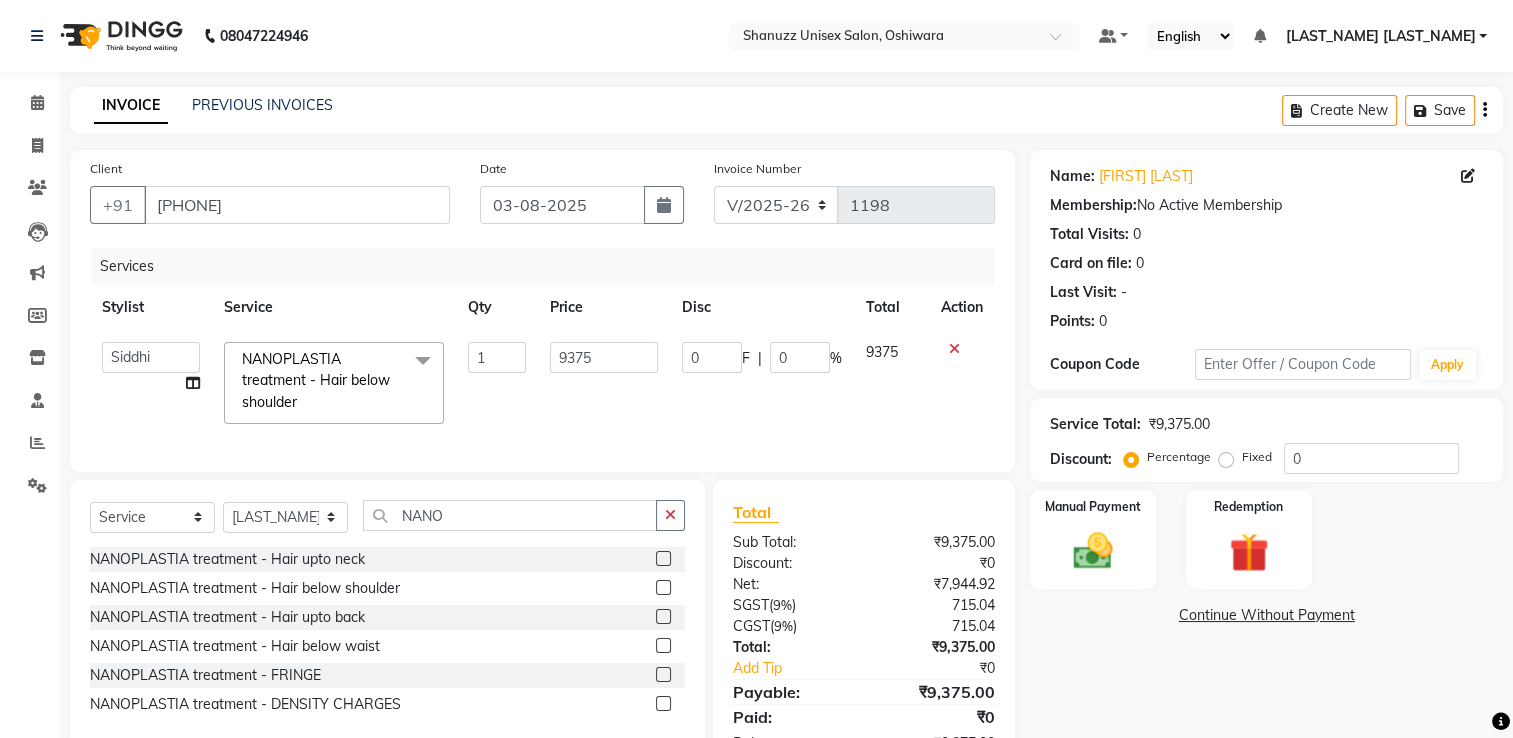 click 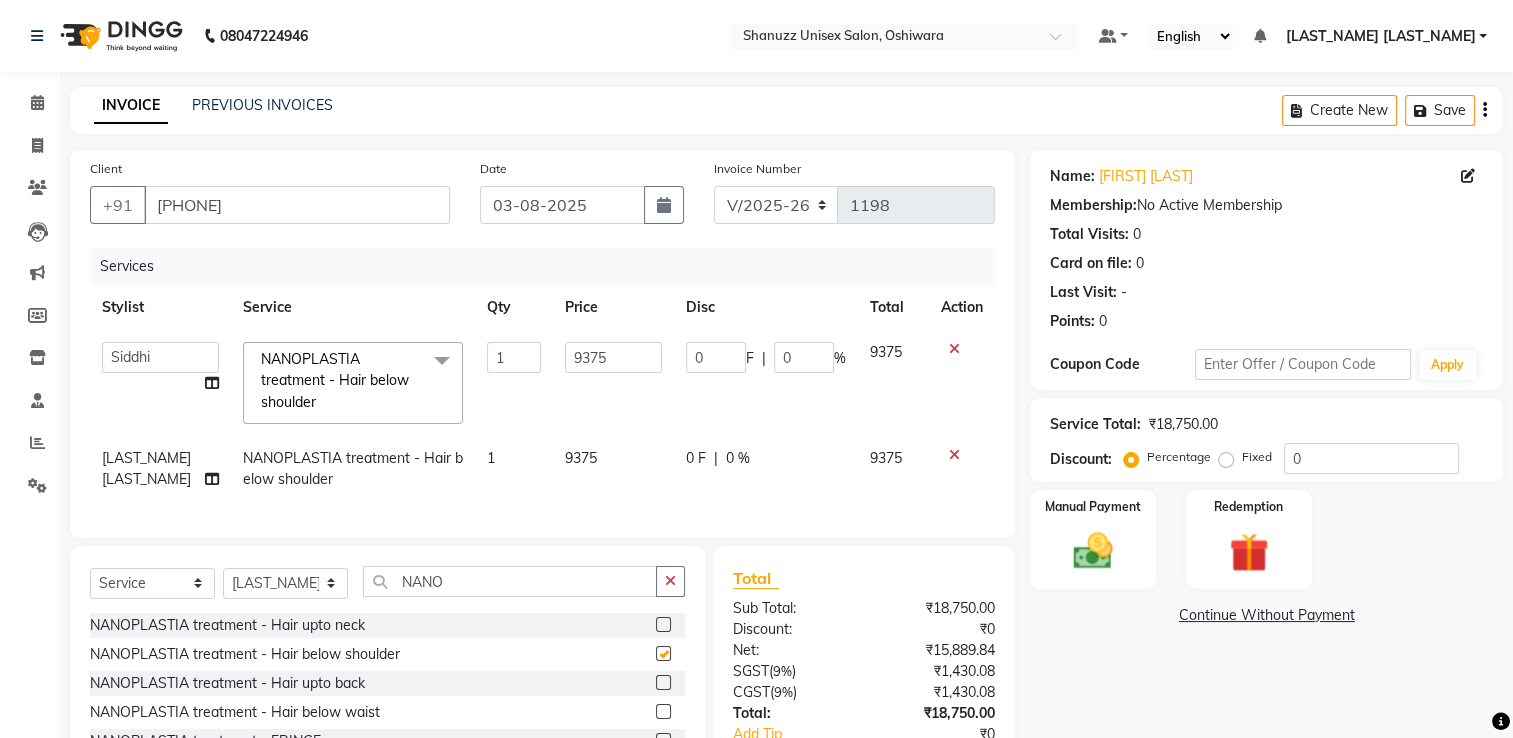 checkbox on "false" 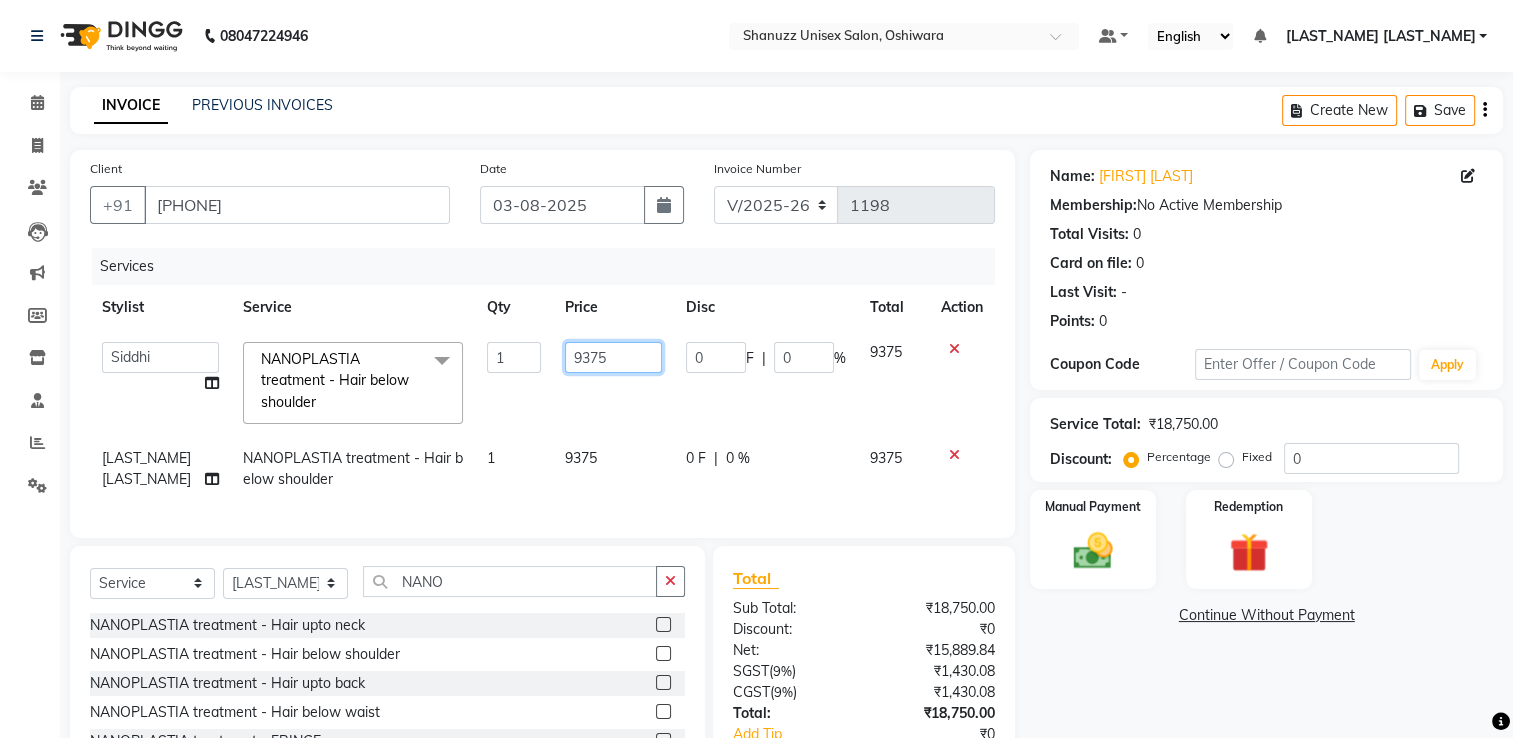 click on "9375" 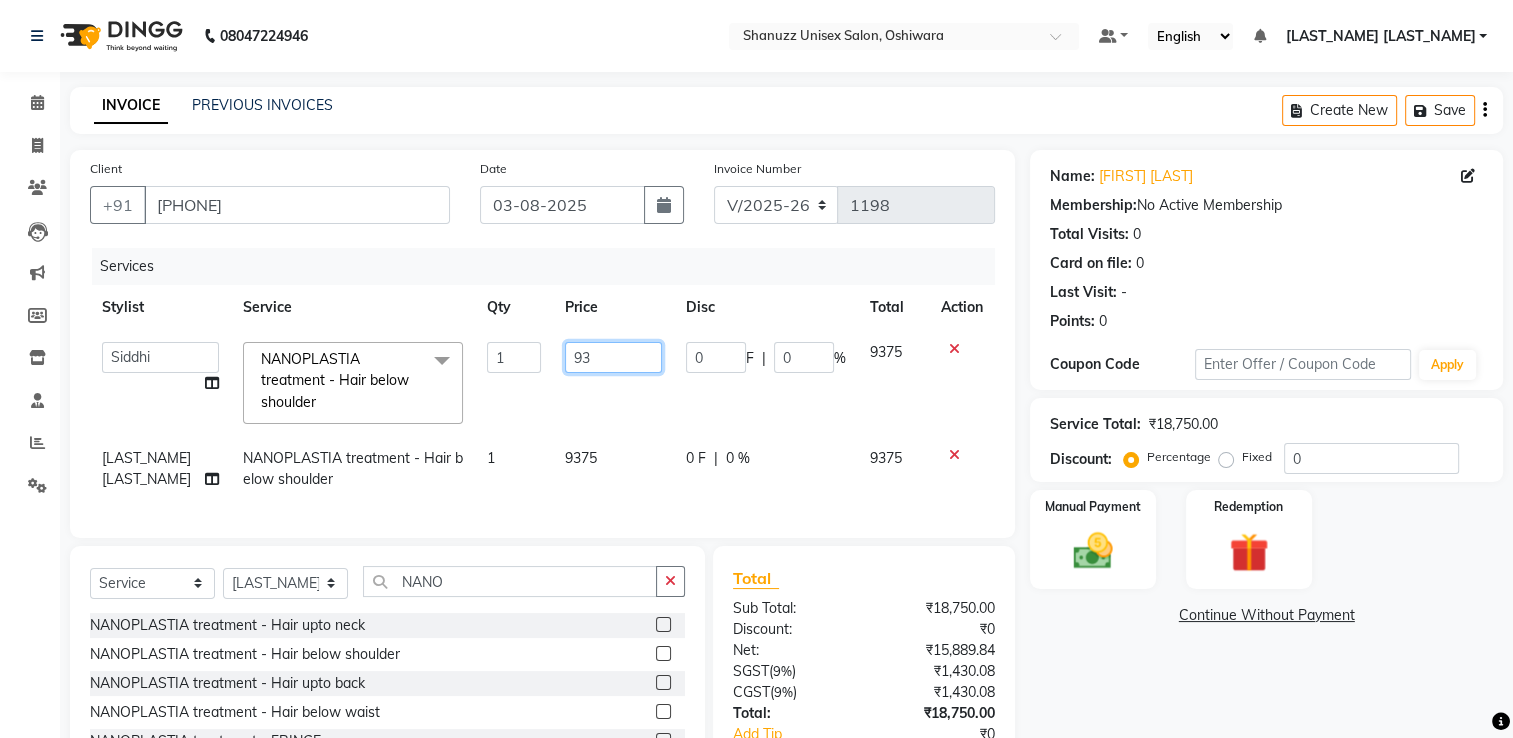 type on "9" 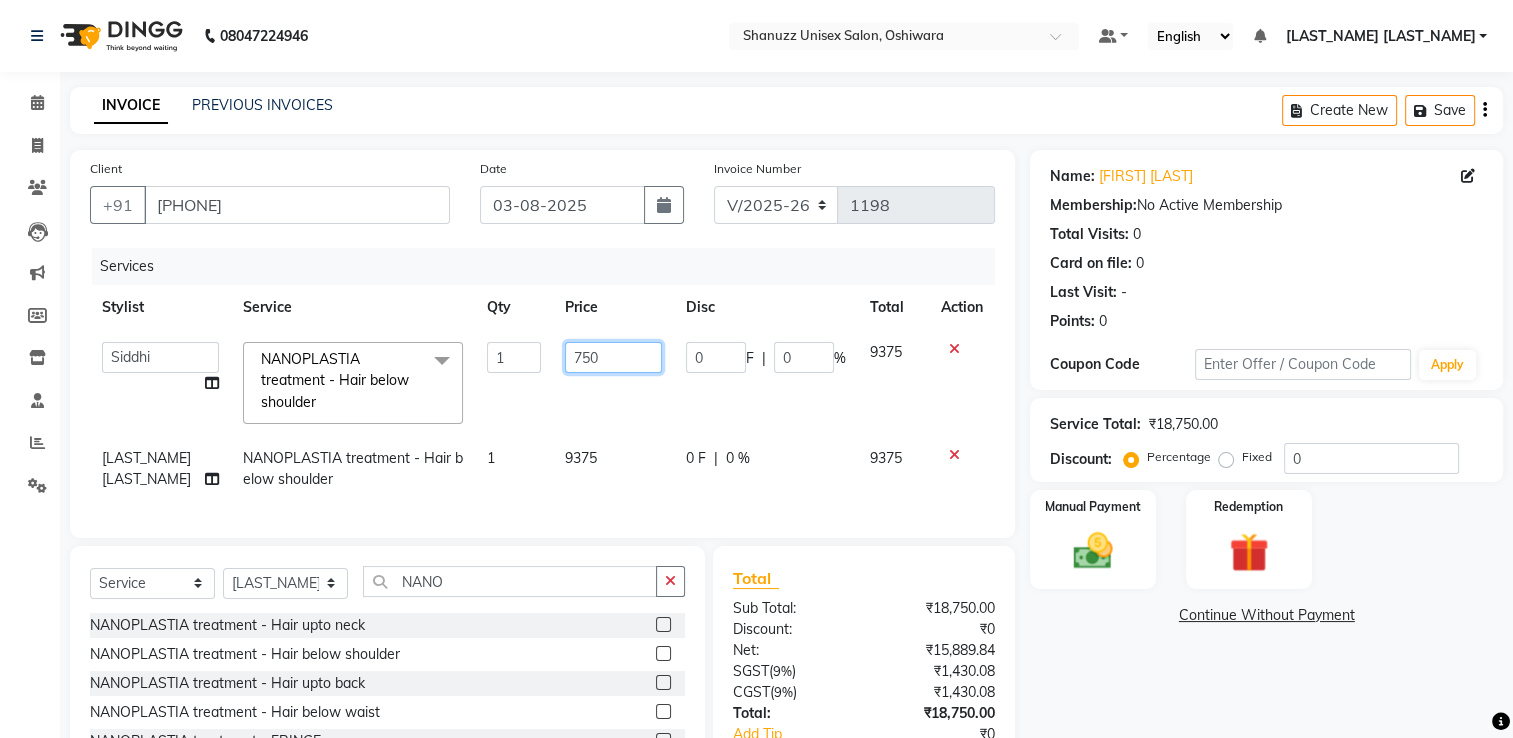 type on "7500" 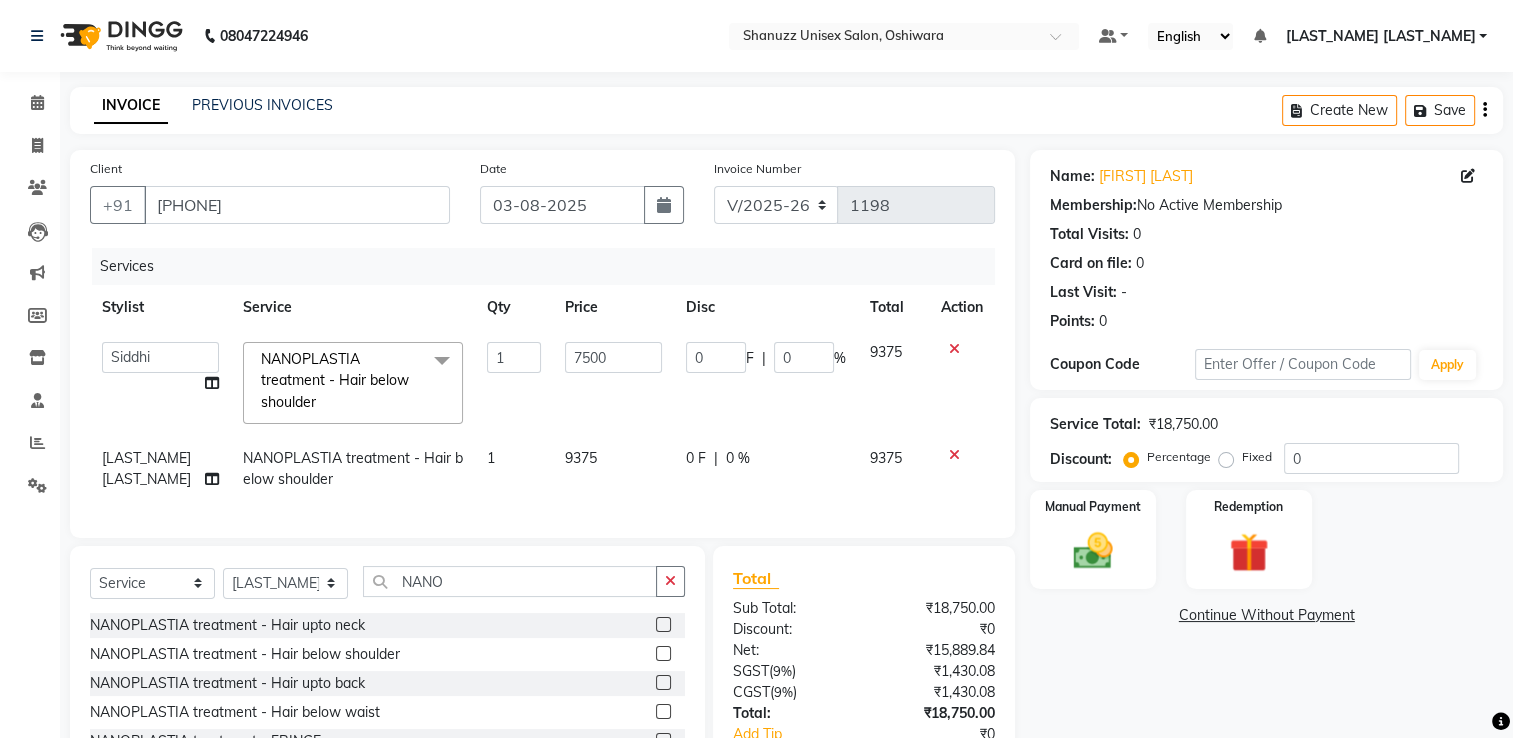 click on "9375" 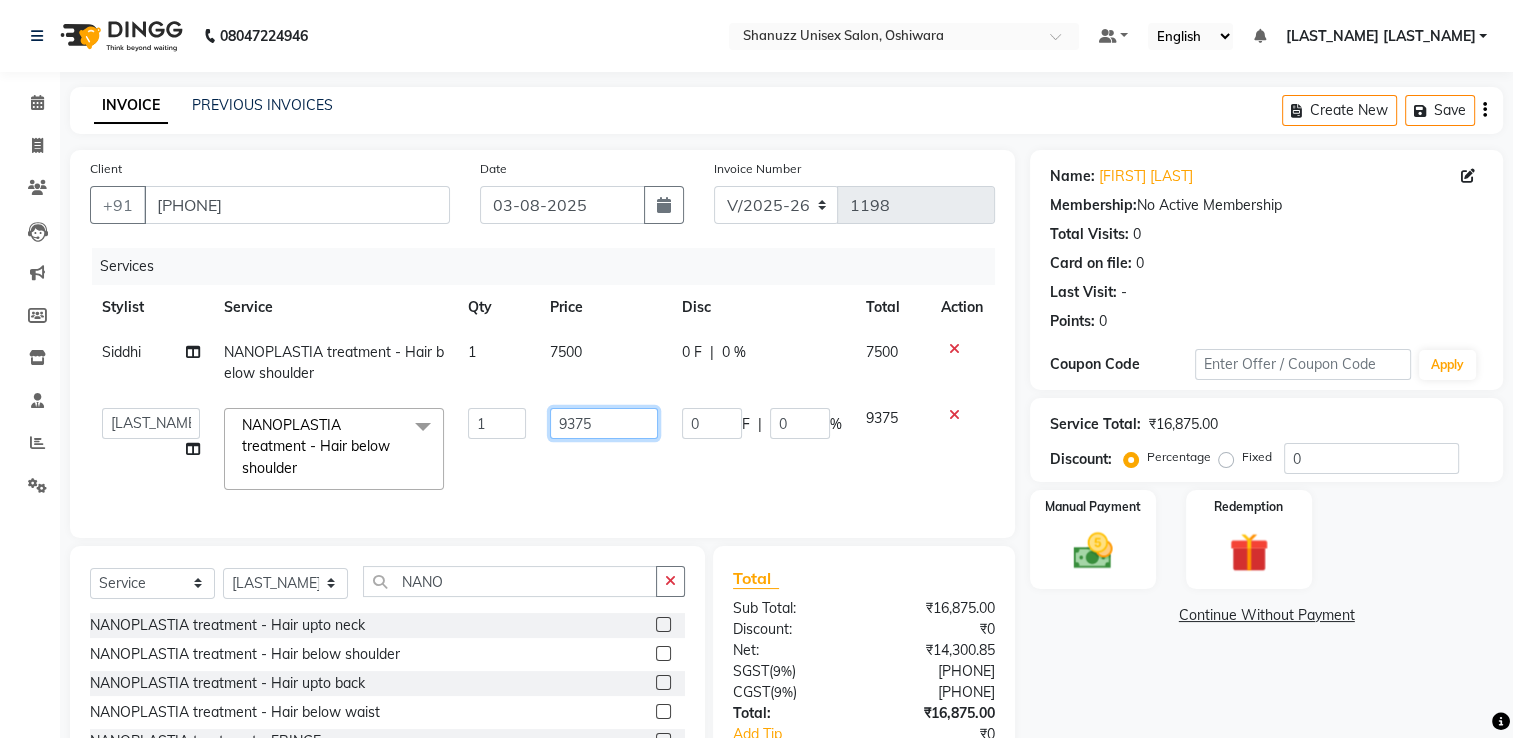 click on "9375" 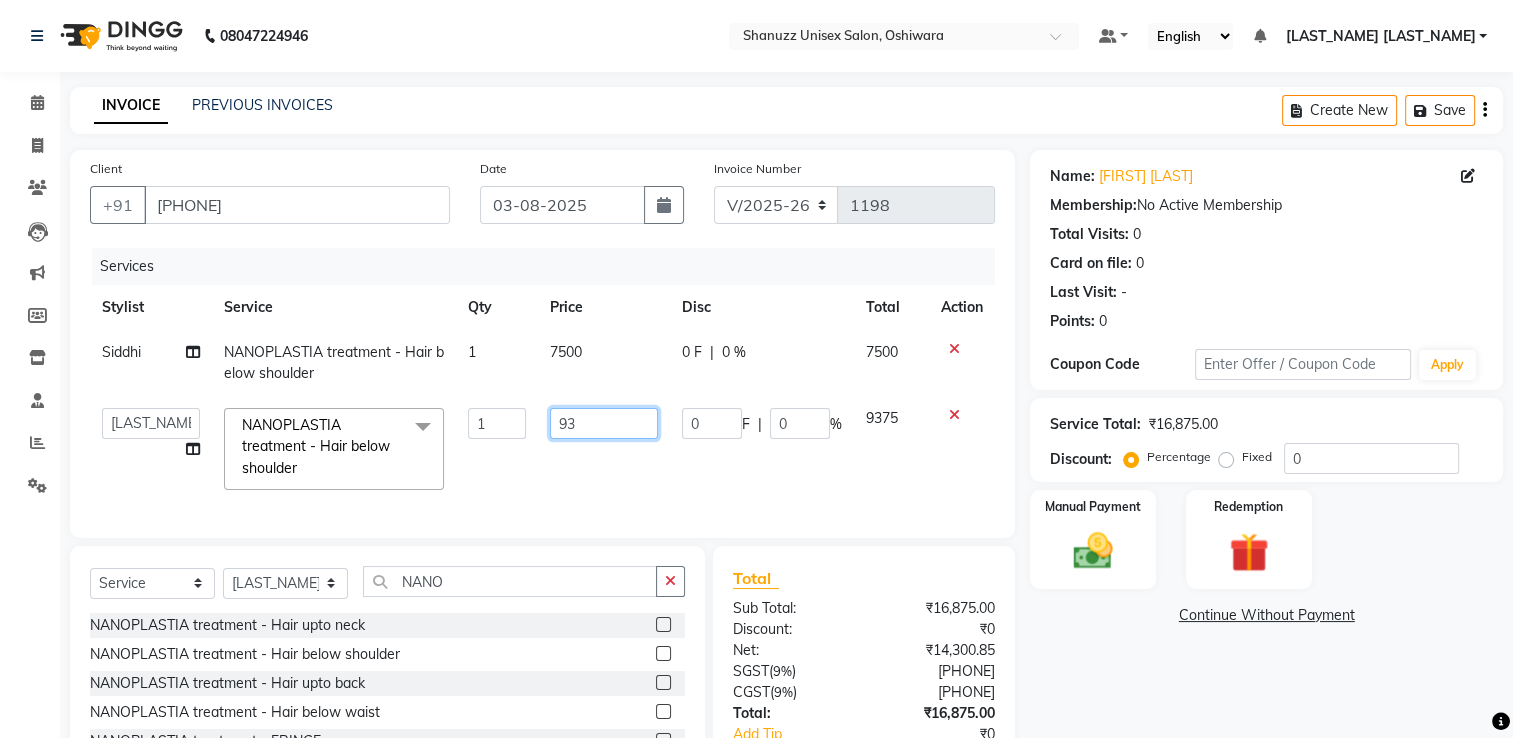 type on "9" 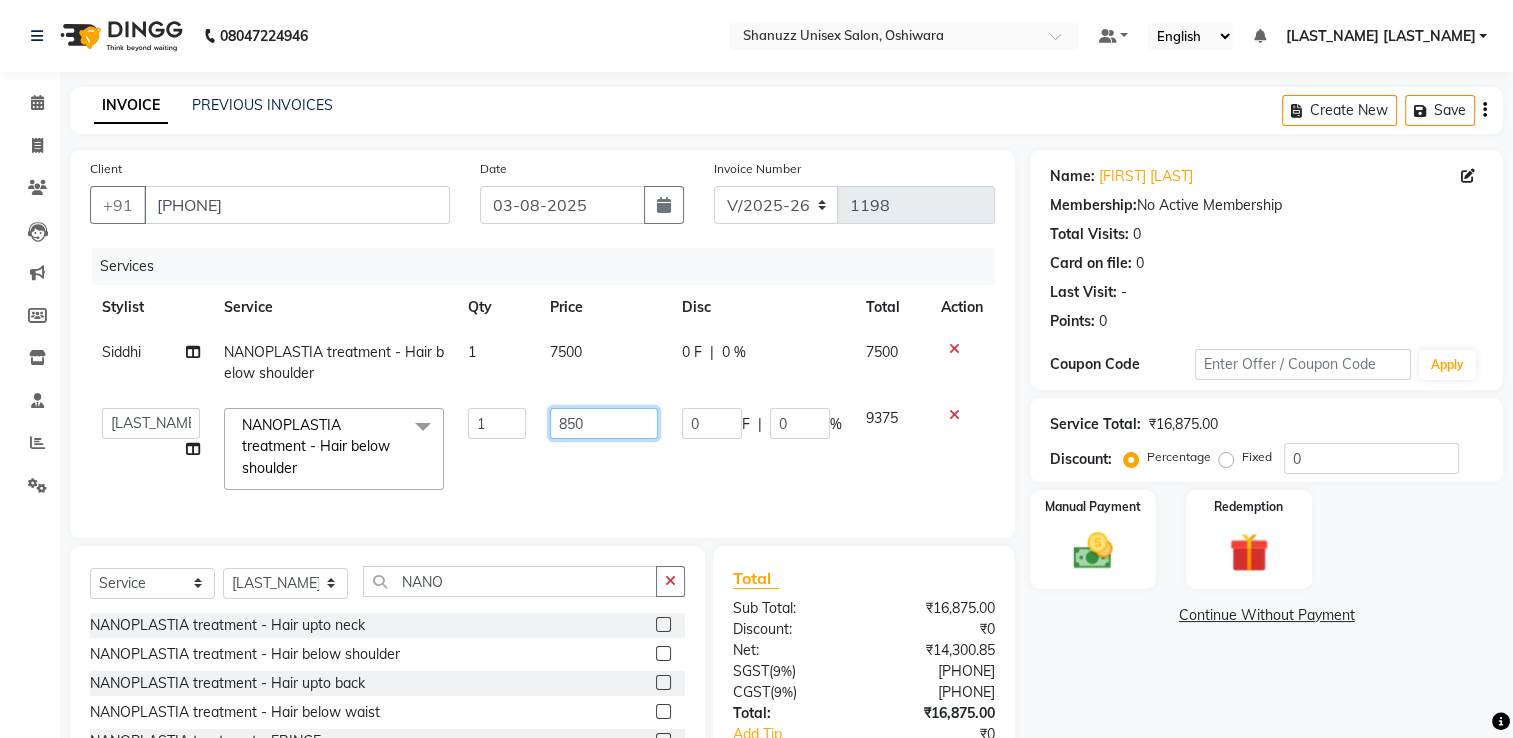 type on "8500" 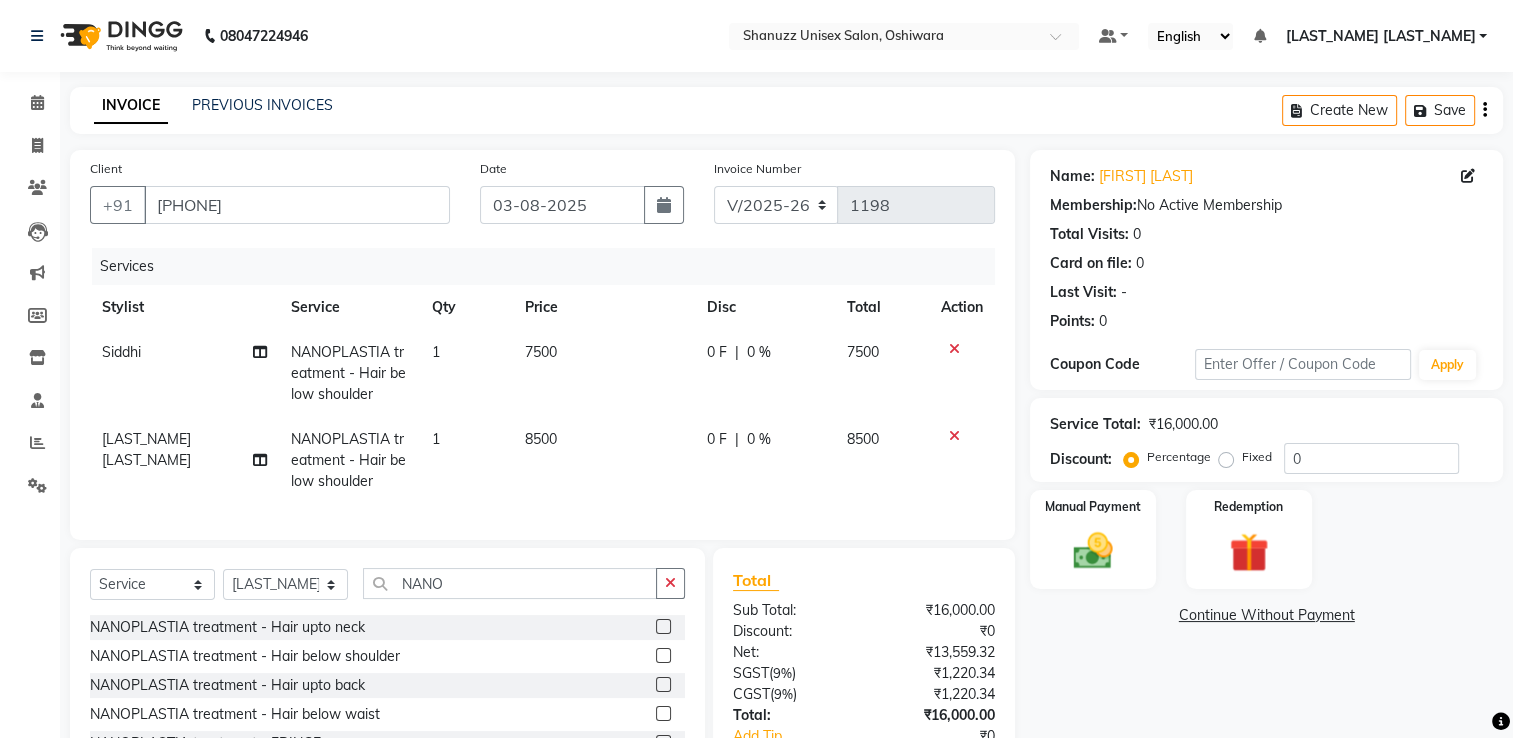 click on "8500" 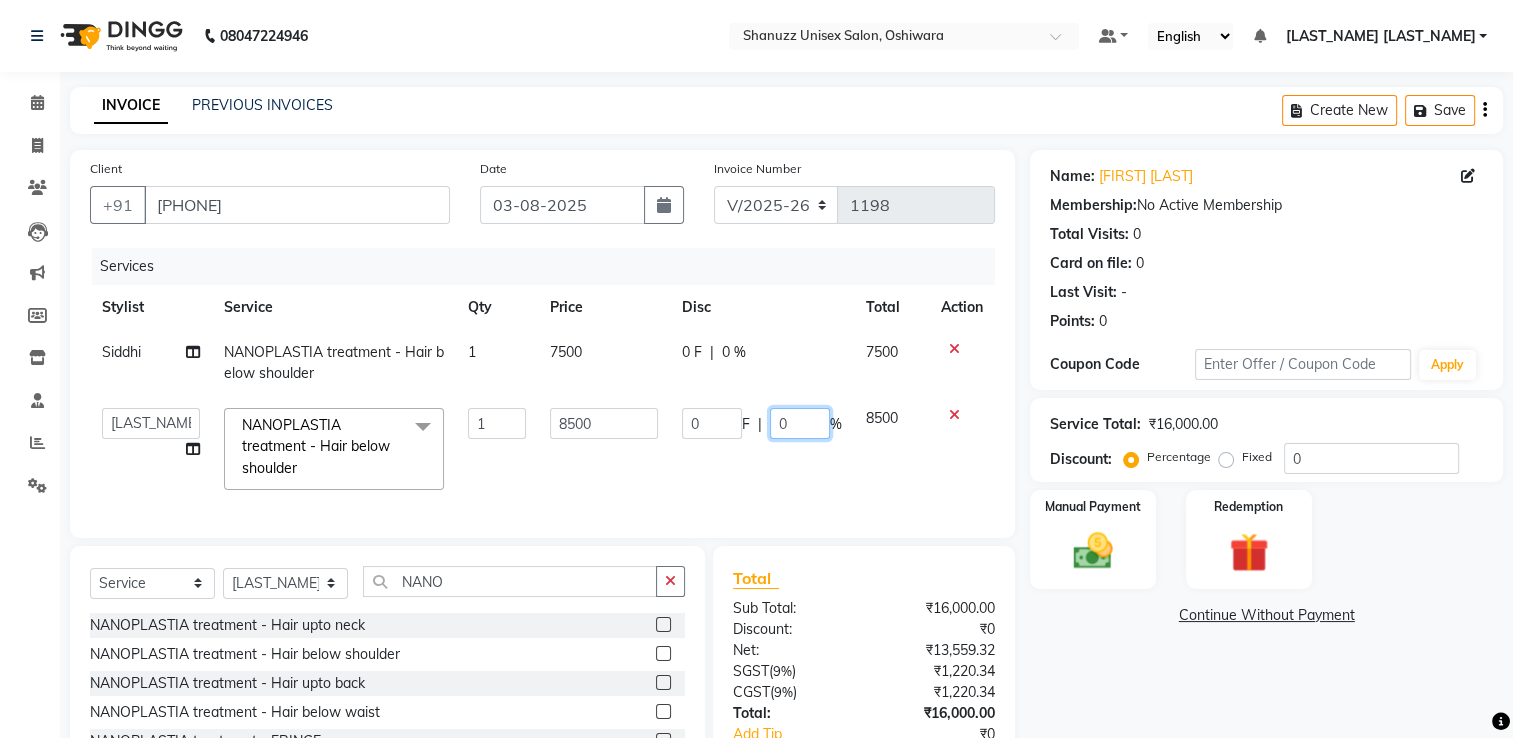 click on "0" 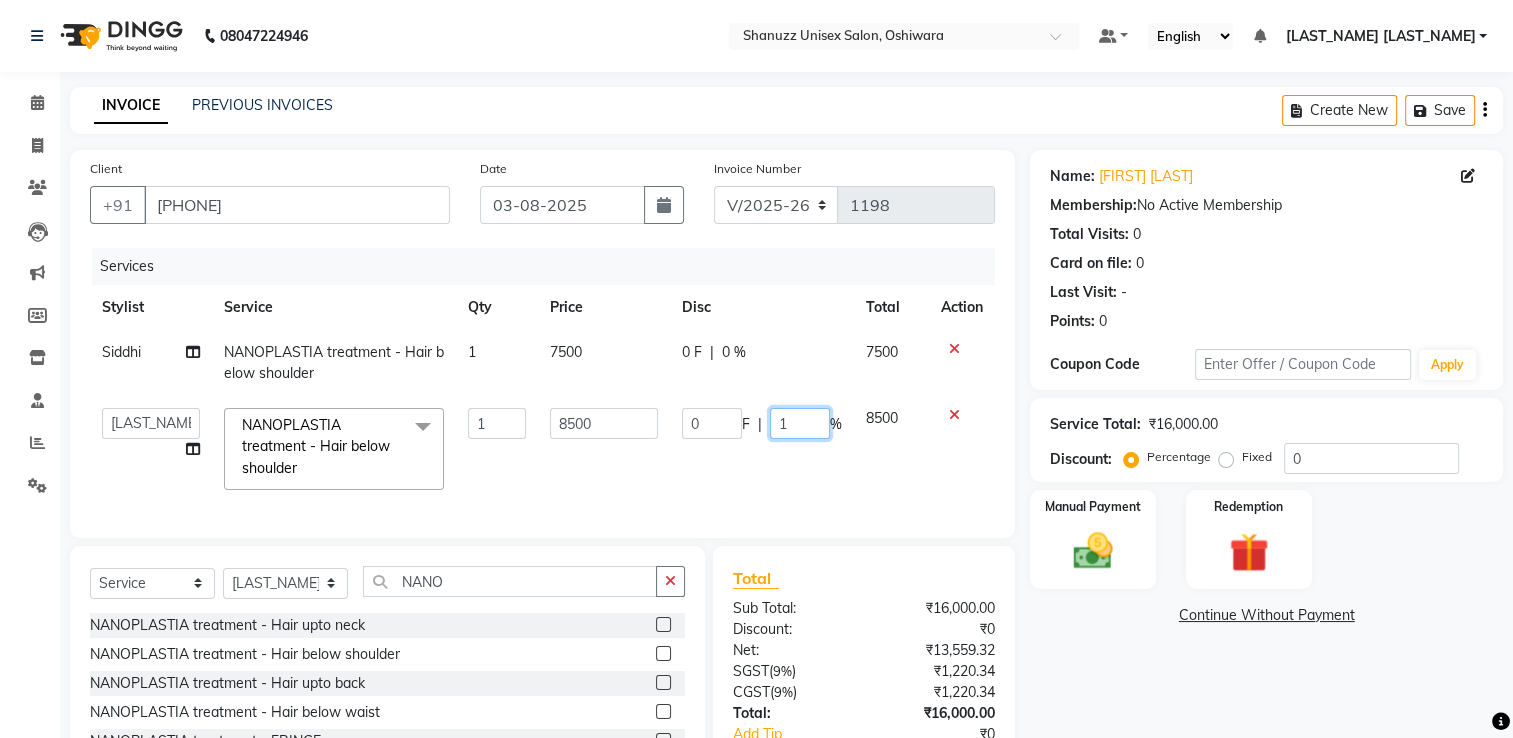 type on "15" 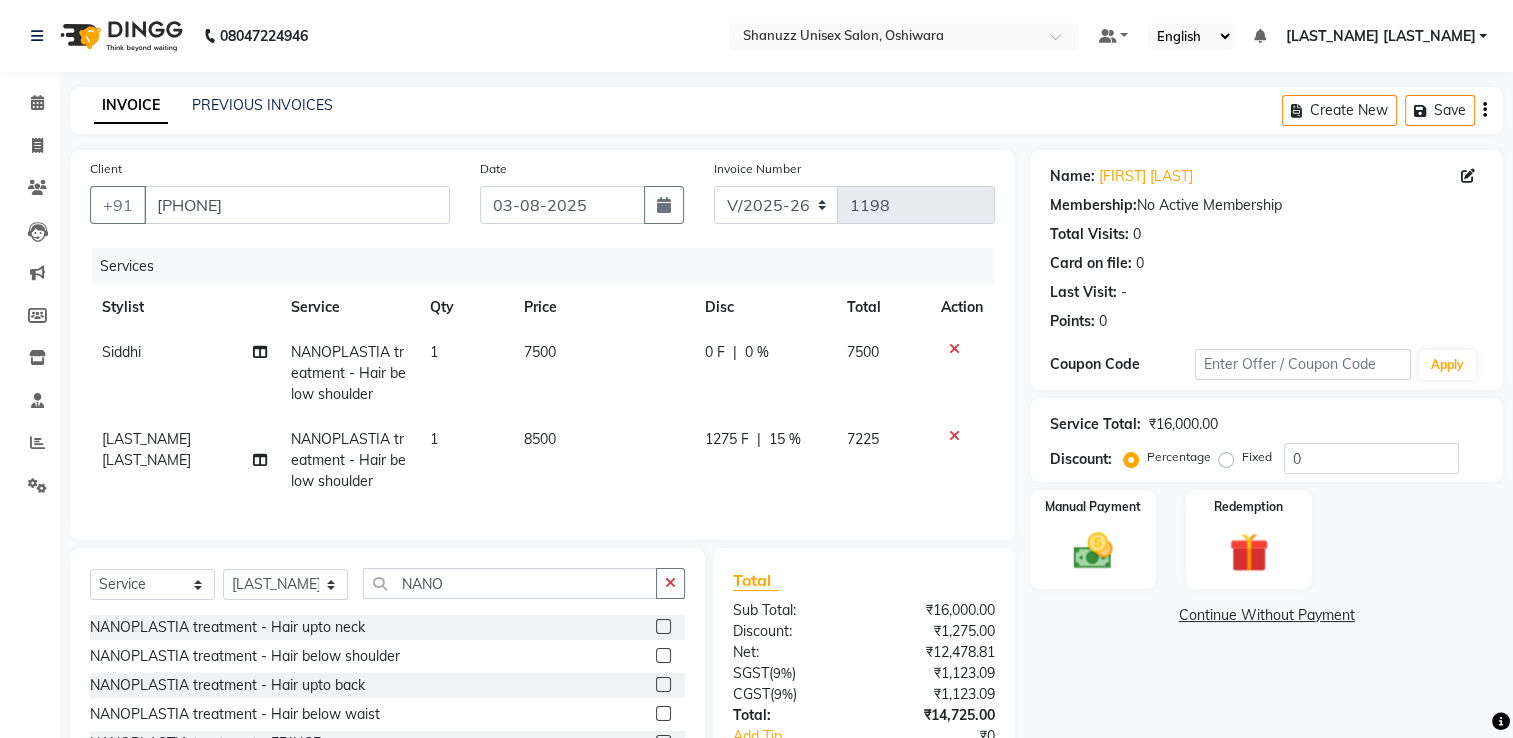 click on "0 F | 0 %" 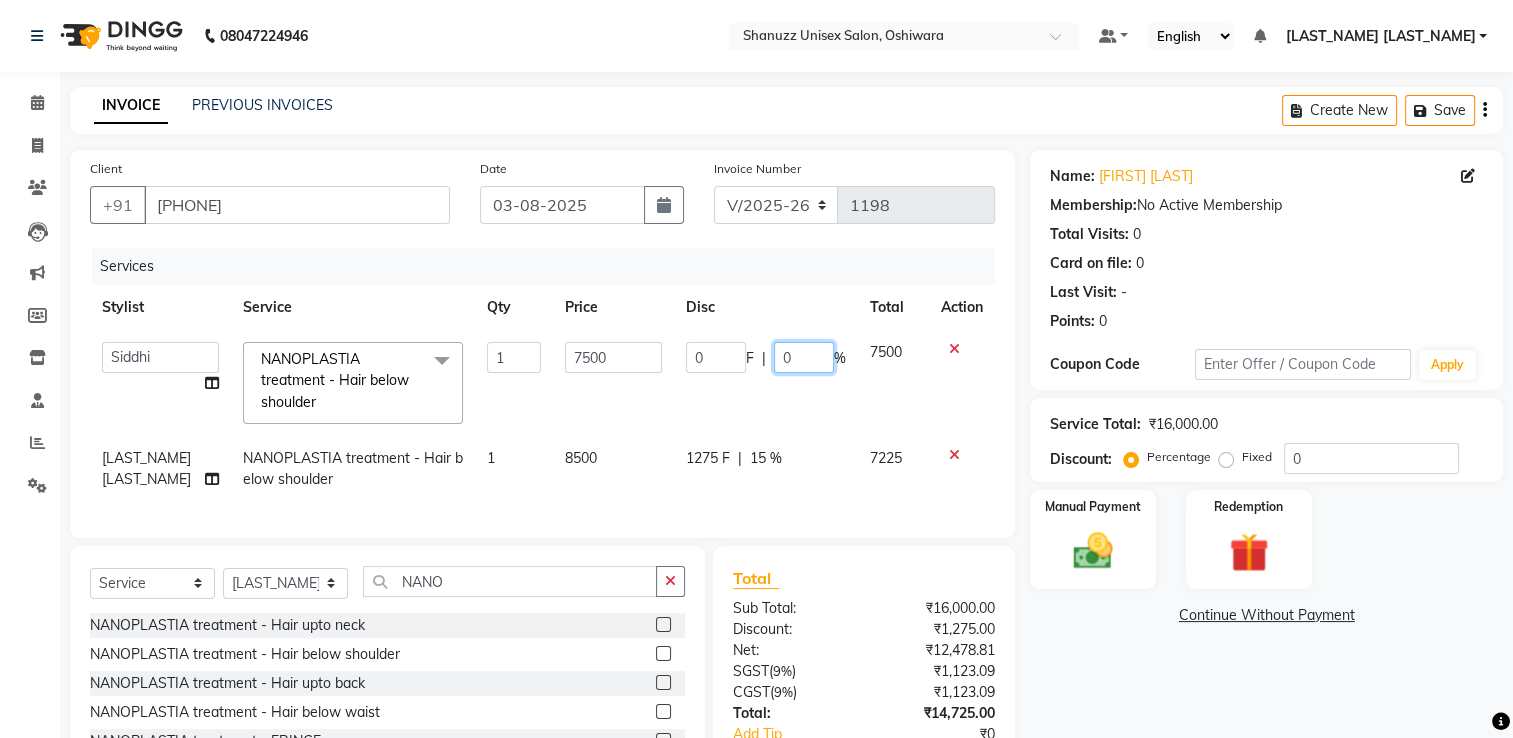 click on "0" 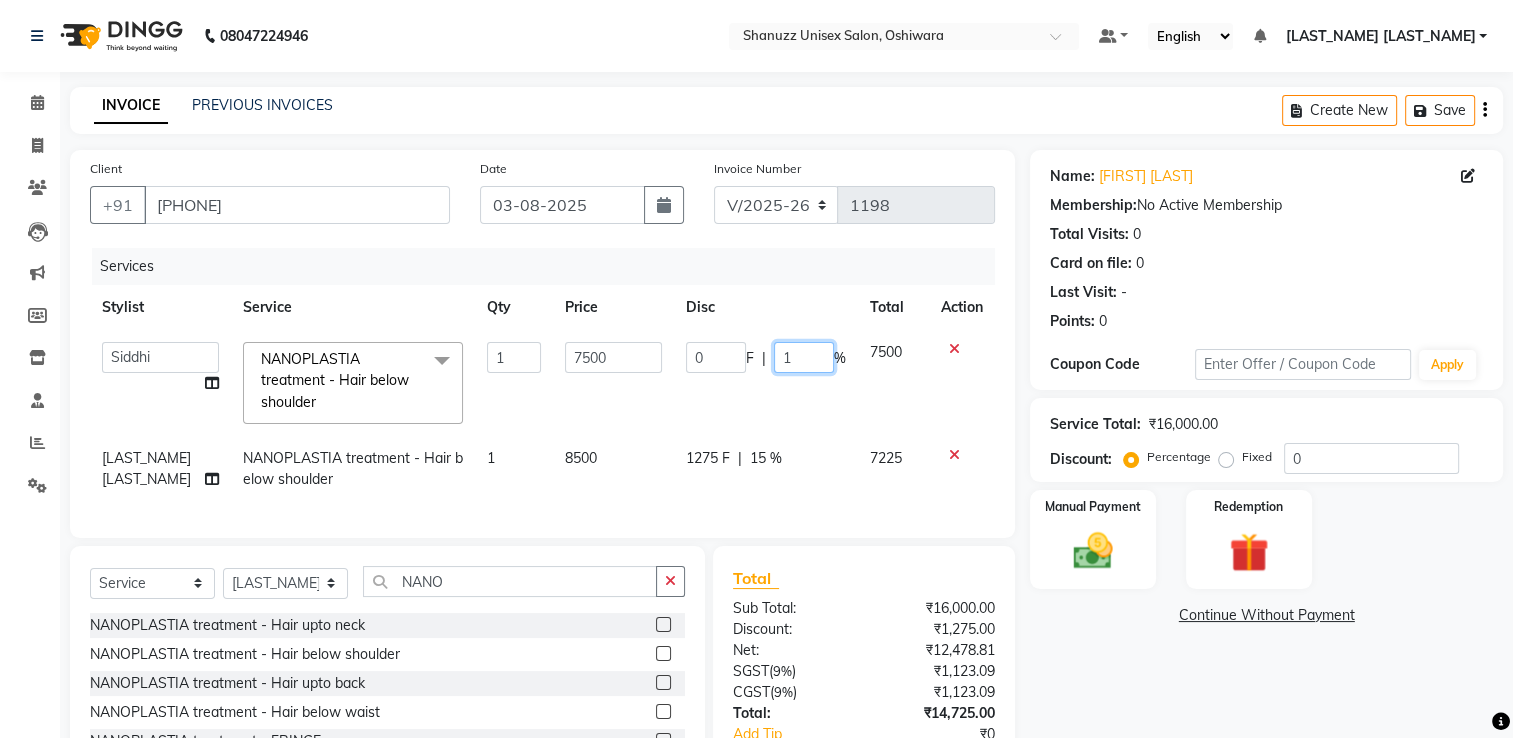 type on "15" 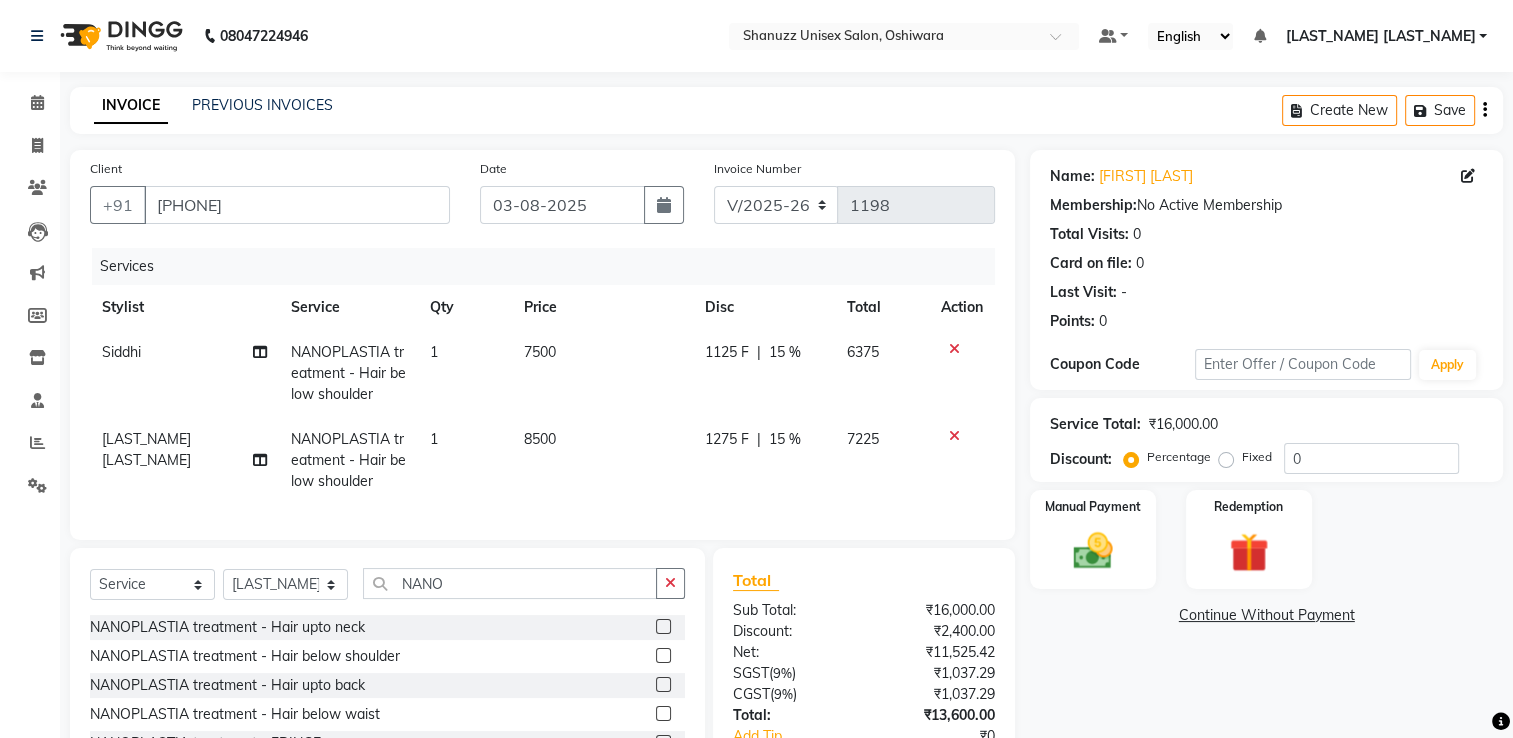 click on "Siddhi  NANOPLASTIA treatment - Hair below shoulder 1 7500 1125 F | 15 % 6375 VARSHADA JUVALE NANOPLASTIA treatment - Hair below shoulder 1 8500 1275 F | 15 % 7225" 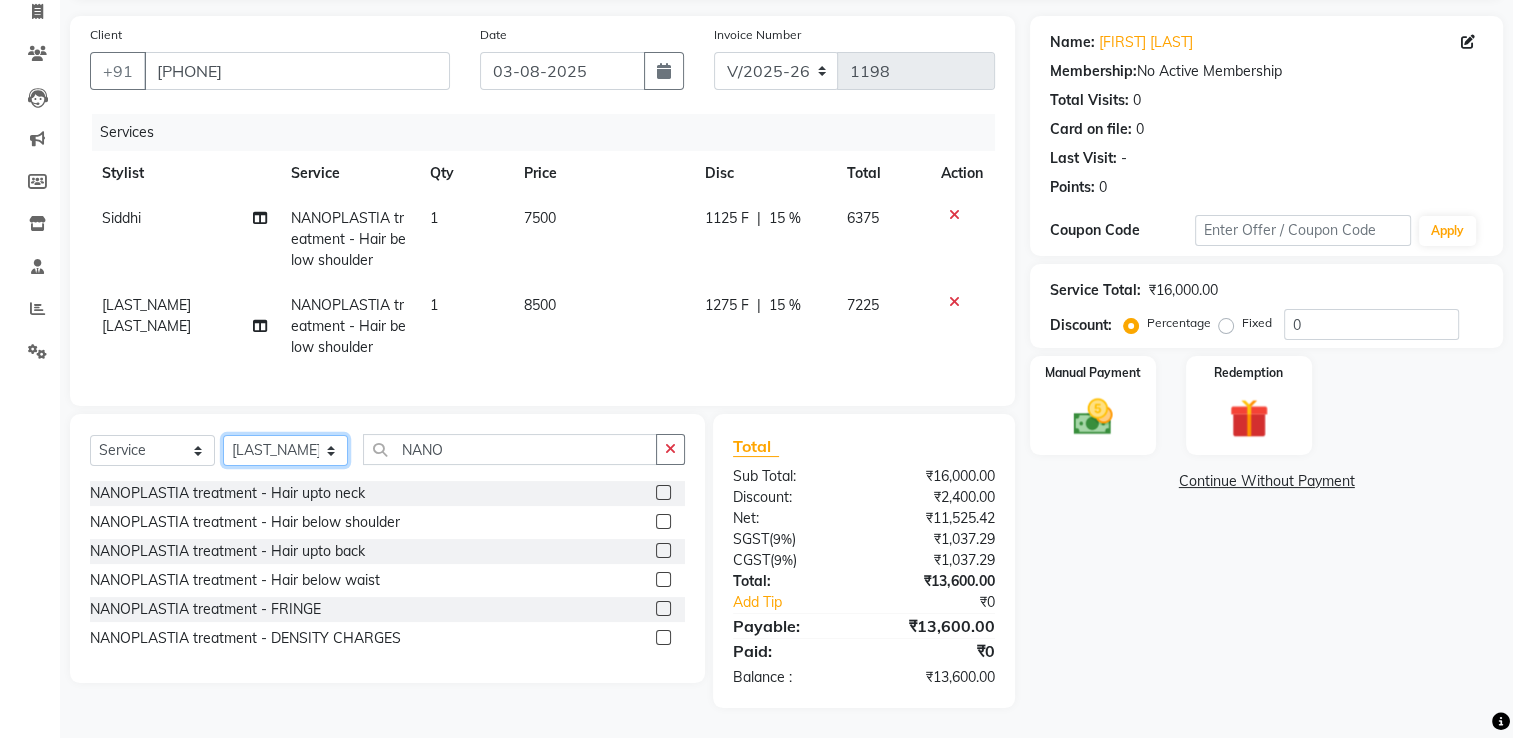 click on "Select Stylist Adnan  Afzan Asma  Derma Dynamics Devesh Francis (MO) Gufran Mansuri Harsh Mohd Faizan Mohd Imran  Omkar Osama Patel Rohan  ROSHAN Salvana Motha SAM Shahbaz (D) Shahne Alam SHAIREI Shanu Sir (F) Shanuzz (Oshiwara) Shanuzz Salon, Andheri Siddhi  SUBHASH  Tanishka Panchal VARSHADA JUVALE YASH" 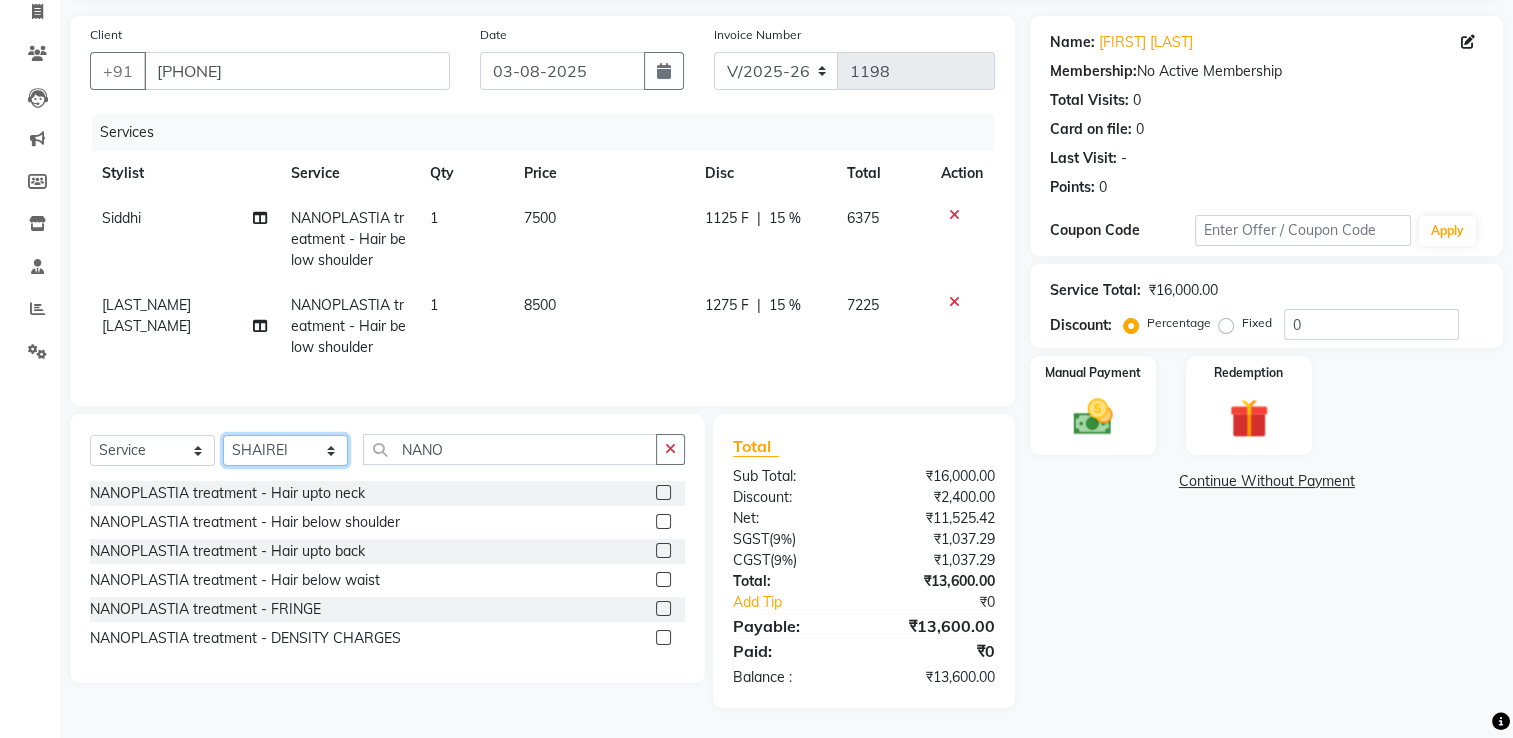 click on "Select Stylist Adnan  Afzan Asma  Derma Dynamics Devesh Francis (MO) Gufran Mansuri Harsh Mohd Faizan Mohd Imran  Omkar Osama Patel Rohan  ROSHAN Salvana Motha SAM Shahbaz (D) Shahne Alam SHAIREI Shanu Sir (F) Shanuzz (Oshiwara) Shanuzz Salon, Andheri Siddhi  SUBHASH  Tanishka Panchal VARSHADA JUVALE YASH" 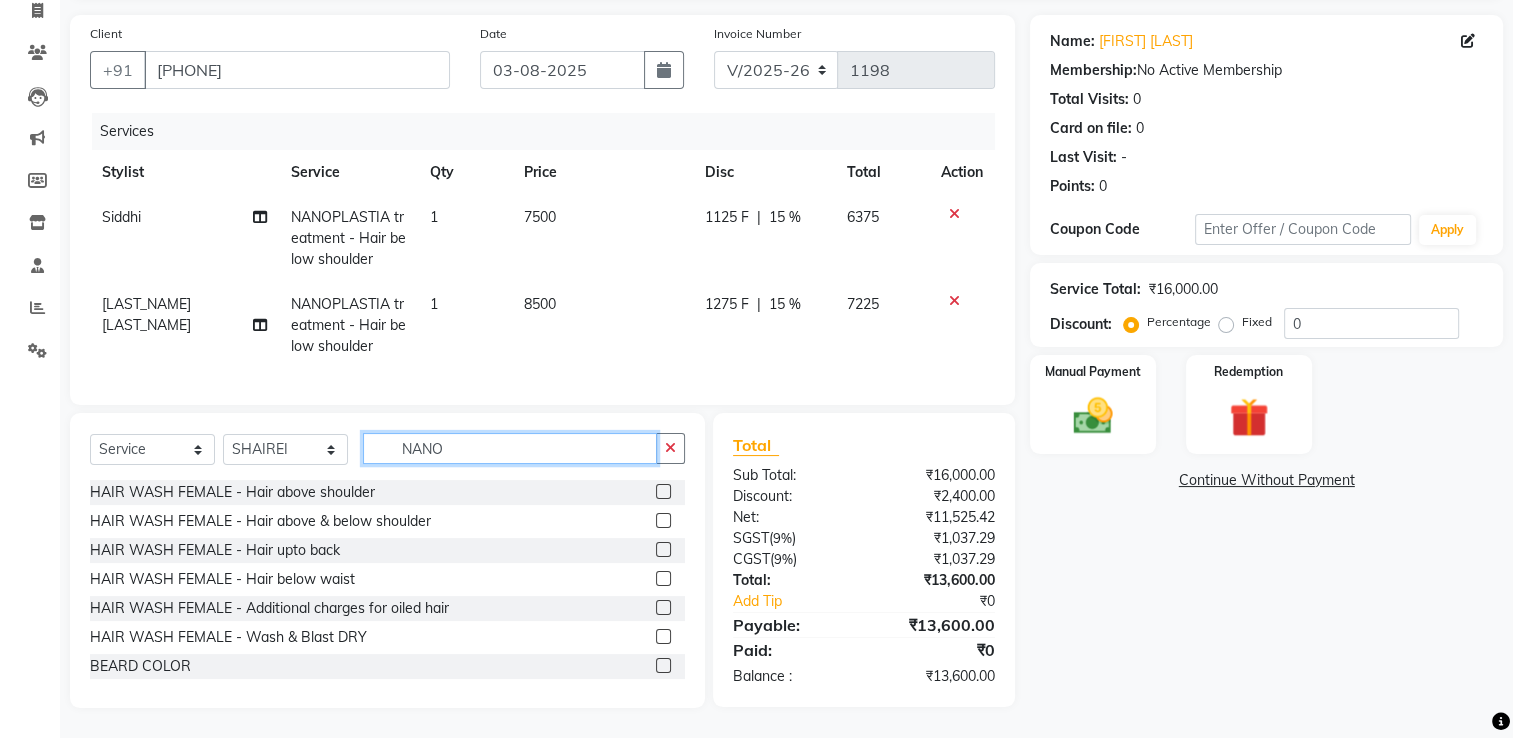 click on "NANO" 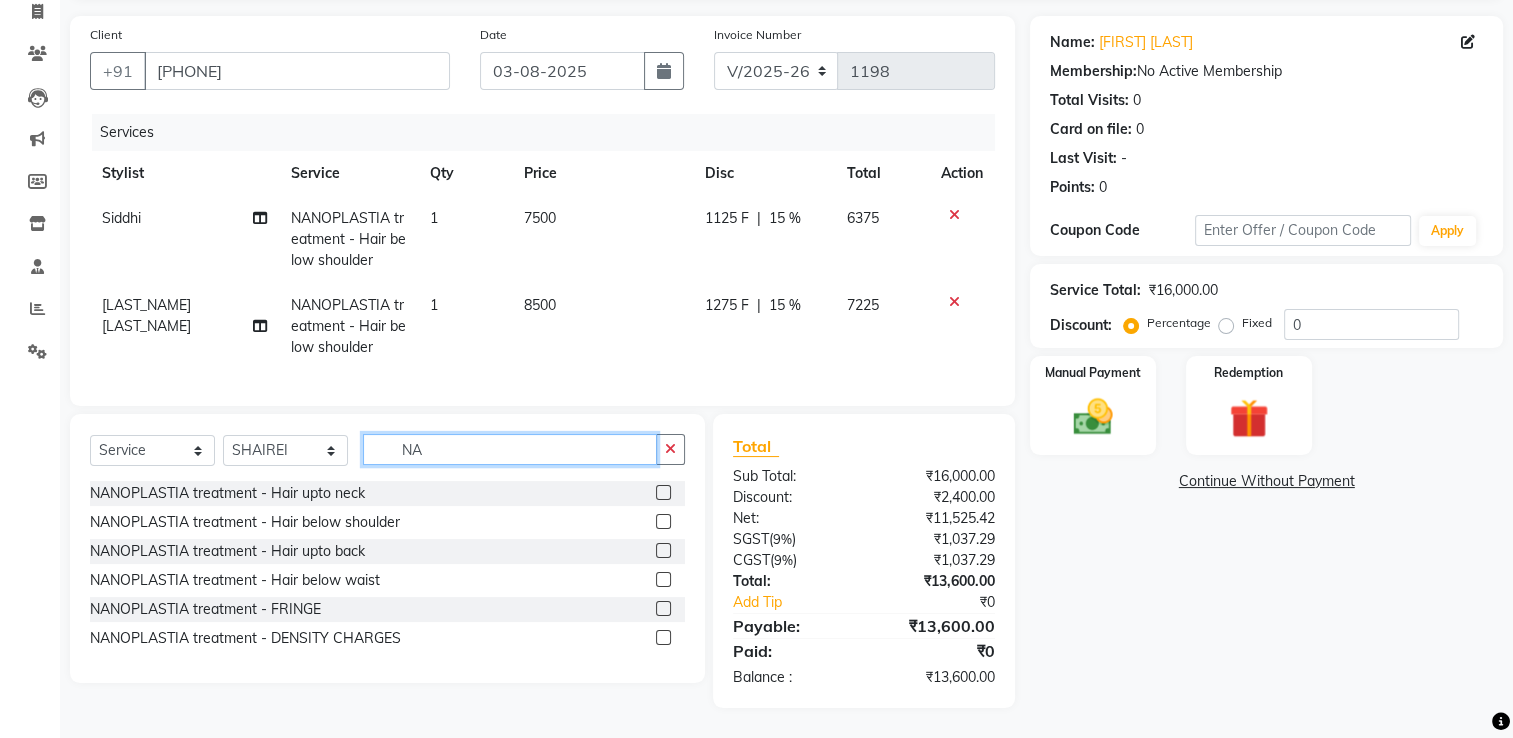 type on "N" 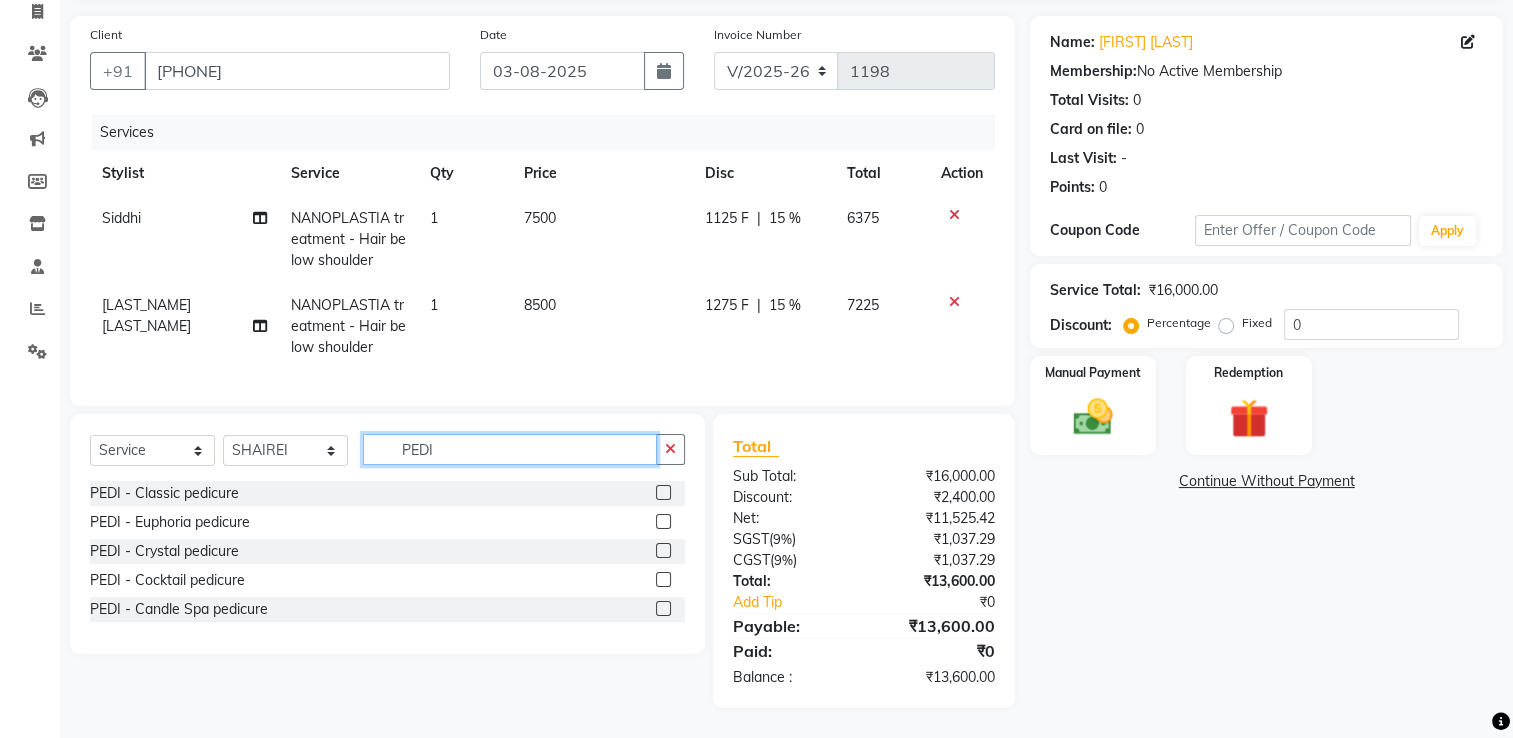 type on "PEDI" 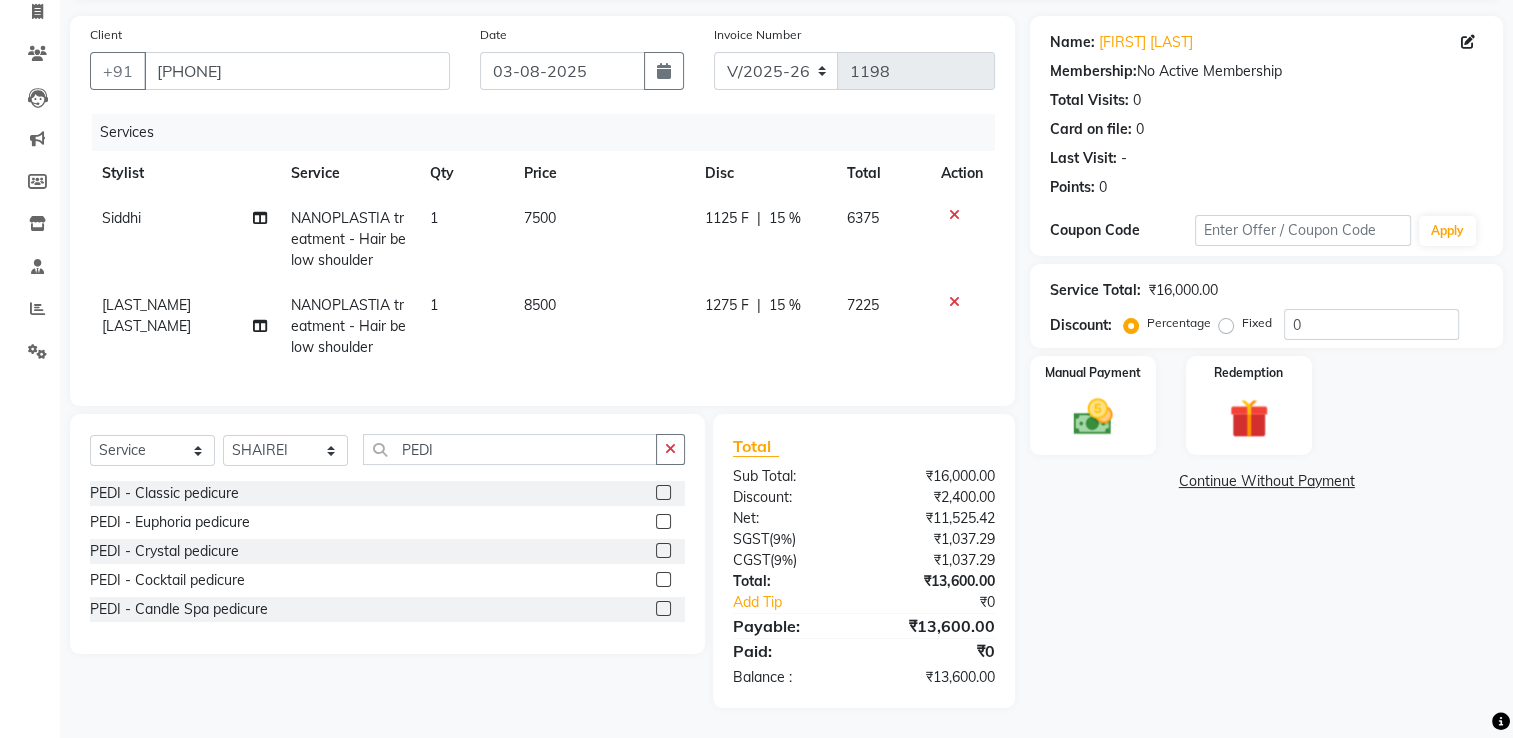 click 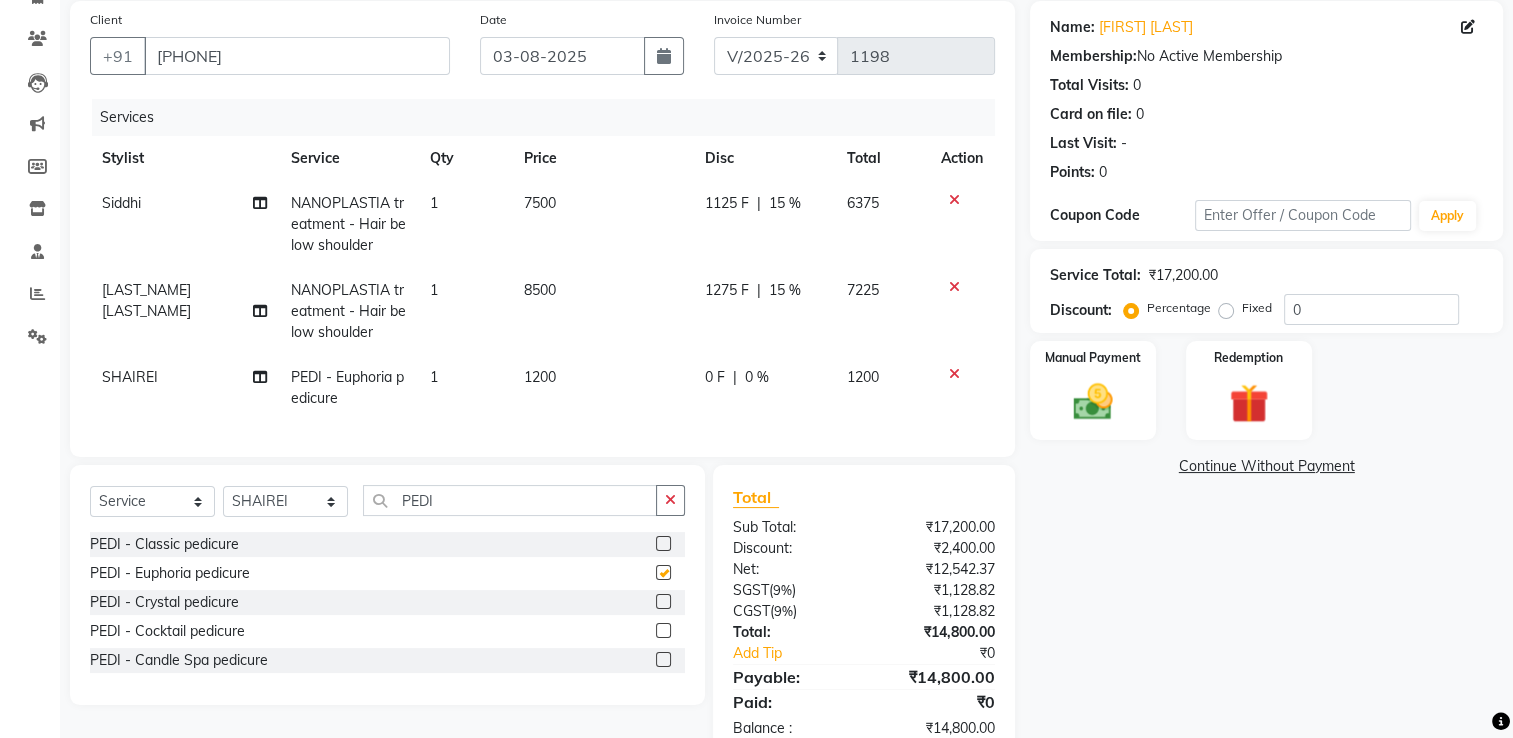 checkbox on "false" 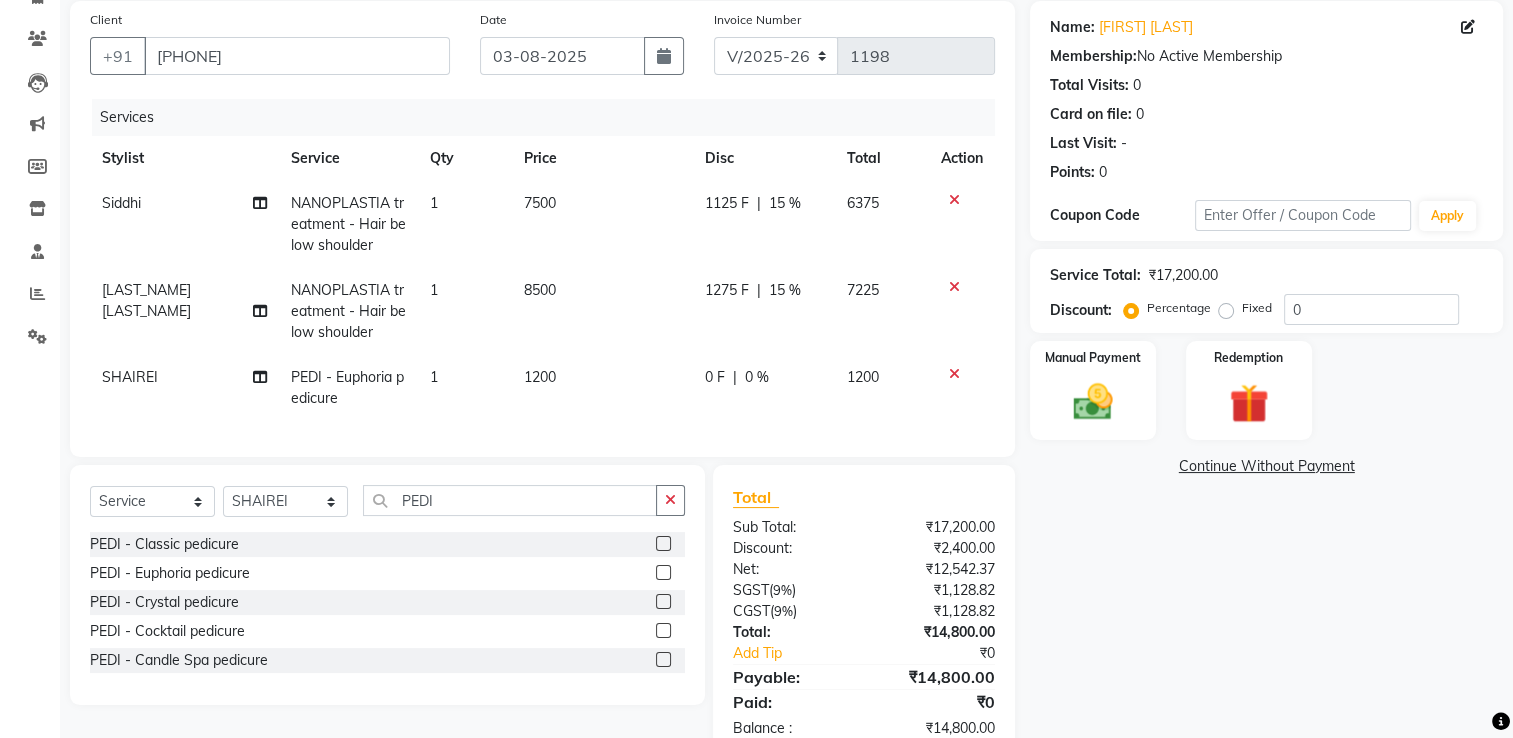 click on "1200" 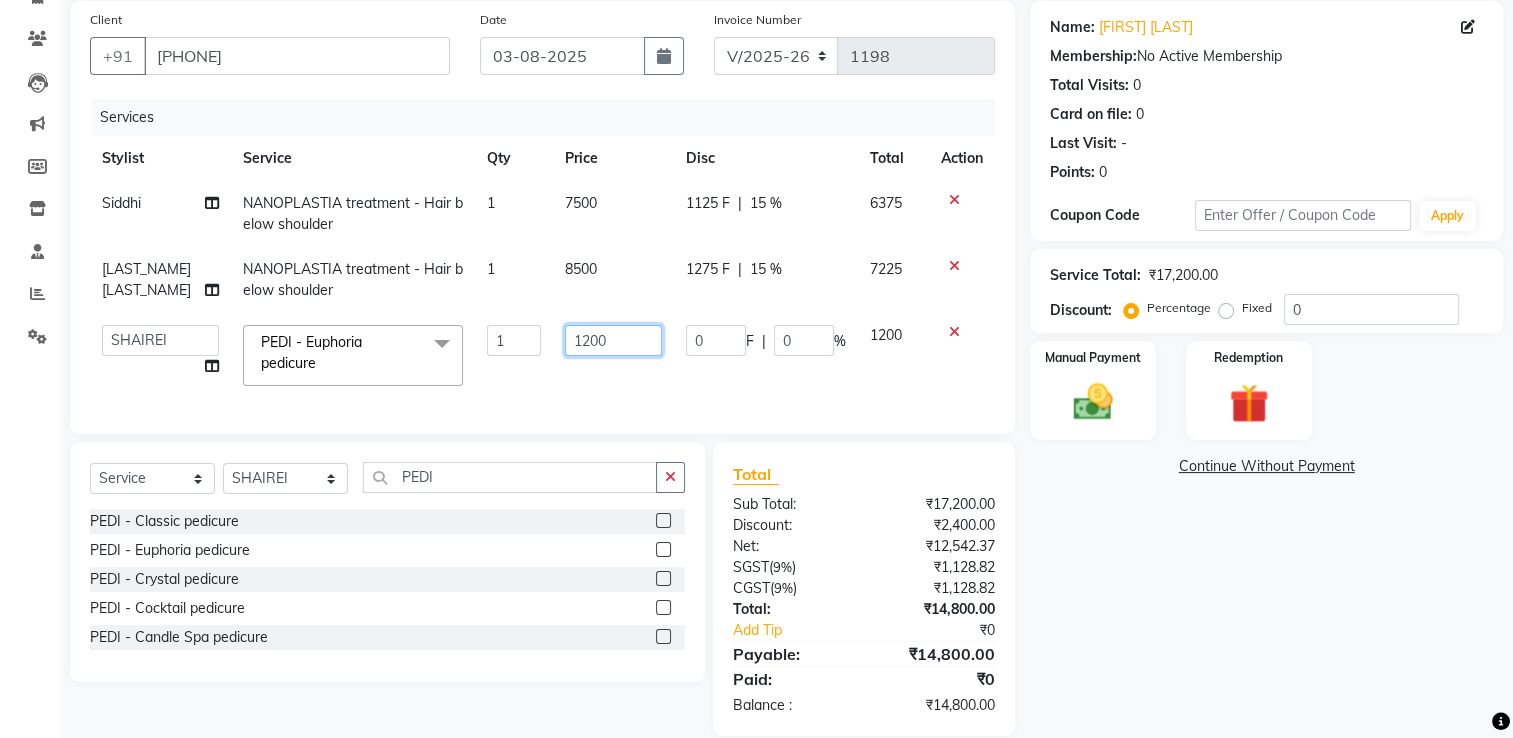 click on "1200" 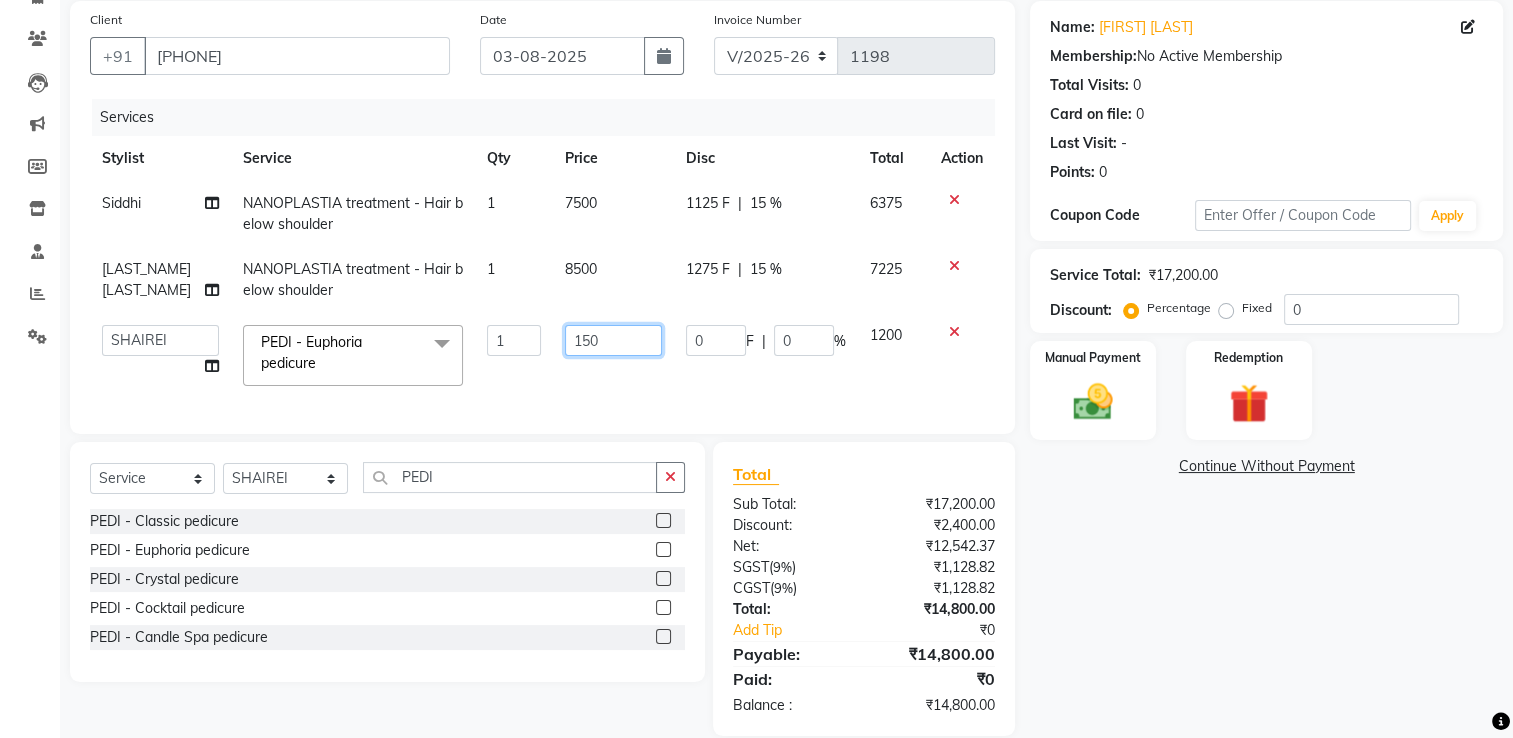 type on "1500" 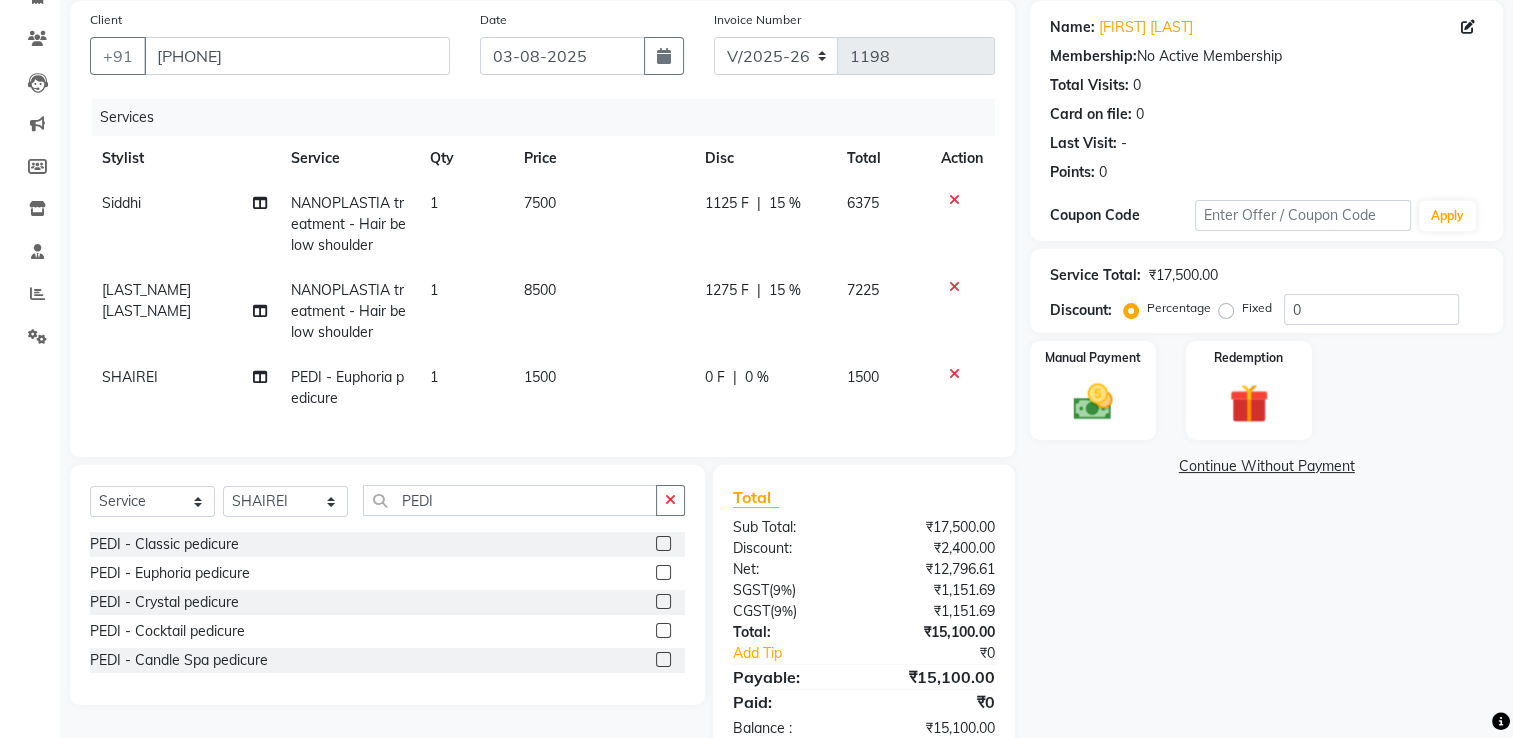 click on "Name: Auranzeb Shaikh Membership:  No Active Membership  Total Visits:  0 Card on file:  0 Last Visit:   - Points:   0  Coupon Code Apply Service Total:  ₹17,500.00  Discount:  Percentage   Fixed  0 Manual Payment Redemption  Continue Without Payment" 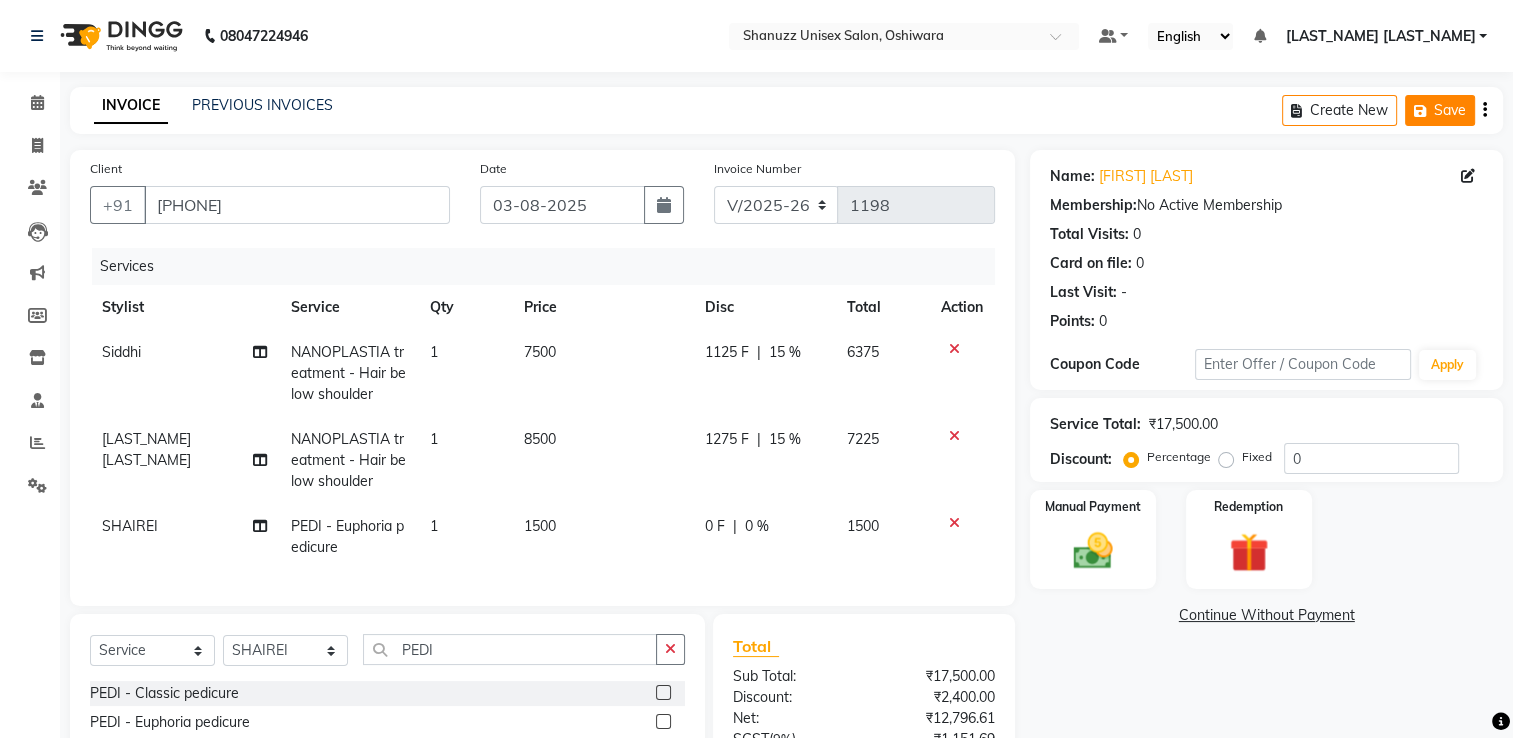click 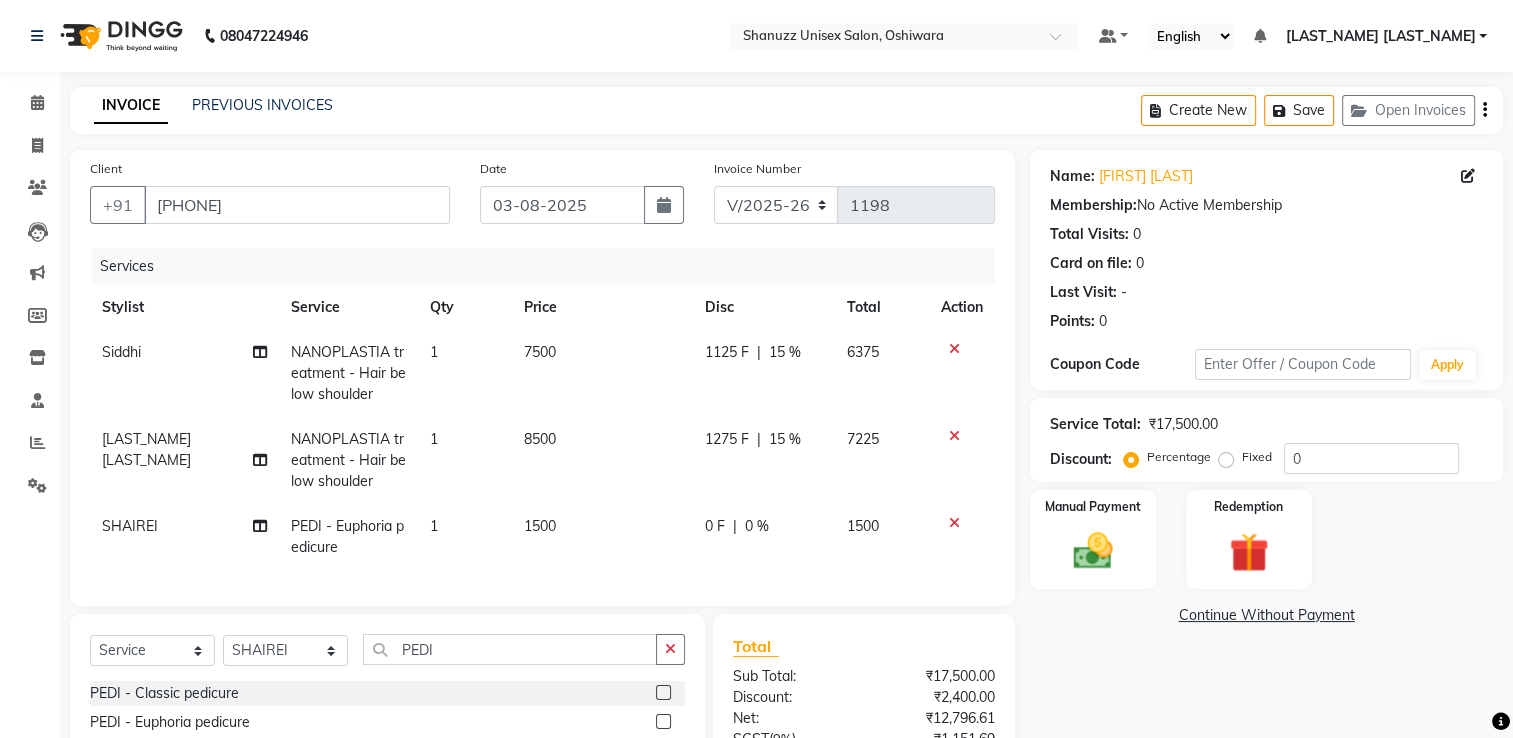 click on "Calendar" 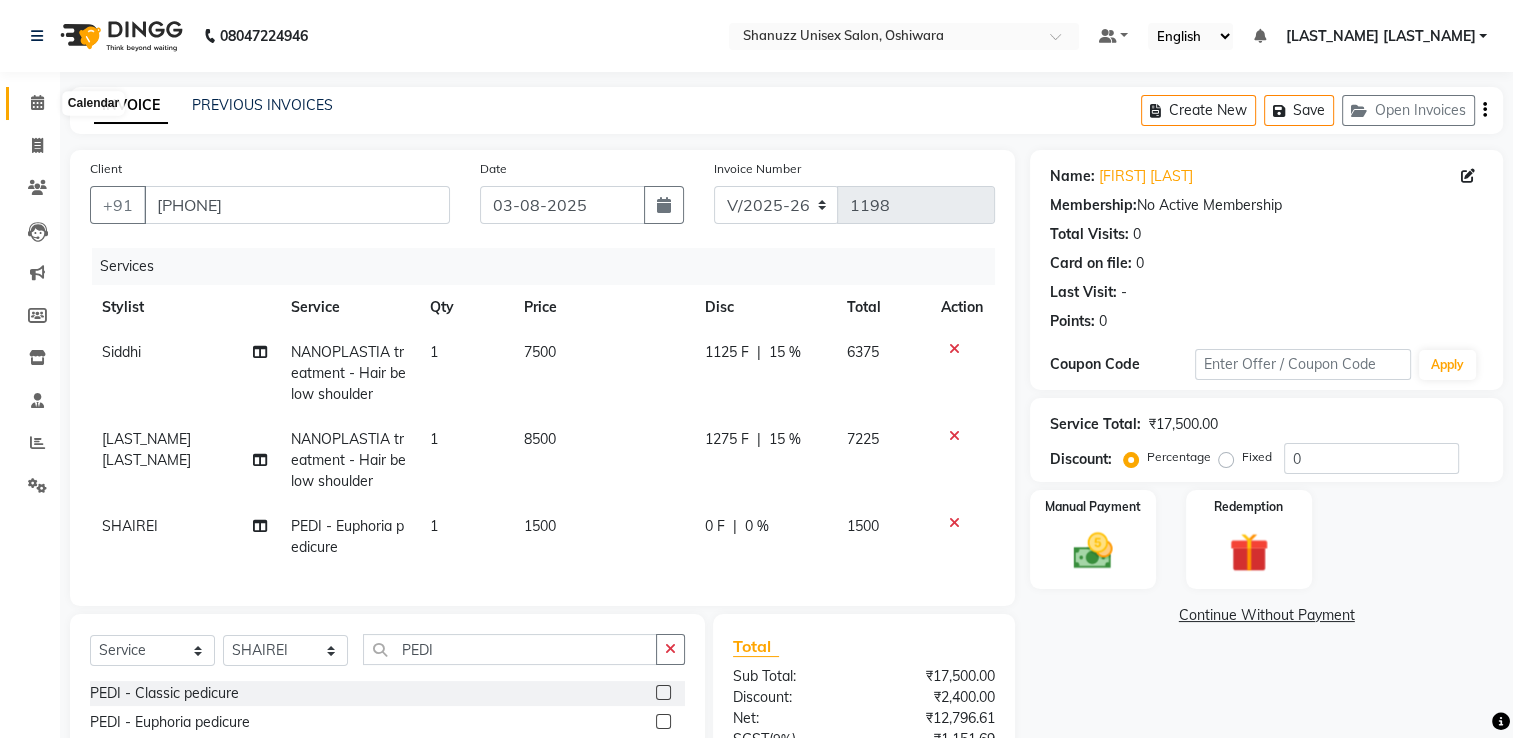 click 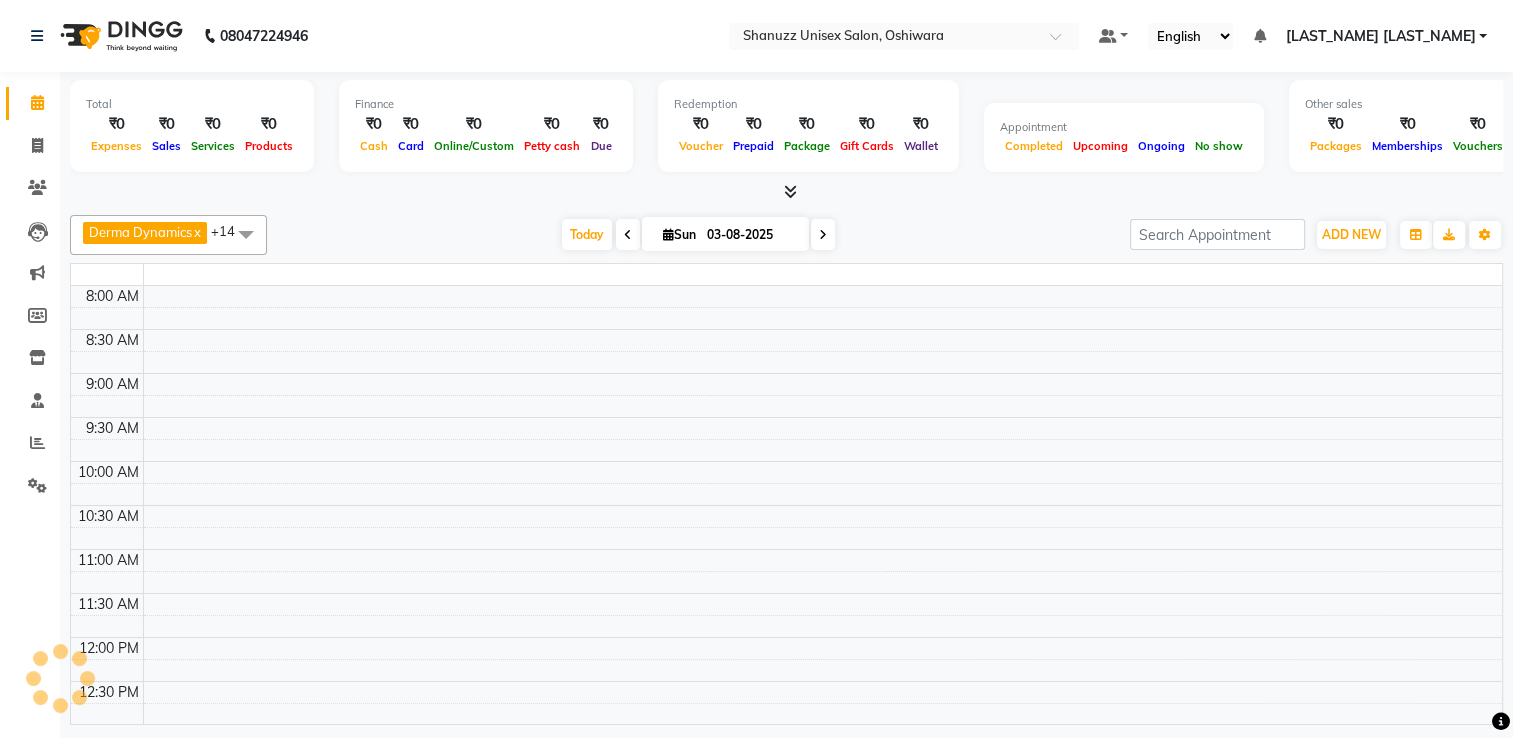 scroll, scrollTop: 0, scrollLeft: 0, axis: both 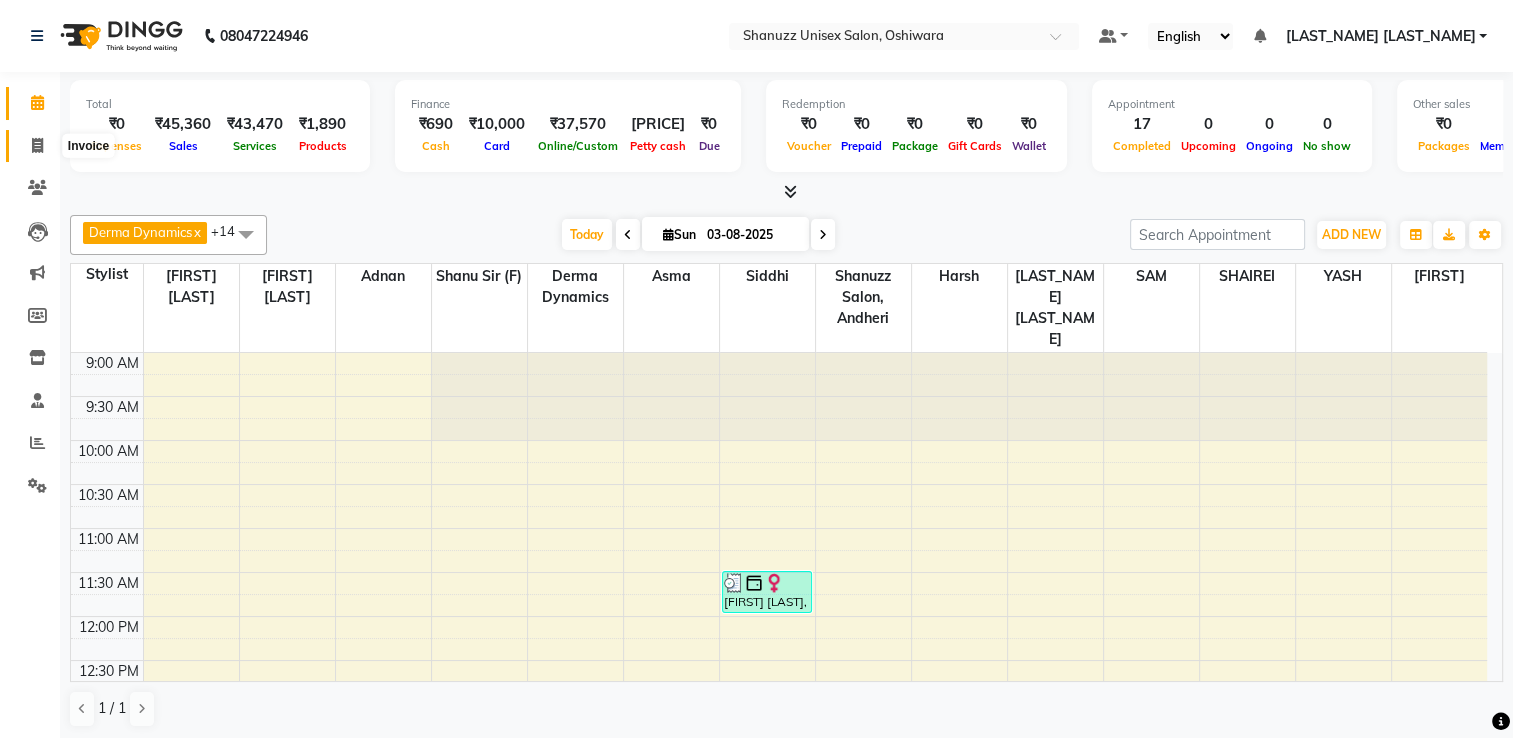 click 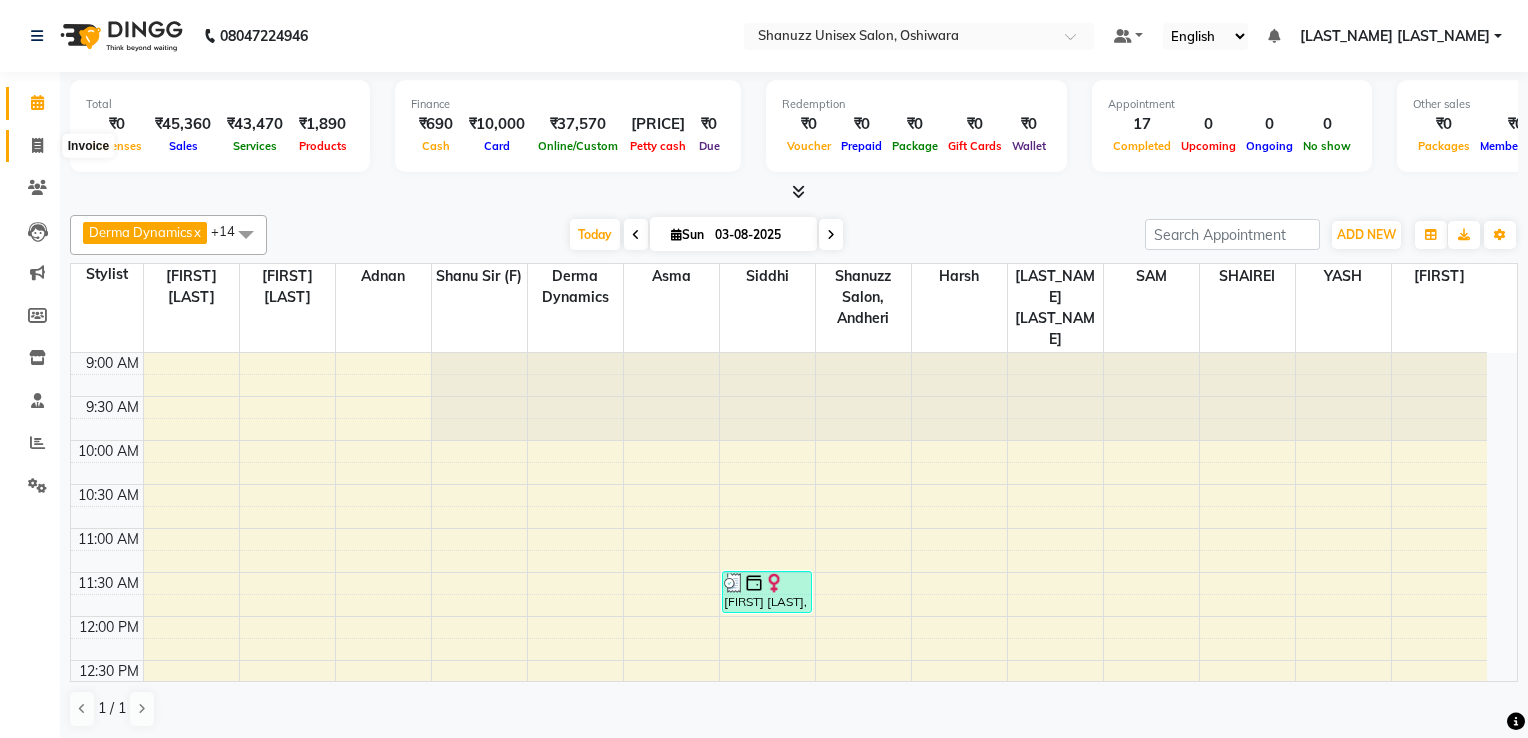select on "7102" 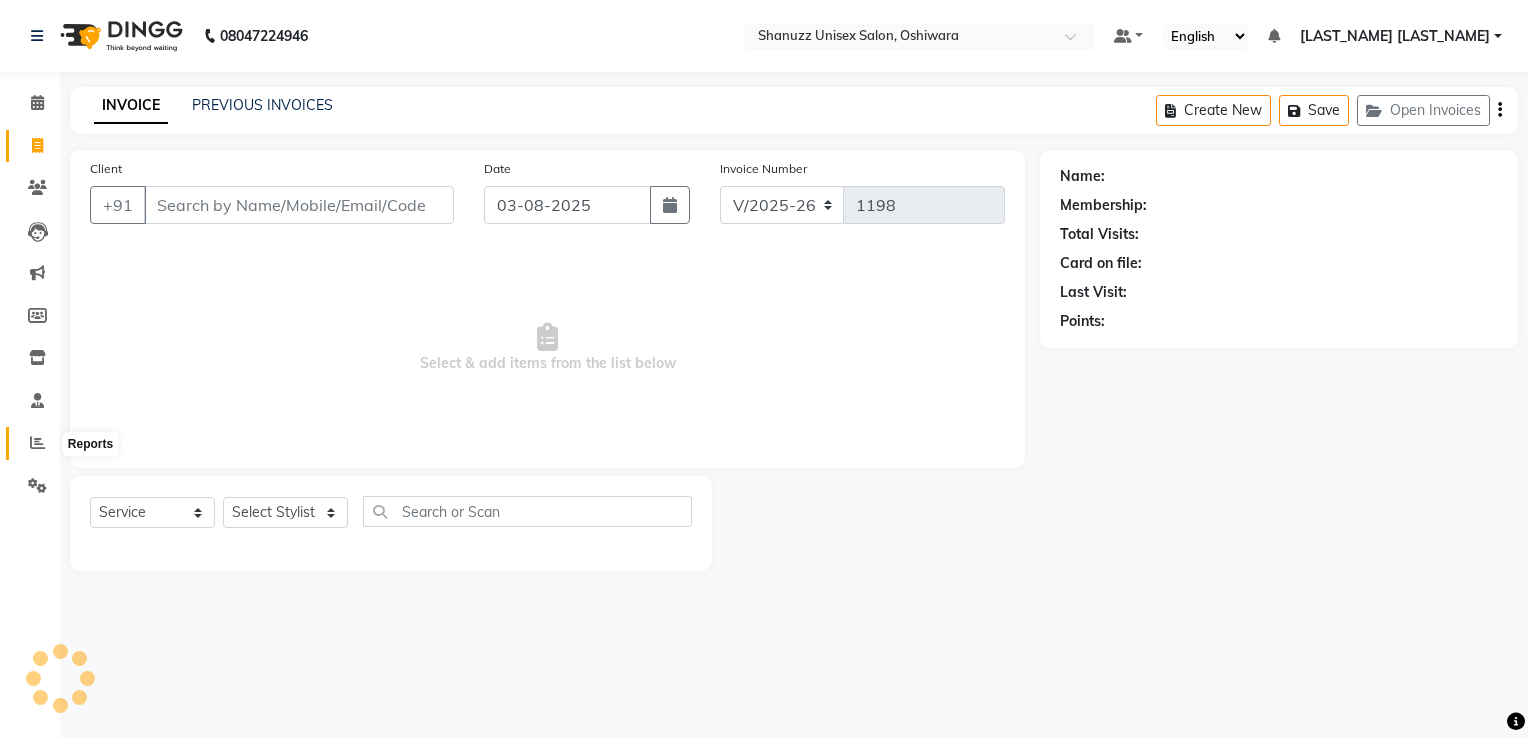 click 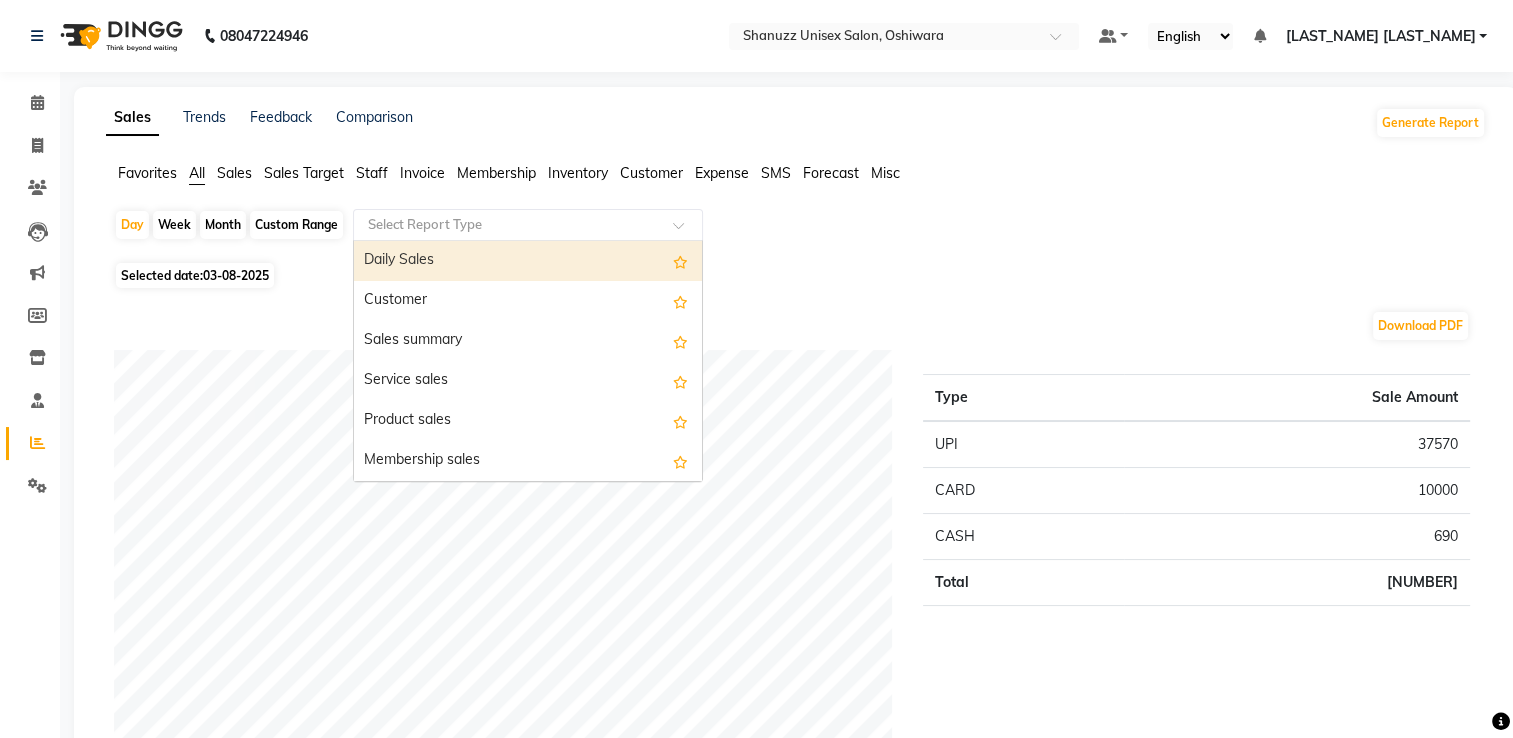 click on "Select Report Type" 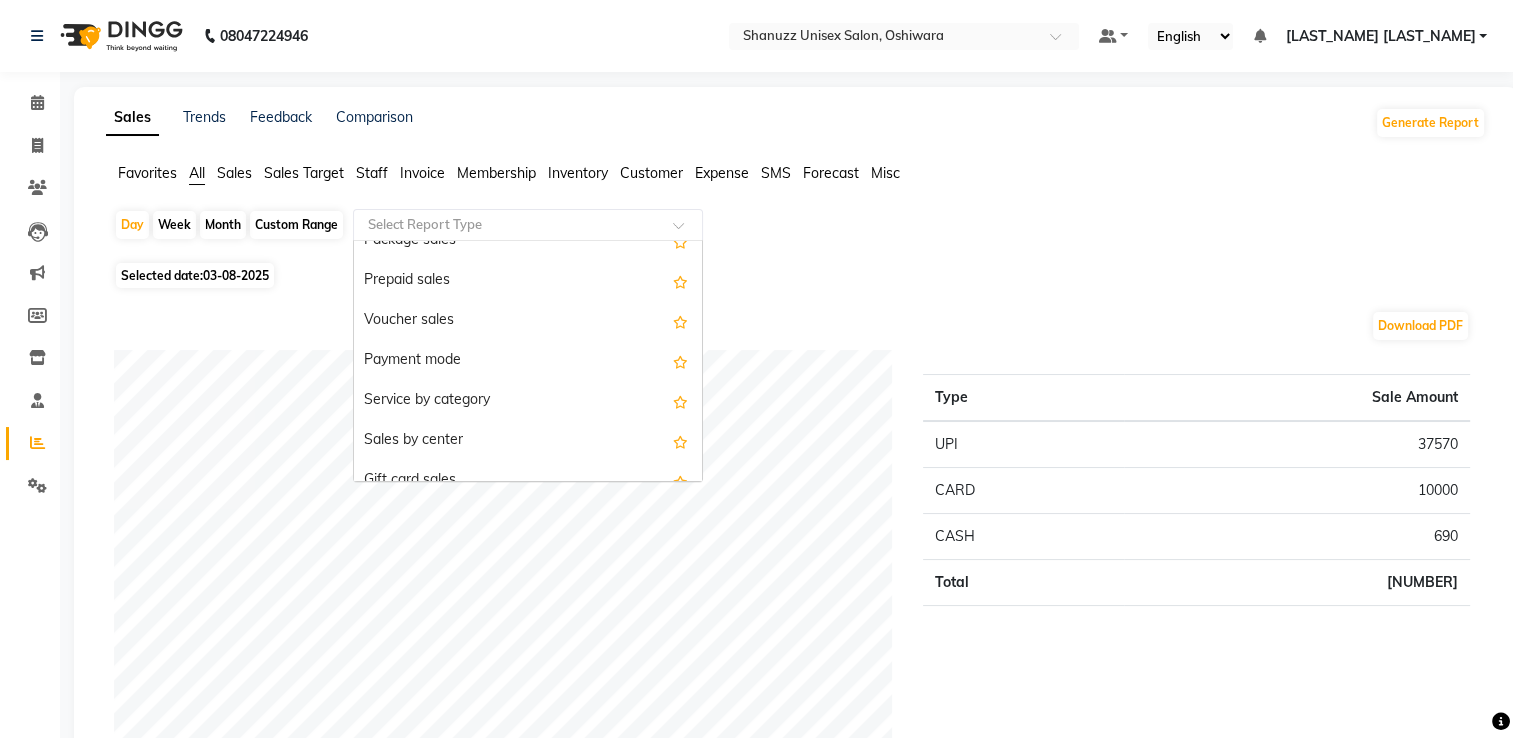 scroll, scrollTop: 258, scrollLeft: 0, axis: vertical 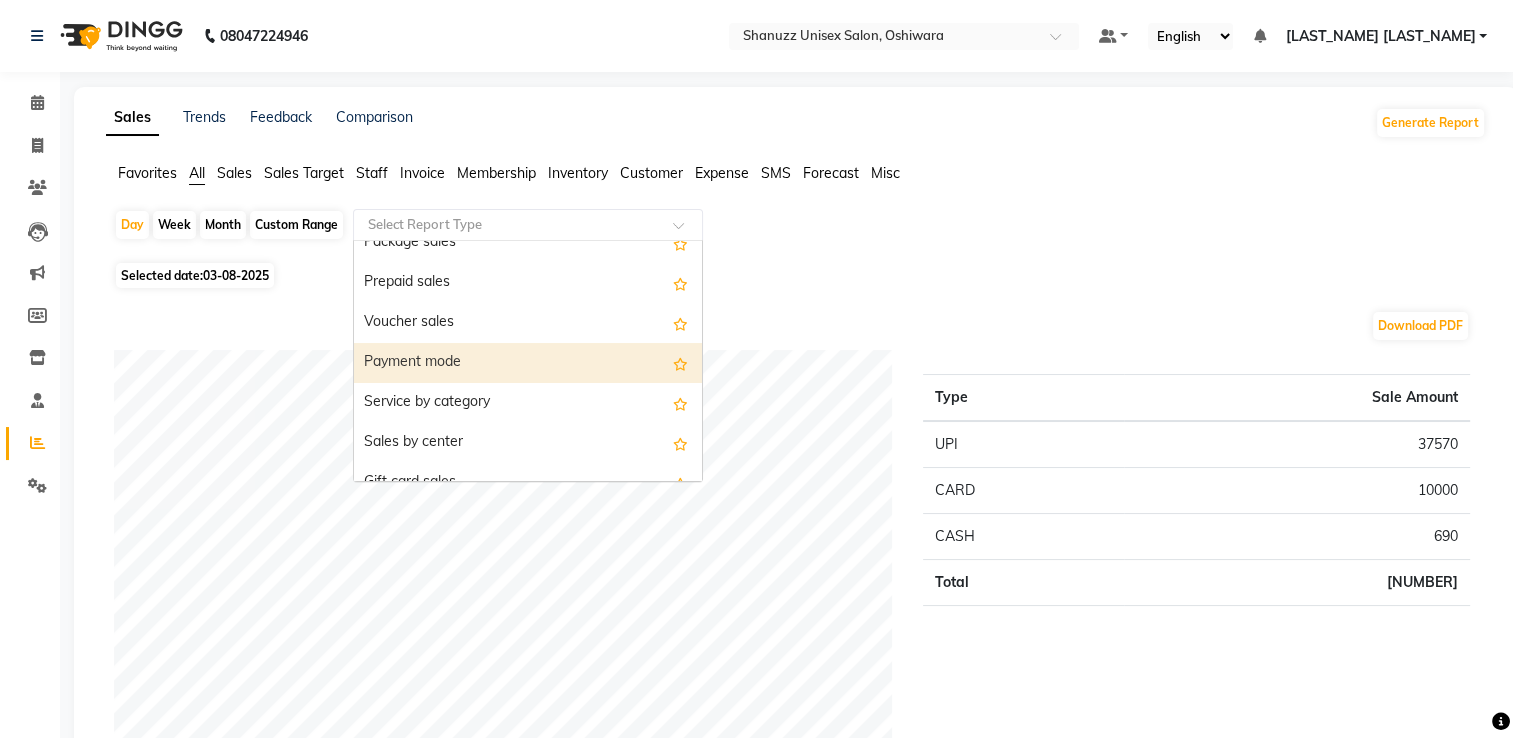 click on "Payment mode" at bounding box center (528, 363) 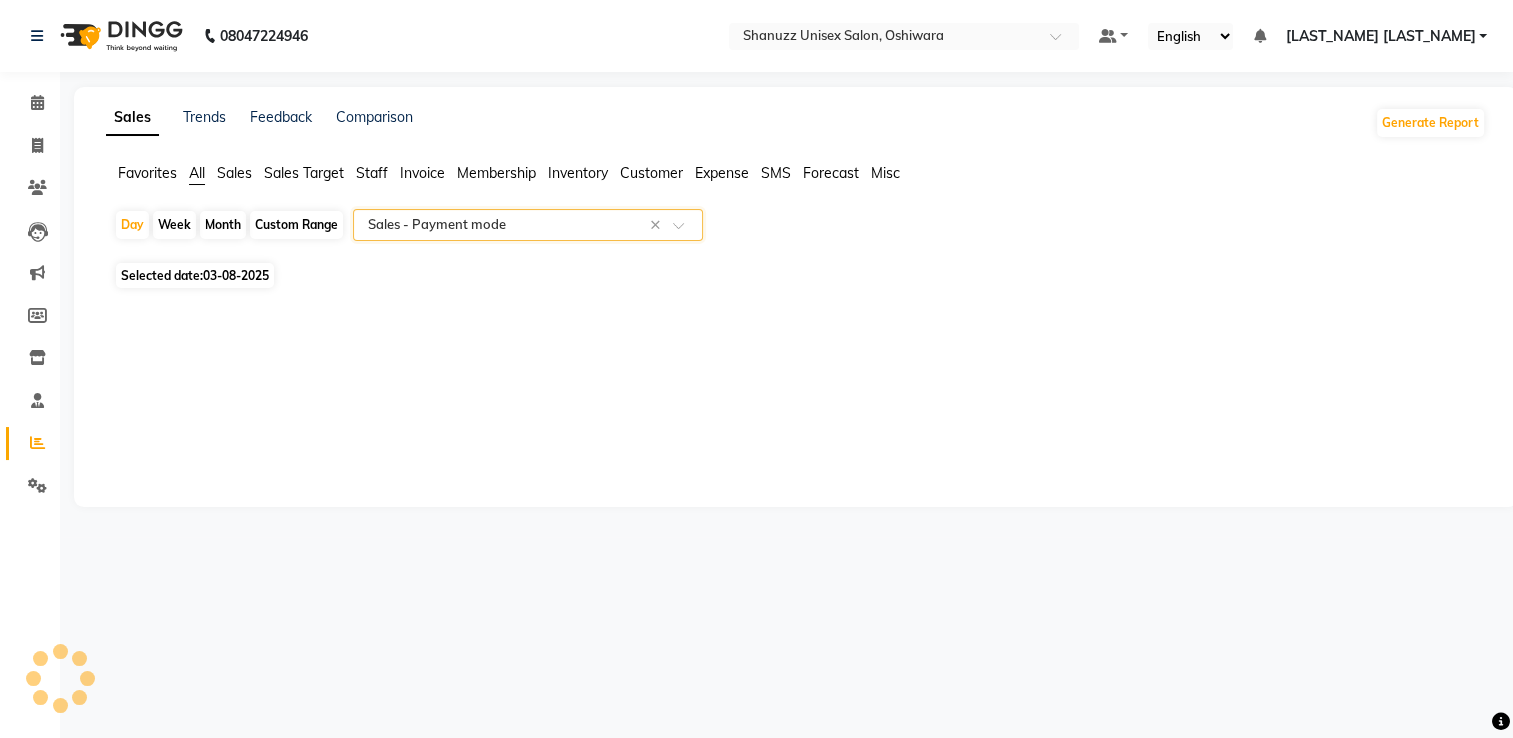 select on "filtered_report" 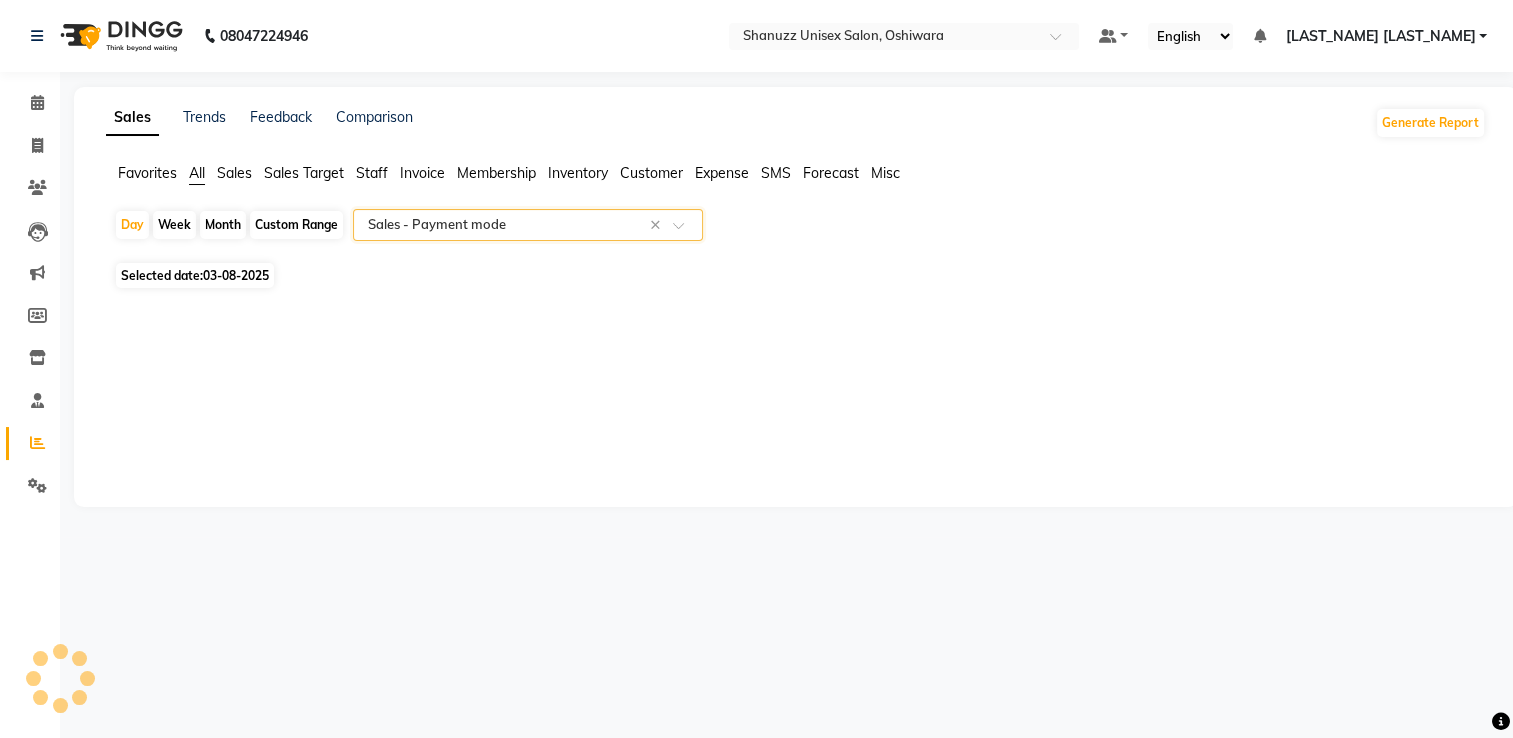 select on "csv" 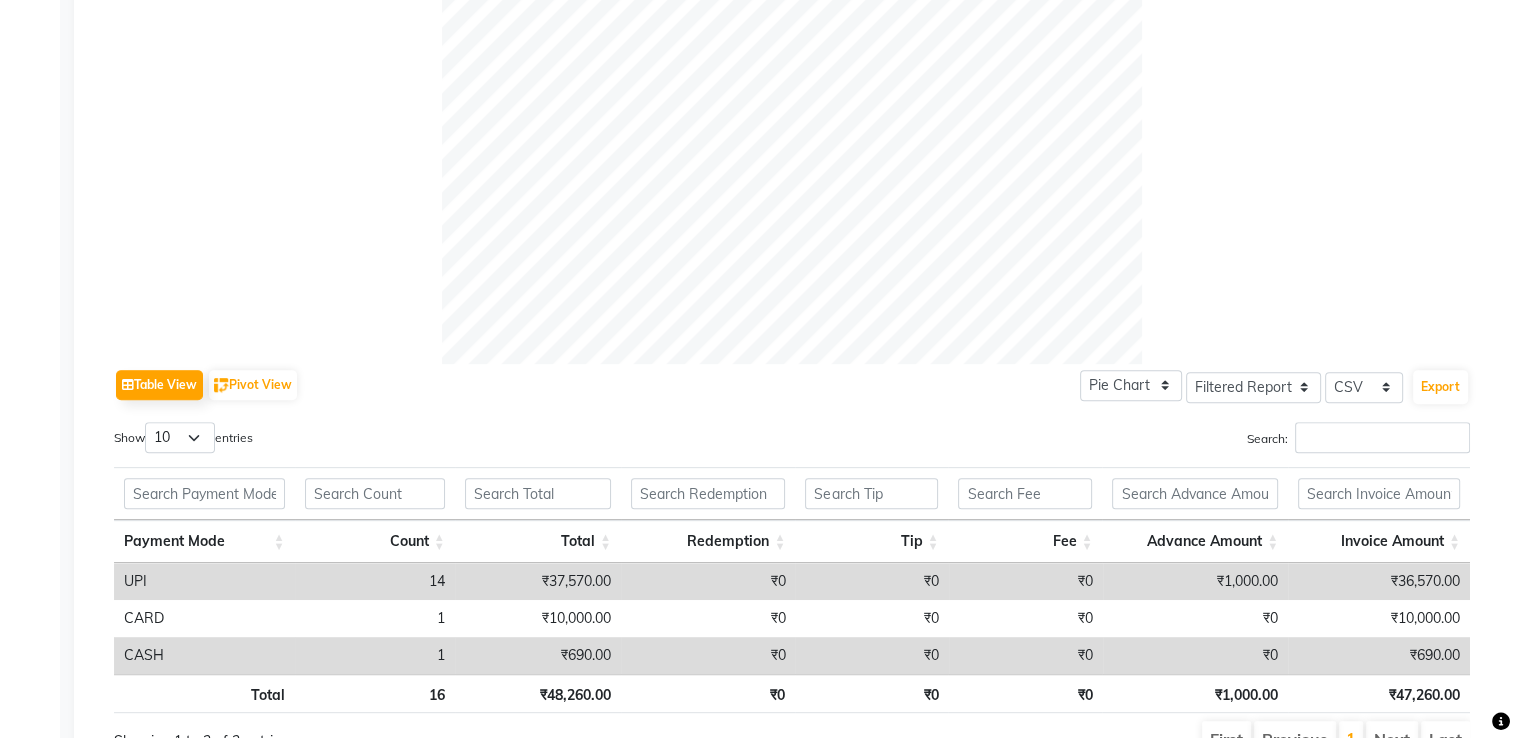 scroll, scrollTop: 0, scrollLeft: 0, axis: both 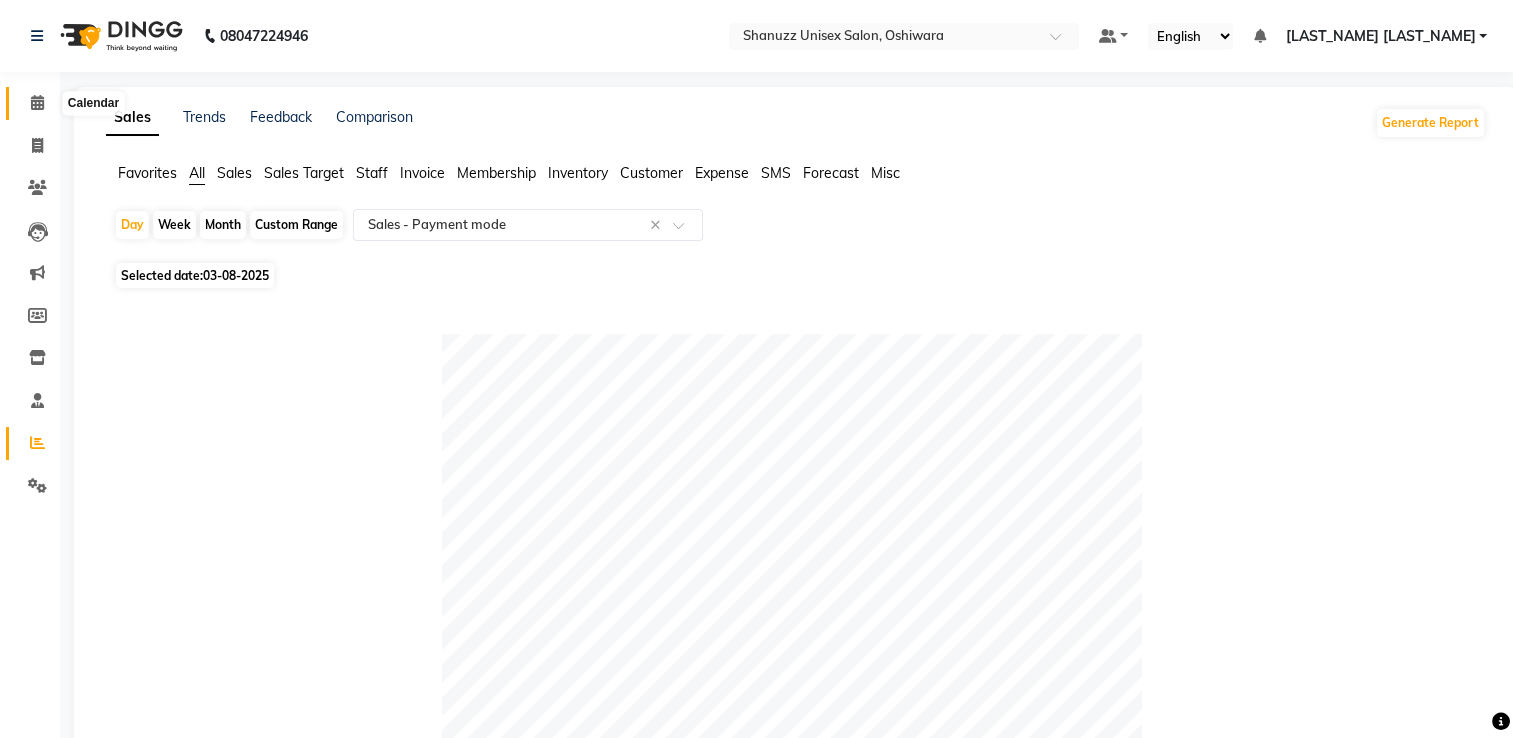 click 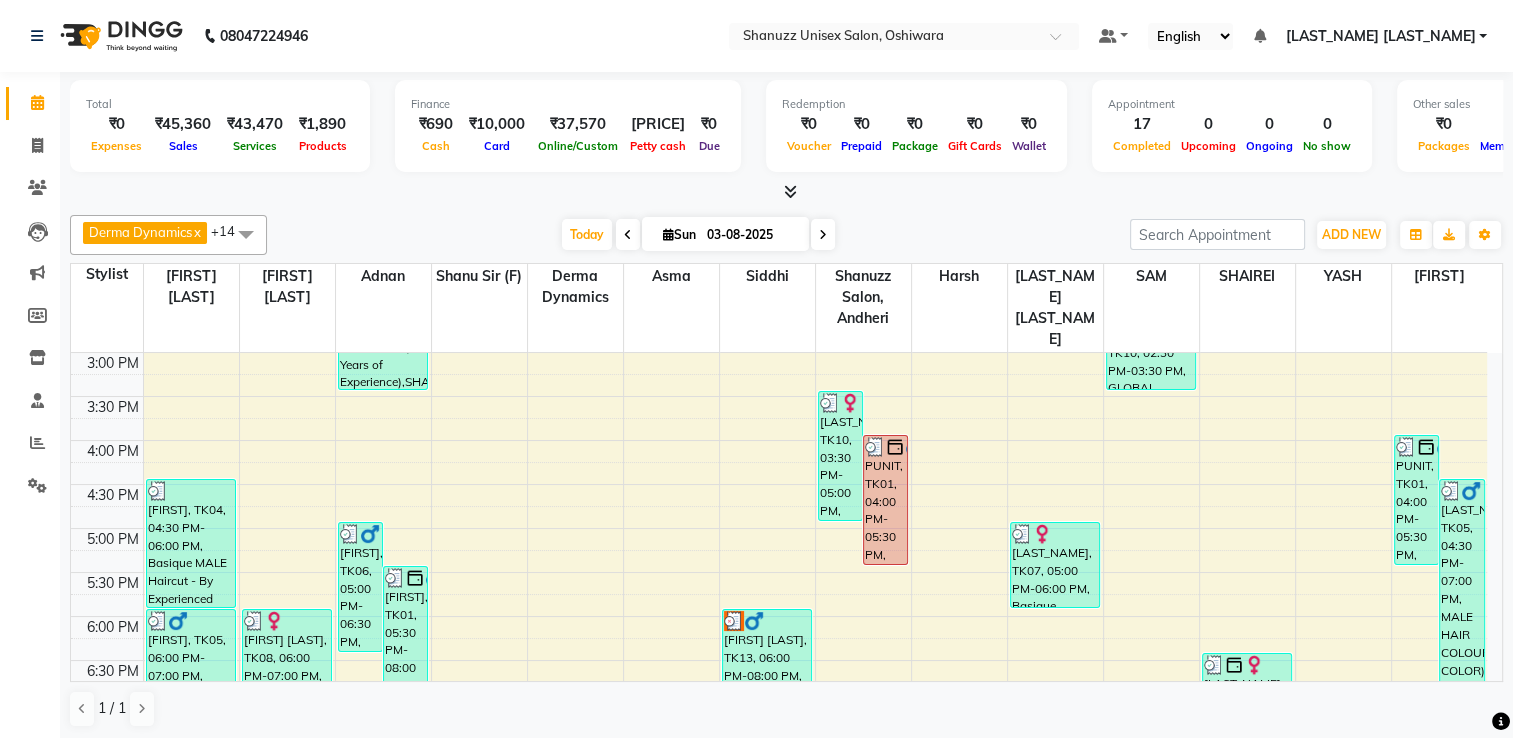 scroll, scrollTop: 696, scrollLeft: 0, axis: vertical 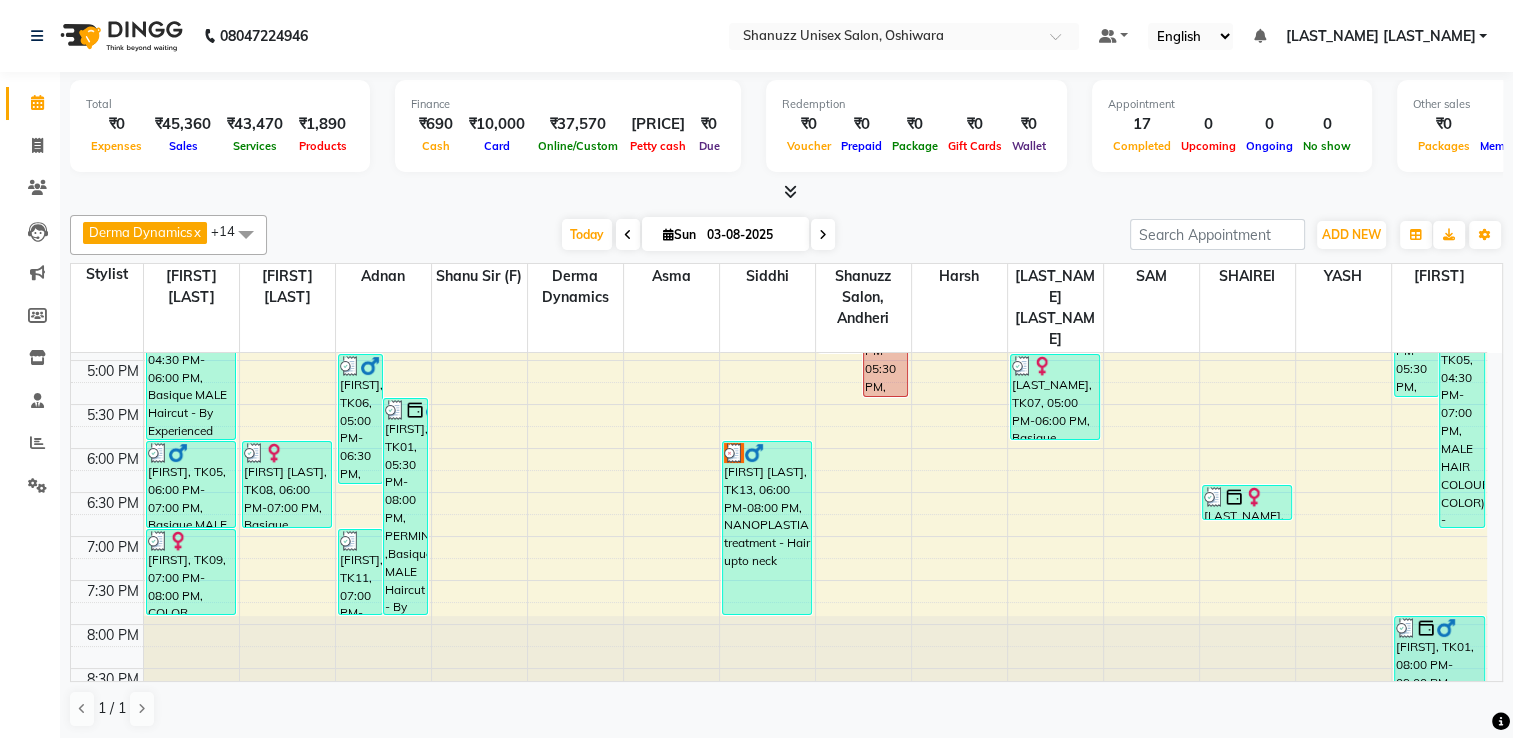 click at bounding box center (191, 659) 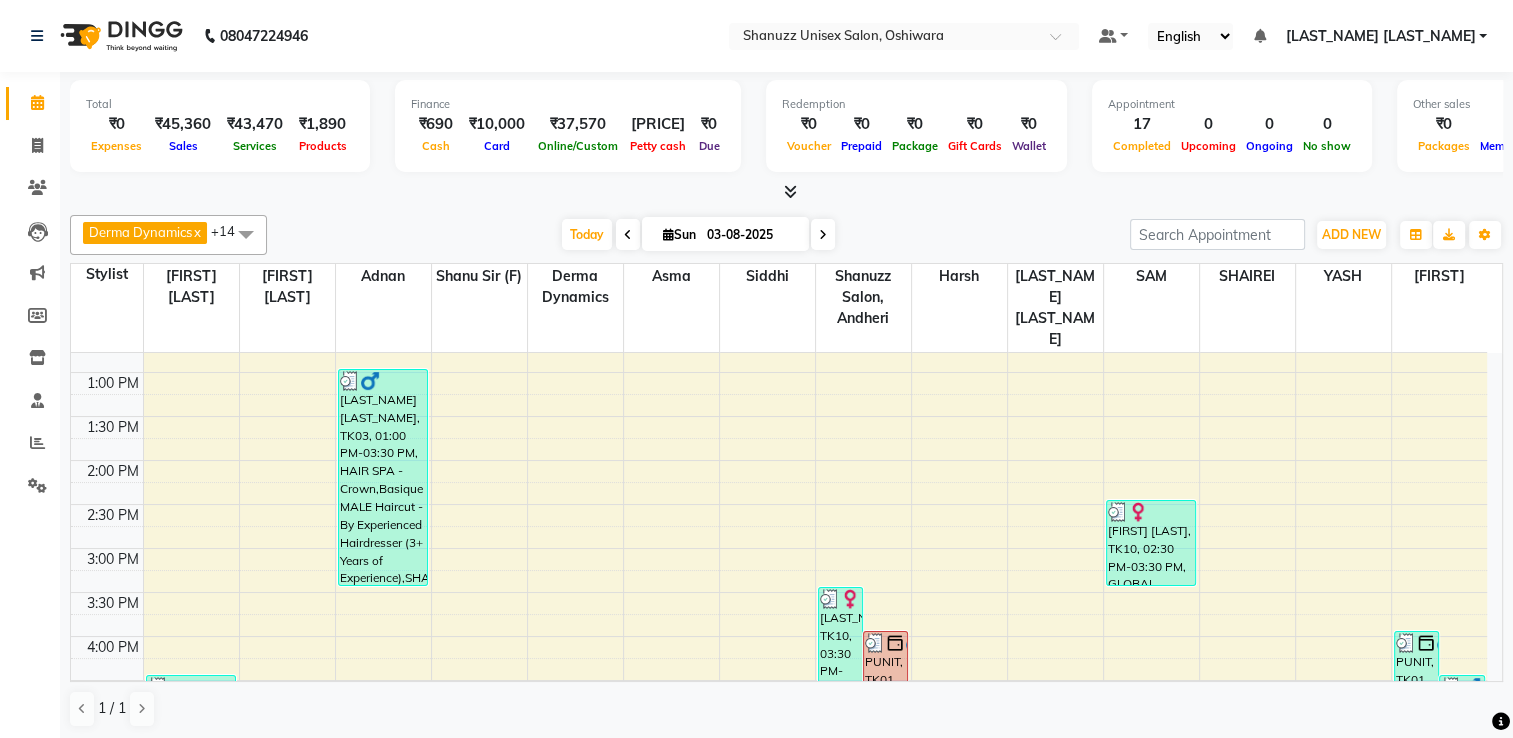scroll, scrollTop: 331, scrollLeft: 0, axis: vertical 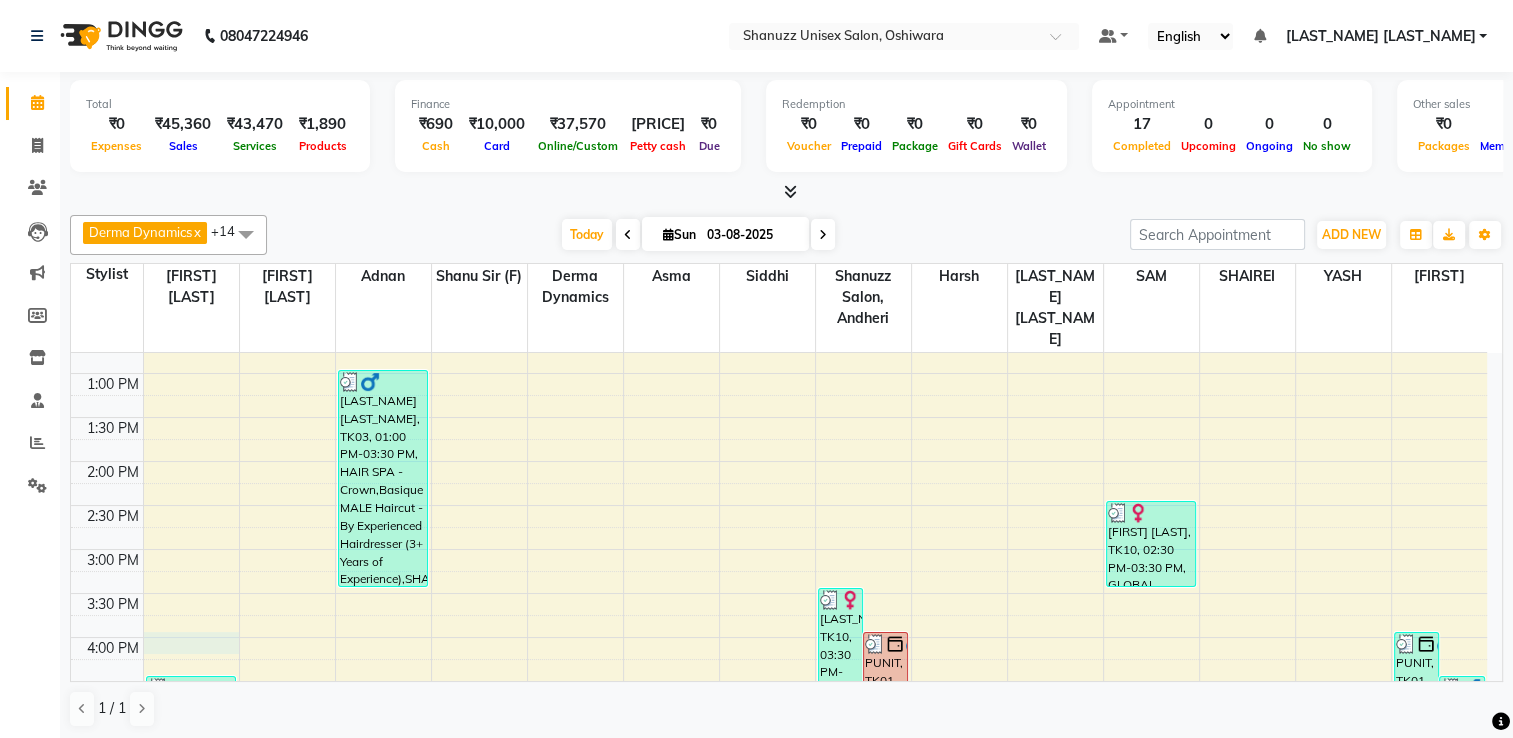 click on "9:00 AM 9:30 AM 10:00 AM 10:30 AM 11:00 AM 11:30 AM 12:00 PM 12:30 PM 1:00 PM 1:30 PM 2:00 PM 2:30 PM 3:00 PM 3:30 PM 4:00 PM 4:30 PM 5:00 PM 5:30 PM 6:00 PM 6:30 PM 7:00 PM 7:30 PM 8:00 PM 8:30 PM     ARUN, TK04, 04:30 PM-06:00 PM, Basique MALE Haircut - By Experienced Hairdresser (3+ Years of Experience),SHAVE / BEARD TRIM - By Experienced Hairdresser (3+ Years of Experience)     AAQAIB, TK05, 06:00 PM-07:00 PM, Basique MALE Haircut - By Experienced Hairdresser (3+ Years of Experience)     PREETI TEVATIYA, TK09, 07:00 PM-08:00 PM, COLOR TOUCH-UP - Root Touch-up (upto 1-inch growth)     RUTU PATEL, TK08, 06:00 PM-07:00 PM, Basique FEMALE Haircut - By Seasoned Hairdresser (10+ Years of Experience)     SUMANT, TK06, 05:00 PM-06:30 PM, Basique MALE Haircut - By Experienced Hairdresser (3+ Years of Experience),SHAVE / BEARD TRIM - By Experienced Hairdresser (3+ Years of Experience)     PUNIT, TK01, 05:30 PM-08:00 PM, PERMING ,Basique MALE Haircut - By Seasoned Hairdresser (10+ Years of Experience)" at bounding box center (779, 549) 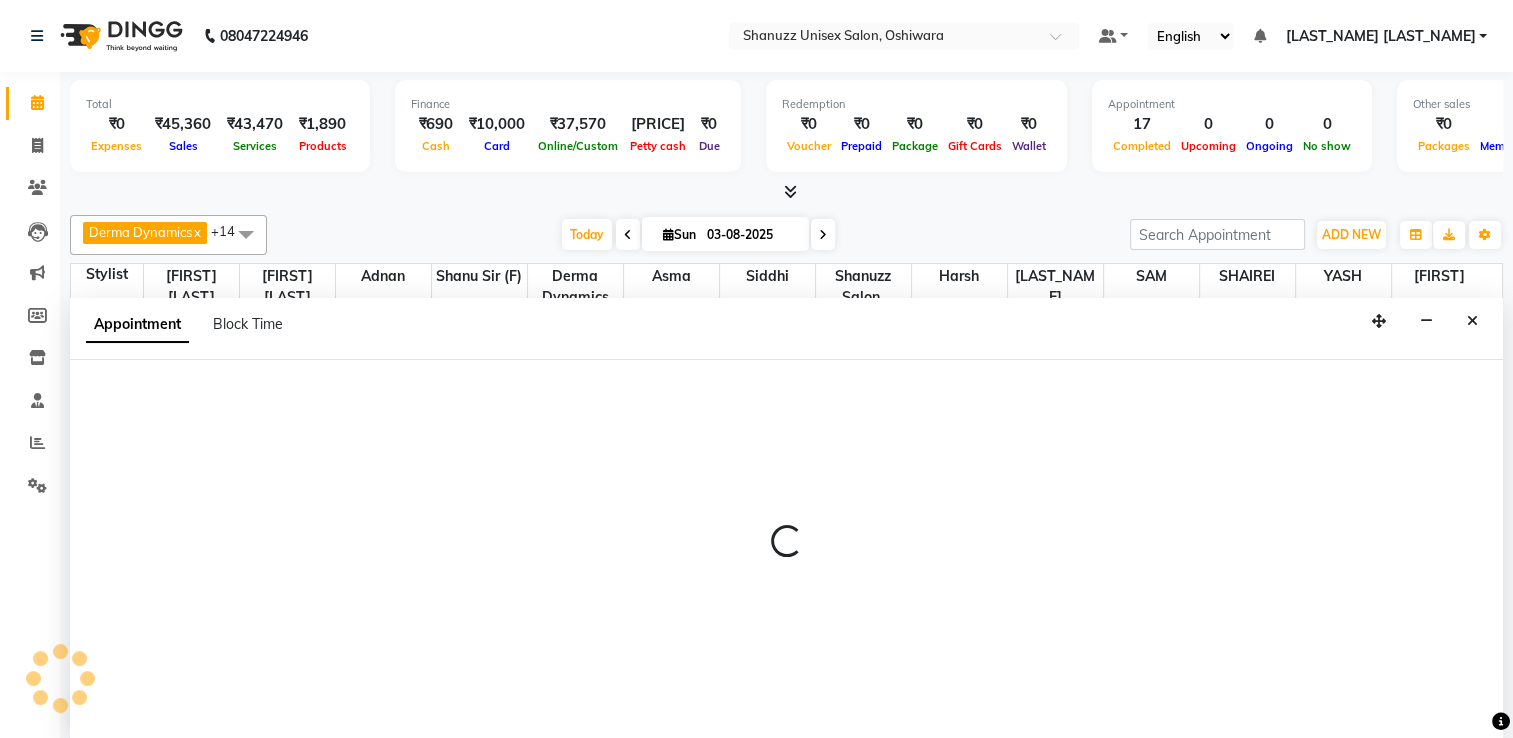 scroll, scrollTop: 0, scrollLeft: 0, axis: both 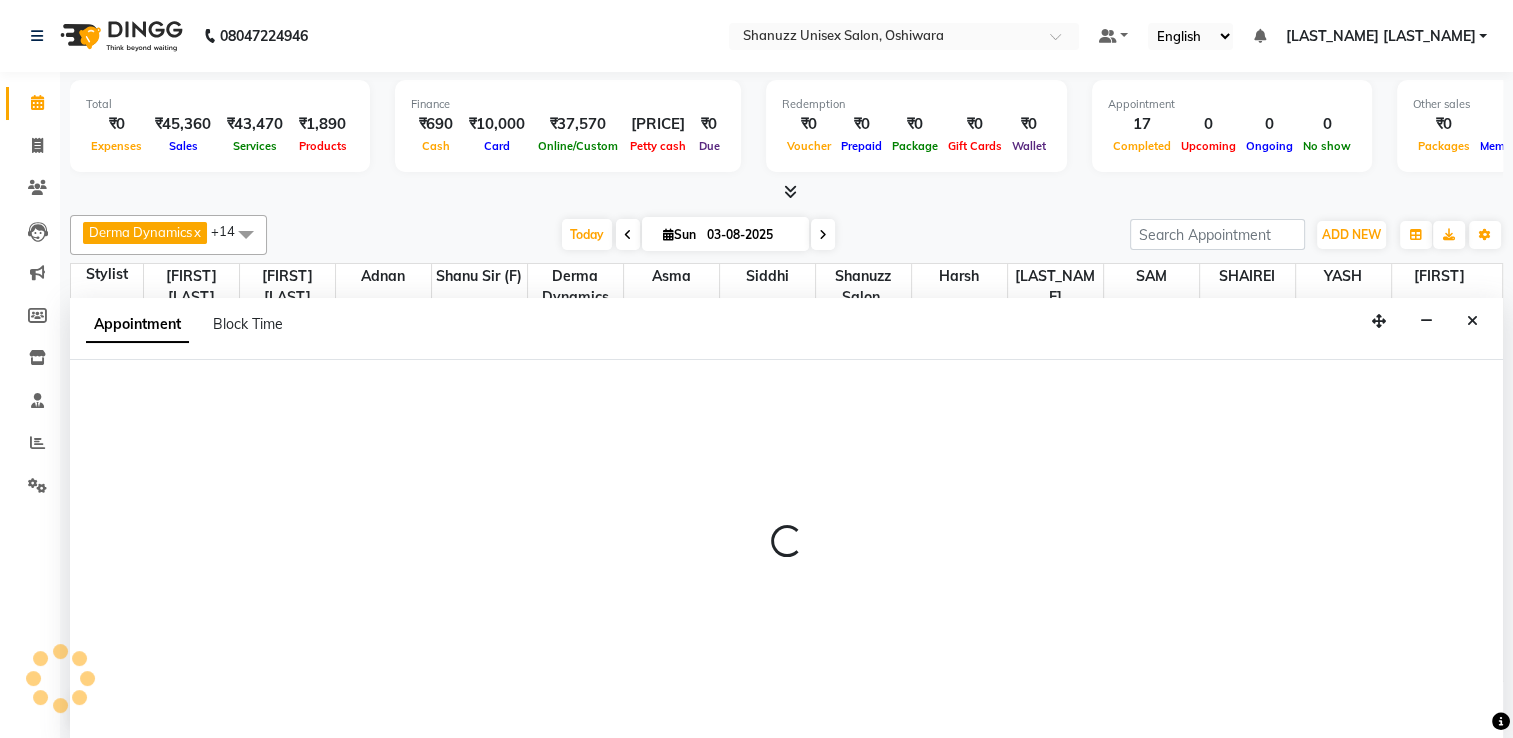 select on "59231" 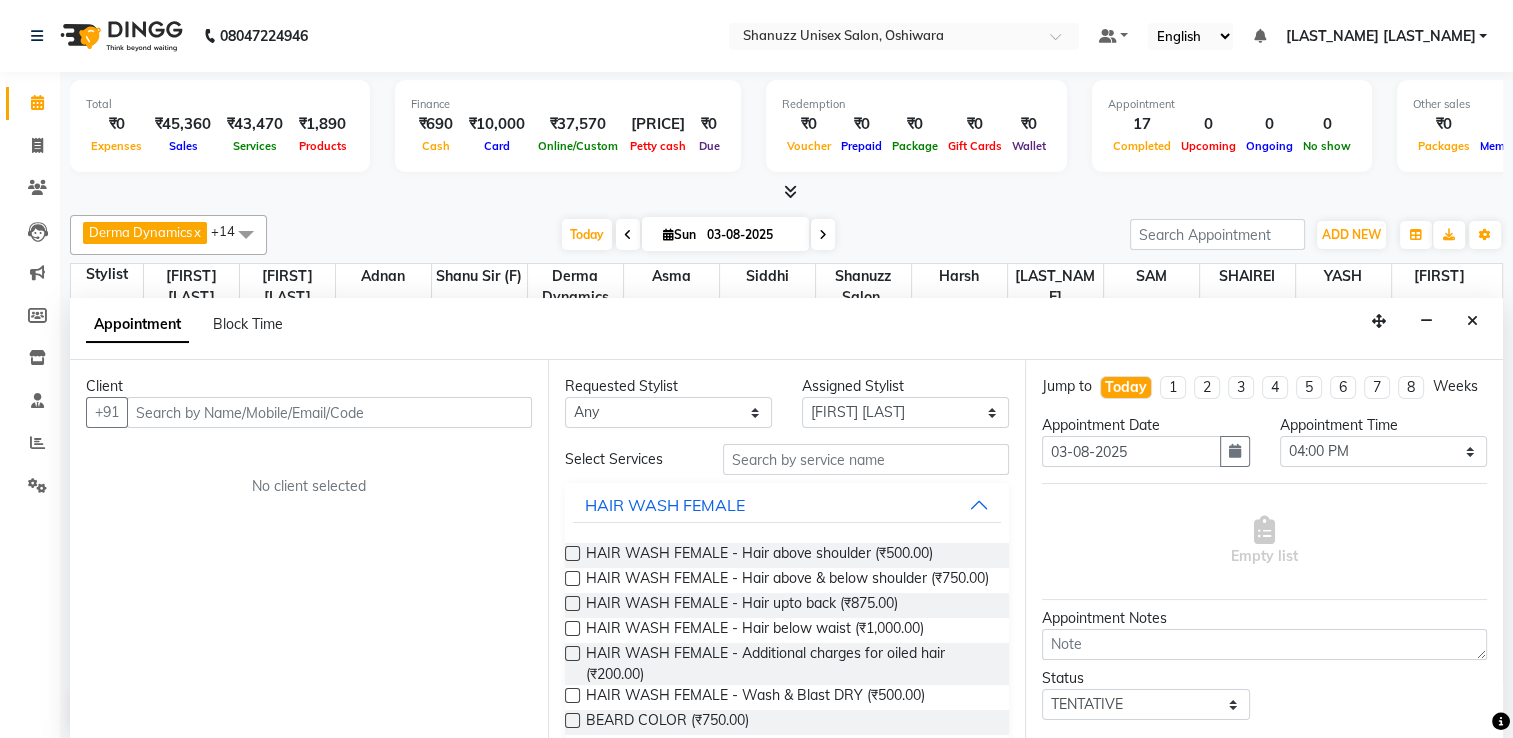 click at bounding box center (329, 412) 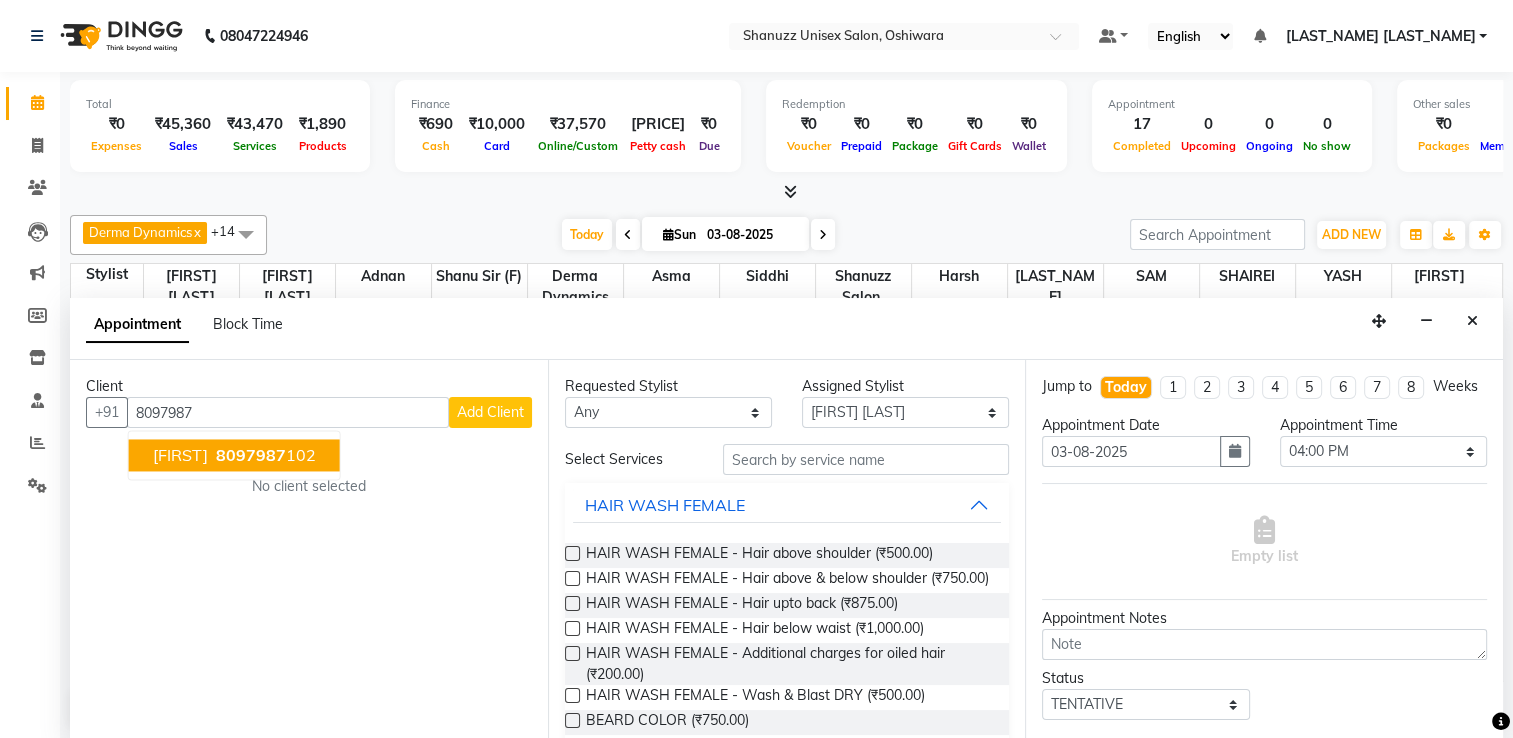 click on "AARSHI" at bounding box center [180, 455] 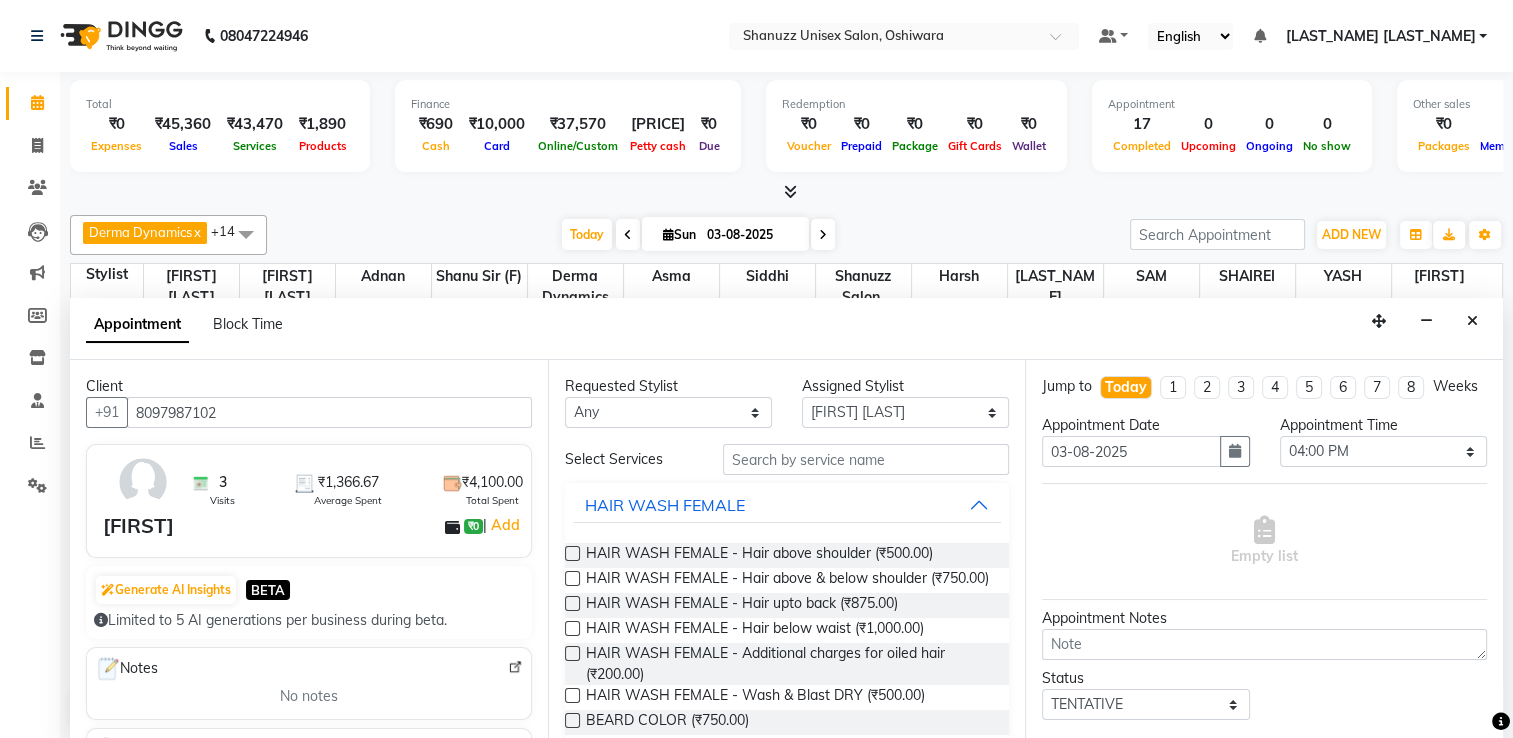 type on "8097987102" 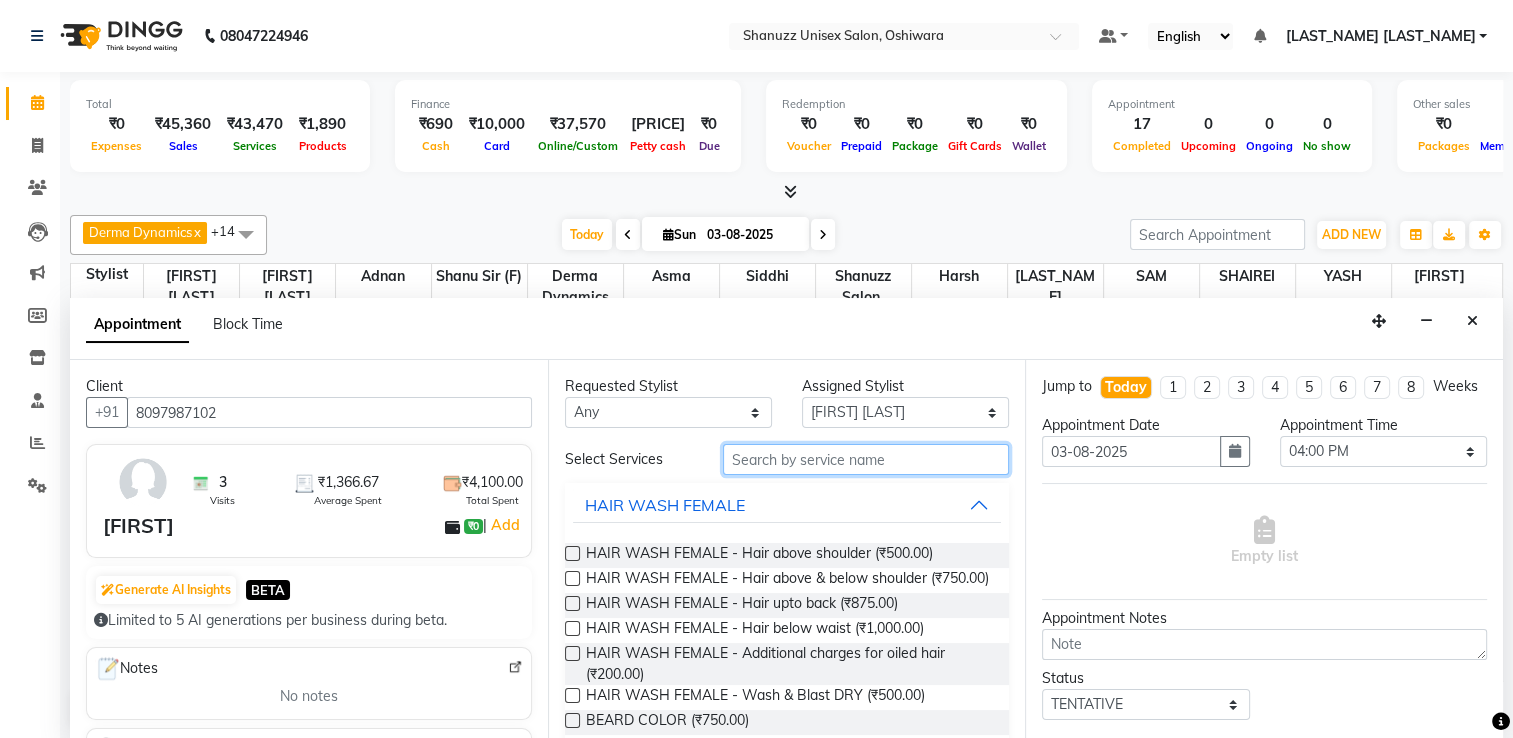click at bounding box center [866, 459] 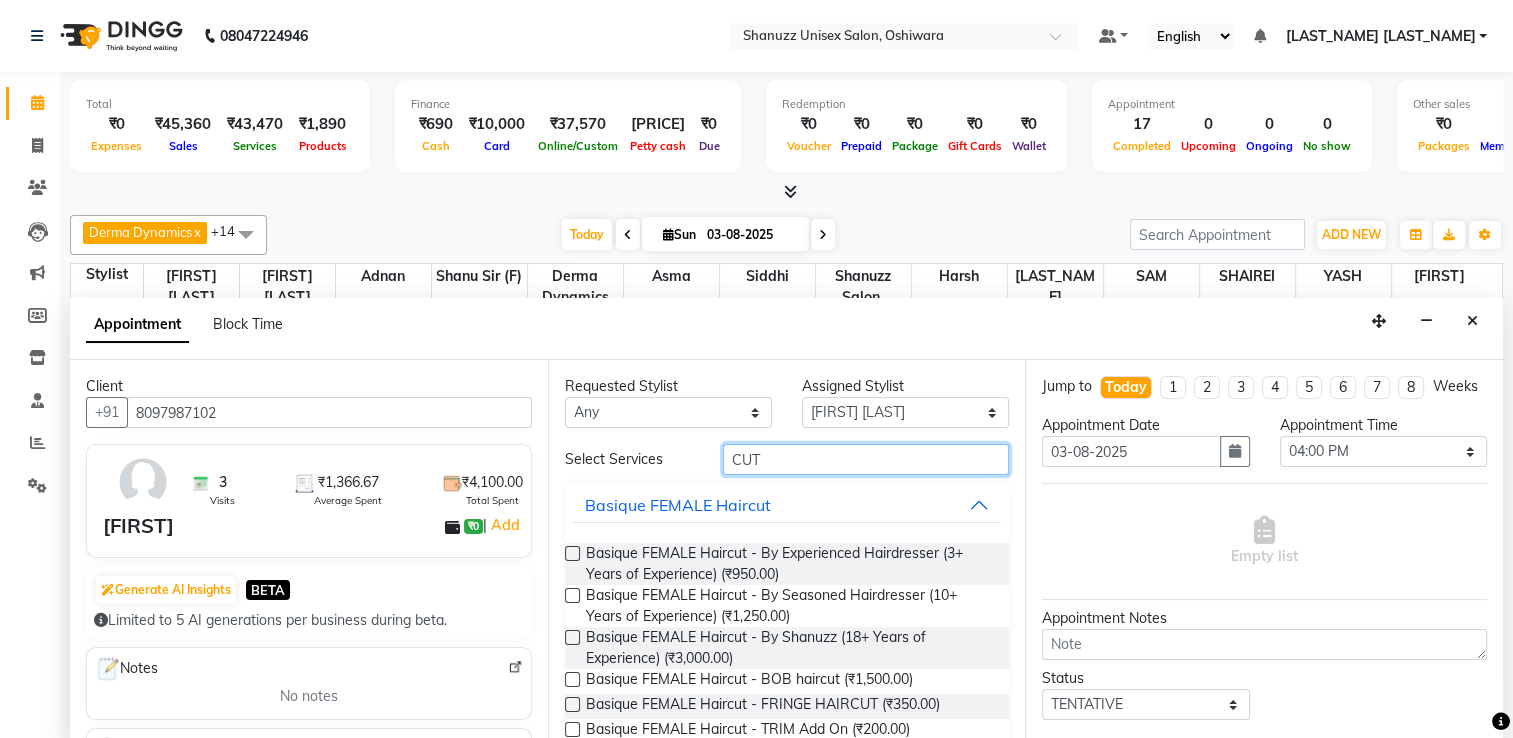 scroll, scrollTop: 122, scrollLeft: 0, axis: vertical 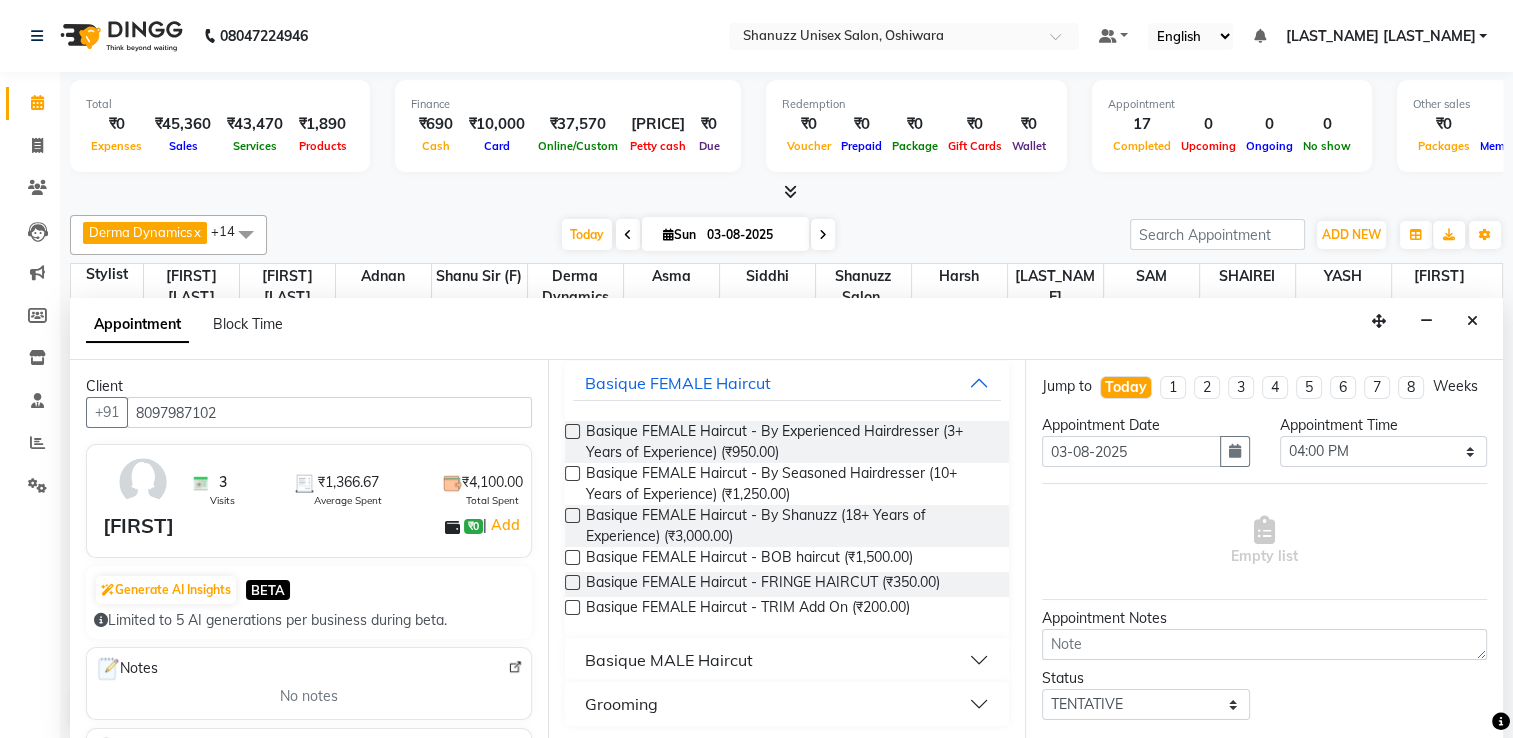 type on "CUT" 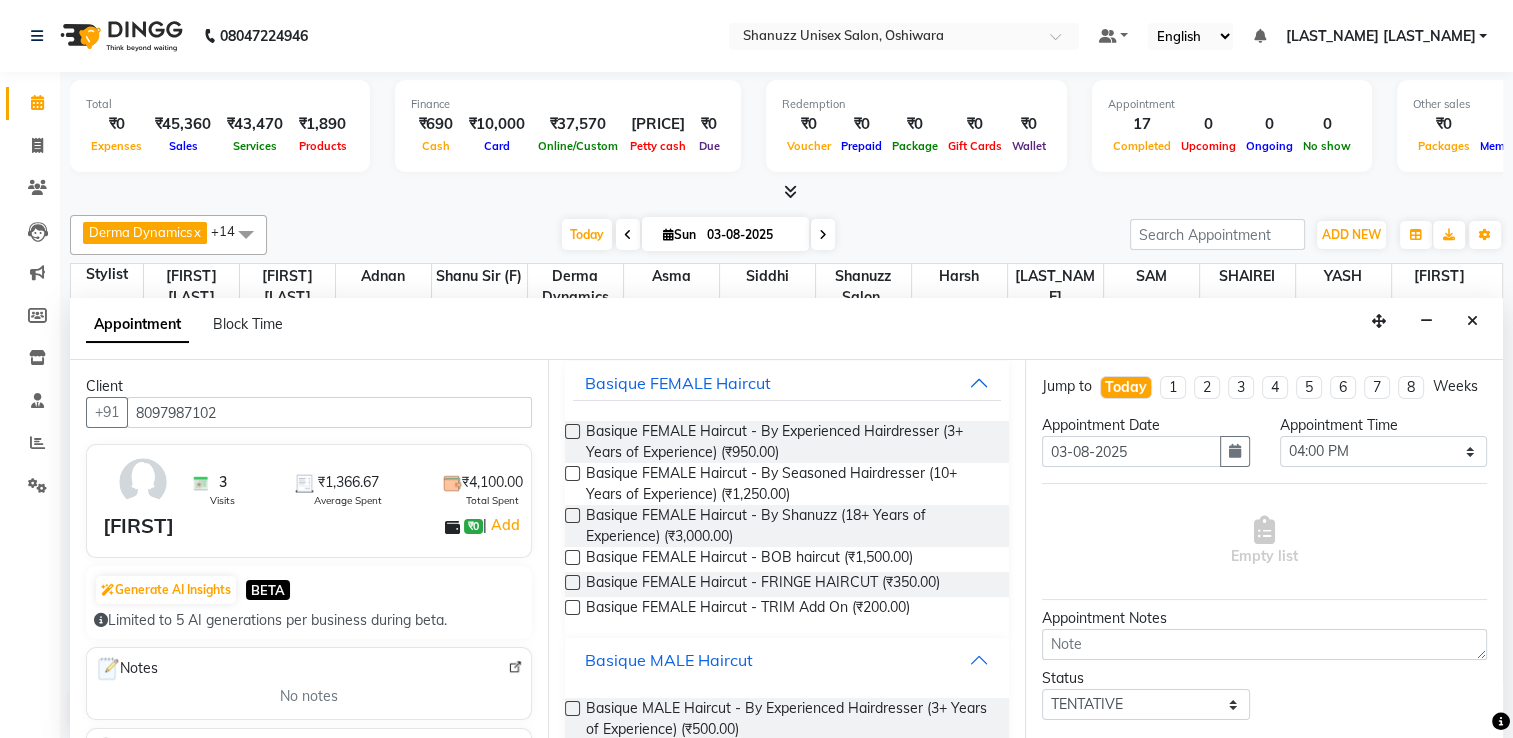 scroll, scrollTop: 280, scrollLeft: 0, axis: vertical 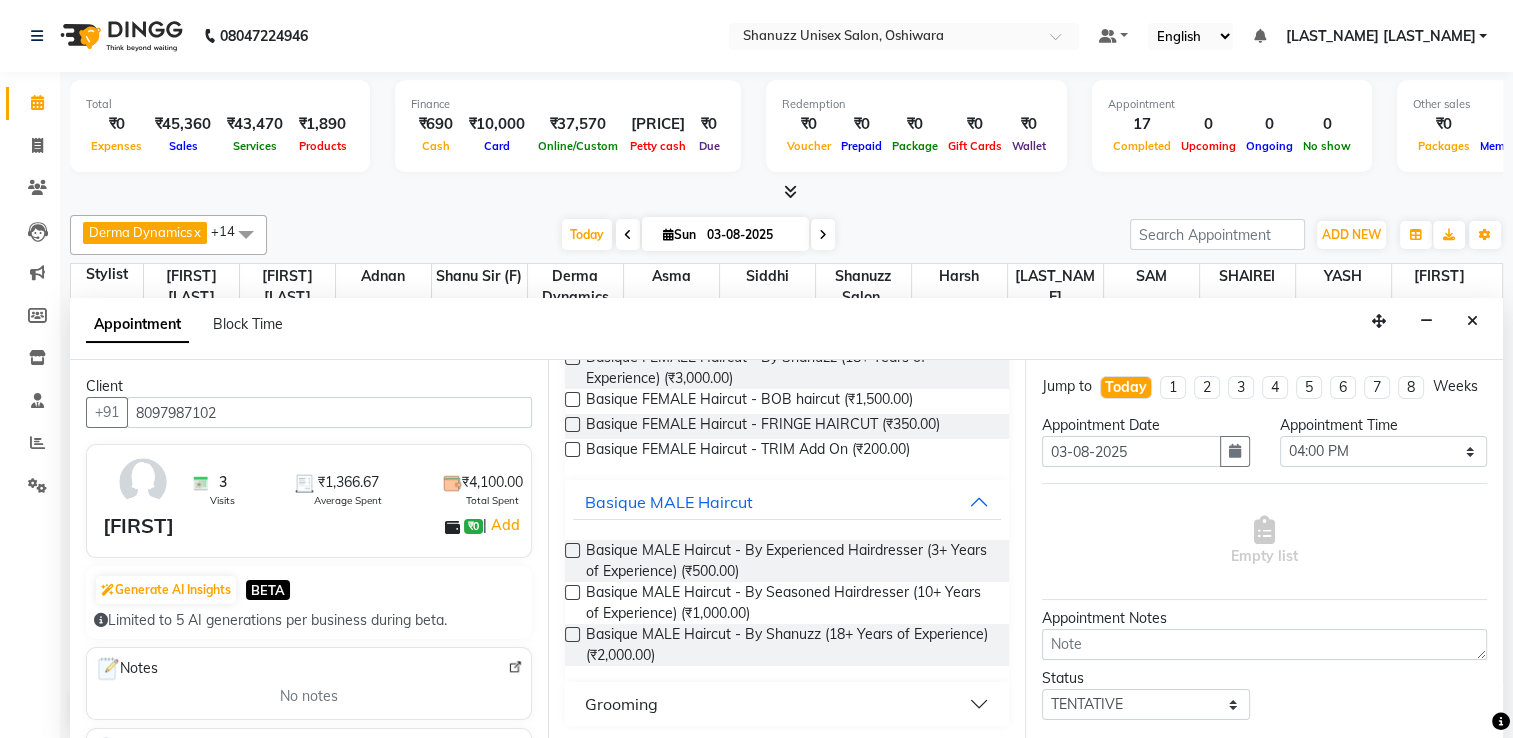 click at bounding box center [572, 592] 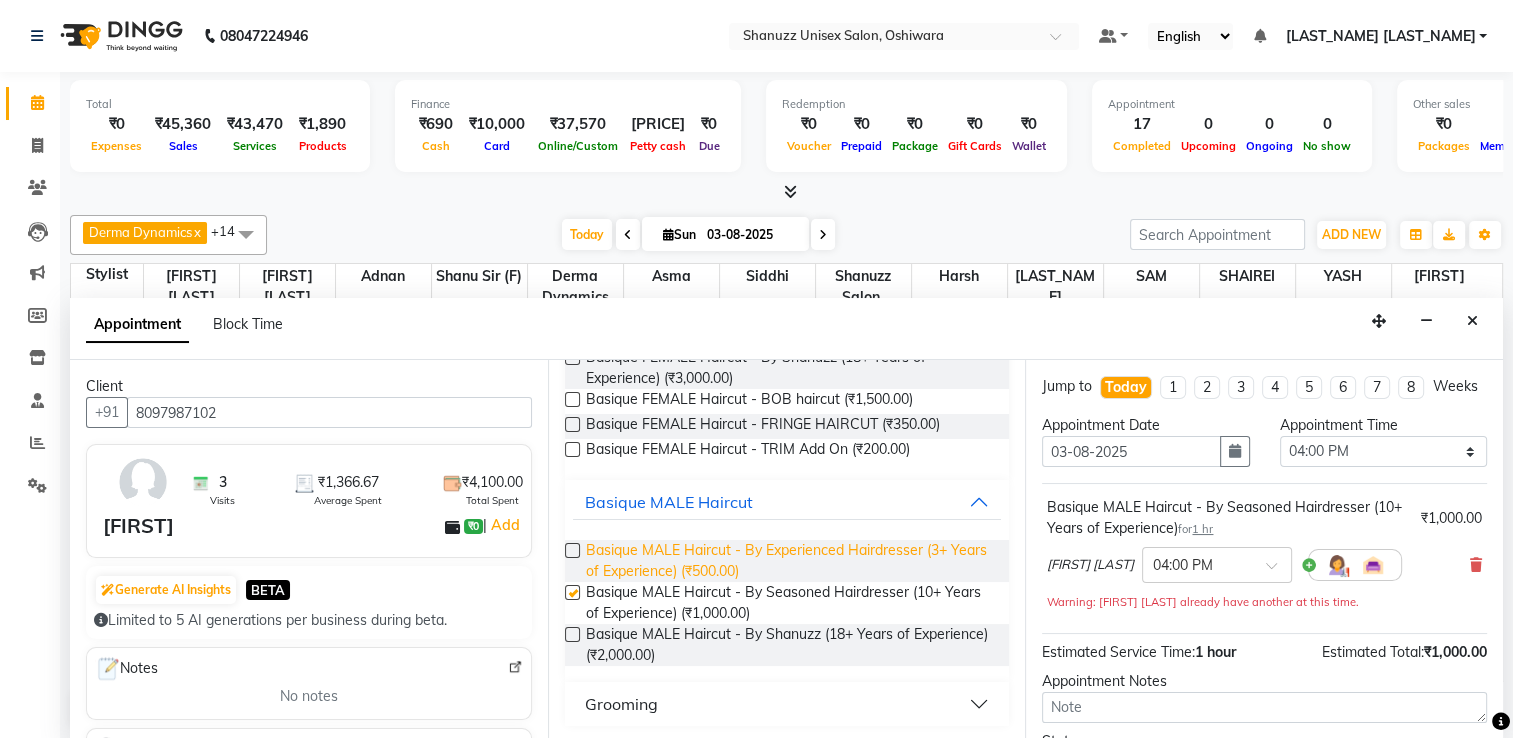checkbox on "false" 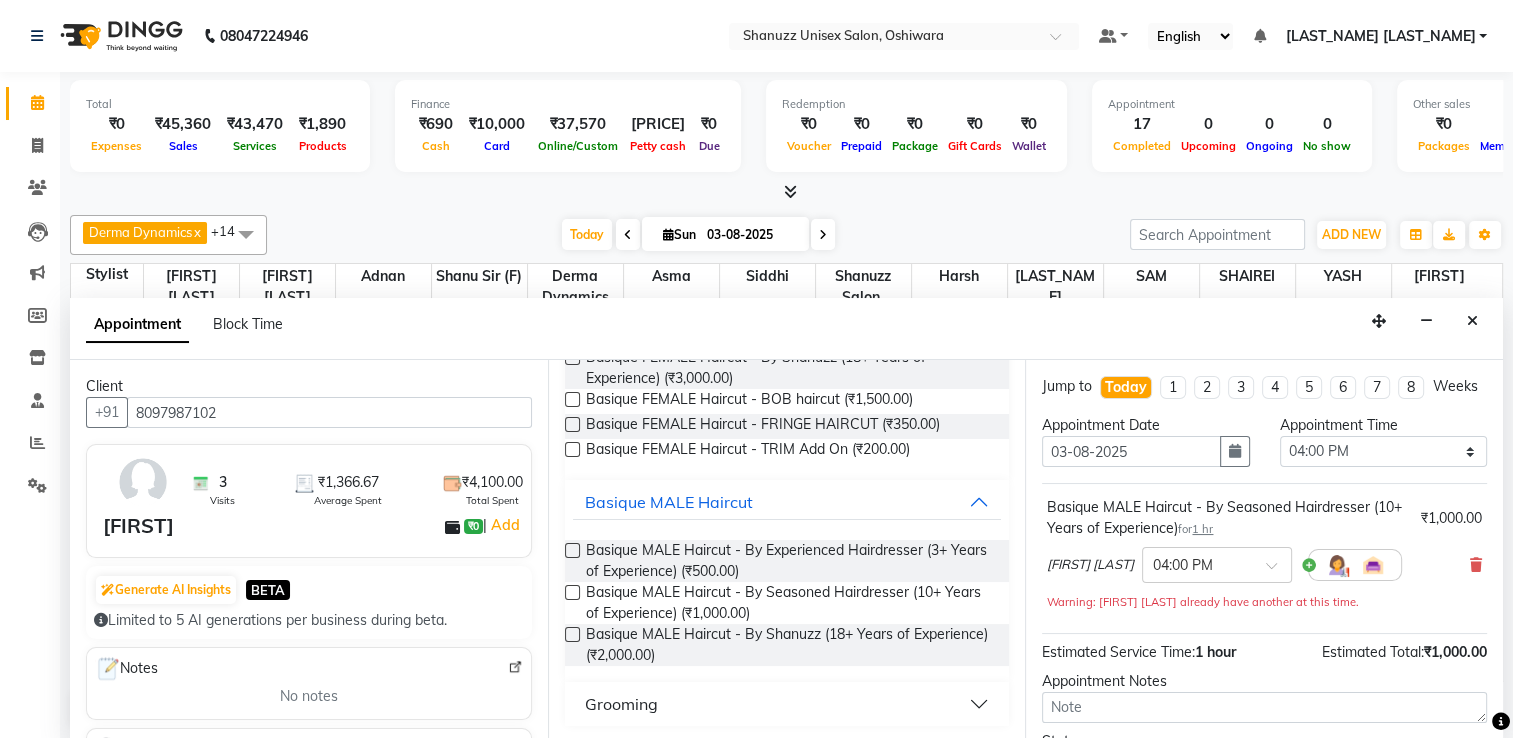 scroll, scrollTop: 0, scrollLeft: 0, axis: both 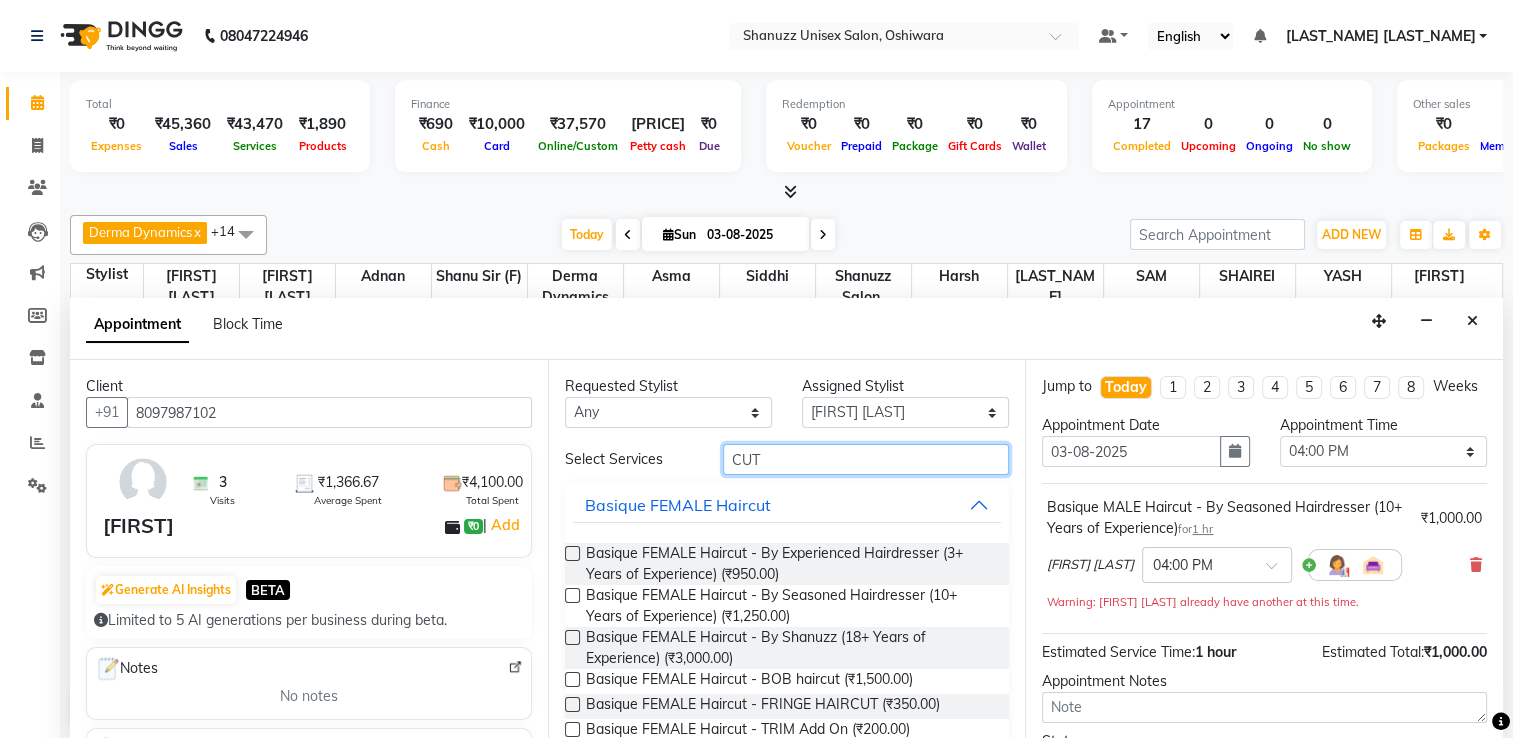 click on "CUT" at bounding box center [866, 459] 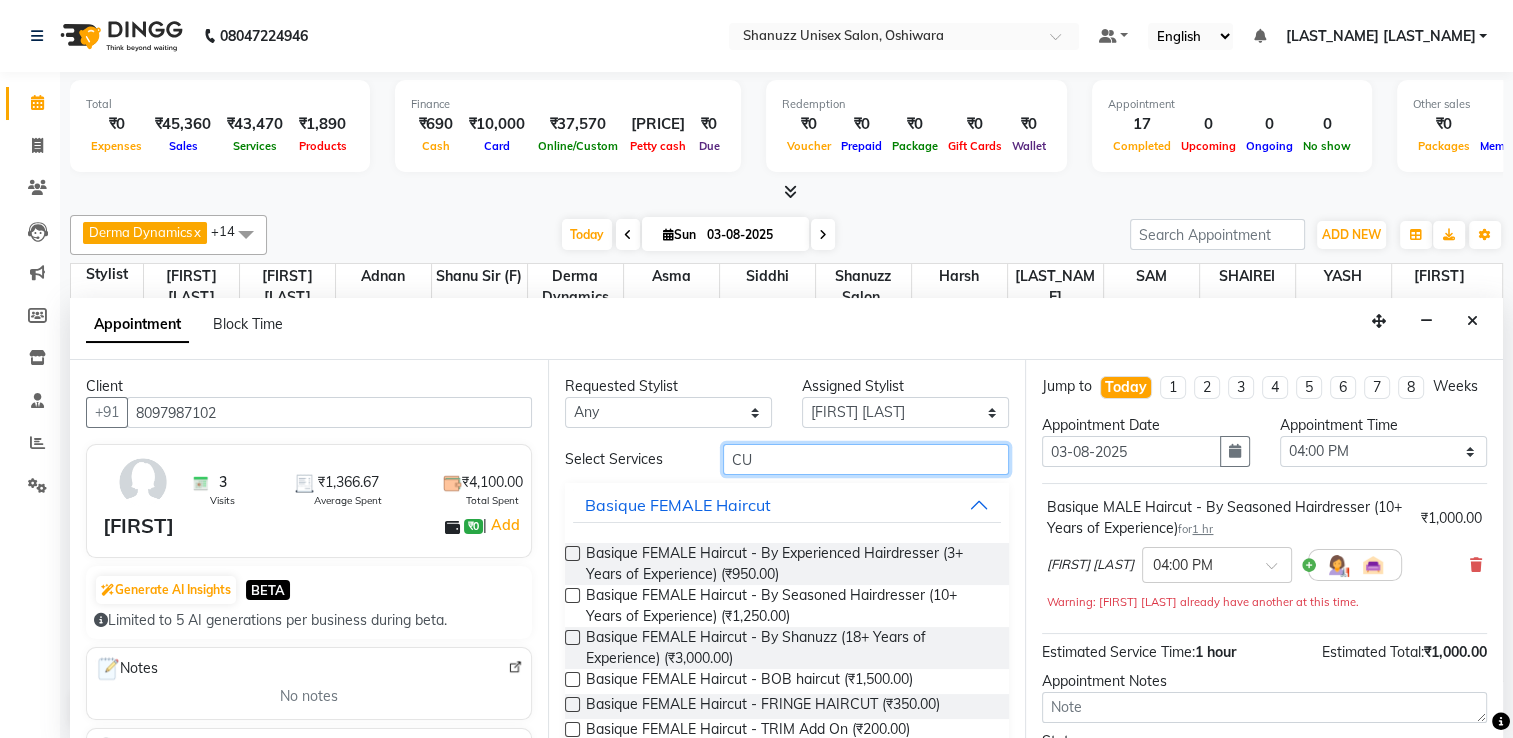 type on "C" 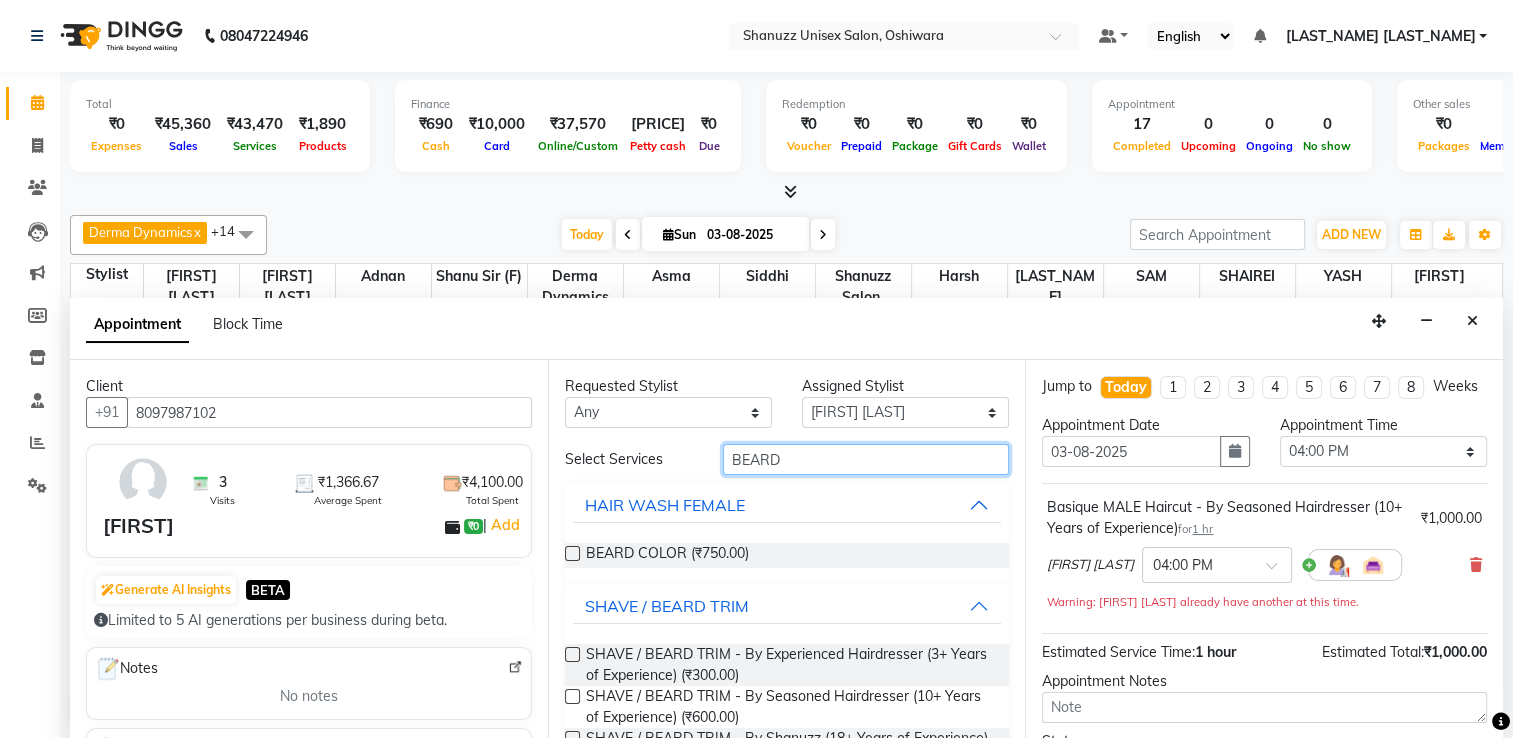 type on "BEARD" 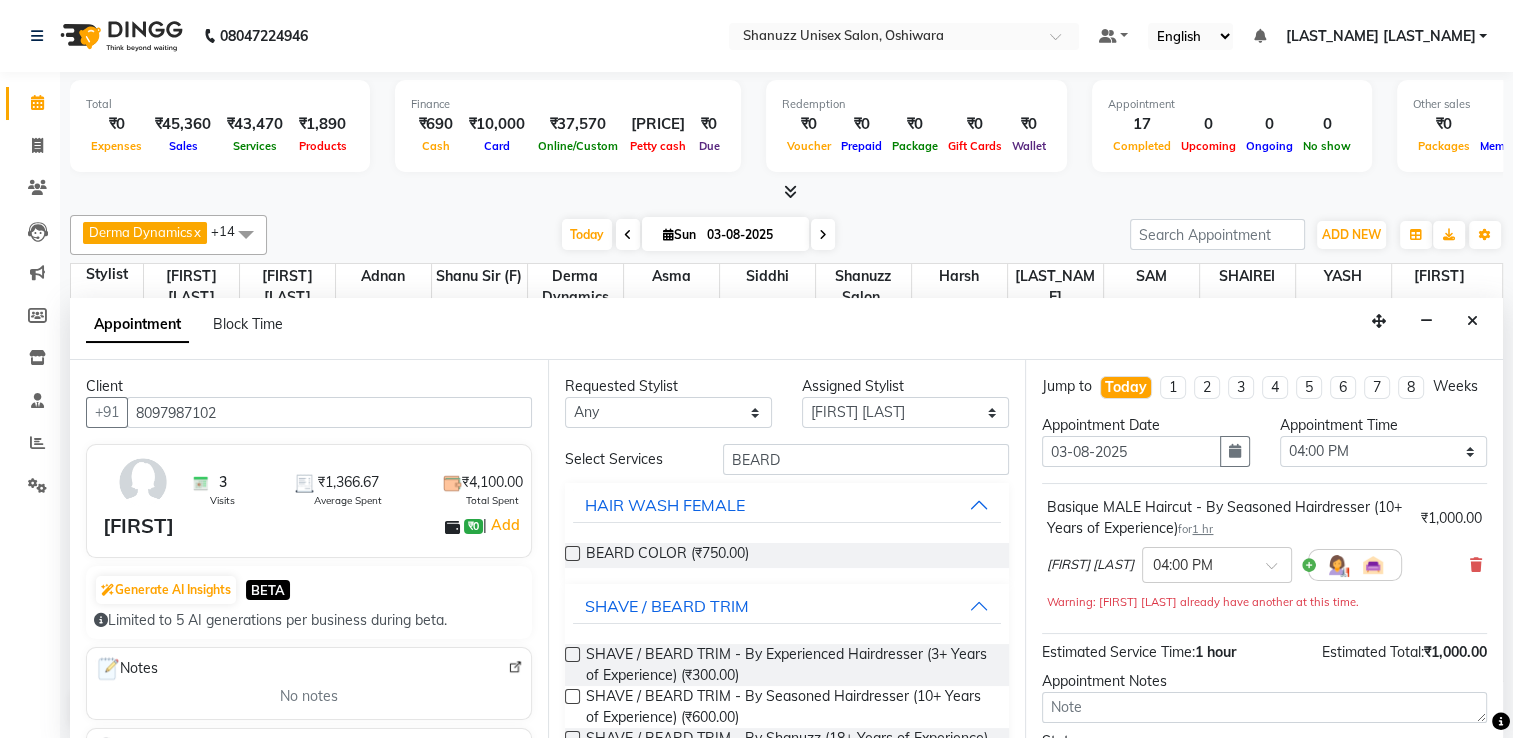 click at bounding box center [572, 696] 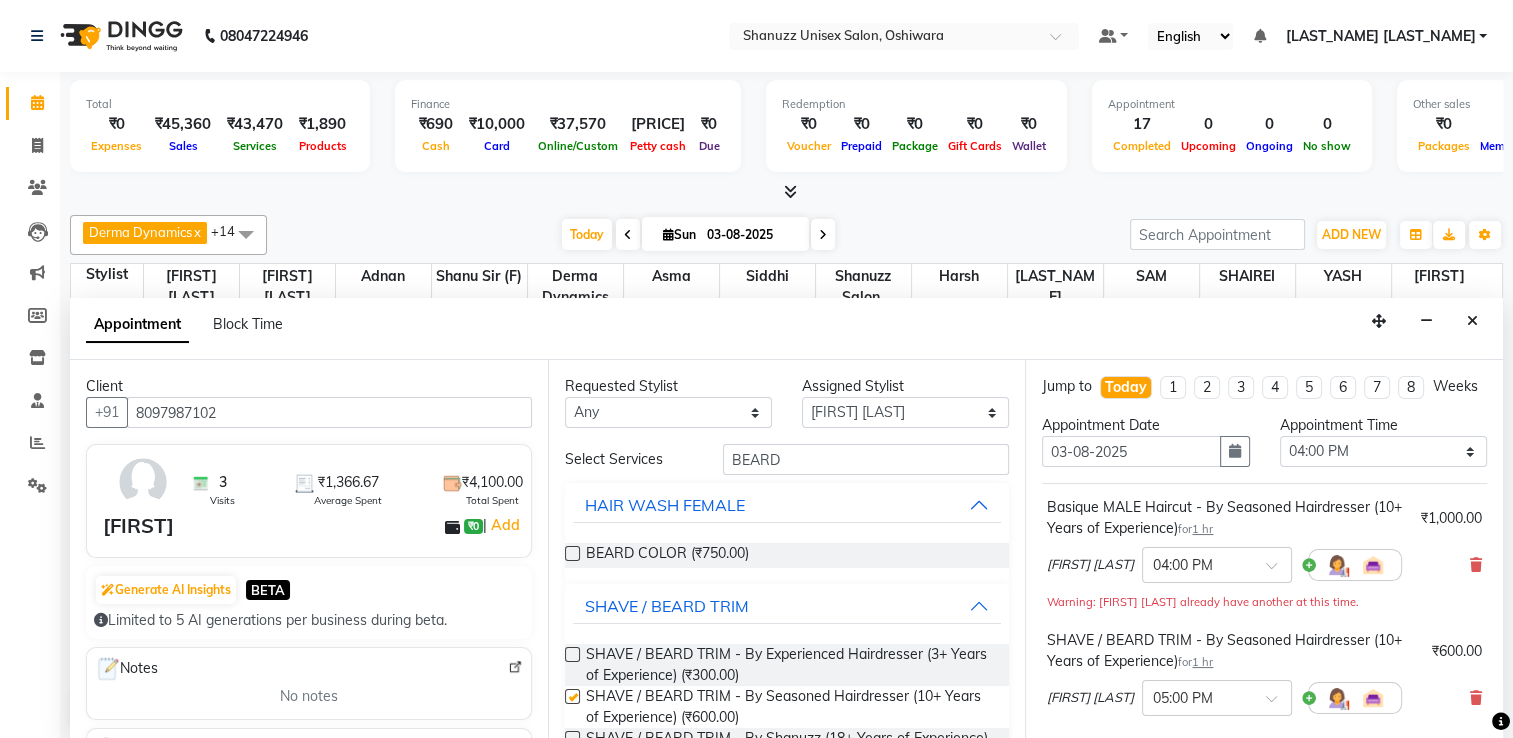 checkbox on "false" 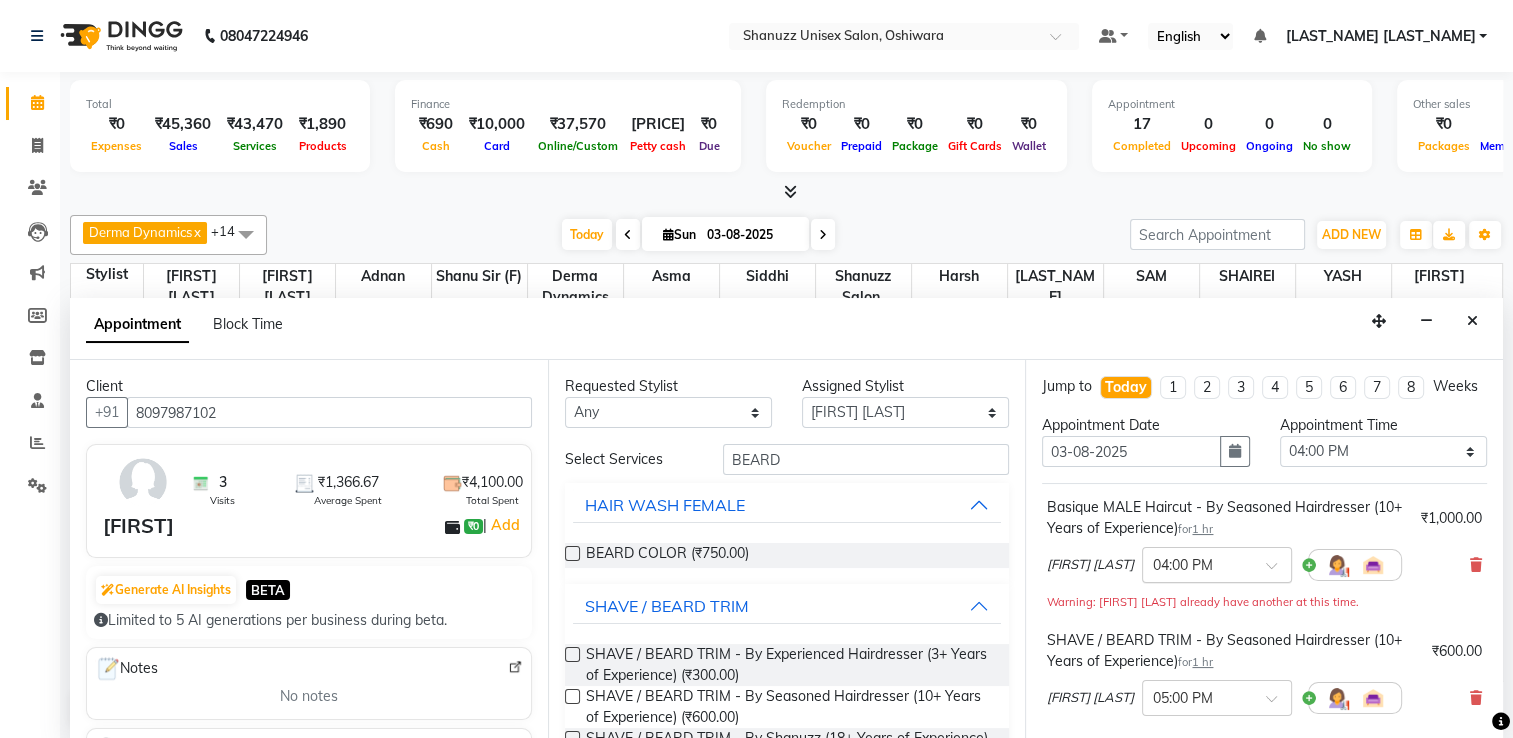 scroll, scrollTop: 298, scrollLeft: 0, axis: vertical 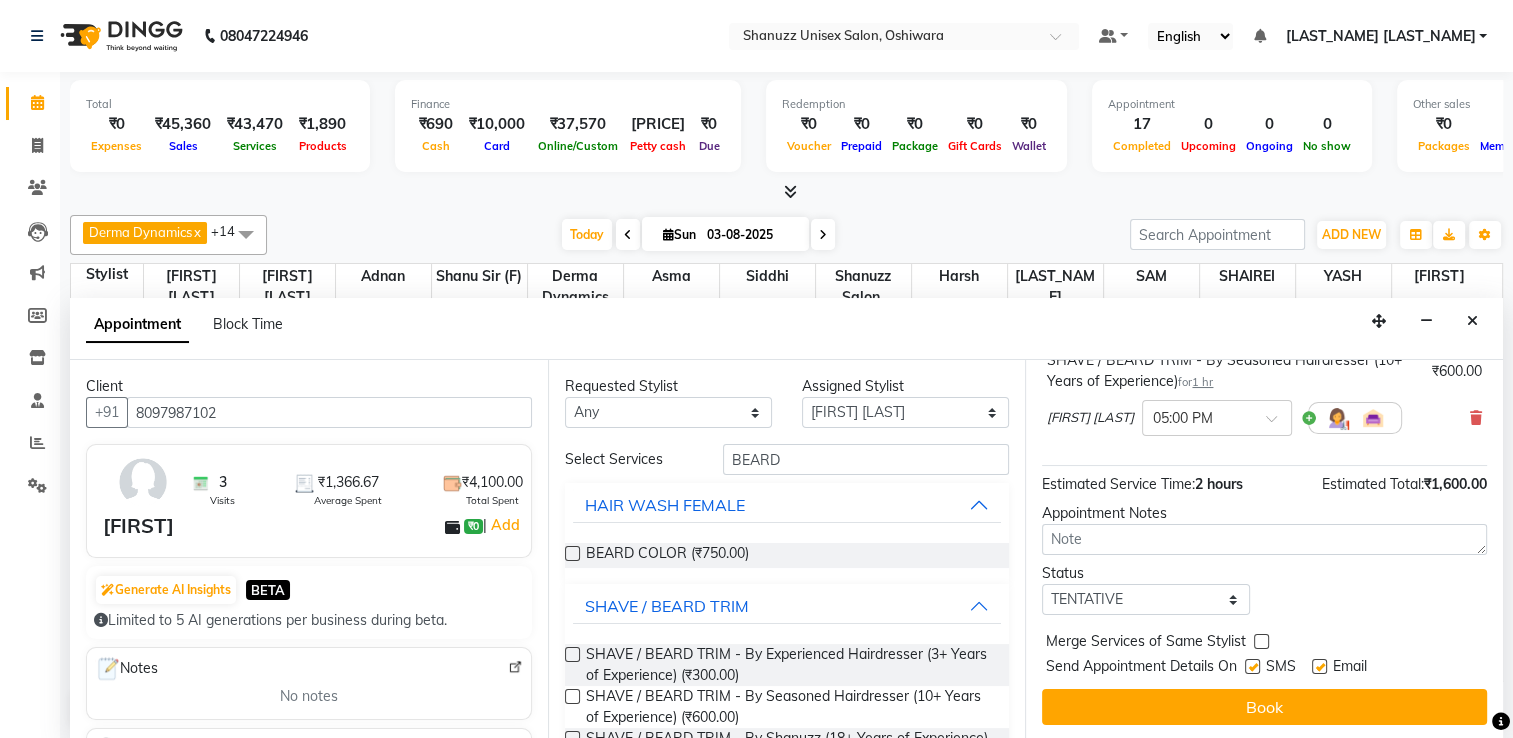 click at bounding box center (1252, 666) 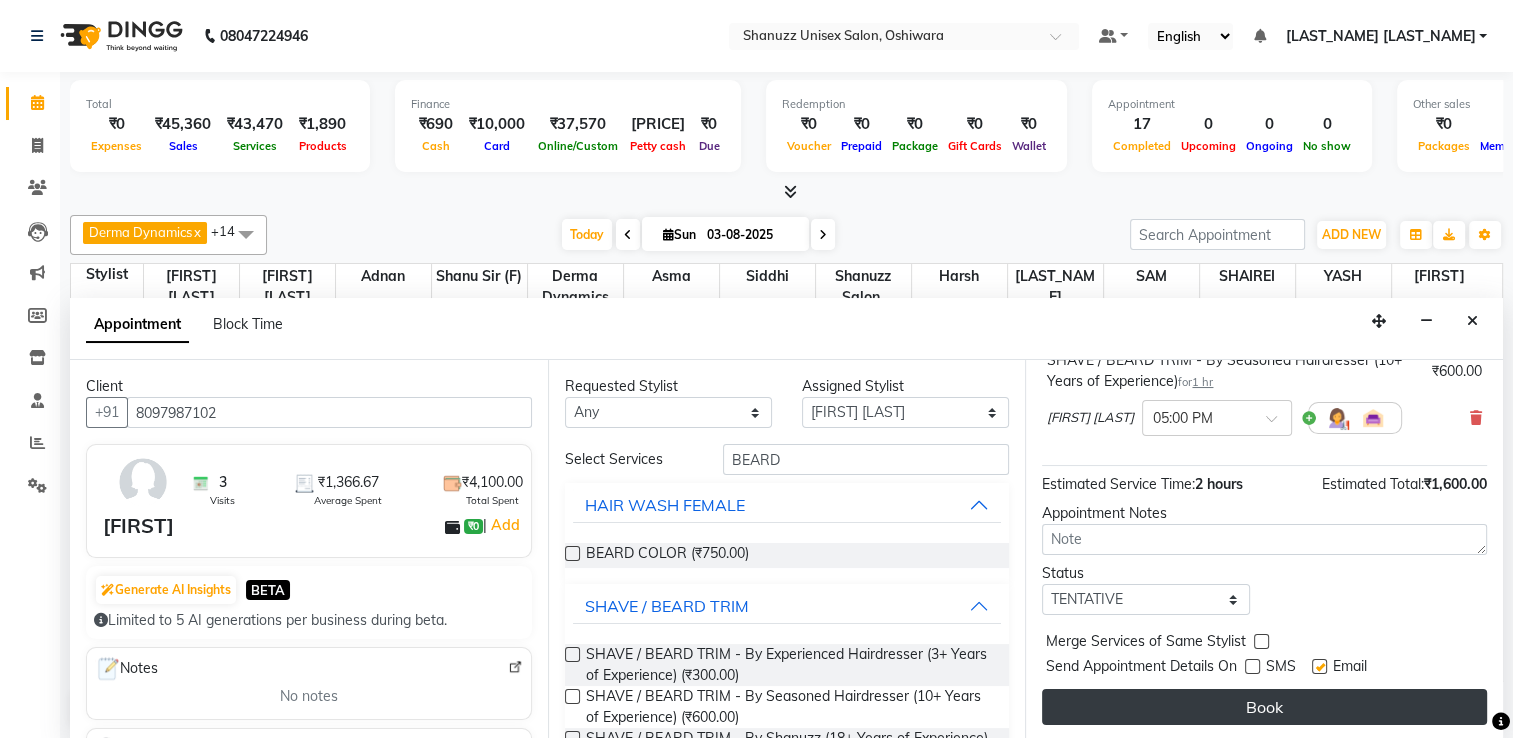 click on "Book" at bounding box center (1264, 707) 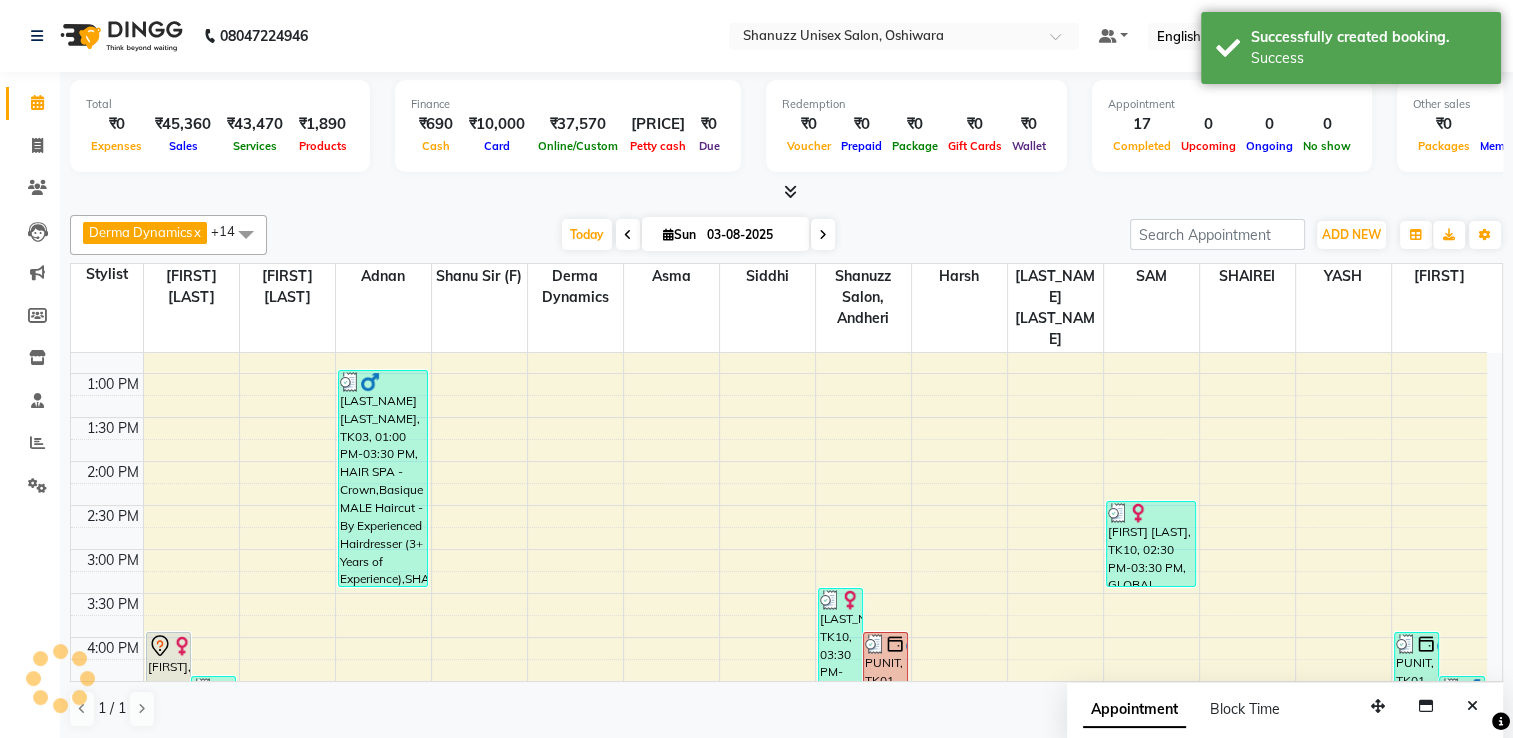 scroll, scrollTop: 0, scrollLeft: 0, axis: both 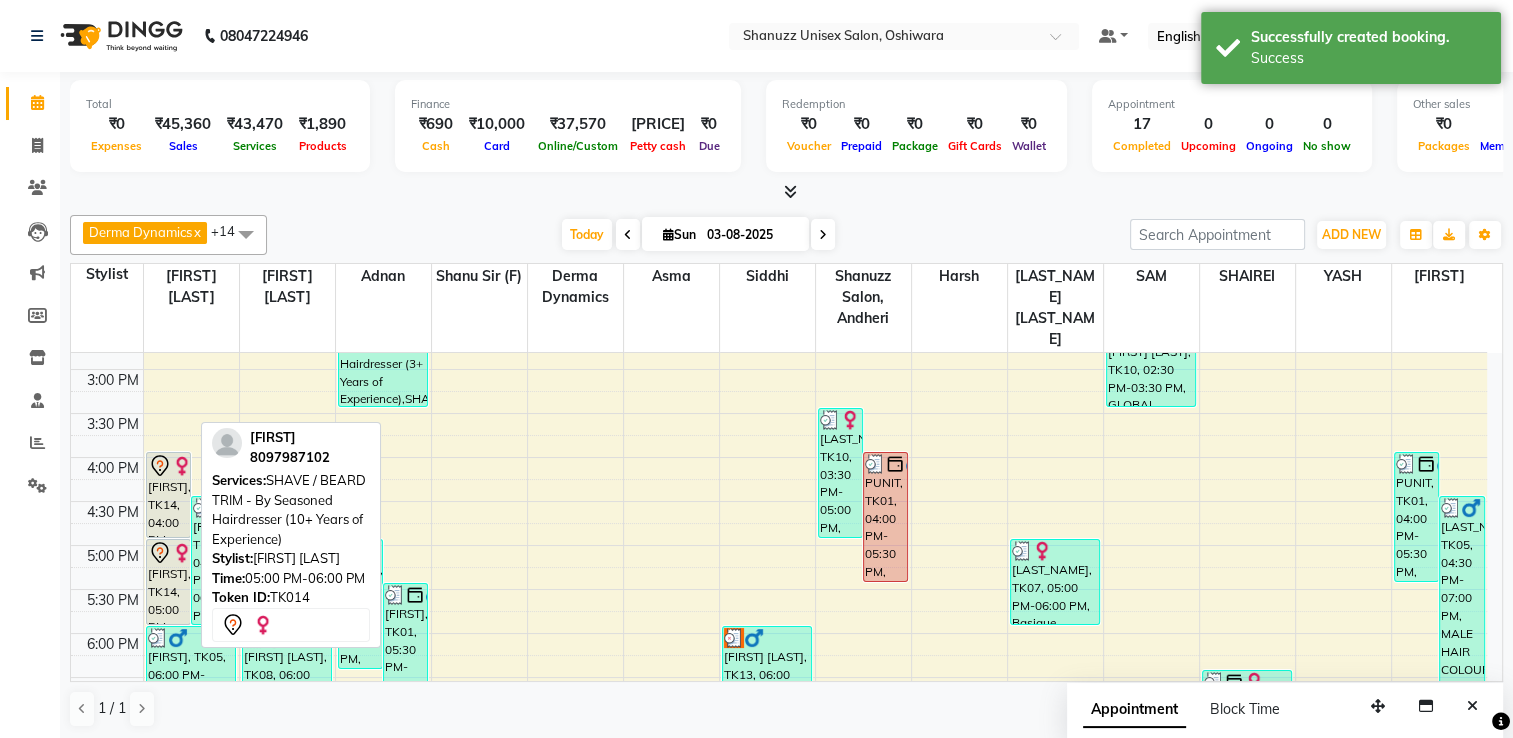 click 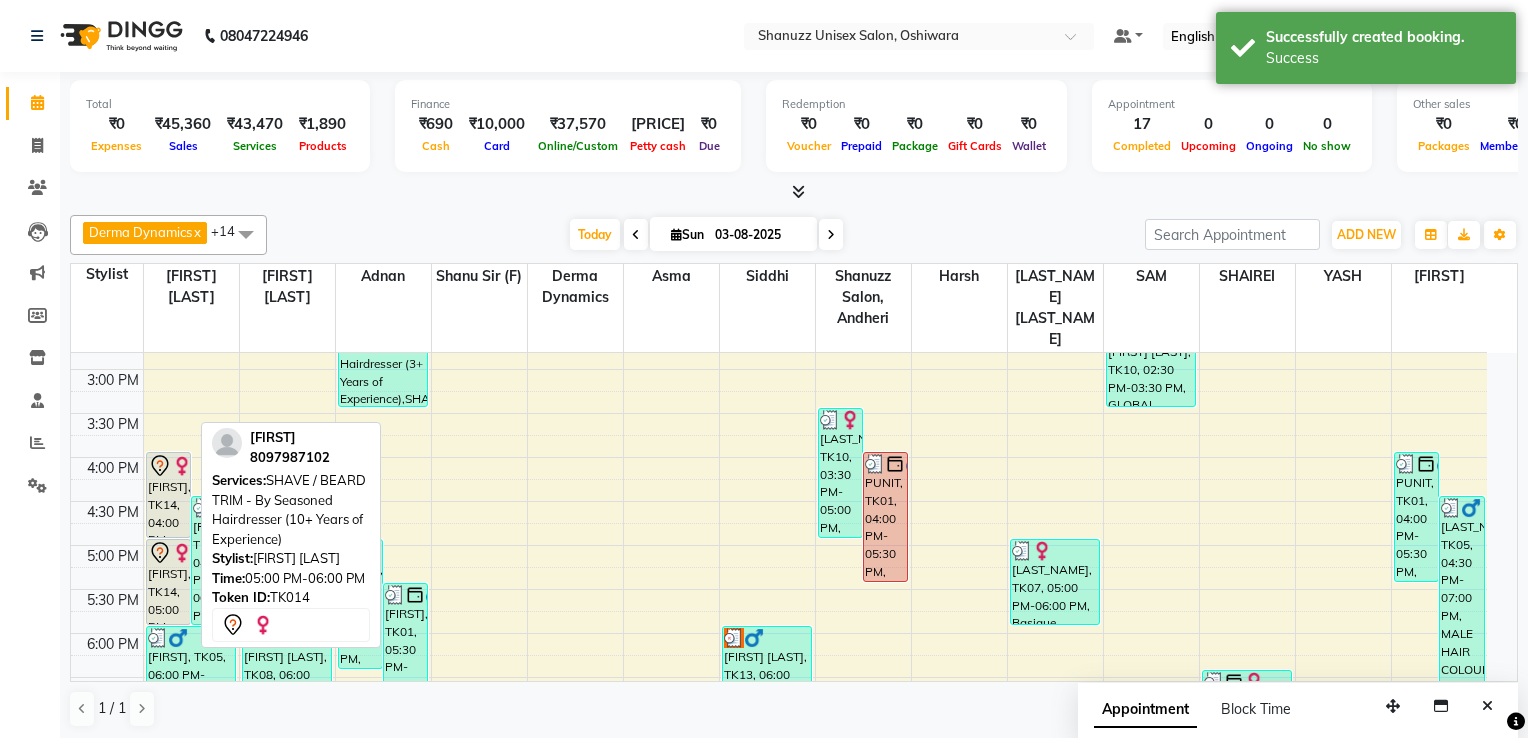 select on "7" 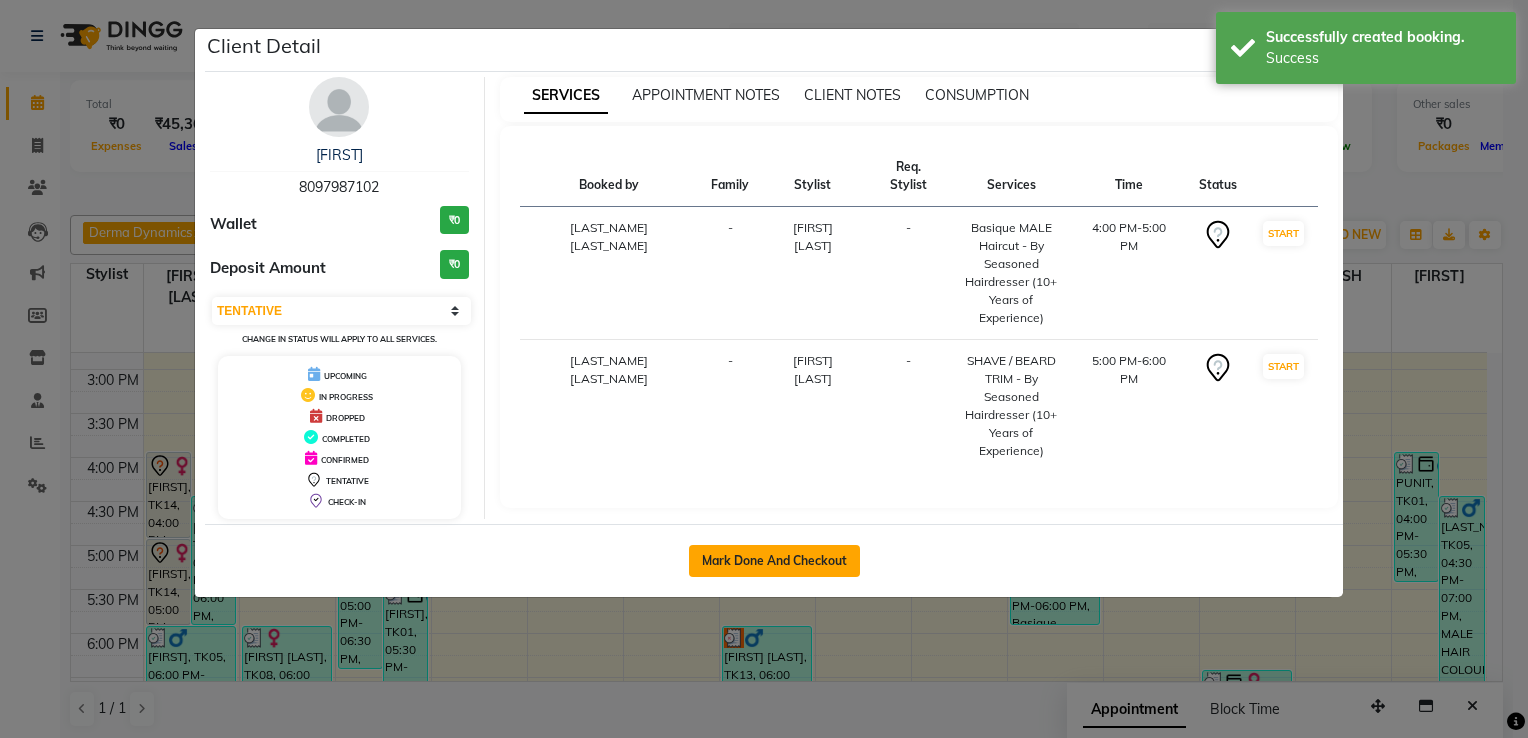 click on "Mark Done And Checkout" 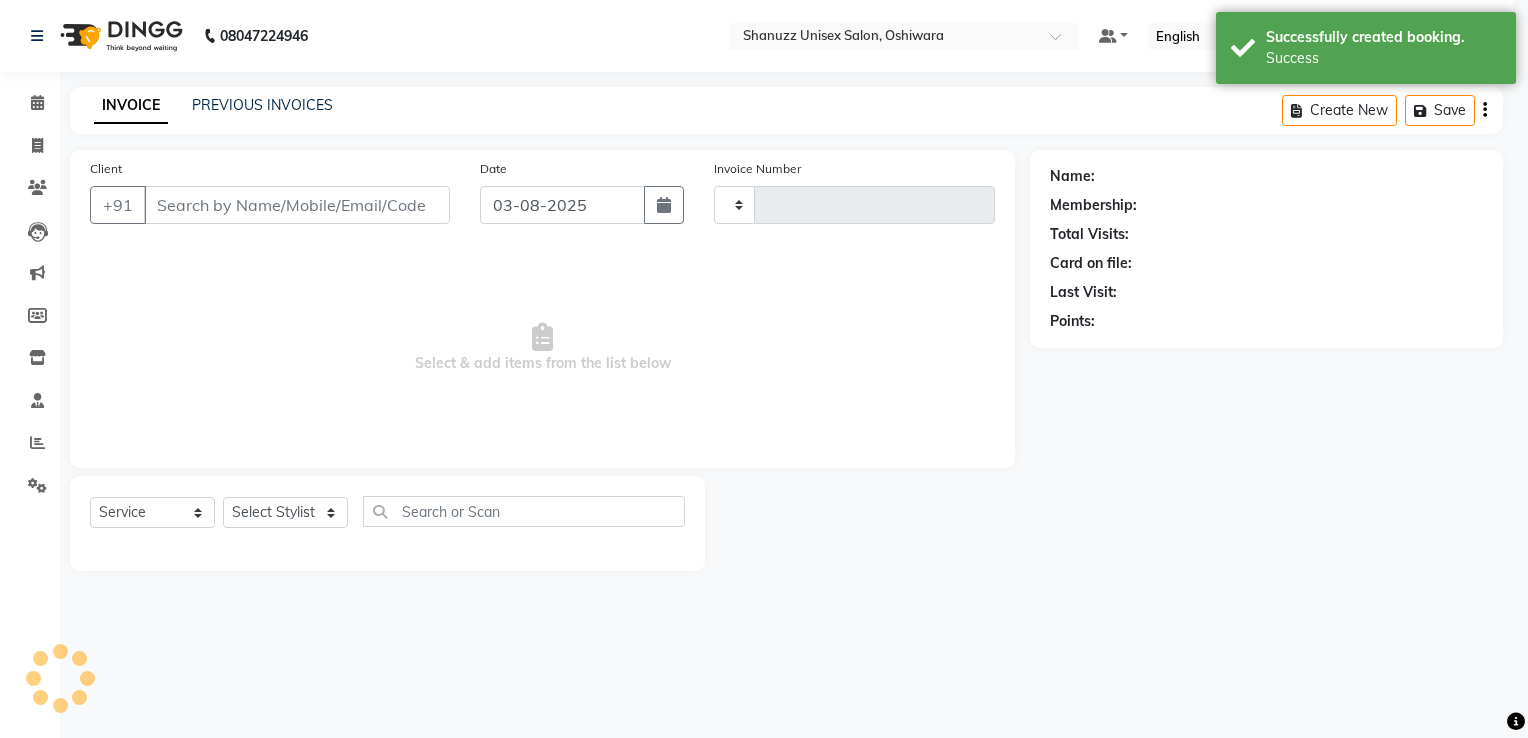 type on "1198" 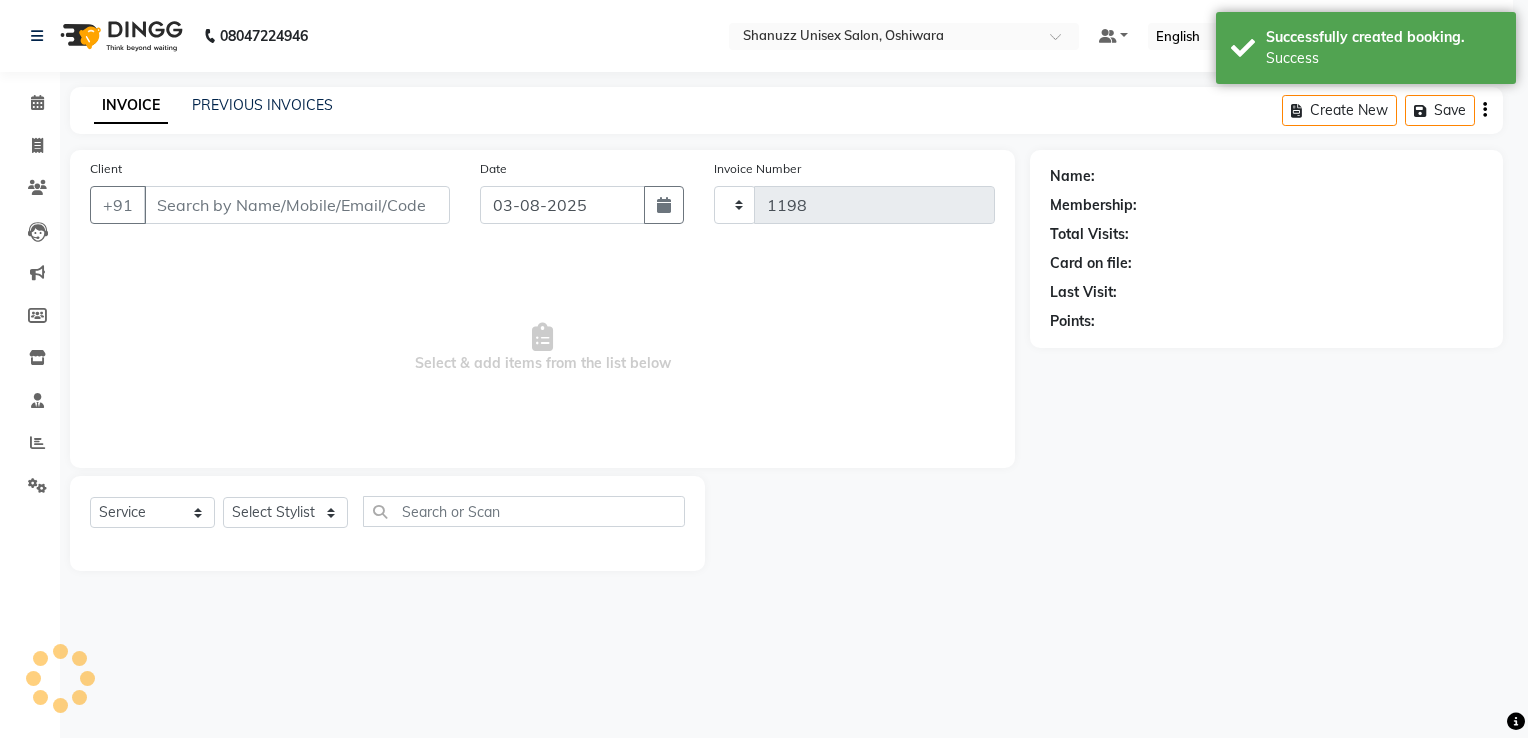 select on "7102" 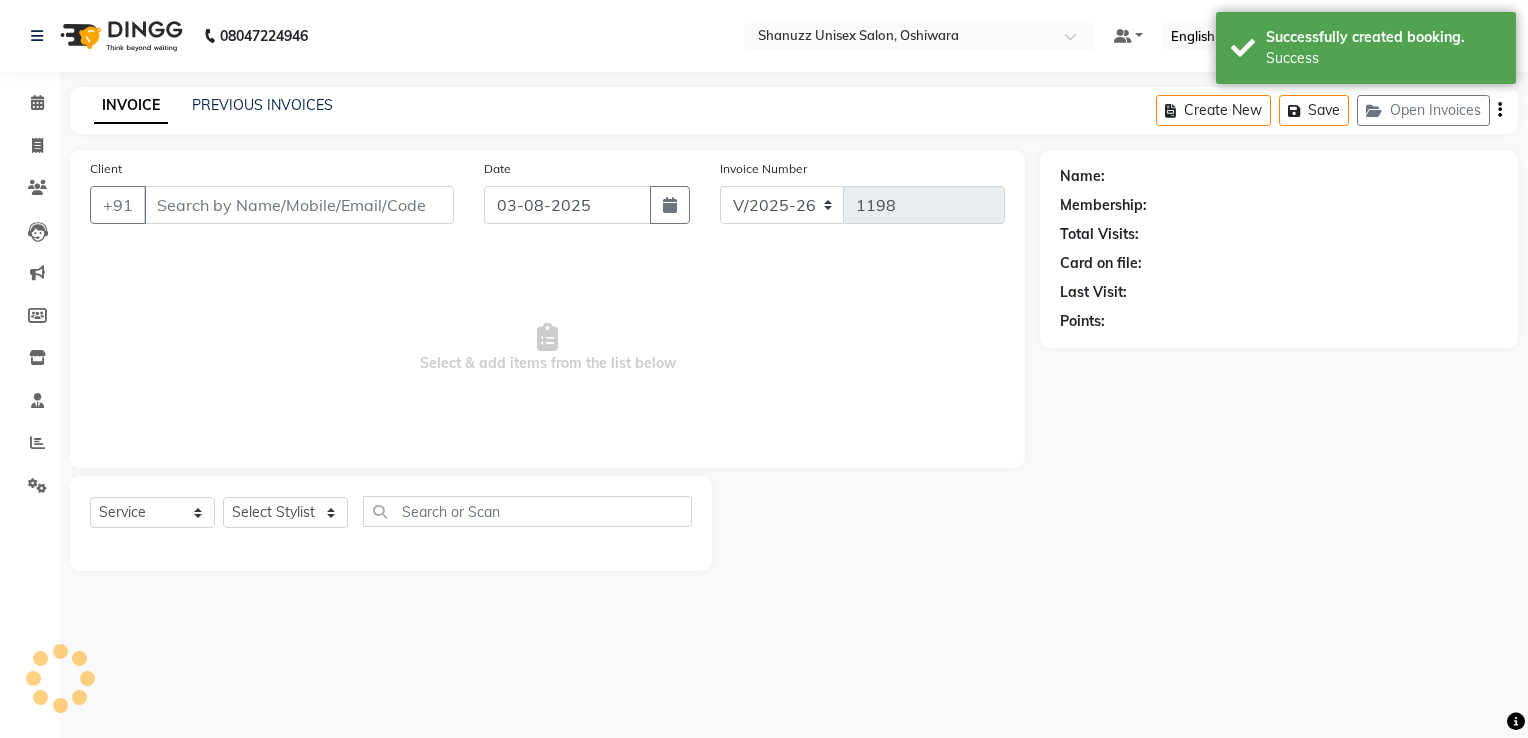 type on "8097987102" 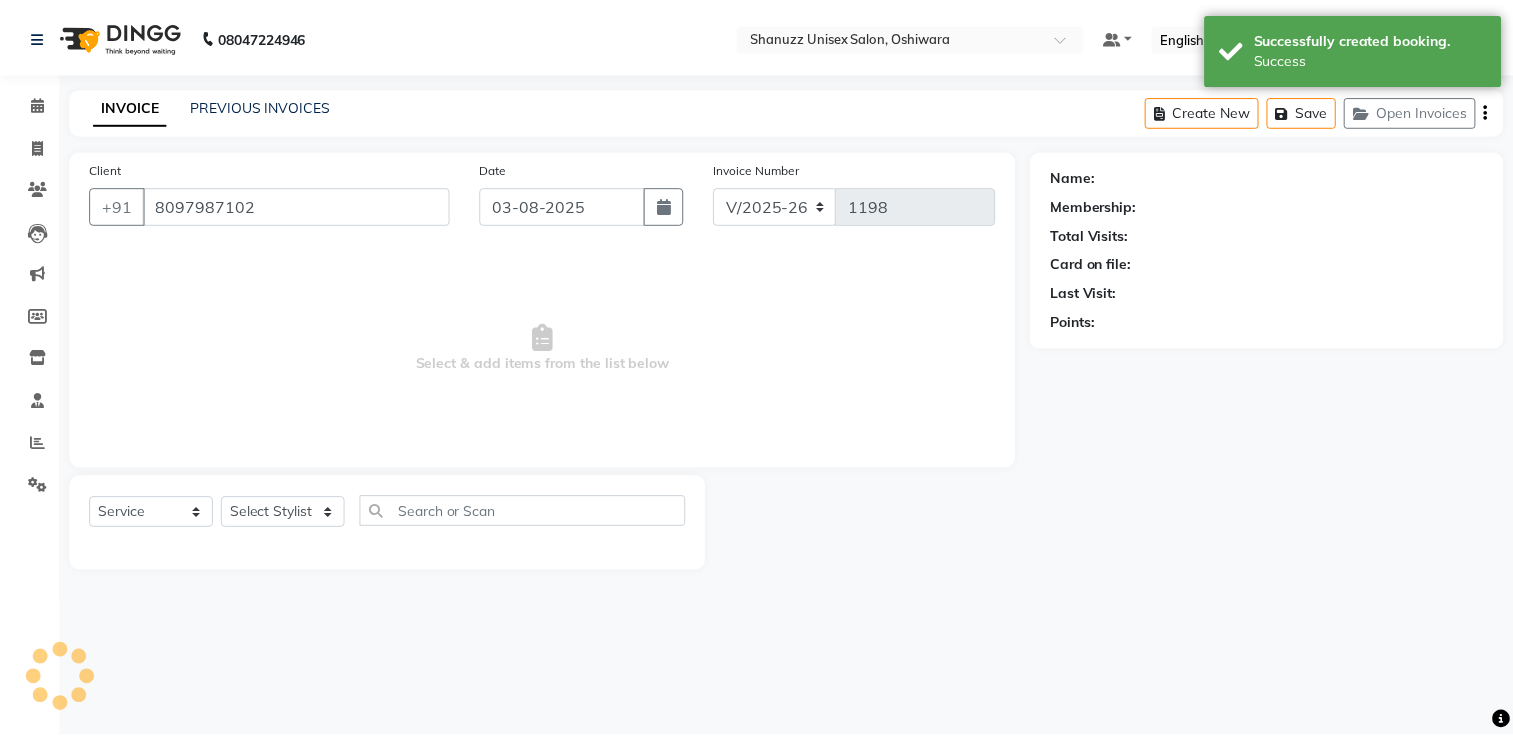 select on "59231" 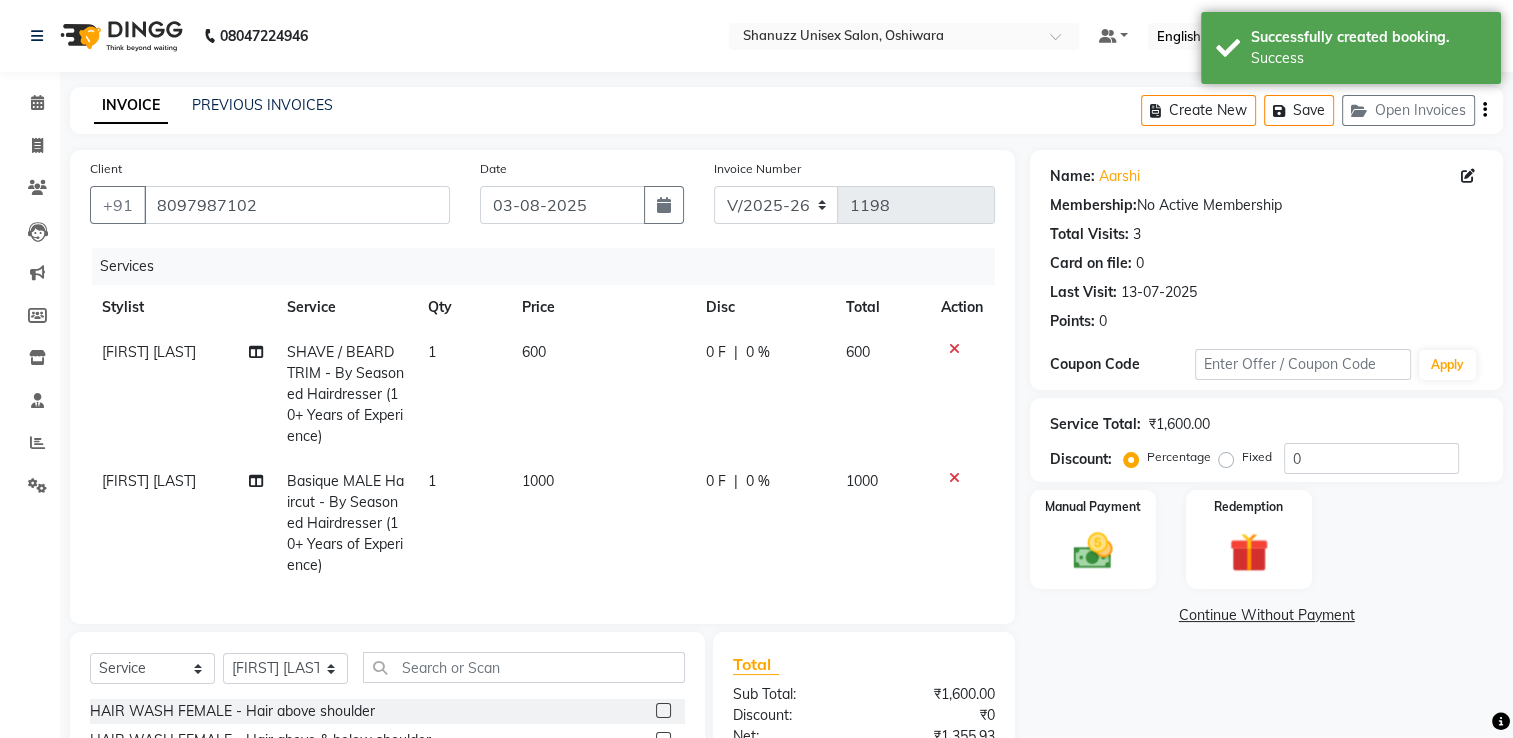 scroll, scrollTop: 234, scrollLeft: 0, axis: vertical 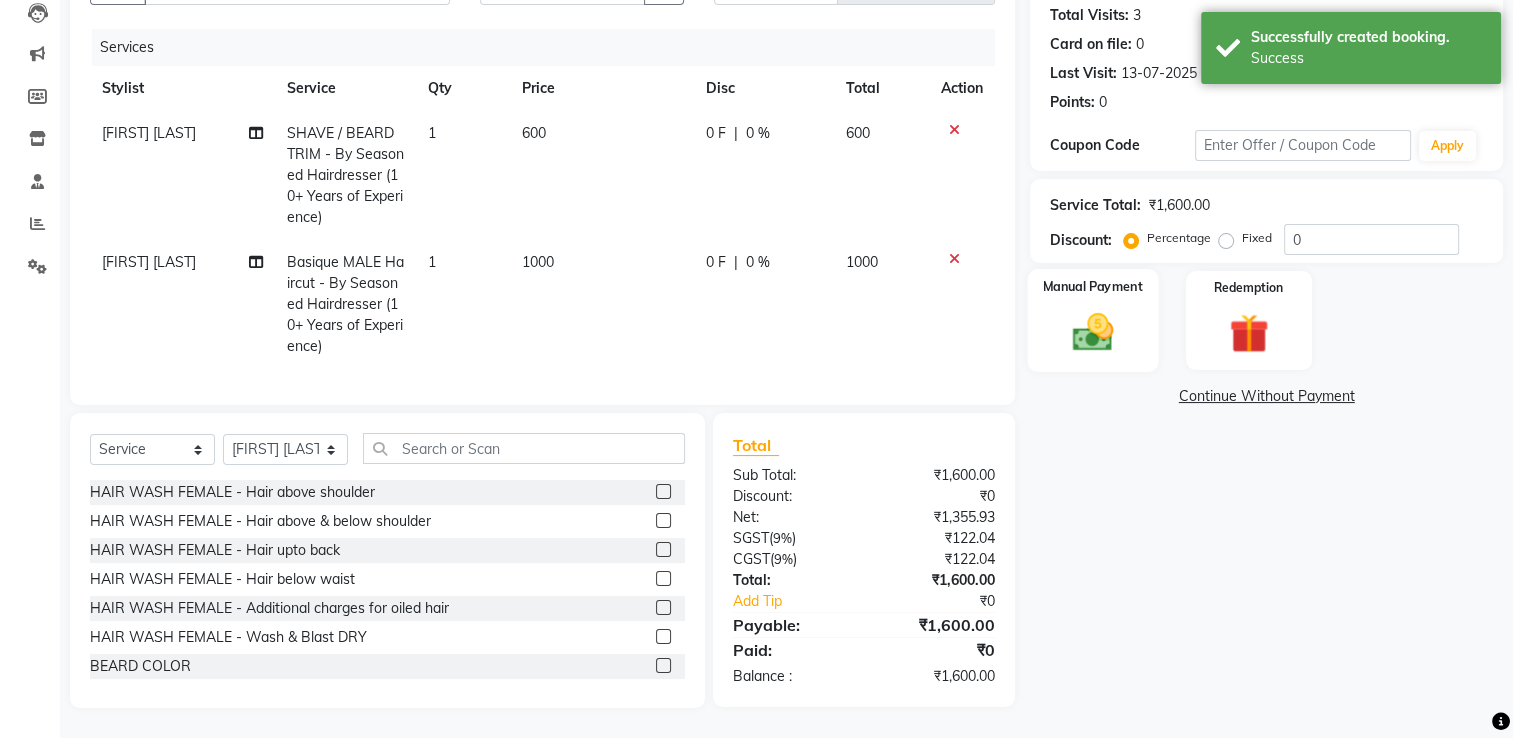 click 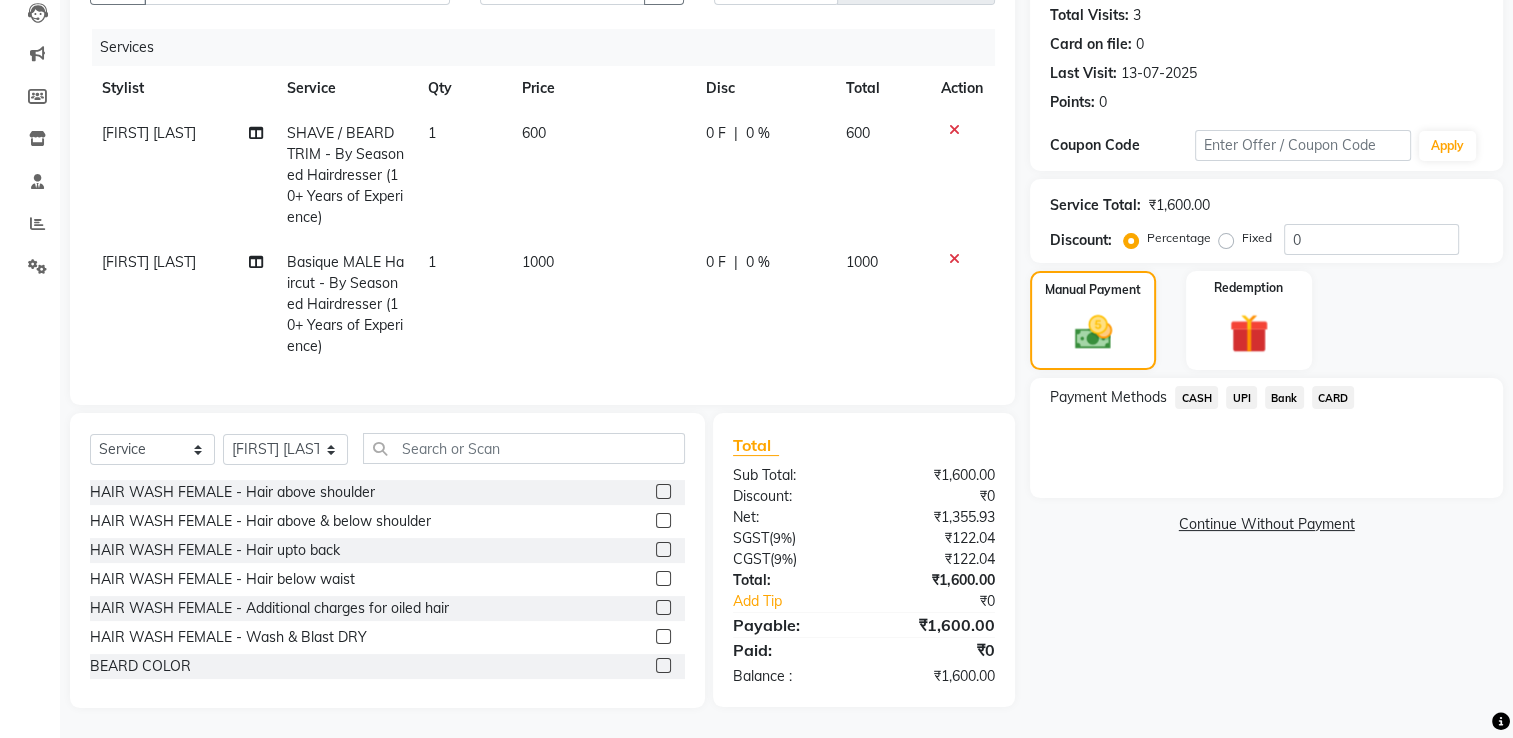 click on "UPI" 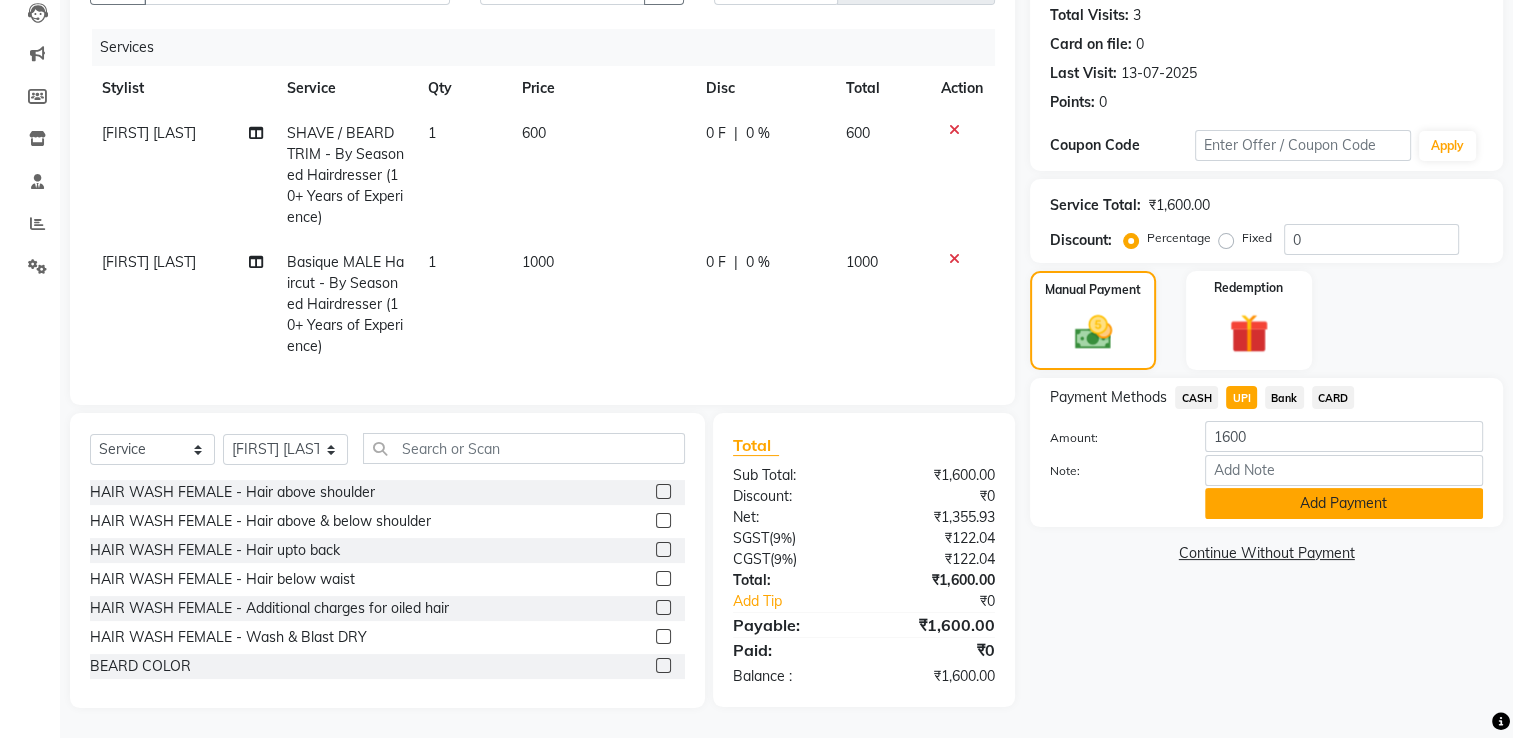 click on "Add Payment" 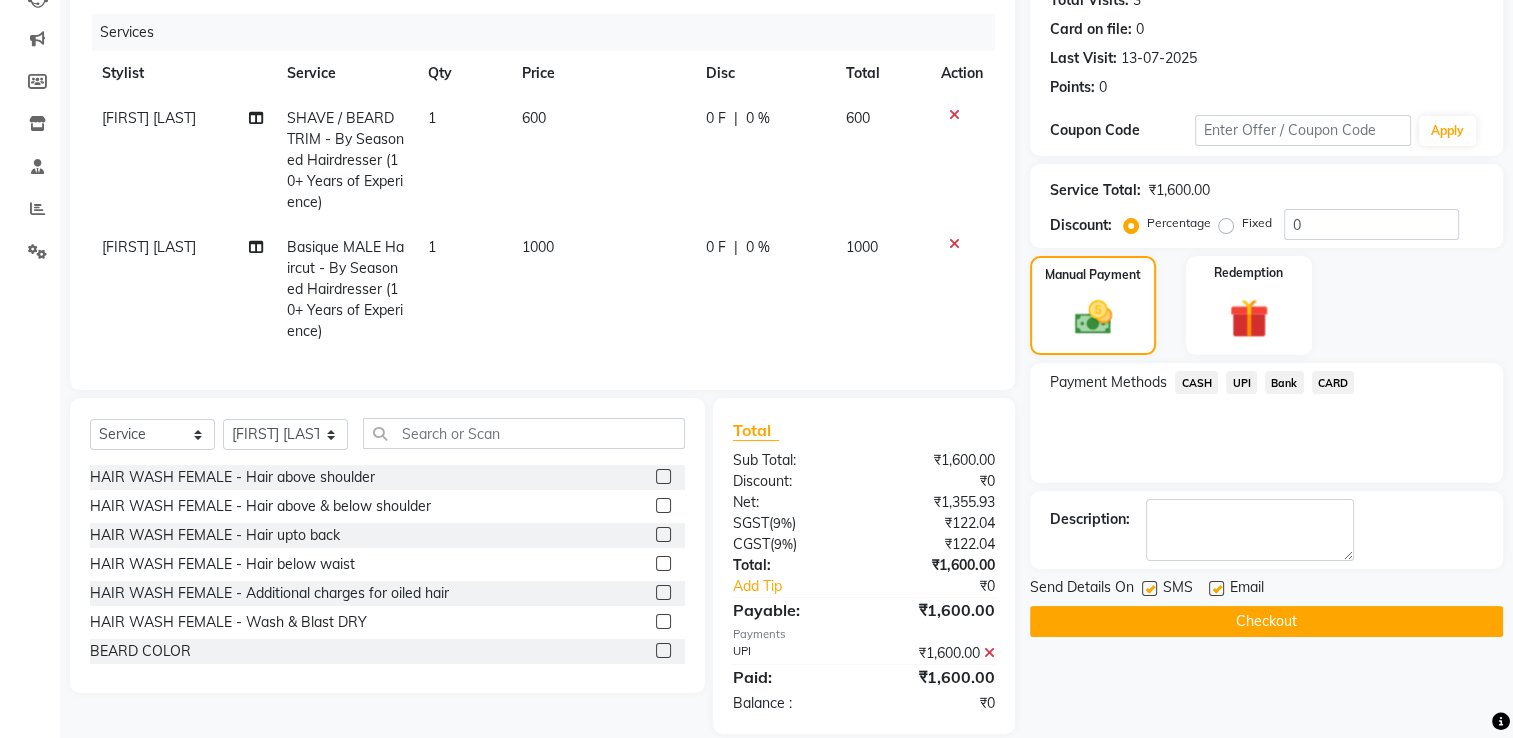 click 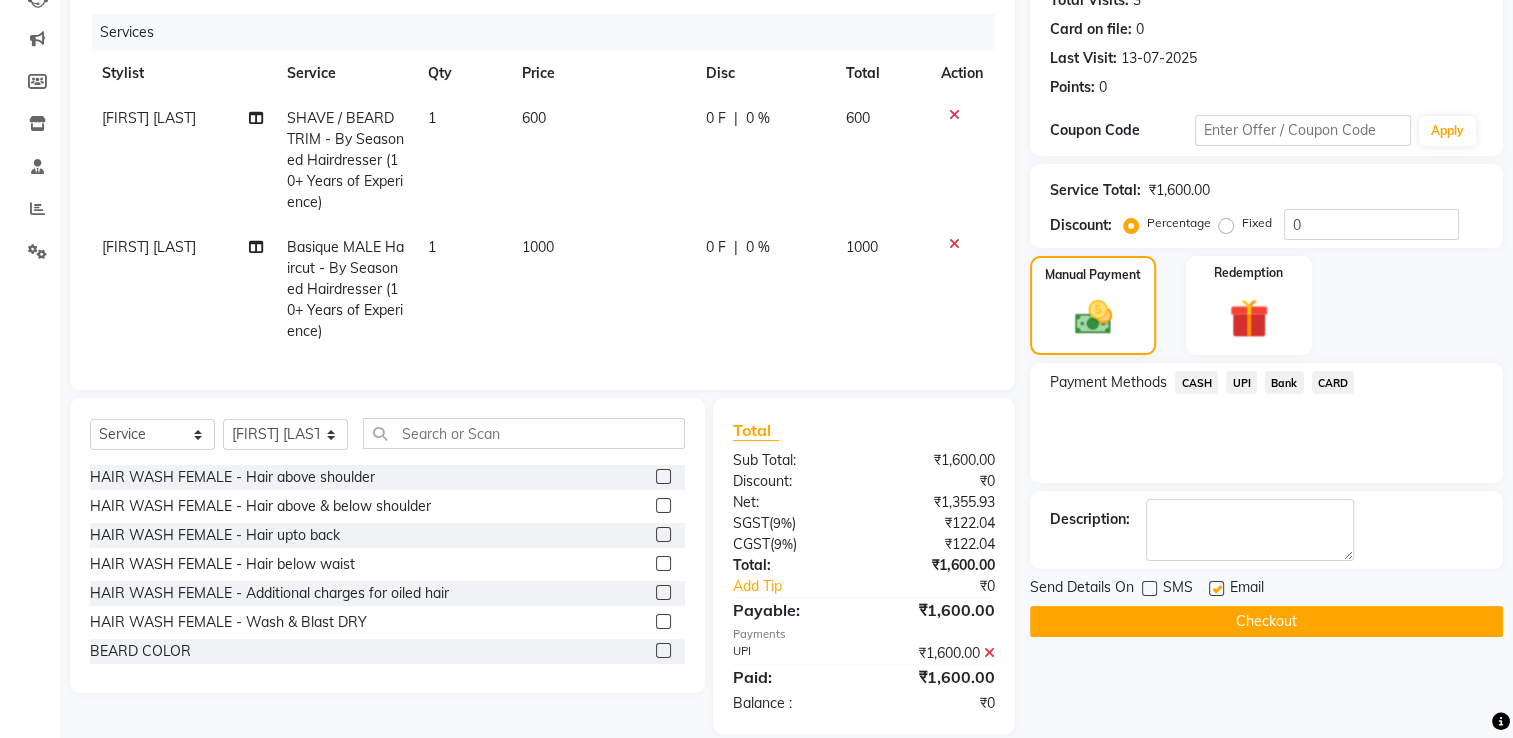 click on "Checkout" 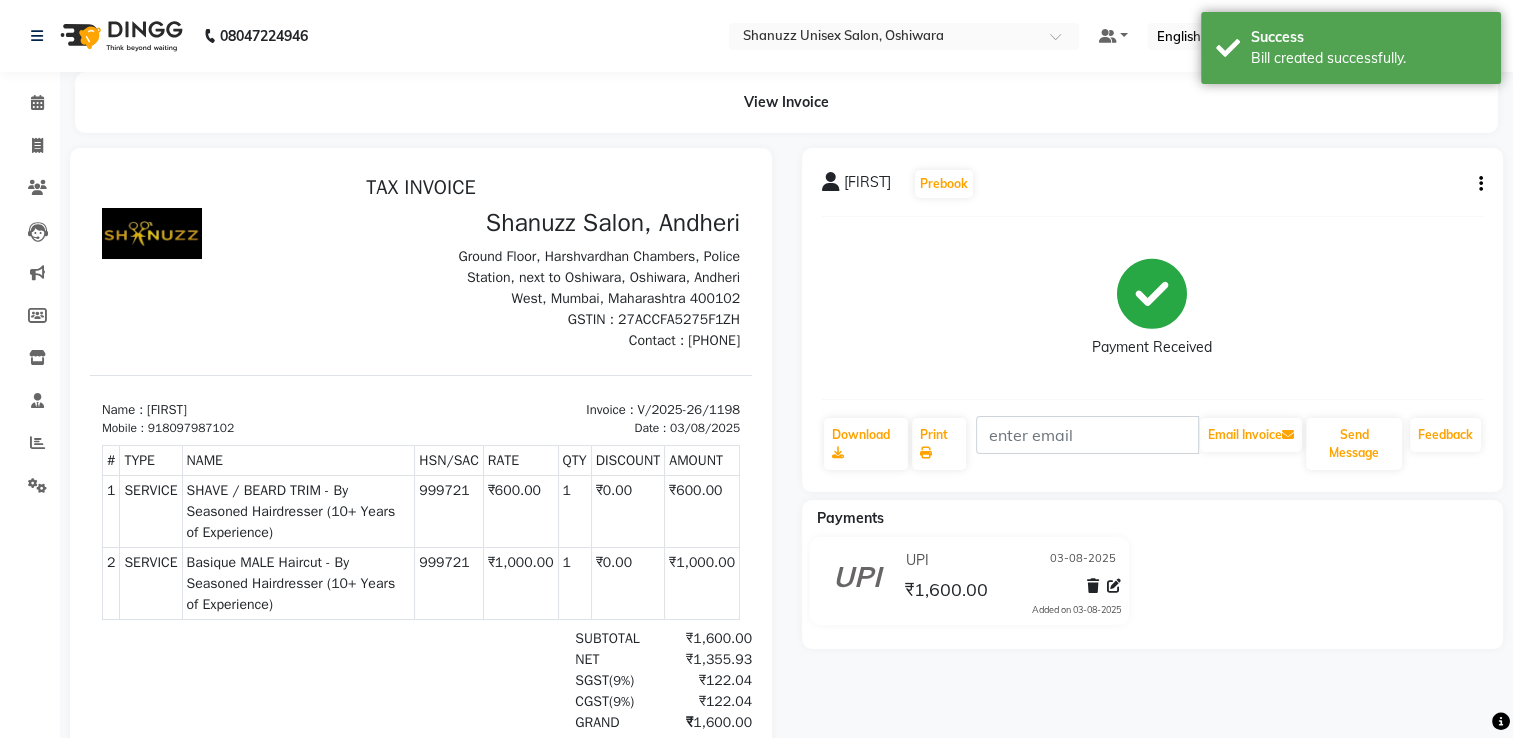 scroll, scrollTop: 0, scrollLeft: 0, axis: both 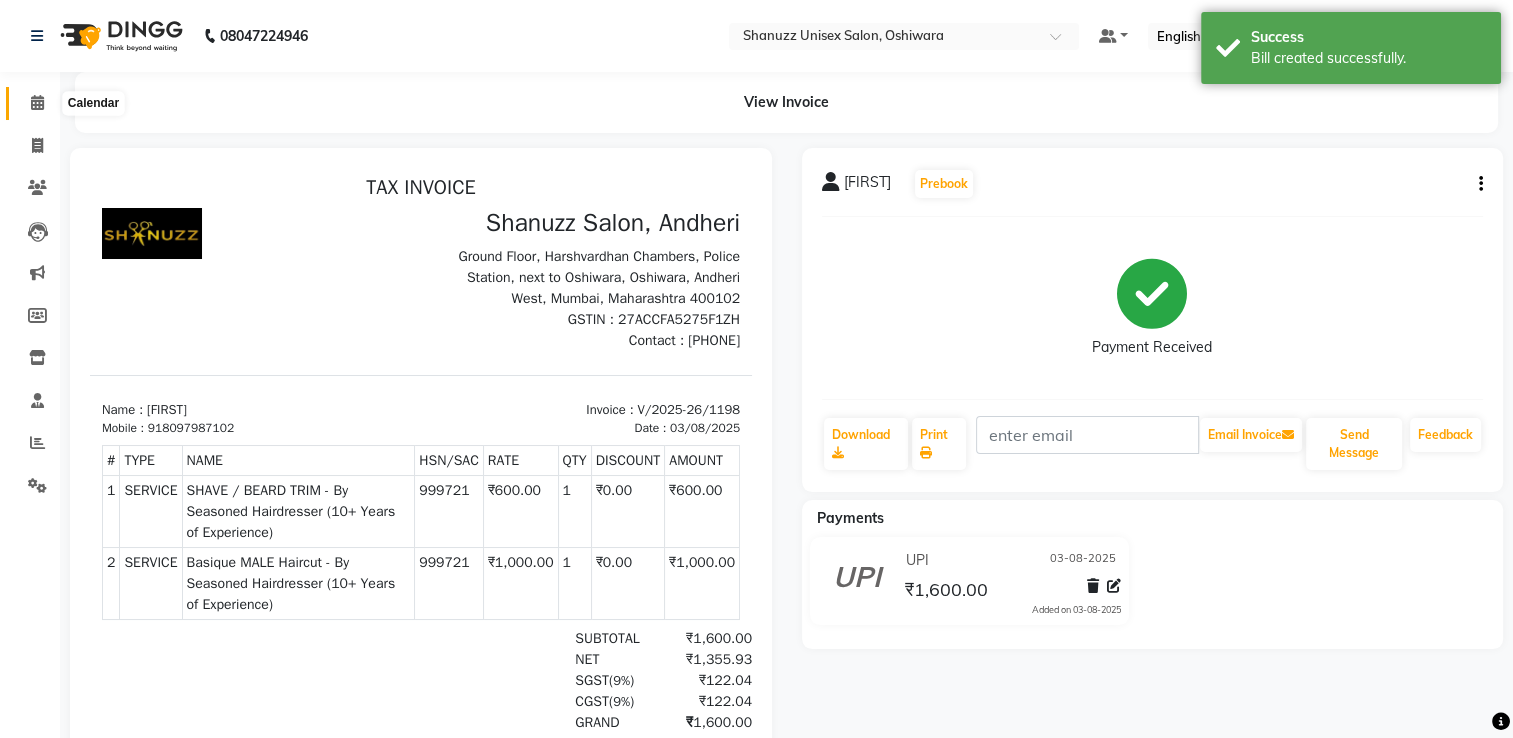 click 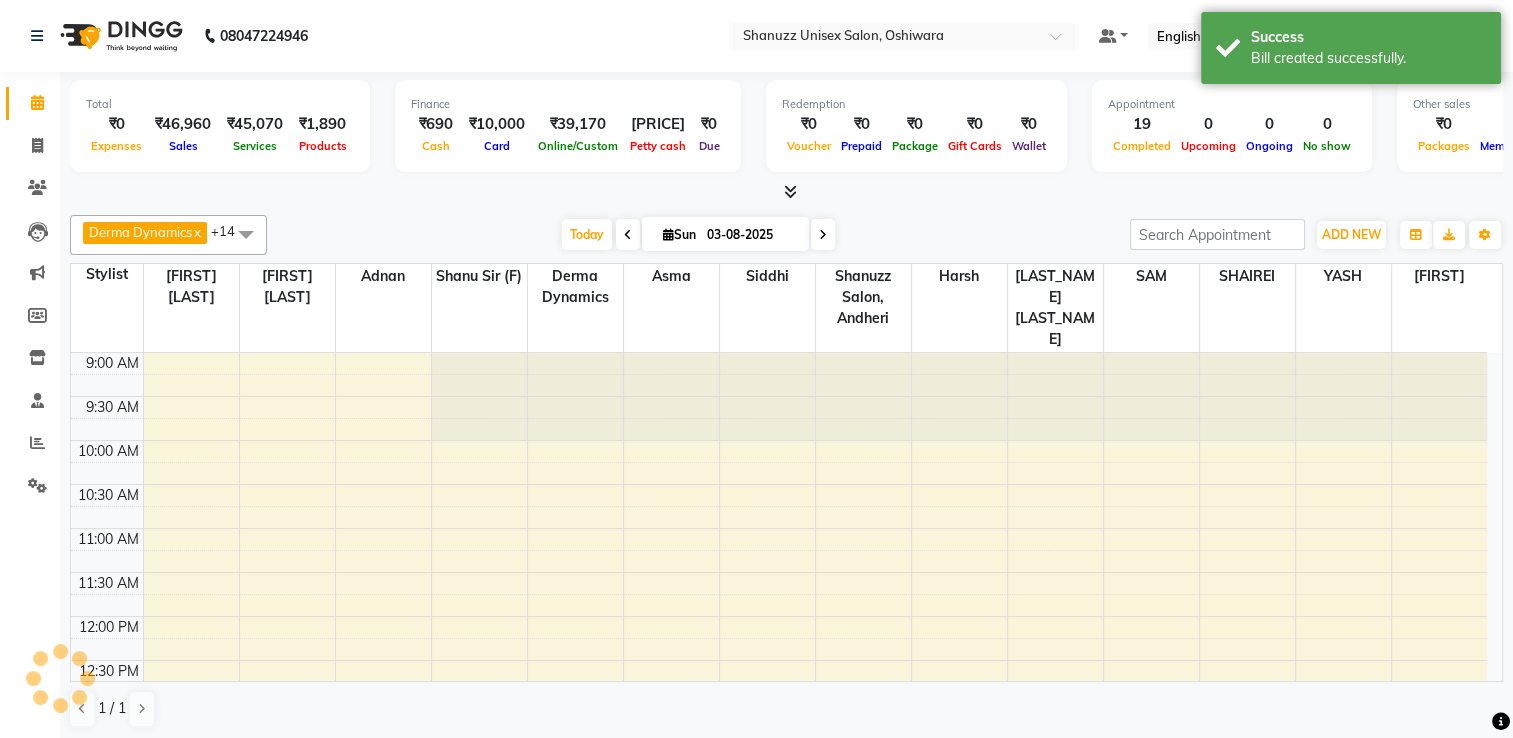 scroll, scrollTop: 659, scrollLeft: 0, axis: vertical 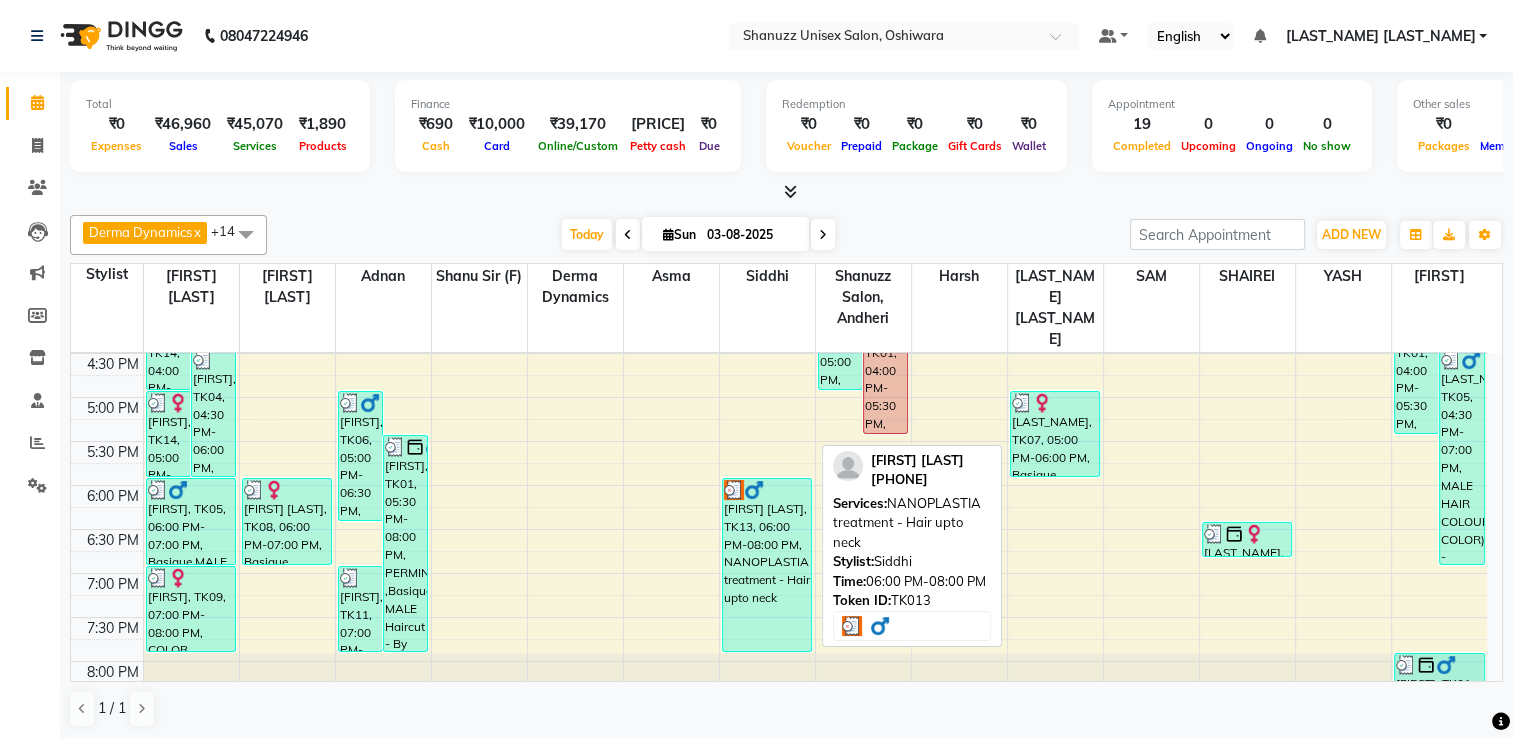 click on "Auranzeb shaikh, TK13, 06:00 PM-08:00 PM, NANOPLASTIA treatment - Hair upto neck" at bounding box center (767, 565) 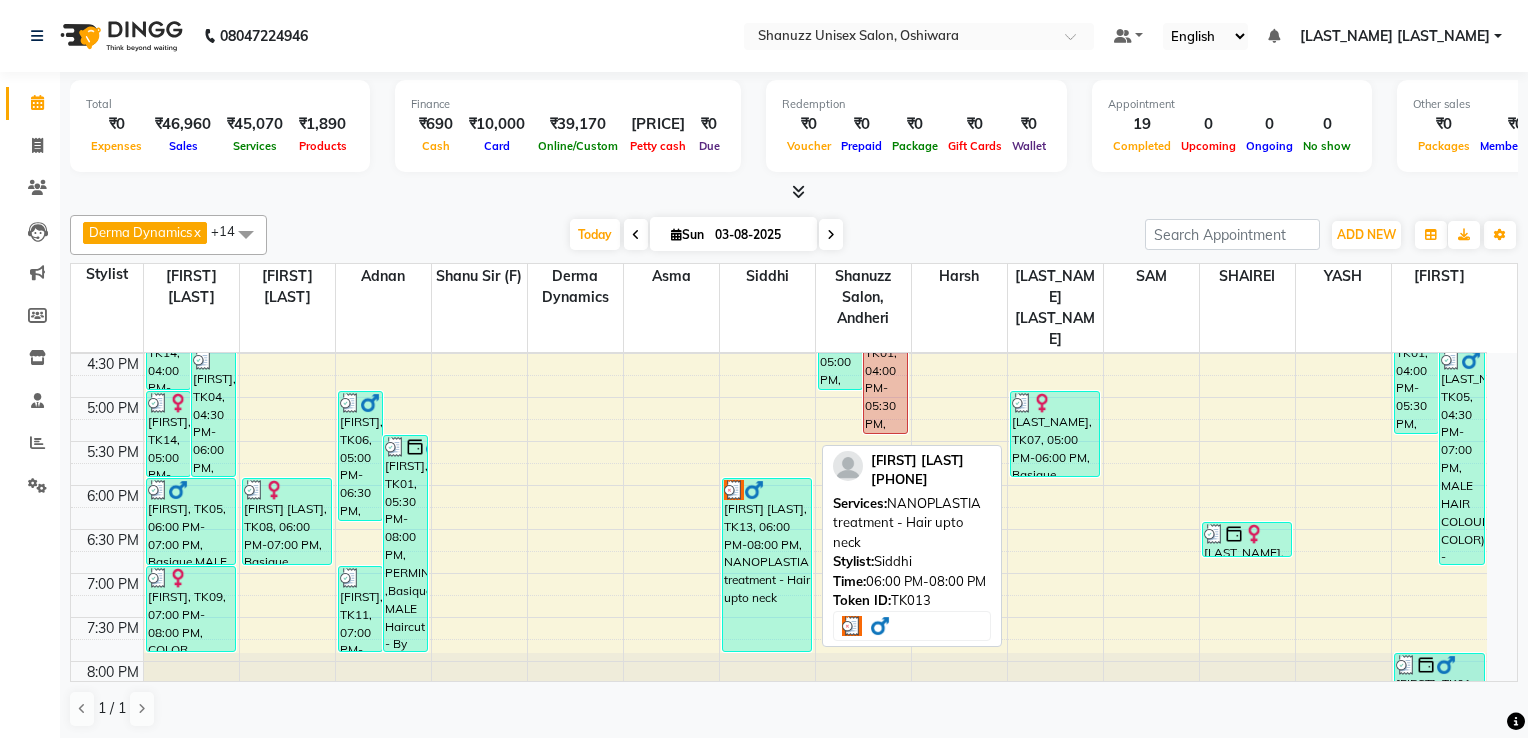 select on "3" 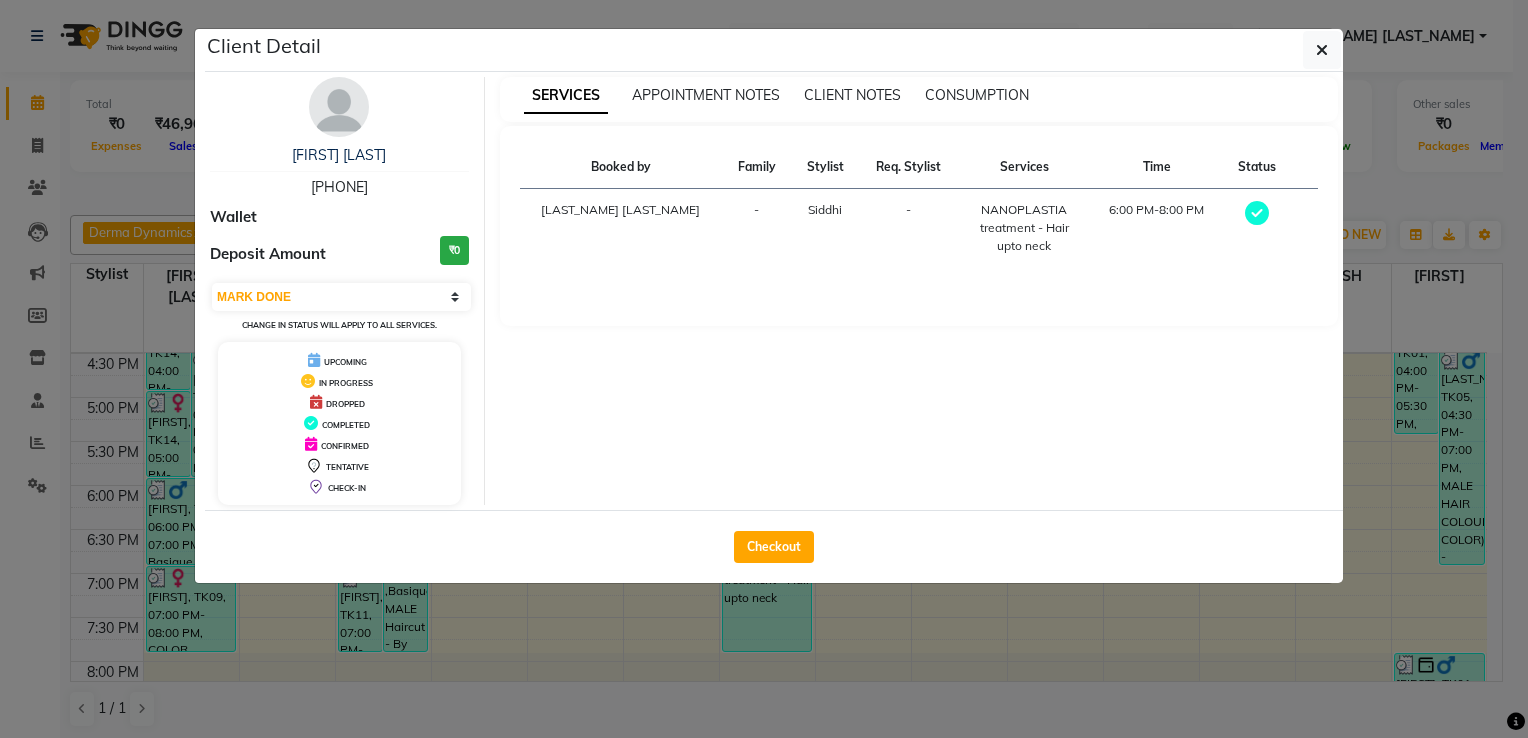 type 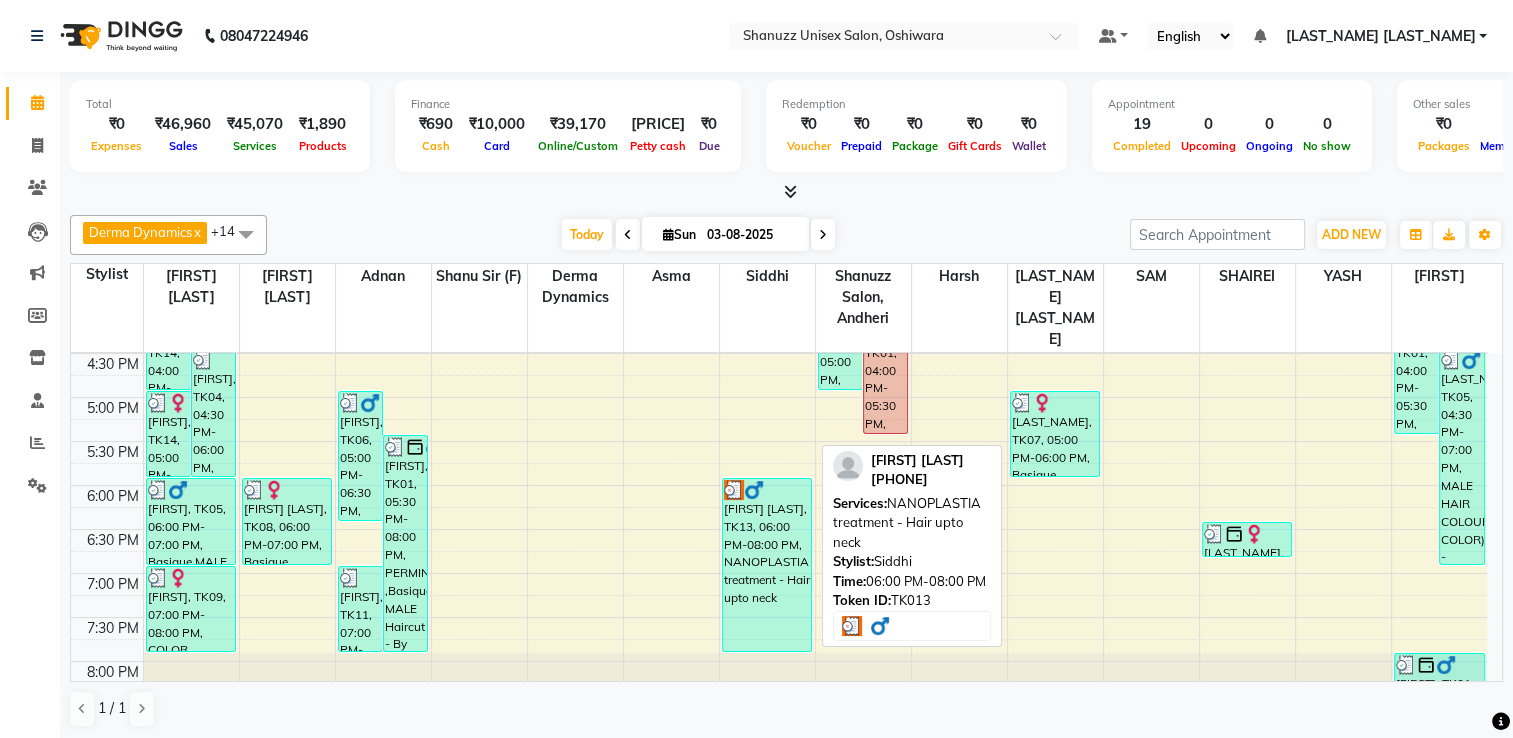 scroll, scrollTop: 0, scrollLeft: 0, axis: both 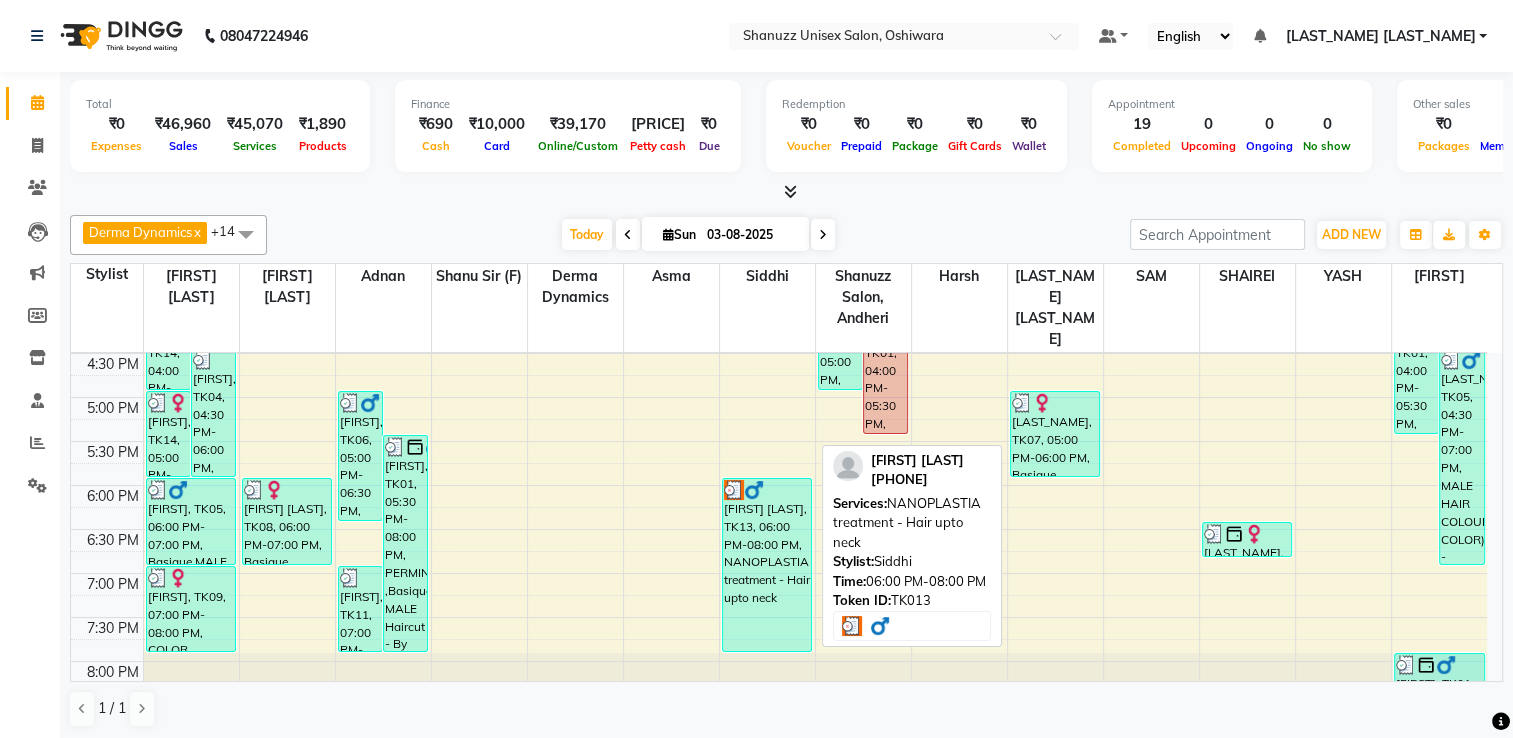 click on "Auranzeb shaikh, TK13, 06:00 PM-08:00 PM, NANOPLASTIA treatment - Hair upto neck" at bounding box center (767, 565) 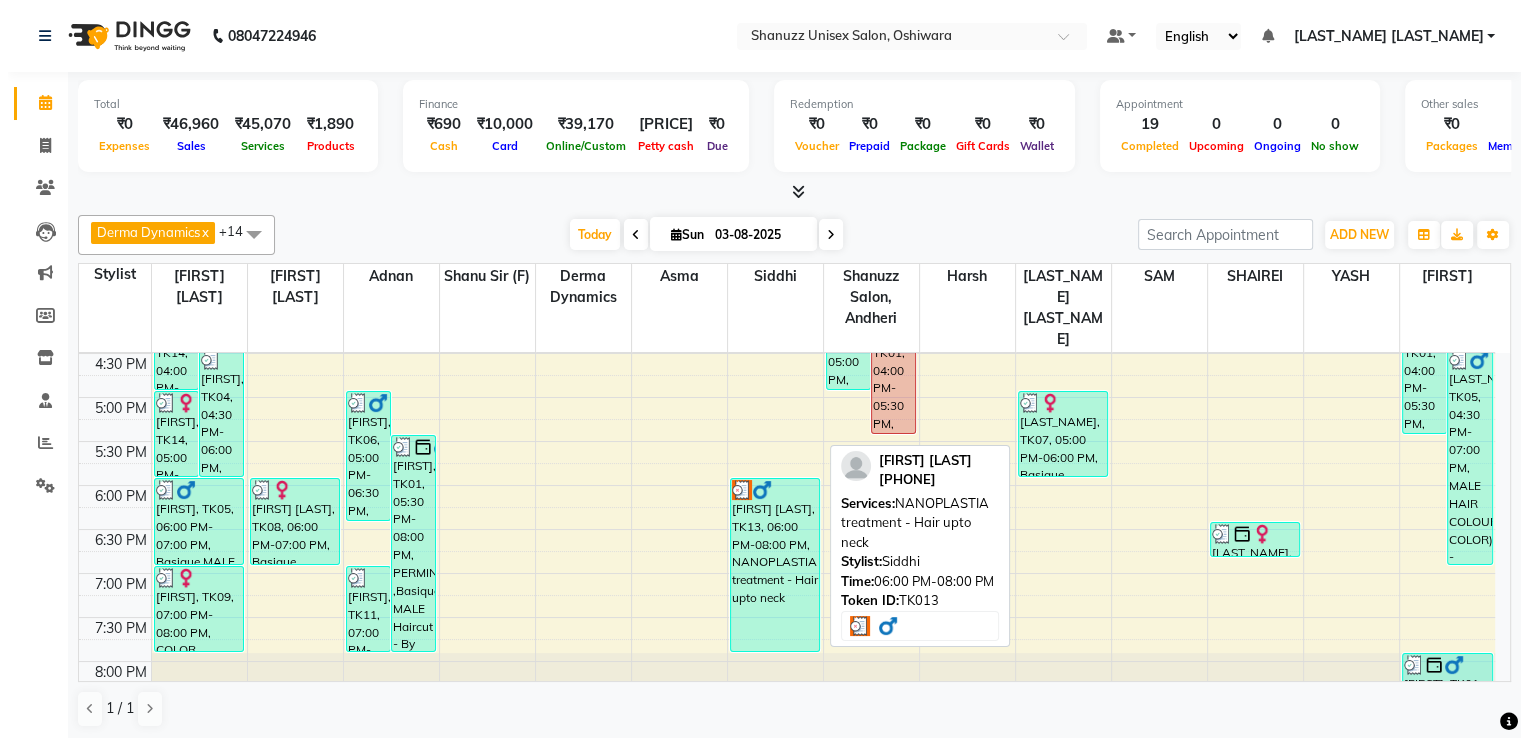 select on "3" 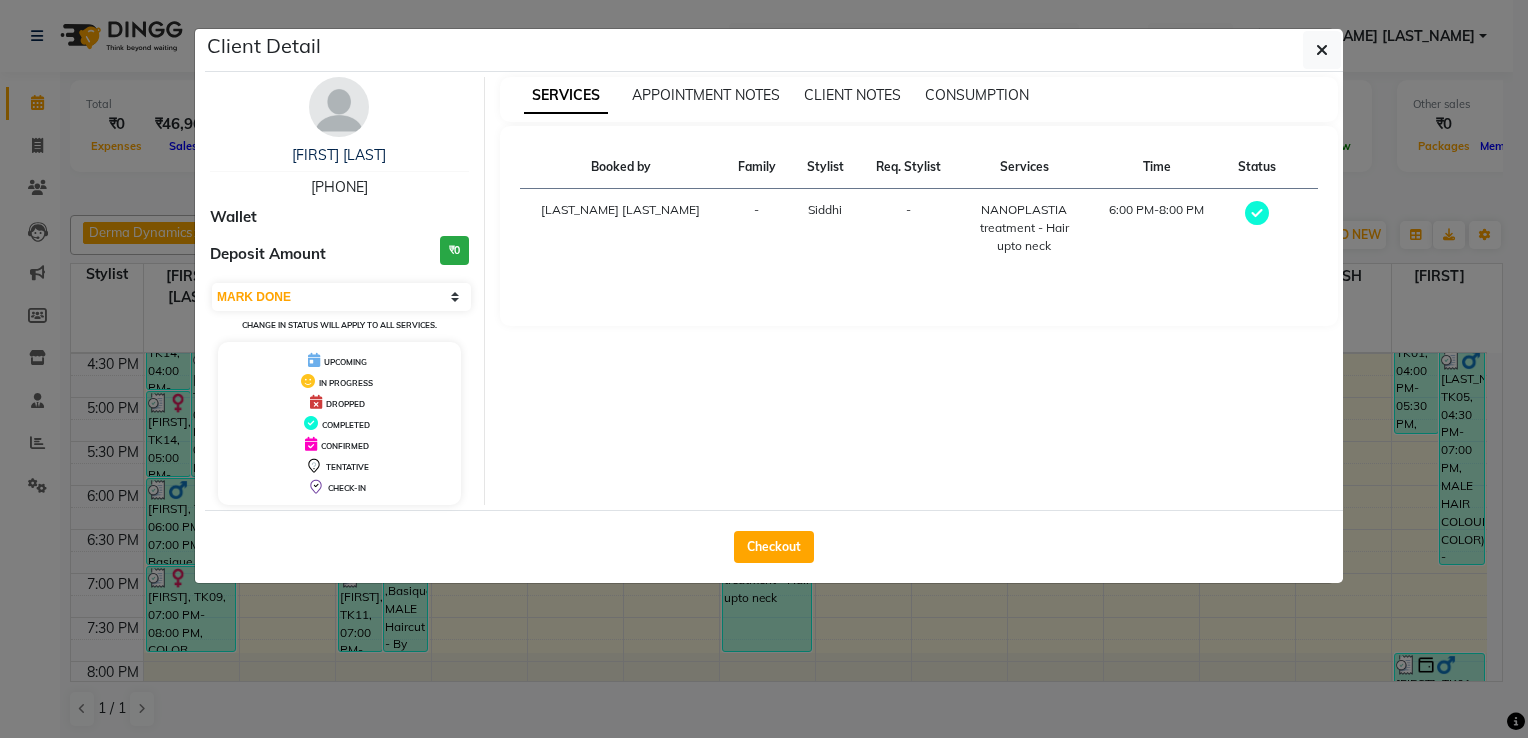 click on "Client Detail  Auranzeb shaikh   9930765822 Wallet Deposit Amount  ₹0  Select MARK DONE UPCOMING Change in status will apply to all services. UPCOMING IN PROGRESS DROPPED COMPLETED CONFIRMED TENTATIVE CHECK-IN SERVICES APPOINTMENT NOTES CLIENT NOTES CONSUMPTION Booked by Family Stylist Req. Stylist Services Time Status  Salvana Motha  - Siddhi  -  NANOPLASTIA treatment - Hair upto neck   6:00 PM-8:00 PM   Checkout" 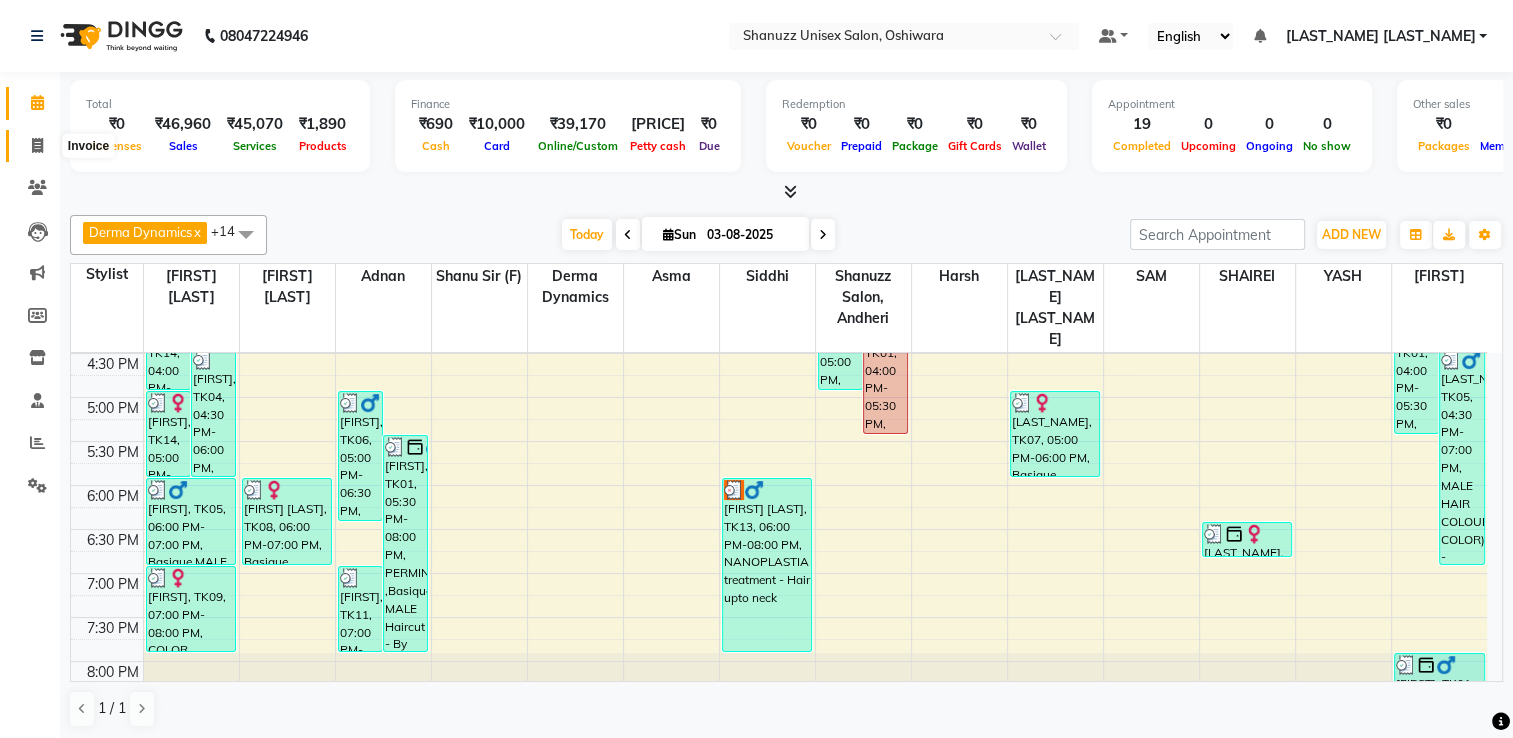 click 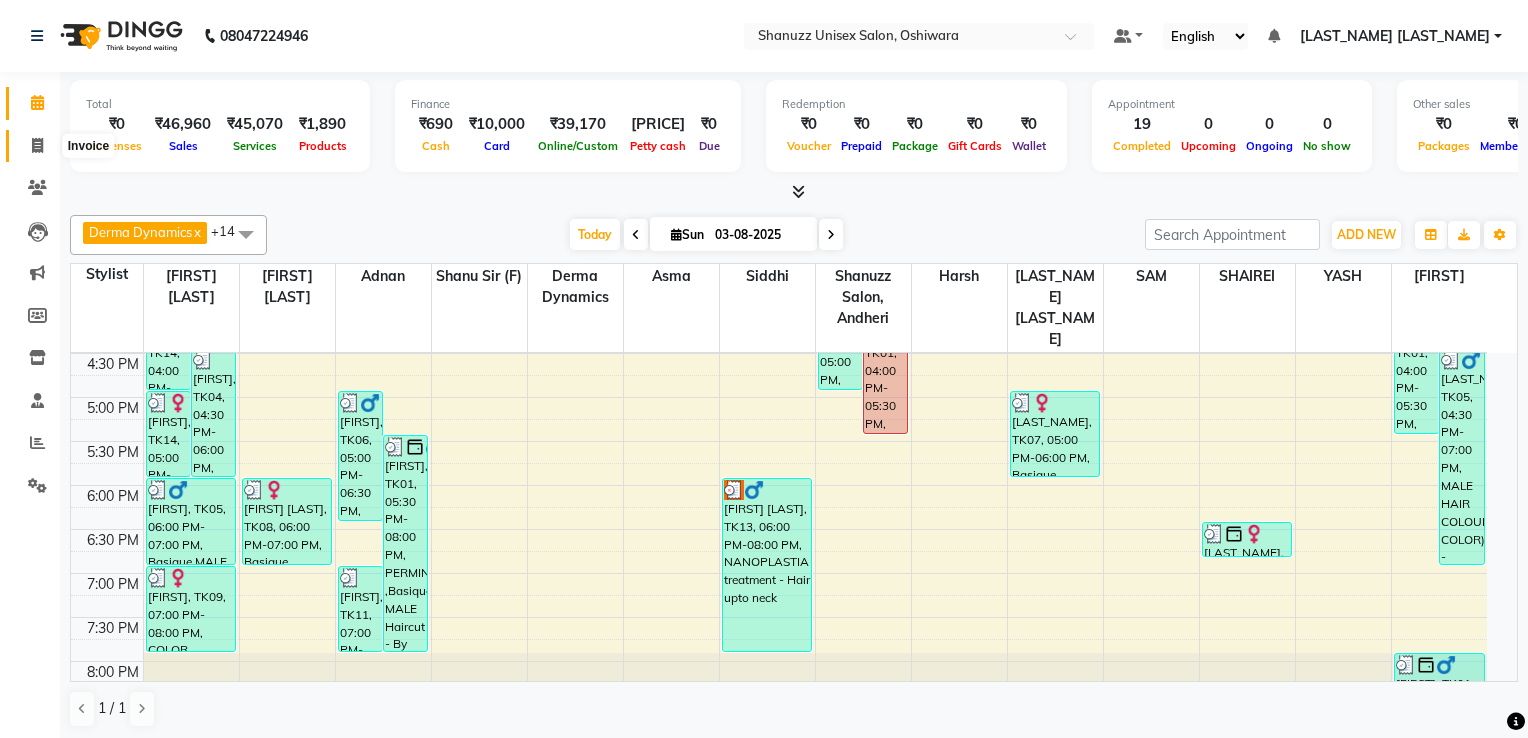 select on "7102" 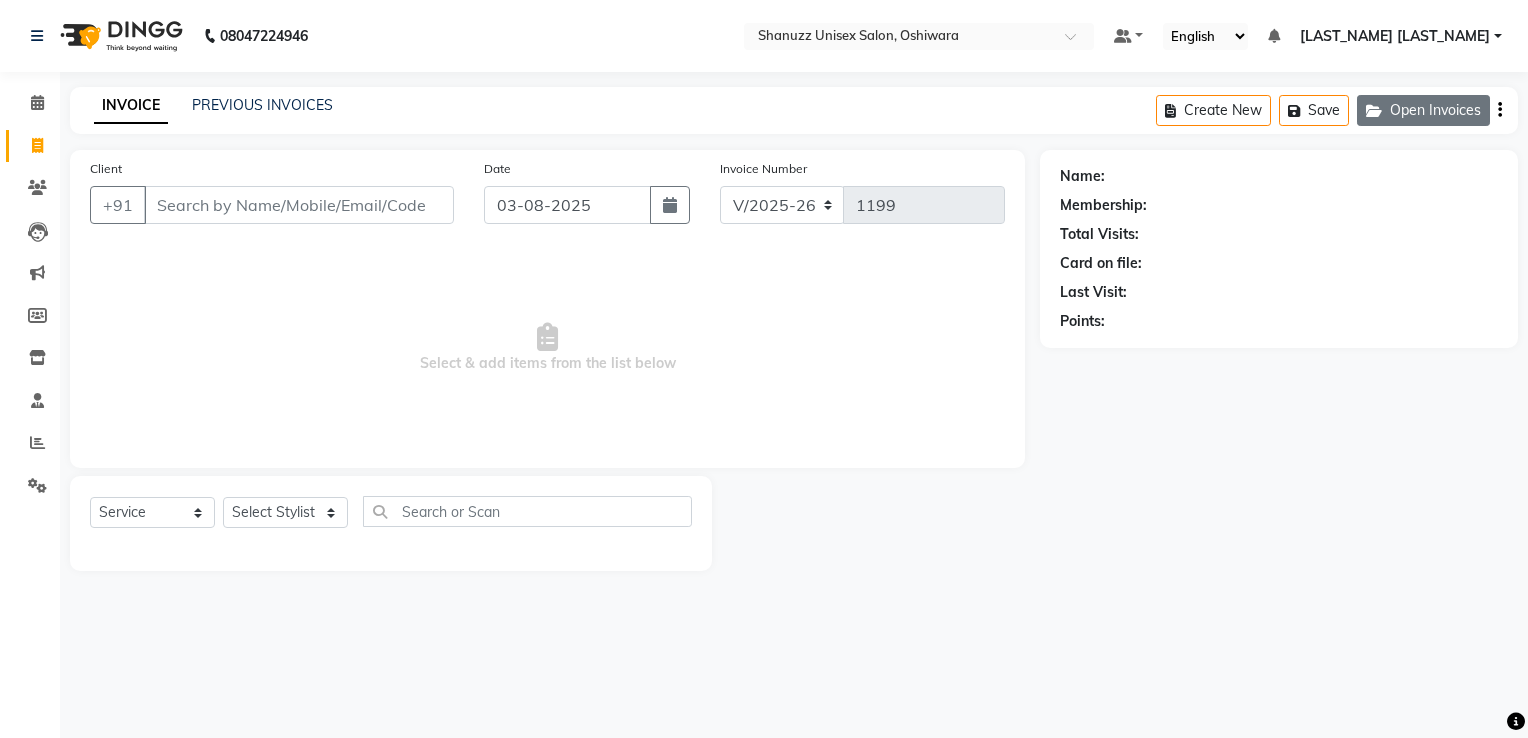 click on "Open Invoices" 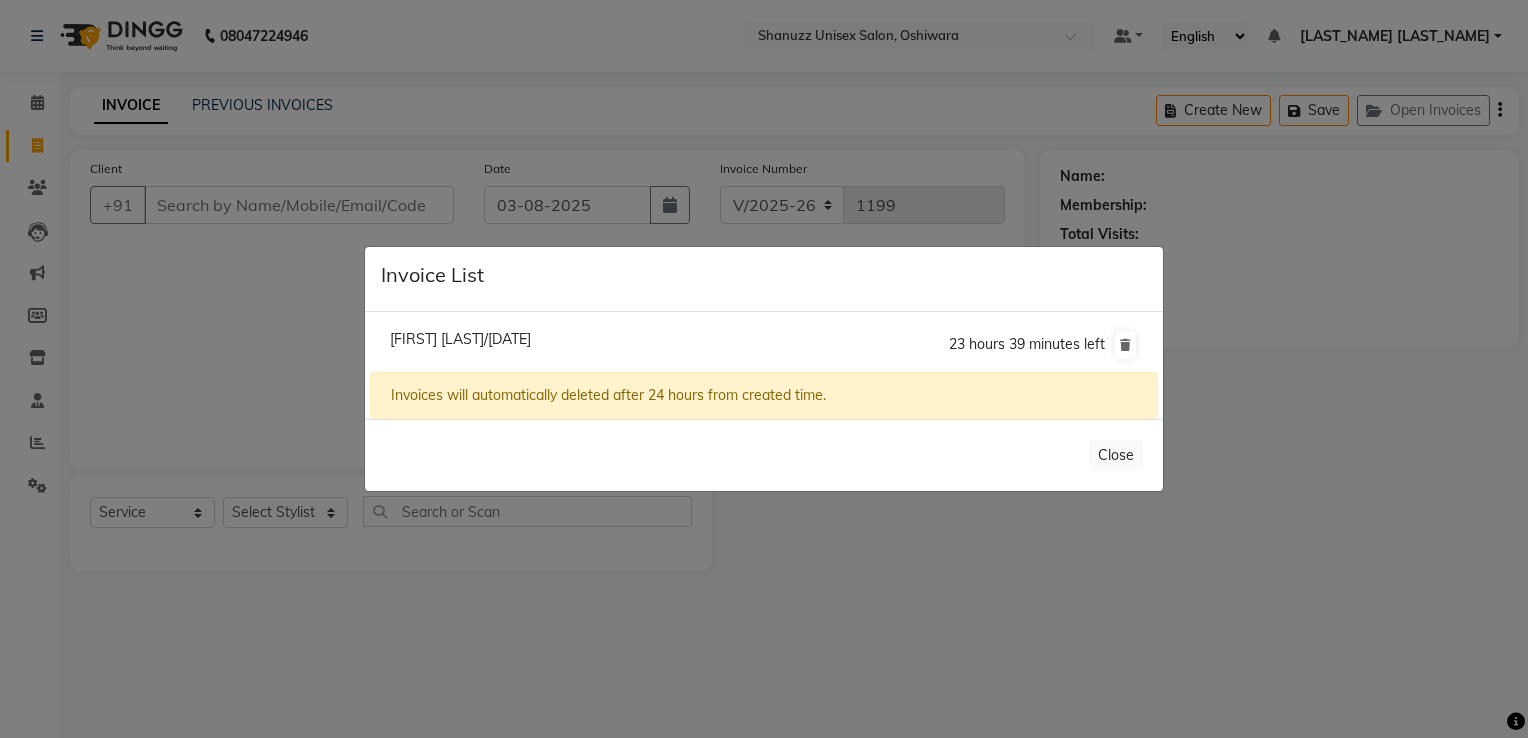 click on "Auranzeb Shaikh/03 August 2025" 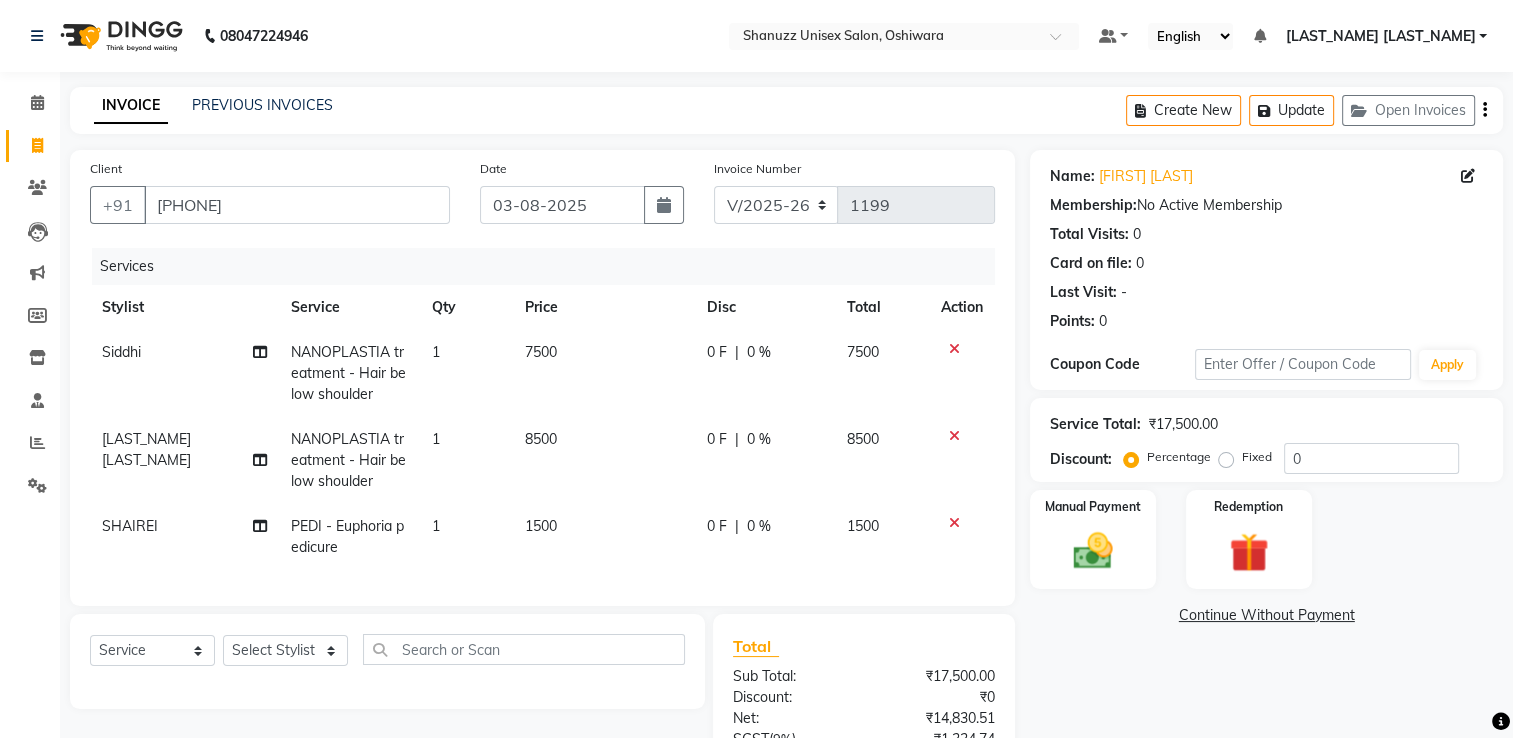 scroll, scrollTop: 215, scrollLeft: 0, axis: vertical 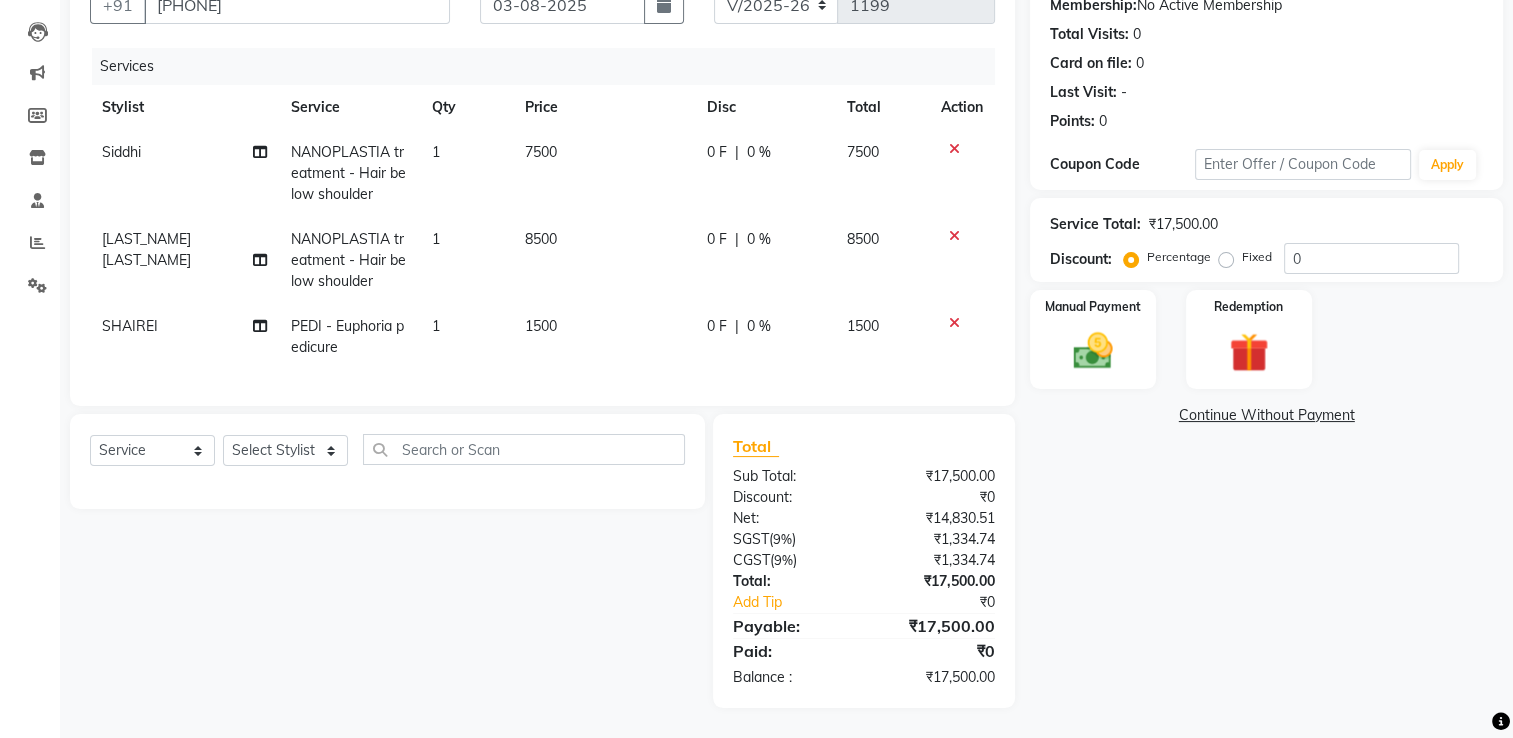 click on "0 %" 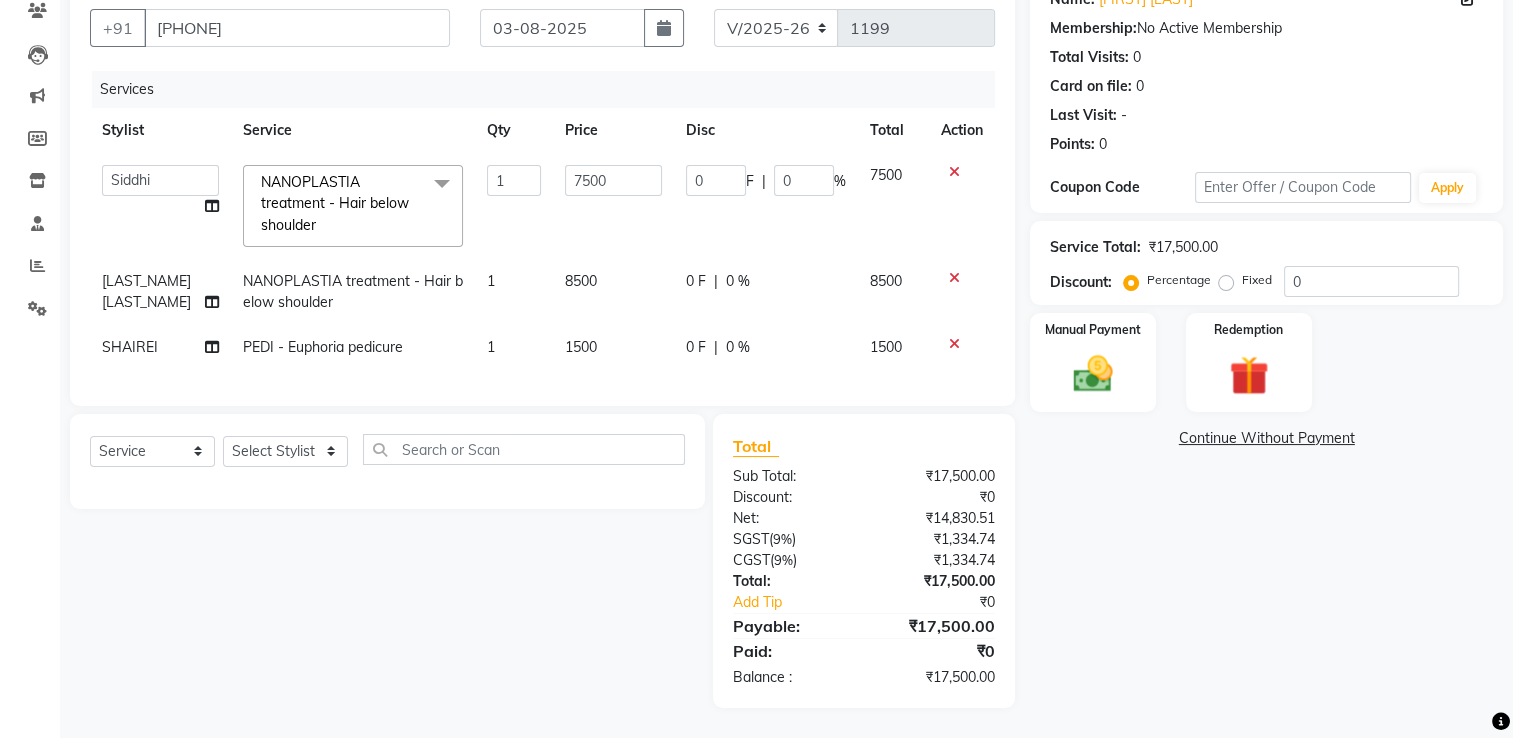scroll, scrollTop: 192, scrollLeft: 0, axis: vertical 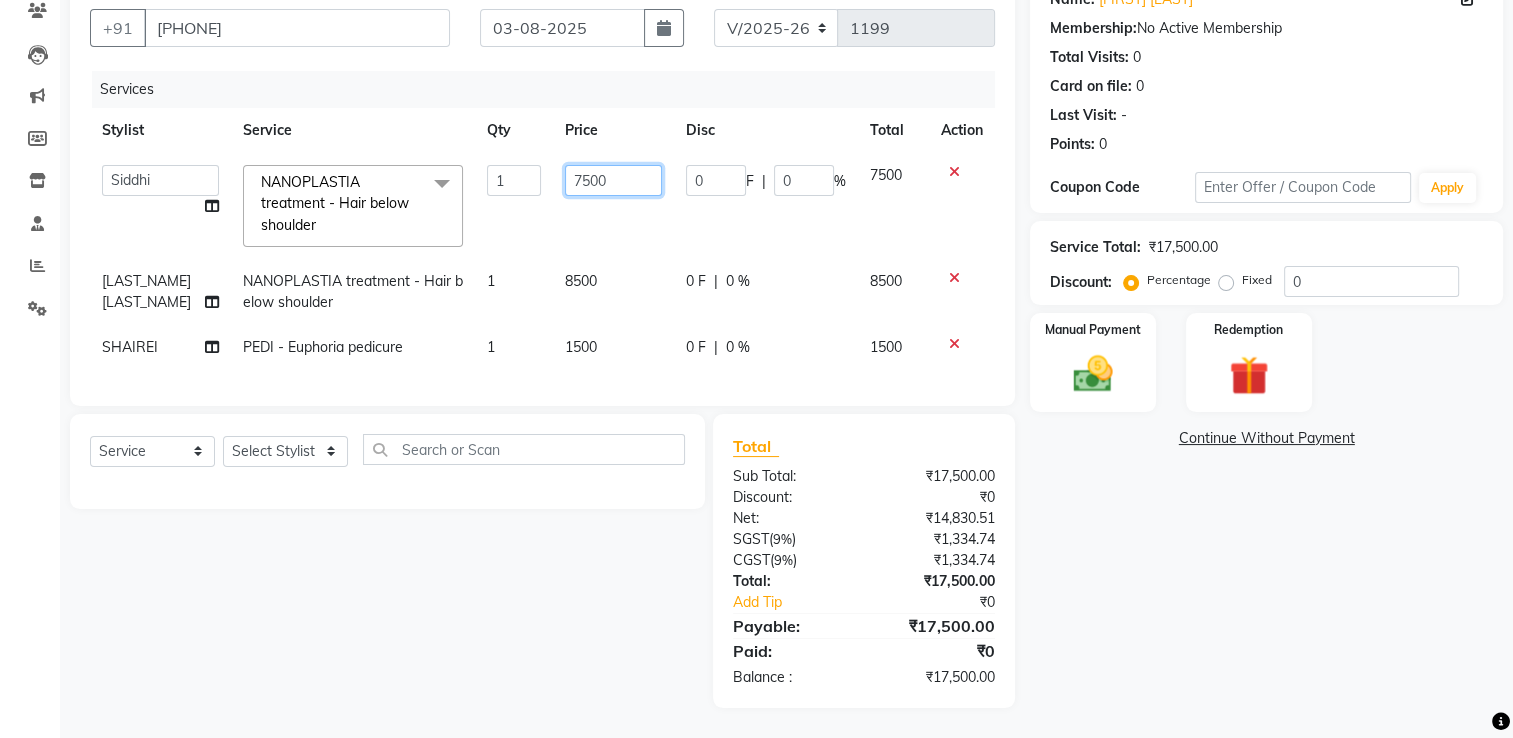 click on "7500" 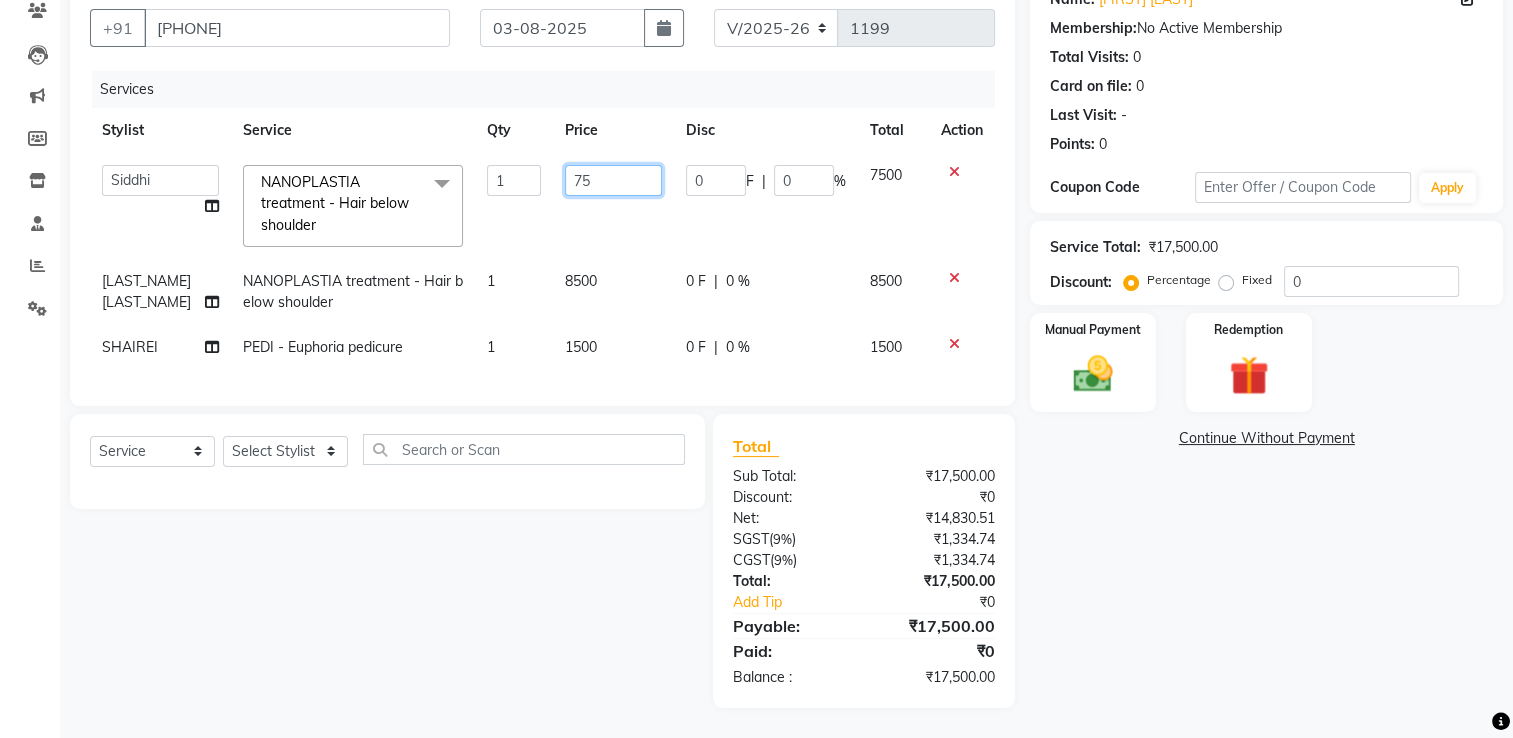type on "7" 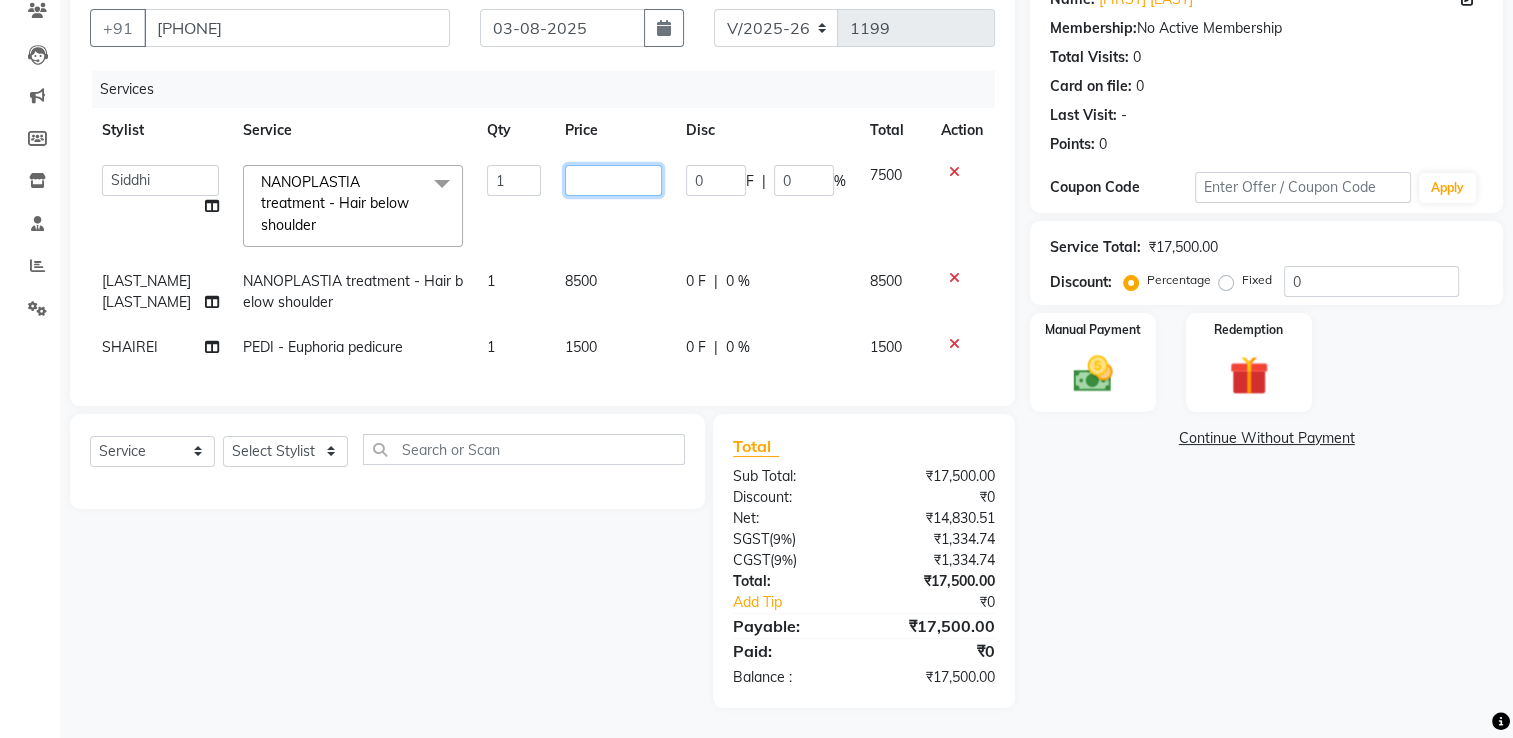 type on "1" 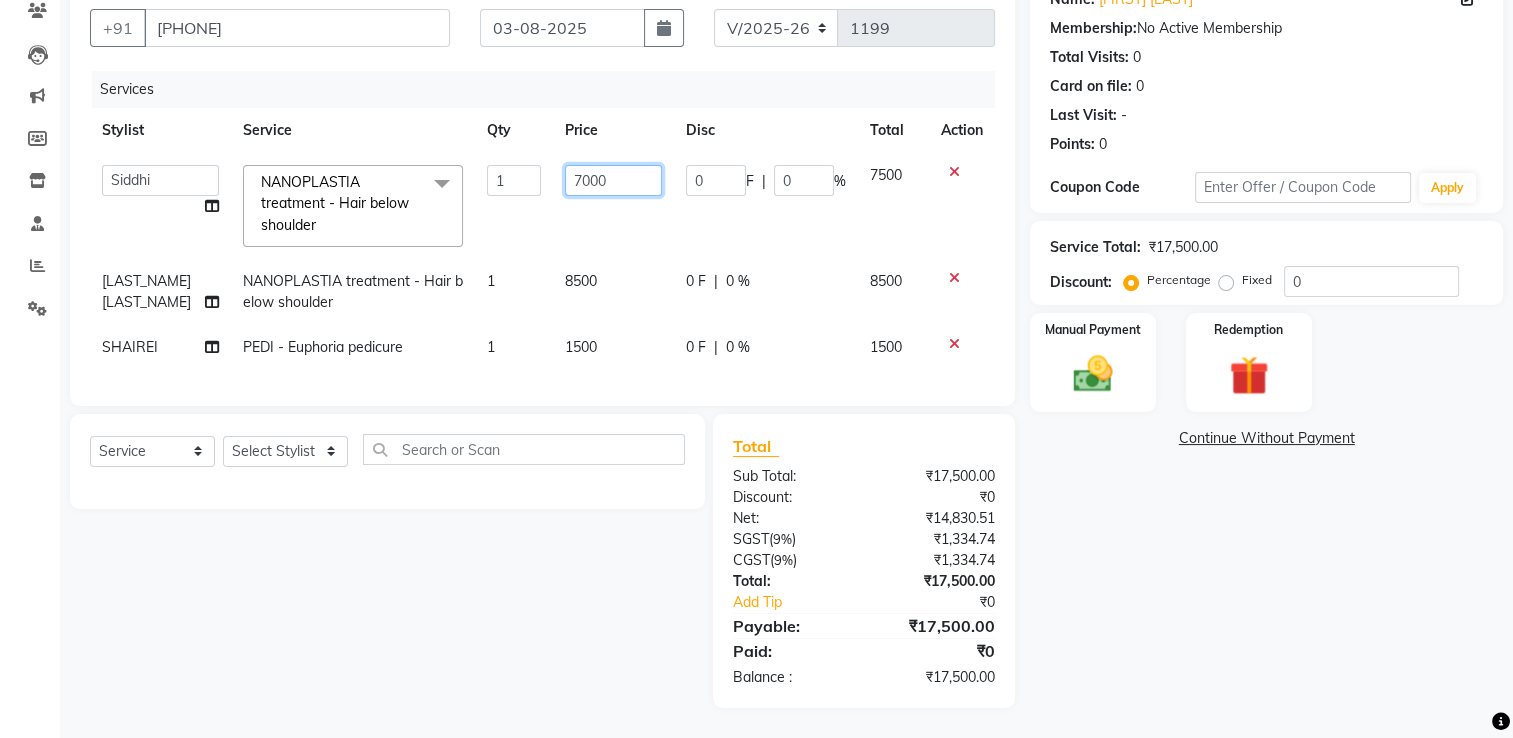 click on "7000" 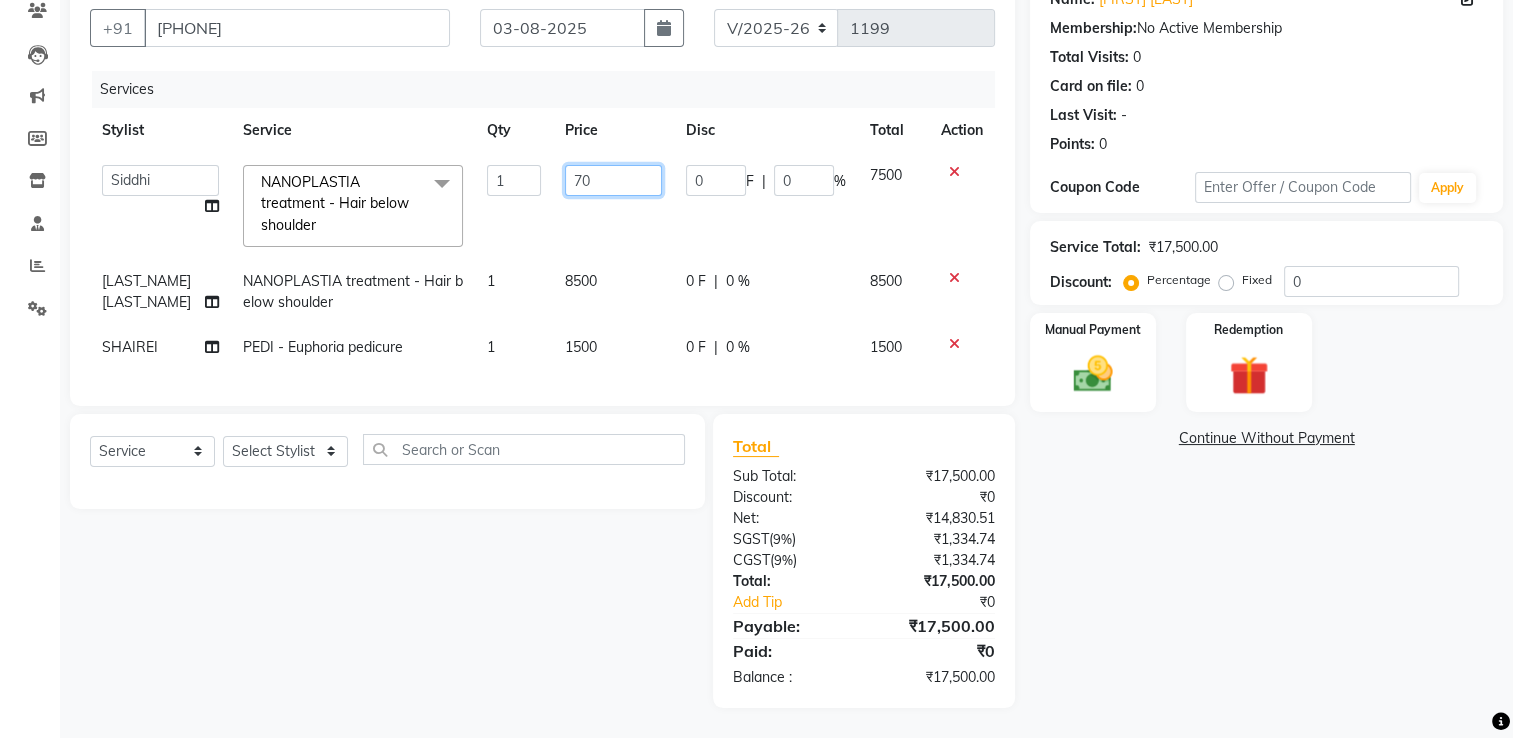 type on "7" 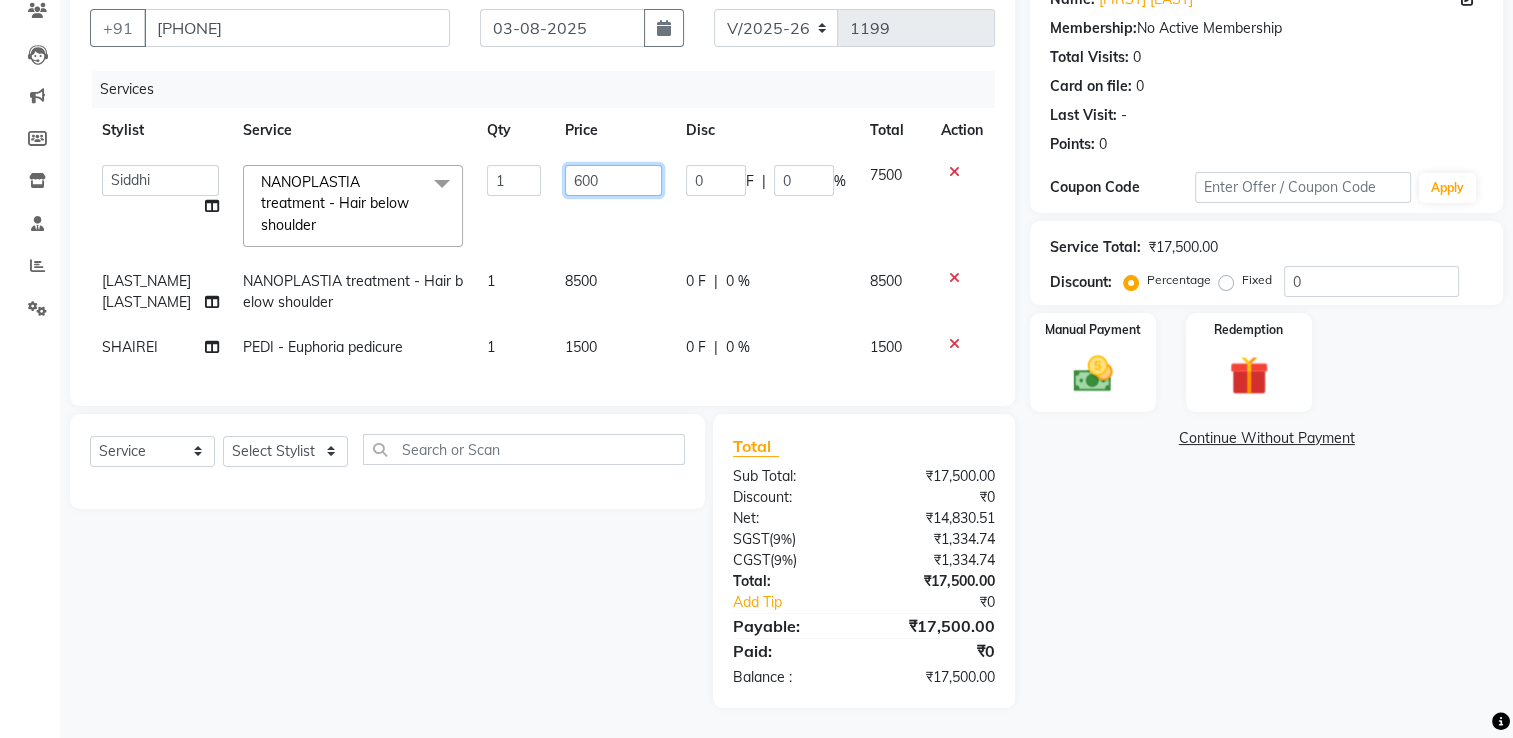 type on "6000" 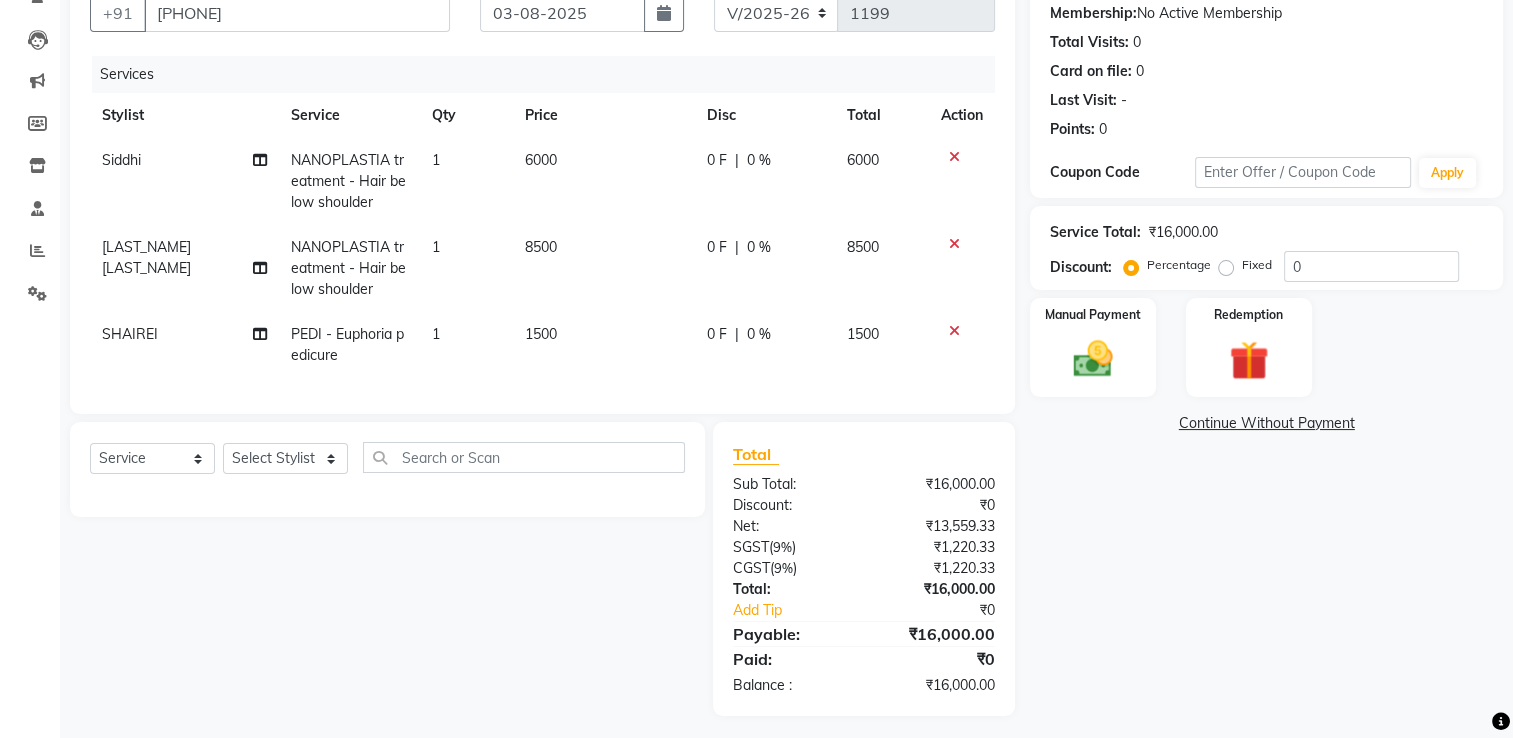 click on "8500" 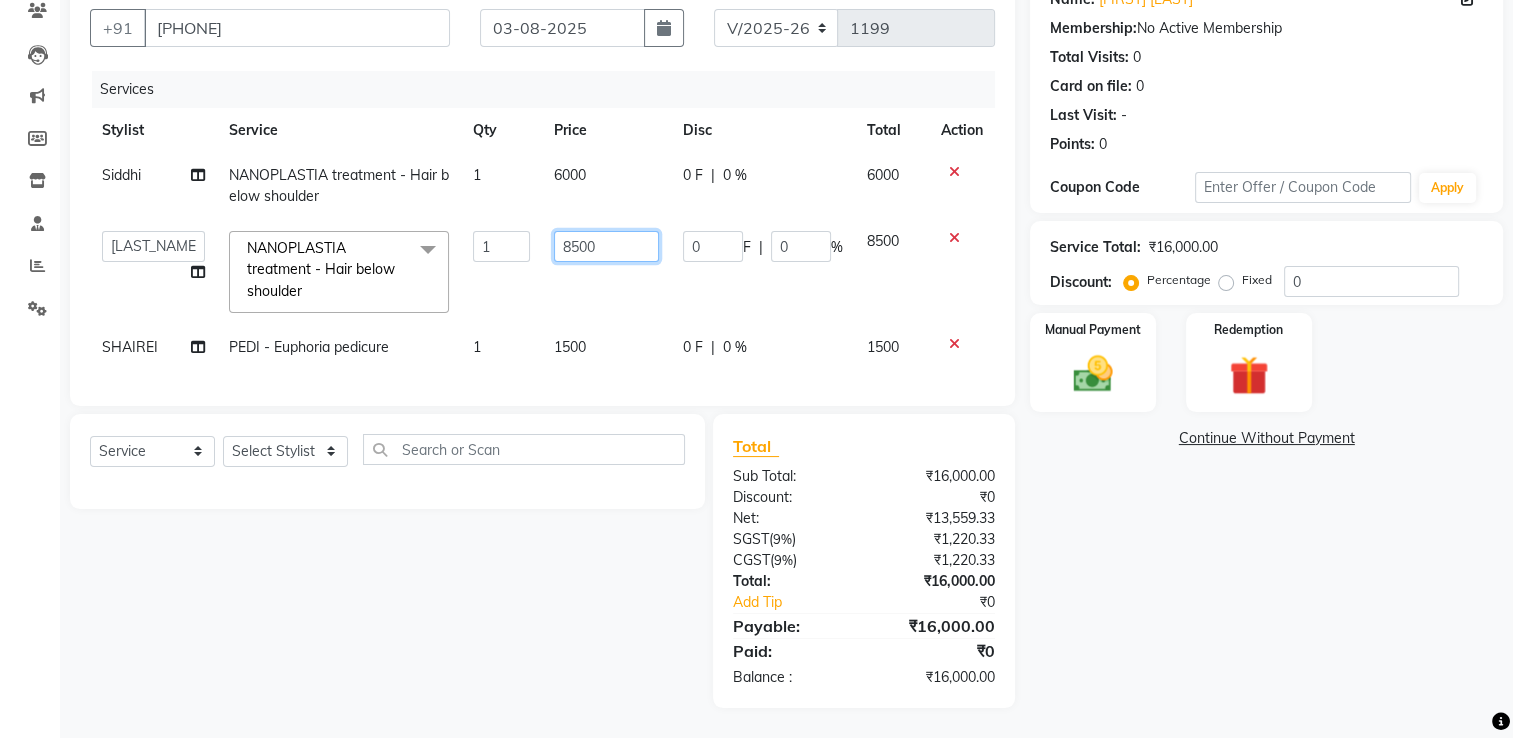 click on "8500" 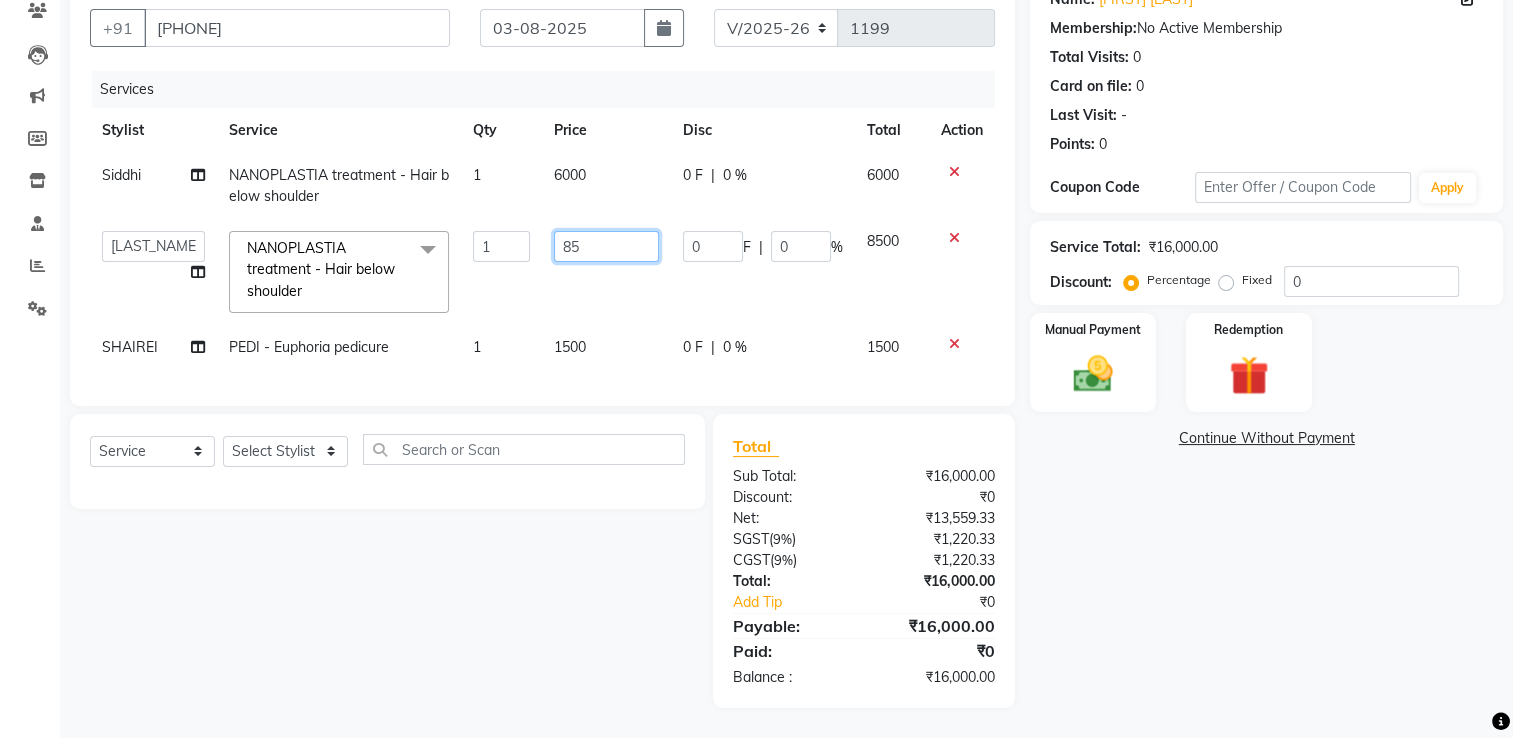 type on "8" 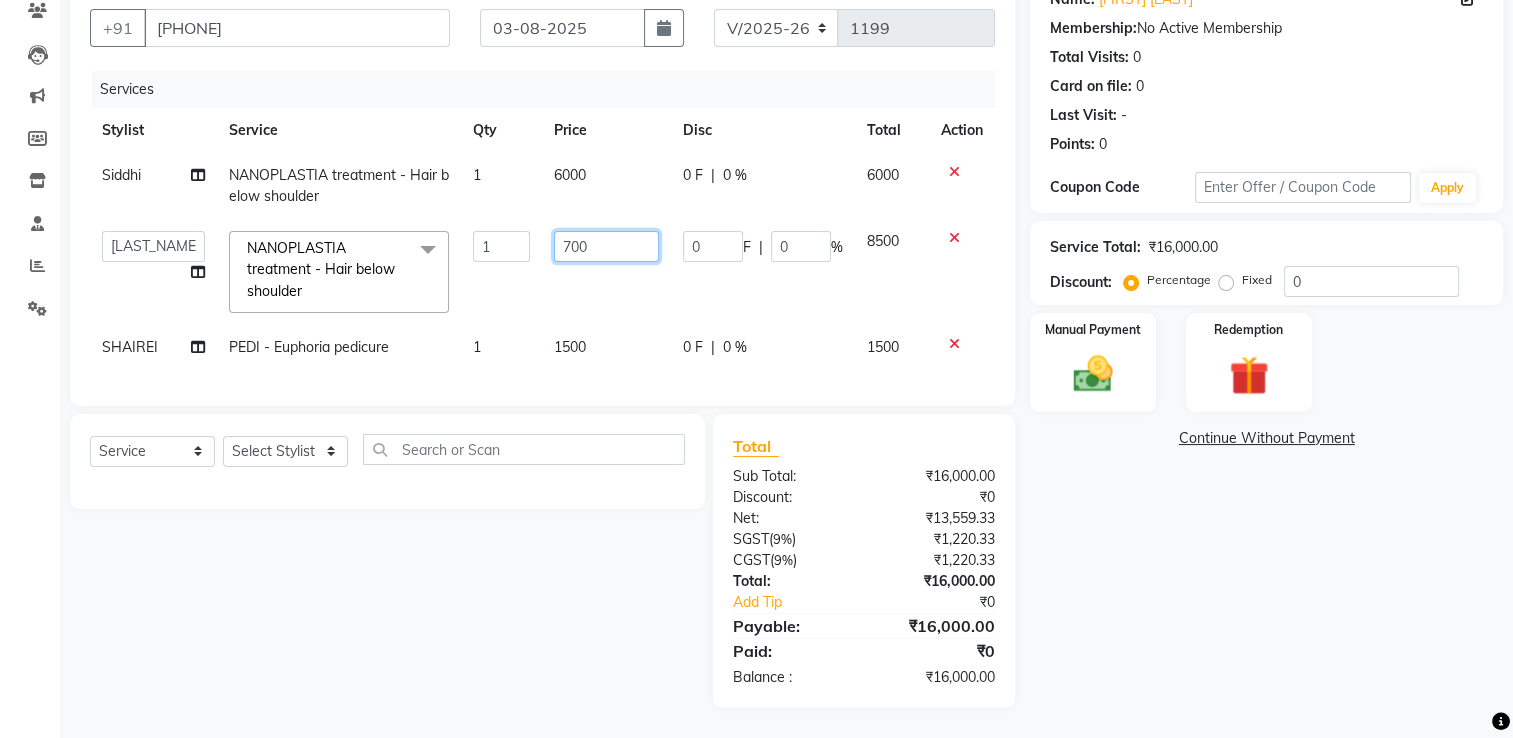 type on "7000" 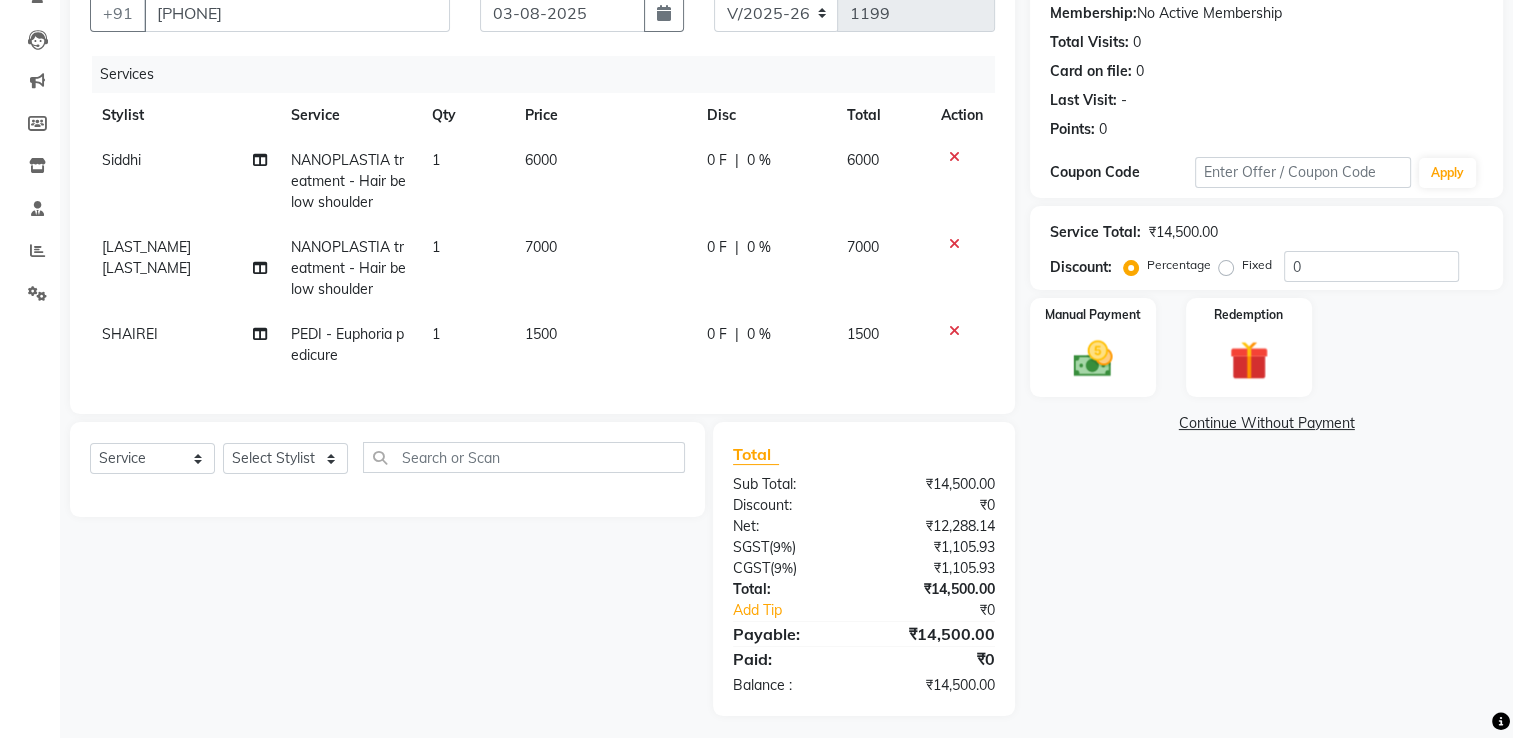 click on "7000" 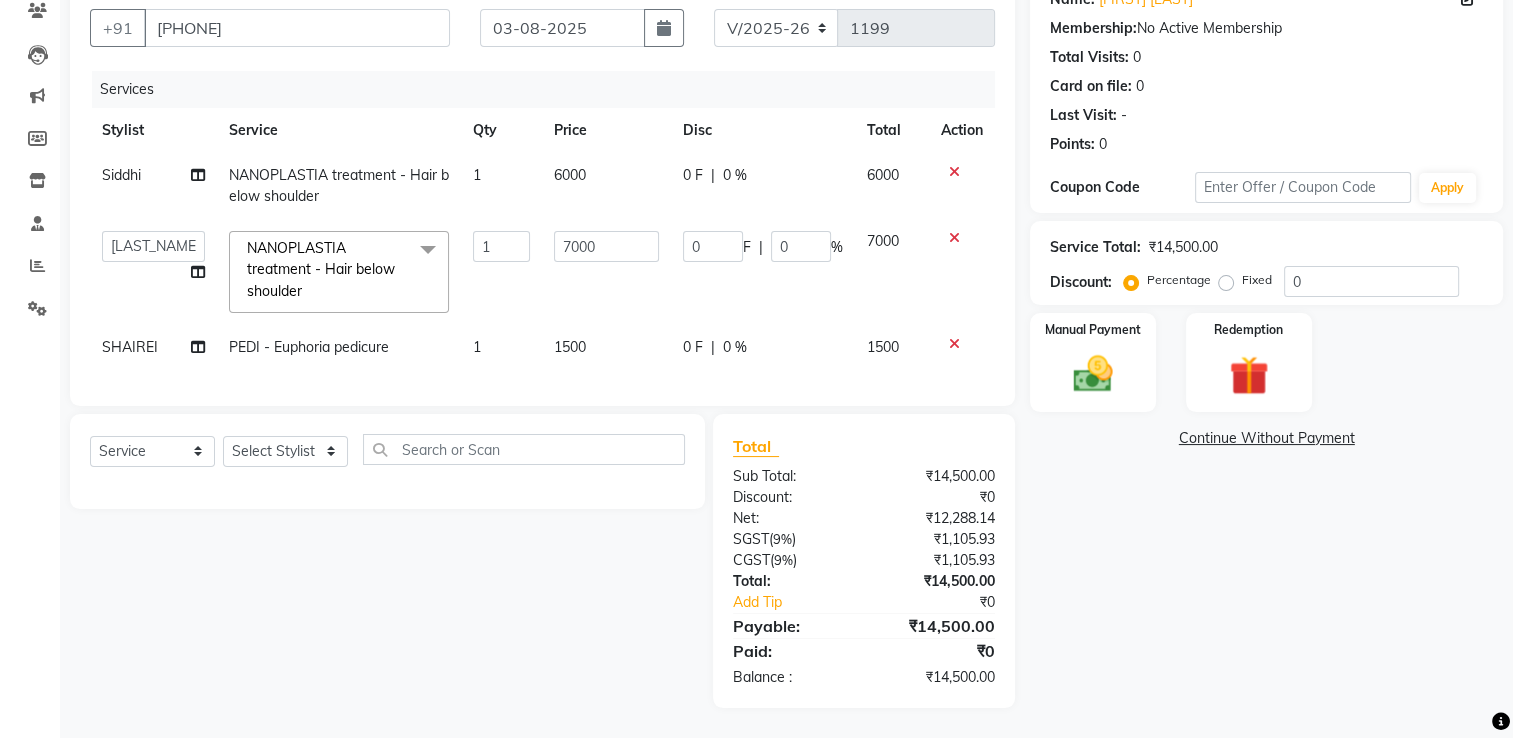 click on "1500" 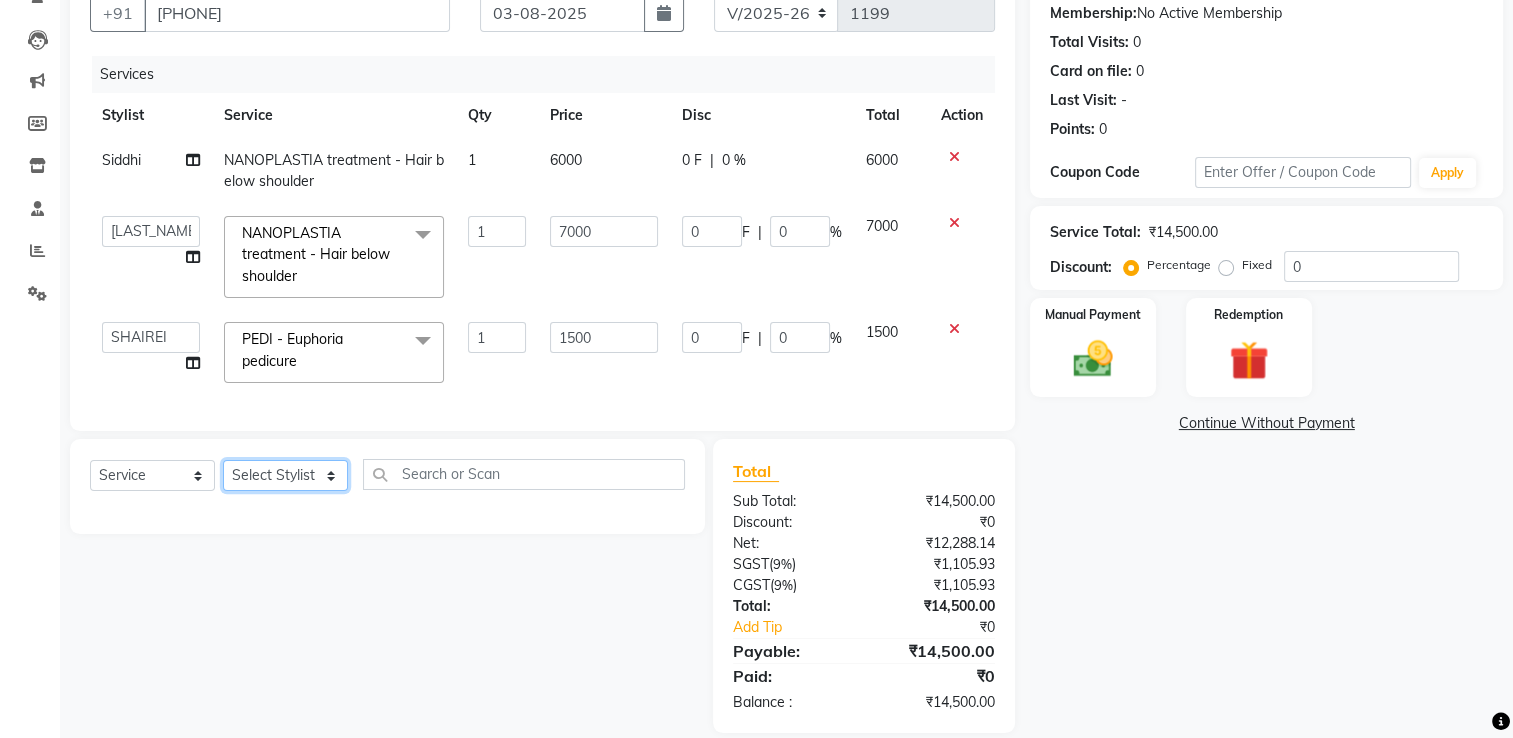click on "Select Stylist Adnan  Afzan Asma  Derma Dynamics Devesh Francis (MO) Gufran Mansuri Harsh Mohd Faizan Mohd Imran  Omkar Osama Patel Rohan  ROSHAN Salvana Motha SAM Shahbaz (D) Shahne Alam SHAIREI Shanu Sir (F) Shanuzz (Oshiwara) Shanuzz Salon, Andheri Siddhi  SUBHASH  Tanishka Panchal VARSHADA JUVALE YASH" 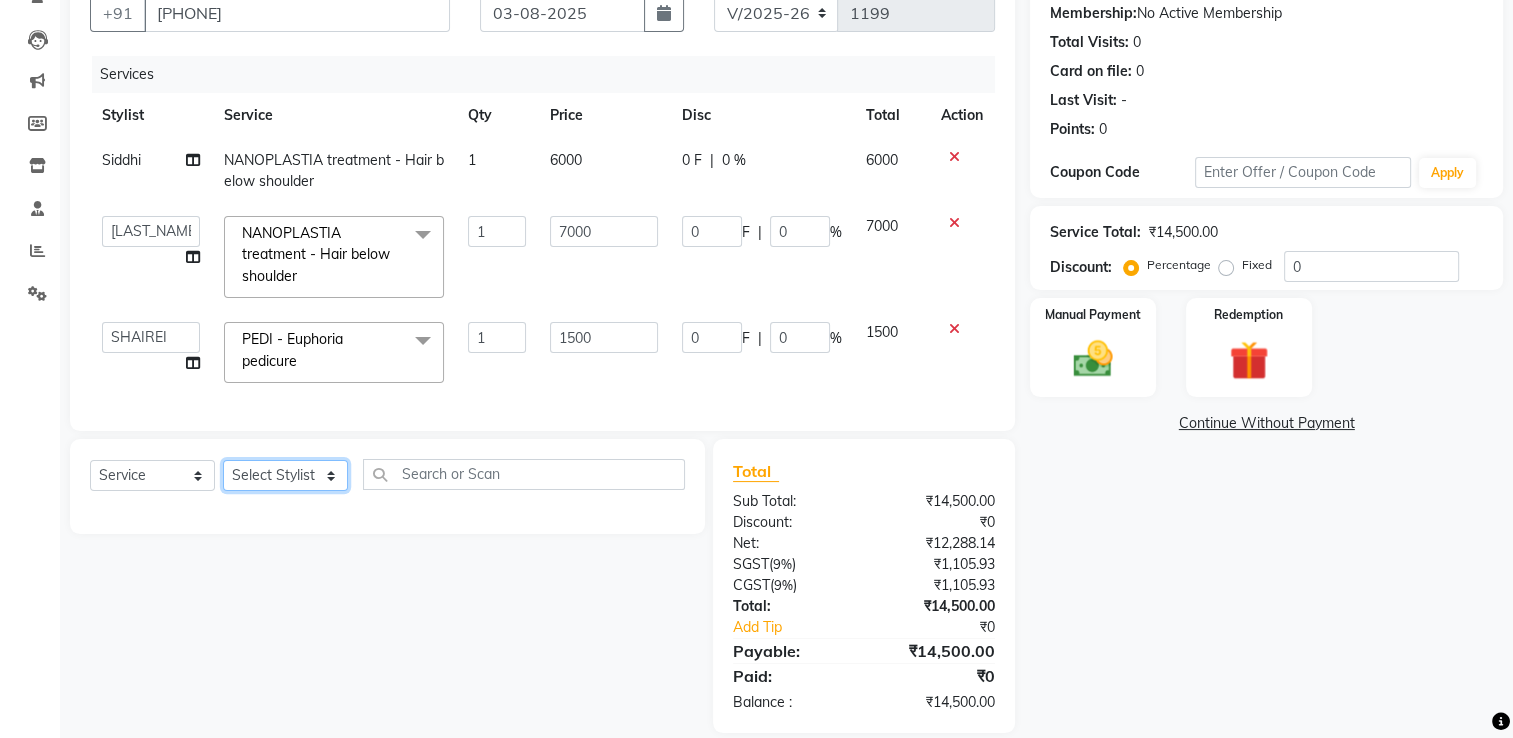select on "80487" 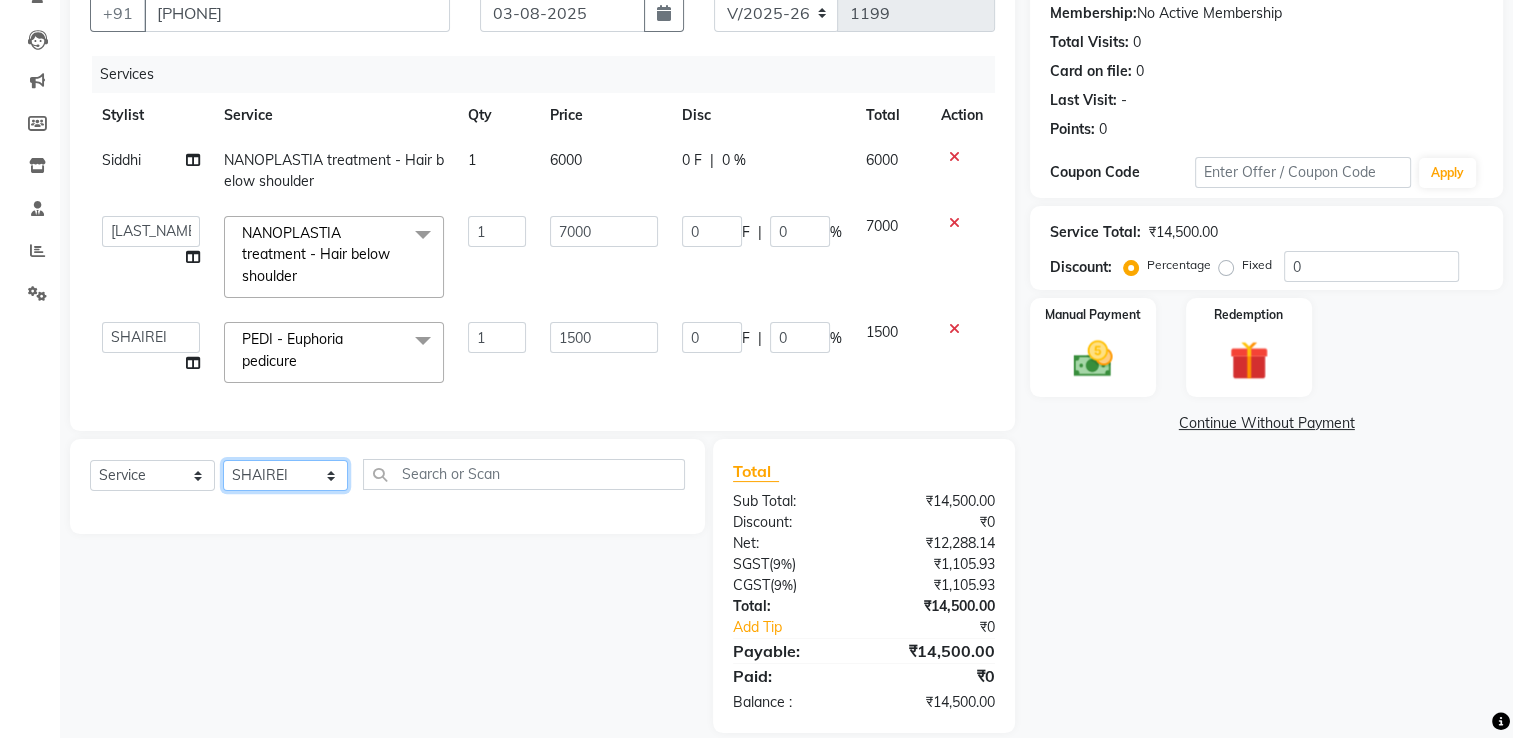 click on "Select Stylist Adnan  Afzan Asma  Derma Dynamics Devesh Francis (MO) Gufran Mansuri Harsh Mohd Faizan Mohd Imran  Omkar Osama Patel Rohan  ROSHAN Salvana Motha SAM Shahbaz (D) Shahne Alam SHAIREI Shanu Sir (F) Shanuzz (Oshiwara) Shanuzz Salon, Andheri Siddhi  SUBHASH  Tanishka Panchal VARSHADA JUVALE YASH" 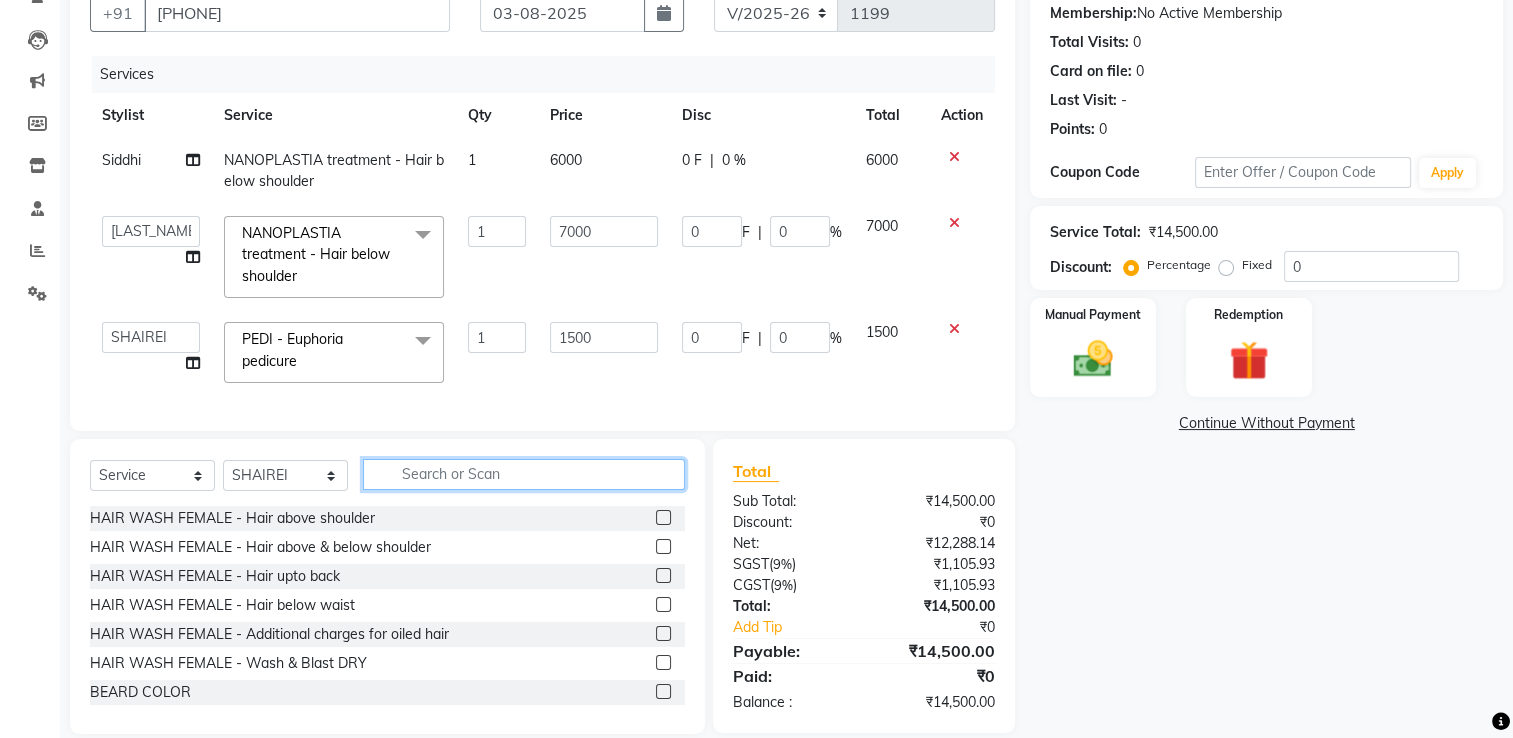 click 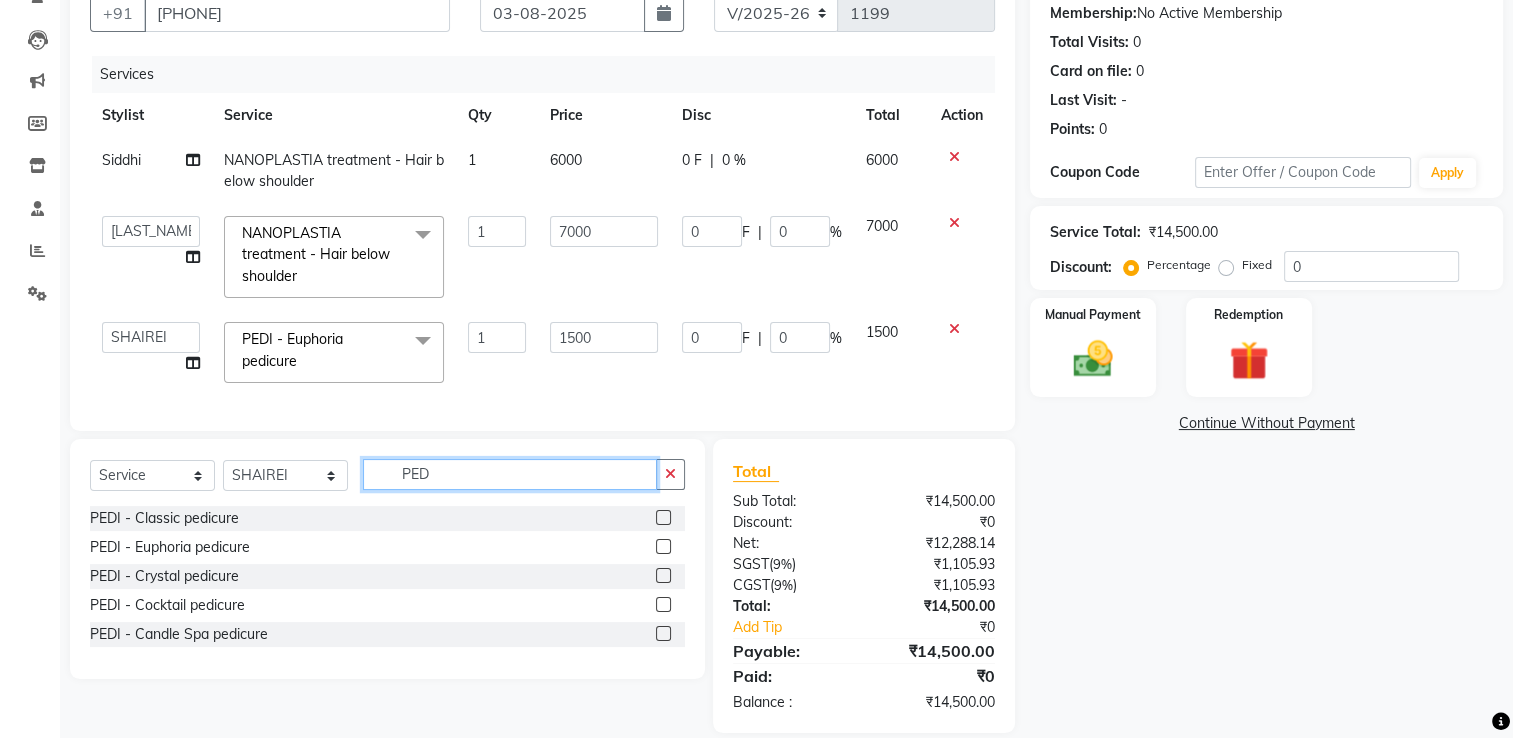 type on "PED" 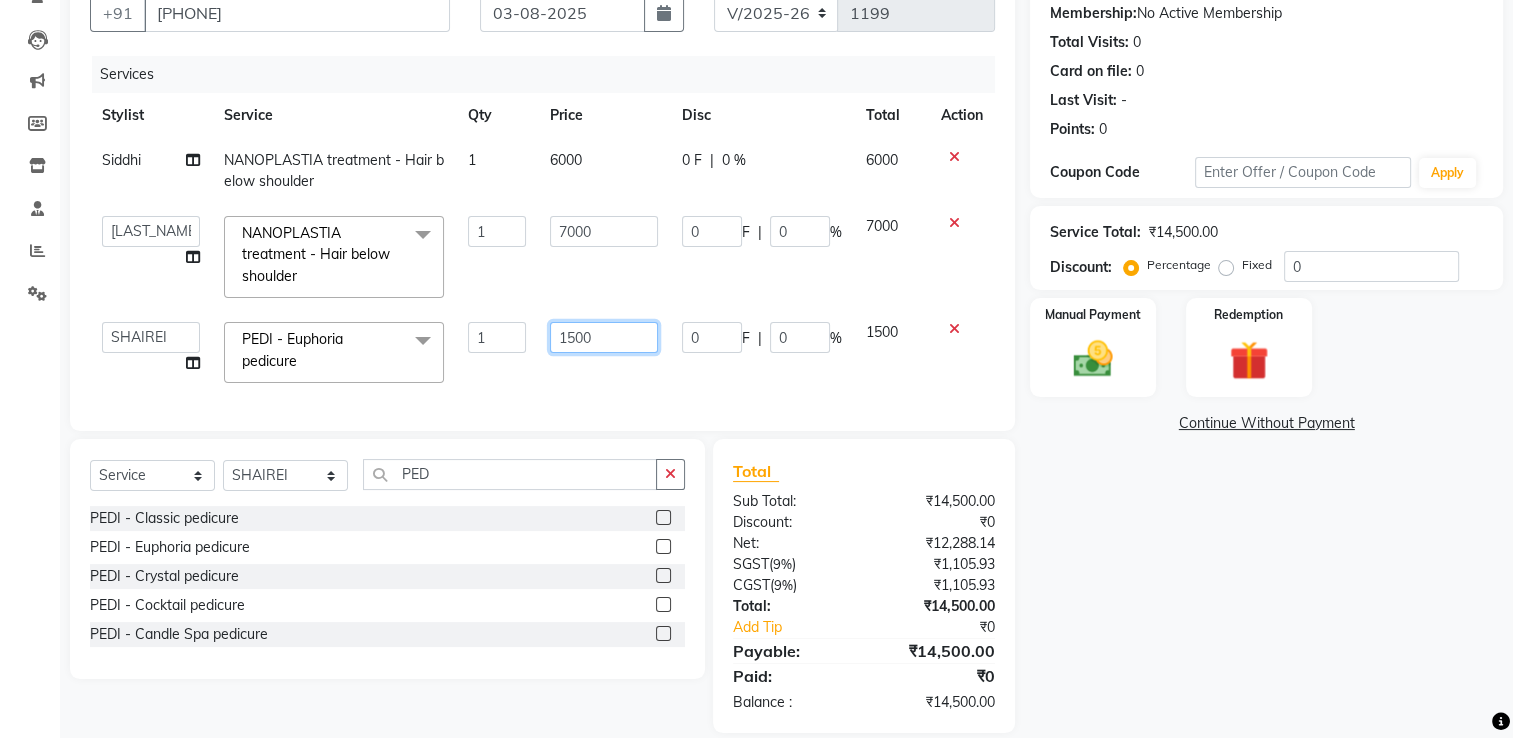 click on "1500" 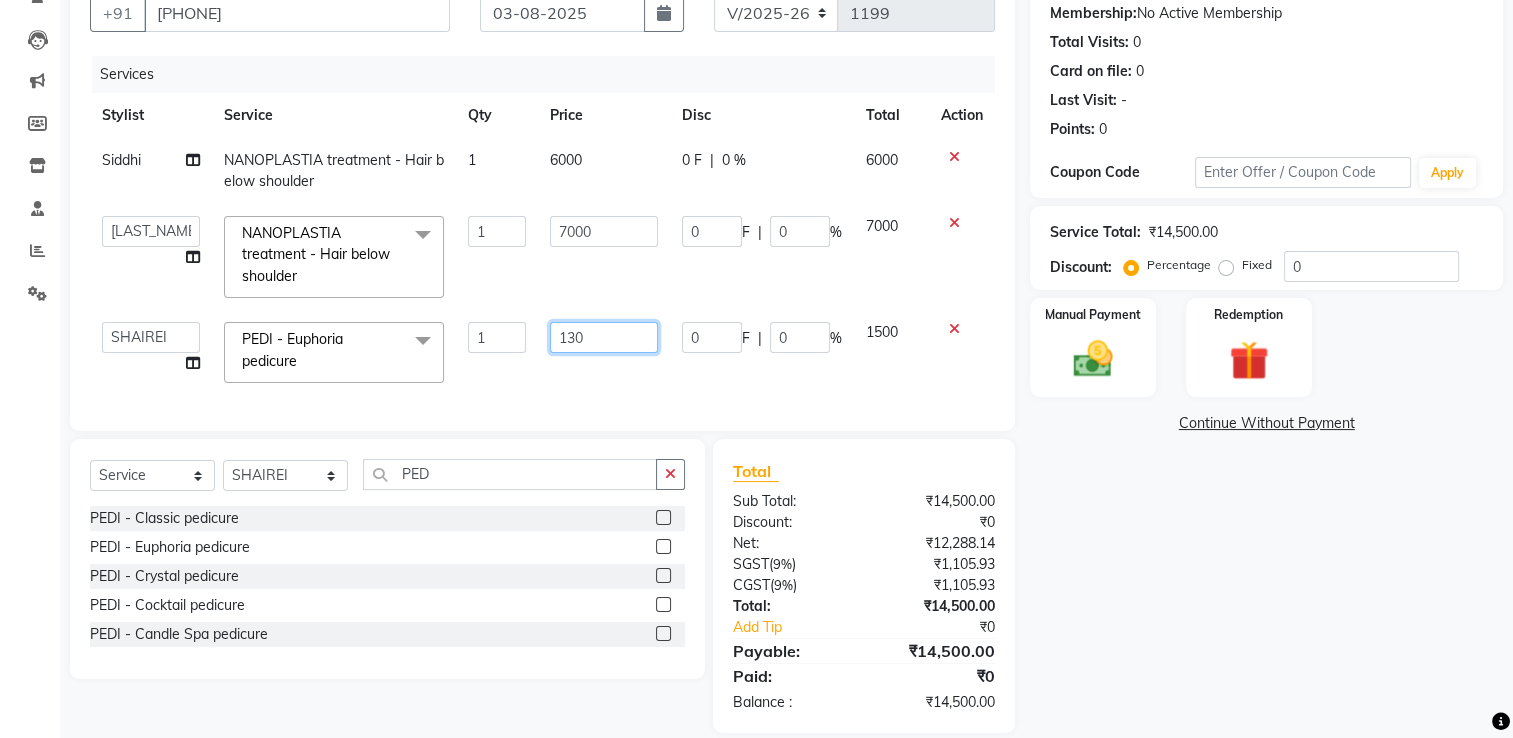 type on "1300" 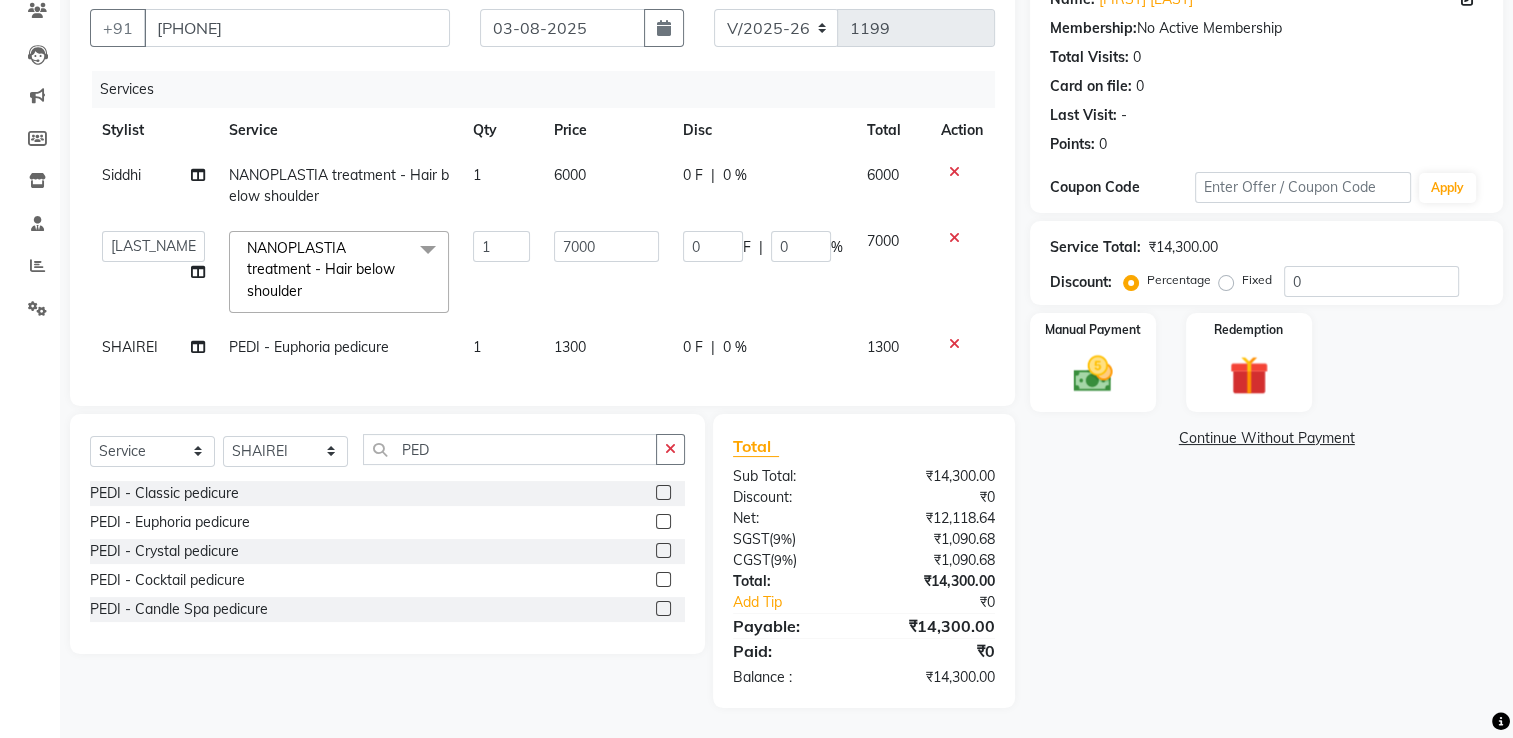 click on "Services Stylist Service Qty Price Disc Total Action Siddhi  NANOPLASTIA treatment - Hair below shoulder 1 6000 0 F | 0 % 6000  Adnan    Afzan   Asma    Derma Dynamics   Devesh   Francis (MO)   Gufran Mansuri   Harsh   Mohd Faizan   Mohd Imran    Omkar   Osama Patel   Rohan    ROSHAN   Salvana Motha   SAM   Shahbaz (D)   Shahne Alam   SHAIREI   Shanu Sir (F)   Shanuzz (Oshiwara)   Shanuzz Salon, Andheri   Siddhi    SUBHASH    Tanishka Panchal   VARSHADA JUVALE   YASH    NANOPLASTIA treatment - Hair below shoulder  x HAIR WASH FEMALE - Hair above shoulder HAIR WASH FEMALE - Hair above & below shoulder HAIR WASH FEMALE - Hair upto back HAIR WASH FEMALE - Hair below waist HAIR WASH FEMALE - Additional charges for oiled hair HAIR WASH FEMALE - Wash & Blast DRY BEARD COLOR SIDE LOCKS THREADING PERMING  CONSULTATION HAIR WASH MALE - Wash / Style HAIR WASH MALE - Style HAIR WASH MALE - Additional charges for oiled hair Basique FEMALE Haircut - By Experienced Hairdresser (3+ Years of Experience) HAIR SPA  - Crown 1" 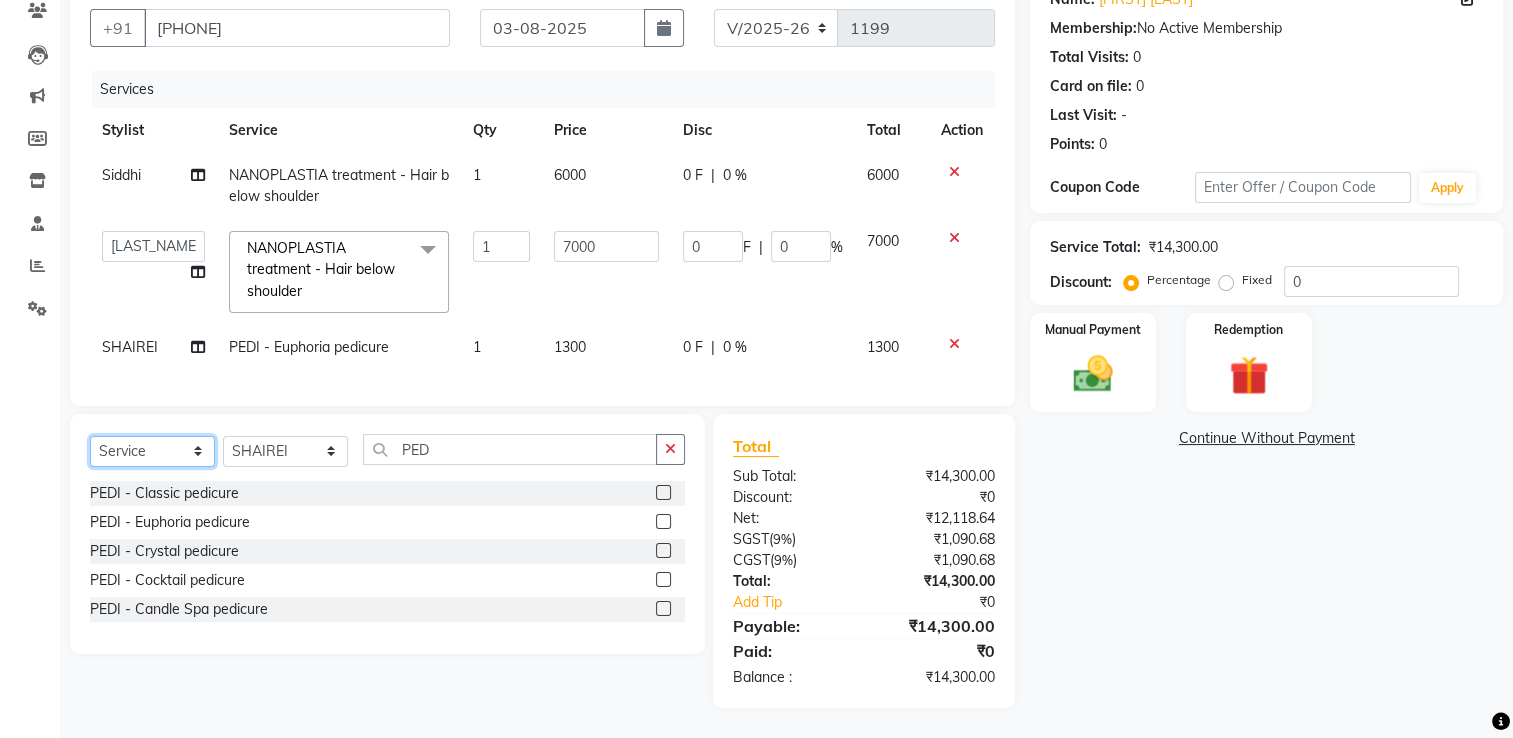 click on "Select  Service  Product  Membership  Package Voucher Prepaid Gift Card" 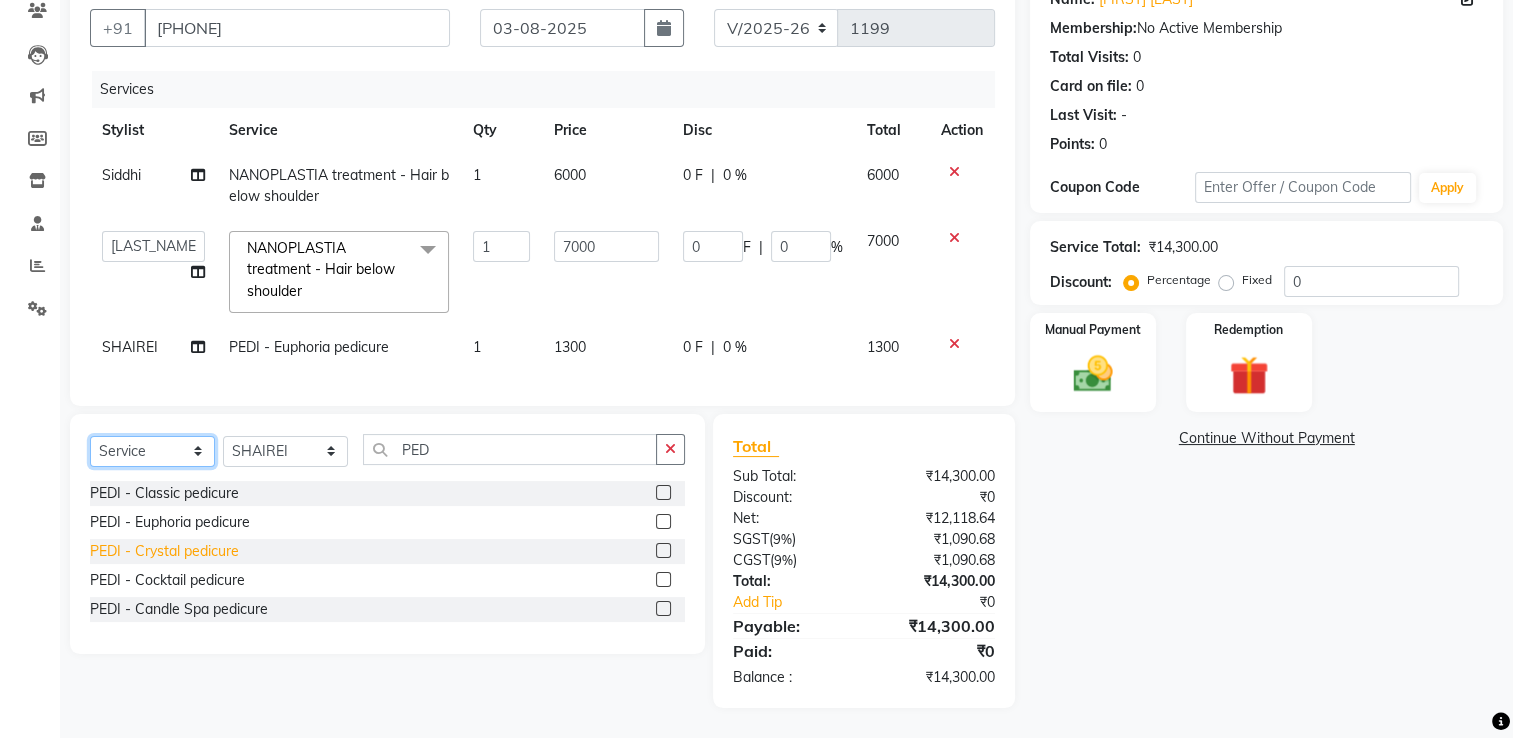 select on "product" 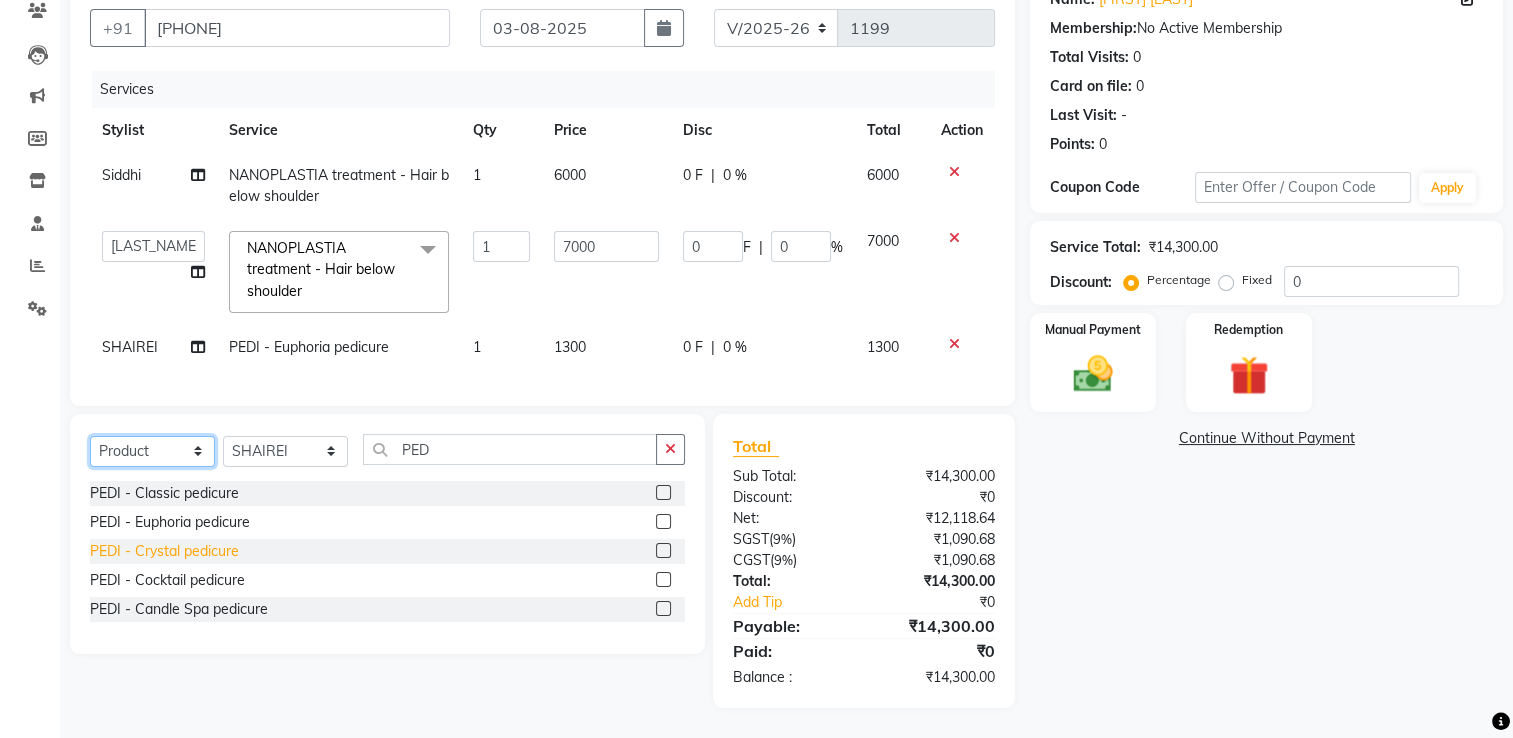 click on "Select  Service  Product  Membership  Package Voucher Prepaid Gift Card" 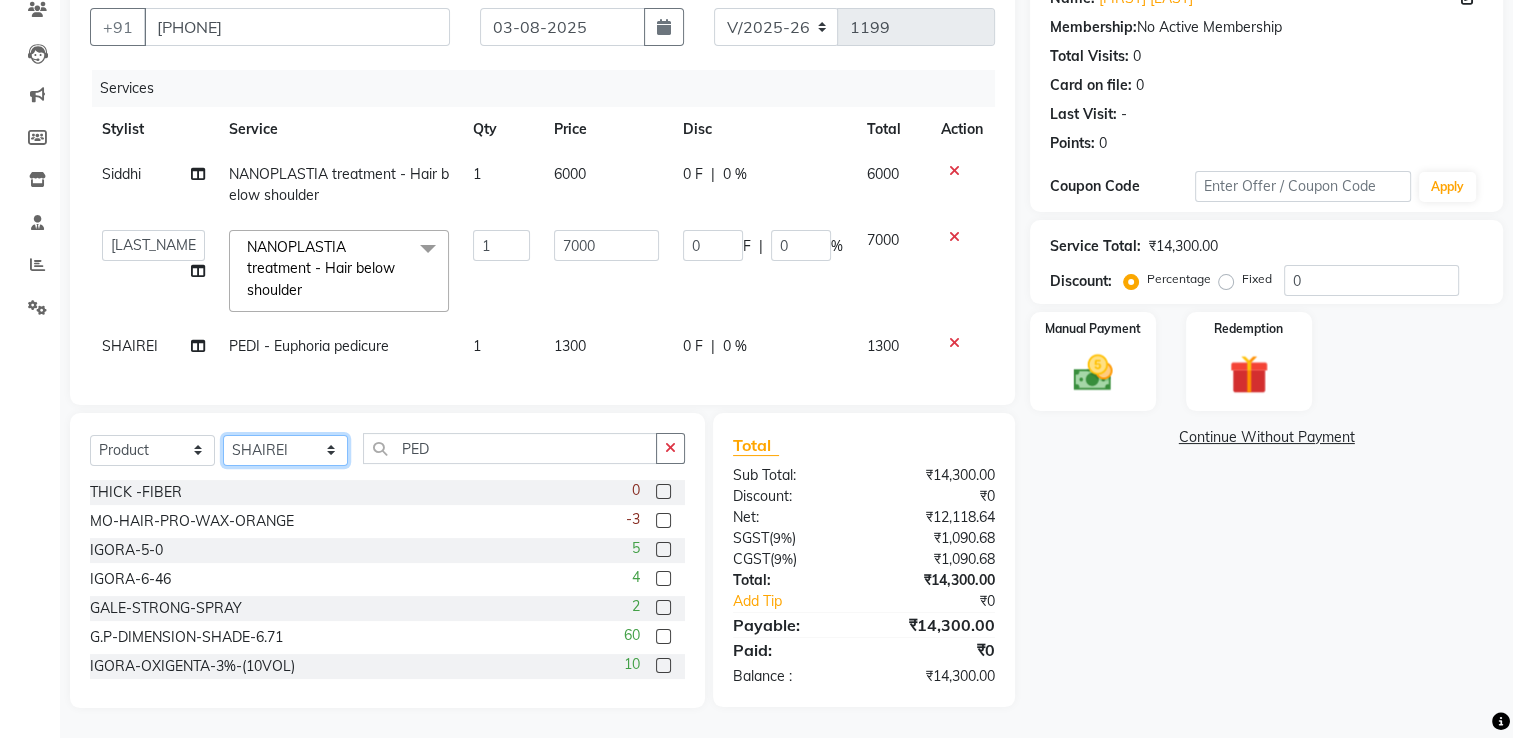click on "Select Stylist Adnan  Afzan Asma  Derma Dynamics Devesh Francis (MO) Gufran Mansuri Harsh Mohd Faizan Mohd Imran  Omkar Osama Patel Rohan  ROSHAN Salvana Motha SAM Shahbaz (D) Shahne Alam SHAIREI Shanu Sir (F) Shanuzz (Oshiwara) Shanuzz Salon, Andheri Siddhi  SUBHASH  Tanishka Panchal VARSHADA JUVALE YASH" 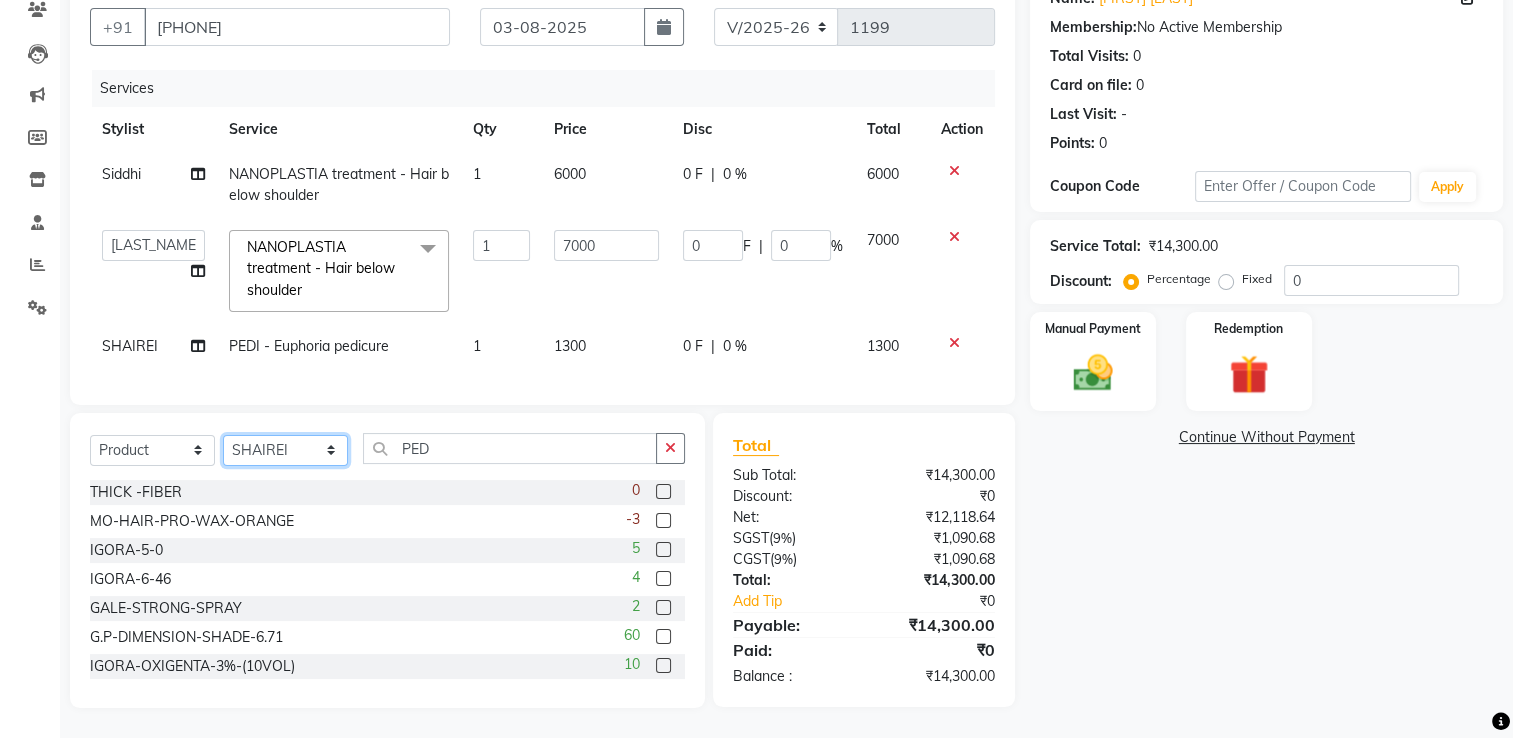 select on "61243" 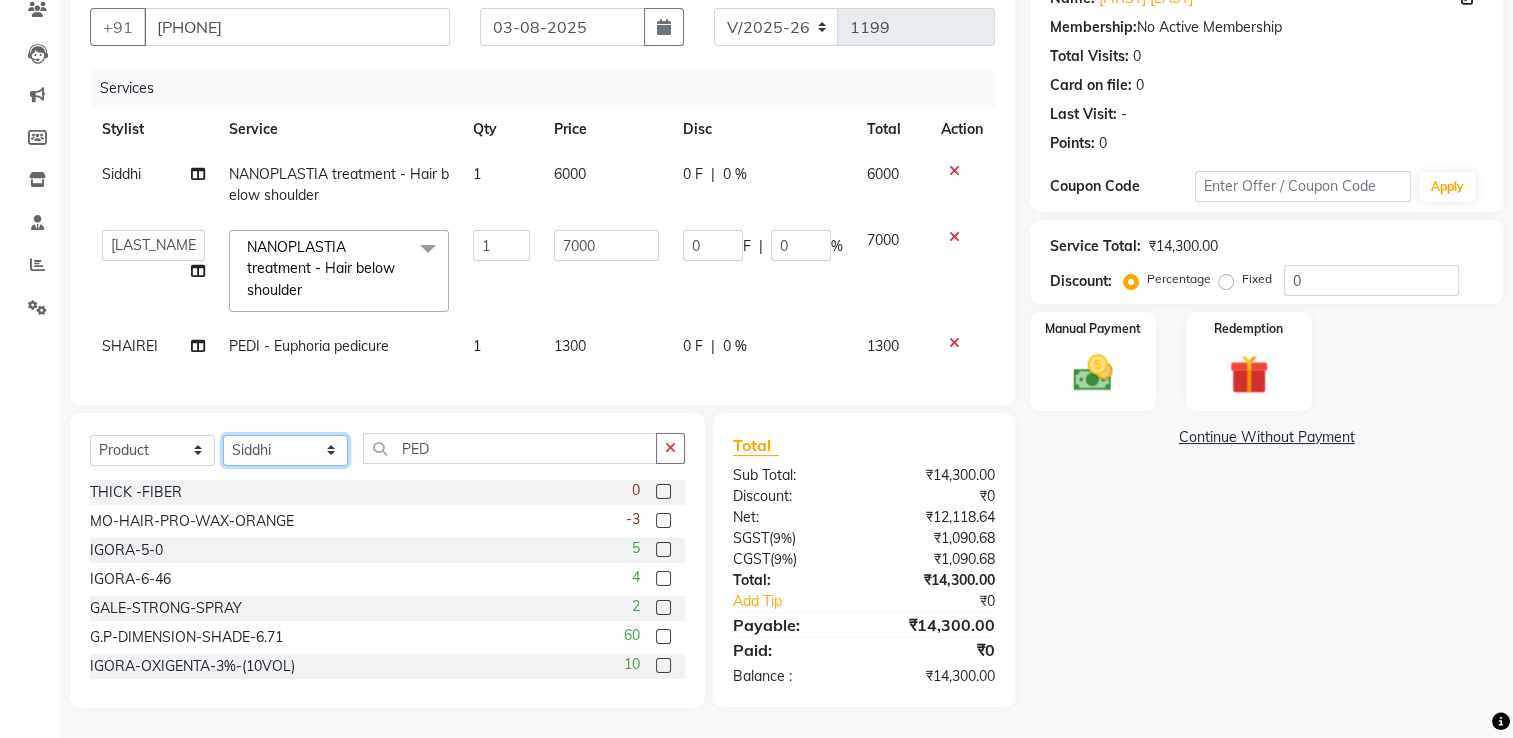 click on "Select Stylist Adnan  Afzan Asma  Derma Dynamics Devesh Francis (MO) Gufran Mansuri Harsh Mohd Faizan Mohd Imran  Omkar Osama Patel Rohan  ROSHAN Salvana Motha SAM Shahbaz (D) Shahne Alam SHAIREI Shanu Sir (F) Shanuzz (Oshiwara) Shanuzz Salon, Andheri Siddhi  SUBHASH  Tanishka Panchal VARSHADA JUVALE YASH" 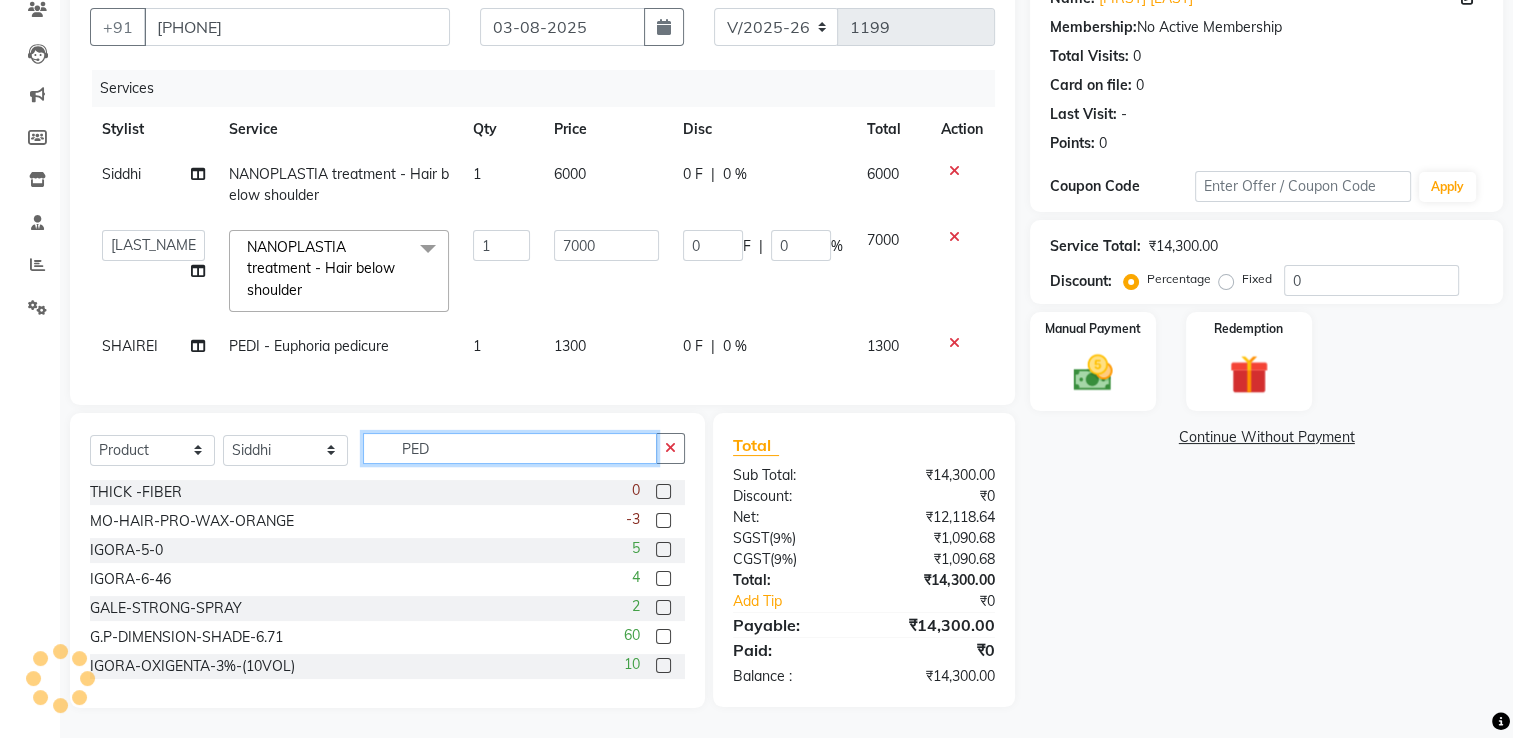 click on "PED" 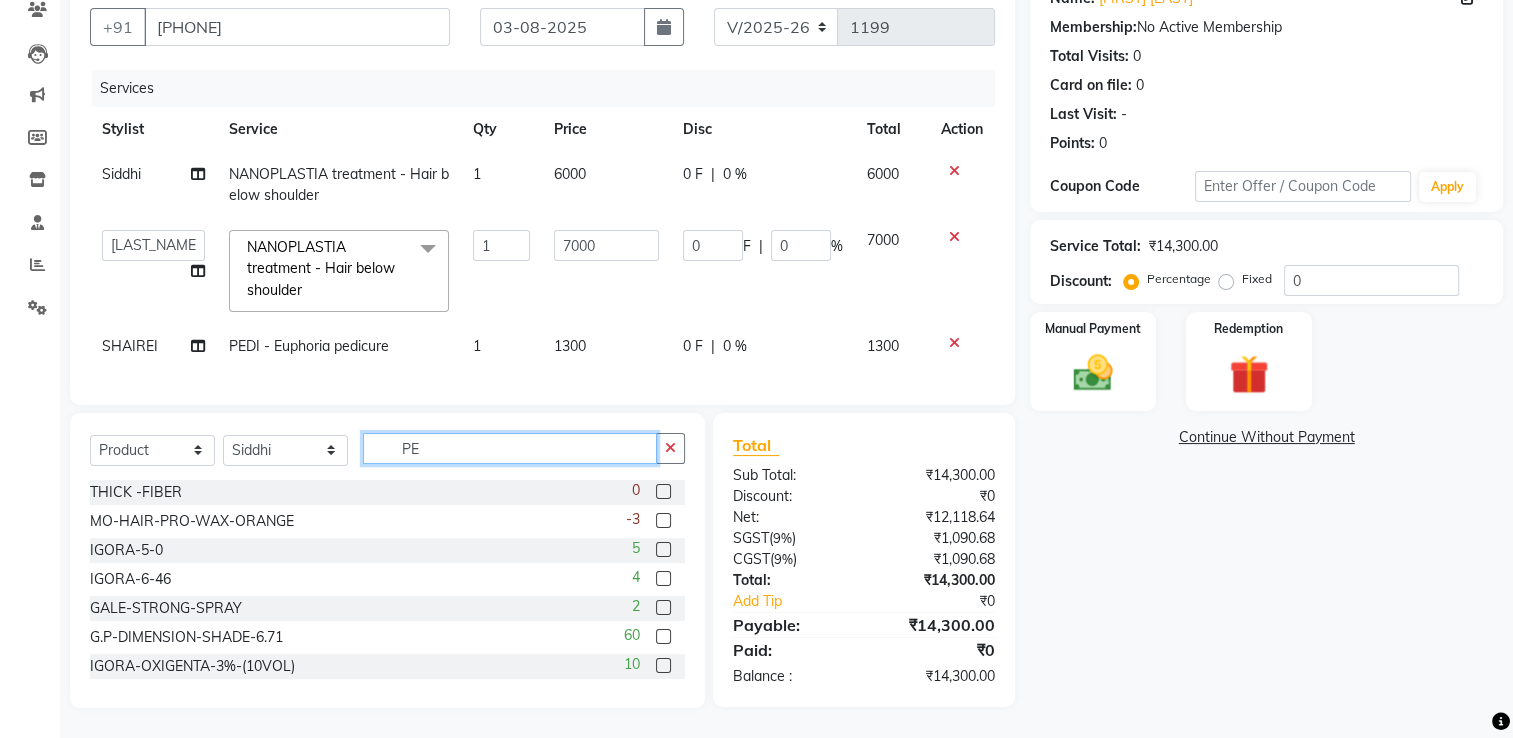 type on "P" 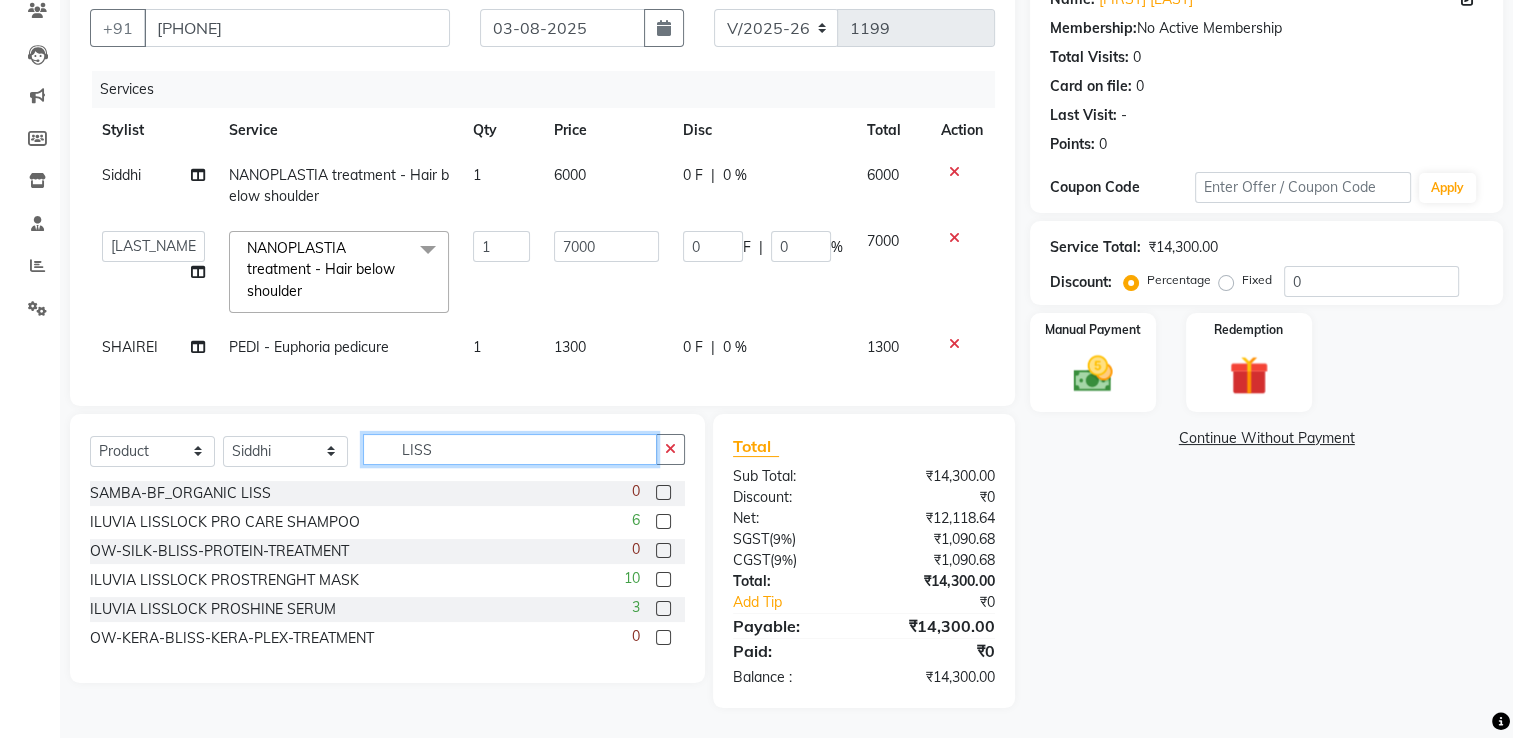 type on "LISS" 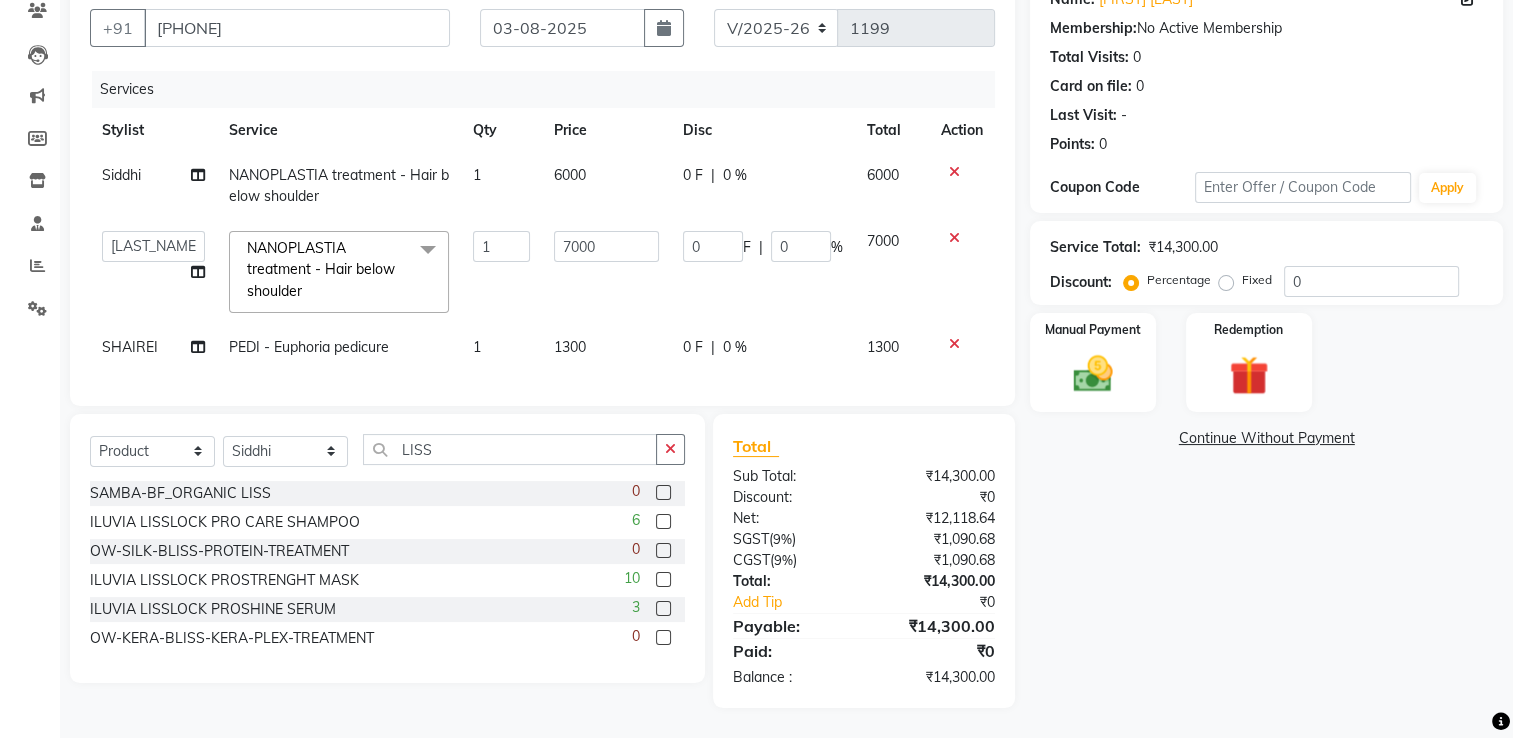 click 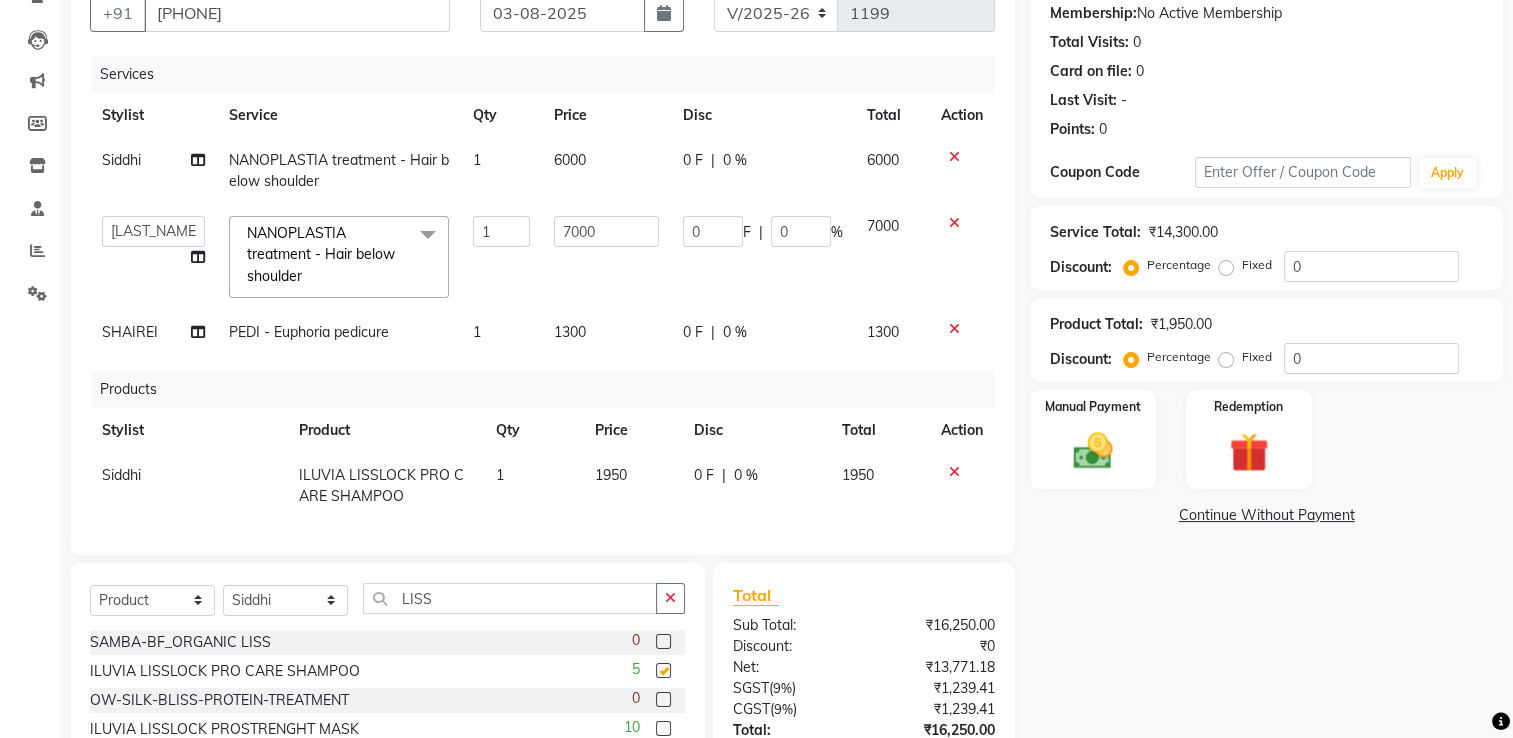checkbox on "false" 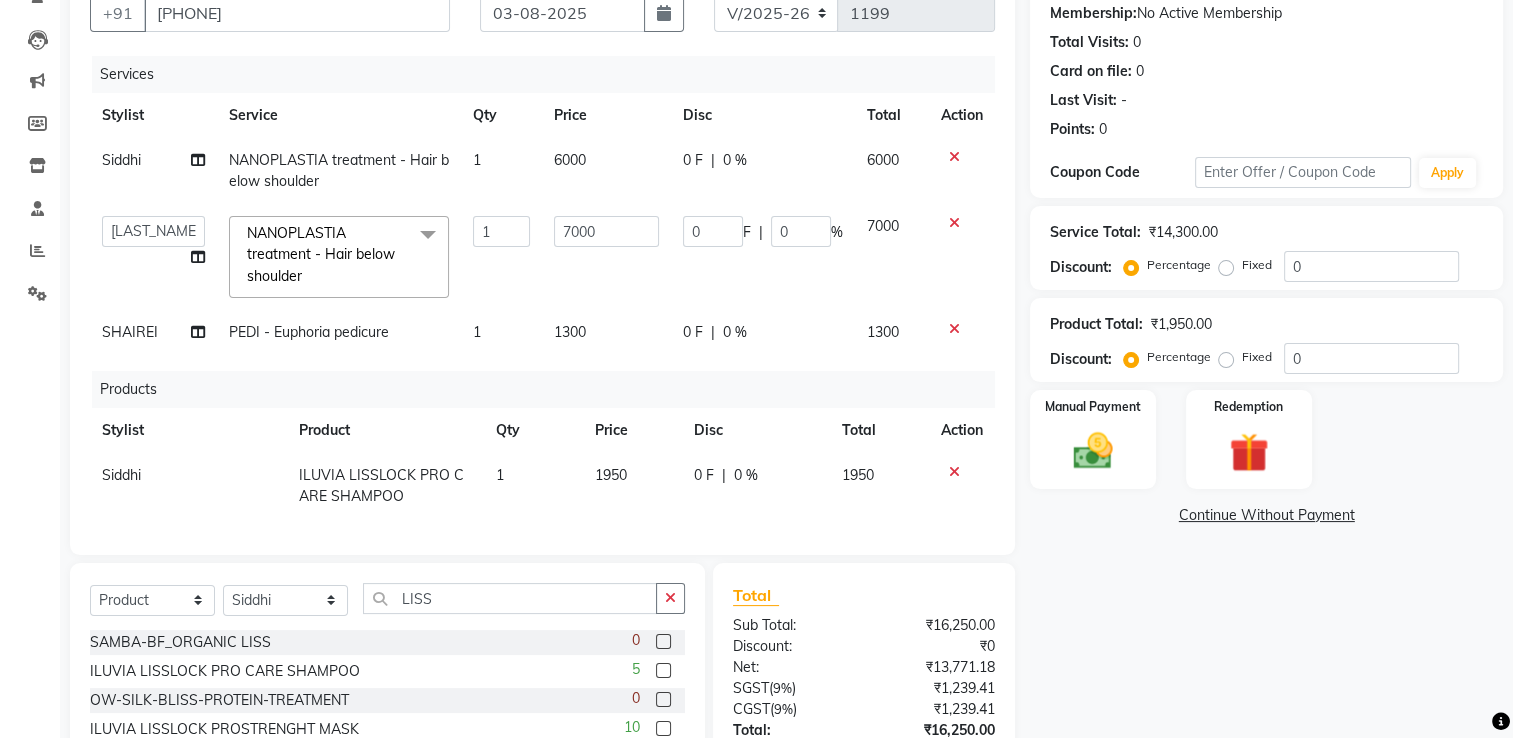 scroll, scrollTop: 356, scrollLeft: 0, axis: vertical 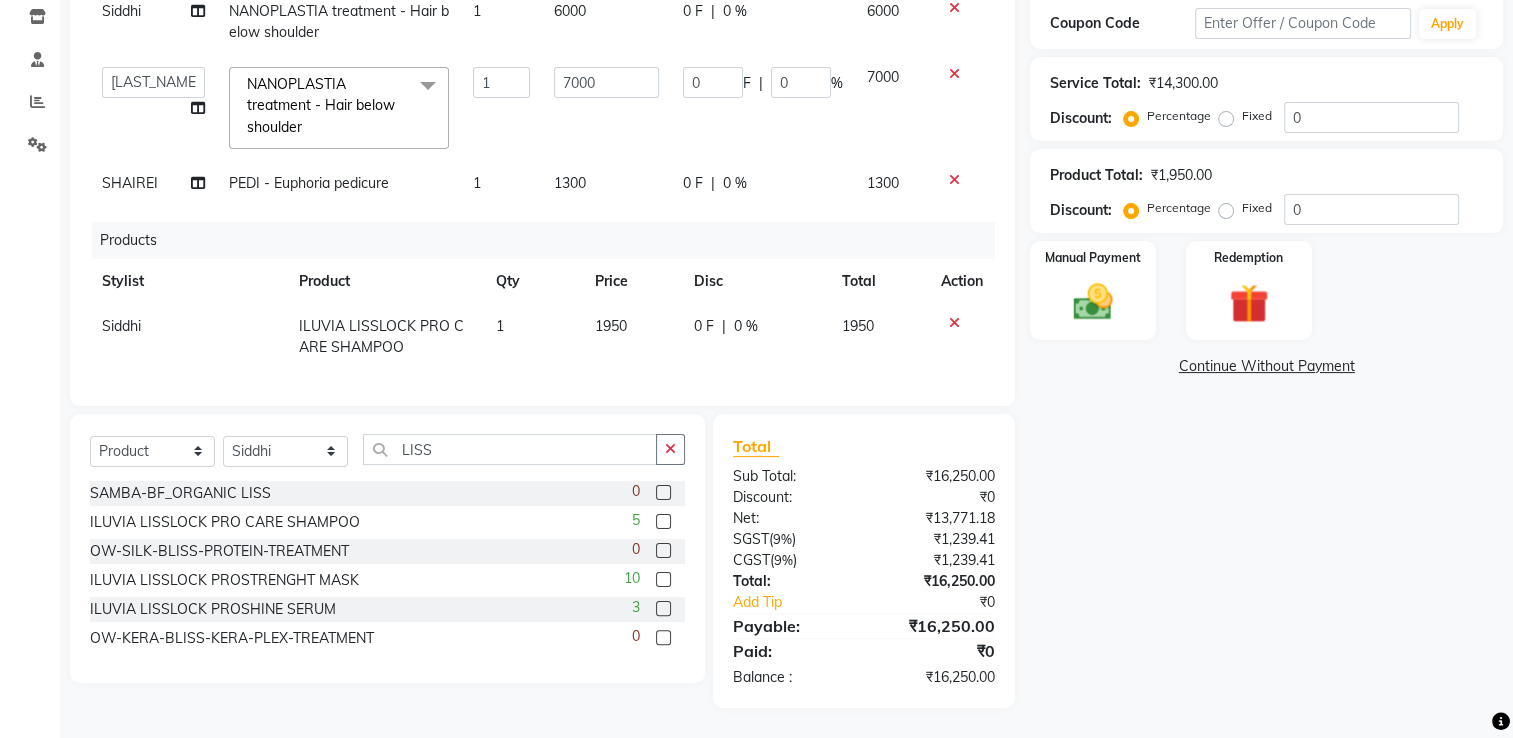 click 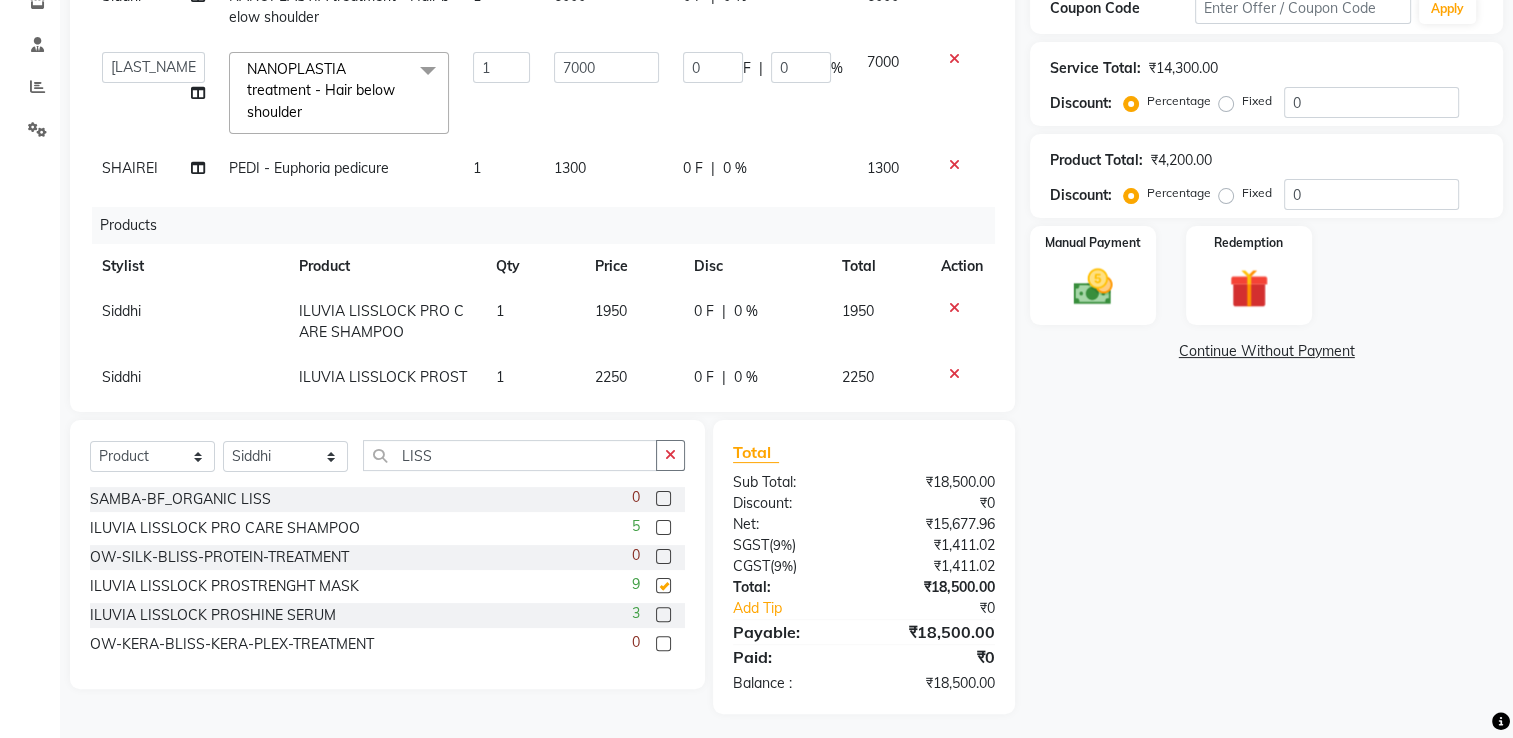 checkbox on "false" 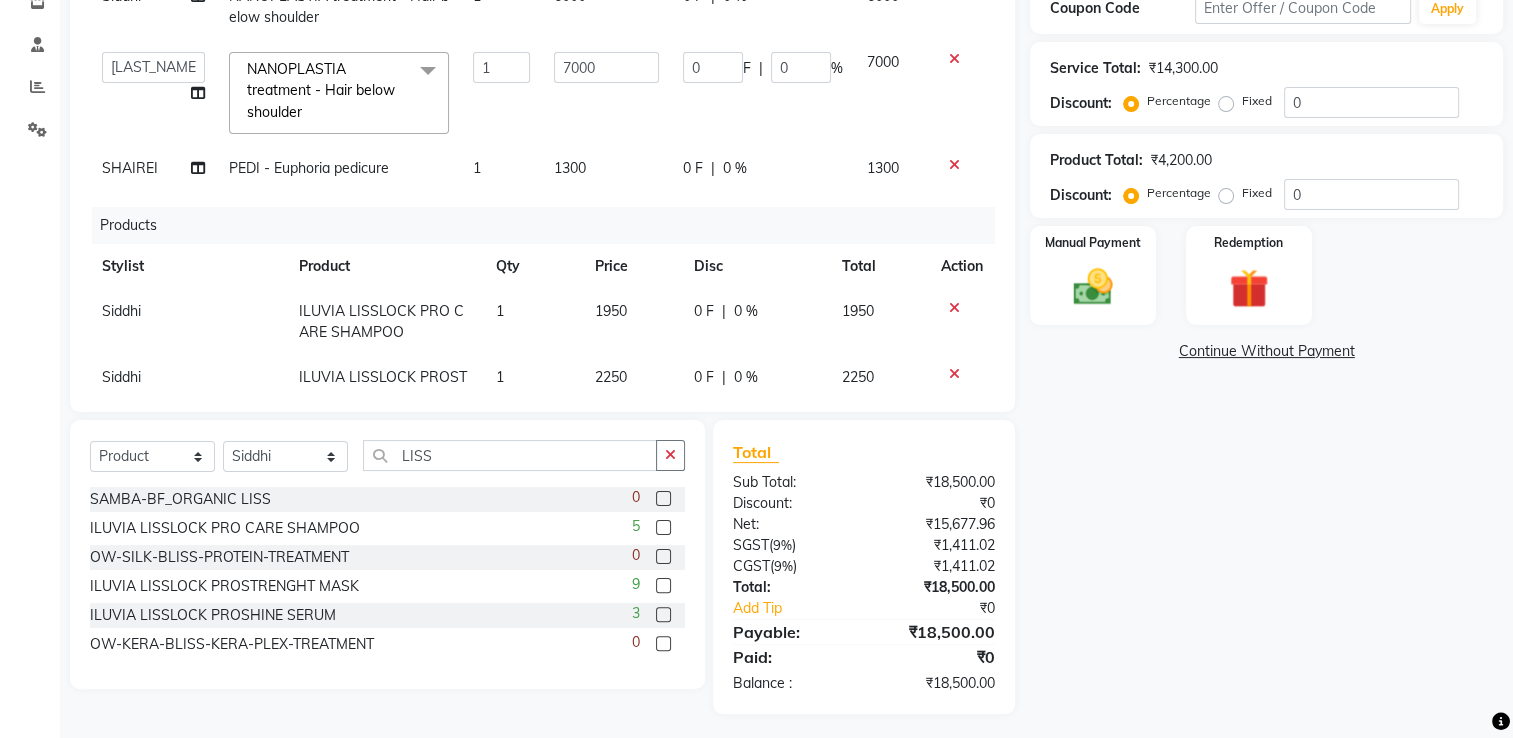 scroll, scrollTop: 60, scrollLeft: 0, axis: vertical 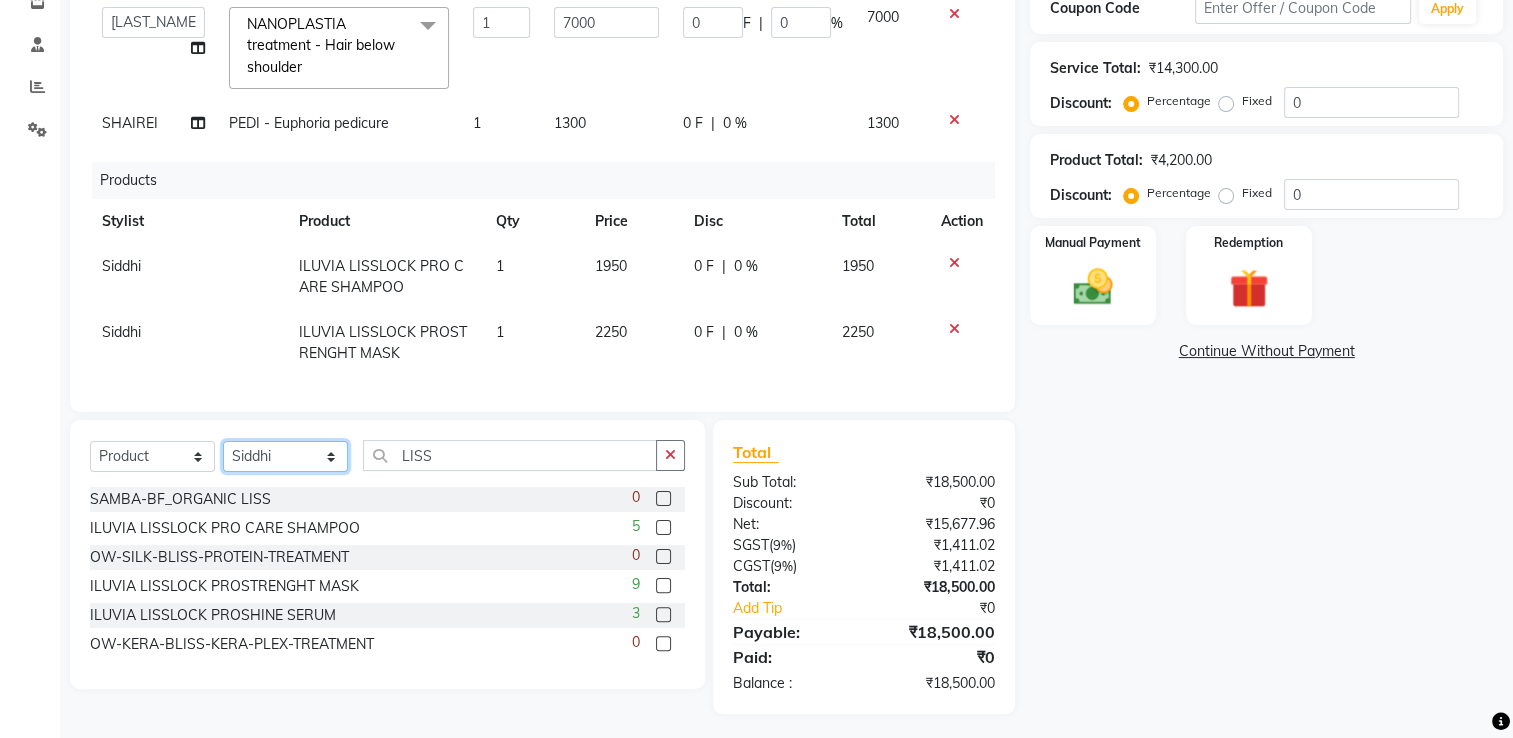 click on "Select Stylist Adnan  Afzan Asma  Derma Dynamics Devesh Francis (MO) Gufran Mansuri Harsh Mohd Faizan Mohd Imran  Omkar Osama Patel Rohan  ROSHAN Salvana Motha SAM Shahbaz (D) Shahne Alam SHAIREI Shanu Sir (F) Shanuzz (Oshiwara) Shanuzz Salon, Andheri Siddhi  SUBHASH  Tanishka Panchal VARSHADA JUVALE YASH" 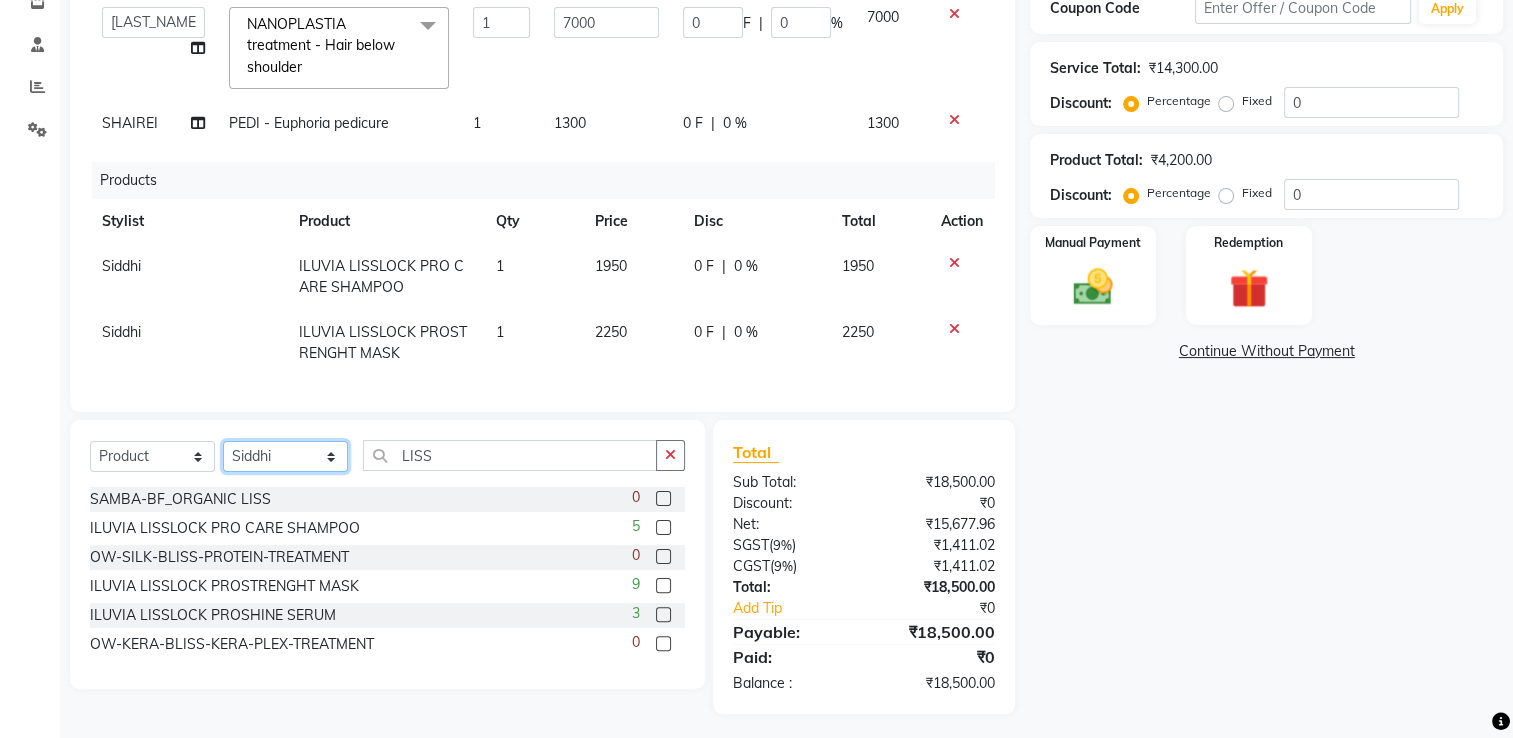 select on "77536" 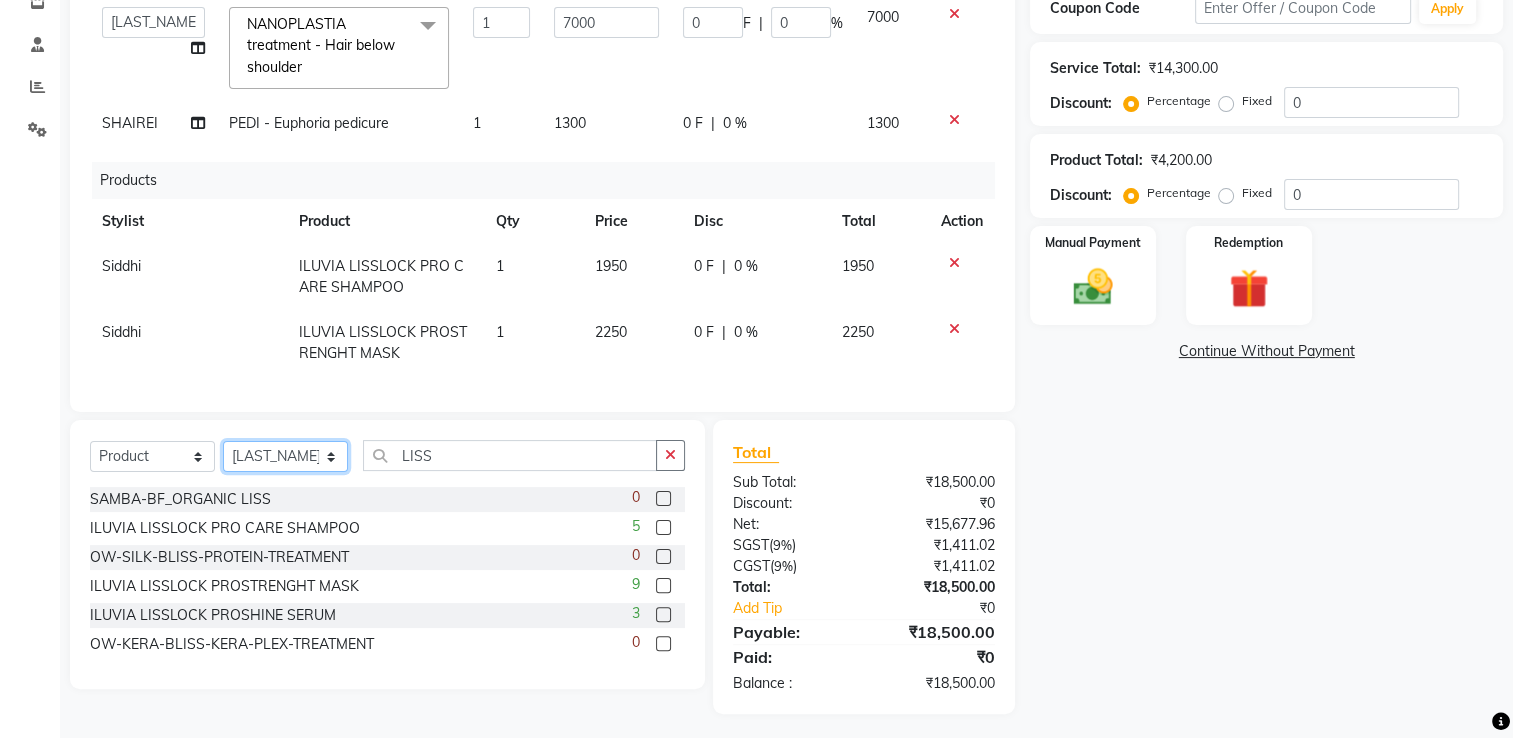 click on "Select Stylist Adnan  Afzan Asma  Derma Dynamics Devesh Francis (MO) Gufran Mansuri Harsh Mohd Faizan Mohd Imran  Omkar Osama Patel Rohan  ROSHAN Salvana Motha SAM Shahbaz (D) Shahne Alam SHAIREI Shanu Sir (F) Shanuzz (Oshiwara) Shanuzz Salon, Andheri Siddhi  SUBHASH  Tanishka Panchal VARSHADA JUVALE YASH" 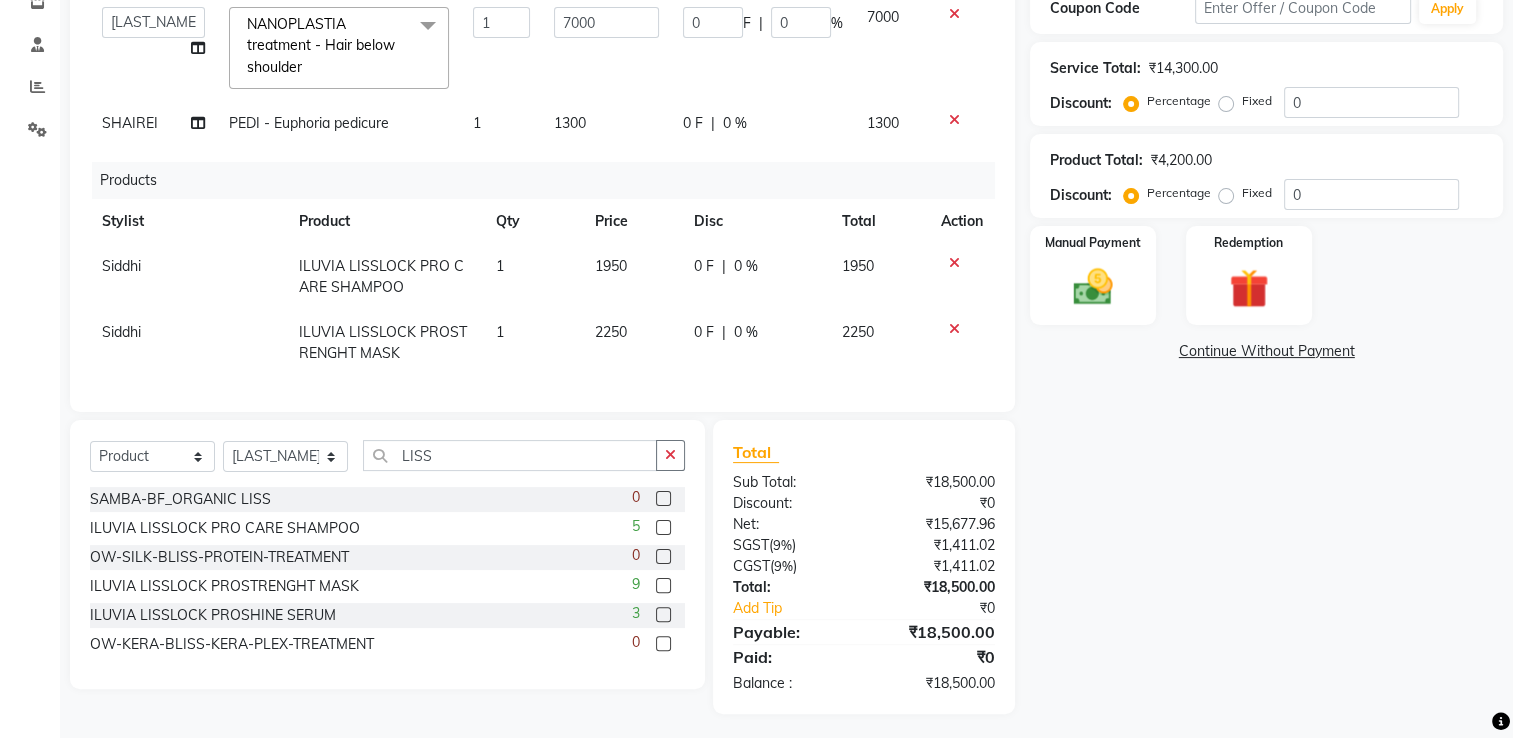 click on "Select  Service  Product  Membership  Package Voucher Prepaid Gift Card  Select Stylist Adnan  Afzan Asma  Derma Dynamics Devesh Francis (MO) Gufran Mansuri Harsh Mohd Faizan Mohd Imran  Omkar Osama Patel Rohan  ROSHAN Salvana Motha SAM Shahbaz (D) Shahne Alam SHAIREI Shanu Sir (F) Shanuzz (Oshiwara) Shanuzz Salon, Andheri Siddhi  SUBHASH  Tanishka Panchal VARSHADA JUVALE YASH   LISS SAMBA-BF_ORGANIC LISS  0 ILUVIA LISSLOCK PRO CARE SHAMPOO  5 OW-SILK-BLISS-PROTEIN-TREATMENT  0 ILUVIA LISSLOCK PROSTRENGHT MASK   9 ILUVIA LISSLOCK PROSHINE SERUM  3 OW-KERA-BLISS-KERA-PLEX-TREATMENT   0" 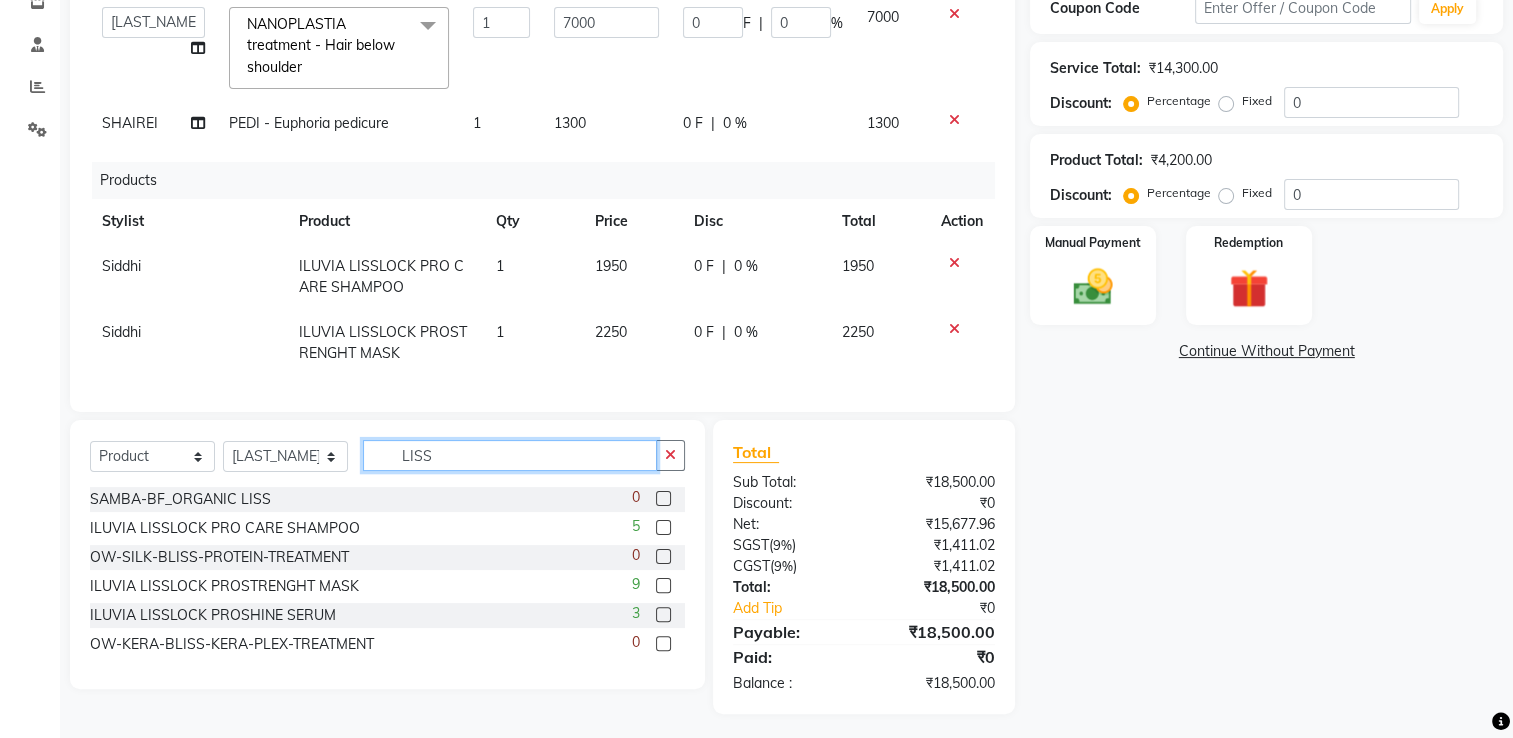 click on "LISS" 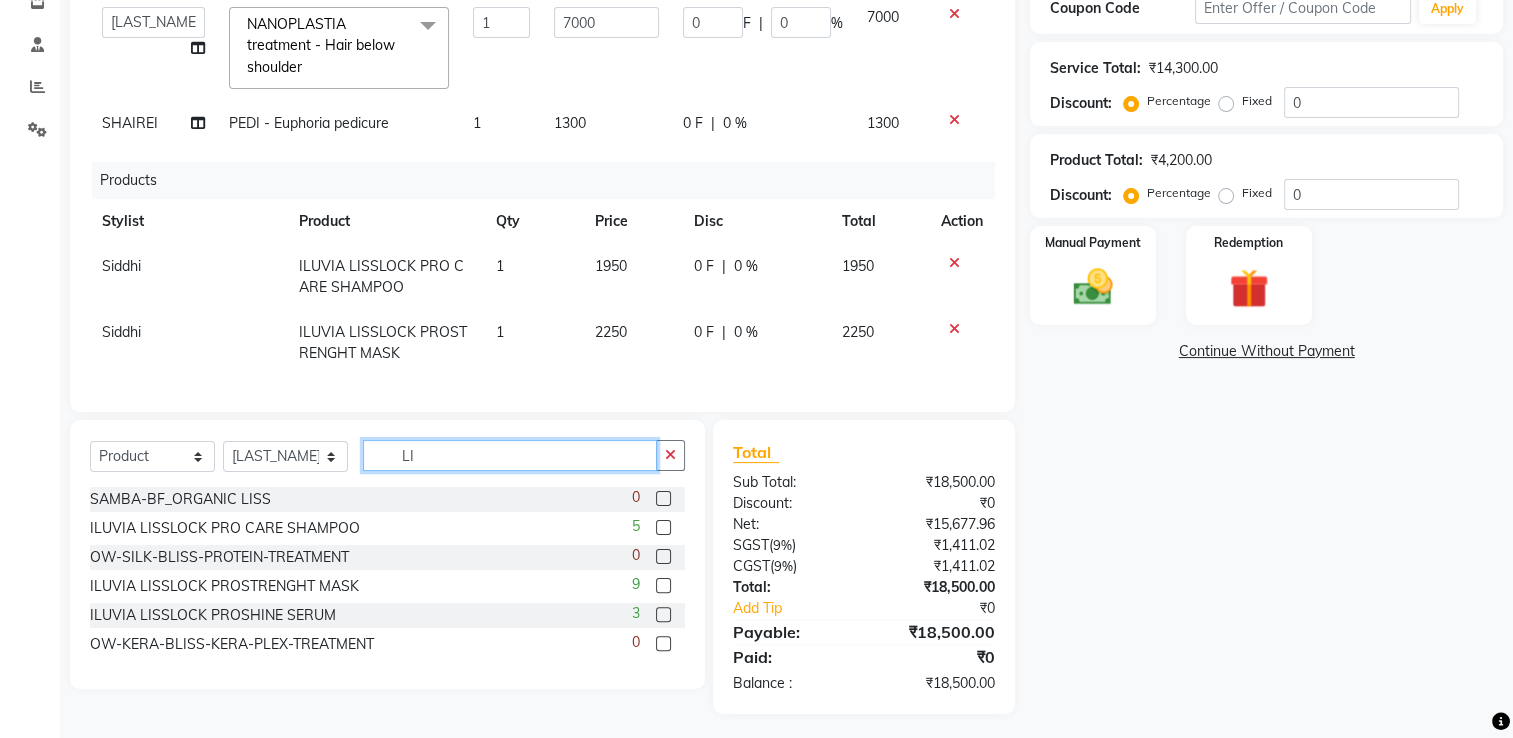 type on "L" 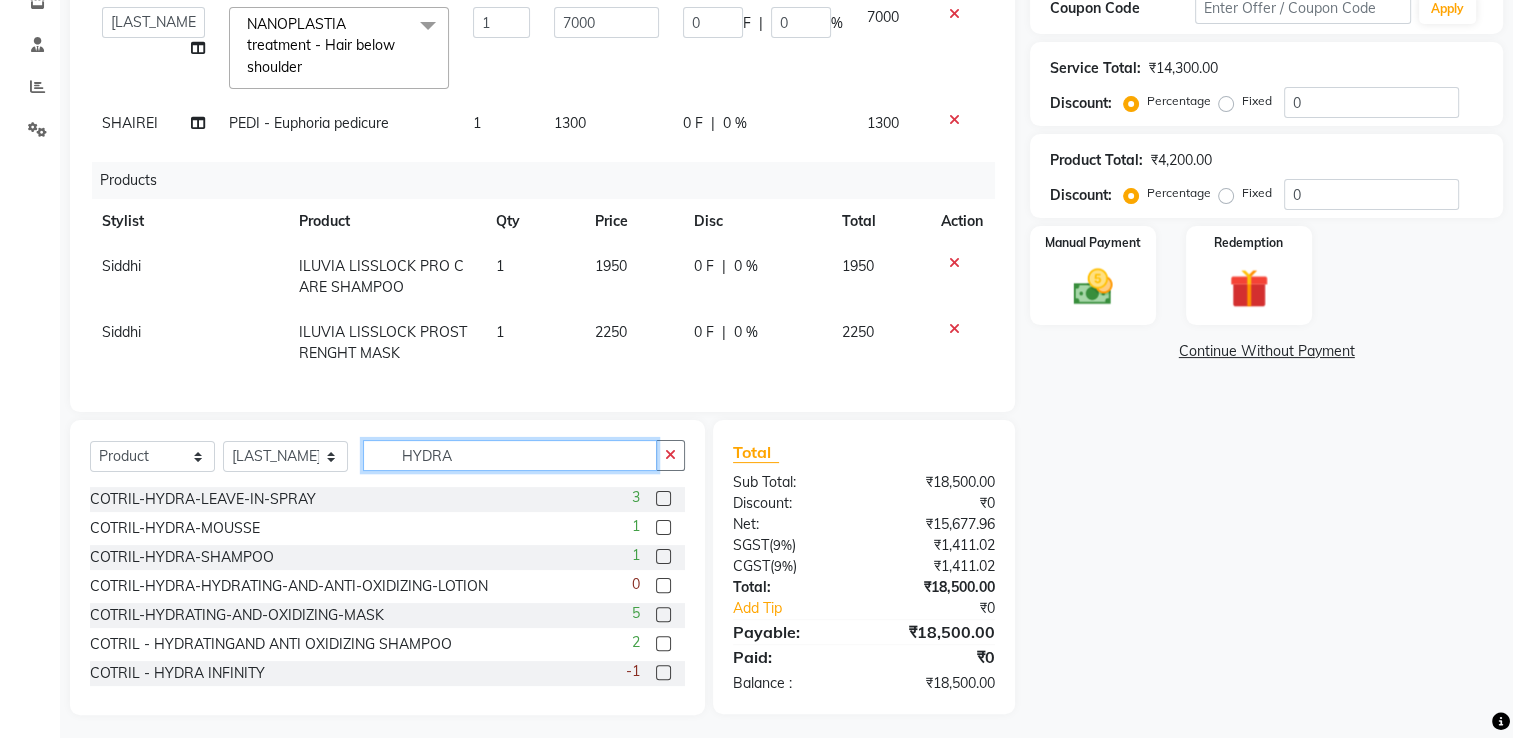 type on "HYDRA" 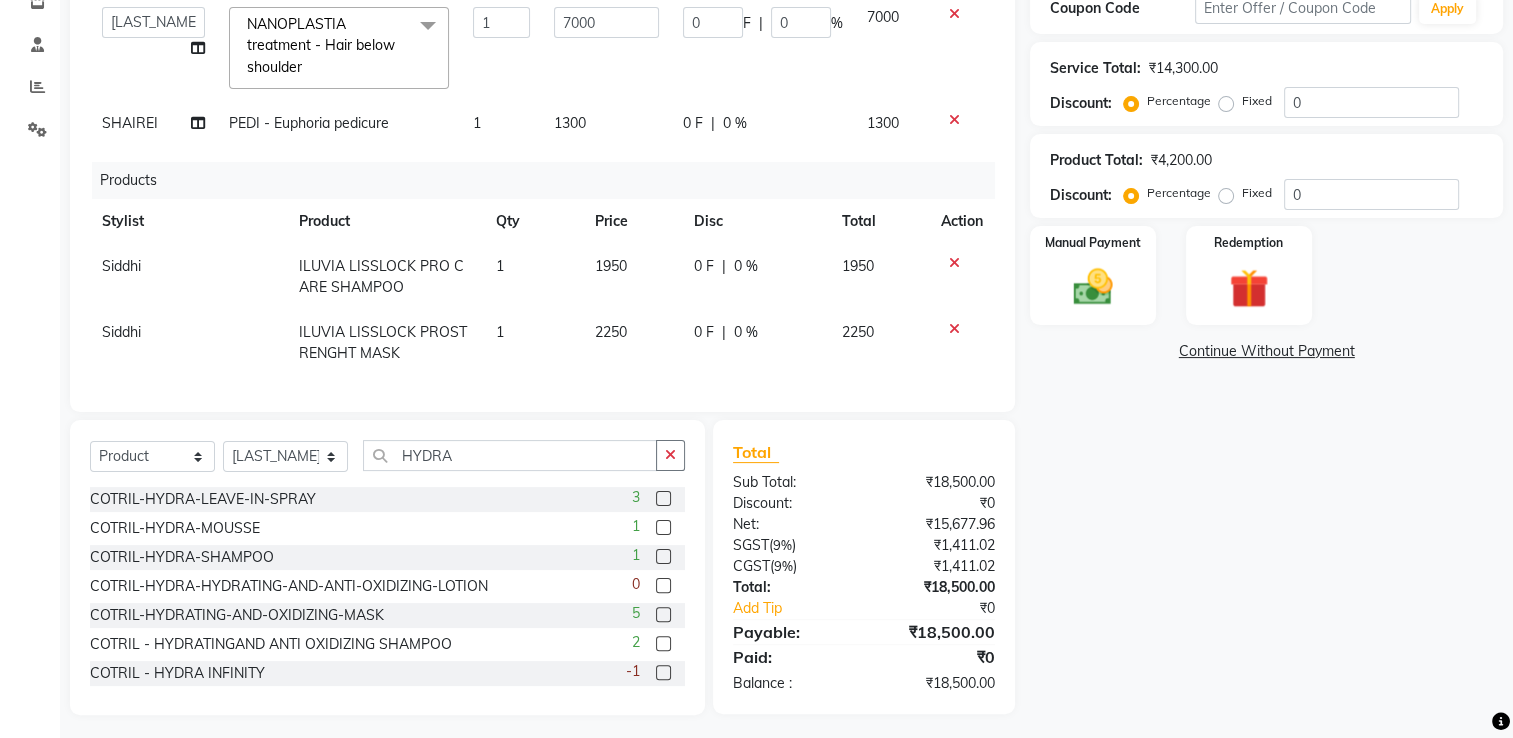 click 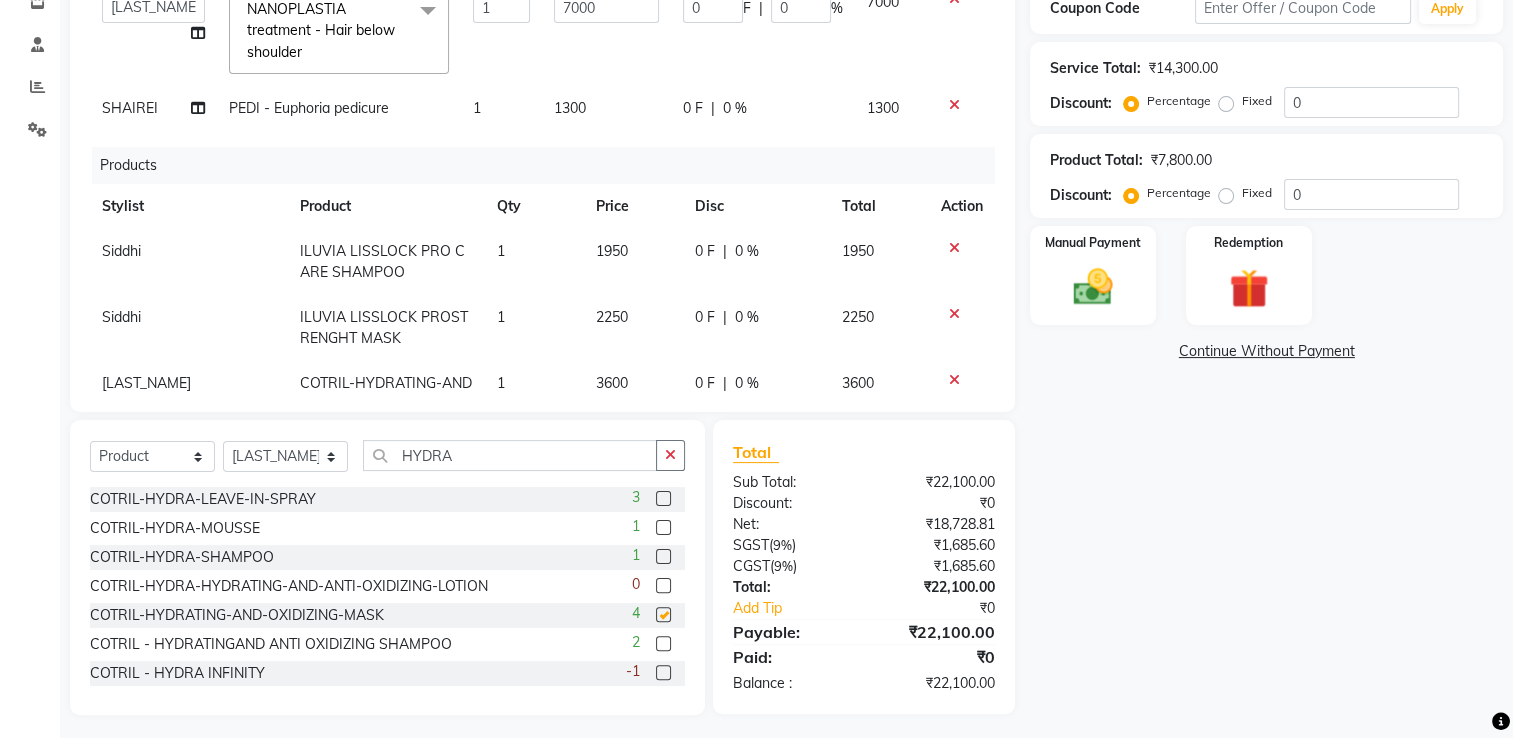 checkbox on "false" 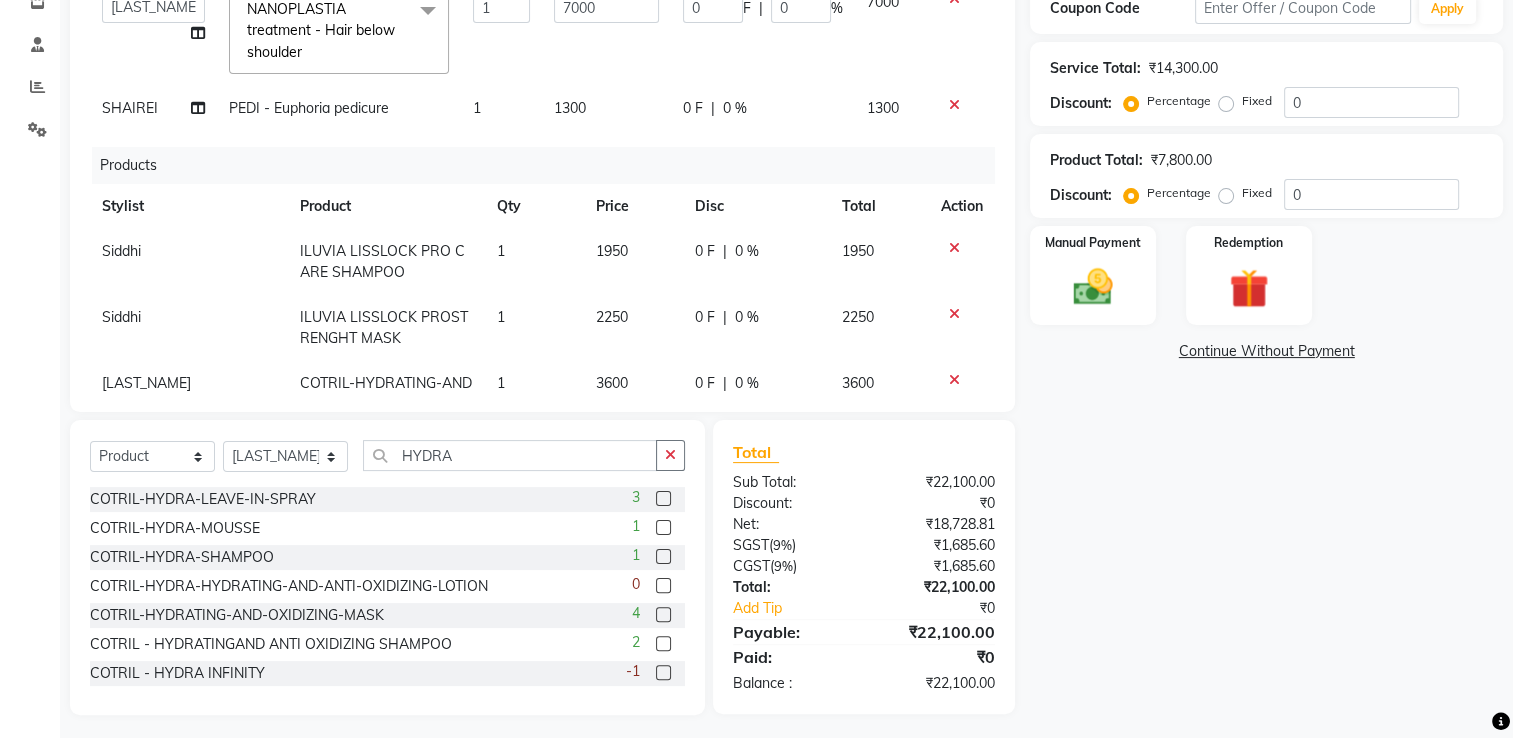scroll, scrollTop: 126, scrollLeft: 0, axis: vertical 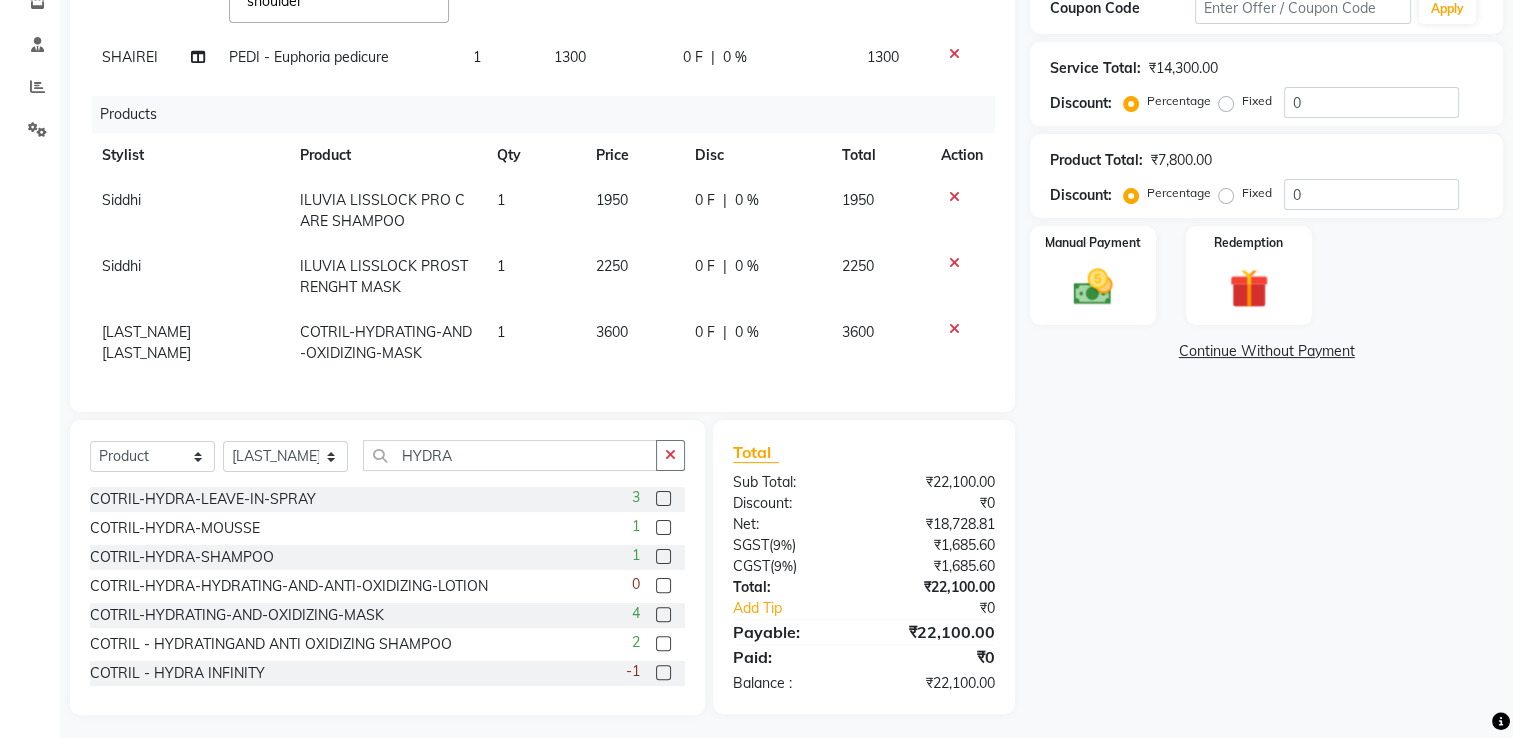 click 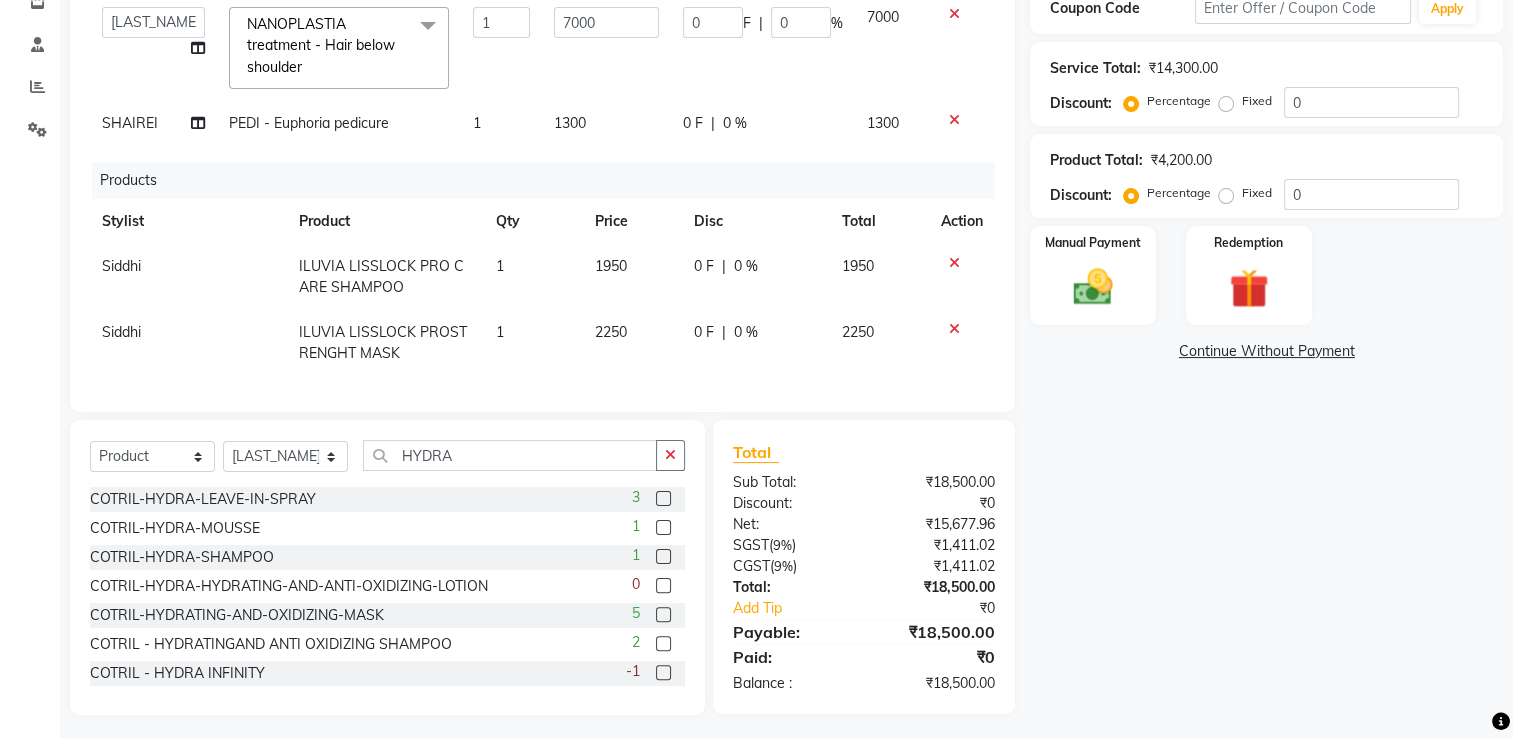 scroll, scrollTop: 60, scrollLeft: 0, axis: vertical 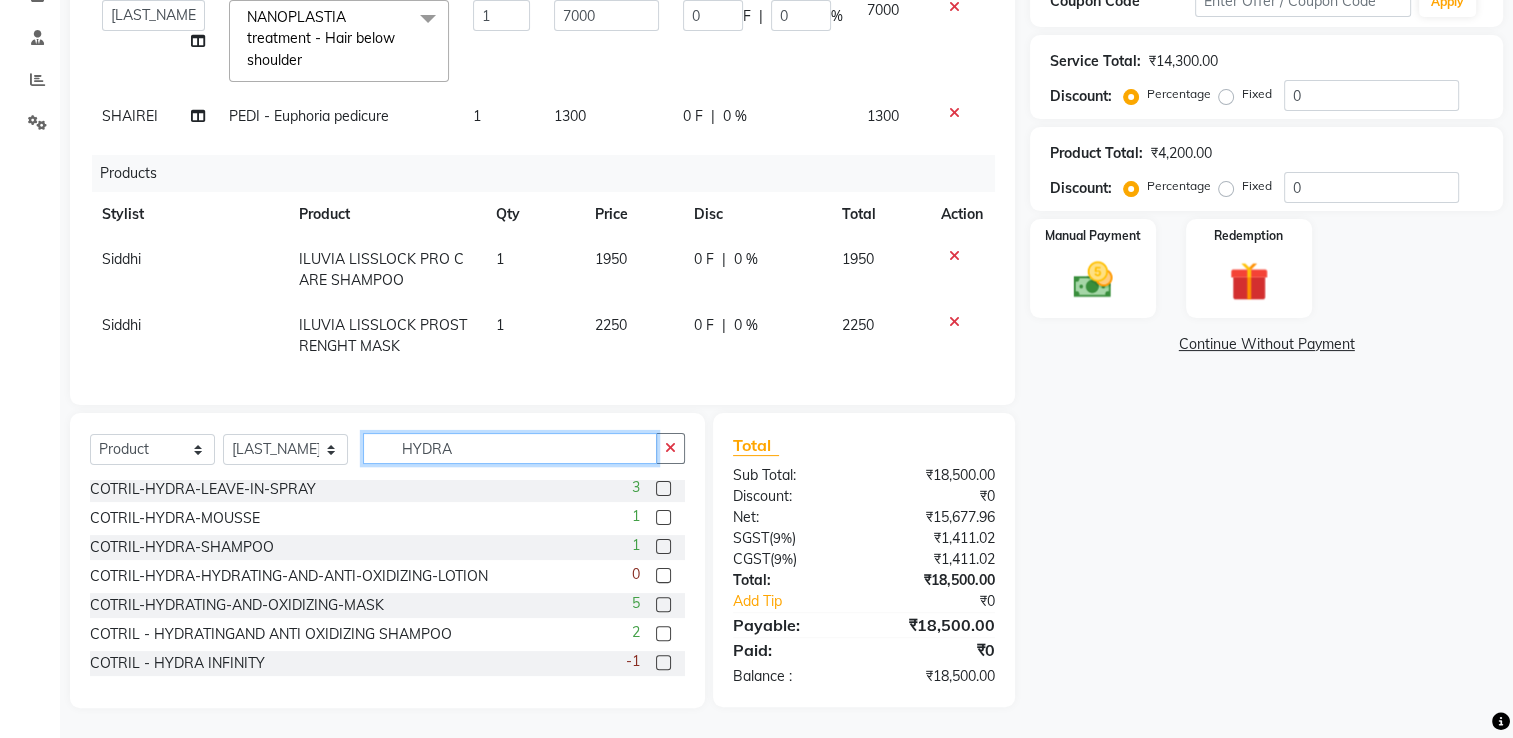 click on "HYDRA" 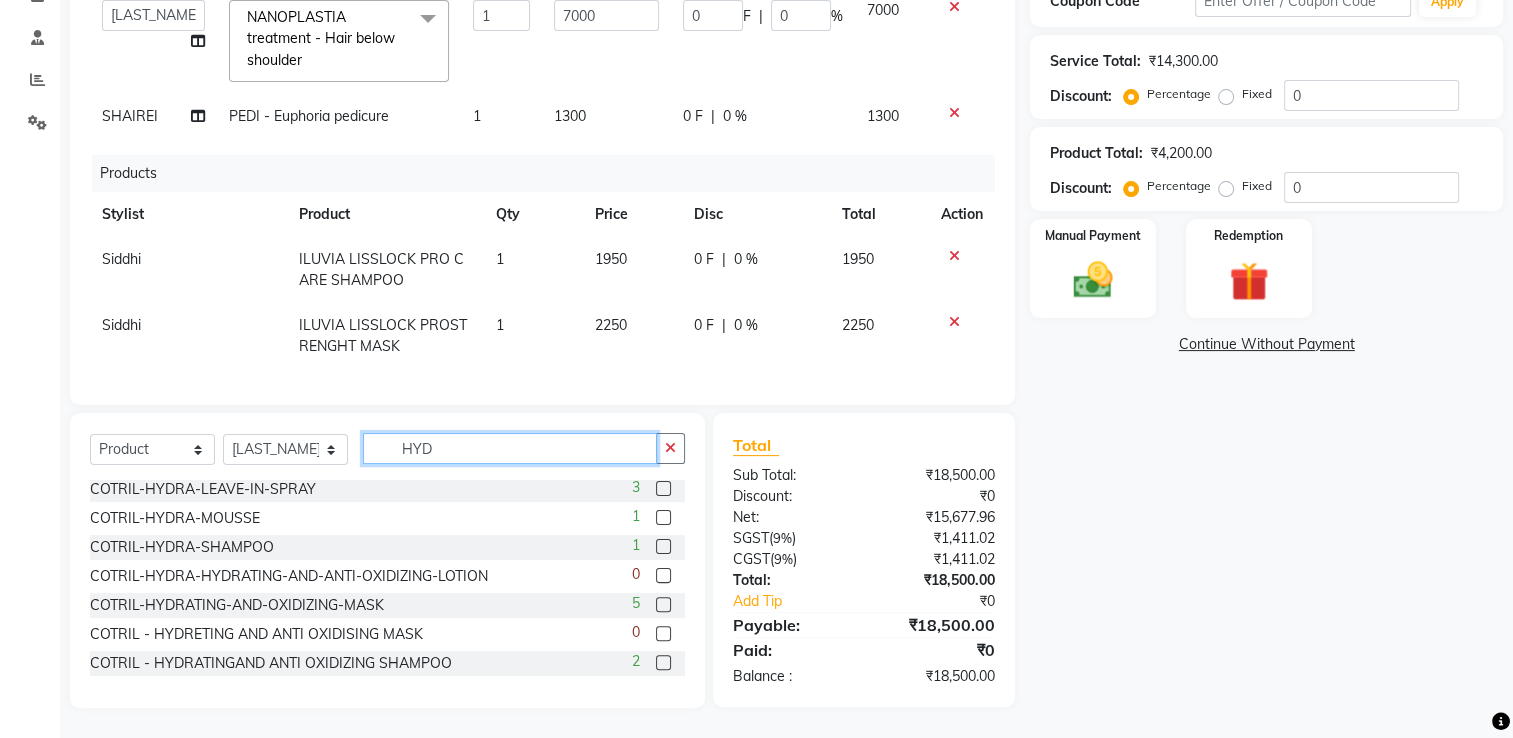 scroll, scrollTop: 32, scrollLeft: 0, axis: vertical 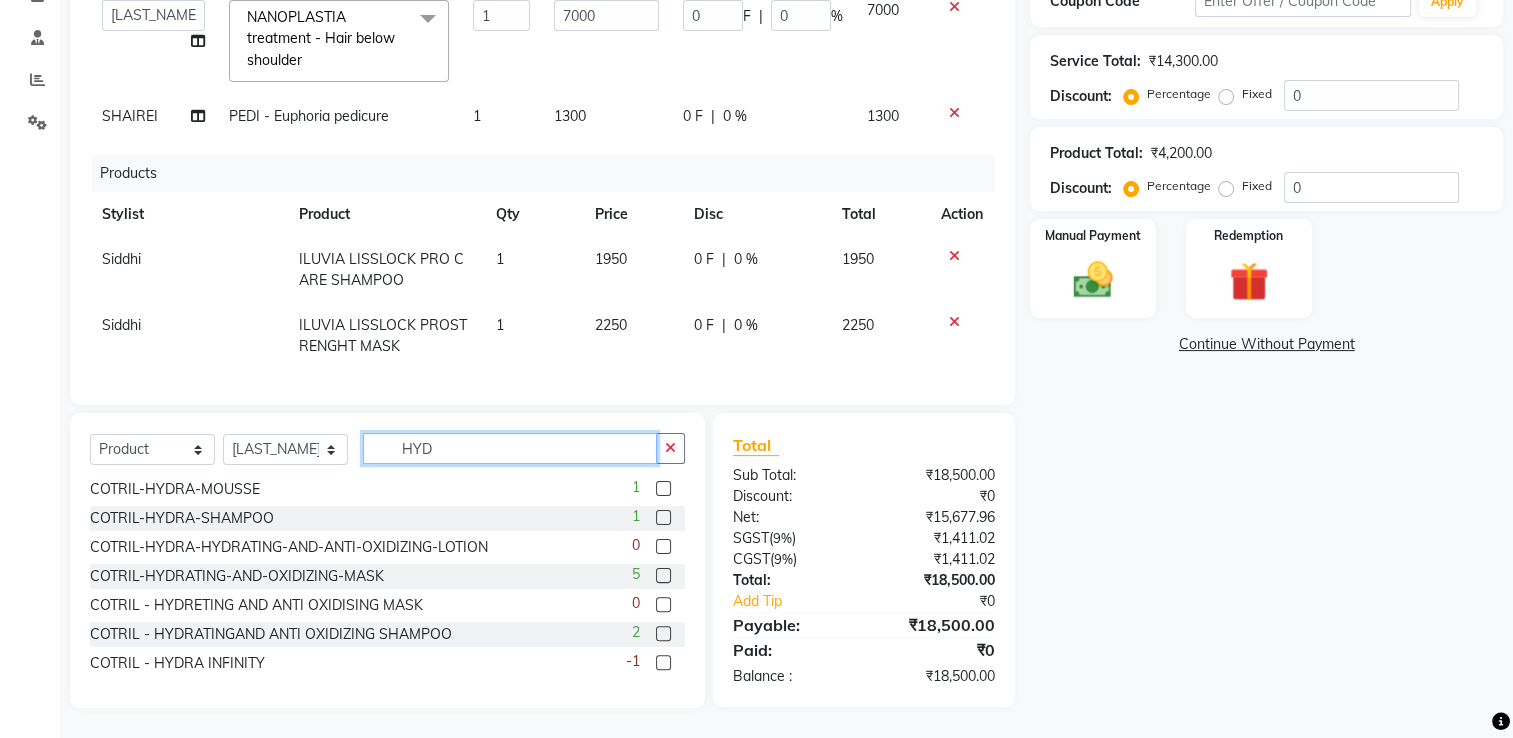 type on "HYD" 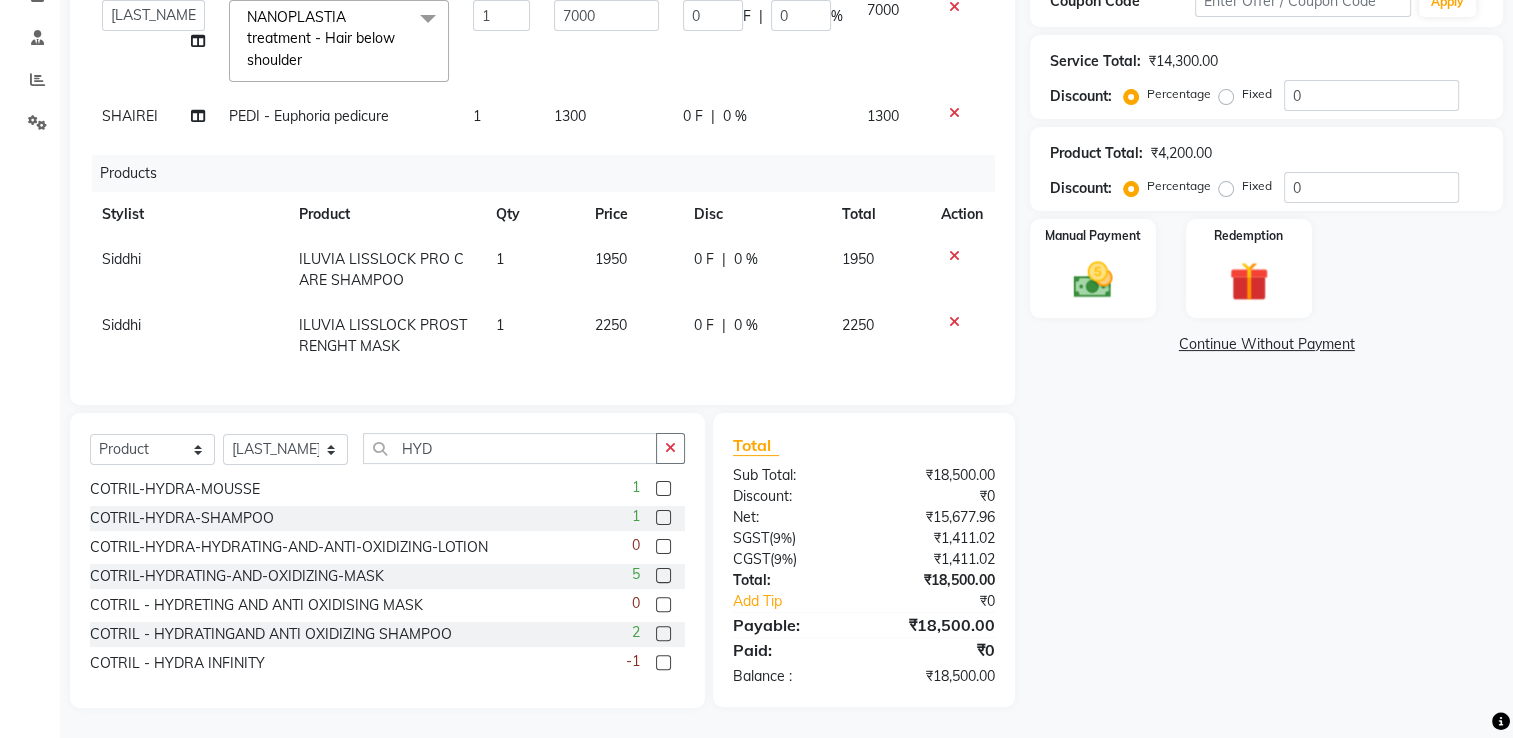 click 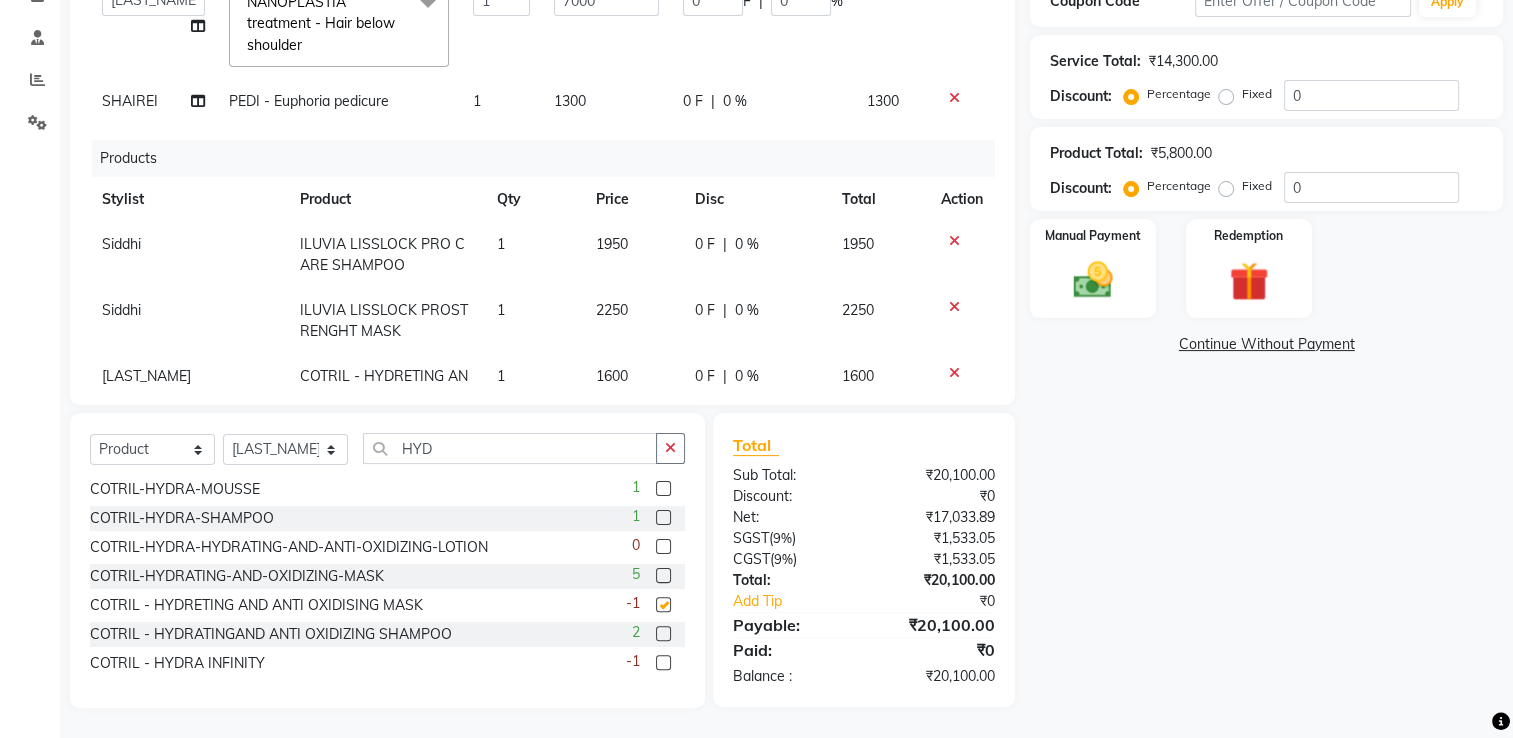 scroll, scrollTop: 126, scrollLeft: 0, axis: vertical 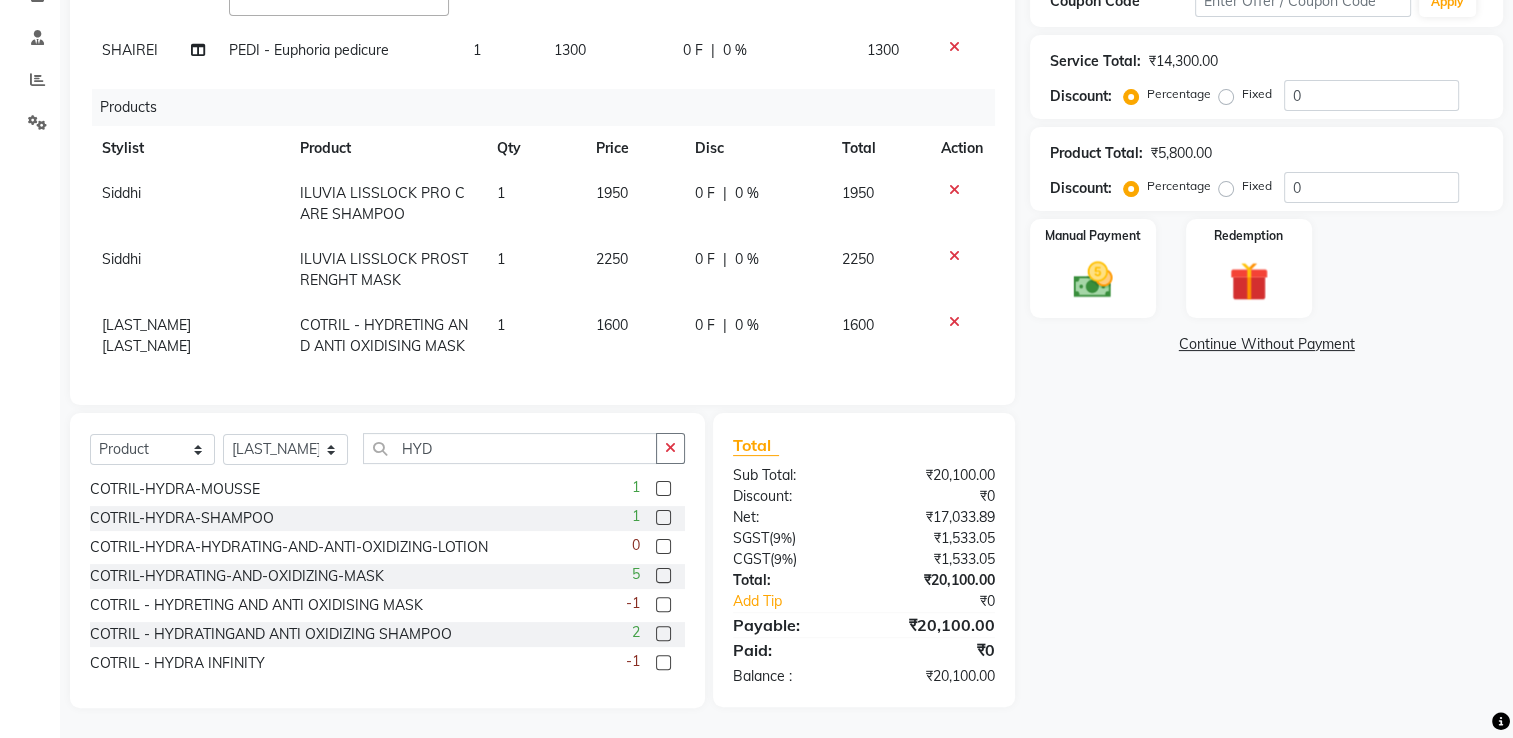 checkbox on "false" 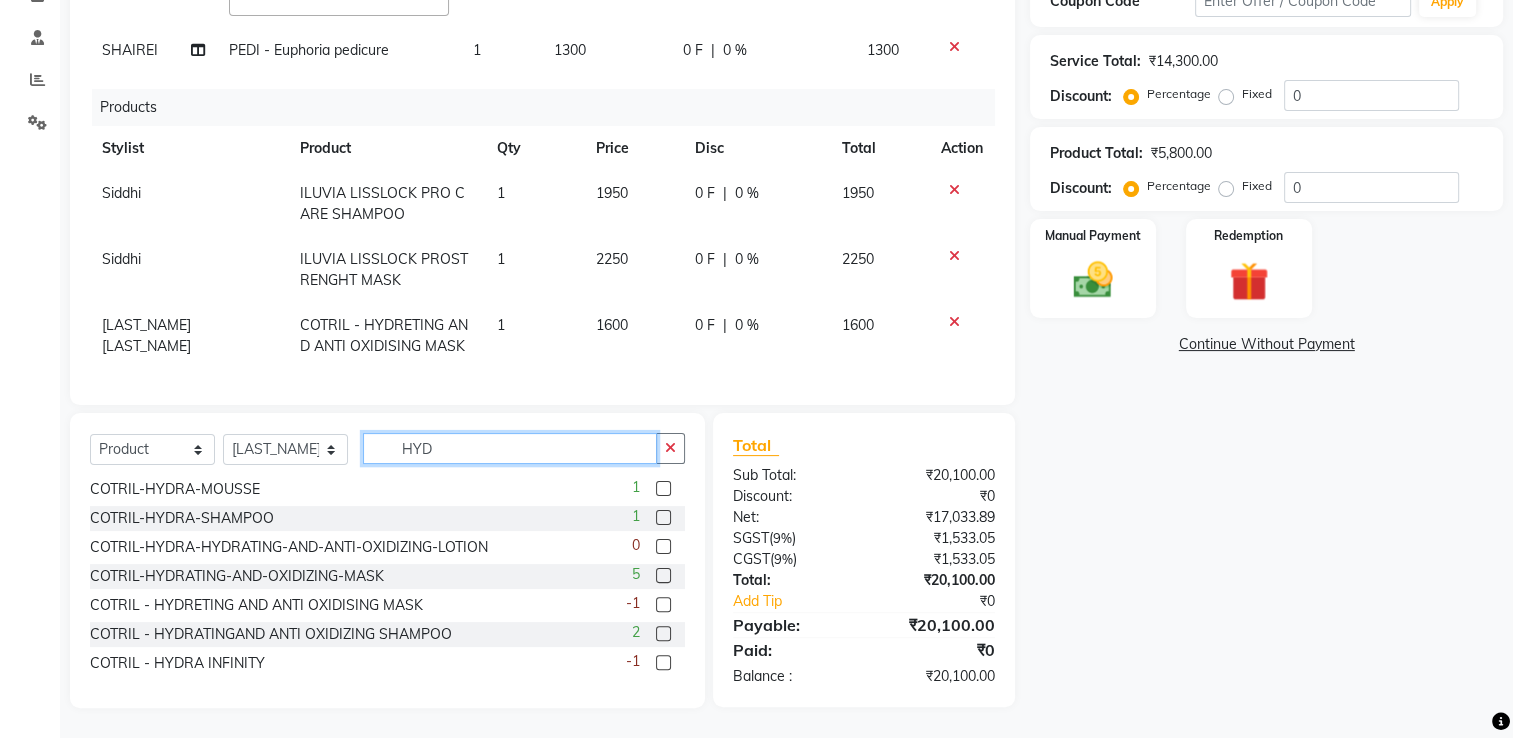 click on "HYD" 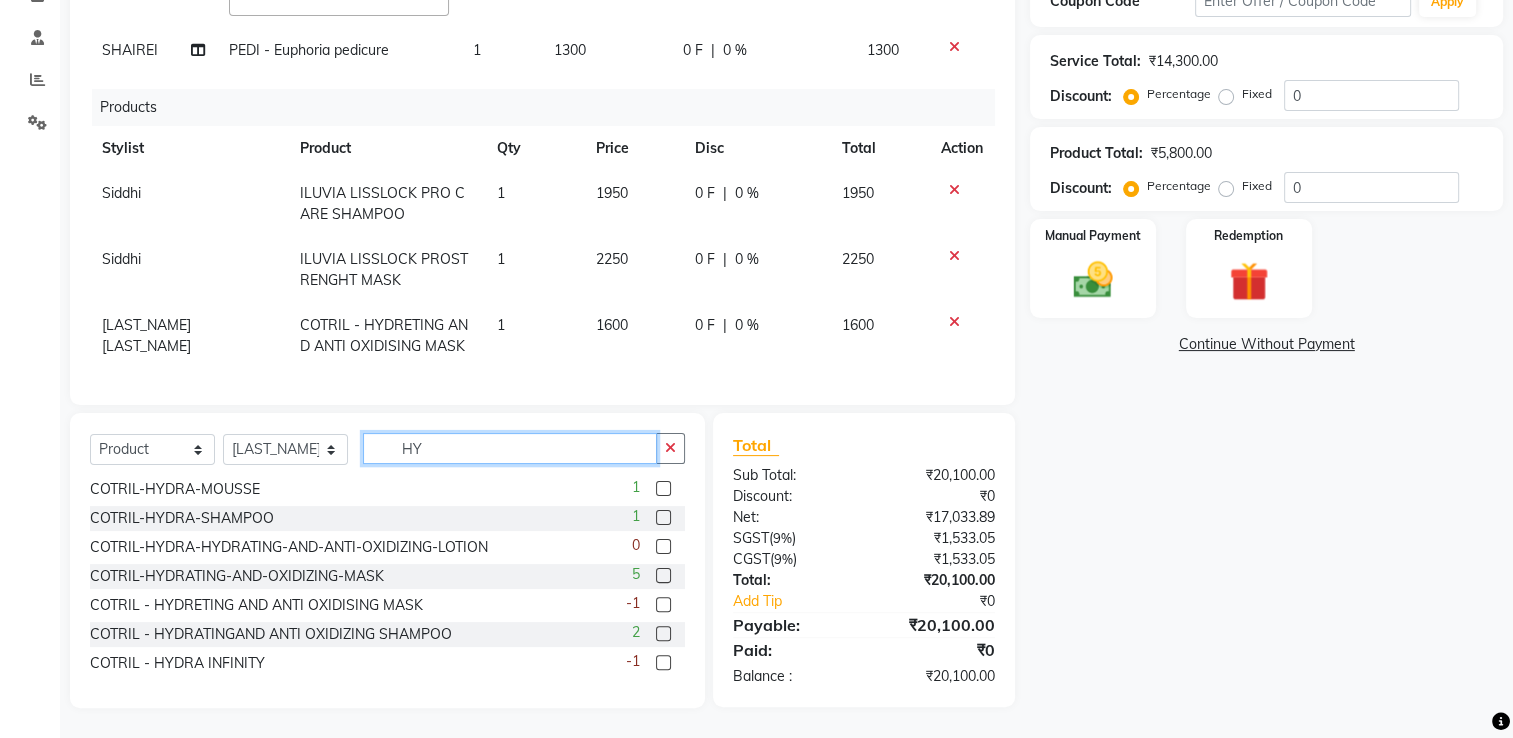 type on "H" 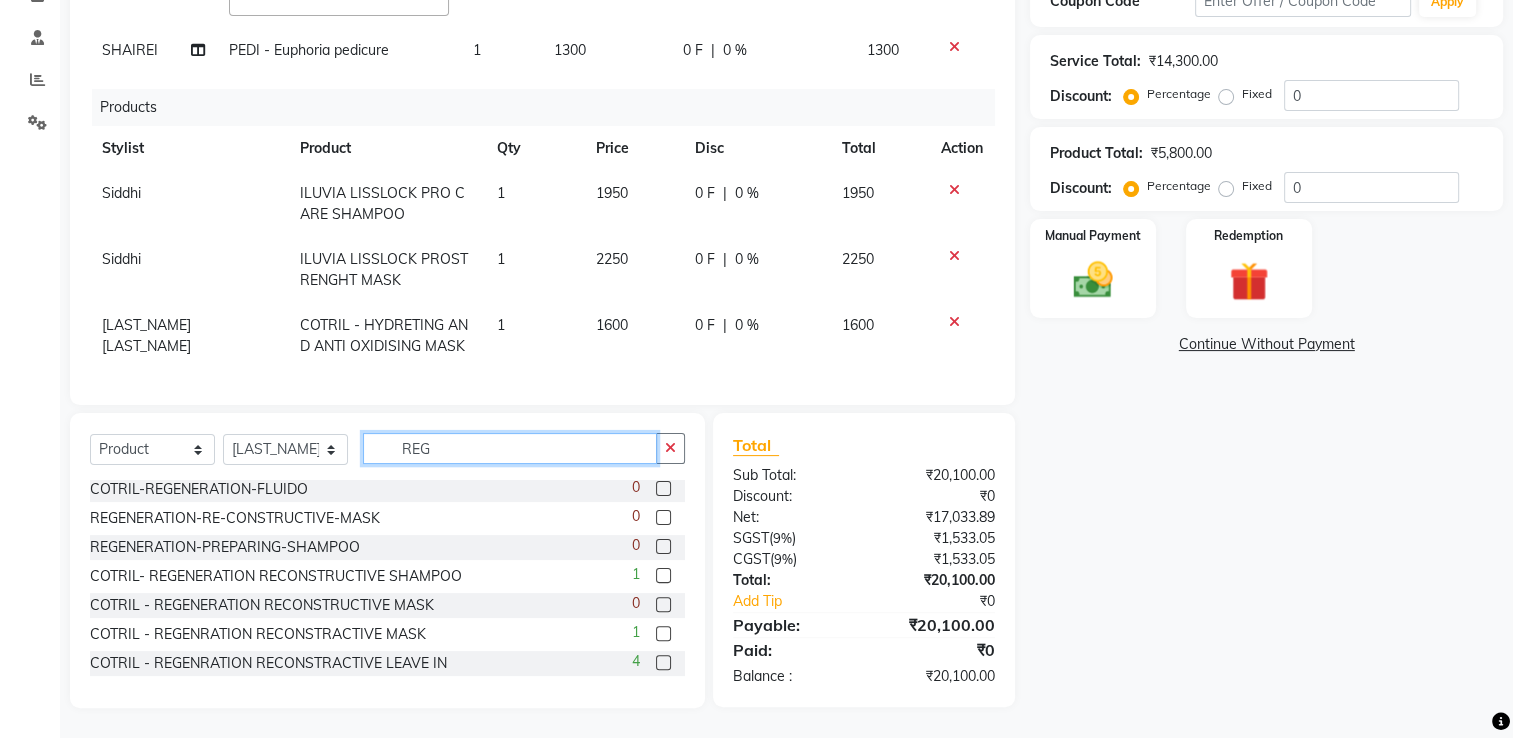 scroll, scrollTop: 0, scrollLeft: 0, axis: both 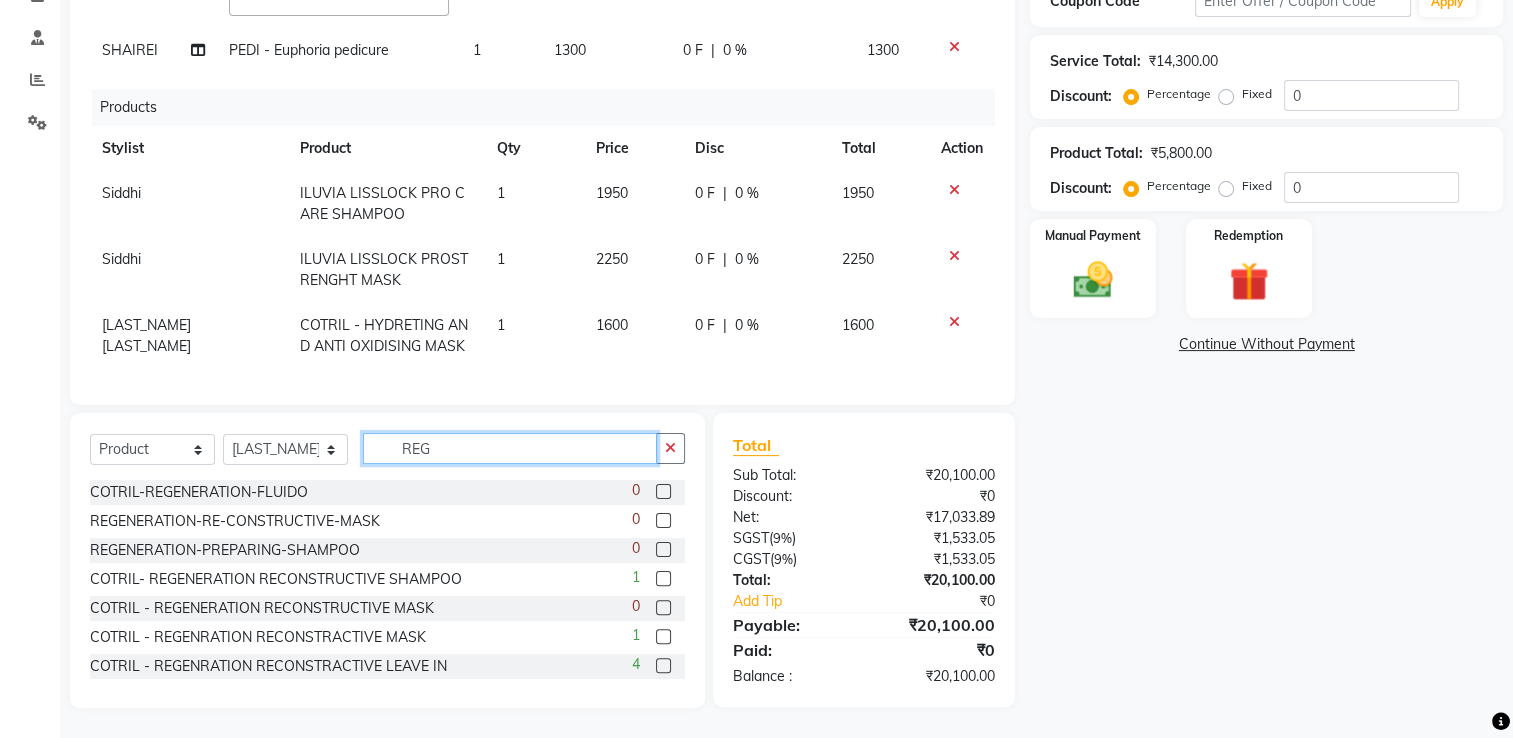type on "REG" 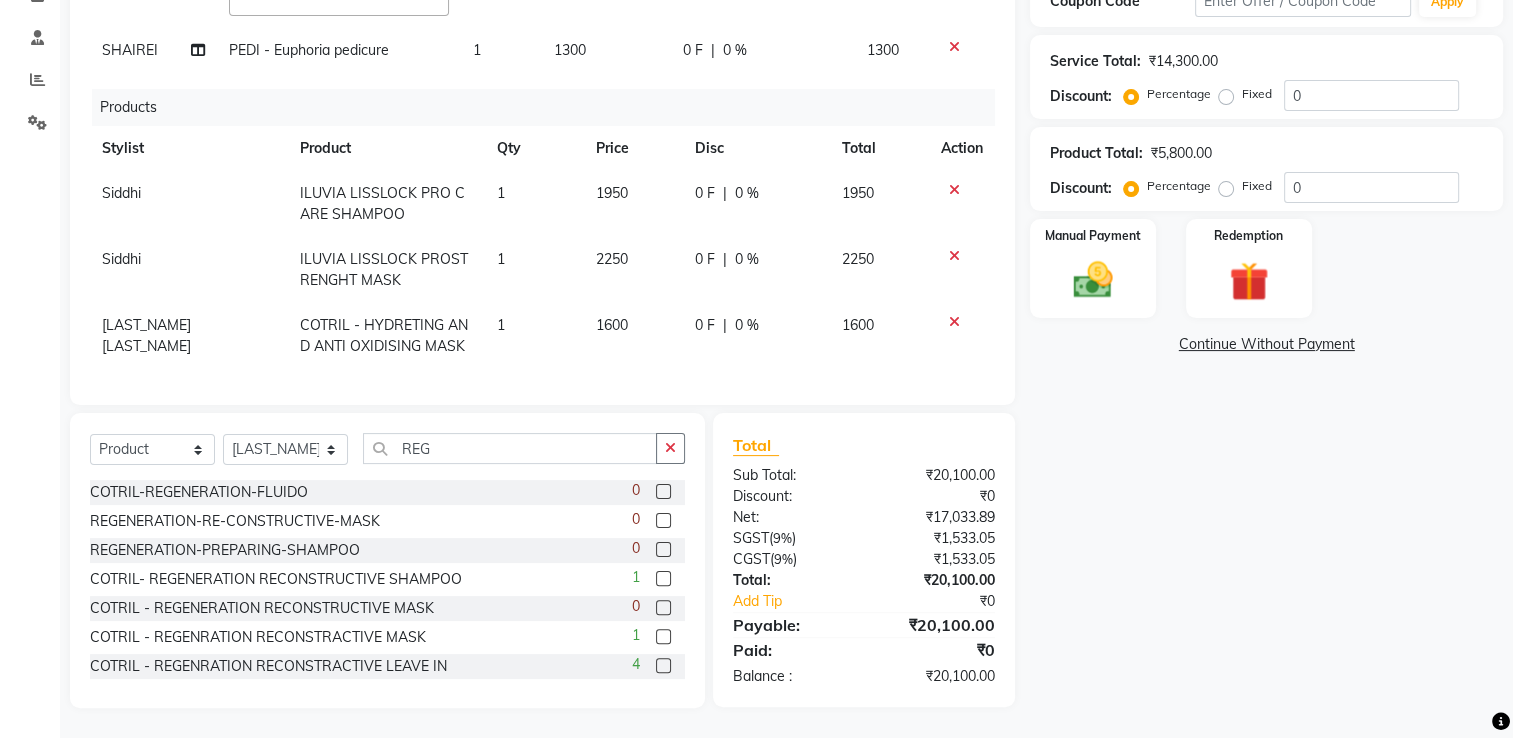 click 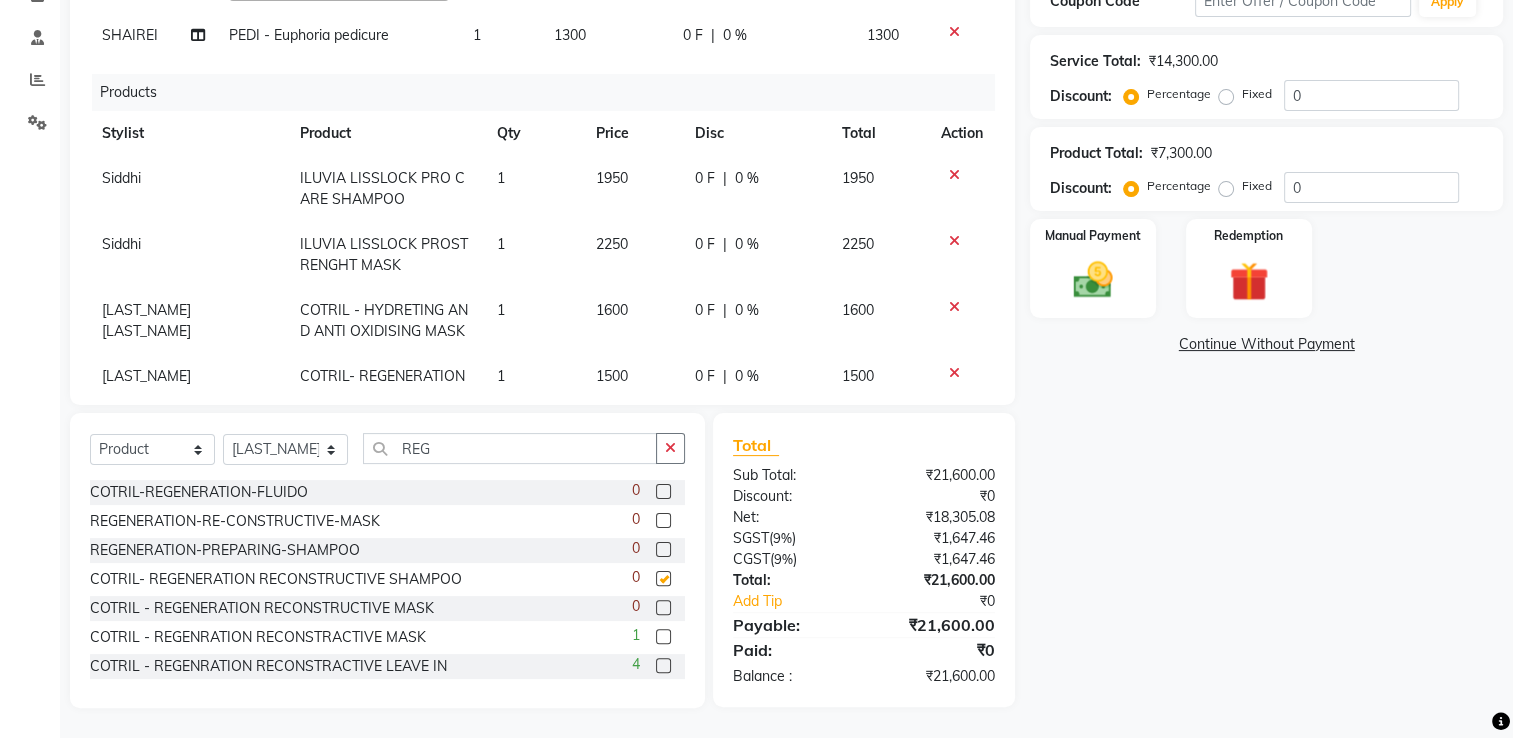 checkbox on "false" 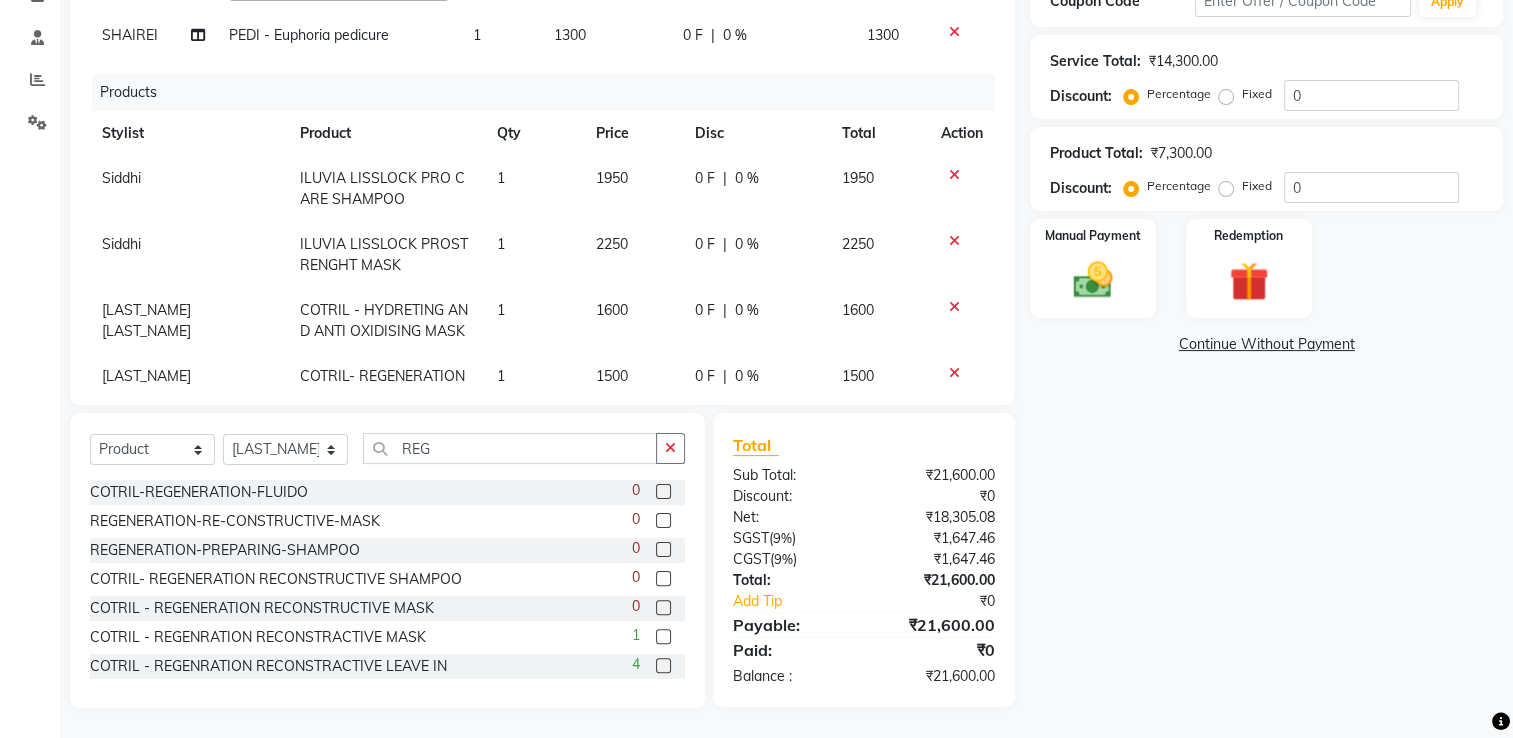 scroll, scrollTop: 212, scrollLeft: 0, axis: vertical 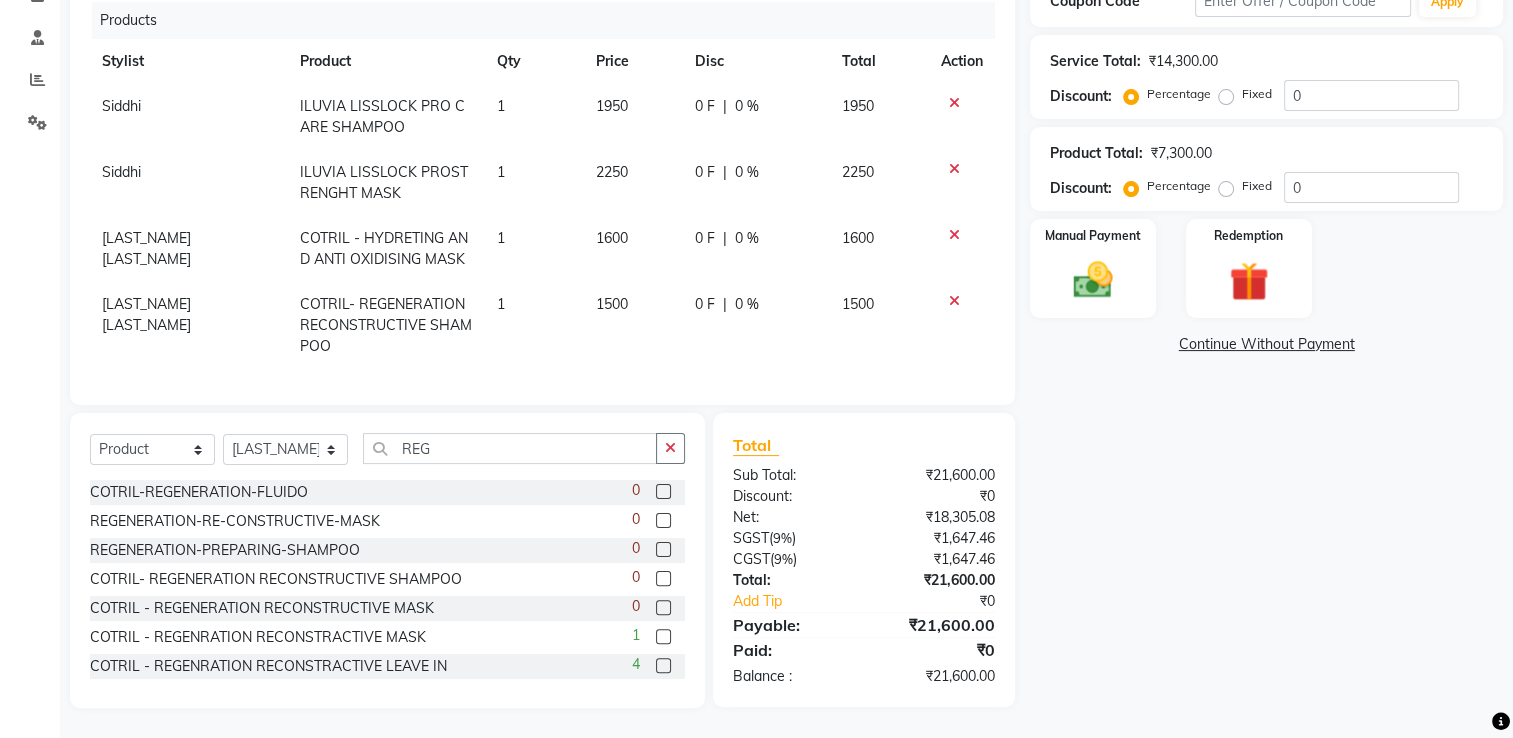 click on "1500" 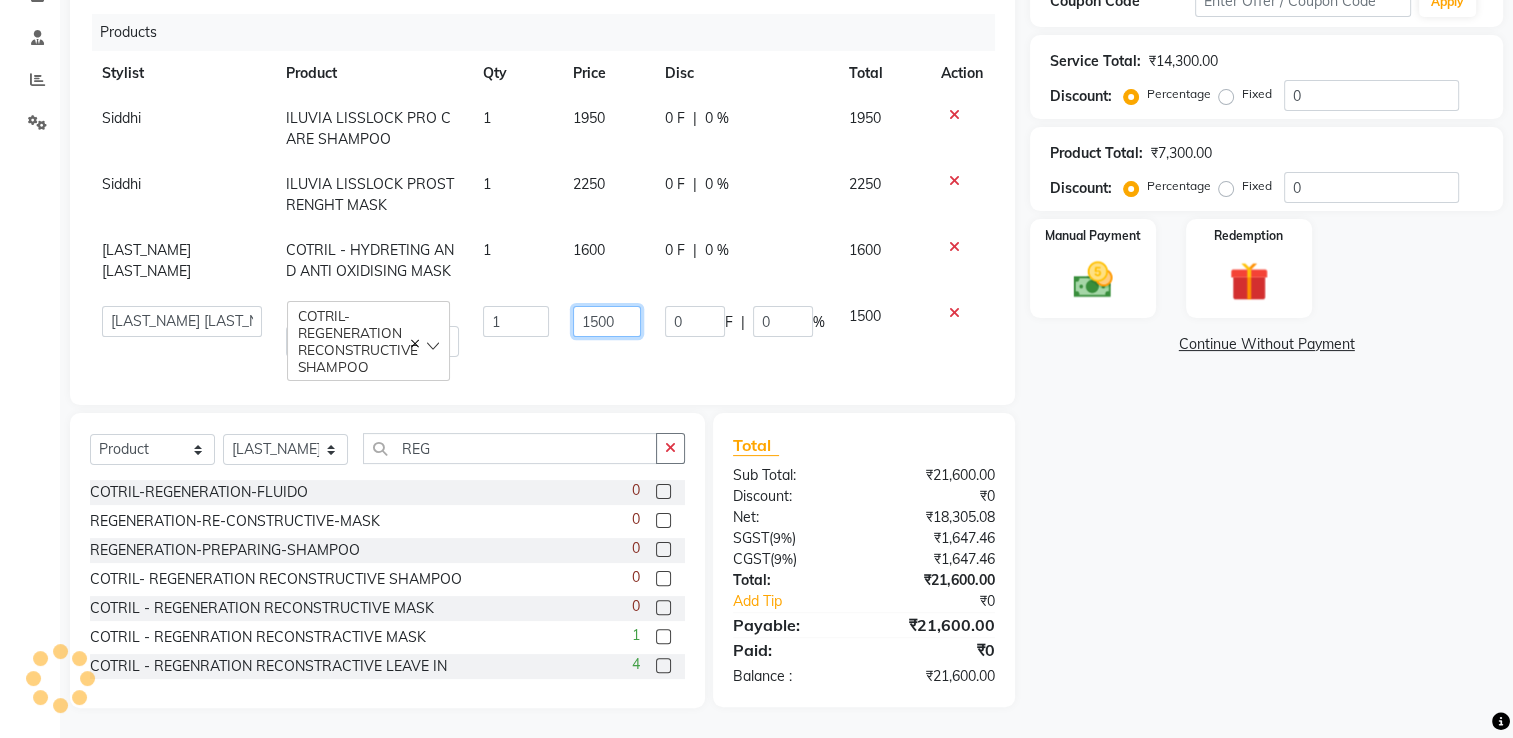 click on "1500" 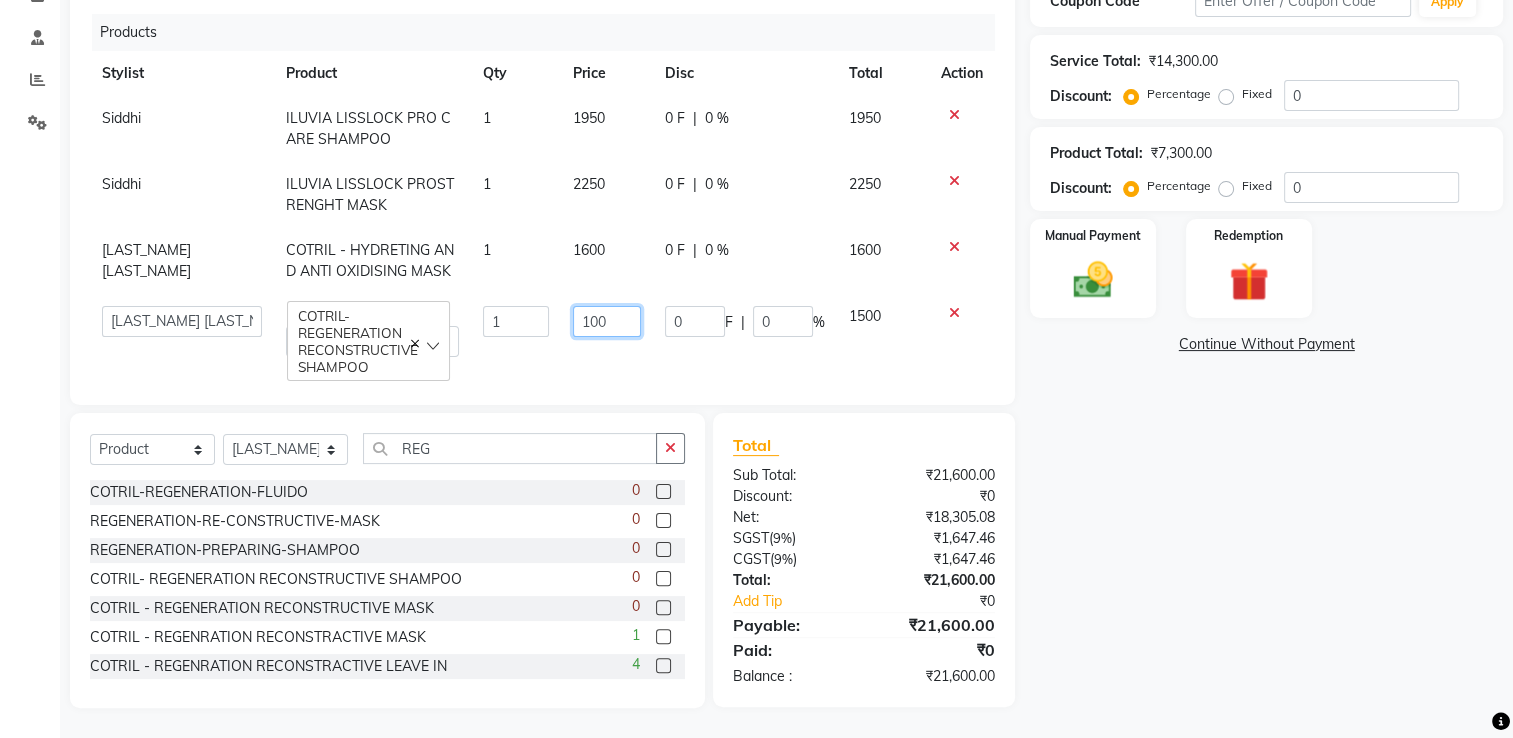 type on "1600" 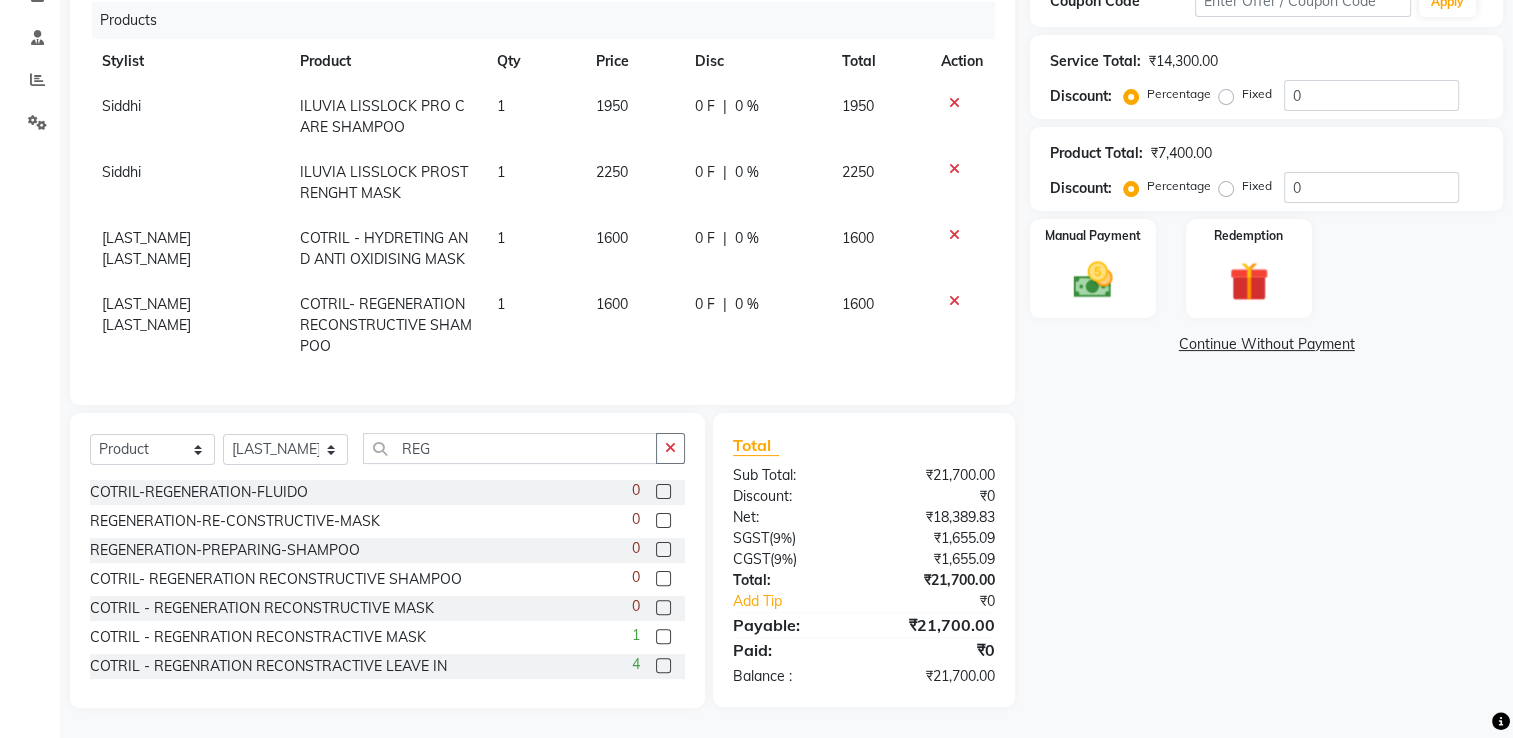 click on "Name: Auranzeb Shaikh Membership:  No Active Membership  Total Visits:  0 Card on file:  0 Last Visit:   - Points:   0  Coupon Code Apply Service Total:  ₹14,300.00  Discount:  Percentage   Fixed  0 Product Total:  ₹7,400.00  Discount:  Percentage   Fixed  0 Manual Payment Redemption  Continue Without Payment" 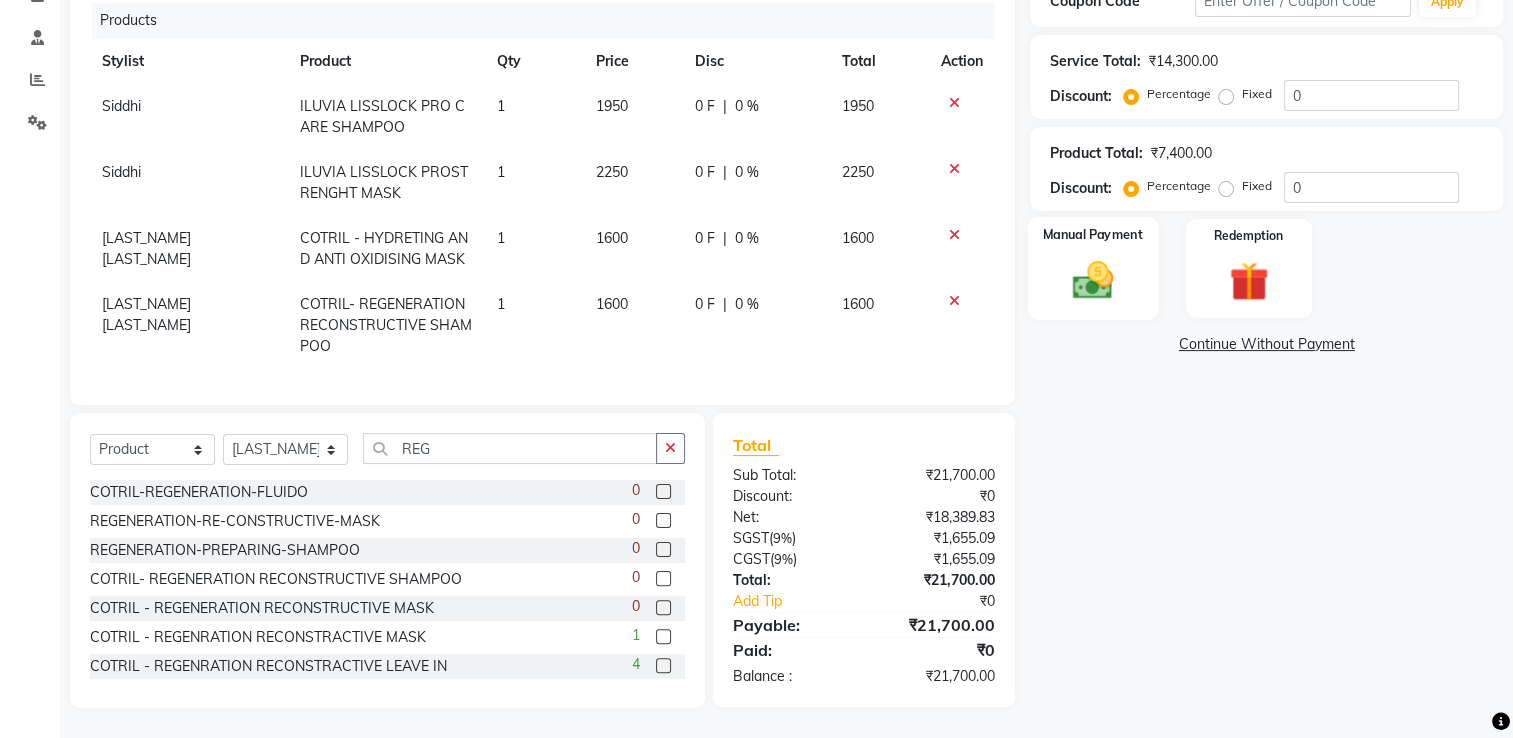 click 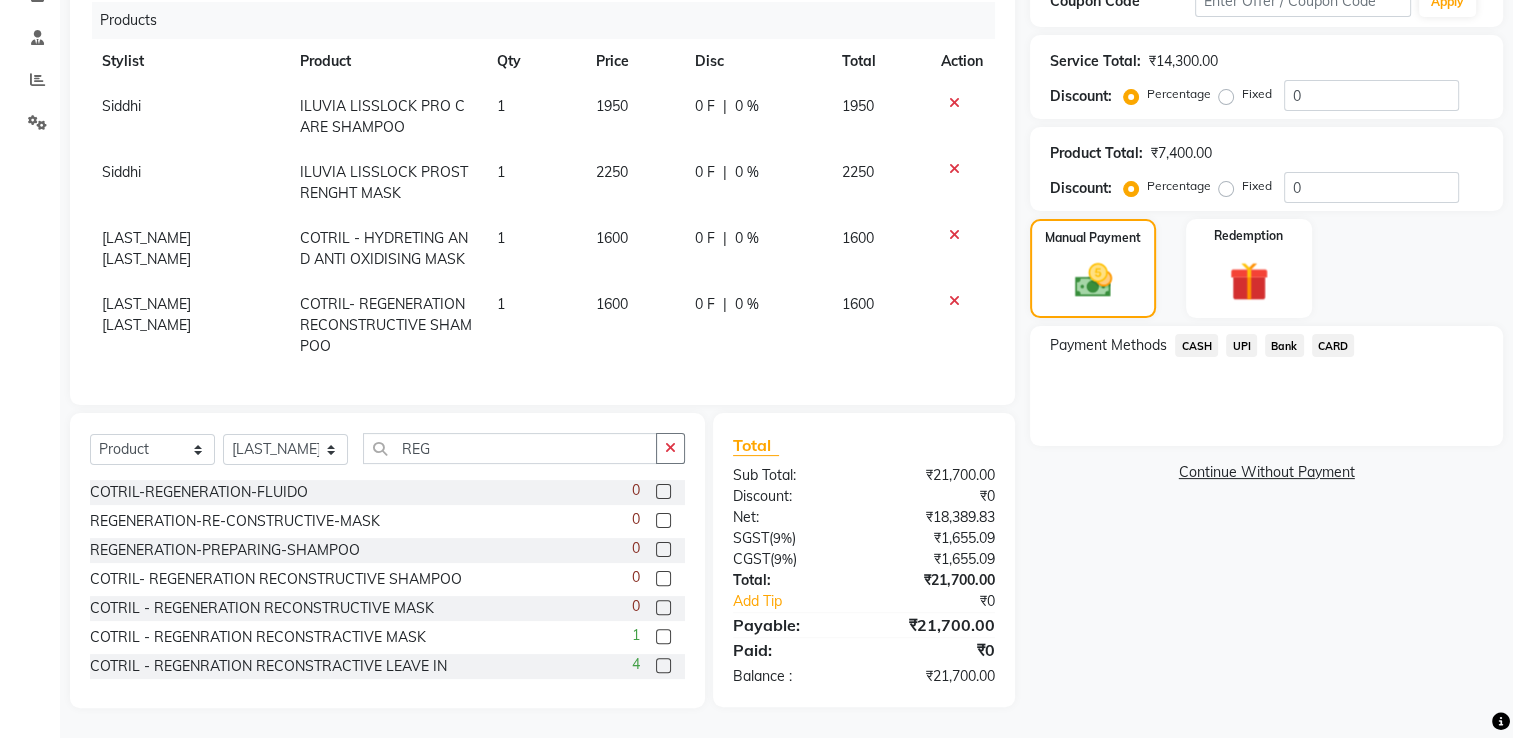 click on "UPI" 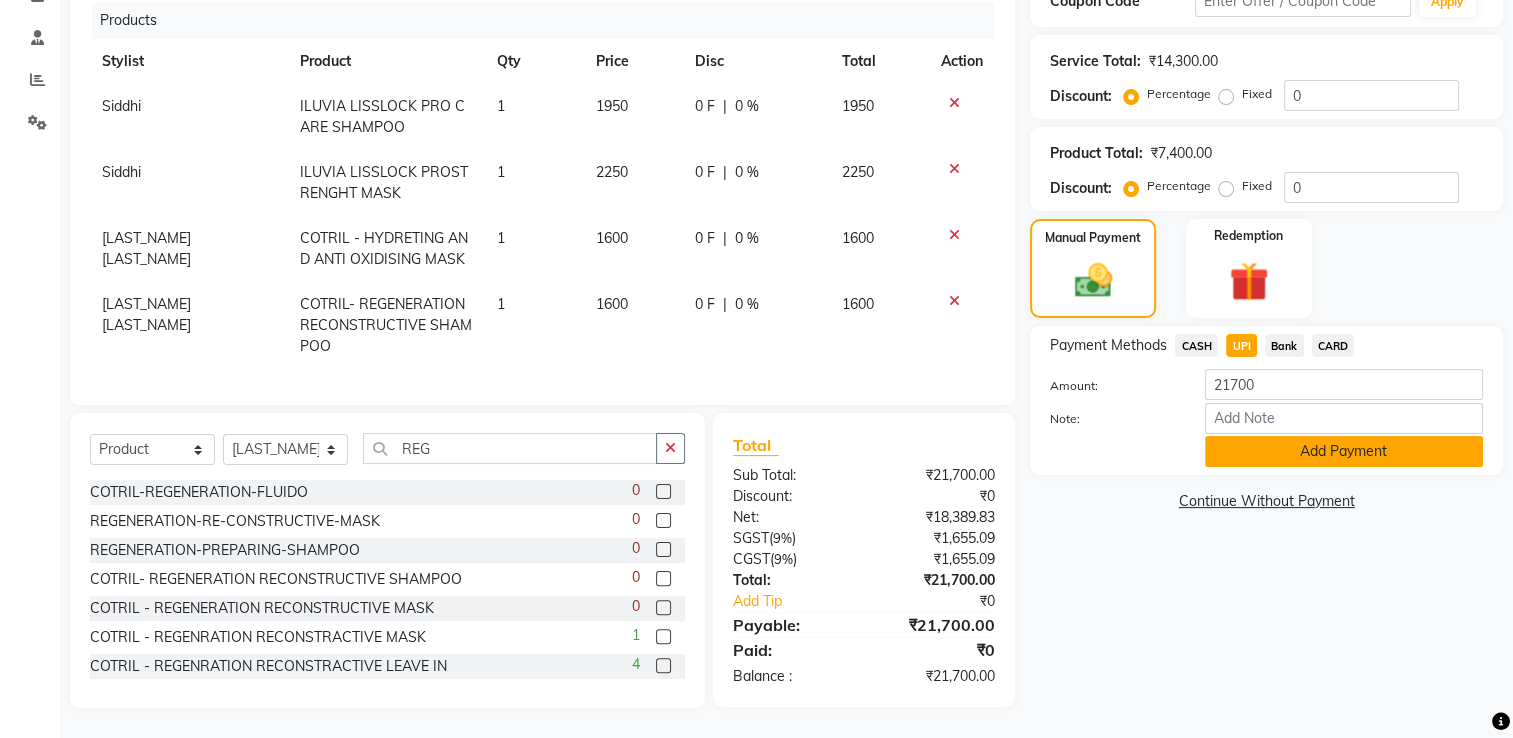 click on "Add Payment" 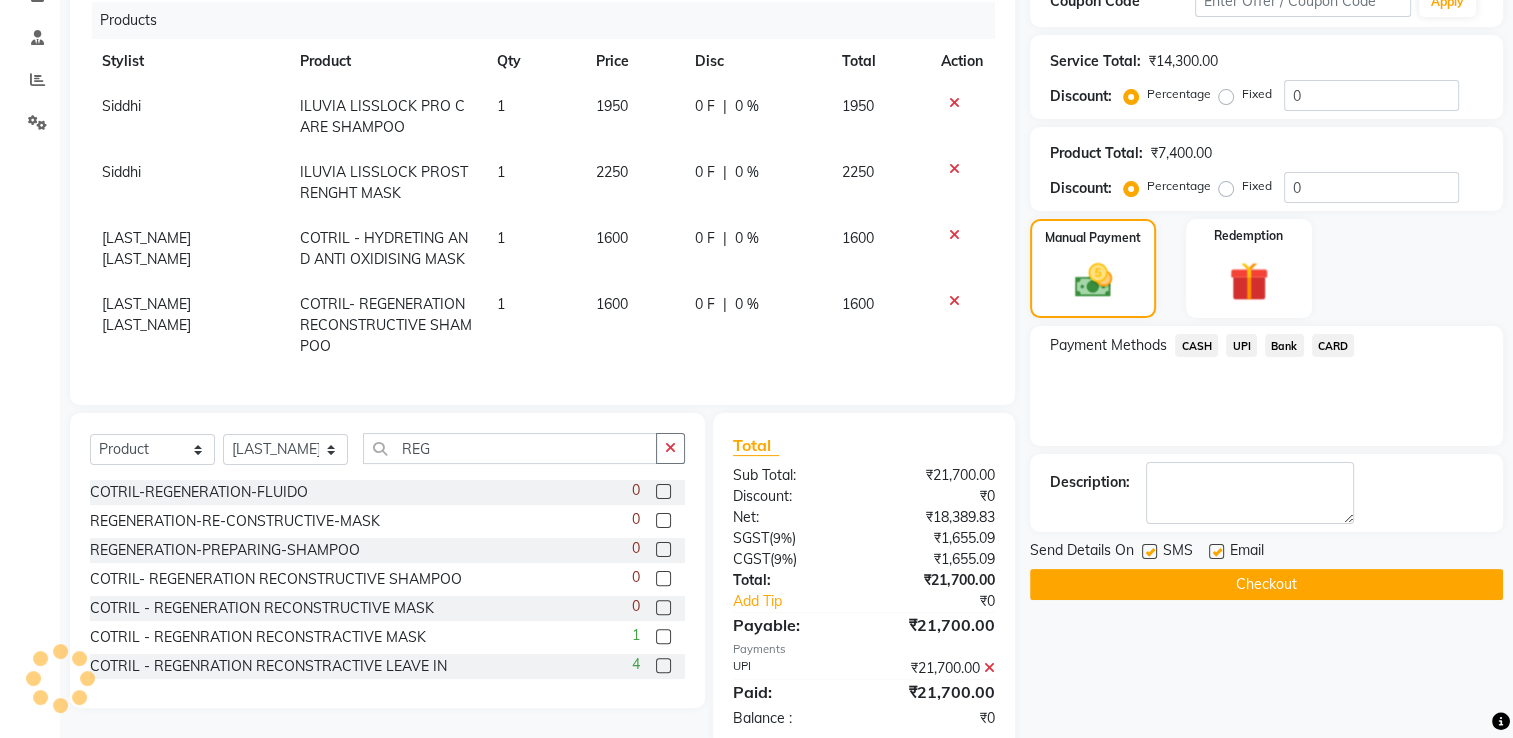 click 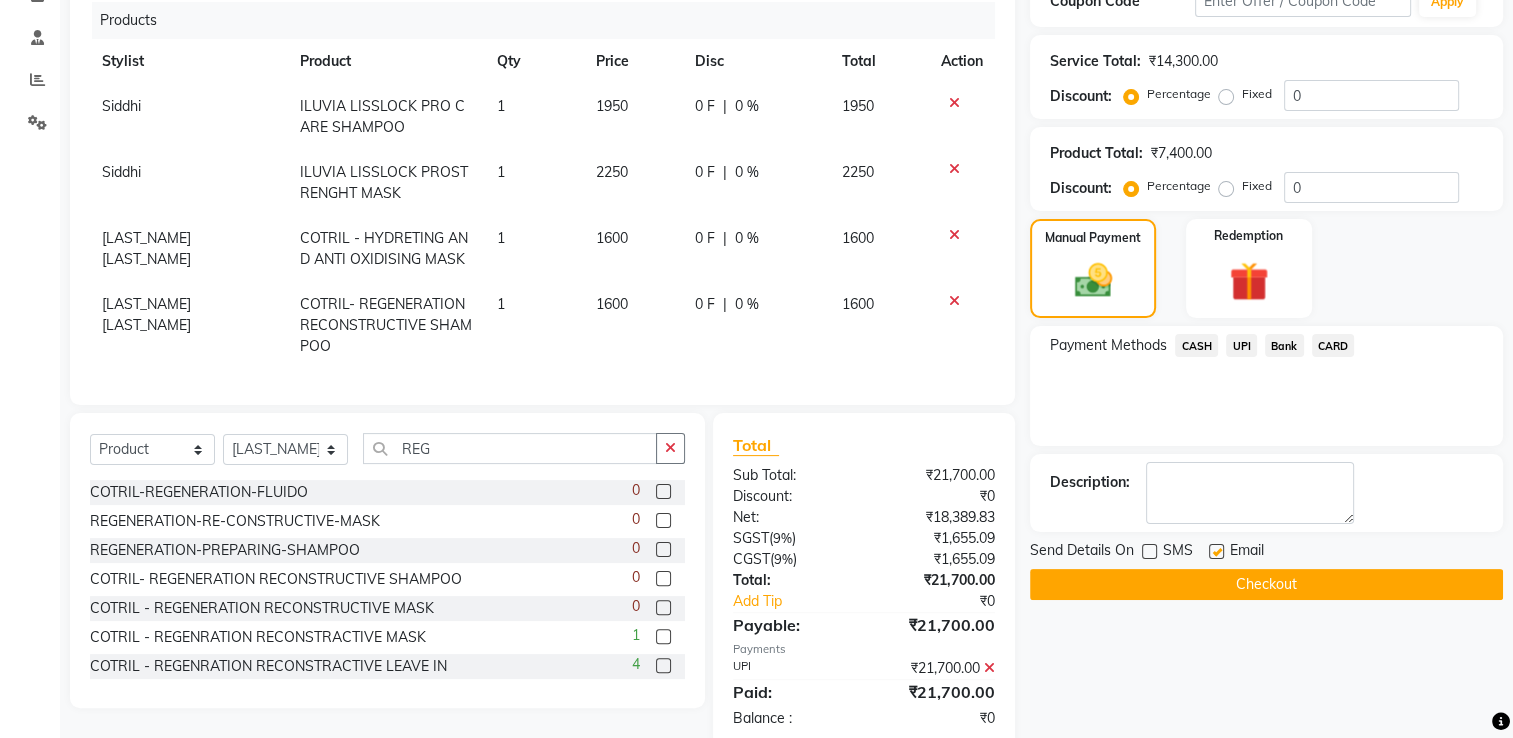 click on "Checkout" 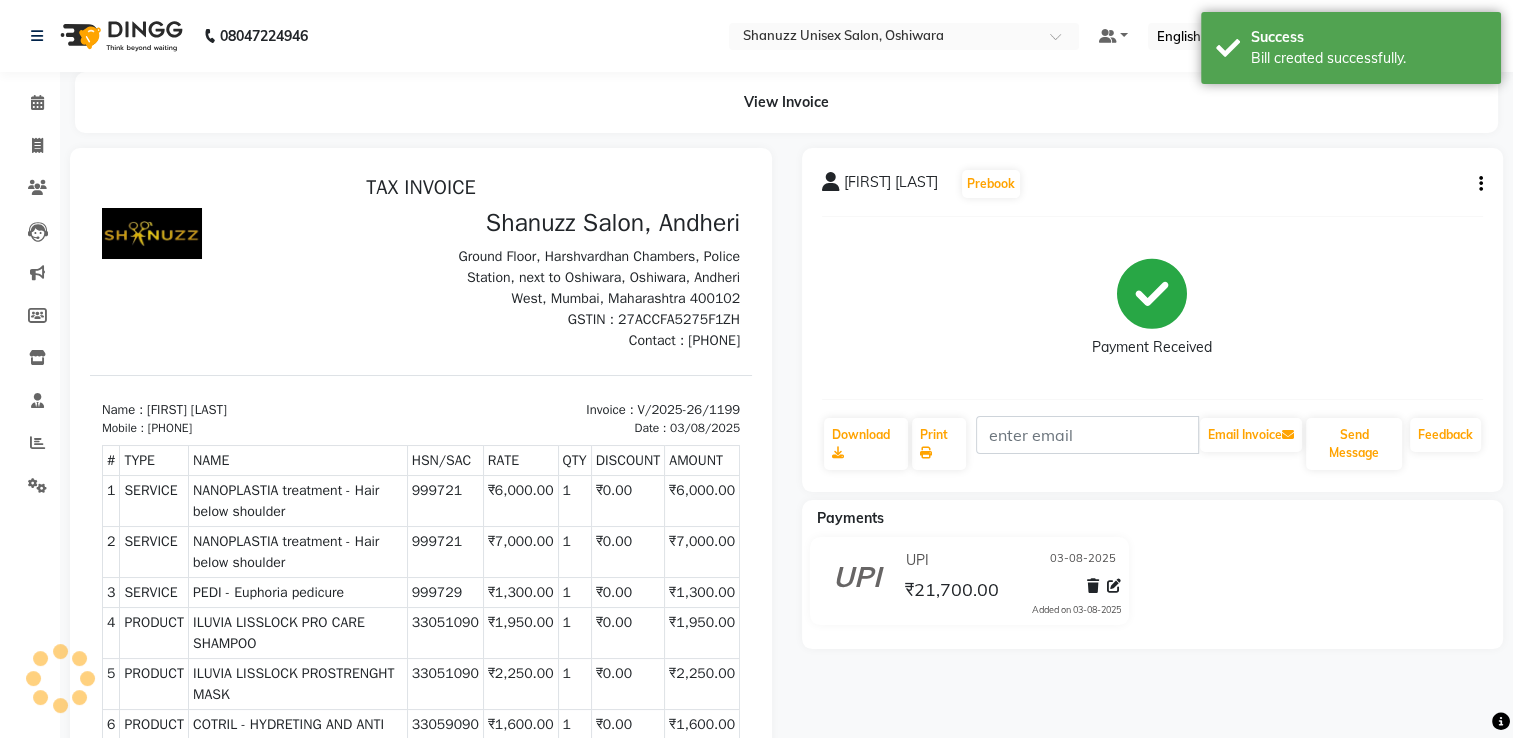 scroll, scrollTop: 0, scrollLeft: 0, axis: both 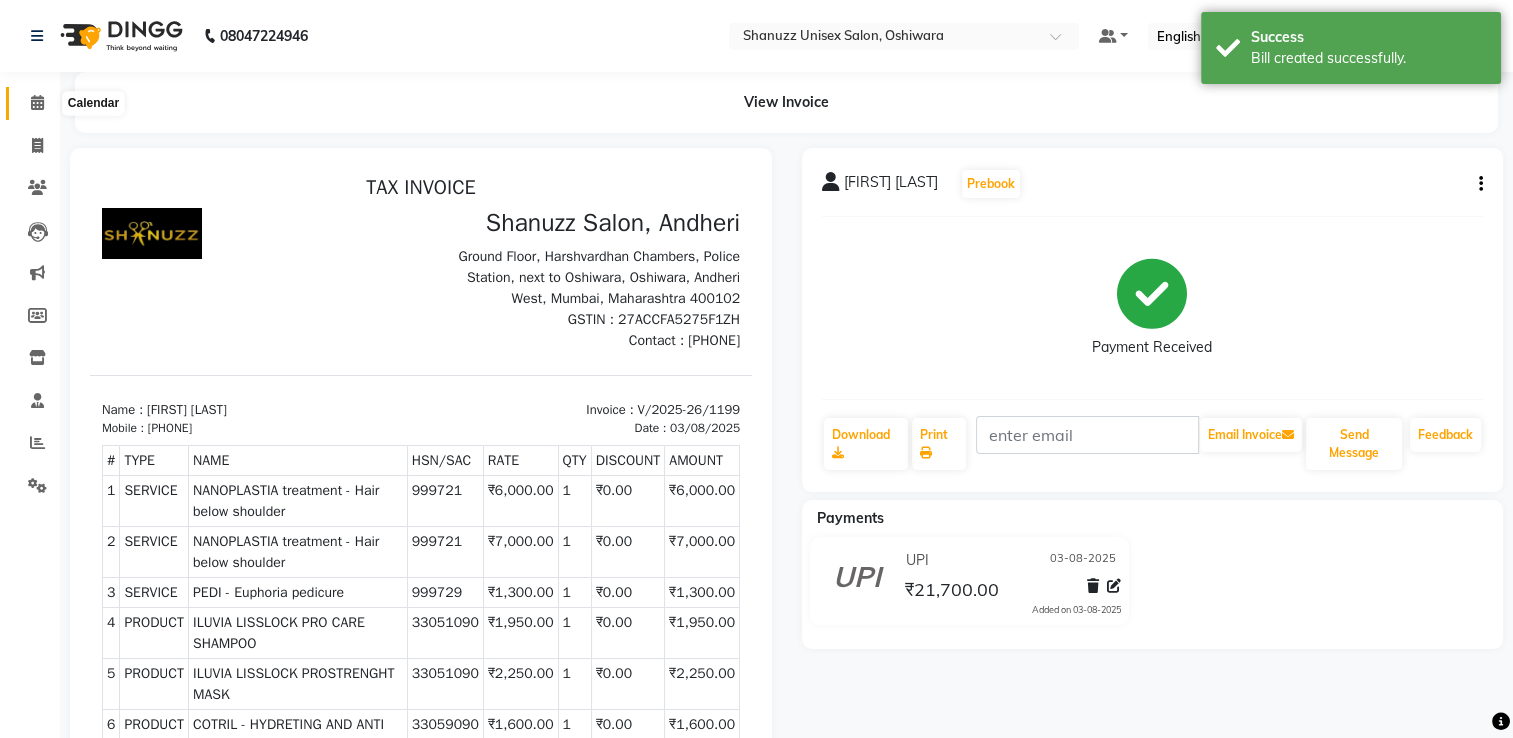 click 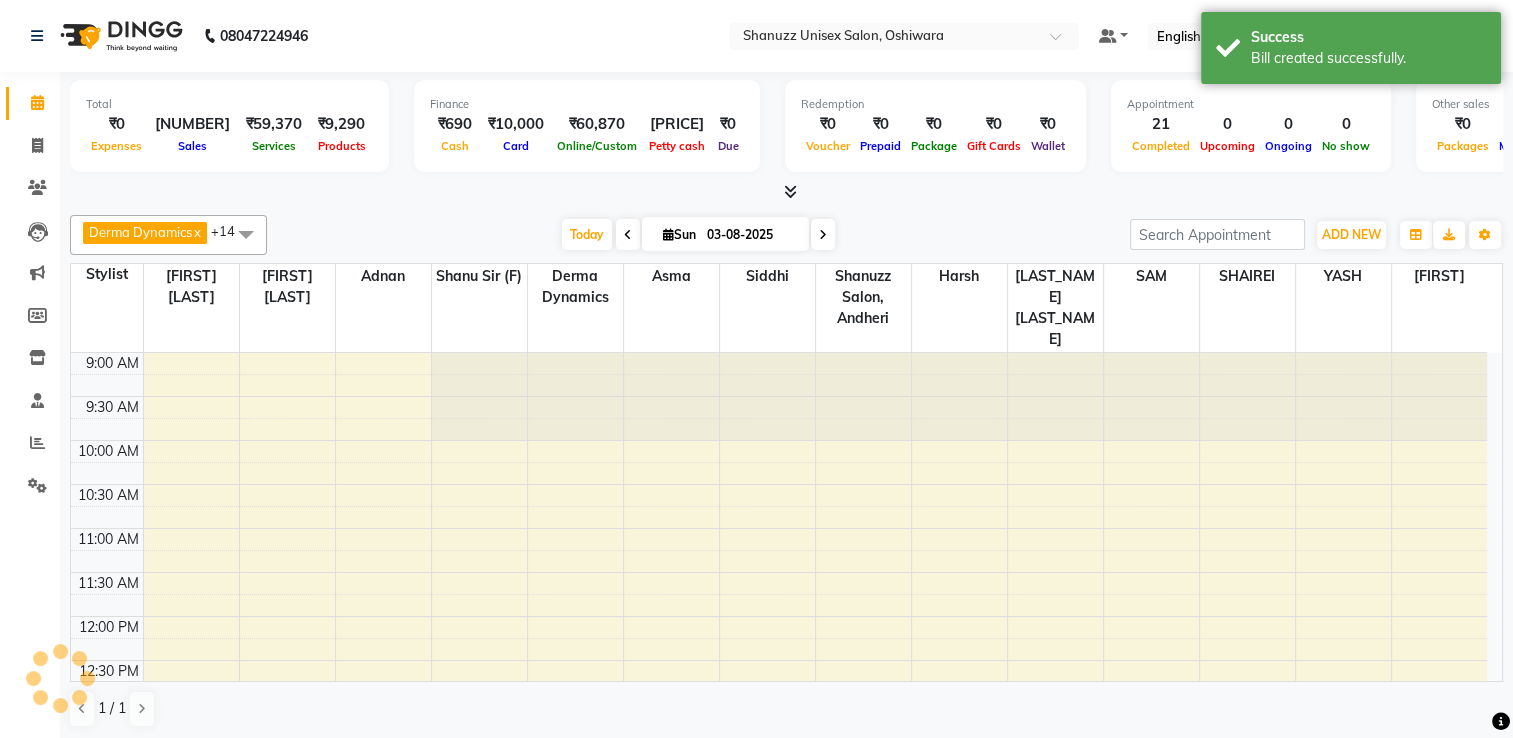 scroll, scrollTop: 0, scrollLeft: 0, axis: both 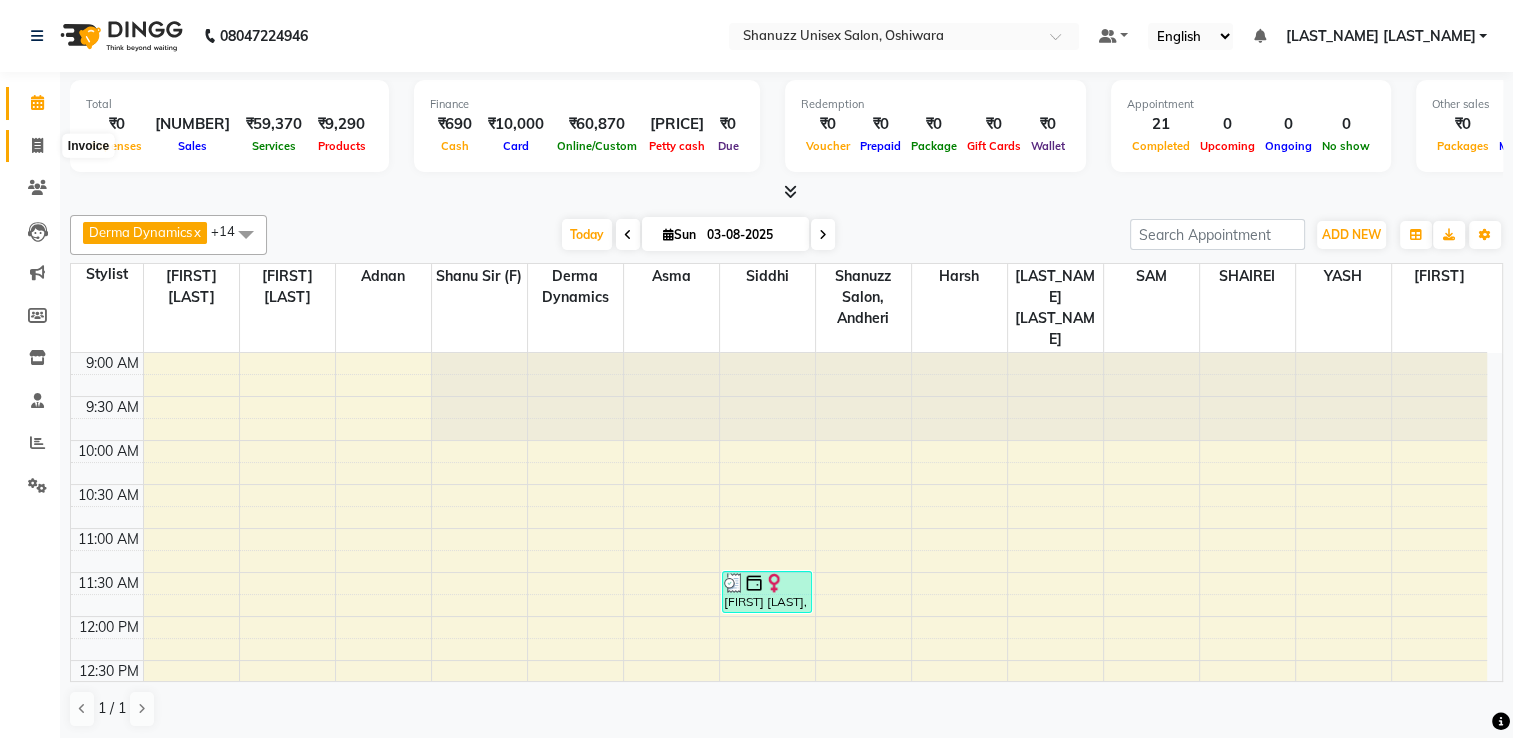click 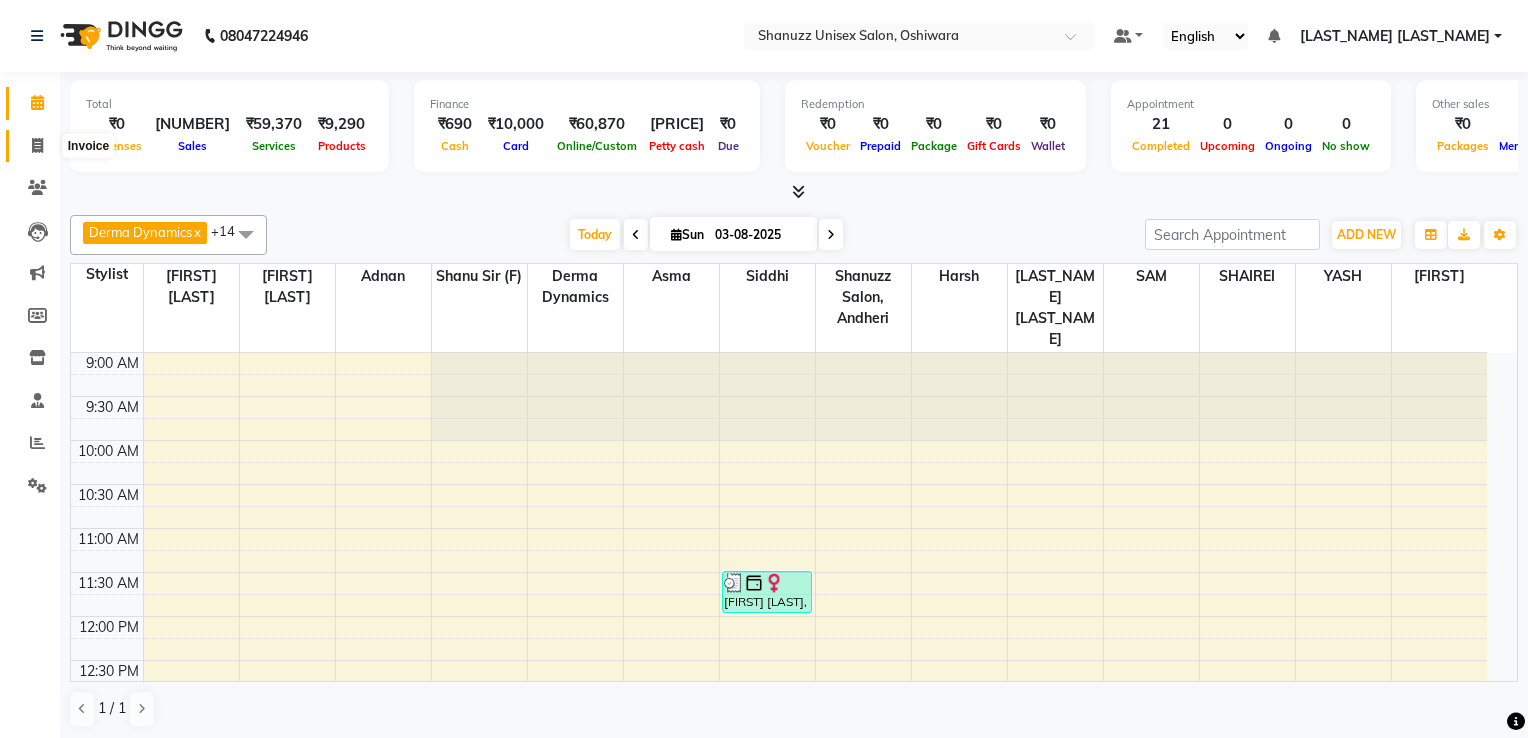 select on "7102" 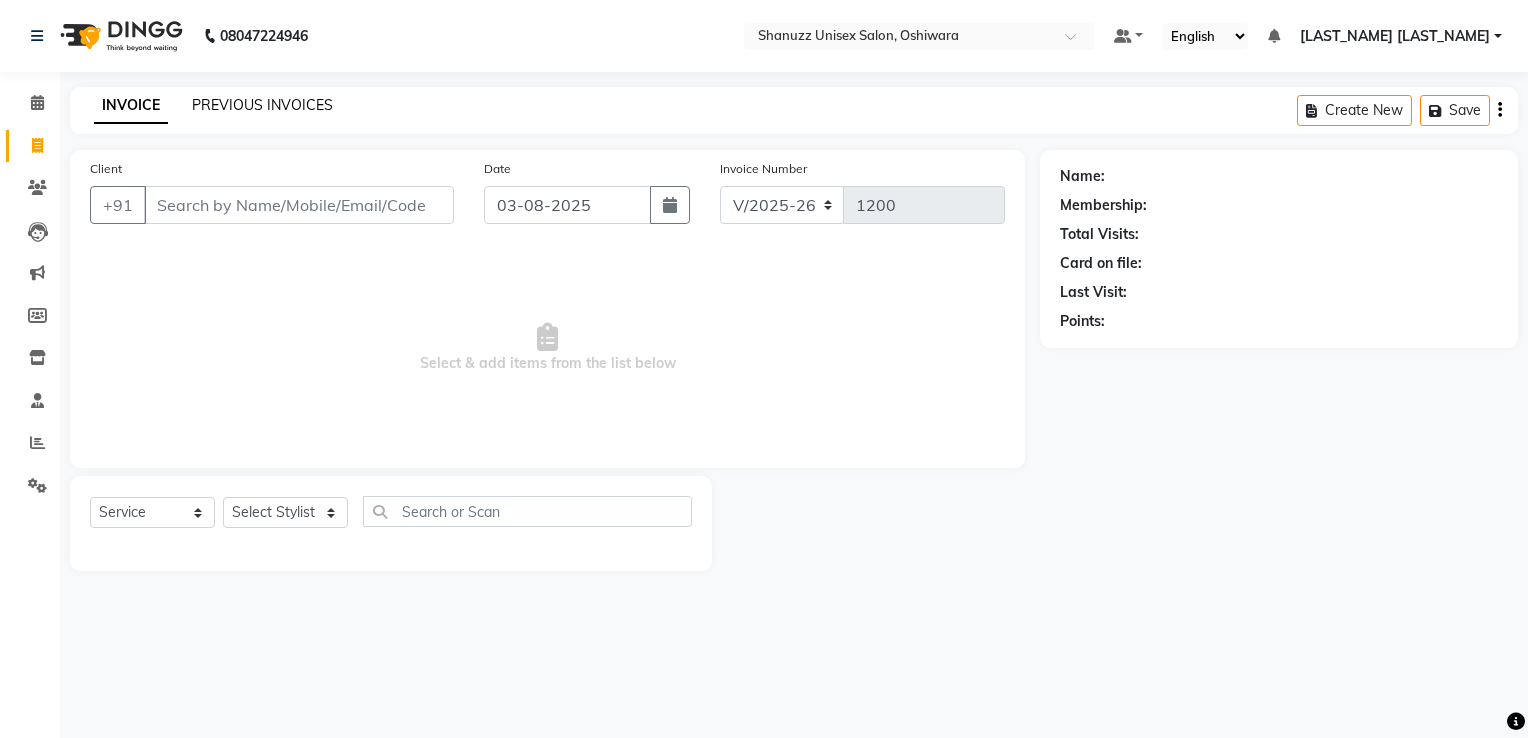 click on "PREVIOUS INVOICES" 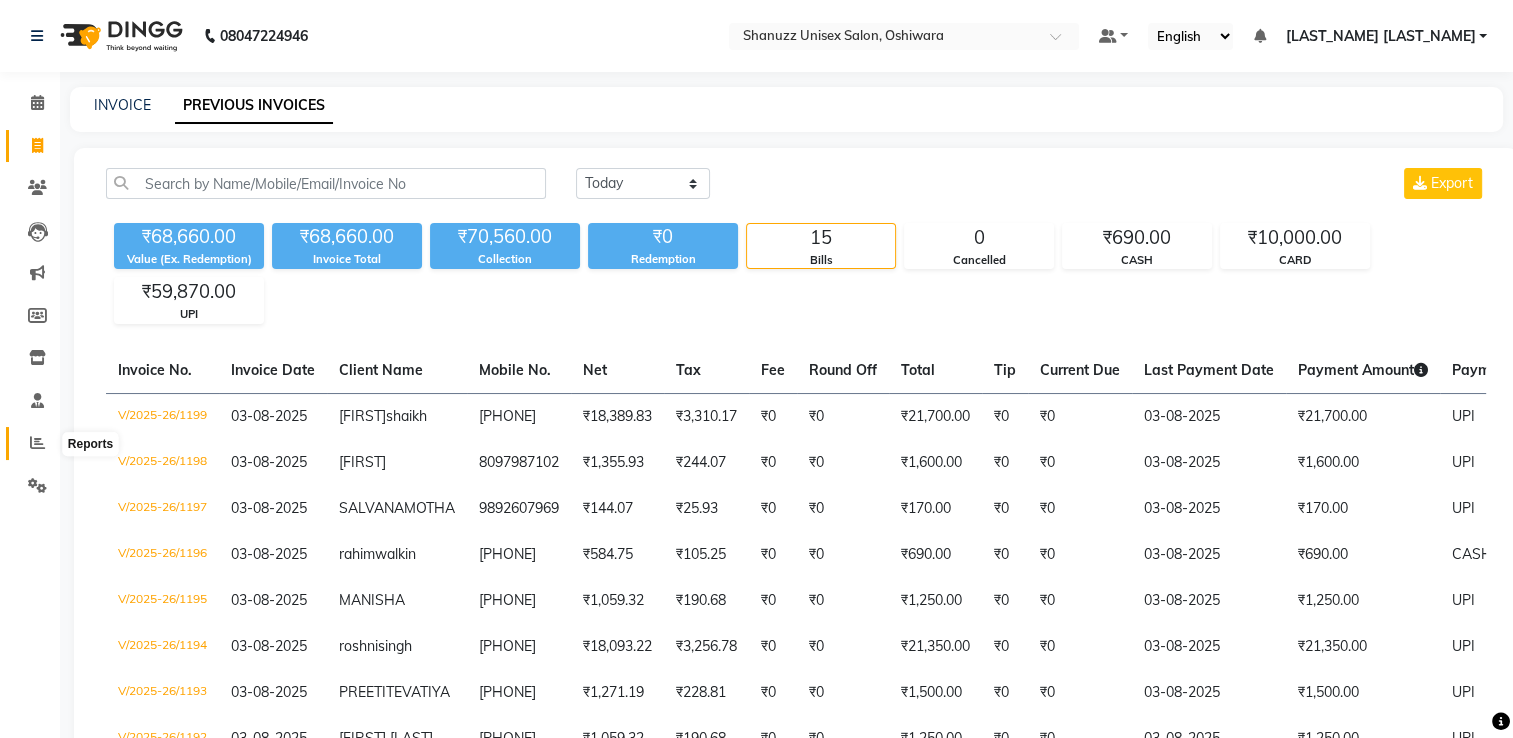 click 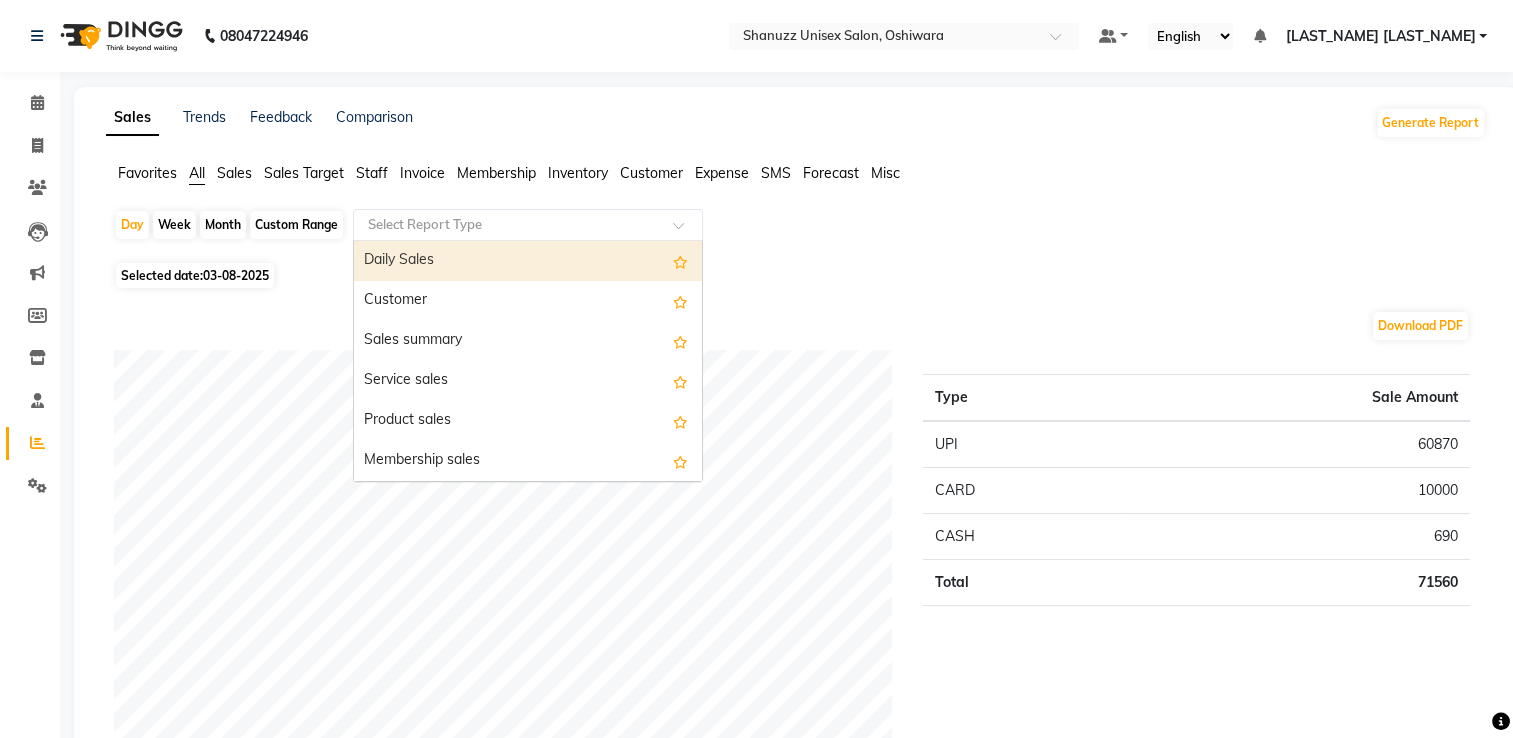 click 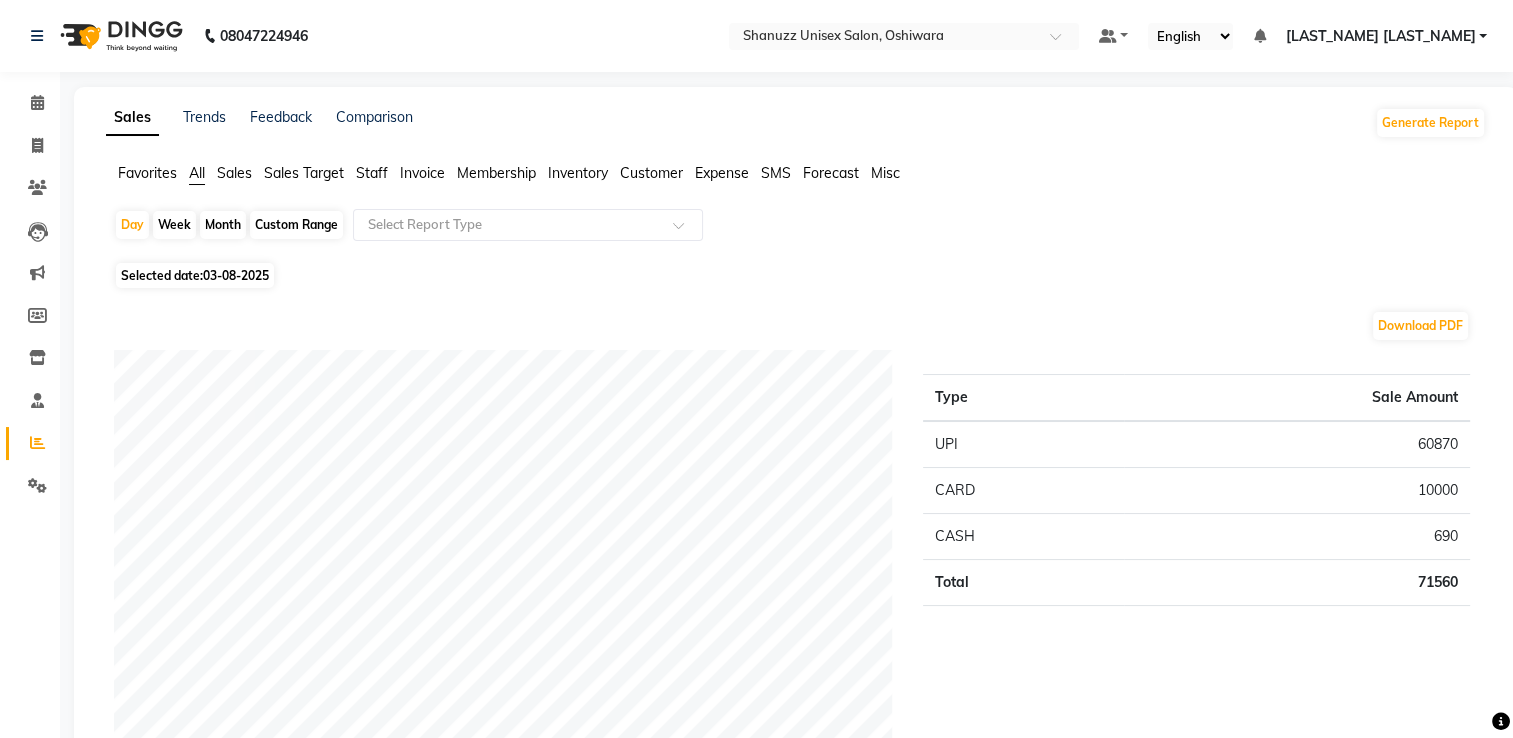 click on "Selected date:  03-08-2025" 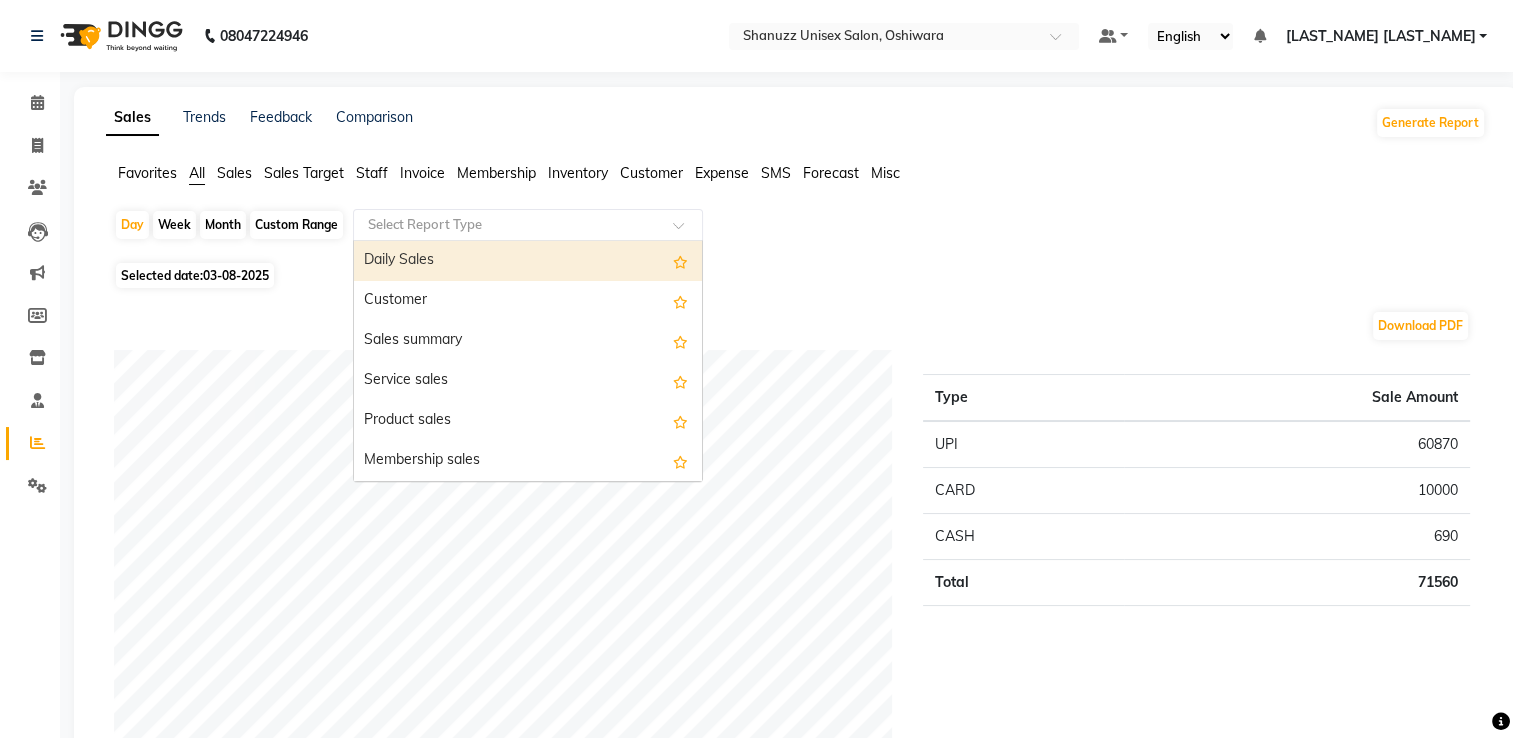 click 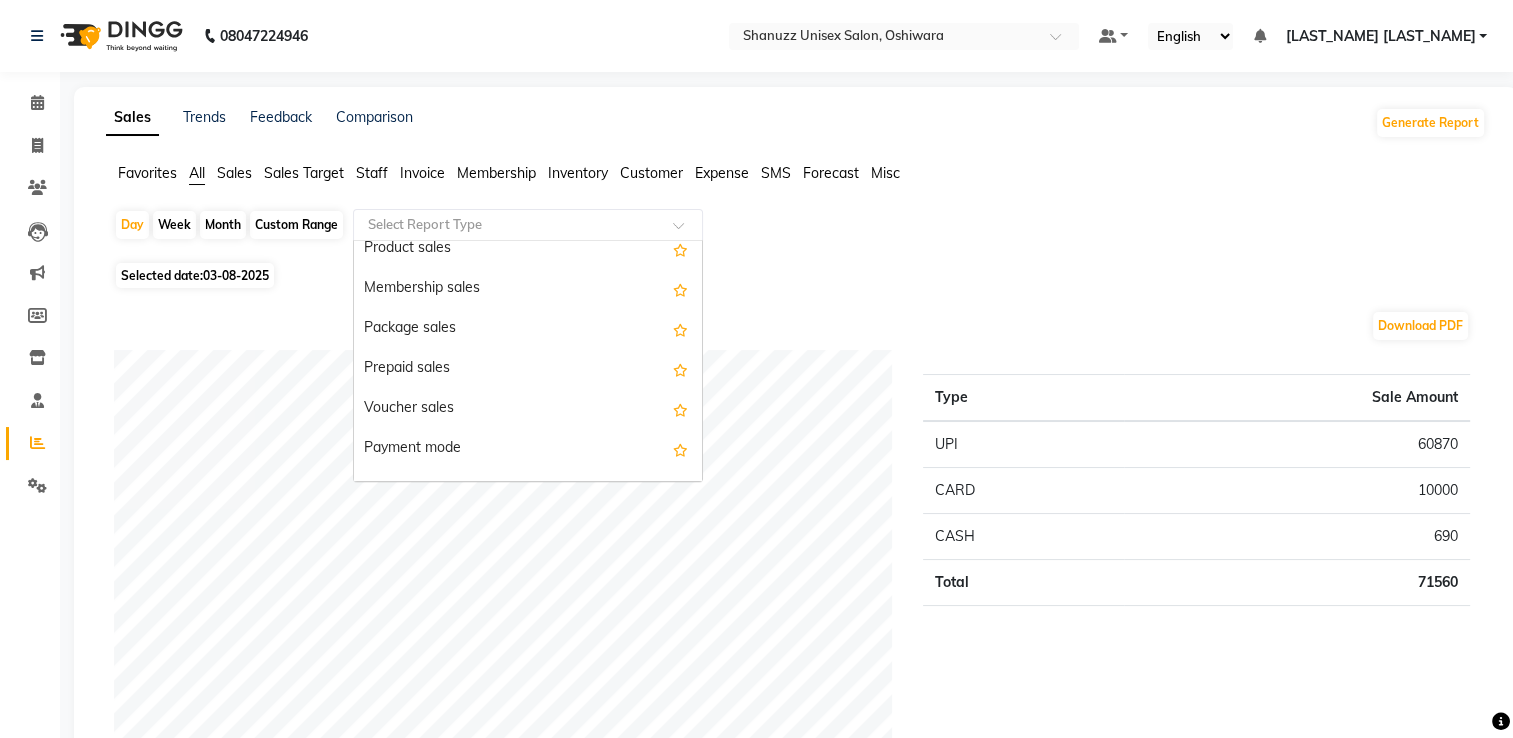 scroll, scrollTop: 174, scrollLeft: 0, axis: vertical 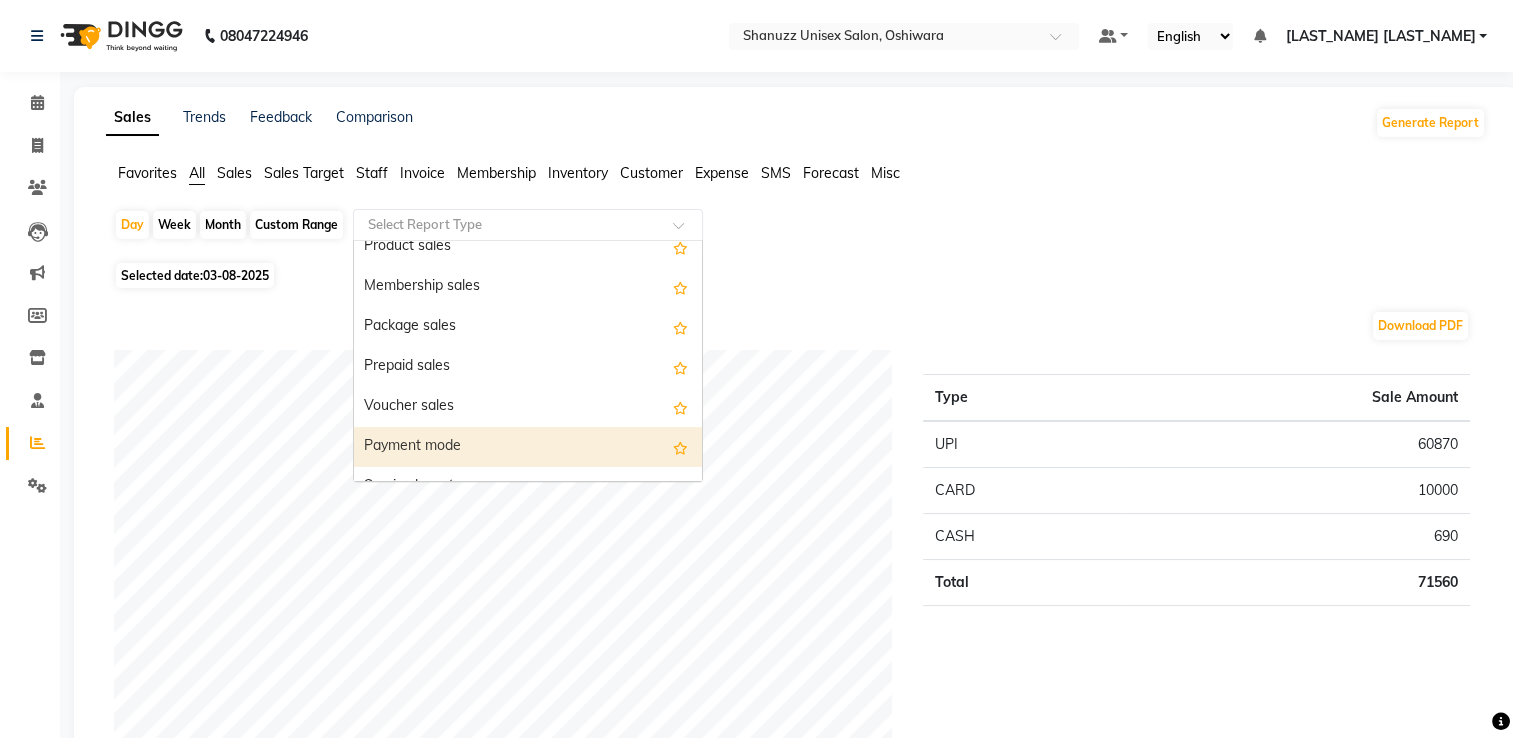 click on "Payment mode" at bounding box center [528, 447] 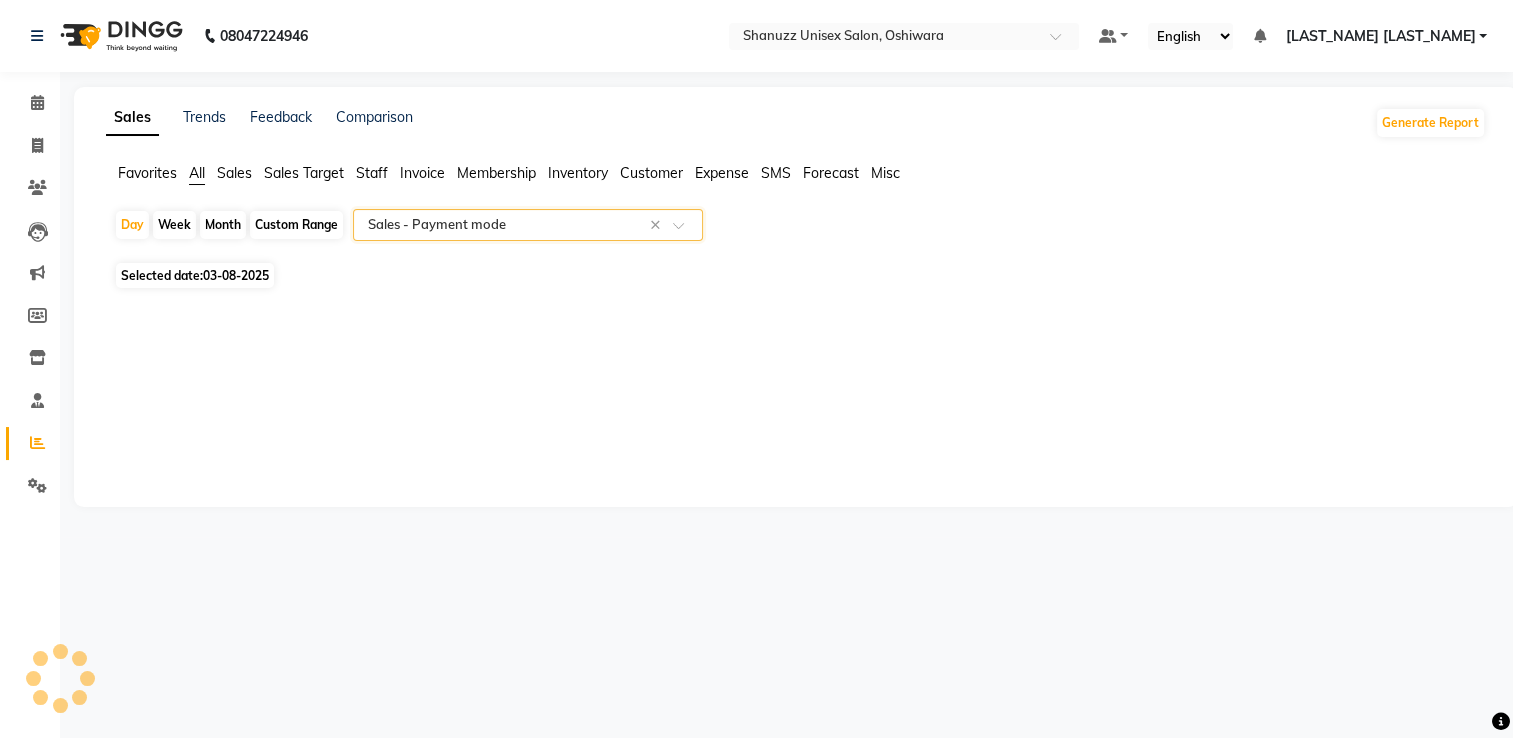 select on "filtered_report" 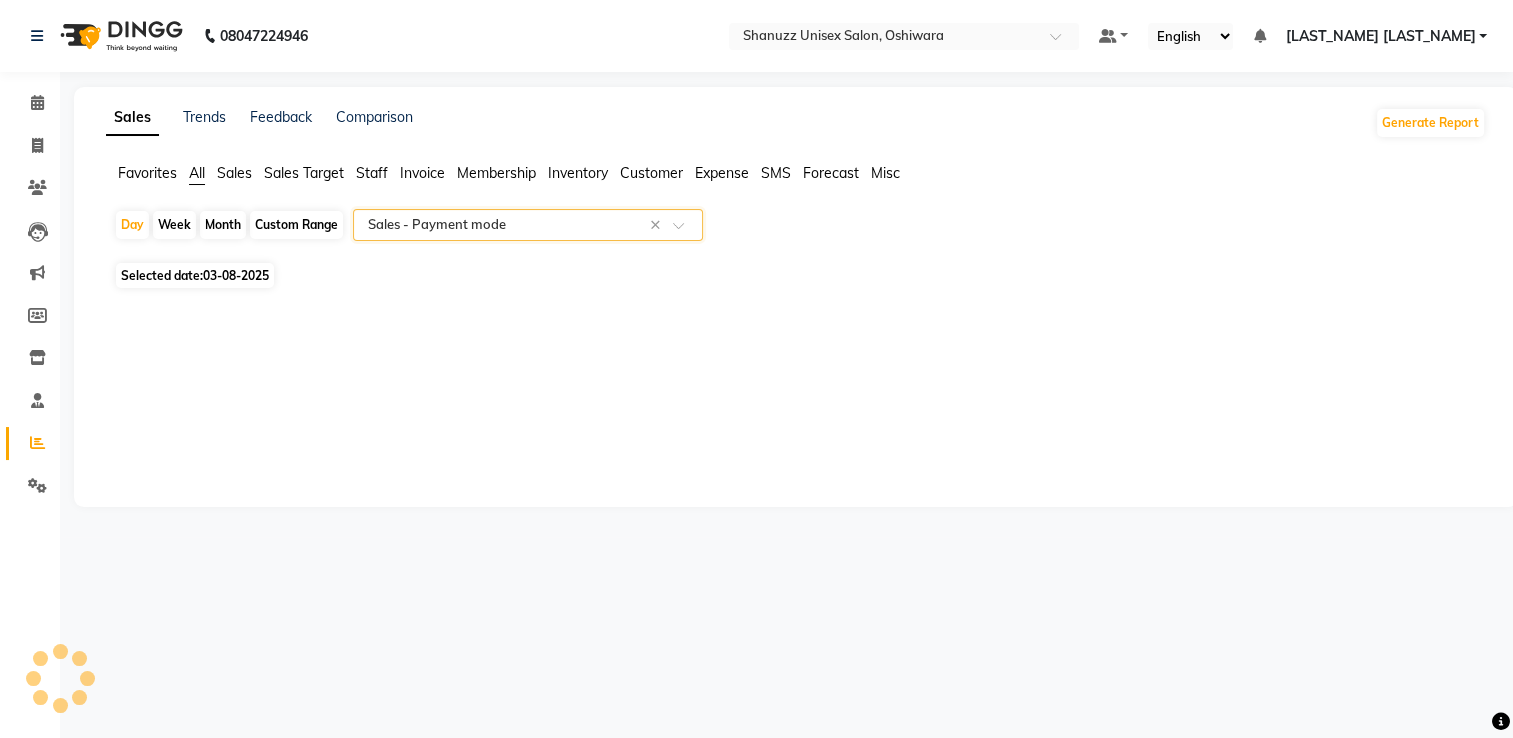 select on "csv" 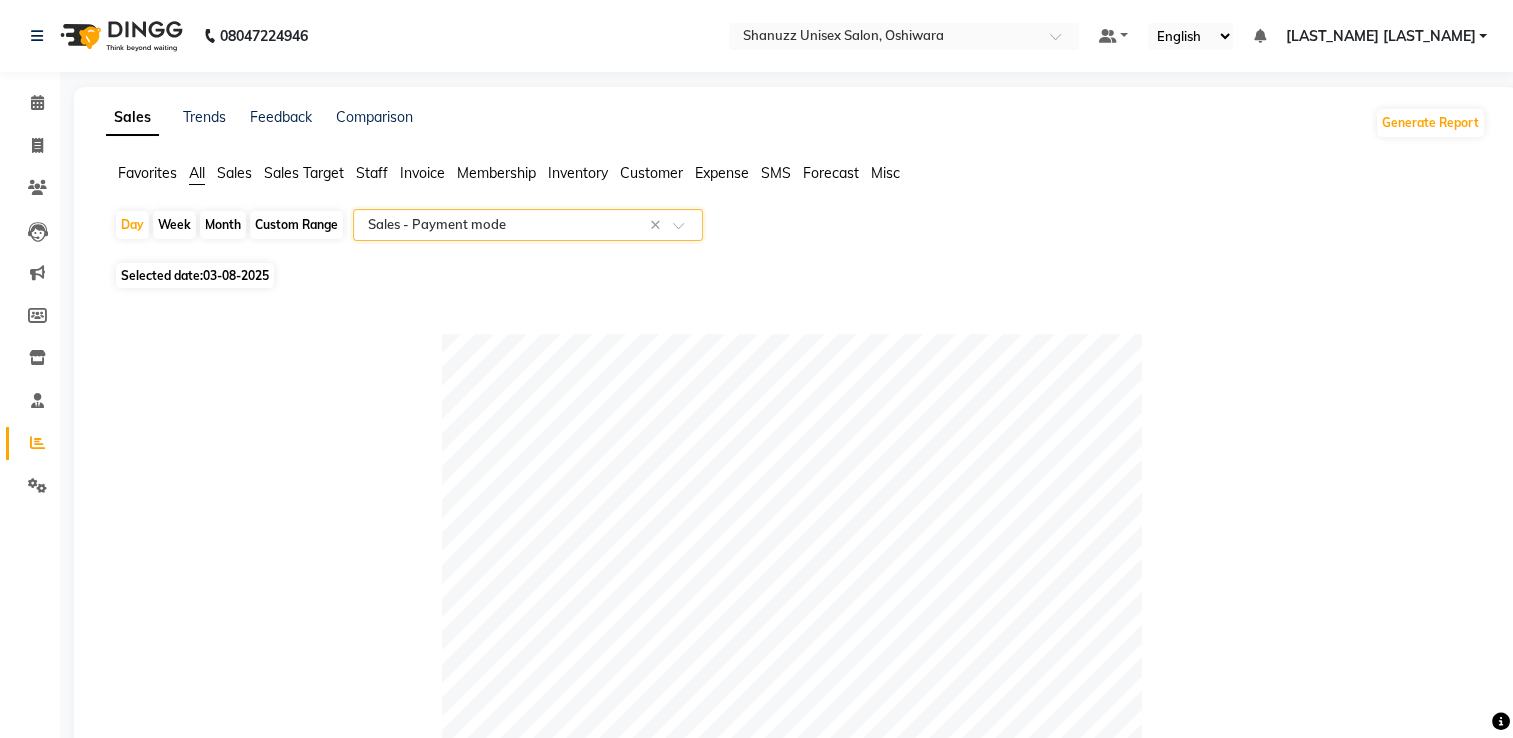 scroll, scrollTop: 769, scrollLeft: 0, axis: vertical 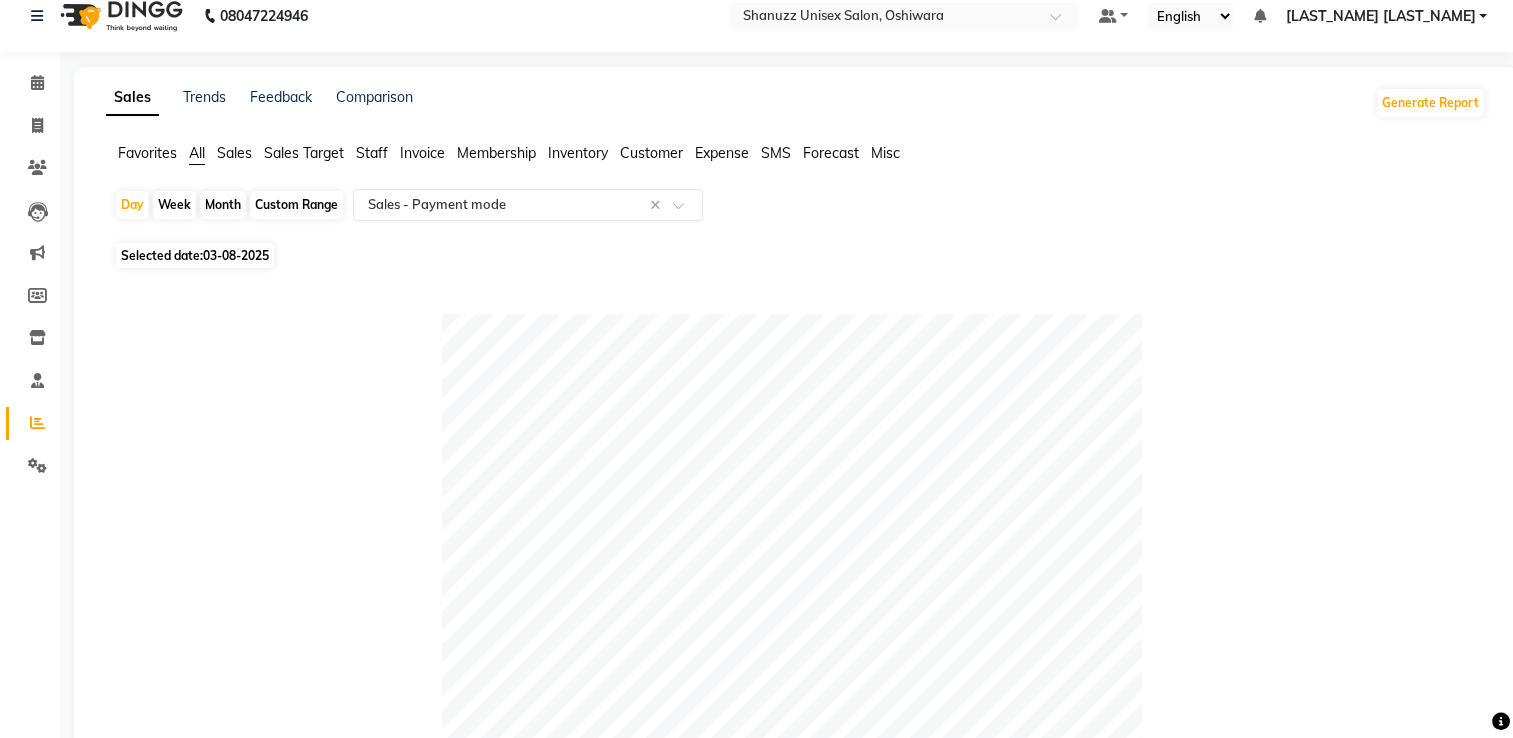 click on "All" 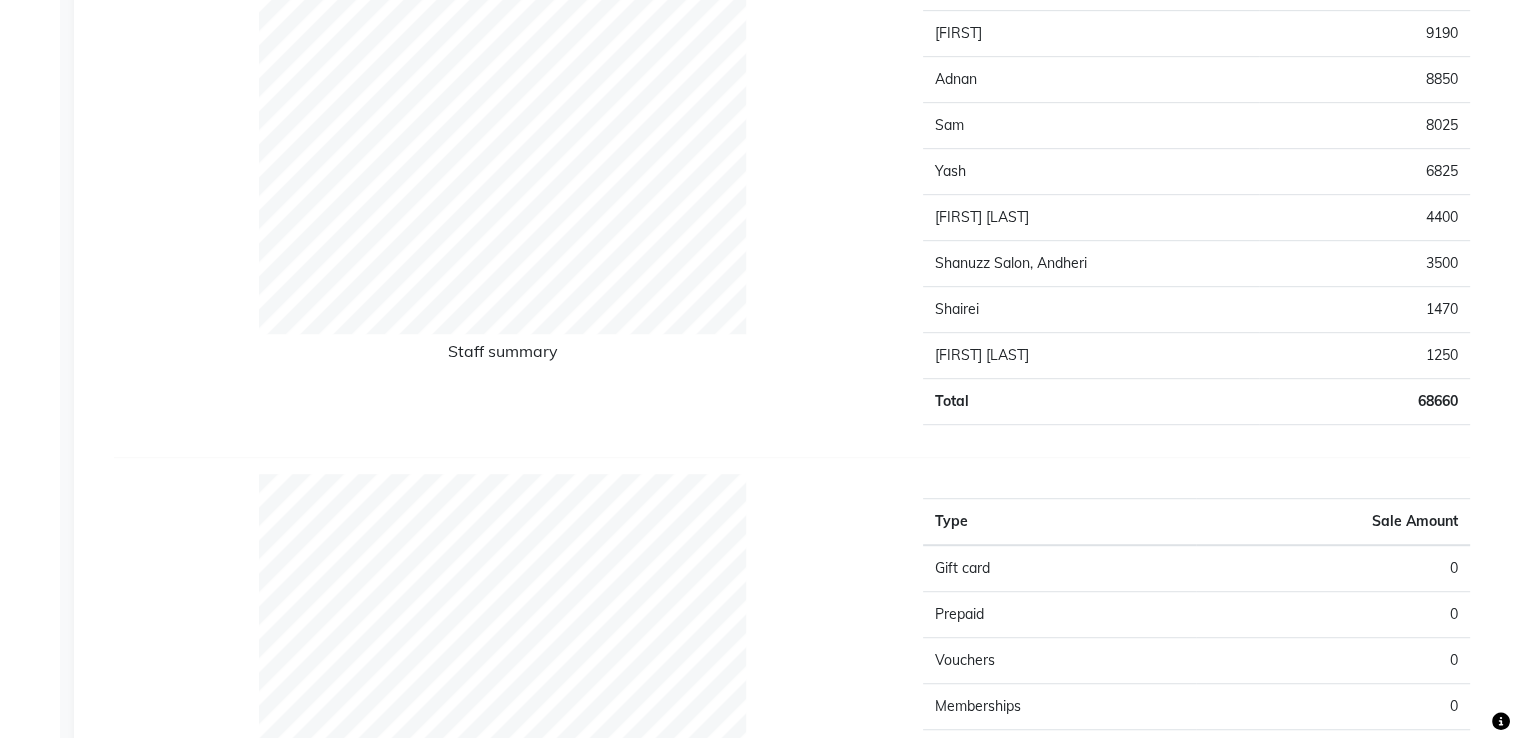 scroll, scrollTop: 0, scrollLeft: 0, axis: both 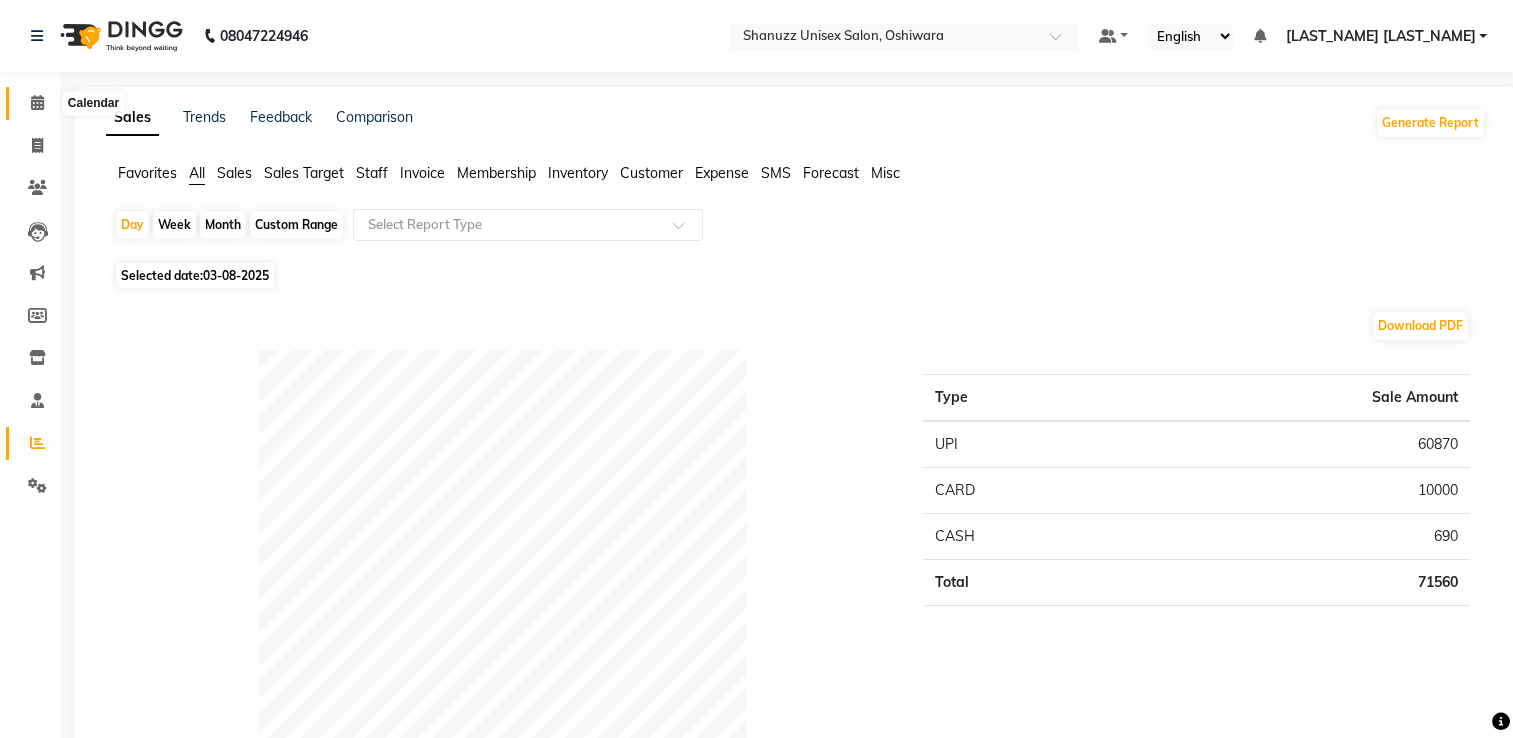click 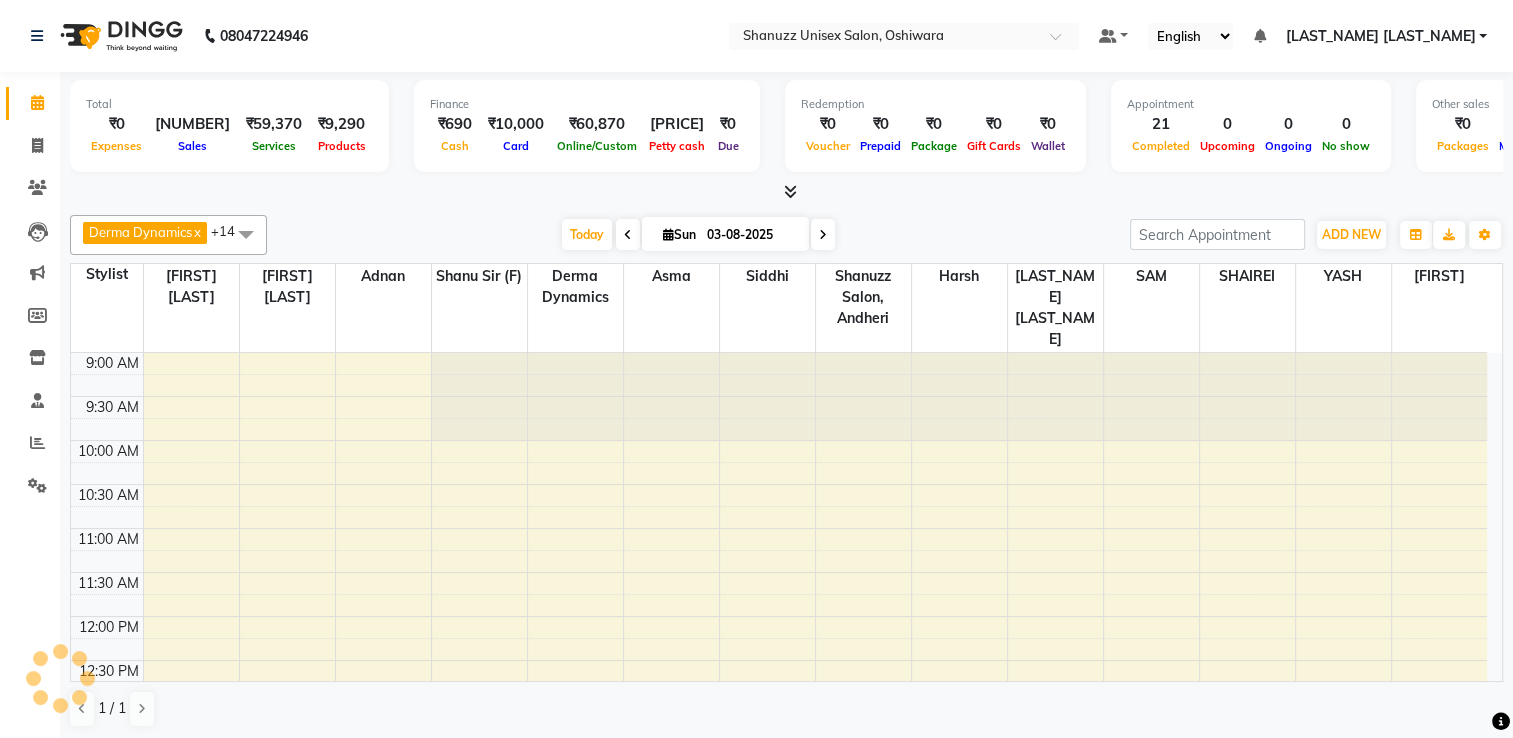 scroll, scrollTop: 0, scrollLeft: 0, axis: both 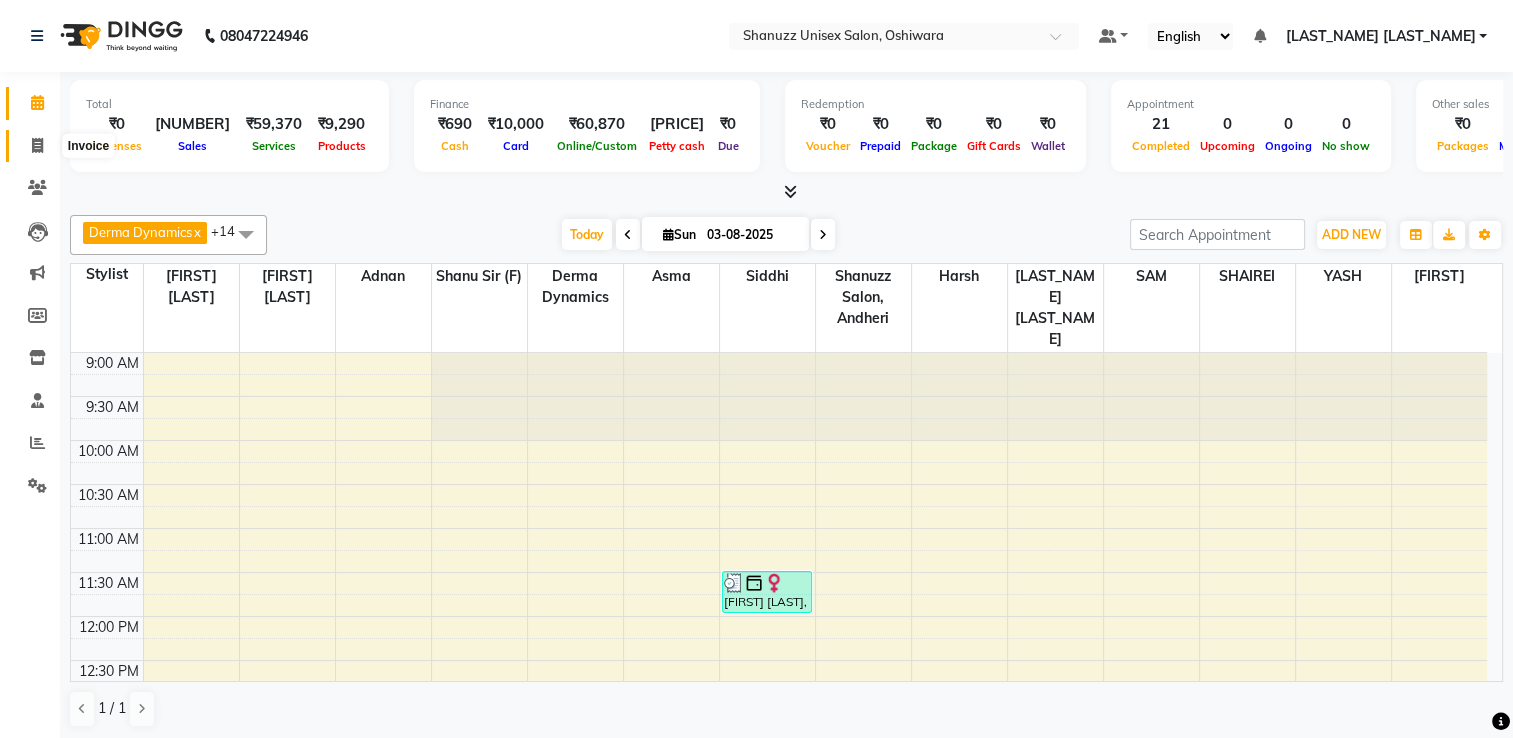click 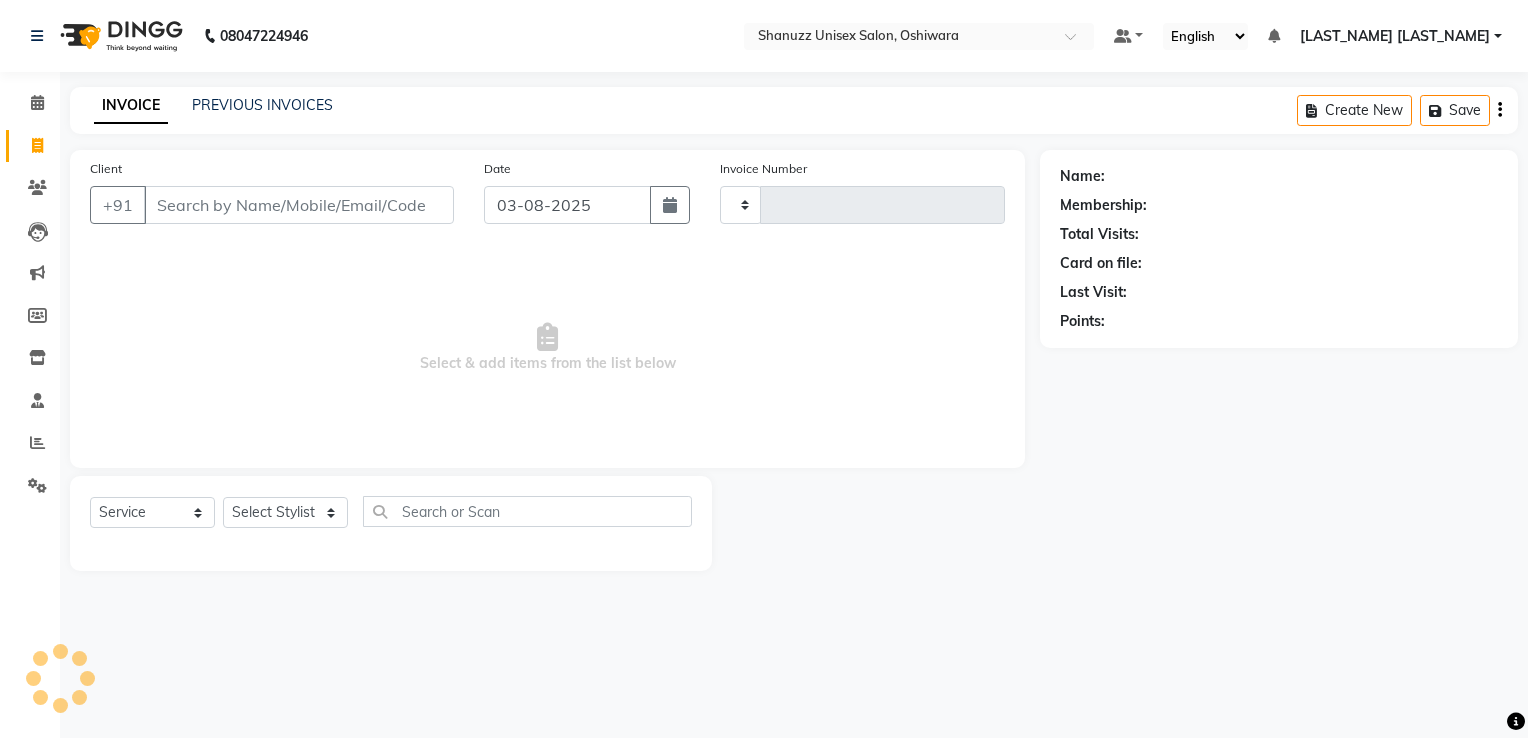 type on "1200" 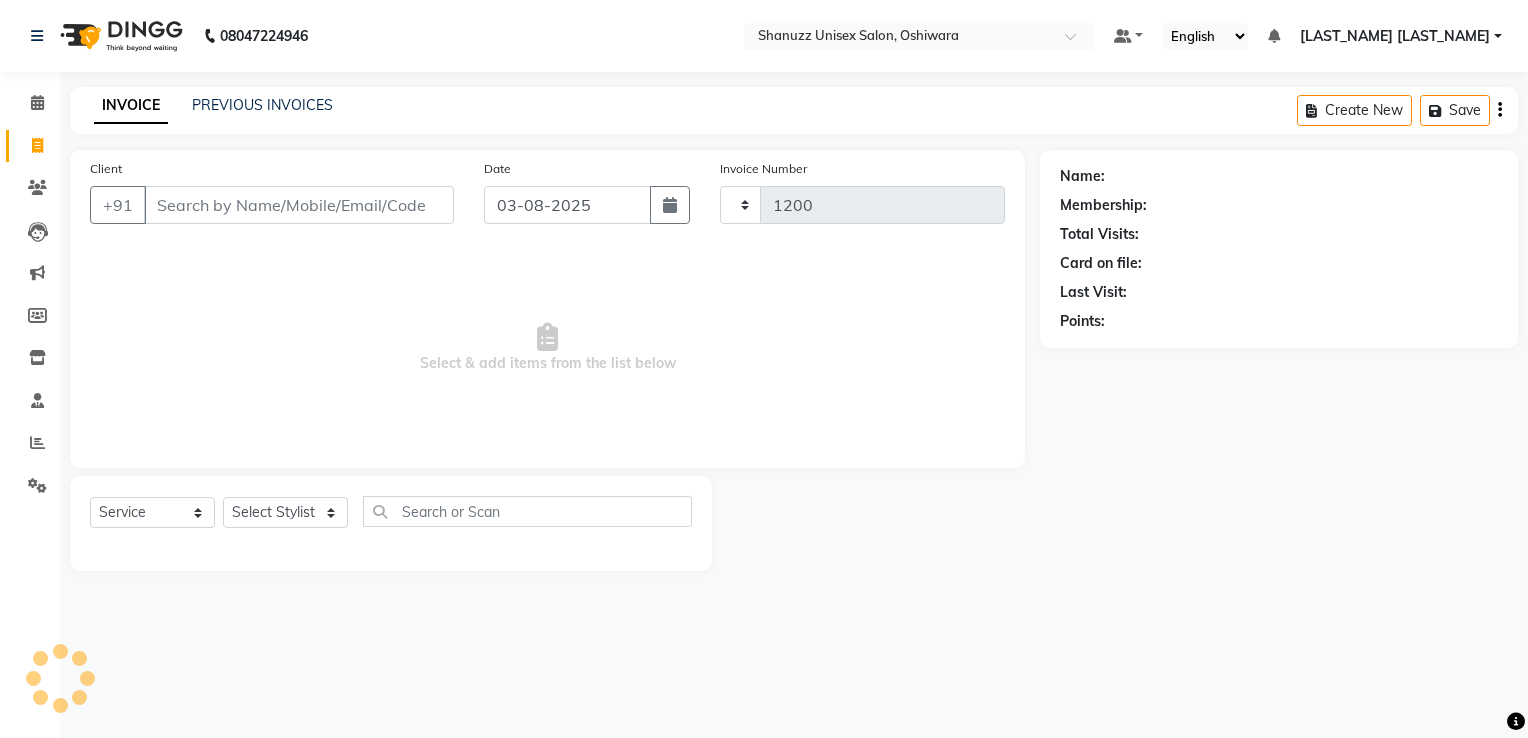 select on "7102" 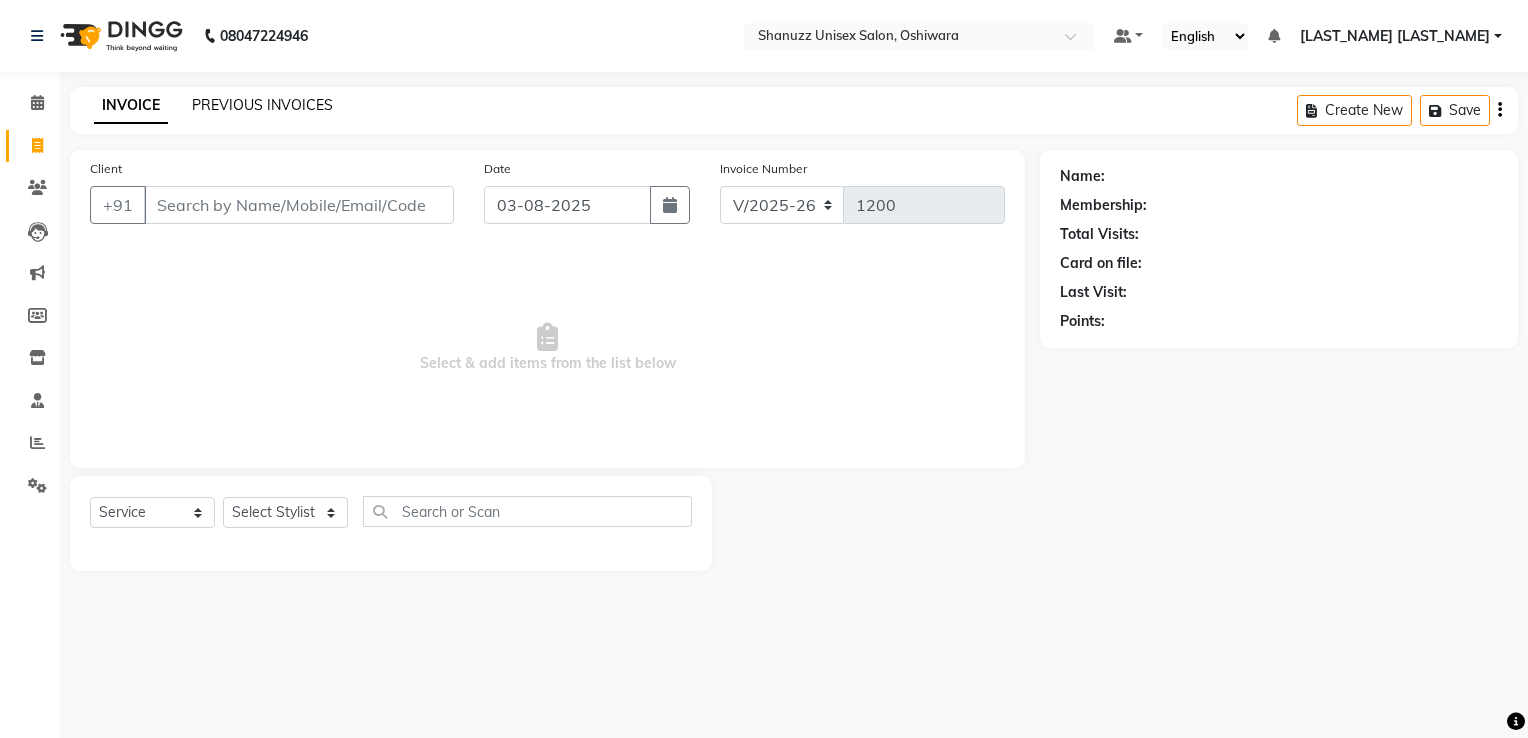click on "PREVIOUS INVOICES" 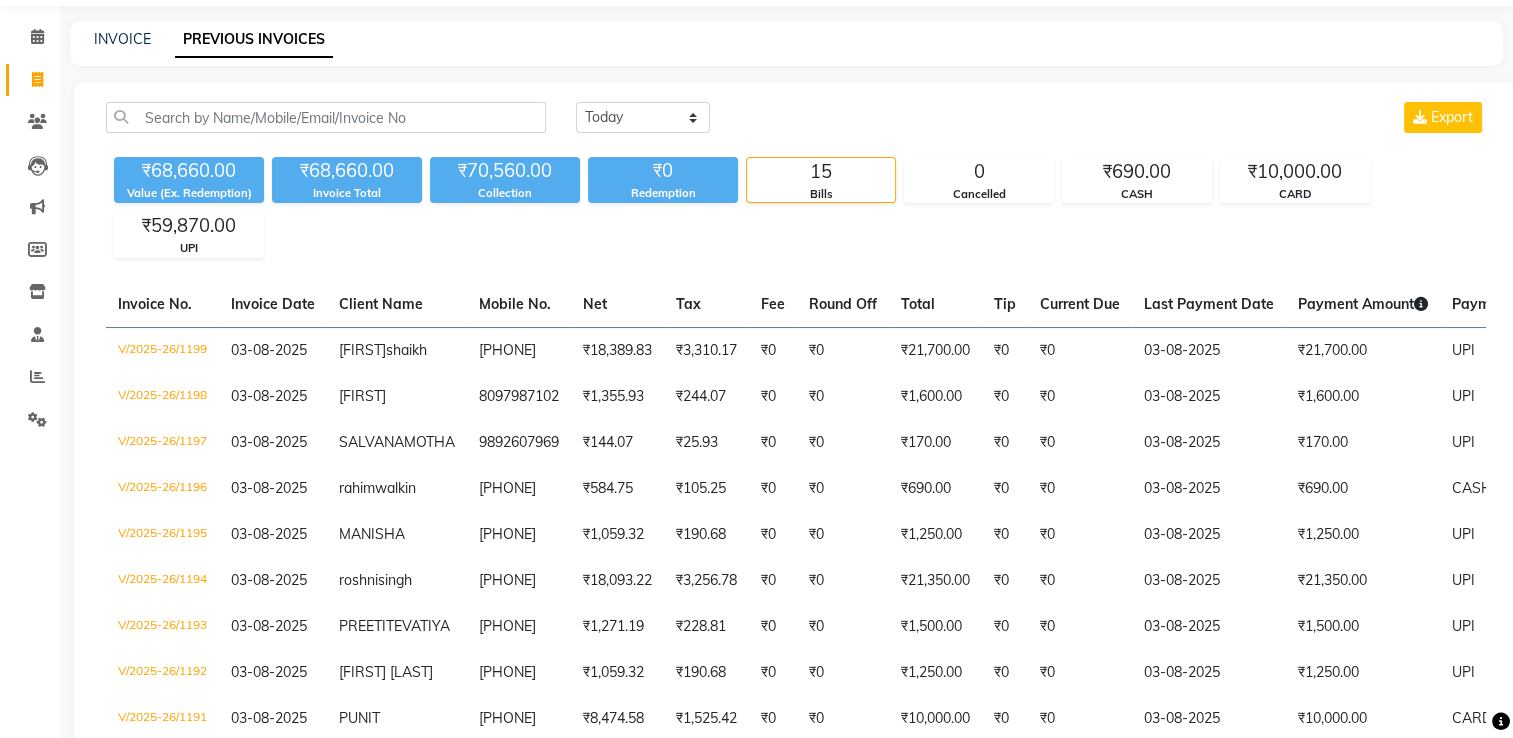 scroll, scrollTop: 68, scrollLeft: 0, axis: vertical 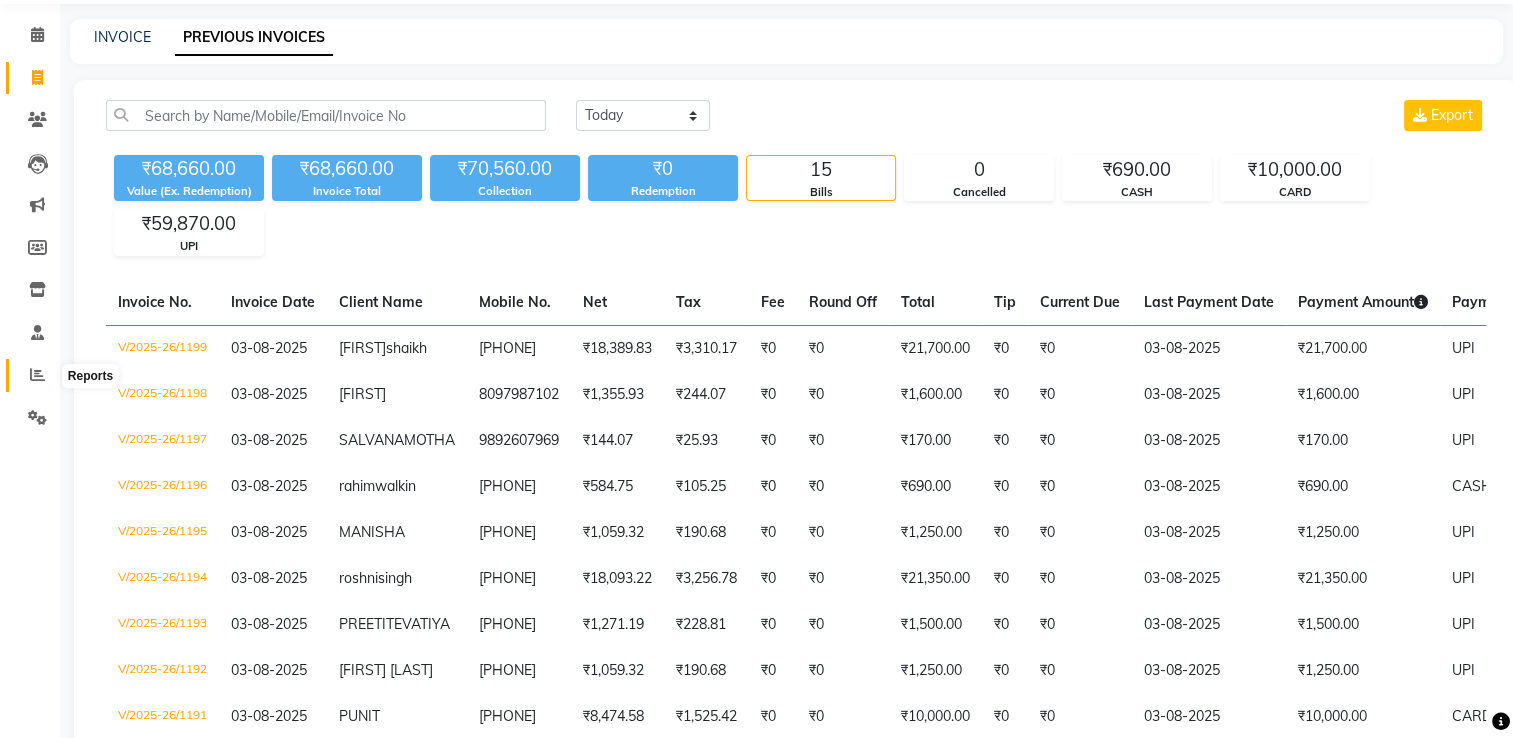 click 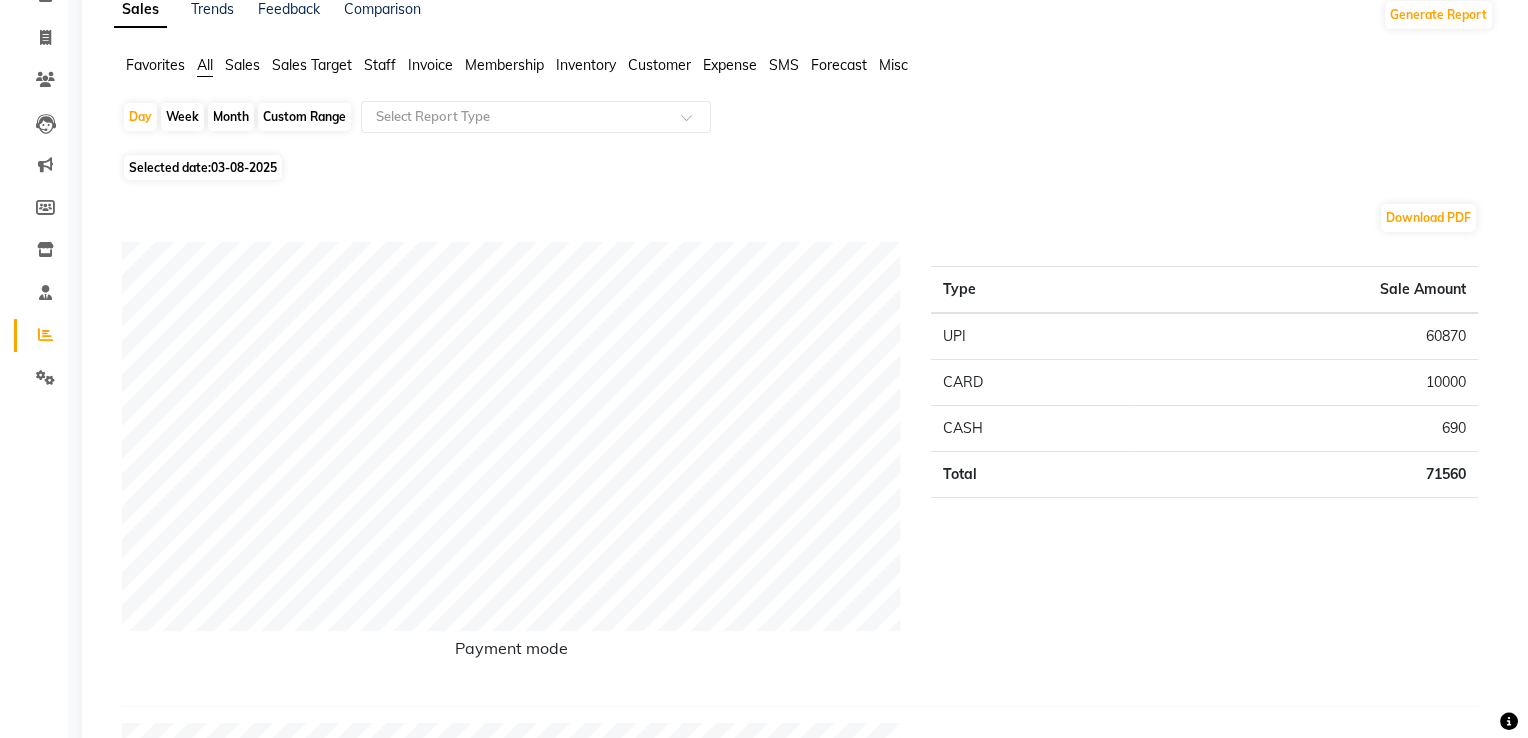 scroll, scrollTop: 0, scrollLeft: 0, axis: both 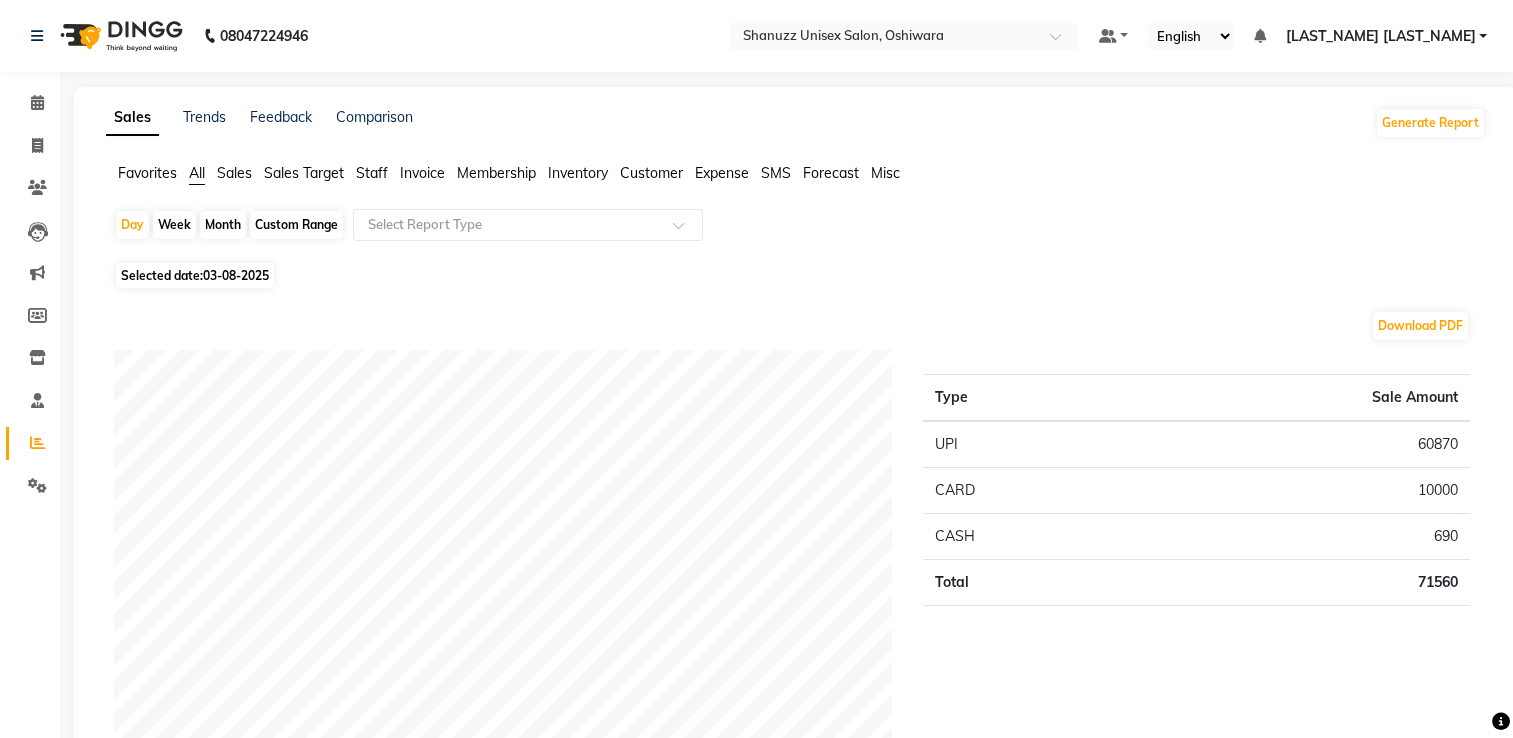 click on "Salvana Motha" at bounding box center [1380, 36] 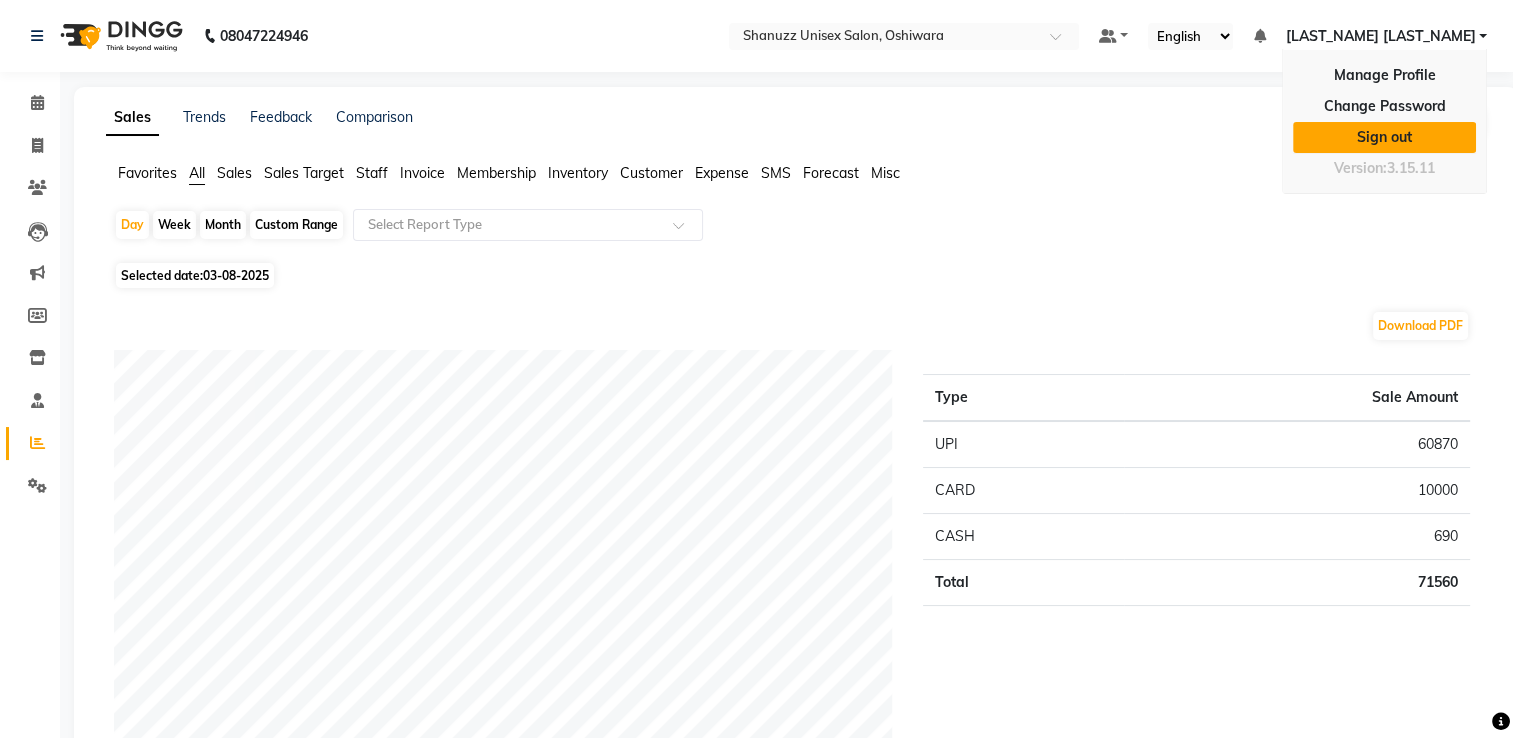 click on "Sign out" at bounding box center [1384, 137] 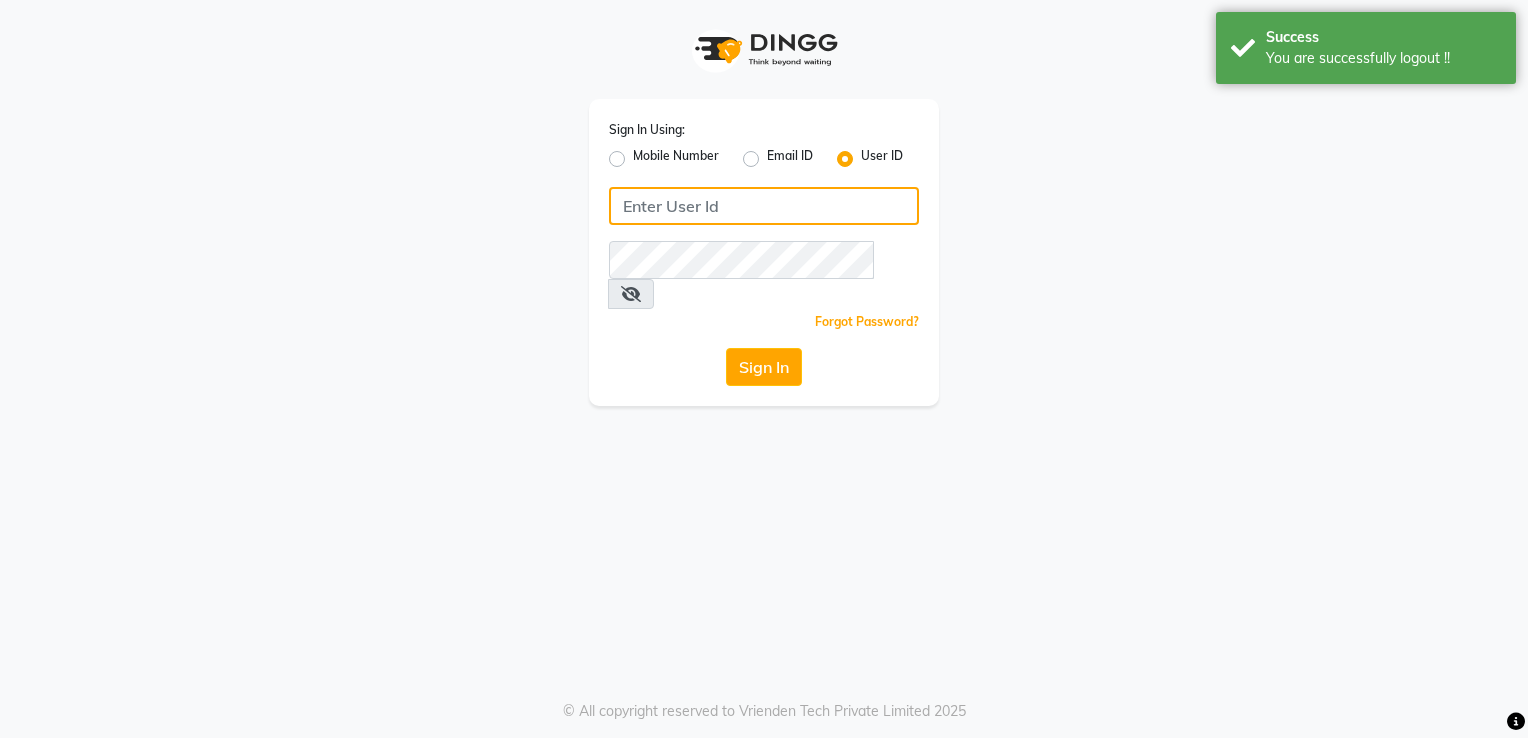 type on "shanuzz" 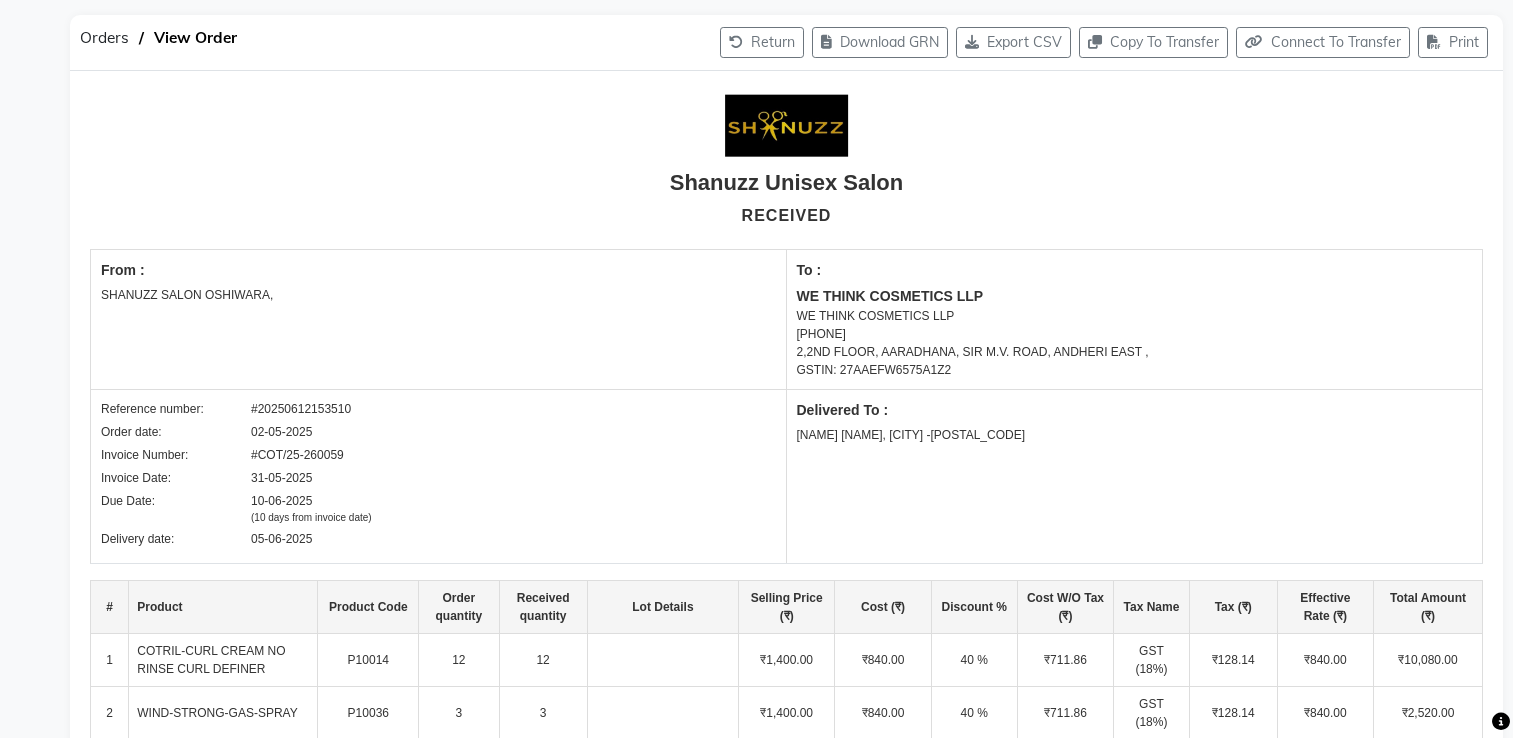 scroll, scrollTop: 1773, scrollLeft: 0, axis: vertical 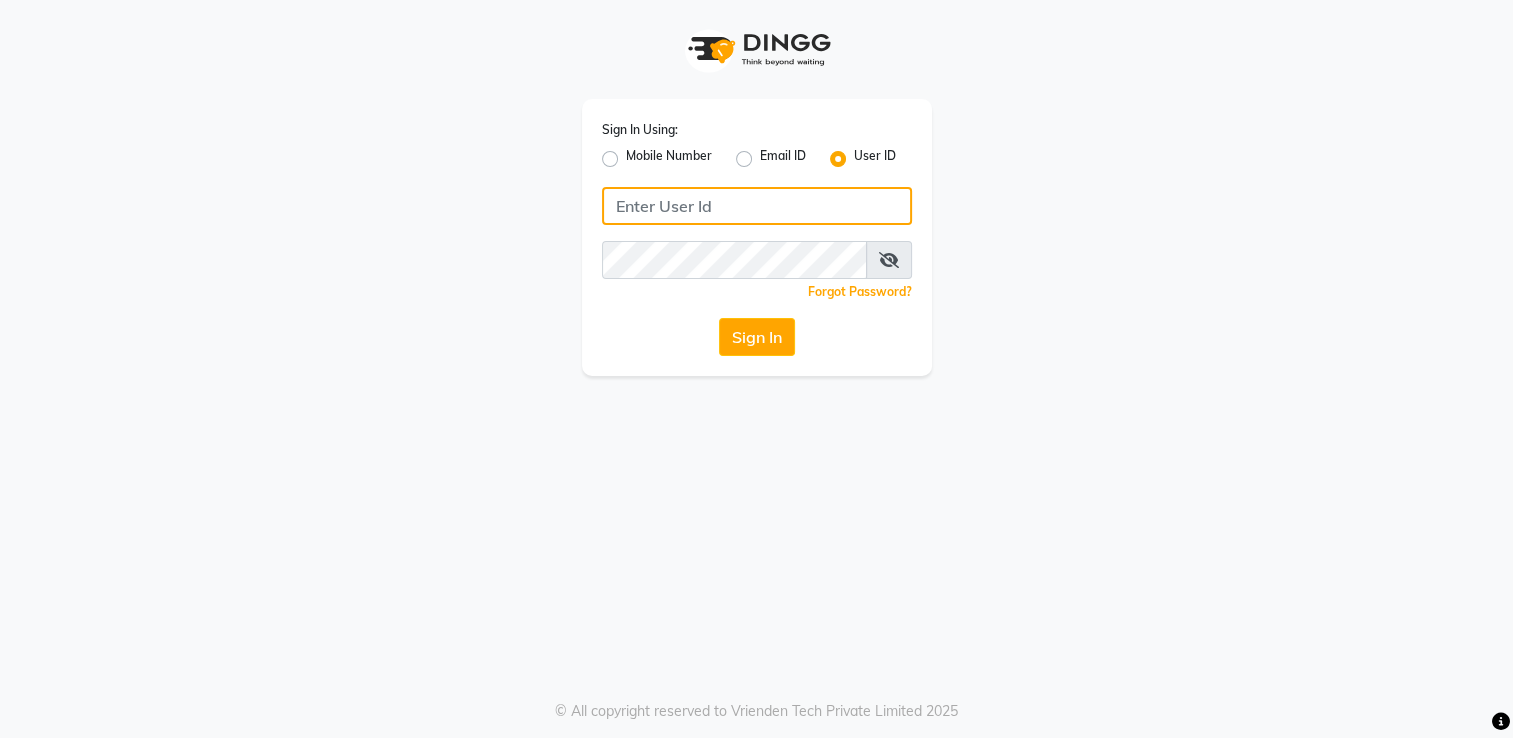 type on "shanuzz" 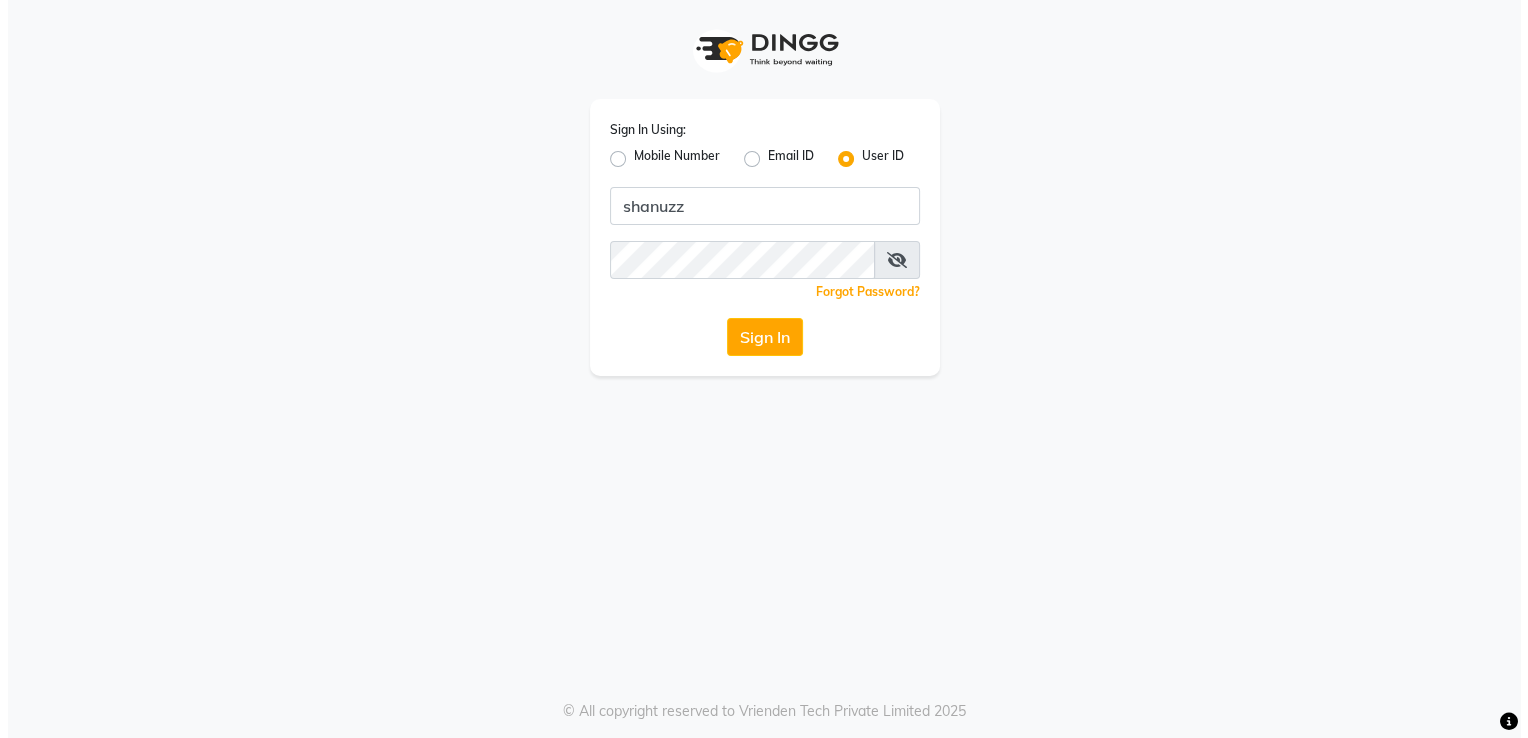 scroll, scrollTop: 0, scrollLeft: 0, axis: both 